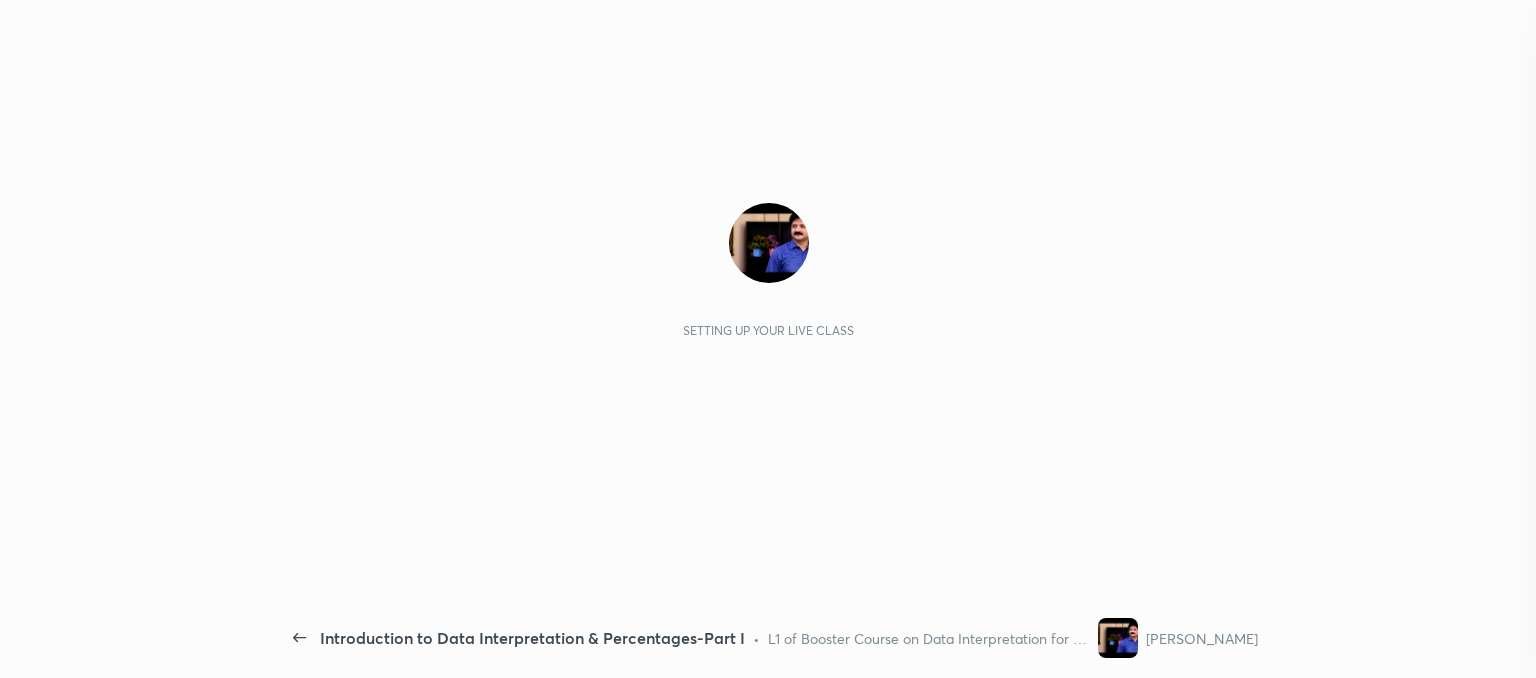 scroll, scrollTop: 0, scrollLeft: 0, axis: both 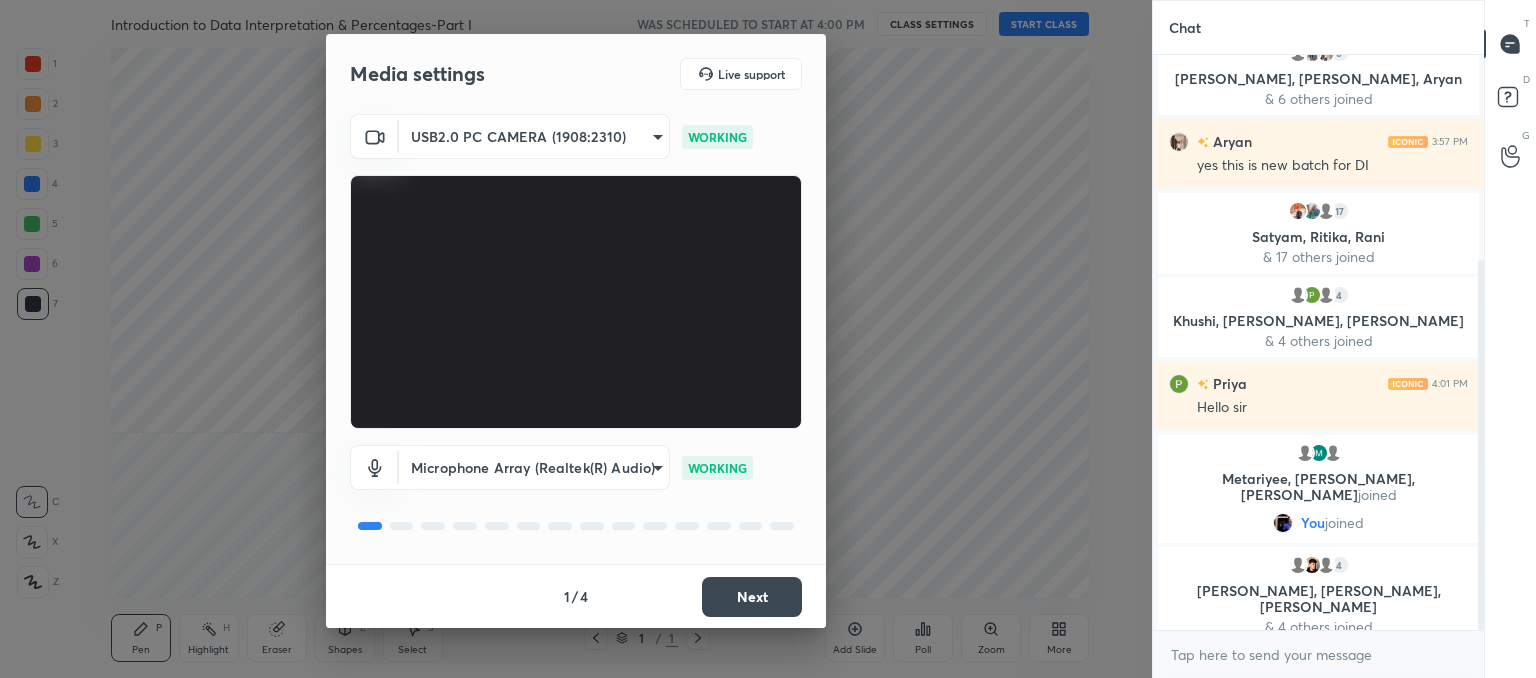 click on "Next" at bounding box center [752, 597] 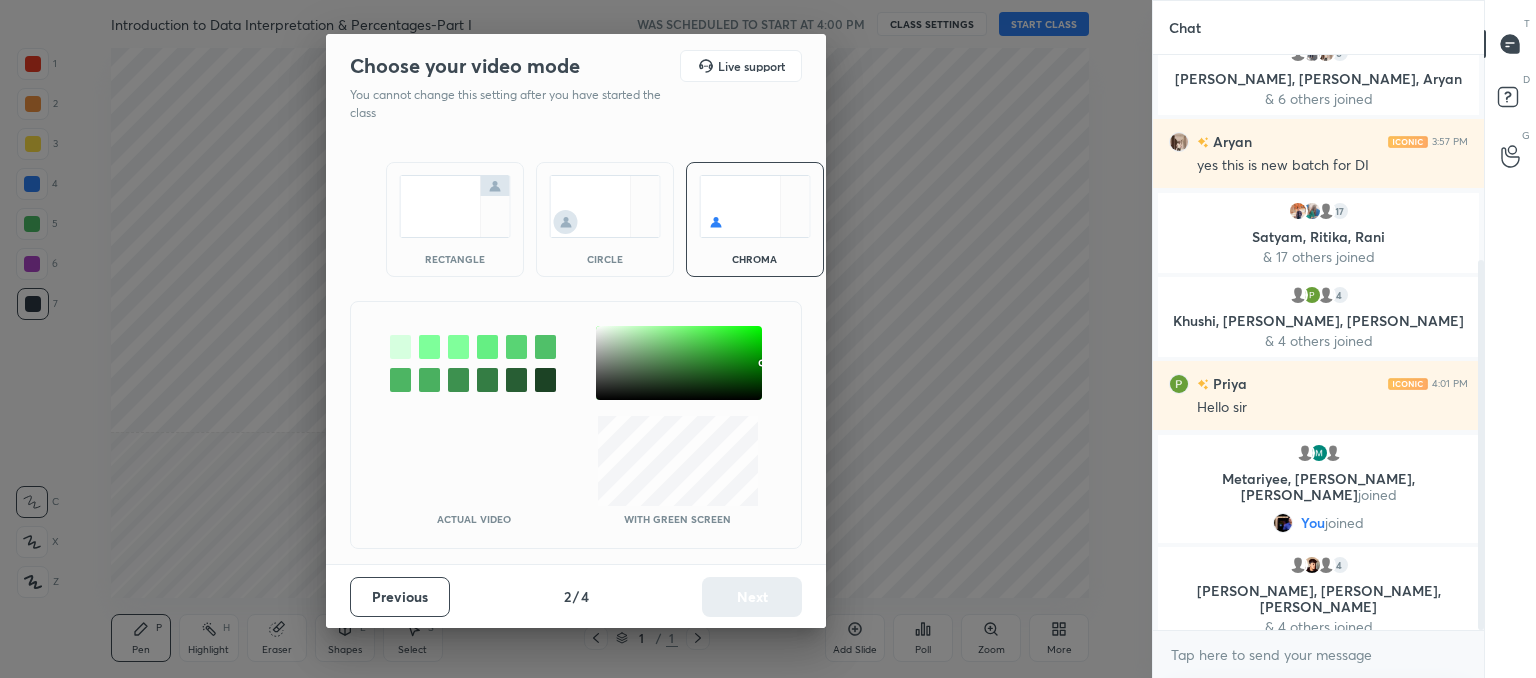 click at bounding box center (605, 206) 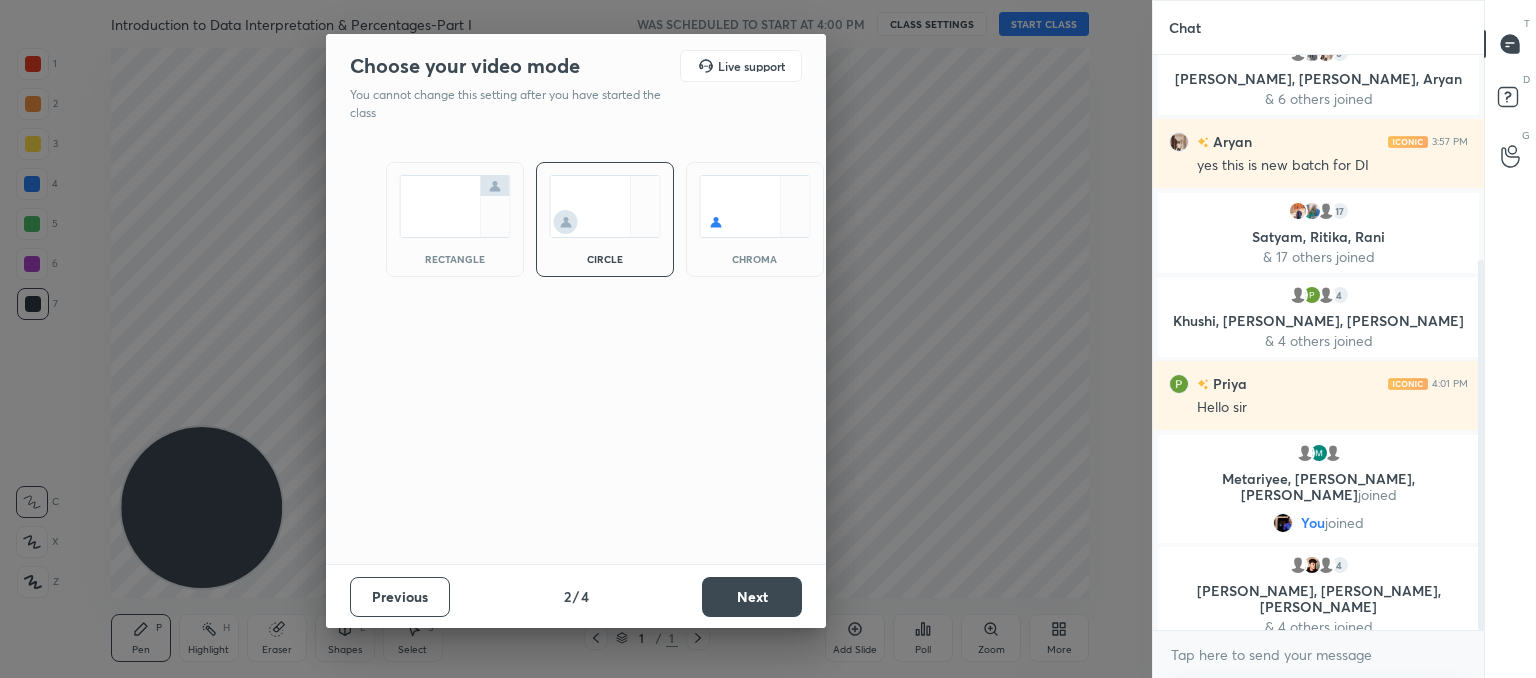 click on "Next" at bounding box center (752, 597) 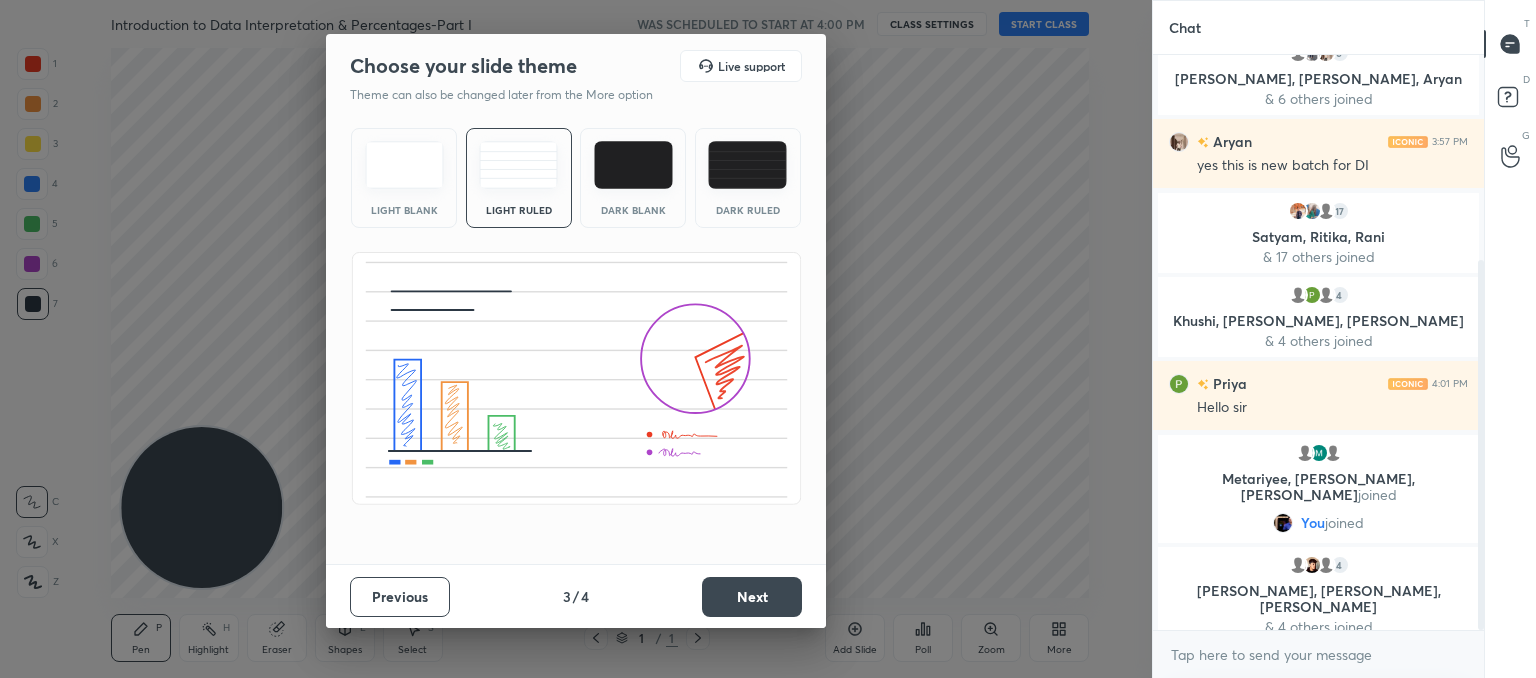click on "Next" at bounding box center [752, 597] 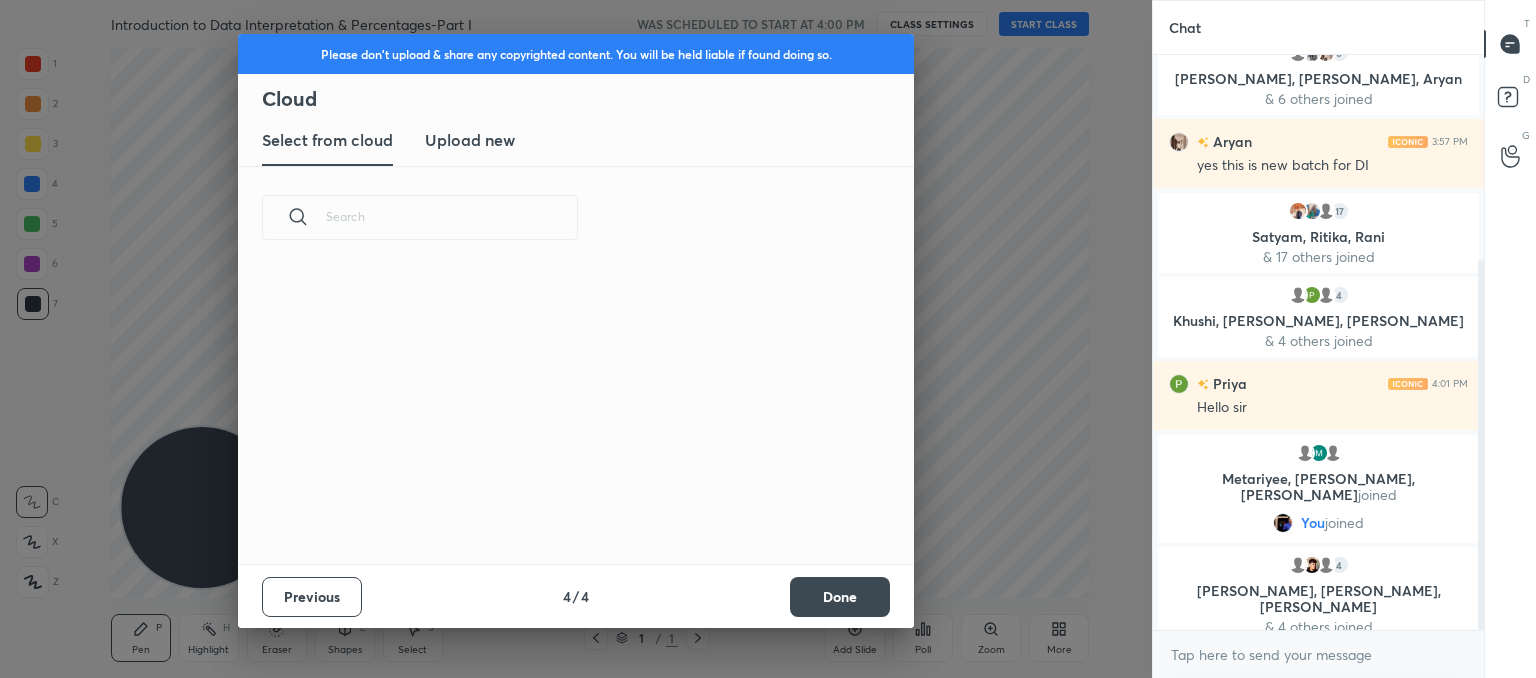 click on "Upload new" at bounding box center (470, 140) 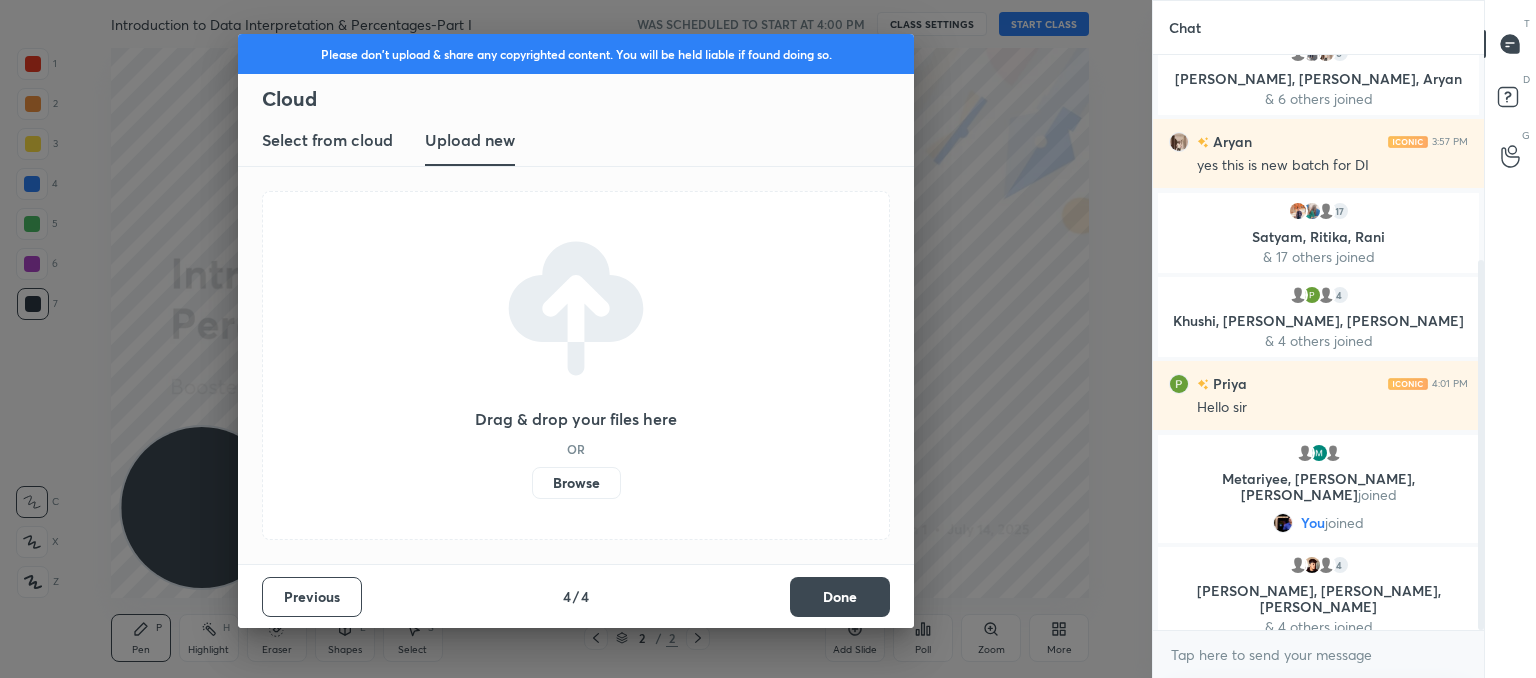 click on "Drag & drop your files here OR Browse" at bounding box center [576, 366] 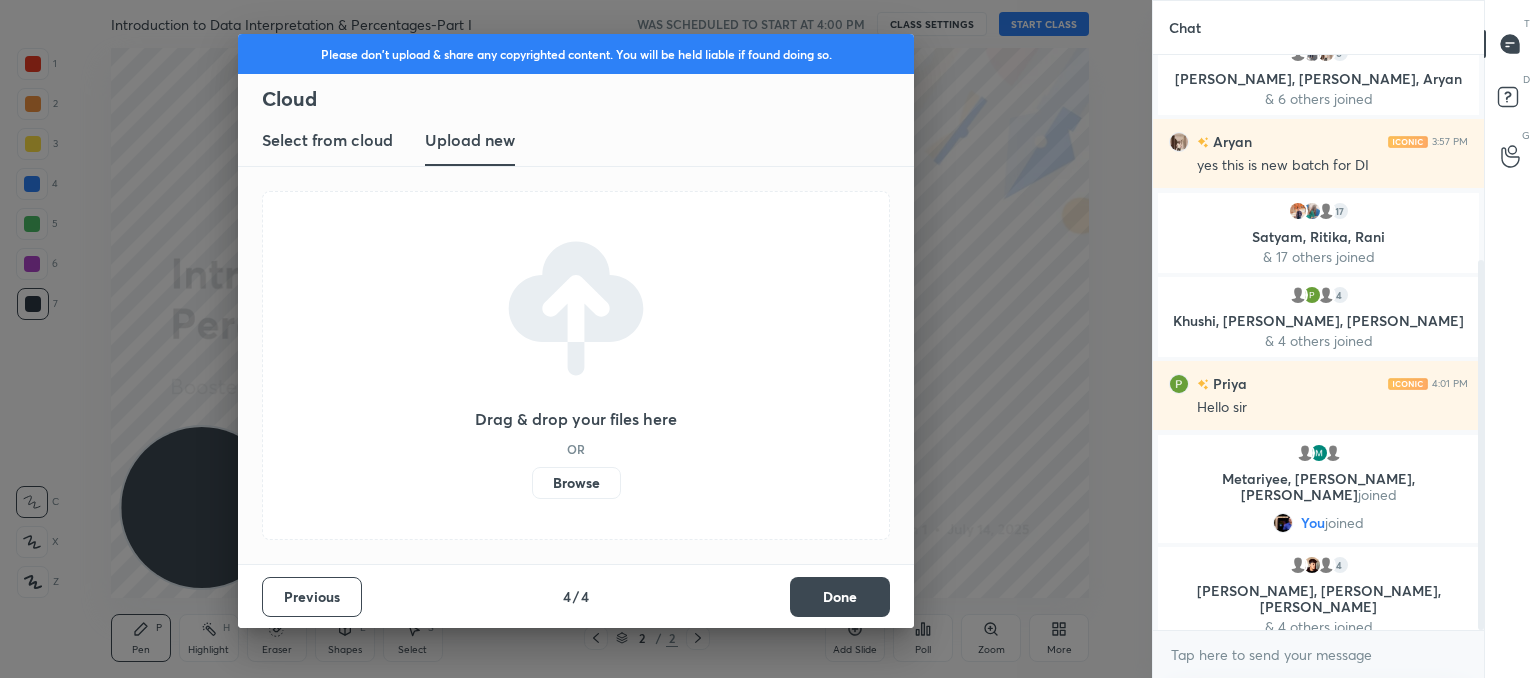 click on "Browse" at bounding box center [576, 483] 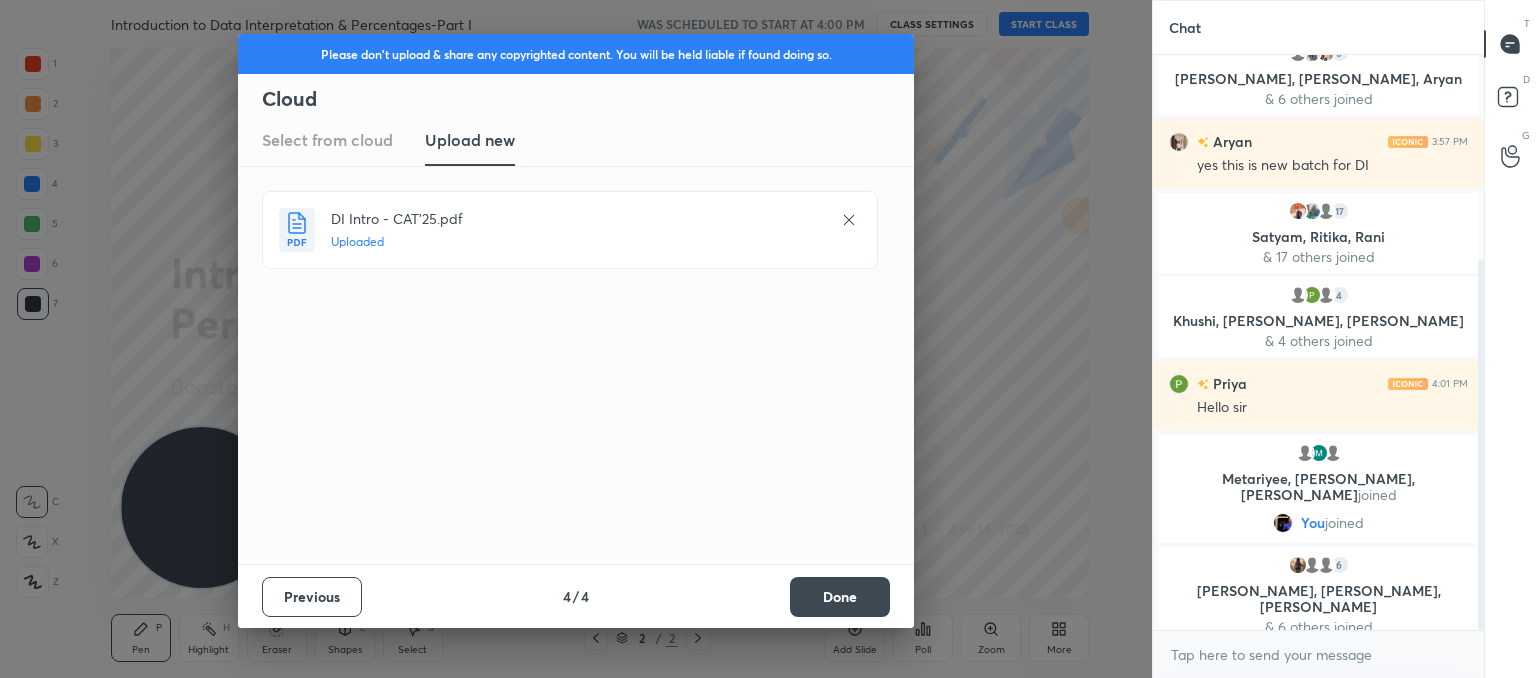 click on "Done" at bounding box center [840, 597] 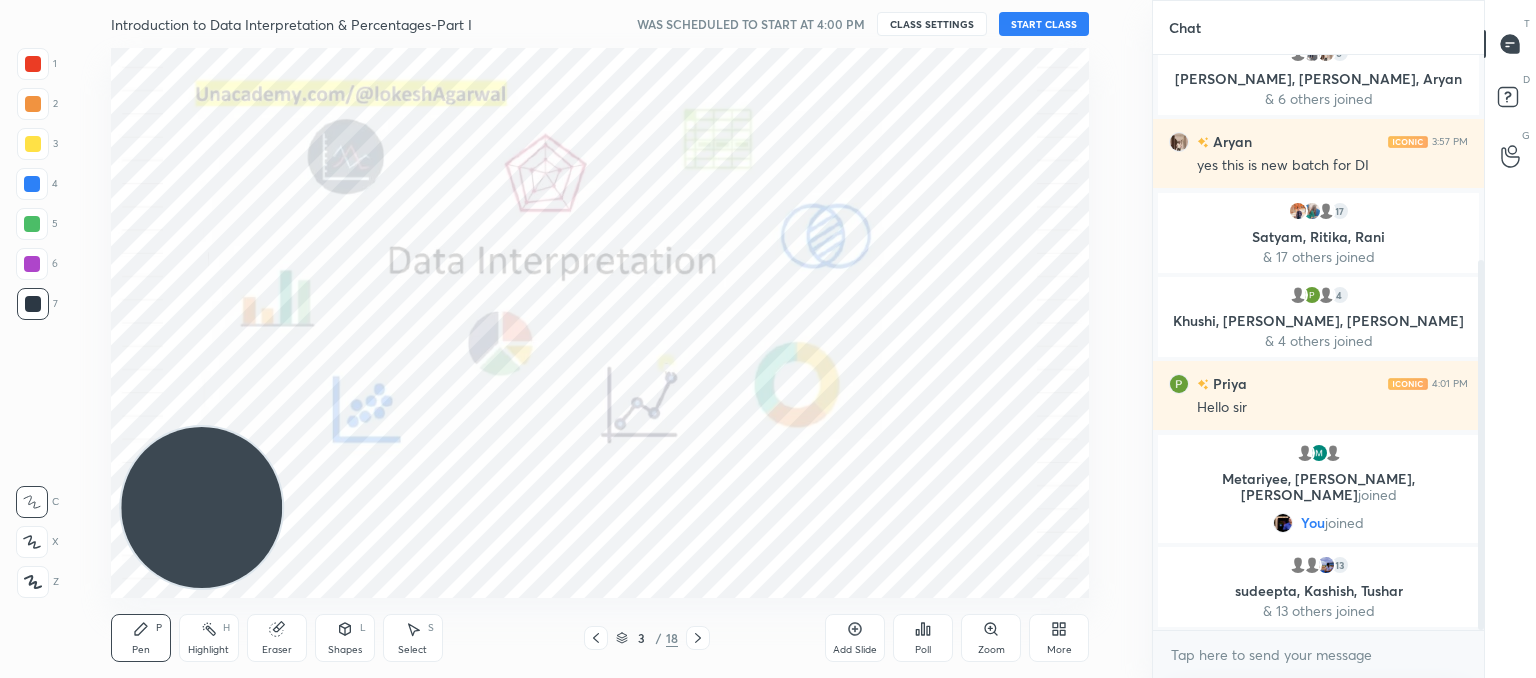 click 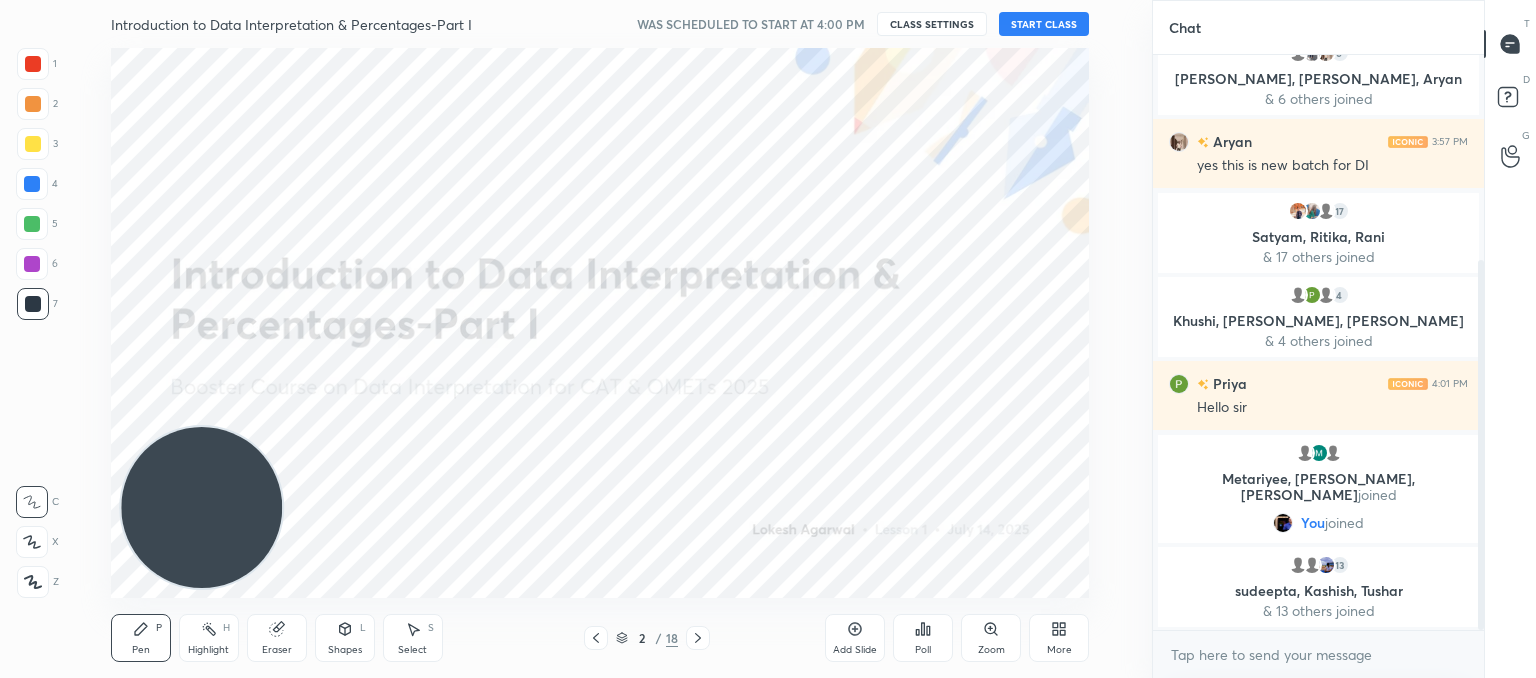 click on "START CLASS" at bounding box center [1044, 24] 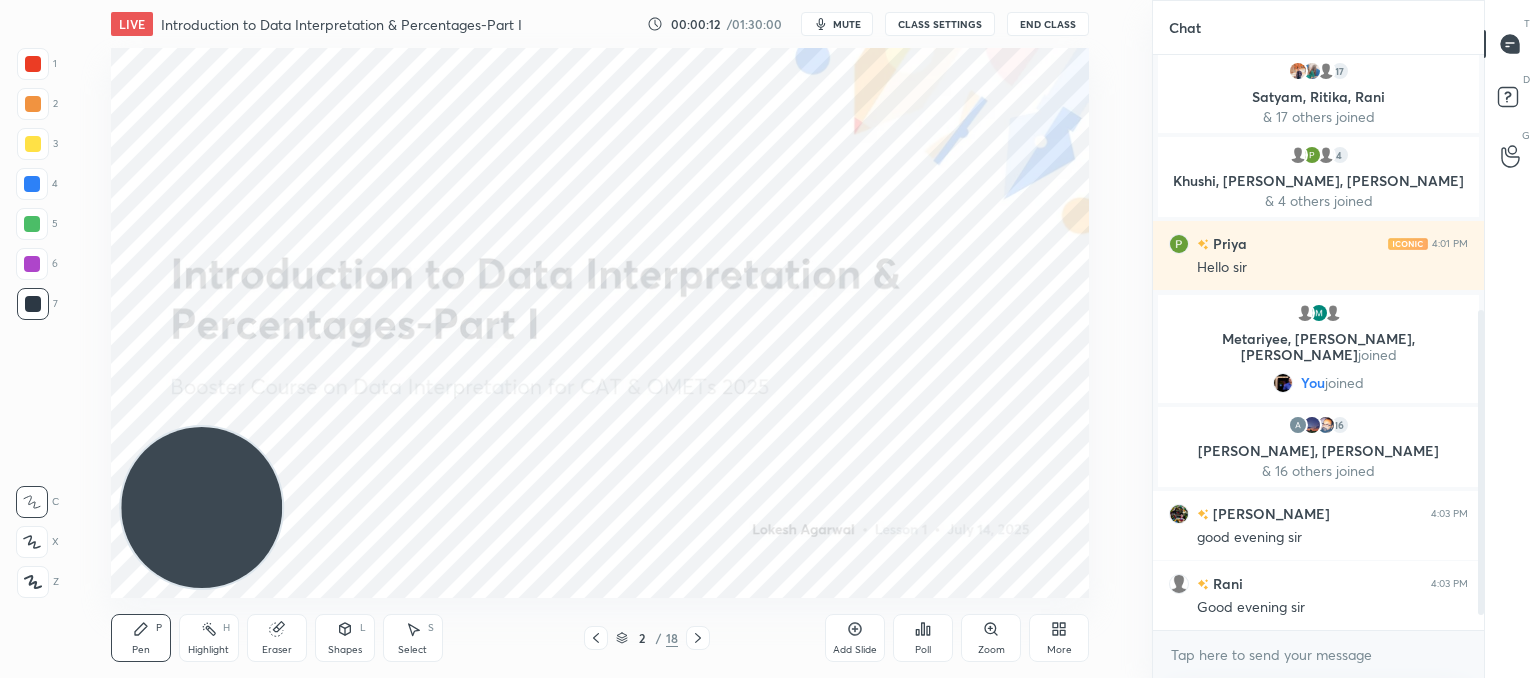 scroll, scrollTop: 530, scrollLeft: 0, axis: vertical 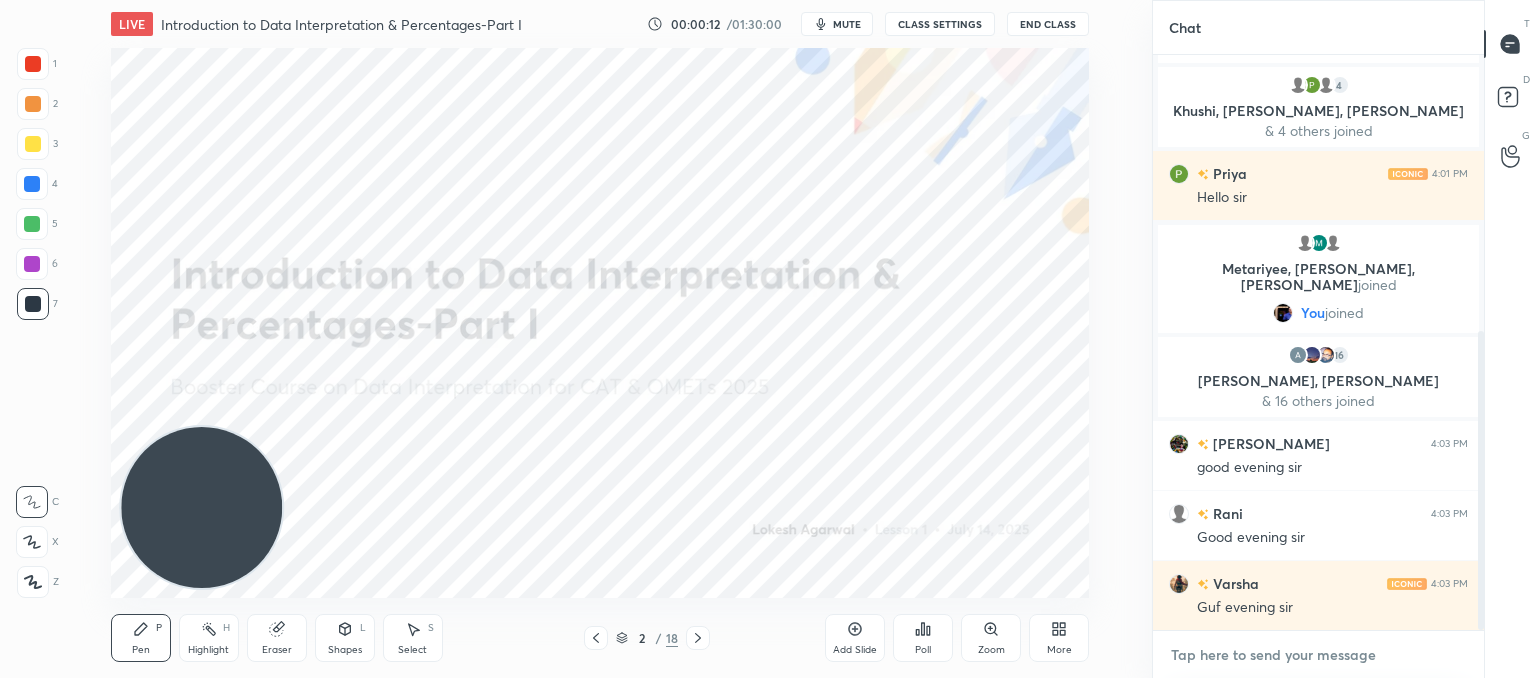 click at bounding box center (1318, 655) 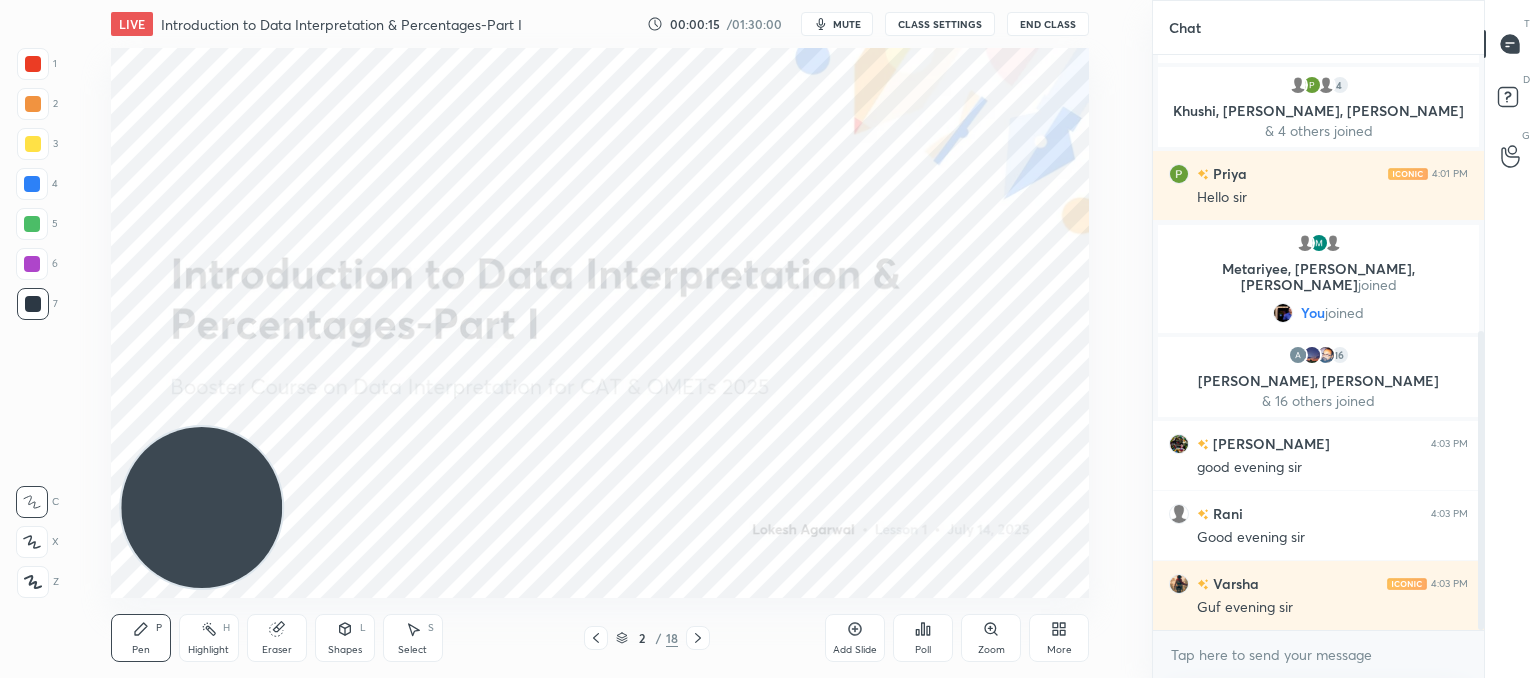 click on "CLASS SETTINGS" at bounding box center [940, 24] 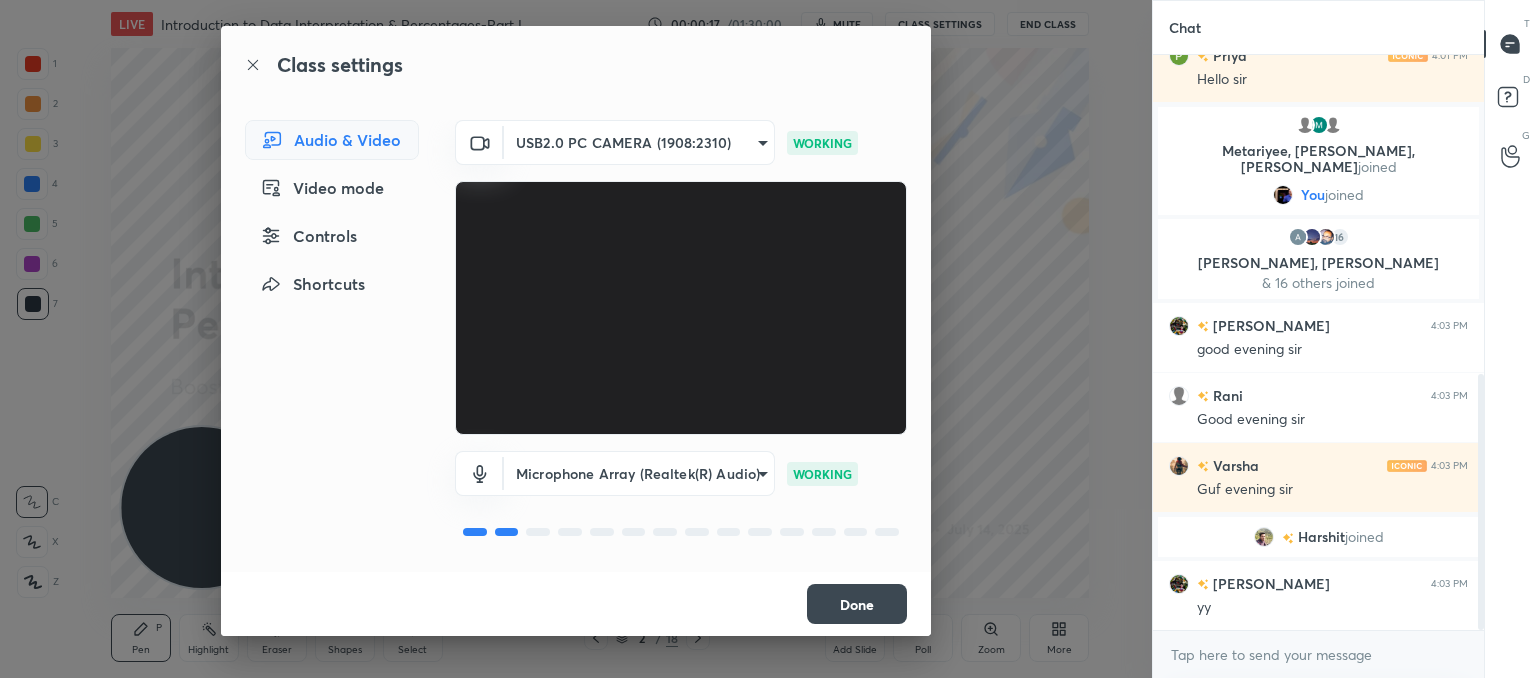 scroll, scrollTop: 718, scrollLeft: 0, axis: vertical 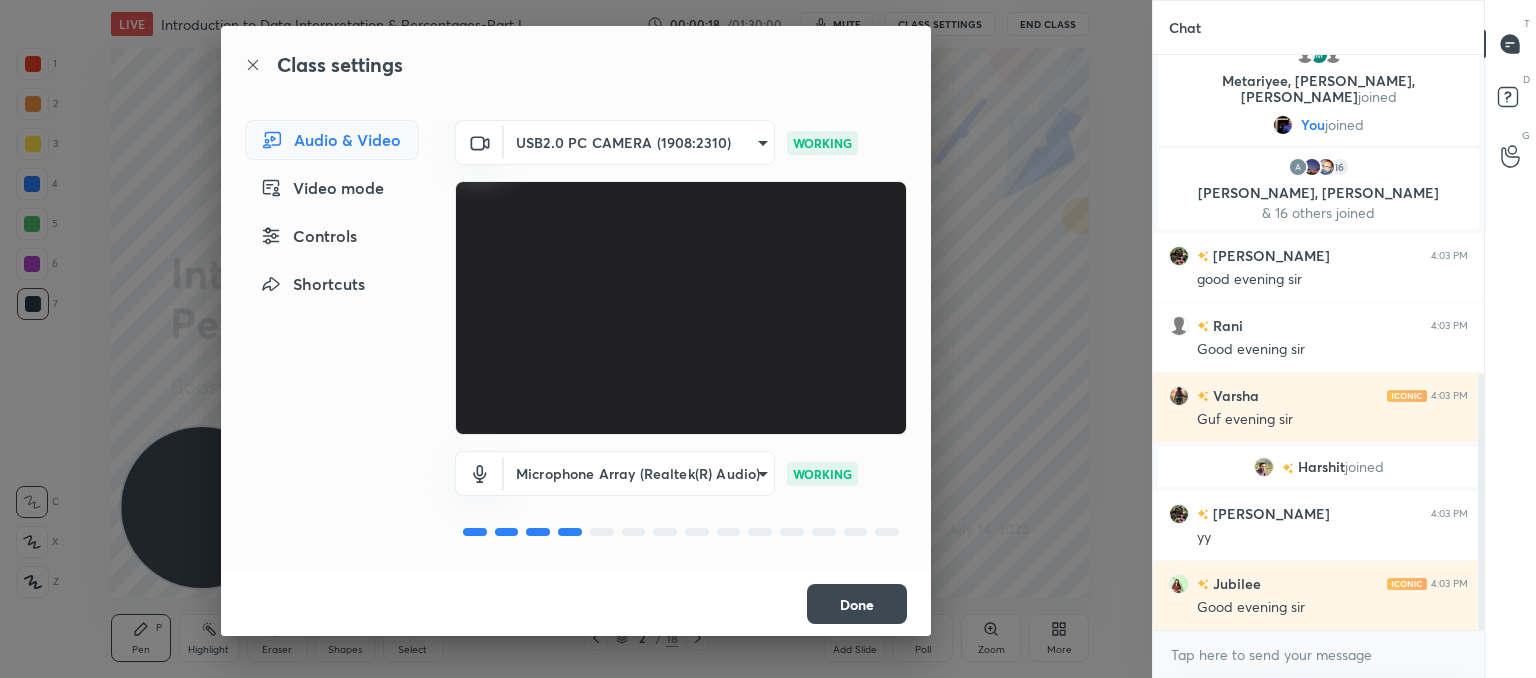 click on "Class settings Audio & Video Video mode Controls Shortcuts USB2.0 PC CAMERA (1908:2310) 62328bde16c2eb6b809700ae3aa143175df95563a0c43655eb0931a24075825d WORKING Microphone Array (Realtek(R) Audio) 600f8c380bd6eb7b330bcfb14b3be9a9014028193bda36a2926d7b22e6c56c31 WORKING Done" at bounding box center [576, 339] 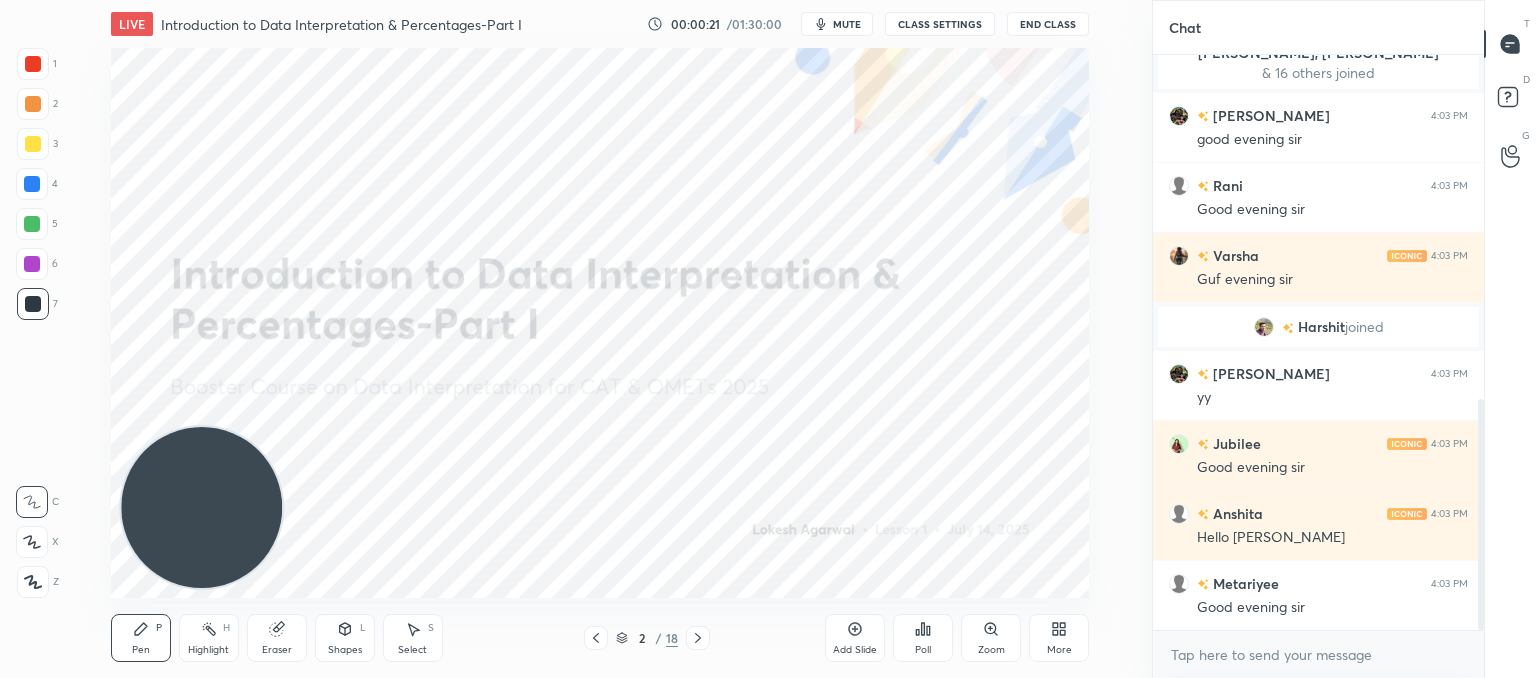 scroll, scrollTop: 928, scrollLeft: 0, axis: vertical 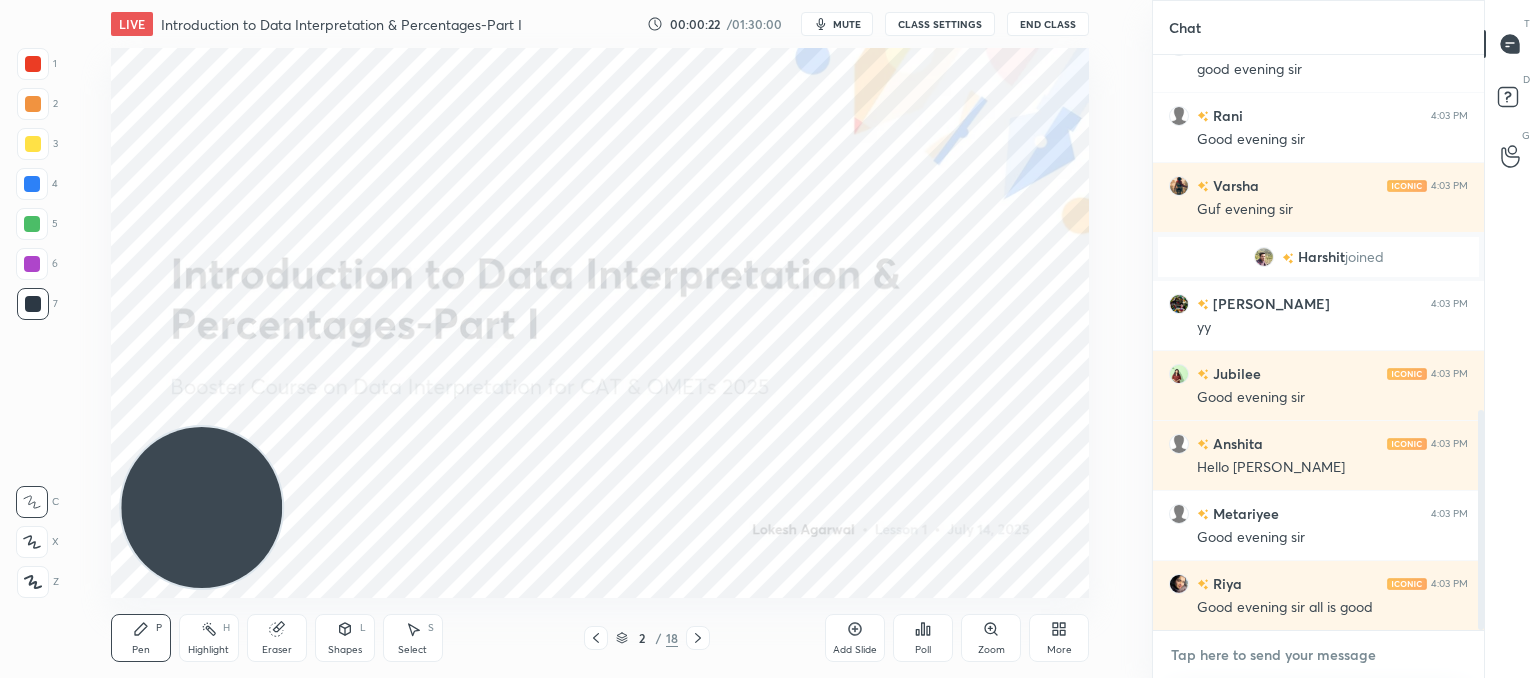click at bounding box center (1318, 655) 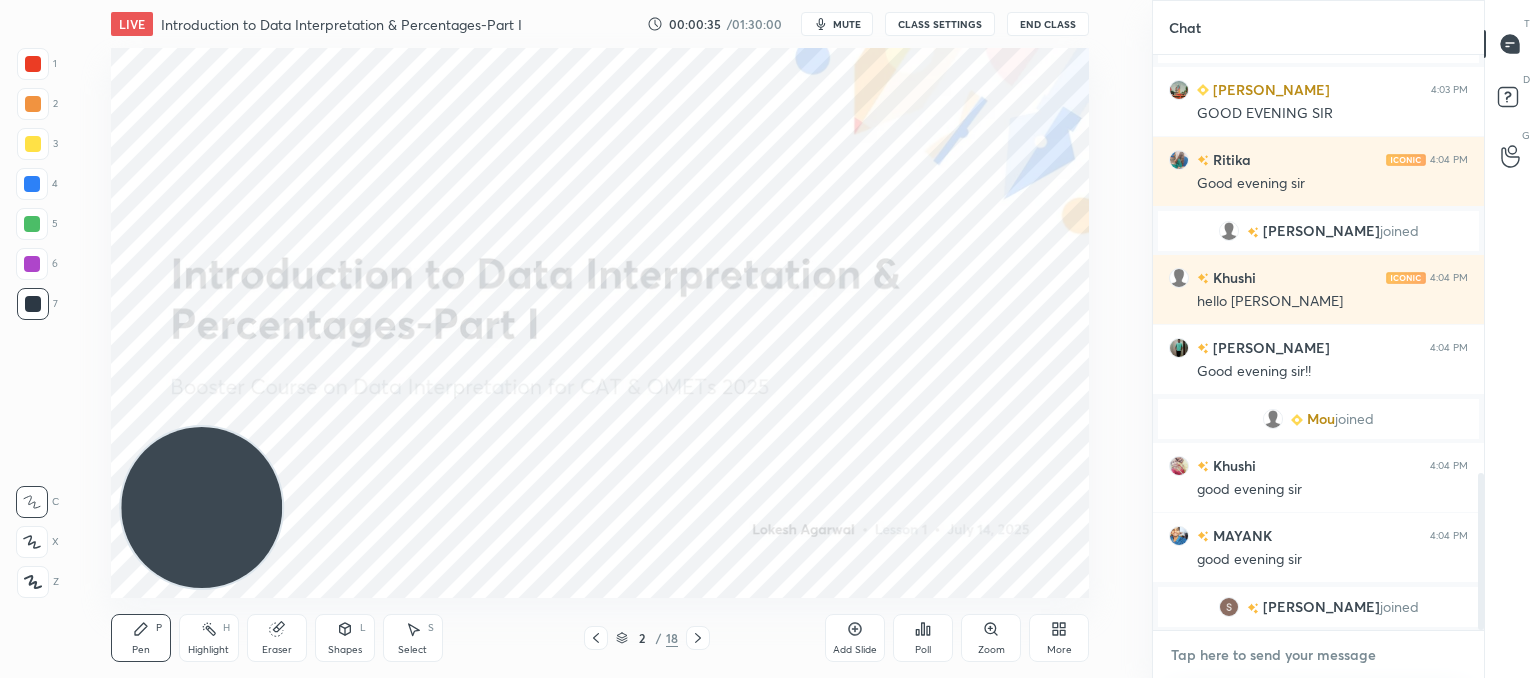 scroll, scrollTop: 1488, scrollLeft: 0, axis: vertical 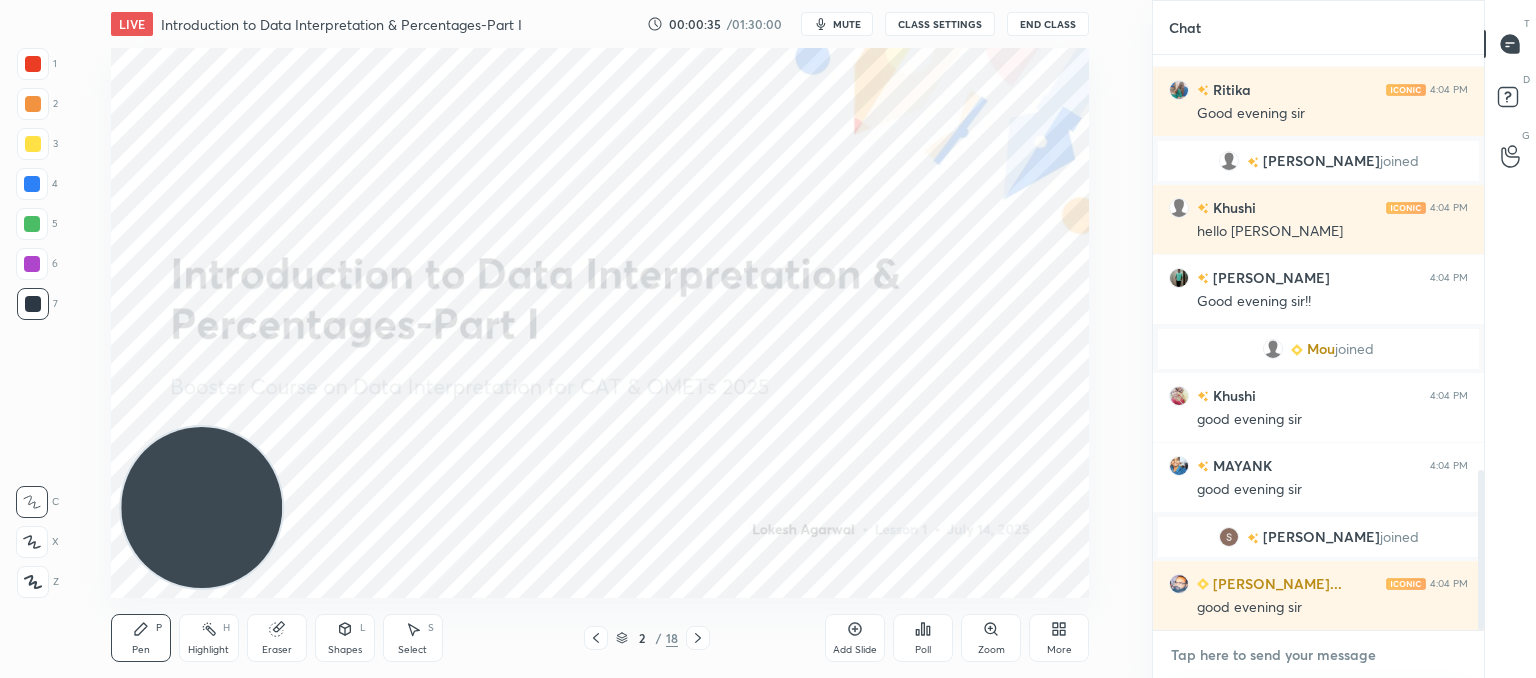 click at bounding box center [1318, 655] 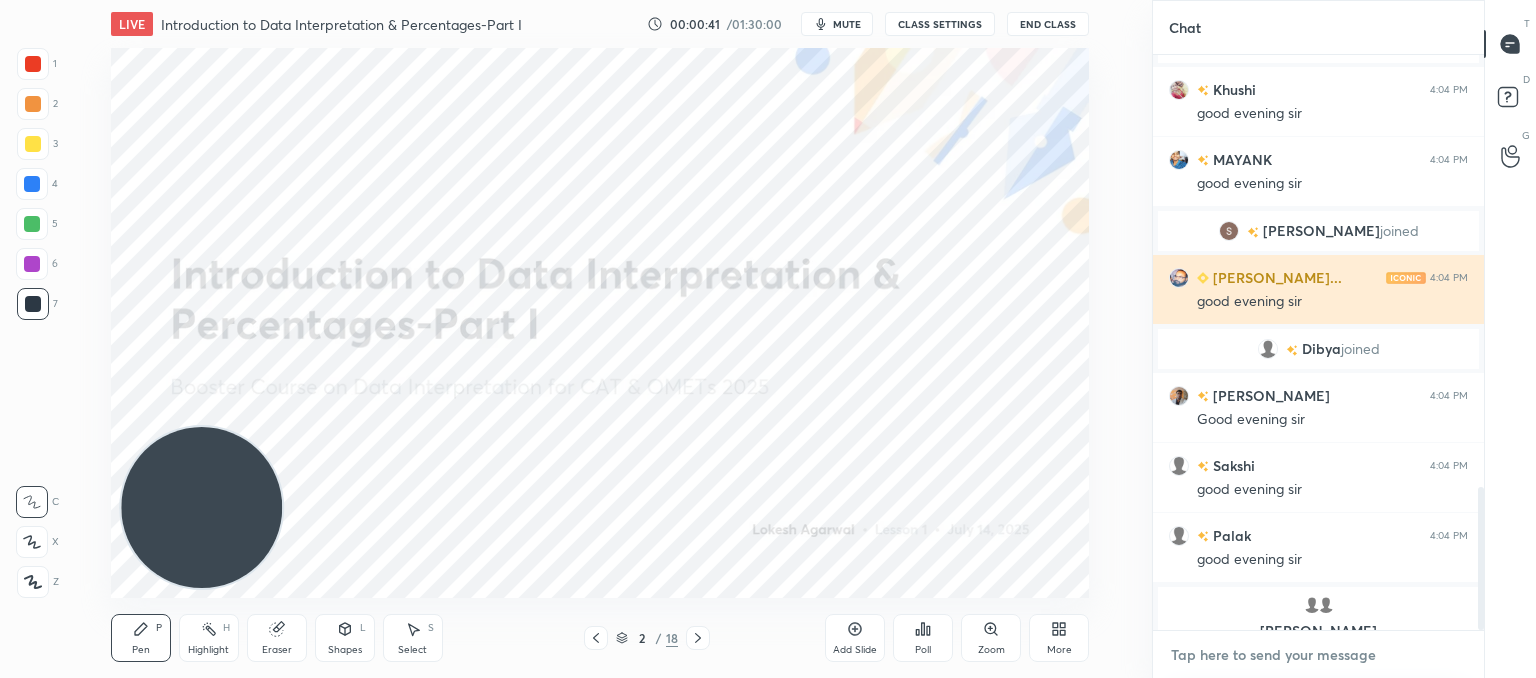 scroll, scrollTop: 1744, scrollLeft: 0, axis: vertical 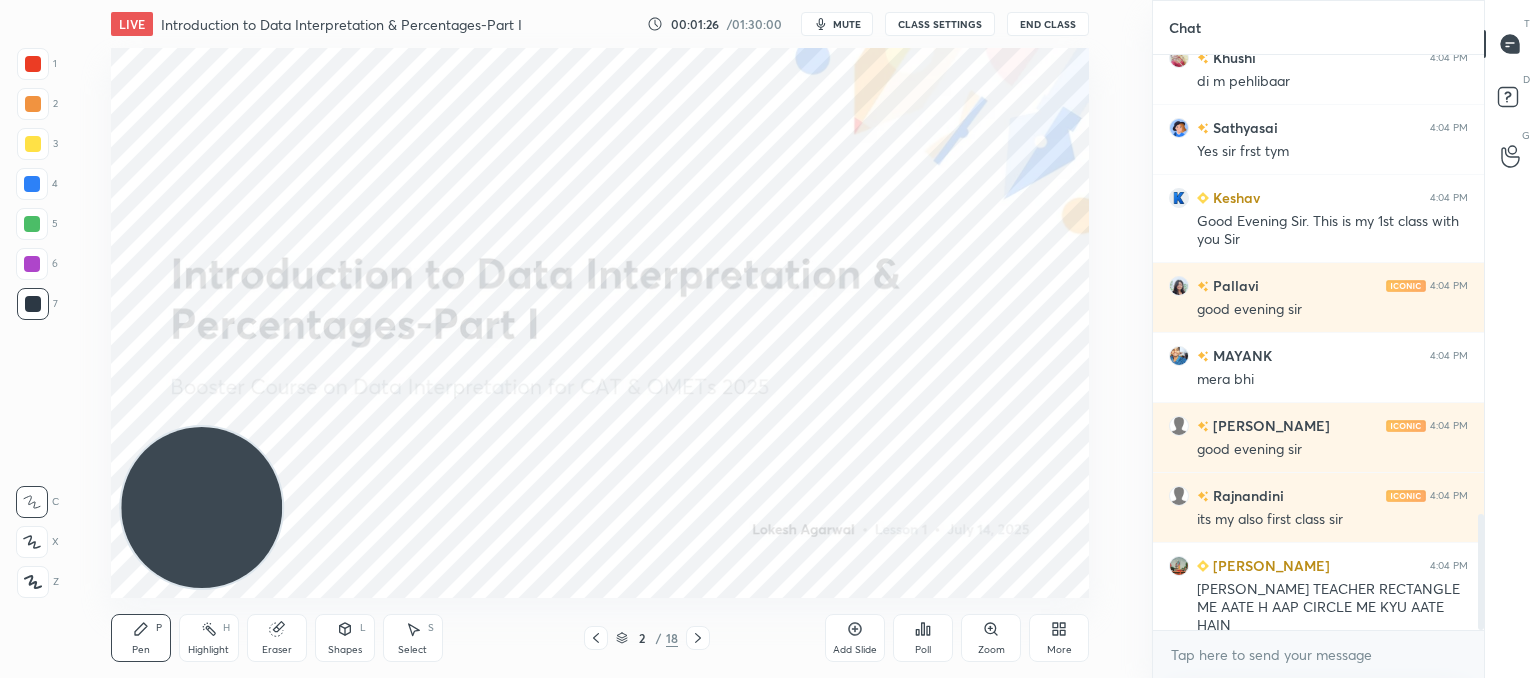 click on "Eraser" at bounding box center (277, 638) 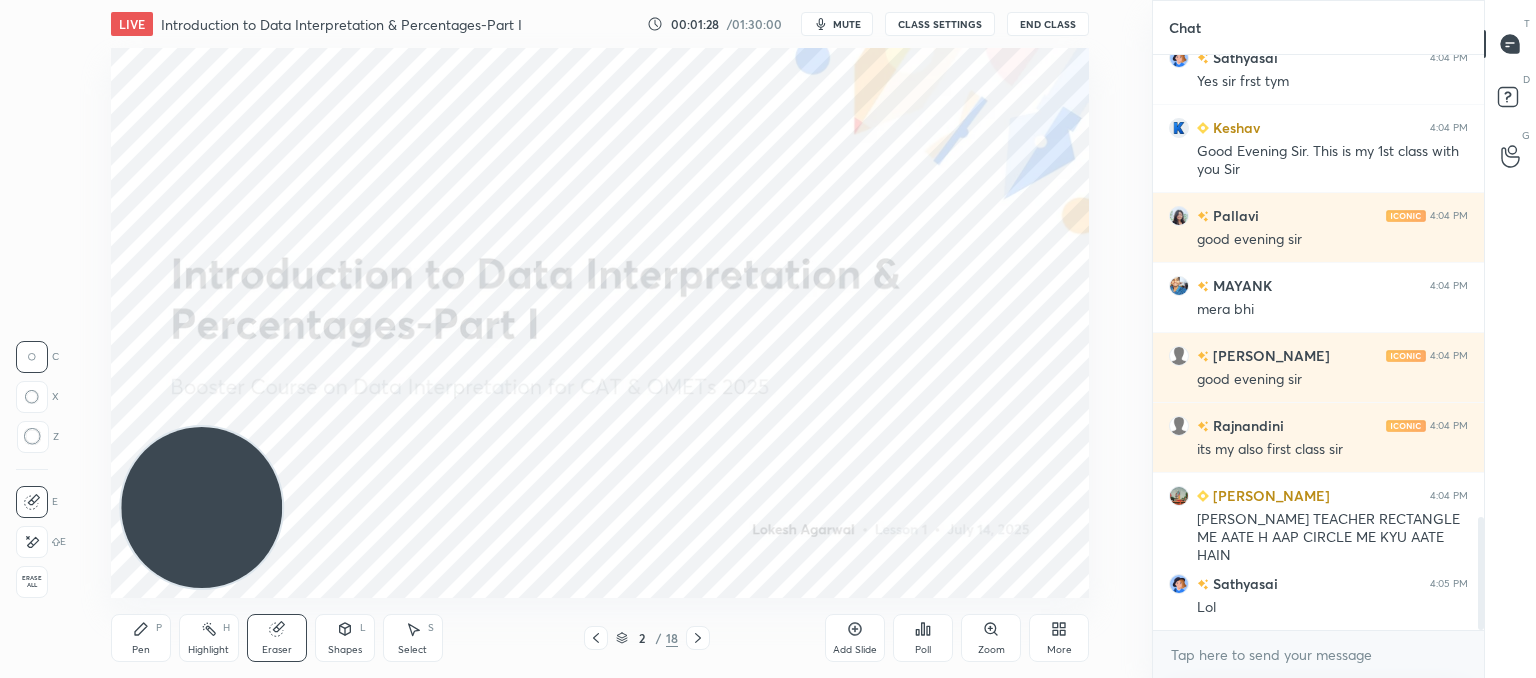scroll, scrollTop: 2422, scrollLeft: 0, axis: vertical 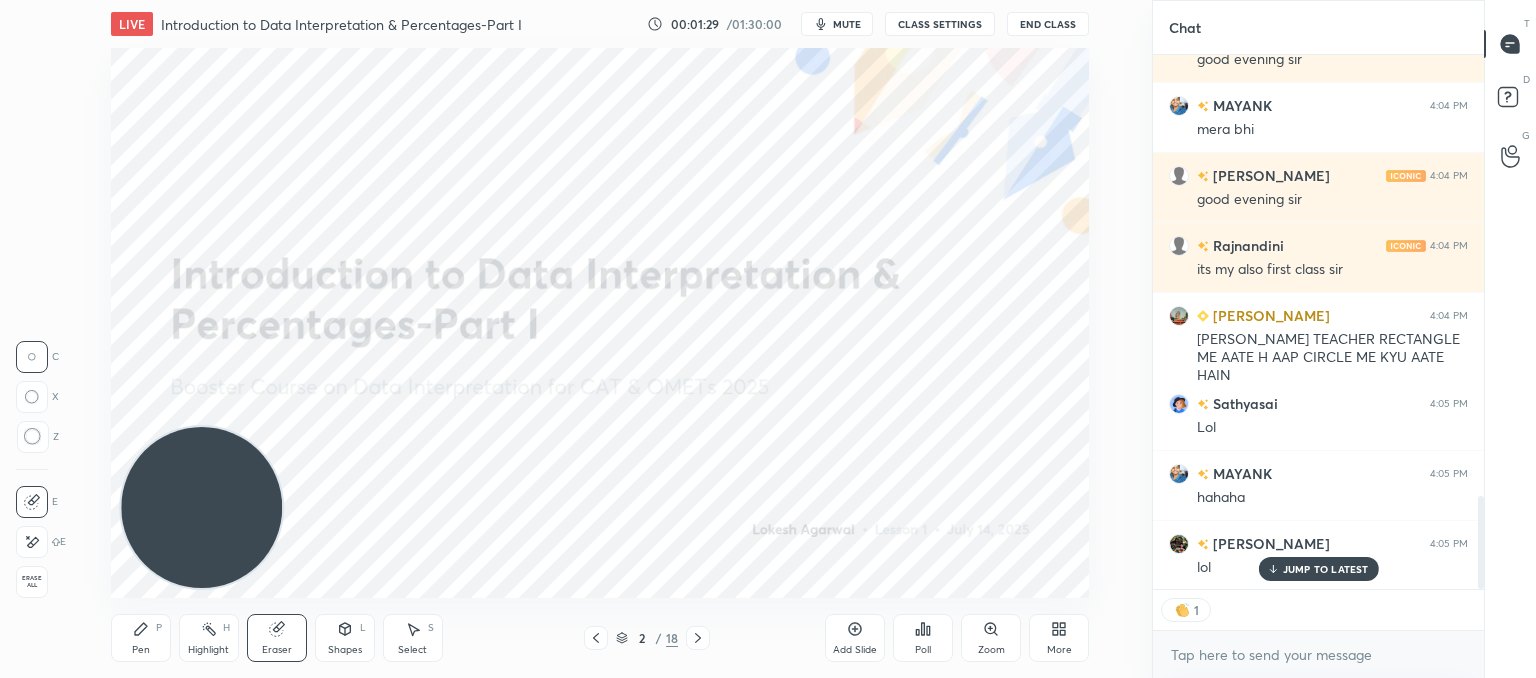 drag, startPoint x: 39, startPoint y: 438, endPoint x: 68, endPoint y: 427, distance: 31.016125 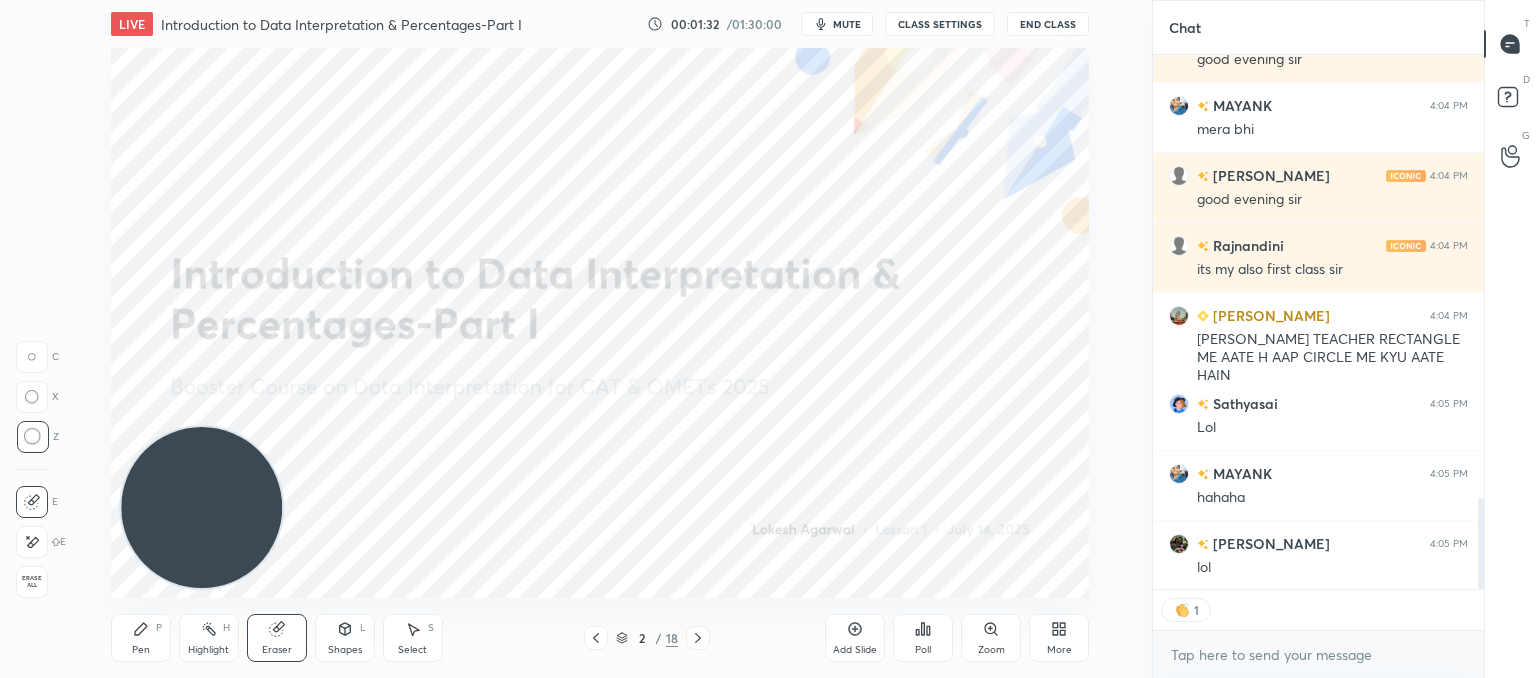 scroll, scrollTop: 2603, scrollLeft: 0, axis: vertical 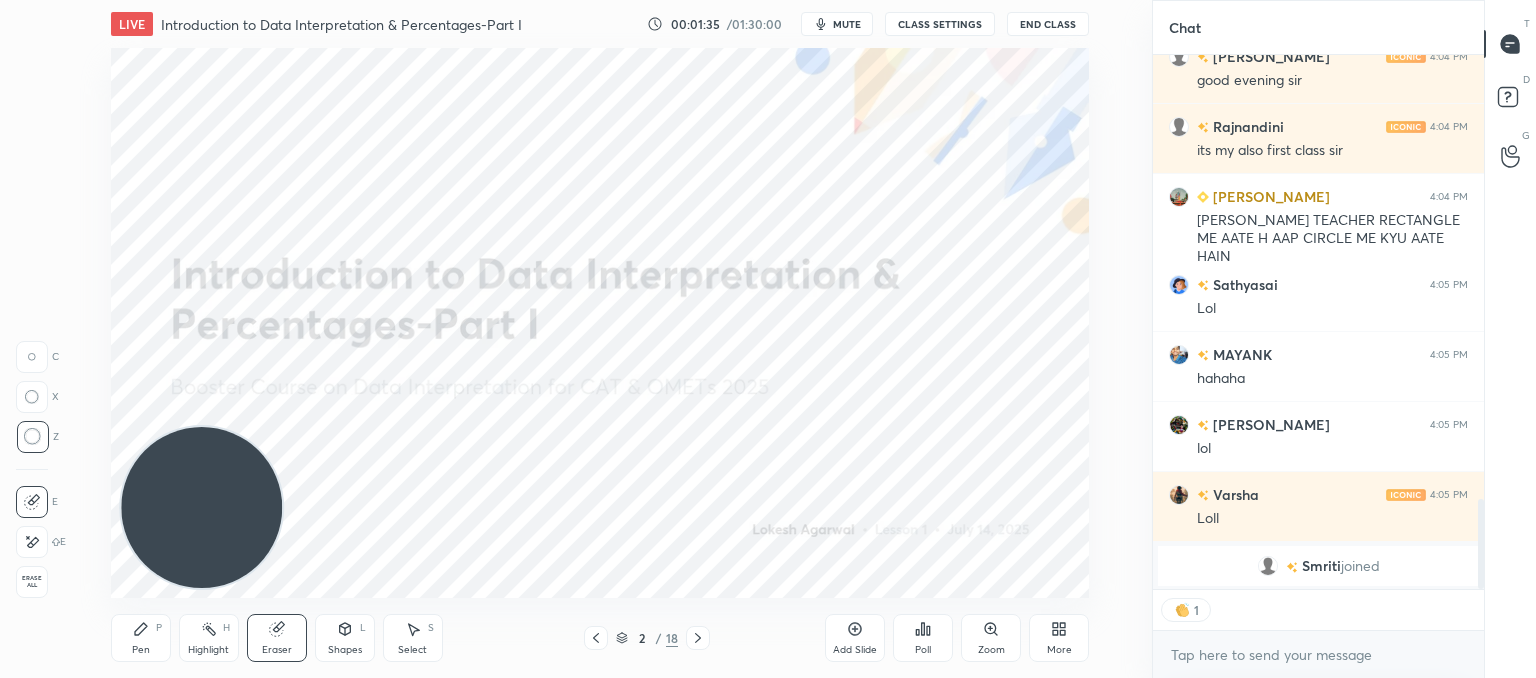 click on "x" at bounding box center (1318, 654) 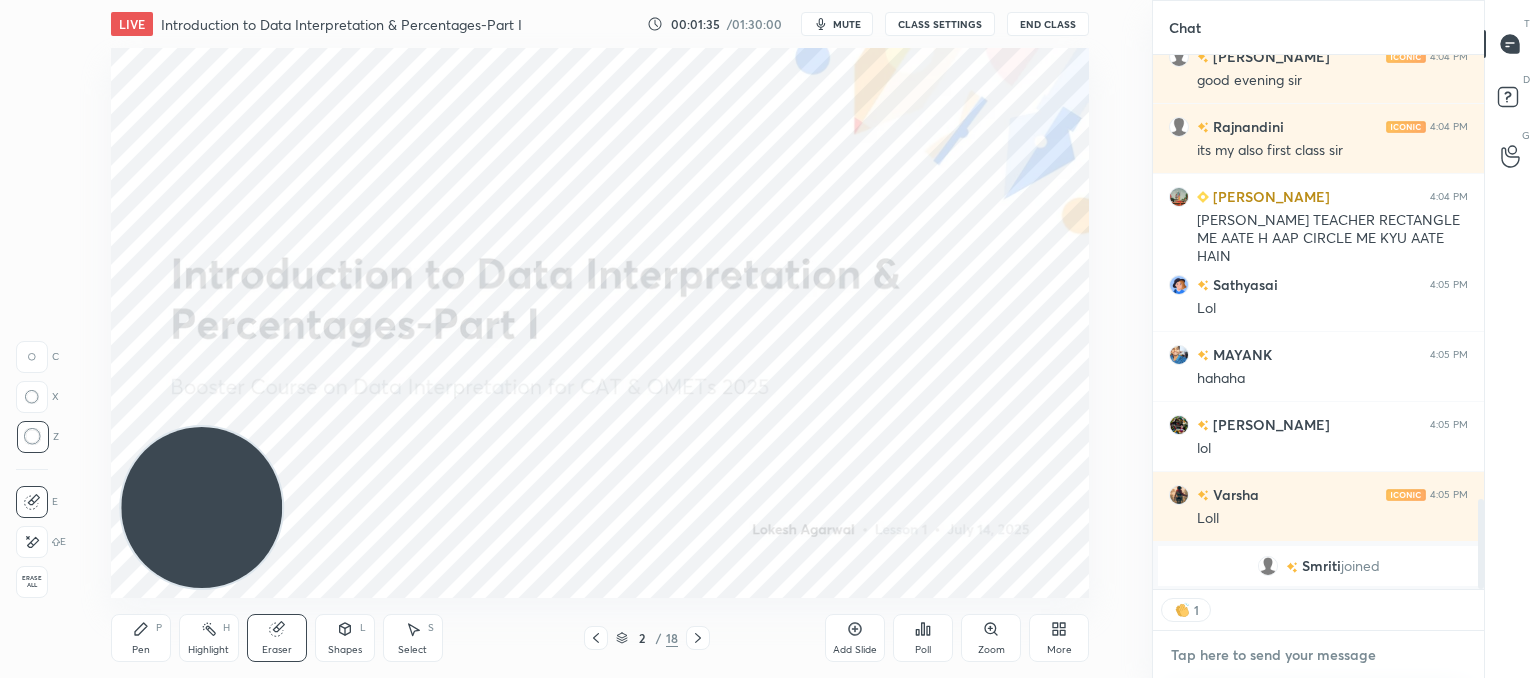 scroll, scrollTop: 2507, scrollLeft: 0, axis: vertical 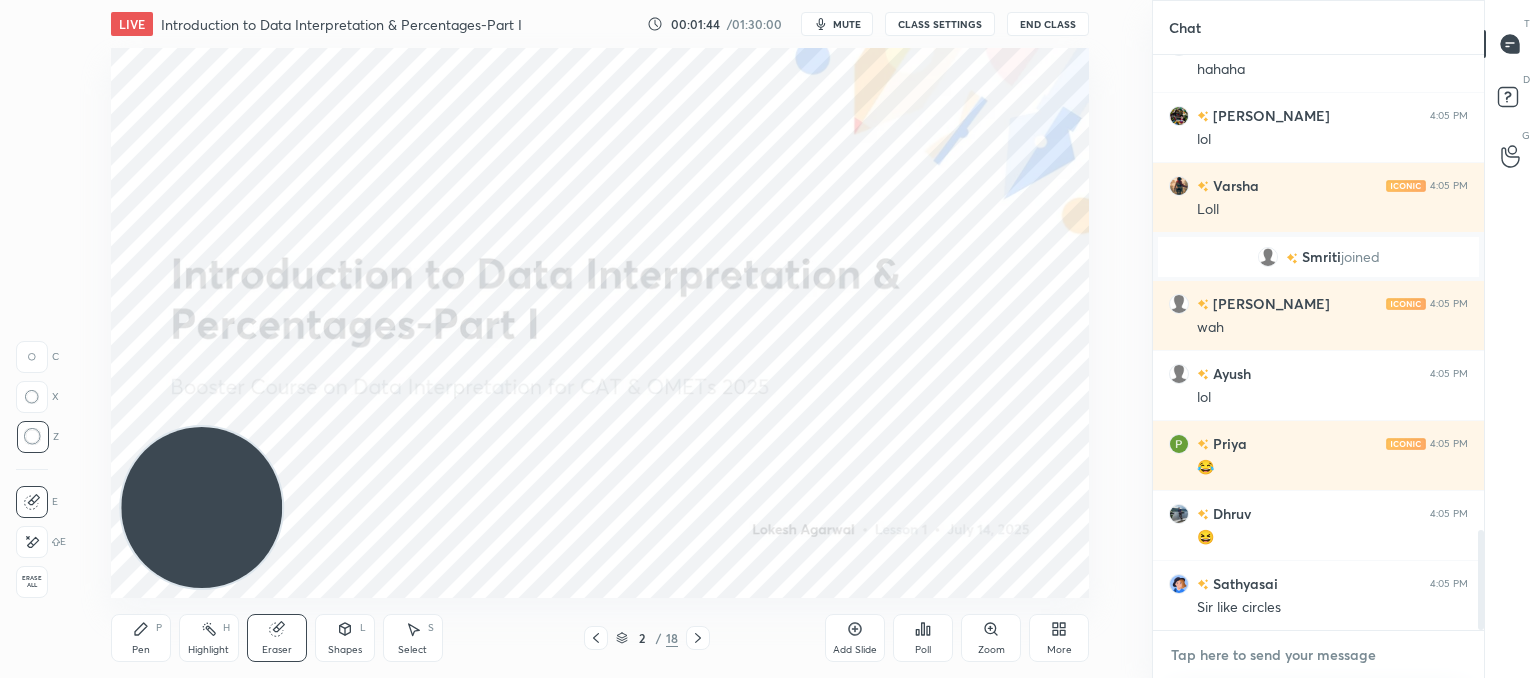 click at bounding box center (1318, 655) 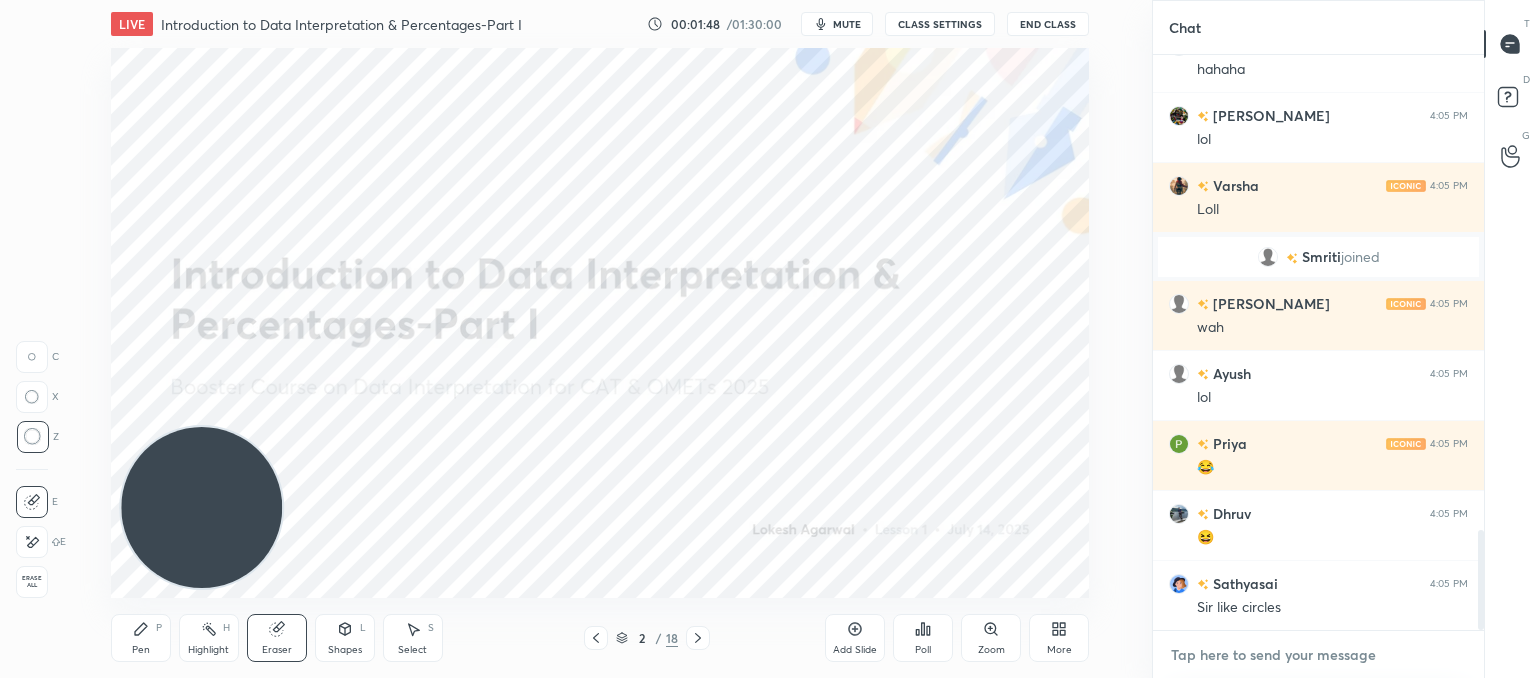 scroll, scrollTop: 2816, scrollLeft: 0, axis: vertical 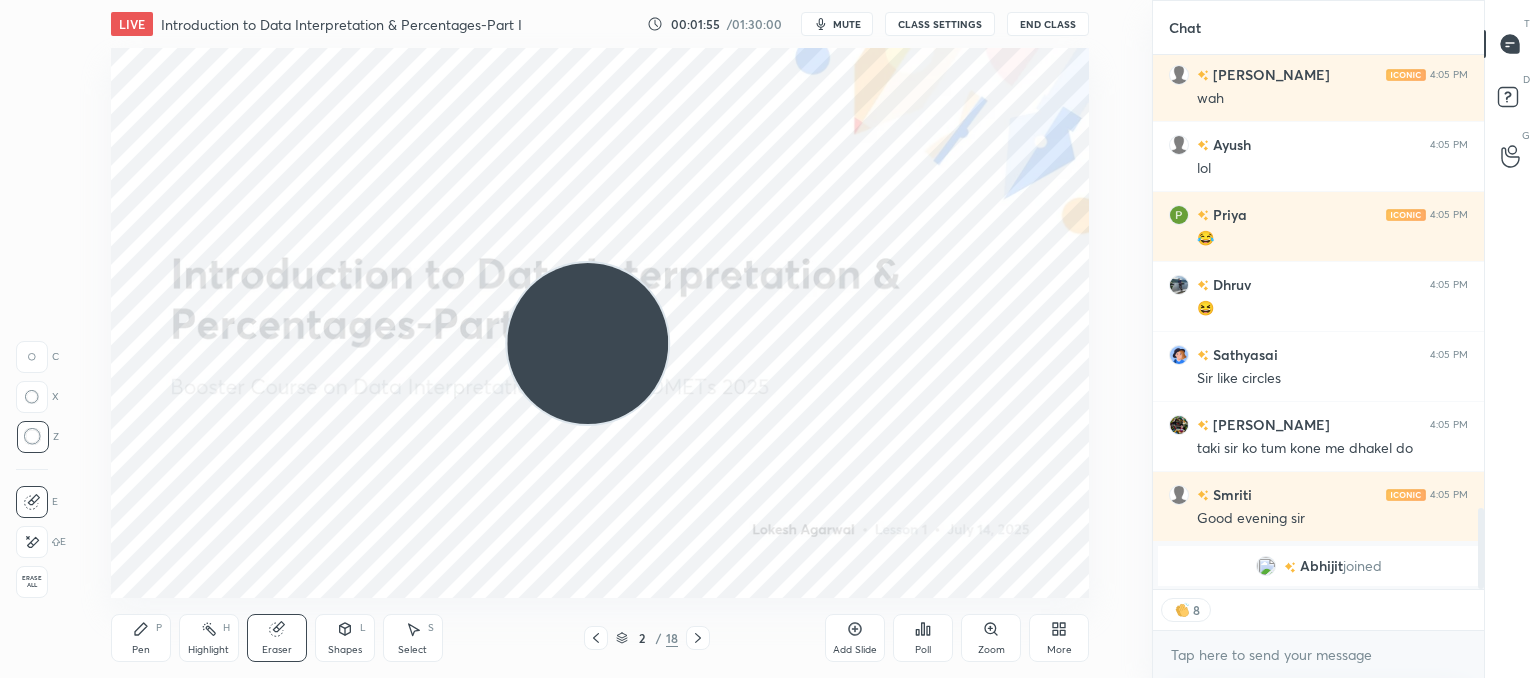drag, startPoint x: 233, startPoint y: 485, endPoint x: 585, endPoint y: 342, distance: 379.93814 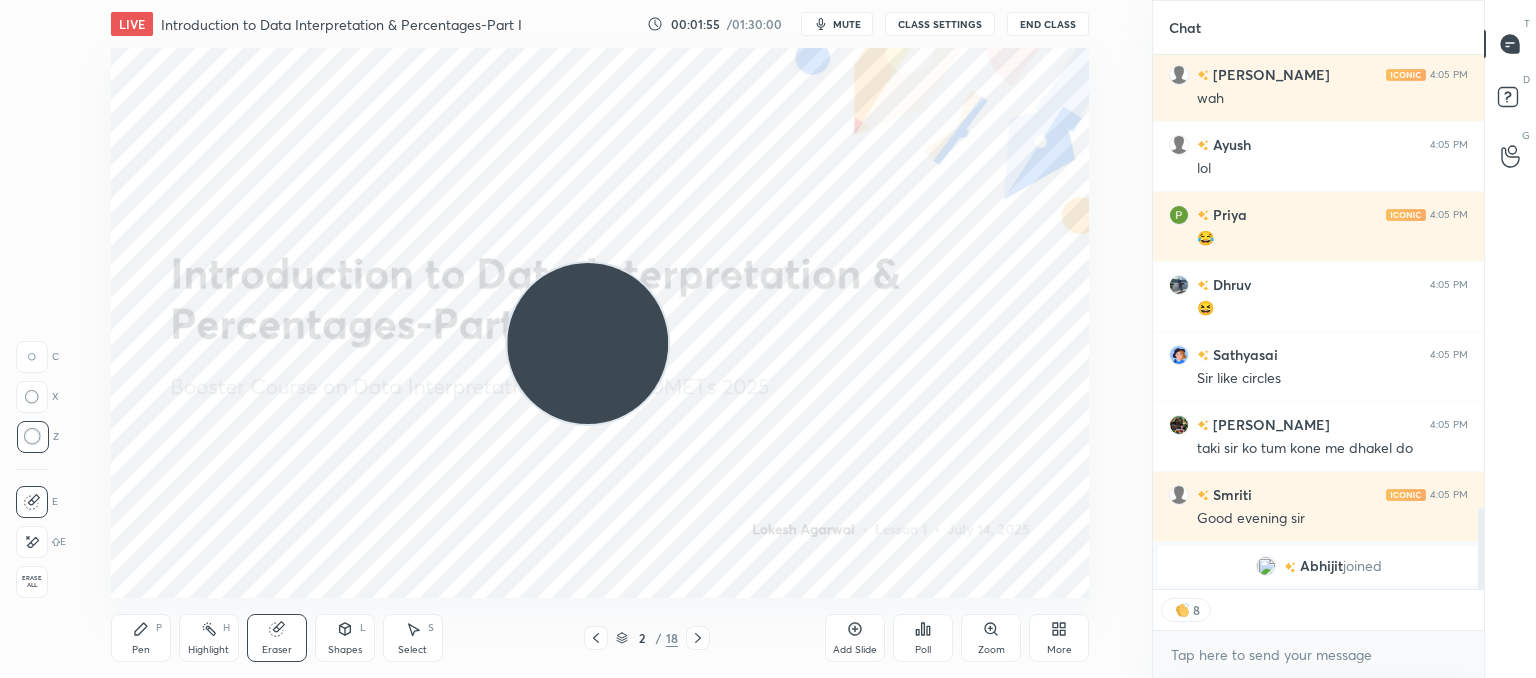 click at bounding box center (587, 343) 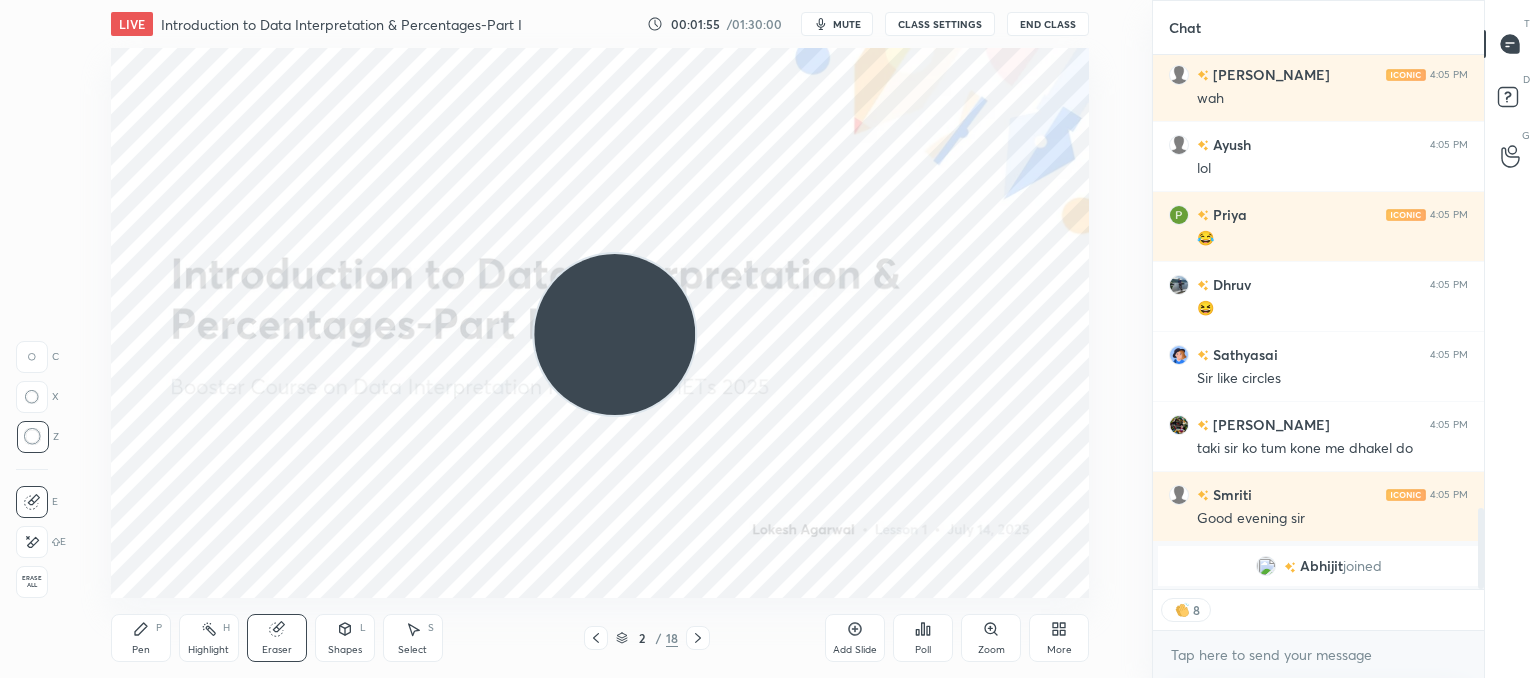 drag, startPoint x: 638, startPoint y: 318, endPoint x: 716, endPoint y: 290, distance: 82.8734 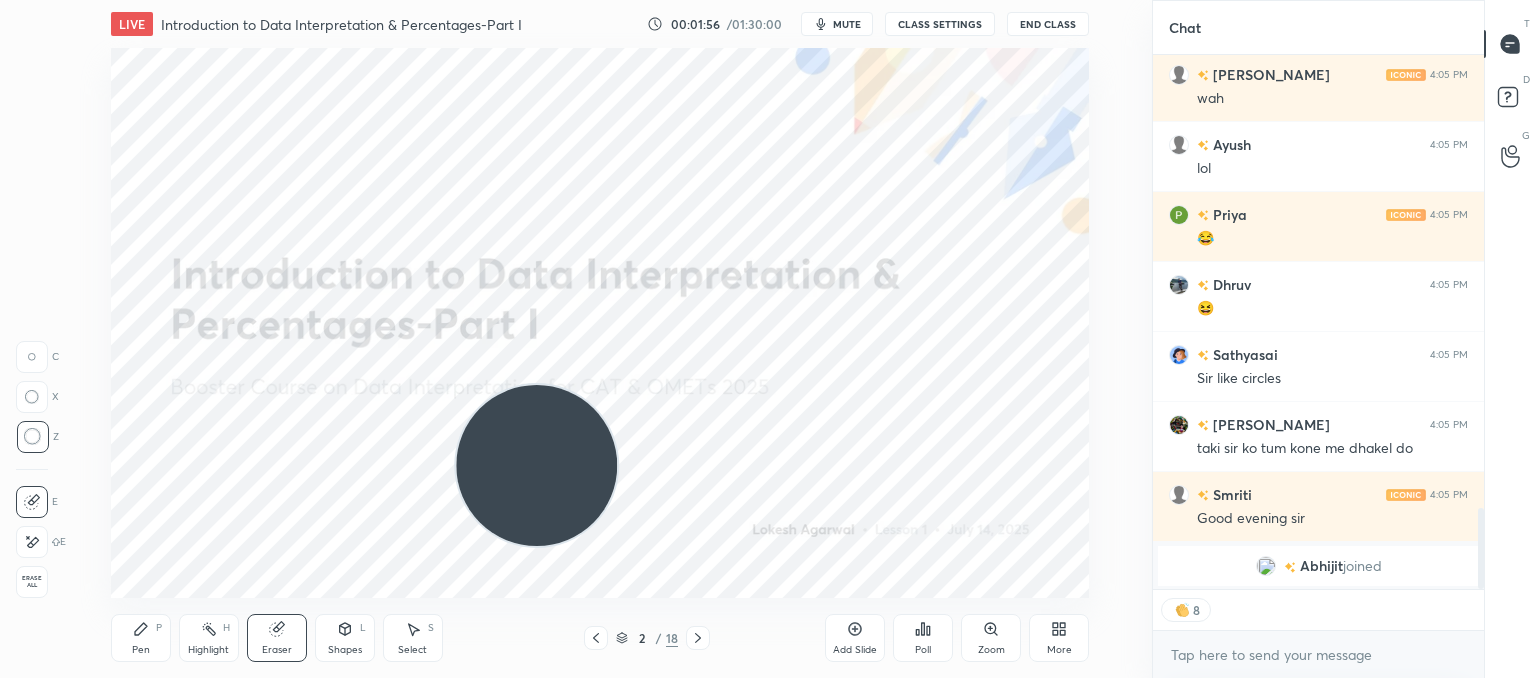 drag, startPoint x: 656, startPoint y: 301, endPoint x: 582, endPoint y: 473, distance: 187.24316 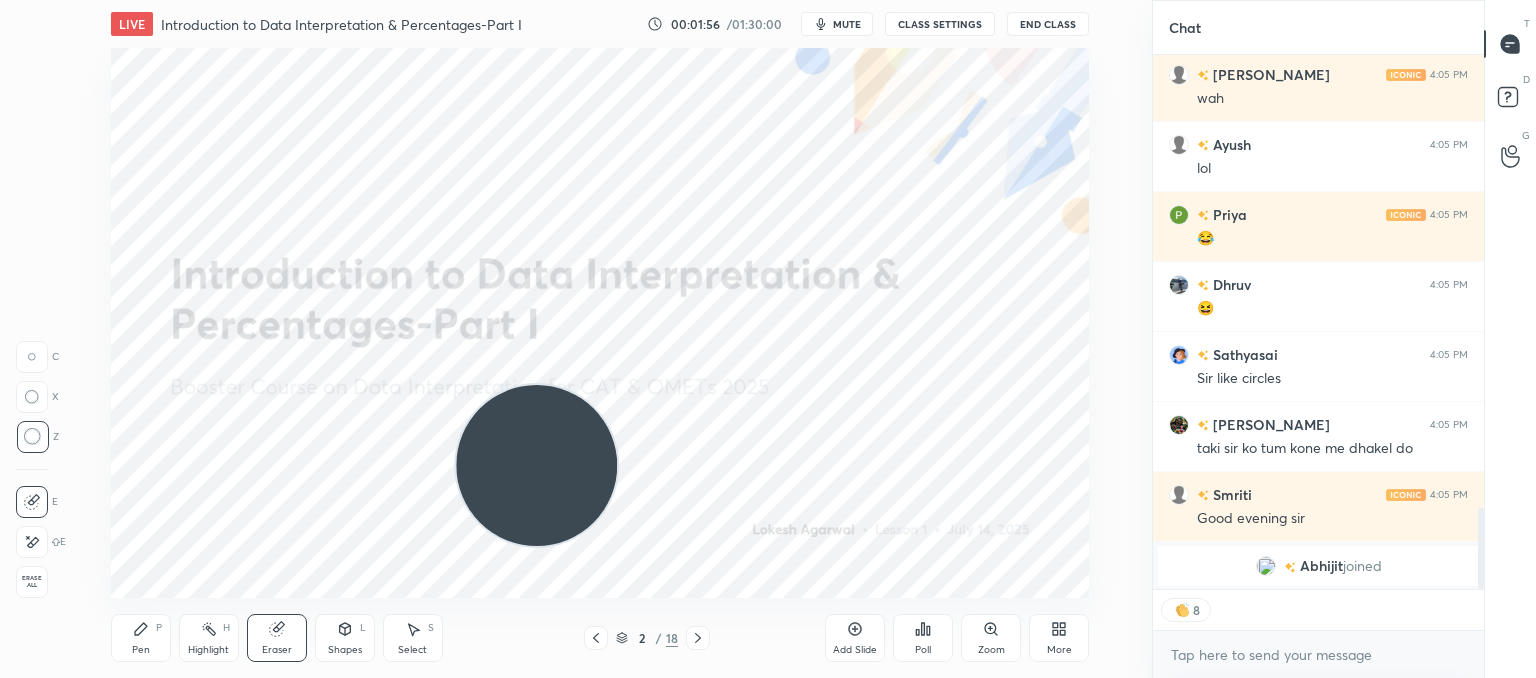 click at bounding box center (536, 465) 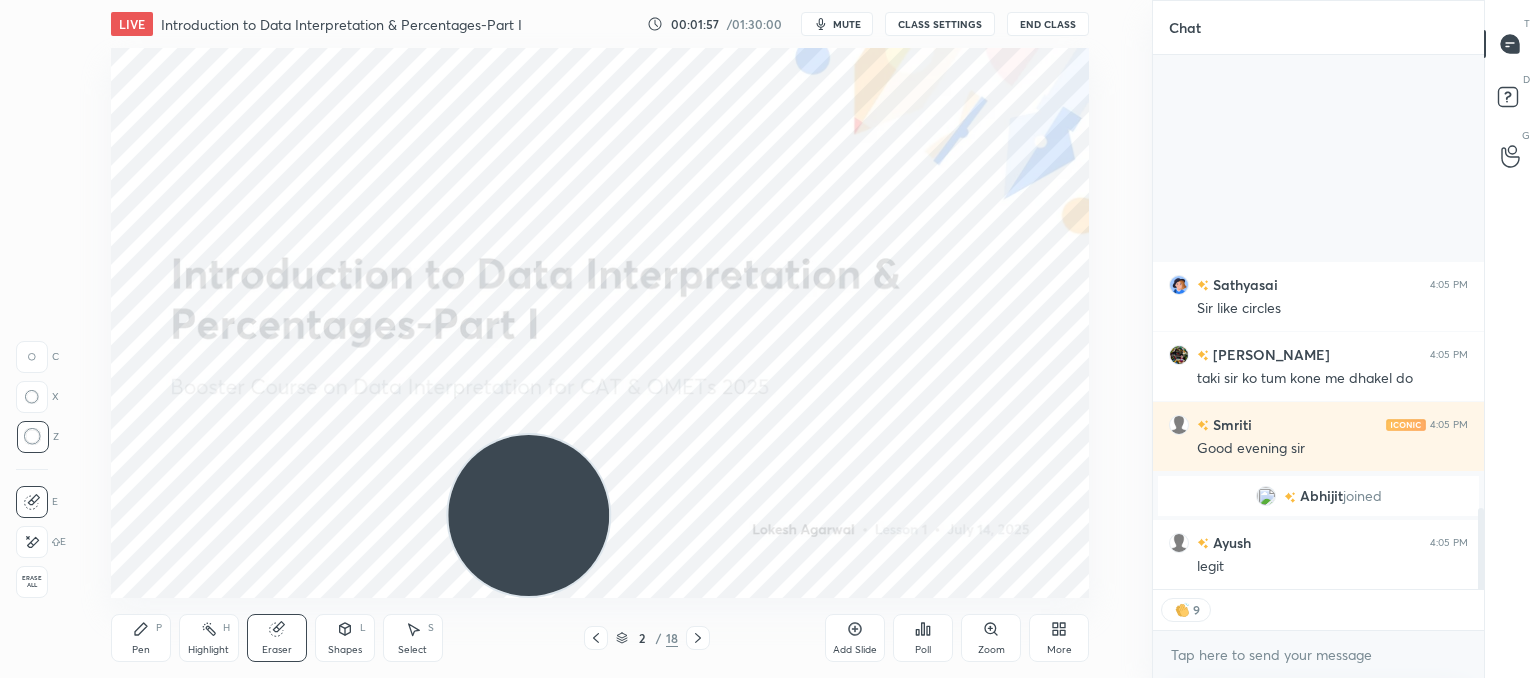 scroll, scrollTop: 2968, scrollLeft: 0, axis: vertical 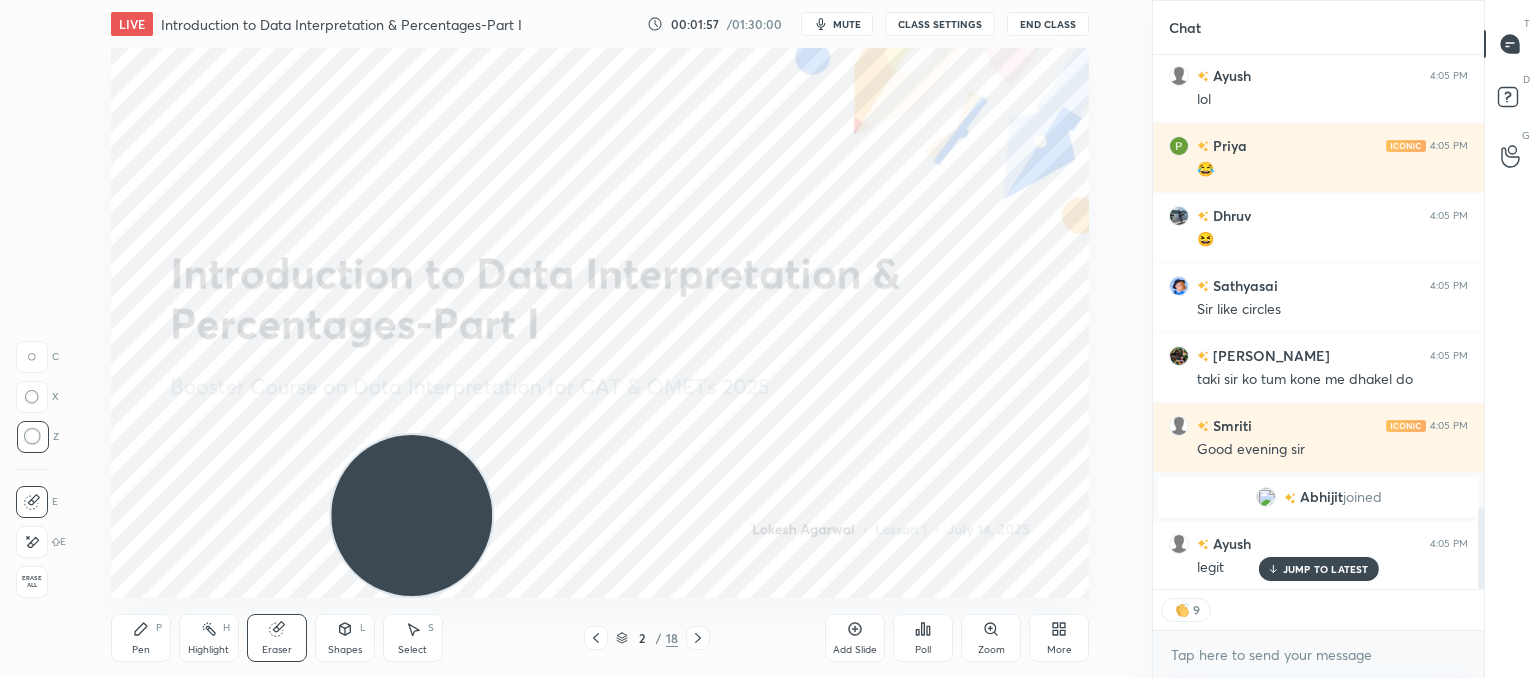 drag, startPoint x: 540, startPoint y: 517, endPoint x: 247, endPoint y: 490, distance: 294.2414 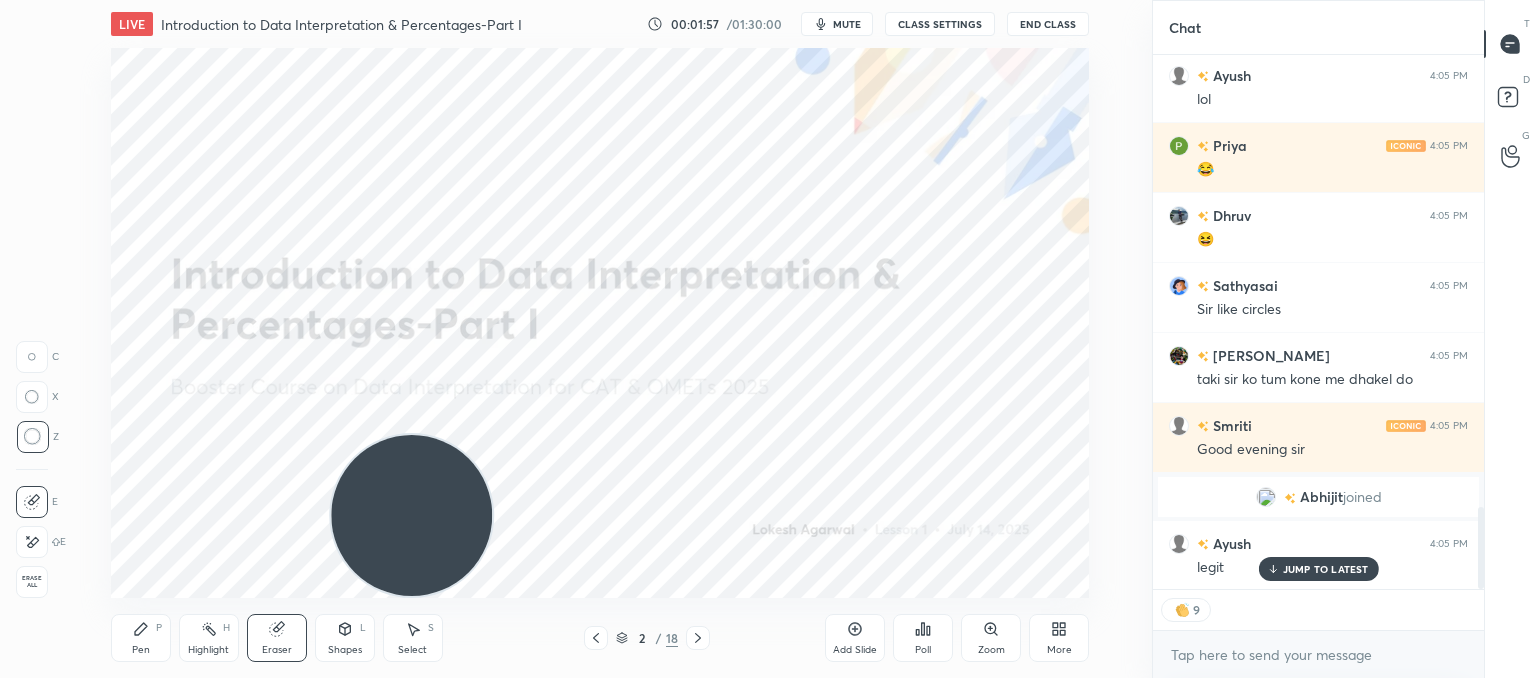 click at bounding box center [411, 515] 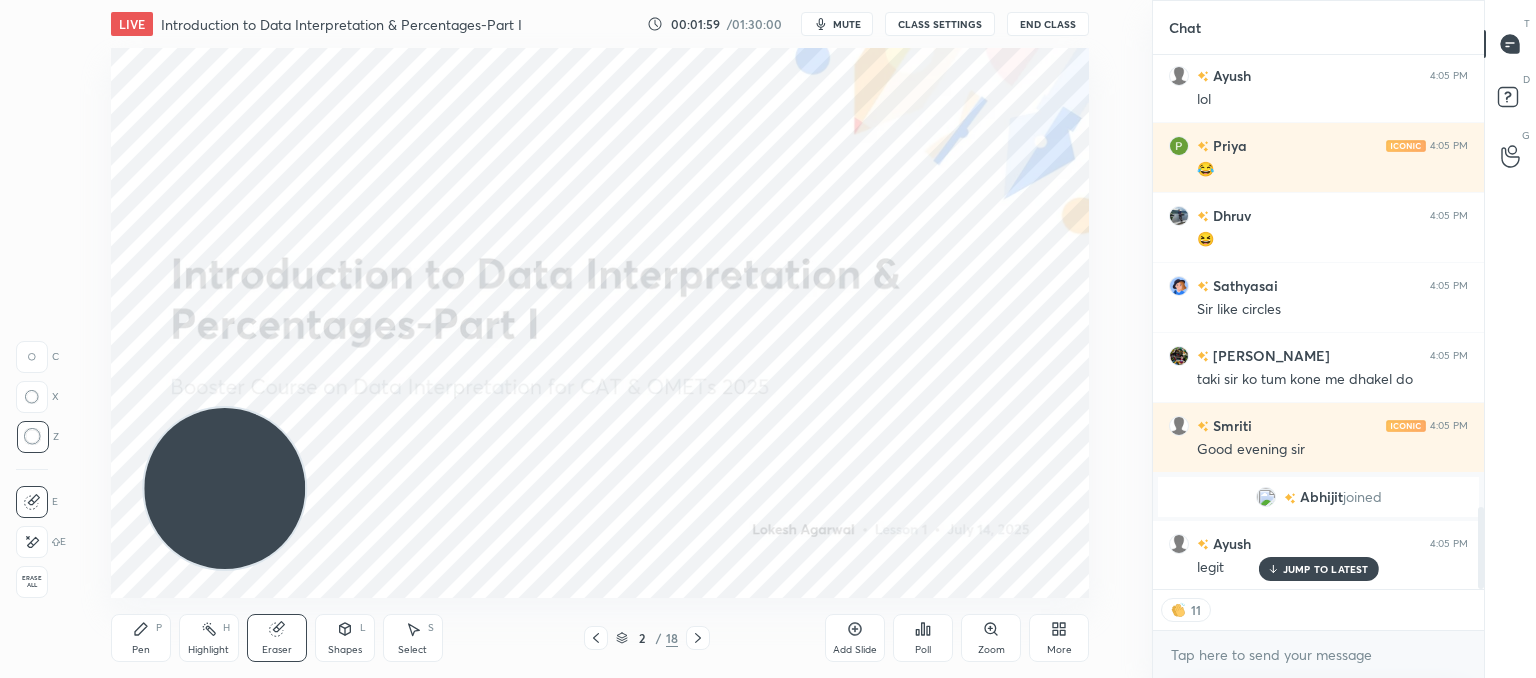 click on "JUMP TO LATEST" at bounding box center (1318, 569) 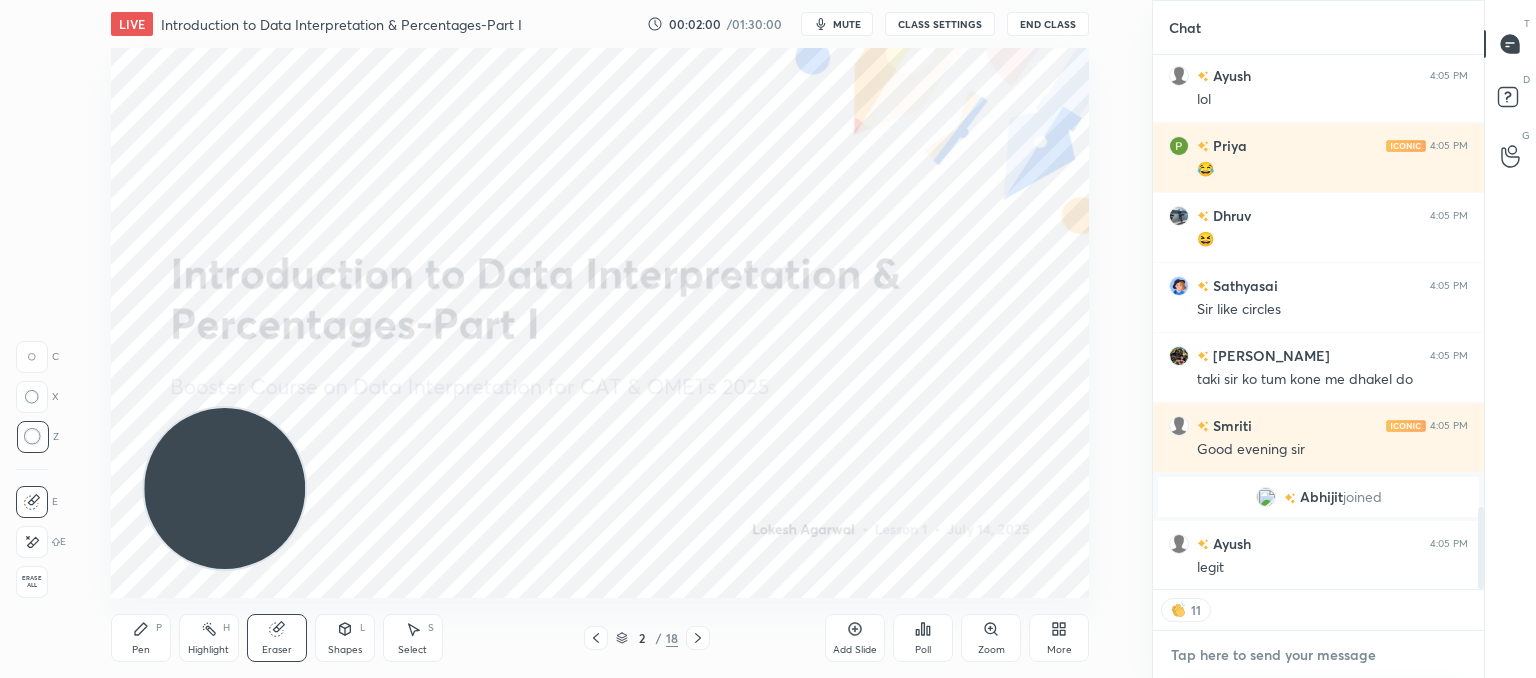 drag, startPoint x: 1194, startPoint y: 653, endPoint x: 1183, endPoint y: 642, distance: 15.556349 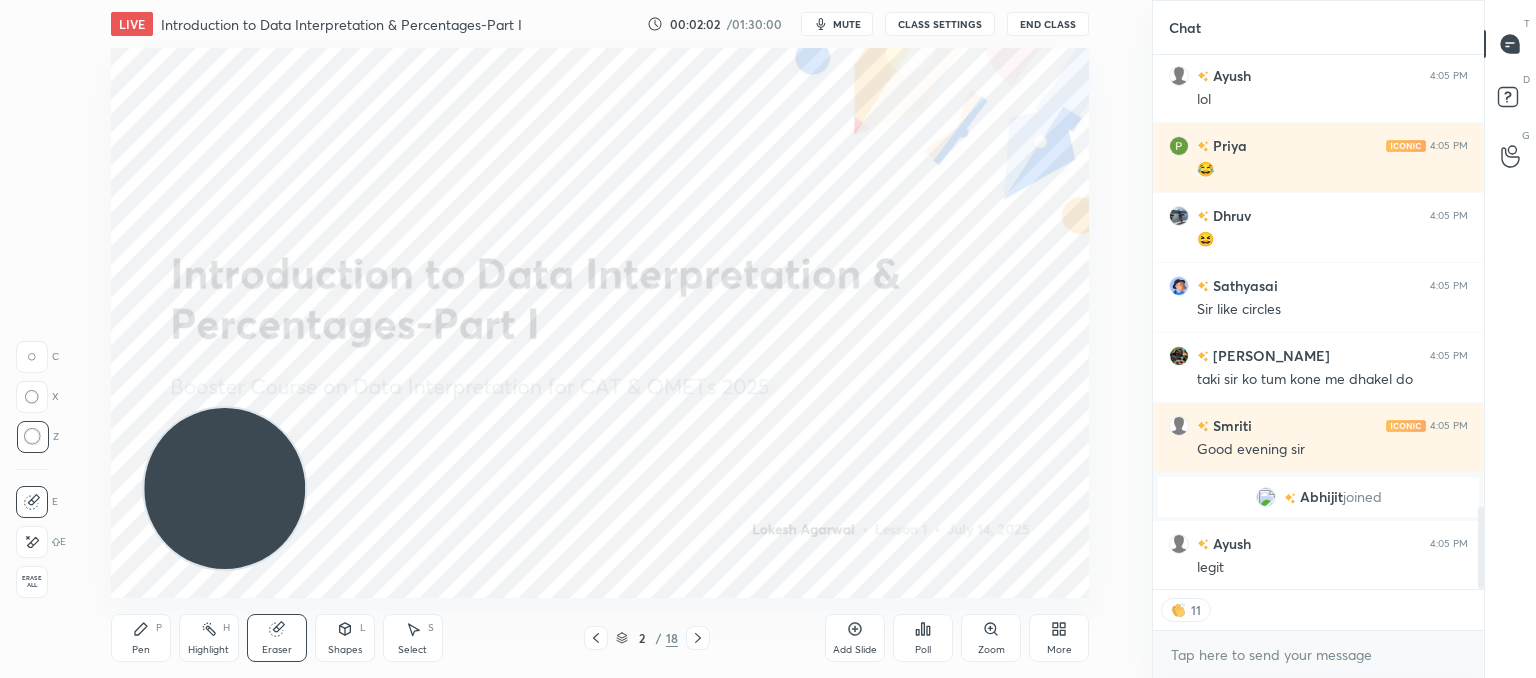 click on "Pen P" at bounding box center [141, 638] 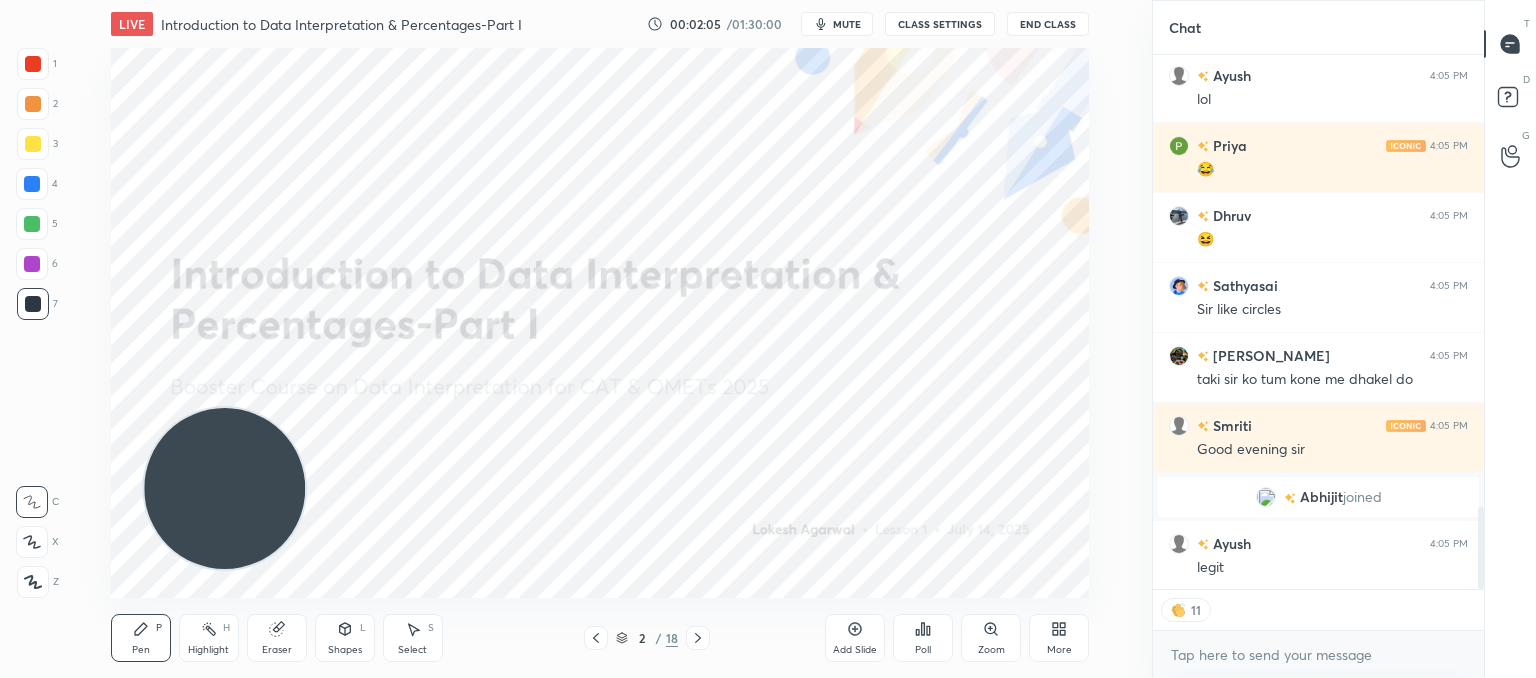 scroll, scrollTop: 3039, scrollLeft: 0, axis: vertical 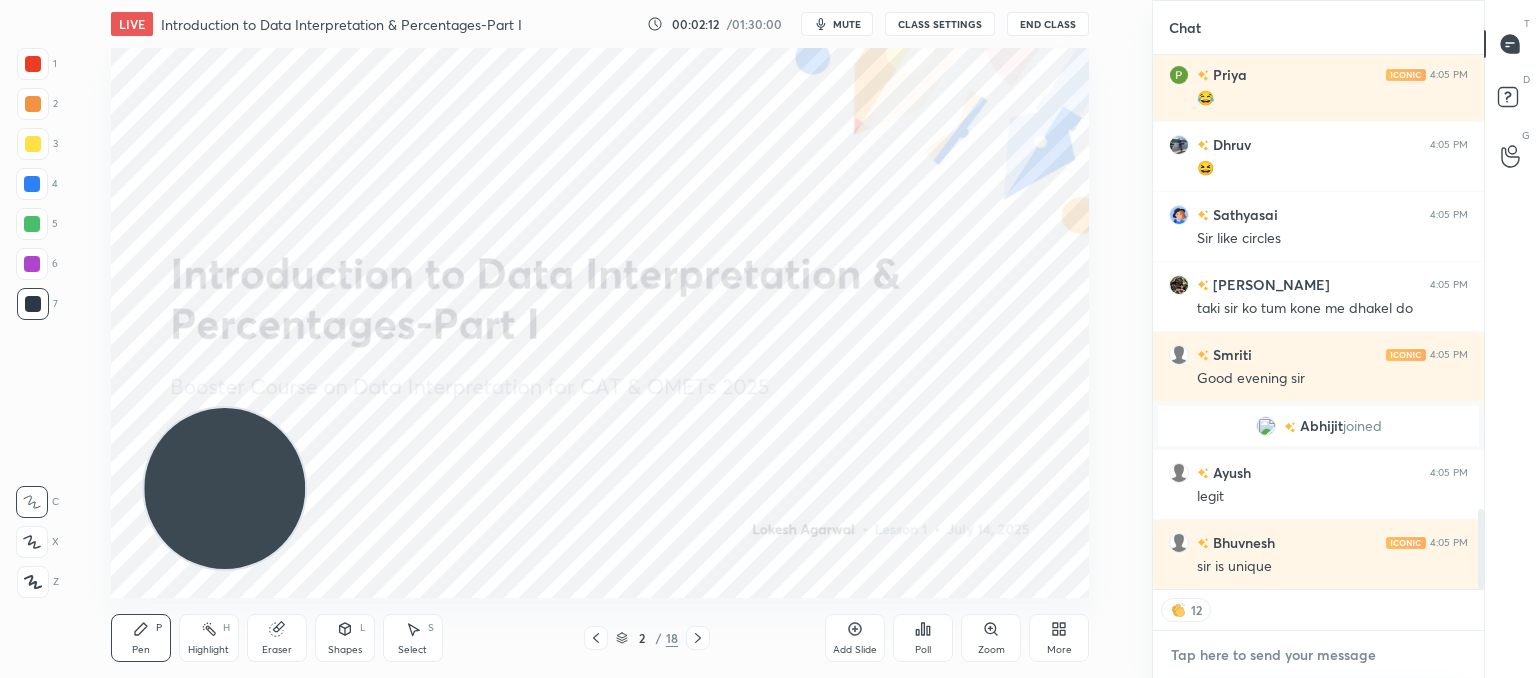 click at bounding box center (1318, 655) 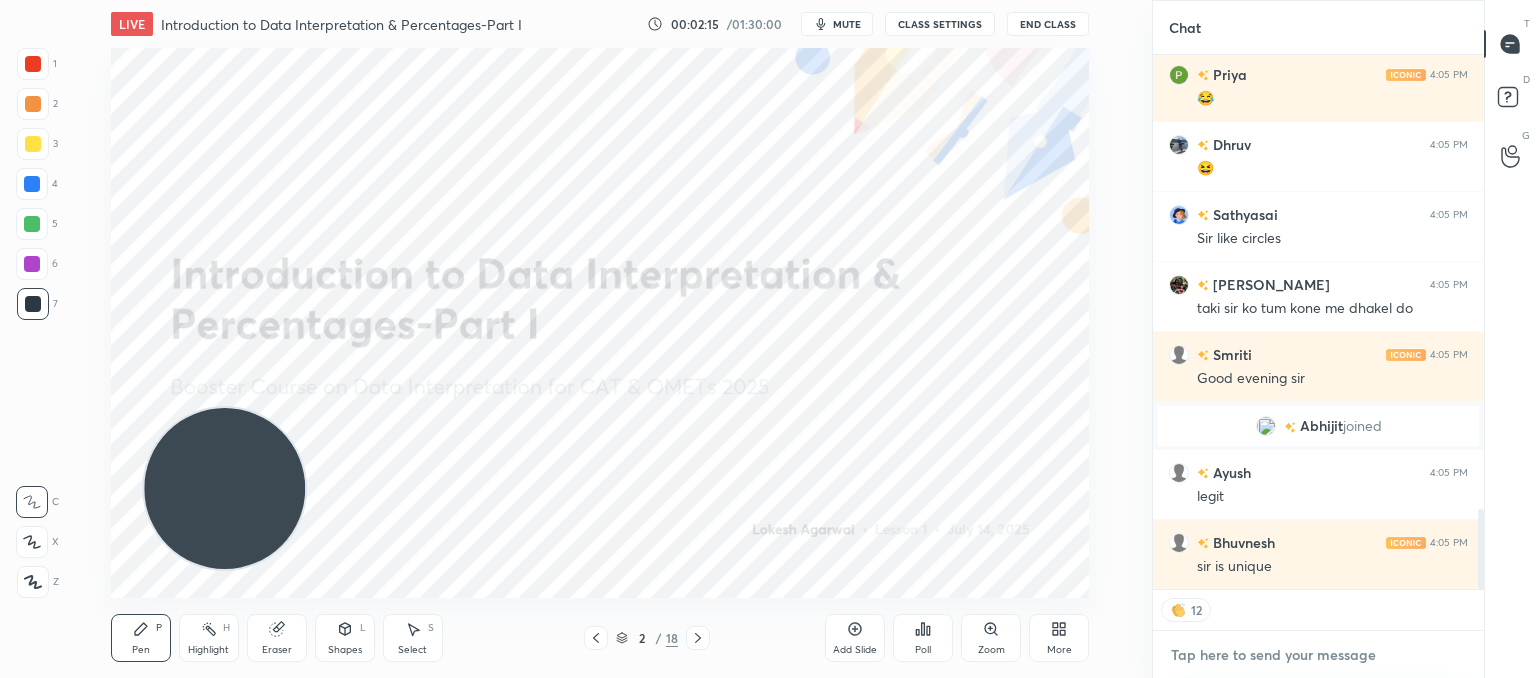 click at bounding box center [1318, 655] 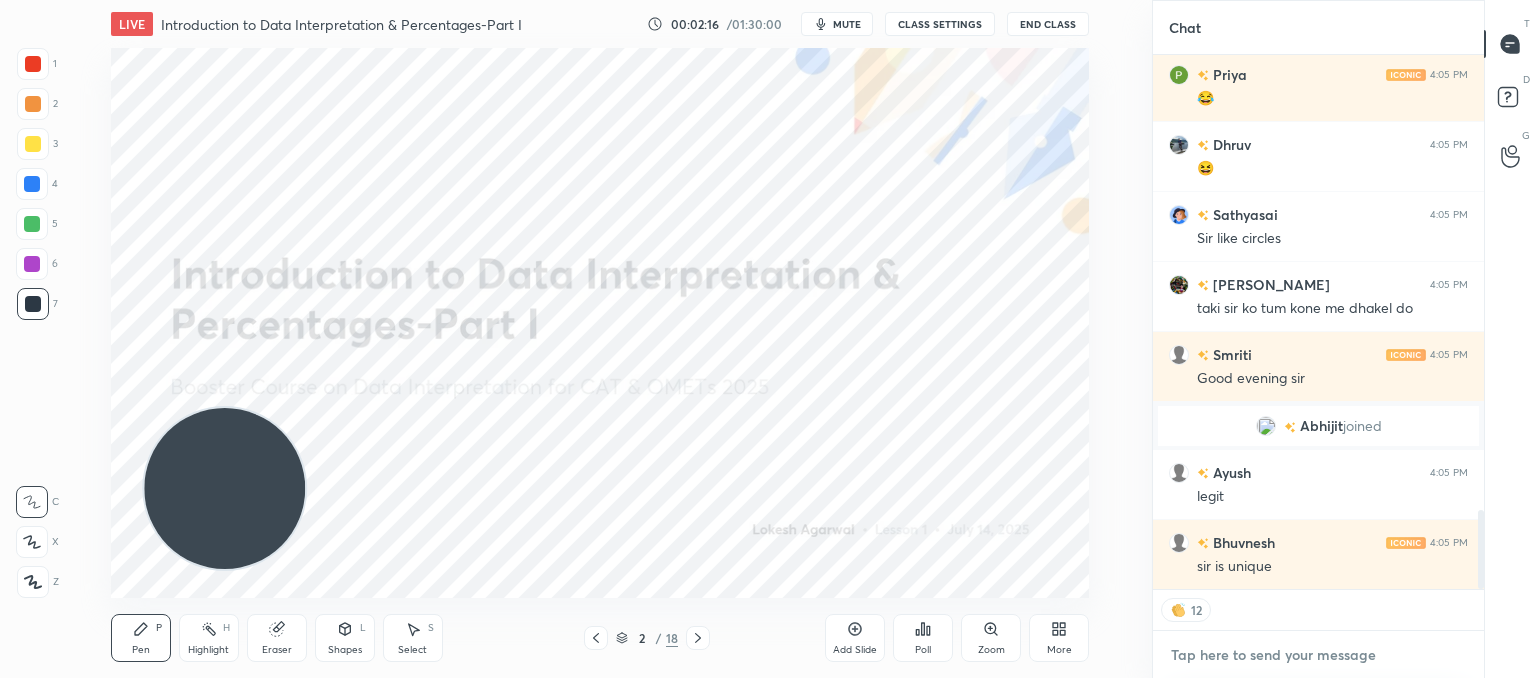 scroll, scrollTop: 3087, scrollLeft: 0, axis: vertical 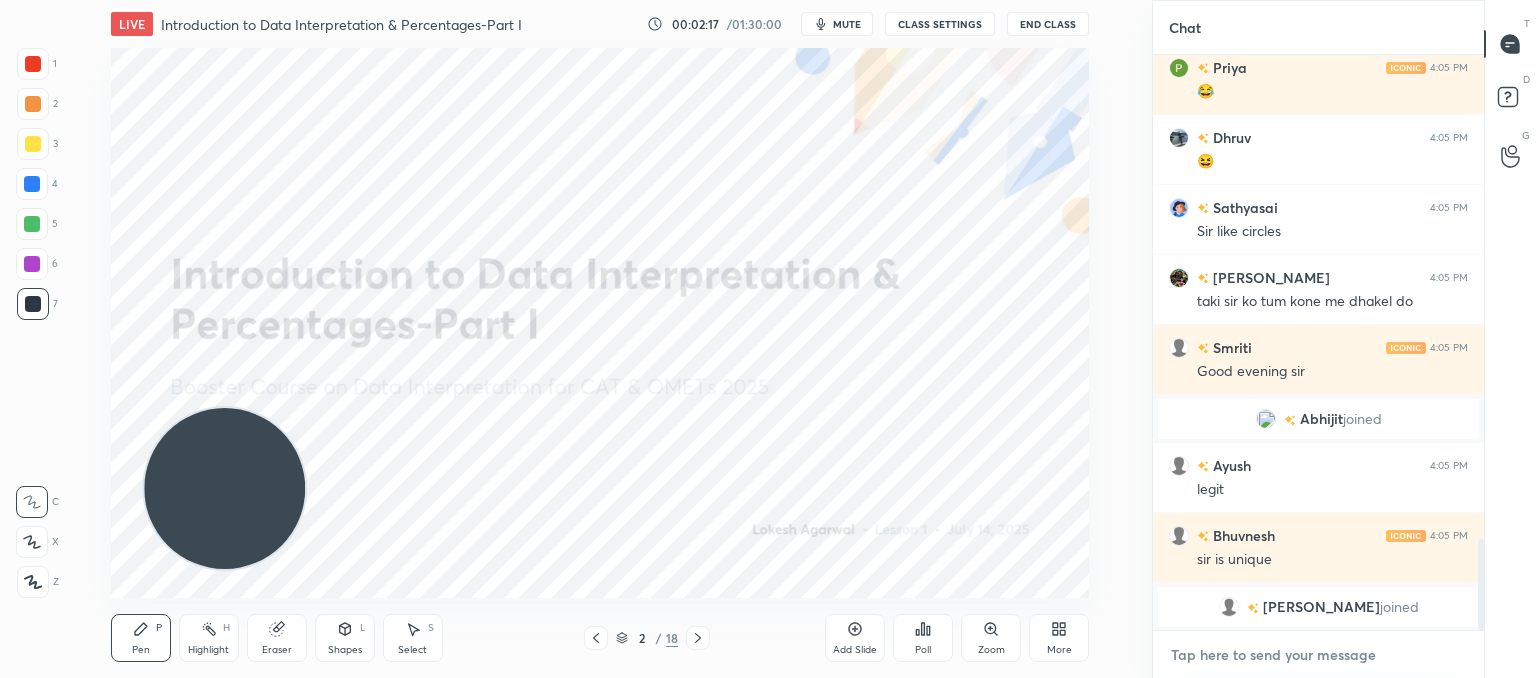 click at bounding box center [1318, 655] 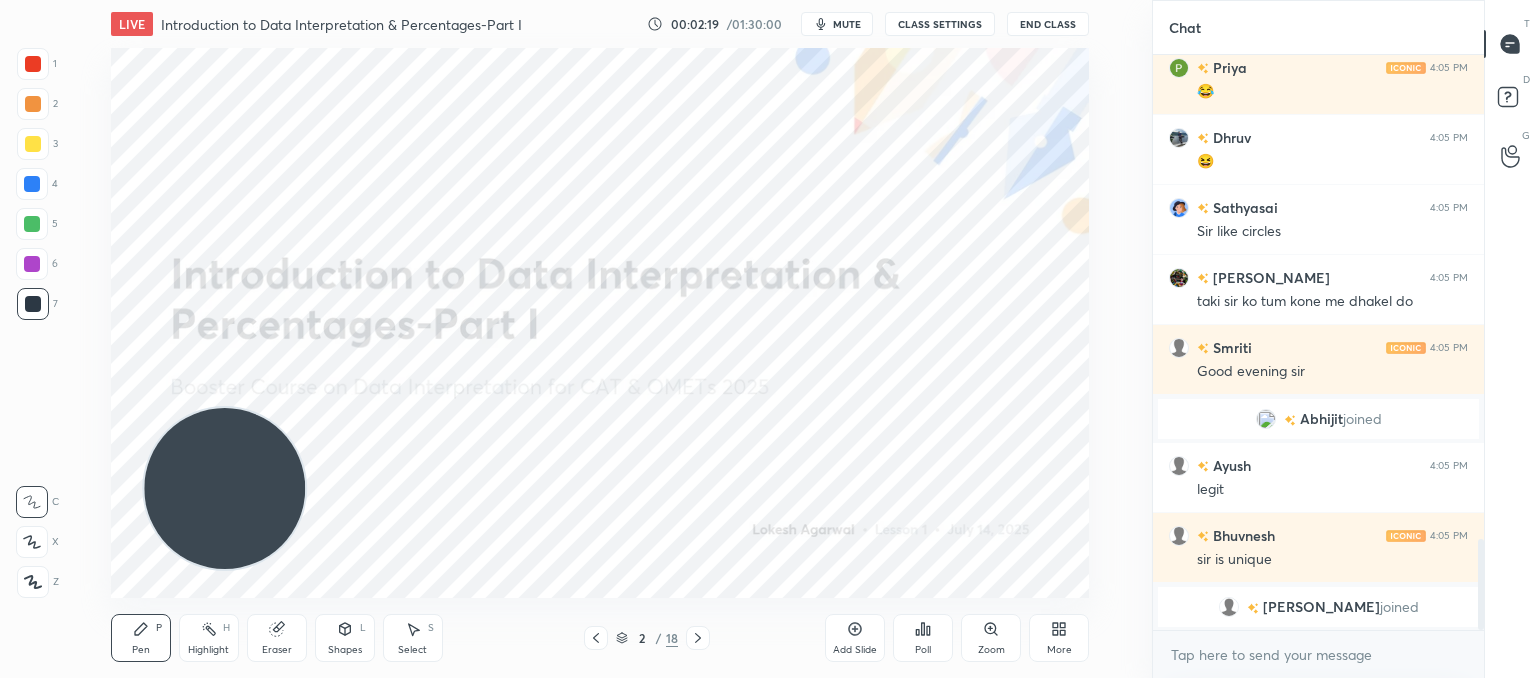 scroll, scrollTop: 3070, scrollLeft: 0, axis: vertical 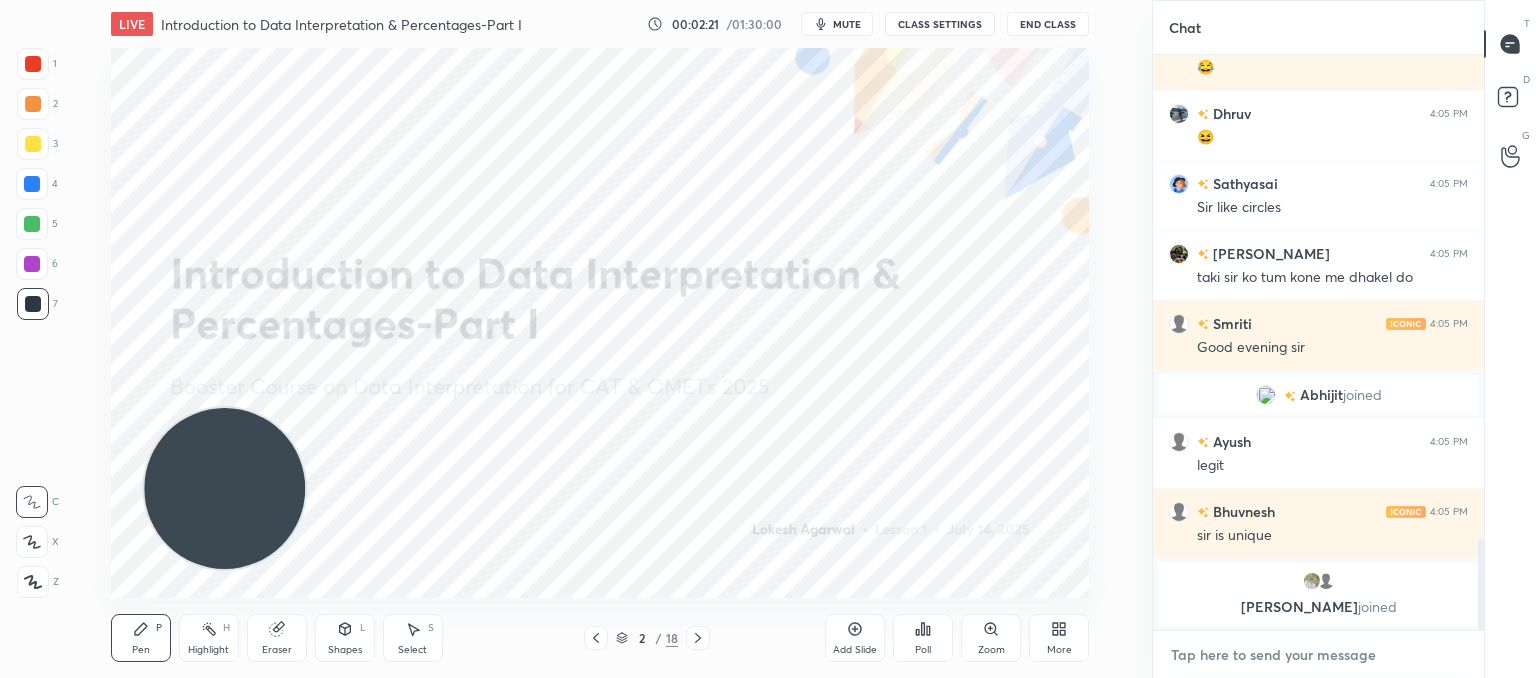 click at bounding box center (1318, 655) 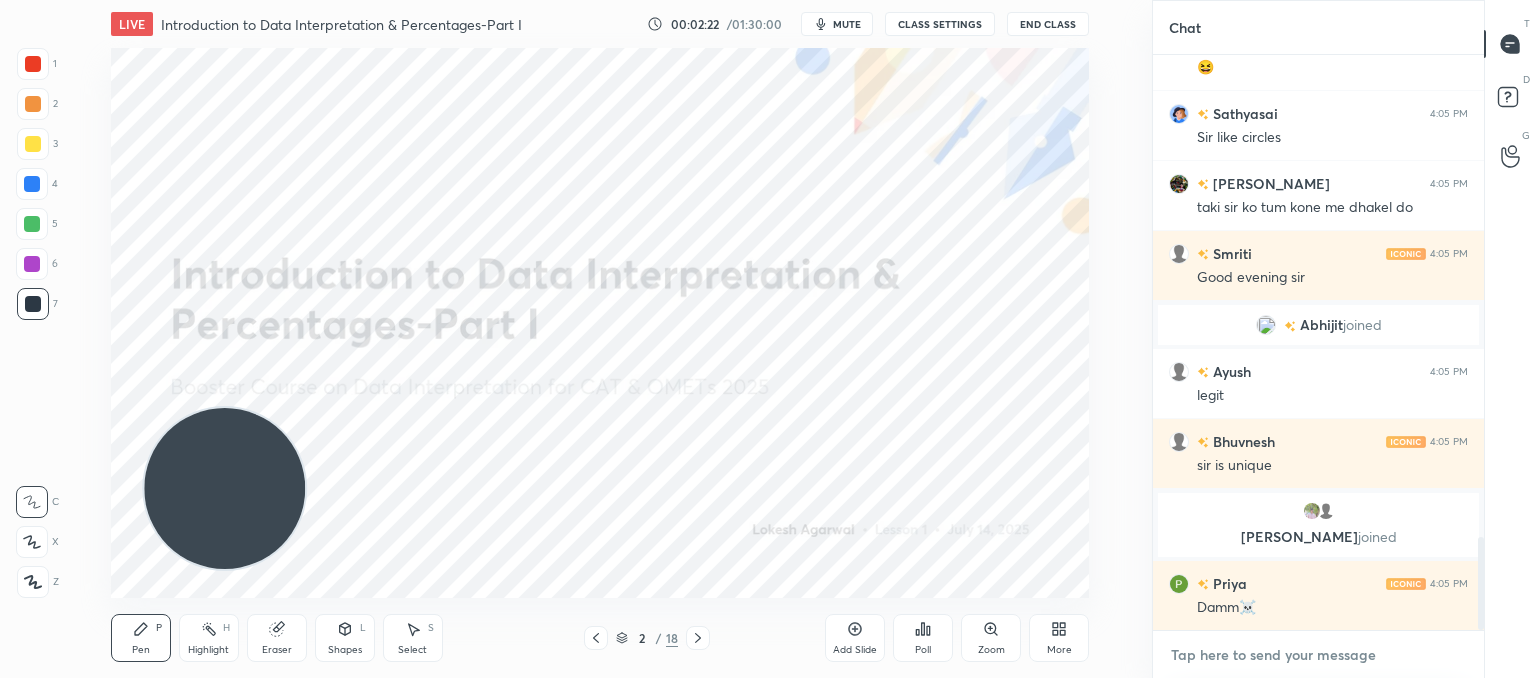 scroll, scrollTop: 3000, scrollLeft: 0, axis: vertical 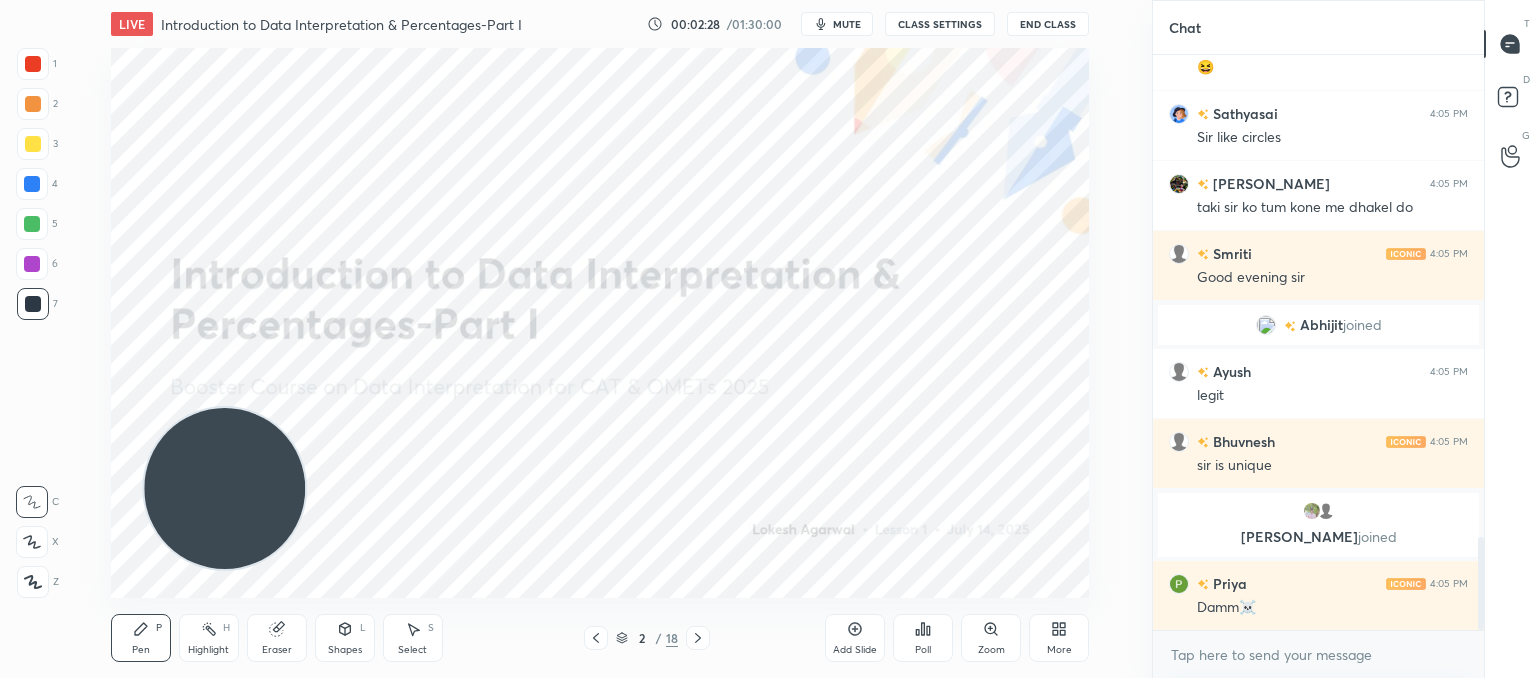 drag, startPoint x: 265, startPoint y: 643, endPoint x: 257, endPoint y: 523, distance: 120.26637 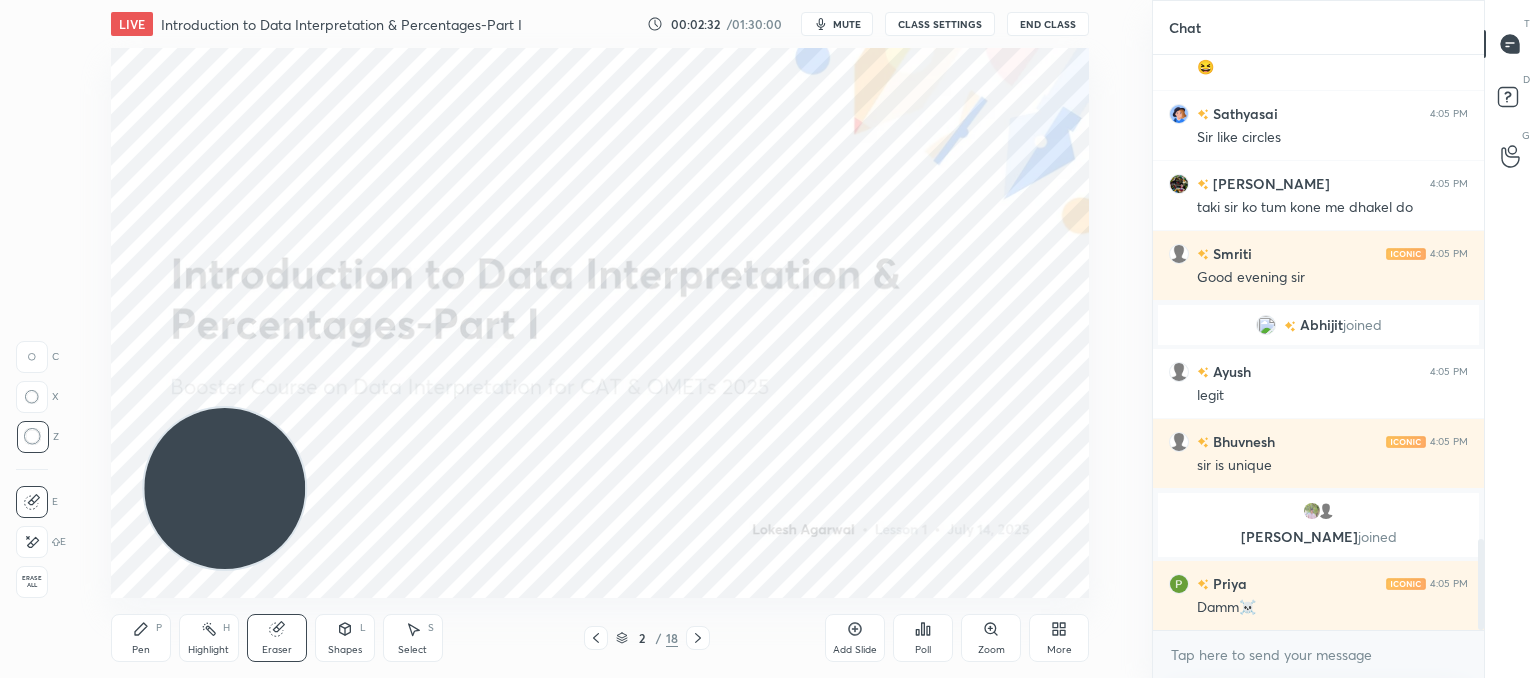 scroll, scrollTop: 3070, scrollLeft: 0, axis: vertical 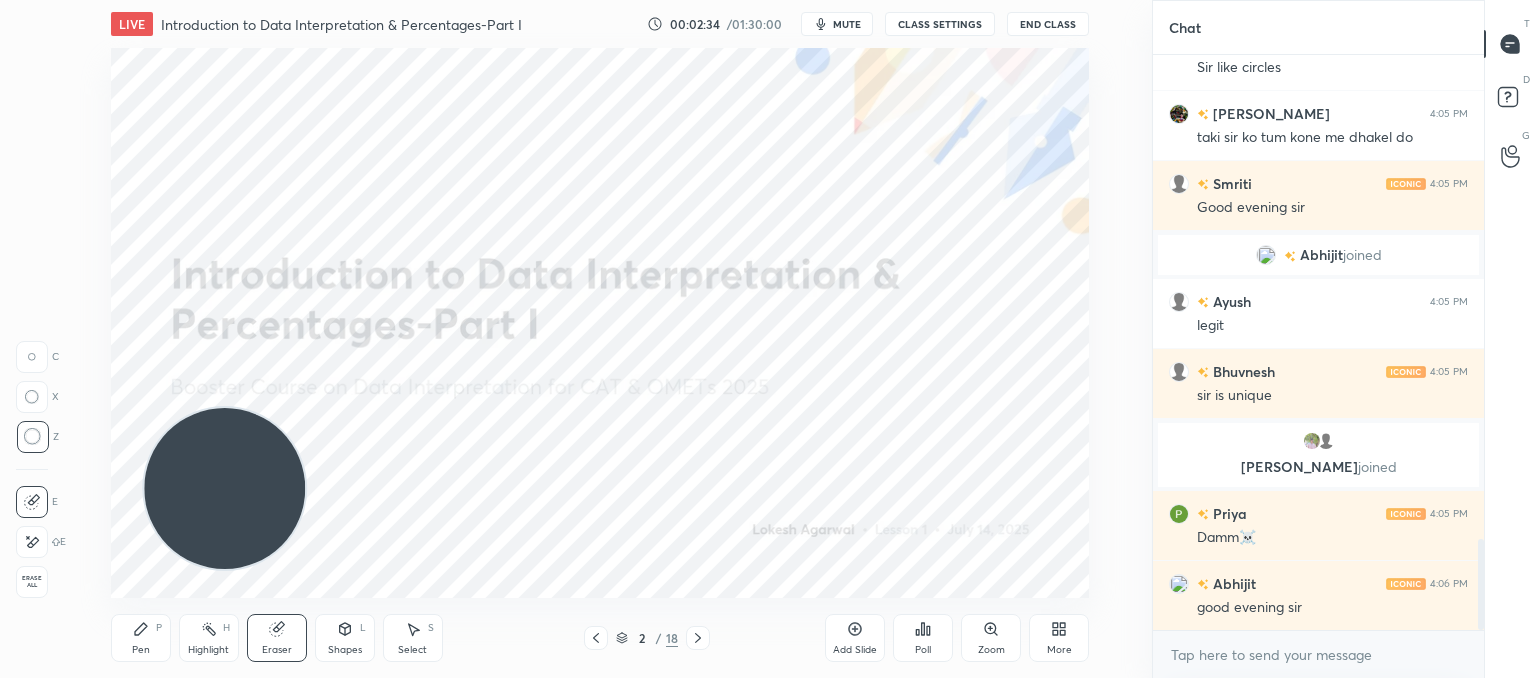 click on "Add Slide" at bounding box center [855, 650] 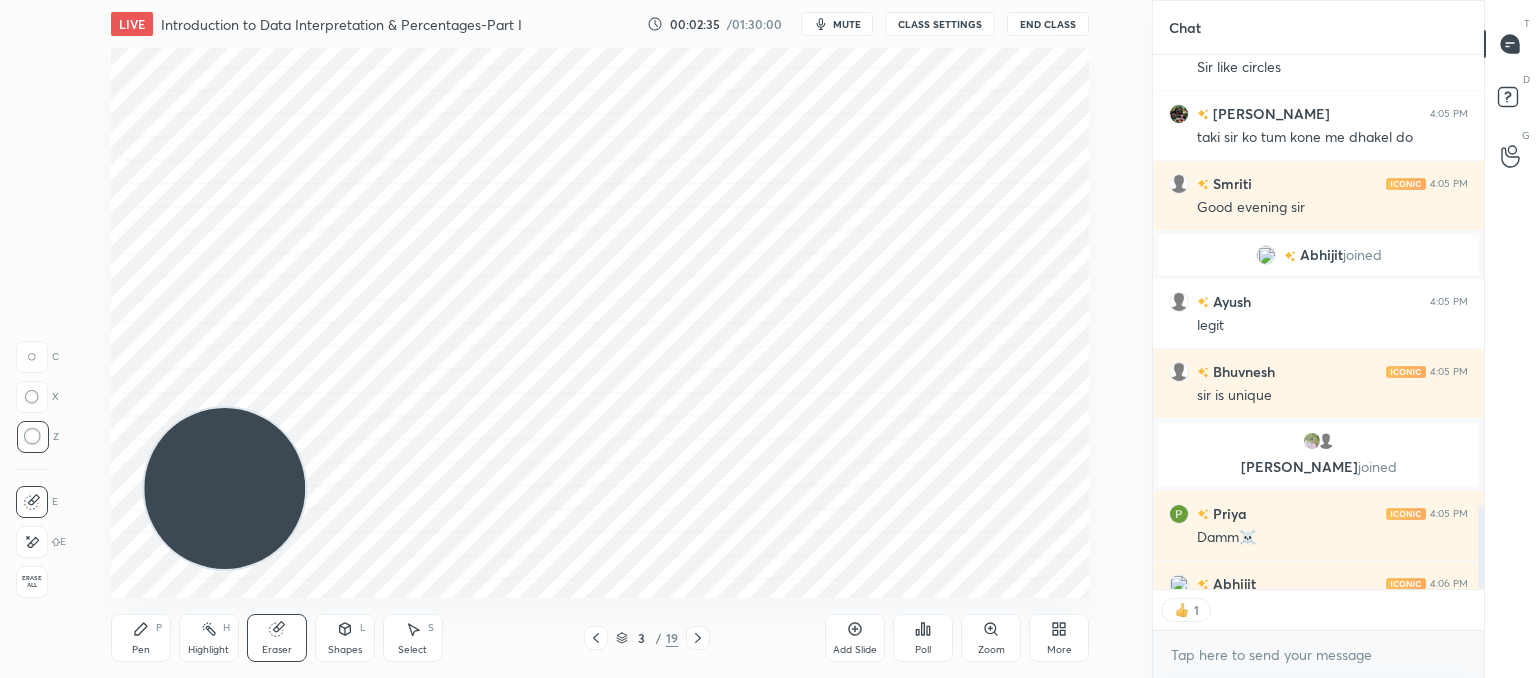 scroll, scrollTop: 7, scrollLeft: 6, axis: both 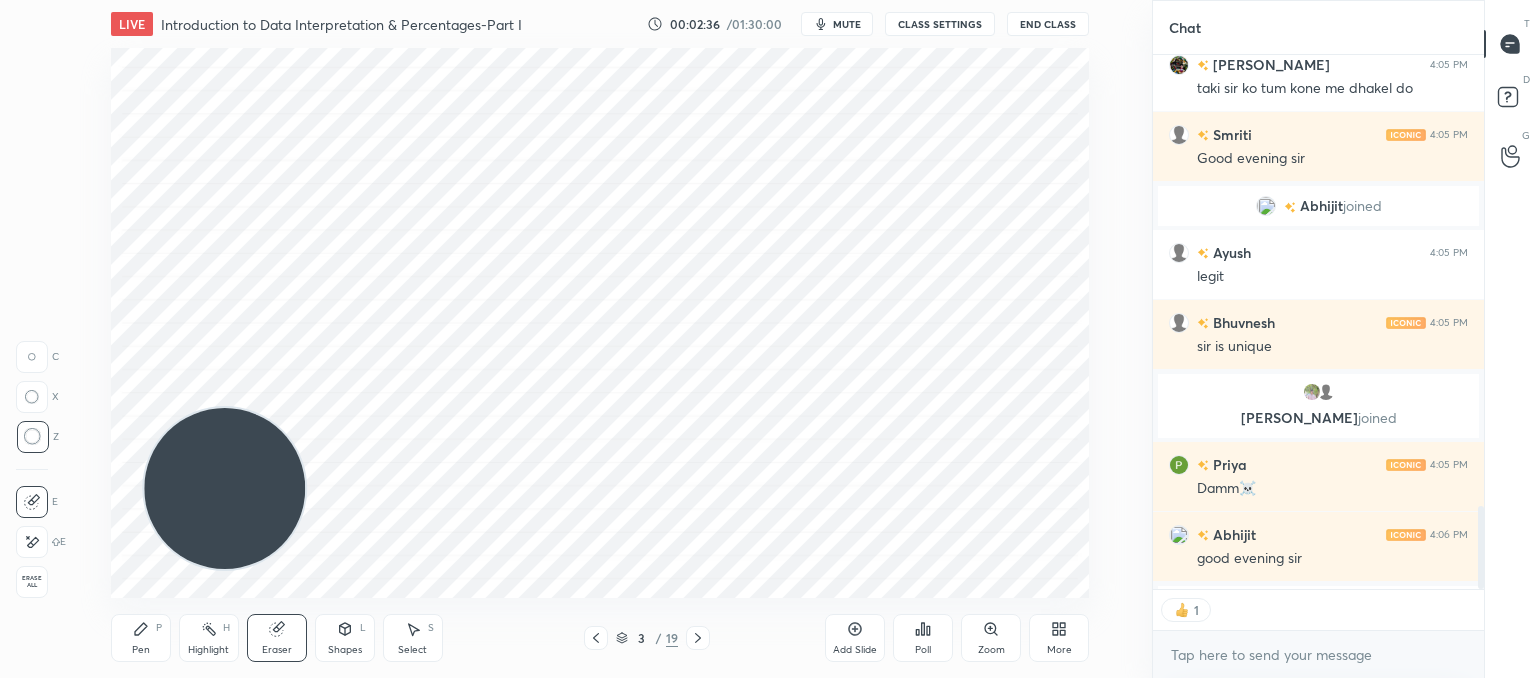 click on "Pen P" at bounding box center [141, 638] 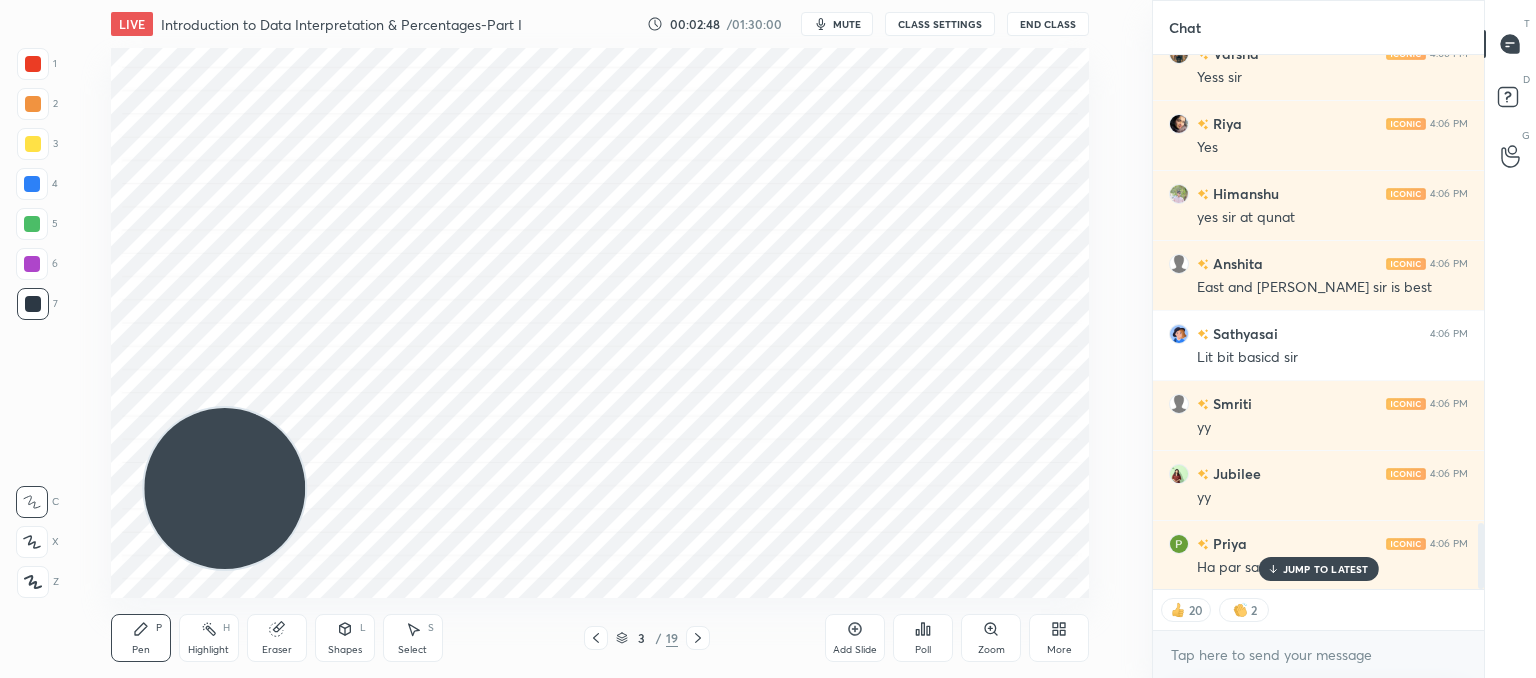 scroll, scrollTop: 3816, scrollLeft: 0, axis: vertical 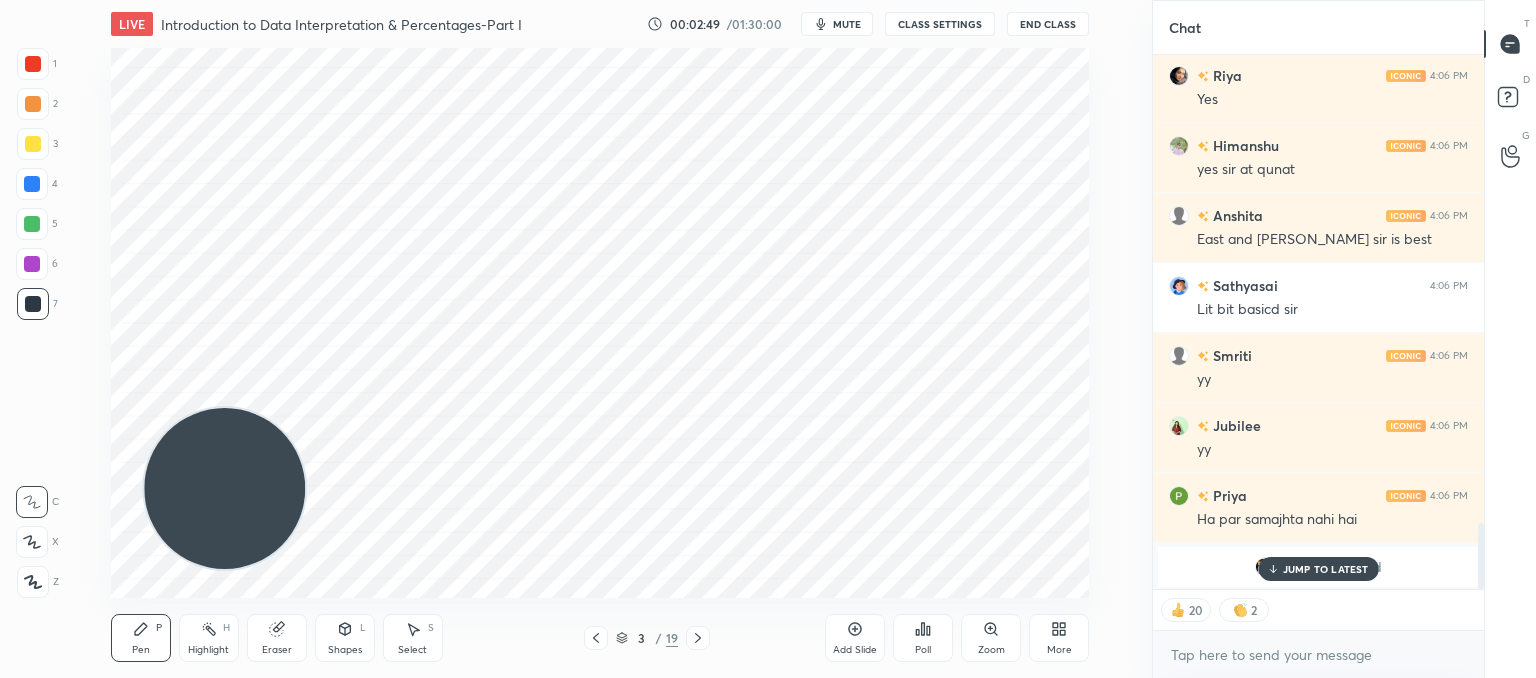 drag, startPoint x: 1291, startPoint y: 565, endPoint x: 1279, endPoint y: 565, distance: 12 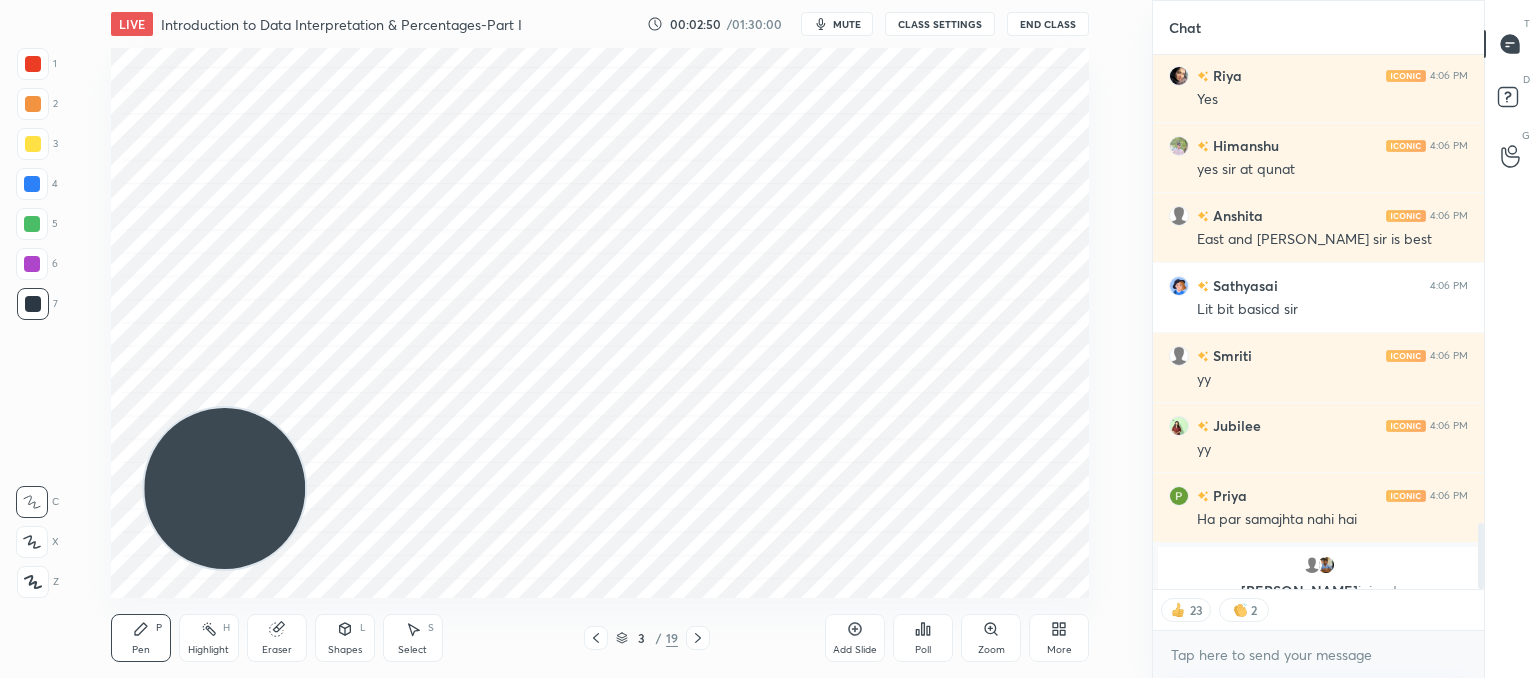 scroll, scrollTop: 3840, scrollLeft: 0, axis: vertical 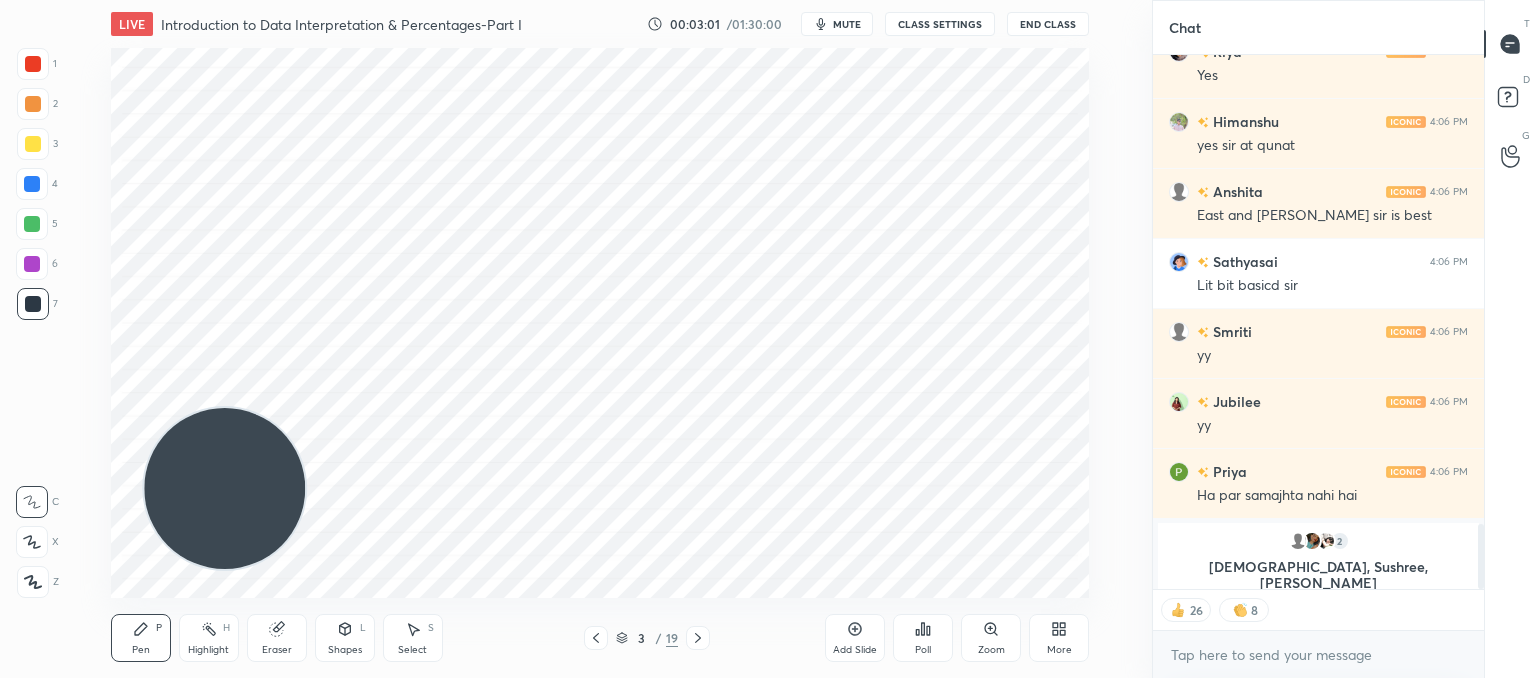 click 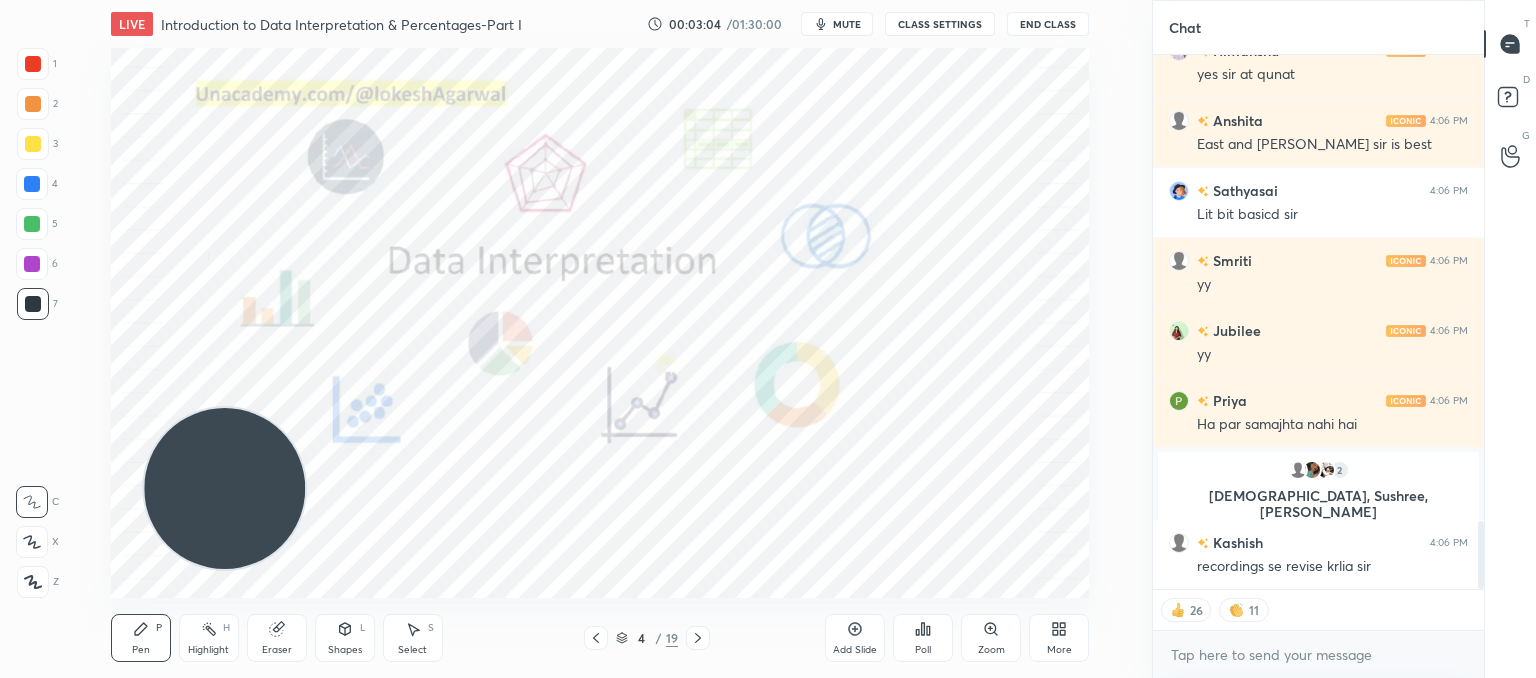 scroll, scrollTop: 3655, scrollLeft: 0, axis: vertical 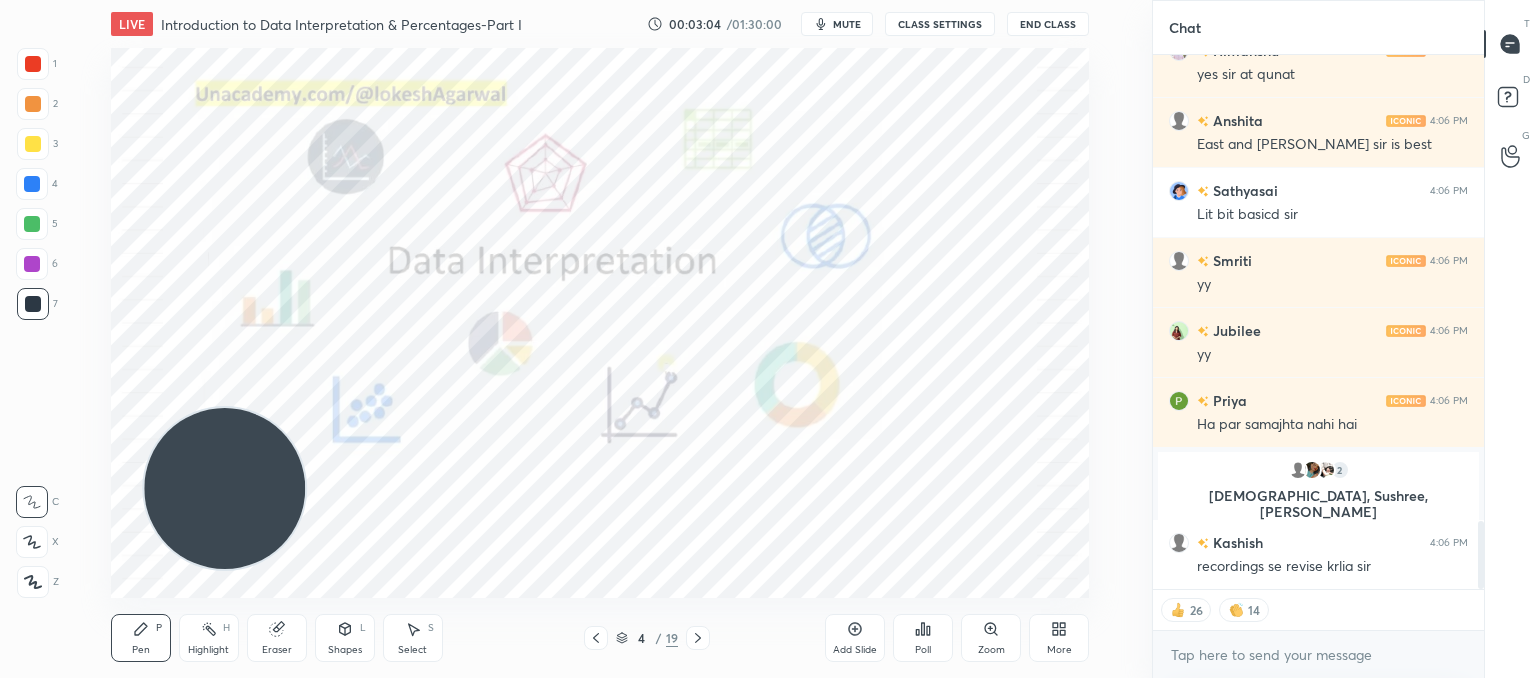 drag, startPoint x: 593, startPoint y: 629, endPoint x: 594, endPoint y: 604, distance: 25.019993 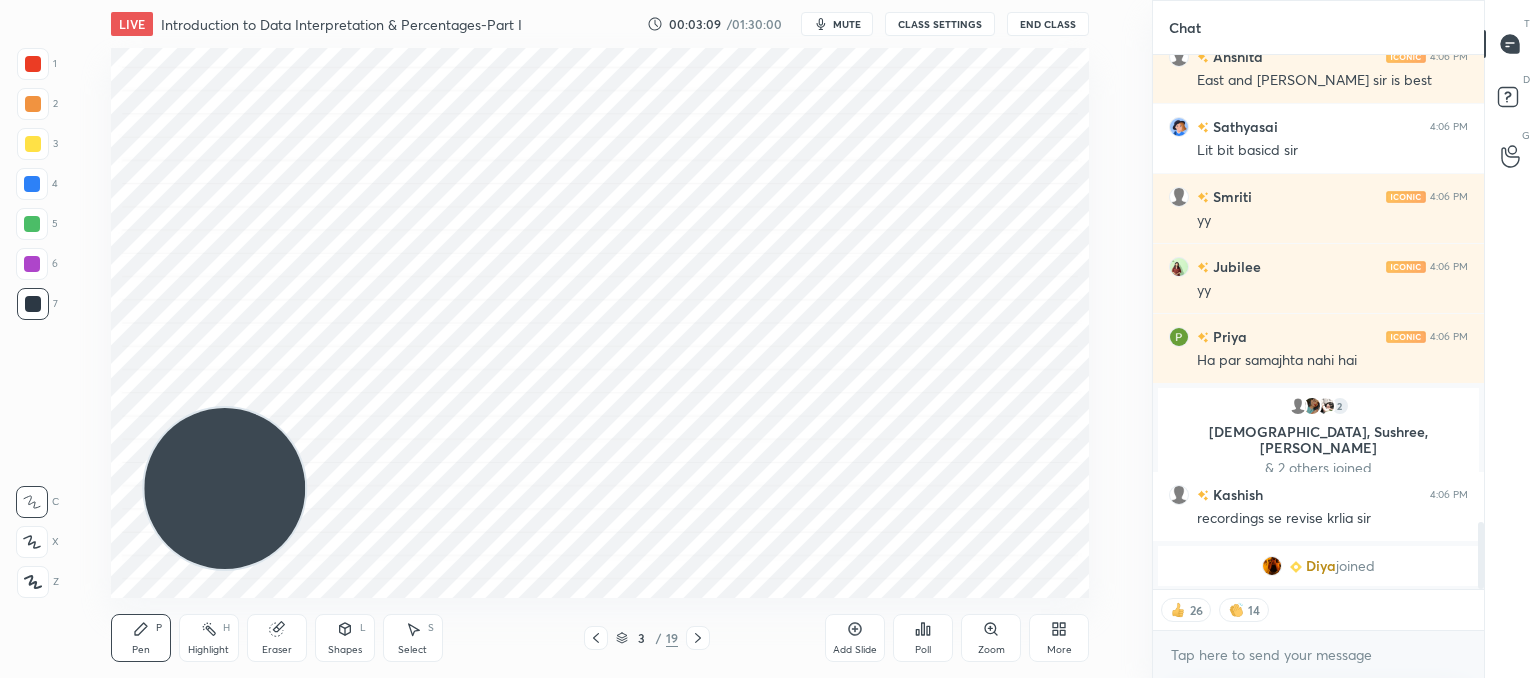 scroll, scrollTop: 3743, scrollLeft: 0, axis: vertical 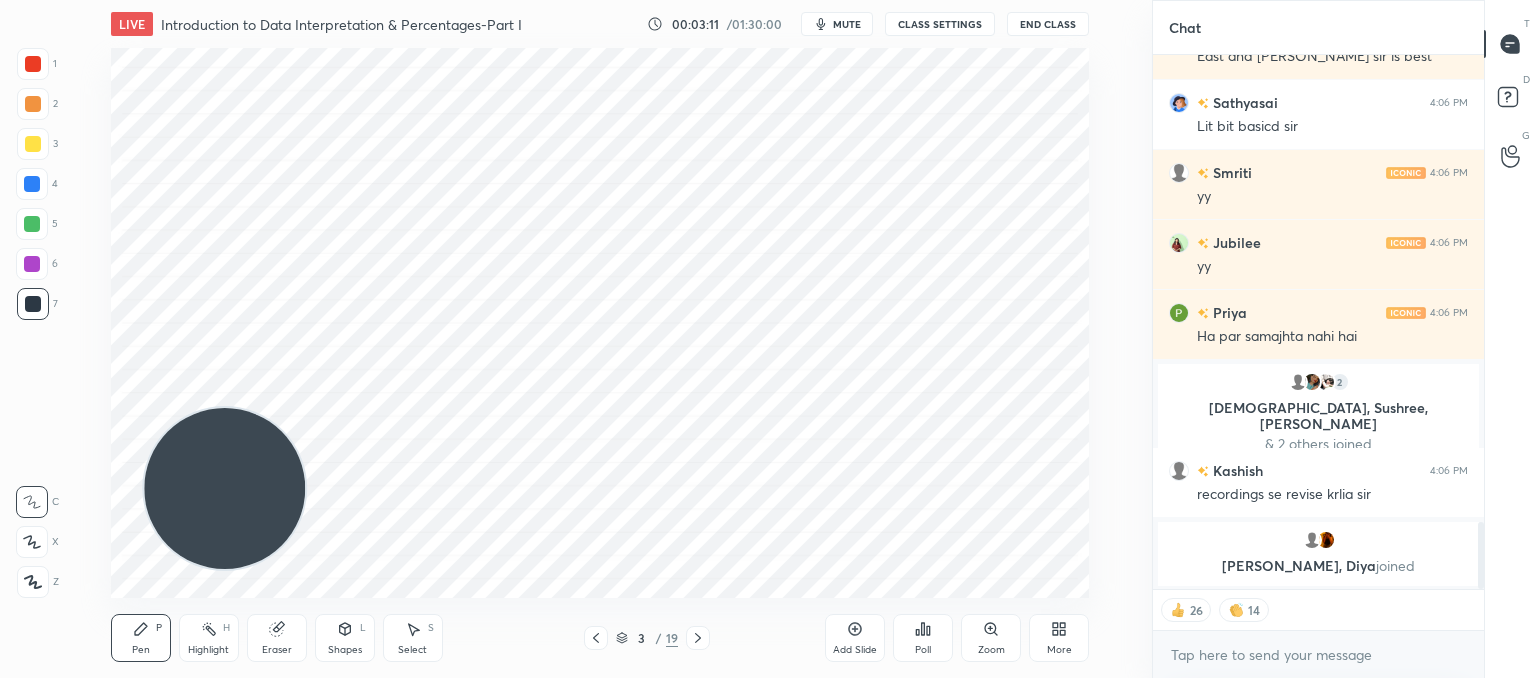 click on "Shapes L" at bounding box center [345, 638] 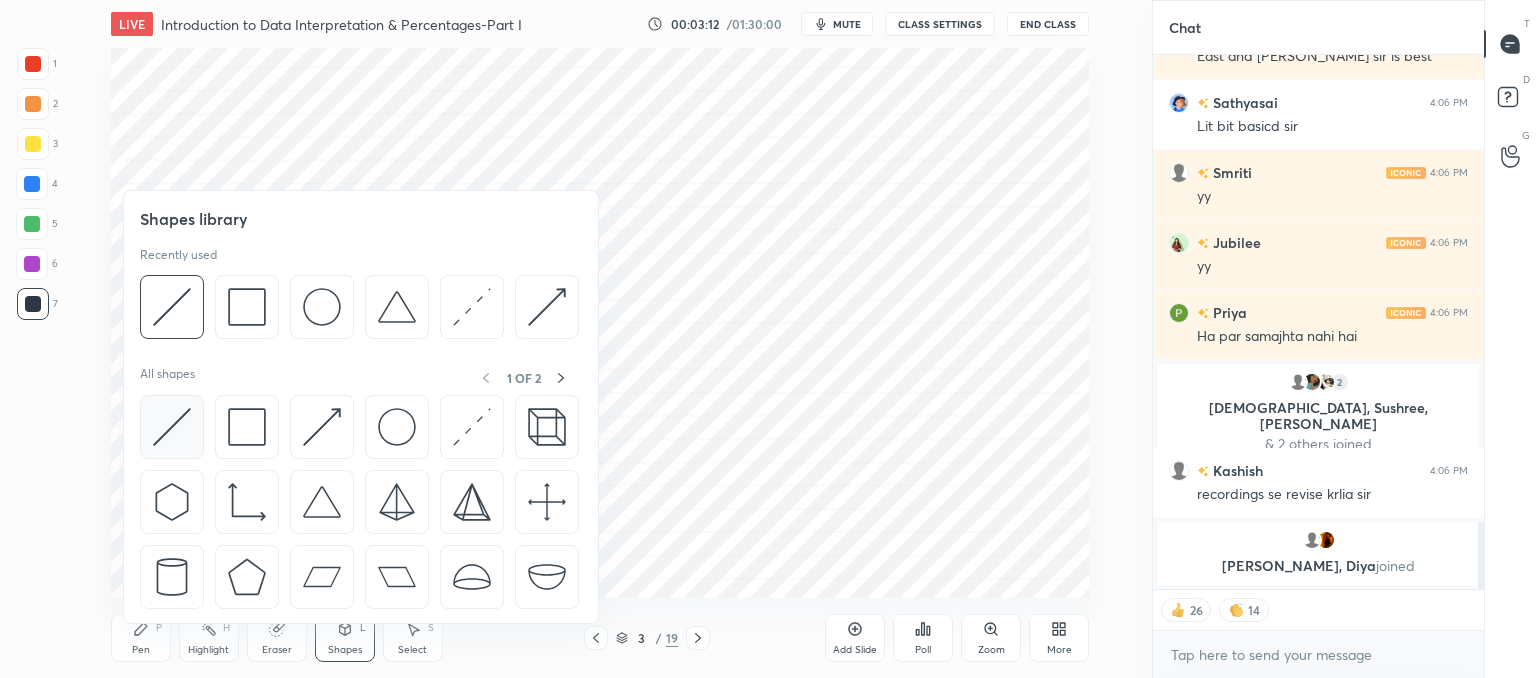 click at bounding box center (172, 427) 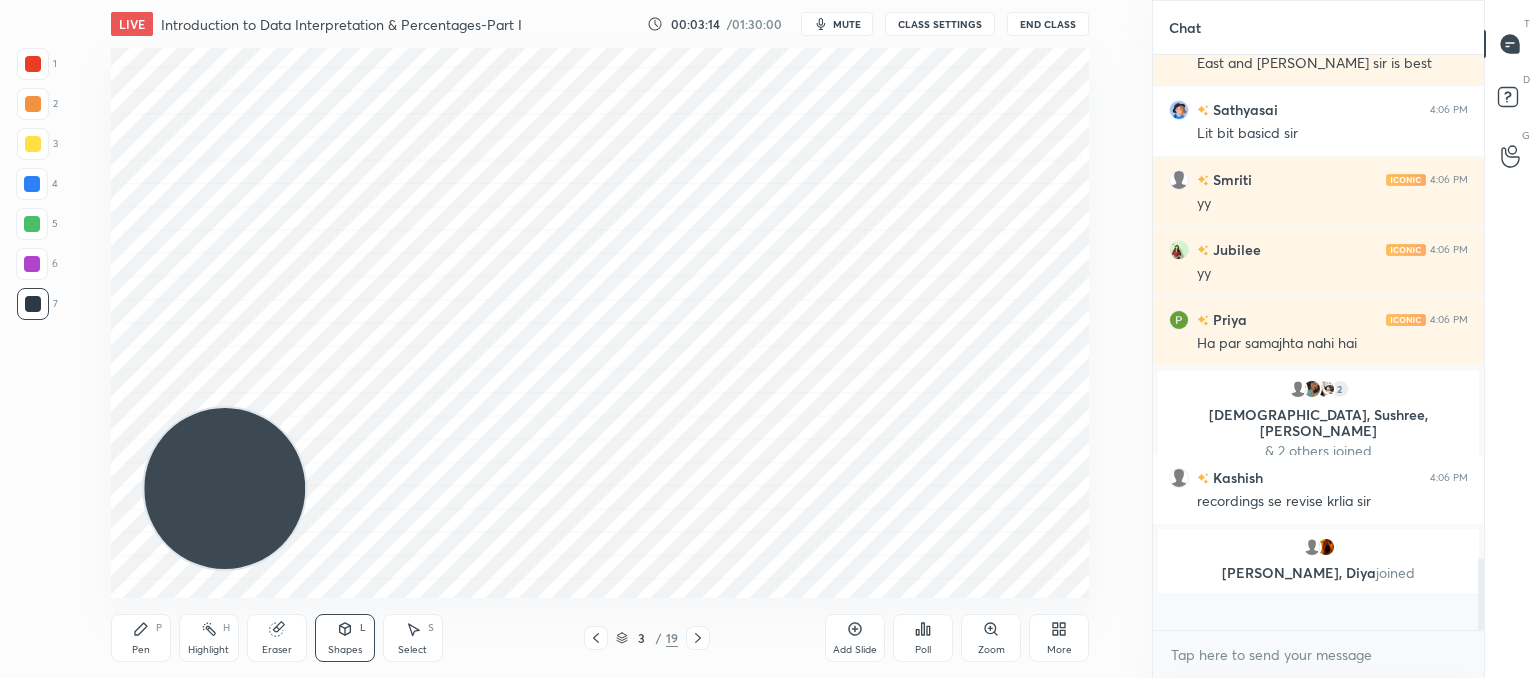 scroll, scrollTop: 6, scrollLeft: 6, axis: both 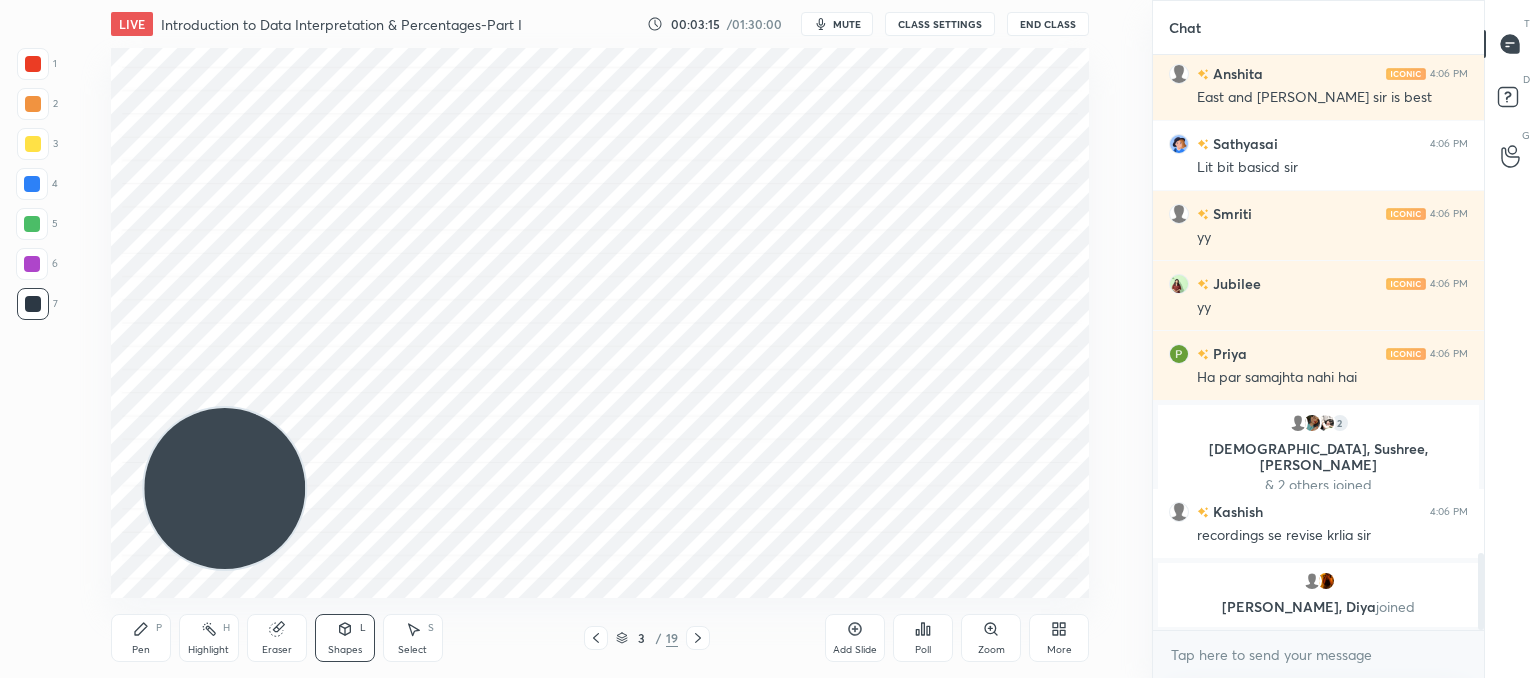 click on "Pen P" at bounding box center [141, 638] 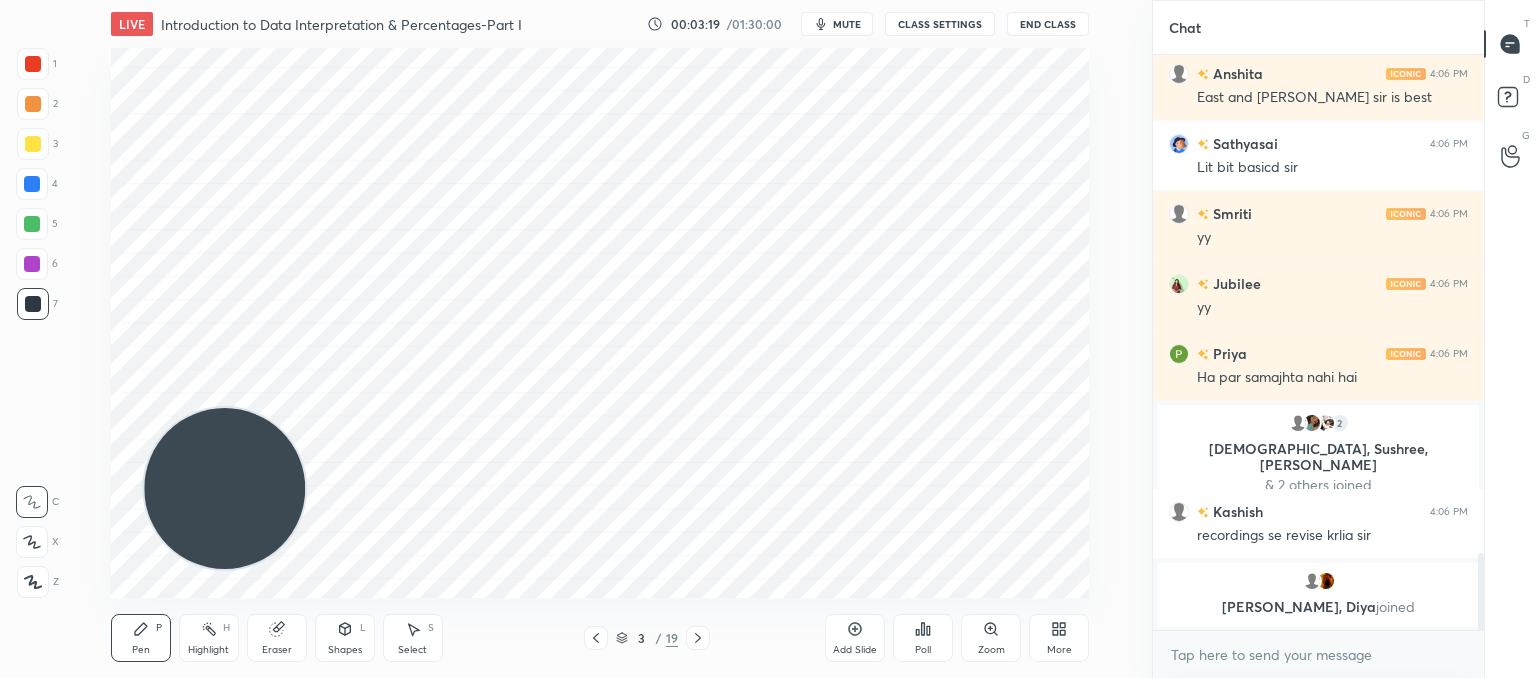 click at bounding box center (33, 582) 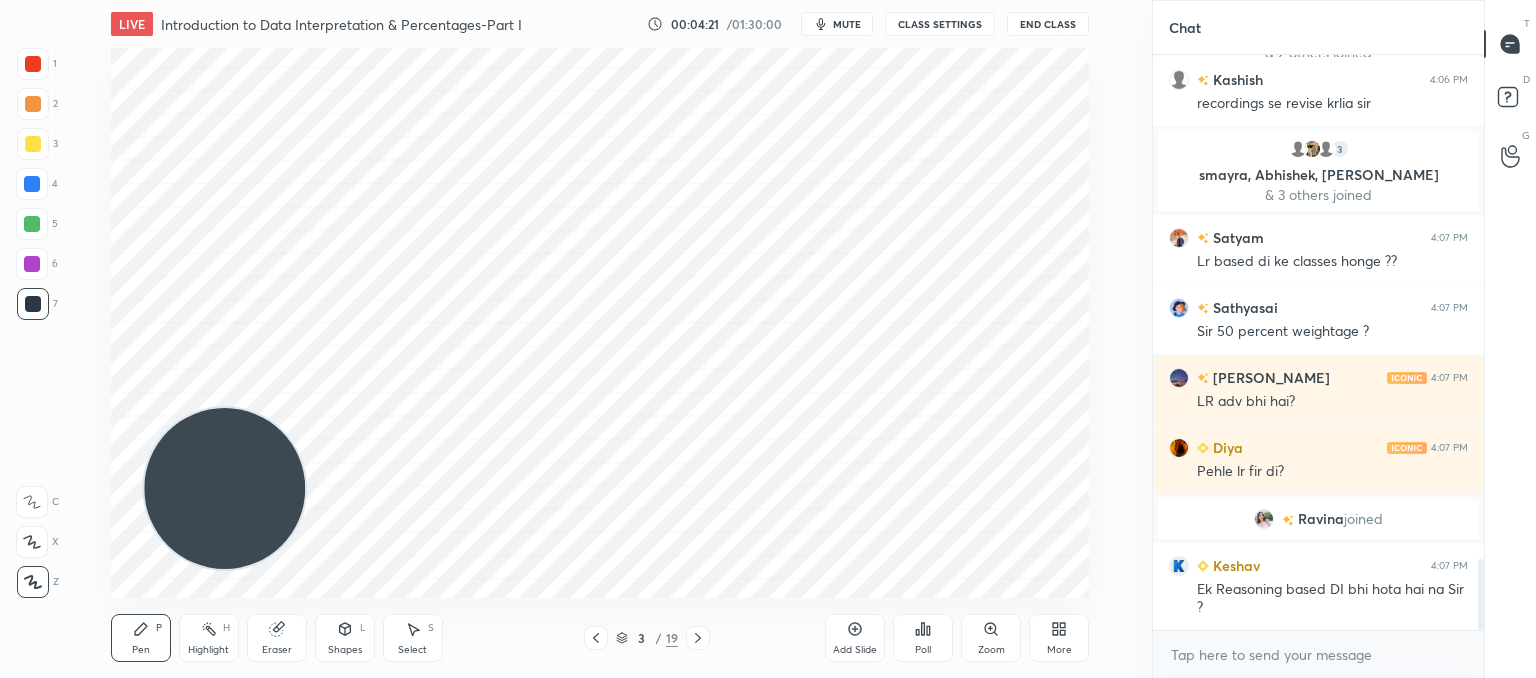 scroll, scrollTop: 4124, scrollLeft: 0, axis: vertical 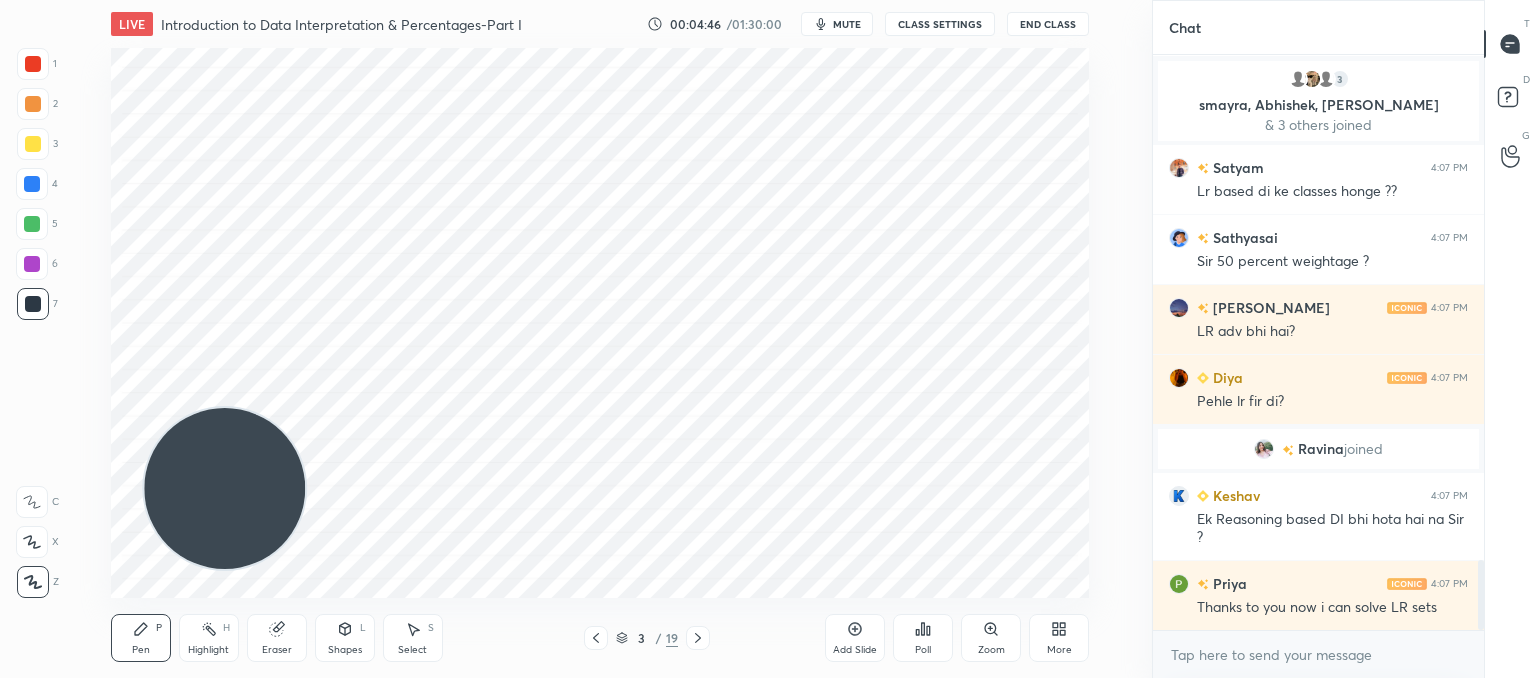 click on "LIVE Introduction to Data Interpretation & Percentages-Part I 00:04:46 /  01:30:00 mute CLASS SETTINGS End Class Setting up your live class Poll for   secs No correct answer Start poll Back Introduction to Data Interpretation & Percentages-Part I • L1 of Booster Course on Data Interpretation for CAT & OMETs 2025 Lokesh Agarwal Pen P Highlight H Eraser Shapes L Select S 3 / 19 Add Slide Poll Zoom More" at bounding box center [600, 339] 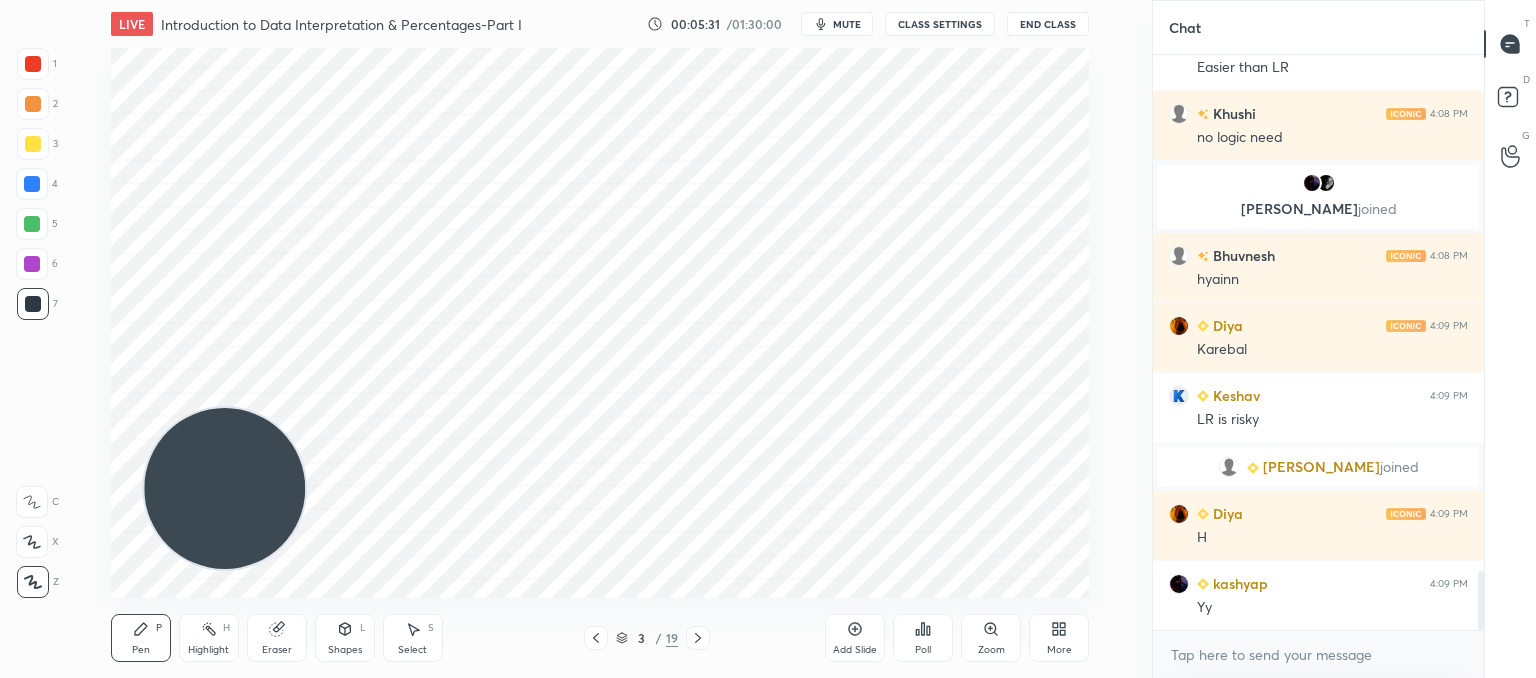 scroll, scrollTop: 5060, scrollLeft: 0, axis: vertical 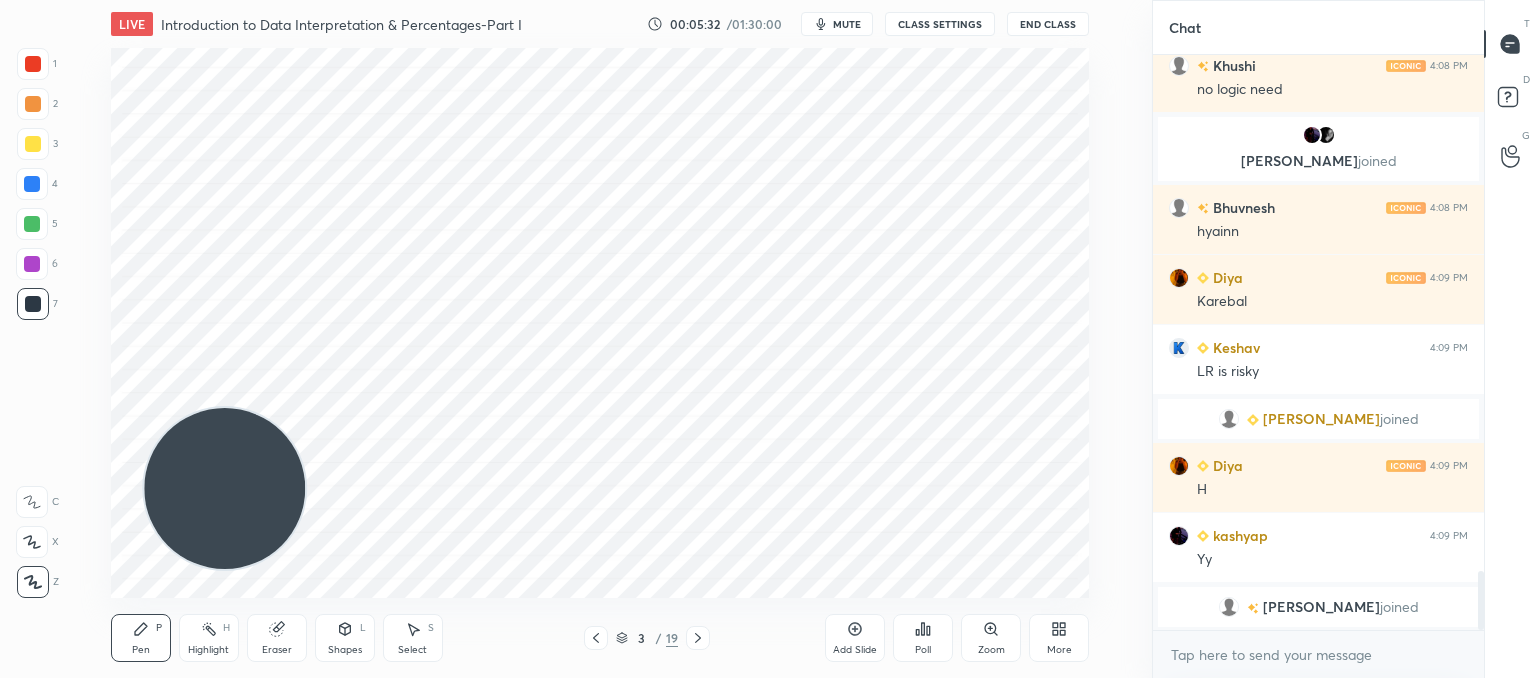 click on "Add Slide" at bounding box center (855, 650) 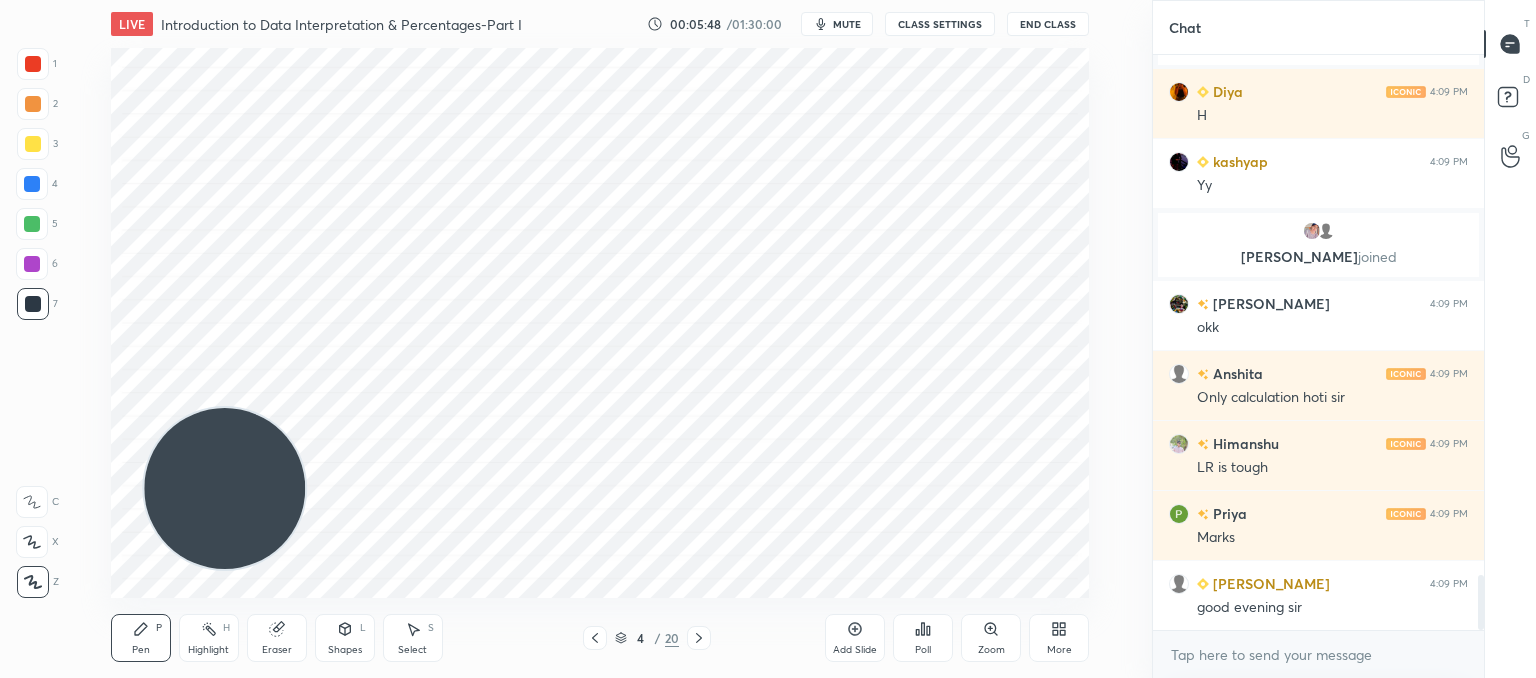 scroll, scrollTop: 5484, scrollLeft: 0, axis: vertical 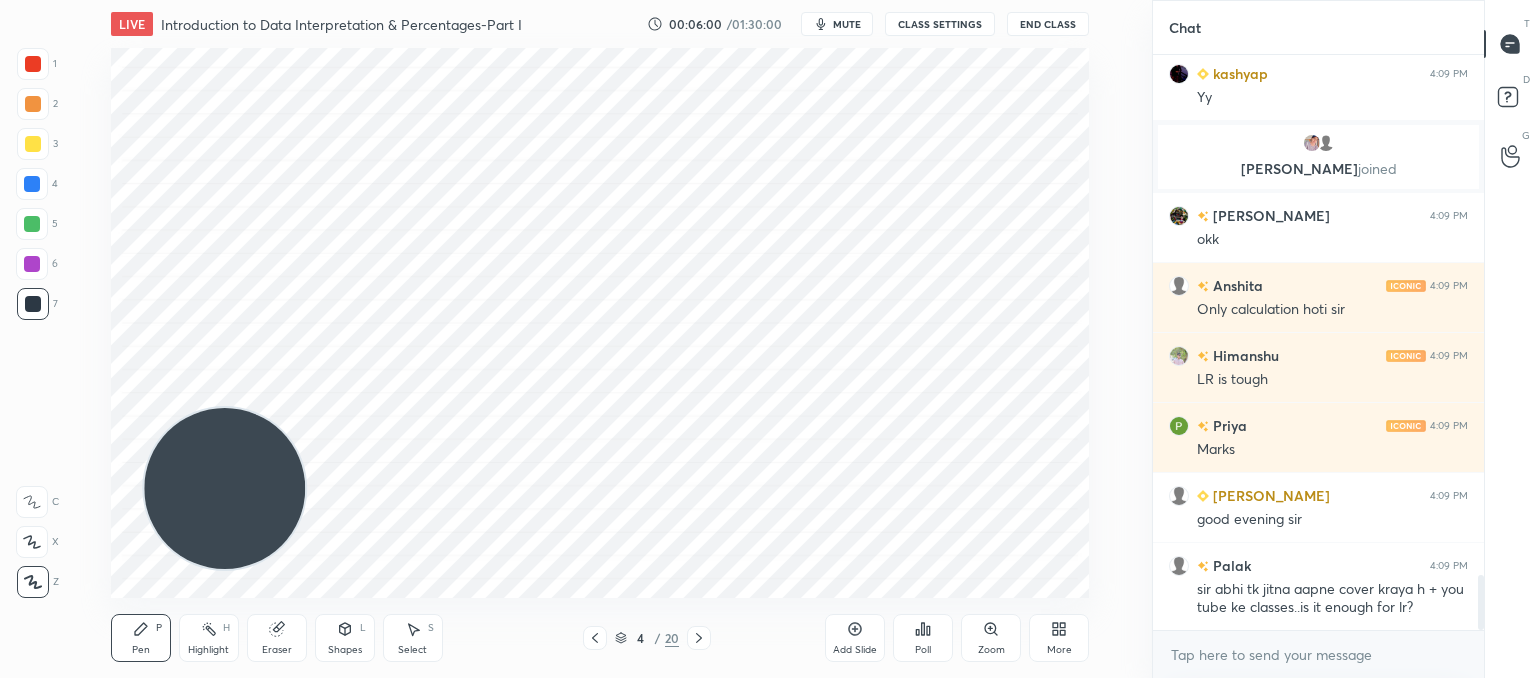 click on "Add Slide" at bounding box center [855, 638] 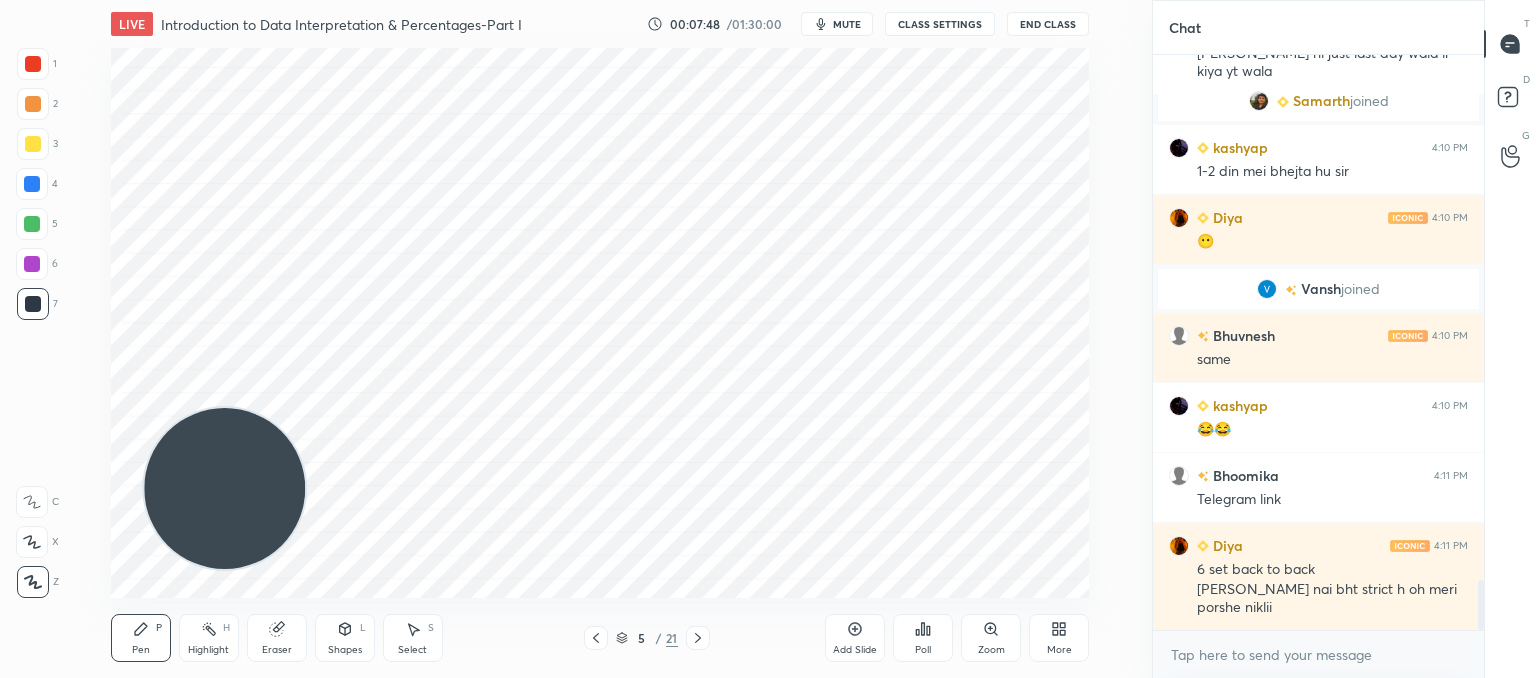 scroll, scrollTop: 5996, scrollLeft: 0, axis: vertical 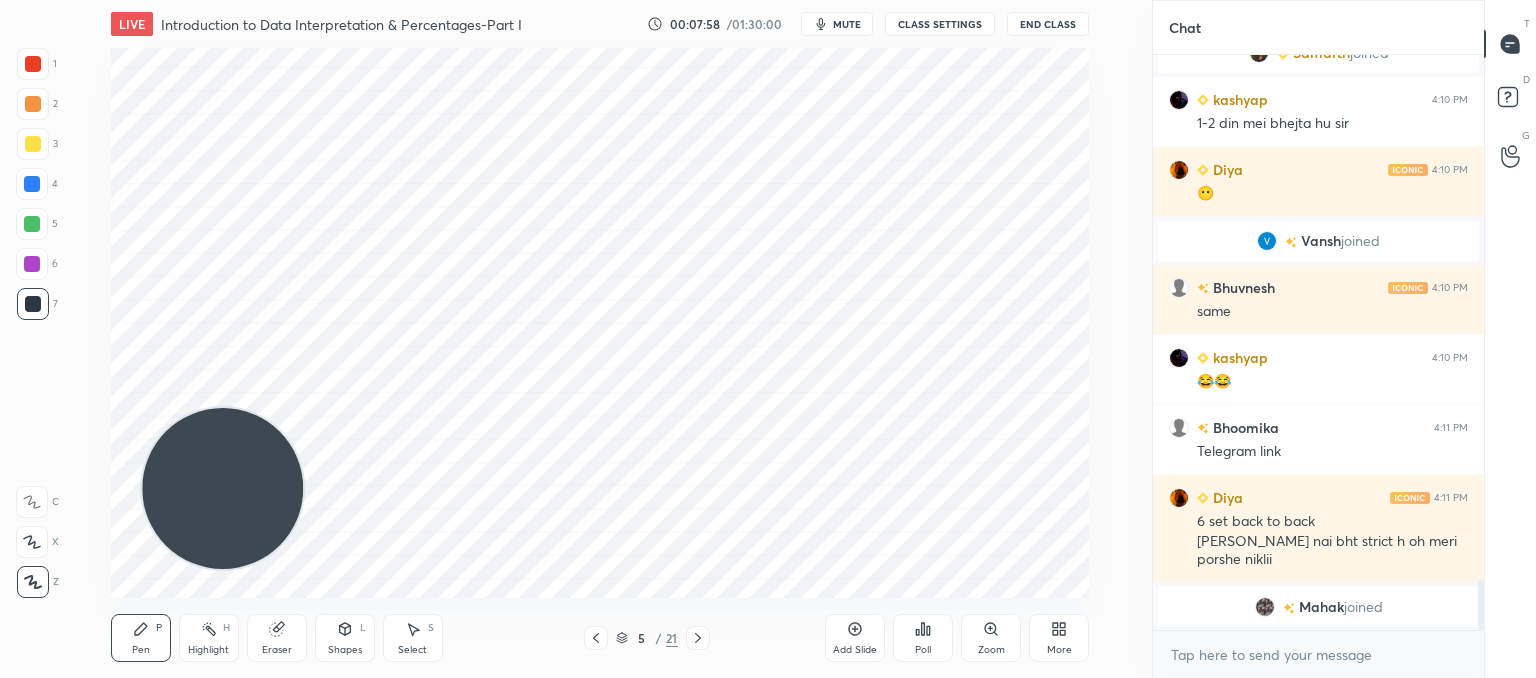 drag, startPoint x: 294, startPoint y: 465, endPoint x: 492, endPoint y: 417, distance: 203.73512 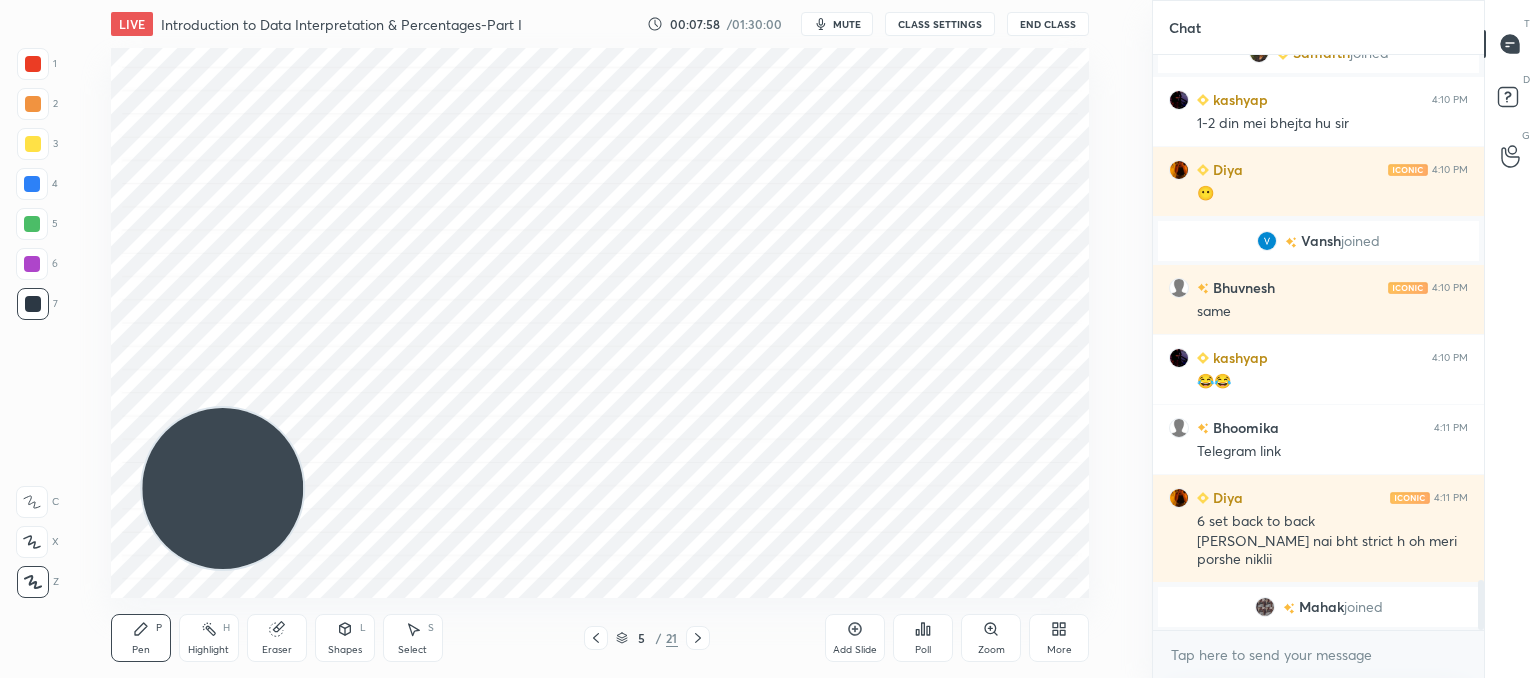 click at bounding box center [222, 488] 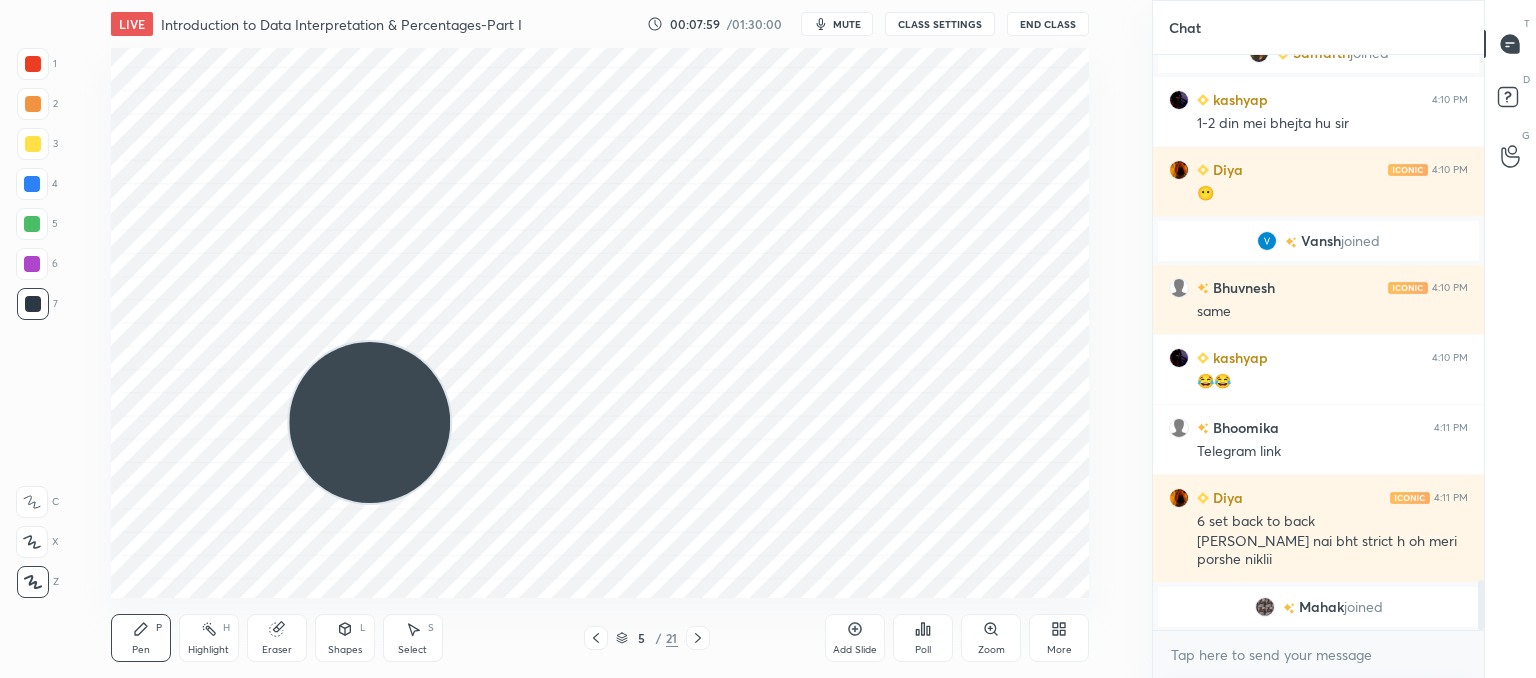 drag, startPoint x: 379, startPoint y: 405, endPoint x: 57, endPoint y: 290, distance: 341.9196 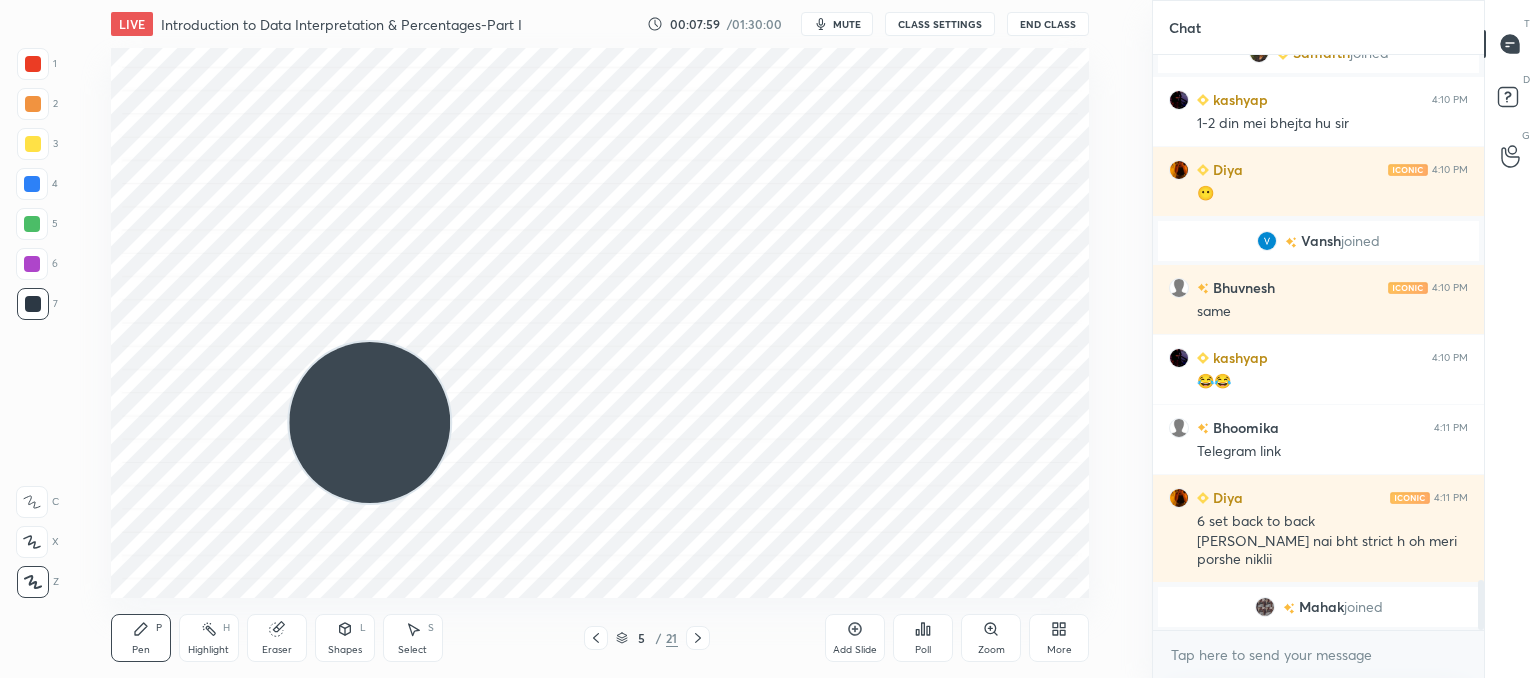 click on "1 2 3 4 5 6 7 C X Z C X Z E E Erase all   H H LIVE Introduction to Data Interpretation & Percentages-Part I 00:07:59 /  01:30:00 mute CLASS SETTINGS End Class Setting up your live class Poll for   secs No correct answer Start poll Back Introduction to Data Interpretation & Percentages-Part I • L1 of Booster Course on Data Interpretation for CAT & OMETs 2025 Lokesh Agarwal Pen P Highlight H Eraser Shapes L Select S 5 / 21 Add Slide Poll Zoom More" at bounding box center [568, 339] 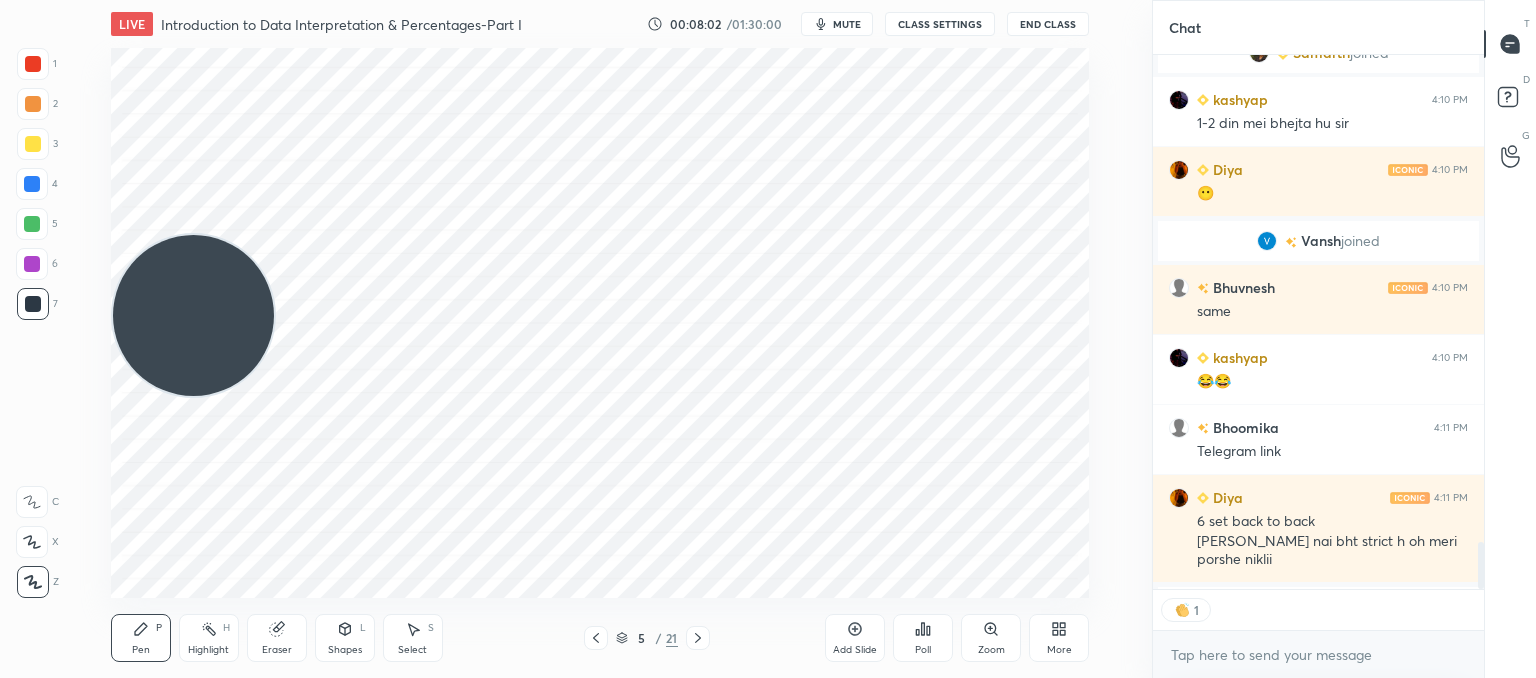 scroll, scrollTop: 529, scrollLeft: 325, axis: both 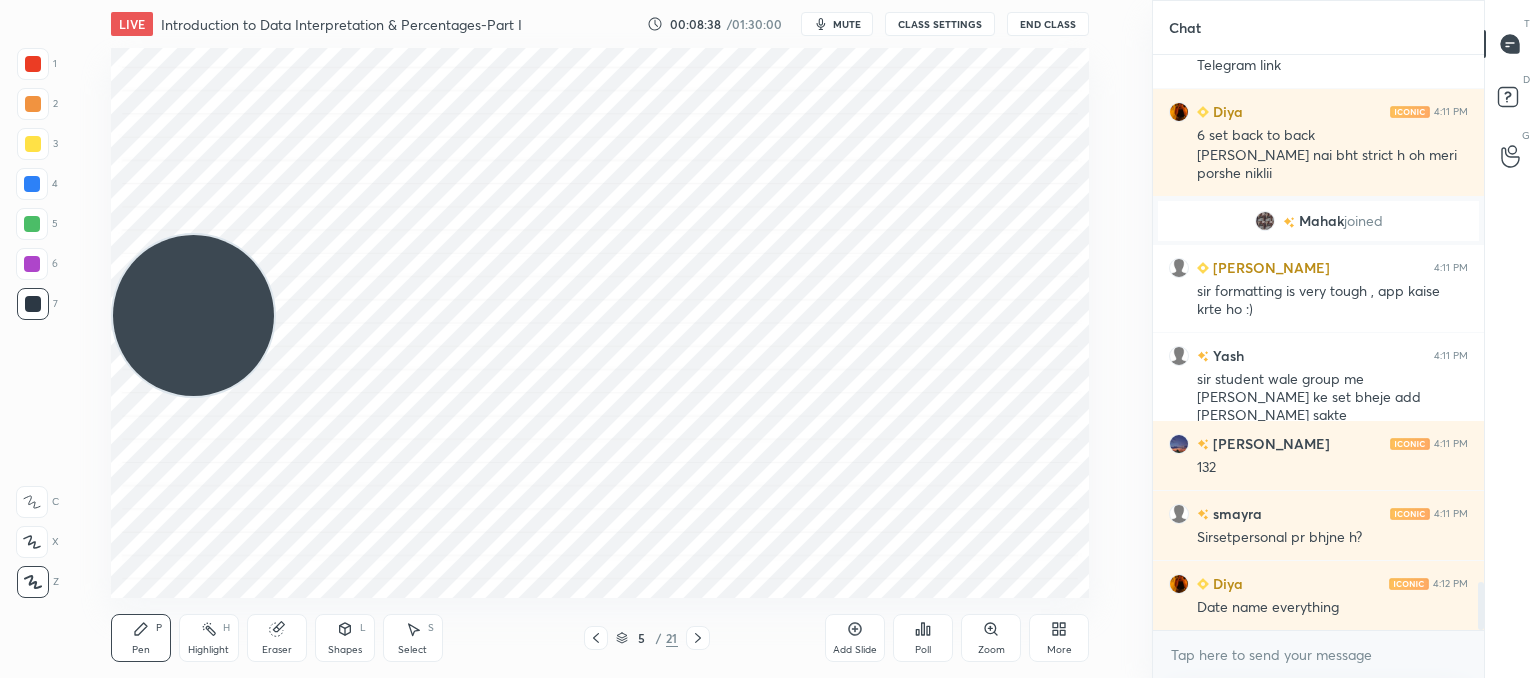click on "Add Slide" at bounding box center [855, 638] 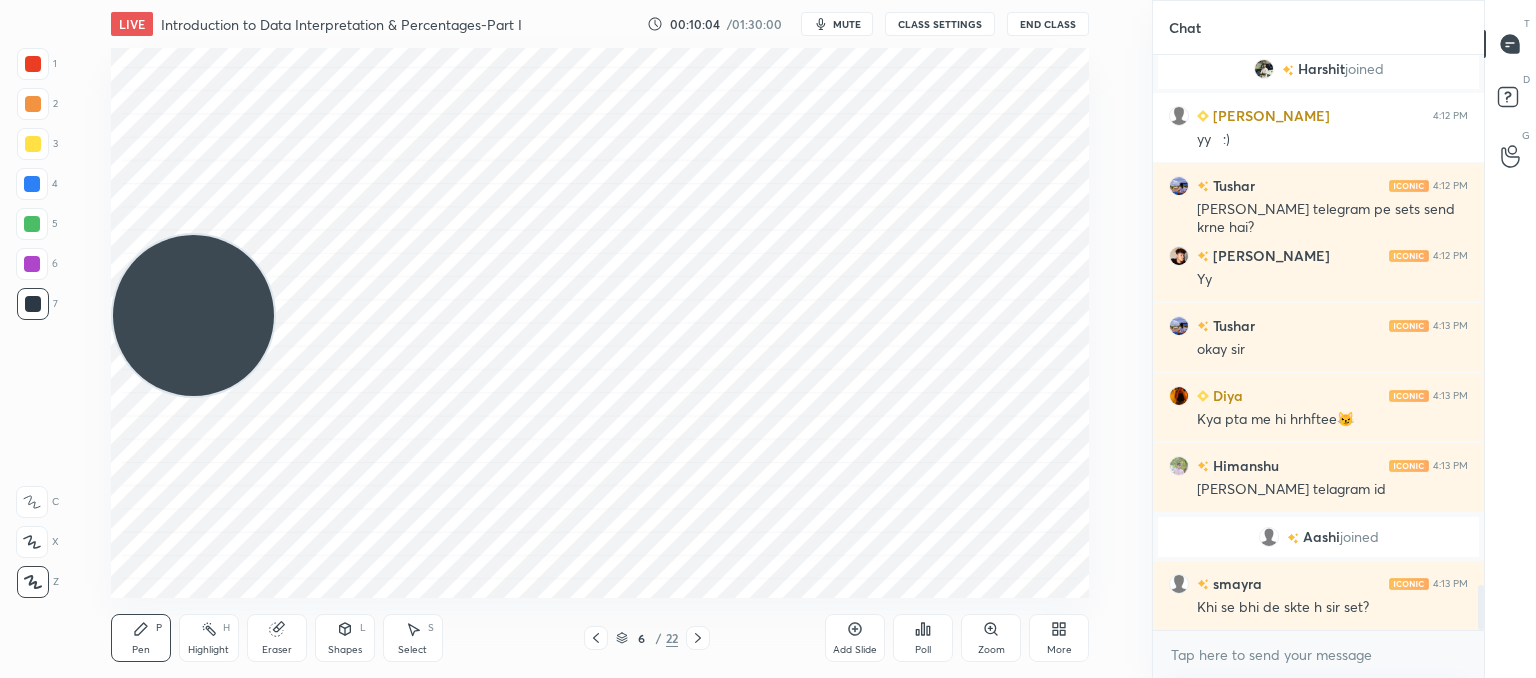 scroll, scrollTop: 6790, scrollLeft: 0, axis: vertical 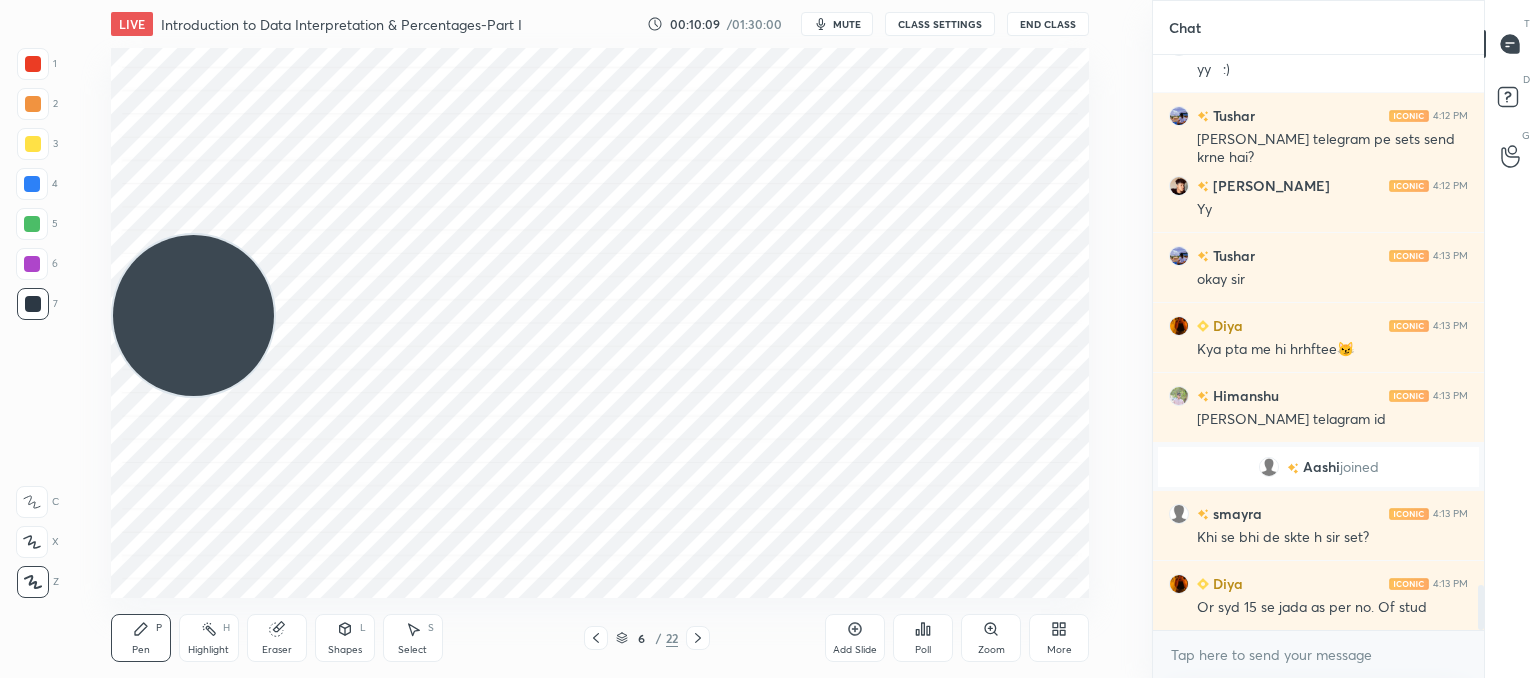 drag, startPoint x: 590, startPoint y: 631, endPoint x: 598, endPoint y: 619, distance: 14.422205 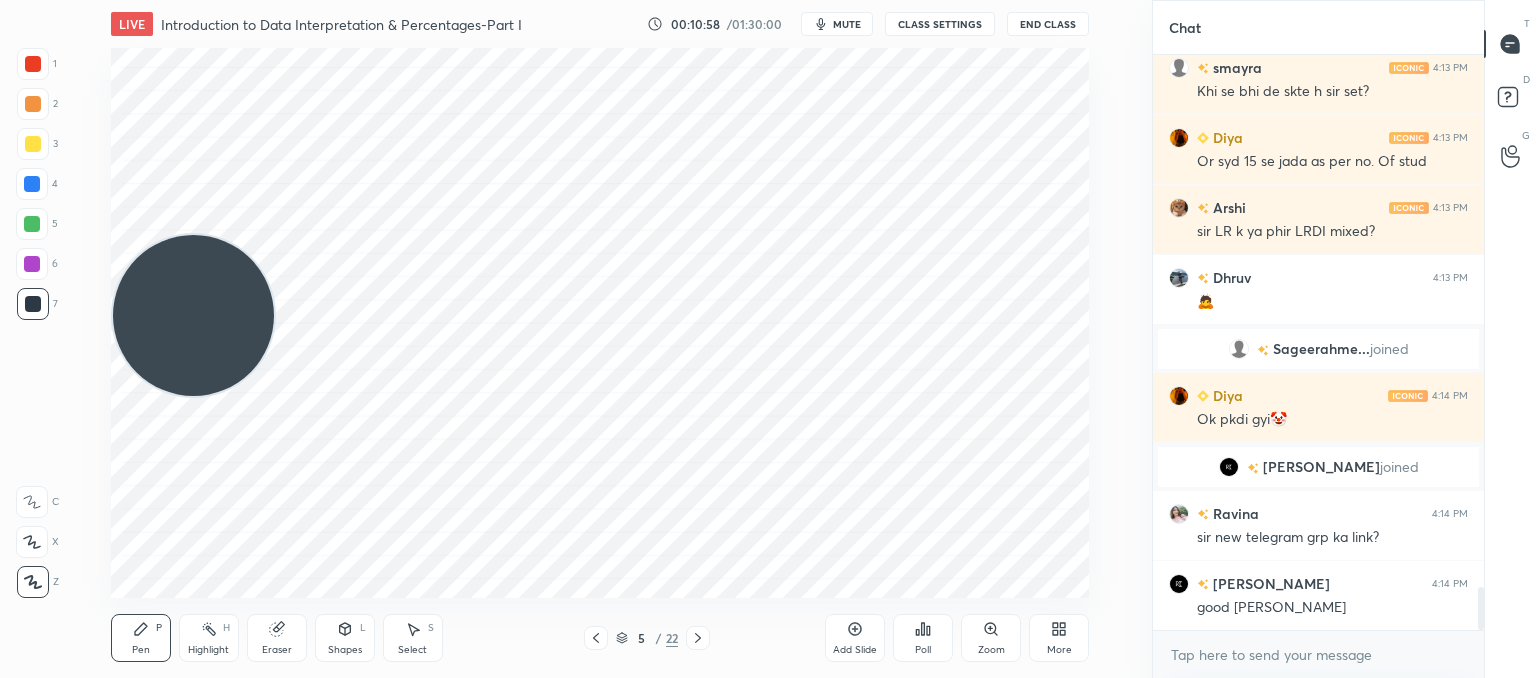 scroll, scrollTop: 7092, scrollLeft: 0, axis: vertical 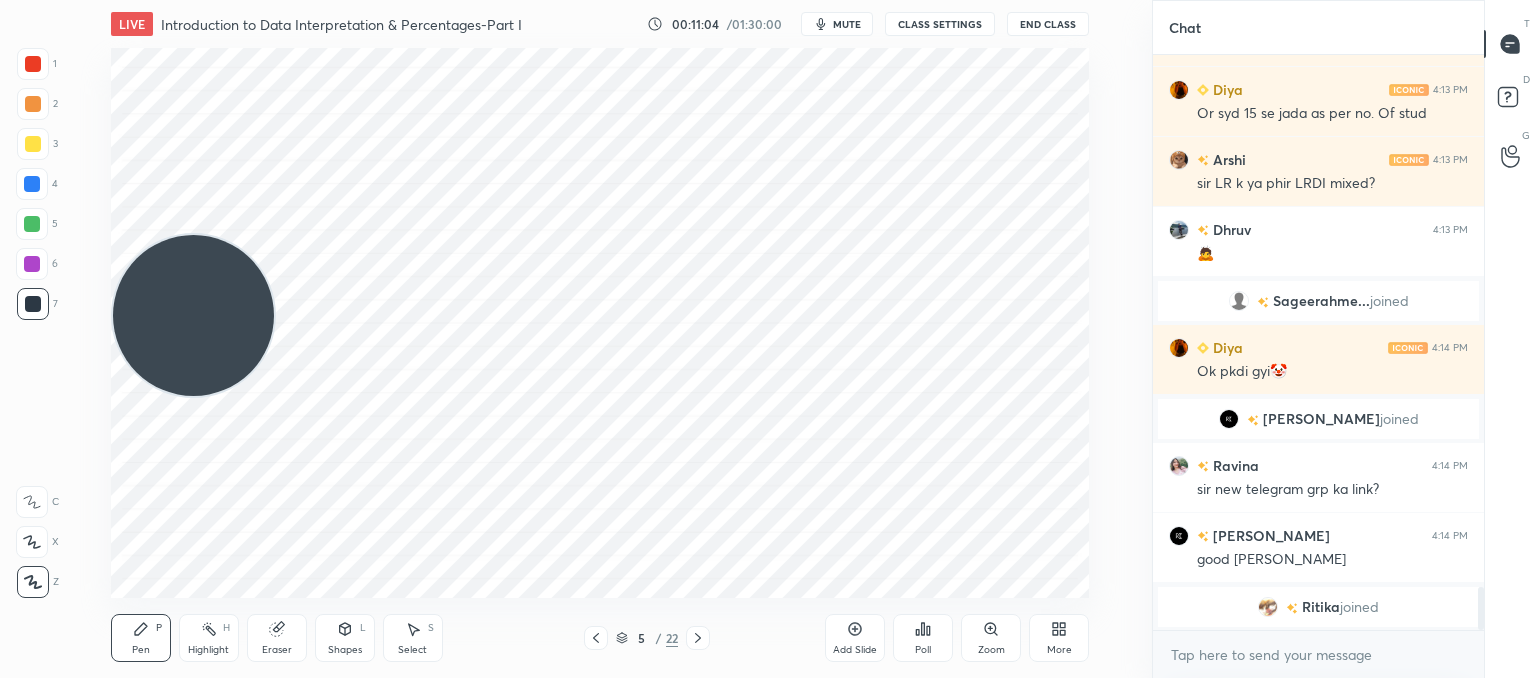 click 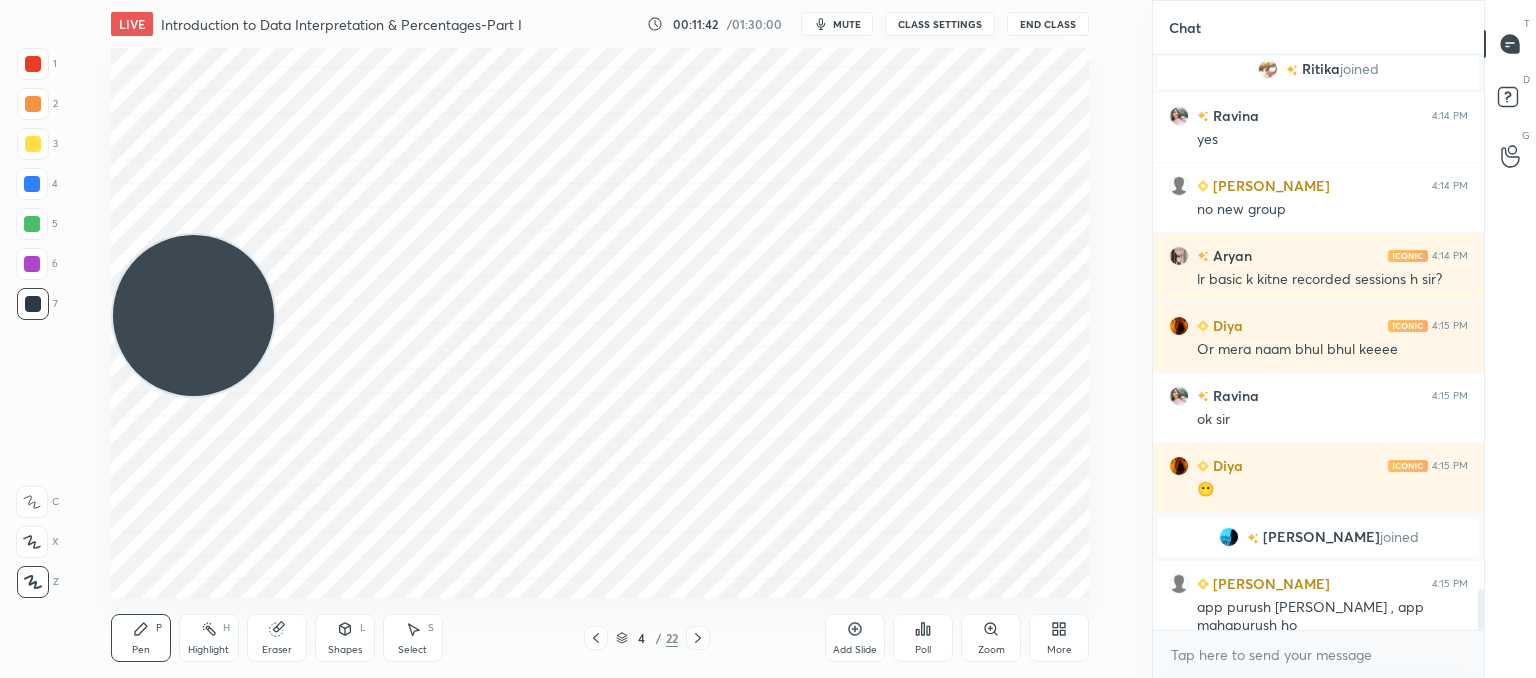 scroll, scrollTop: 7454, scrollLeft: 0, axis: vertical 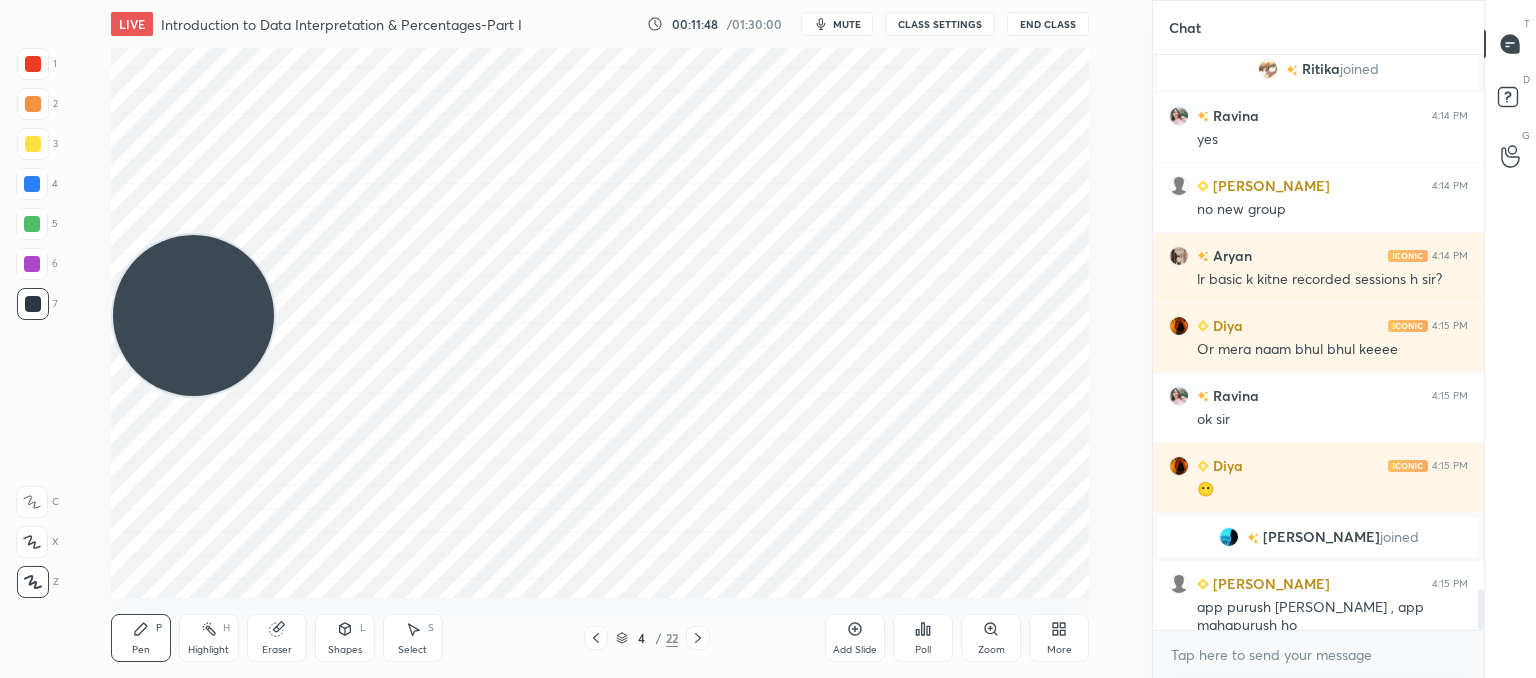 click on "Select" at bounding box center [412, 650] 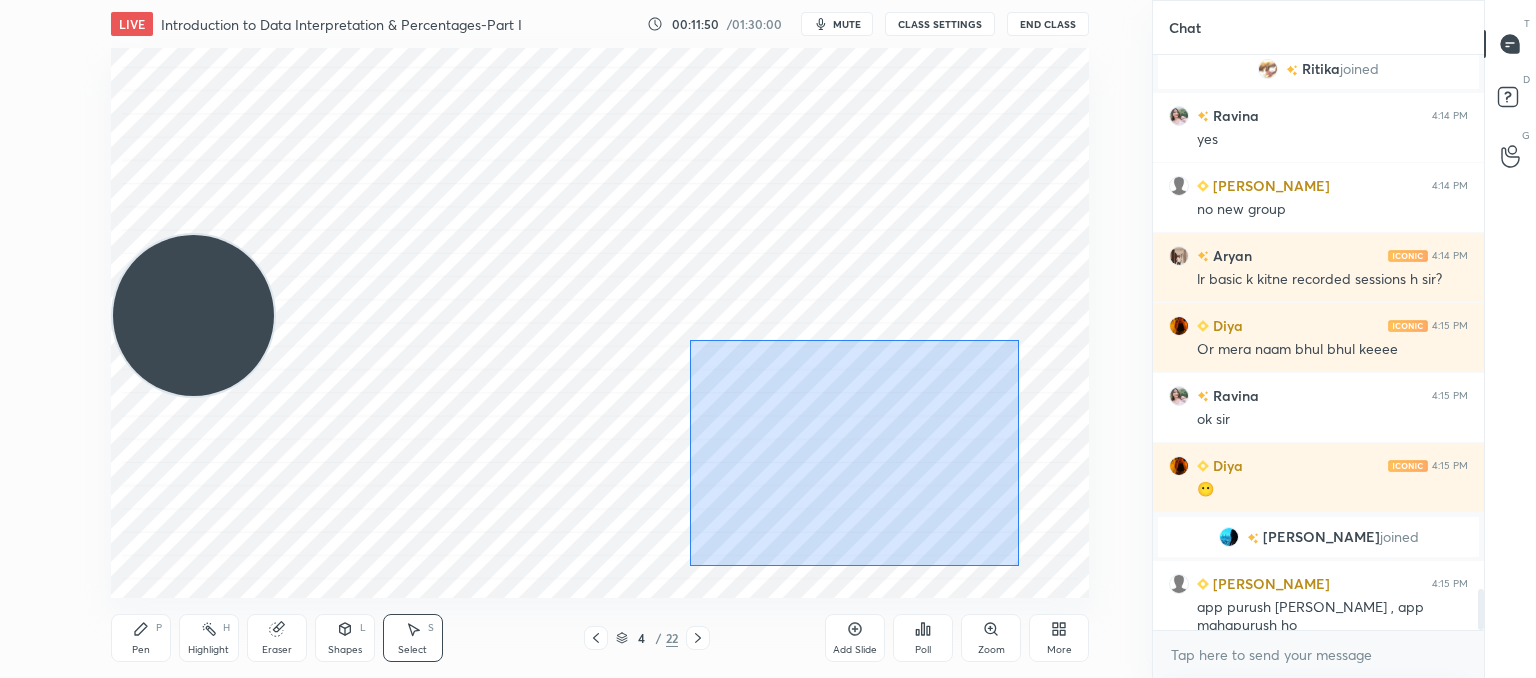drag, startPoint x: 1019, startPoint y: 566, endPoint x: 690, endPoint y: 340, distance: 399.14532 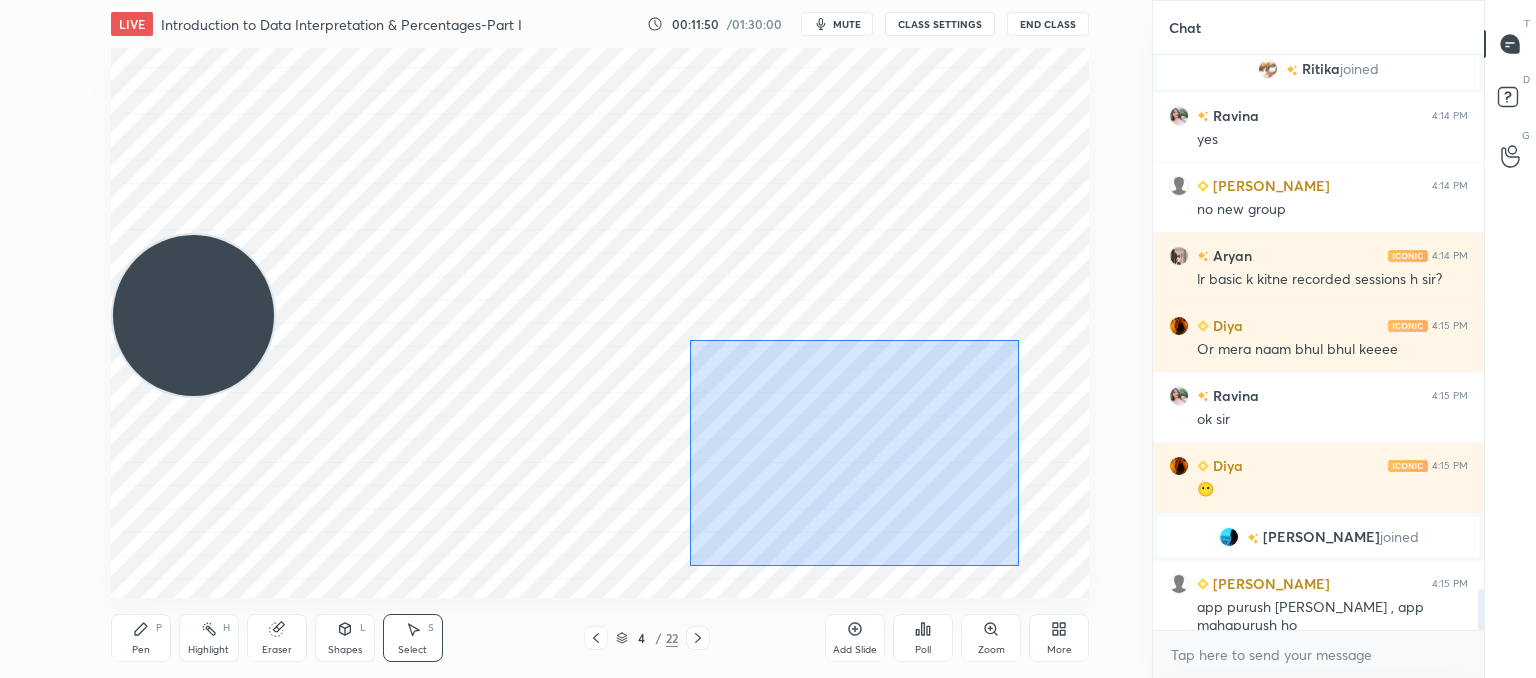 click on "0 ° Undo Copy Duplicate Duplicate to new slide Delete" at bounding box center (600, 323) 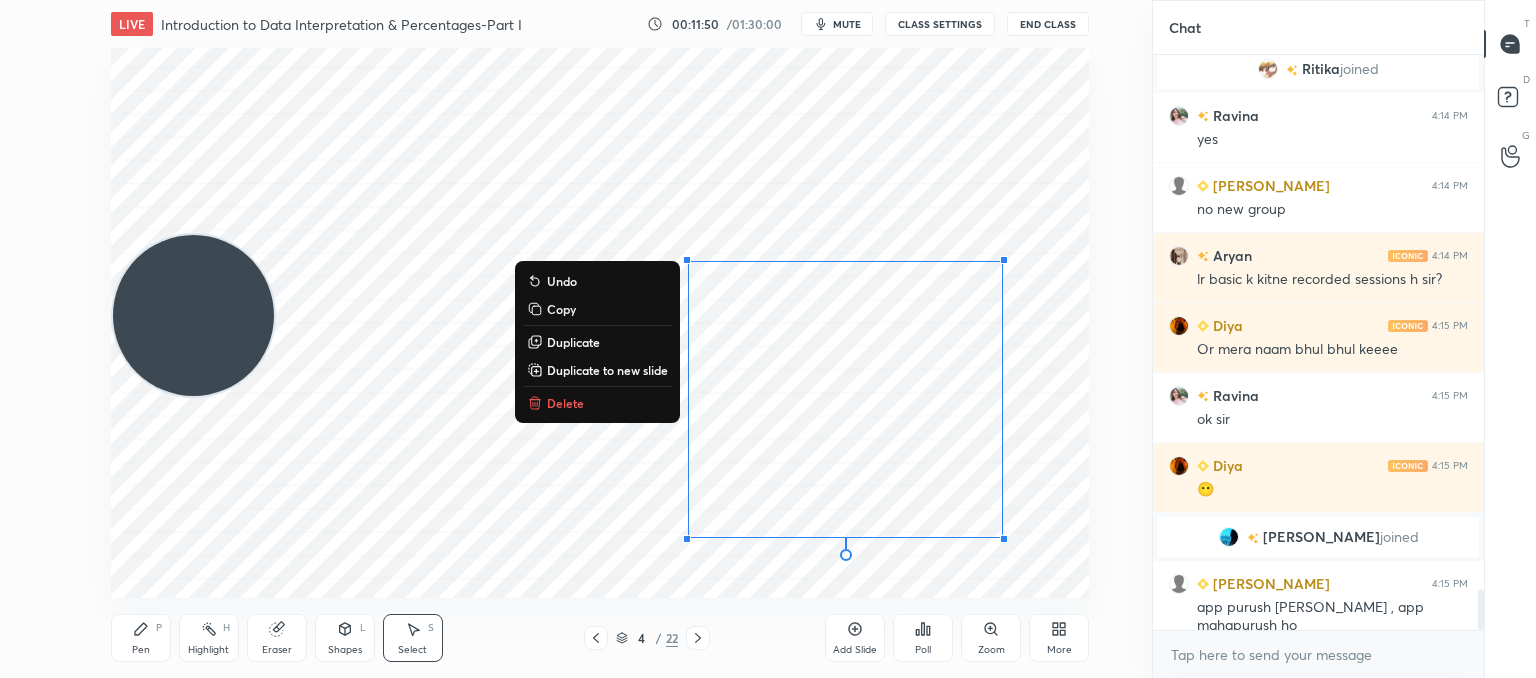 click on "Delete" at bounding box center [565, 403] 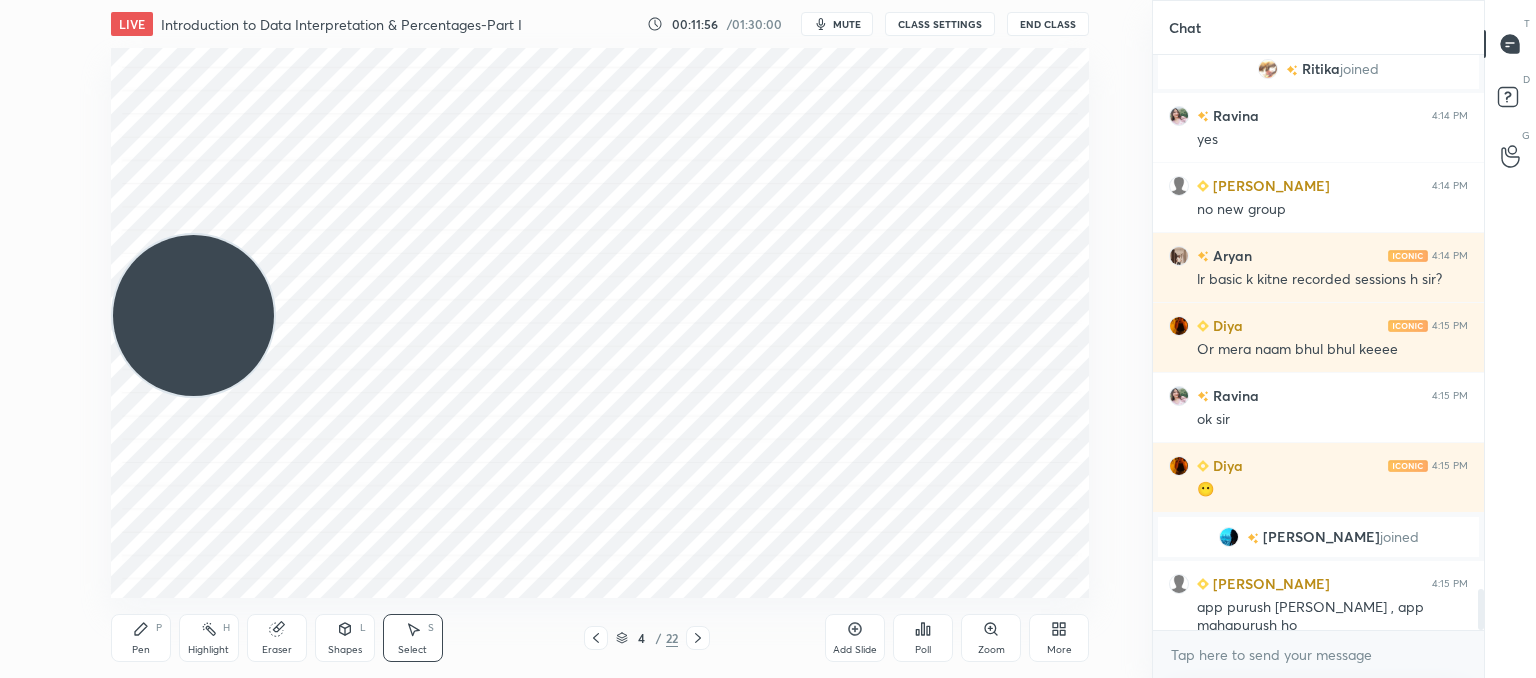 drag, startPoint x: 135, startPoint y: 635, endPoint x: 150, endPoint y: 616, distance: 24.207438 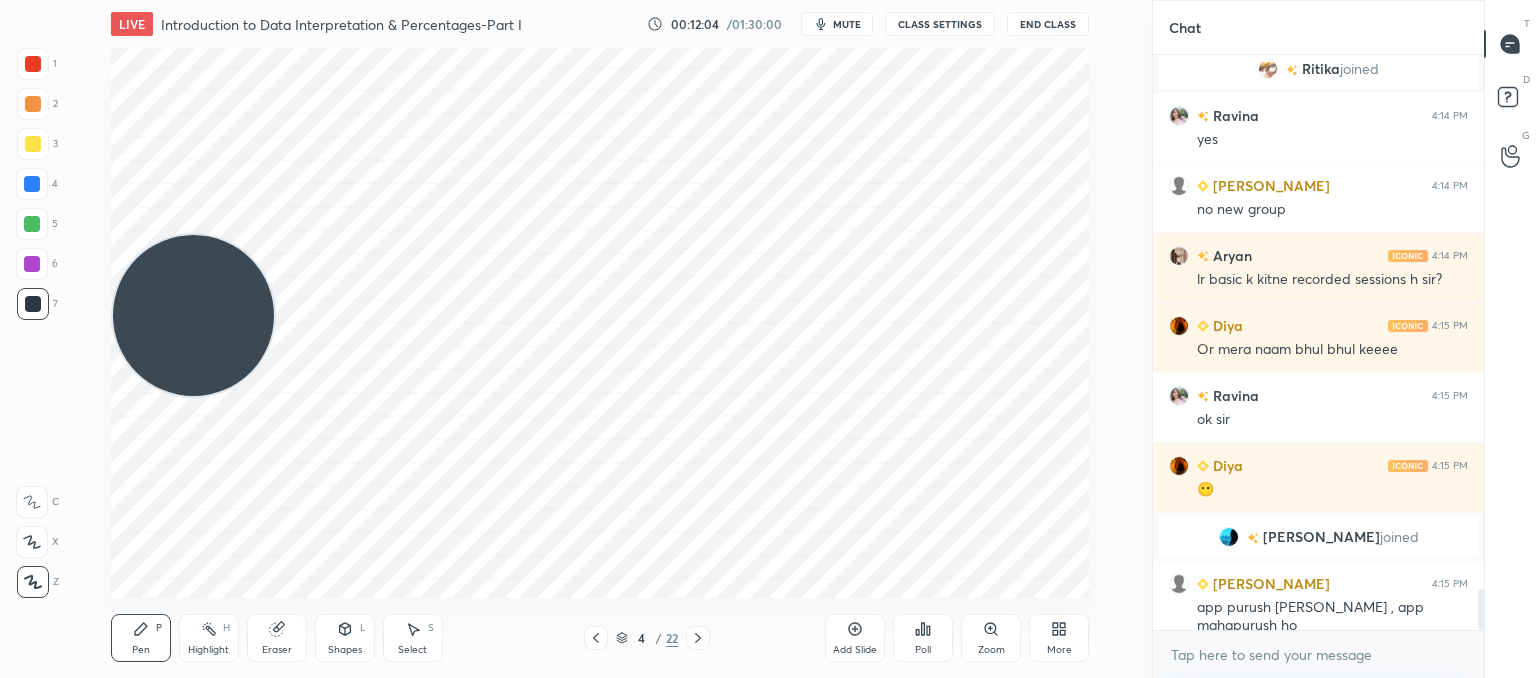 scroll, scrollTop: 7474, scrollLeft: 0, axis: vertical 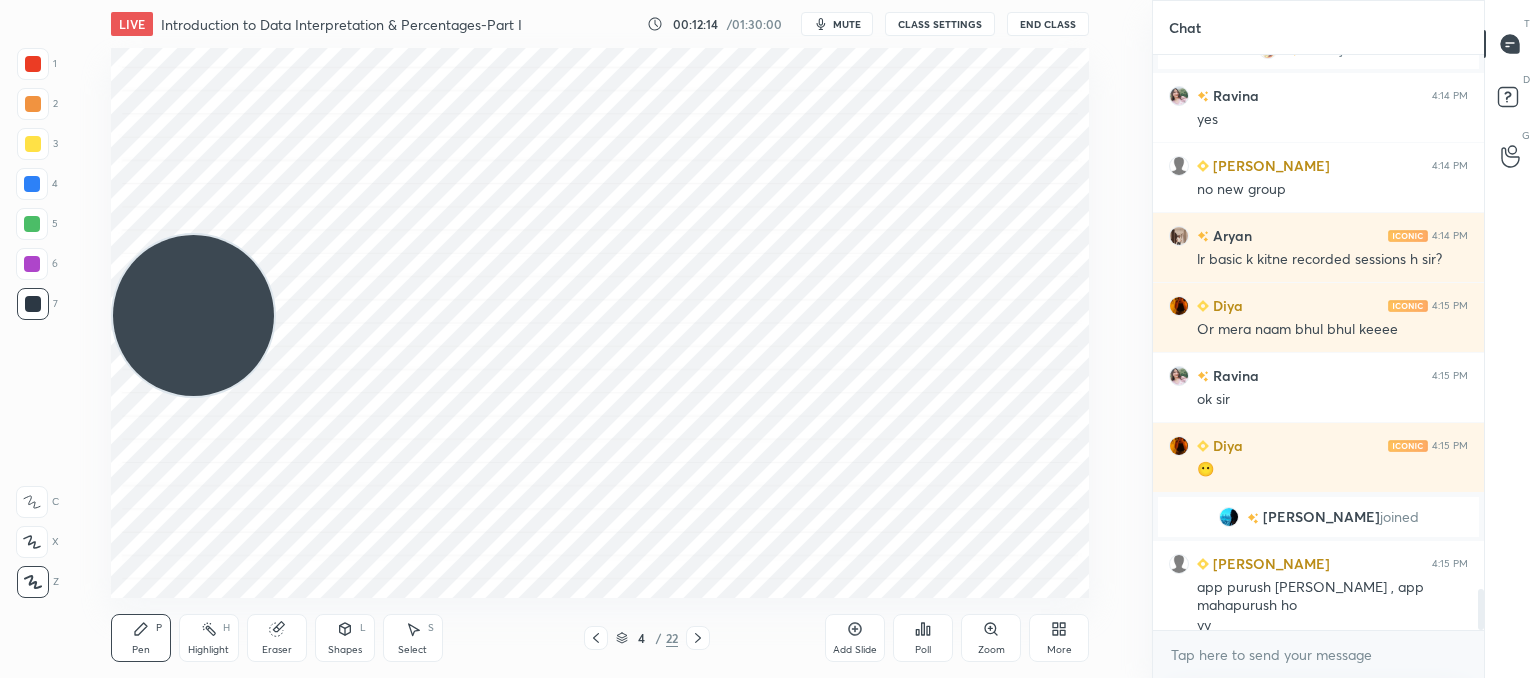 drag, startPoint x: 588, startPoint y: 641, endPoint x: 649, endPoint y: 604, distance: 71.34424 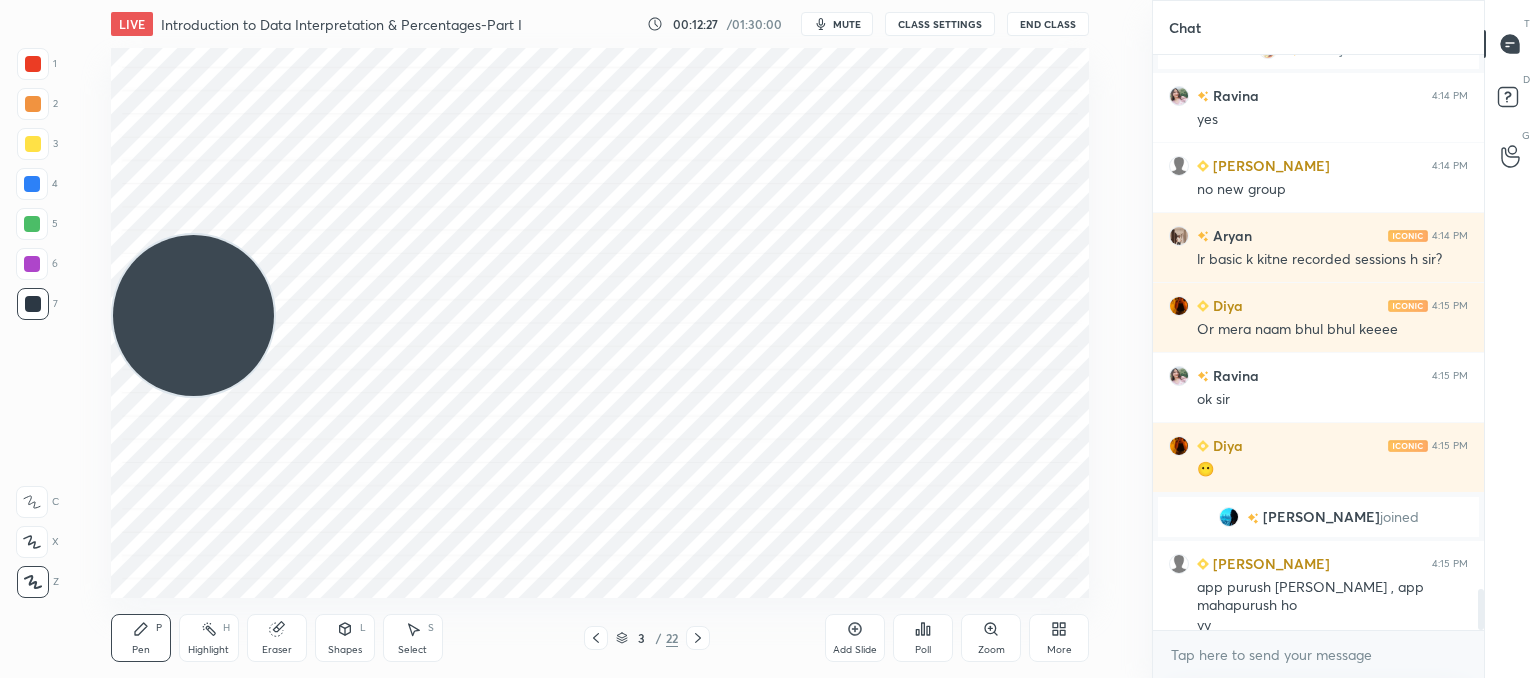 click 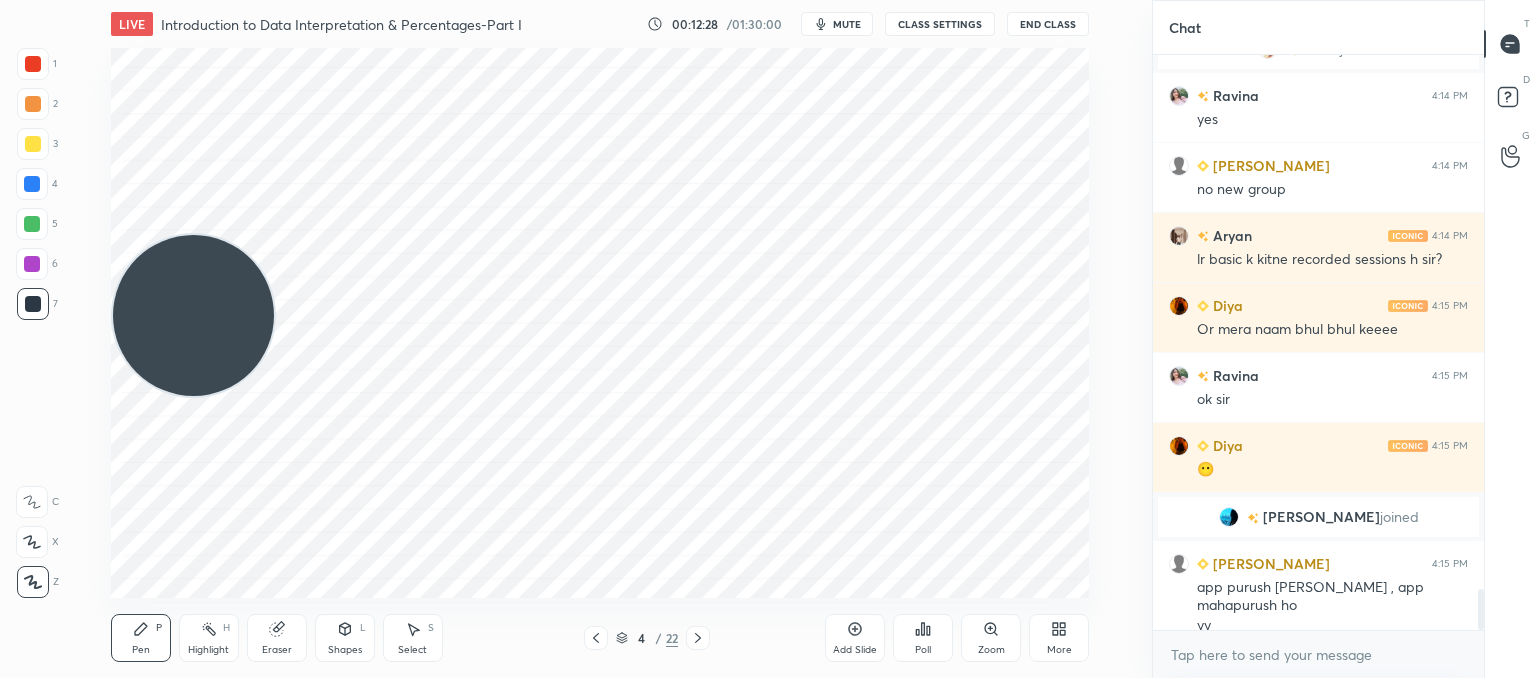 click 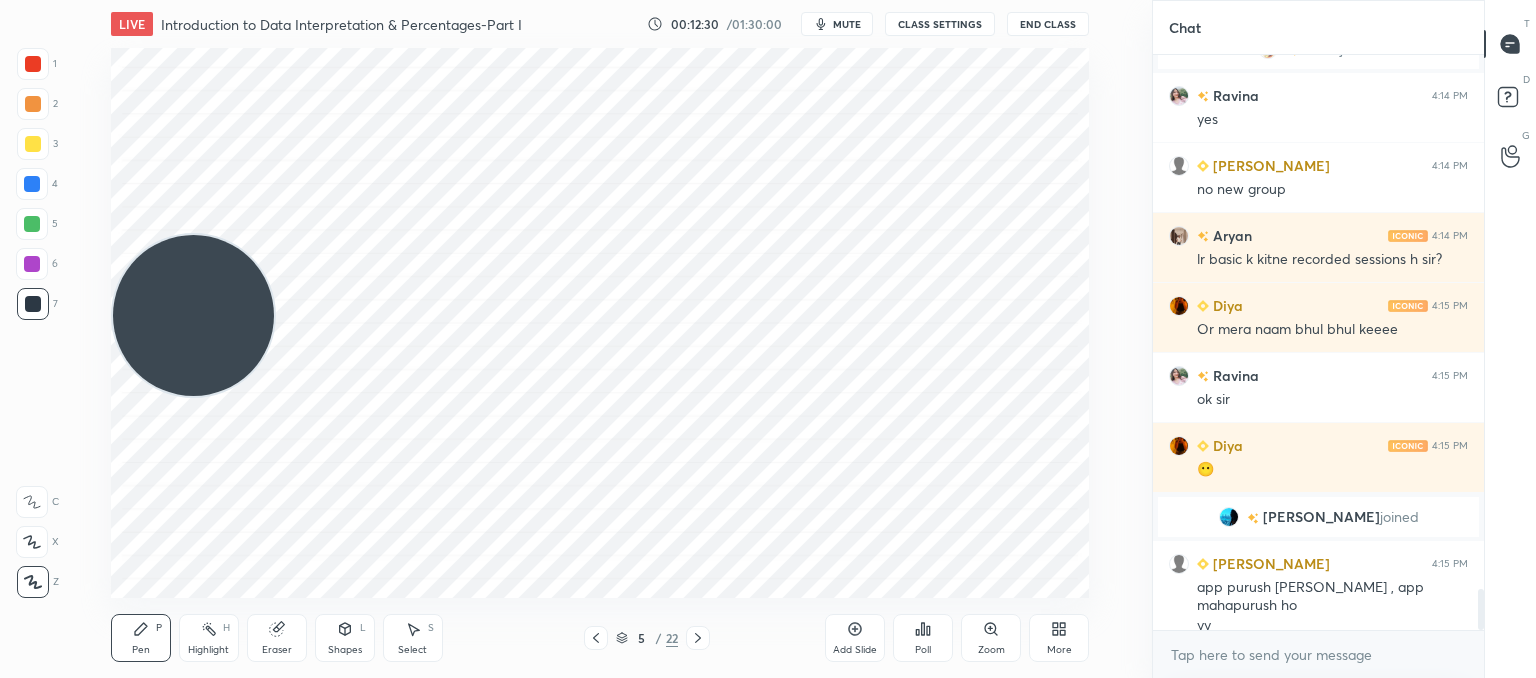 drag, startPoint x: 848, startPoint y: 635, endPoint x: 839, endPoint y: 620, distance: 17.492855 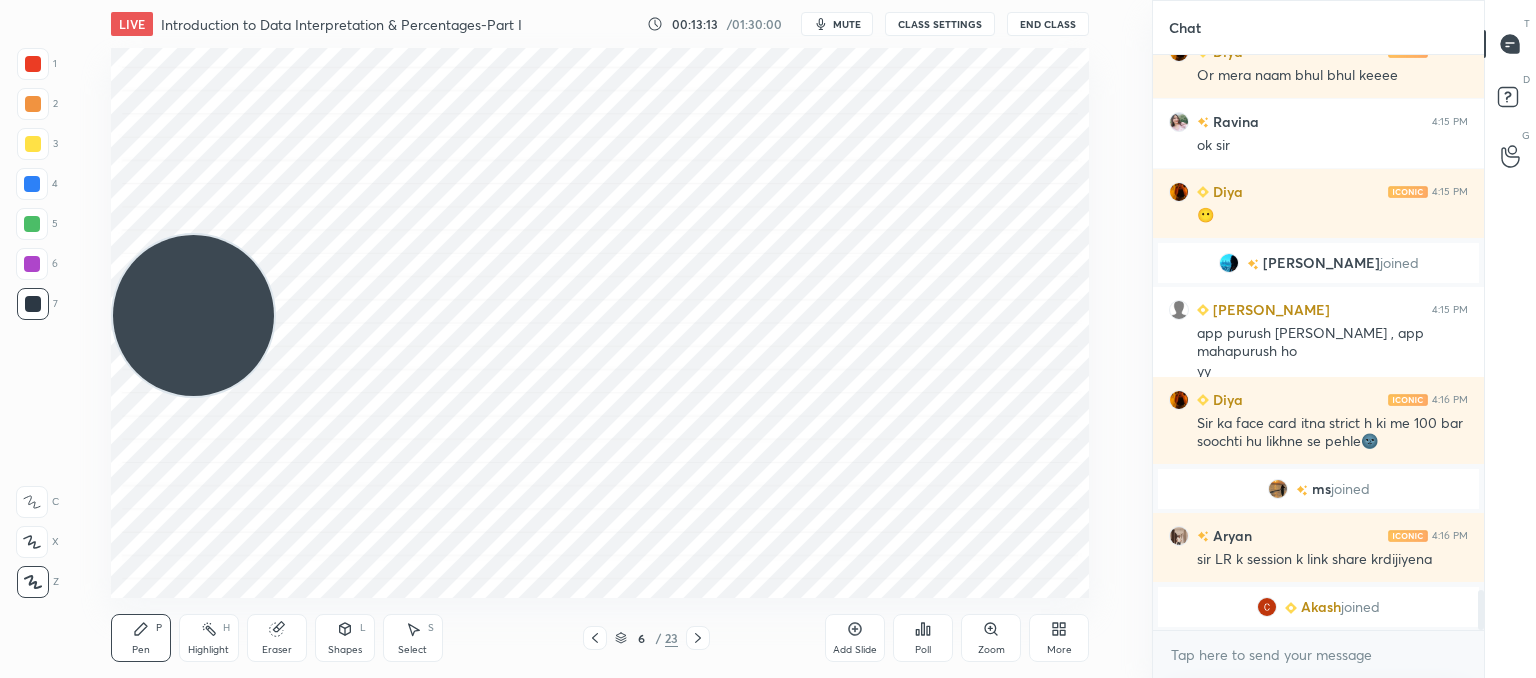 scroll, scrollTop: 7700, scrollLeft: 0, axis: vertical 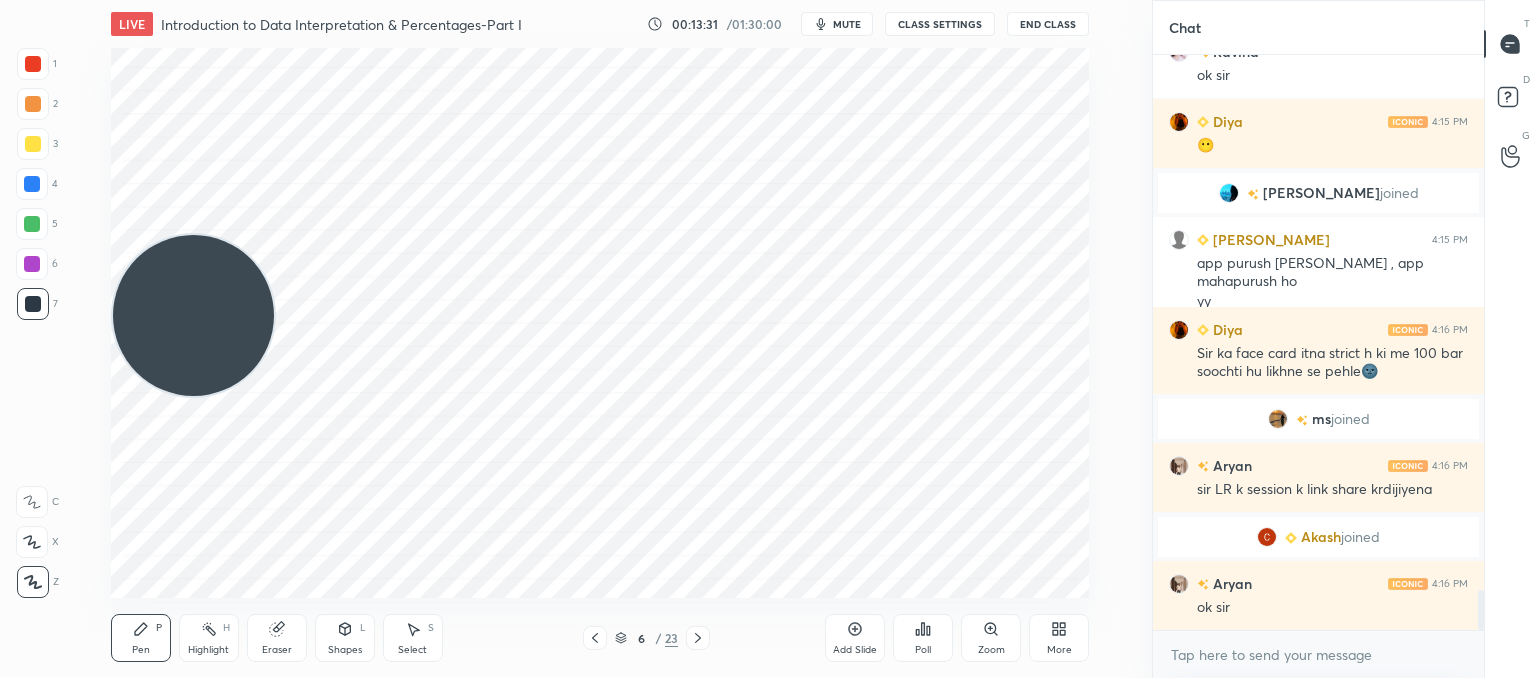 click 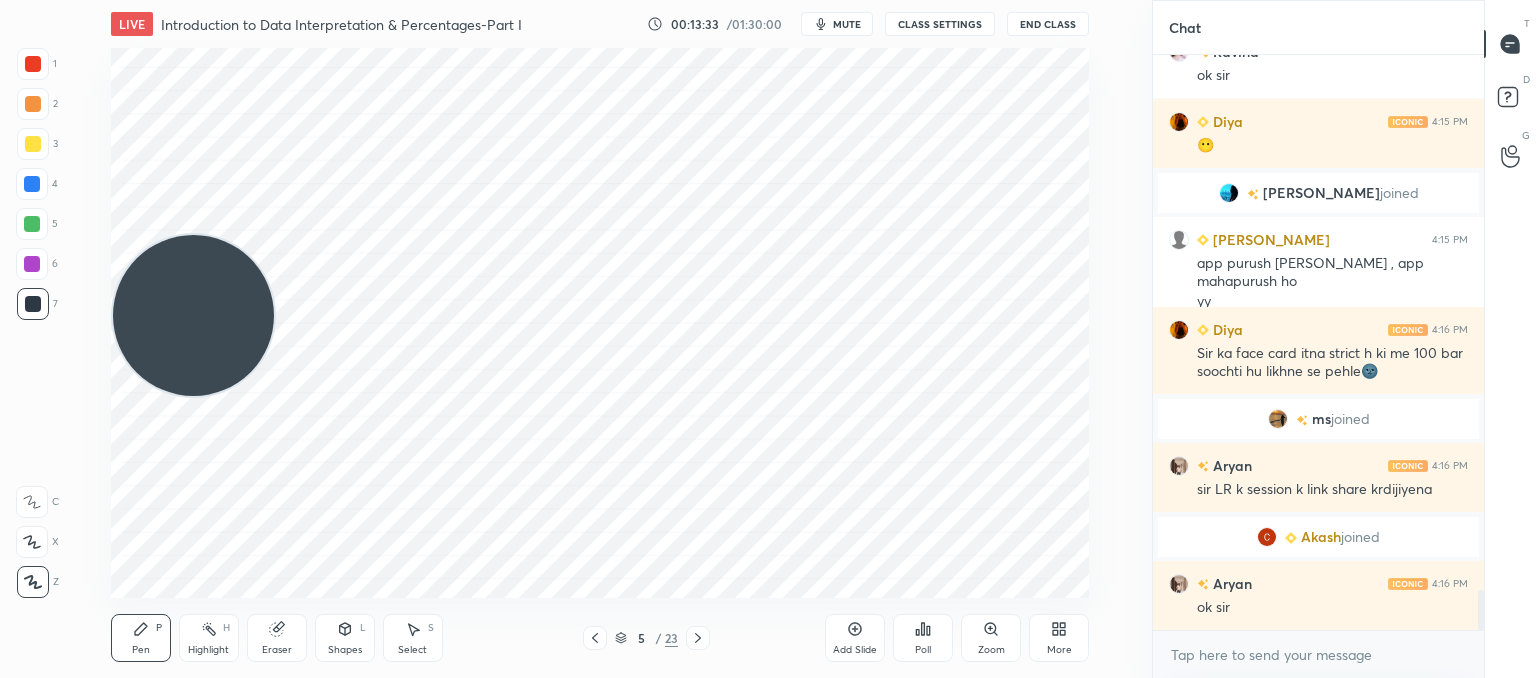 drag, startPoint x: 596, startPoint y: 634, endPoint x: 663, endPoint y: 604, distance: 73.409805 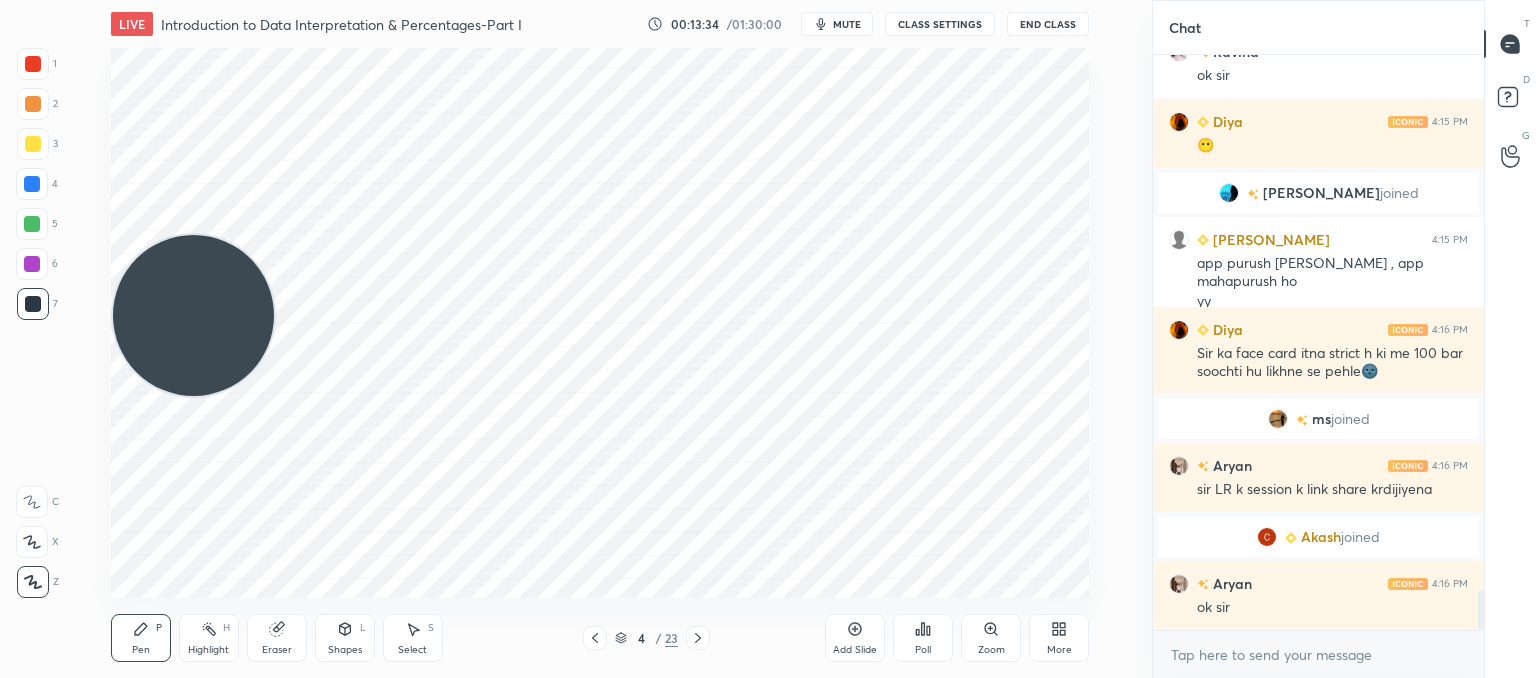 click at bounding box center (595, 638) 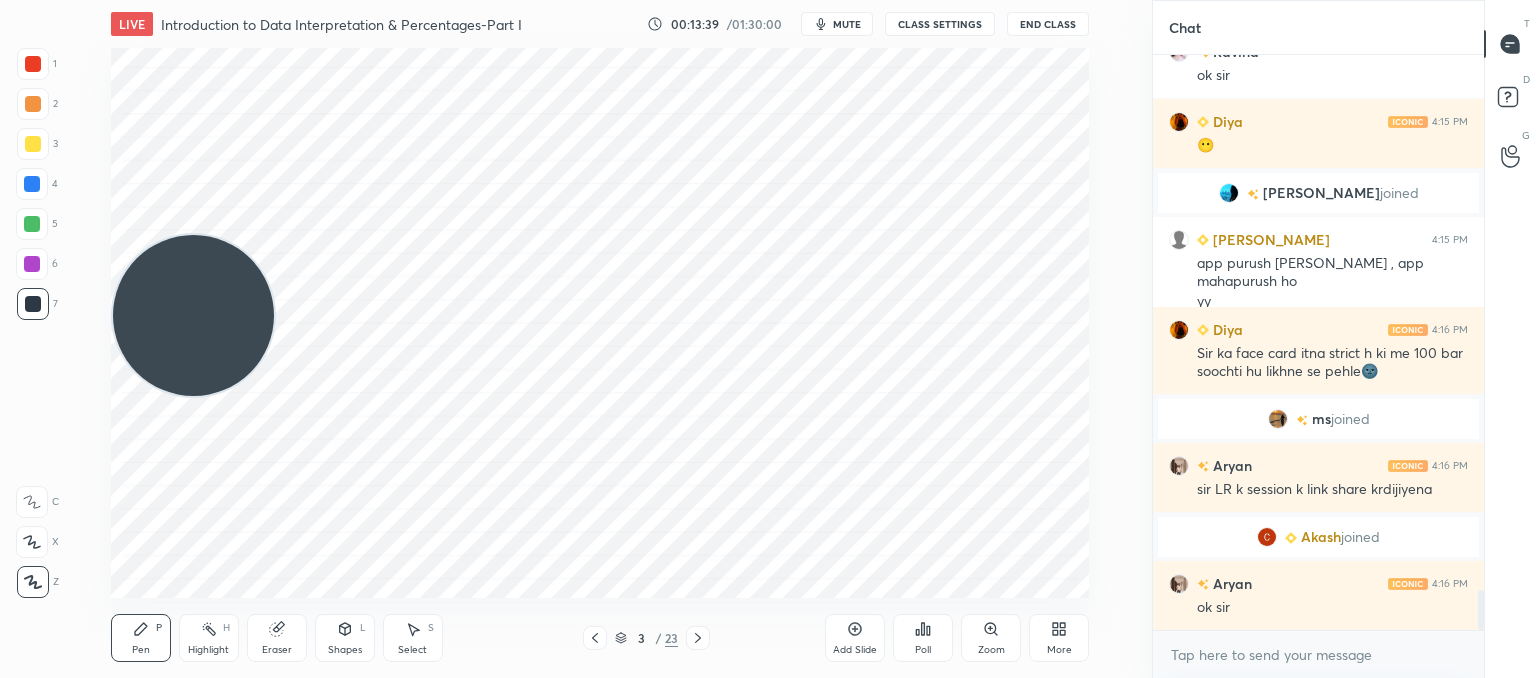click at bounding box center [698, 638] 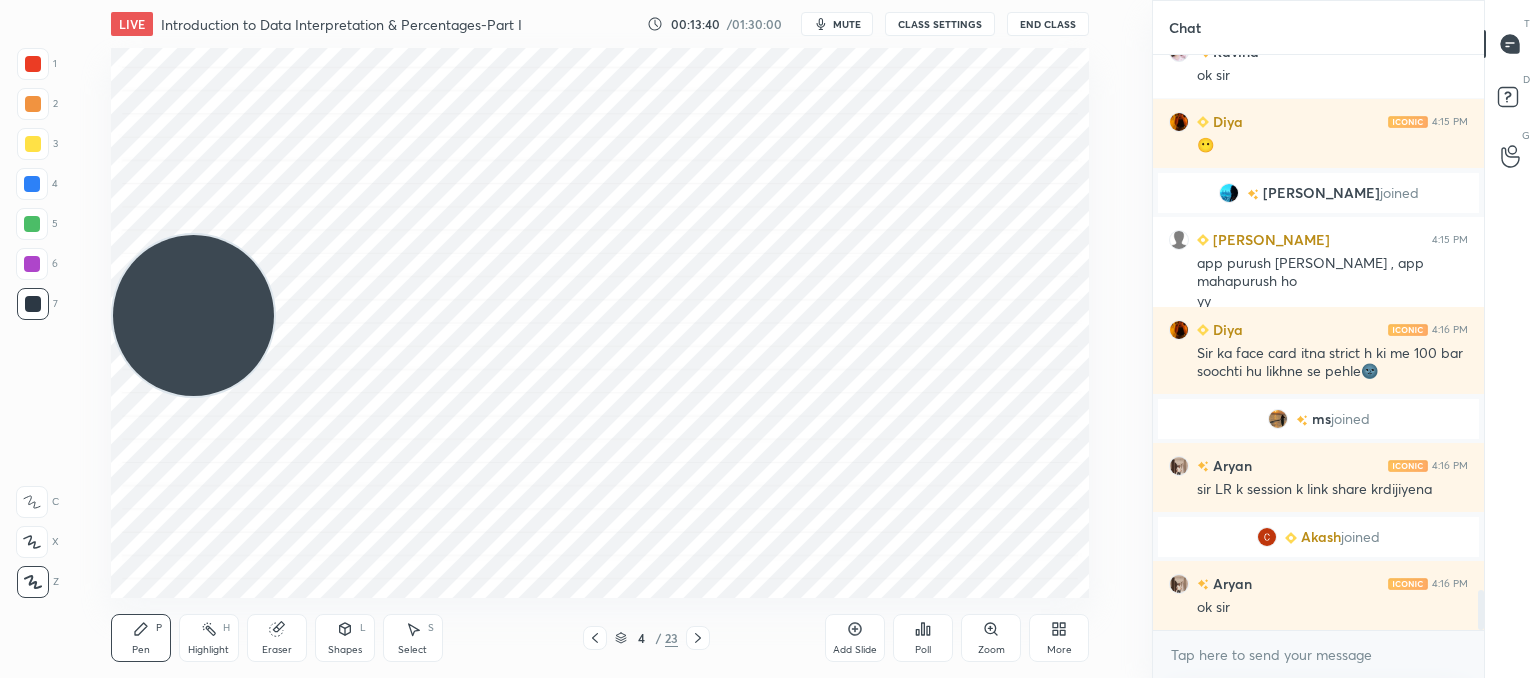 click at bounding box center [698, 638] 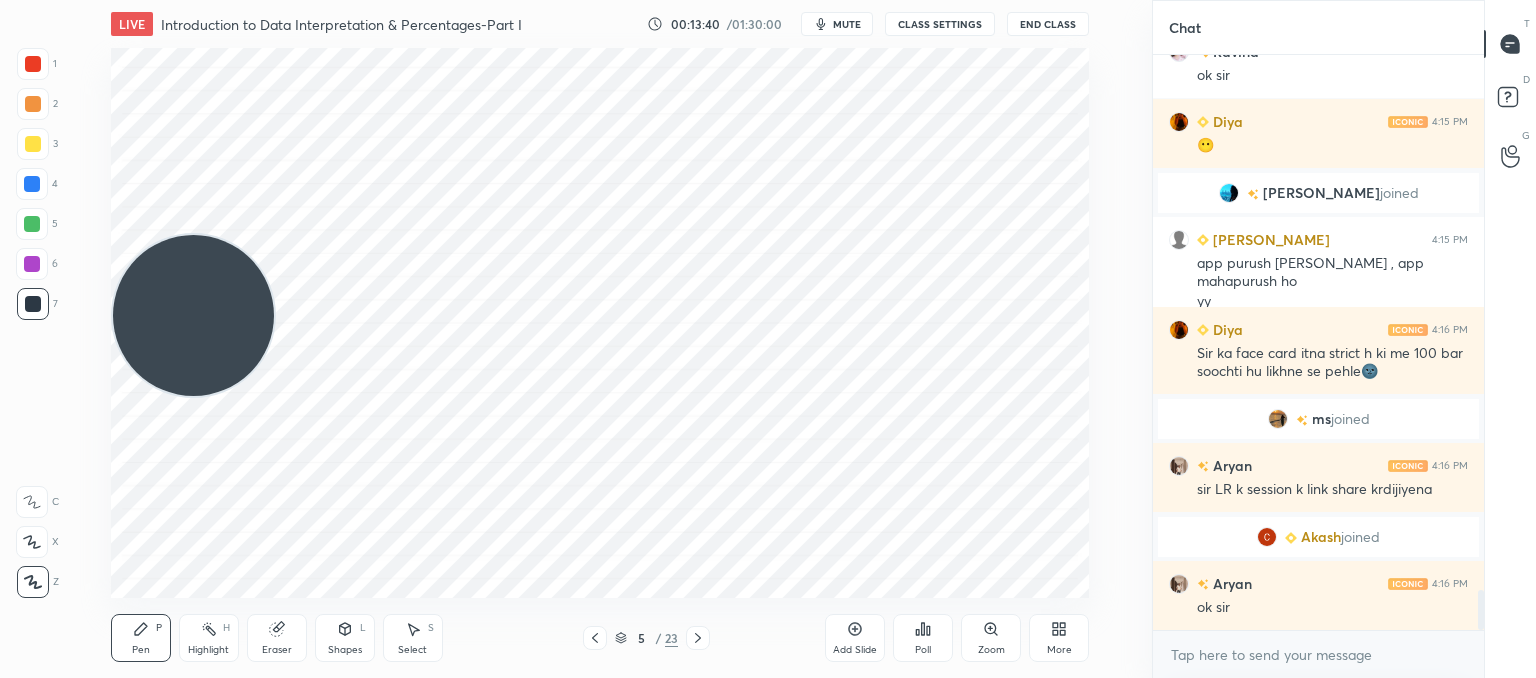 click at bounding box center [698, 638] 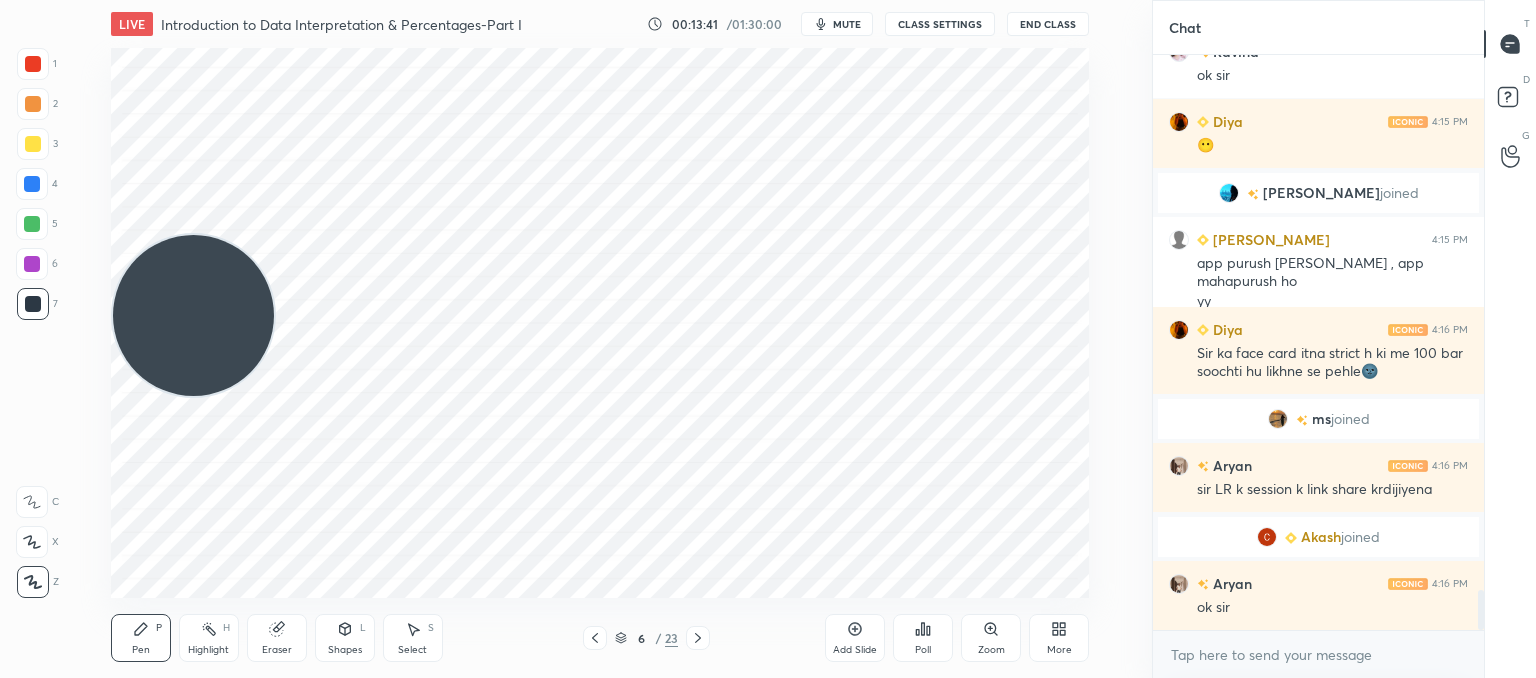 click at bounding box center (698, 638) 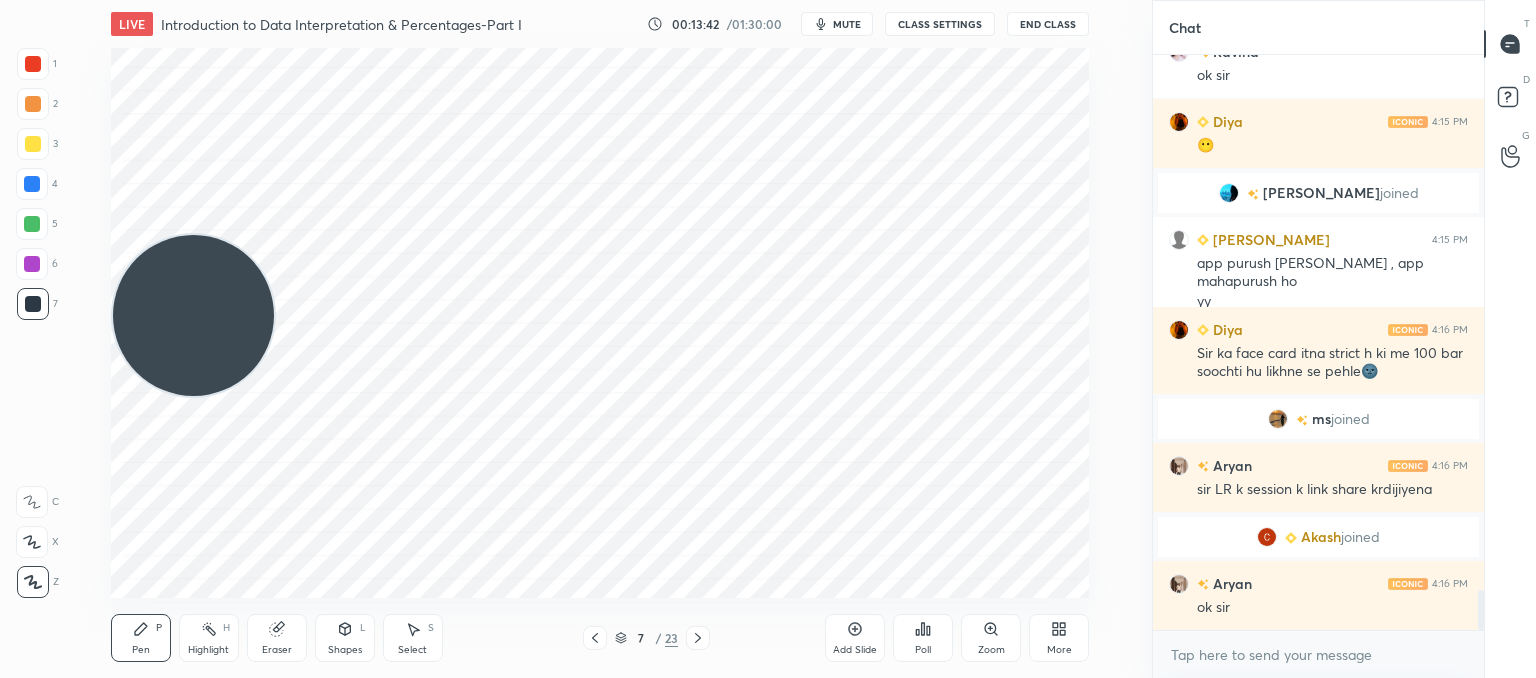 click at bounding box center (698, 638) 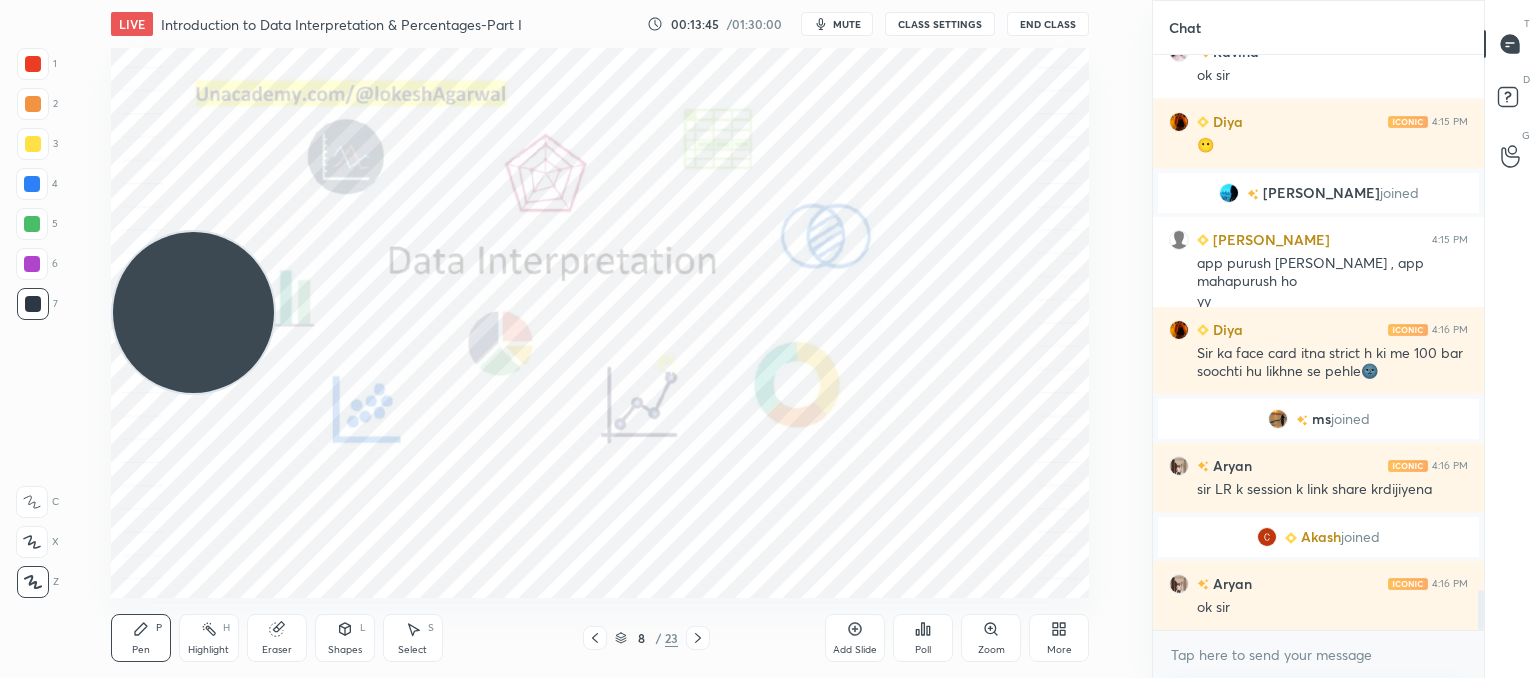 drag, startPoint x: 194, startPoint y: 273, endPoint x: 154, endPoint y: 617, distance: 346.31778 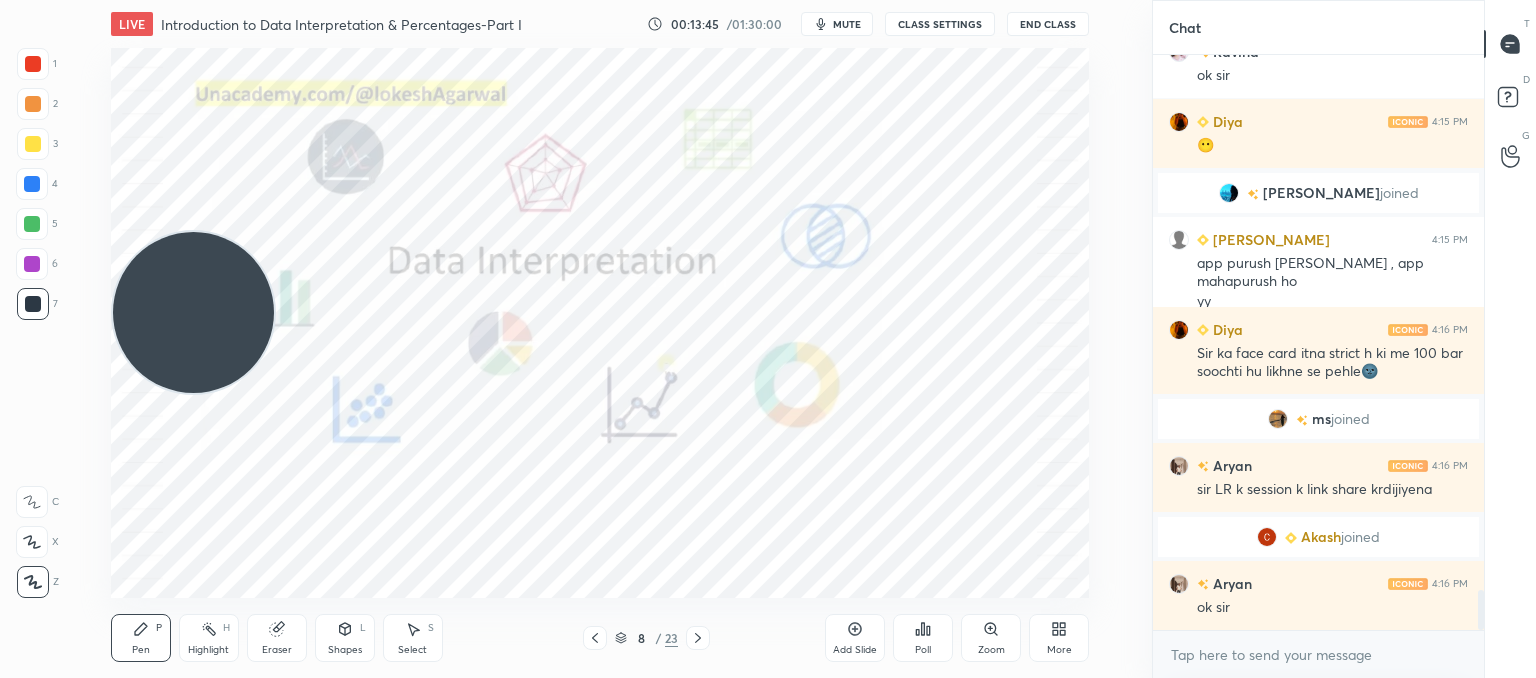 click on "LIVE Introduction to Data Interpretation & Percentages-Part I 00:13:45 /  01:30:00 mute CLASS SETTINGS End Class Setting up your live class Poll for   secs No correct answer Start poll Back Introduction to Data Interpretation & Percentages-Part I • L1 of Booster Course on Data Interpretation for CAT & OMETs 2025 Lokesh Agarwal Pen P Highlight H Eraser Shapes L Select S 8 / 23 Add Slide Poll Zoom More" at bounding box center [600, 339] 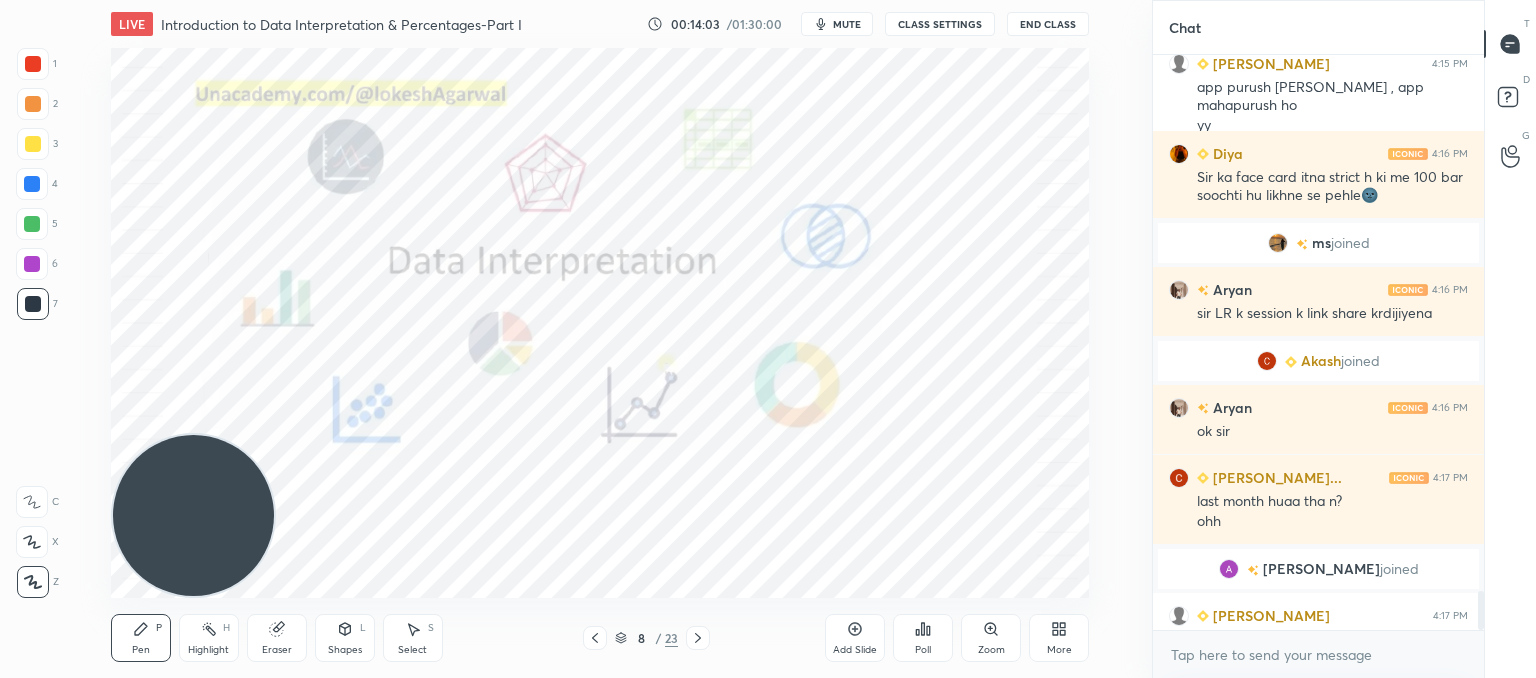 scroll, scrollTop: 7870, scrollLeft: 0, axis: vertical 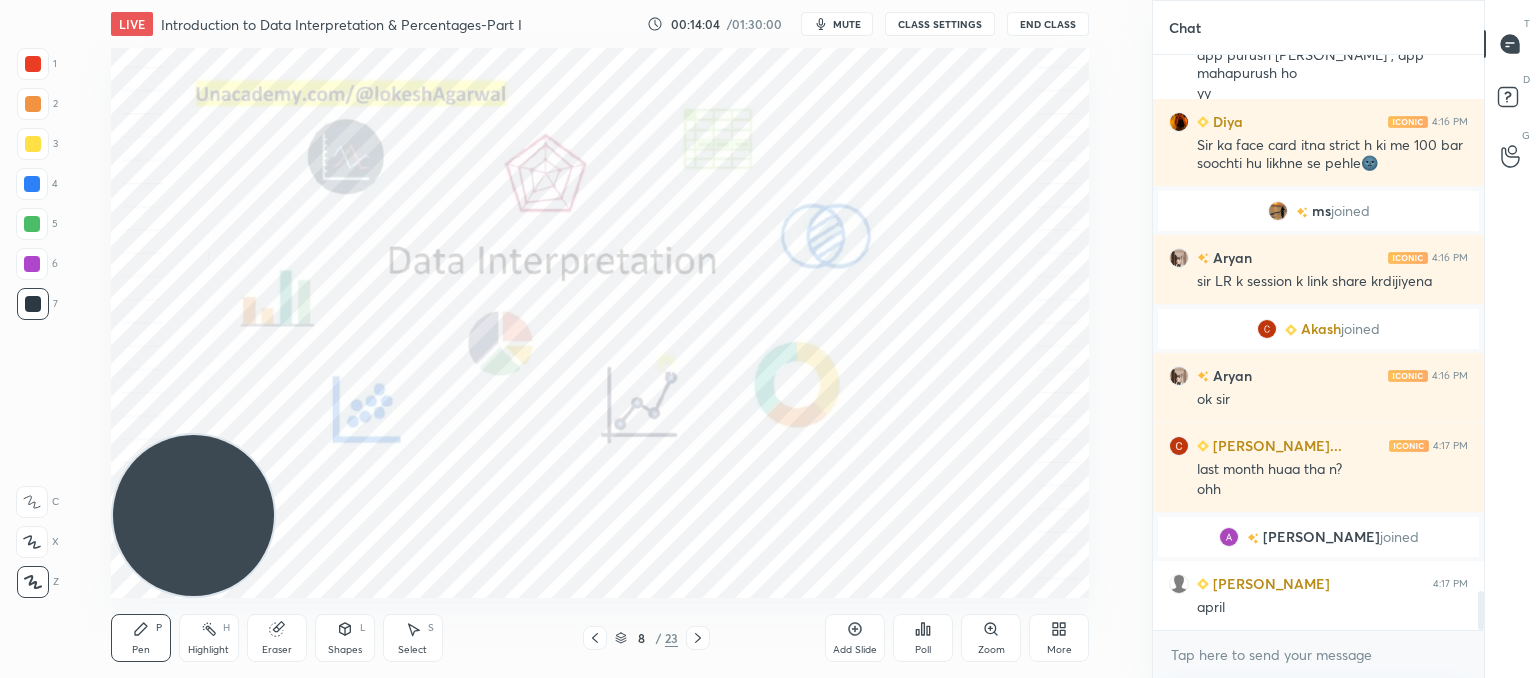 drag, startPoint x: 417, startPoint y: 639, endPoint x: 462, endPoint y: 618, distance: 49.658836 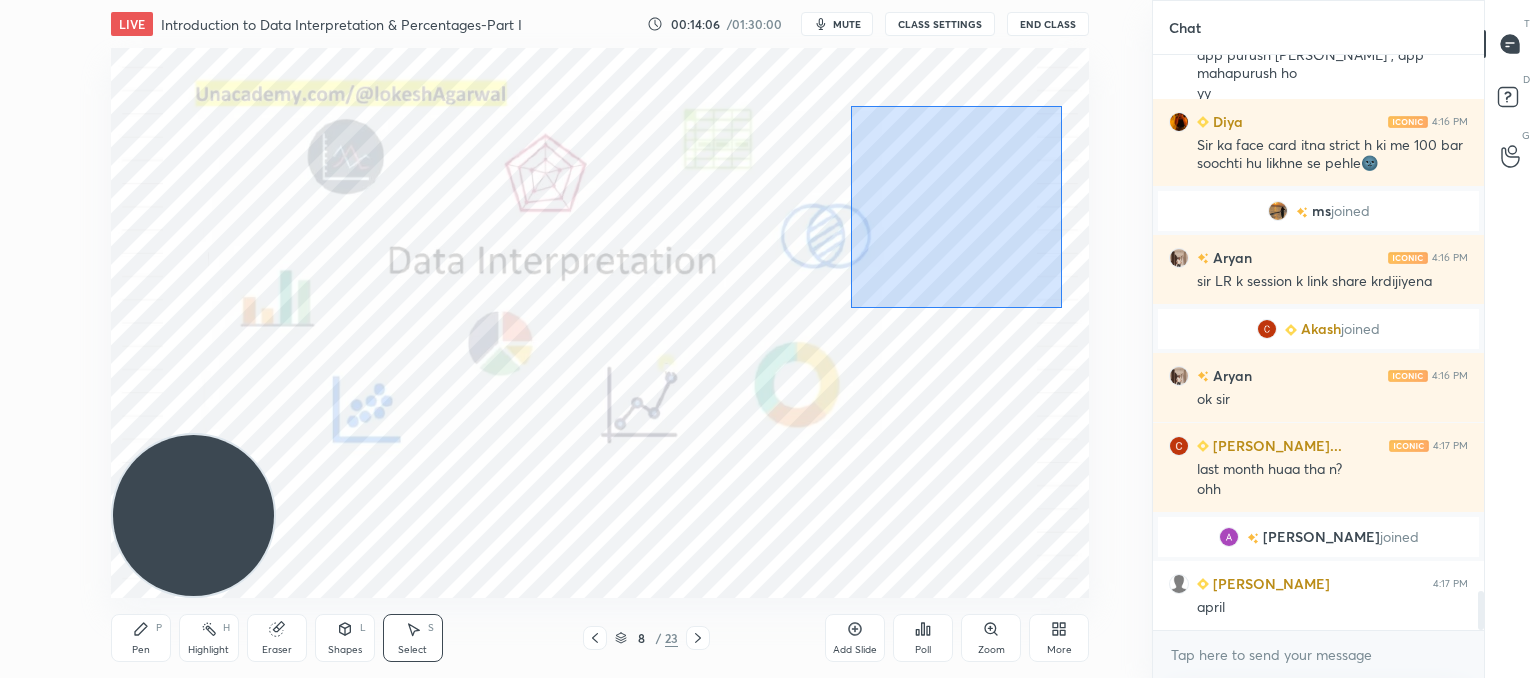 drag, startPoint x: 1062, startPoint y: 308, endPoint x: 815, endPoint y: 112, distance: 315.3173 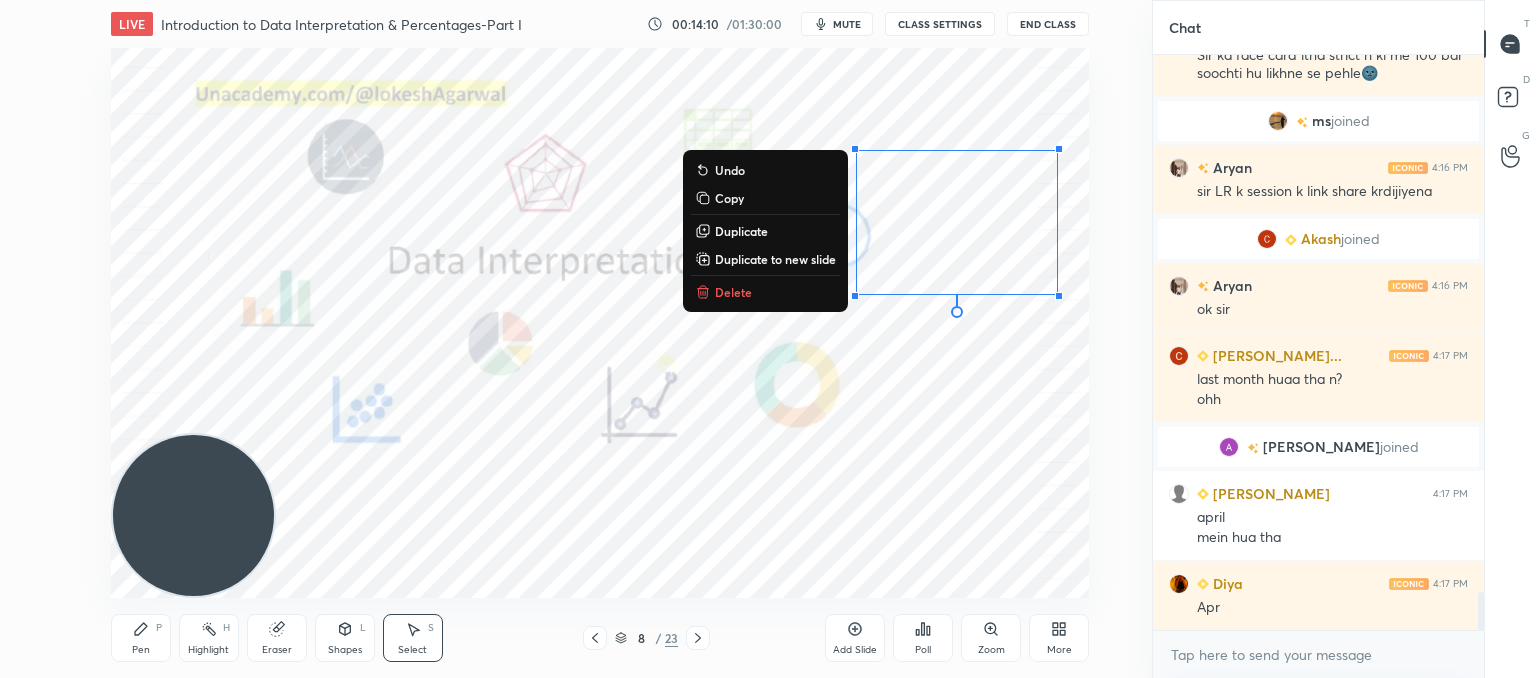 scroll, scrollTop: 8030, scrollLeft: 0, axis: vertical 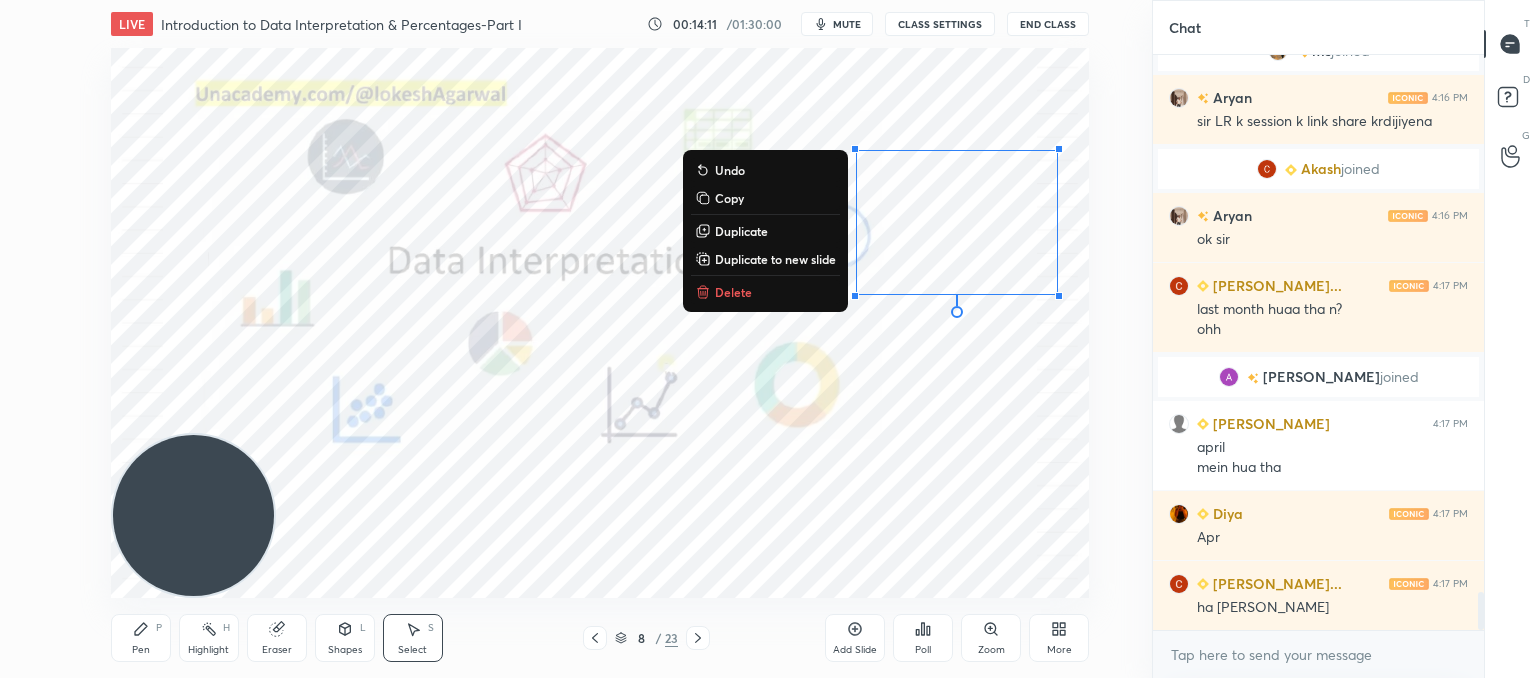 drag, startPoint x: 746, startPoint y: 297, endPoint x: 940, endPoint y: 239, distance: 202.48457 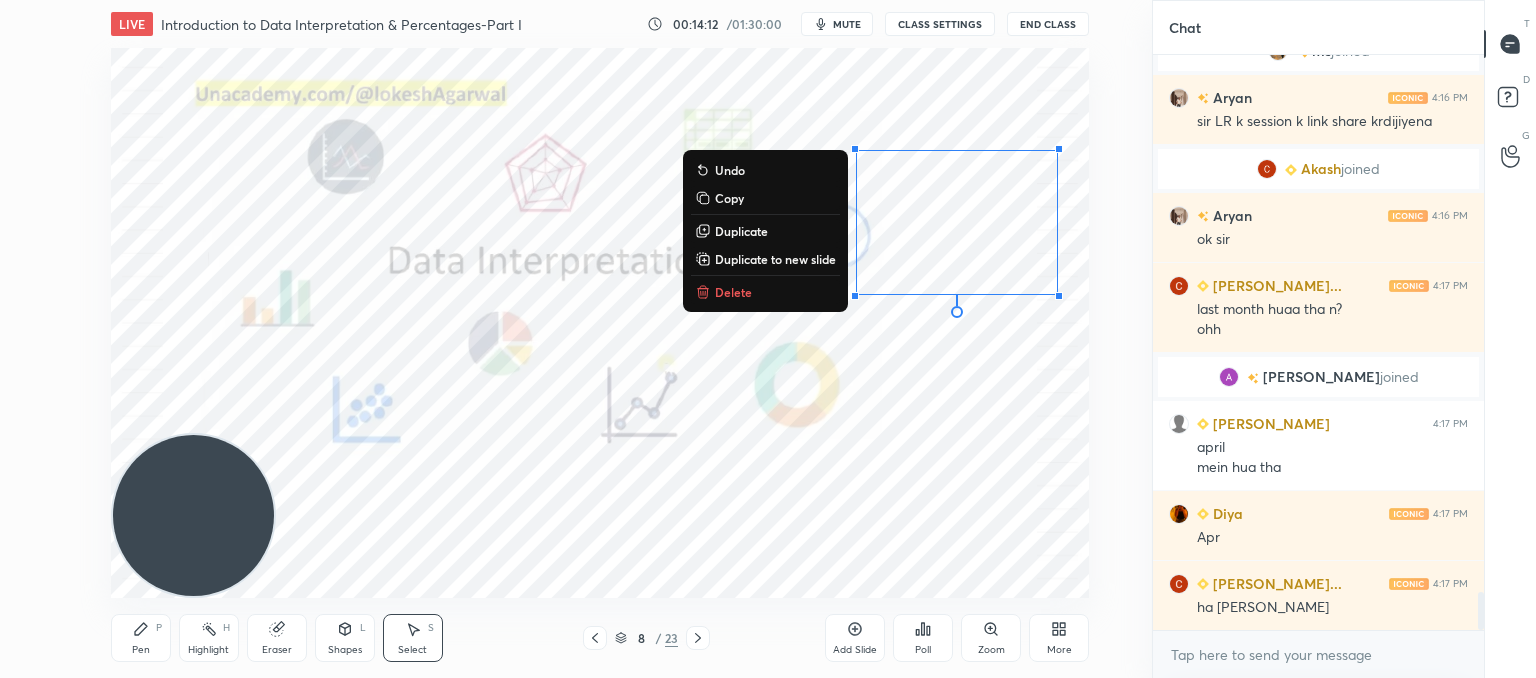 click on "Delete" at bounding box center (765, 292) 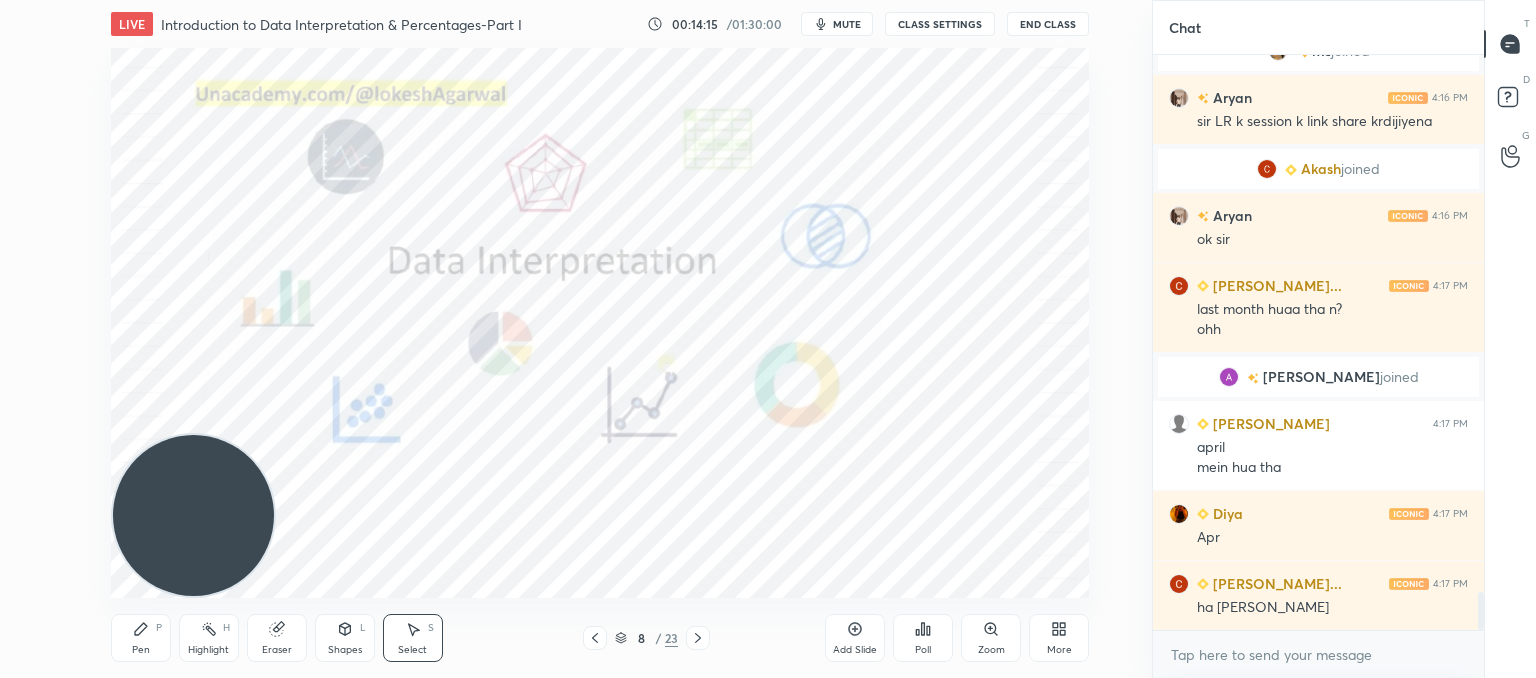 scroll, scrollTop: 8100, scrollLeft: 0, axis: vertical 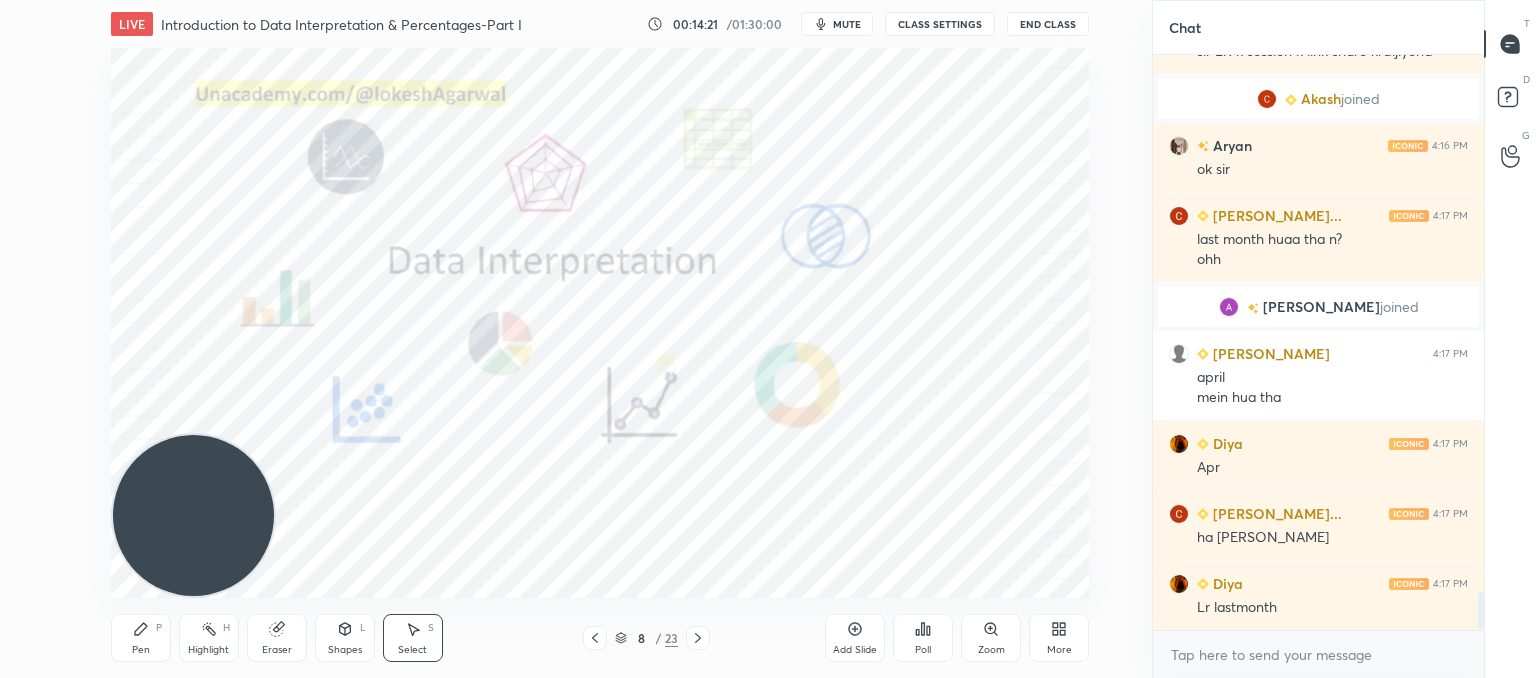 drag, startPoint x: 130, startPoint y: 639, endPoint x: 201, endPoint y: 598, distance: 81.9878 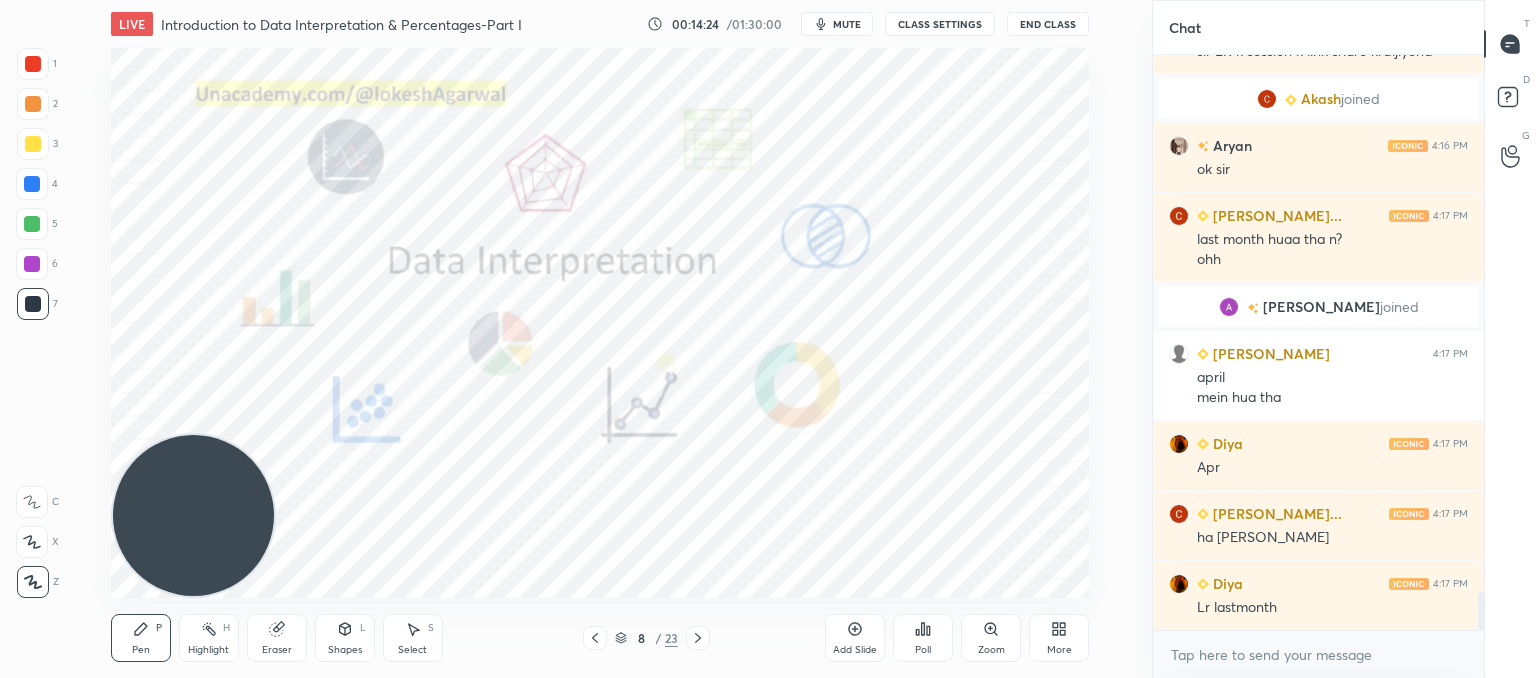 scroll, scrollTop: 8170, scrollLeft: 0, axis: vertical 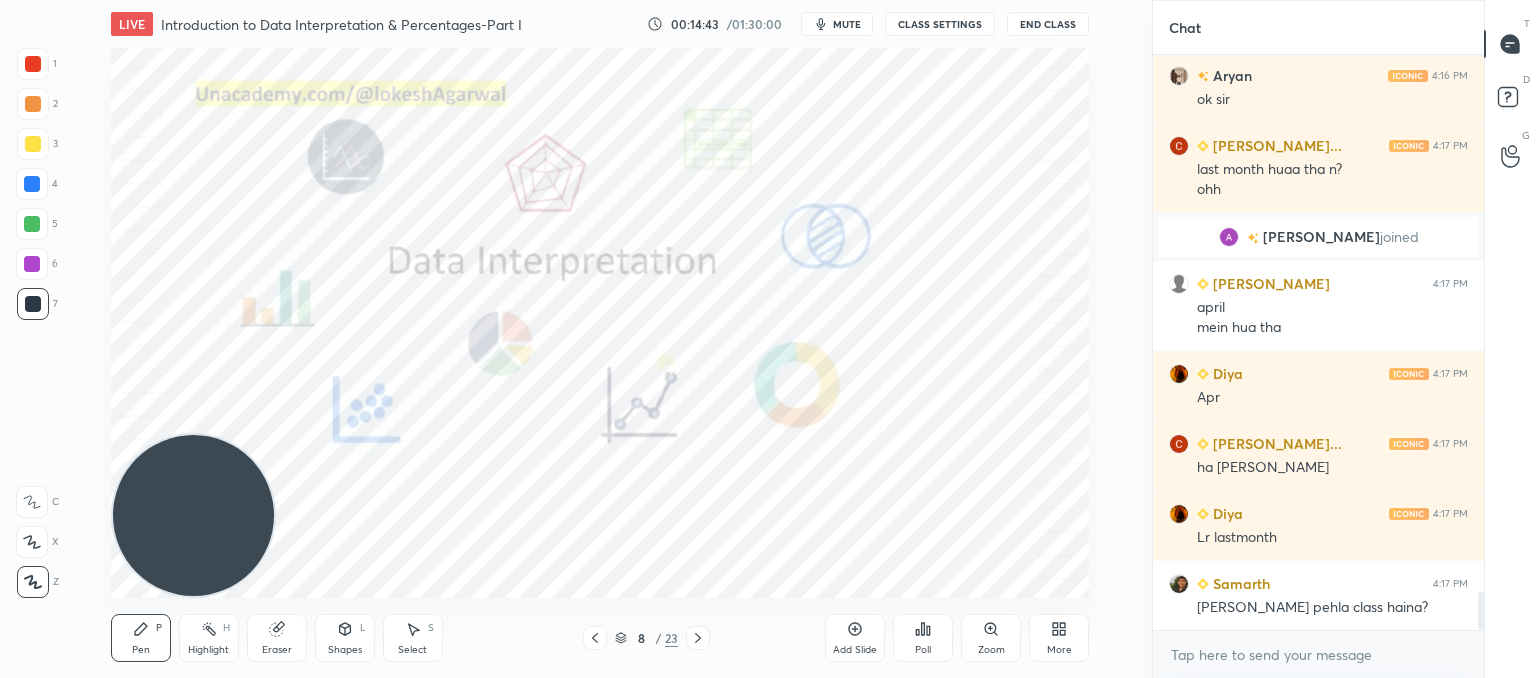 click at bounding box center [698, 638] 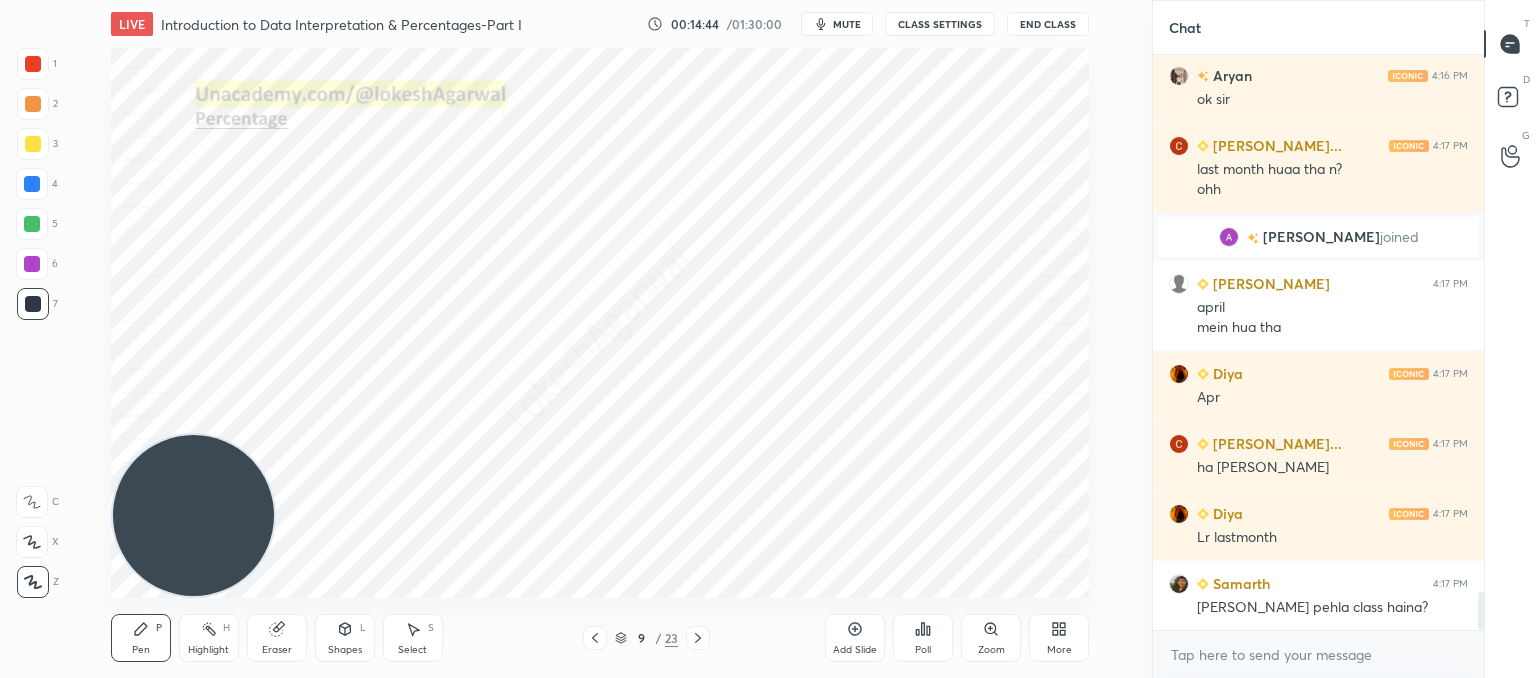 scroll, scrollTop: 8240, scrollLeft: 0, axis: vertical 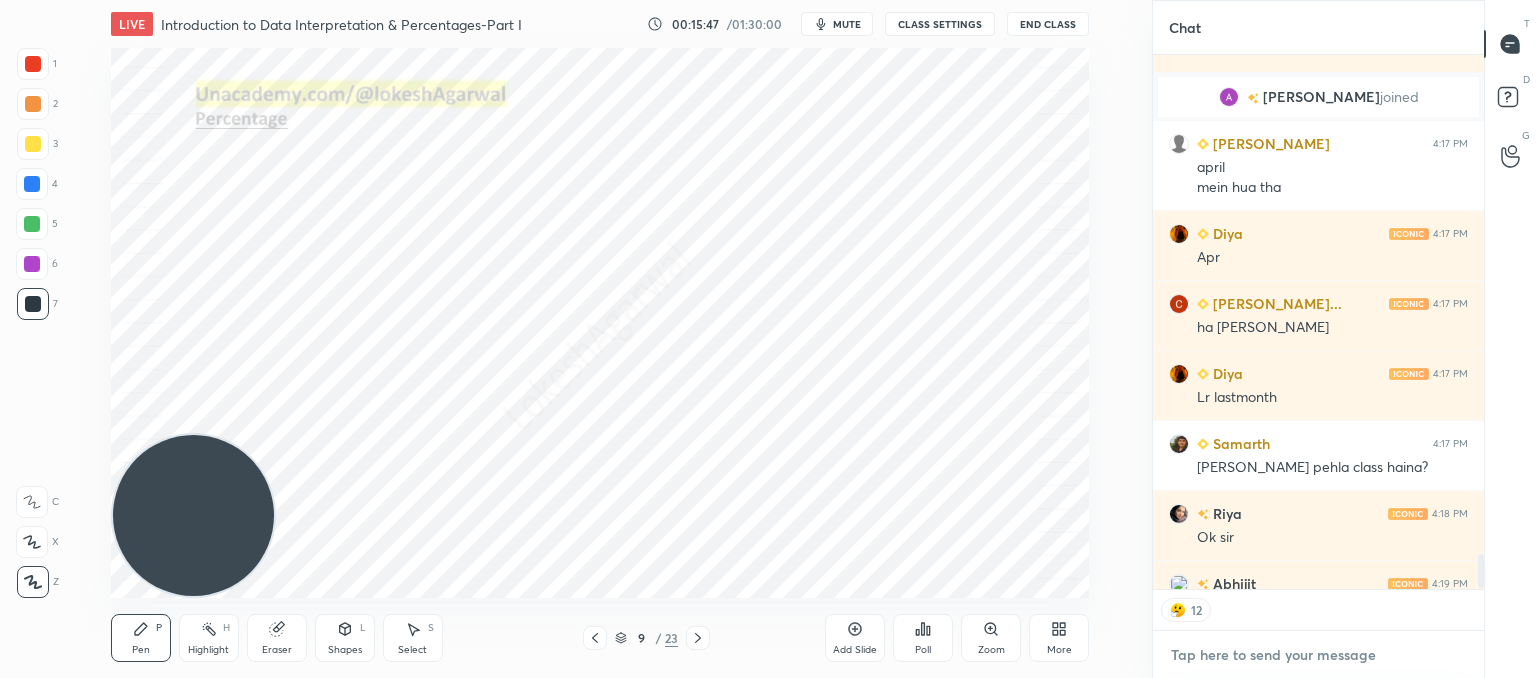 drag, startPoint x: 1220, startPoint y: 654, endPoint x: 1128, endPoint y: 573, distance: 122.57651 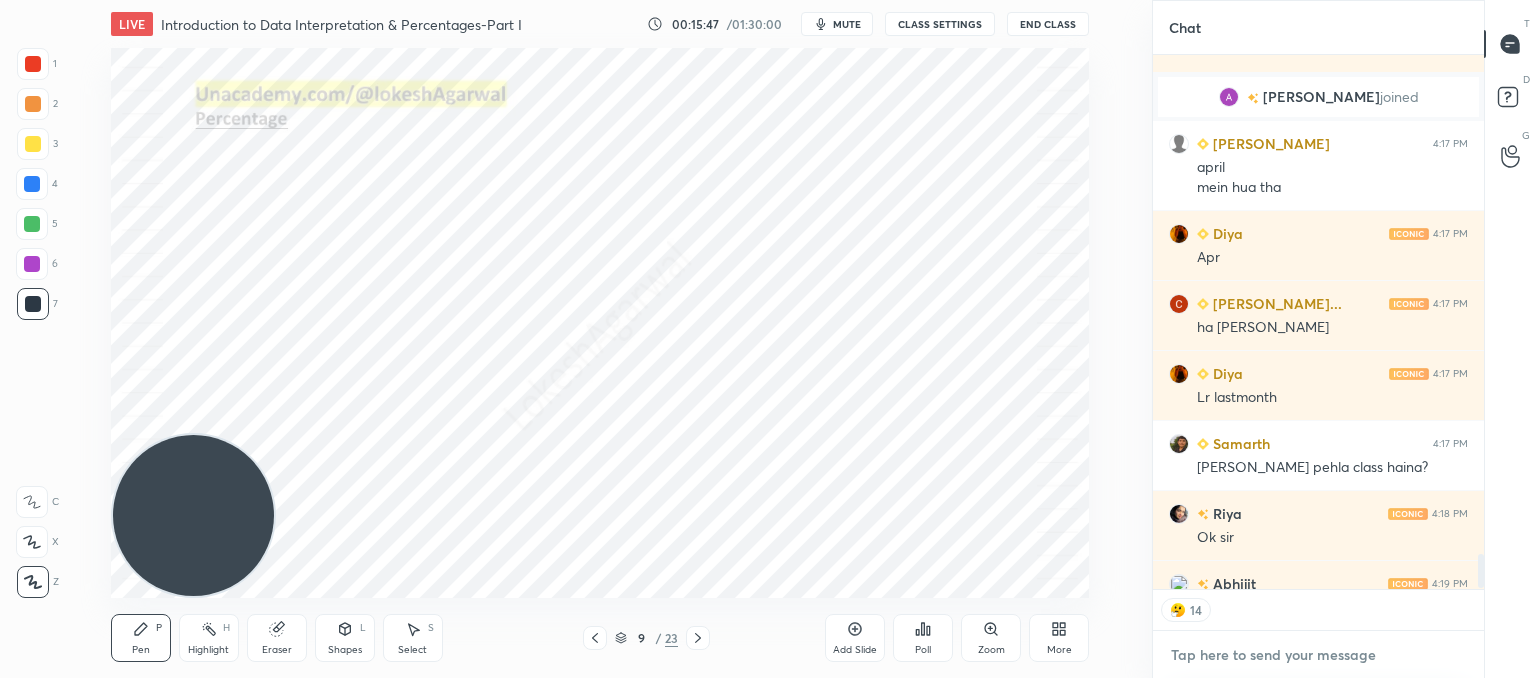 scroll, scrollTop: 8399, scrollLeft: 0, axis: vertical 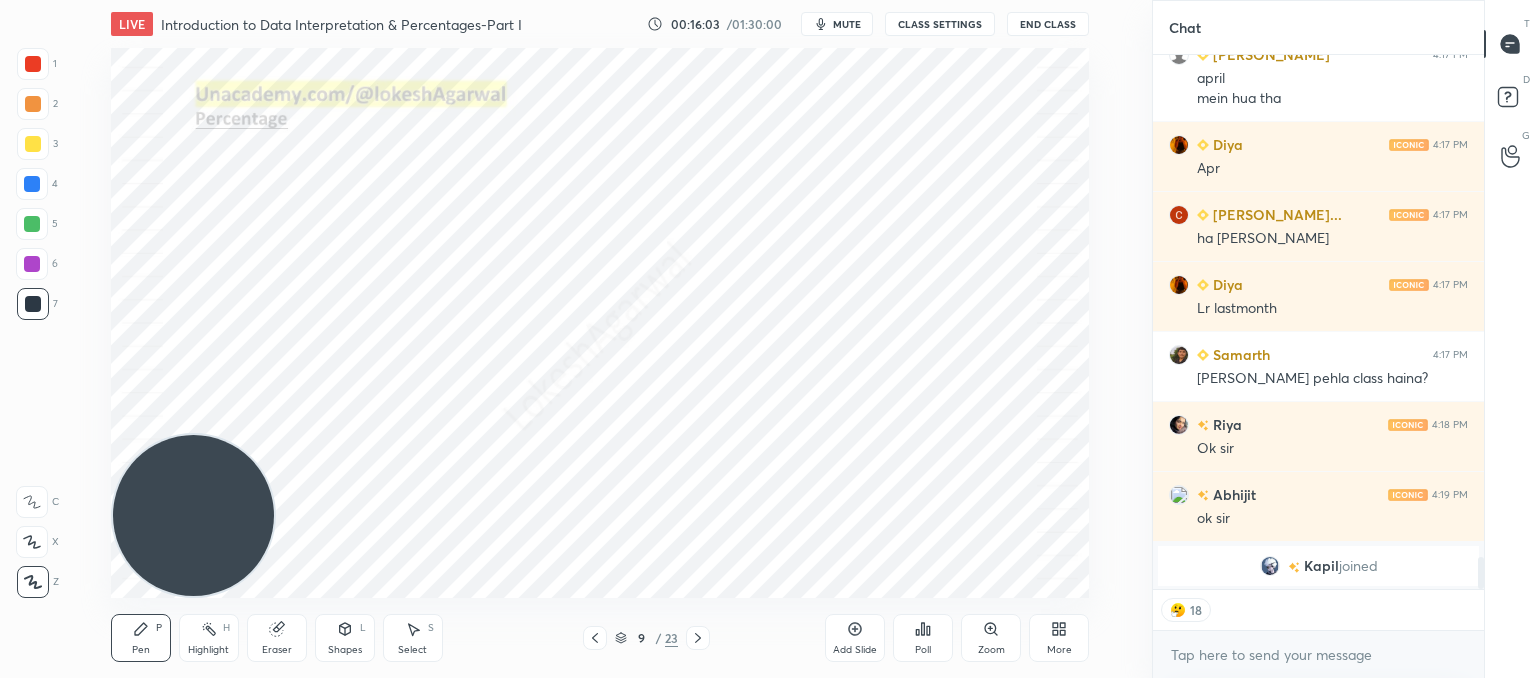 click on "CLASS SETTINGS" at bounding box center [940, 24] 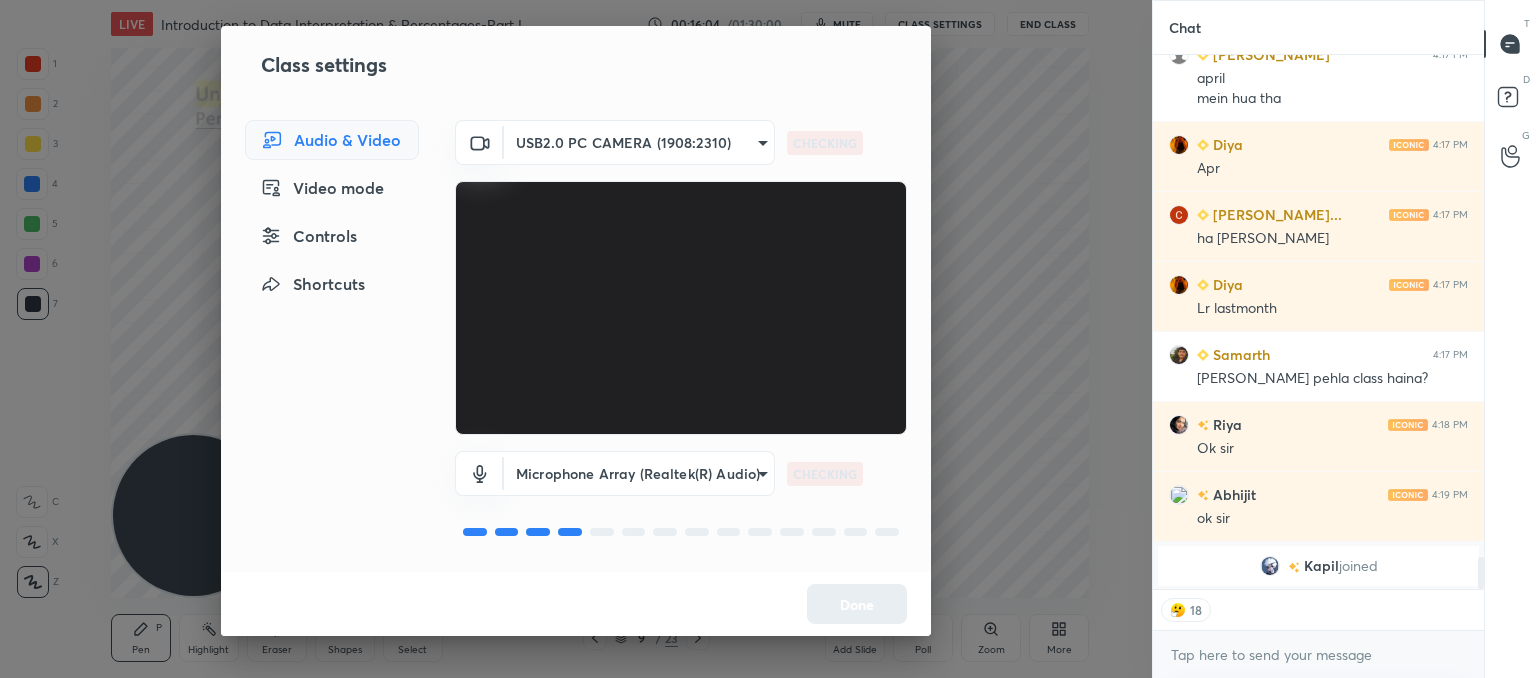 drag, startPoint x: 340, startPoint y: 237, endPoint x: 401, endPoint y: 268, distance: 68.42514 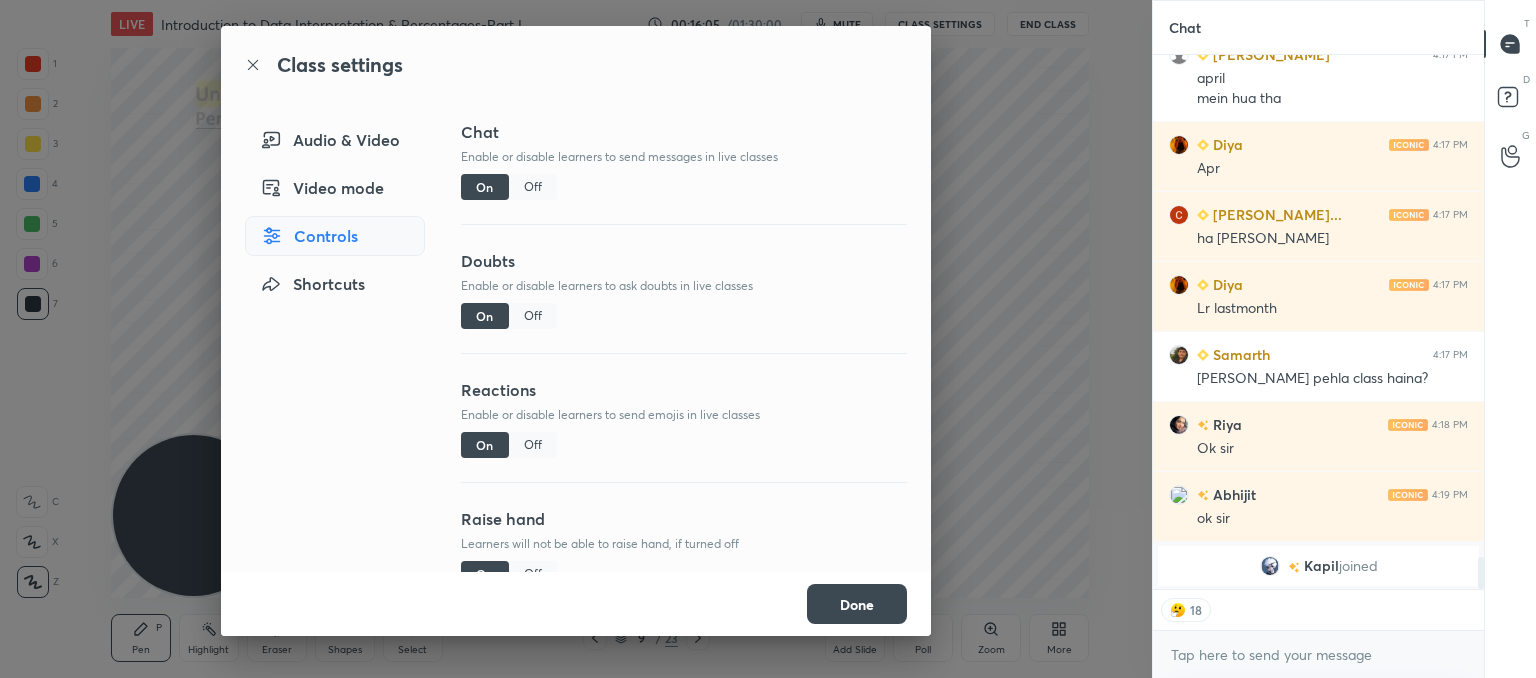 click on "Off" at bounding box center (533, 445) 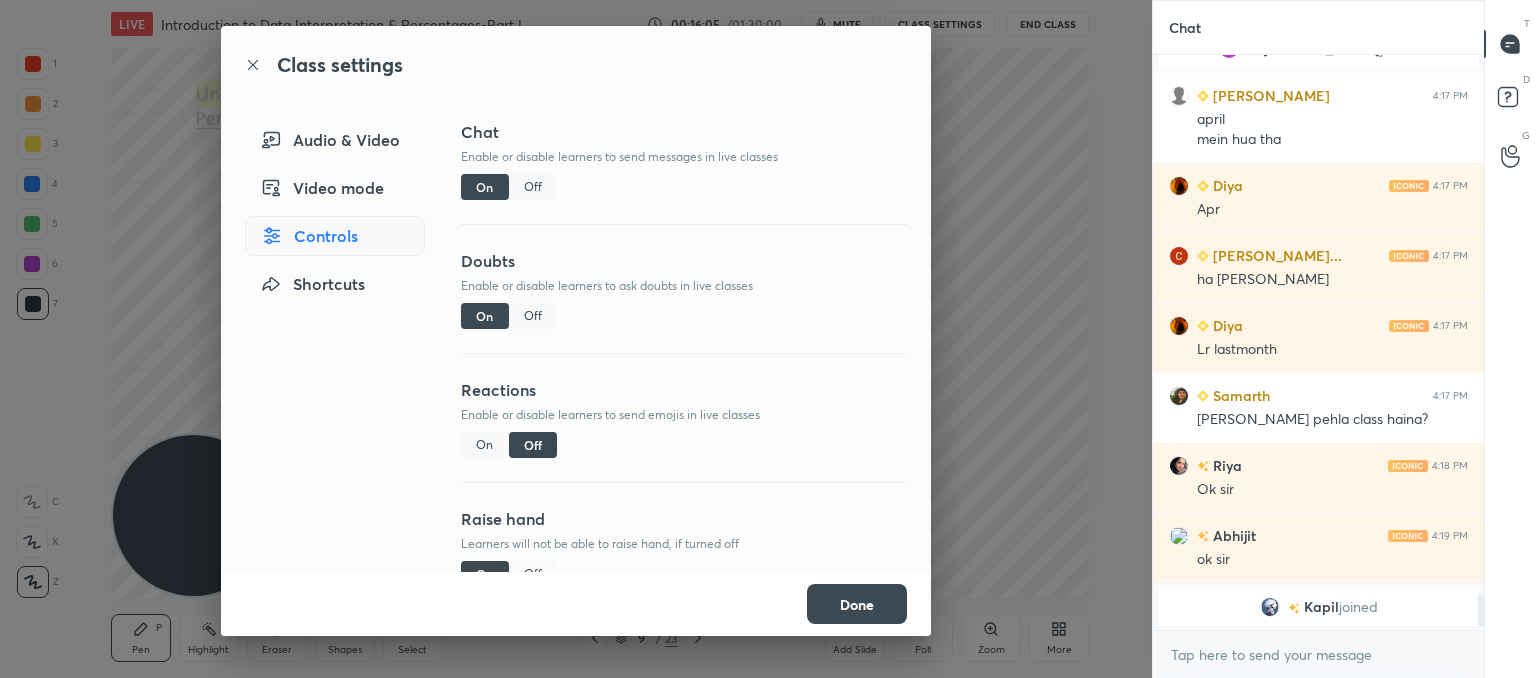 scroll, scrollTop: 6, scrollLeft: 6, axis: both 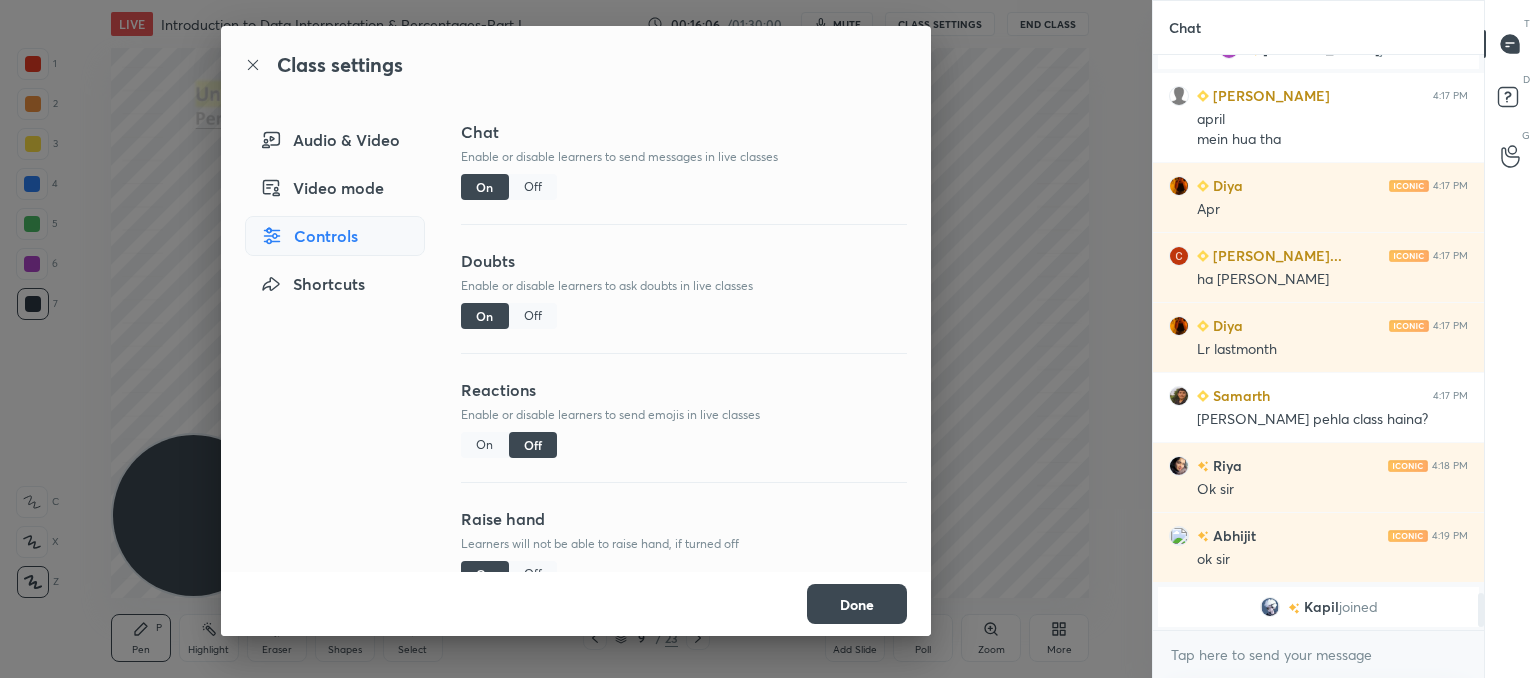 click on "Done" at bounding box center (857, 604) 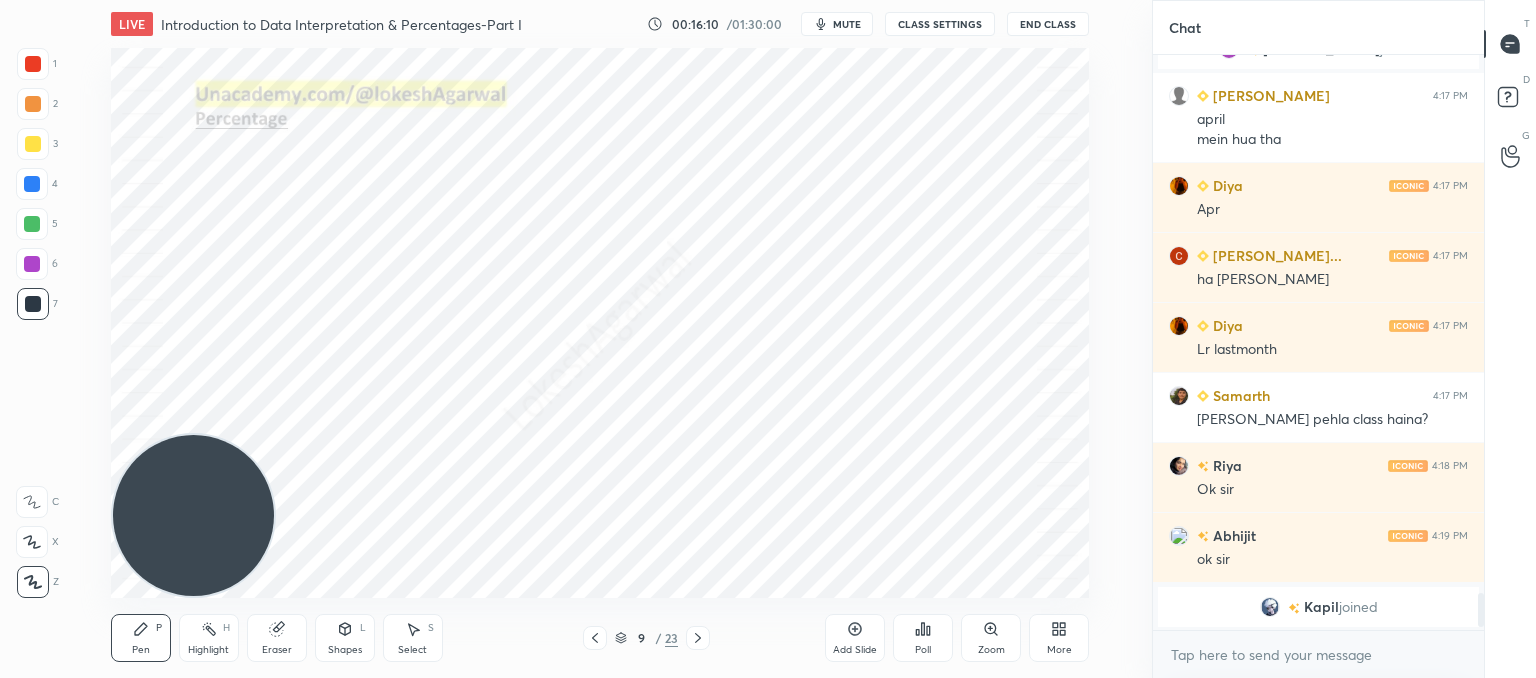 click on "Select S" at bounding box center [413, 638] 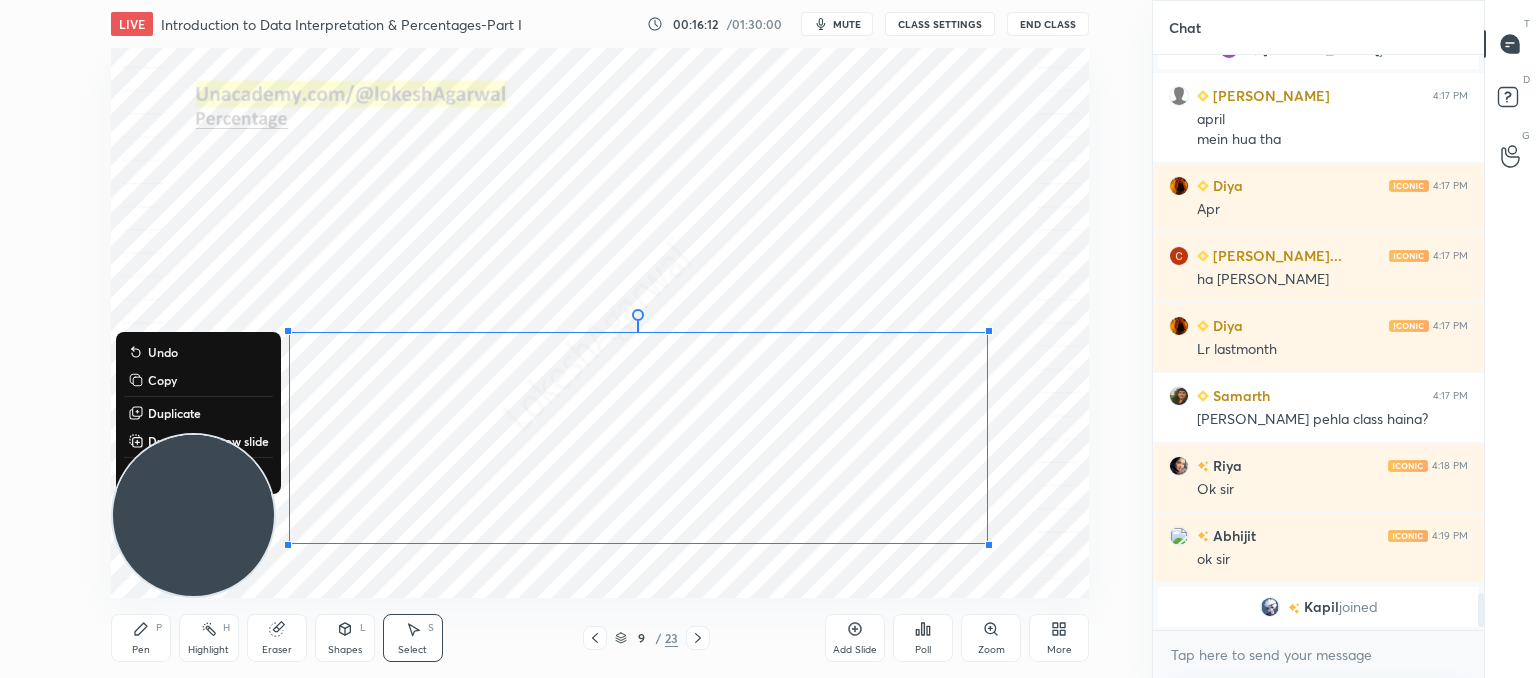 drag, startPoint x: 236, startPoint y: 324, endPoint x: 1226, endPoint y: 622, distance: 1033.8782 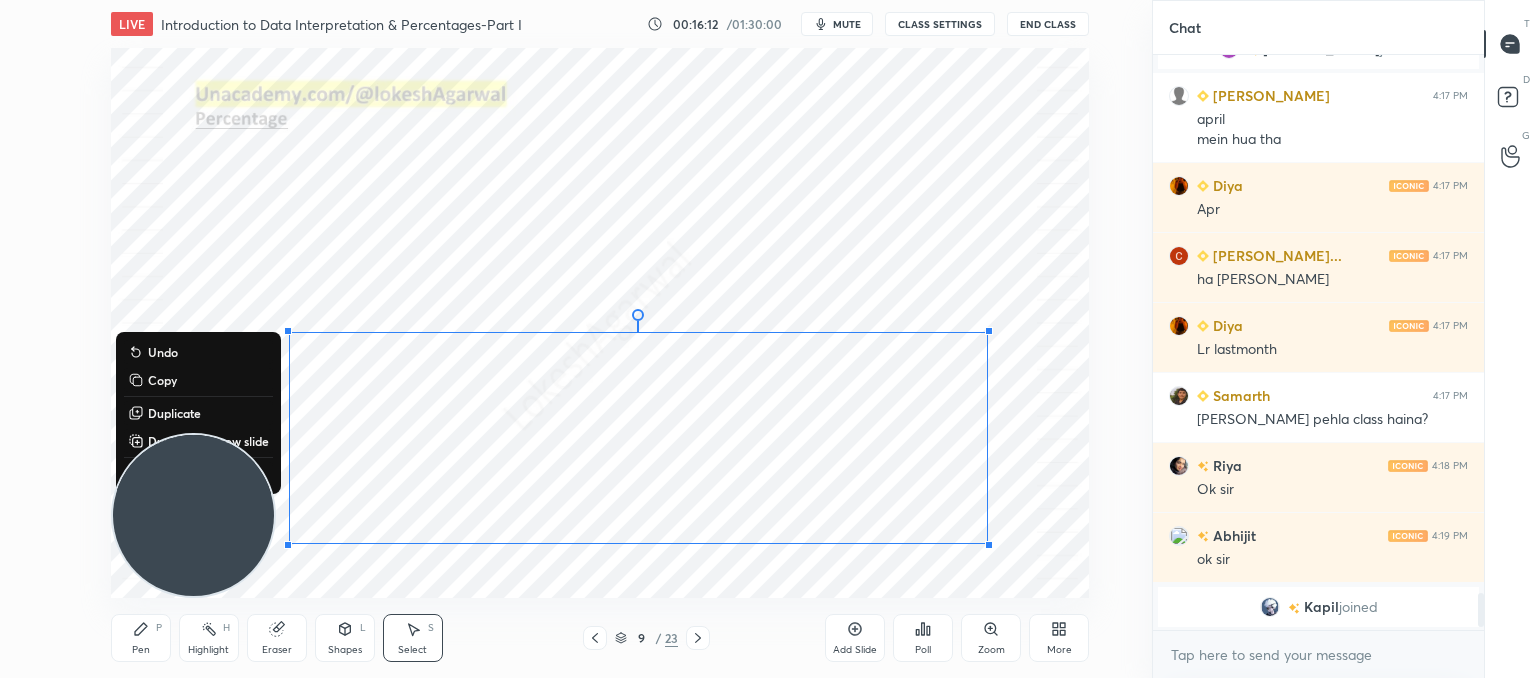 click on "1 2 3 4 5 6 7 C X Z C X Z E E Erase all   H H LIVE Introduction to Data Interpretation & Percentages-Part I 00:16:12 /  01:30:00 mute CLASS SETTINGS End Class 0 ° Undo Copy Duplicate Duplicate to new slide Delete Setting up your live class Poll for   secs No correct answer Start poll Back Introduction to Data Interpretation & Percentages-Part I • L1 of Booster Course on Data Interpretation for CAT & OMETs 2025 Lokesh Agarwal Pen P Highlight H Eraser Shapes L Select S 9 / 23 Add Slide Poll Zoom More Chat Ravina 4:15 PM ok sir Diya 4:15 PM 😶 sangeeta  joined Harshi 4:15 PM app purush nhi ho , app mahapurush ho yy Diya 4:16 PM Sir ka face card itna strict h ki me 100 bar soochti hu likhne se pehle🌚 ms  joined Aryan 4:16 PM sir LR k session k link share krdijiyena Akash  joined Aryan 4:16 PM ok sir Akash Nara... 4:17 PM last month huaa tha n? ohh AVISH  joined Harshi 4:17 PM april mein hua tha Diya 4:17 PM Apr Akash Nara... 4:17 PM ha sir spril Diya 4:17 PM Lr lastmonth Samarth 4:17 PM Riya 4:18 PM Kapil" at bounding box center (768, 339) 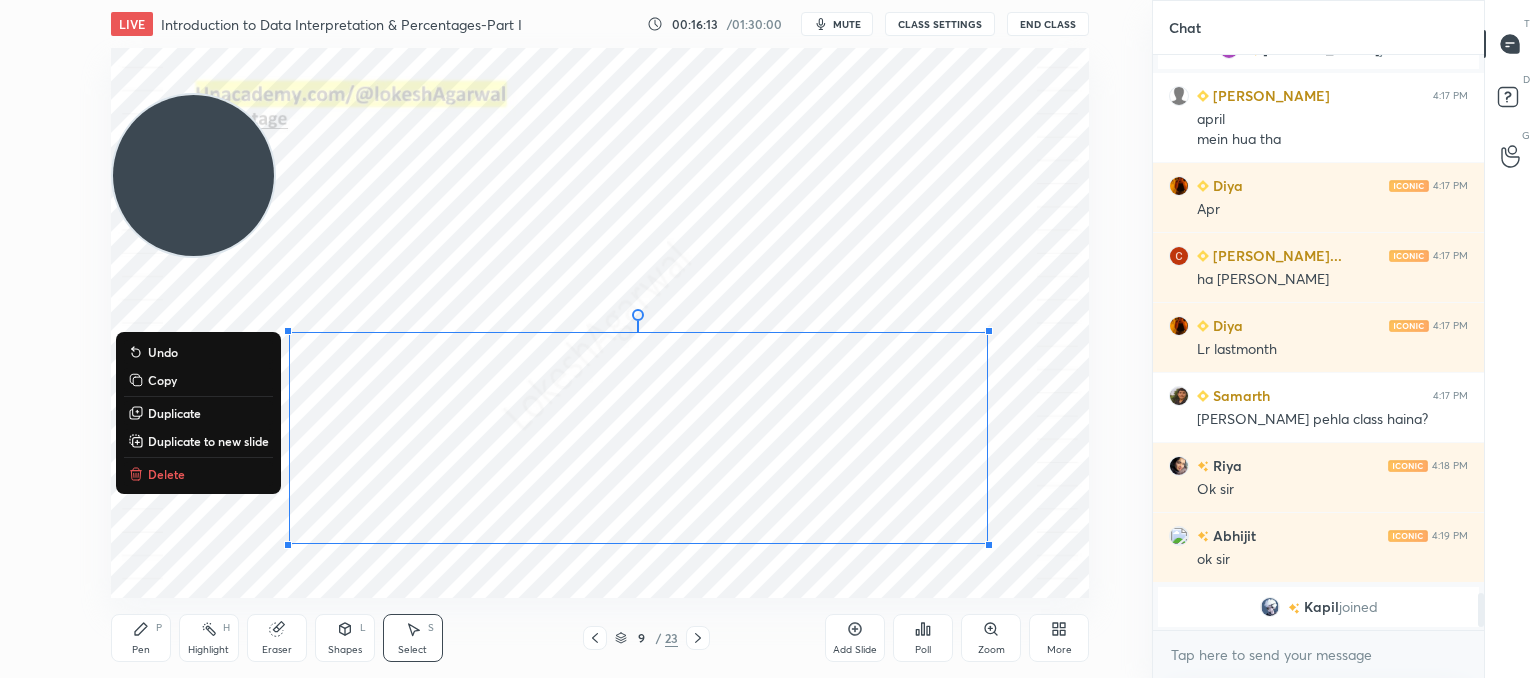 drag, startPoint x: 189, startPoint y: 469, endPoint x: 164, endPoint y: 220, distance: 250.25188 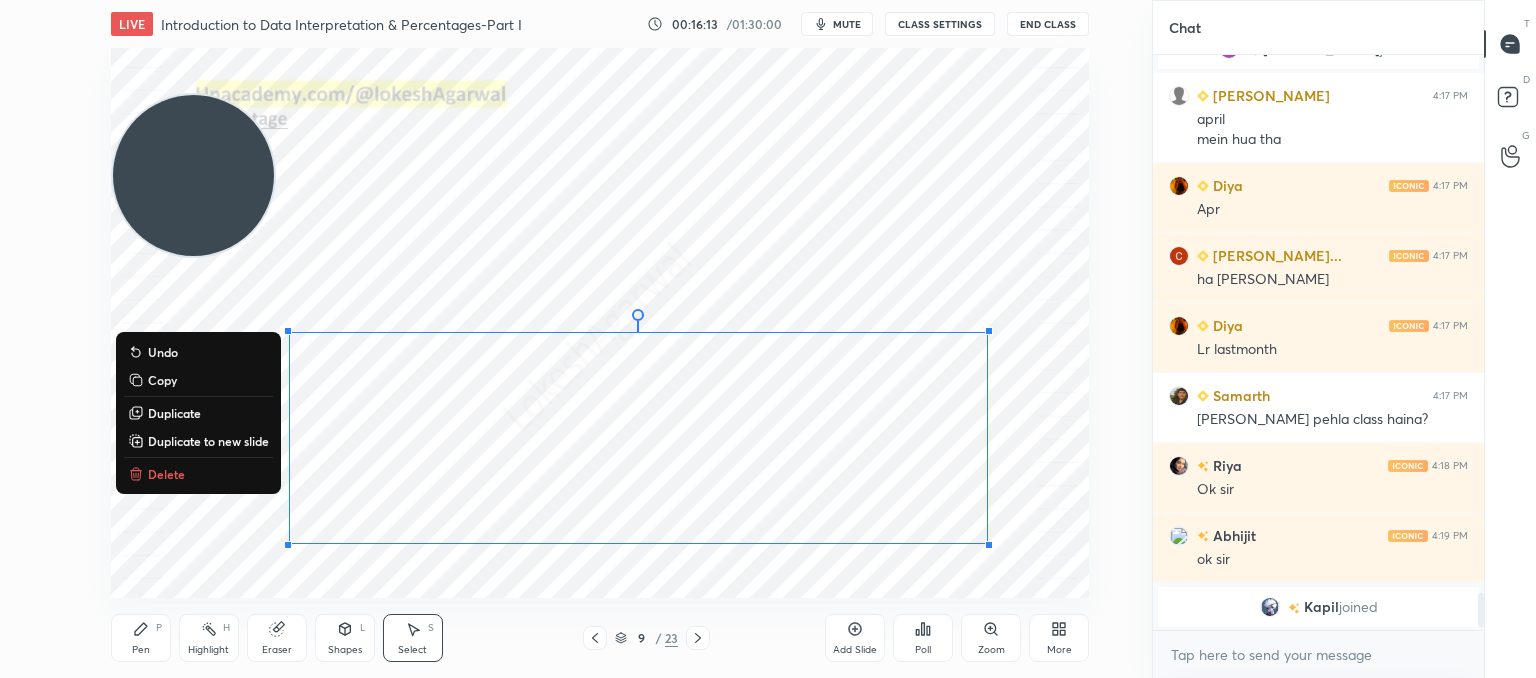 click on "LIVE Introduction to Data Interpretation & Percentages-Part I 00:16:13 /  01:30:00 mute CLASS SETTINGS End Class 0 ° Undo Copy Duplicate Duplicate to new slide Delete Setting up your live class Poll for   secs No correct answer Start poll Back Introduction to Data Interpretation & Percentages-Part I • L1 of Booster Course on Data Interpretation for CAT & OMETs 2025 Lokesh Agarwal Pen P Highlight H Eraser Shapes L Select S 9 / 23 Add Slide Poll Zoom More" at bounding box center (600, 339) 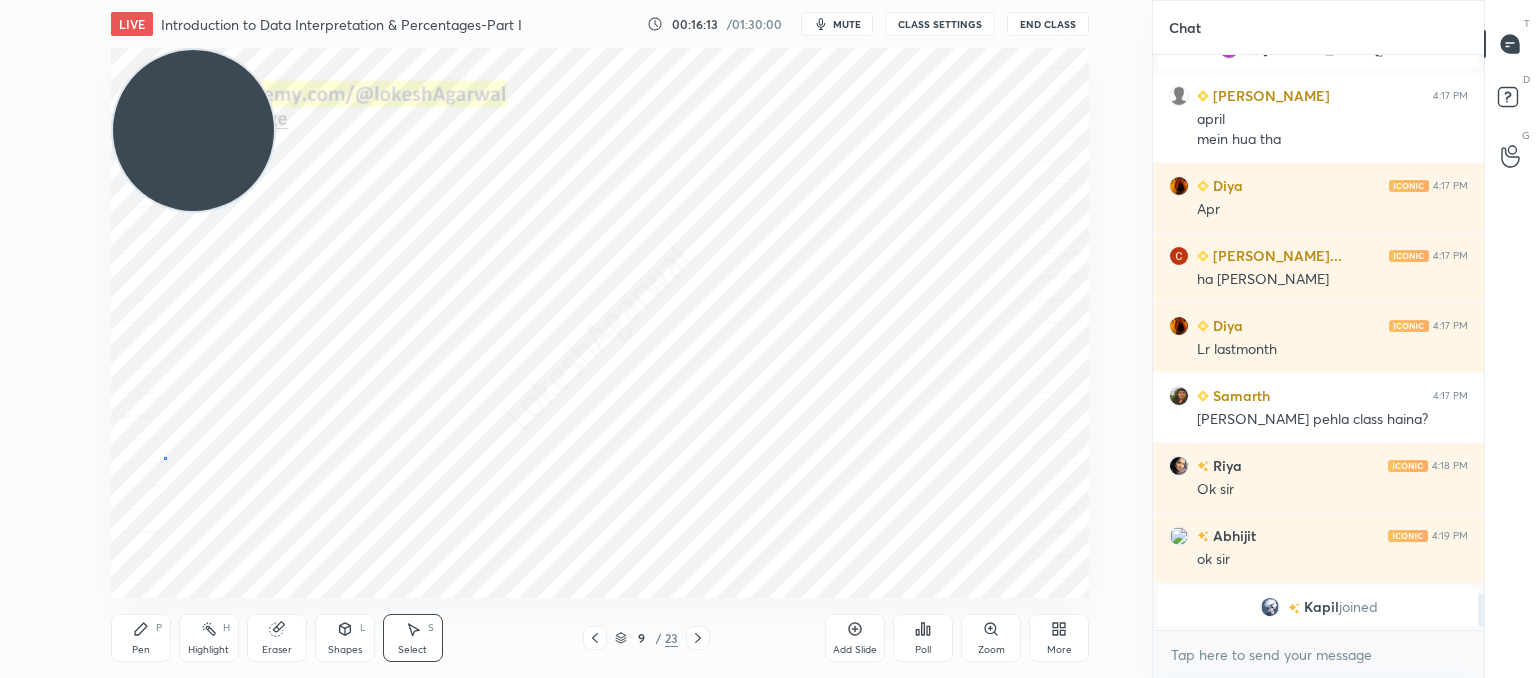 click on "0 ° Undo Copy Duplicate Duplicate to new slide Delete" at bounding box center [600, 323] 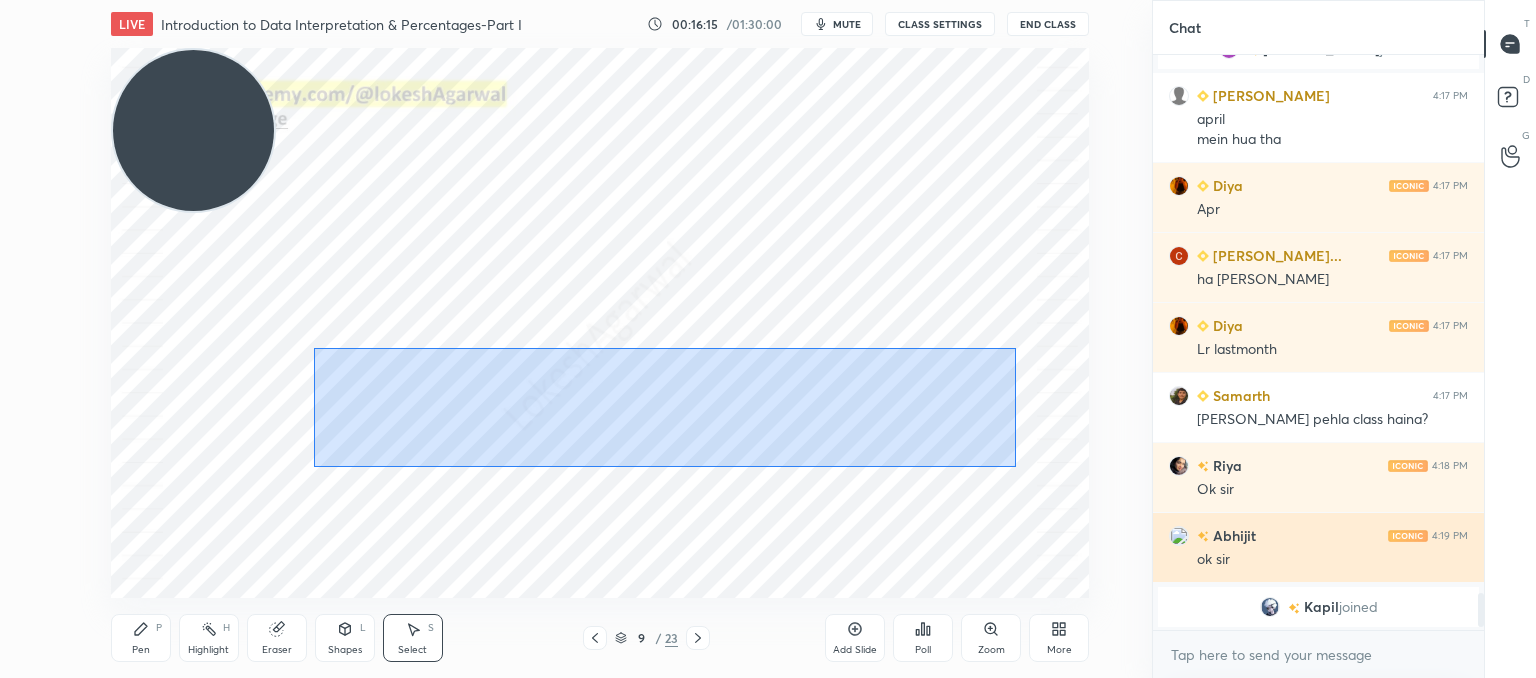 drag, startPoint x: 312, startPoint y: 346, endPoint x: 1334, endPoint y: 557, distance: 1043.5541 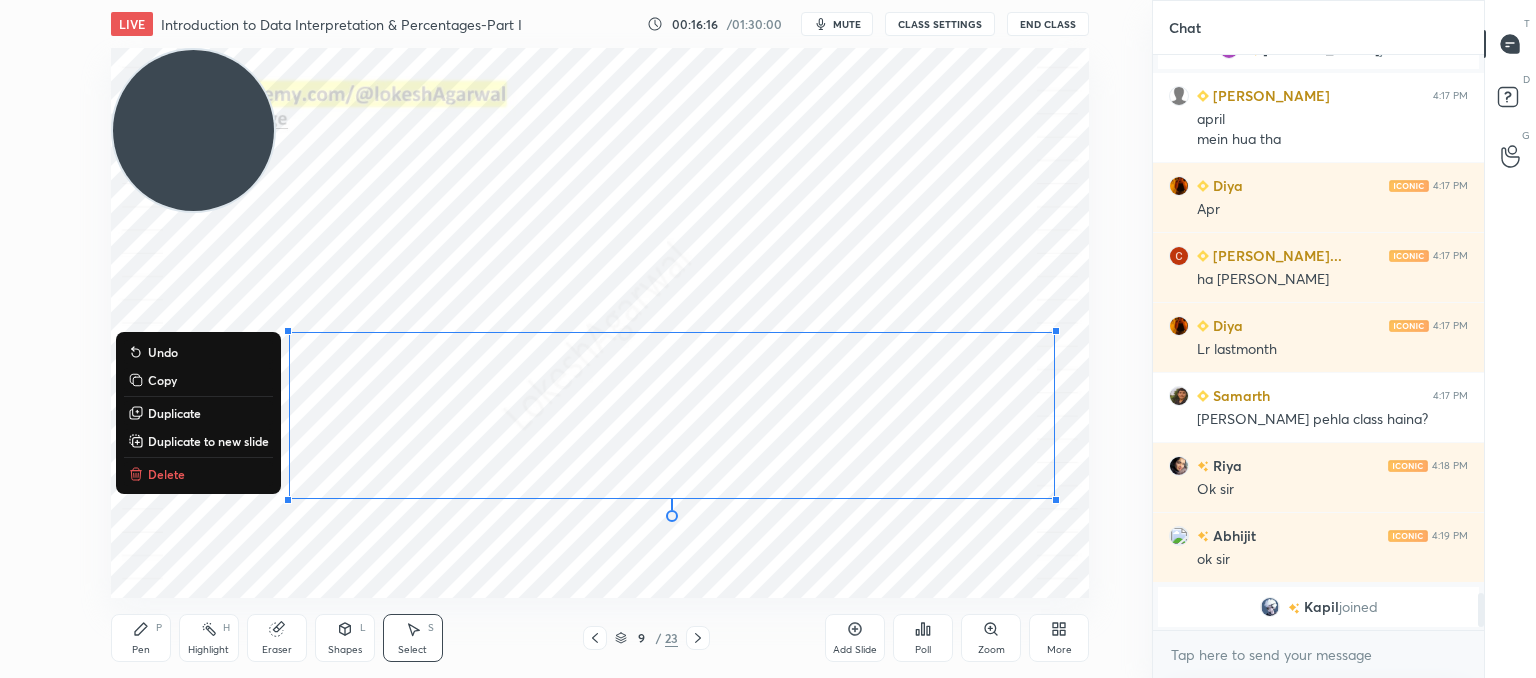 click on "0 ° Undo Copy Duplicate Duplicate to new slide Delete" at bounding box center (600, 323) 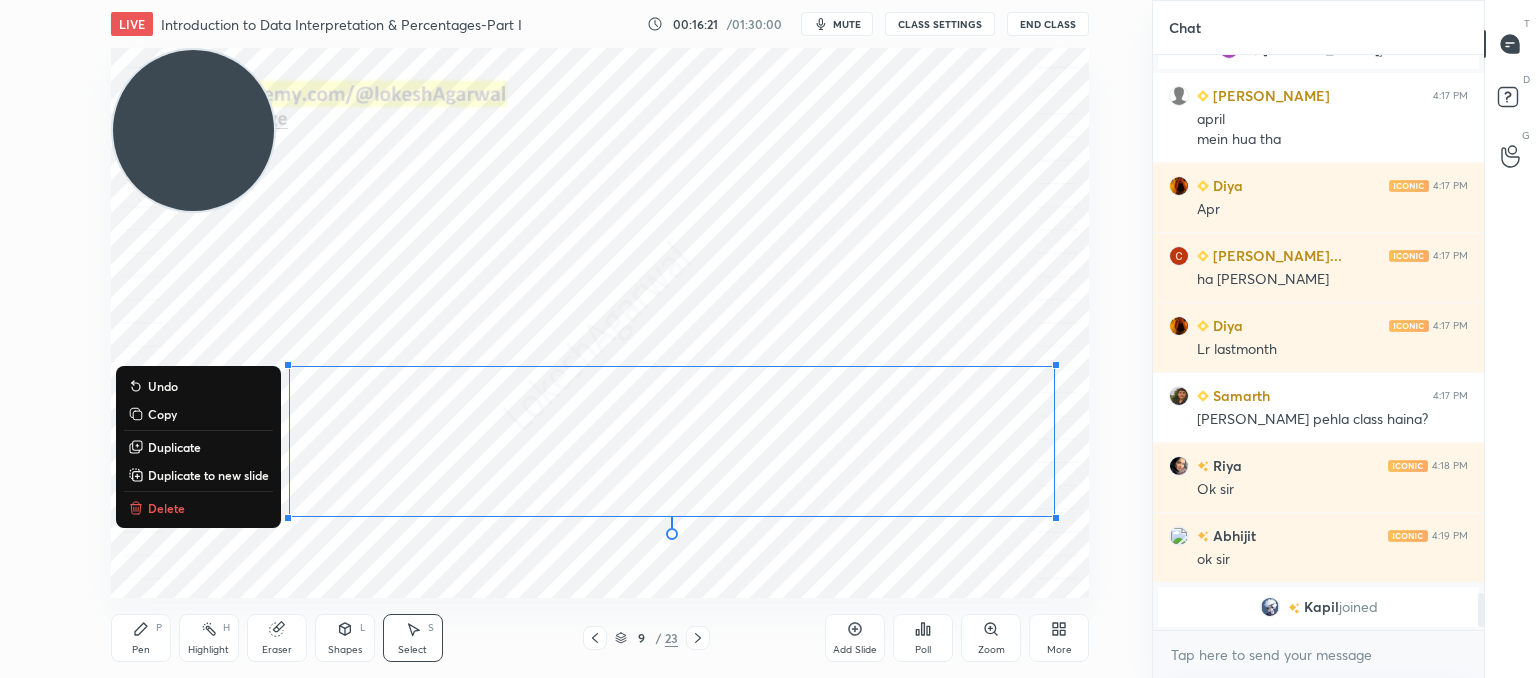 drag, startPoint x: 1035, startPoint y: 501, endPoint x: 428, endPoint y: 417, distance: 612.7846 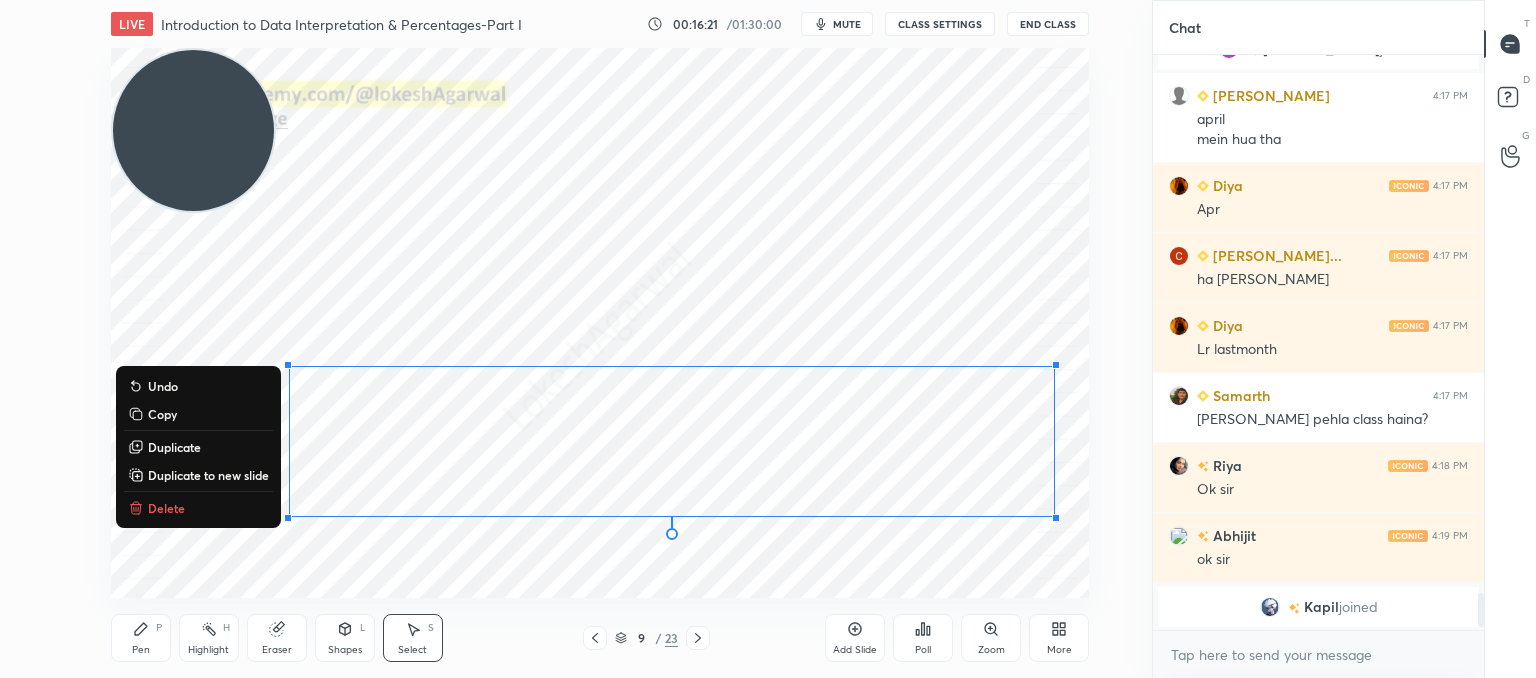 click on "0 ° Undo Copy Duplicate Duplicate to new slide Delete Setting up your live class Poll for   secs No correct answer Start poll" at bounding box center (600, 323) 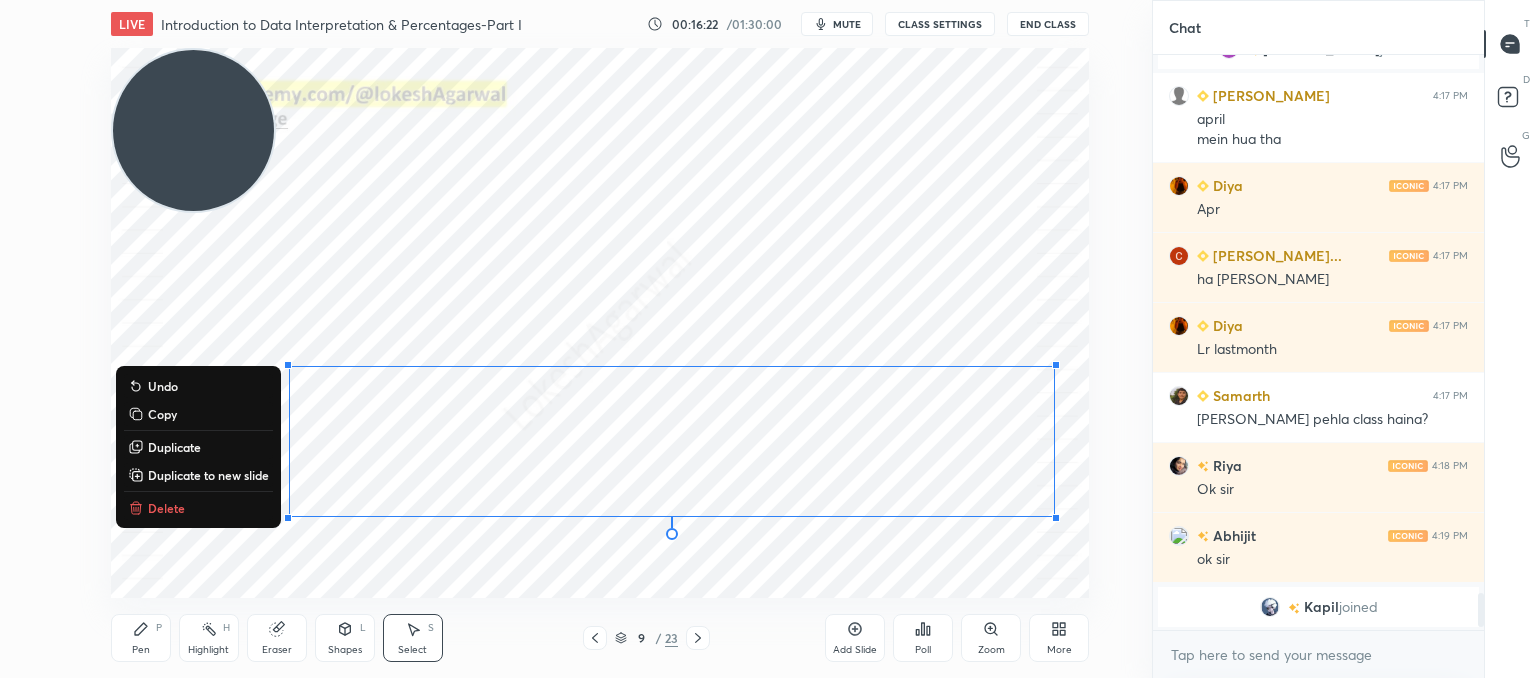click on "Delete" at bounding box center (198, 508) 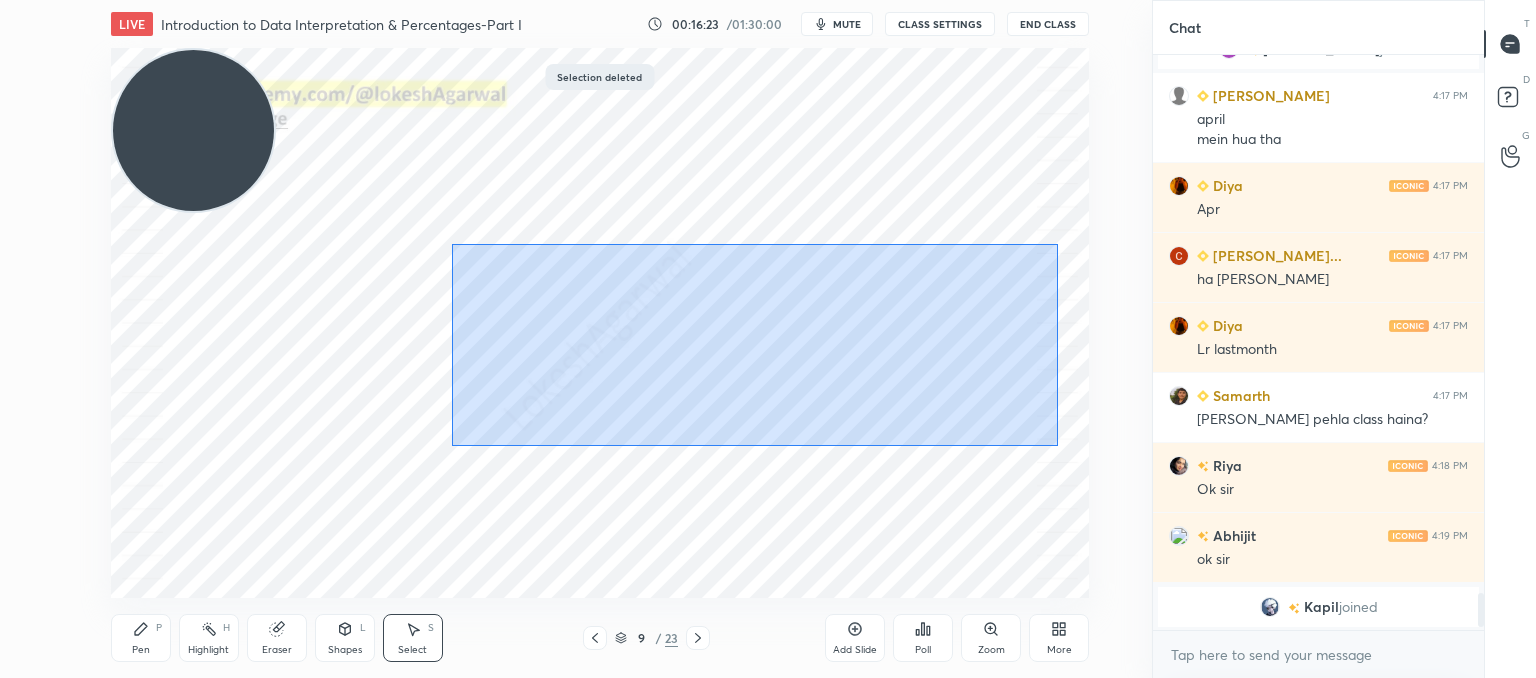 drag, startPoint x: 1057, startPoint y: 446, endPoint x: 438, endPoint y: 258, distance: 646.9196 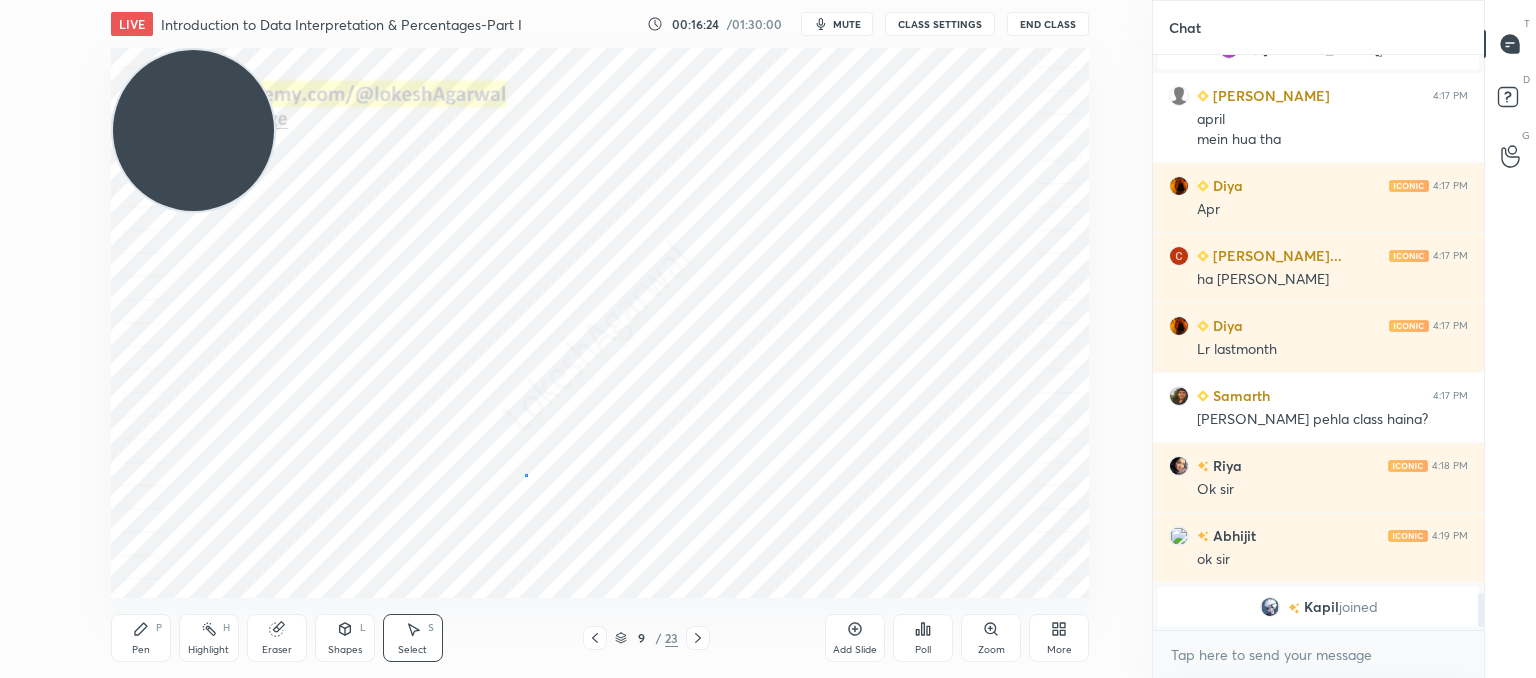 click on "0 ° Undo Copy Duplicate Duplicate to new slide Delete" at bounding box center [600, 323] 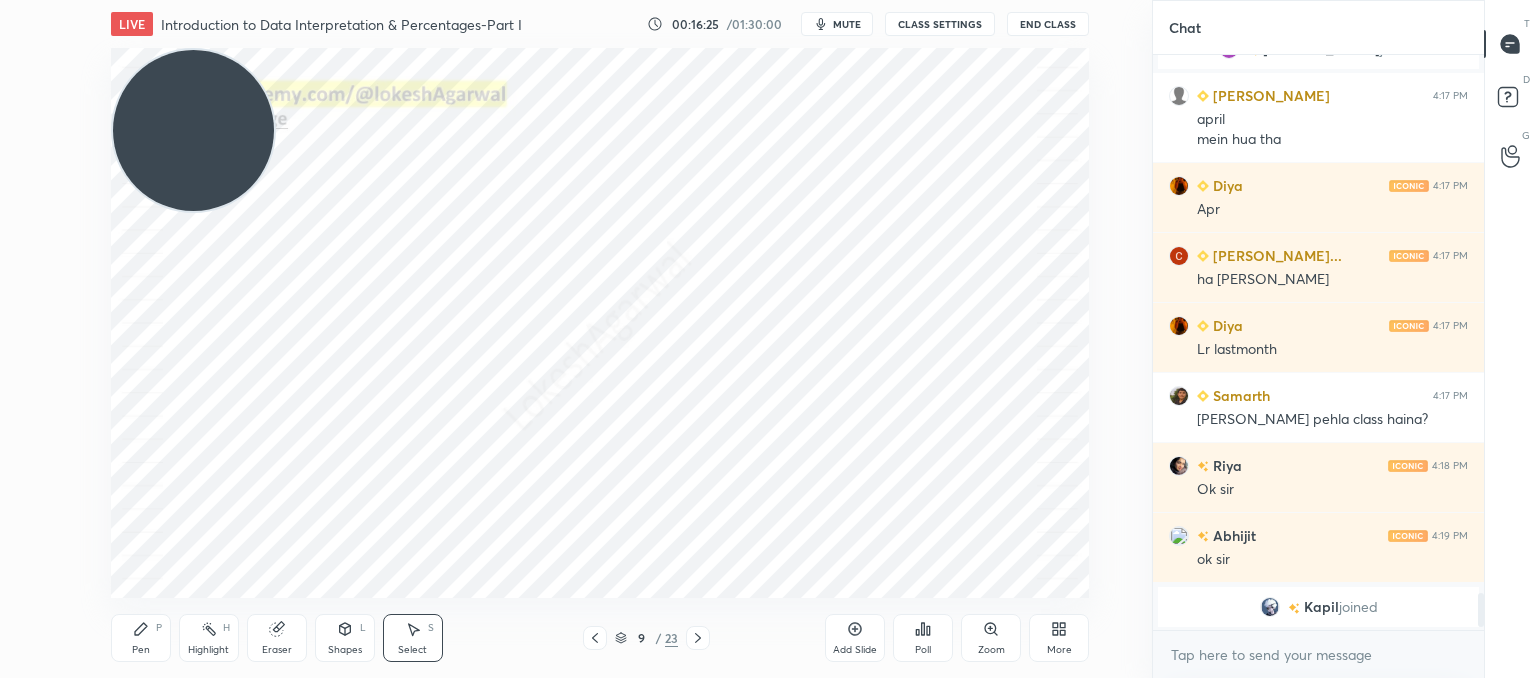 drag, startPoint x: 1075, startPoint y: 392, endPoint x: 723, endPoint y: 405, distance: 352.24 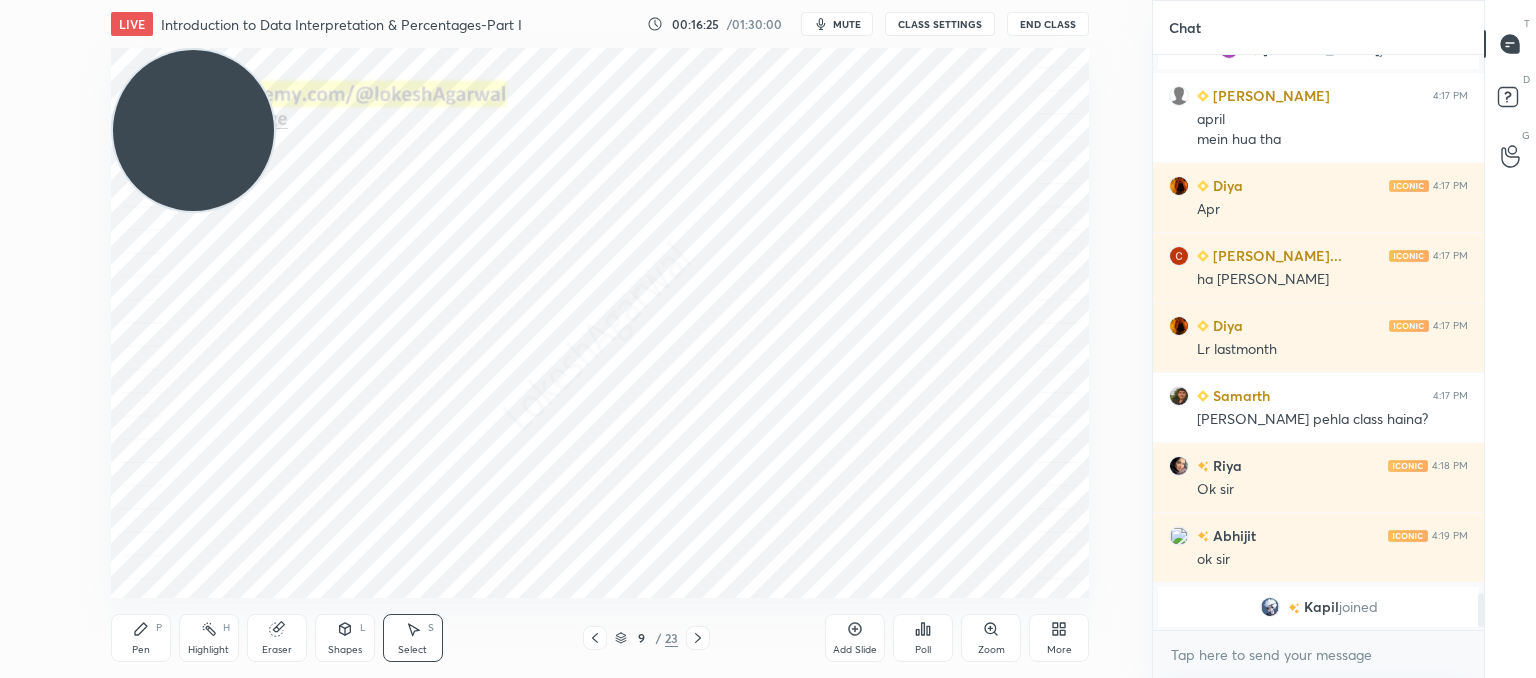 click on "0 ° Undo Copy Duplicate Duplicate to new slide Delete Setting up your live class Poll for   secs No correct answer Start poll" at bounding box center [600, 323] 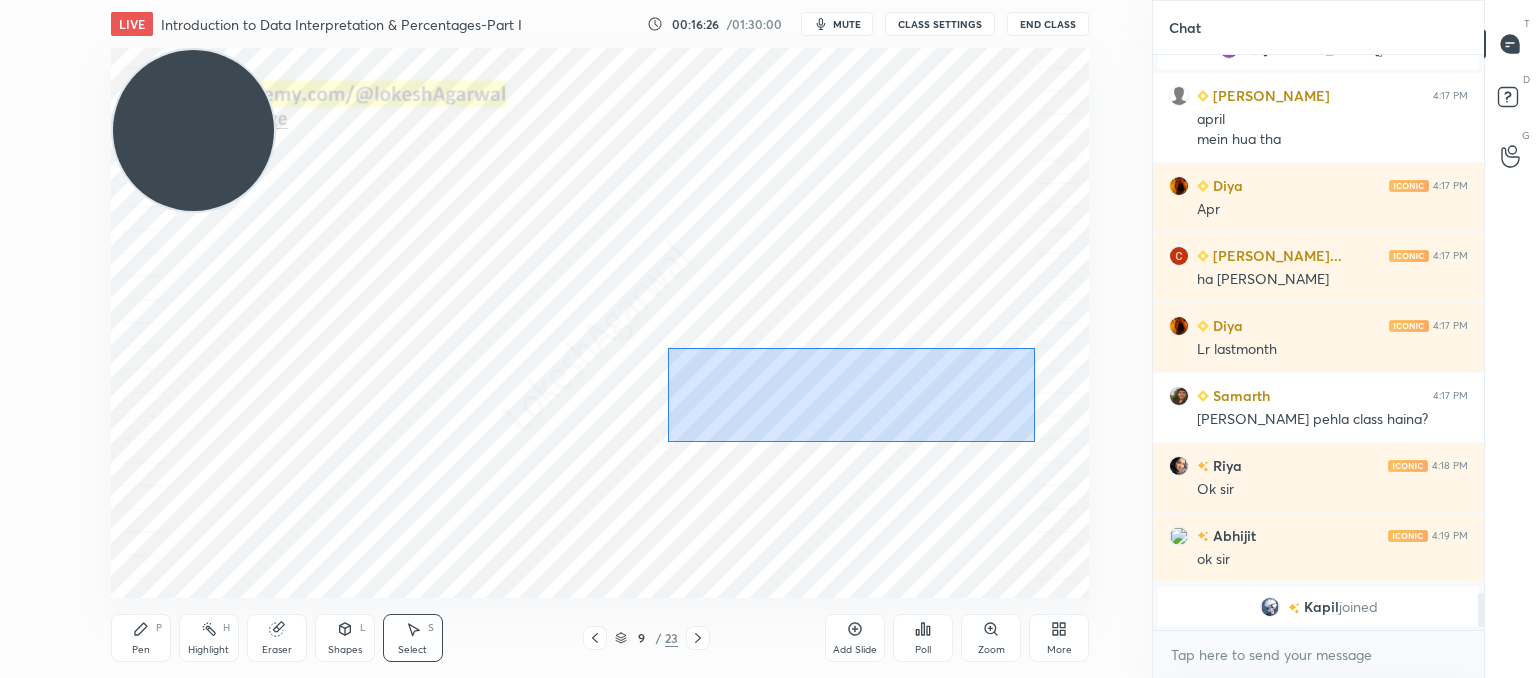 drag, startPoint x: 1024, startPoint y: 435, endPoint x: 632, endPoint y: 353, distance: 400.4847 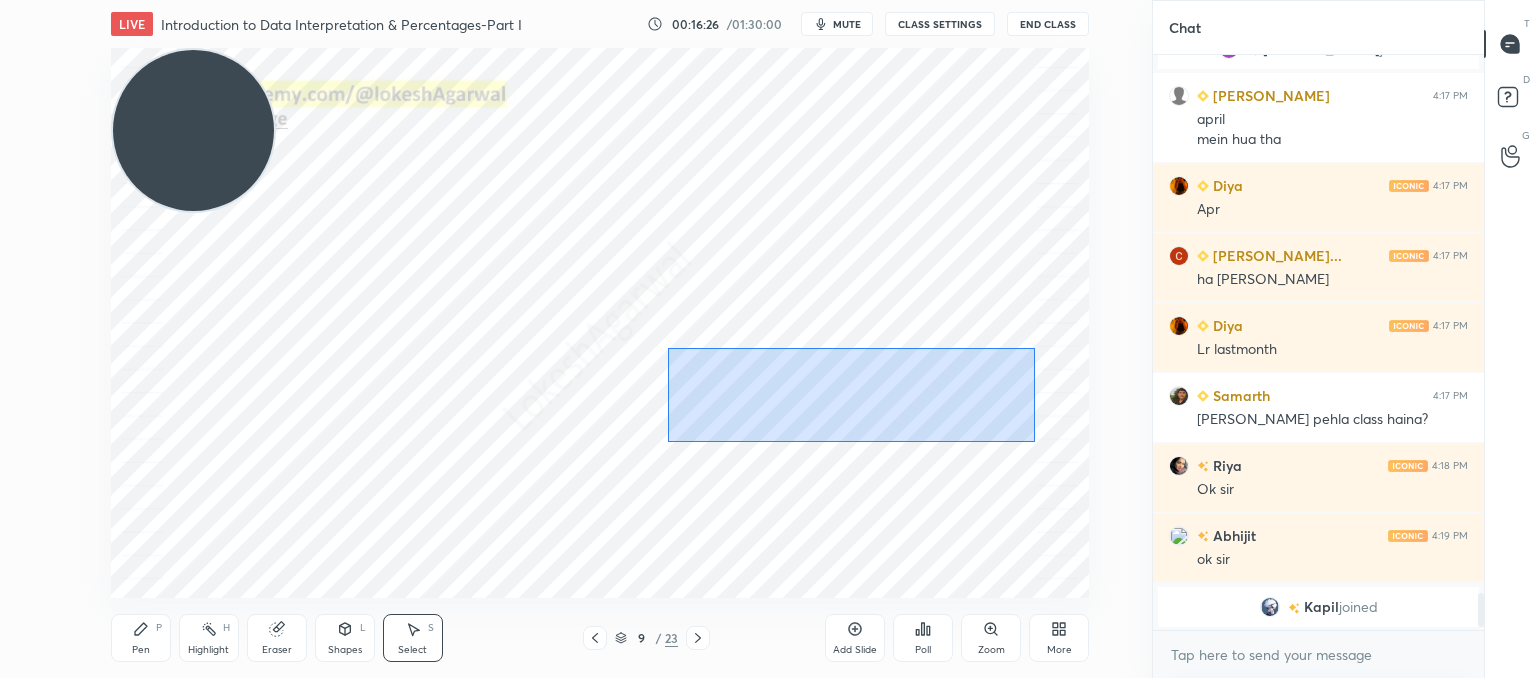 click on "0 ° Undo Copy Duplicate Duplicate to new slide Delete" at bounding box center [600, 323] 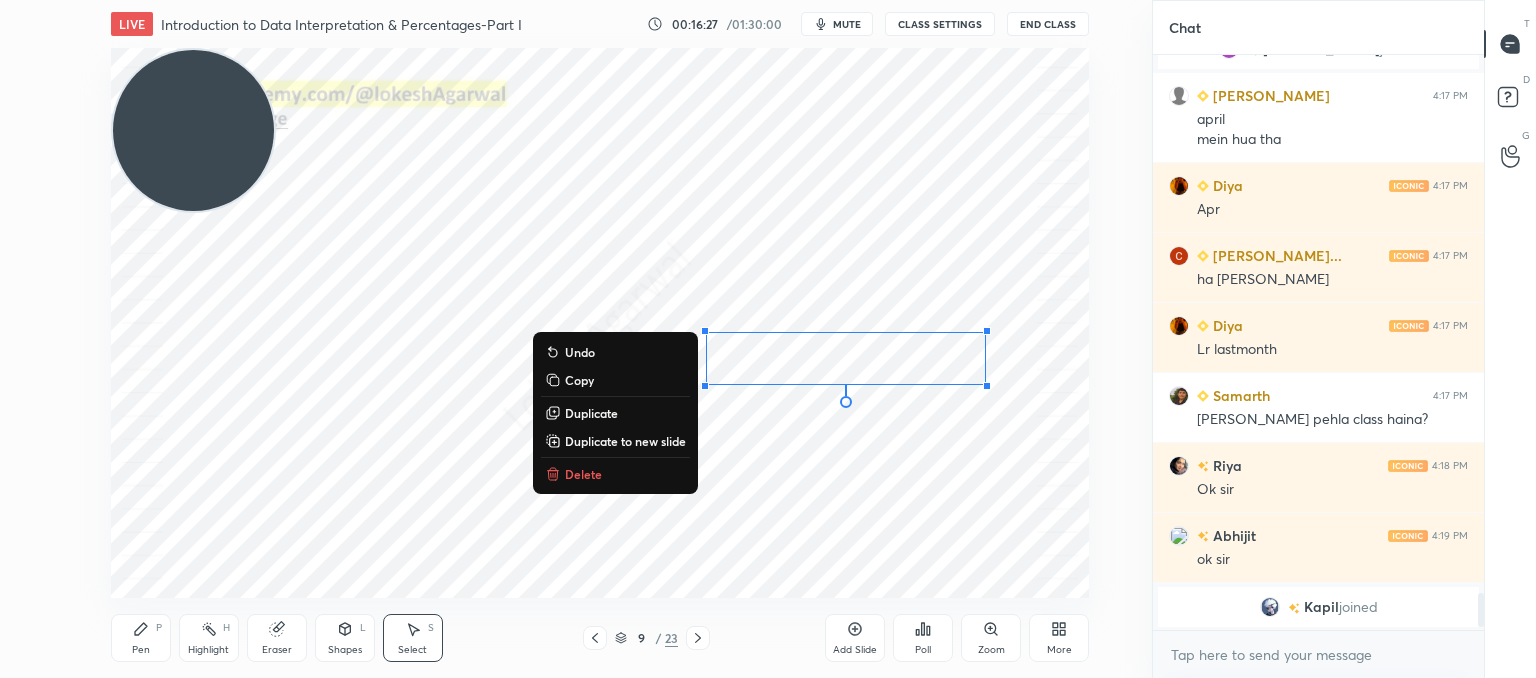 click on "Delete" at bounding box center (583, 474) 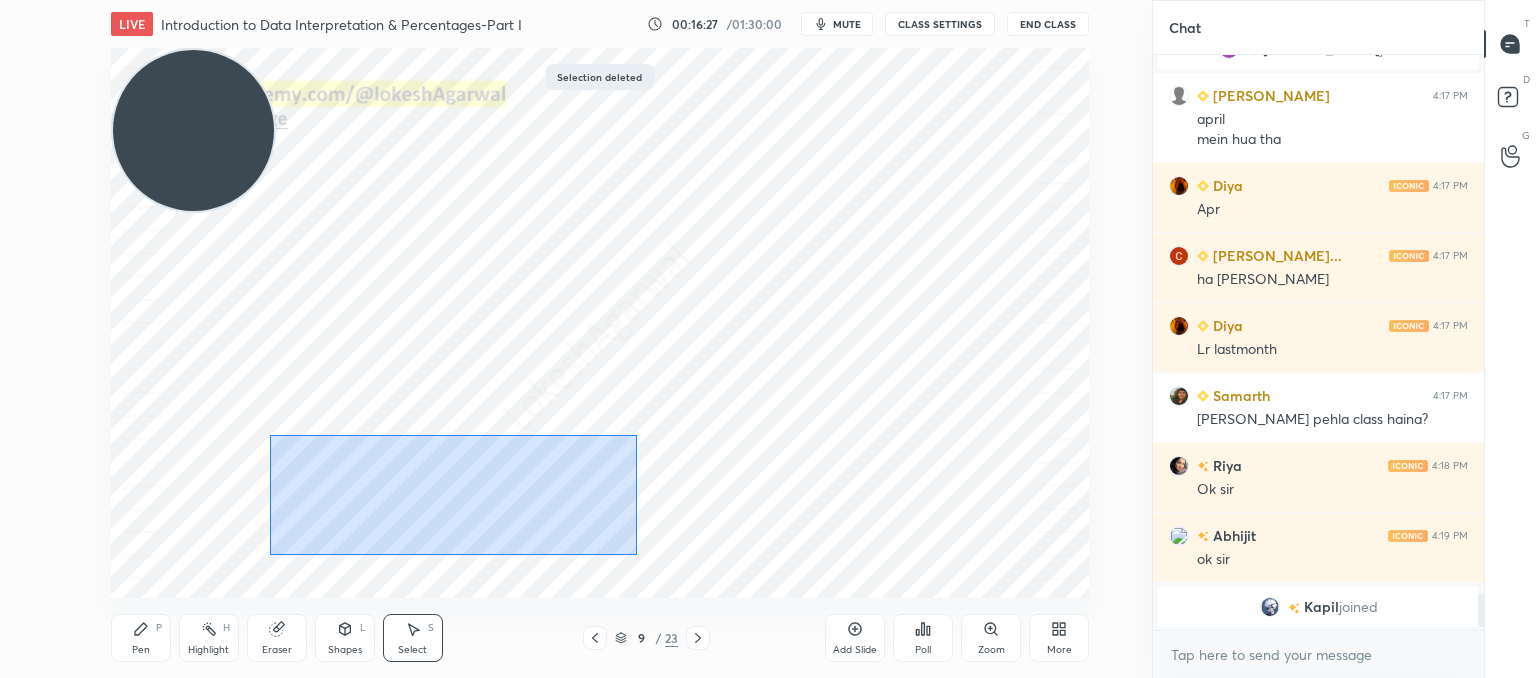 drag, startPoint x: 599, startPoint y: 555, endPoint x: 303, endPoint y: 457, distance: 311.8012 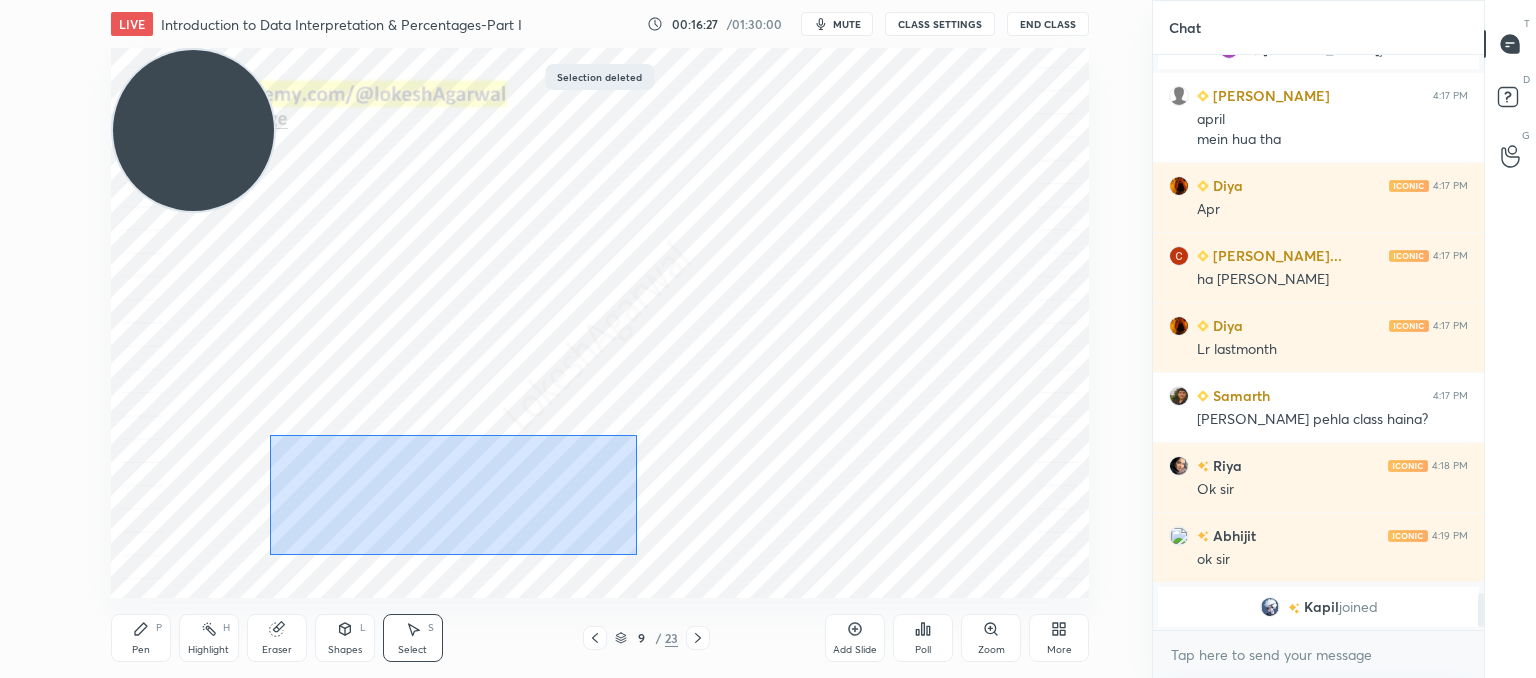 click on "0 ° Undo Copy Duplicate Duplicate to new slide Delete" at bounding box center (600, 323) 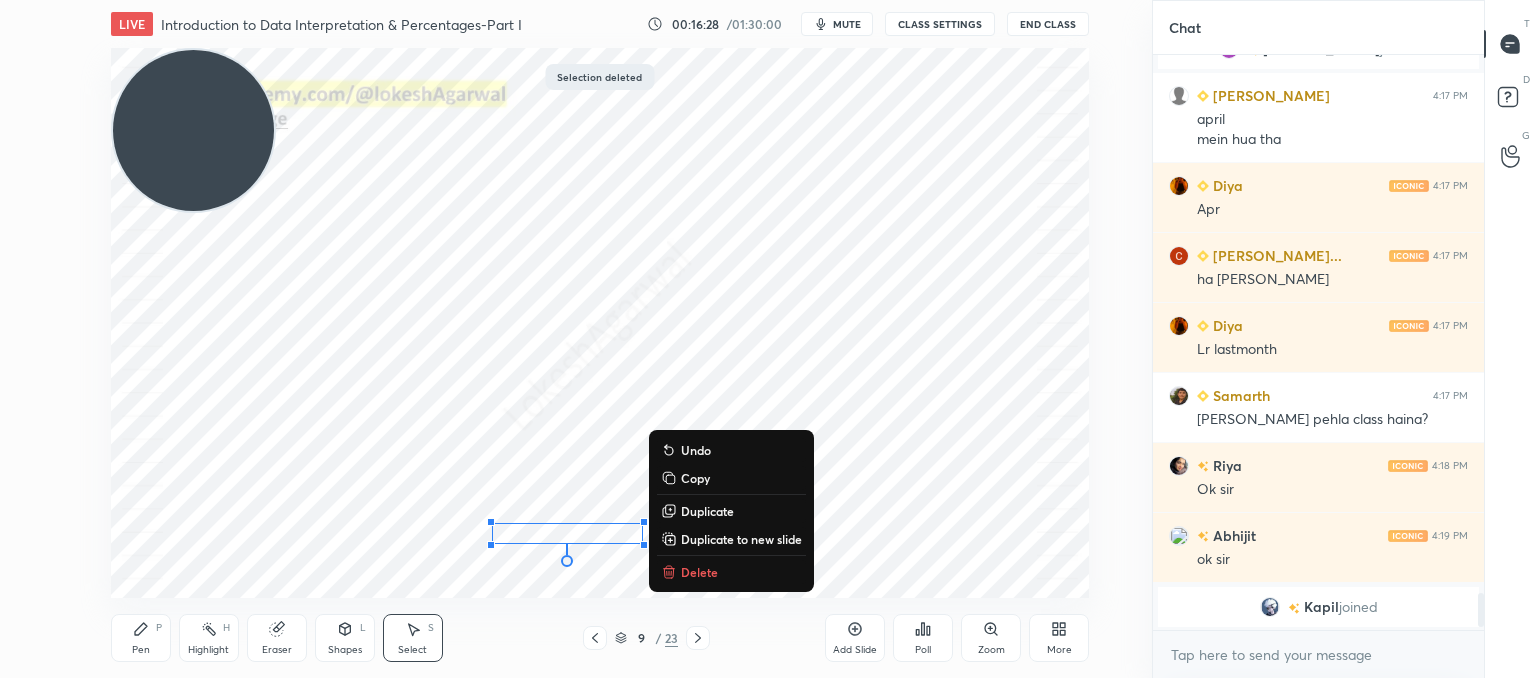 drag, startPoint x: 702, startPoint y: 572, endPoint x: 680, endPoint y: 501, distance: 74.330345 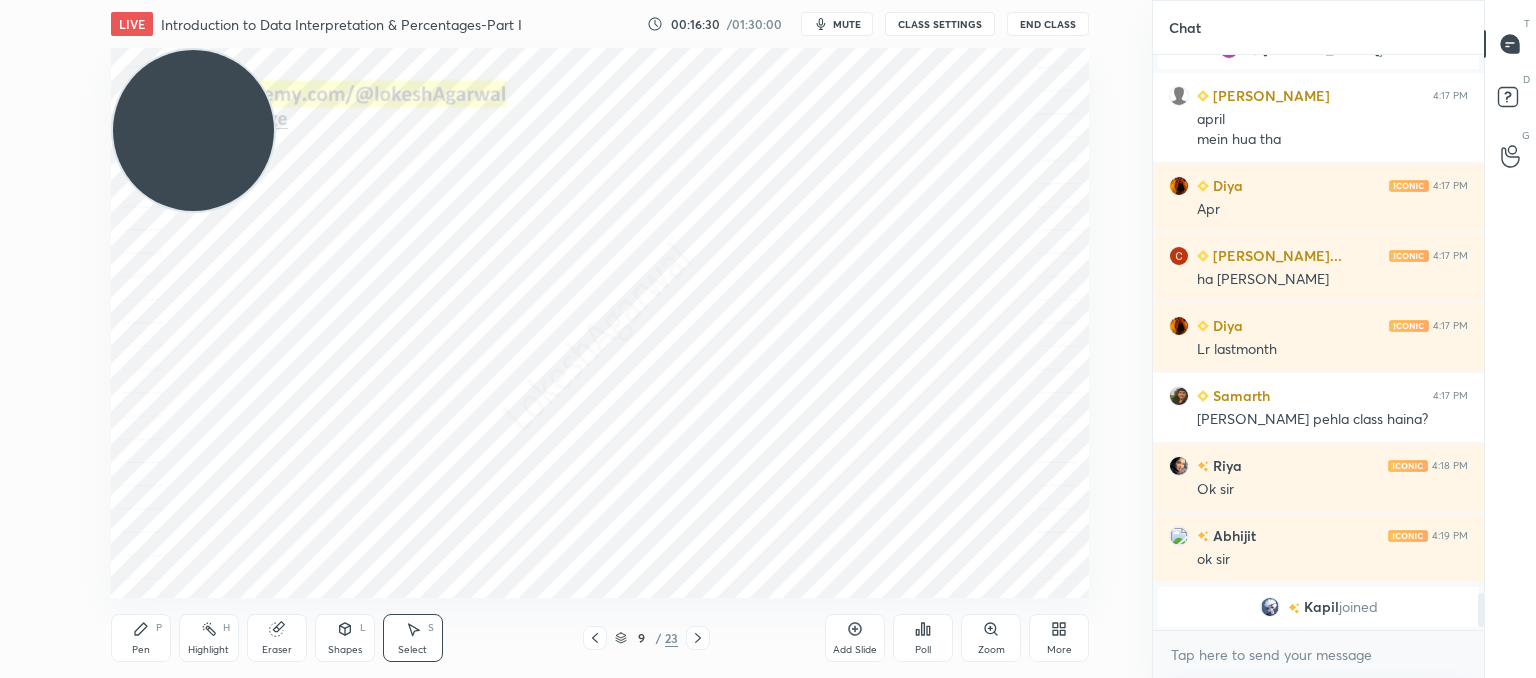 click on "0 ° Undo Copy Duplicate Duplicate to new slide Delete" at bounding box center [600, 323] 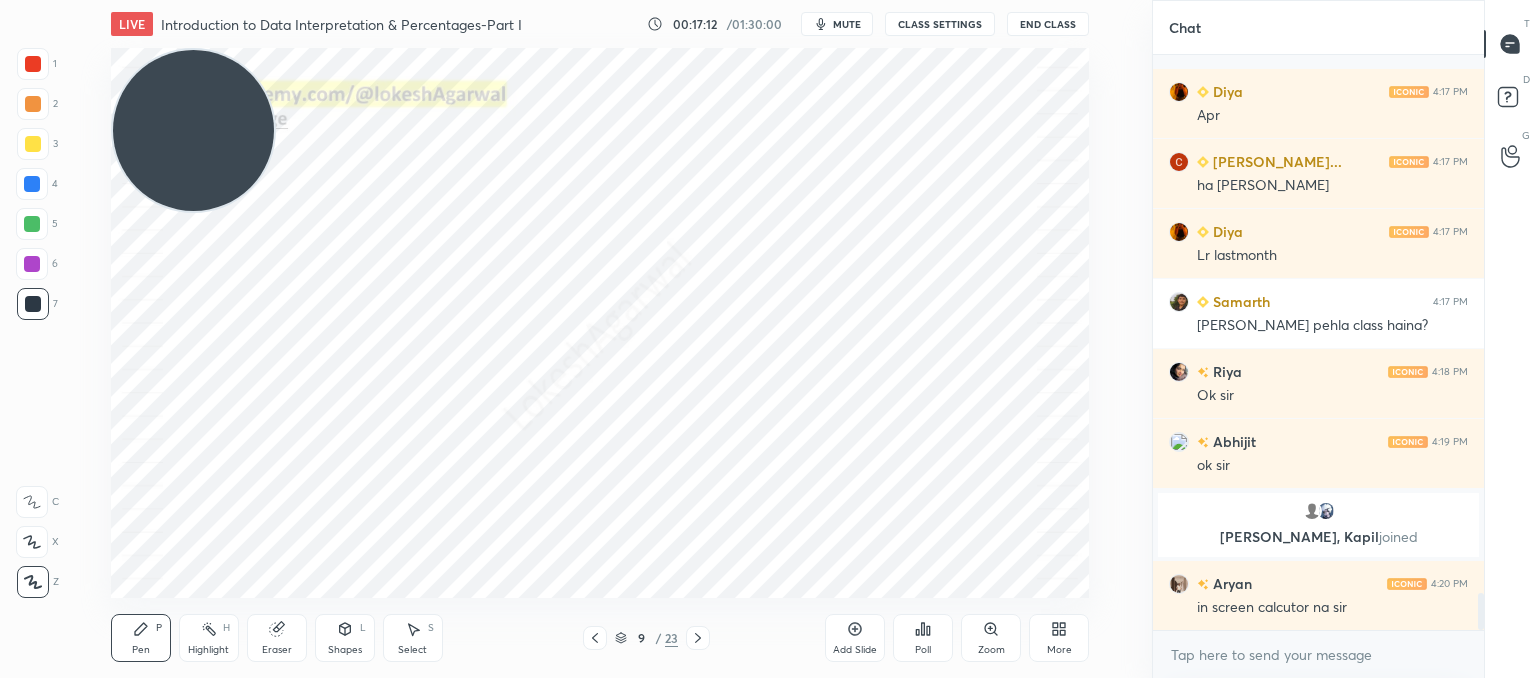 scroll, scrollTop: 8404, scrollLeft: 0, axis: vertical 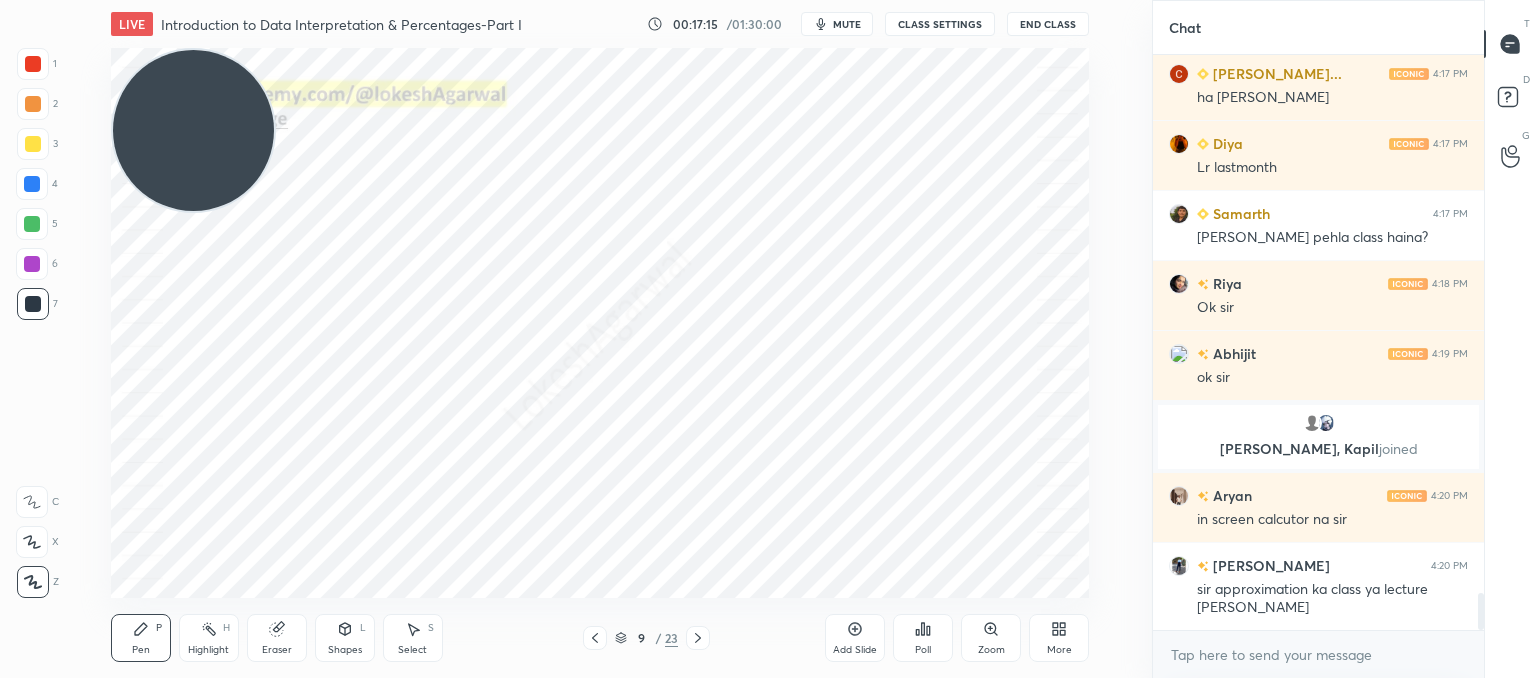click 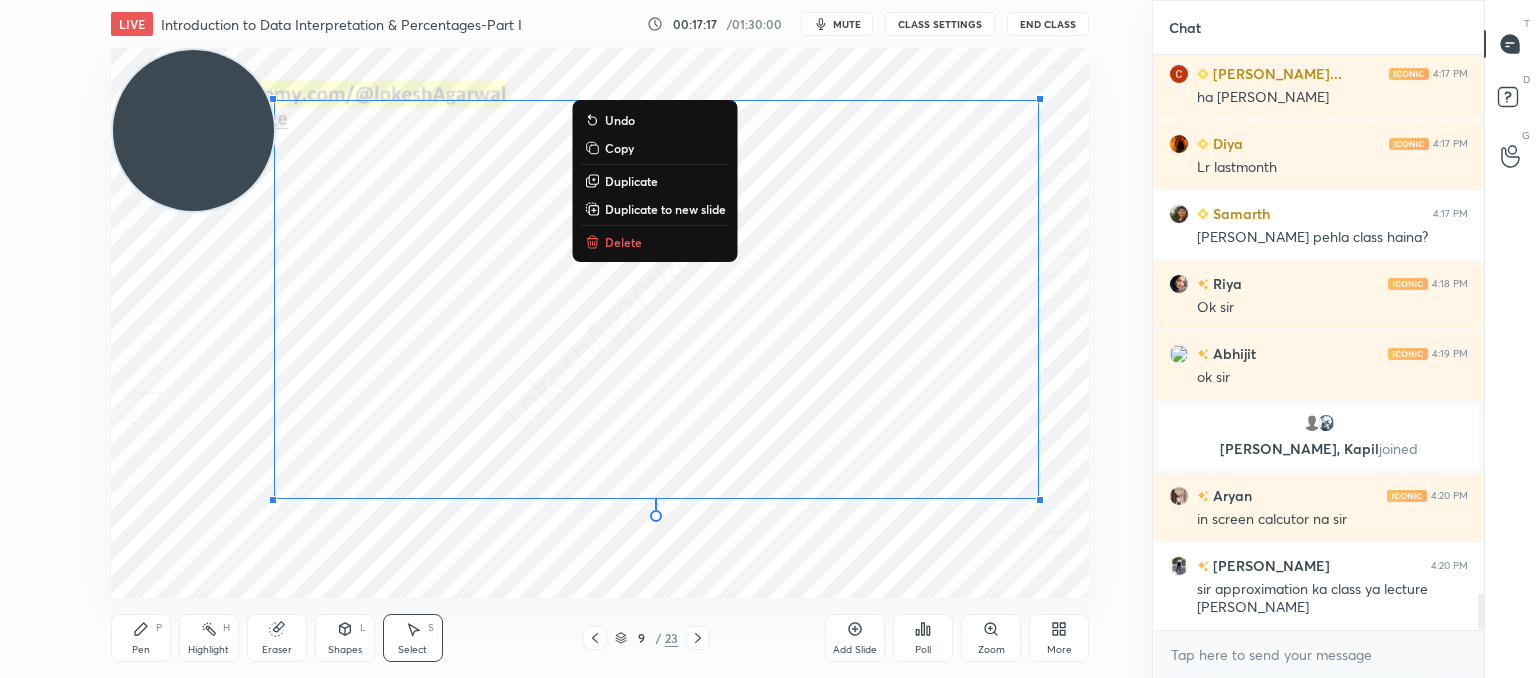 drag, startPoint x: 1049, startPoint y: 549, endPoint x: 350, endPoint y: 98, distance: 831.8666 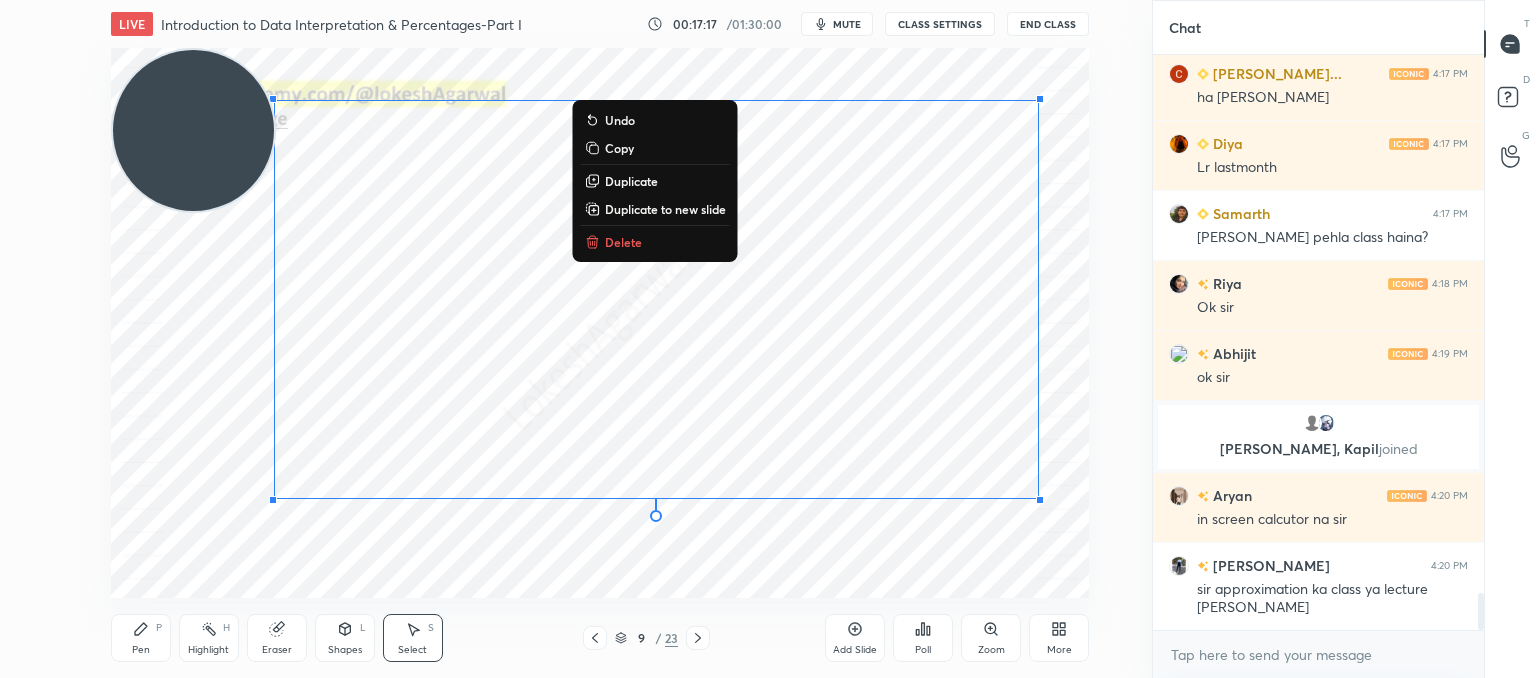 click on "0 ° Undo Copy Duplicate Duplicate to new slide Delete Setting up your live class Poll for   secs No correct answer Start poll" at bounding box center (600, 323) 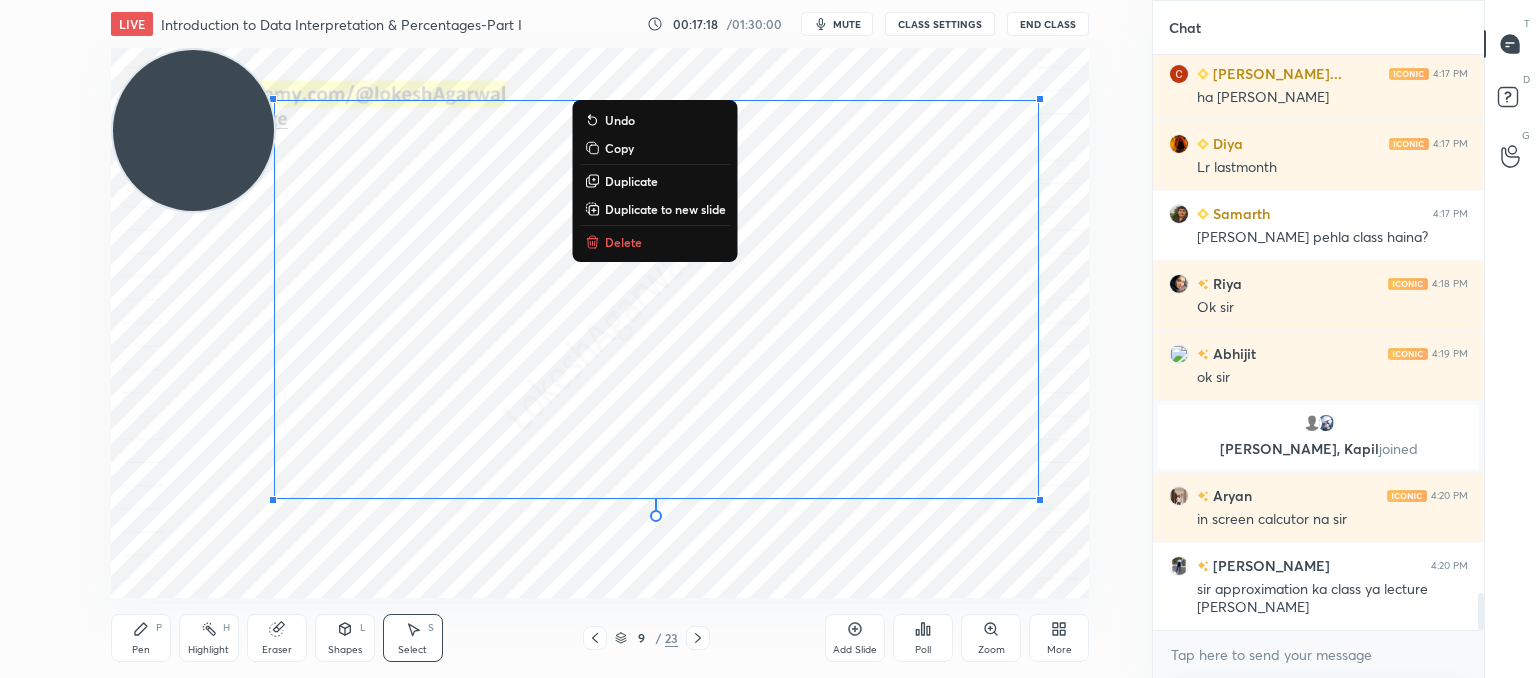 click 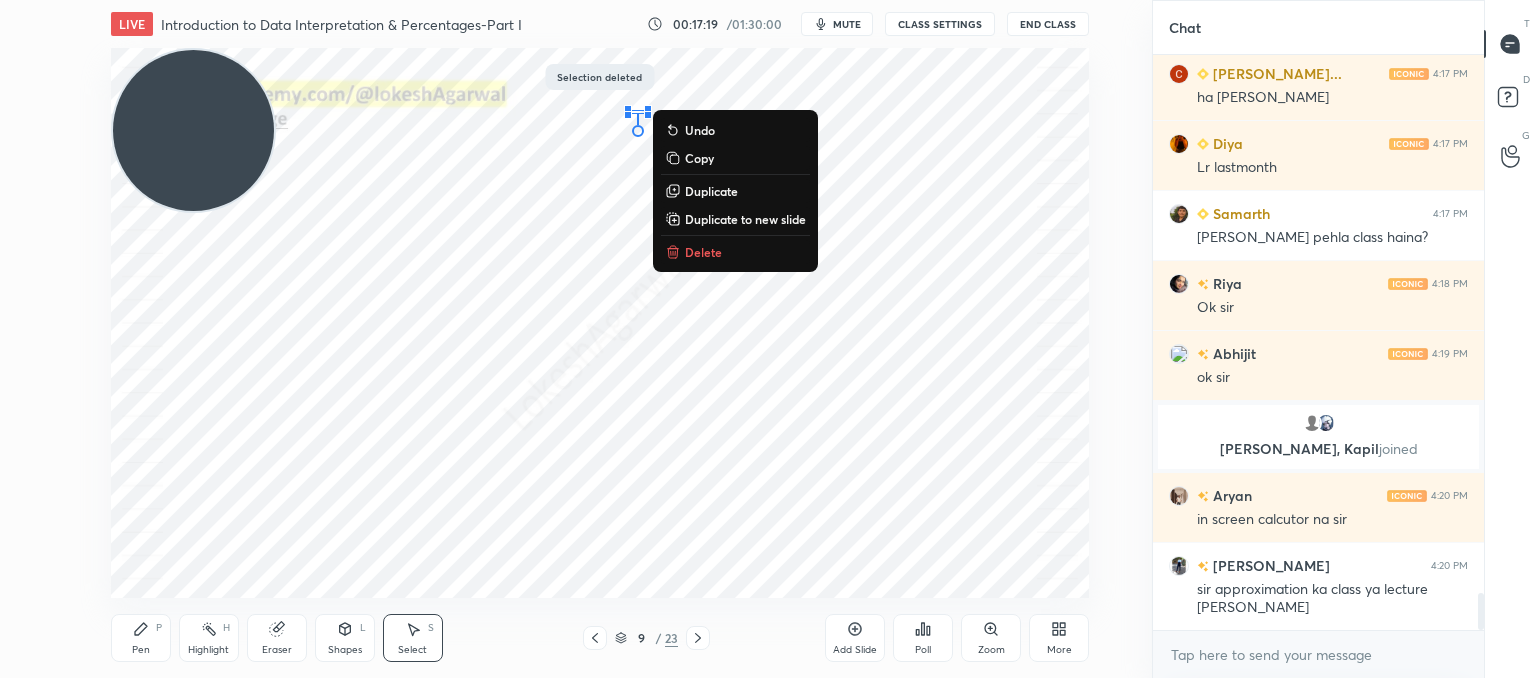 drag, startPoint x: 652, startPoint y: 145, endPoint x: 555, endPoint y: 81, distance: 116.21101 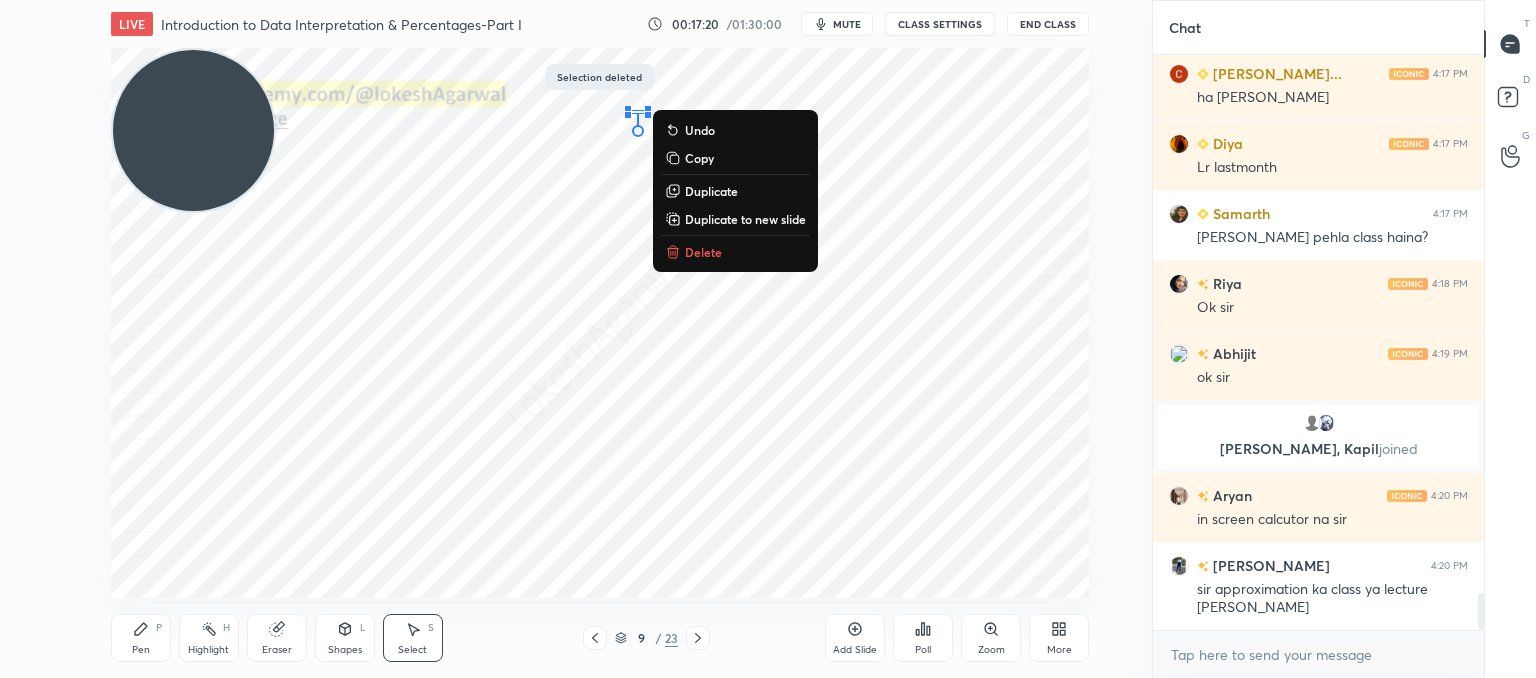 click on "Delete" at bounding box center (703, 252) 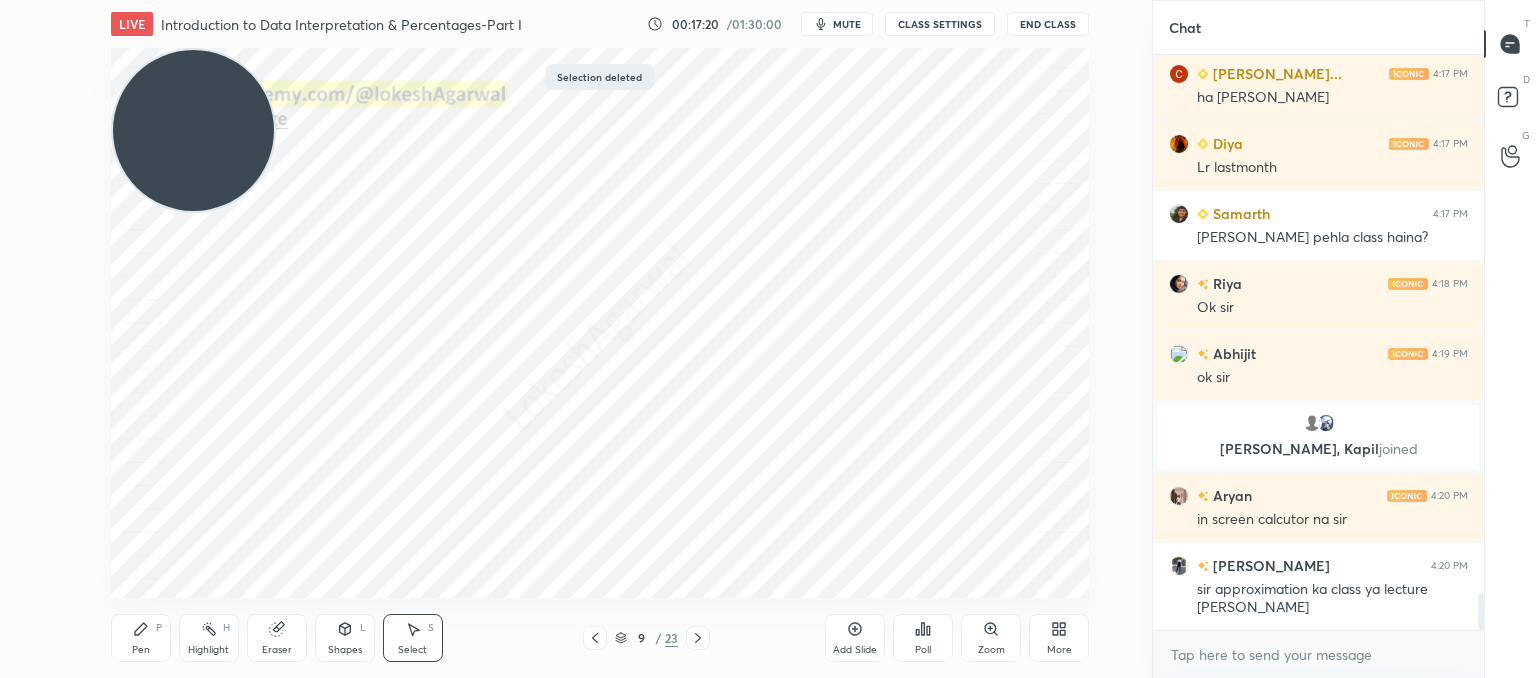 scroll, scrollTop: 8492, scrollLeft: 0, axis: vertical 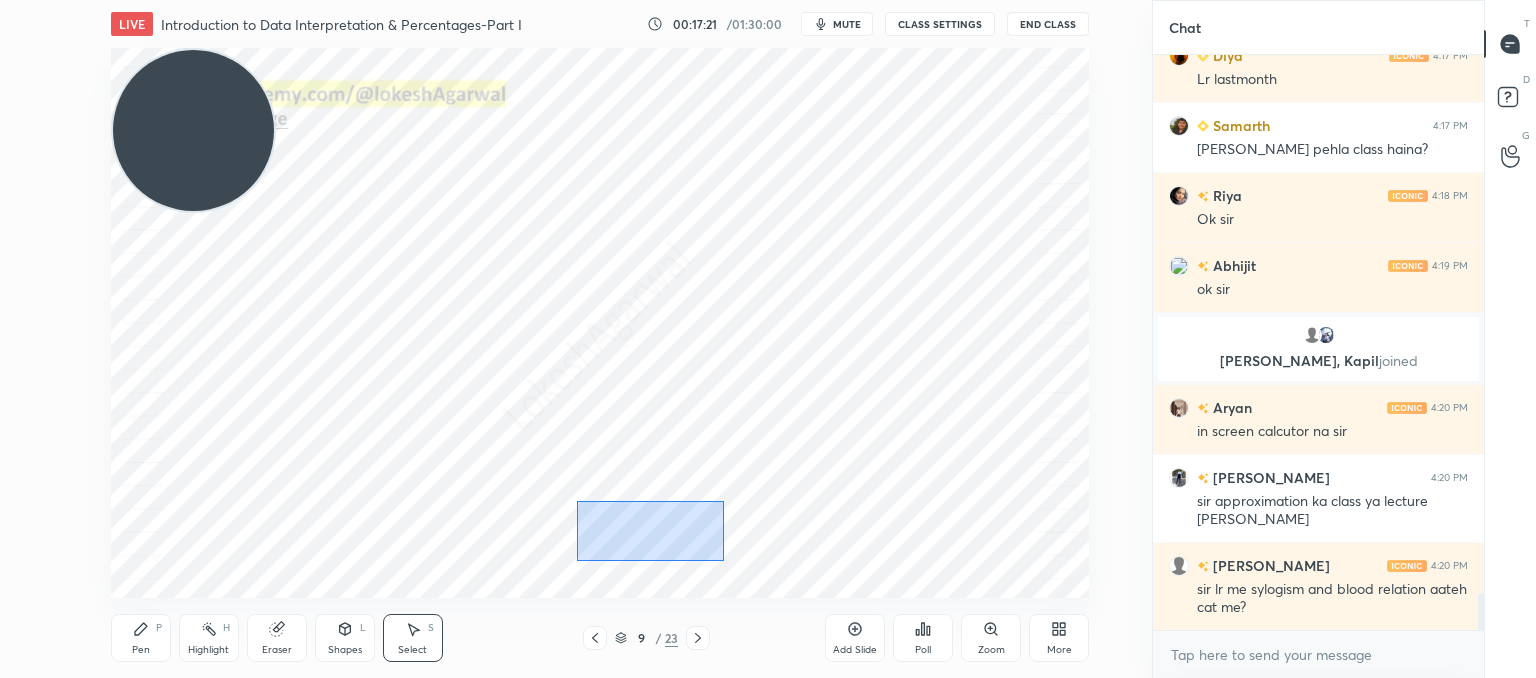 drag, startPoint x: 724, startPoint y: 561, endPoint x: 576, endPoint y: 501, distance: 159.69972 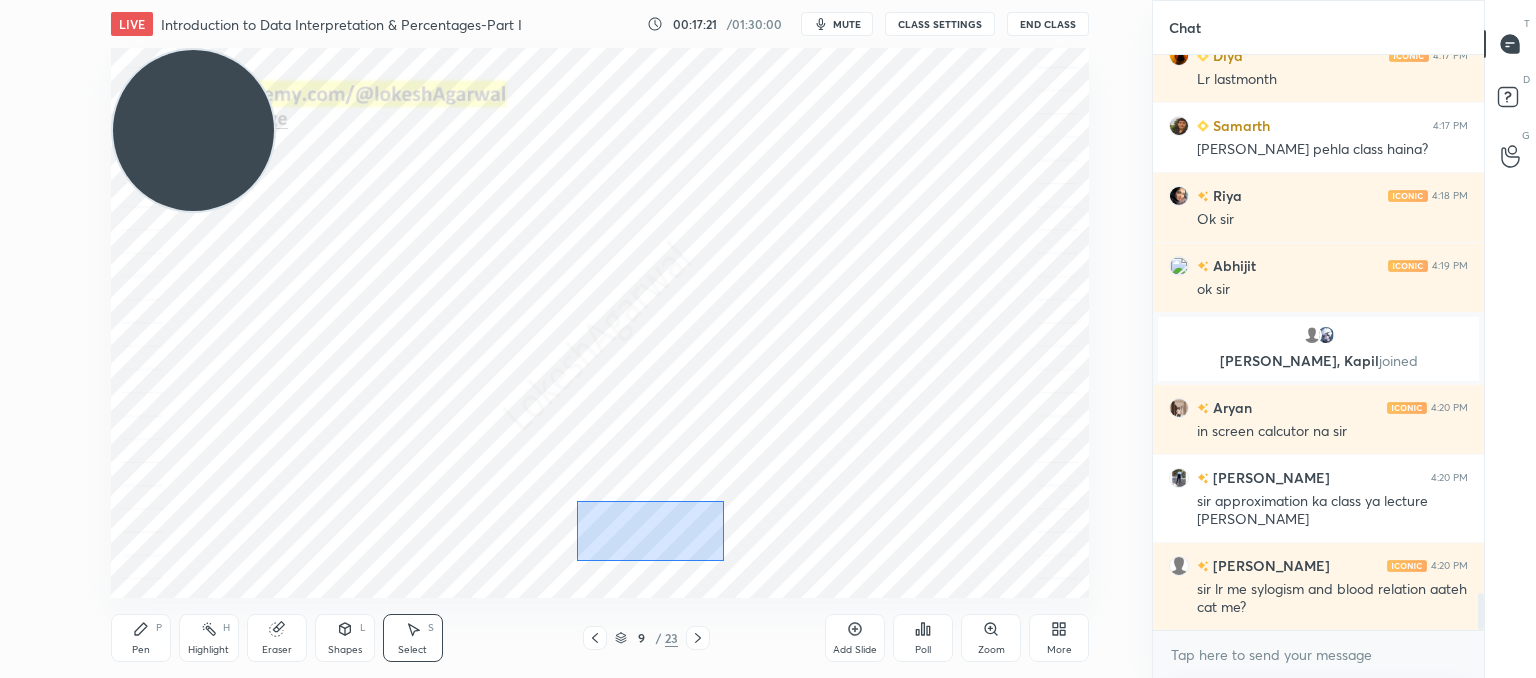 click on "0 ° Undo Copy Duplicate Duplicate to new slide Delete" at bounding box center (600, 323) 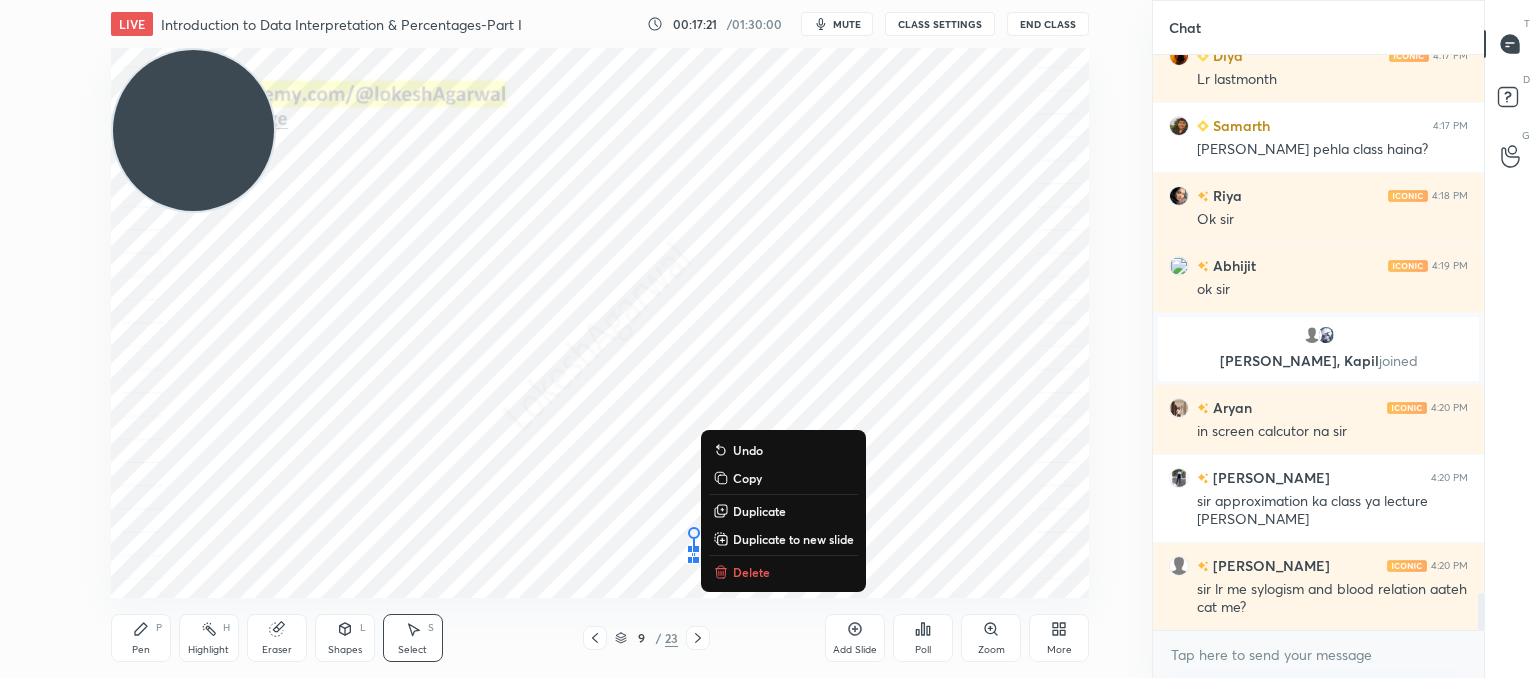 click on "0 ° Undo Copy Duplicate Duplicate to new slide Delete" at bounding box center (600, 323) 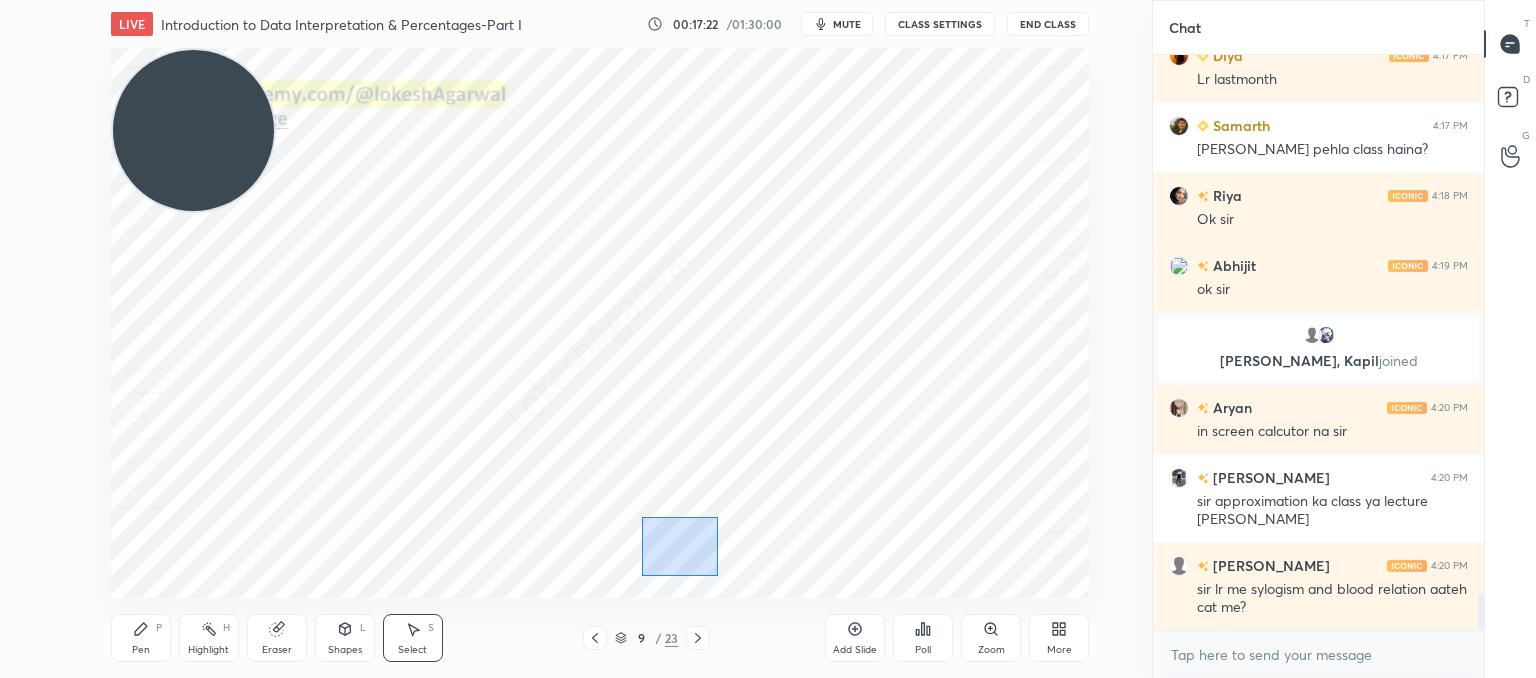 drag, startPoint x: 717, startPoint y: 576, endPoint x: 640, endPoint y: 513, distance: 99.48869 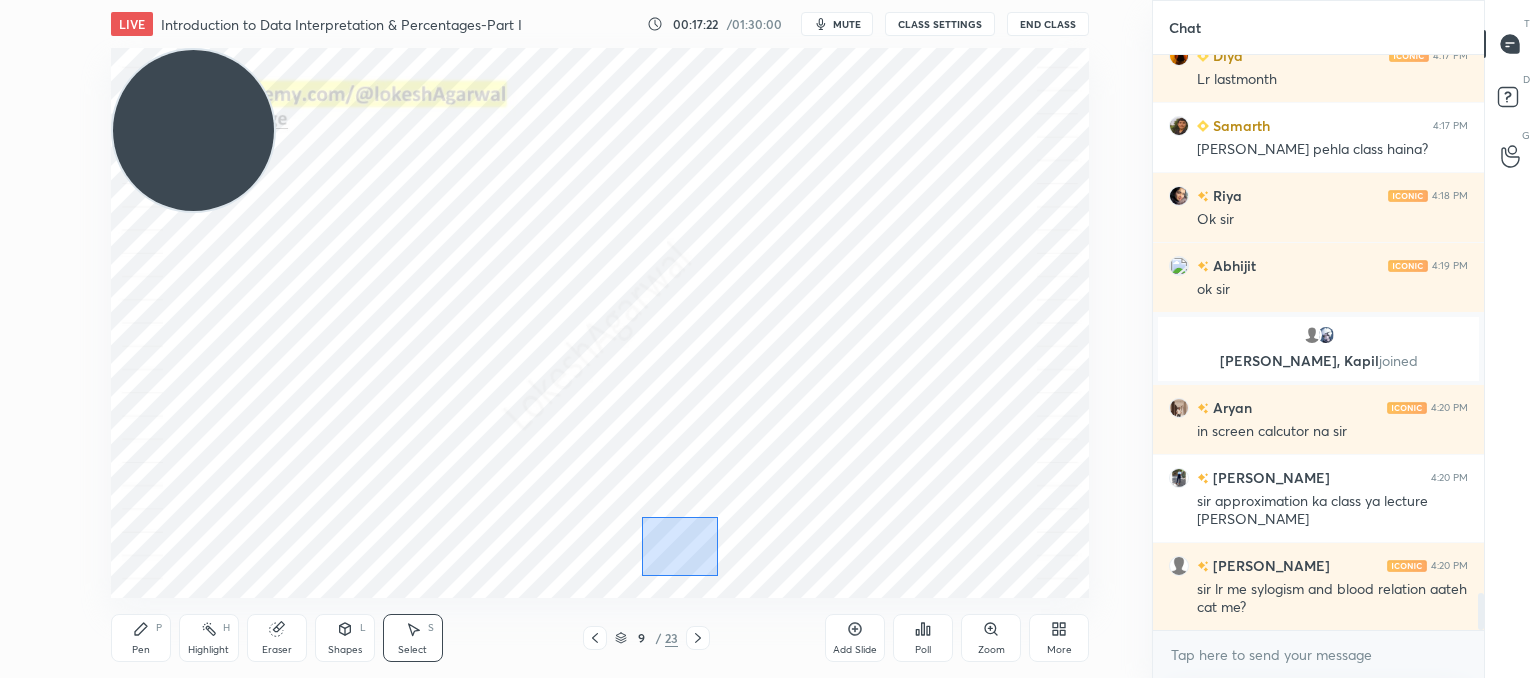 click on "0 ° Undo Copy Duplicate Duplicate to new slide Delete" at bounding box center [600, 323] 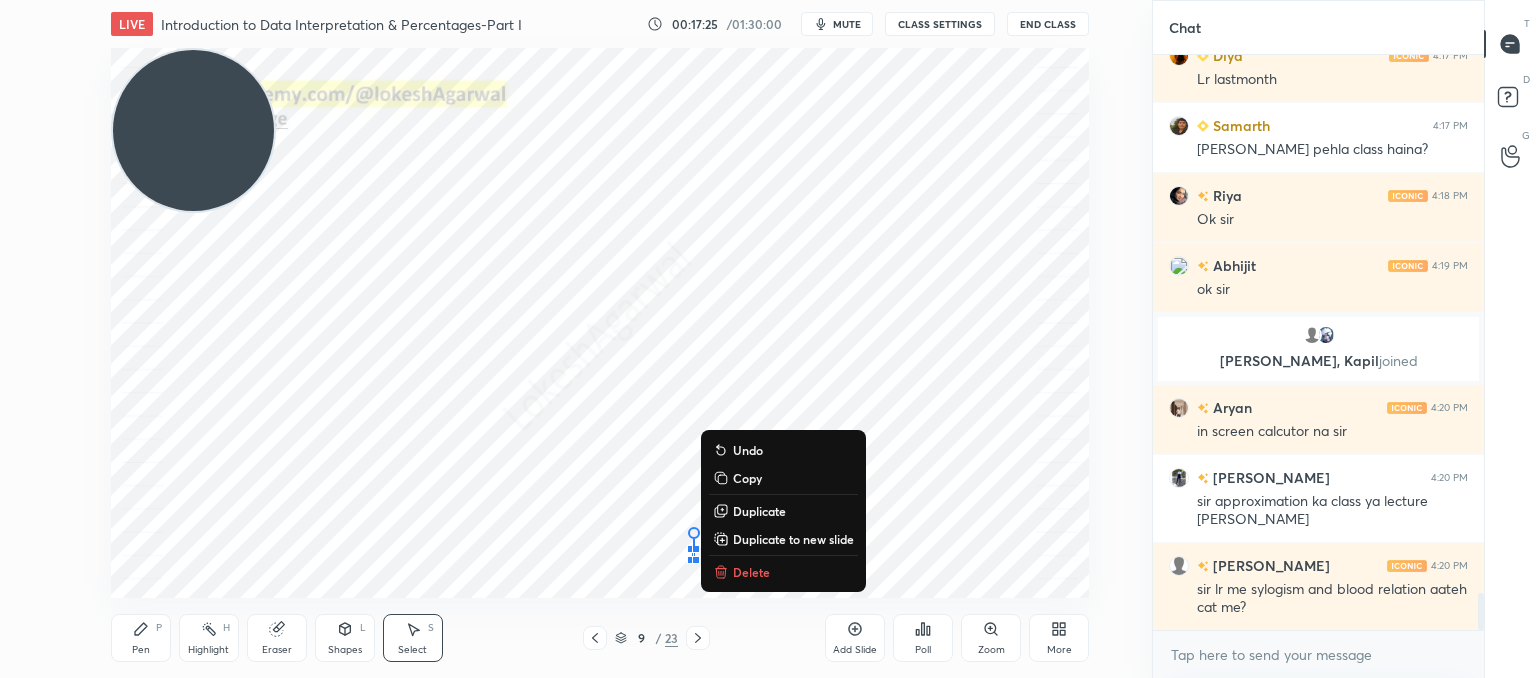 click on "Delete" at bounding box center [751, 572] 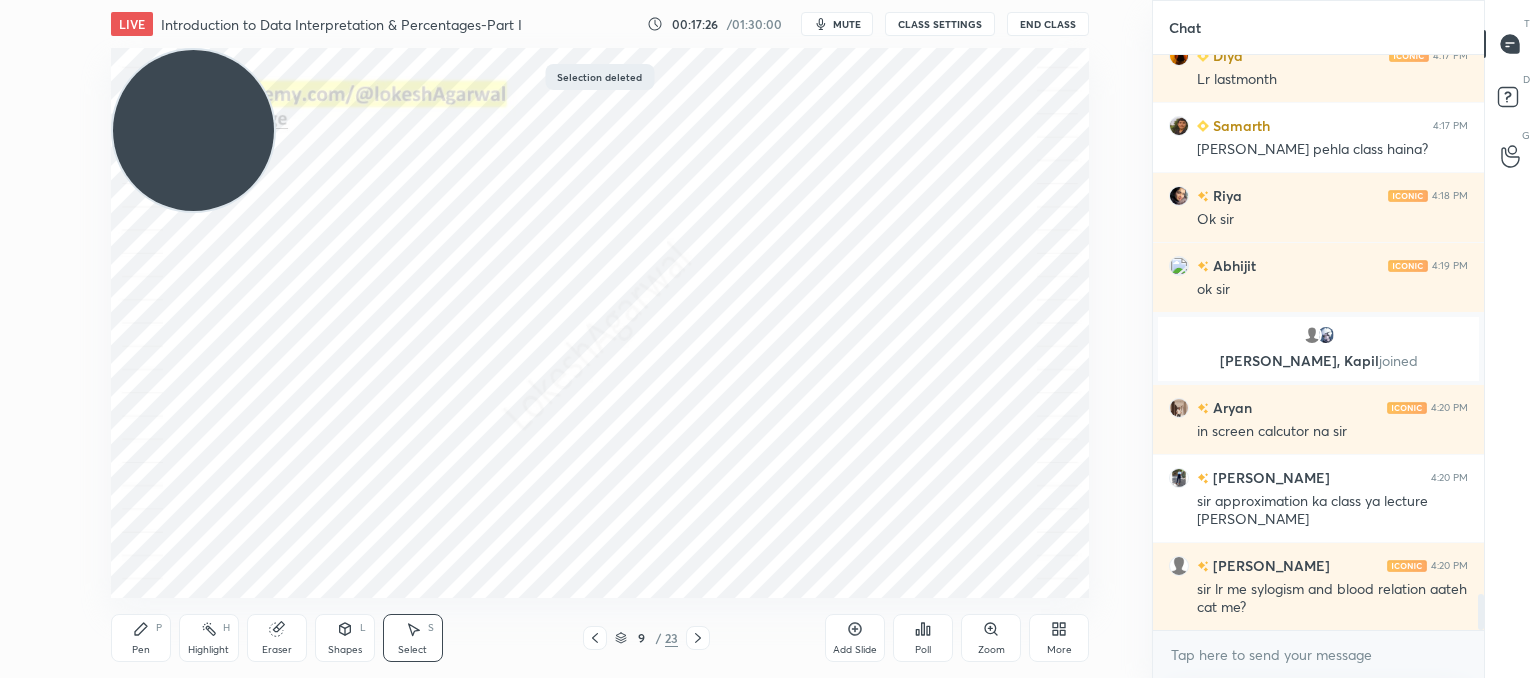 scroll, scrollTop: 8562, scrollLeft: 0, axis: vertical 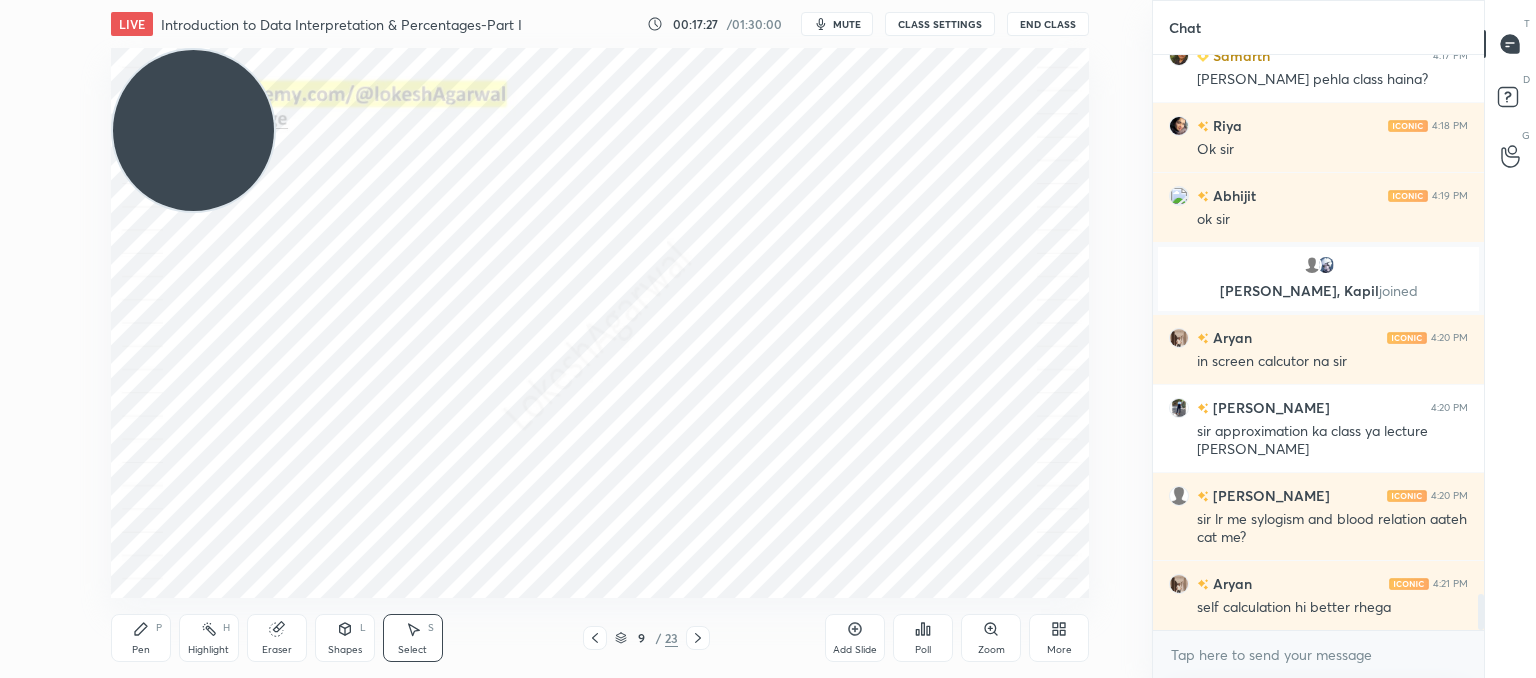 drag, startPoint x: 132, startPoint y: 625, endPoint x: 142, endPoint y: 608, distance: 19.723083 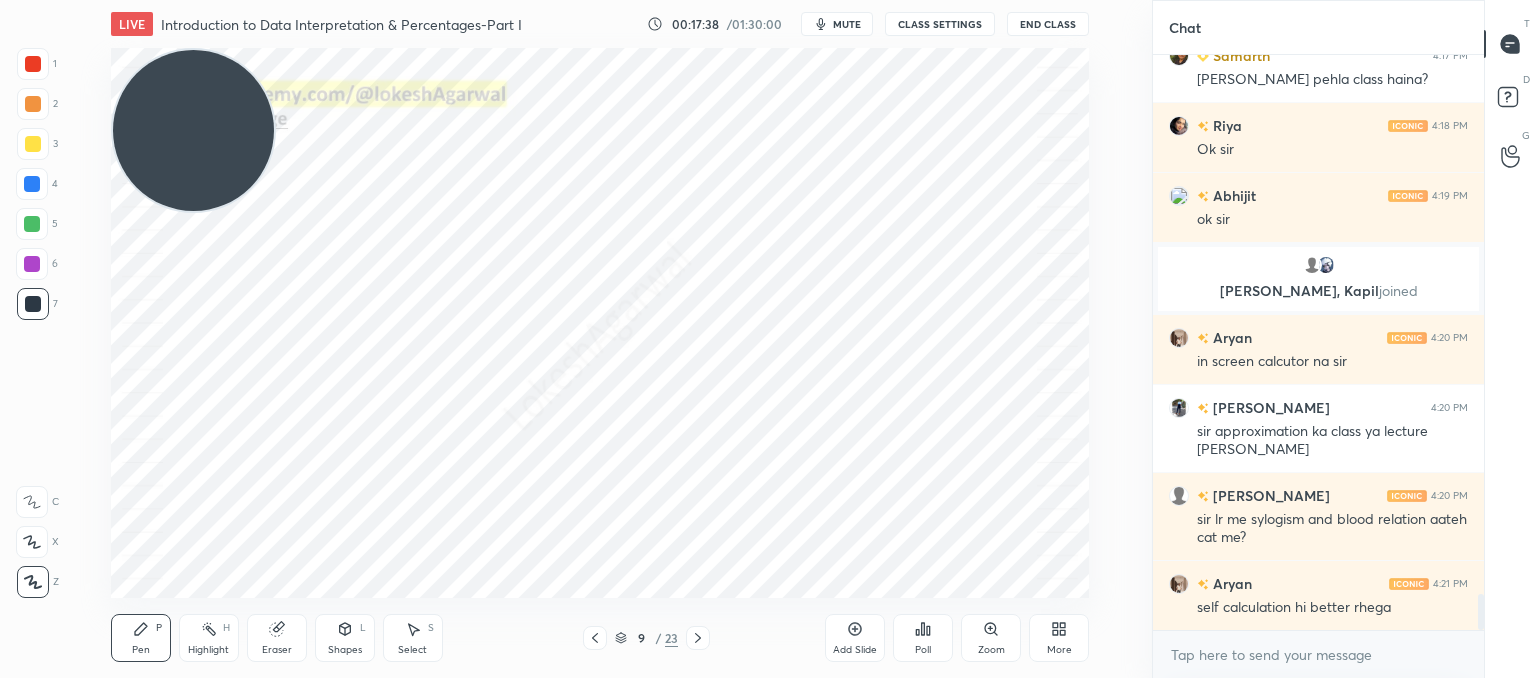 scroll, scrollTop: 8610, scrollLeft: 0, axis: vertical 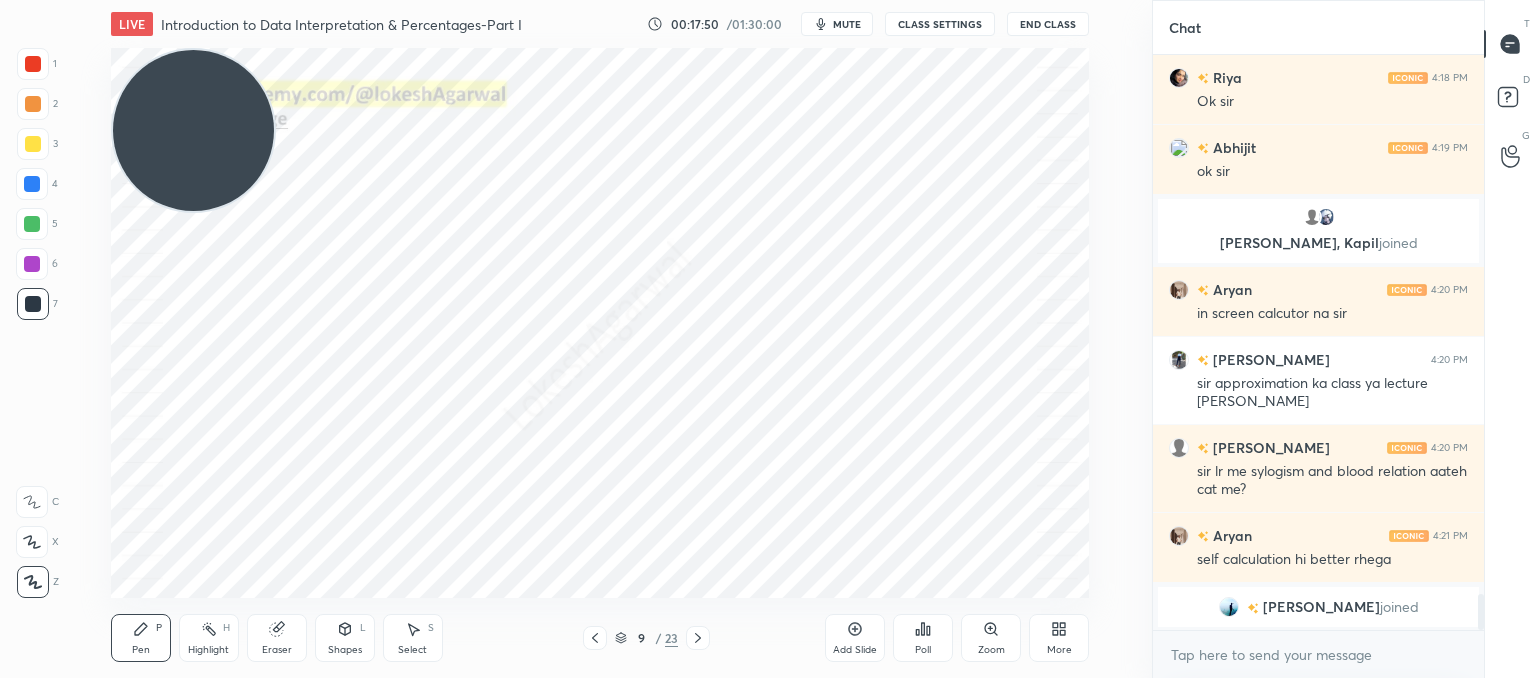 click 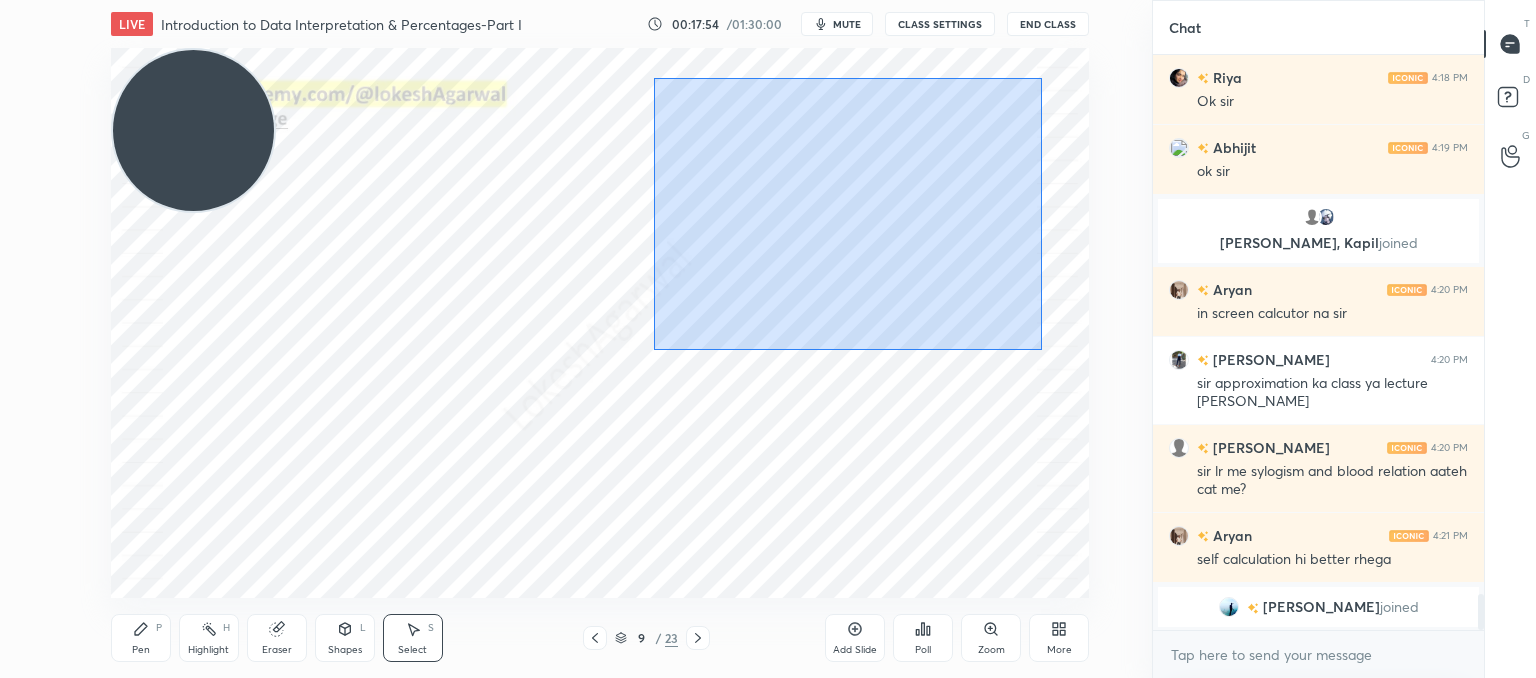 drag, startPoint x: 1044, startPoint y: 341, endPoint x: 651, endPoint y: 81, distance: 471.22076 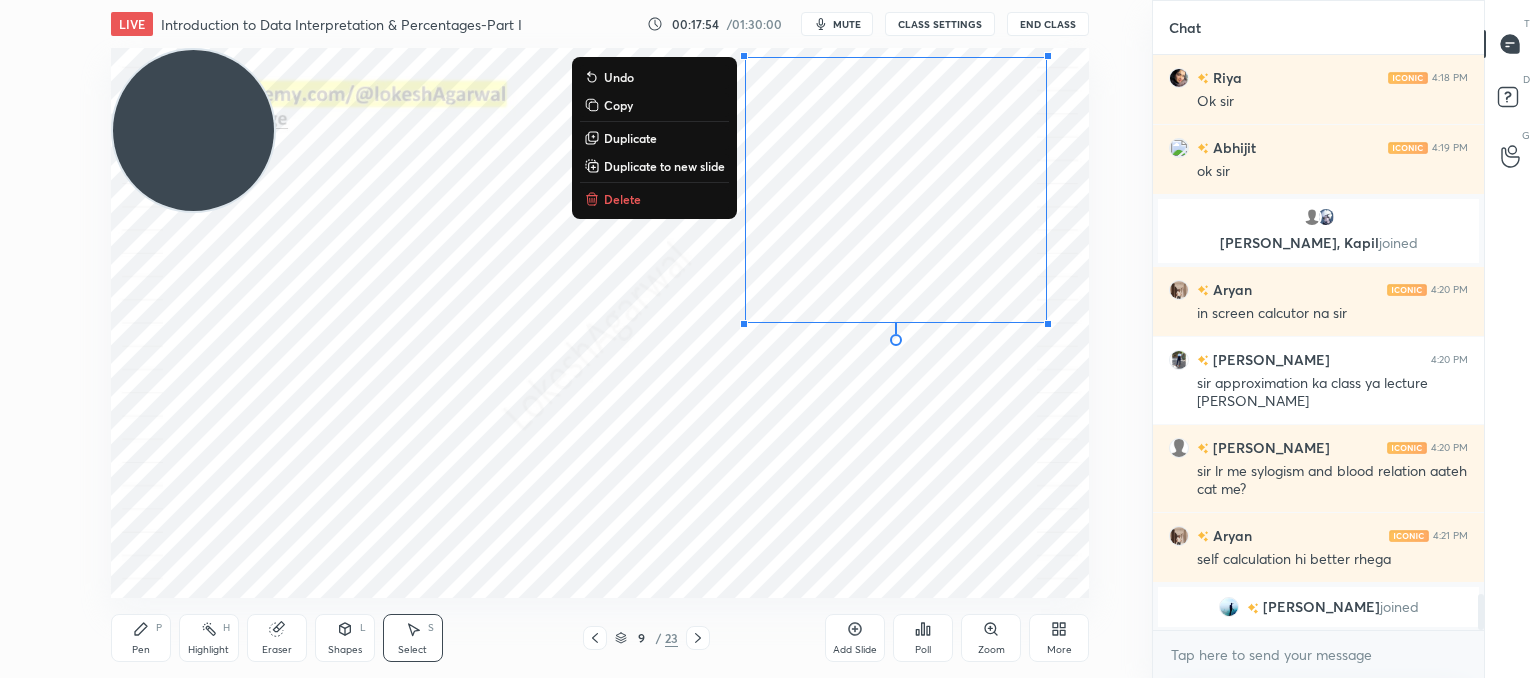 click on "Delete" at bounding box center [622, 199] 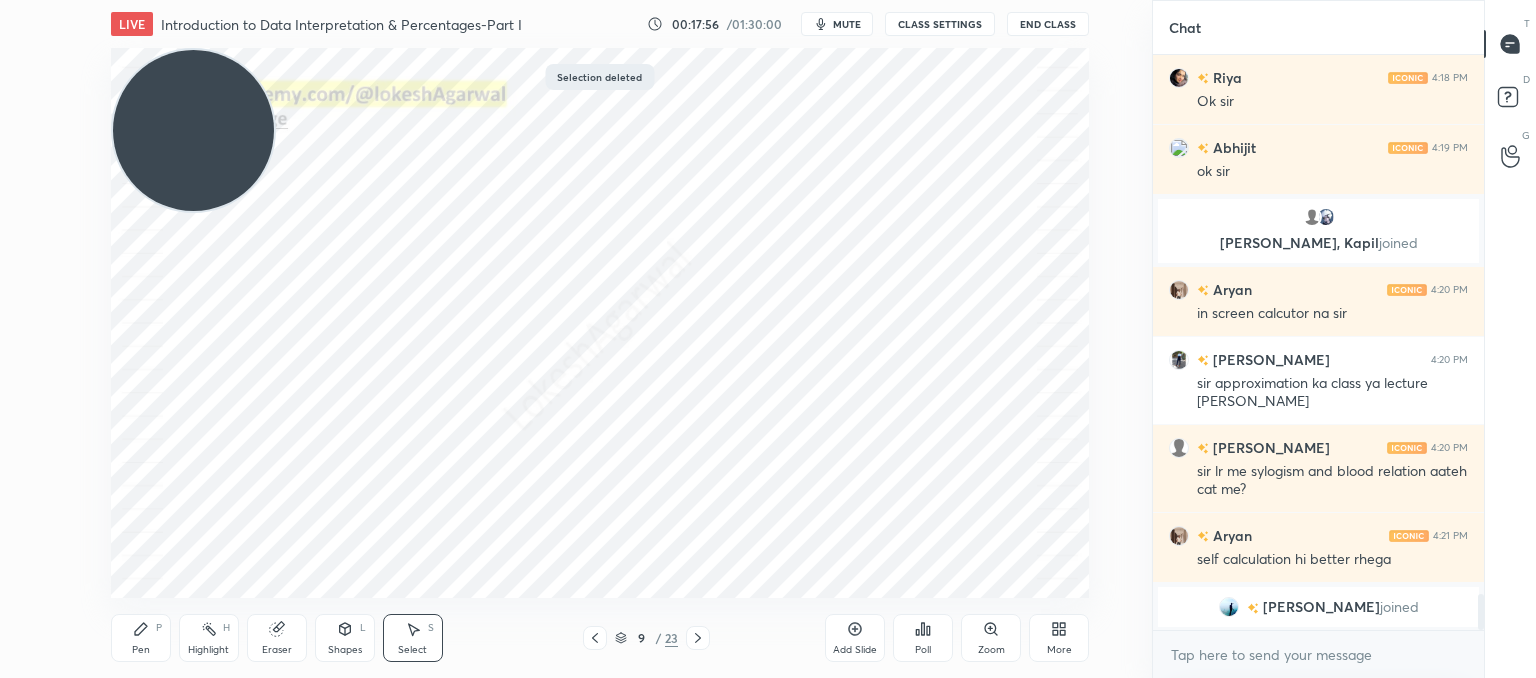 scroll, scrollTop: 8642, scrollLeft: 0, axis: vertical 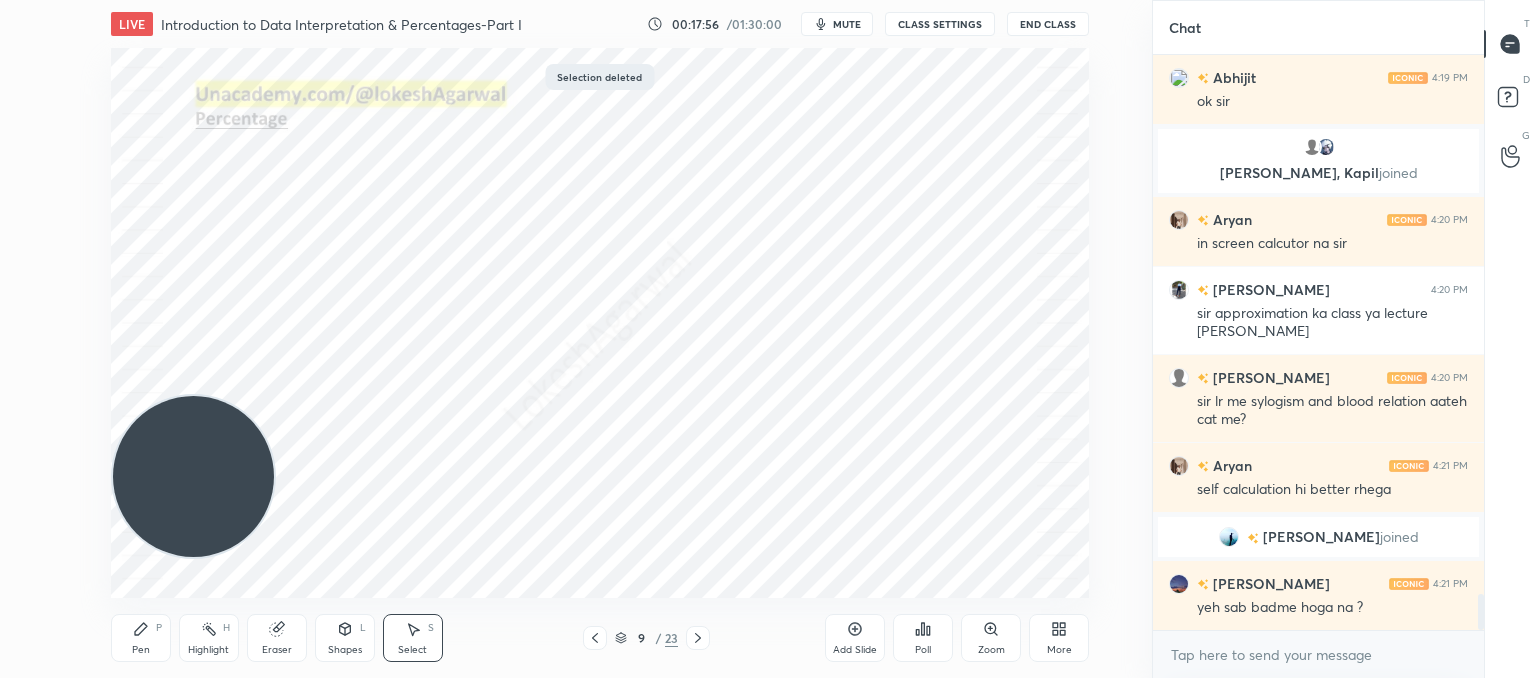 drag, startPoint x: 181, startPoint y: 270, endPoint x: 151, endPoint y: 450, distance: 182.48288 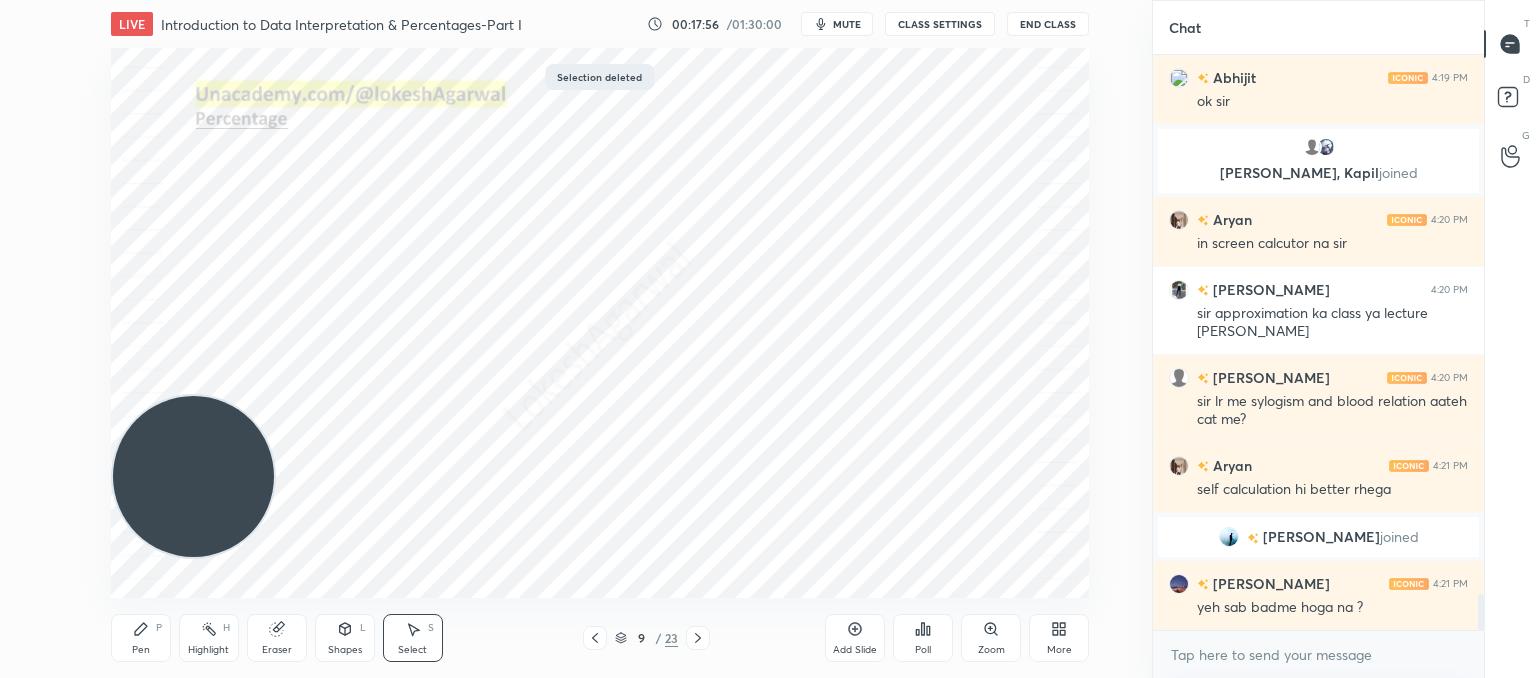 click at bounding box center (193, 476) 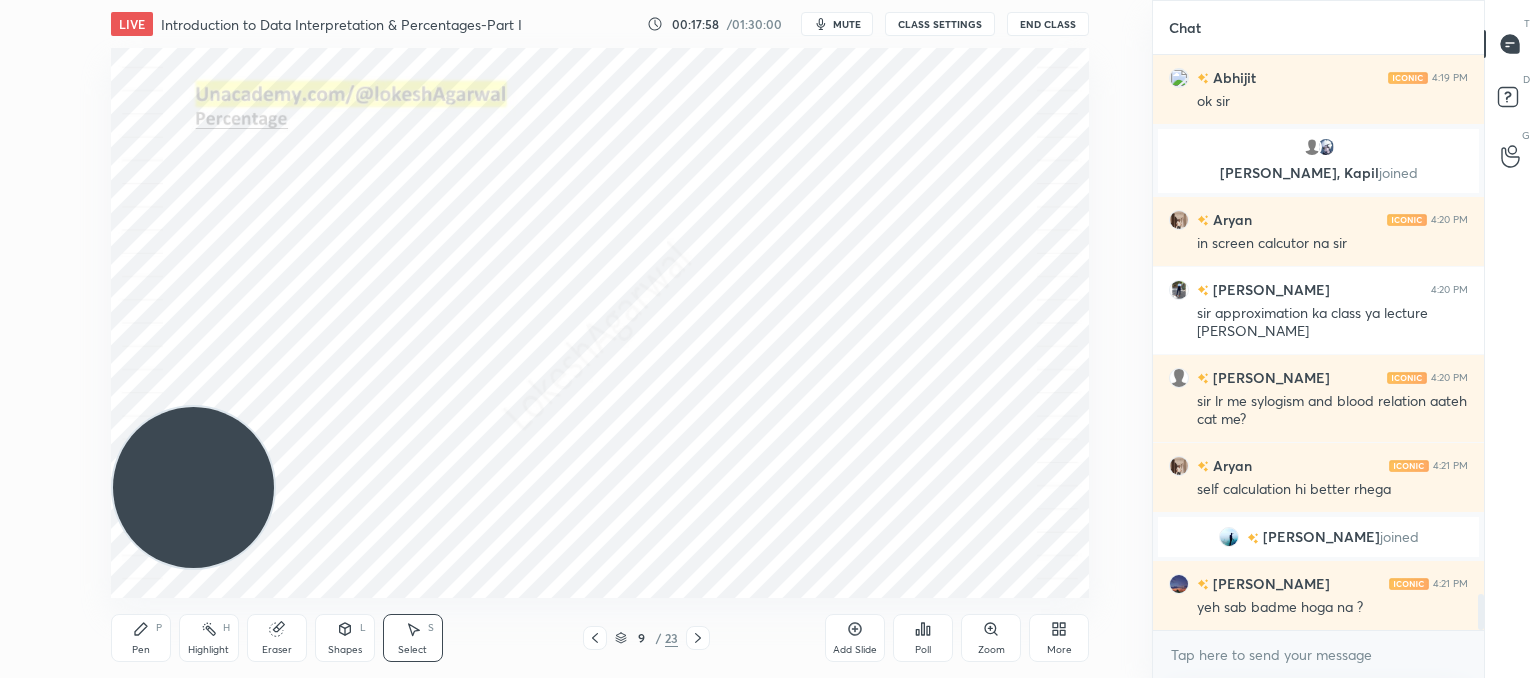 click on "Pen P" at bounding box center [141, 638] 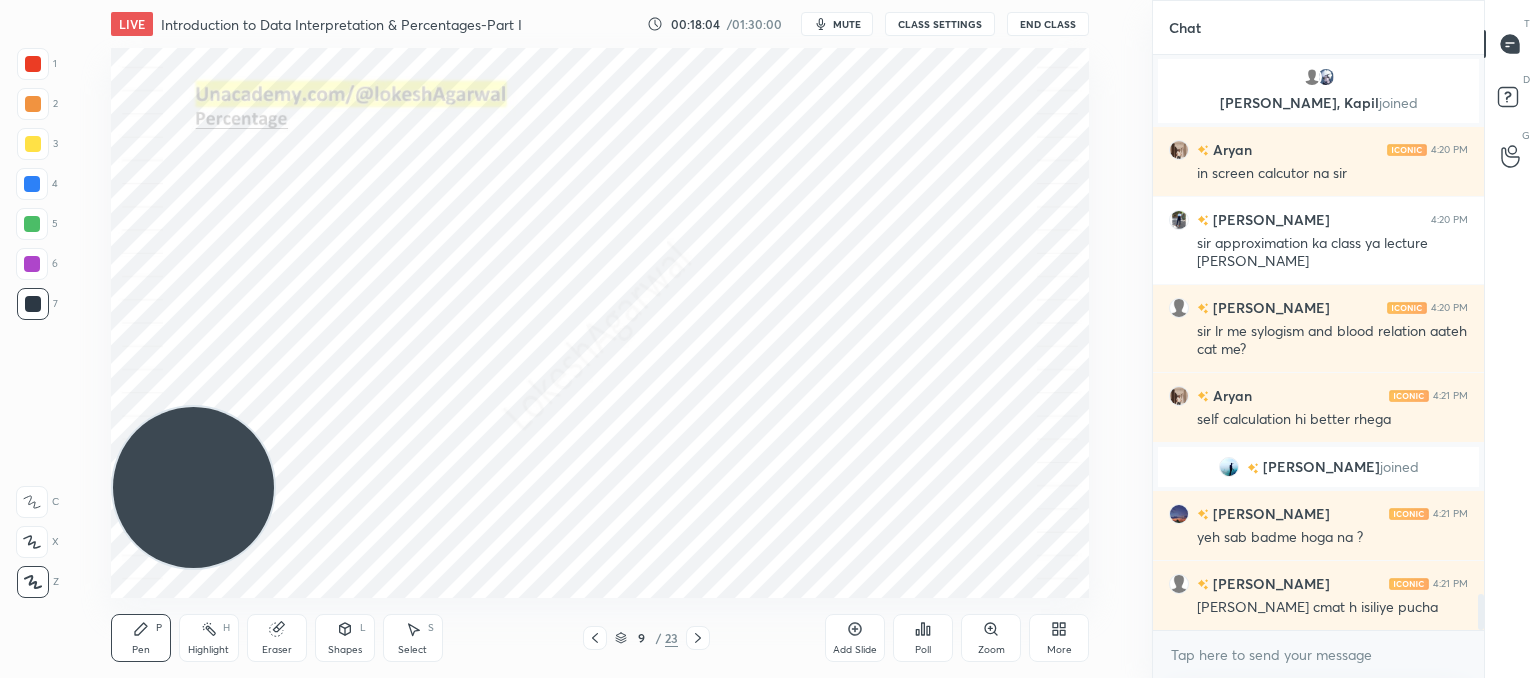 scroll, scrollTop: 8782, scrollLeft: 0, axis: vertical 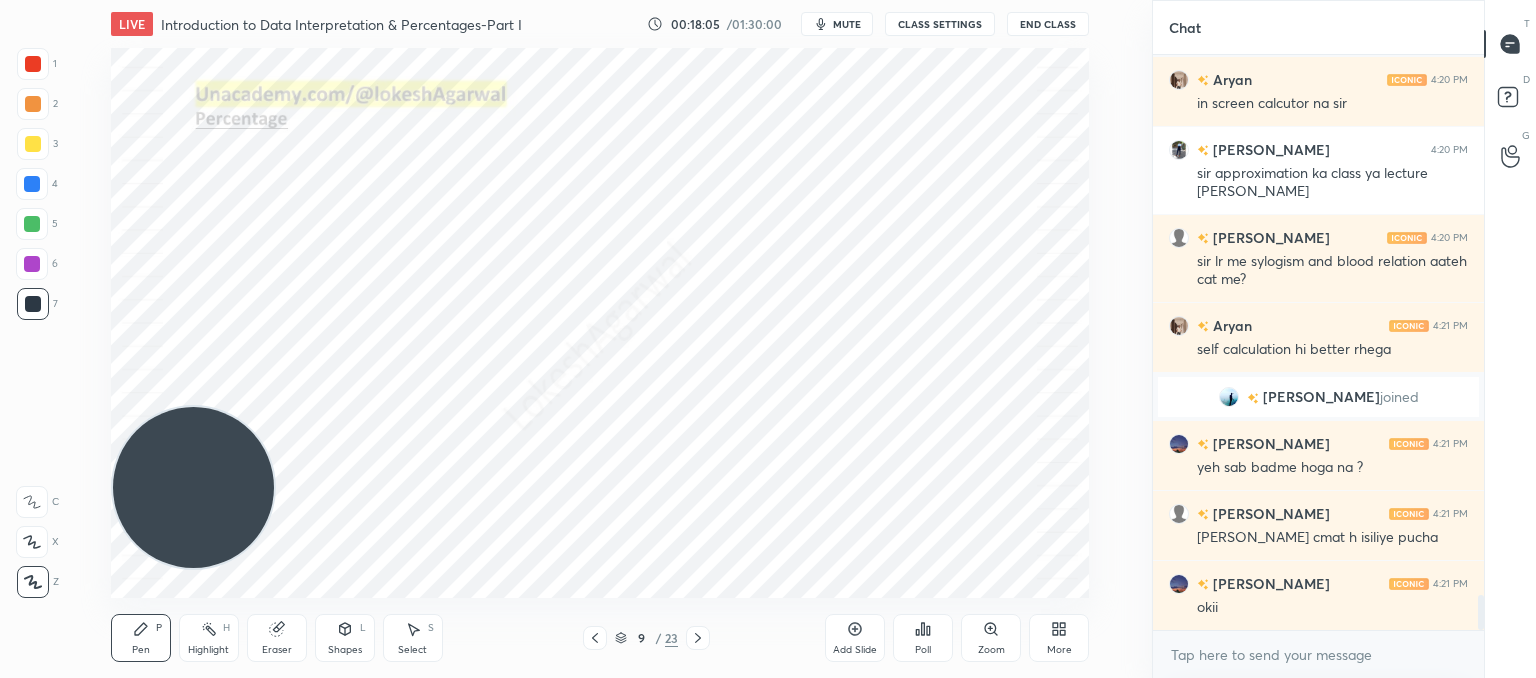 click on "Eraser" at bounding box center [277, 638] 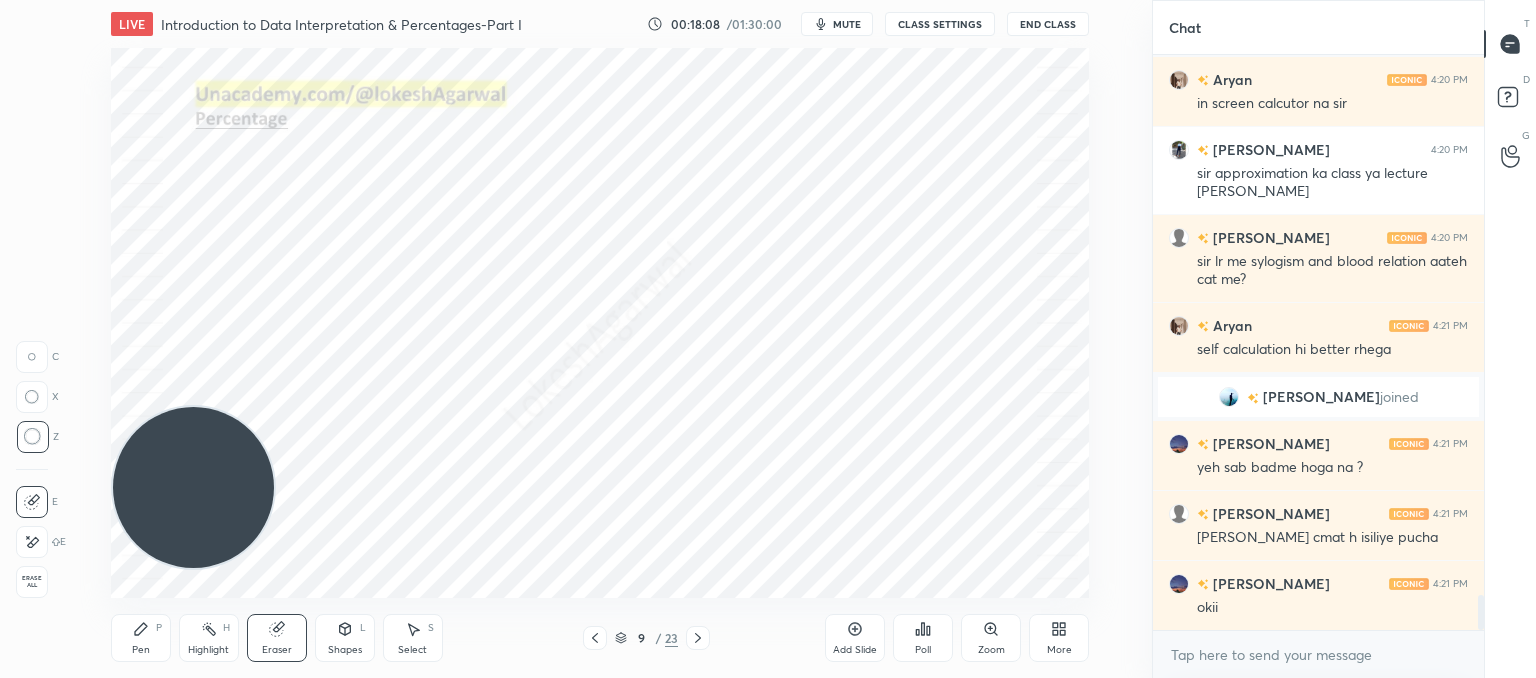 click on "Pen" at bounding box center (141, 650) 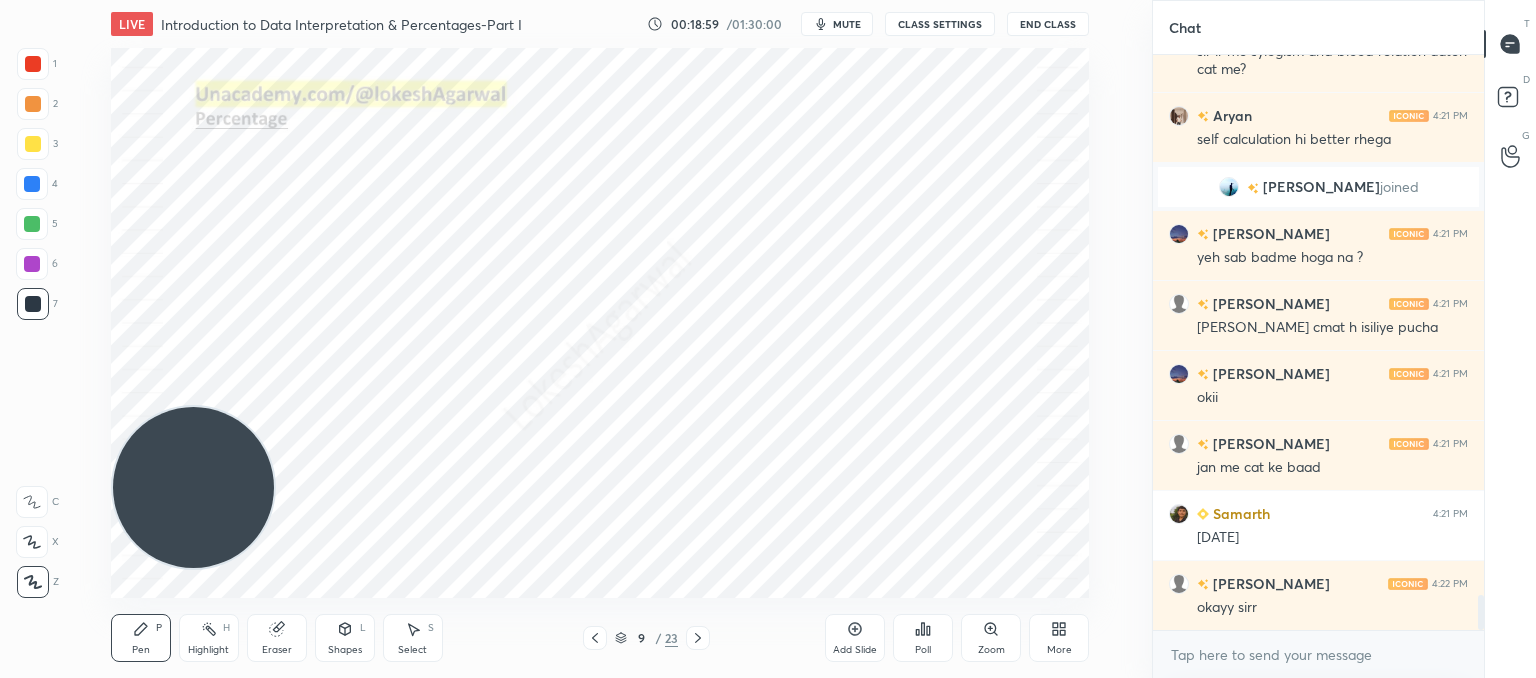 scroll, scrollTop: 9040, scrollLeft: 0, axis: vertical 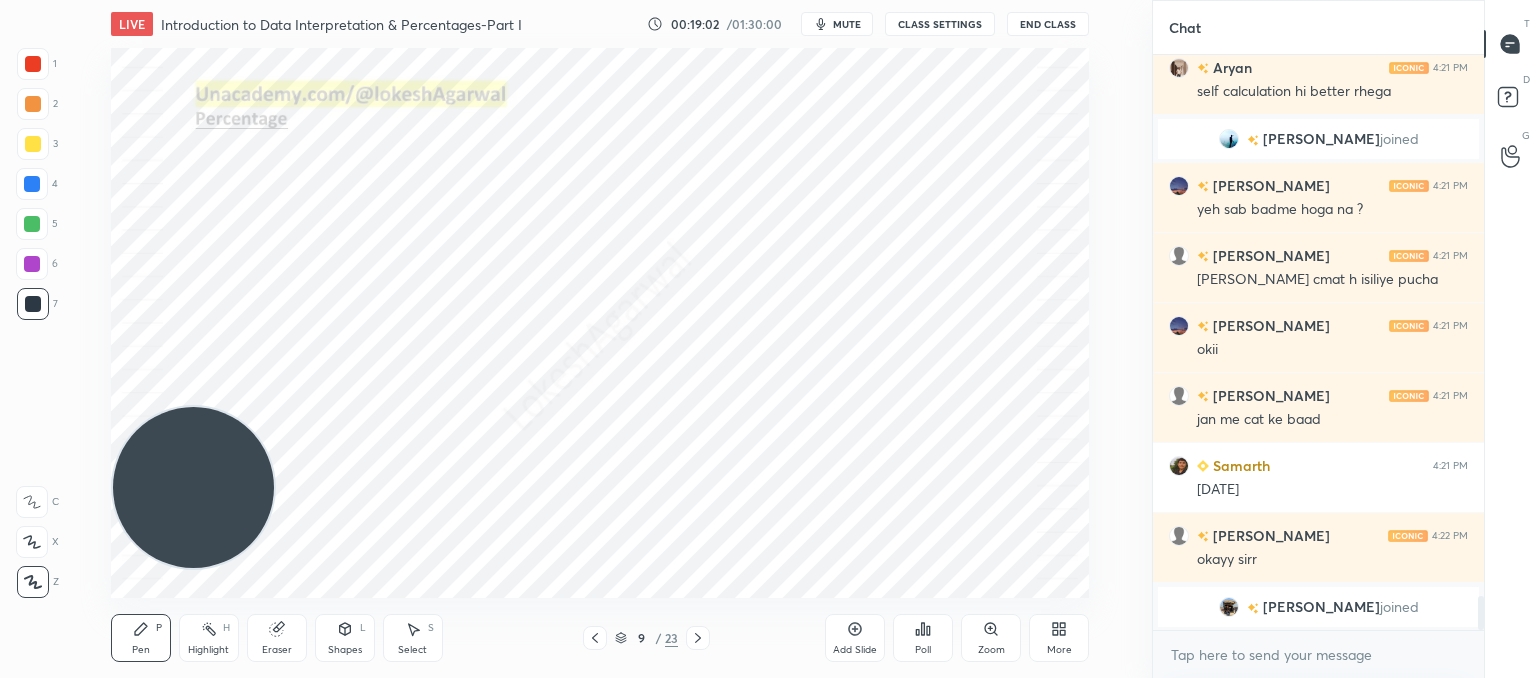 click 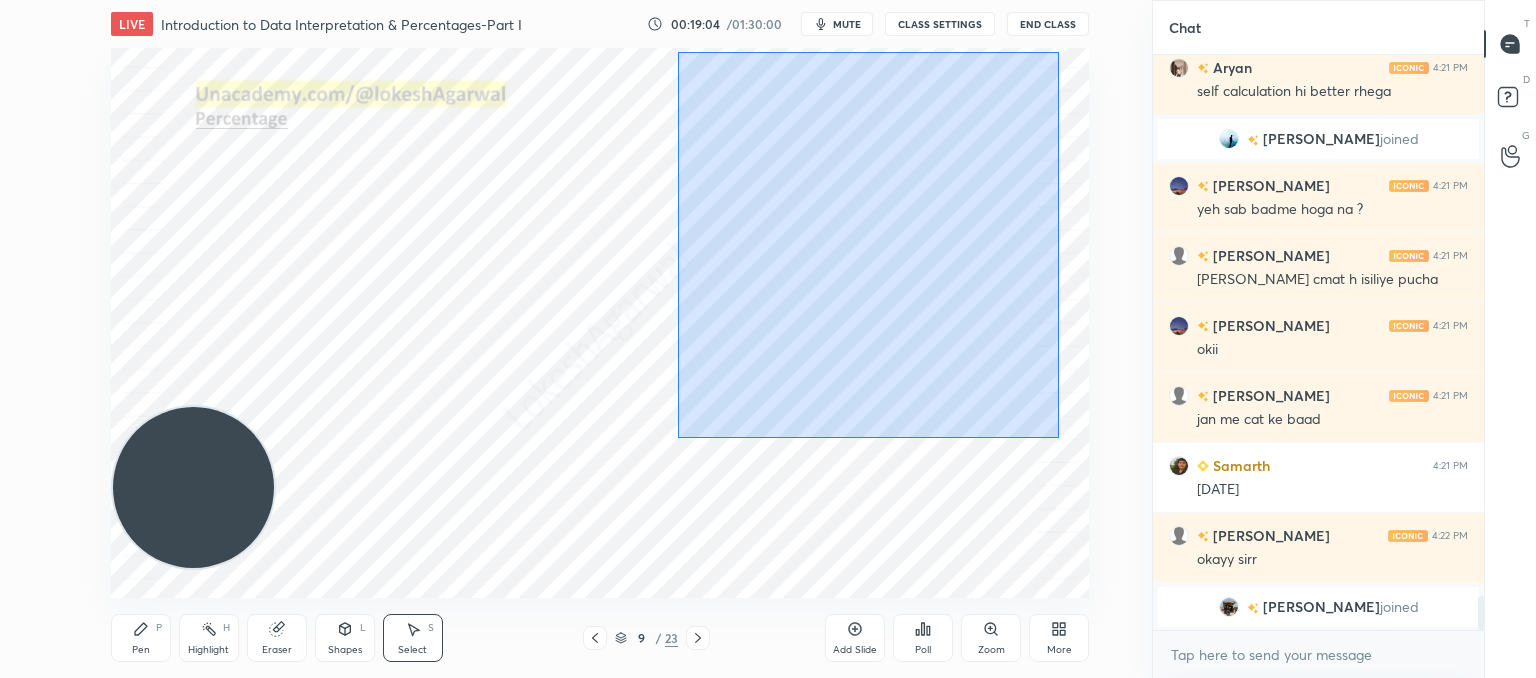 drag, startPoint x: 1059, startPoint y: 437, endPoint x: 650, endPoint y: 52, distance: 561.6992 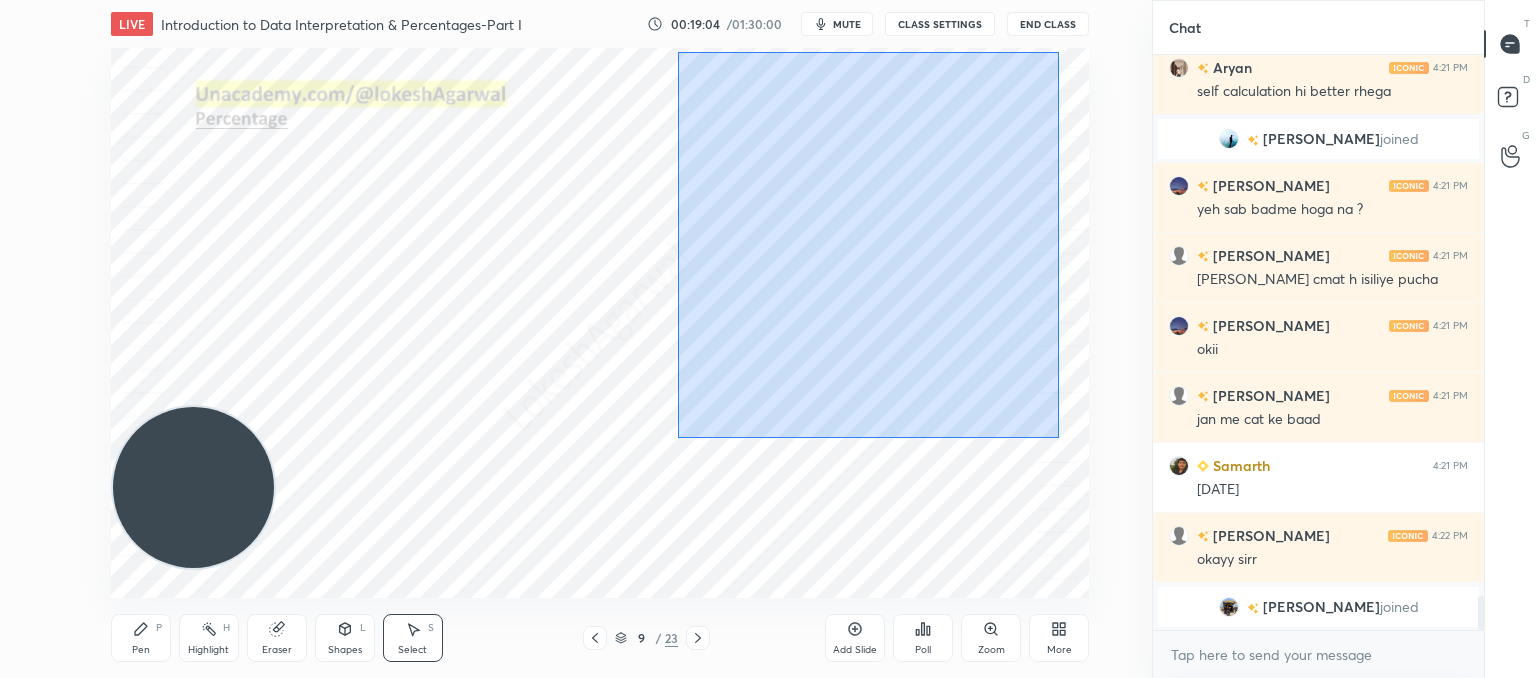 click on "0 ° Undo Copy Duplicate Duplicate to new slide Delete" at bounding box center [600, 323] 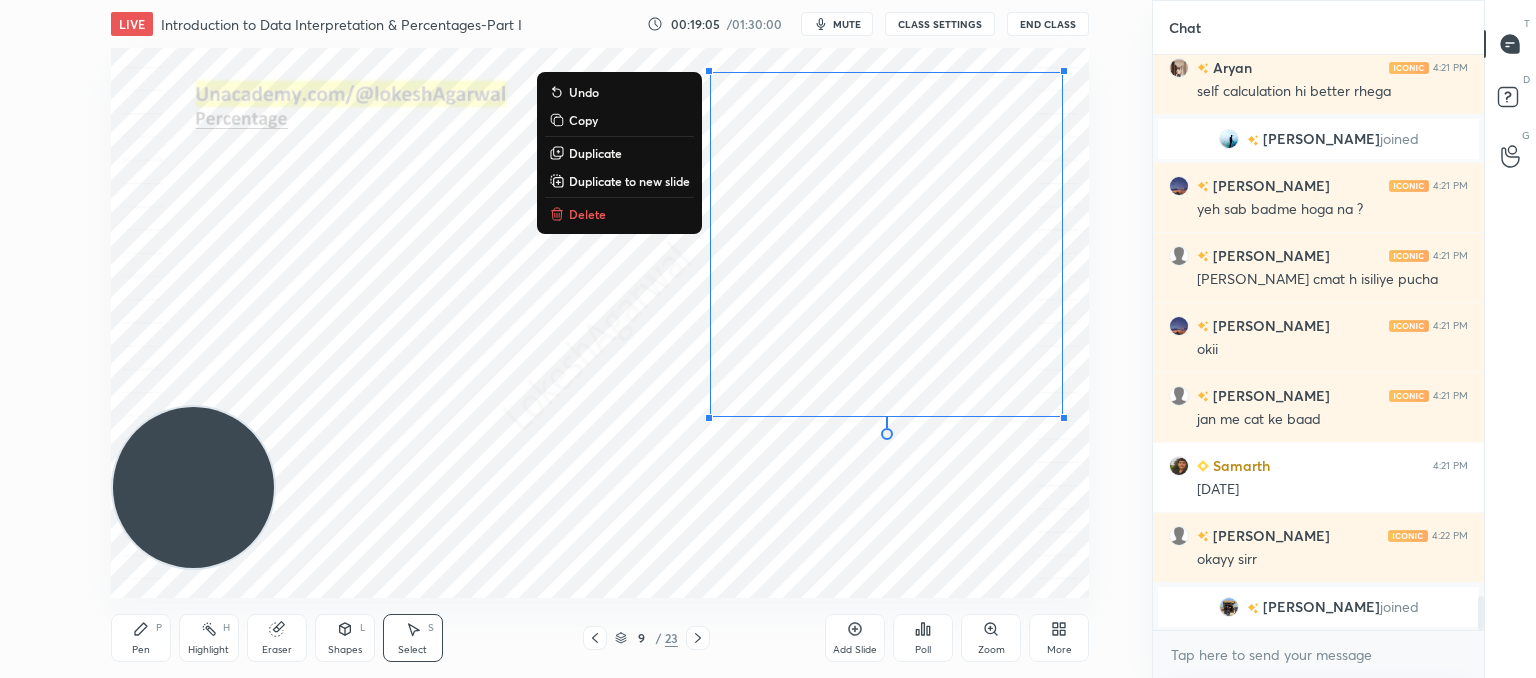 click on "Delete" at bounding box center (587, 214) 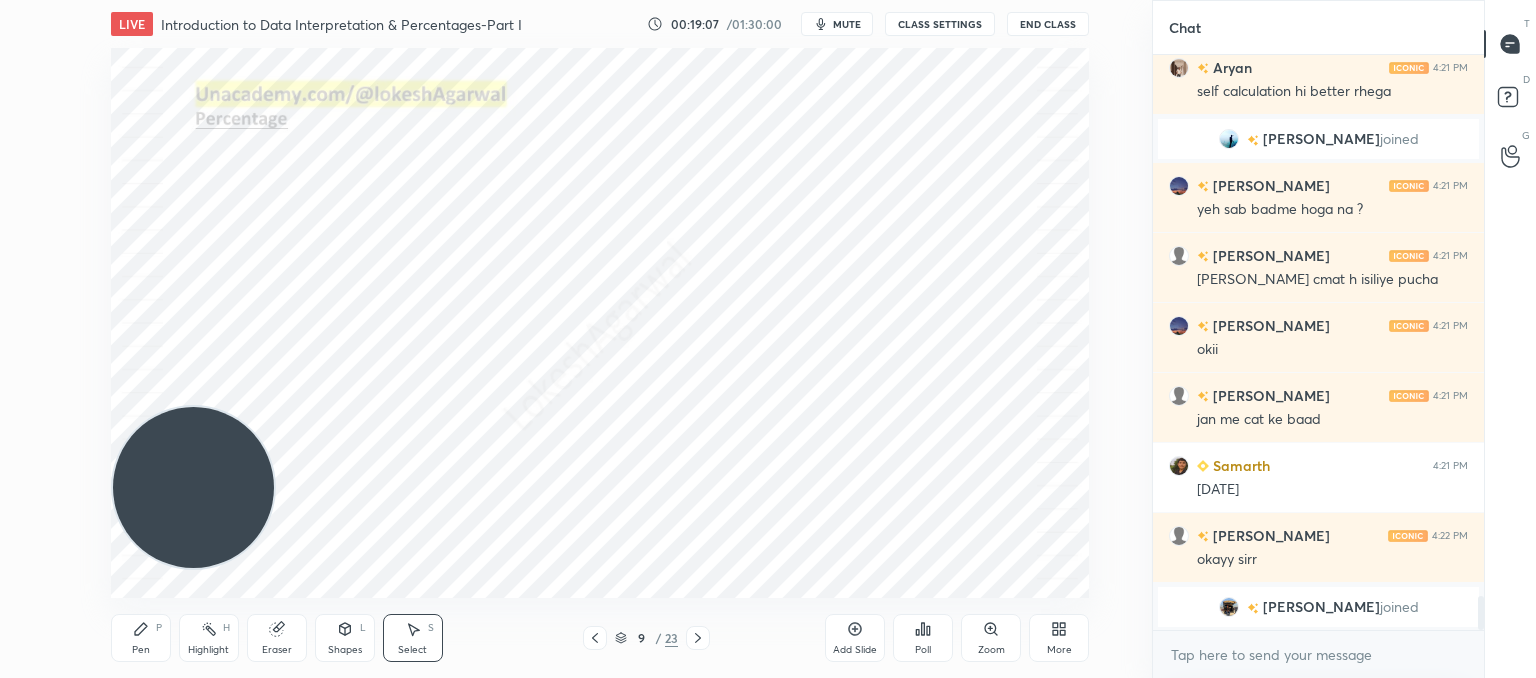 click on "Pen P" at bounding box center (141, 638) 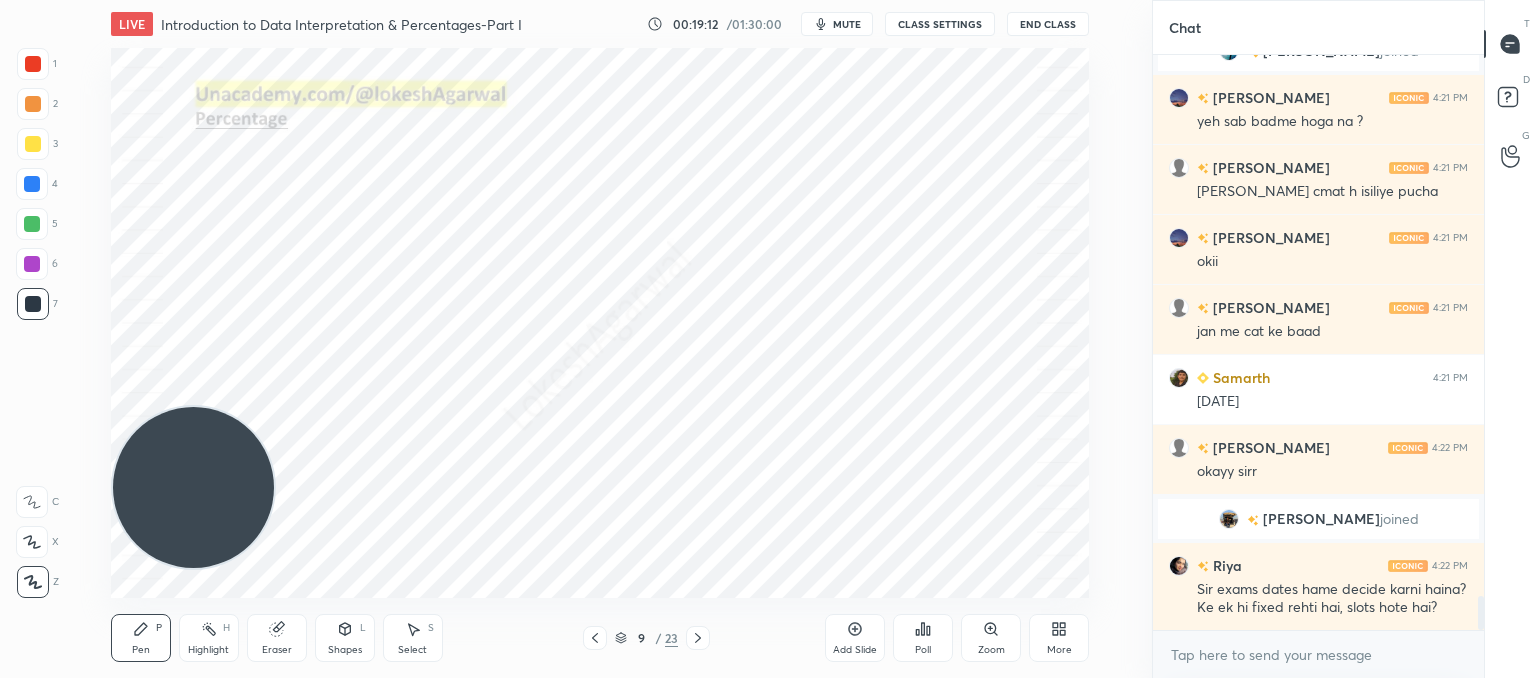scroll, scrollTop: 9044, scrollLeft: 0, axis: vertical 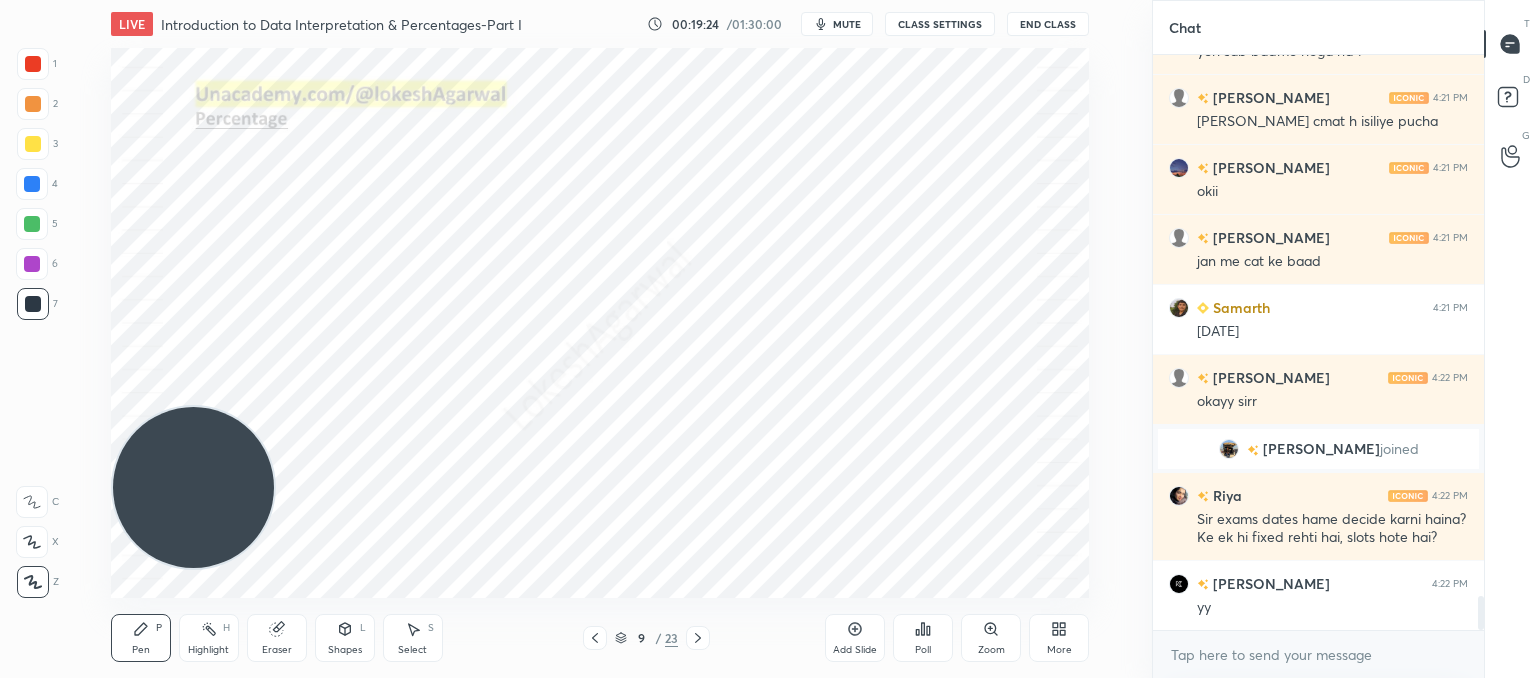 drag, startPoint x: 416, startPoint y: 633, endPoint x: 426, endPoint y: 612, distance: 23.259407 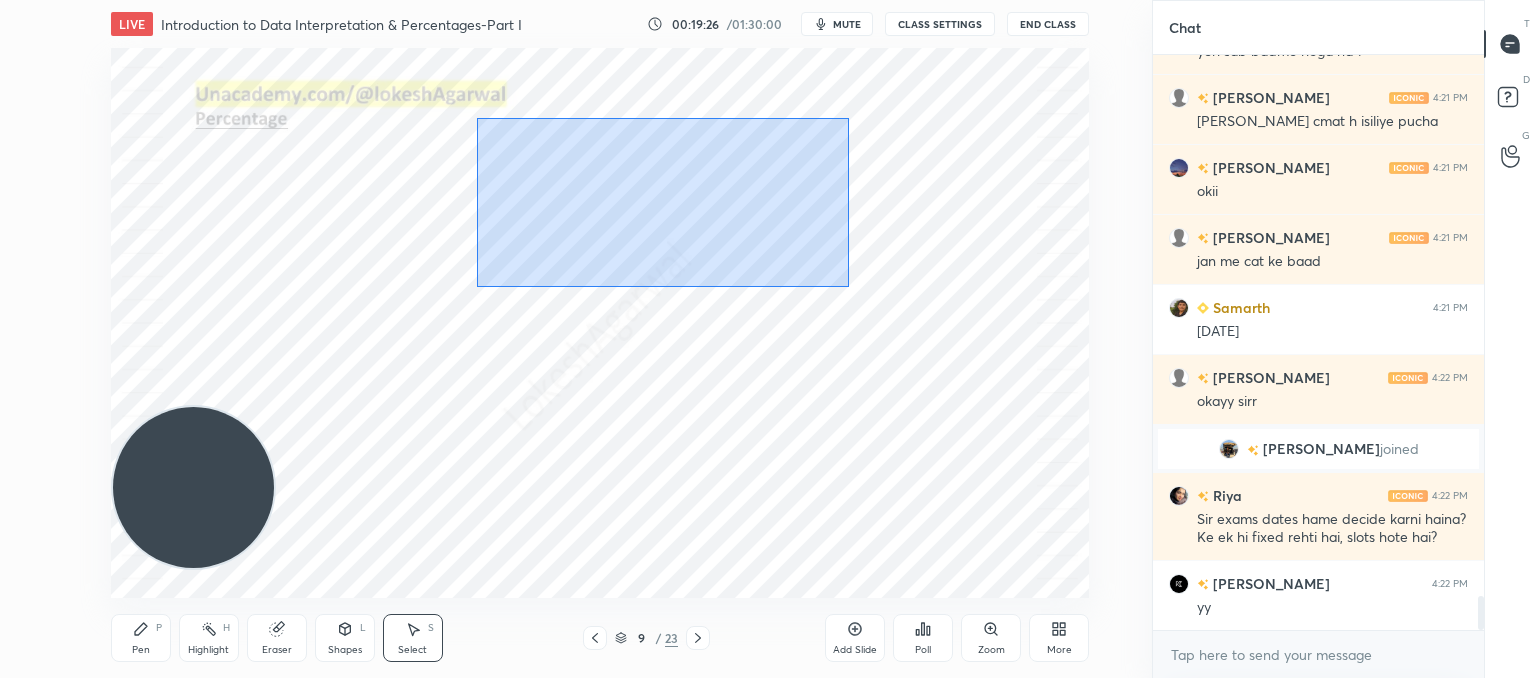 scroll, scrollTop: 9114, scrollLeft: 0, axis: vertical 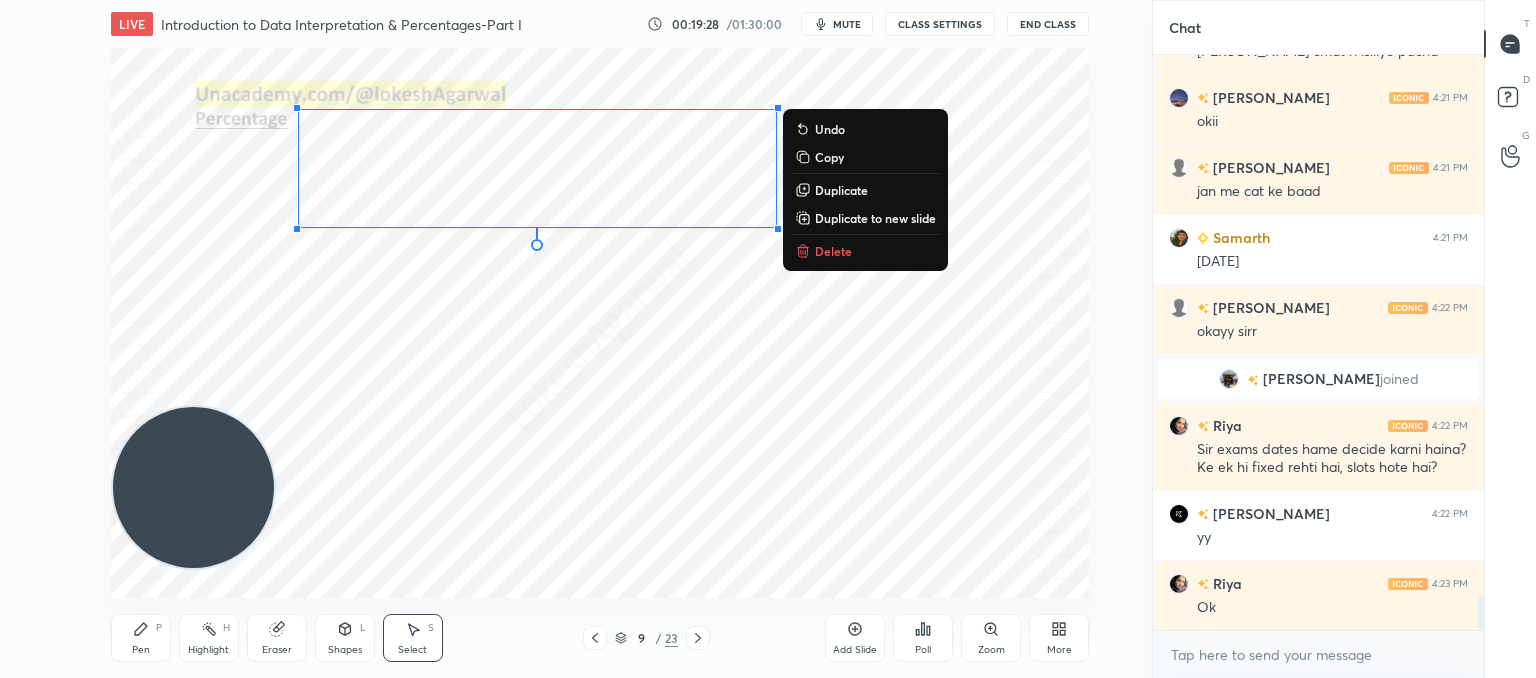 click on "Delete" at bounding box center [833, 251] 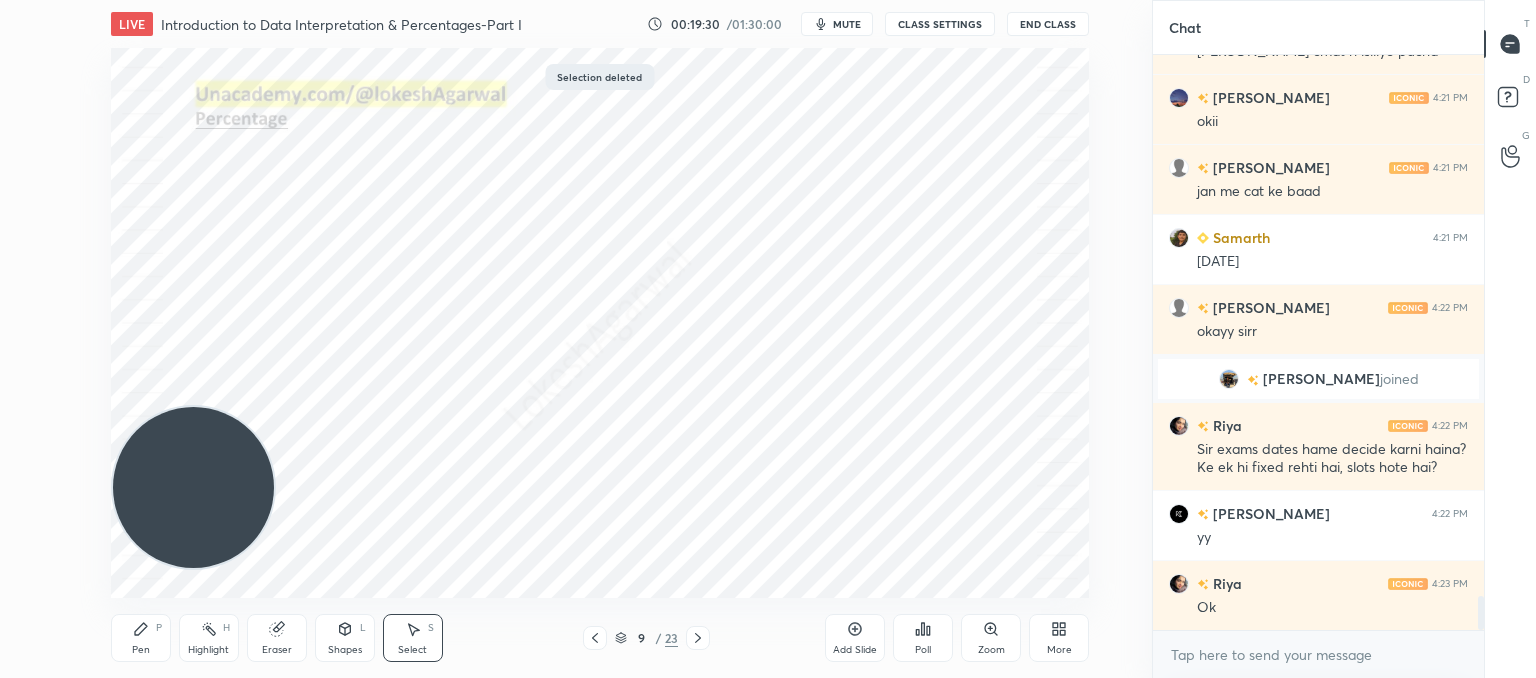 click on "Pen P" at bounding box center (141, 638) 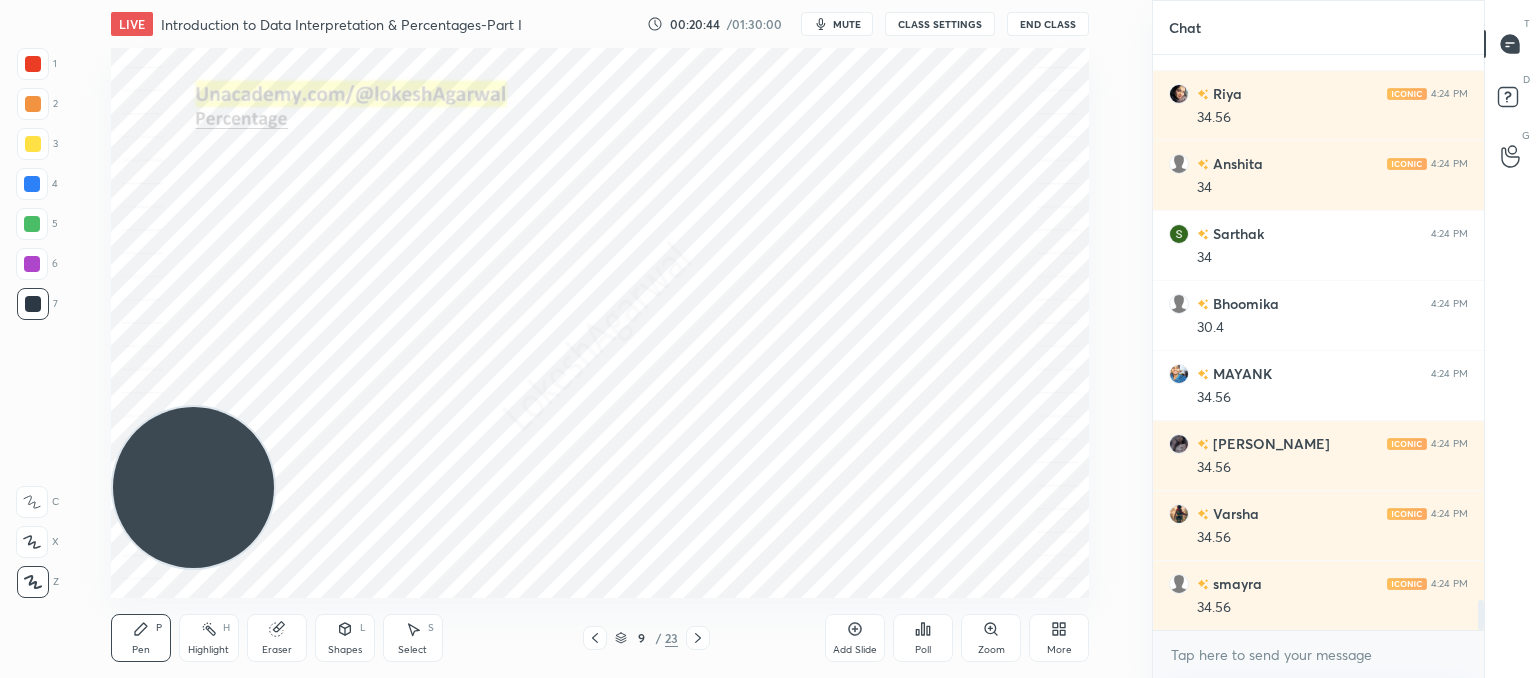 scroll, scrollTop: 10484, scrollLeft: 0, axis: vertical 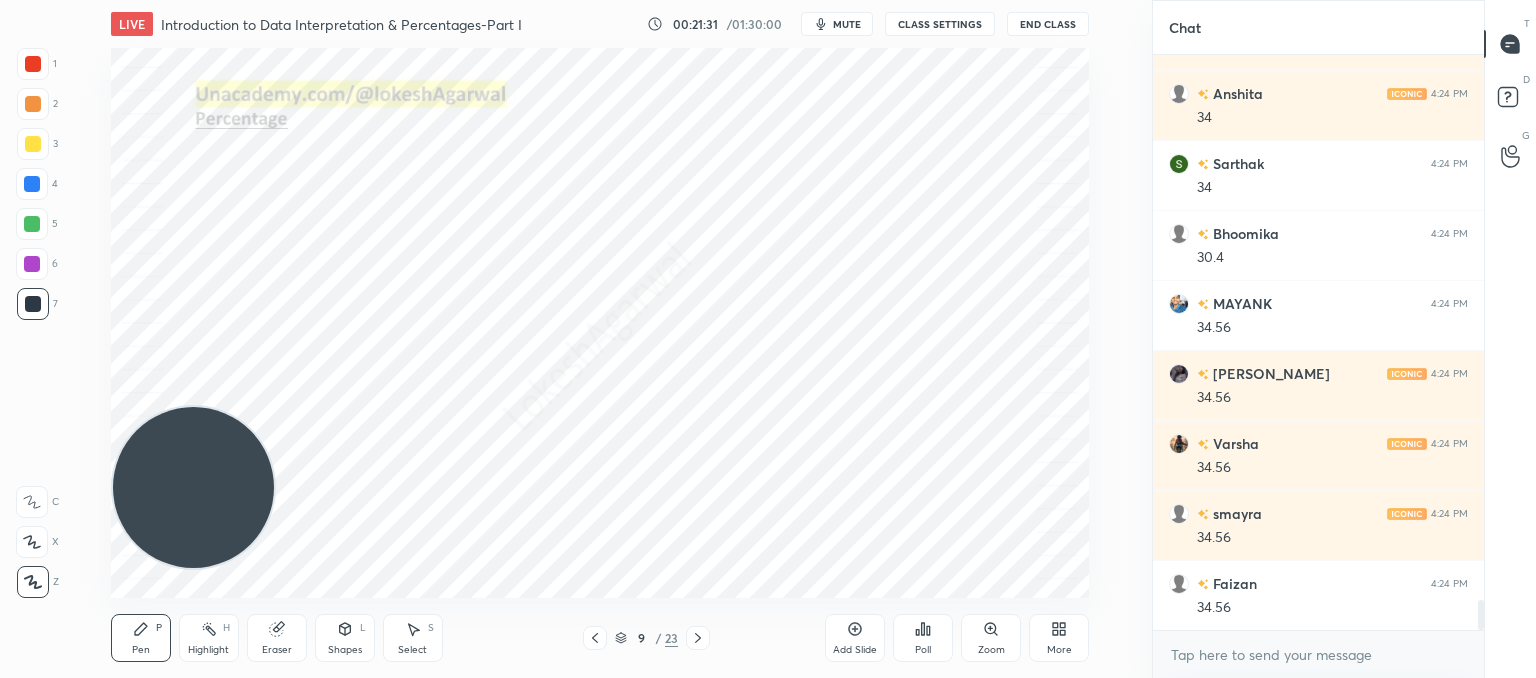 drag, startPoint x: 277, startPoint y: 634, endPoint x: 292, endPoint y: 602, distance: 35.341194 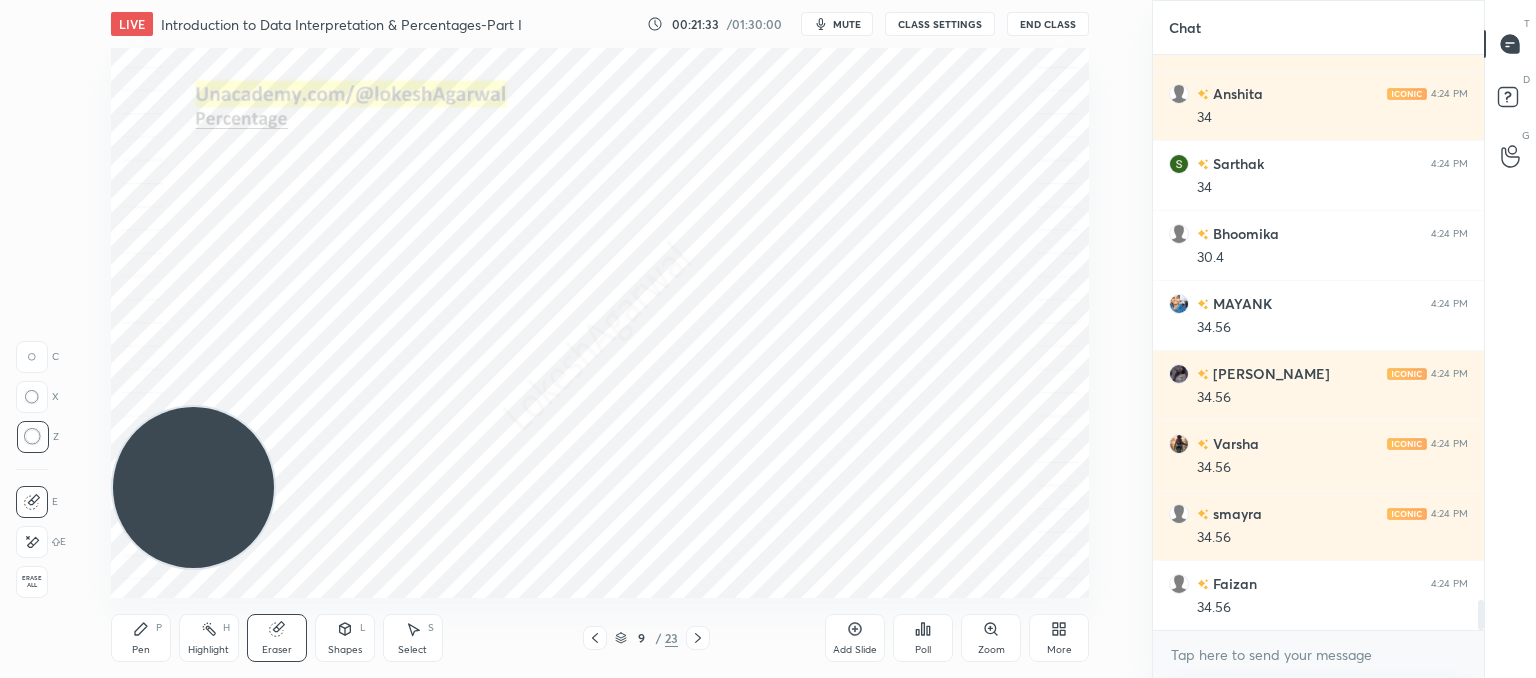 click on "Pen P" at bounding box center [141, 638] 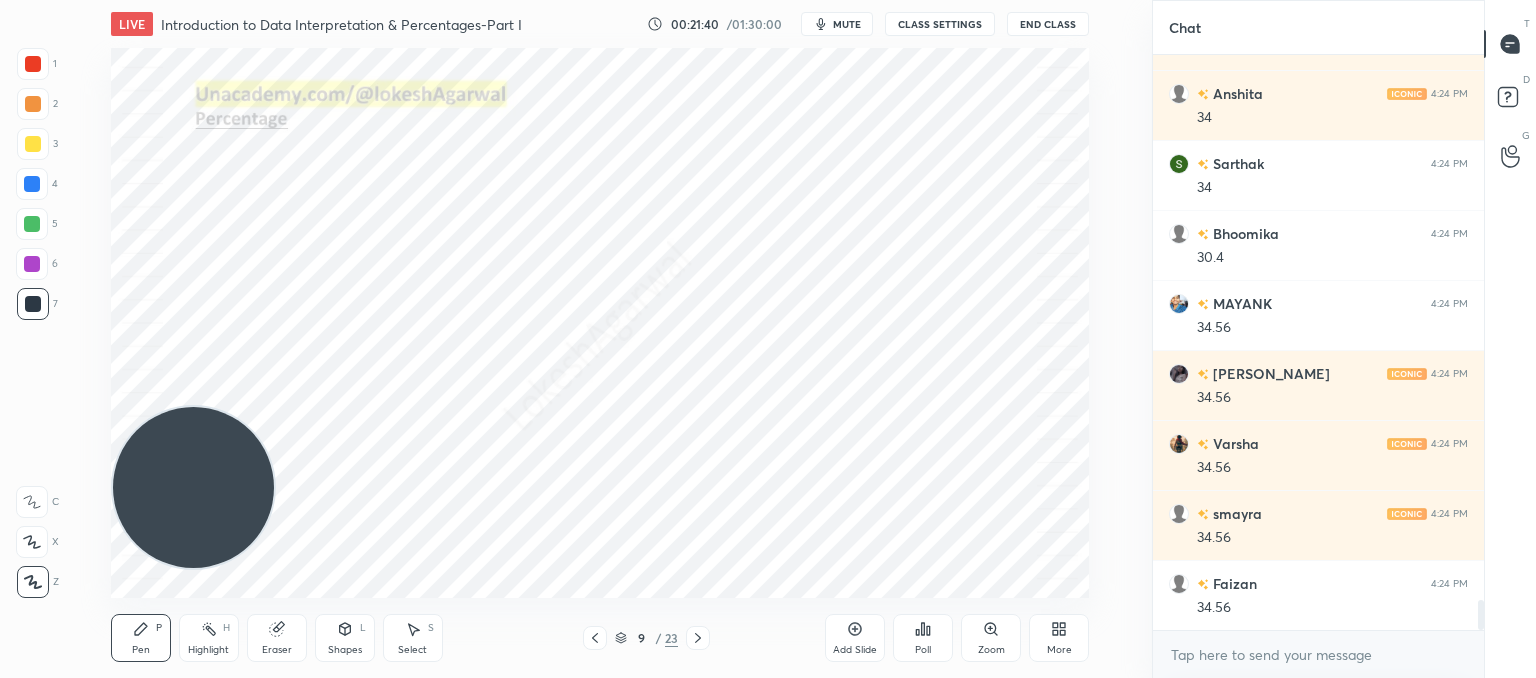 click on "Eraser" at bounding box center (277, 638) 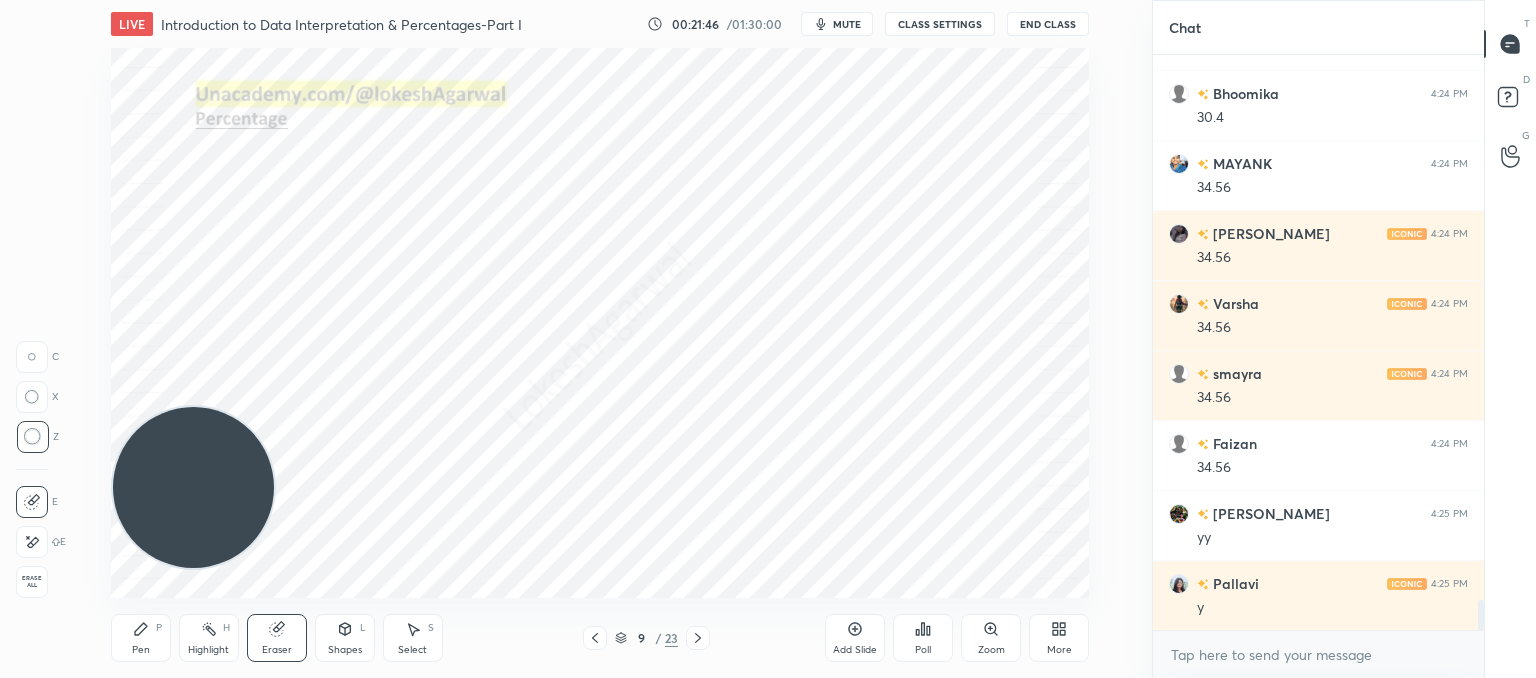 scroll, scrollTop: 10694, scrollLeft: 0, axis: vertical 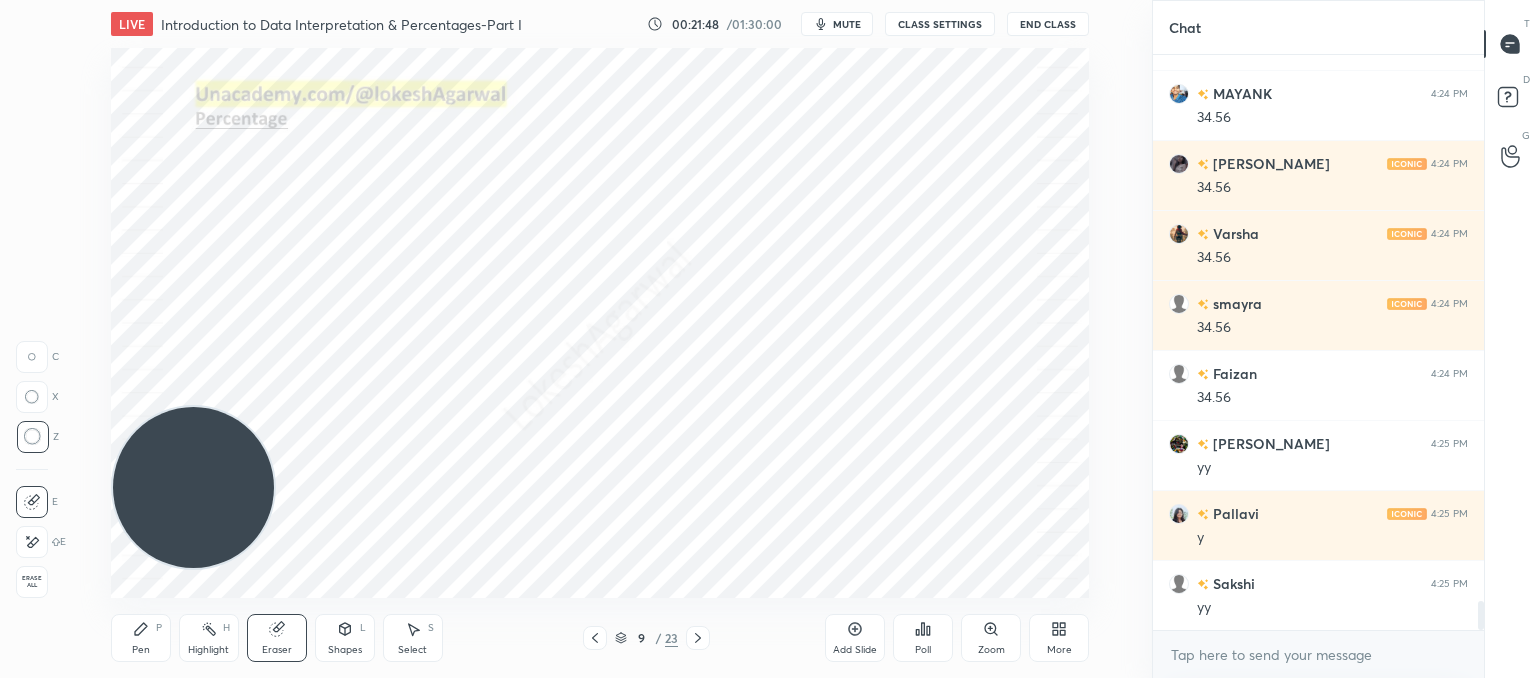 click 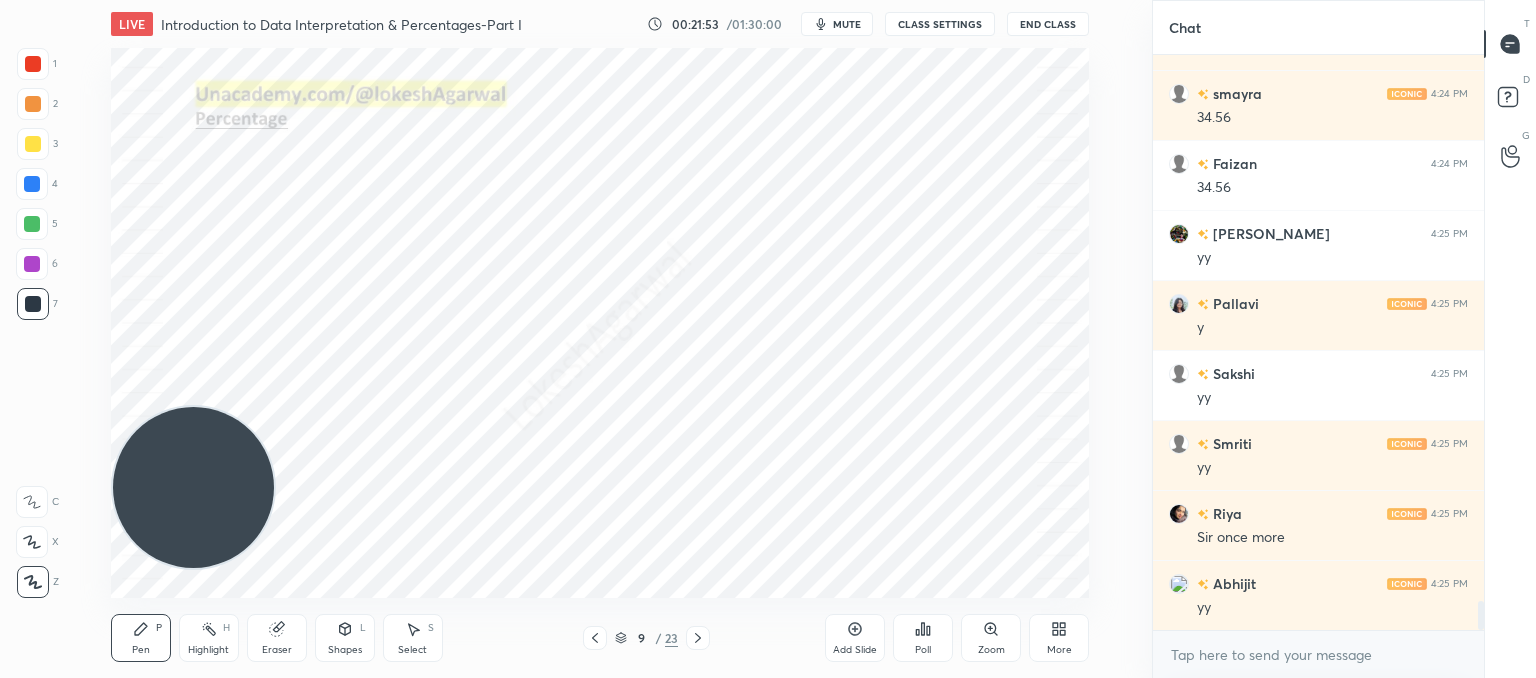 scroll, scrollTop: 10974, scrollLeft: 0, axis: vertical 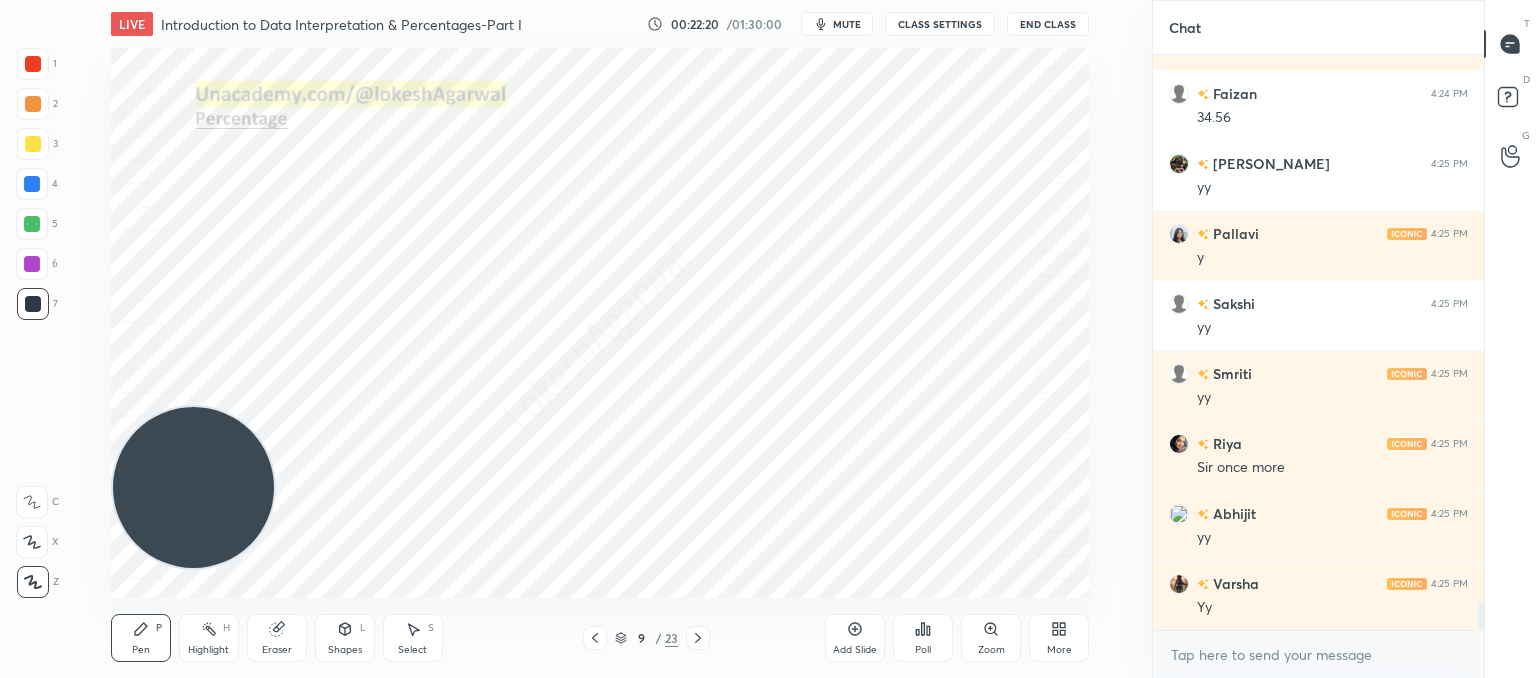 click on "Add Slide" at bounding box center (855, 638) 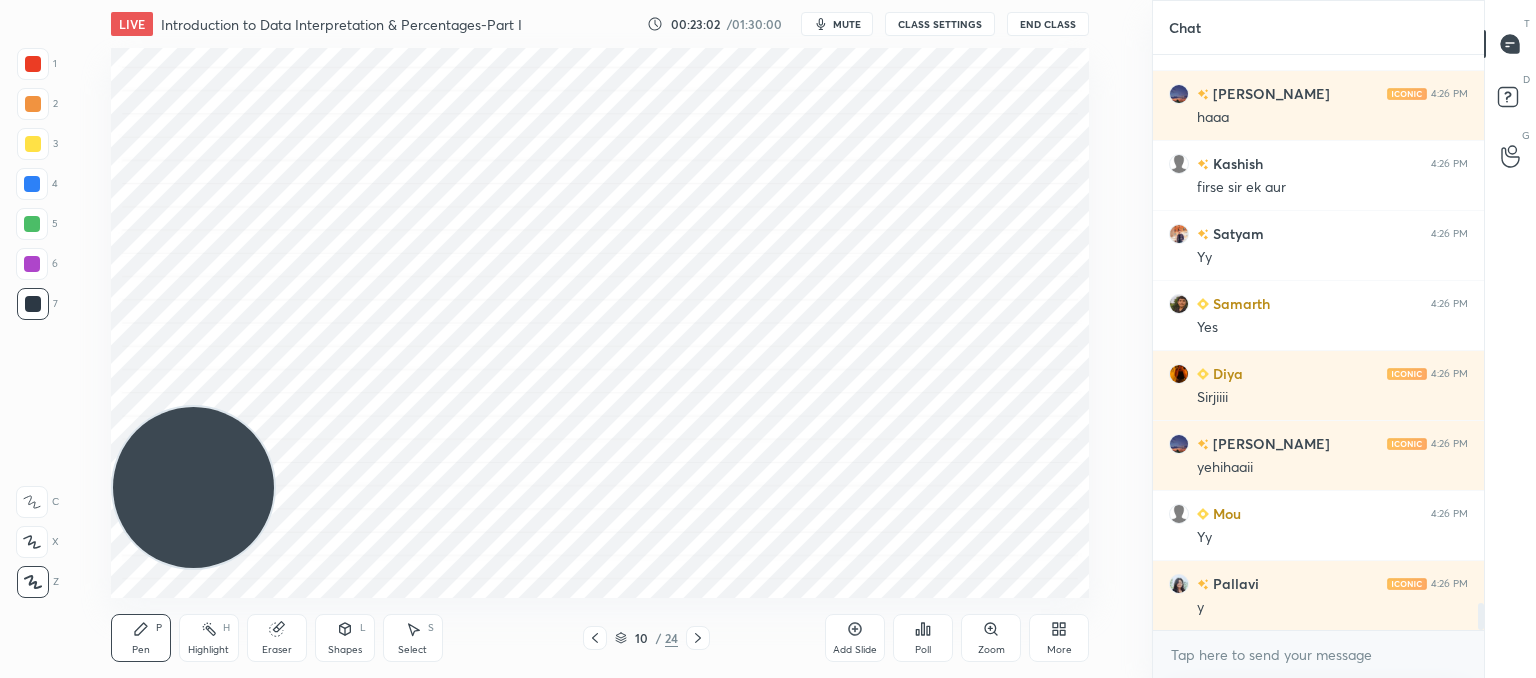scroll, scrollTop: 11970, scrollLeft: 0, axis: vertical 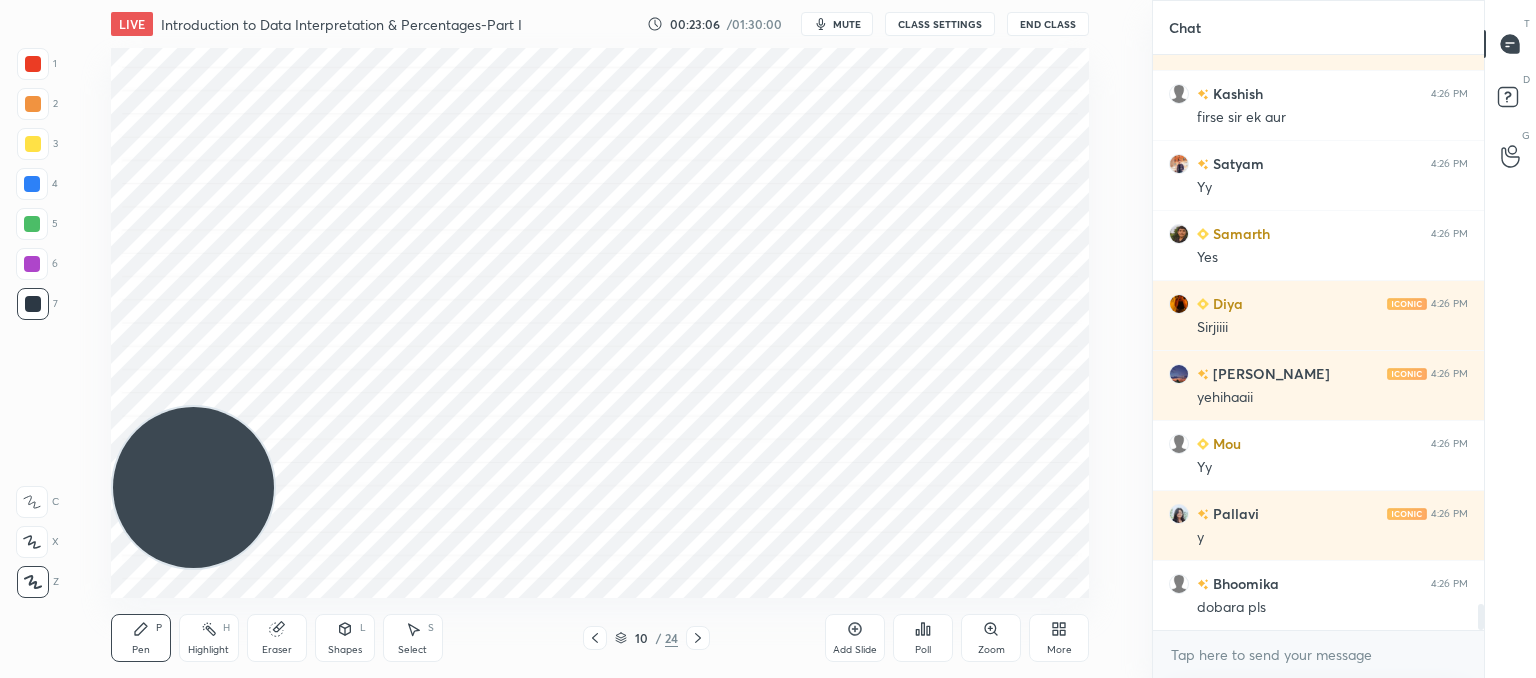 click on "Select" at bounding box center (412, 650) 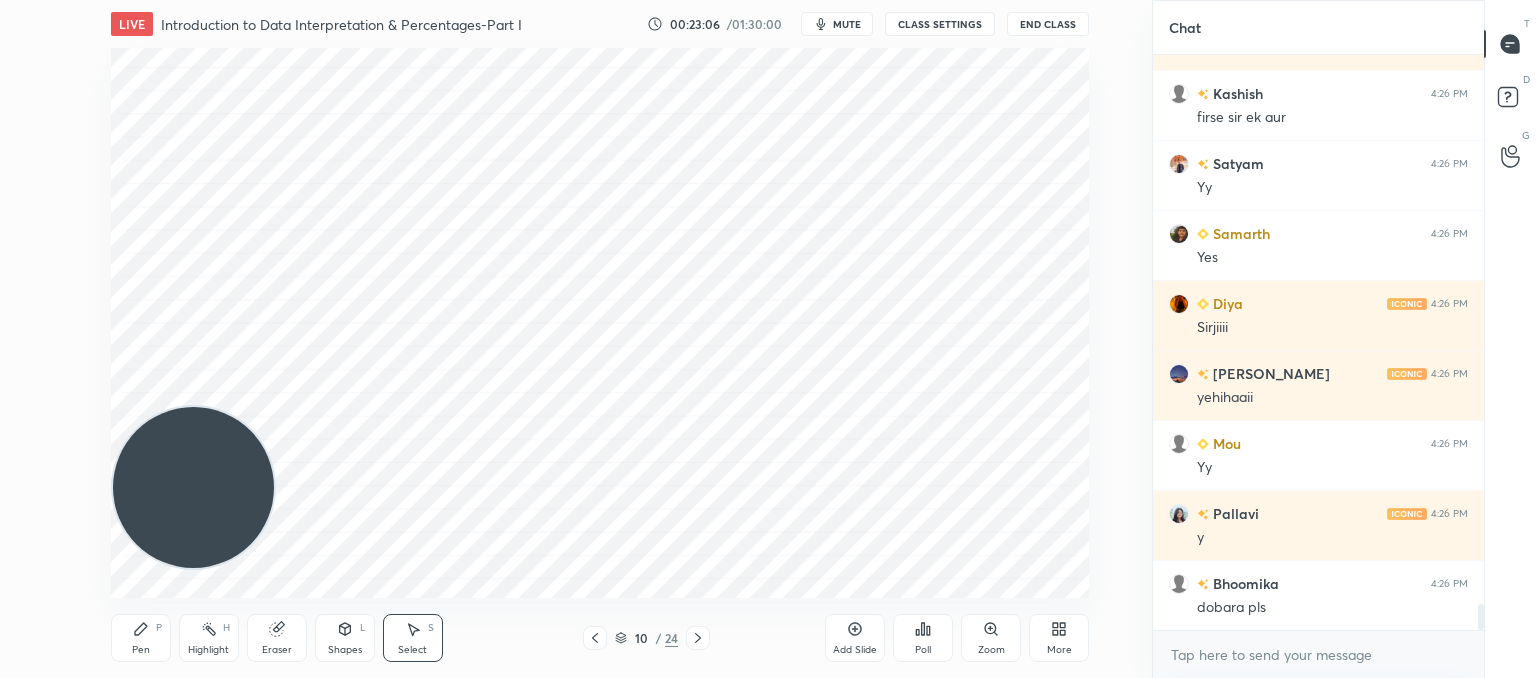 scroll, scrollTop: 12040, scrollLeft: 0, axis: vertical 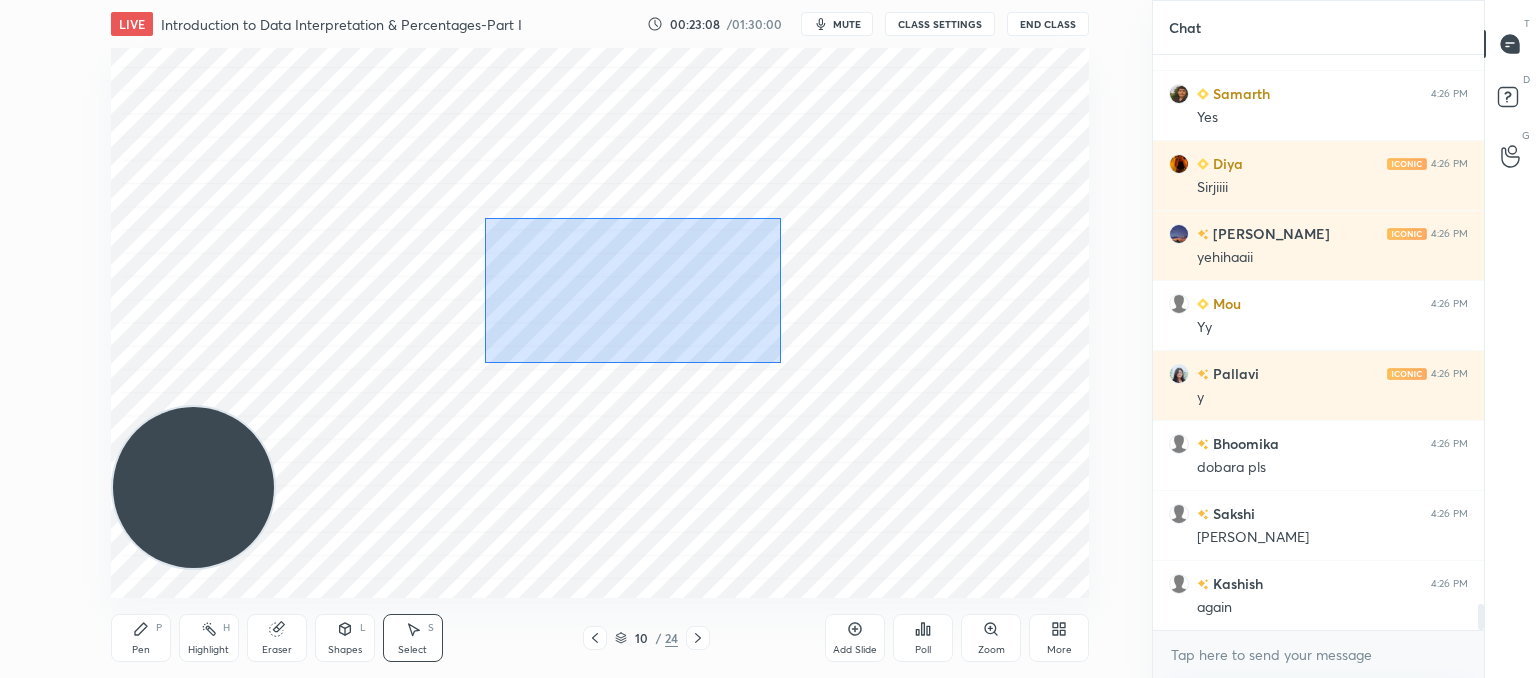 drag, startPoint x: 780, startPoint y: 363, endPoint x: 484, endPoint y: 214, distance: 331.38647 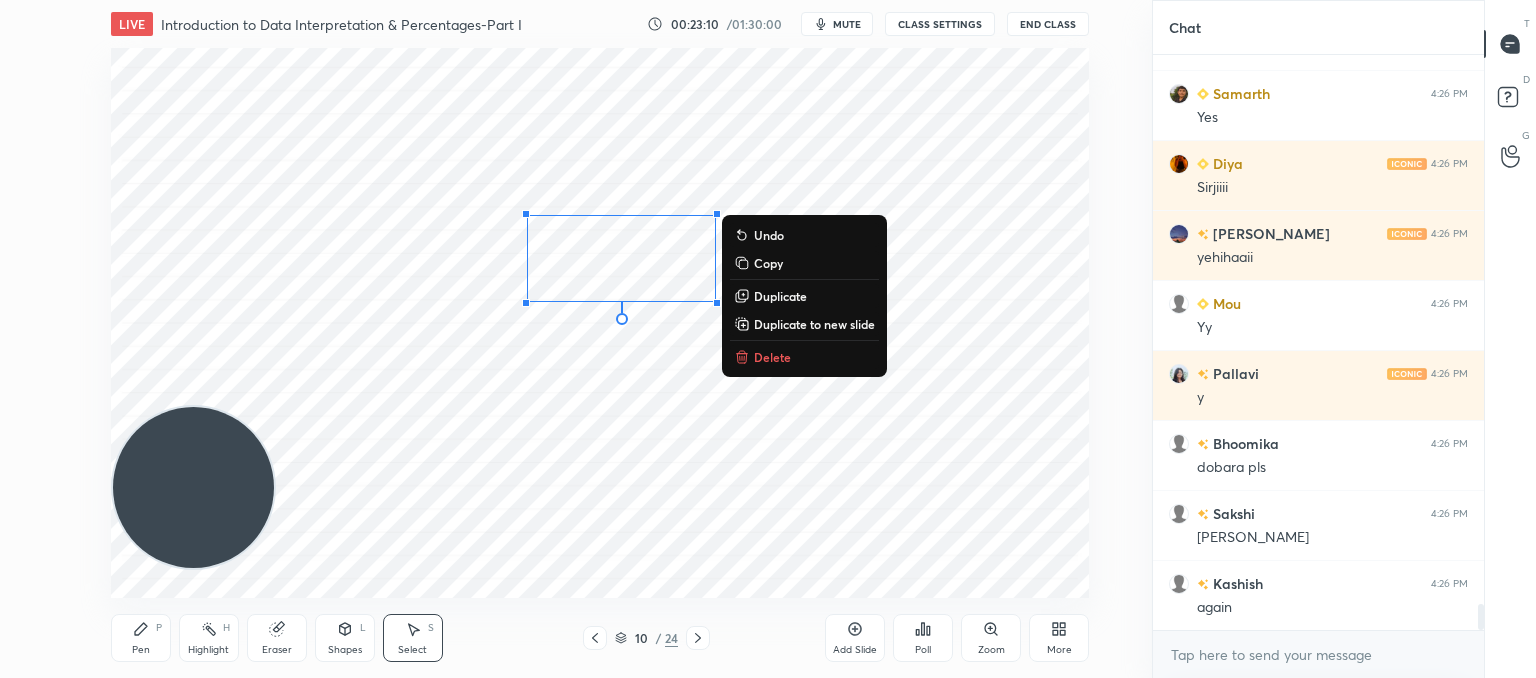 click on "Delete" at bounding box center (772, 357) 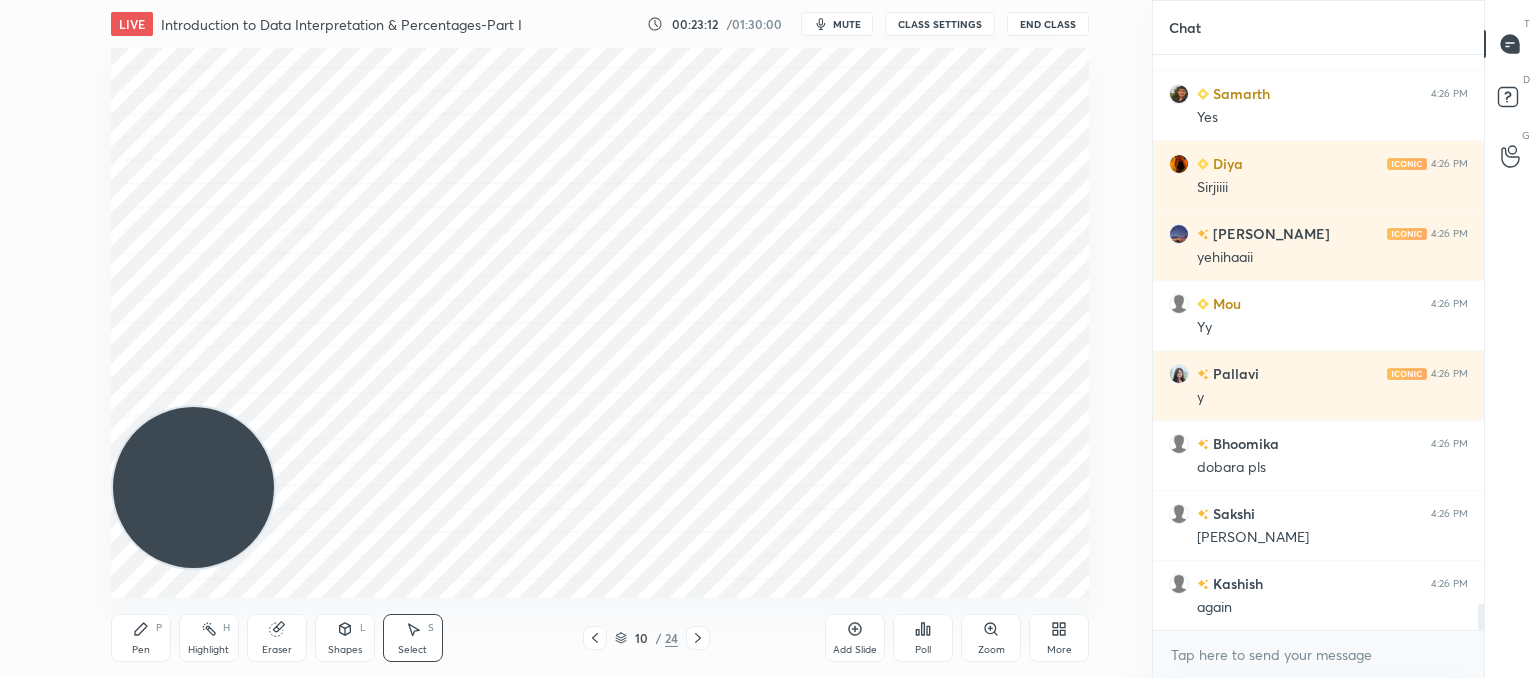 drag, startPoint x: 138, startPoint y: 645, endPoint x: 145, endPoint y: 616, distance: 29.832869 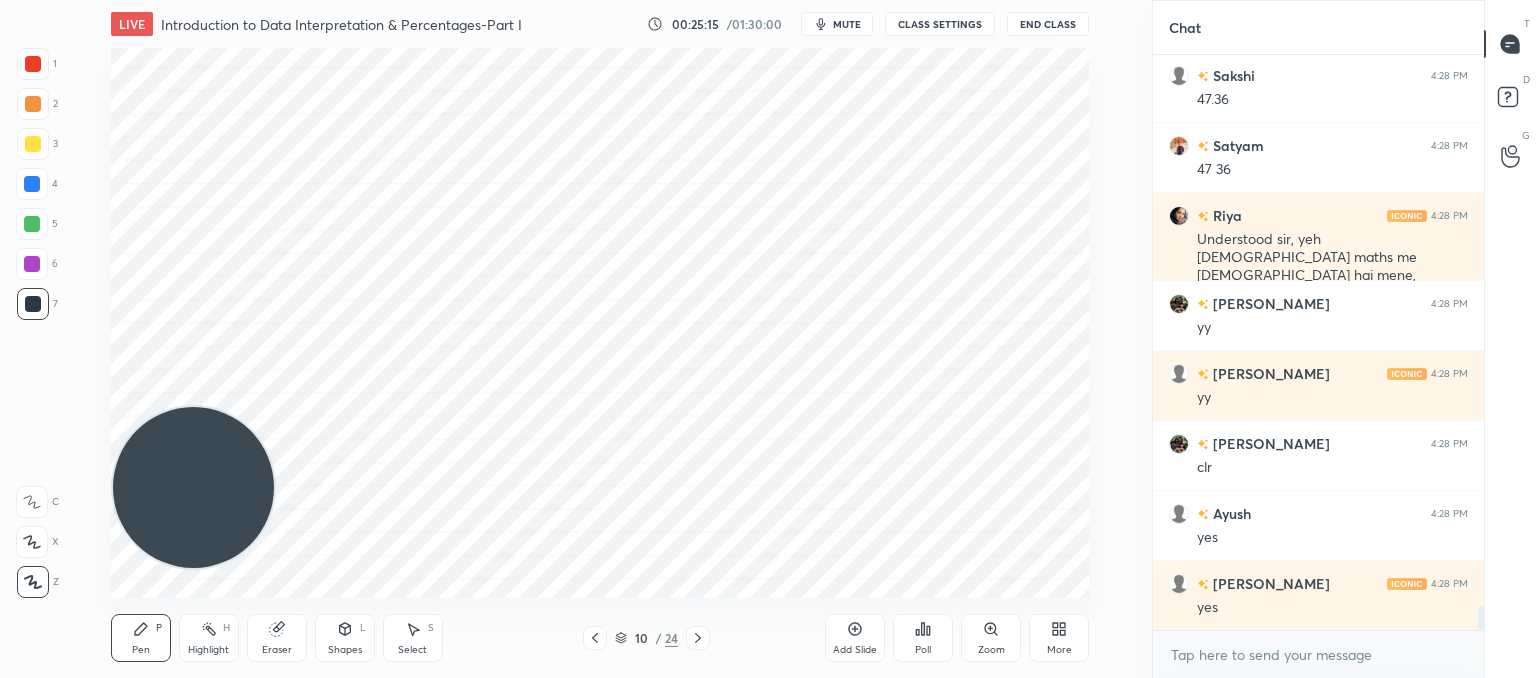 scroll, scrollTop: 13548, scrollLeft: 0, axis: vertical 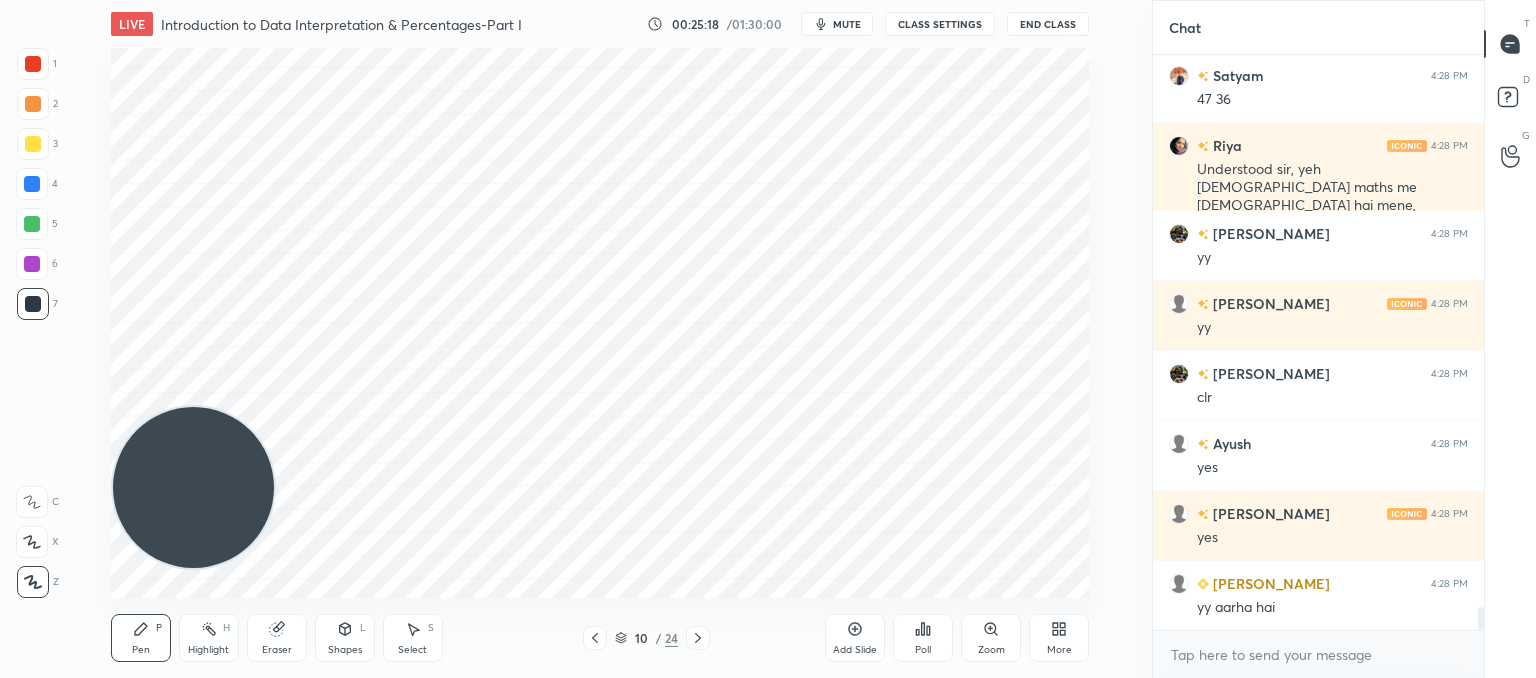 click on "Add Slide" at bounding box center [855, 650] 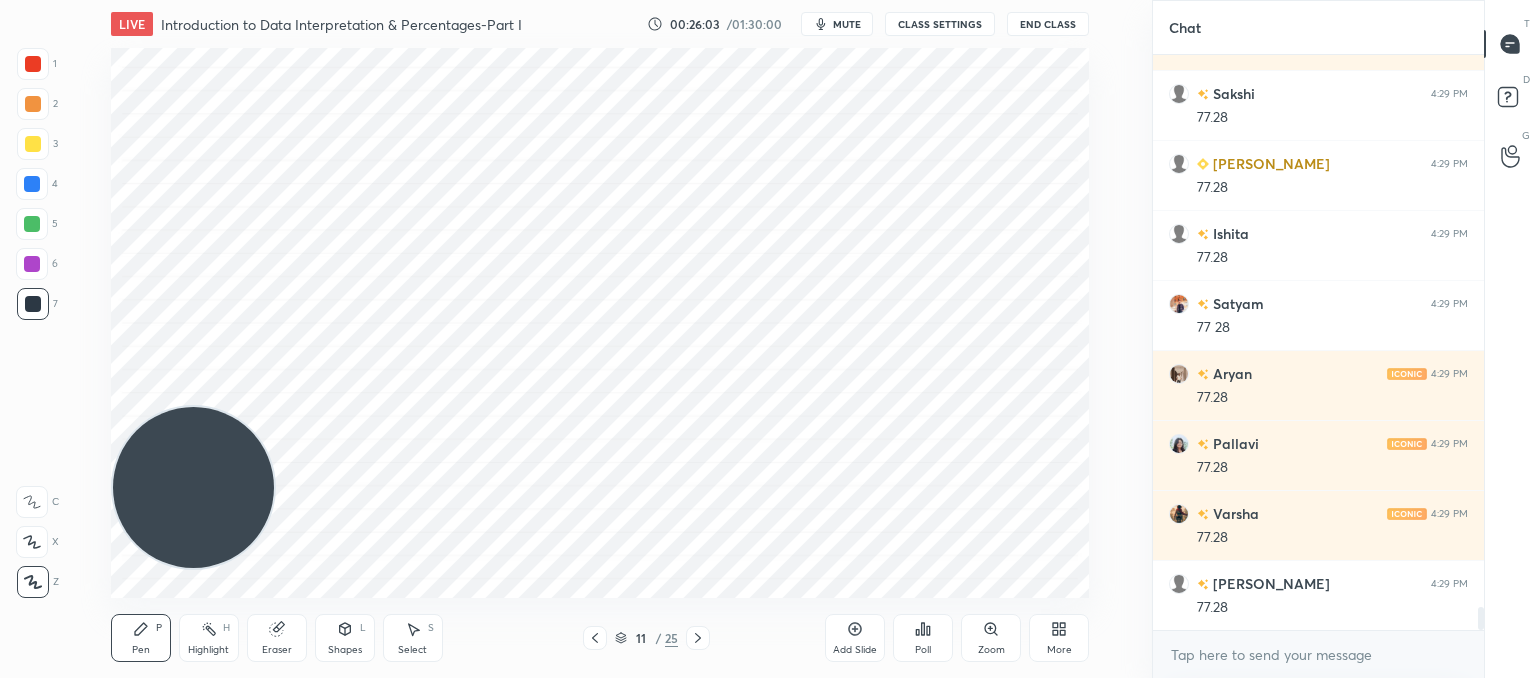 scroll, scrollTop: 13640, scrollLeft: 0, axis: vertical 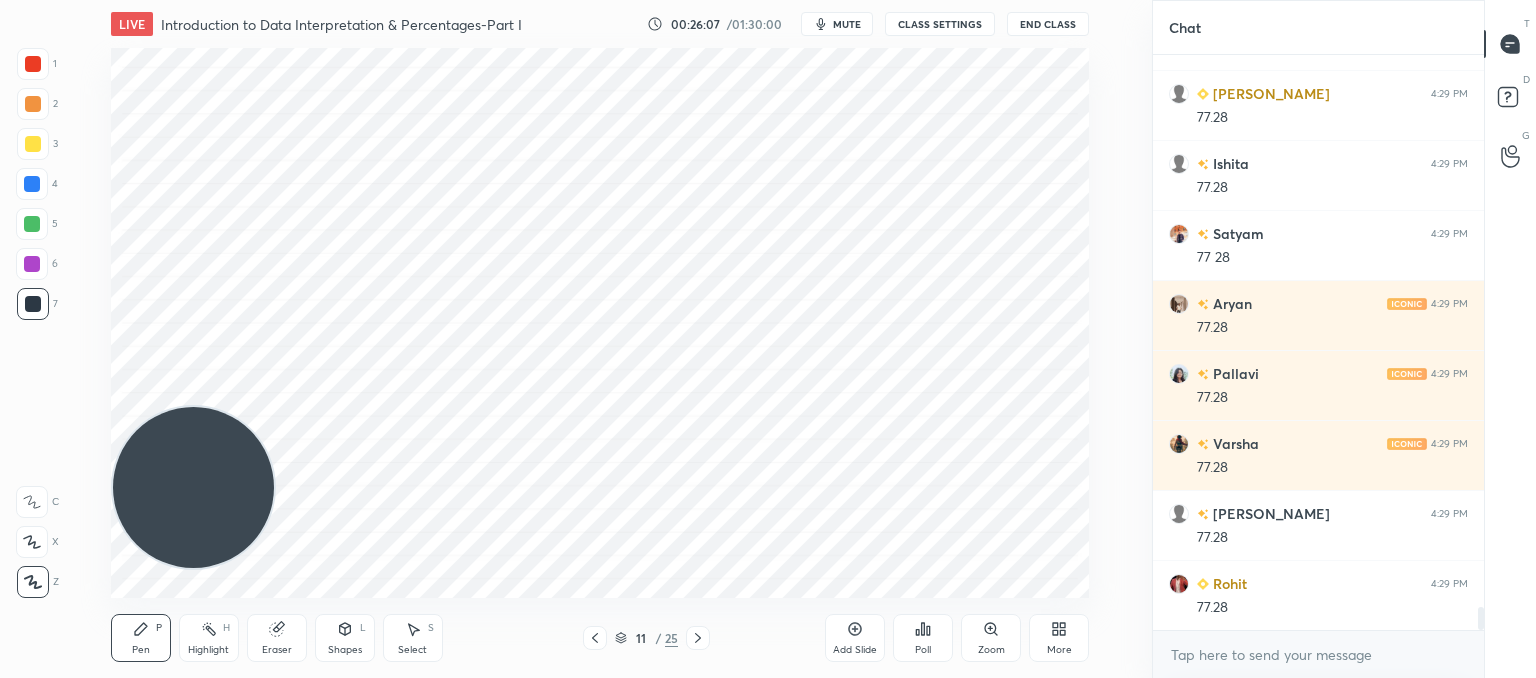 click 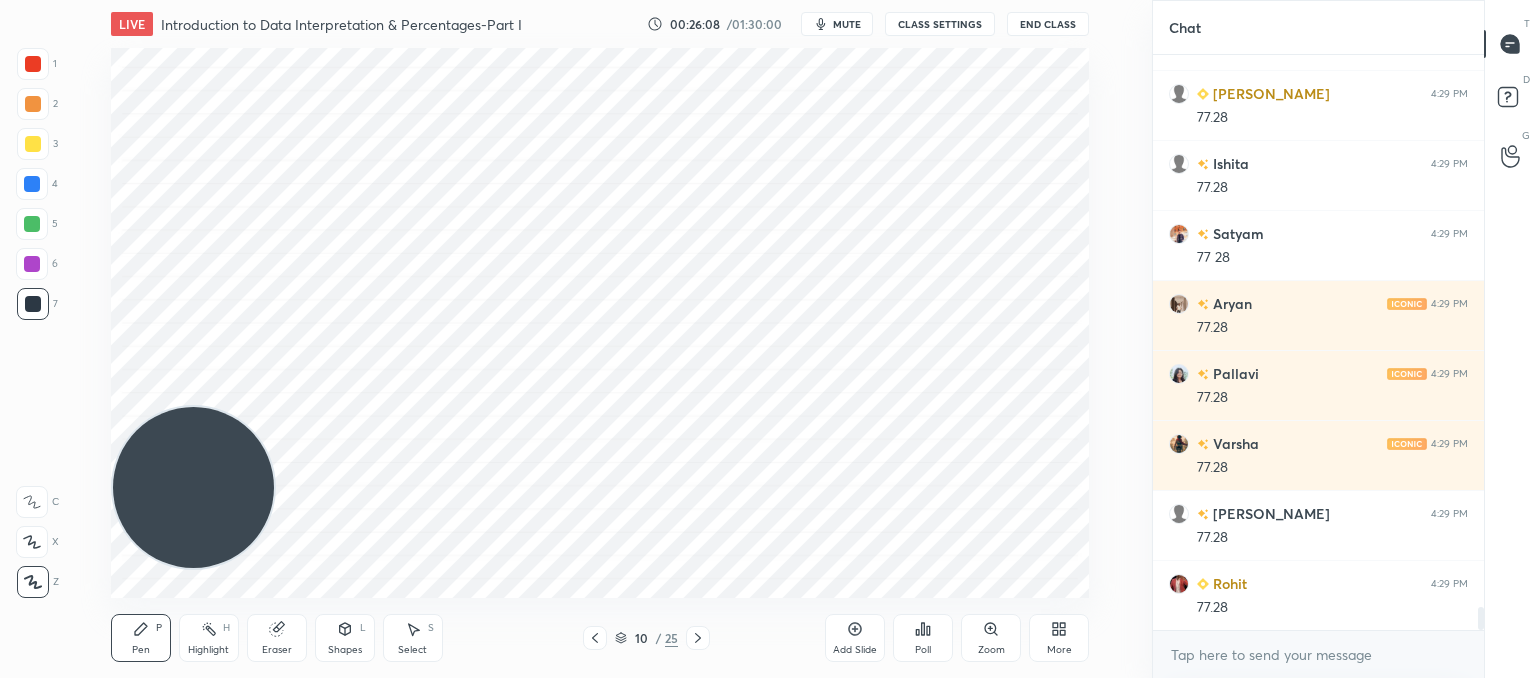 click 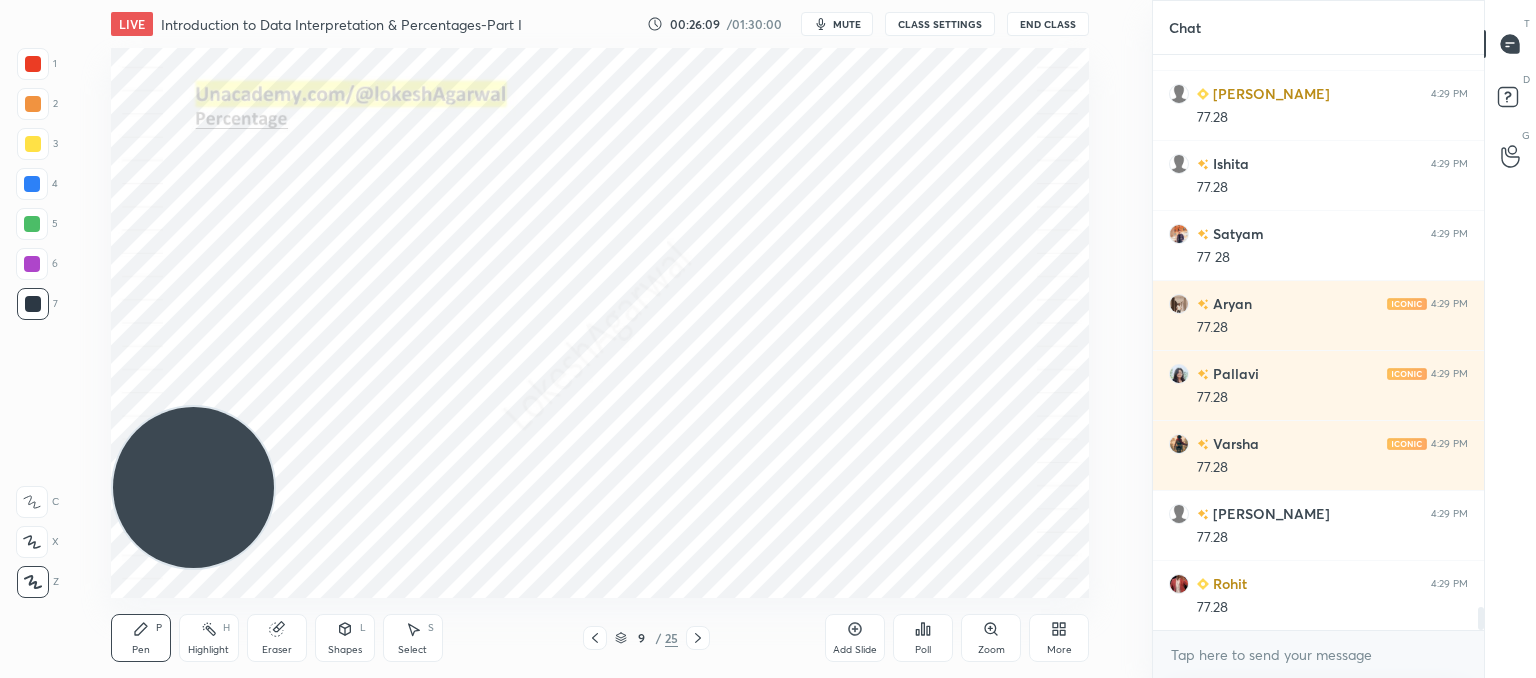 click 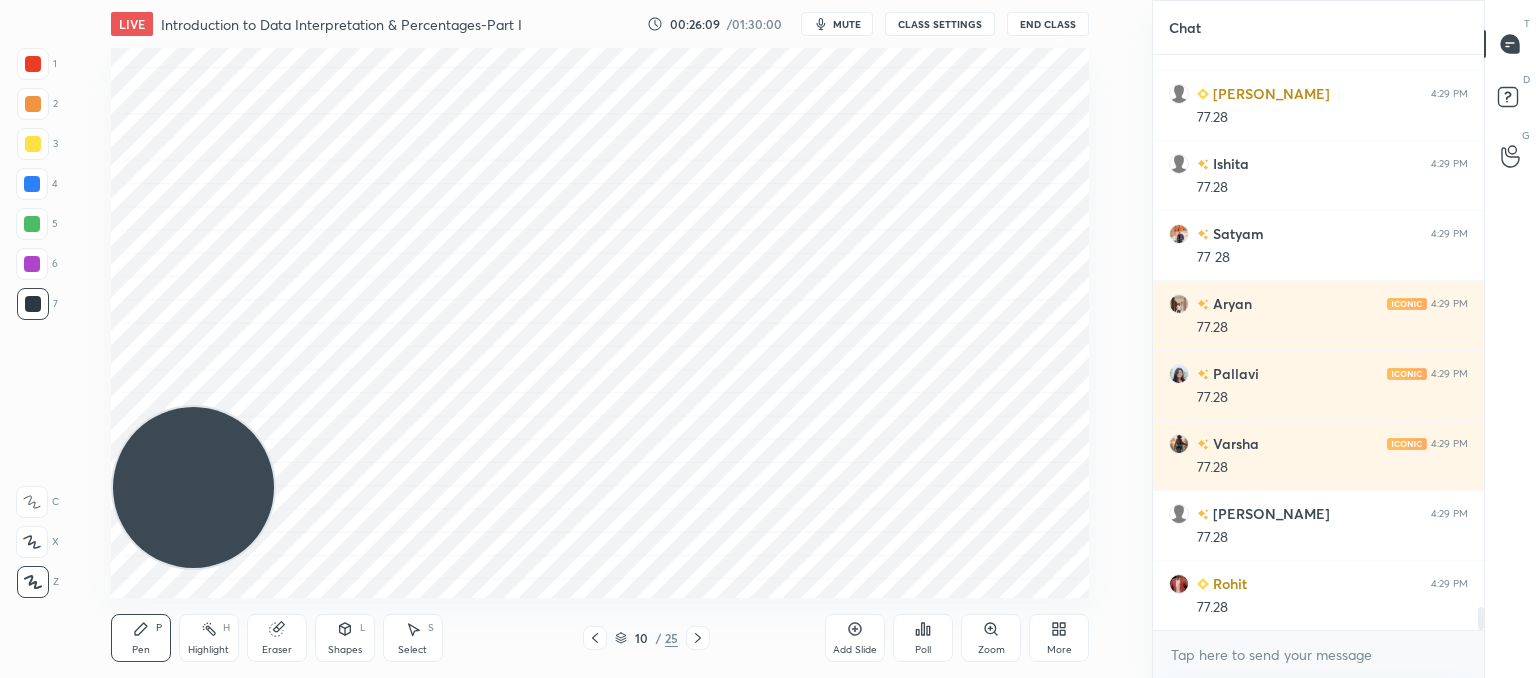 click 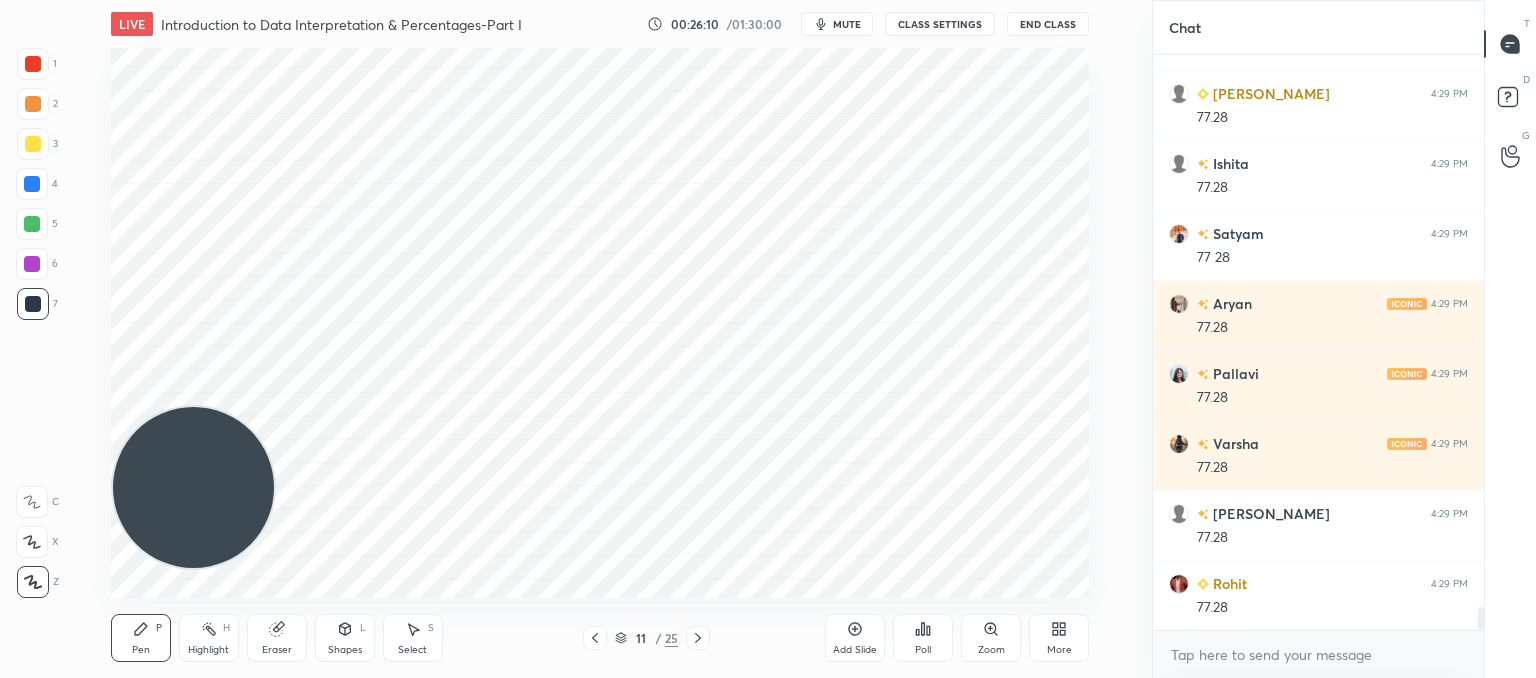 click on "Add Slide" at bounding box center (855, 638) 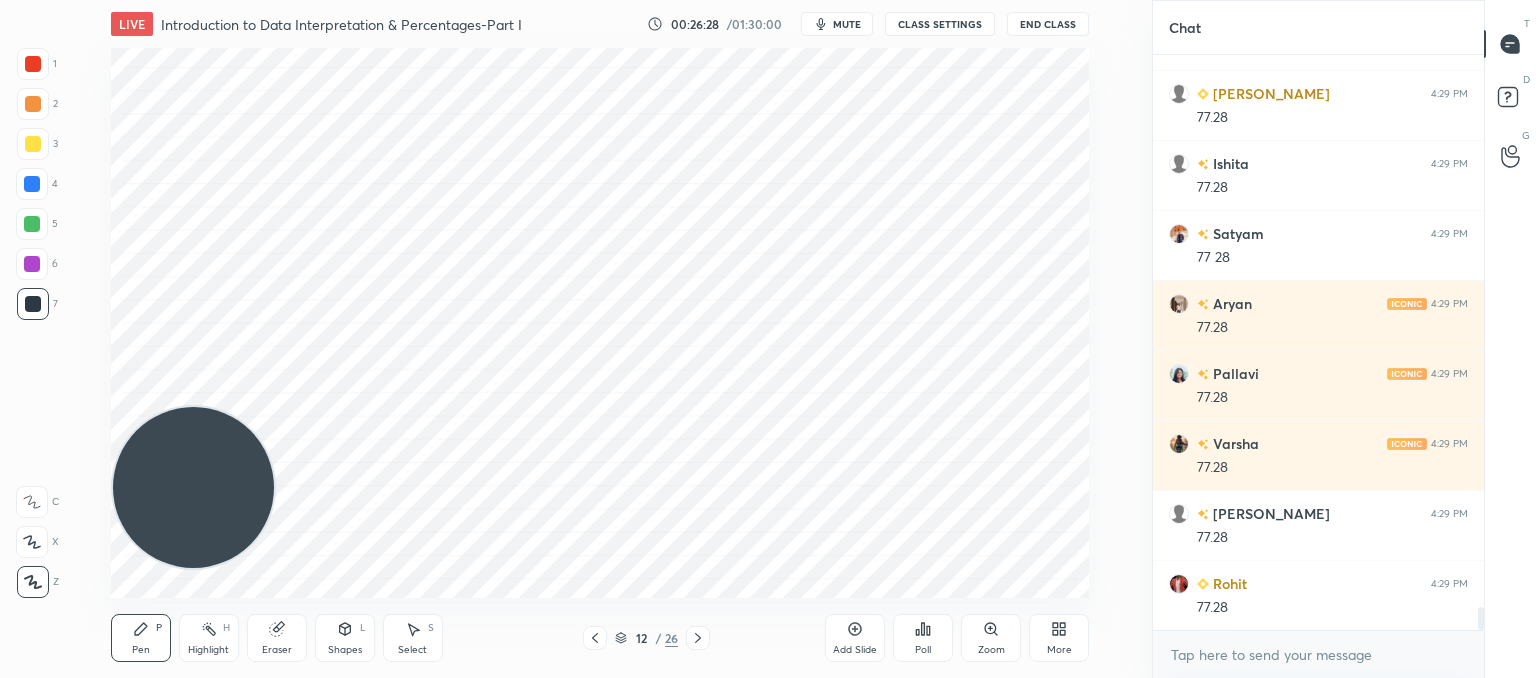 drag, startPoint x: 288, startPoint y: 633, endPoint x: 308, endPoint y: 610, distance: 30.479502 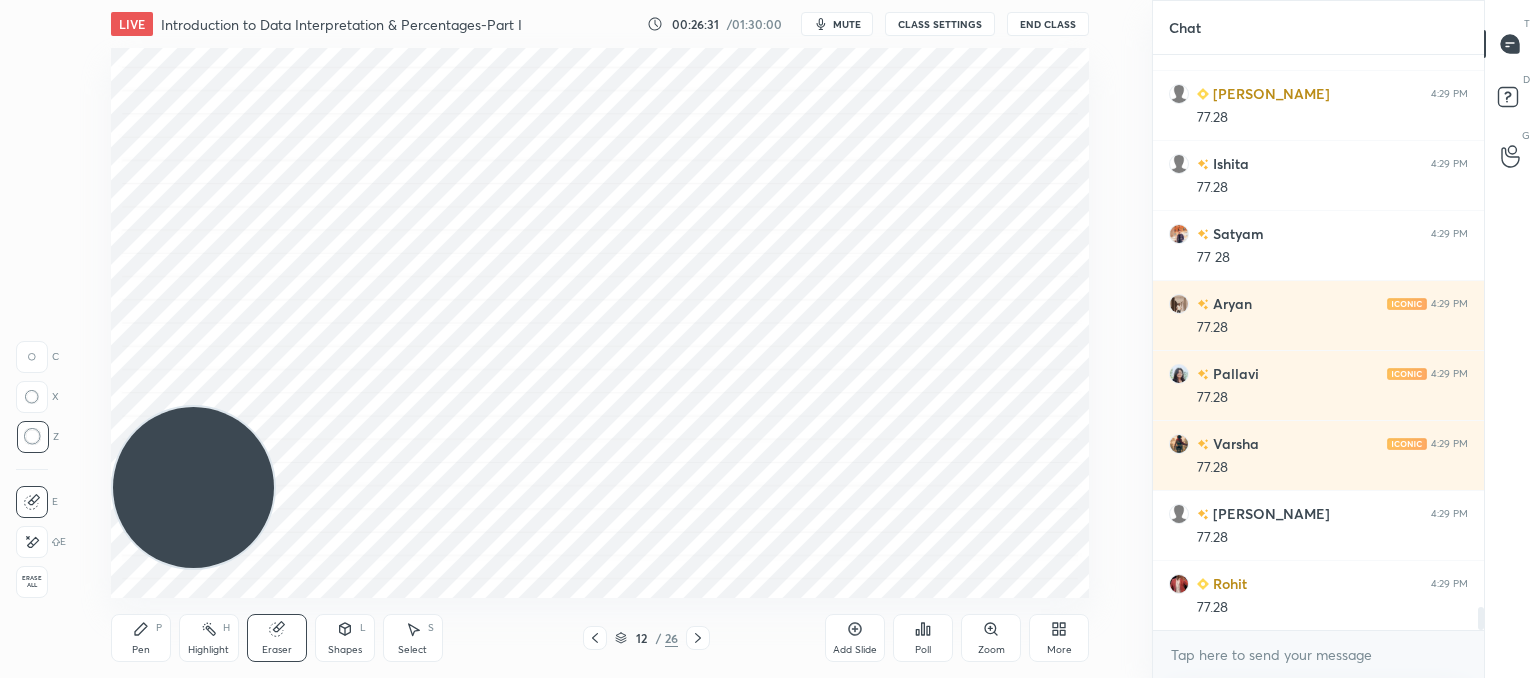click on "Pen P" at bounding box center (141, 638) 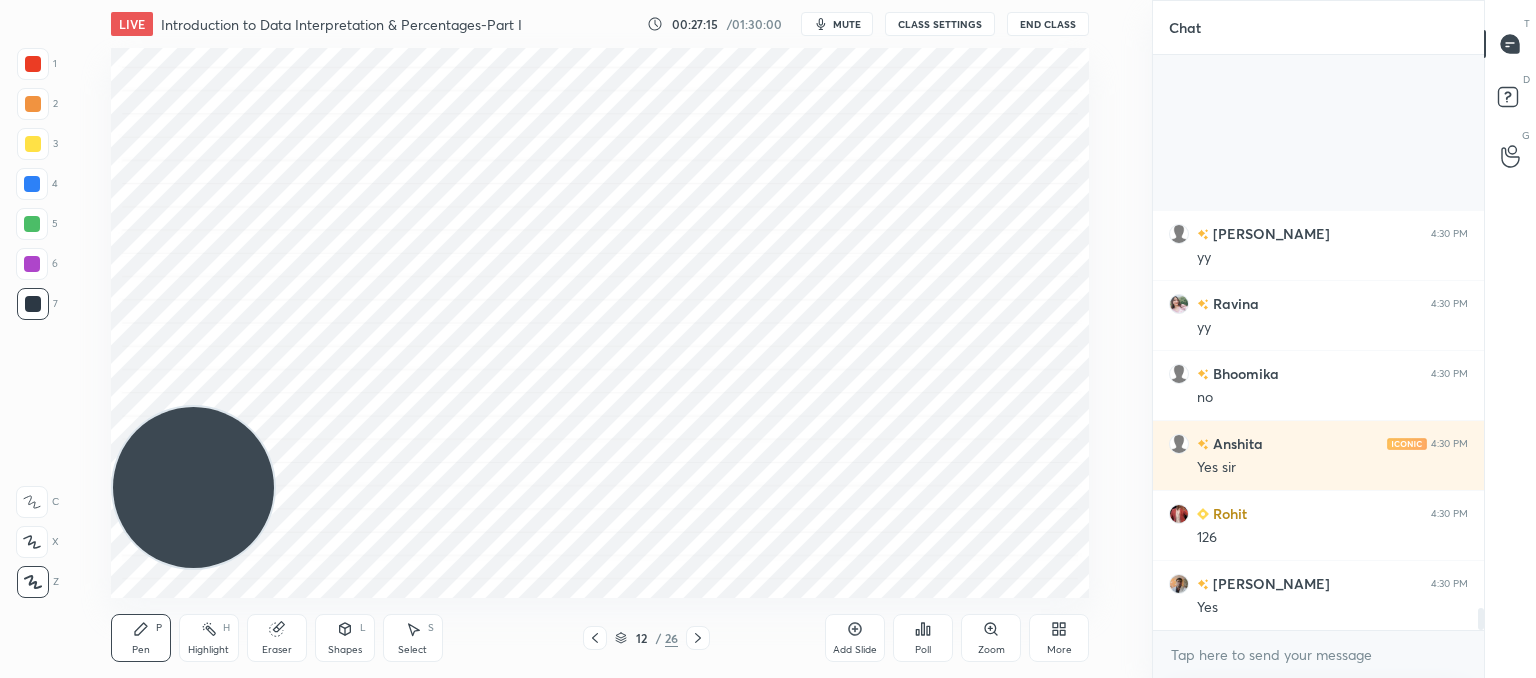 scroll, scrollTop: 14812, scrollLeft: 0, axis: vertical 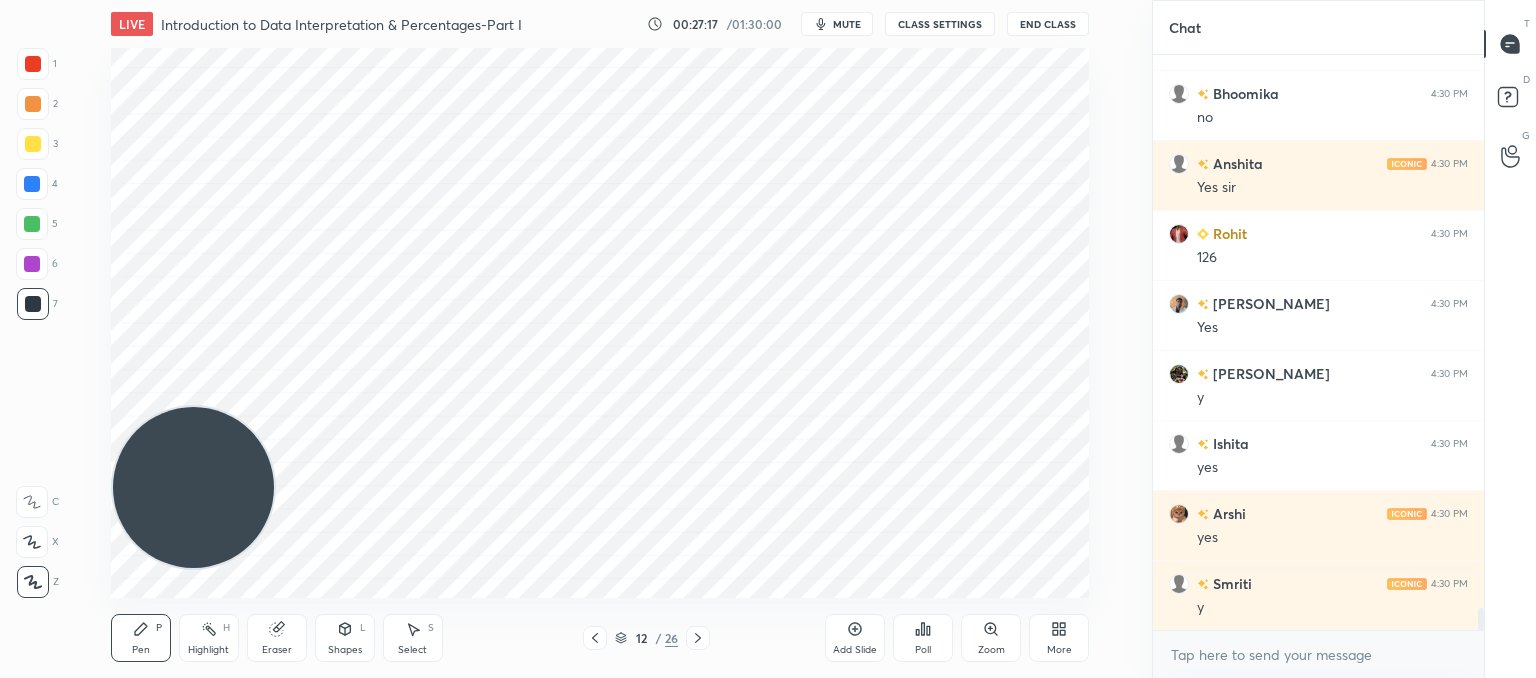 click on "Poll" at bounding box center (923, 638) 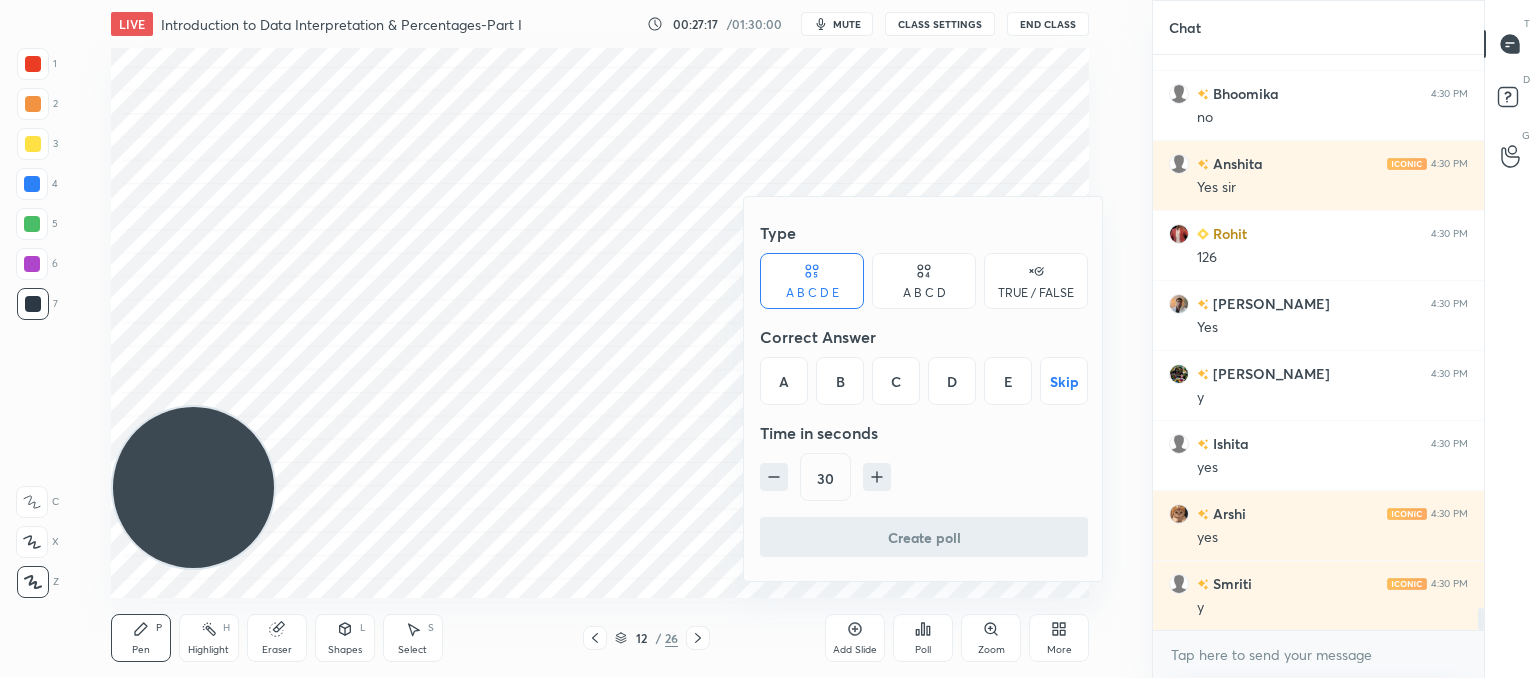 scroll, scrollTop: 14882, scrollLeft: 0, axis: vertical 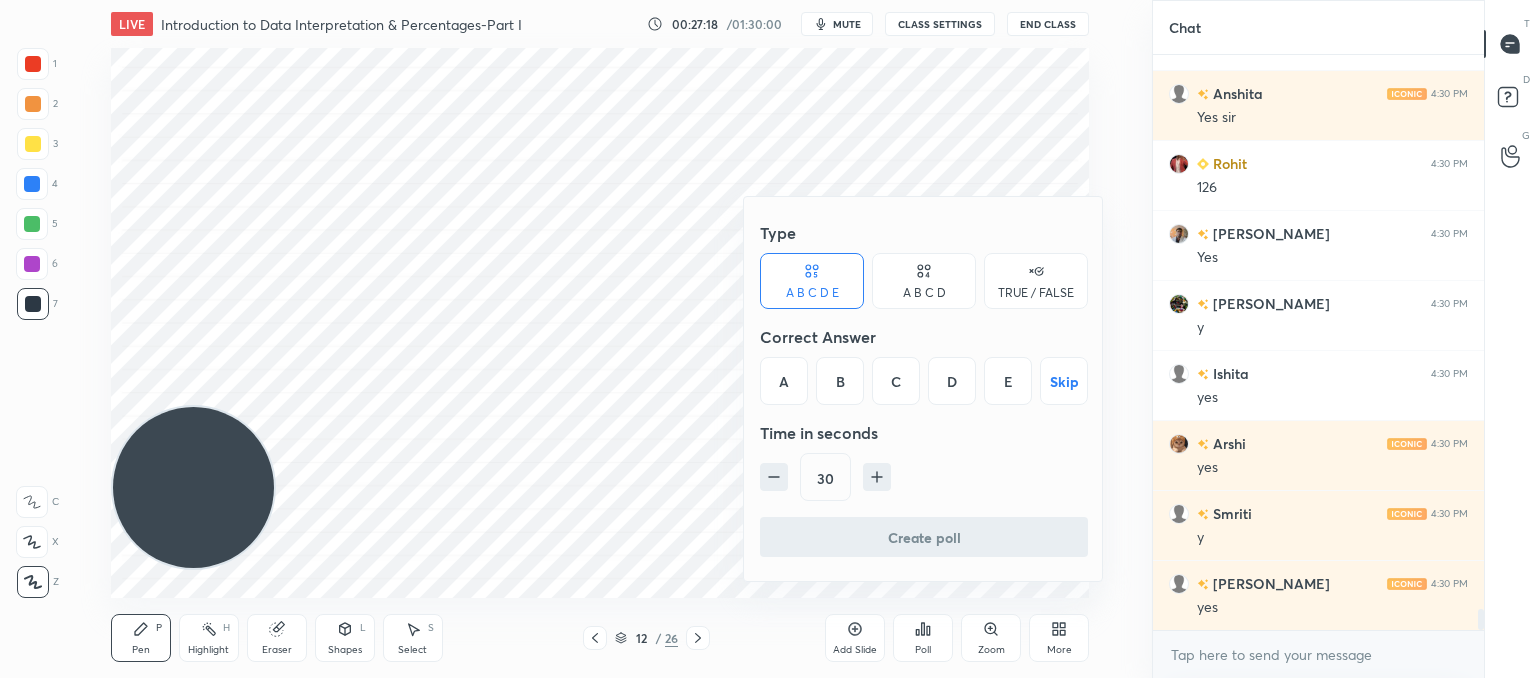 click on "A B C D" at bounding box center (924, 281) 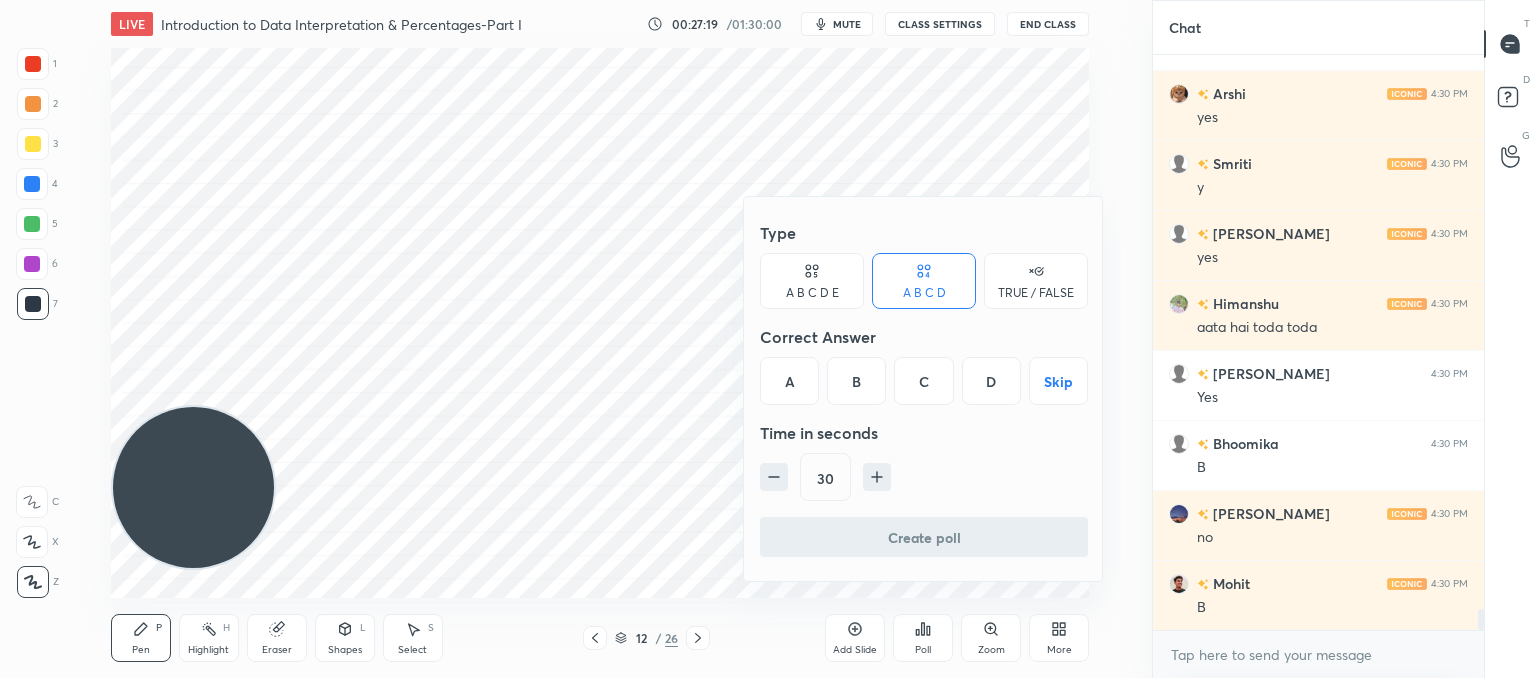 click on "Skip" at bounding box center (1058, 381) 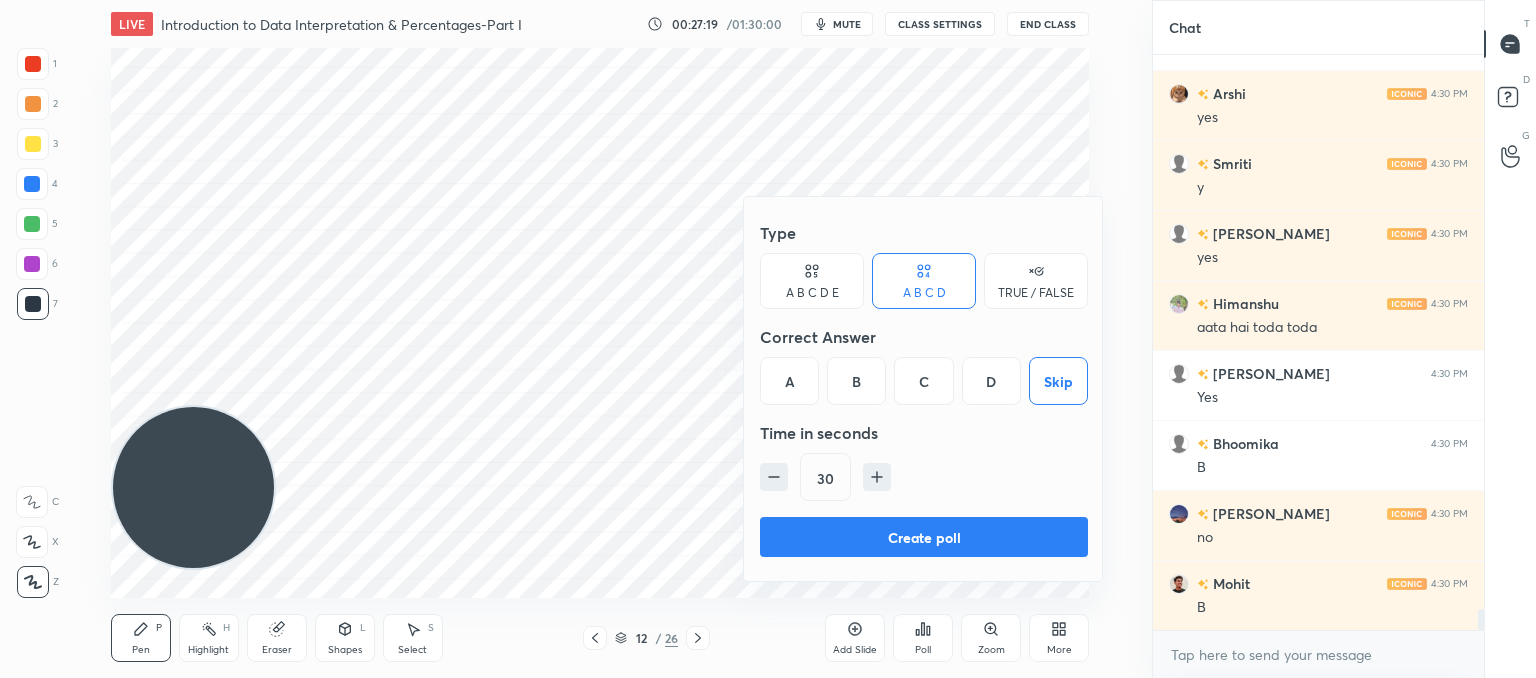 click on "Create poll" at bounding box center [924, 537] 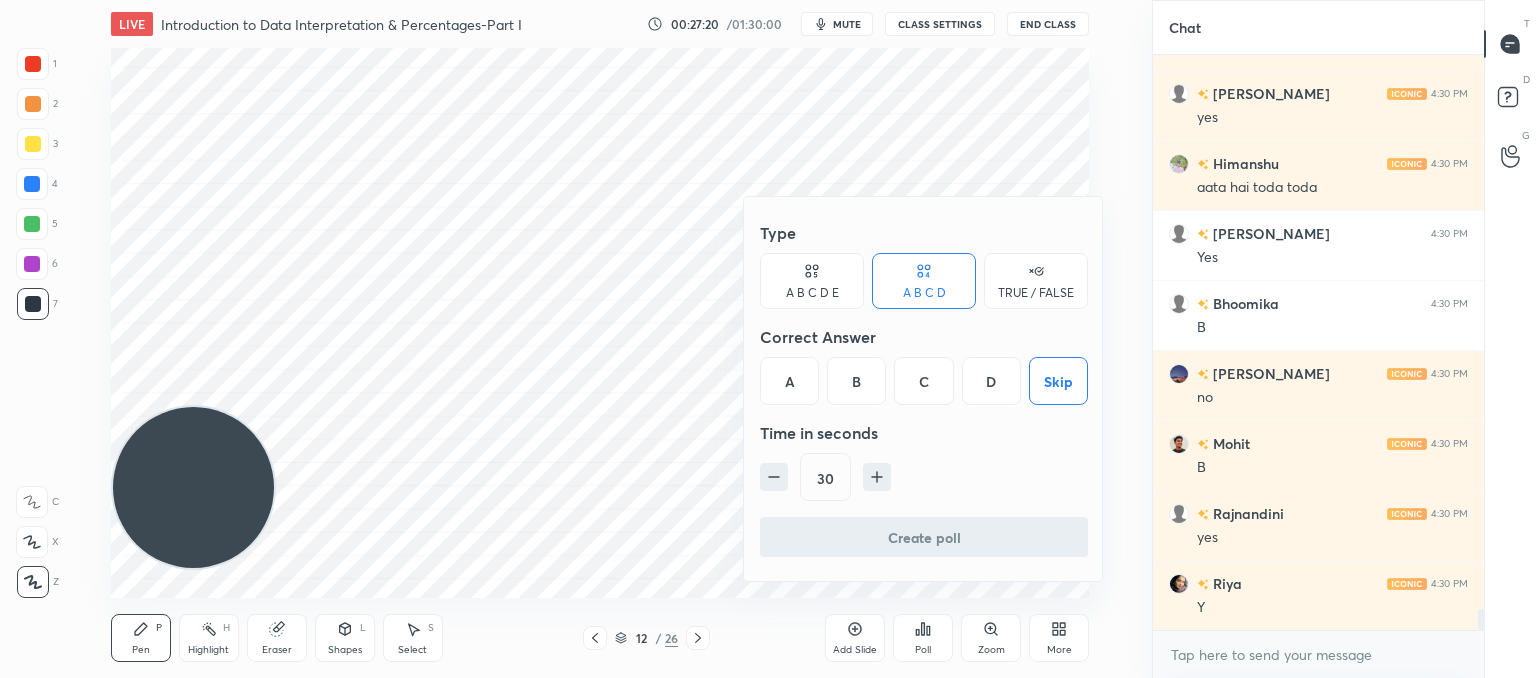 scroll, scrollTop: 528, scrollLeft: 325, axis: both 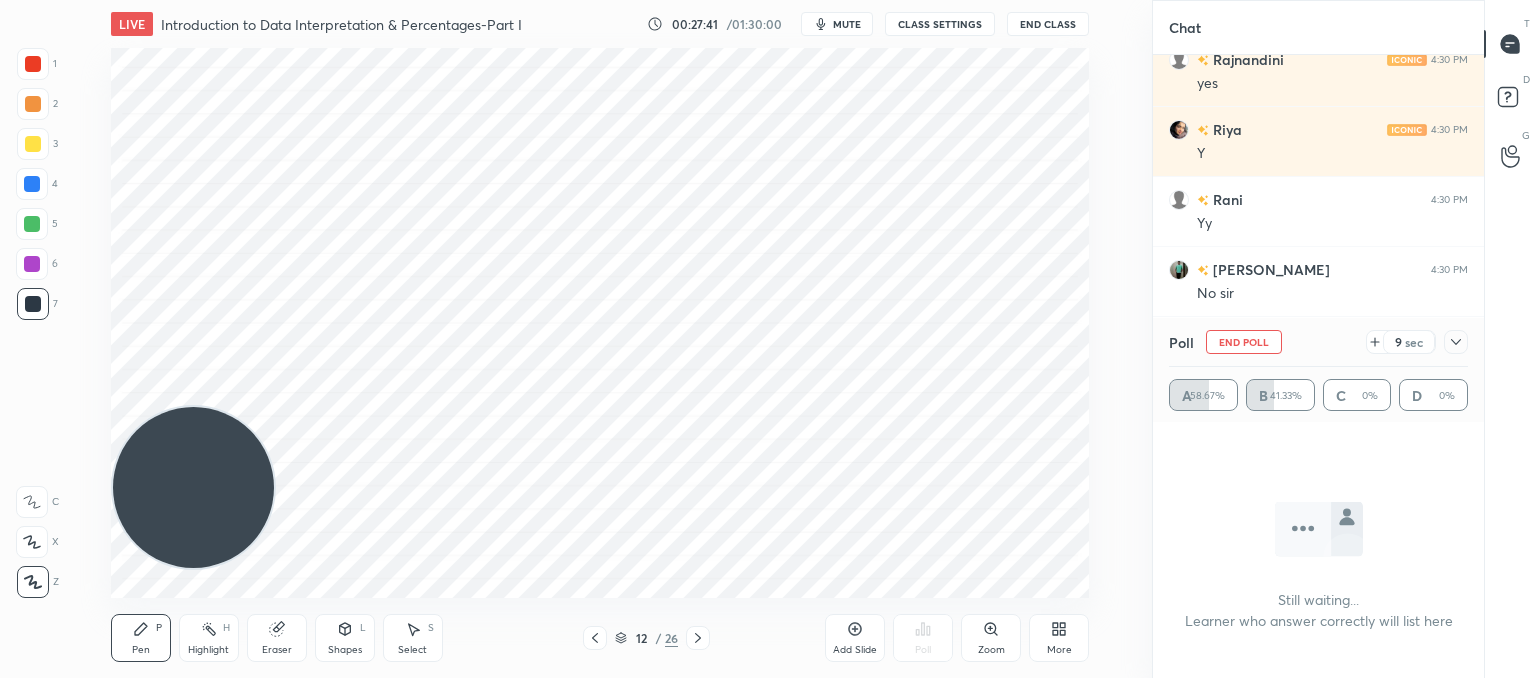 click on "9  sec" at bounding box center (1417, 342) 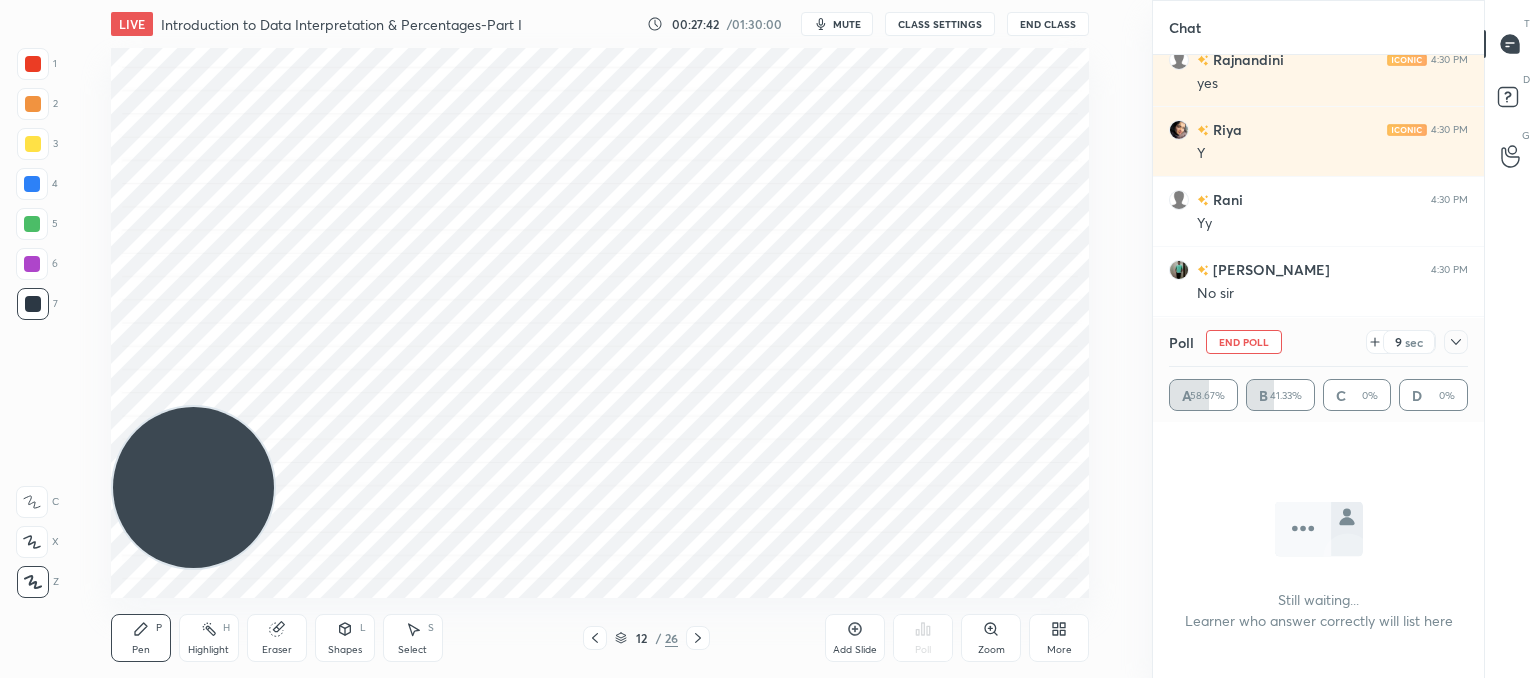 scroll, scrollTop: 15896, scrollLeft: 0, axis: vertical 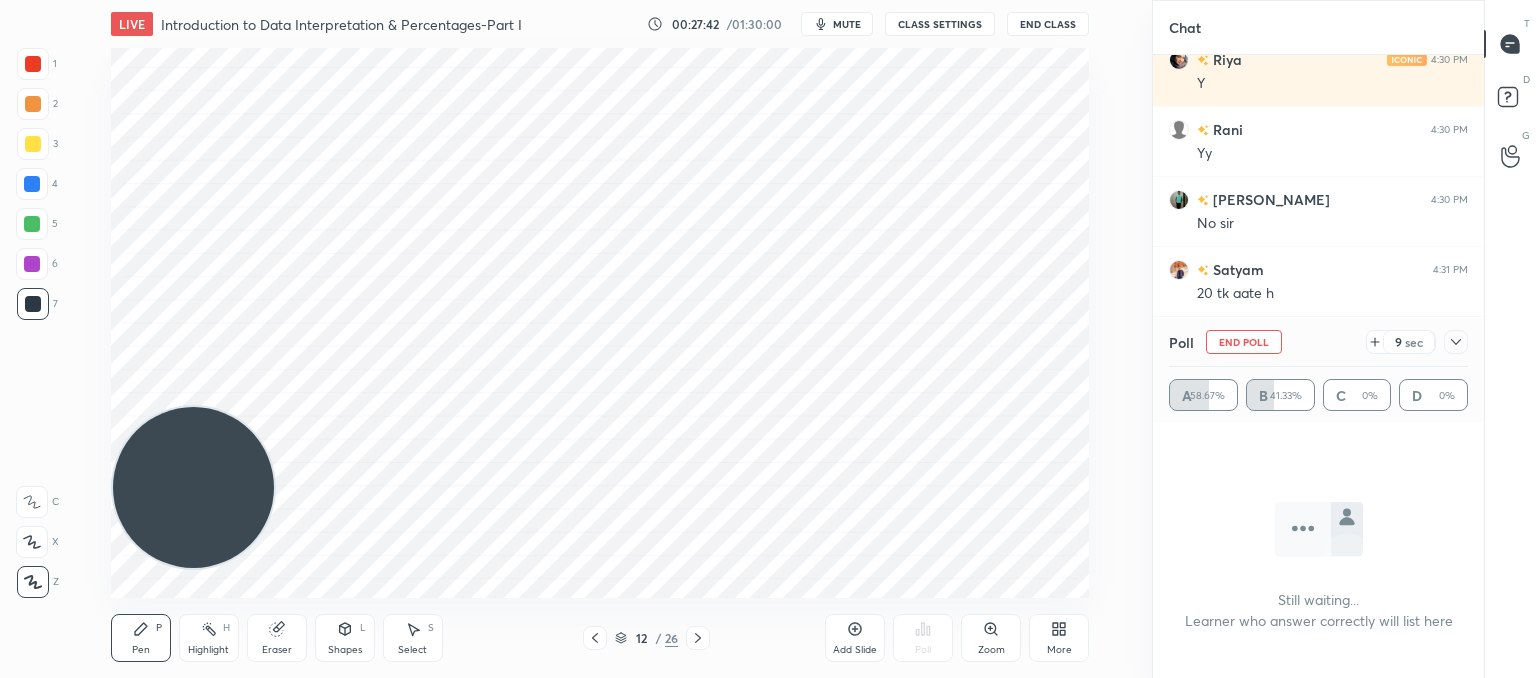 click 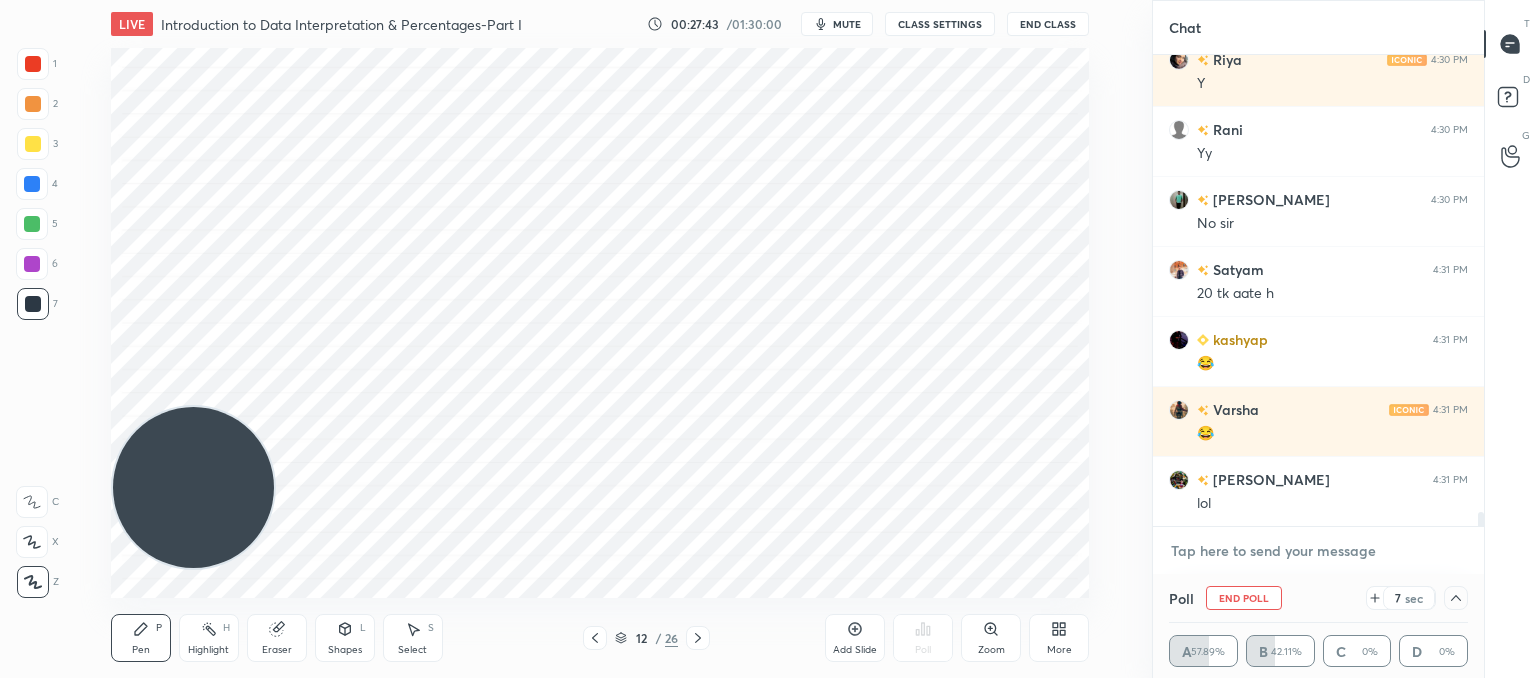 click at bounding box center [1318, 551] 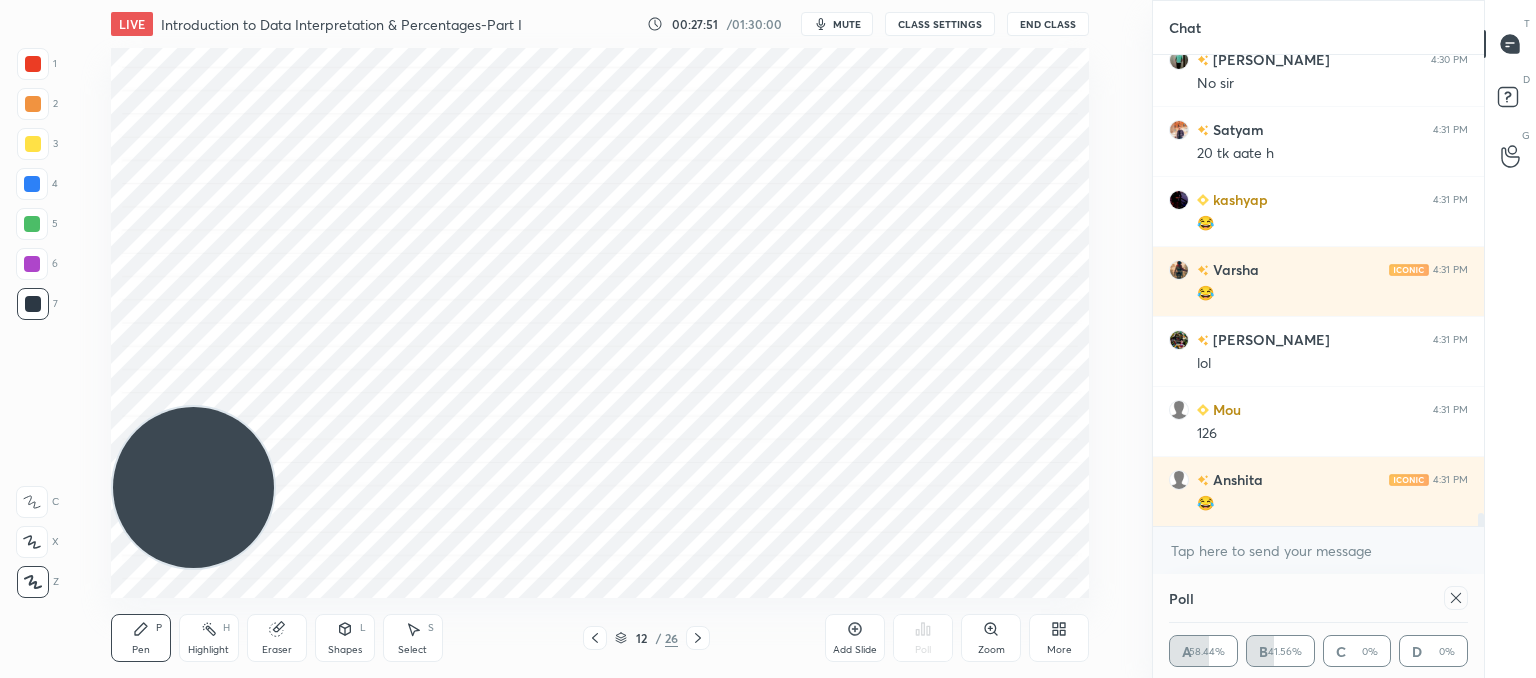 click 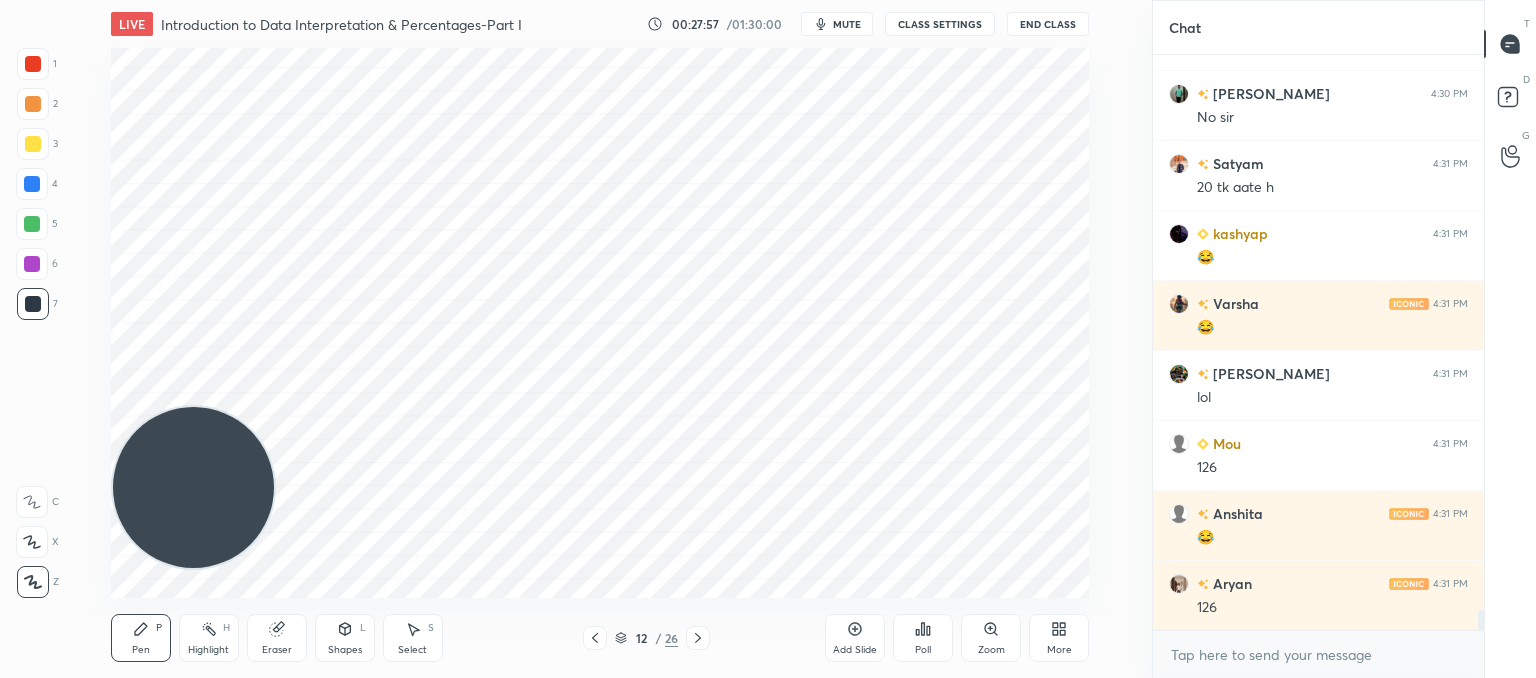 click on "Add Slide" at bounding box center [855, 638] 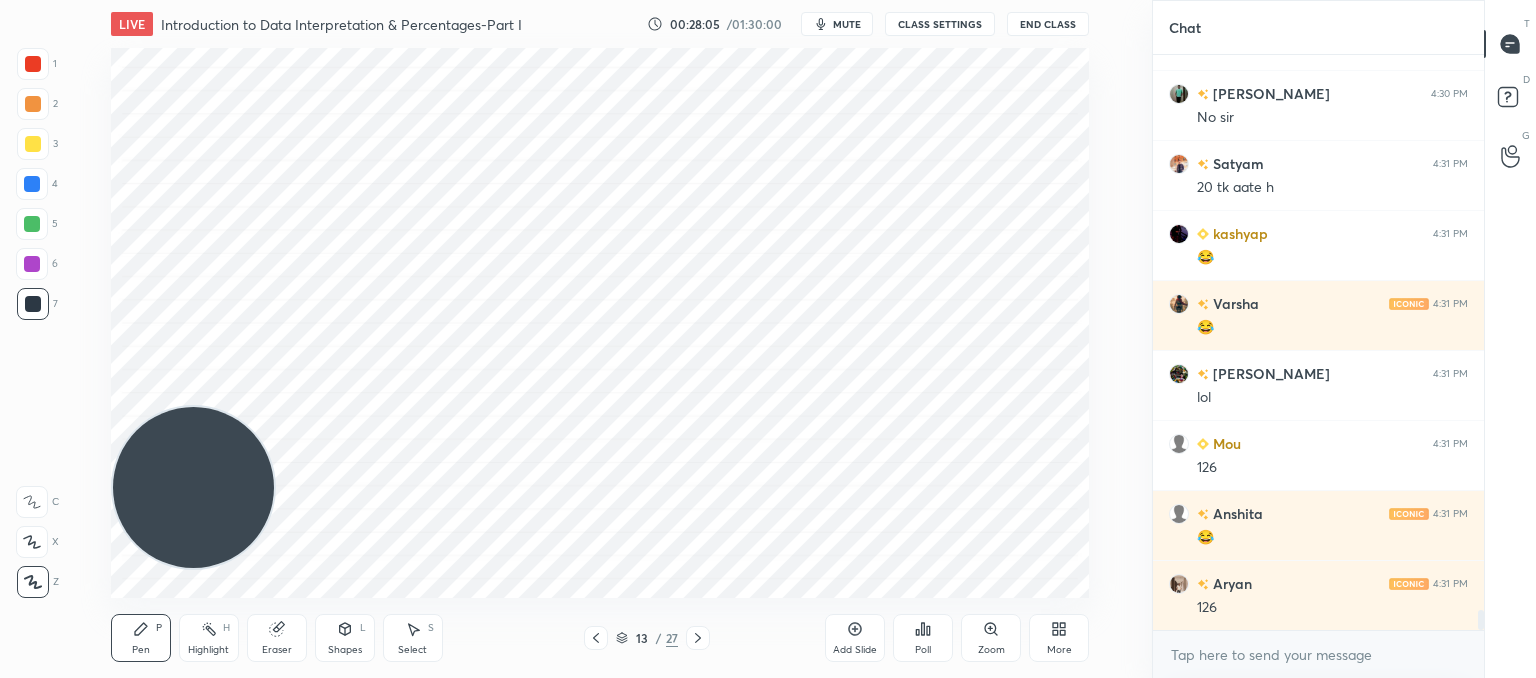 click 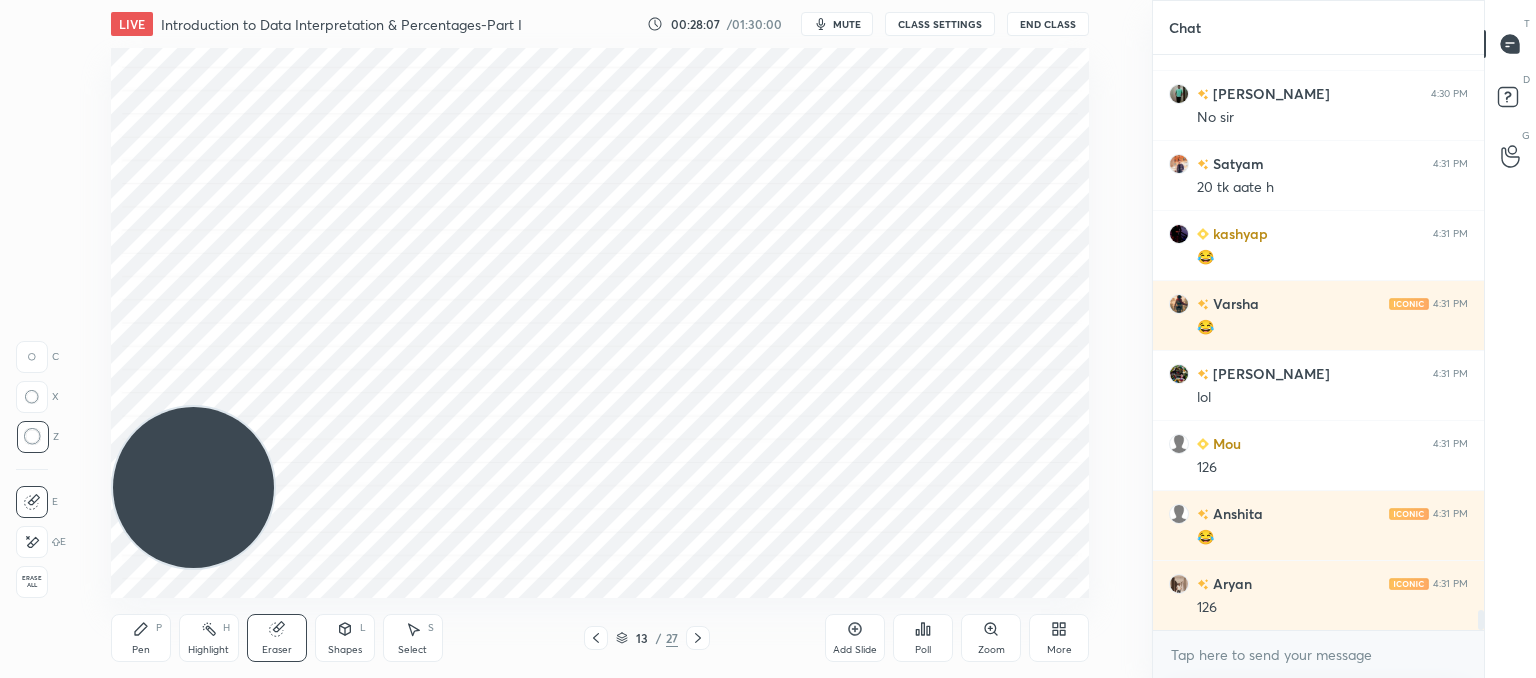 click on "Pen P" at bounding box center (141, 638) 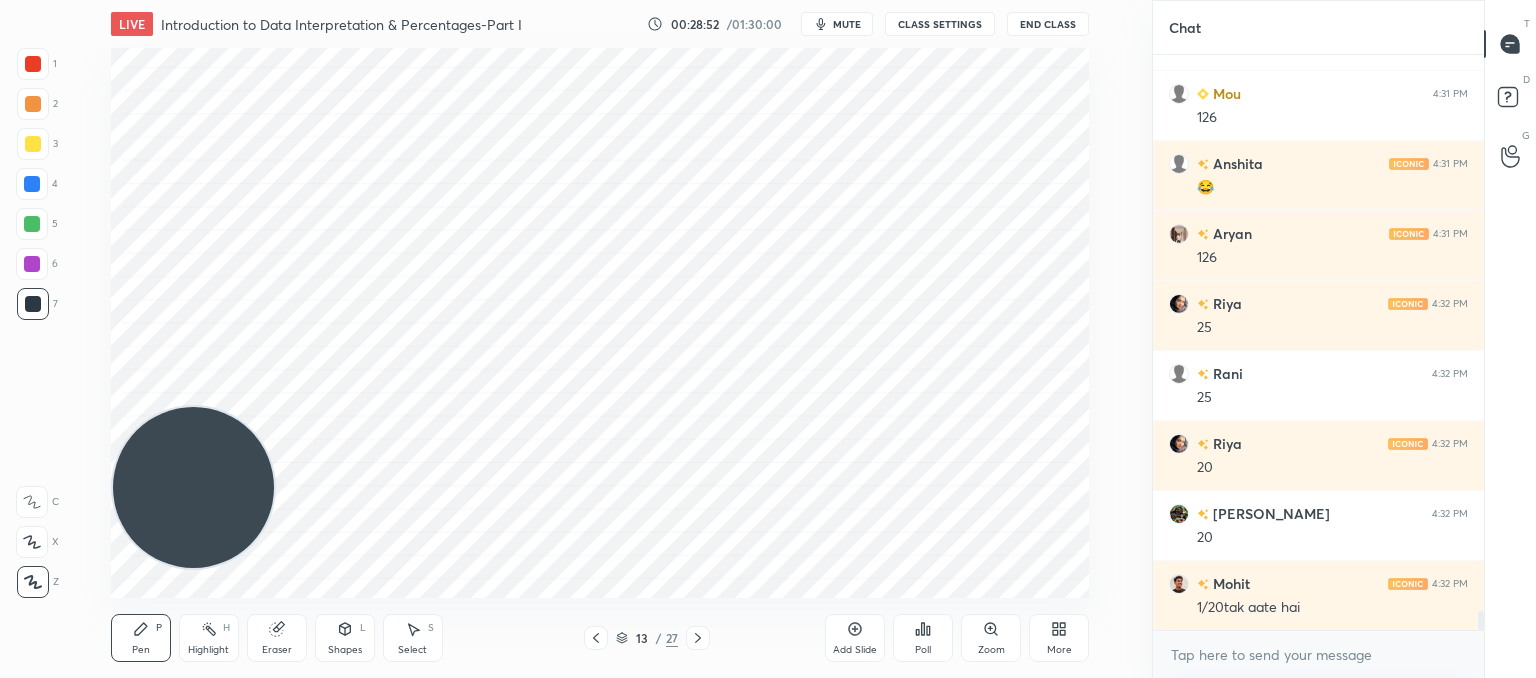 scroll, scrollTop: 16422, scrollLeft: 0, axis: vertical 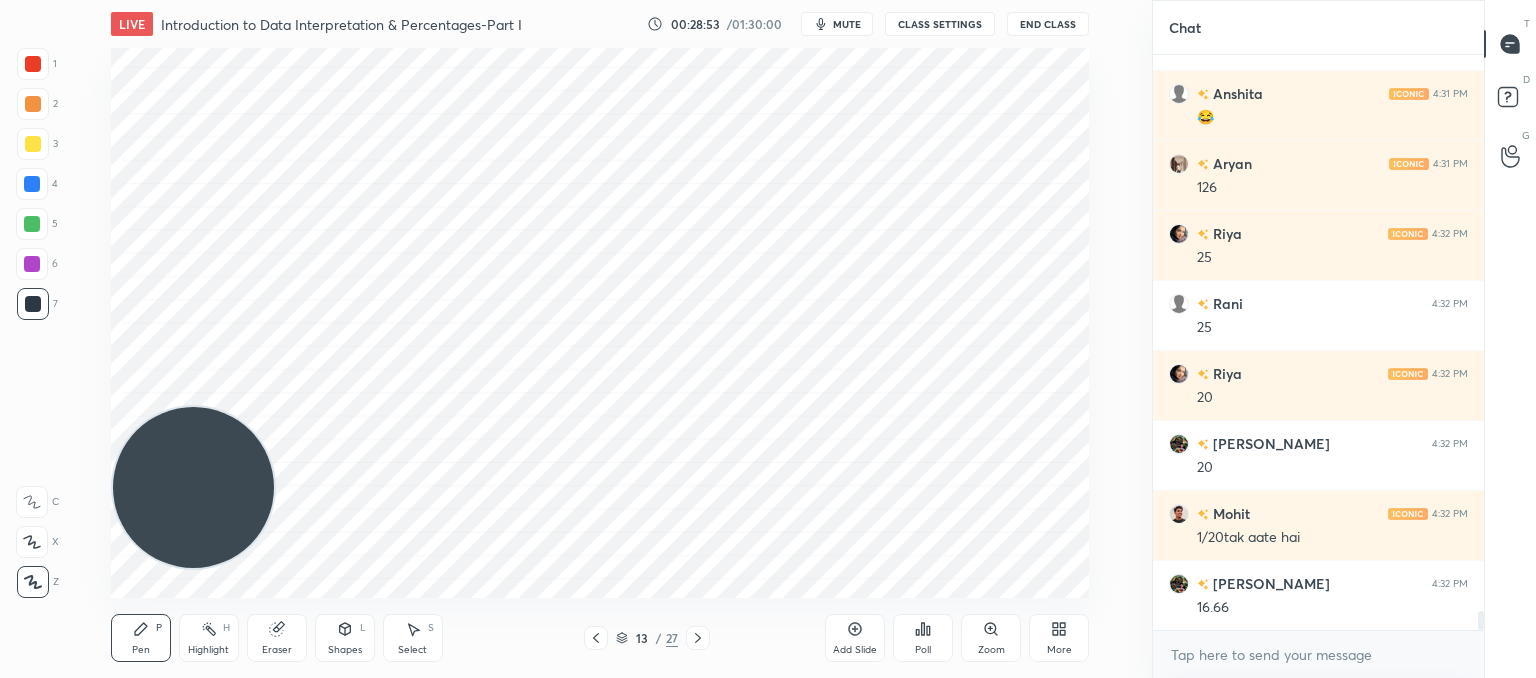click on "Eraser" at bounding box center [277, 638] 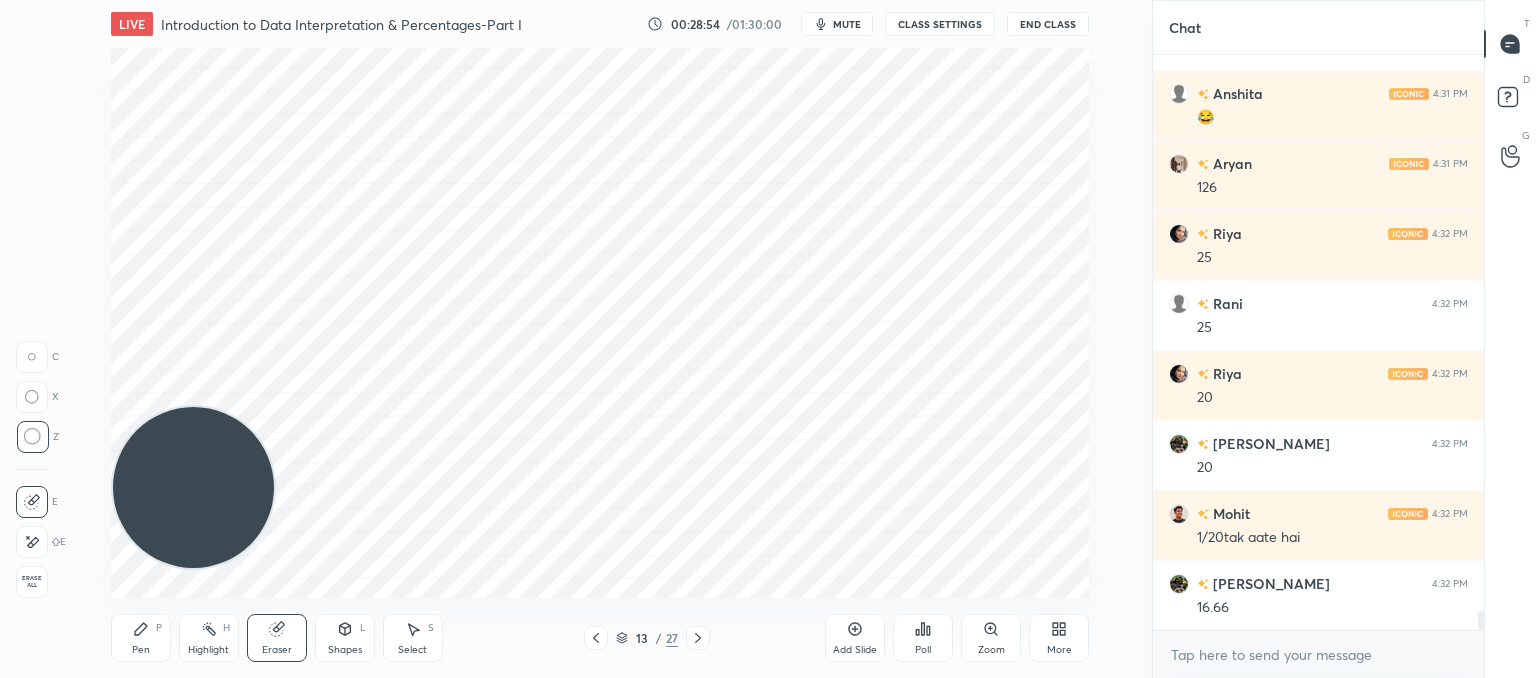 click 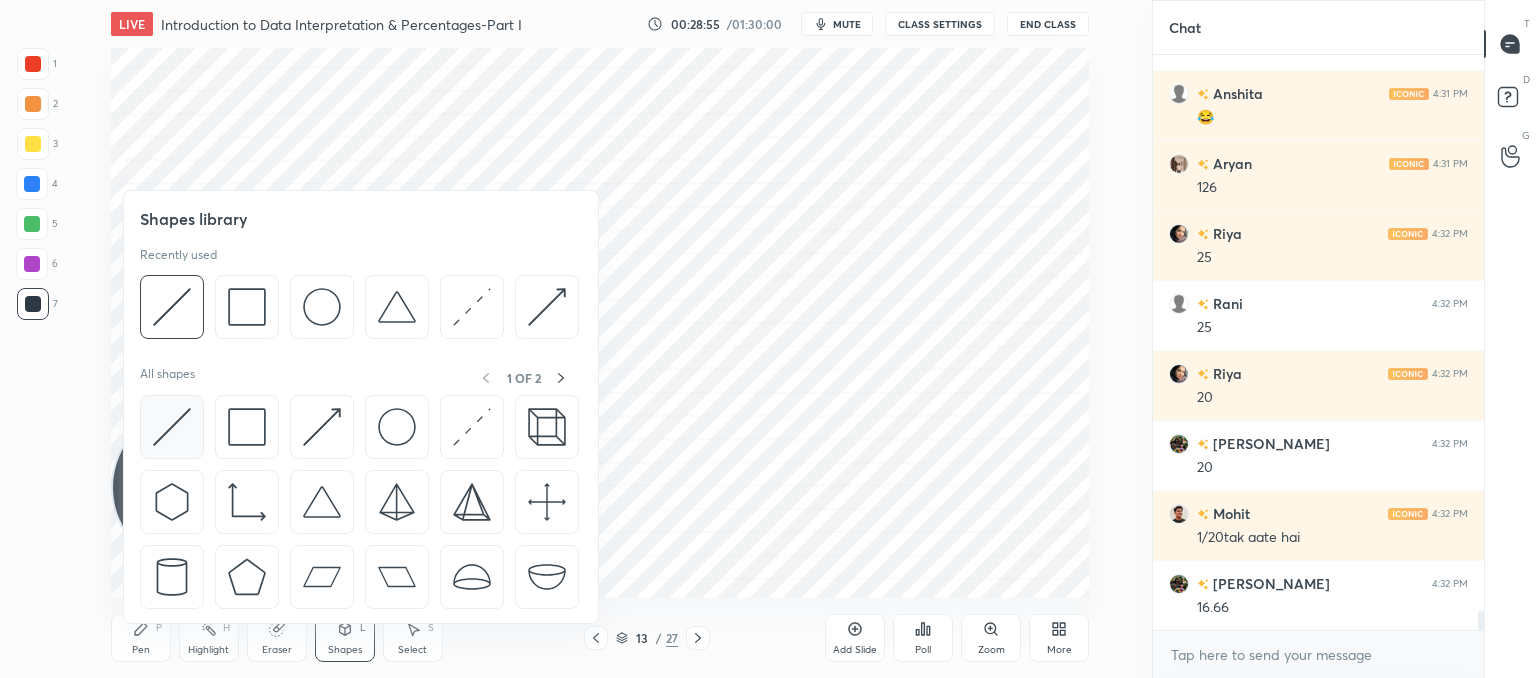 click at bounding box center [172, 427] 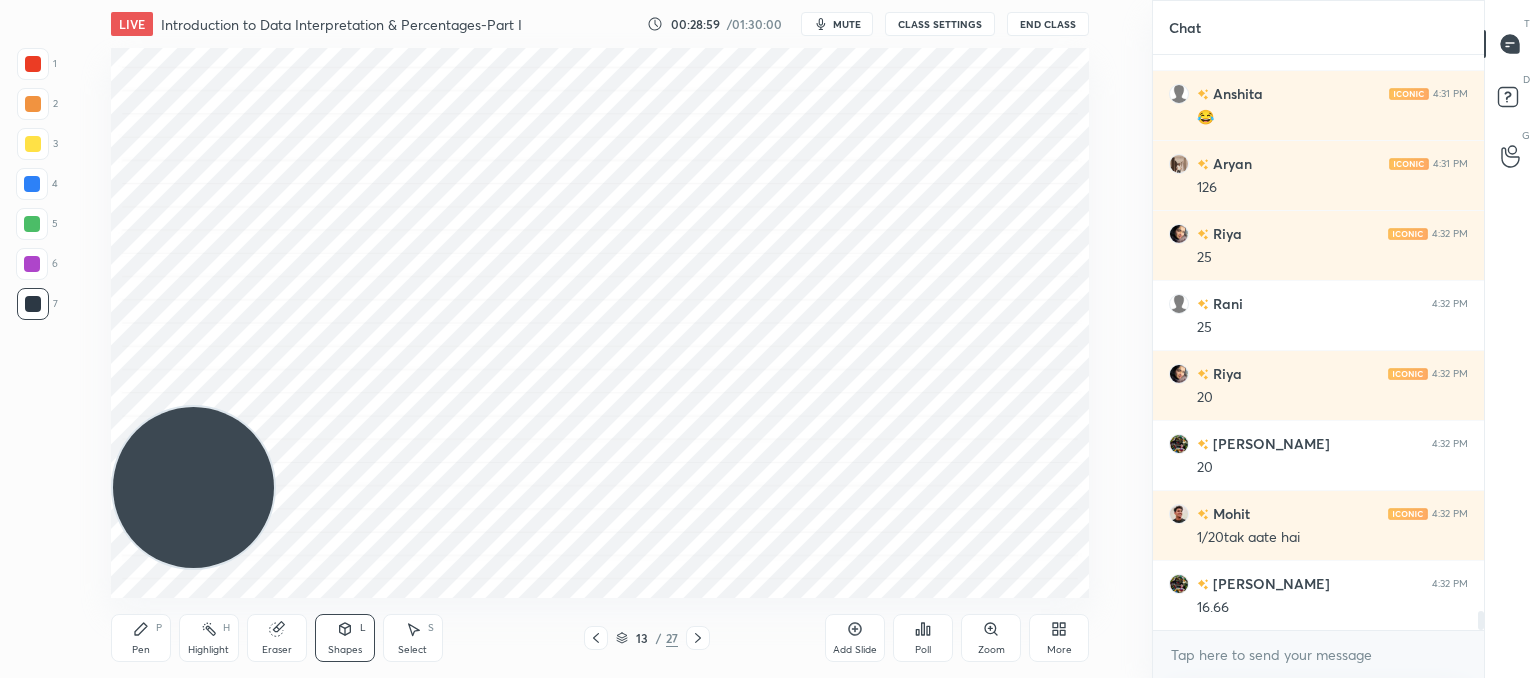 click on "Pen" at bounding box center [141, 650] 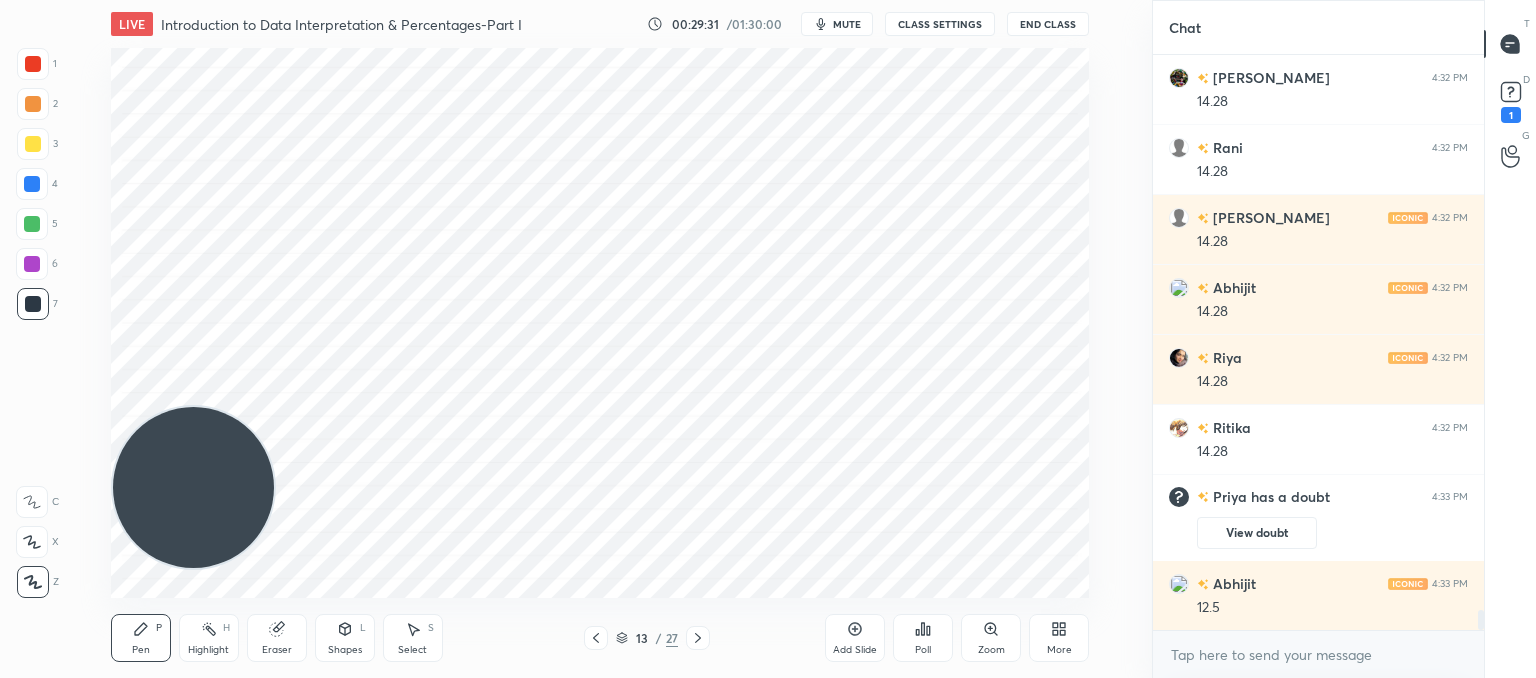 scroll, scrollTop: 16180, scrollLeft: 0, axis: vertical 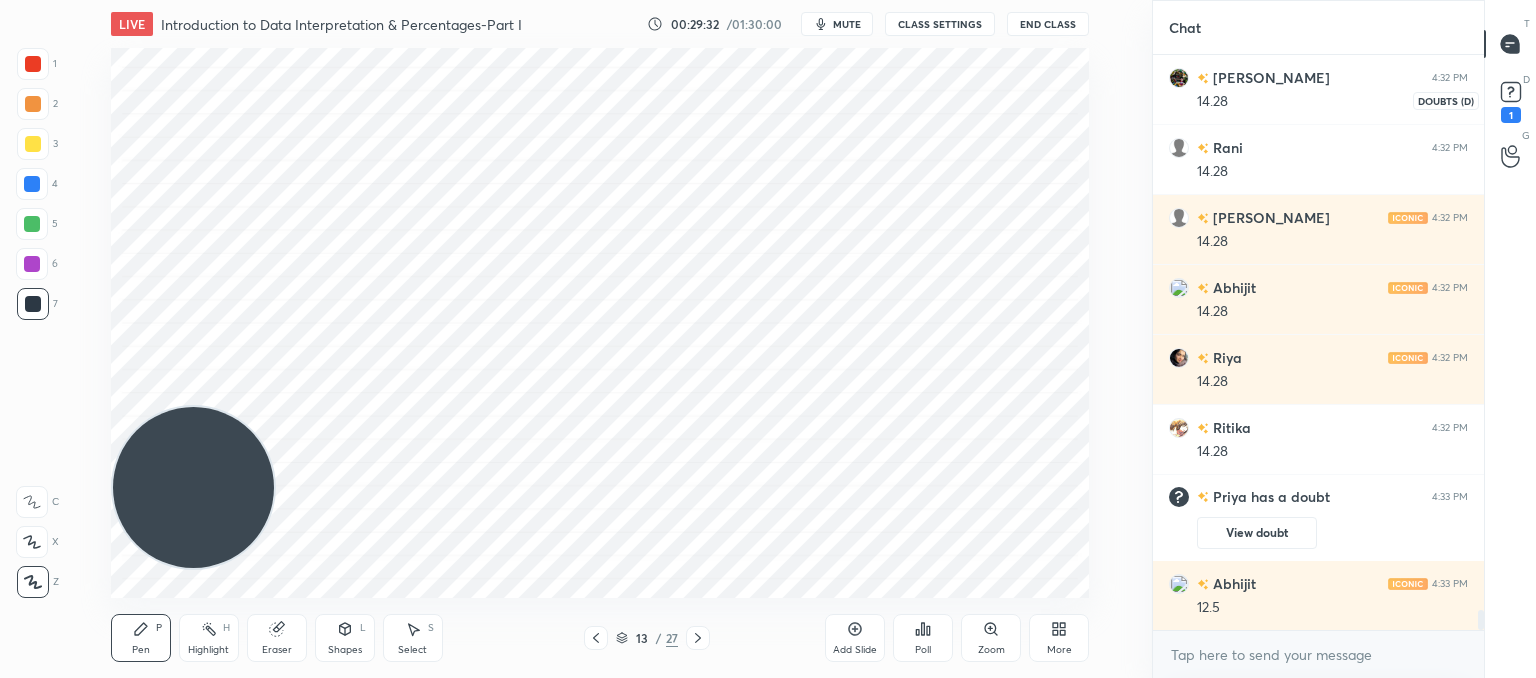 click 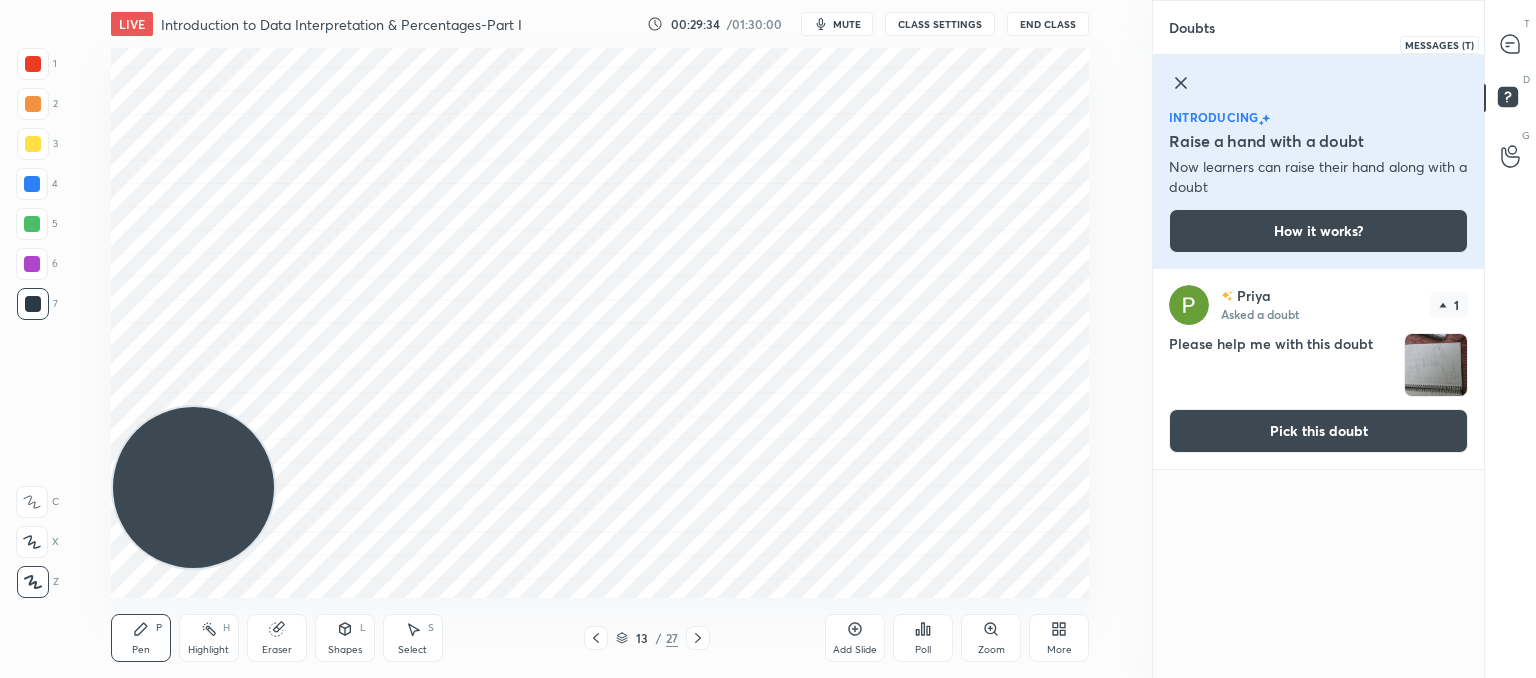 click 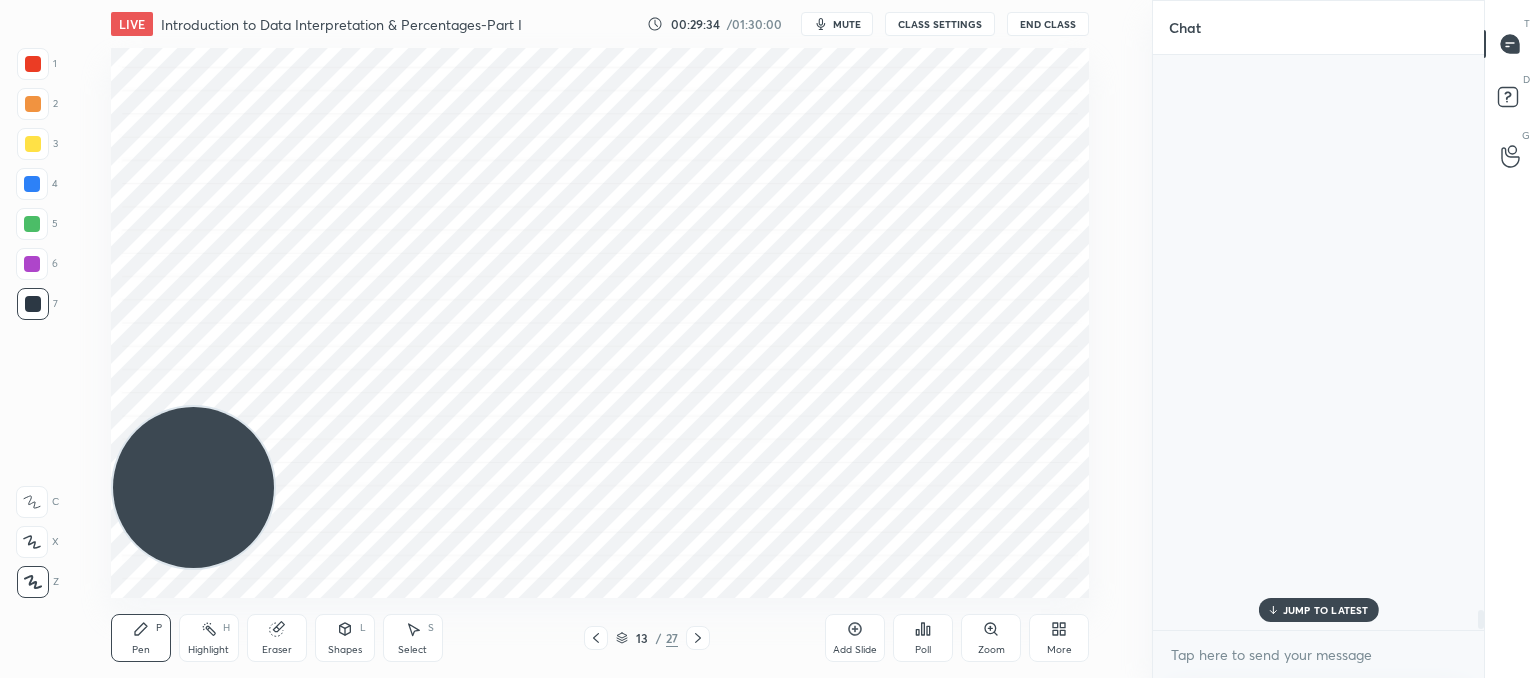 scroll, scrollTop: 16754, scrollLeft: 0, axis: vertical 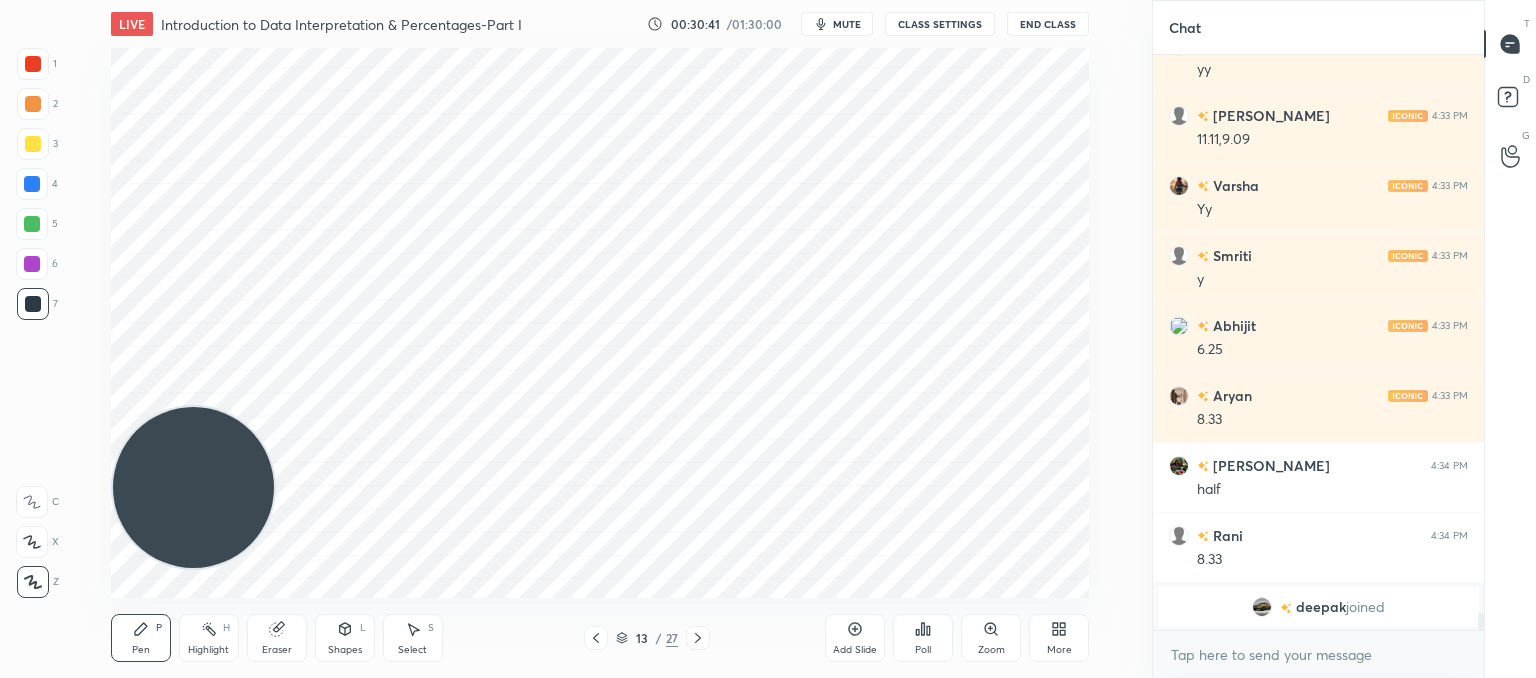 click on "Add Slide" at bounding box center (855, 650) 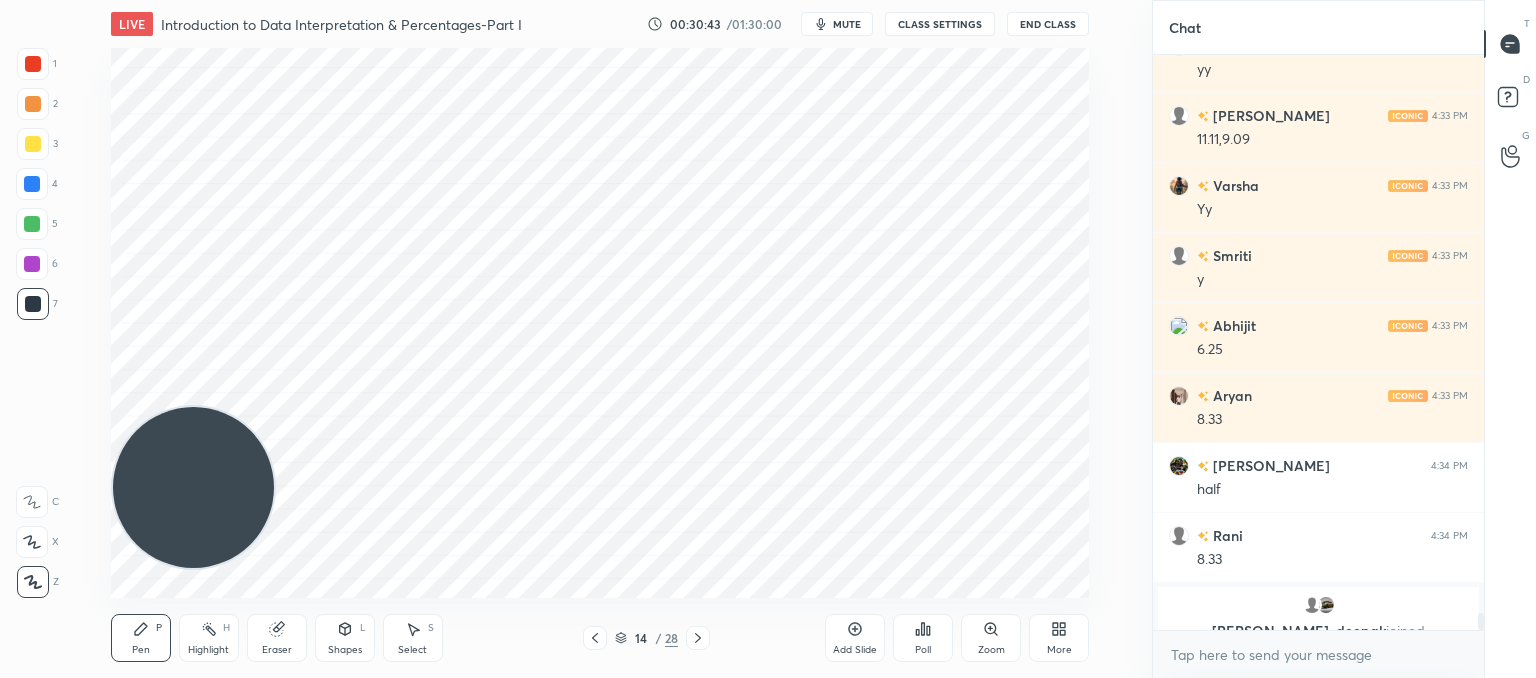 scroll, scrollTop: 18966, scrollLeft: 0, axis: vertical 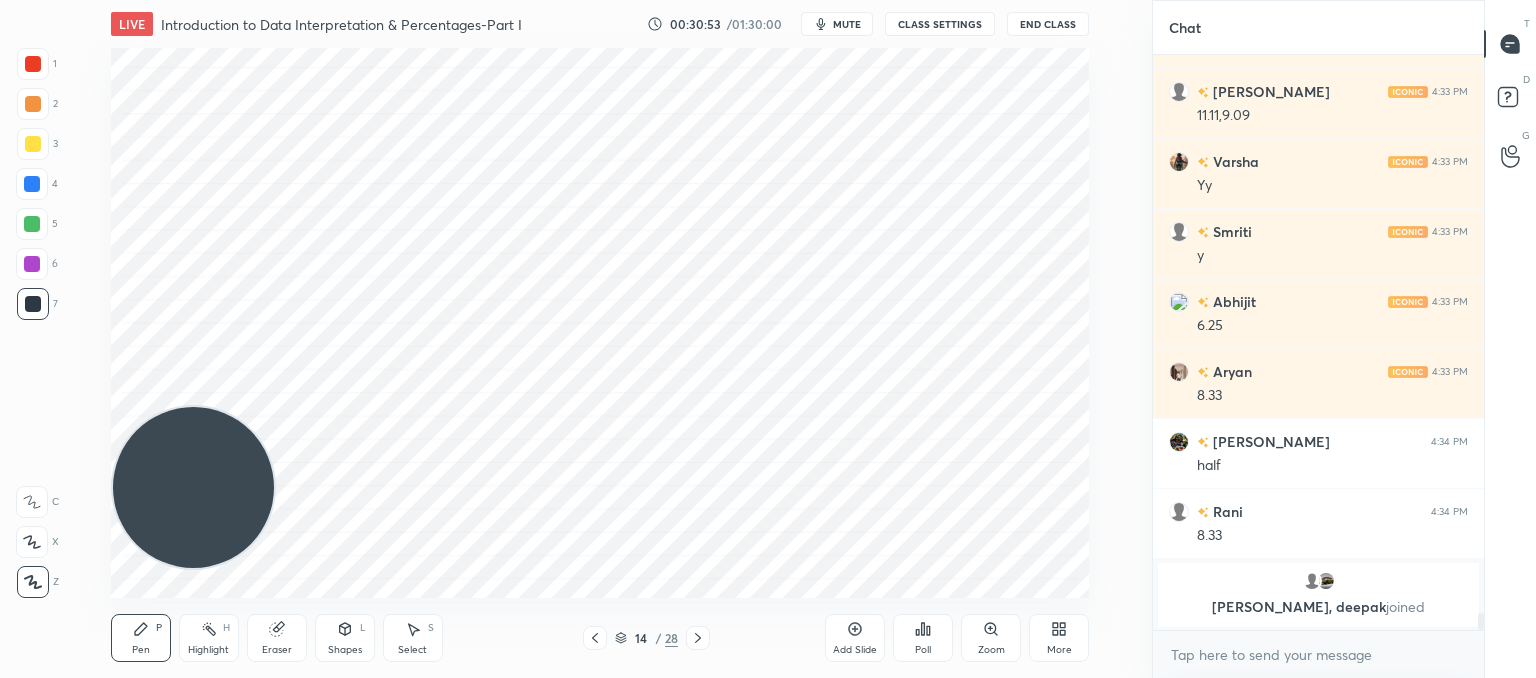 click on "LIVE Introduction to Data Interpretation & Percentages-Part I 00:30:53 /  01:30:00 mute CLASS SETTINGS End Class Setting up your live class Poll for   secs No correct answer Start poll Back Introduction to Data Interpretation & Percentages-Part I • L1 of Booster Course on Data Interpretation for CAT & OMETs 2025 Lokesh Agarwal Pen P Highlight H Eraser Shapes L Select S 14 / 28 Add Slide Poll Zoom More" at bounding box center (600, 339) 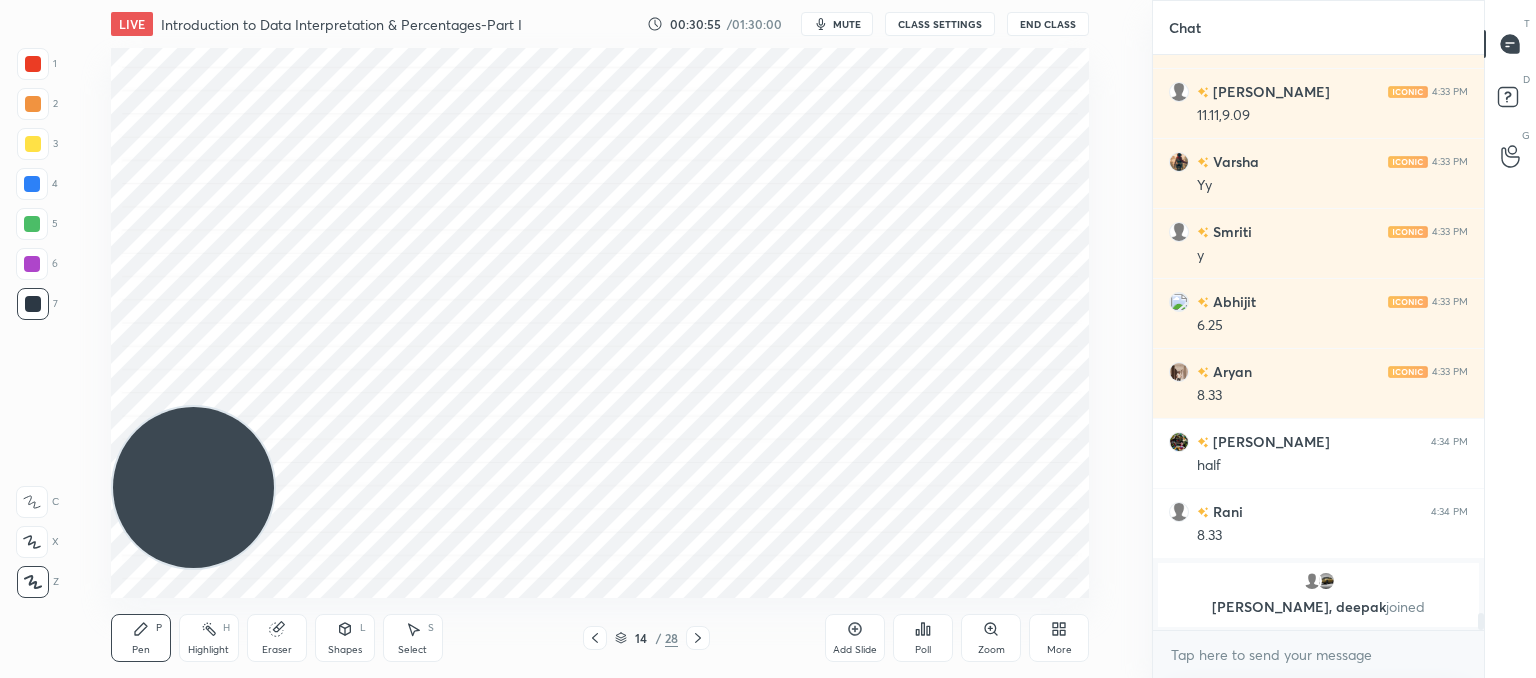 drag, startPoint x: 233, startPoint y: 632, endPoint x: 261, endPoint y: 629, distance: 28.160255 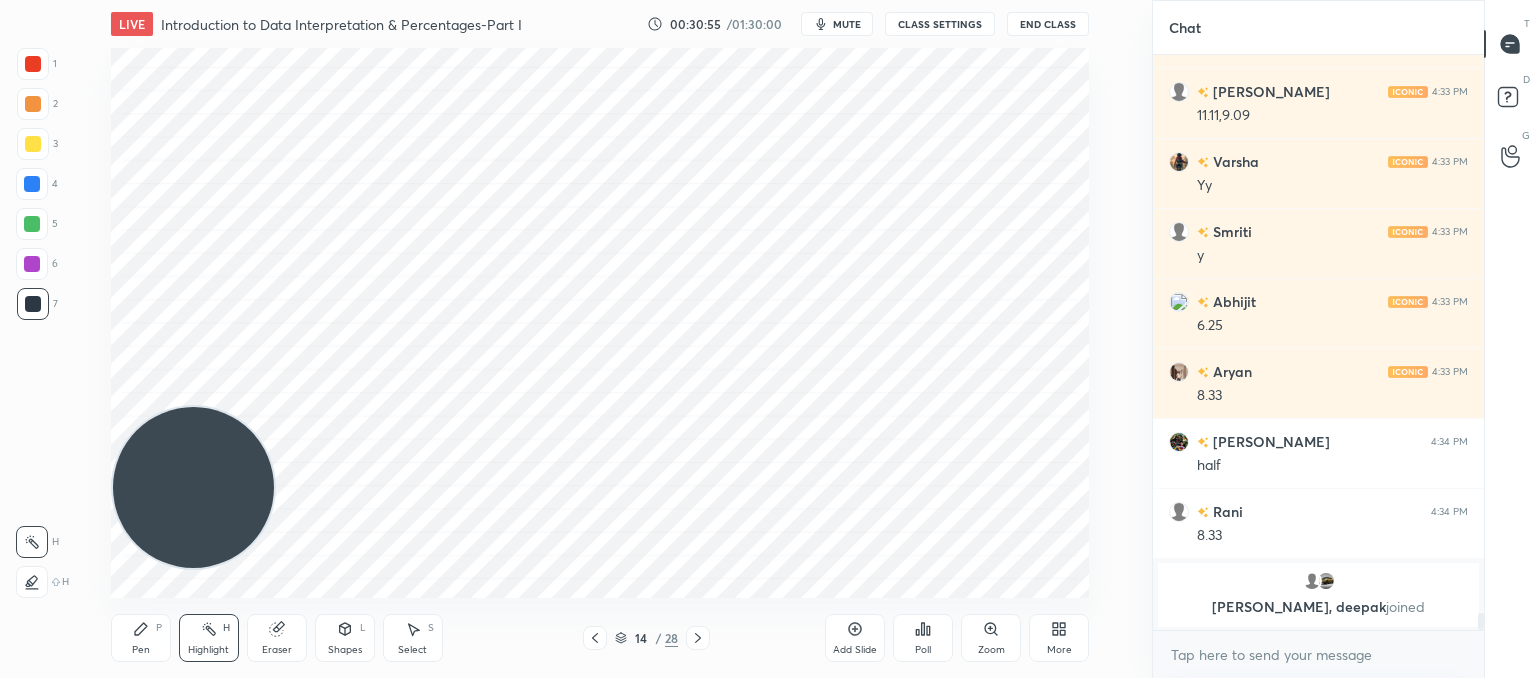 click 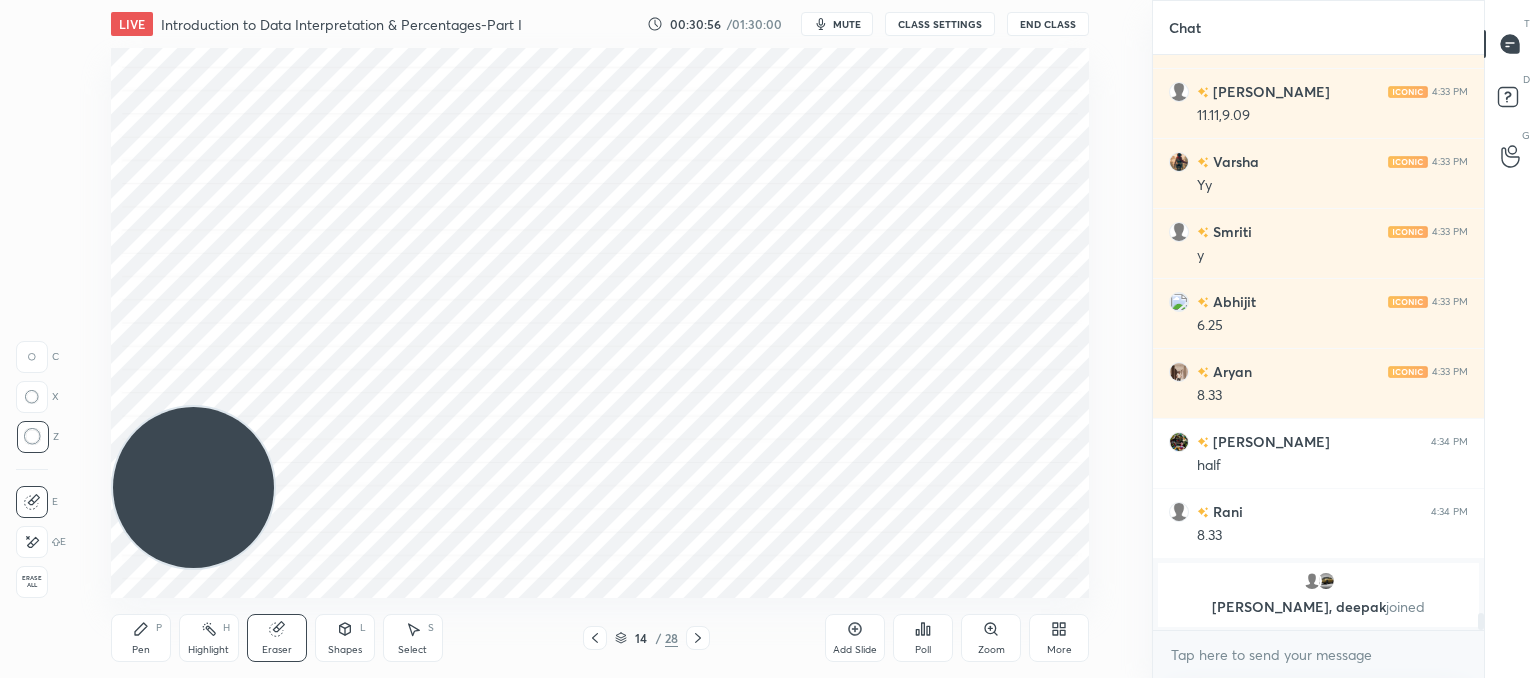 scroll, scrollTop: 17866, scrollLeft: 0, axis: vertical 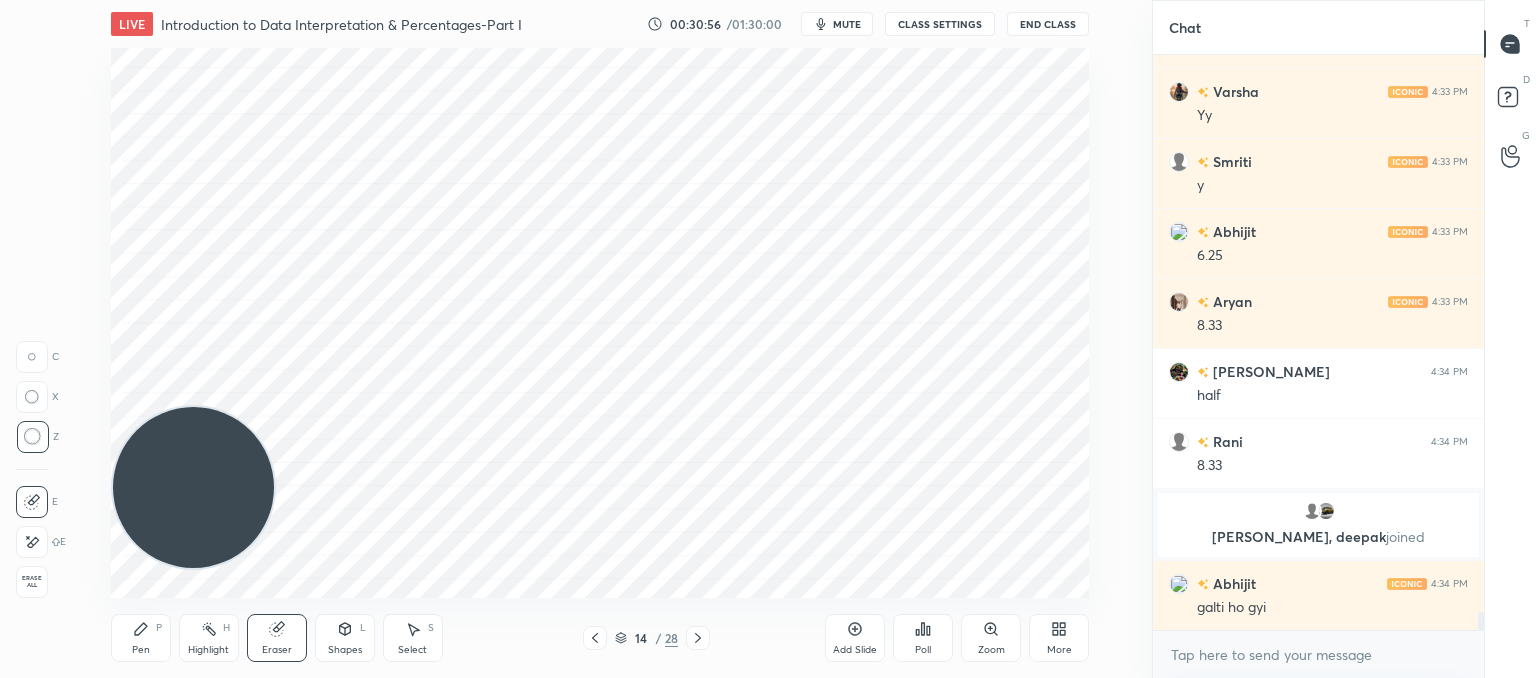 click 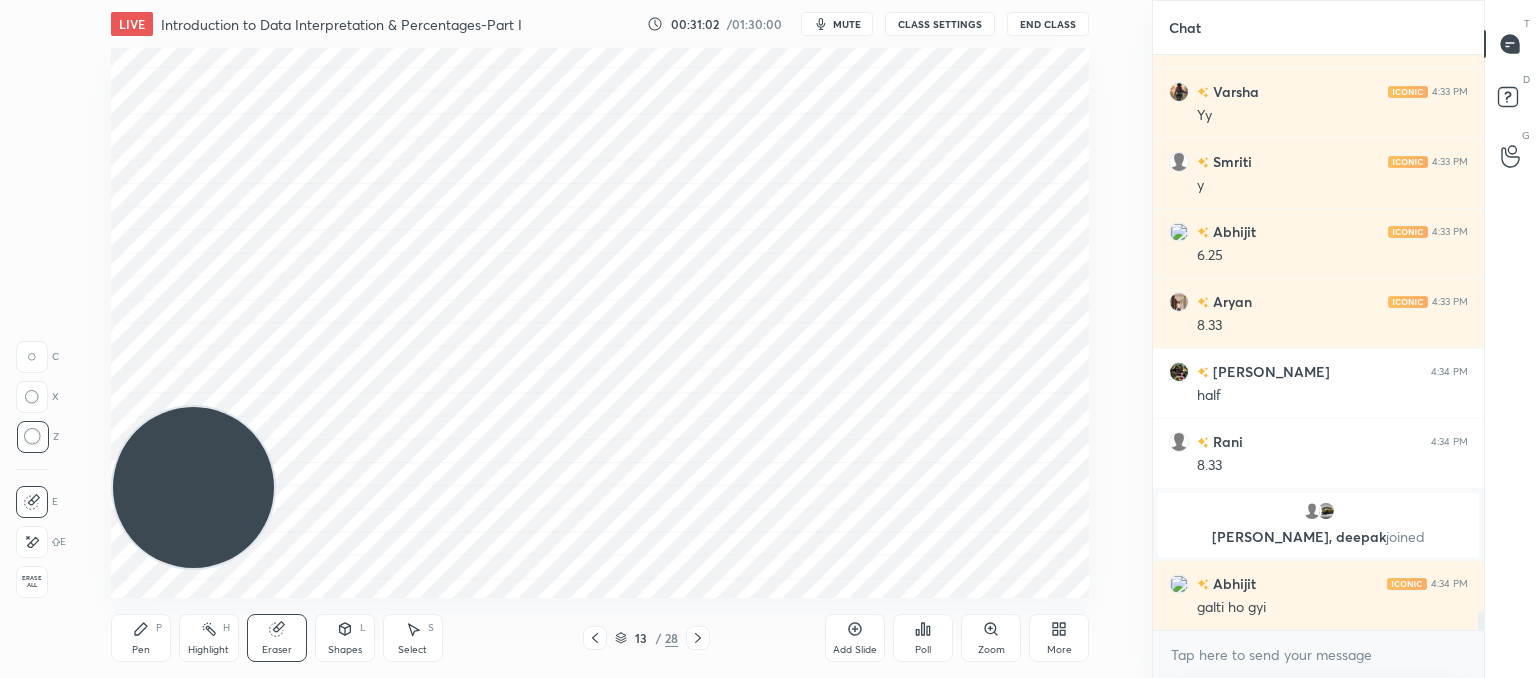 click on "Pen" at bounding box center (141, 650) 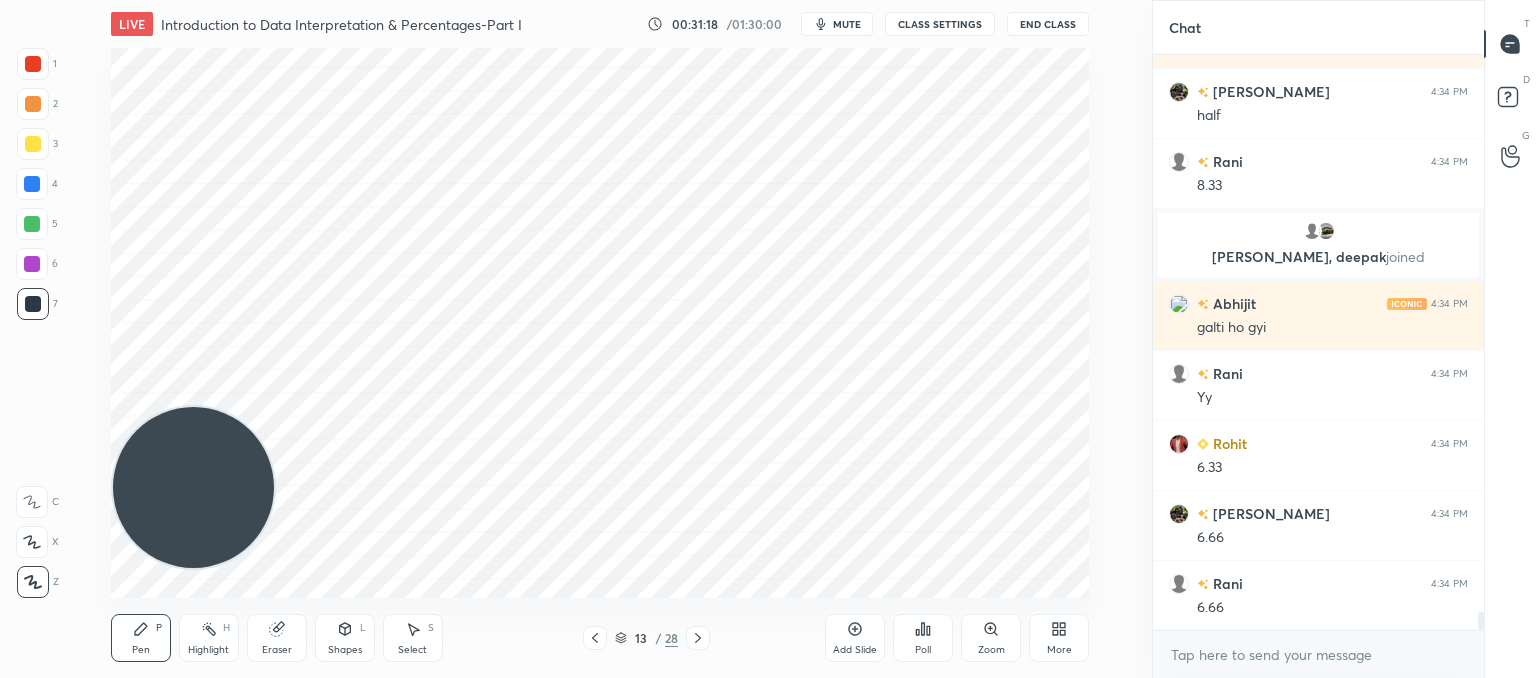 scroll, scrollTop: 18194, scrollLeft: 0, axis: vertical 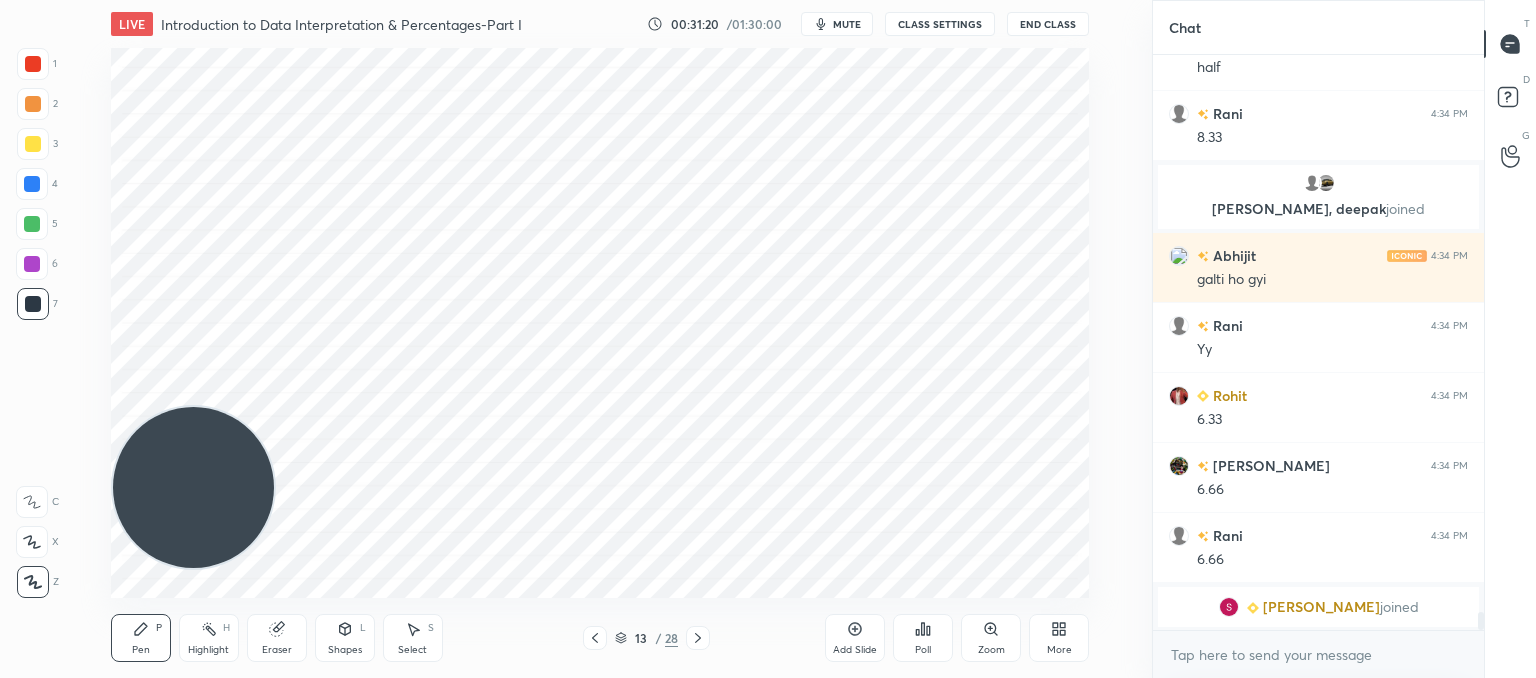 click on "Add Slide" at bounding box center (855, 650) 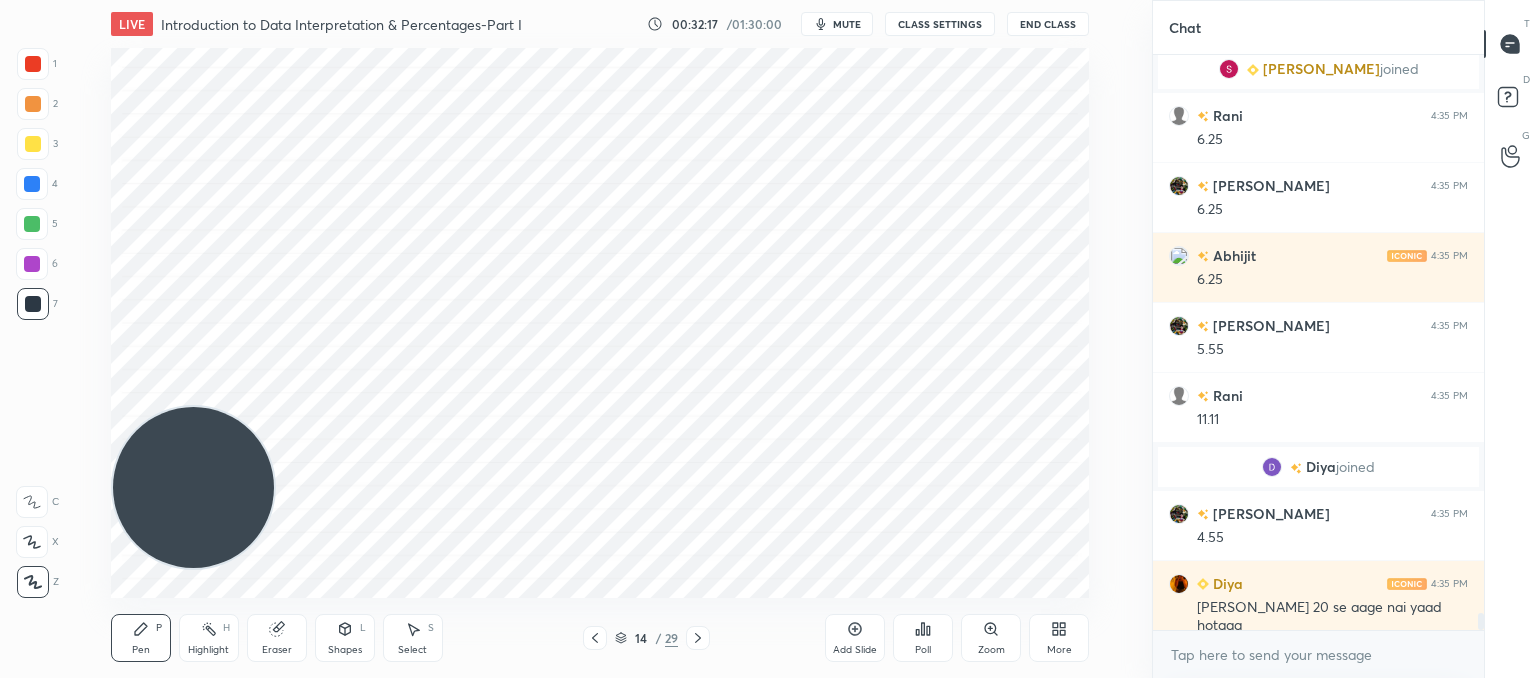 scroll, scrollTop: 18562, scrollLeft: 0, axis: vertical 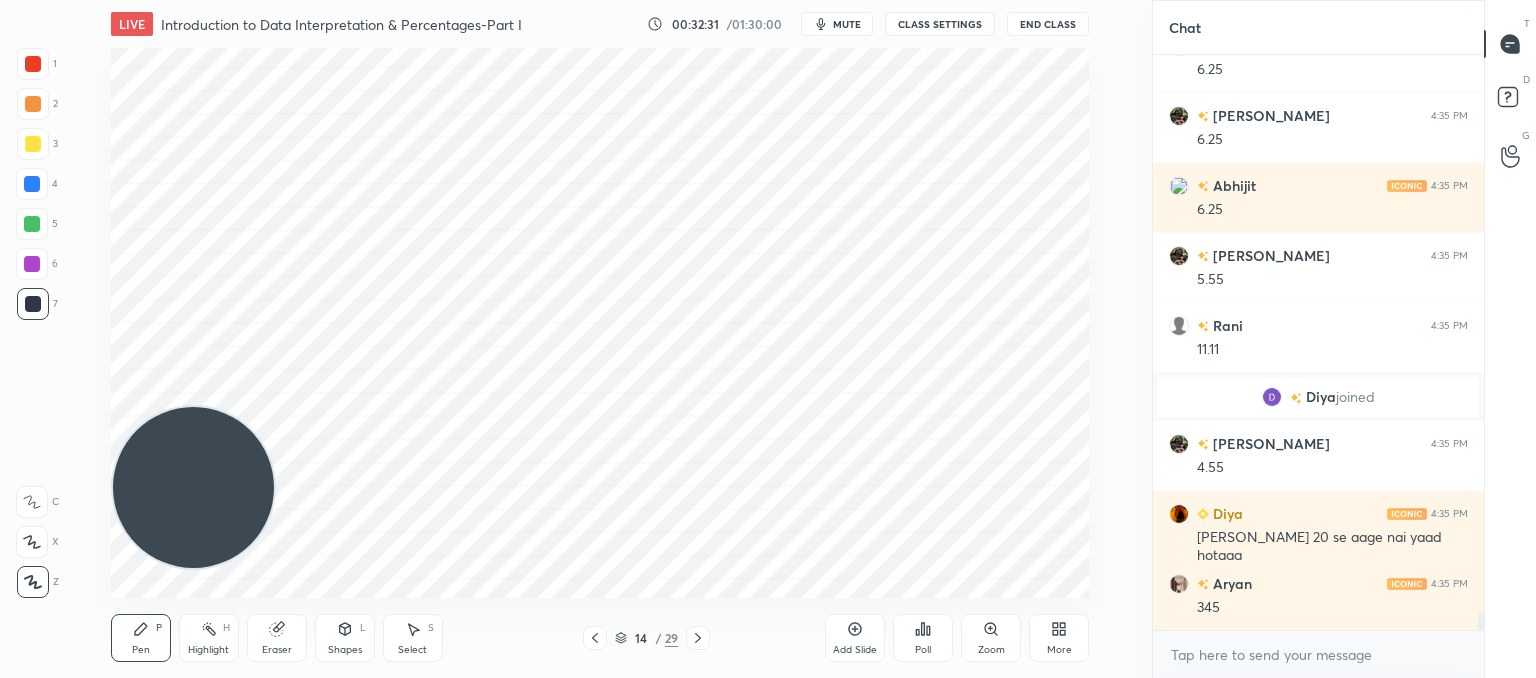 click on "1 2 3 4 5 6 7 C X Z C X Z E E Erase all   H H LIVE Introduction to Data Interpretation & Percentages-Part I 00:32:31 /  01:30:00 mute CLASS SETTINGS End Class Setting up your live class Poll for   secs No correct answer Start poll Back Introduction to Data Interpretation & Percentages-Part I • L1 of Booster Course on Data Interpretation for CAT & OMETs 2025 Lokesh Agarwal Pen P Highlight H Eraser Shapes L Select S 14 / 29 Add Slide Poll Zoom More Chat Shardul  joined Rani 4:35 PM 6.25 Chandrani 4:35 PM 6.25 Abhijit 4:35 PM 6.25 Chandrani 4:35 PM 5.55 Rani 4:35 PM 11.11 Diya  joined Chandrani 4:35 PM 4.55 Diya 4:35 PM Sir meko 20 se aage nai yaad hotaaa Aryan 4:35 PM 345 JUMP TO LATEST Enable hand raising Enable raise hand to speak to learners. Once enabled, chat will be turned off temporarily. Enable x   introducing Raise a hand with a doubt Now learners can raise their hand along with a doubt  How it works? Priya Asked a doubt 1 Please help me with this doubt Pick this doubt NEW DOUBTS ASKED Got it T D G" at bounding box center (768, 0) 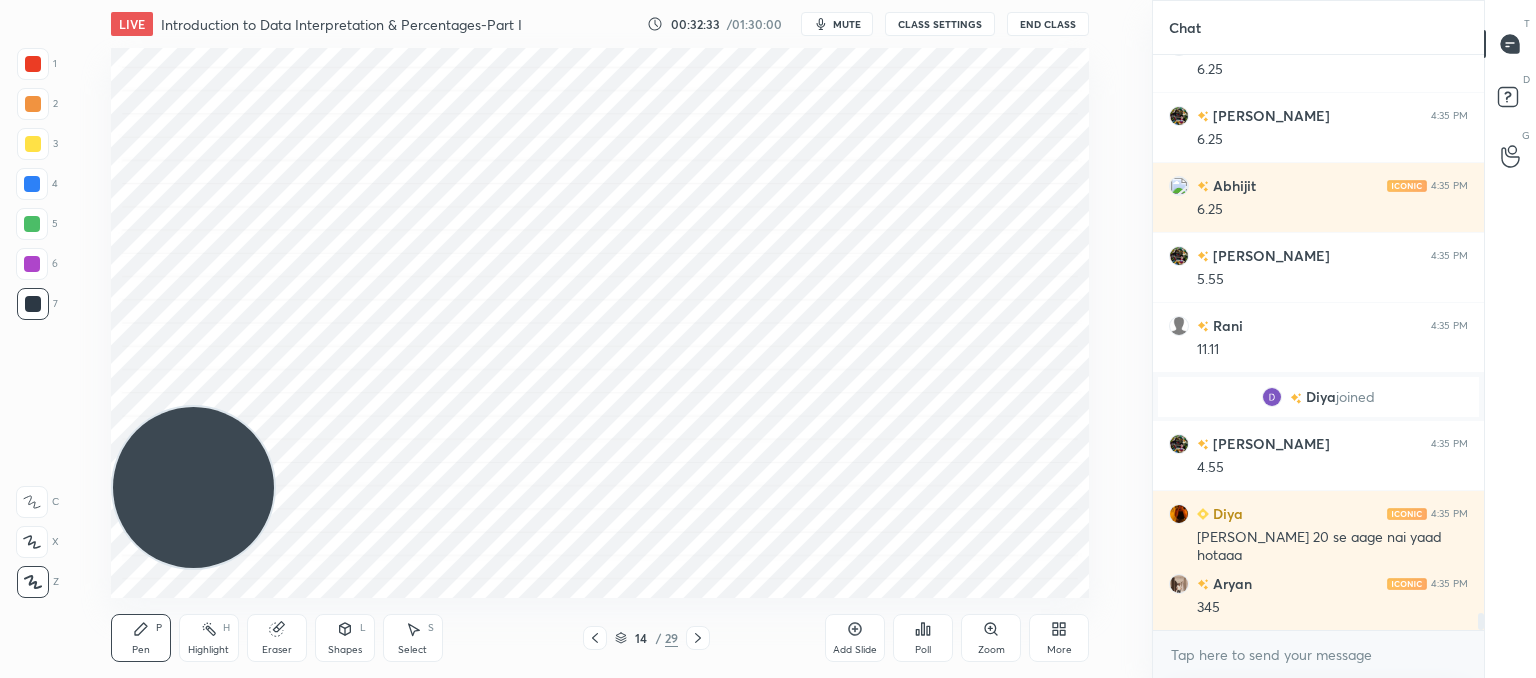 click on "Add Slide" at bounding box center (855, 638) 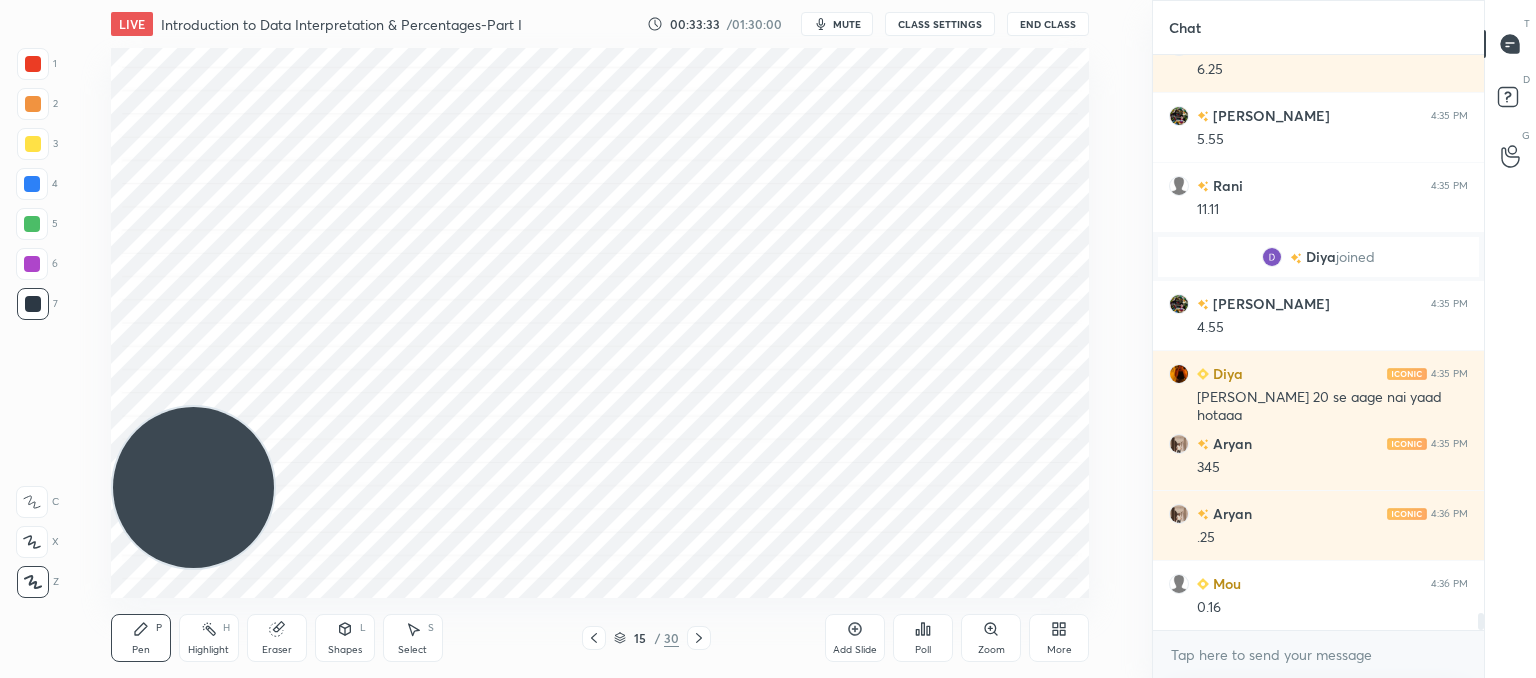 scroll, scrollTop: 18772, scrollLeft: 0, axis: vertical 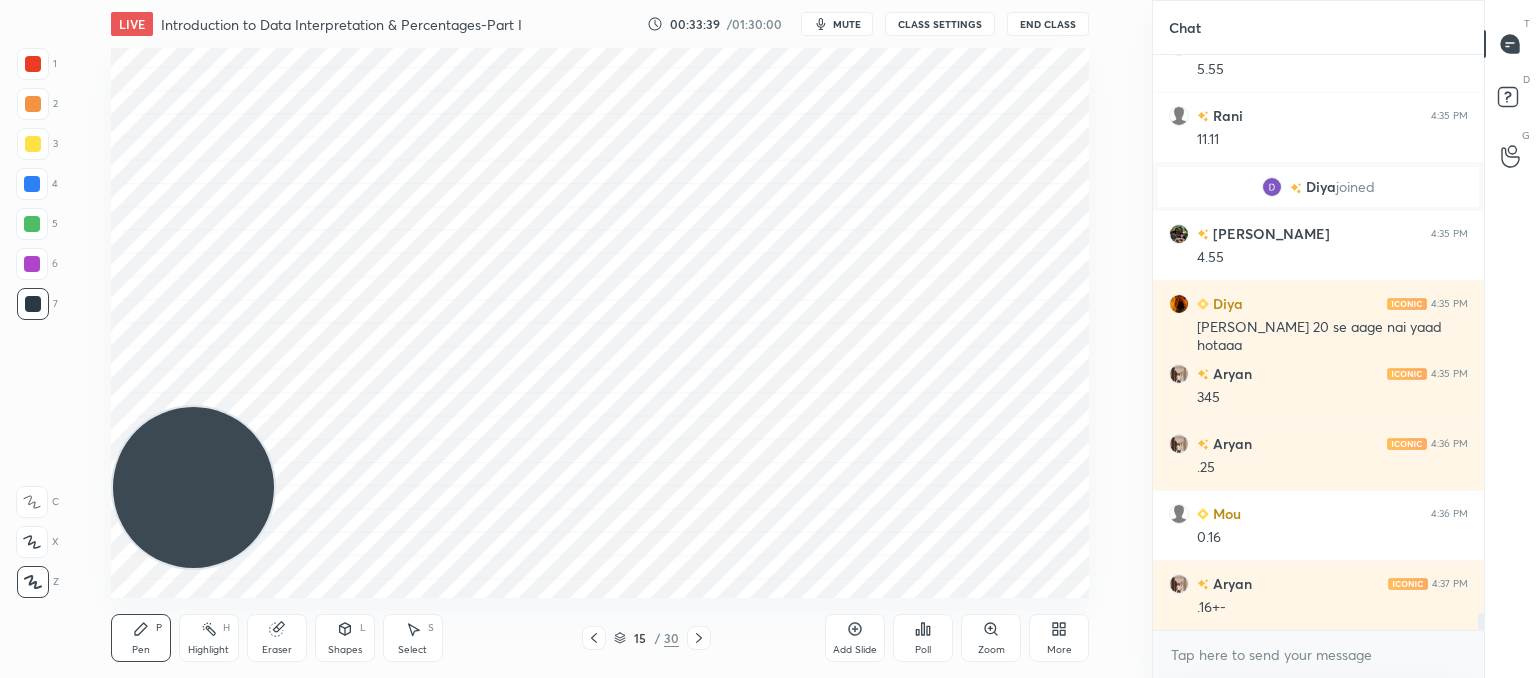 click 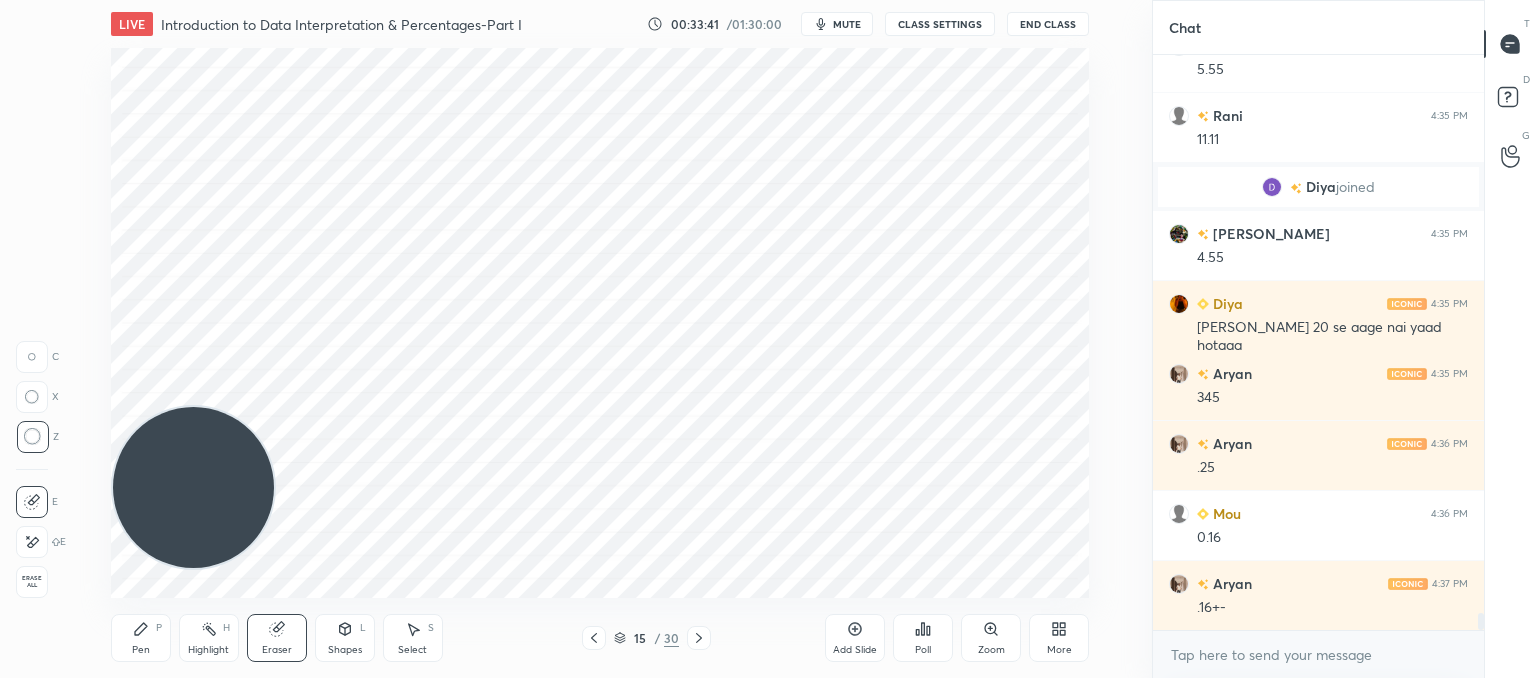 click 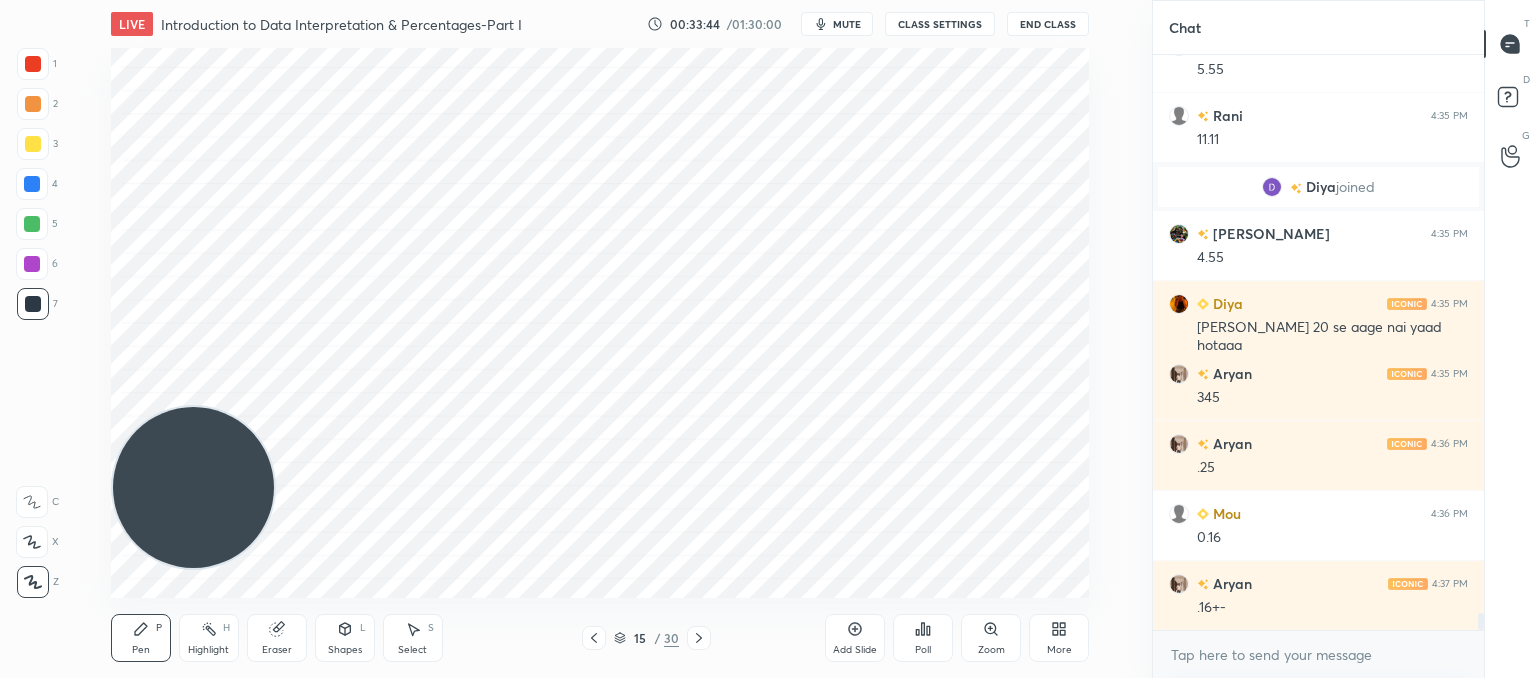 scroll, scrollTop: 18842, scrollLeft: 0, axis: vertical 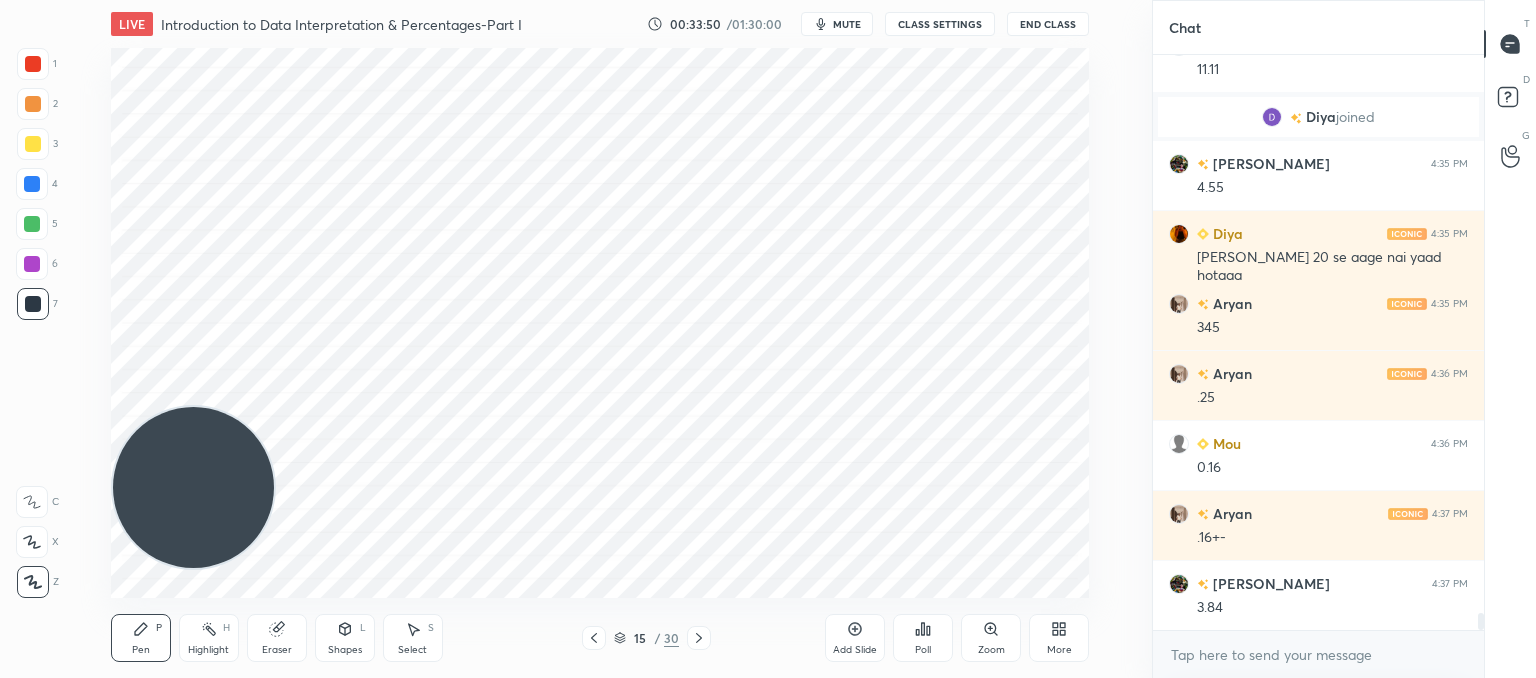 click 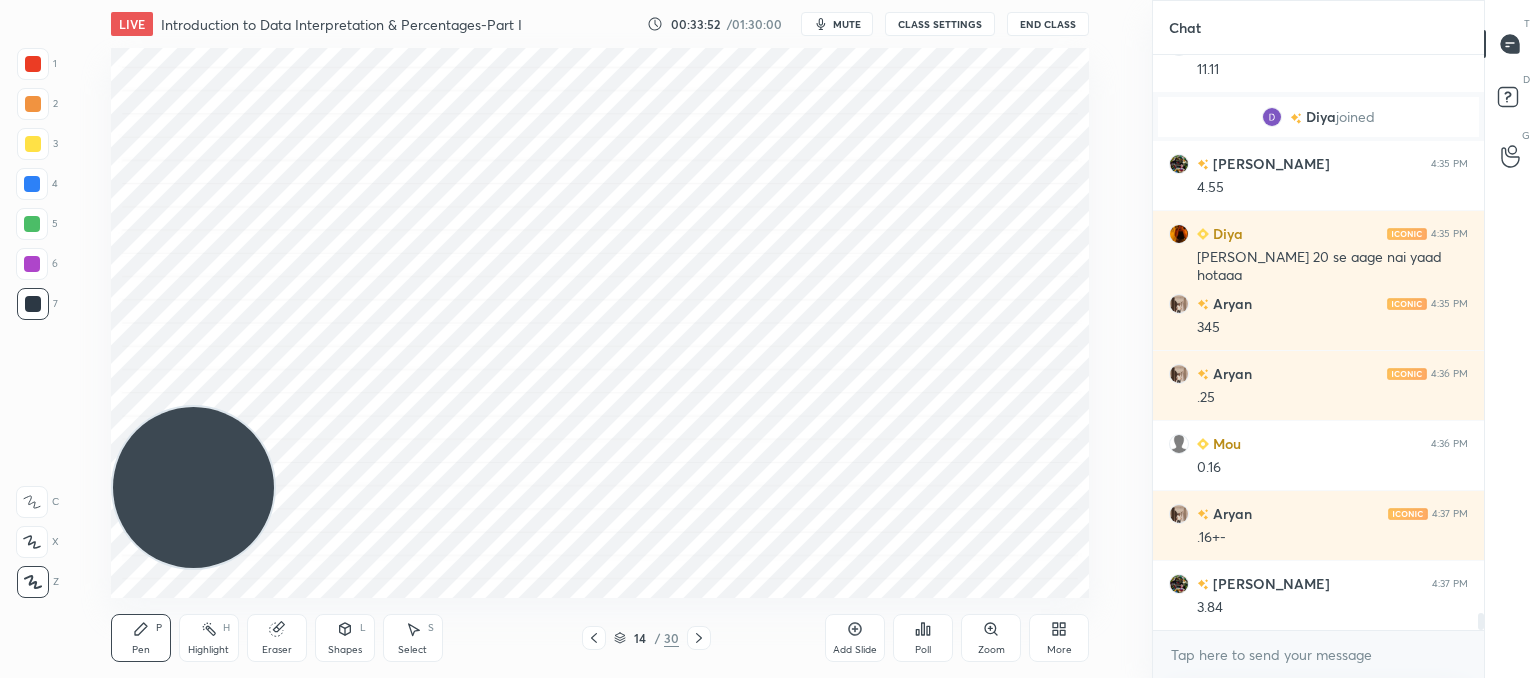 click 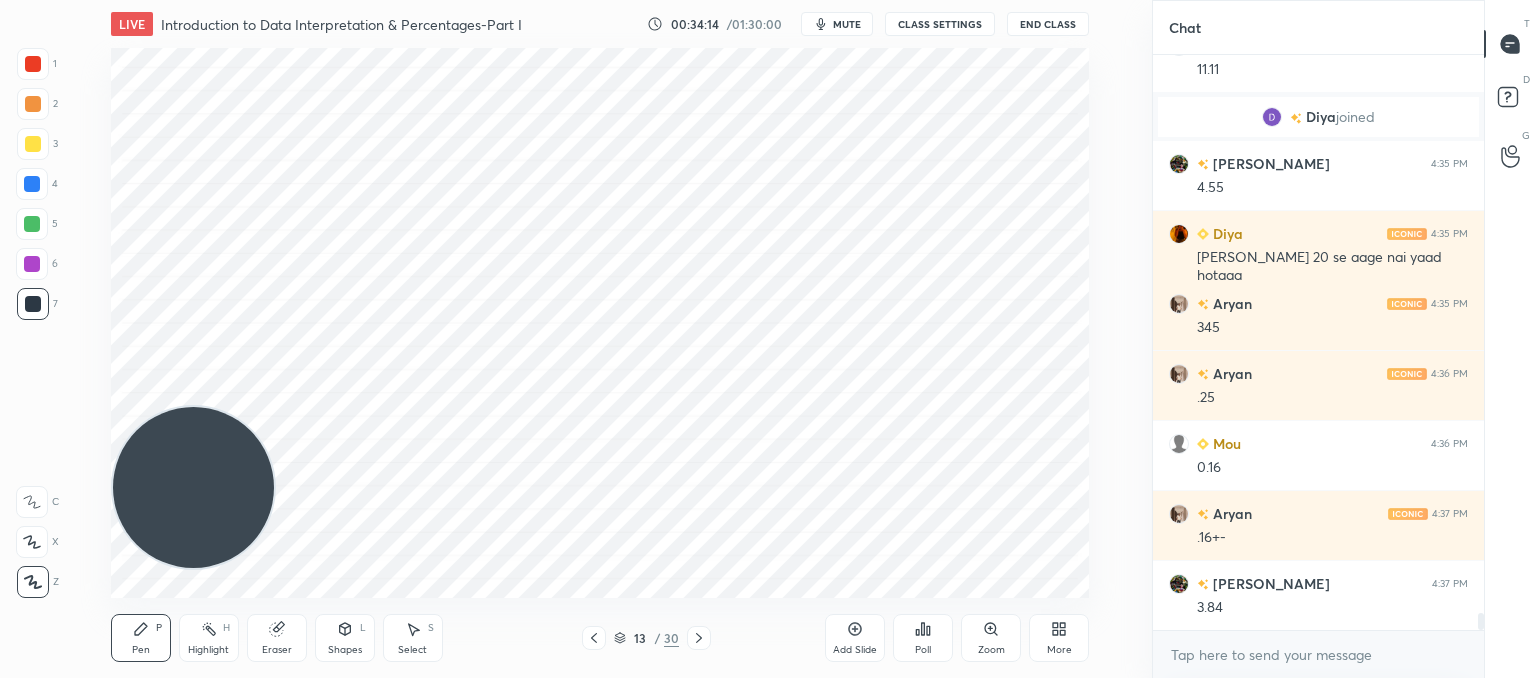click 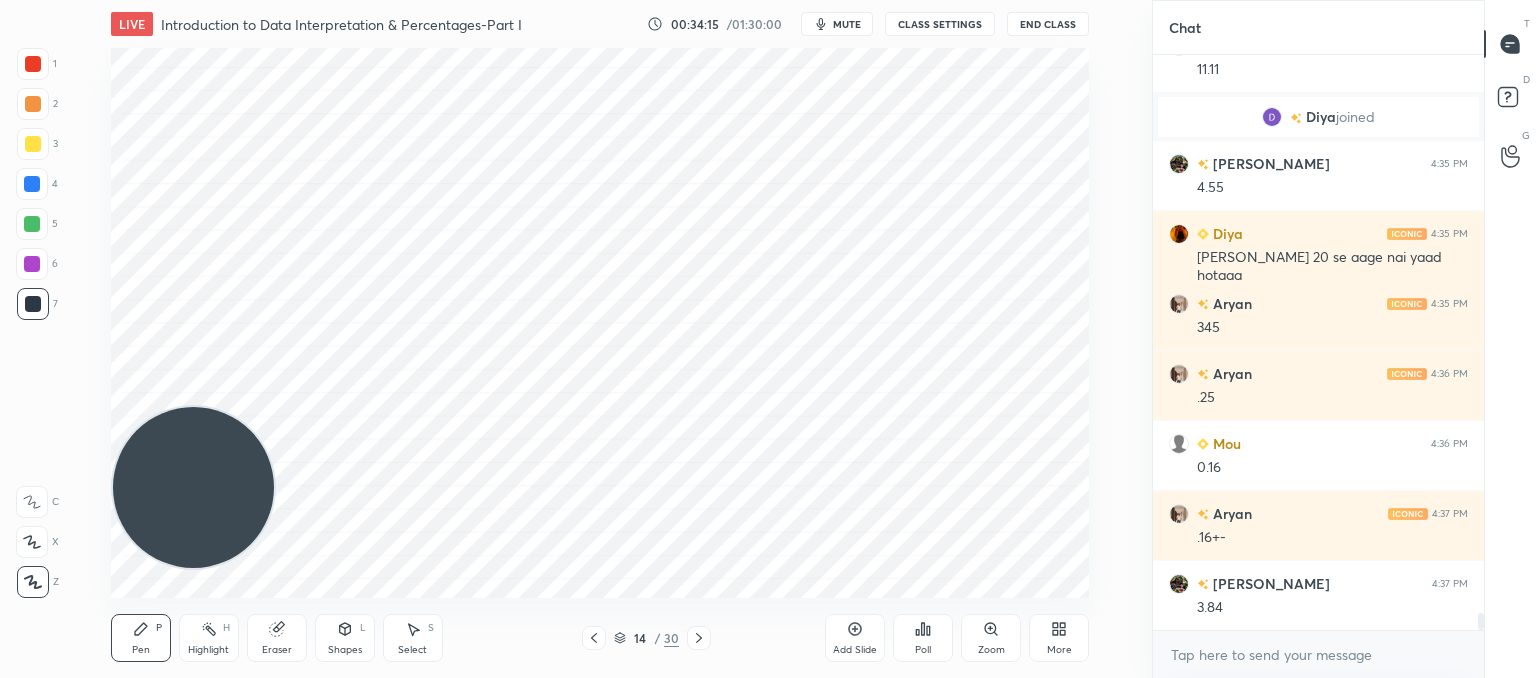 click 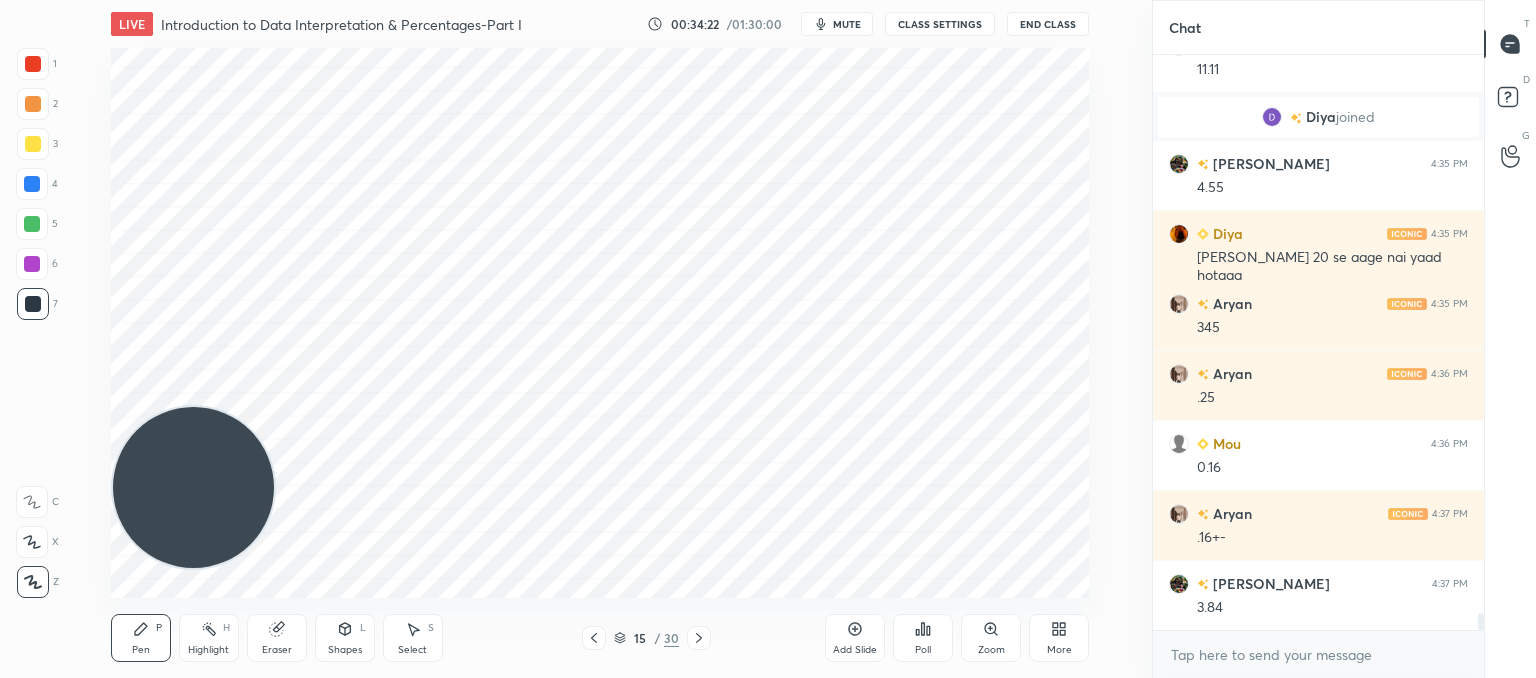 scroll, scrollTop: 18912, scrollLeft: 0, axis: vertical 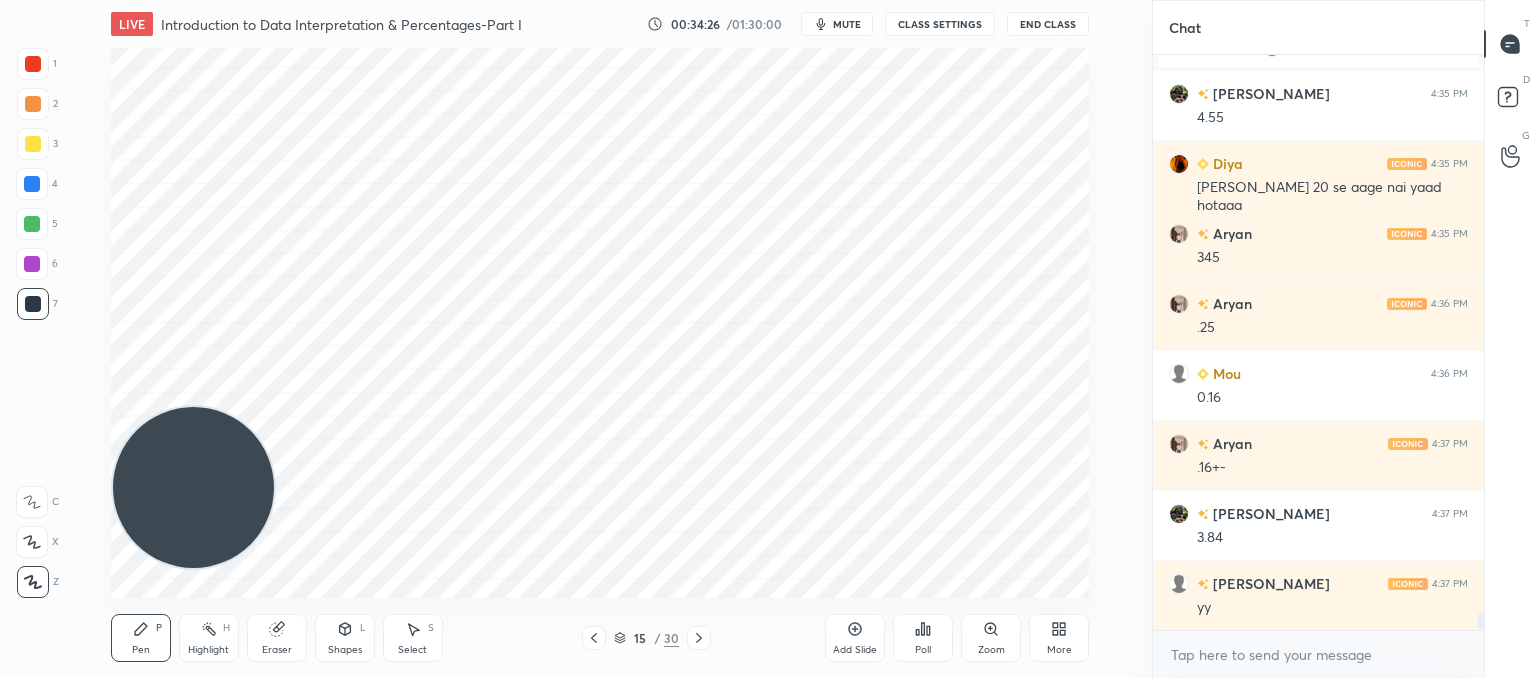 click 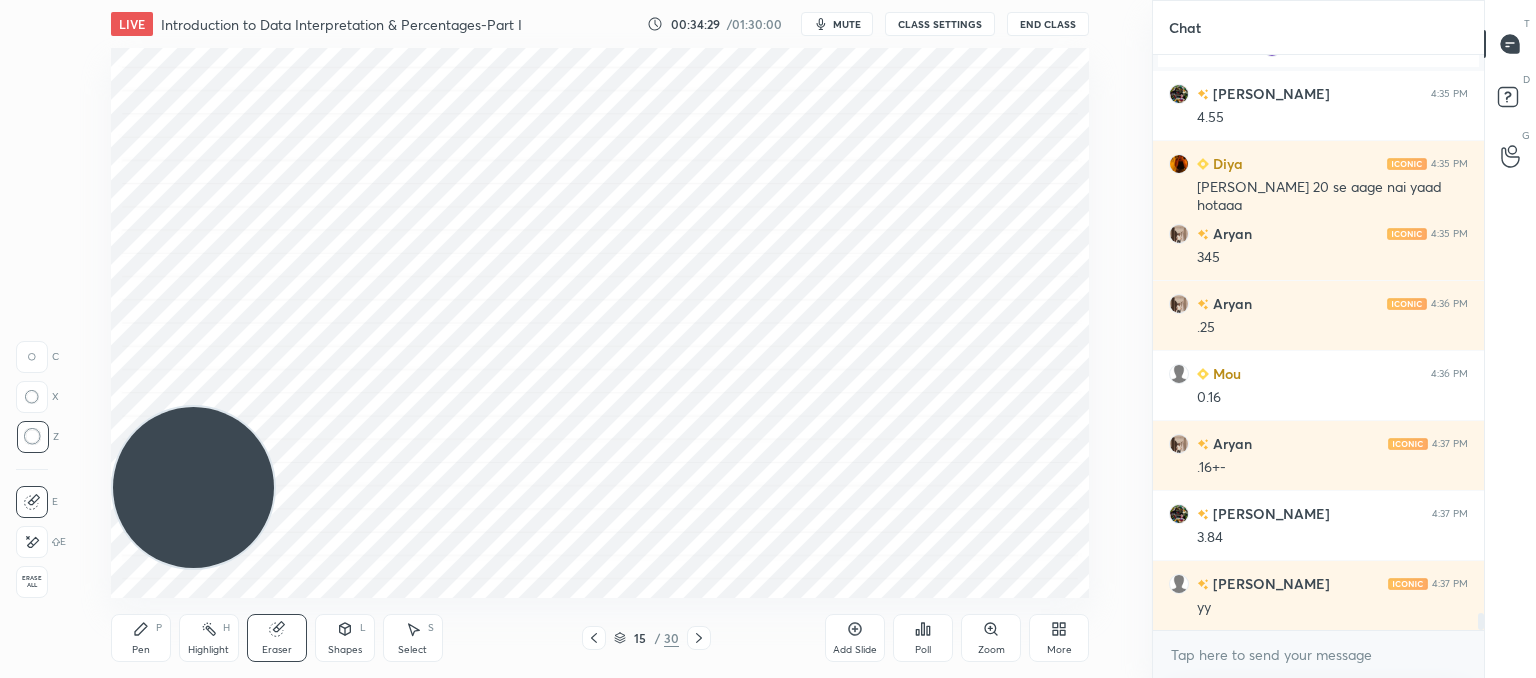 click on "Pen P" at bounding box center (141, 638) 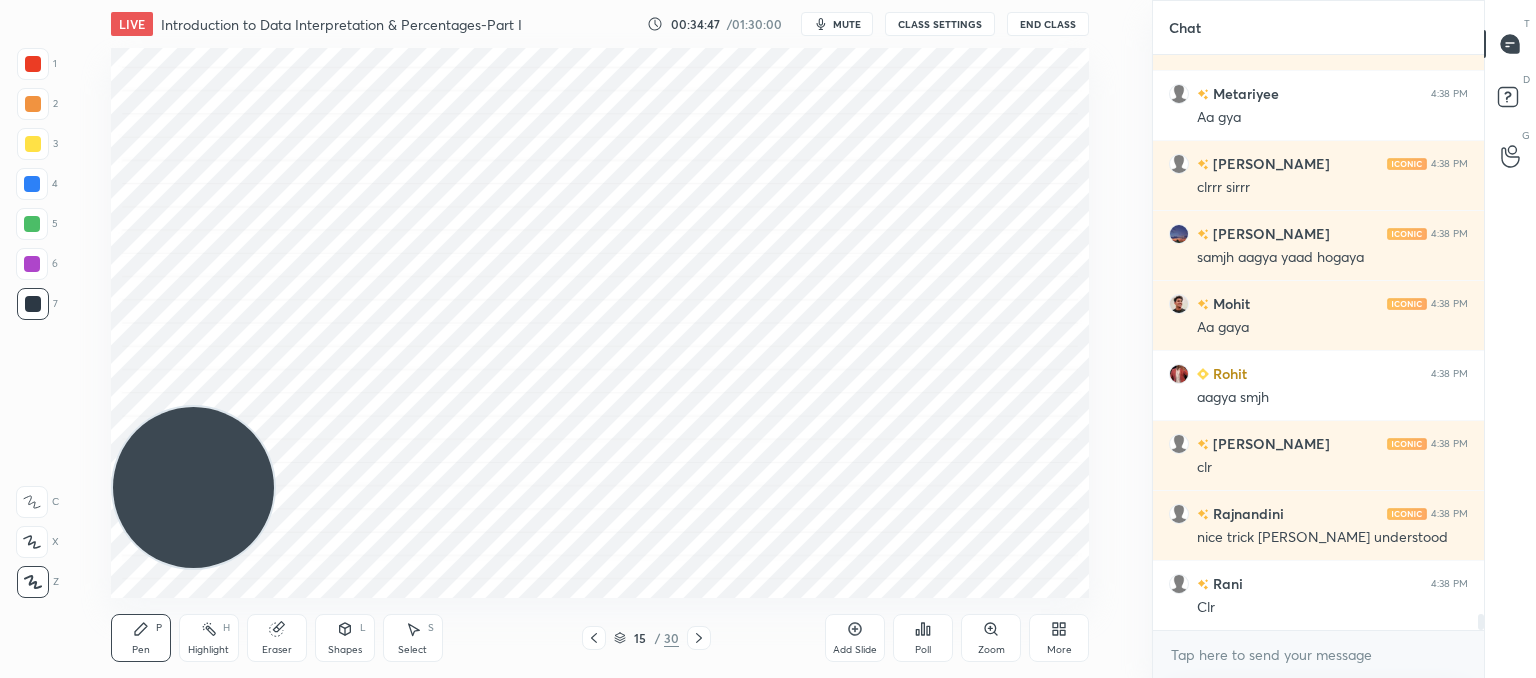 scroll, scrollTop: 19612, scrollLeft: 0, axis: vertical 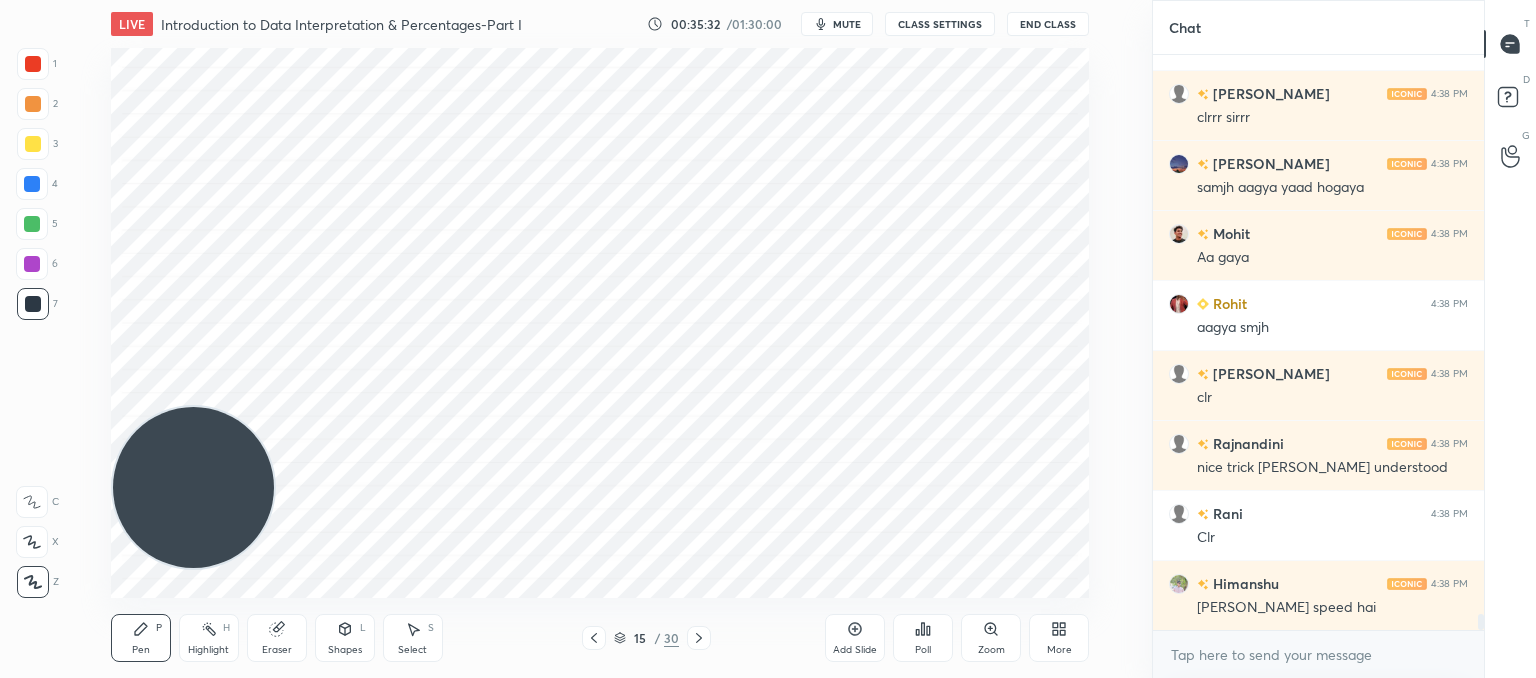 click 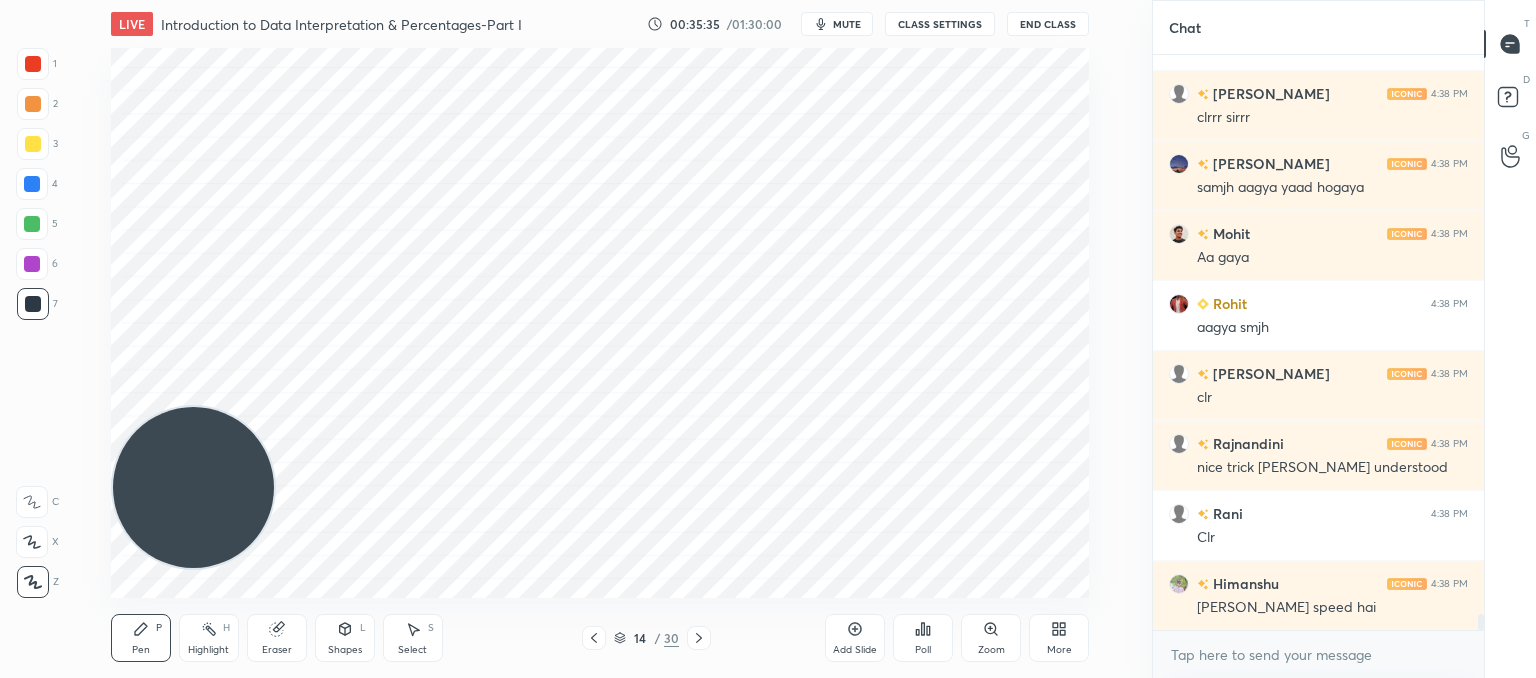 drag, startPoint x: 696, startPoint y: 638, endPoint x: 687, endPoint y: 604, distance: 35.17101 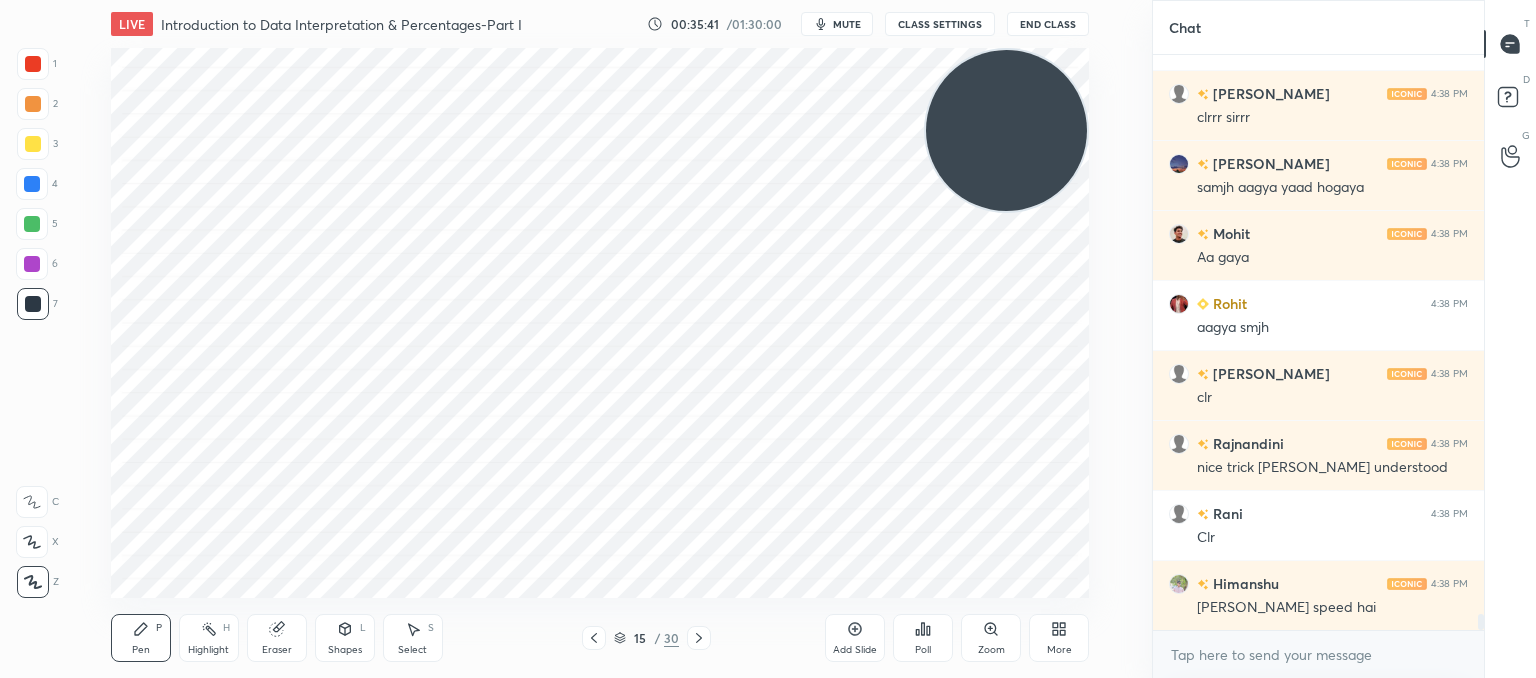 drag, startPoint x: 170, startPoint y: 494, endPoint x: 1040, endPoint y: 127, distance: 944.2399 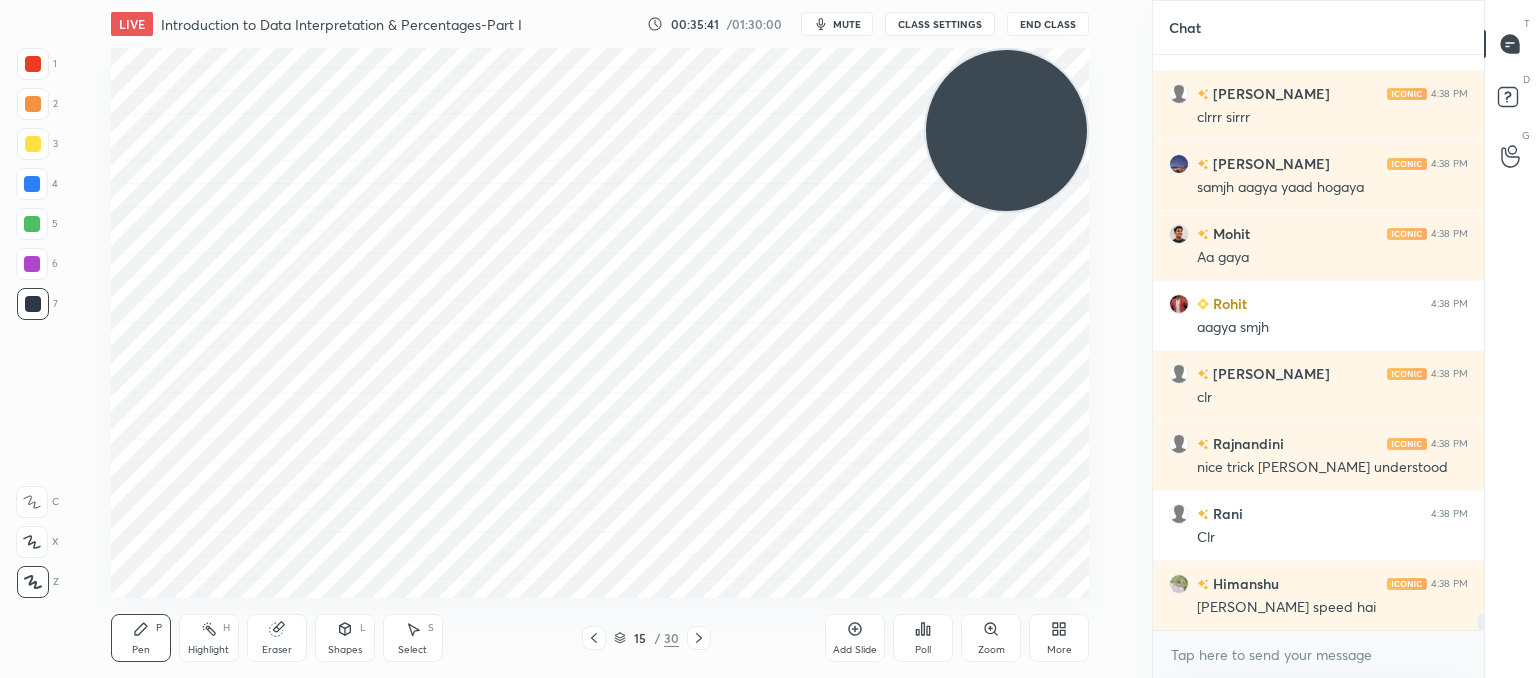 click on "1 2 3 4 5 6 7 C X Z C X Z E E Erase all   H H LIVE Introduction to Data Interpretation & Percentages-Part I 00:35:41 /  01:30:00 mute CLASS SETTINGS End Class Setting up your live class Poll for   secs No correct answer Start poll Back Introduction to Data Interpretation & Percentages-Part I • L1 of Booster Course on Data Interpretation for CAT & OMETs 2025 Lokesh Agarwal Pen P Highlight H Eraser Shapes L Select S 15 / 30 Add Slide Poll Zoom More Chat Riya 4:38 PM Sahi hai sir Metariyee 4:38 PM Aa gya Khushleen 4:38 PM clrrr sirrr Angela 4:38 PM samjh aagya yaad hogaya Mohit 4:38 PM Aa gaya Rohit 4:38 PM aagya smjh sudeepta 4:38 PM clr Rajnandini 4:38 PM nice trick sir understood Rani 4:38 PM Clr Himanshu 4:38 PM sir sahi speed hai JUMP TO LATEST Enable hand raising Enable raise hand to speak to learners. Once enabled, chat will be turned off temporarily. Enable x   introducing Raise a hand with a doubt Now learners can raise their hand along with a doubt  How it works? Priya Asked a doubt 1 Pick this doubt" at bounding box center [768, 339] 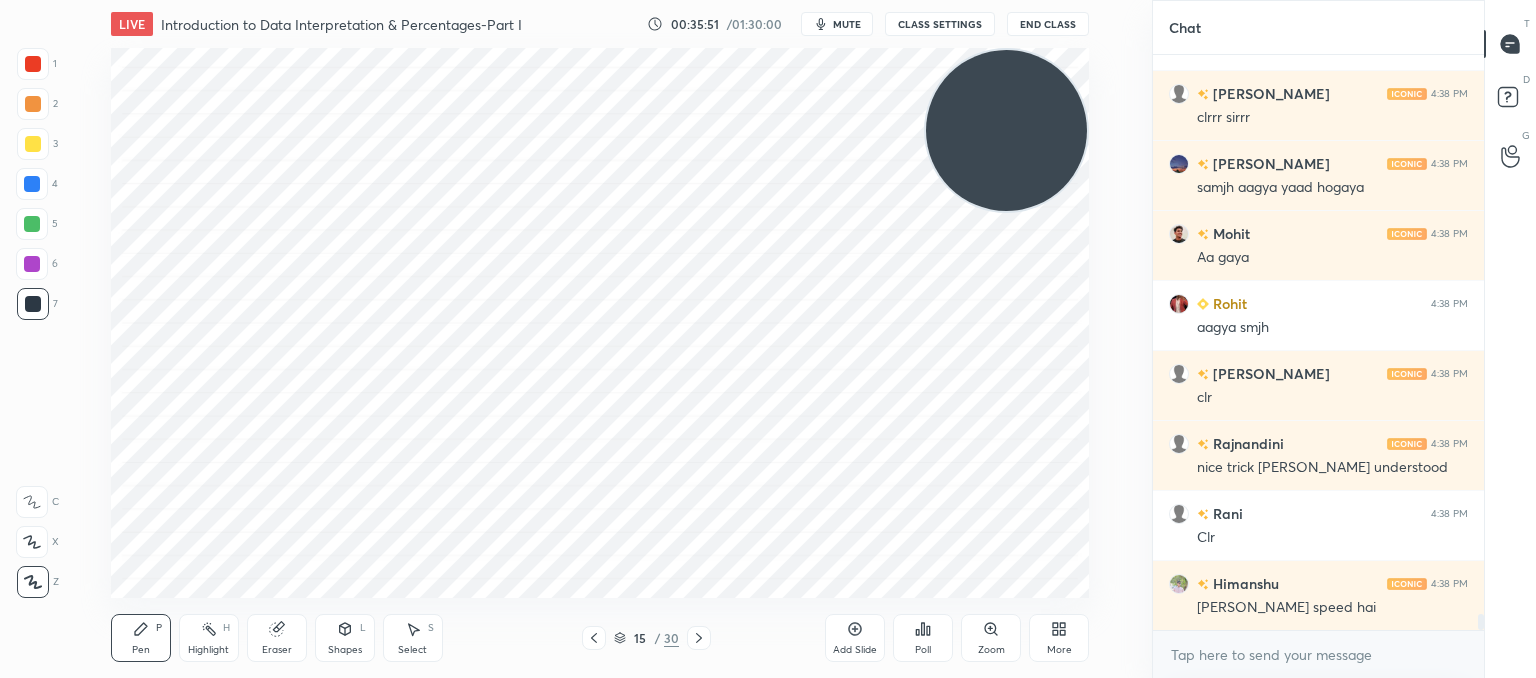 scroll, scrollTop: 19682, scrollLeft: 0, axis: vertical 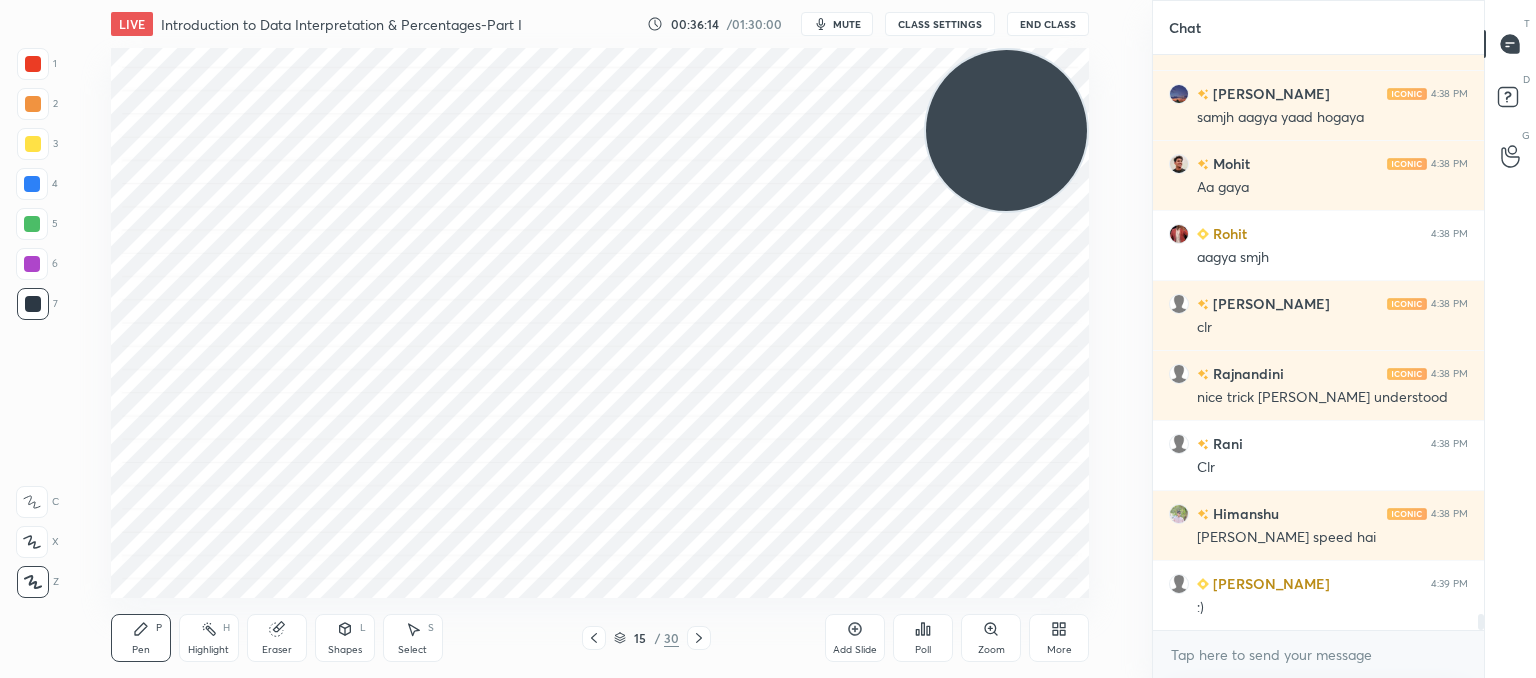 click 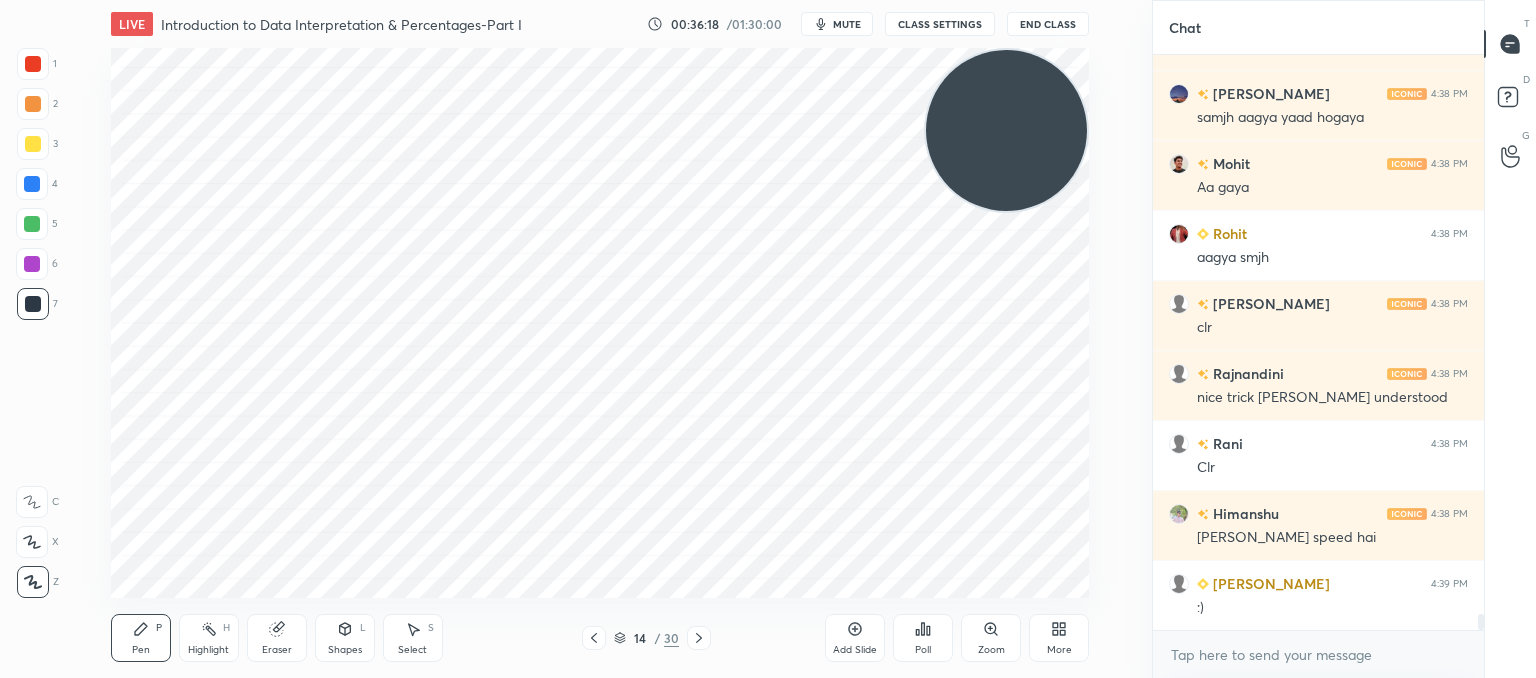 click 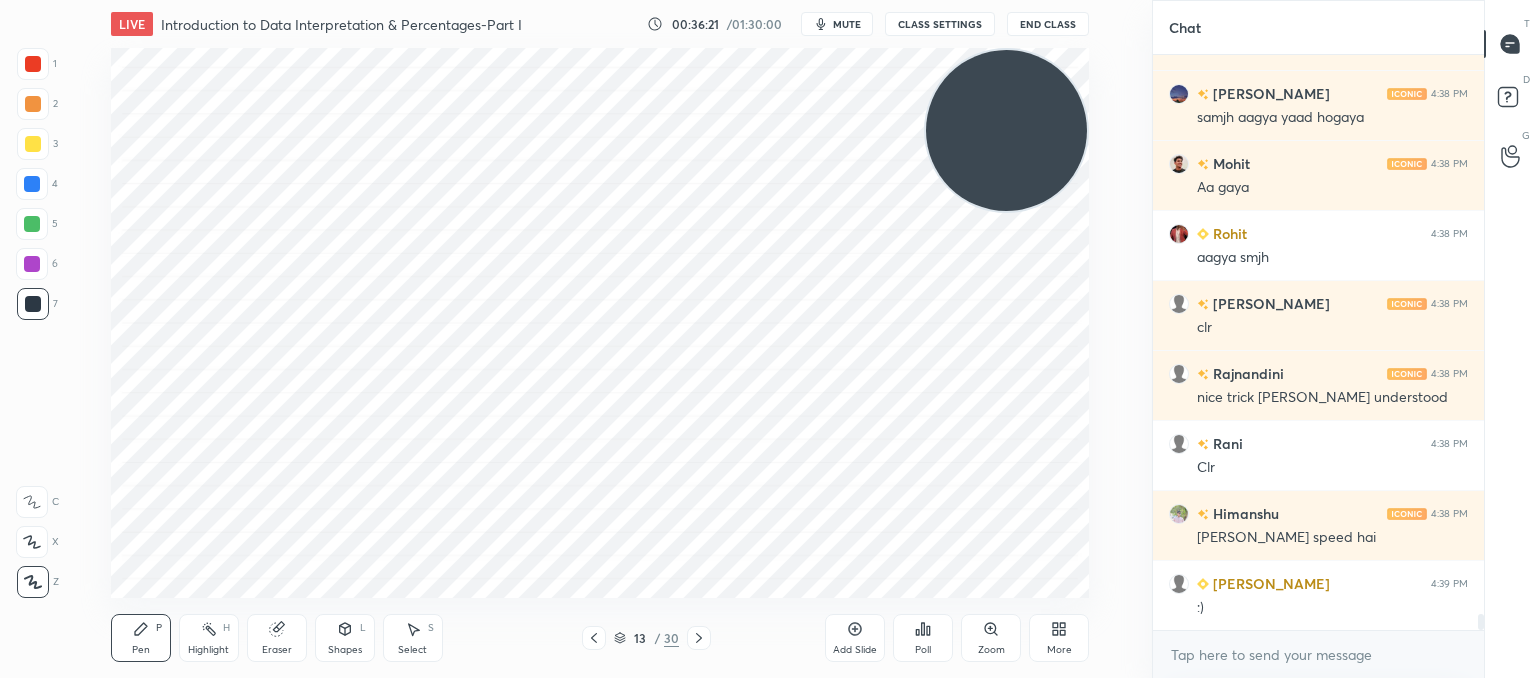 click 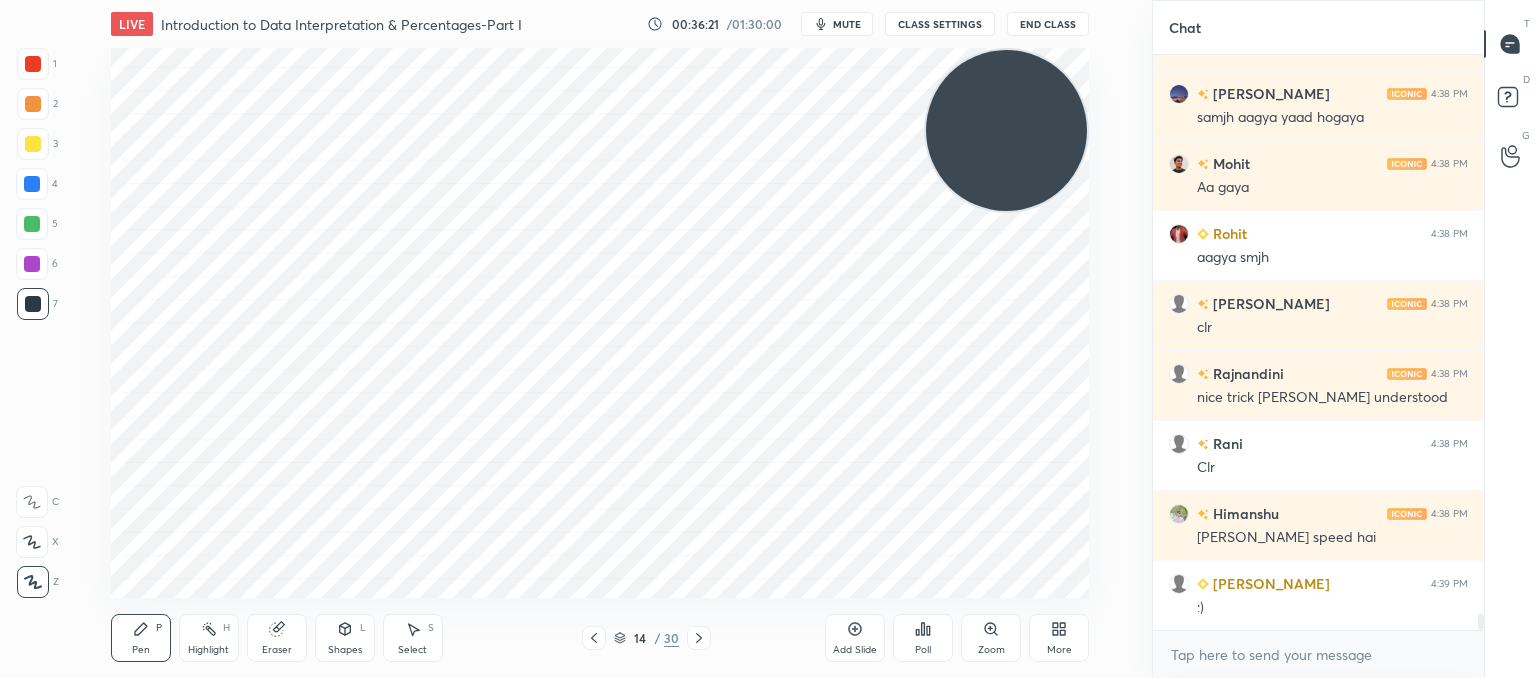 click 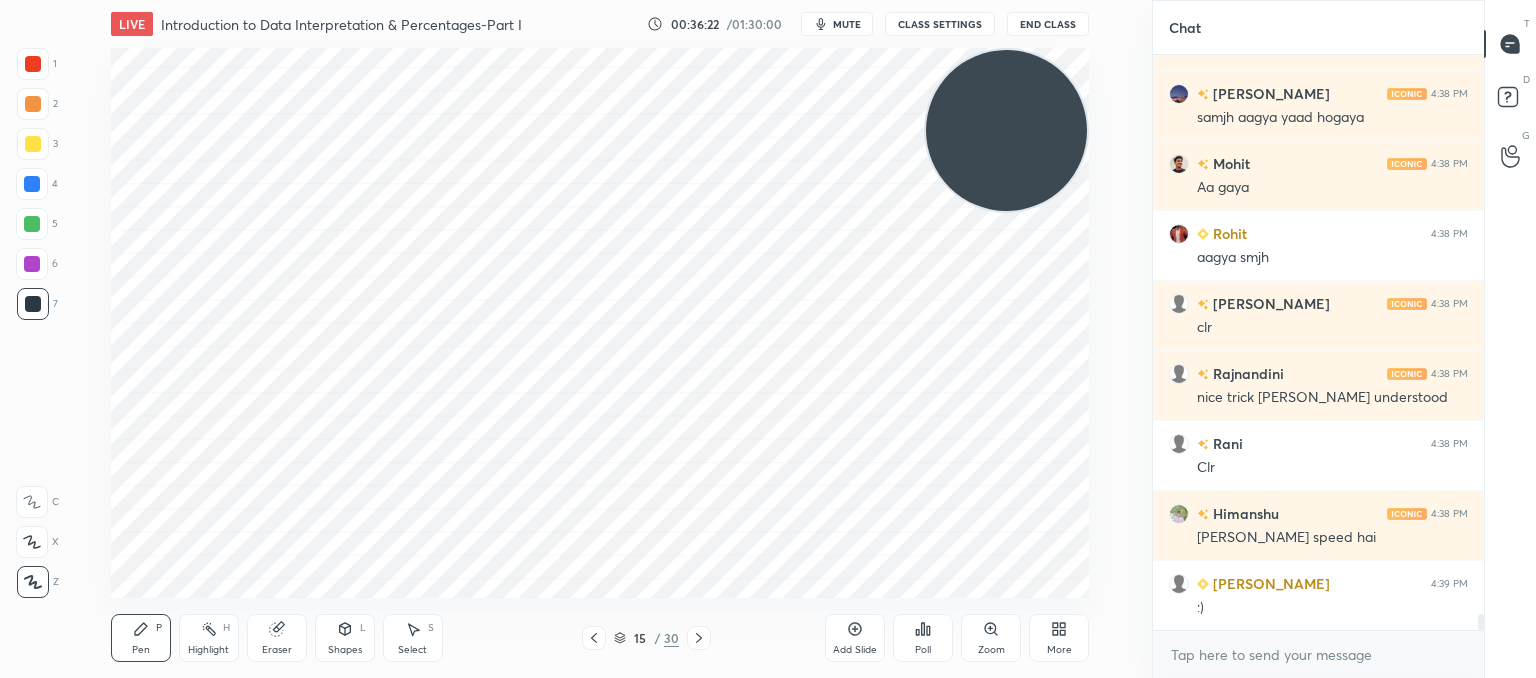 click 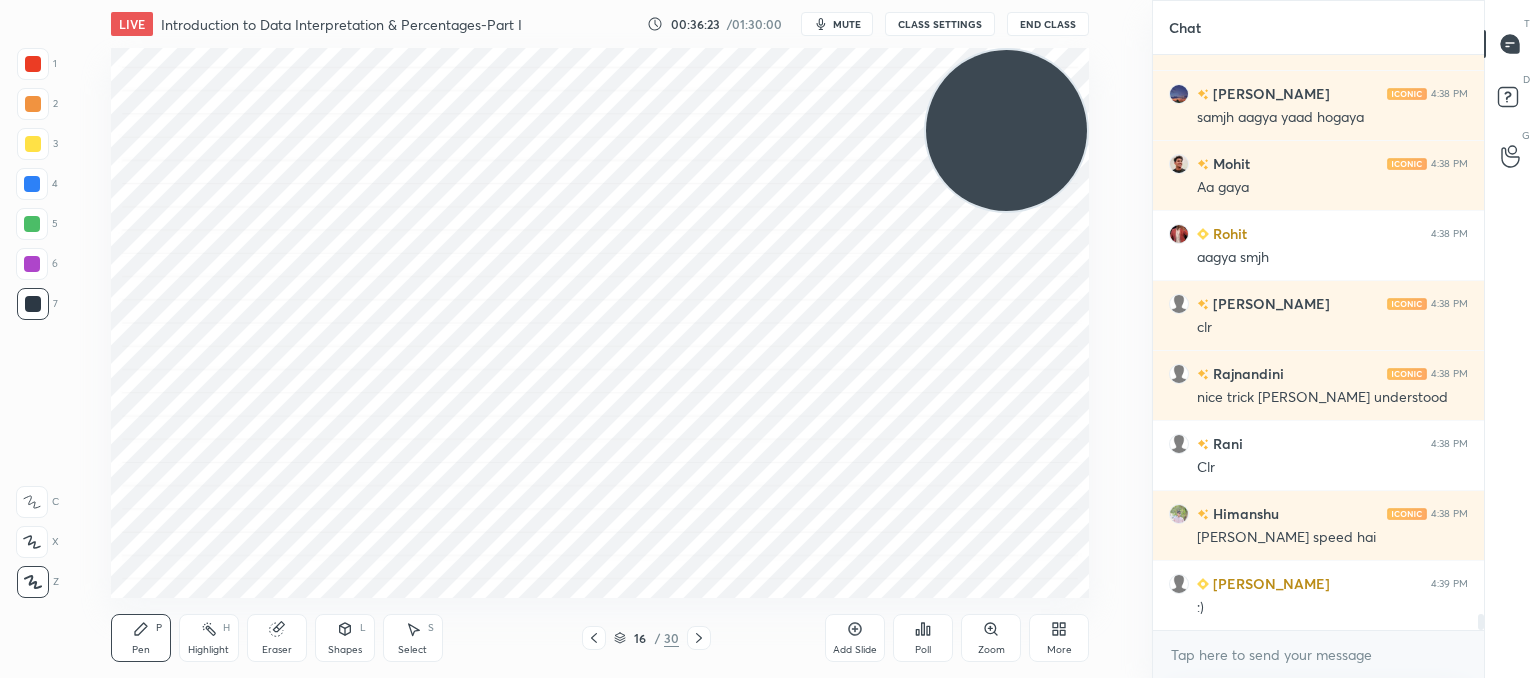 click 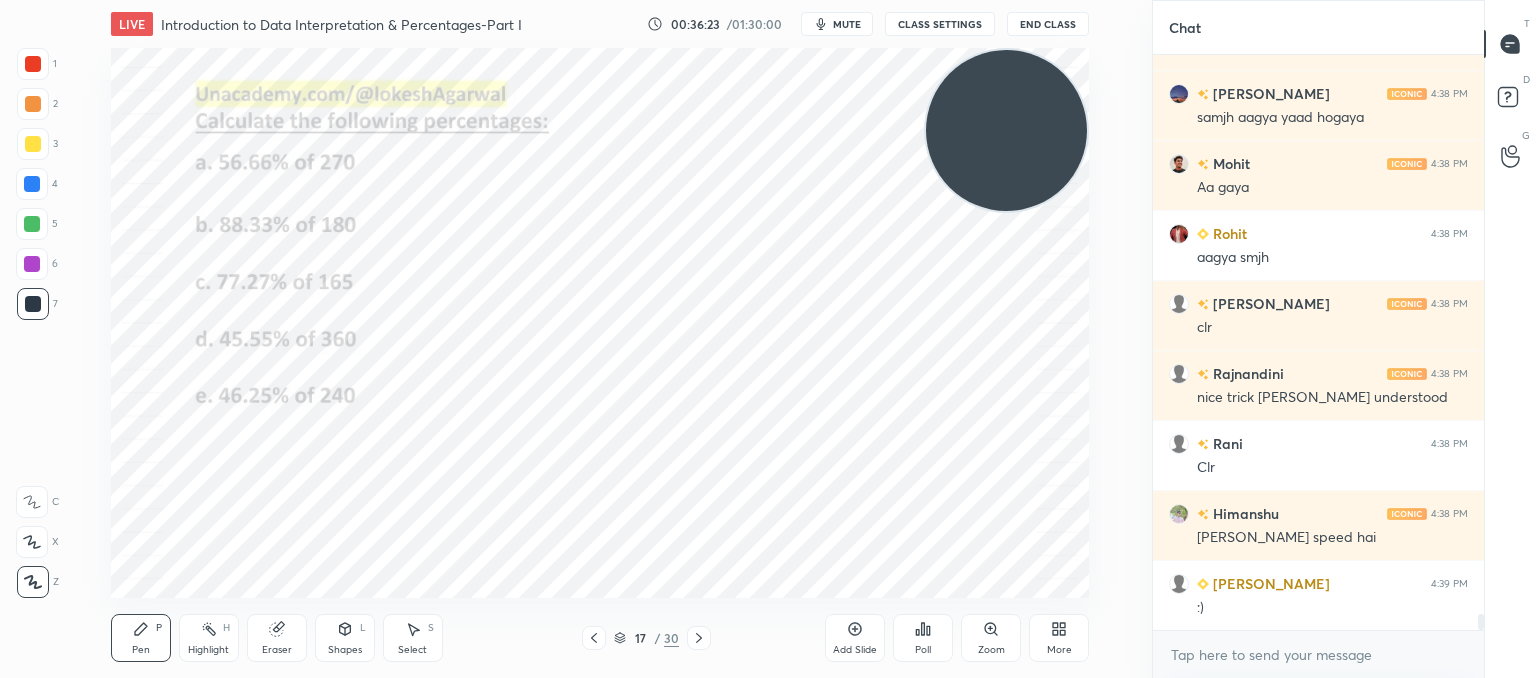 scroll, scrollTop: 19752, scrollLeft: 0, axis: vertical 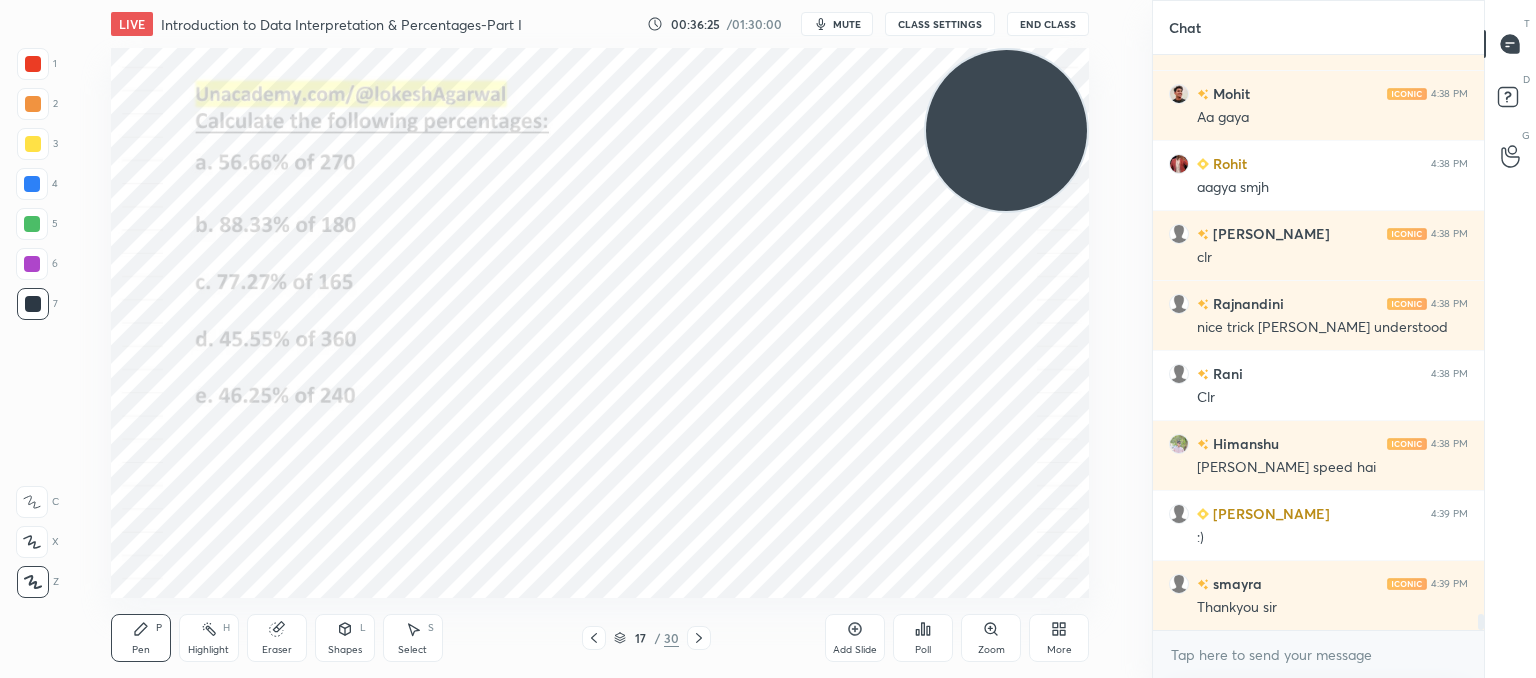 drag, startPoint x: 592, startPoint y: 635, endPoint x: 602, endPoint y: 604, distance: 32.572994 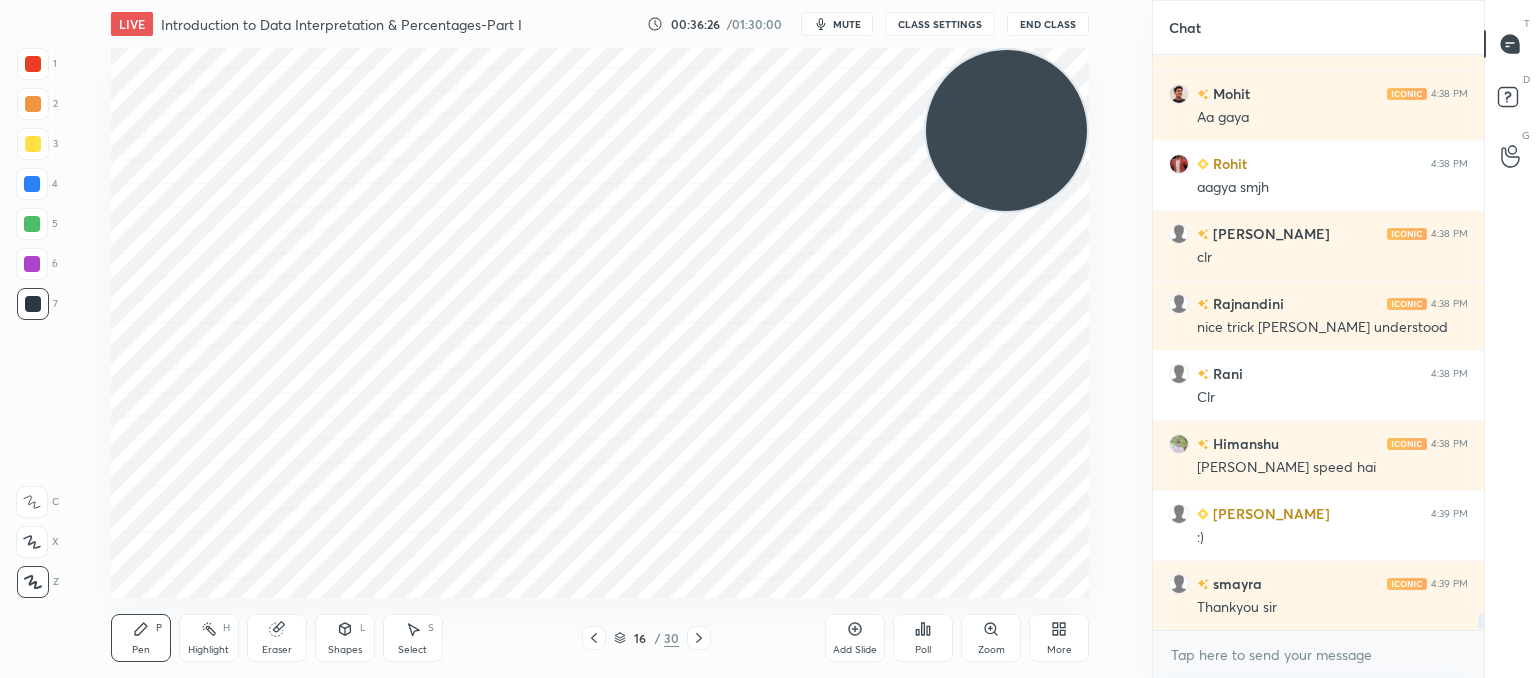 scroll, scrollTop: 19822, scrollLeft: 0, axis: vertical 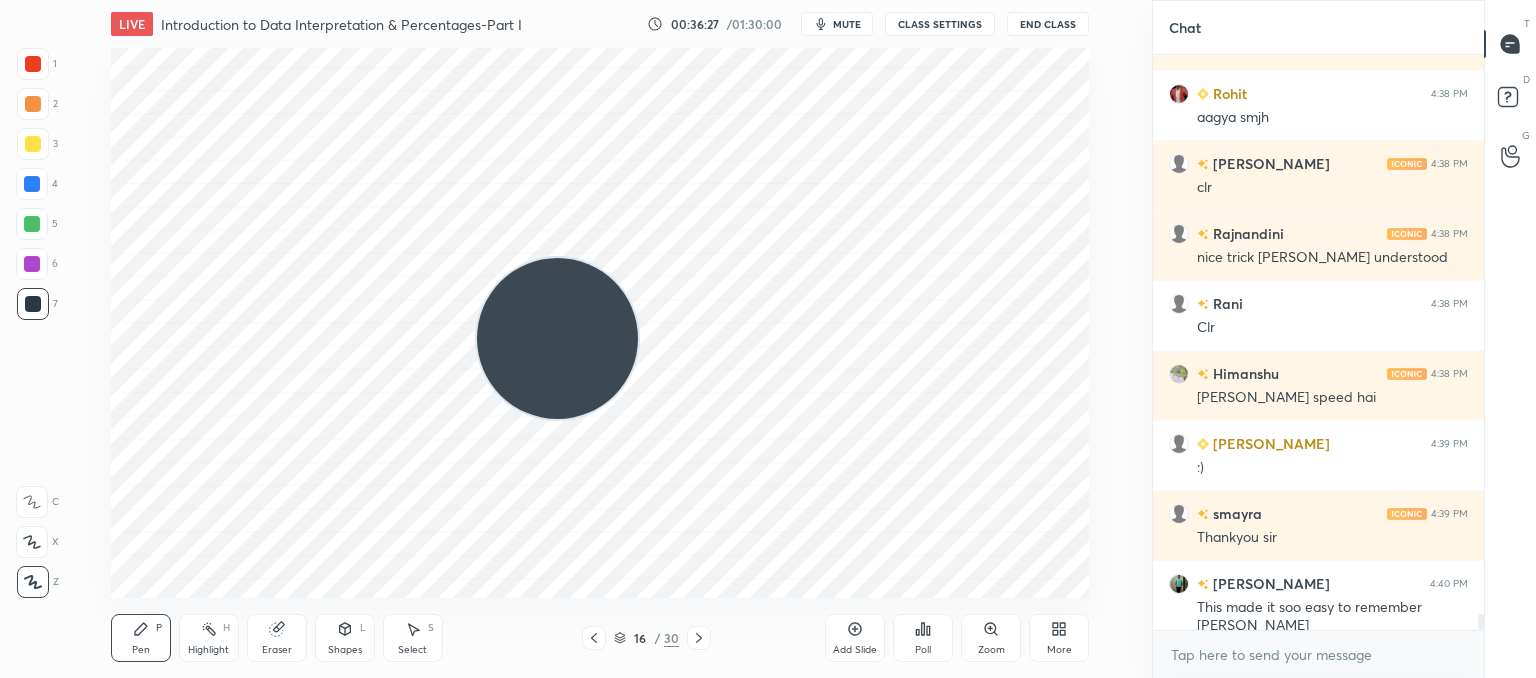 drag, startPoint x: 1005, startPoint y: 105, endPoint x: 4, endPoint y: 724, distance: 1176.9291 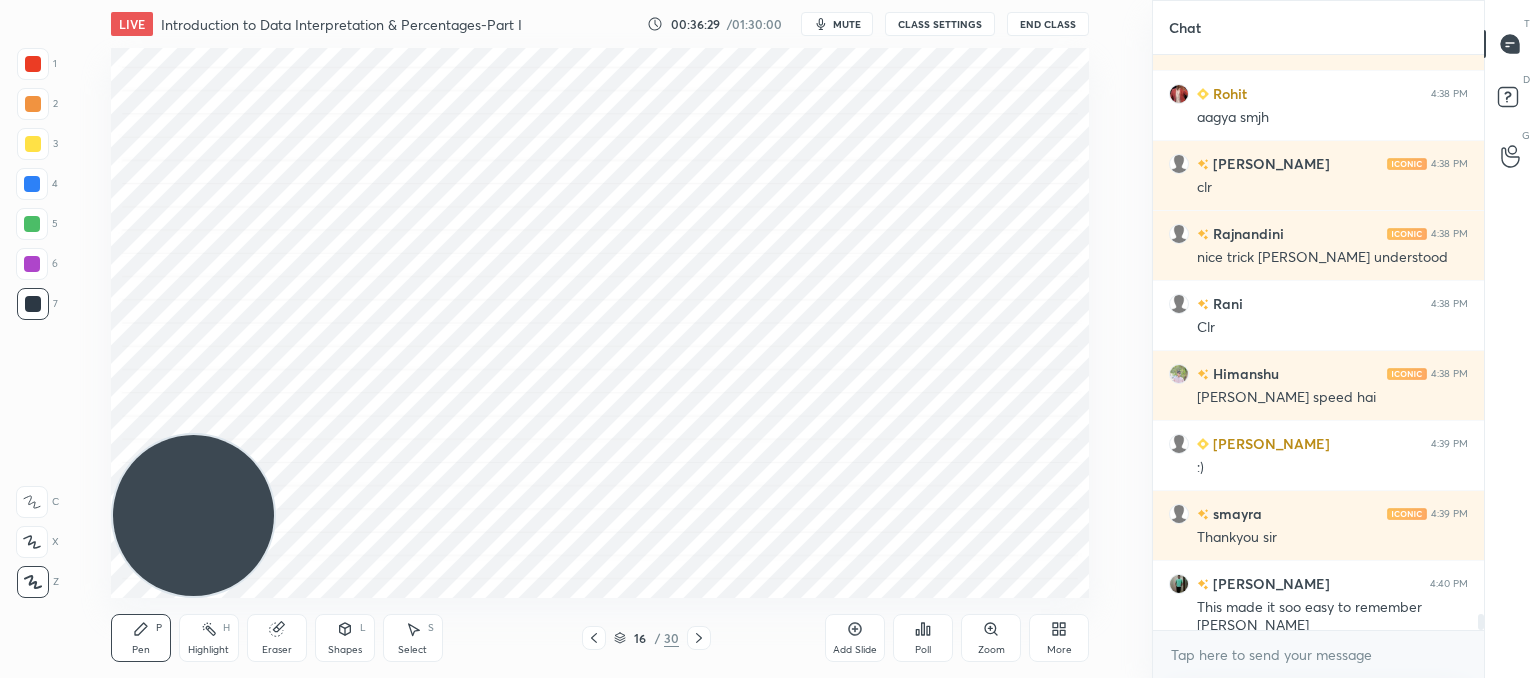 drag, startPoint x: 412, startPoint y: 637, endPoint x: 412, endPoint y: 625, distance: 12 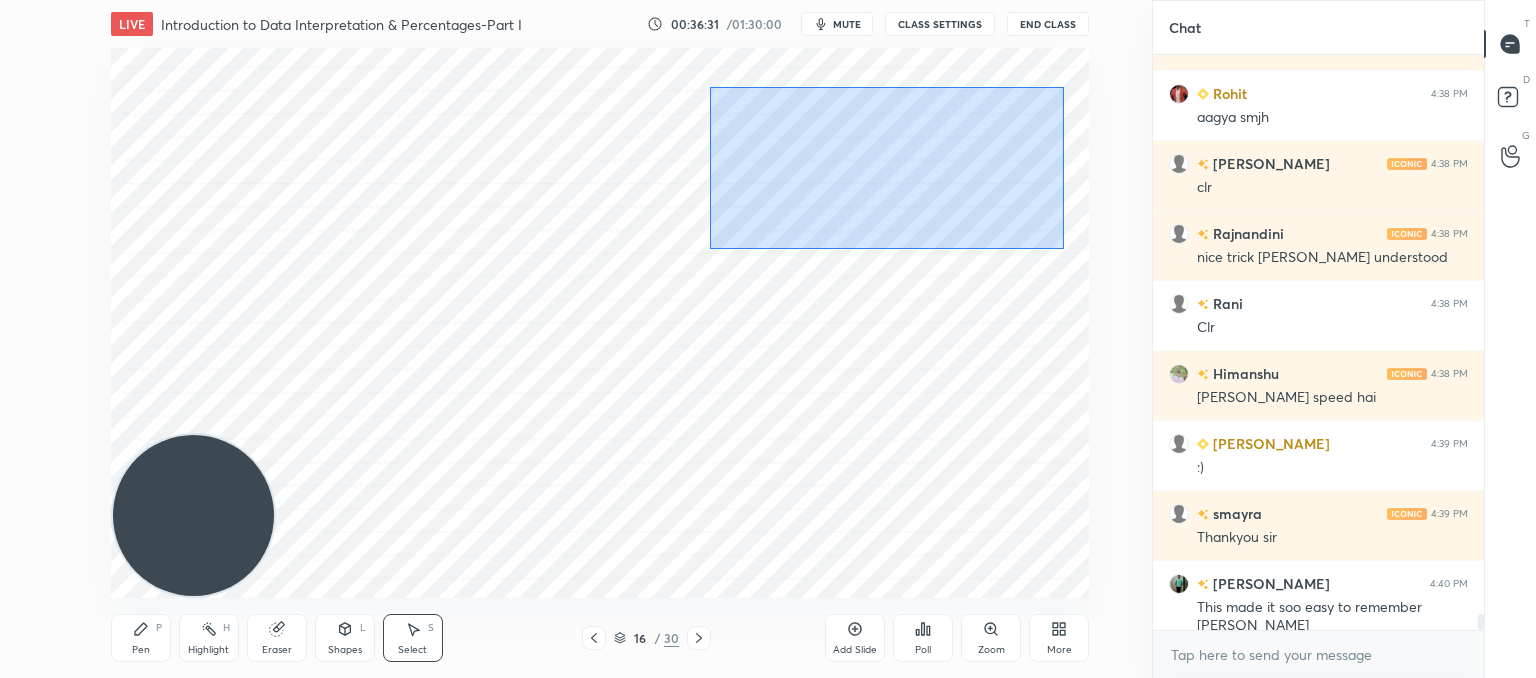 drag, startPoint x: 1064, startPoint y: 246, endPoint x: 709, endPoint y: 89, distance: 388.16748 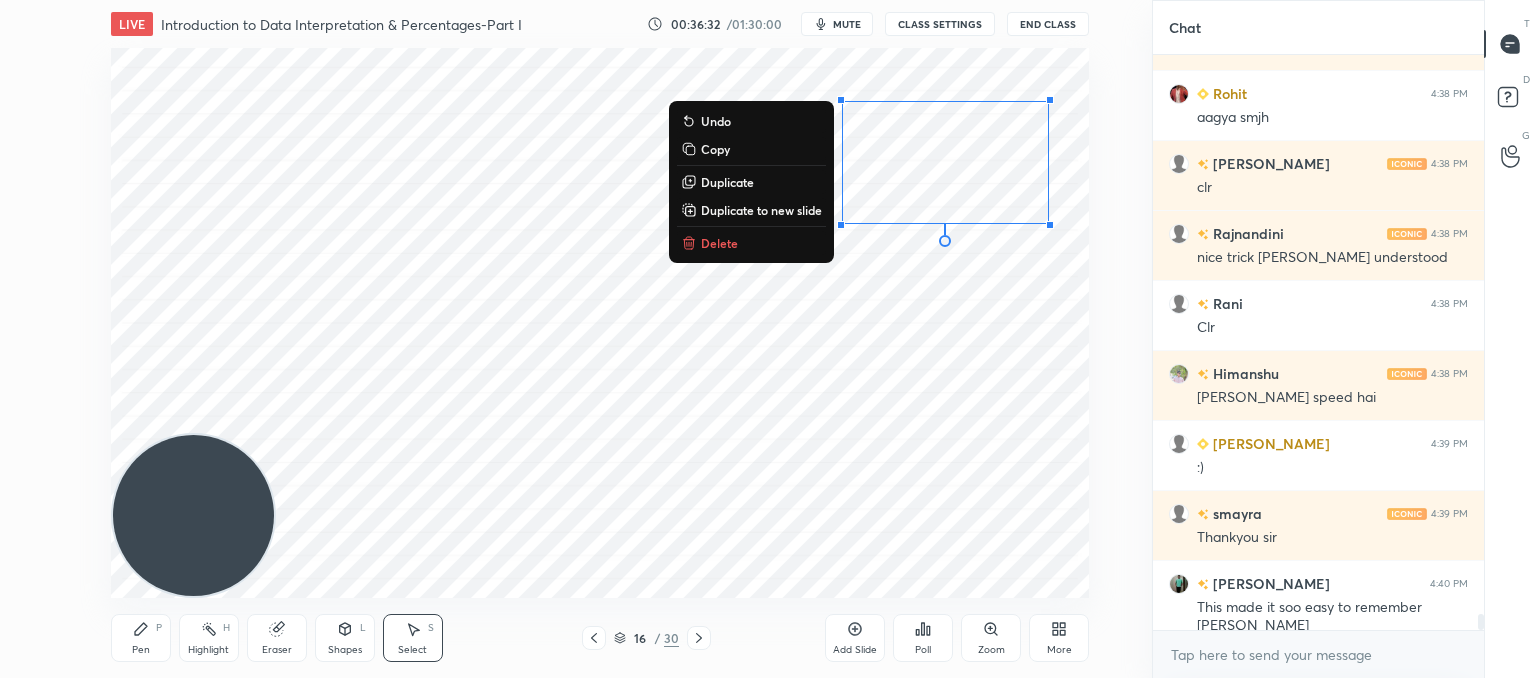 click on "Delete" at bounding box center (719, 243) 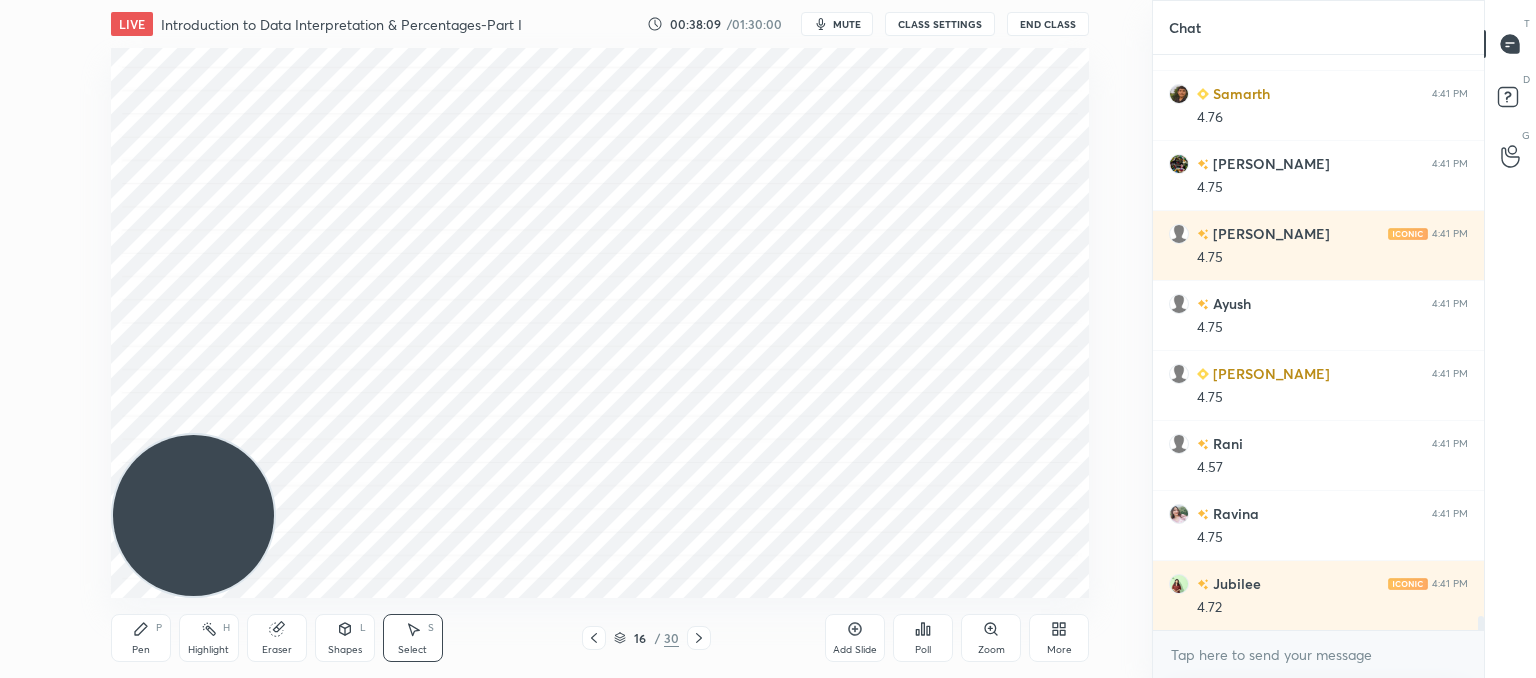scroll, scrollTop: 23972, scrollLeft: 0, axis: vertical 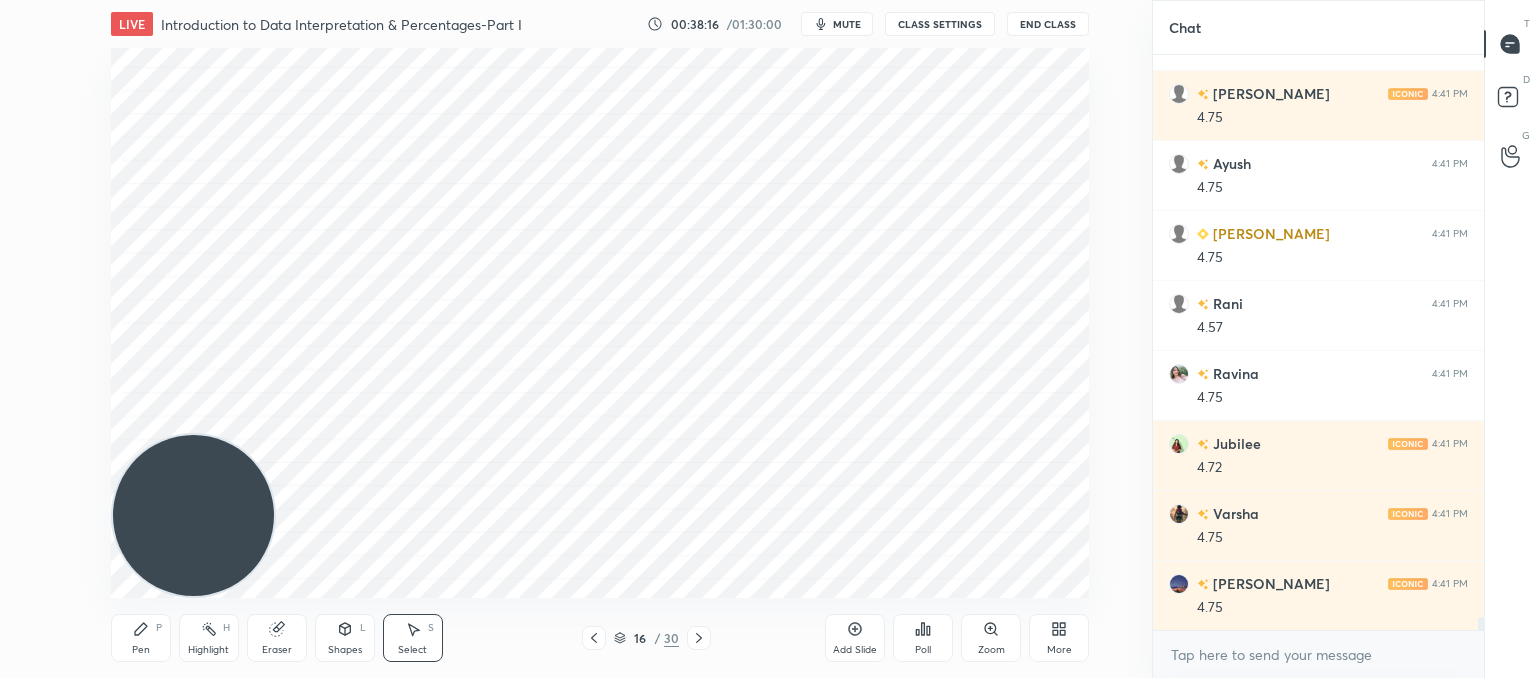 drag, startPoint x: 122, startPoint y: 644, endPoint x: 134, endPoint y: 631, distance: 17.691807 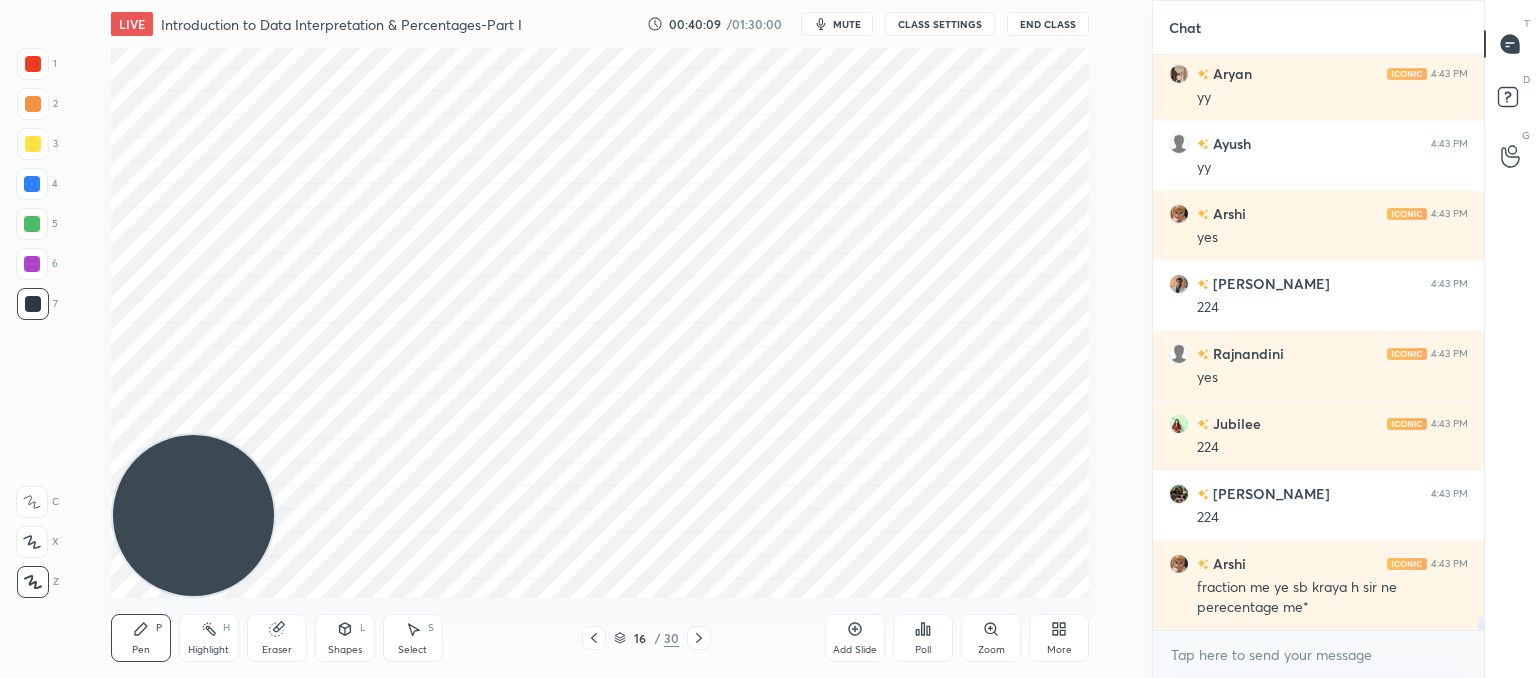 scroll, scrollTop: 25742, scrollLeft: 0, axis: vertical 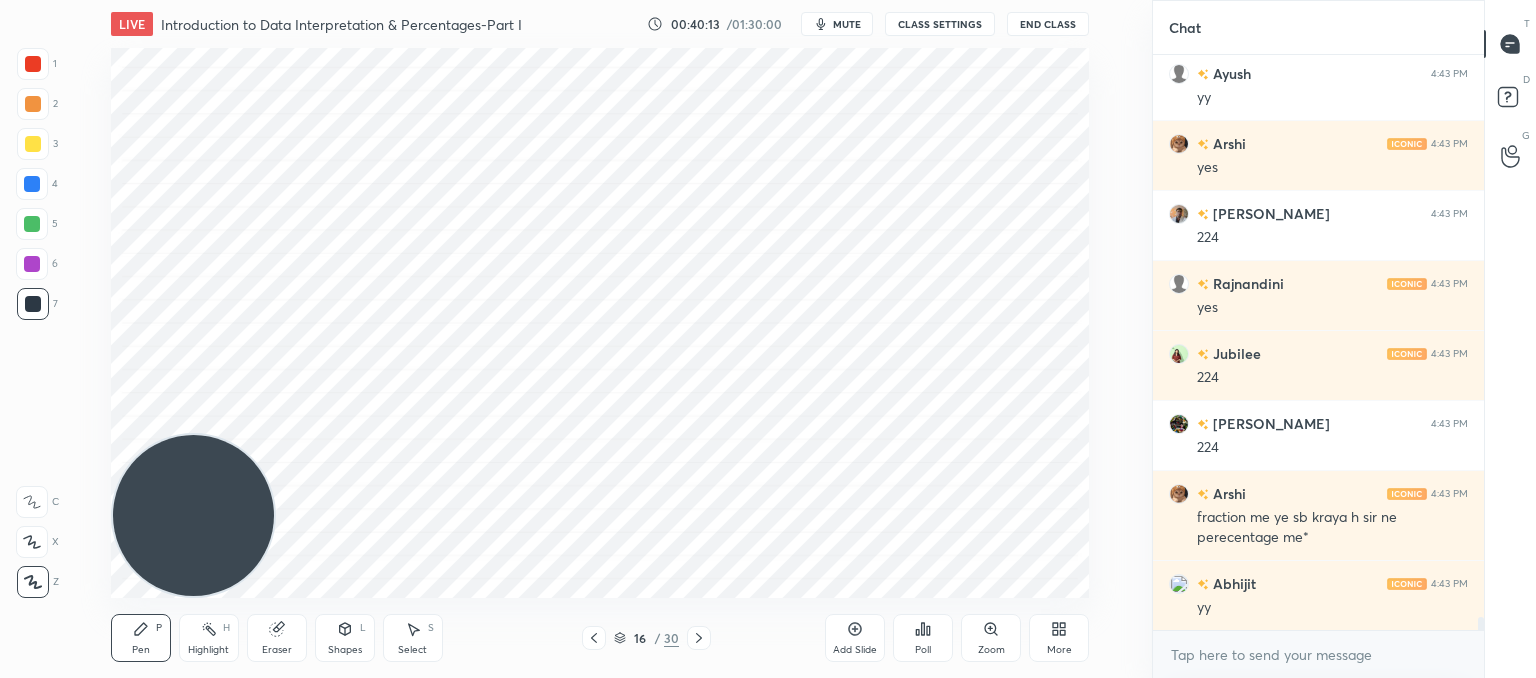 click 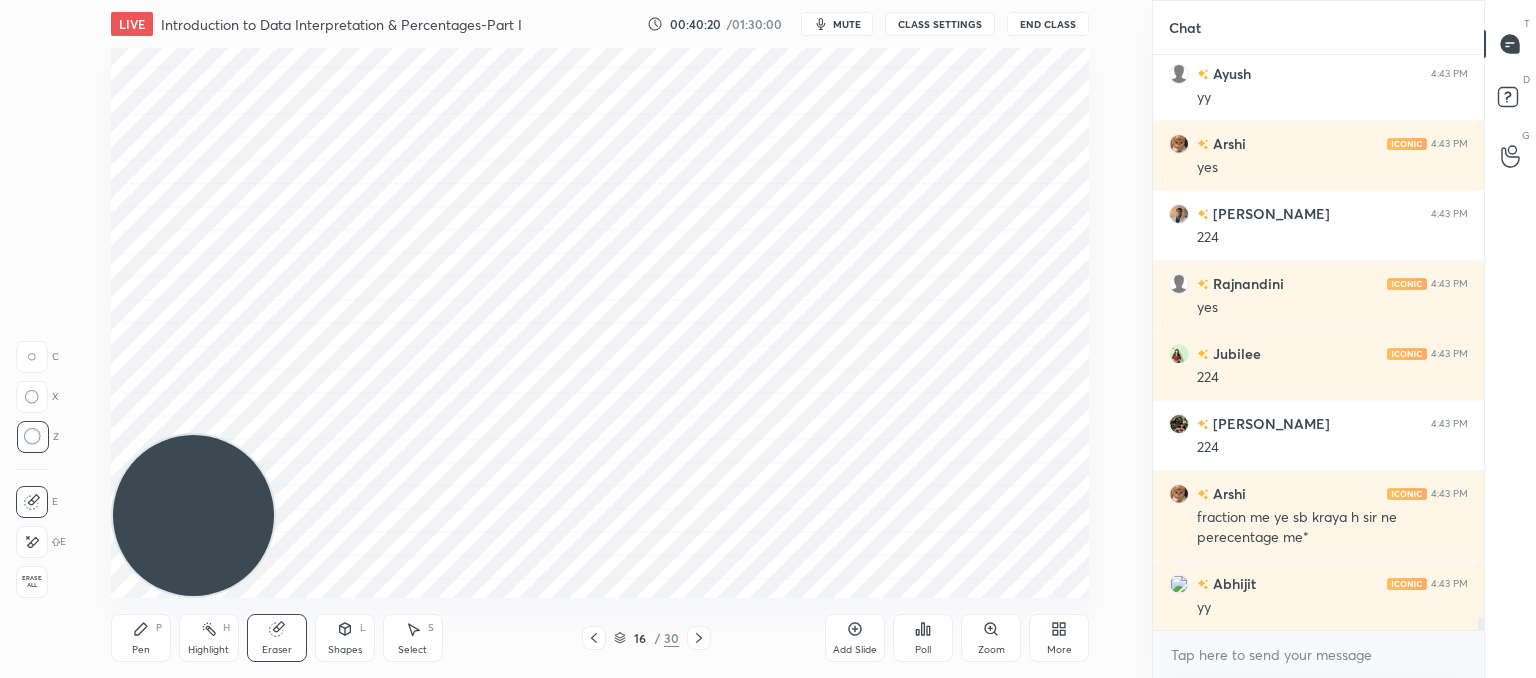 drag, startPoint x: 144, startPoint y: 640, endPoint x: 178, endPoint y: 619, distance: 39.962482 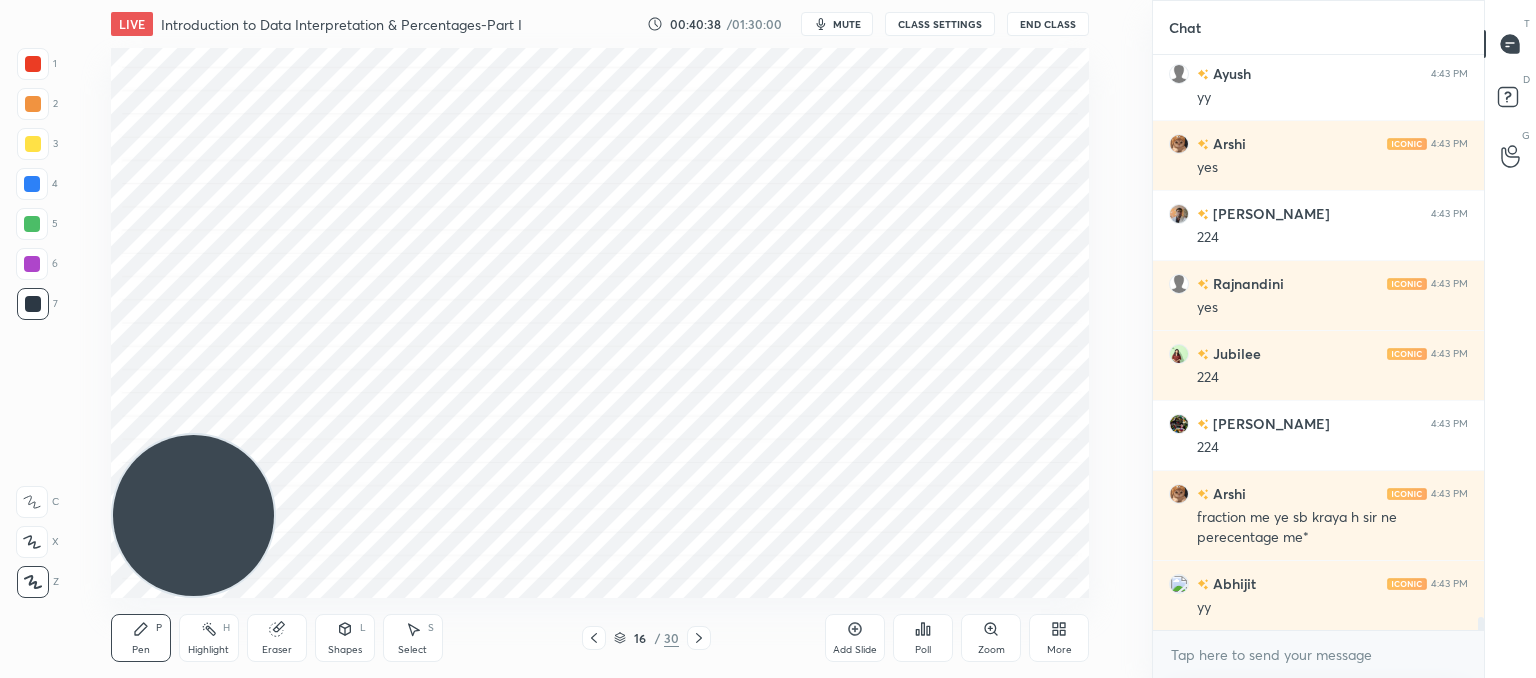 scroll, scrollTop: 25812, scrollLeft: 0, axis: vertical 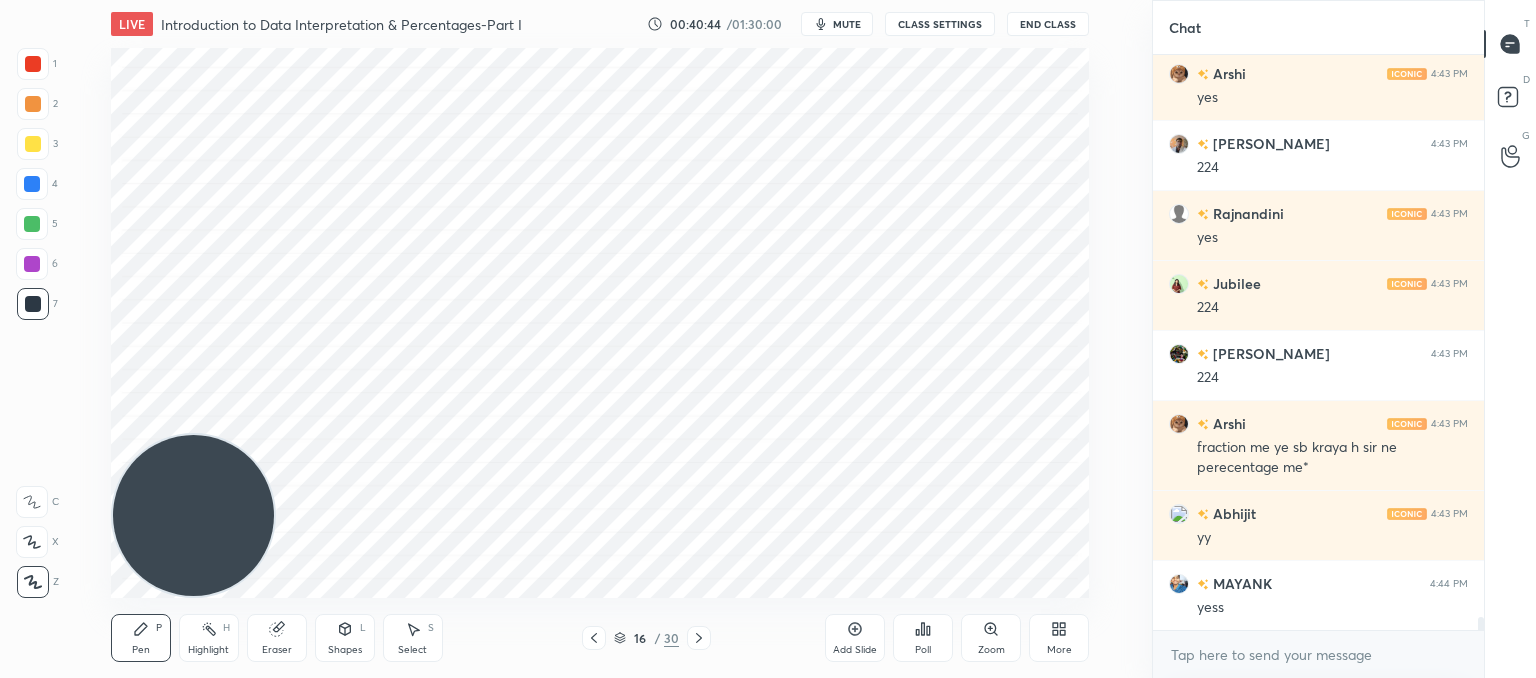 click 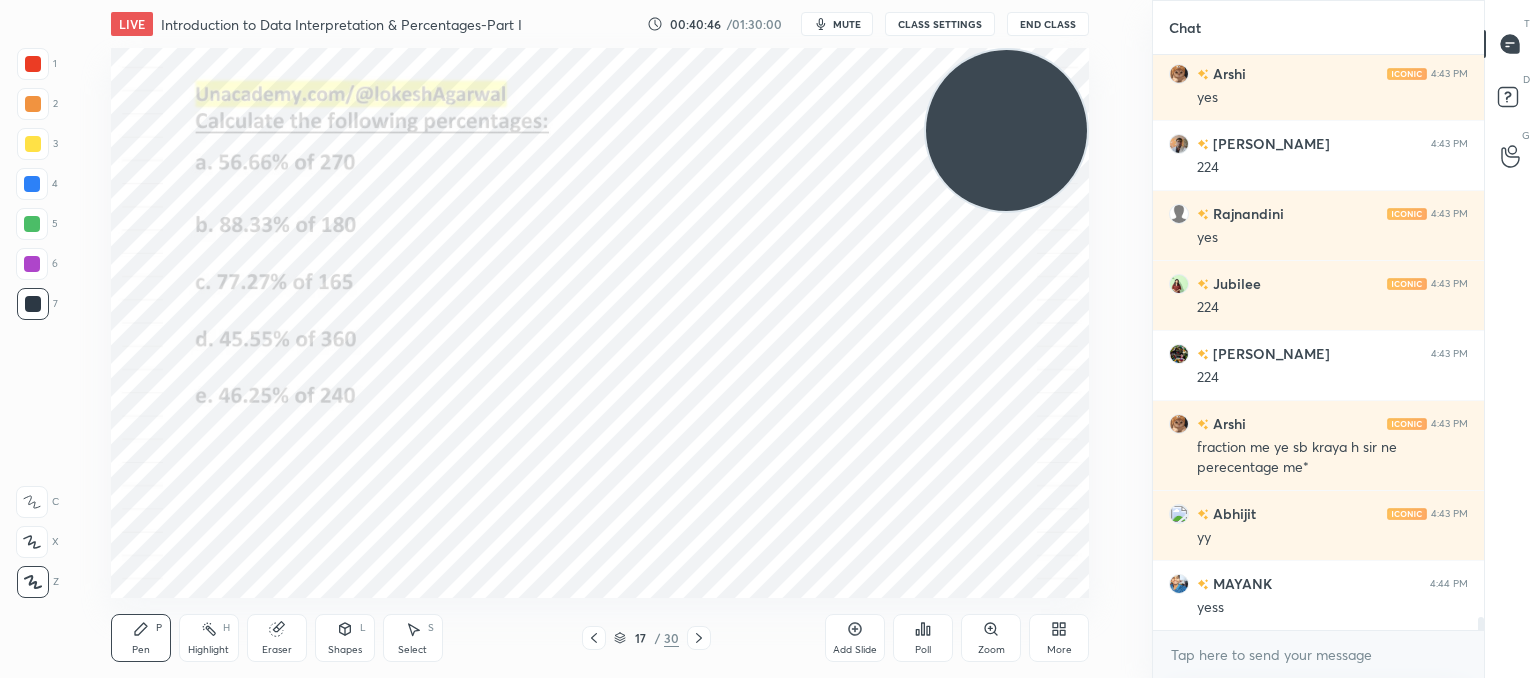 drag, startPoint x: 192, startPoint y: 473, endPoint x: 1040, endPoint y: 77, distance: 935.906 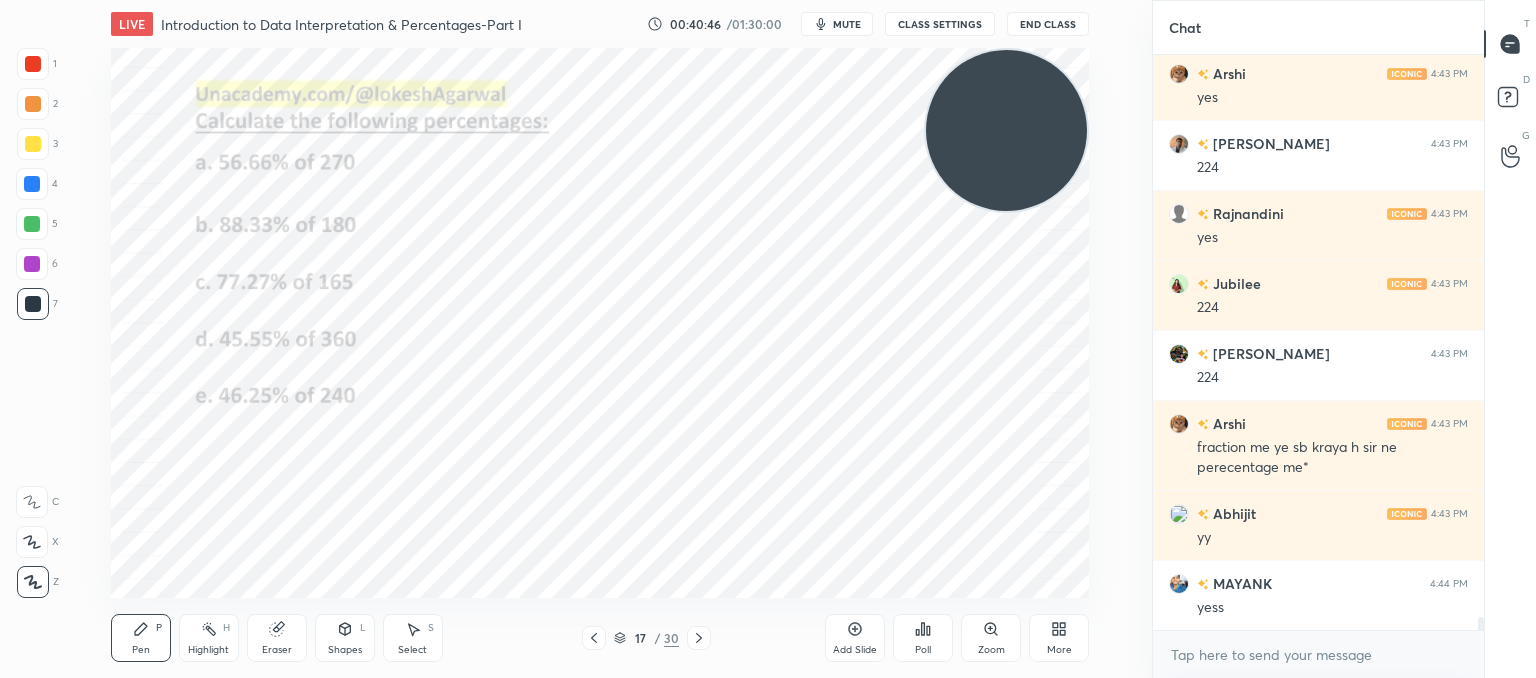 click at bounding box center (1006, 130) 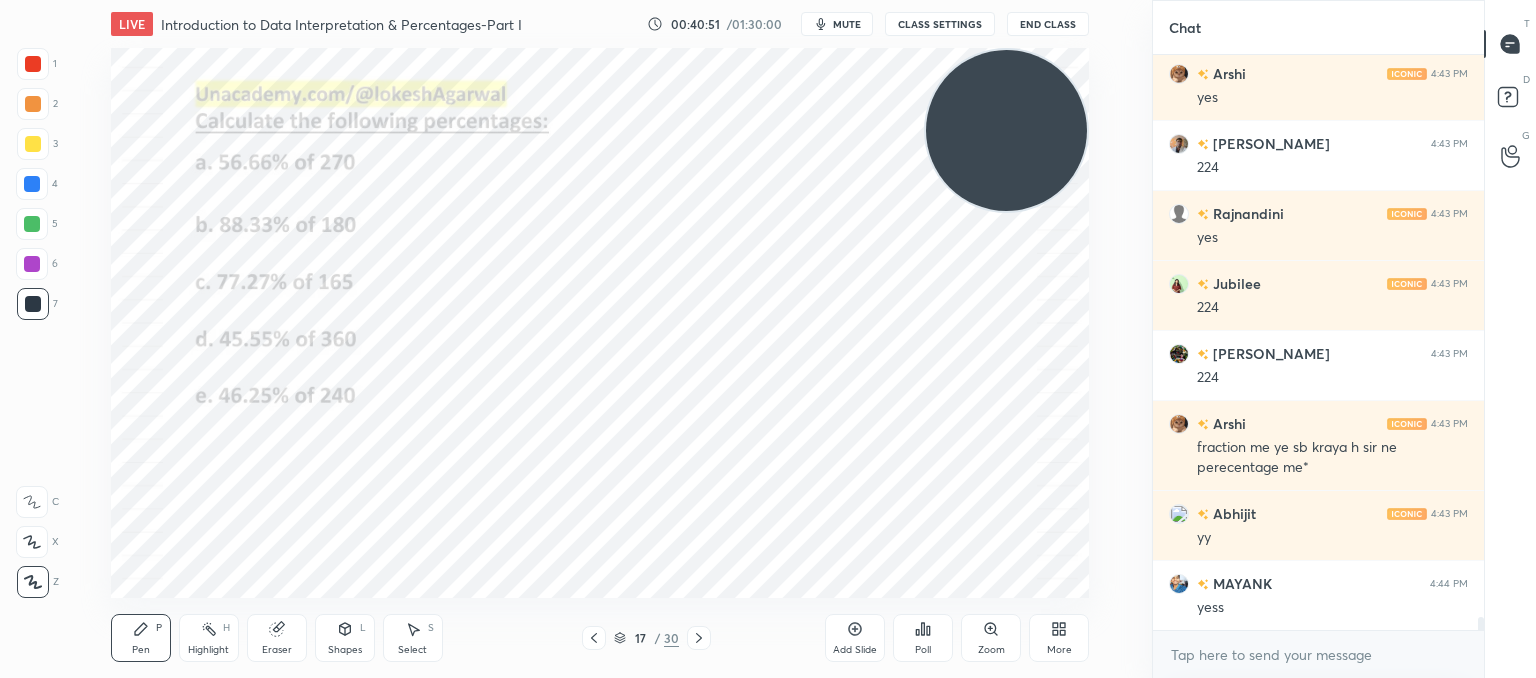 click 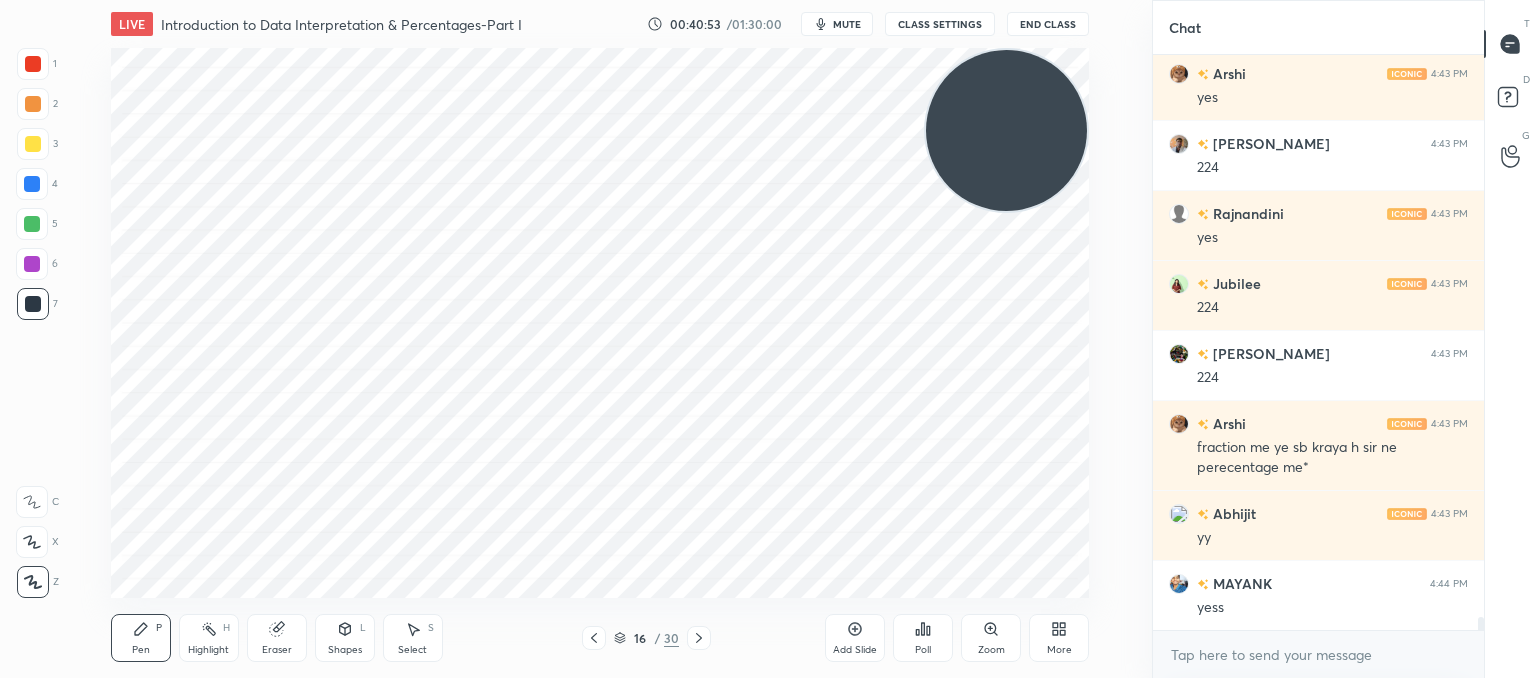 drag, startPoint x: 590, startPoint y: 634, endPoint x: 591, endPoint y: 604, distance: 30.016663 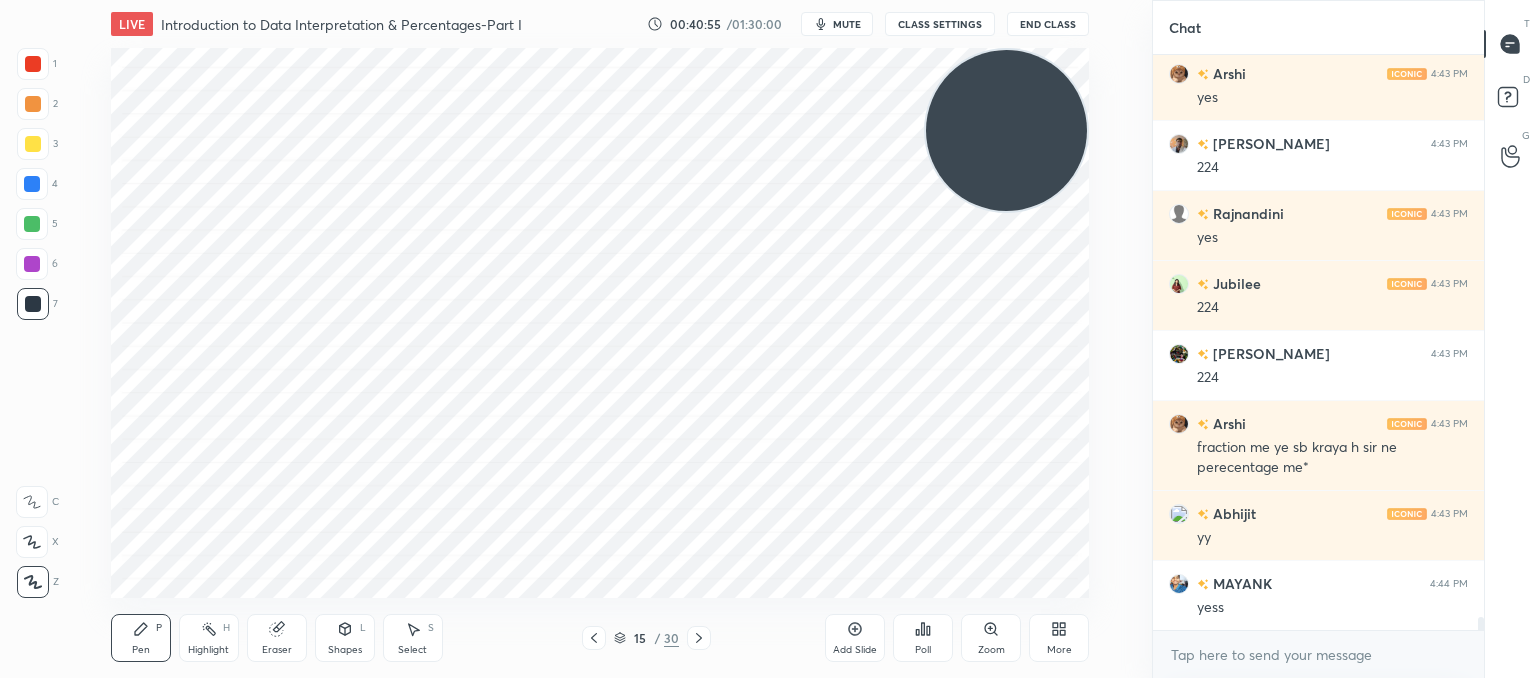 click on "Add Slide" at bounding box center [855, 638] 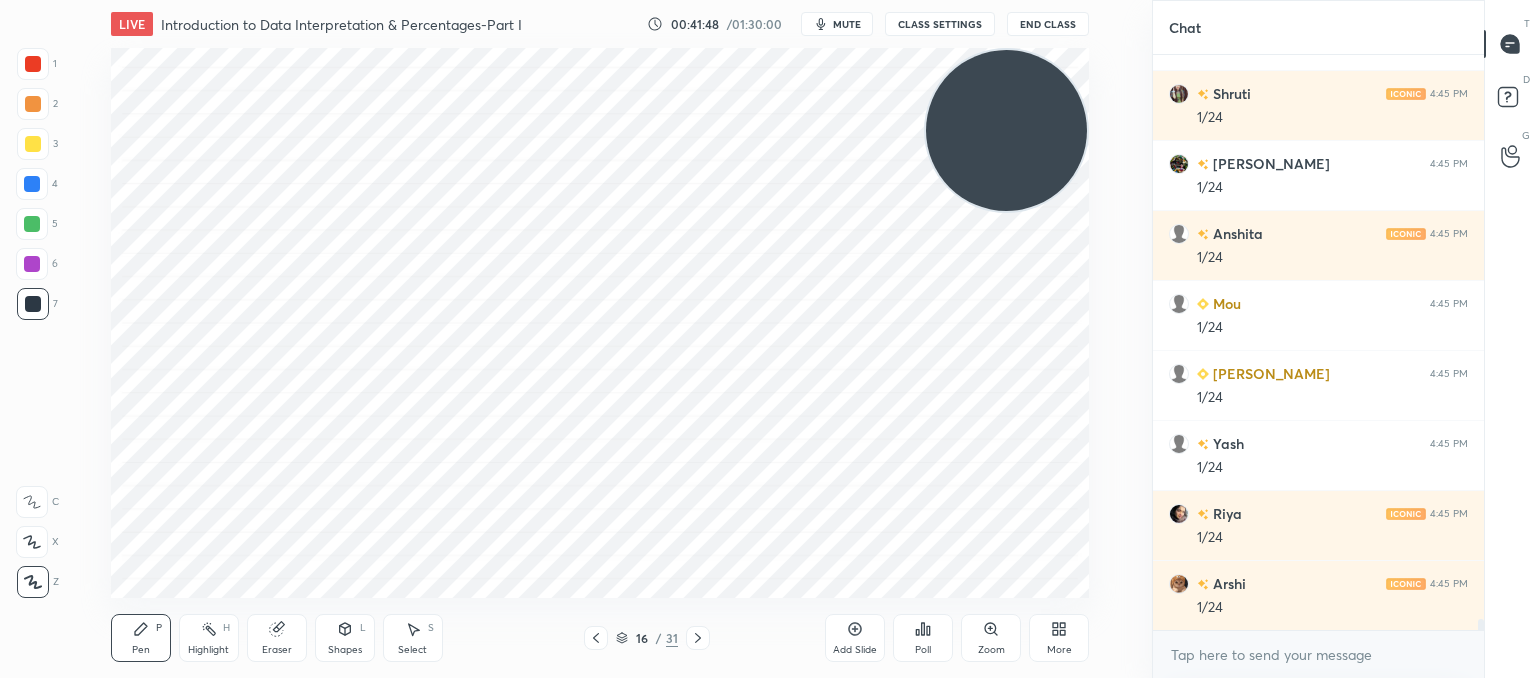 scroll, scrollTop: 28962, scrollLeft: 0, axis: vertical 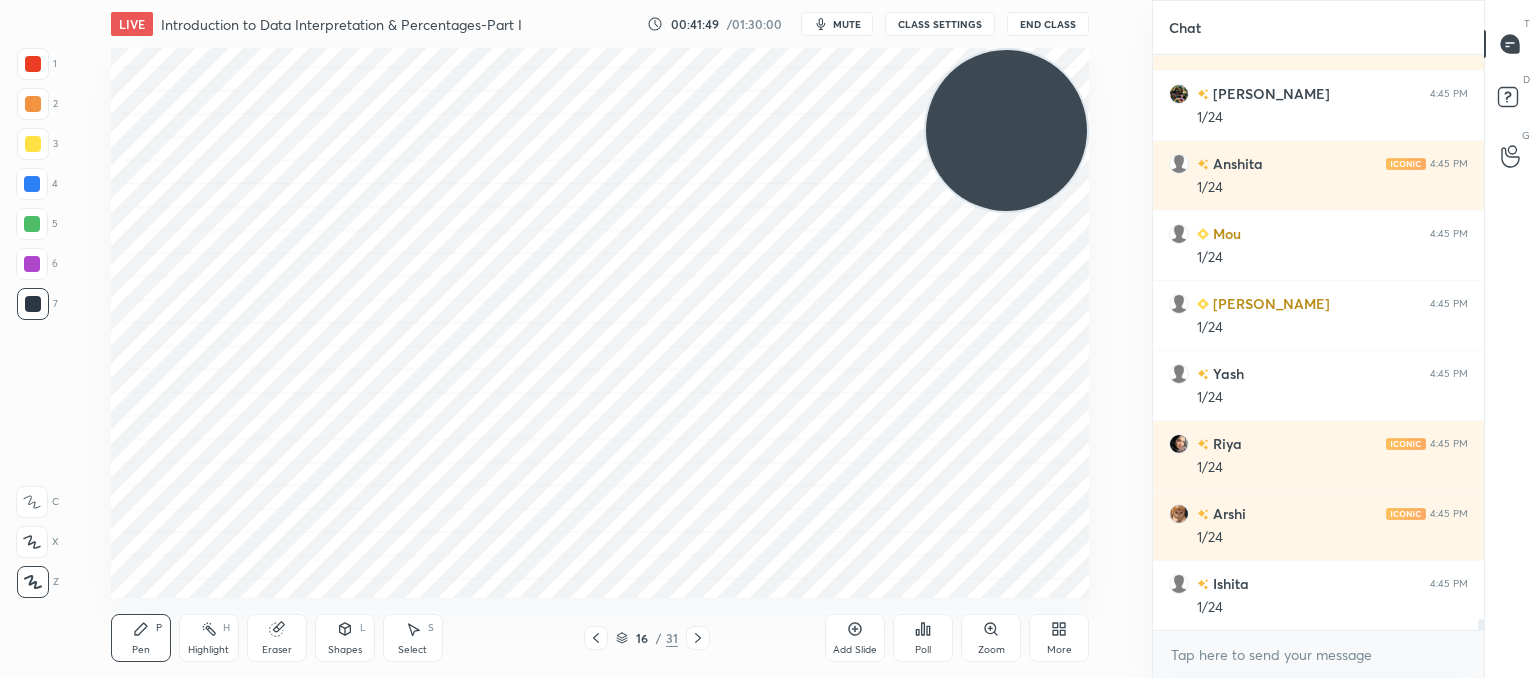 click on "LIVE Introduction to Data Interpretation & Percentages-Part I 00:41:49 /  01:30:00 mute CLASS SETTINGS End Class Setting up your live class Poll for   secs No correct answer Start poll Back Introduction to Data Interpretation & Percentages-Part I • L1 of Booster Course on Data Interpretation for CAT & OMETs 2025 Lokesh Agarwal Pen P Highlight H Eraser Shapes L Select S 16 / 31 Add Slide Poll Zoom More" at bounding box center [600, 339] 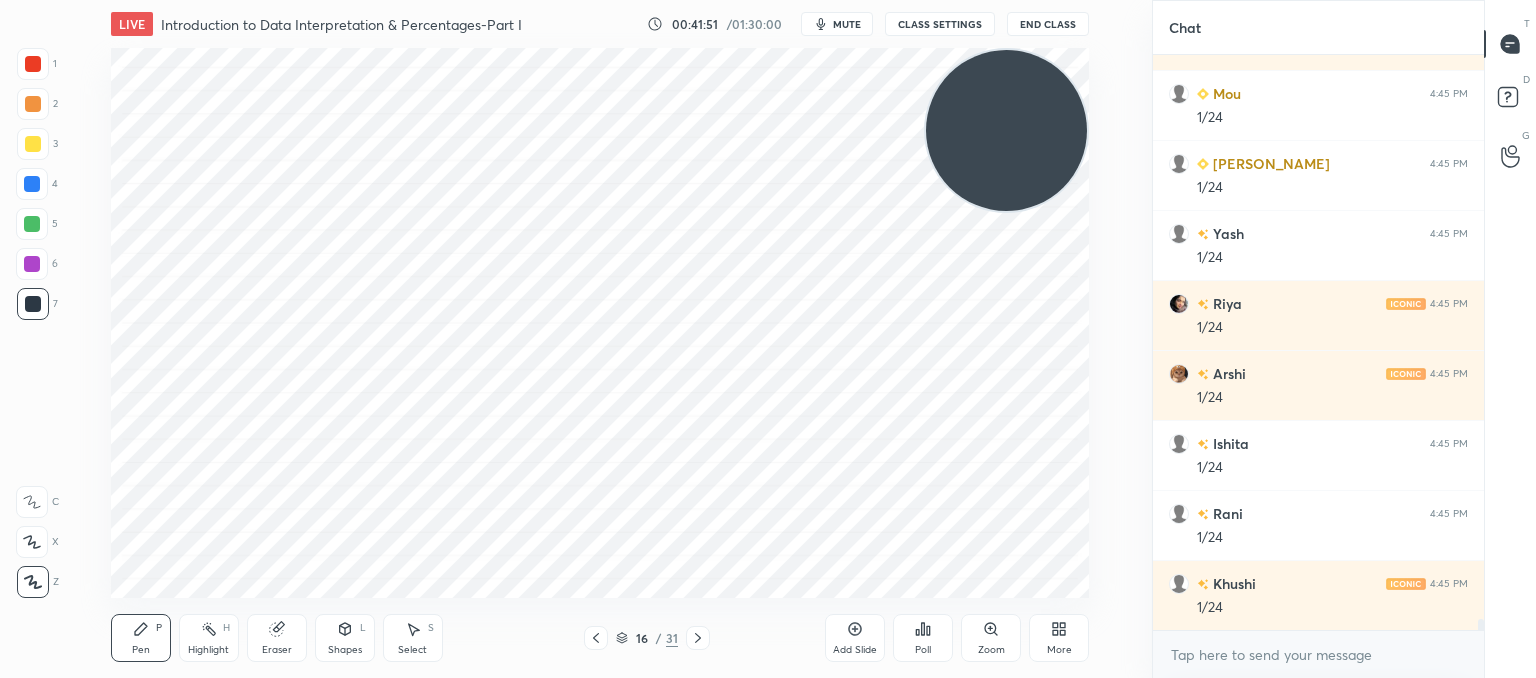 scroll, scrollTop: 29312, scrollLeft: 0, axis: vertical 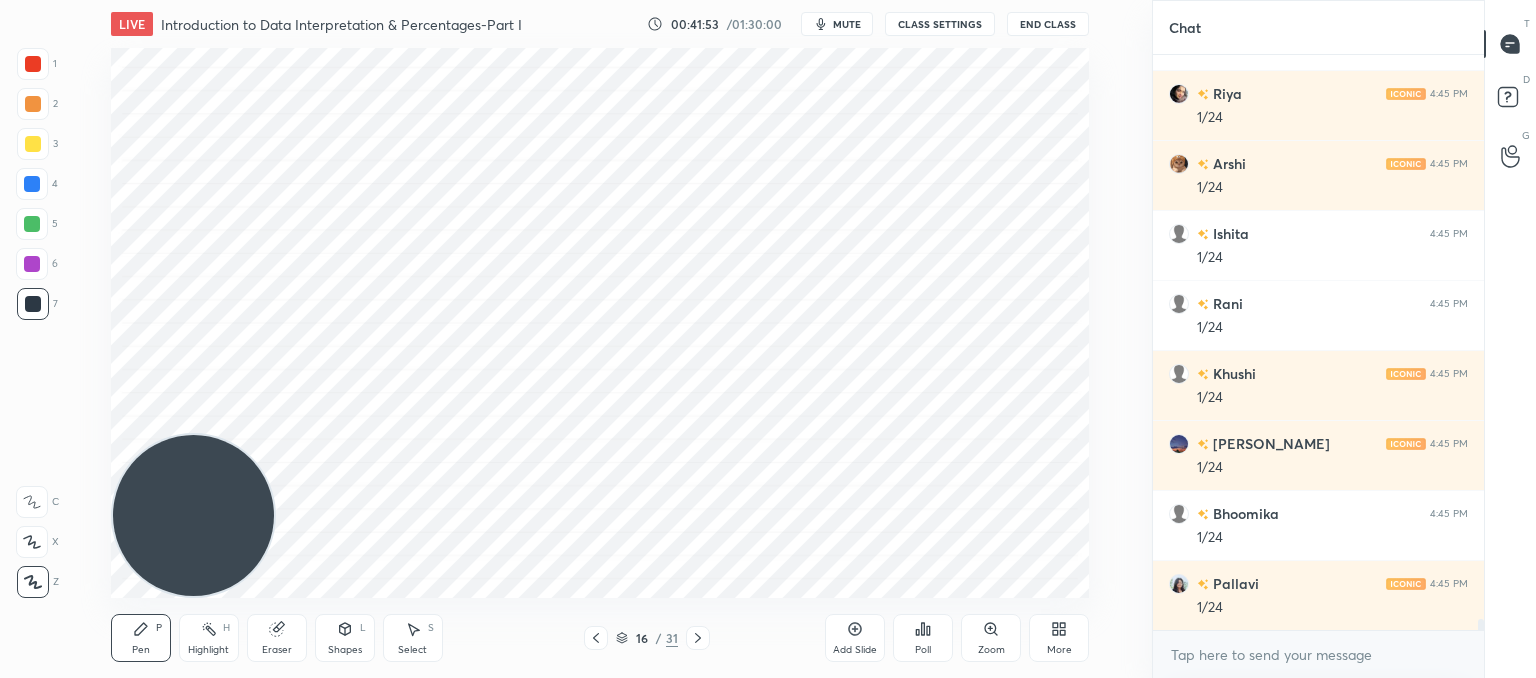 drag, startPoint x: 977, startPoint y: 142, endPoint x: 85, endPoint y: 673, distance: 1038.0872 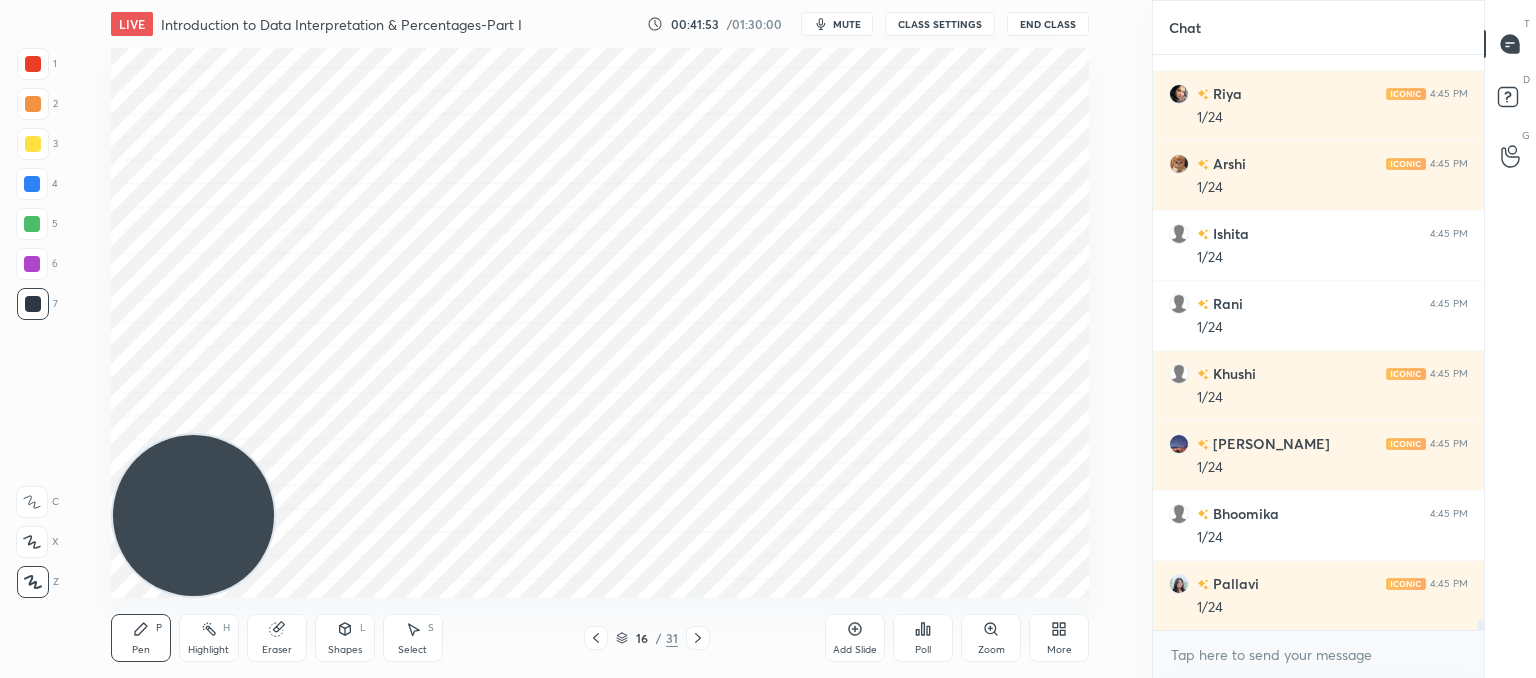 click on "1 2 3 4 5 6 7 C X Z C X Z E E Erase all   H H LIVE Introduction to Data Interpretation & Percentages-Part I 00:41:53 /  01:30:00 mute CLASS SETTINGS End Class Setting up your live class Poll for   secs No correct answer Start poll Back Introduction to Data Interpretation & Percentages-Part I • L1 of Booster Course on Data Interpretation for CAT & OMETs 2025 Lokesh Agarwal Pen P Highlight H Eraser Shapes L Select S 16 / 31 Add Slide Poll Zoom More Chat Harshi 4:45 PM 1/24 Yash 4:45 PM 1/24 Riya 4:45 PM 1/24 Arshi 4:45 PM 1/24 Ishita 4:45 PM 1/24 Rani 4:45 PM 1/24 Khushi 4:45 PM 1/24 Angela 4:45 PM 1/24 Bhoomika 4:45 PM 1/24 Pallavi 4:45 PM 1/24 JUMP TO LATEST Enable hand raising Enable raise hand to speak to learners. Once enabled, chat will be turned off temporarily. Enable x   introducing Raise a hand with a doubt Now learners can raise their hand along with a doubt  How it works? Priya Asked a doubt 1 Please help me with this doubt Pick this doubt NEW DOUBTS ASKED No one has raised a hand yet Got it T D G" at bounding box center (768, 0) 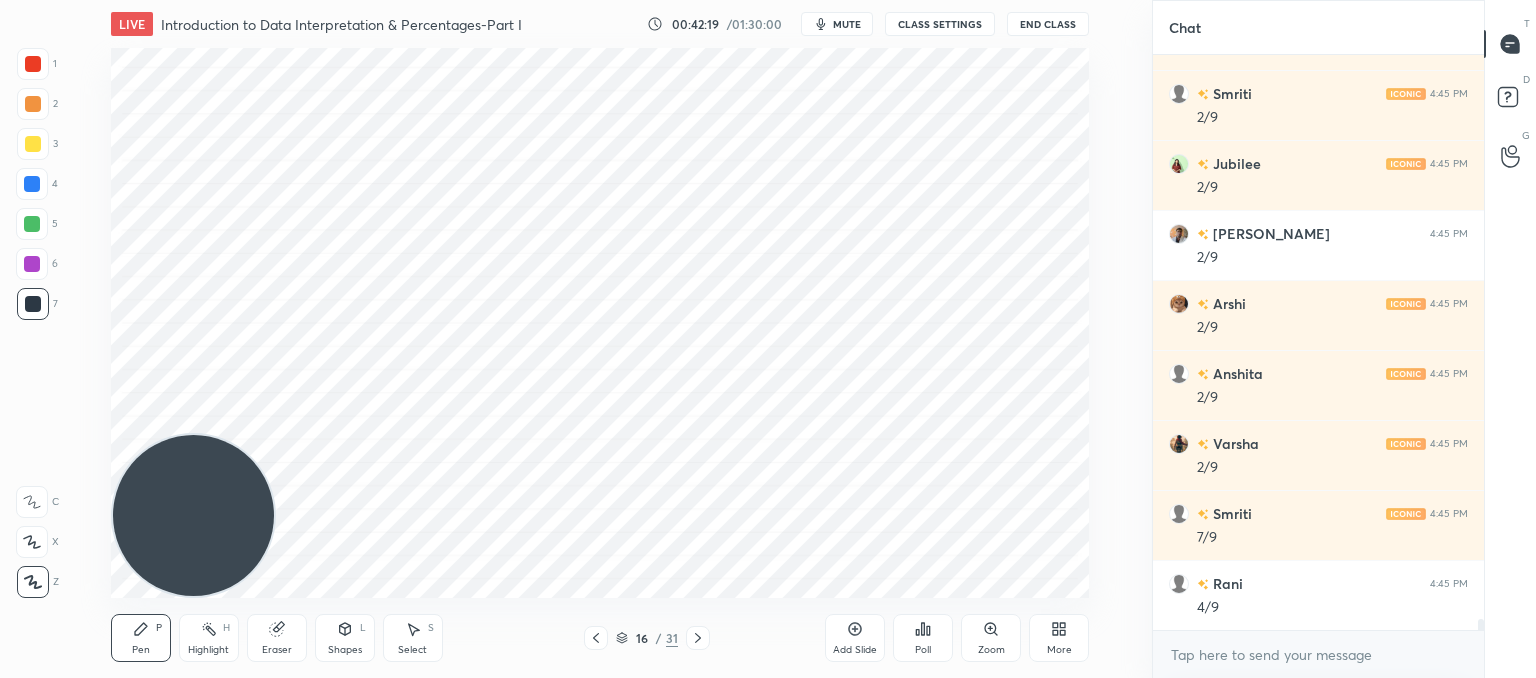scroll, scrollTop: 30362, scrollLeft: 0, axis: vertical 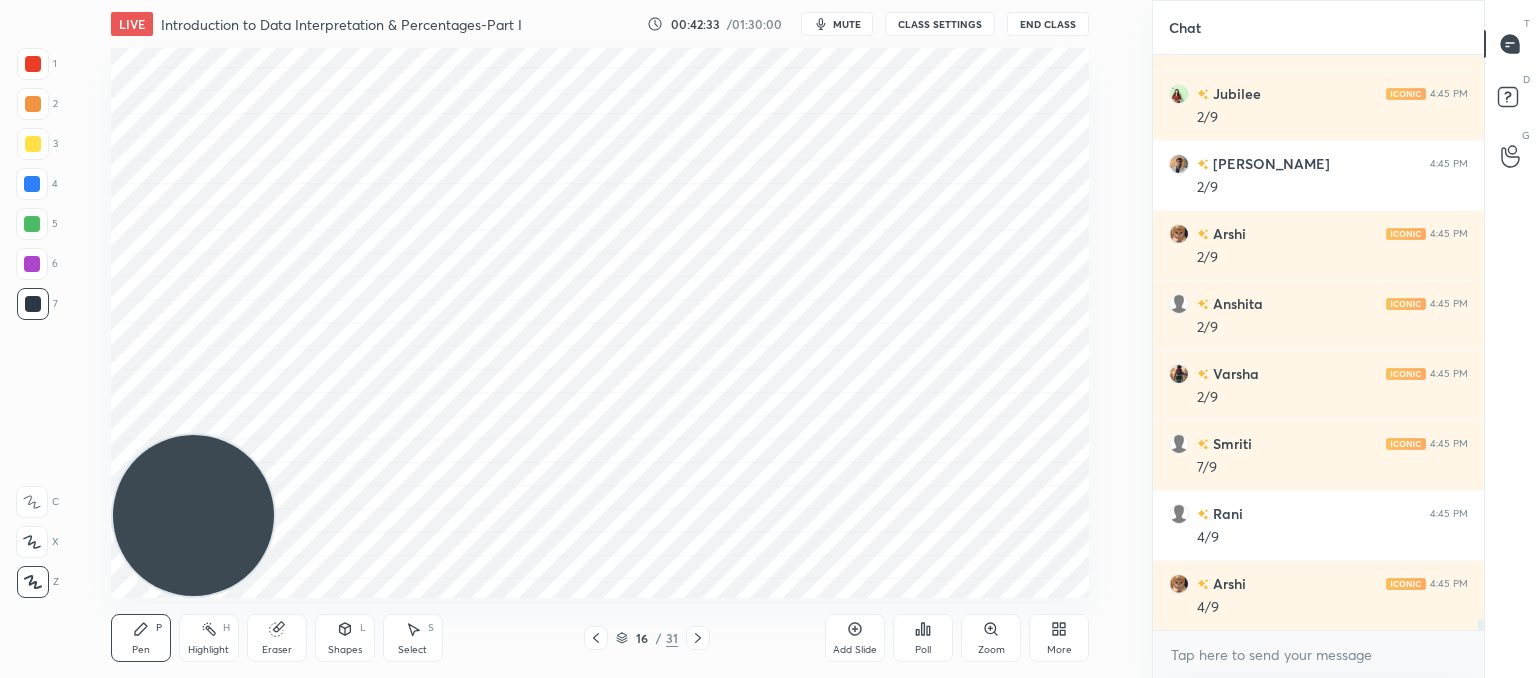 click 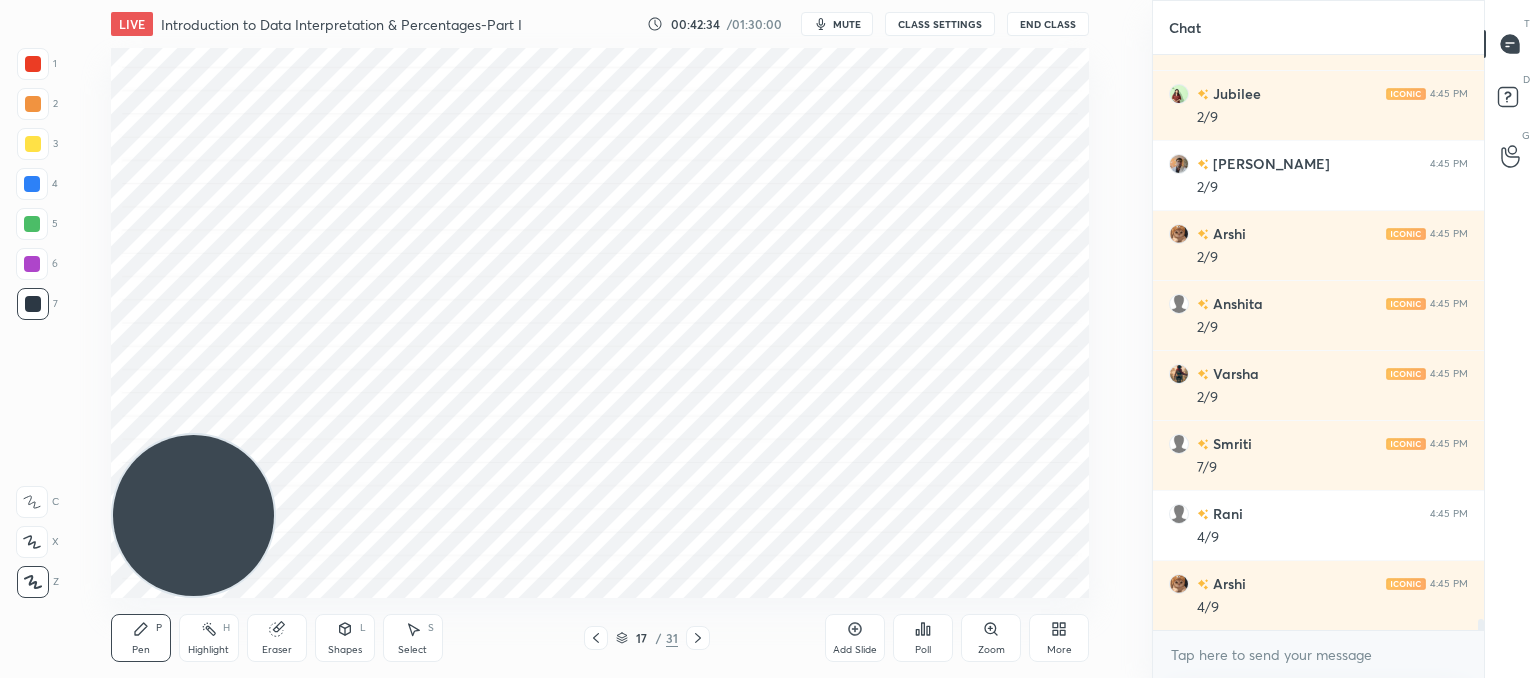 click 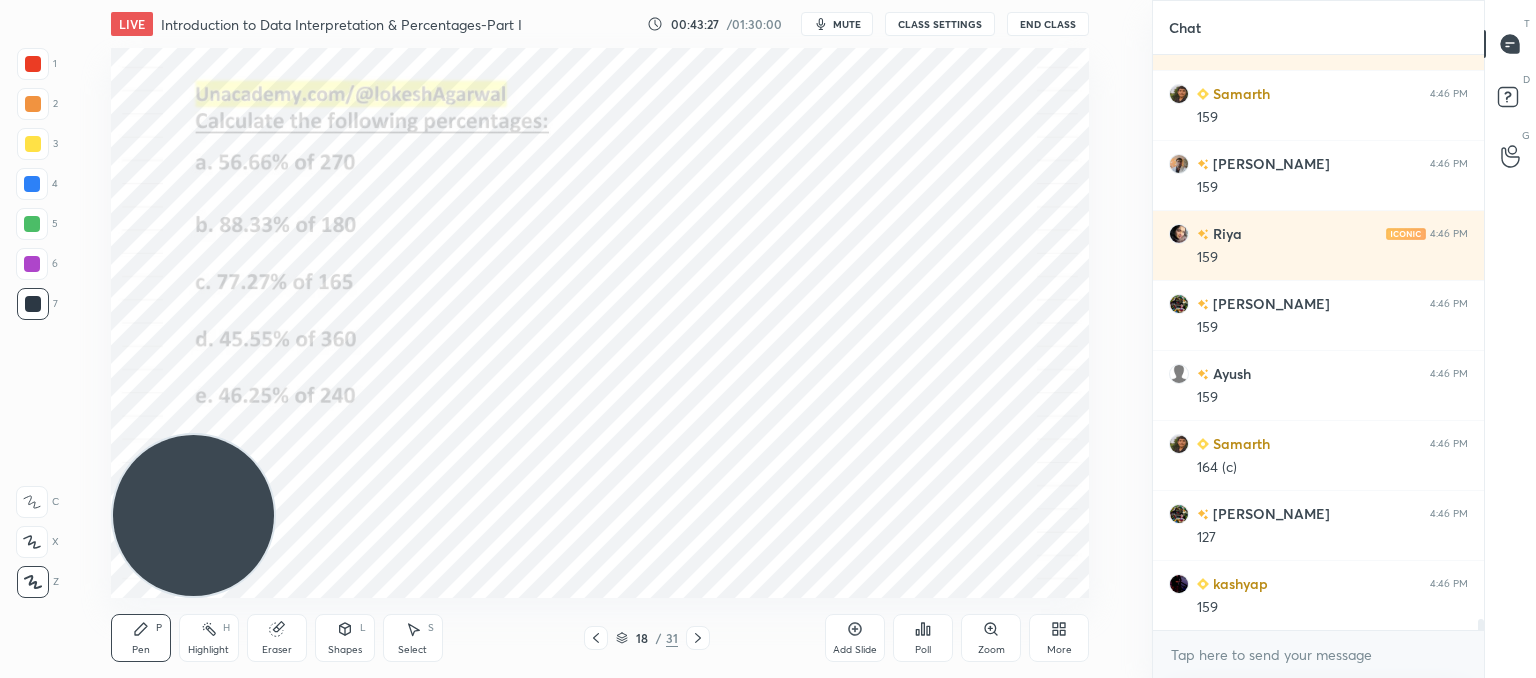 scroll, scrollTop: 30992, scrollLeft: 0, axis: vertical 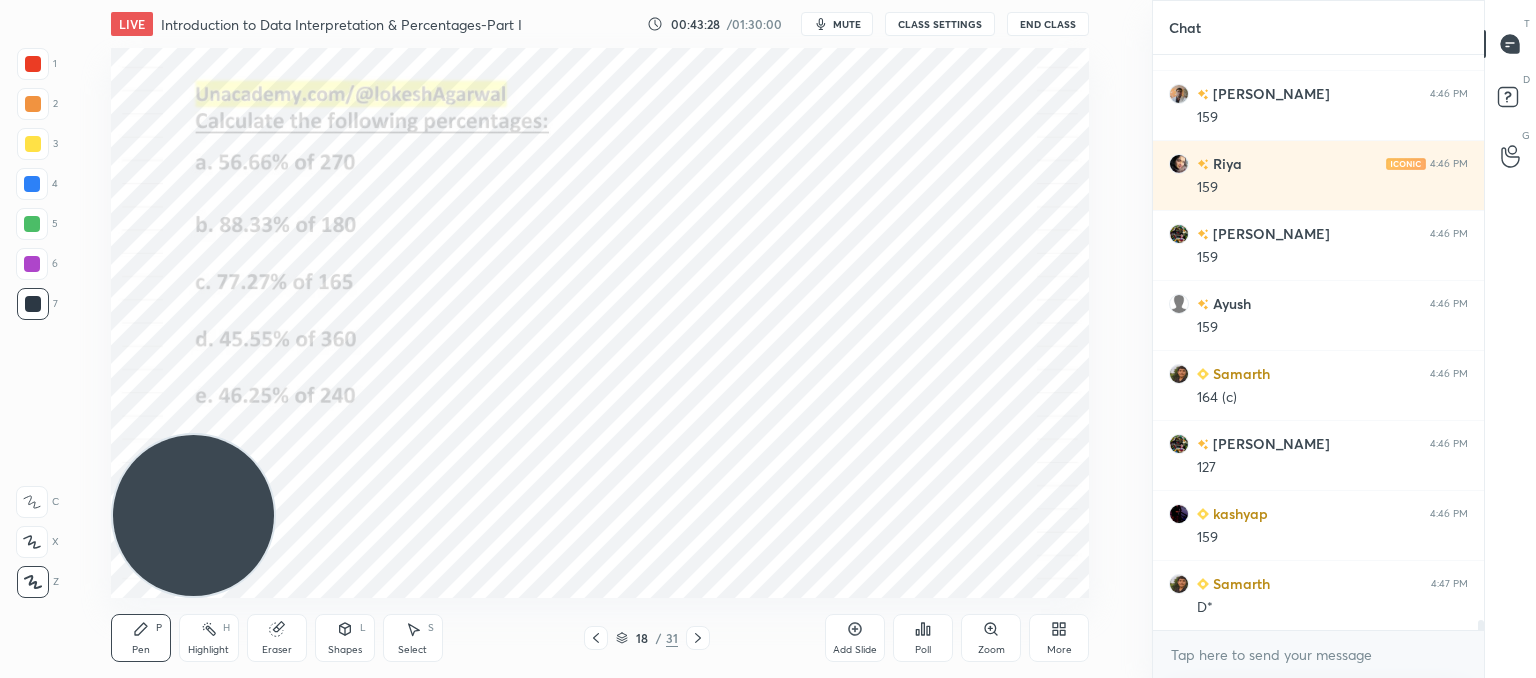 click on "CLASS SETTINGS" at bounding box center (940, 24) 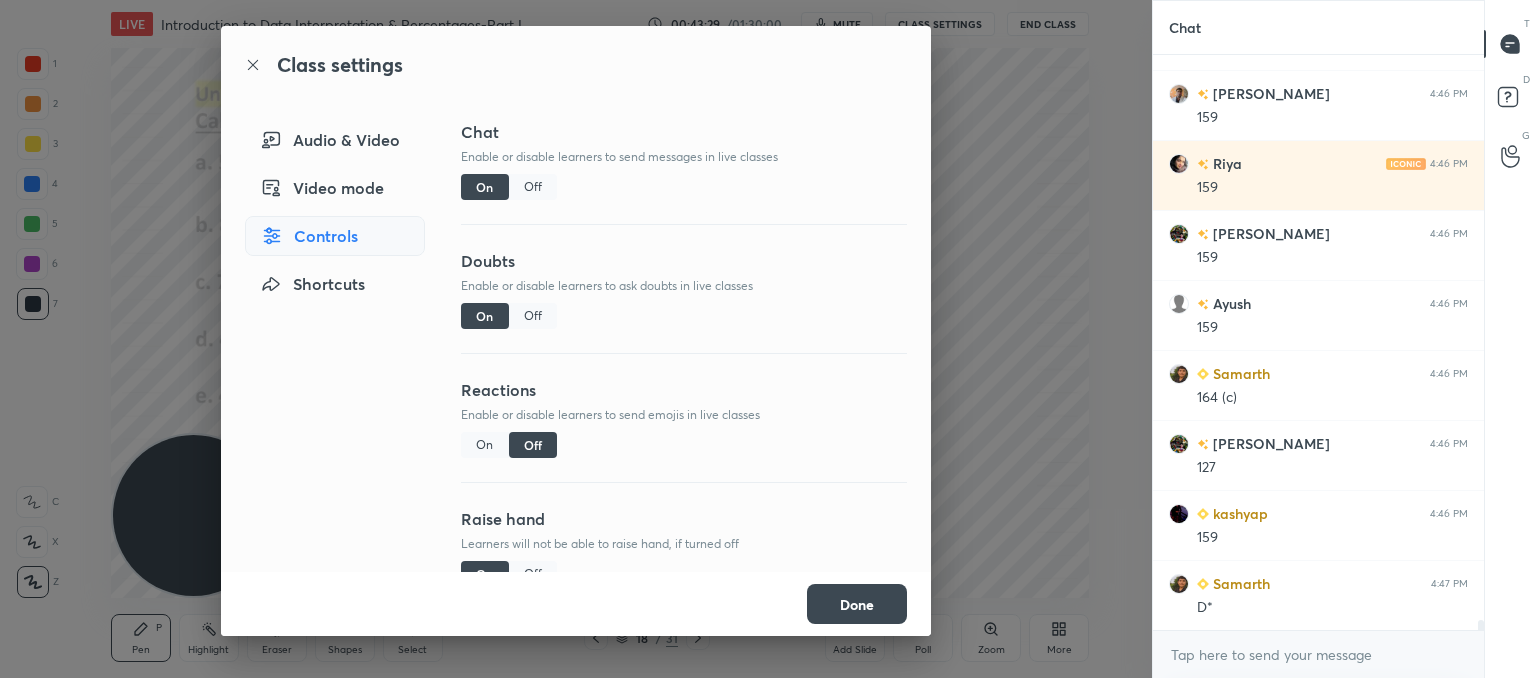 click on "Off" at bounding box center [533, 187] 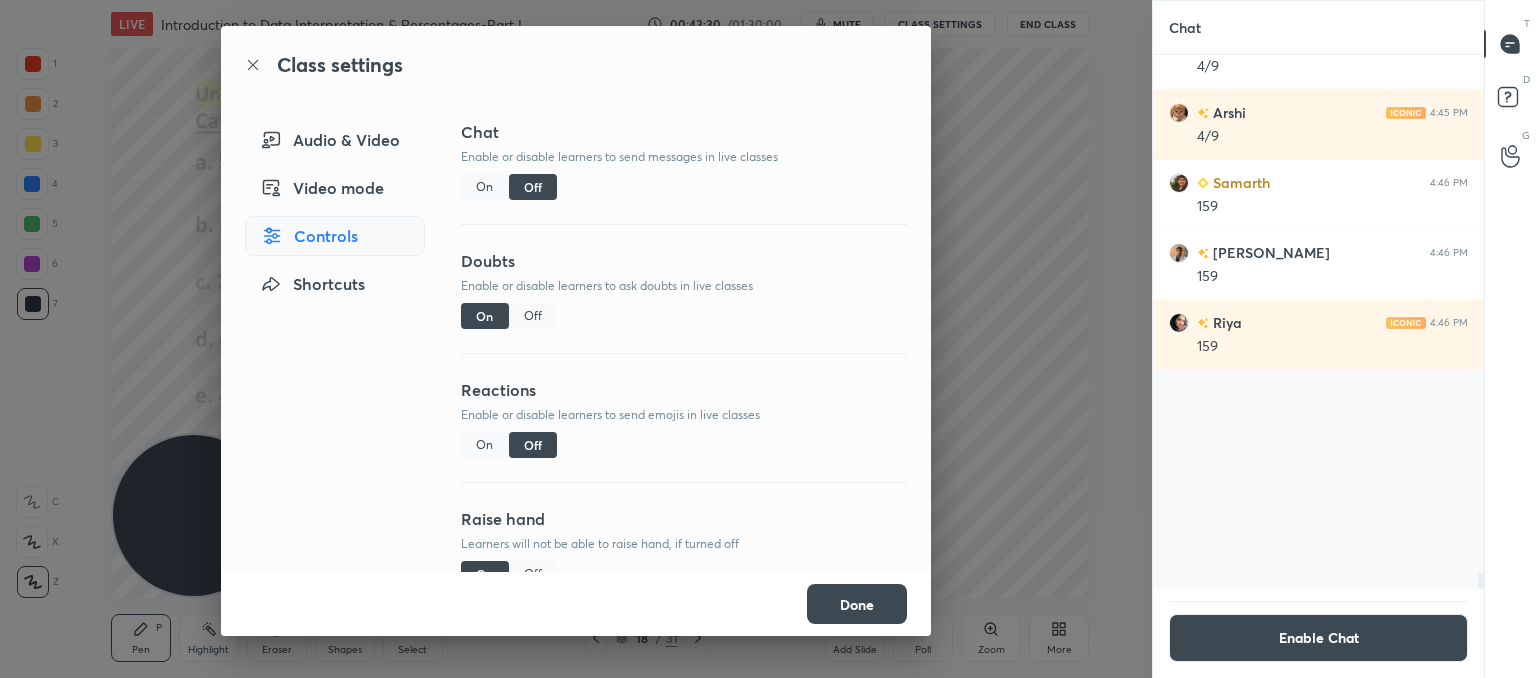 scroll, scrollTop: 27014, scrollLeft: 0, axis: vertical 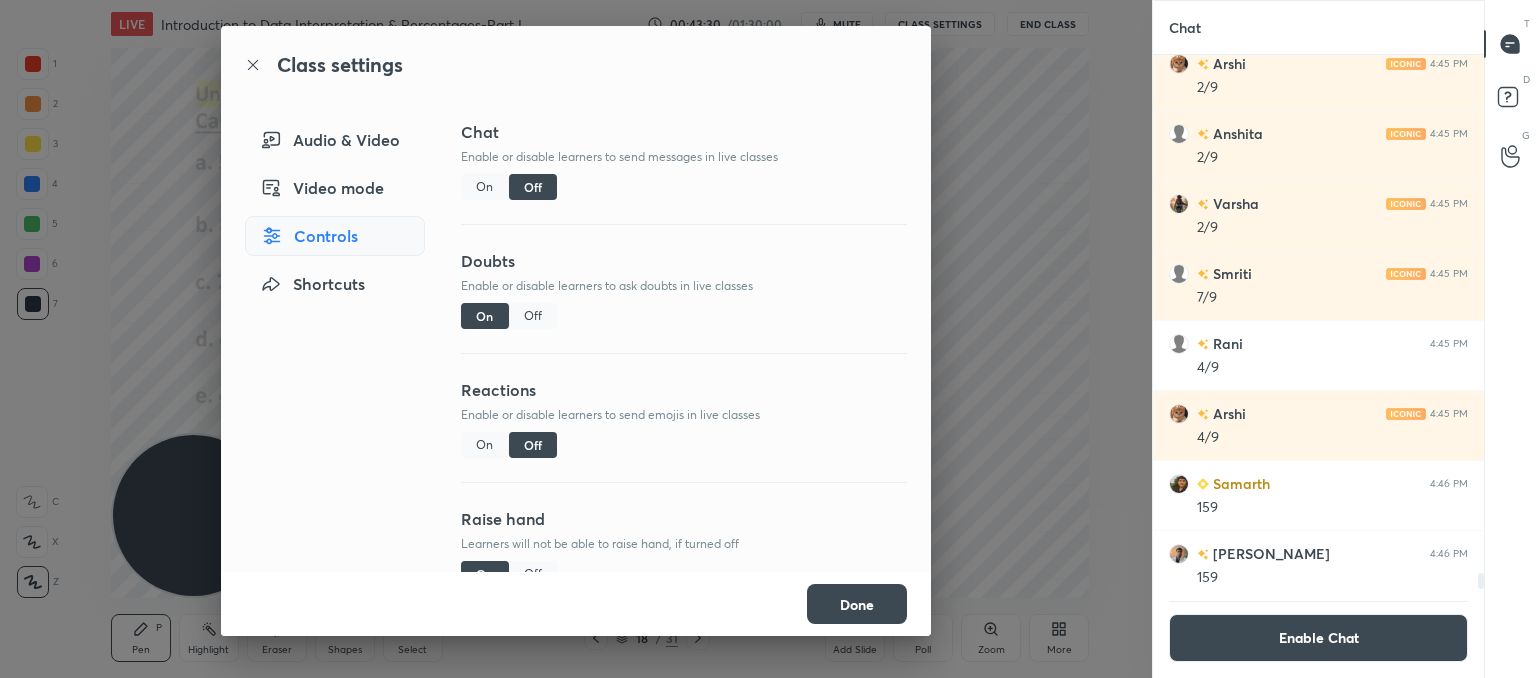 click on "Done" at bounding box center (857, 604) 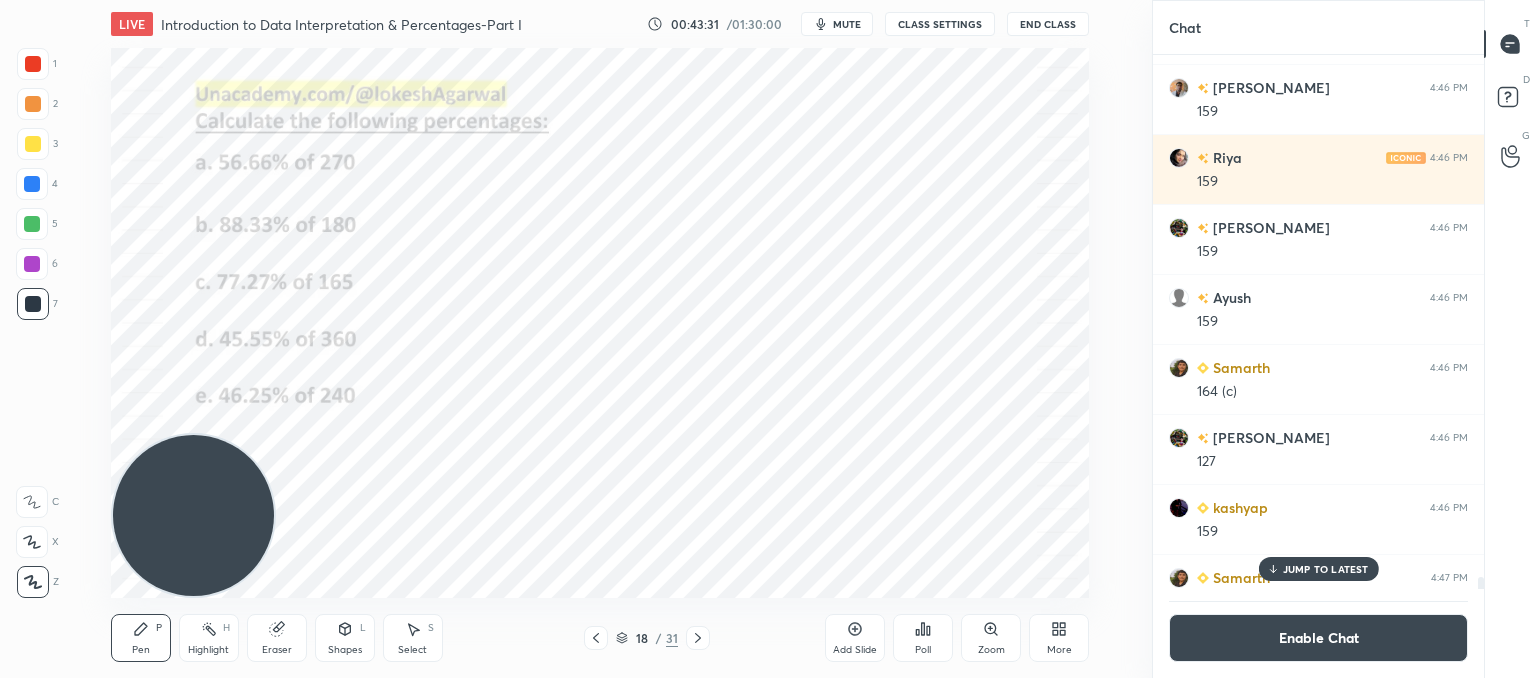 scroll, scrollTop: 27515, scrollLeft: 0, axis: vertical 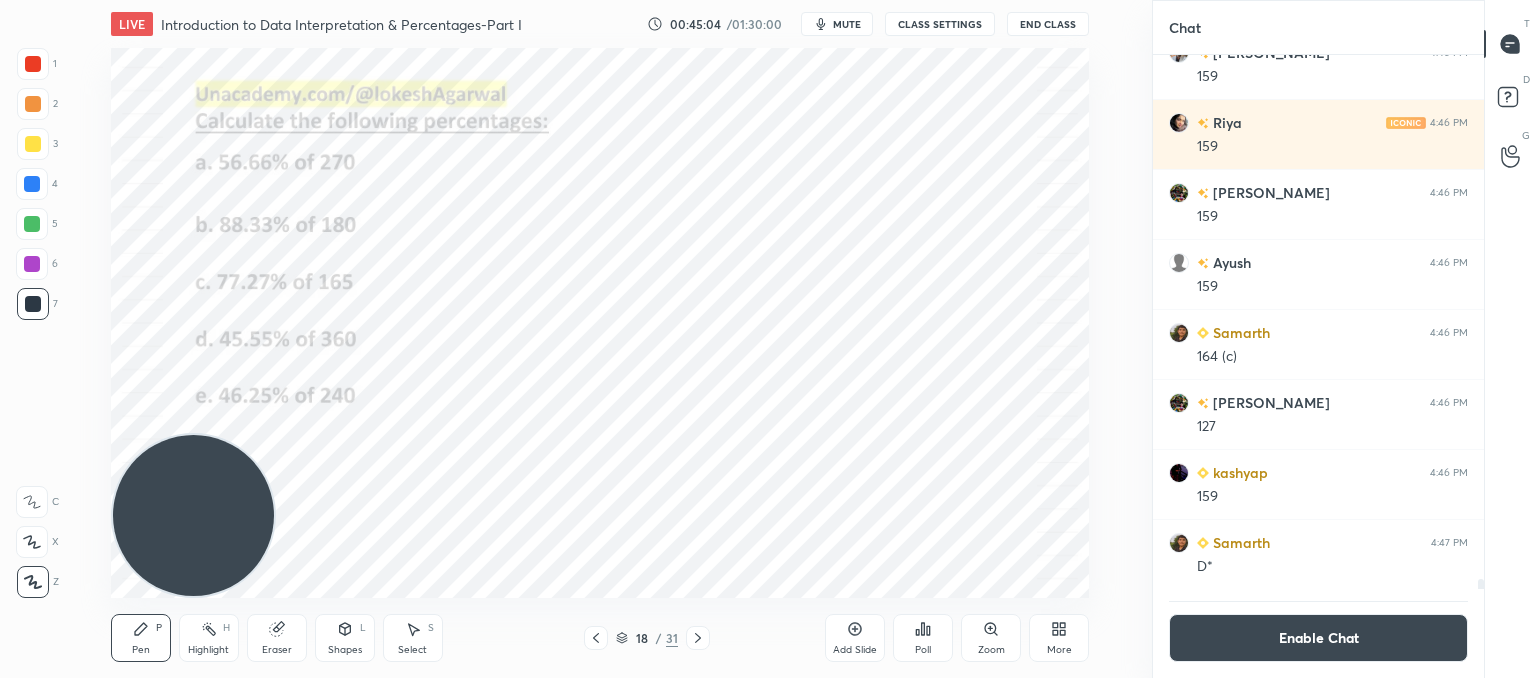 click on "Enable Chat" at bounding box center [1318, 638] 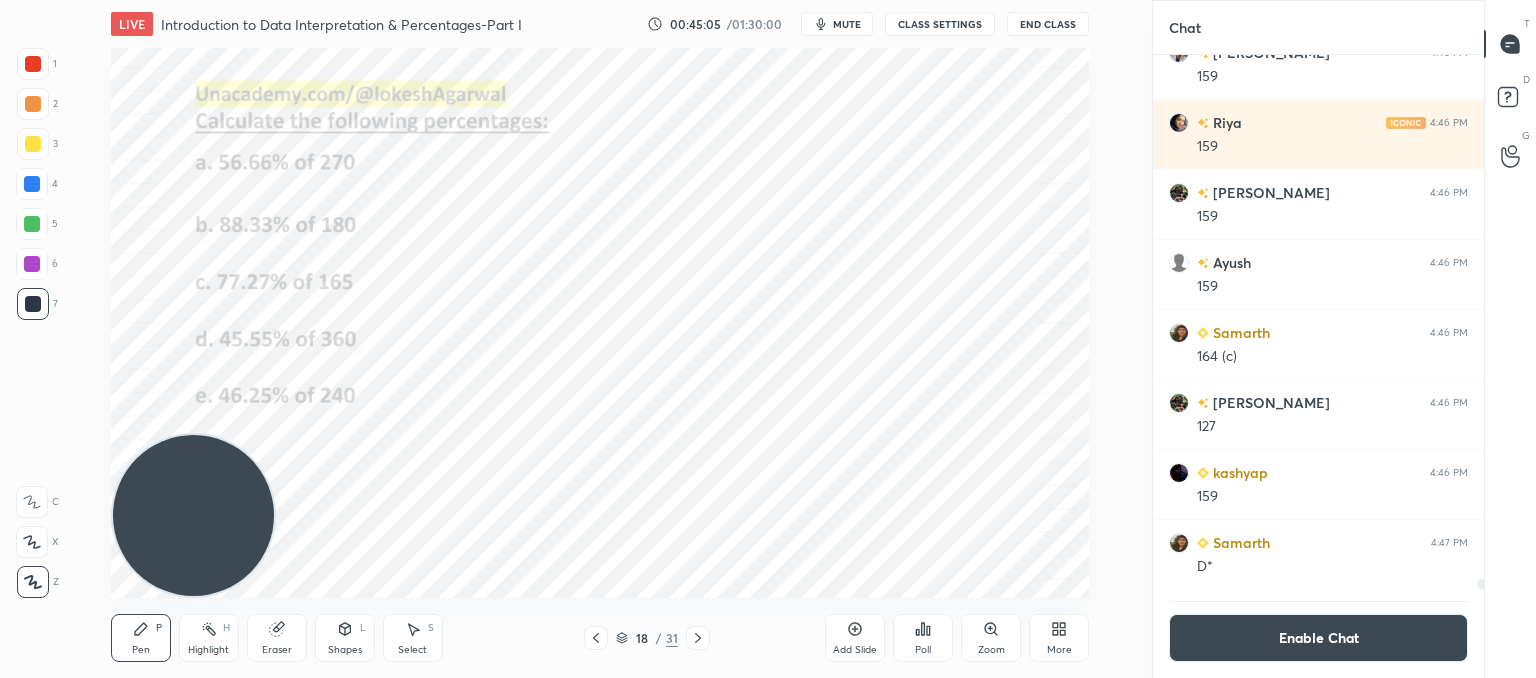 scroll, scrollTop: 6, scrollLeft: 6, axis: both 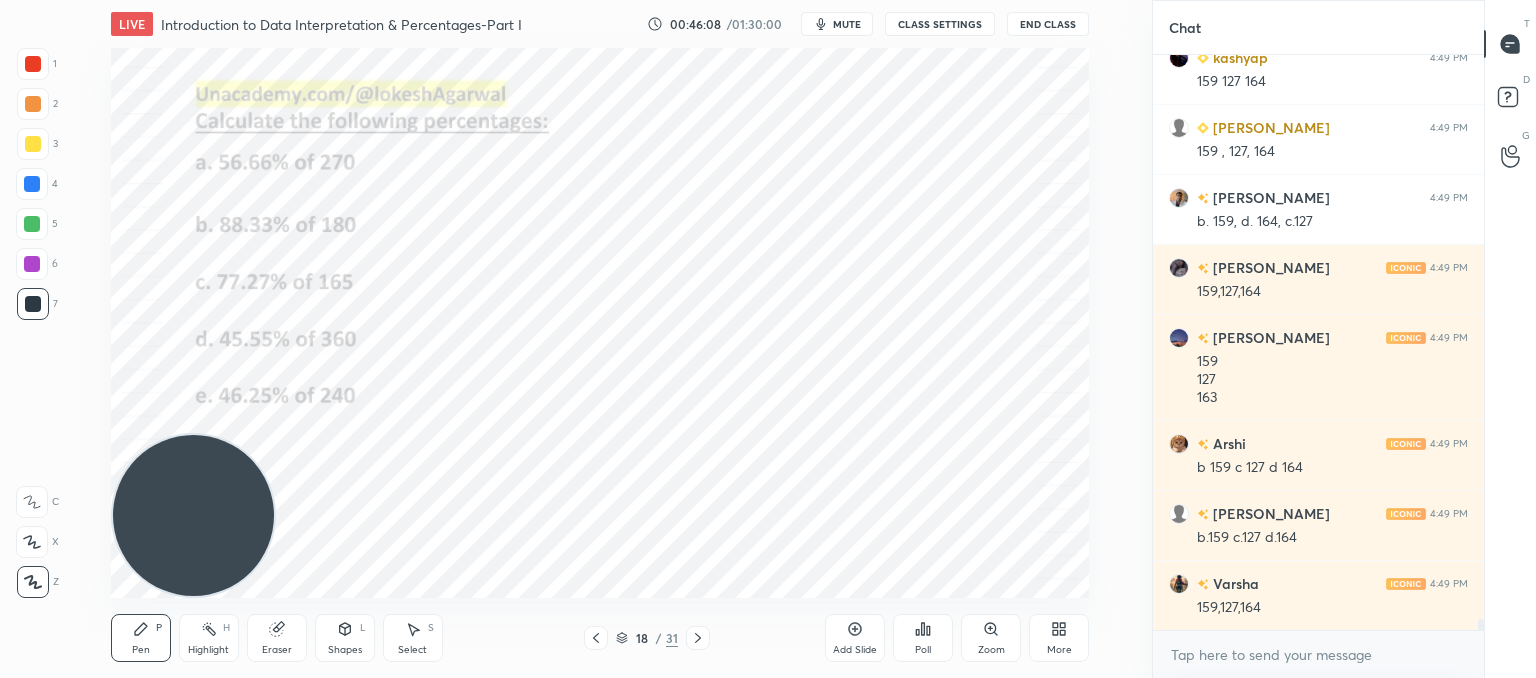 click on "Eraser" at bounding box center [277, 638] 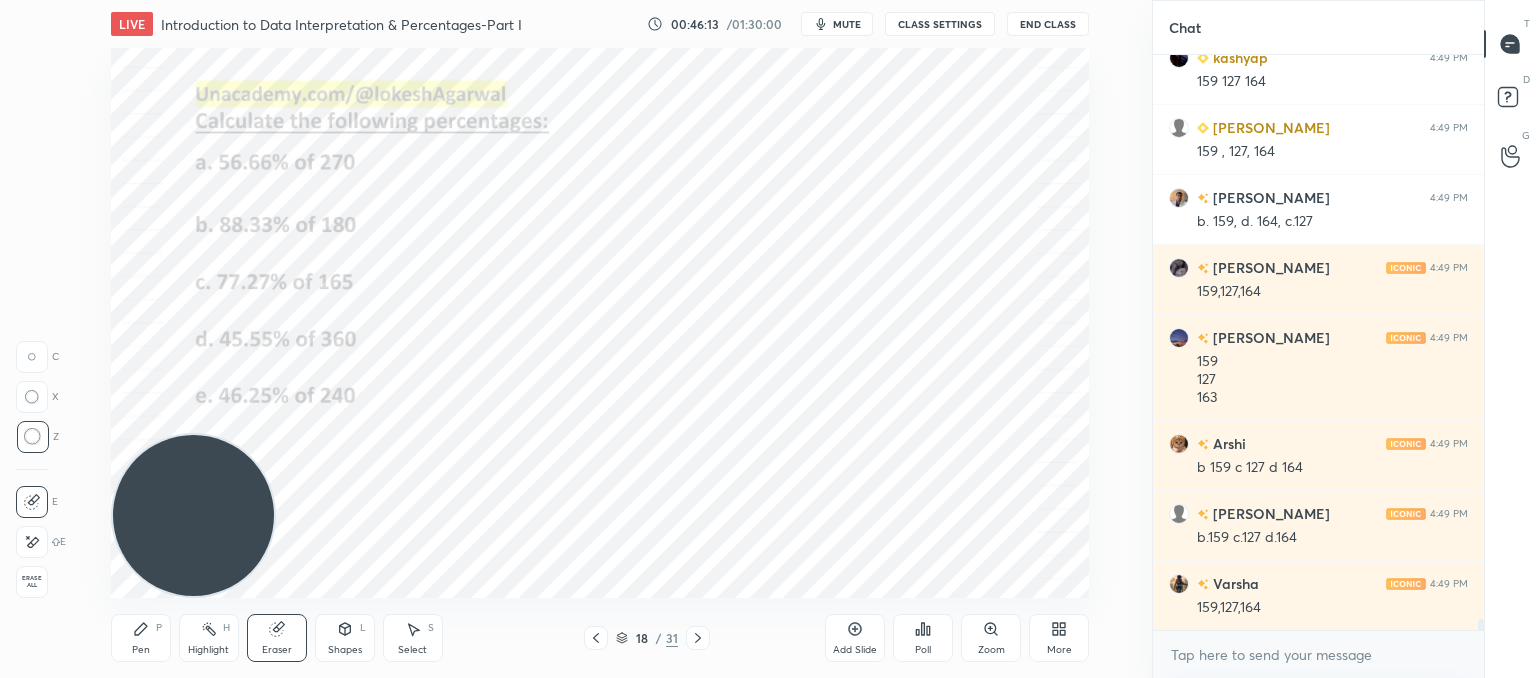 drag, startPoint x: 140, startPoint y: 633, endPoint x: 208, endPoint y: 513, distance: 137.92752 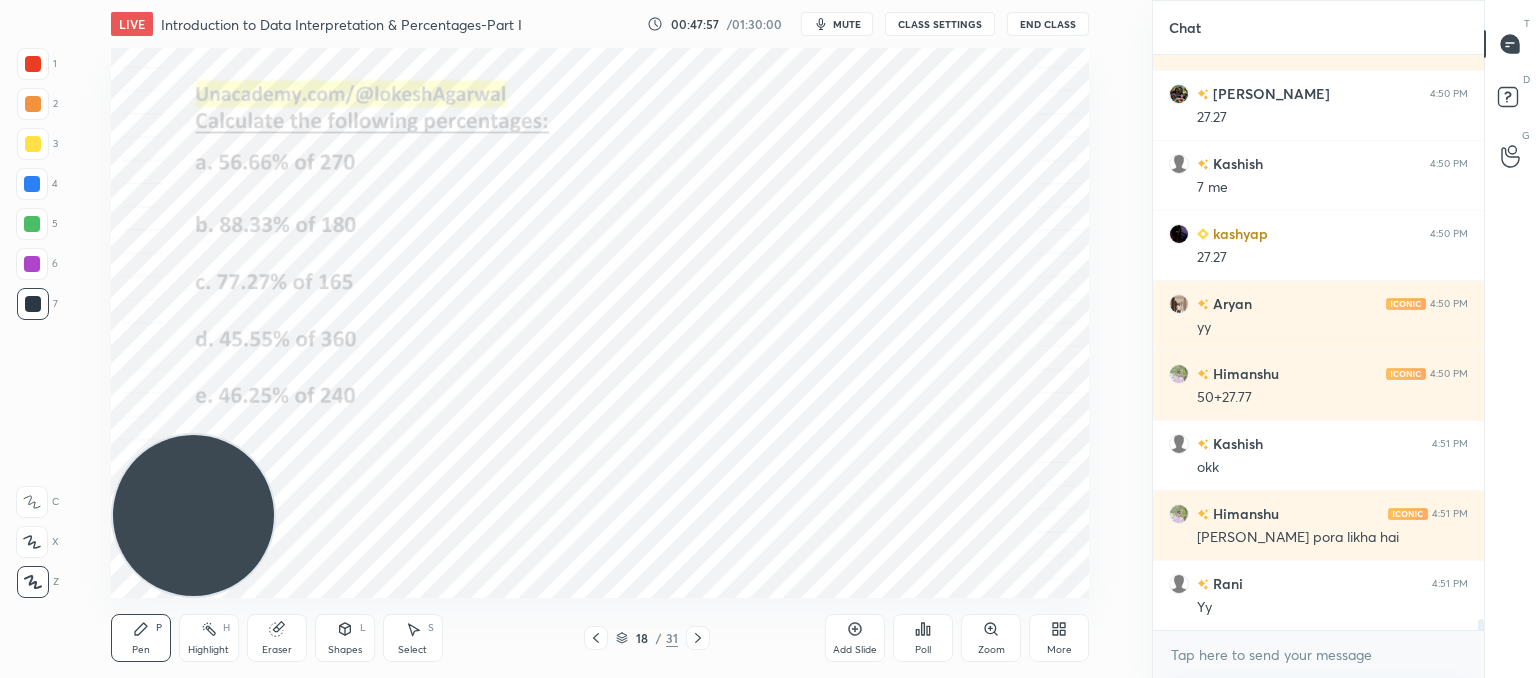 scroll, scrollTop: 29750, scrollLeft: 0, axis: vertical 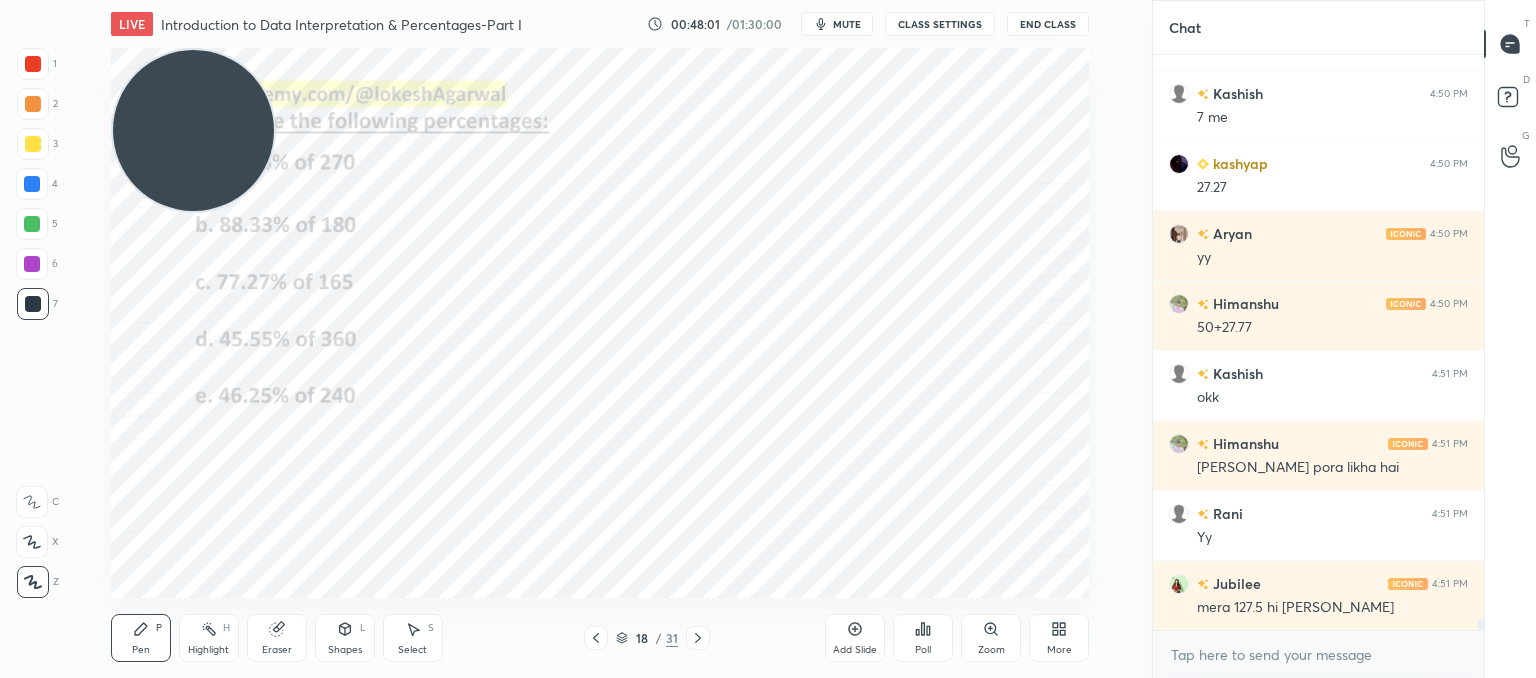 drag, startPoint x: 219, startPoint y: 501, endPoint x: 214, endPoint y: 59, distance: 442.0283 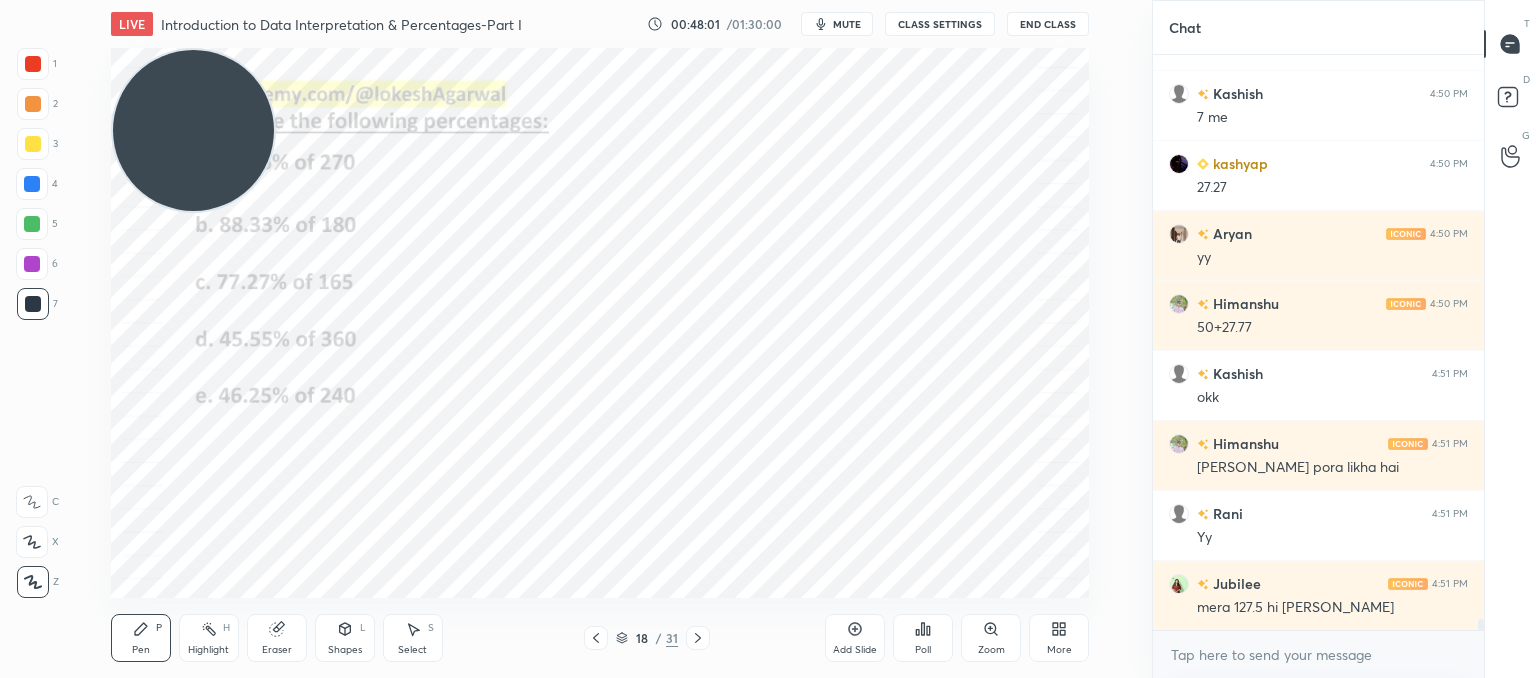 click at bounding box center [193, 130] 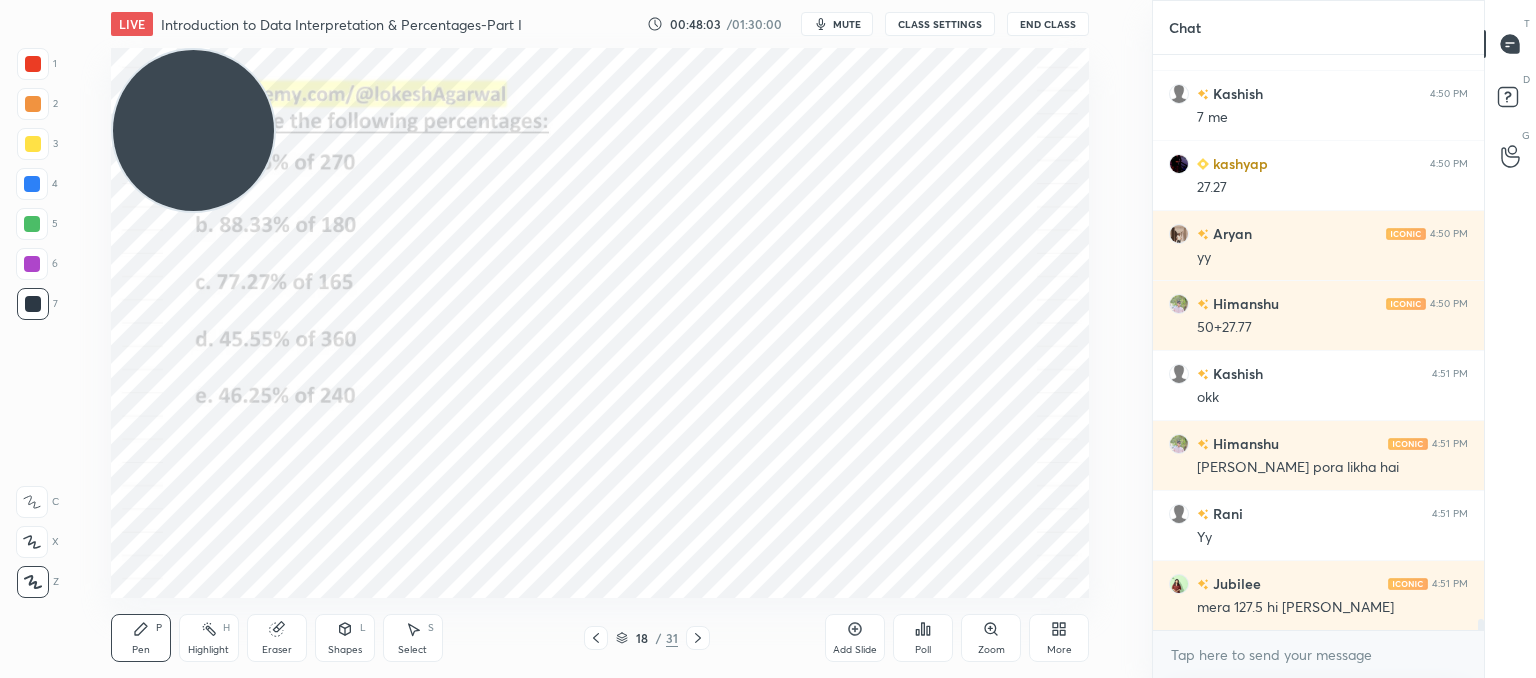 click on "mute" at bounding box center (837, 24) 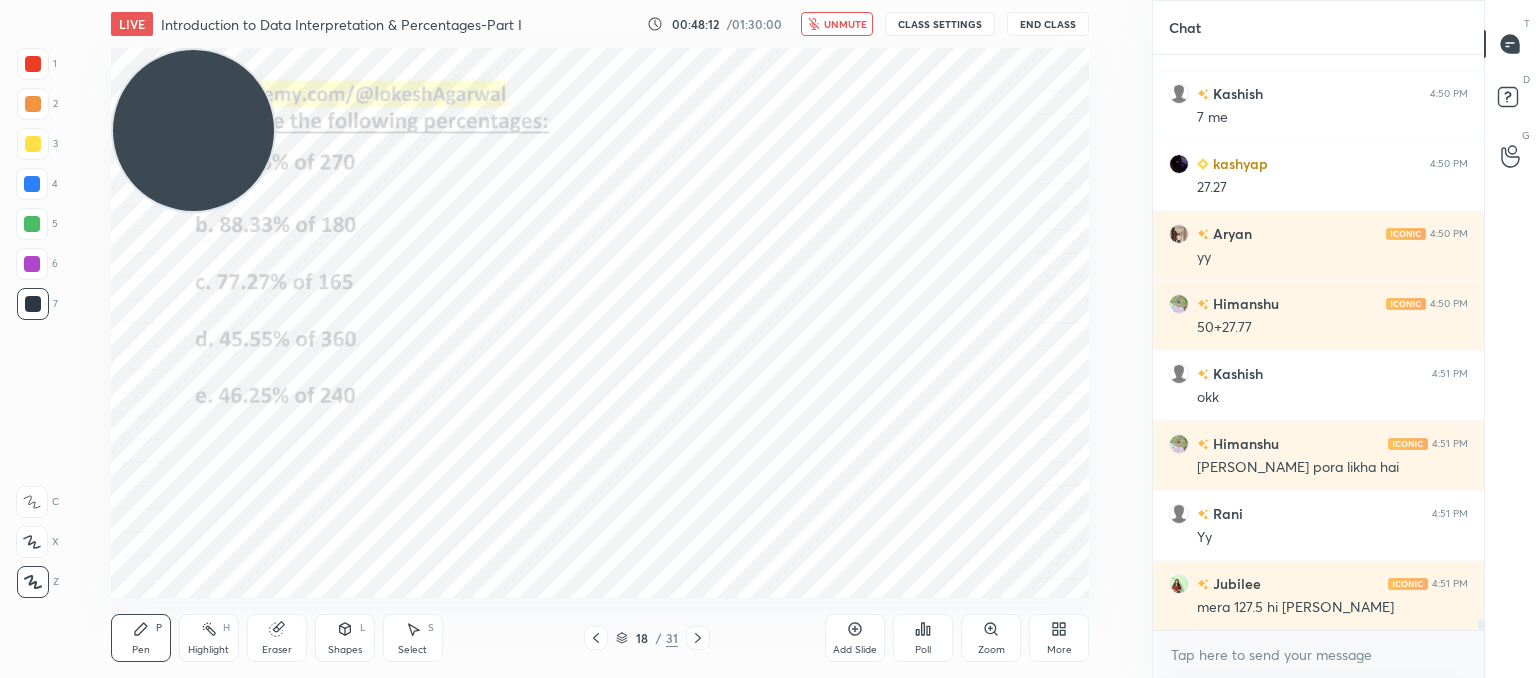 drag, startPoint x: 844, startPoint y: 22, endPoint x: 836, endPoint y: 33, distance: 13.601471 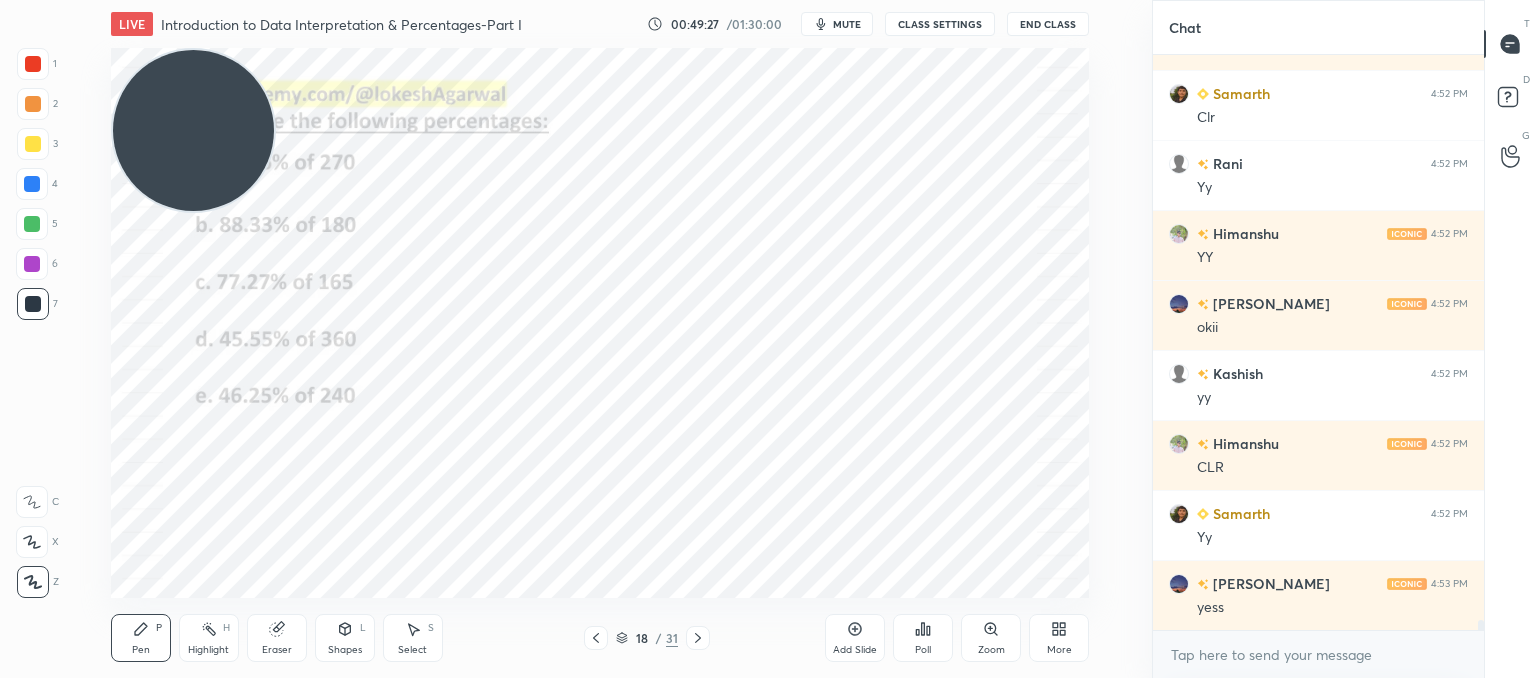 scroll, scrollTop: 31150, scrollLeft: 0, axis: vertical 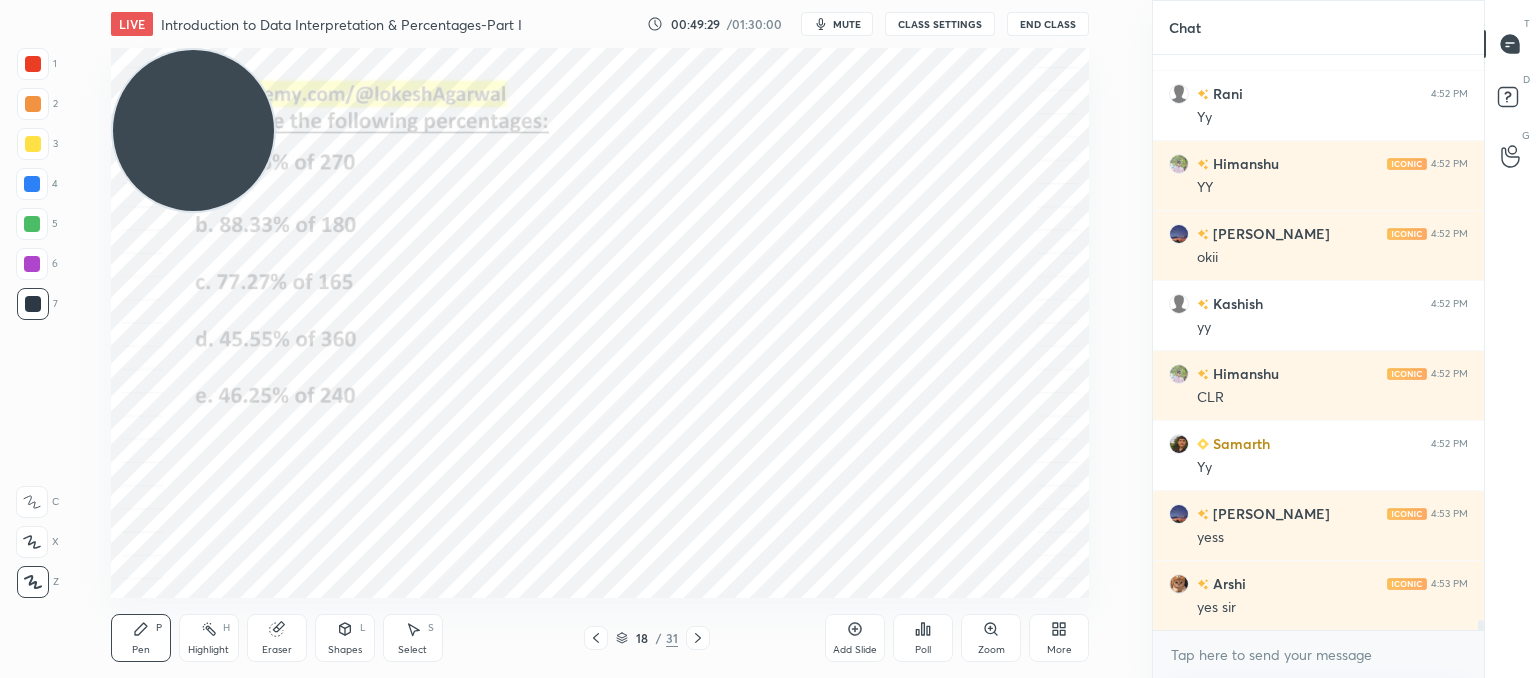 click 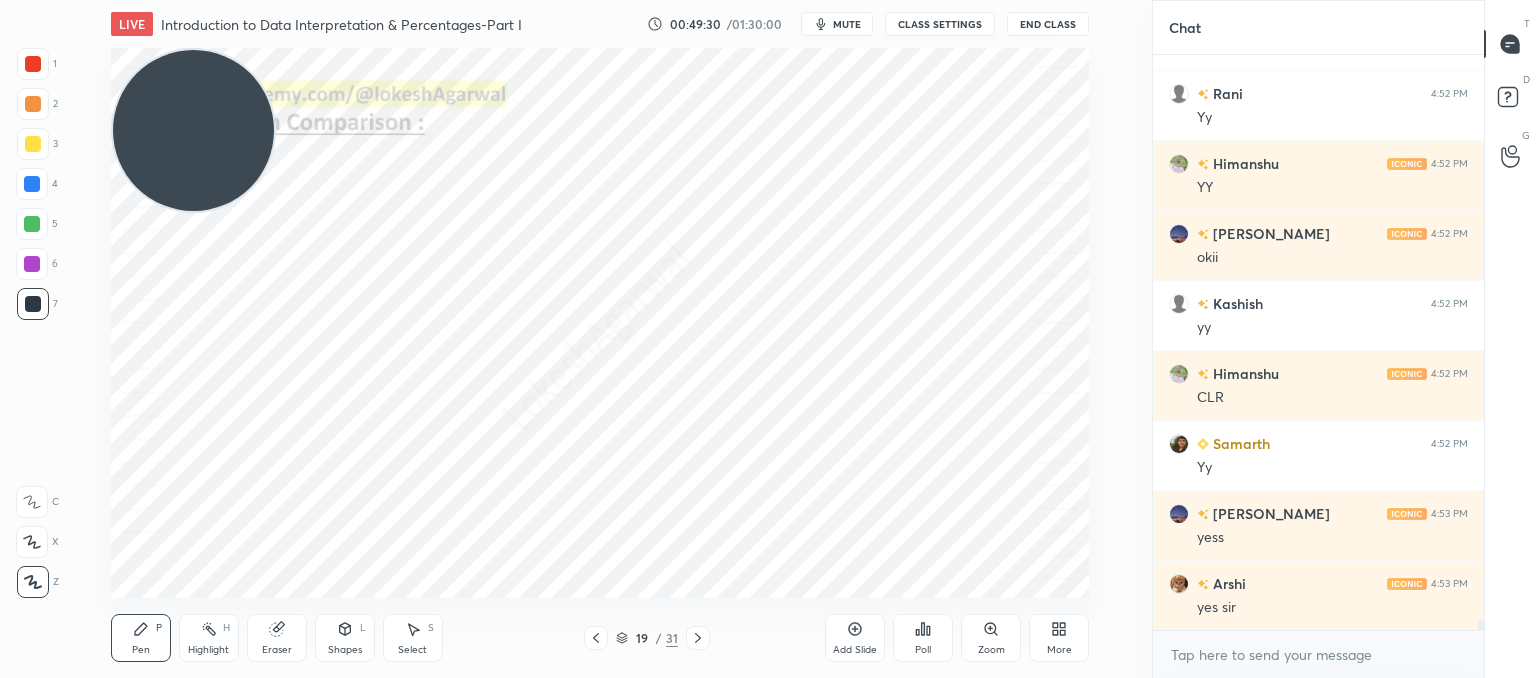 drag, startPoint x: 123, startPoint y: 507, endPoint x: 124, endPoint y: 520, distance: 13.038404 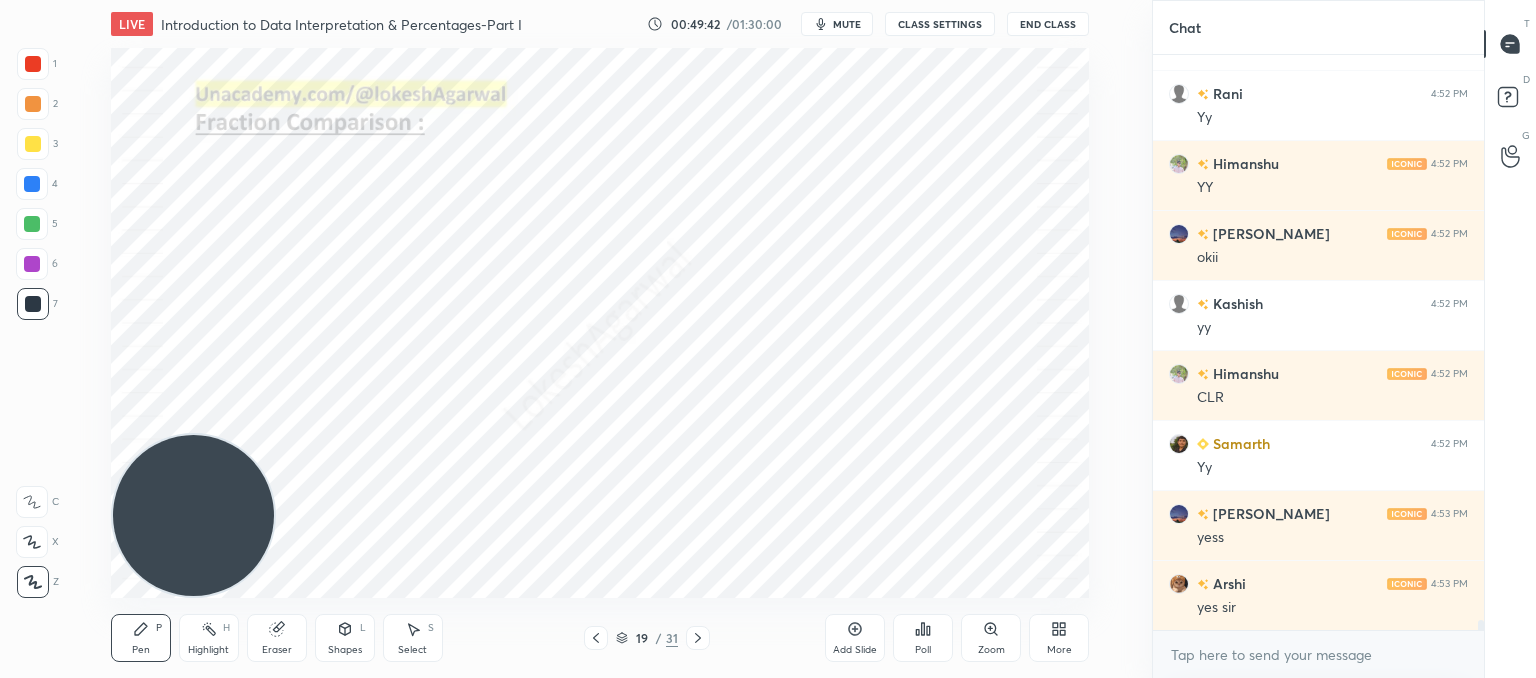 drag, startPoint x: 284, startPoint y: 622, endPoint x: 299, endPoint y: 606, distance: 21.931713 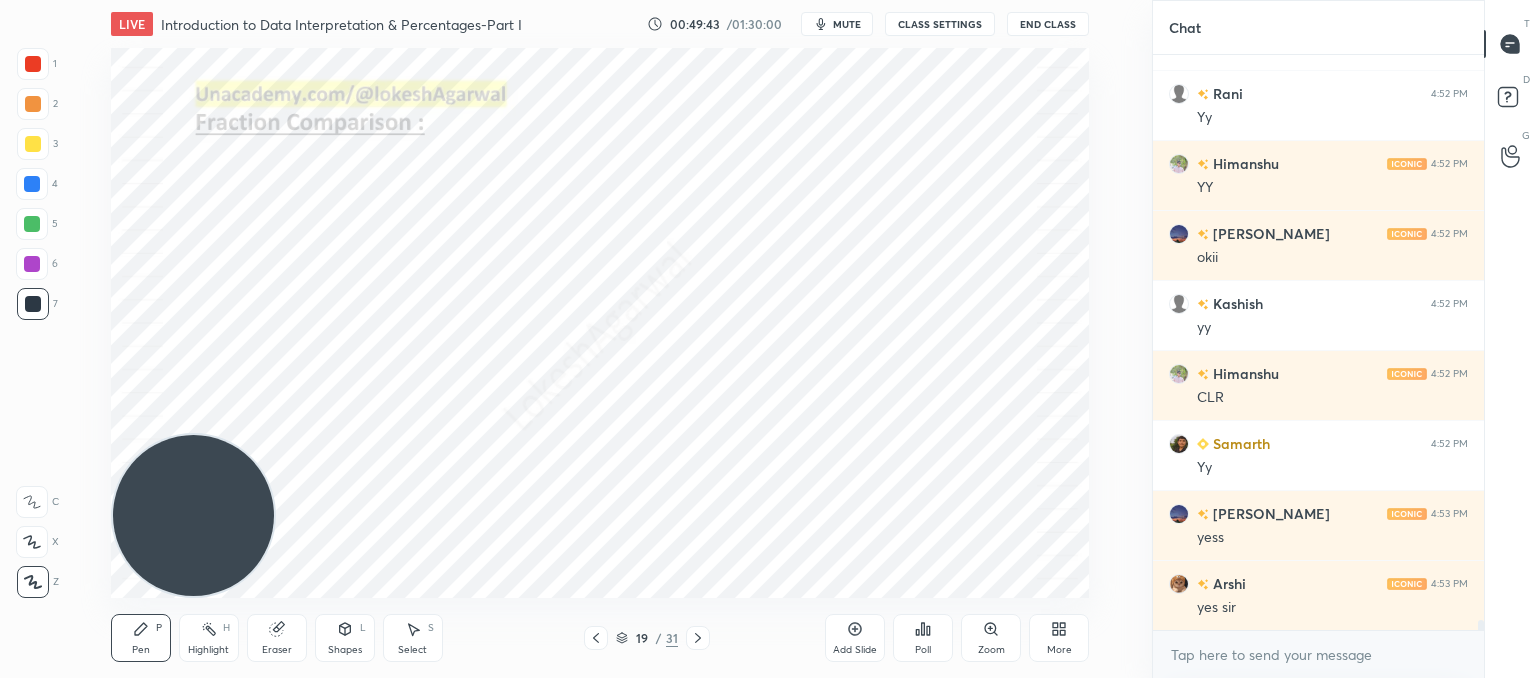 click on "Pen P Highlight H Eraser Shapes L Select S 19 / 31 Add Slide Poll Zoom More" at bounding box center (600, 638) 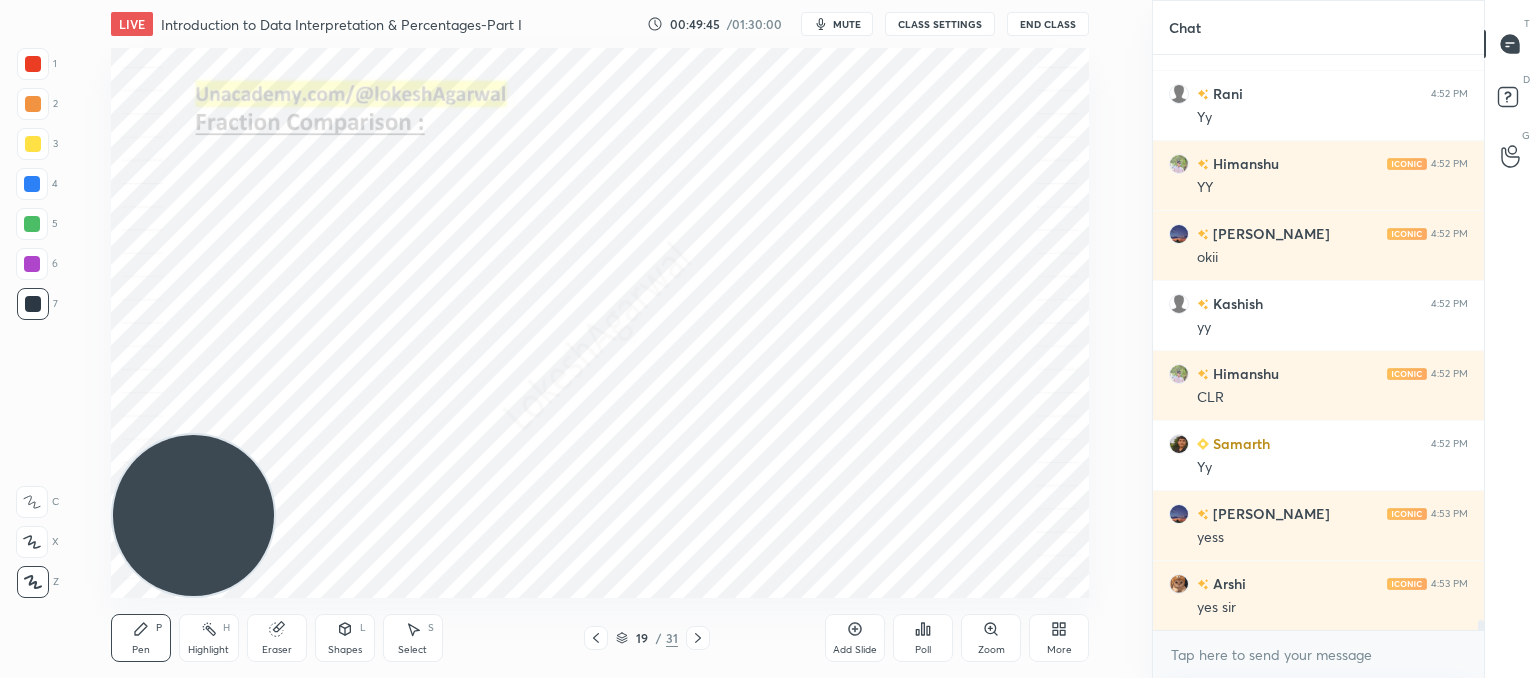click 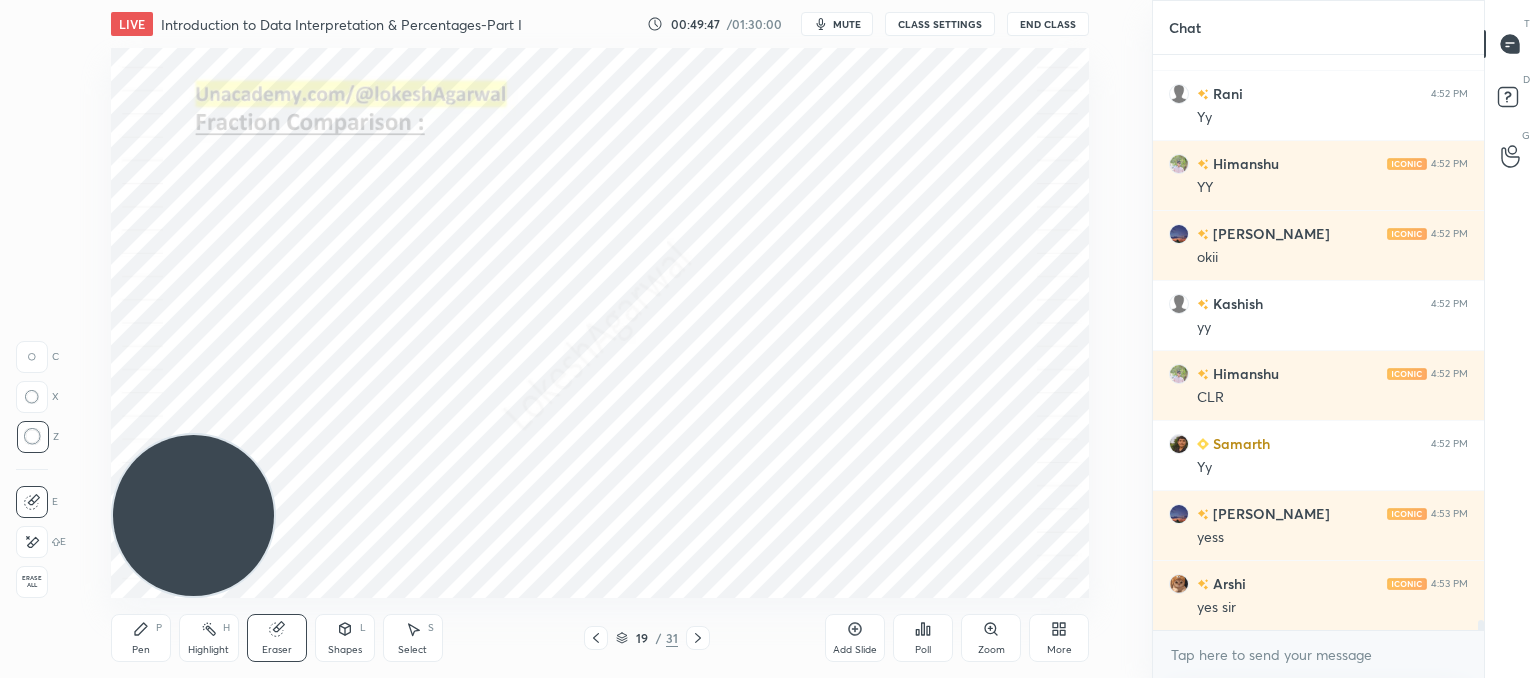 drag, startPoint x: 133, startPoint y: 644, endPoint x: 148, endPoint y: 618, distance: 30.016663 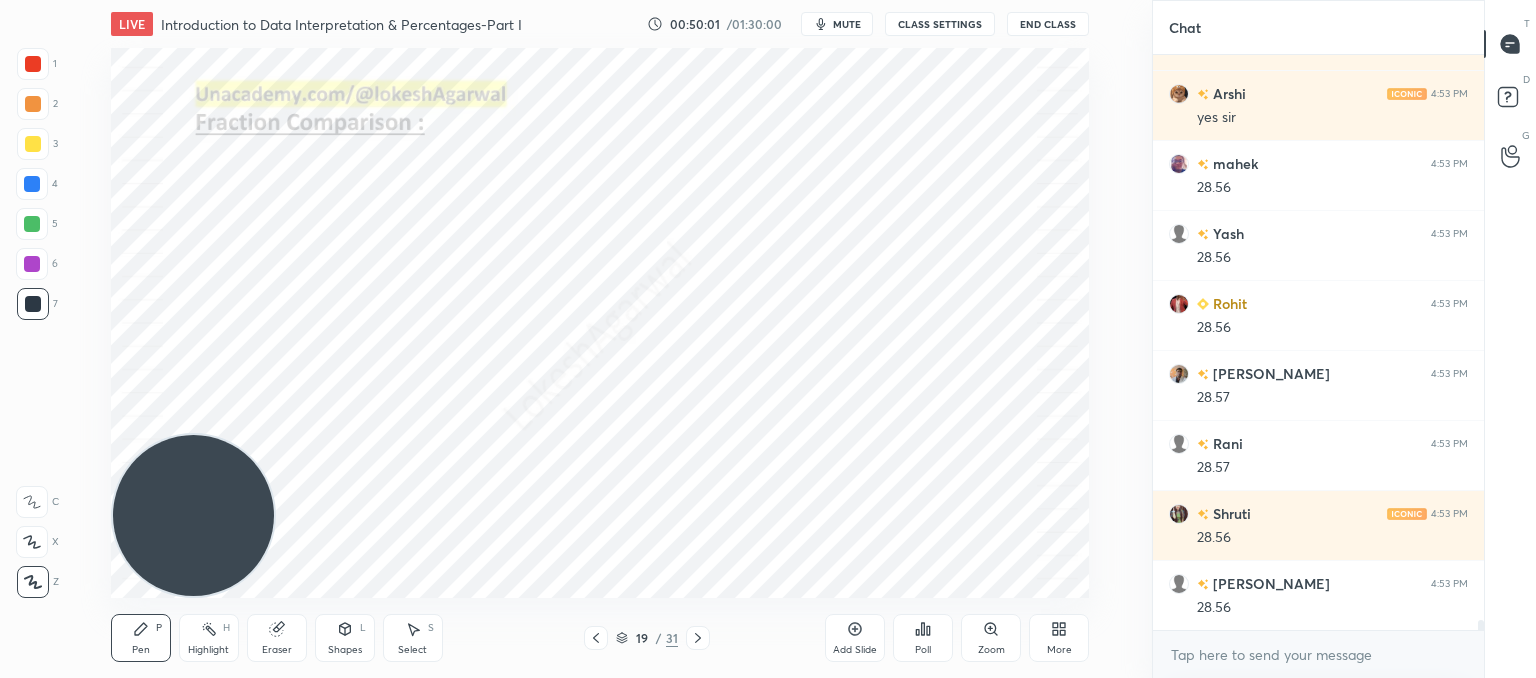 scroll, scrollTop: 31920, scrollLeft: 0, axis: vertical 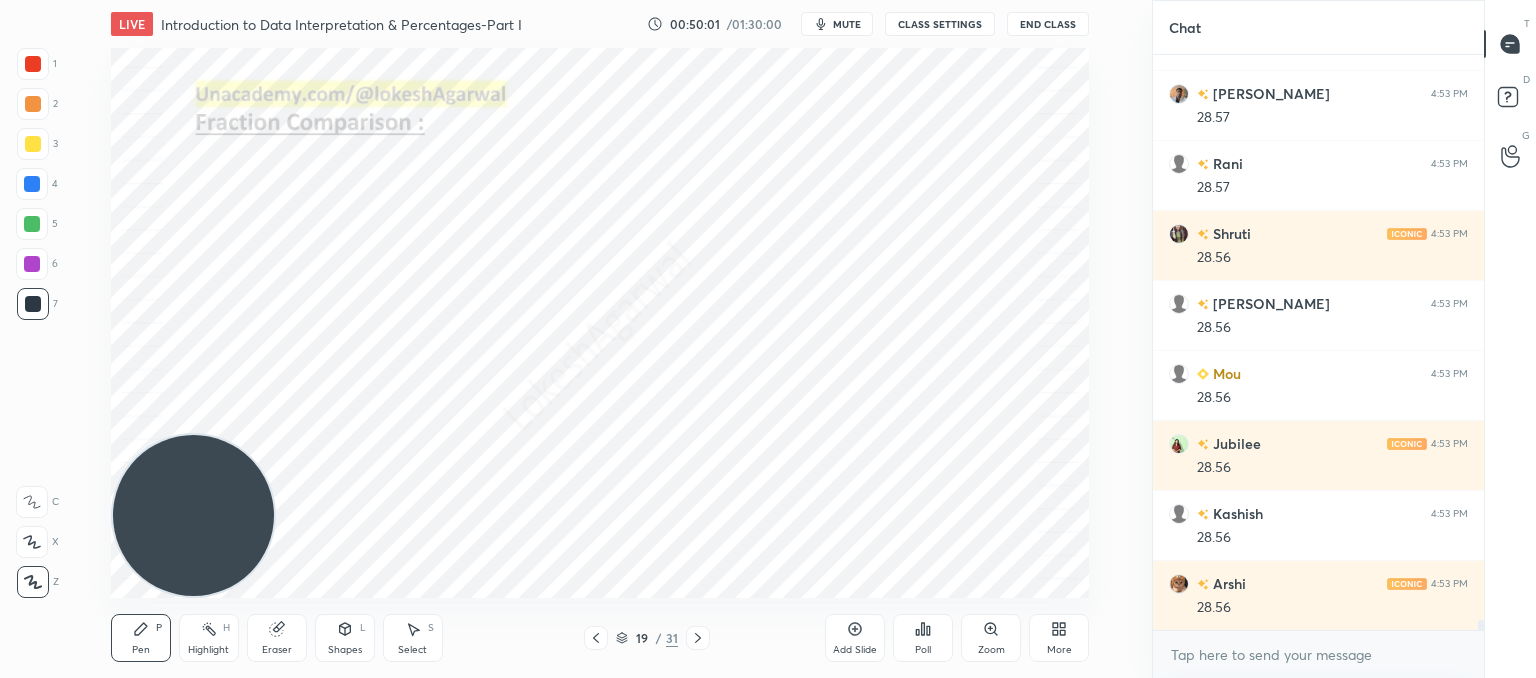 drag, startPoint x: 273, startPoint y: 637, endPoint x: 280, endPoint y: 606, distance: 31.780497 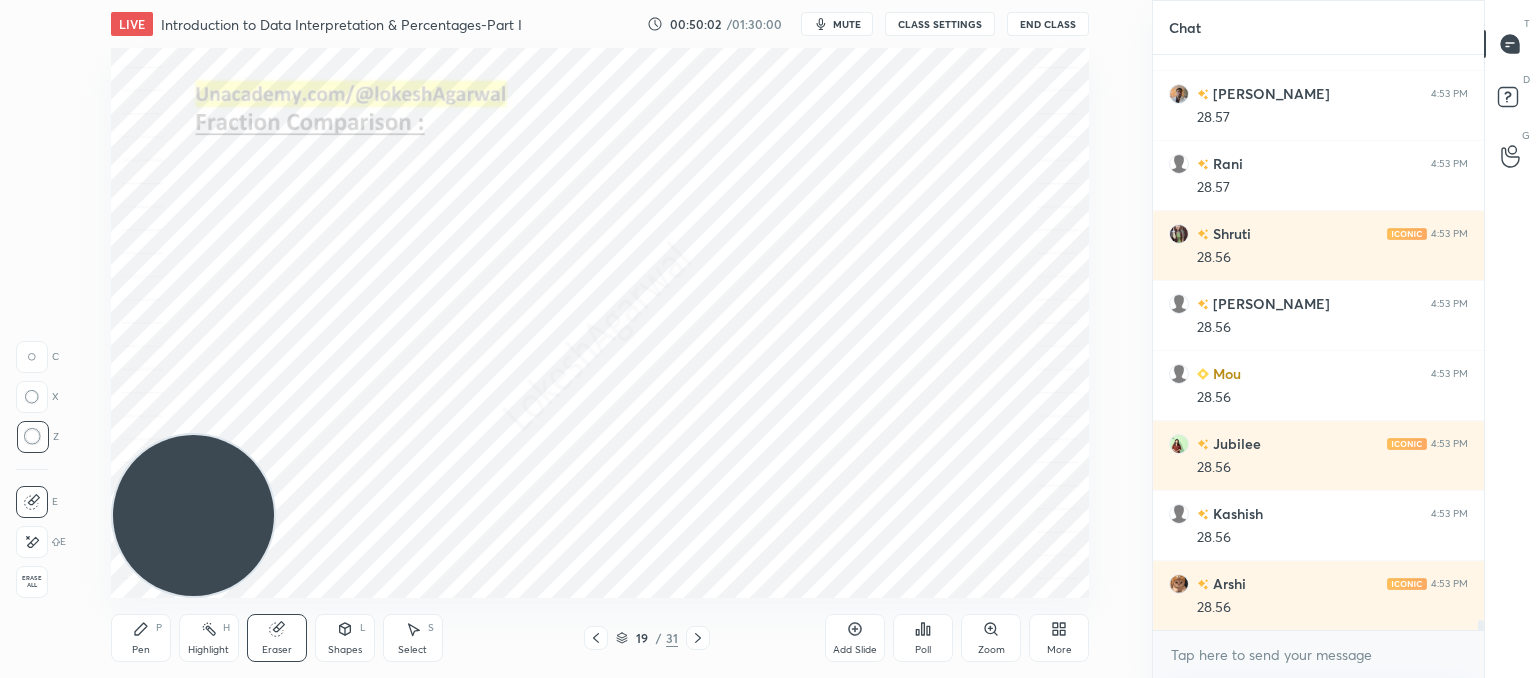 scroll, scrollTop: 31990, scrollLeft: 0, axis: vertical 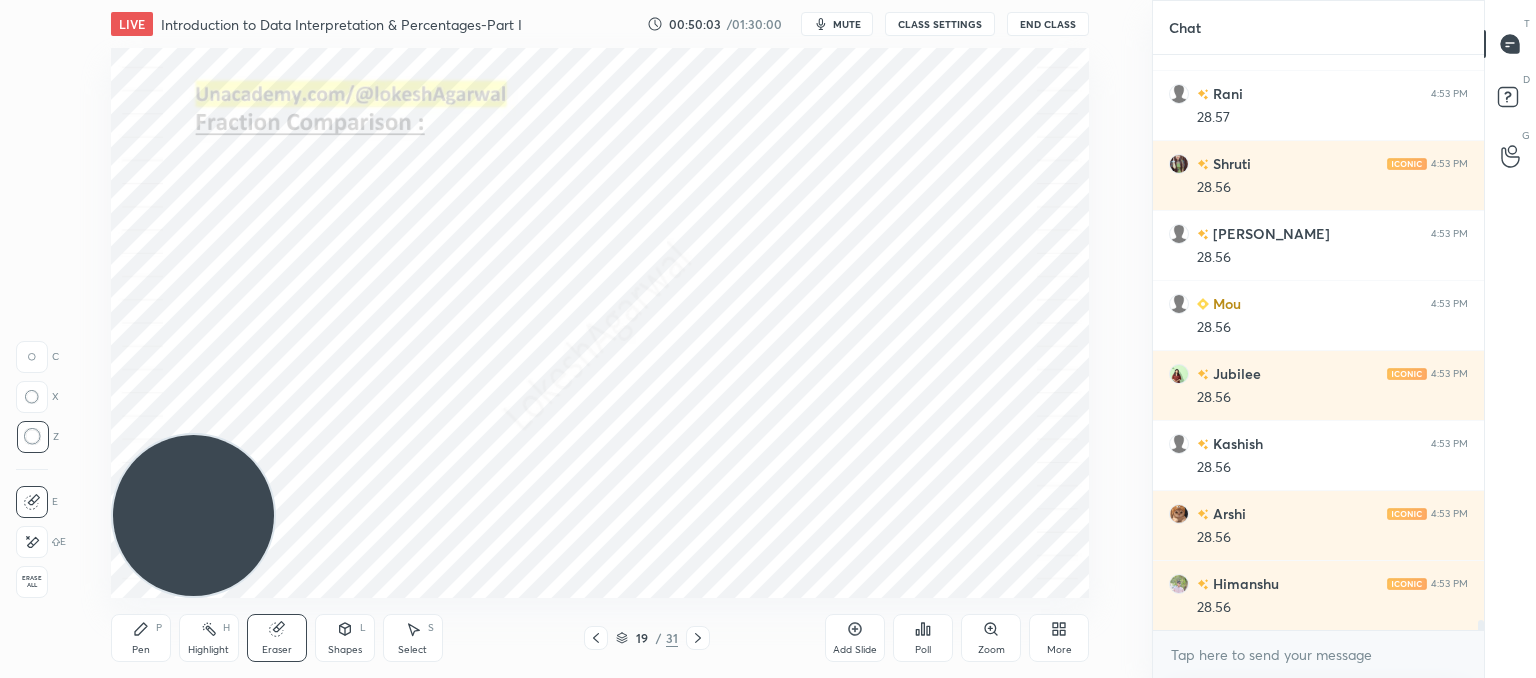 click 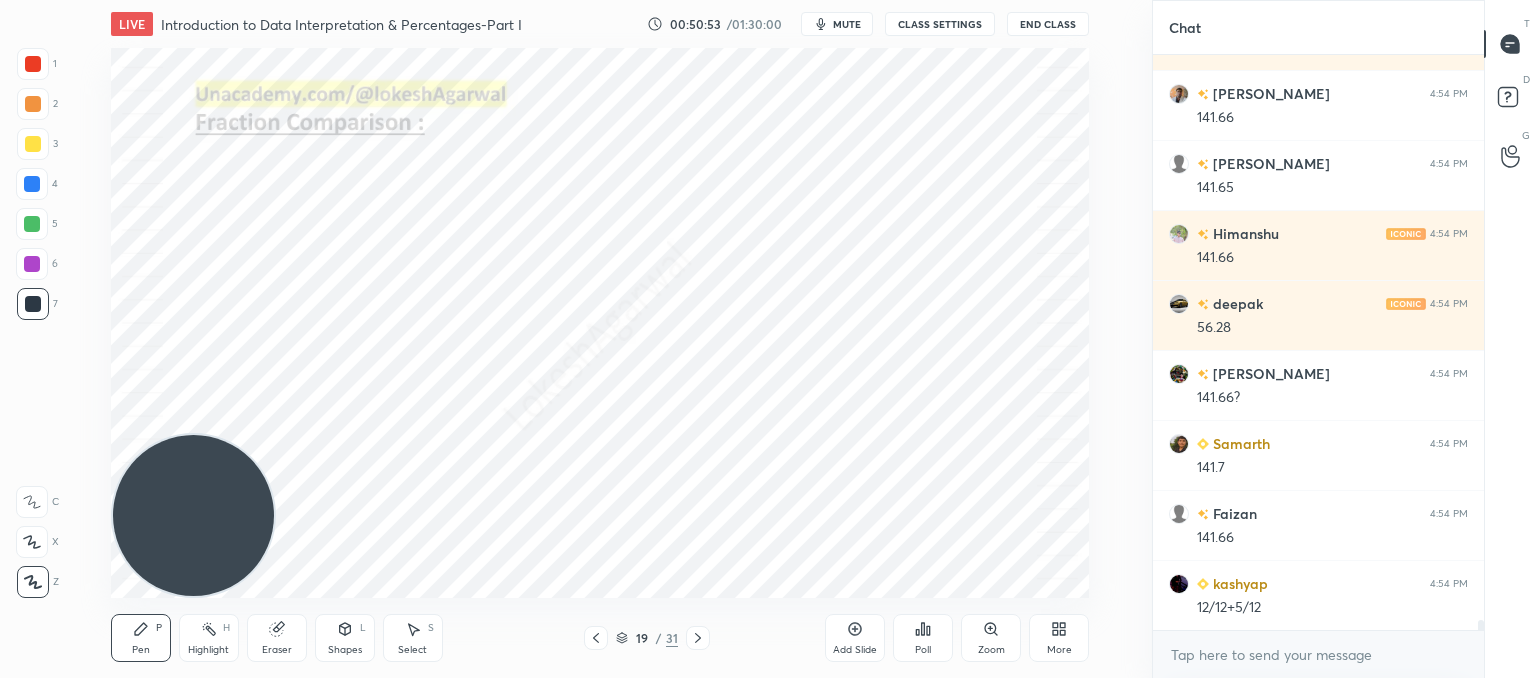 scroll, scrollTop: 33110, scrollLeft: 0, axis: vertical 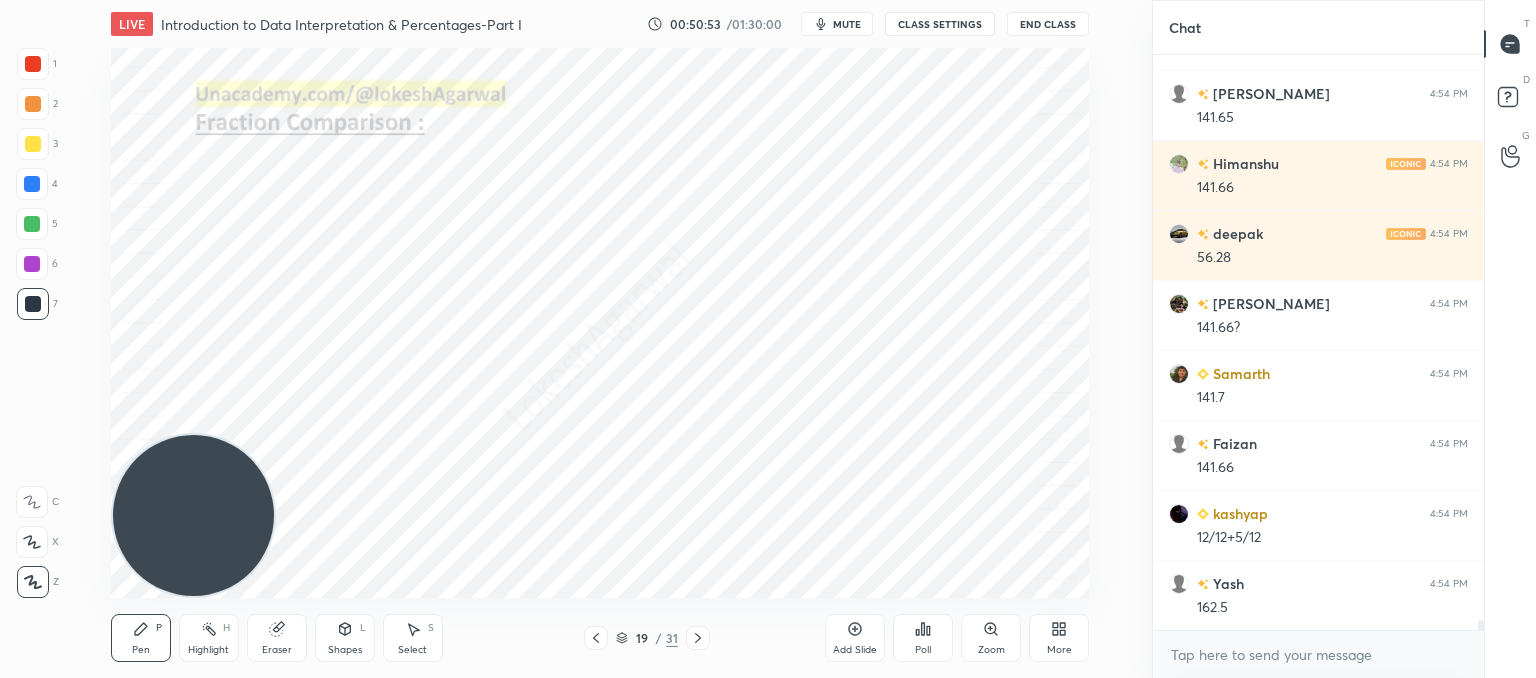 click on "Eraser" at bounding box center [277, 650] 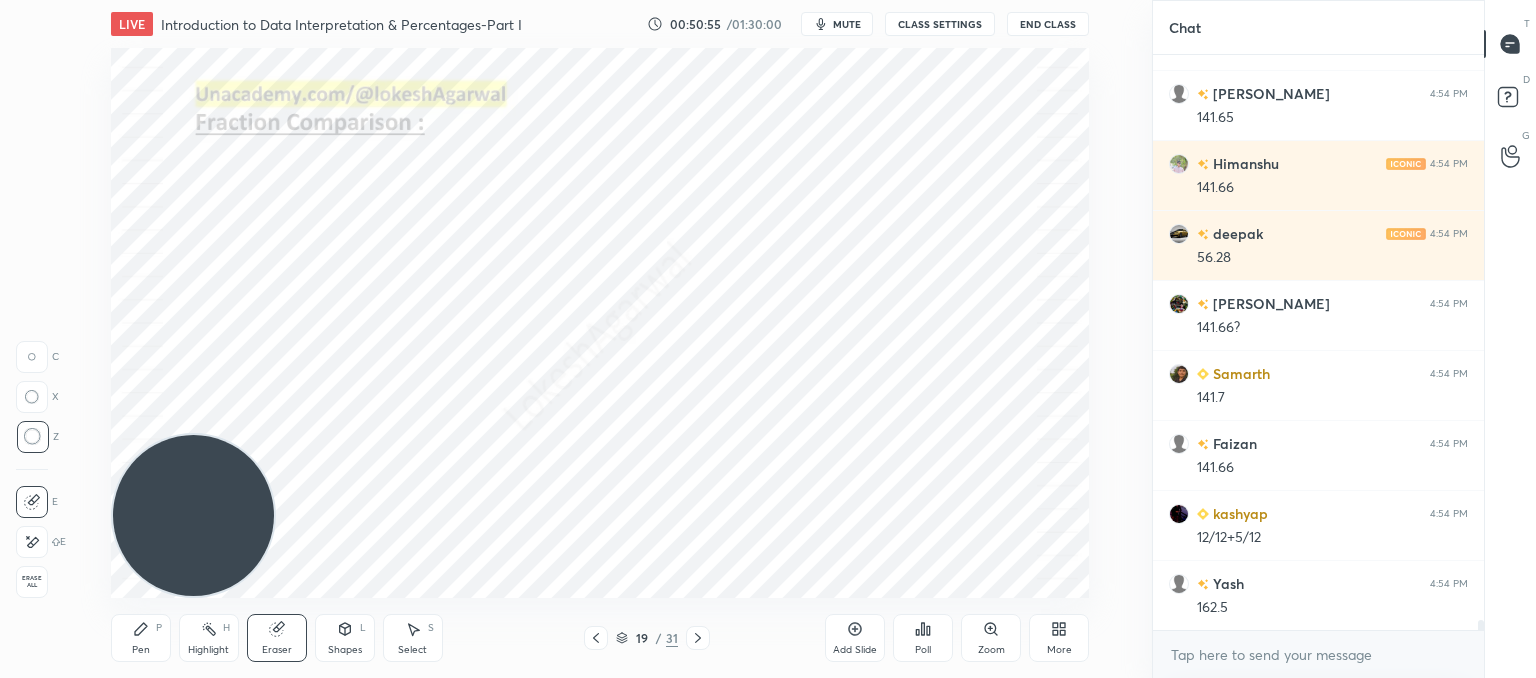 scroll, scrollTop: 33180, scrollLeft: 0, axis: vertical 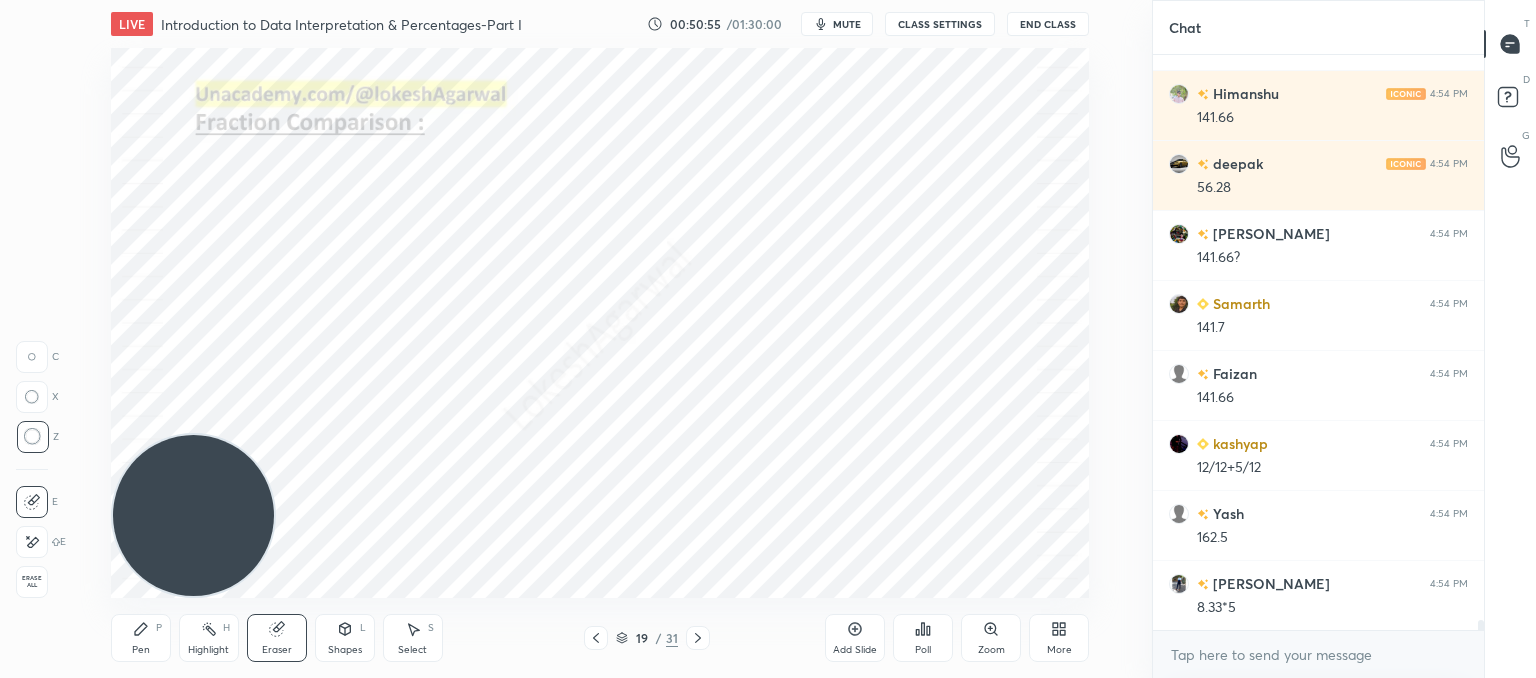 drag, startPoint x: 136, startPoint y: 637, endPoint x: 143, endPoint y: 628, distance: 11.401754 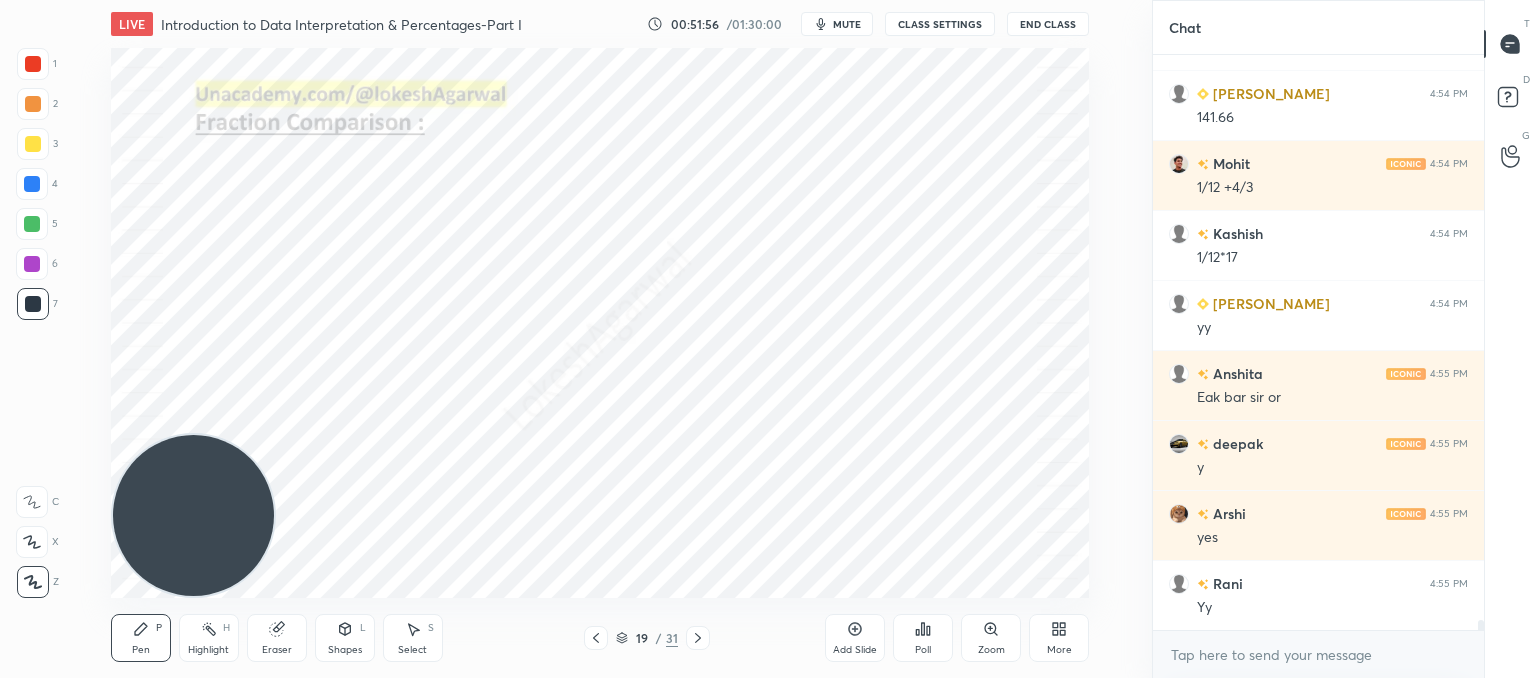 scroll, scrollTop: 33810, scrollLeft: 0, axis: vertical 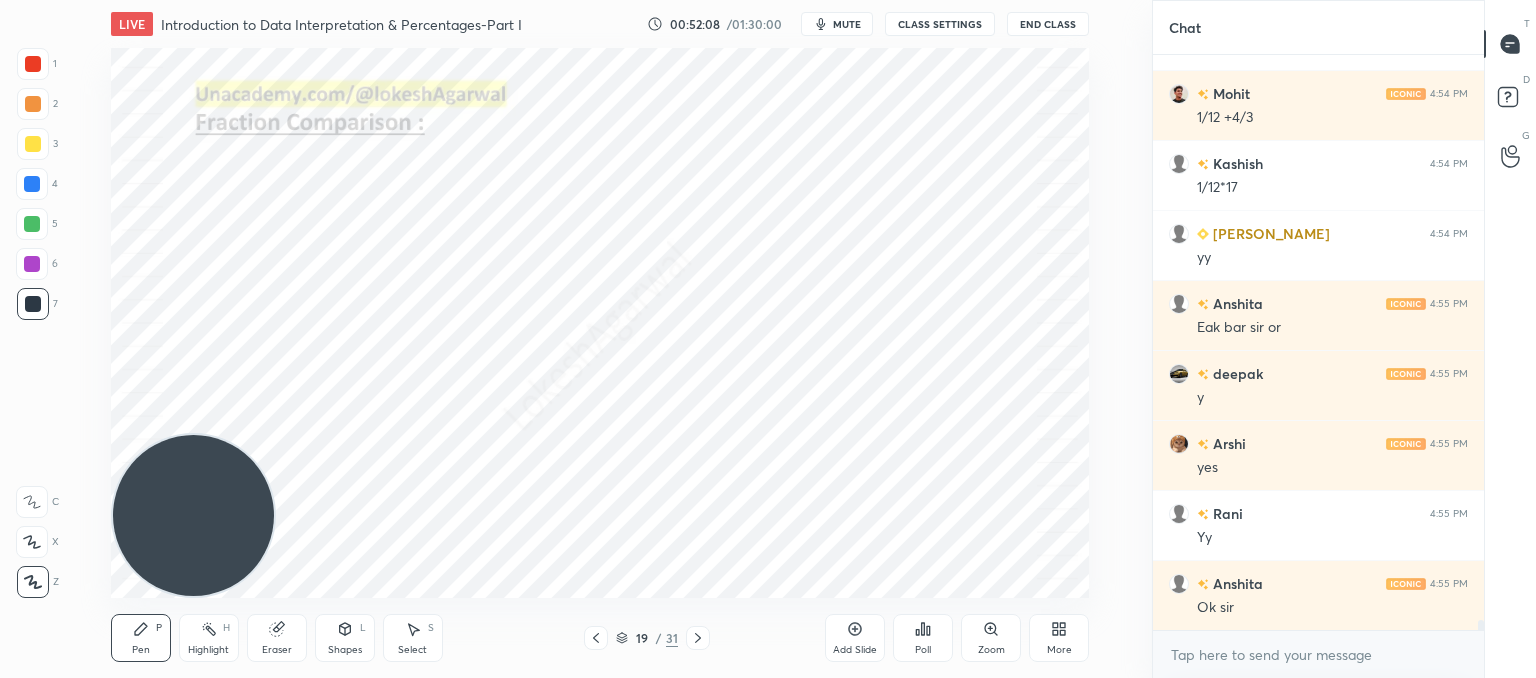 drag, startPoint x: 846, startPoint y: 637, endPoint x: 836, endPoint y: 631, distance: 11.661903 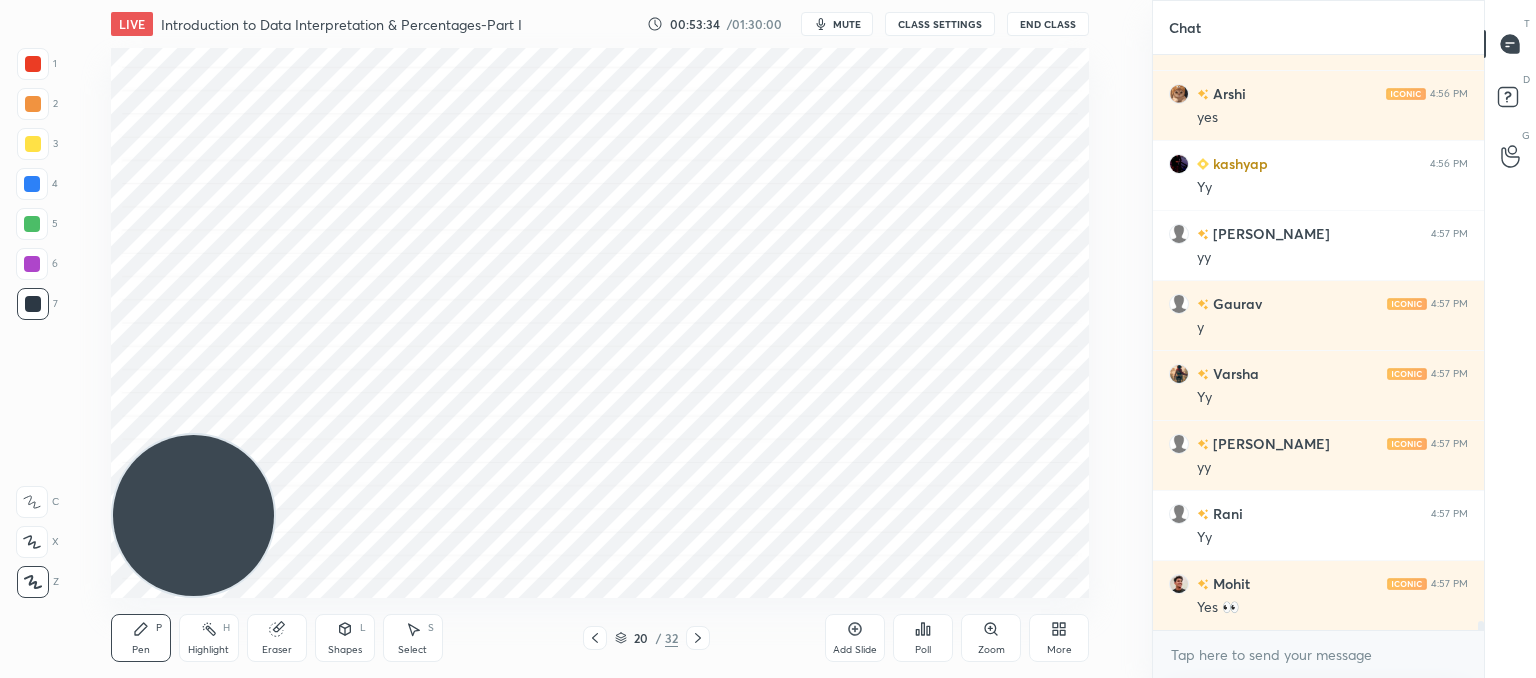 scroll, scrollTop: 35840, scrollLeft: 0, axis: vertical 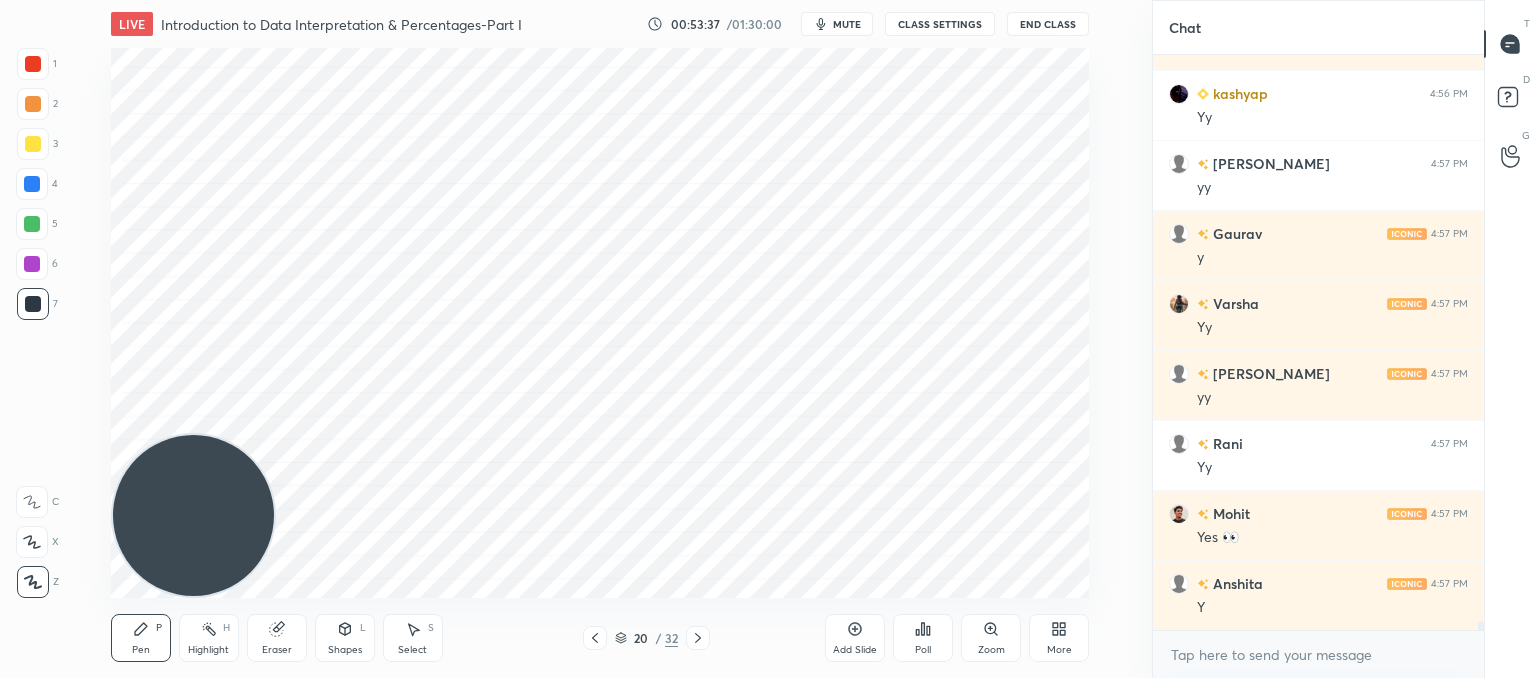 drag, startPoint x: 592, startPoint y: 633, endPoint x: 647, endPoint y: 597, distance: 65.734314 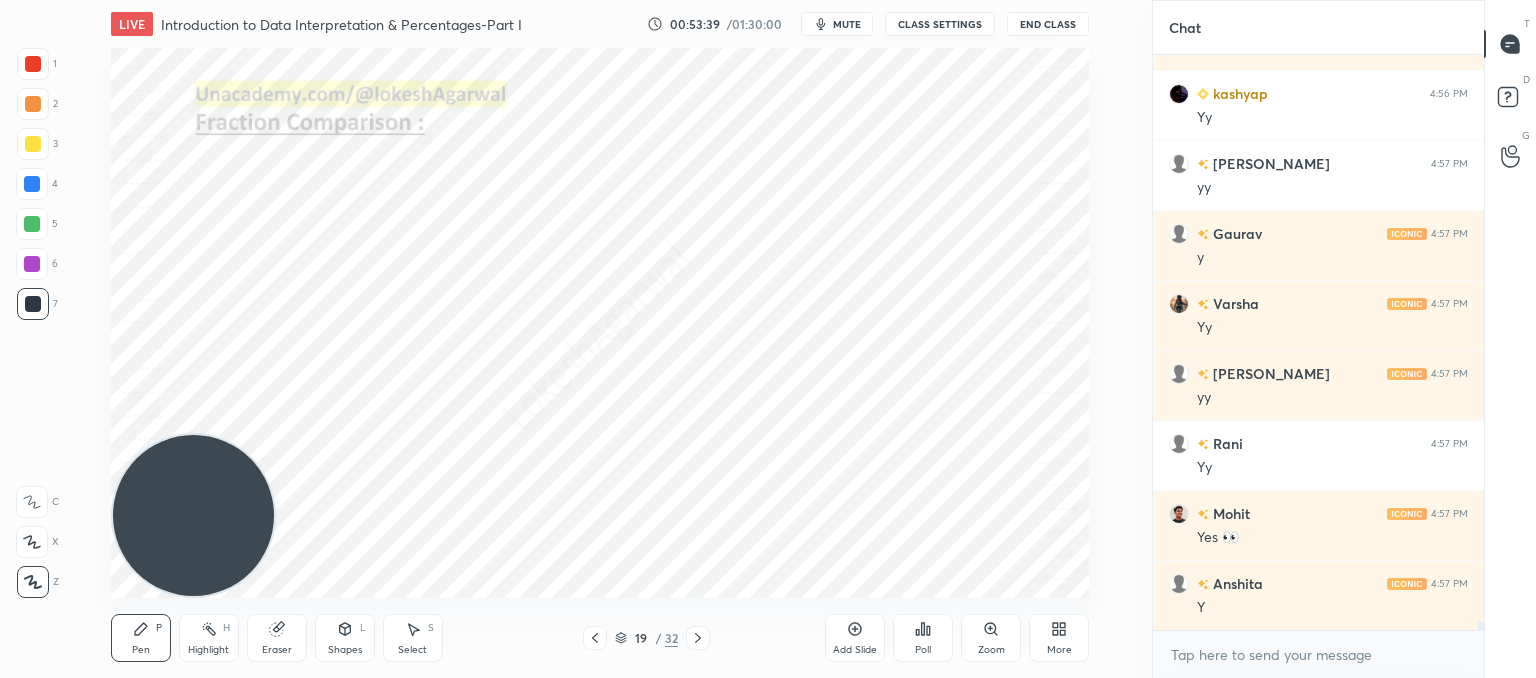 scroll, scrollTop: 35910, scrollLeft: 0, axis: vertical 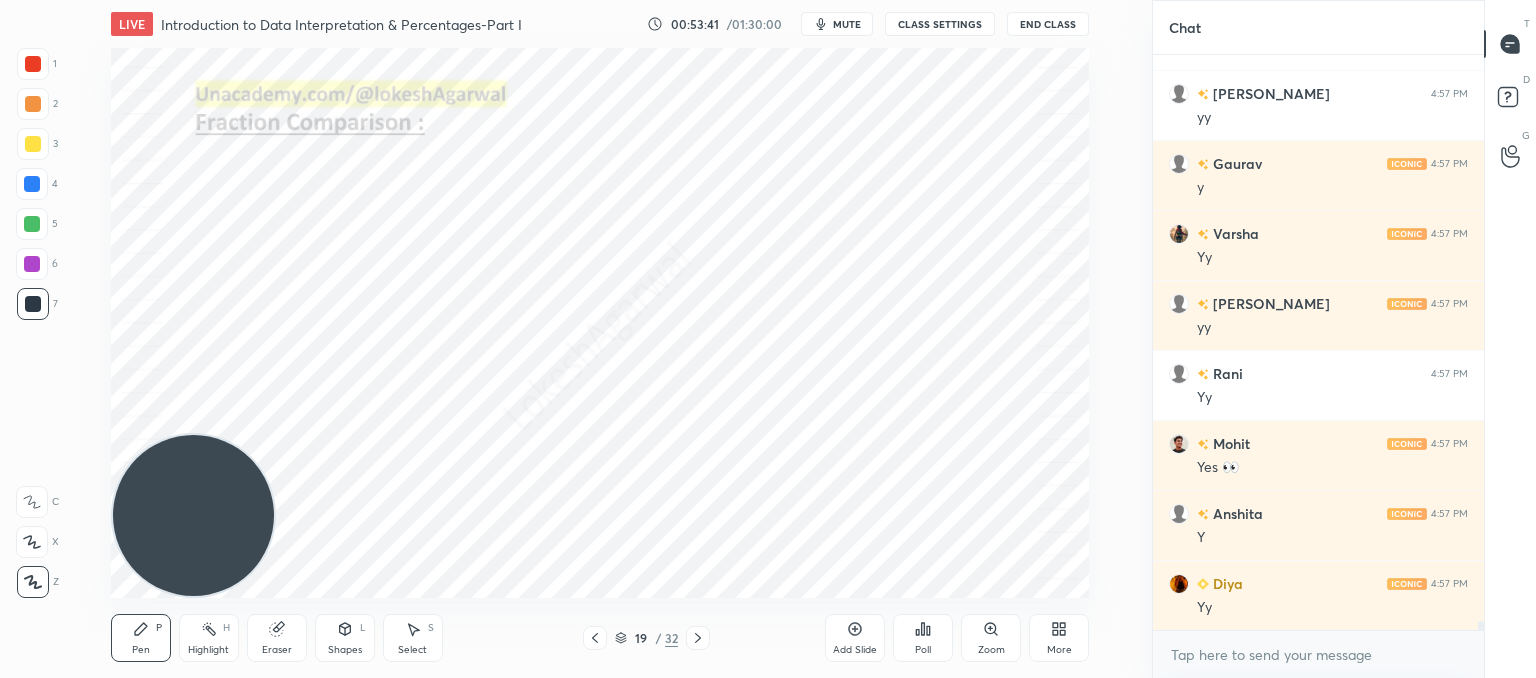 click 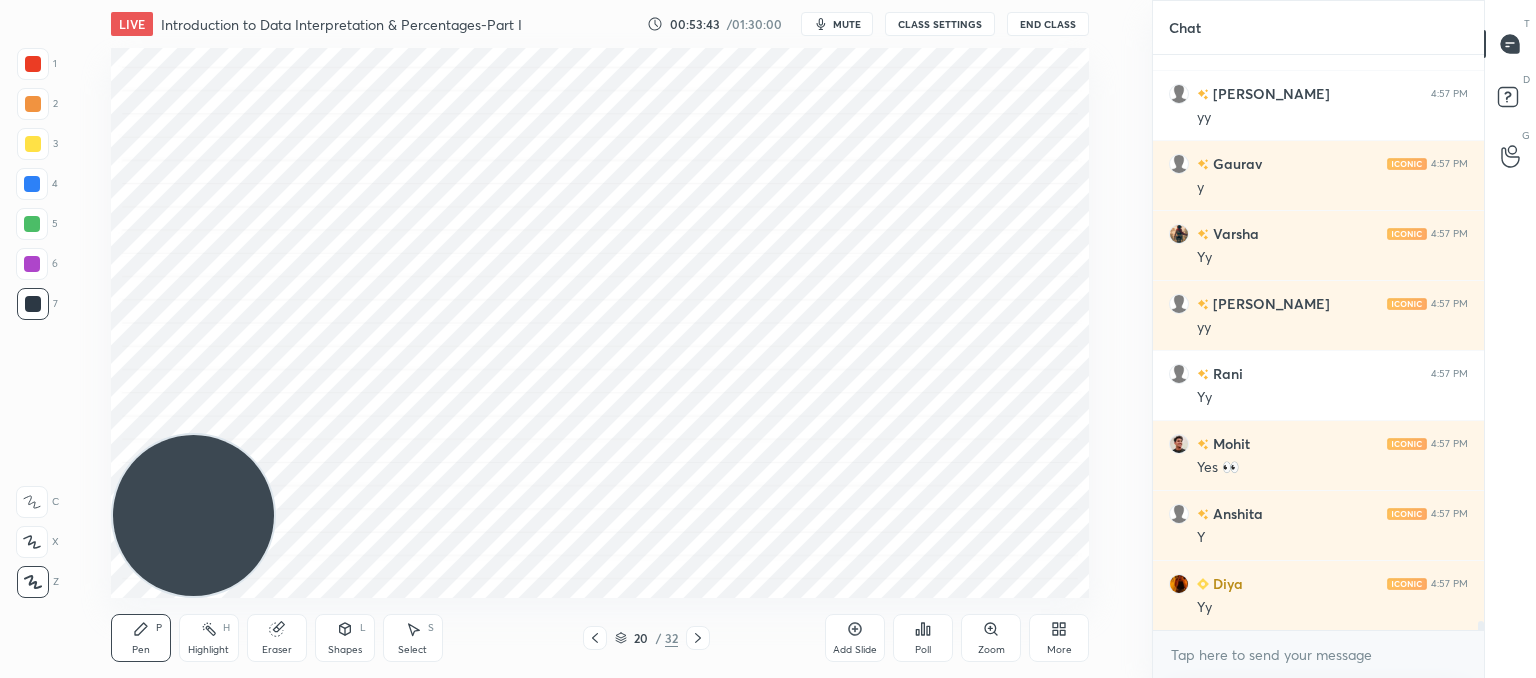 click on "Add Slide" at bounding box center [855, 638] 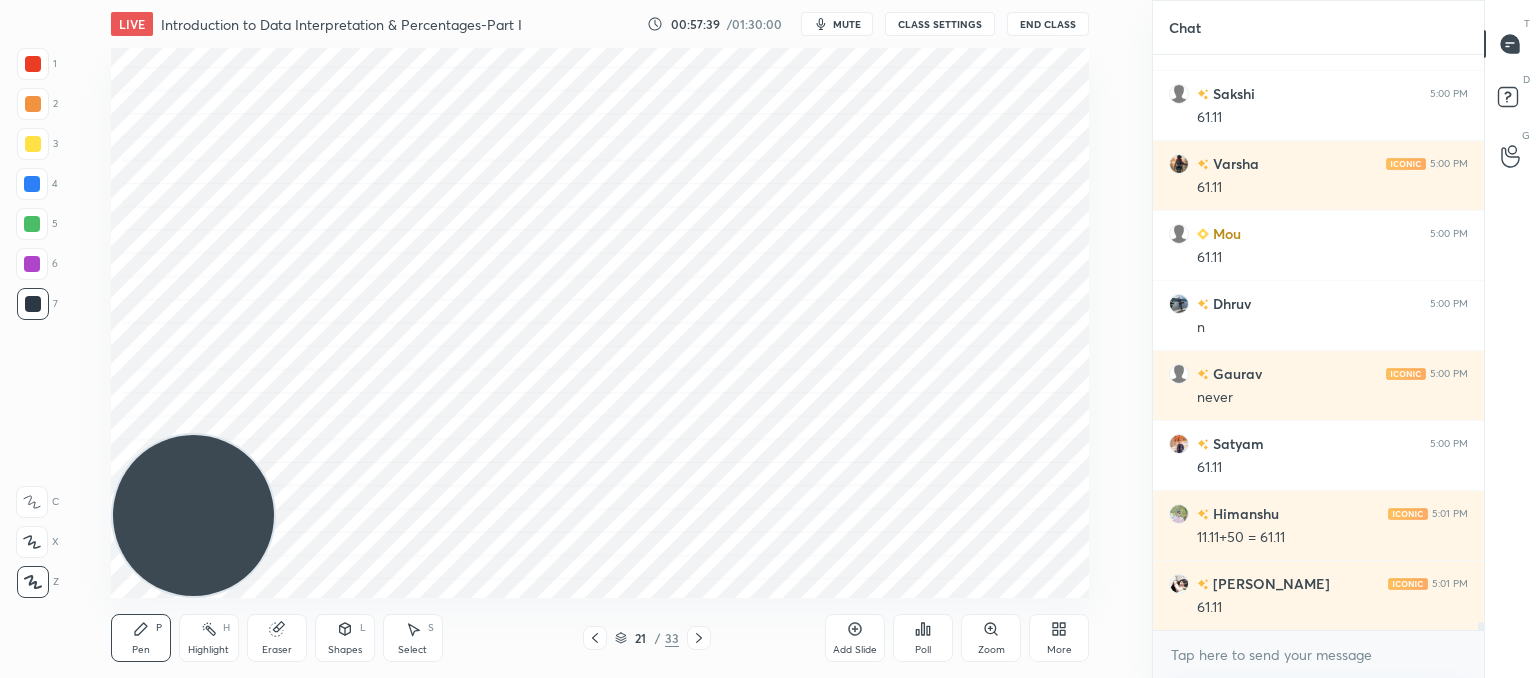 scroll, scrollTop: 38678, scrollLeft: 0, axis: vertical 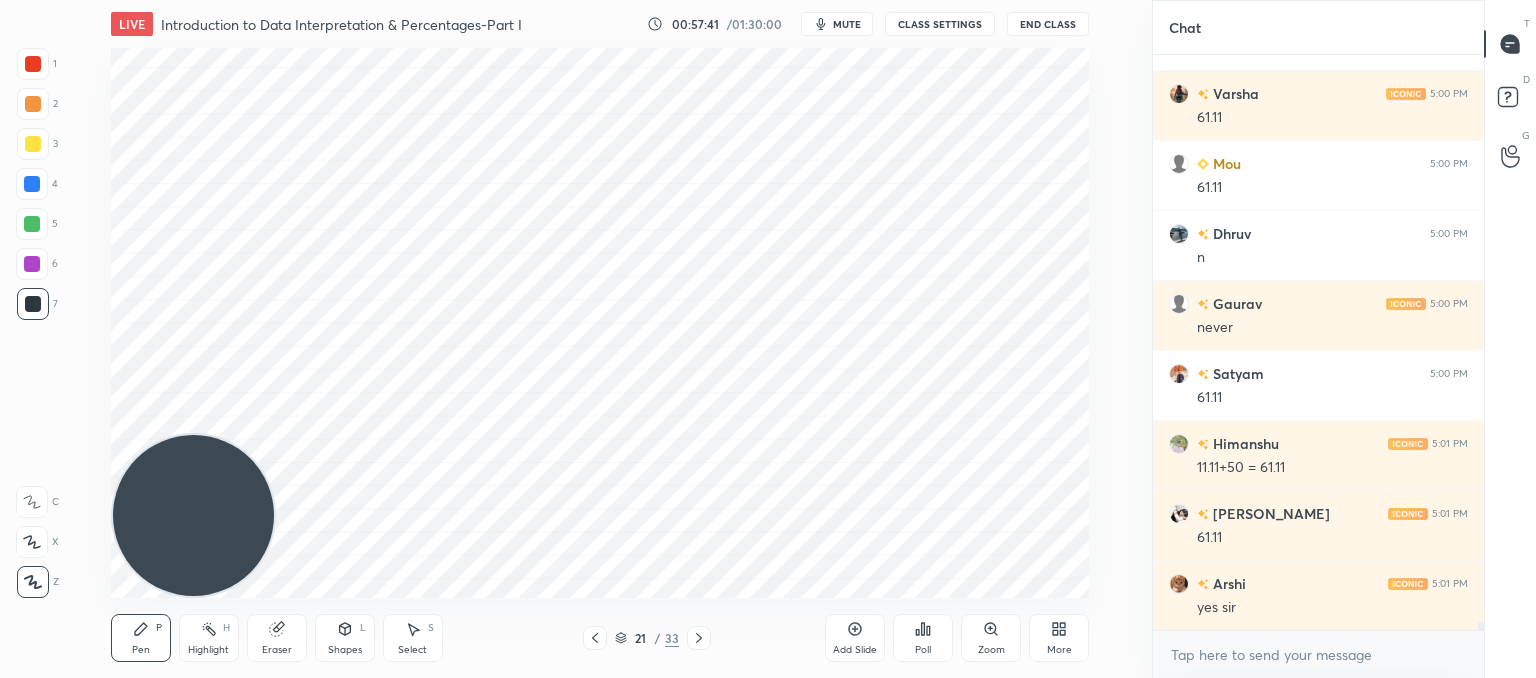 click 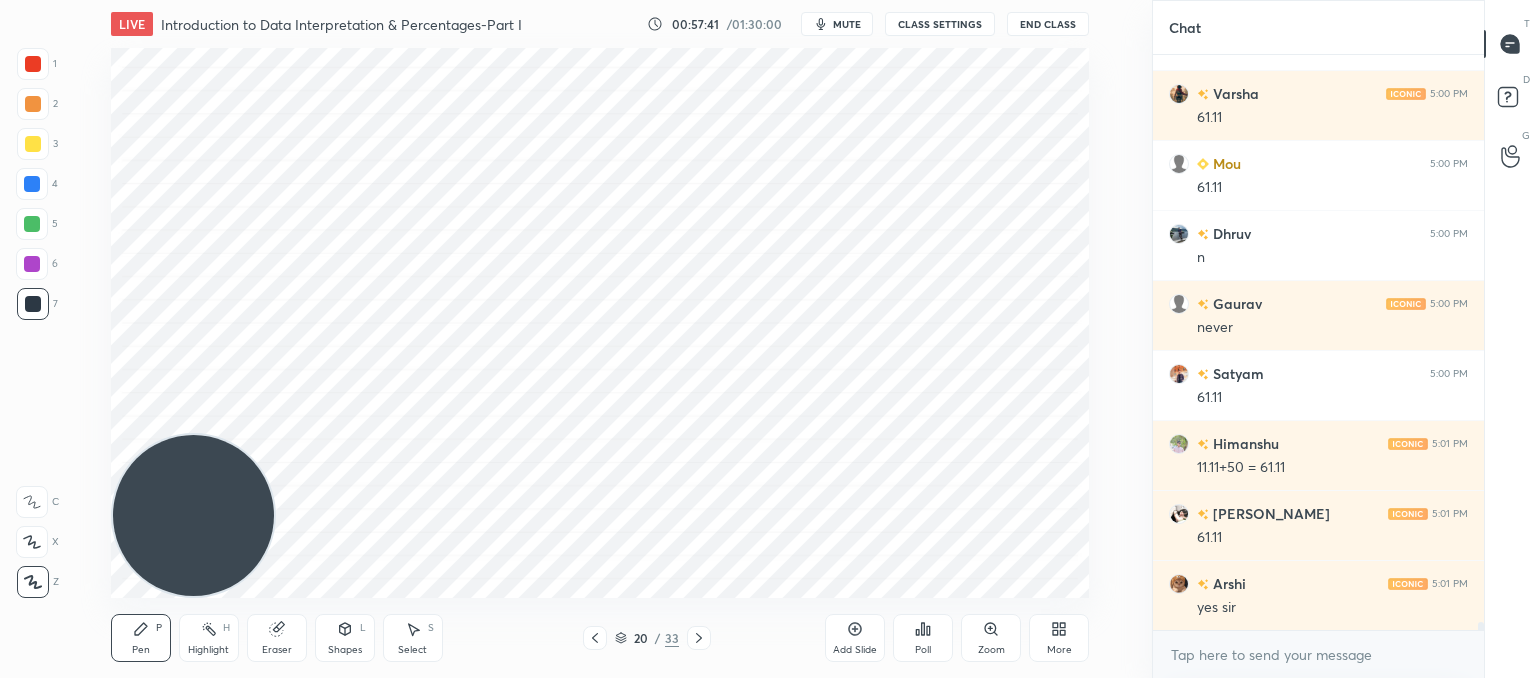 click 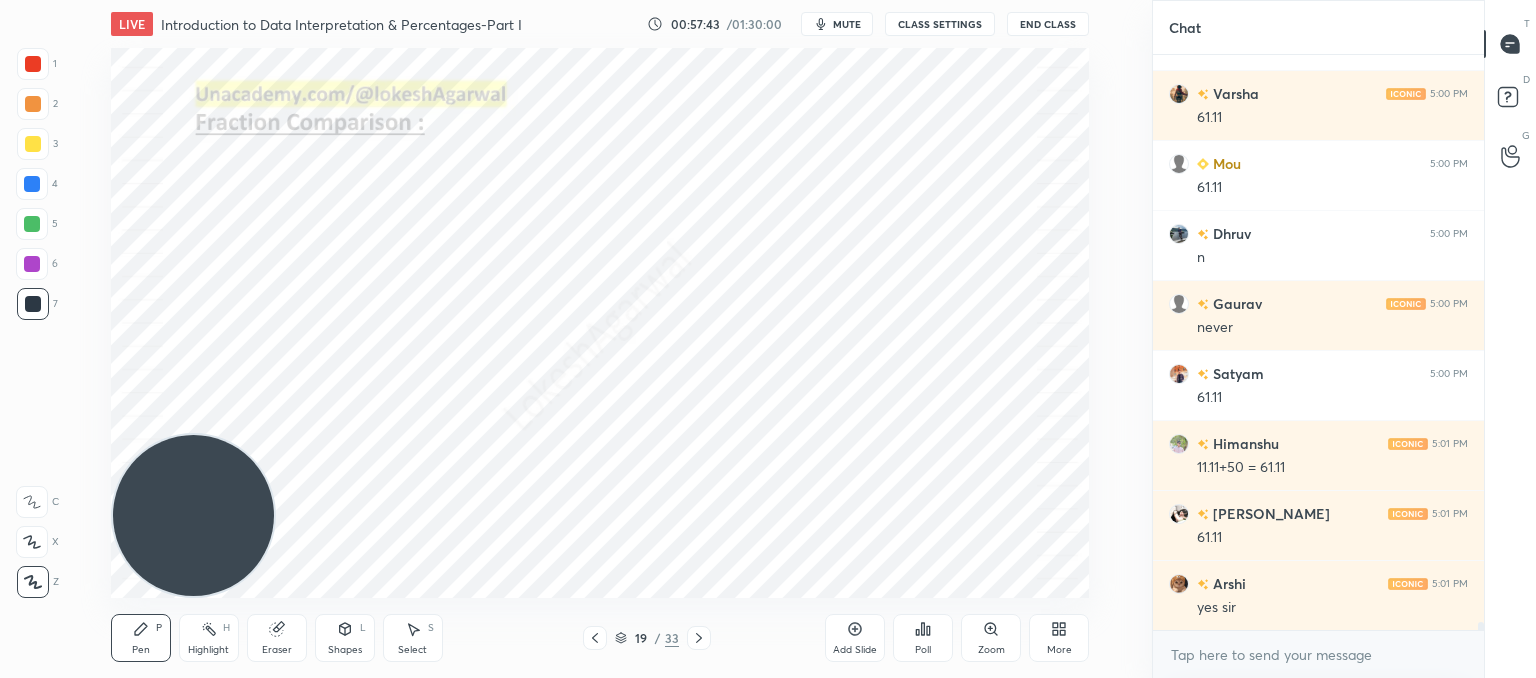 scroll, scrollTop: 38748, scrollLeft: 0, axis: vertical 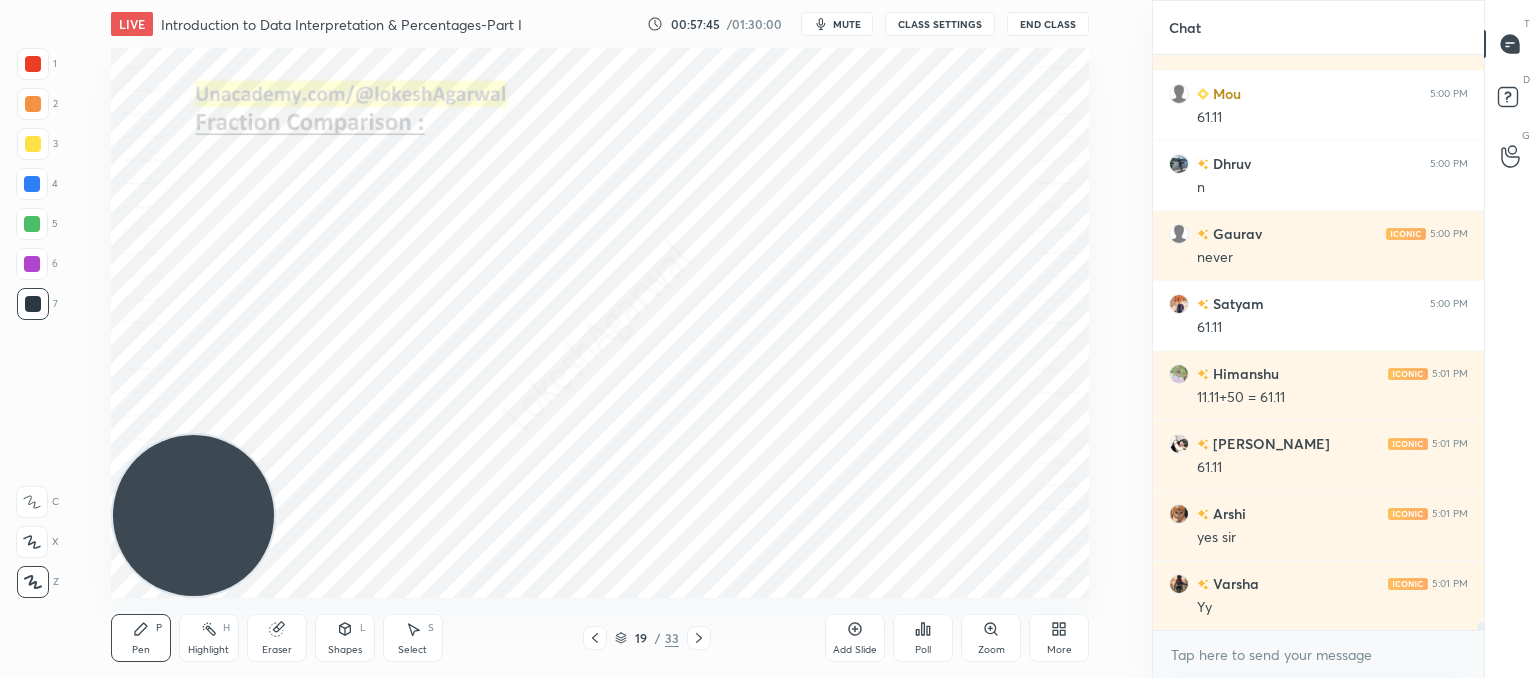 click on "19 / 33" at bounding box center (646, 638) 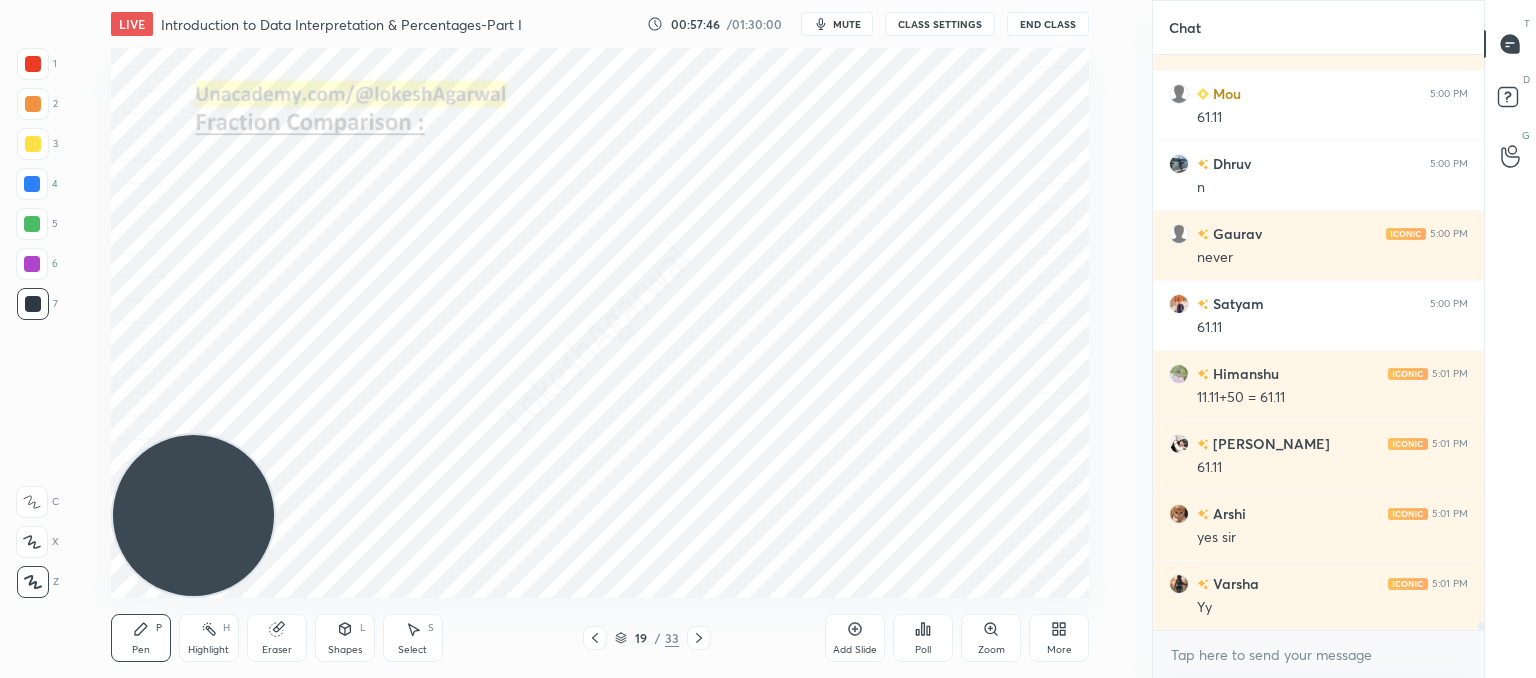 click 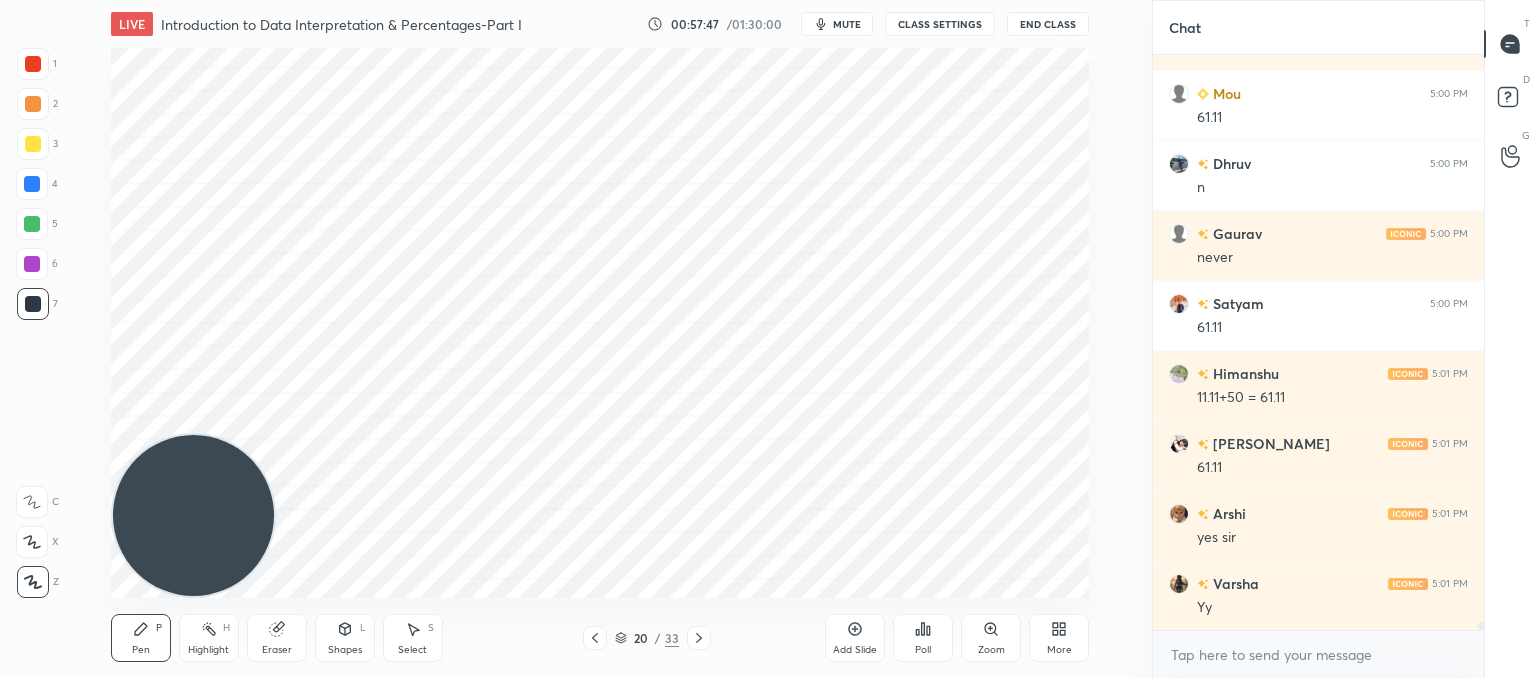 click 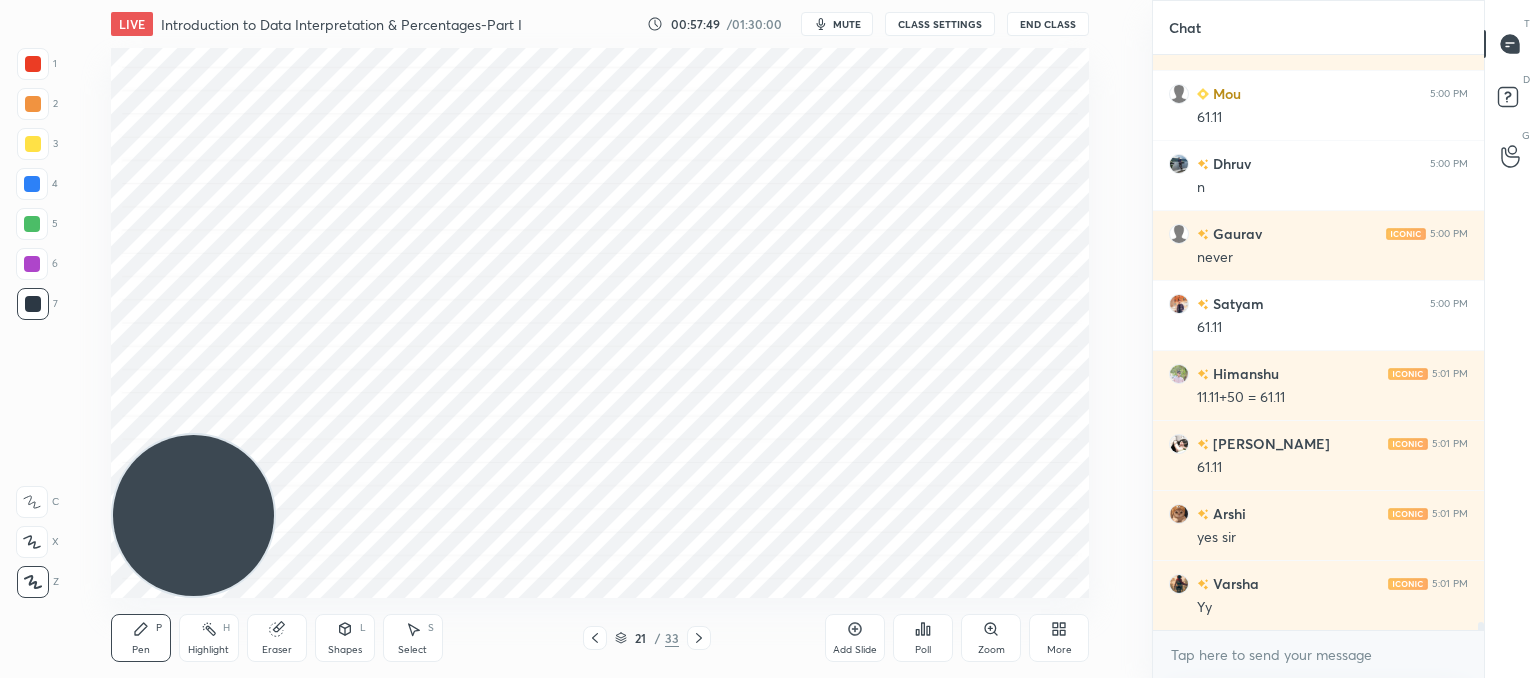 drag, startPoint x: 865, startPoint y: 648, endPoint x: 842, endPoint y: 600, distance: 53.225933 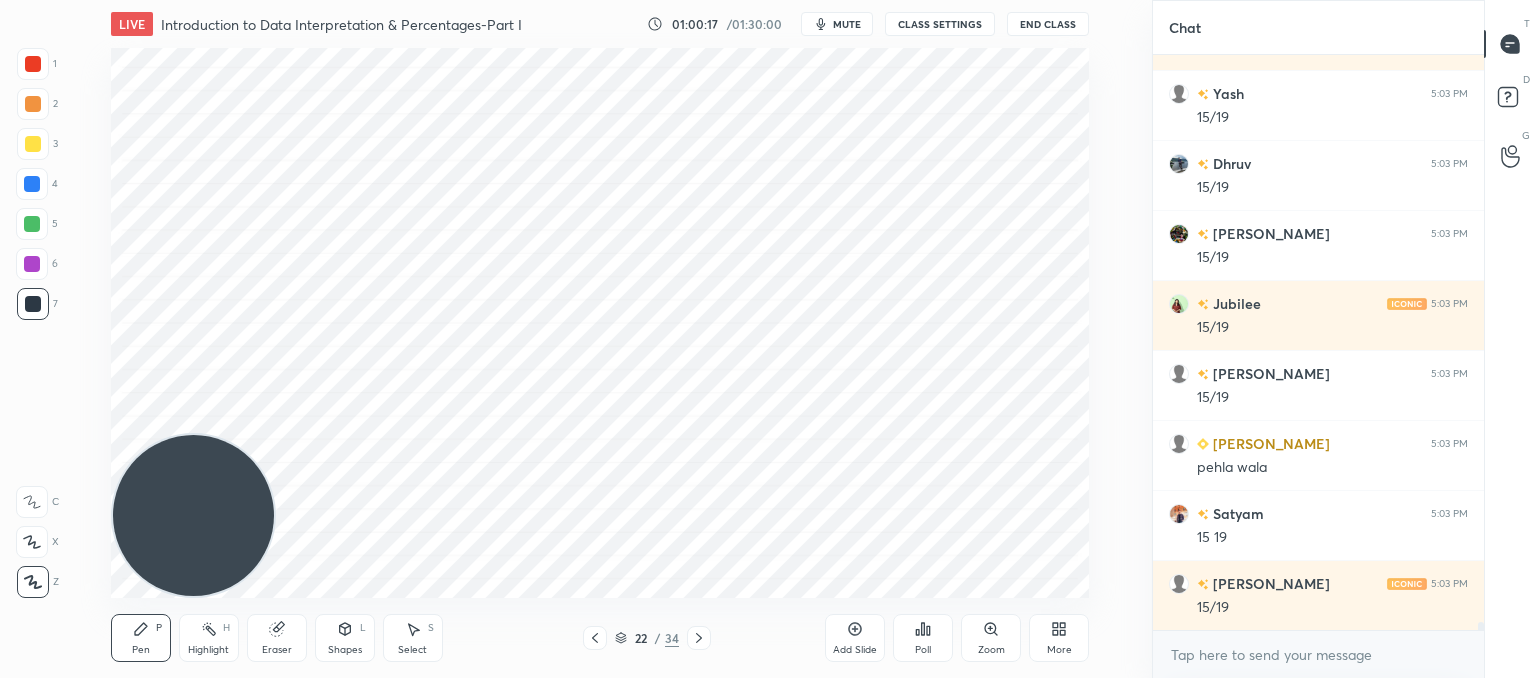 scroll, scrollTop: 40918, scrollLeft: 0, axis: vertical 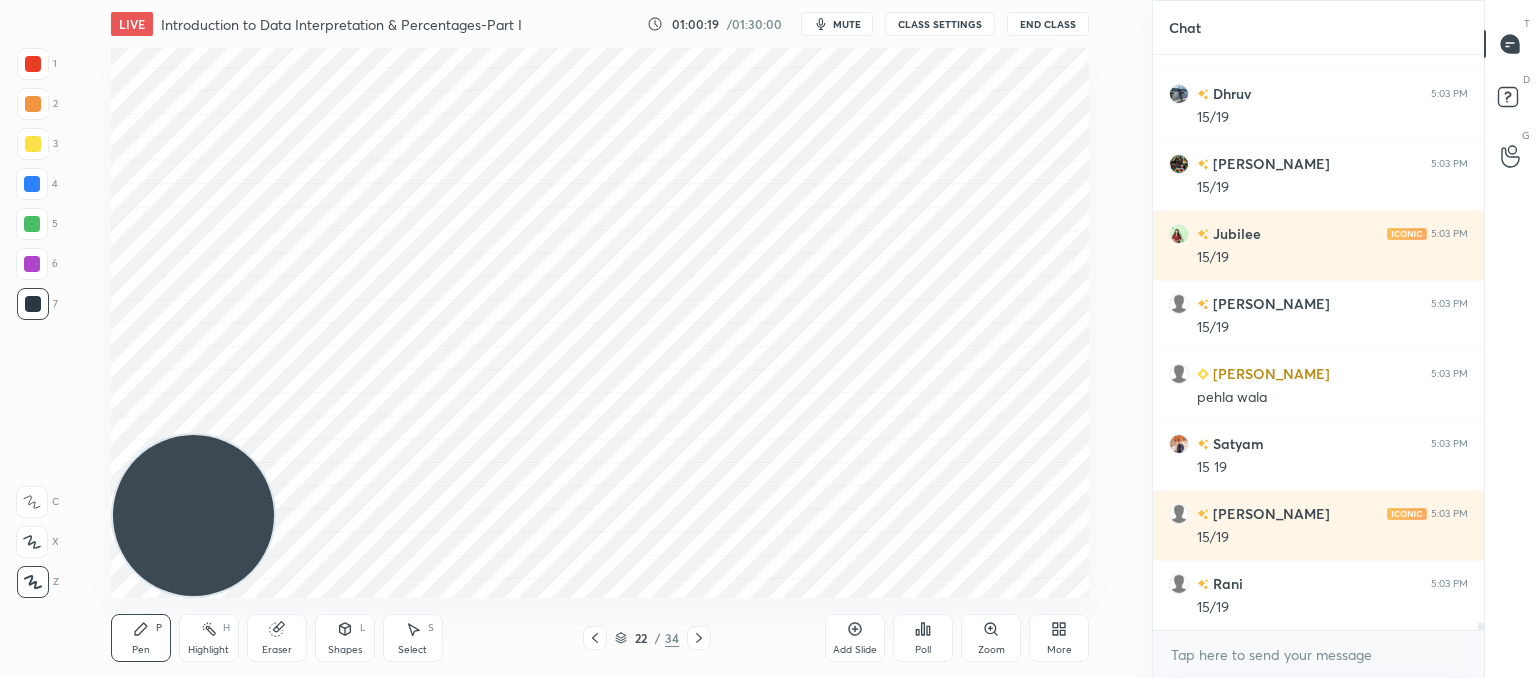 click 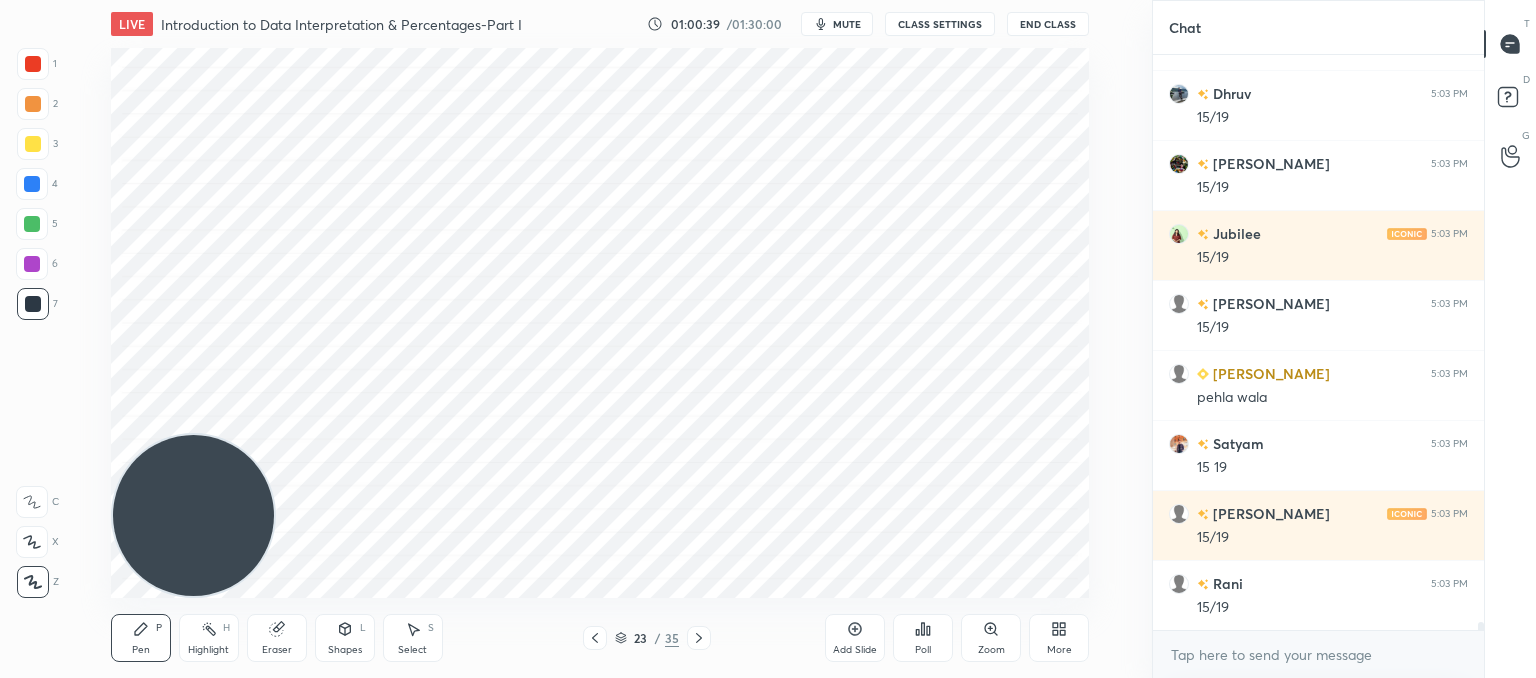 drag, startPoint x: 286, startPoint y: 645, endPoint x: 289, endPoint y: 602, distance: 43.104523 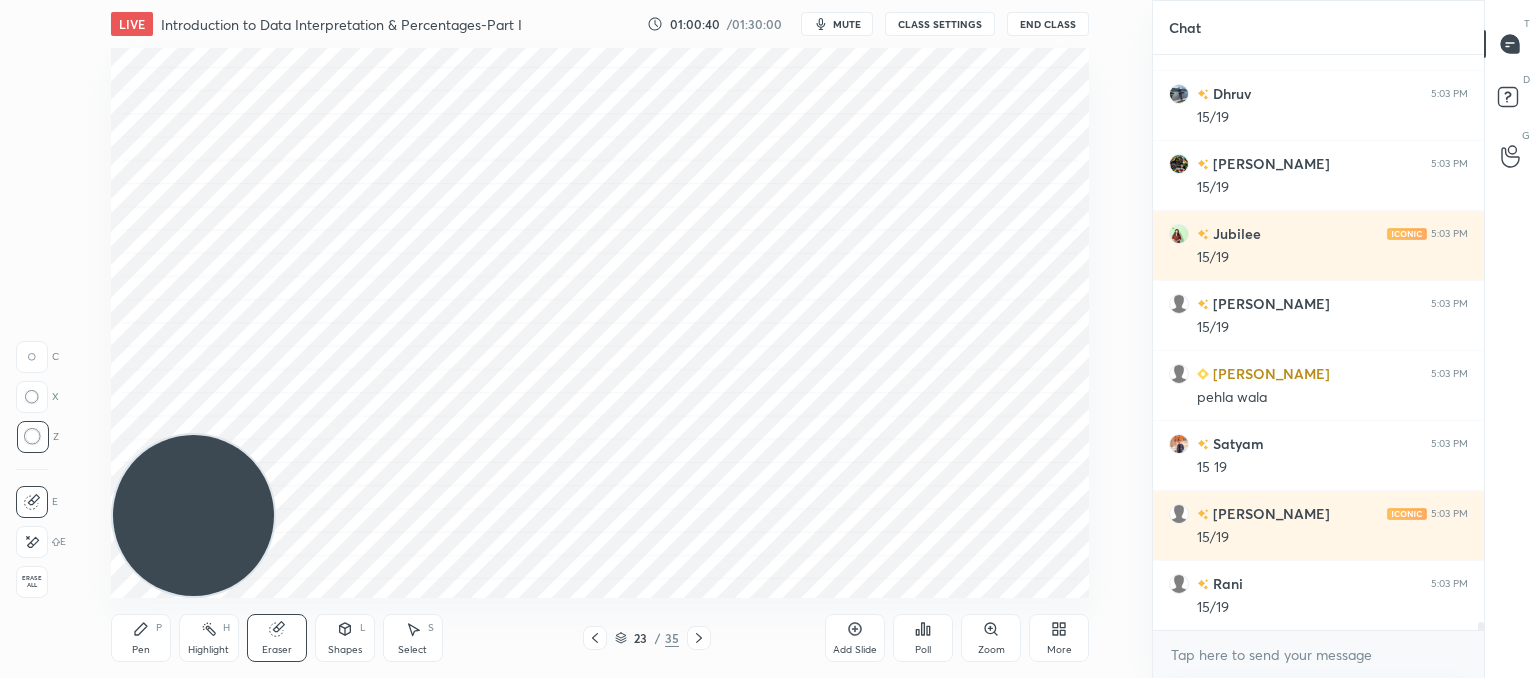 click 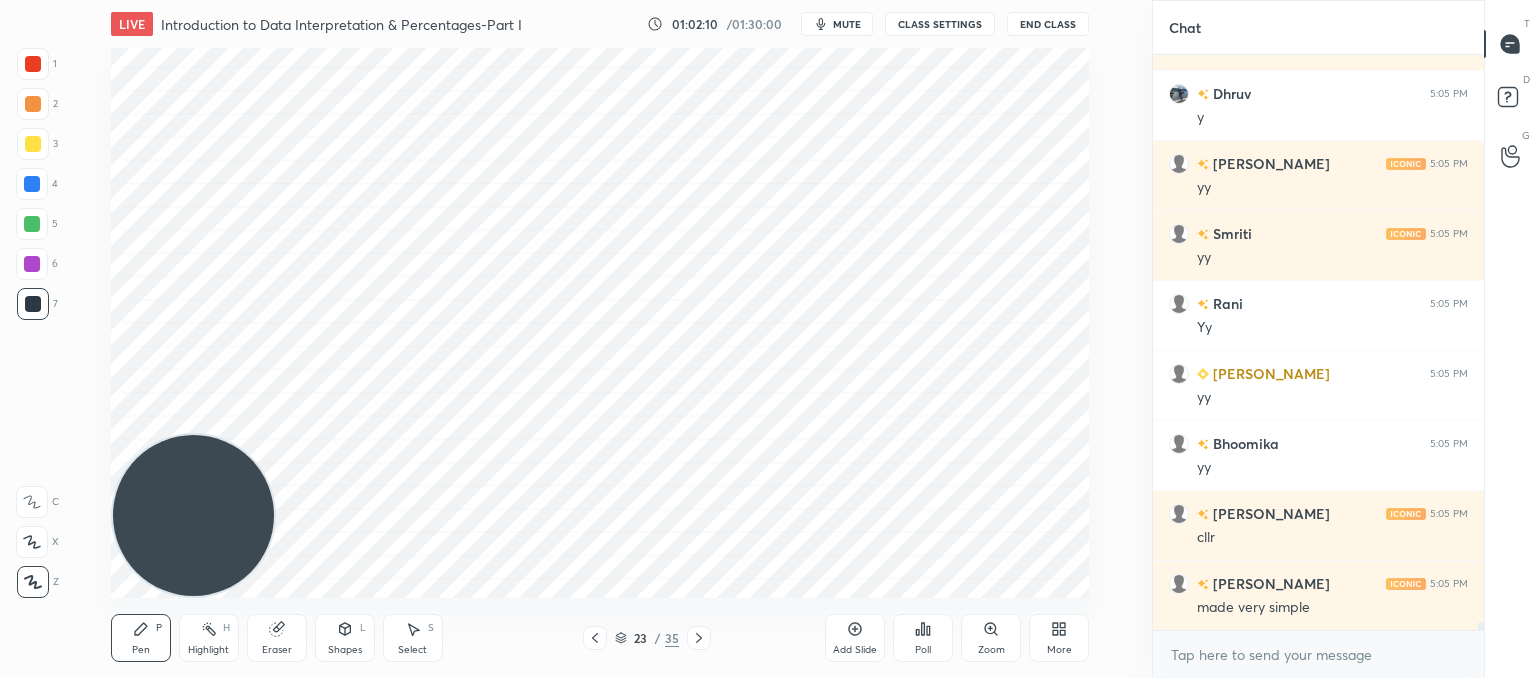 scroll, scrollTop: 42248, scrollLeft: 0, axis: vertical 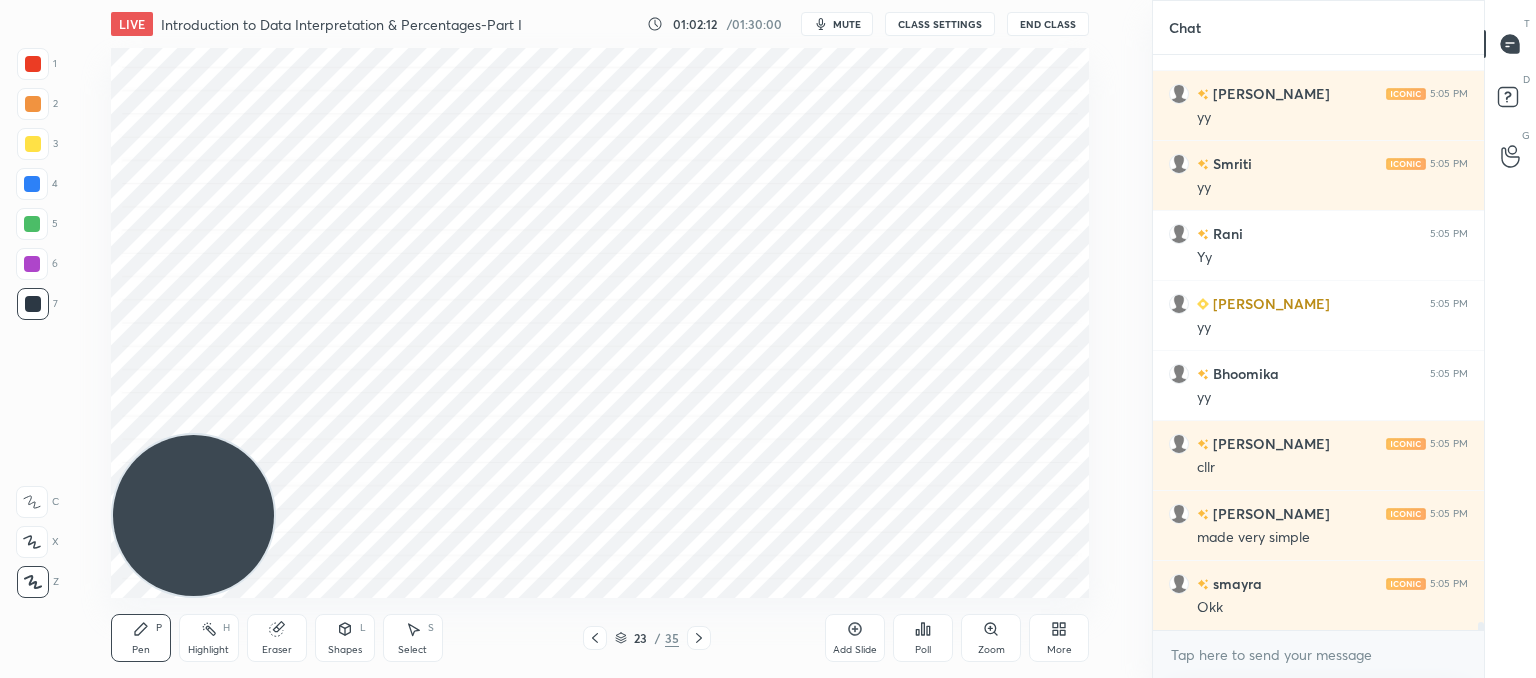 click 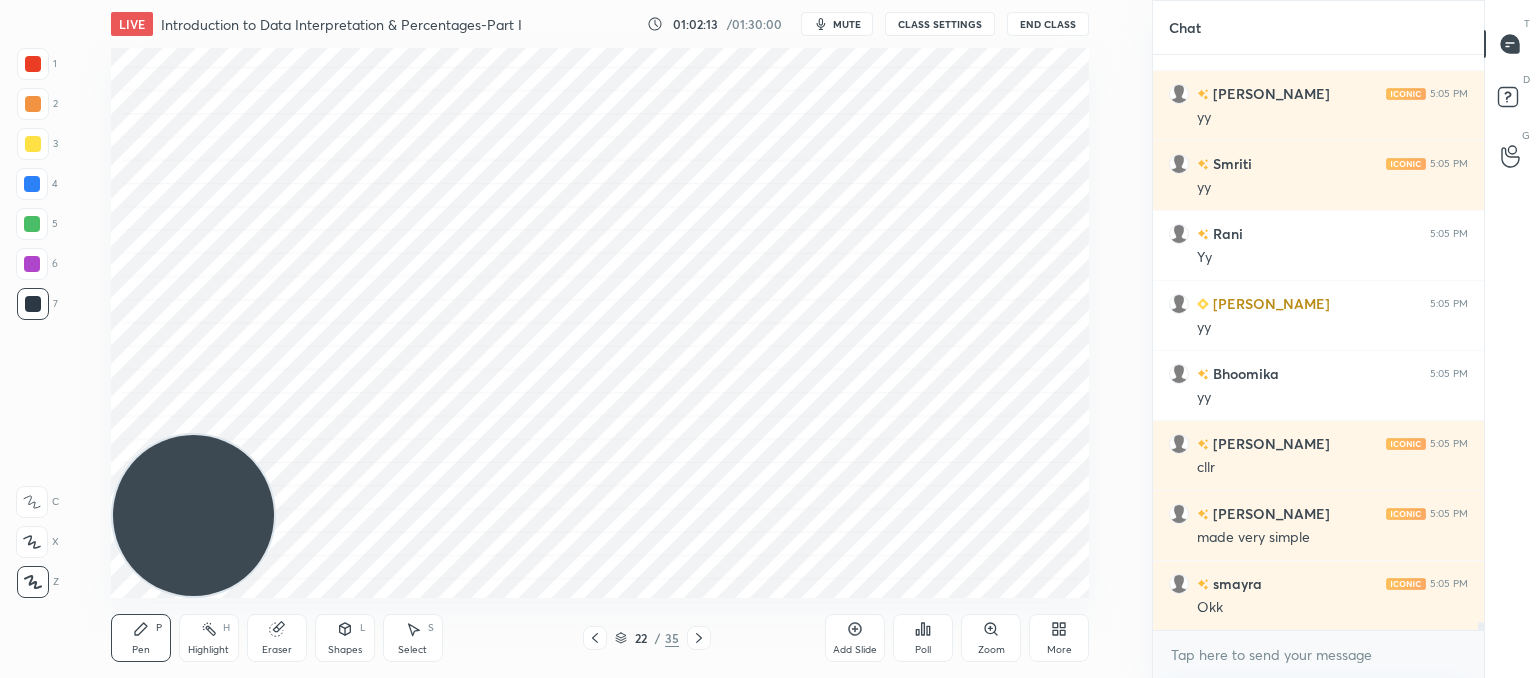 click 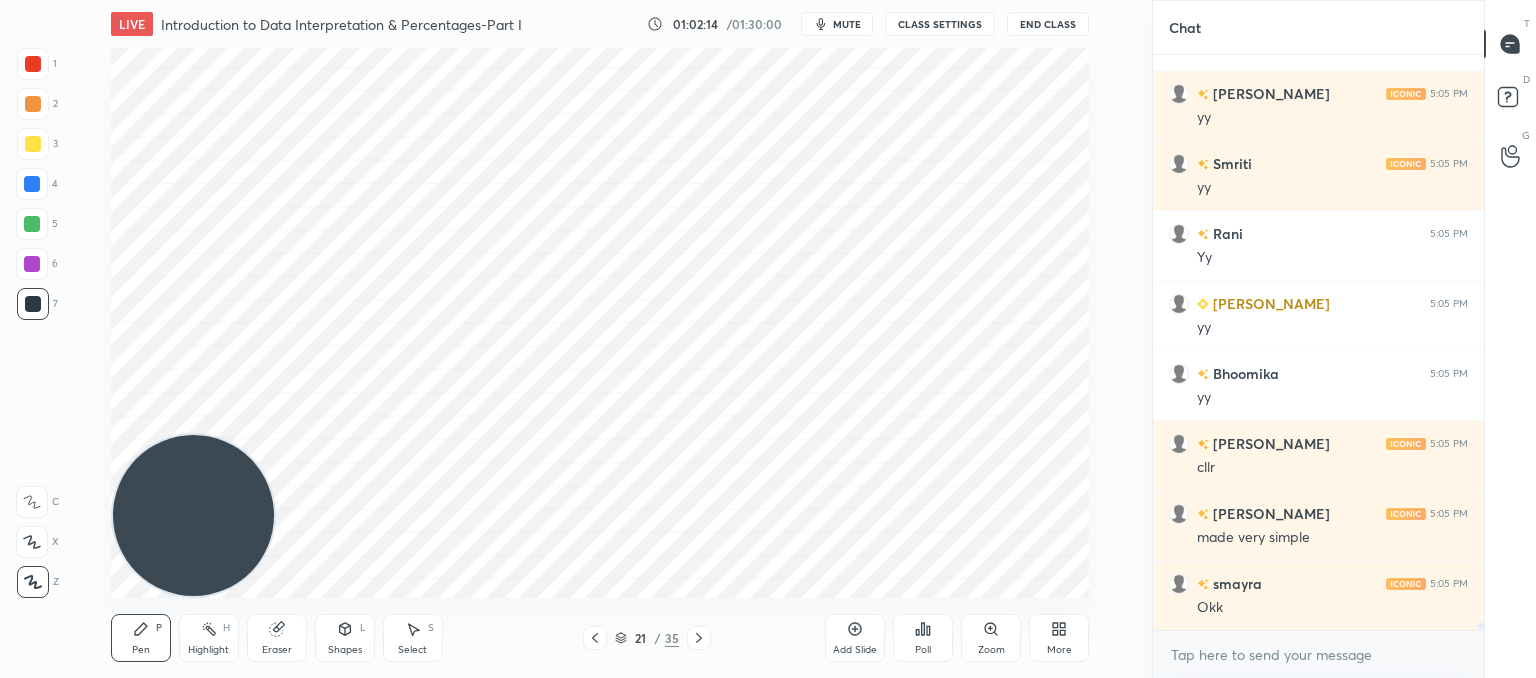 click on "21 / 35" at bounding box center (646, 638) 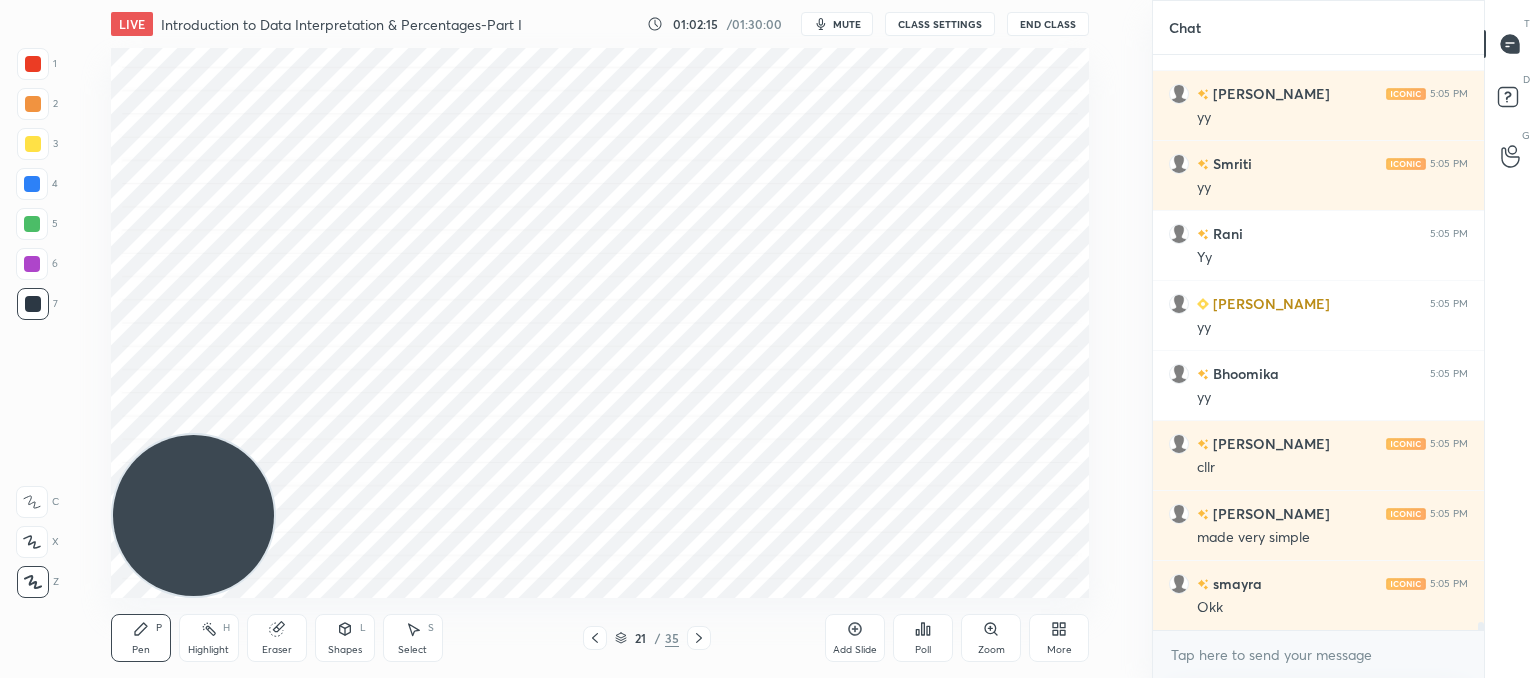 click on "21 / 35" at bounding box center [646, 638] 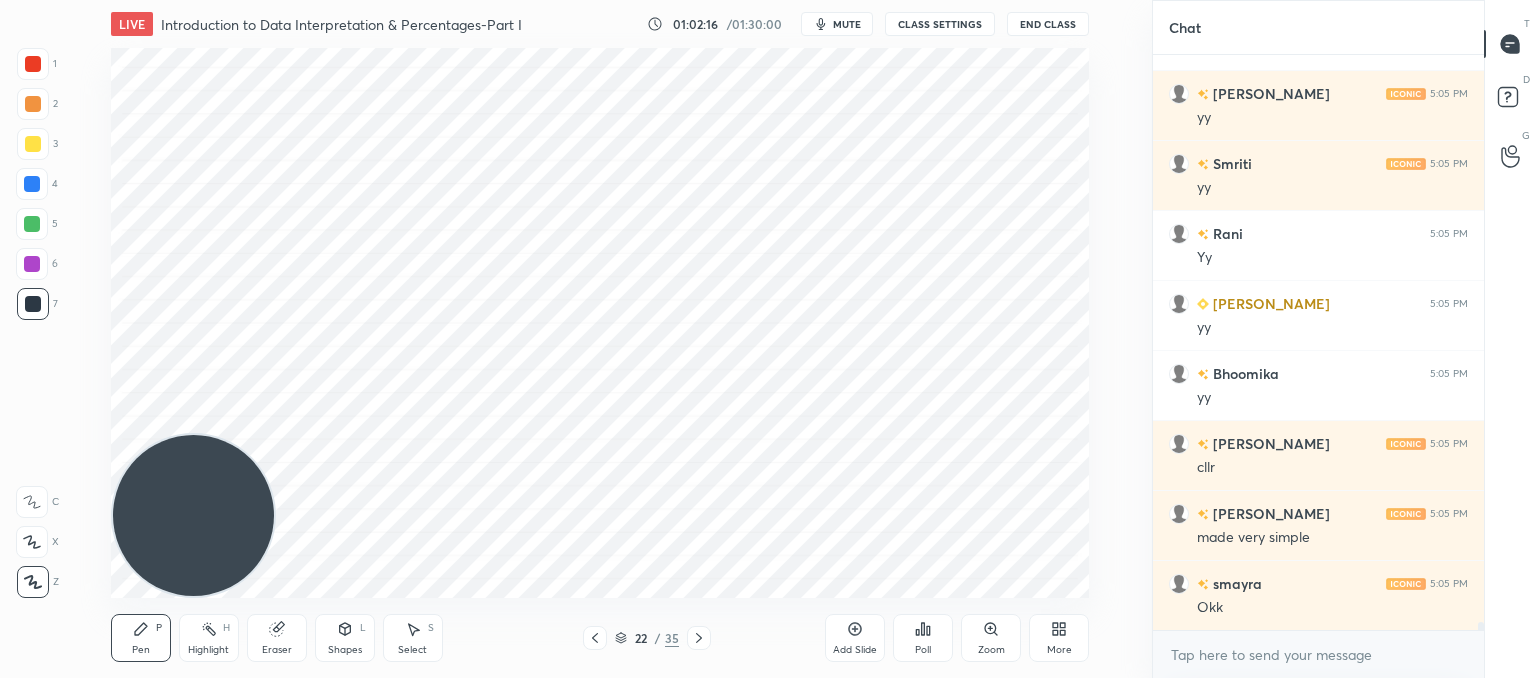 click 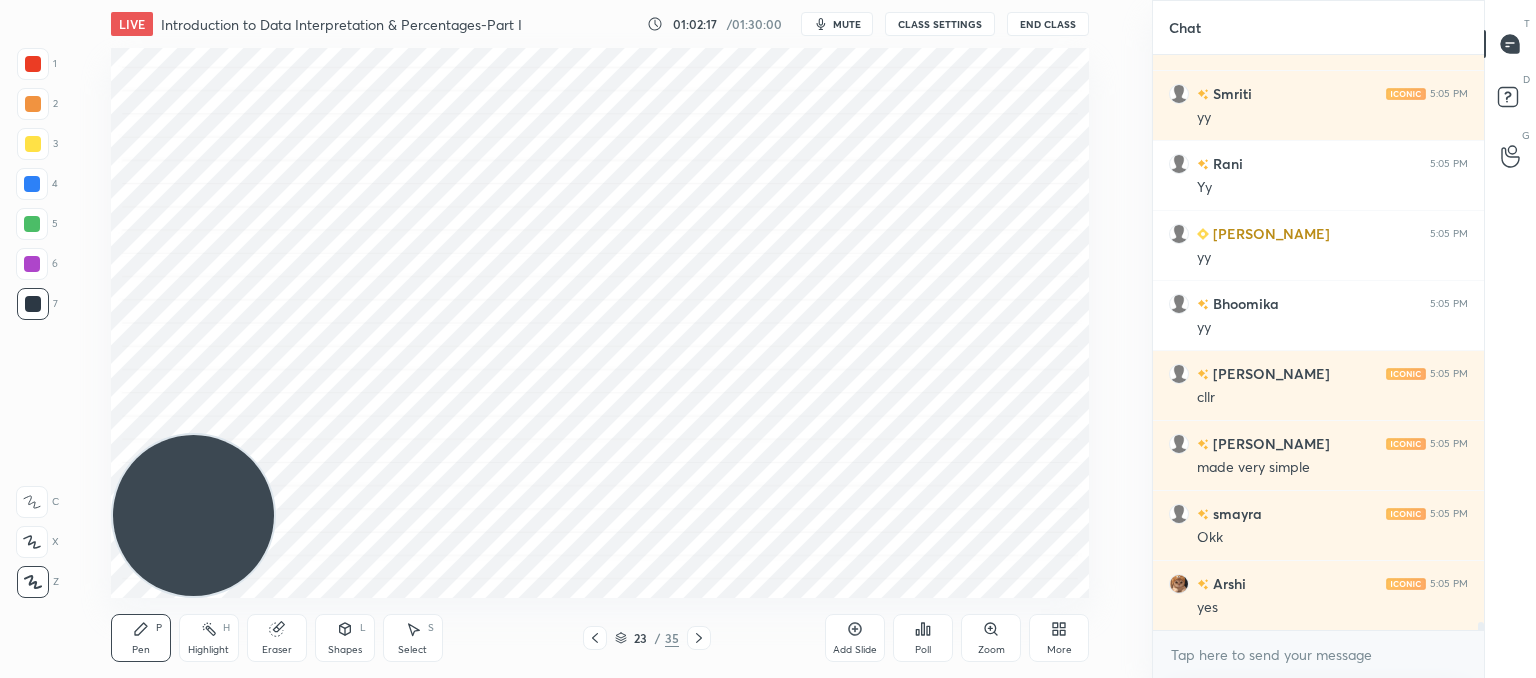 click 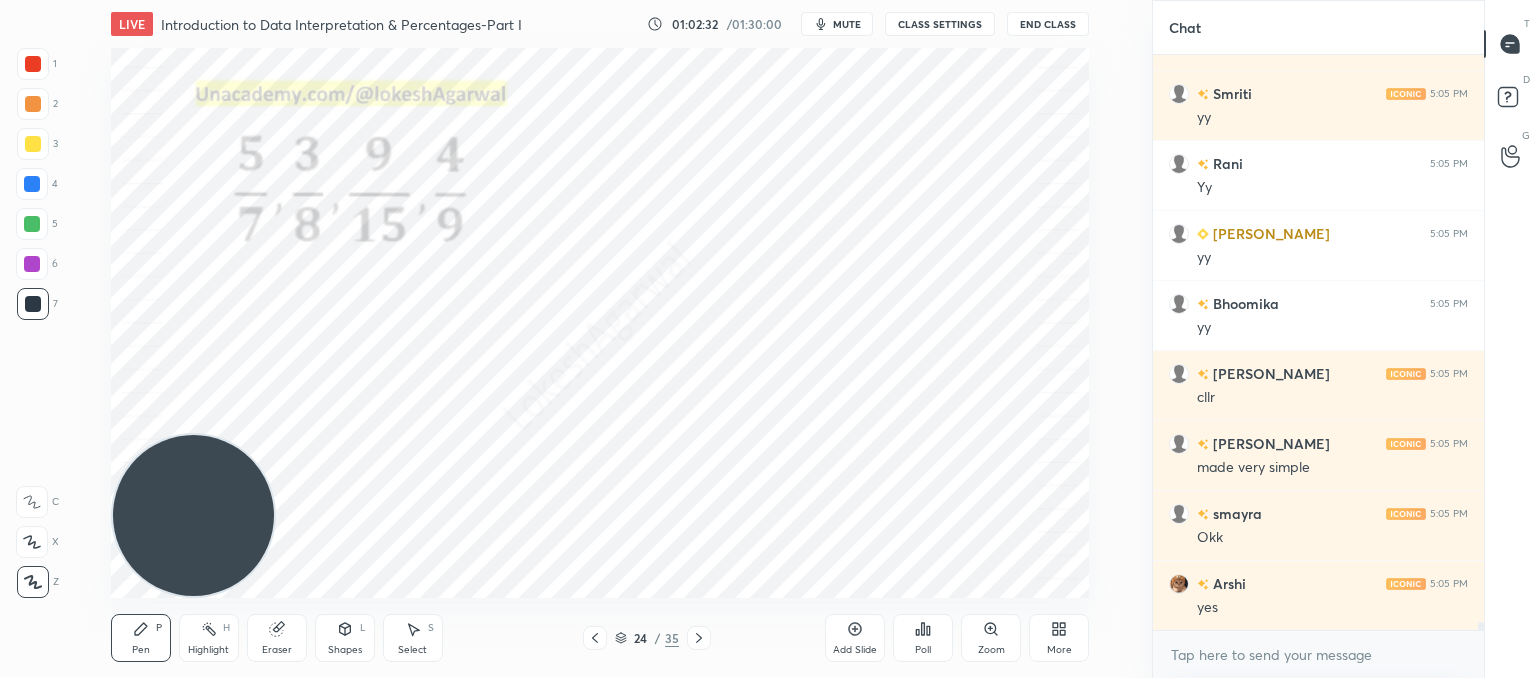 scroll, scrollTop: 42388, scrollLeft: 0, axis: vertical 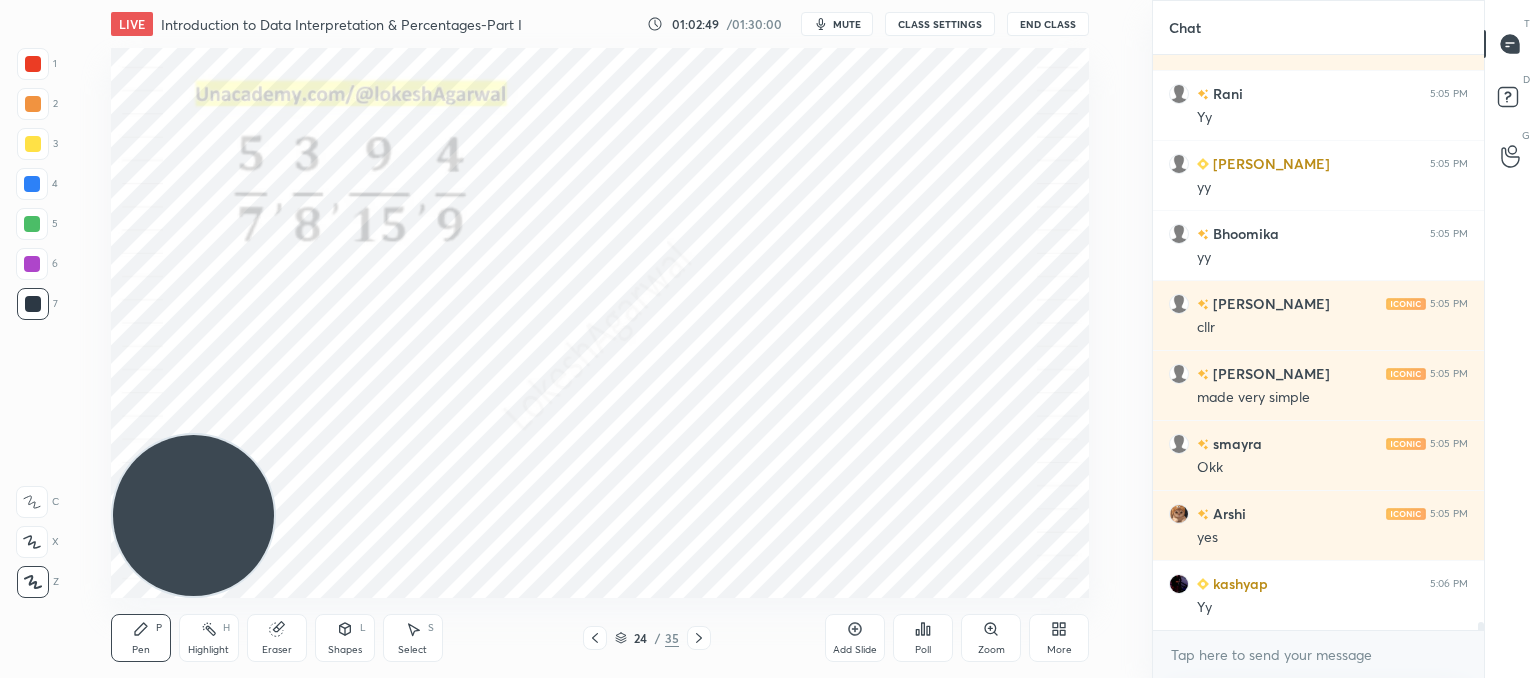 click on "Setting up your live class Poll for   secs No correct answer Start poll" at bounding box center (600, 323) 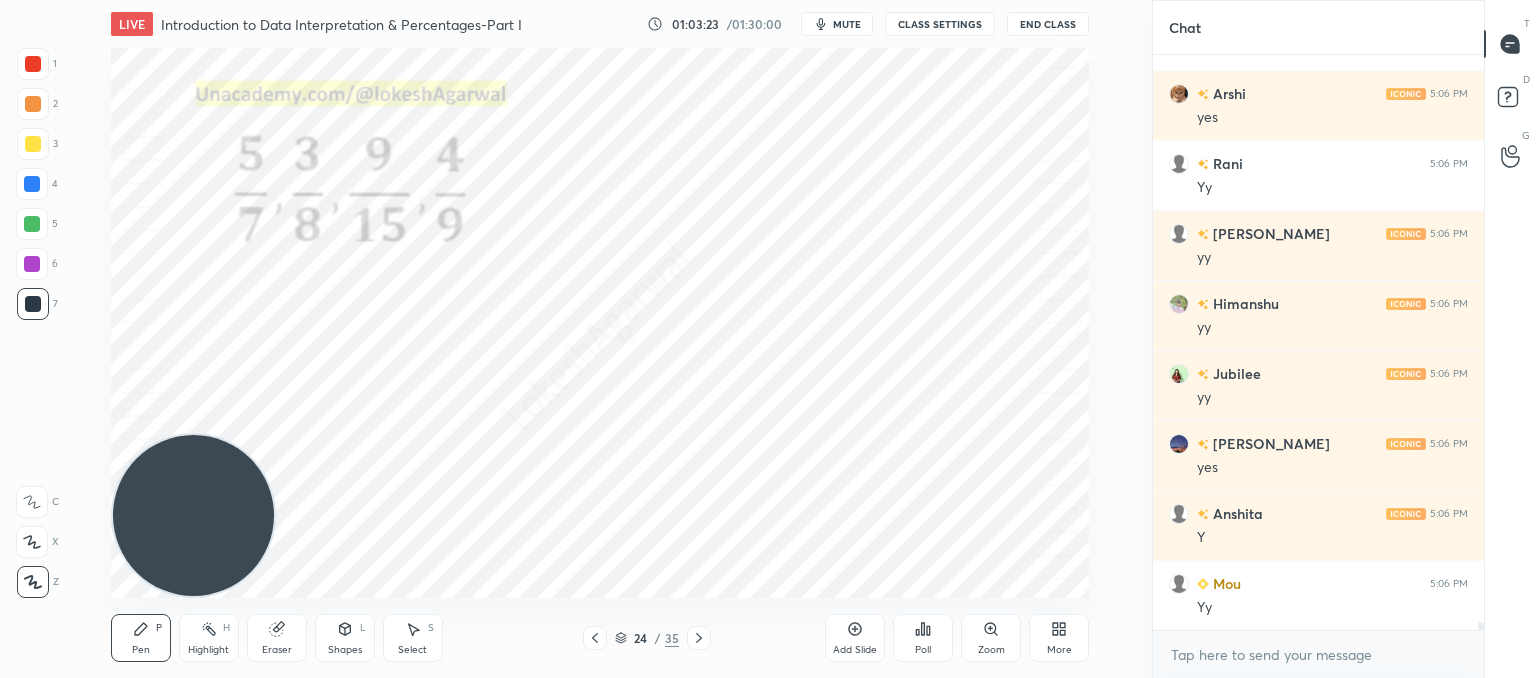 scroll, scrollTop: 39142, scrollLeft: 0, axis: vertical 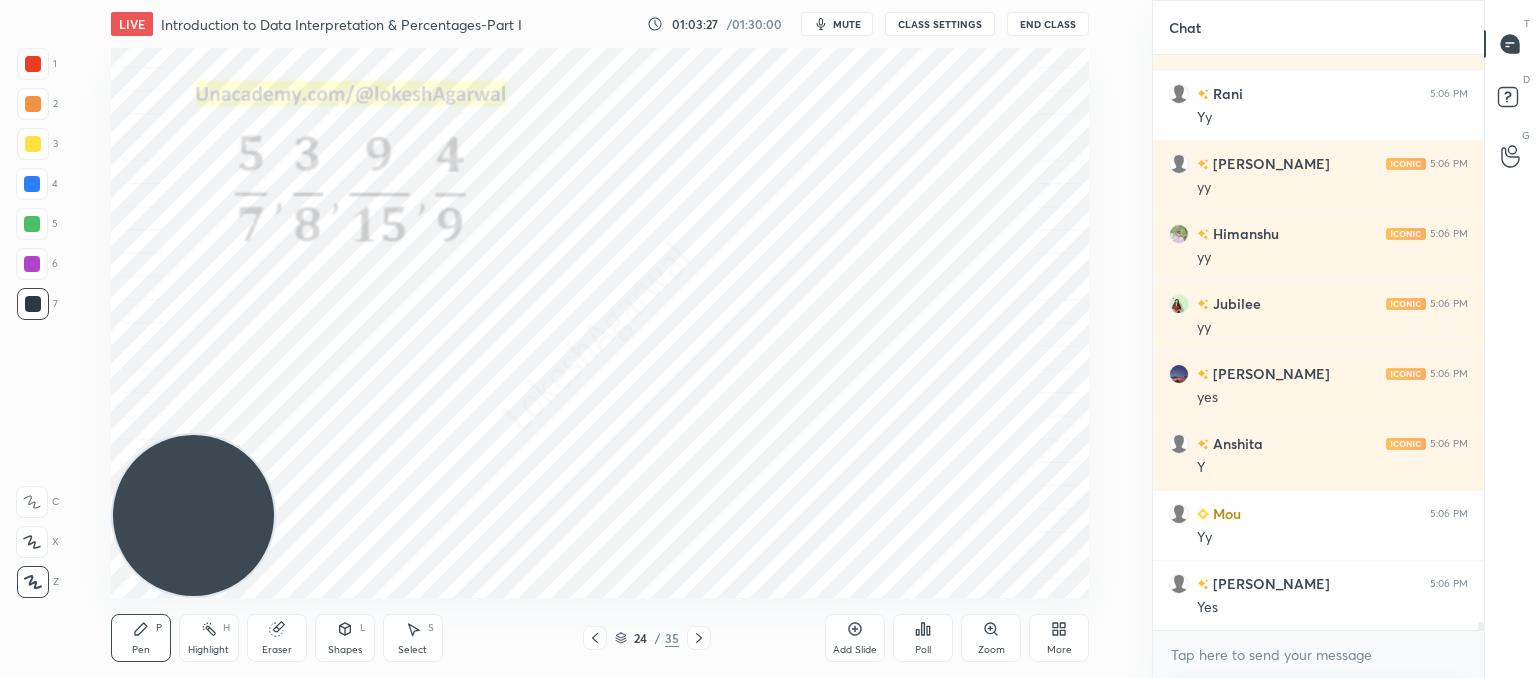 drag, startPoint x: 292, startPoint y: 621, endPoint x: 295, endPoint y: 604, distance: 17.262676 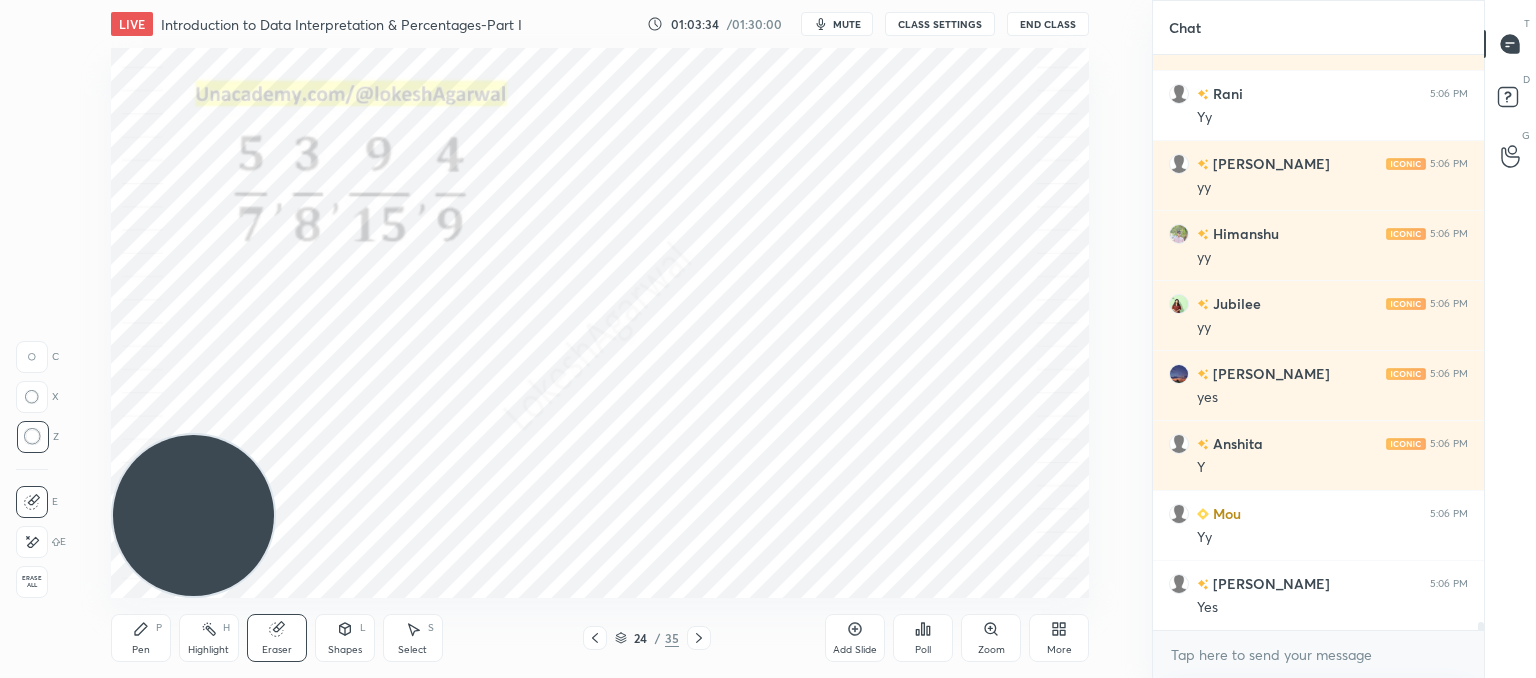 click on "Pen P Highlight H Eraser Shapes L Select S 24 / 35 Add Slide Poll Zoom More" at bounding box center (600, 638) 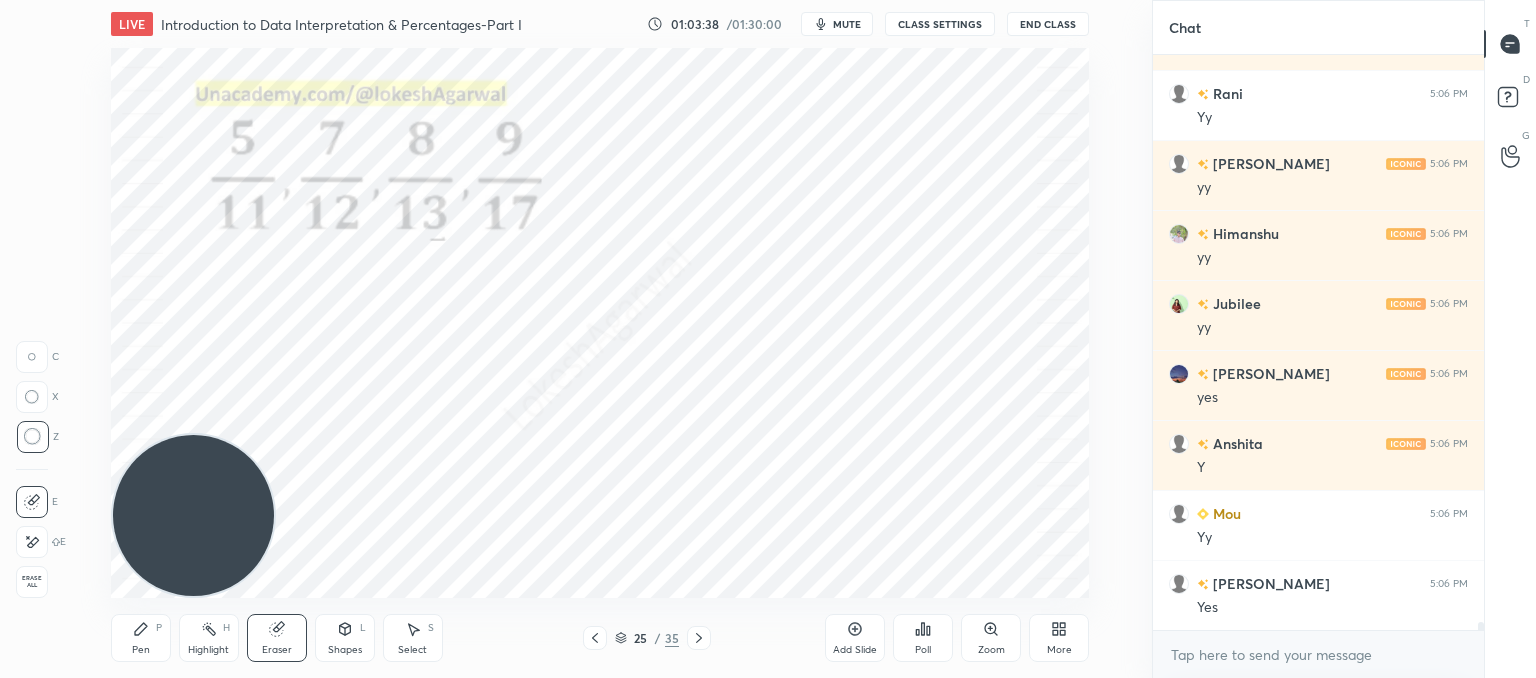 click 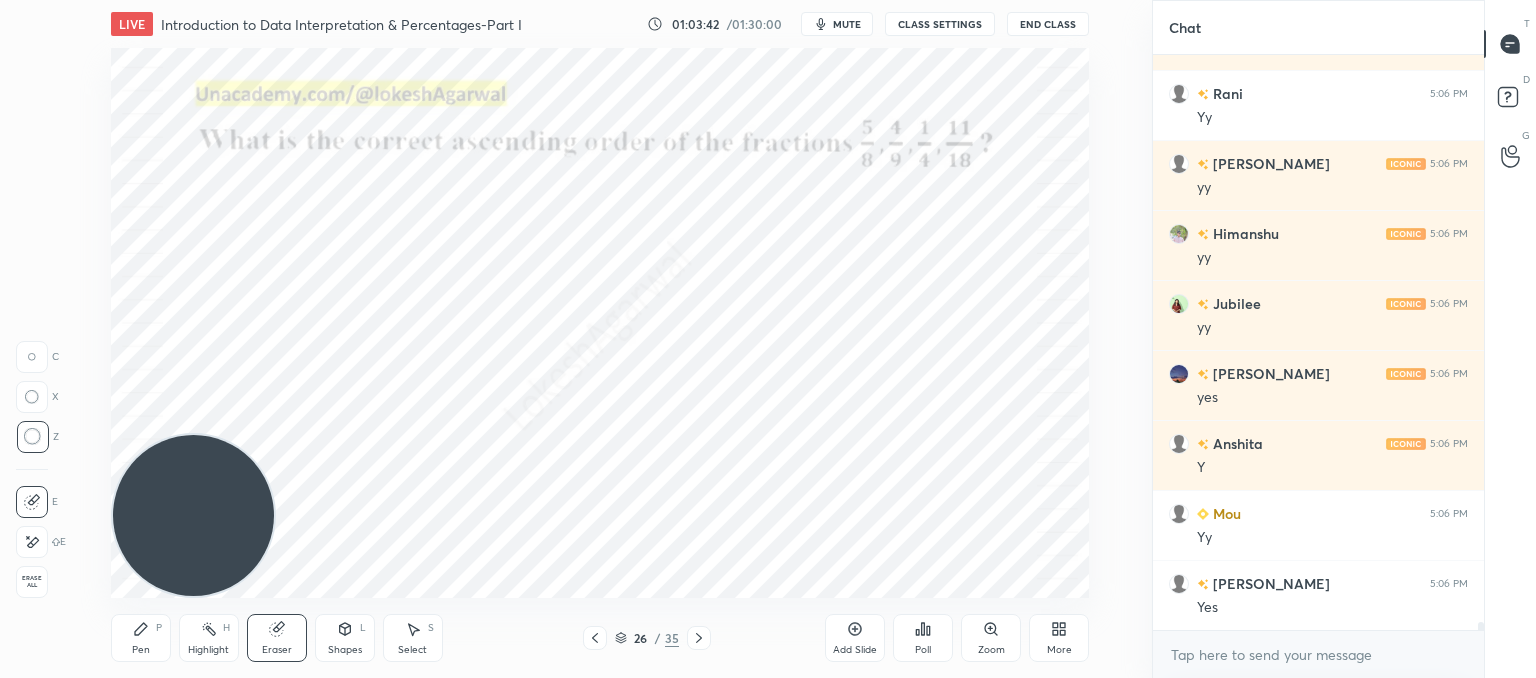 click at bounding box center [699, 638] 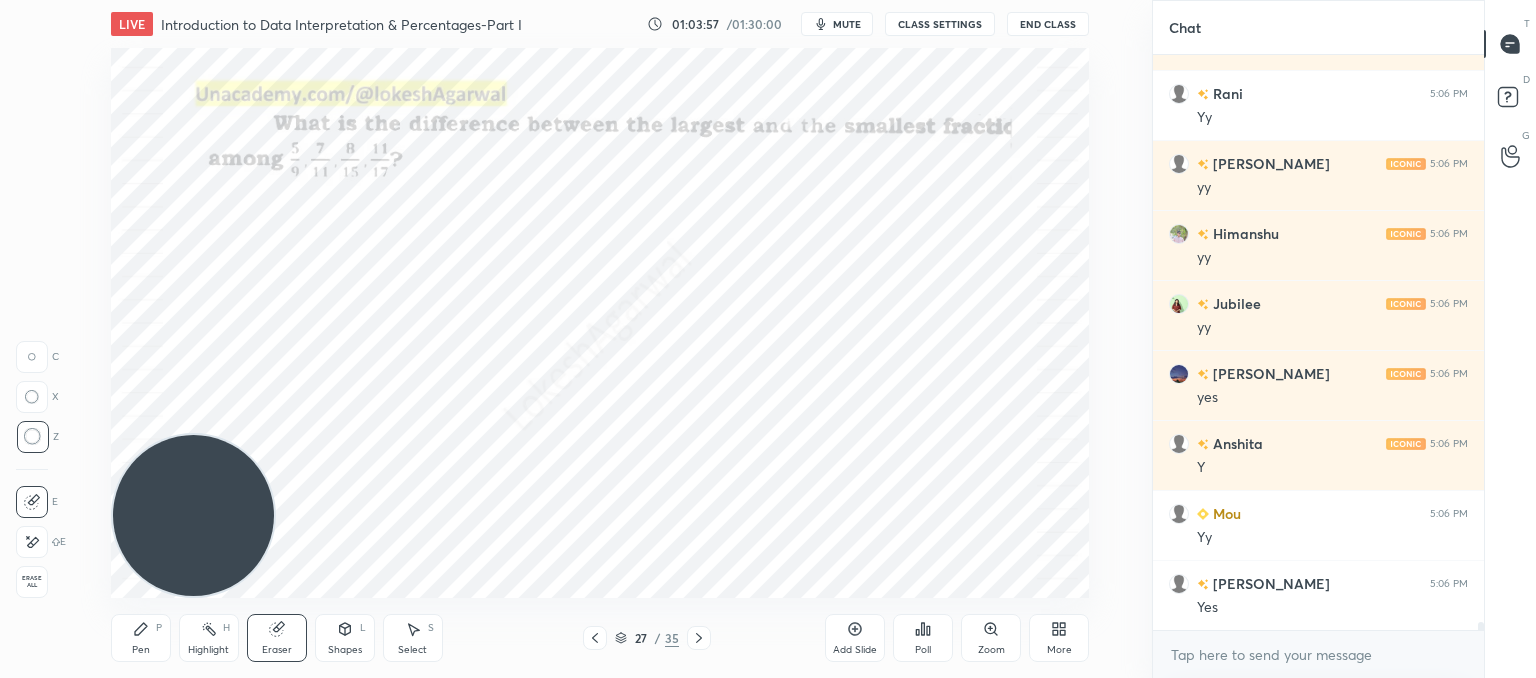 click on "Pen P" at bounding box center [141, 638] 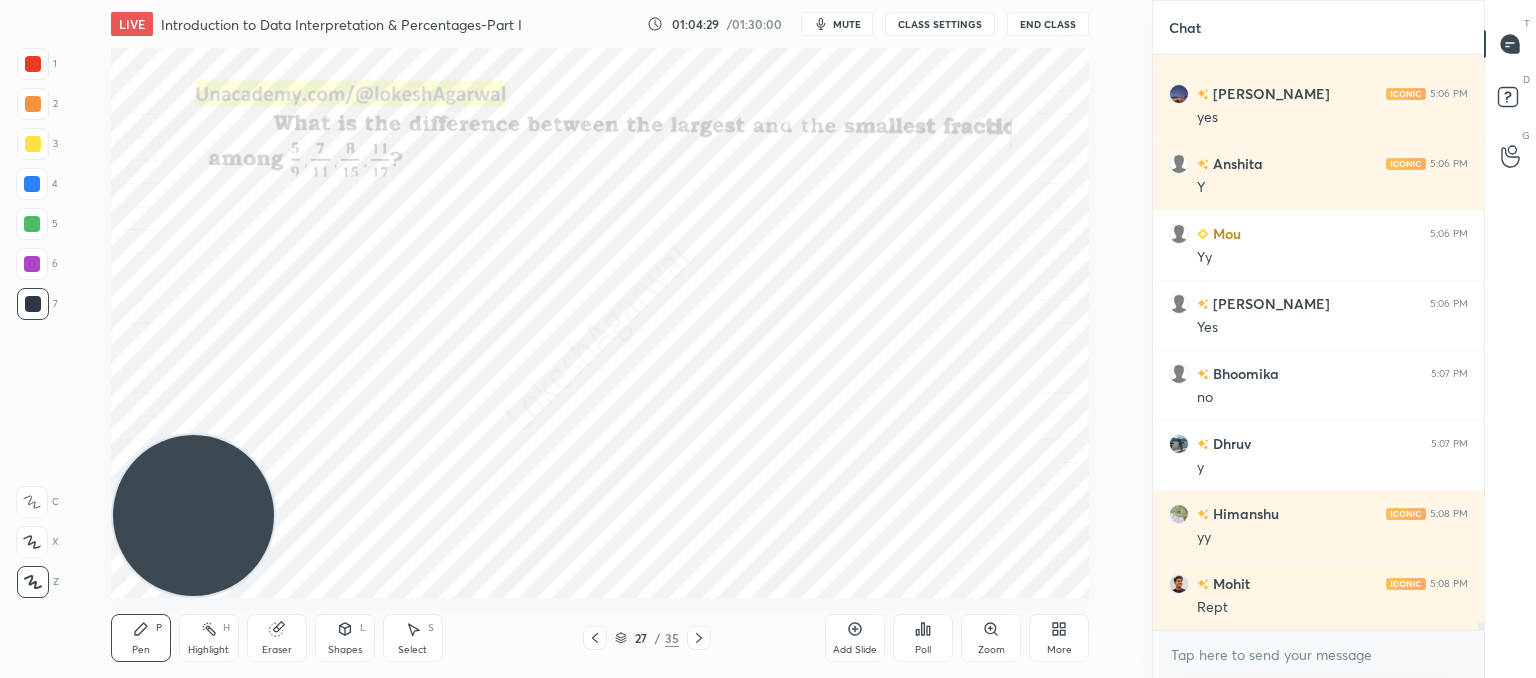 scroll, scrollTop: 39492, scrollLeft: 0, axis: vertical 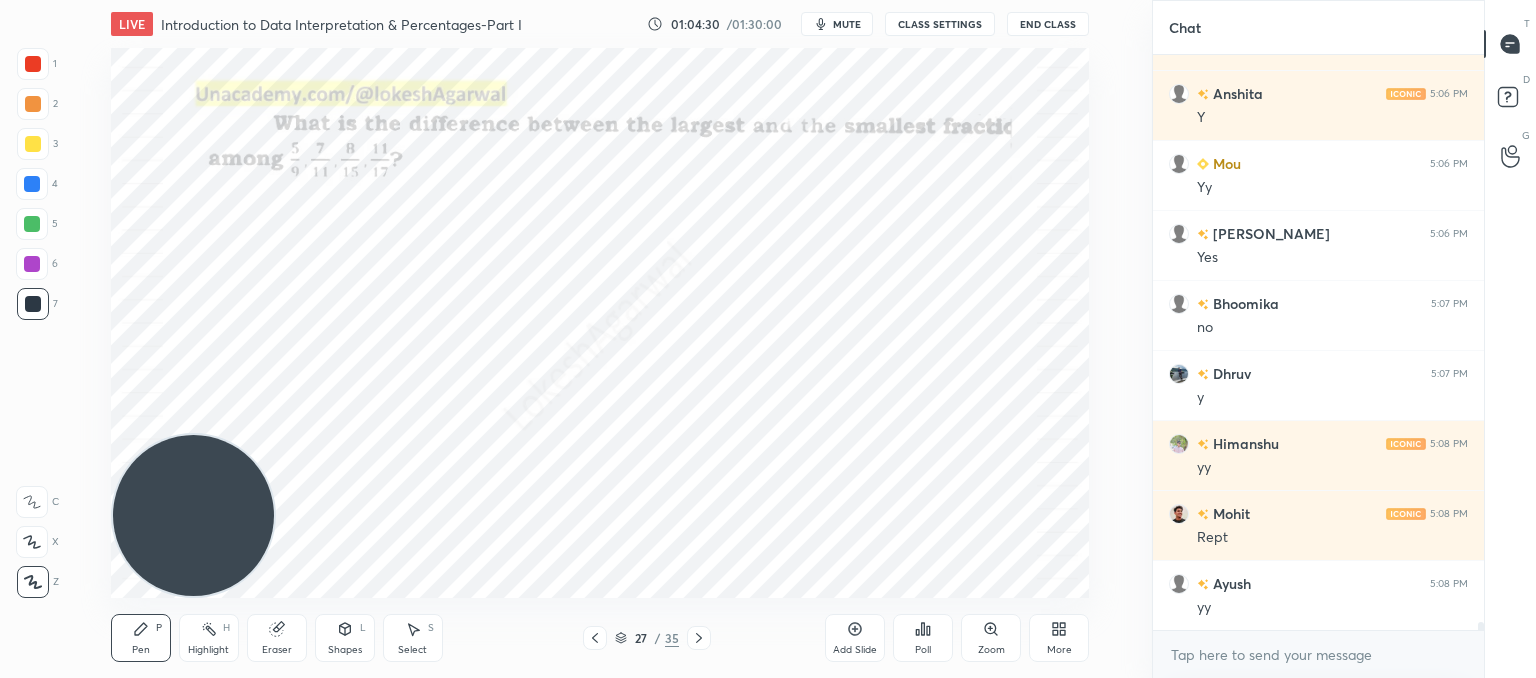 drag, startPoint x: 280, startPoint y: 645, endPoint x: 283, endPoint y: 632, distance: 13.341664 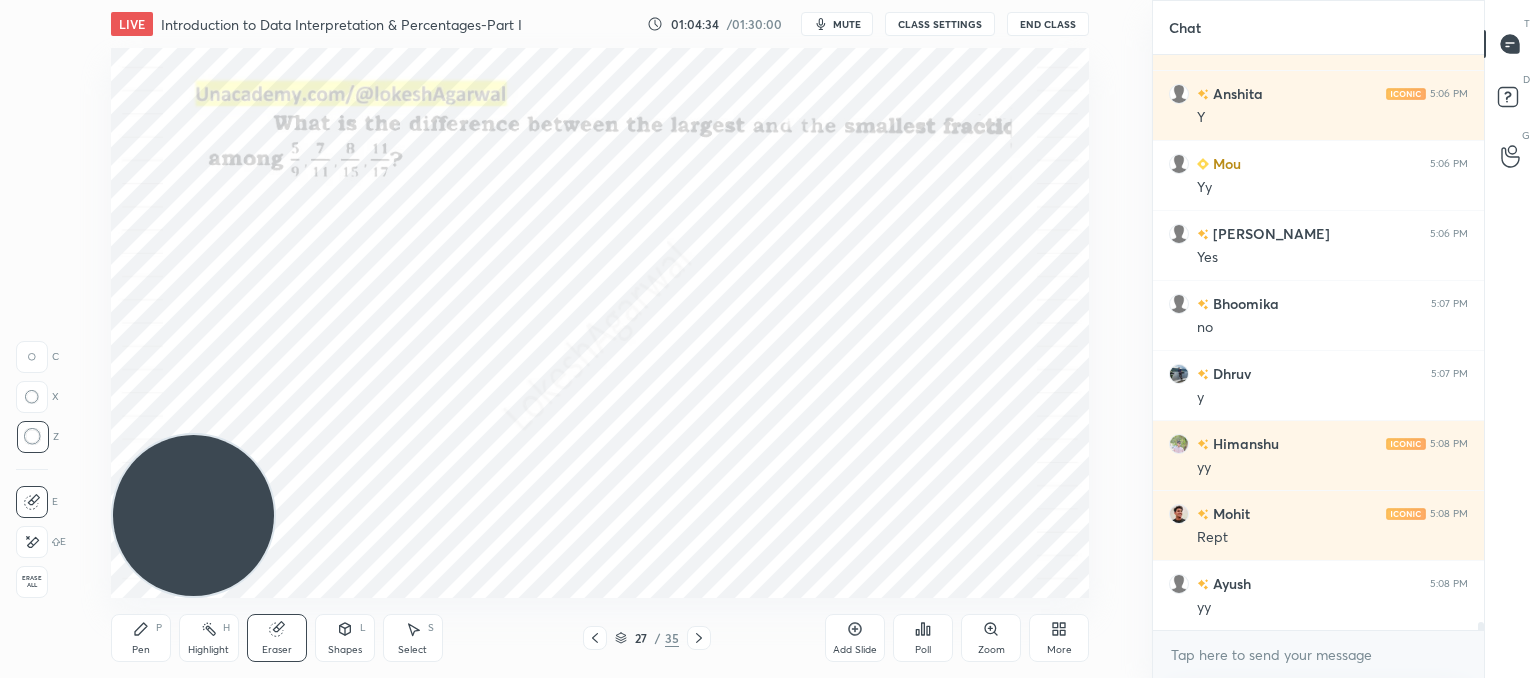 drag, startPoint x: 148, startPoint y: 645, endPoint x: 230, endPoint y: 485, distance: 179.78876 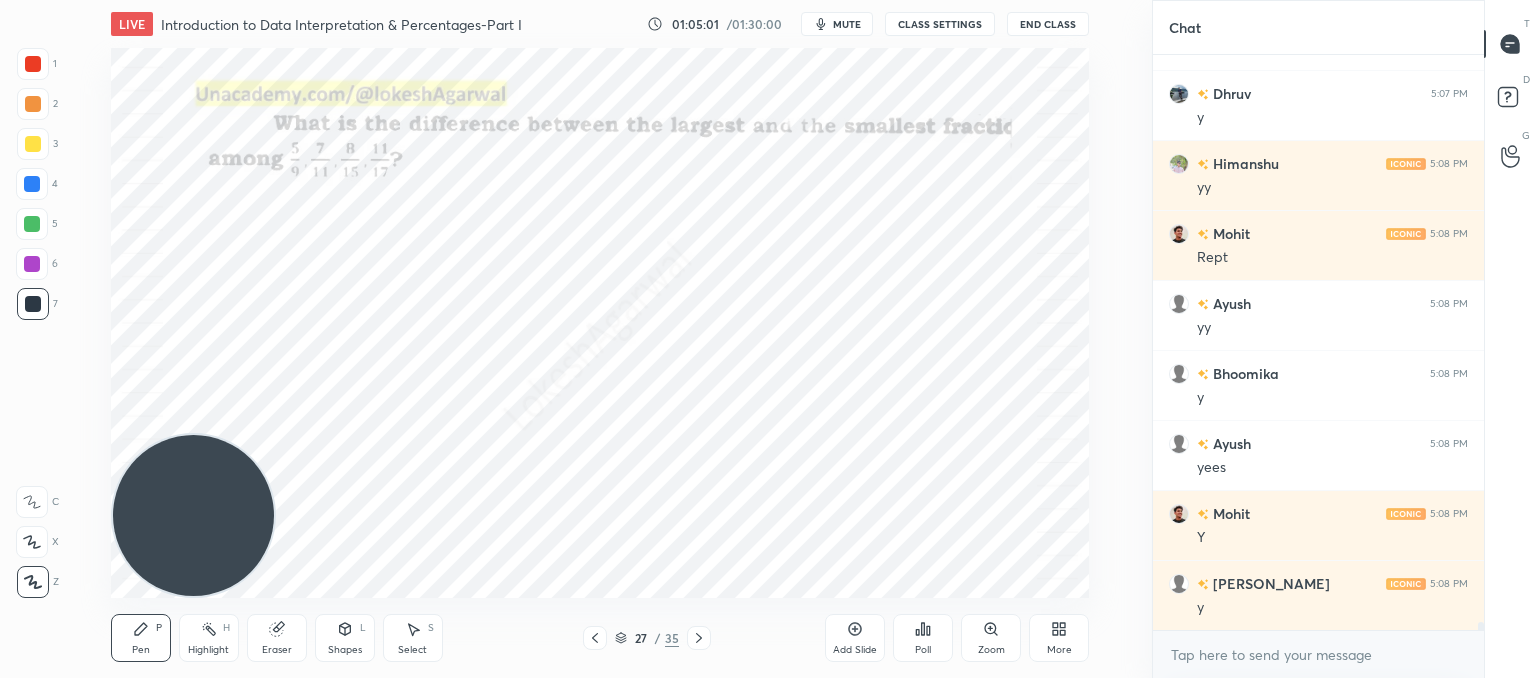 scroll, scrollTop: 39842, scrollLeft: 0, axis: vertical 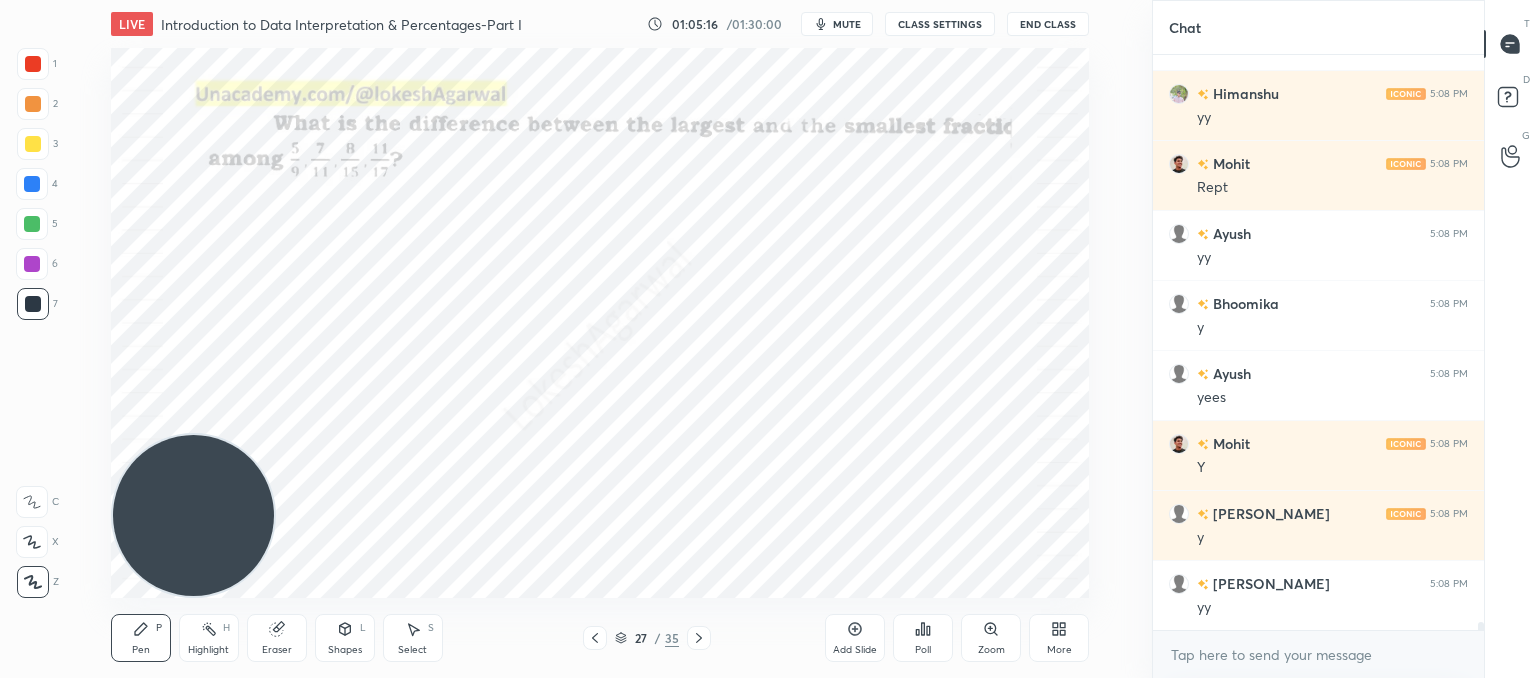 click 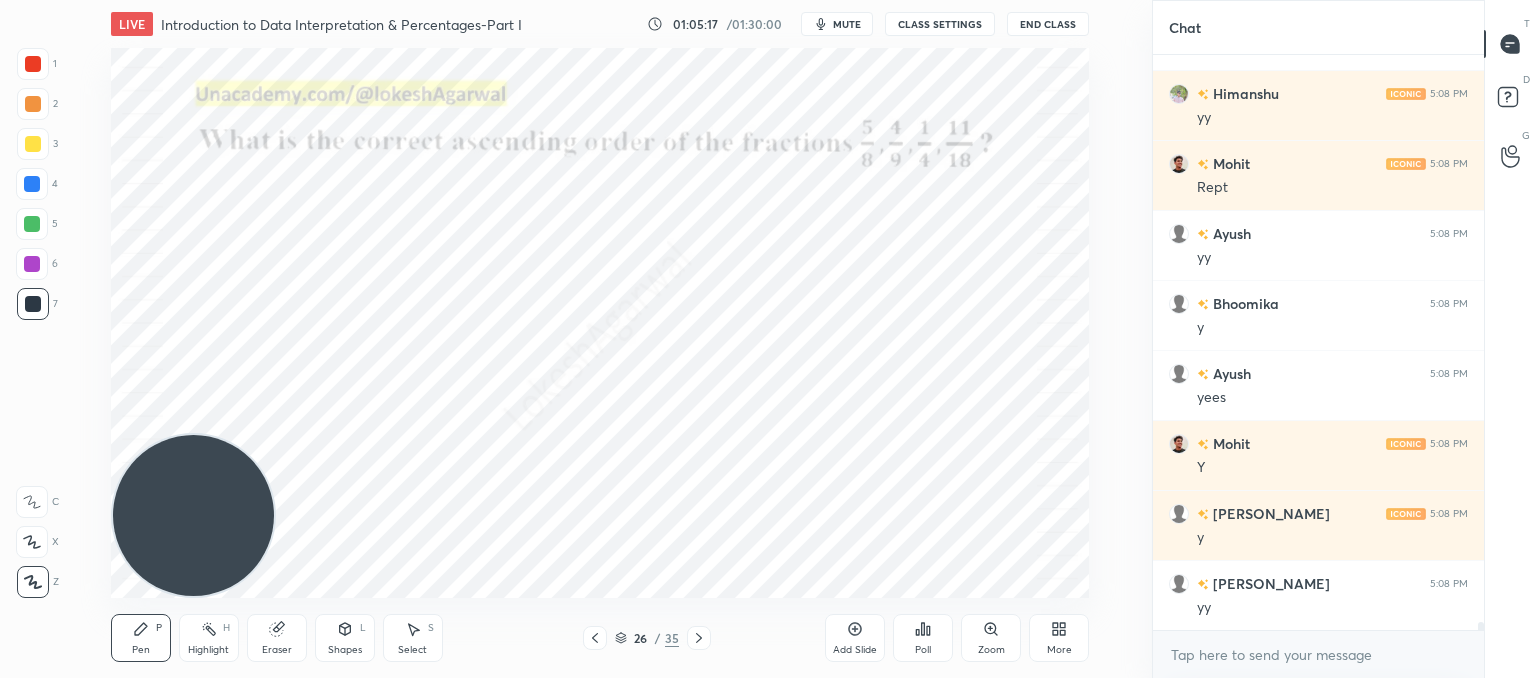 click 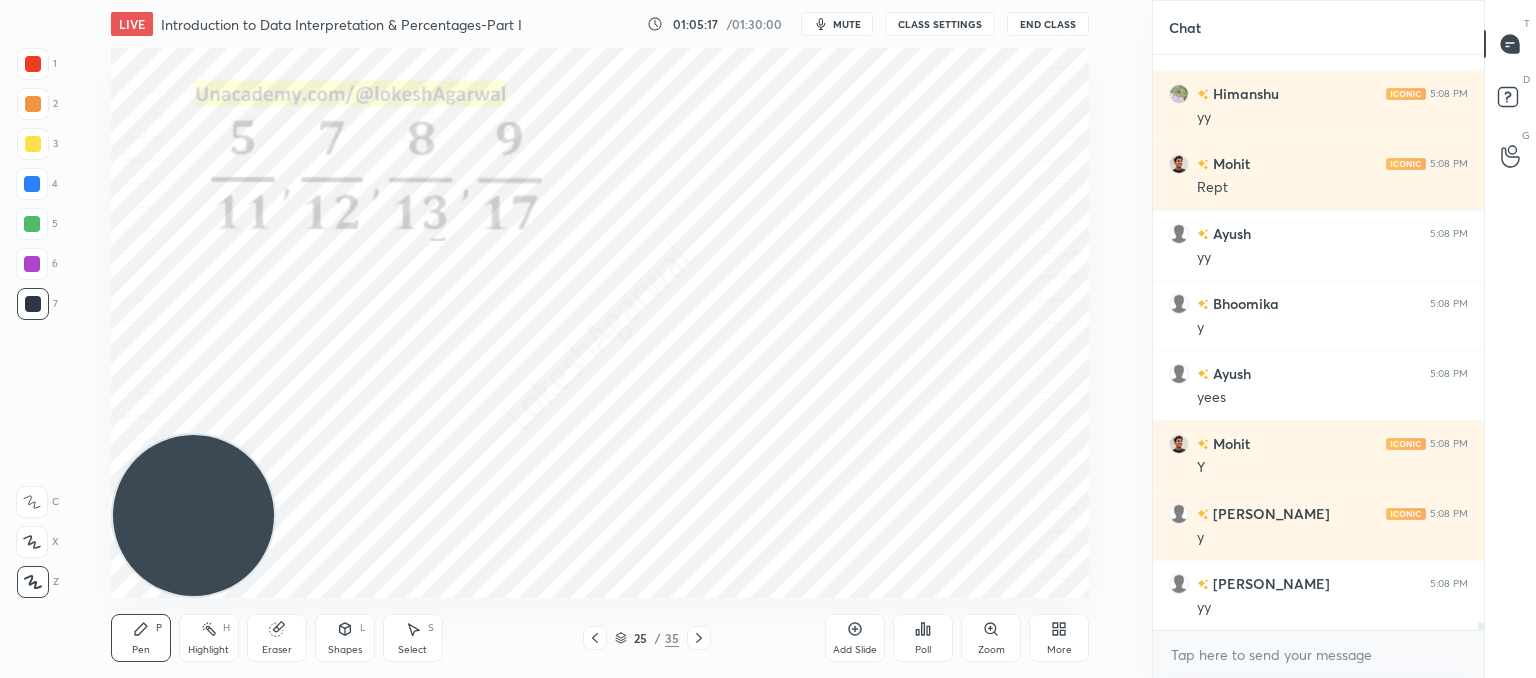 click at bounding box center [595, 638] 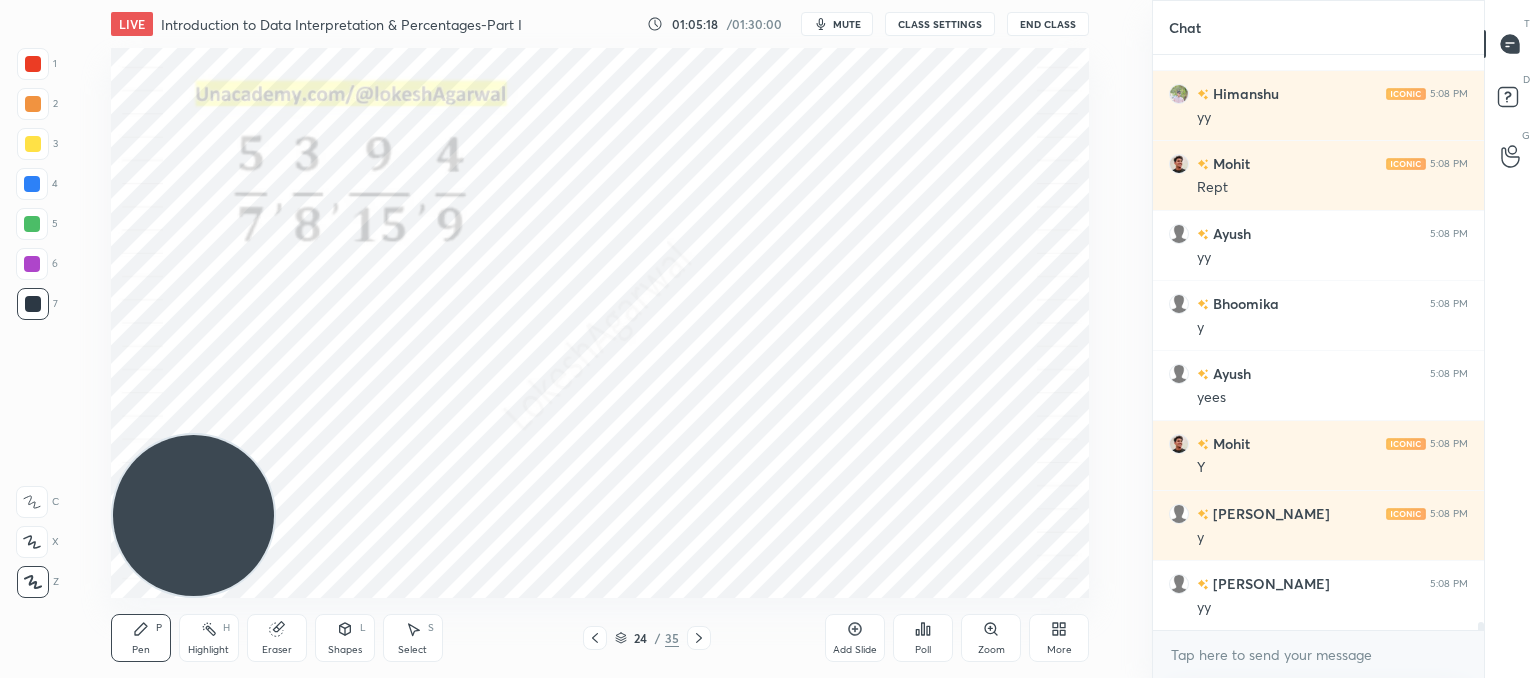 click at bounding box center (595, 638) 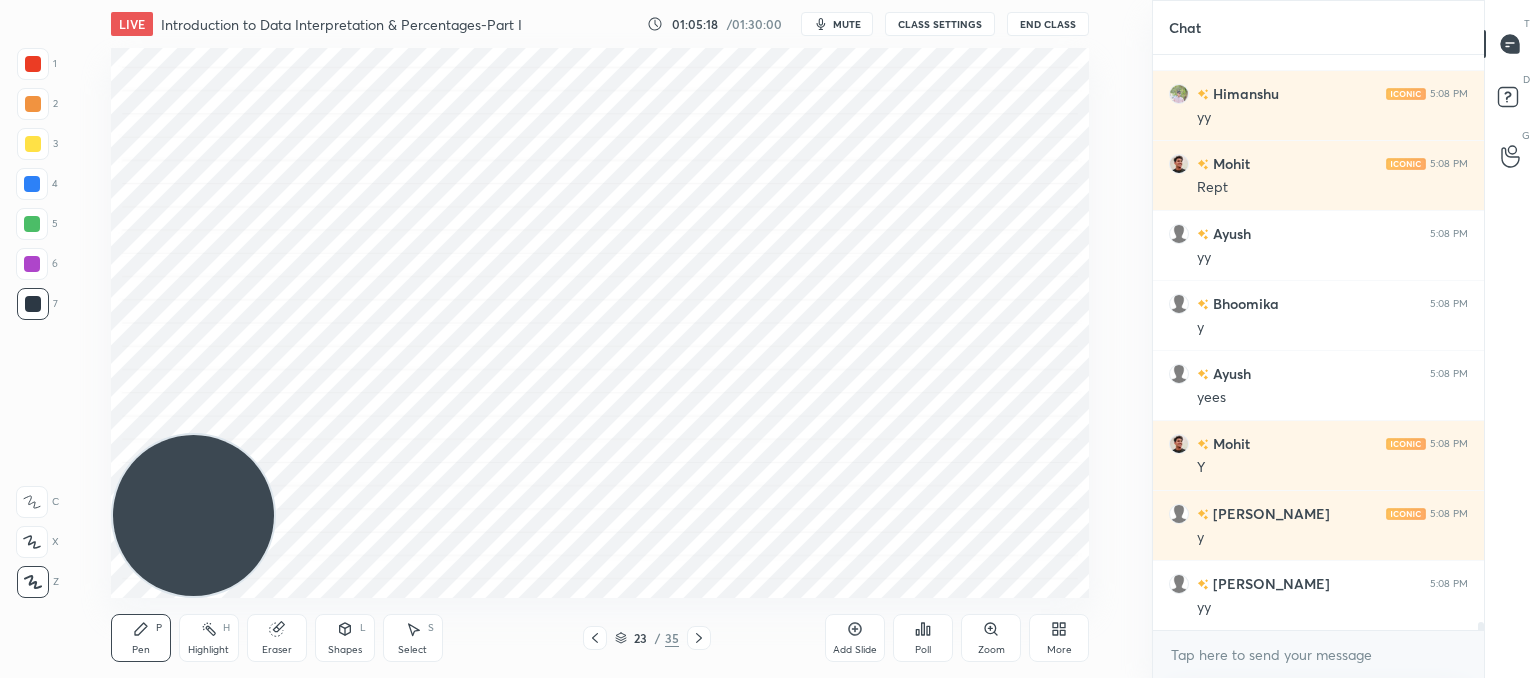 click on "Pen P Highlight H Eraser Shapes L Select S 23 / 35 Add Slide Poll Zoom More" at bounding box center (600, 638) 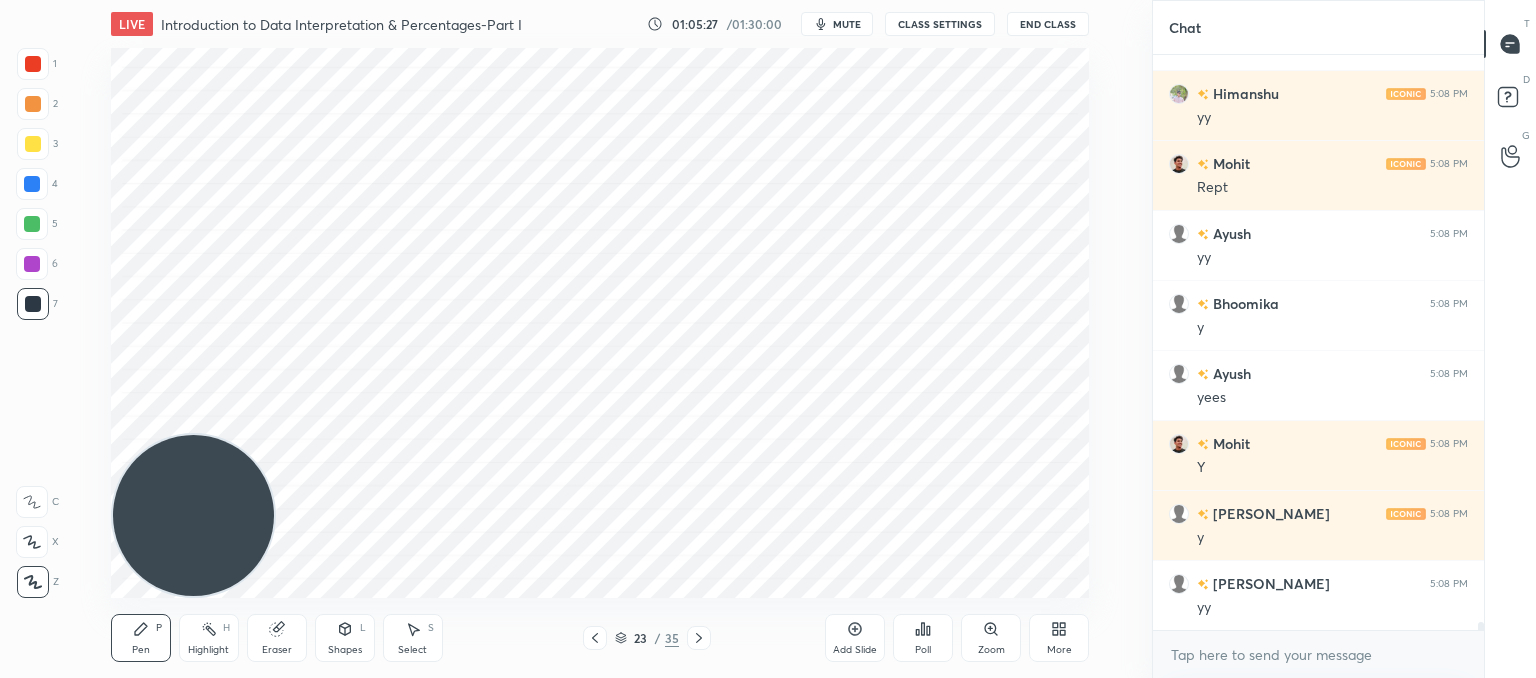 click 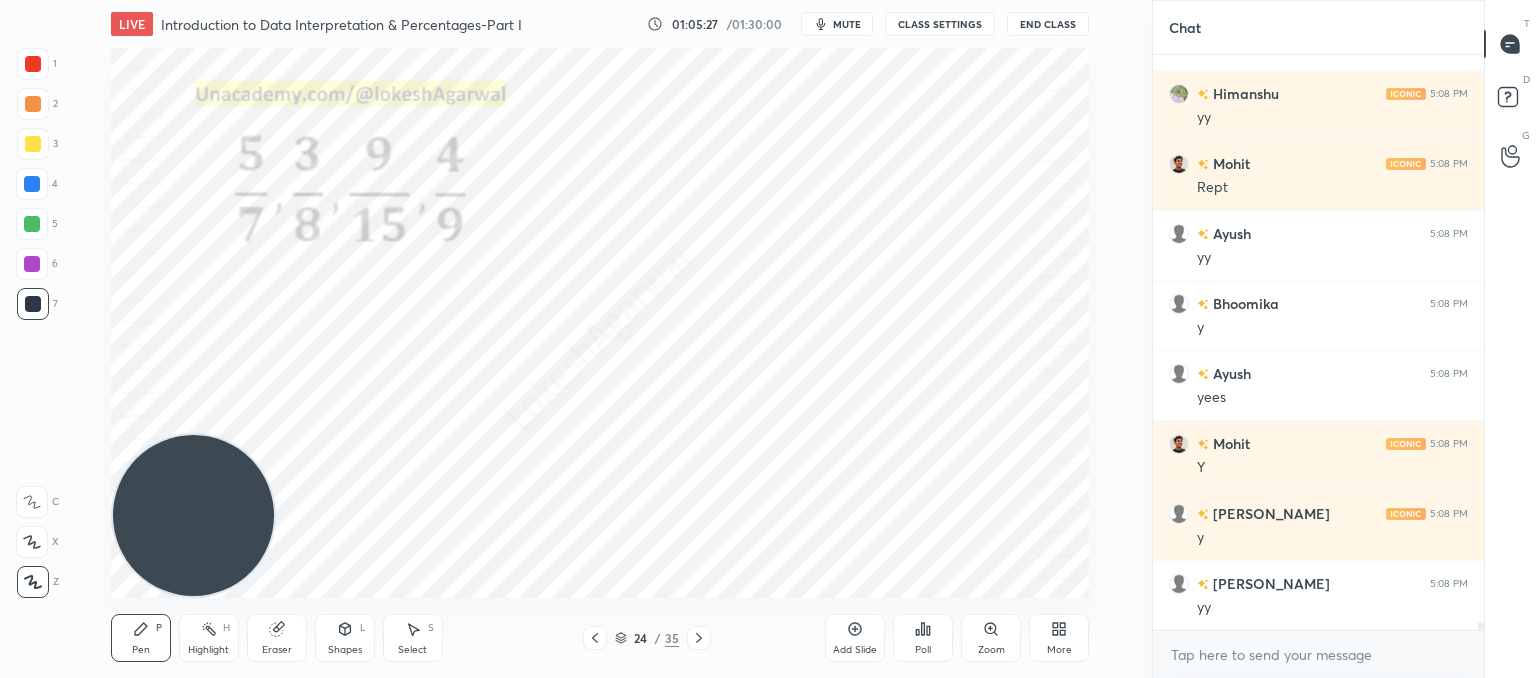 click 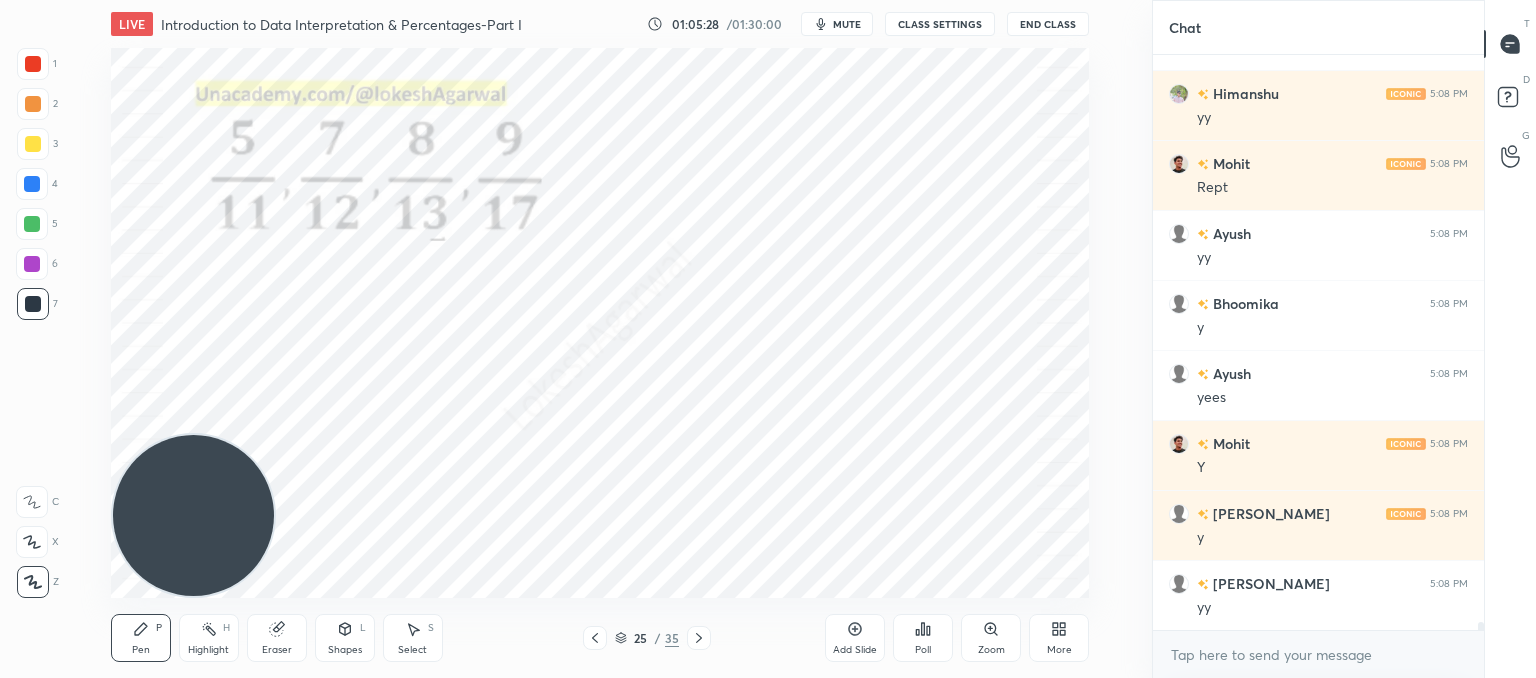 click 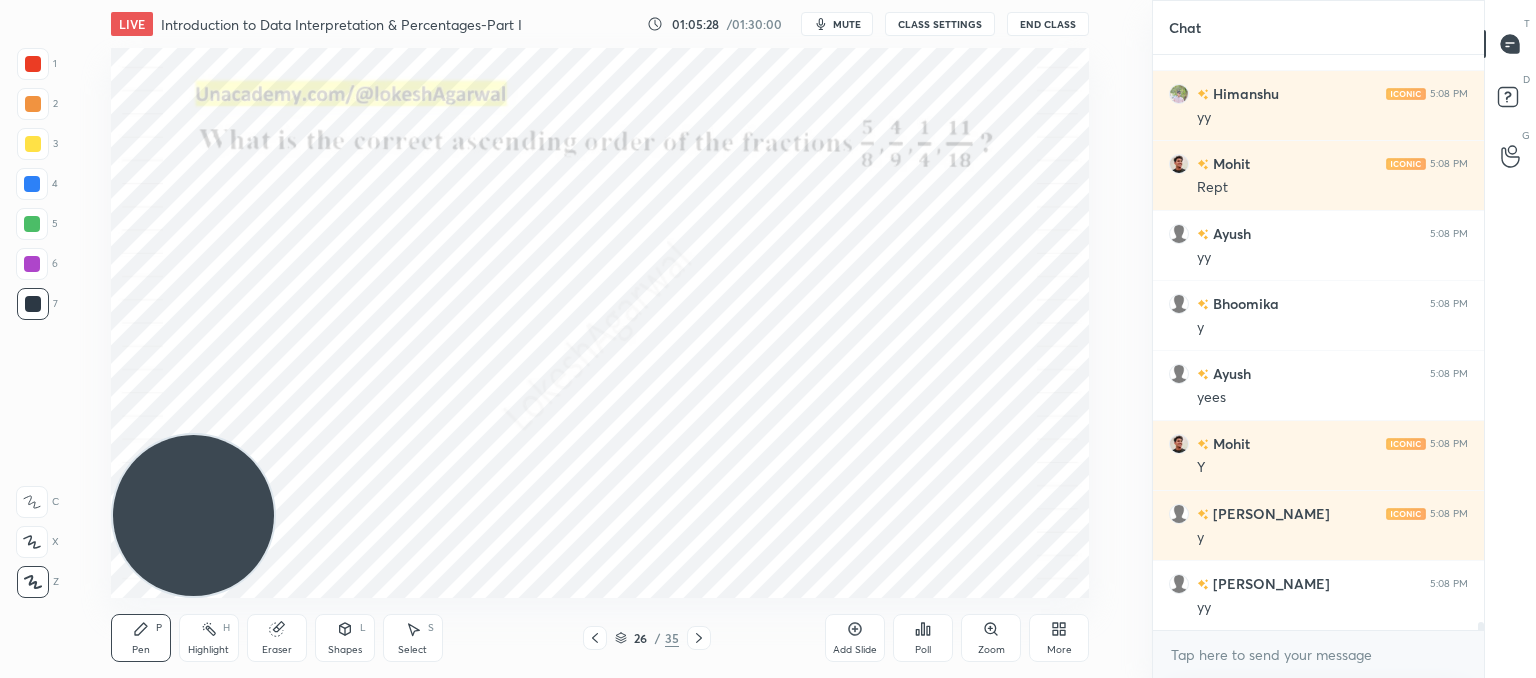 click 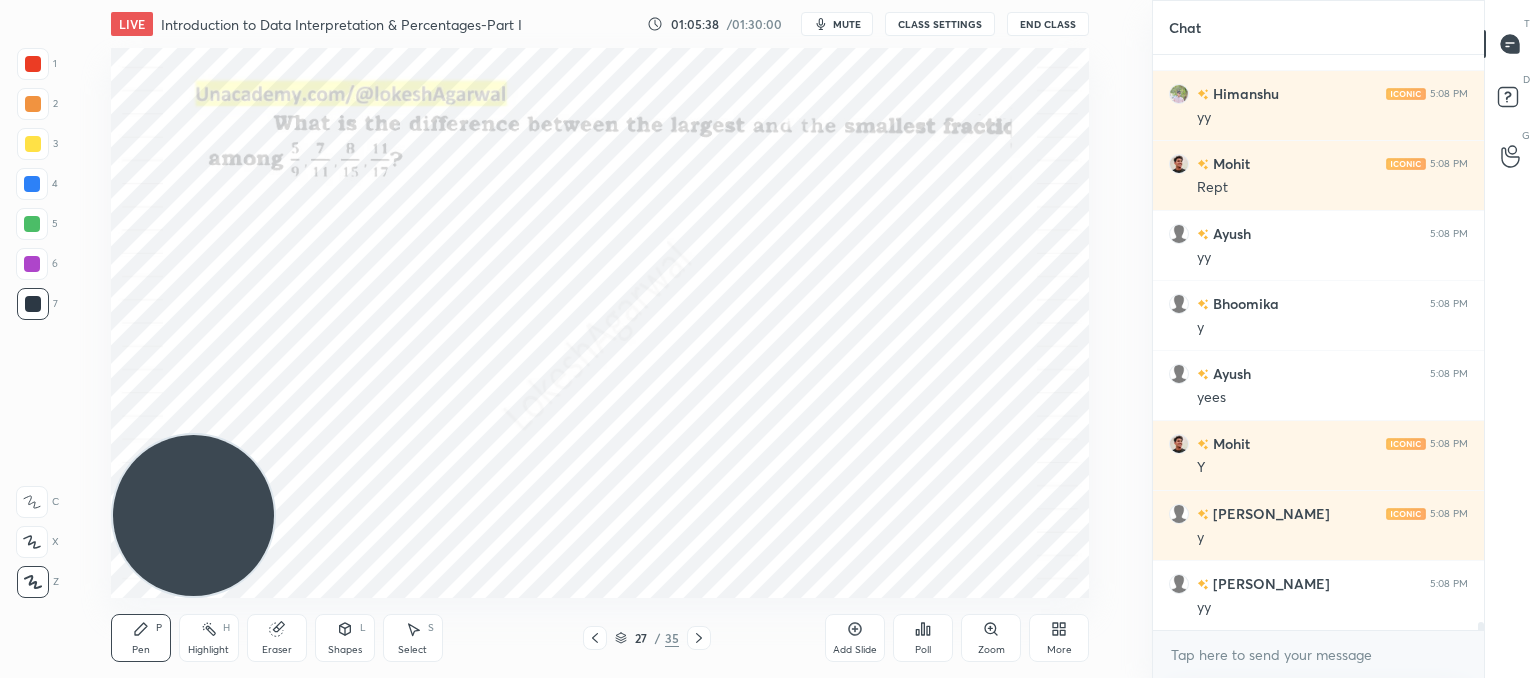 drag, startPoint x: 280, startPoint y: 632, endPoint x: 294, endPoint y: 601, distance: 34.0147 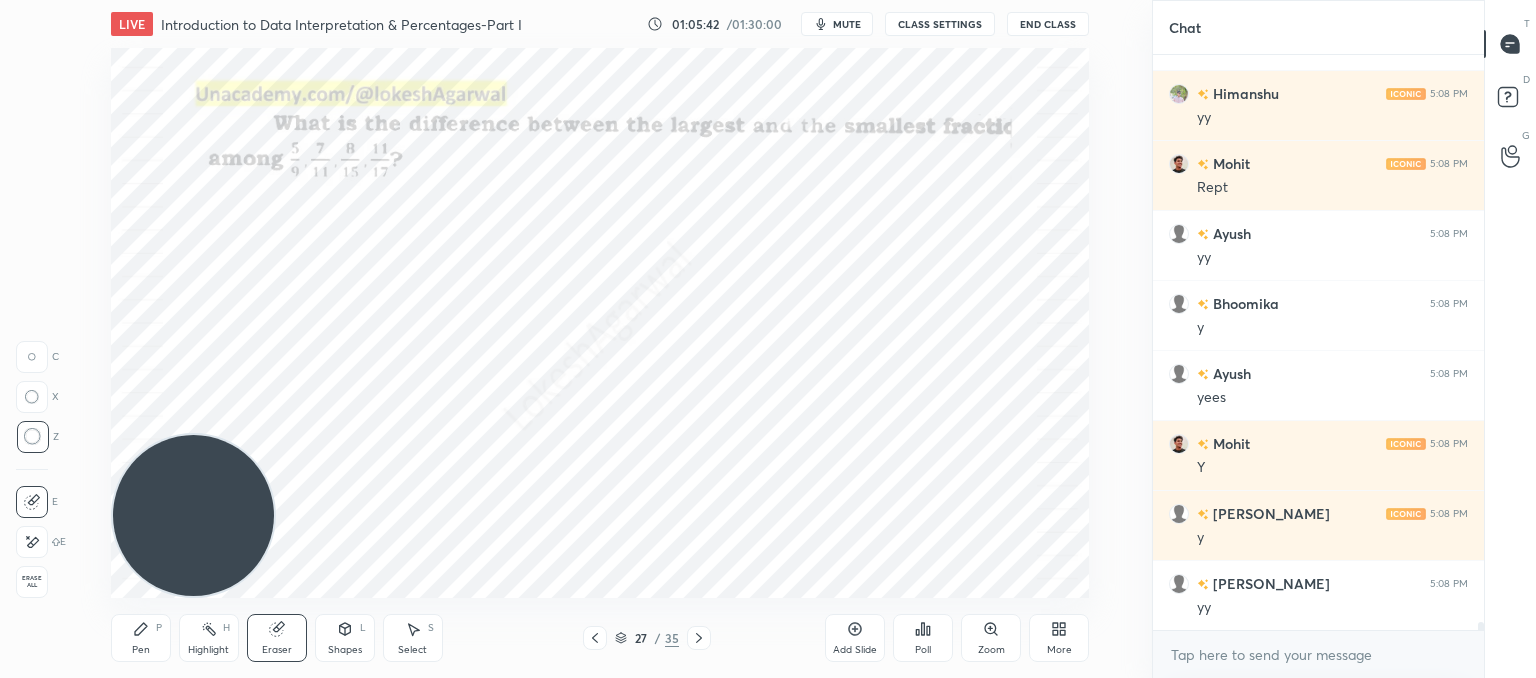 click 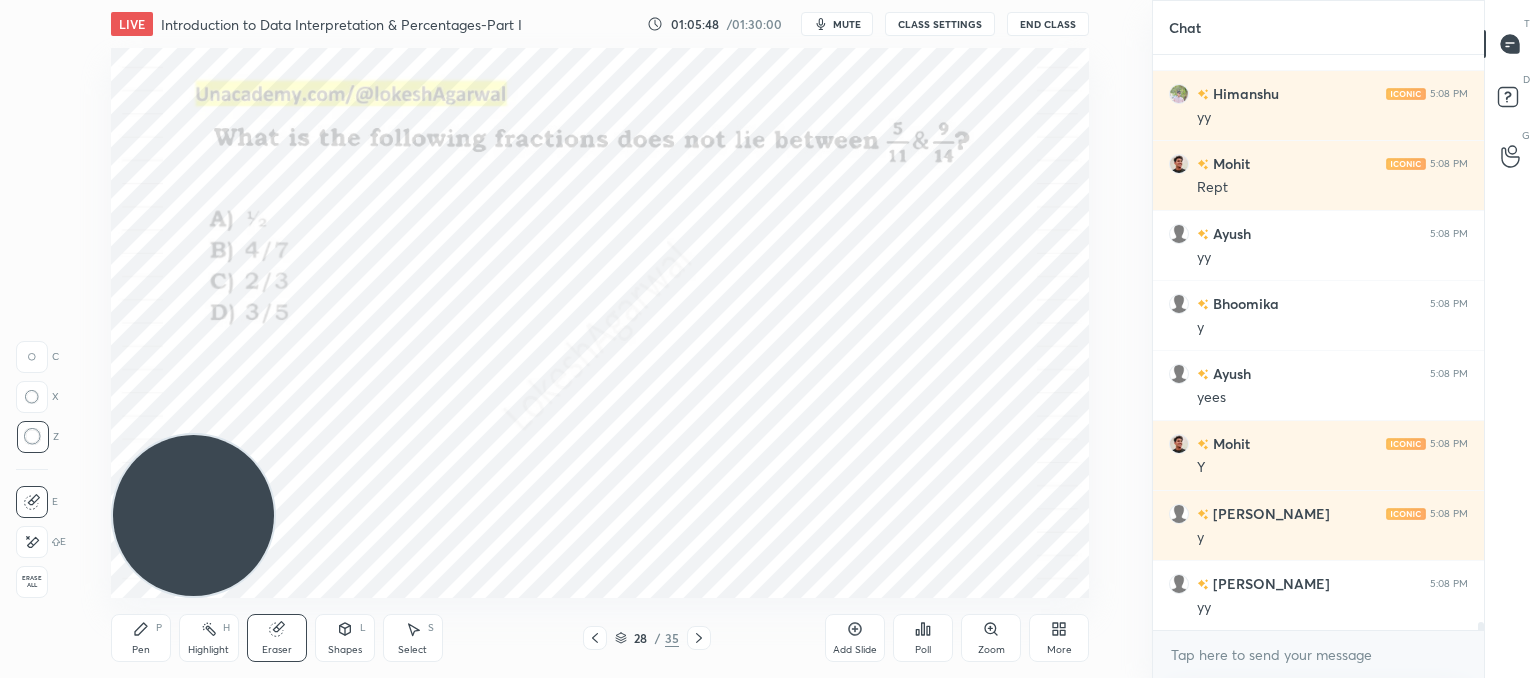 click 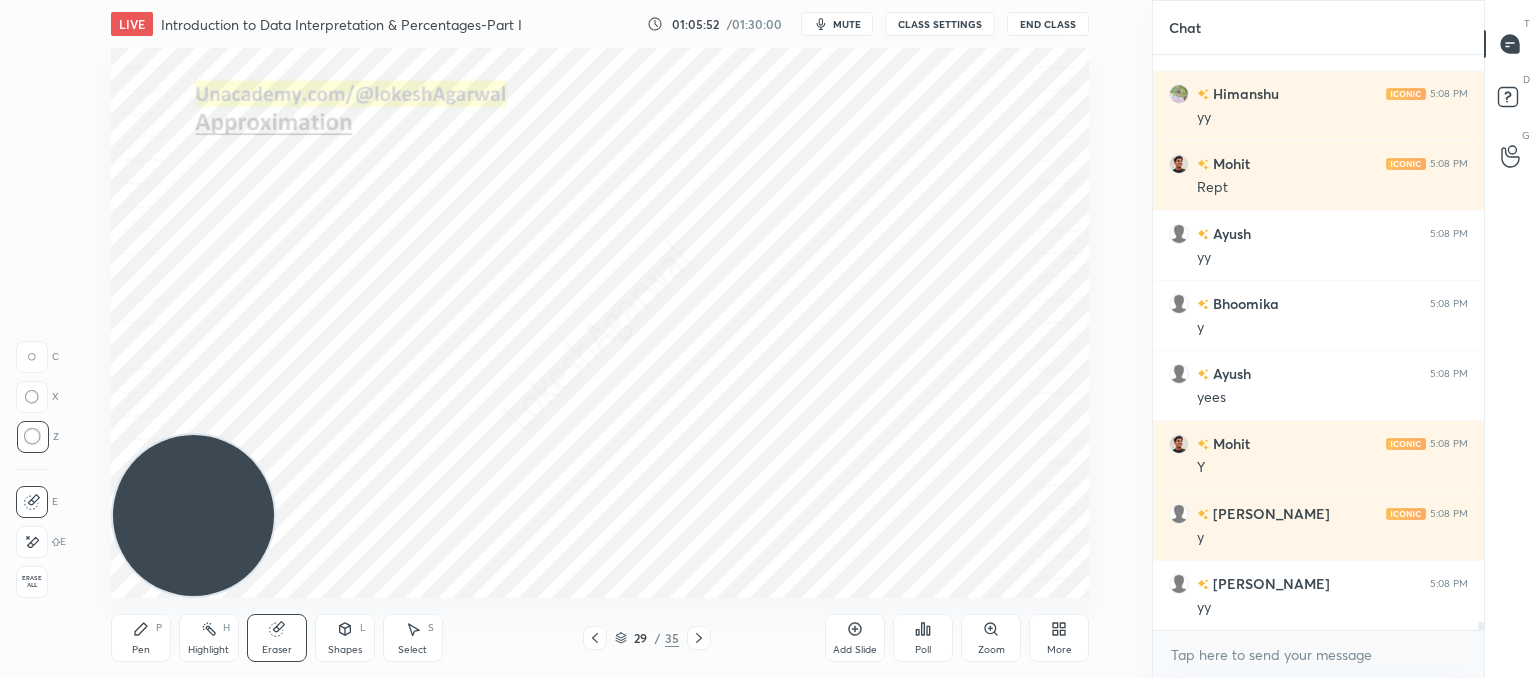 drag, startPoint x: 137, startPoint y: 634, endPoint x: 176, endPoint y: 458, distance: 180.26924 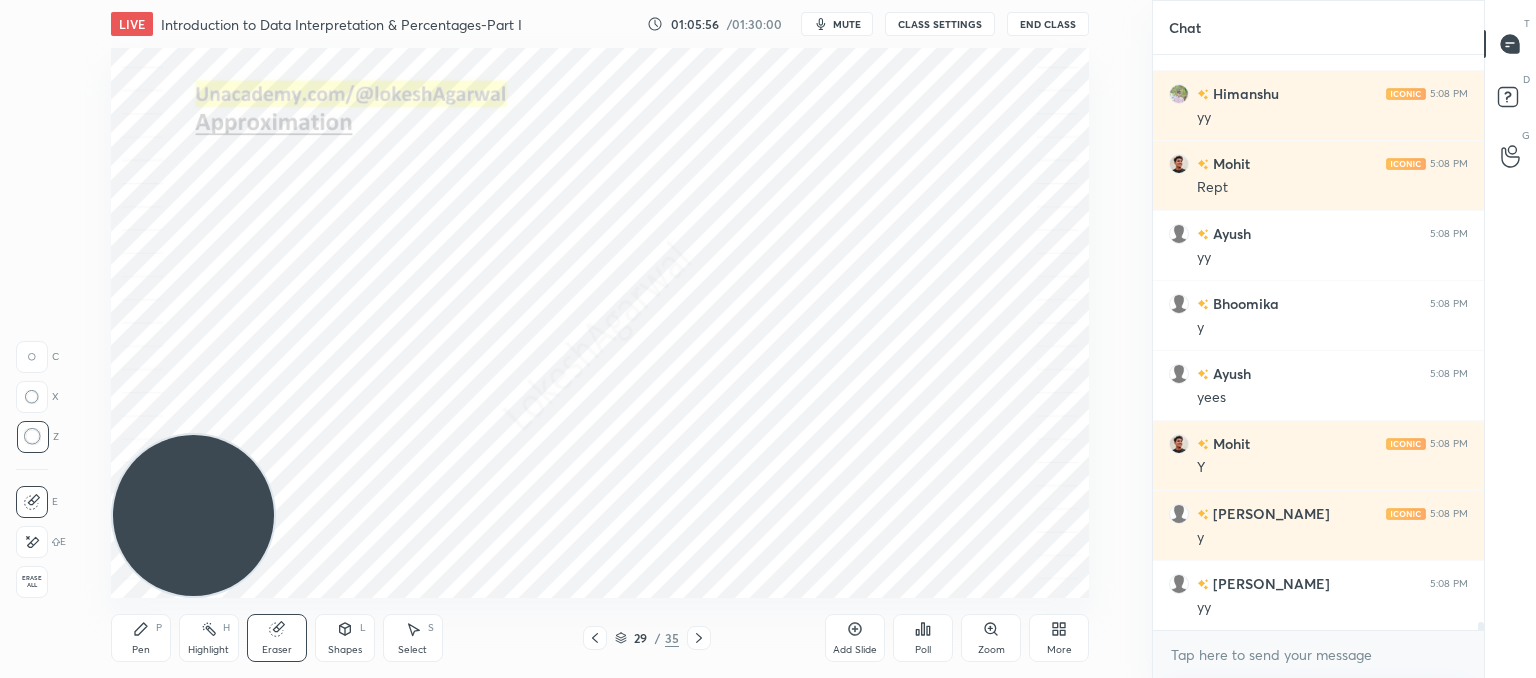 drag, startPoint x: 143, startPoint y: 642, endPoint x: 164, endPoint y: 610, distance: 38.27532 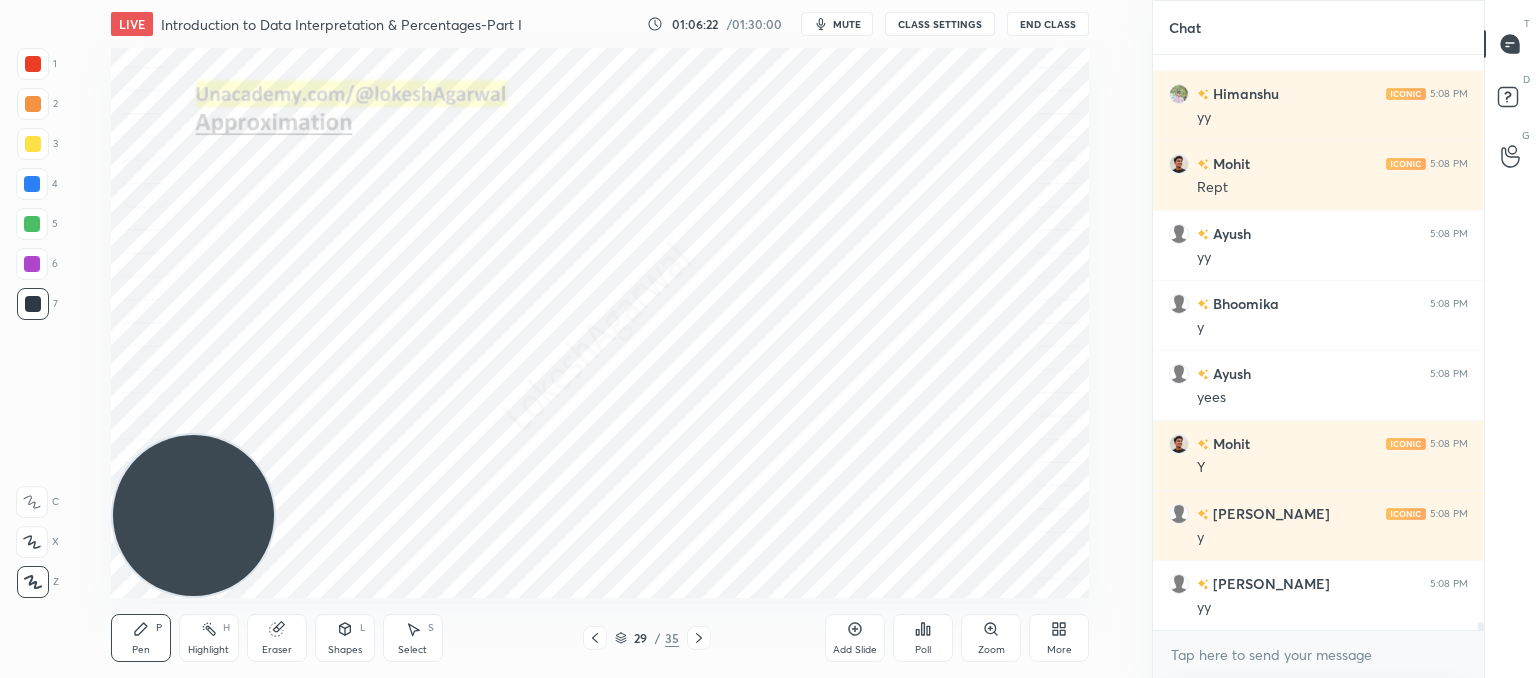 drag, startPoint x: 259, startPoint y: 644, endPoint x: 289, endPoint y: 604, distance: 50 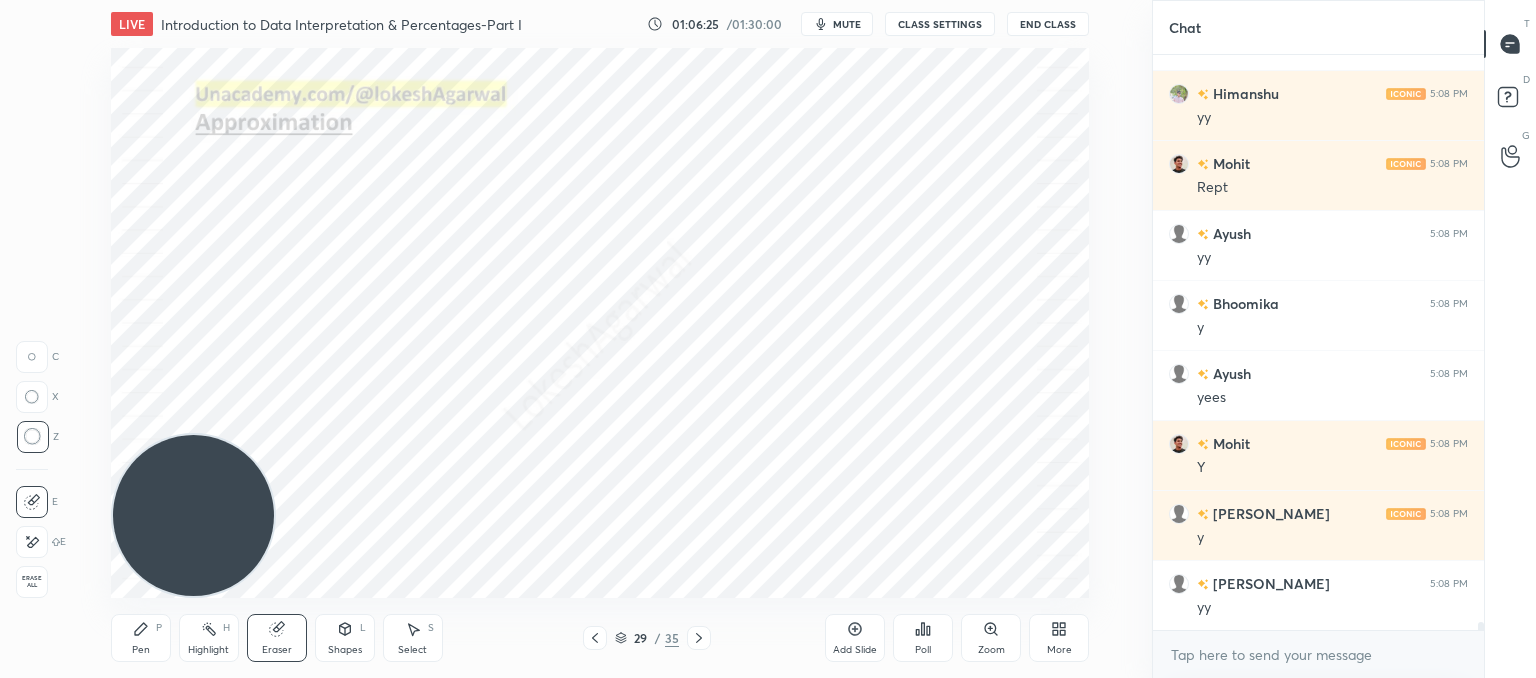 drag, startPoint x: 142, startPoint y: 639, endPoint x: 255, endPoint y: 561, distance: 137.30623 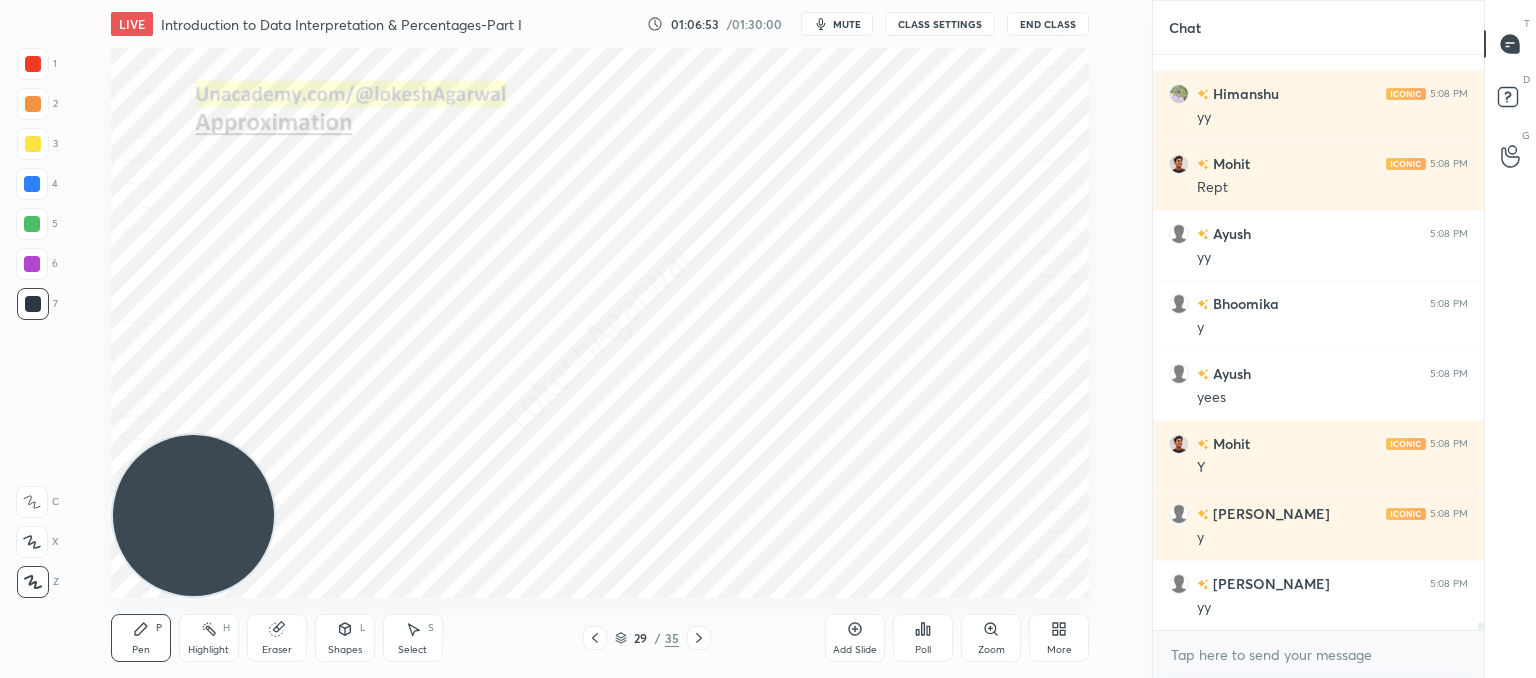 scroll, scrollTop: 39912, scrollLeft: 0, axis: vertical 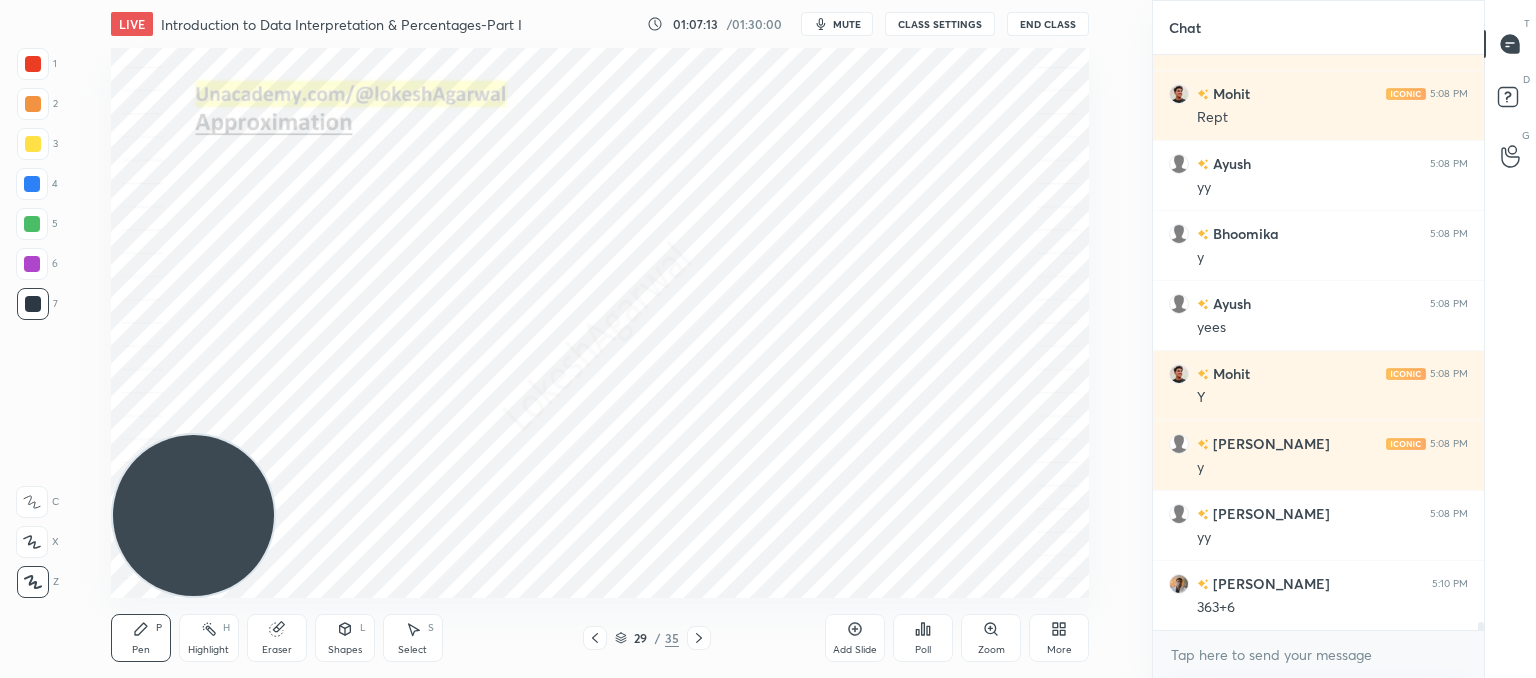 drag, startPoint x: 276, startPoint y: 633, endPoint x: 288, endPoint y: 611, distance: 25.059929 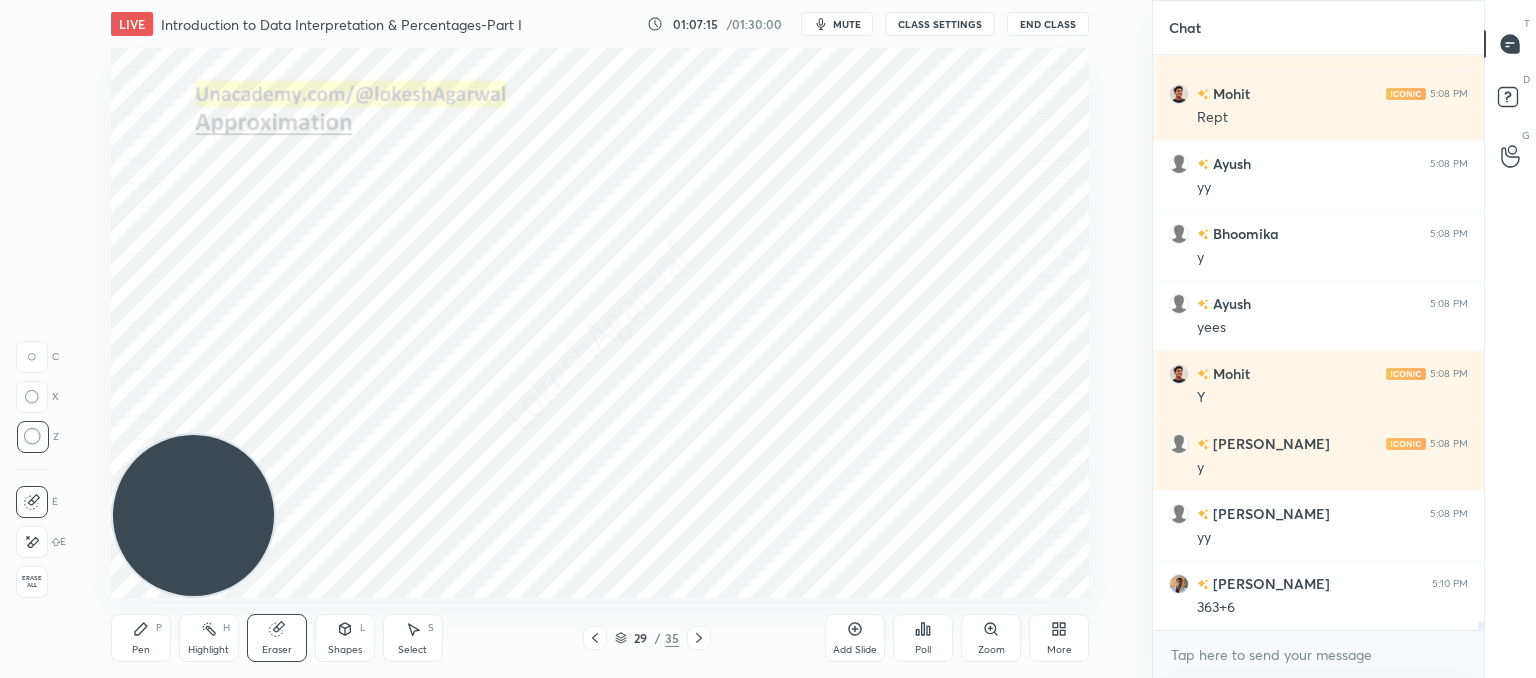 click on "Pen P" at bounding box center [141, 638] 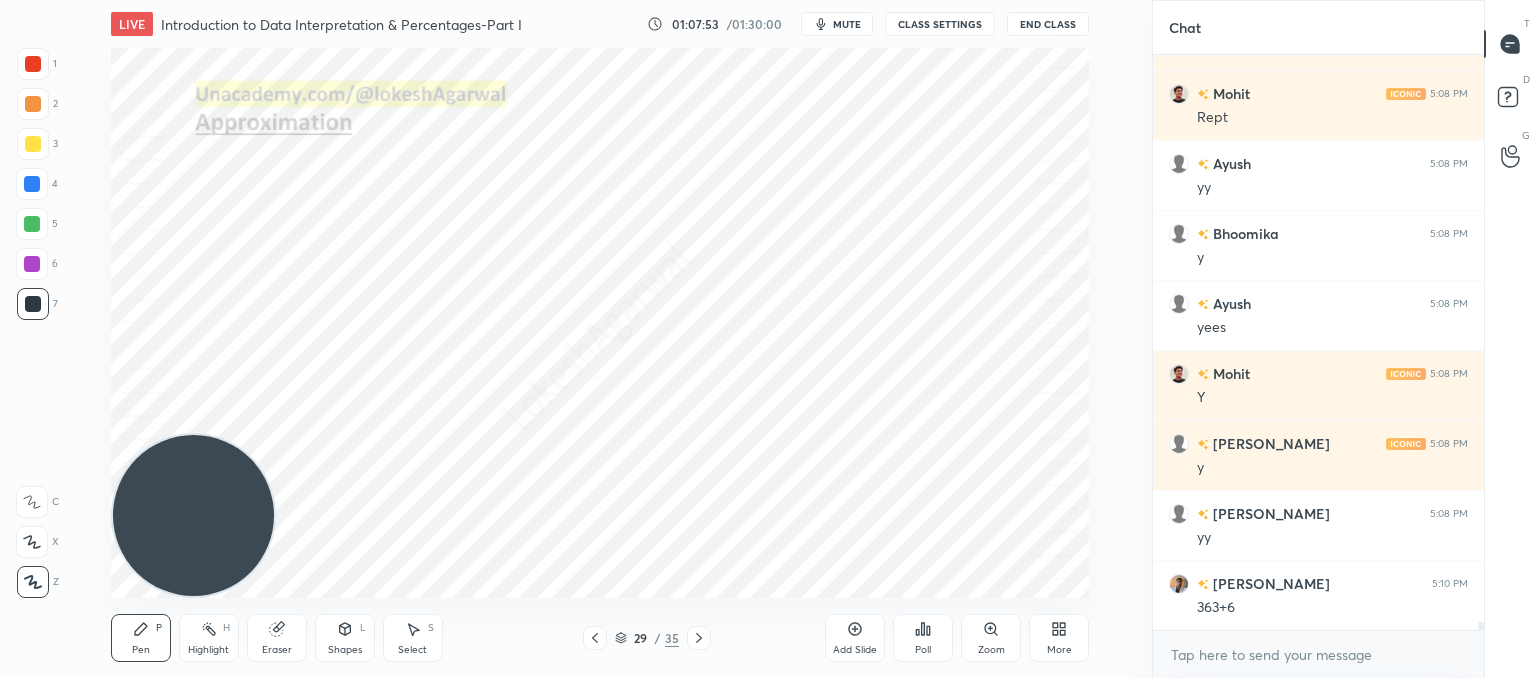 scroll, scrollTop: 39982, scrollLeft: 0, axis: vertical 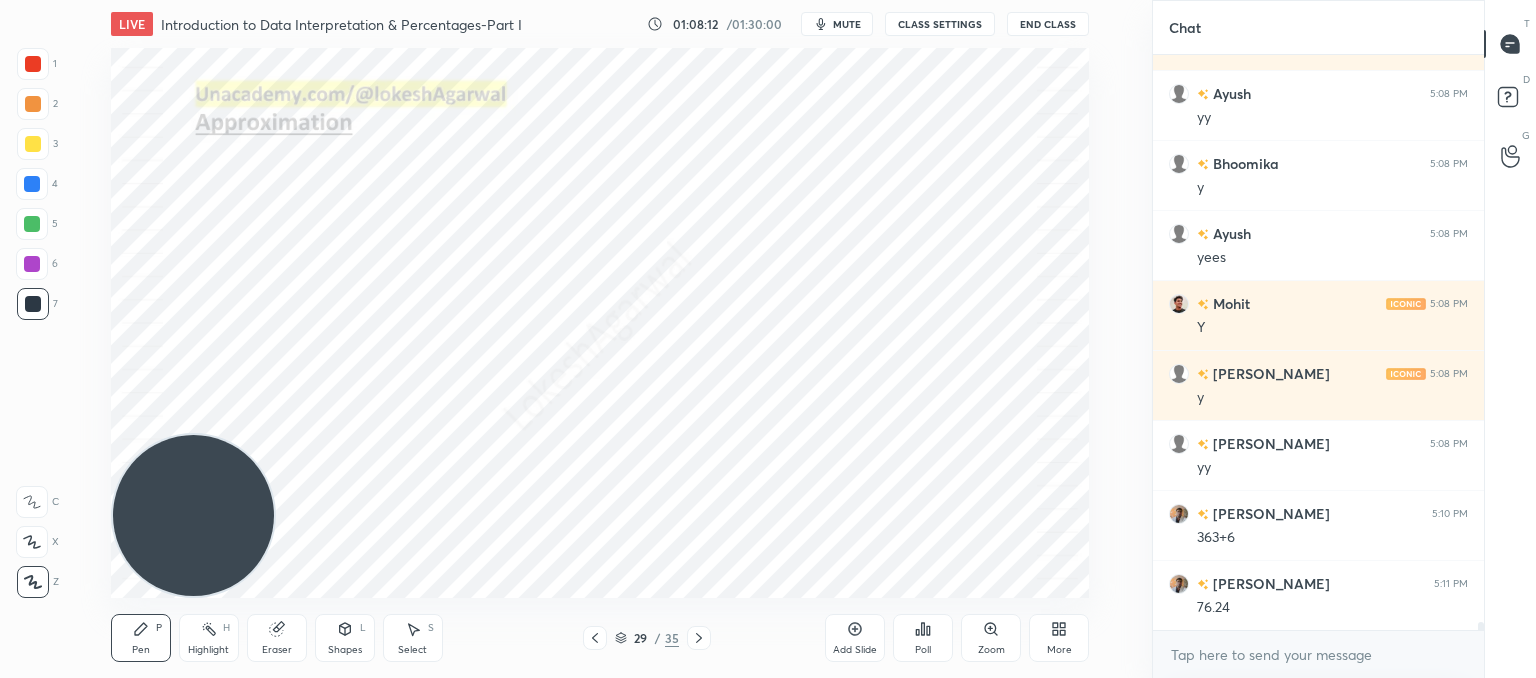 drag, startPoint x: 288, startPoint y: 629, endPoint x: 307, endPoint y: 604, distance: 31.400637 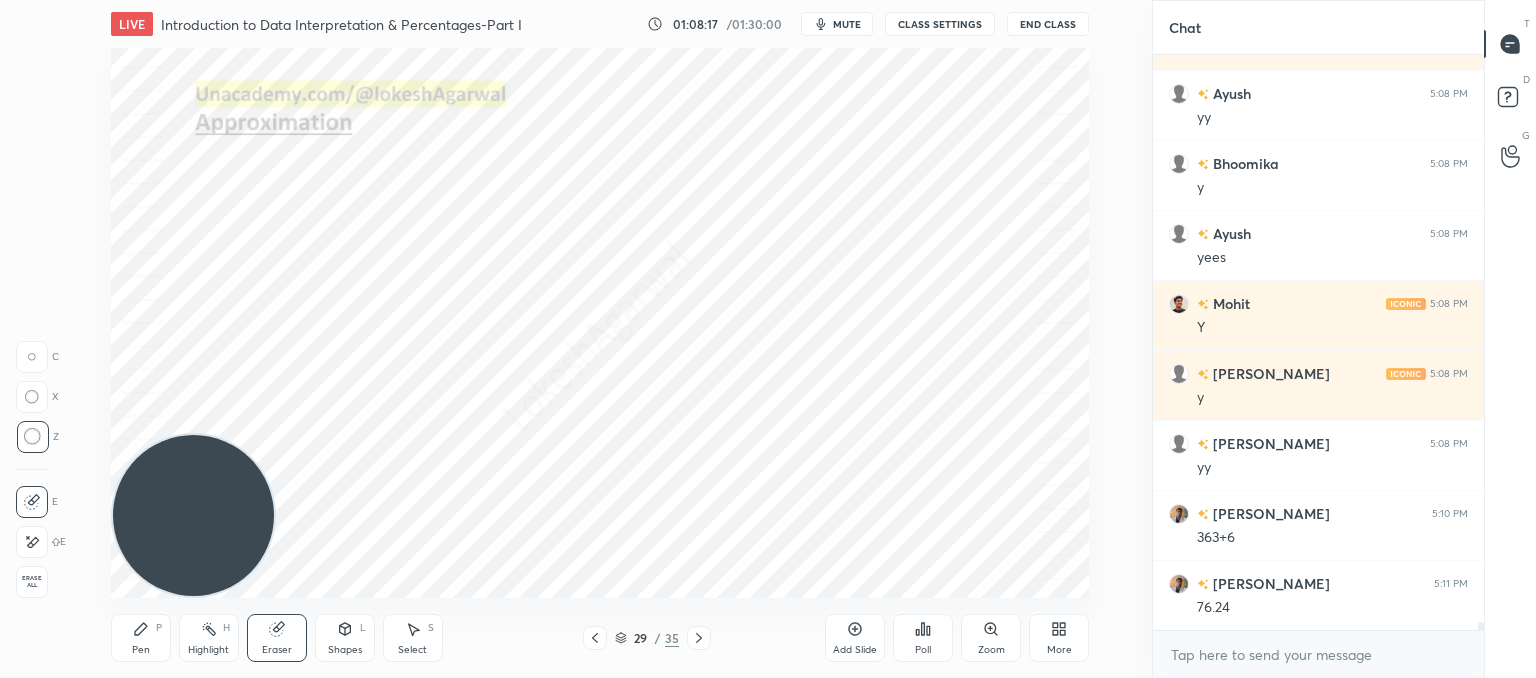 drag, startPoint x: 415, startPoint y: 637, endPoint x: 467, endPoint y: 612, distance: 57.697487 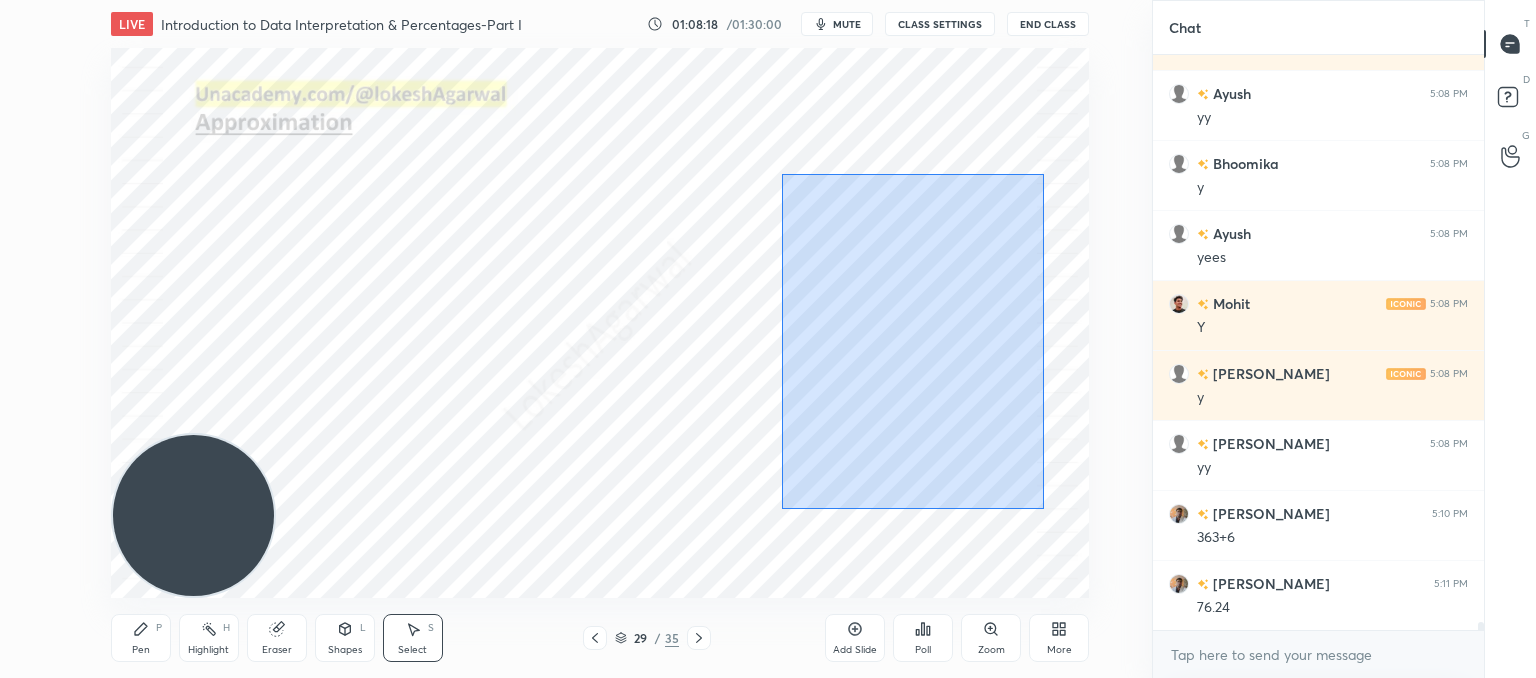 drag, startPoint x: 1039, startPoint y: 502, endPoint x: 745, endPoint y: 178, distance: 437.50656 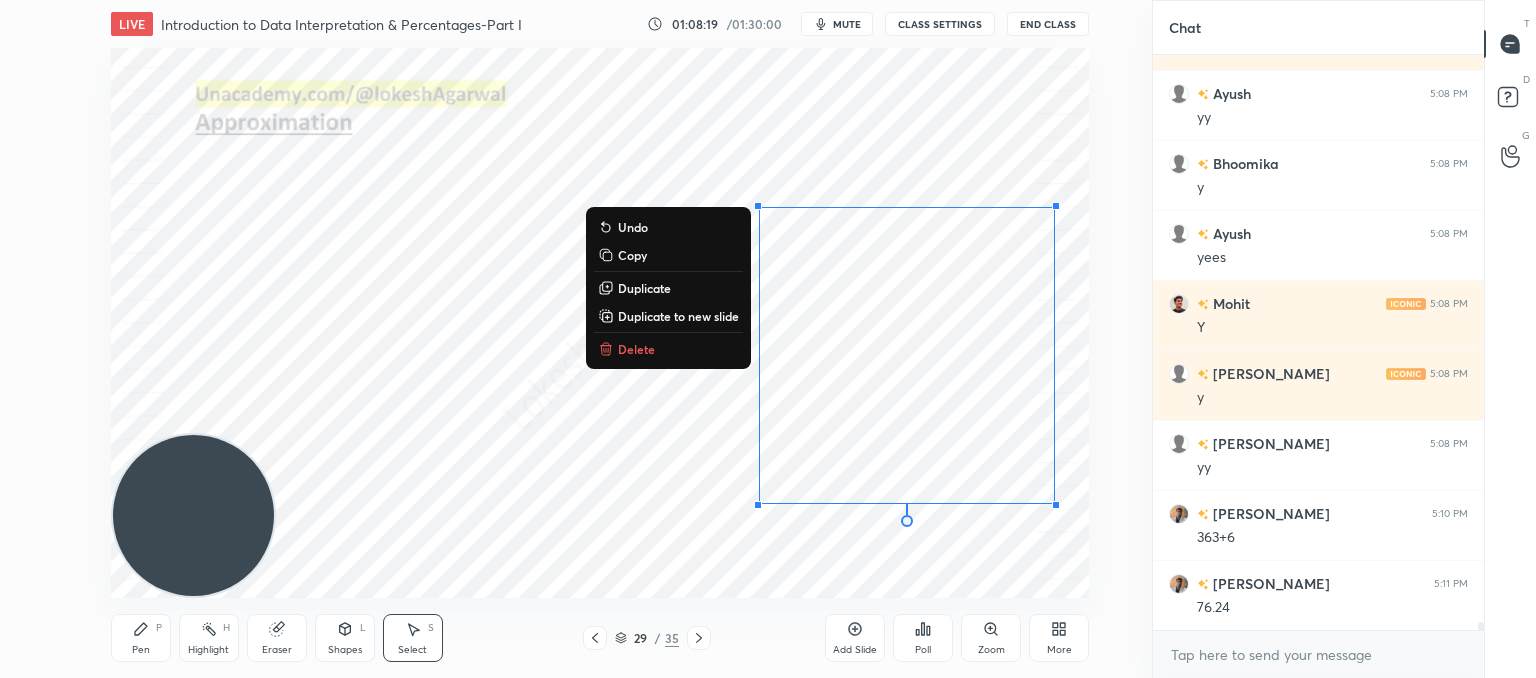 drag, startPoint x: 641, startPoint y: 345, endPoint x: 678, endPoint y: 345, distance: 37 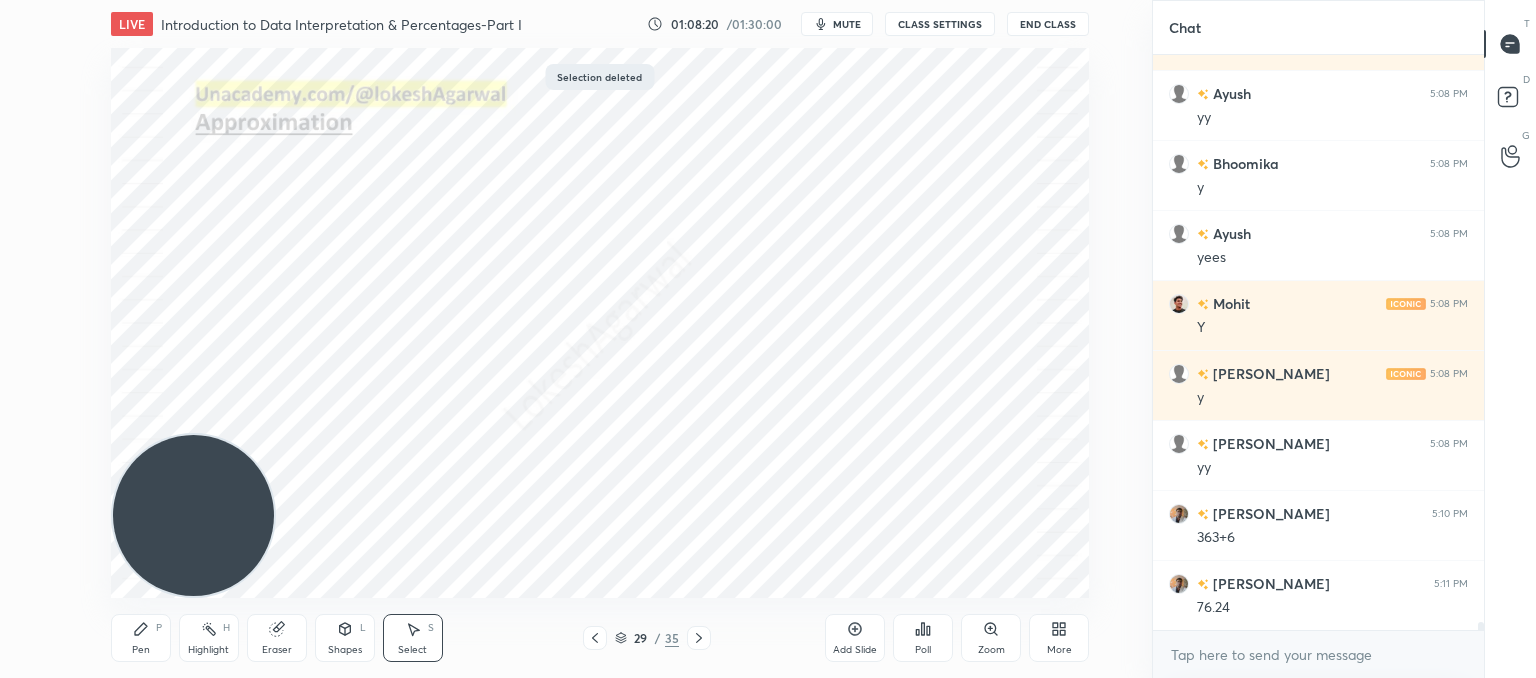 scroll, scrollTop: 40052, scrollLeft: 0, axis: vertical 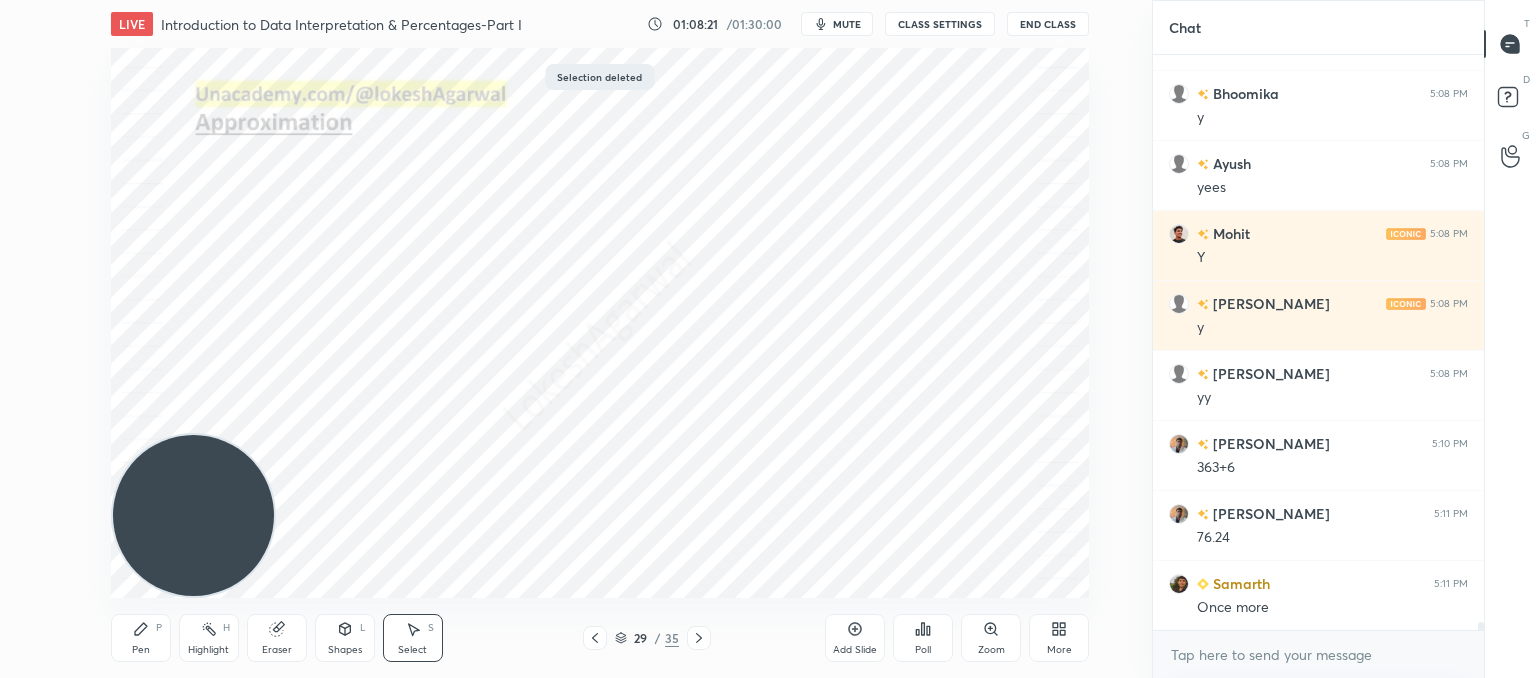 click on "Pen P" at bounding box center [141, 638] 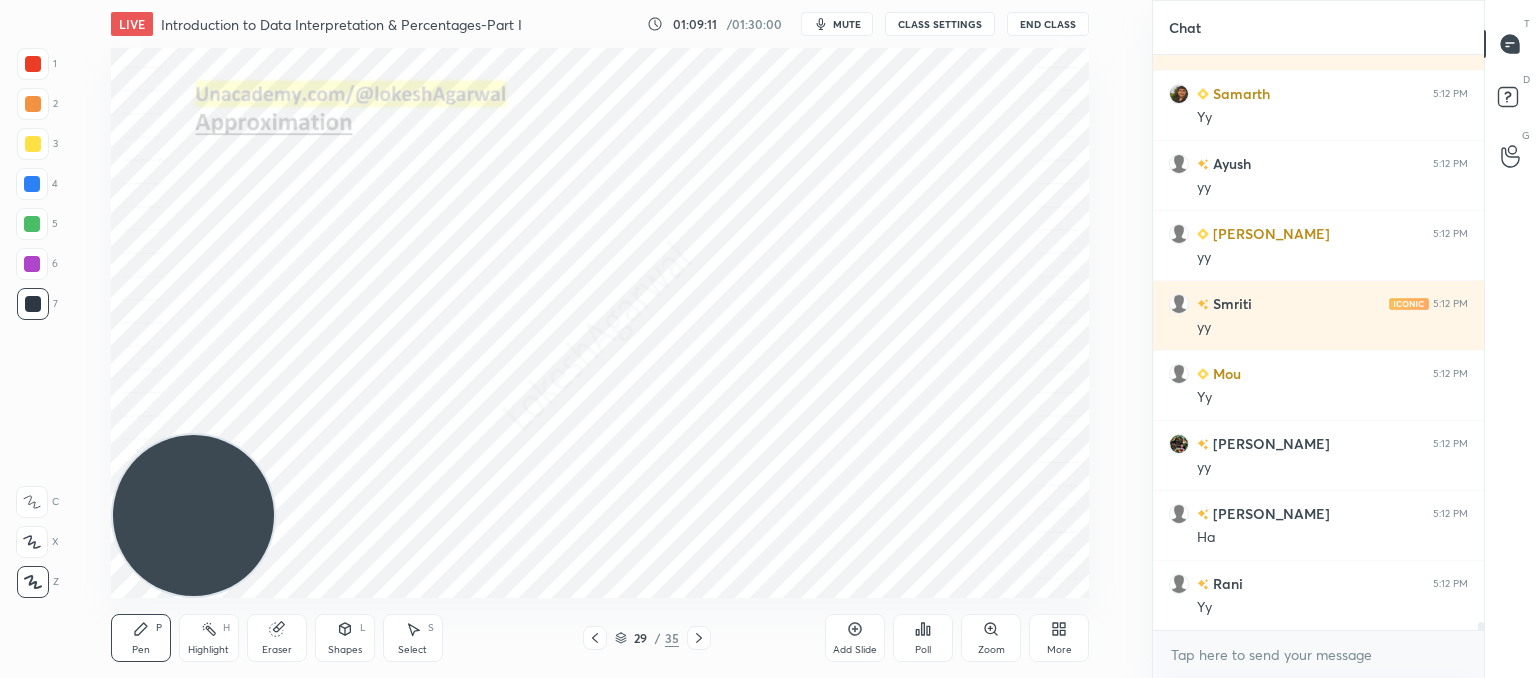 scroll, scrollTop: 40962, scrollLeft: 0, axis: vertical 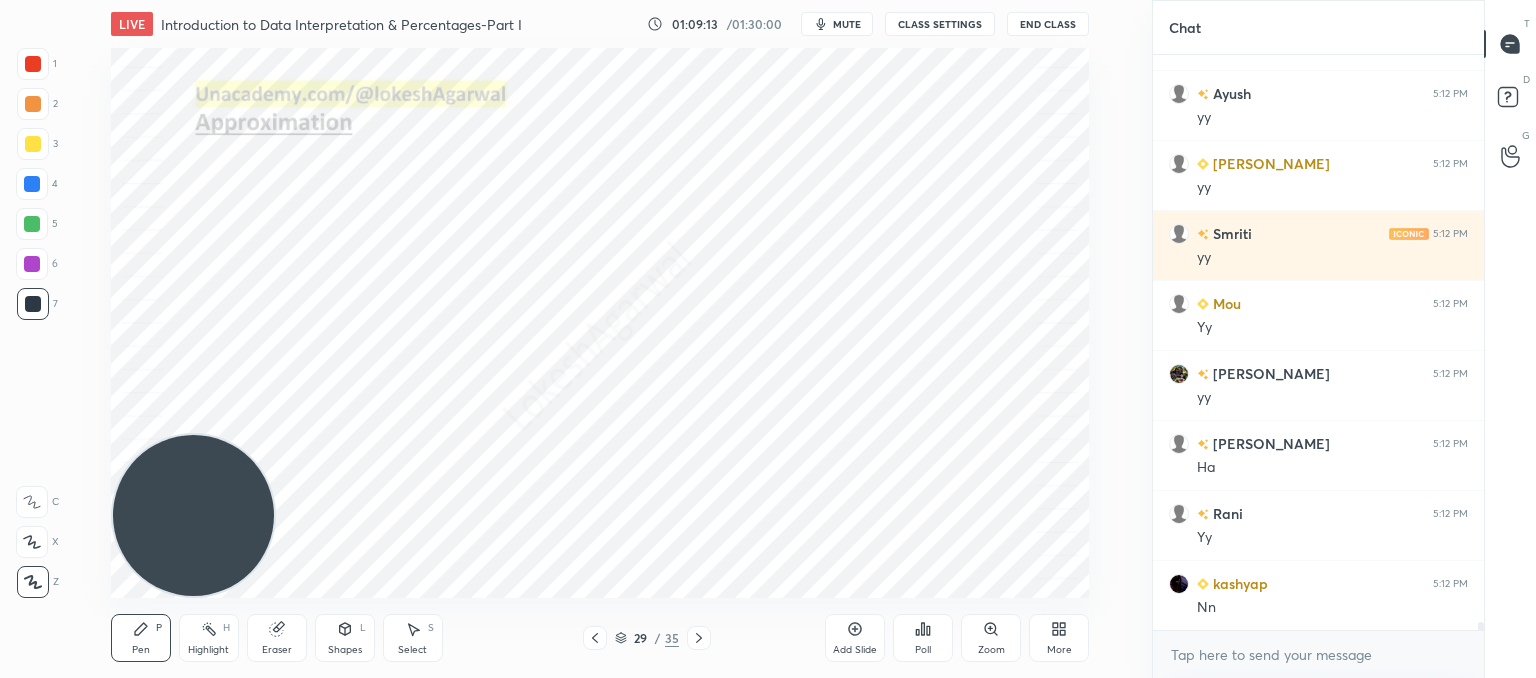 click on "Select S" at bounding box center [413, 638] 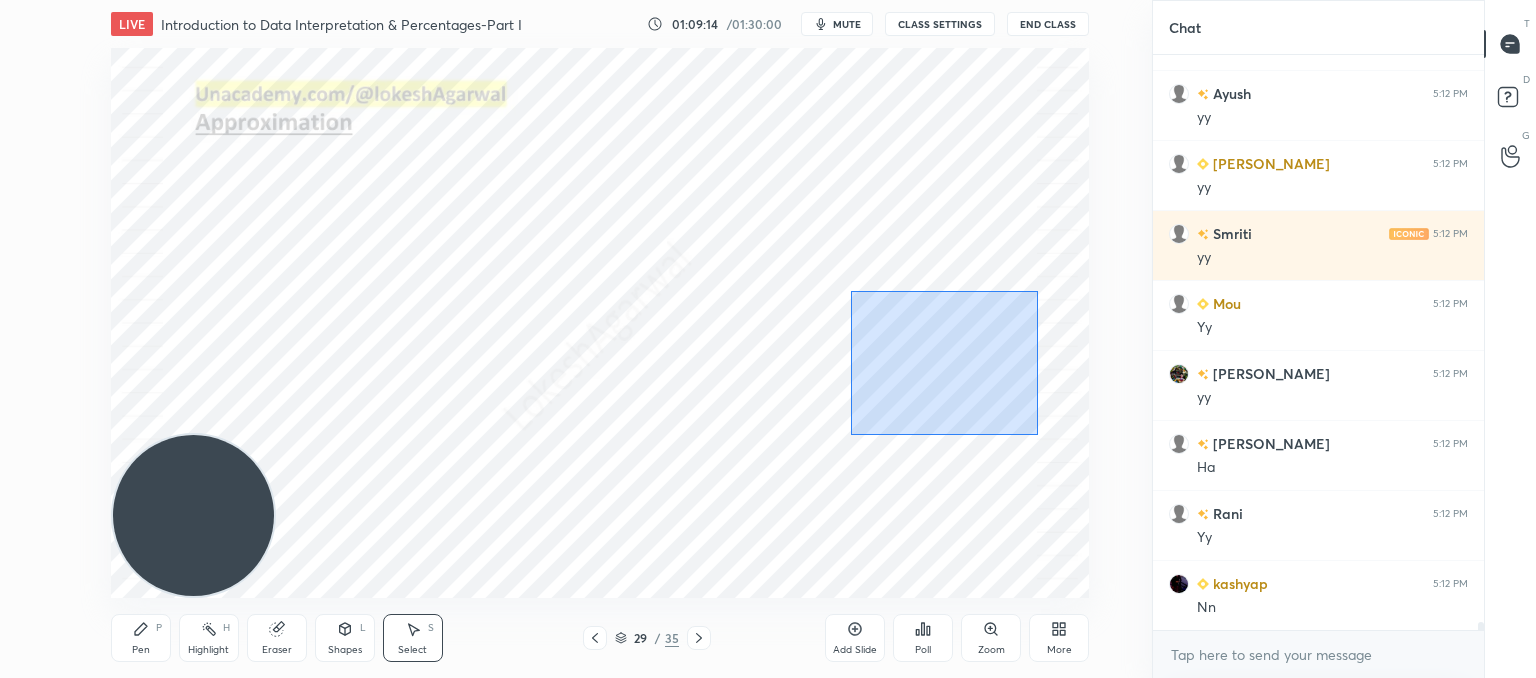 drag, startPoint x: 938, startPoint y: 328, endPoint x: 835, endPoint y: 280, distance: 113.63538 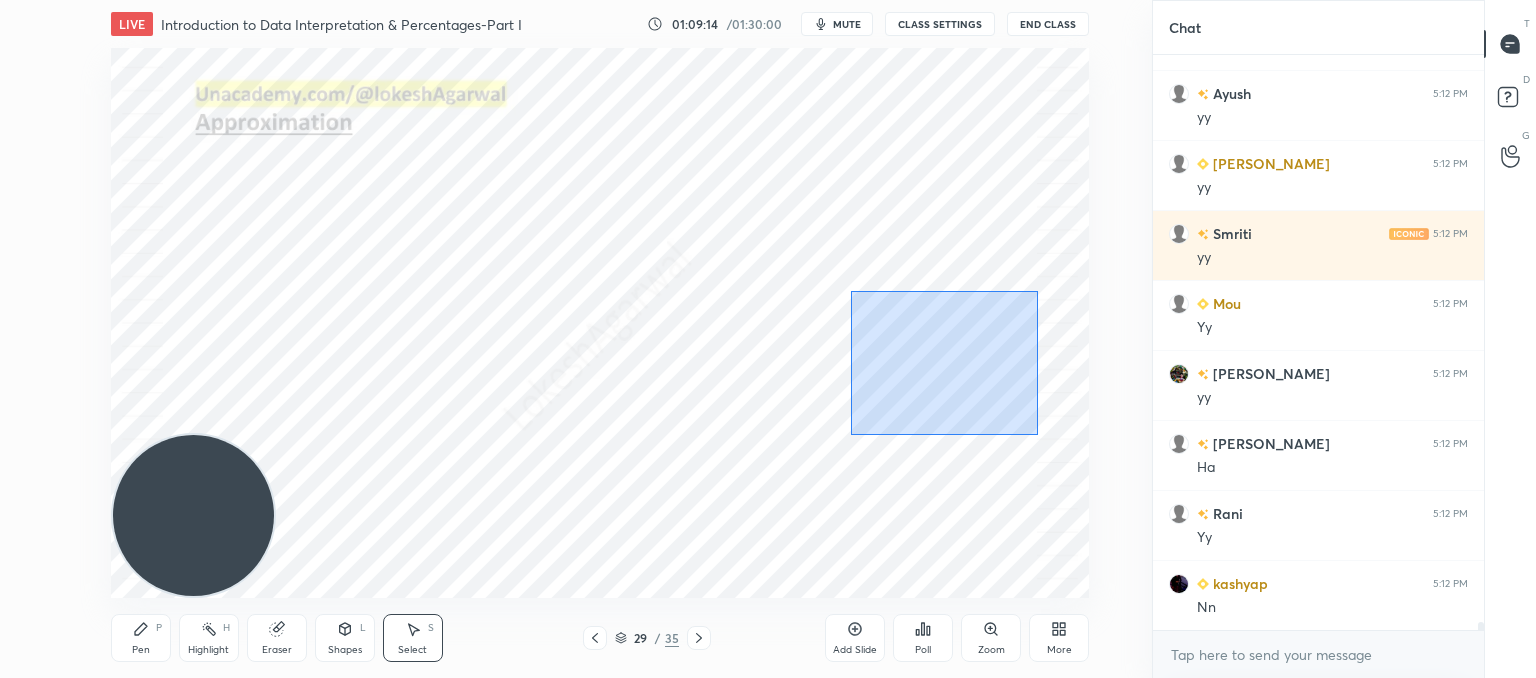 click on "0 ° Undo Copy Duplicate Duplicate to new slide Delete" at bounding box center (600, 323) 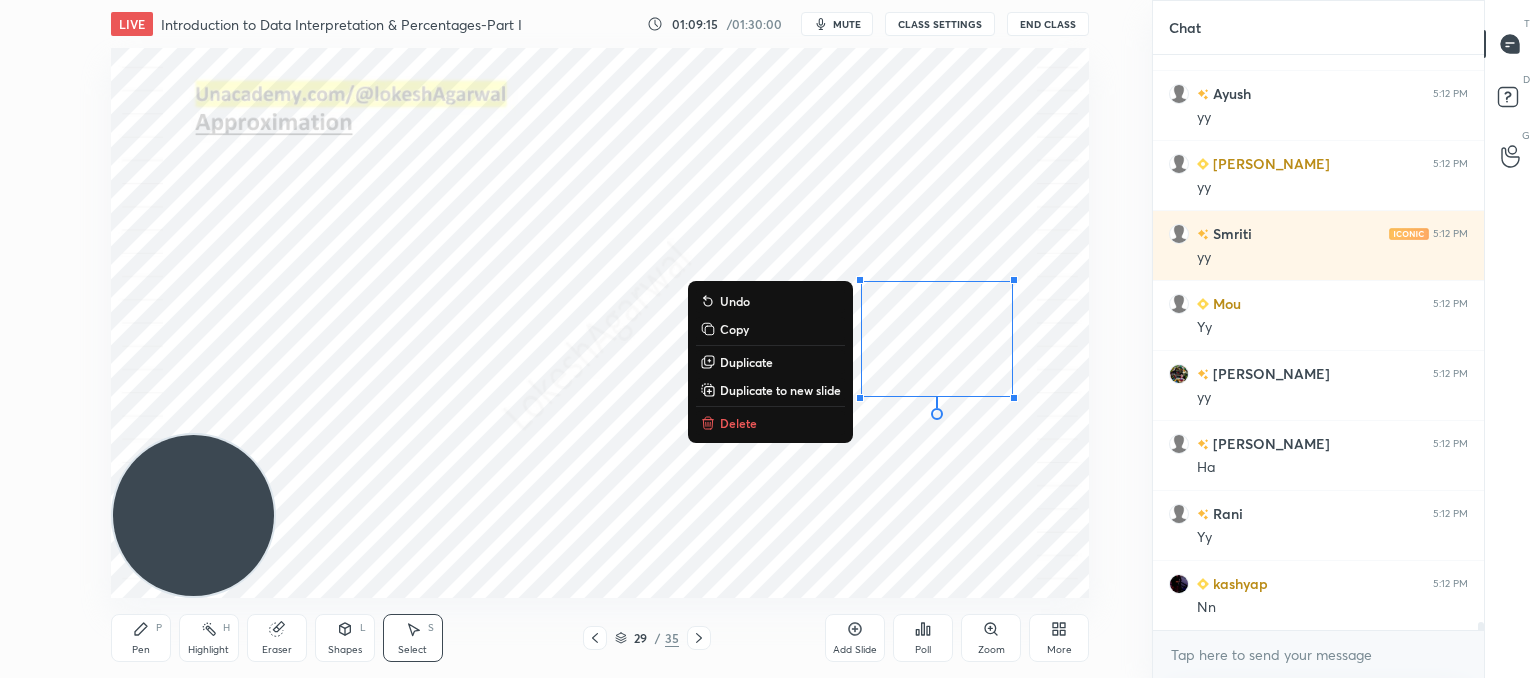 click on "Delete" at bounding box center [738, 423] 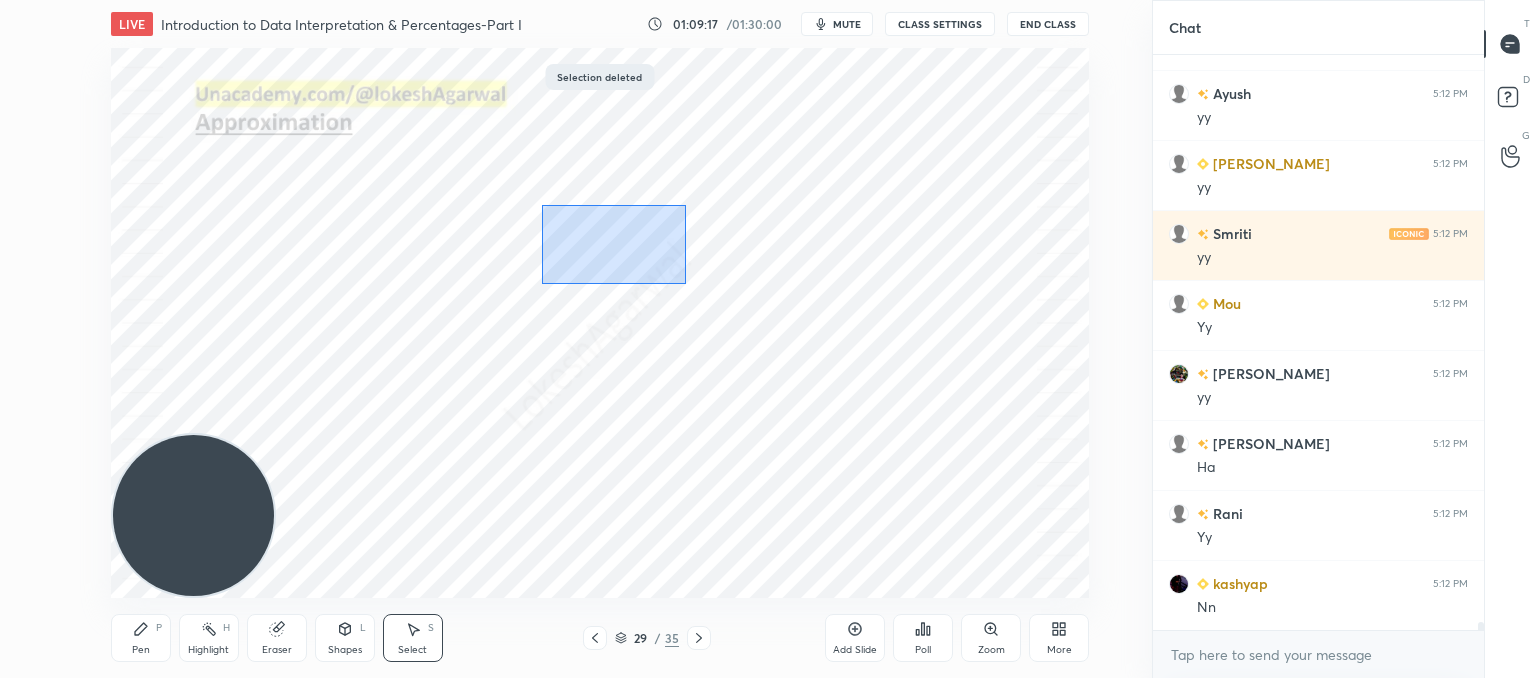 drag, startPoint x: 595, startPoint y: 243, endPoint x: 607, endPoint y: 274, distance: 33.24154 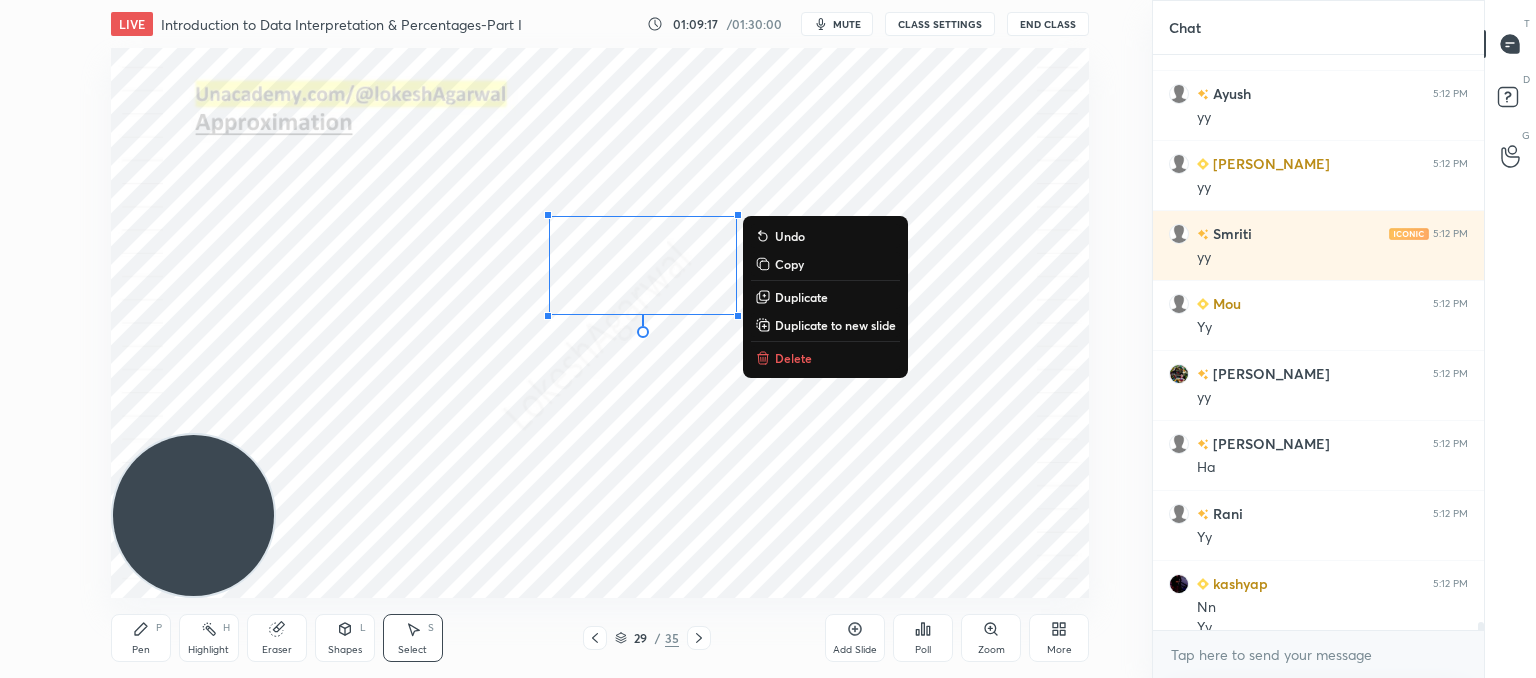 scroll, scrollTop: 40982, scrollLeft: 0, axis: vertical 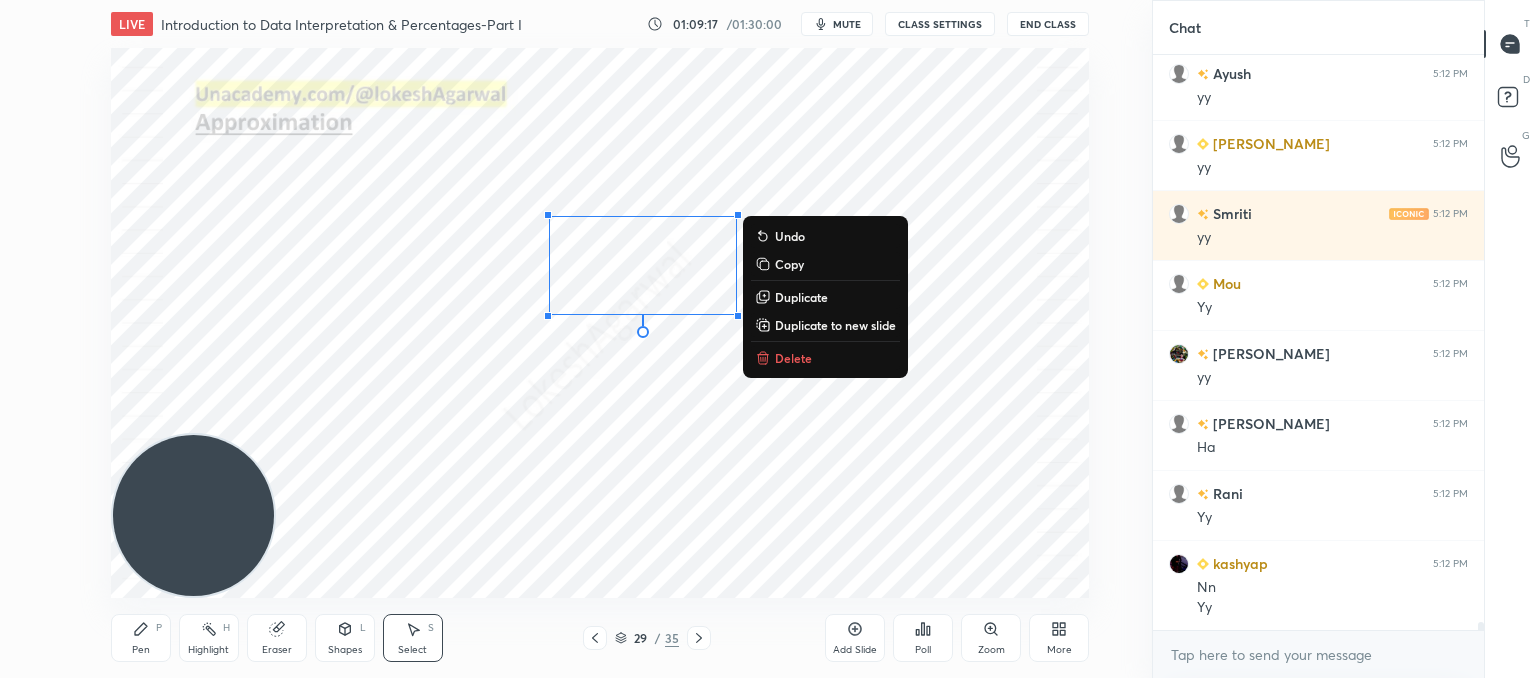 click on "Delete" at bounding box center (793, 358) 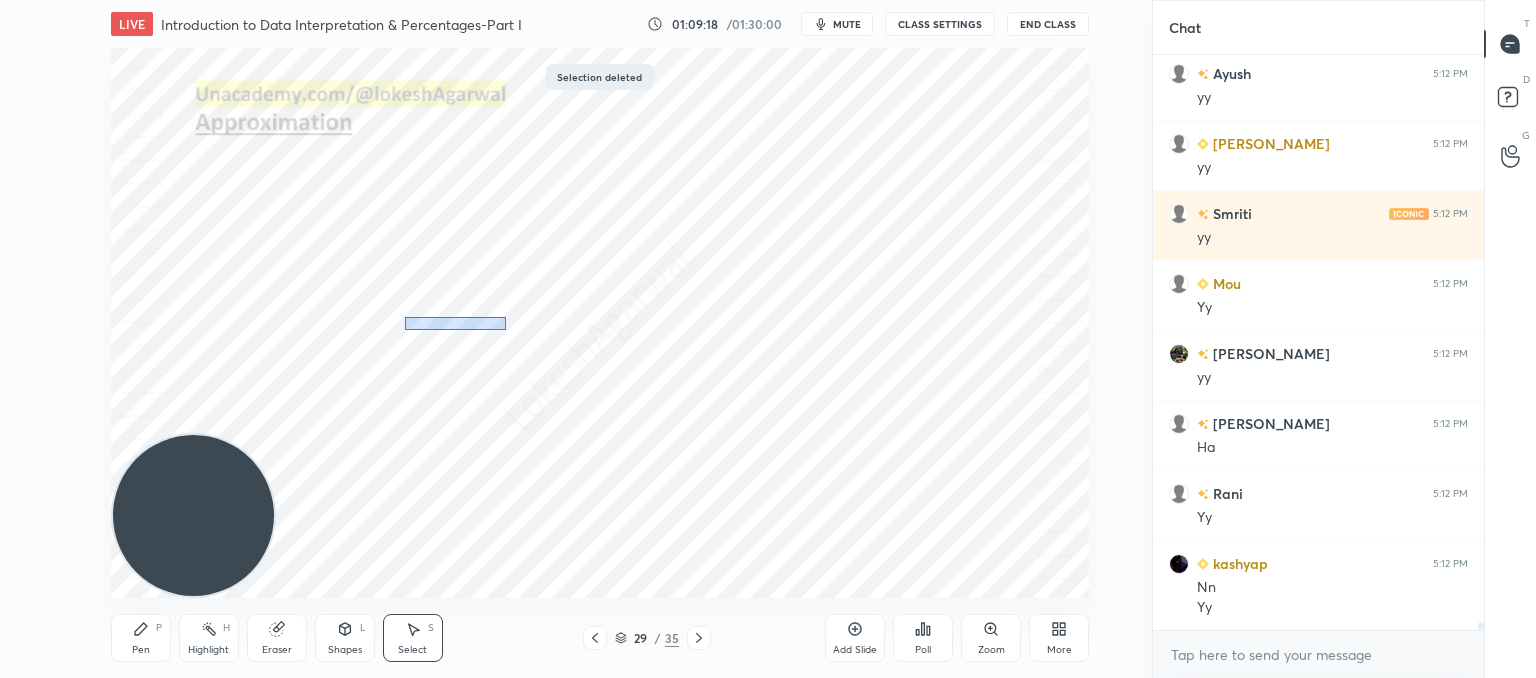 drag, startPoint x: 404, startPoint y: 315, endPoint x: 505, endPoint y: 330, distance: 102.10779 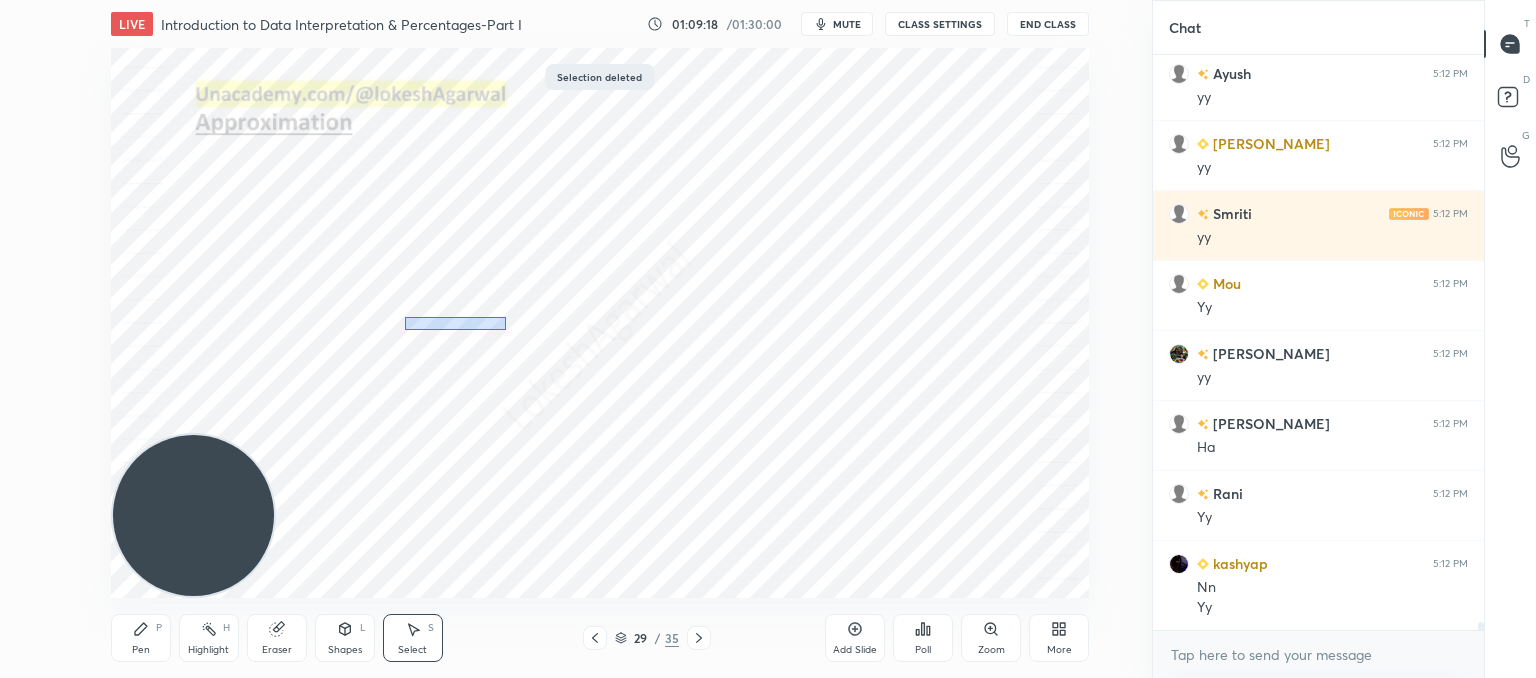 click on "0 ° Undo Copy Duplicate Duplicate to new slide Delete" at bounding box center [600, 323] 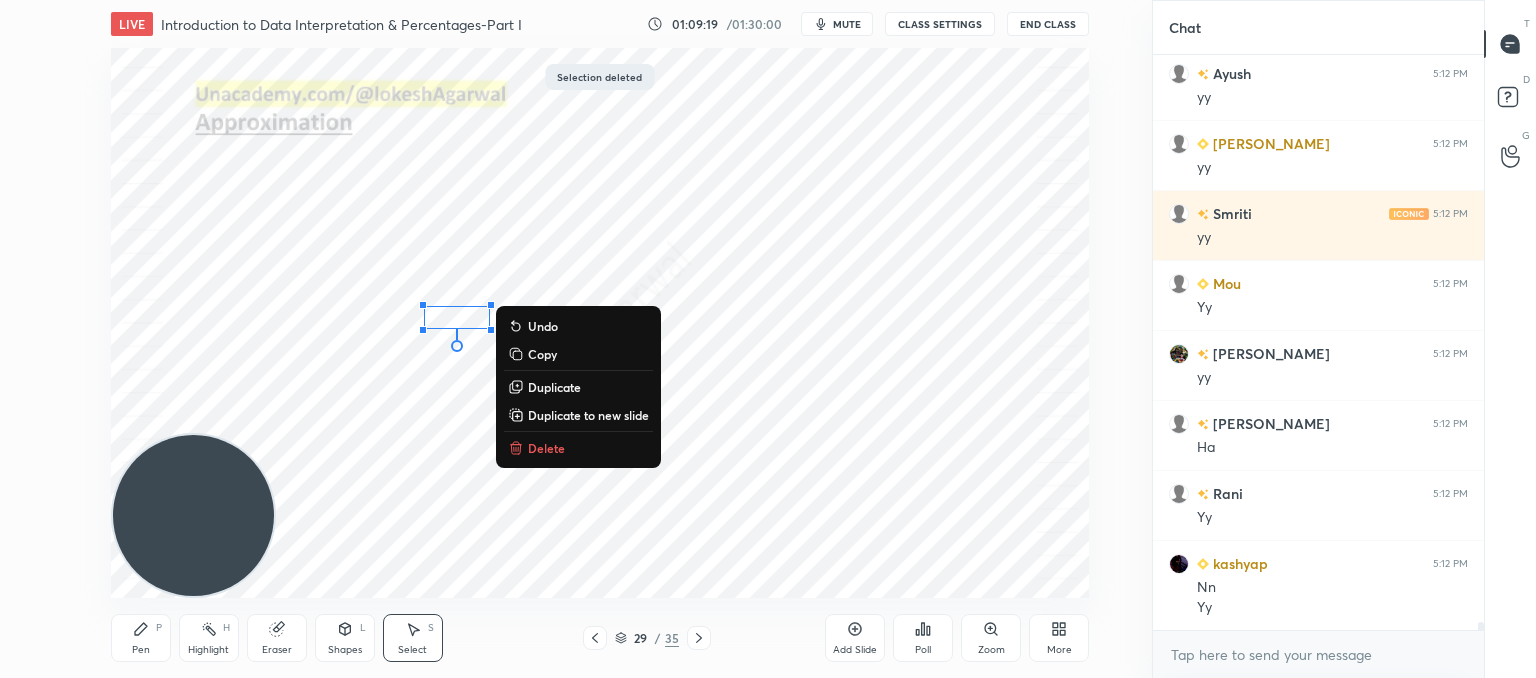click on "0 ° Undo Copy Duplicate Duplicate to new slide Delete" at bounding box center (600, 323) 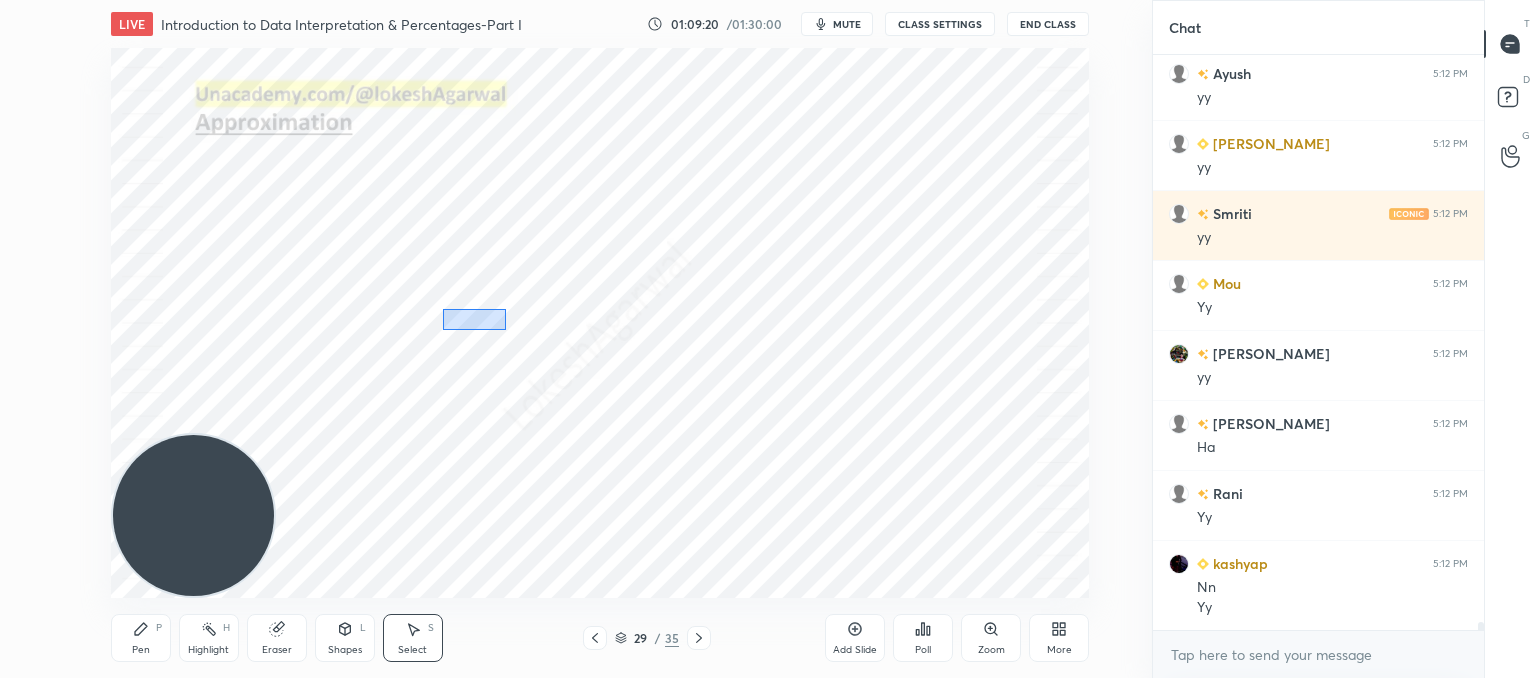 drag, startPoint x: 506, startPoint y: 330, endPoint x: 520, endPoint y: 319, distance: 17.804493 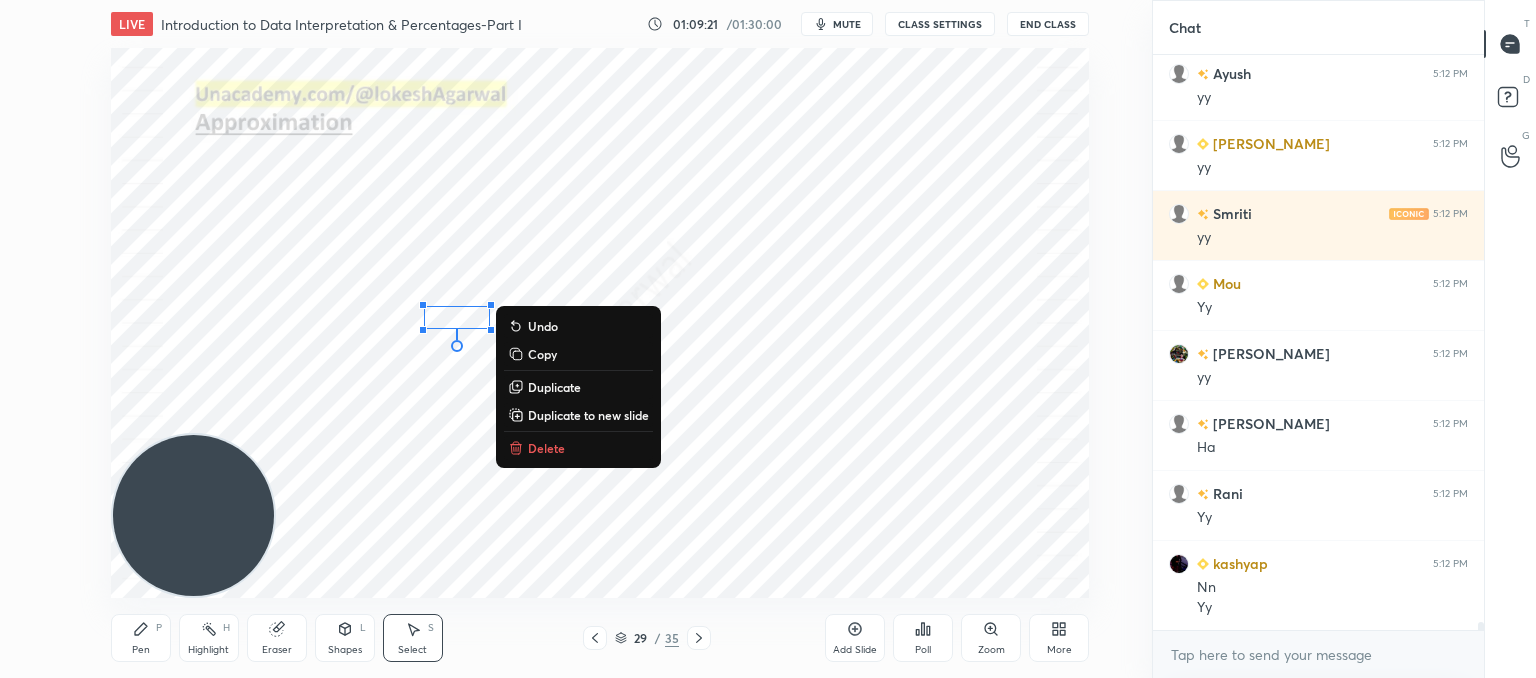 click on "Delete" at bounding box center [546, 448] 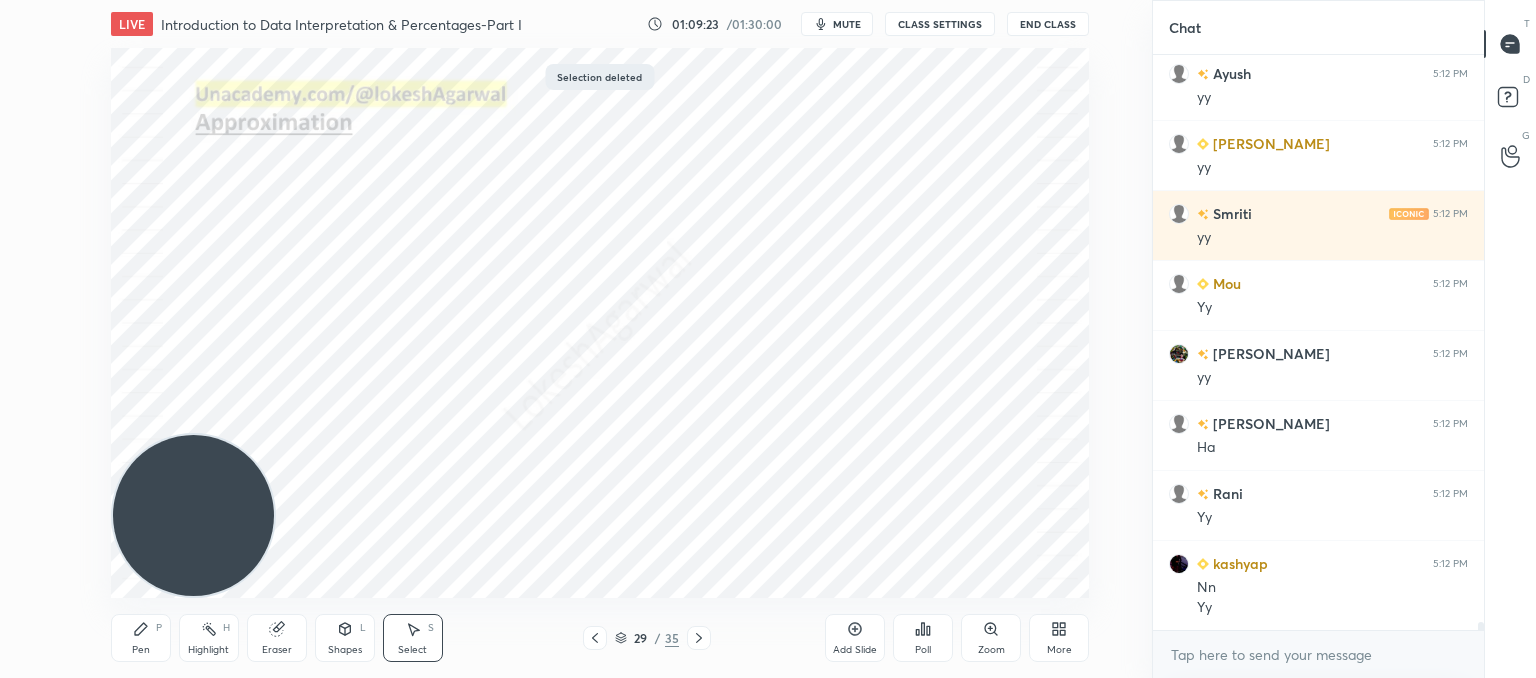 click on "Pen P" at bounding box center [141, 638] 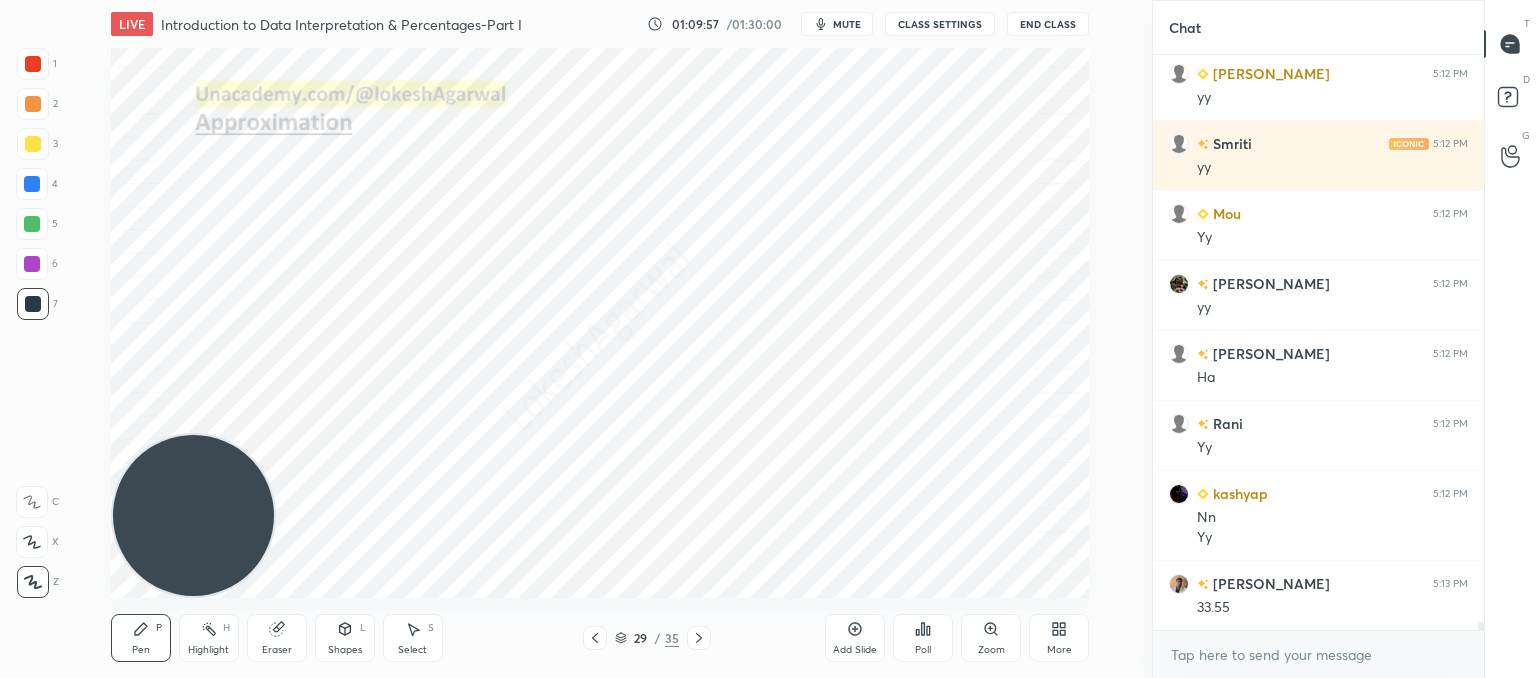 scroll, scrollTop: 41100, scrollLeft: 0, axis: vertical 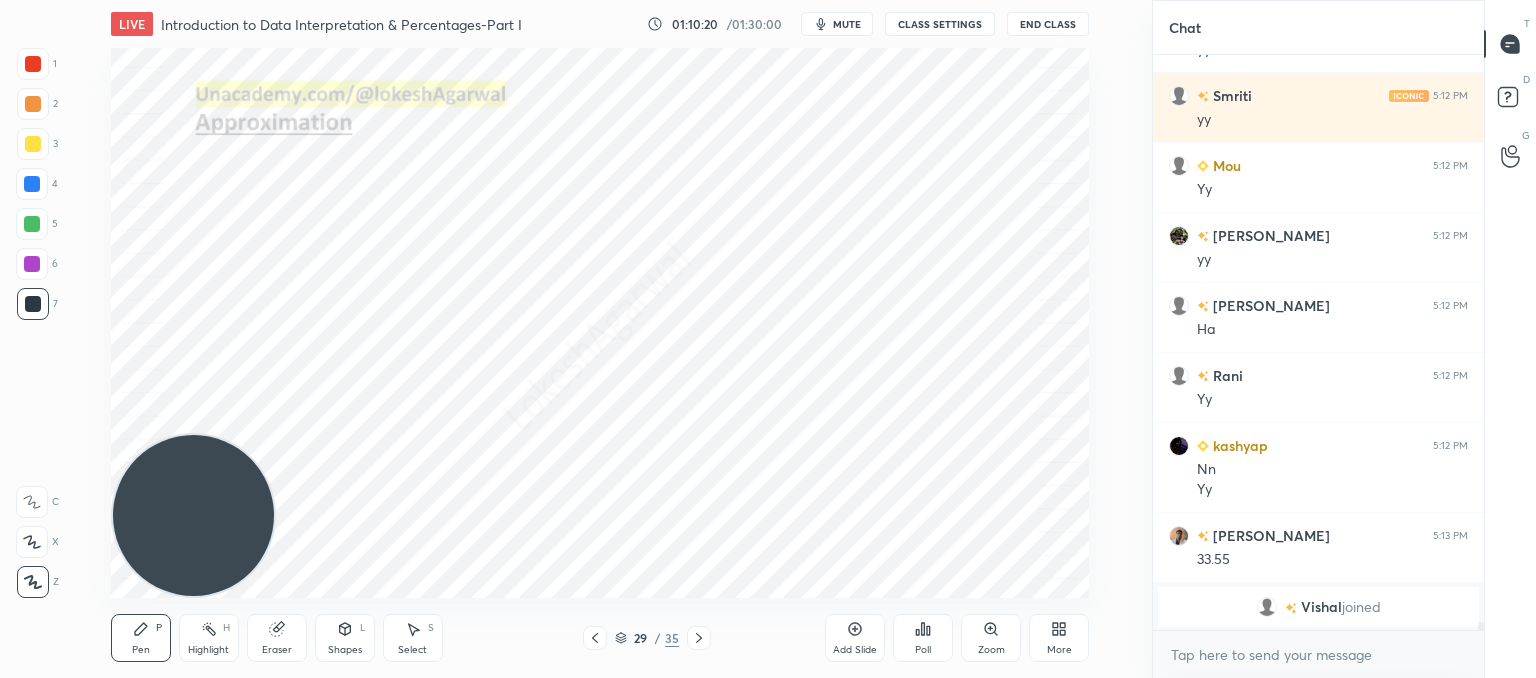 drag, startPoint x: 273, startPoint y: 642, endPoint x: 320, endPoint y: 618, distance: 52.773098 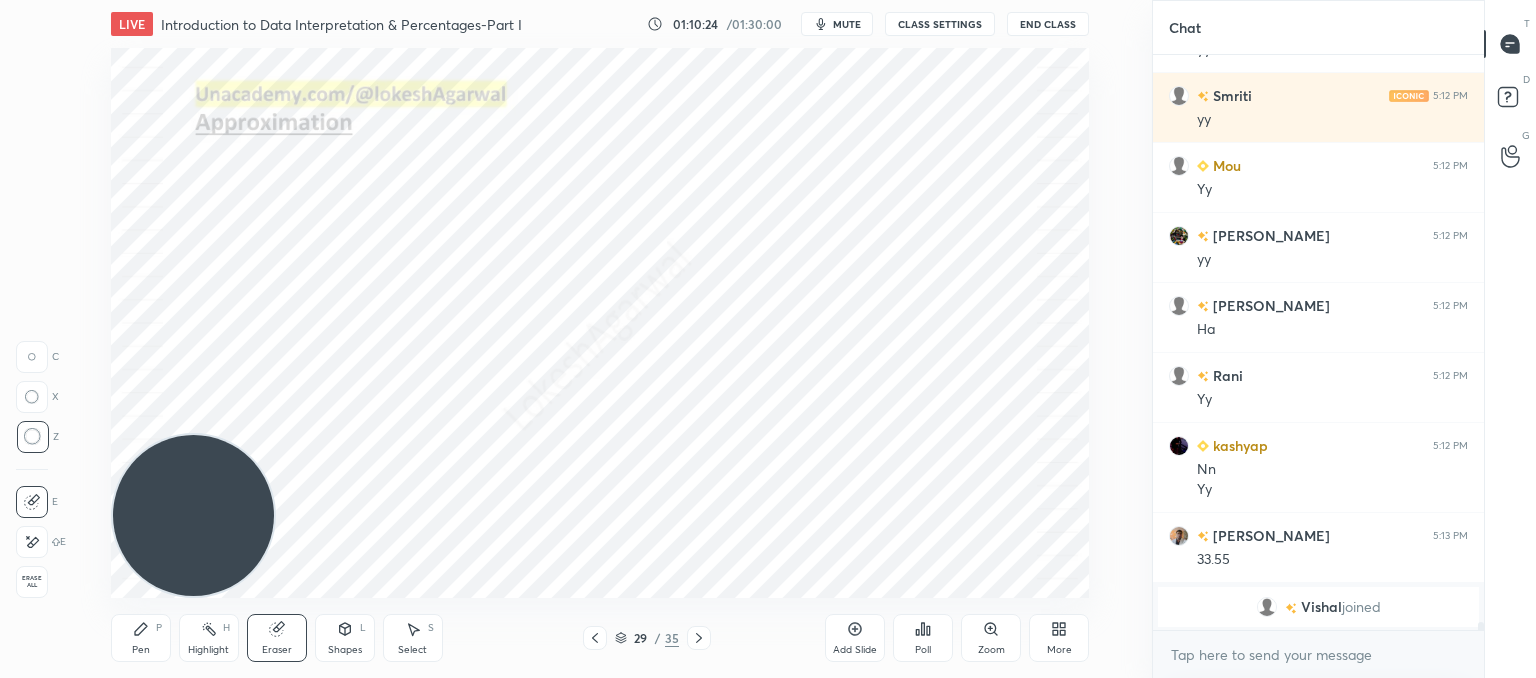 drag, startPoint x: 152, startPoint y: 639, endPoint x: 184, endPoint y: 621, distance: 36.71512 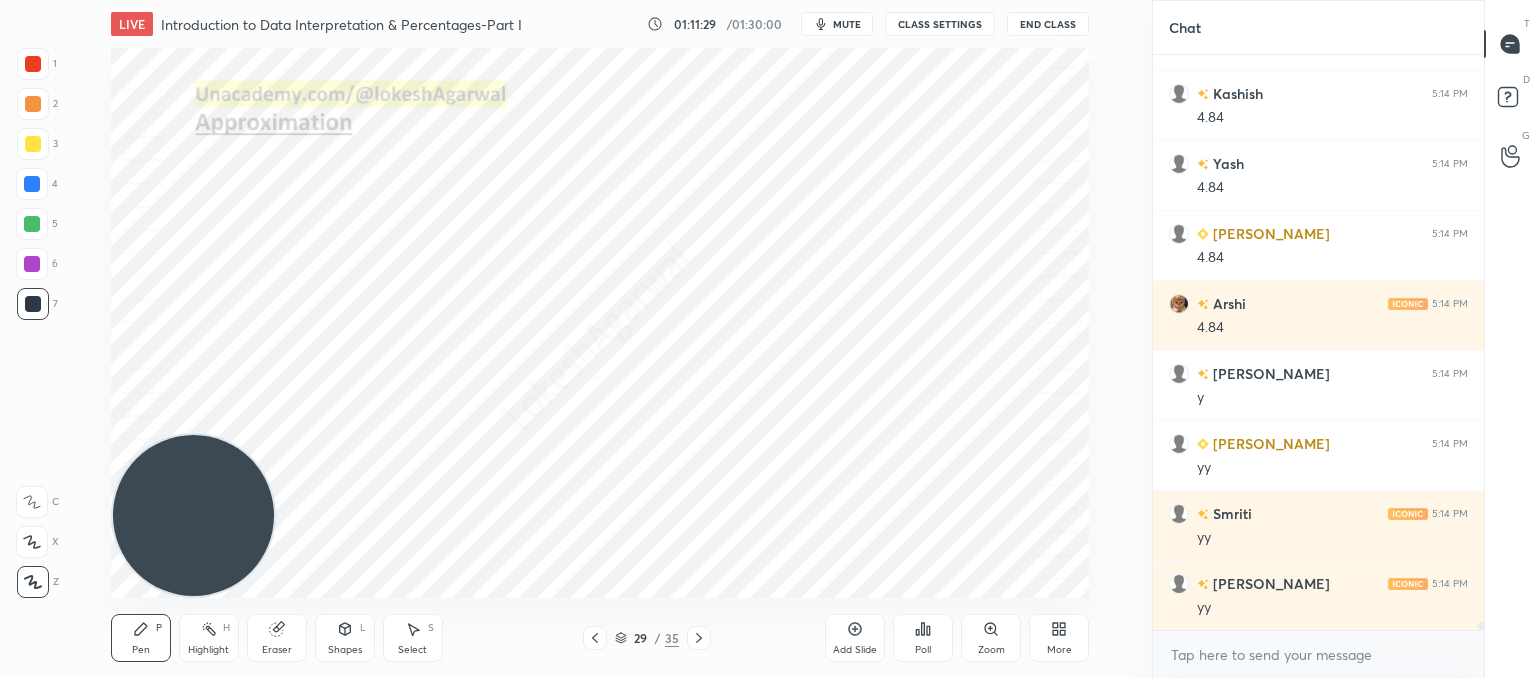 scroll, scrollTop: 41082, scrollLeft: 0, axis: vertical 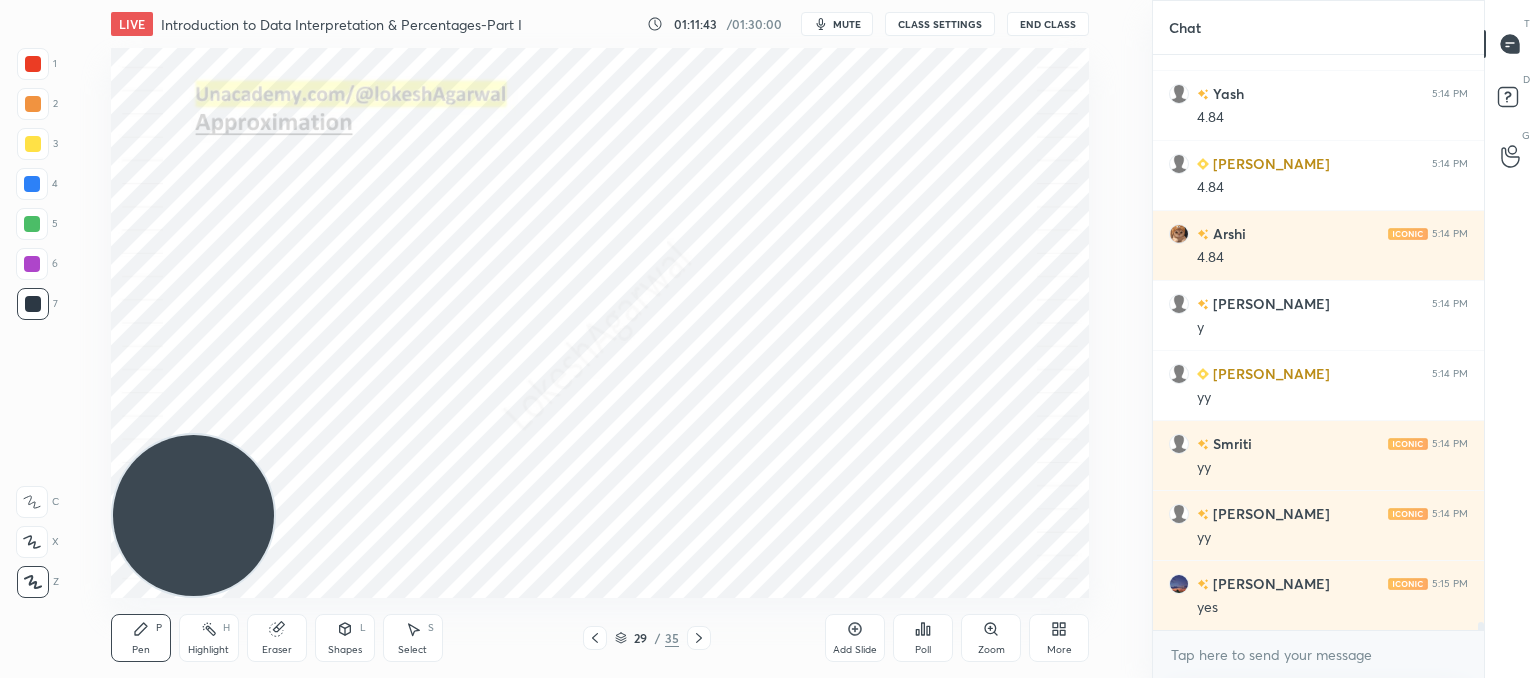 drag, startPoint x: 275, startPoint y: 627, endPoint x: 303, endPoint y: 610, distance: 32.75668 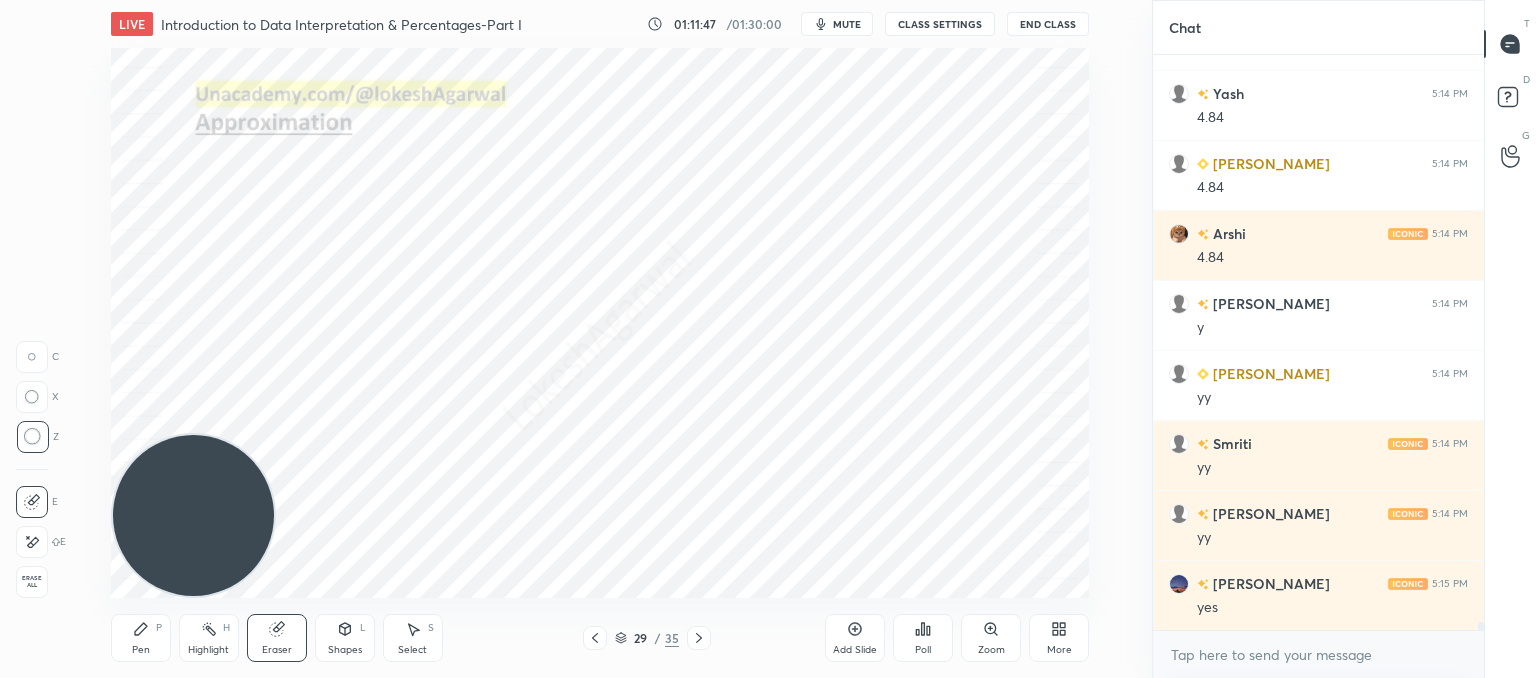 click on "Pen P" at bounding box center [141, 638] 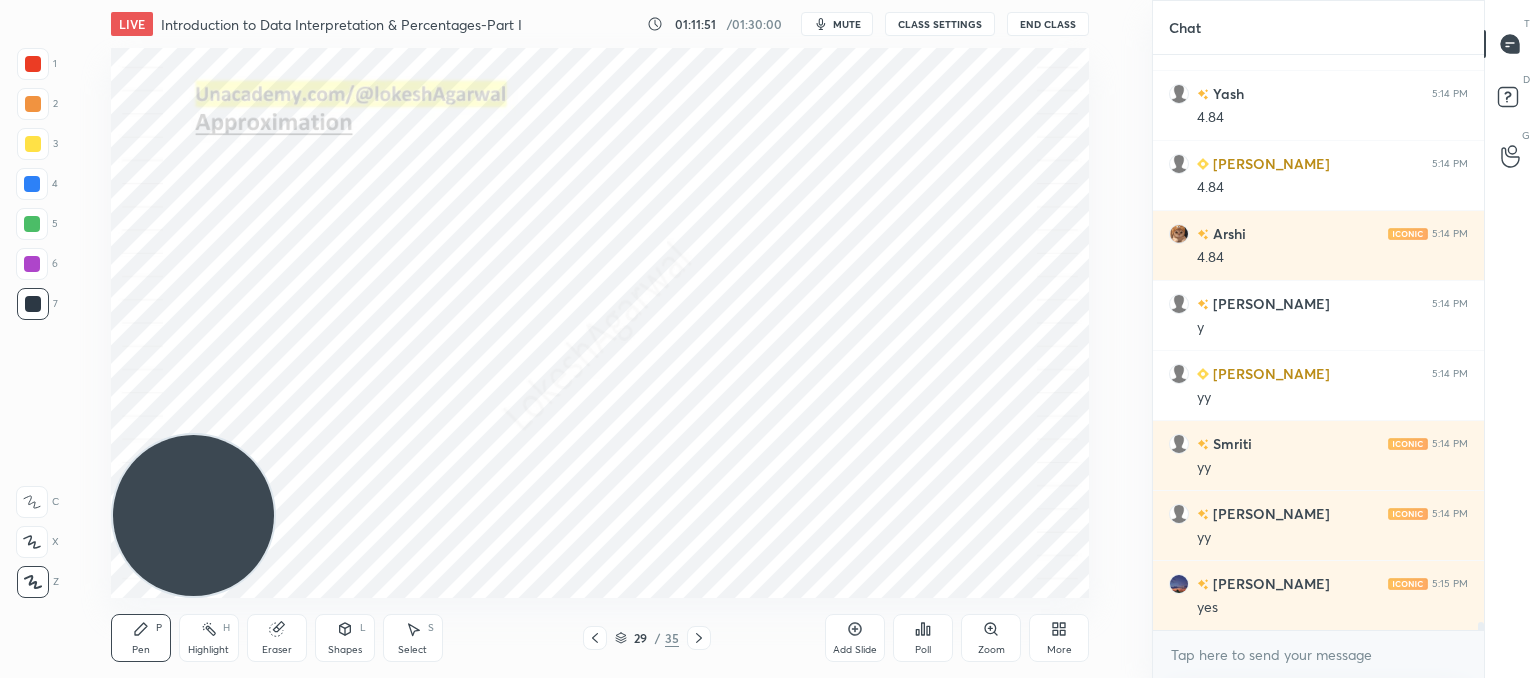 scroll, scrollTop: 41152, scrollLeft: 0, axis: vertical 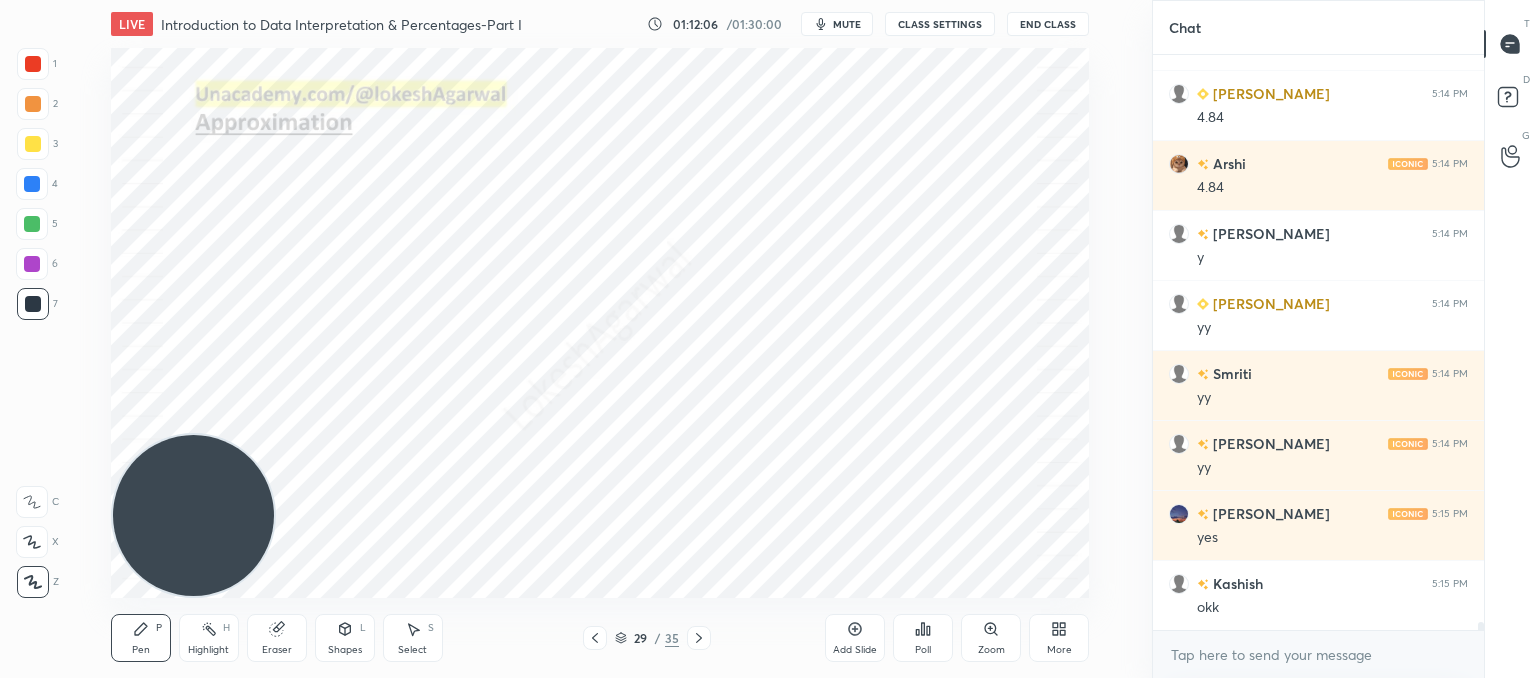 click on "Add Slide" at bounding box center (855, 638) 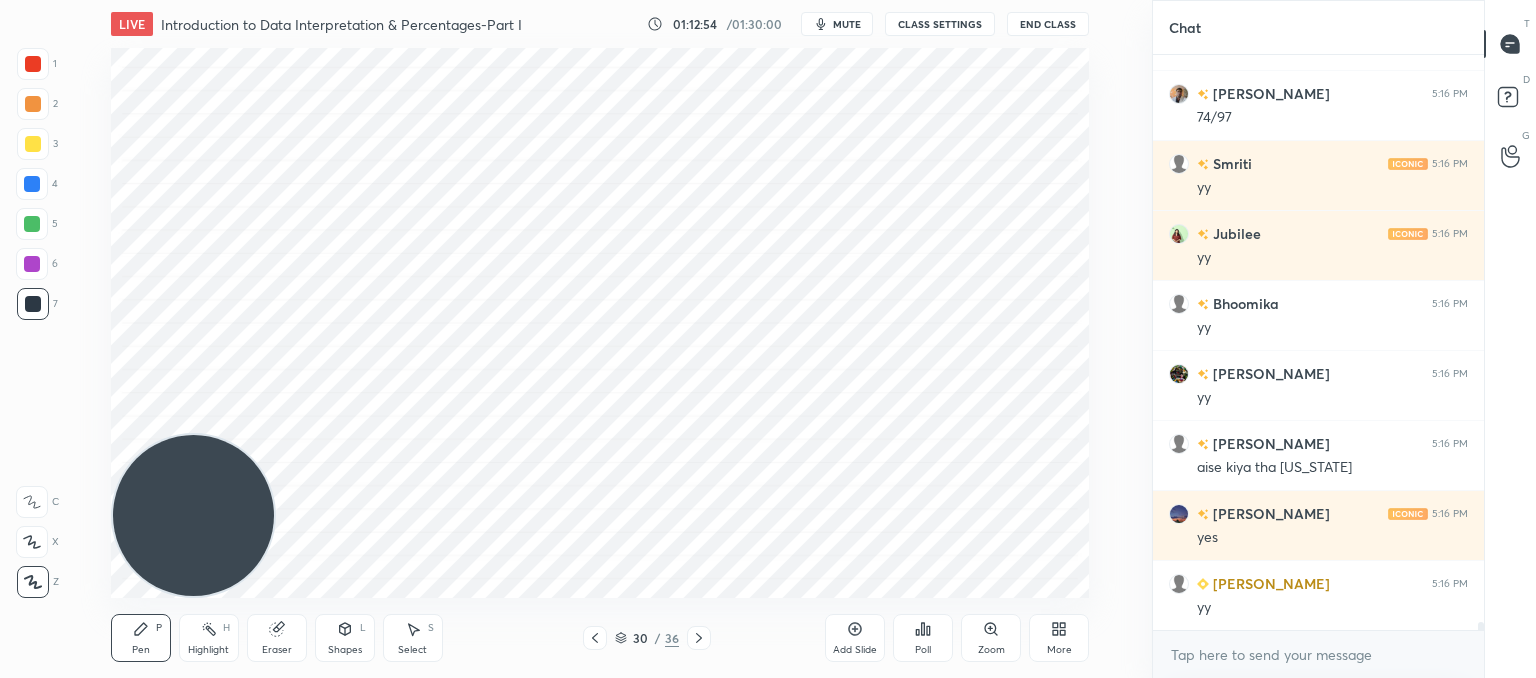 scroll, scrollTop: 41922, scrollLeft: 0, axis: vertical 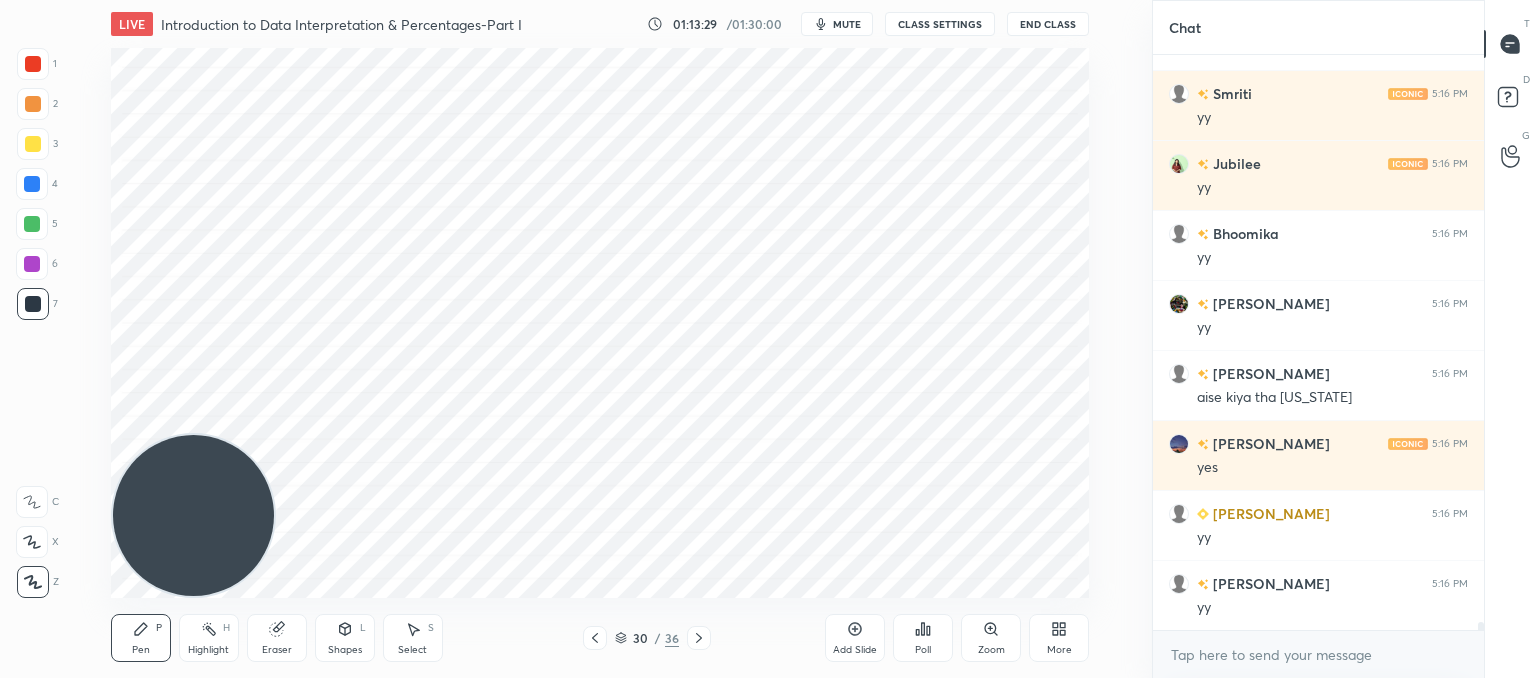 click on "Pen P Highlight H Eraser Shapes L Select S 30 / 36 Add Slide Poll Zoom More" at bounding box center [600, 638] 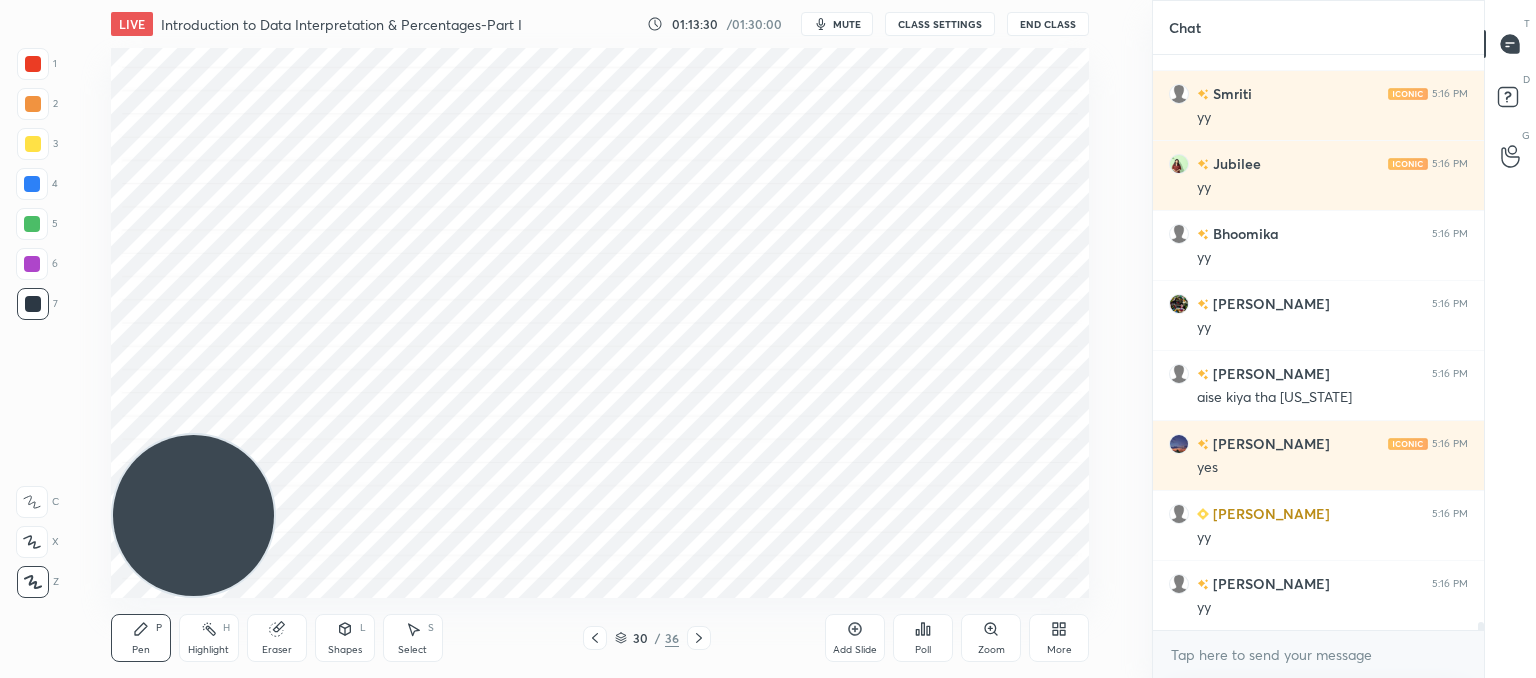 click at bounding box center [595, 638] 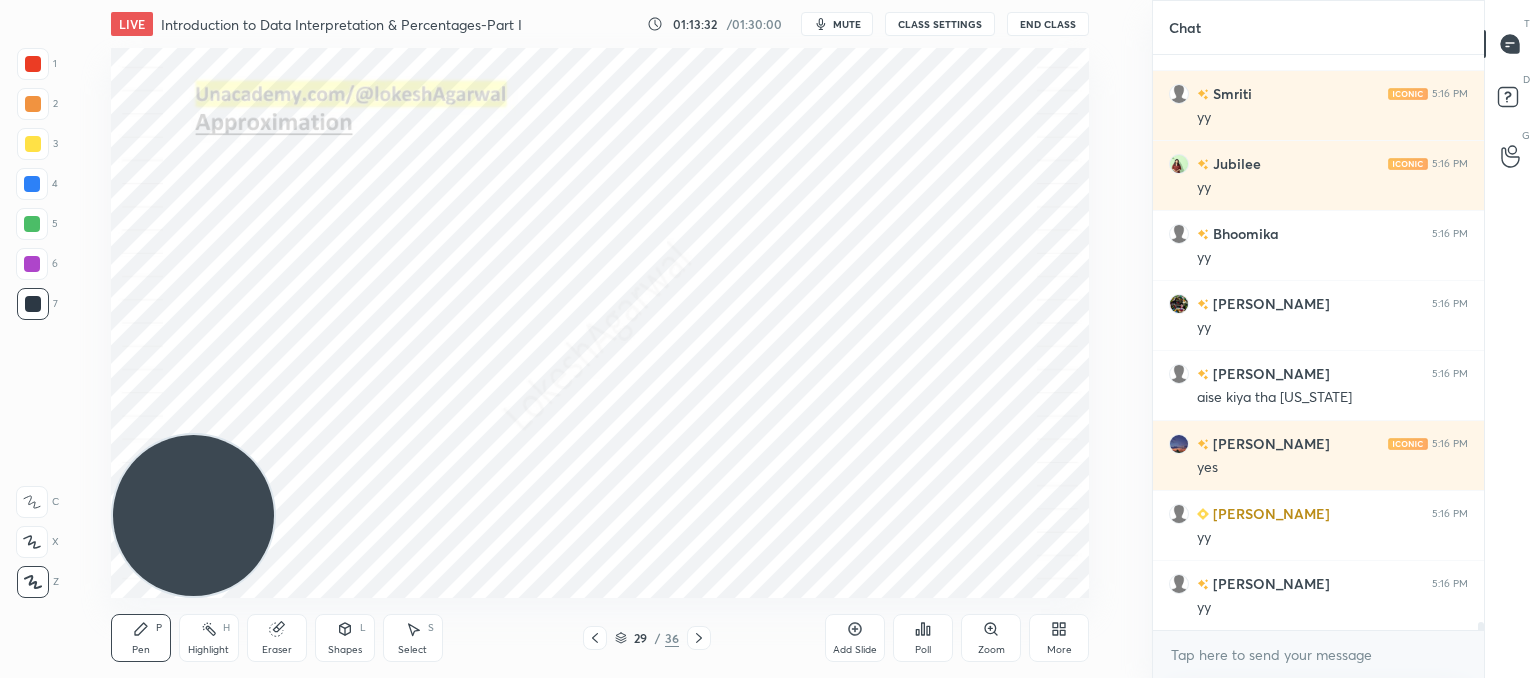 click at bounding box center (699, 638) 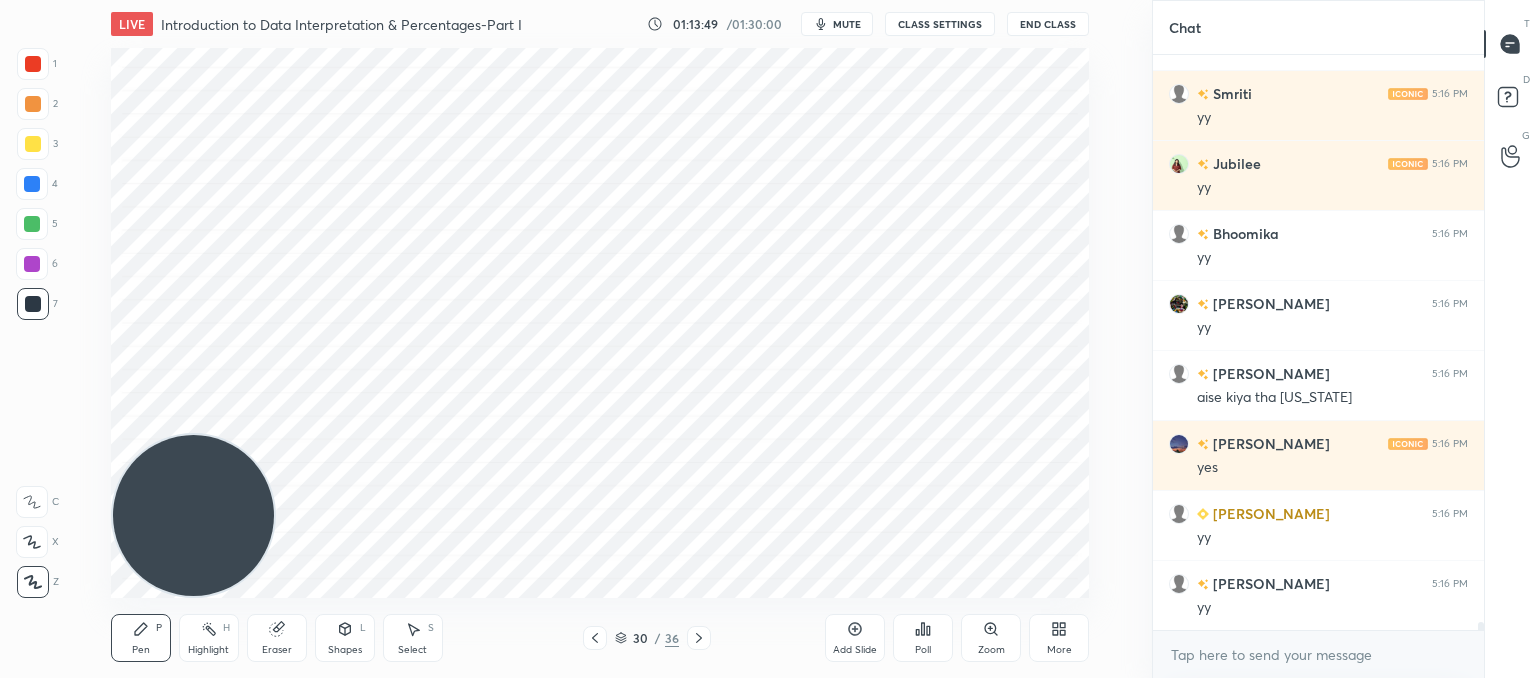 click at bounding box center [699, 638] 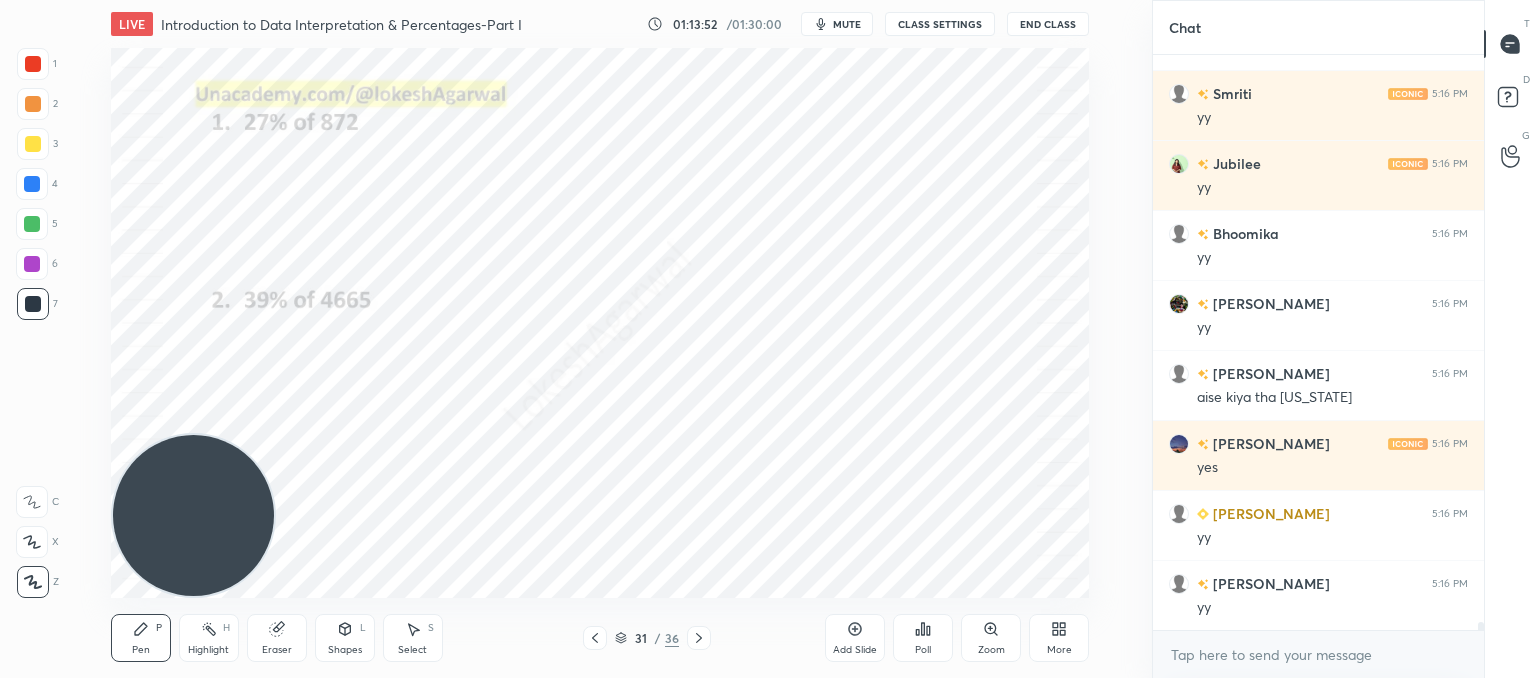 click 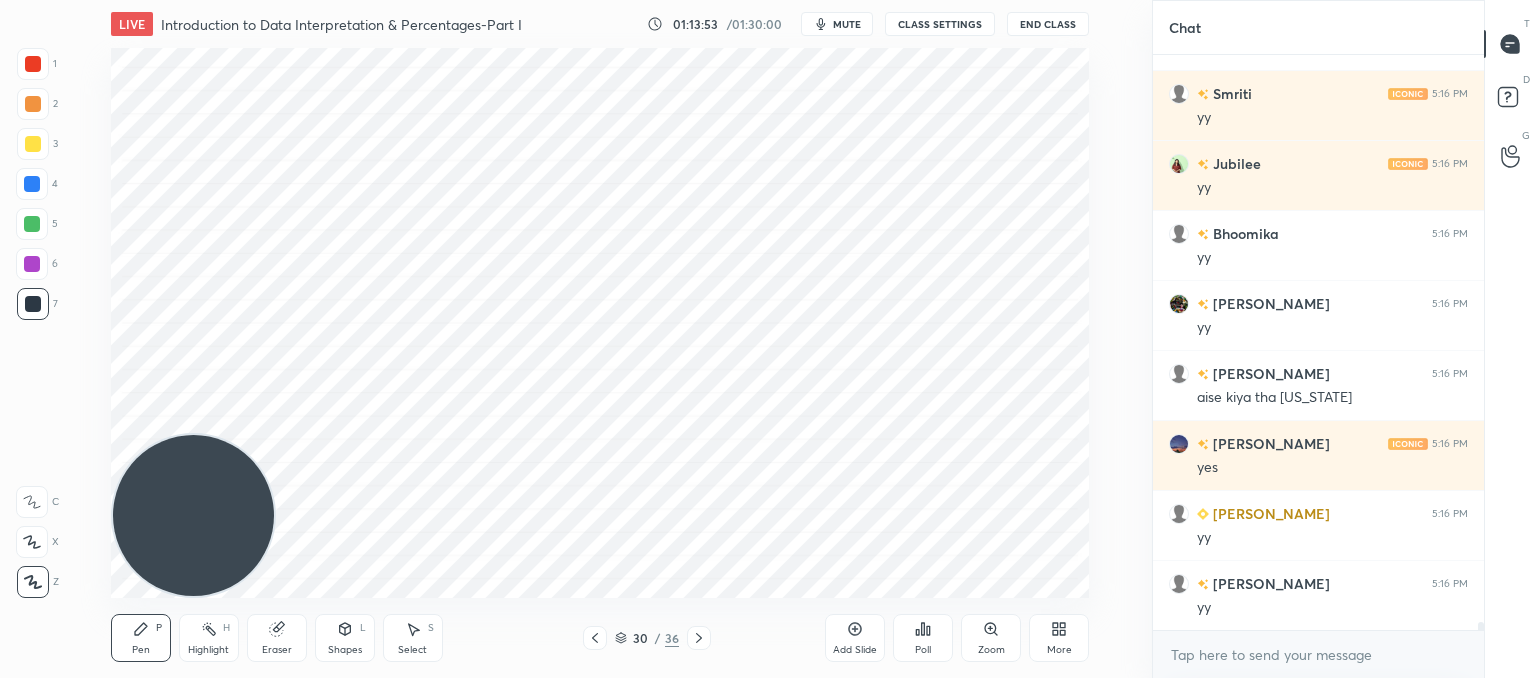 click 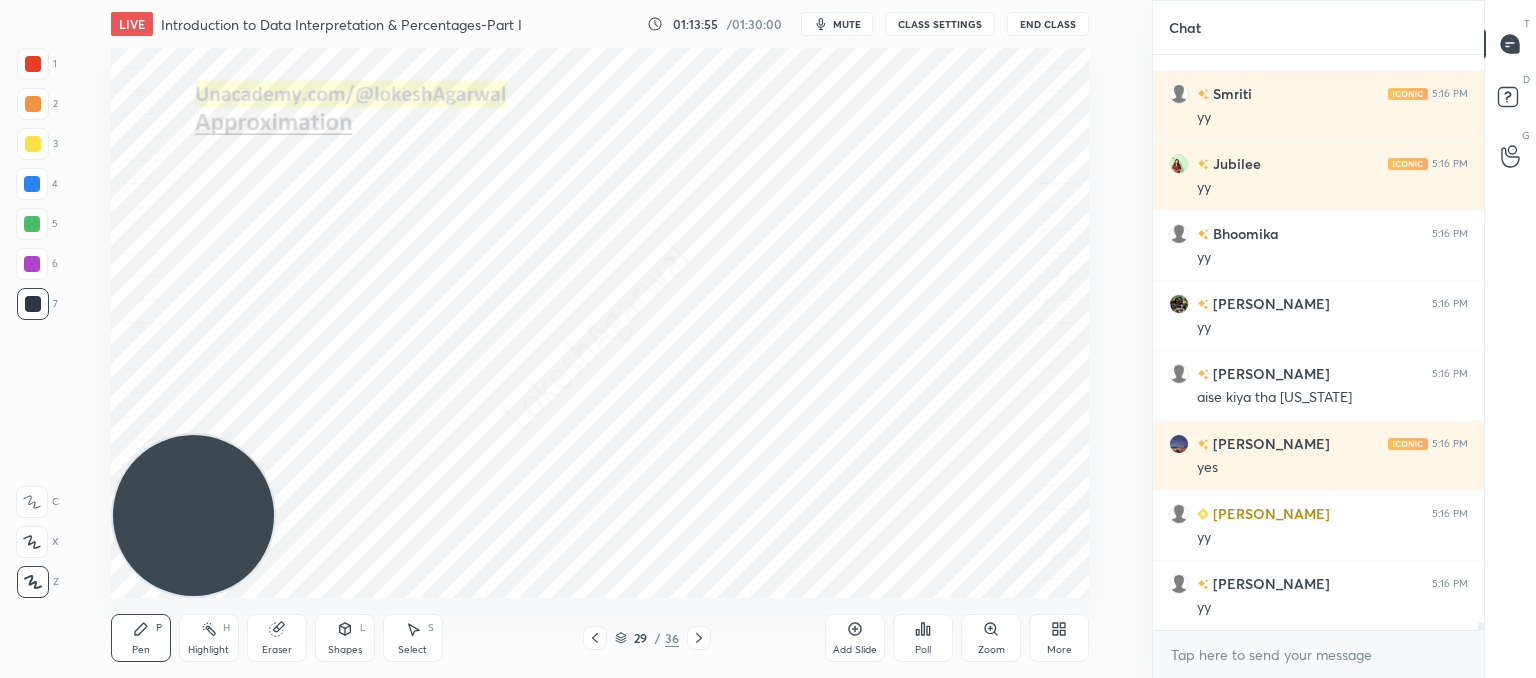 click at bounding box center (699, 638) 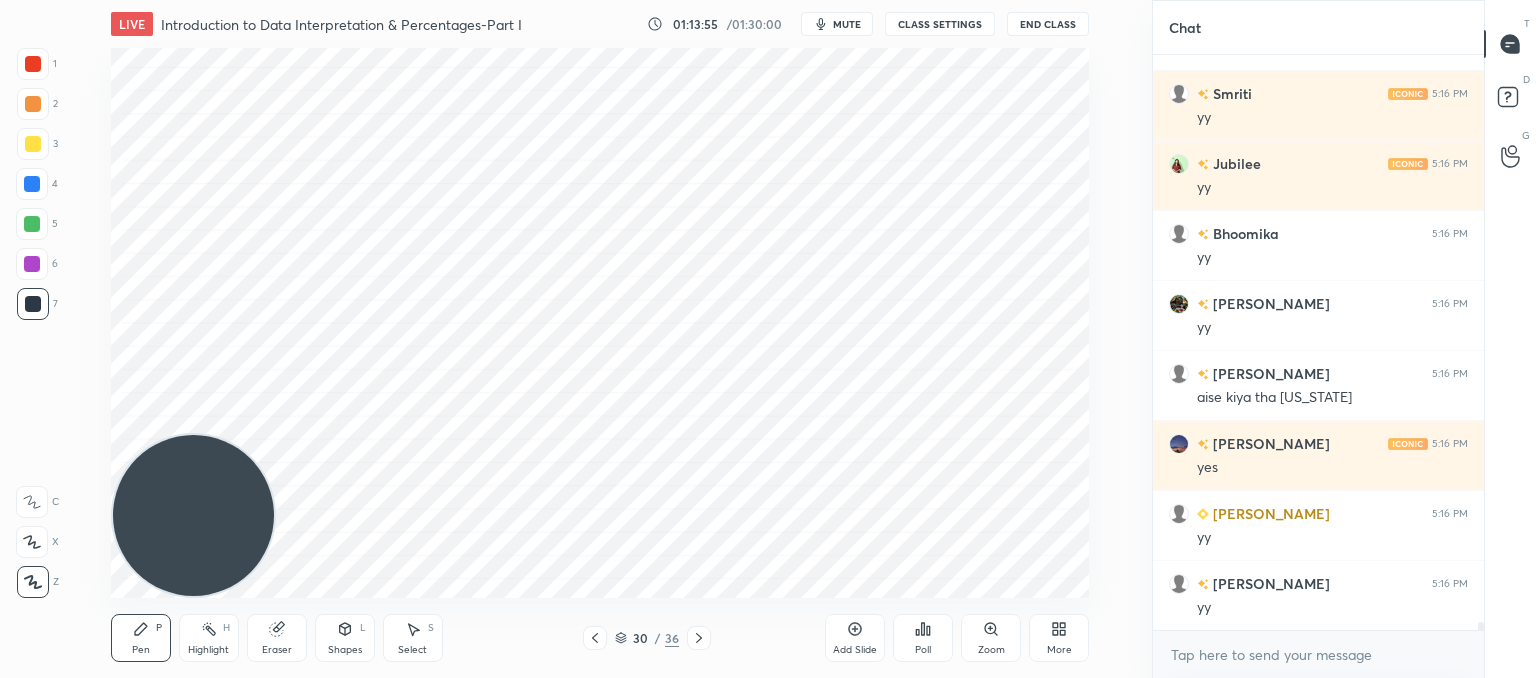 click at bounding box center [699, 638] 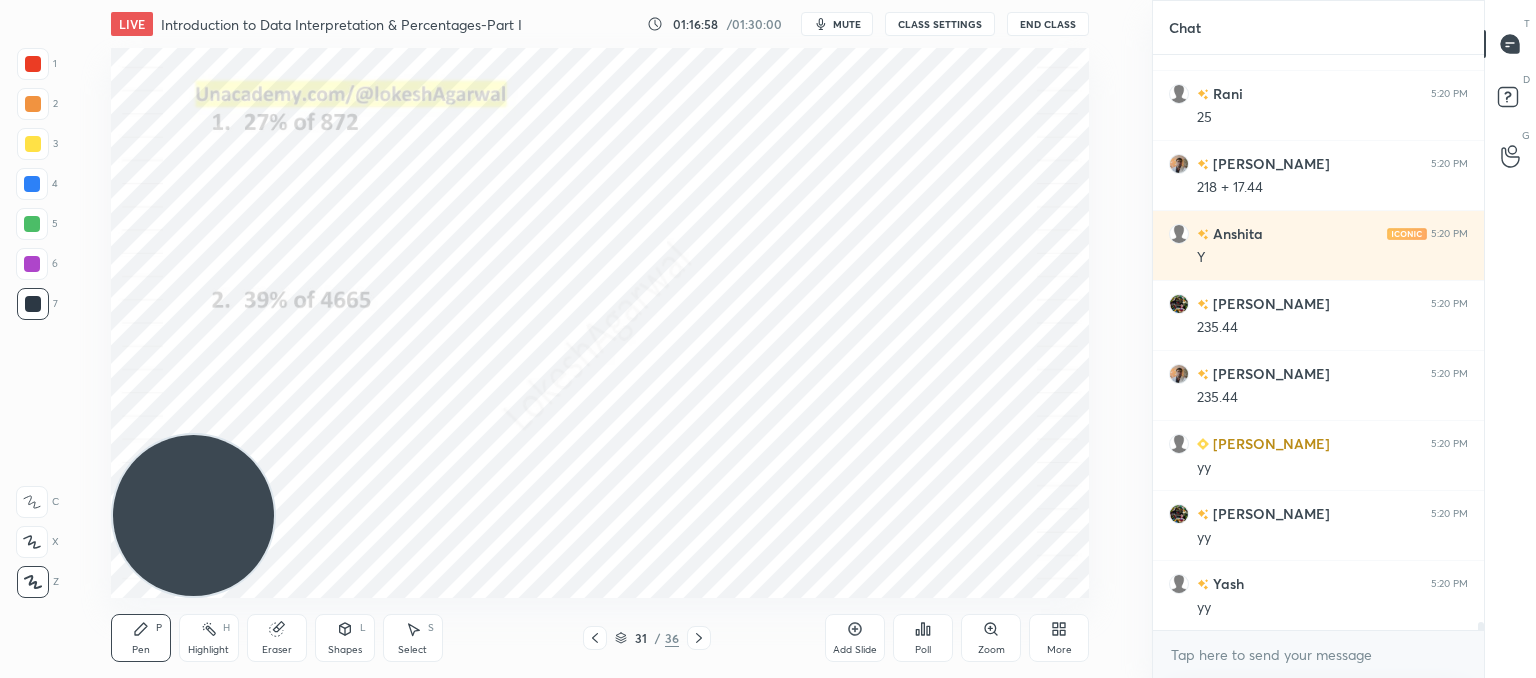 scroll, scrollTop: 43300, scrollLeft: 0, axis: vertical 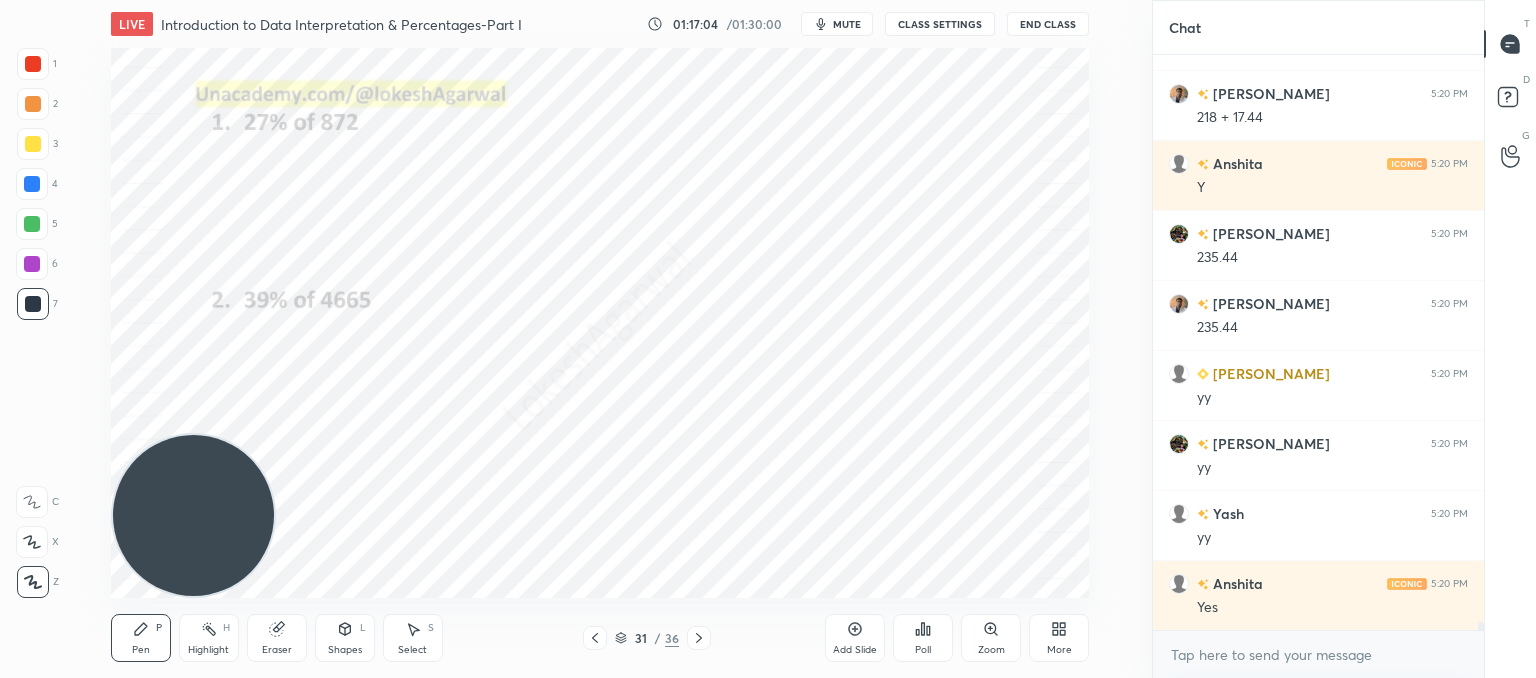 click 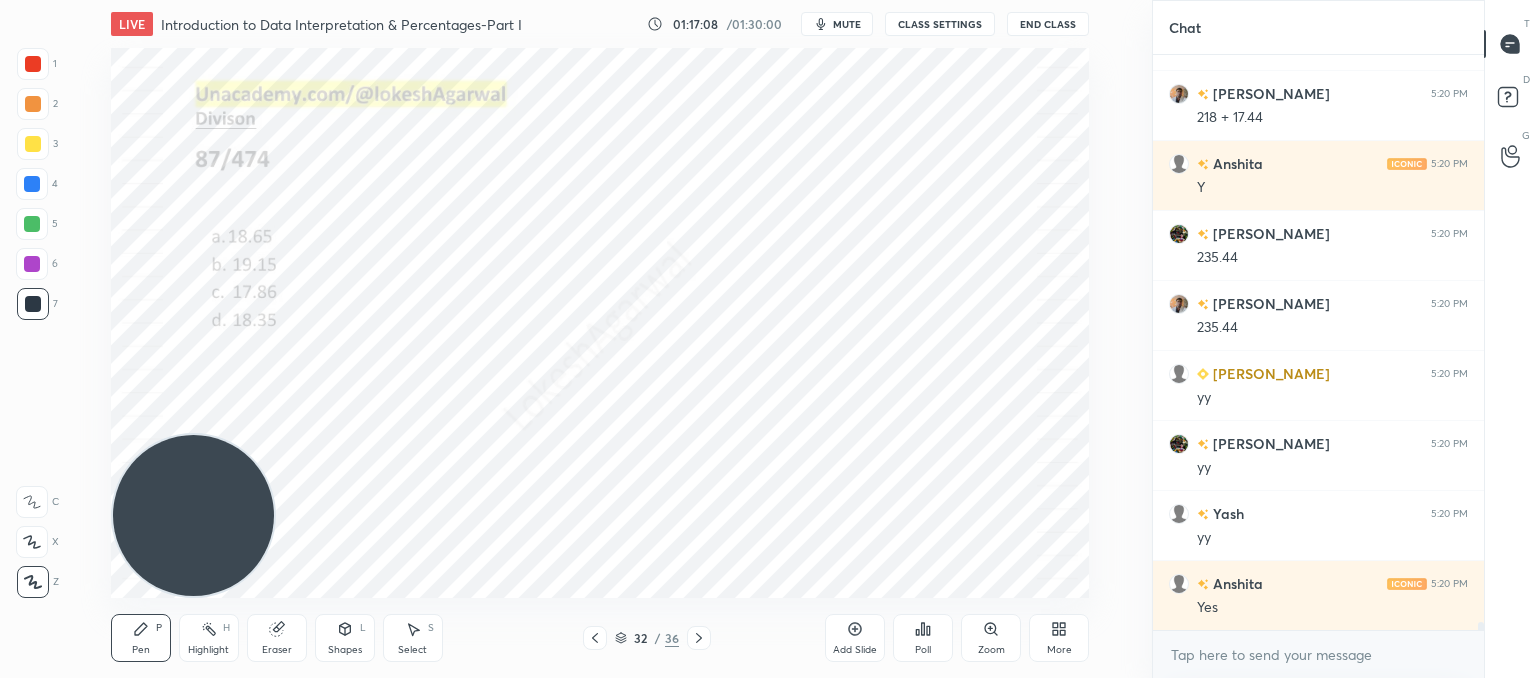 scroll, scrollTop: 43370, scrollLeft: 0, axis: vertical 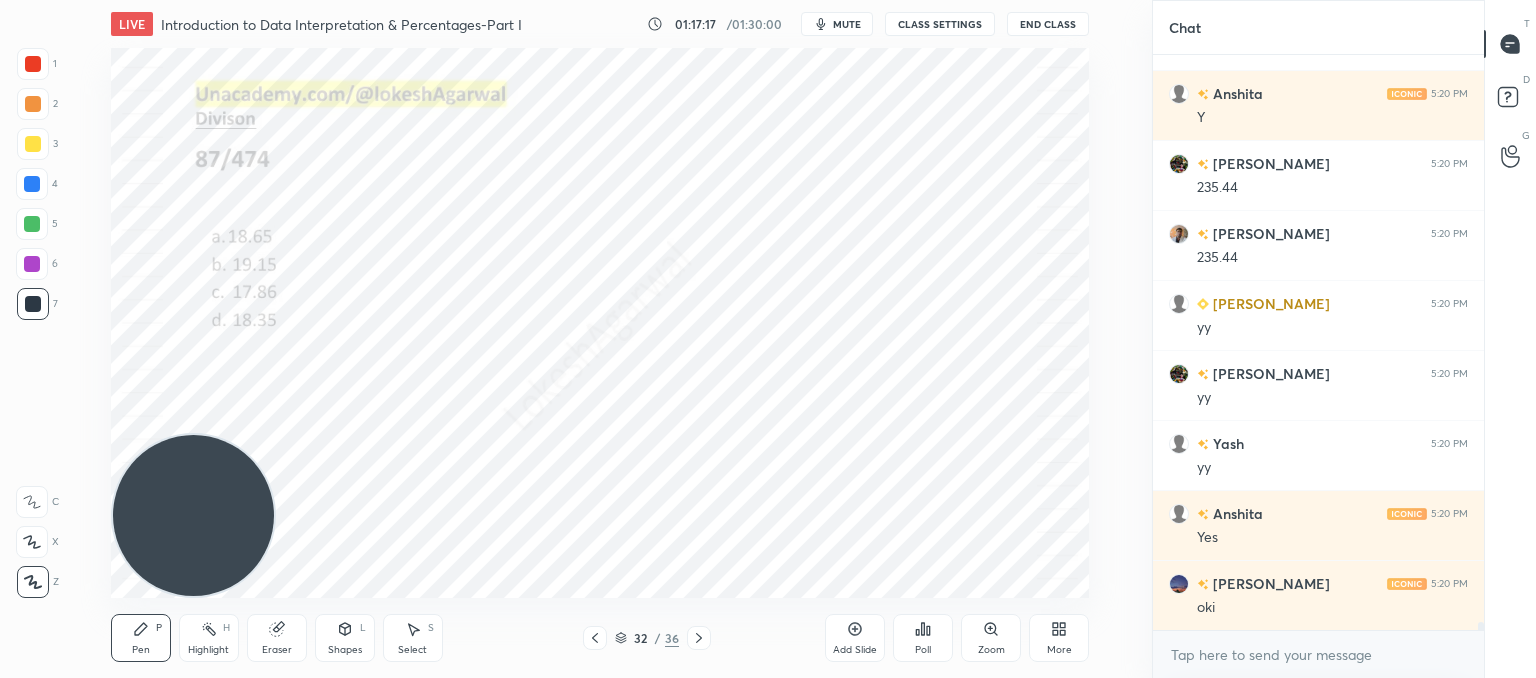 click on "CLASS SETTINGS" at bounding box center [940, 24] 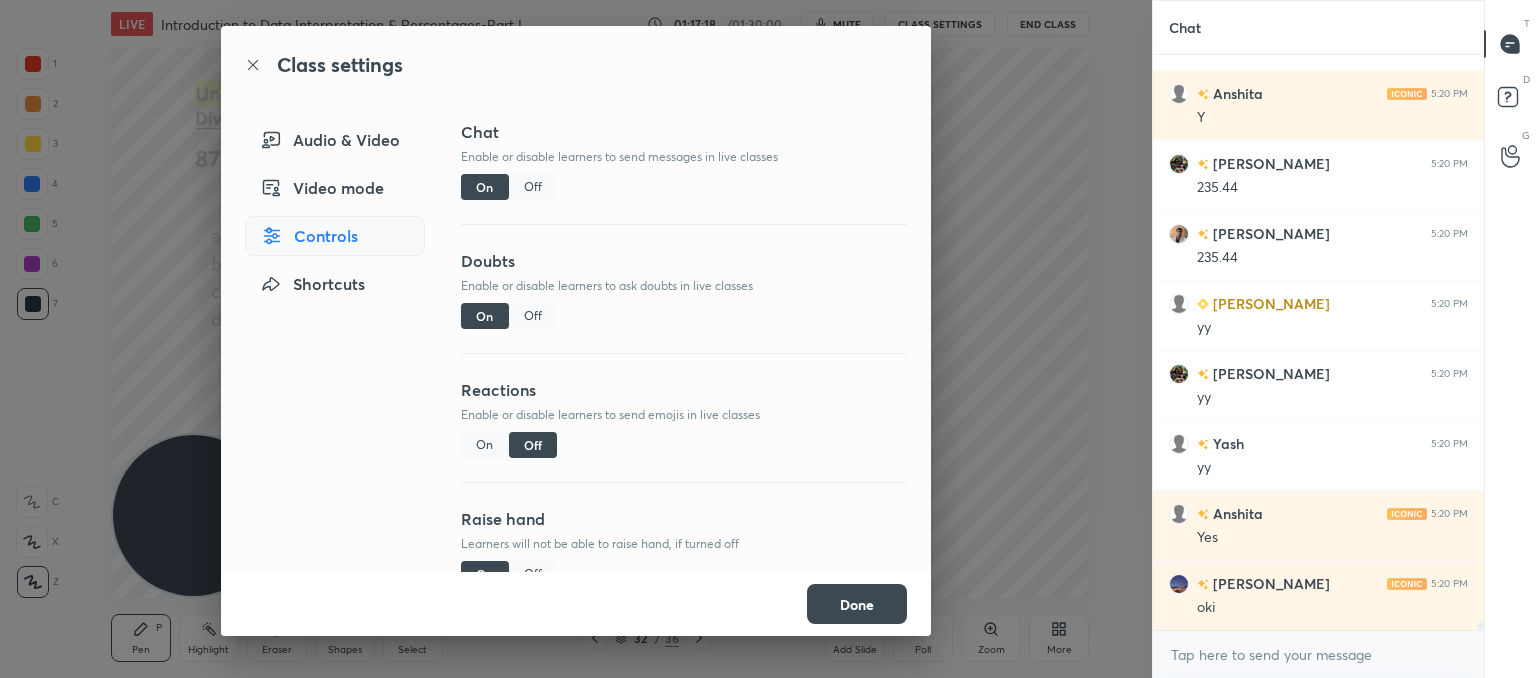 drag, startPoint x: 529, startPoint y: 189, endPoint x: 539, endPoint y: 200, distance: 14.866069 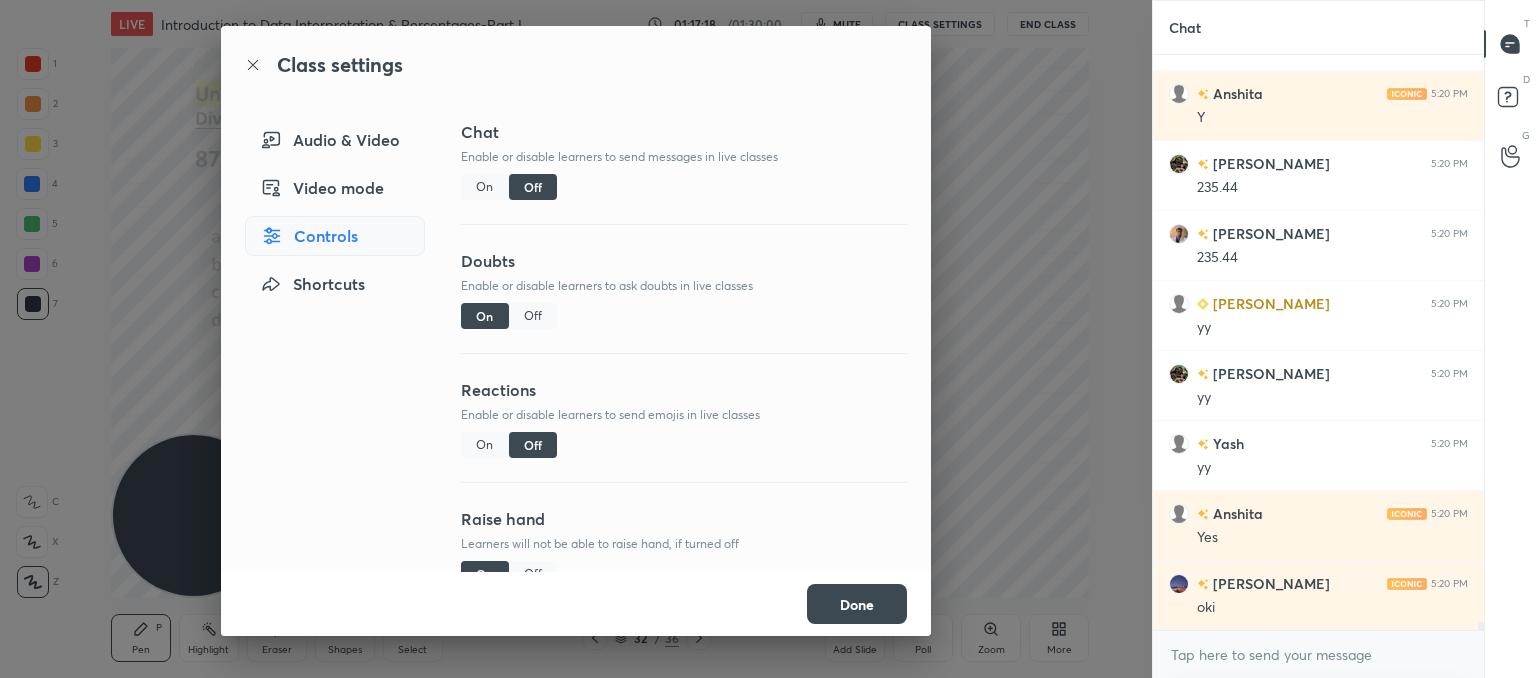 scroll, scrollTop: 42774, scrollLeft: 0, axis: vertical 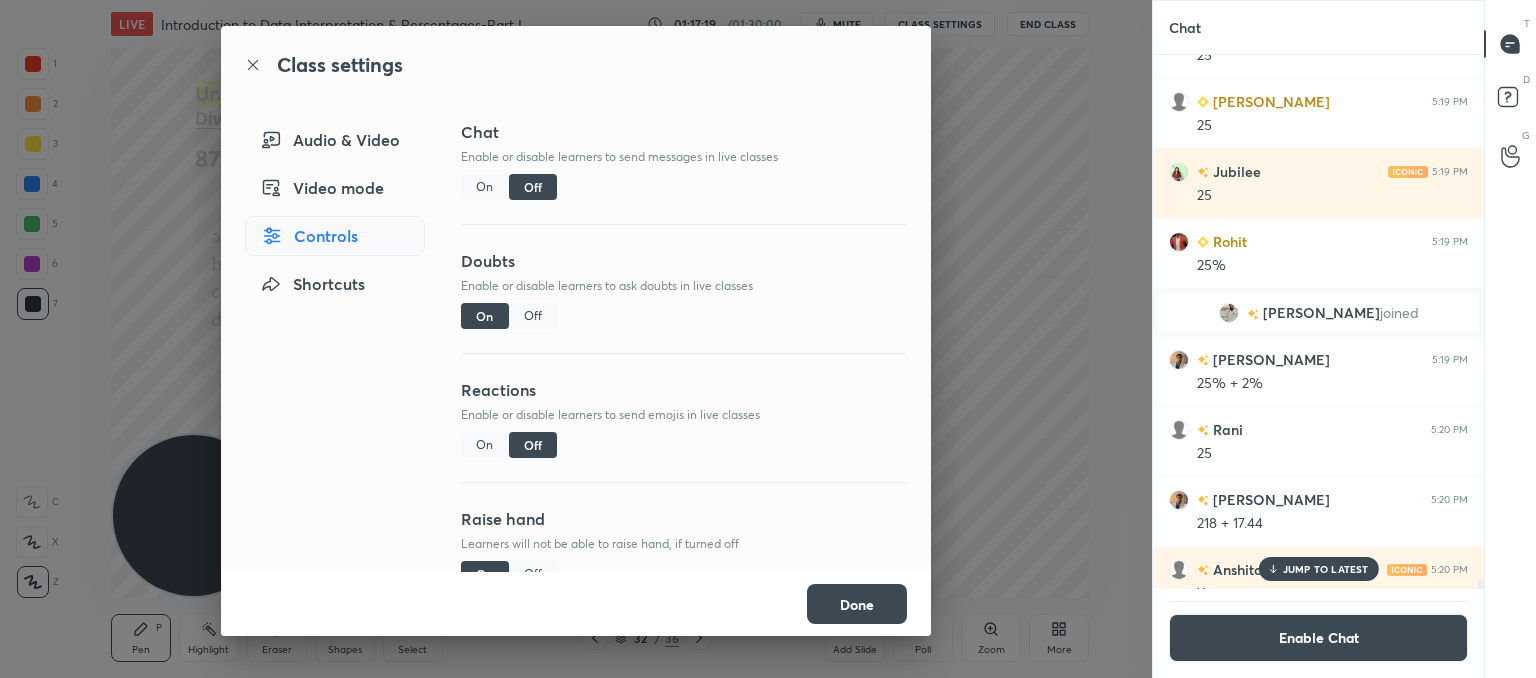 click on "Done" at bounding box center (857, 604) 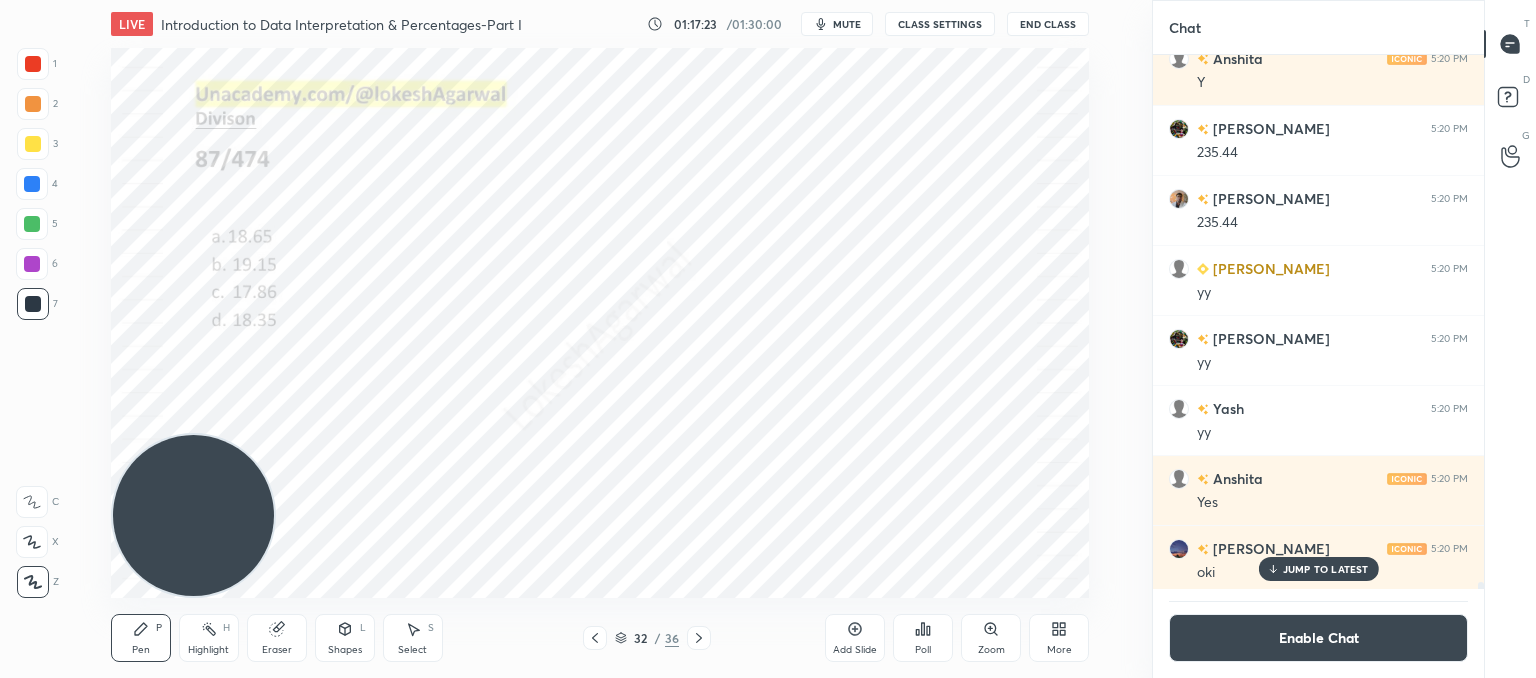 scroll, scrollTop: 43291, scrollLeft: 0, axis: vertical 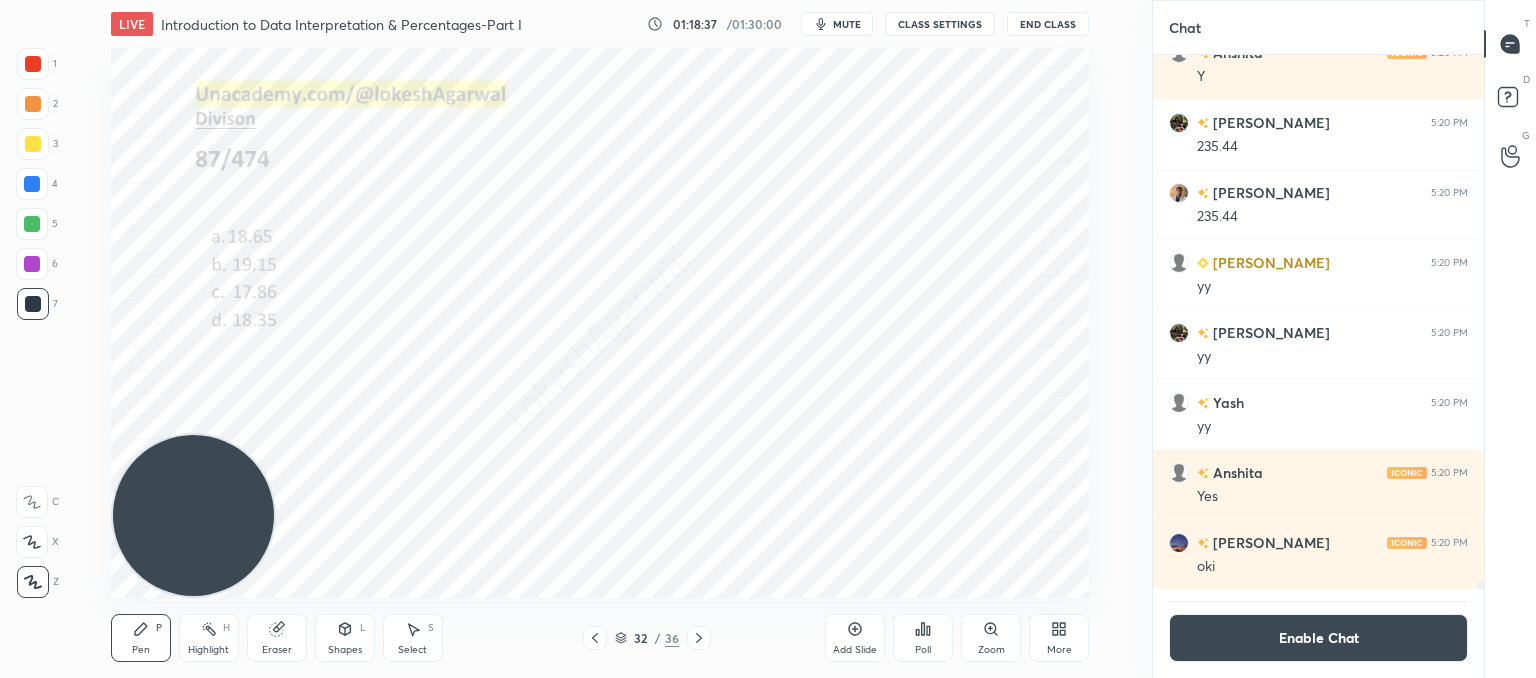 click on "Enable Chat" at bounding box center [1318, 638] 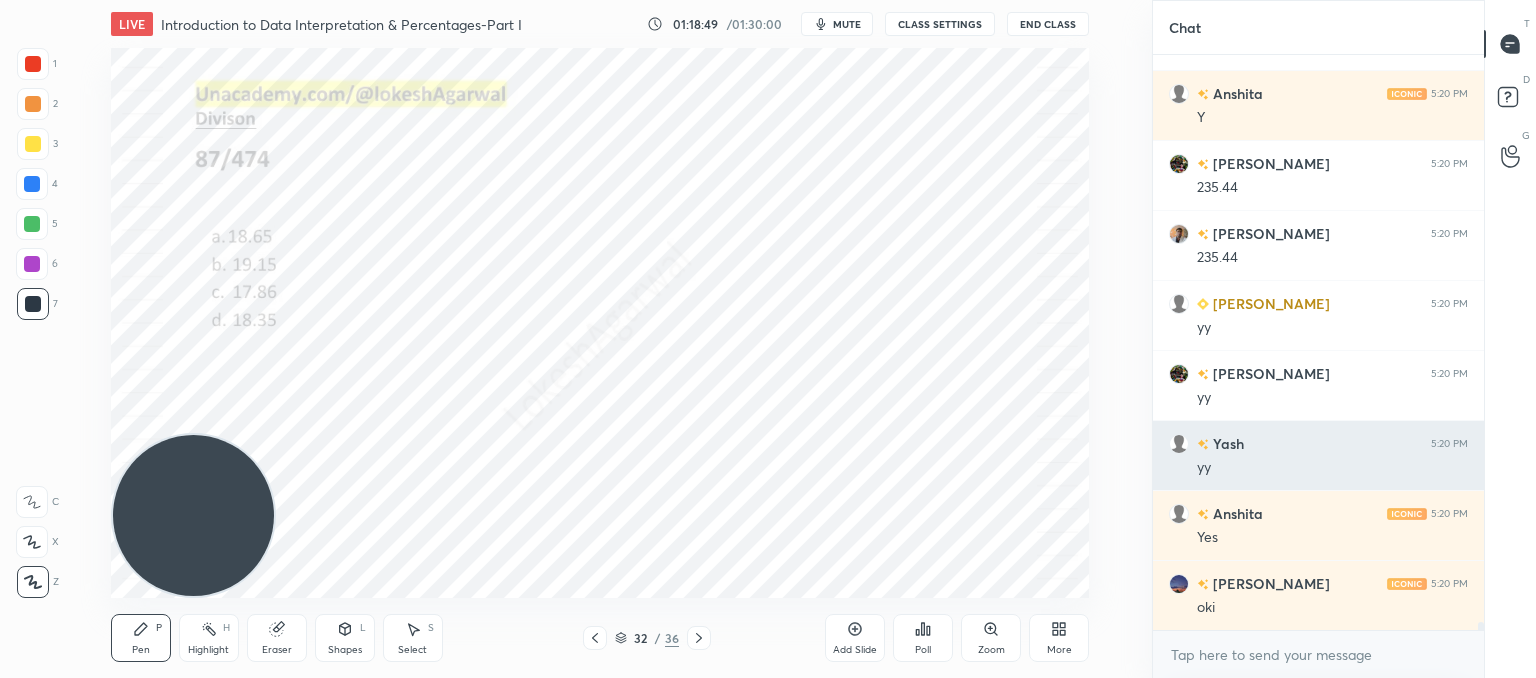 scroll, scrollTop: 43300, scrollLeft: 0, axis: vertical 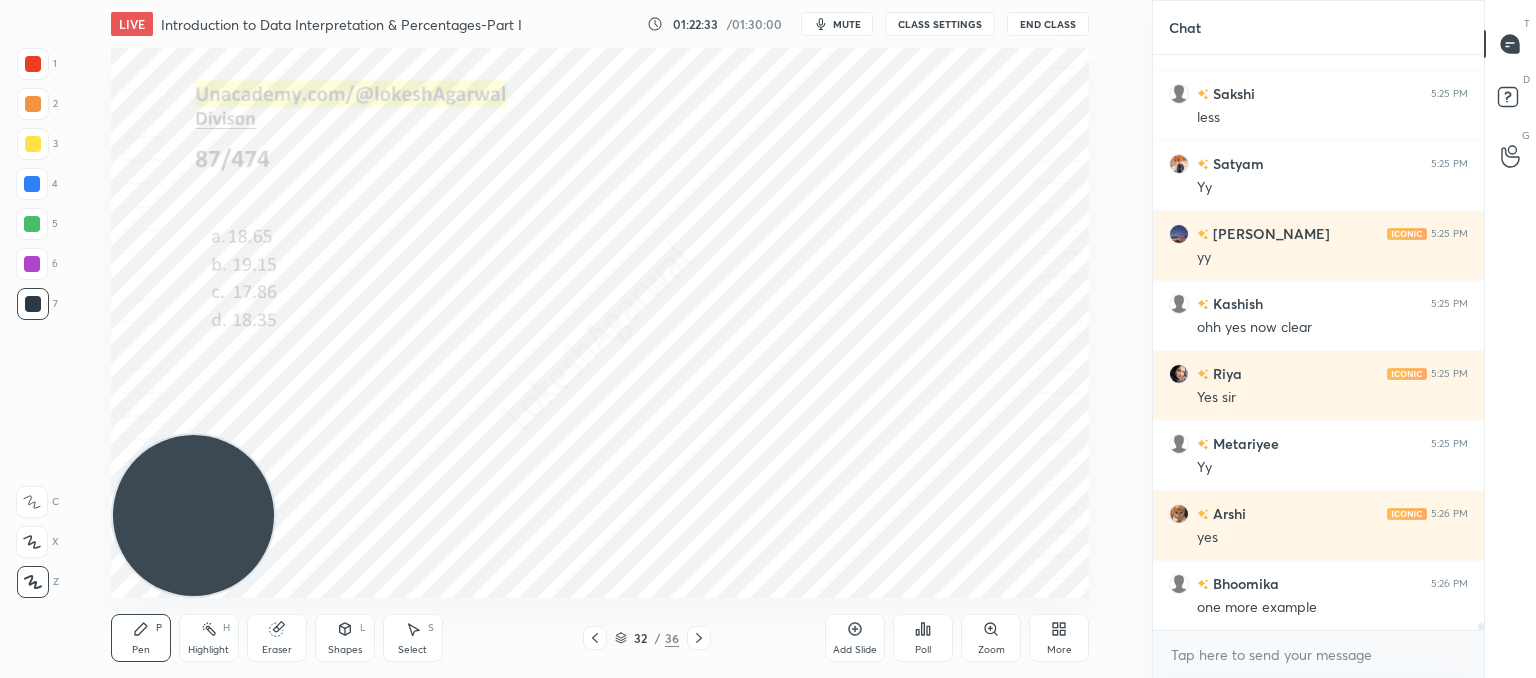click on "32 / 36" at bounding box center [647, 638] 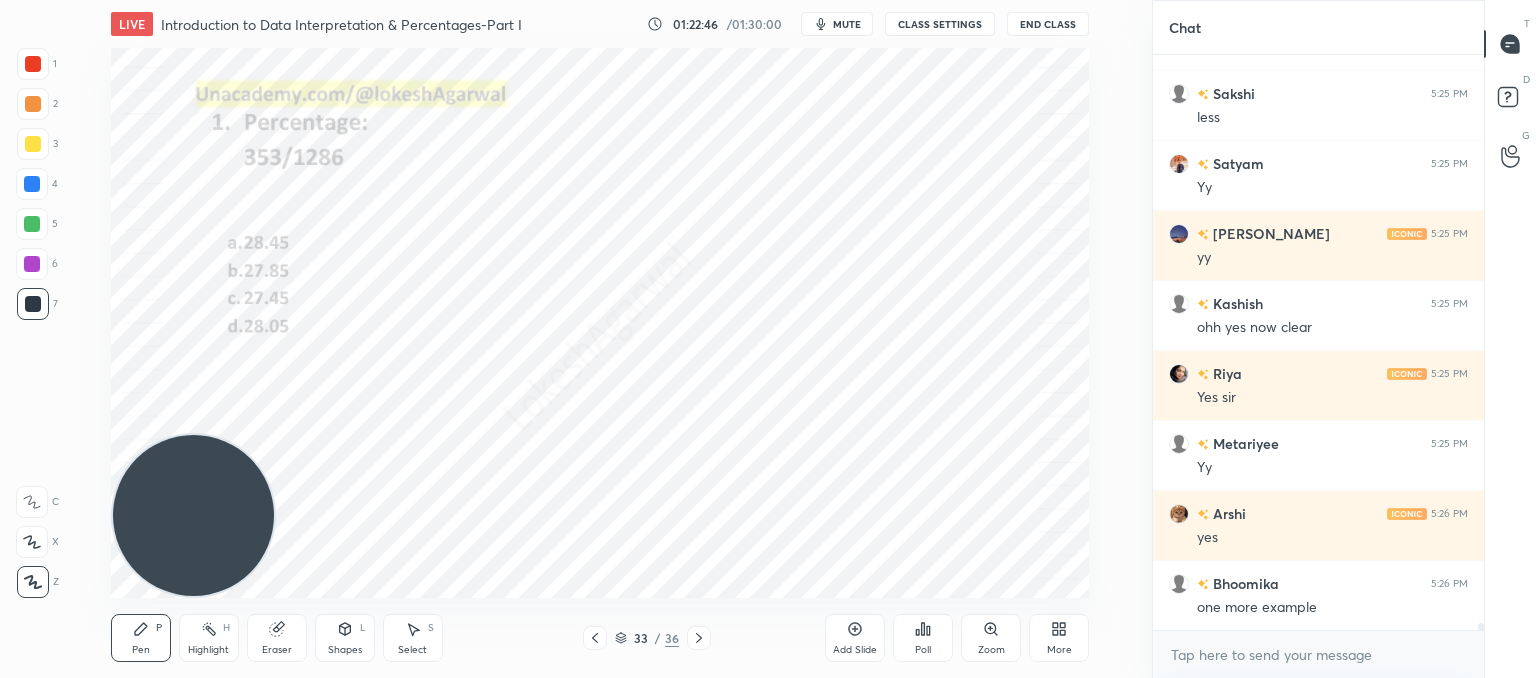 click on "mute" at bounding box center (837, 24) 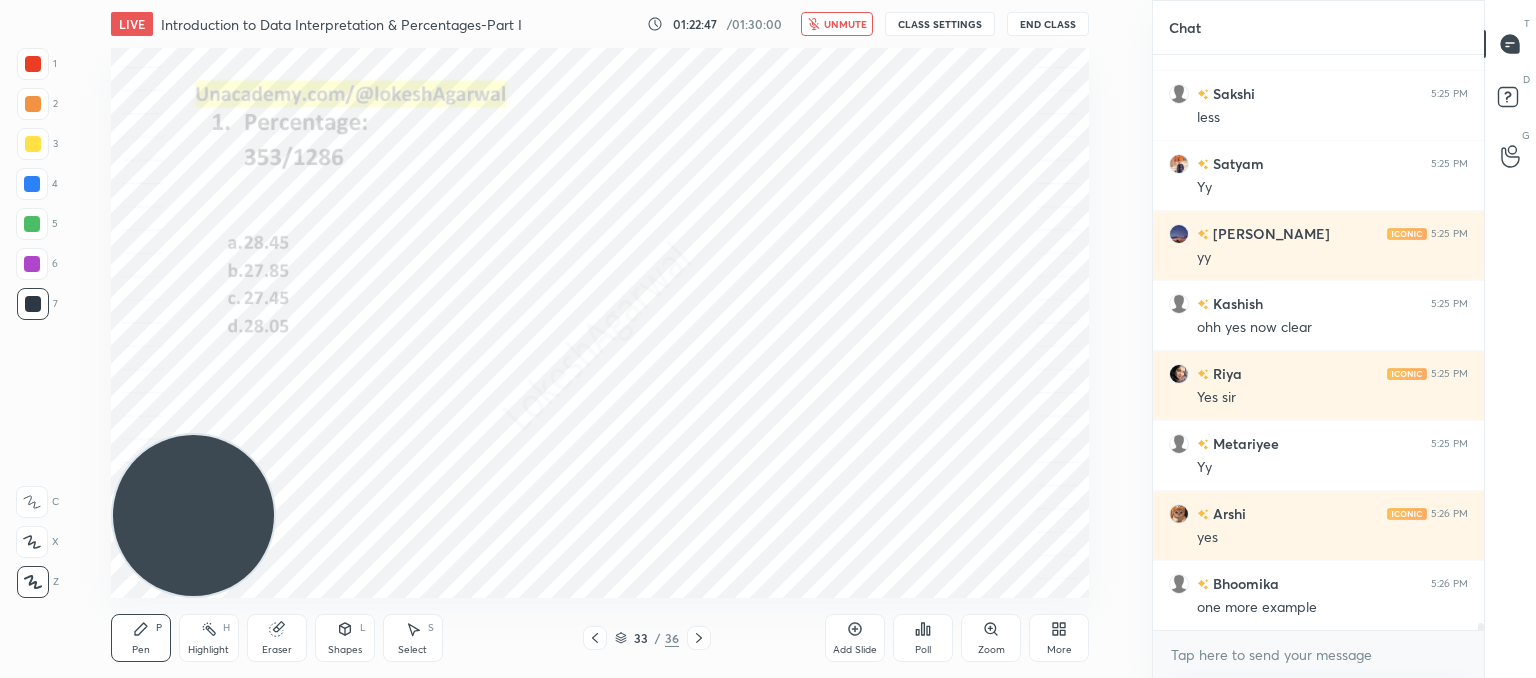 click on "CLASS SETTINGS" at bounding box center [940, 24] 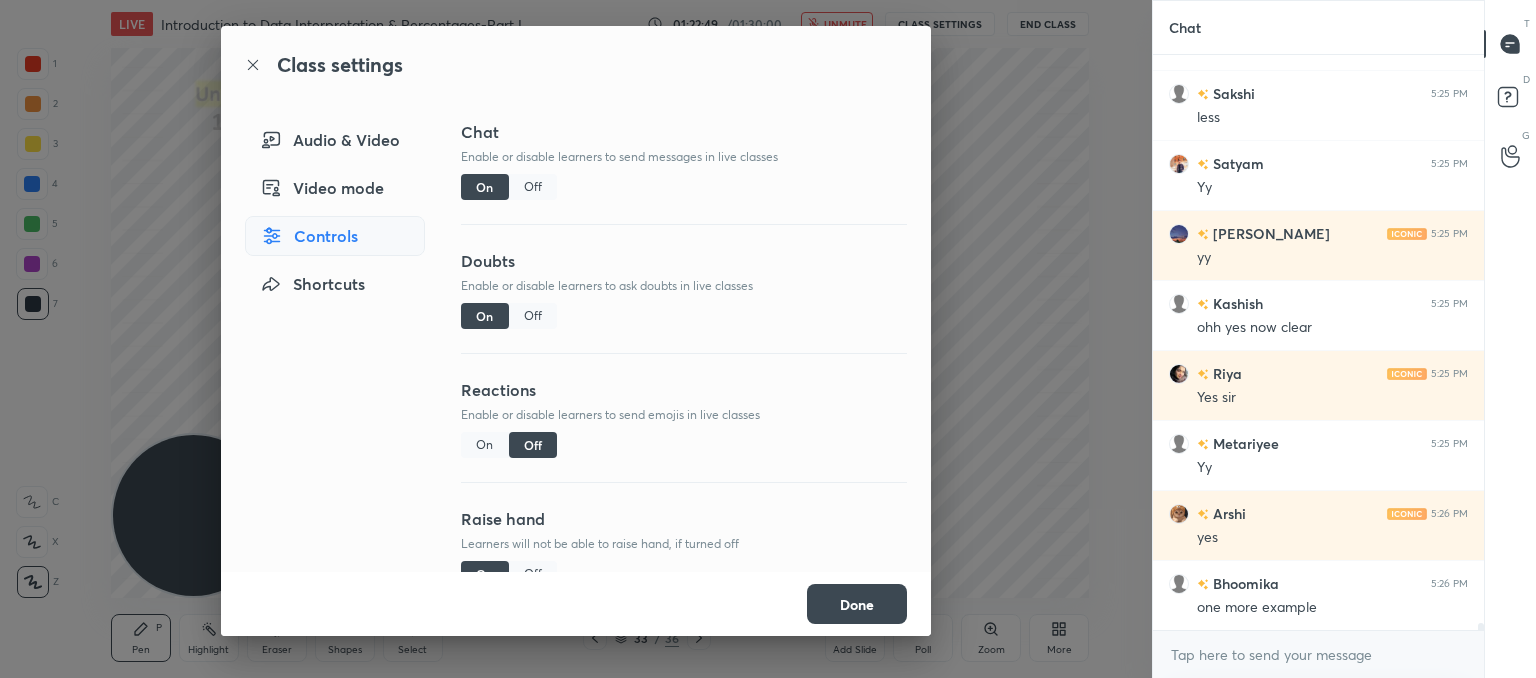 click on "Off" at bounding box center (533, 187) 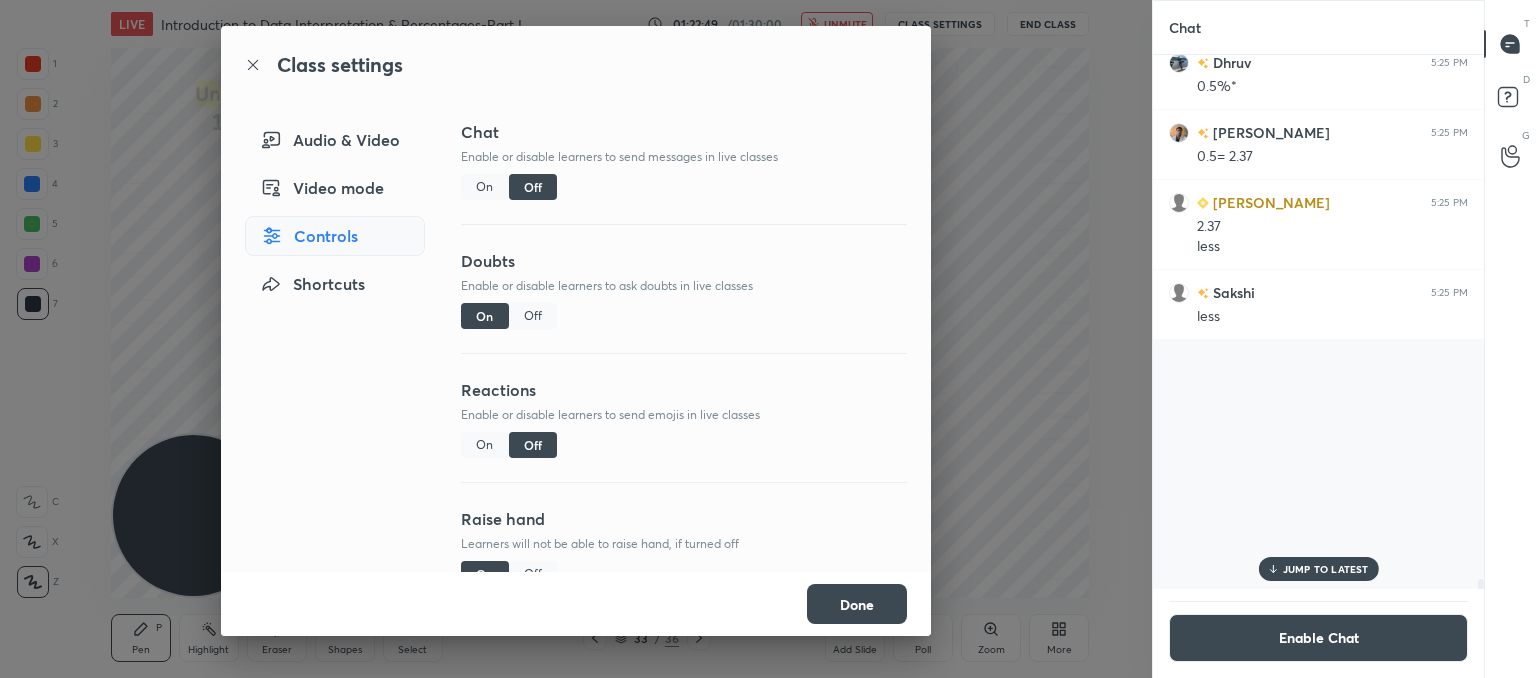 scroll, scrollTop: 45074, scrollLeft: 0, axis: vertical 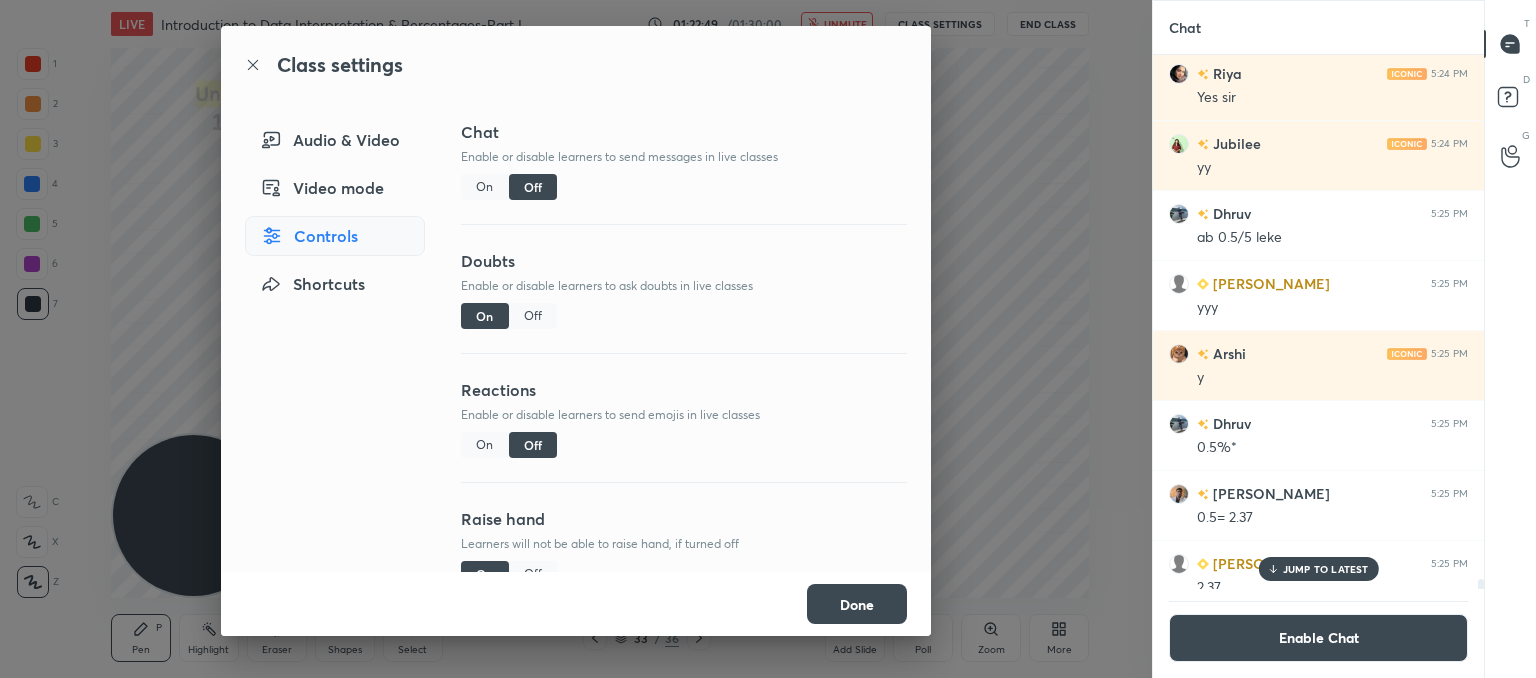 click on "Done" at bounding box center [857, 604] 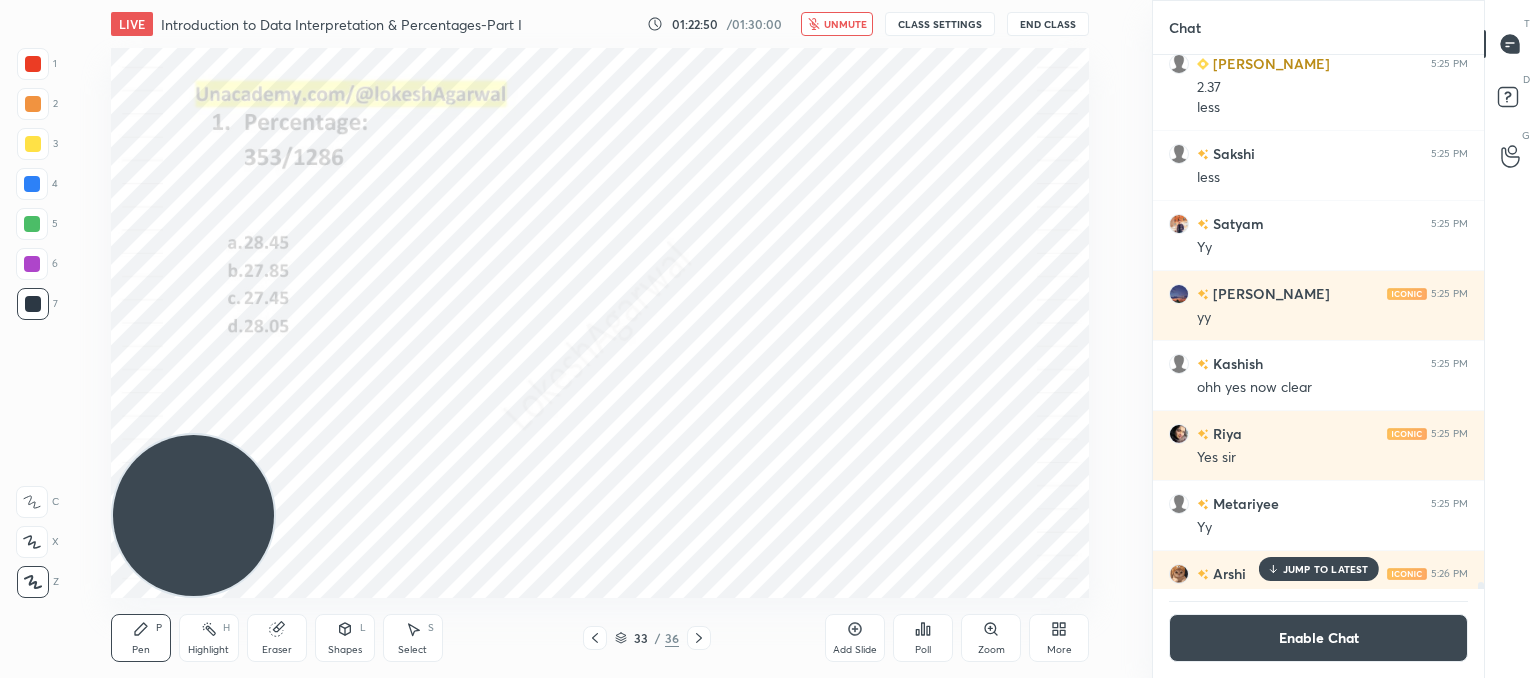 scroll, scrollTop: 45675, scrollLeft: 0, axis: vertical 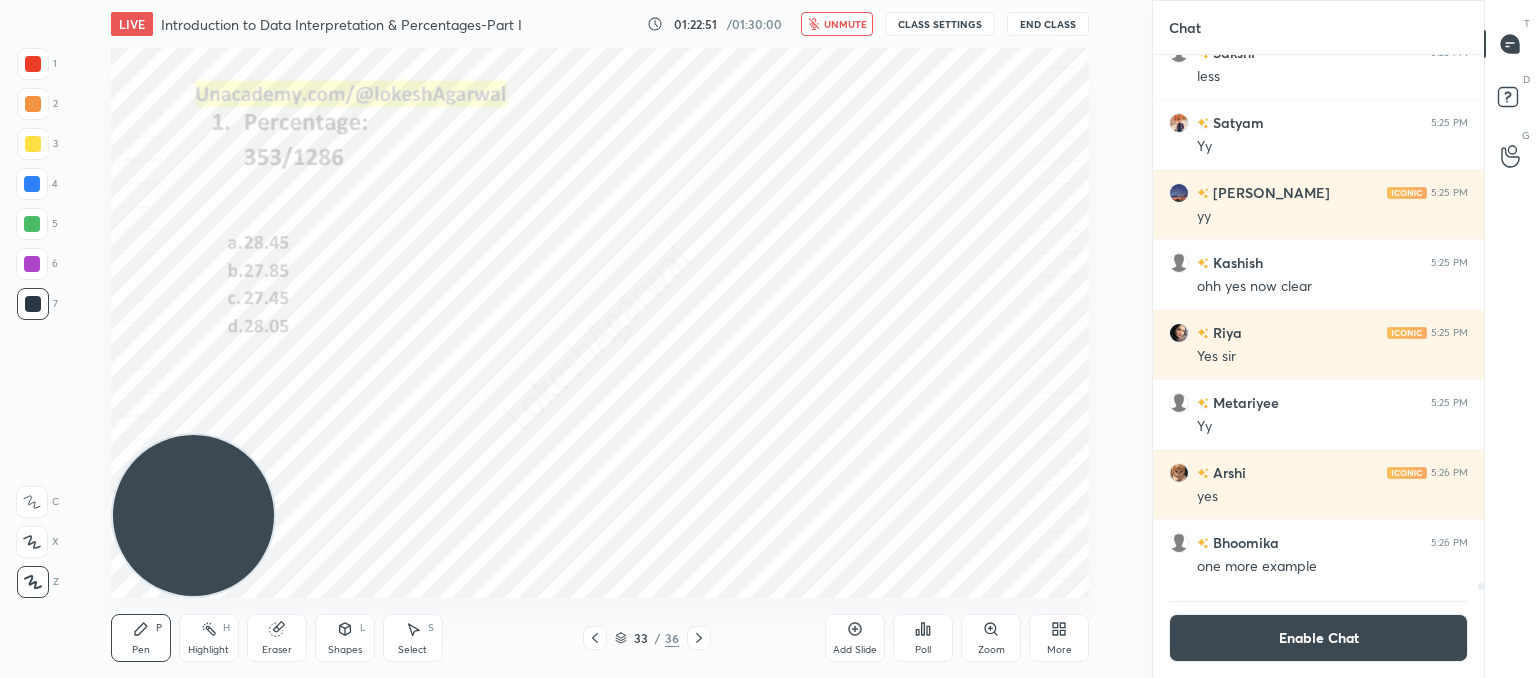 click on "unmute" at bounding box center (837, 24) 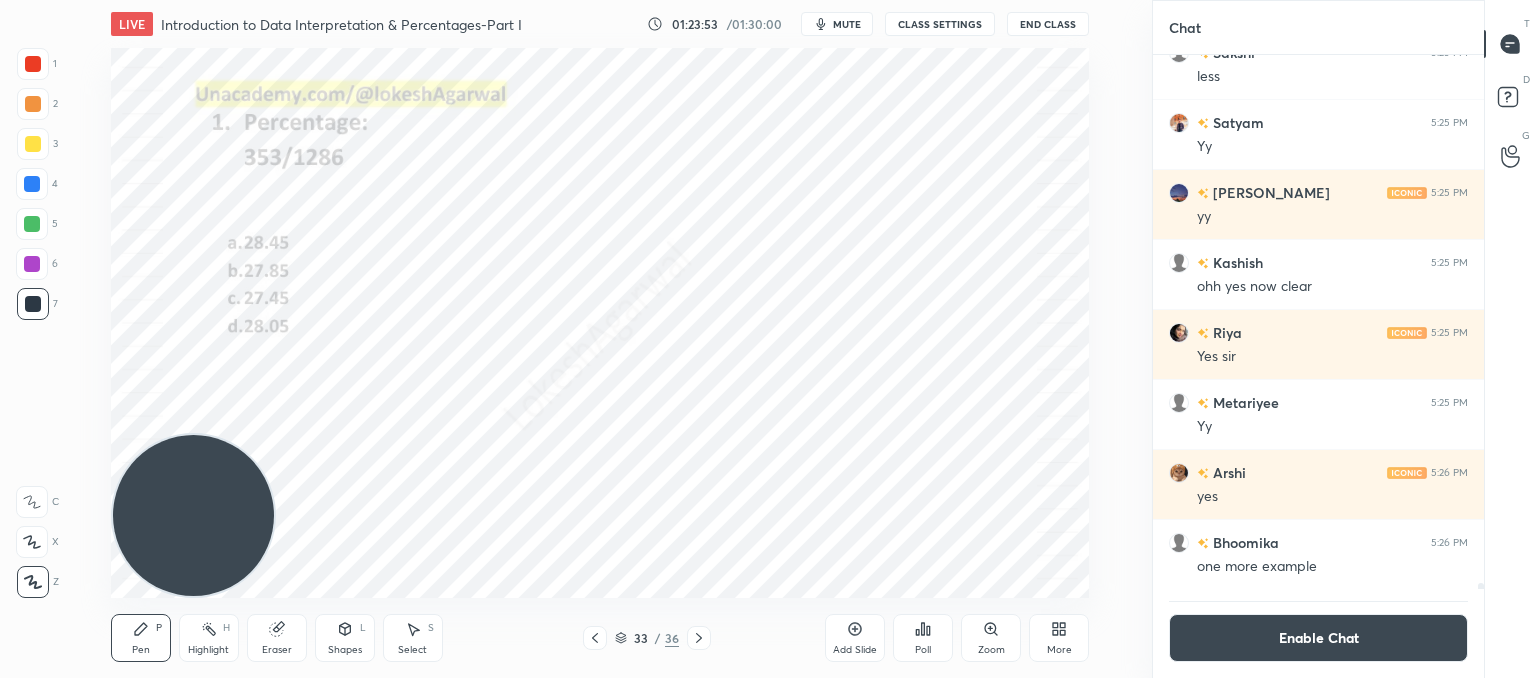 click on "Enable Chat" at bounding box center (1318, 638) 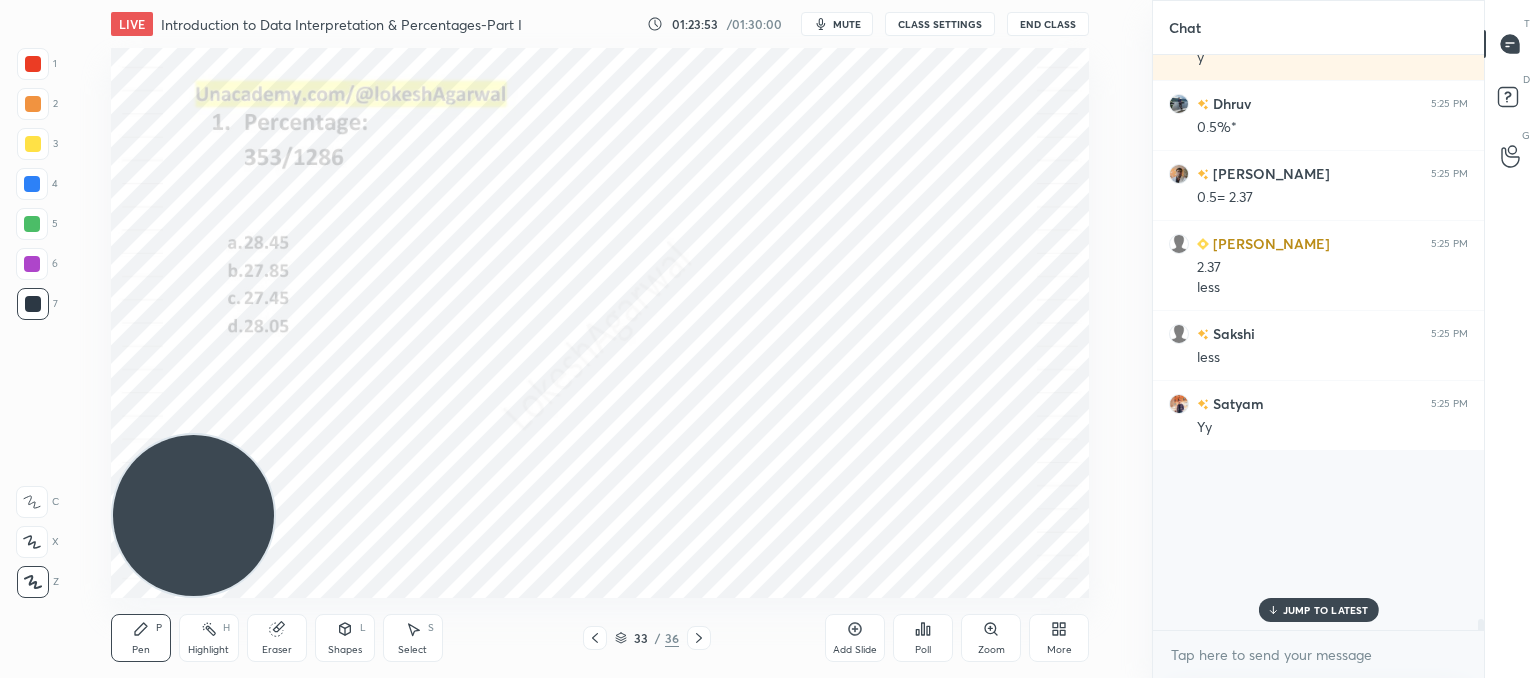 scroll, scrollTop: 6, scrollLeft: 6, axis: both 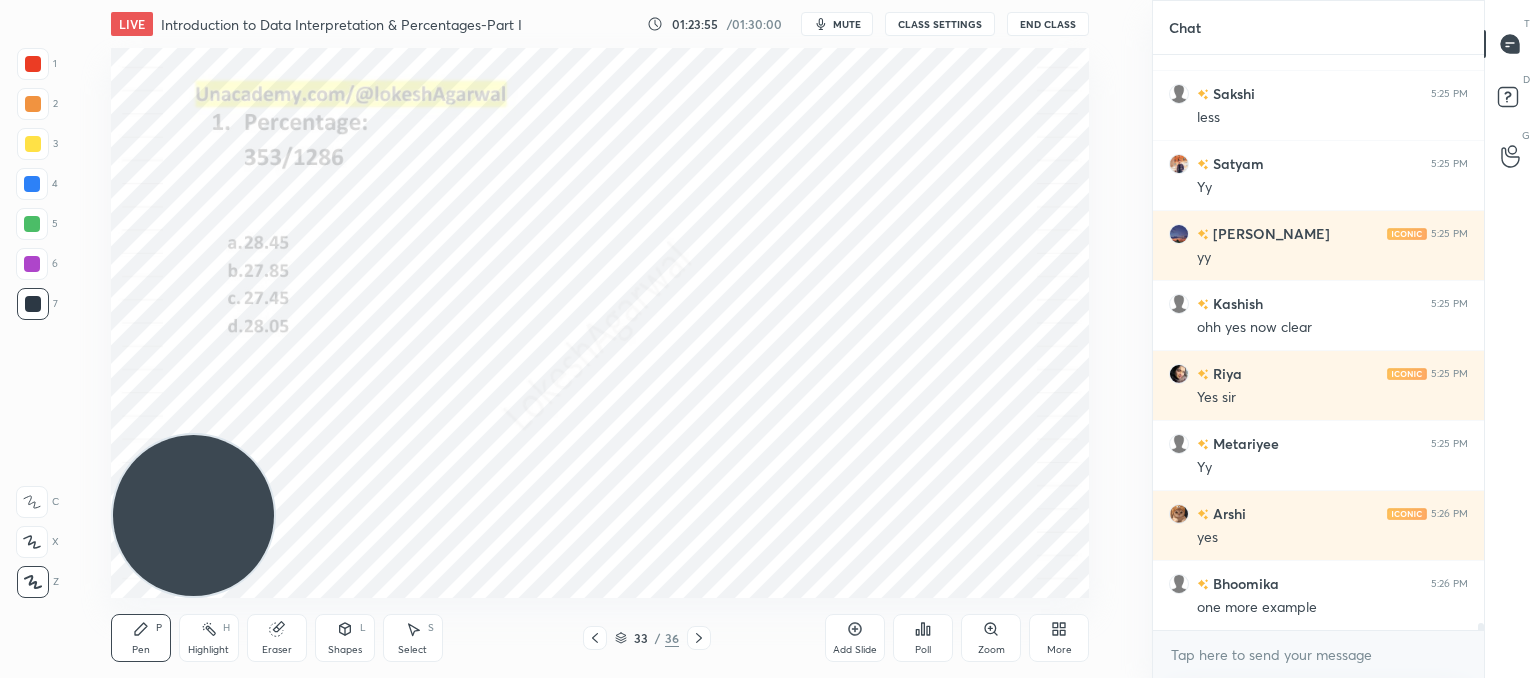 click on "Poll" at bounding box center [923, 638] 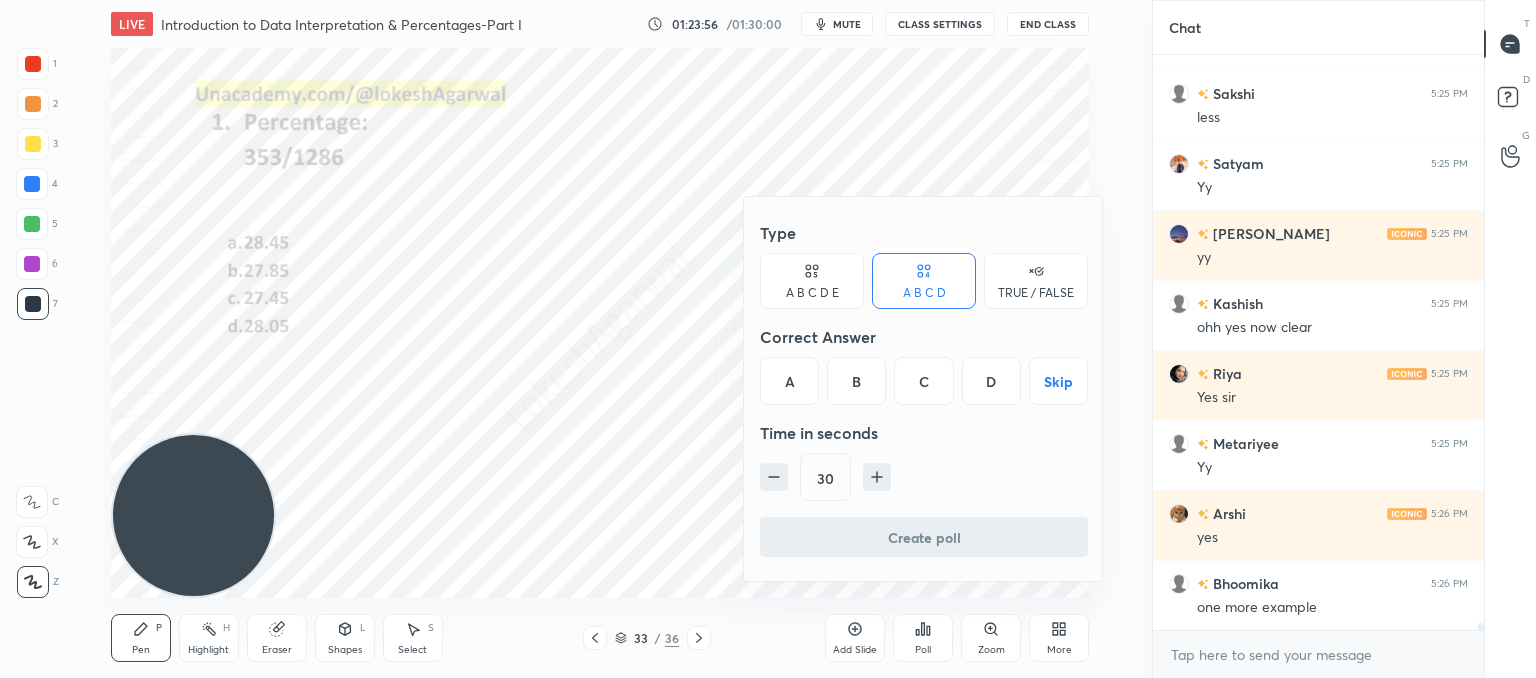 click on "C" at bounding box center (923, 381) 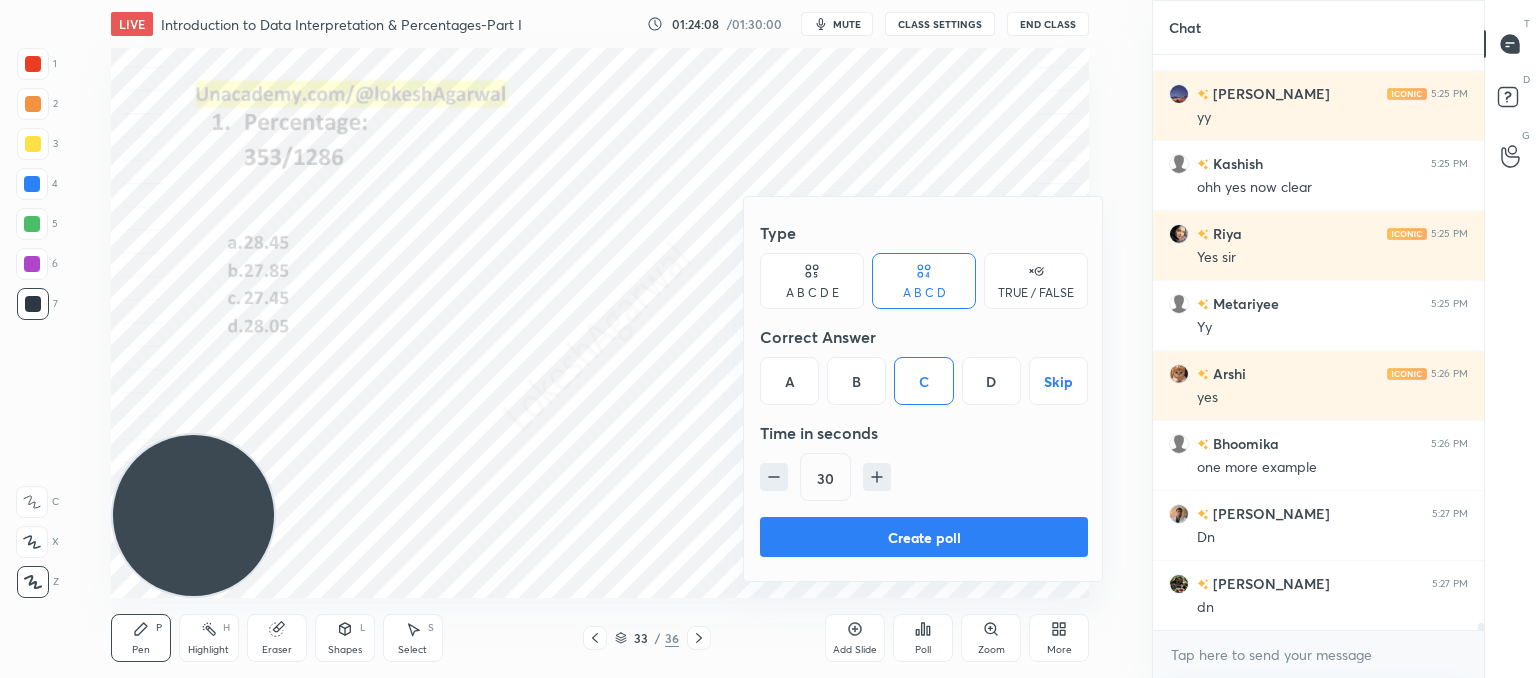 scroll, scrollTop: 45844, scrollLeft: 0, axis: vertical 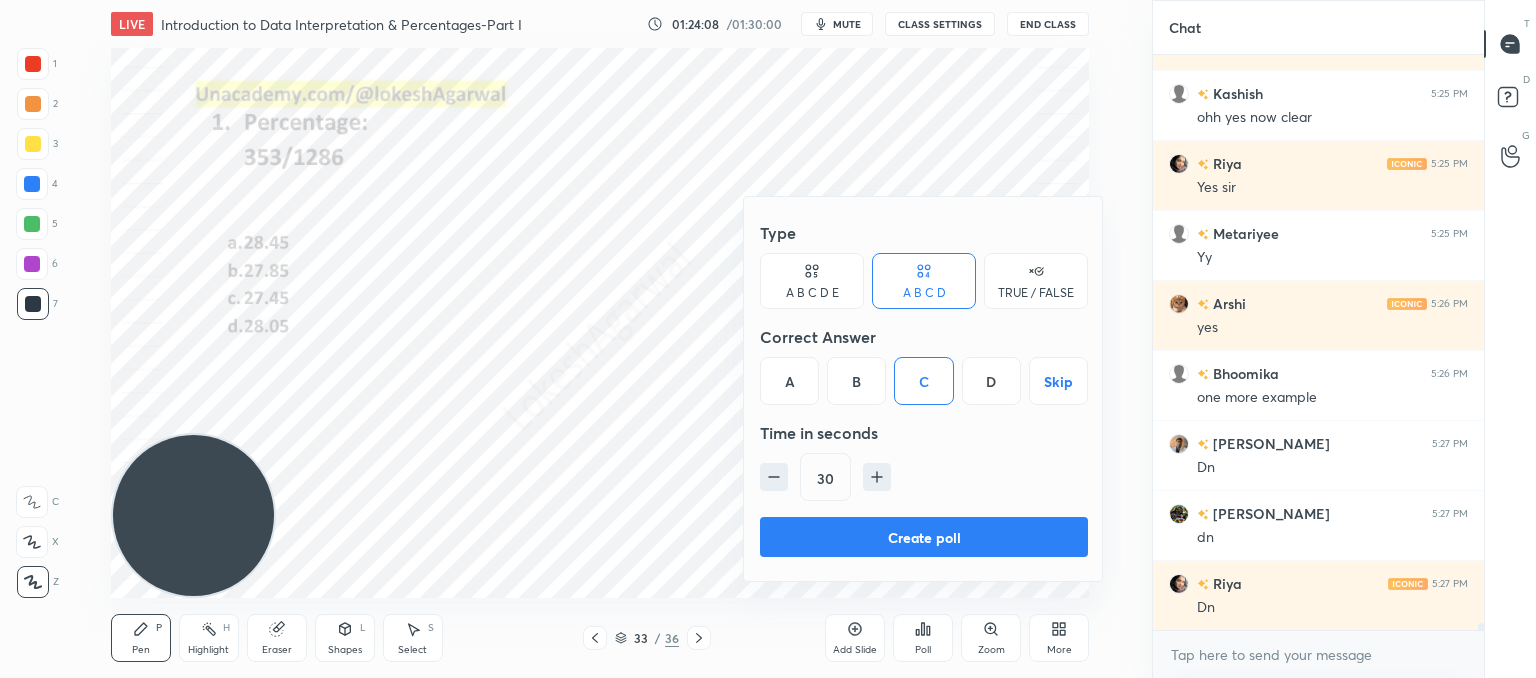 click on "Create poll" at bounding box center [924, 537] 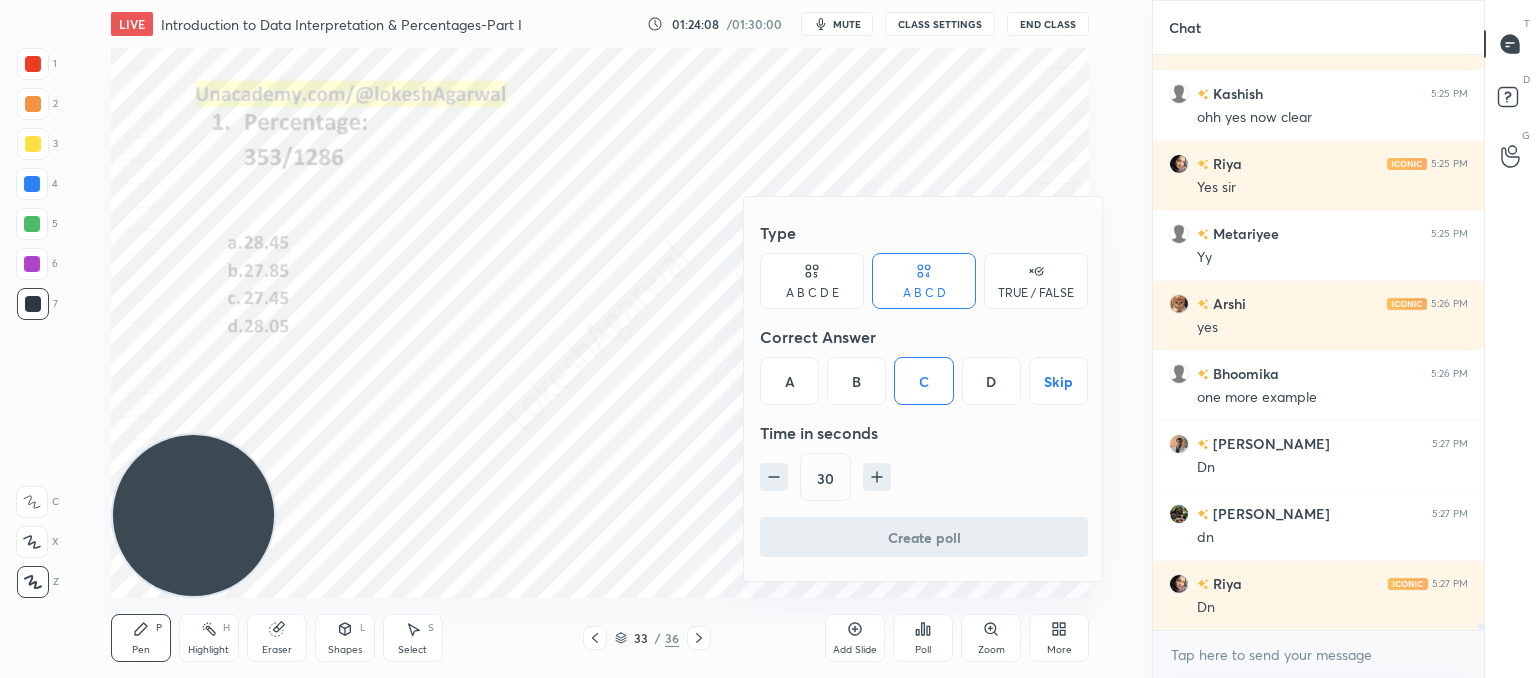scroll, scrollTop: 528, scrollLeft: 325, axis: both 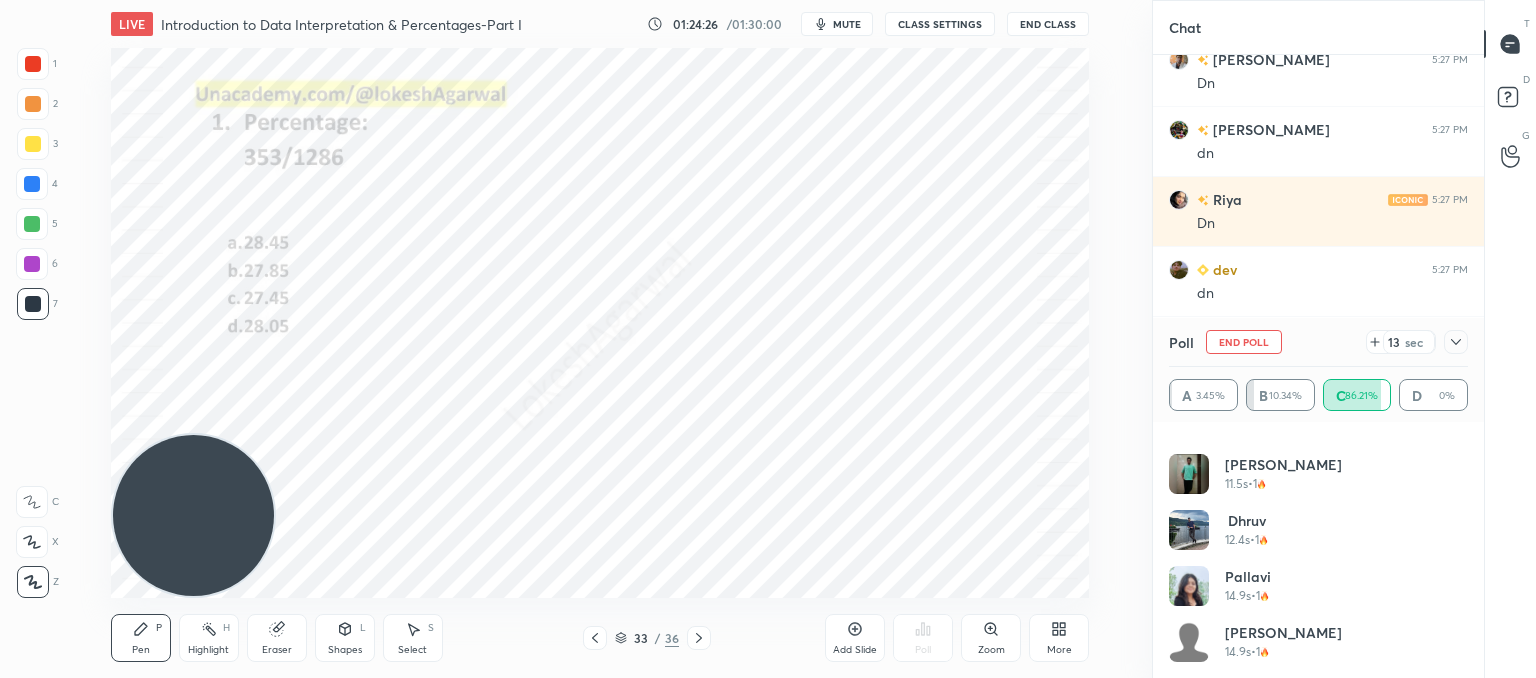 click on "13  sec" at bounding box center (1401, 342) 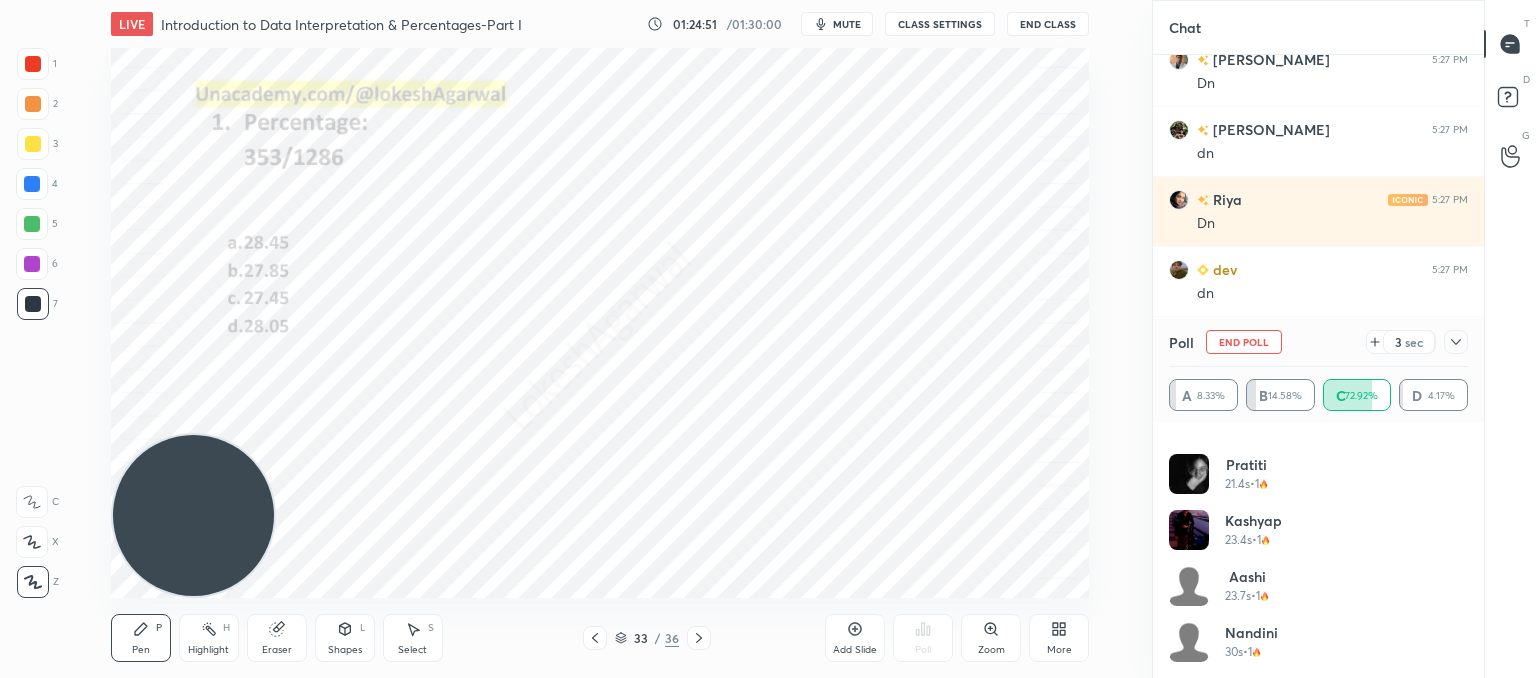 scroll, scrollTop: 1720, scrollLeft: 0, axis: vertical 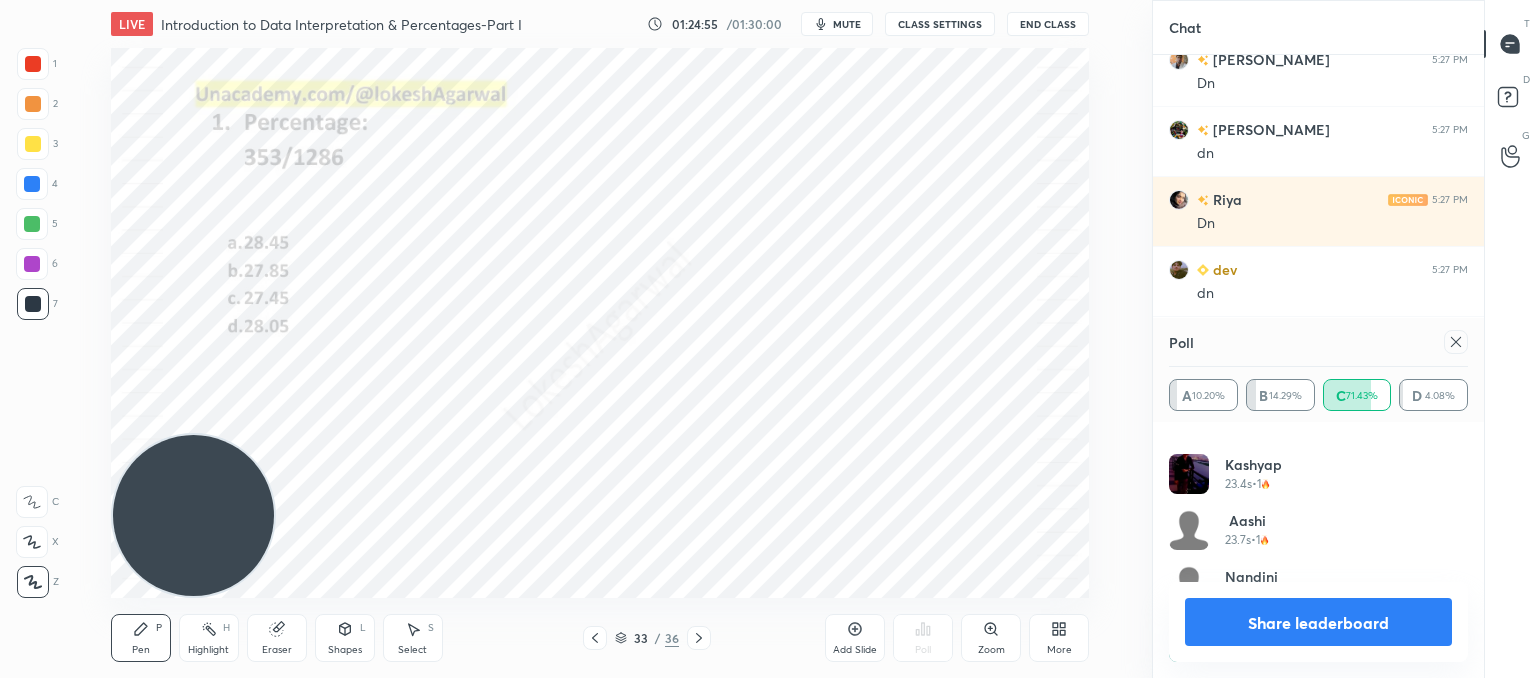 click at bounding box center [1456, 342] 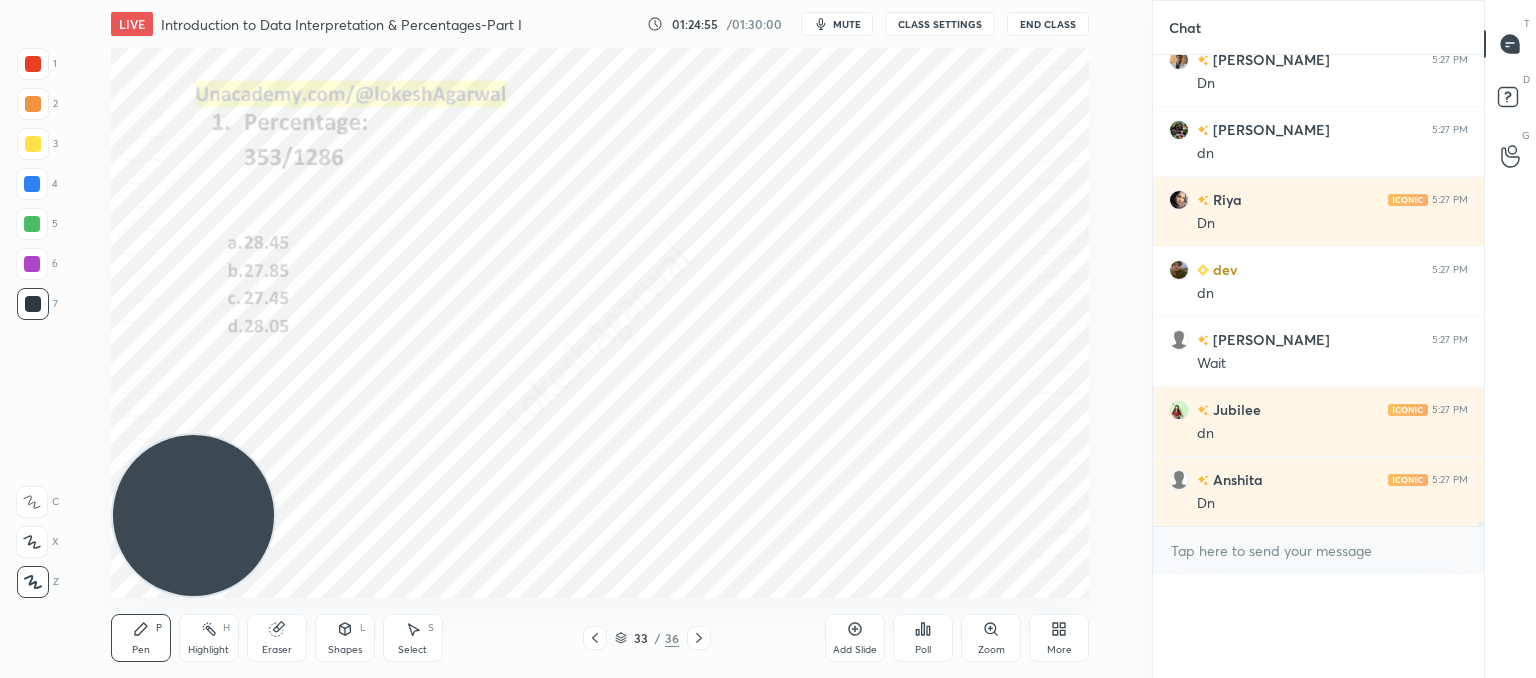 scroll, scrollTop: 0, scrollLeft: 0, axis: both 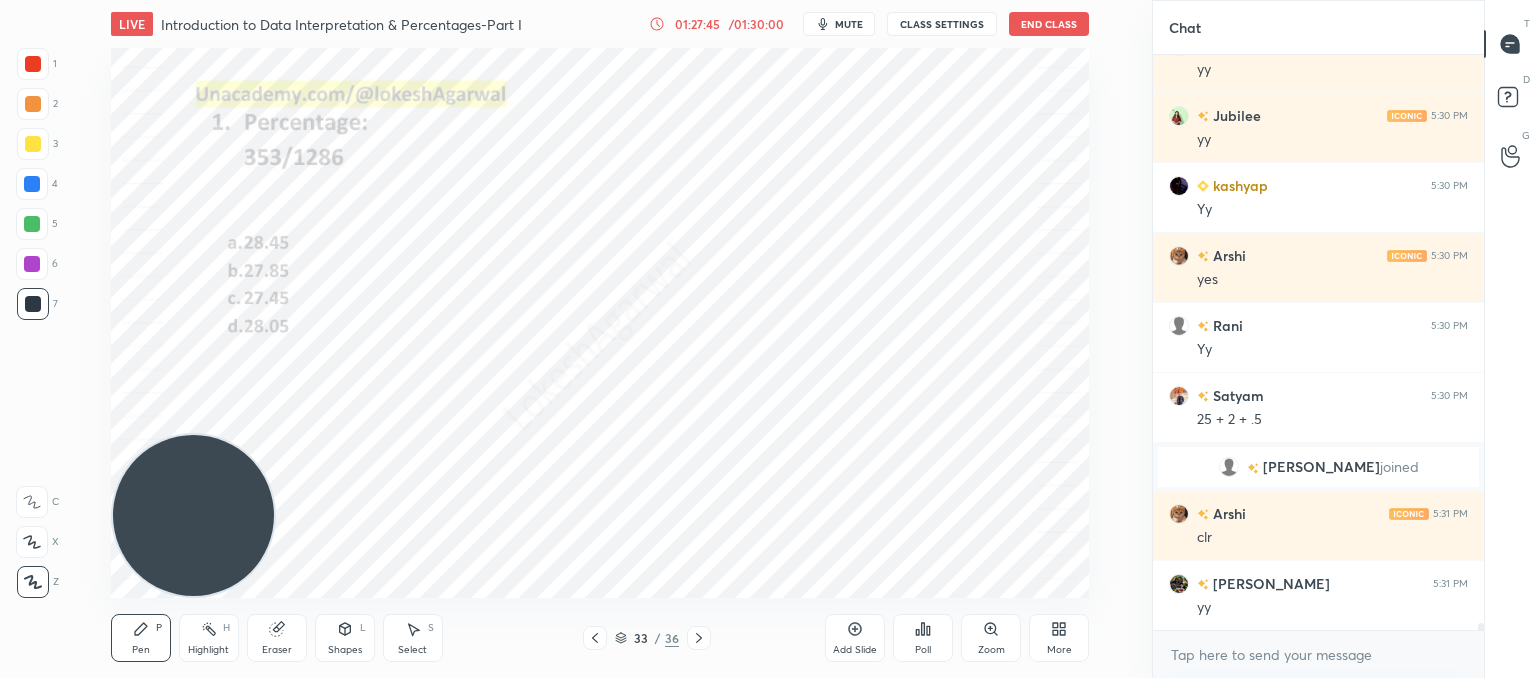 click 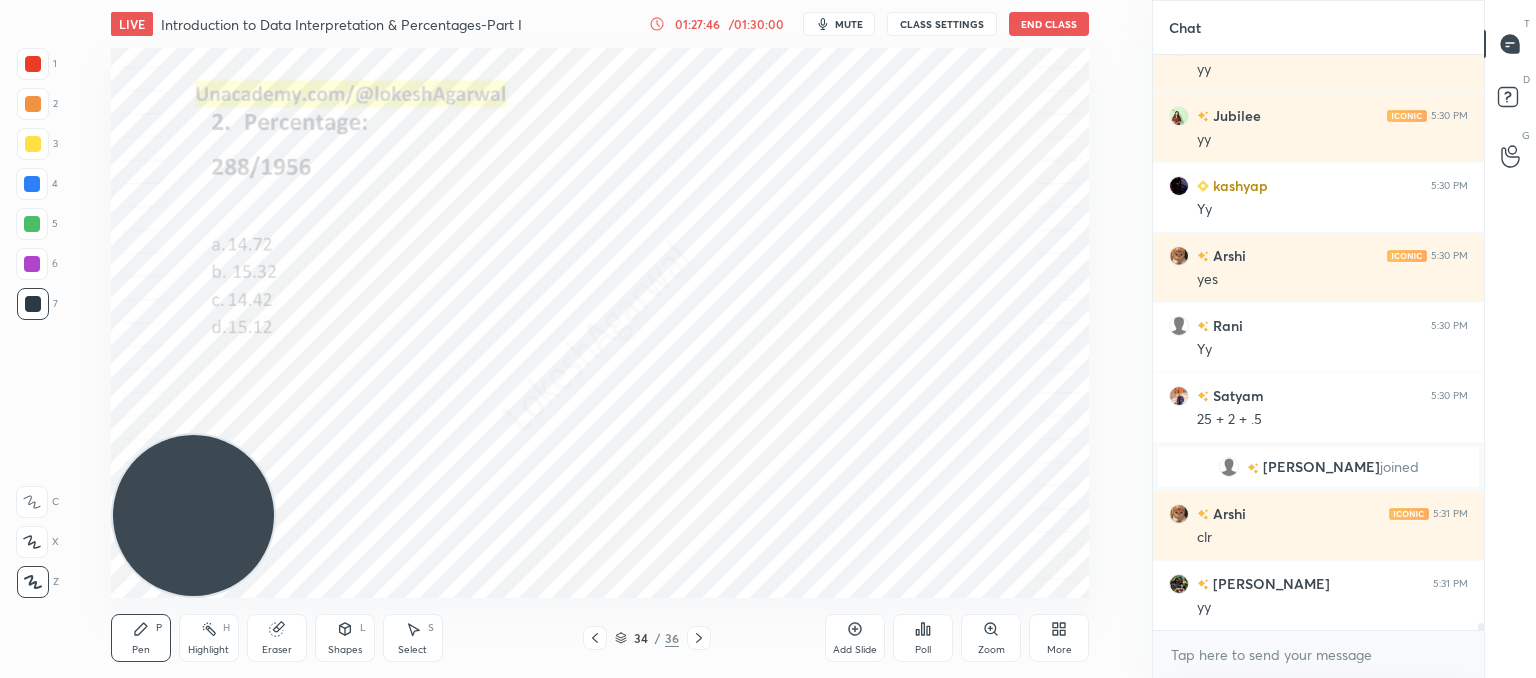 click 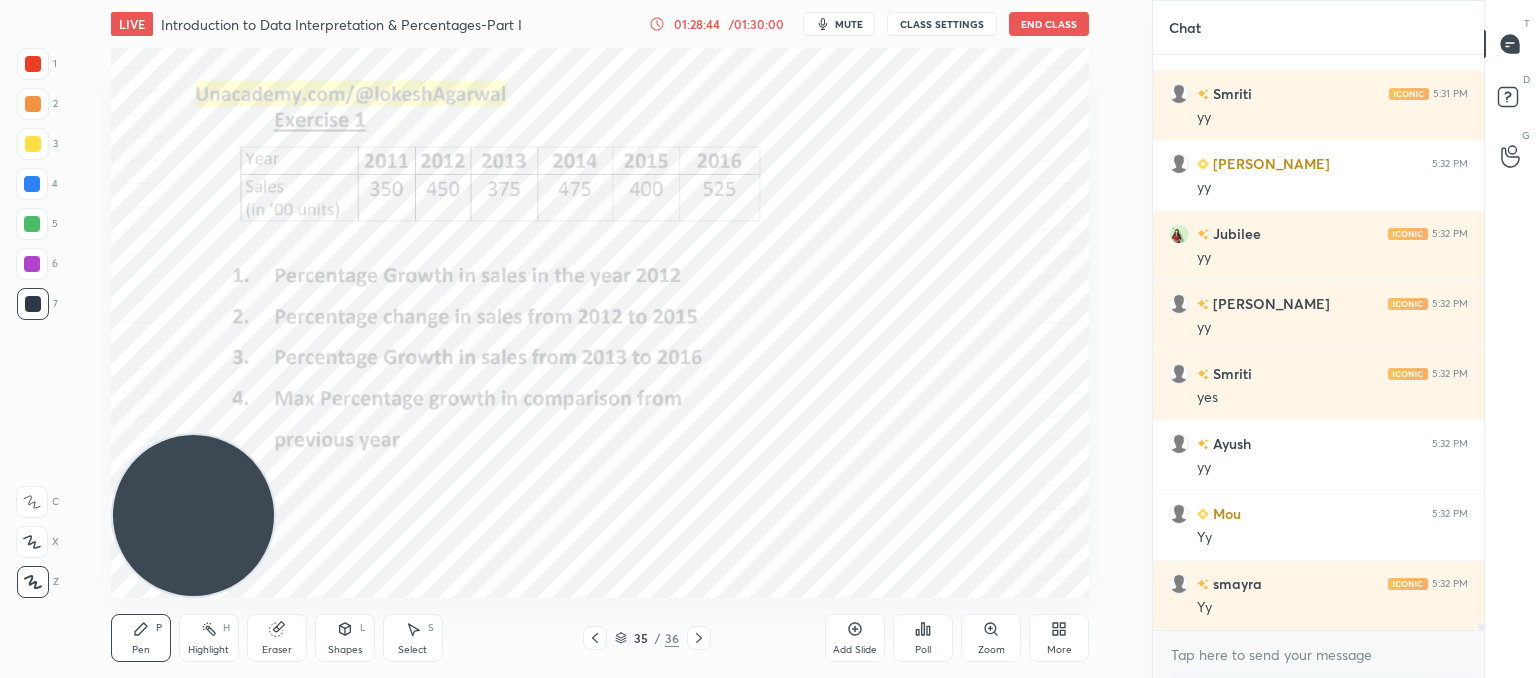 scroll, scrollTop: 47652, scrollLeft: 0, axis: vertical 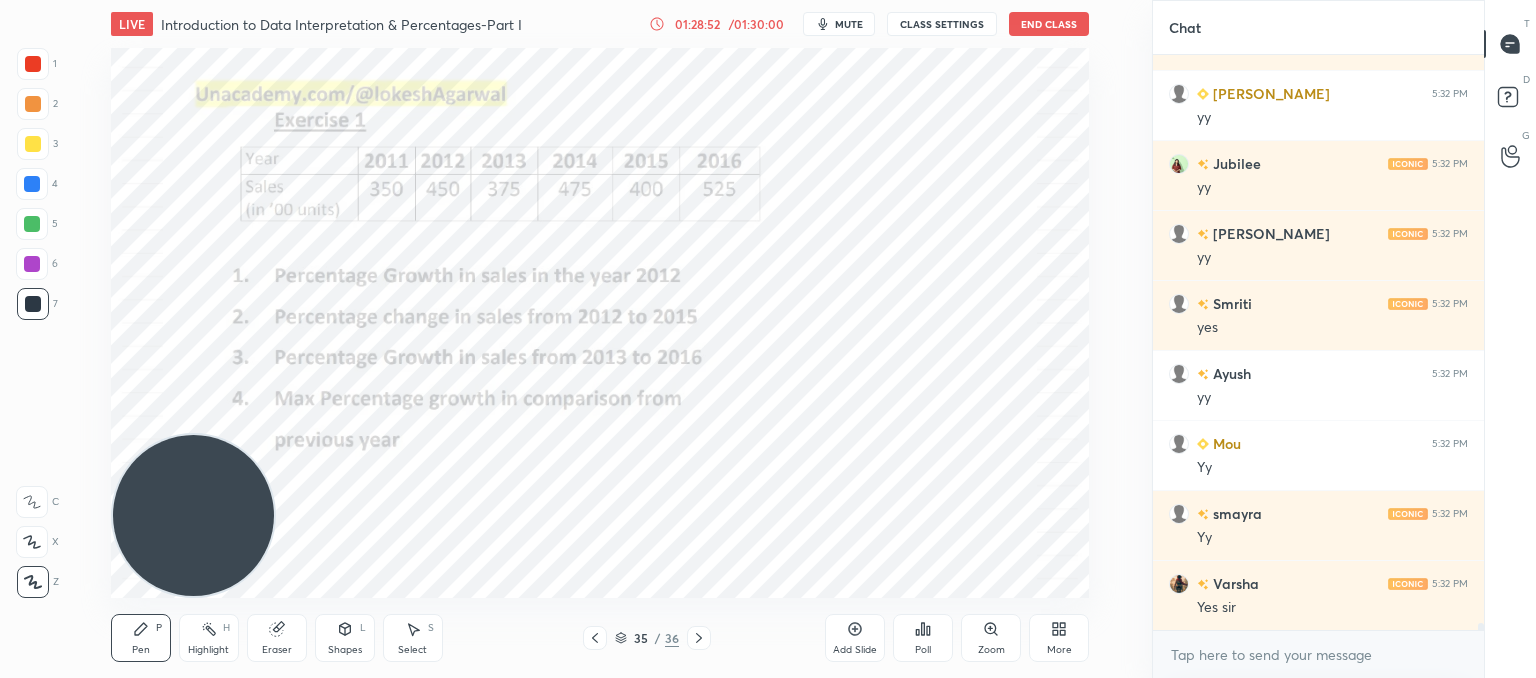 drag, startPoint x: 272, startPoint y: 637, endPoint x: 276, endPoint y: 622, distance: 15.524175 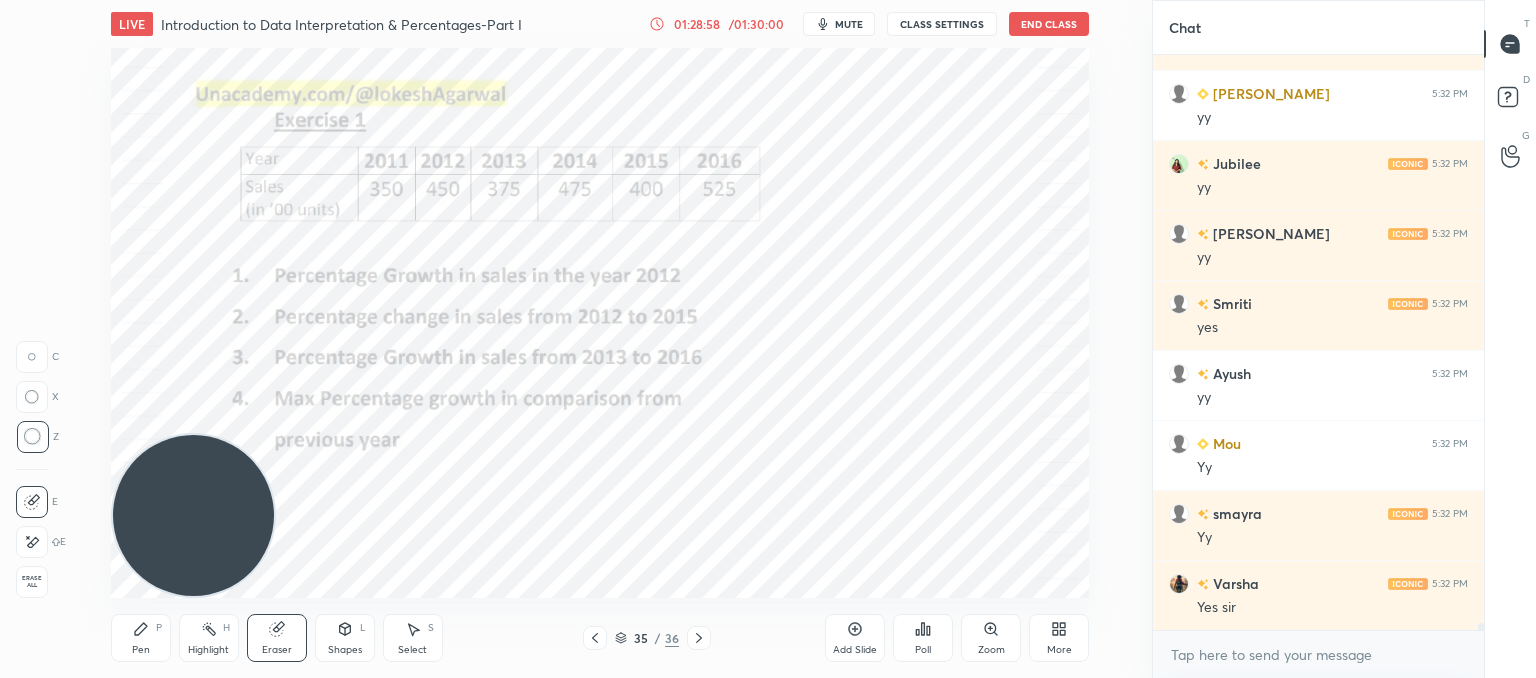 click on "Pen P" at bounding box center [141, 638] 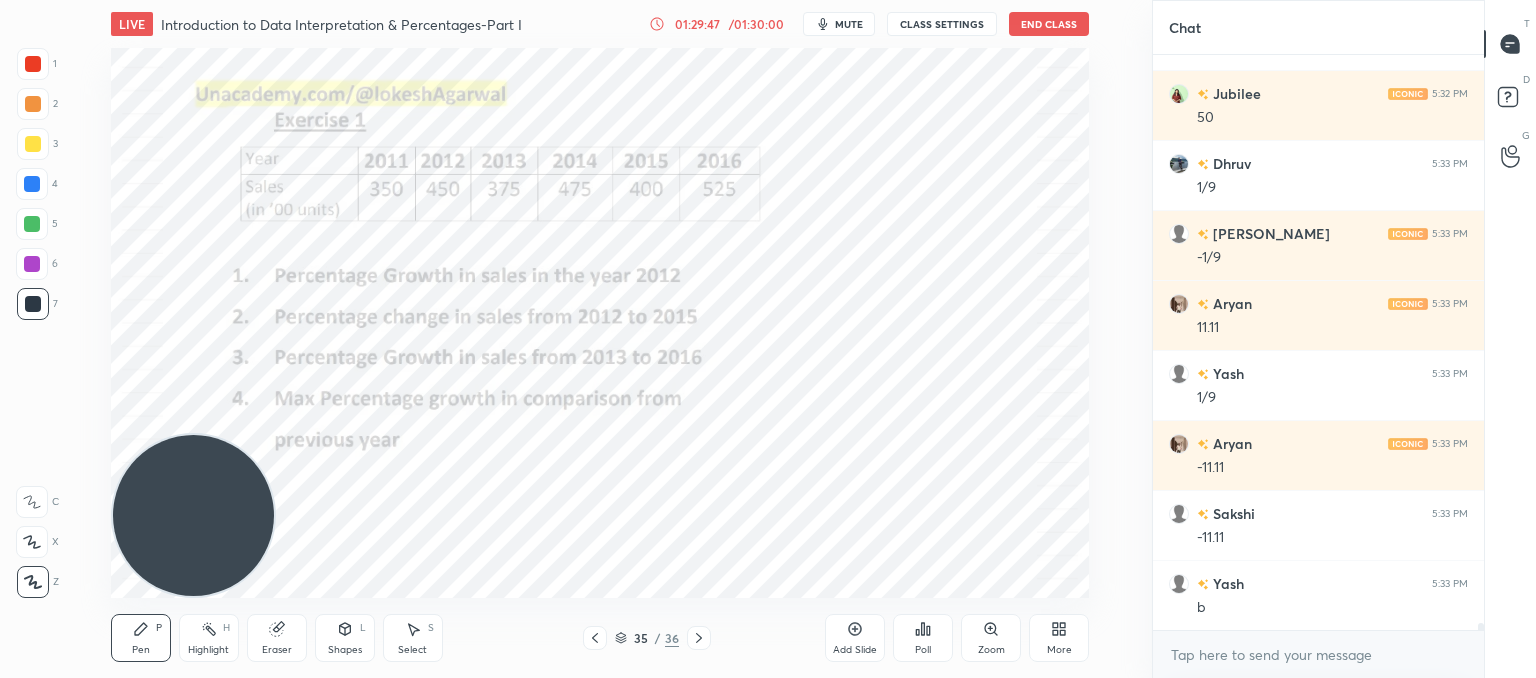scroll, scrollTop: 48702, scrollLeft: 0, axis: vertical 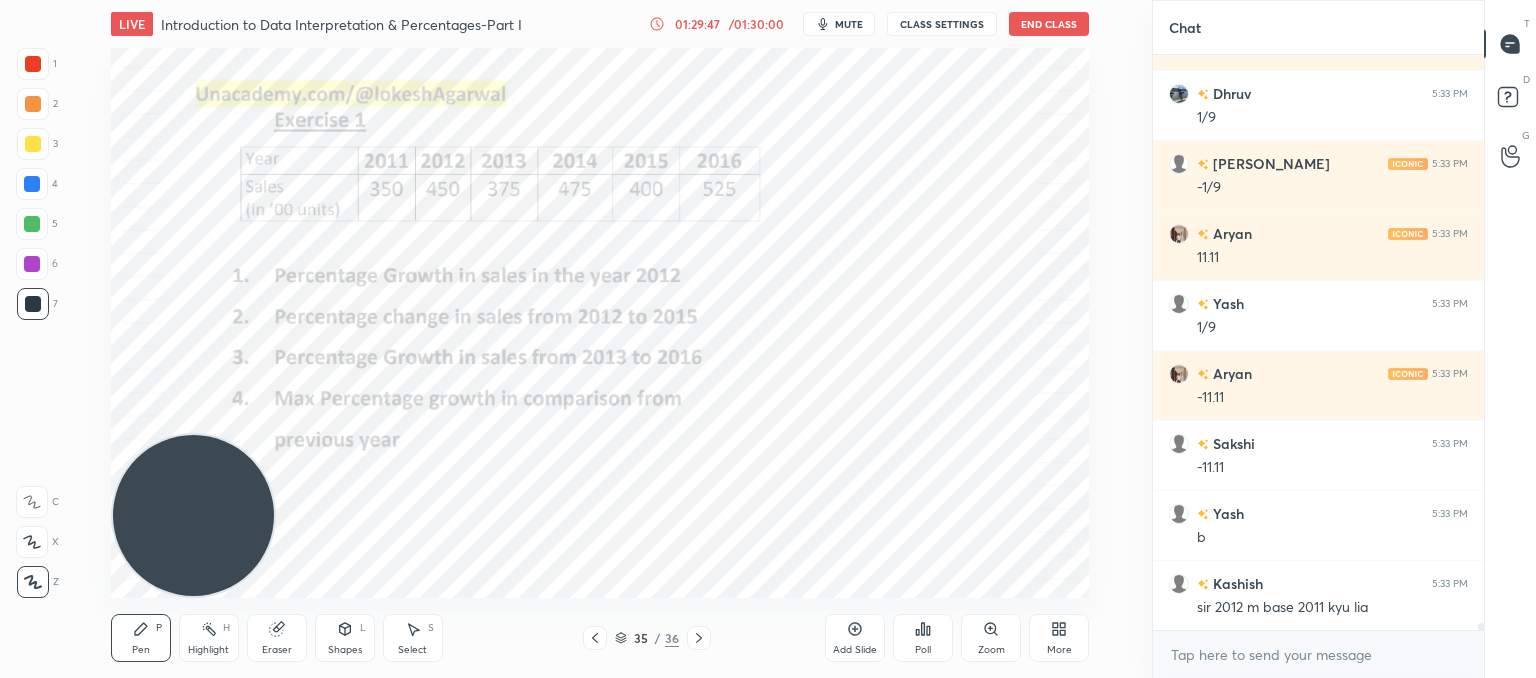 click on "Poll" at bounding box center [923, 638] 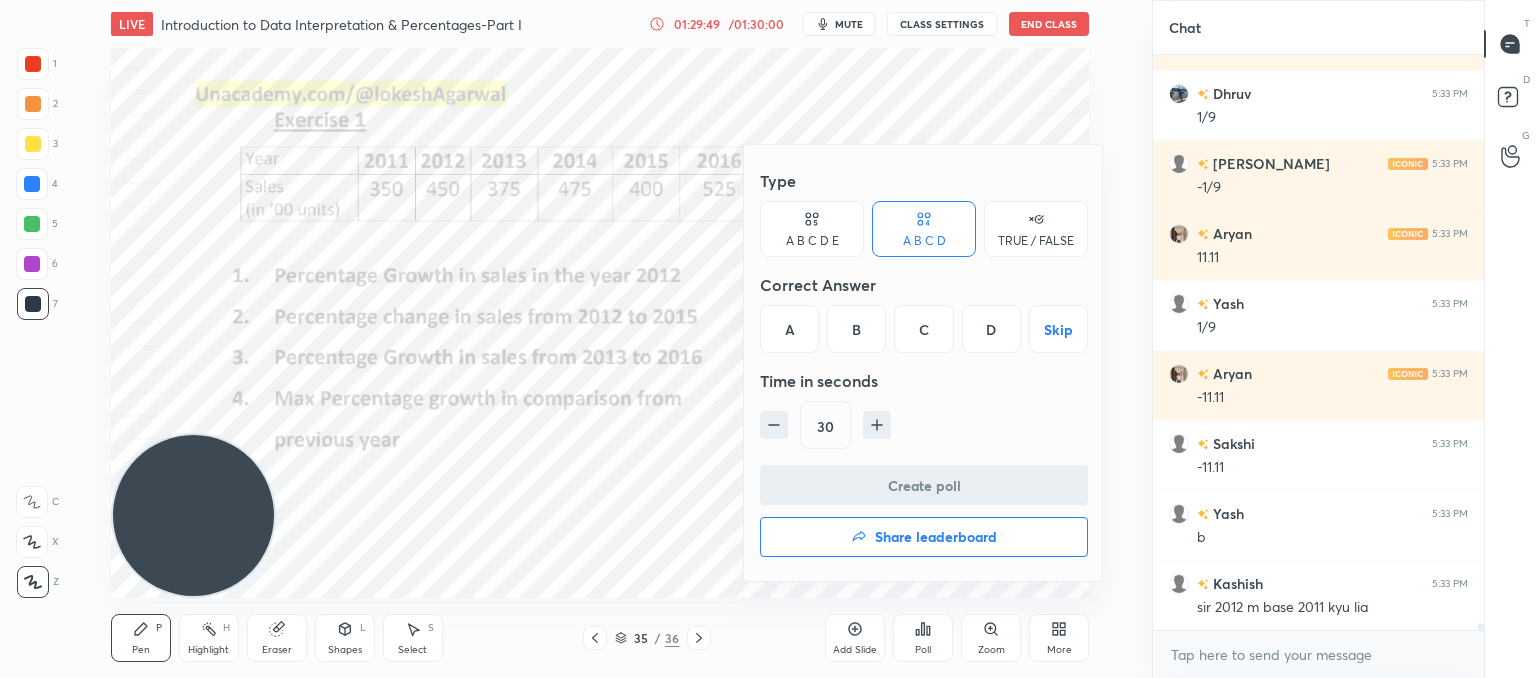 click at bounding box center [768, 339] 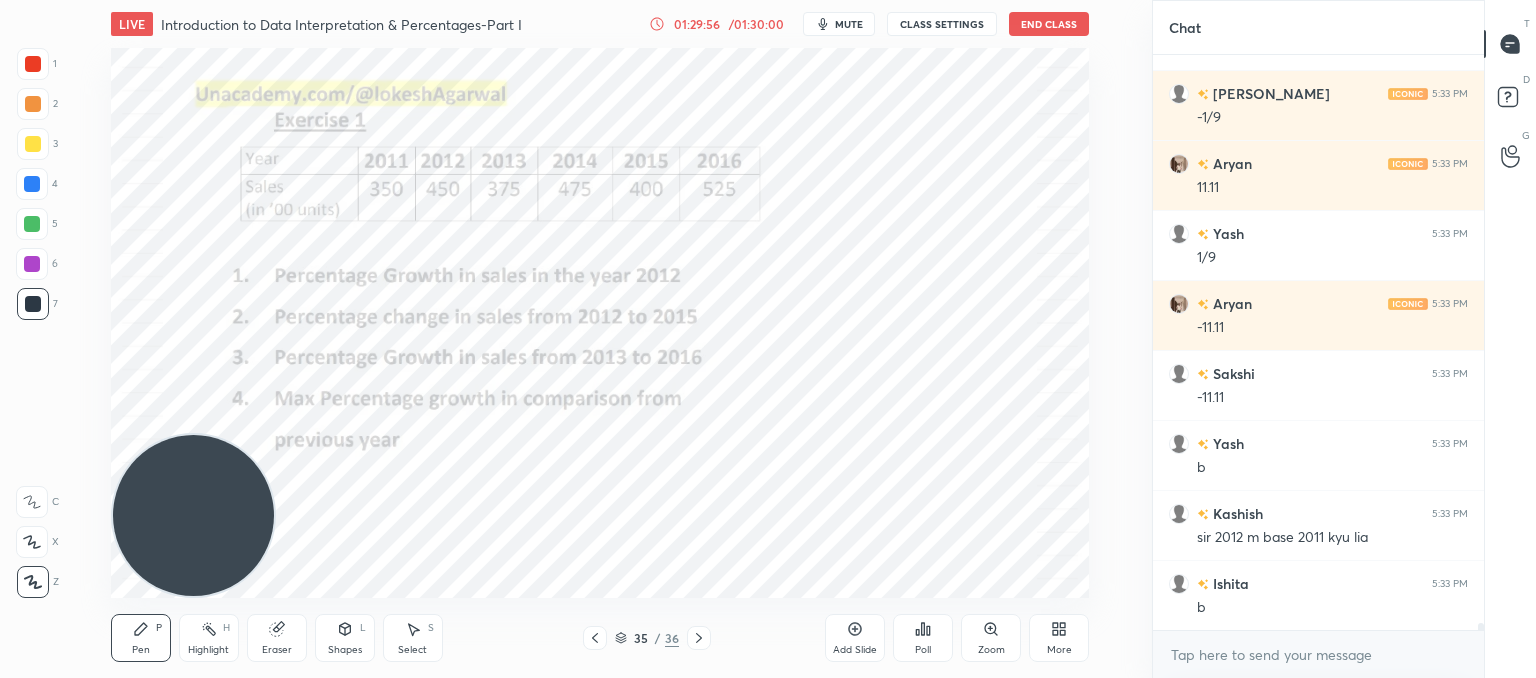 click on "Poll" at bounding box center (923, 638) 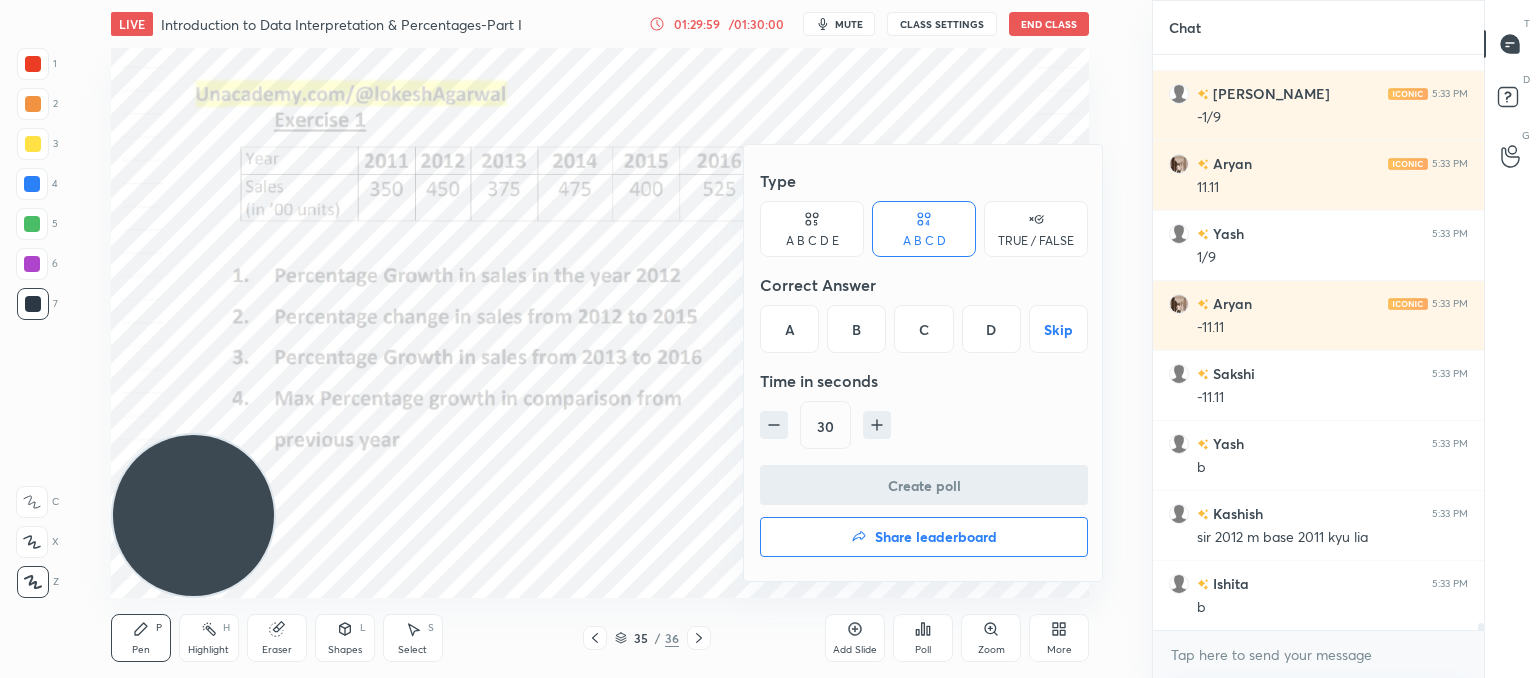 click at bounding box center (768, 339) 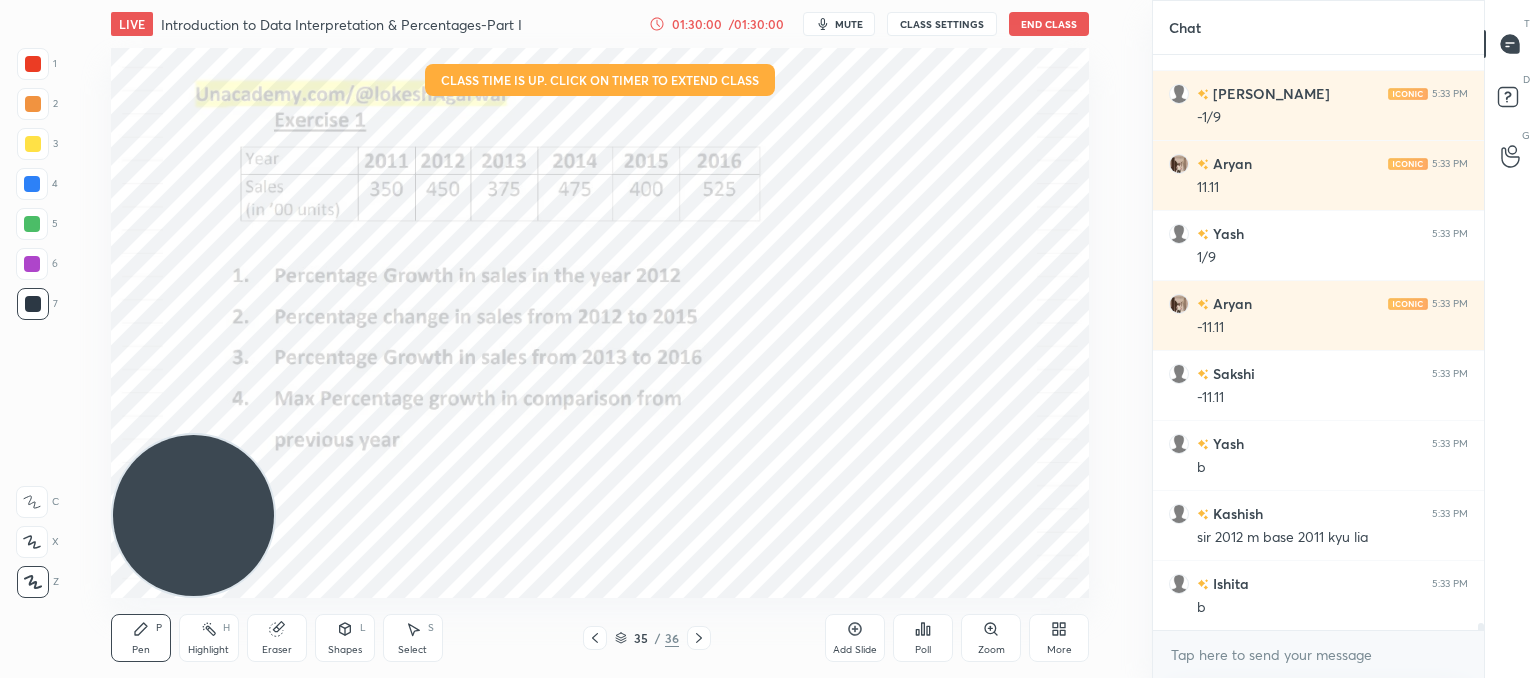 click 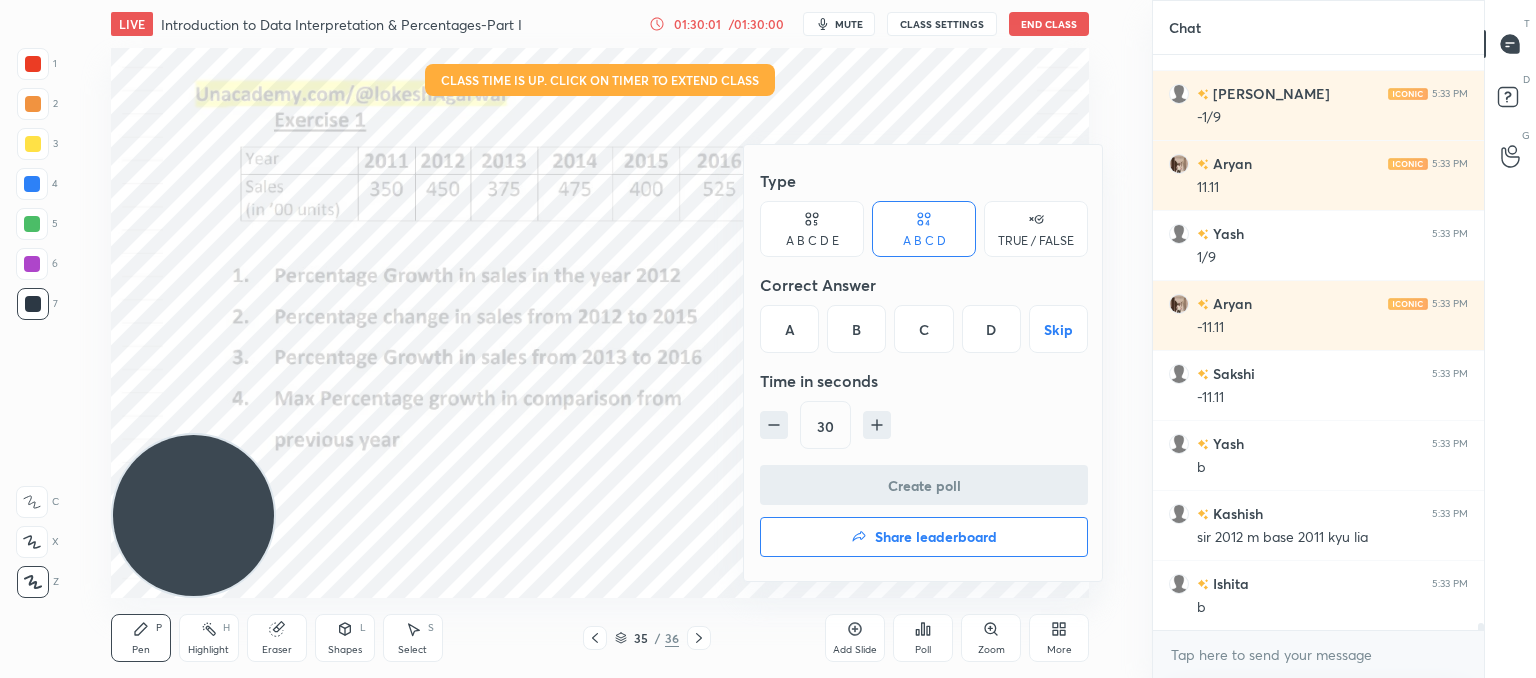 click on "A" at bounding box center [789, 329] 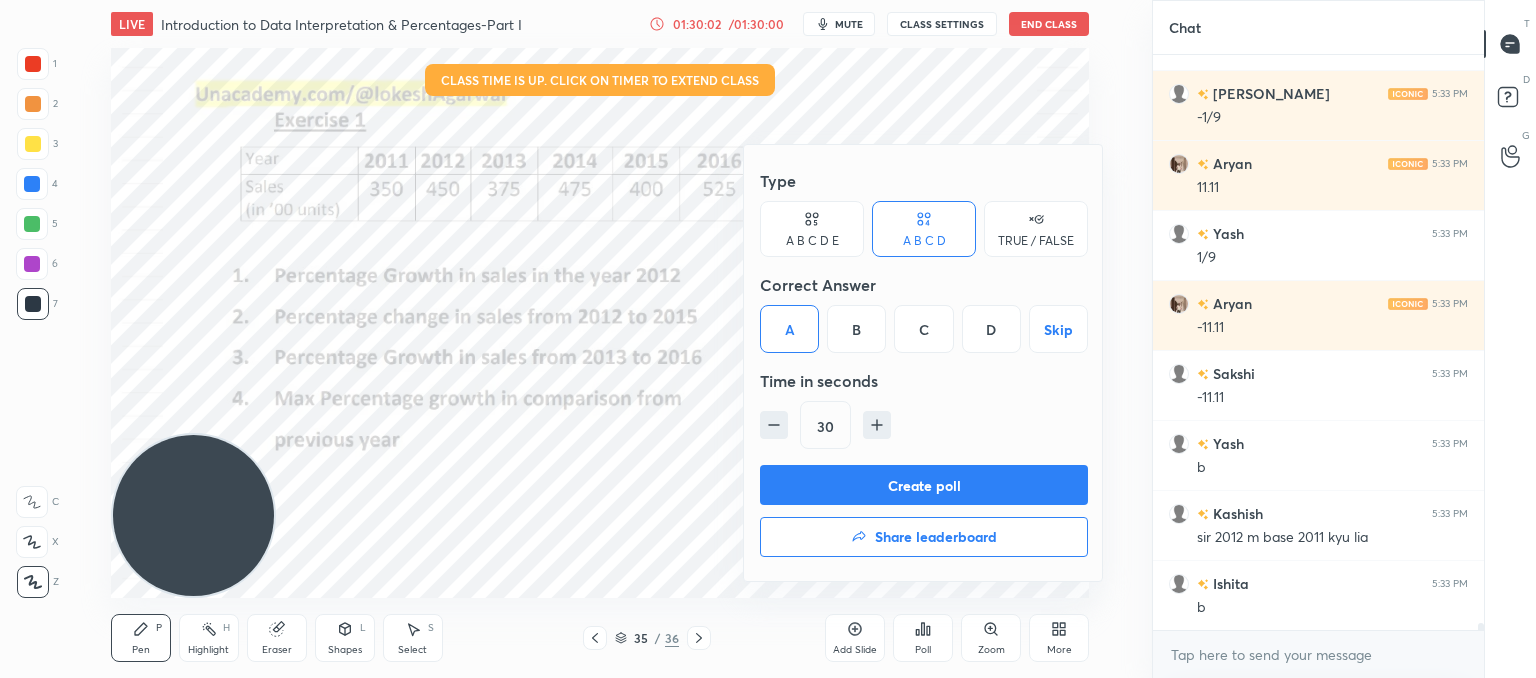 click on "Create poll" at bounding box center [924, 485] 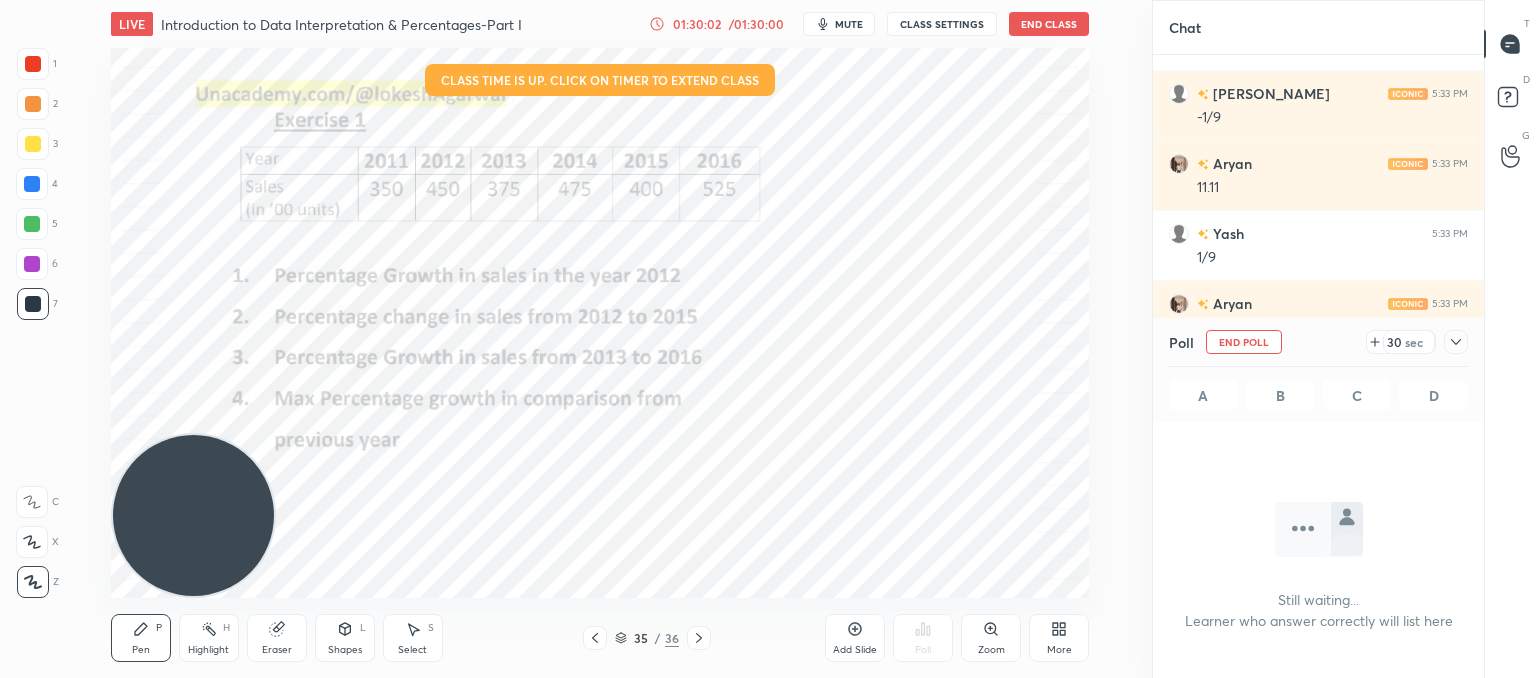 scroll, scrollTop: 476, scrollLeft: 325, axis: both 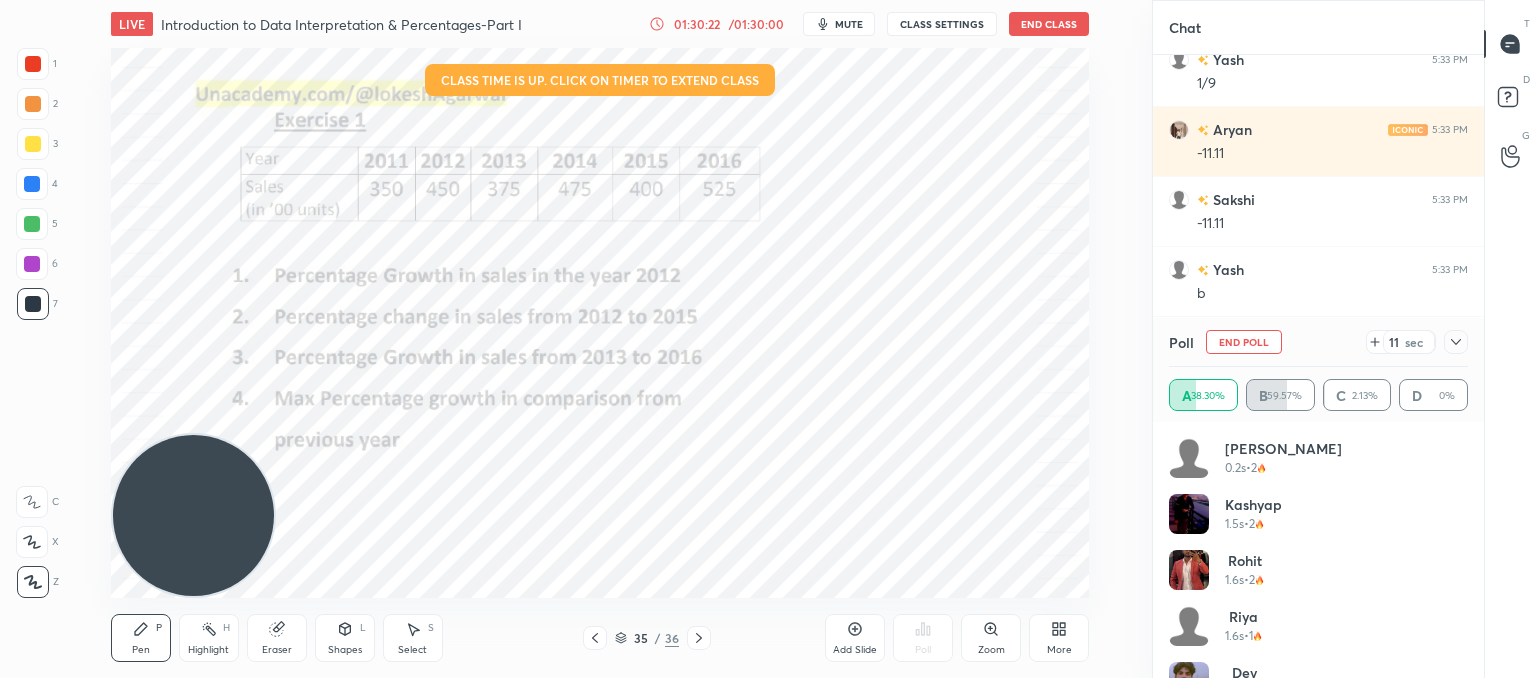 click 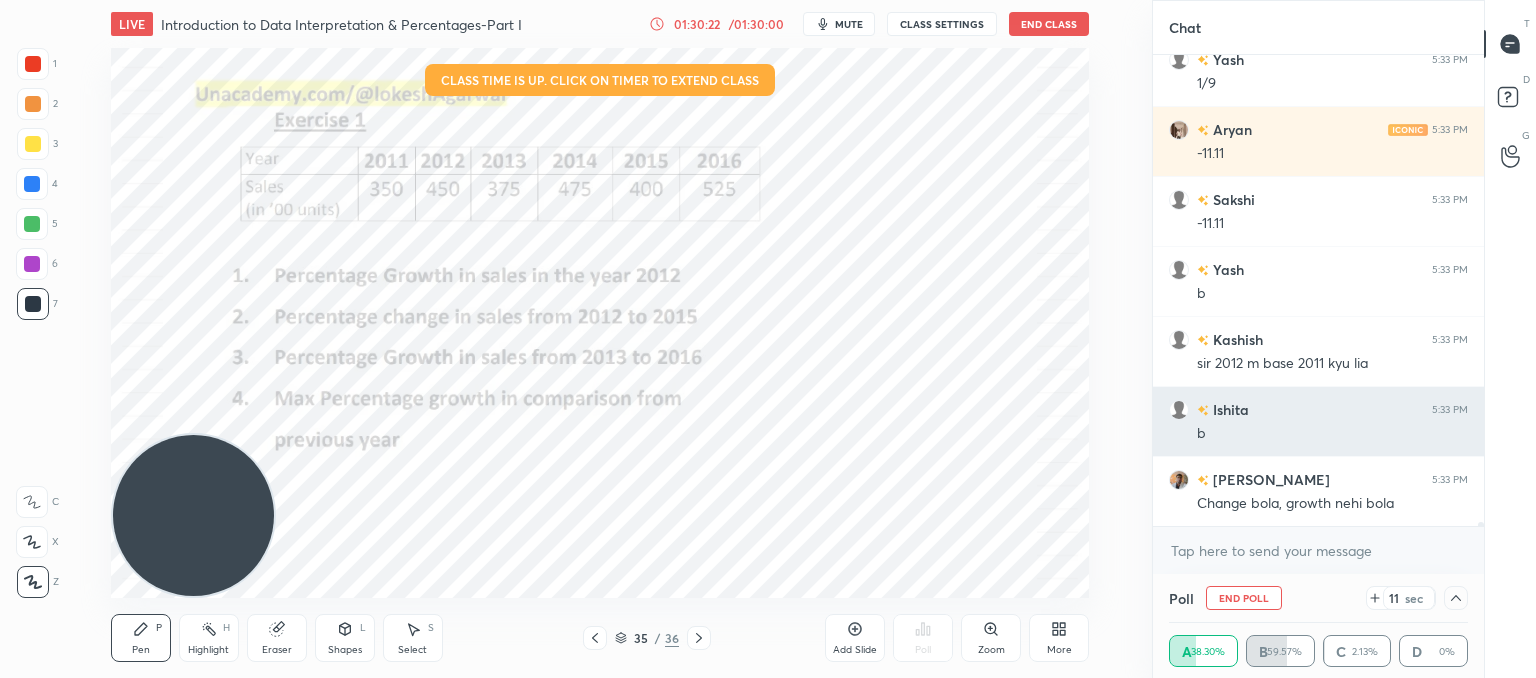 scroll, scrollTop: 153, scrollLeft: 293, axis: both 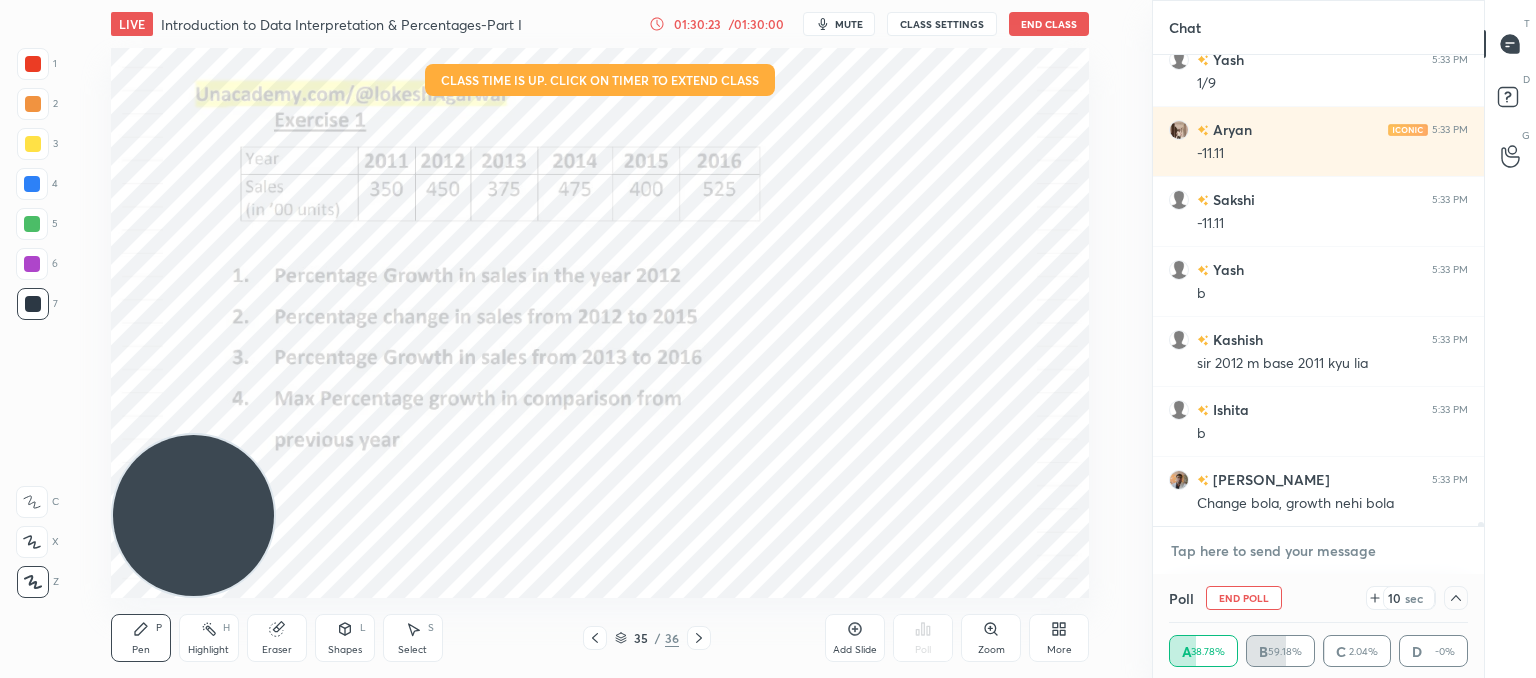 click at bounding box center [1318, 551] 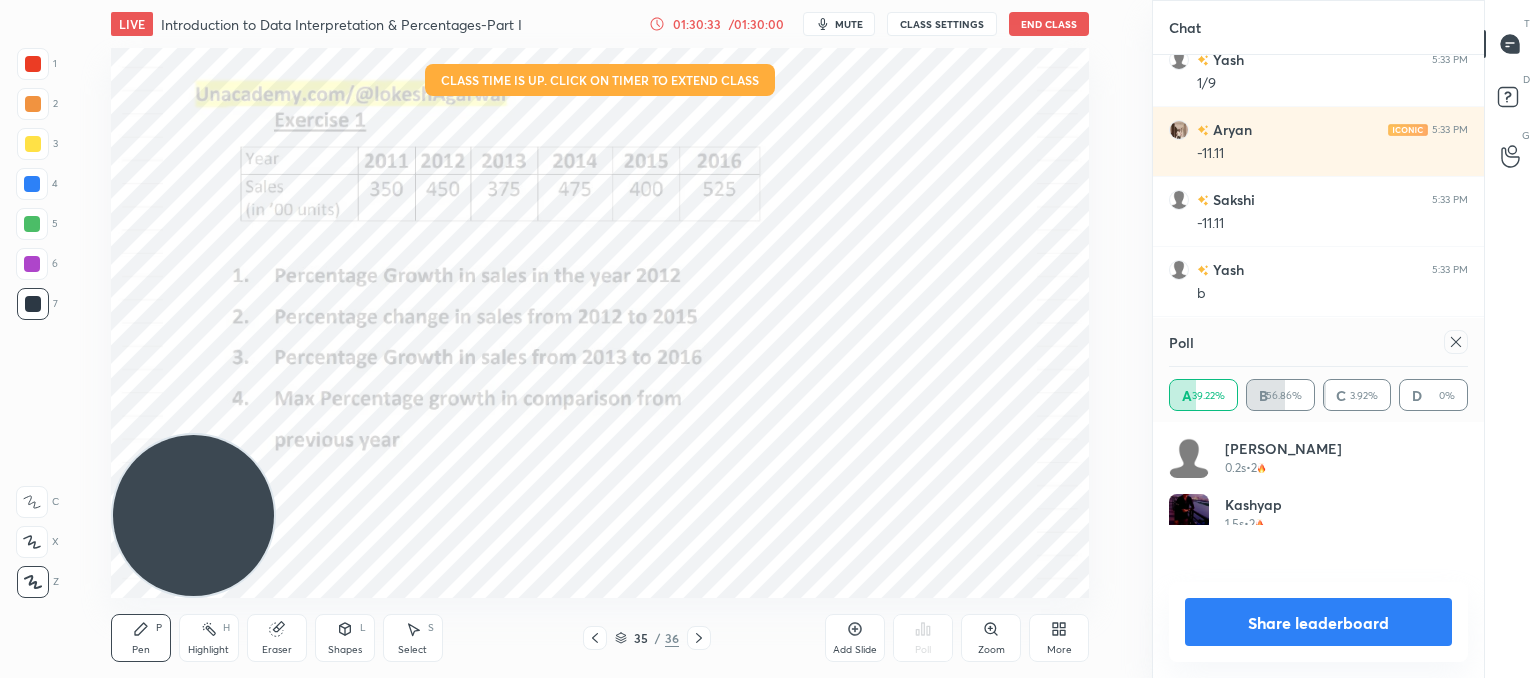 scroll, scrollTop: 6, scrollLeft: 6, axis: both 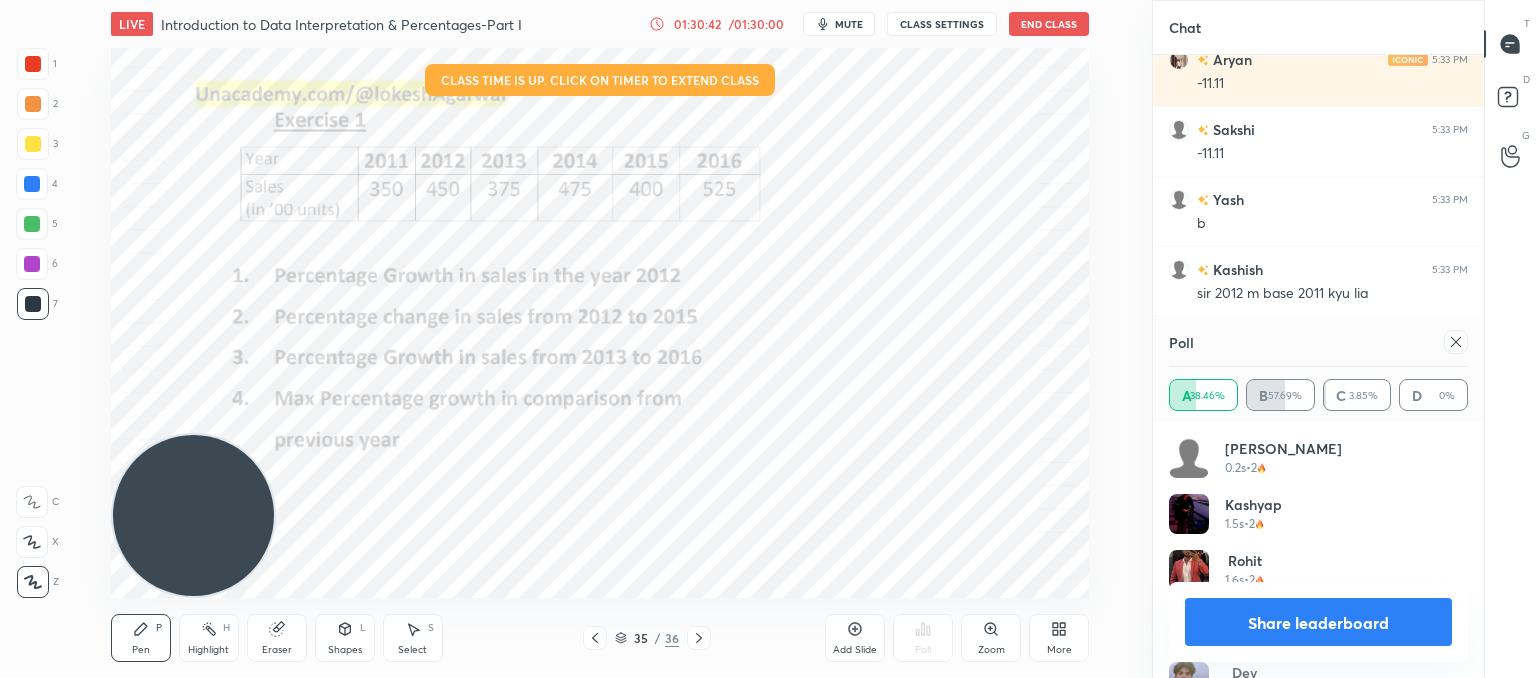 click at bounding box center [1456, 342] 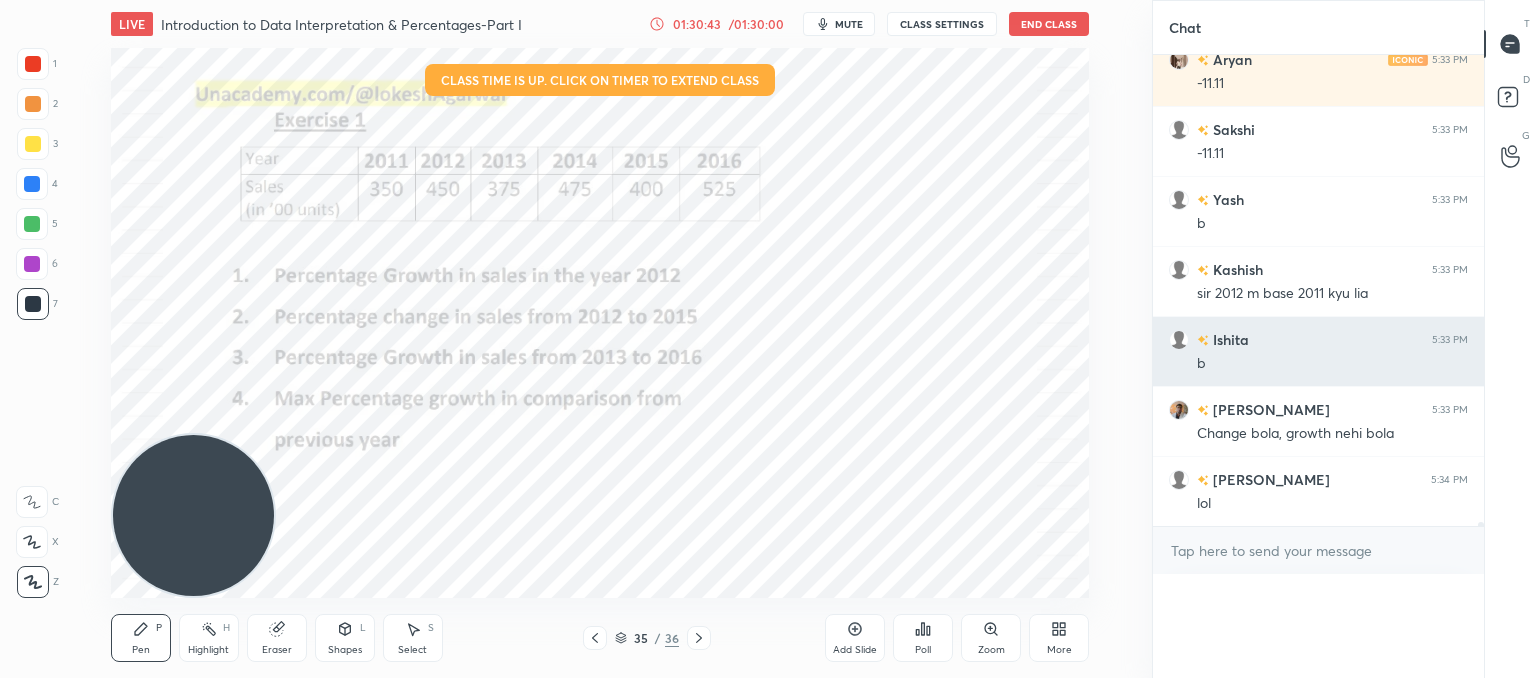 scroll, scrollTop: 0, scrollLeft: 0, axis: both 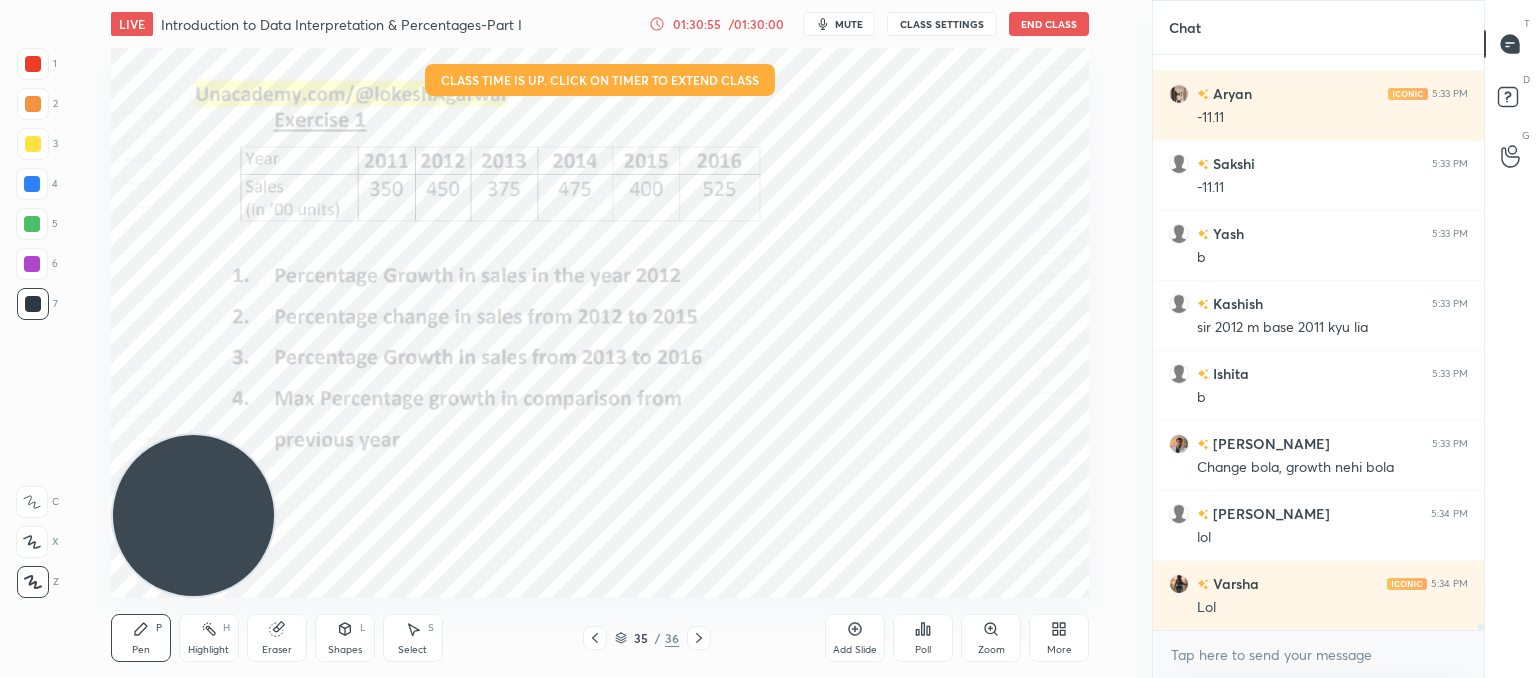 drag, startPoint x: 294, startPoint y: 637, endPoint x: 352, endPoint y: 616, distance: 61.68468 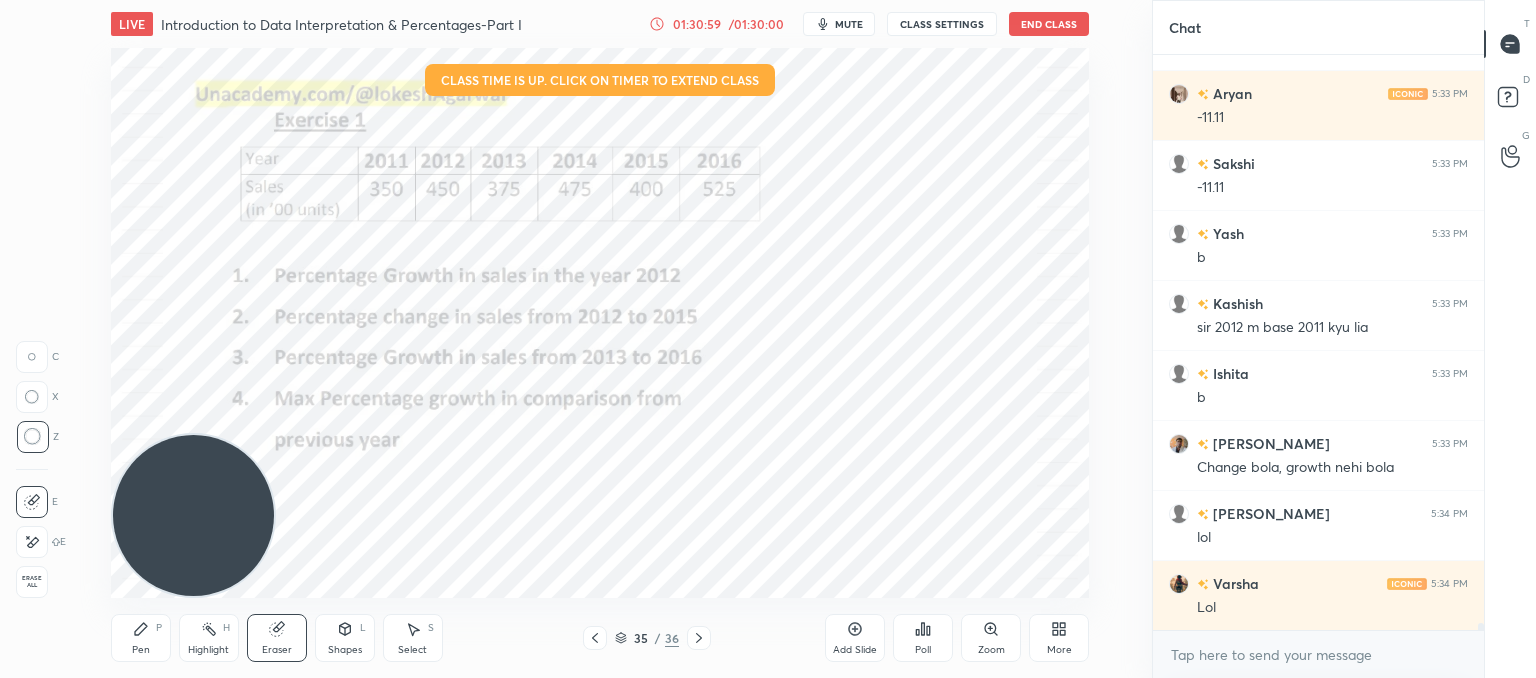 click on "Pen P" at bounding box center (141, 638) 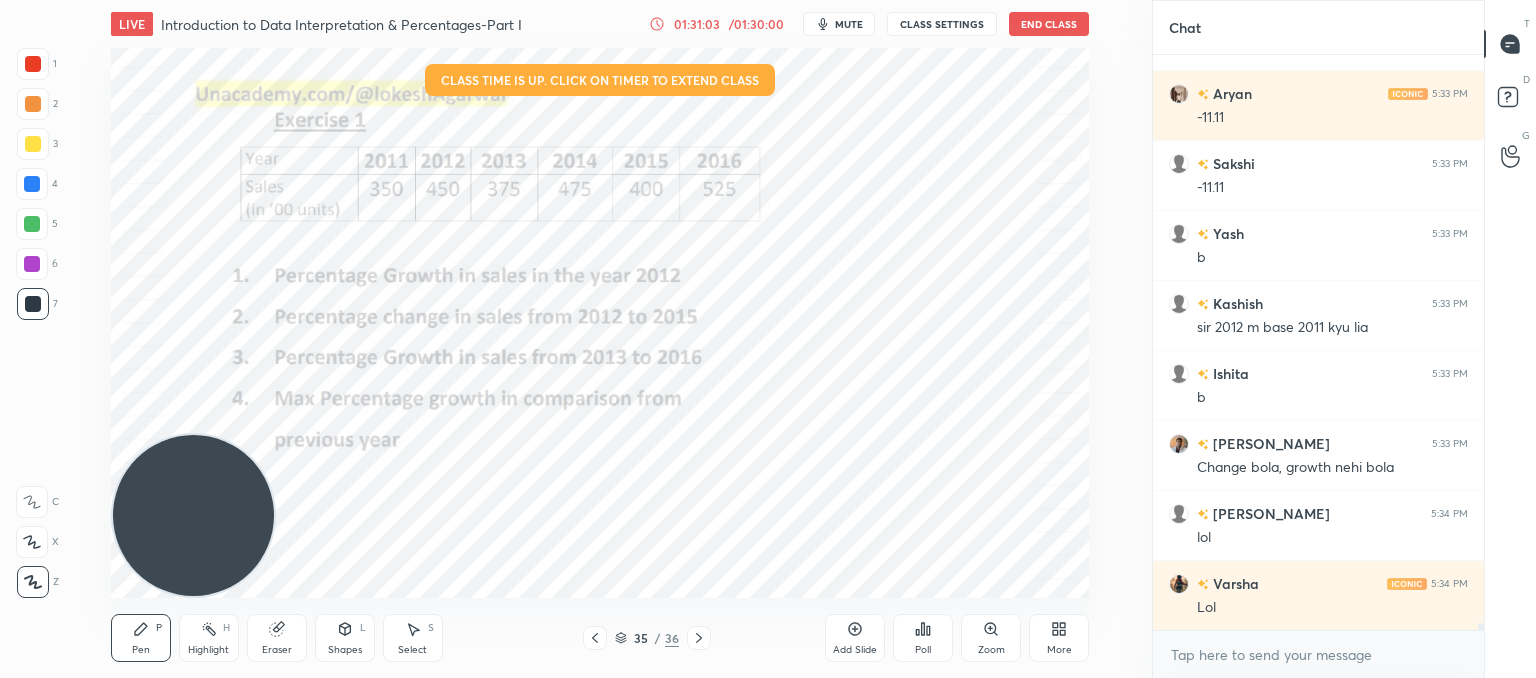 drag, startPoint x: 854, startPoint y: 633, endPoint x: 844, endPoint y: 608, distance: 26.925823 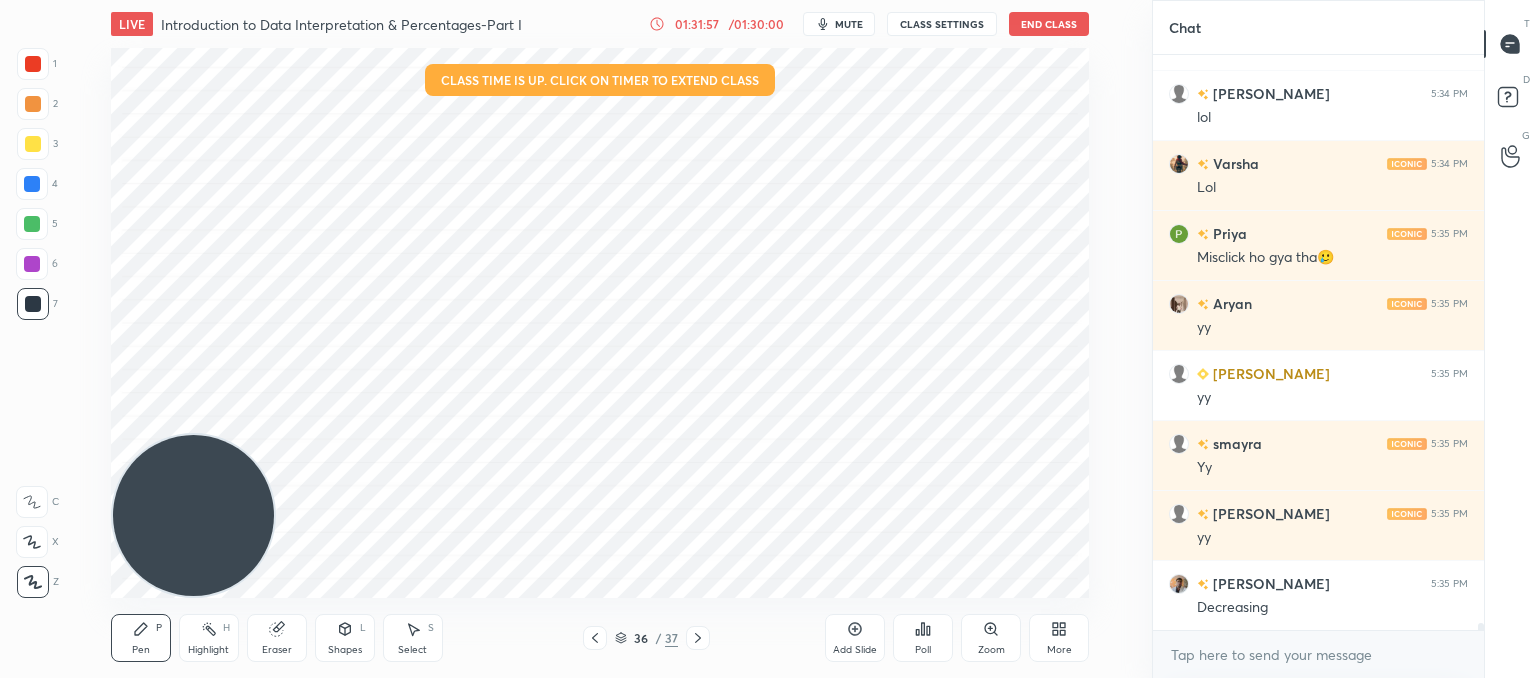 scroll, scrollTop: 49472, scrollLeft: 0, axis: vertical 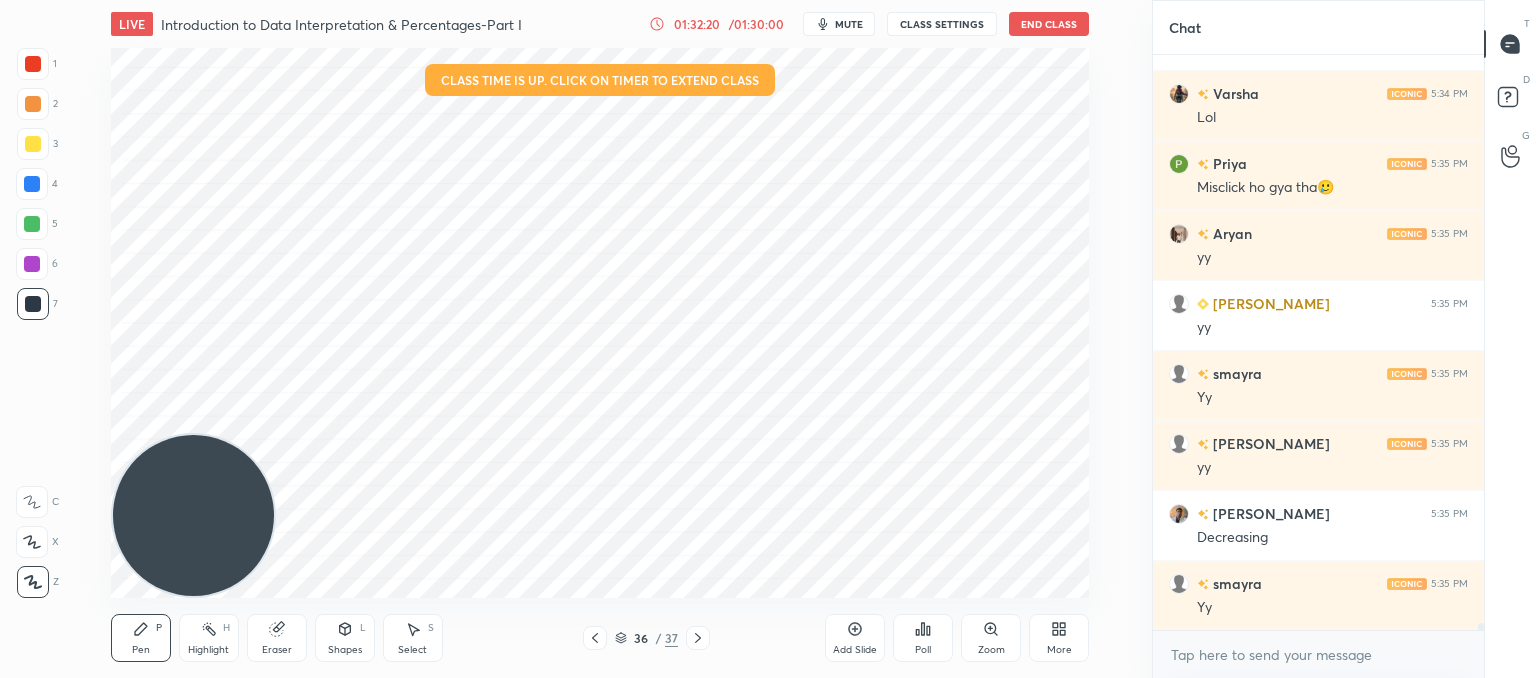 click 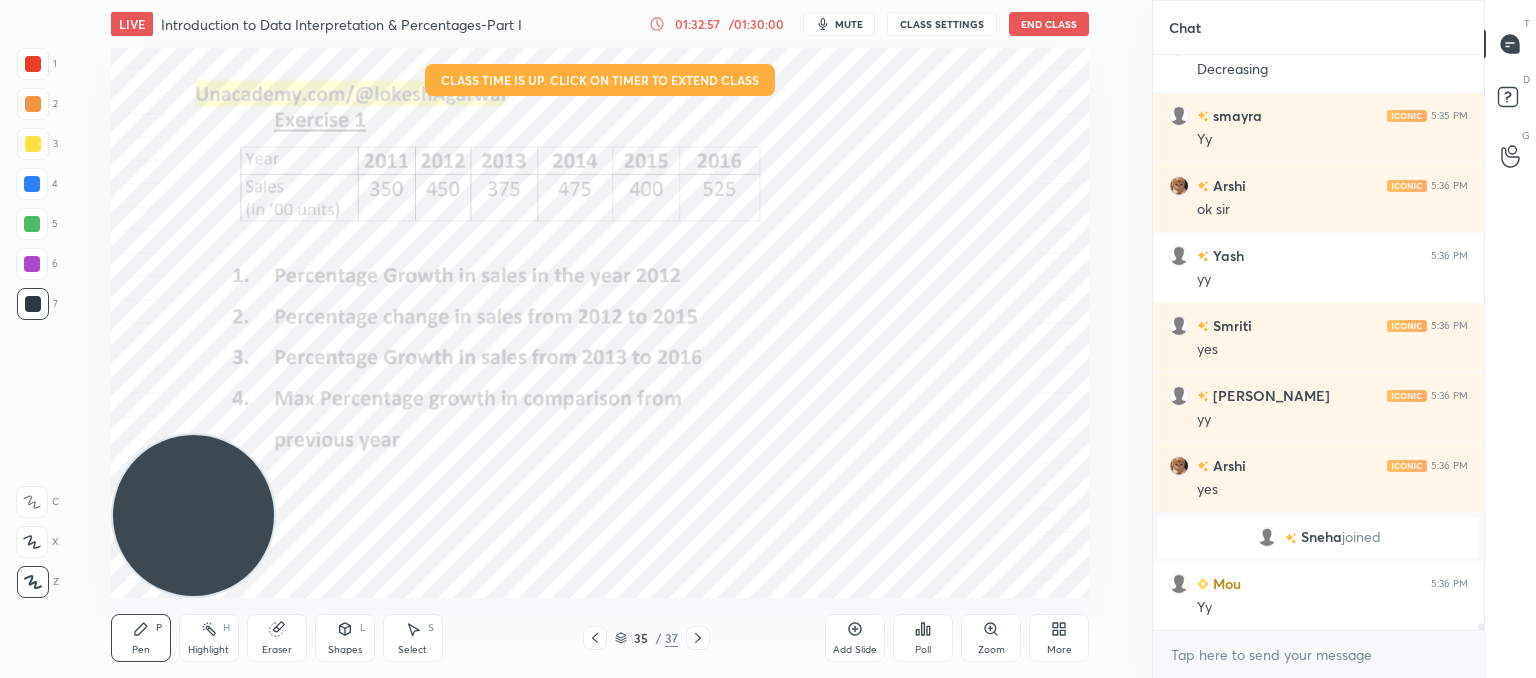 scroll, scrollTop: 49112, scrollLeft: 0, axis: vertical 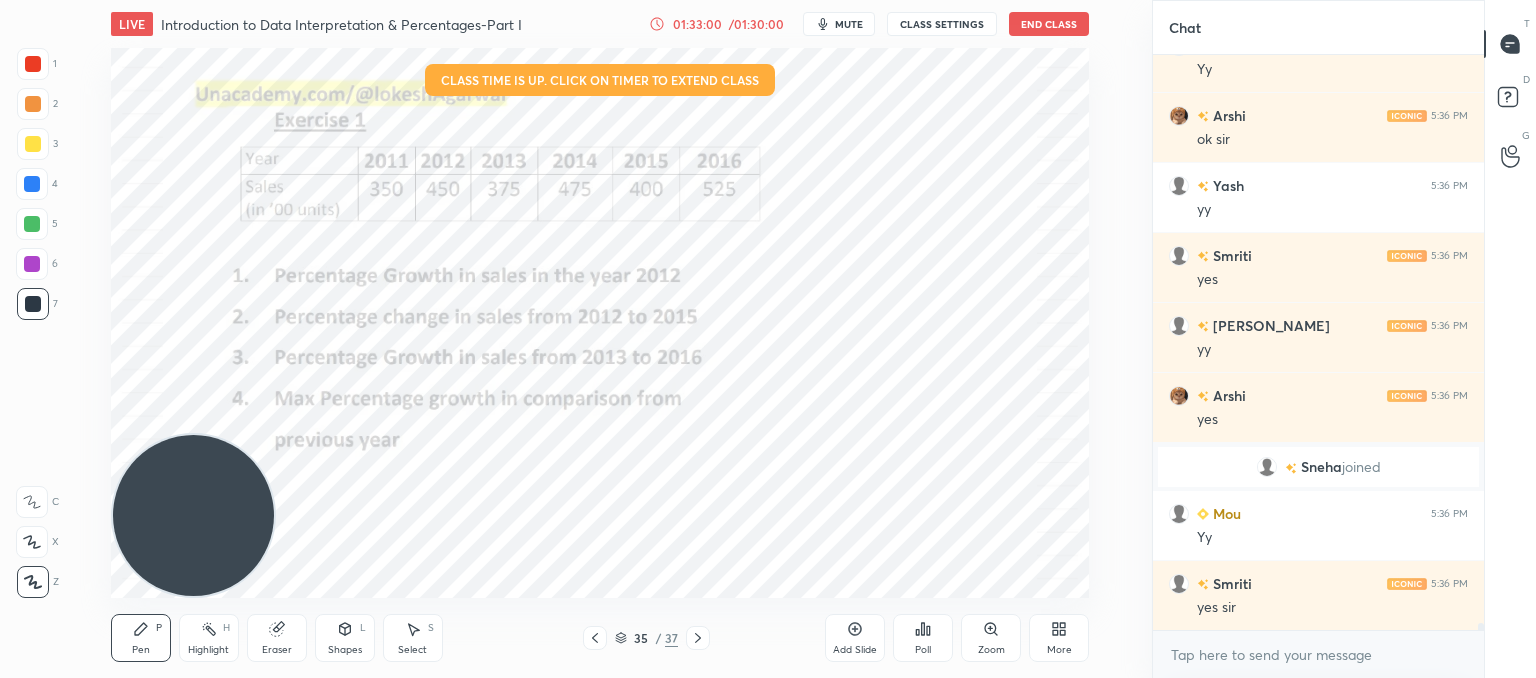 click 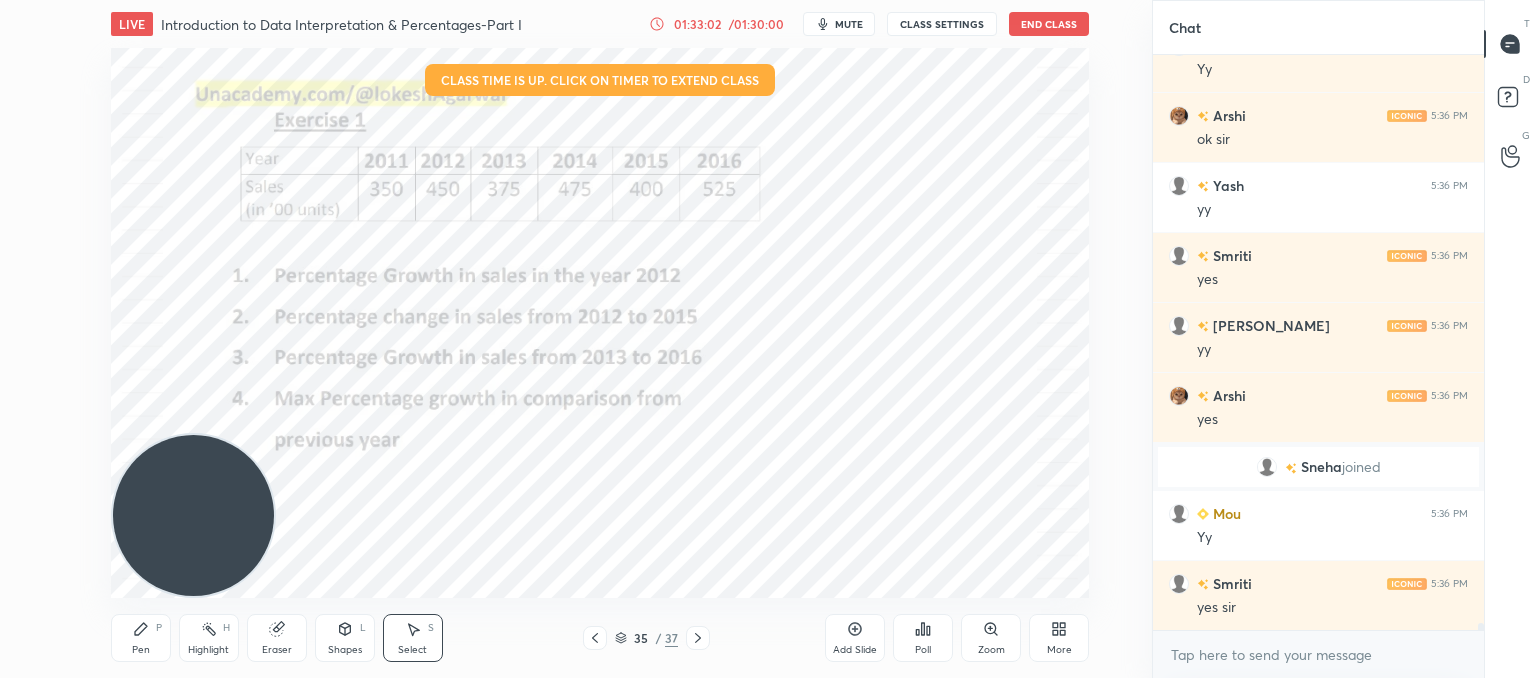 scroll, scrollTop: 49182, scrollLeft: 0, axis: vertical 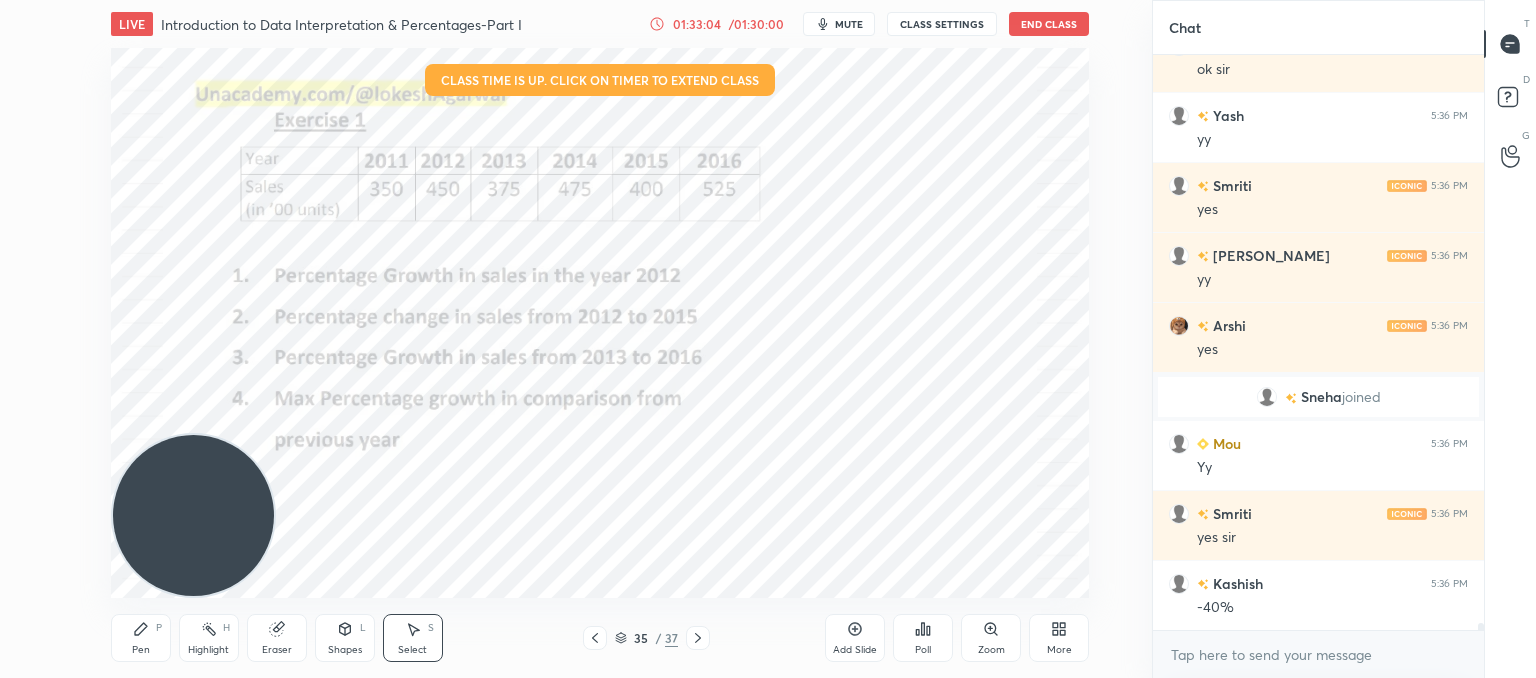 drag, startPoint x: 224, startPoint y: 637, endPoint x: 211, endPoint y: 640, distance: 13.341664 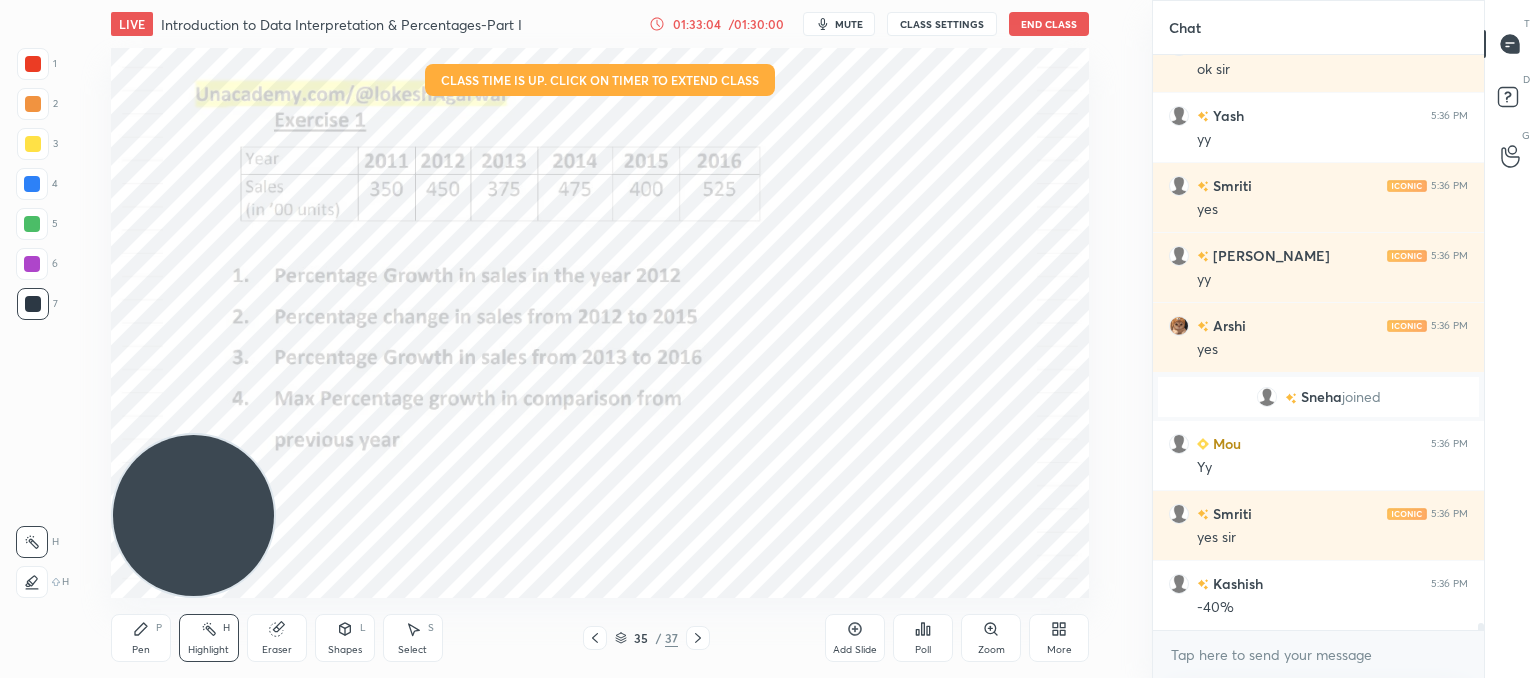 drag, startPoint x: 140, startPoint y: 642, endPoint x: 153, endPoint y: 637, distance: 13.928389 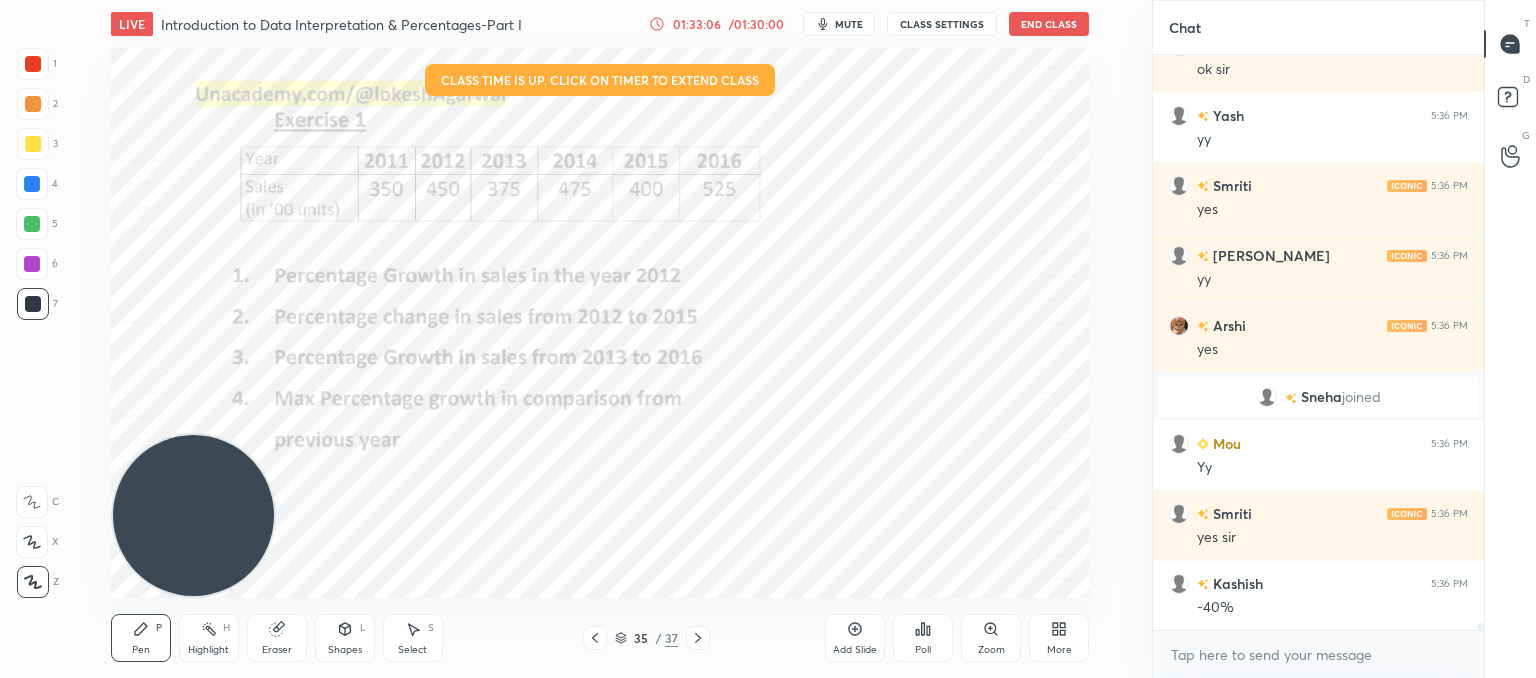 click on "Pen P Highlight H Eraser Shapes L Select S 35 / 37 Add Slide Poll Zoom More" at bounding box center (600, 638) 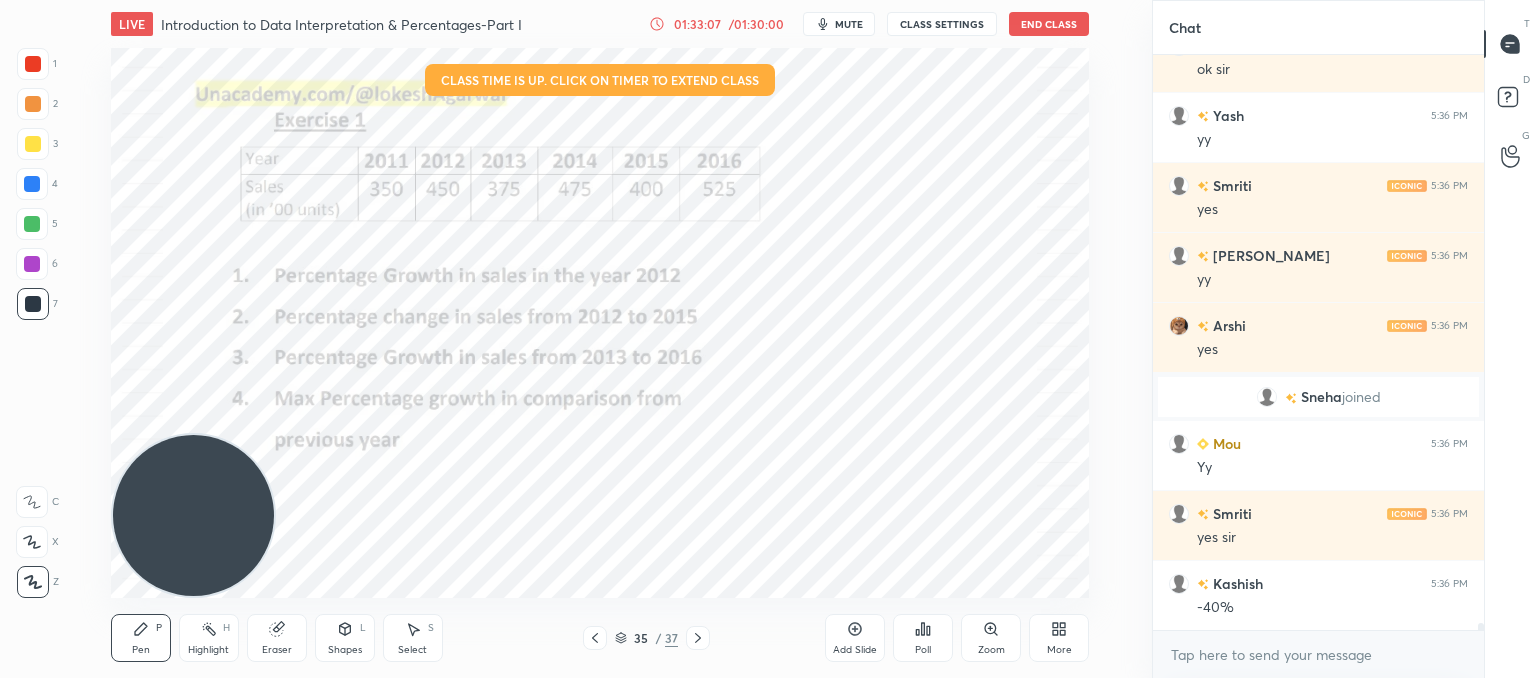 click 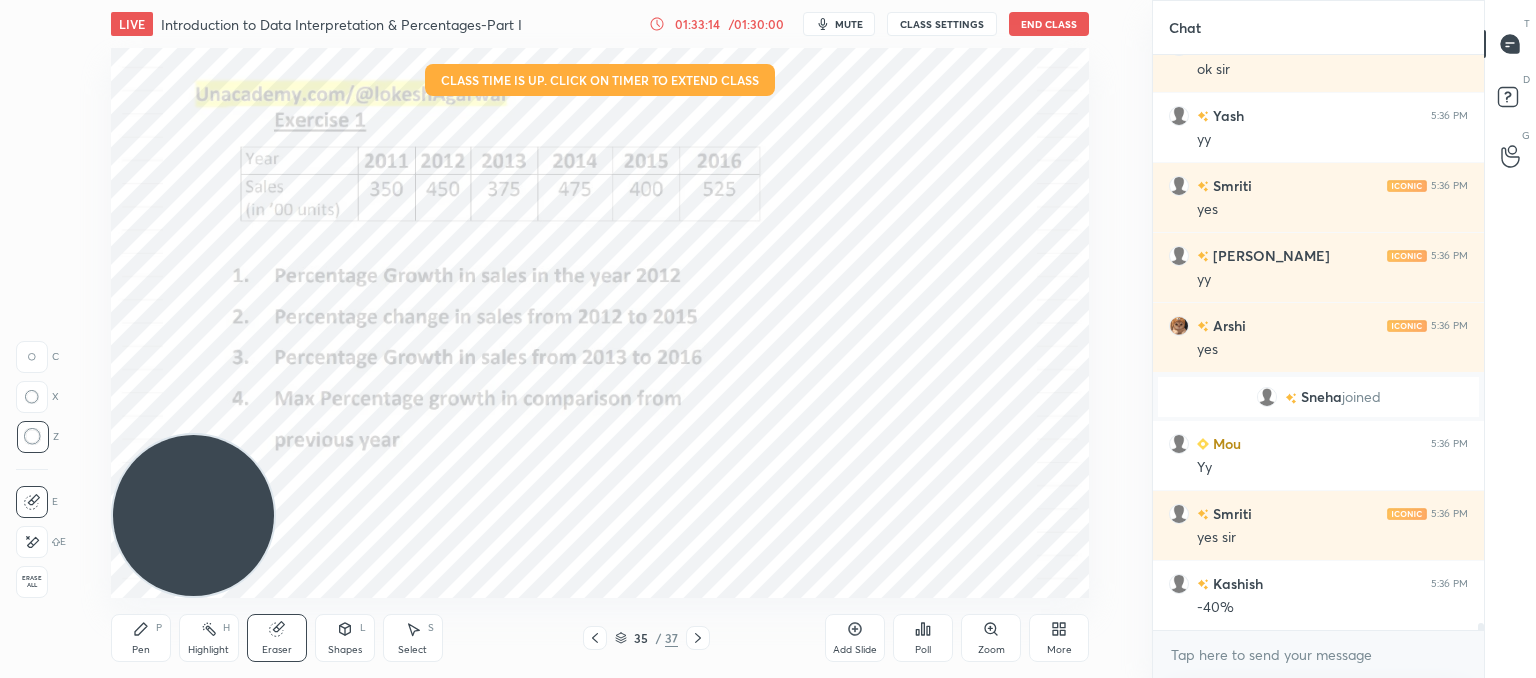 scroll, scrollTop: 49230, scrollLeft: 0, axis: vertical 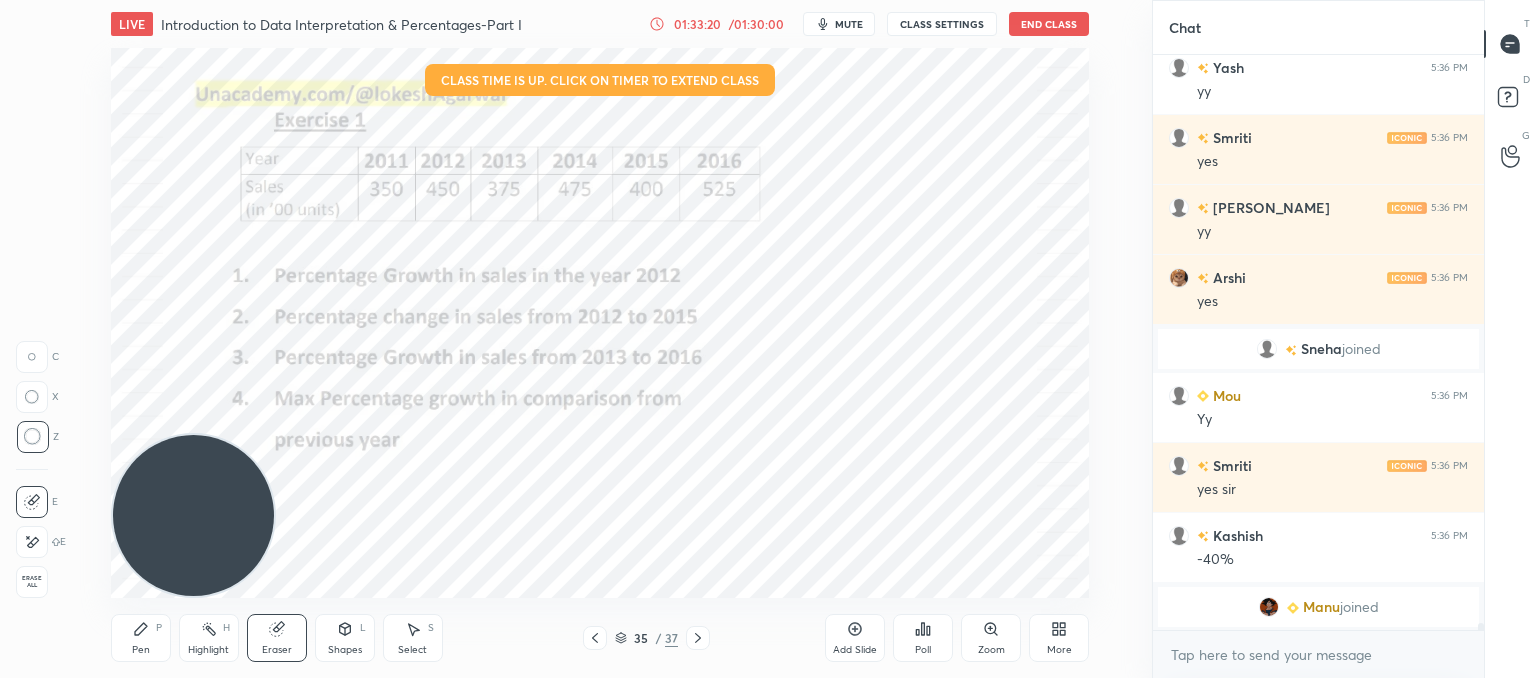 drag, startPoint x: 128, startPoint y: 629, endPoint x: 213, endPoint y: 488, distance: 164.63899 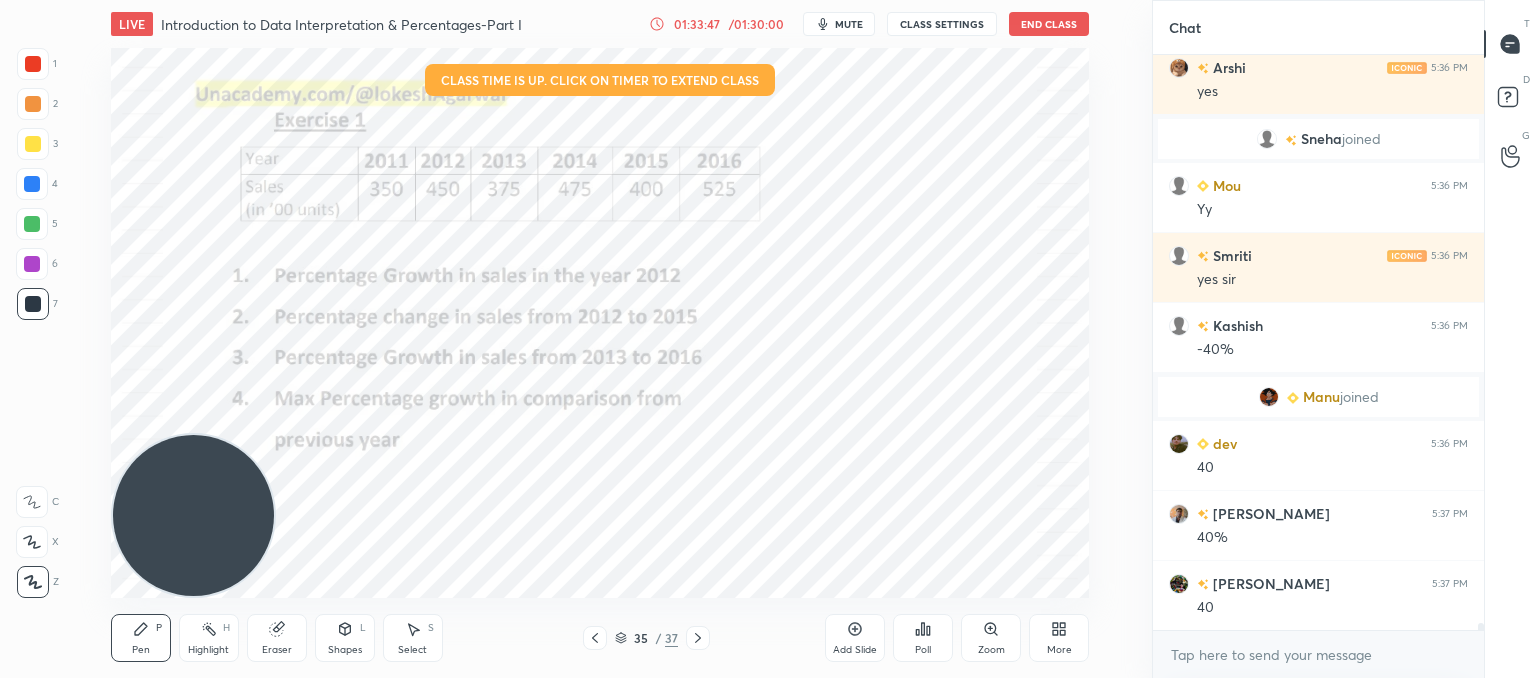scroll, scrollTop: 49430, scrollLeft: 0, axis: vertical 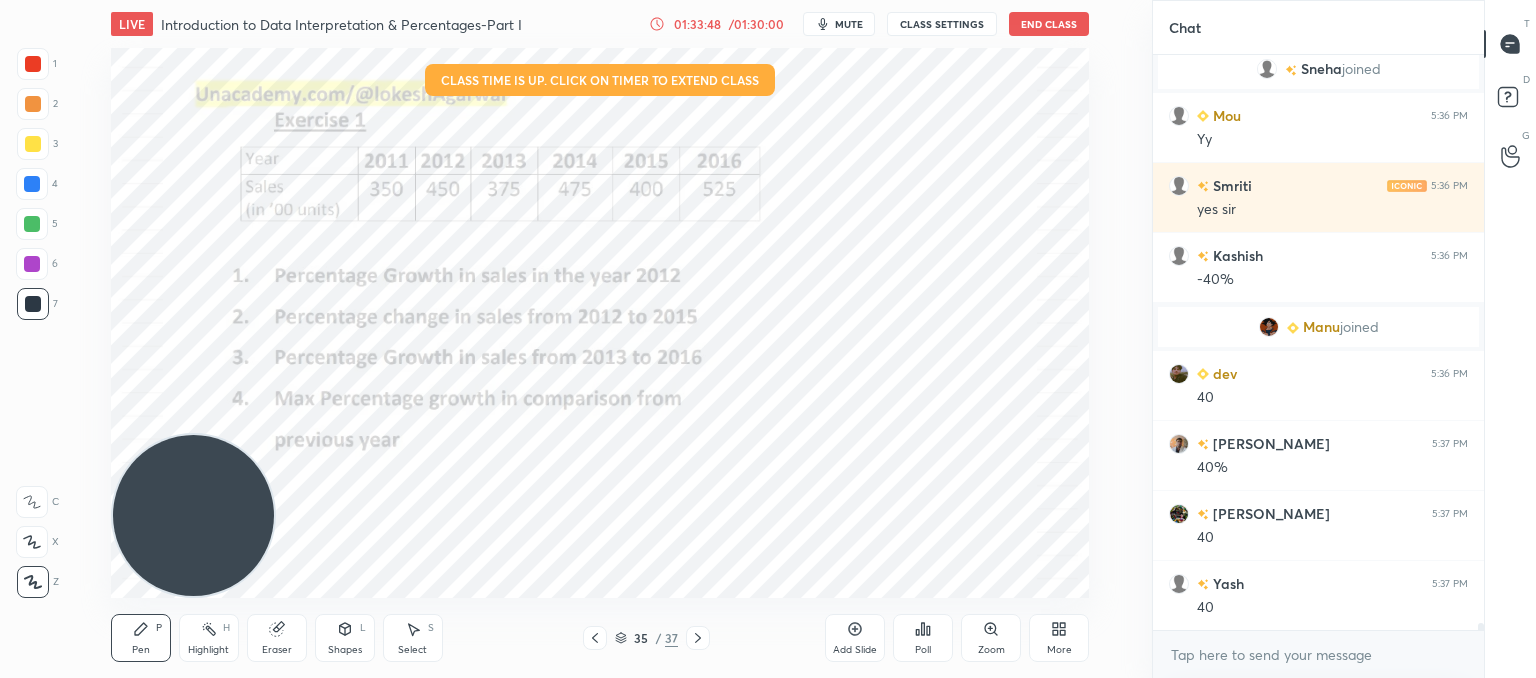 click on "Setting up your live class Class time is up.  Click on timer to extend class Poll for   secs No correct answer Start poll" at bounding box center (600, 323) 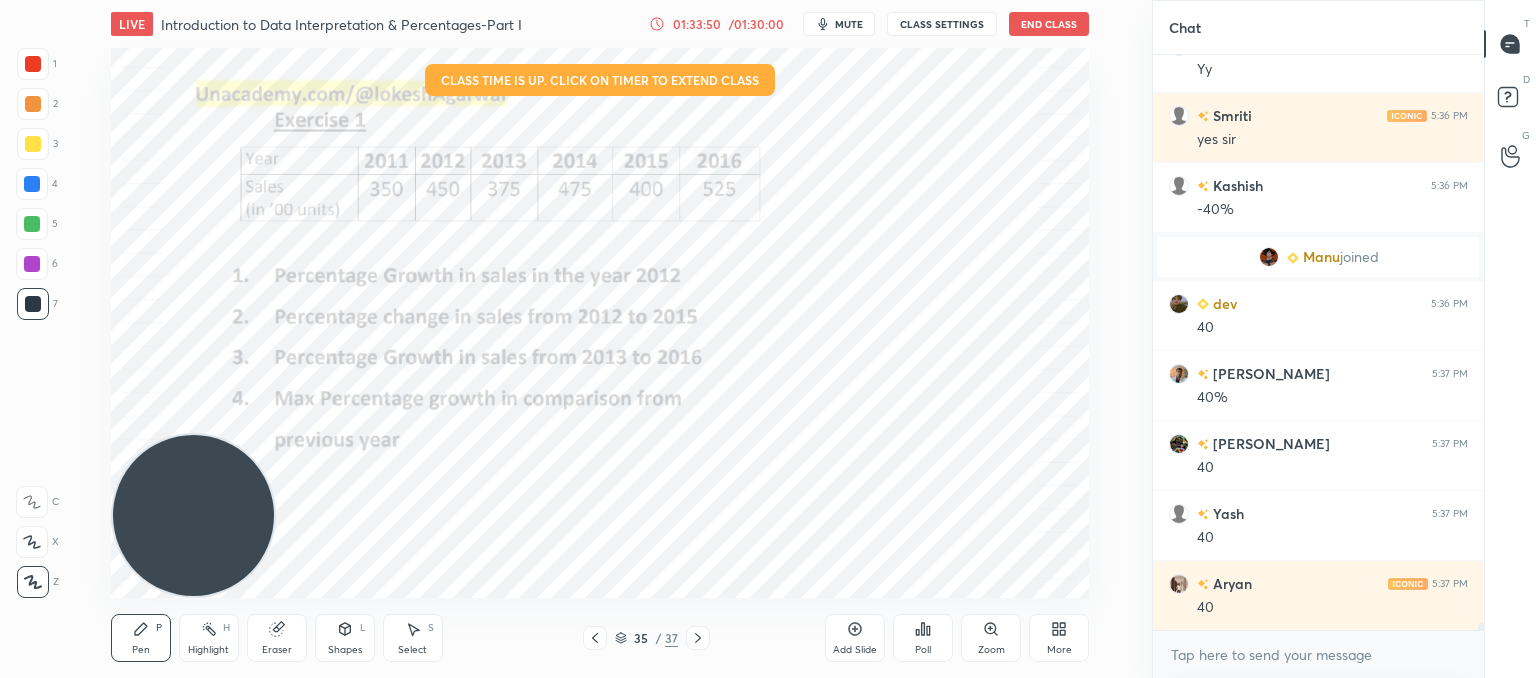 scroll, scrollTop: 49570, scrollLeft: 0, axis: vertical 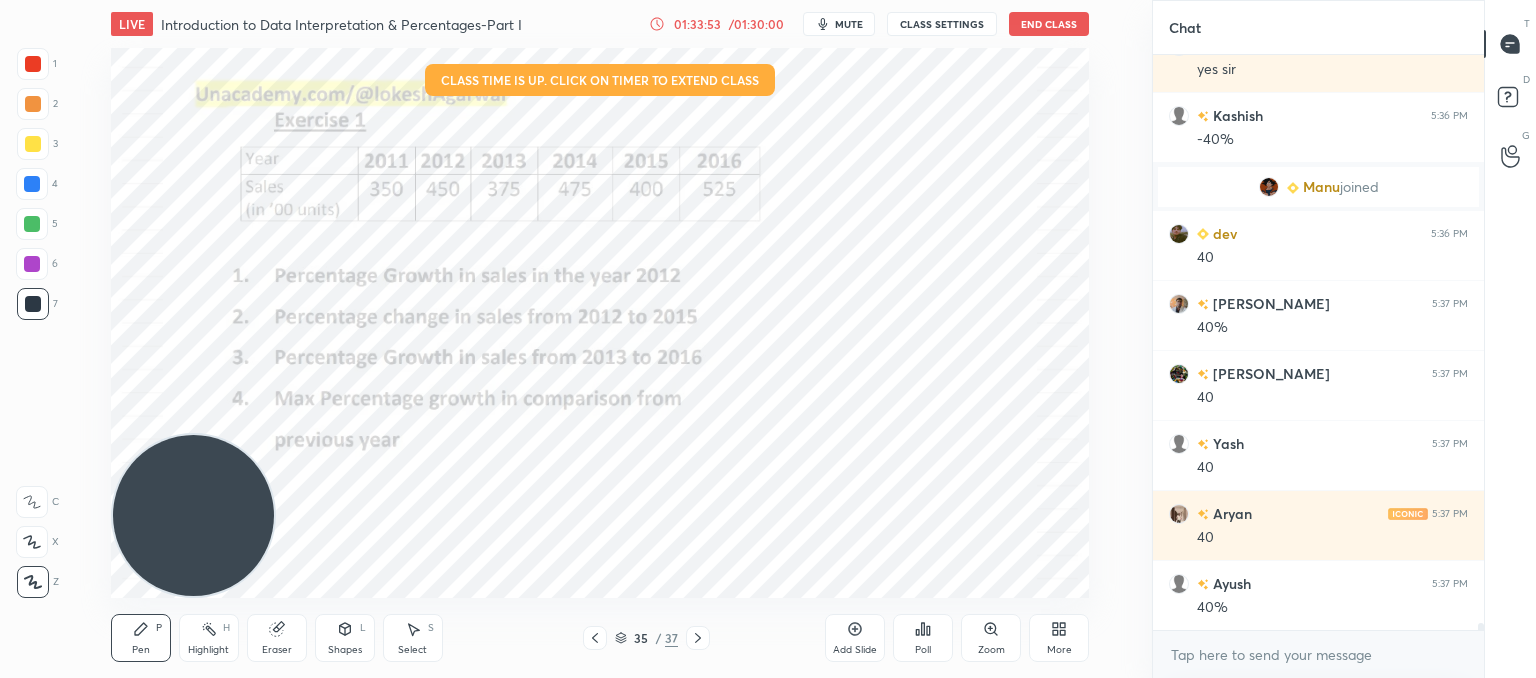 drag, startPoint x: 856, startPoint y: 634, endPoint x: 852, endPoint y: 605, distance: 29.274563 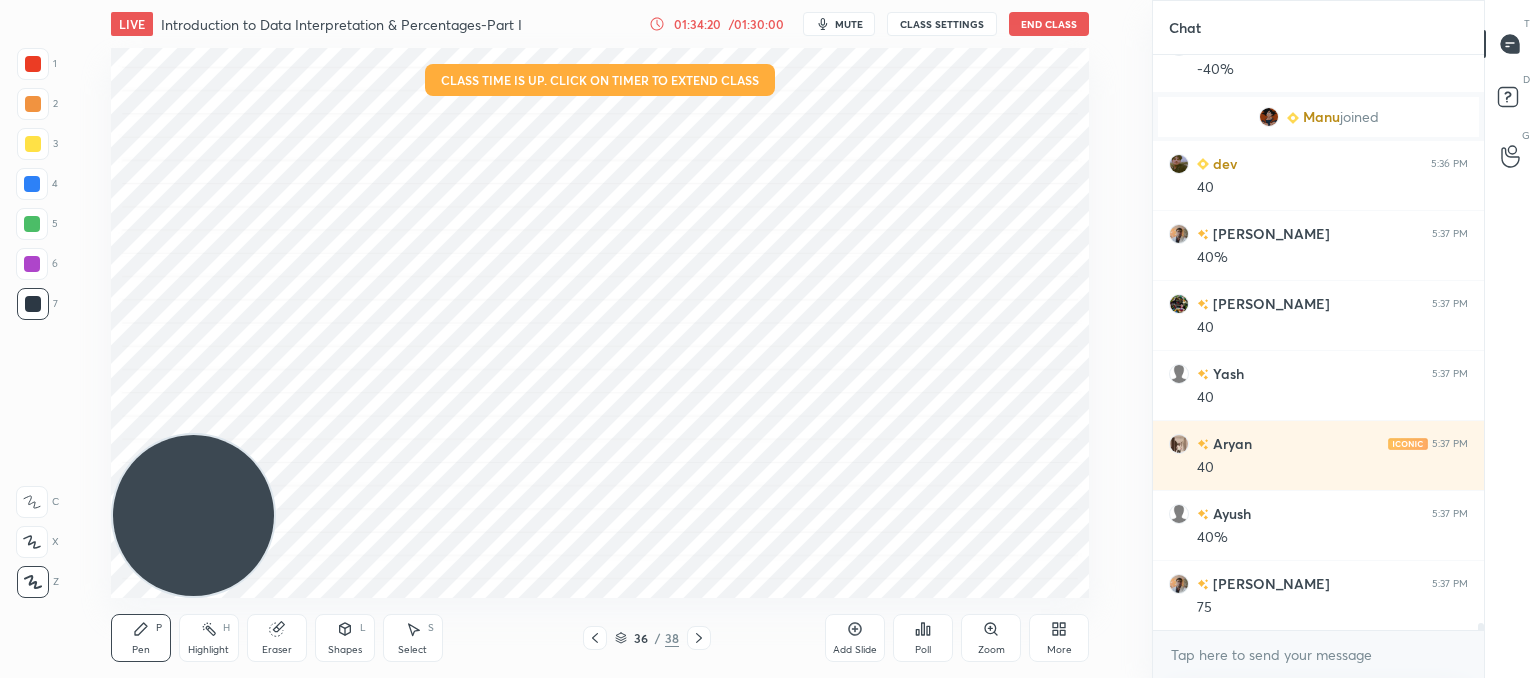 scroll, scrollTop: 49710, scrollLeft: 0, axis: vertical 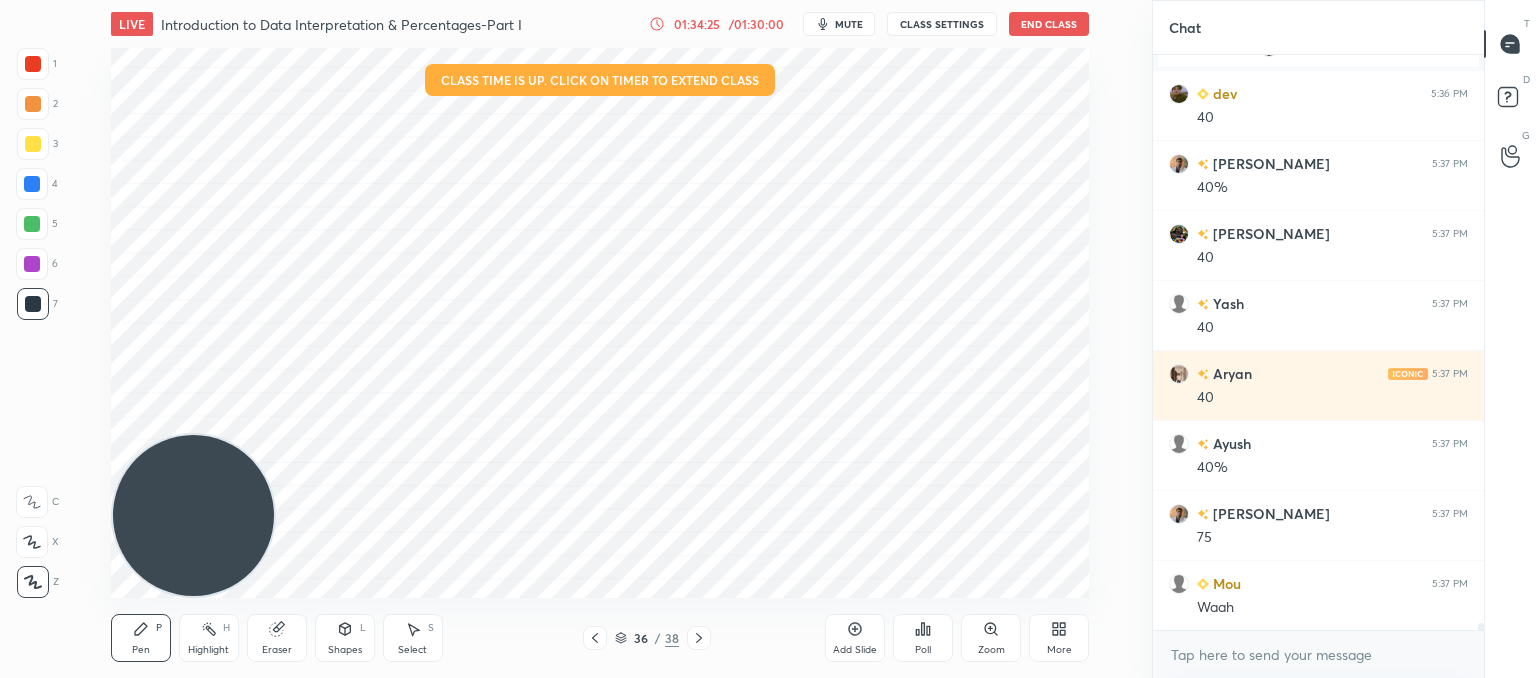 click 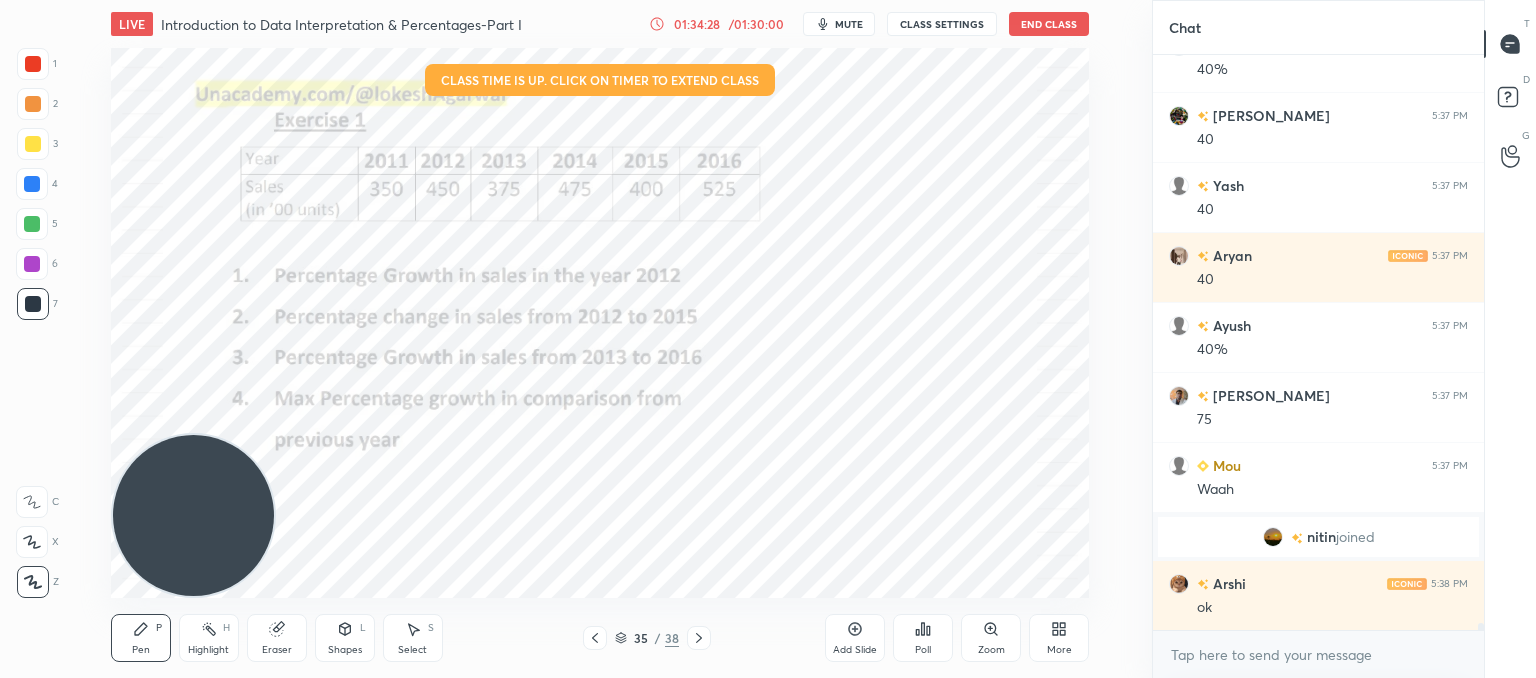 scroll, scrollTop: 49648, scrollLeft: 0, axis: vertical 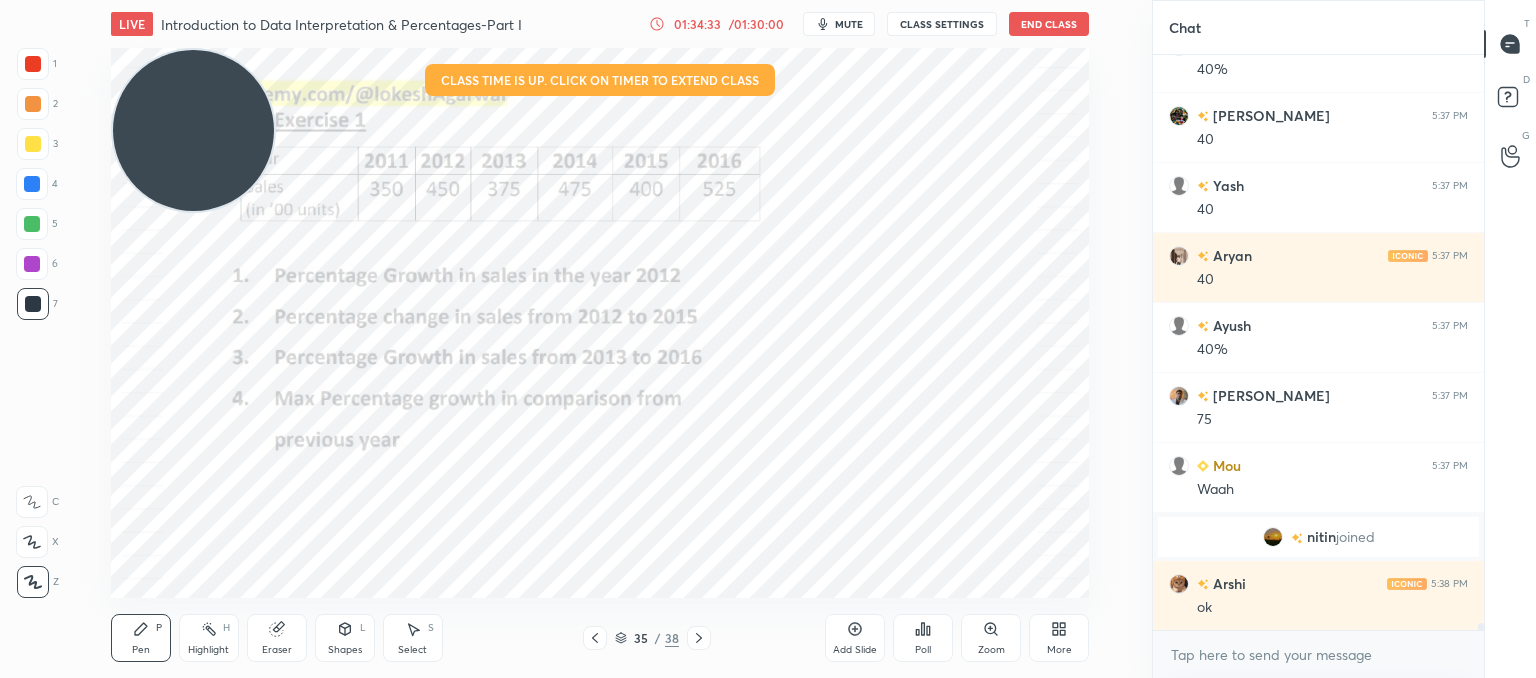 drag, startPoint x: 172, startPoint y: 470, endPoint x: 47, endPoint y: -57, distance: 541.62164 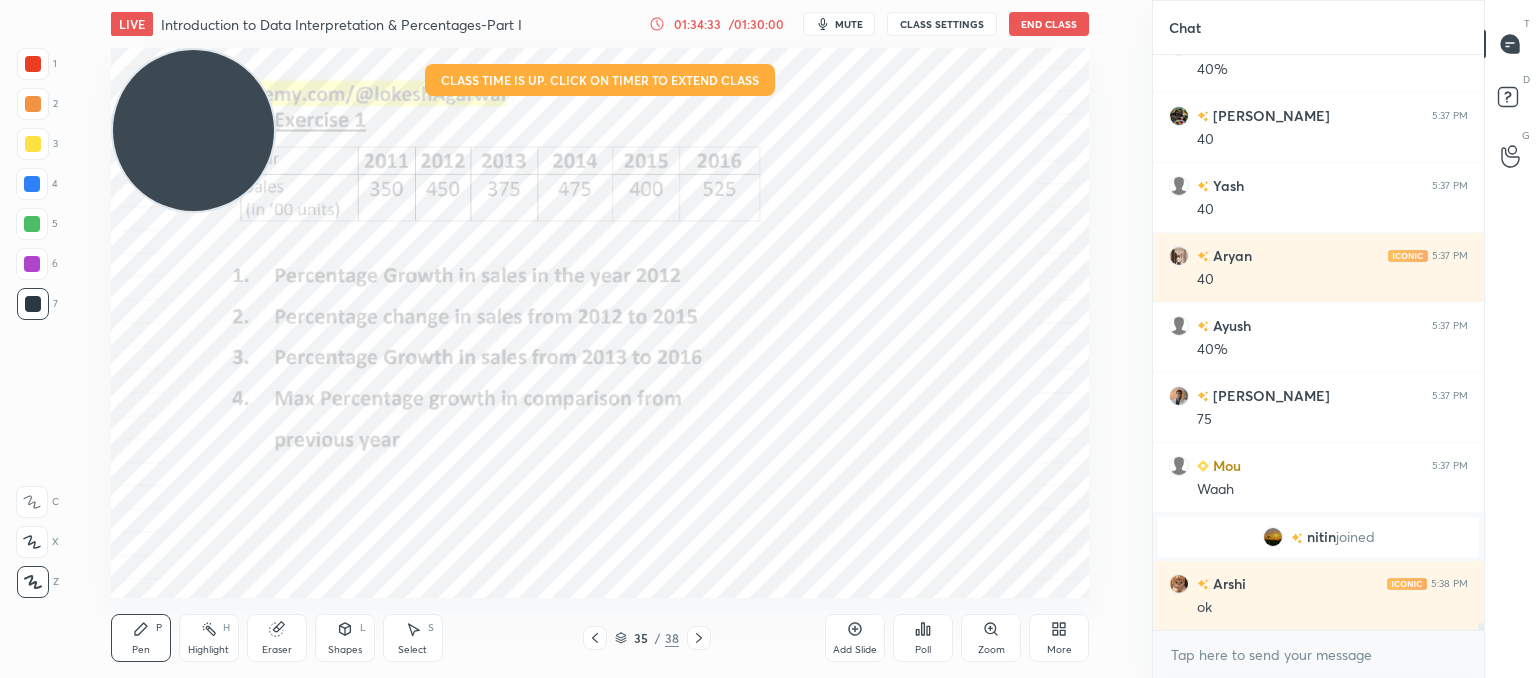 click on "1 2 3 4 5 6 7 C X Z C X Z E E Erase all   H H LIVE Introduction to Data Interpretation & Percentages-Part I 01:34:33 /  01:30:00 mute CLASS SETTINGS End Class Setting up your live class Class time is up.  Click on timer to extend class Poll for   secs No correct answer Start poll Back Introduction to Data Interpretation & Percentages-Part I • L1 of Booster Course on Data Interpretation for CAT & OMETs 2025 Lokesh Agarwal Pen P Highlight H Eraser Shapes L Select S 35 / 38 Add Slide Poll Zoom More Chat dev 5:36 PM 40 Subhajit 5:37 PM 40% Chandrani 5:37 PM 40 Yash 5:37 PM 40 Aryan 5:37 PM 40 Ayush 5:37 PM 40% Subhajit 5:37 PM 75 Mou 5:37 PM Waah nitin  joined Arshi 5:38 PM ok JUMP TO LATEST Enable hand raising Enable raise hand to speak to learners. Once enabled, chat will be turned off temporarily. Enable x   introducing Raise a hand with a doubt Now learners can raise their hand along with a doubt  How it works? Priya Asked a doubt 1 Please help me with this doubt Pick this doubt NEW DOUBTS ASKED Got it T D" at bounding box center [768, 0] 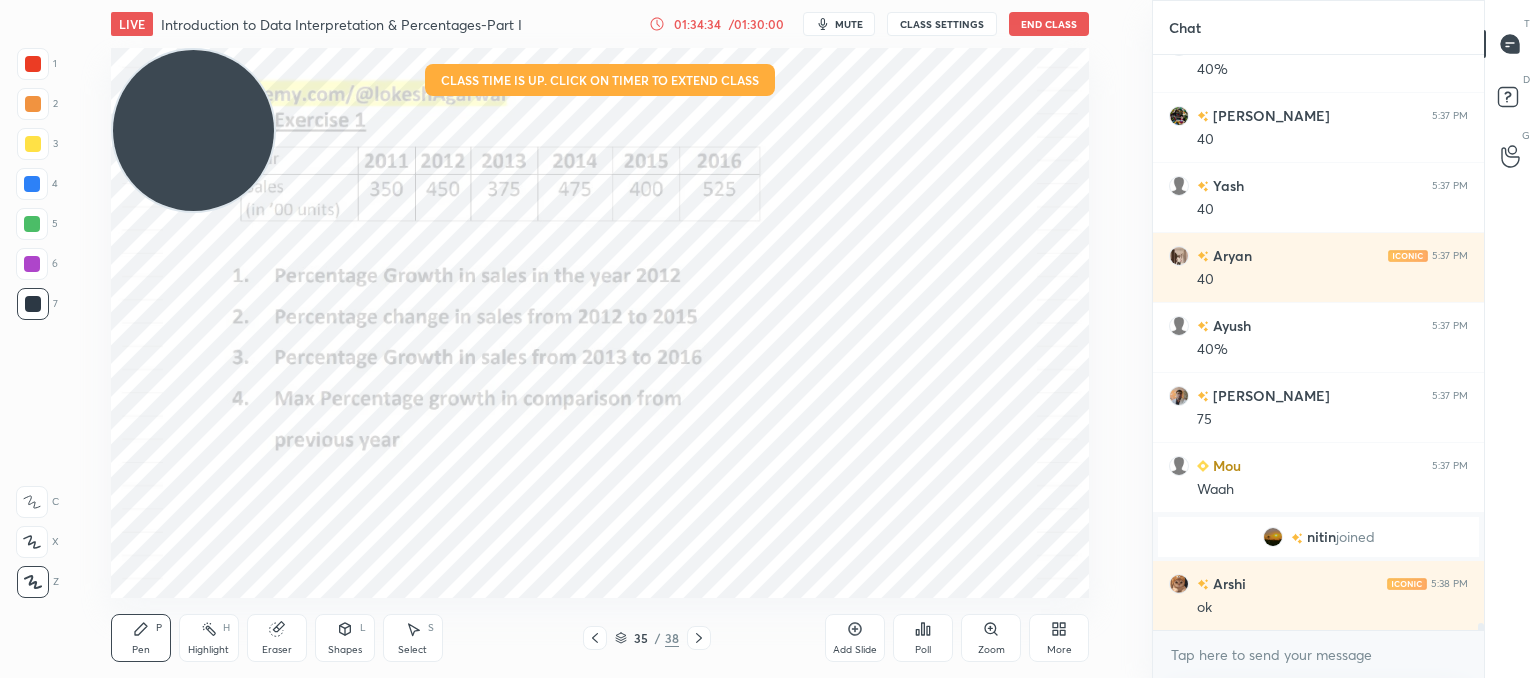 drag, startPoint x: 270, startPoint y: 637, endPoint x: 280, endPoint y: 610, distance: 28.79236 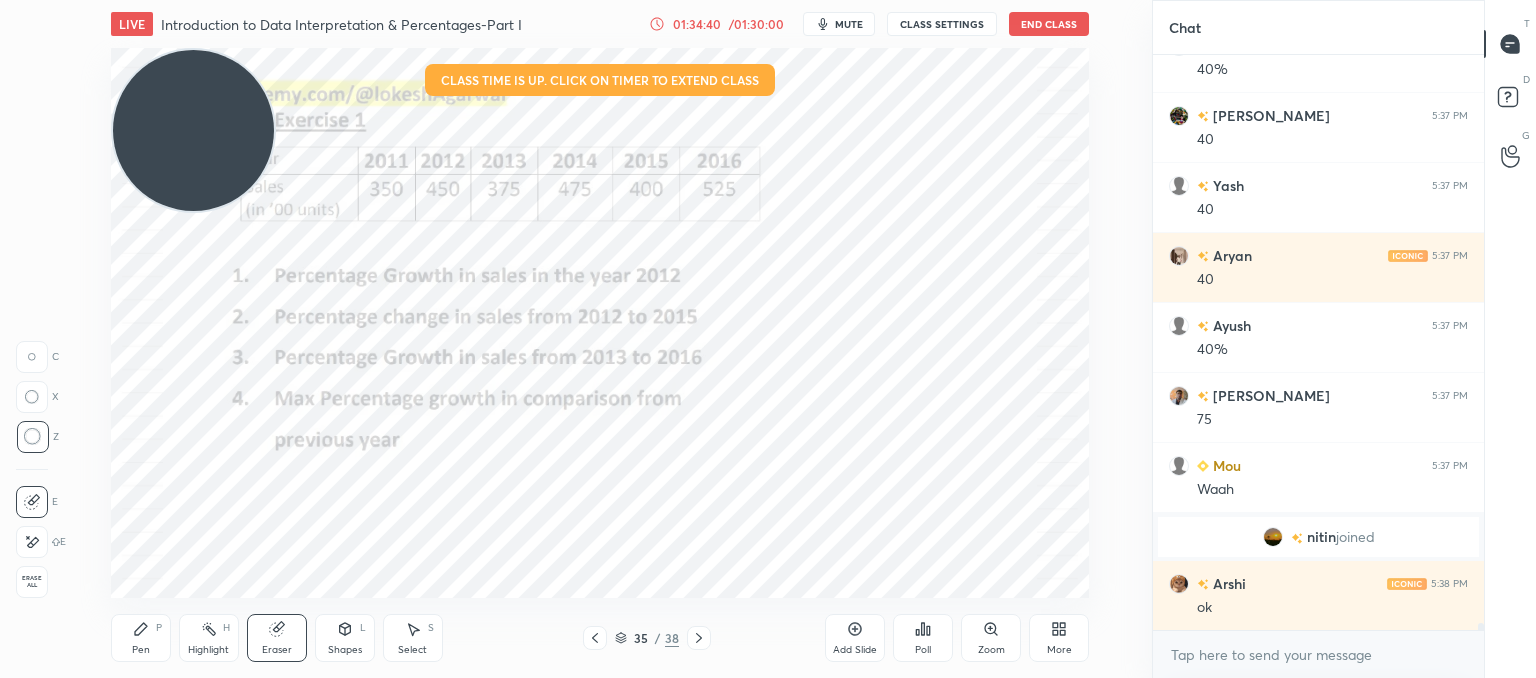 click 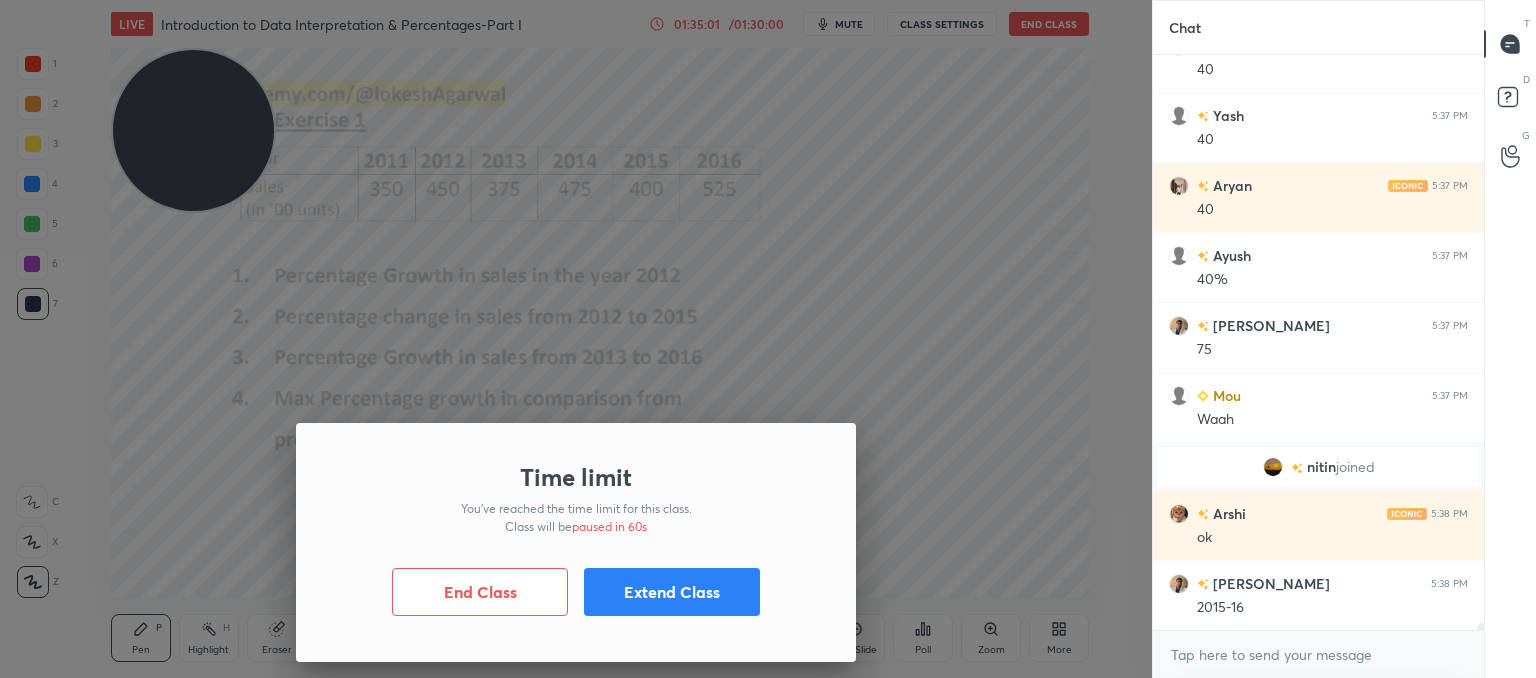scroll, scrollTop: 49788, scrollLeft: 0, axis: vertical 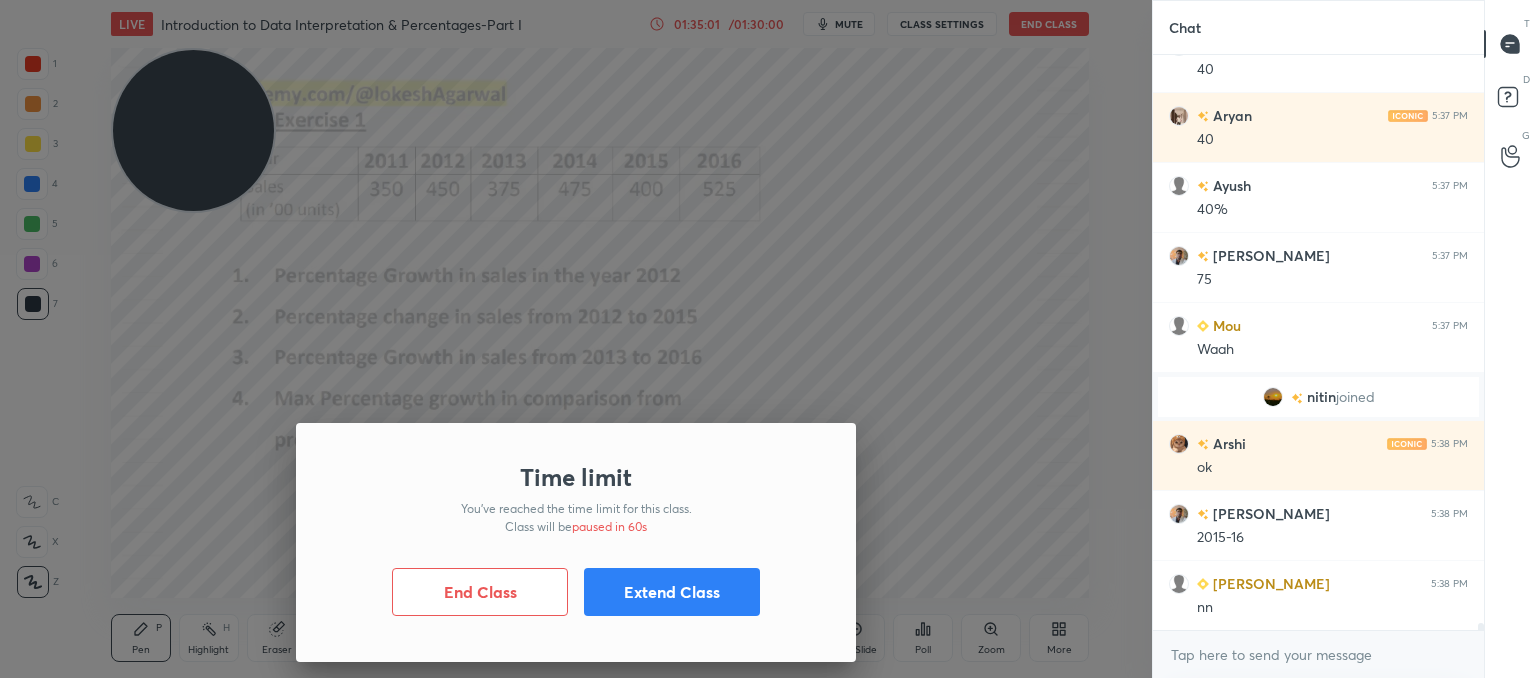 click on "Time limit You’ve reached the time limit for this class. Class will be   paused in 60s End Class Extend Class" at bounding box center [576, 339] 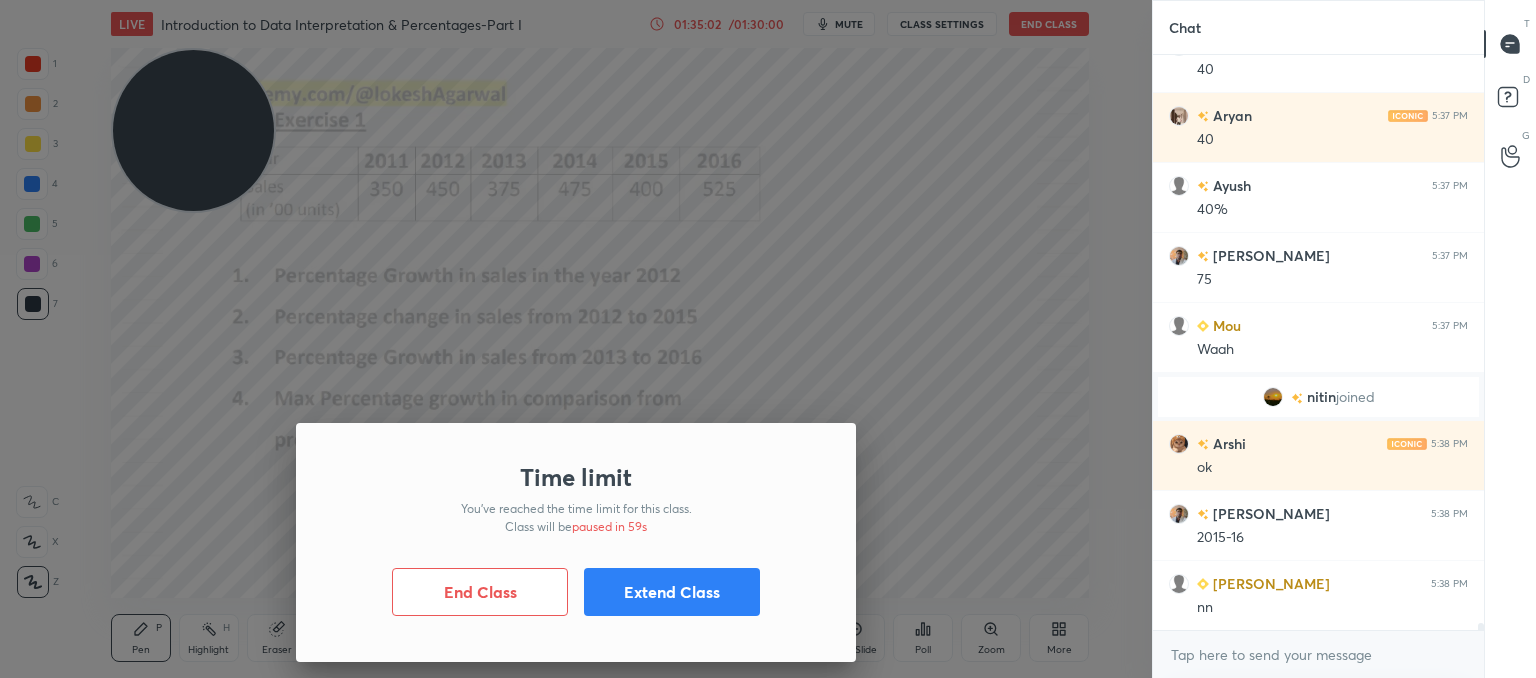 click on "Extend Class" at bounding box center (672, 592) 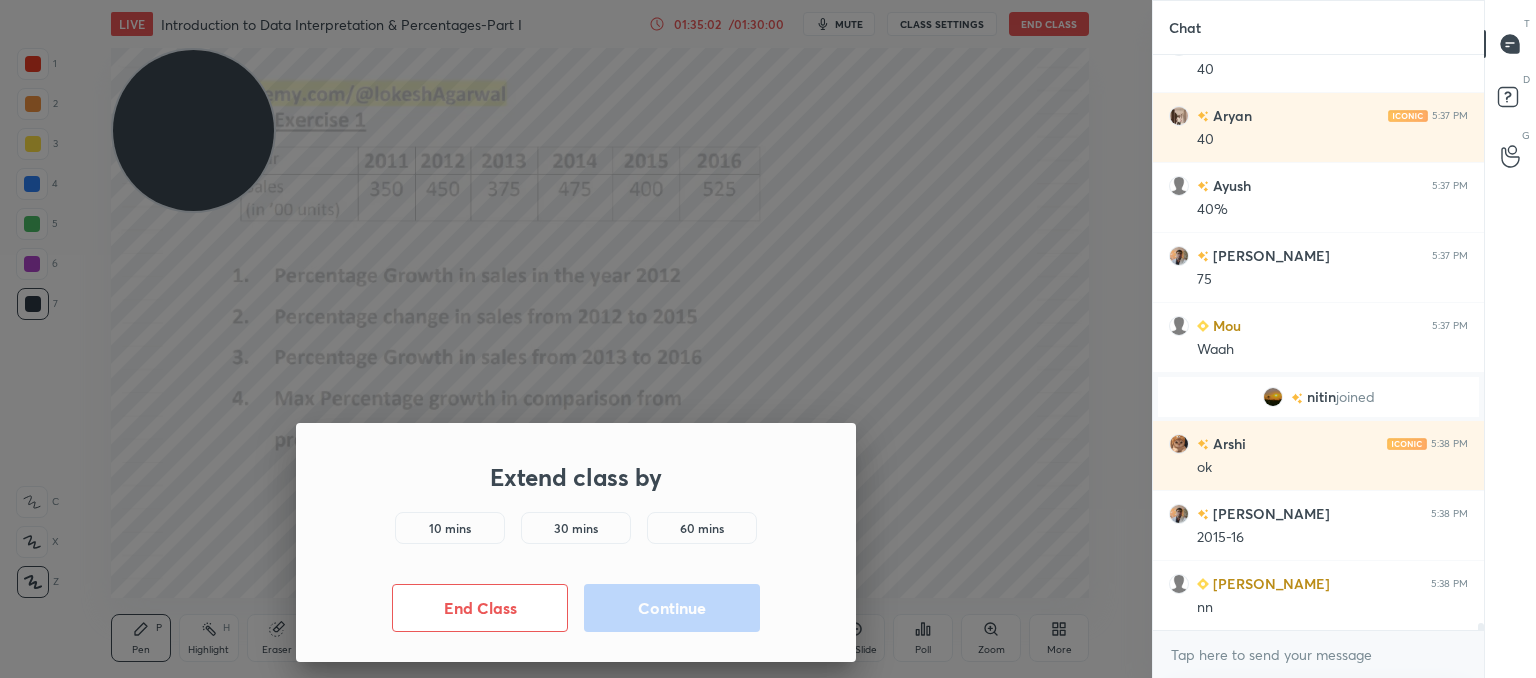 drag, startPoint x: 474, startPoint y: 513, endPoint x: 496, endPoint y: 531, distance: 28.42534 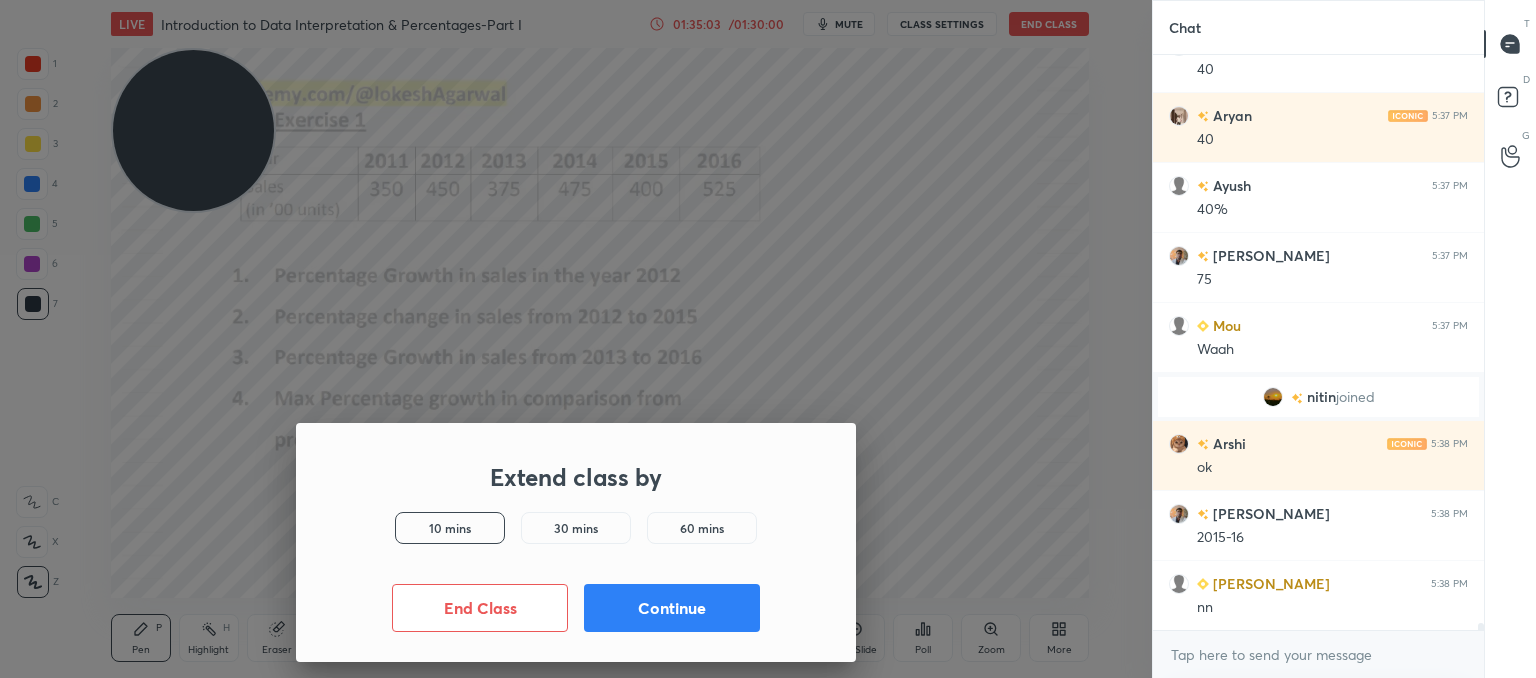 scroll, scrollTop: 49858, scrollLeft: 0, axis: vertical 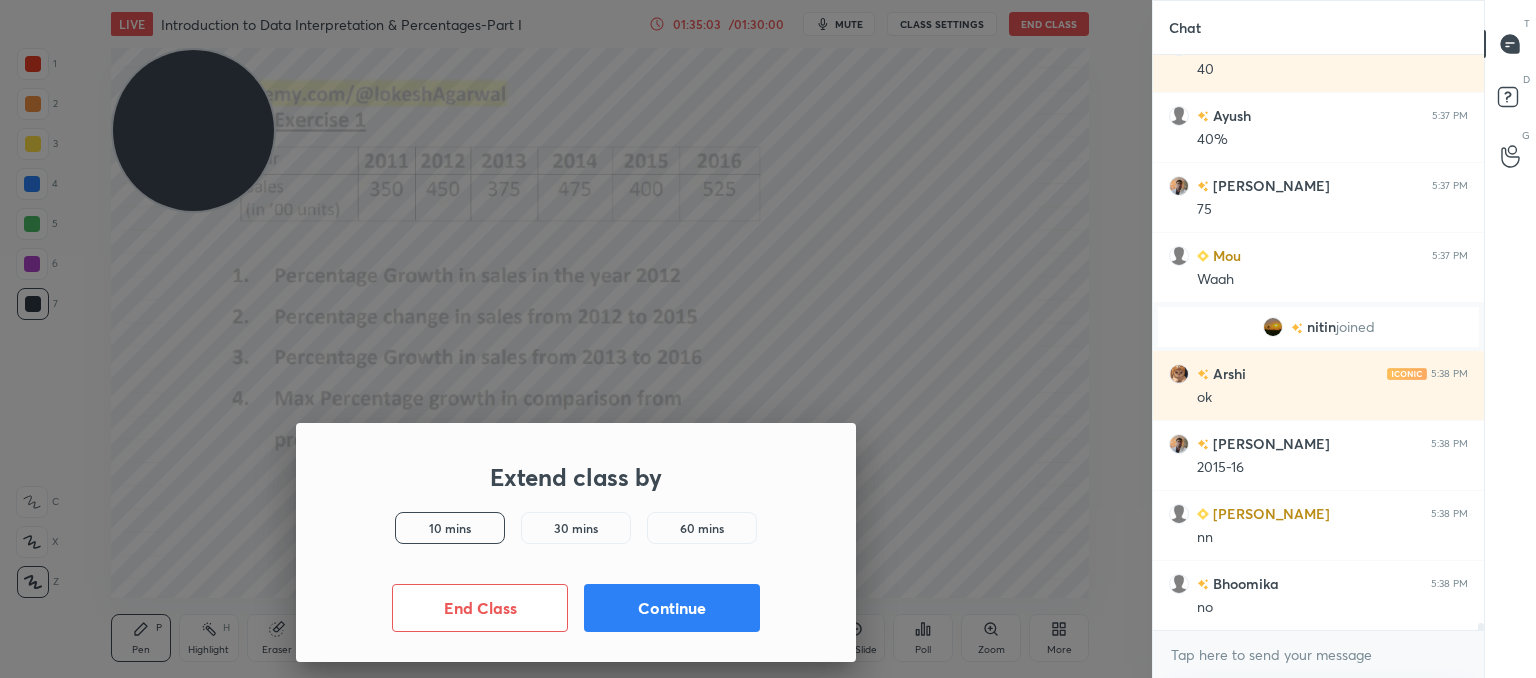 click on "Continue" at bounding box center [672, 608] 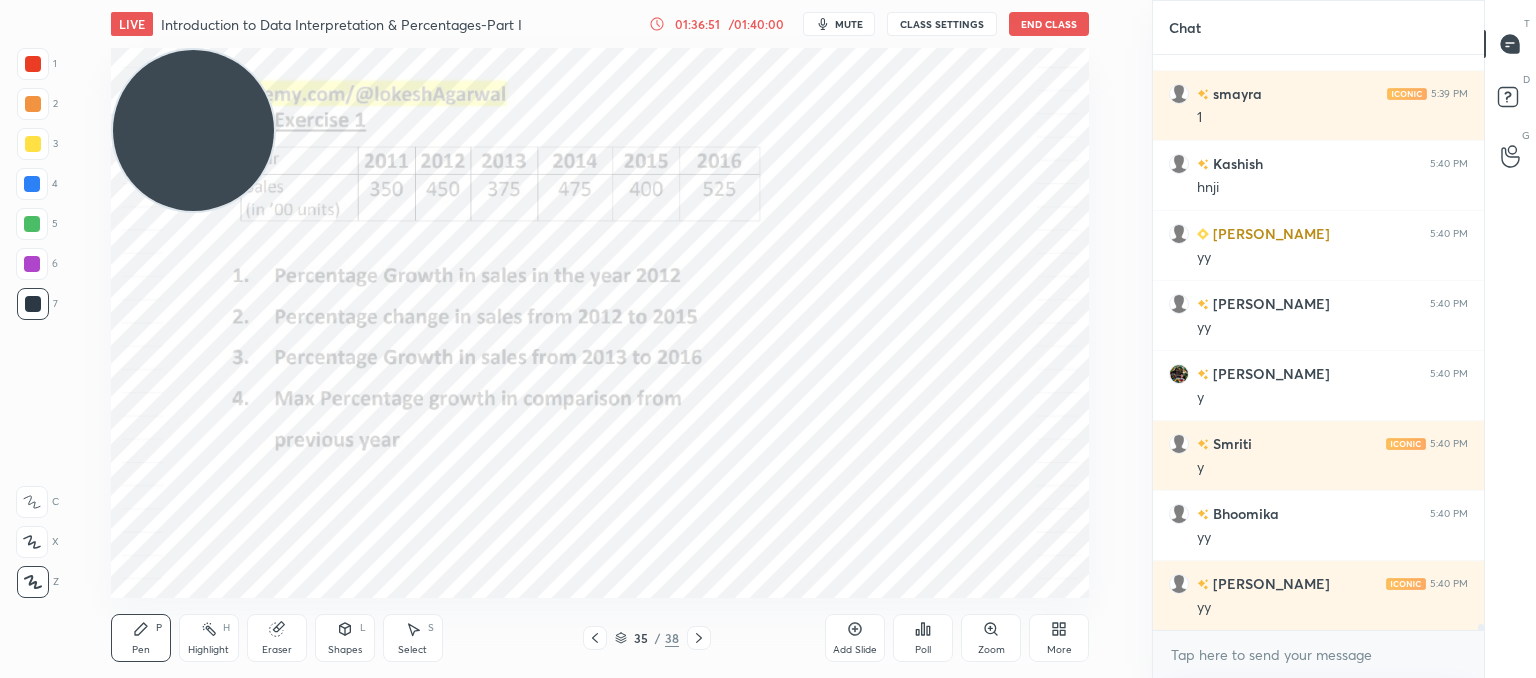 scroll, scrollTop: 51606, scrollLeft: 0, axis: vertical 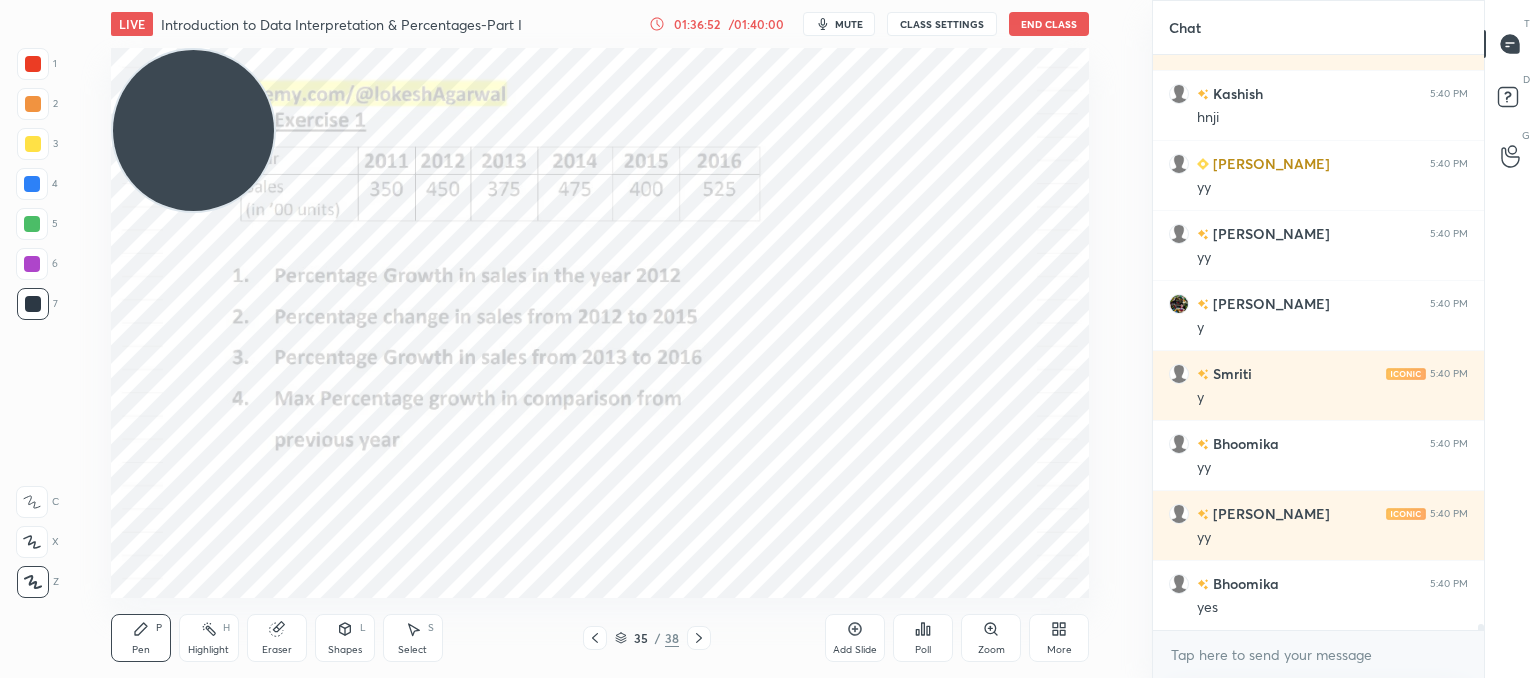 click 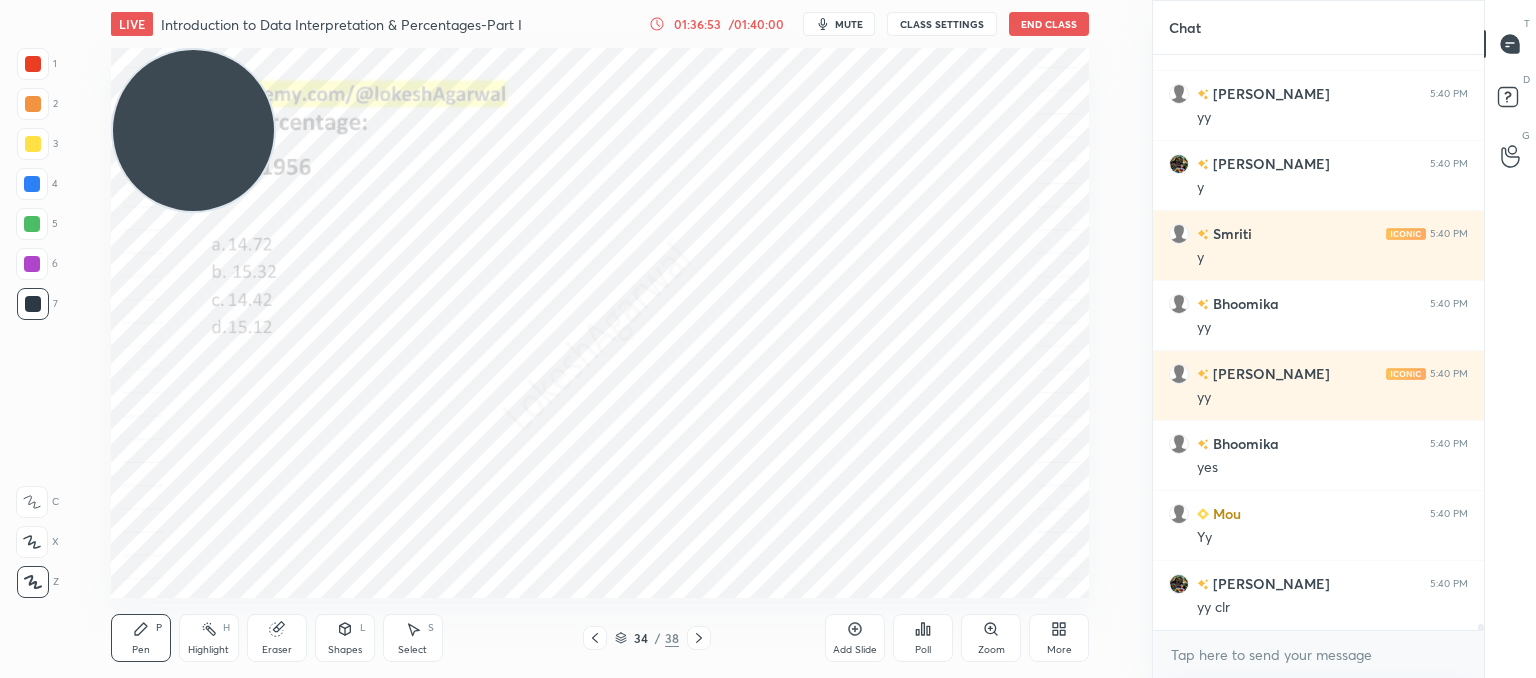 click 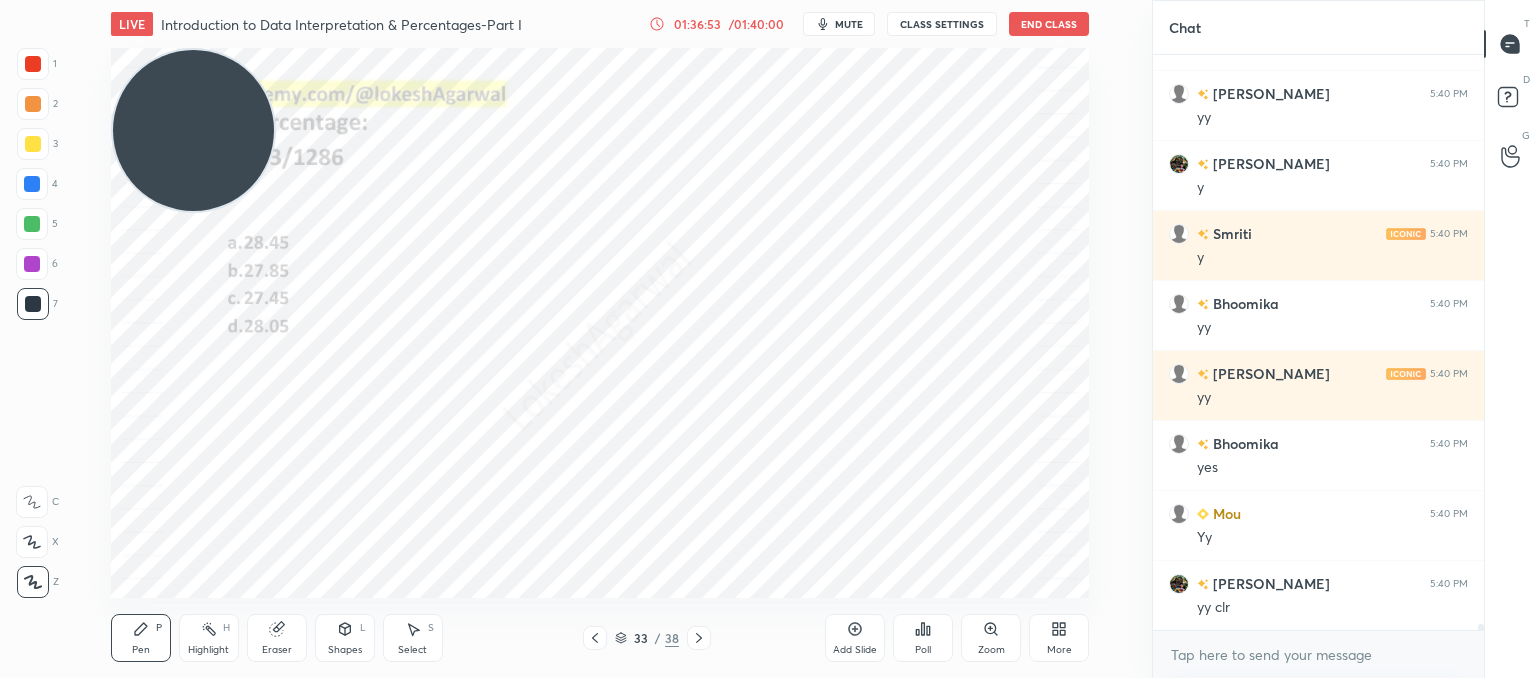 click 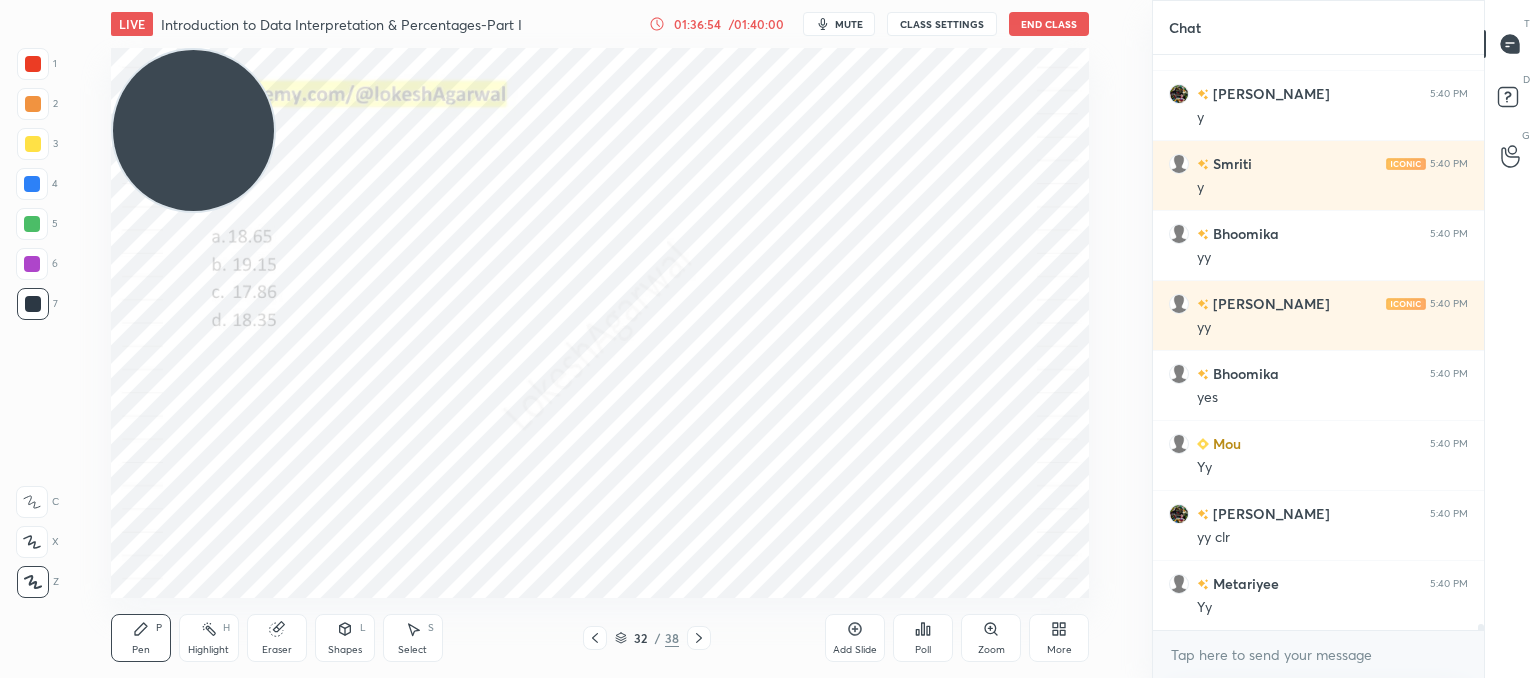 click 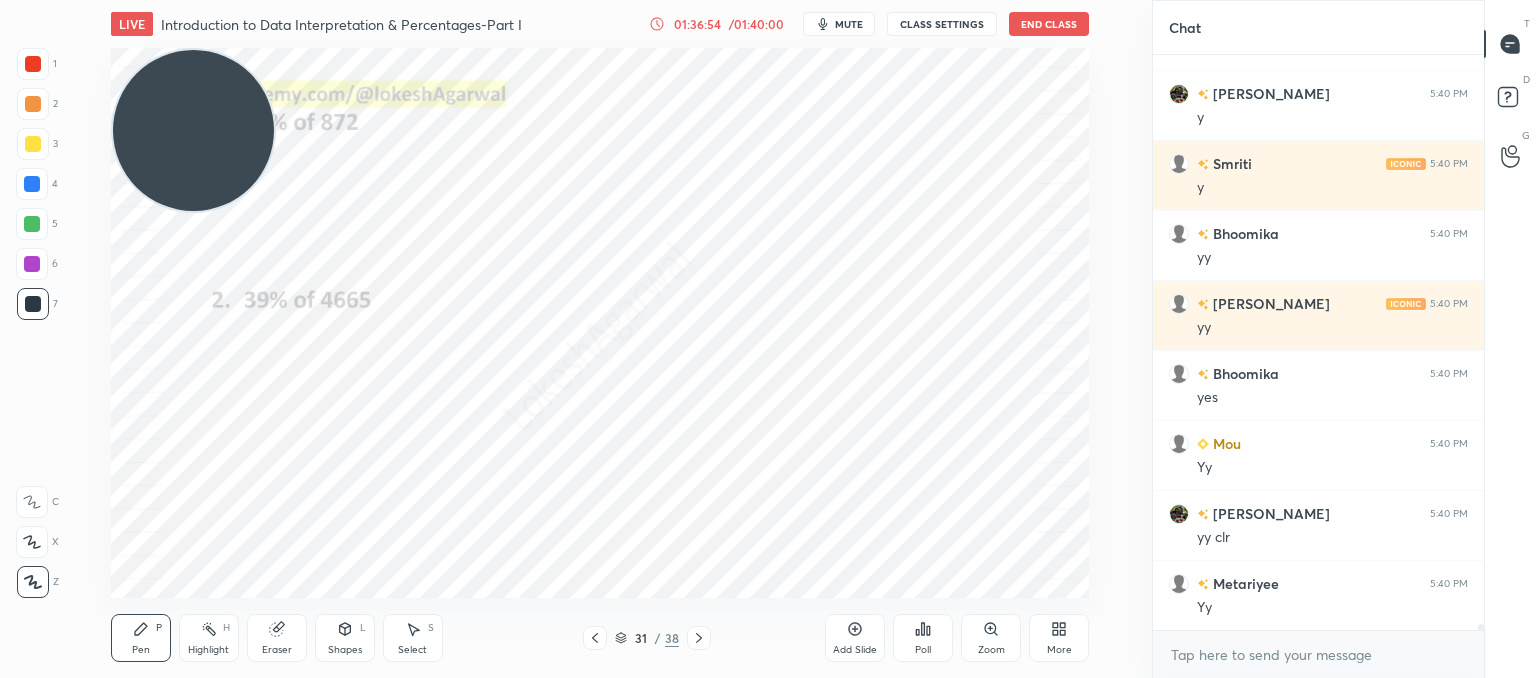click 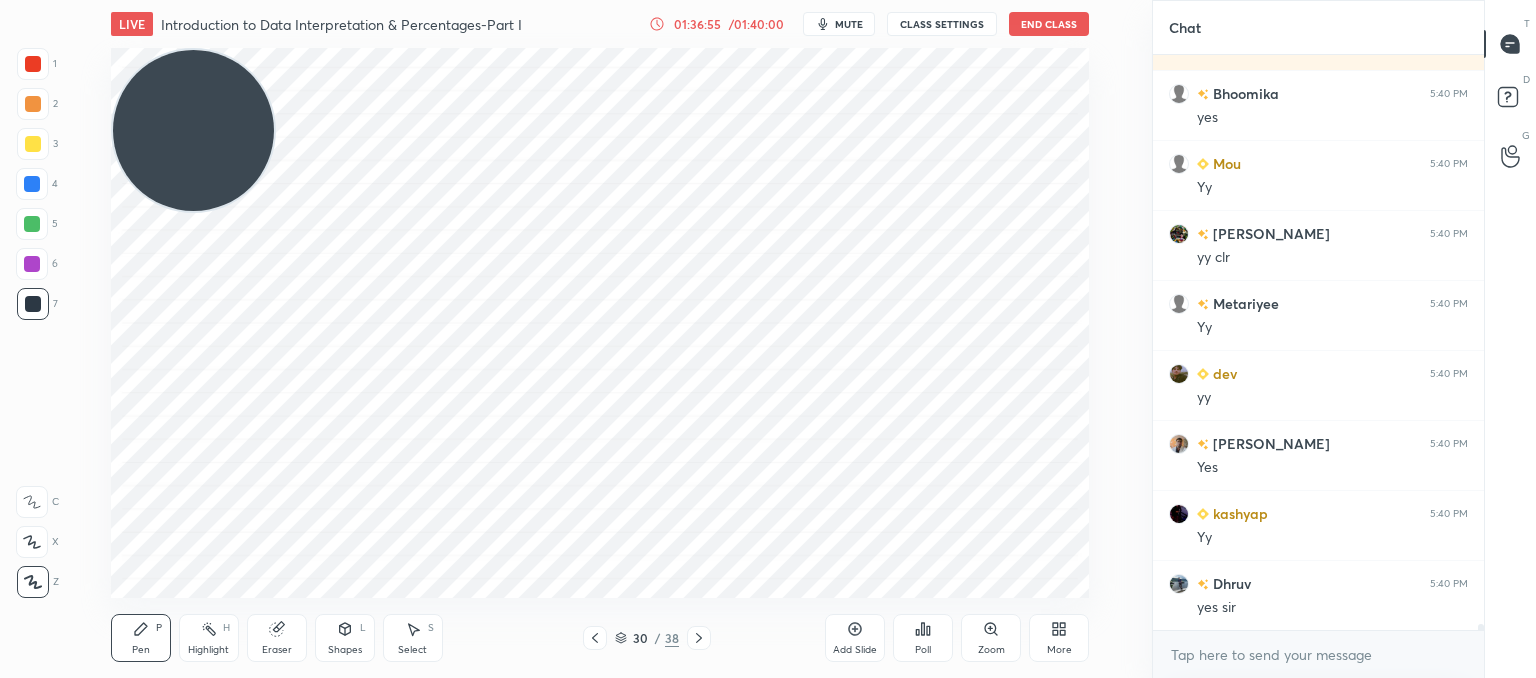 click 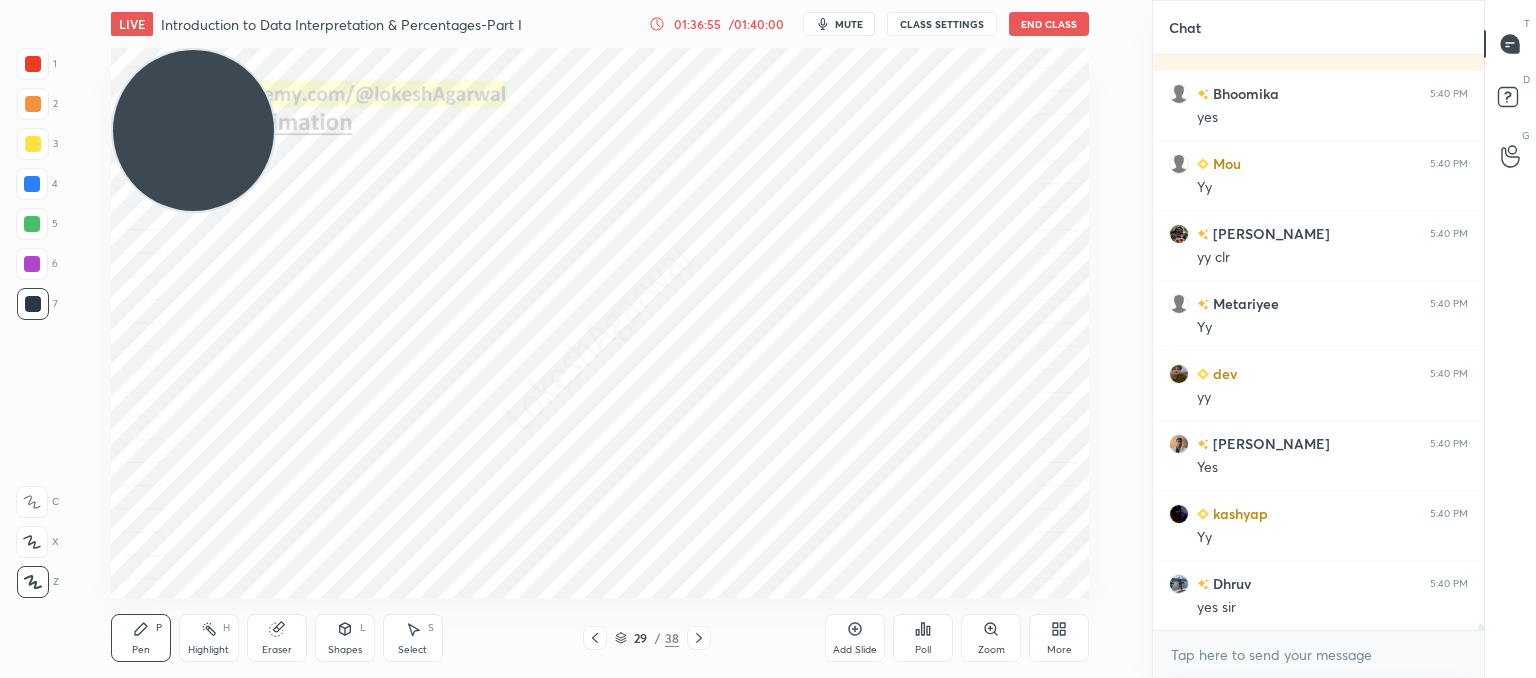 click 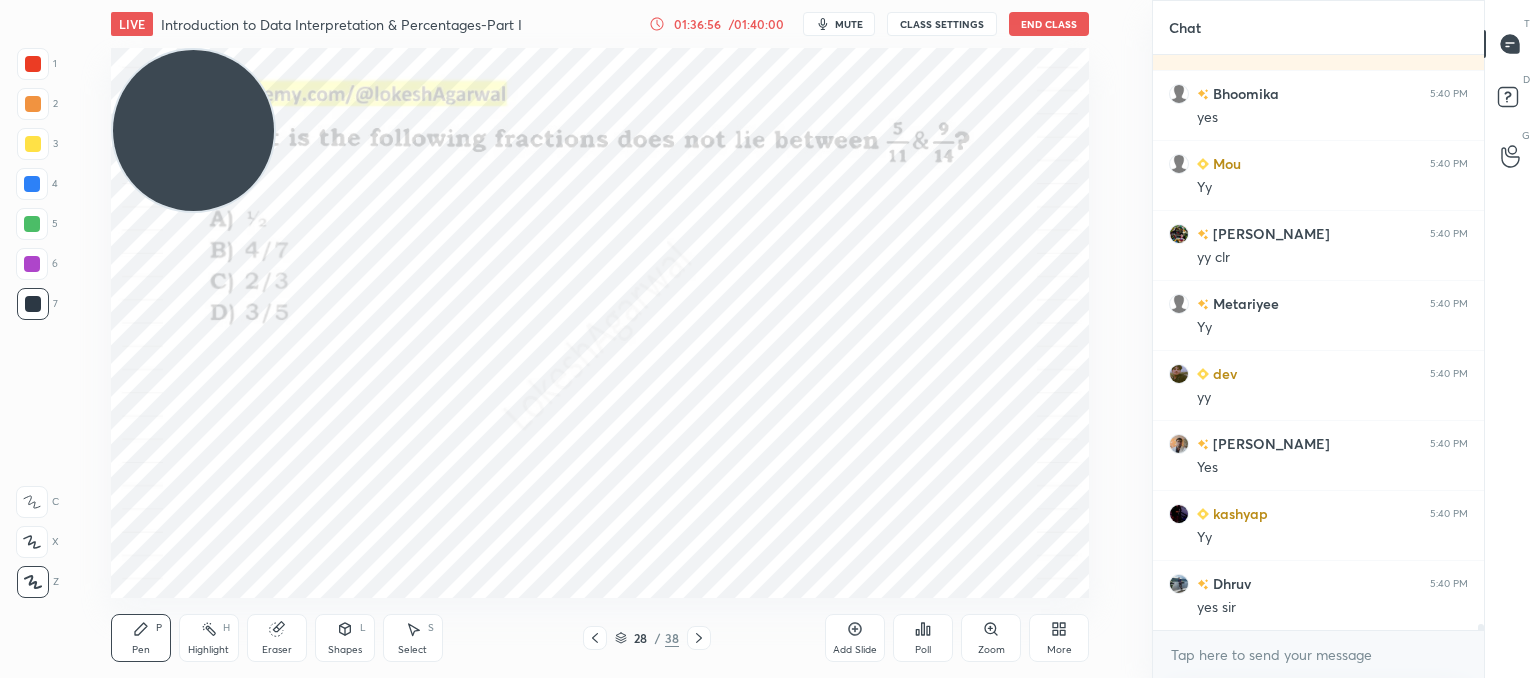 click 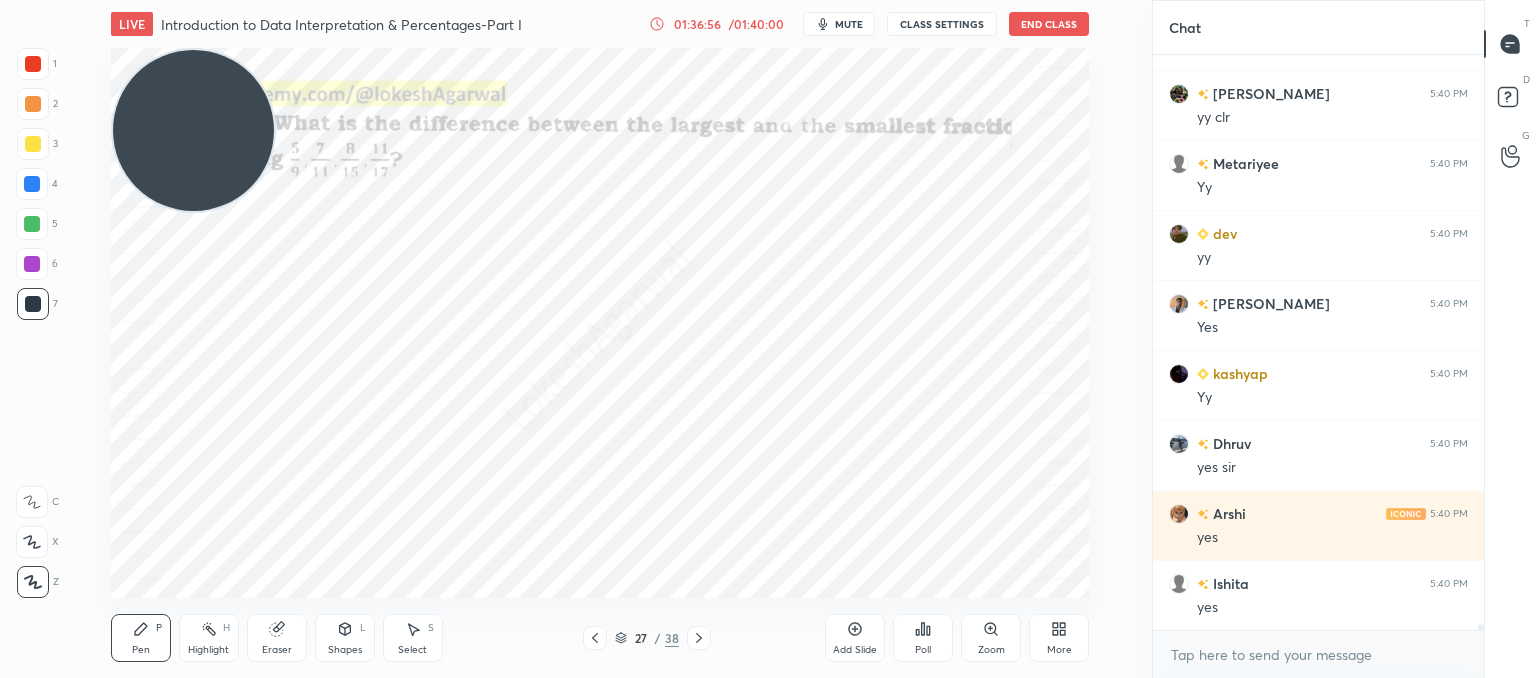 click 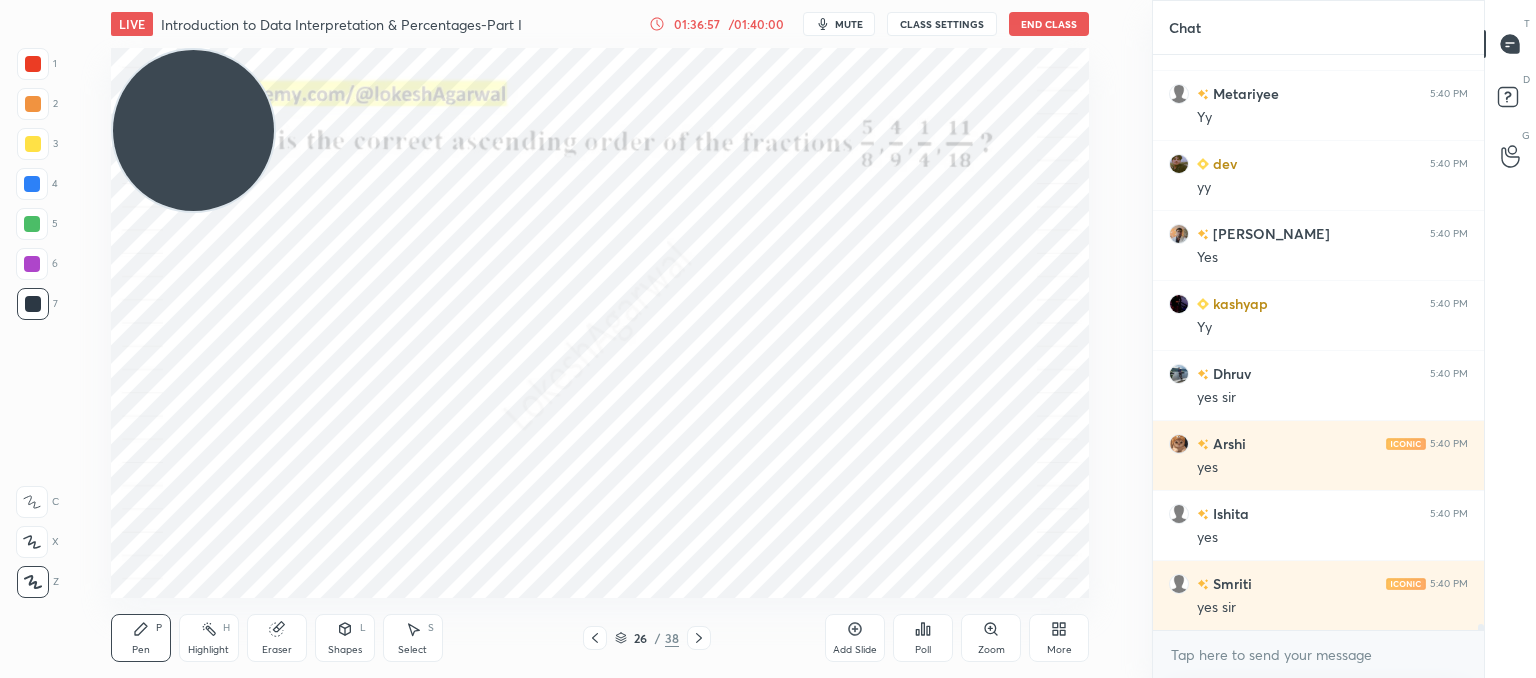 scroll, scrollTop: 52376, scrollLeft: 0, axis: vertical 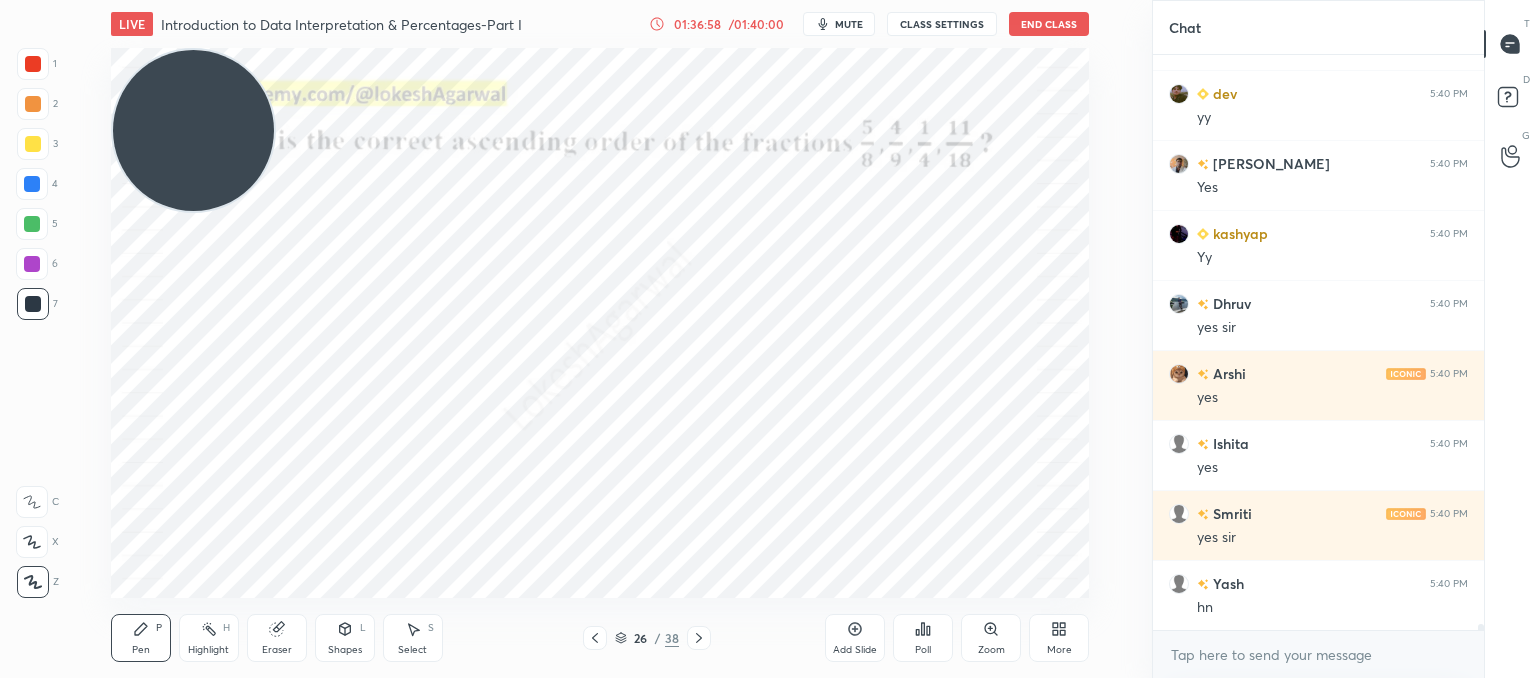 click 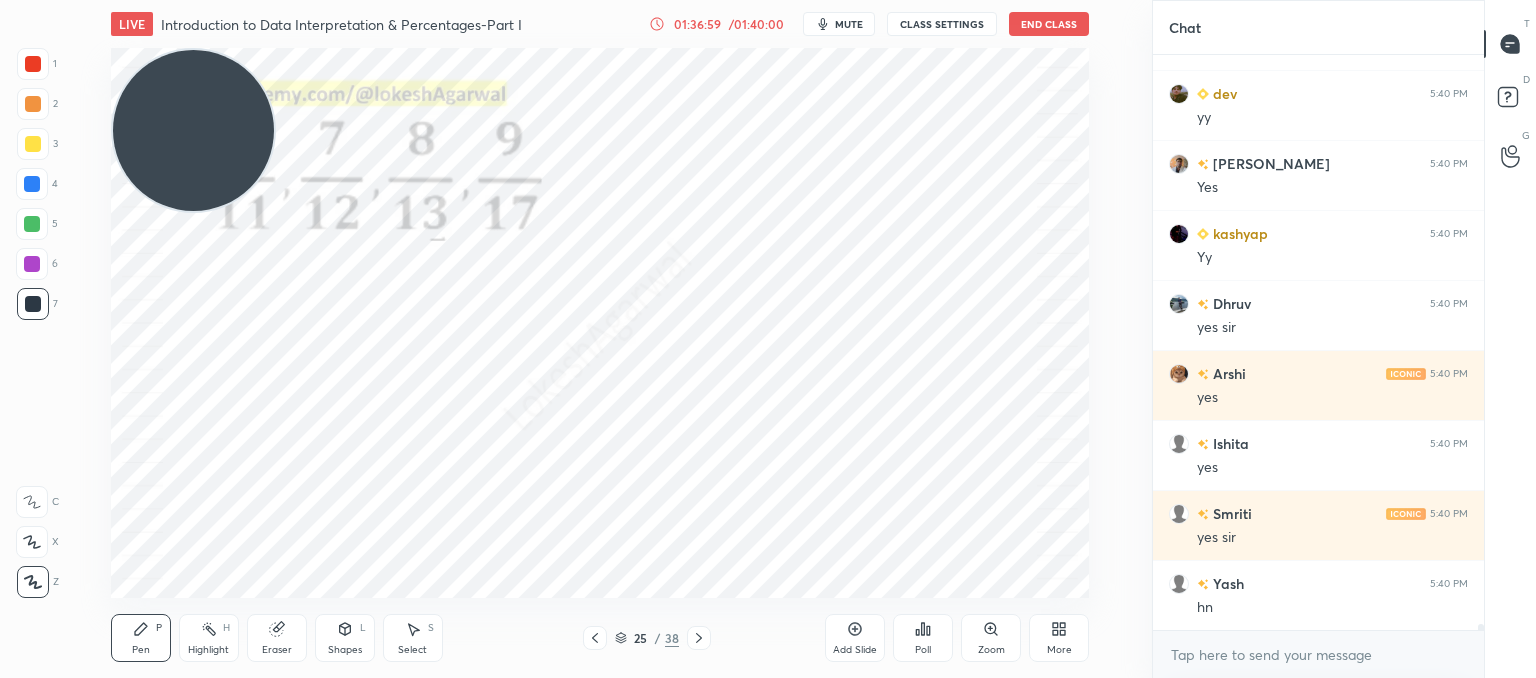 click 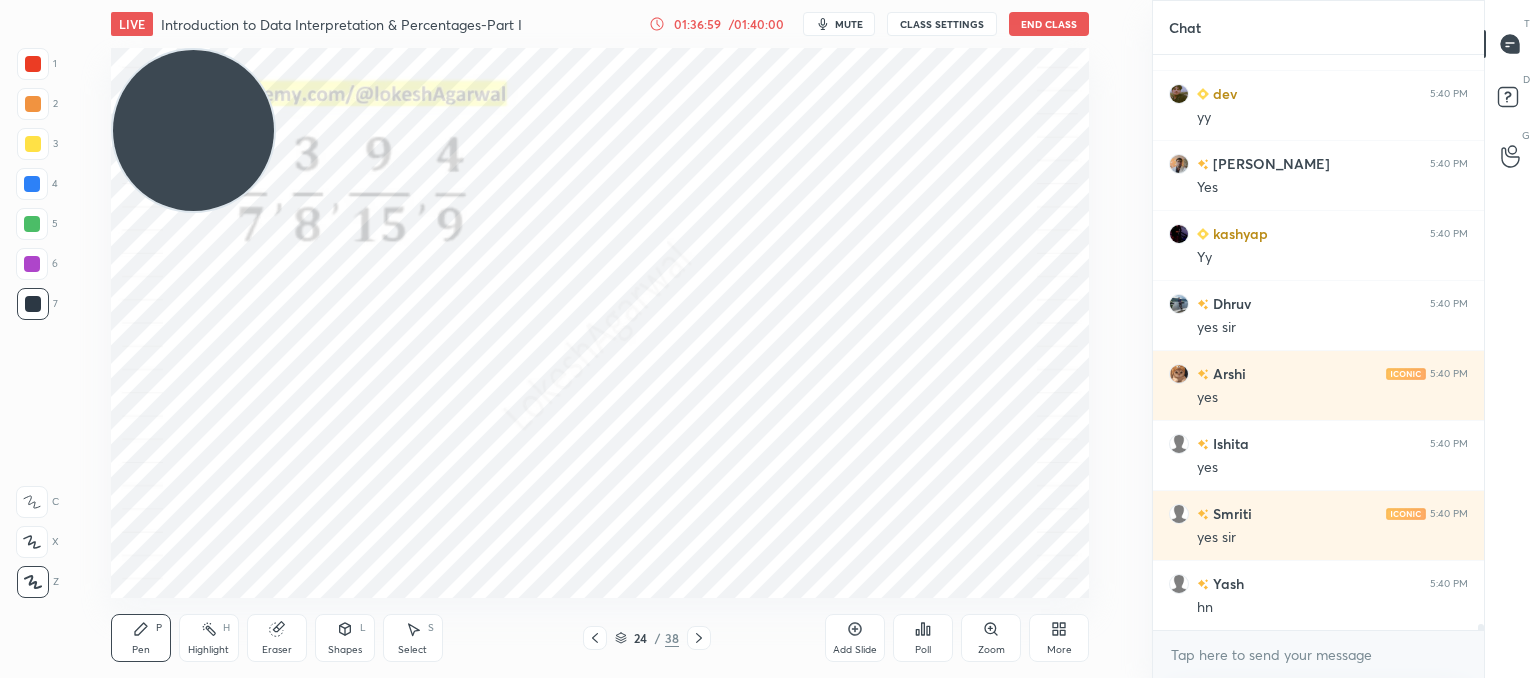click 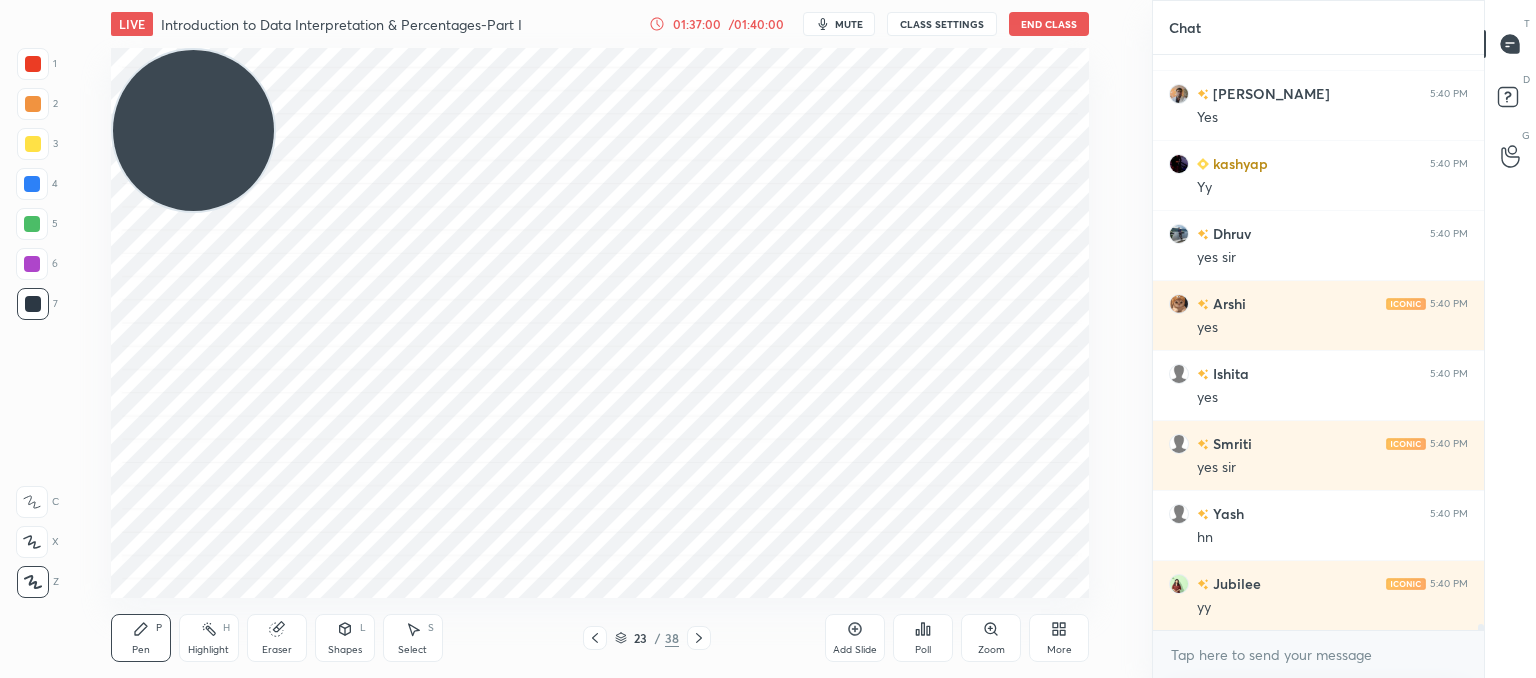 click 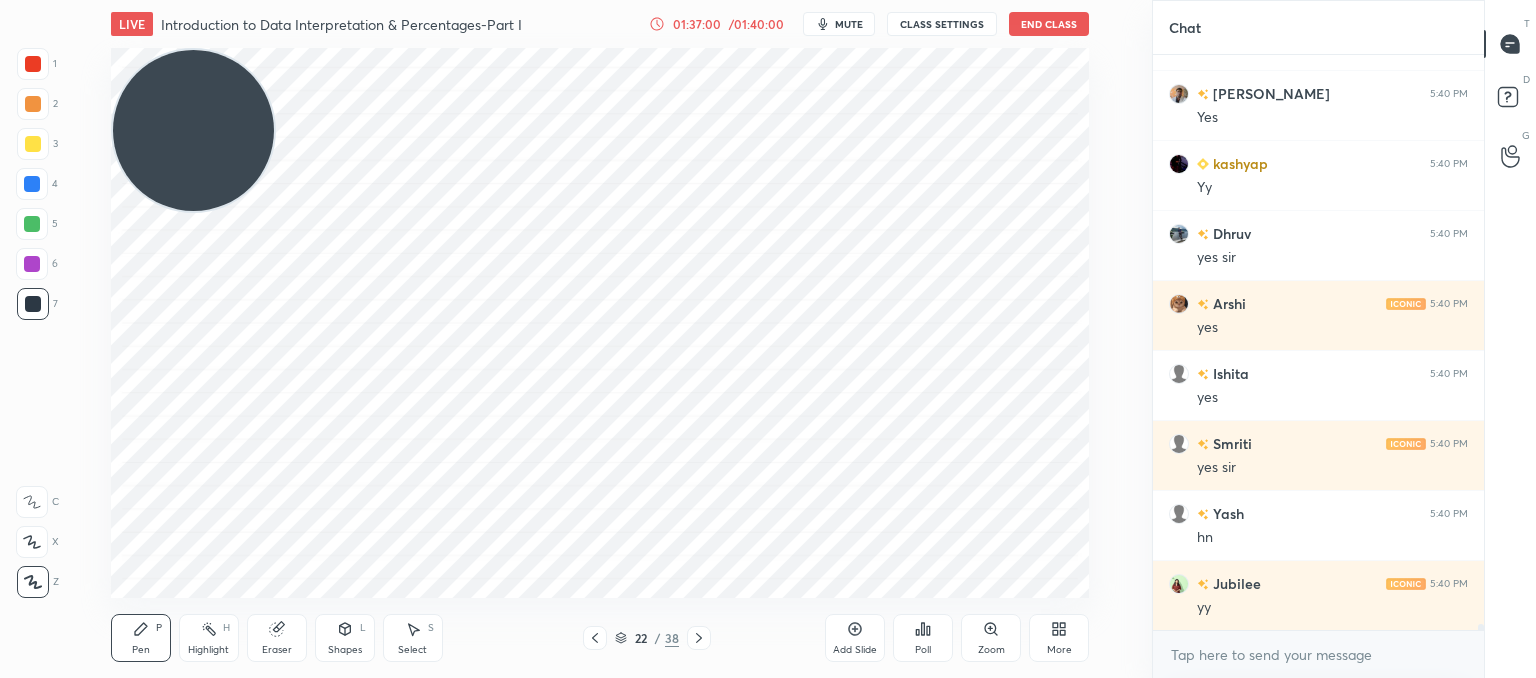 click 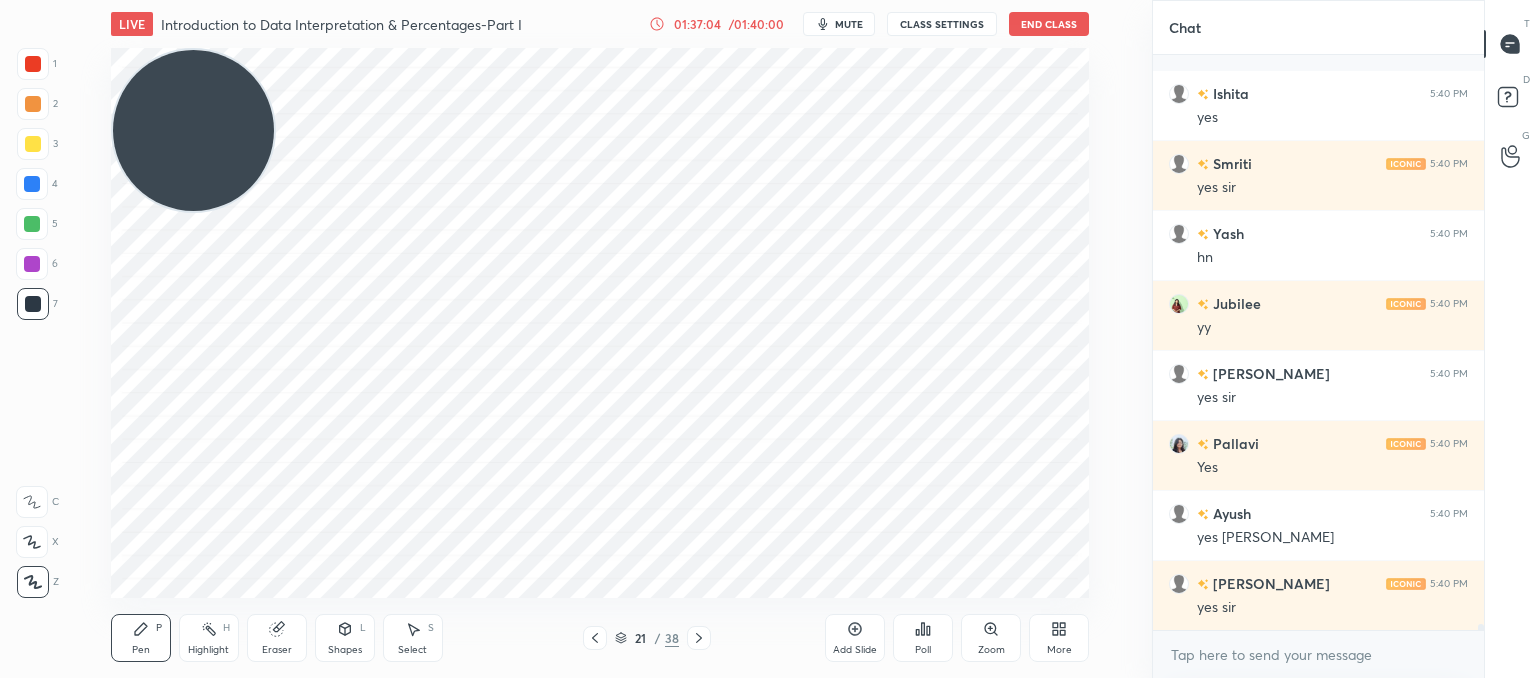 scroll, scrollTop: 52866, scrollLeft: 0, axis: vertical 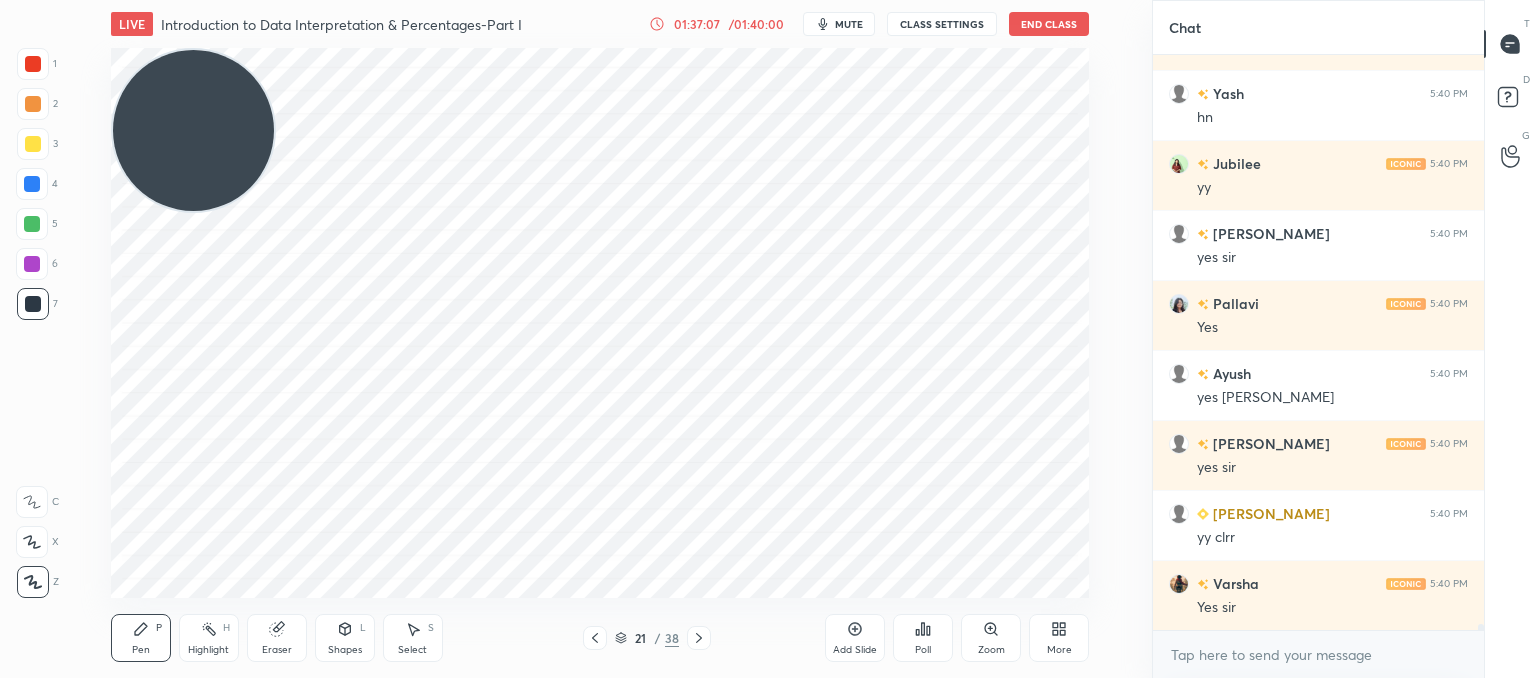 click 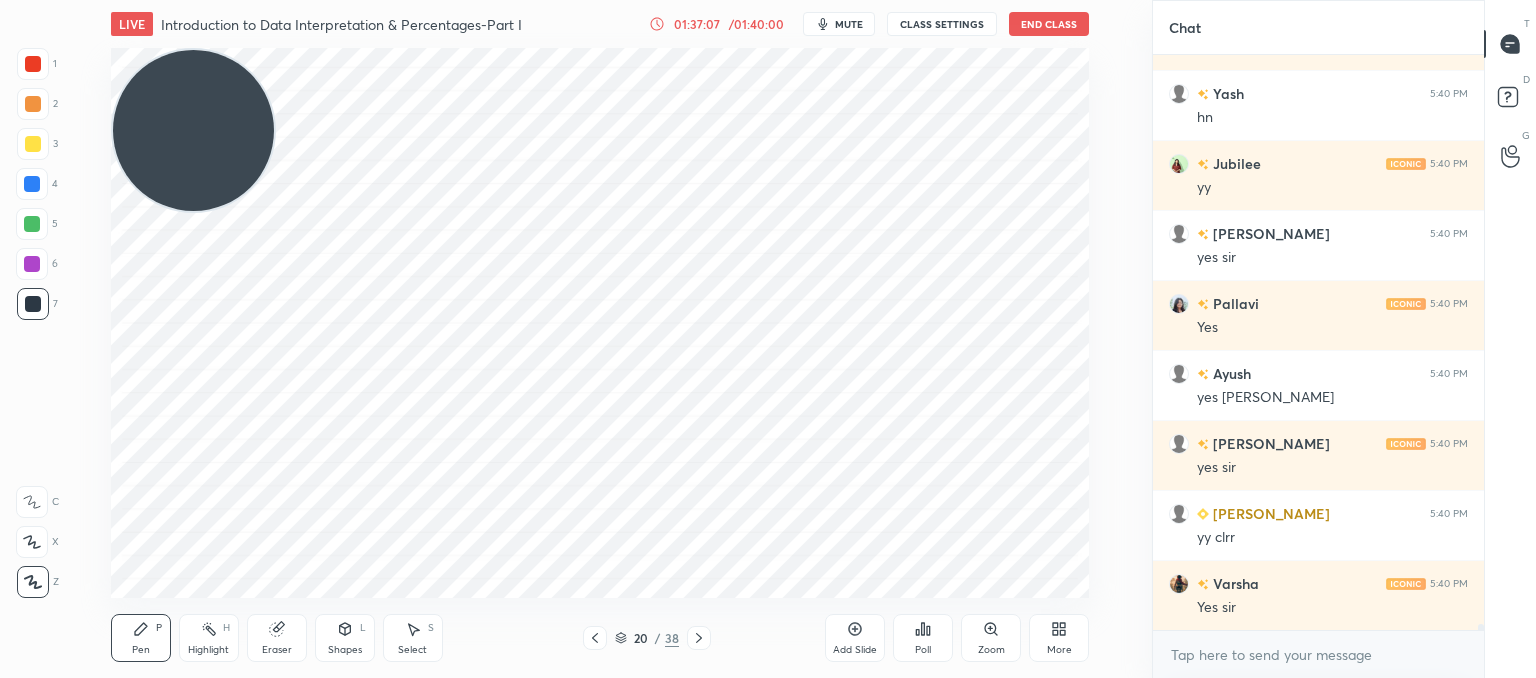 click 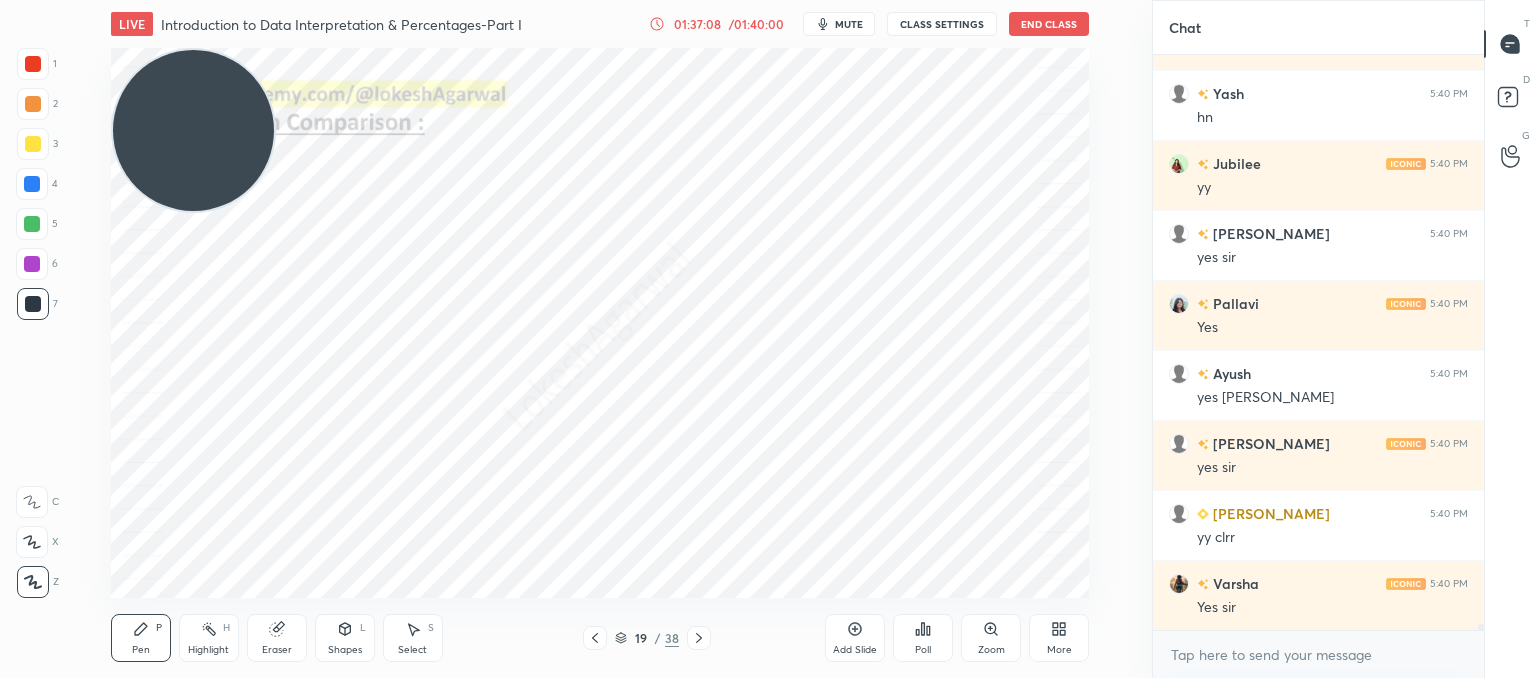 click 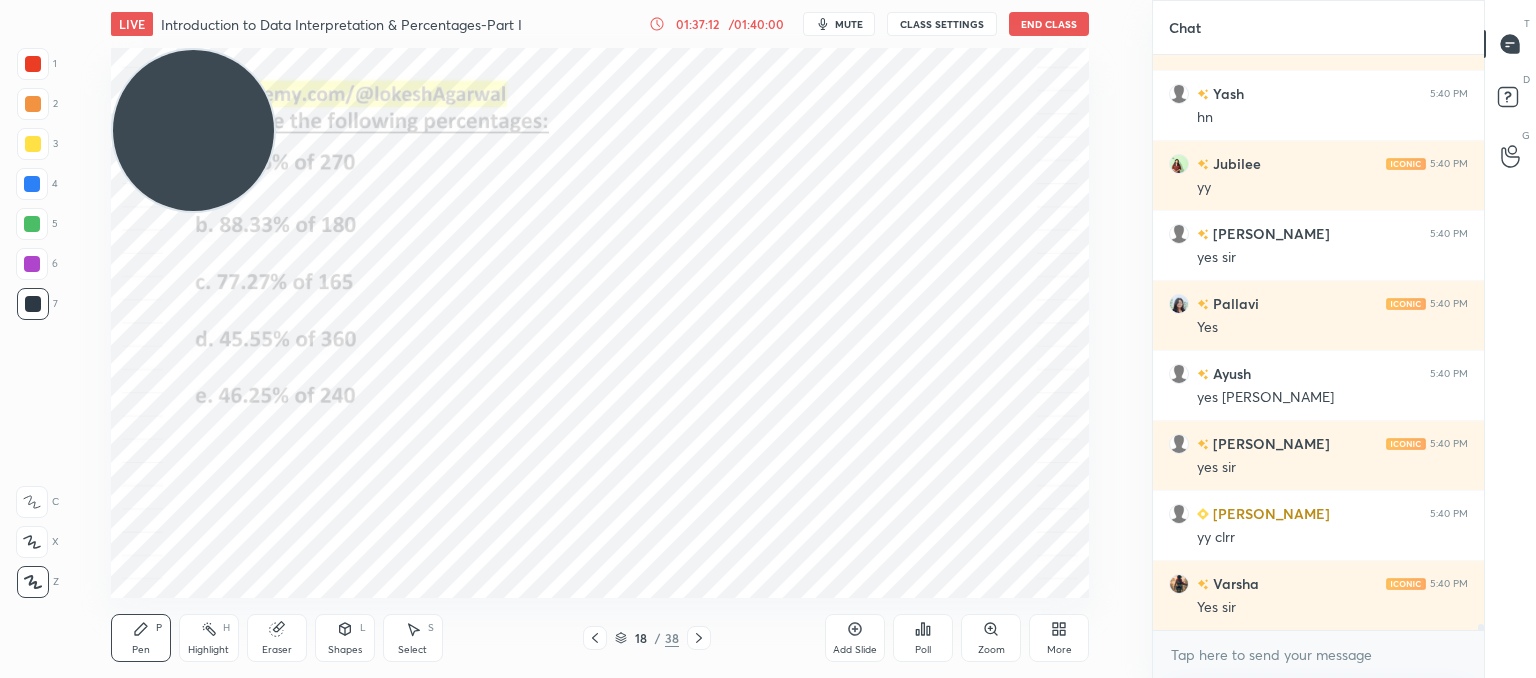 click 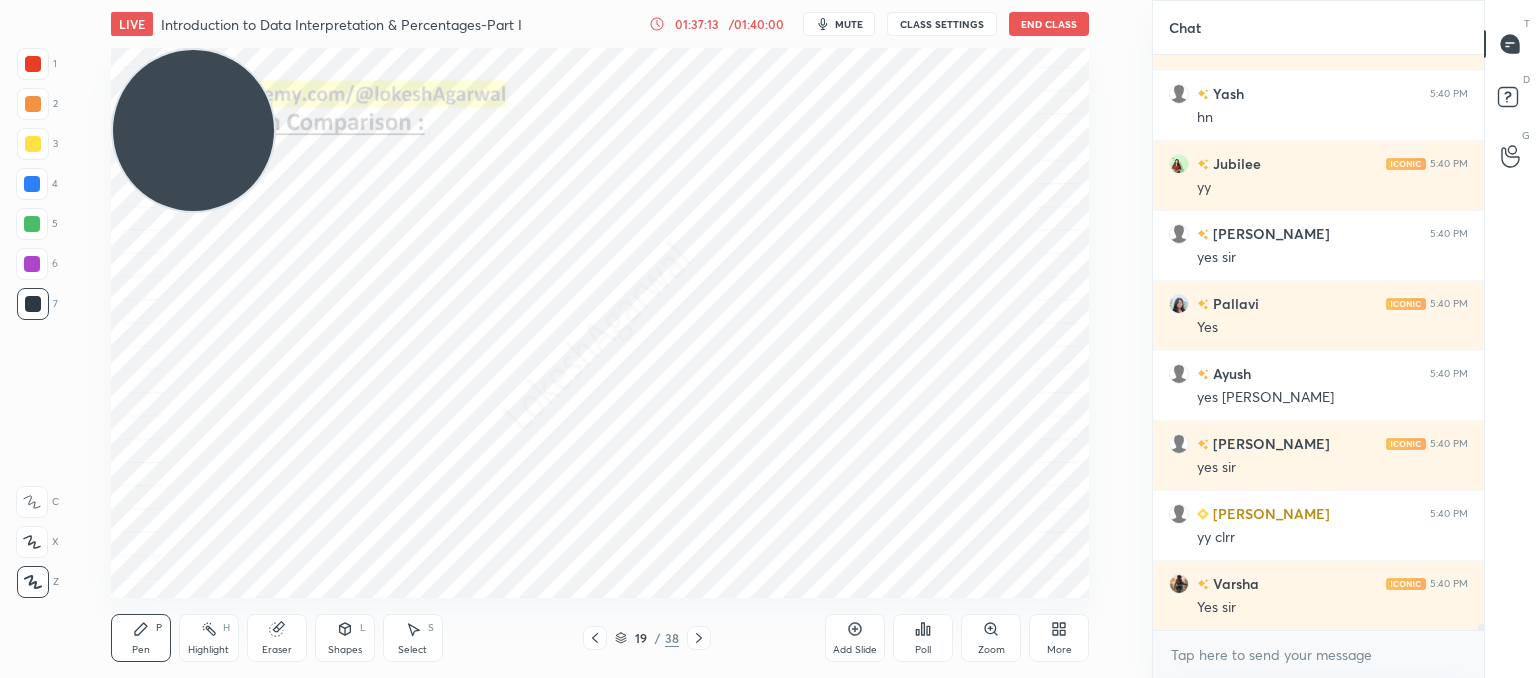 click 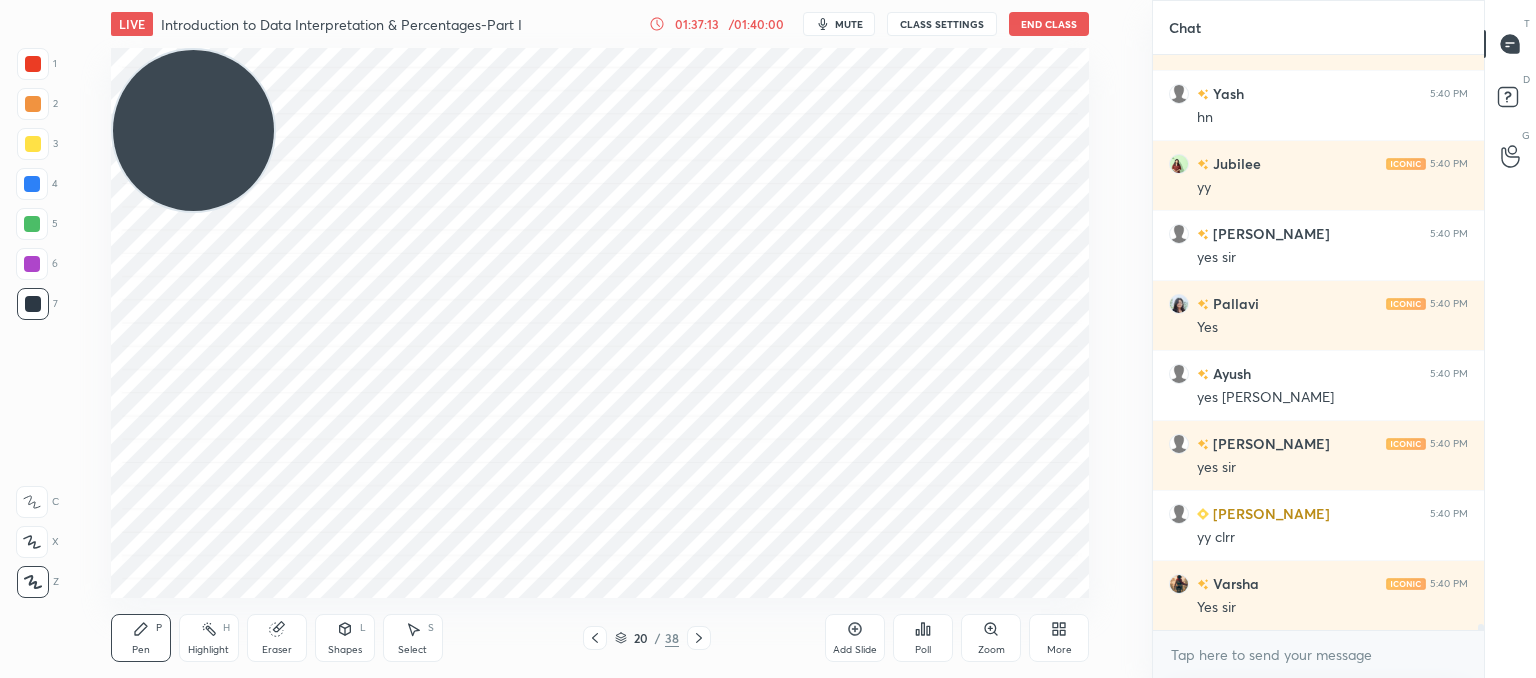click 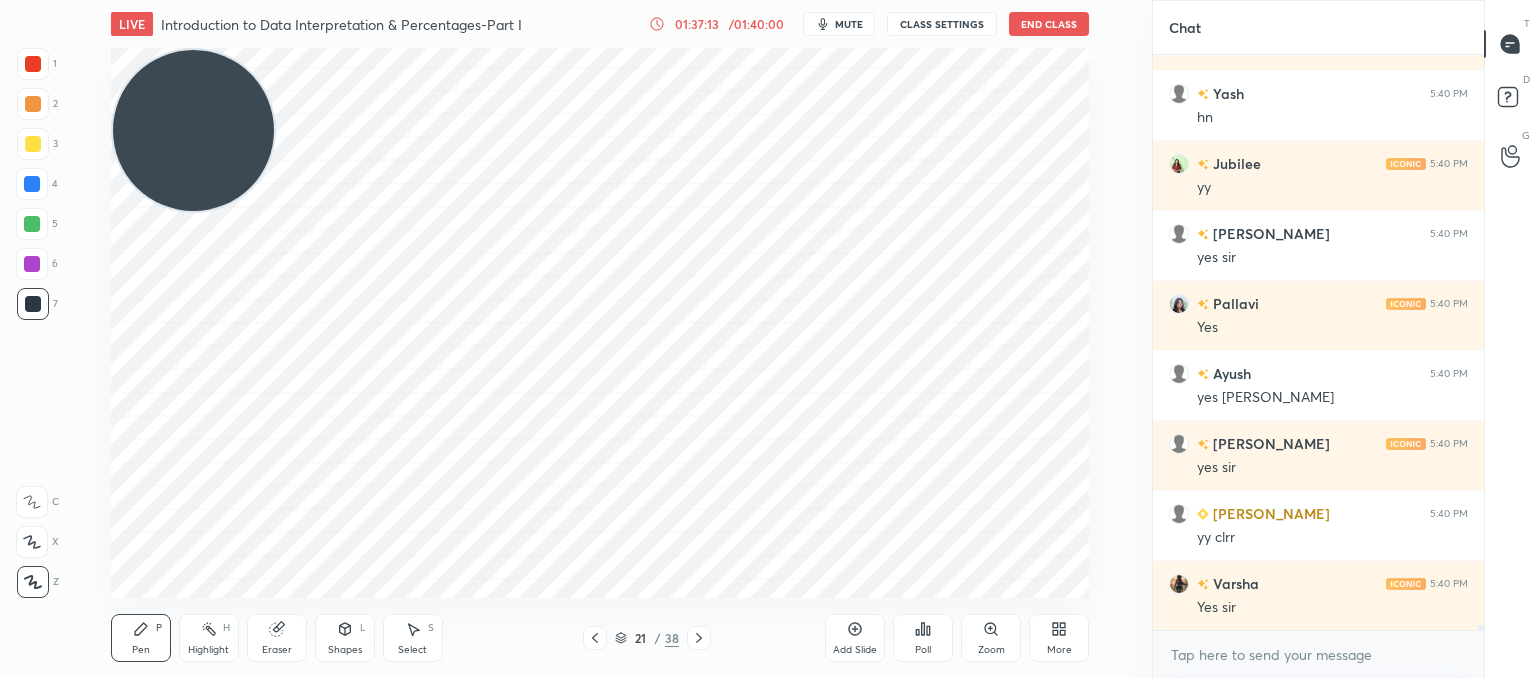 click 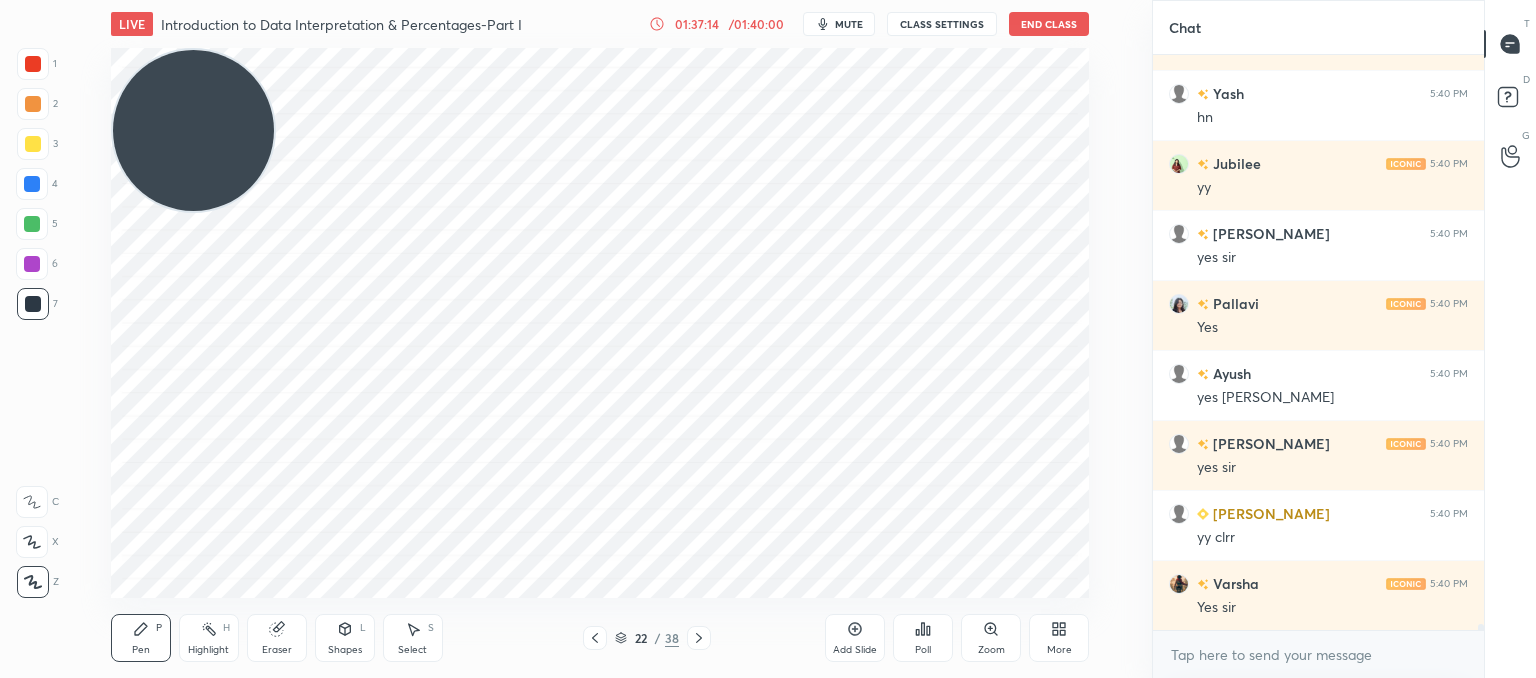 click 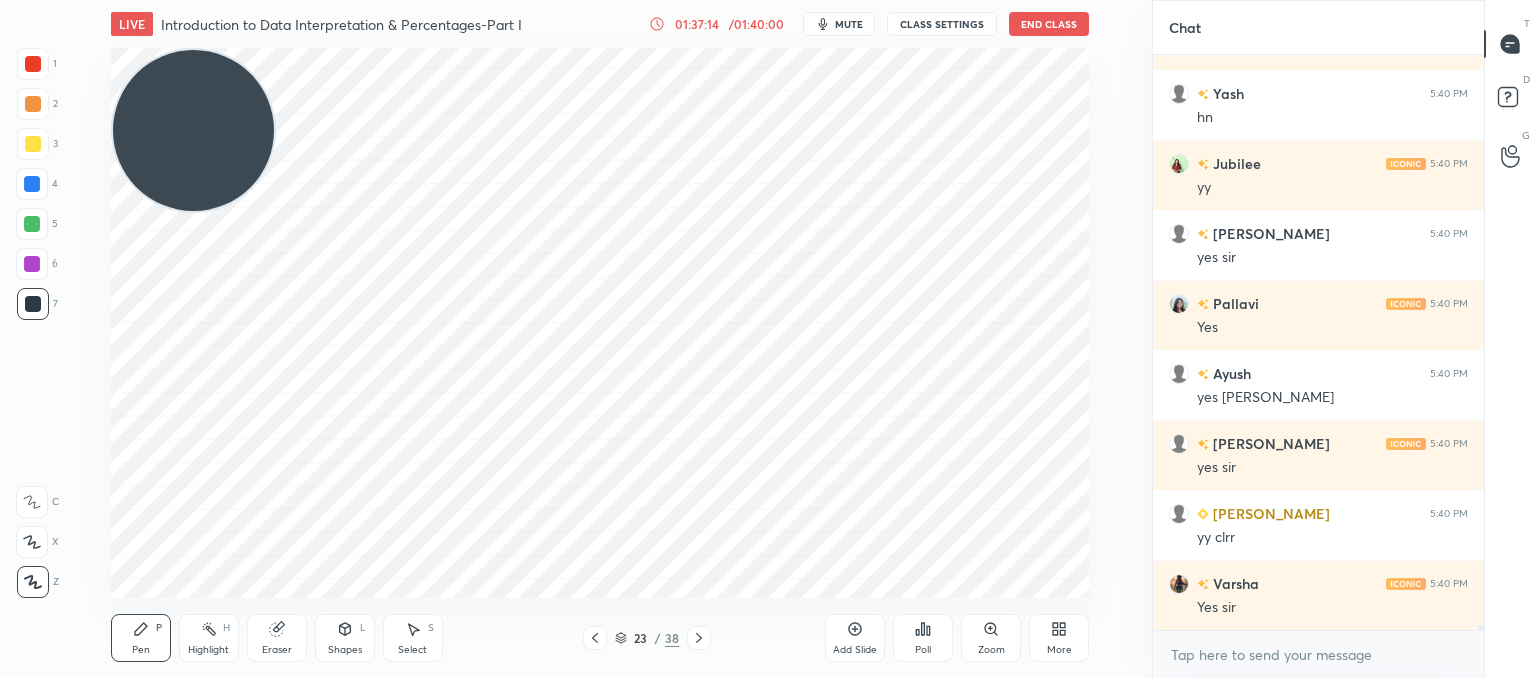 click 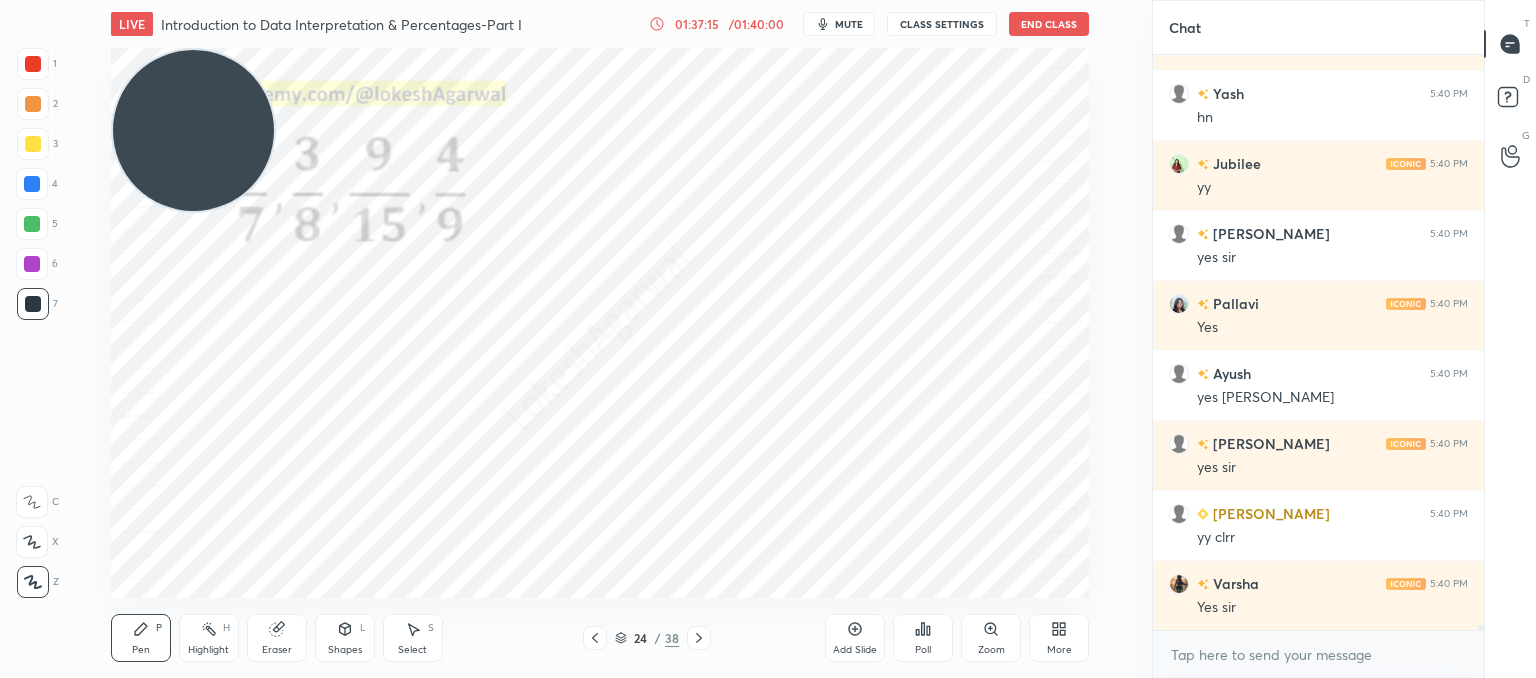 click 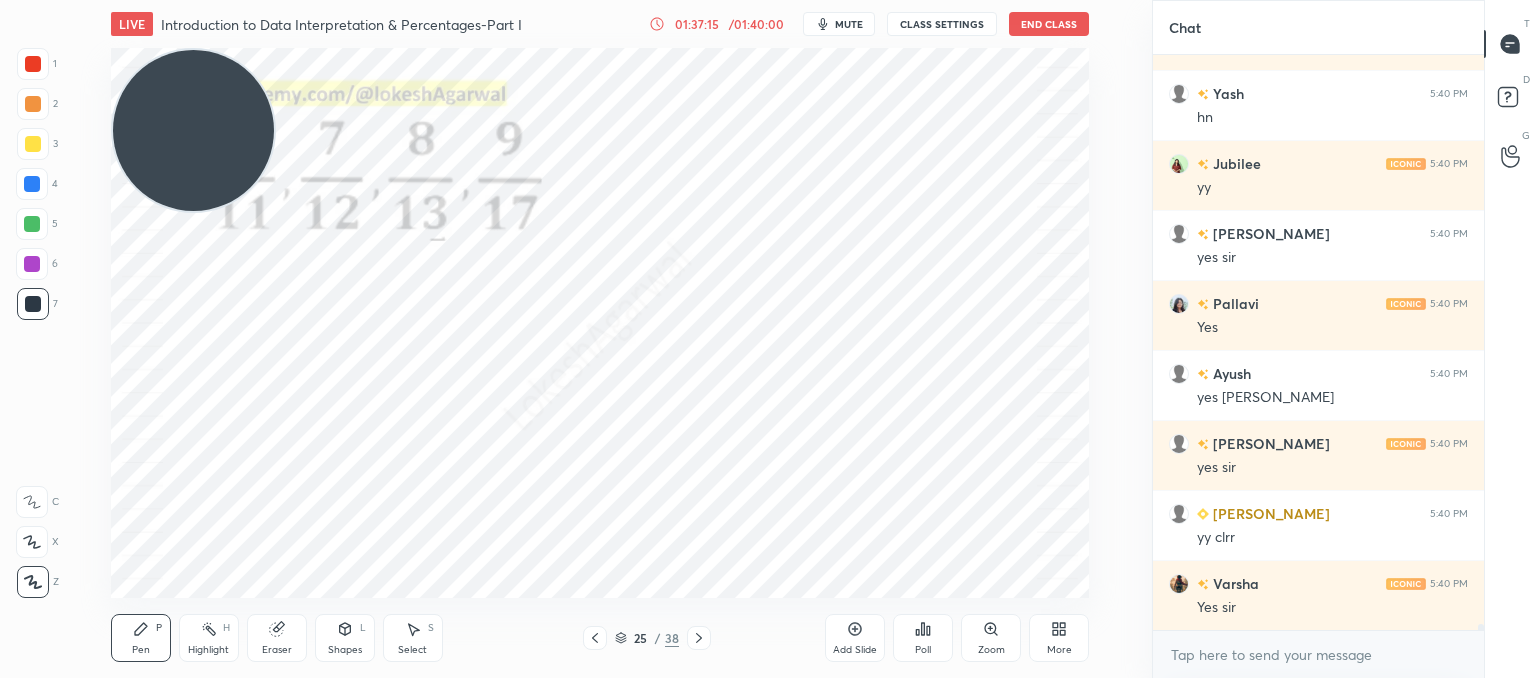 click 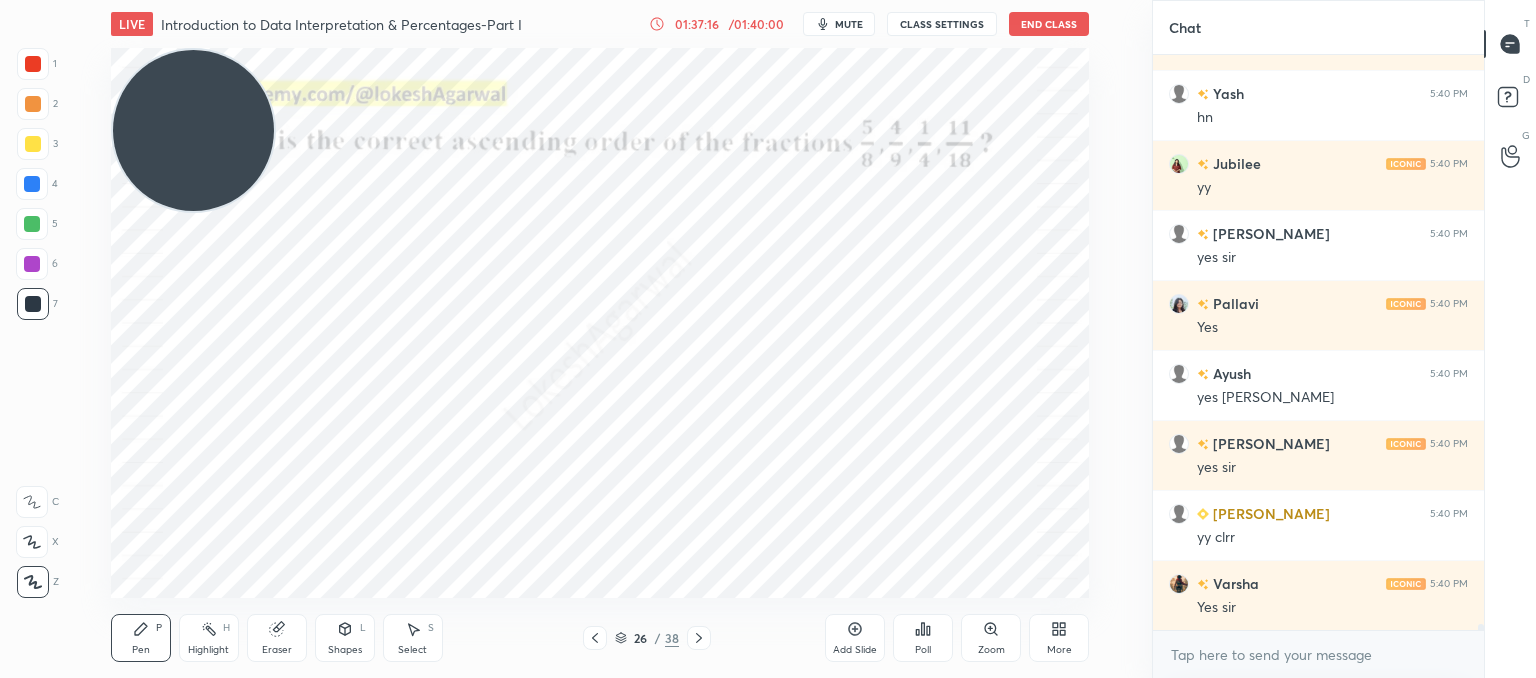 click 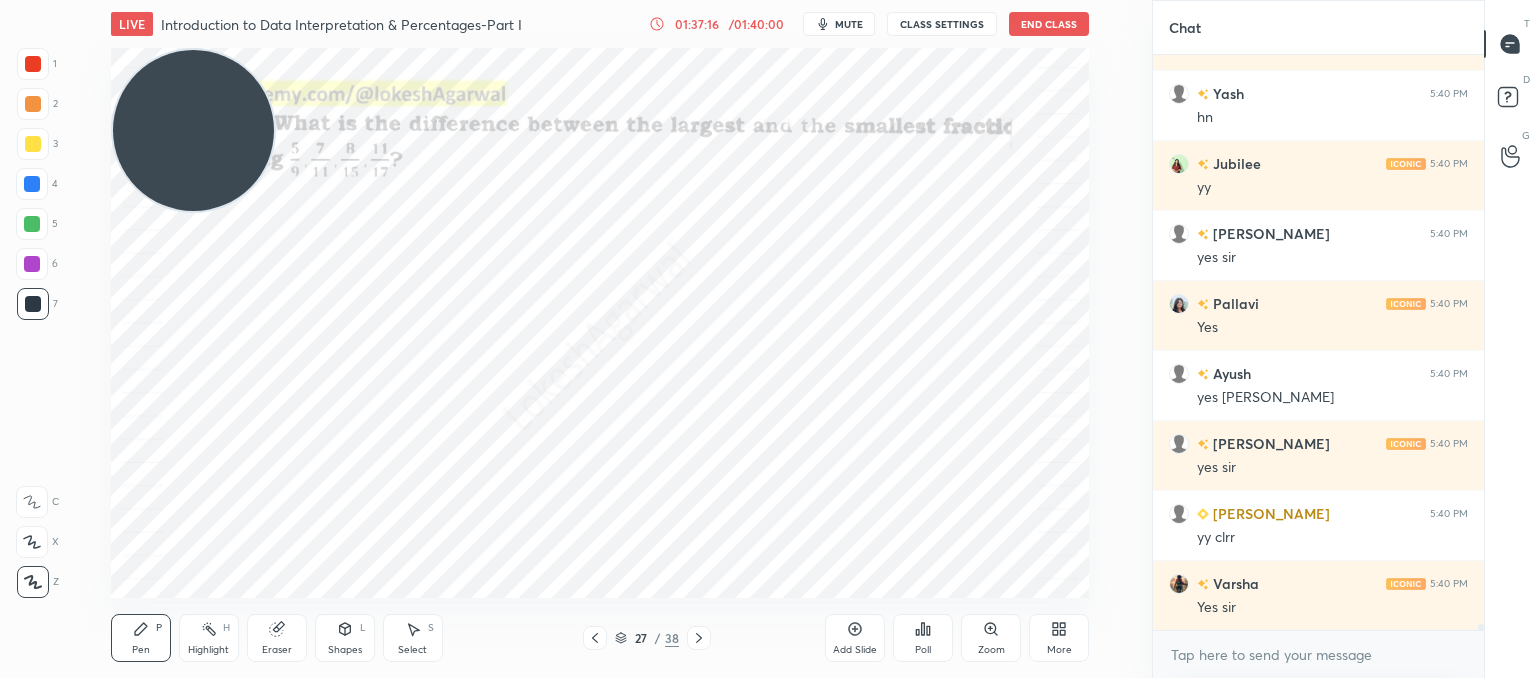 click 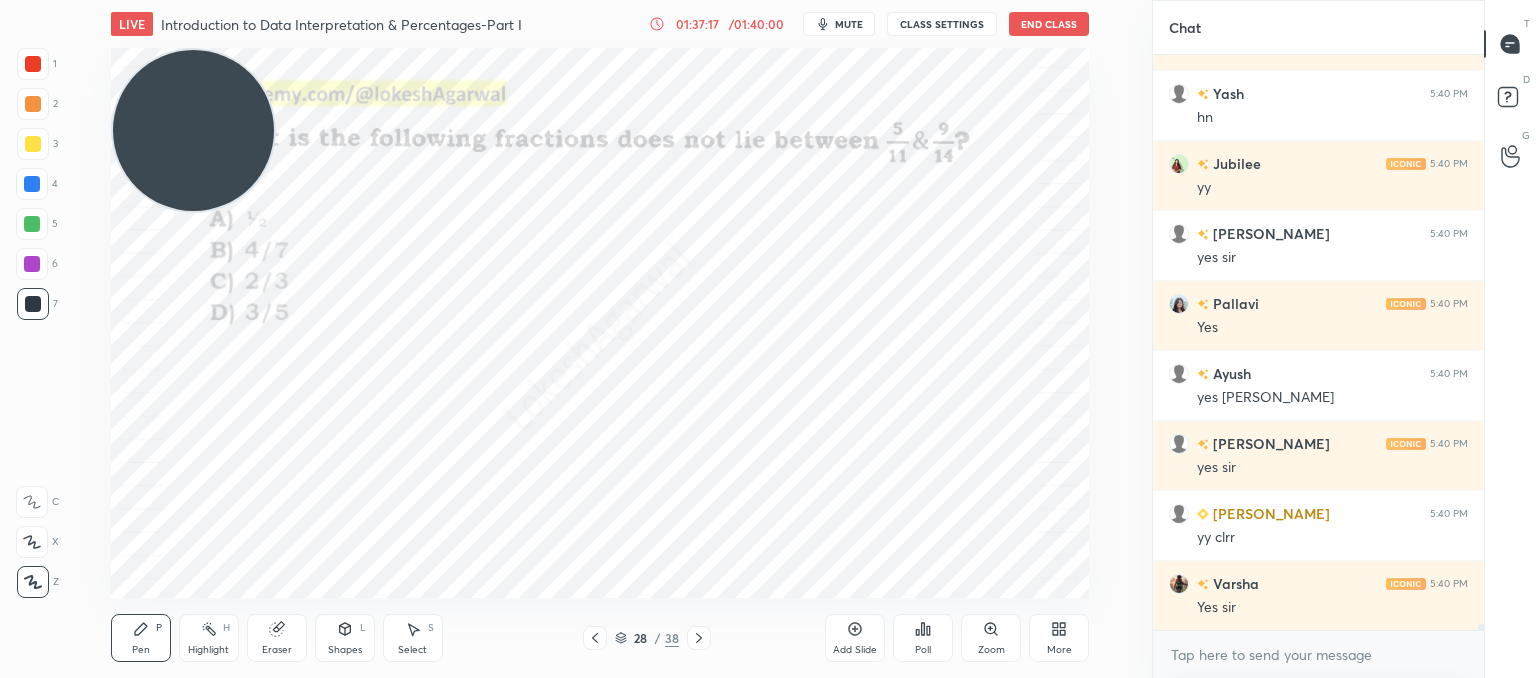 click 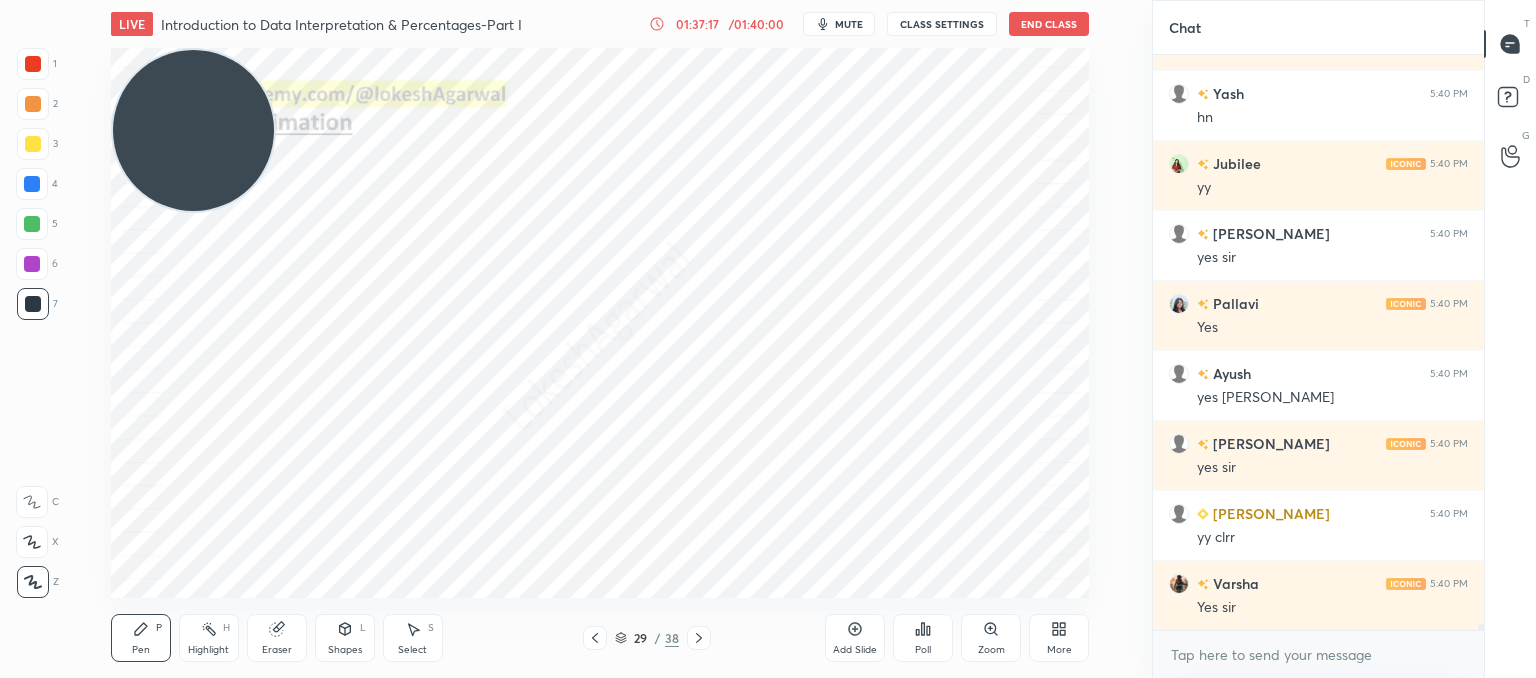 click 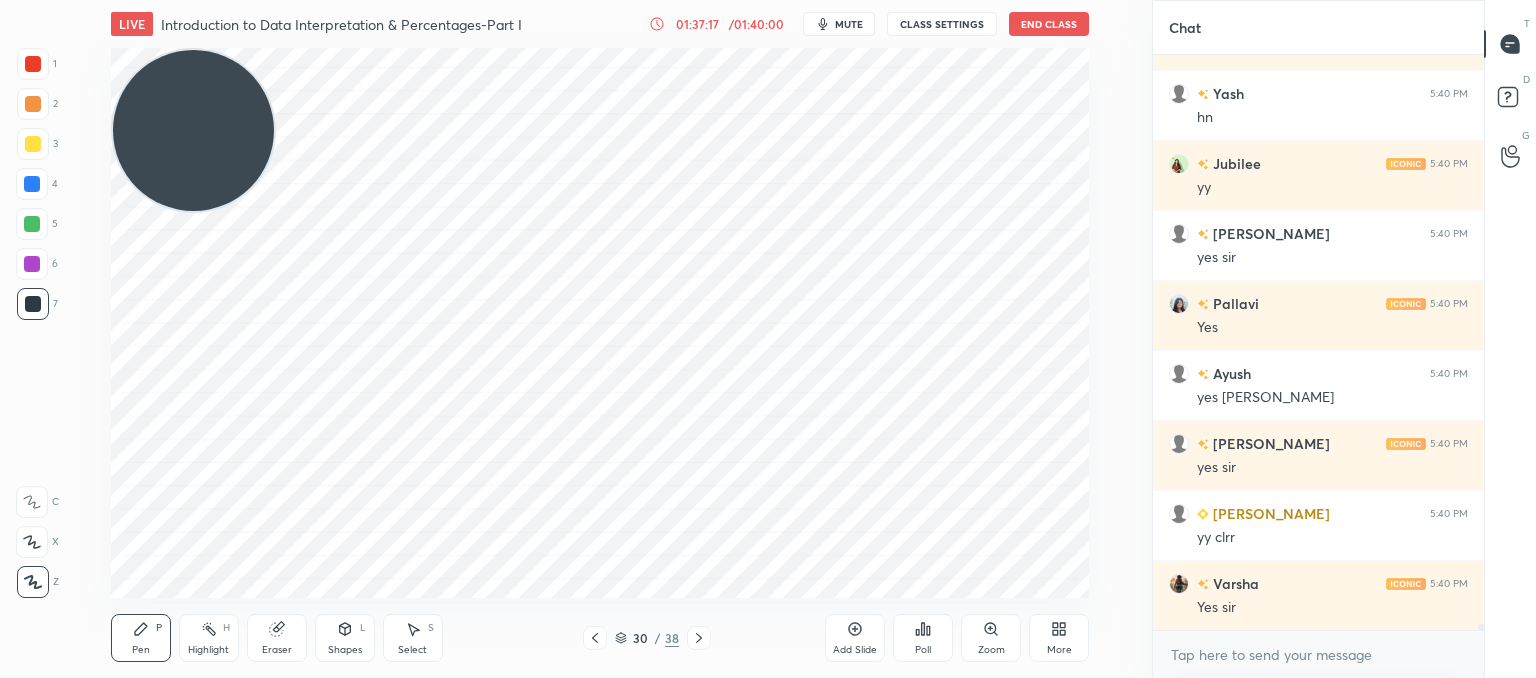 click 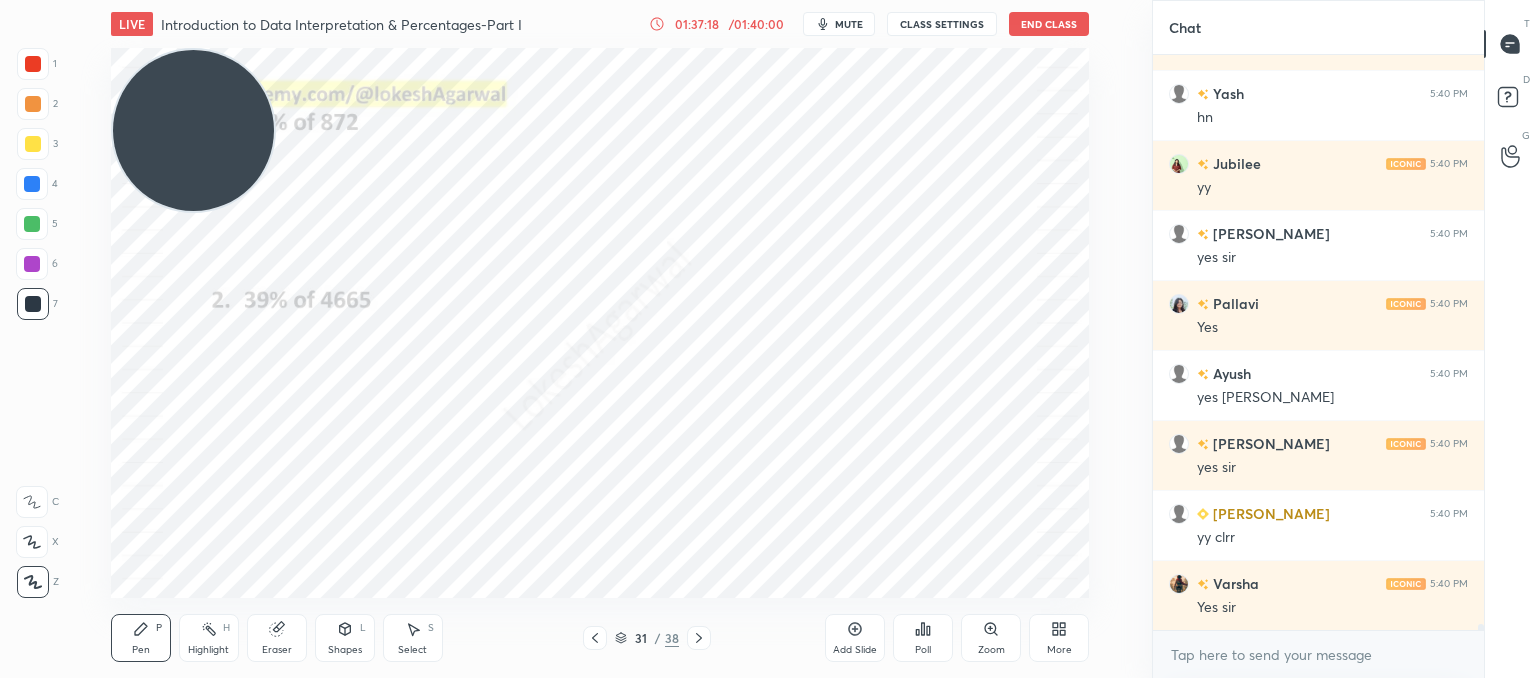 click 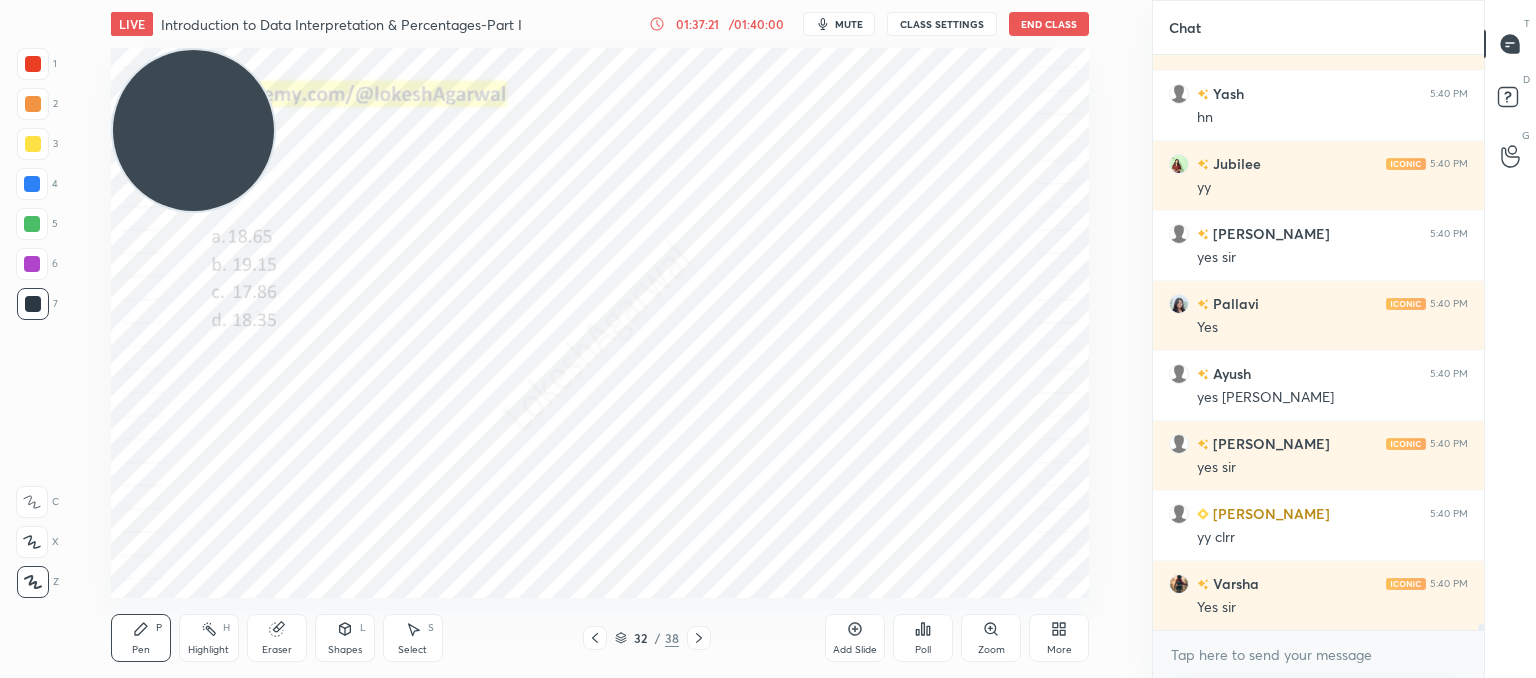 scroll, scrollTop: 52936, scrollLeft: 0, axis: vertical 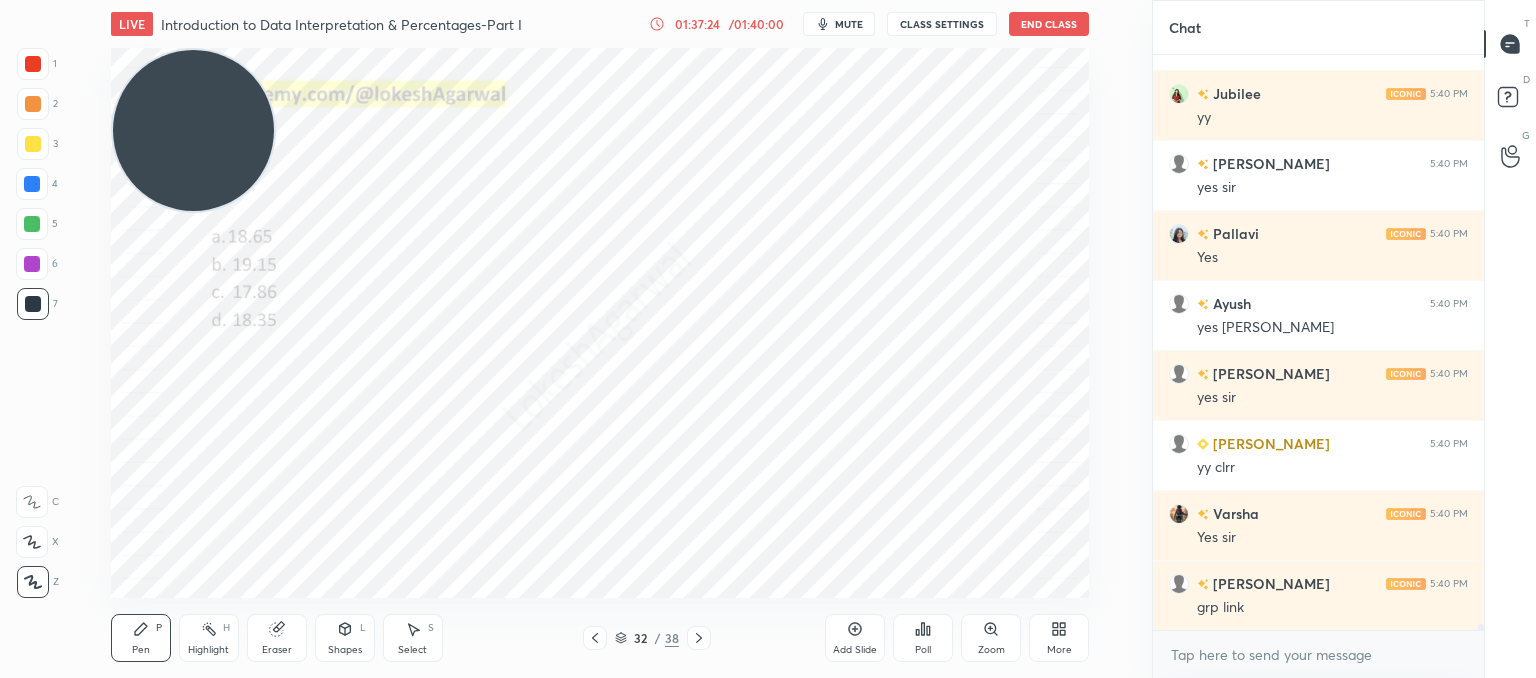 click 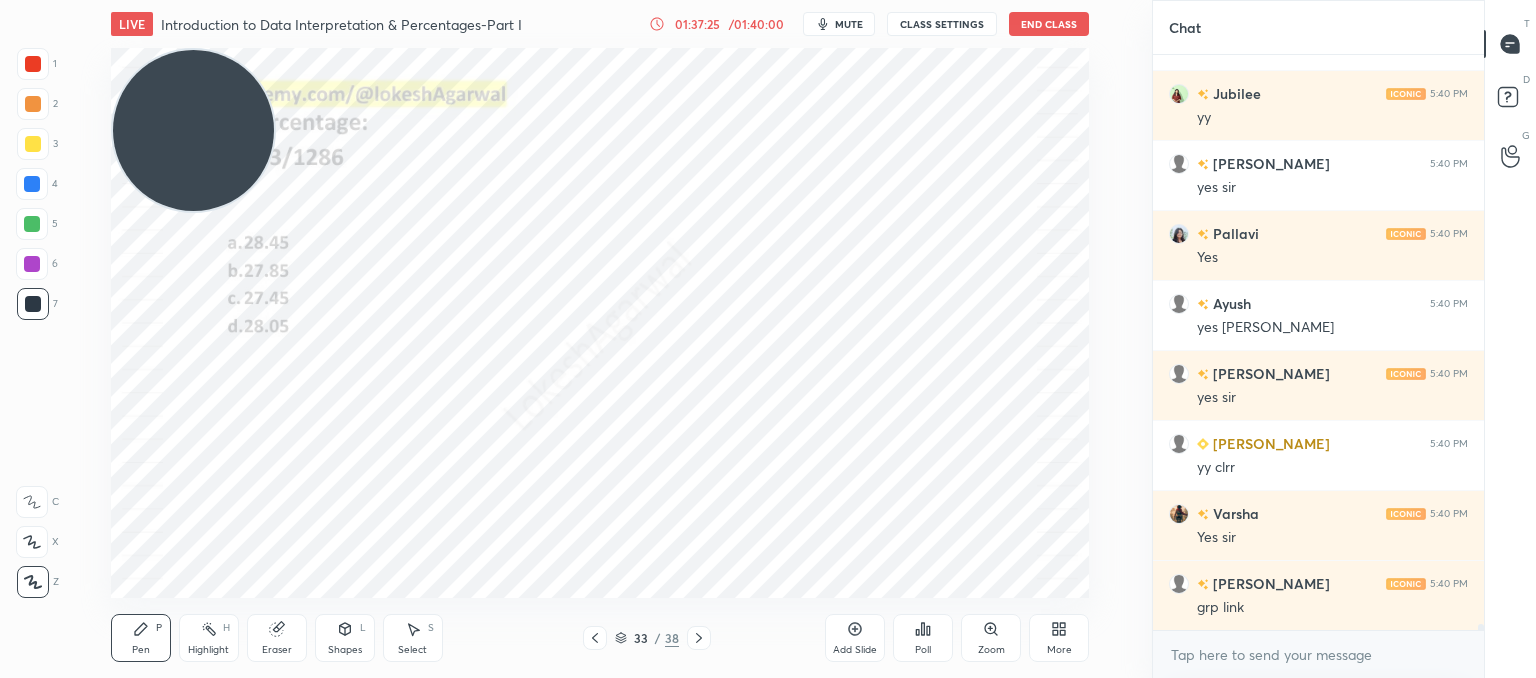 click 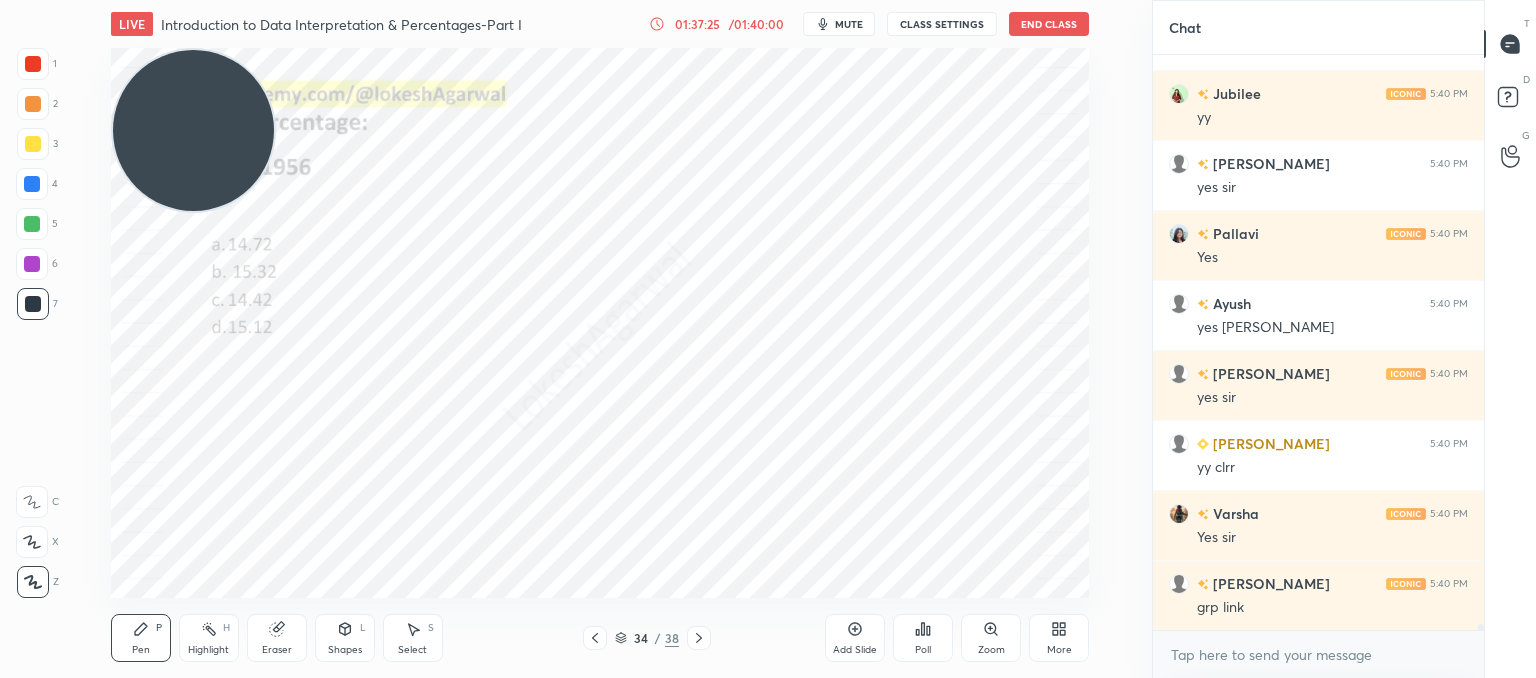 click 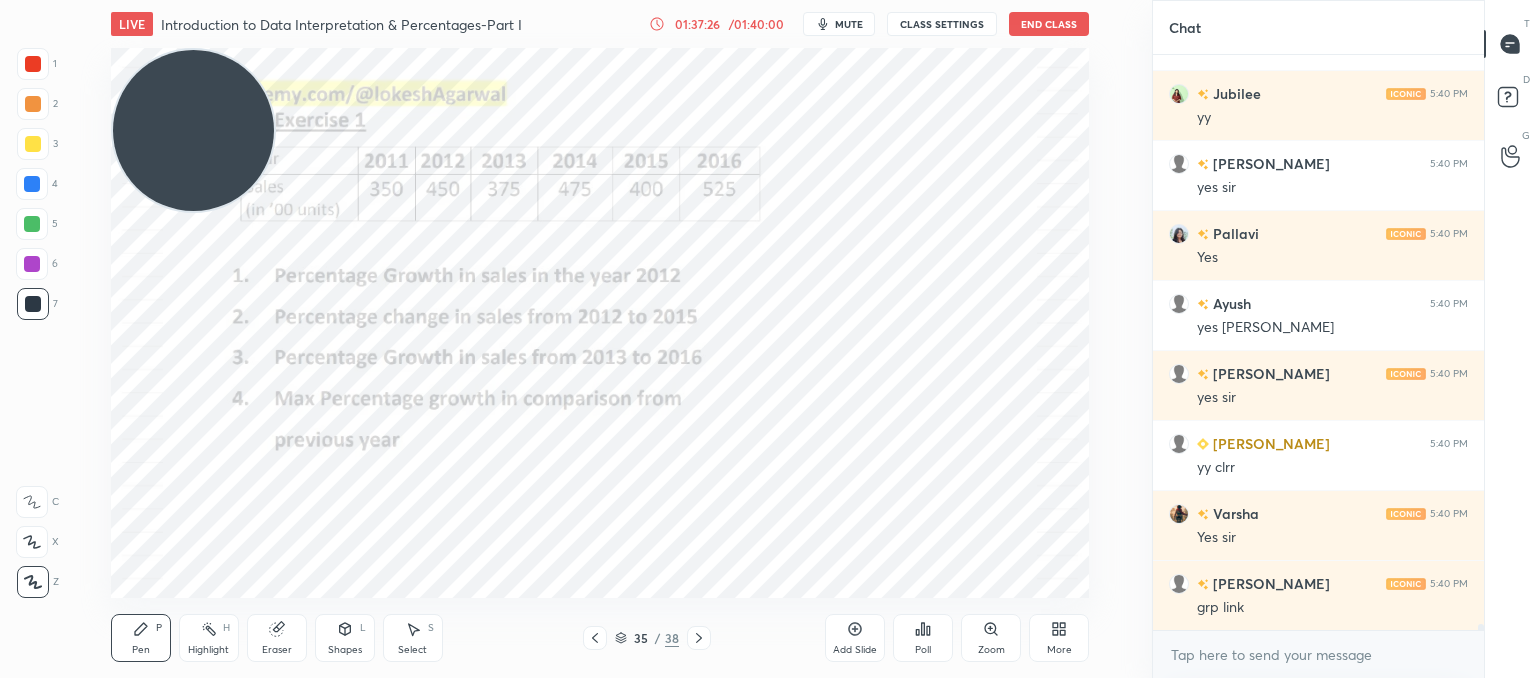 click 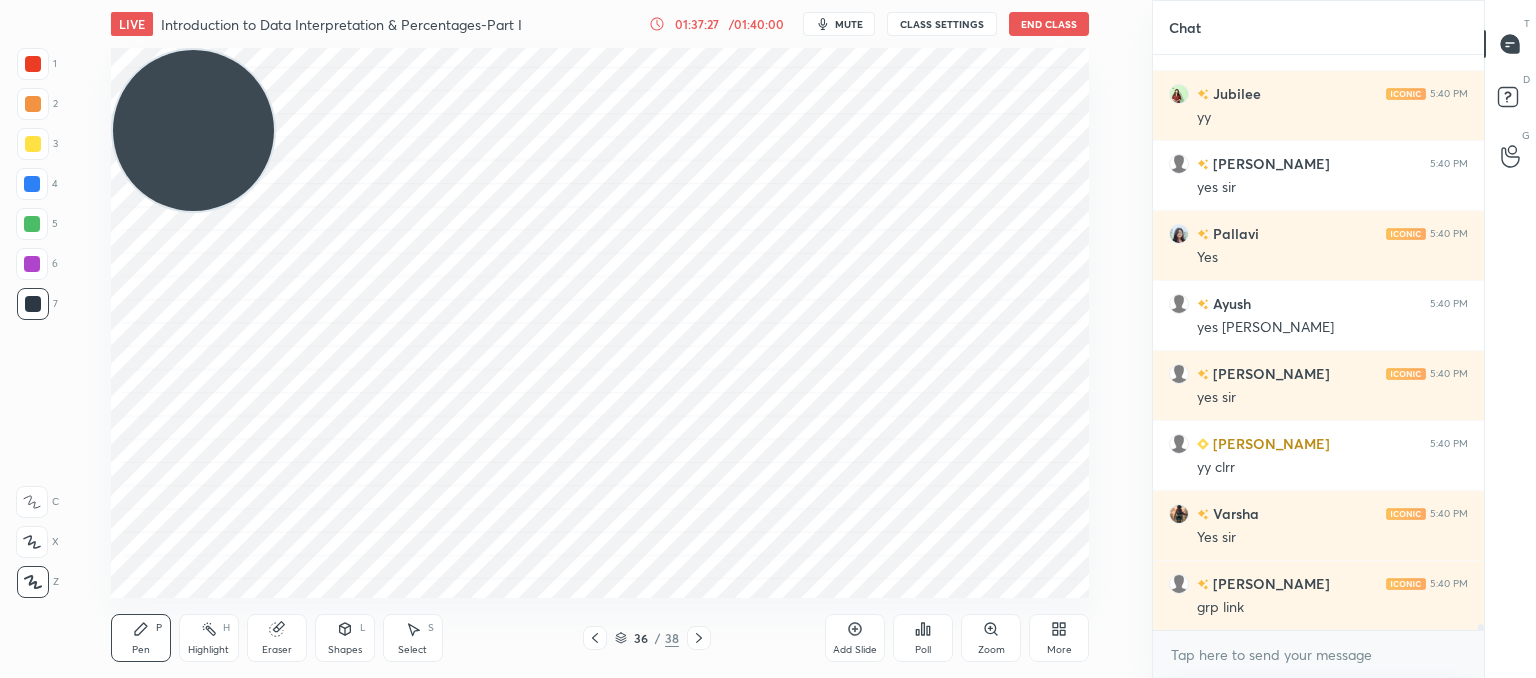 click 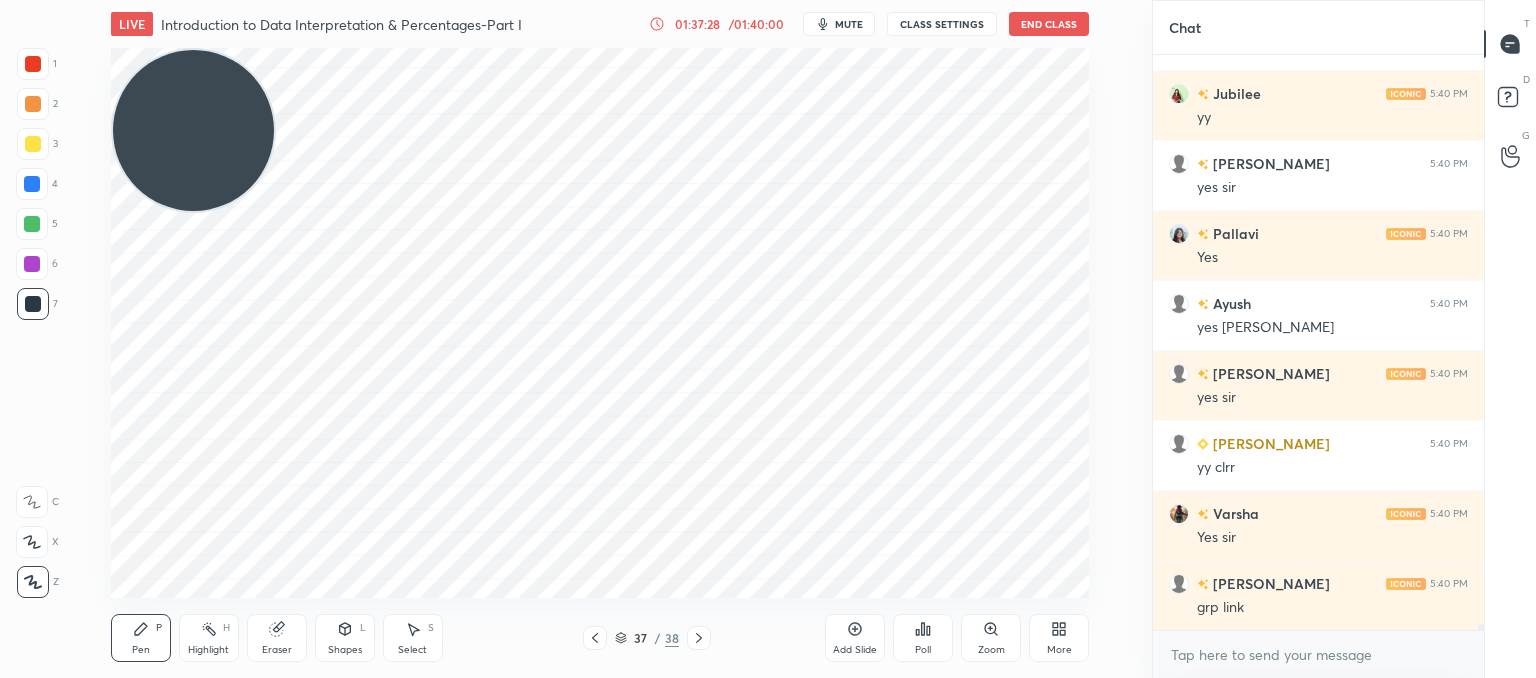 click 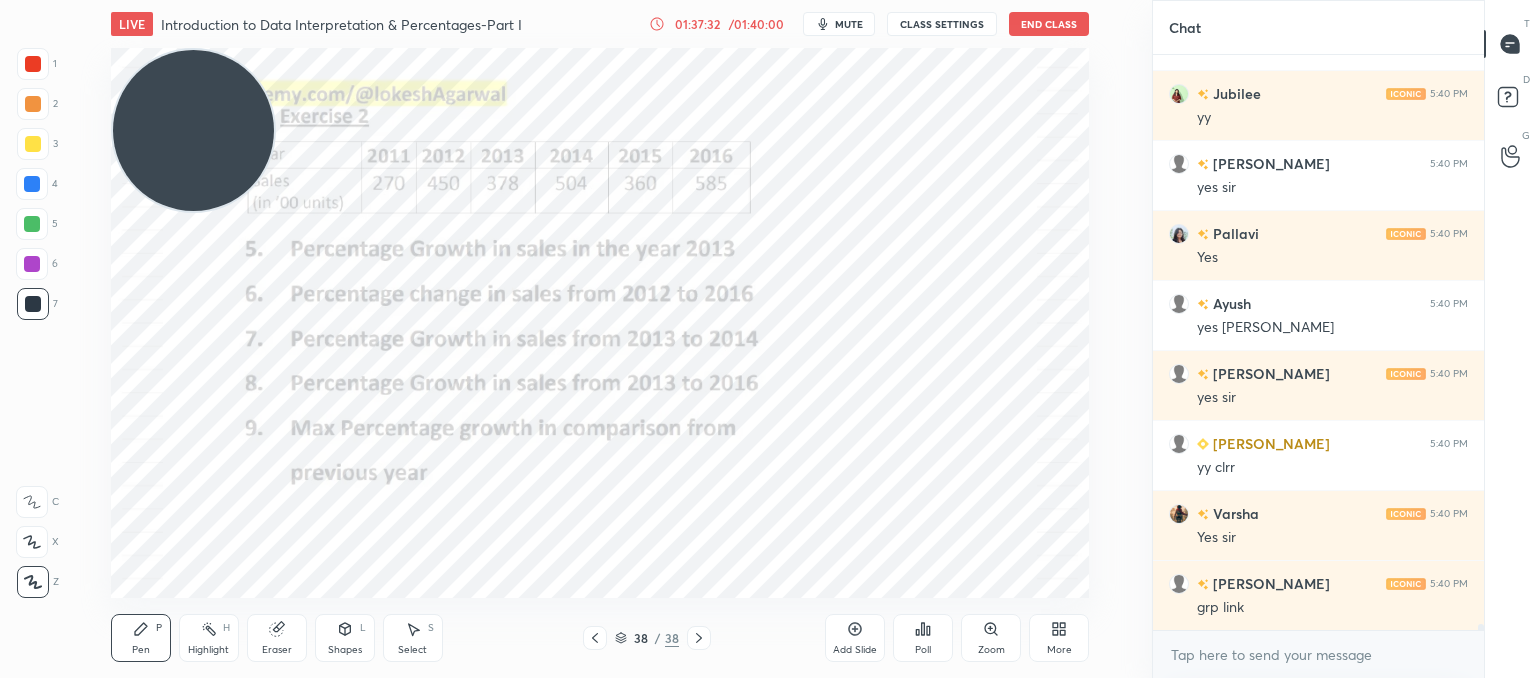 click 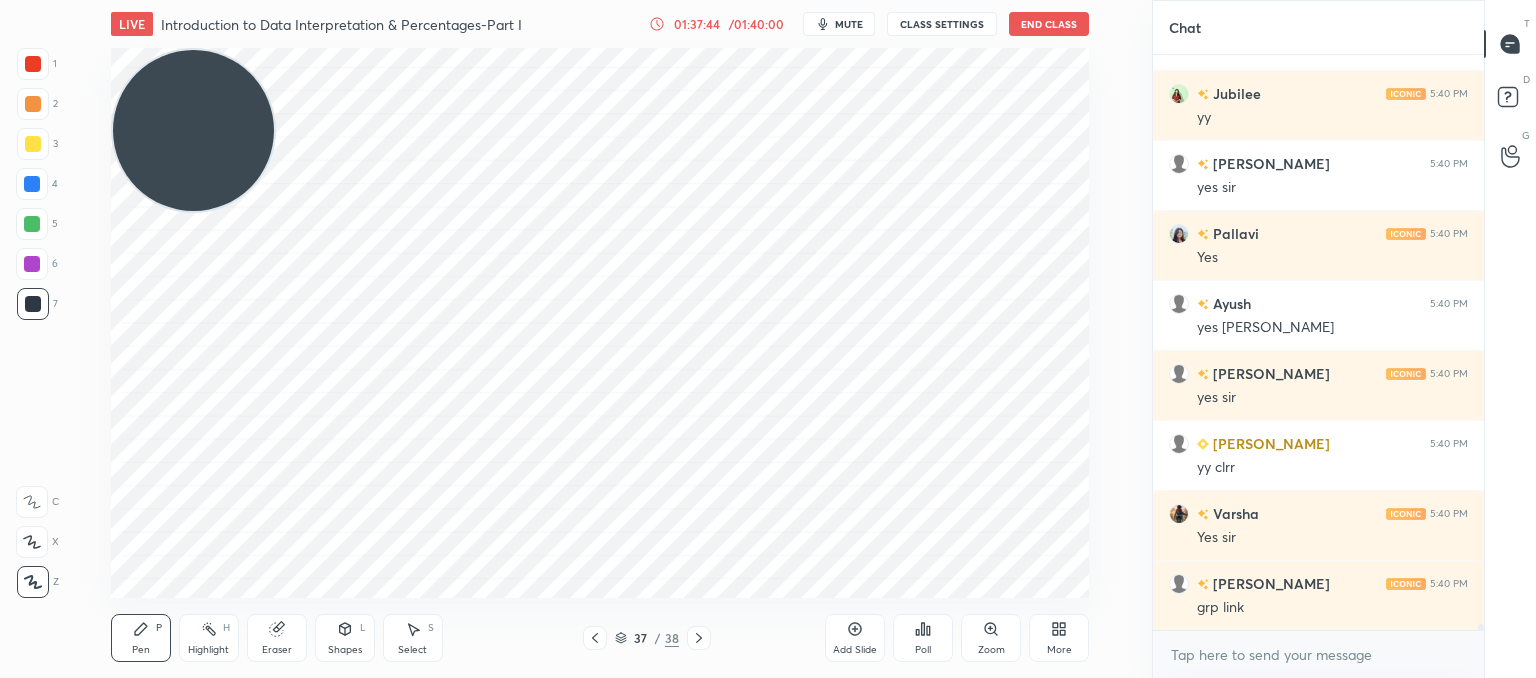 scroll, scrollTop: 53006, scrollLeft: 0, axis: vertical 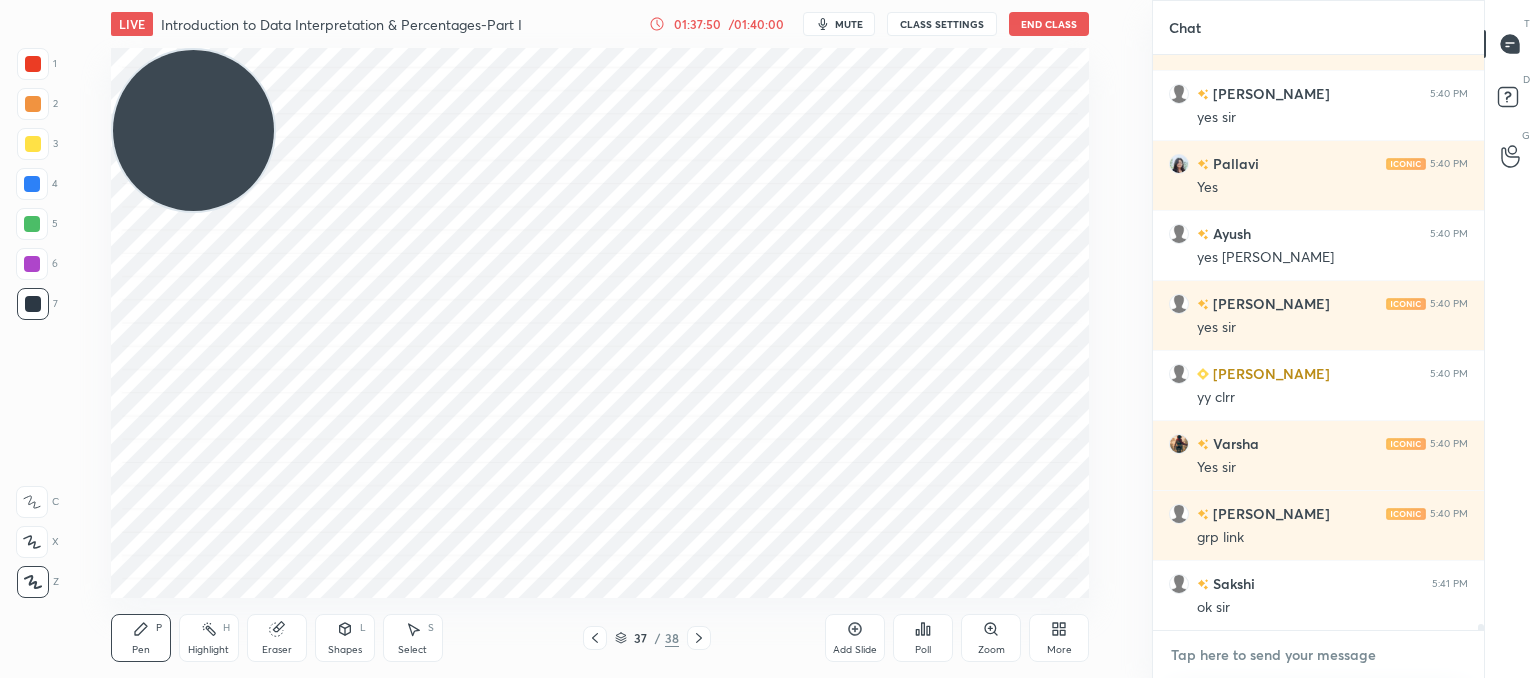 type on "x" 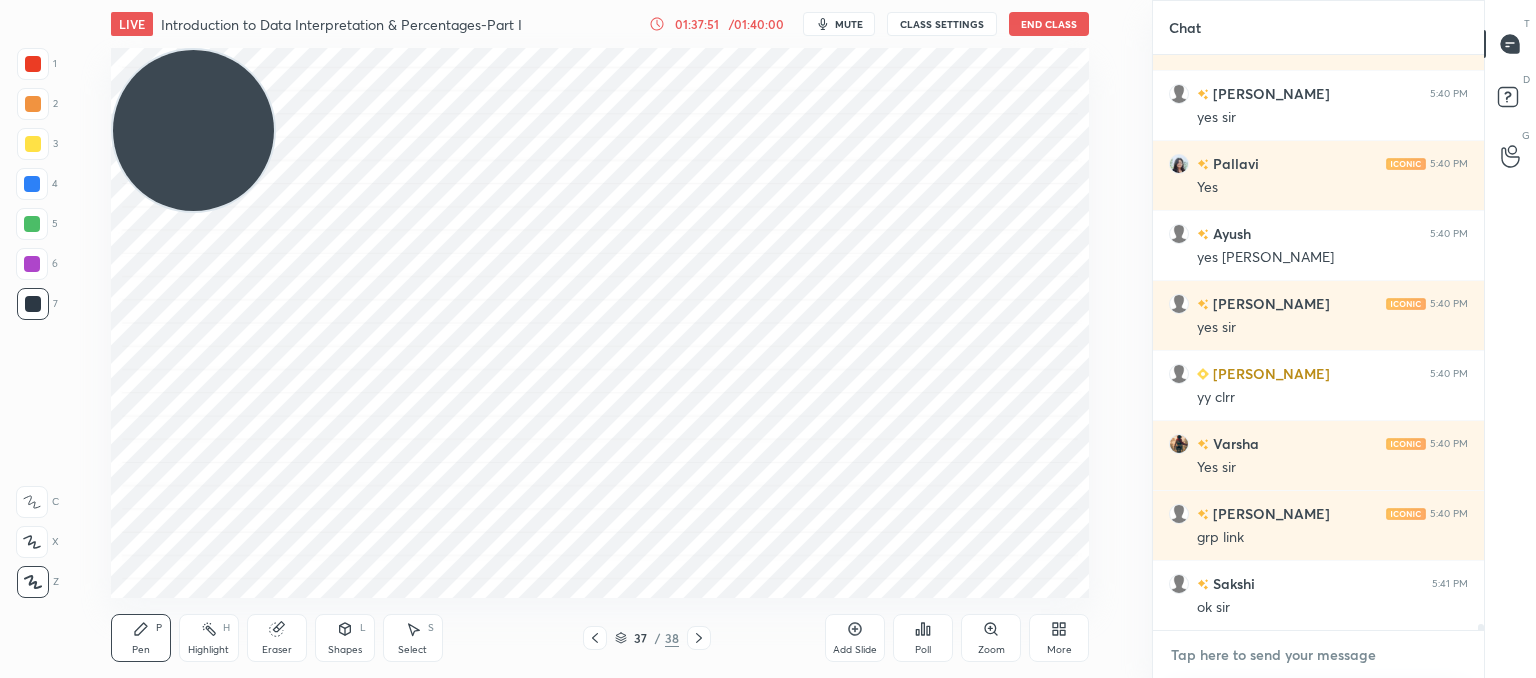 paste on "https://t.me/+Z_IYIO5ily43ZTRl" 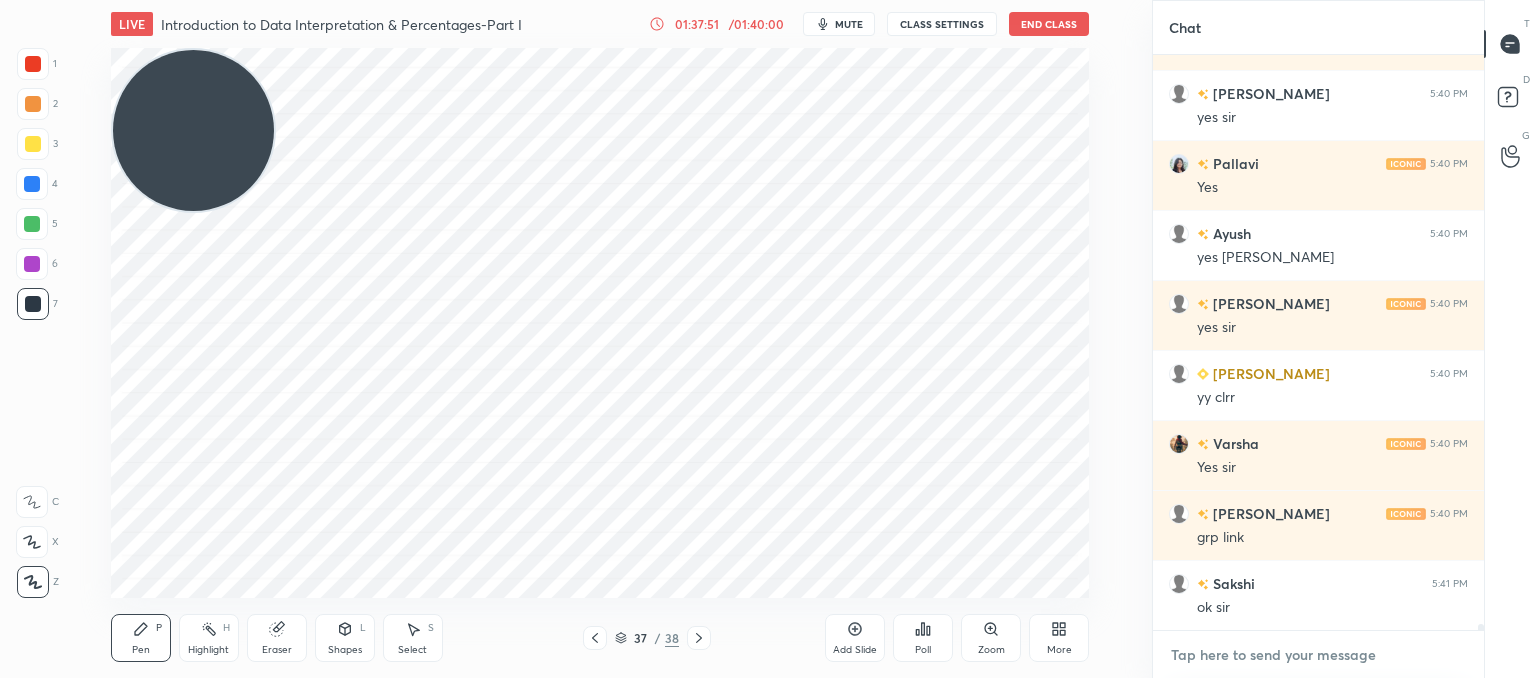 type on "https://t.me/+Z_IYIO5ily43ZTRl" 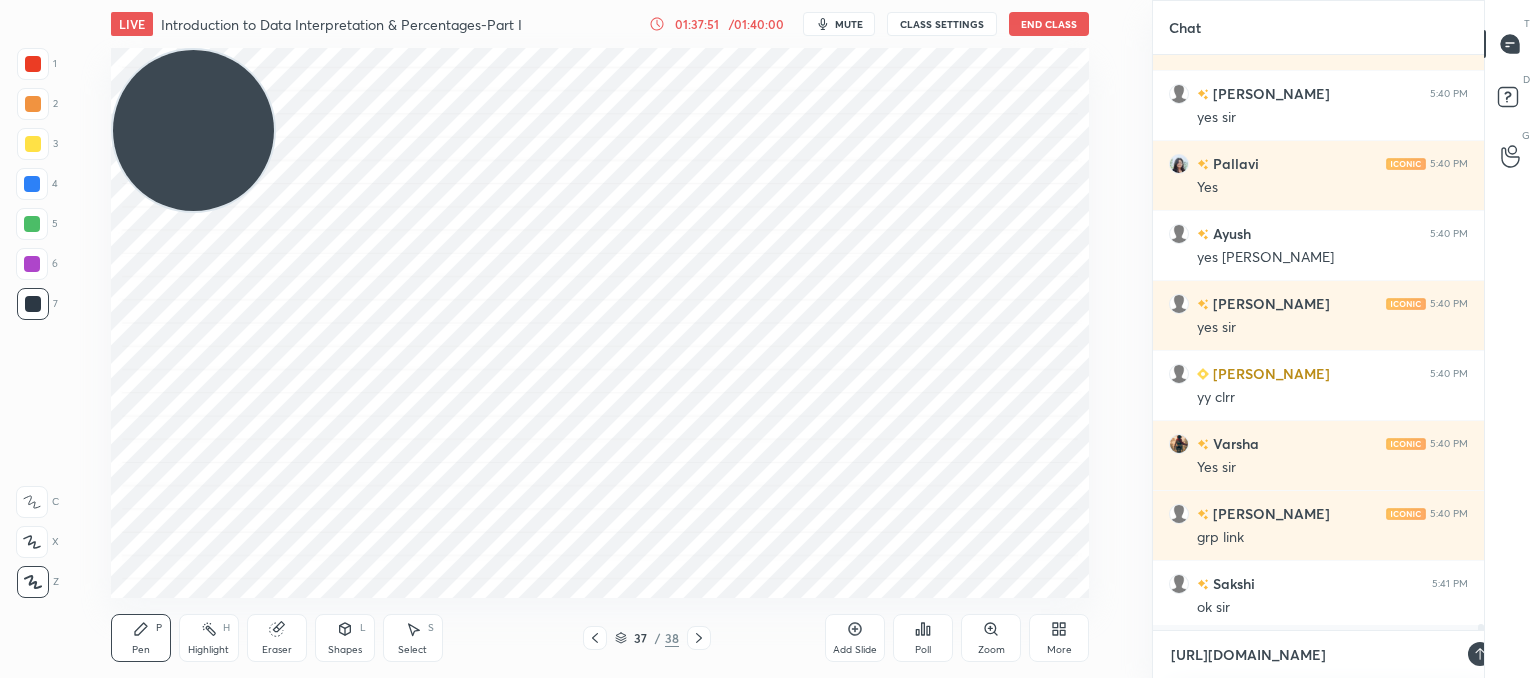 scroll, scrollTop: 564, scrollLeft: 325, axis: both 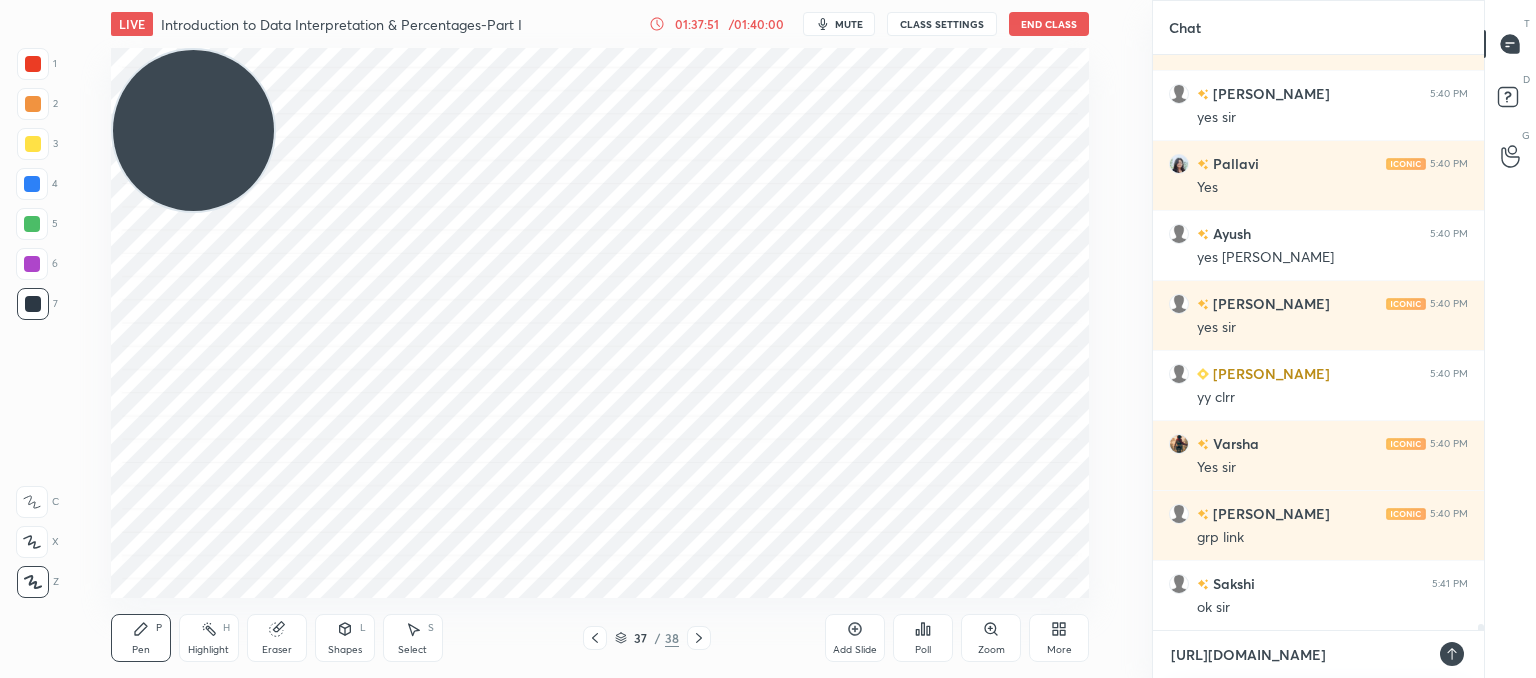 type 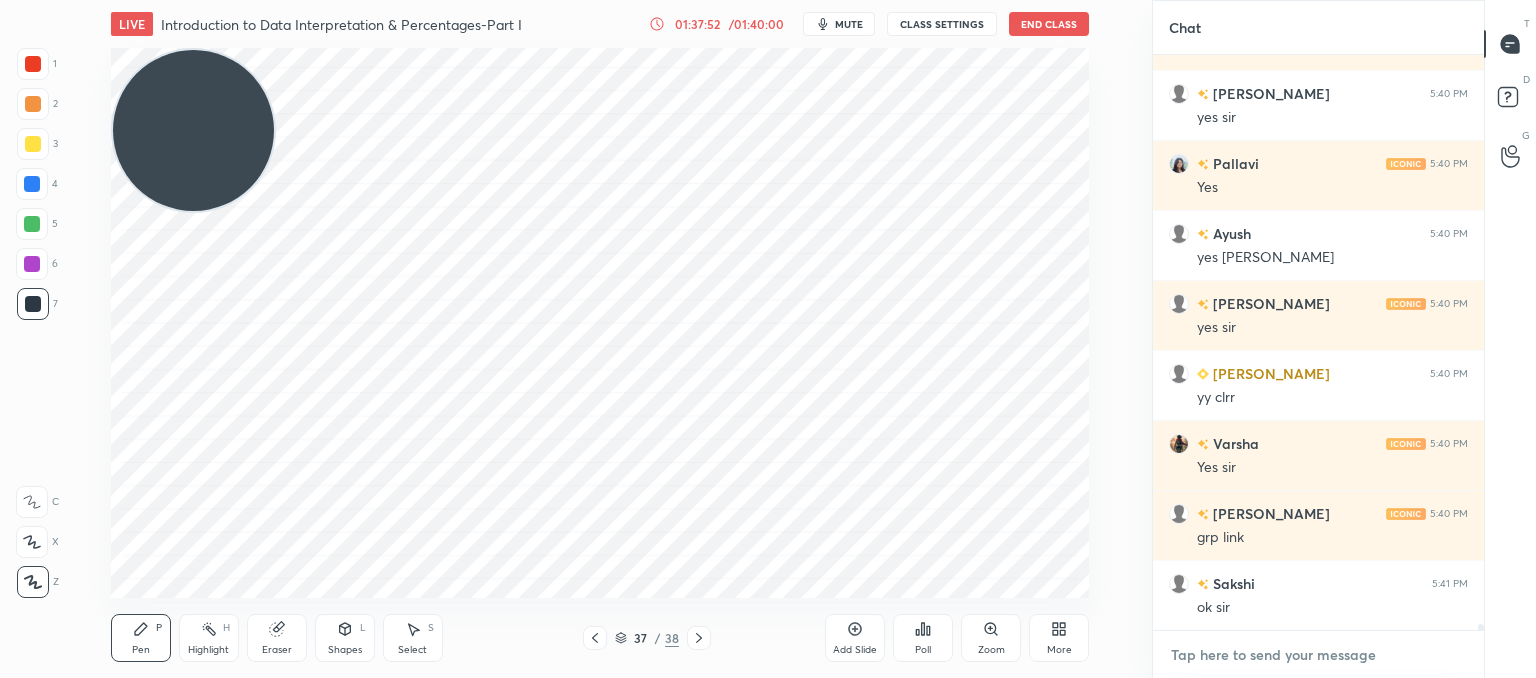scroll, scrollTop: 53118, scrollLeft: 0, axis: vertical 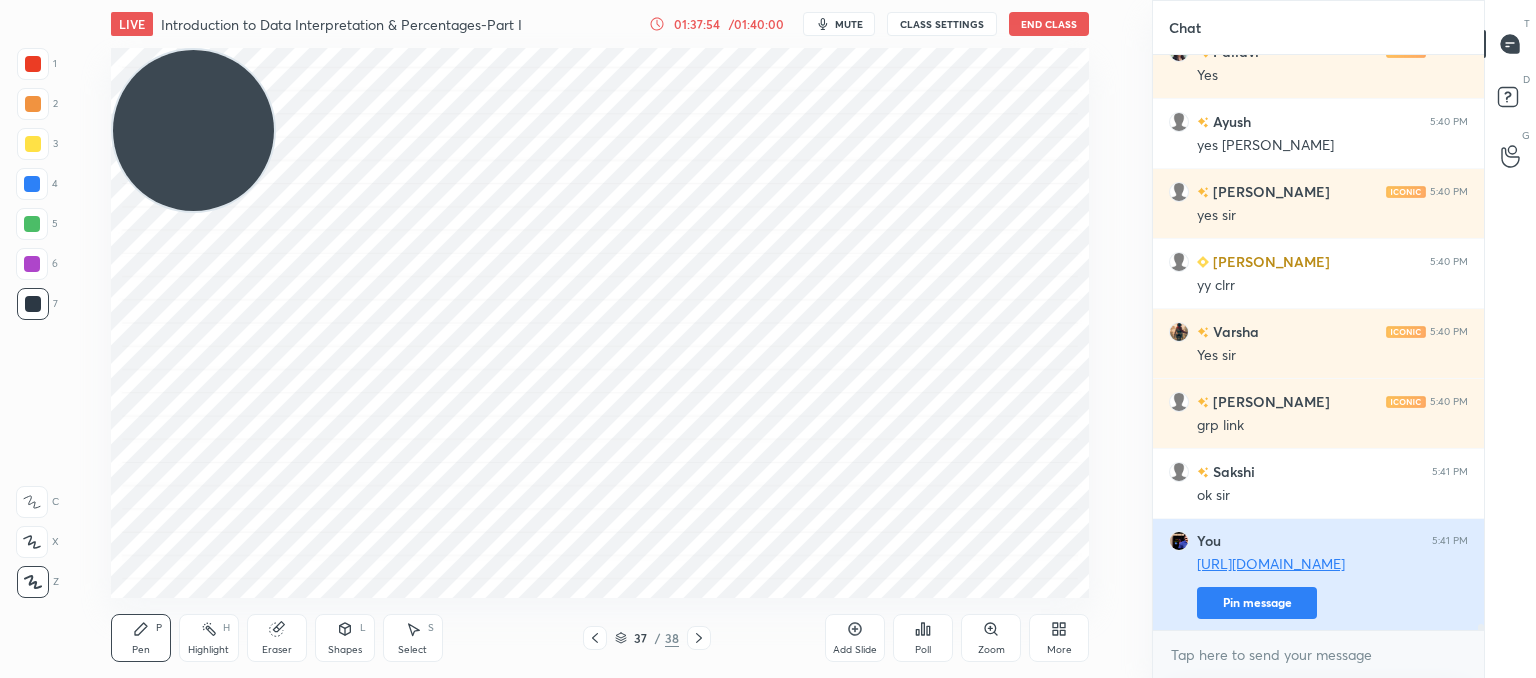 click on "Pin message" at bounding box center (1257, 603) 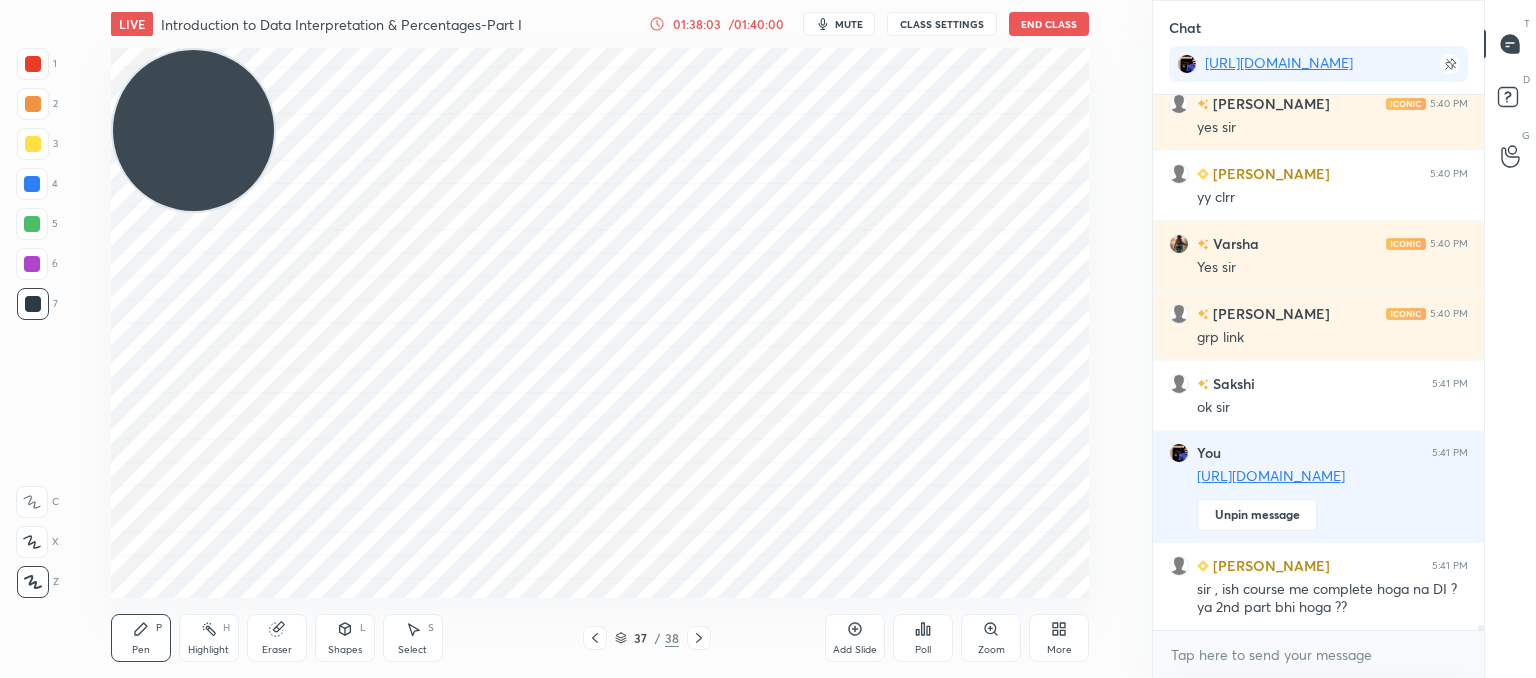 scroll, scrollTop: 53266, scrollLeft: 0, axis: vertical 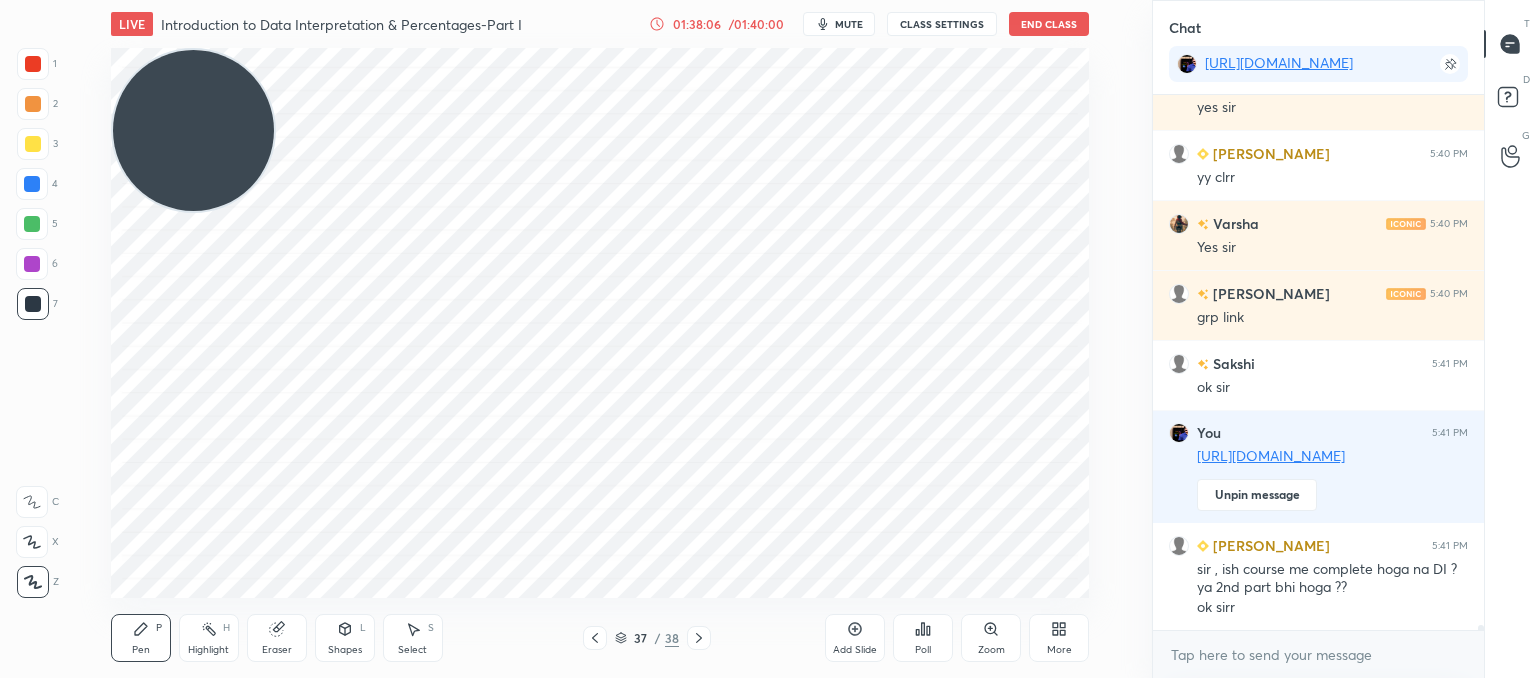 click 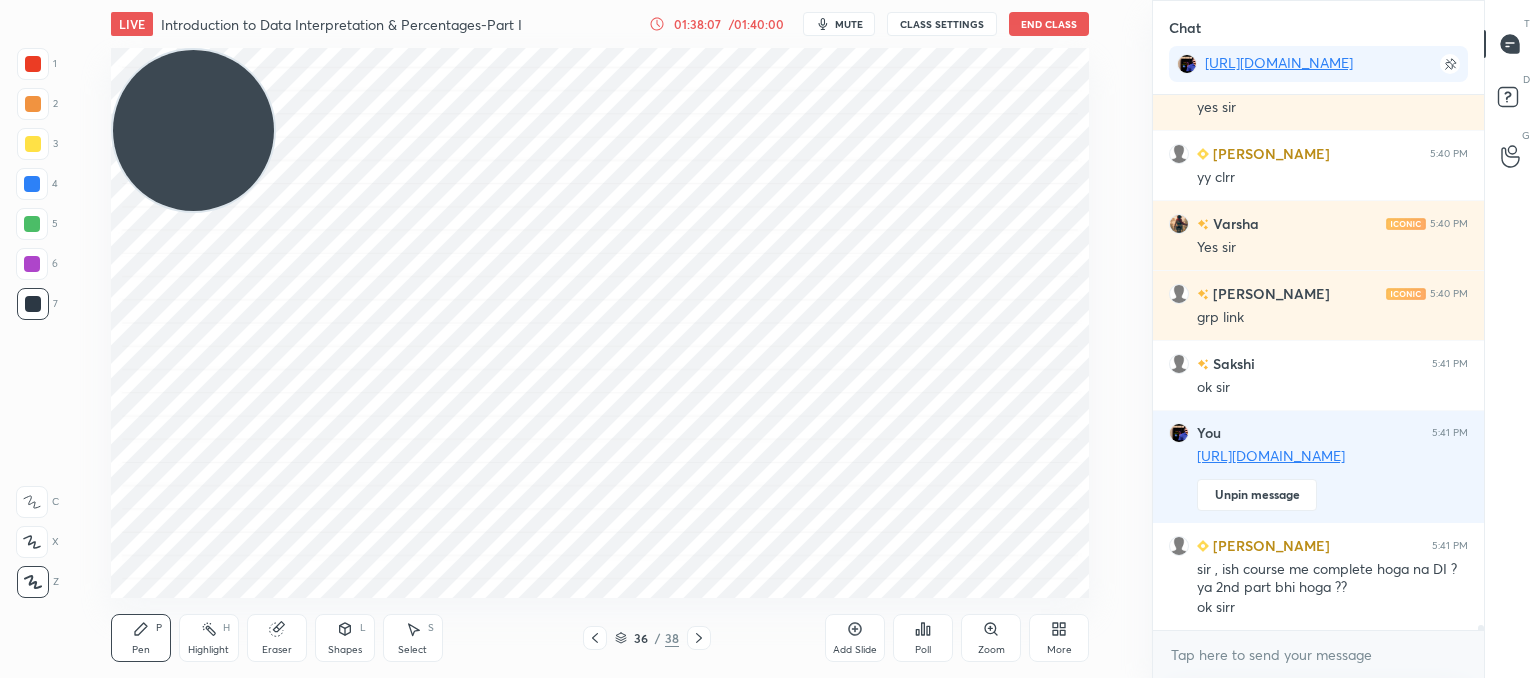 click 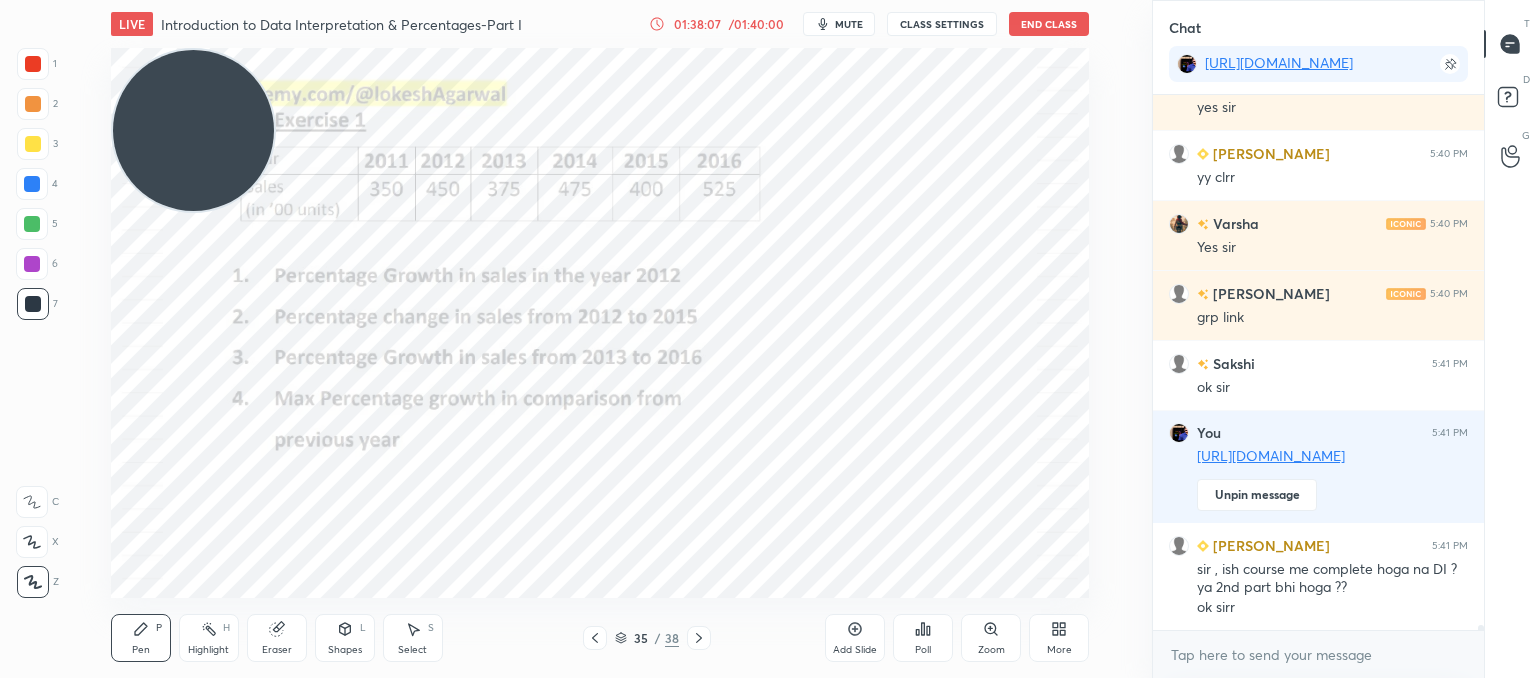 click 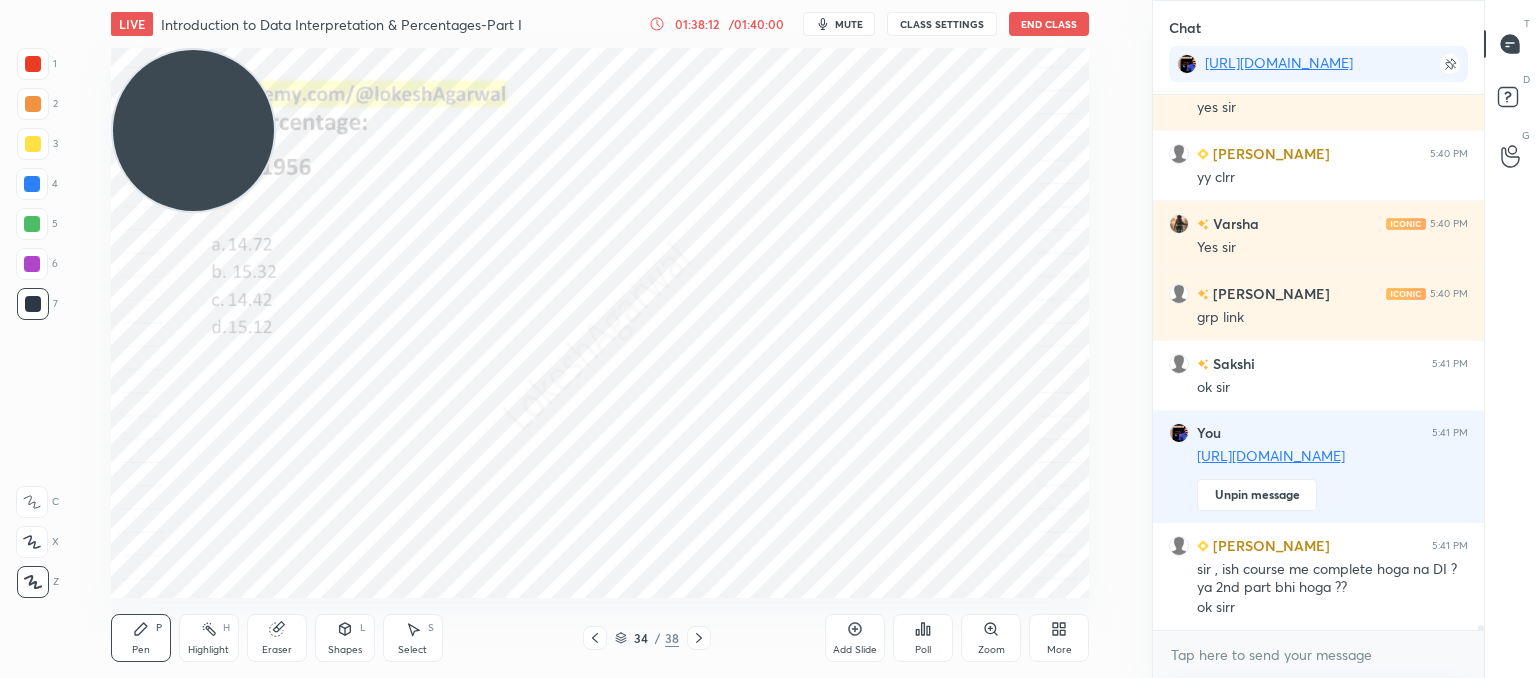 click 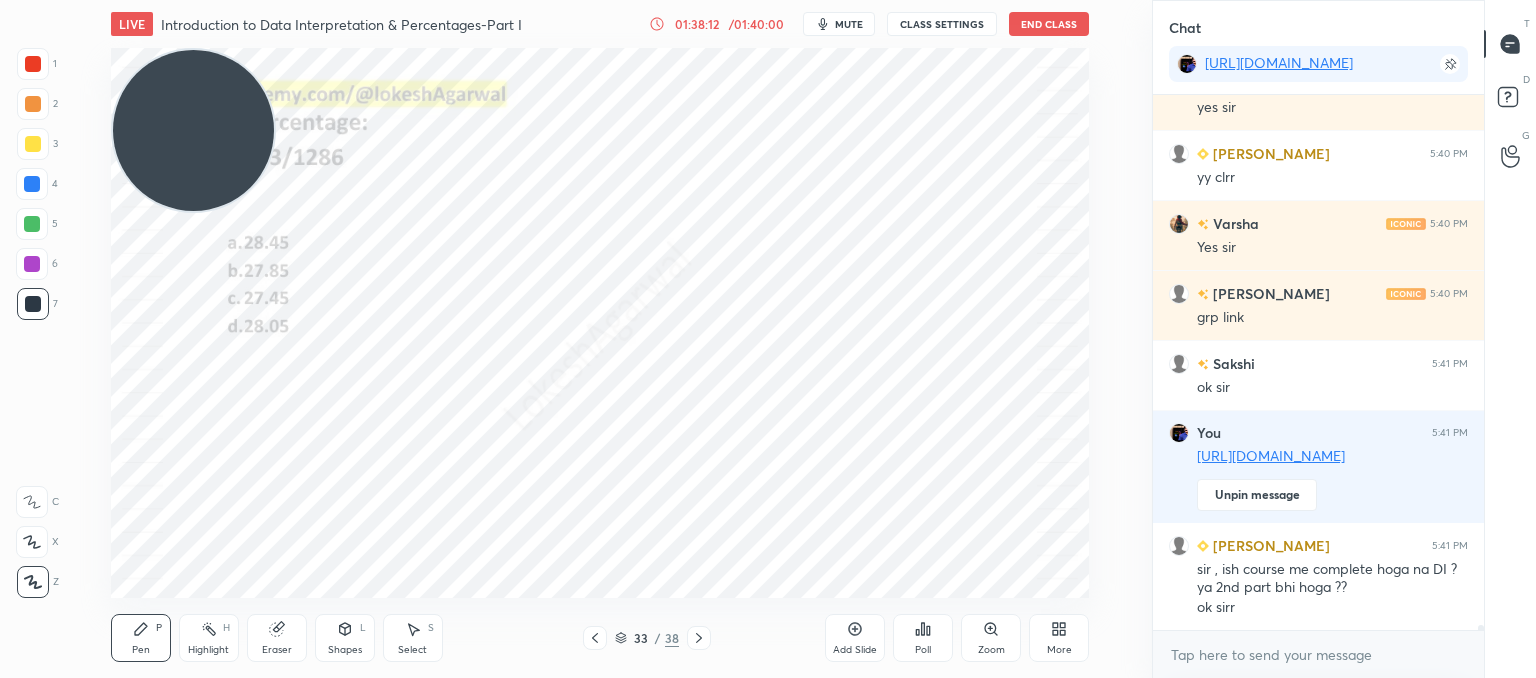 scroll, scrollTop: 53336, scrollLeft: 0, axis: vertical 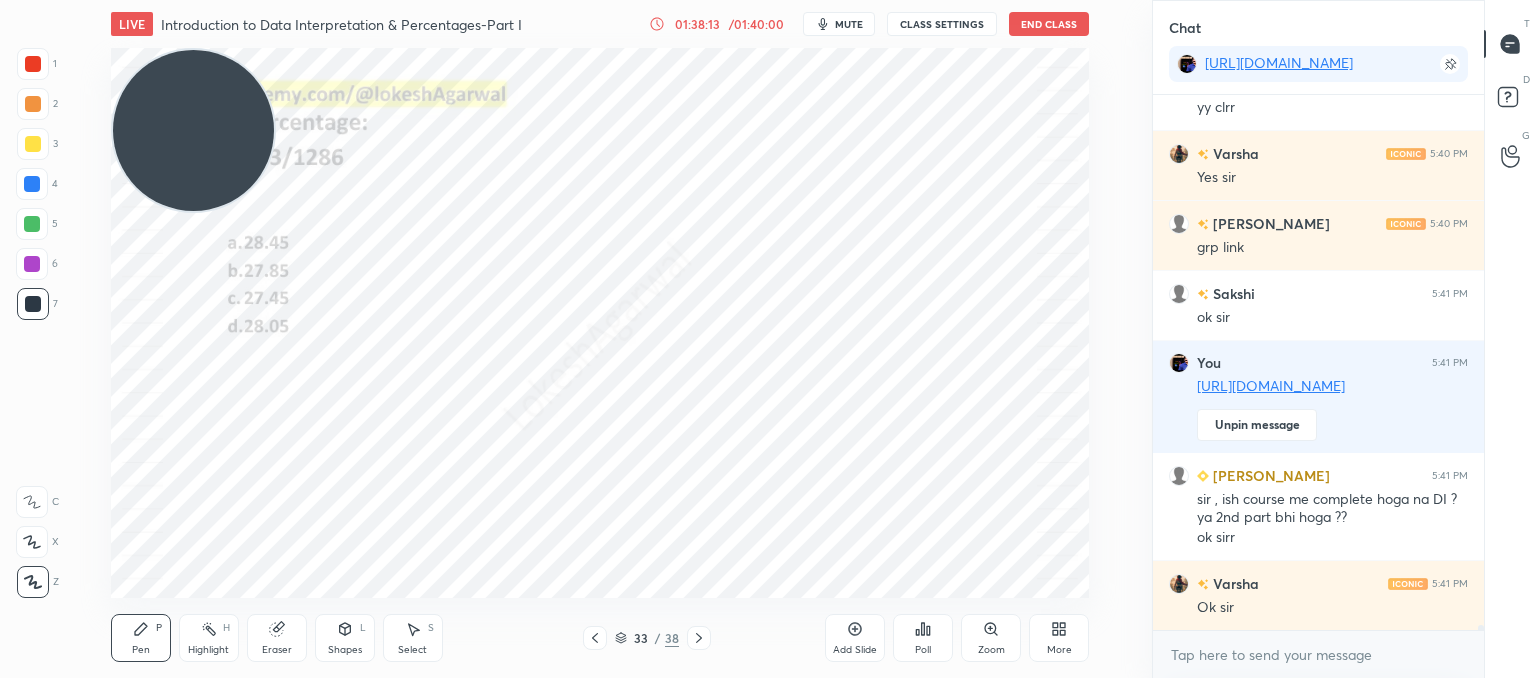 click 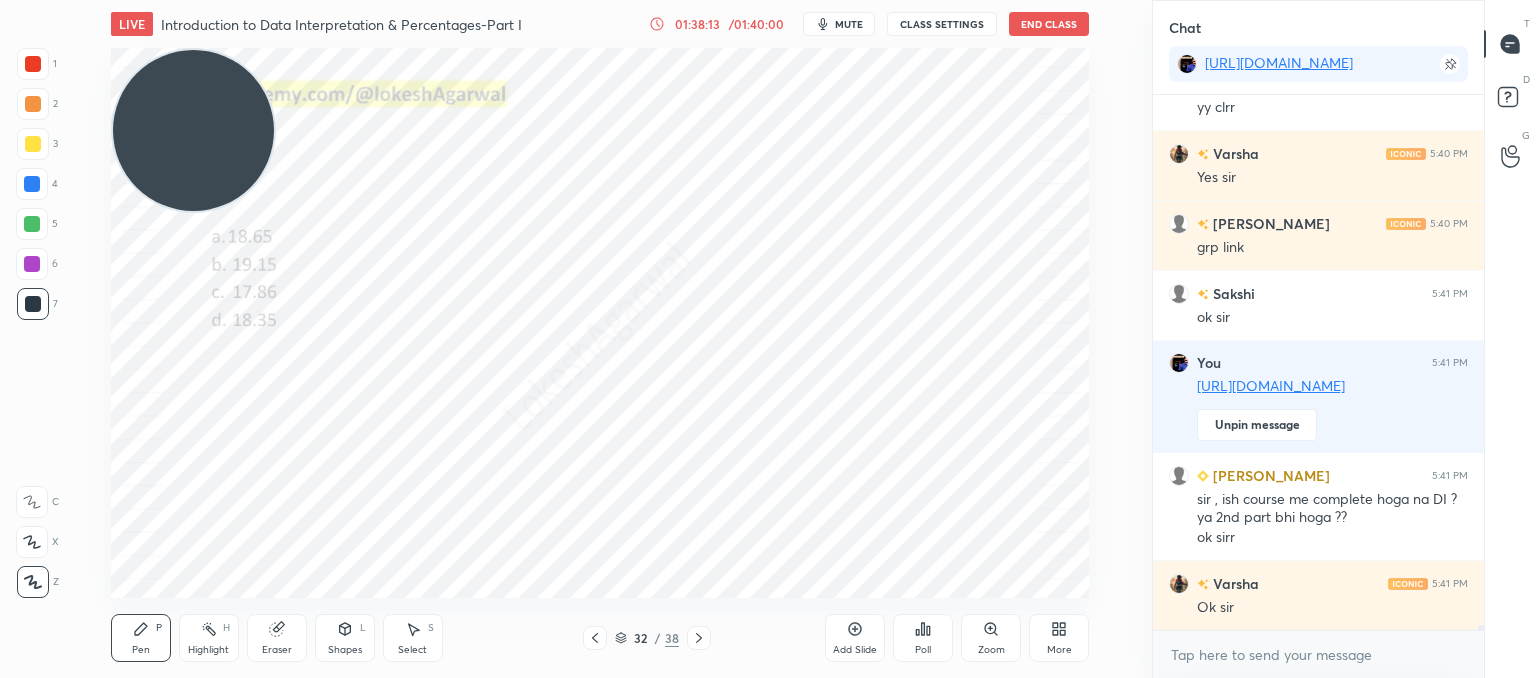 click 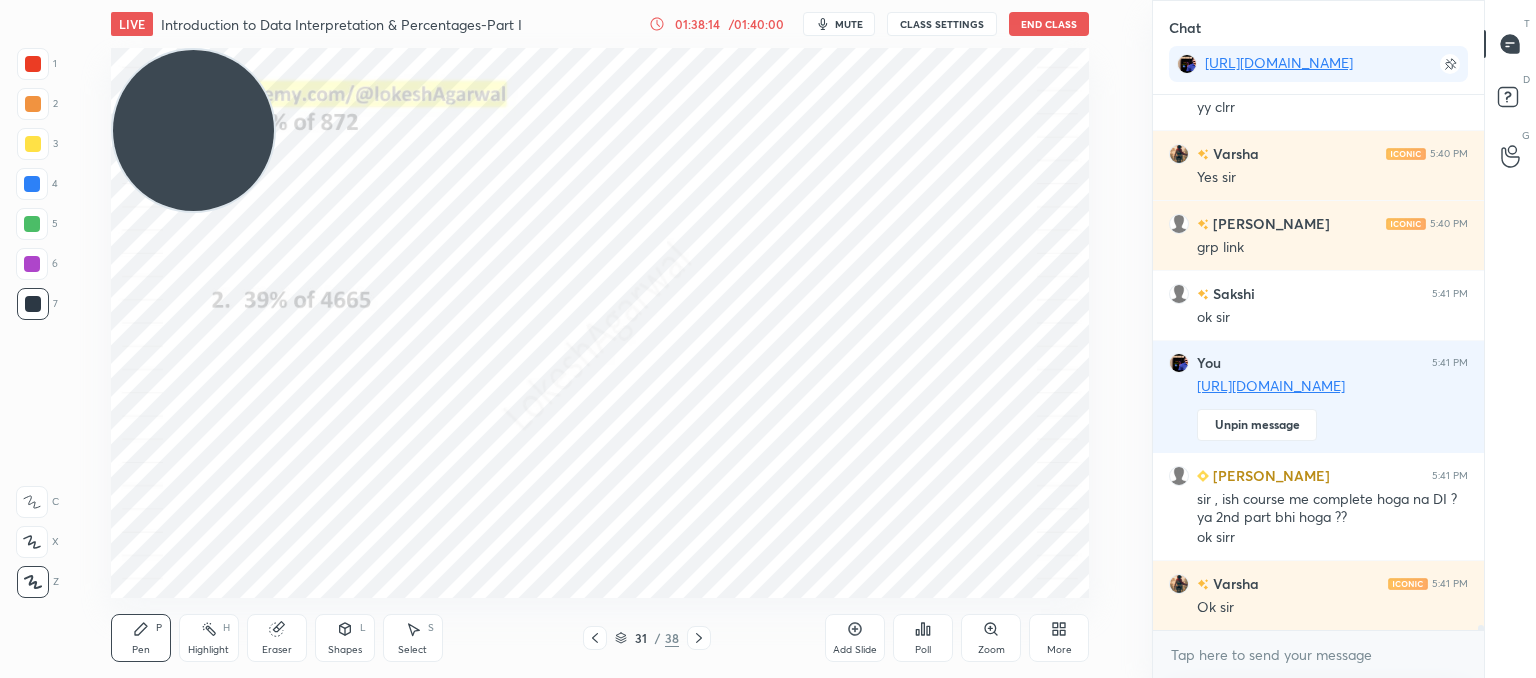 click 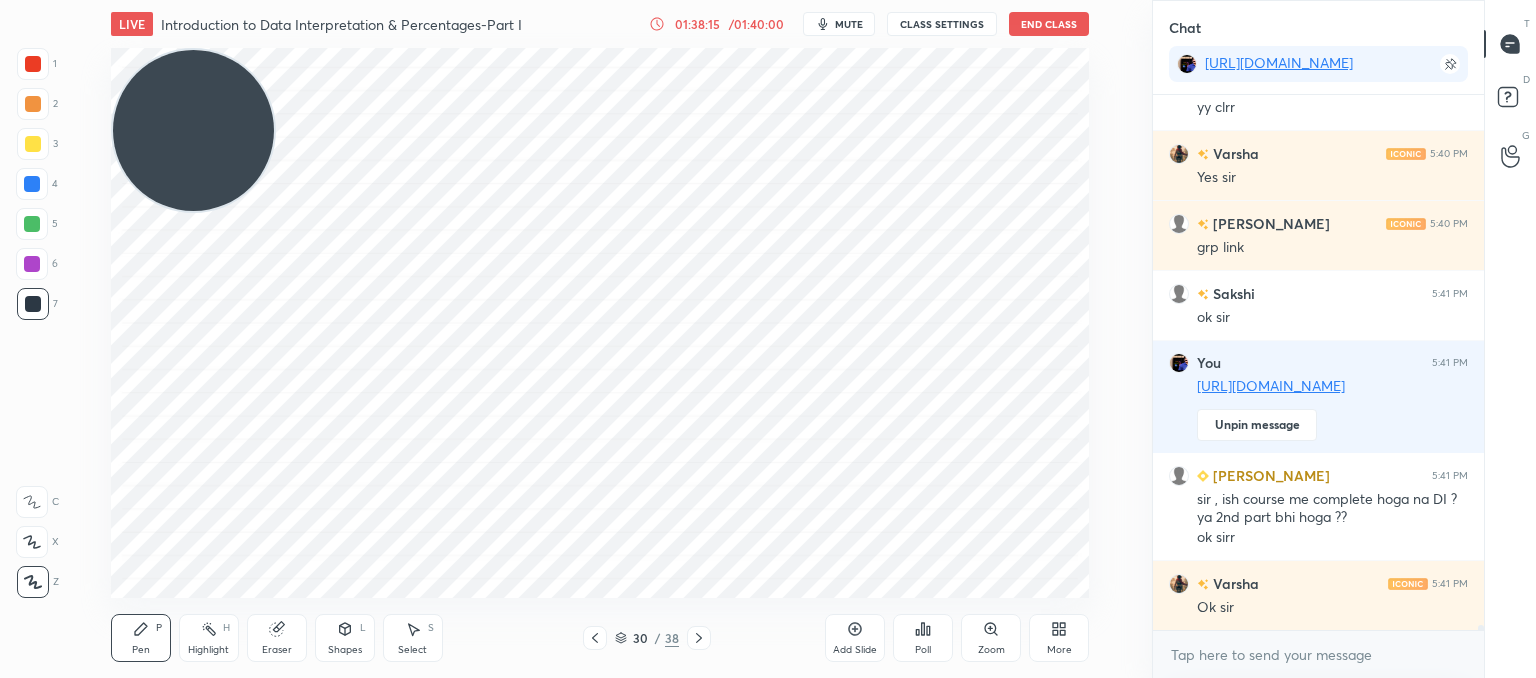 click 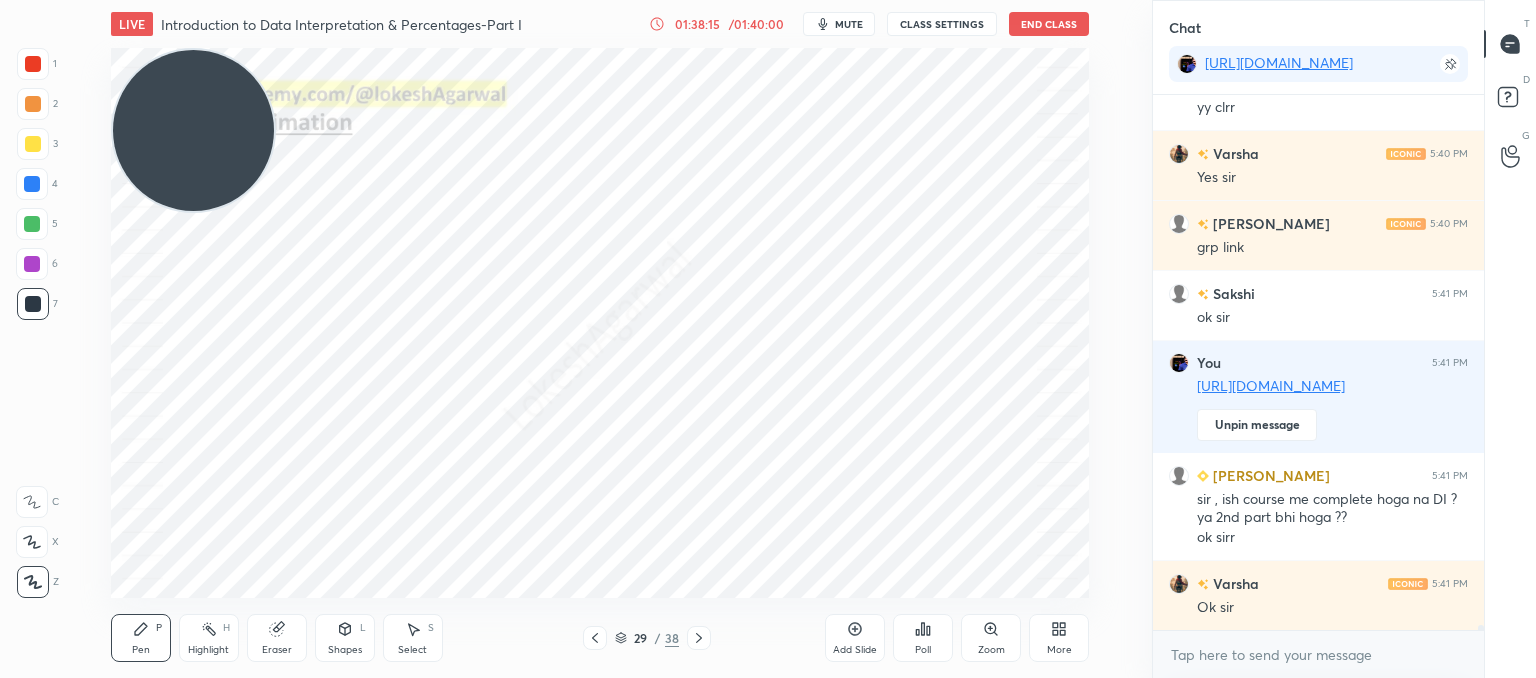 click 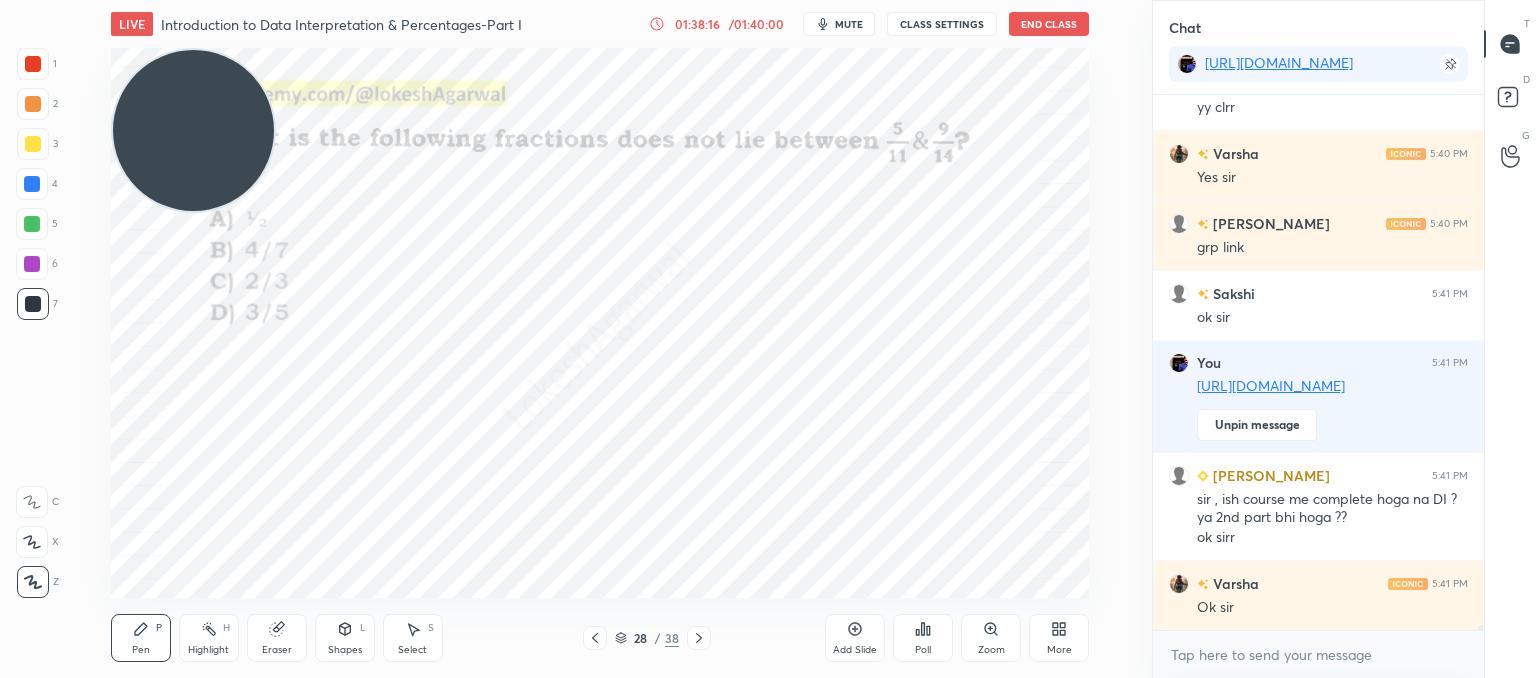 click 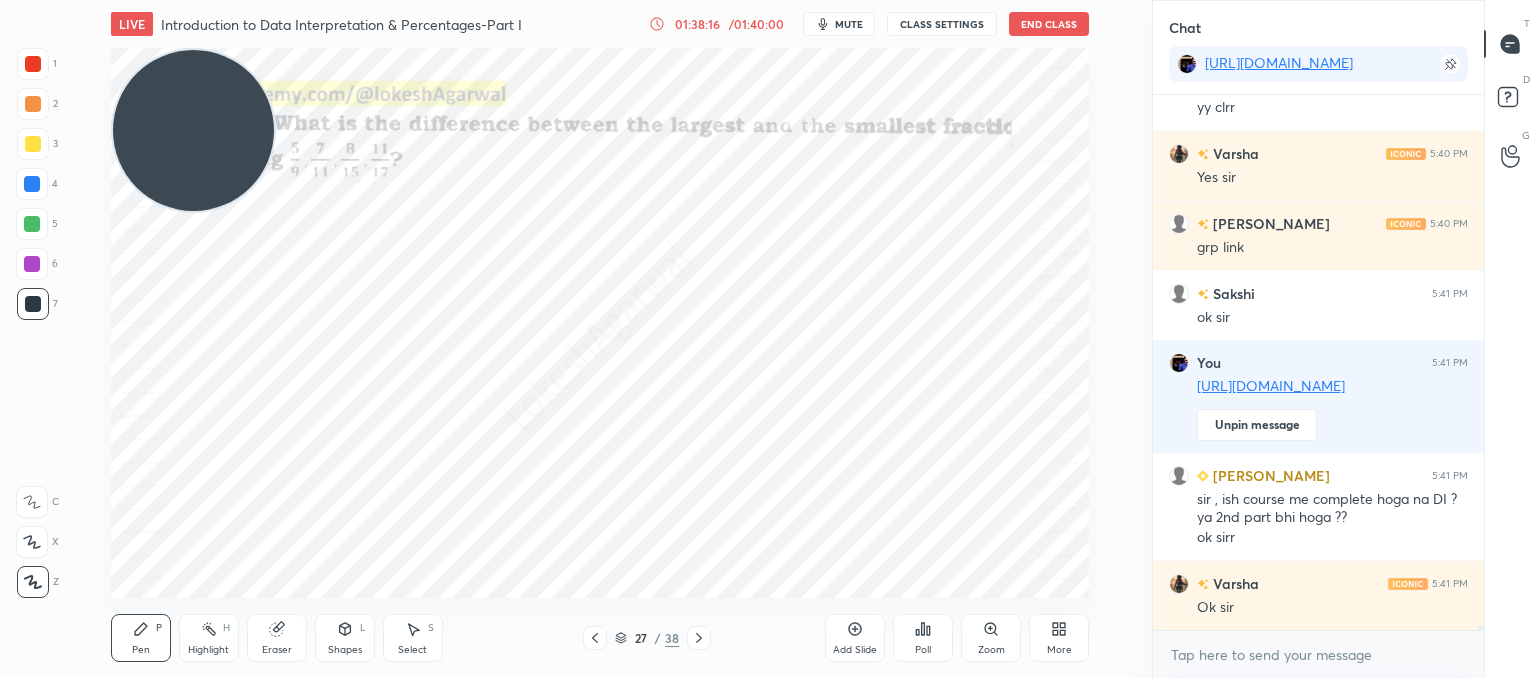 click 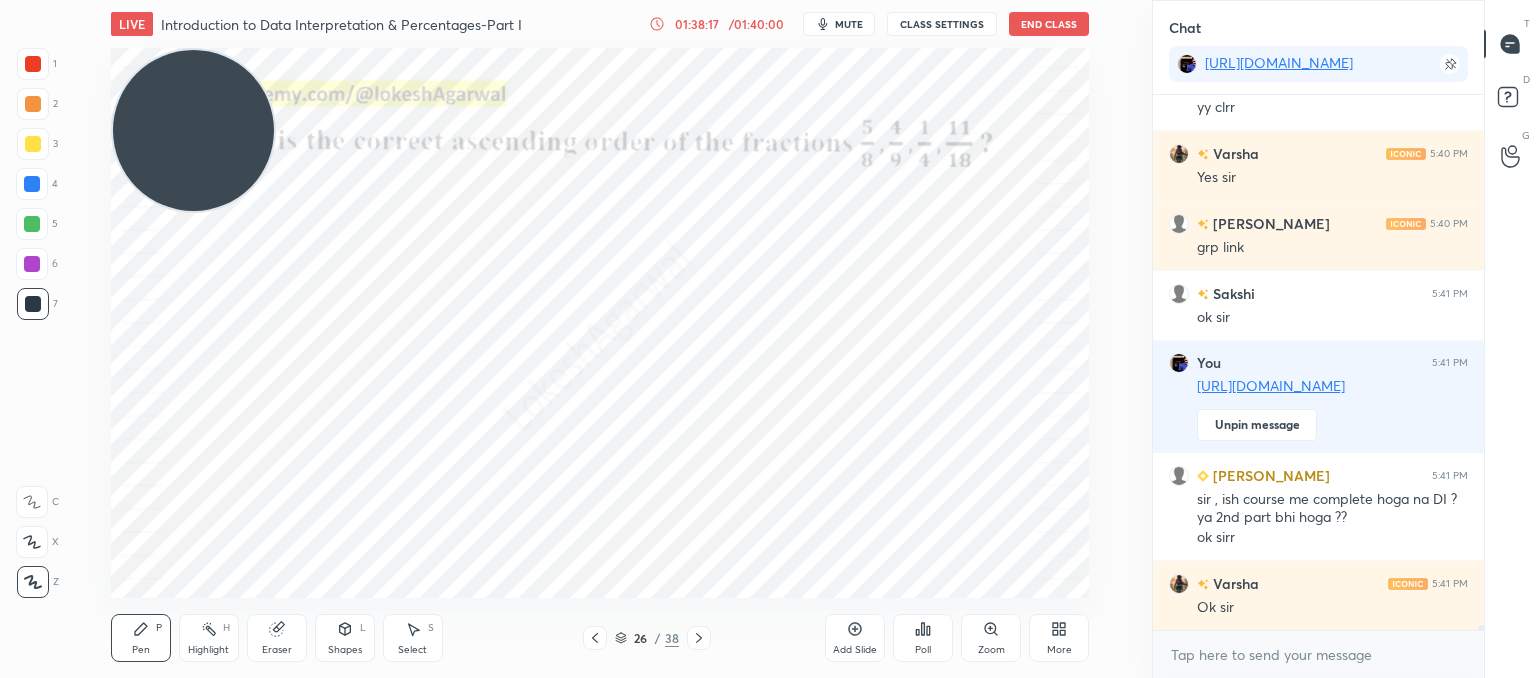 click 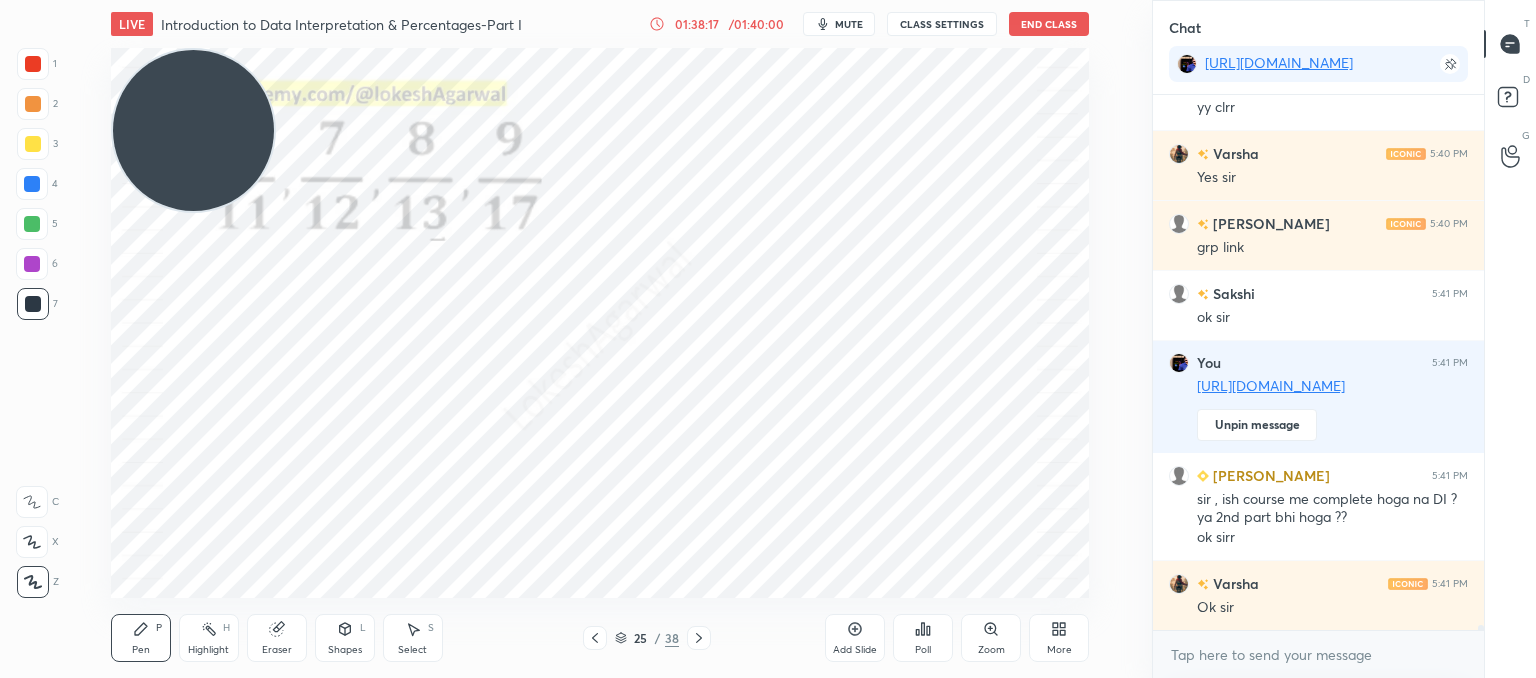 click 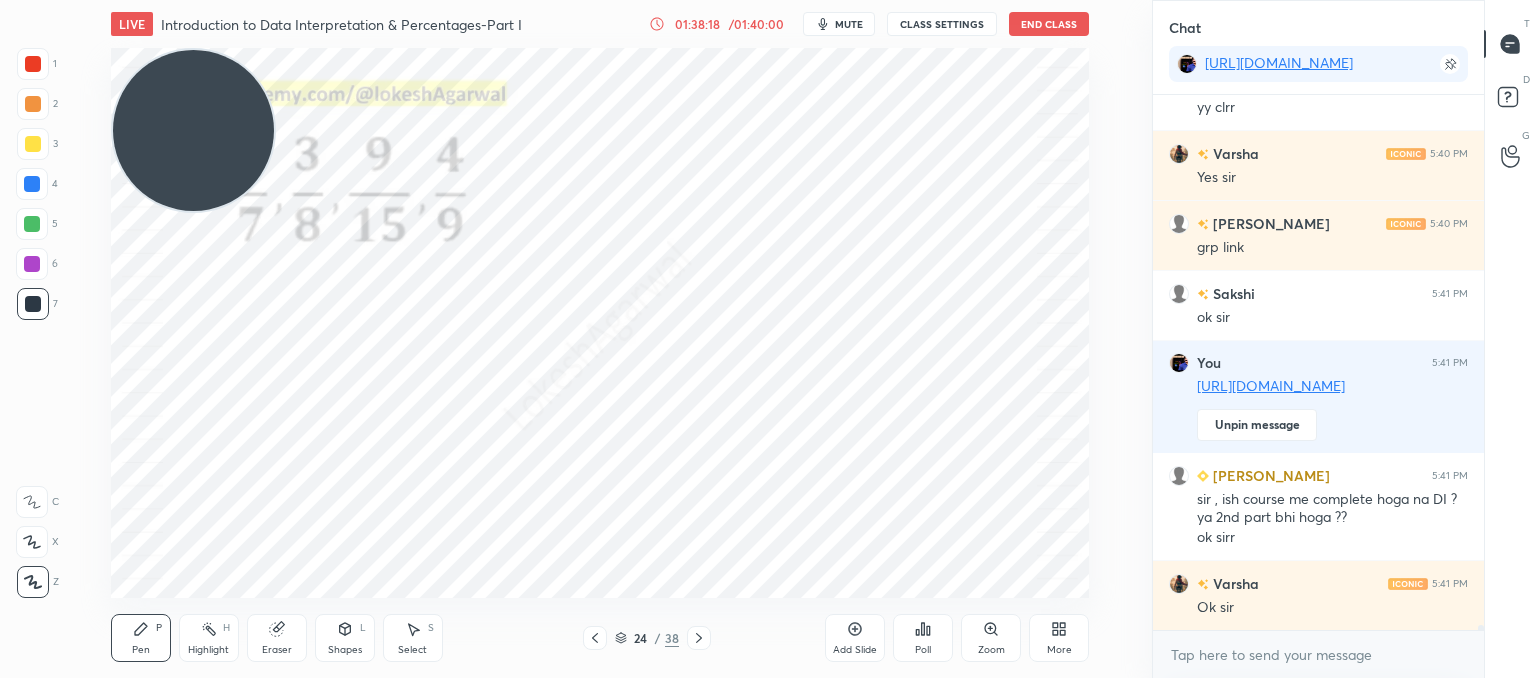 click 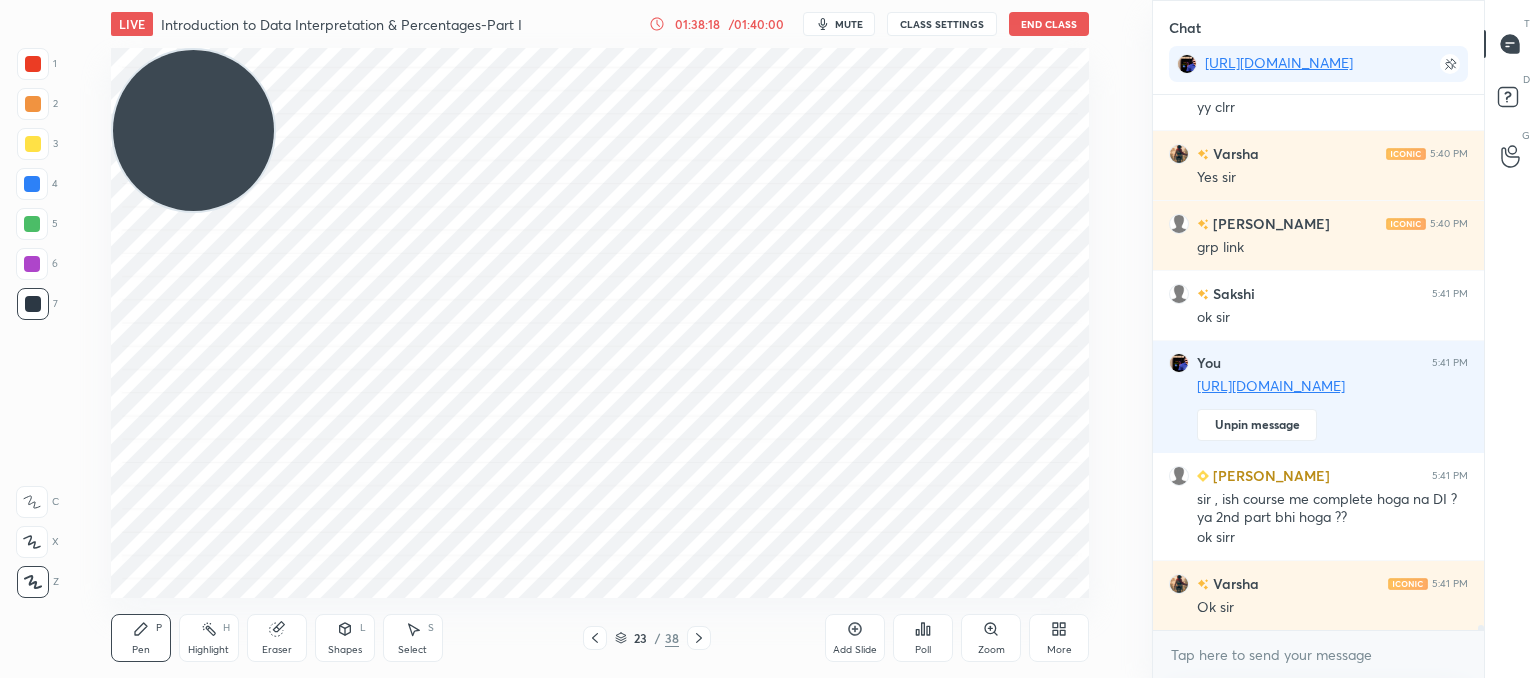 click 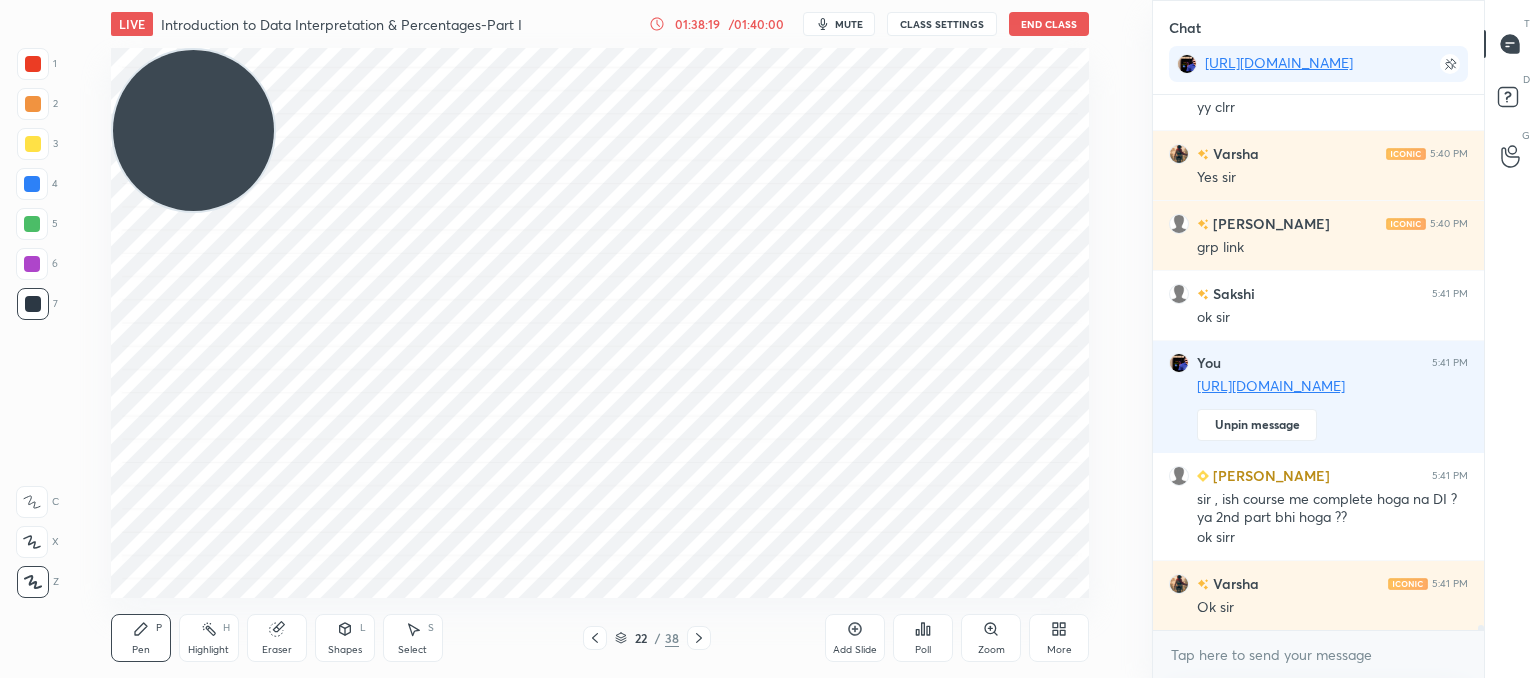click 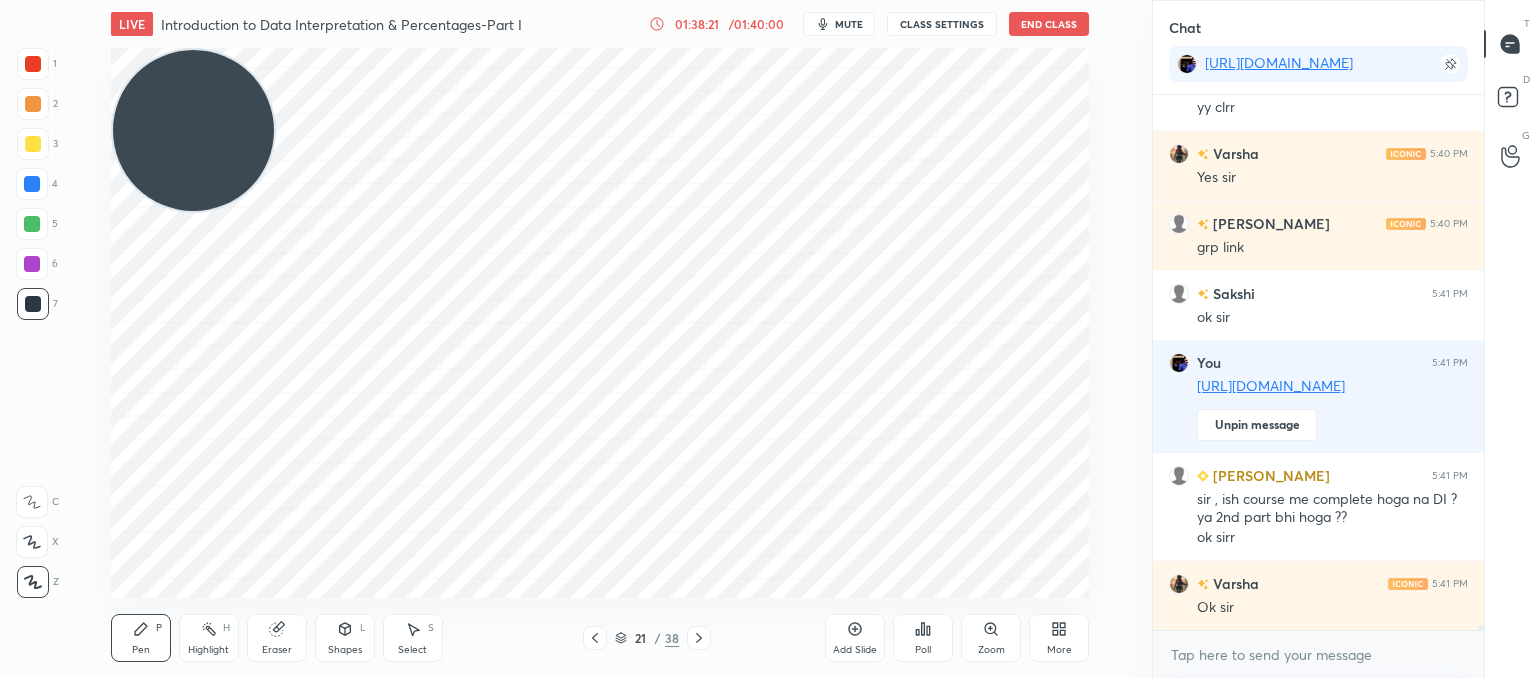 click on "Pen P Highlight H Eraser Shapes L Select S 21 / 38 Add Slide Poll Zoom More" at bounding box center (600, 638) 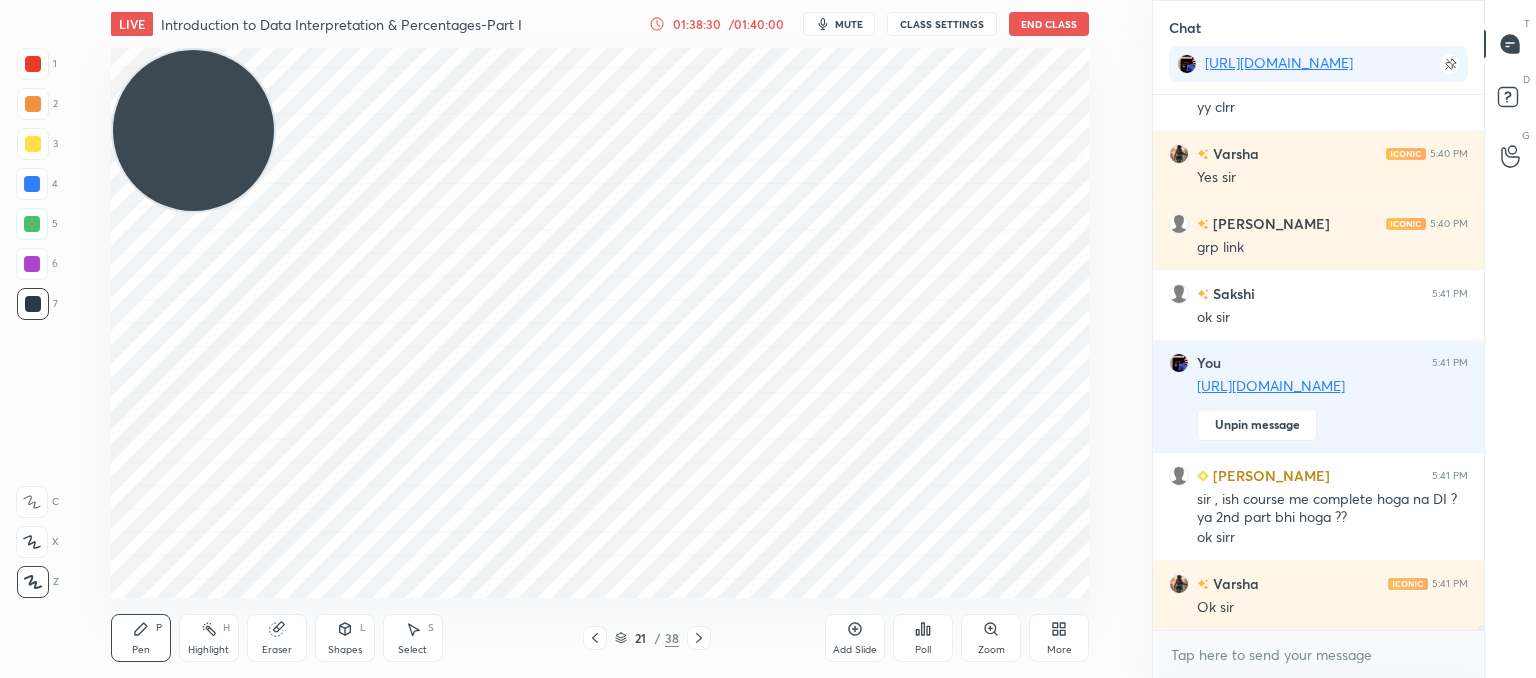 click on "End Class" at bounding box center (1049, 24) 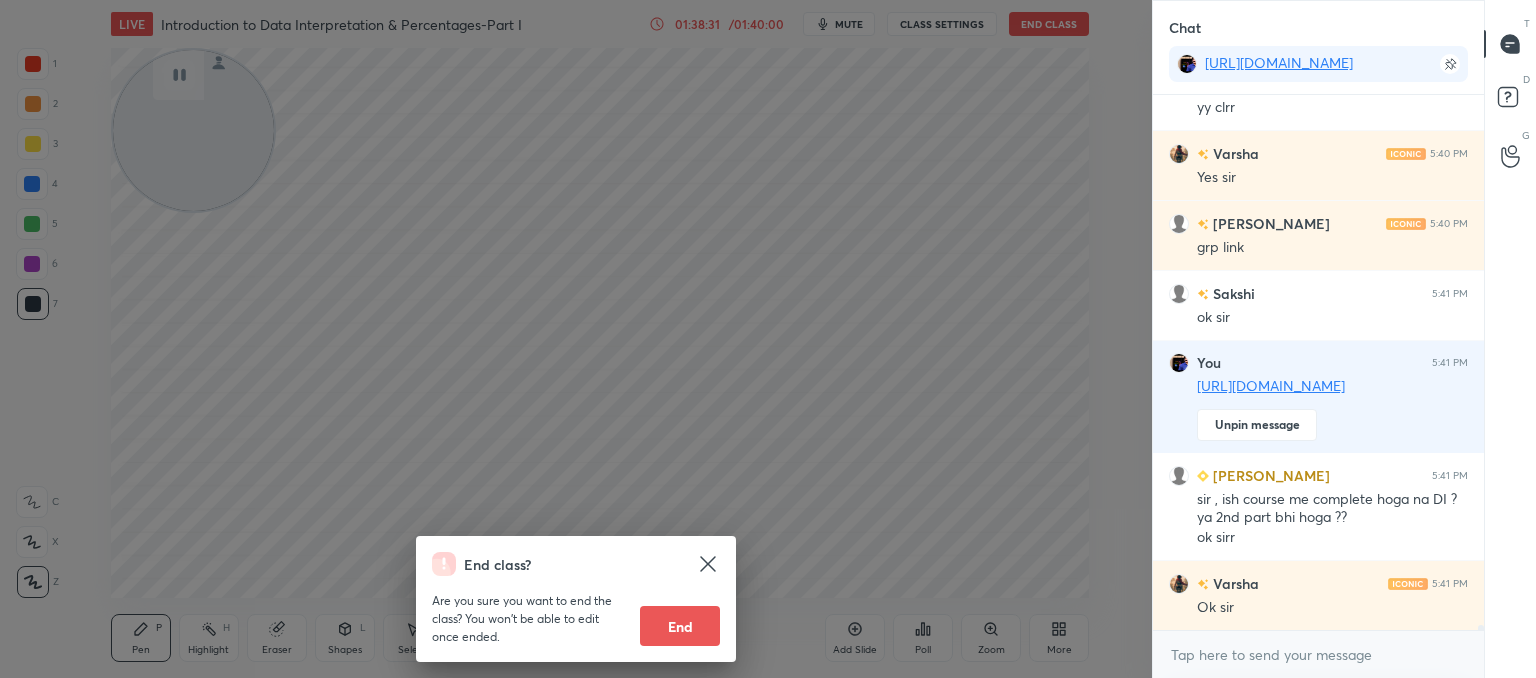 click on "End" at bounding box center [680, 626] 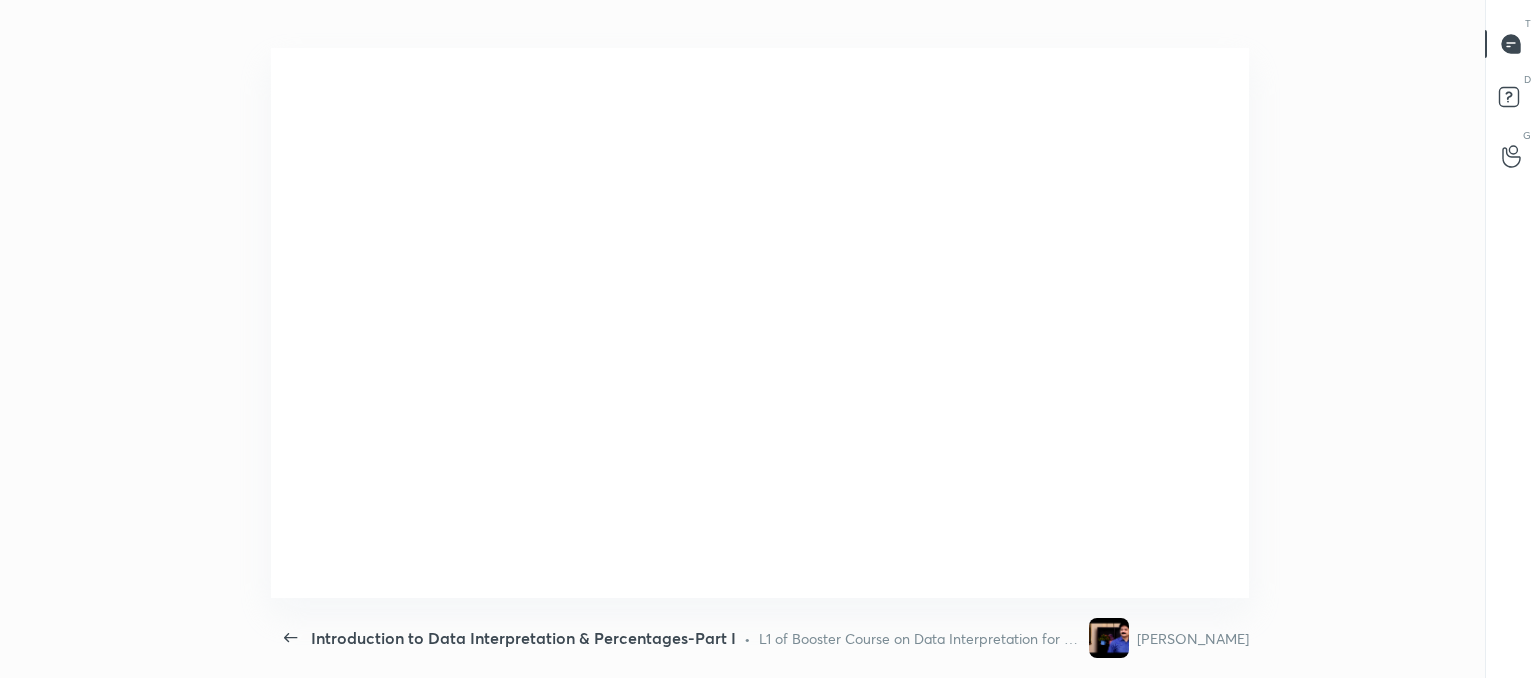 scroll, scrollTop: 99449, scrollLeft: 98820, axis: both 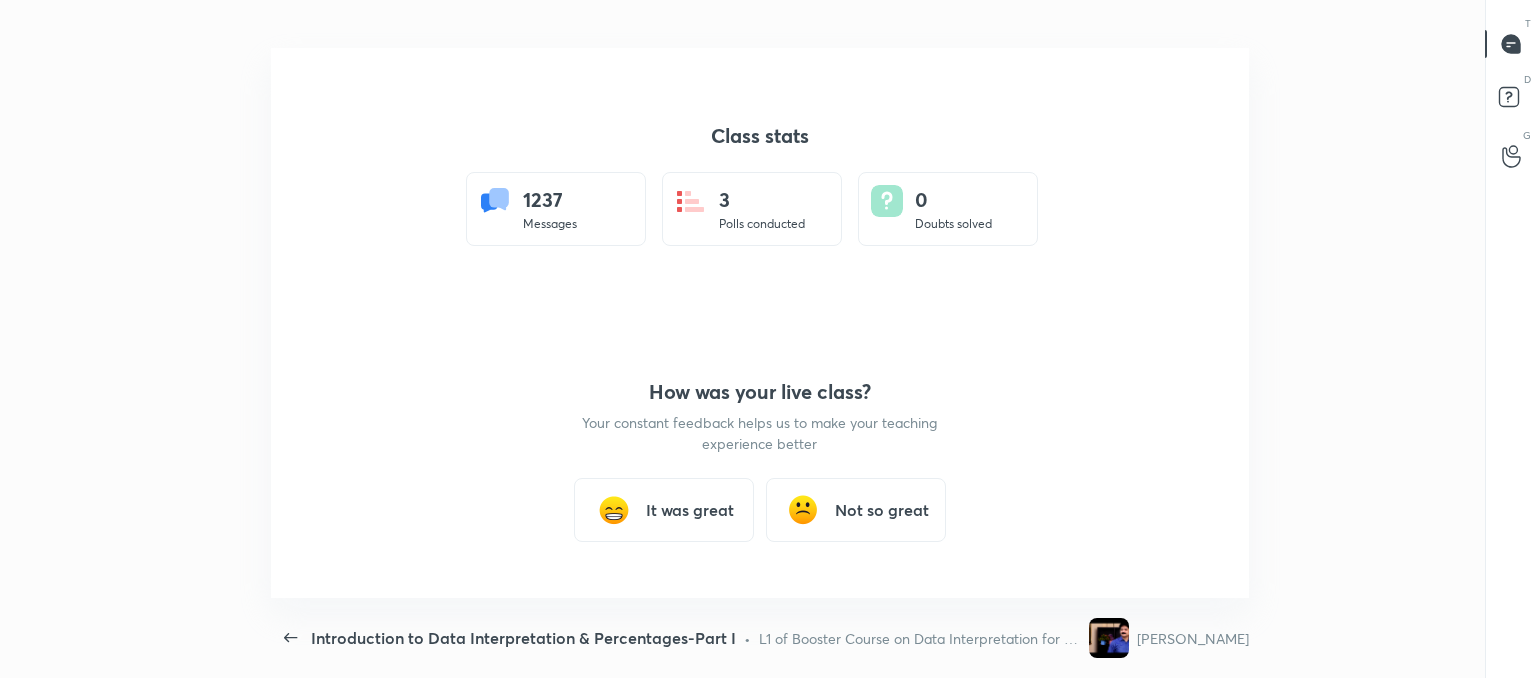 click on "It was great" at bounding box center [690, 510] 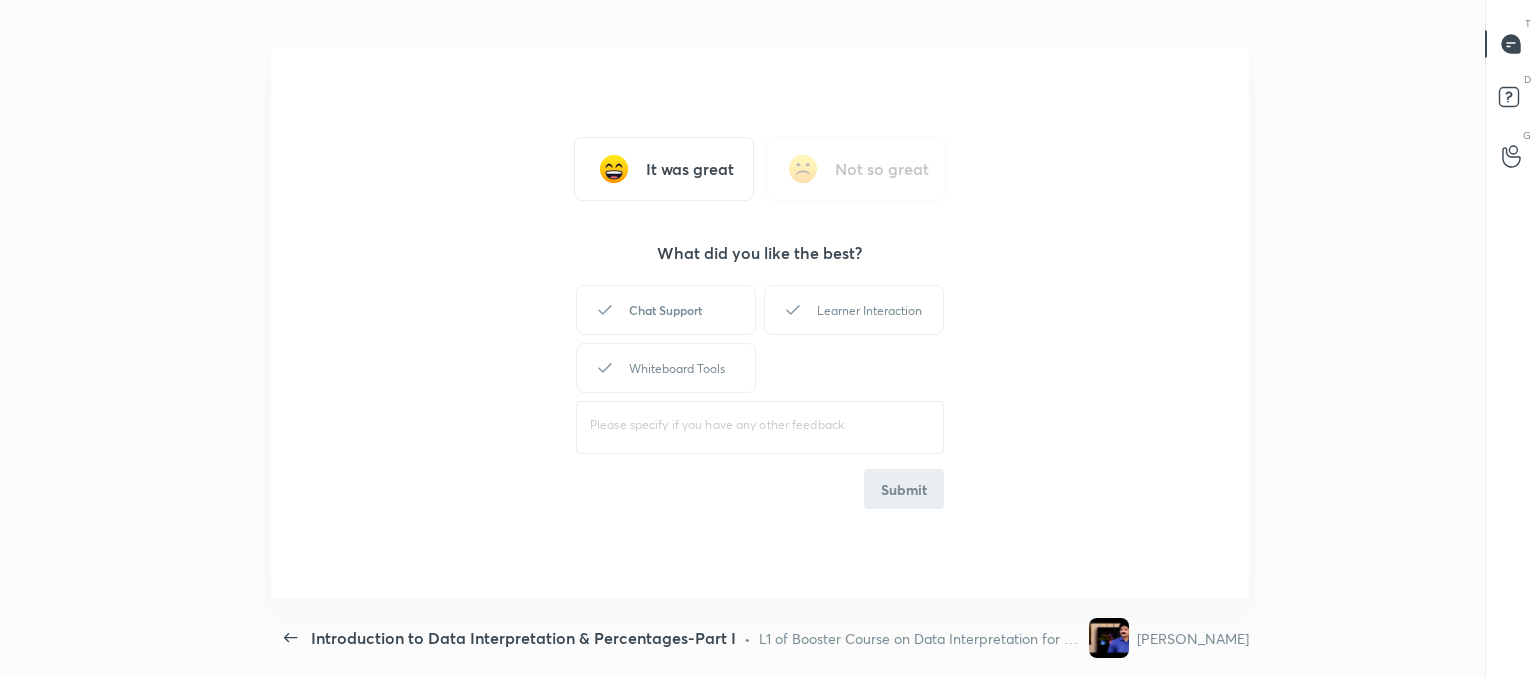 drag, startPoint x: 646, startPoint y: 315, endPoint x: 776, endPoint y: 309, distance: 130.13838 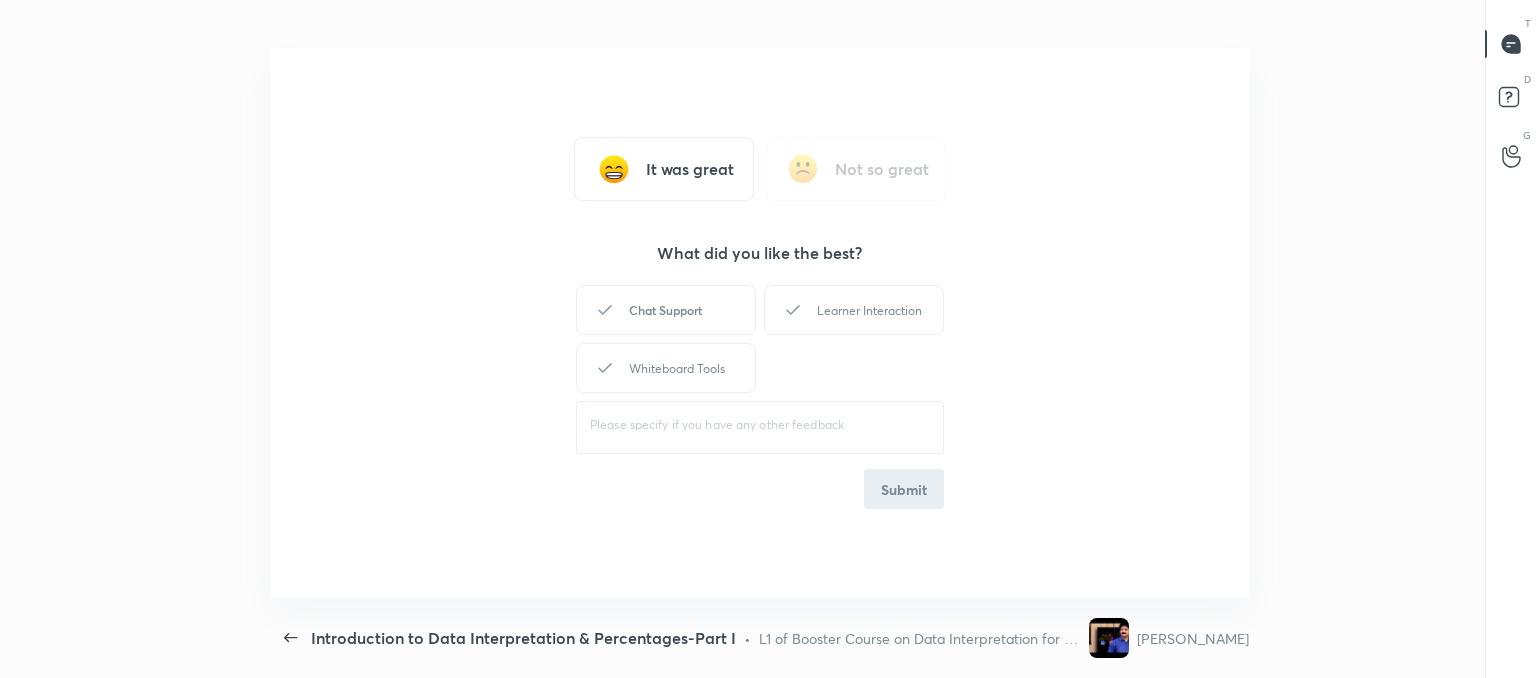 click on "Chat Support" at bounding box center [666, 310] 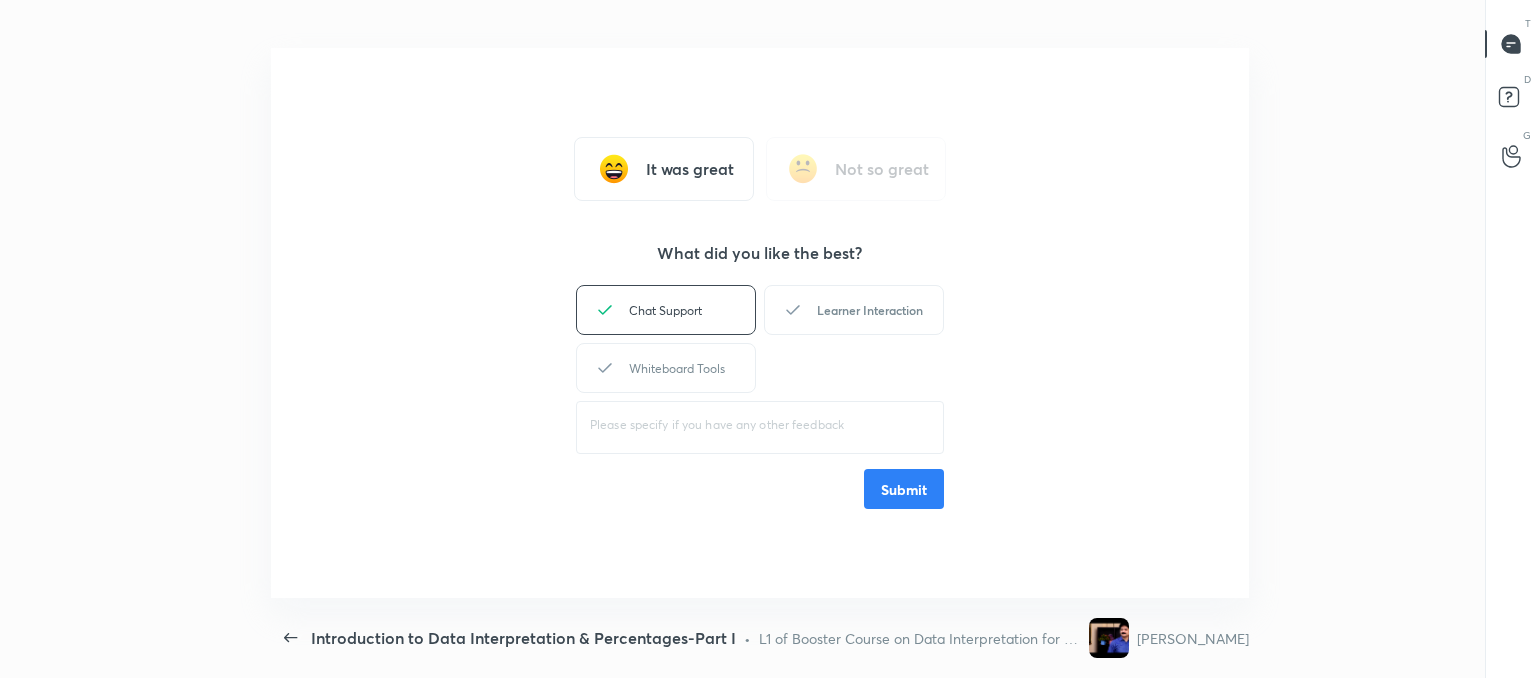 click on "Learner Interaction" at bounding box center (854, 310) 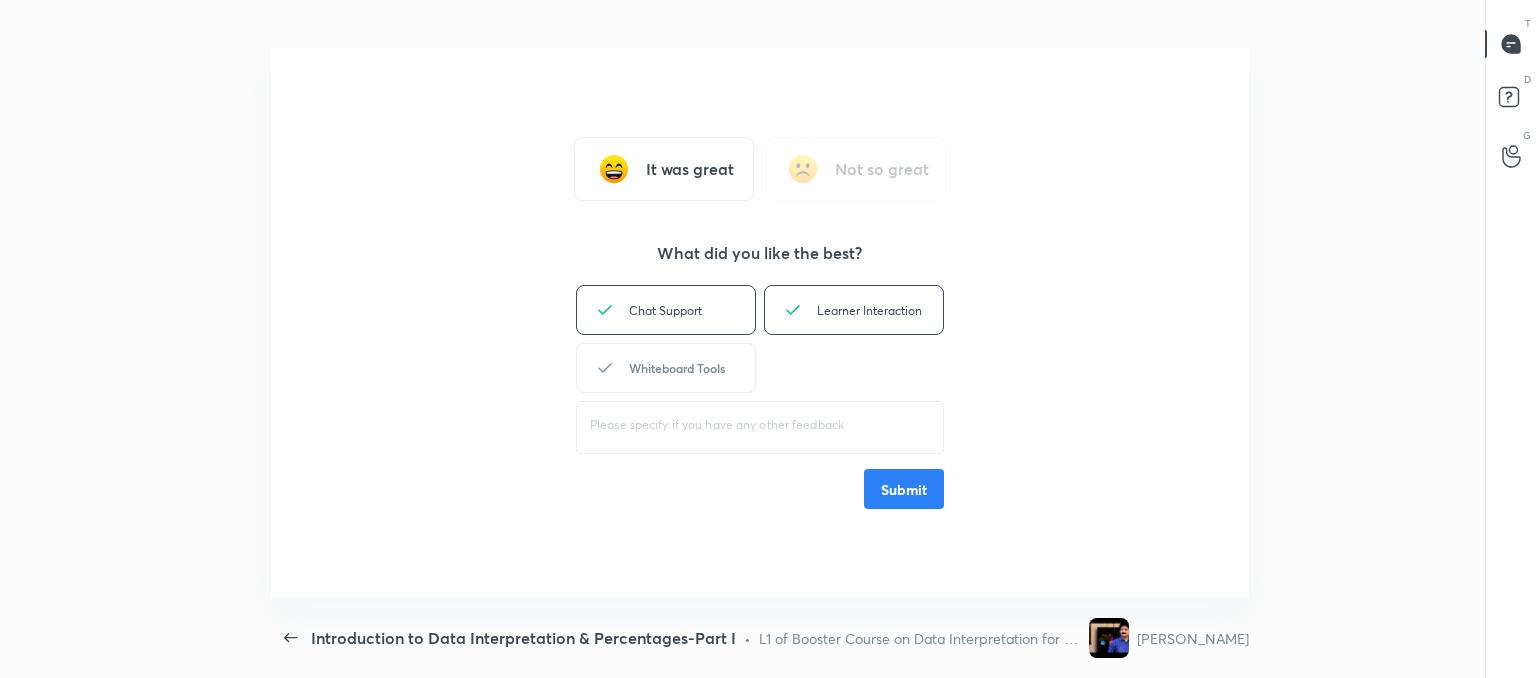 click on "Whiteboard Tools" at bounding box center (666, 368) 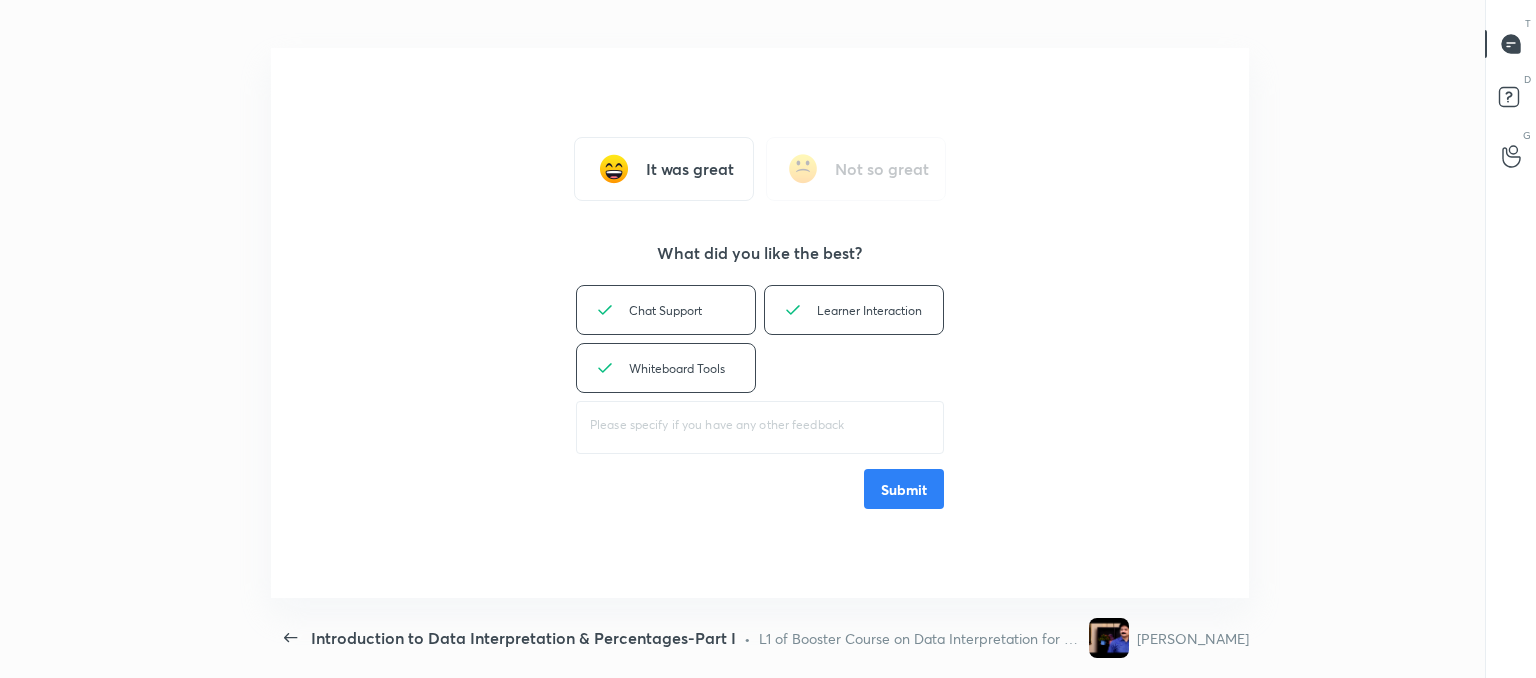 click on "It was great Not so great What did you like the best? Chat Support Learner Interaction Whiteboard Tools ​ Submit" at bounding box center [760, 323] 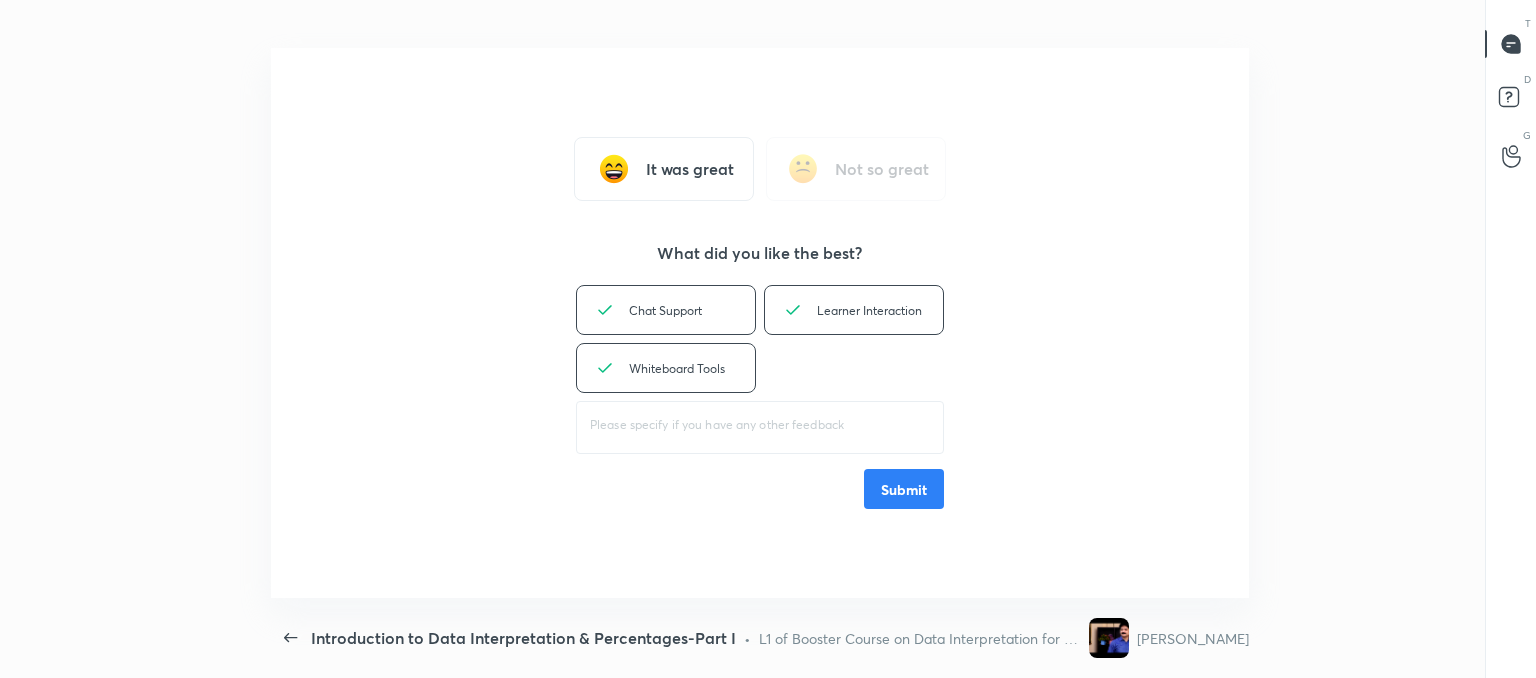 click on "Submit" at bounding box center [904, 489] 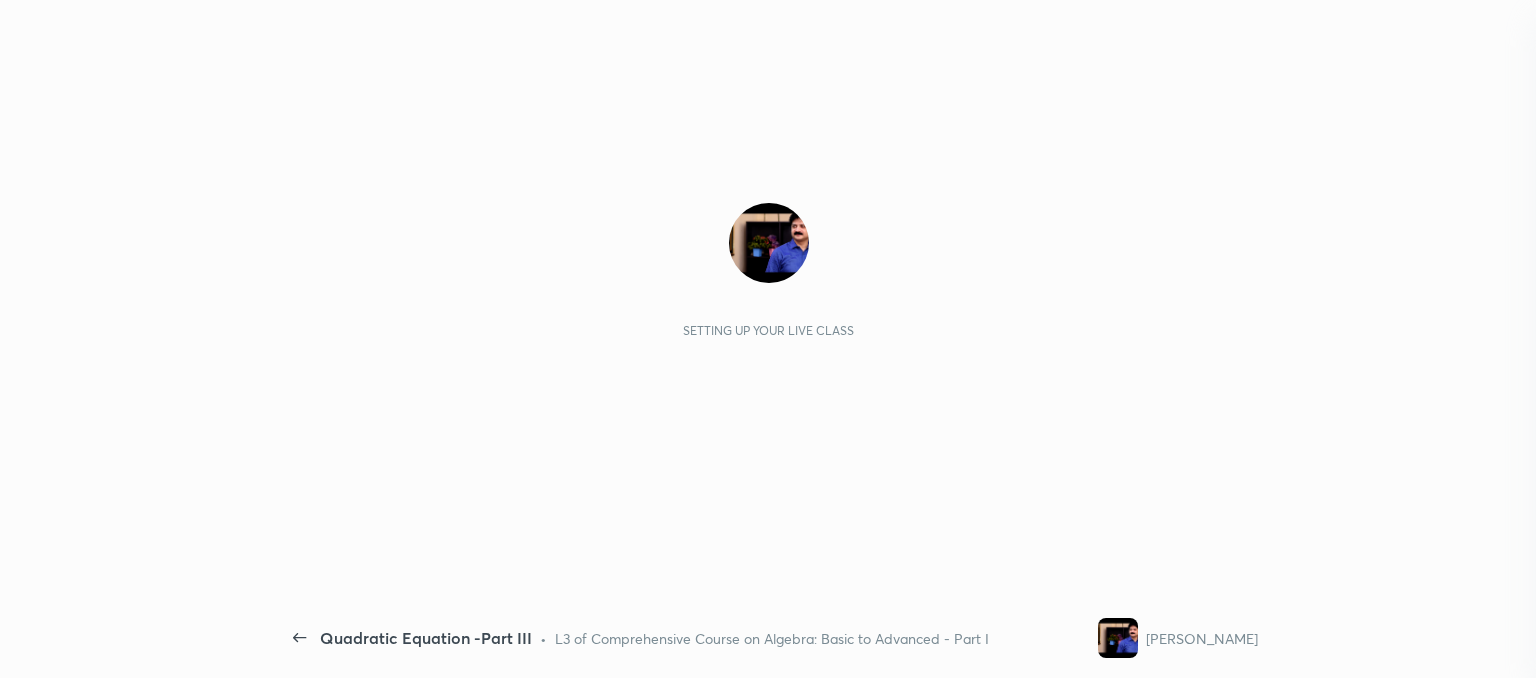 scroll, scrollTop: 0, scrollLeft: 0, axis: both 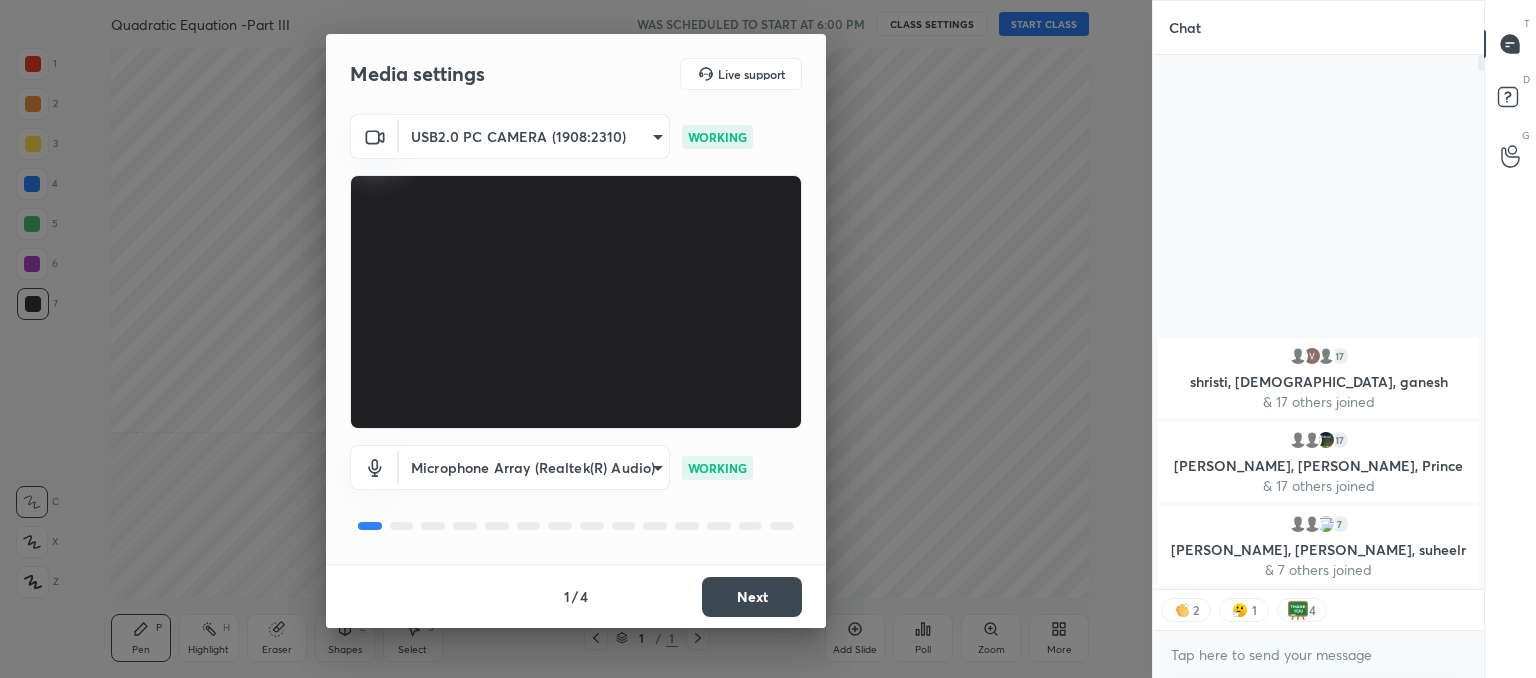 click on "Next" at bounding box center [752, 597] 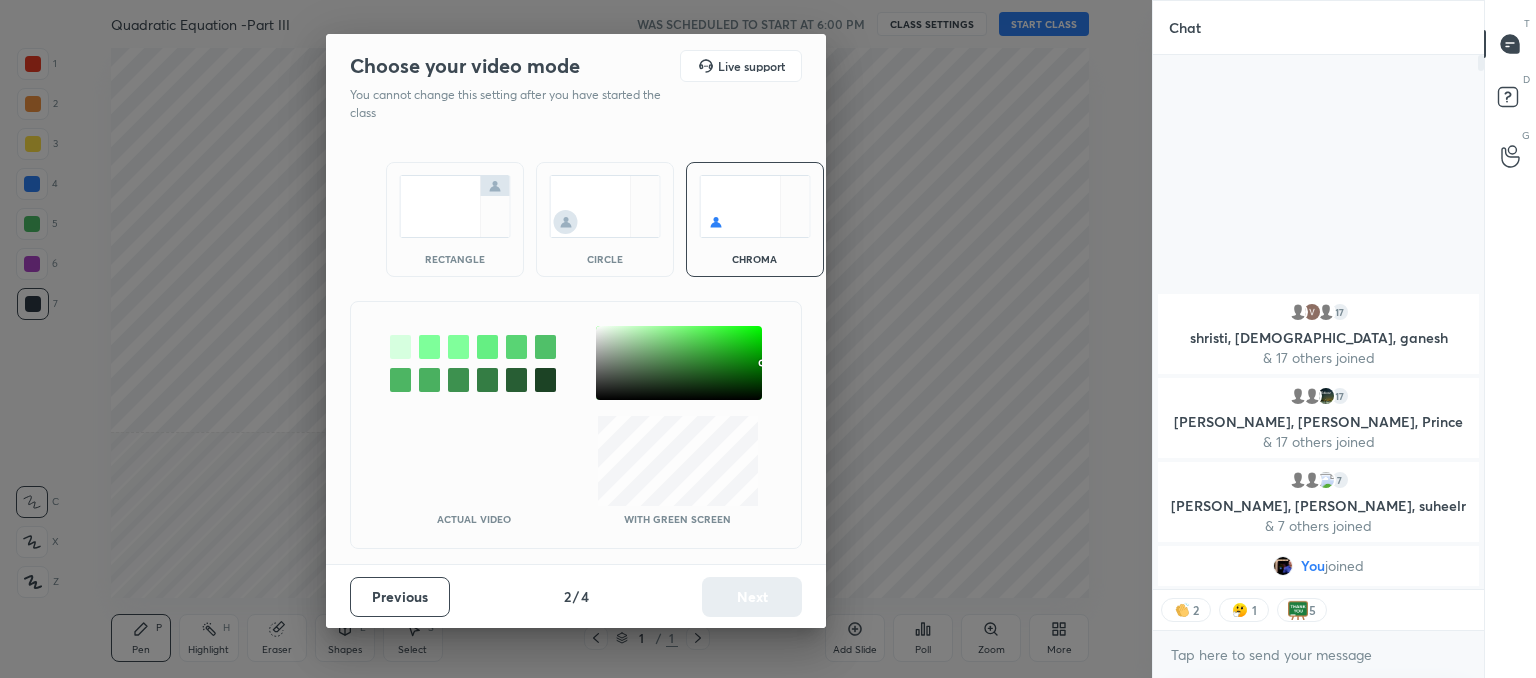 click at bounding box center [605, 206] 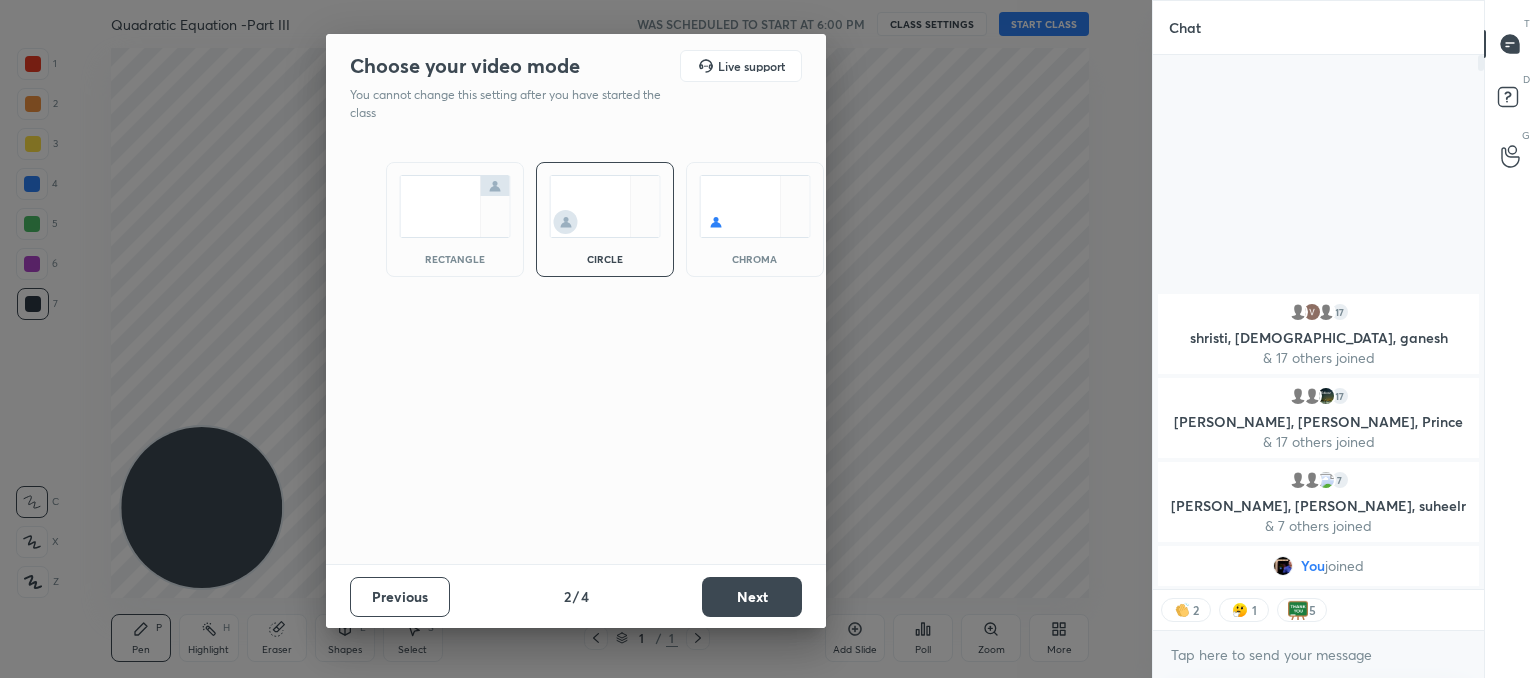 click on "Next" at bounding box center [752, 597] 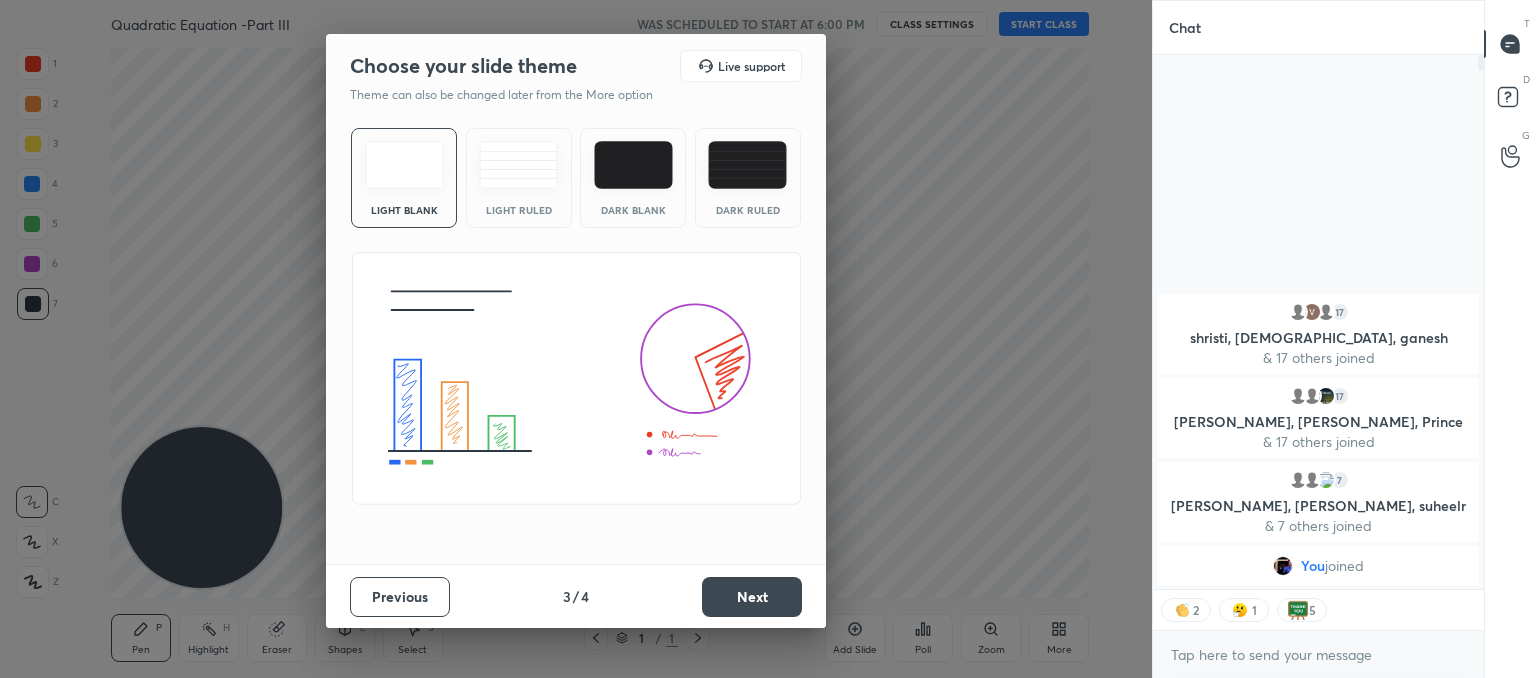 click at bounding box center [518, 165] 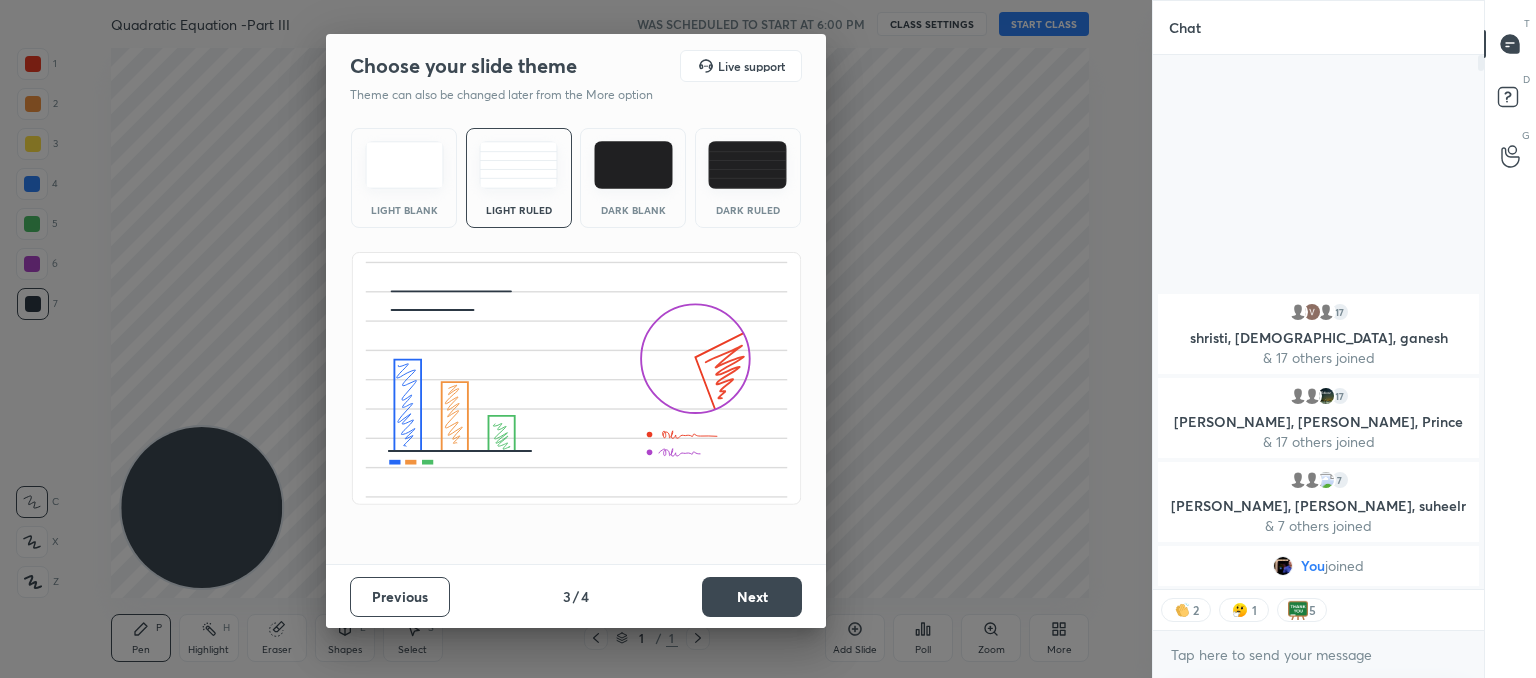 click on "Next" at bounding box center (752, 597) 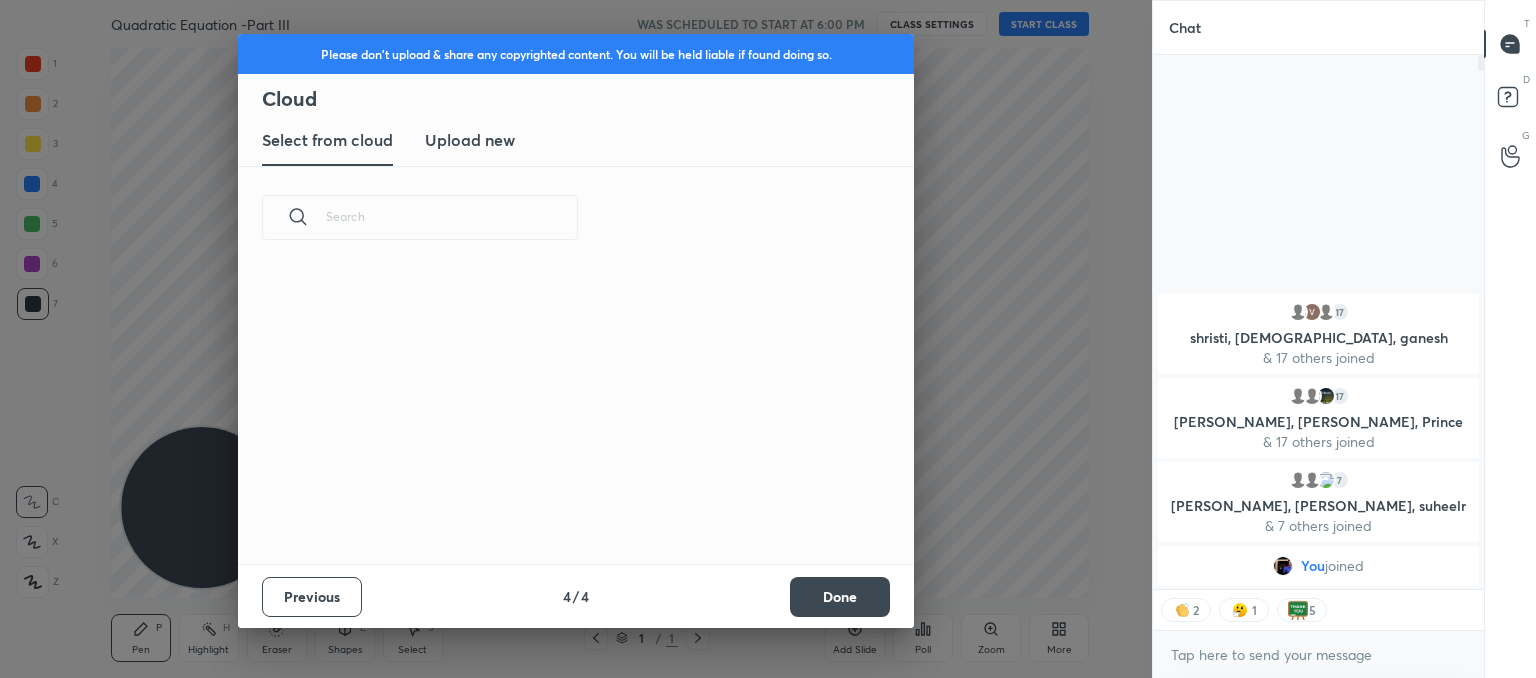 scroll, scrollTop: 6, scrollLeft: 10, axis: both 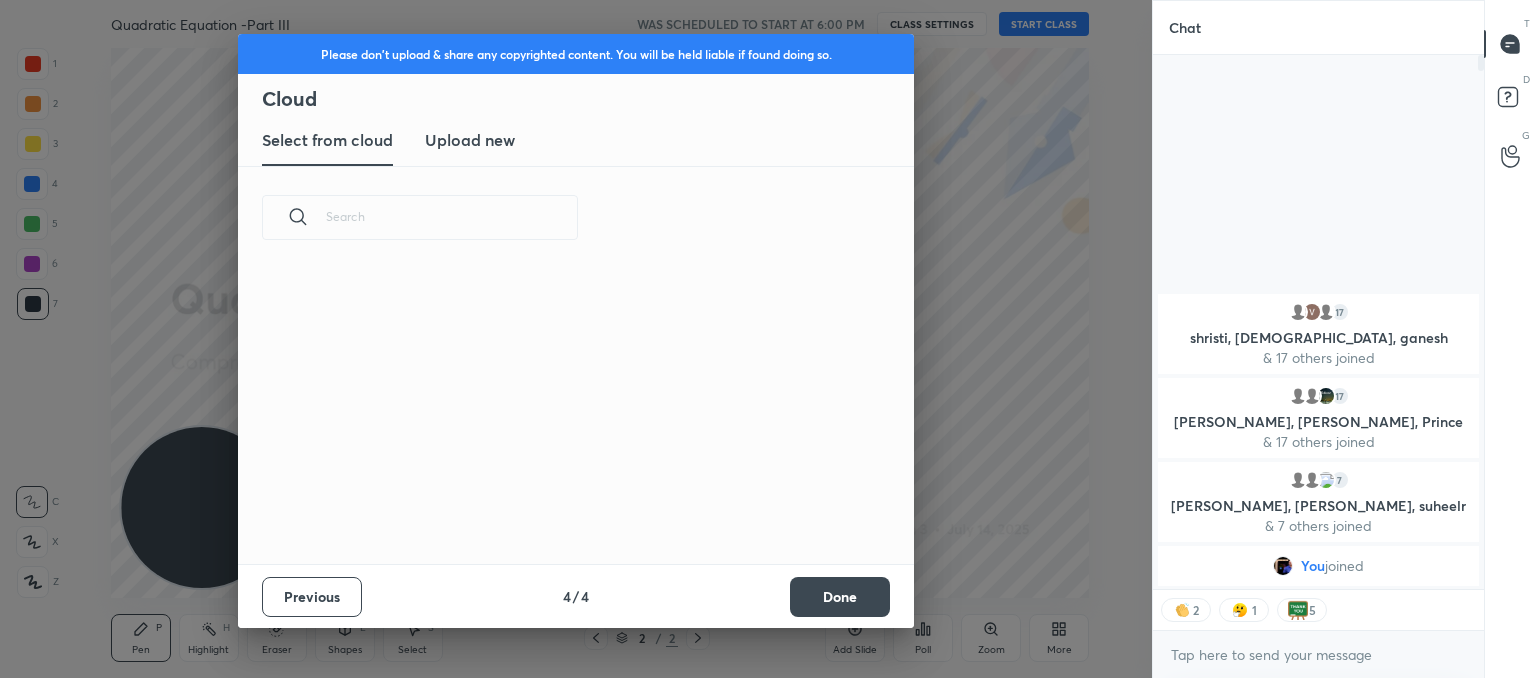 click on "Upload new" at bounding box center [470, 140] 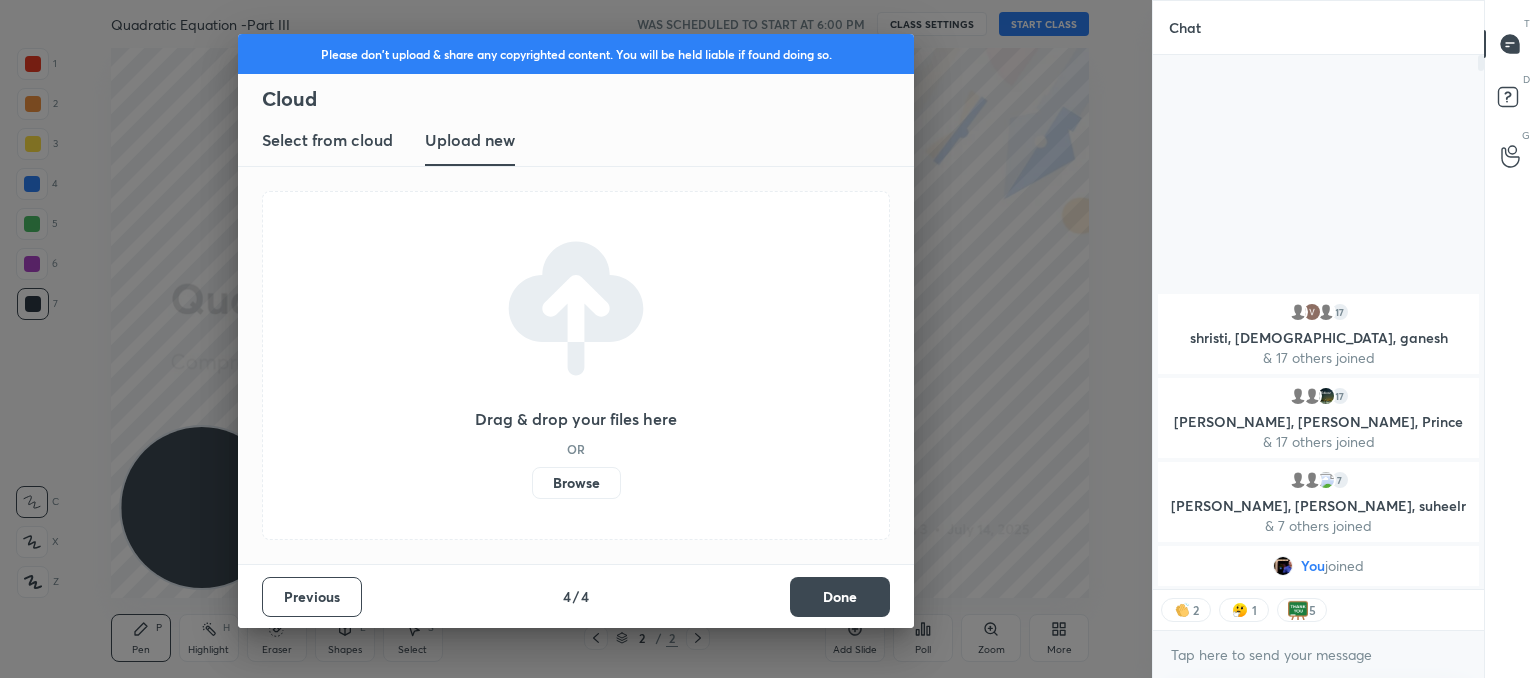 click on "Browse" at bounding box center [576, 483] 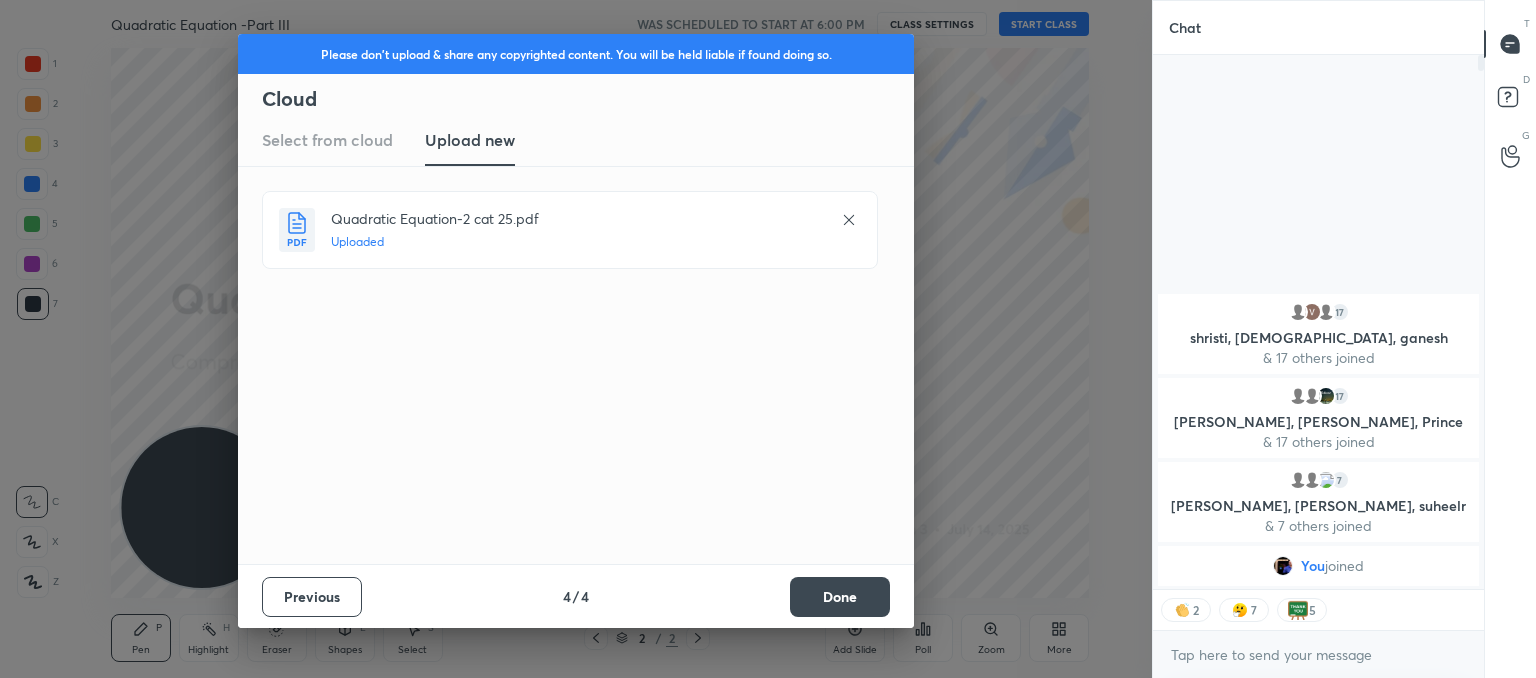 click on "Done" at bounding box center (840, 597) 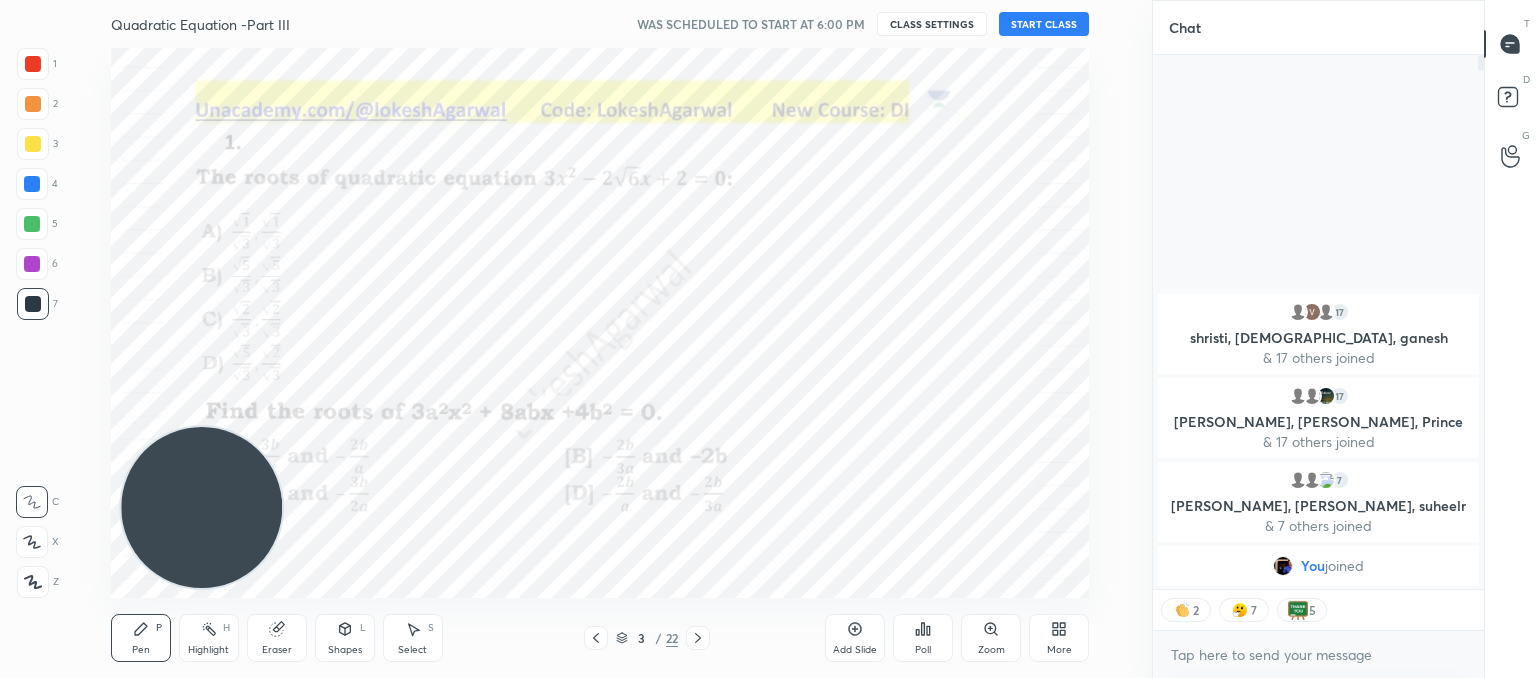 click 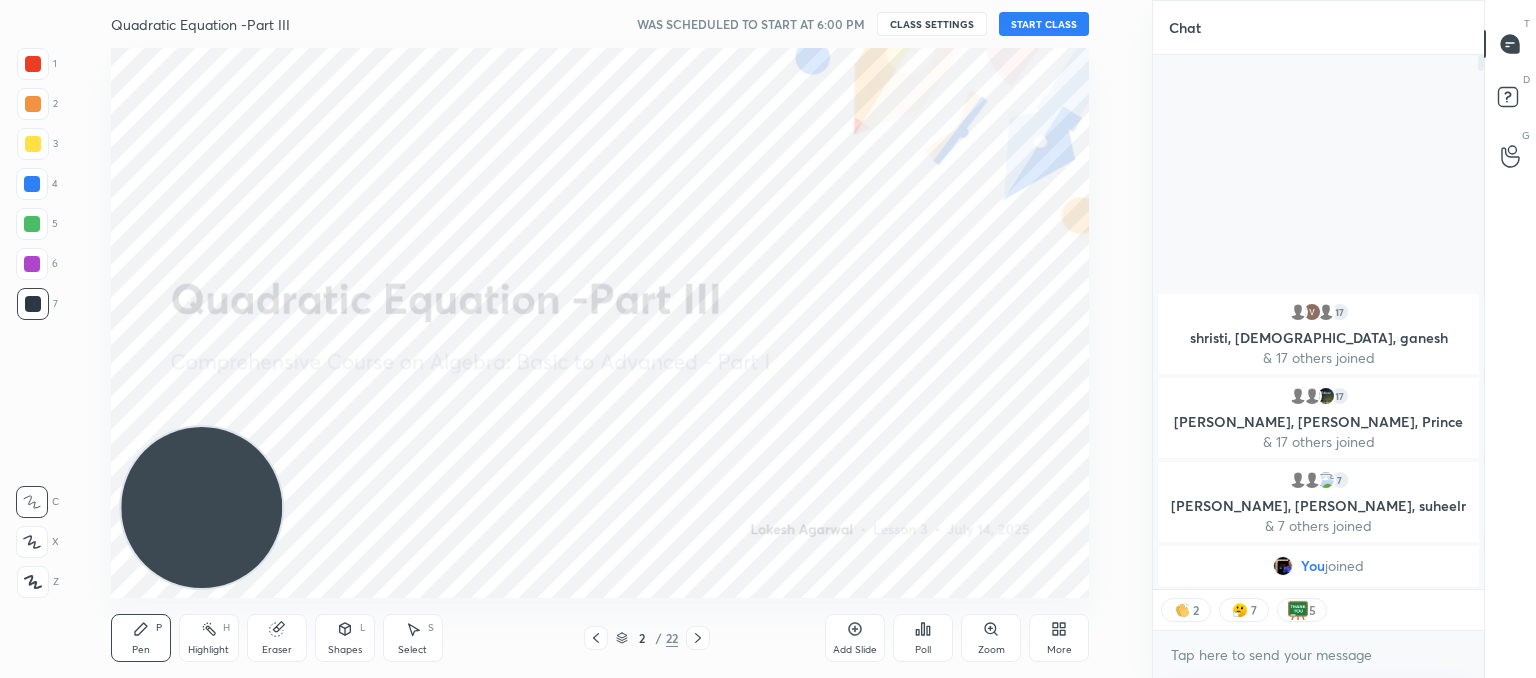 click on "Quadratic Equation -Part III WAS SCHEDULED TO START AT  6:00 PM CLASS SETTINGS START CLASS" at bounding box center (600, 24) 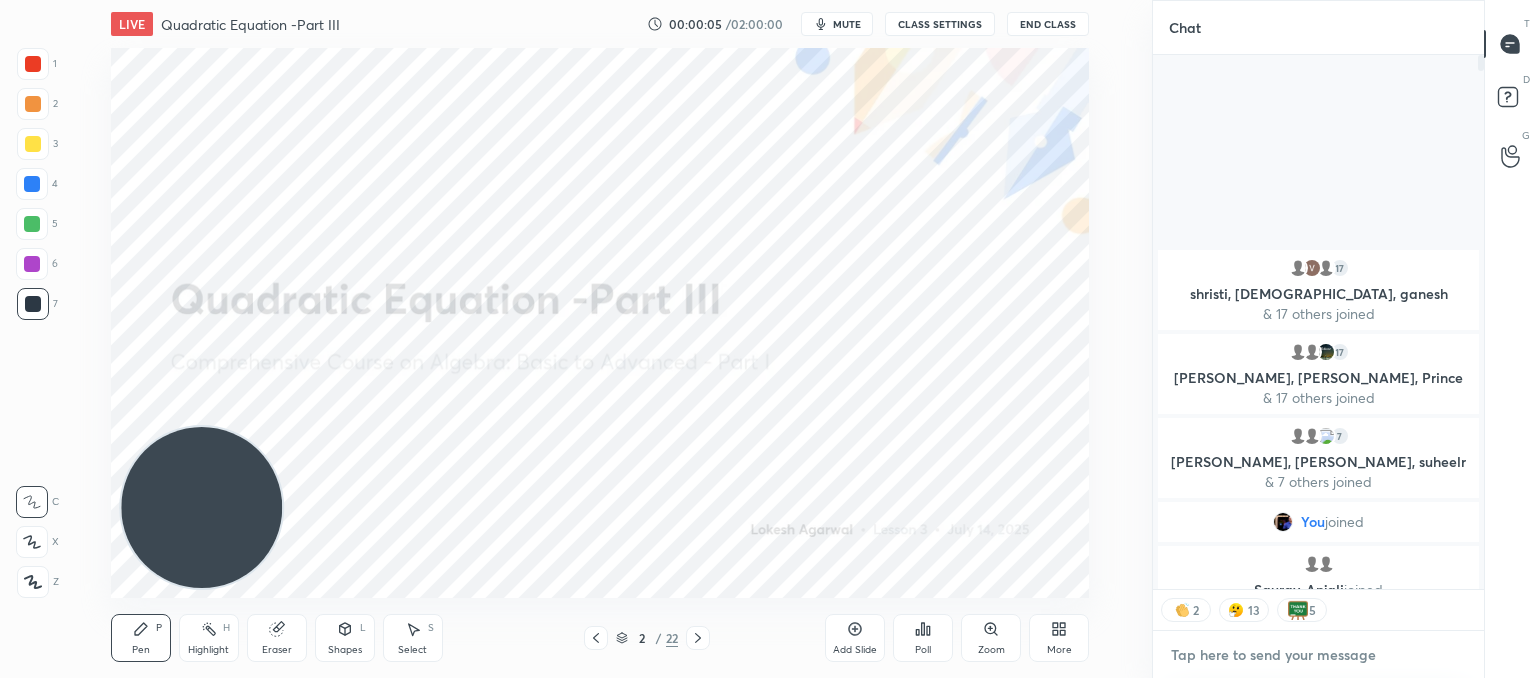 click at bounding box center [1318, 655] 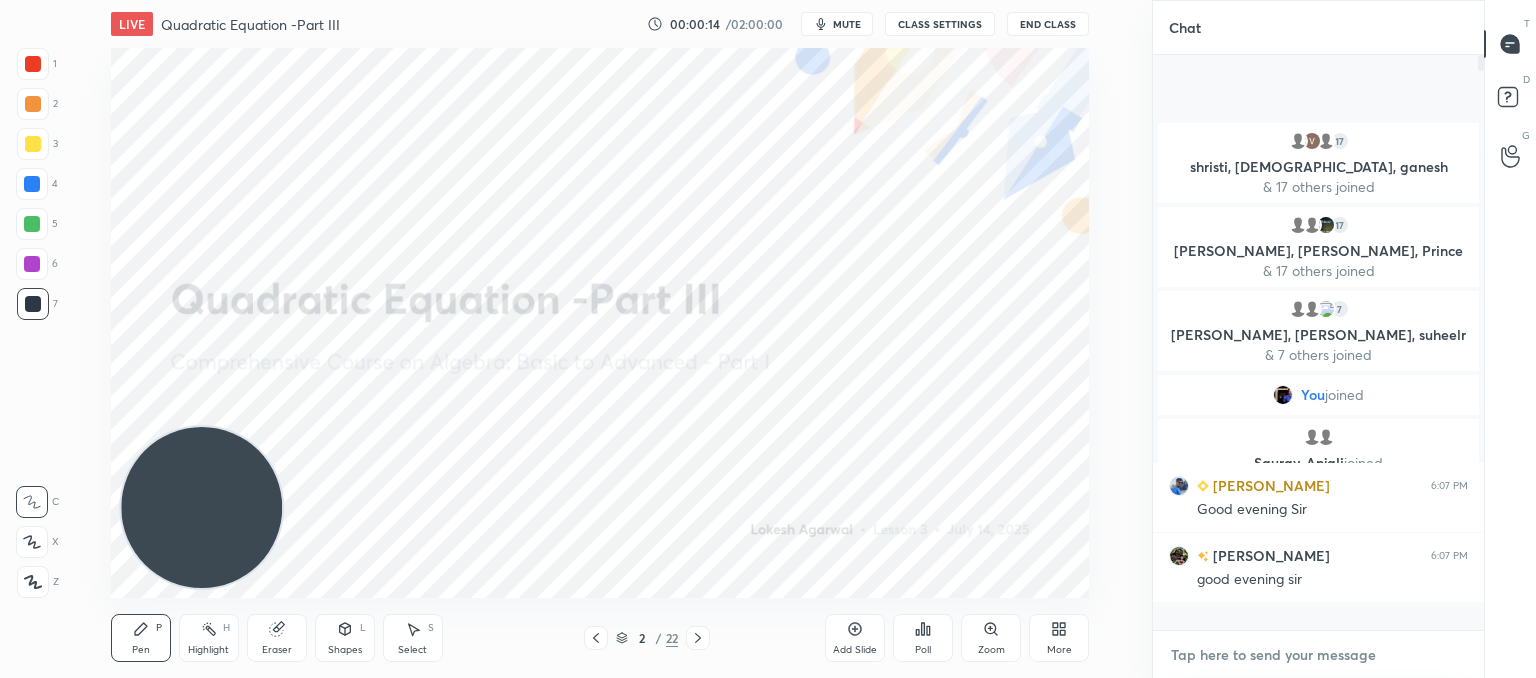 scroll, scrollTop: 6, scrollLeft: 6, axis: both 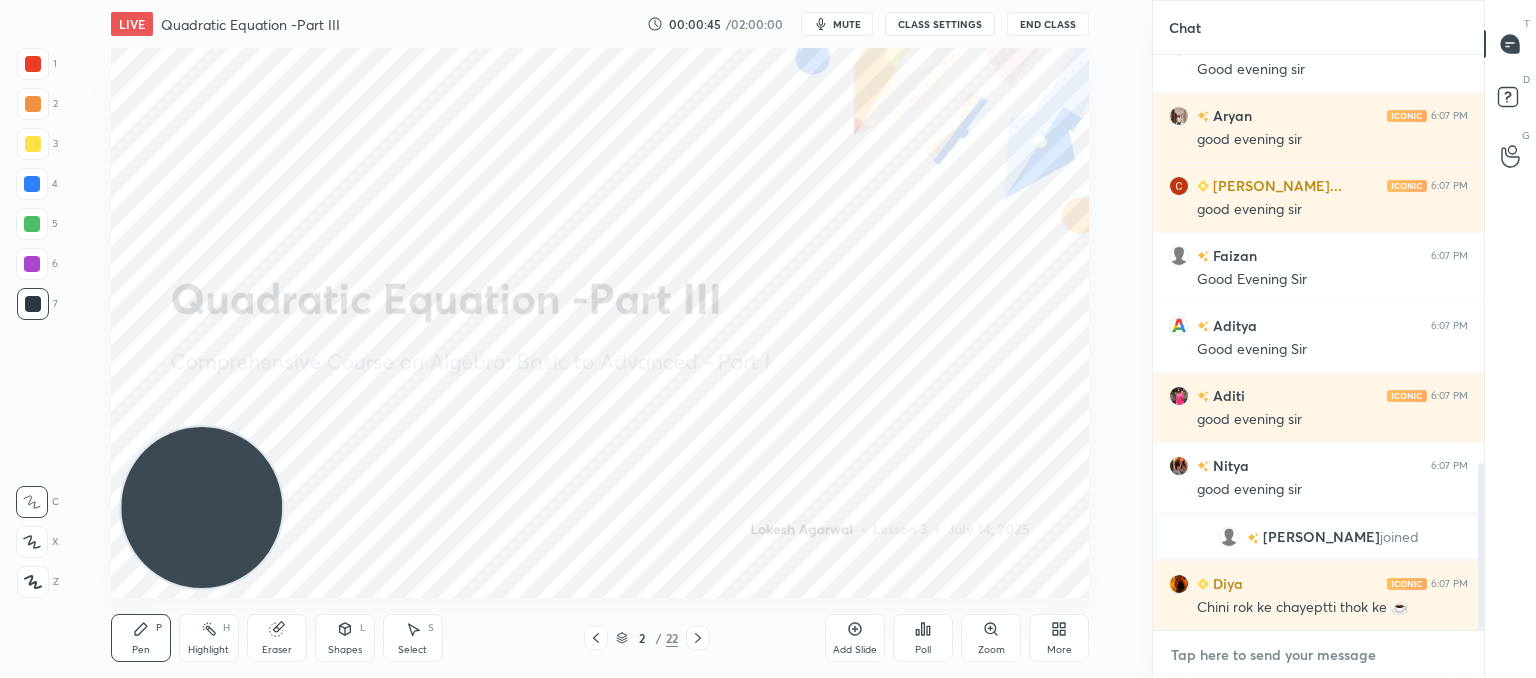 click at bounding box center (1318, 655) 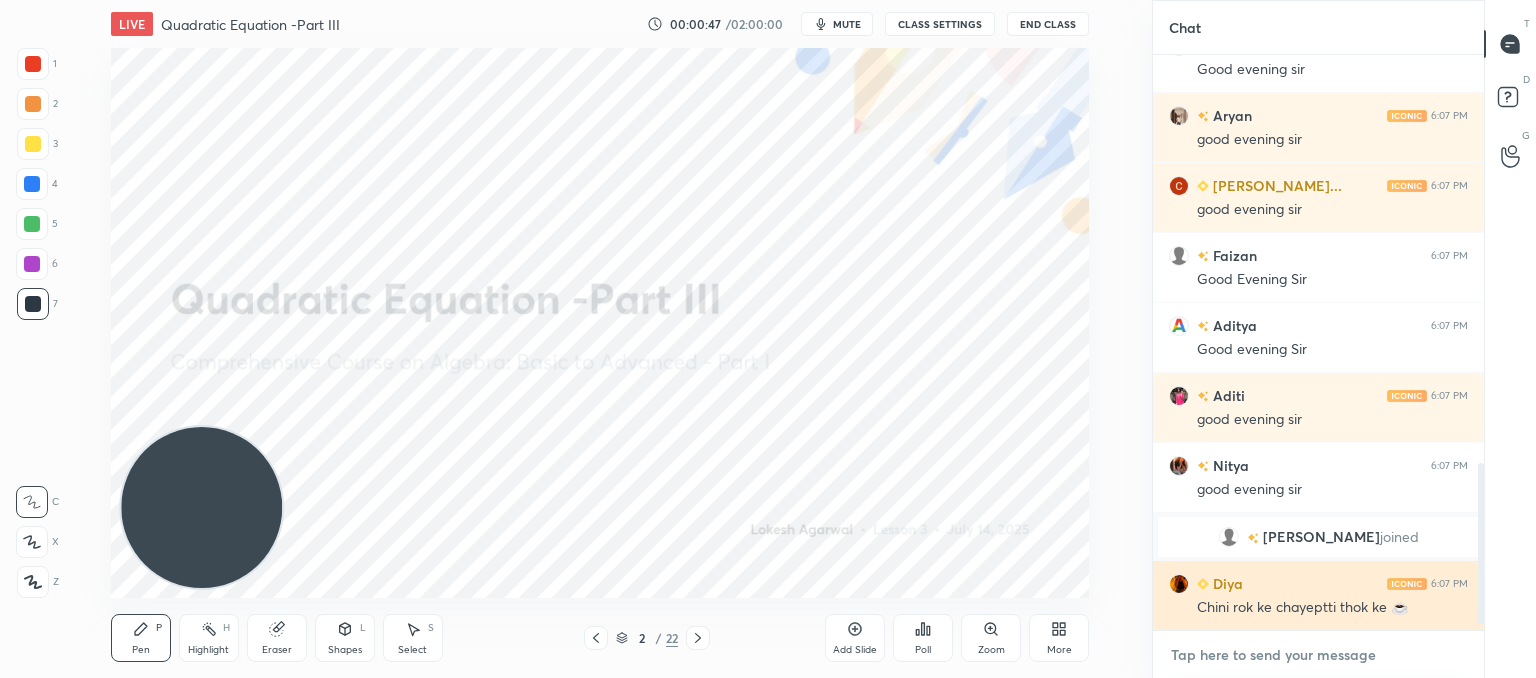 scroll, scrollTop: 1474, scrollLeft: 0, axis: vertical 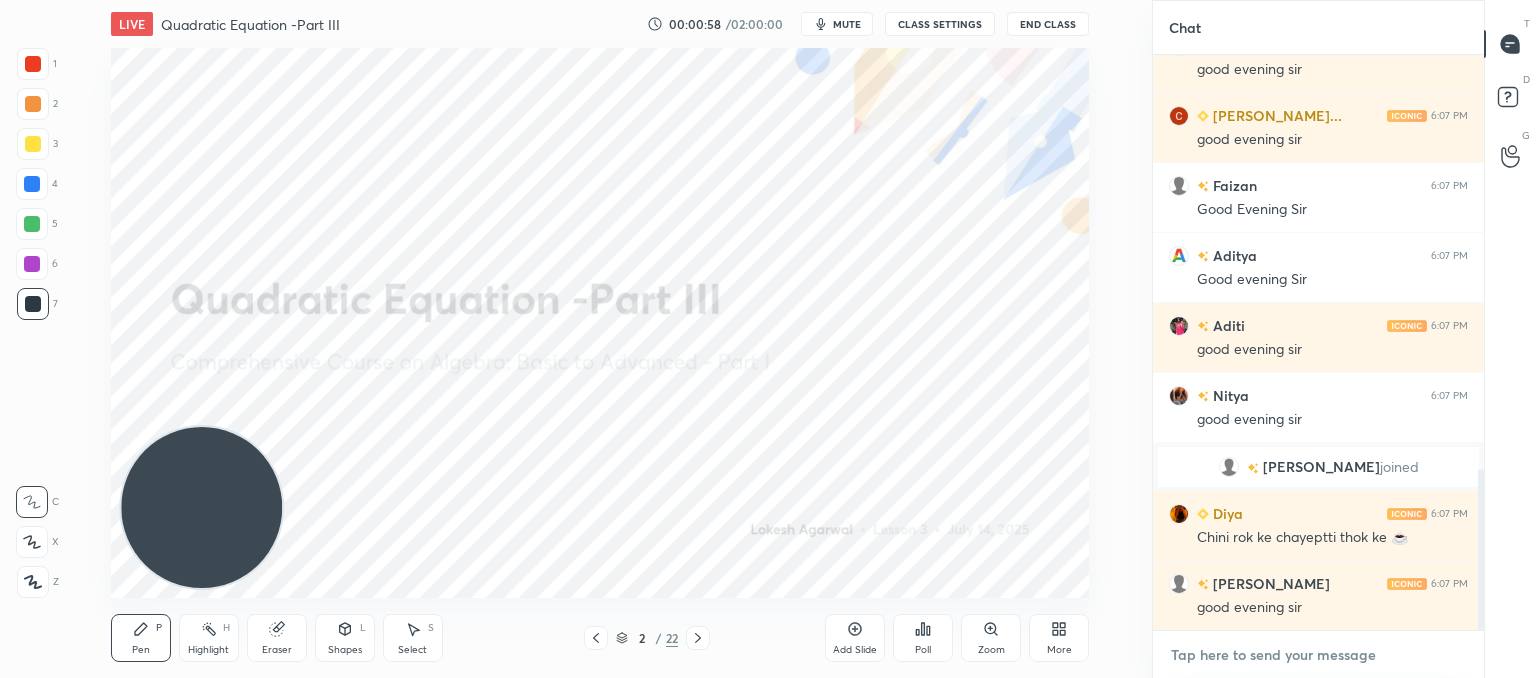 click at bounding box center (1318, 655) 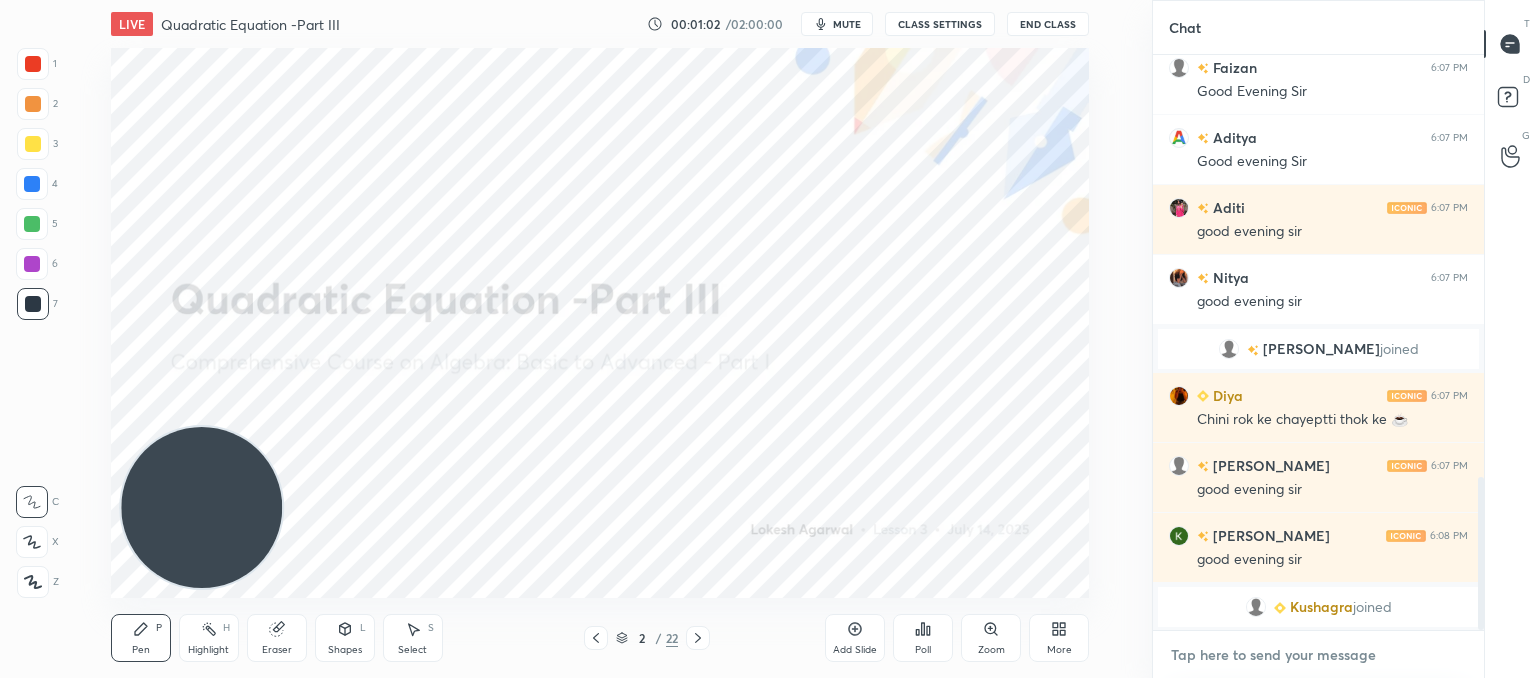 scroll, scrollTop: 1448, scrollLeft: 0, axis: vertical 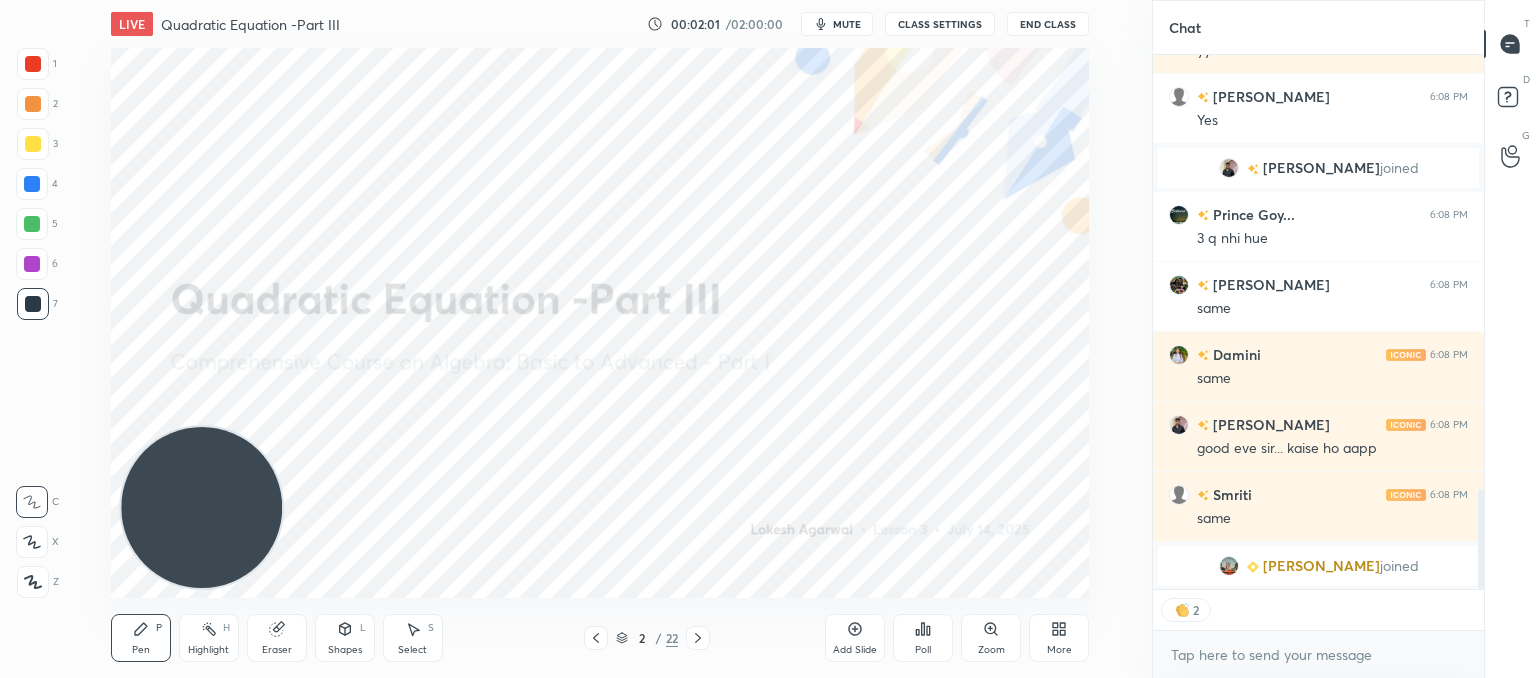 type on "x" 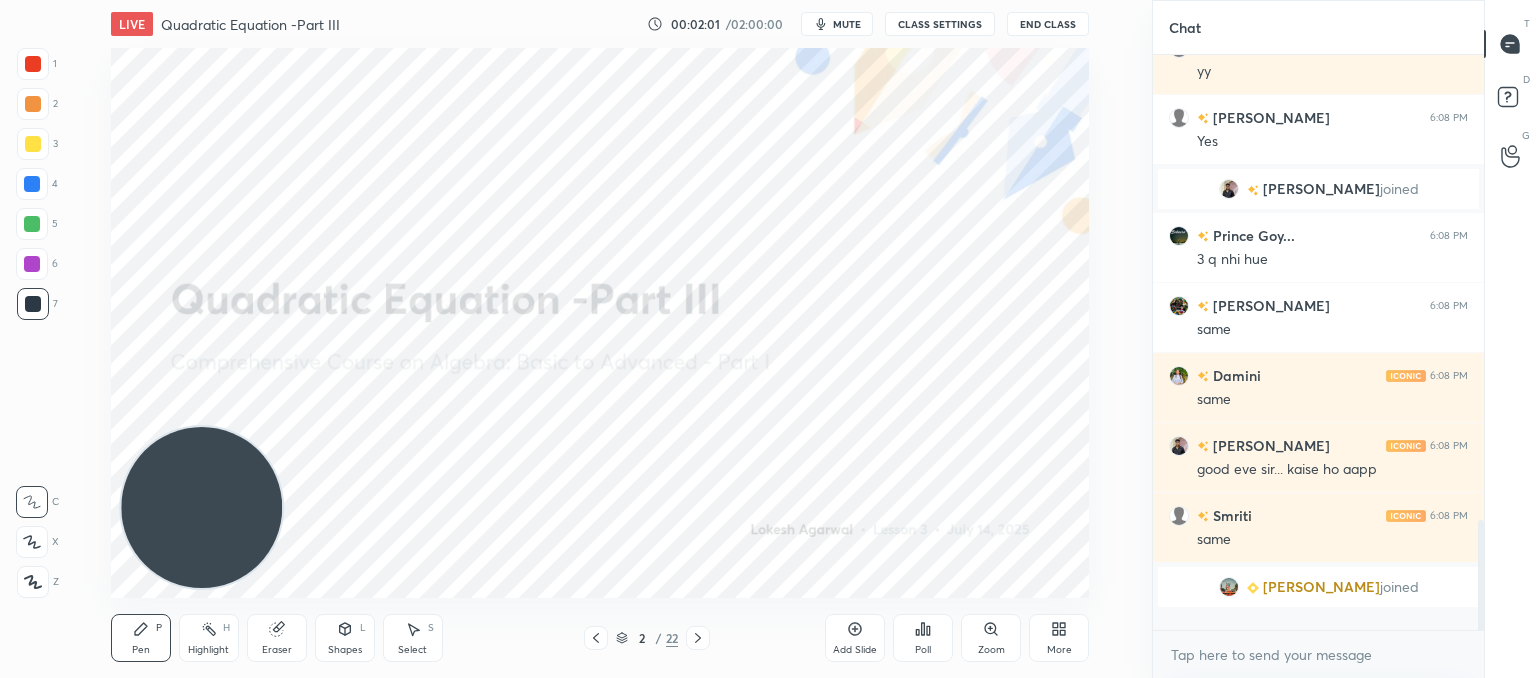 scroll, scrollTop: 6, scrollLeft: 6, axis: both 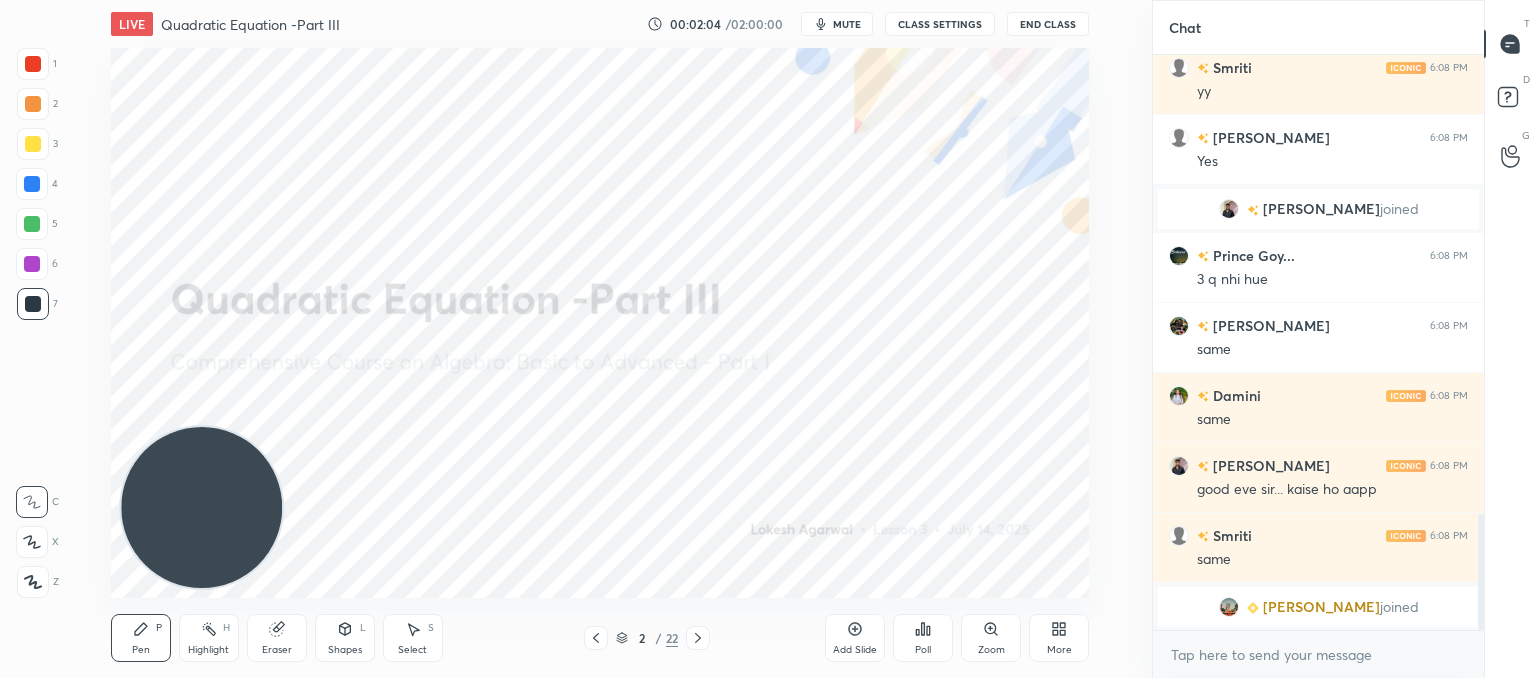 click on "Pen P Highlight H Eraser Shapes L Select S 2 / 22 Add Slide Poll Zoom More" at bounding box center [600, 638] 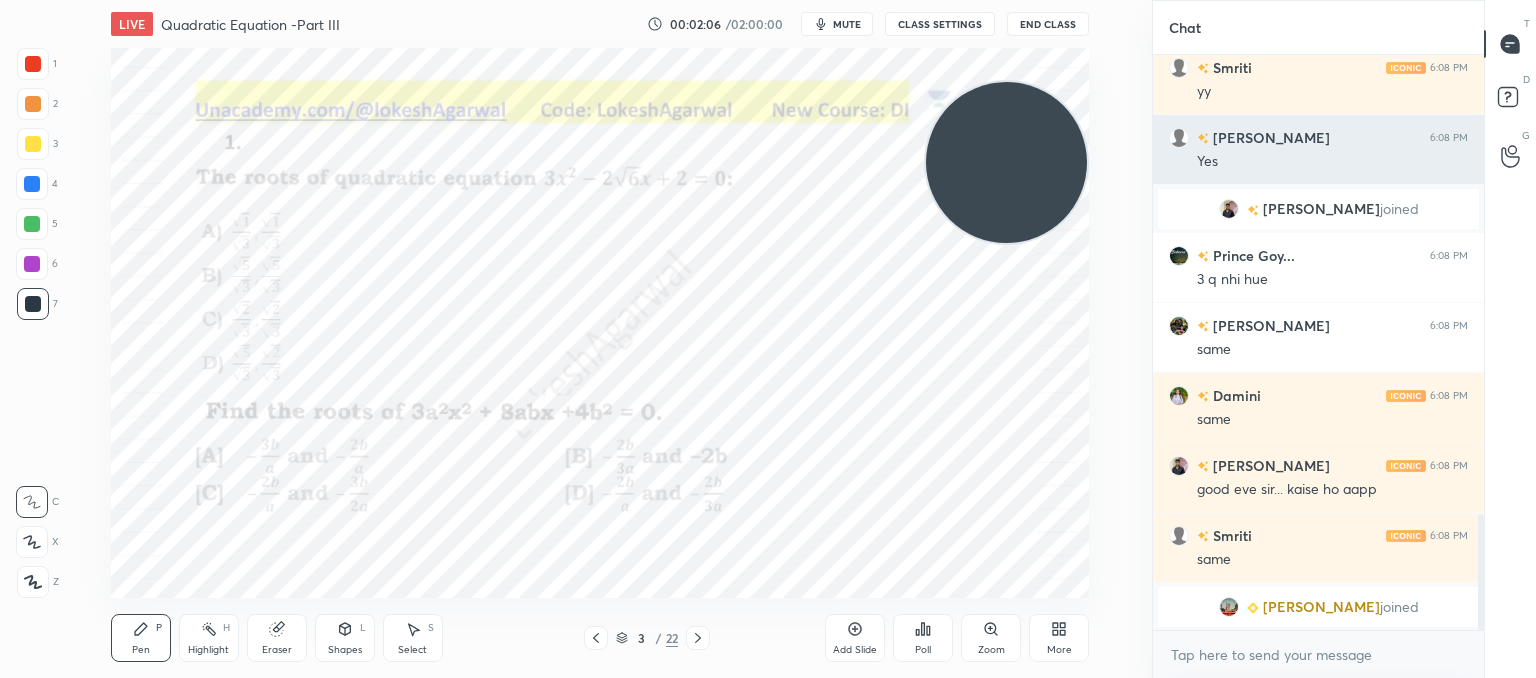 drag, startPoint x: 236, startPoint y: 489, endPoint x: 1280, endPoint y: 144, distance: 1099.5276 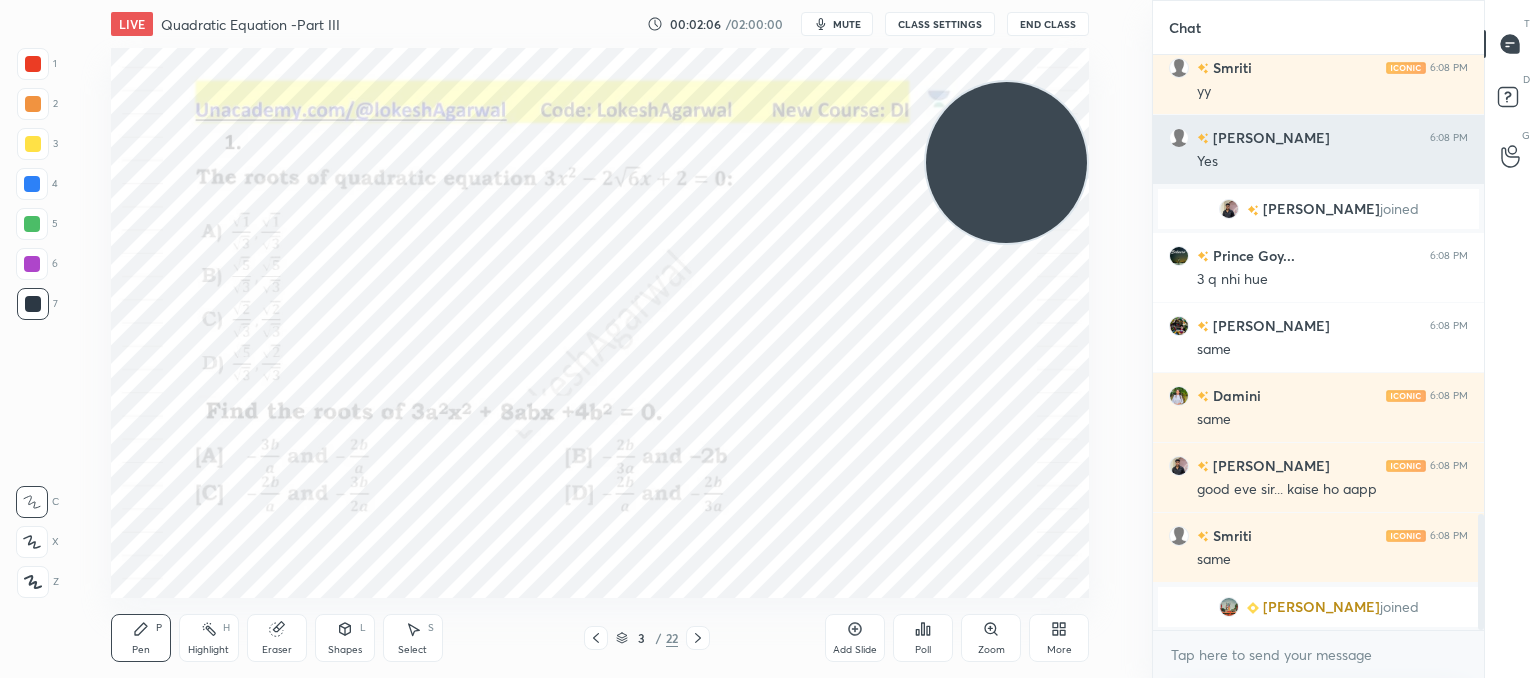 click on "1 2 3 4 5 6 7 C X Z C X Z E E Erase all   H H LIVE Quadratic Equation -Part III 00:02:06 /  02:00:00 mute CLASS SETTINGS End Class Setting up your live class Poll for   secs No correct answer Start poll Back Quadratic Equation -Part III • L3 of Comprehensive Course on Algebra: Basic to Advanced - Part I [PERSON_NAME] Pen P Highlight H Eraser Shapes L Select S 3 / 22 Add Slide Poll Zoom More Chat [PERSON_NAME] 6:08 PM good evening [PERSON_NAME]  joined Prince Goy... 6:08 PM [PERSON_NAME] 6:08 PM good evening [PERSON_NAME] 6:08 PM Good evening sir Jubilee 6:08 PM yy sandeep 6:08 PM [PERSON_NAME] 6:08 PM [PERSON_NAME] 6:08 PM yy Nitya 6:08 PM yy [PERSON_NAME] 6:08 PM yy [PERSON_NAME] 6:08 PM Yes [PERSON_NAME]  joined Prince [PERSON_NAME]... 6:08 PM 3 q nhi [PERSON_NAME] 6:08 PM same [PERSON_NAME] 6:08 PM same [PERSON_NAME] 6:08 PM good eve sir... kaise ho aapp [PERSON_NAME] 6:08 PM same [PERSON_NAME]  joined JUMP TO LATEST Enable hand raising Enable raise hand to speak to learners. Once enabled, chat will be turned off temporarily. Enable x   introducing How it works? T D G" at bounding box center (768, 339) 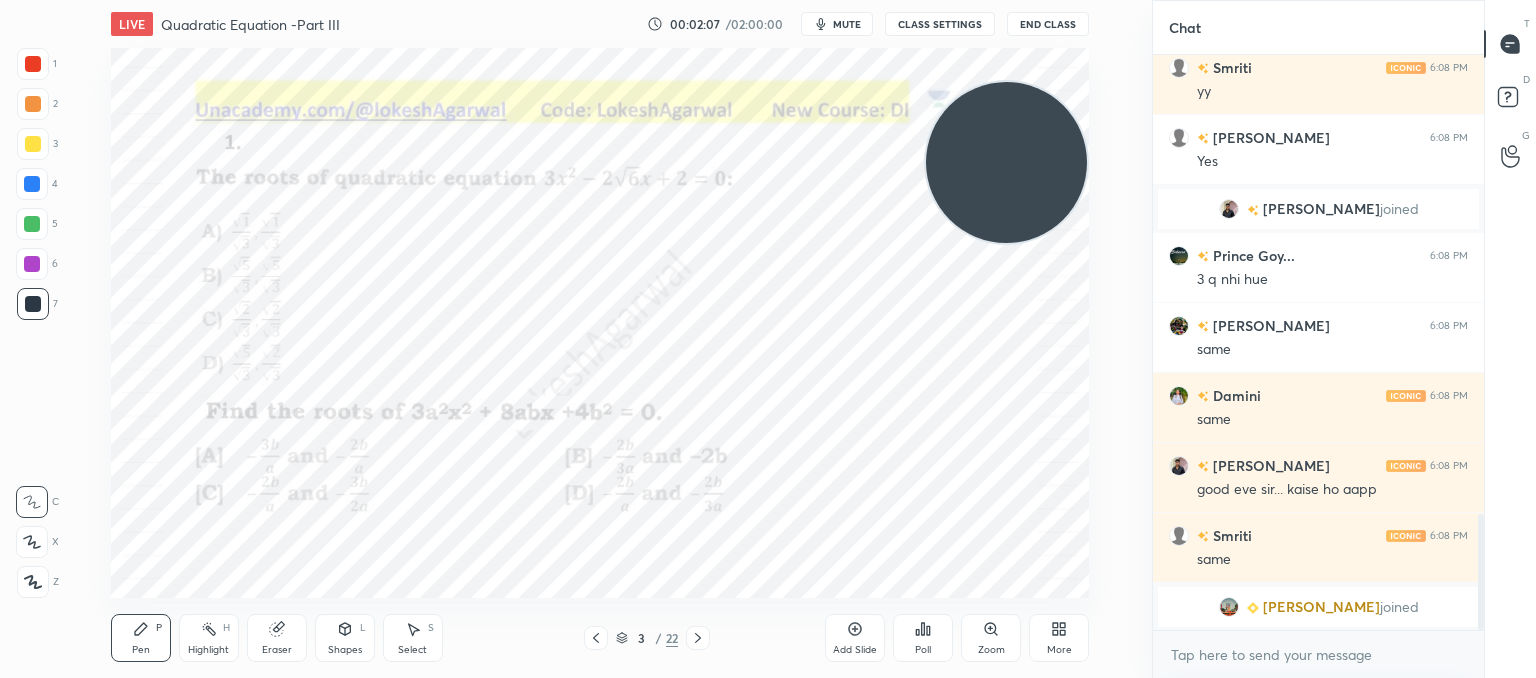 click on "Poll" at bounding box center (923, 638) 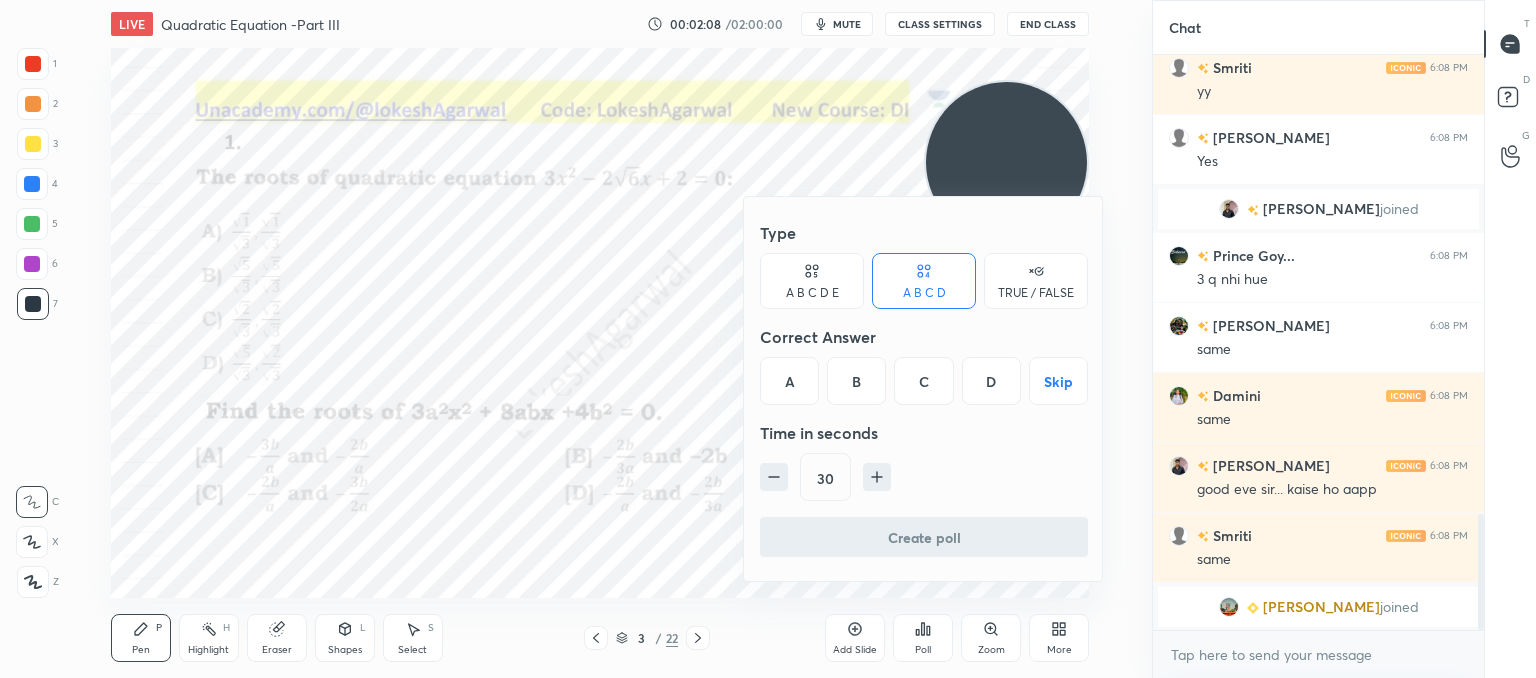 click on "C" at bounding box center [923, 381] 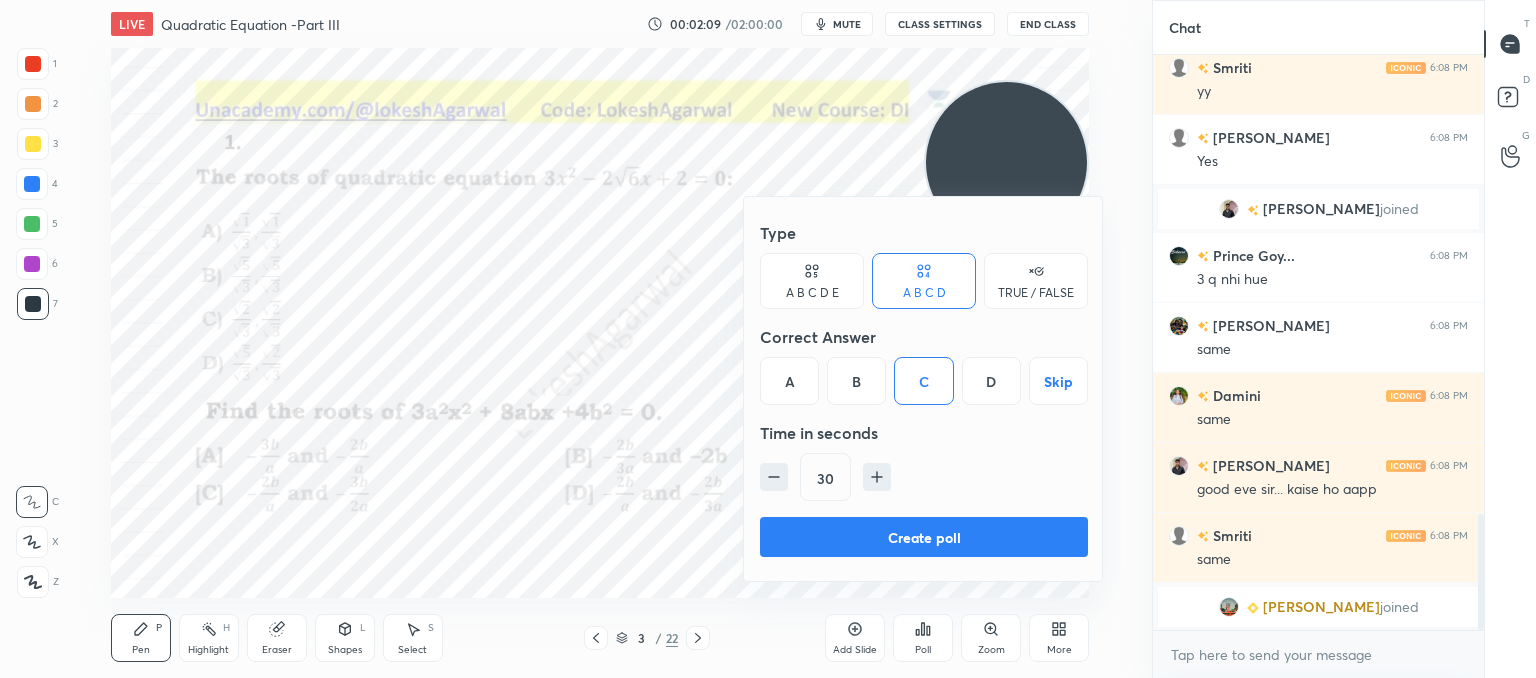 click at bounding box center [774, 477] 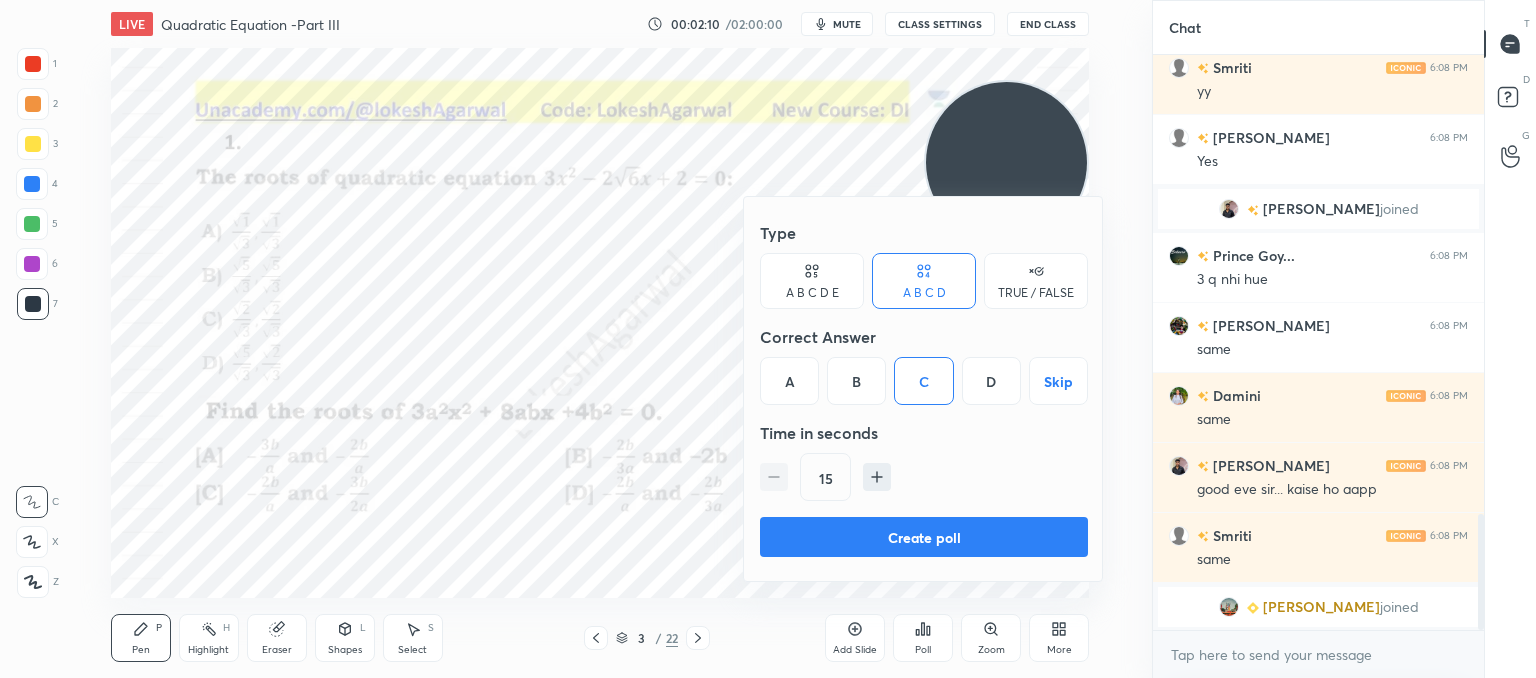 click on "Create poll" at bounding box center [924, 537] 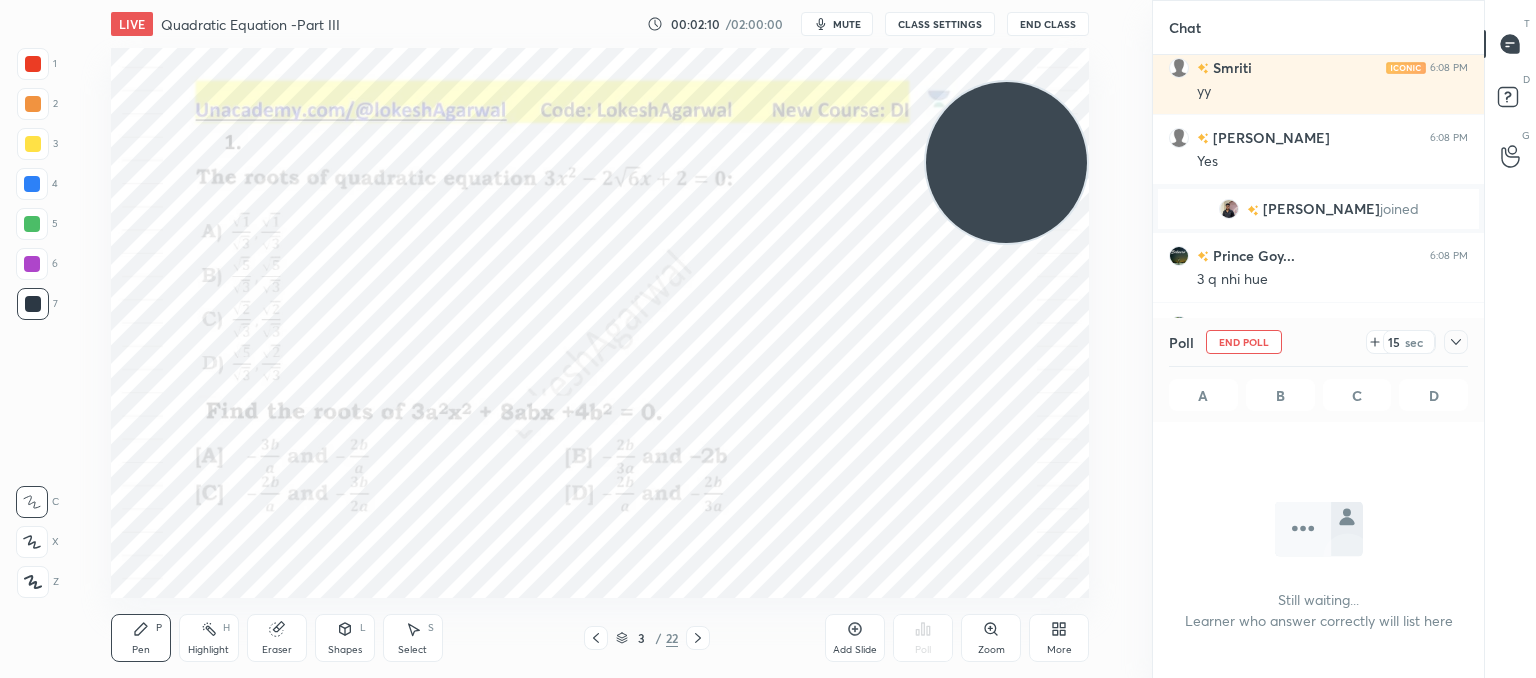 scroll, scrollTop: 528, scrollLeft: 325, axis: both 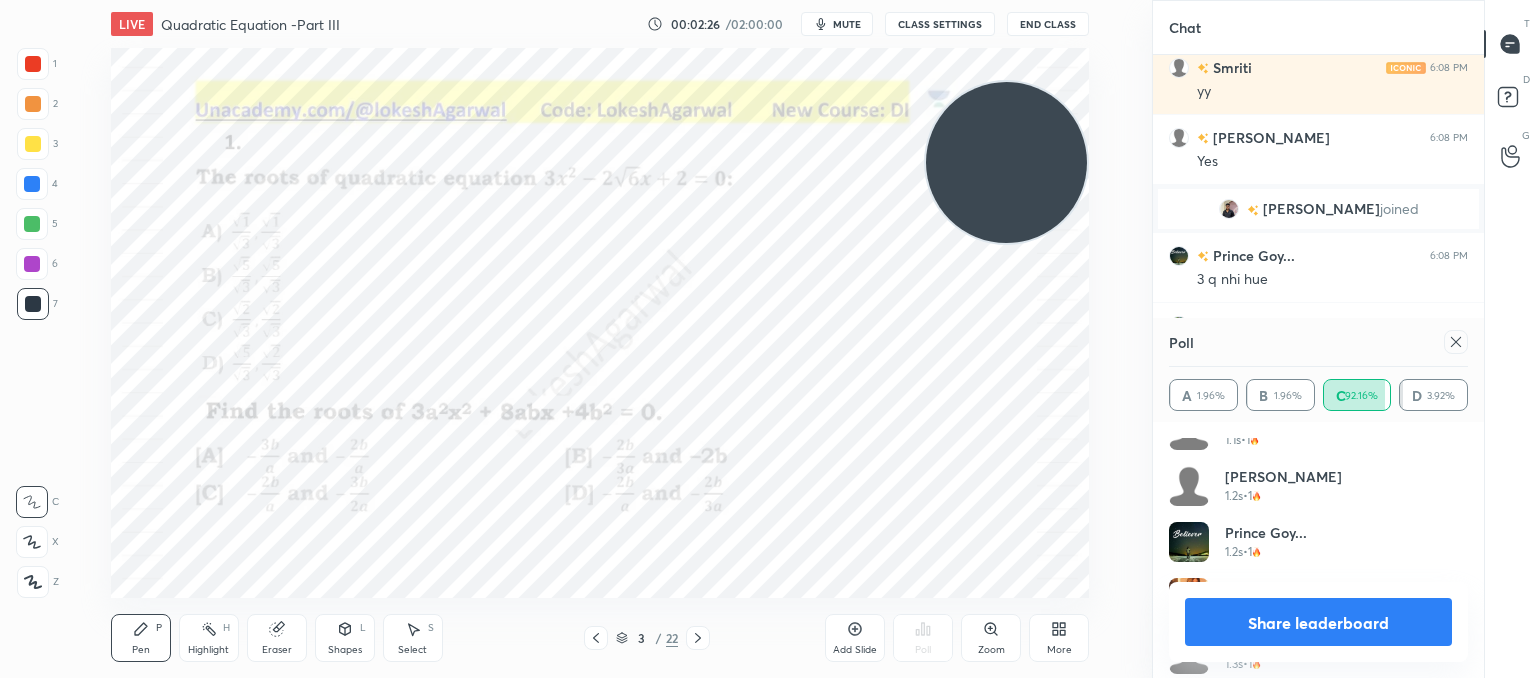 click 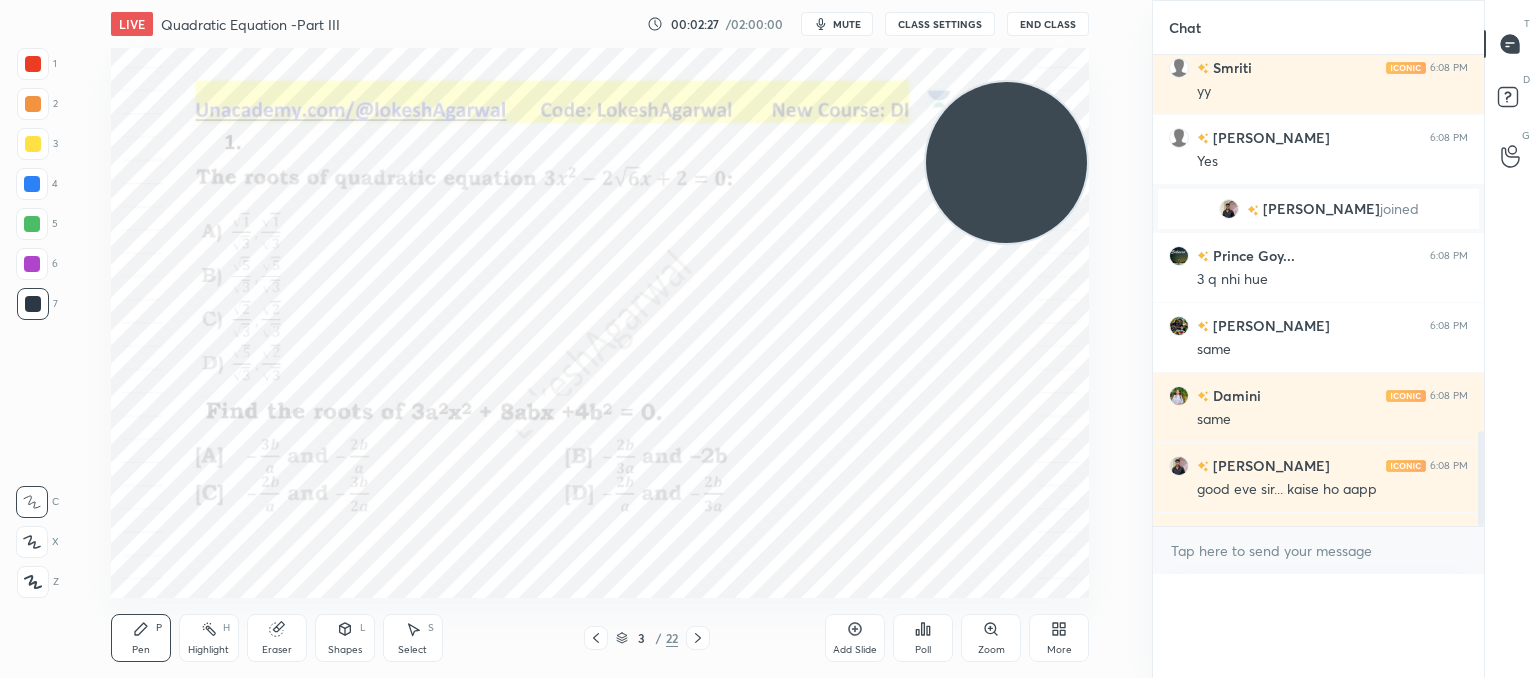 scroll, scrollTop: 88, scrollLeft: 293, axis: both 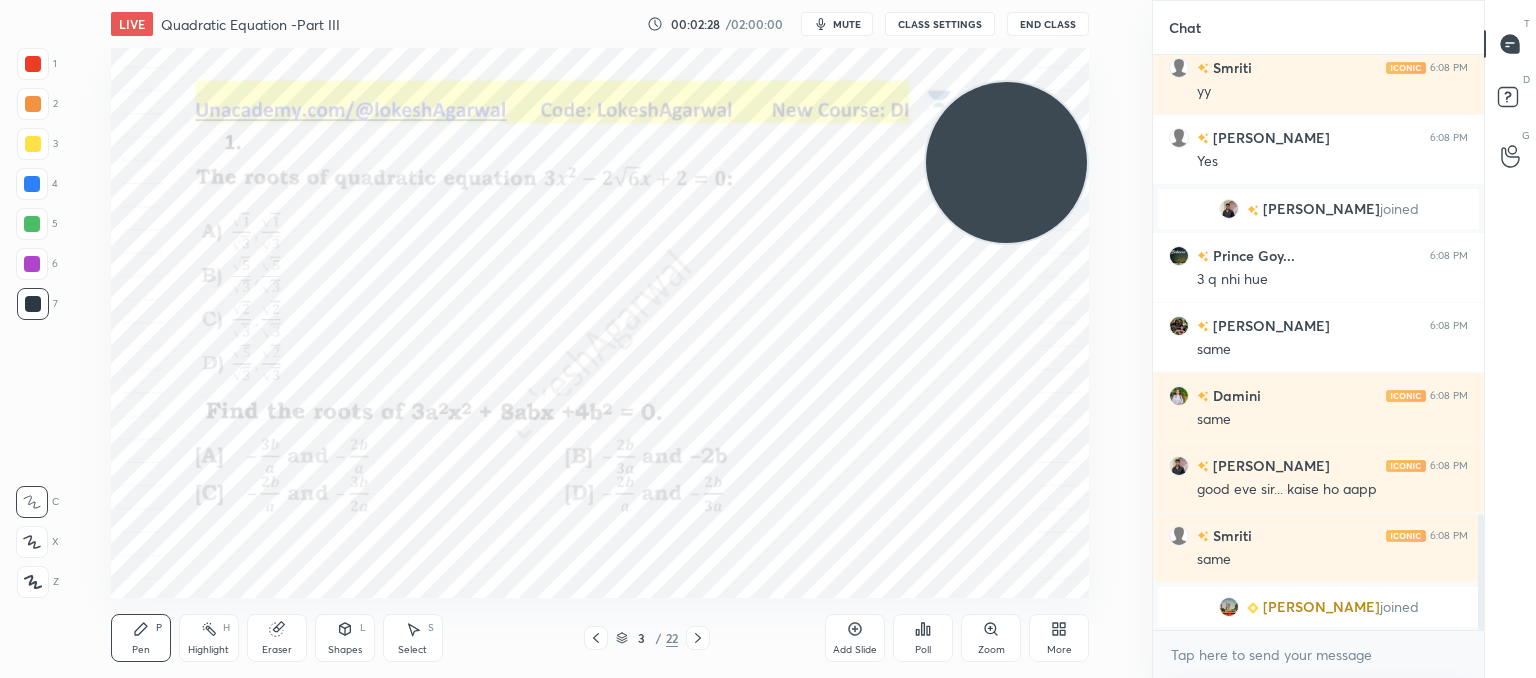 click 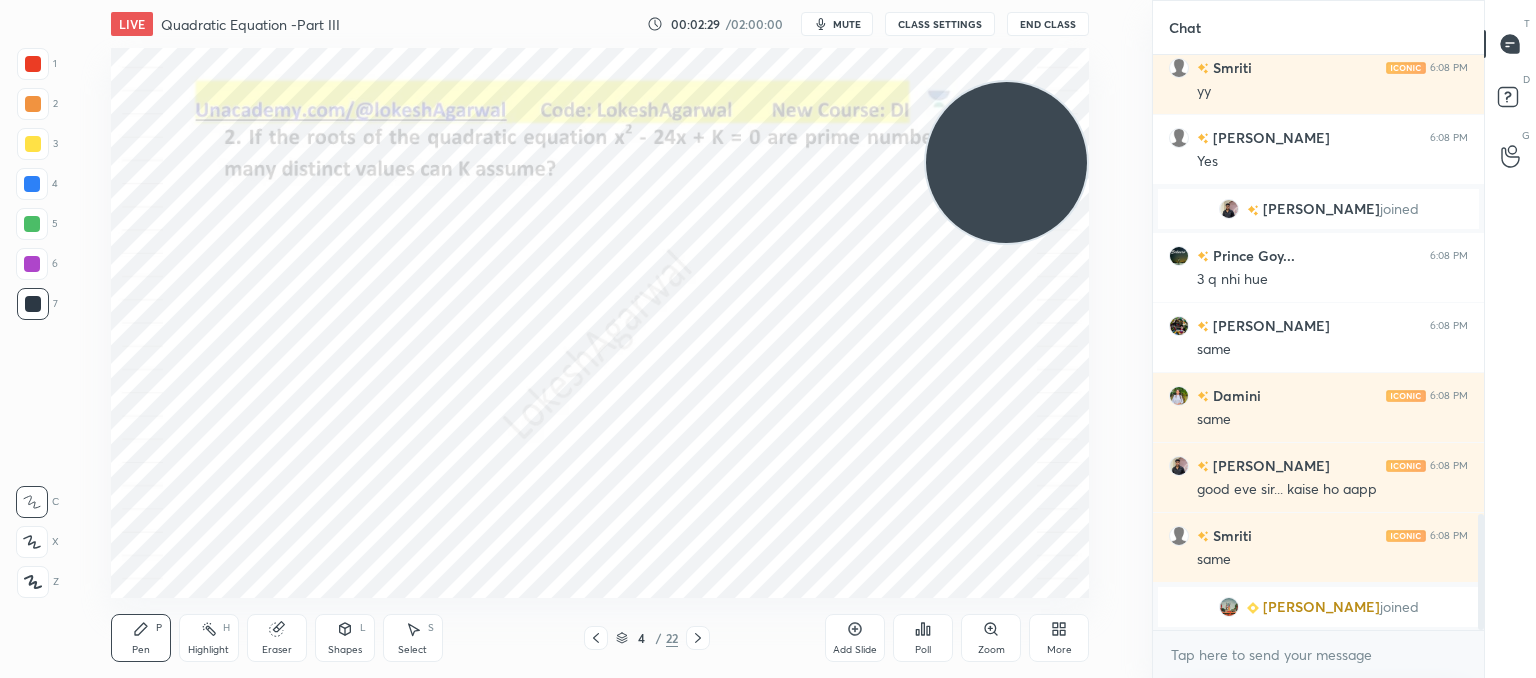 click 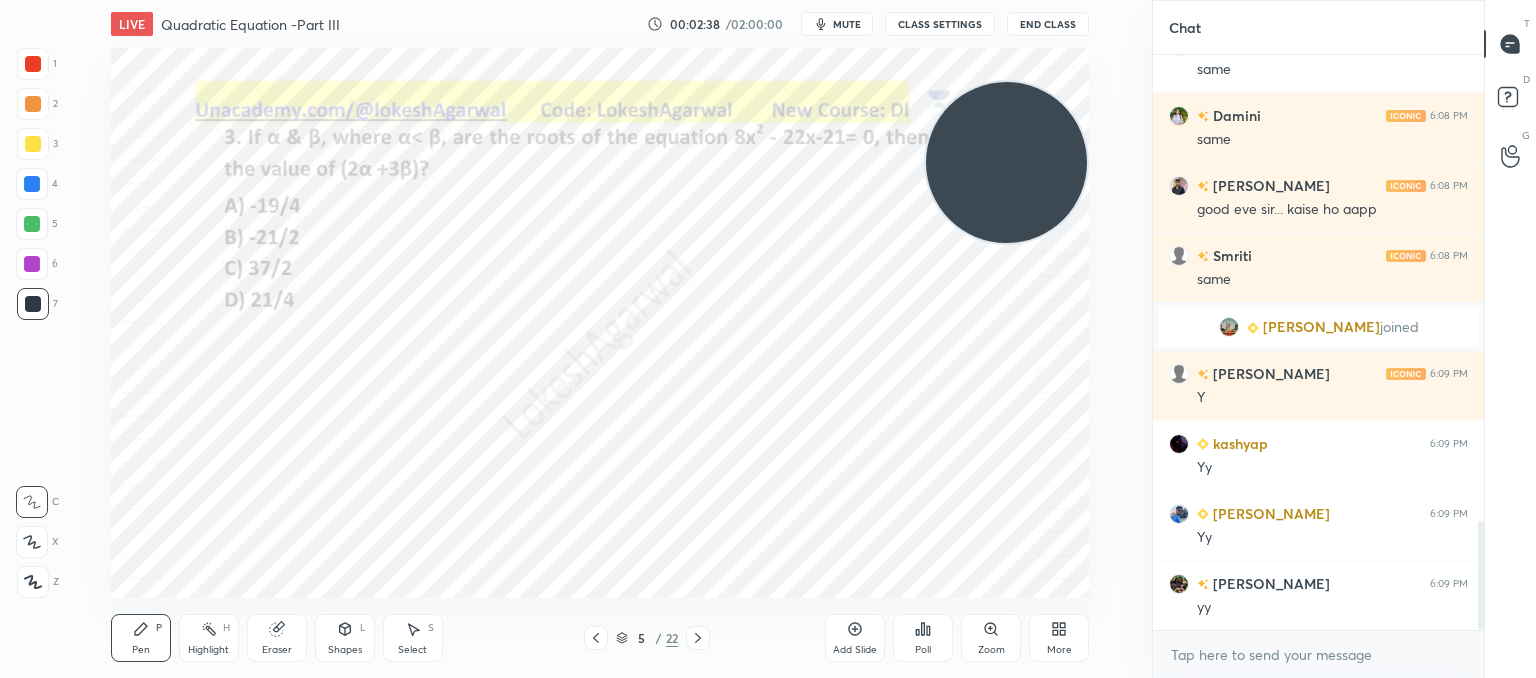 click 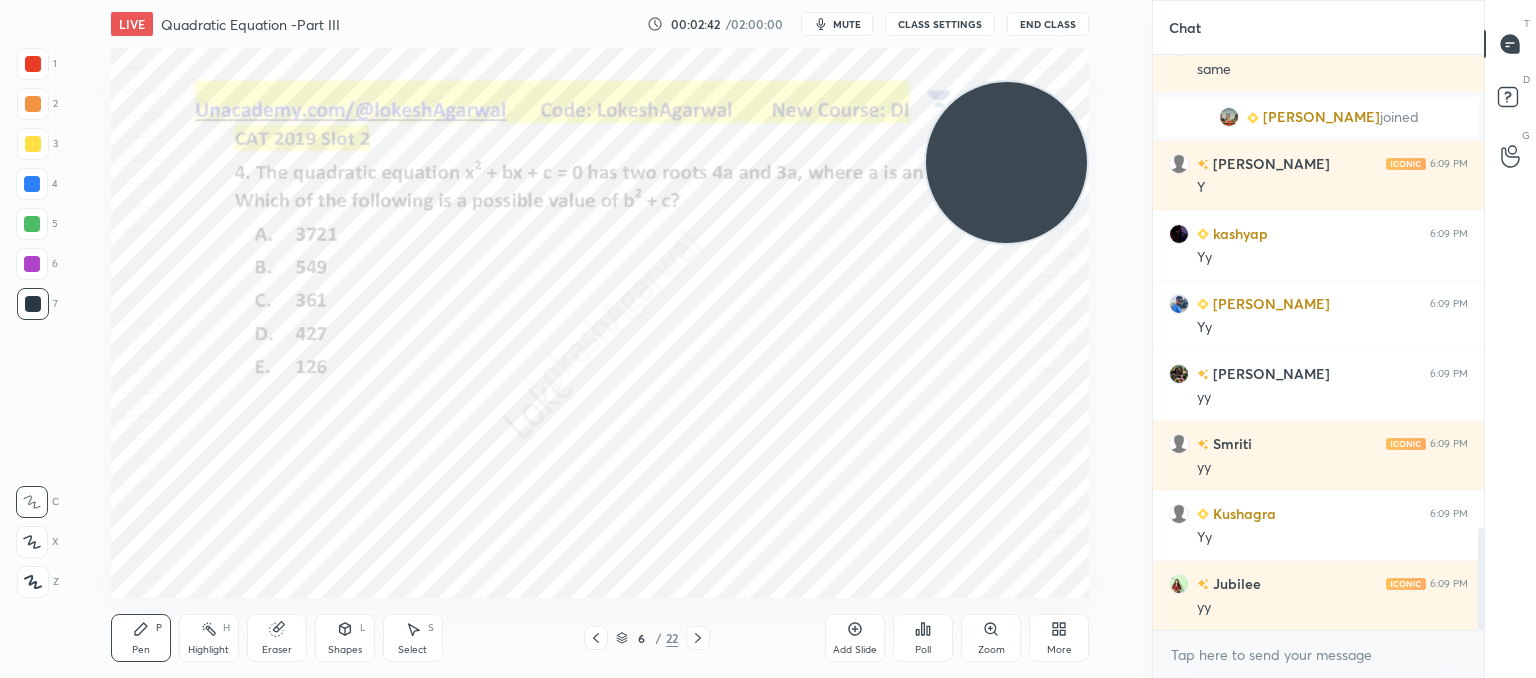 click 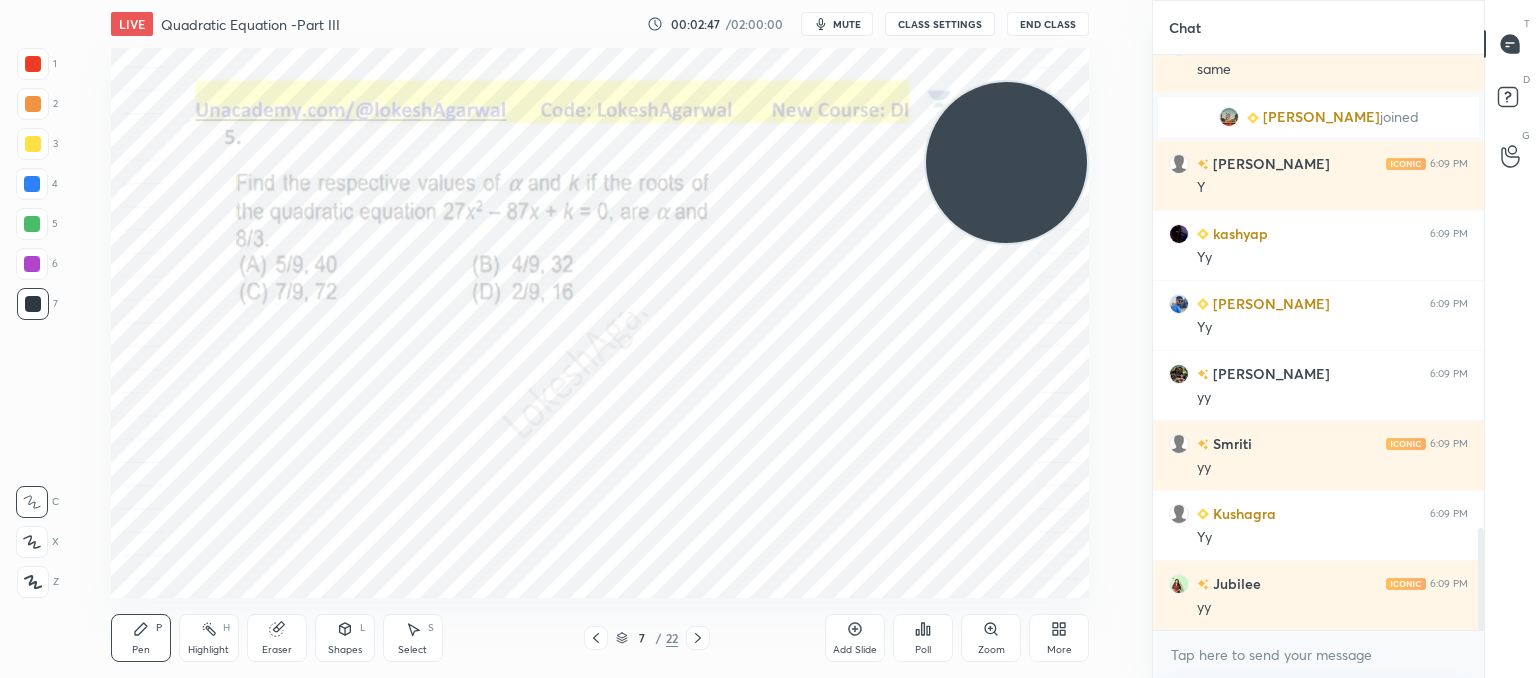 click on "Poll" at bounding box center (923, 638) 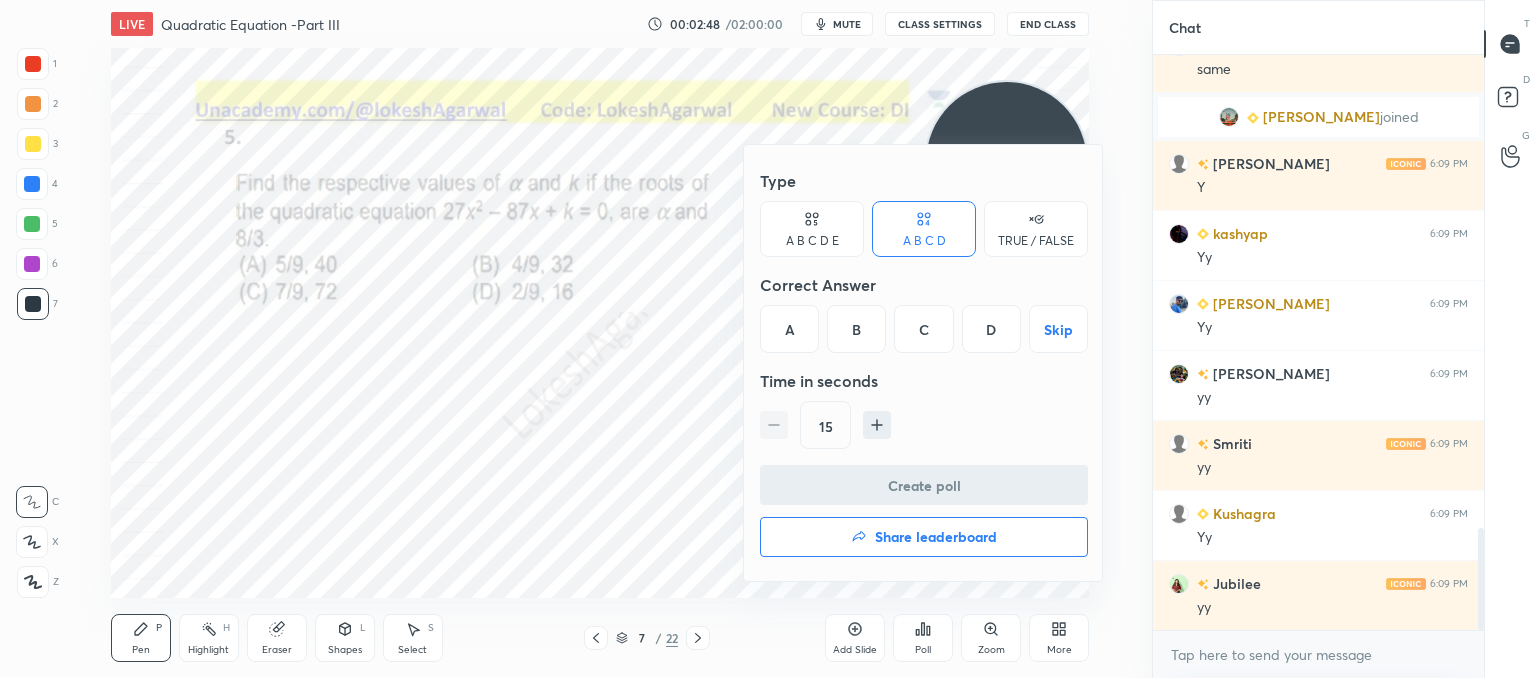 click on "A" at bounding box center [789, 329] 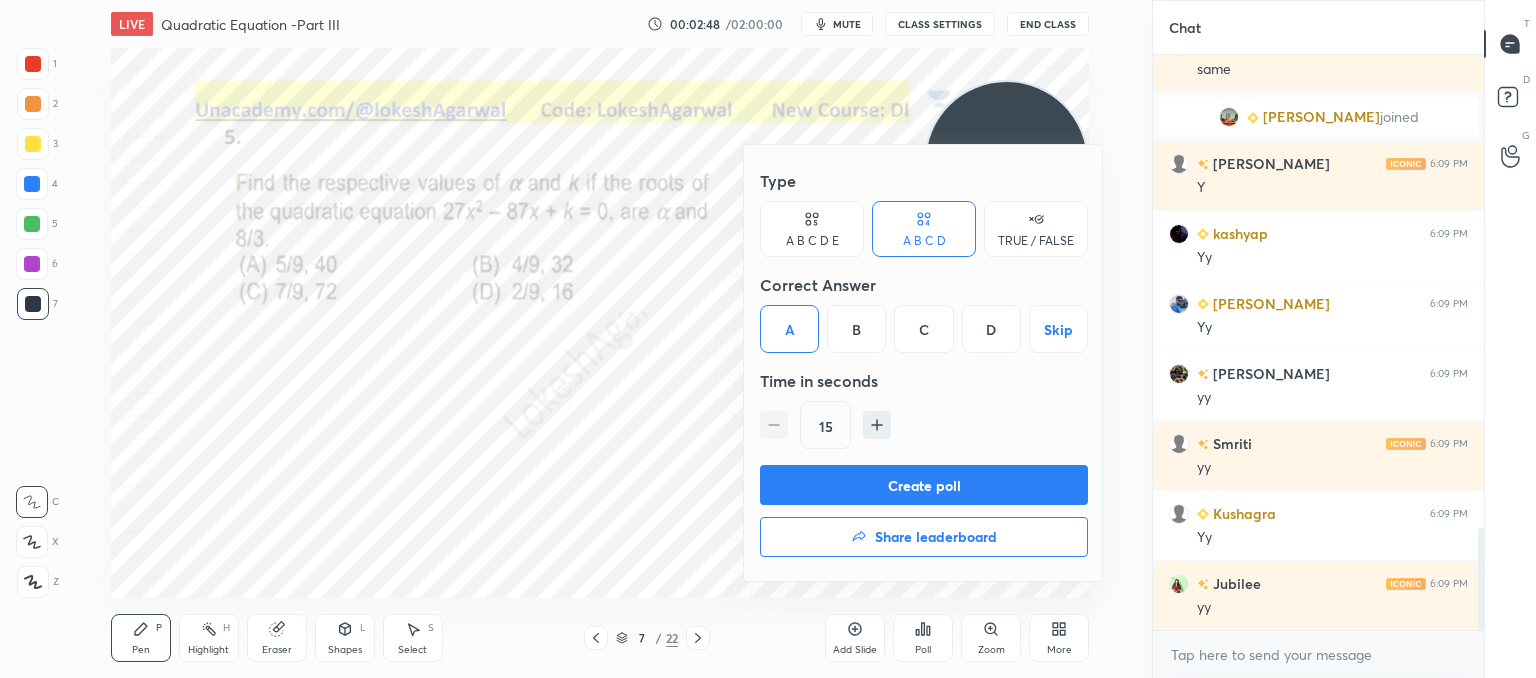 click on "Create poll" at bounding box center [924, 485] 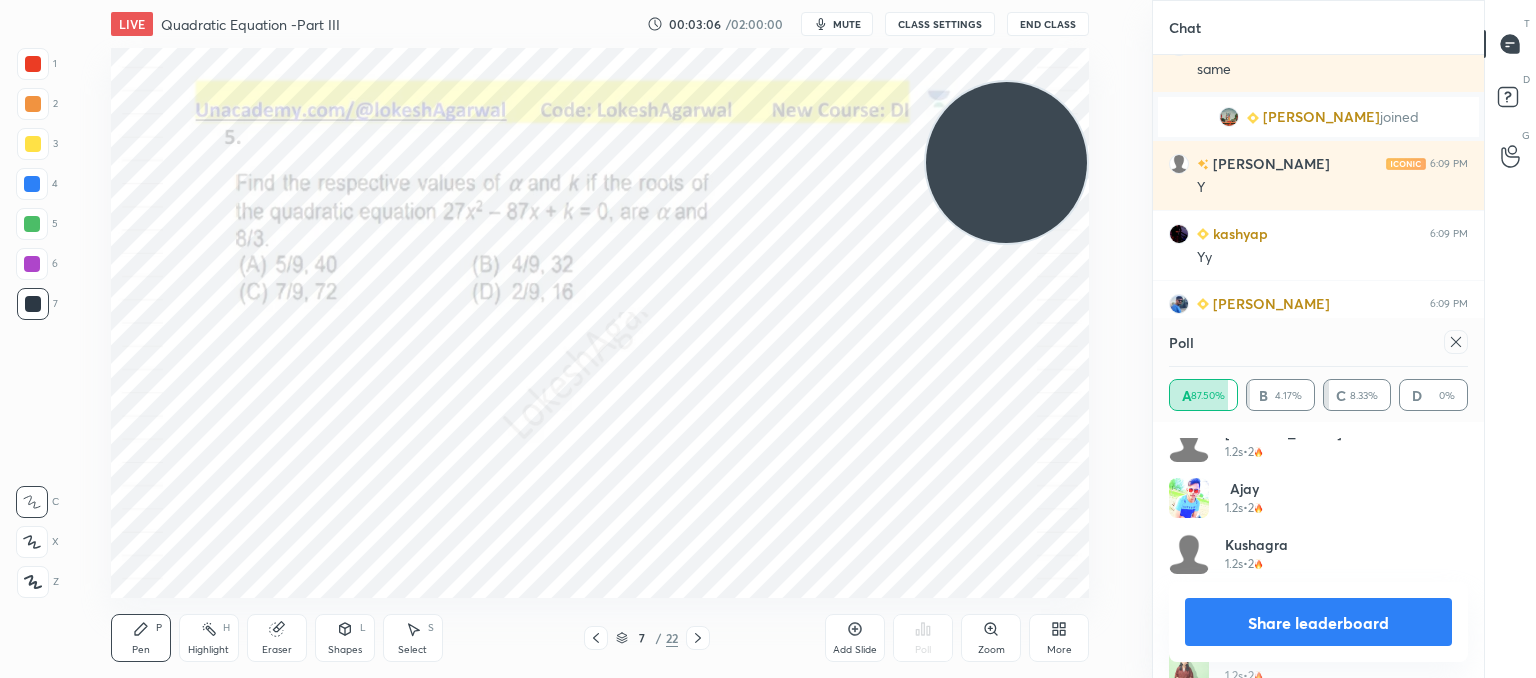 click 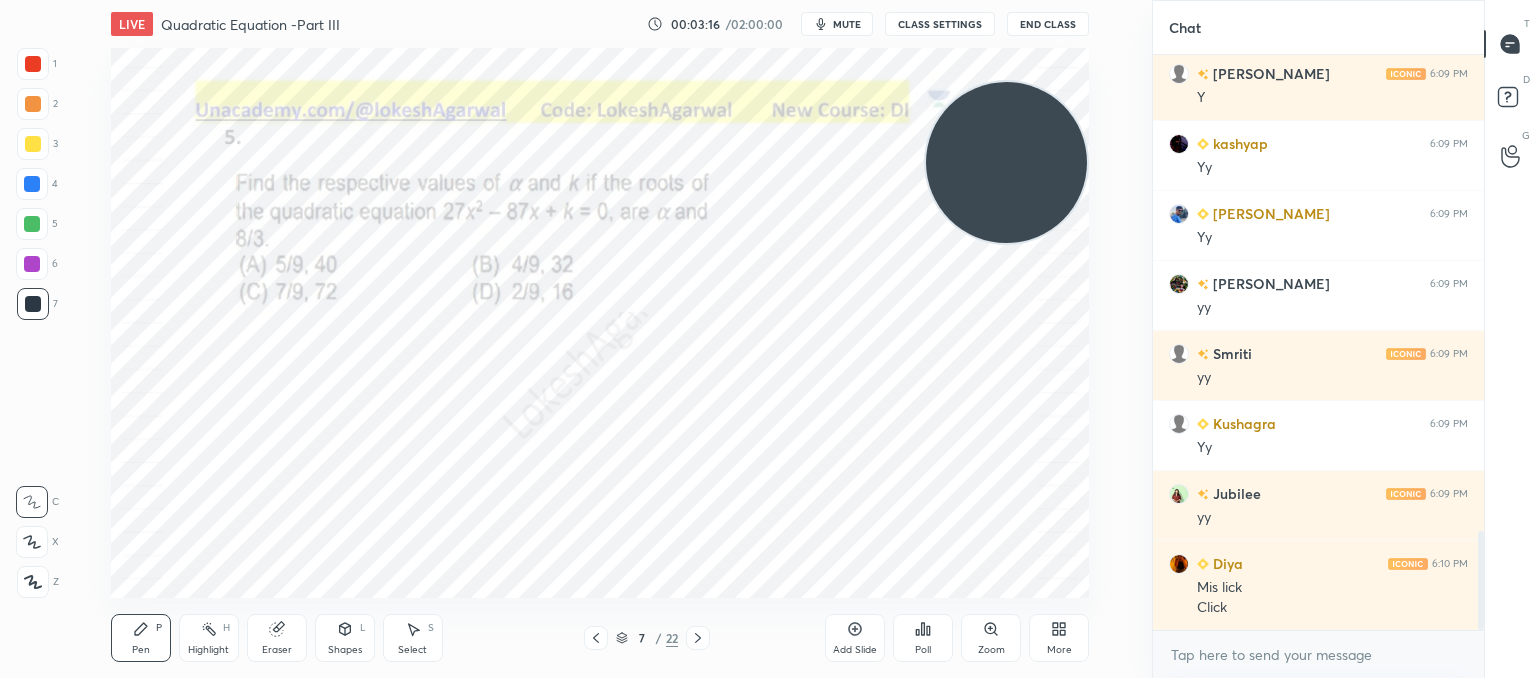 click 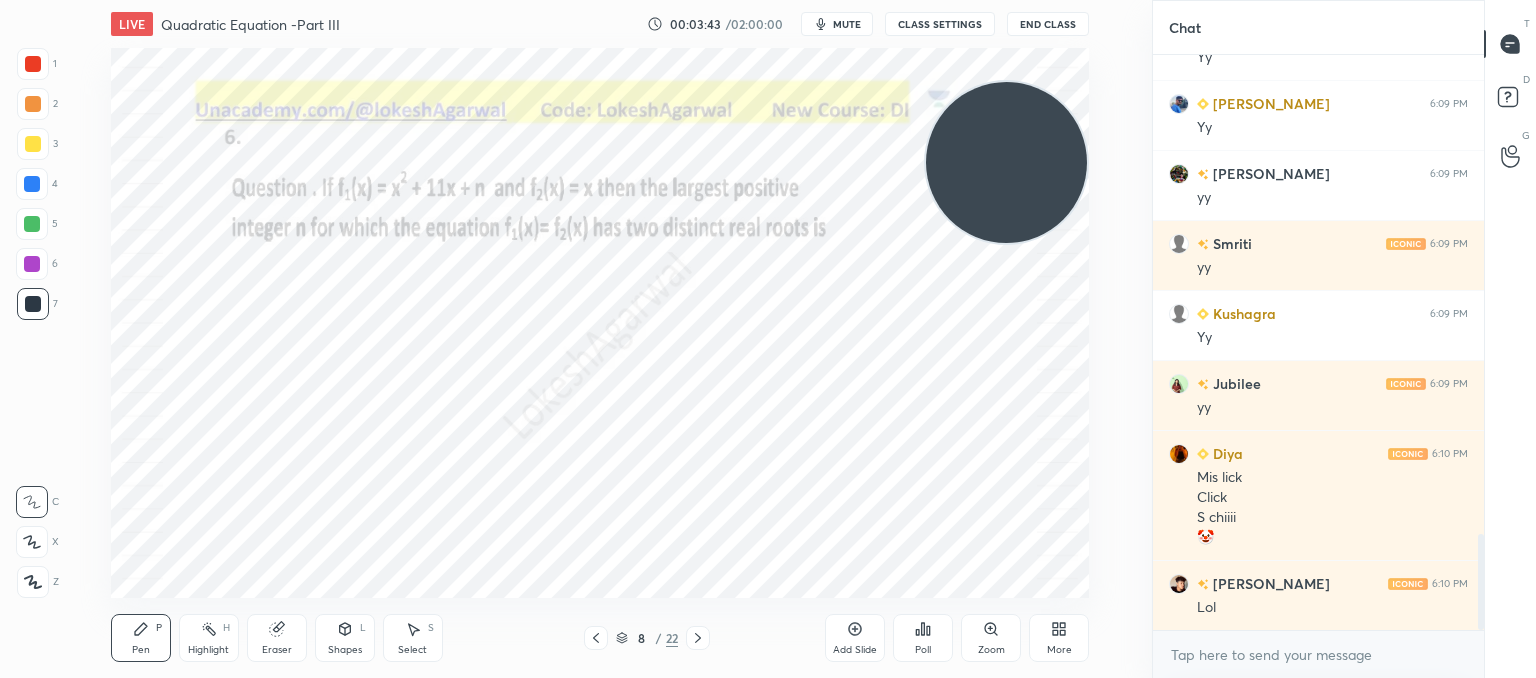 click 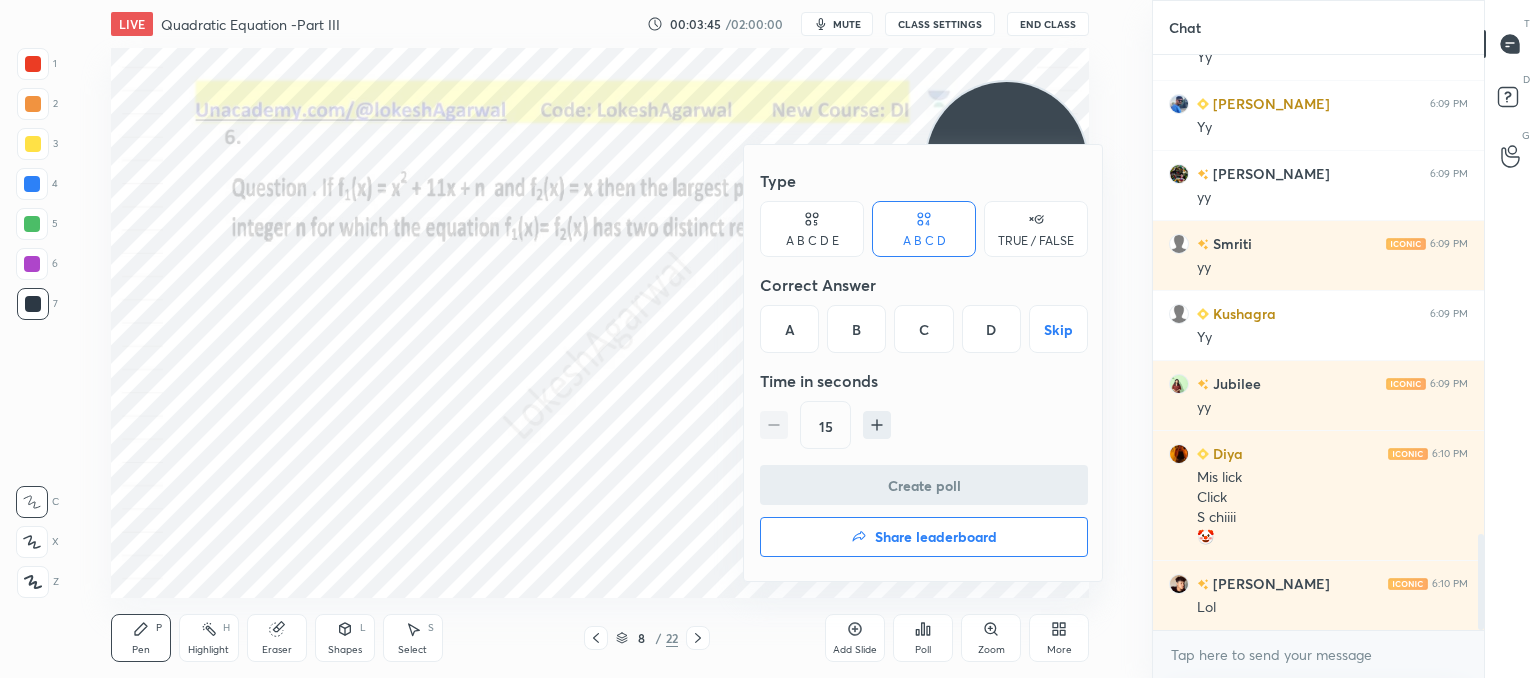 click on "C" at bounding box center (923, 329) 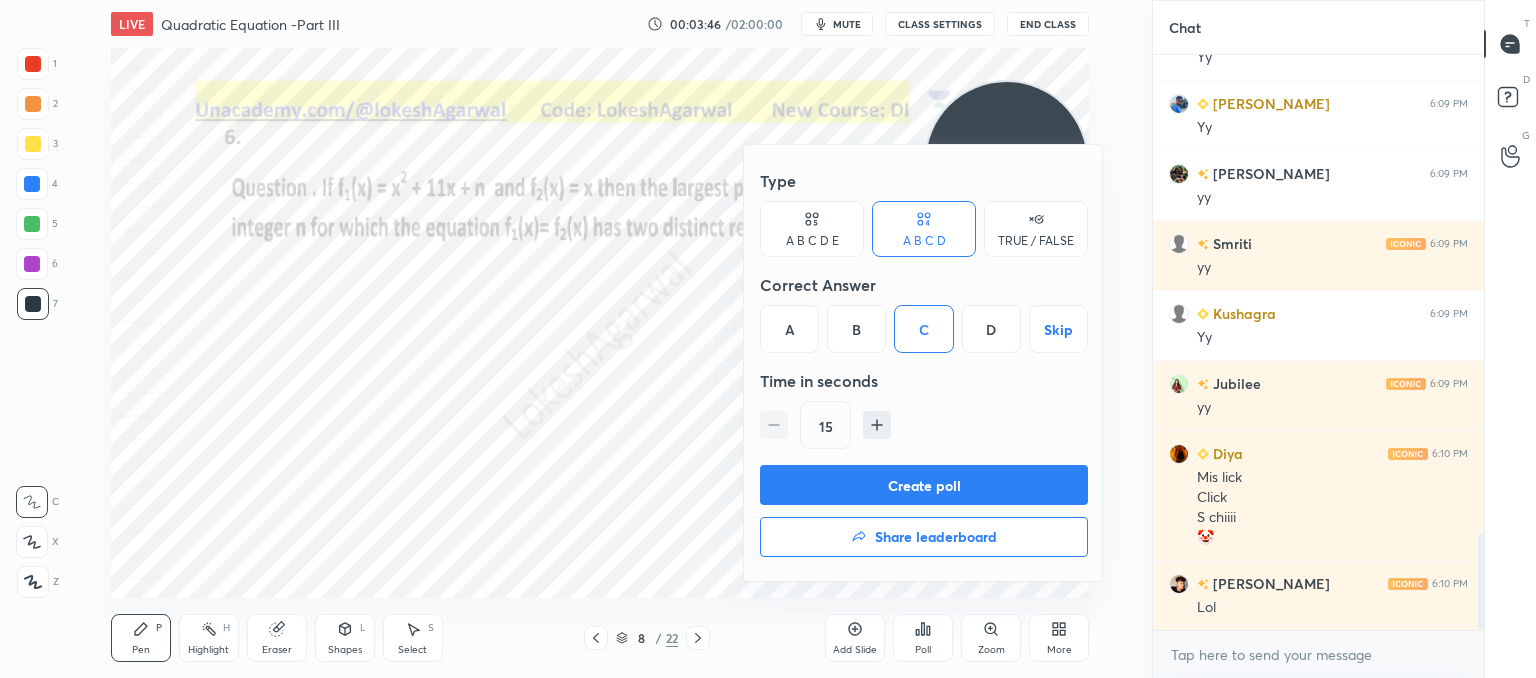 click on "Create poll" at bounding box center (924, 485) 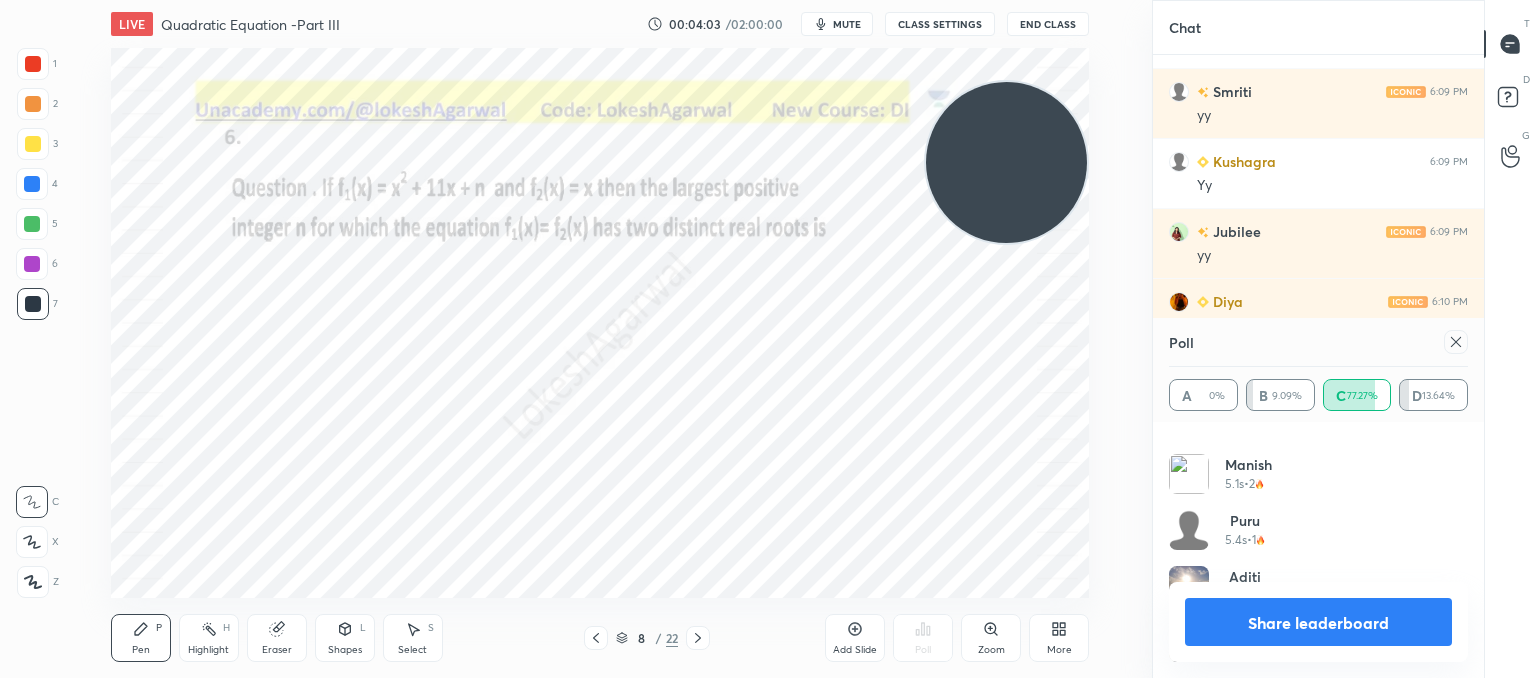 click 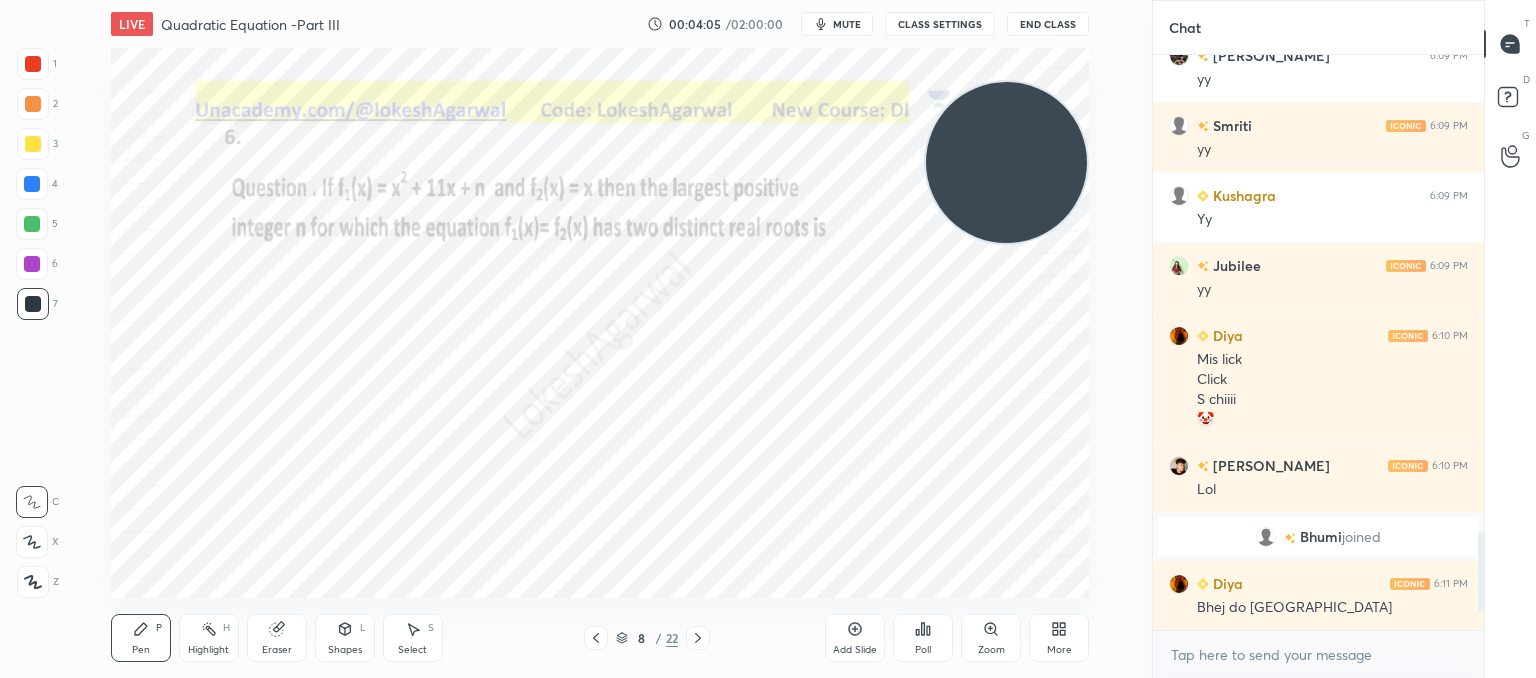 click 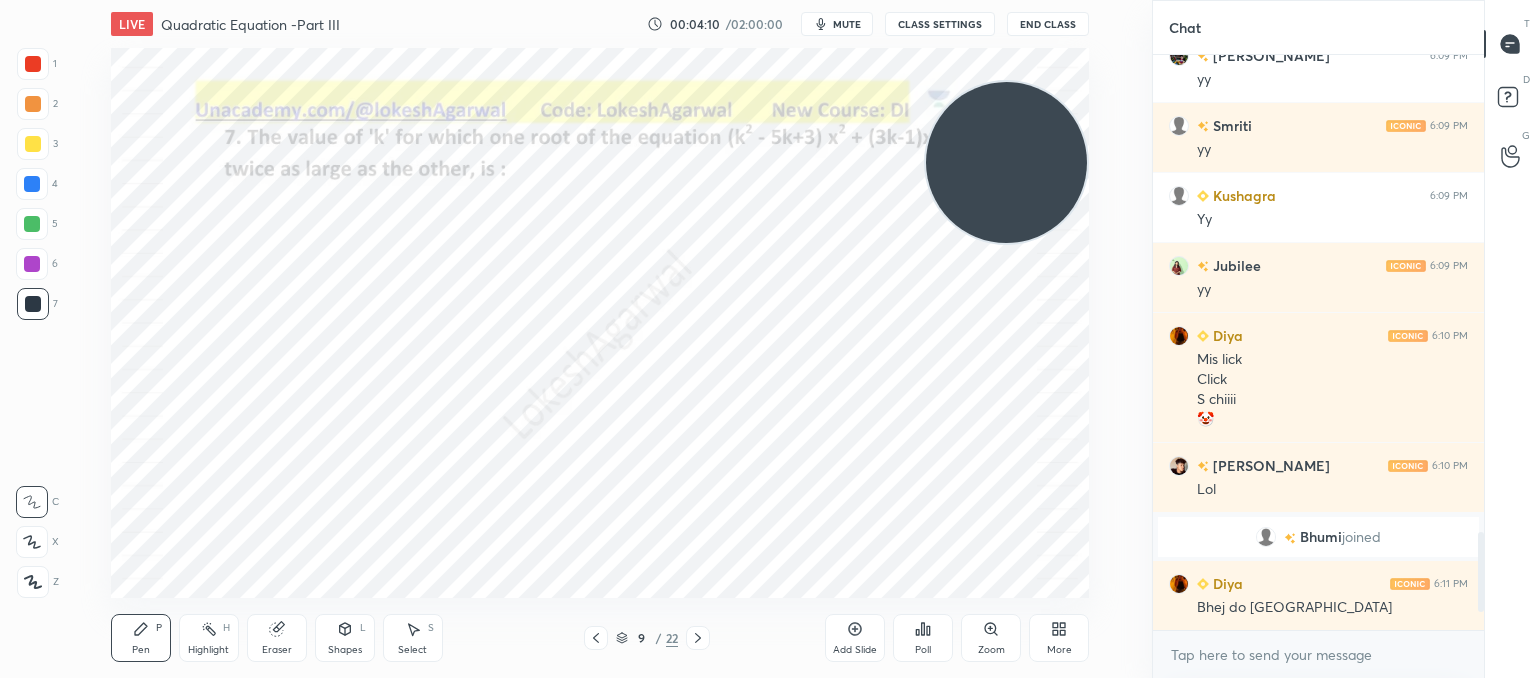 click 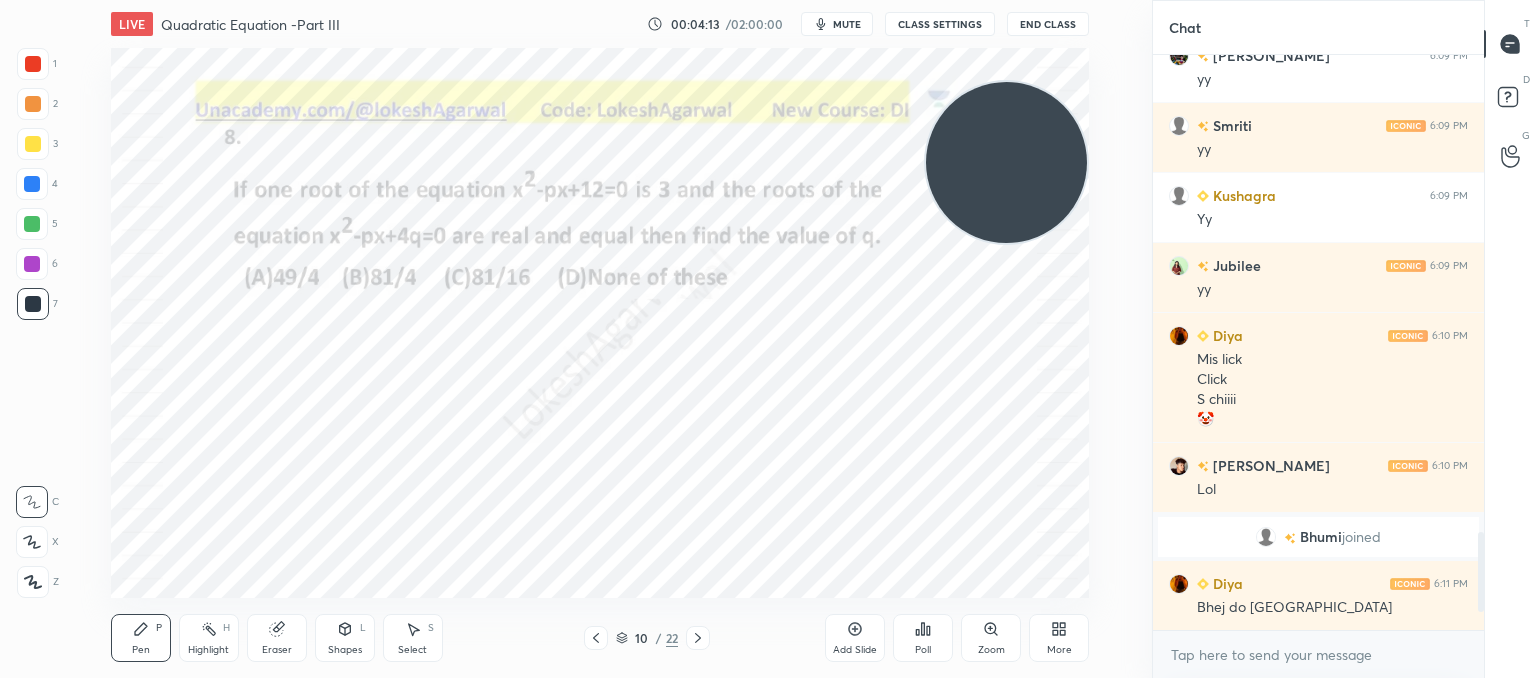 click on "Poll" at bounding box center [923, 638] 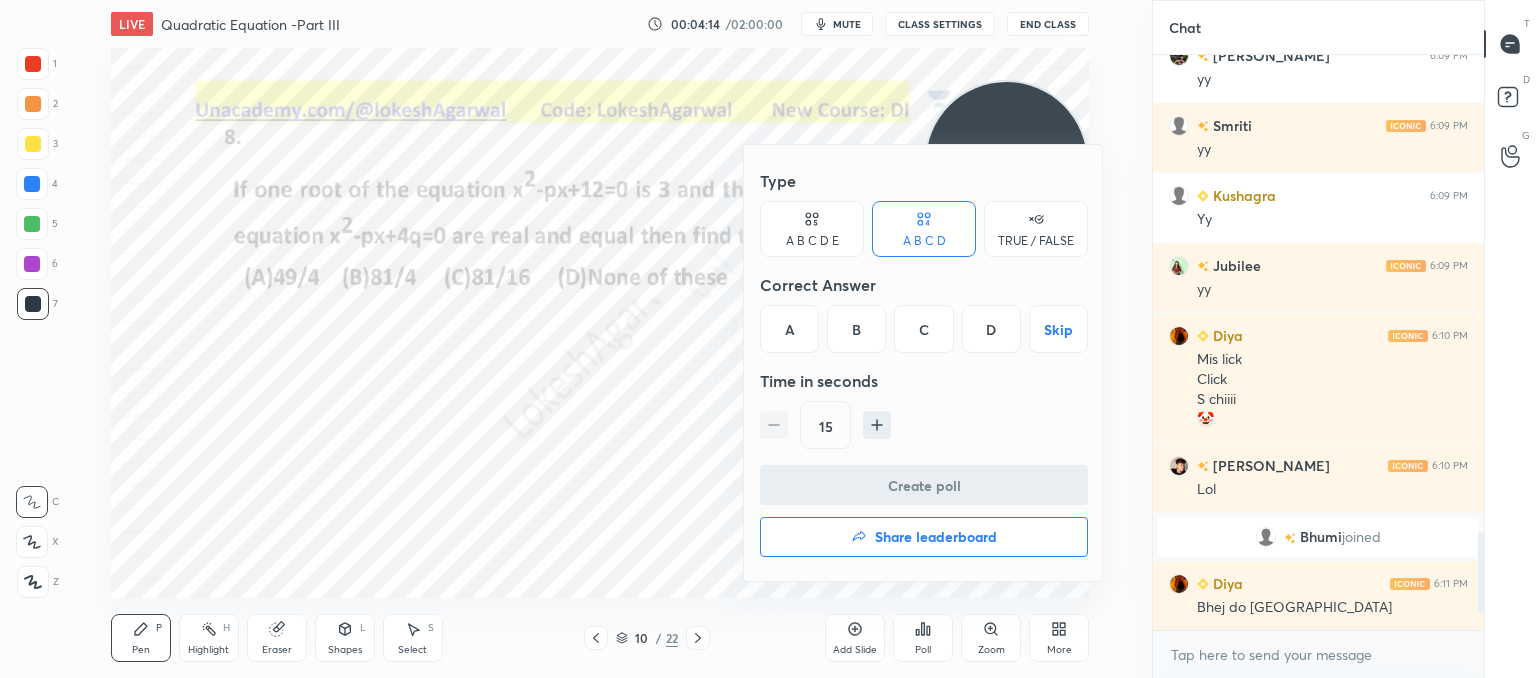 click on "D" at bounding box center (991, 329) 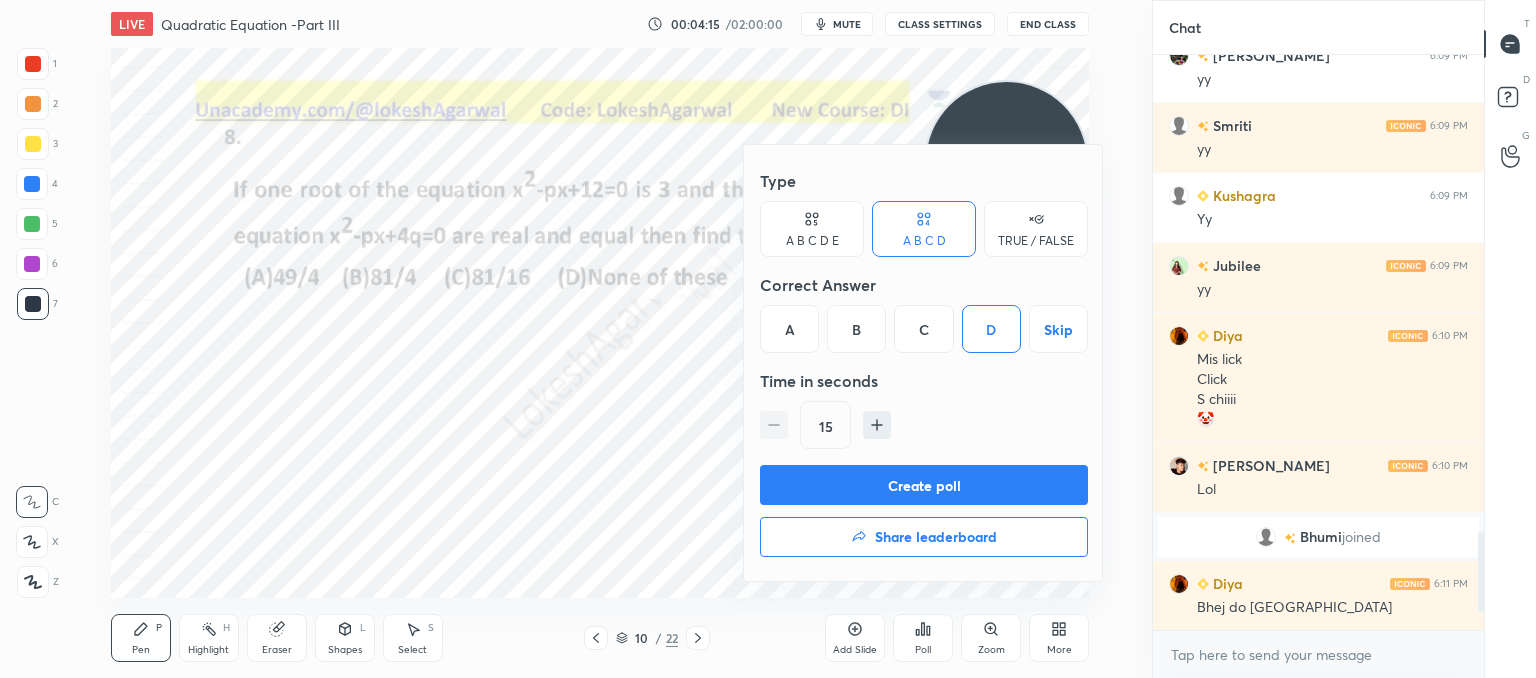 click on "Create poll" at bounding box center [924, 485] 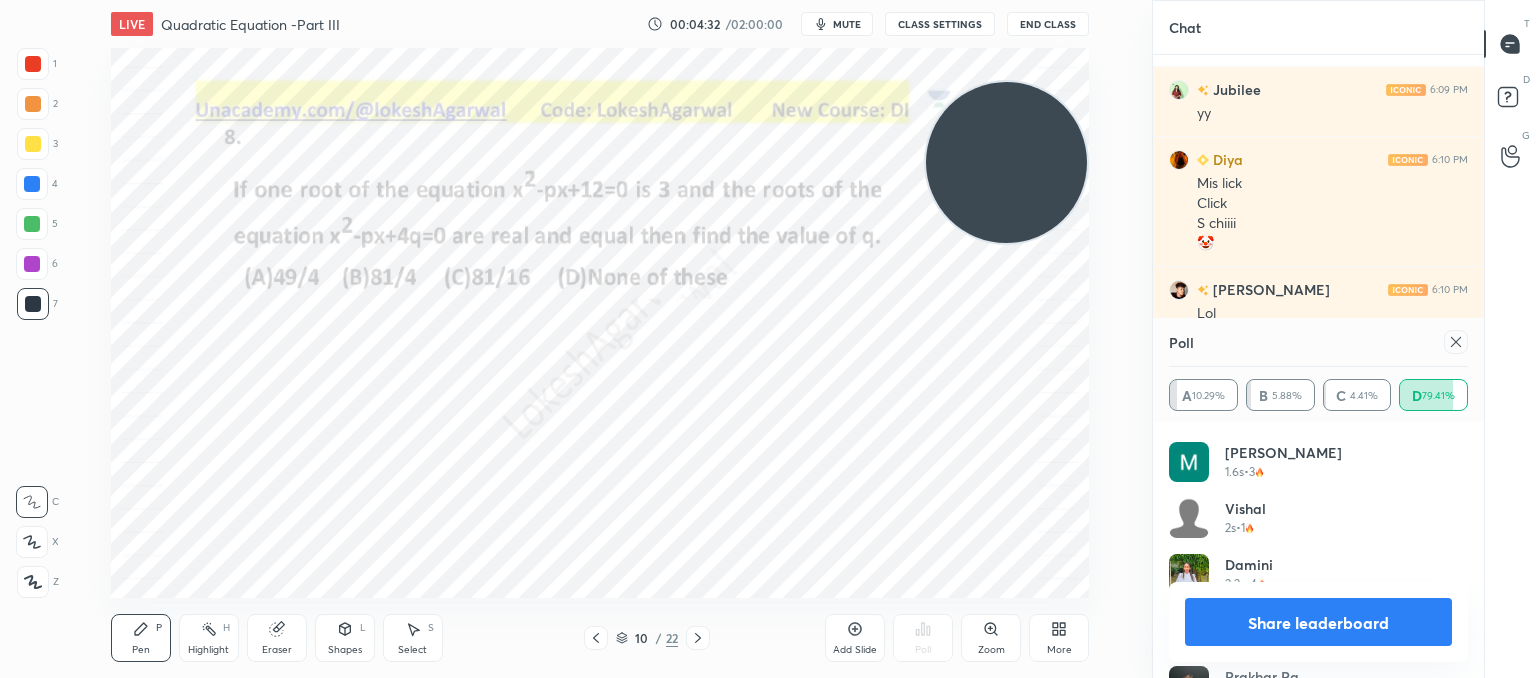 click at bounding box center [1456, 342] 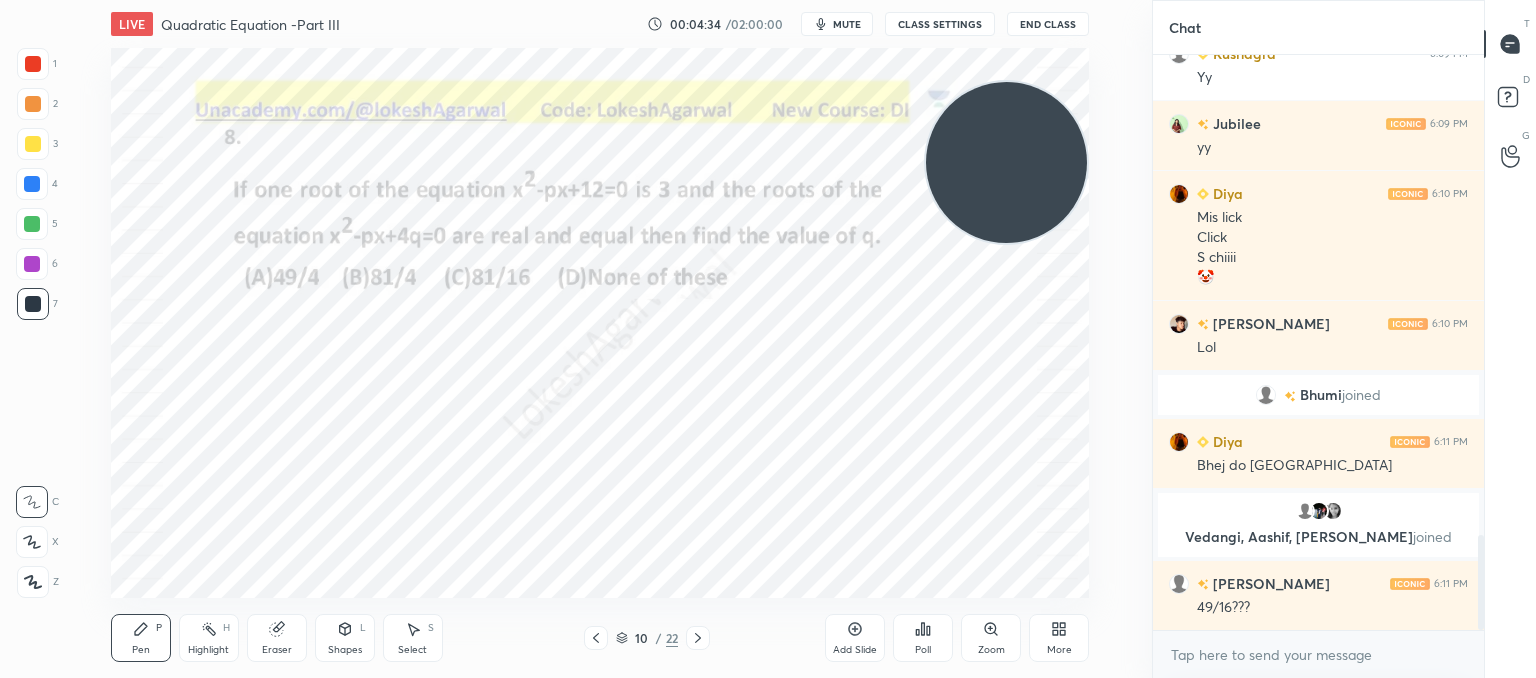 click at bounding box center (698, 638) 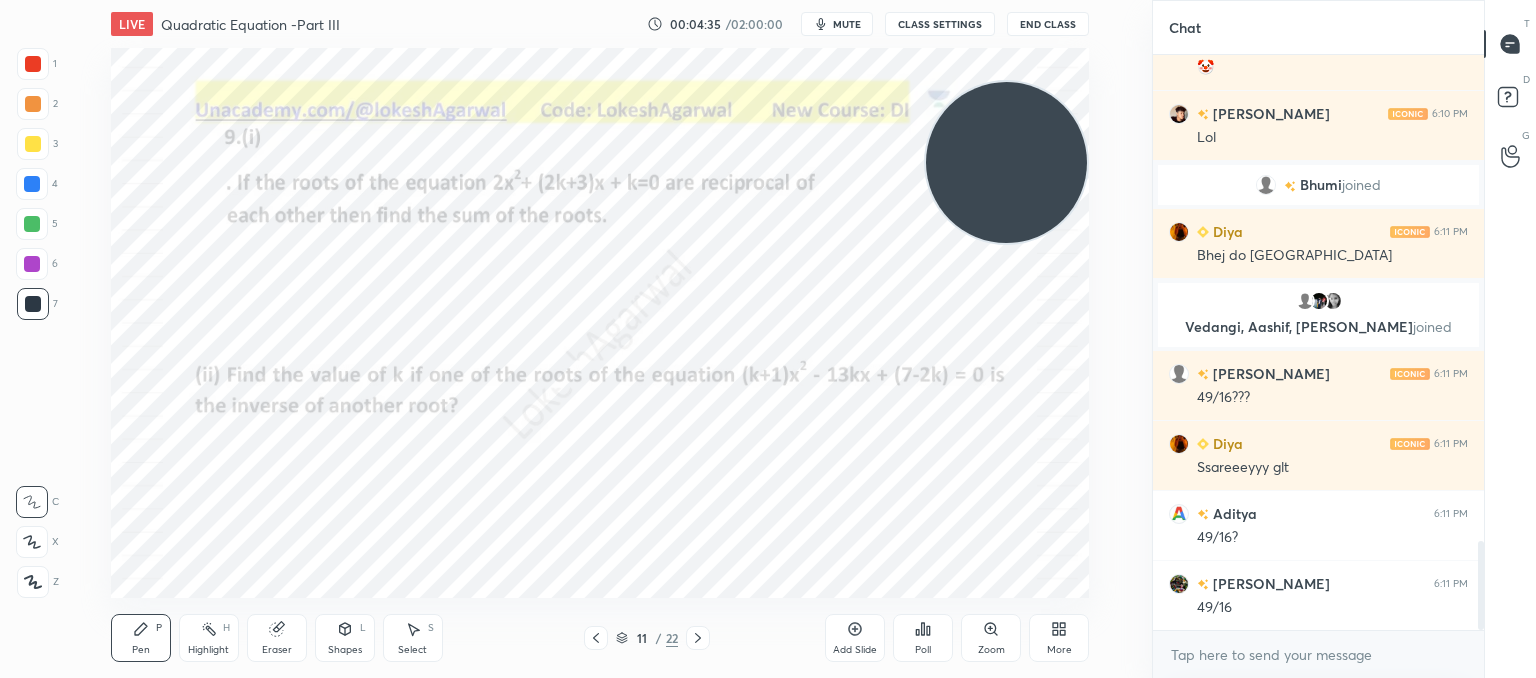 click 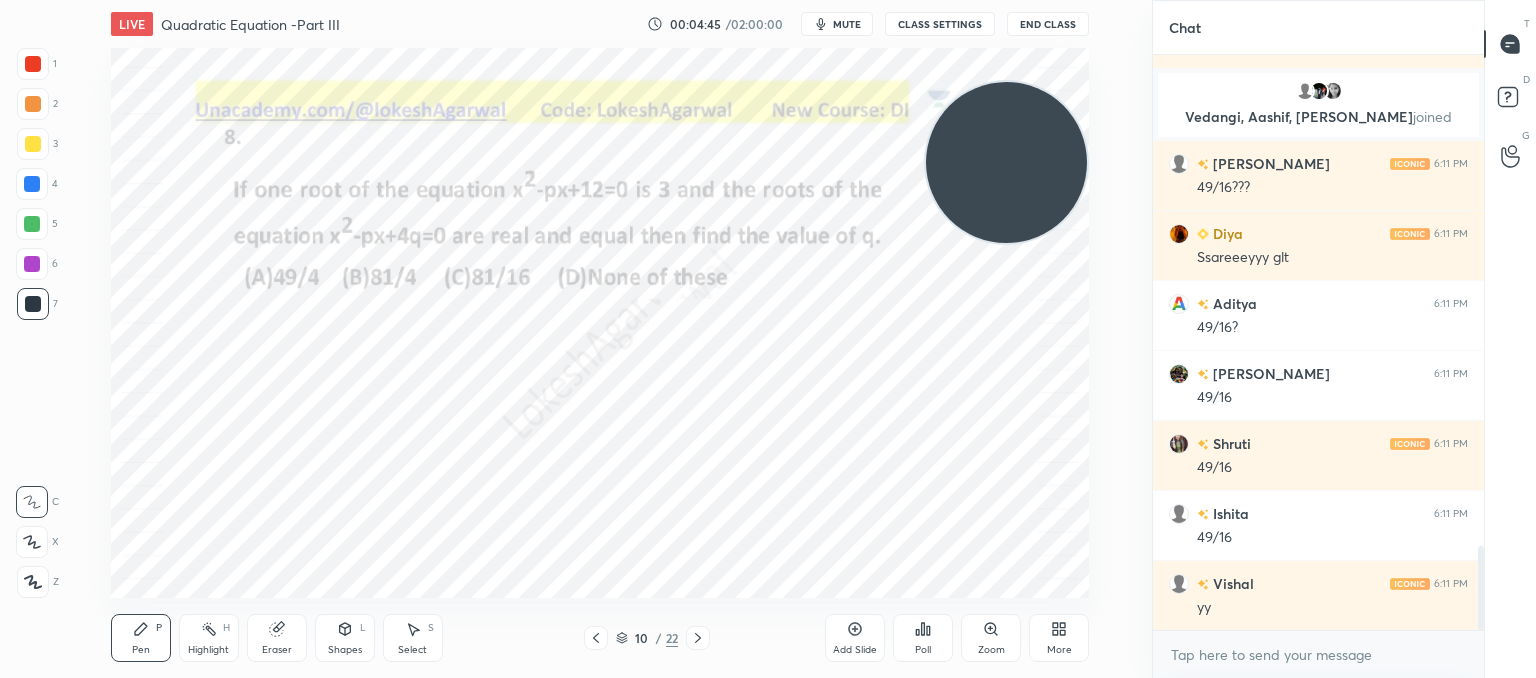 click 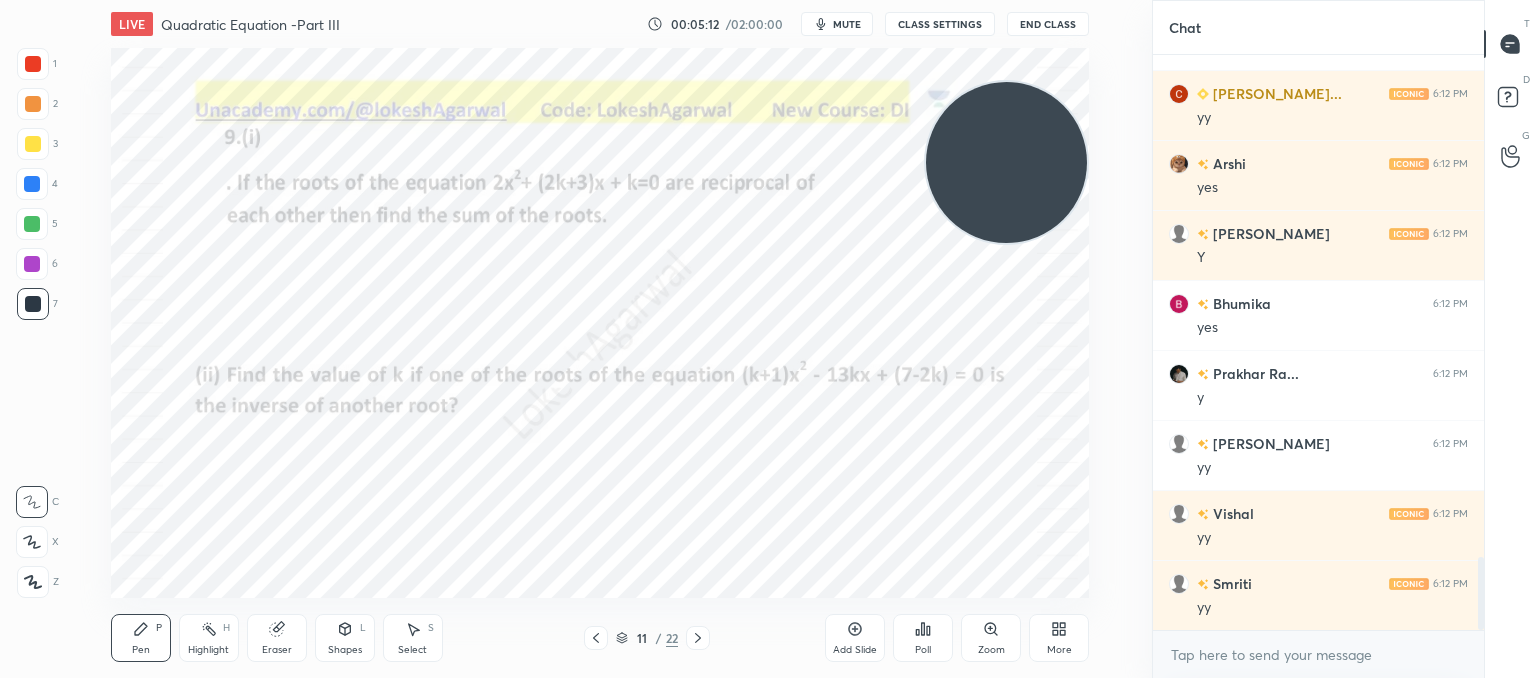 click on "Poll" at bounding box center [923, 638] 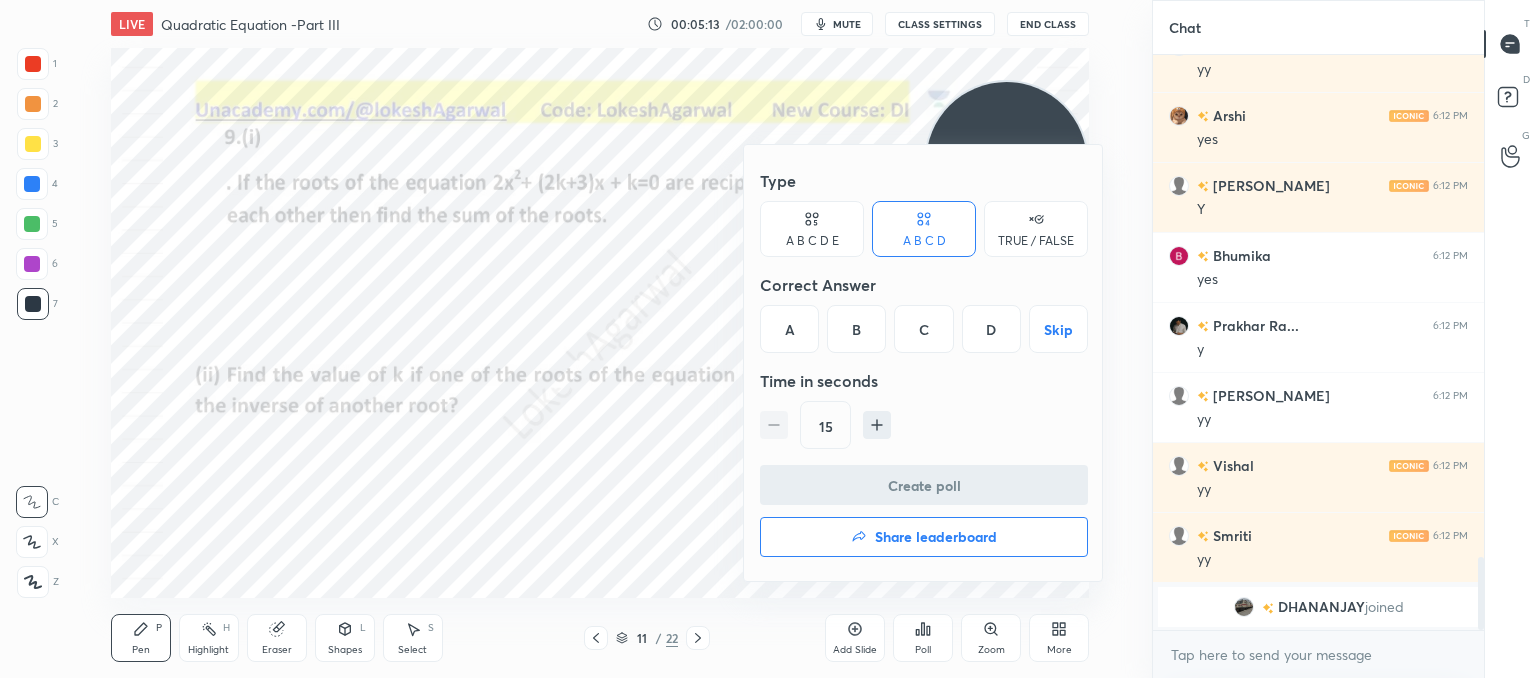click on "C" at bounding box center [923, 329] 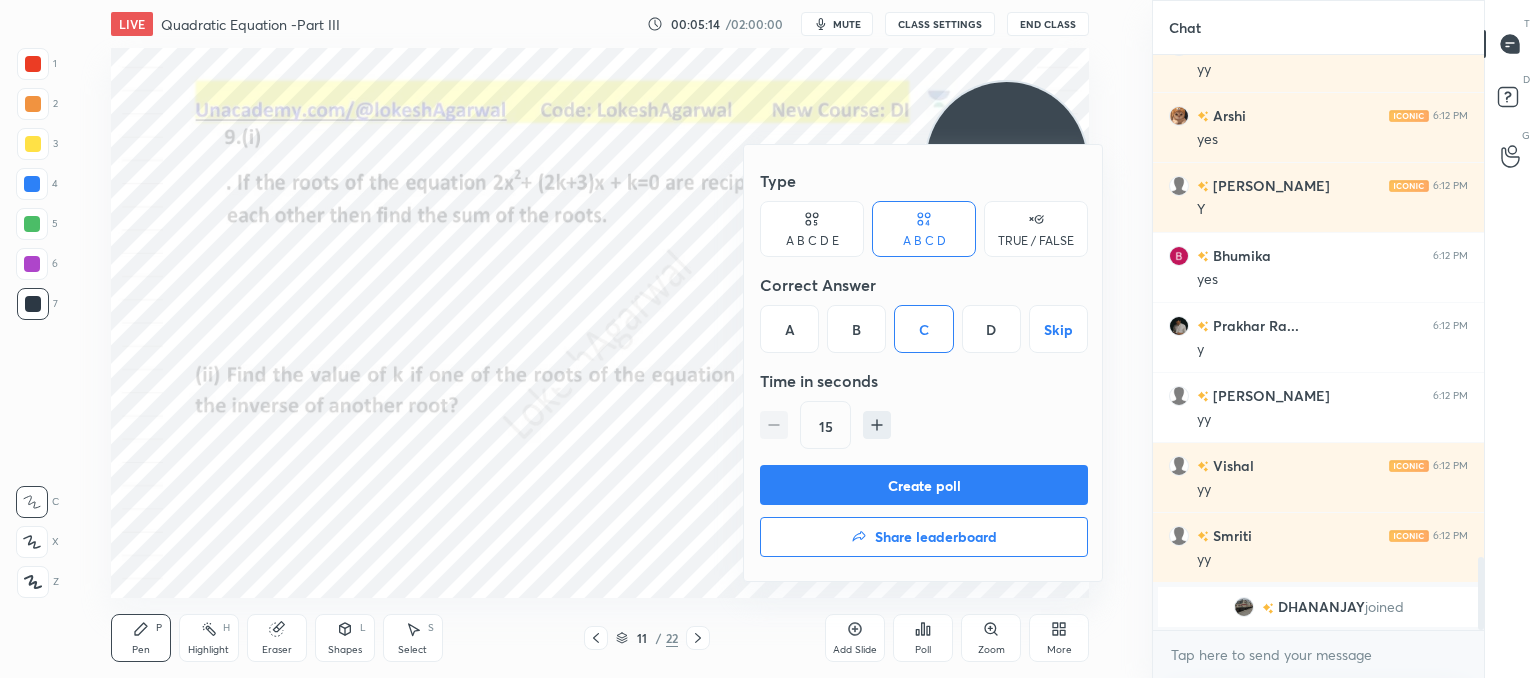 drag, startPoint x: 796, startPoint y: 220, endPoint x: 816, endPoint y: 259, distance: 43.829212 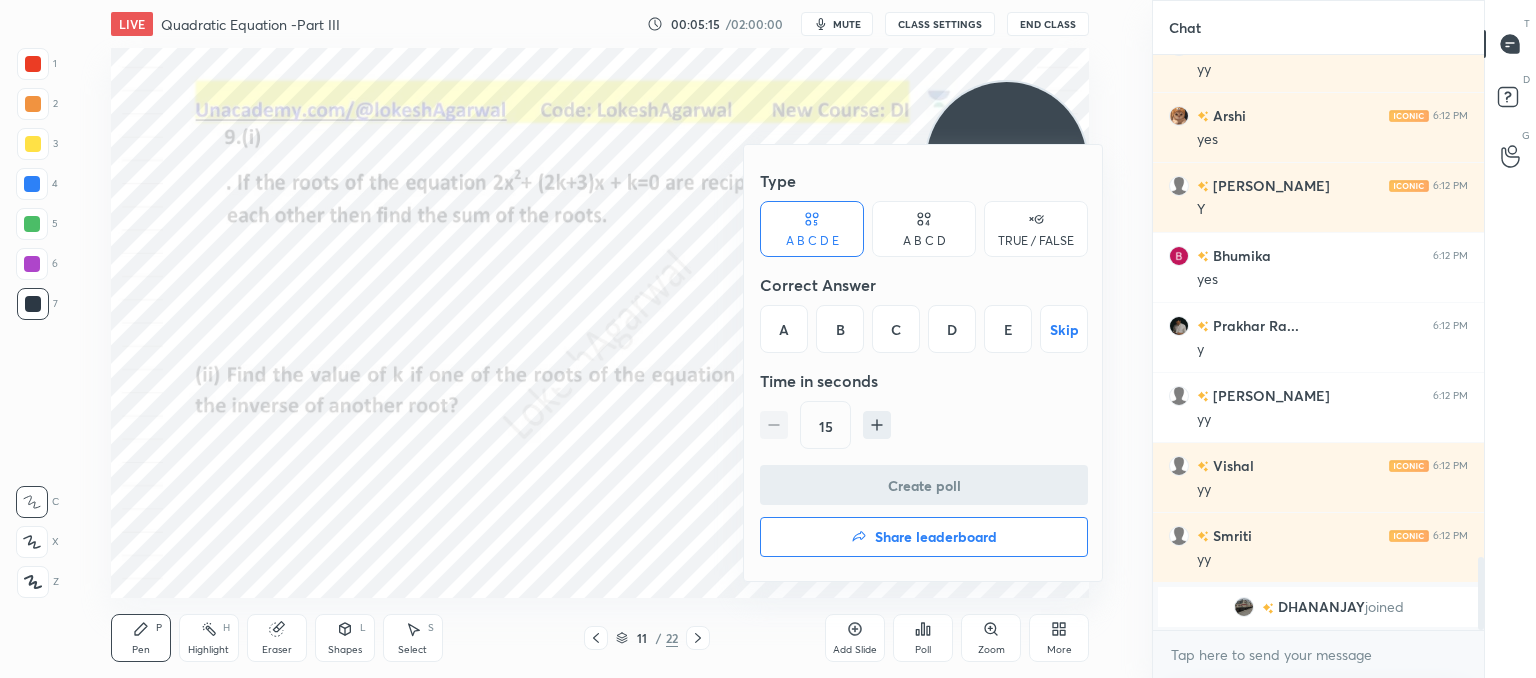 click on "C" at bounding box center (896, 329) 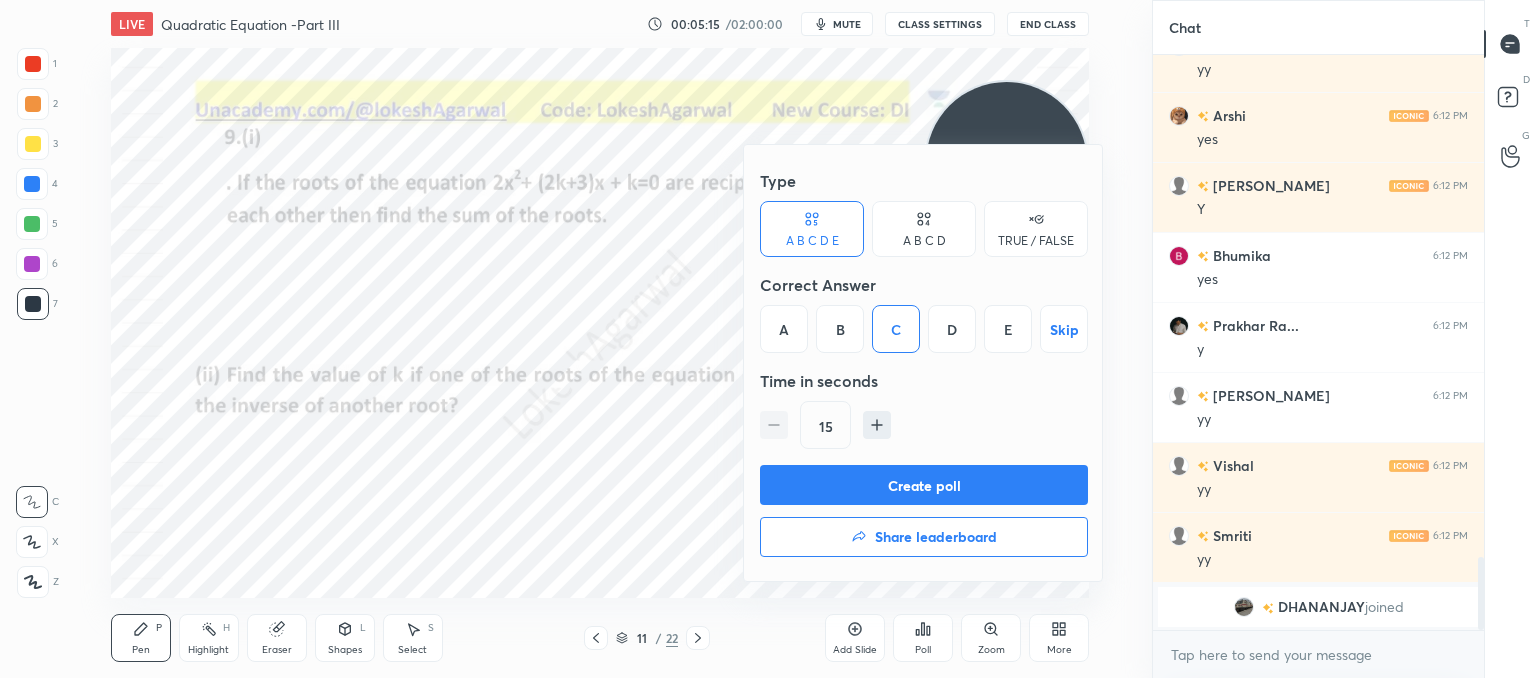 click on "Create poll" at bounding box center (924, 485) 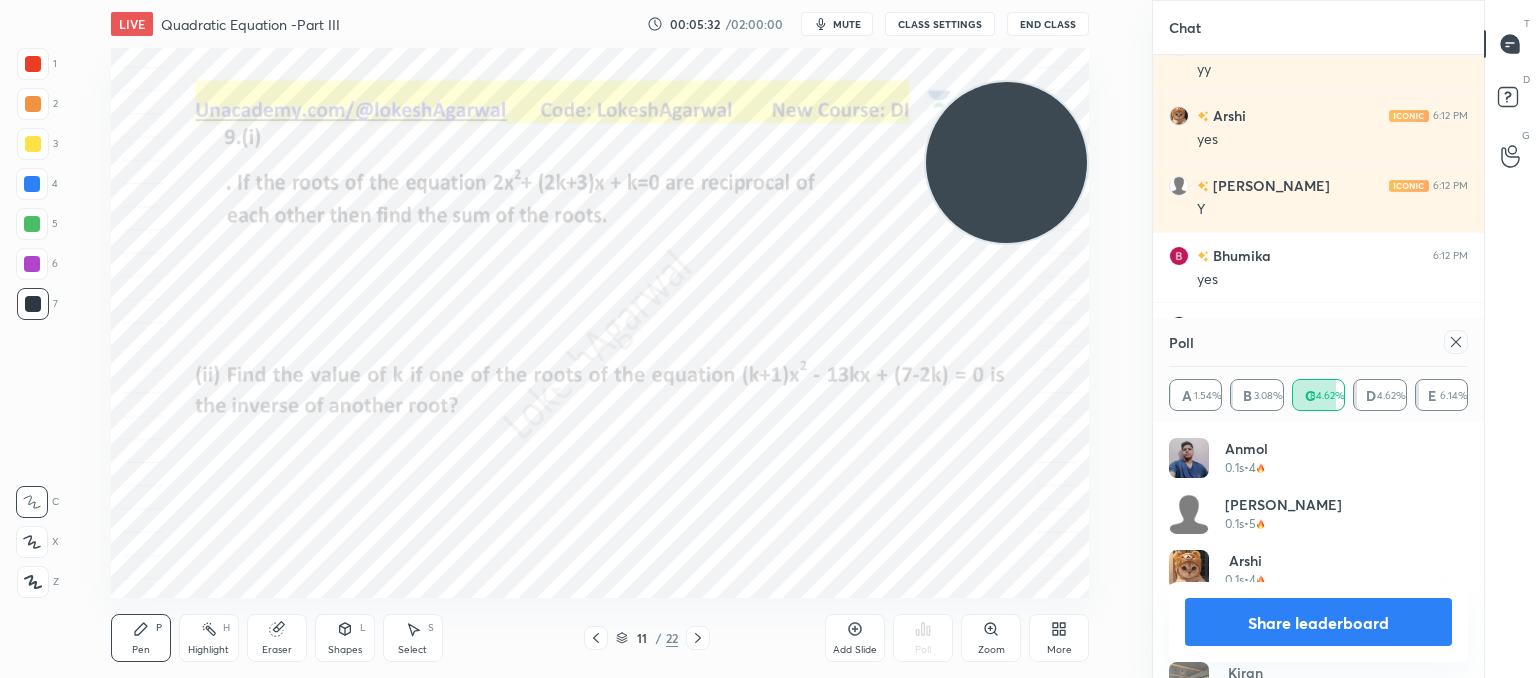 click 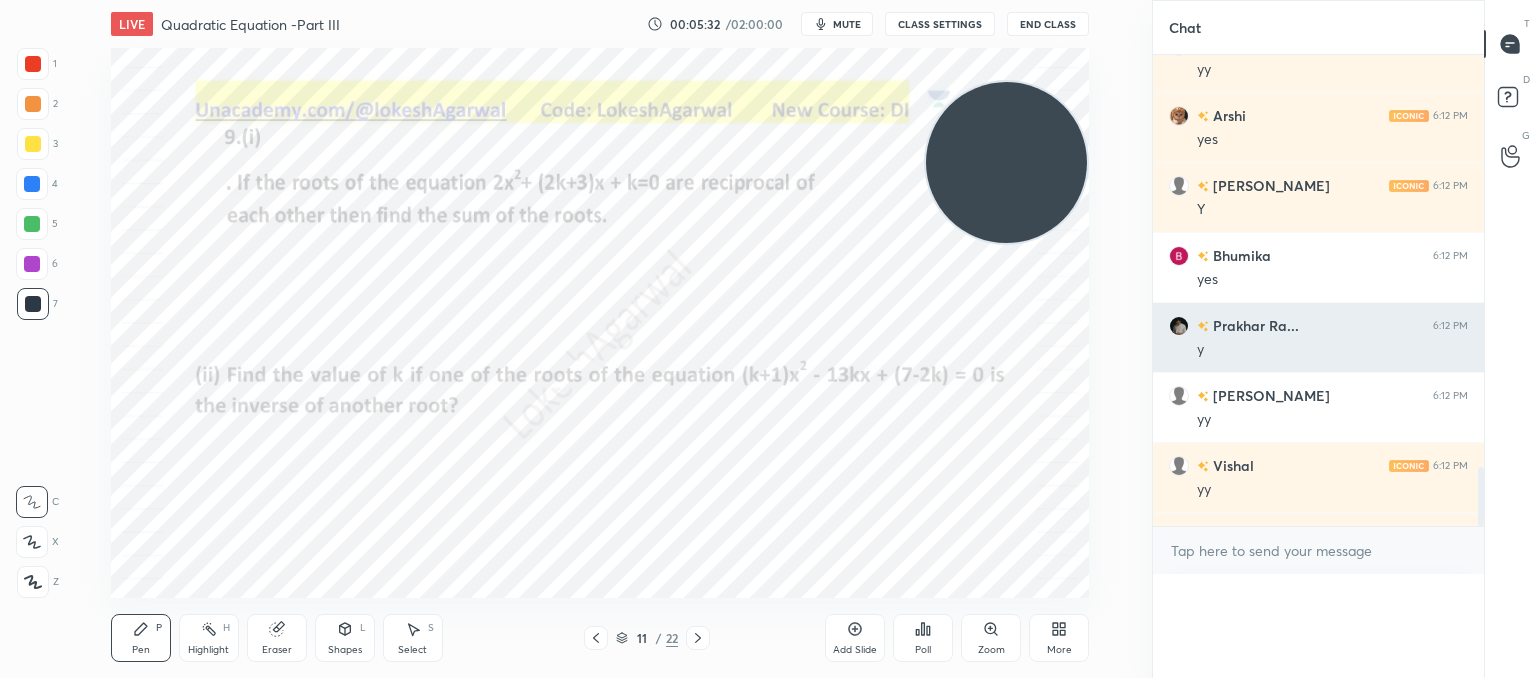 scroll, scrollTop: 0, scrollLeft: 0, axis: both 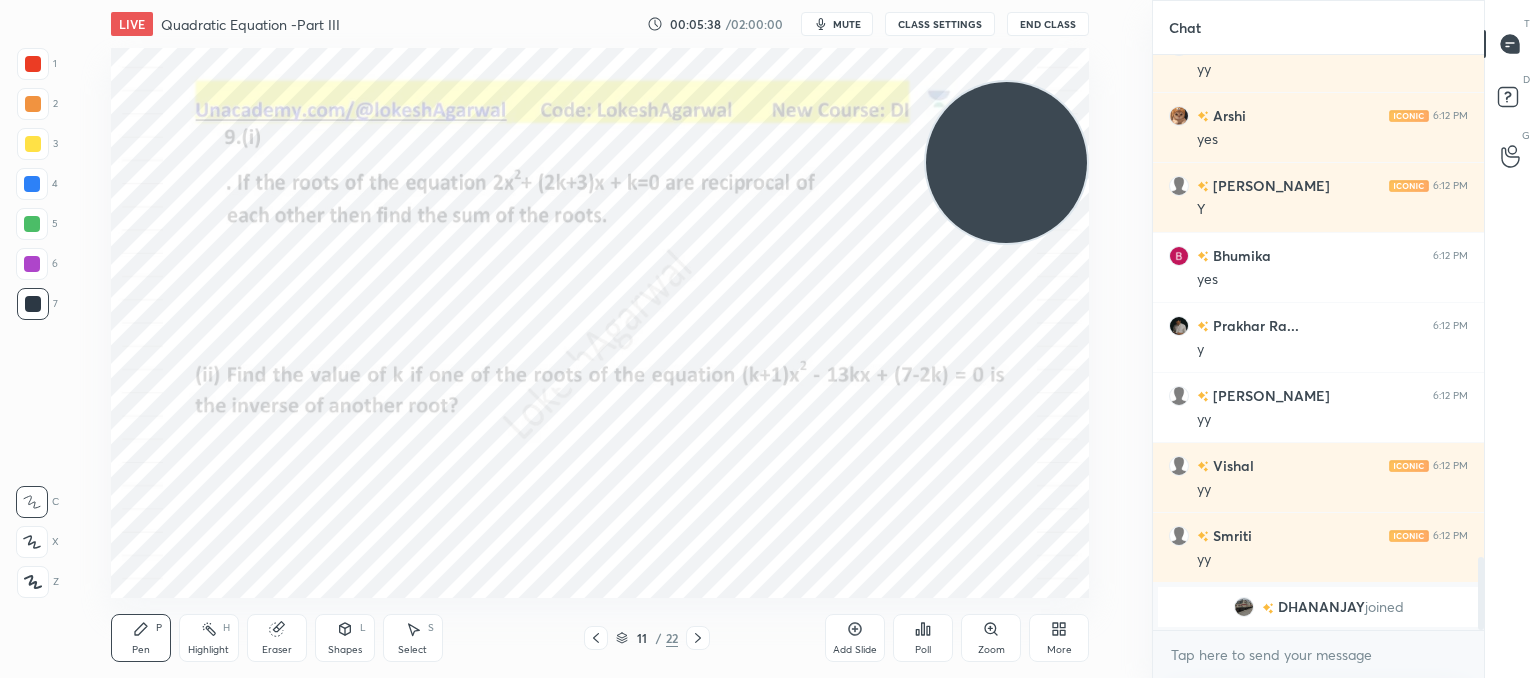 click 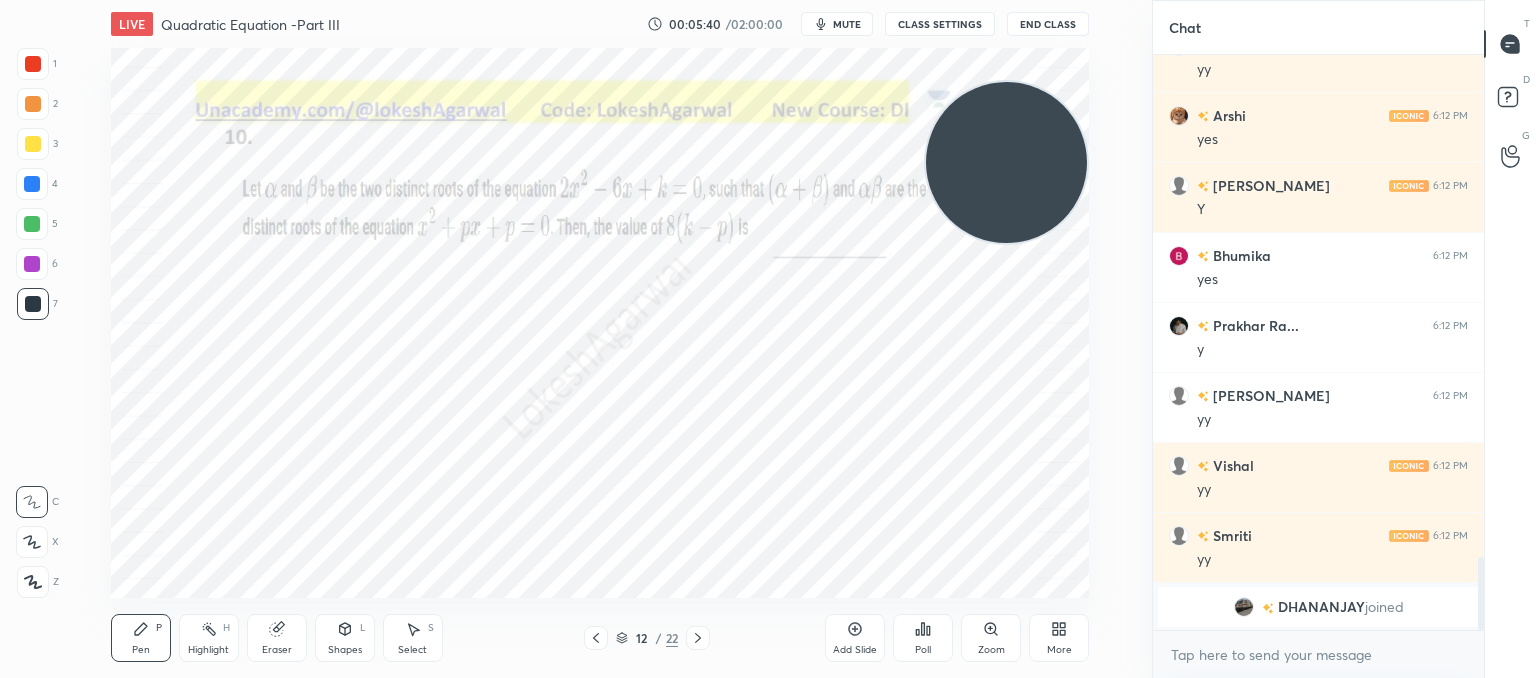 click 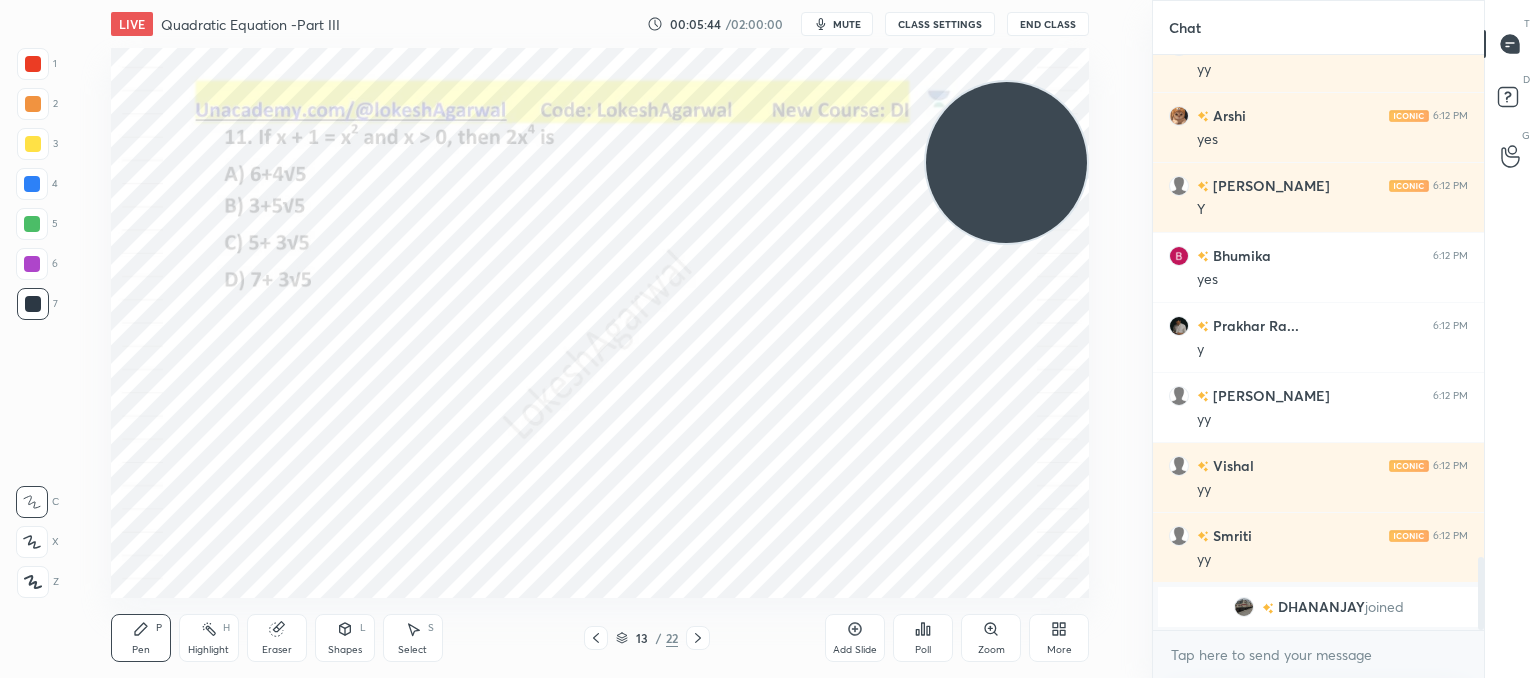 click on "Poll" at bounding box center [923, 638] 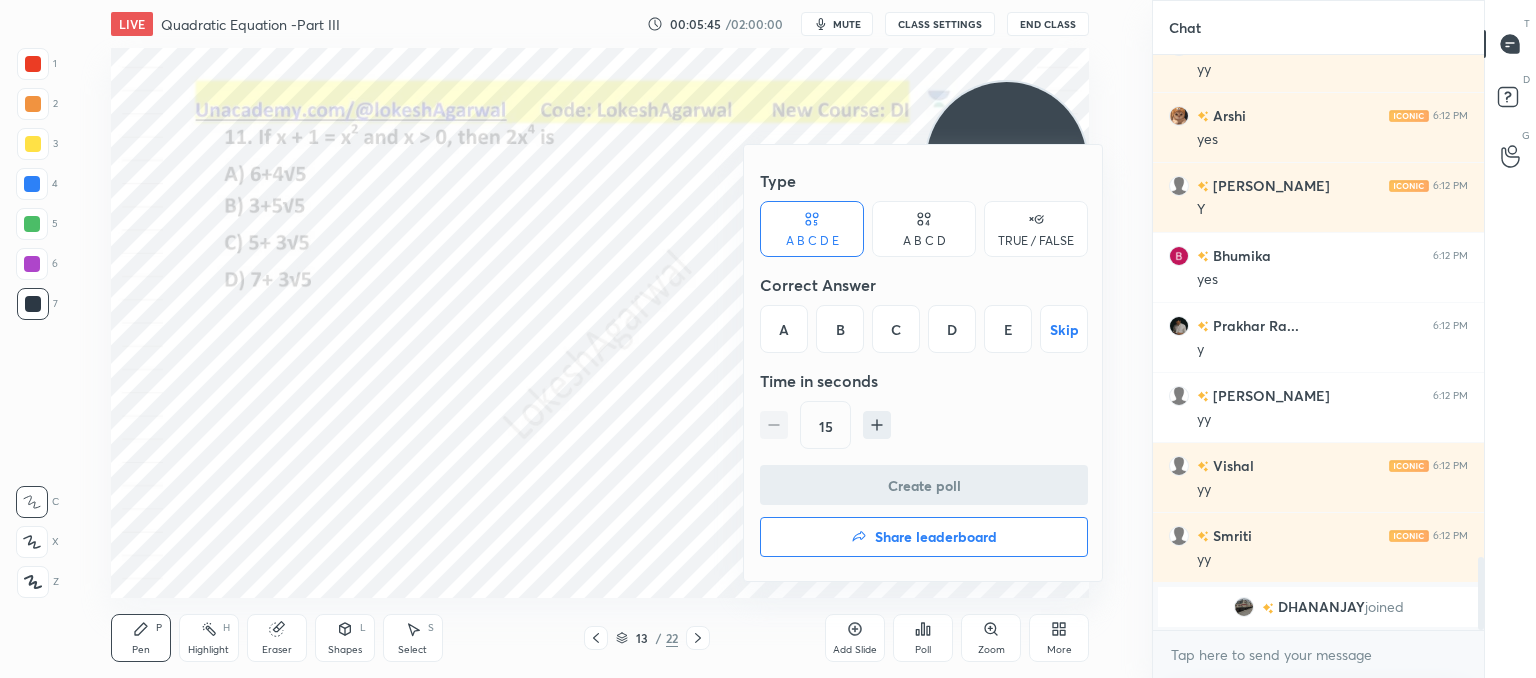 click on "A B C D" at bounding box center [924, 229] 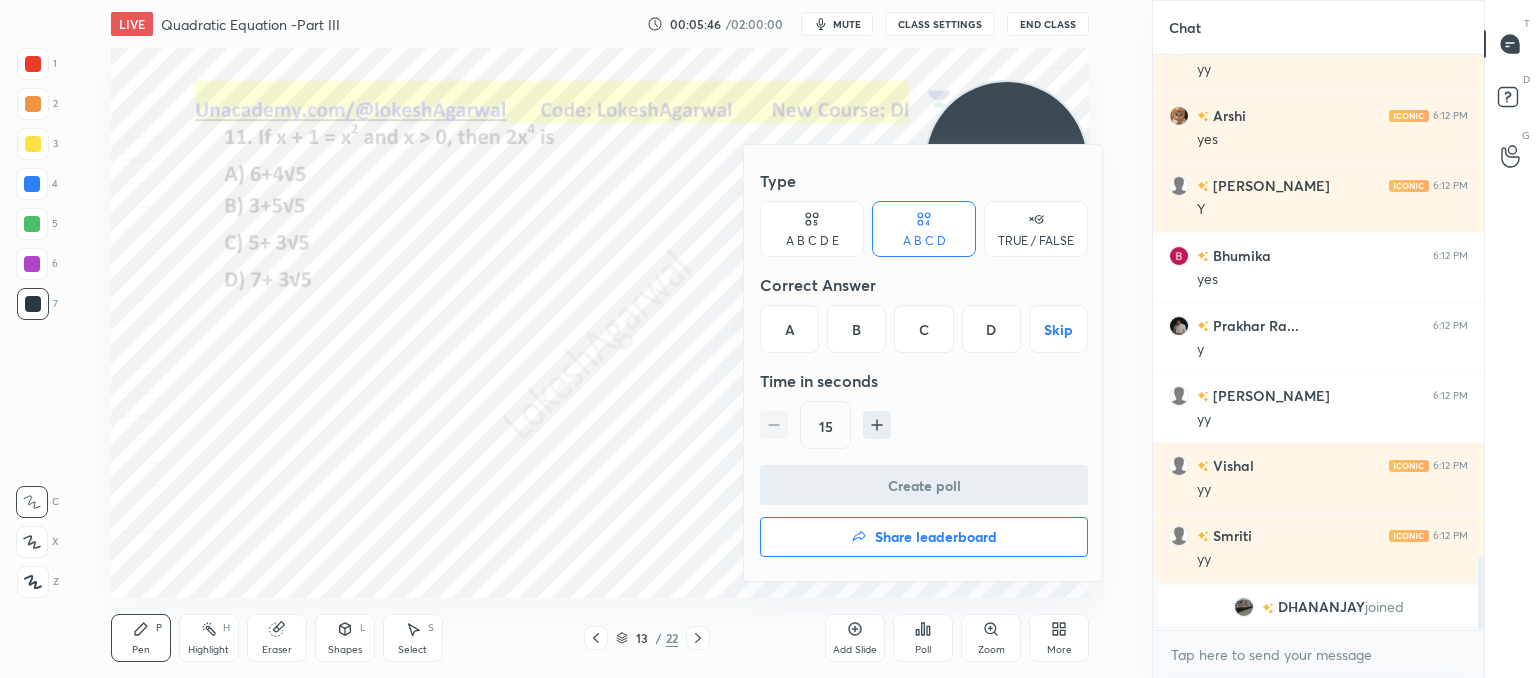 click on "D" at bounding box center (991, 329) 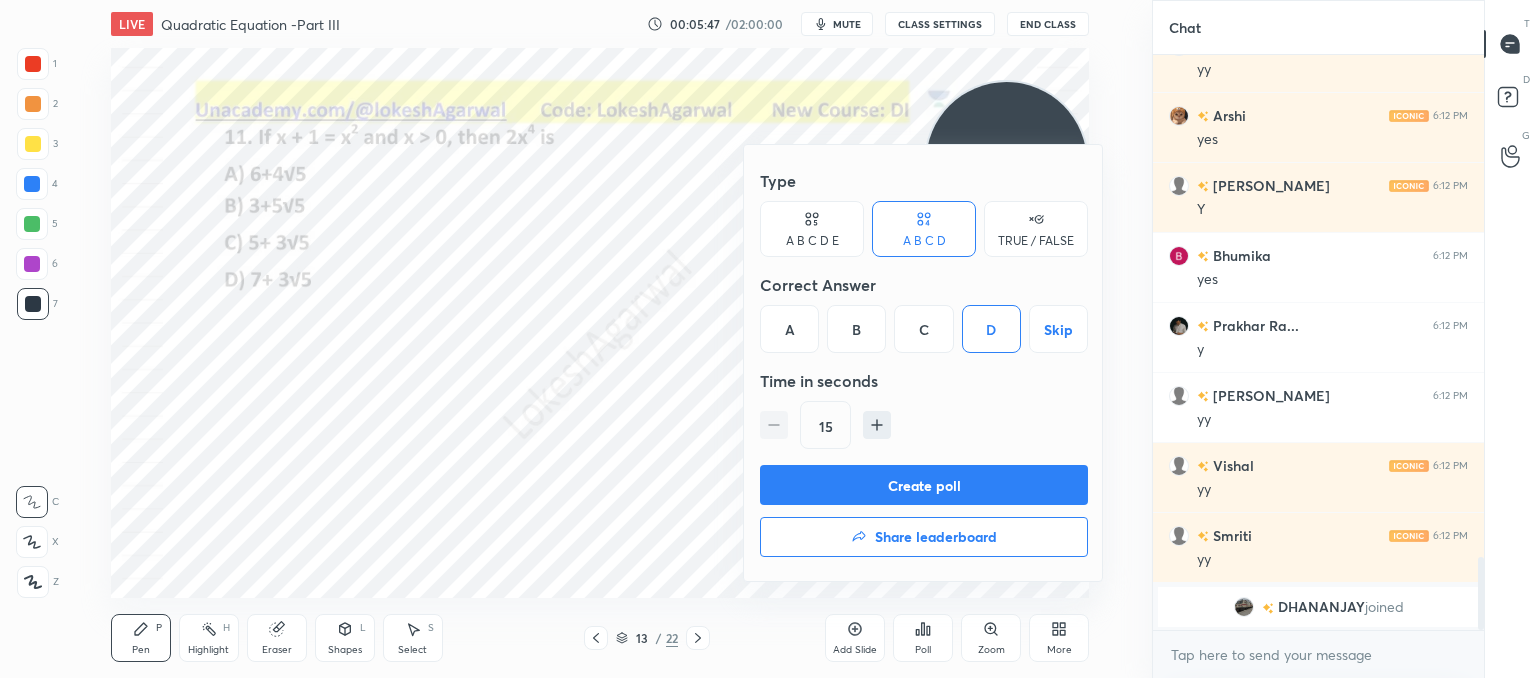 click on "Create poll" at bounding box center (924, 485) 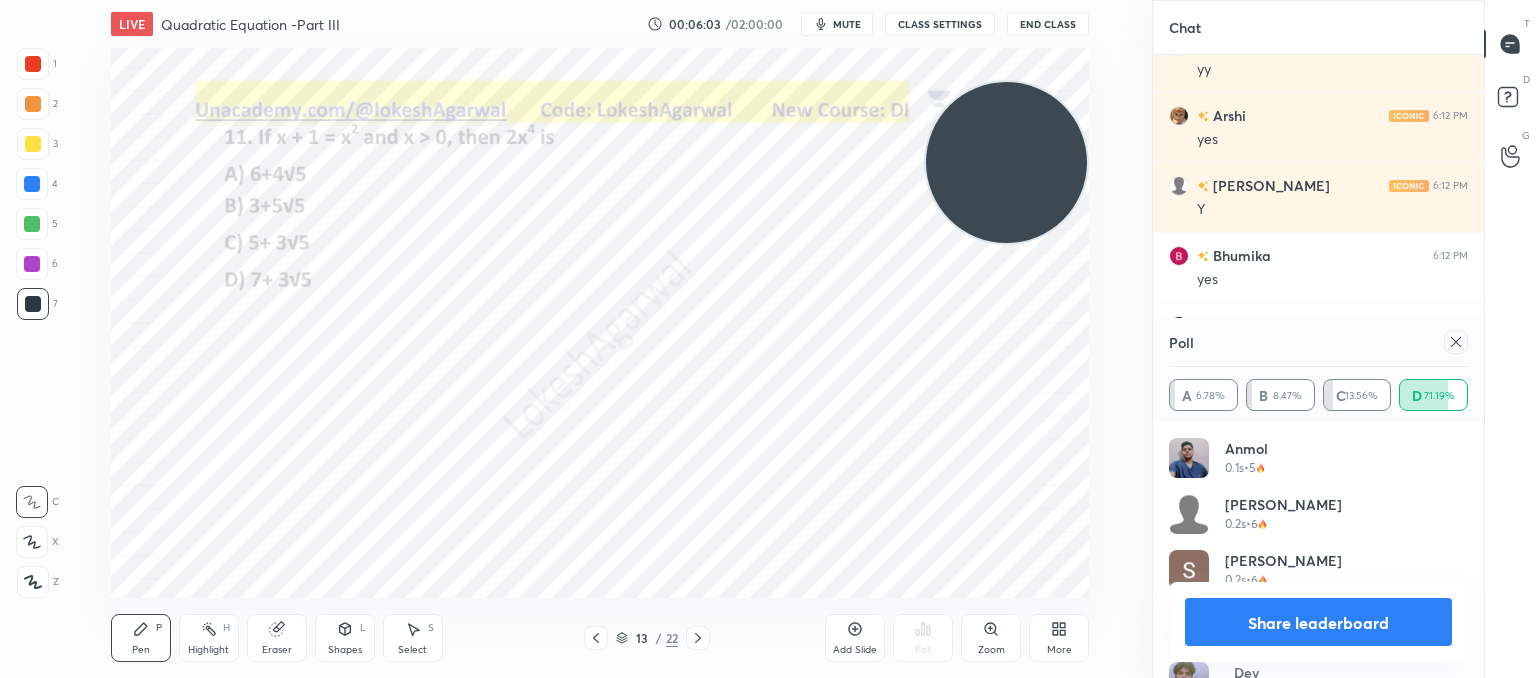 click 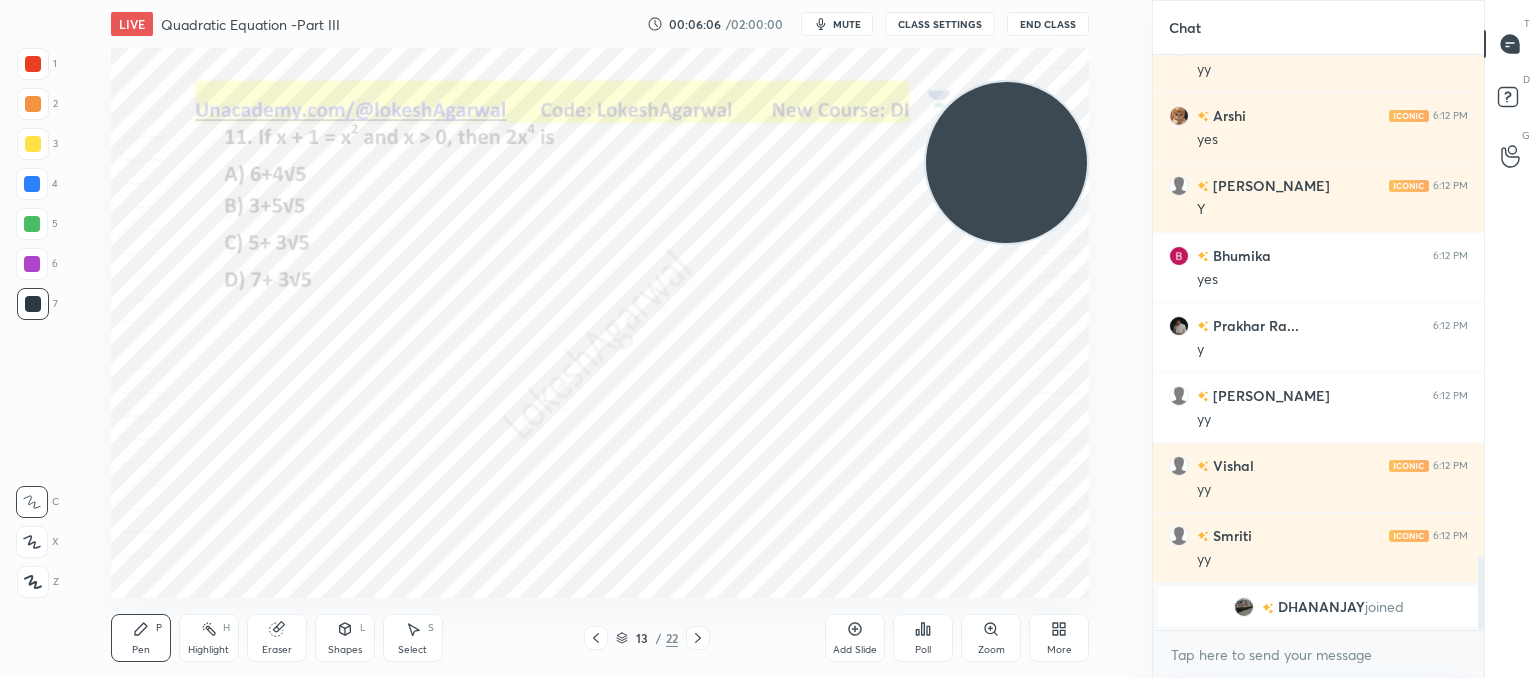 click 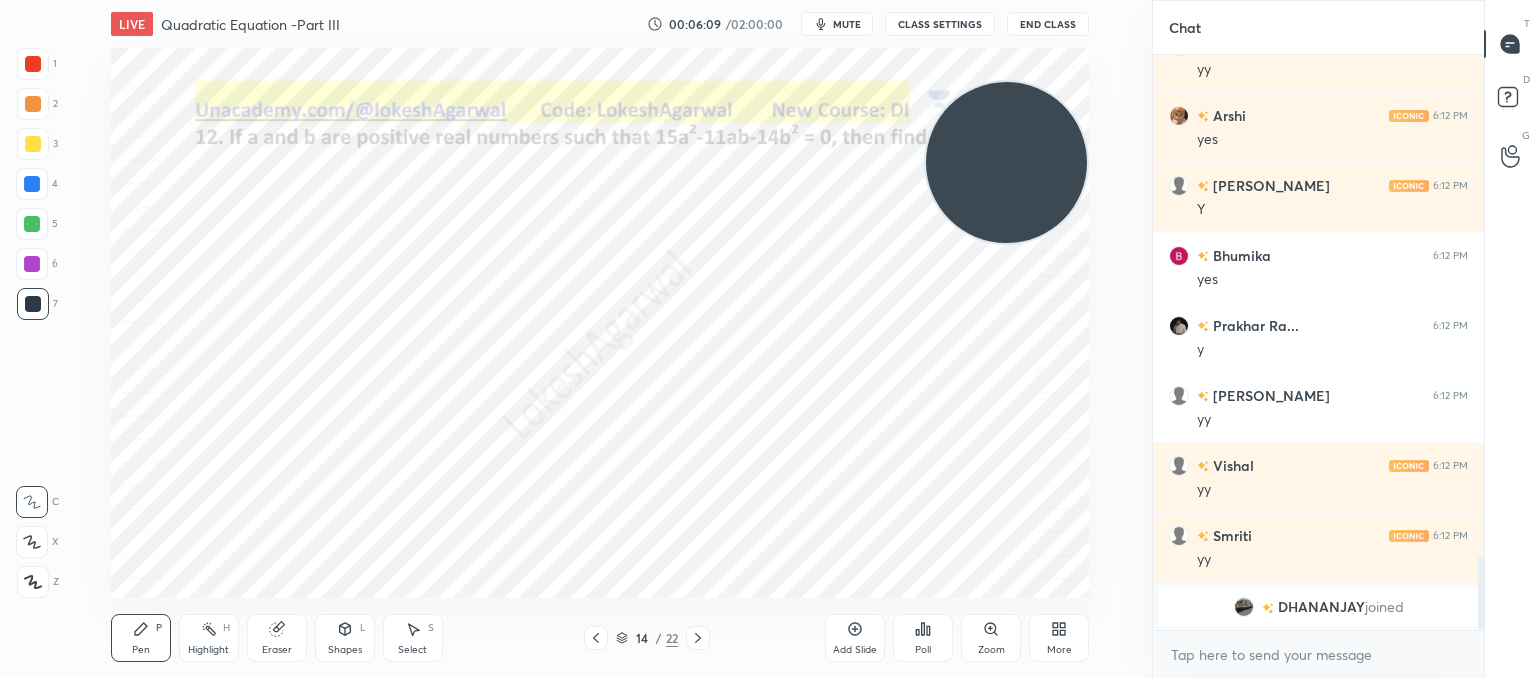 click 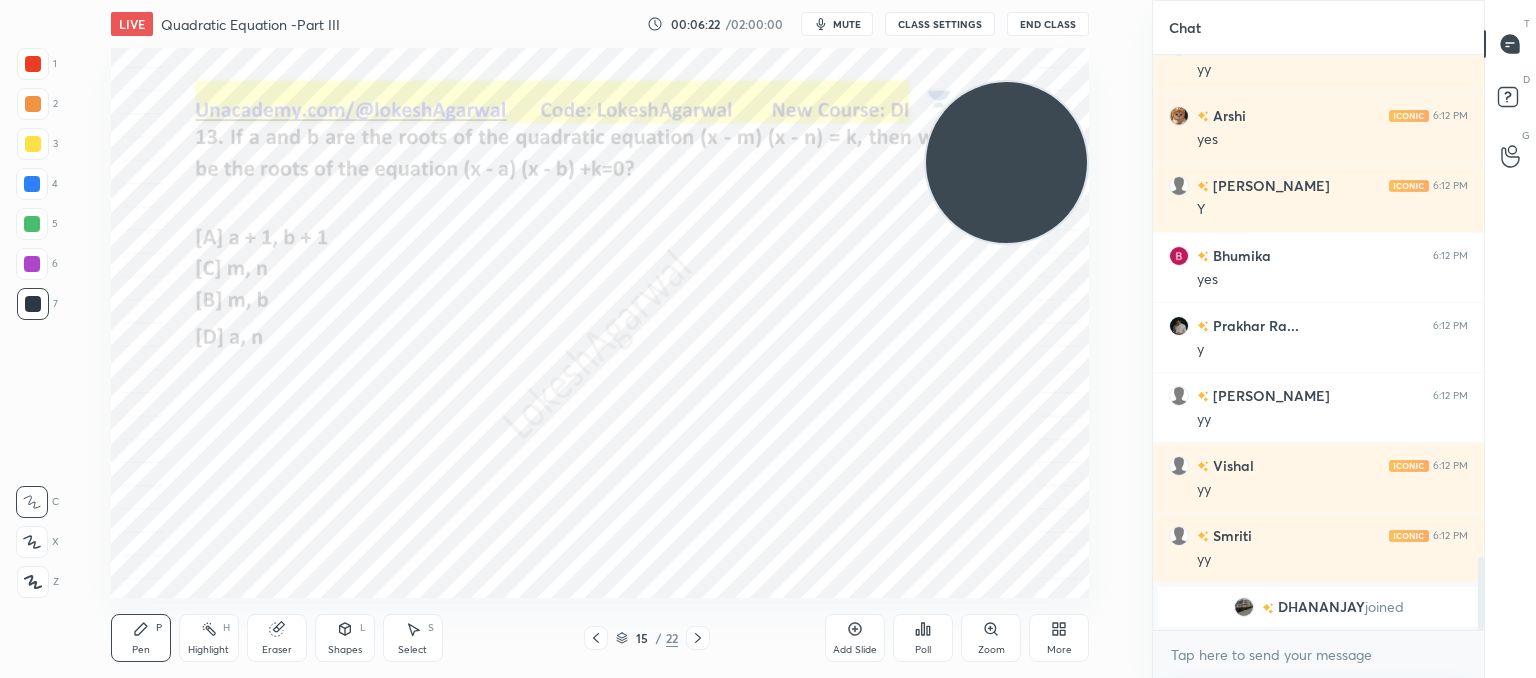 click on "Poll" at bounding box center (923, 638) 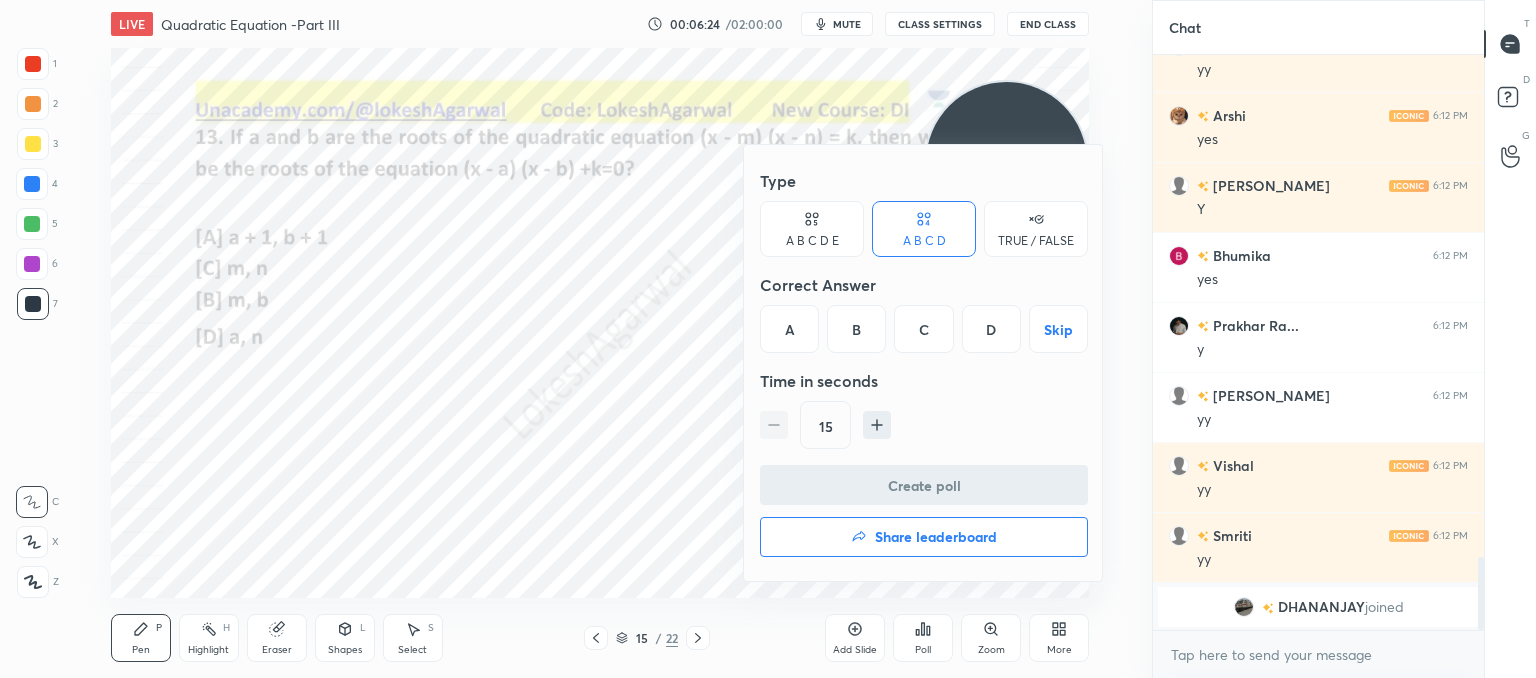 click on "C" at bounding box center (923, 329) 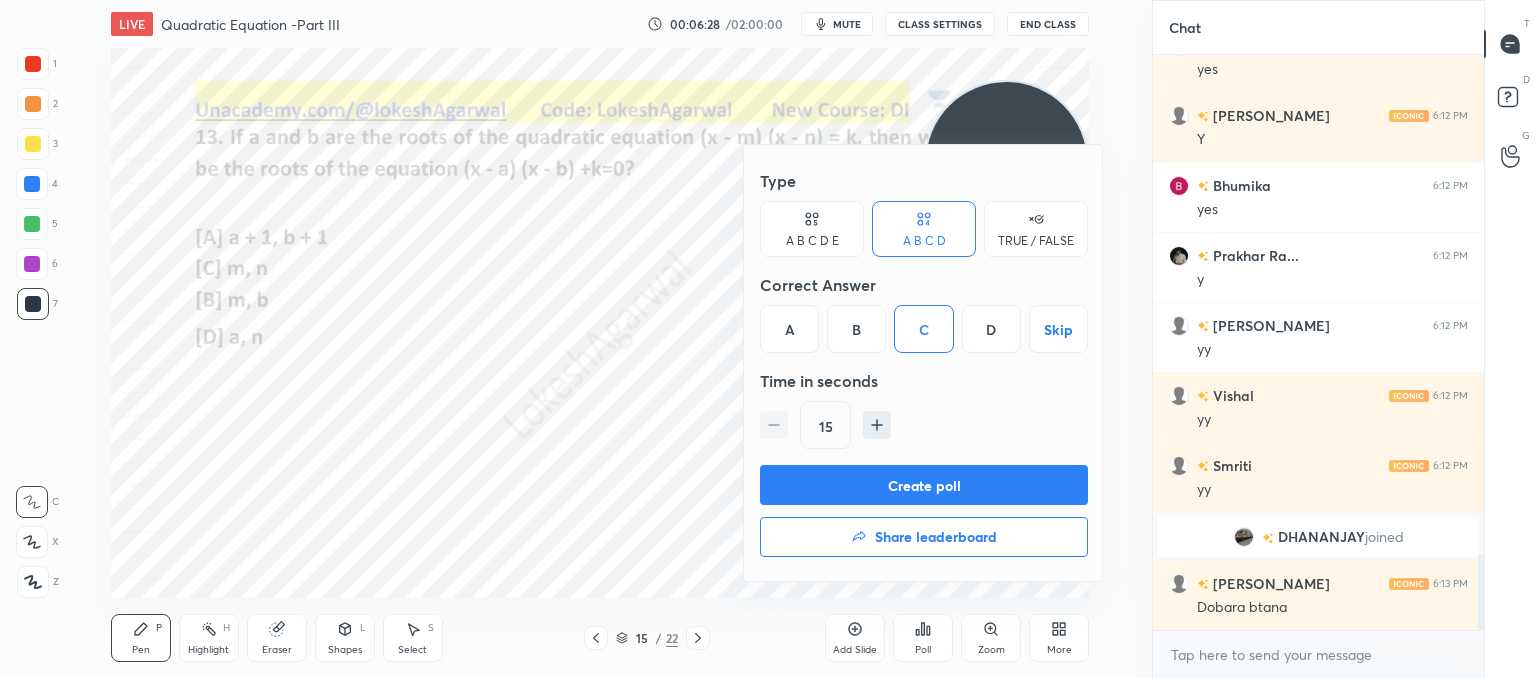 click at bounding box center [768, 339] 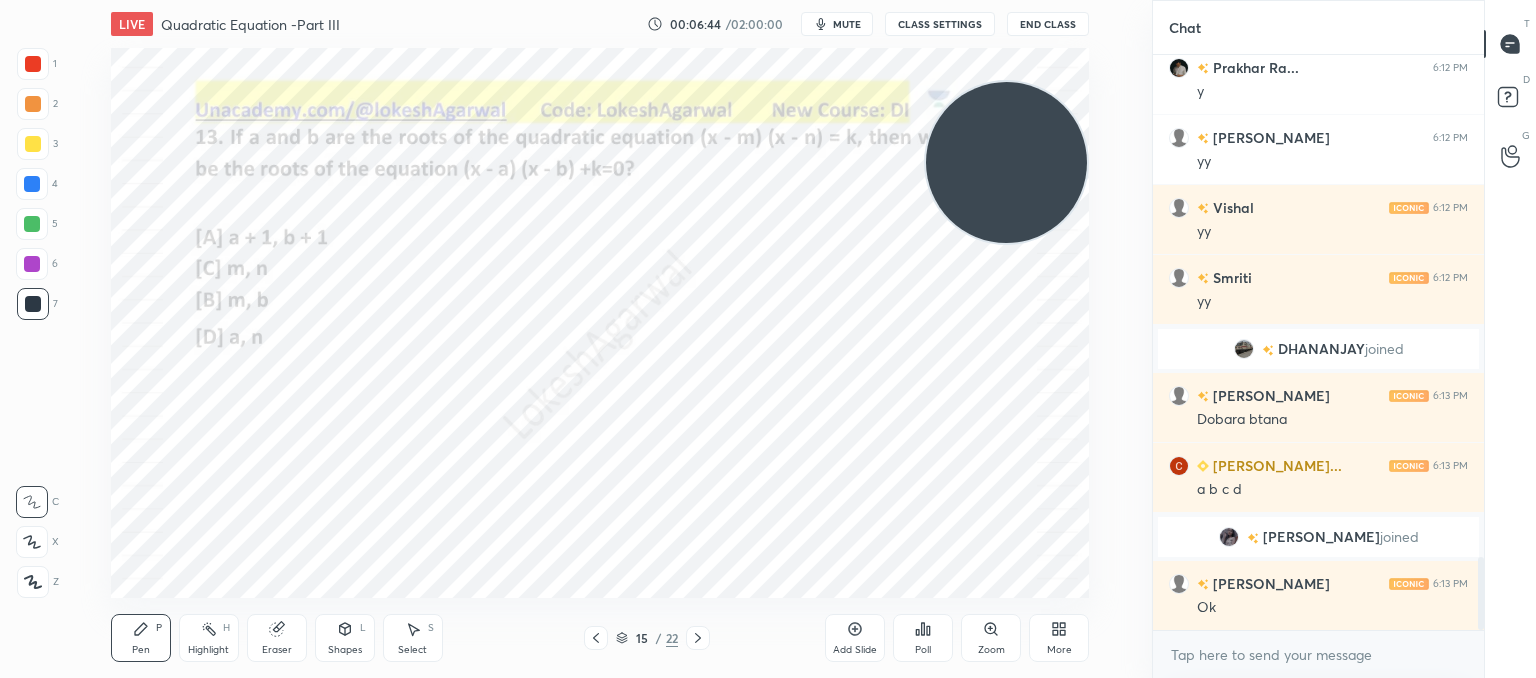 click on "Poll" at bounding box center [923, 638] 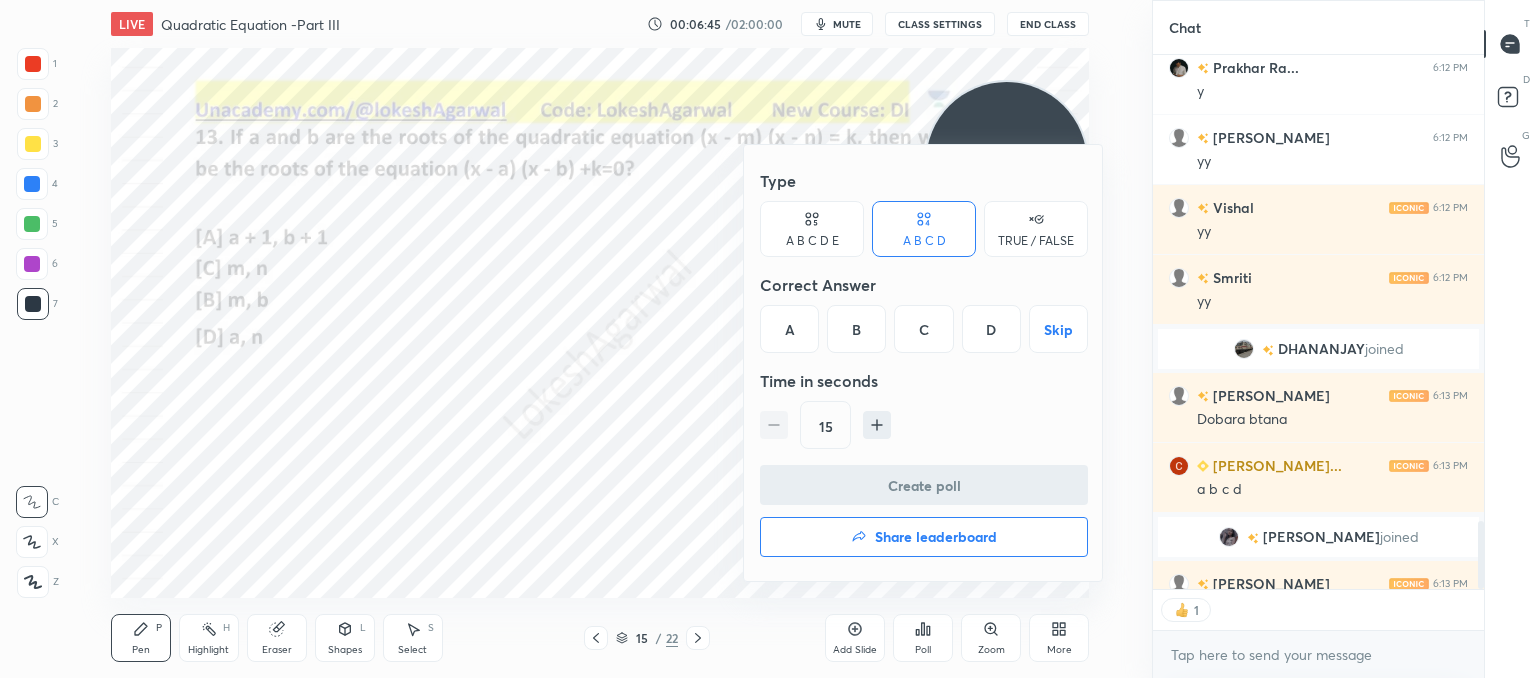 click on "B" at bounding box center (856, 329) 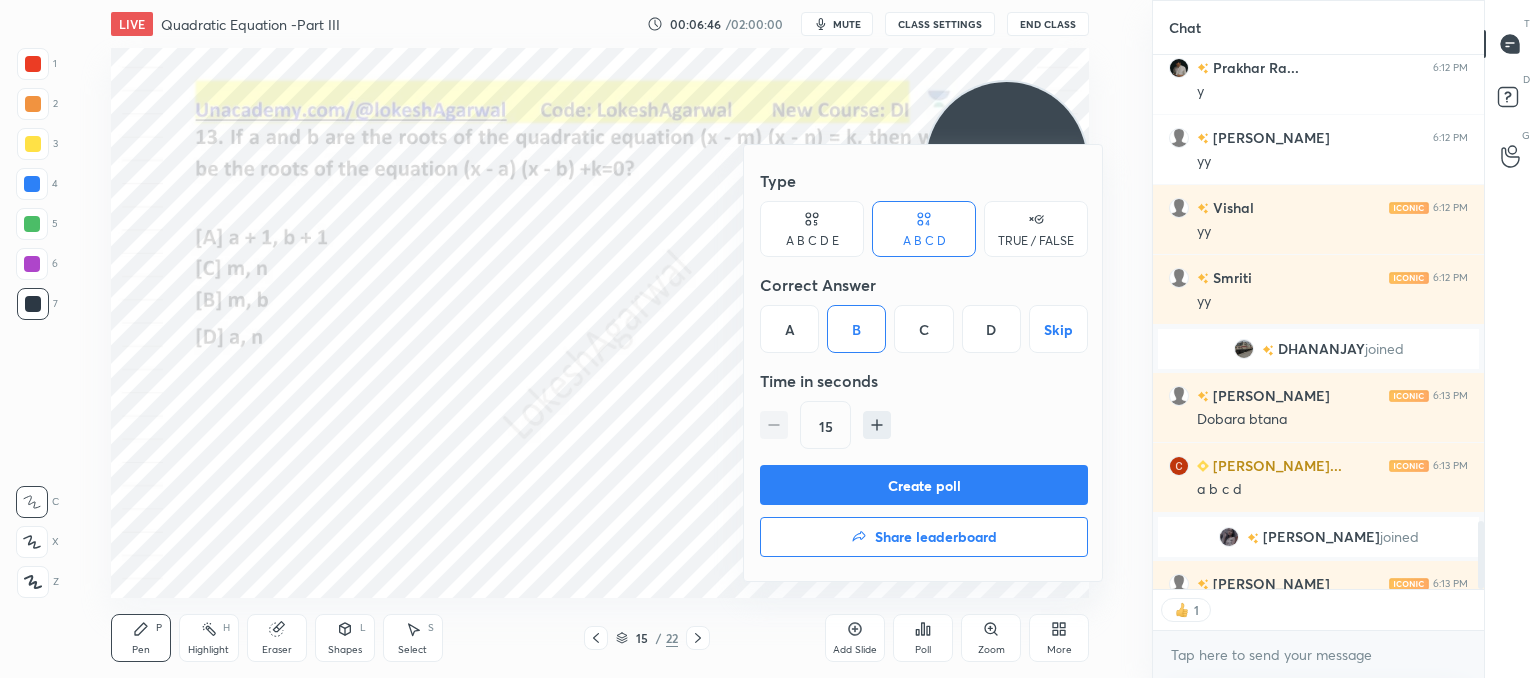 click on "Create poll" at bounding box center (924, 485) 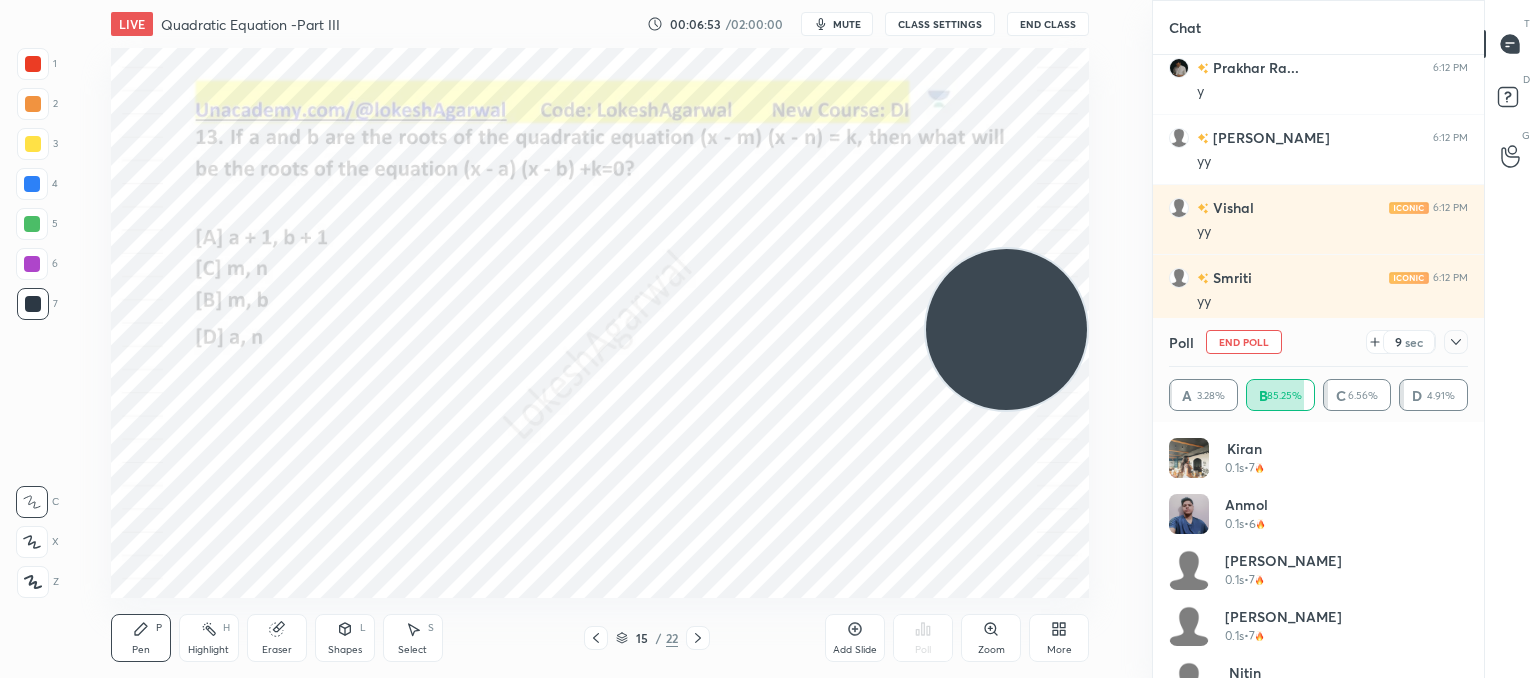 drag, startPoint x: 996, startPoint y: 188, endPoint x: 1018, endPoint y: 327, distance: 140.73024 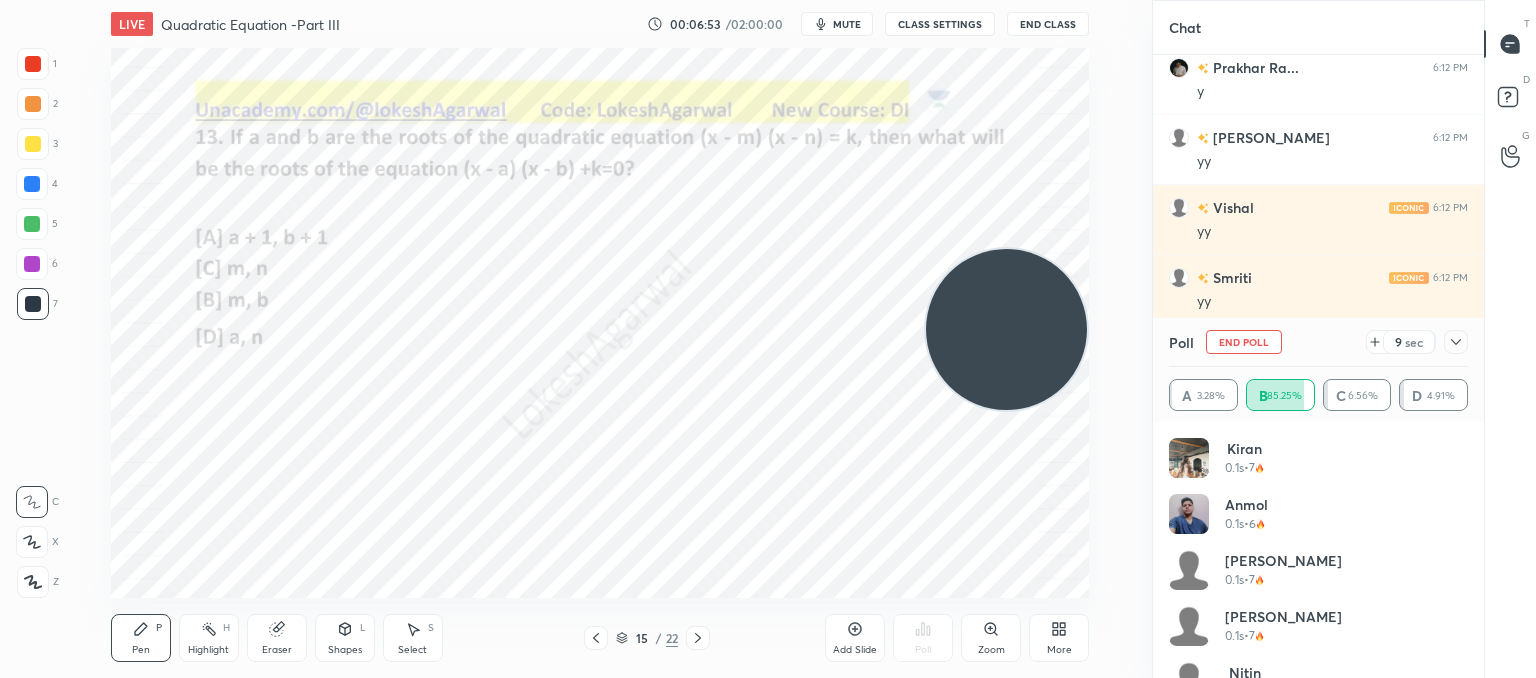 click at bounding box center (1006, 329) 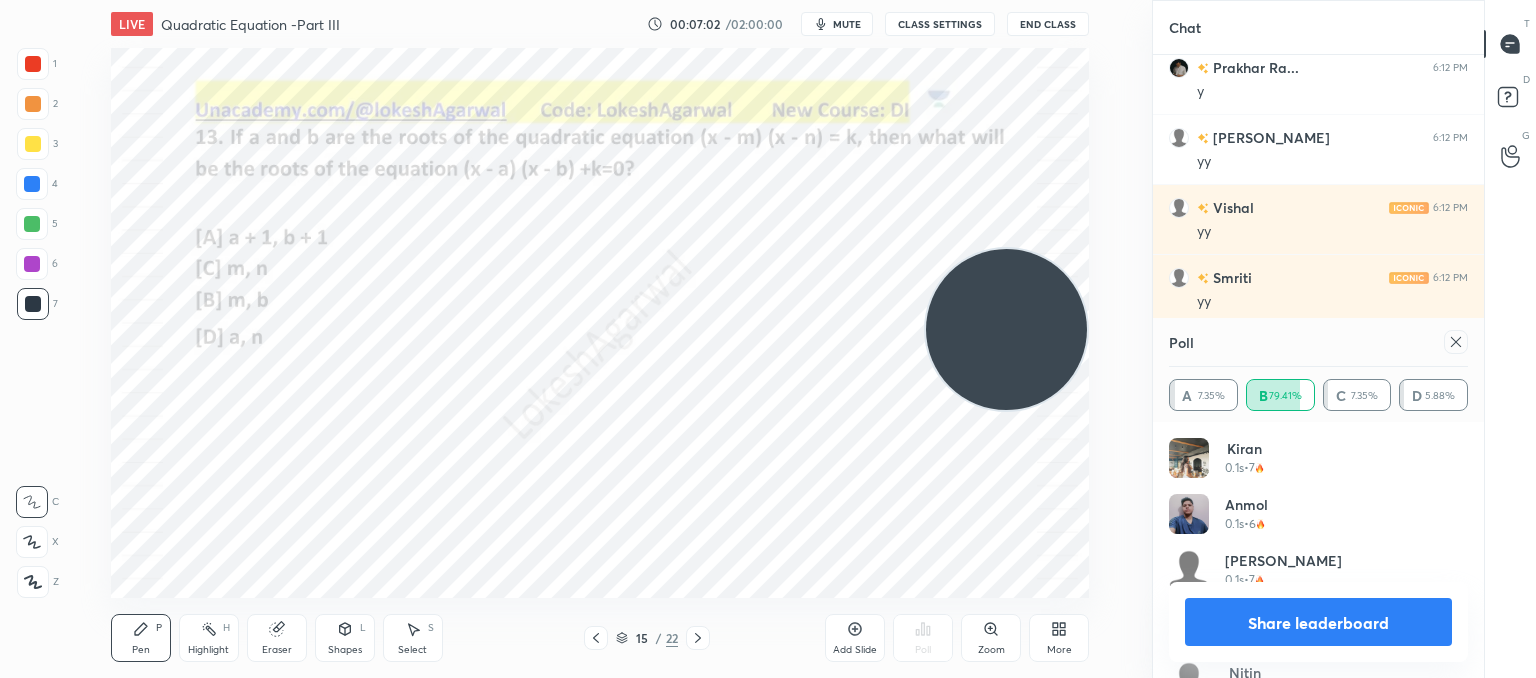 click 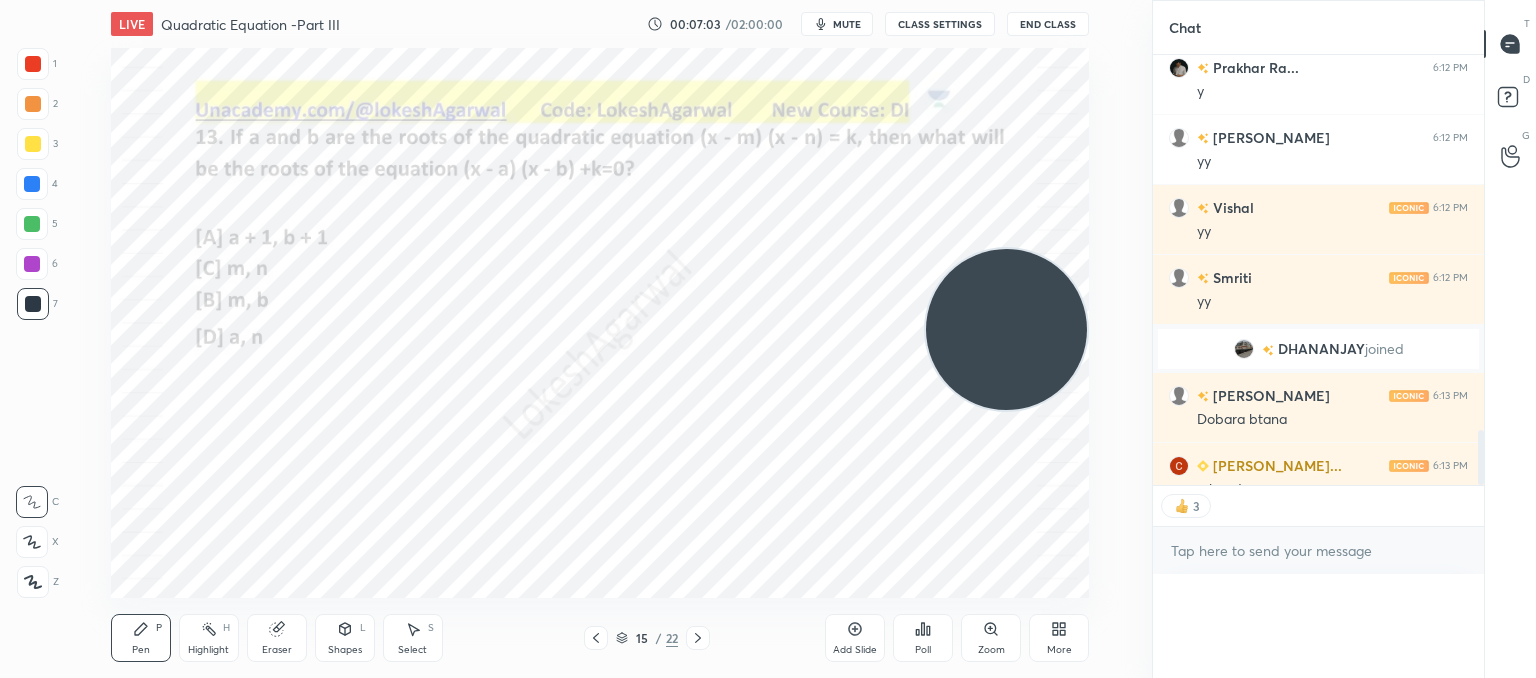 scroll, scrollTop: 88, scrollLeft: 293, axis: both 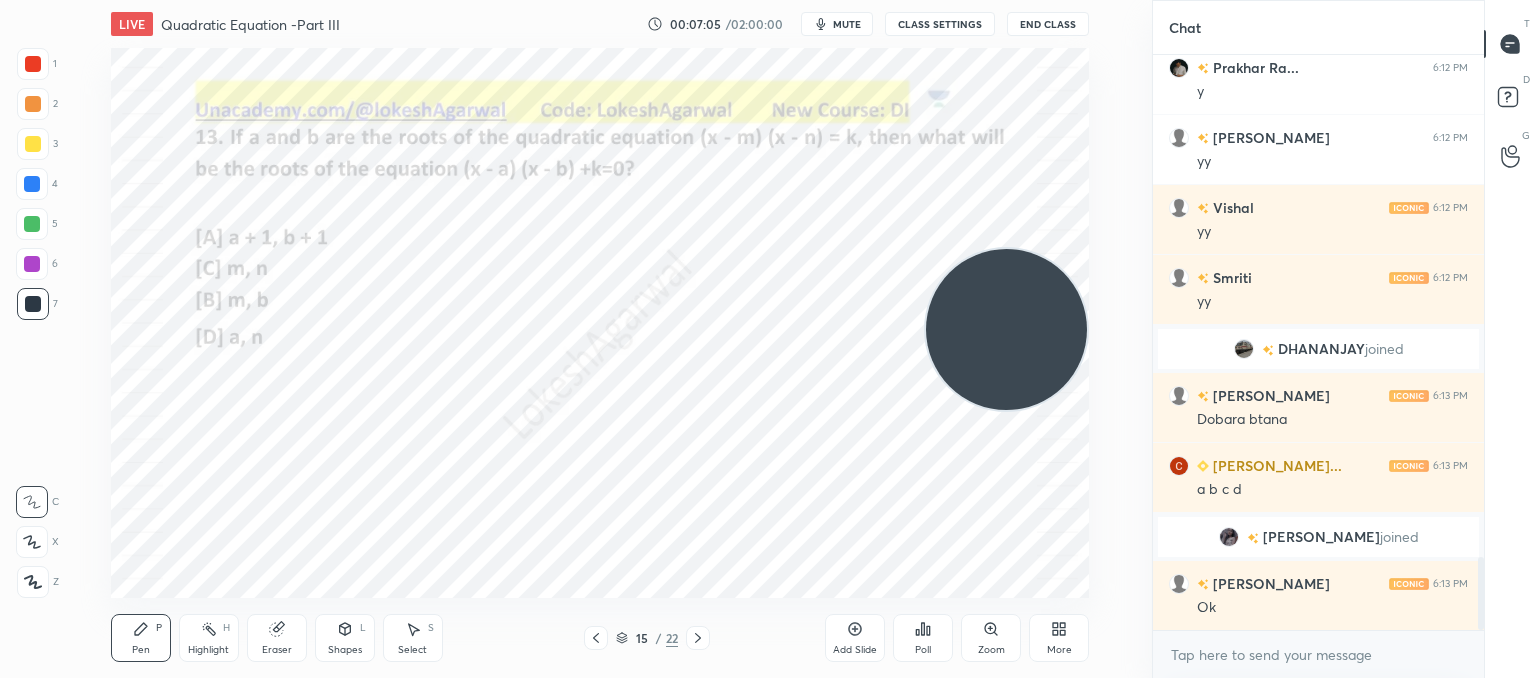 click 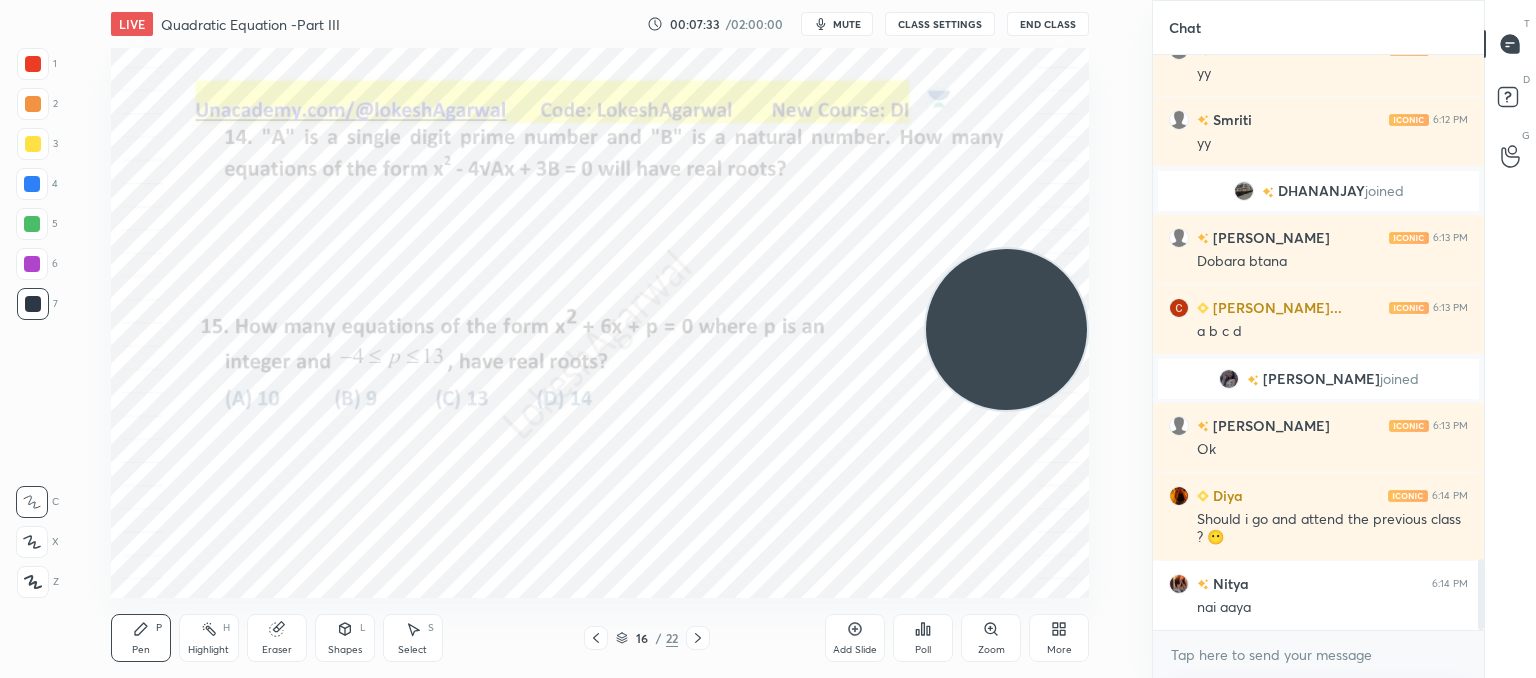 click on "Poll" at bounding box center (923, 638) 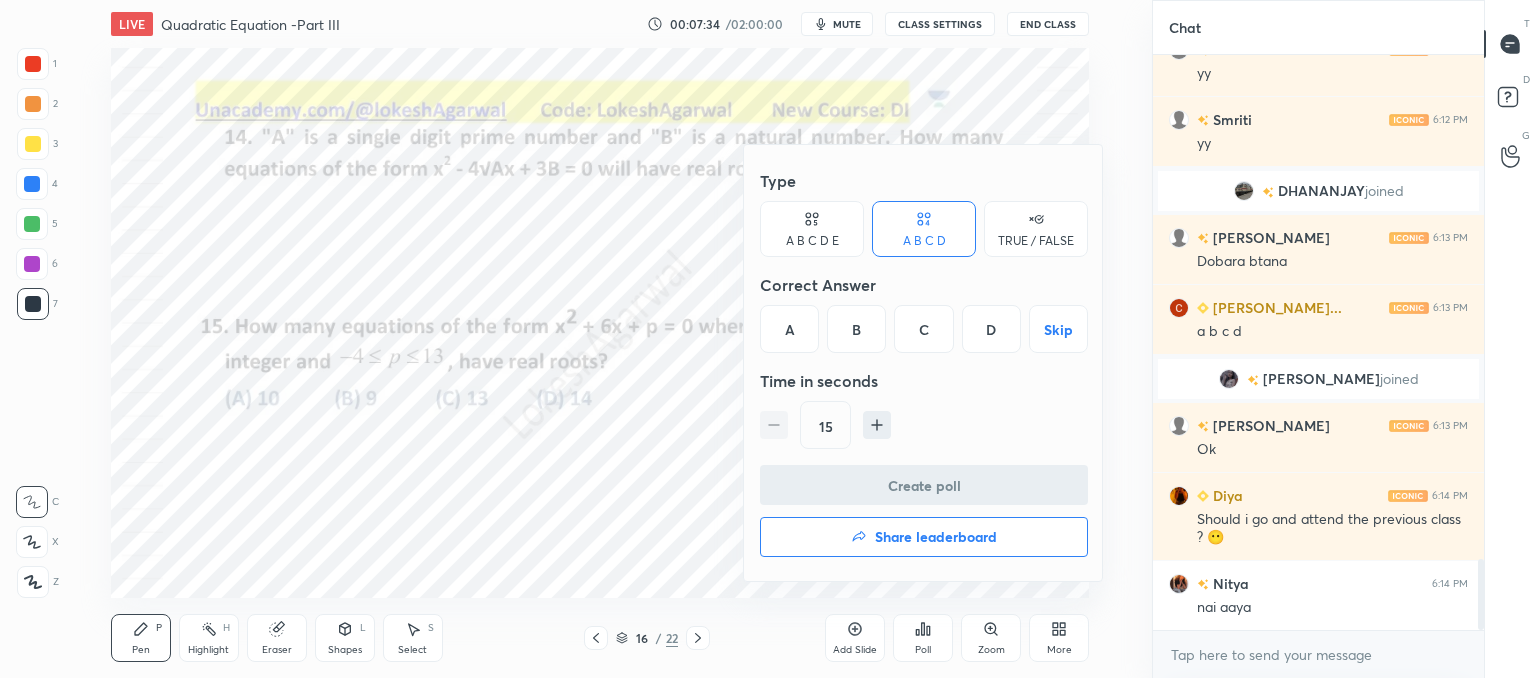 click on "A B C D E" at bounding box center [812, 229] 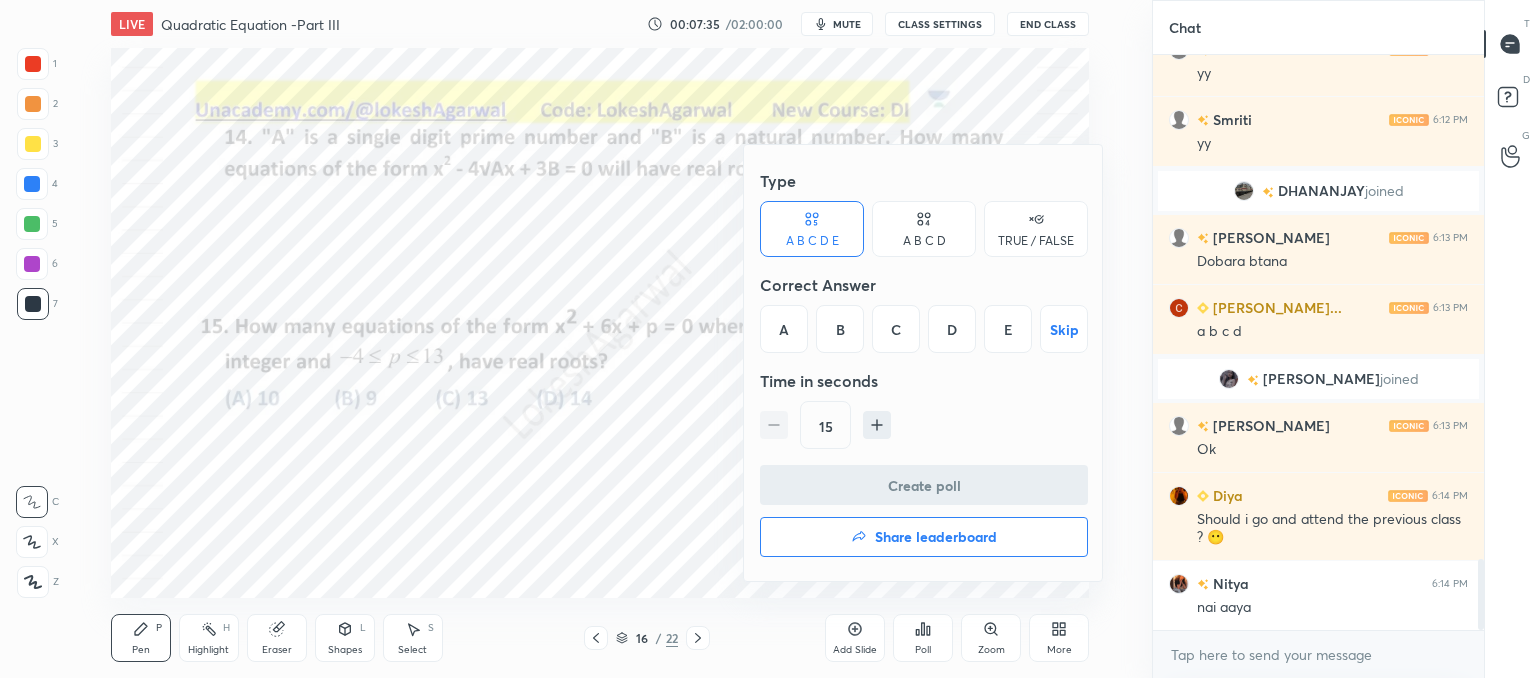 click on "E" at bounding box center (1008, 329) 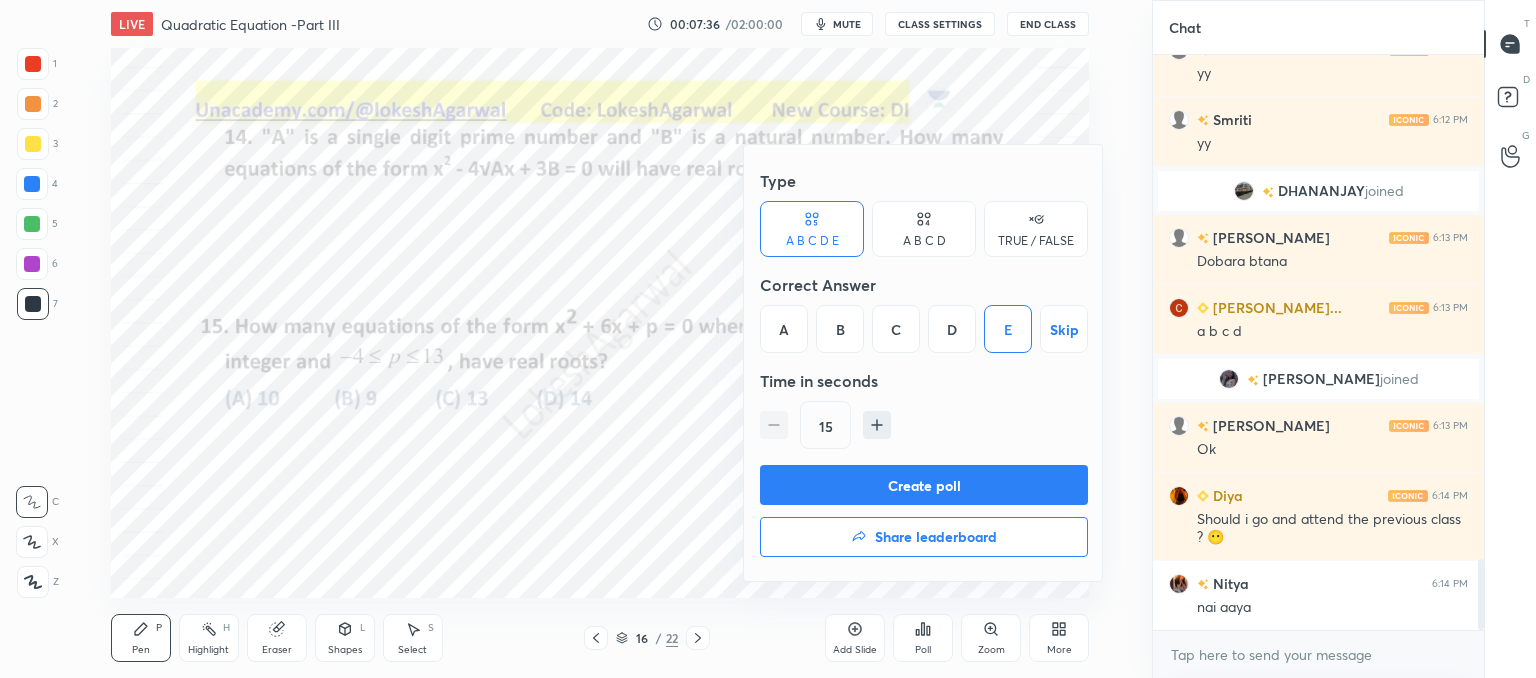click on "Create poll" at bounding box center (924, 485) 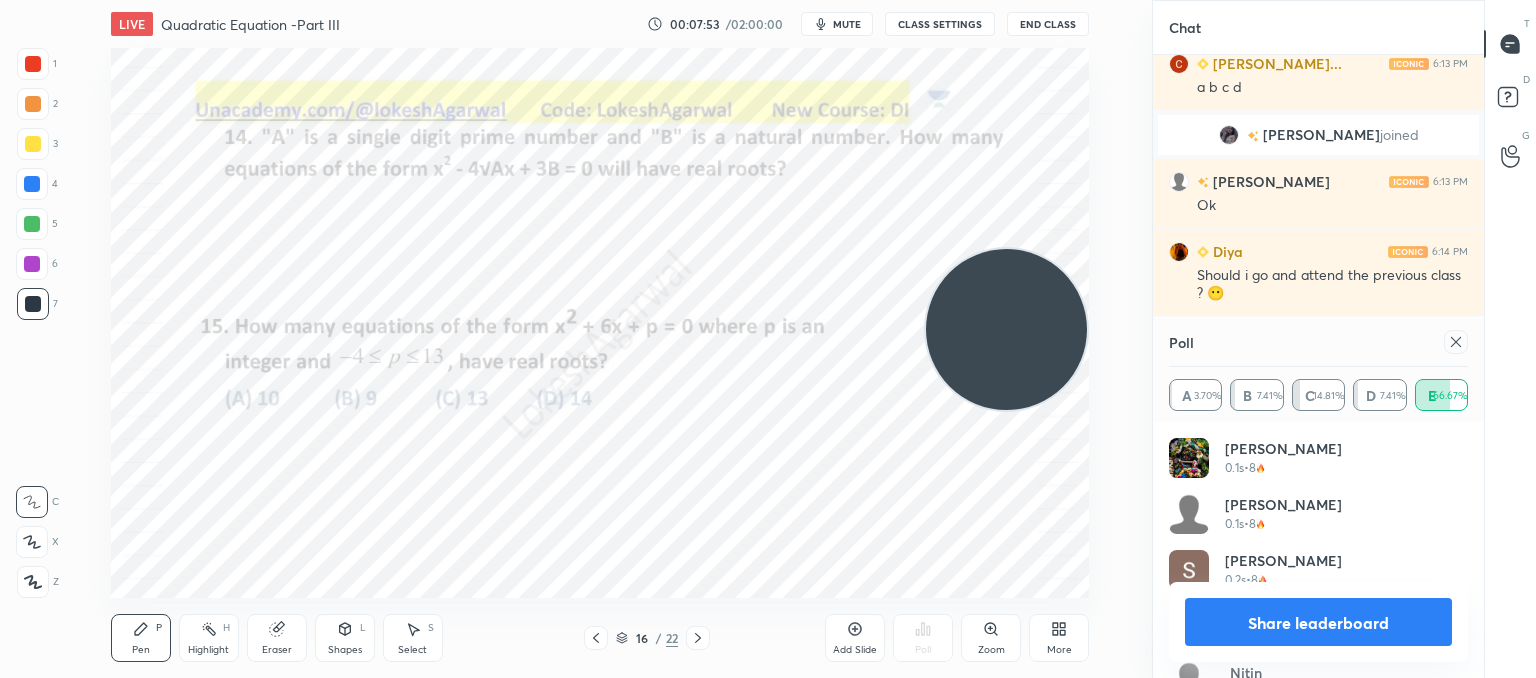 click 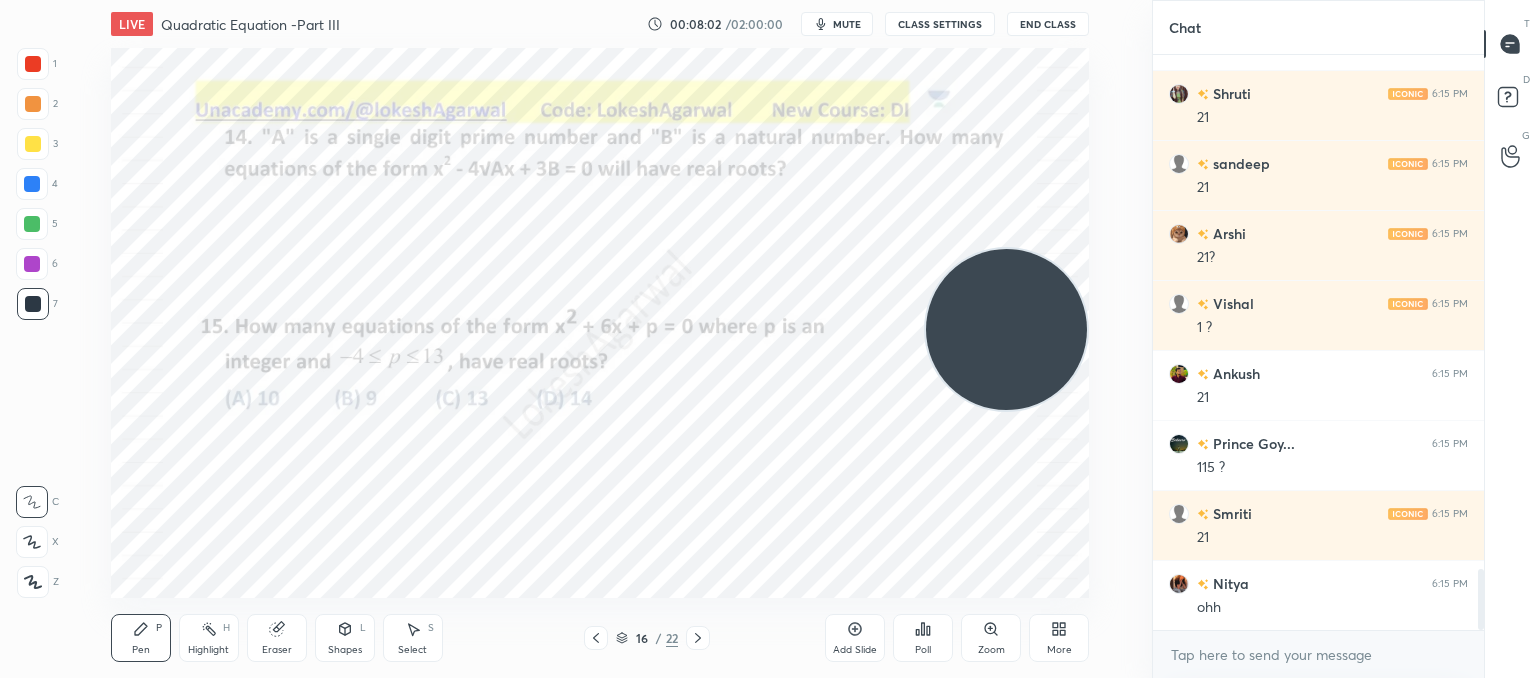 click 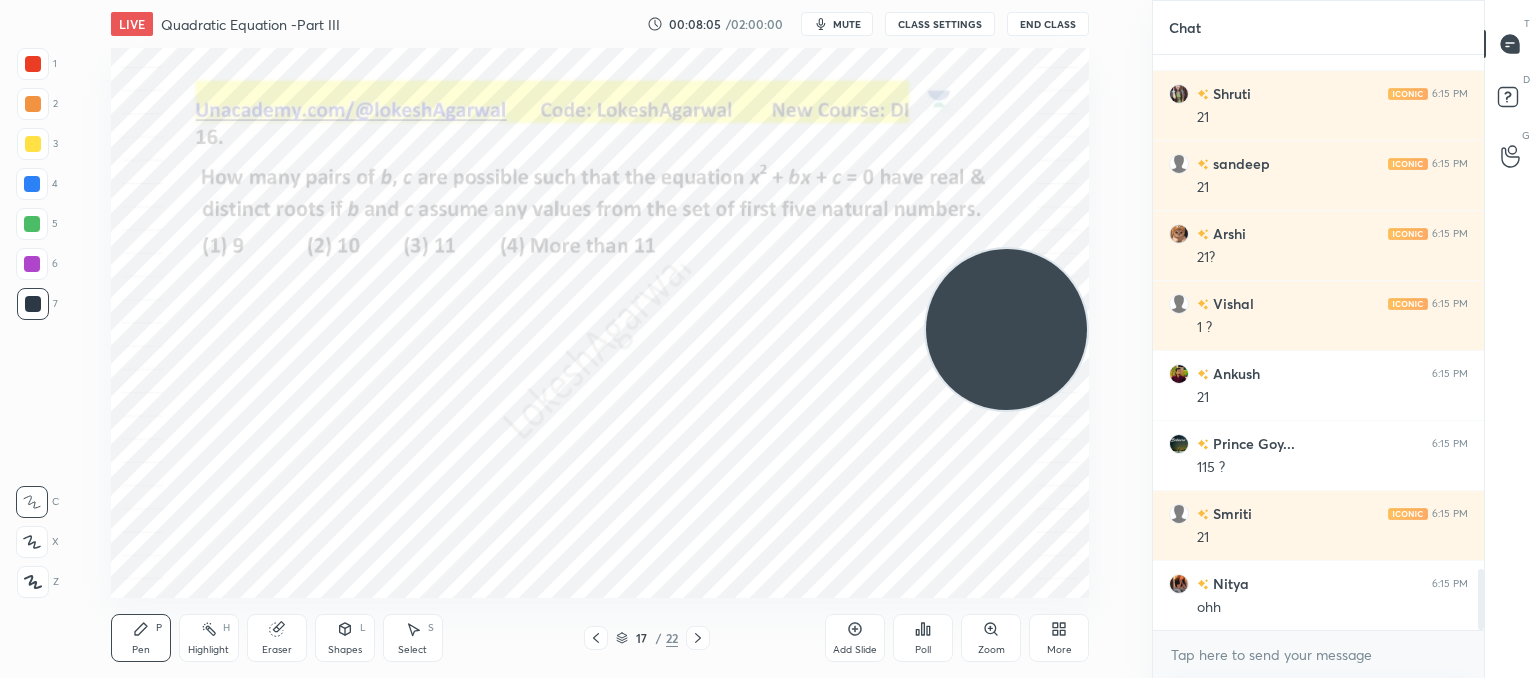 click 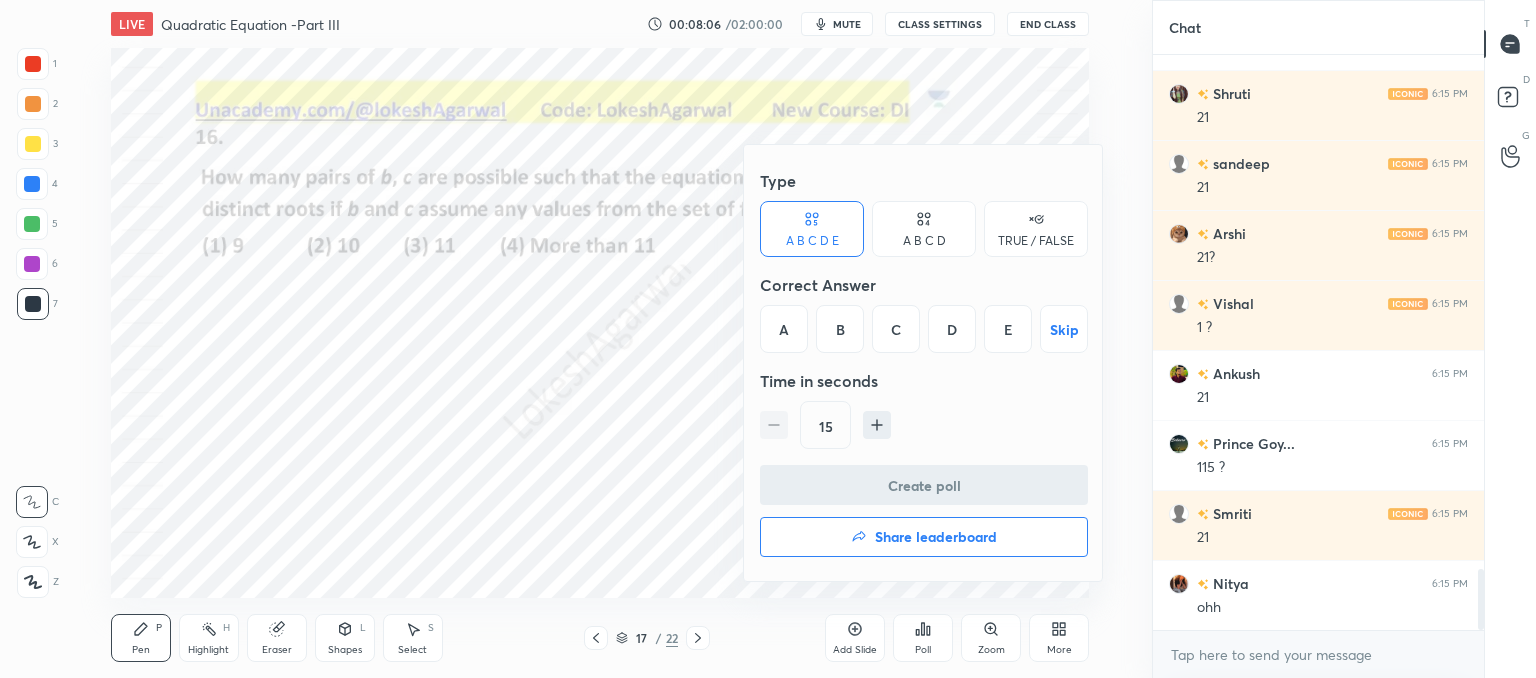 click on "Type A B C D E A B C D TRUE / FALSE Correct Answer A B C D E Skip Time in seconds 15" at bounding box center [924, 313] 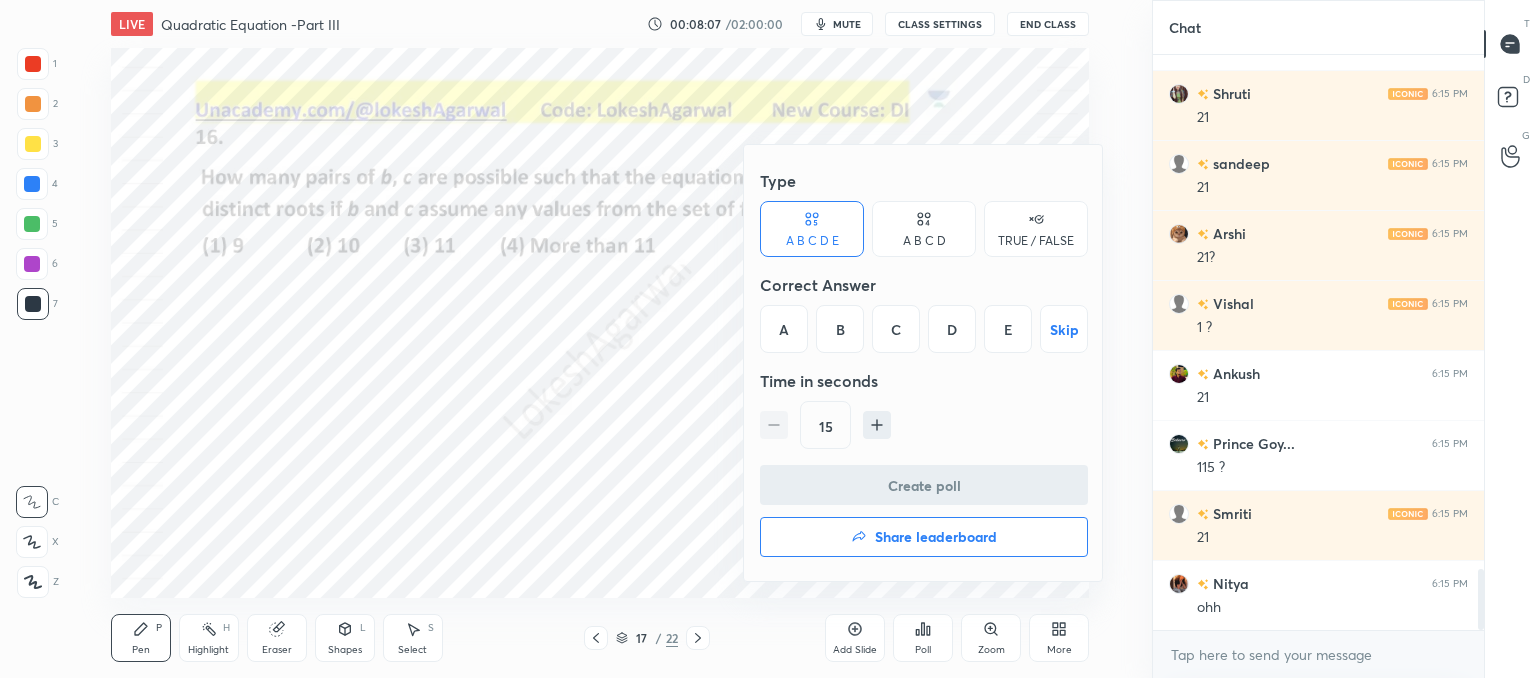 click on "A B C D" at bounding box center (924, 229) 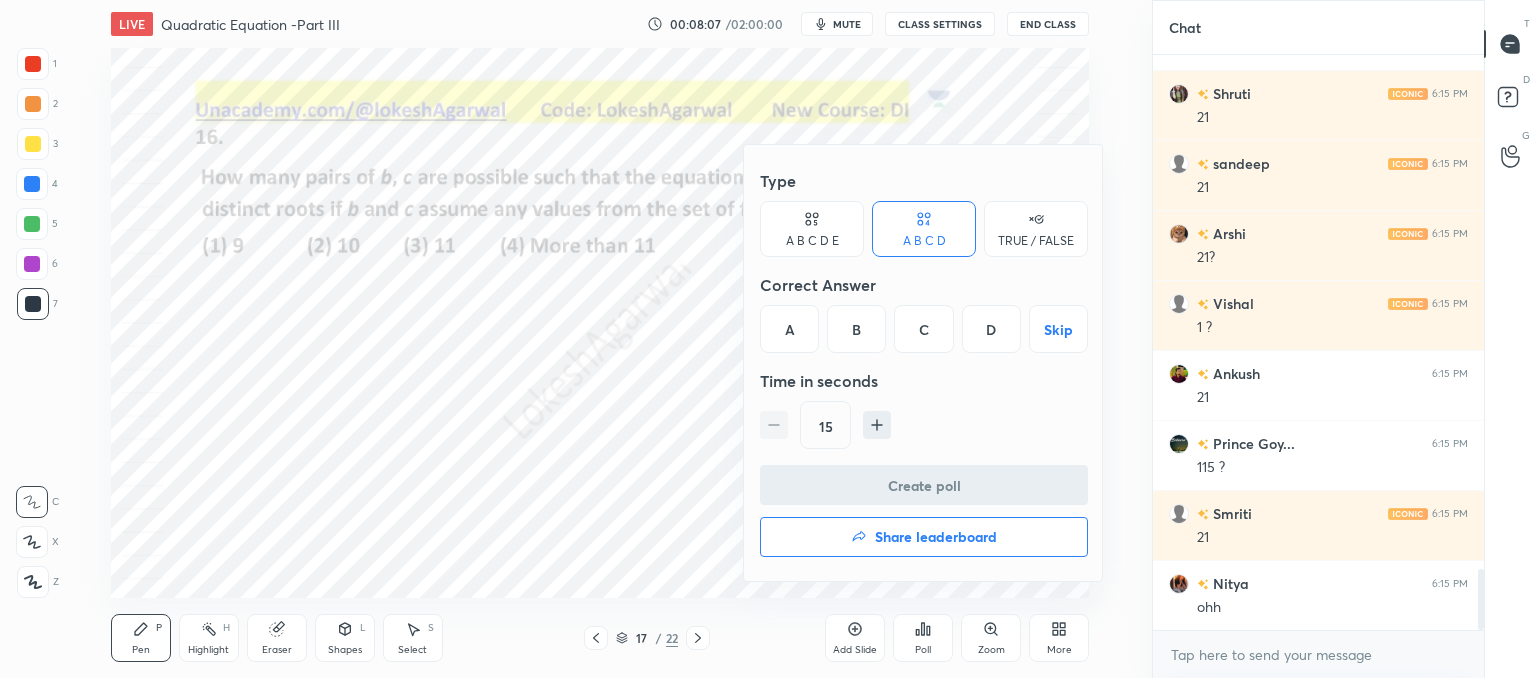 click on "D" at bounding box center (991, 329) 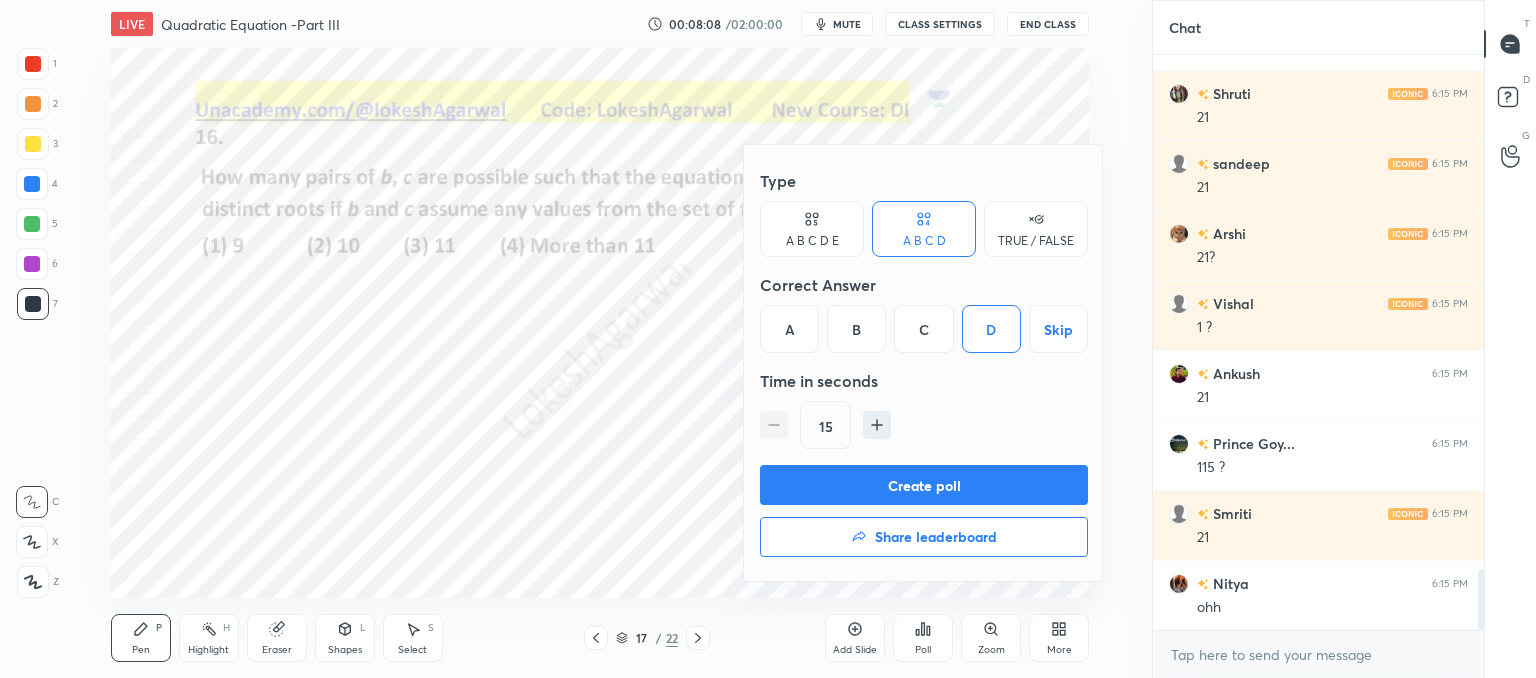 click on "Create poll" at bounding box center [924, 485] 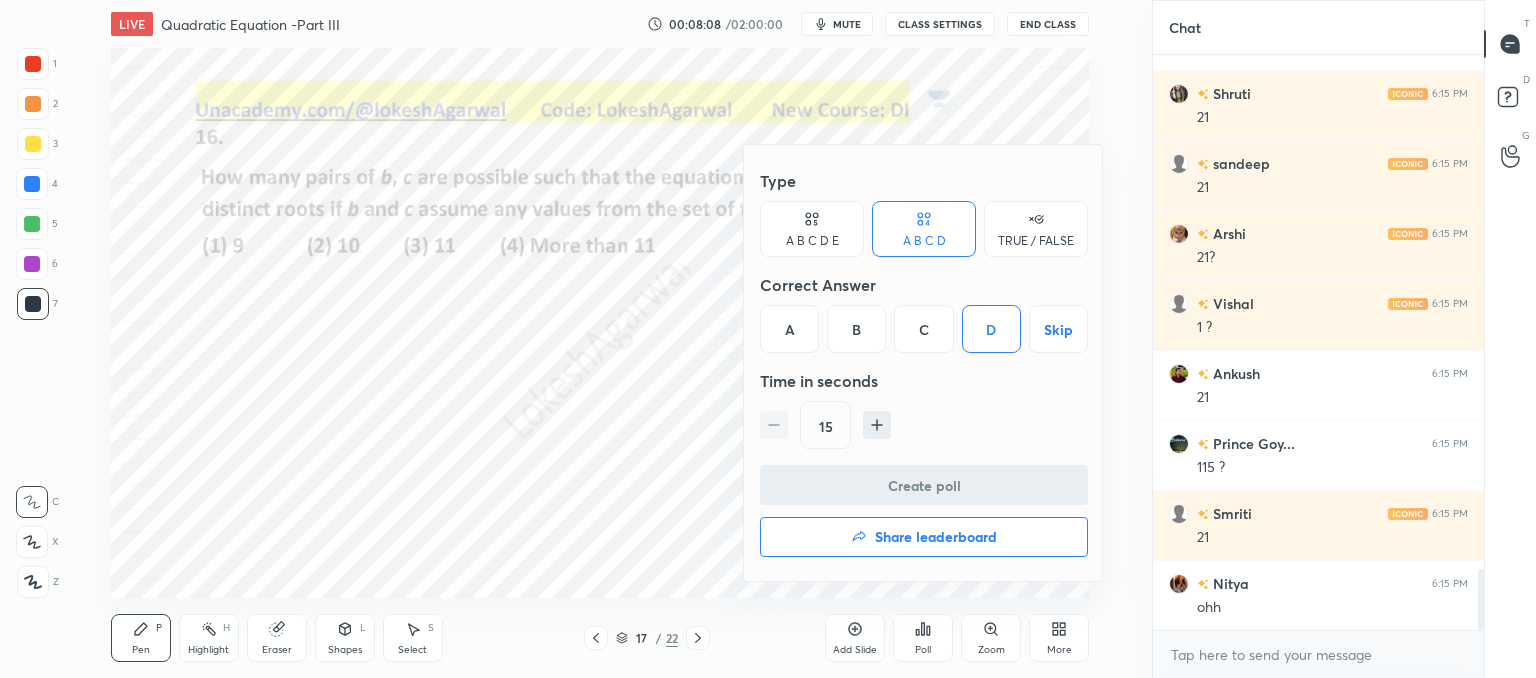 scroll, scrollTop: 528, scrollLeft: 325, axis: both 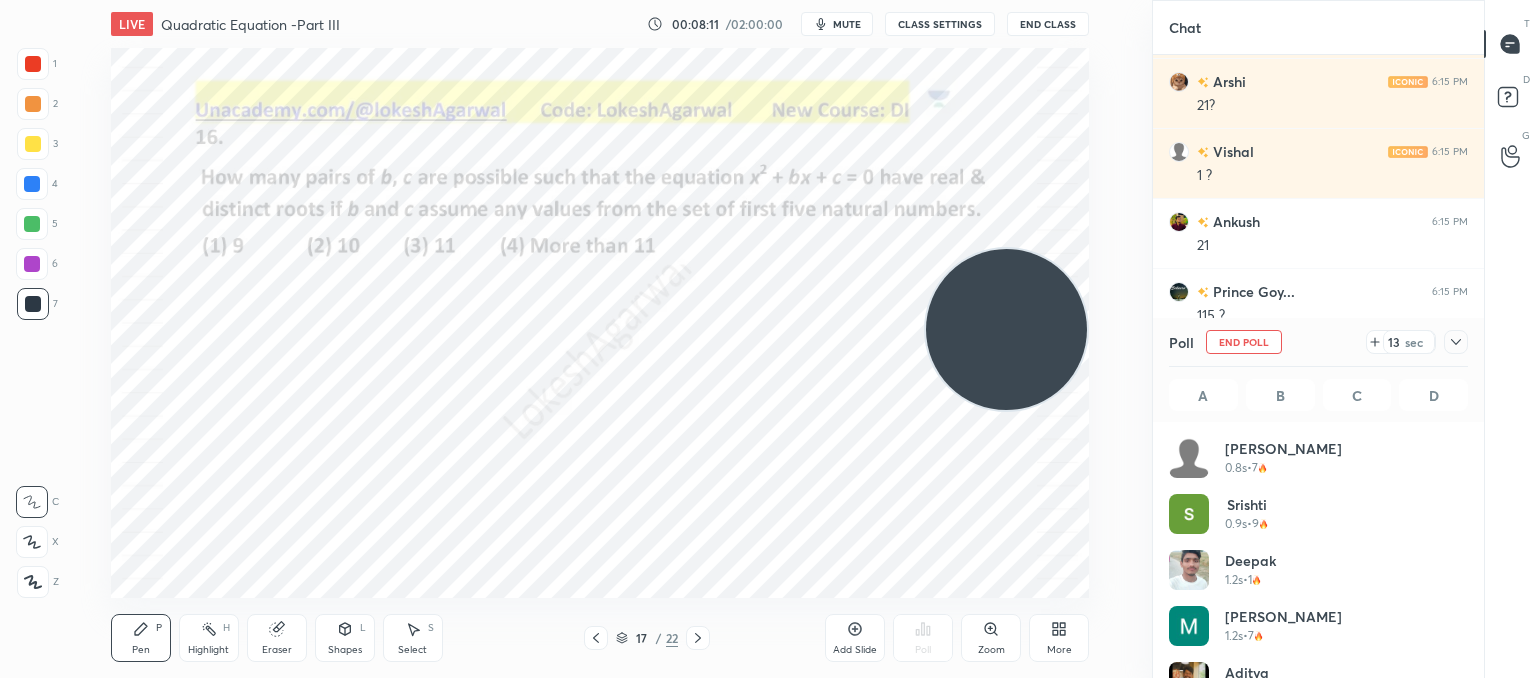 click at bounding box center [1456, 342] 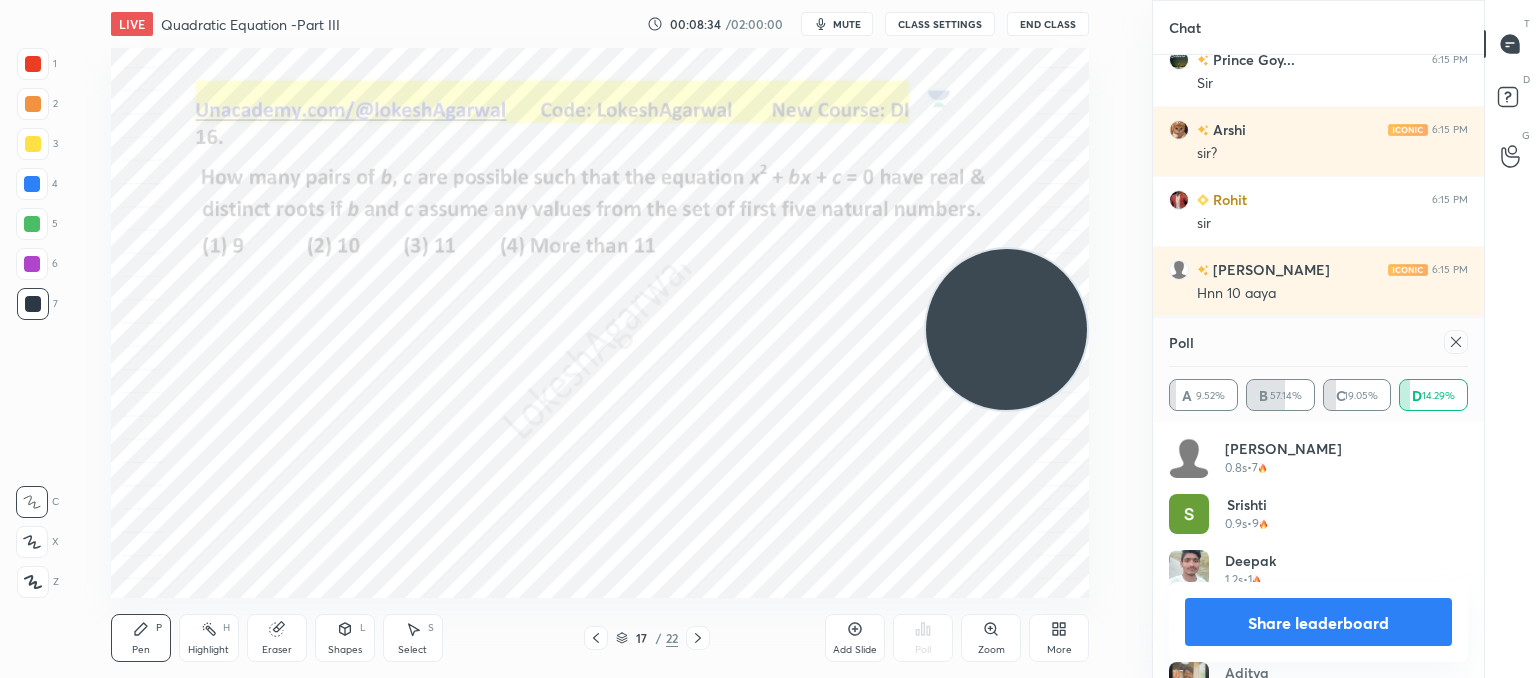 click 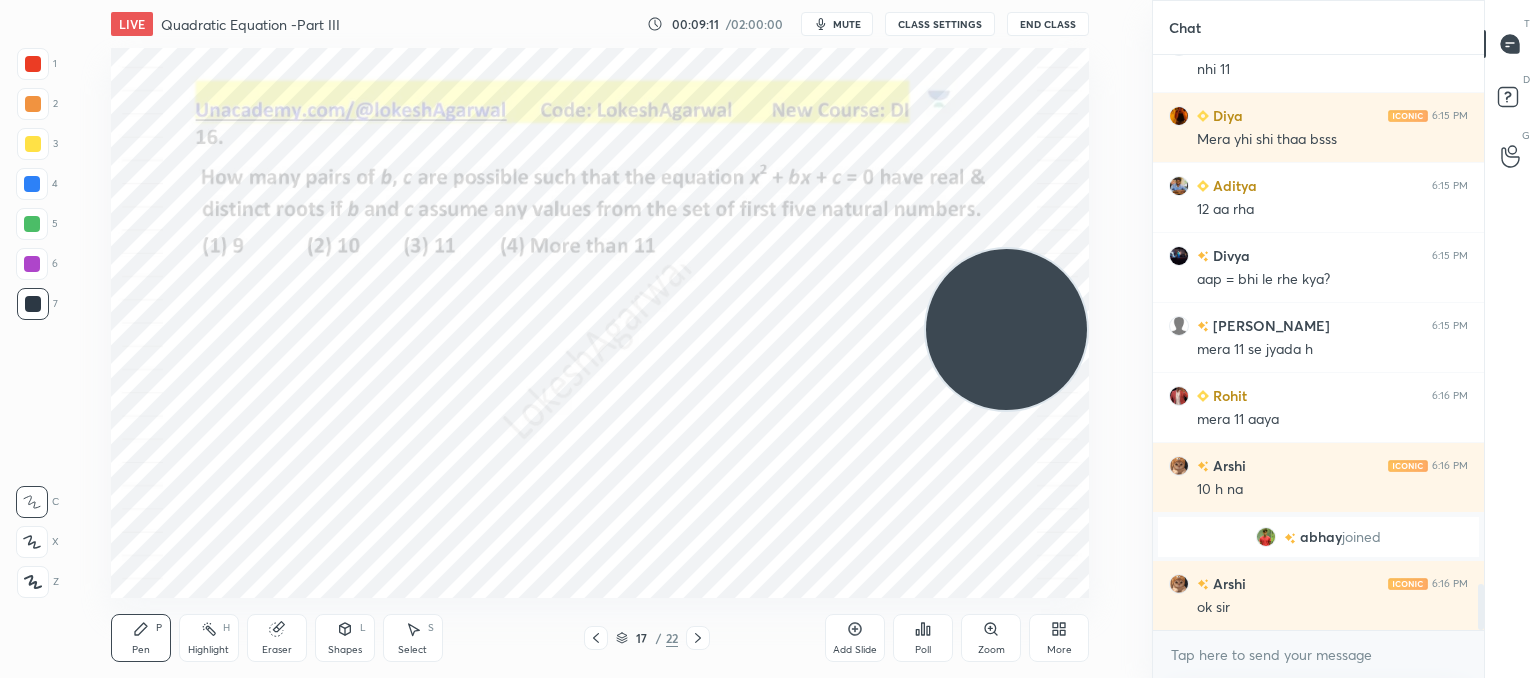 click 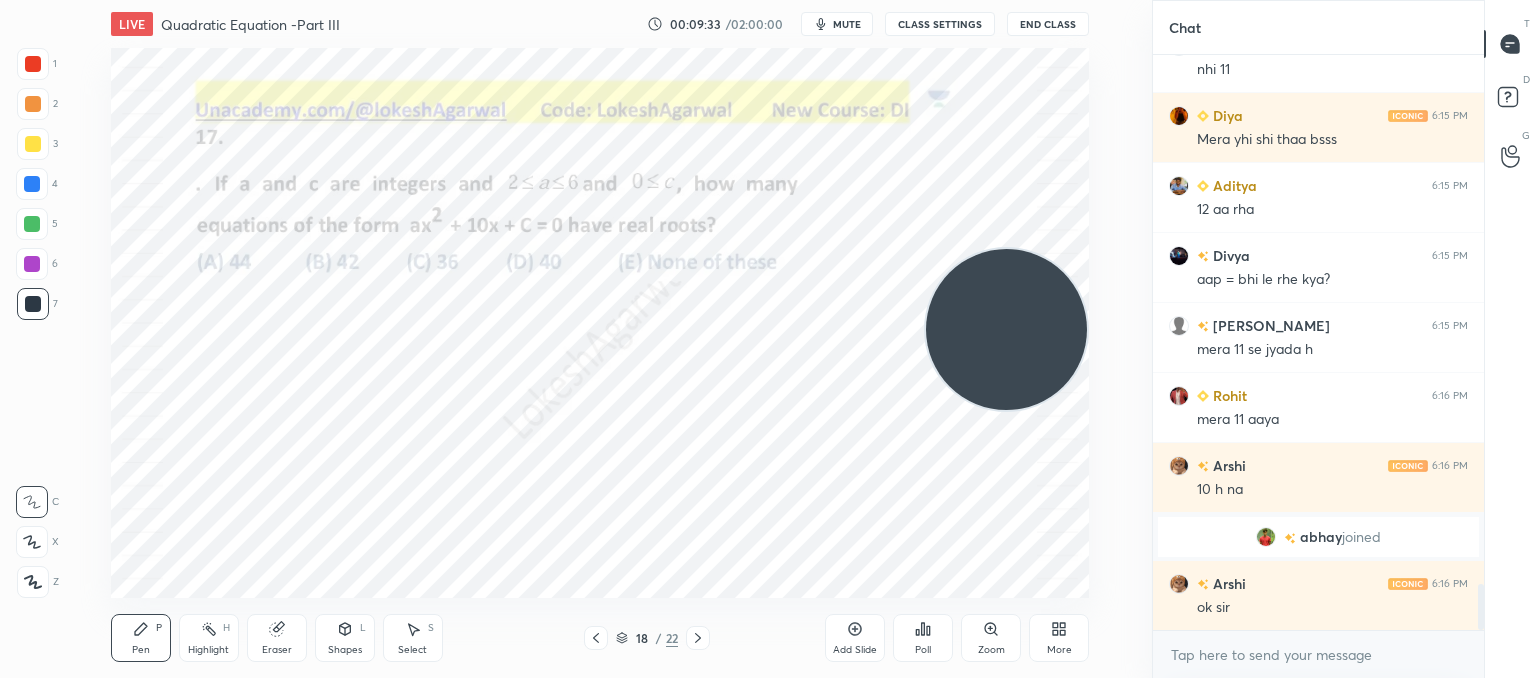 click at bounding box center [698, 638] 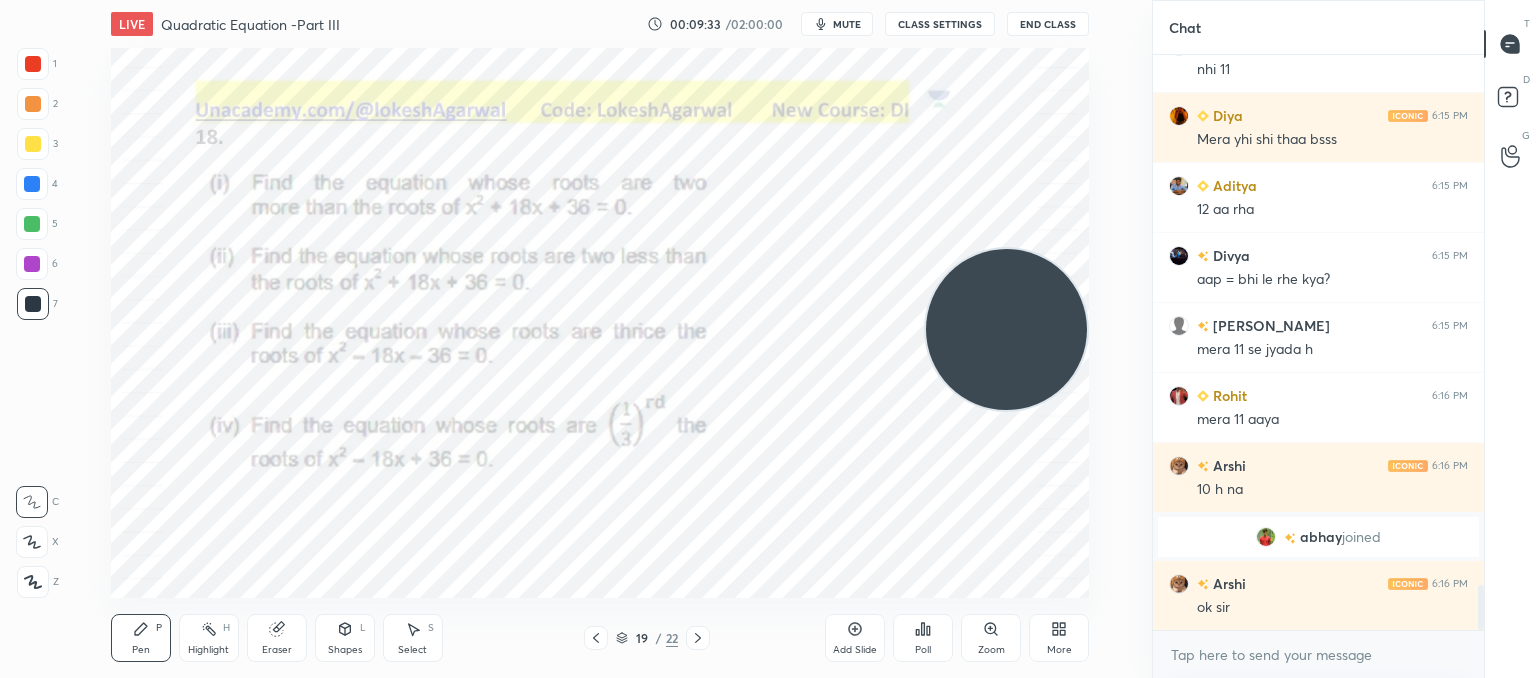 scroll, scrollTop: 6712, scrollLeft: 0, axis: vertical 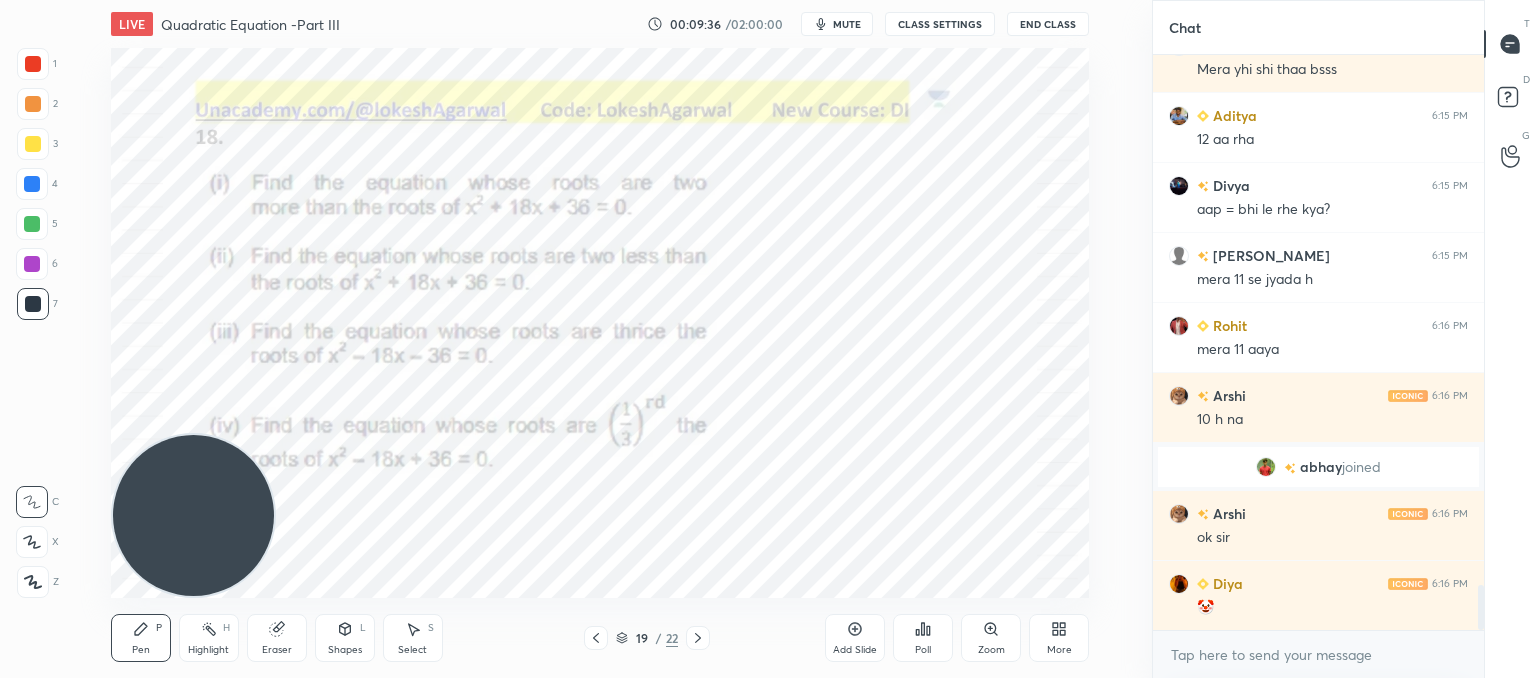 drag, startPoint x: 978, startPoint y: 339, endPoint x: 161, endPoint y: 634, distance: 868.6276 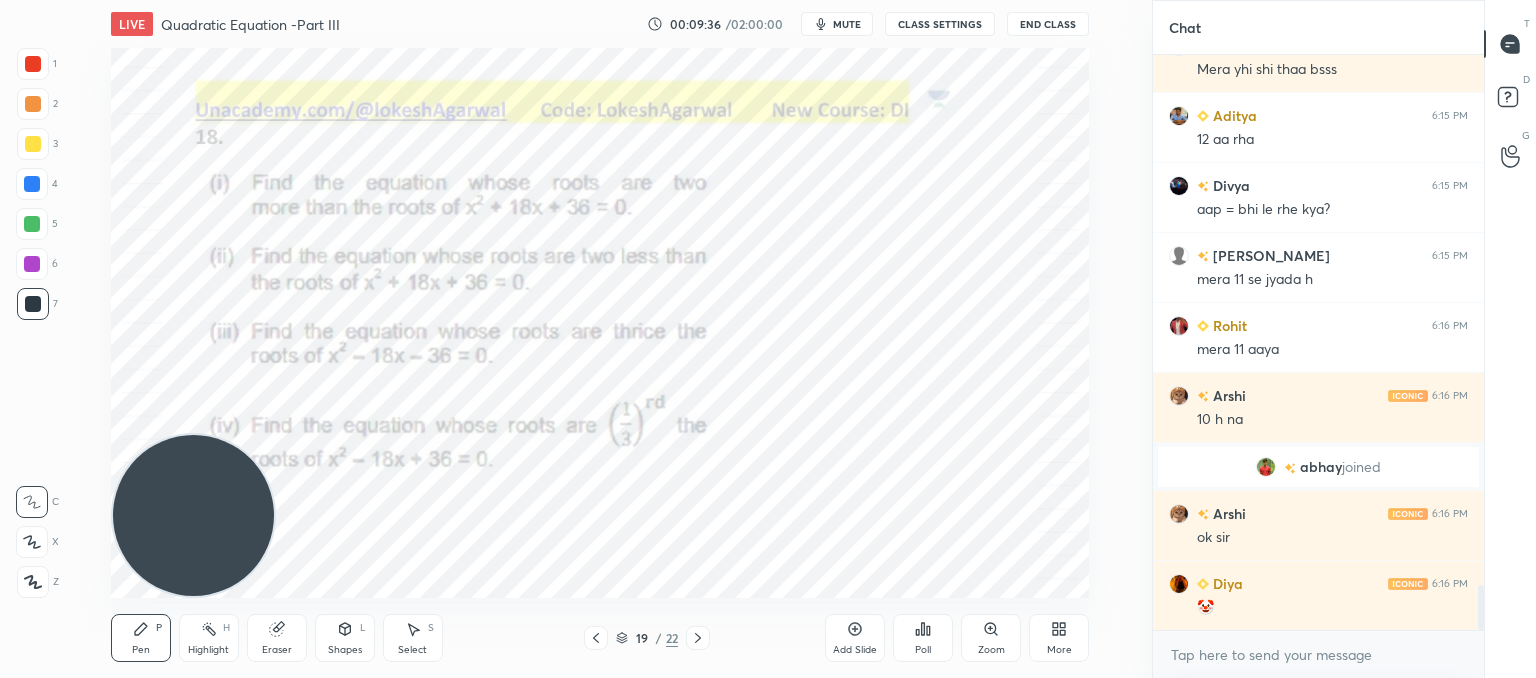 click on "LIVE Quadratic Equation -Part III 00:09:36 /  02:00:00 mute CLASS SETTINGS End Class Setting up your live class Poll for   secs No correct answer Start poll Back Quadratic Equation -Part III • L3 of Comprehensive Course on Algebra: Basic to Advanced - Part I [PERSON_NAME] Pen P Highlight H Eraser Shapes L Select S 19 / 22 Add Slide Poll Zoom More" at bounding box center [600, 339] 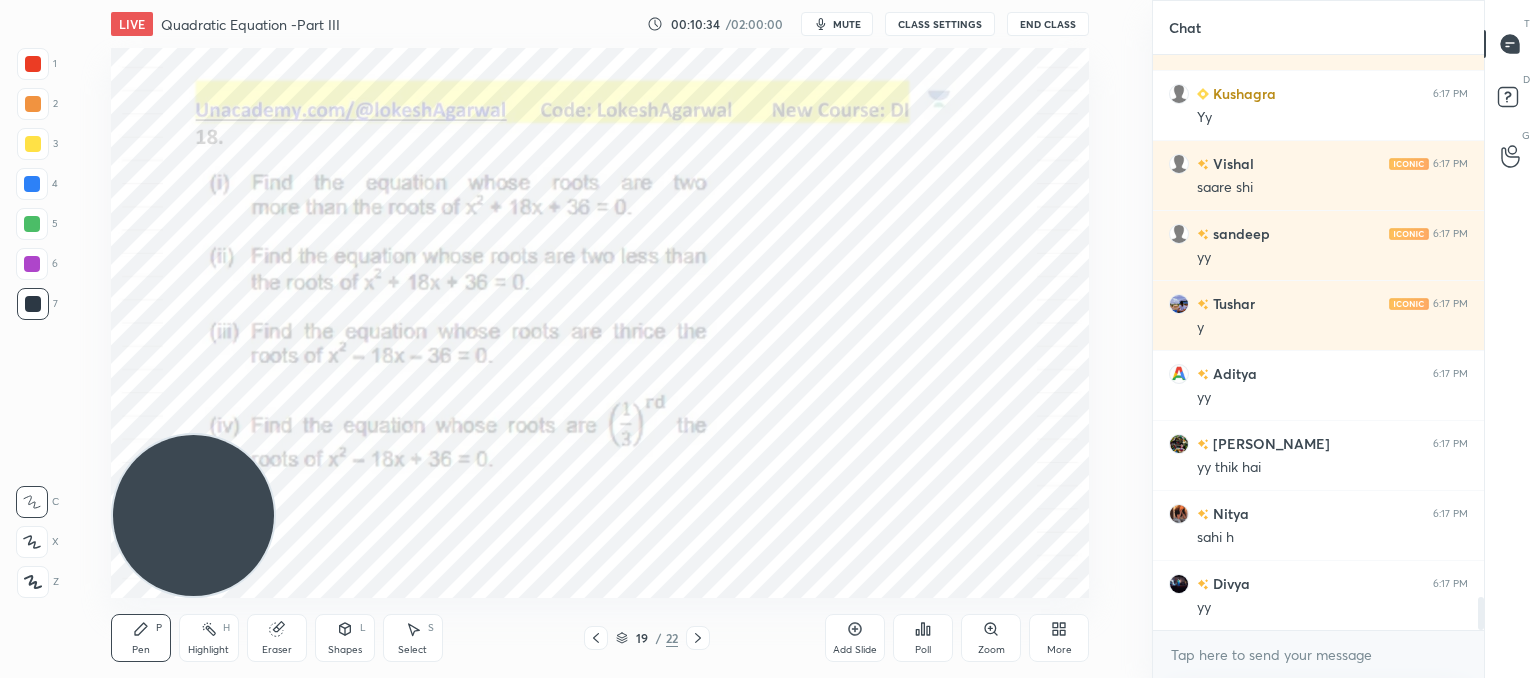 scroll, scrollTop: 9442, scrollLeft: 0, axis: vertical 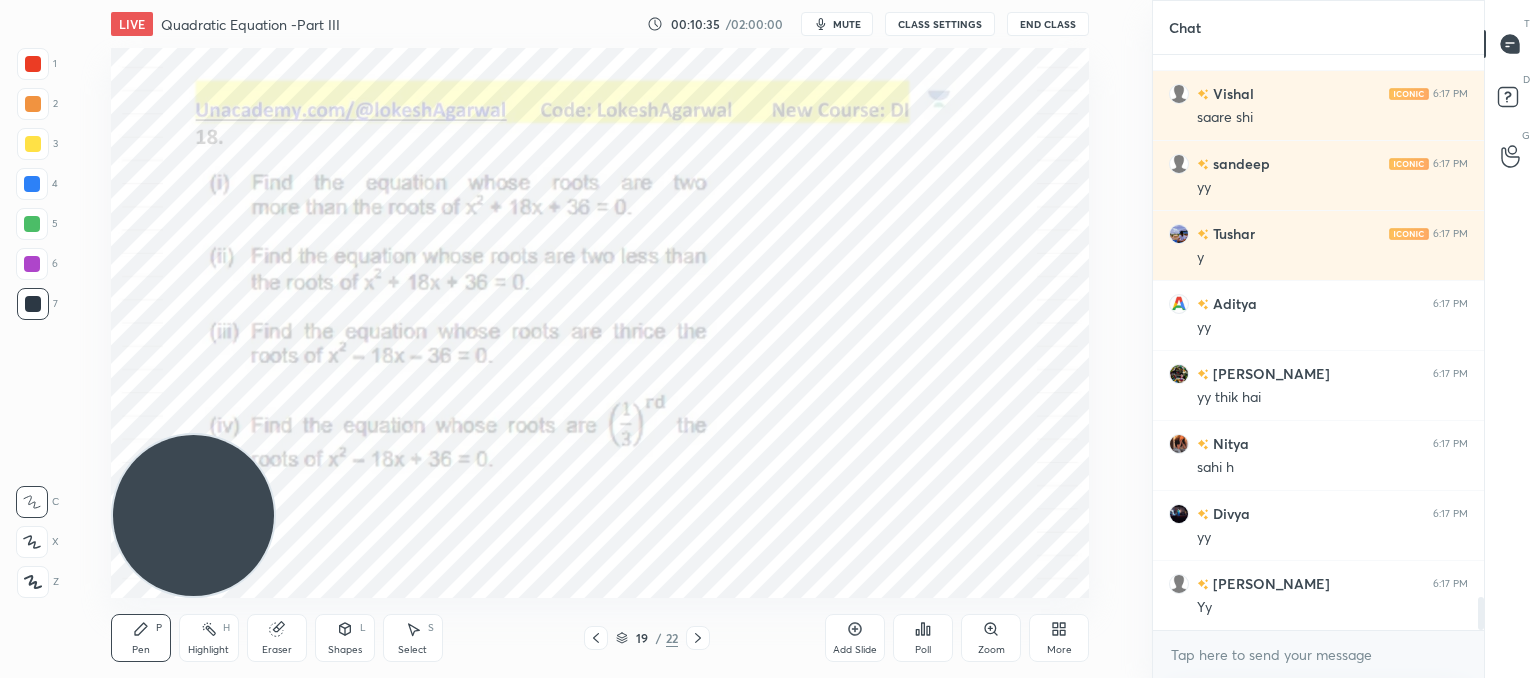 click 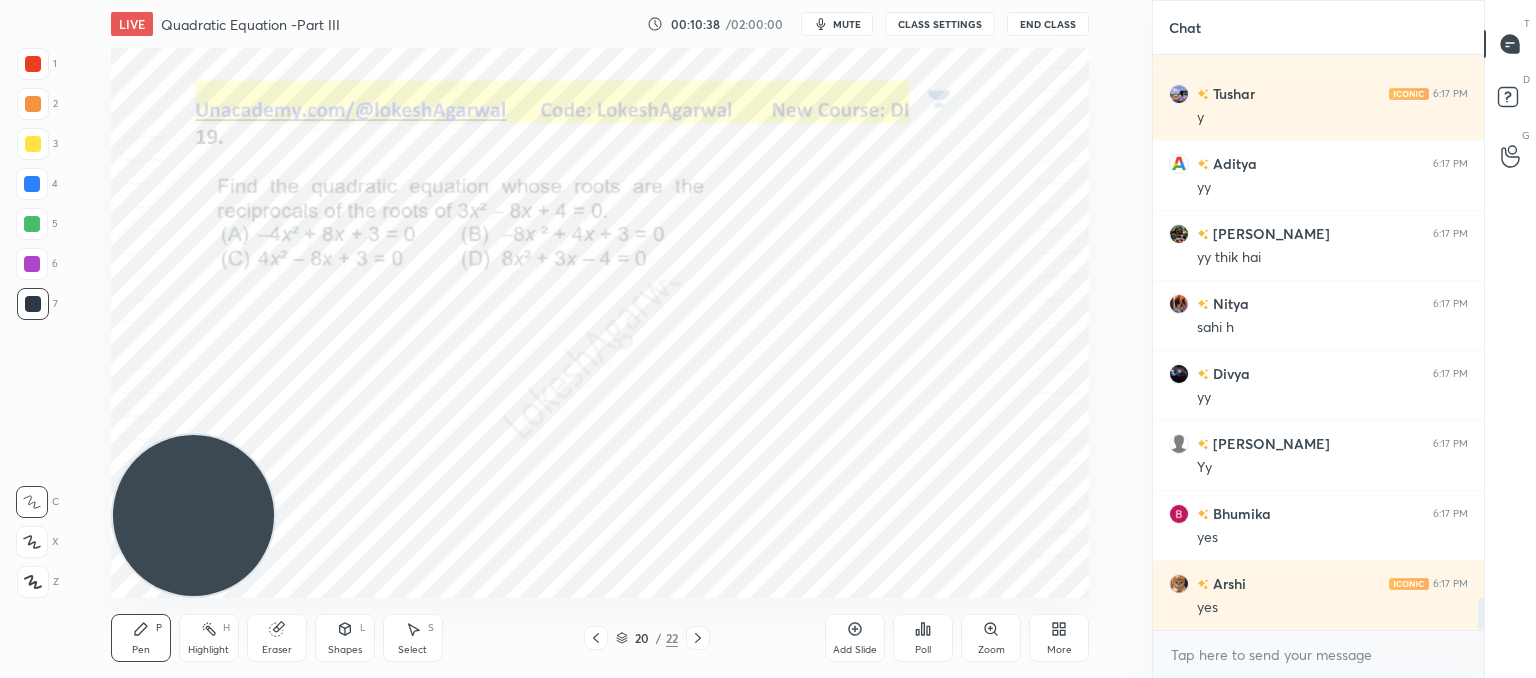 scroll, scrollTop: 9652, scrollLeft: 0, axis: vertical 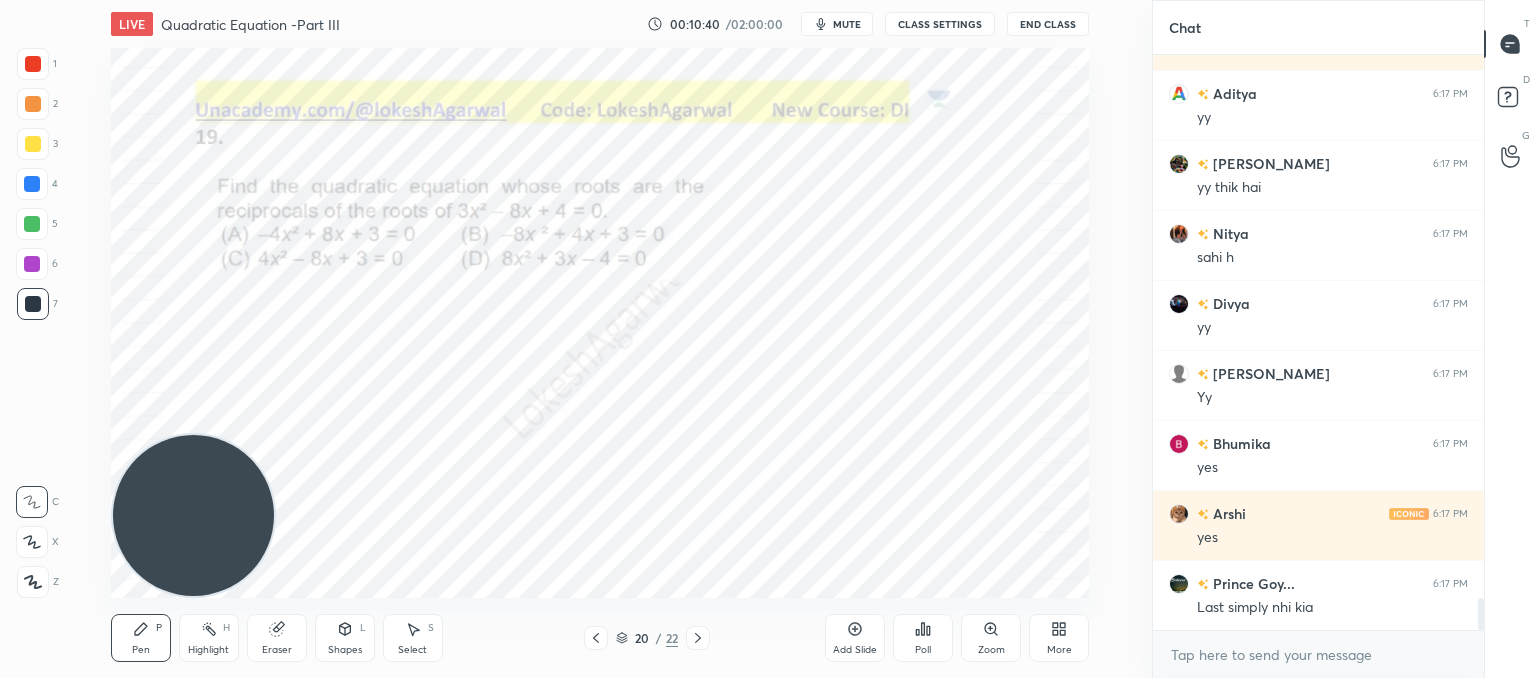 click on "Poll" at bounding box center [923, 638] 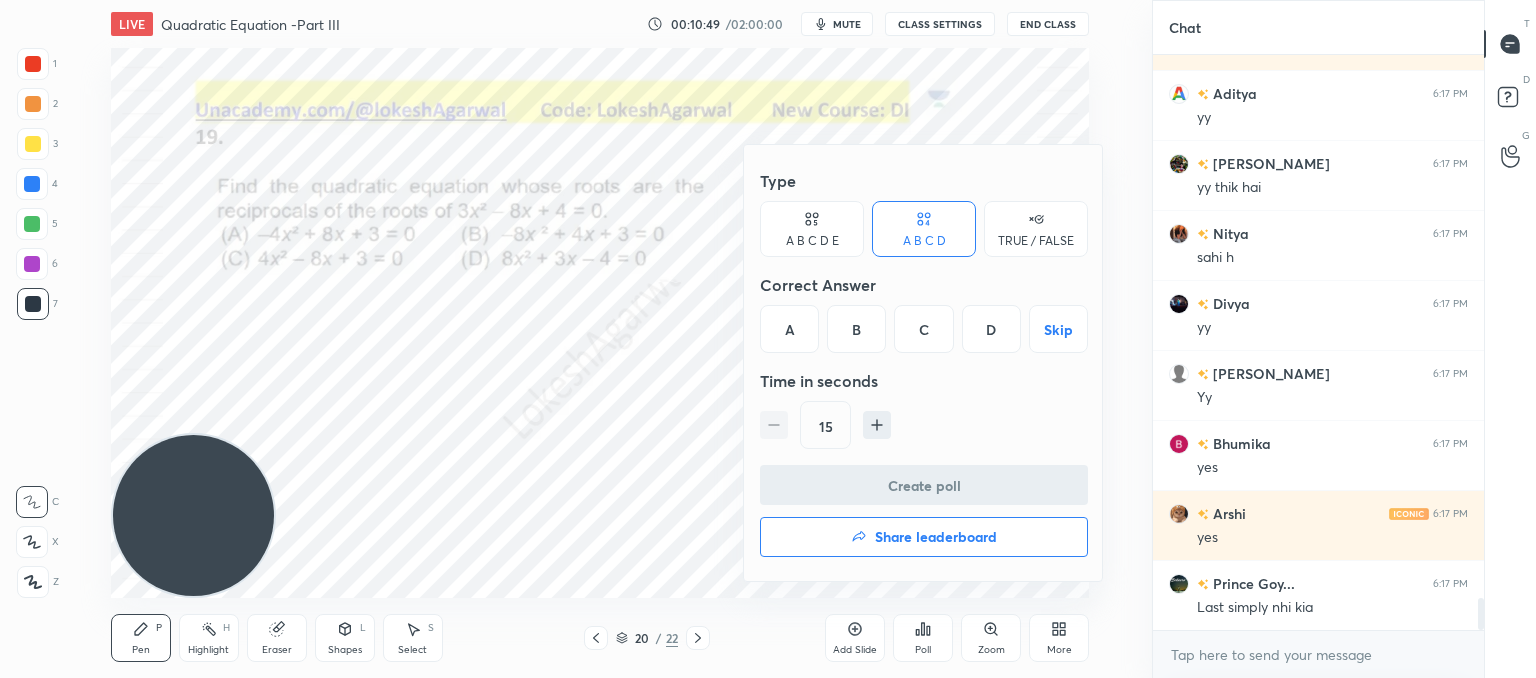 click on "C" at bounding box center [923, 329] 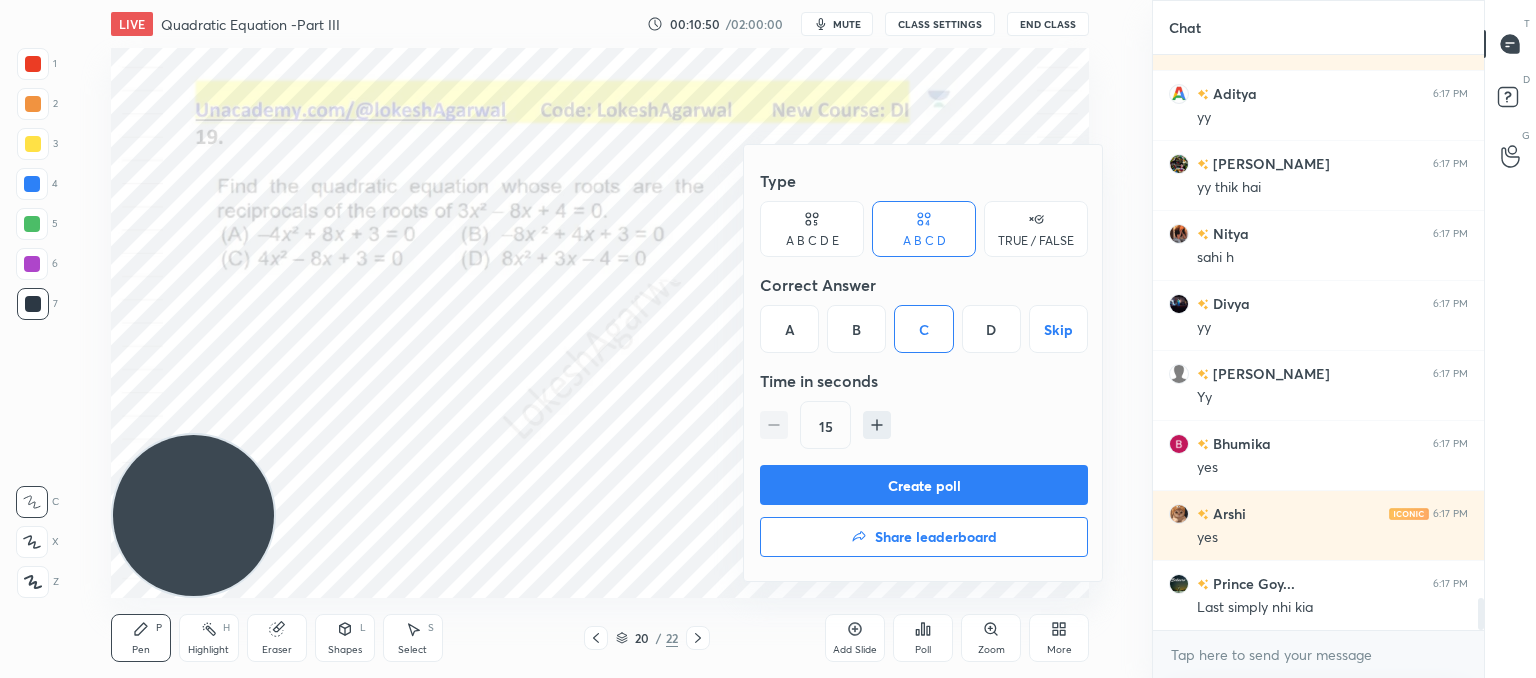 click on "Create poll" at bounding box center (924, 485) 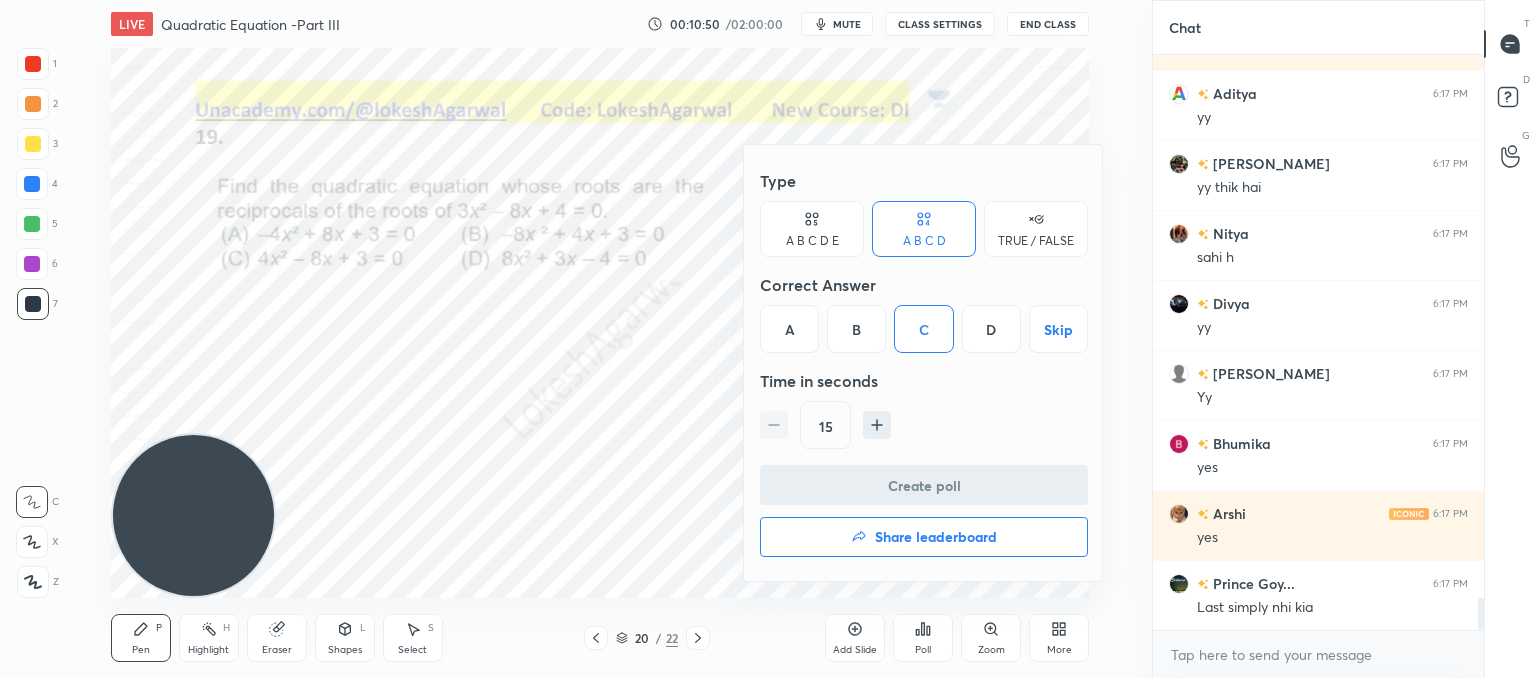 scroll, scrollTop: 536, scrollLeft: 325, axis: both 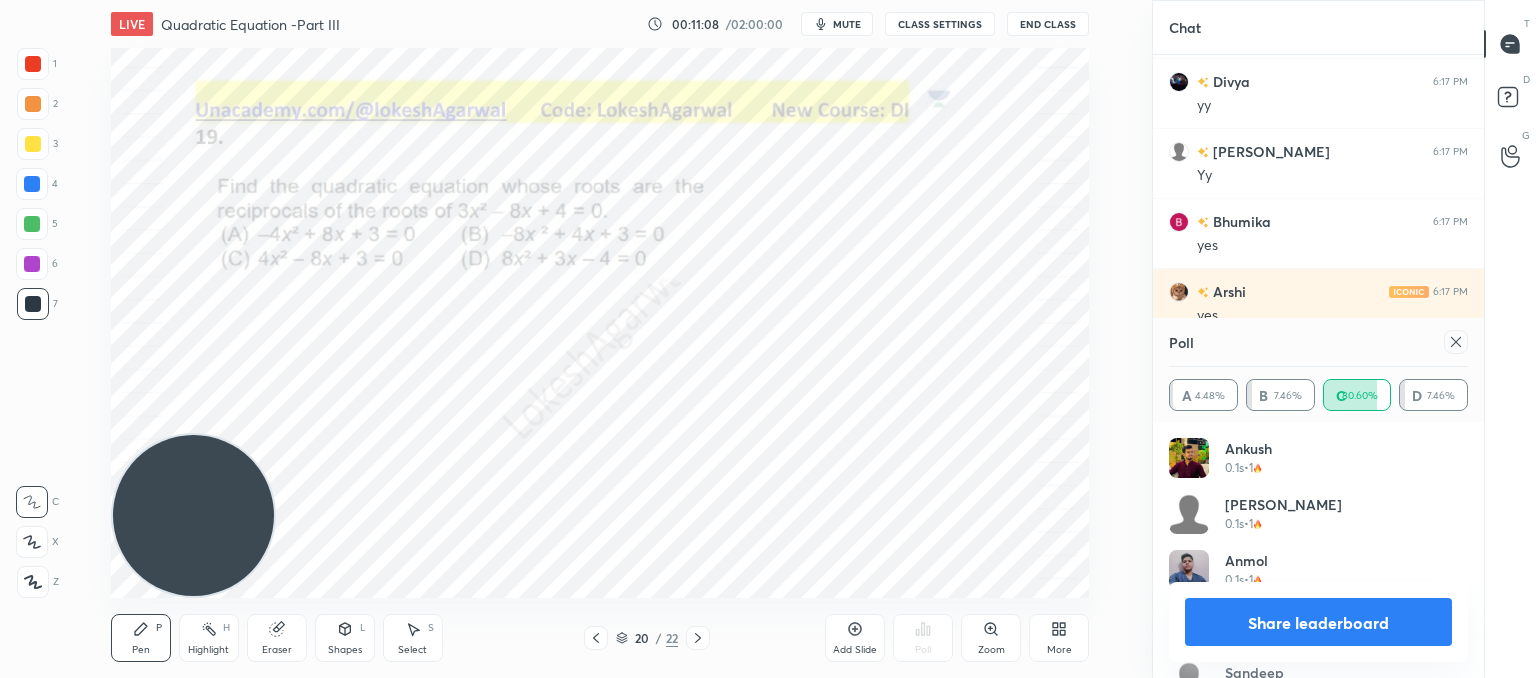 click 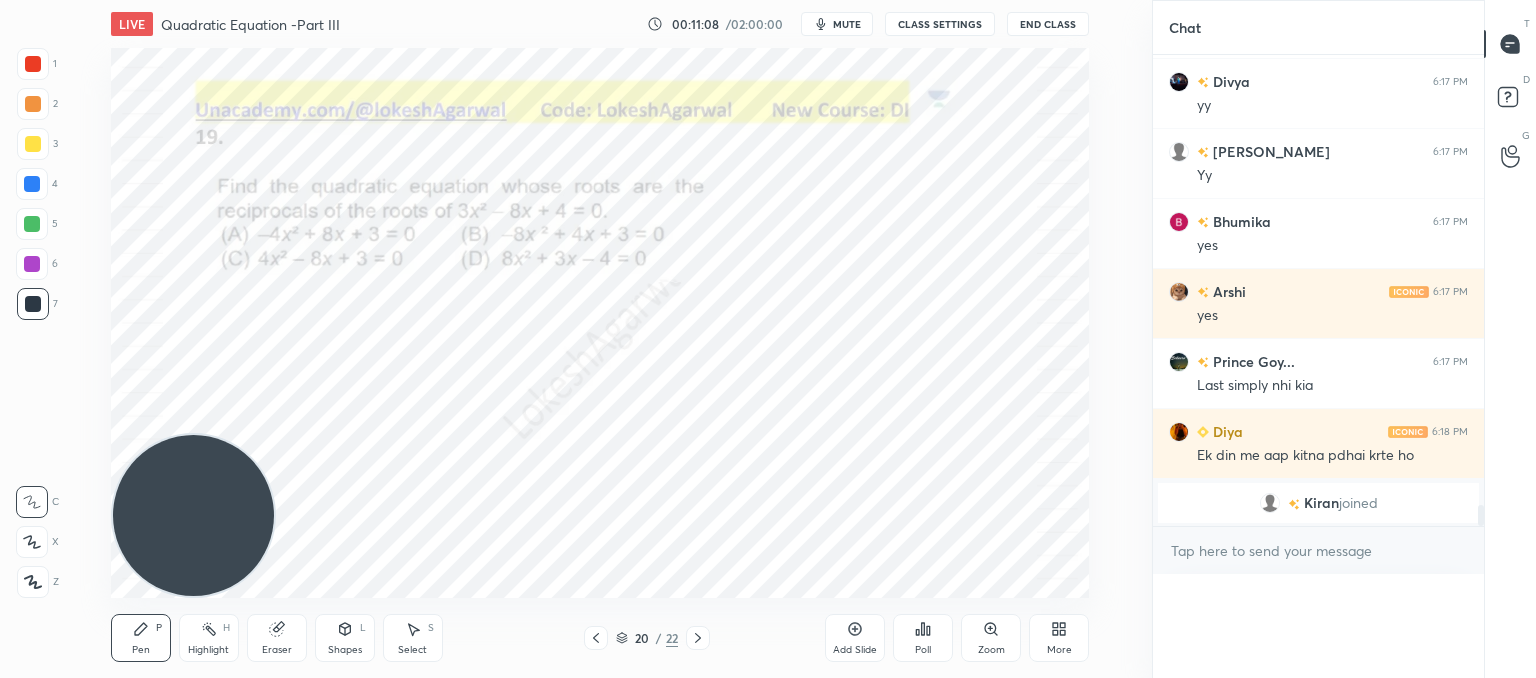 scroll, scrollTop: 88, scrollLeft: 293, axis: both 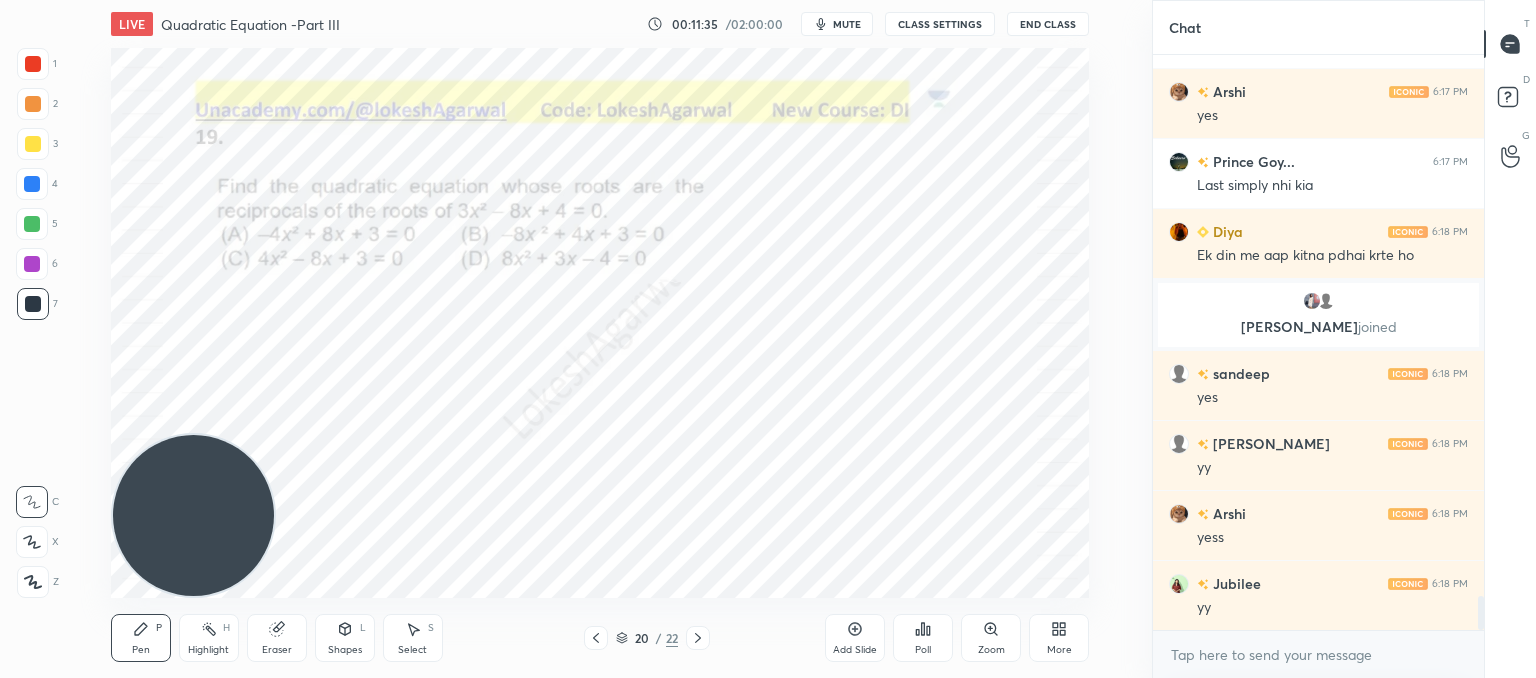 click 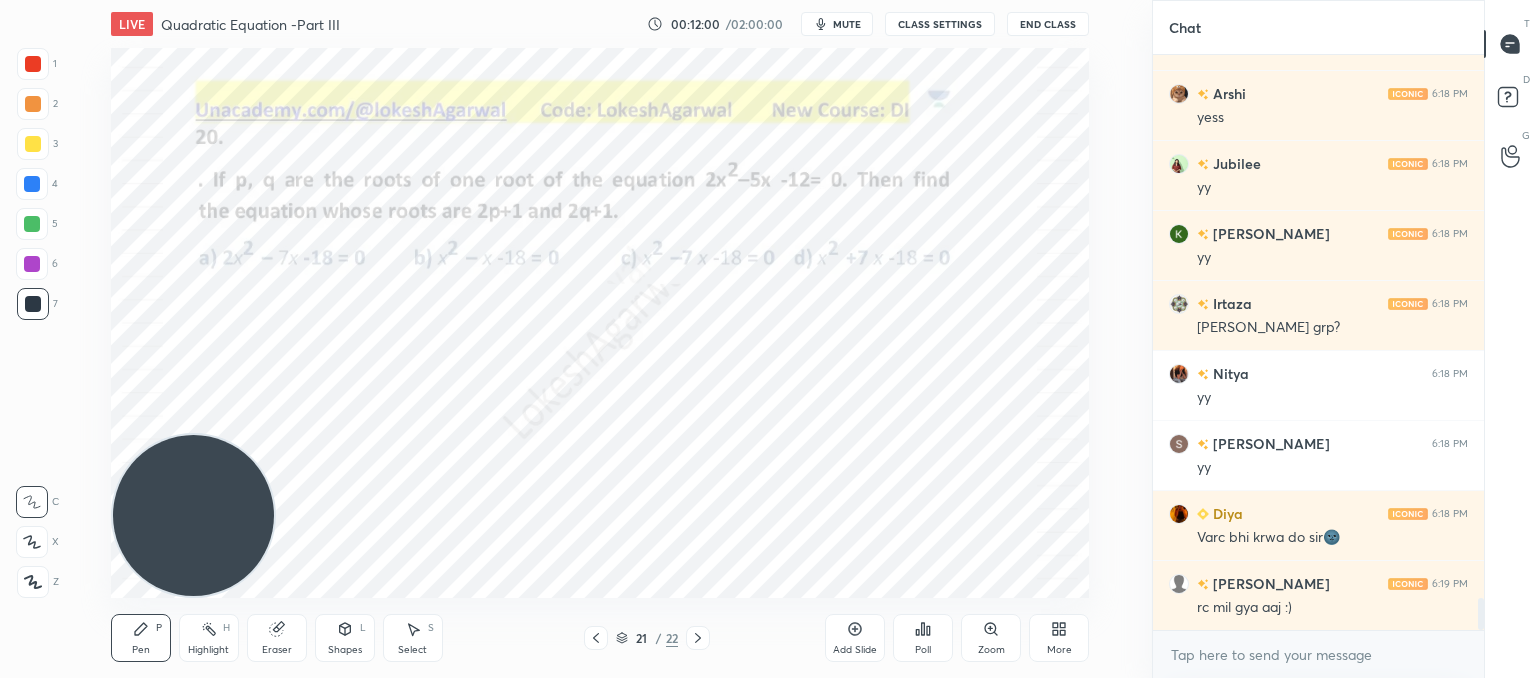 scroll, scrollTop: 9626, scrollLeft: 0, axis: vertical 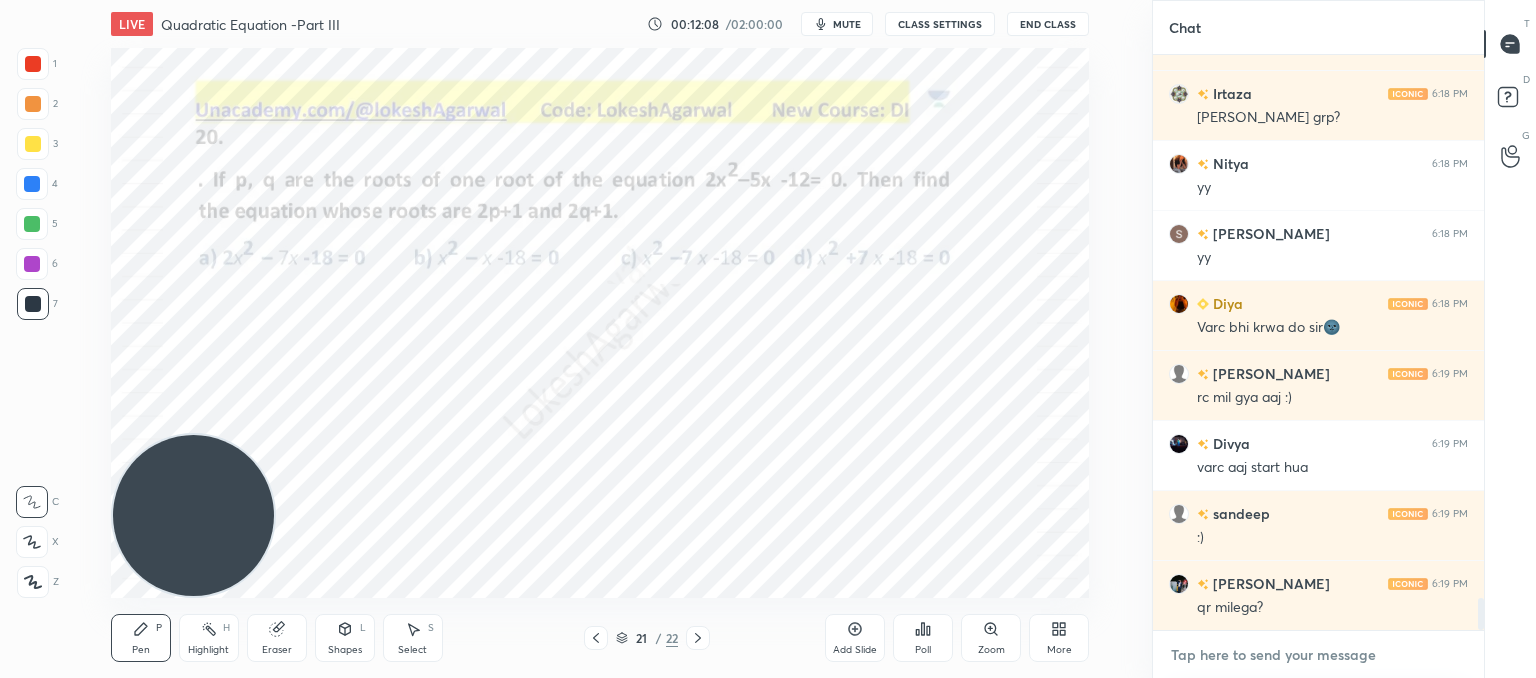 click at bounding box center (1318, 655) 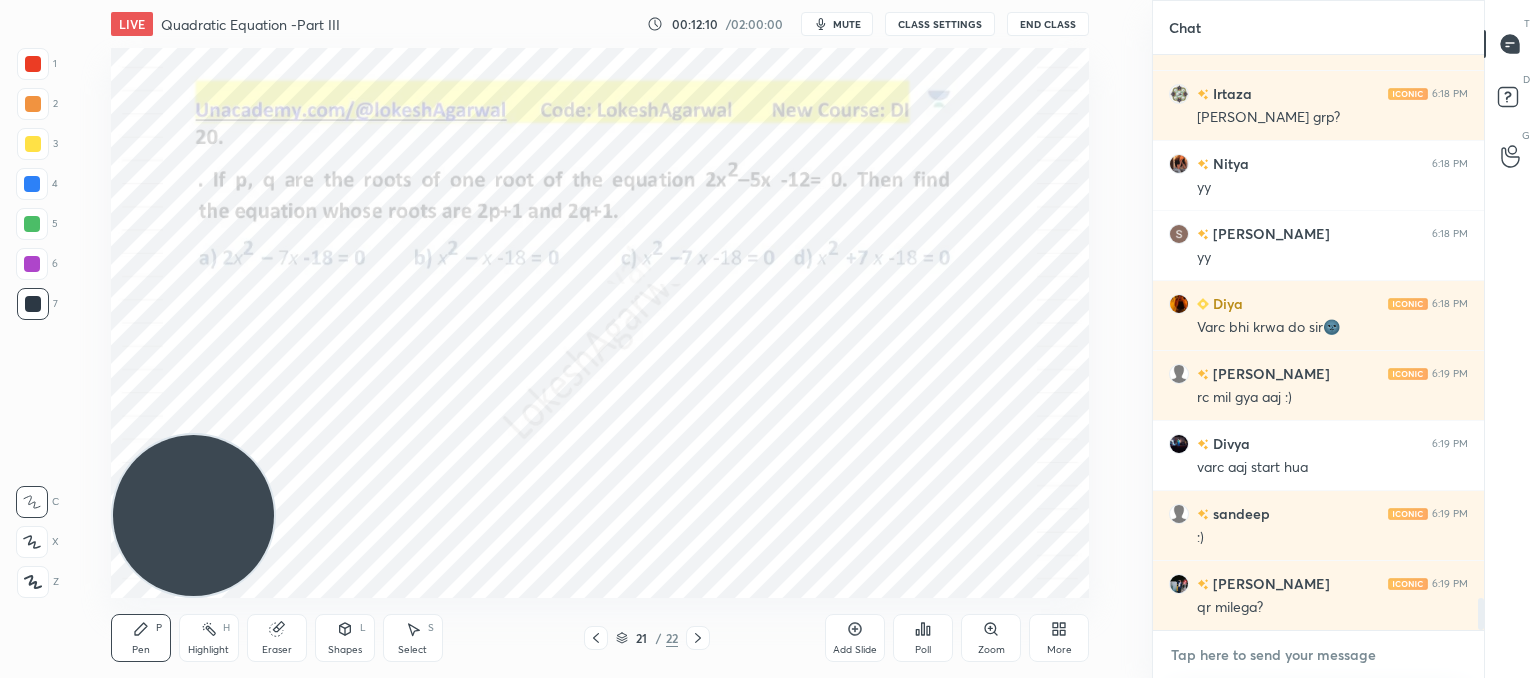 scroll, scrollTop: 9836, scrollLeft: 0, axis: vertical 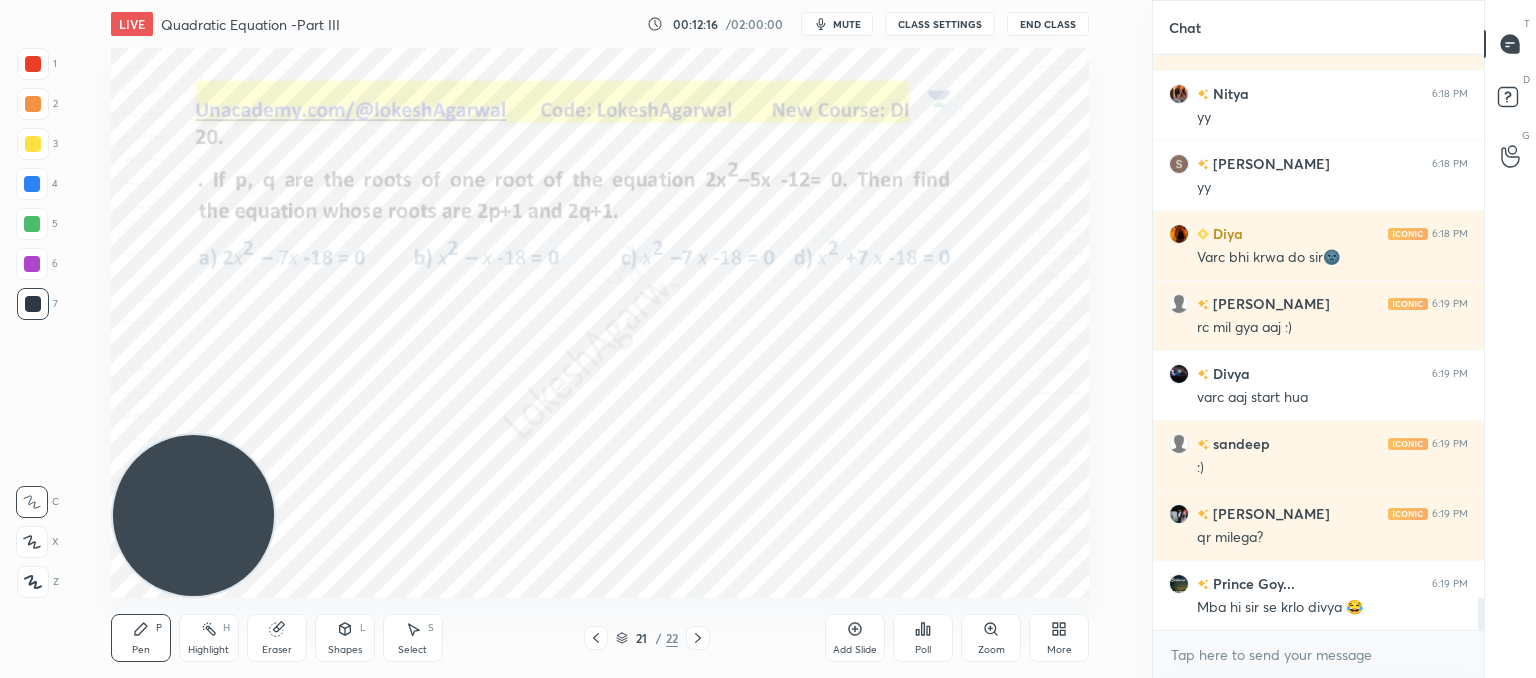click 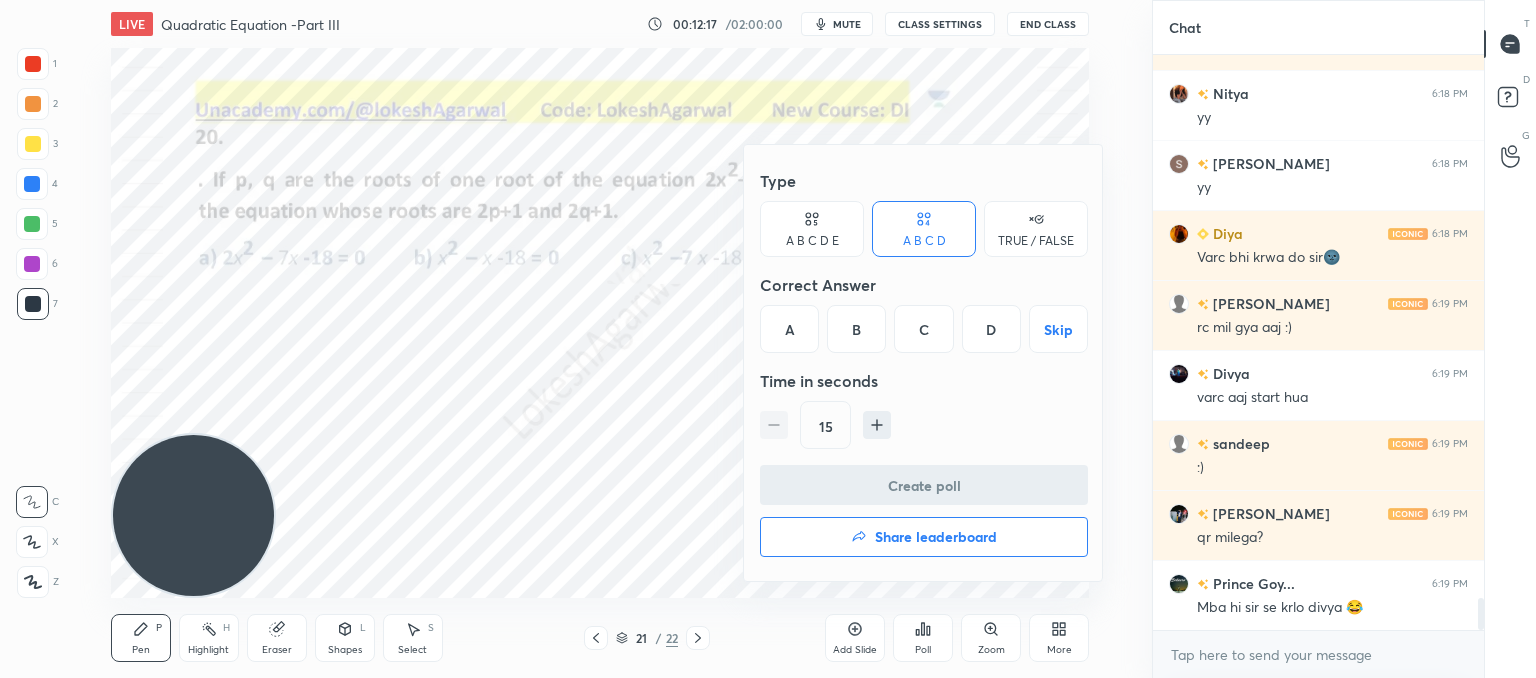 click on "C" at bounding box center (923, 329) 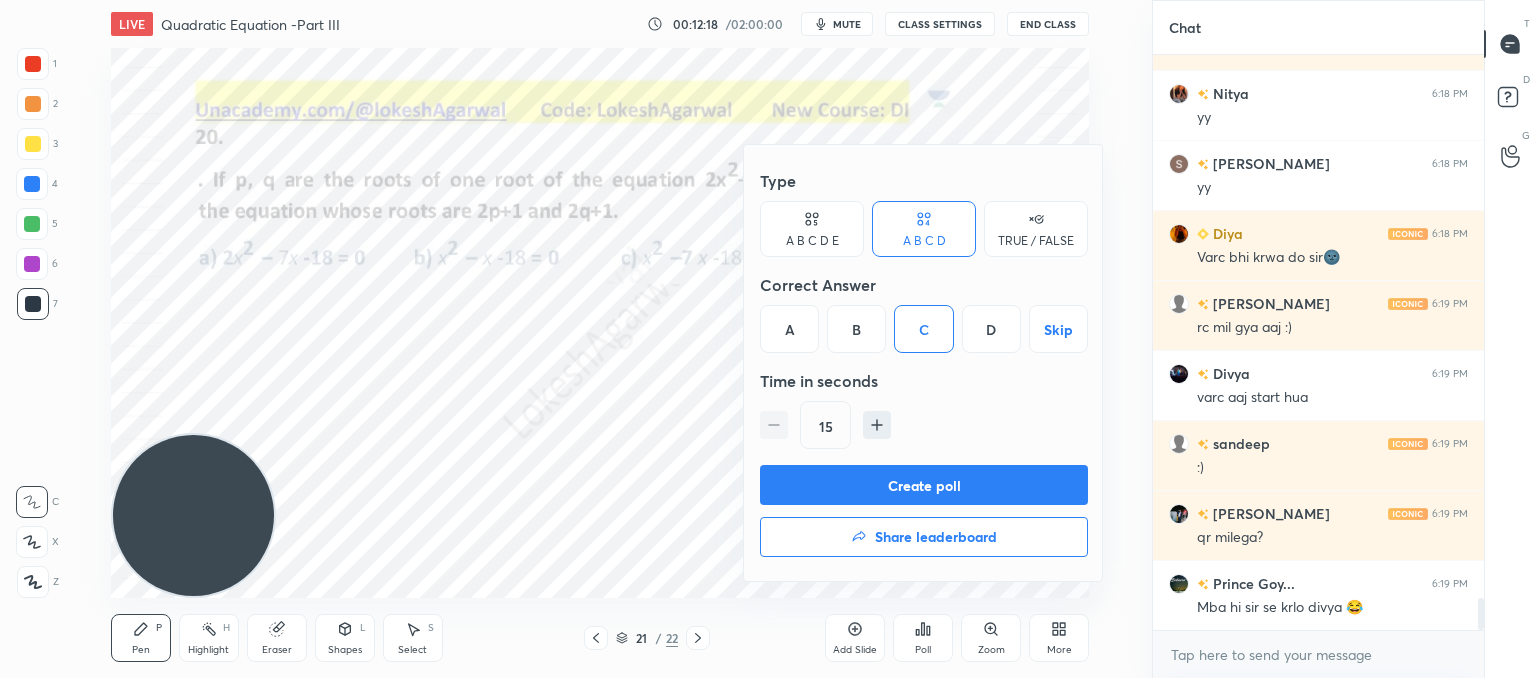 click on "Create poll" at bounding box center (924, 485) 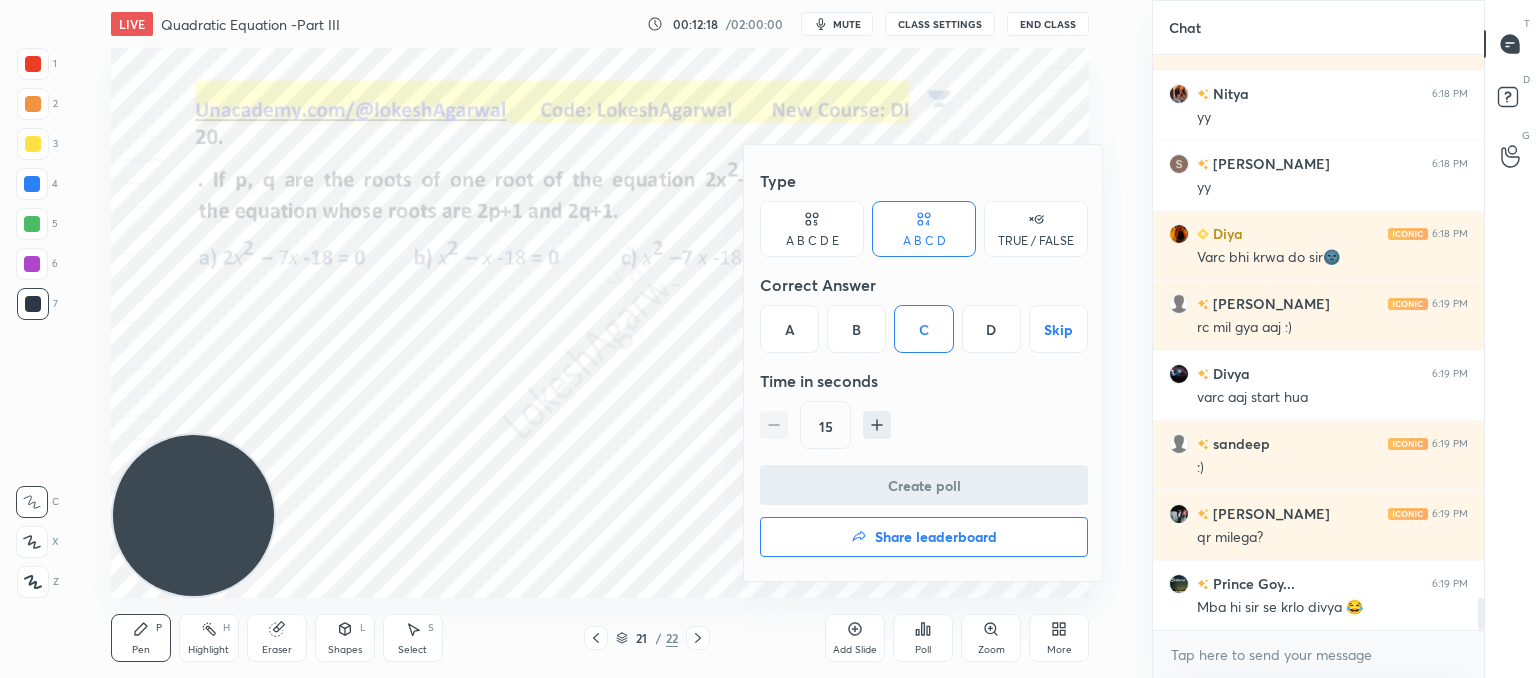 scroll, scrollTop: 537, scrollLeft: 325, axis: both 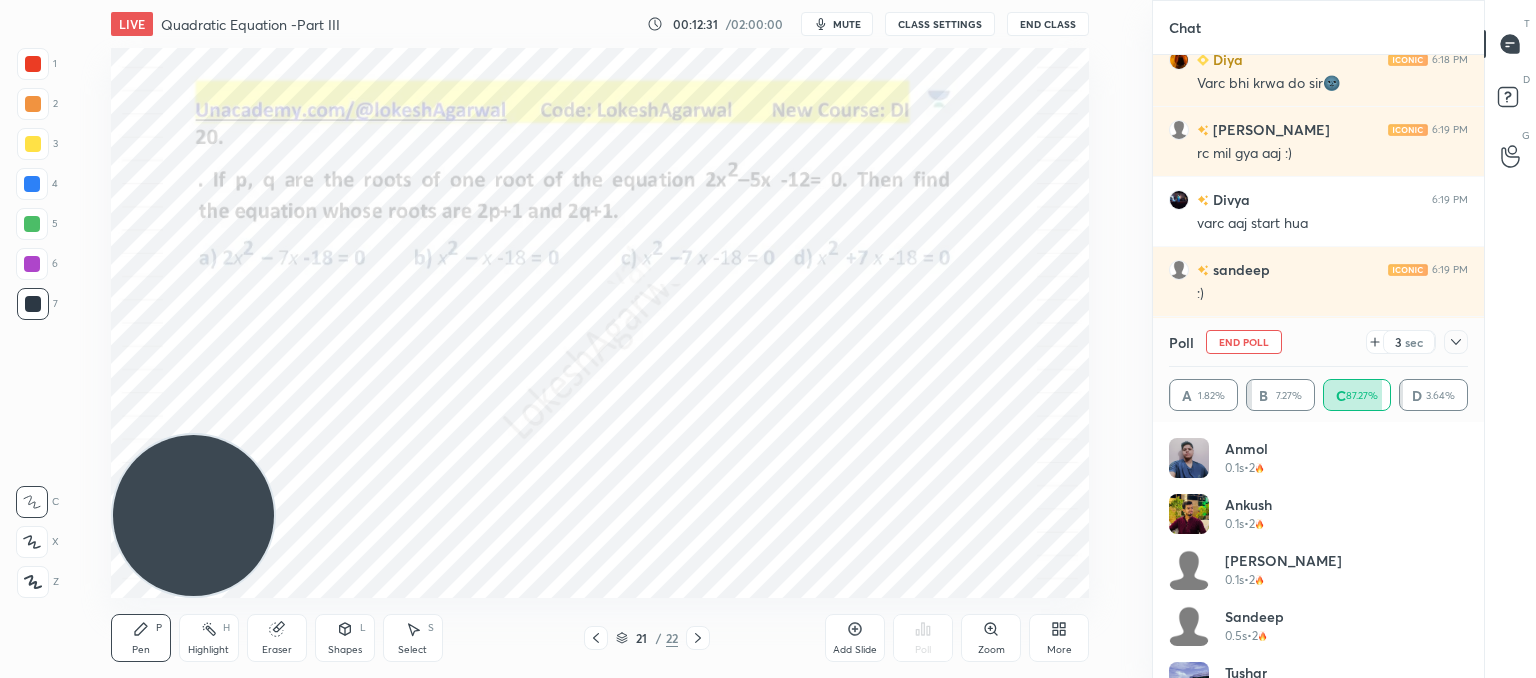 click 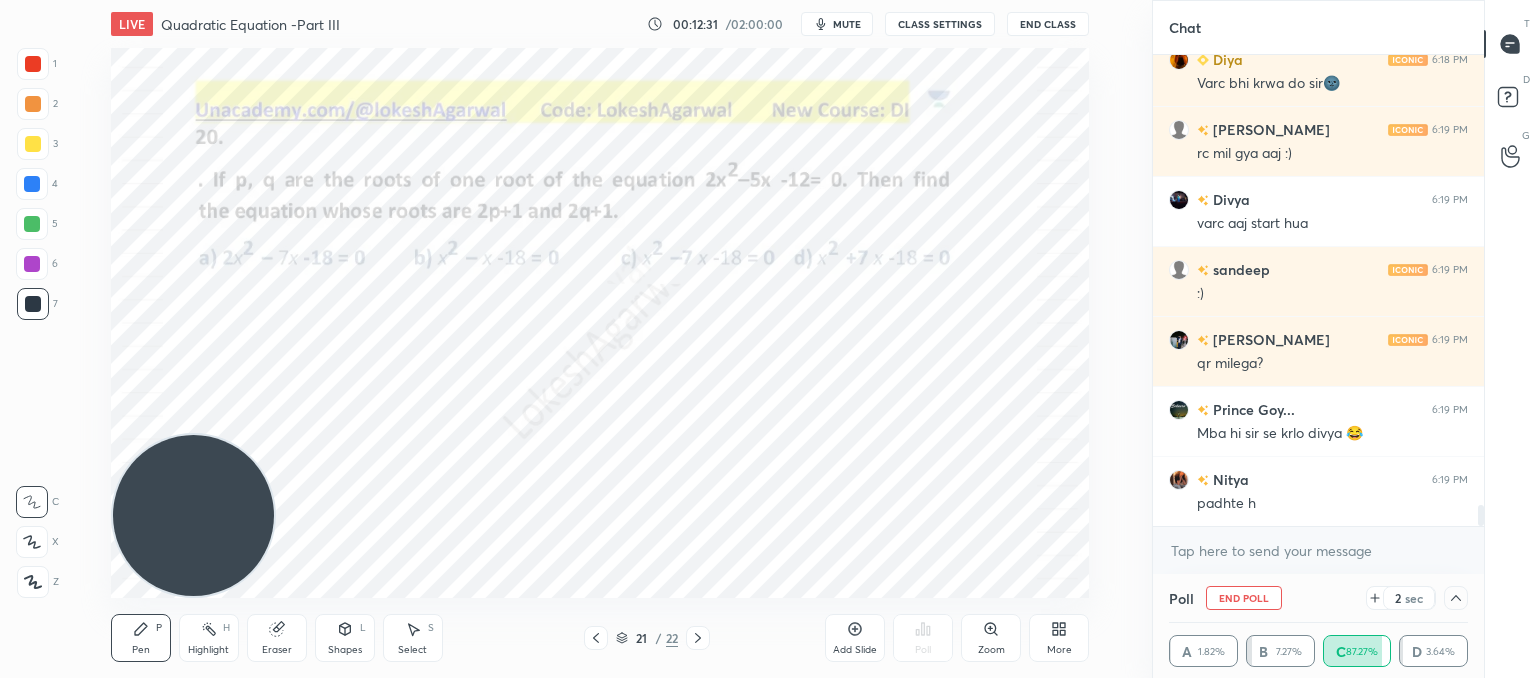 scroll, scrollTop: 4, scrollLeft: 293, axis: both 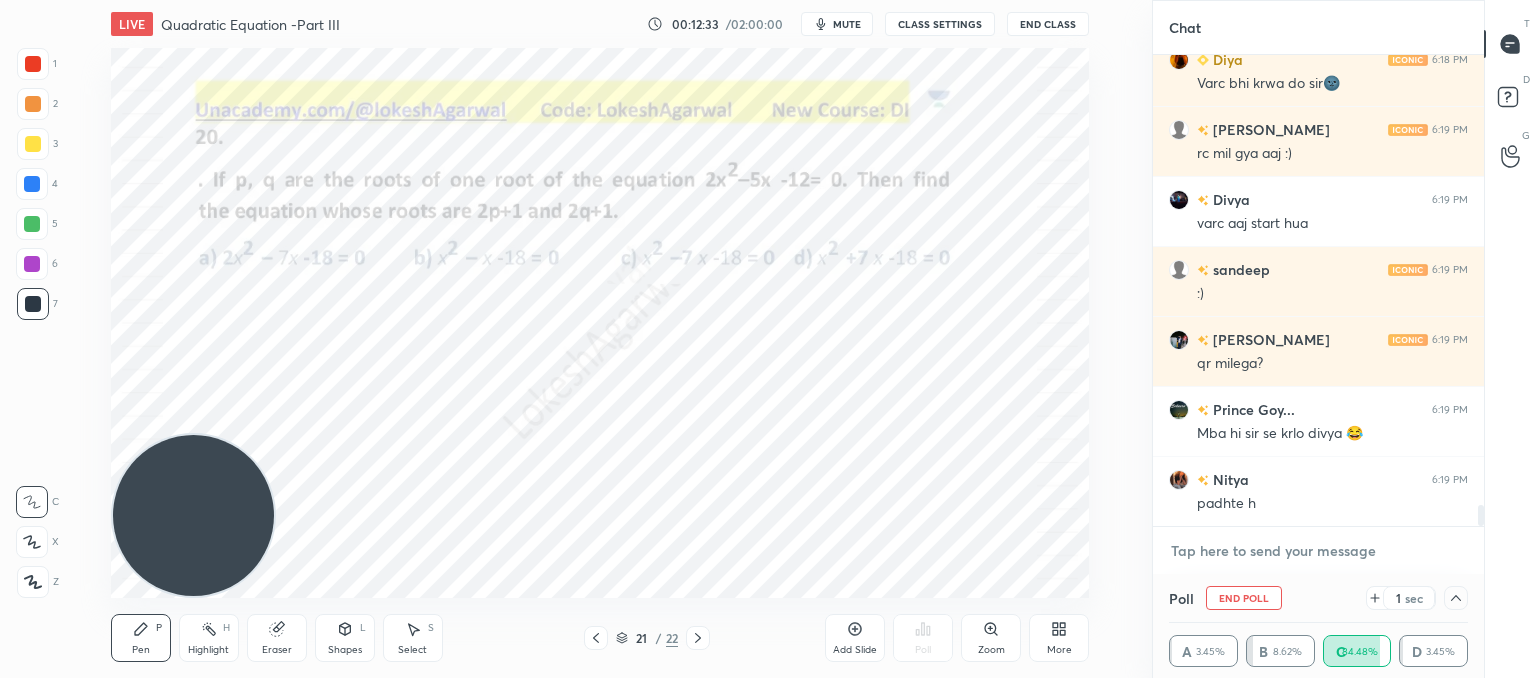 click at bounding box center (1318, 551) 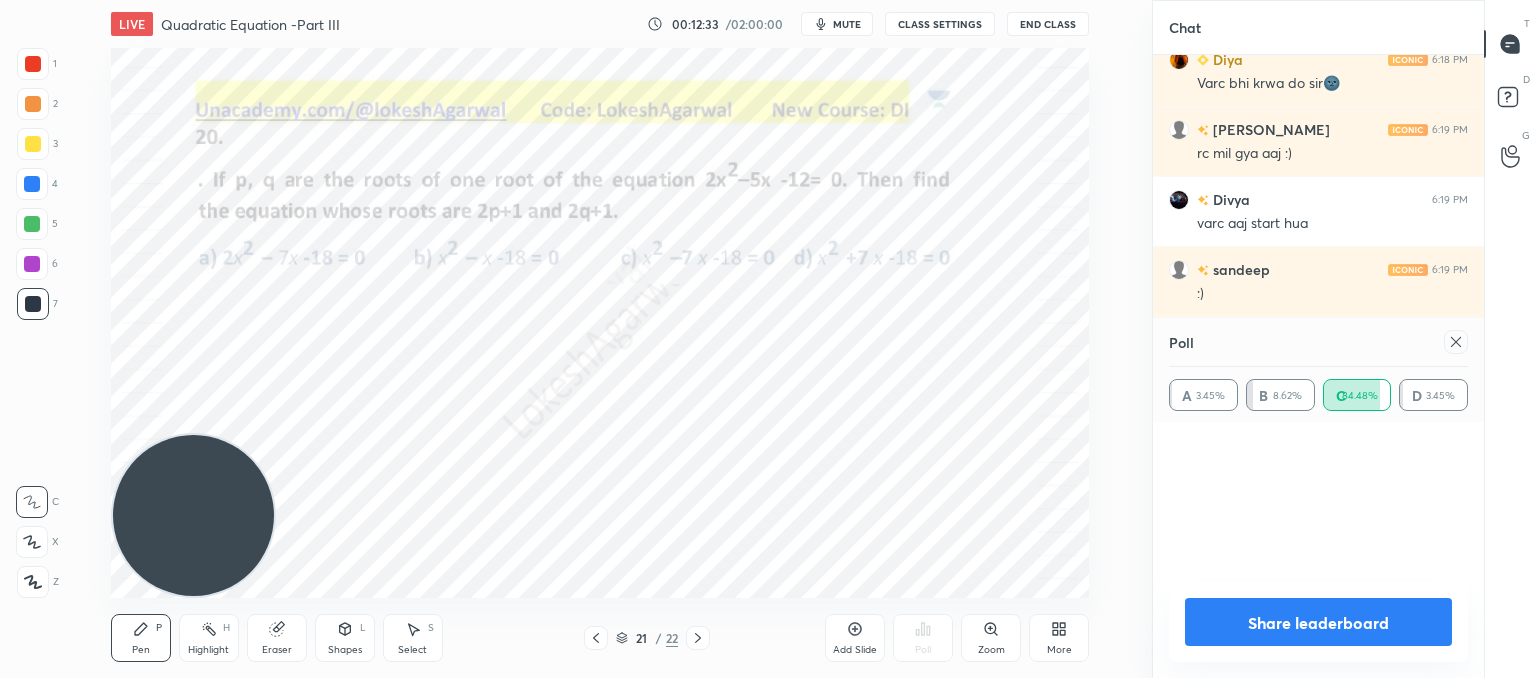 scroll, scrollTop: 6, scrollLeft: 6, axis: both 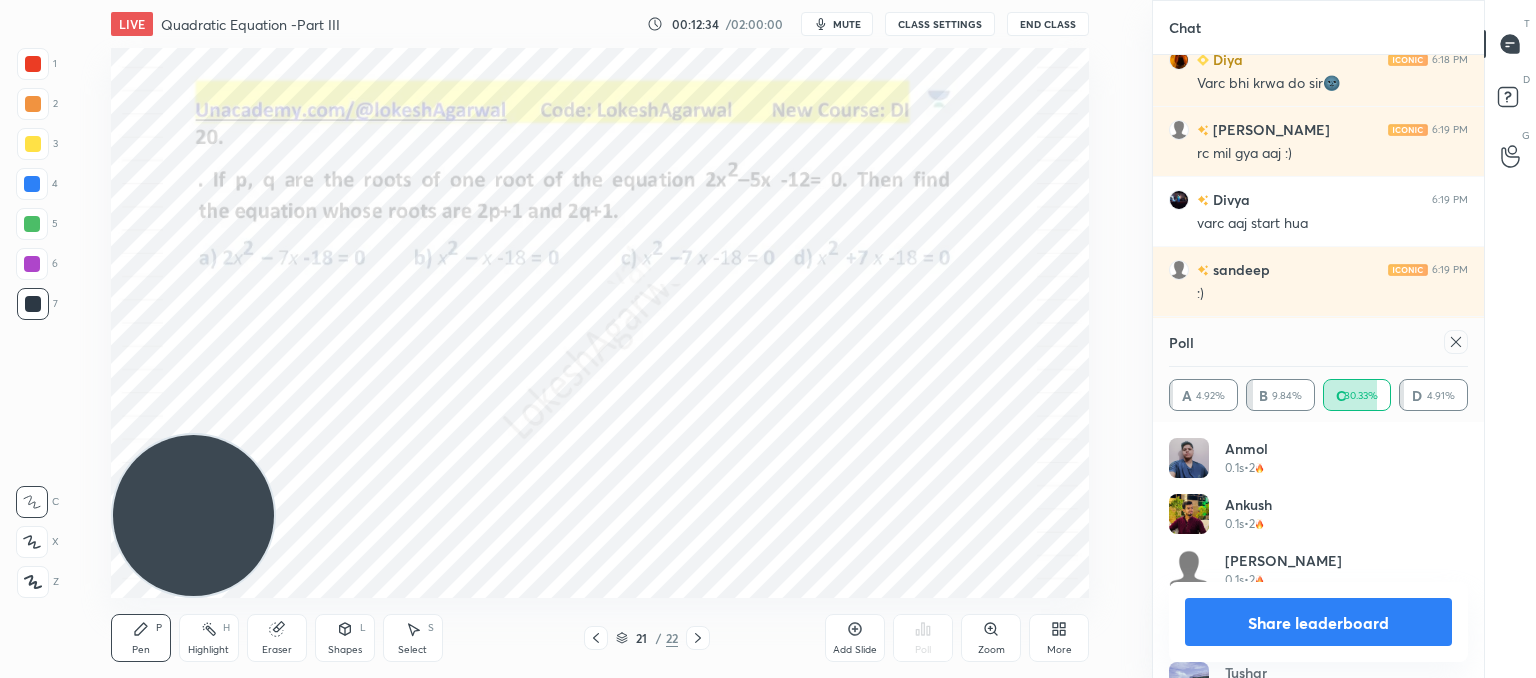click at bounding box center [1456, 342] 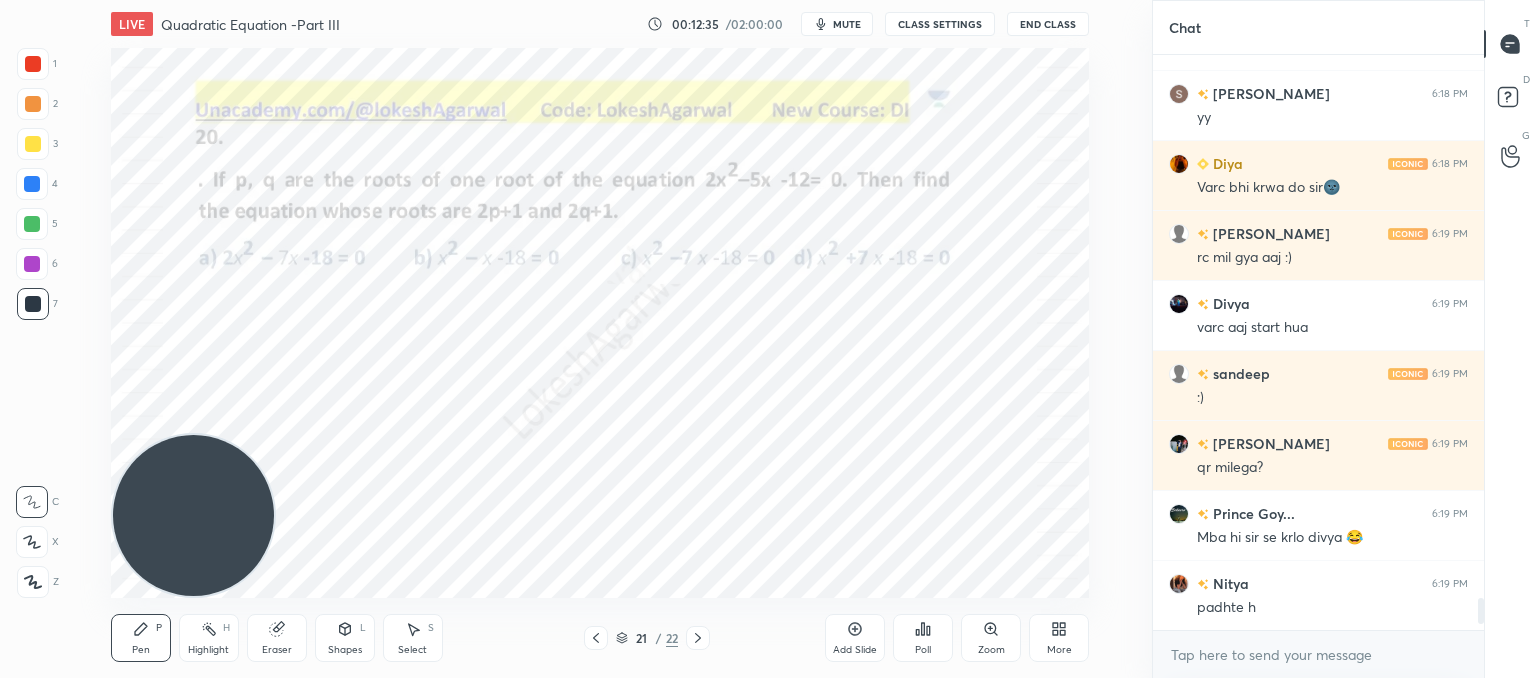 click 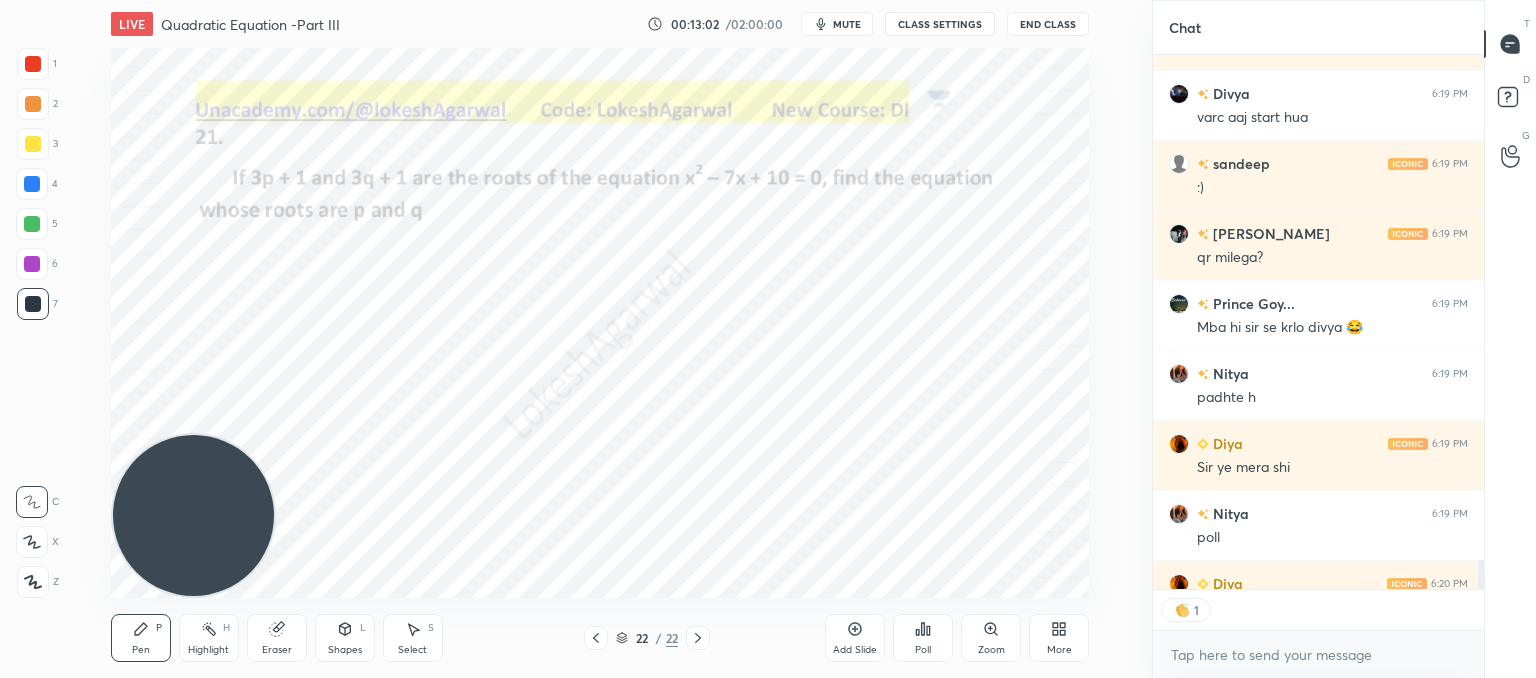 drag, startPoint x: 36, startPoint y: 581, endPoint x: 233, endPoint y: 526, distance: 204.53362 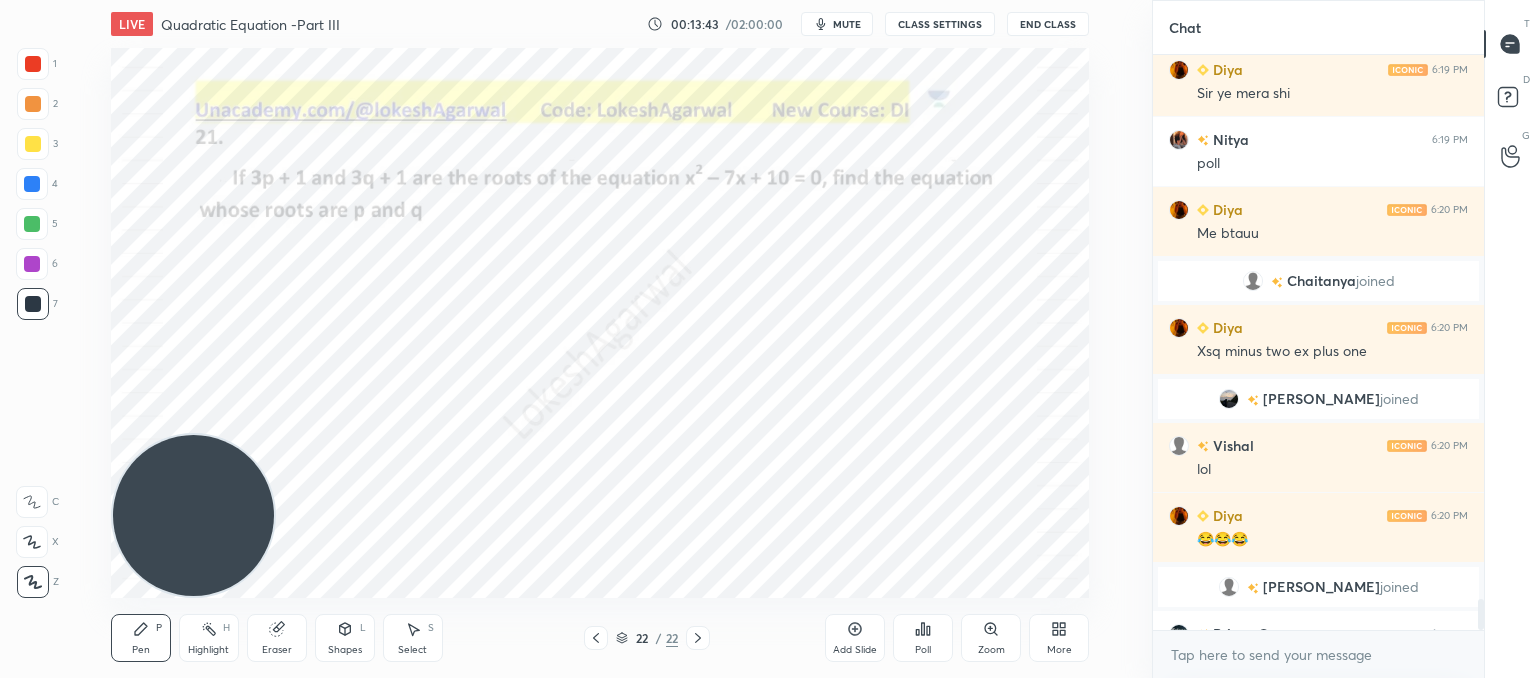 scroll, scrollTop: 10118, scrollLeft: 0, axis: vertical 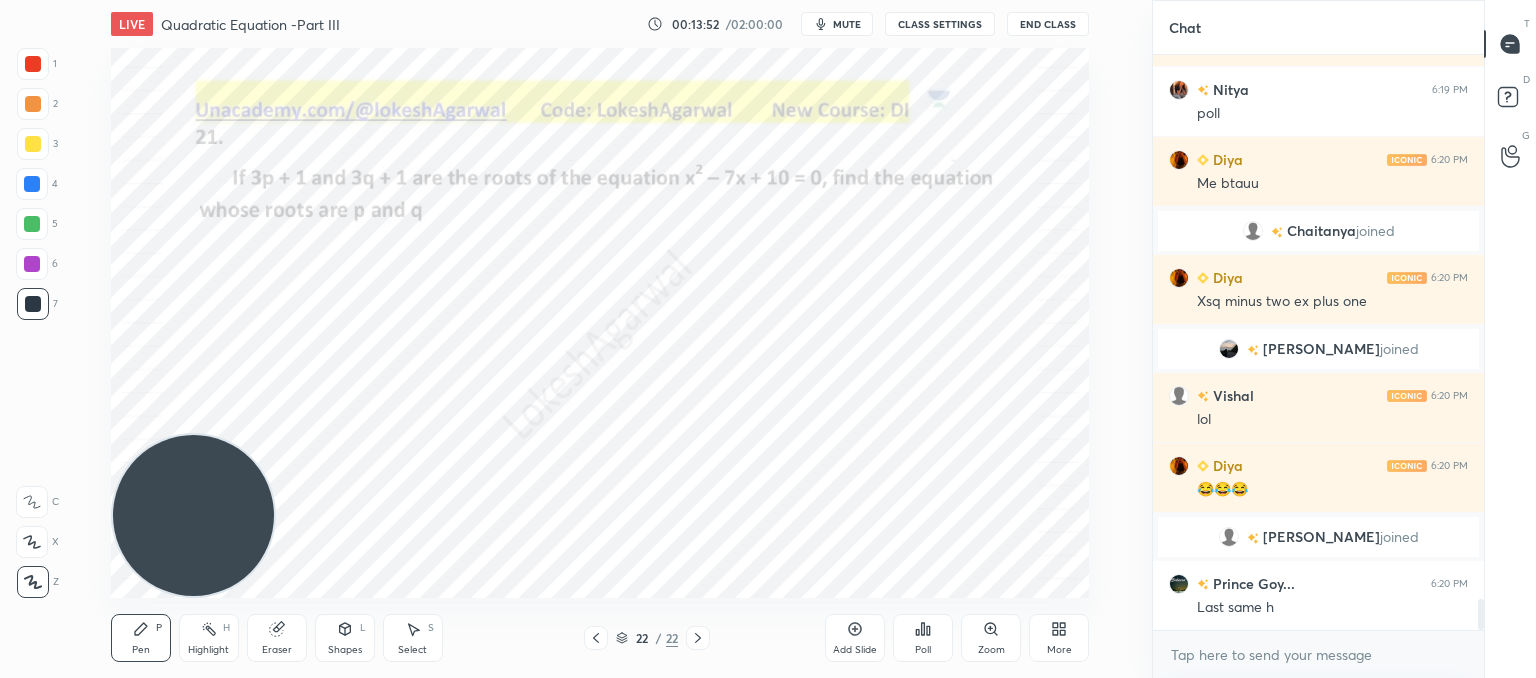 click on "Poll" at bounding box center (923, 638) 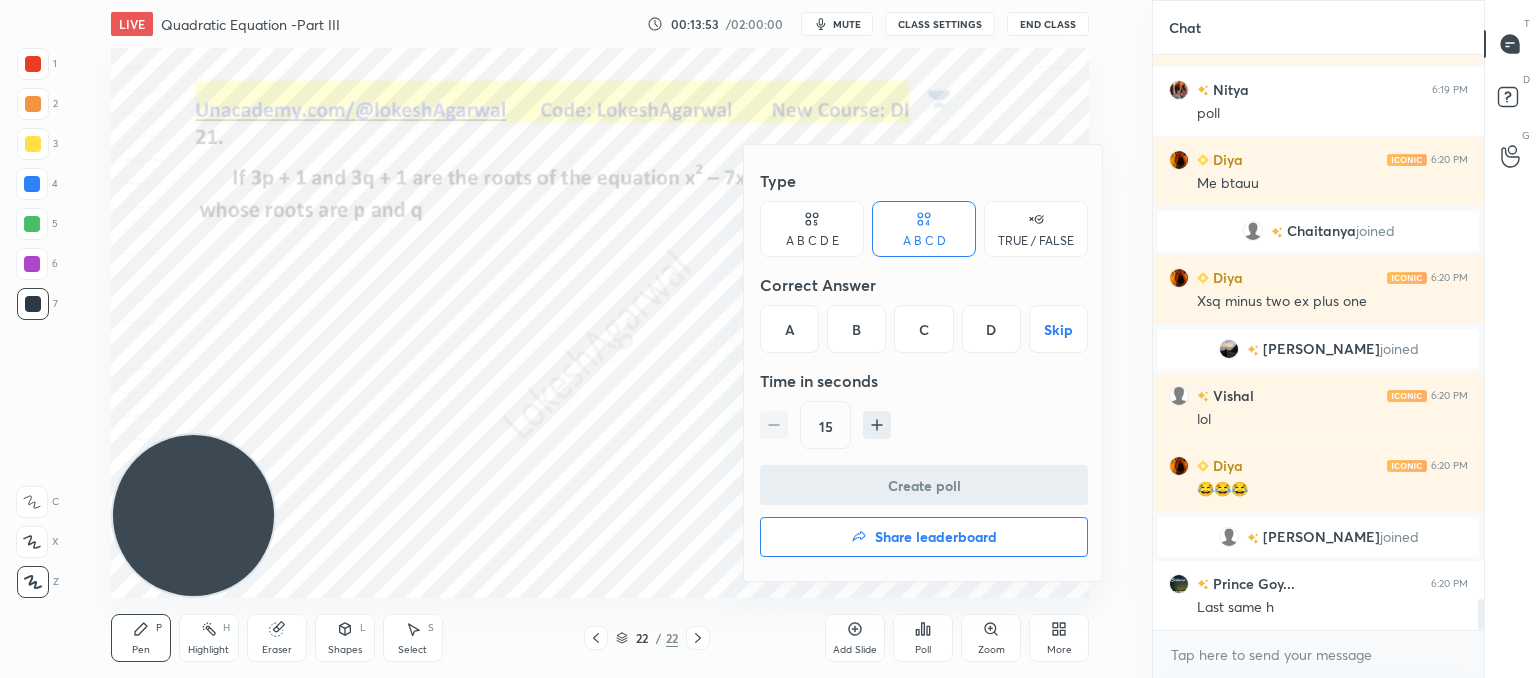 click 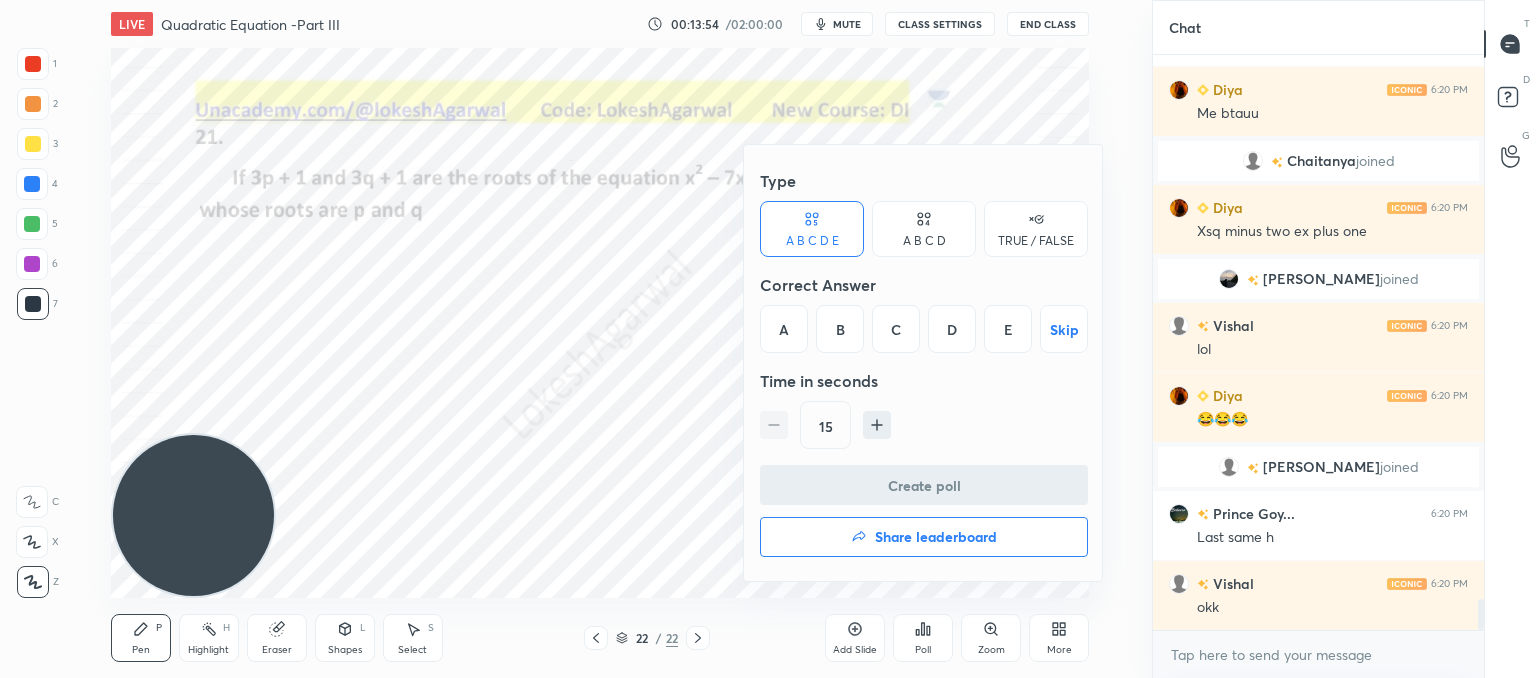 click on "D" at bounding box center [952, 329] 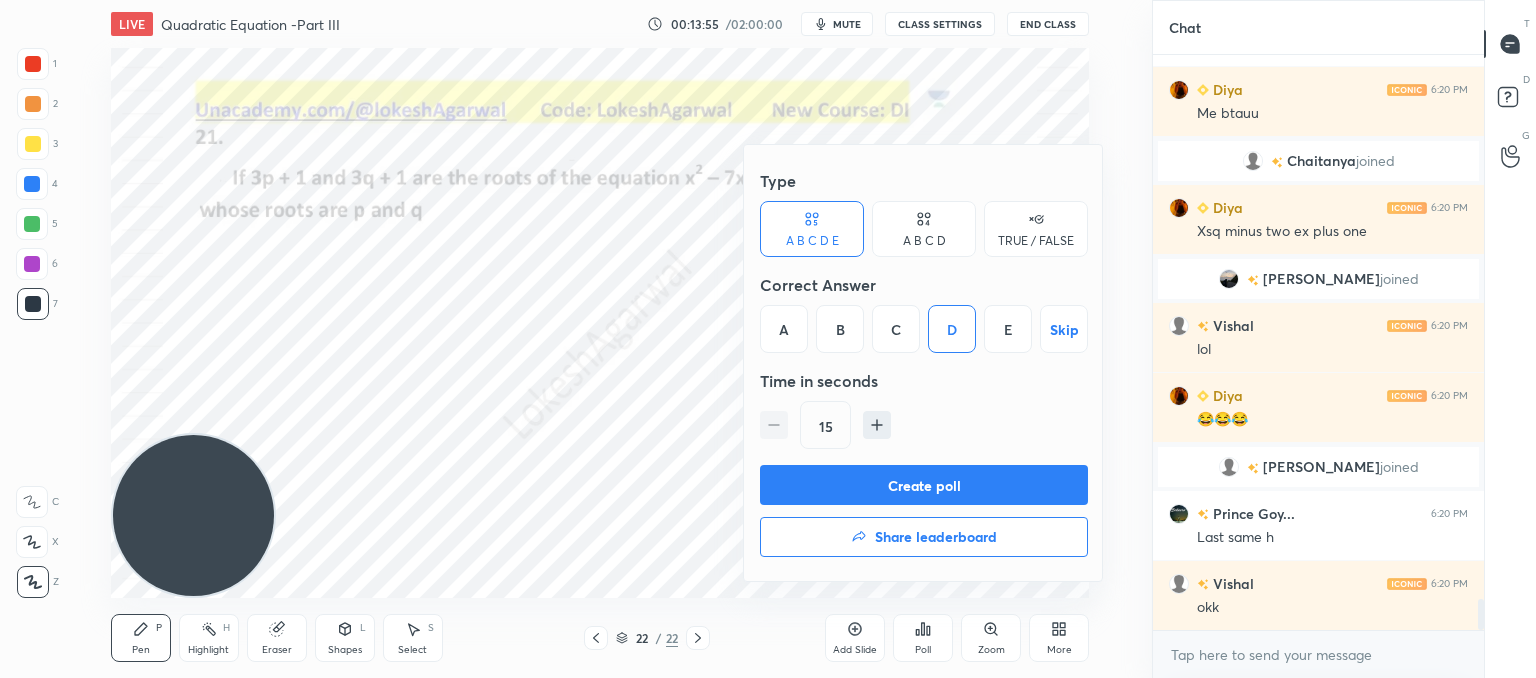 click on "Create poll" at bounding box center (924, 485) 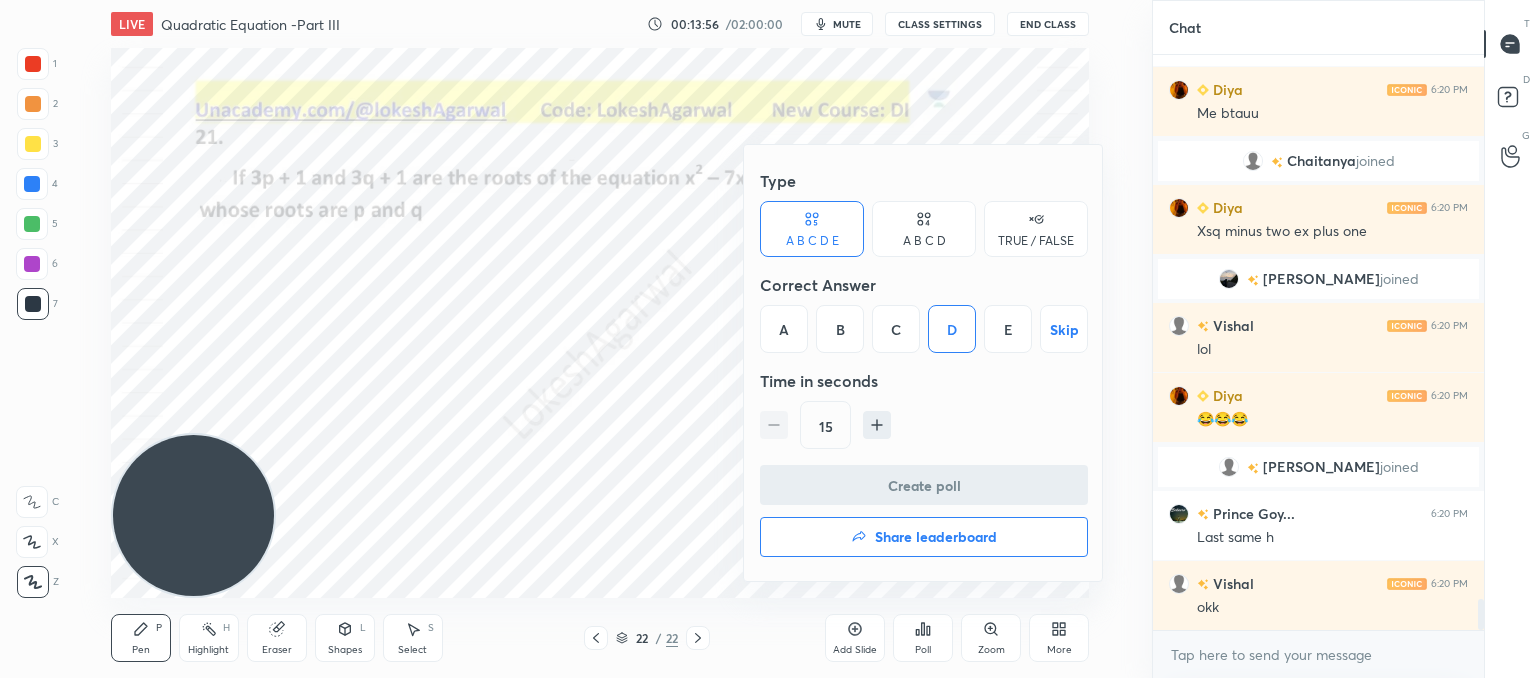 scroll, scrollTop: 528, scrollLeft: 325, axis: both 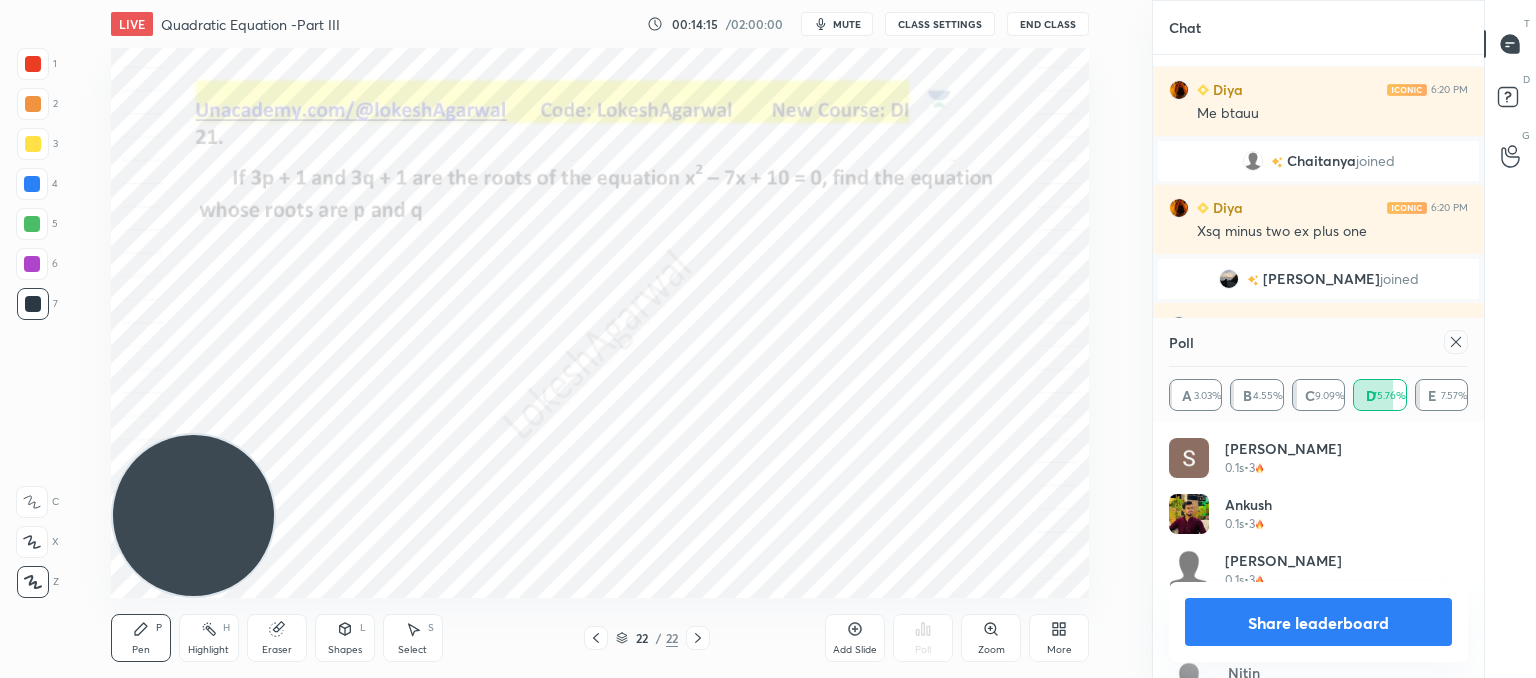 click on "Share leaderboard" at bounding box center [1318, 622] 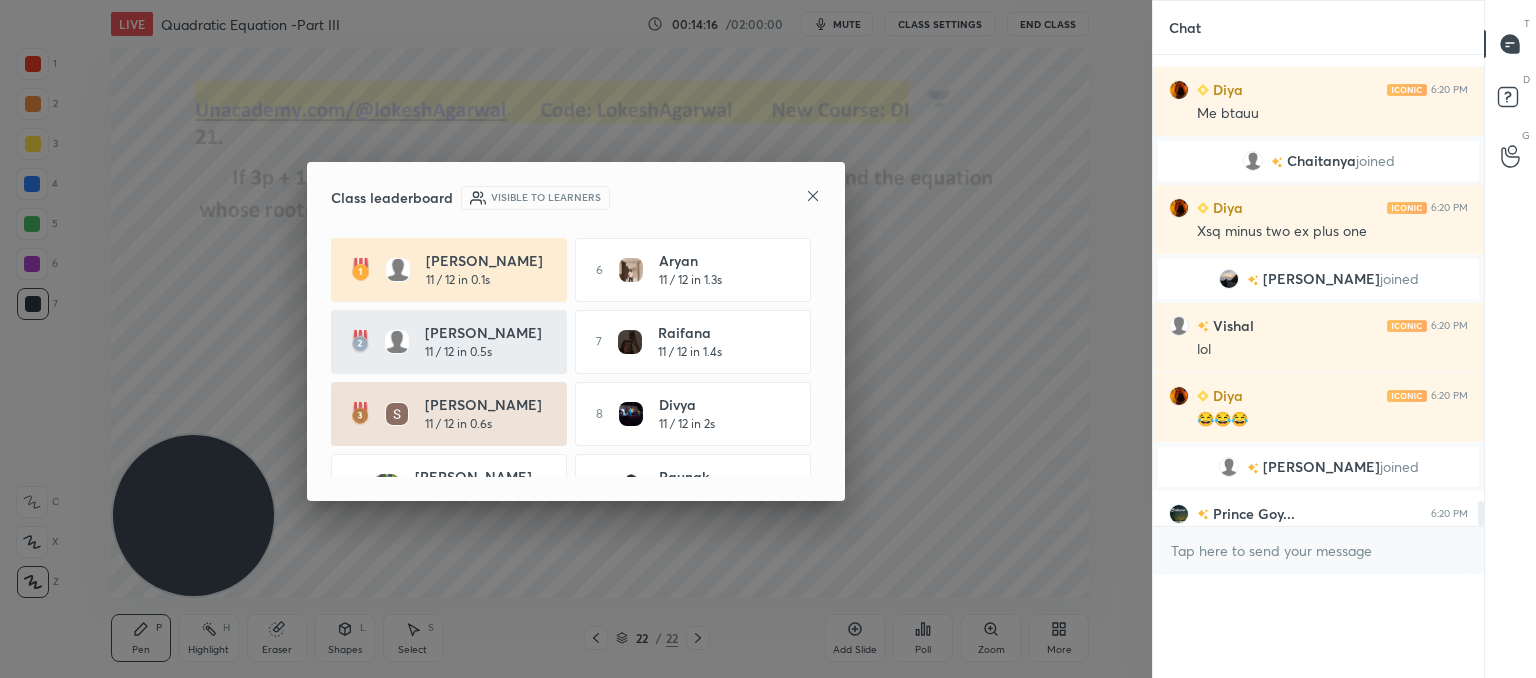 scroll, scrollTop: 89, scrollLeft: 293, axis: both 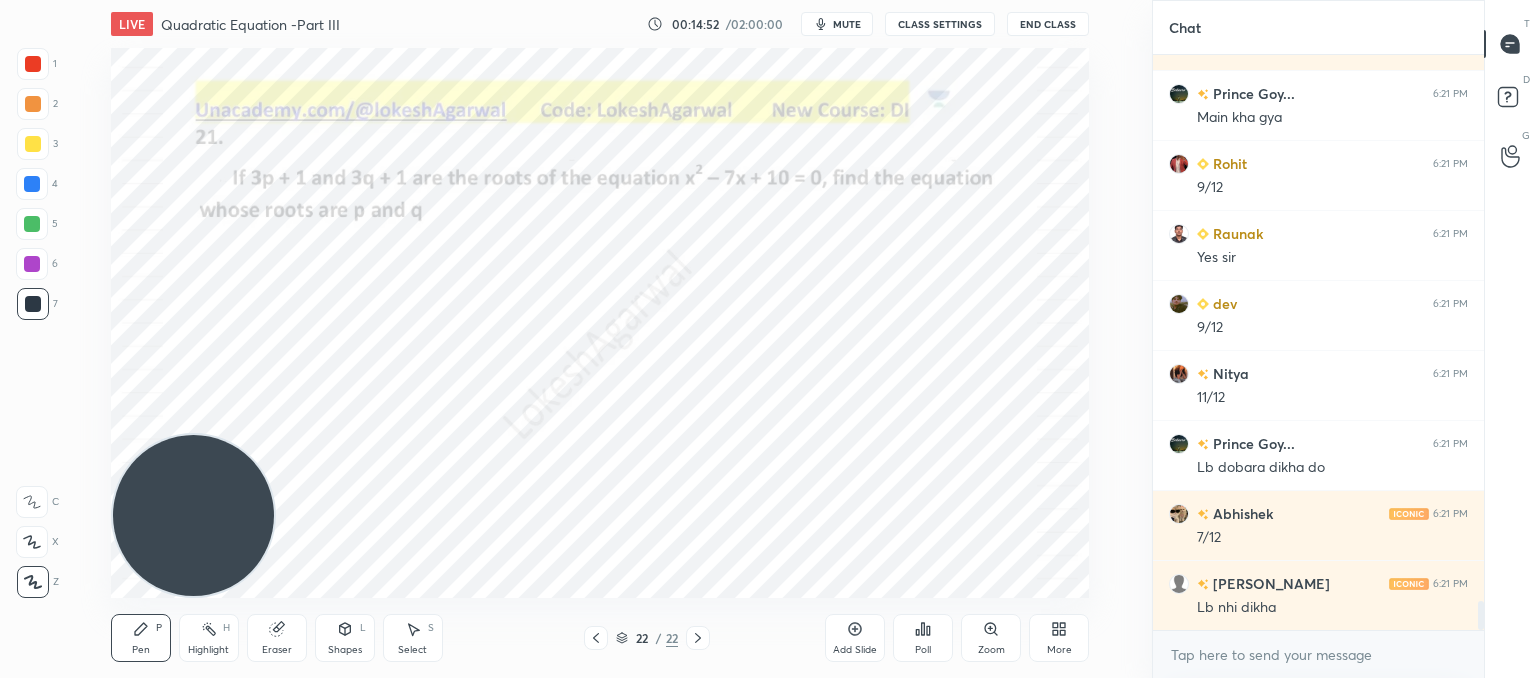 click on "Poll" at bounding box center (923, 638) 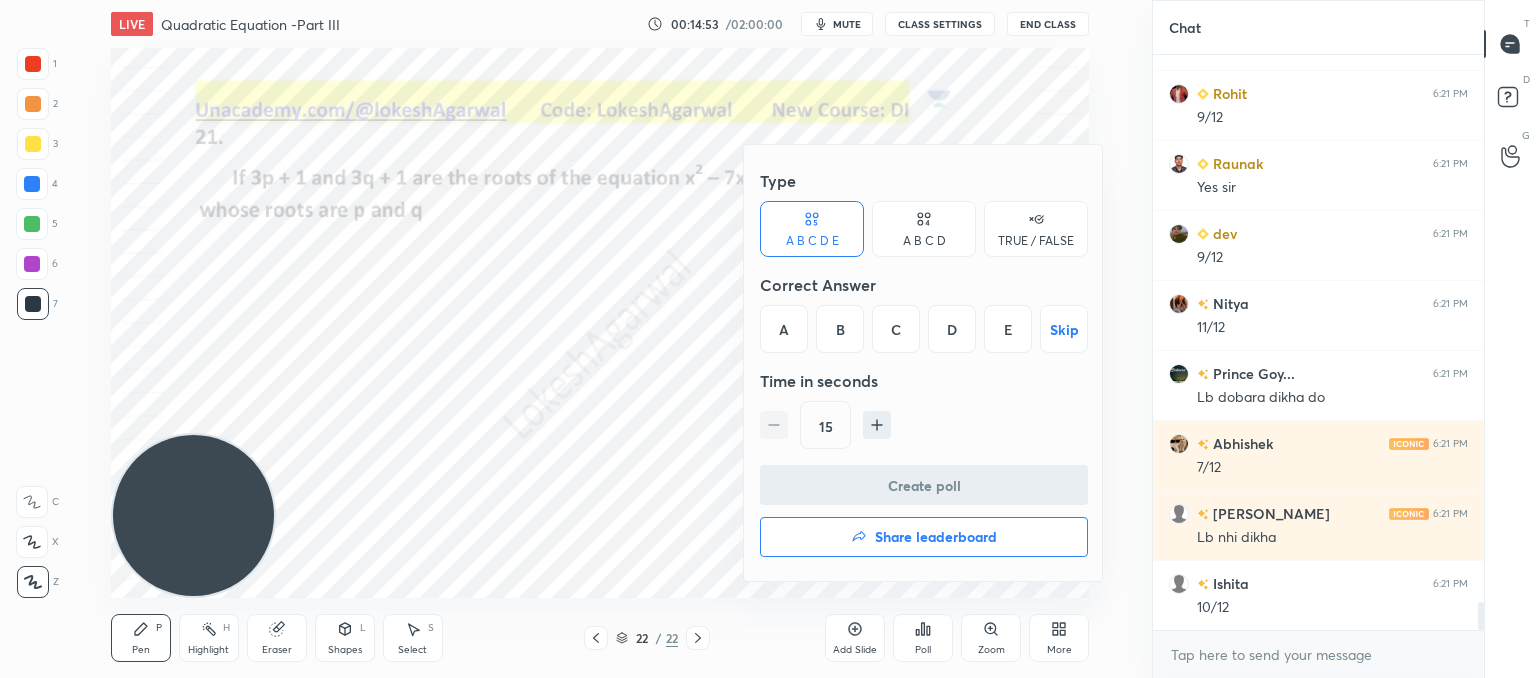 click on "Share leaderboard" at bounding box center (936, 537) 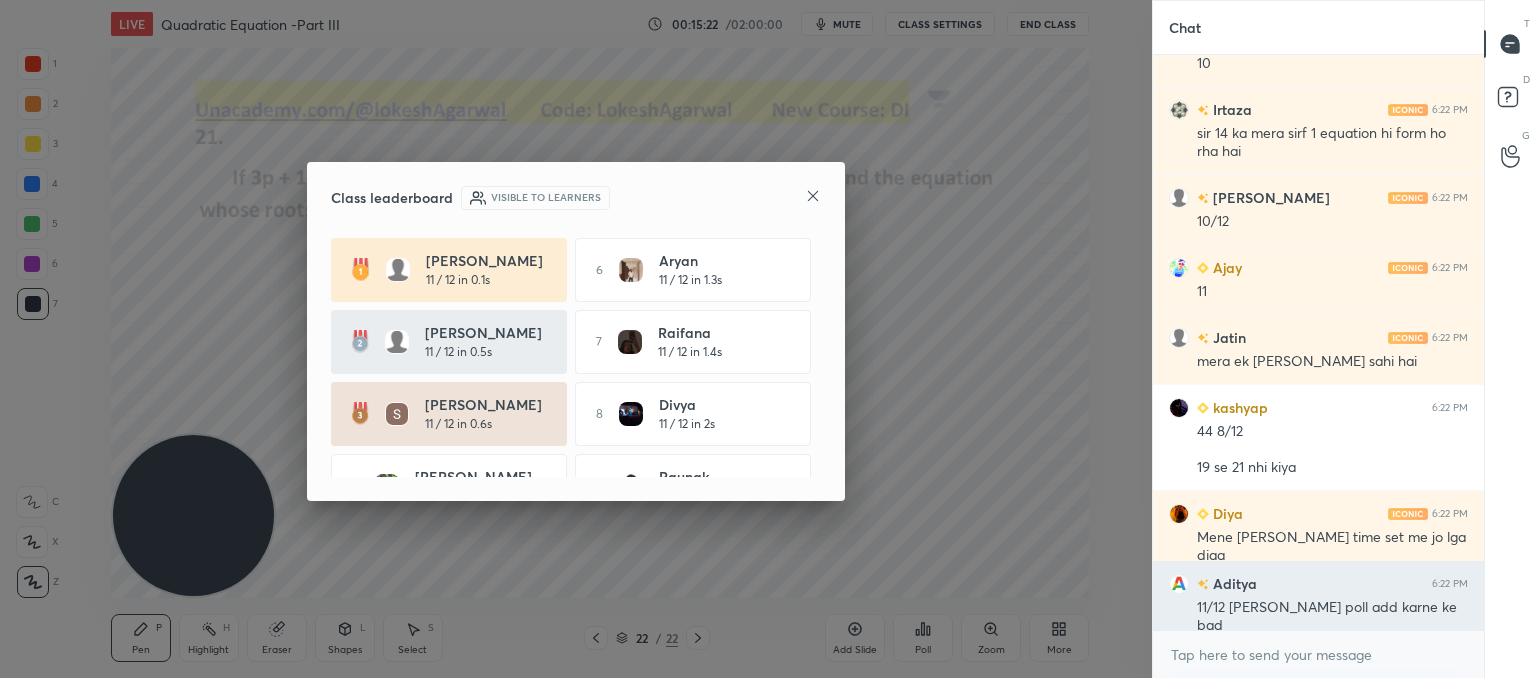 scroll, scrollTop: 12342, scrollLeft: 0, axis: vertical 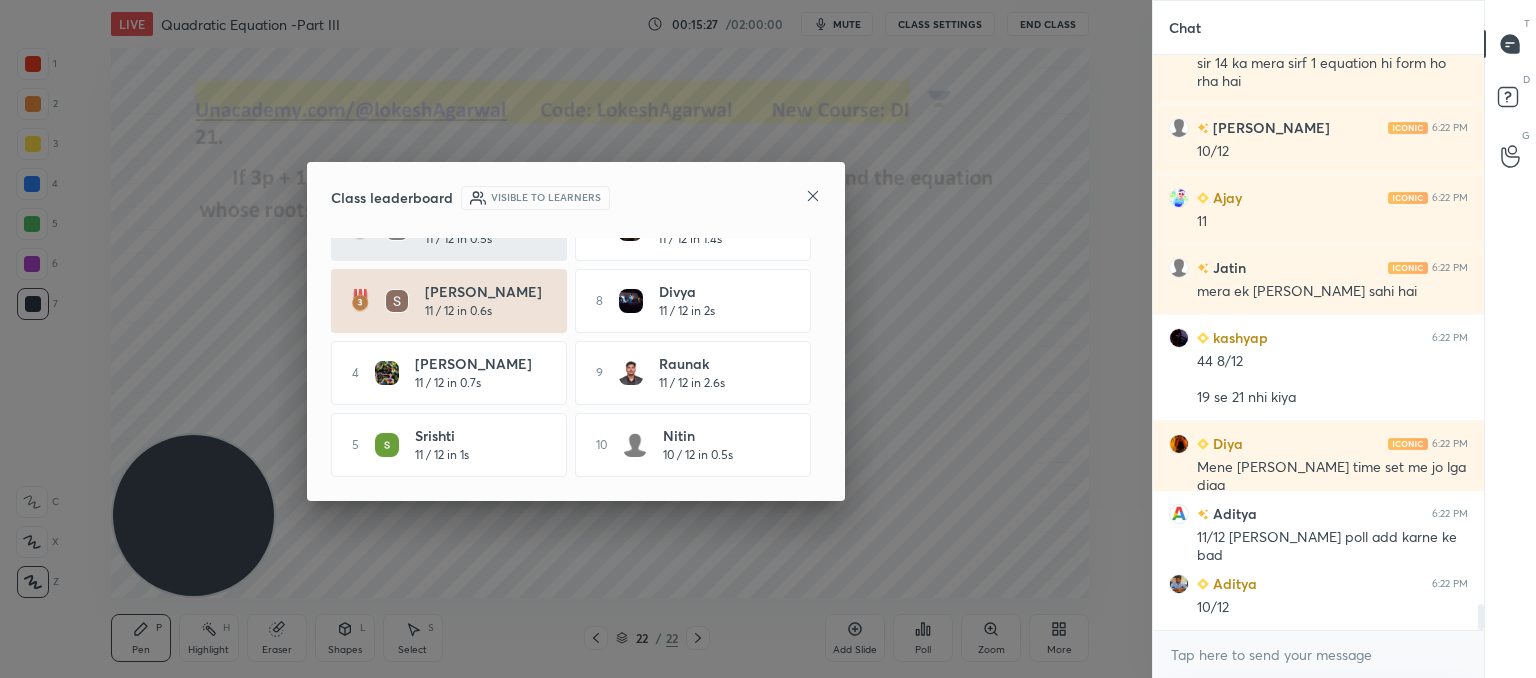 click 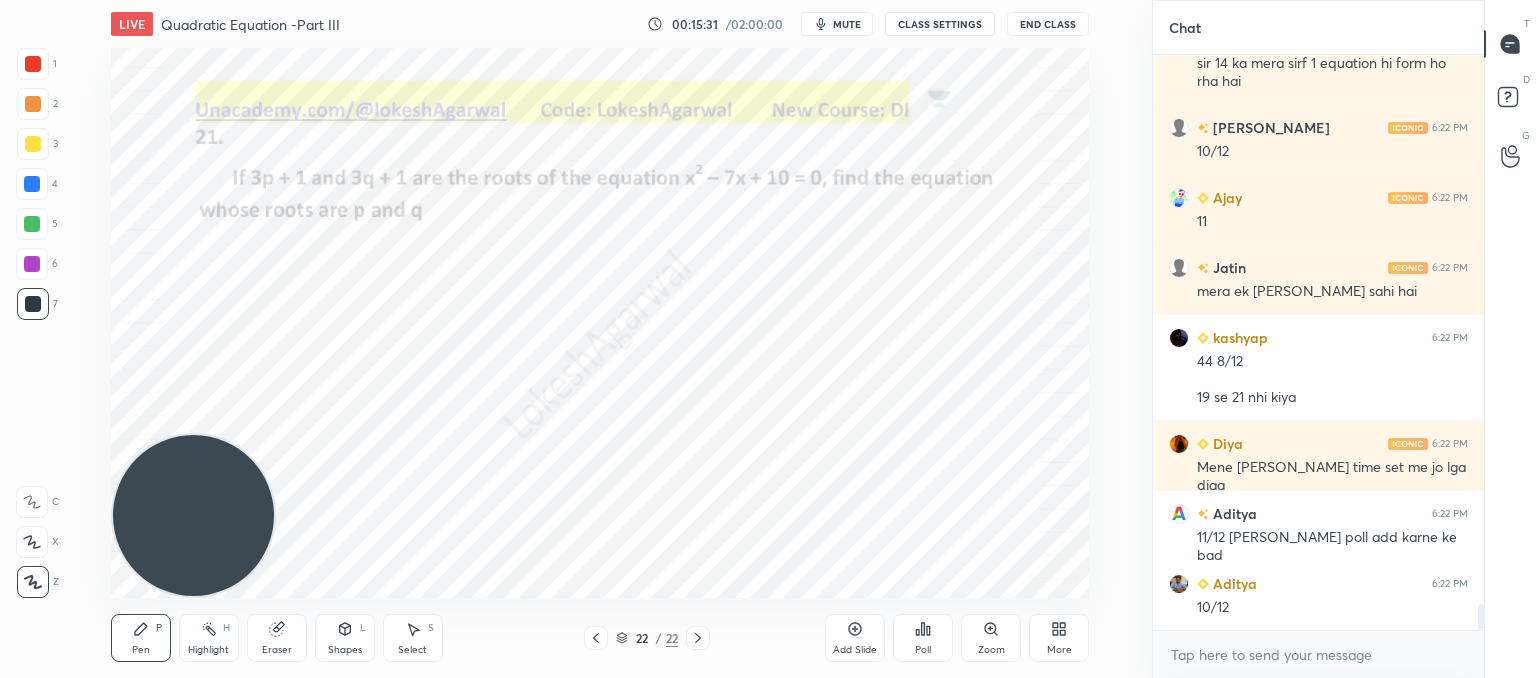 click at bounding box center [596, 638] 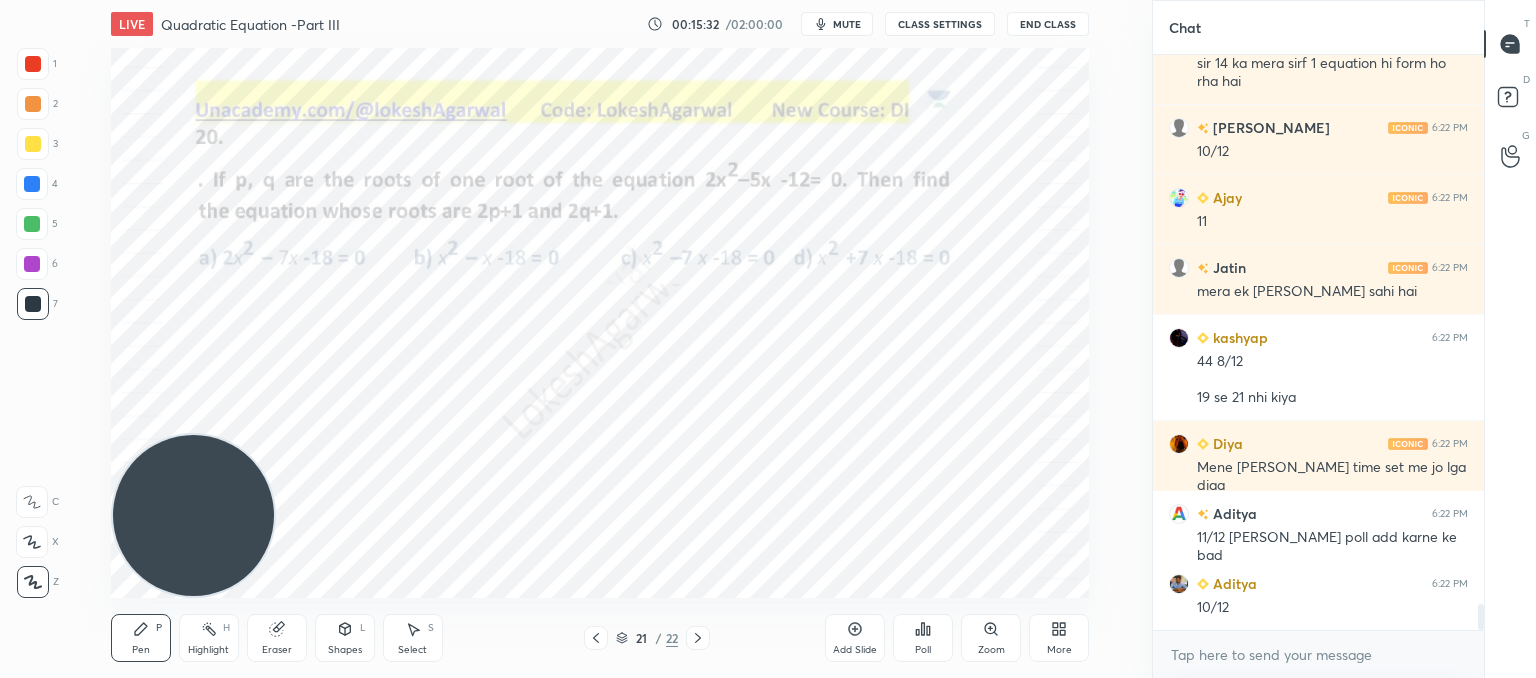 click at bounding box center (596, 638) 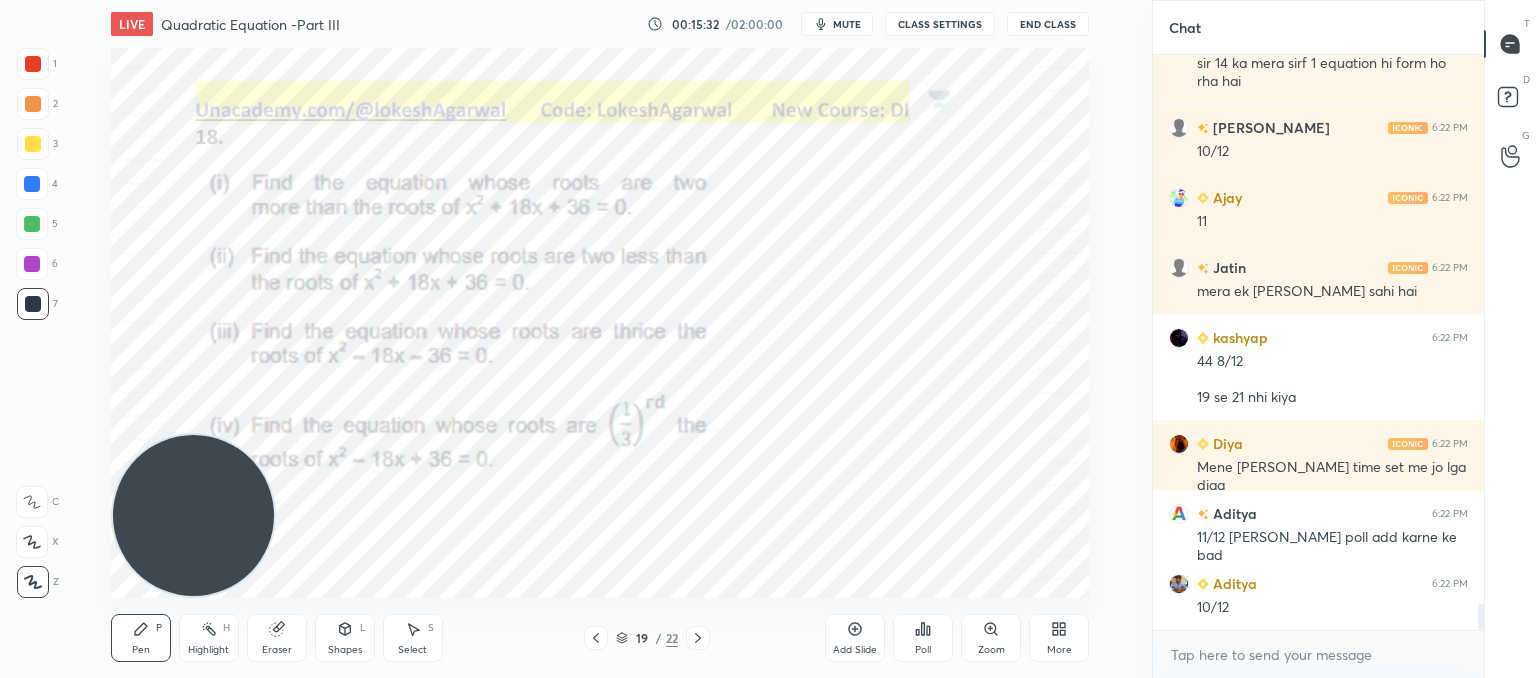 click at bounding box center (596, 638) 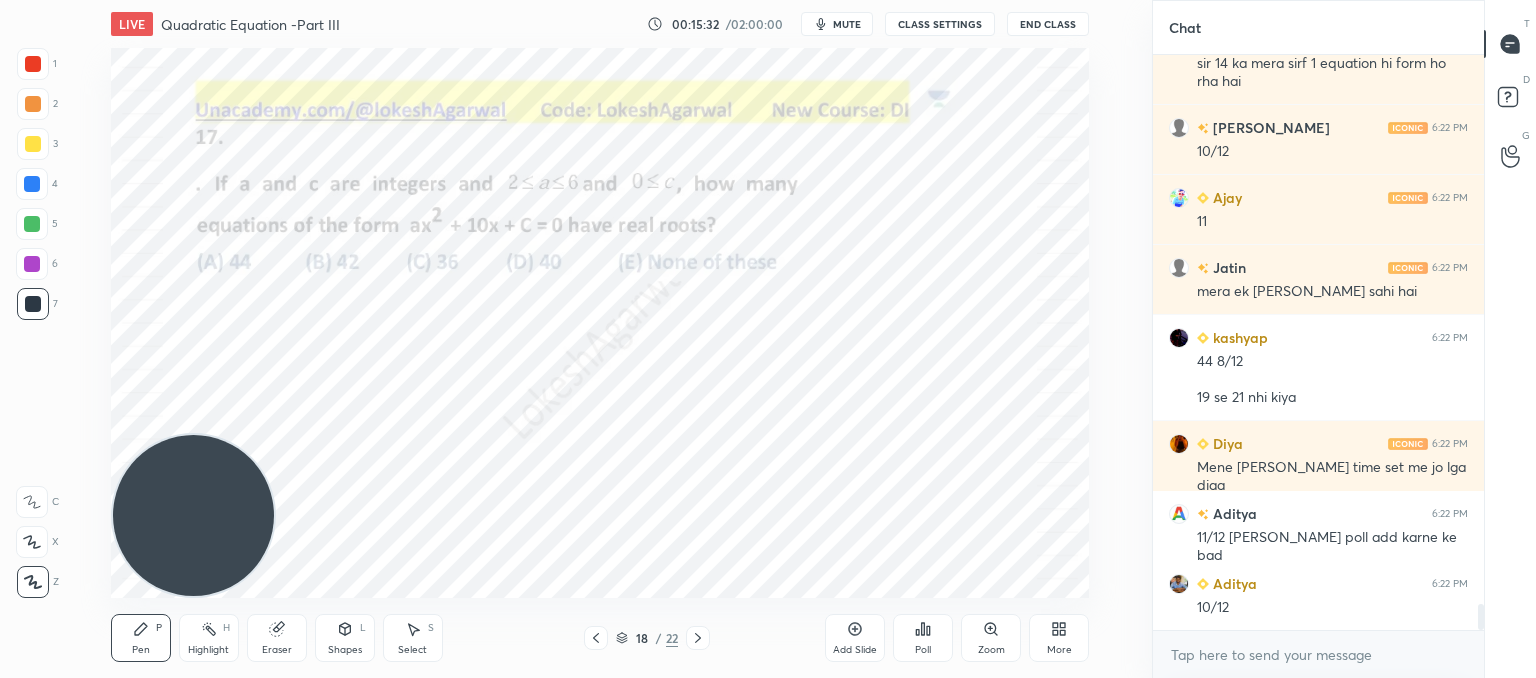 click at bounding box center (596, 638) 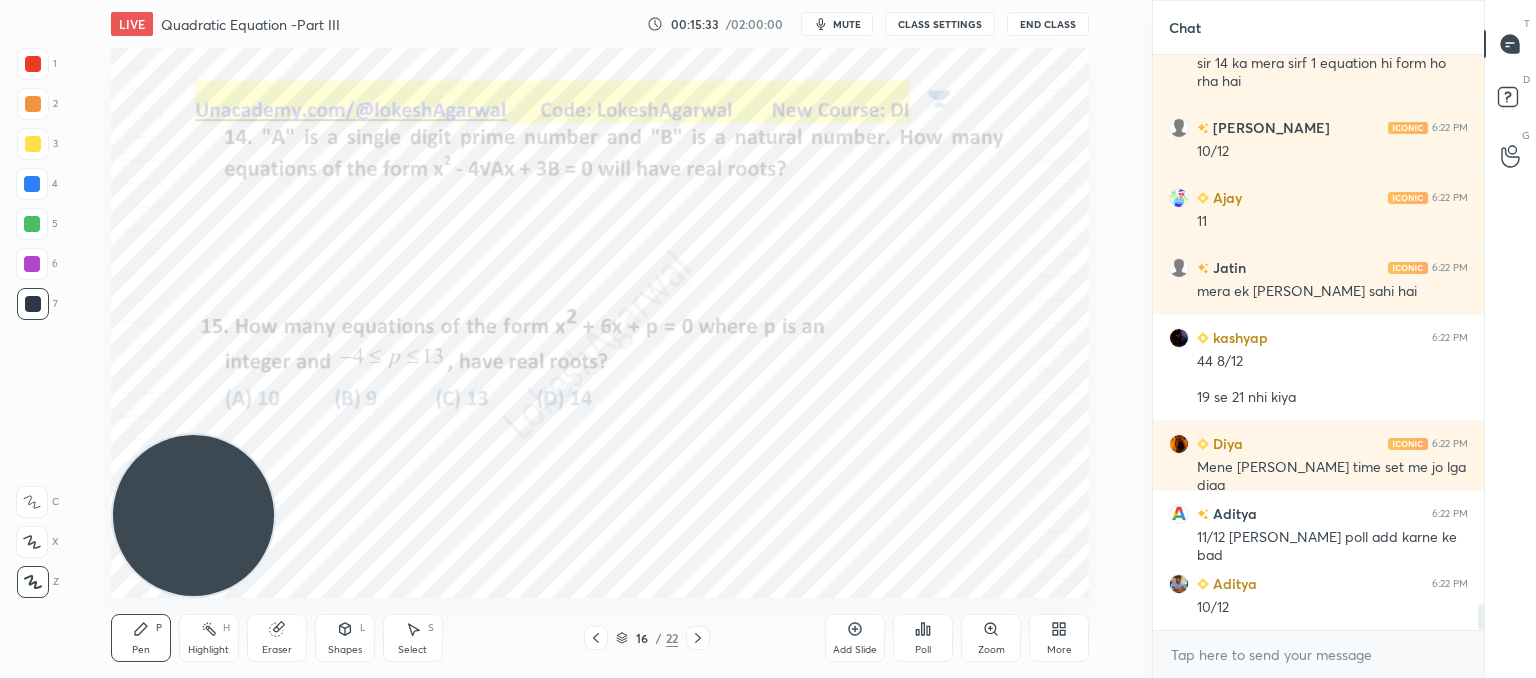 click at bounding box center (596, 638) 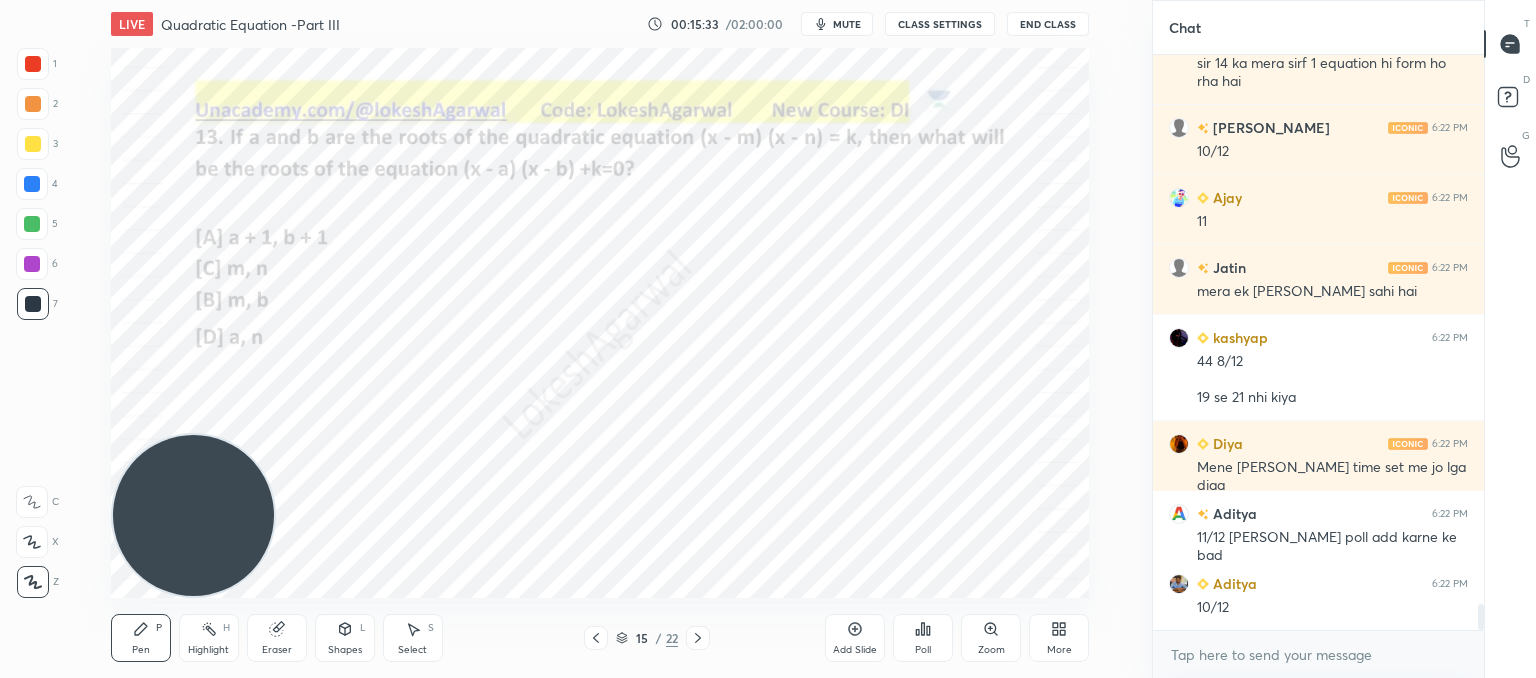 click at bounding box center [596, 638] 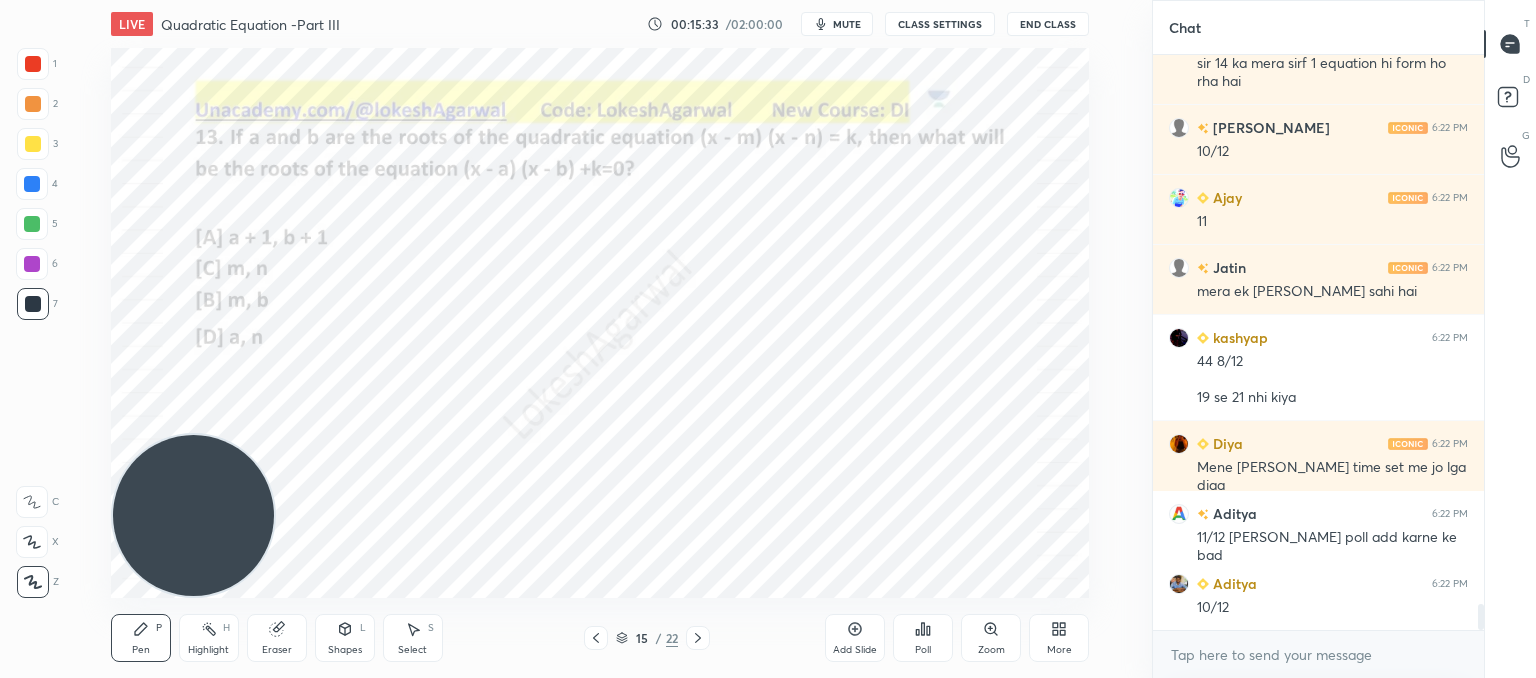 scroll, scrollTop: 12412, scrollLeft: 0, axis: vertical 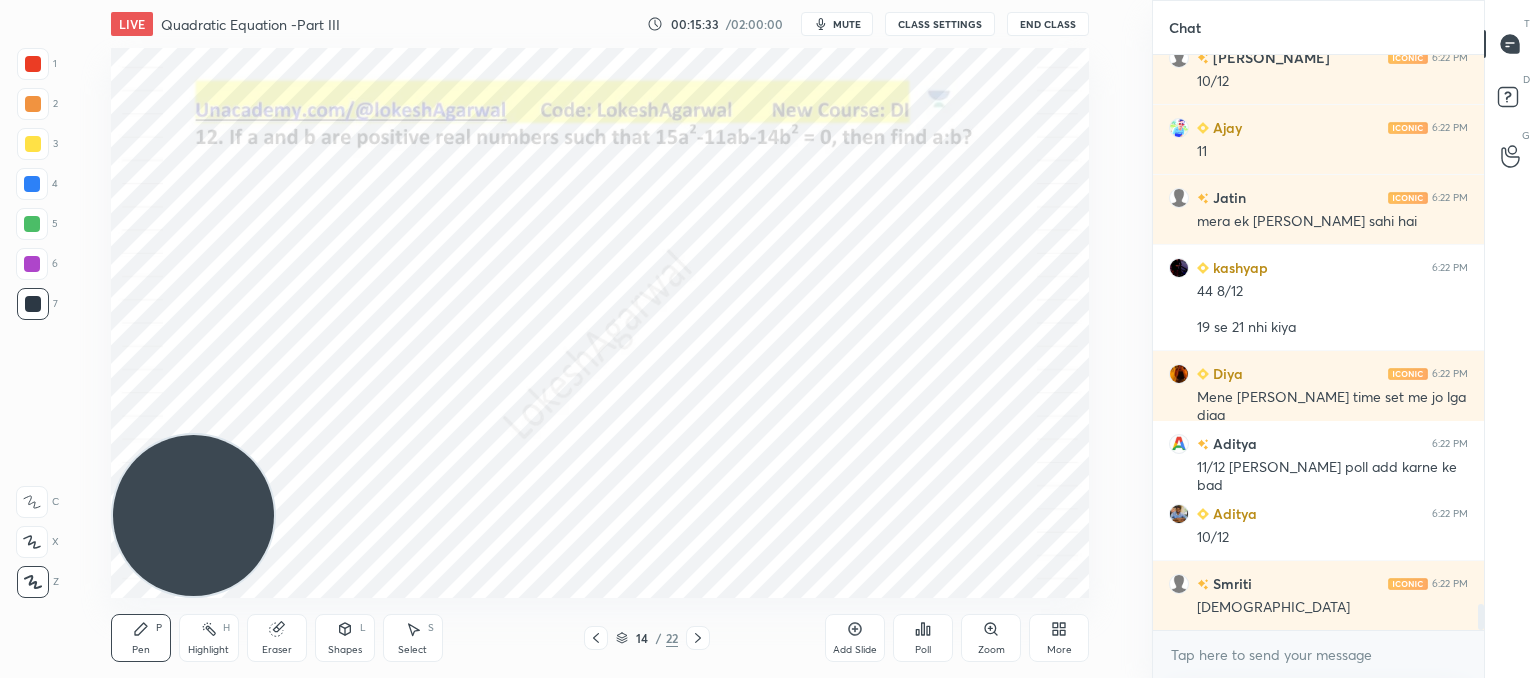 click at bounding box center [596, 638] 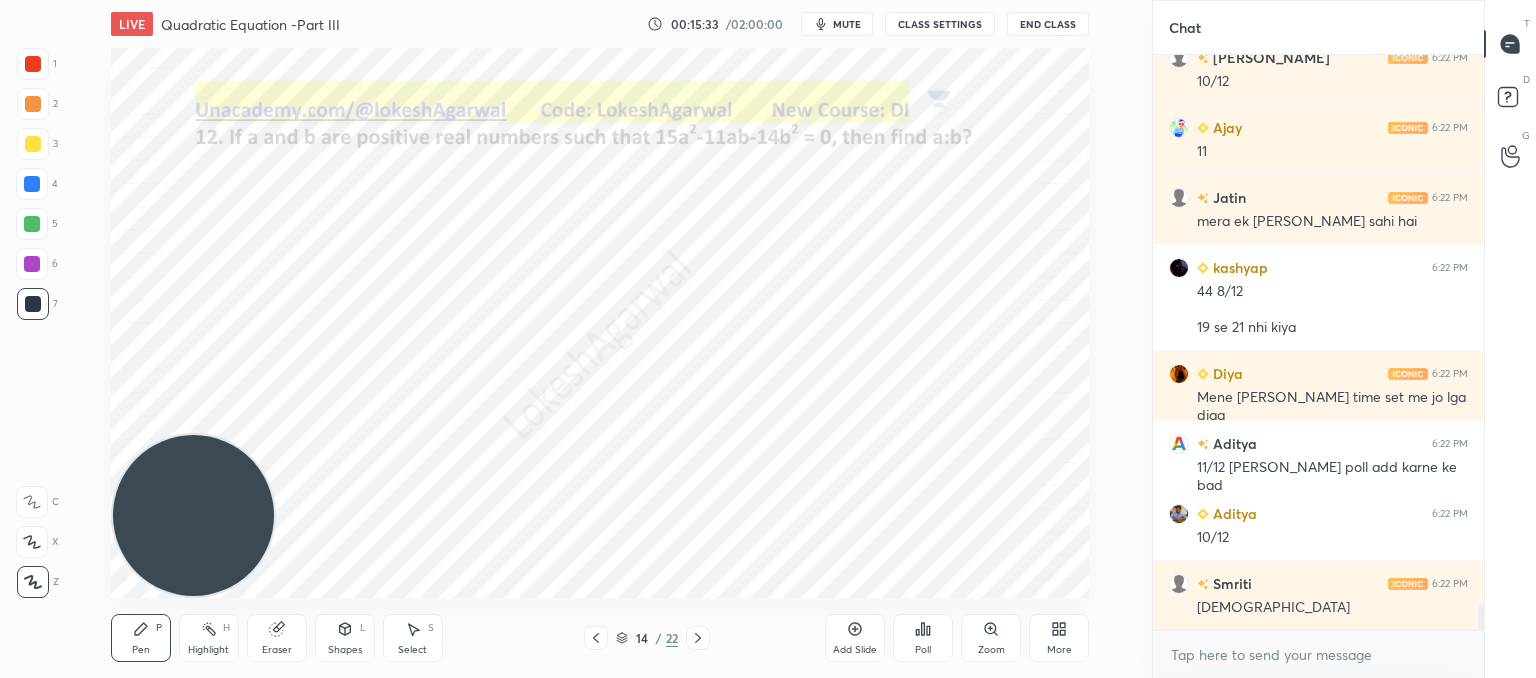 click at bounding box center [596, 638] 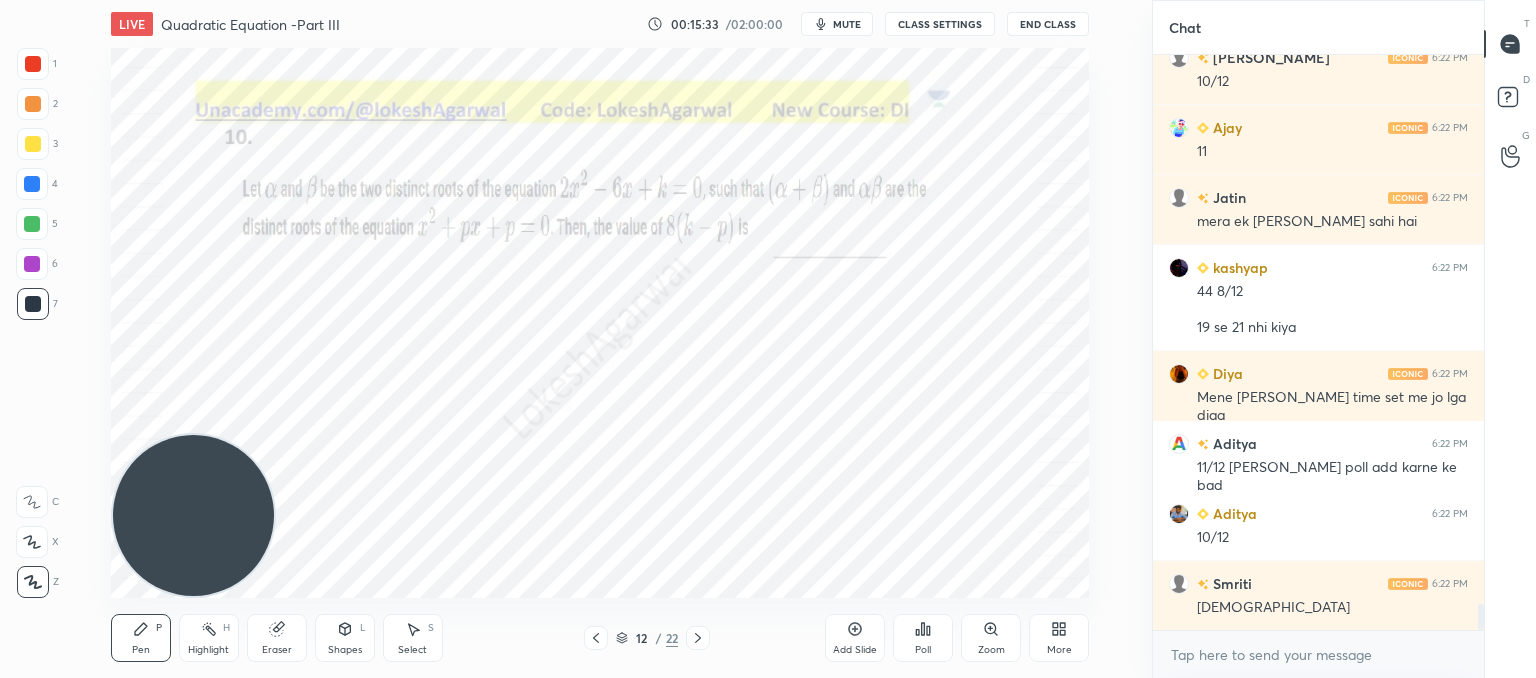 click at bounding box center [596, 638] 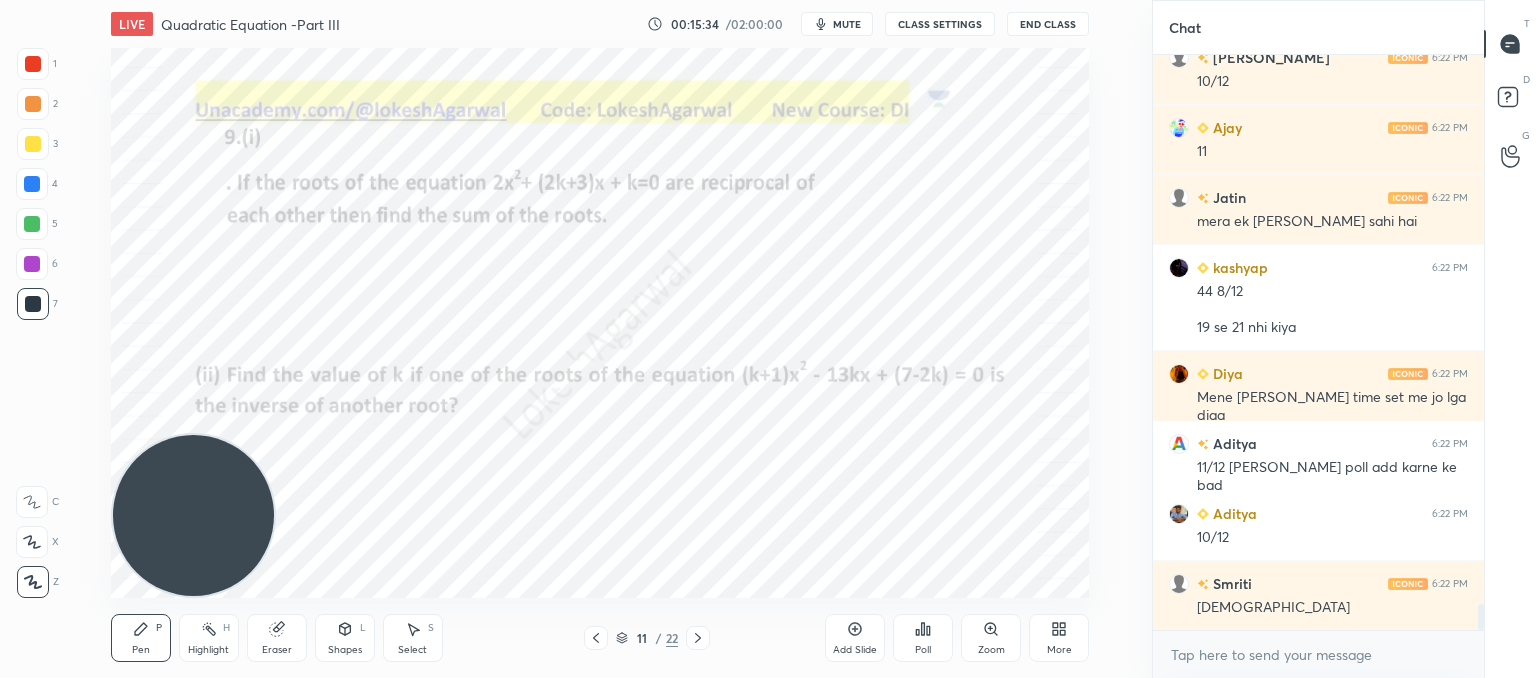 click at bounding box center (596, 638) 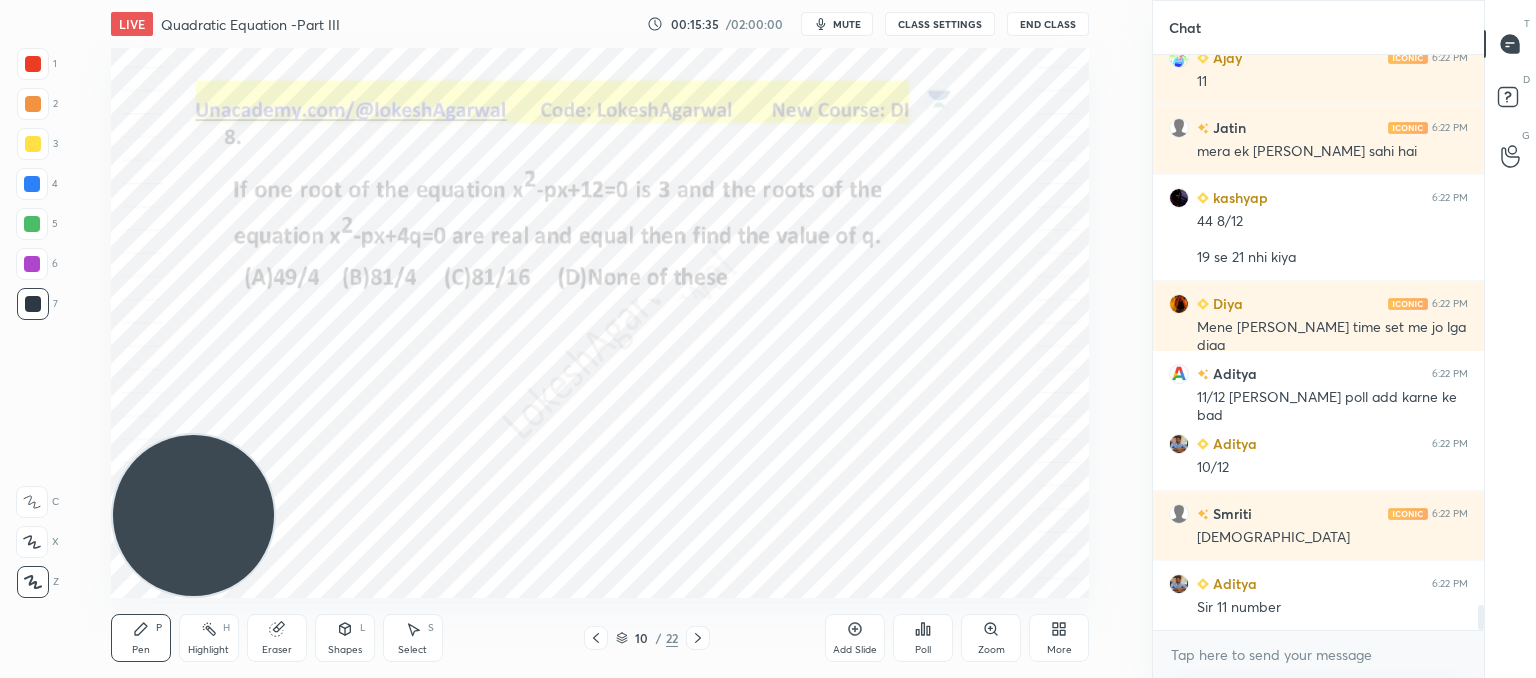 click at bounding box center (596, 638) 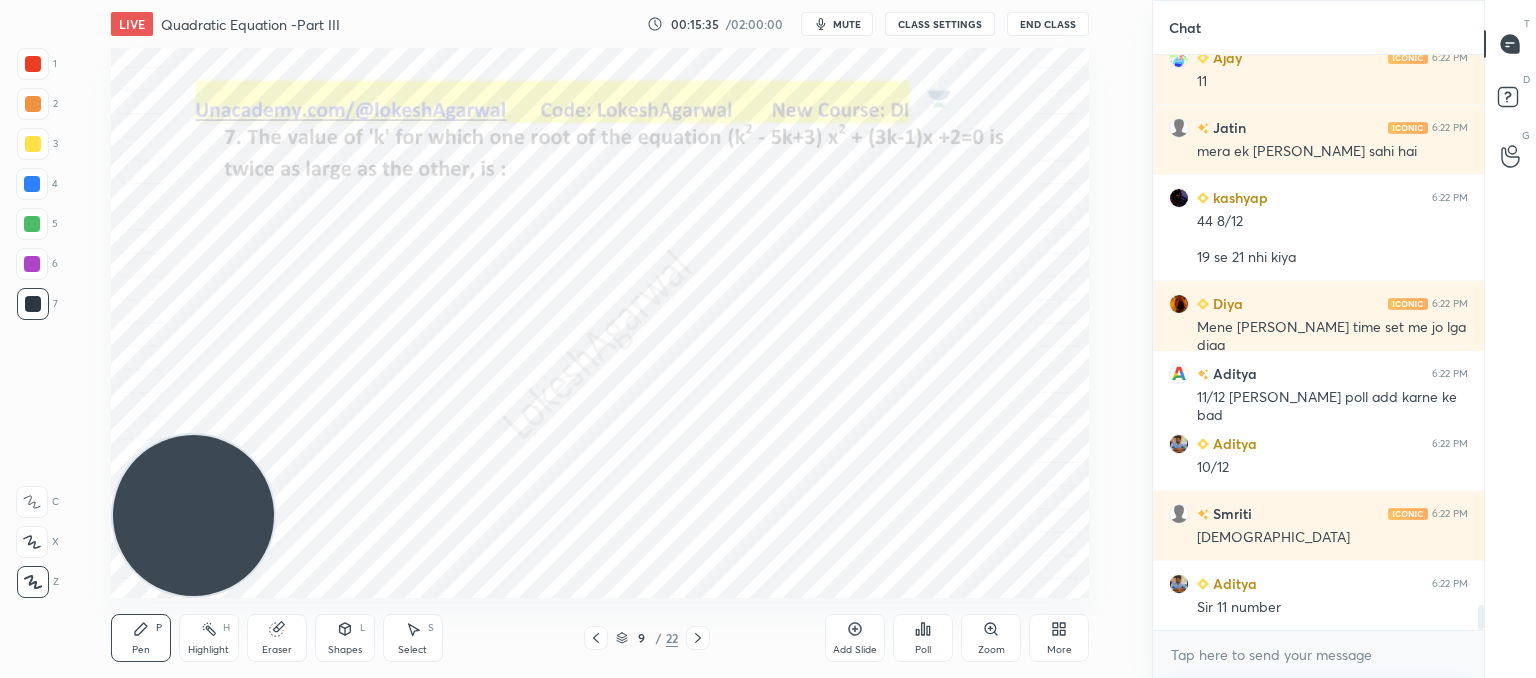 click at bounding box center (596, 638) 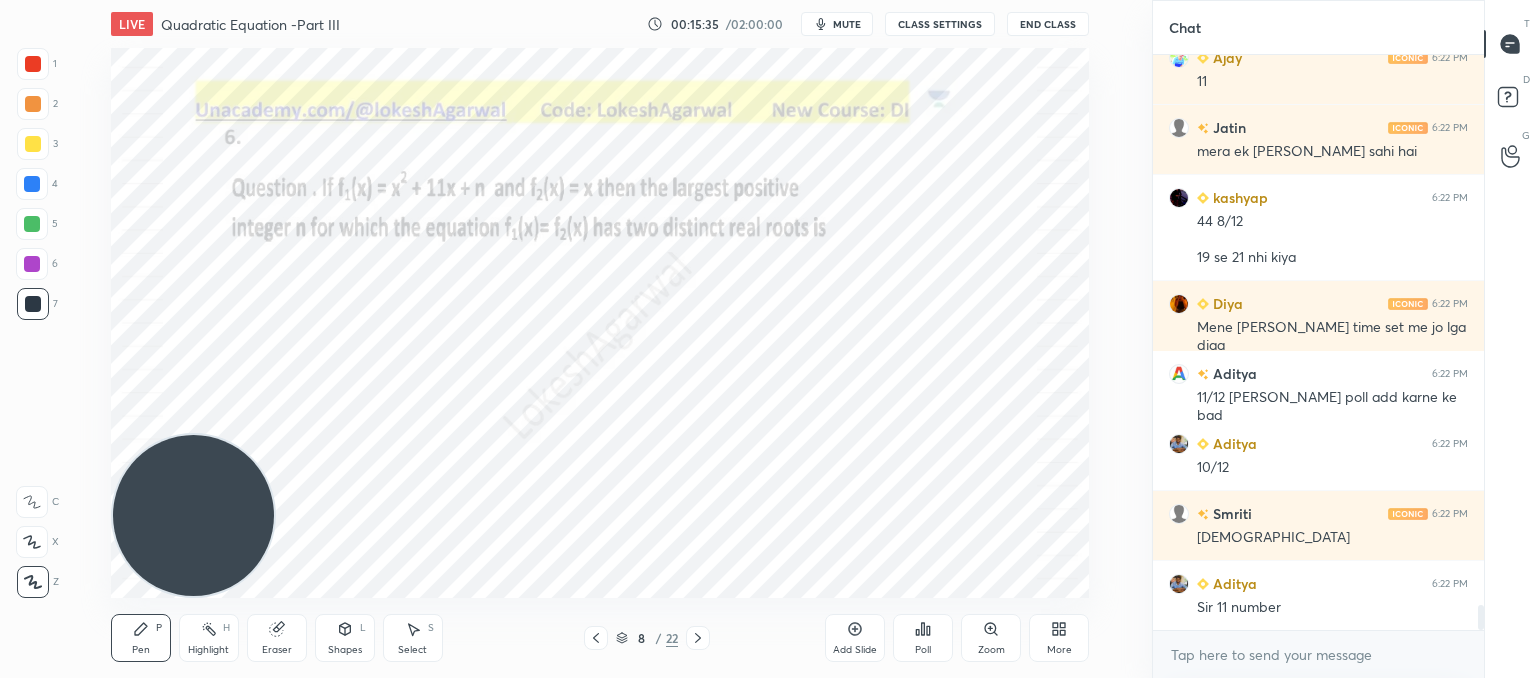 click at bounding box center (596, 638) 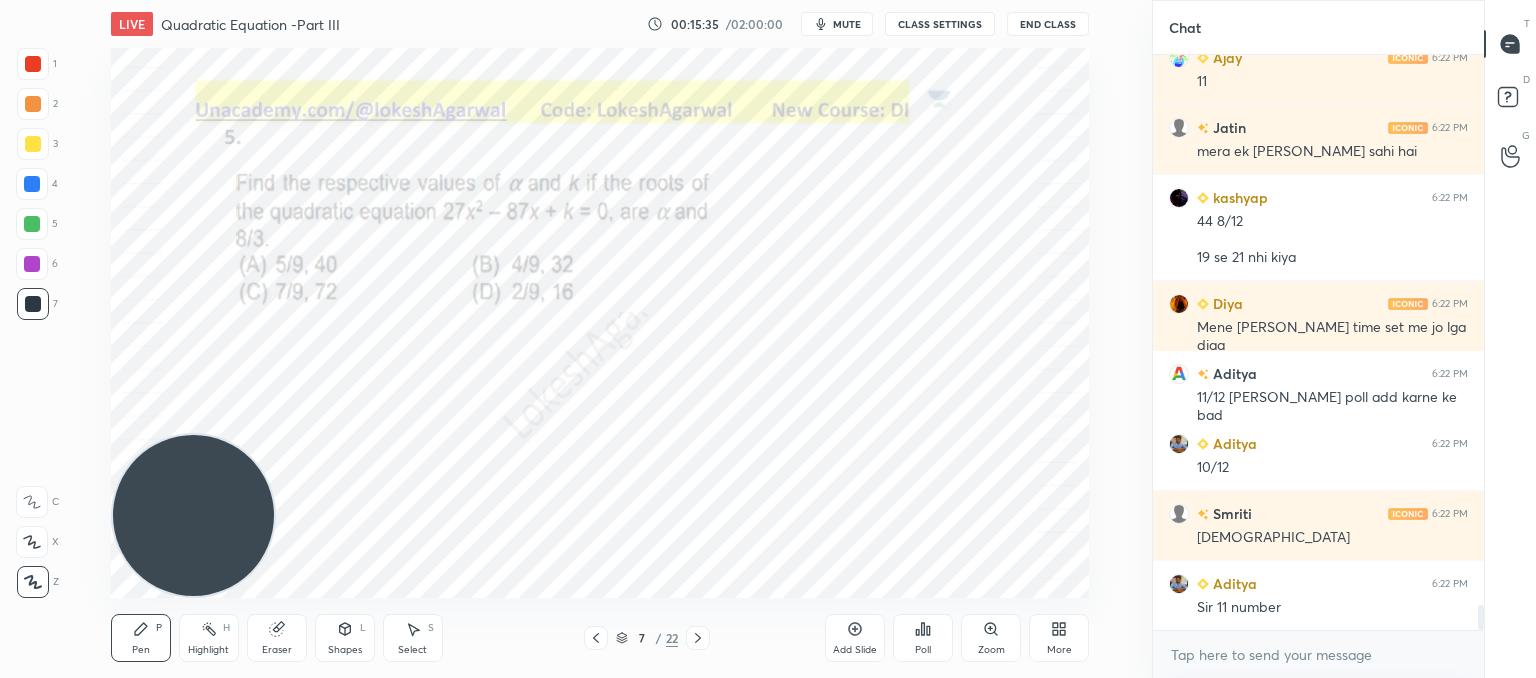 click at bounding box center [596, 638] 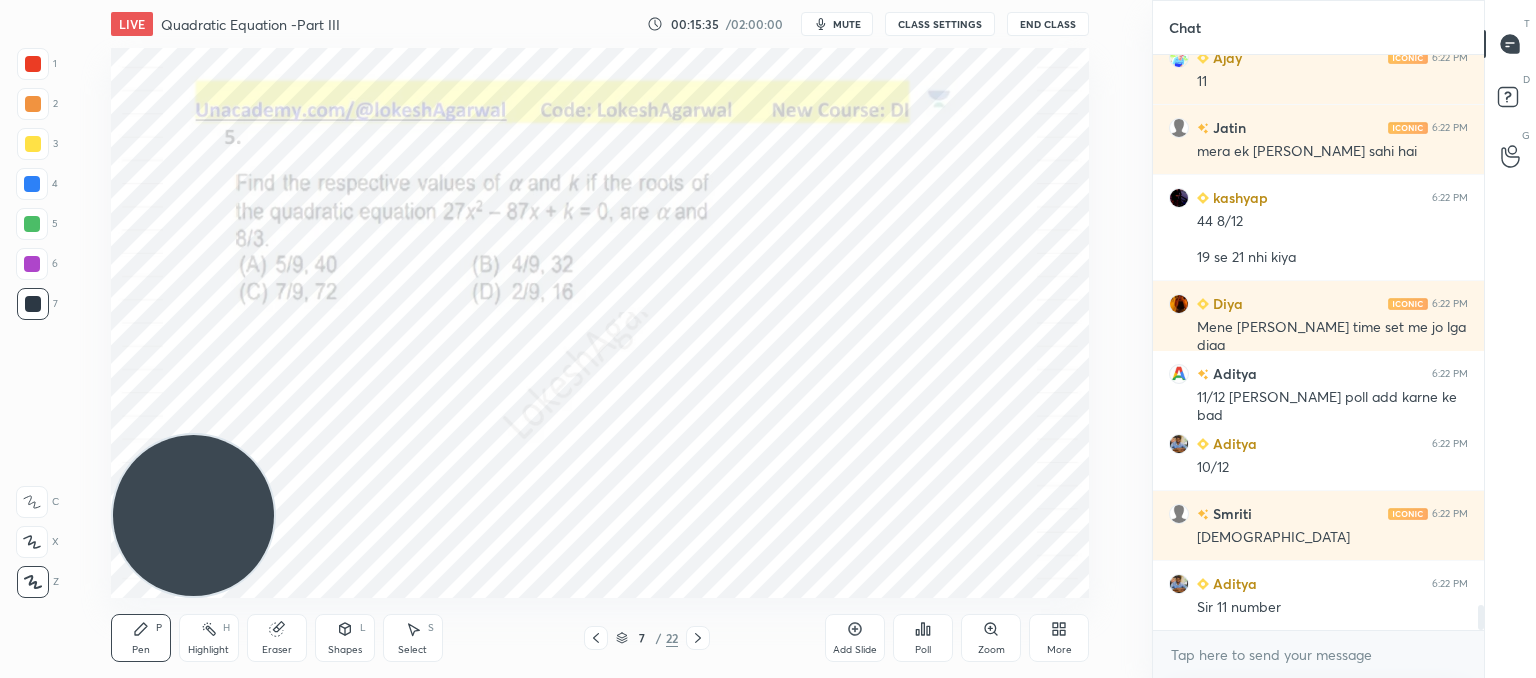 scroll, scrollTop: 12552, scrollLeft: 0, axis: vertical 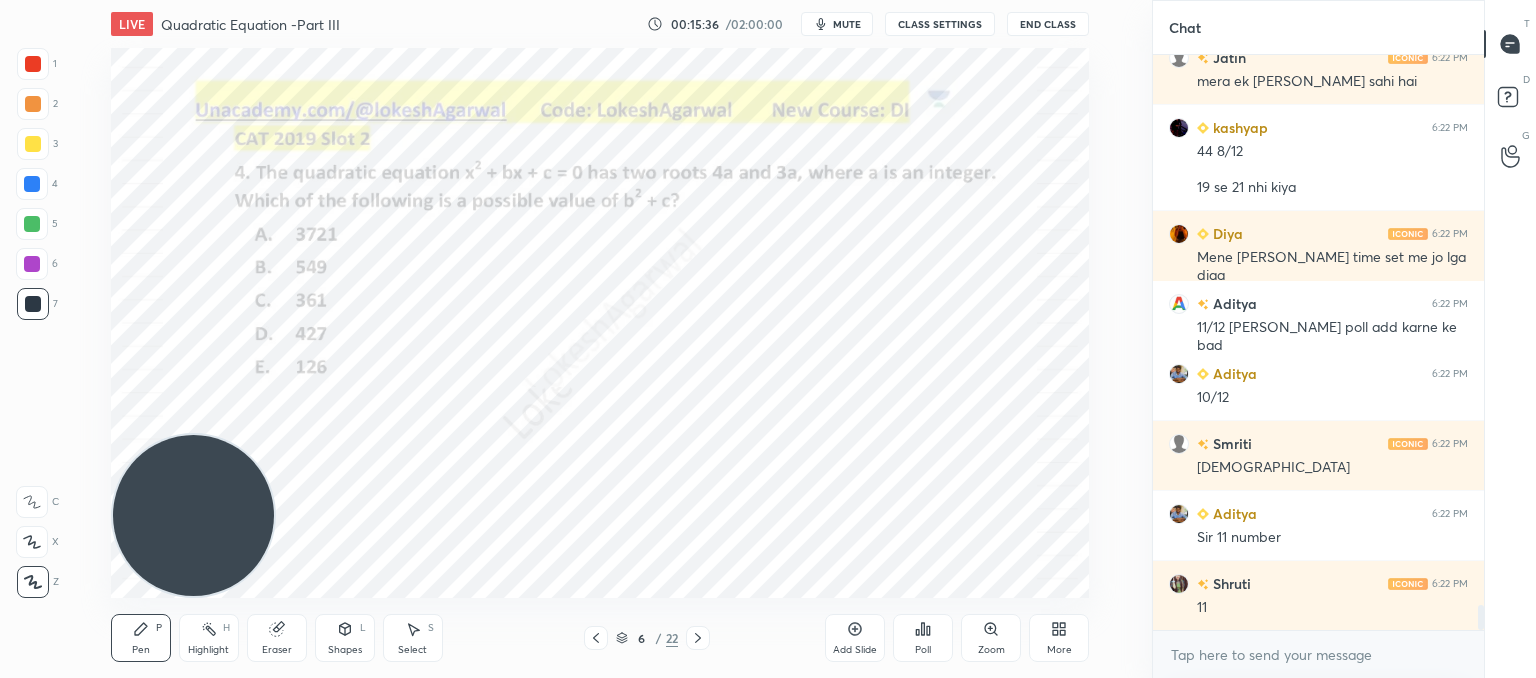 click at bounding box center [596, 638] 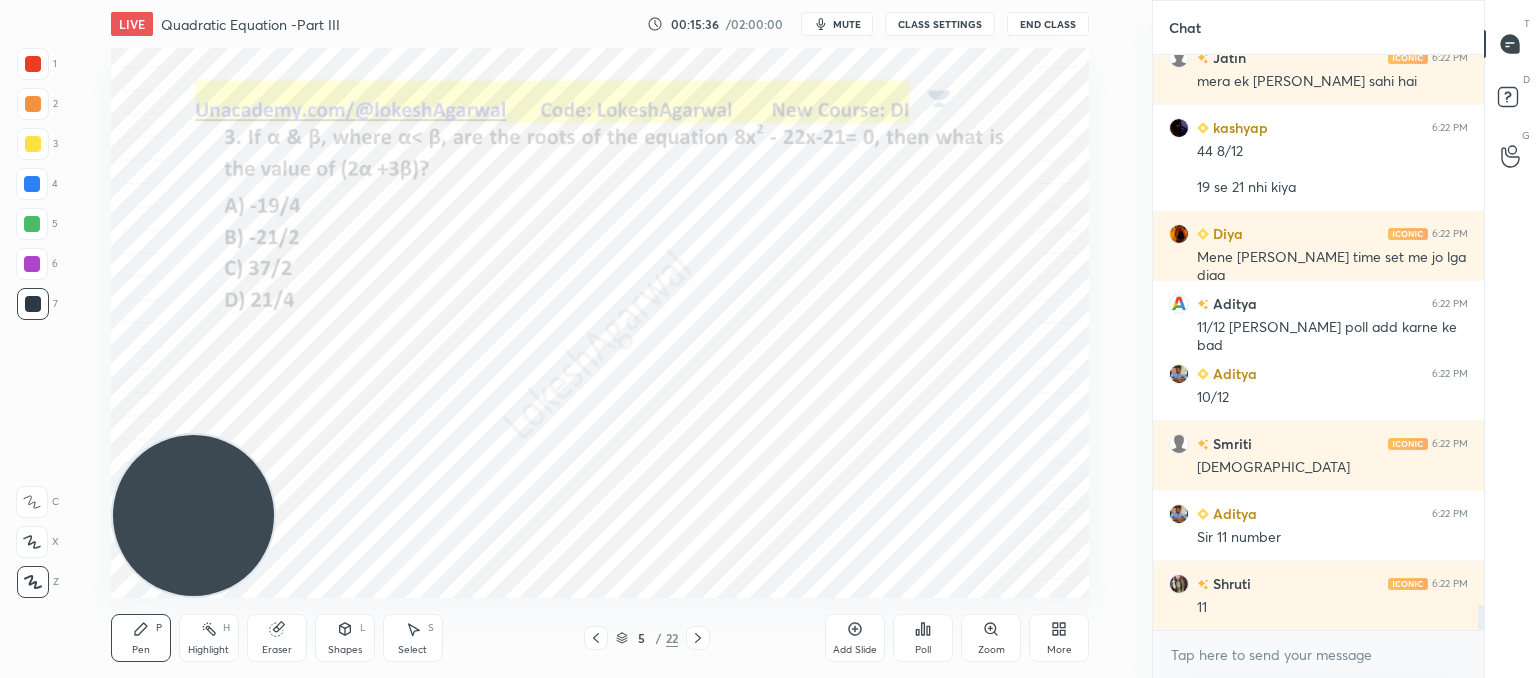 click at bounding box center (596, 638) 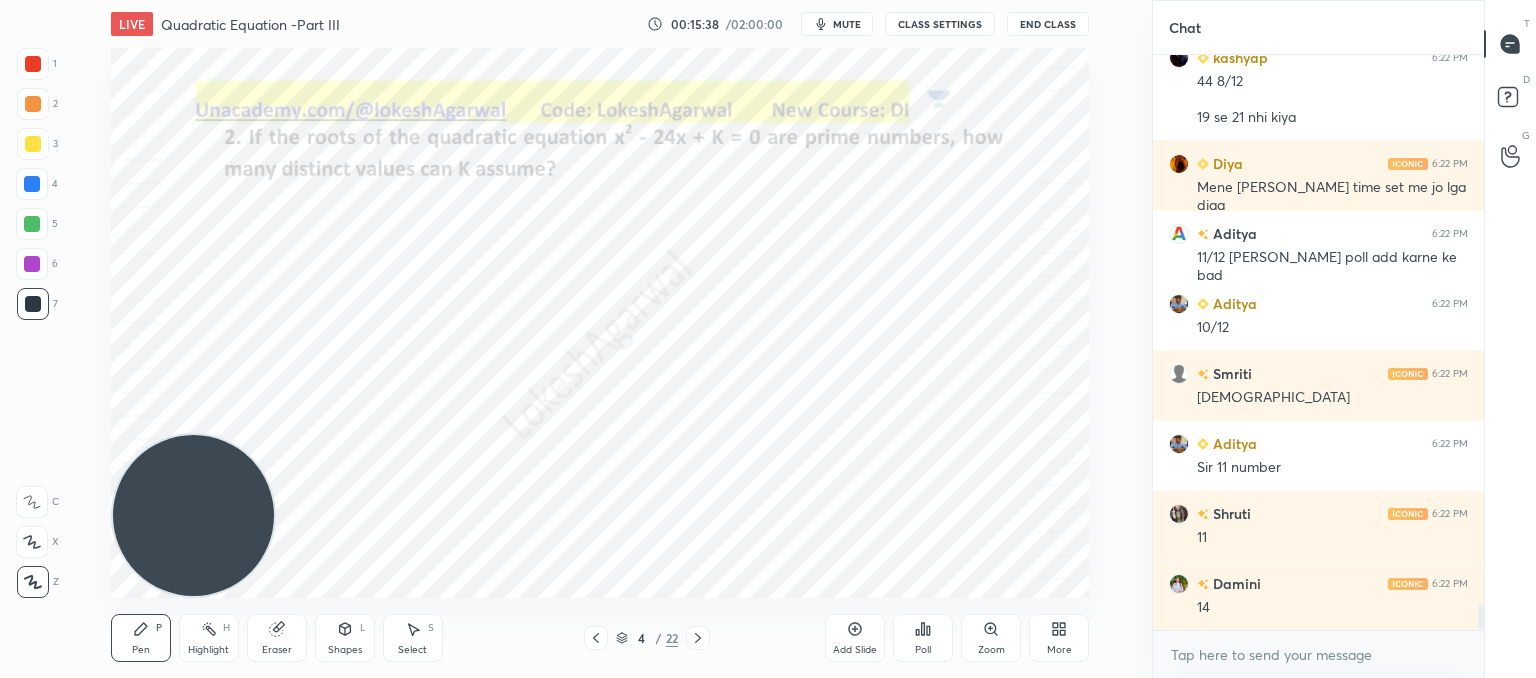 scroll, scrollTop: 12762, scrollLeft: 0, axis: vertical 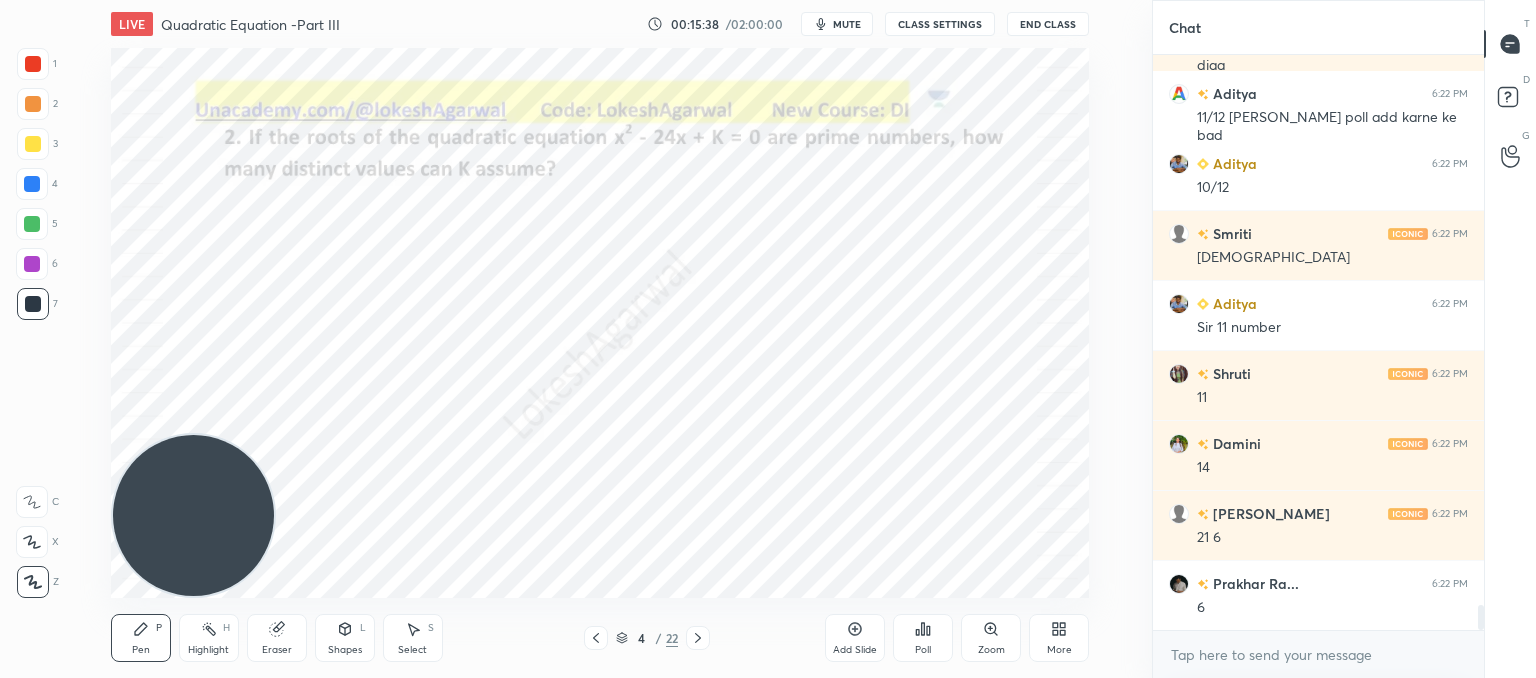 click at bounding box center (596, 638) 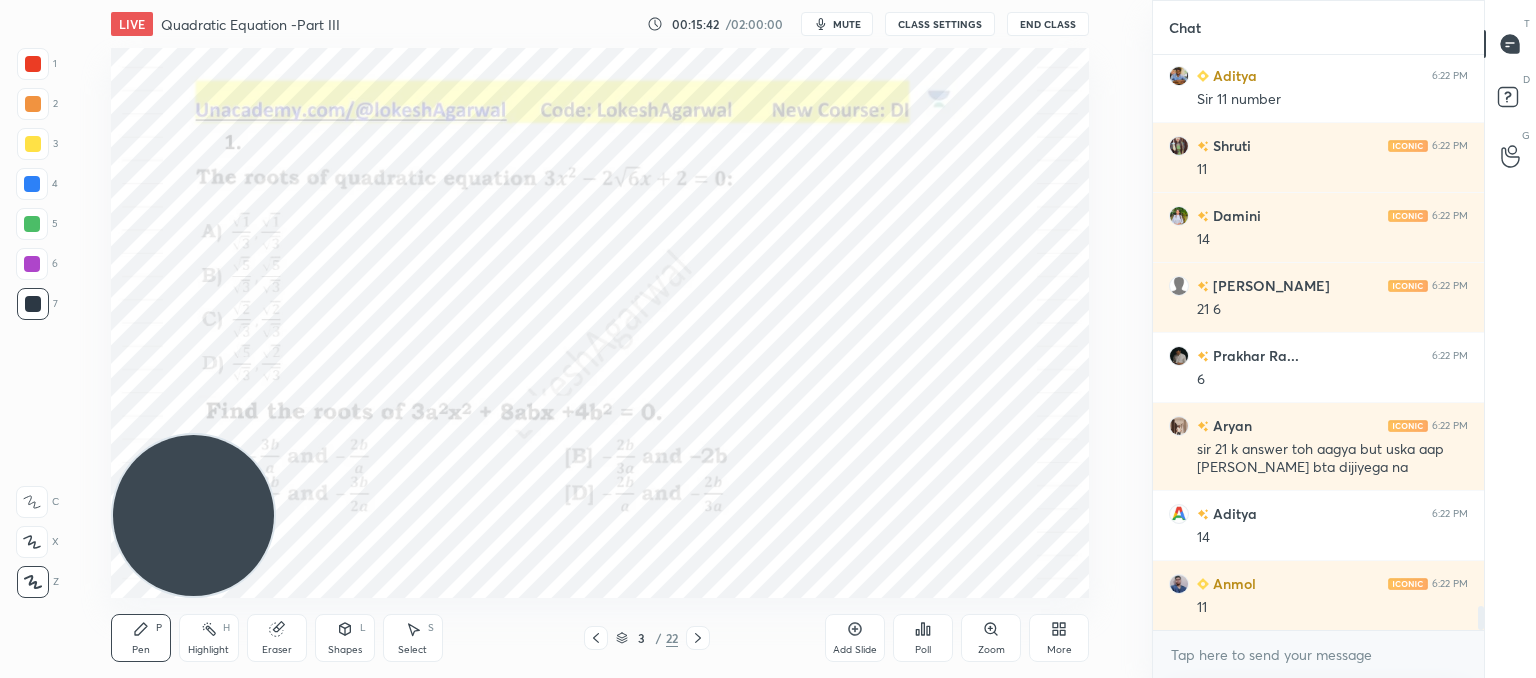 scroll, scrollTop: 13060, scrollLeft: 0, axis: vertical 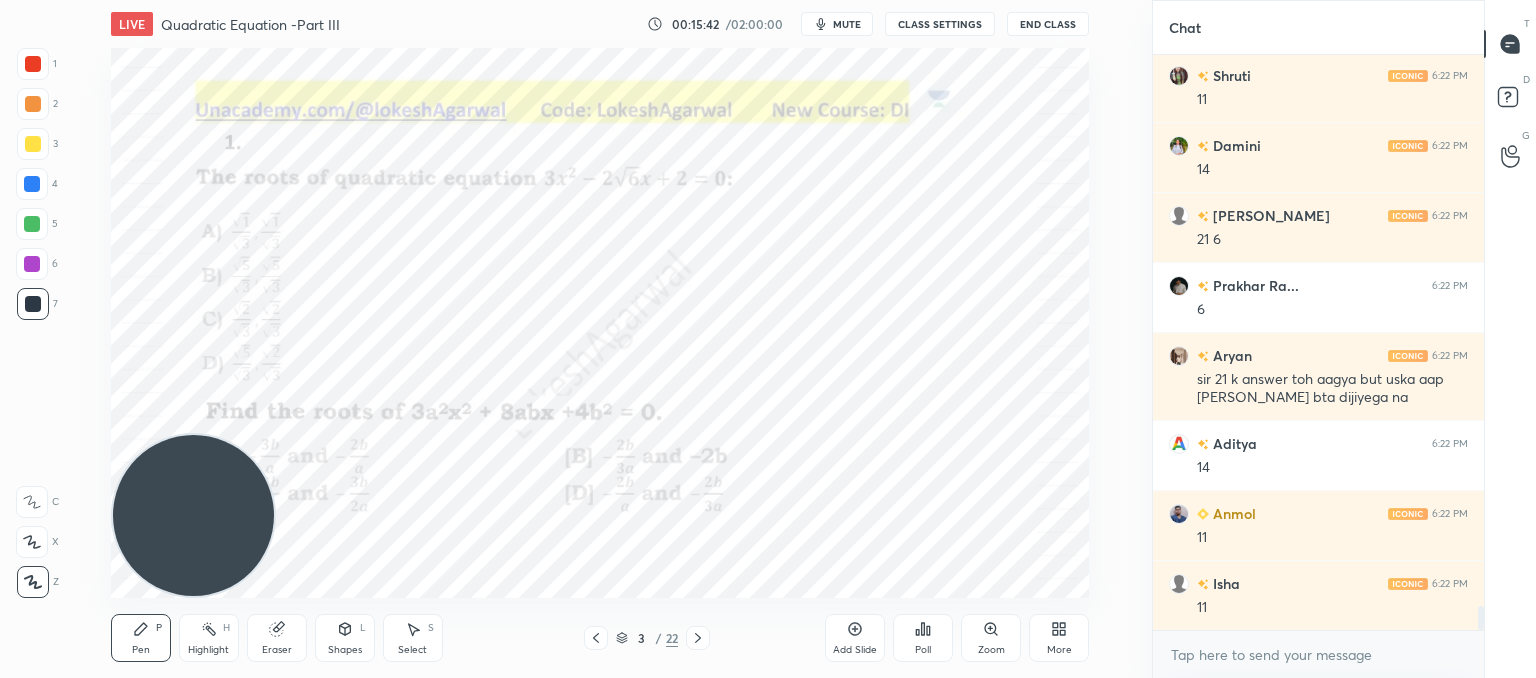 drag, startPoint x: 690, startPoint y: 633, endPoint x: 690, endPoint y: 621, distance: 12 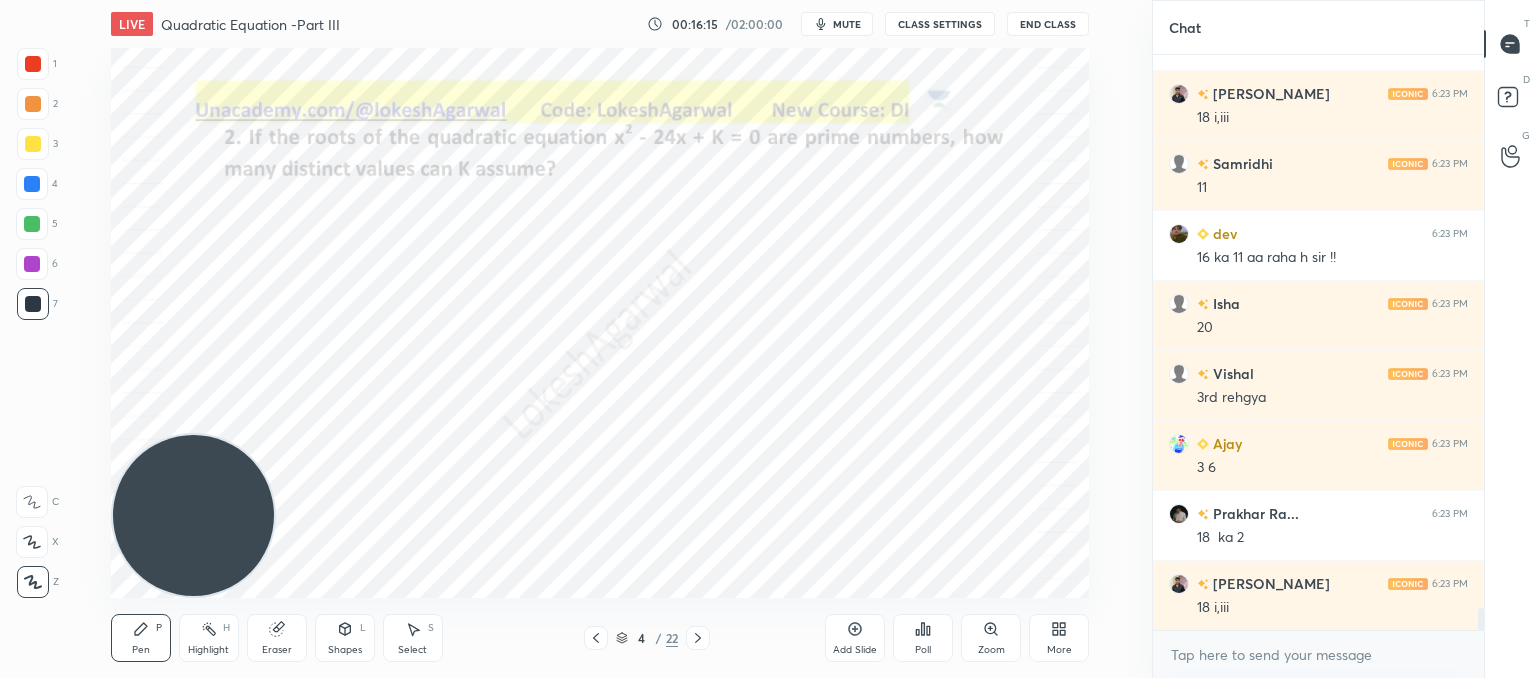 scroll, scrollTop: 14460, scrollLeft: 0, axis: vertical 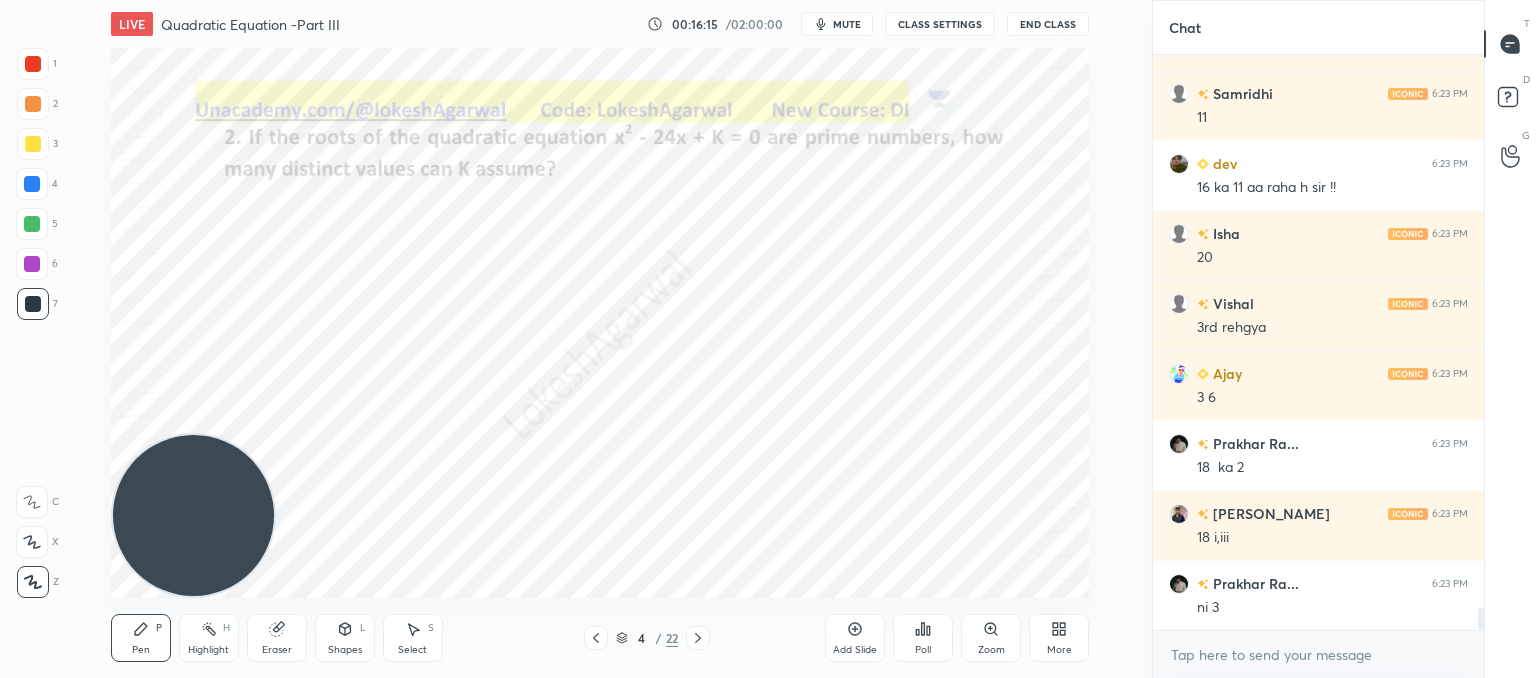 drag, startPoint x: 268, startPoint y: 628, endPoint x: 283, endPoint y: 609, distance: 24.207438 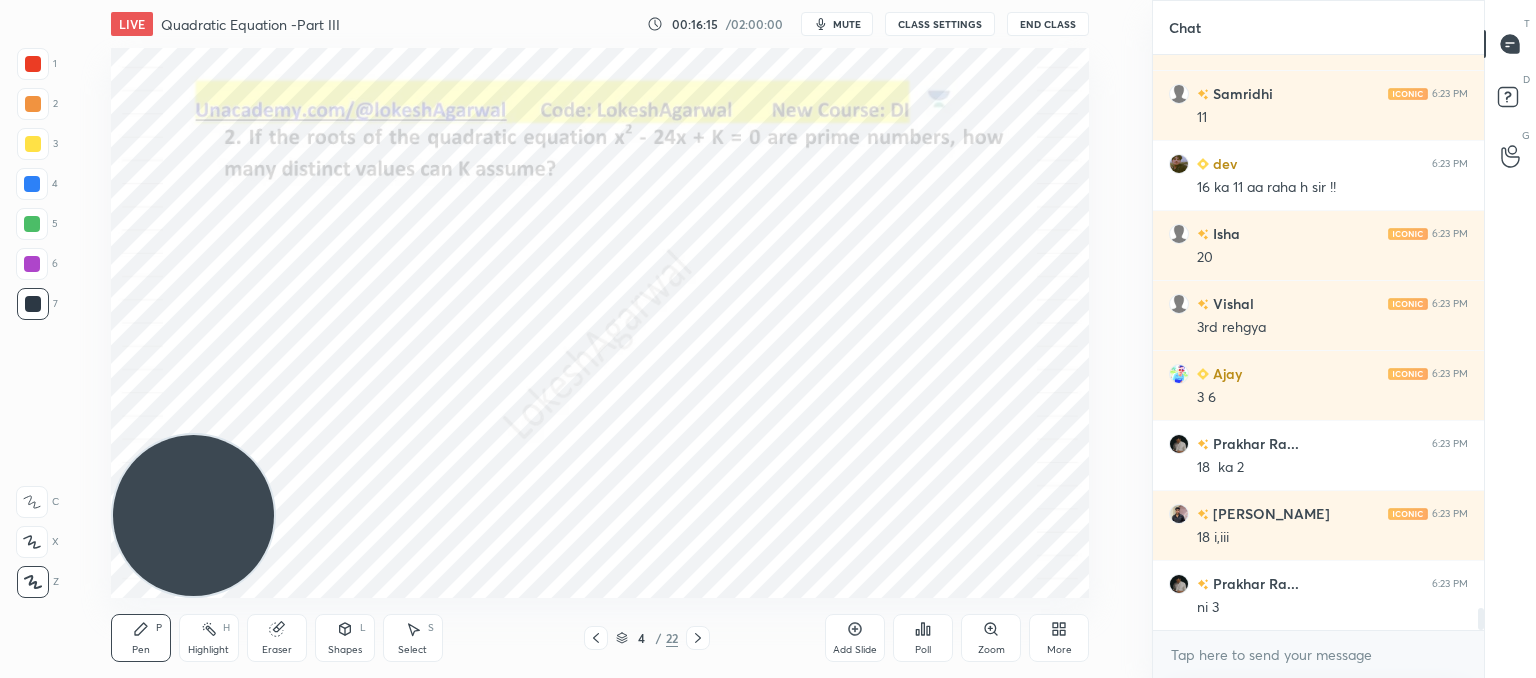 click 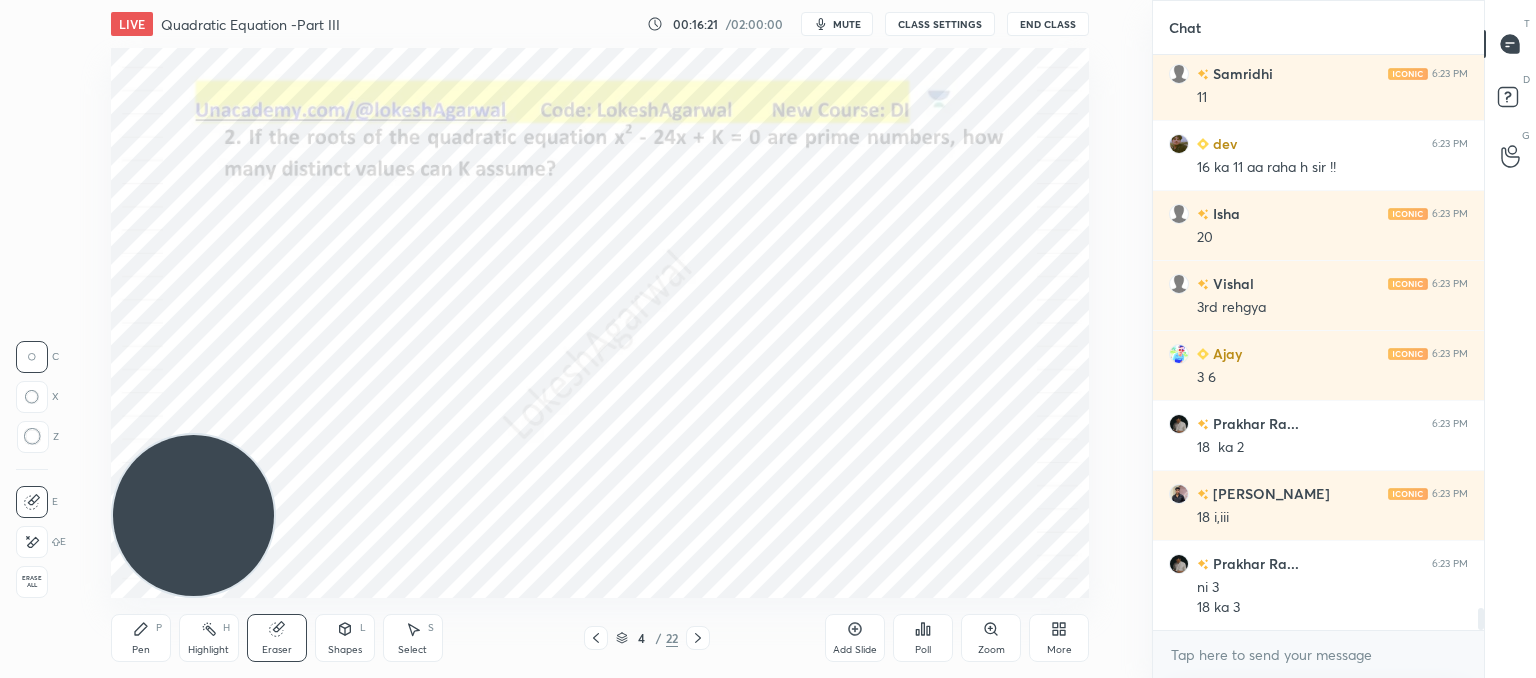 scroll, scrollTop: 14550, scrollLeft: 0, axis: vertical 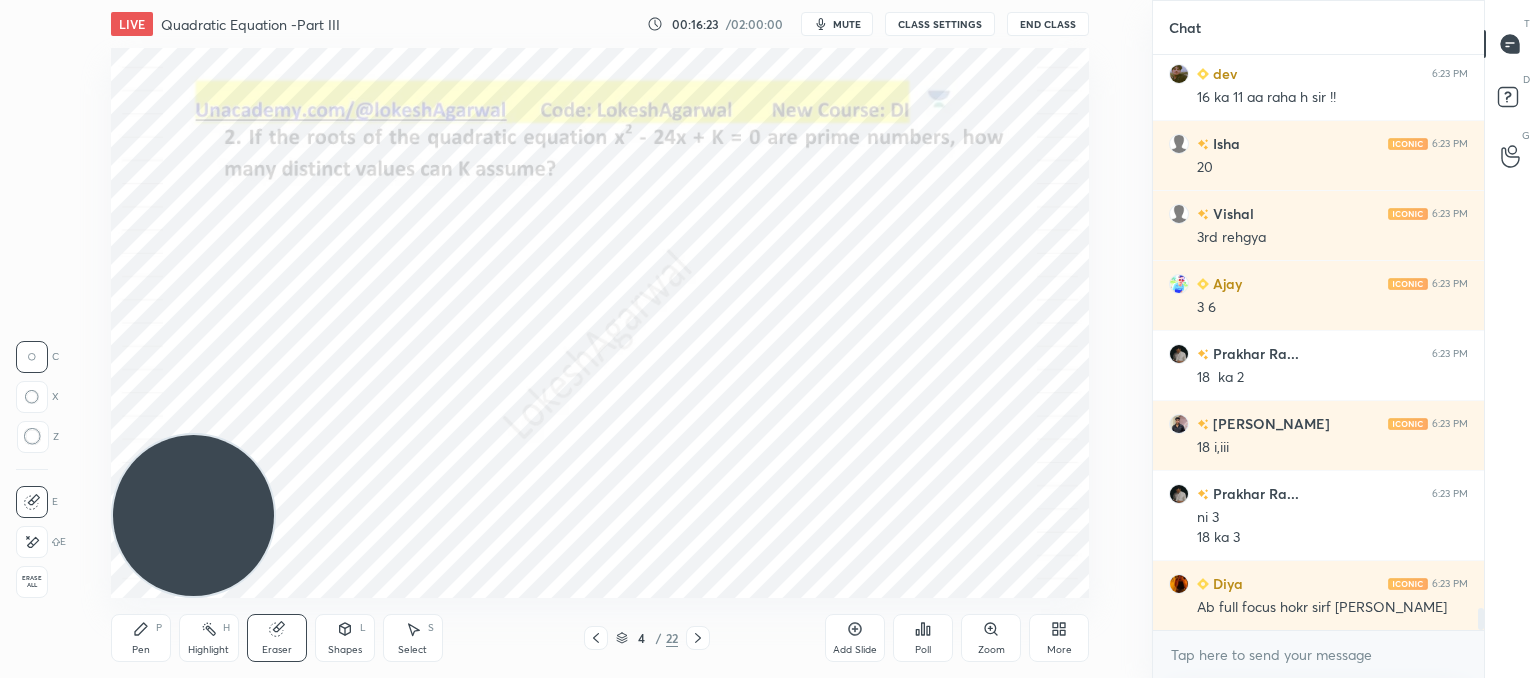 click on "Pen P" at bounding box center (141, 638) 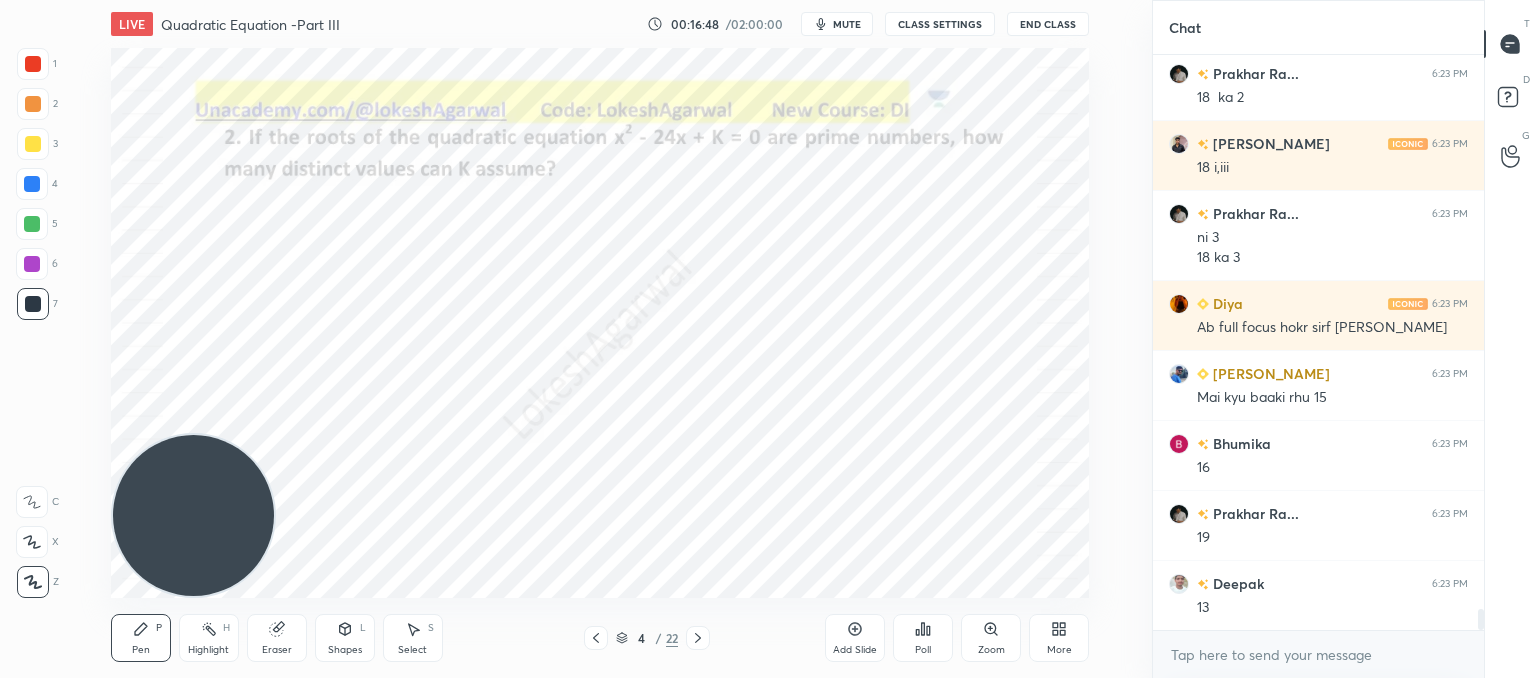 scroll, scrollTop: 14900, scrollLeft: 0, axis: vertical 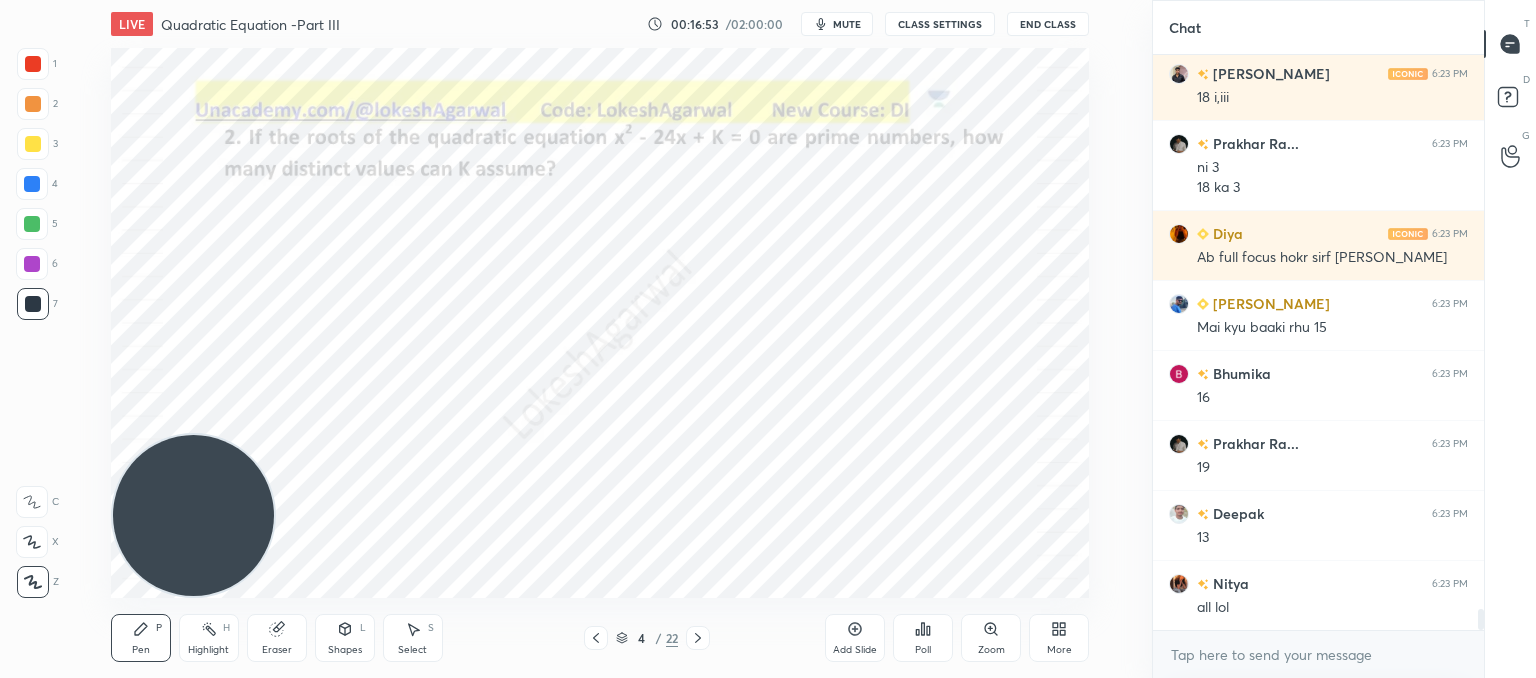 click on "Select S" at bounding box center (413, 638) 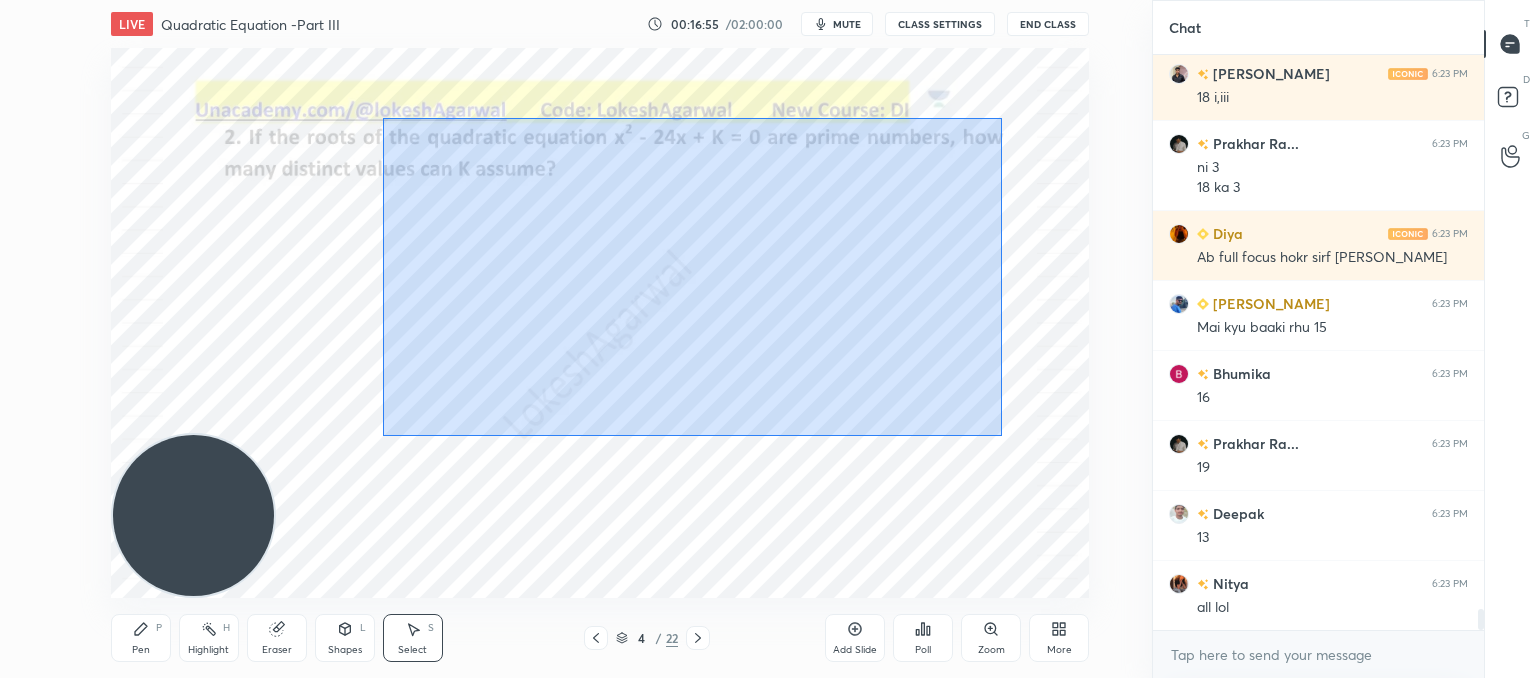 drag, startPoint x: 408, startPoint y: 128, endPoint x: 1016, endPoint y: 441, distance: 683.837 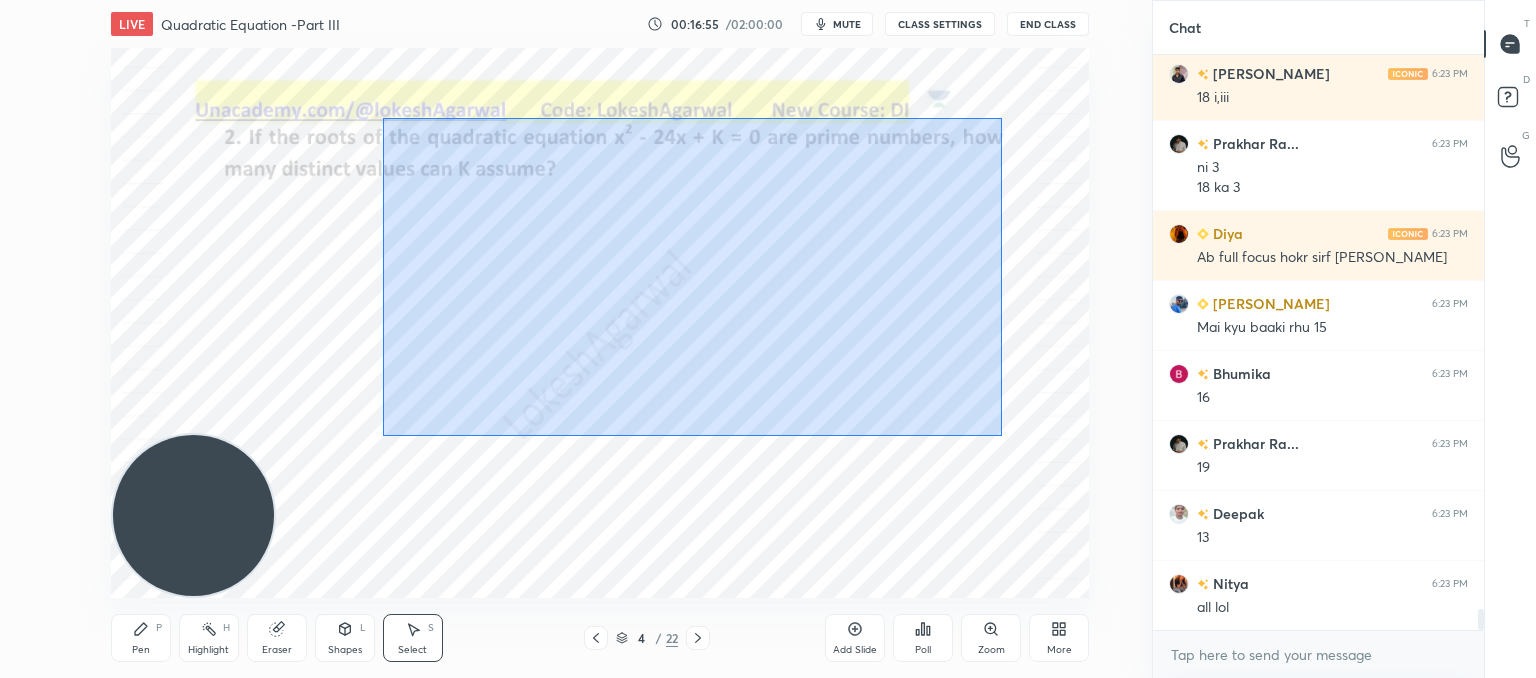 click on "0 ° Undo Copy Duplicate Duplicate to new slide Delete" at bounding box center [600, 323] 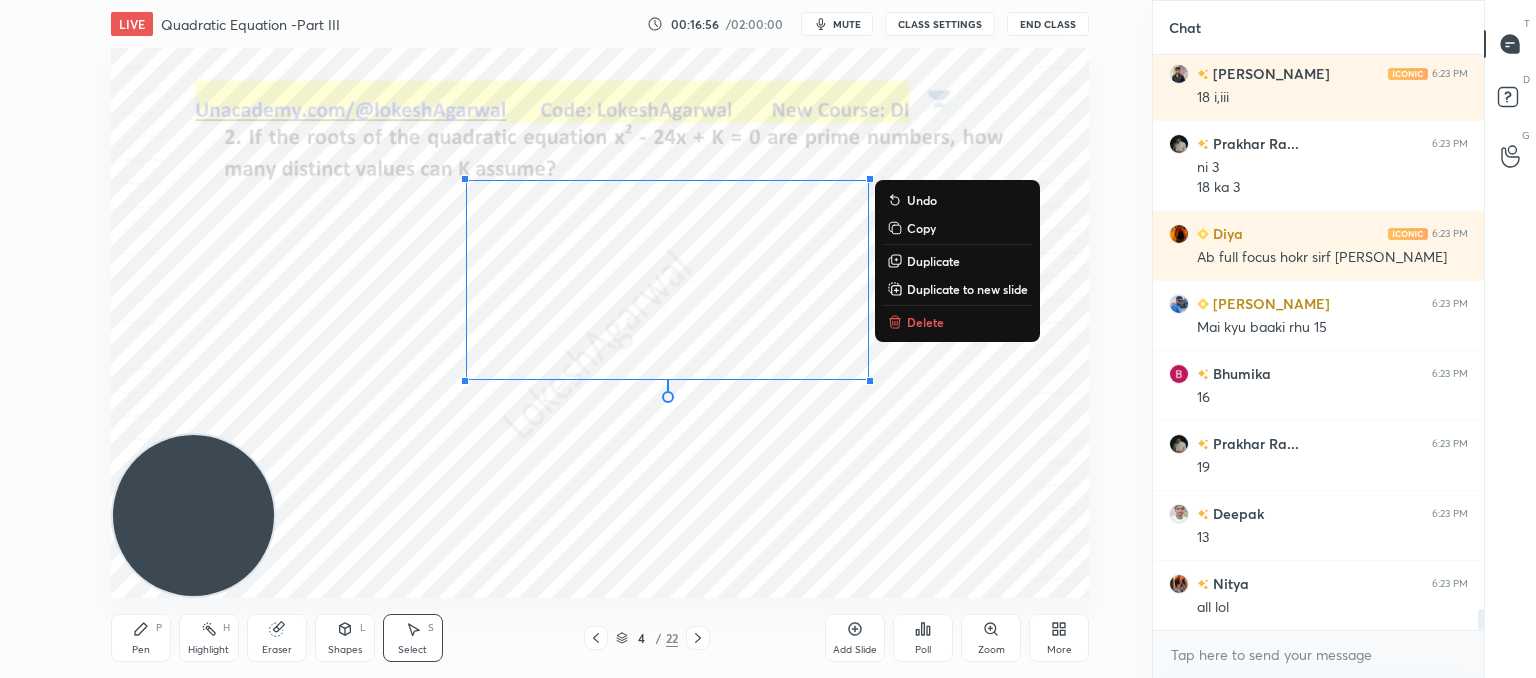 scroll, scrollTop: 14970, scrollLeft: 0, axis: vertical 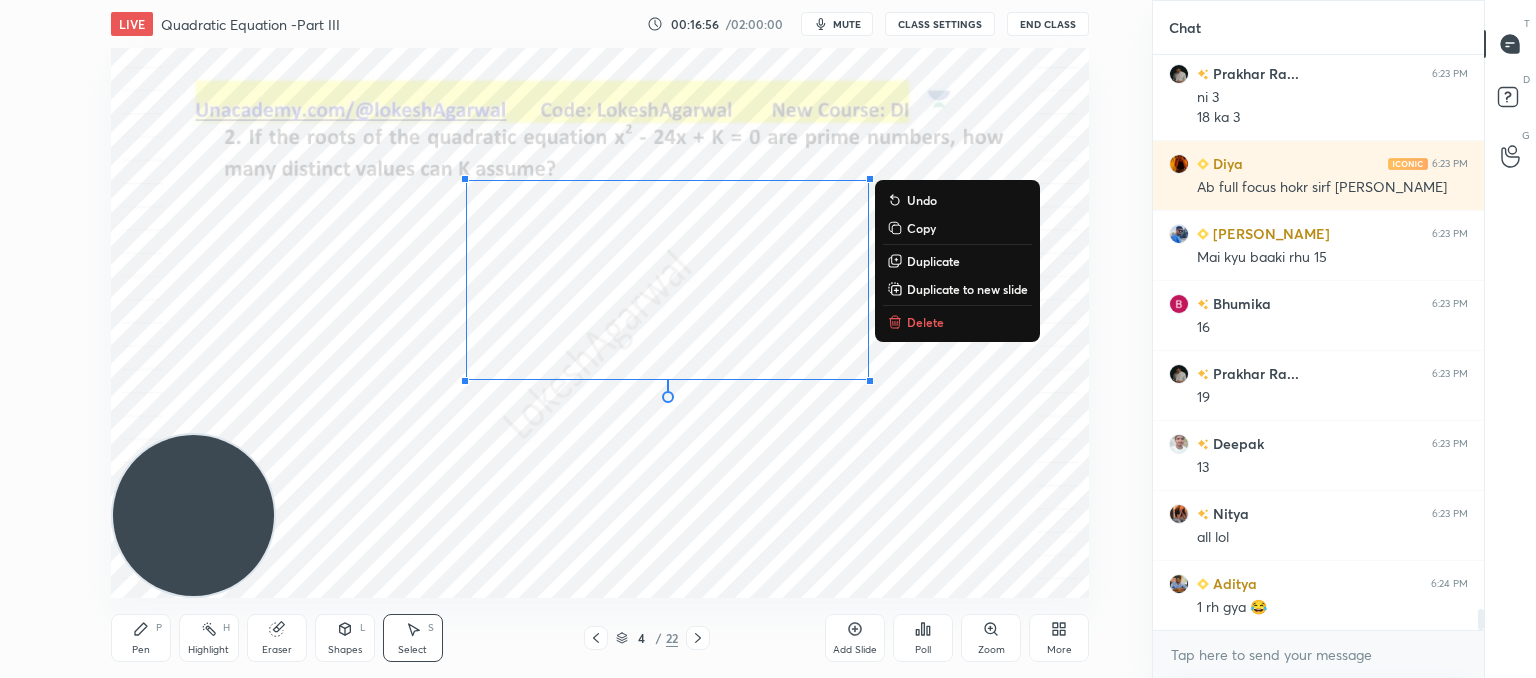 click on "Copy" at bounding box center (957, 228) 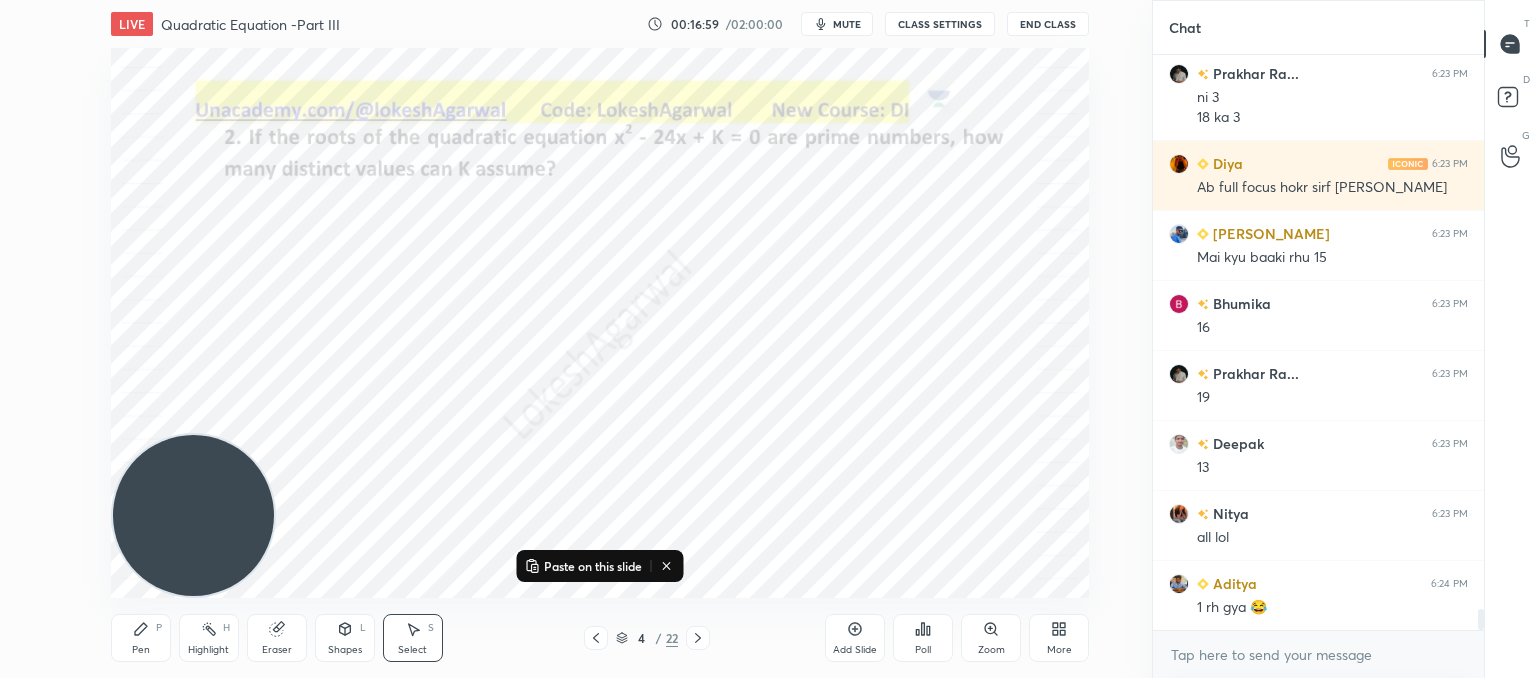 scroll, scrollTop: 15040, scrollLeft: 0, axis: vertical 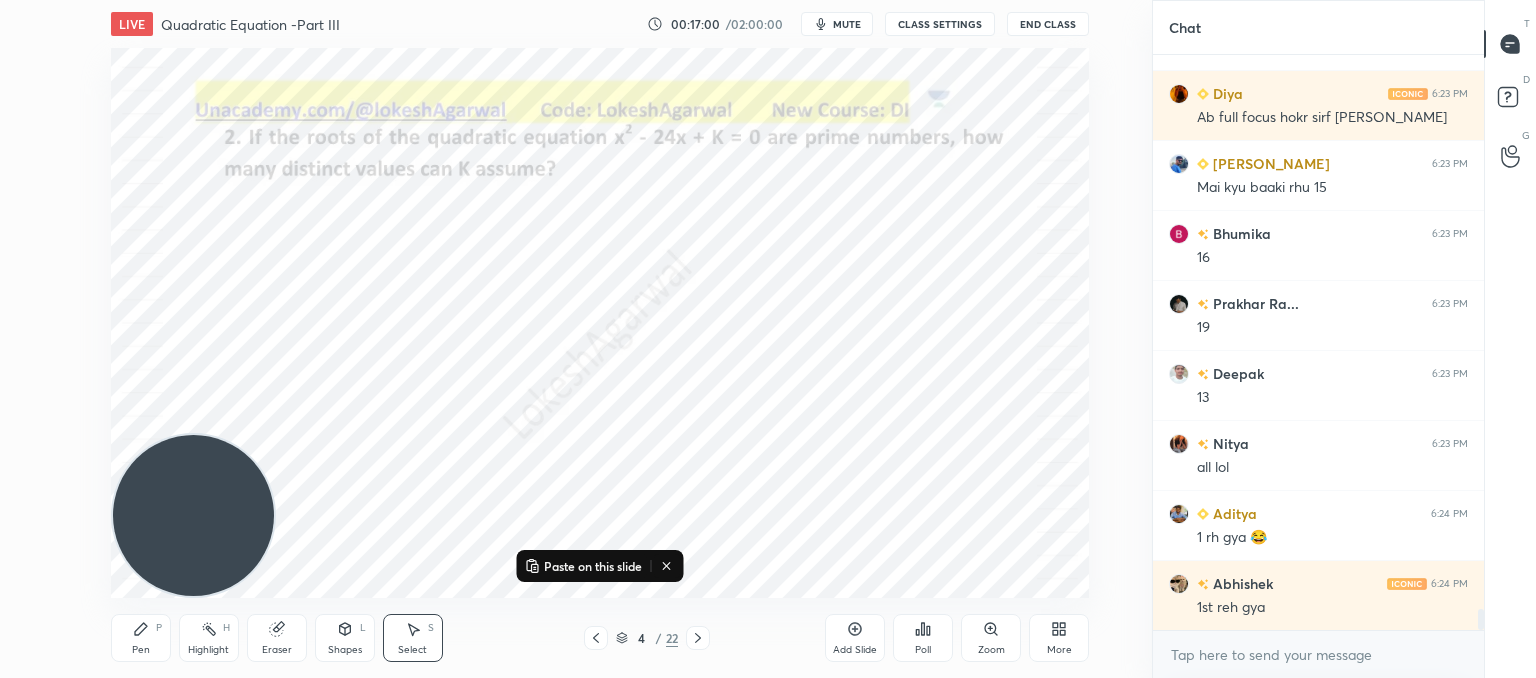 click on "0 ° Undo Copy Paste here Duplicate Duplicate to new slide Delete" at bounding box center [600, 323] 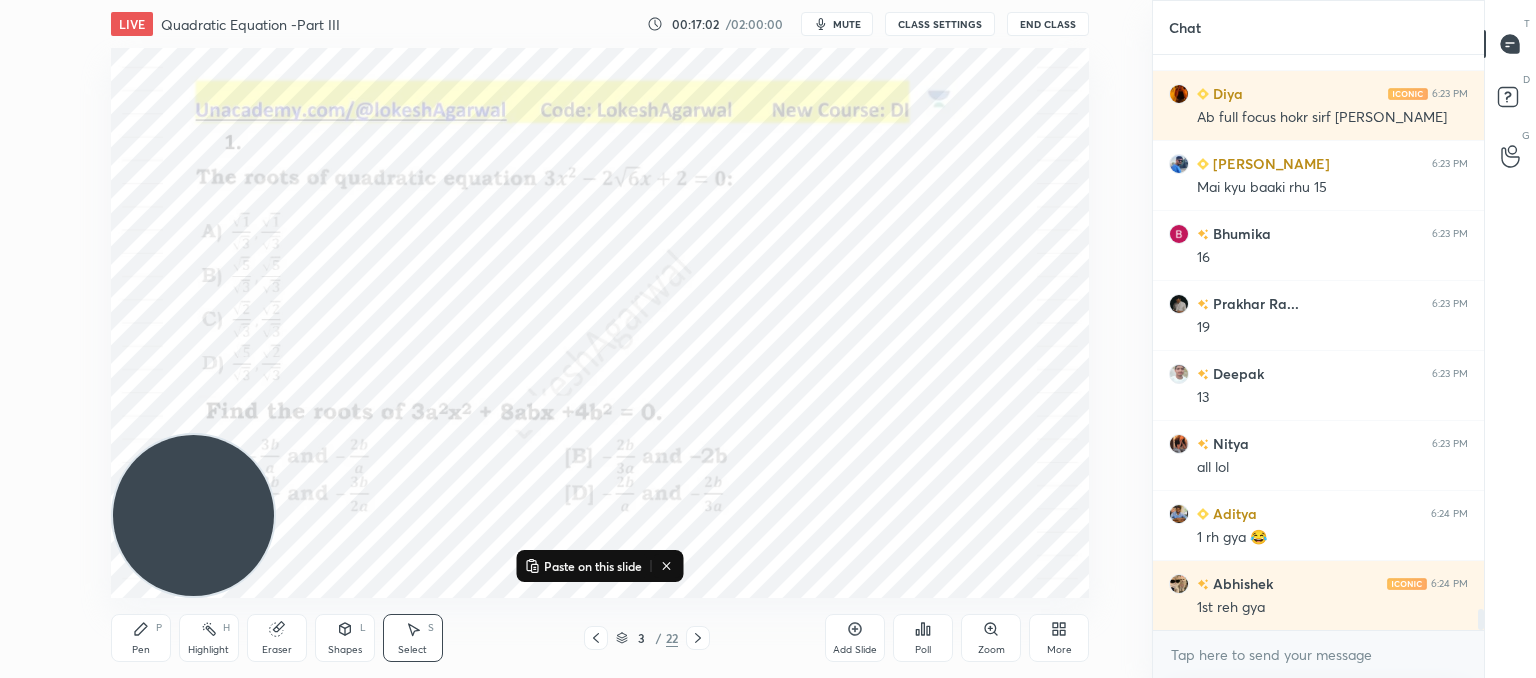 drag, startPoint x: 88, startPoint y: 641, endPoint x: 124, endPoint y: 642, distance: 36.013885 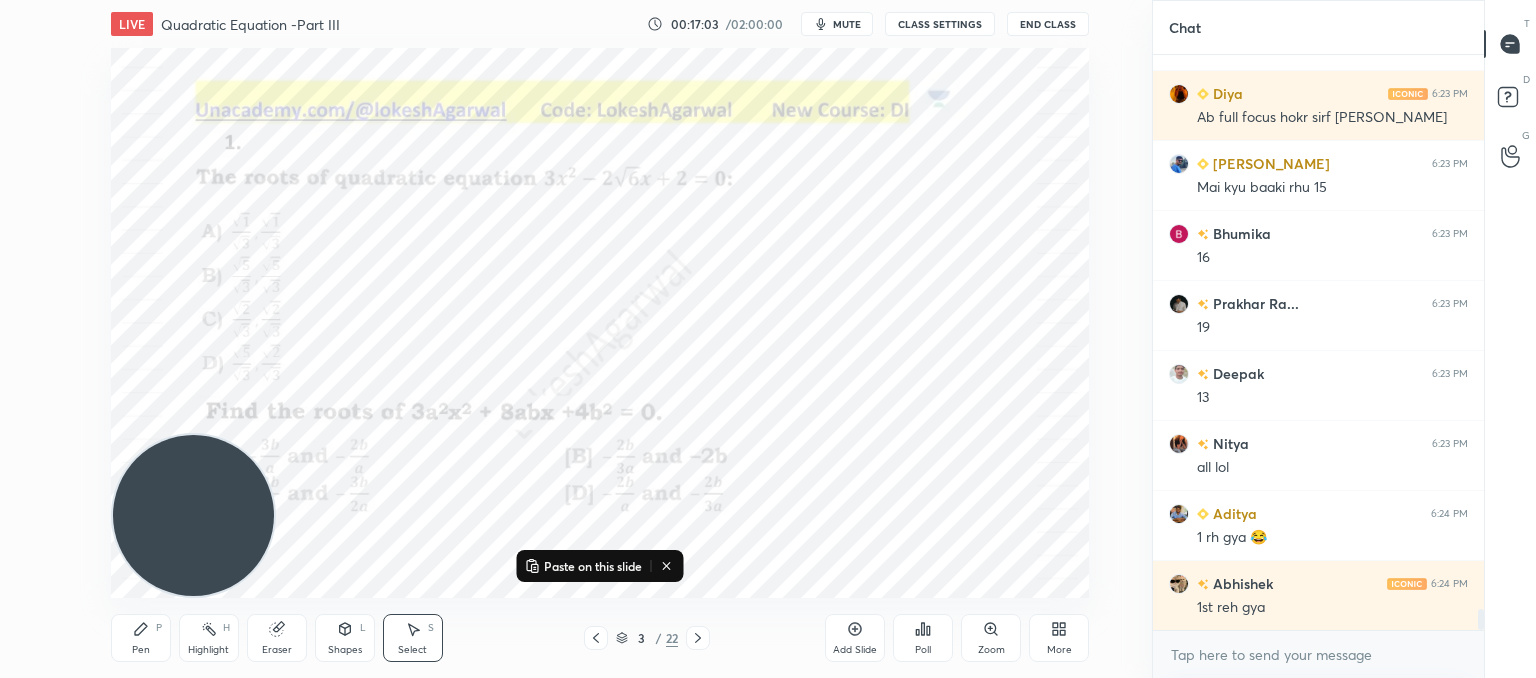 click 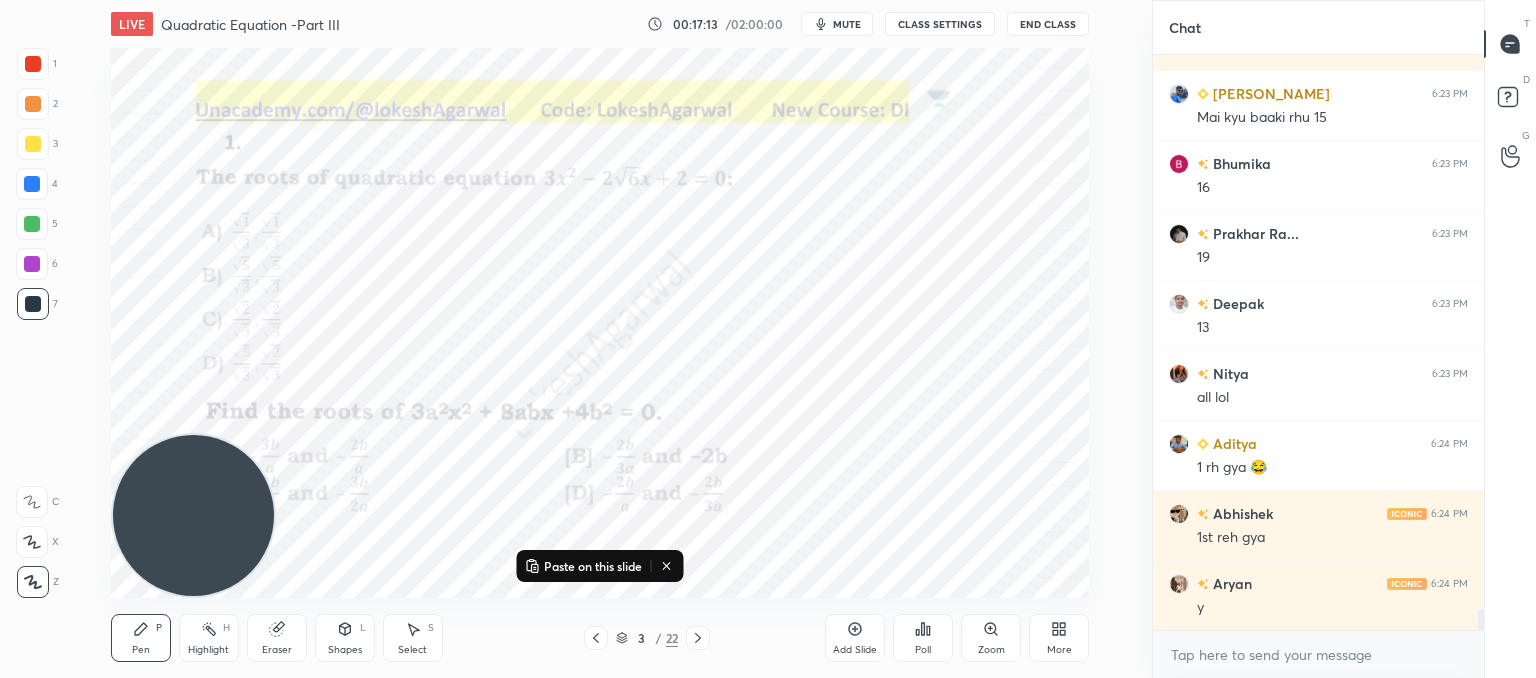 scroll, scrollTop: 15180, scrollLeft: 0, axis: vertical 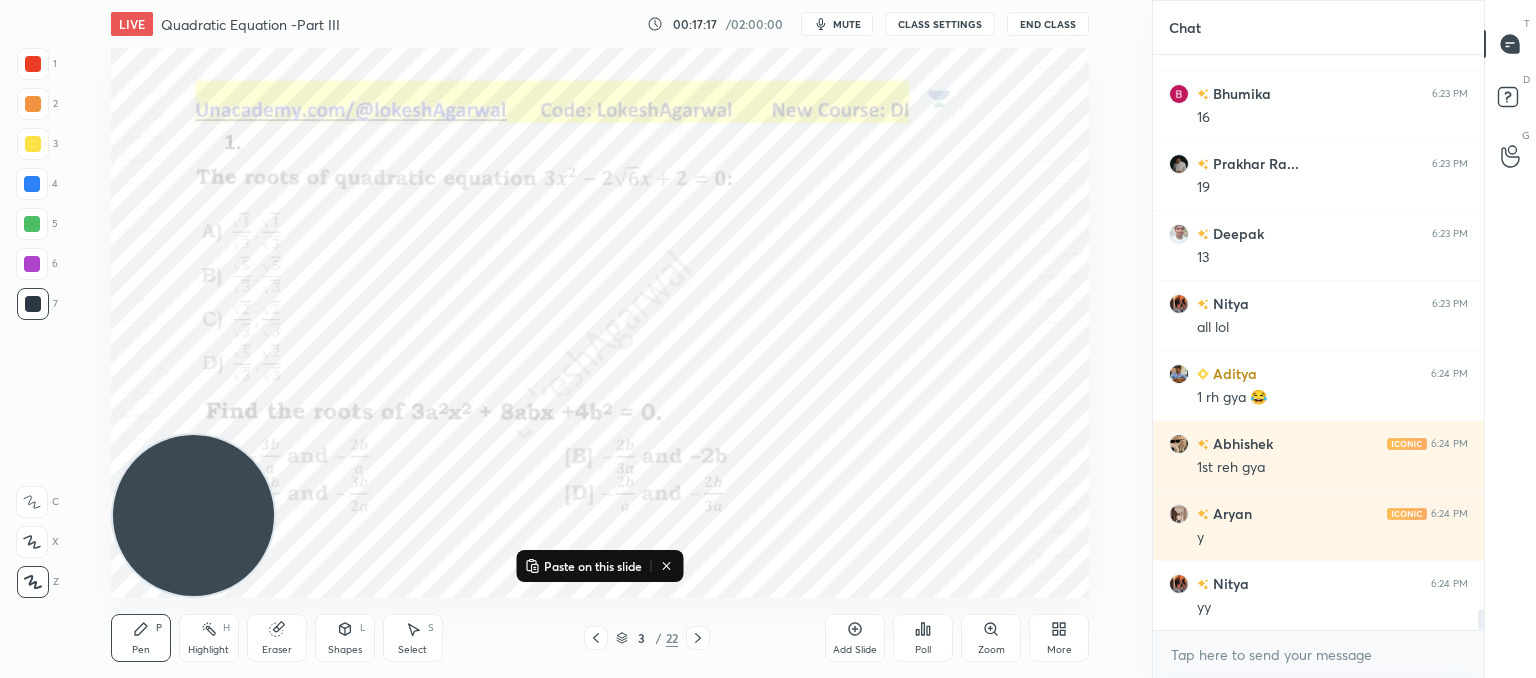 click 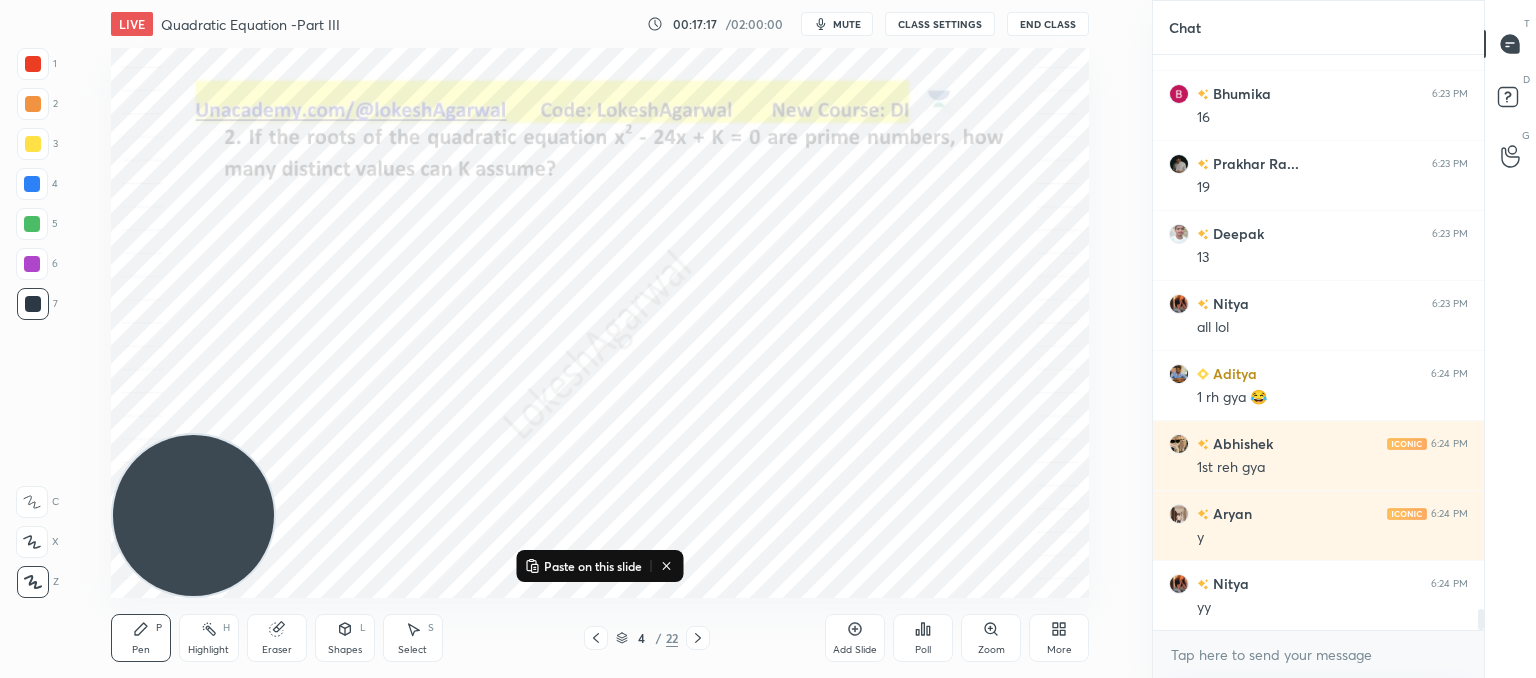 scroll, scrollTop: 15250, scrollLeft: 0, axis: vertical 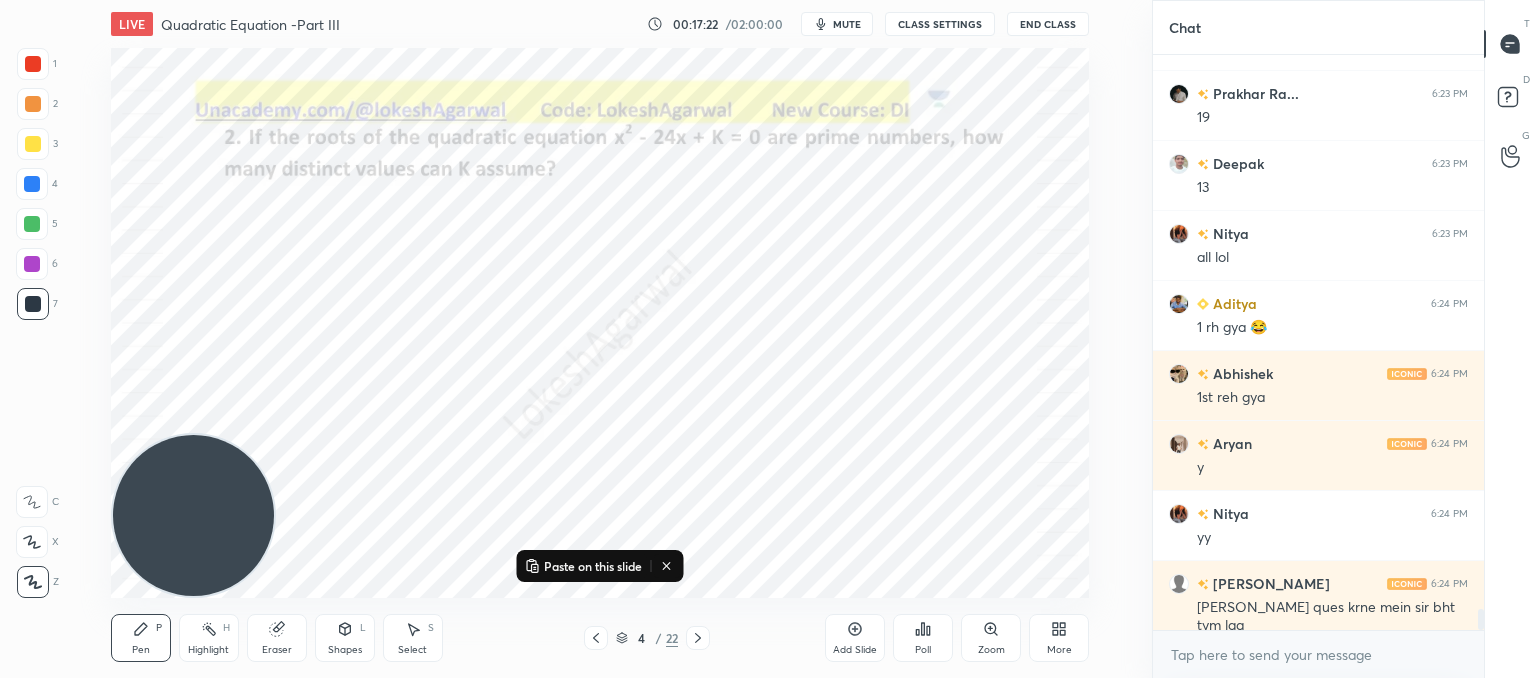 click on "Select S" at bounding box center [413, 638] 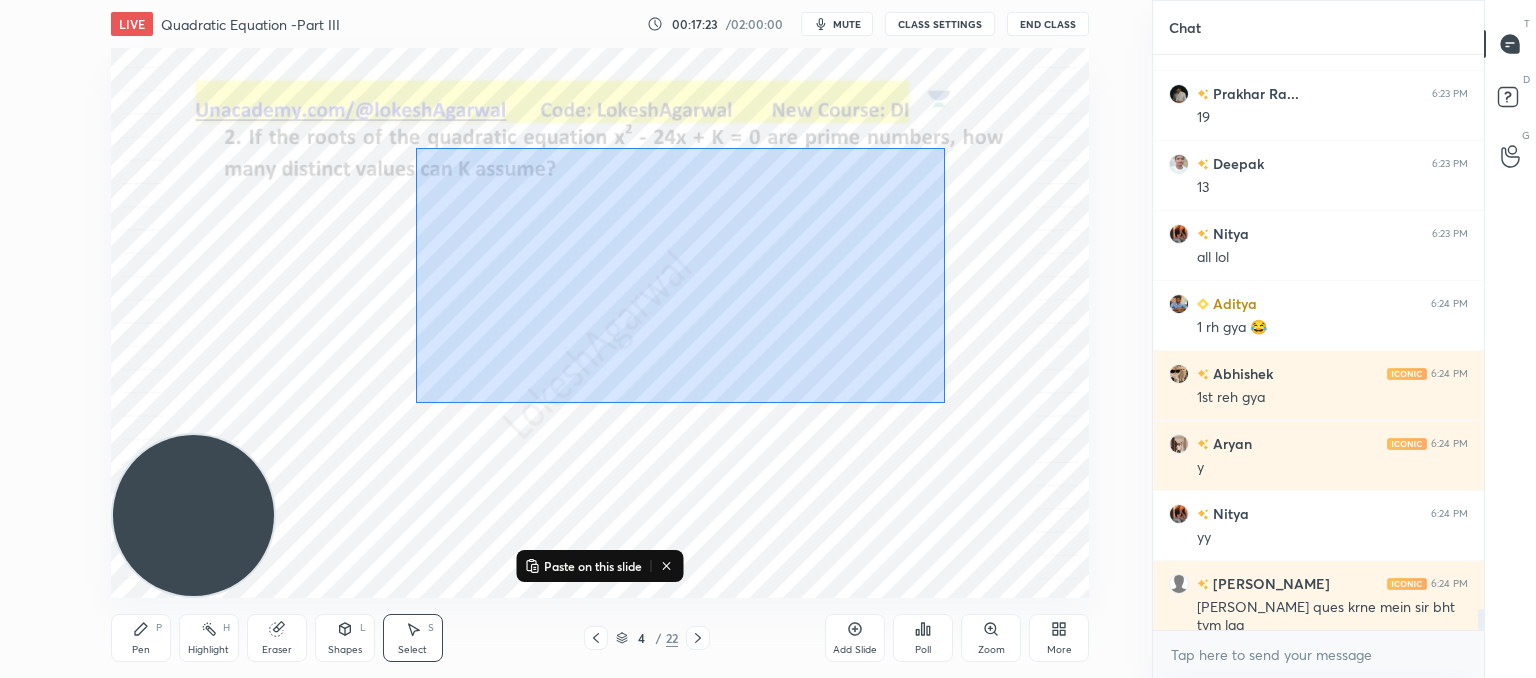 drag, startPoint x: 944, startPoint y: 403, endPoint x: 419, endPoint y: 143, distance: 585.85406 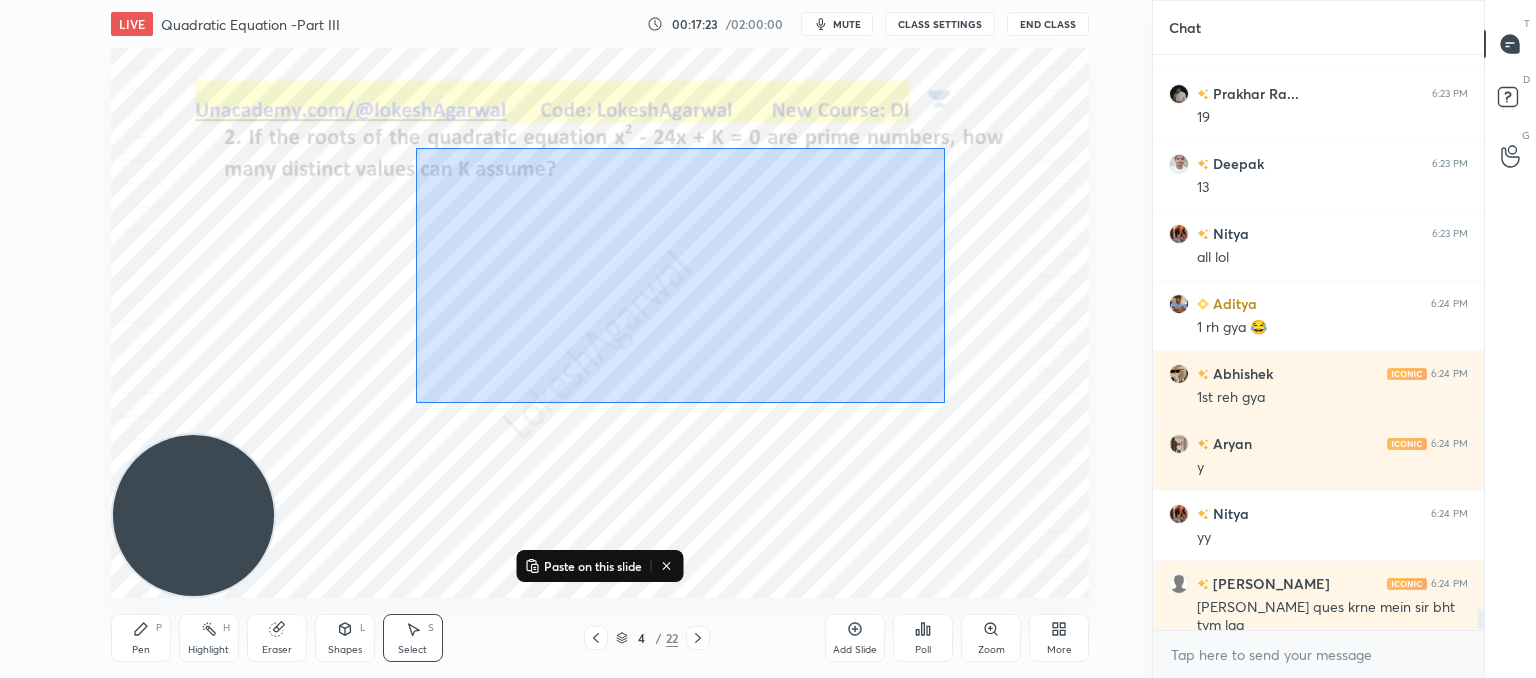 click on "0 ° Undo Copy Paste here Duplicate Duplicate to new slide Delete" at bounding box center [600, 323] 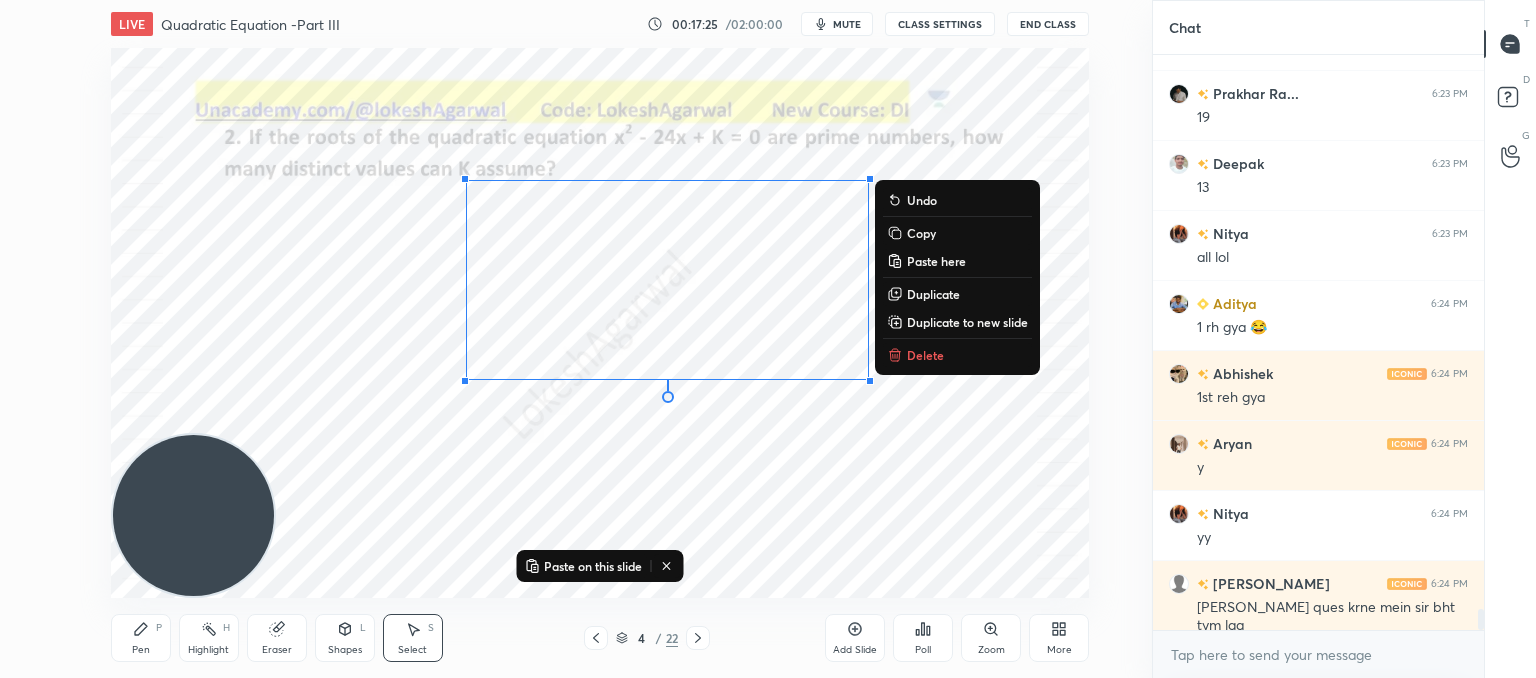 click on "Copy" at bounding box center [921, 233] 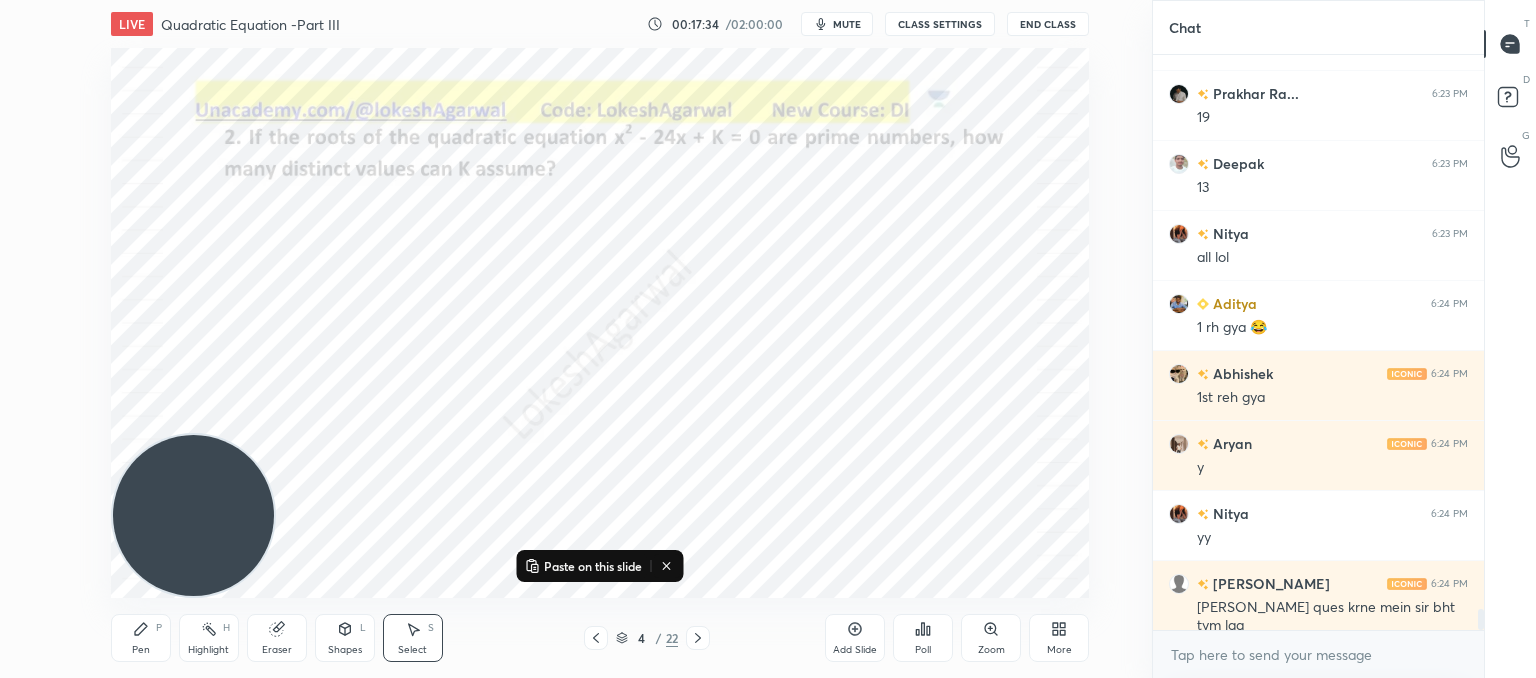 scroll, scrollTop: 15298, scrollLeft: 0, axis: vertical 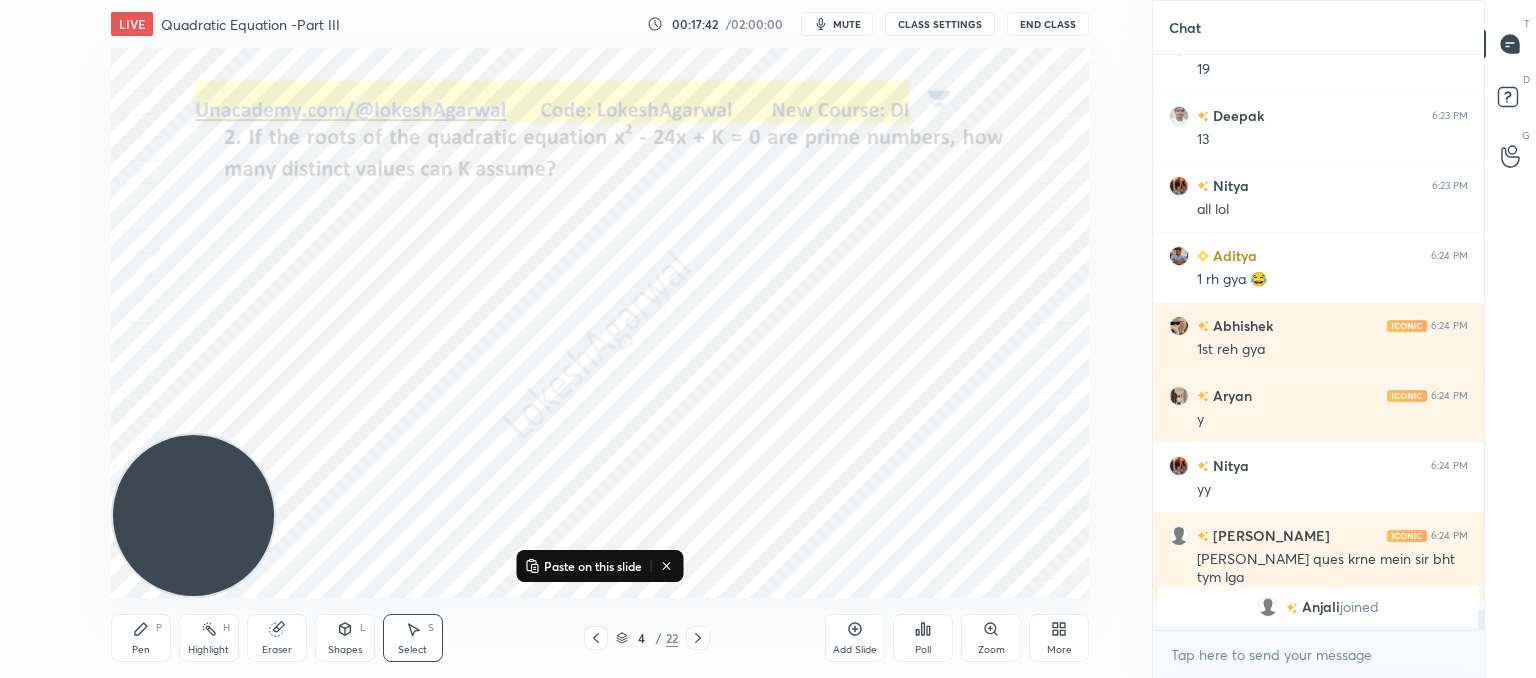 click 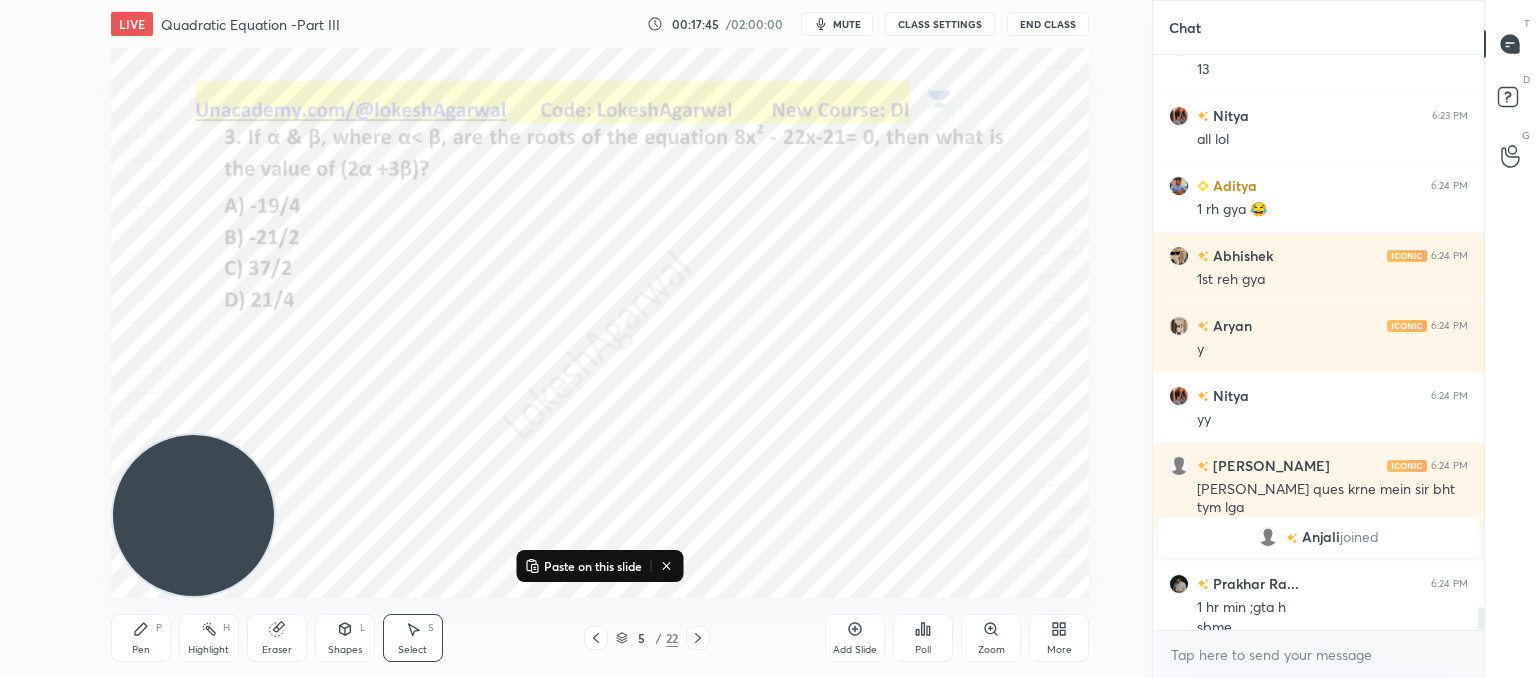 scroll, scrollTop: 13882, scrollLeft: 0, axis: vertical 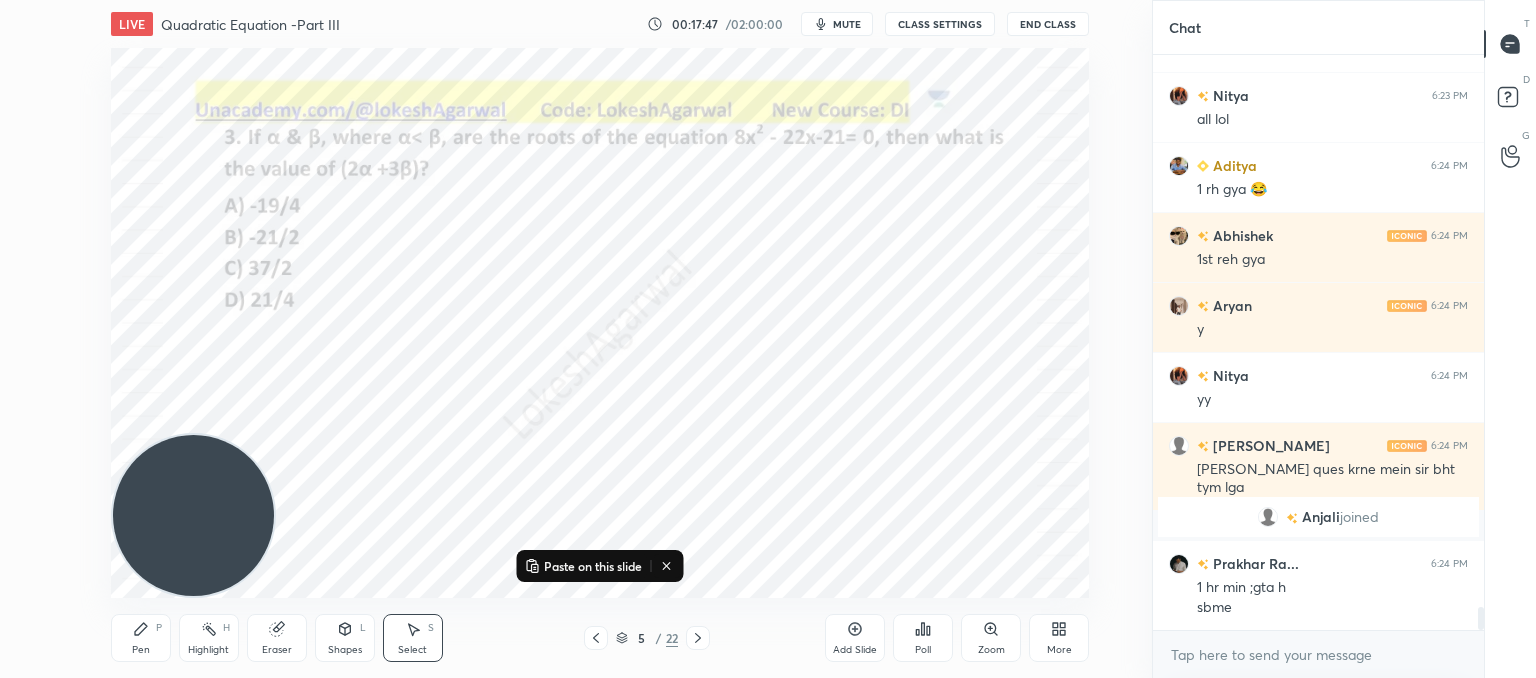 drag, startPoint x: 284, startPoint y: 636, endPoint x: 292, endPoint y: 605, distance: 32.01562 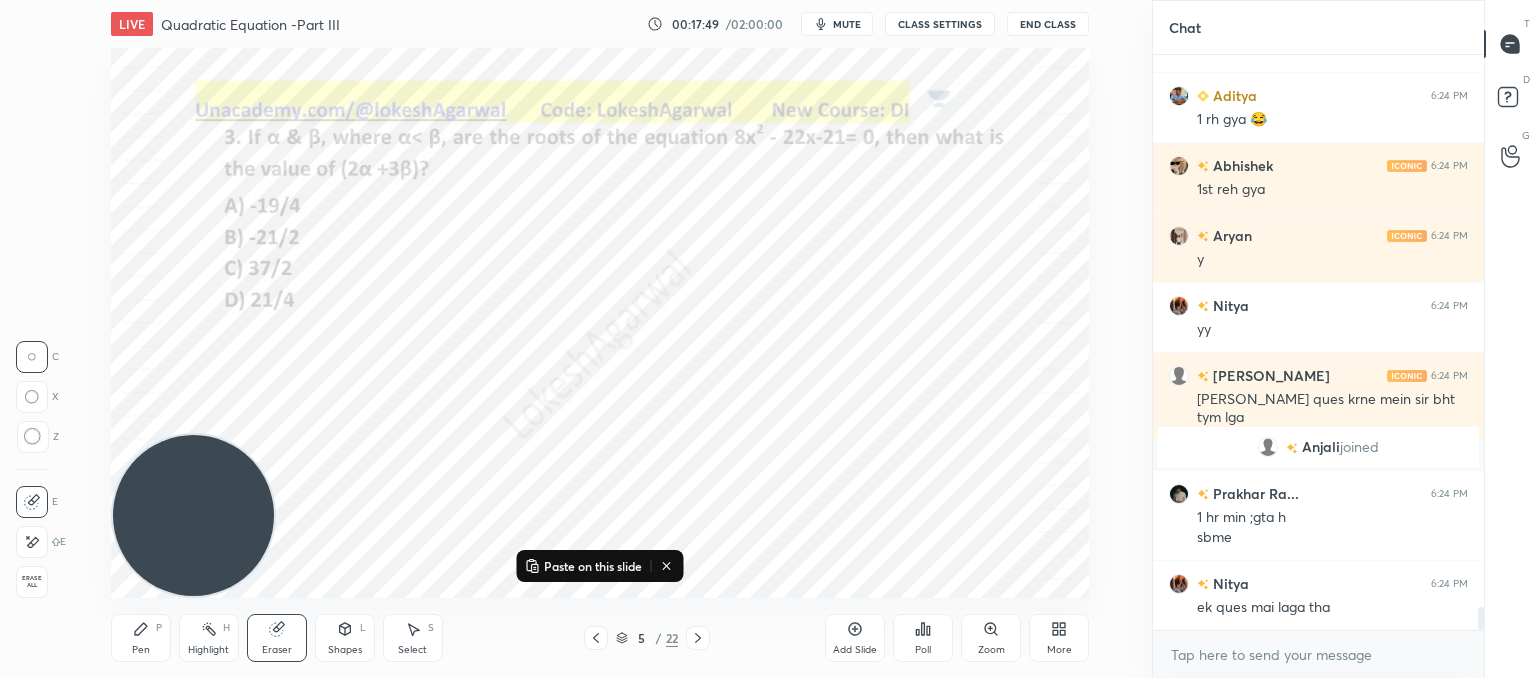 click 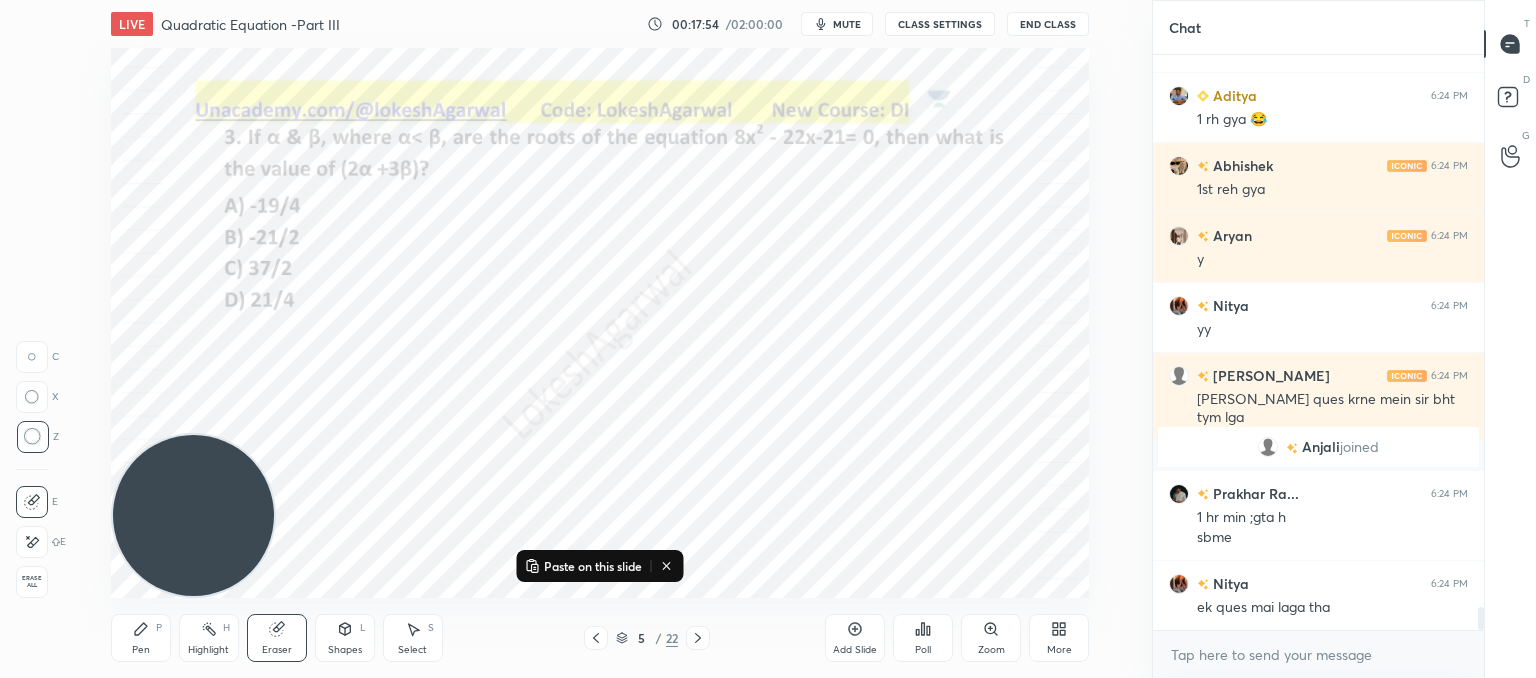 click on "Pen" at bounding box center [141, 650] 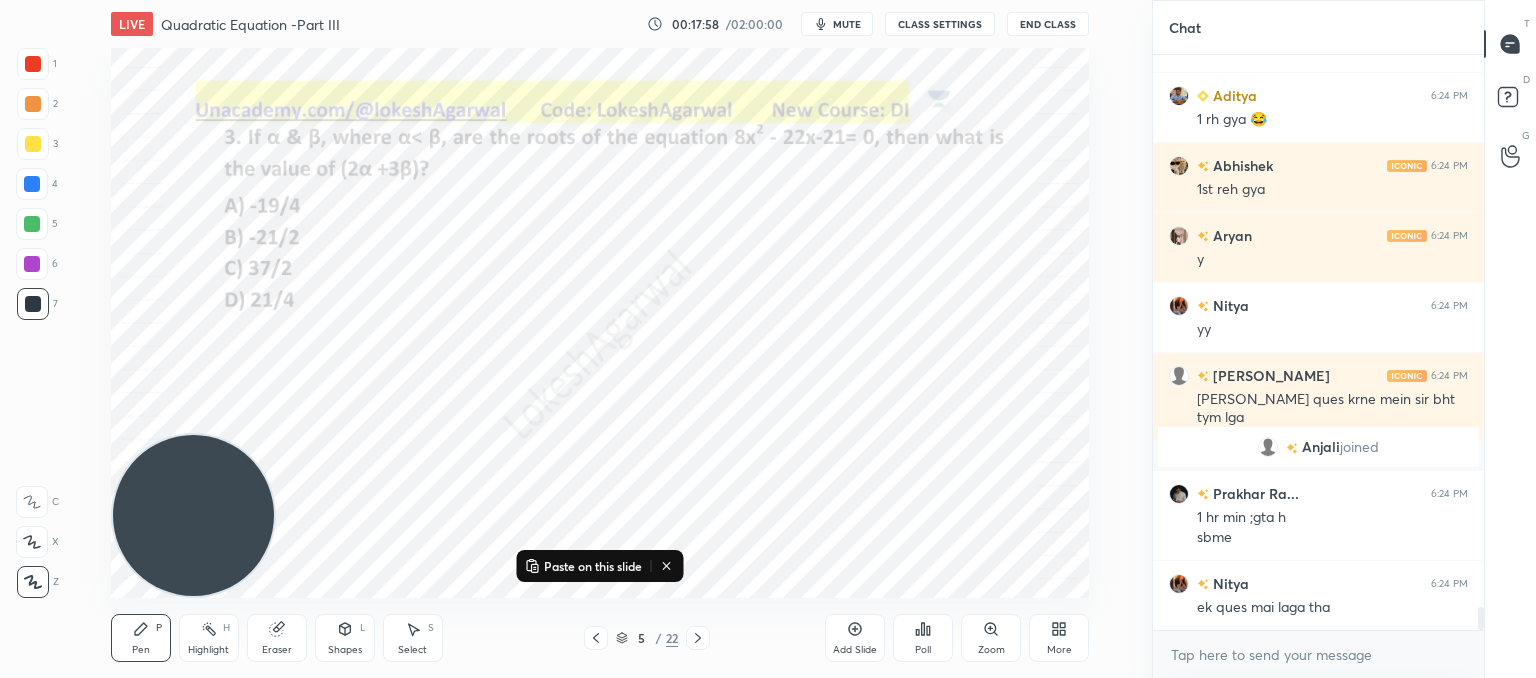 scroll, scrollTop: 14022, scrollLeft: 0, axis: vertical 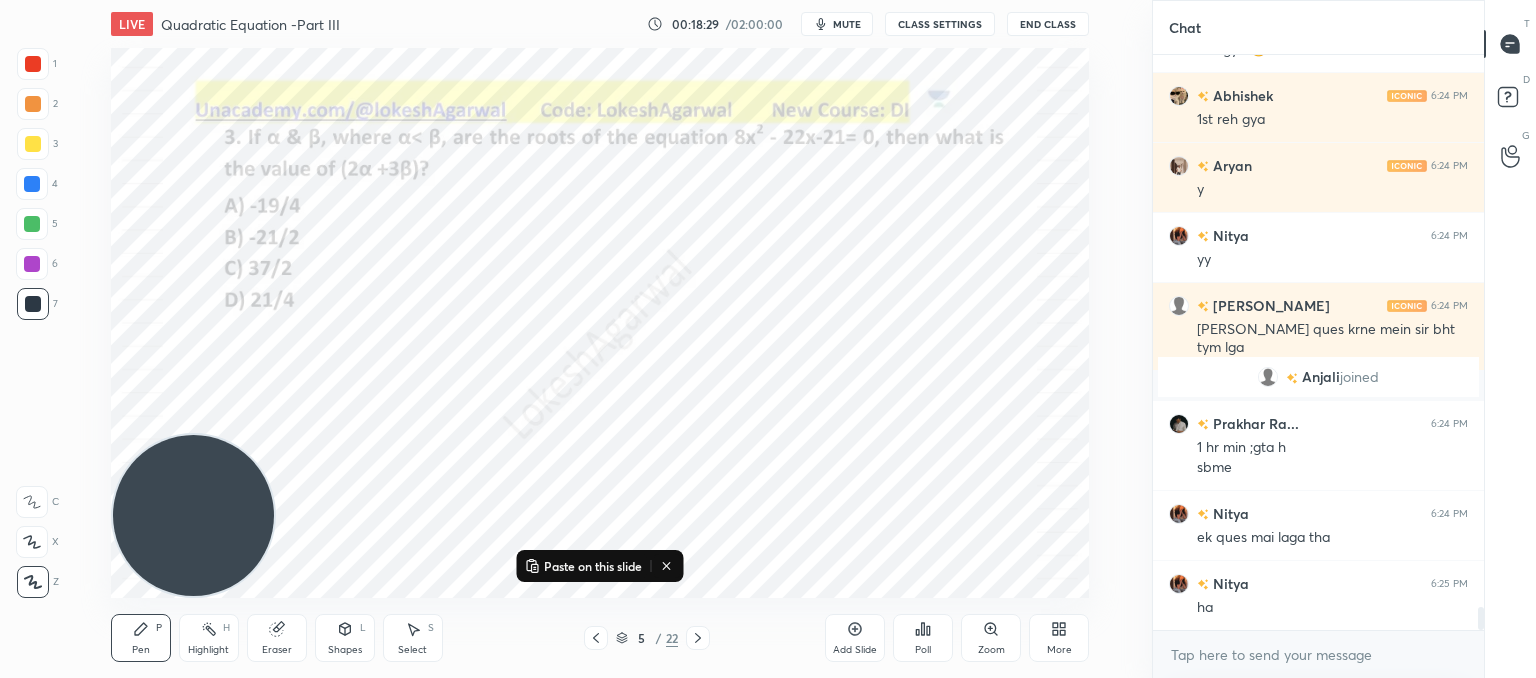 click on "Select S" at bounding box center (413, 638) 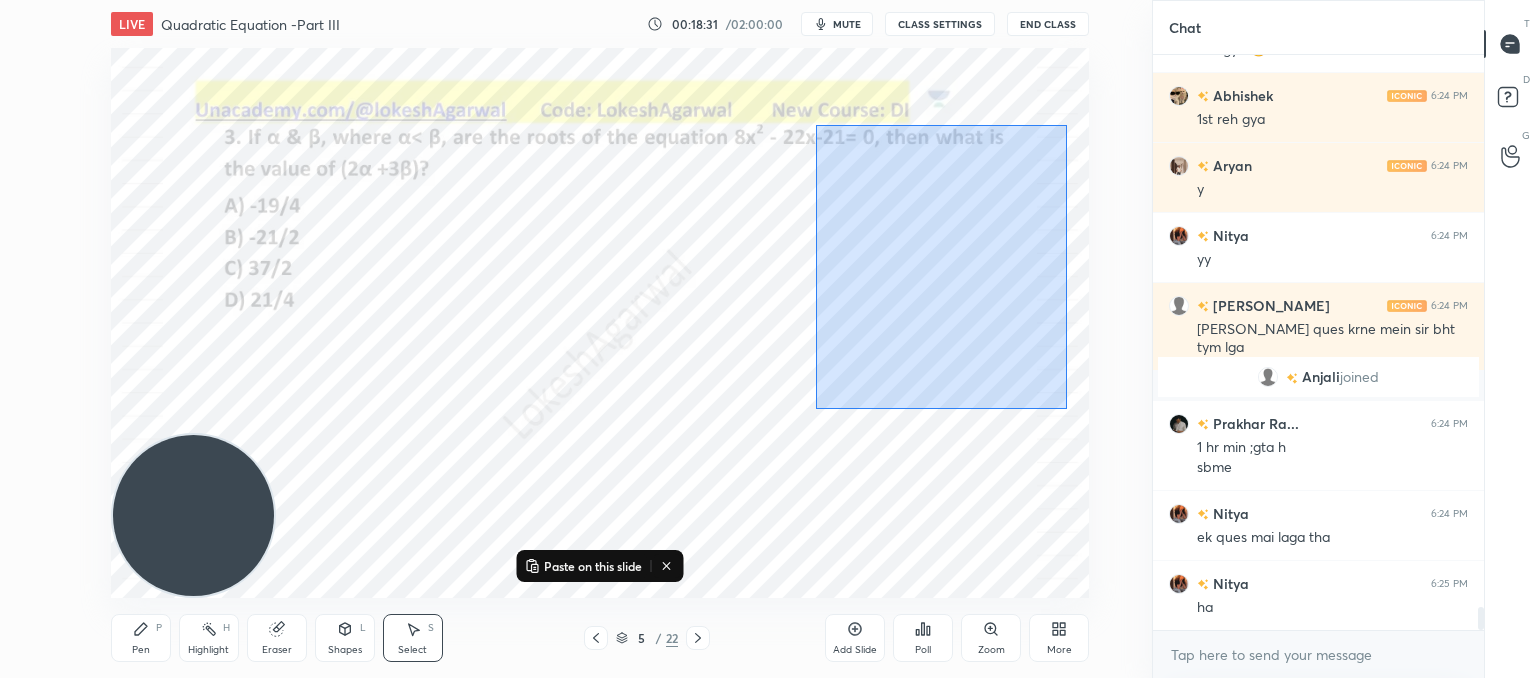 drag, startPoint x: 1067, startPoint y: 409, endPoint x: 812, endPoint y: 125, distance: 381.6818 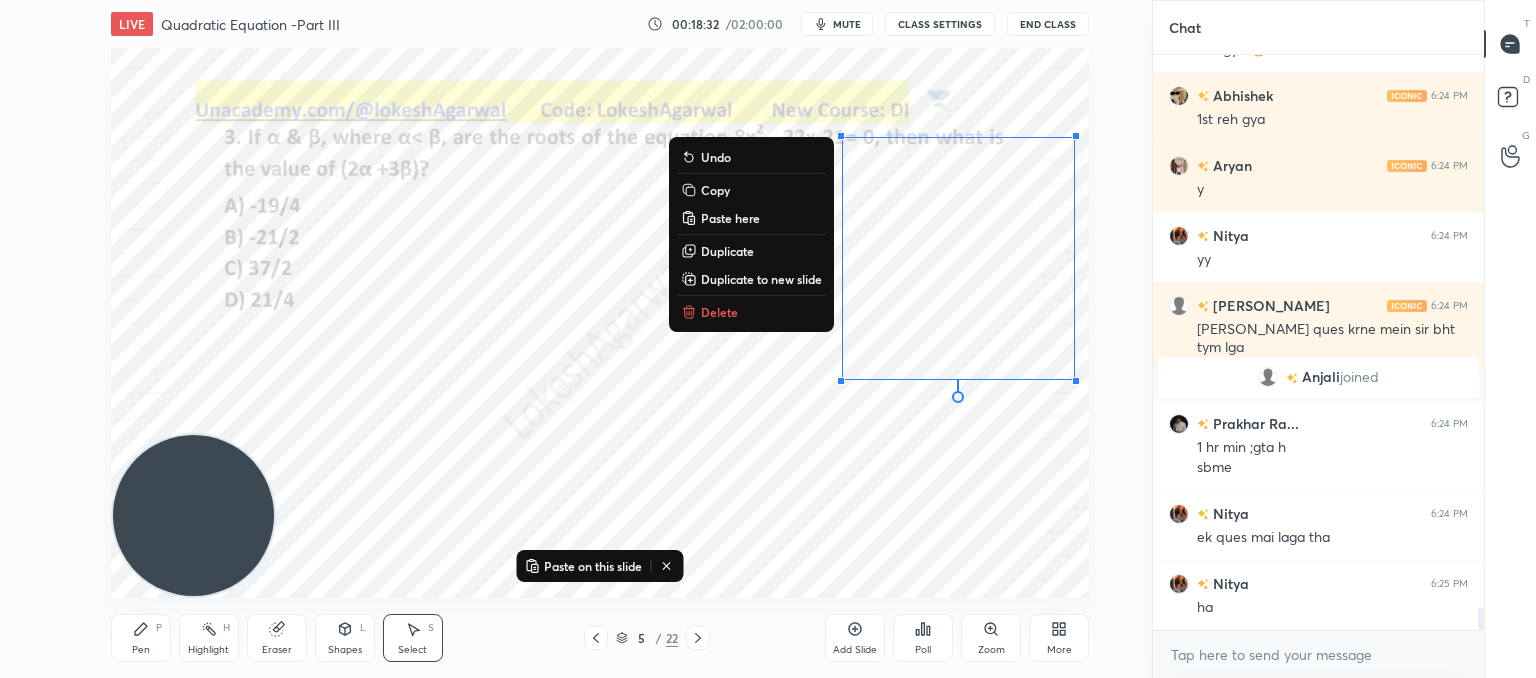 click on "Delete" at bounding box center (719, 312) 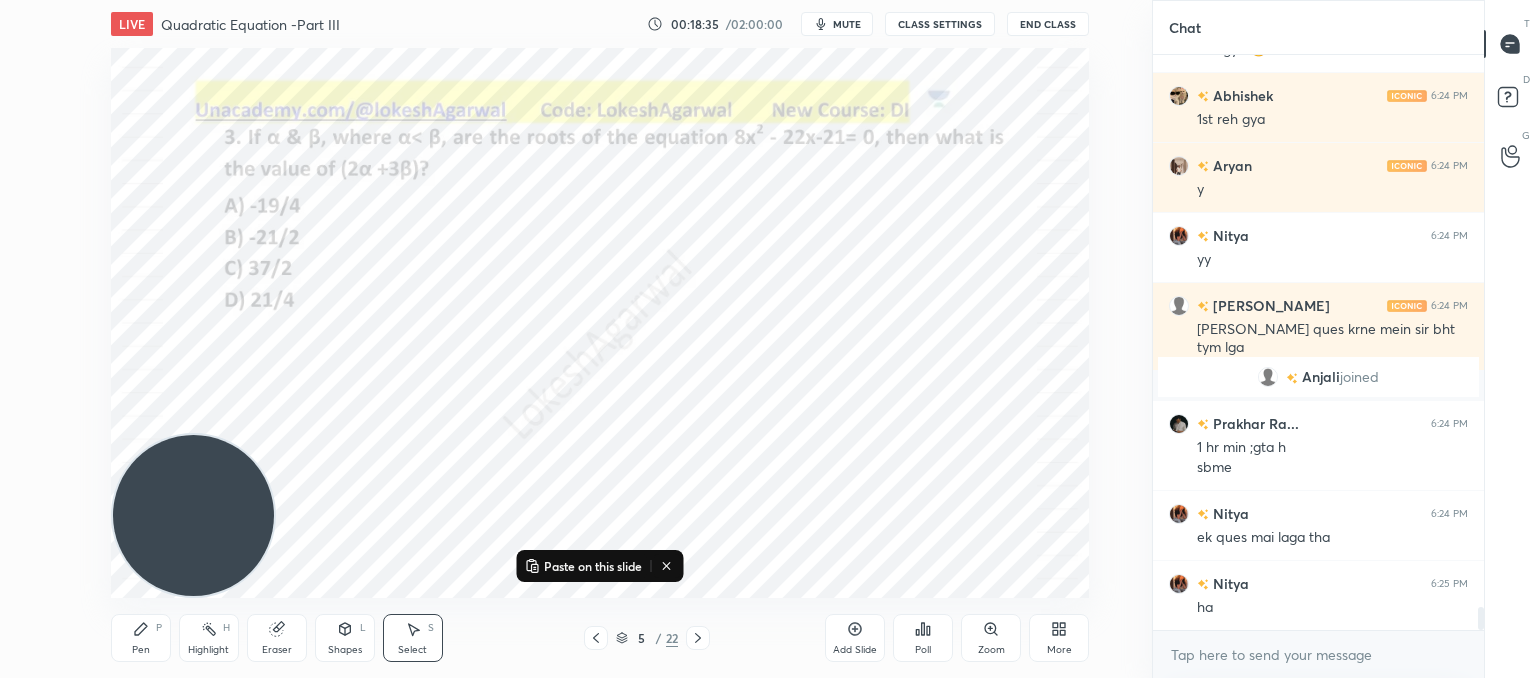 drag, startPoint x: 156, startPoint y: 643, endPoint x: 262, endPoint y: 494, distance: 182.85786 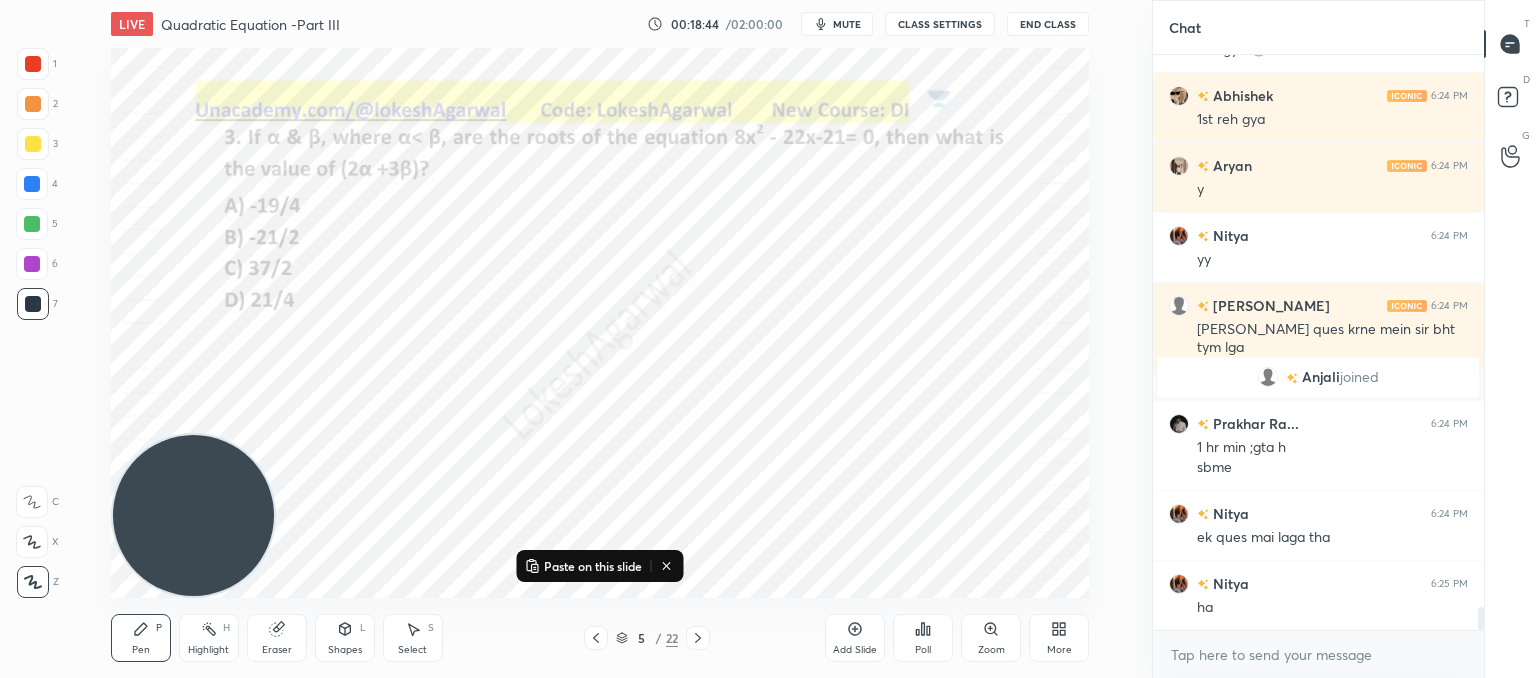 click on "Pen P Highlight H Eraser Shapes L Select S" at bounding box center (289, 638) 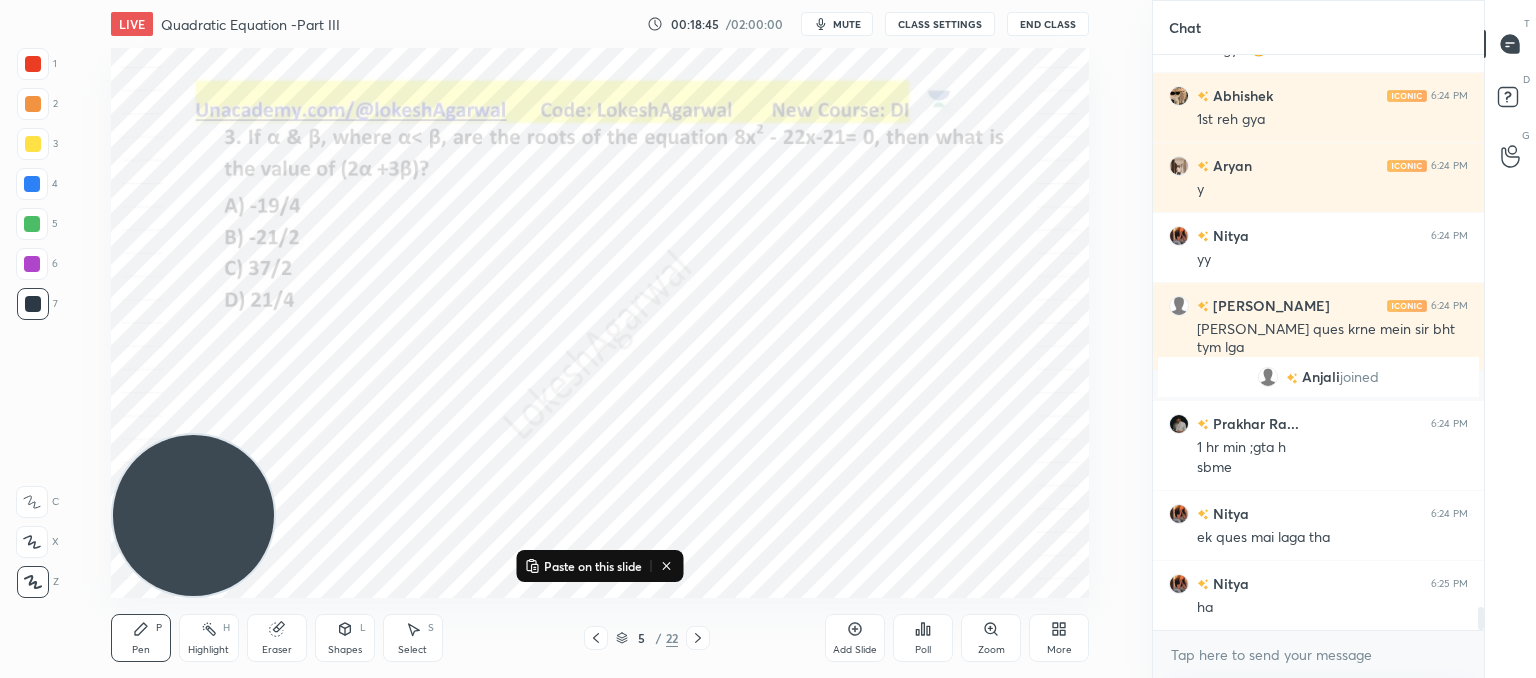 drag, startPoint x: 255, startPoint y: 647, endPoint x: 293, endPoint y: 609, distance: 53.740116 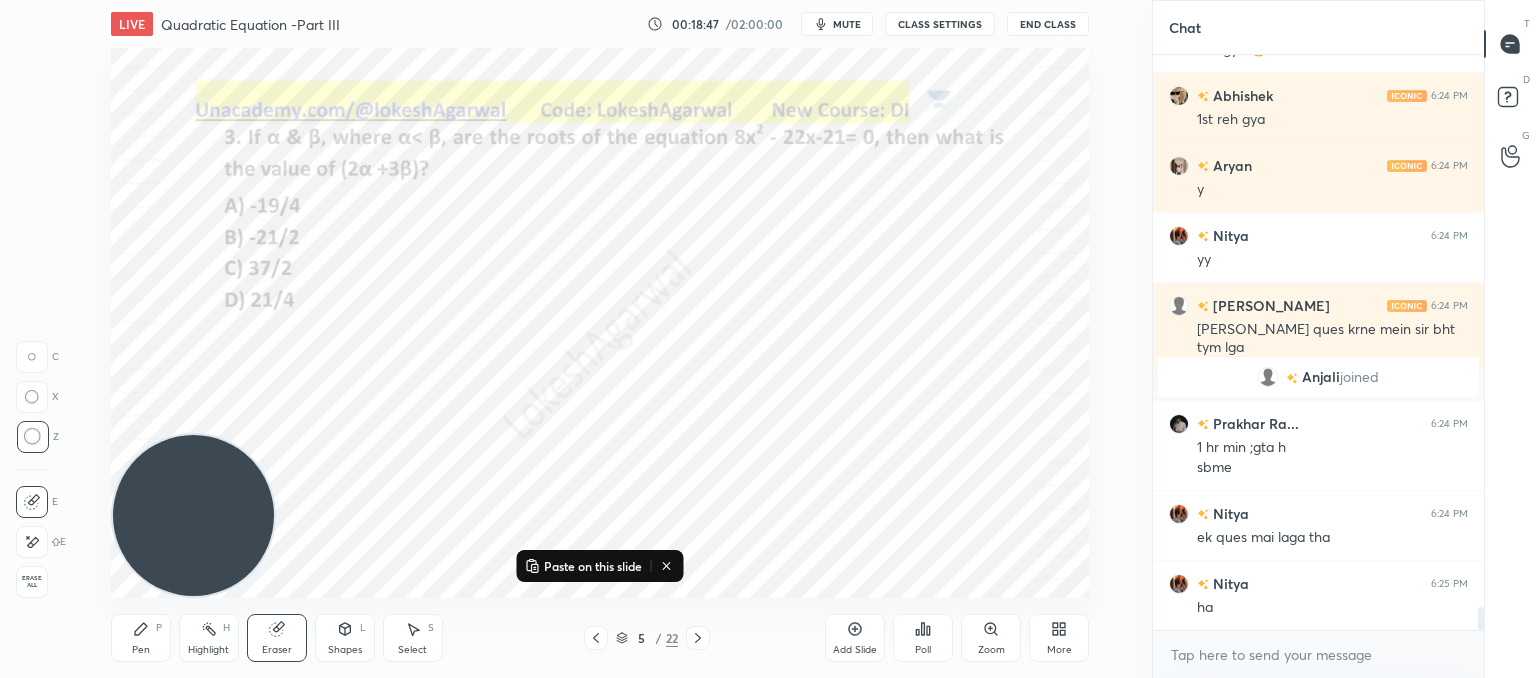 drag, startPoint x: 148, startPoint y: 633, endPoint x: 188, endPoint y: 603, distance: 50 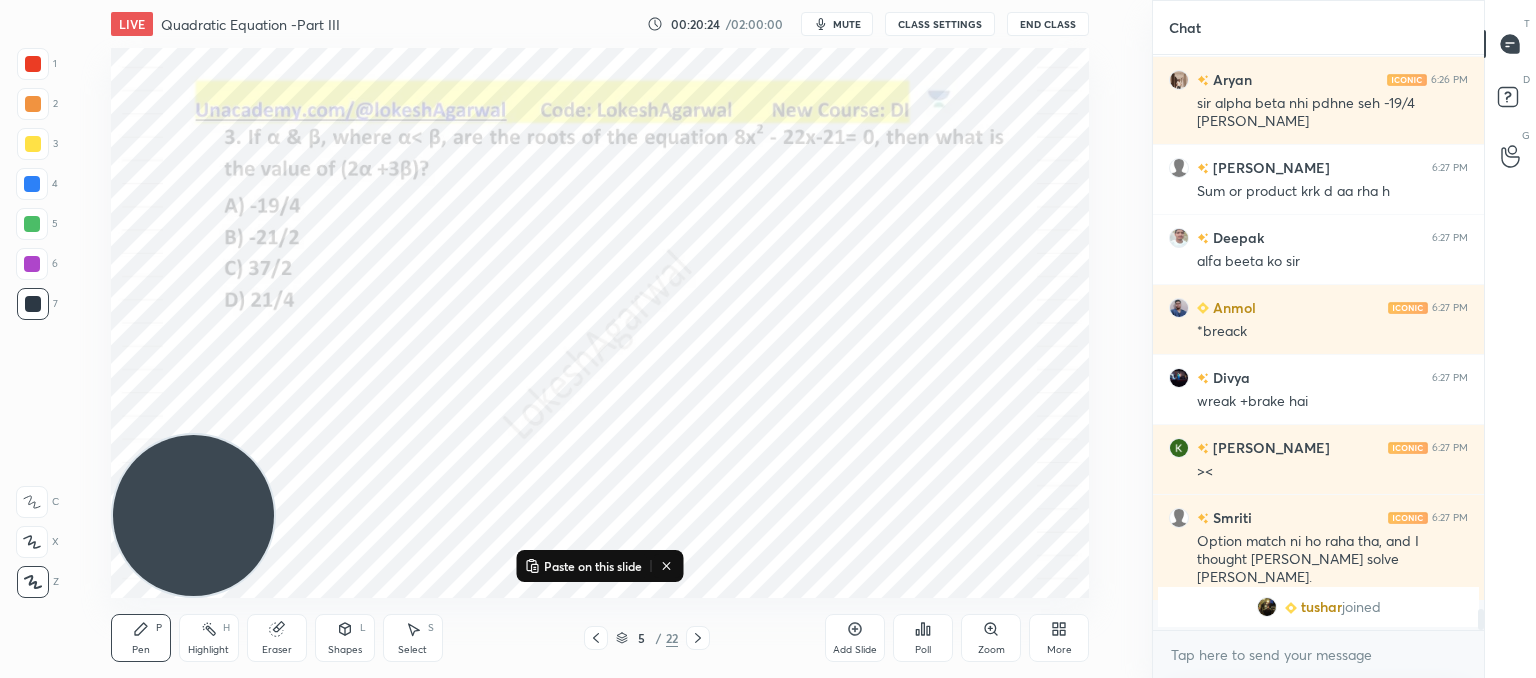 scroll, scrollTop: 14634, scrollLeft: 0, axis: vertical 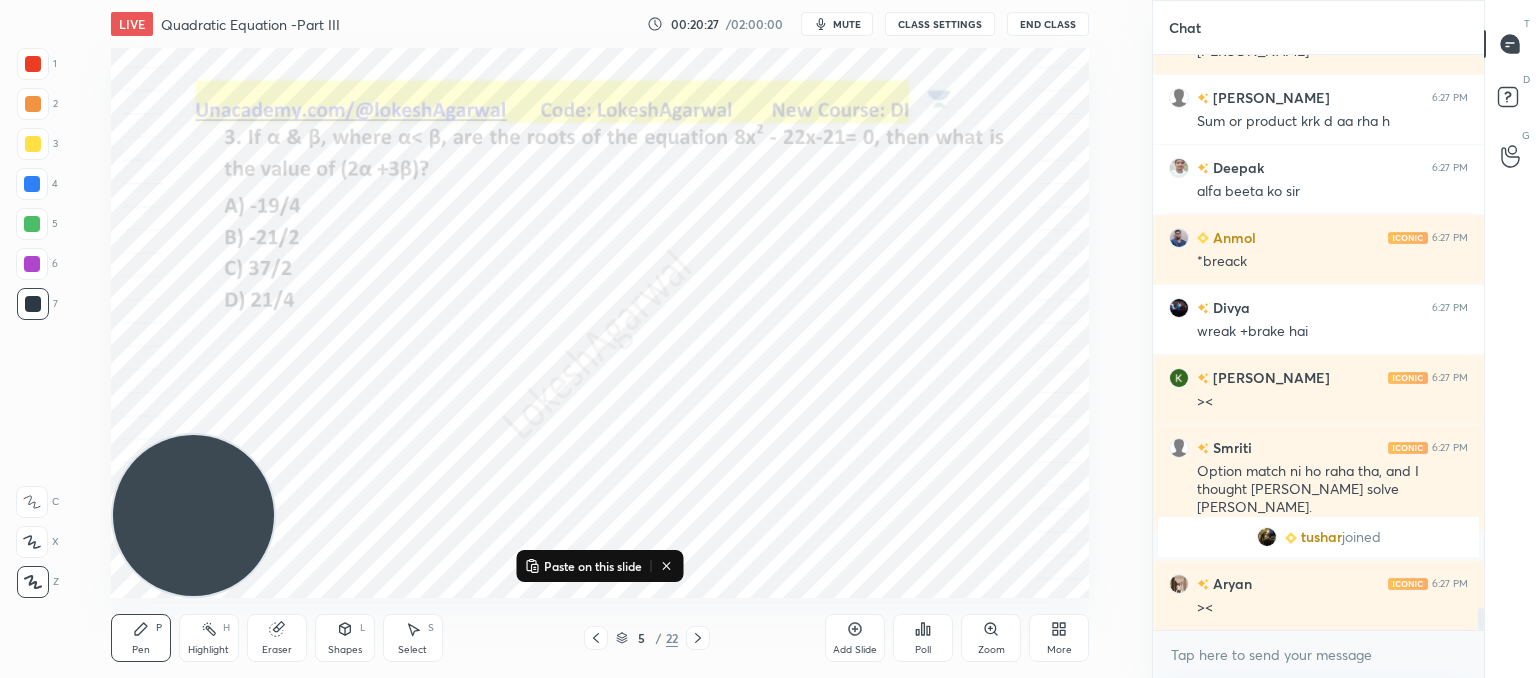 click on "Select S" at bounding box center [413, 638] 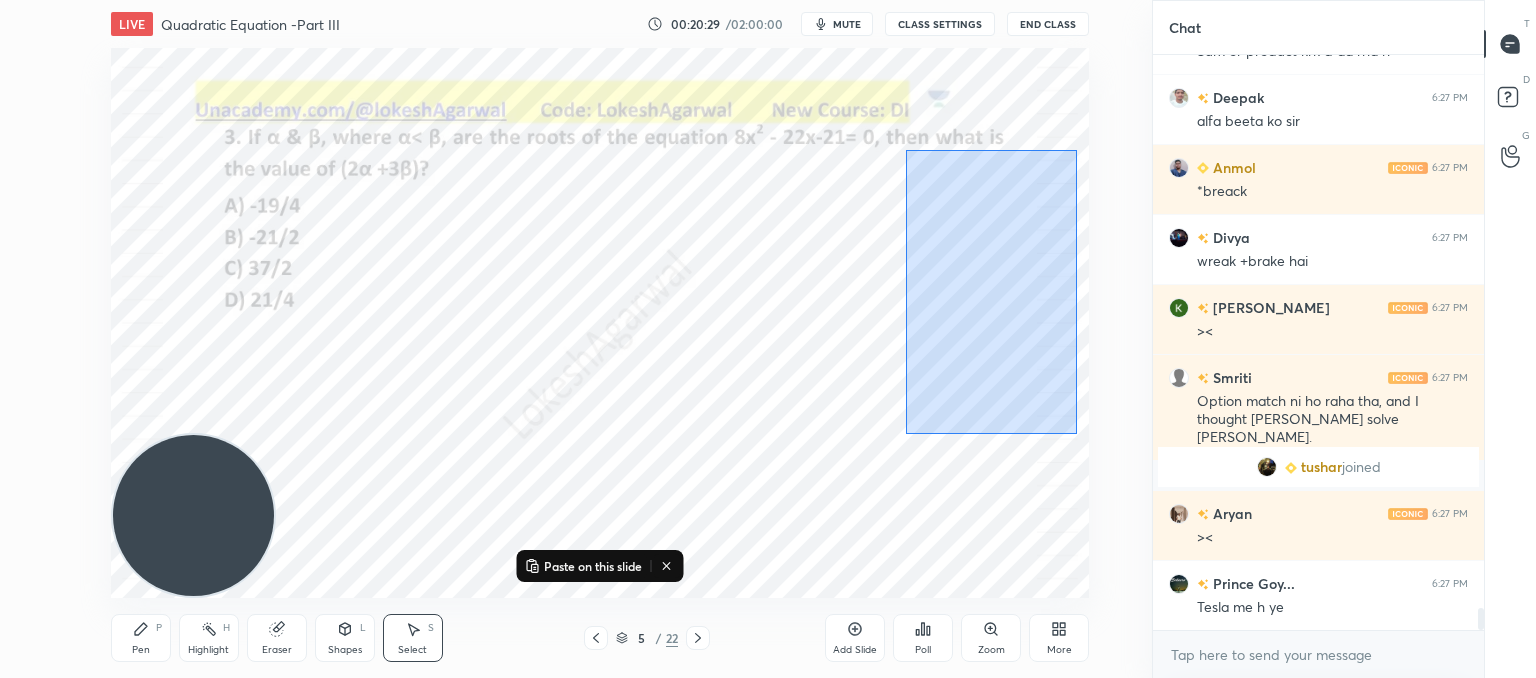 scroll, scrollTop: 14774, scrollLeft: 0, axis: vertical 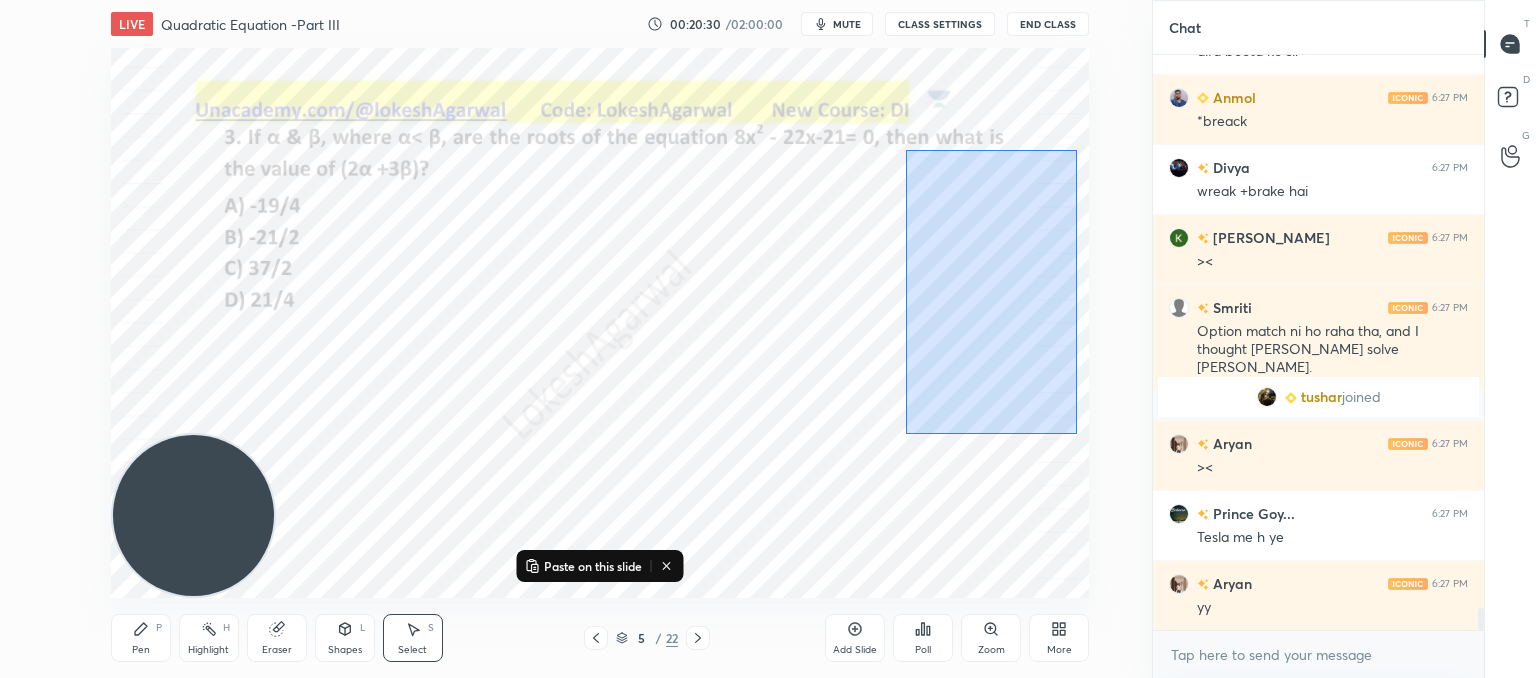 drag, startPoint x: 1074, startPoint y: 429, endPoint x: 906, endPoint y: 150, distance: 325.6762 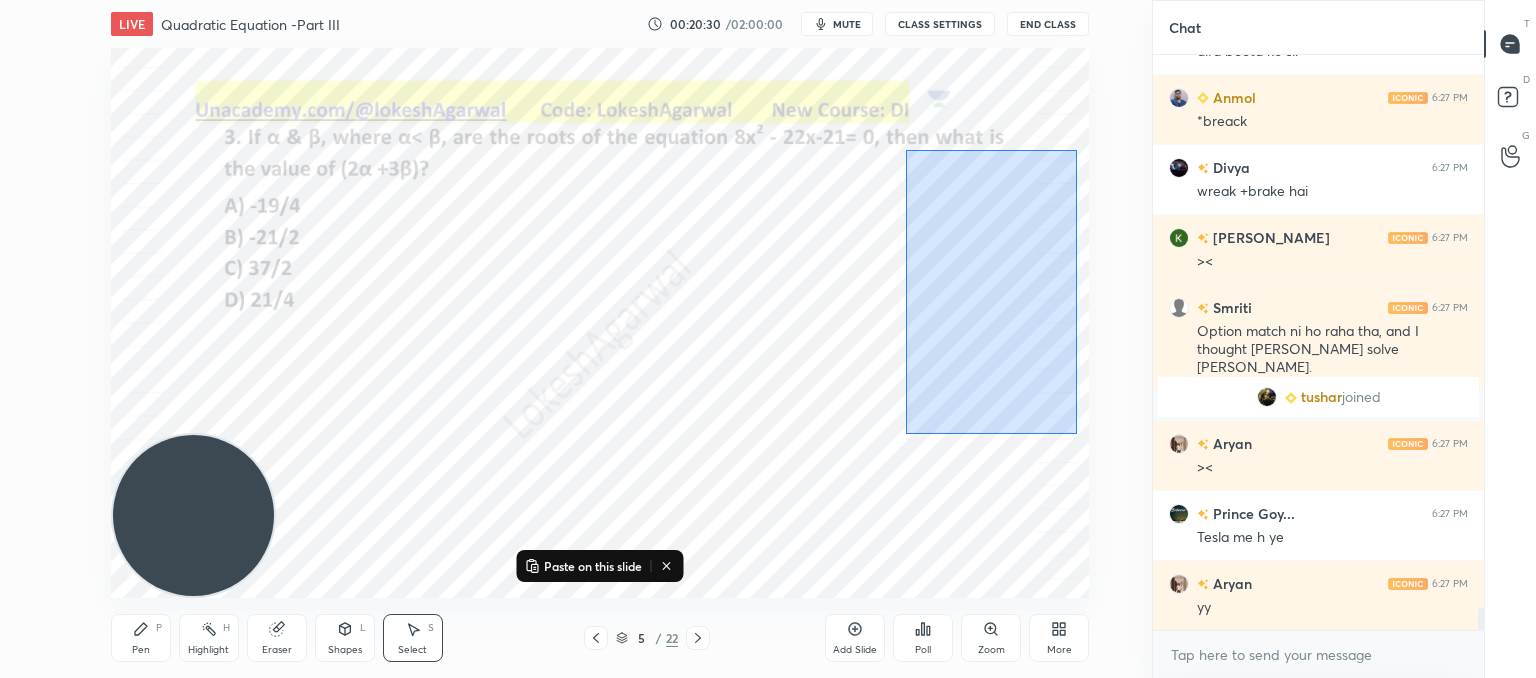 click on "0 ° Undo Copy Paste here Duplicate Duplicate to new slide Delete" at bounding box center (600, 323) 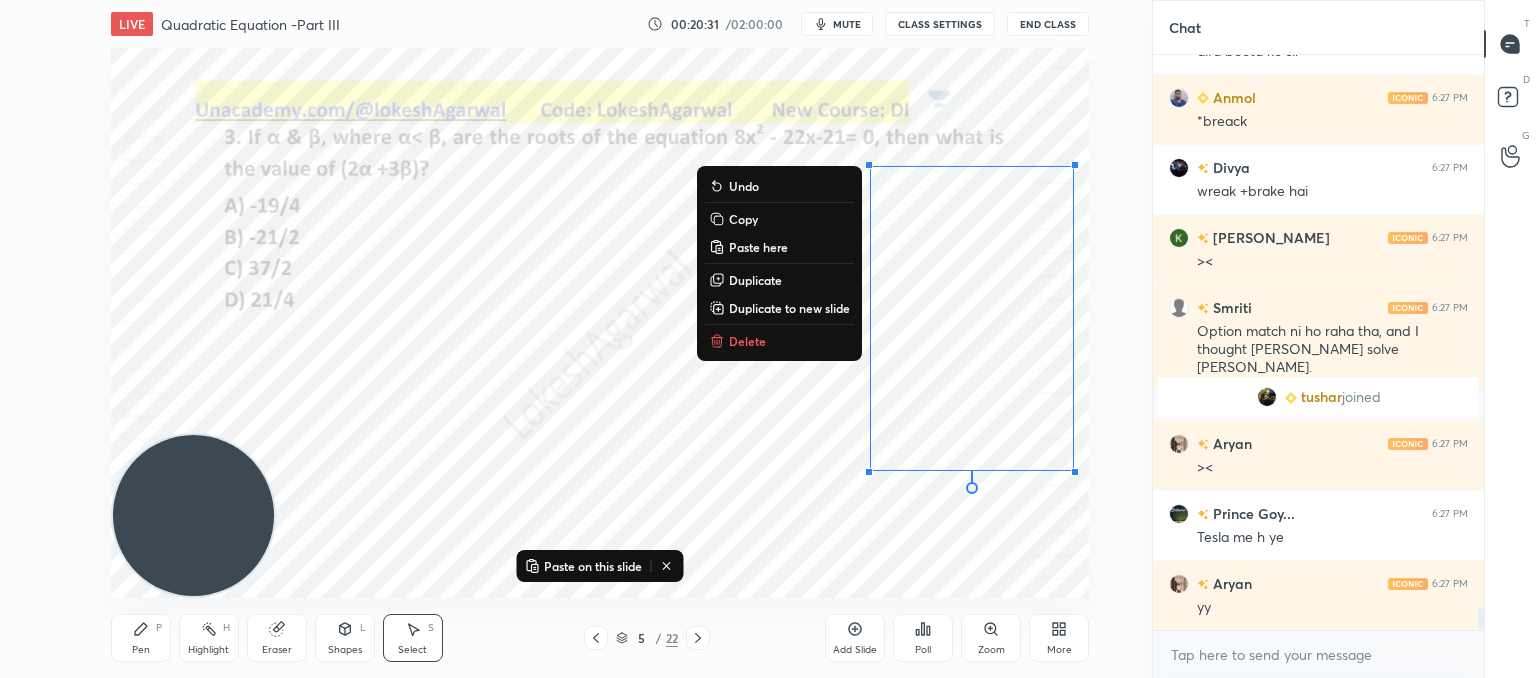 click on "Delete" at bounding box center [747, 341] 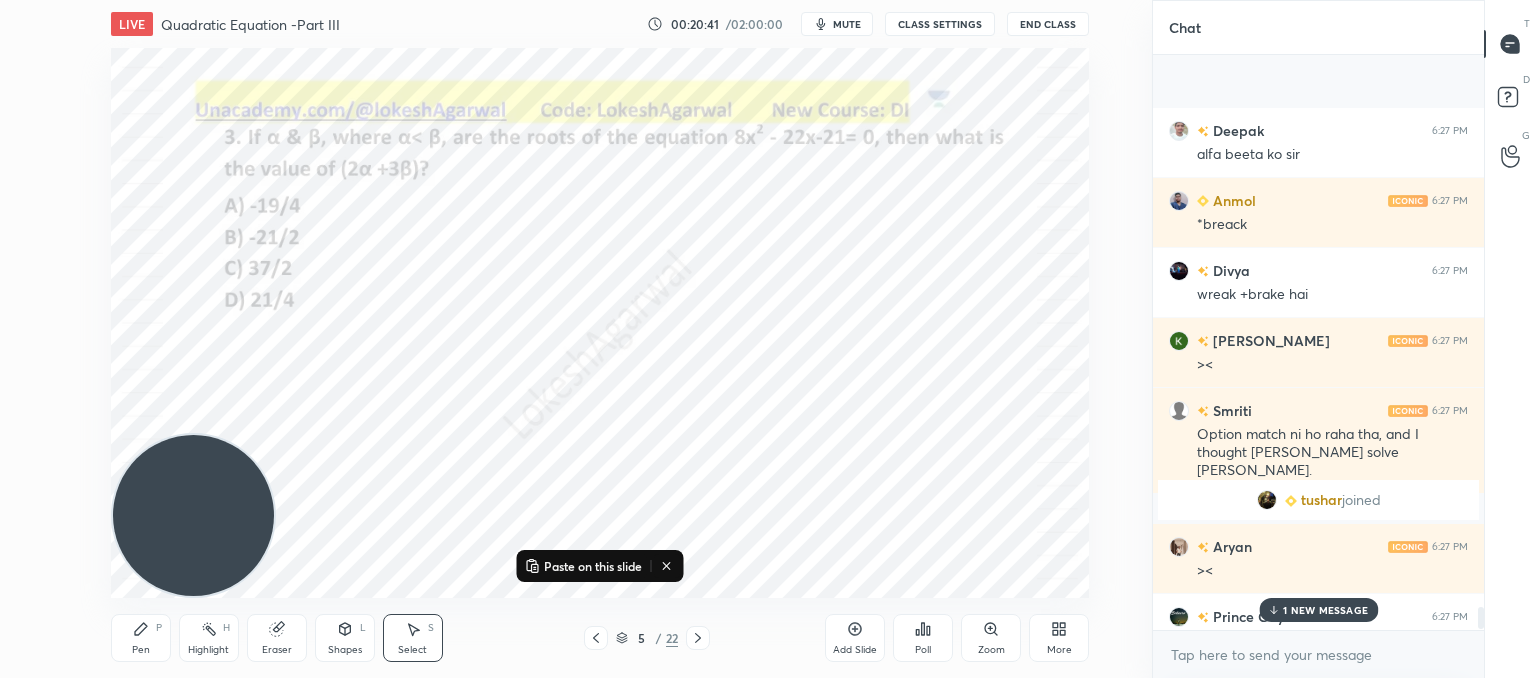 scroll, scrollTop: 14844, scrollLeft: 0, axis: vertical 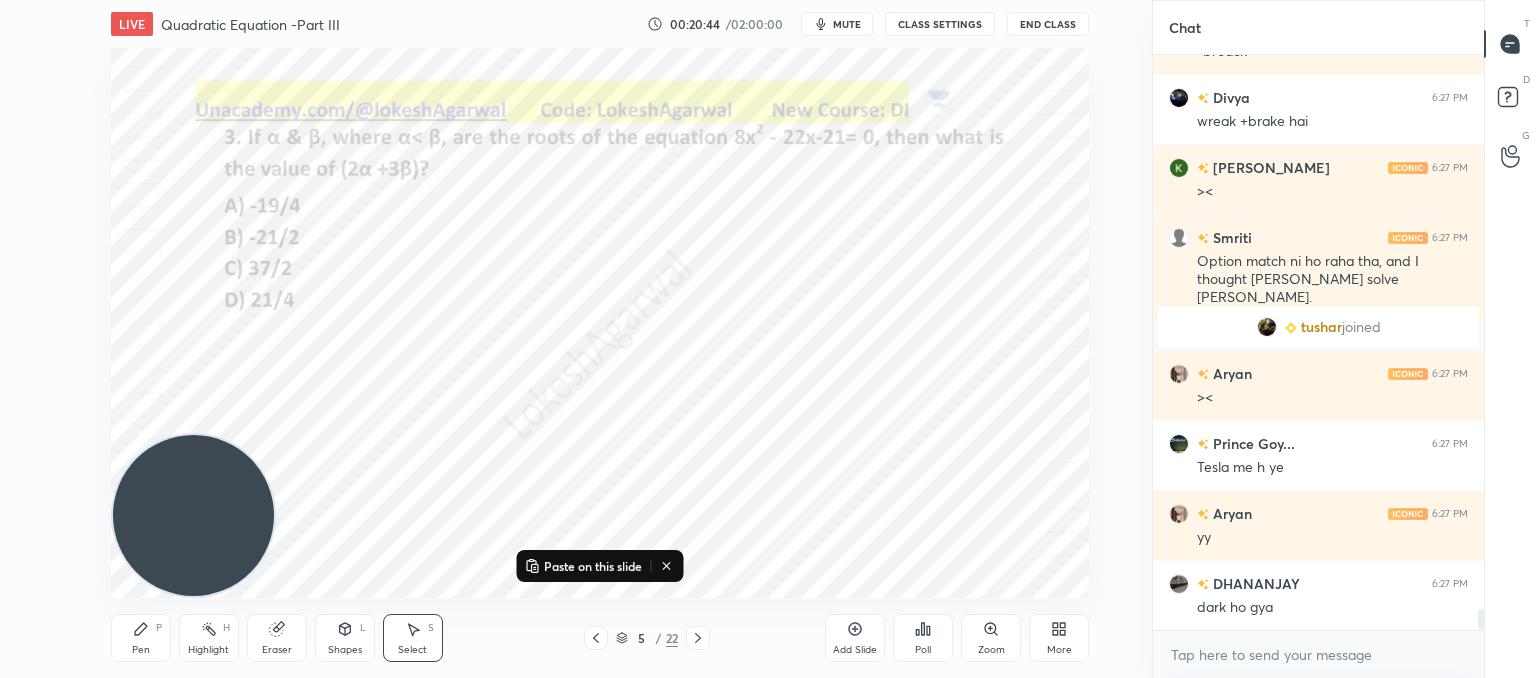 click on "Pen P" at bounding box center [141, 638] 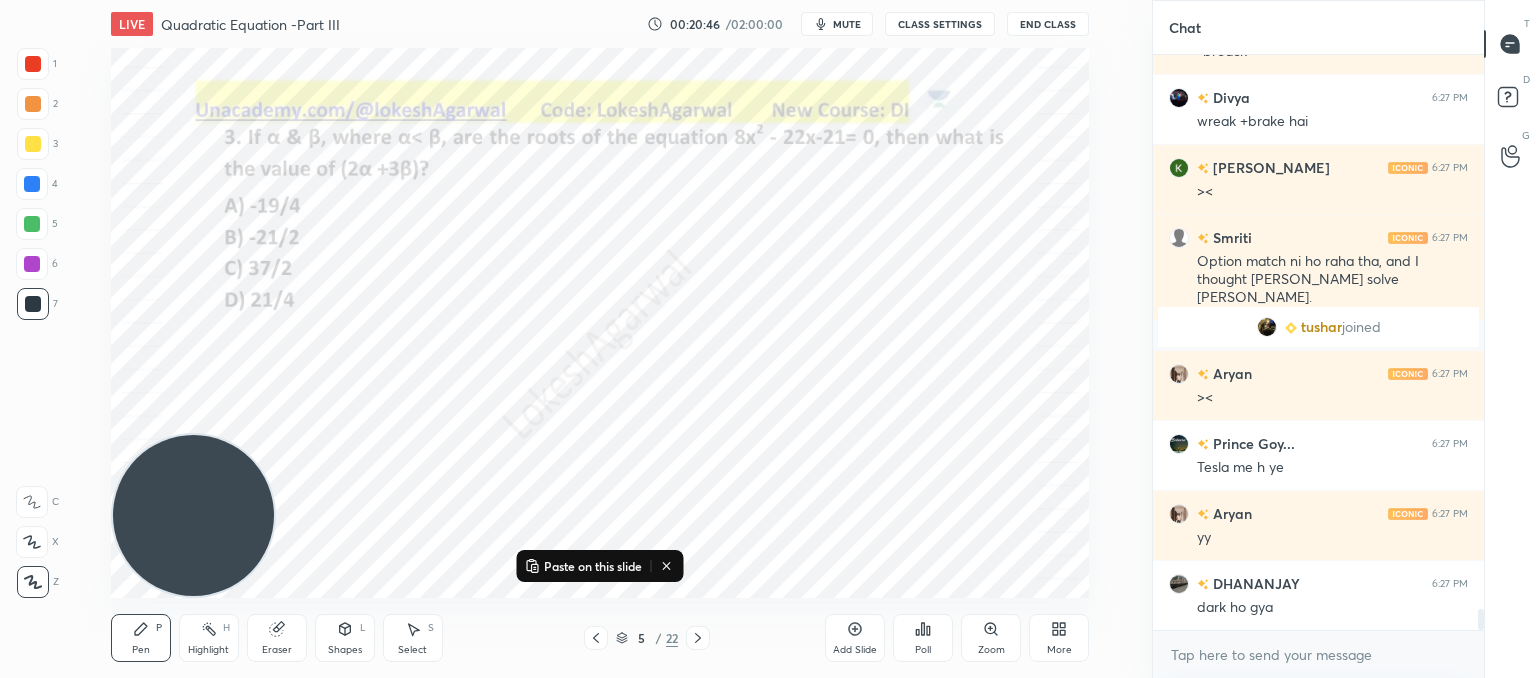 scroll, scrollTop: 14914, scrollLeft: 0, axis: vertical 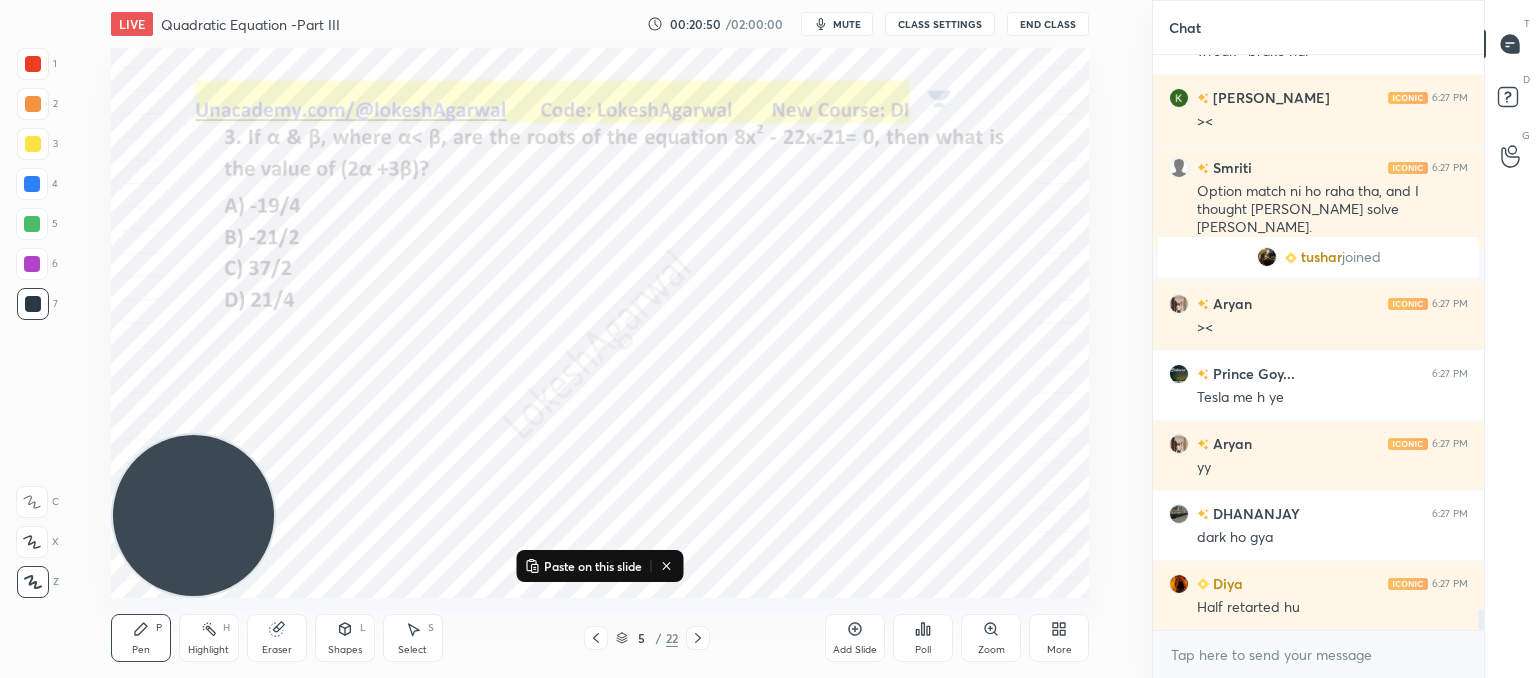 click at bounding box center [698, 638] 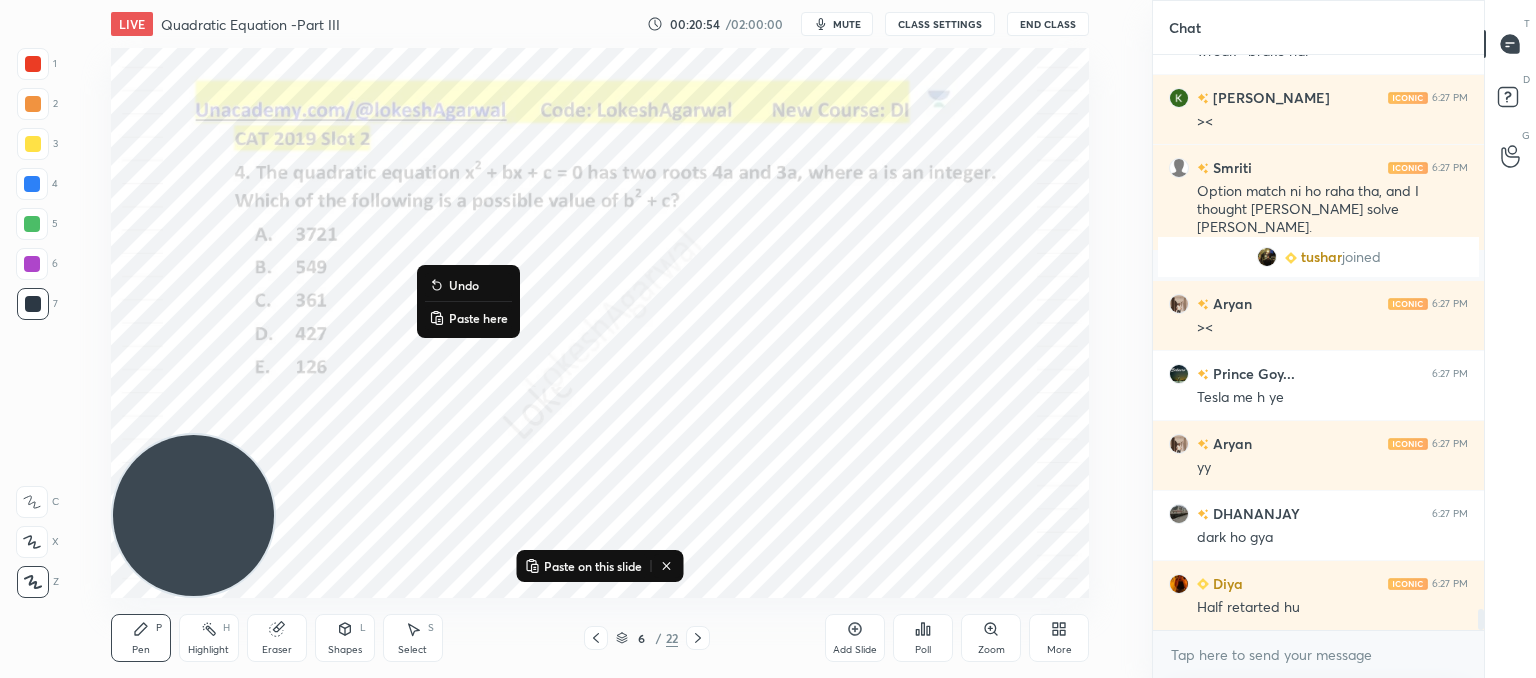 click 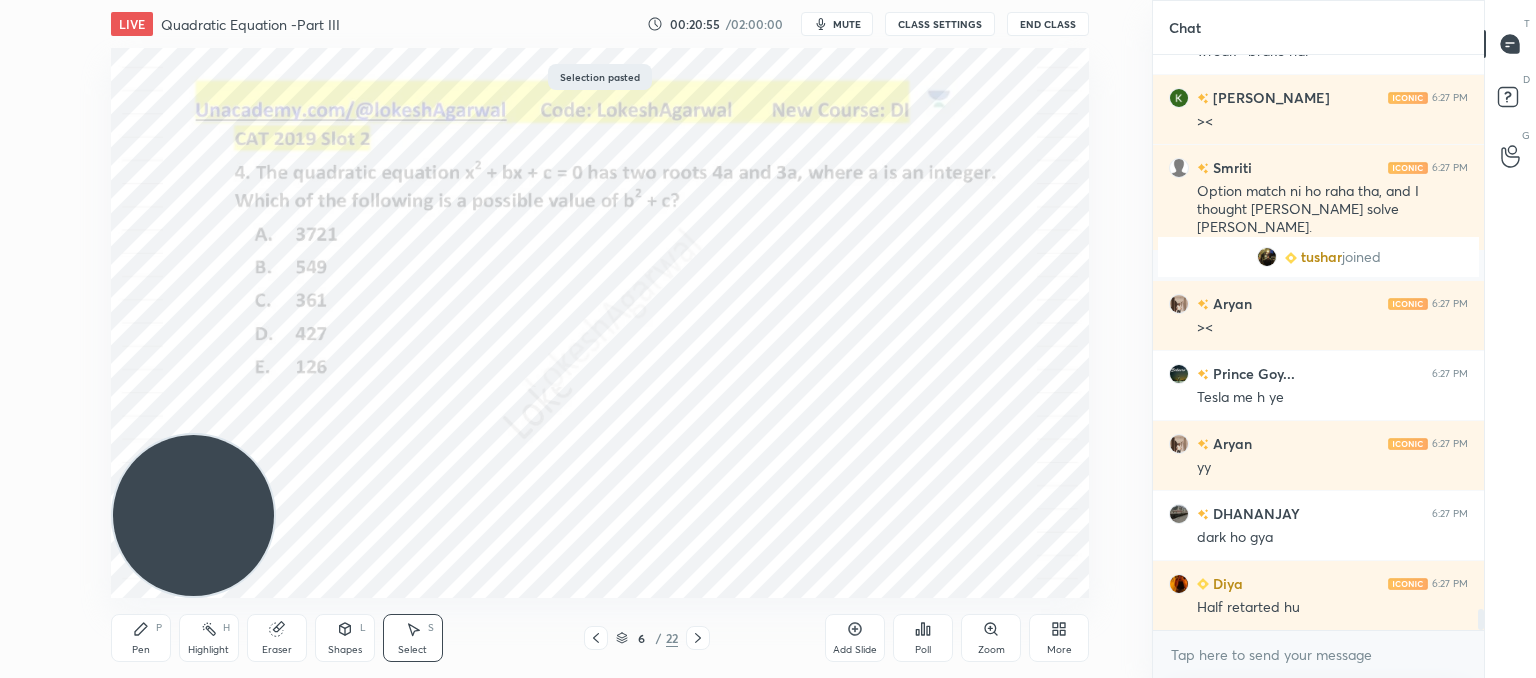 click on "0 ° Undo Copy Paste here Duplicate Duplicate to new slide Delete" at bounding box center (600, 323) 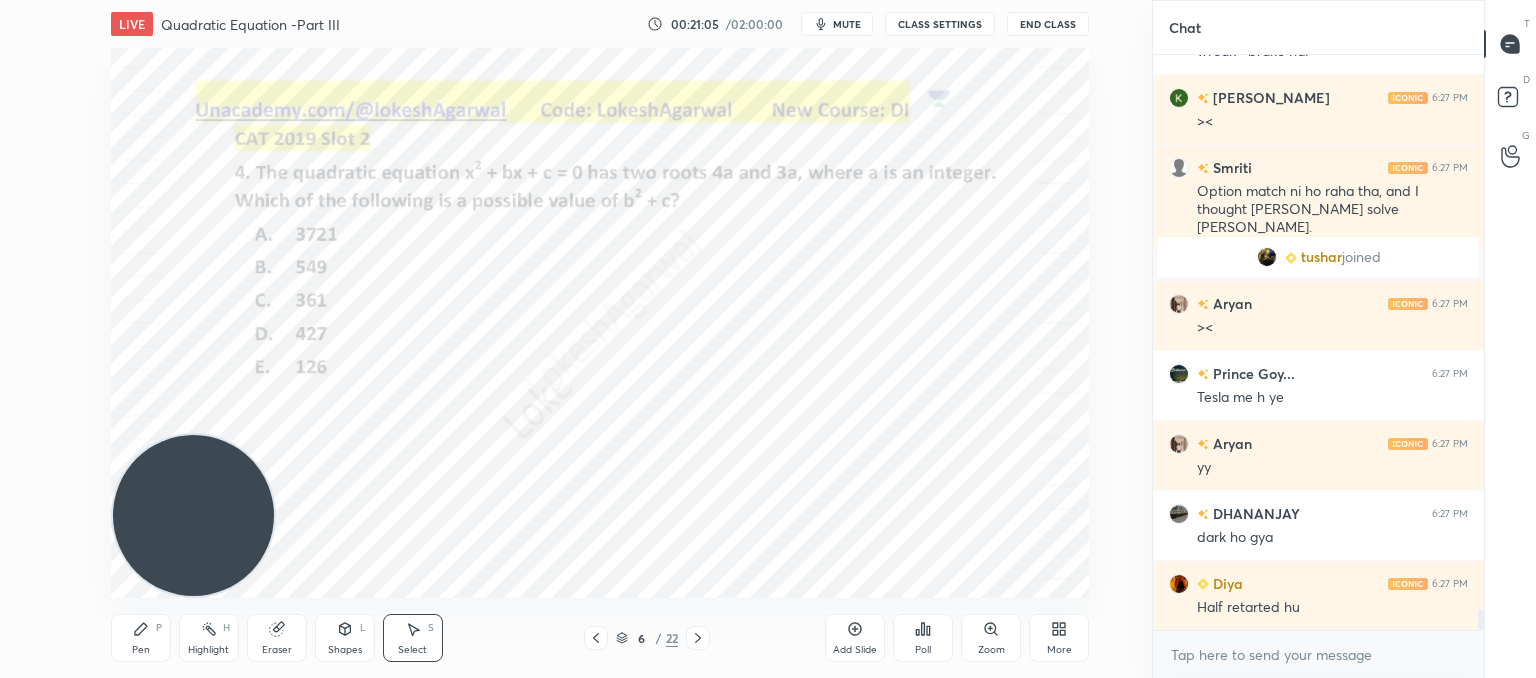 click at bounding box center [698, 638] 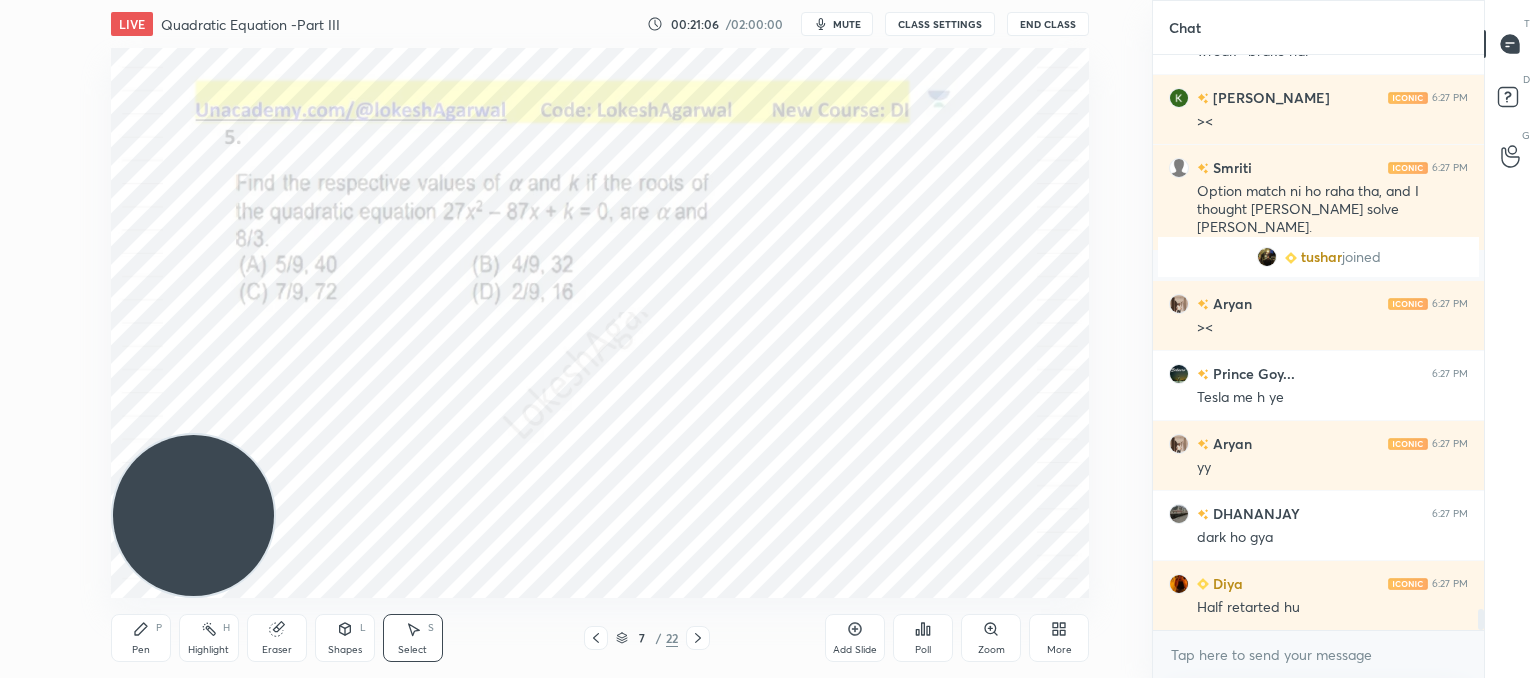 click at bounding box center [698, 638] 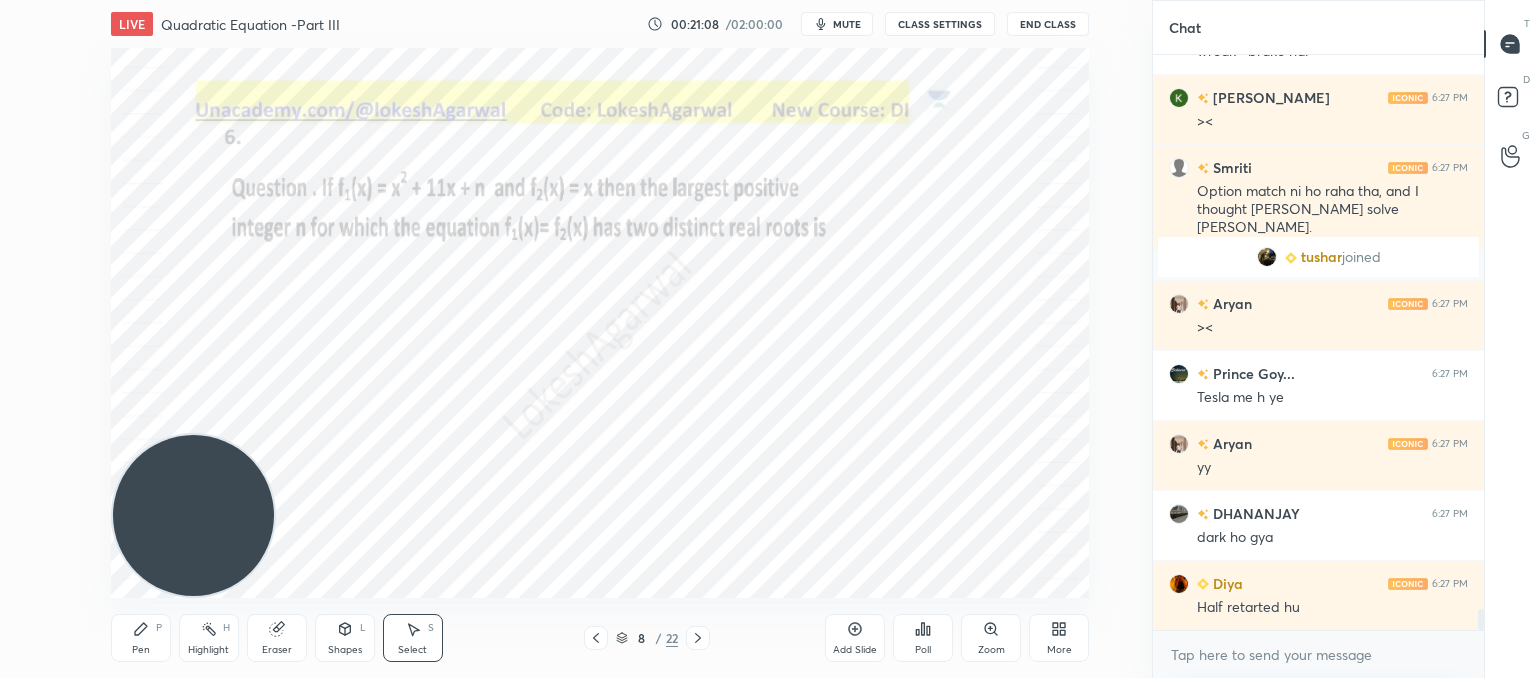 click on "Pen P" at bounding box center [141, 638] 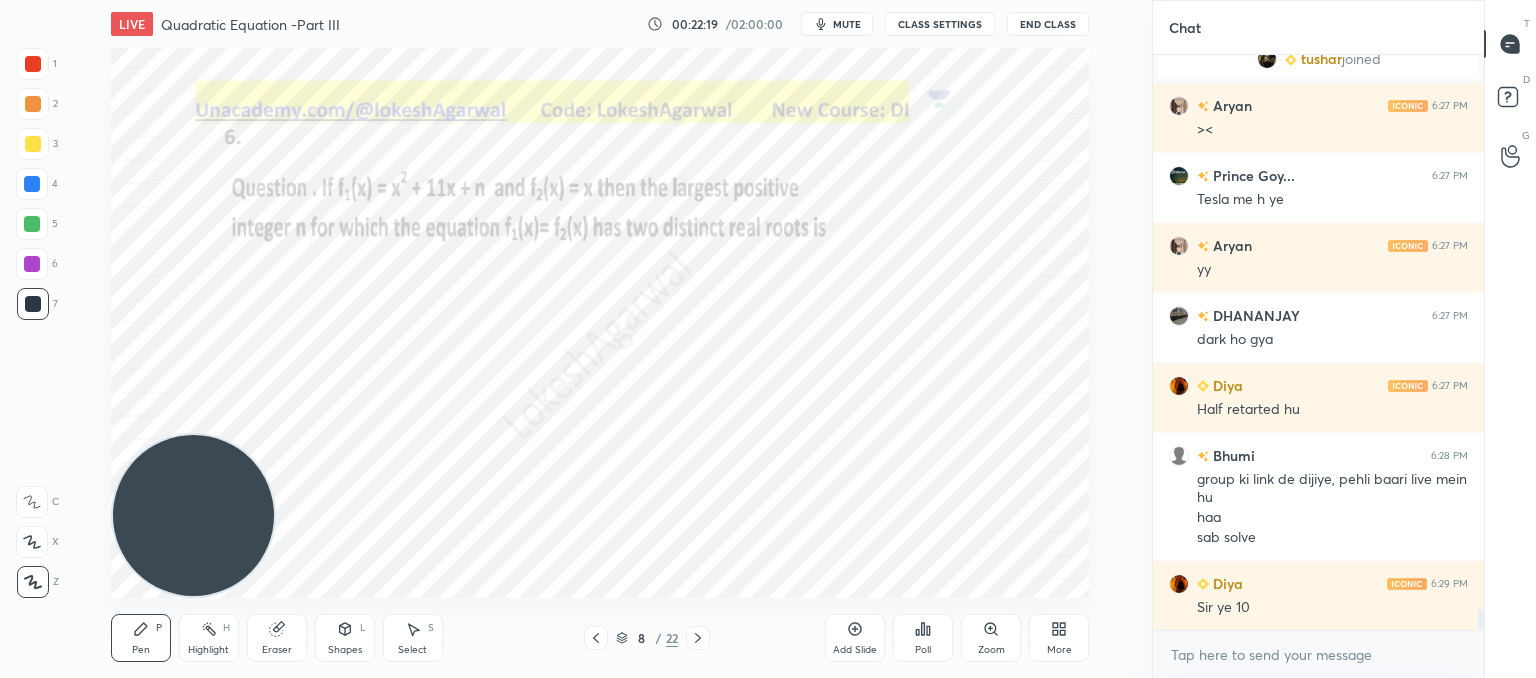 scroll, scrollTop: 15132, scrollLeft: 0, axis: vertical 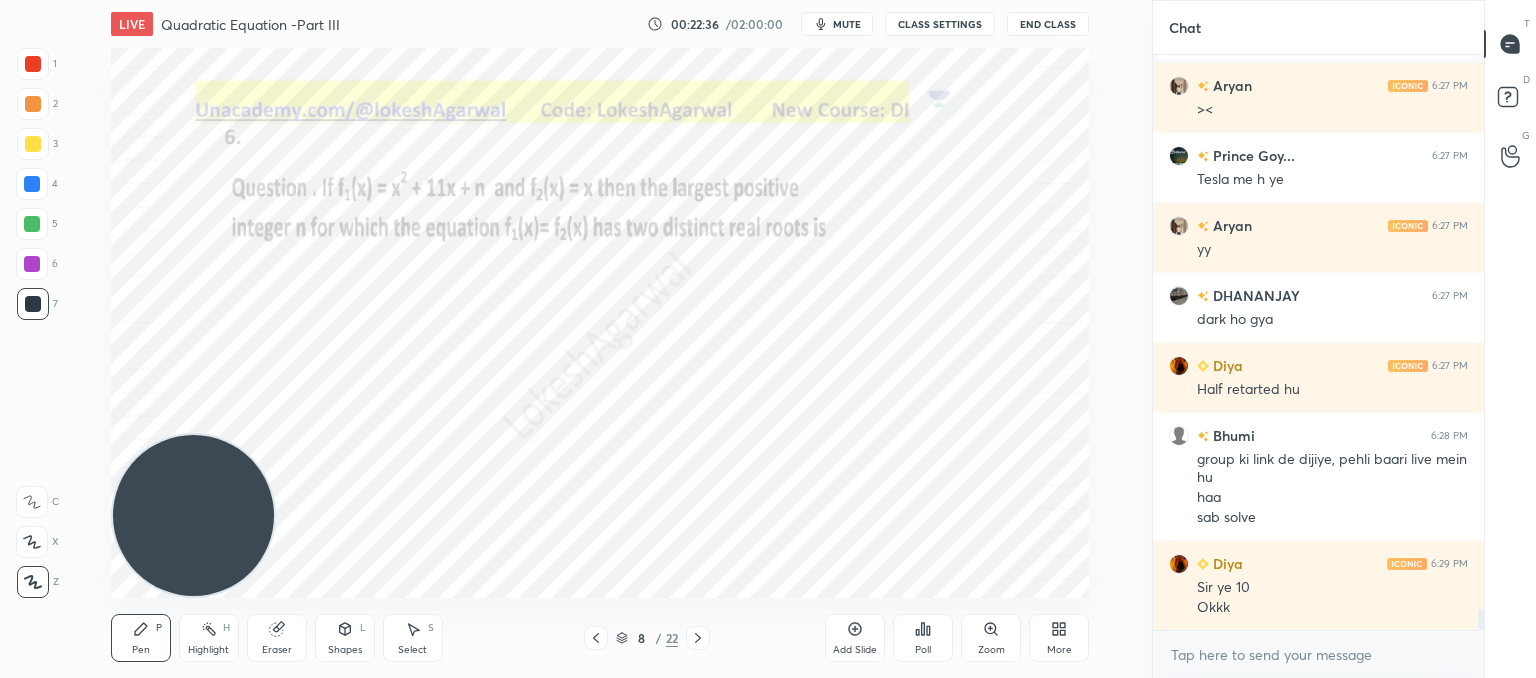 click 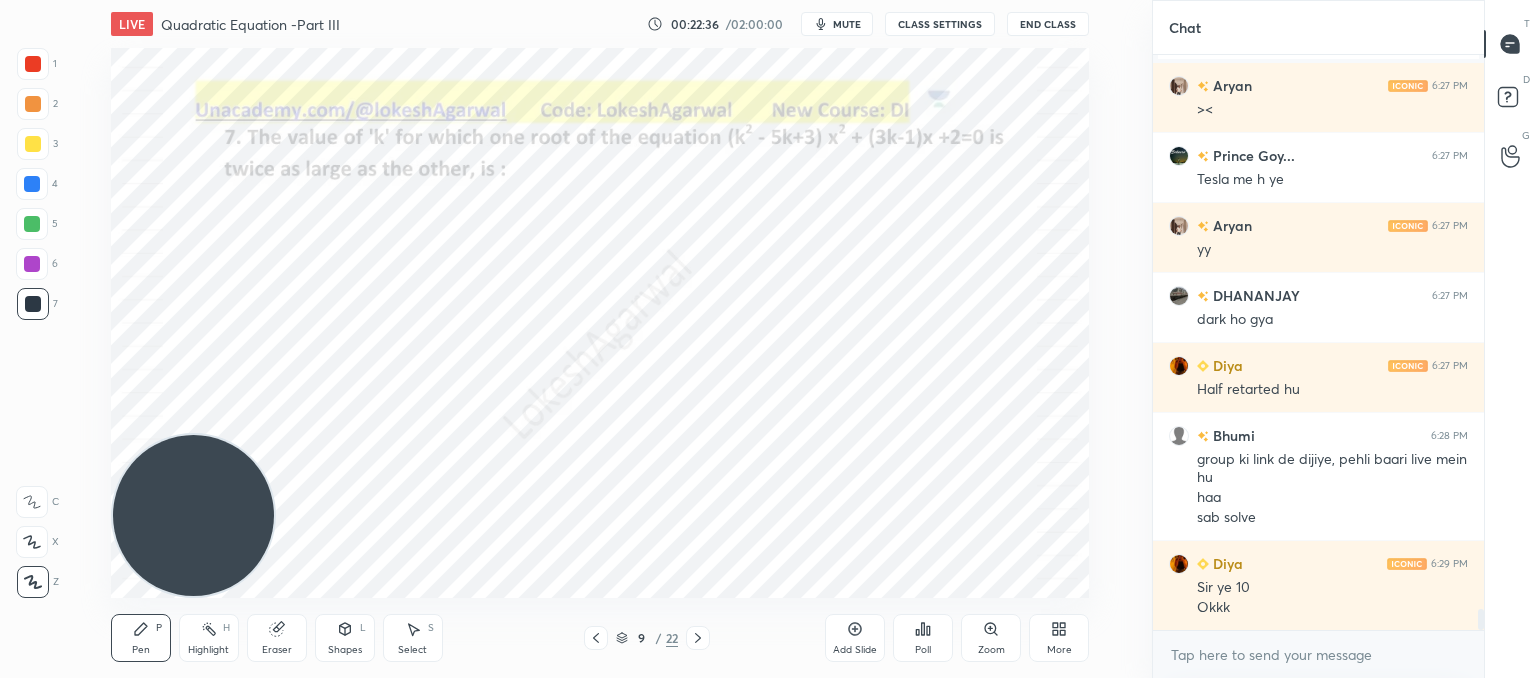 click 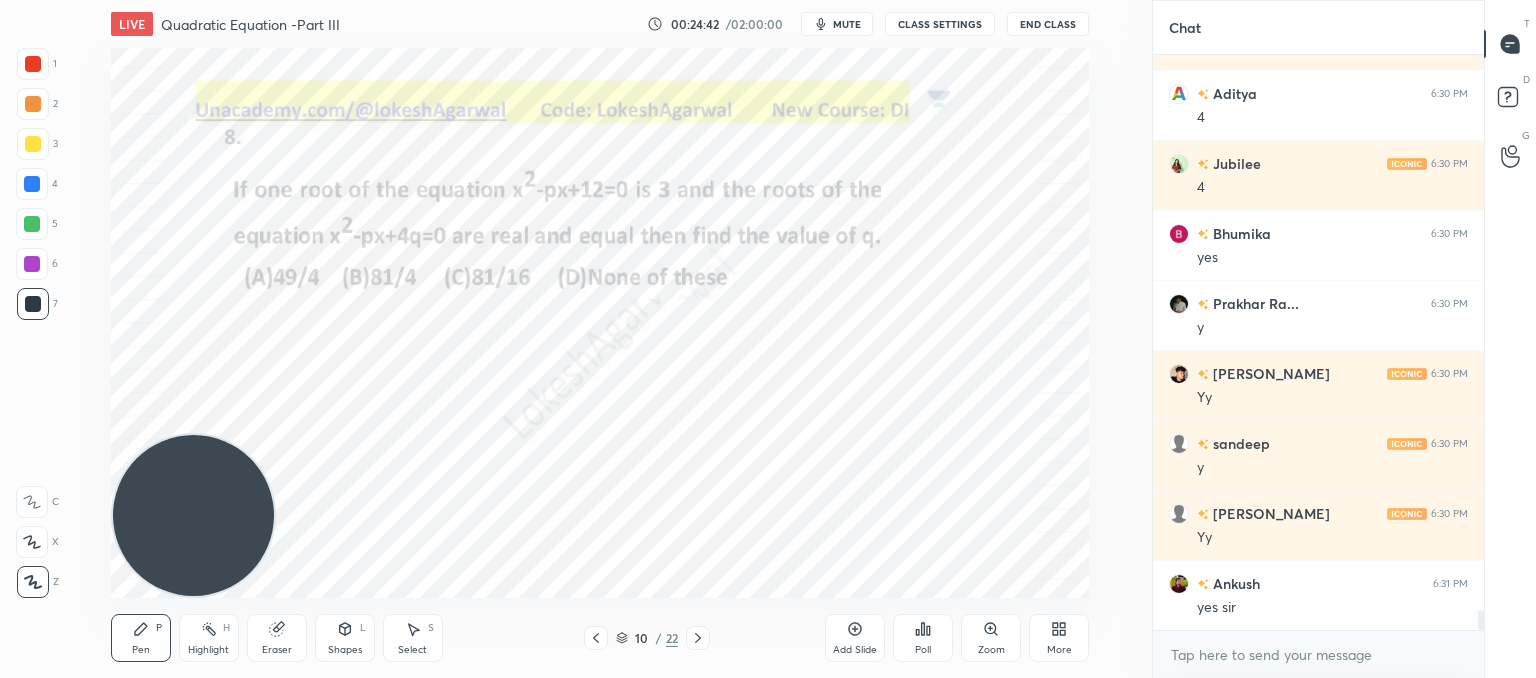 scroll, scrollTop: 16112, scrollLeft: 0, axis: vertical 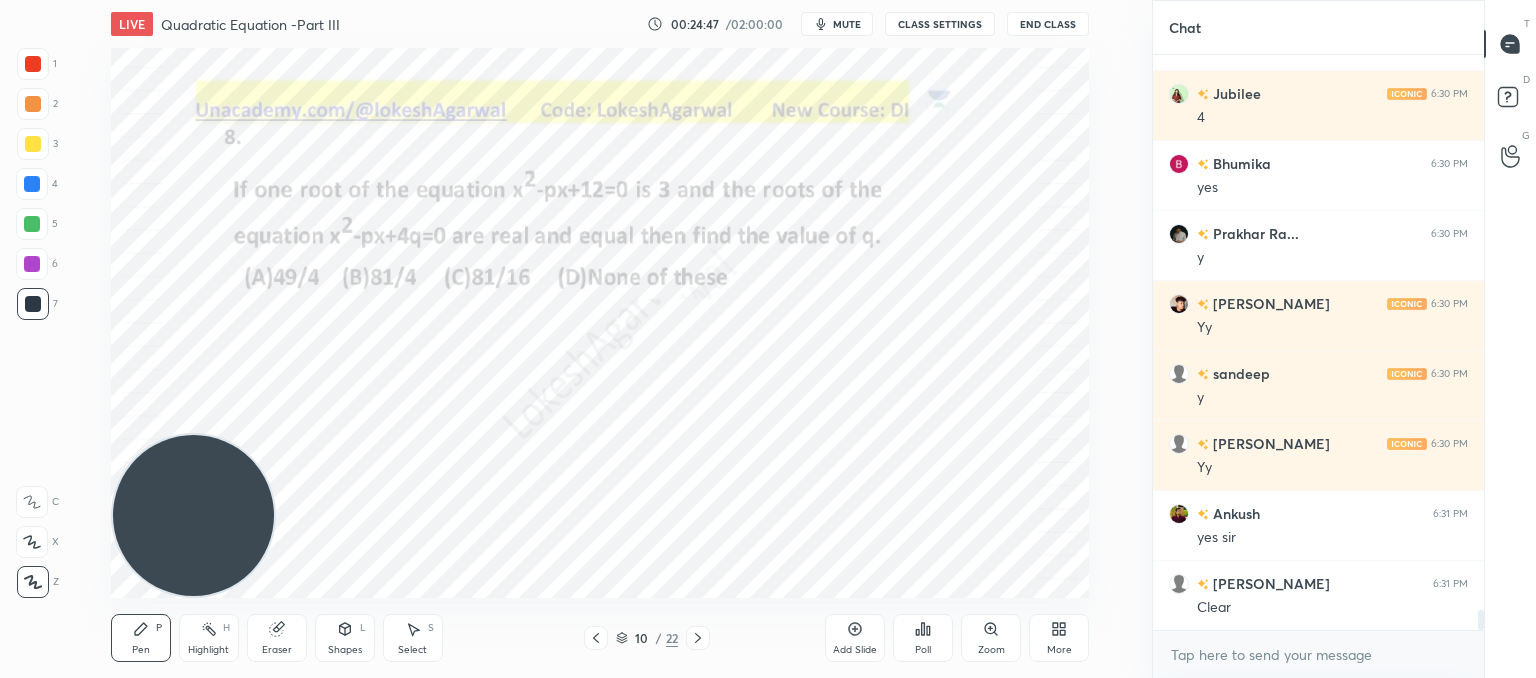 click 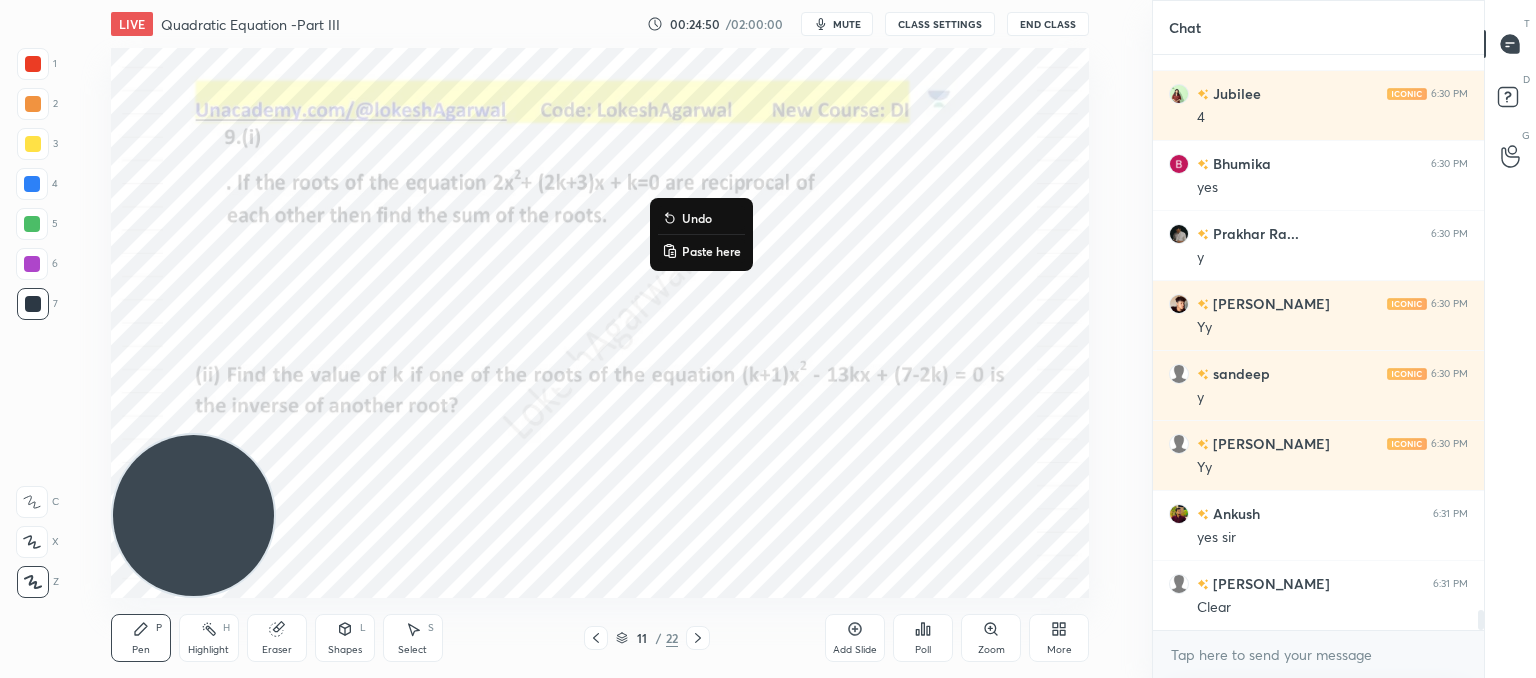 click on "Paste here" at bounding box center [711, 251] 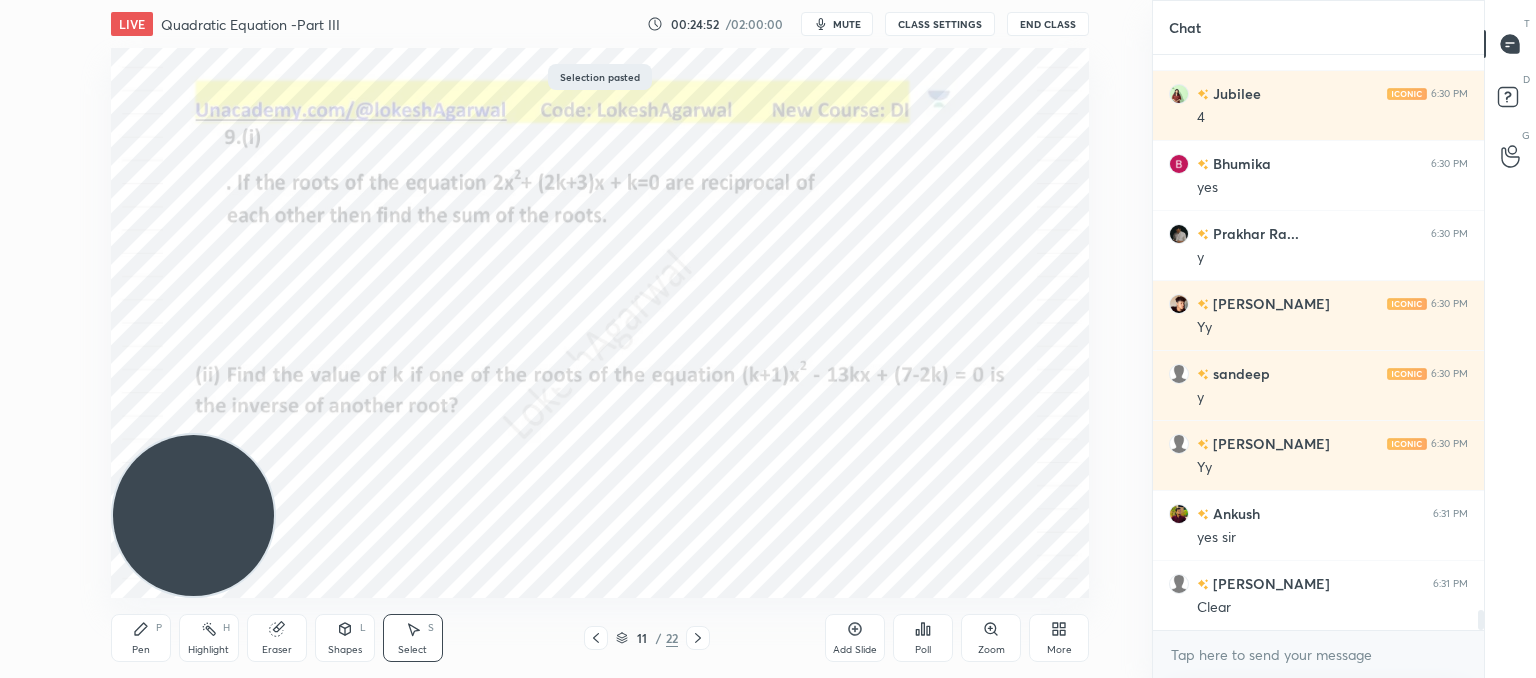 click on "0 ° Undo Copy Paste here Duplicate Duplicate to new slide Delete" at bounding box center [600, 323] 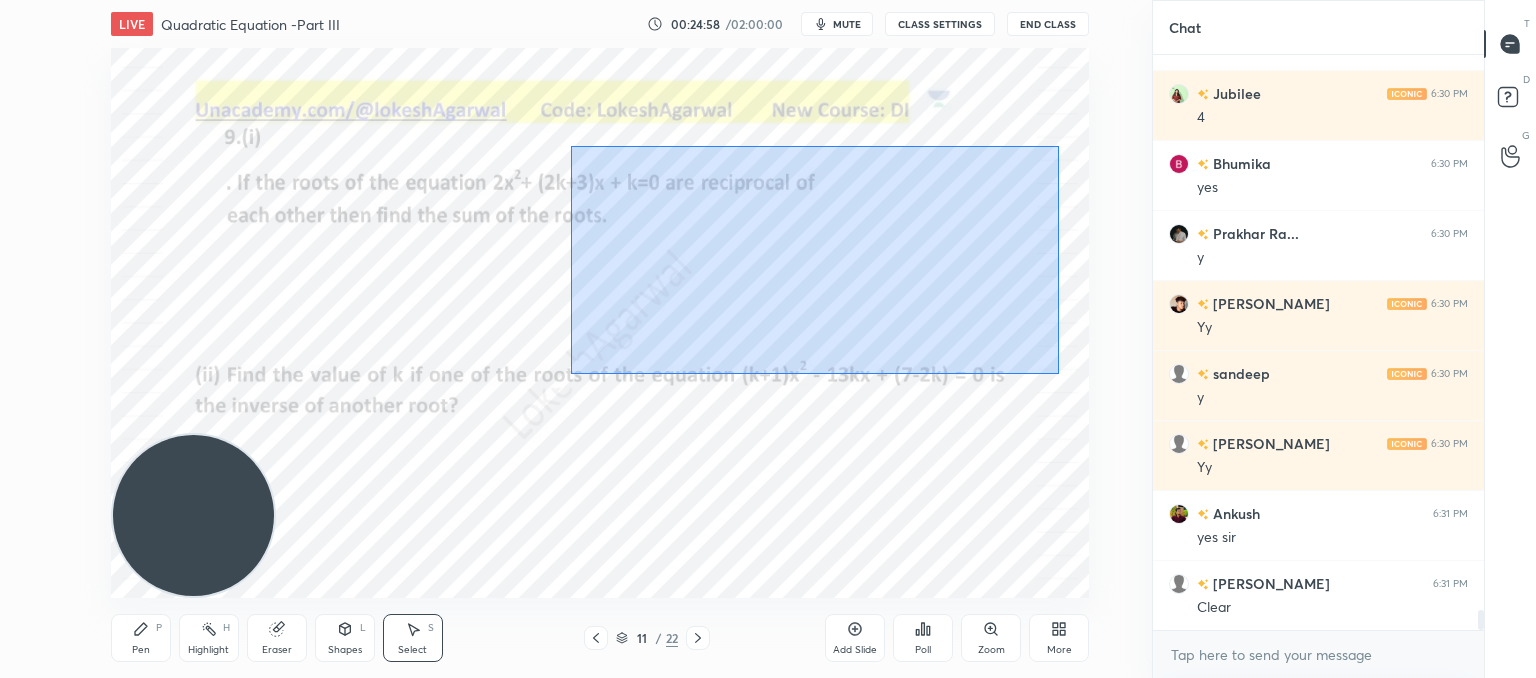 drag, startPoint x: 571, startPoint y: 145, endPoint x: 1059, endPoint y: 373, distance: 538.6353 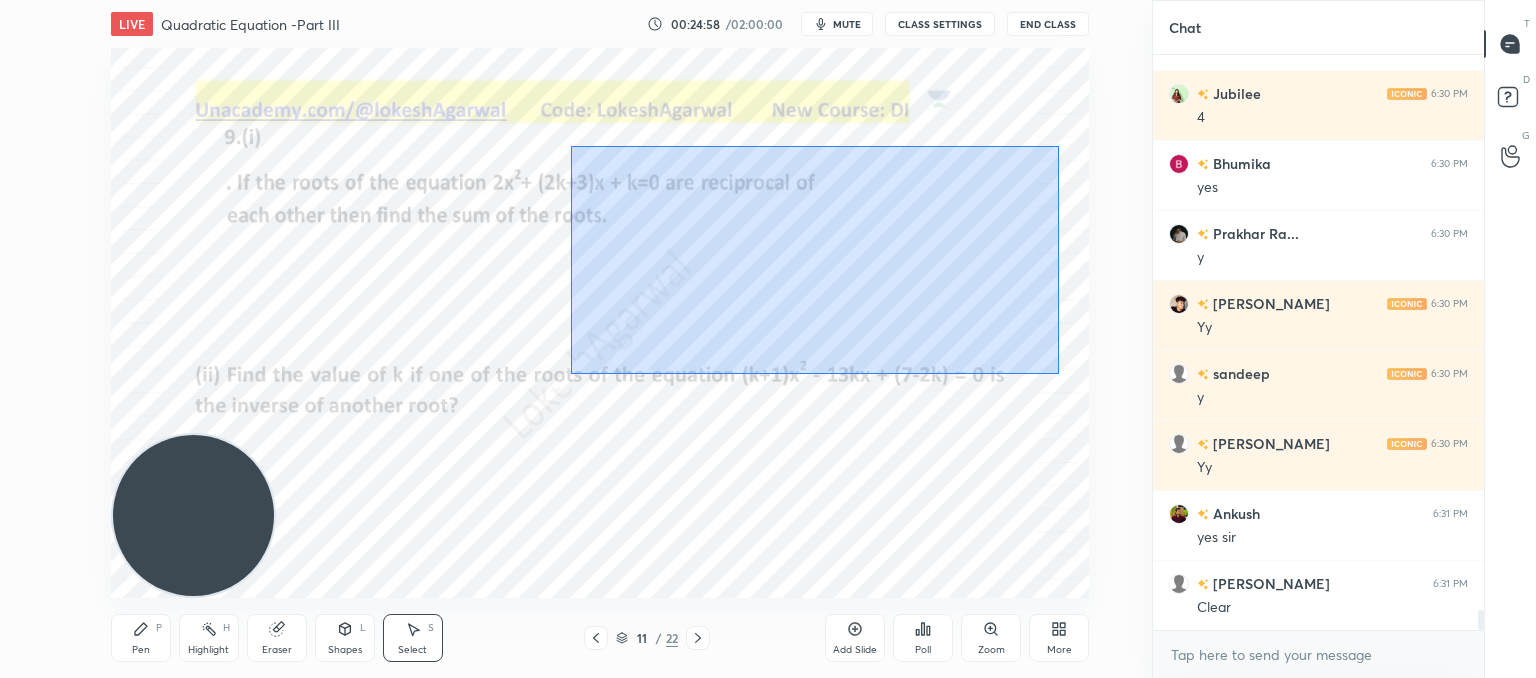 click on "0 ° Undo Copy Paste here Duplicate Duplicate to new slide Delete" at bounding box center [600, 323] 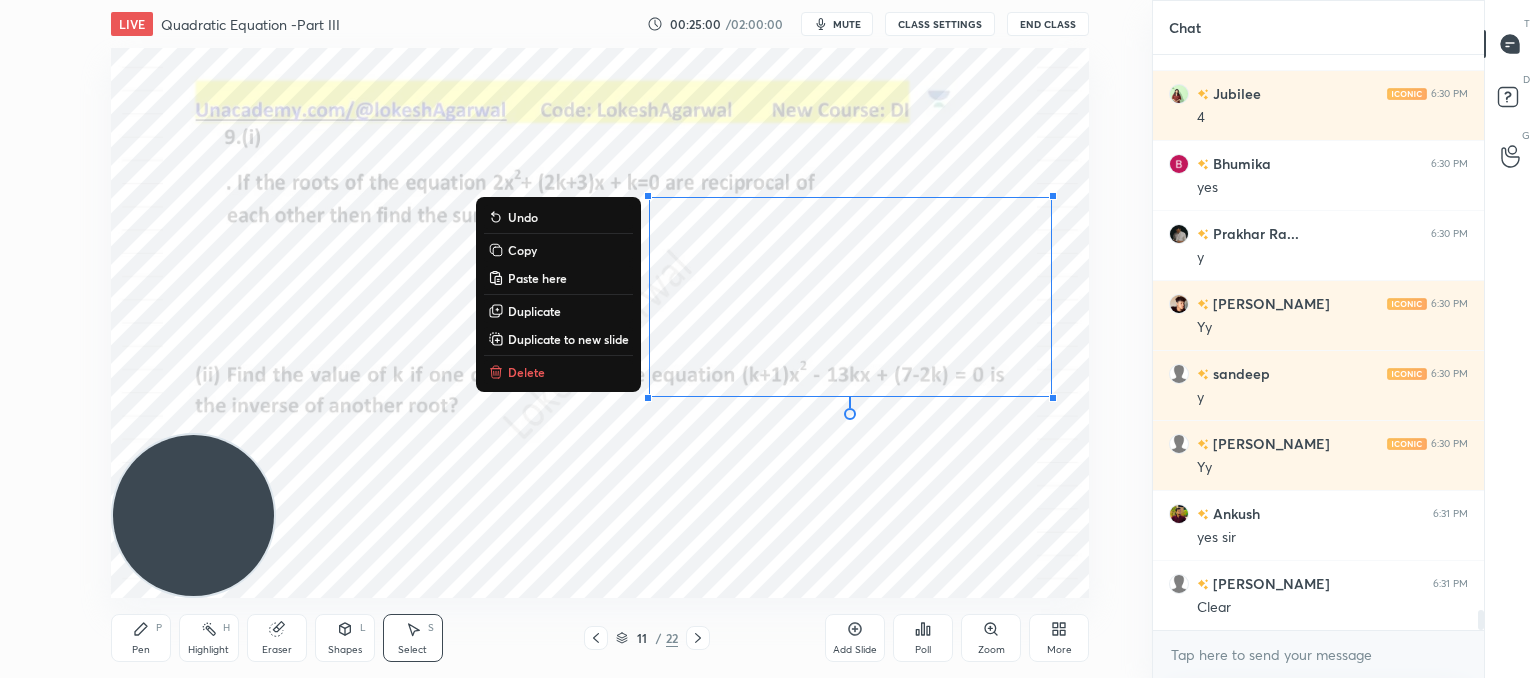 click on "Delete" at bounding box center [526, 372] 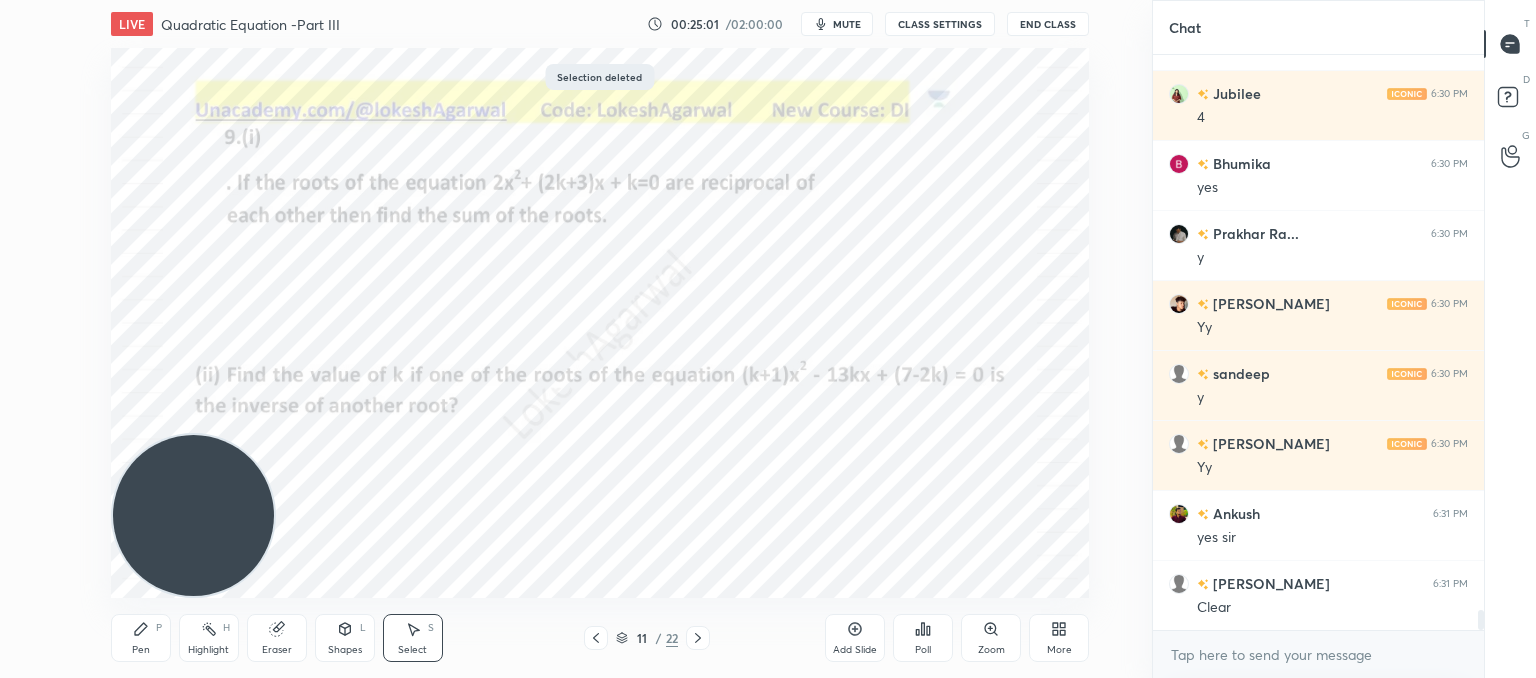 click on "22" at bounding box center [672, 638] 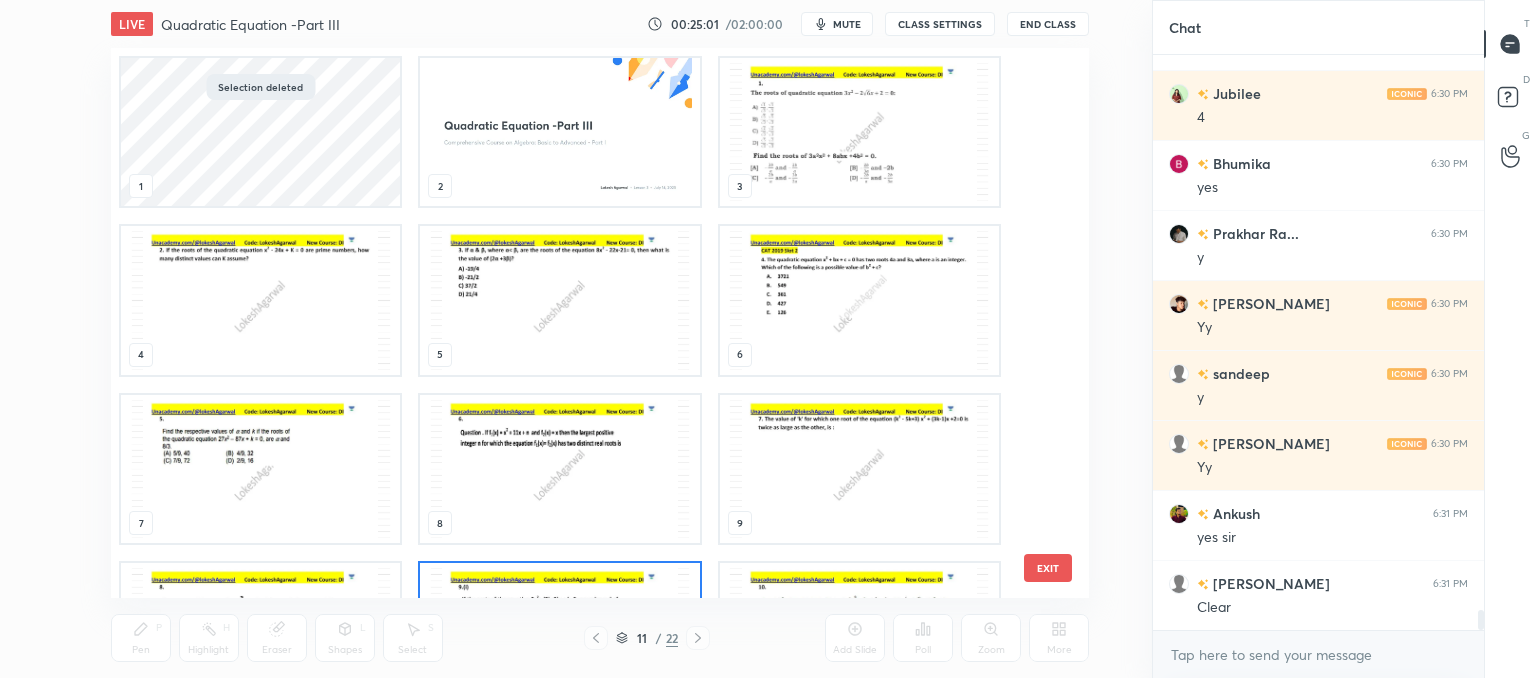 scroll, scrollTop: 123, scrollLeft: 0, axis: vertical 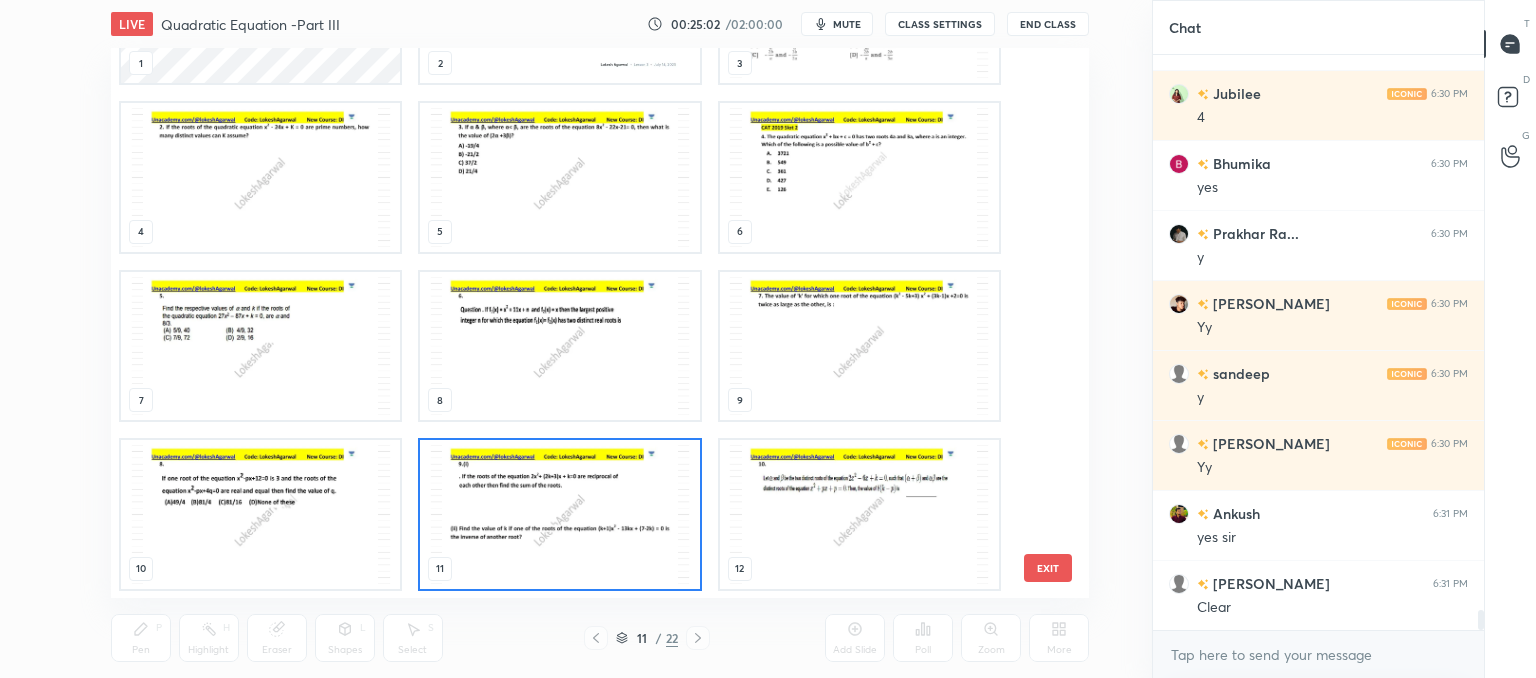 click on "EXIT" at bounding box center (1048, 568) 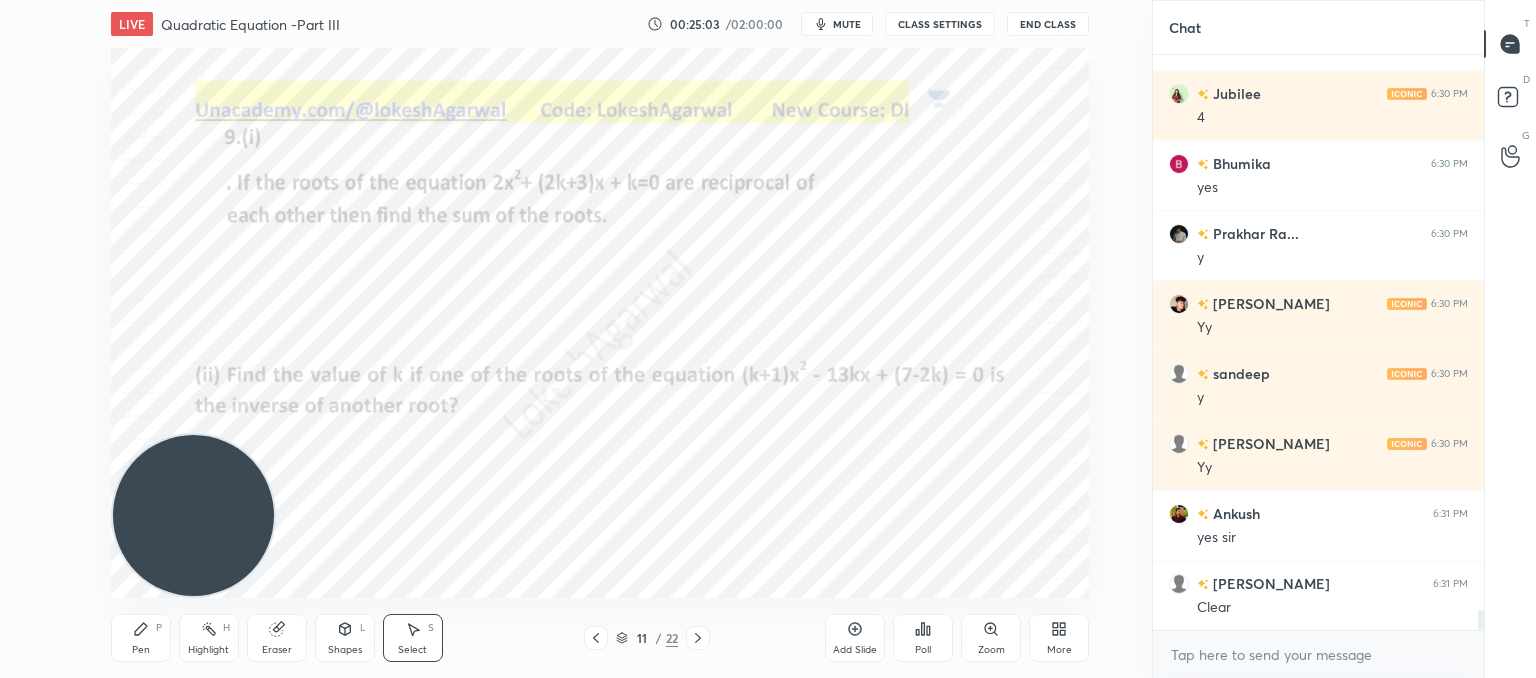 click 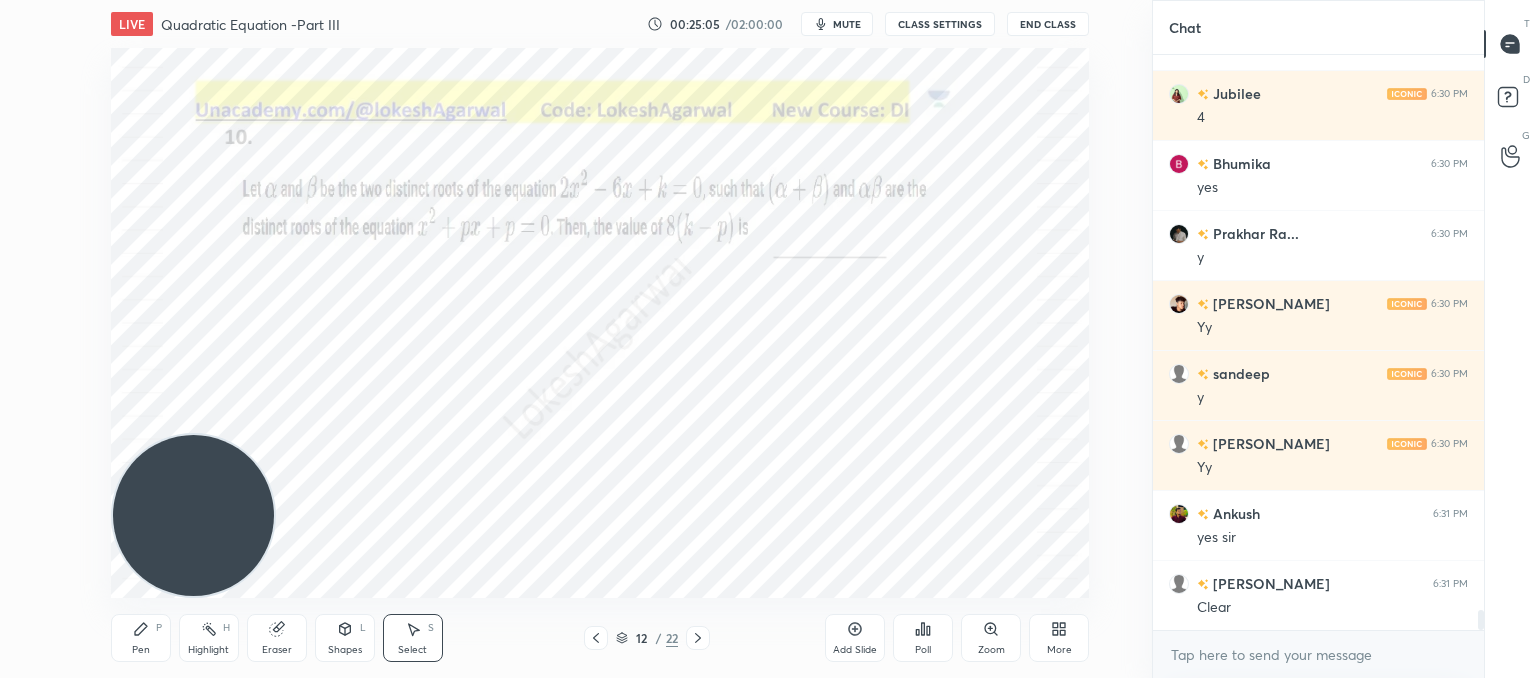 click 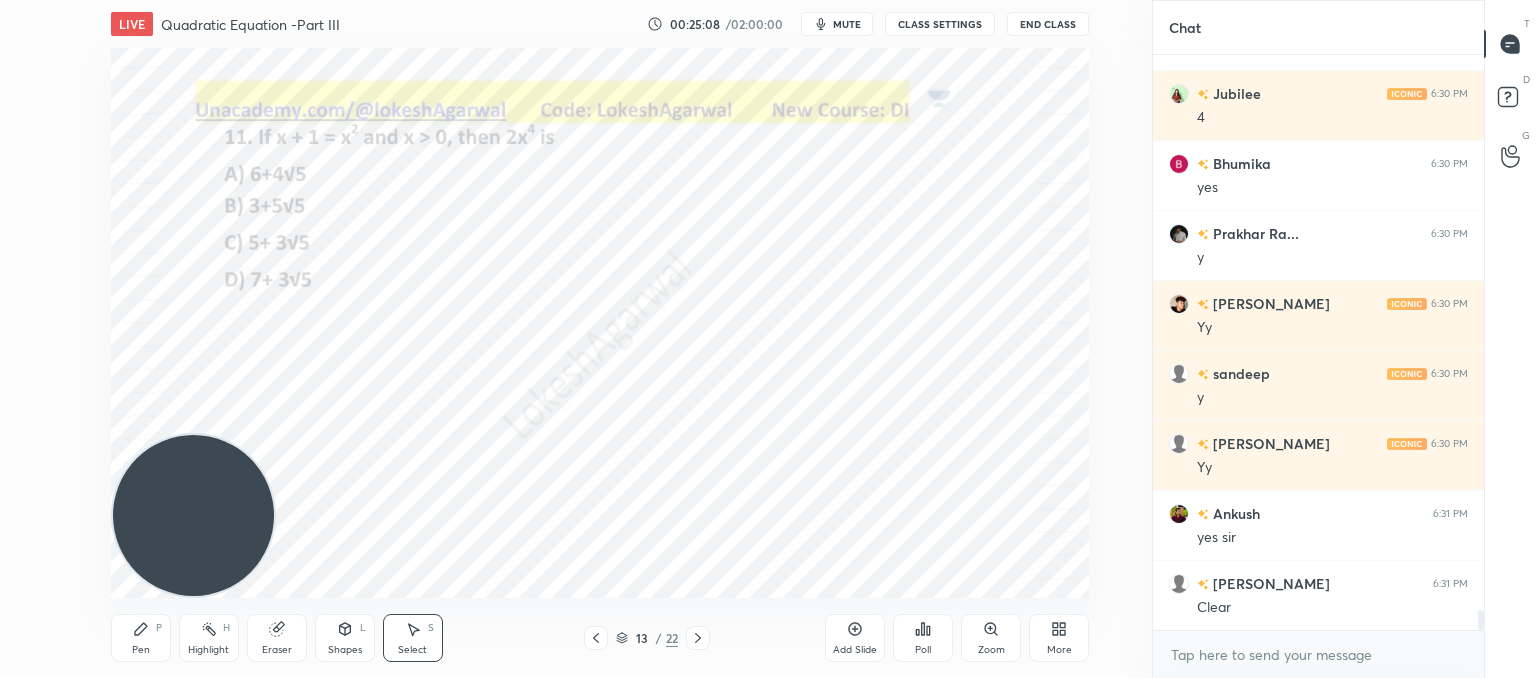 scroll, scrollTop: 16198, scrollLeft: 0, axis: vertical 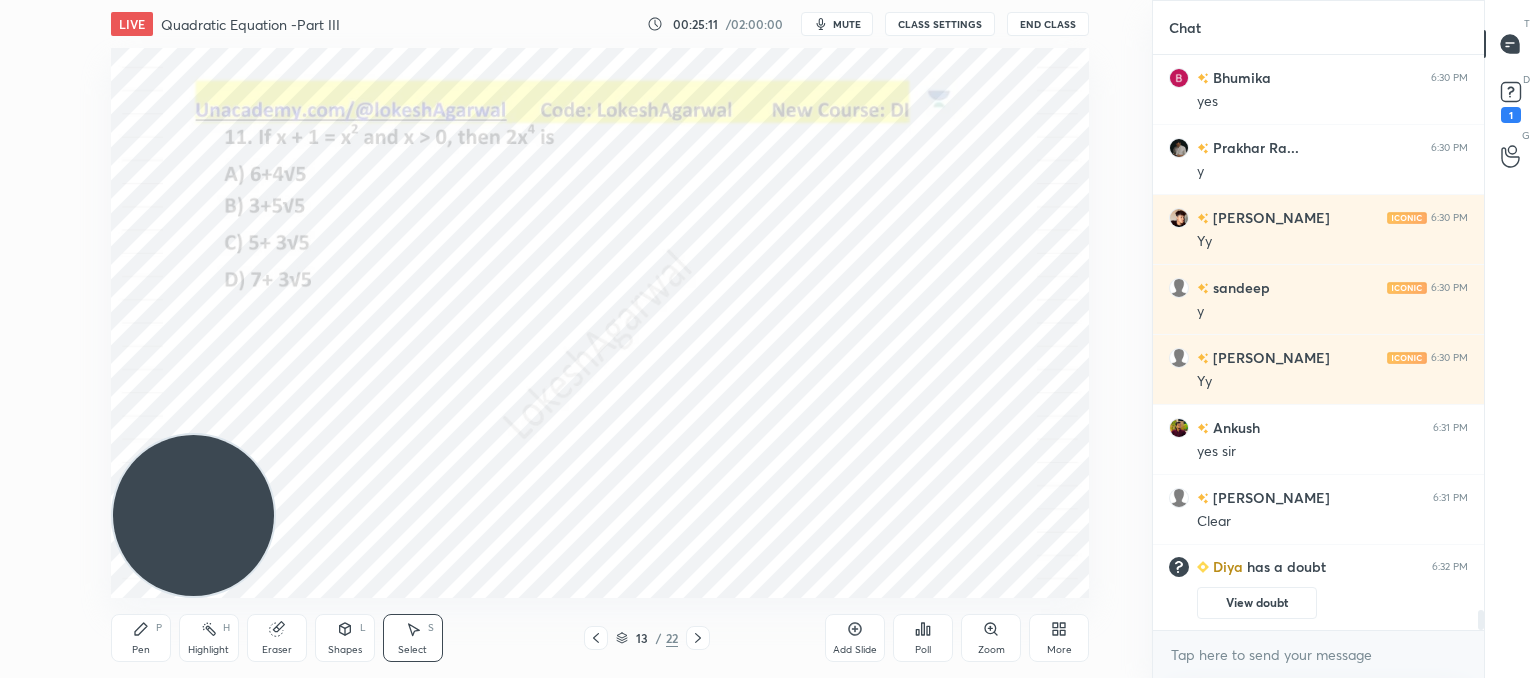 click on "Pen P" at bounding box center [141, 638] 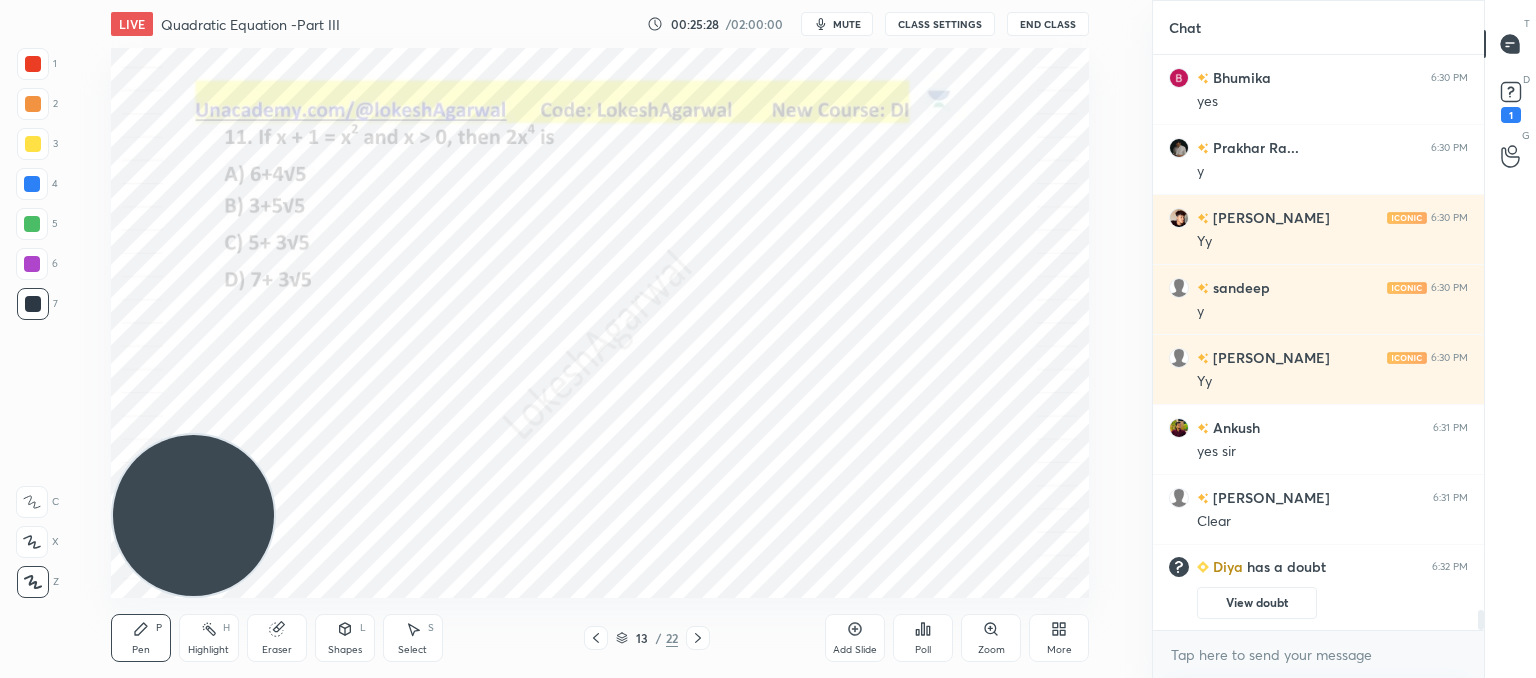scroll, scrollTop: 15876, scrollLeft: 0, axis: vertical 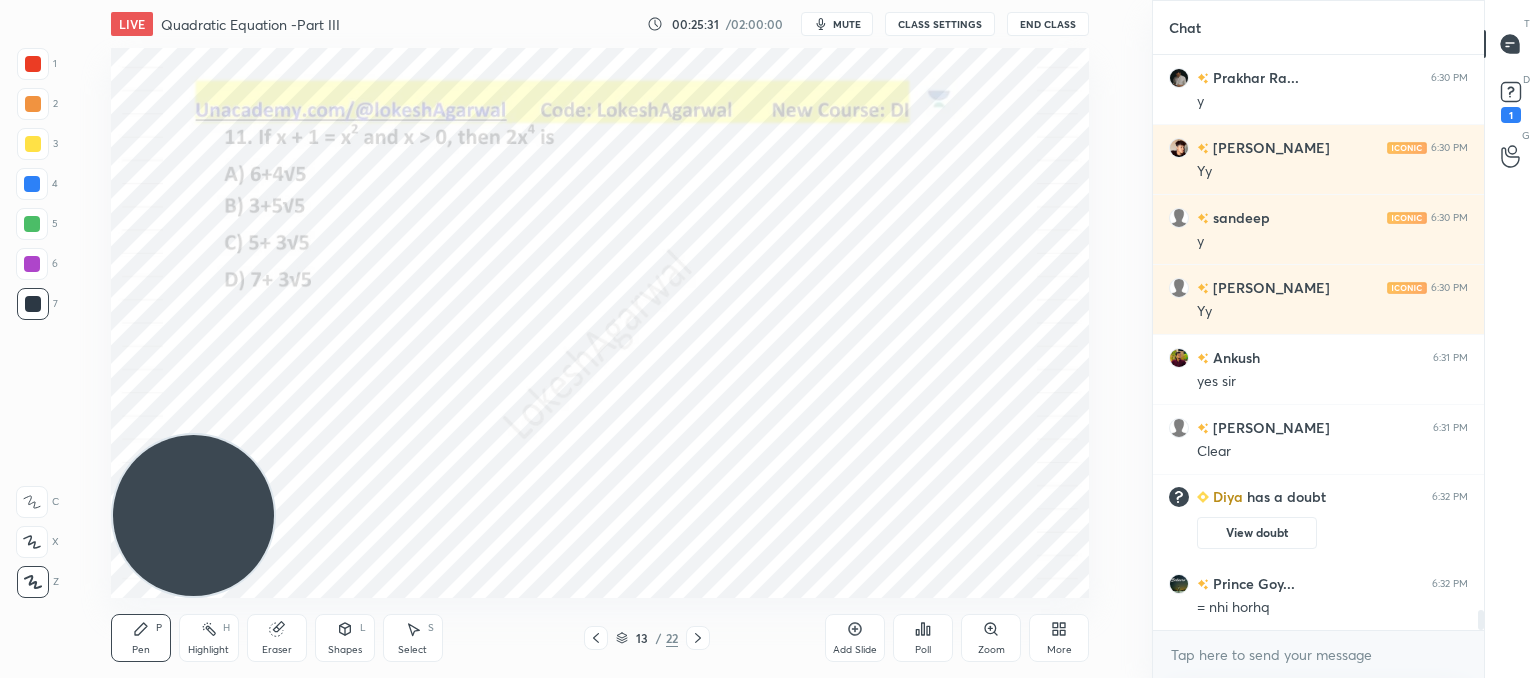 click 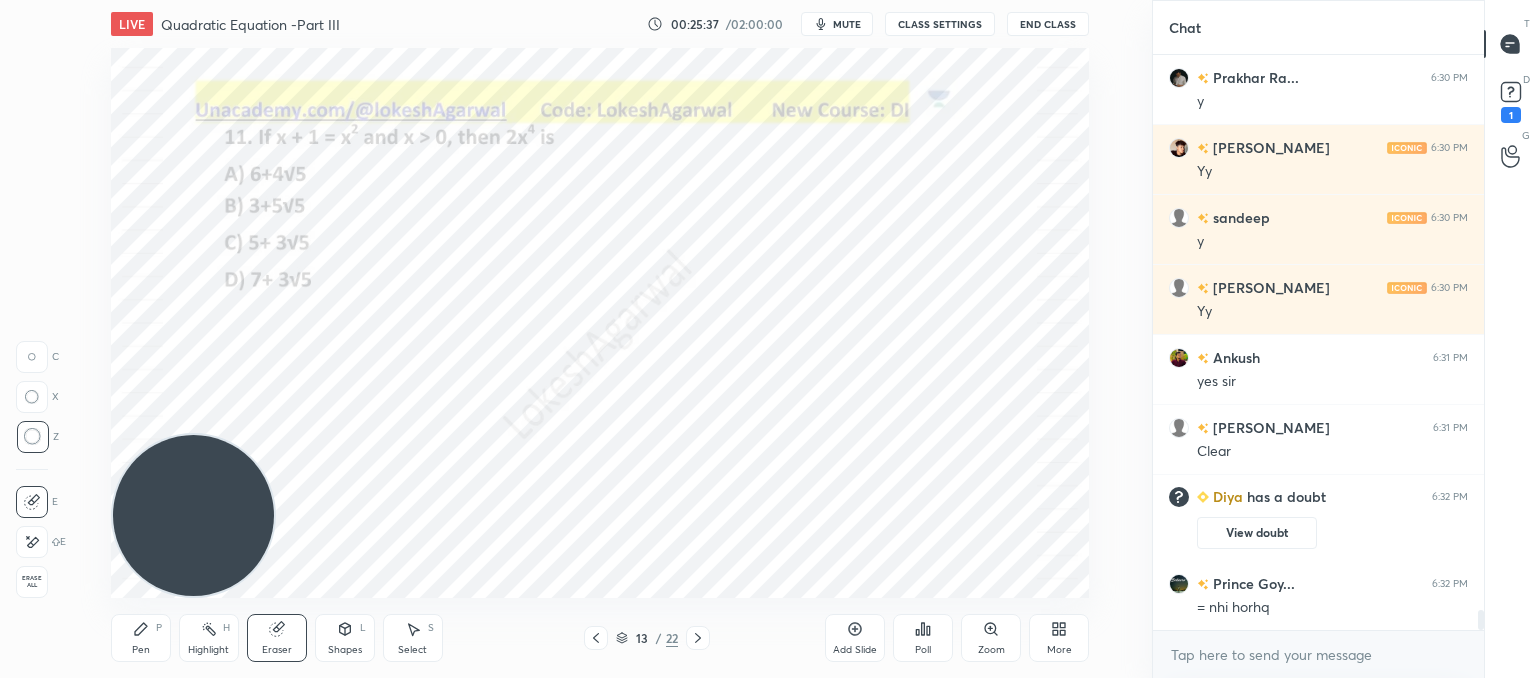 drag, startPoint x: 134, startPoint y: 644, endPoint x: 196, endPoint y: 551, distance: 111.77209 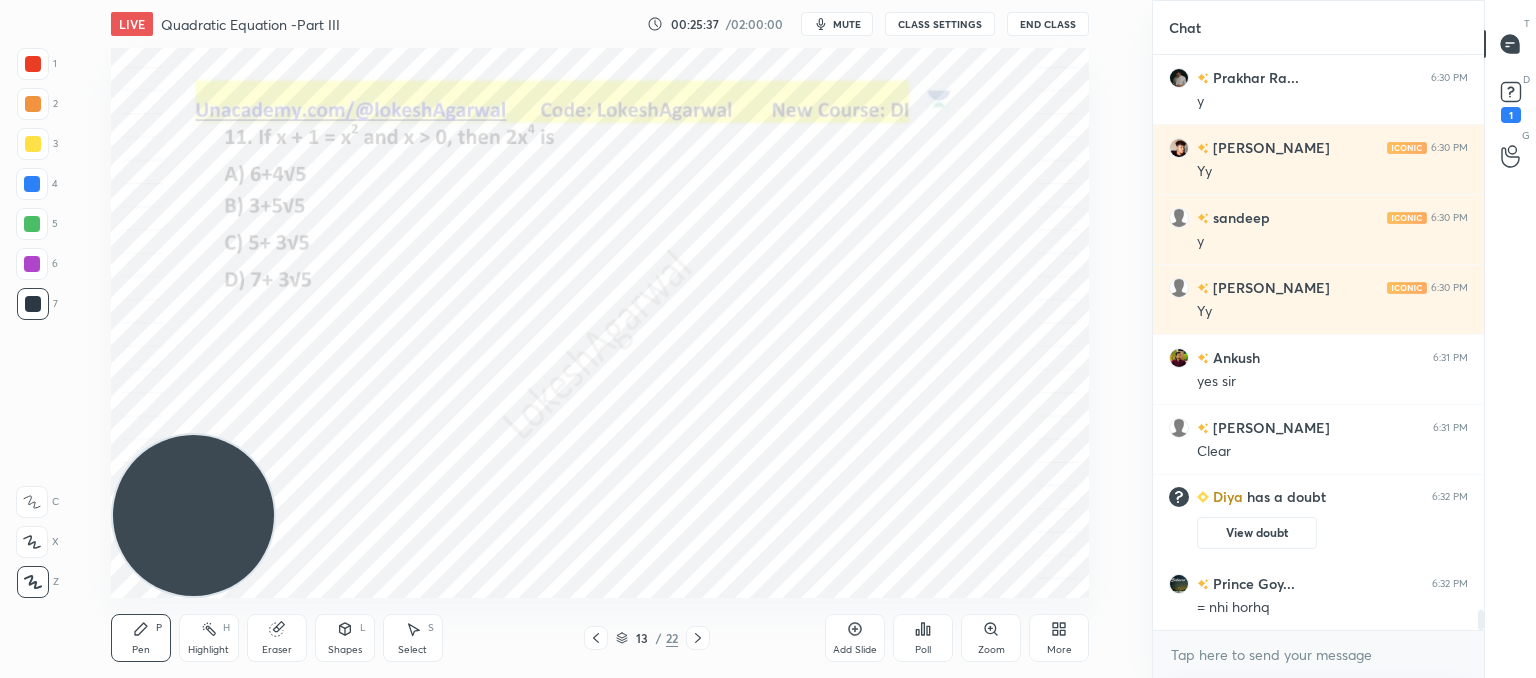 scroll, scrollTop: 15946, scrollLeft: 0, axis: vertical 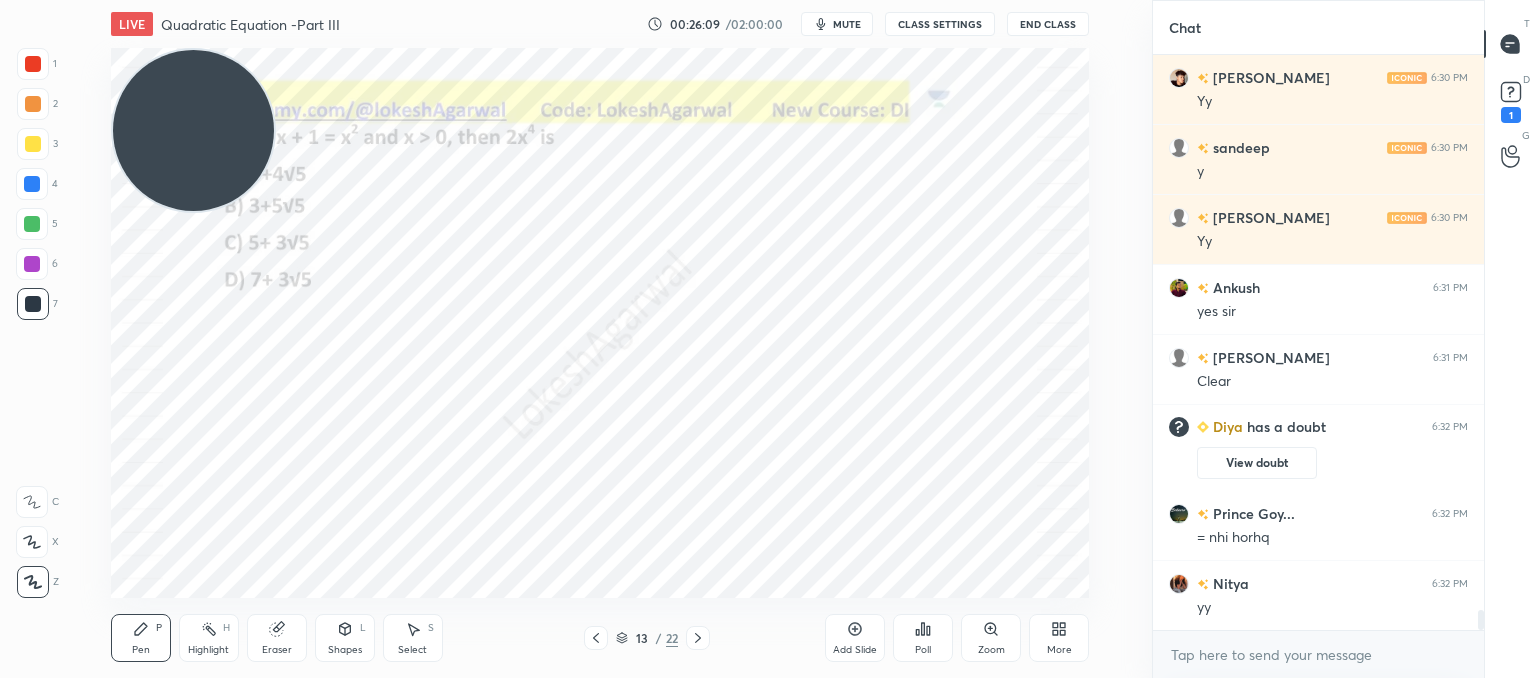 drag, startPoint x: 226, startPoint y: 398, endPoint x: 159, endPoint y: 37, distance: 367.16483 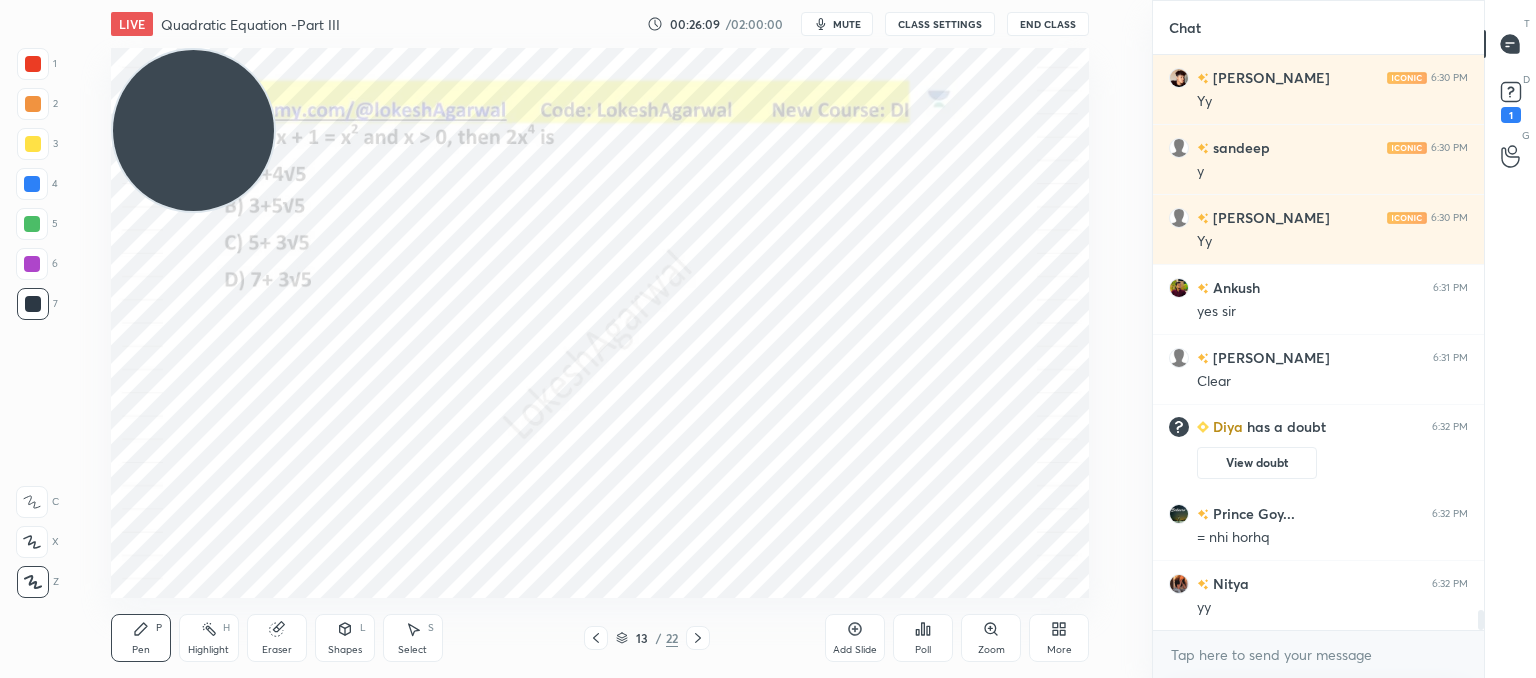 click on "LIVE Quadratic Equation -Part III 00:26:09 /  02:00:00 mute CLASS SETTINGS End Class Setting up your live class Poll for   secs No correct answer Start poll Back Quadratic Equation -Part III • L3 of Comprehensive Course on Algebra: Basic to Advanced - Part I [PERSON_NAME] Pen P Highlight H Eraser Shapes L Select S 13 / 22 Add Slide Poll Zoom More" at bounding box center (600, 339) 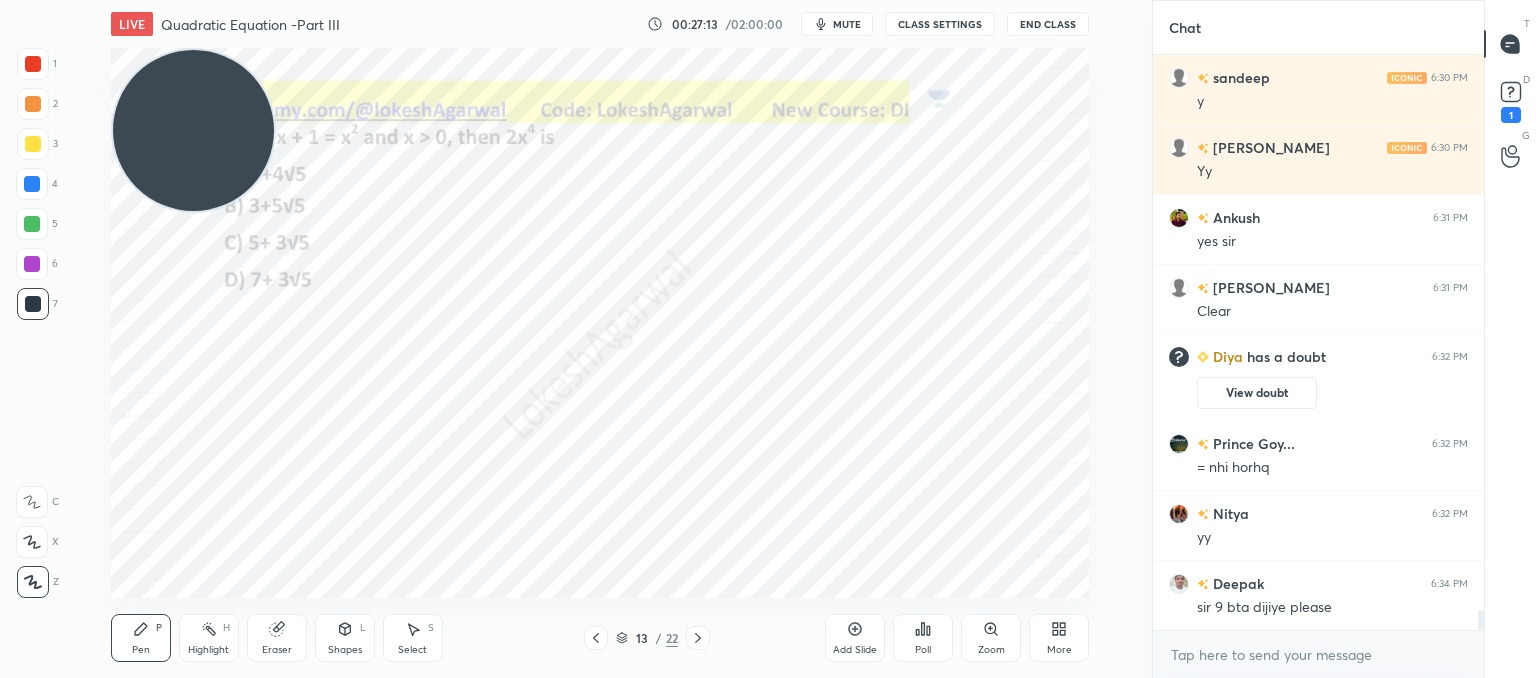 scroll, scrollTop: 16068, scrollLeft: 0, axis: vertical 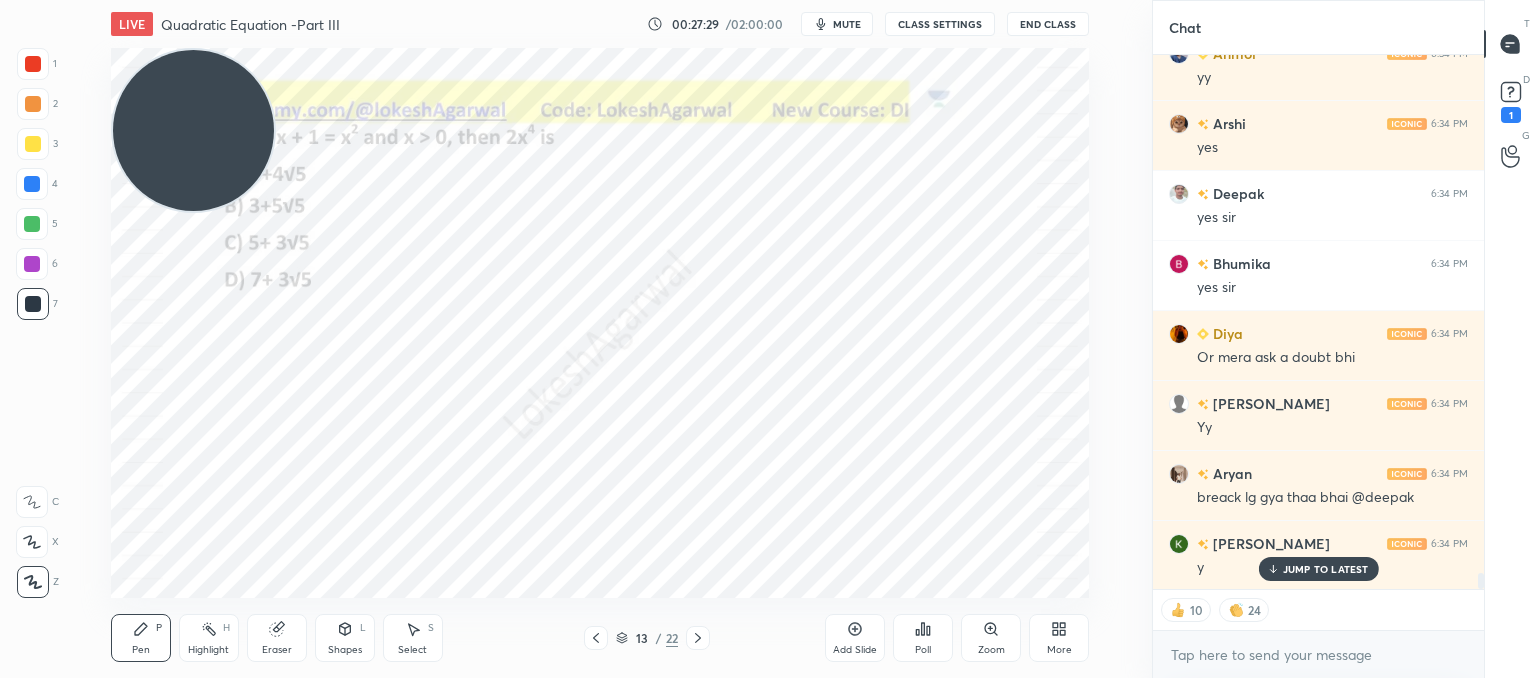 click at bounding box center [596, 638] 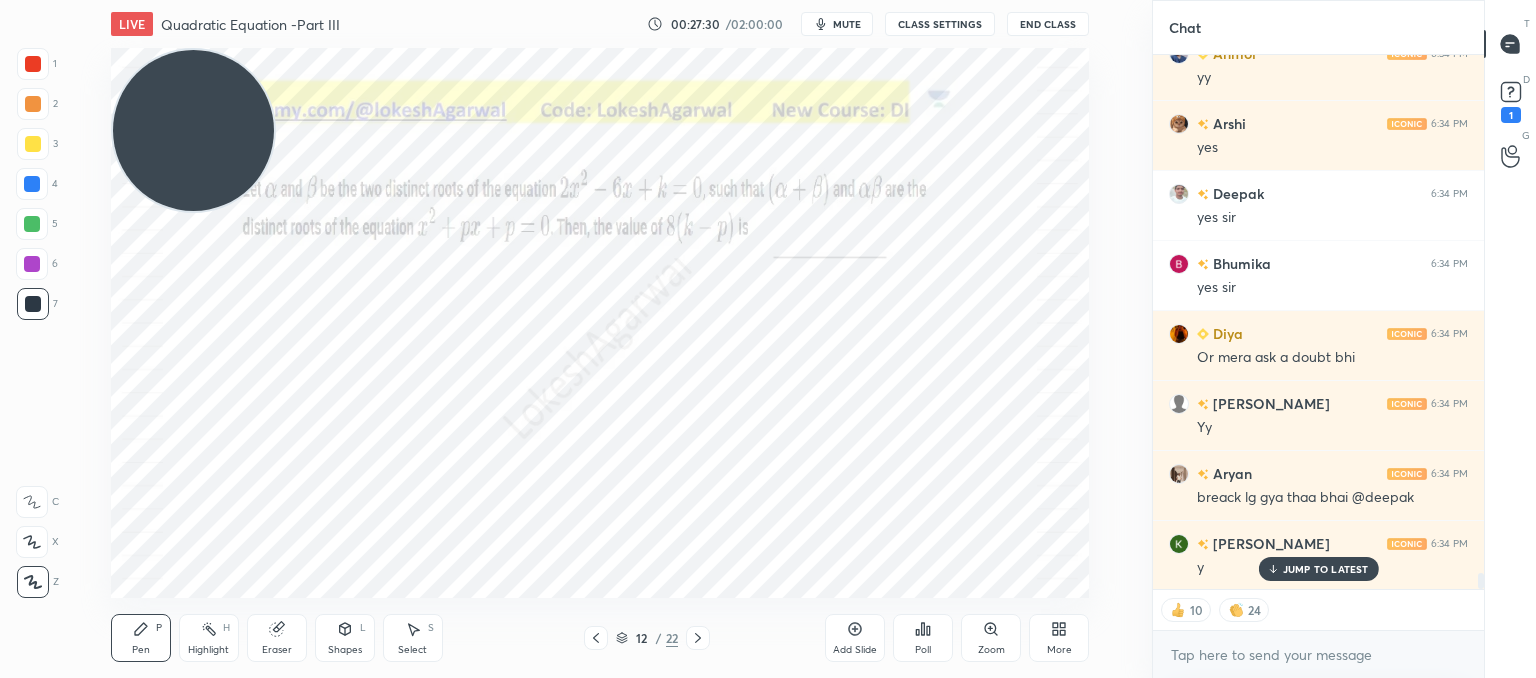 click at bounding box center [596, 638] 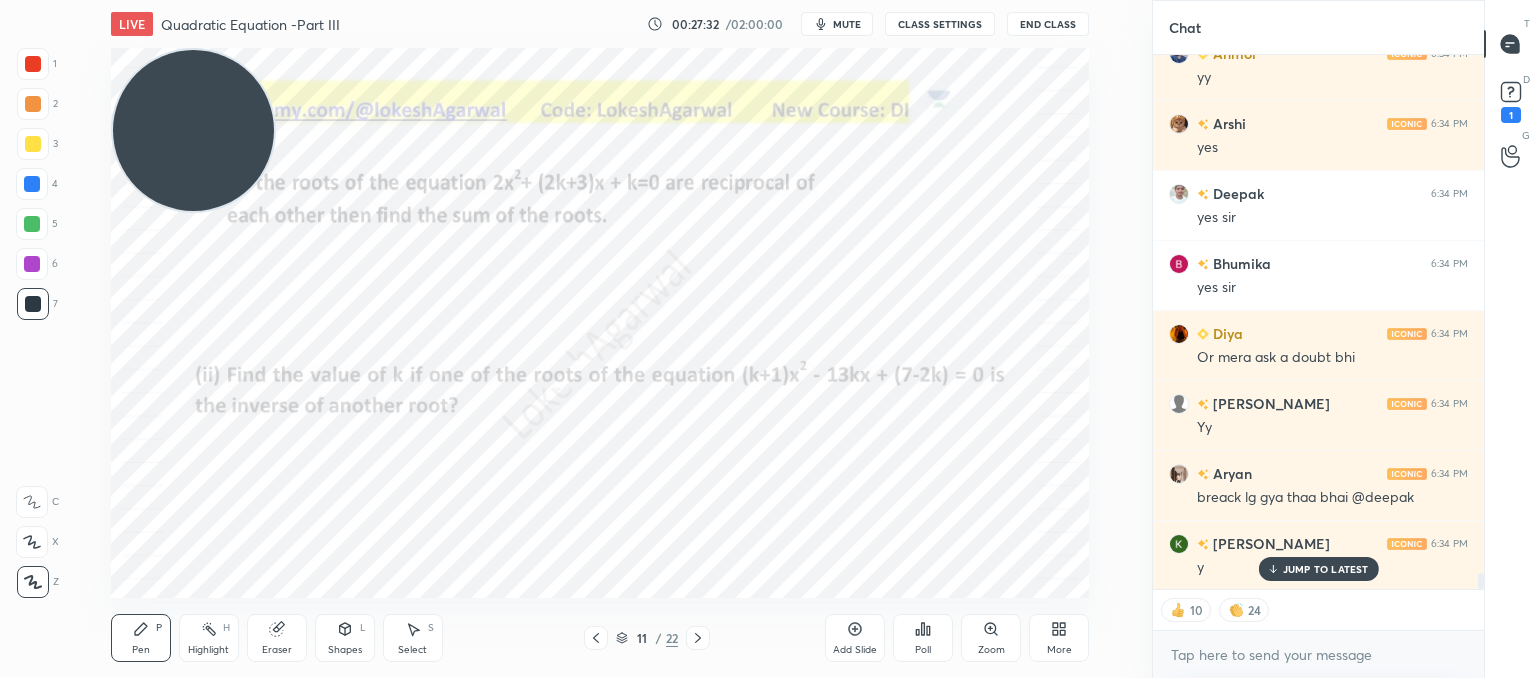 drag, startPoint x: 315, startPoint y: 132, endPoint x: 0, endPoint y: 79, distance: 319.4276 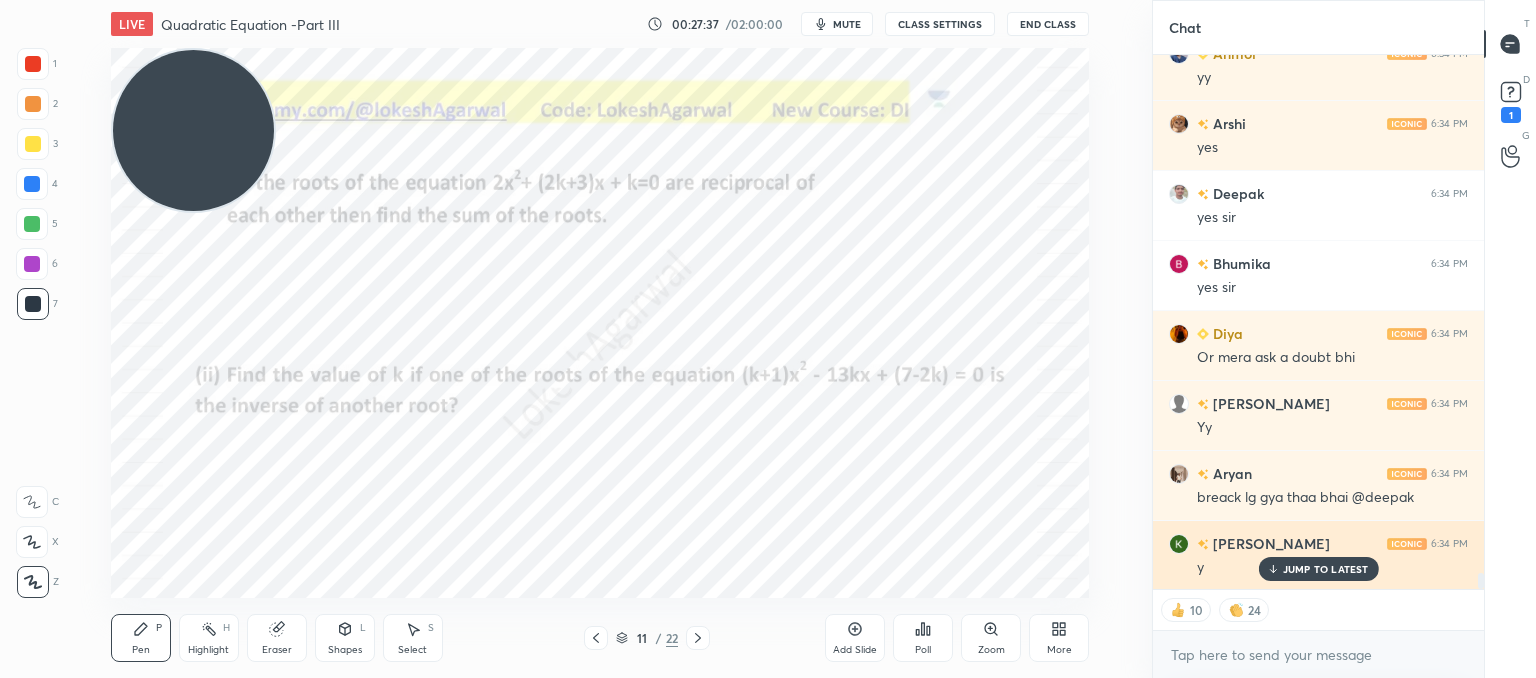 drag, startPoint x: 1322, startPoint y: 573, endPoint x: 1312, endPoint y: 566, distance: 12.206555 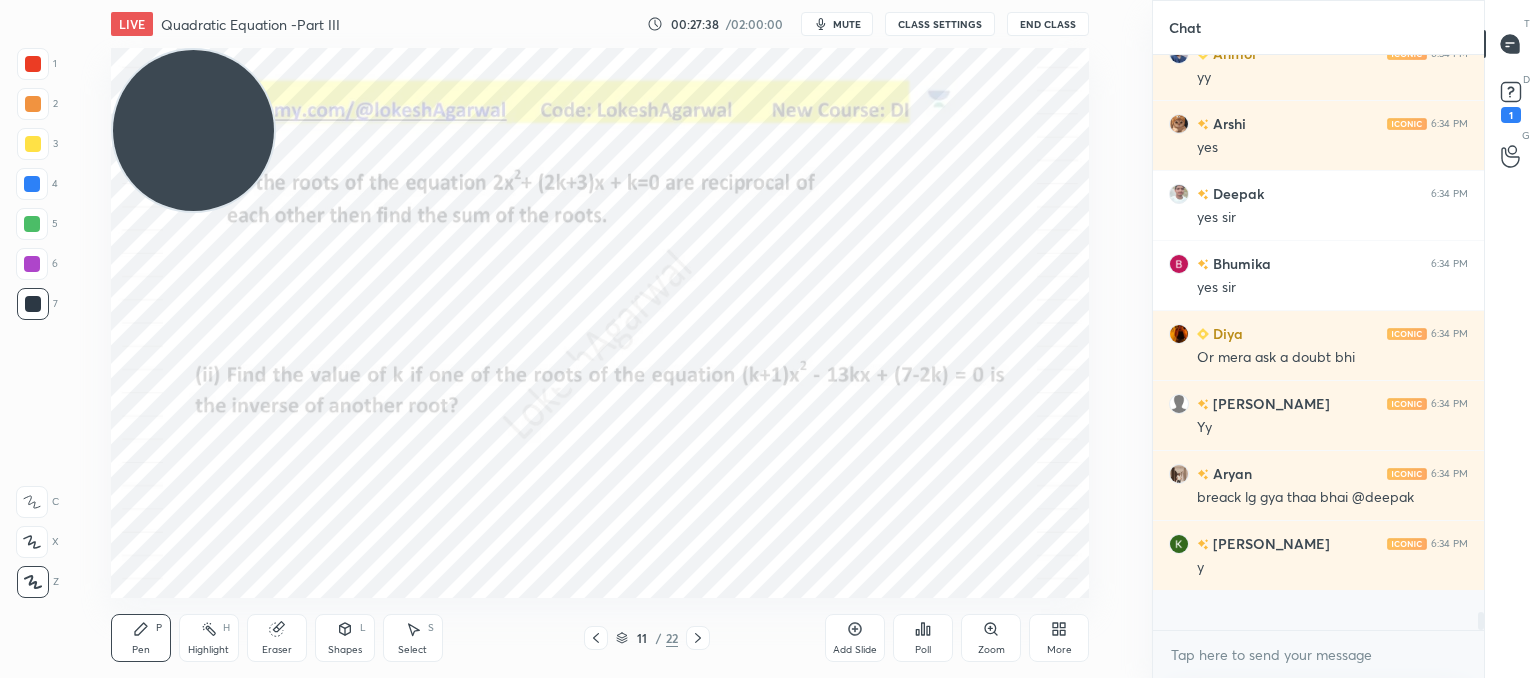 scroll, scrollTop: 6, scrollLeft: 6, axis: both 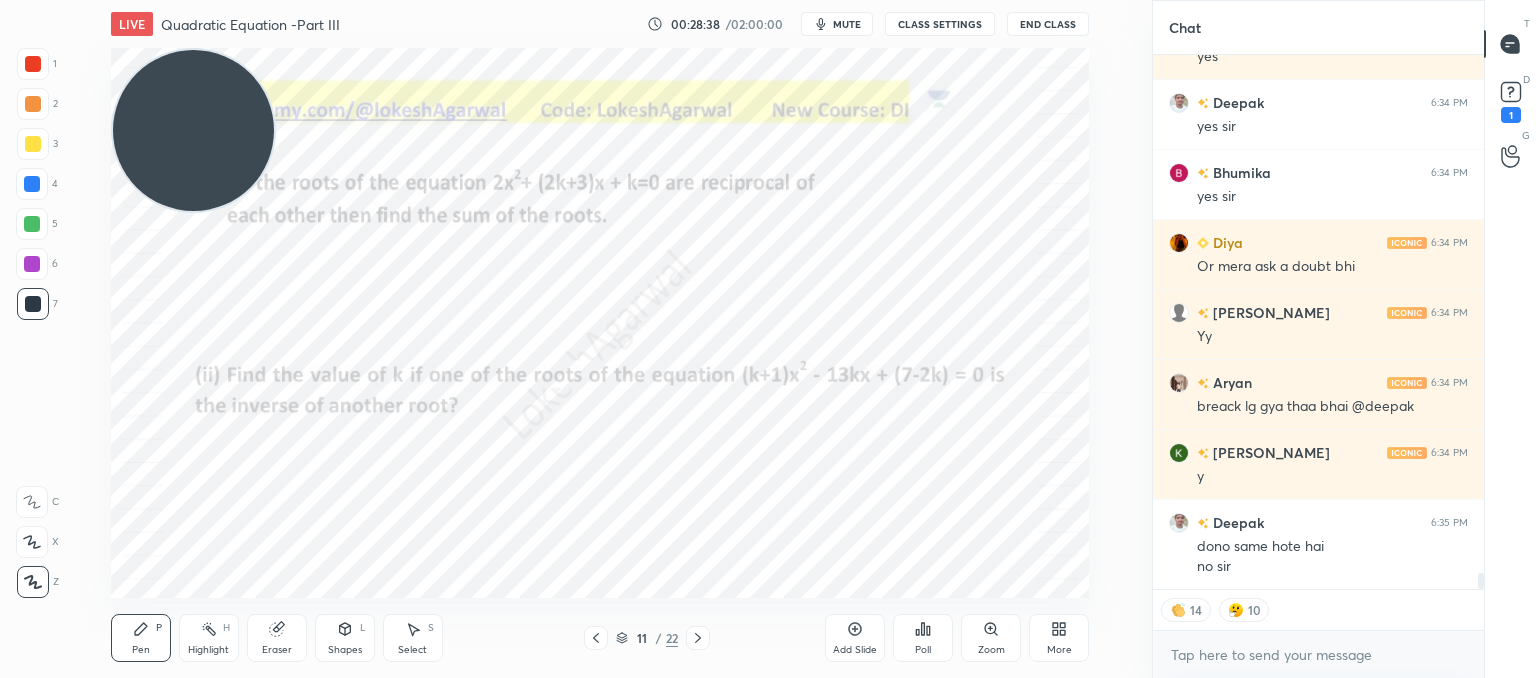 click on "Select S" at bounding box center (413, 638) 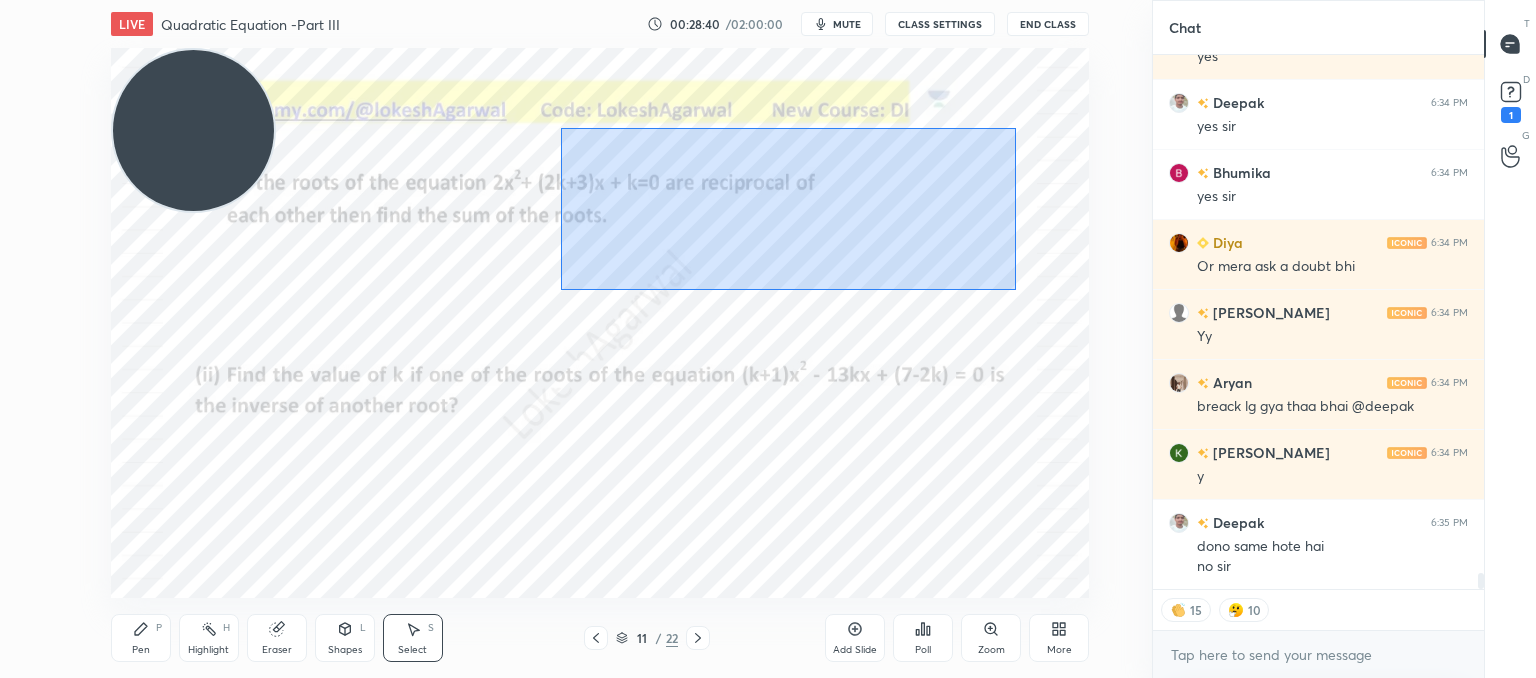 drag, startPoint x: 1016, startPoint y: 288, endPoint x: 565, endPoint y: 124, distance: 479.8927 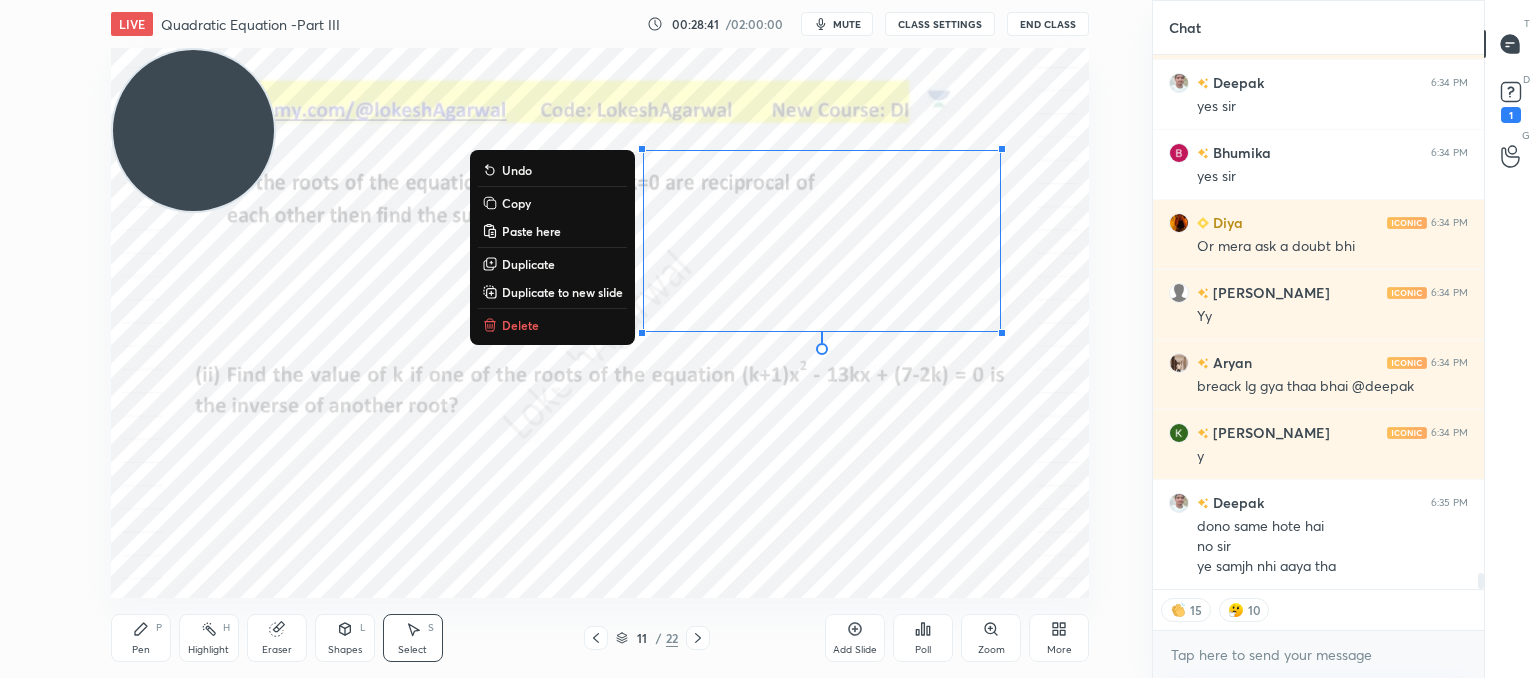 scroll, scrollTop: 16988, scrollLeft: 0, axis: vertical 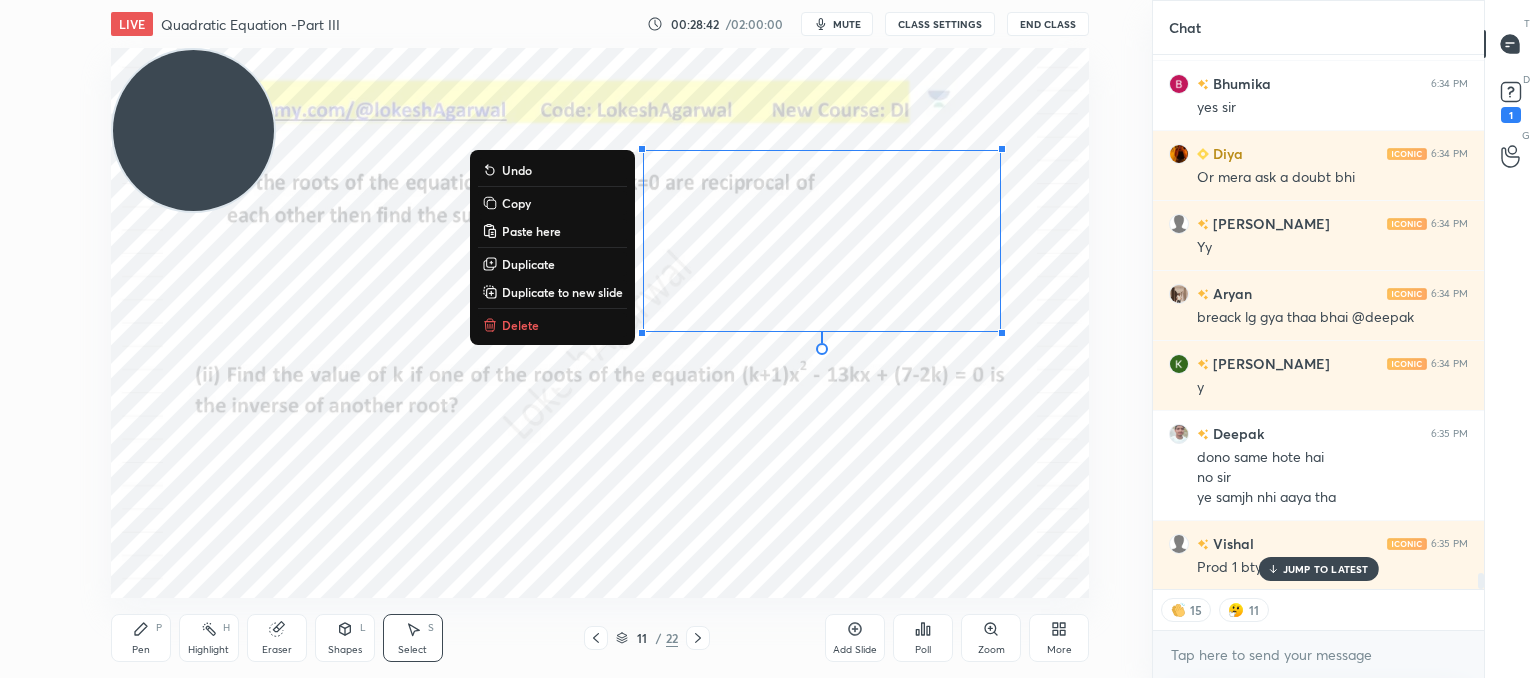 click on "Delete" at bounding box center (520, 325) 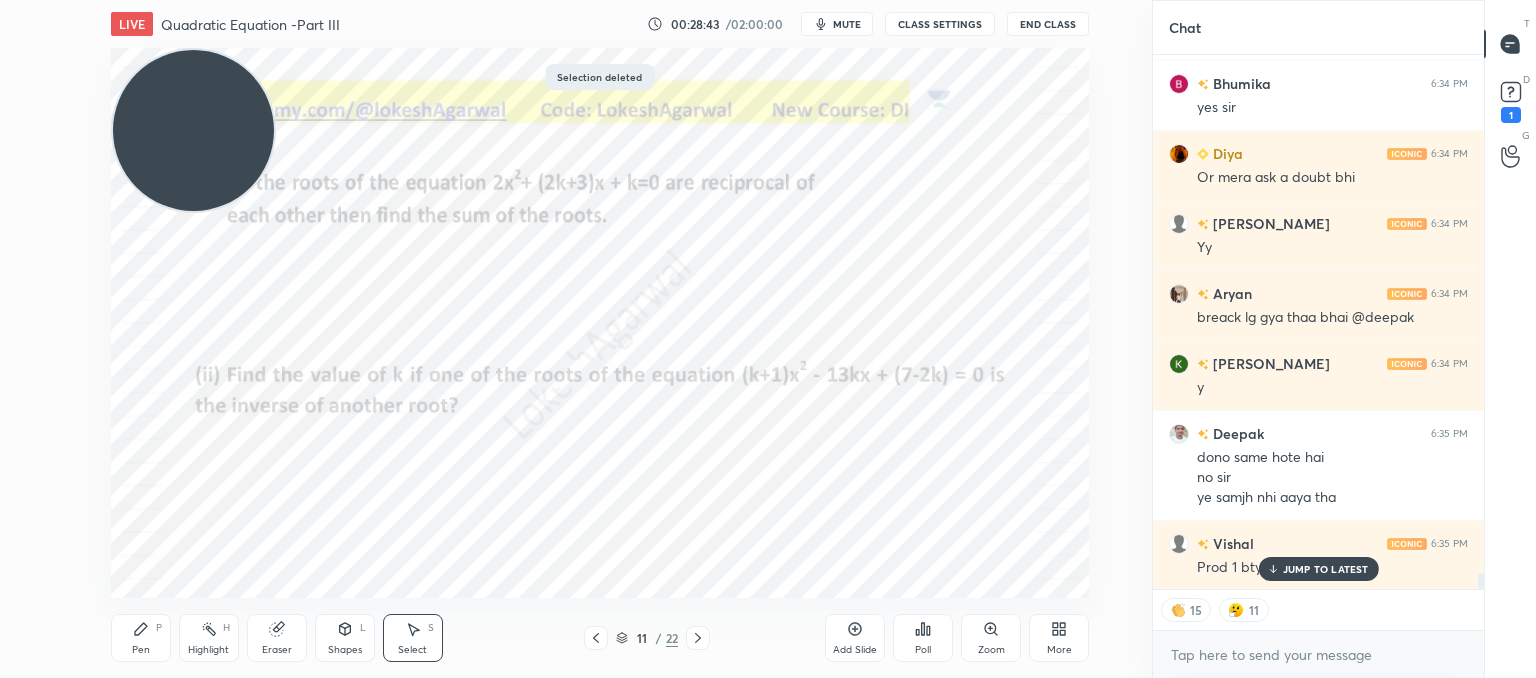 scroll, scrollTop: 17059, scrollLeft: 0, axis: vertical 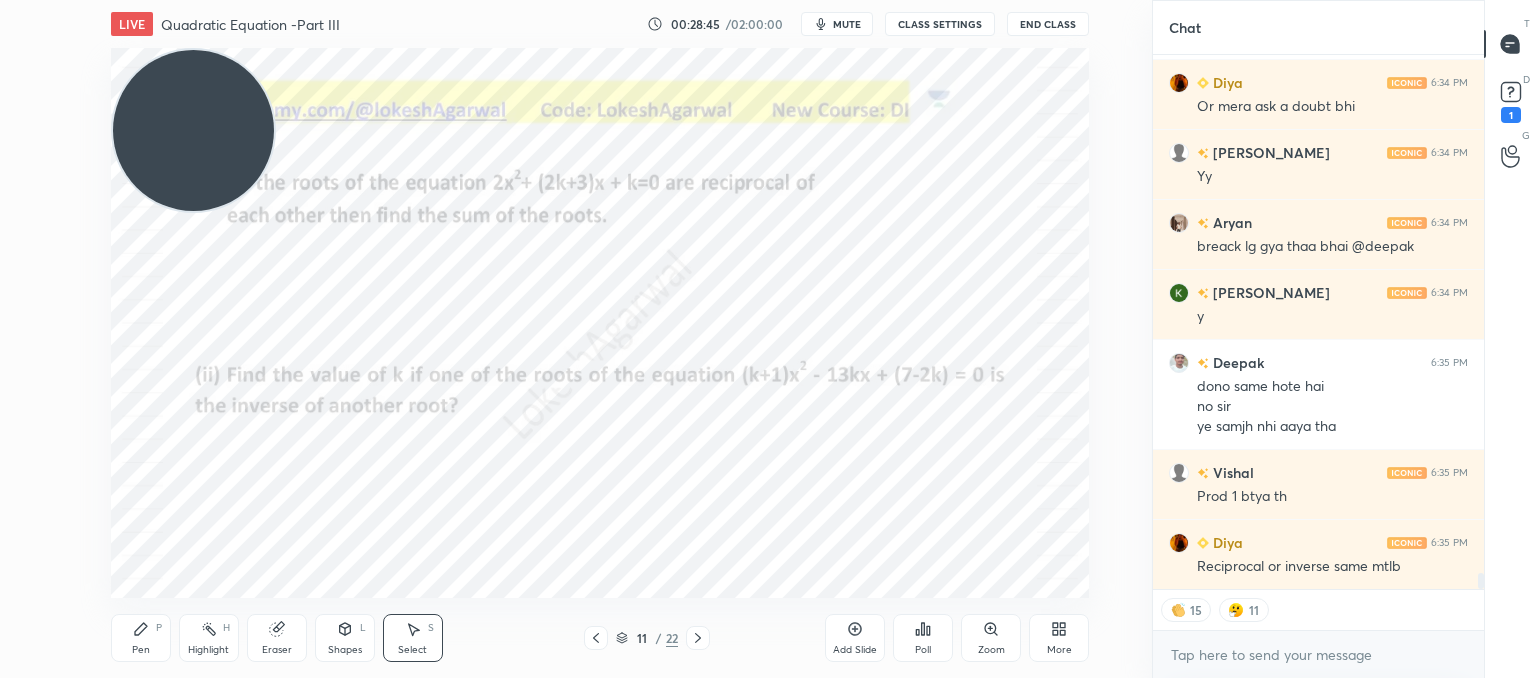 drag, startPoint x: 130, startPoint y: 629, endPoint x: 137, endPoint y: 608, distance: 22.135944 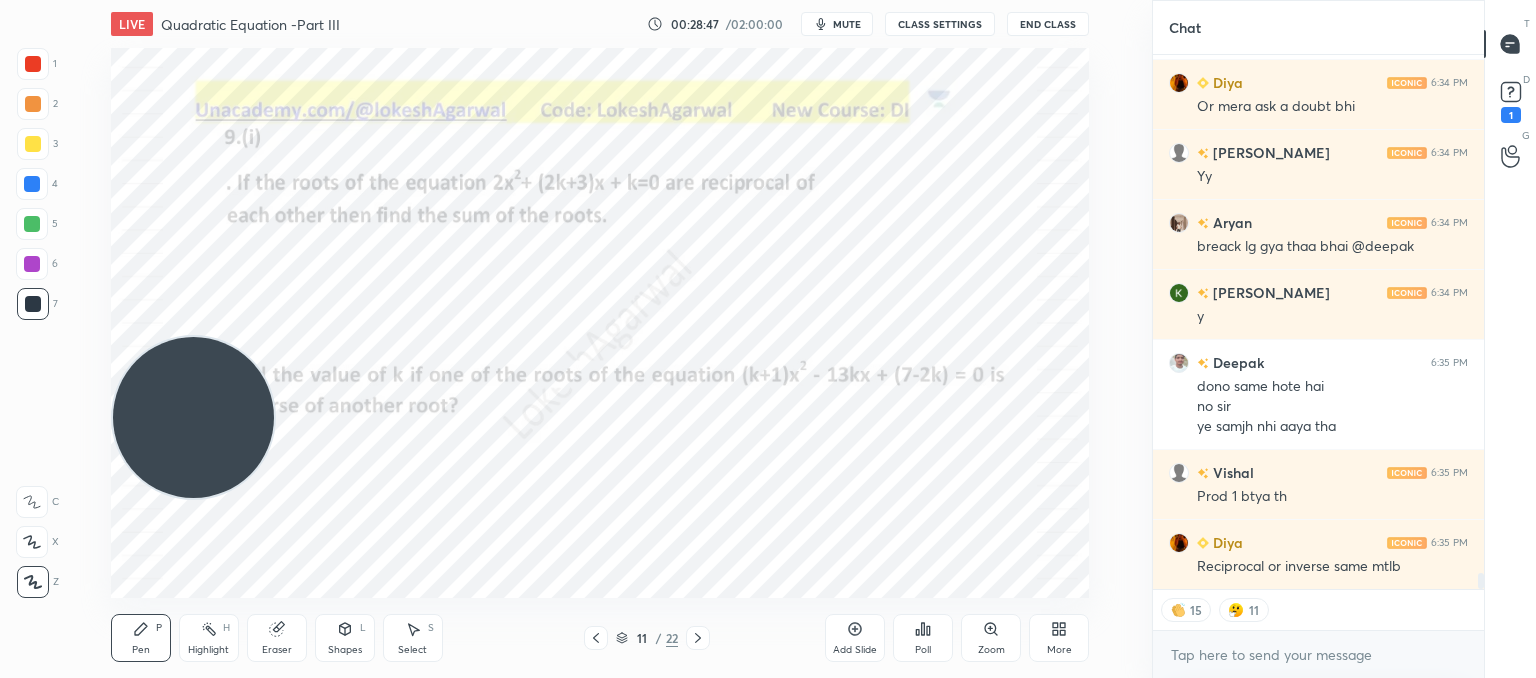 drag, startPoint x: 208, startPoint y: 141, endPoint x: 190, endPoint y: 398, distance: 257.62958 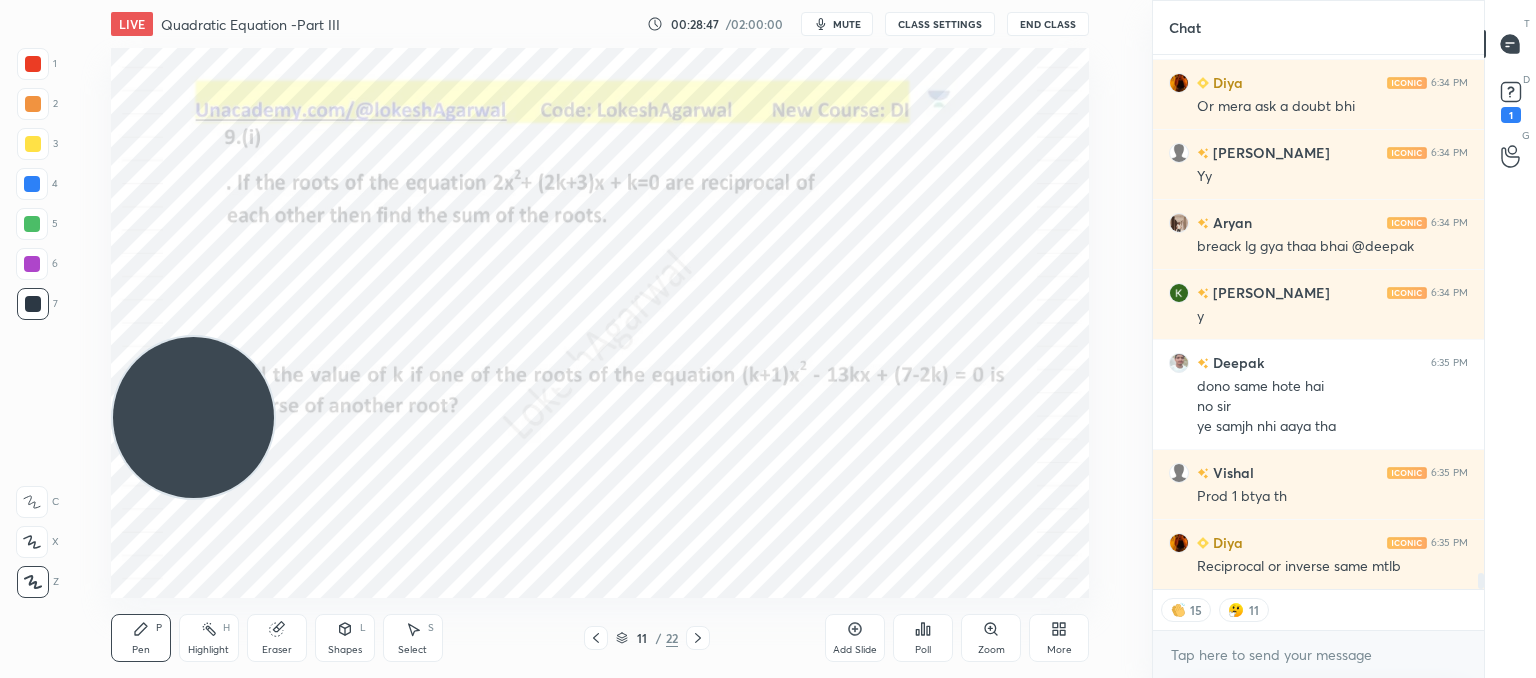 click at bounding box center (193, 417) 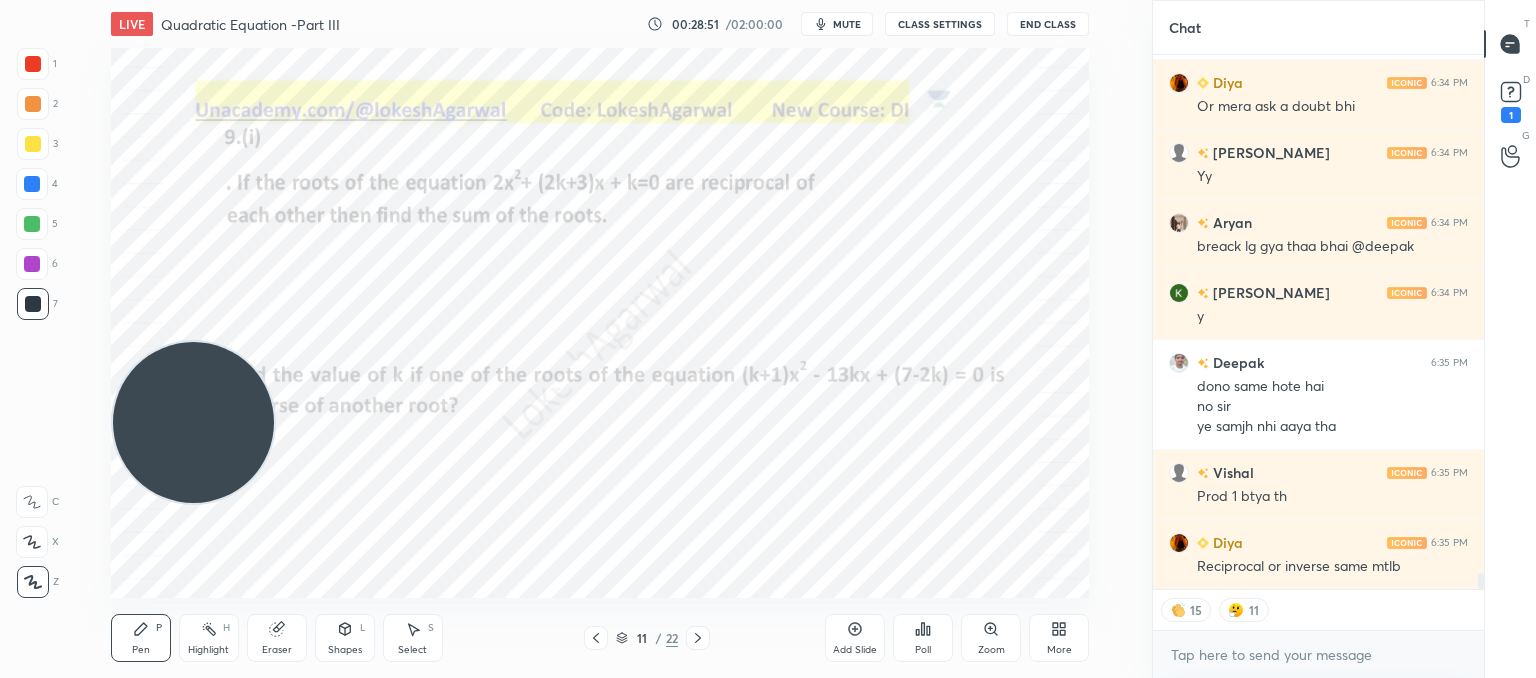 scroll, scrollTop: 6, scrollLeft: 6, axis: both 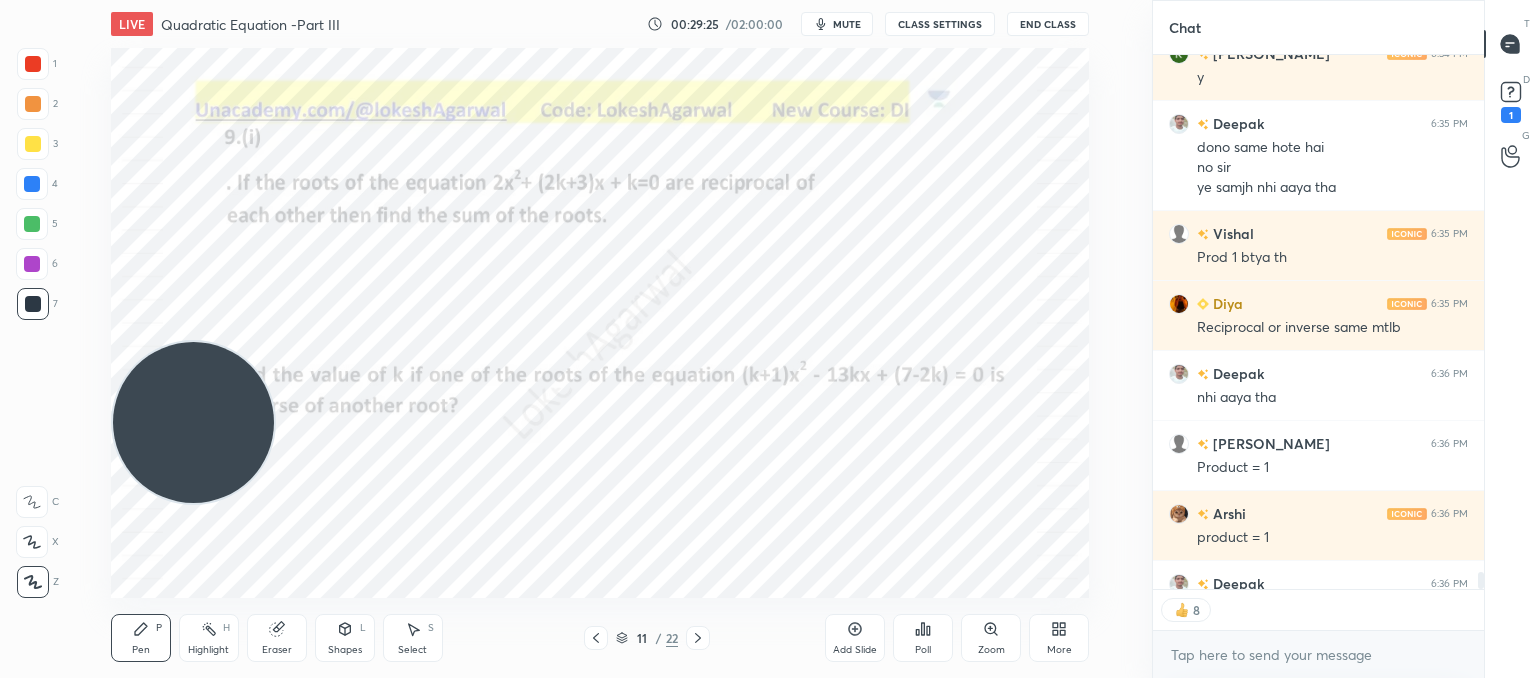 click on "Select S" at bounding box center (413, 638) 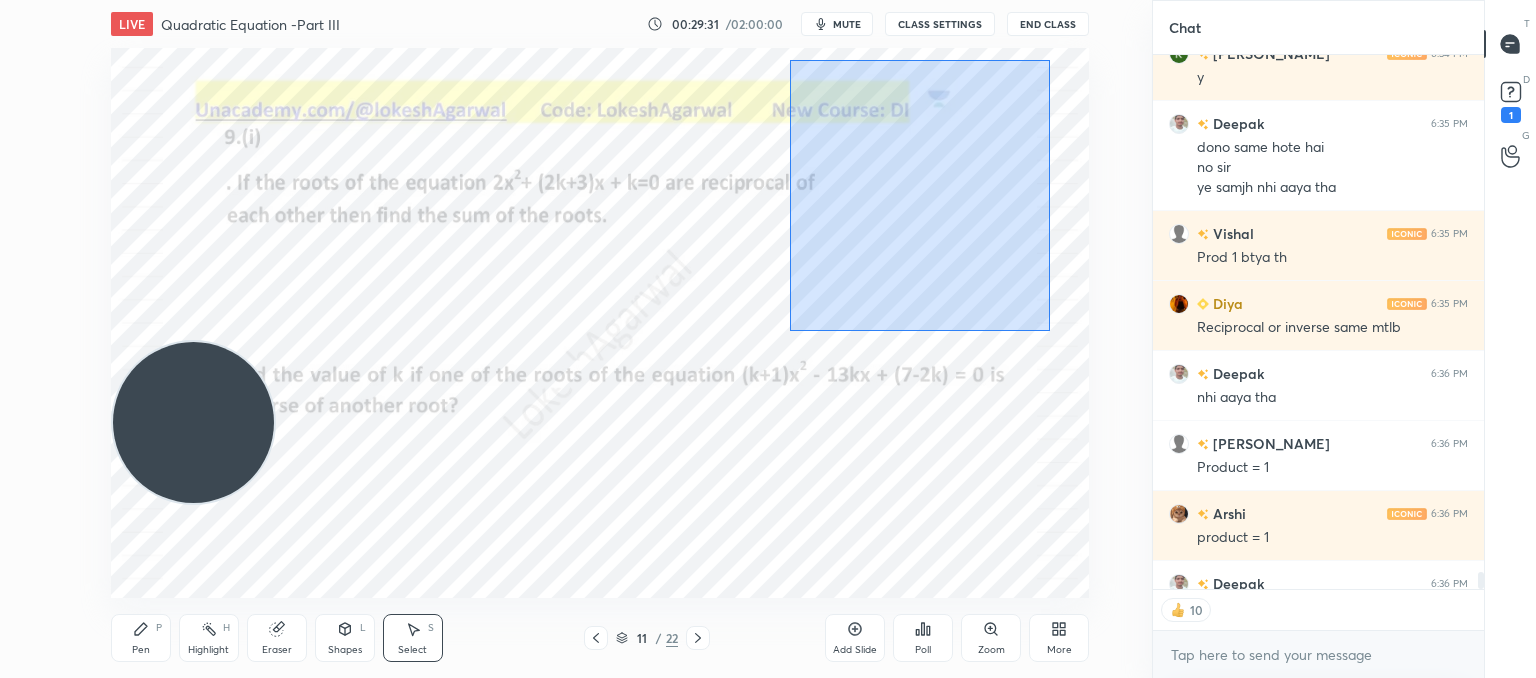 drag, startPoint x: 1050, startPoint y: 330, endPoint x: 787, endPoint y: 69, distance: 370.52664 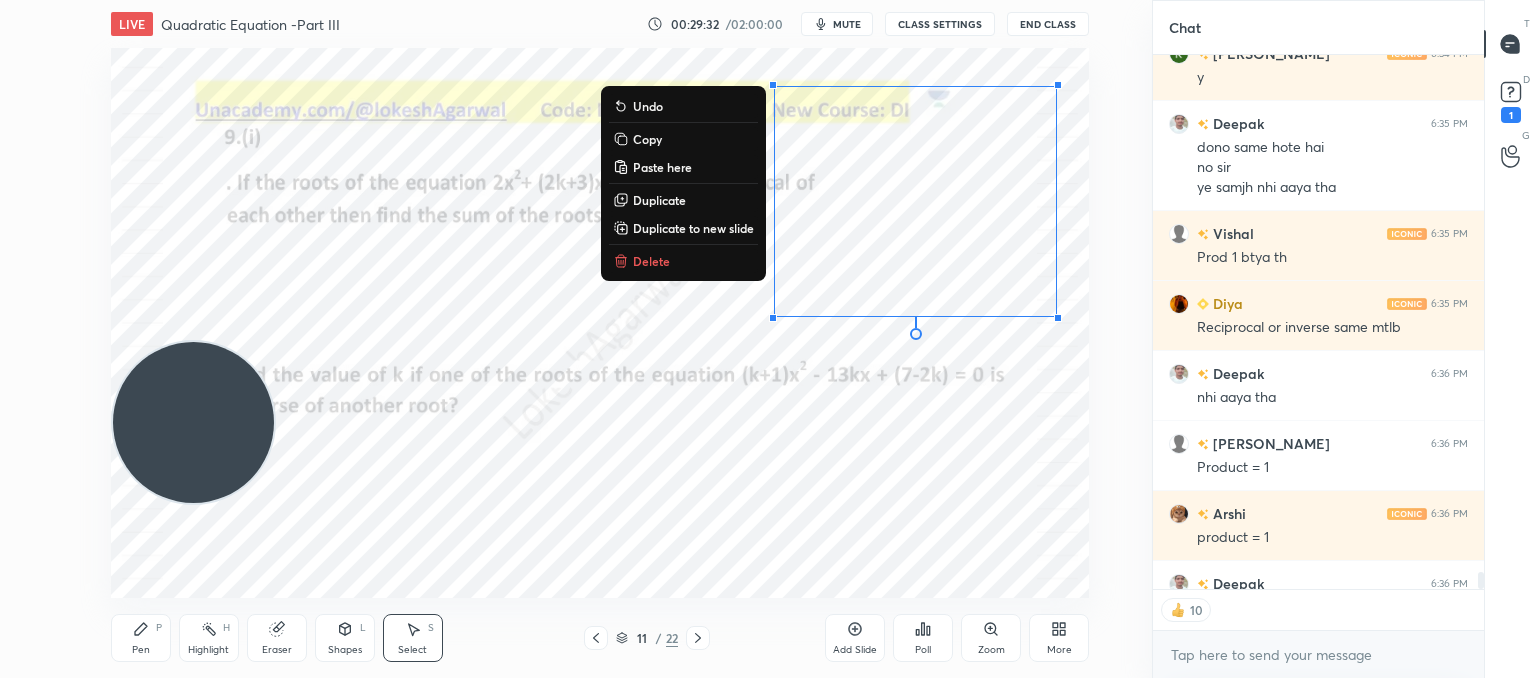 drag, startPoint x: 647, startPoint y: 255, endPoint x: 1097, endPoint y: 149, distance: 462.31592 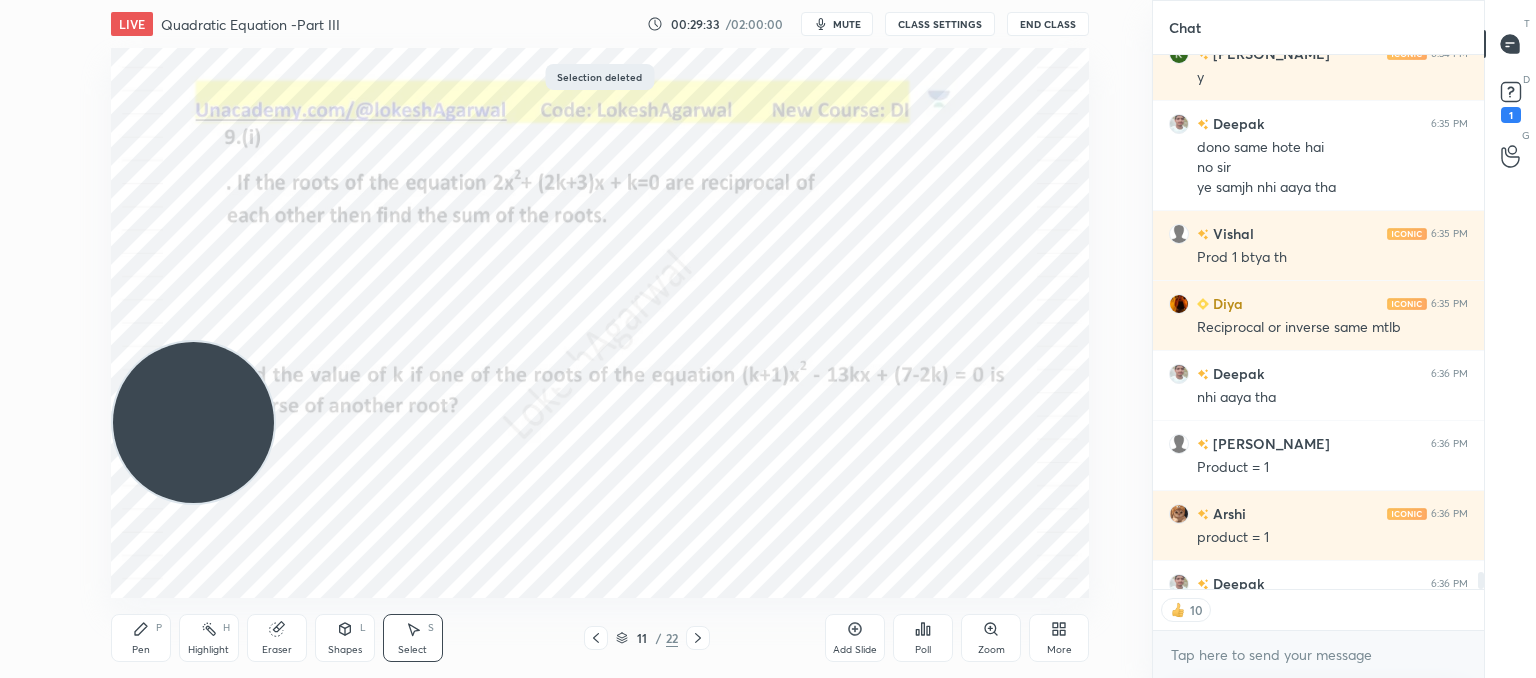 drag, startPoint x: 1087, startPoint y: 108, endPoint x: 1023, endPoint y: 98, distance: 64.77654 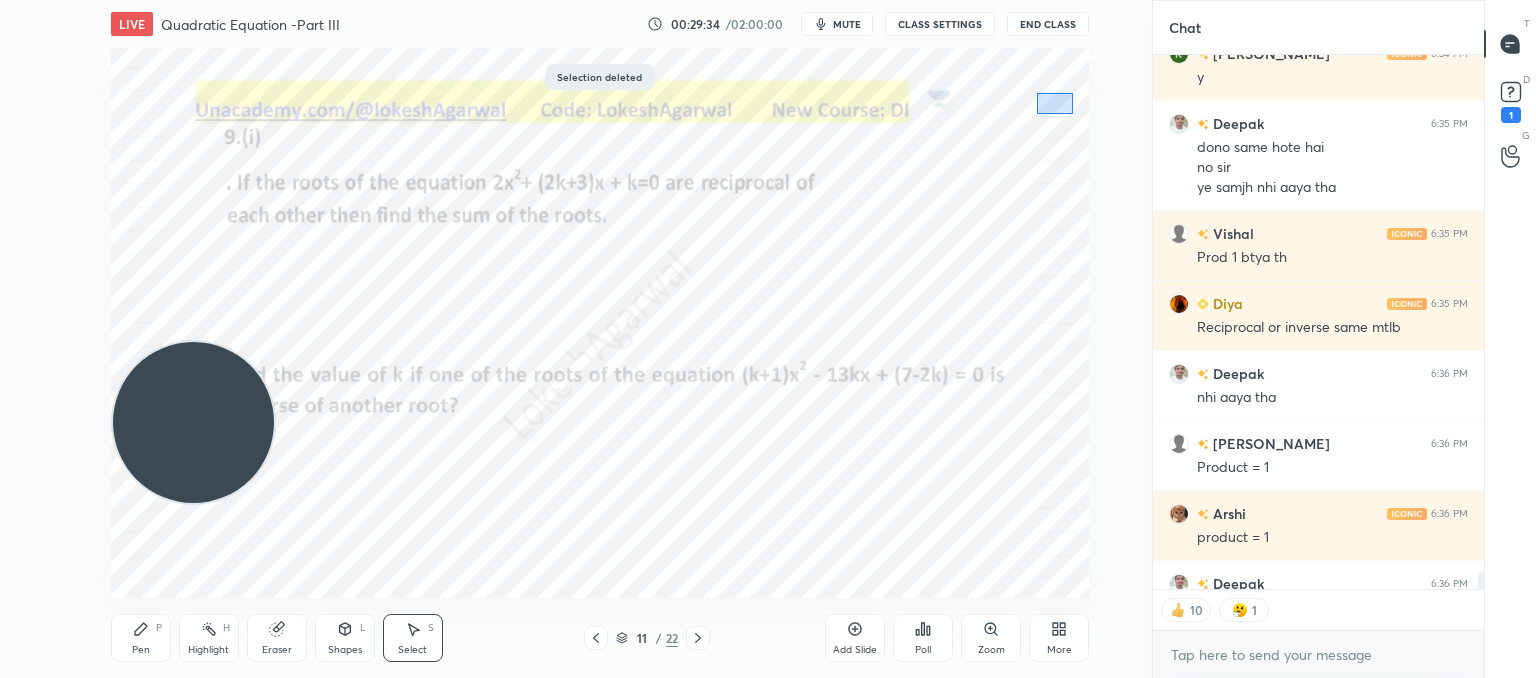 drag, startPoint x: 1072, startPoint y: 114, endPoint x: 1094, endPoint y: 130, distance: 27.202942 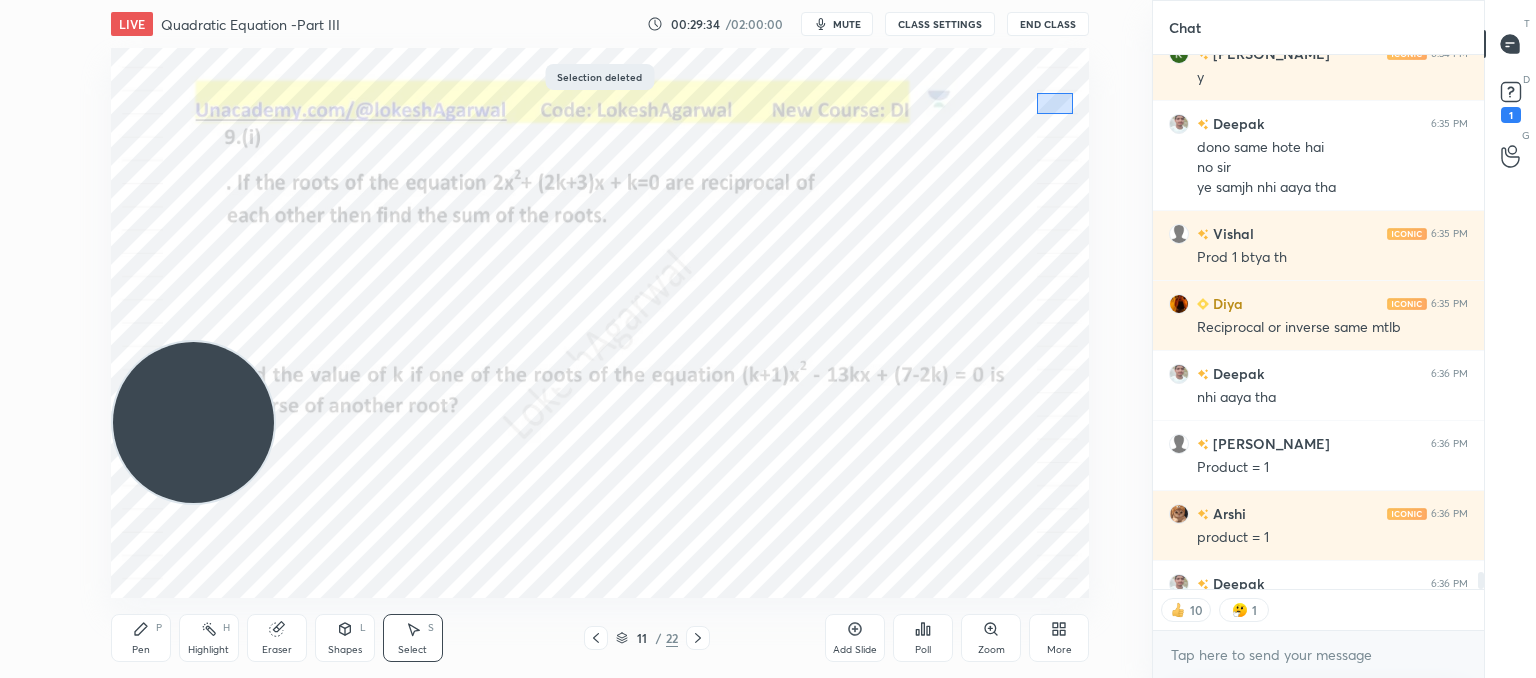click on "0 ° Undo Copy Paste here Duplicate Duplicate to new slide Delete Selection deleted Setting up your live class Poll for   secs No correct answer Start poll" at bounding box center [600, 323] 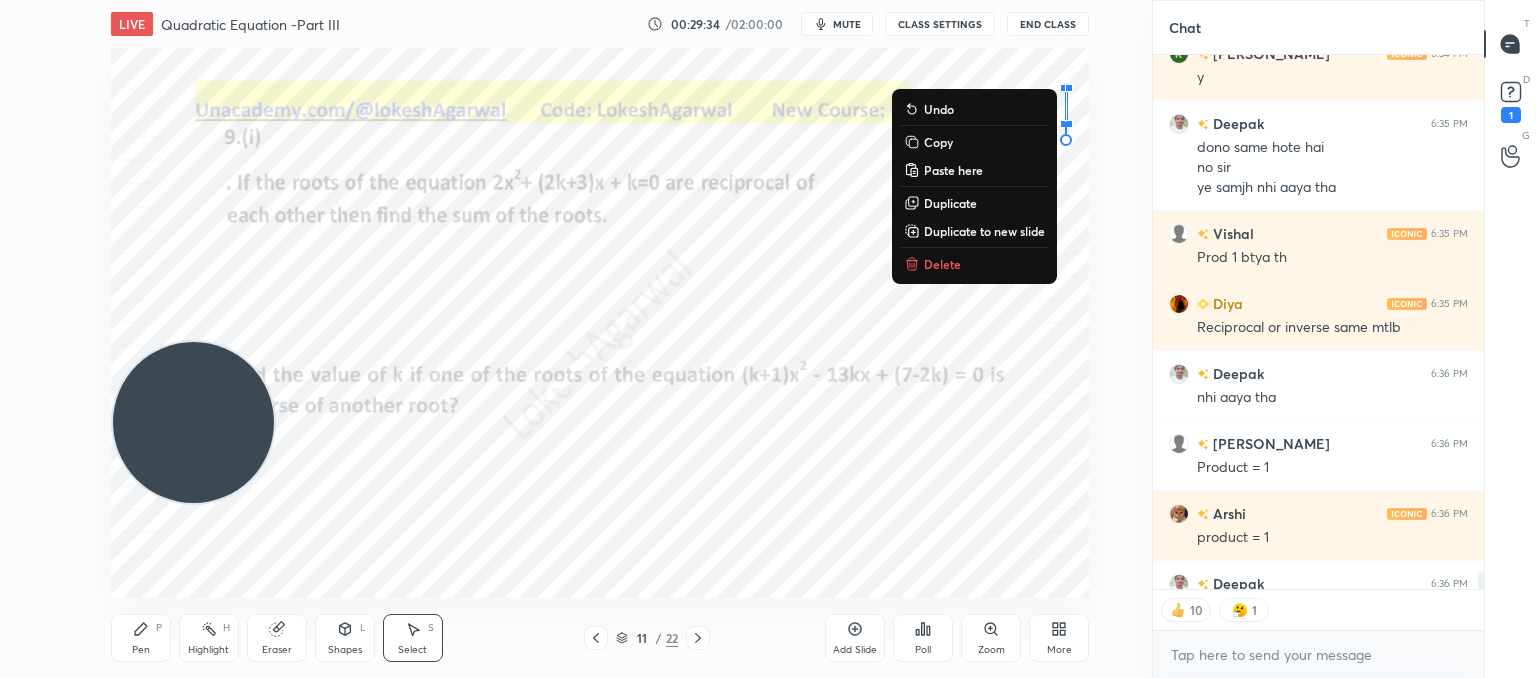 click on "Delete" at bounding box center (942, 264) 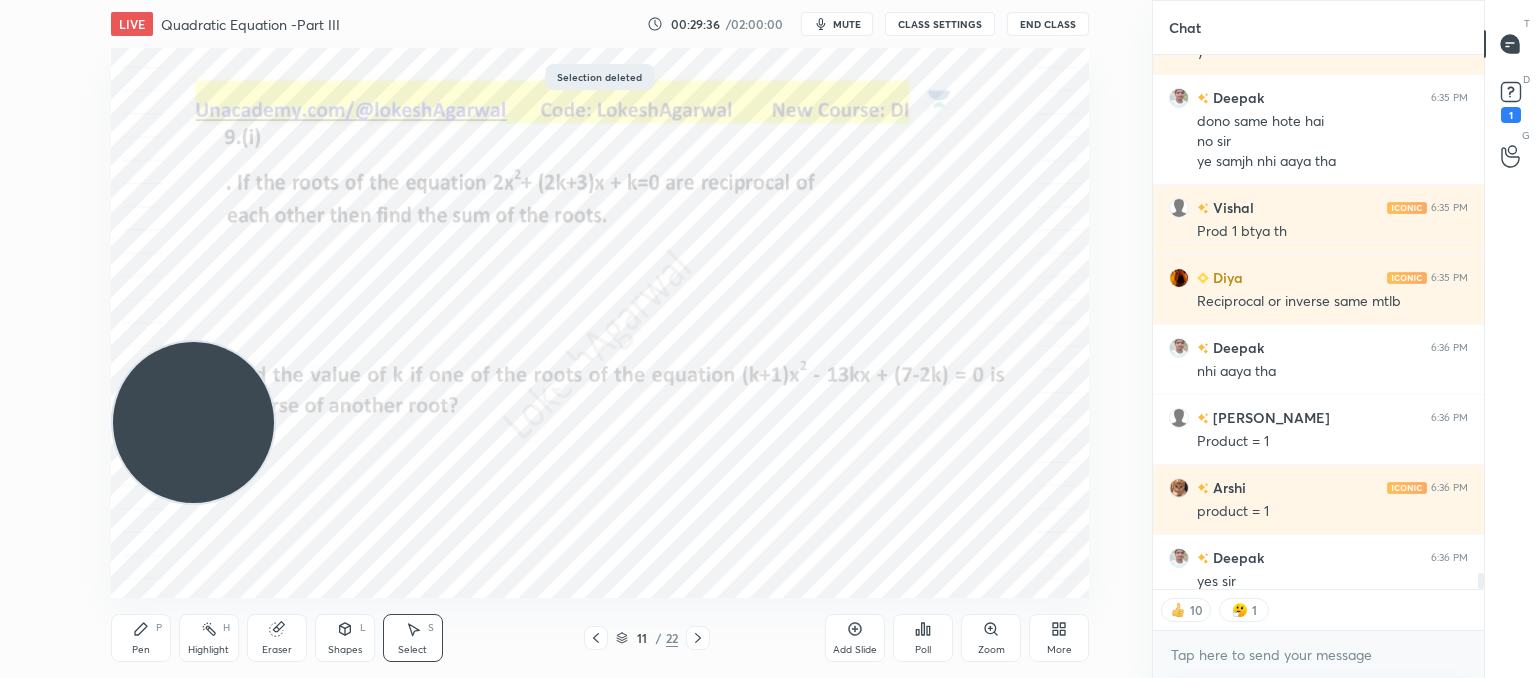 scroll, scrollTop: 17339, scrollLeft: 0, axis: vertical 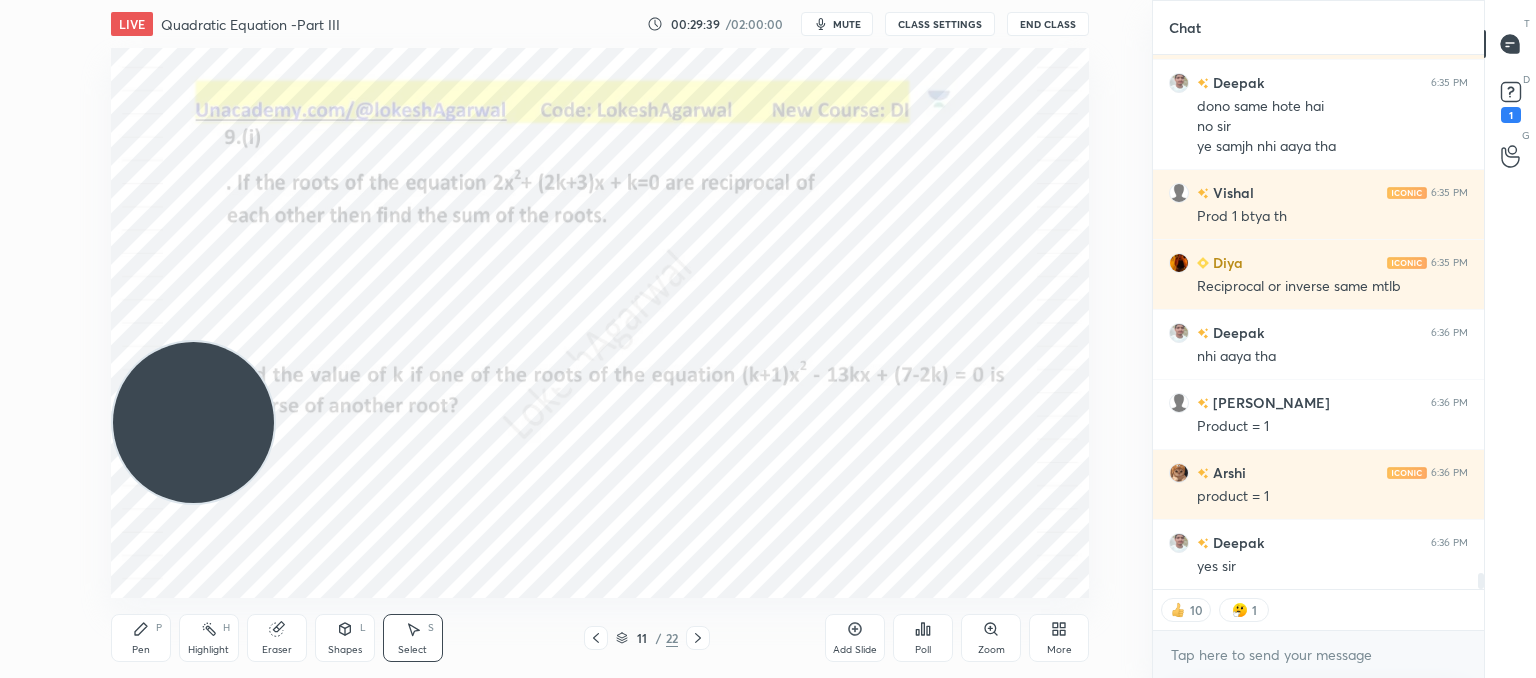 drag, startPoint x: 143, startPoint y: 644, endPoint x: 232, endPoint y: 604, distance: 97.575615 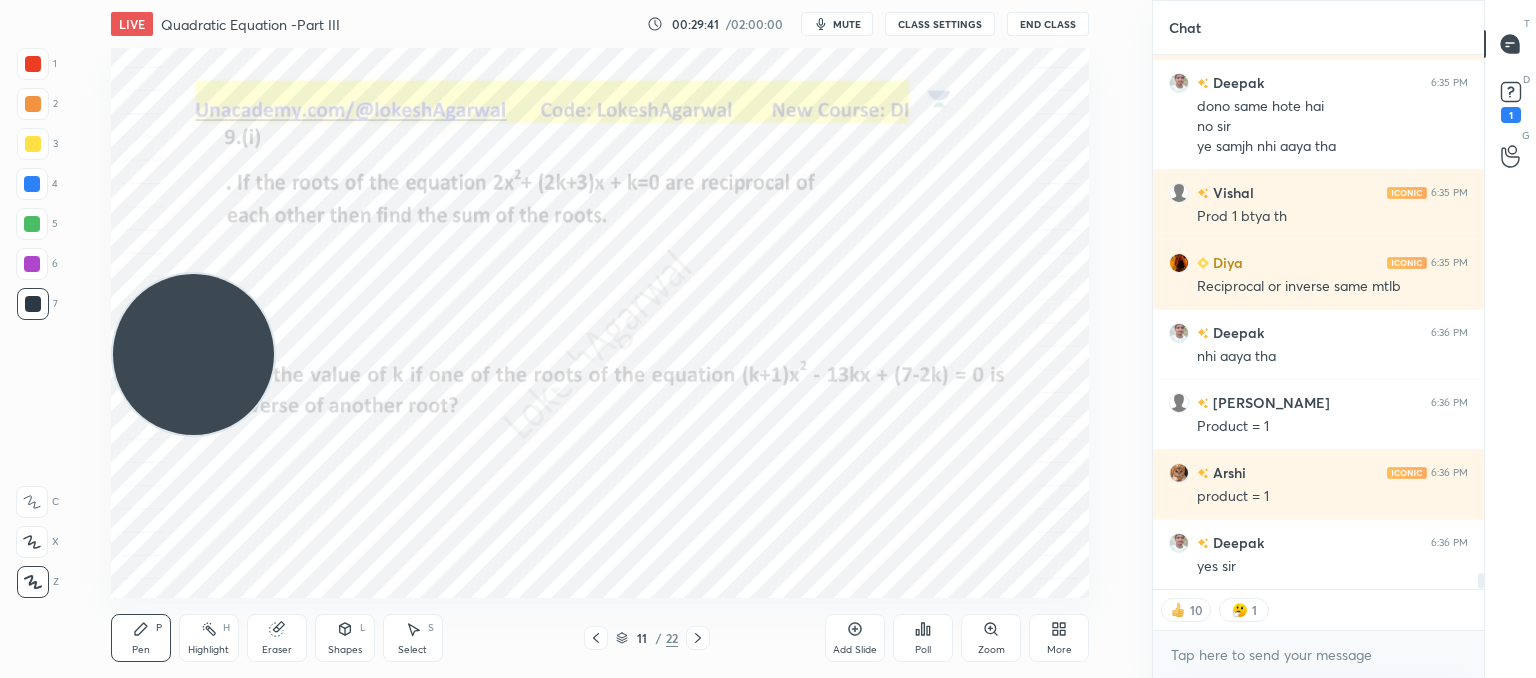 drag, startPoint x: 153, startPoint y: 339, endPoint x: 179, endPoint y: 288, distance: 57.245087 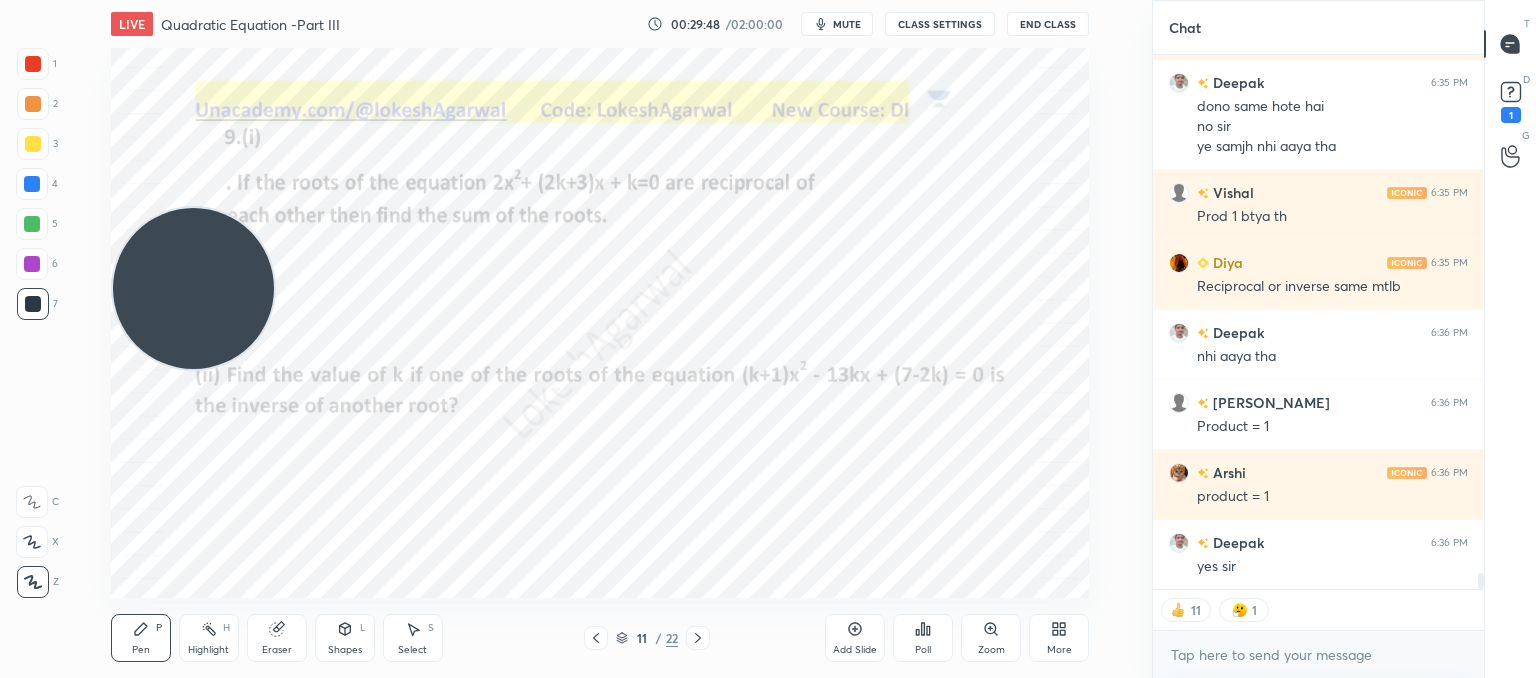 scroll, scrollTop: 17387, scrollLeft: 0, axis: vertical 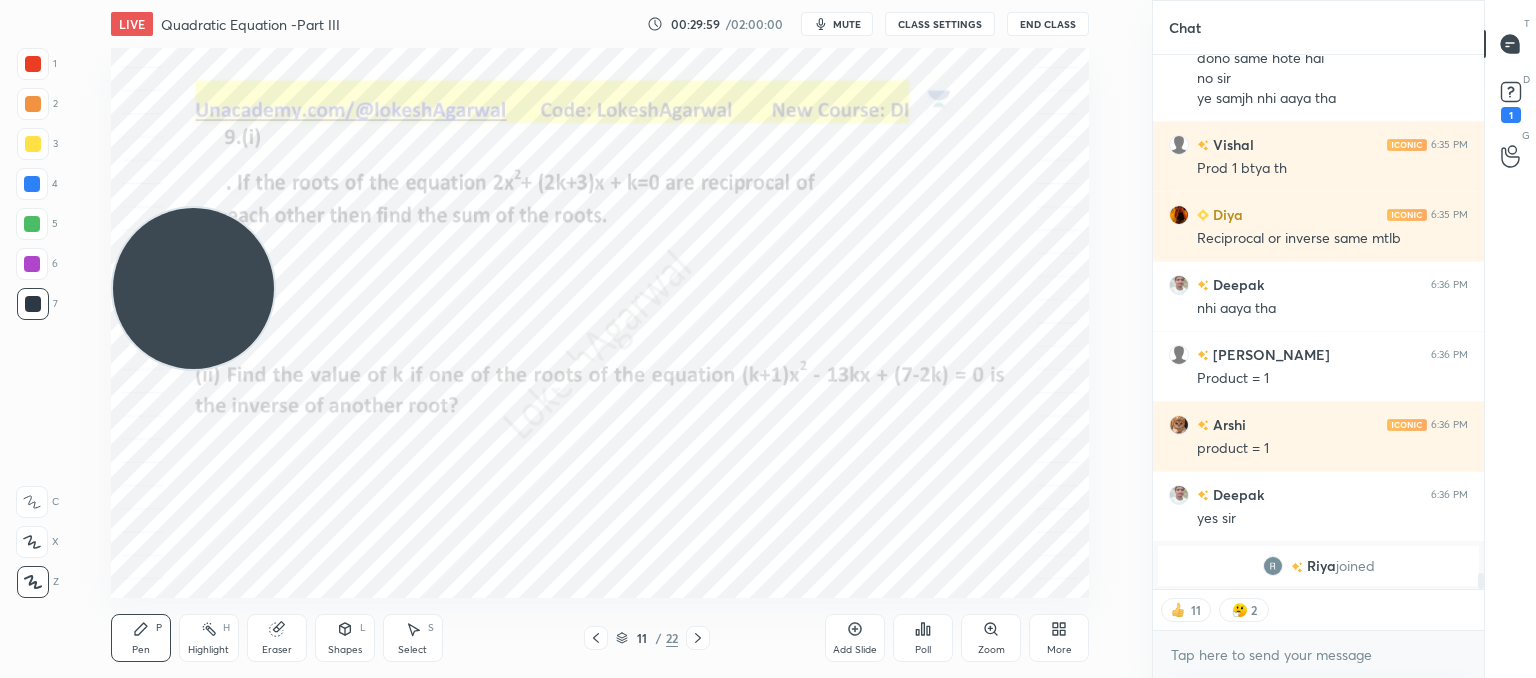 click on "Eraser" at bounding box center (277, 638) 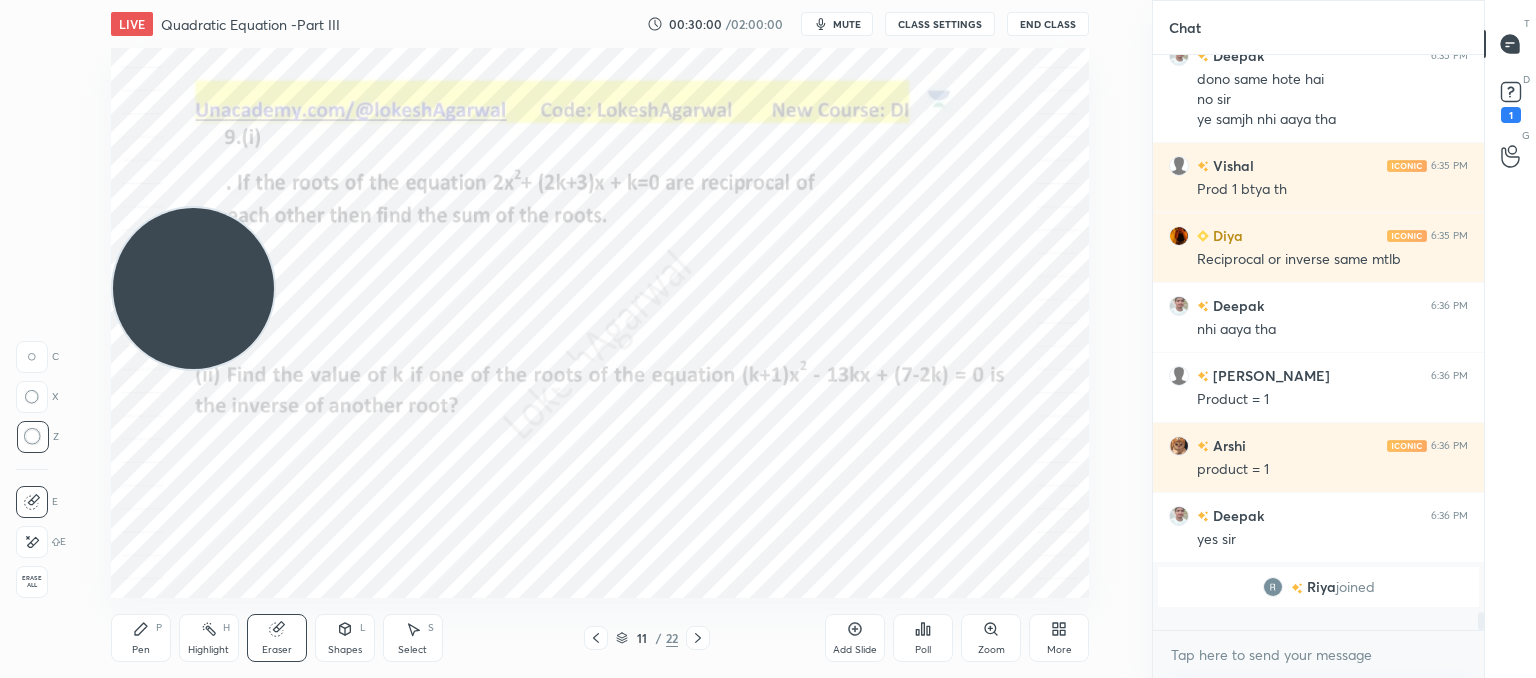 scroll, scrollTop: 6, scrollLeft: 6, axis: both 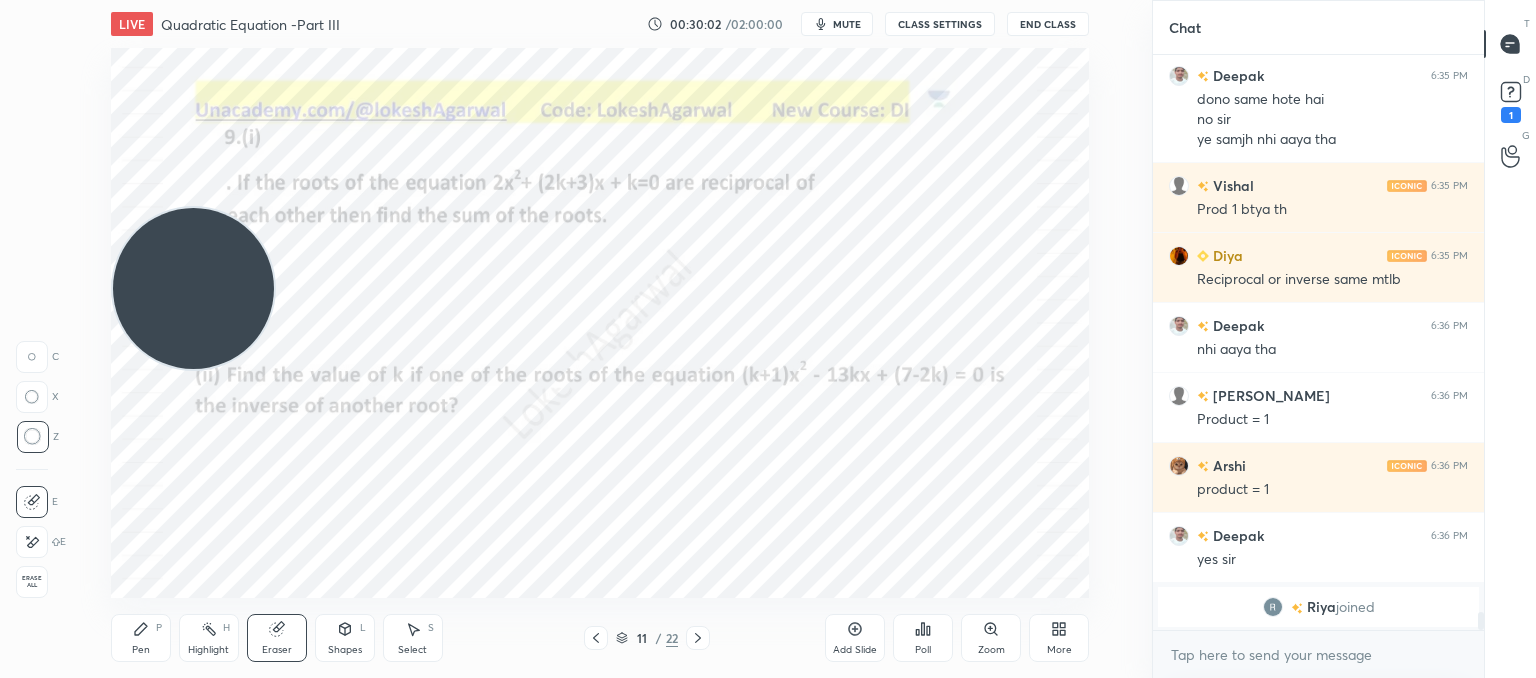 drag, startPoint x: 141, startPoint y: 640, endPoint x: 212, endPoint y: 605, distance: 79.15807 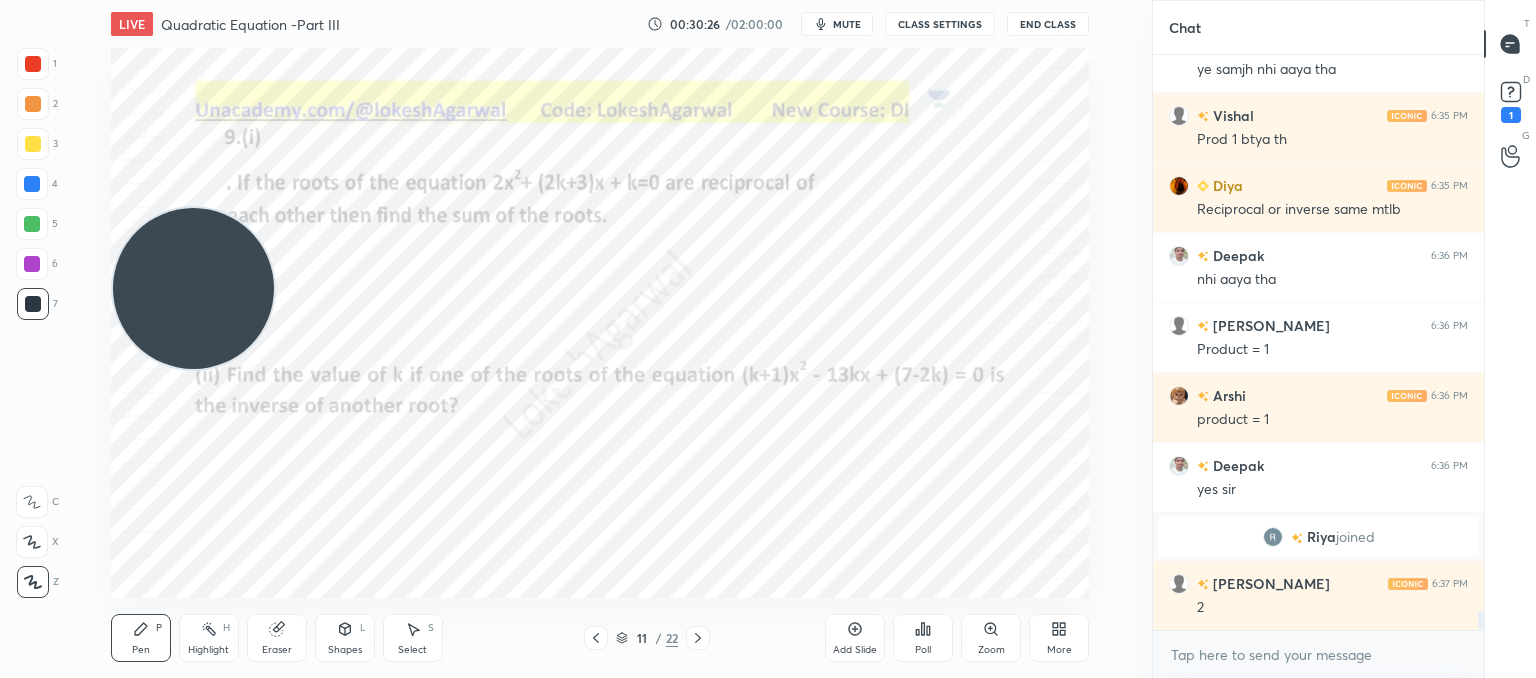 scroll, scrollTop: 16892, scrollLeft: 0, axis: vertical 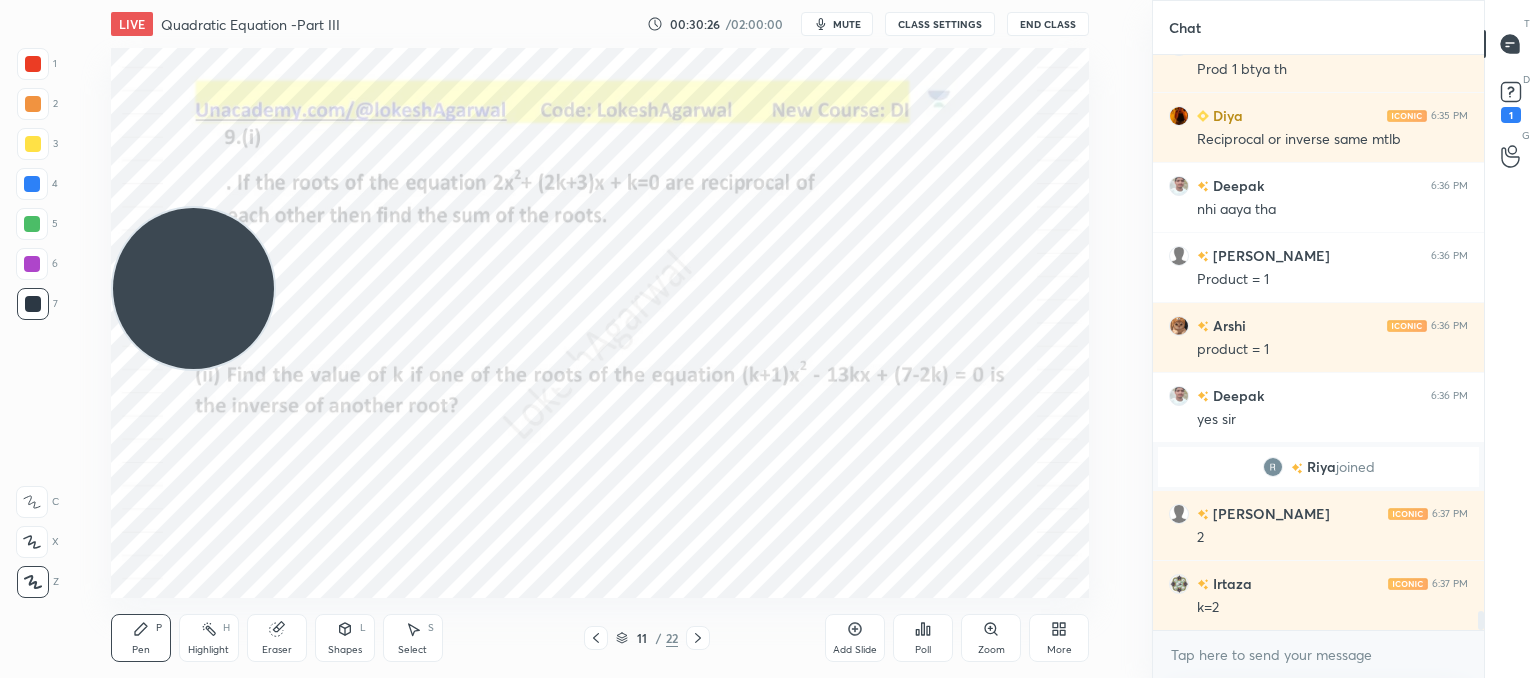 click on "Eraser" at bounding box center (277, 638) 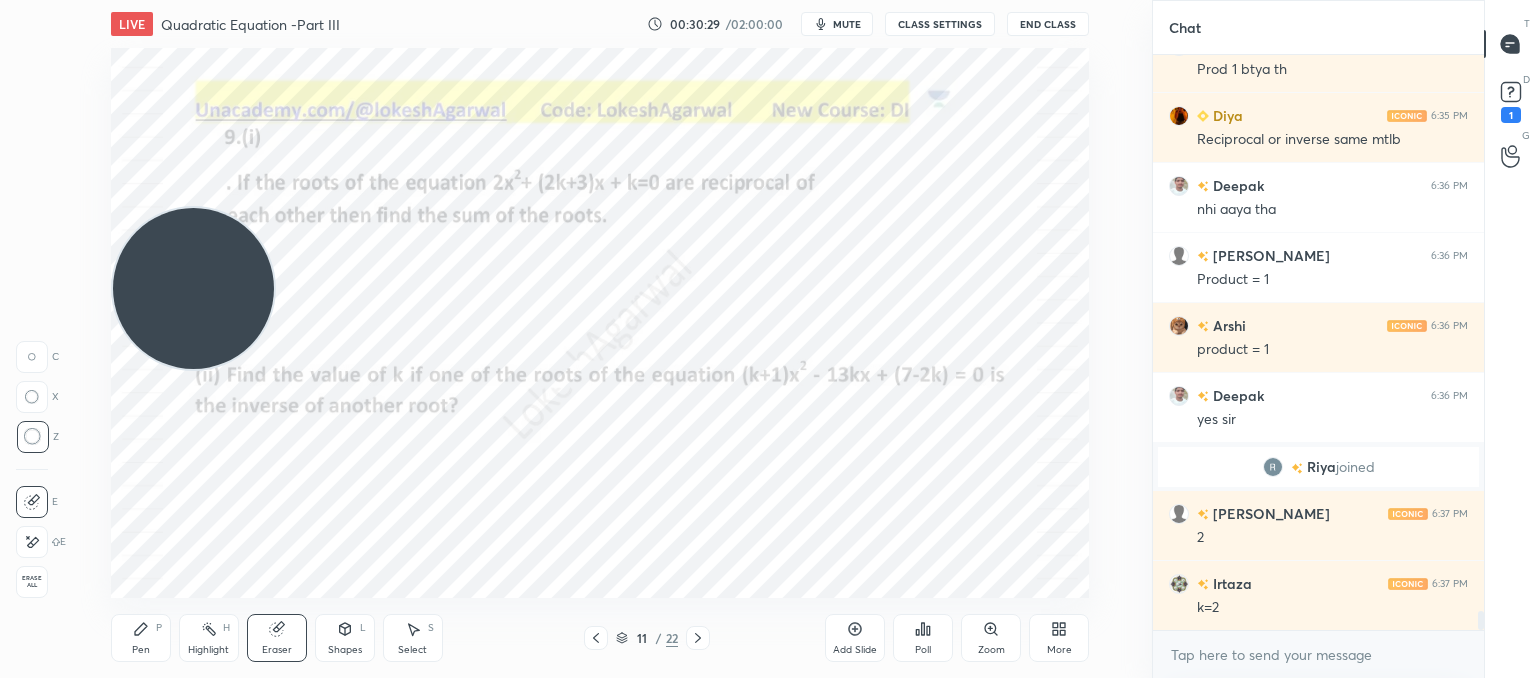 drag, startPoint x: 137, startPoint y: 637, endPoint x: 215, endPoint y: 609, distance: 82.8734 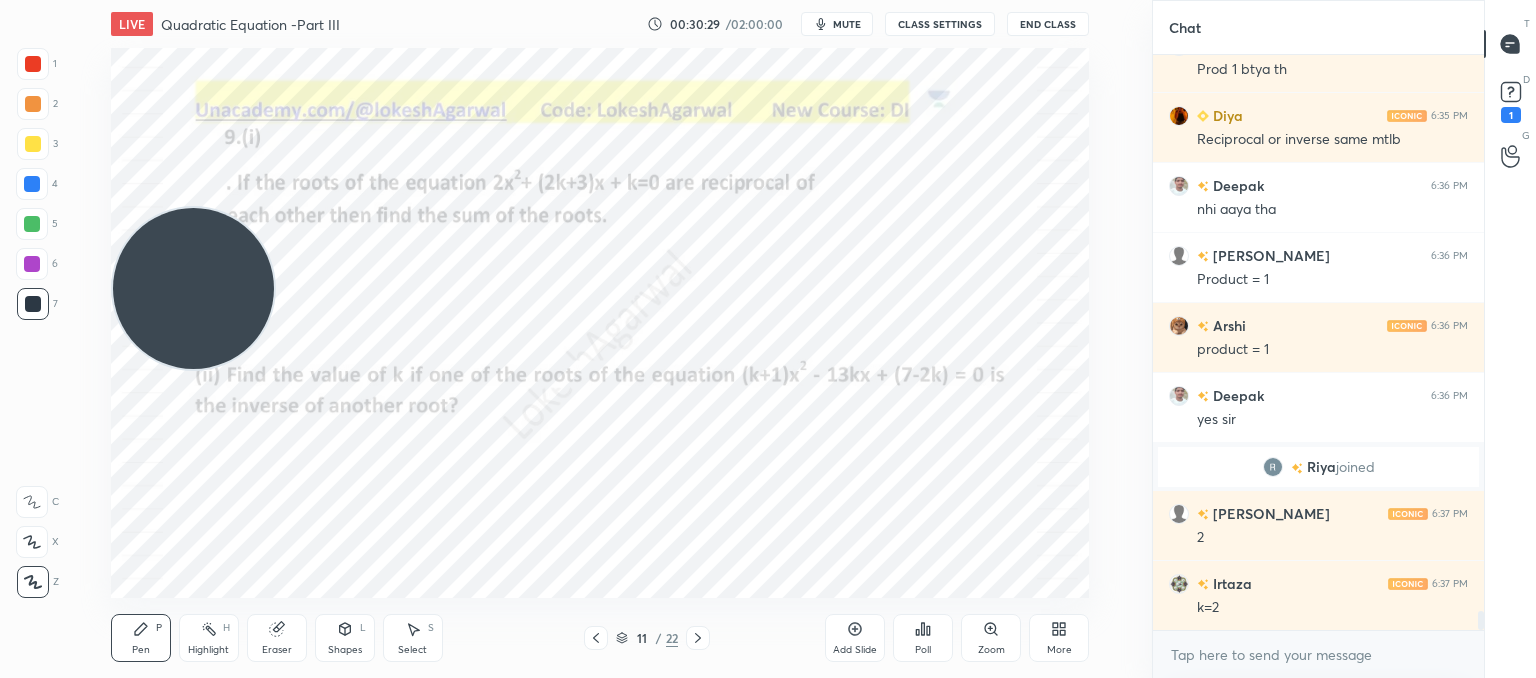scroll, scrollTop: 16962, scrollLeft: 0, axis: vertical 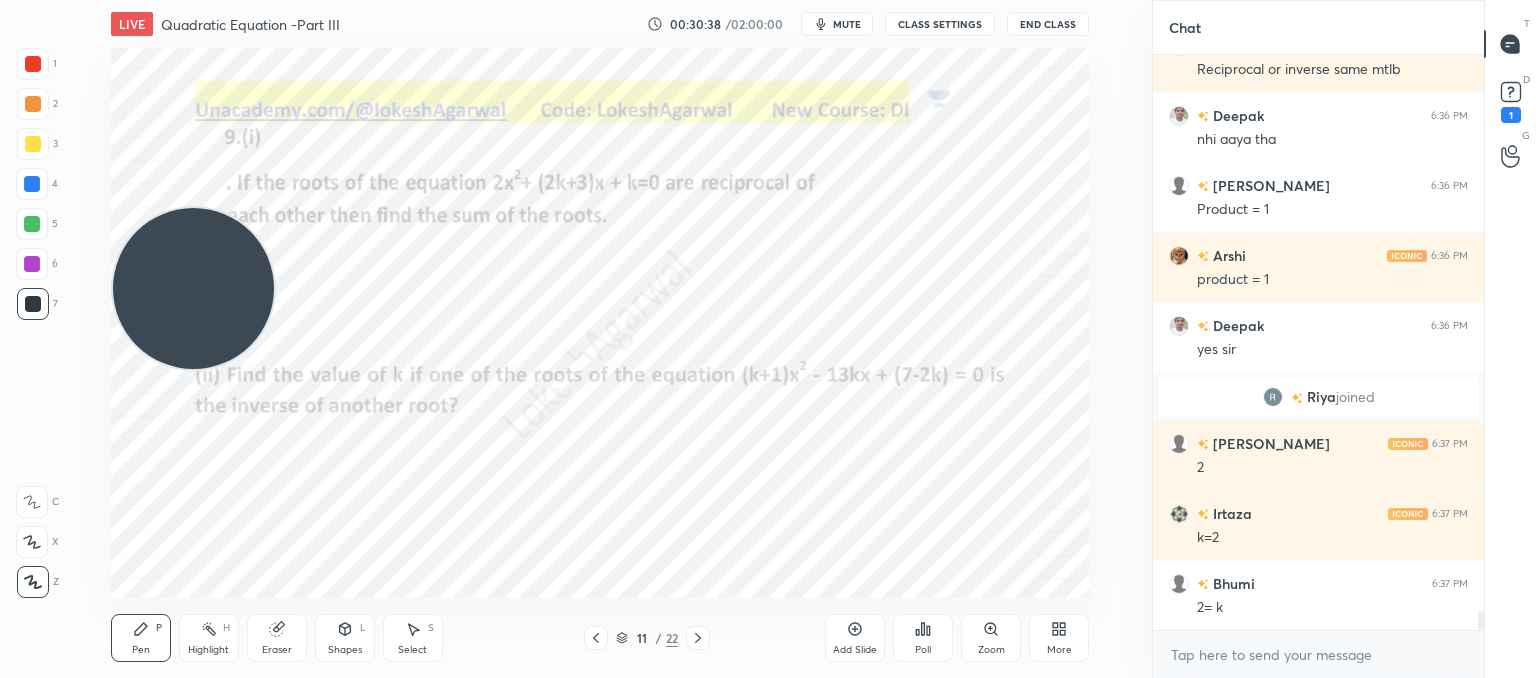 click on "D Doubts (D) 1" at bounding box center [1510, 100] 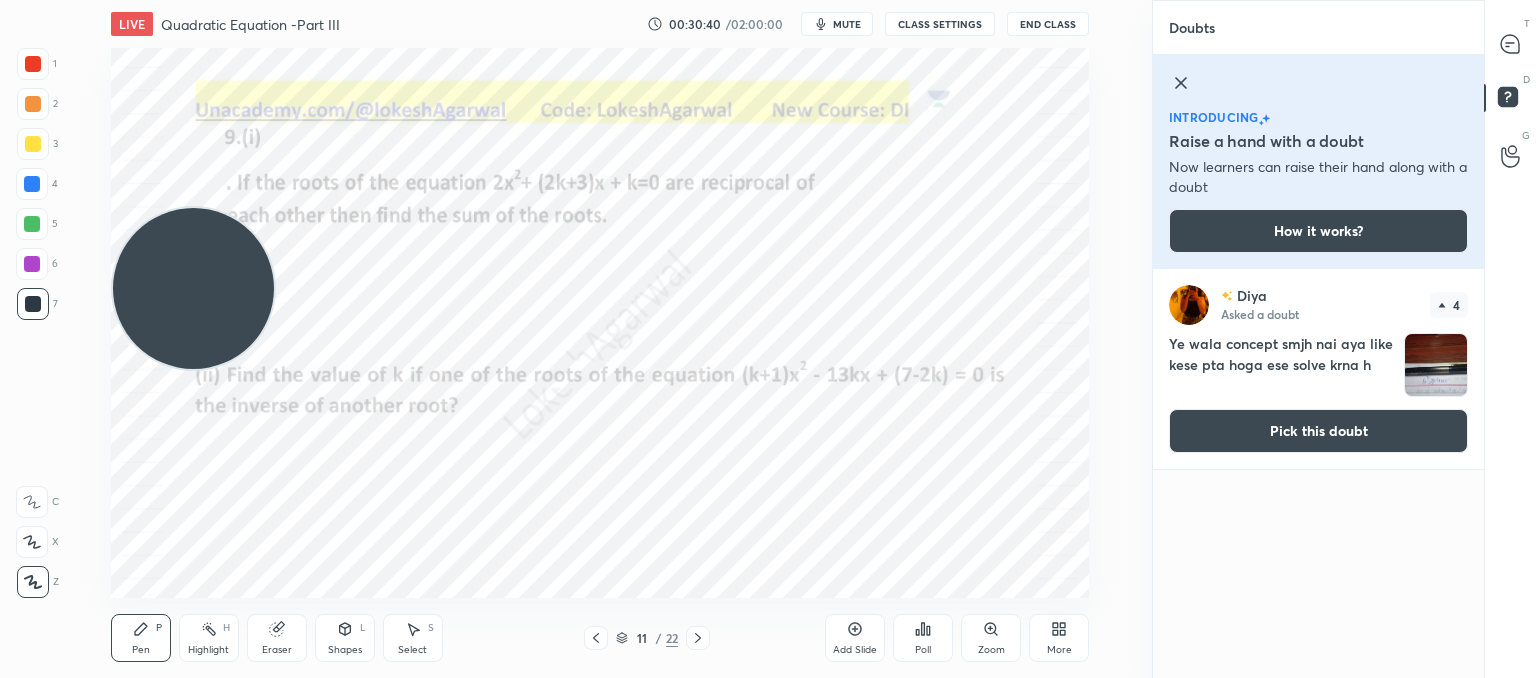 click at bounding box center [1436, 365] 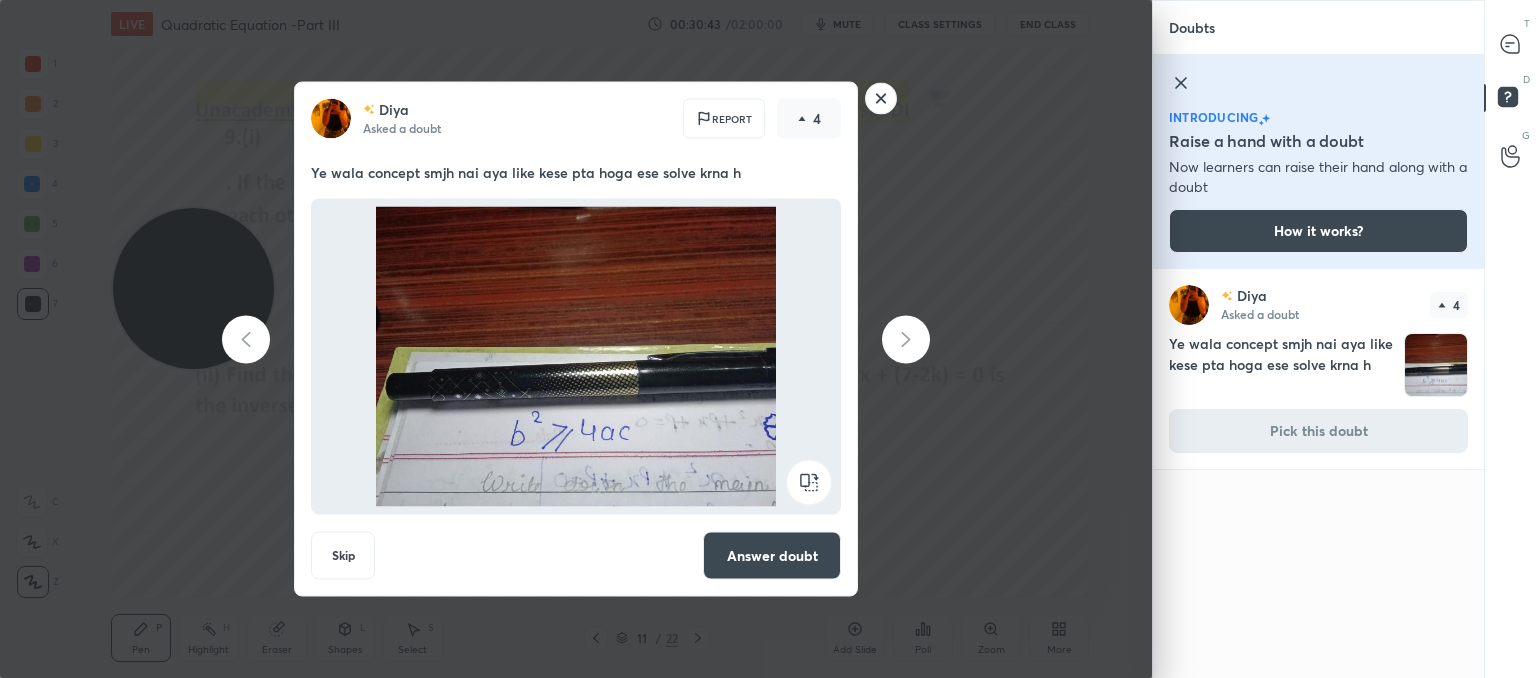 click 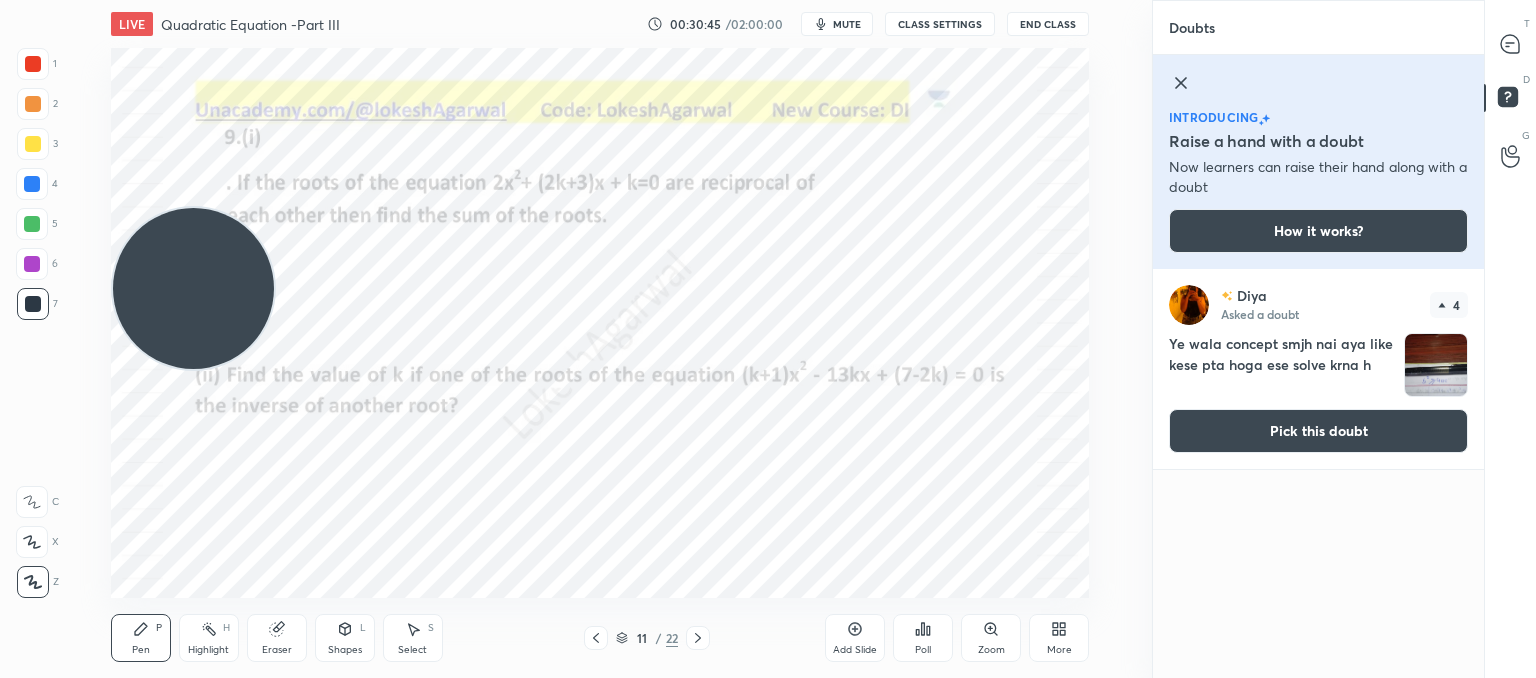 click on "Pick this doubt" at bounding box center [1318, 431] 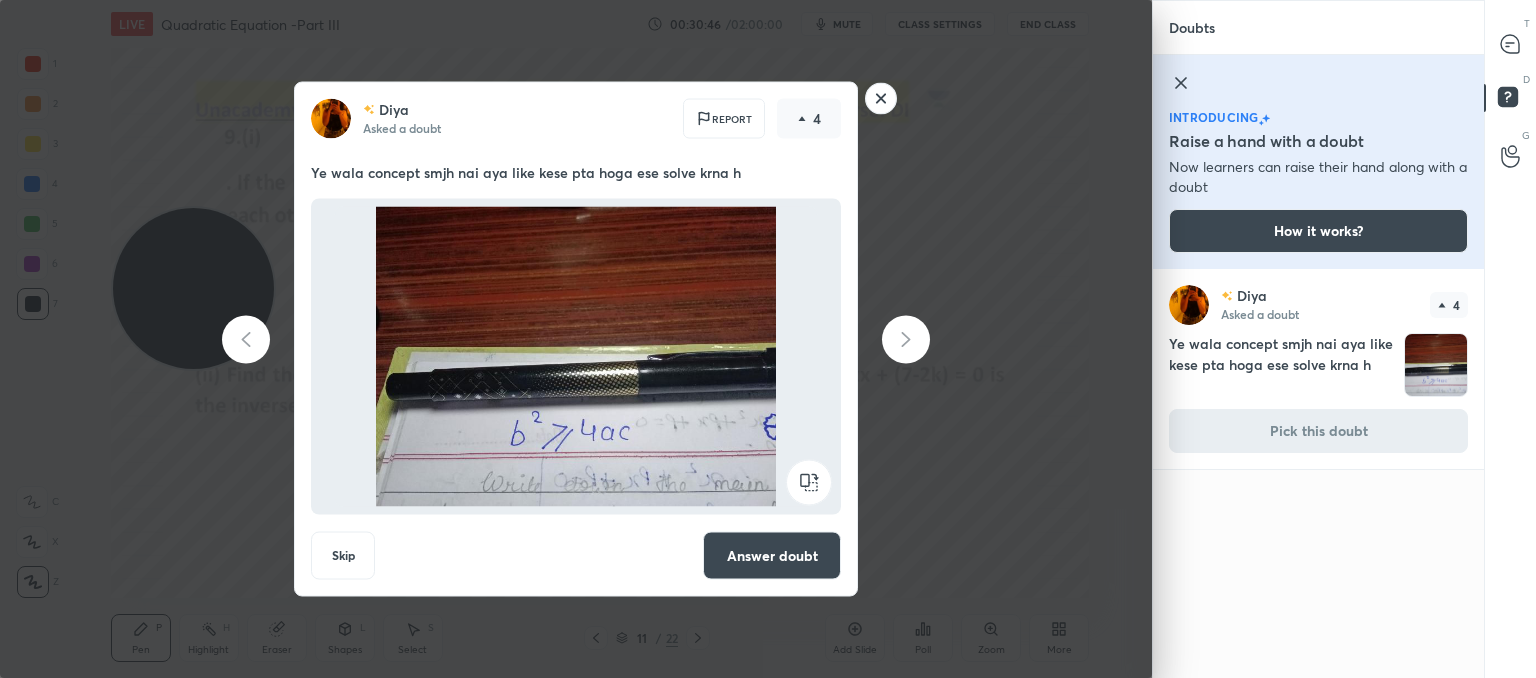 click on "Answer doubt" at bounding box center [772, 556] 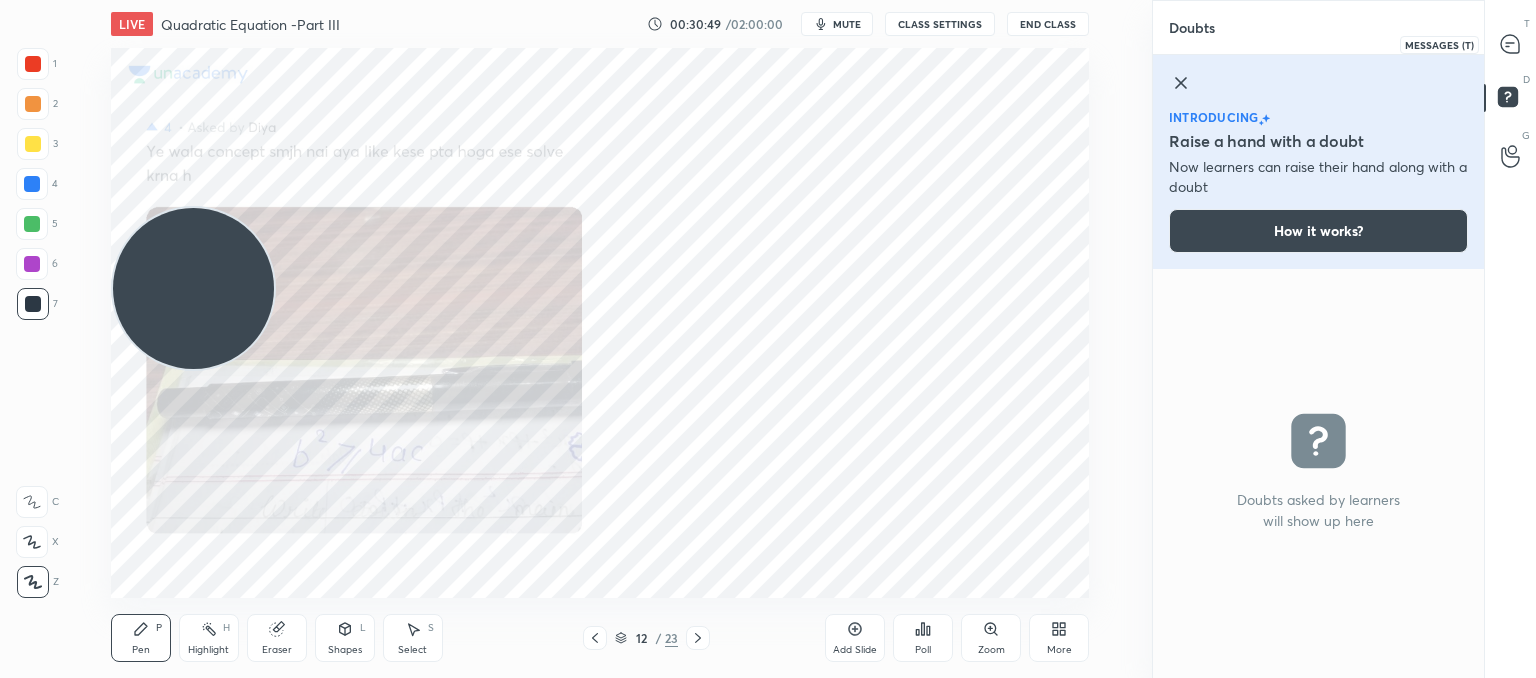 click 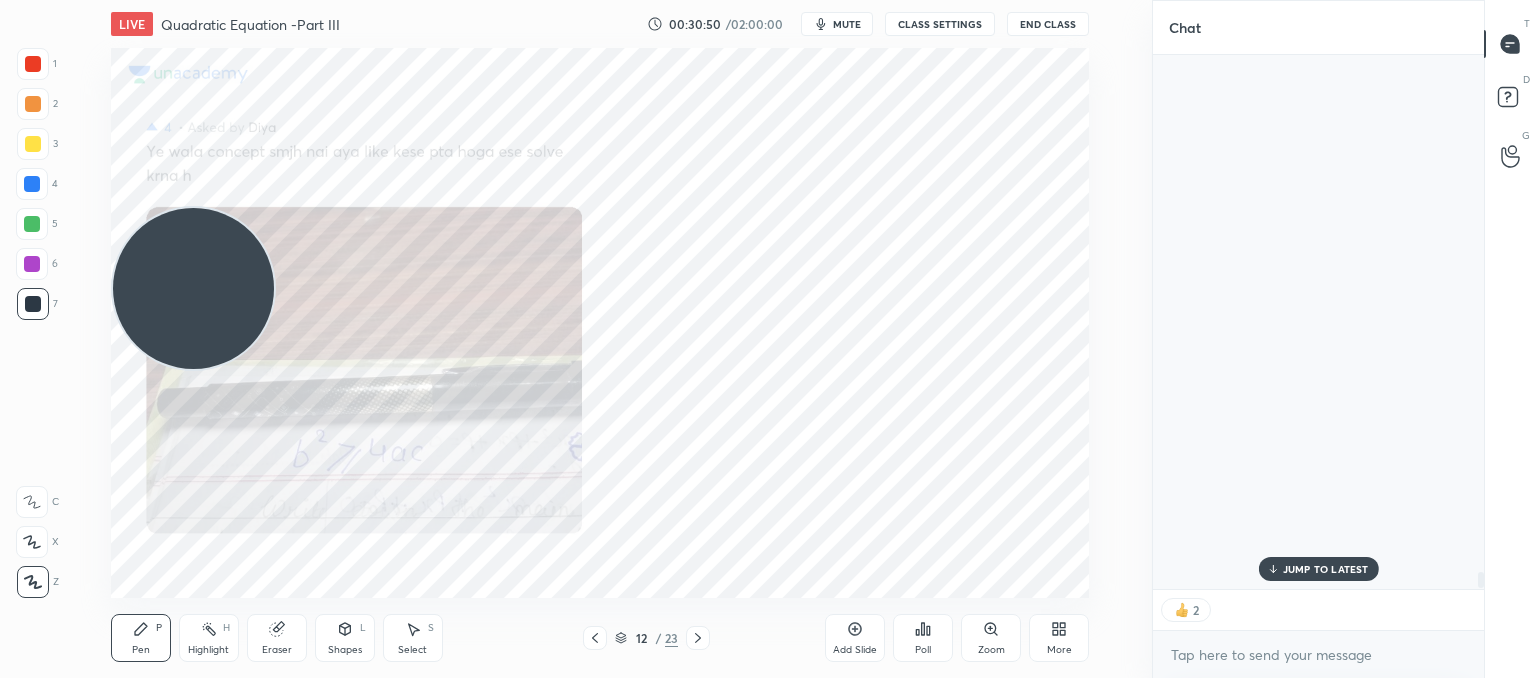 scroll, scrollTop: 17420, scrollLeft: 0, axis: vertical 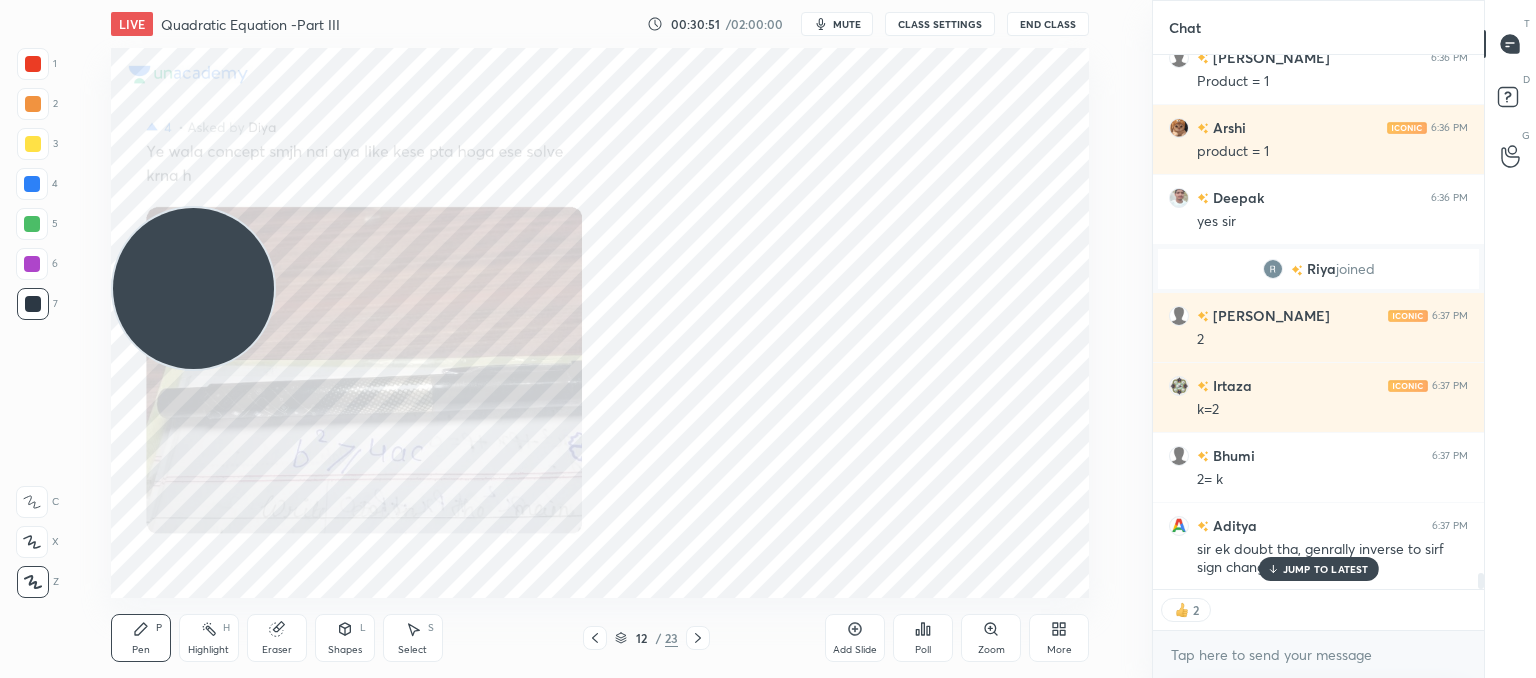 click on "JUMP TO LATEST" at bounding box center (1326, 569) 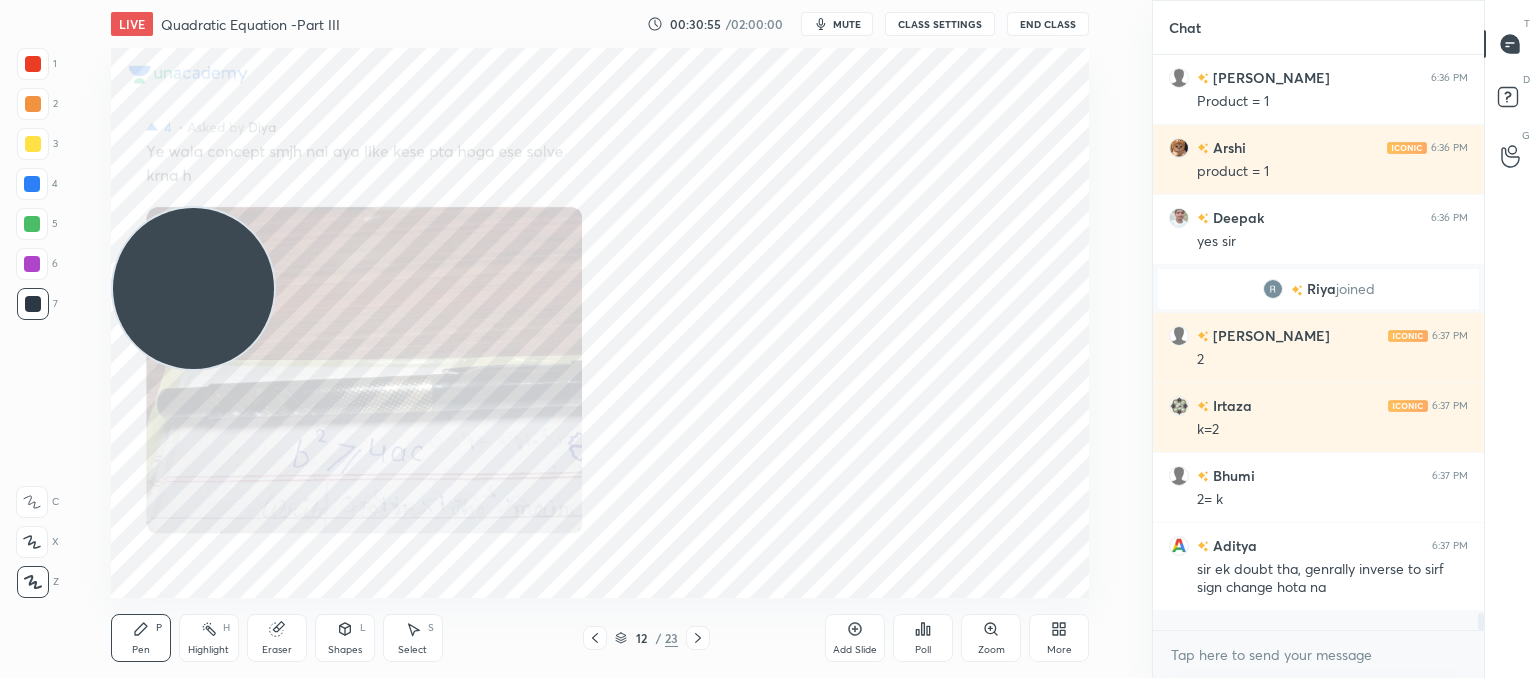 scroll, scrollTop: 6, scrollLeft: 6, axis: both 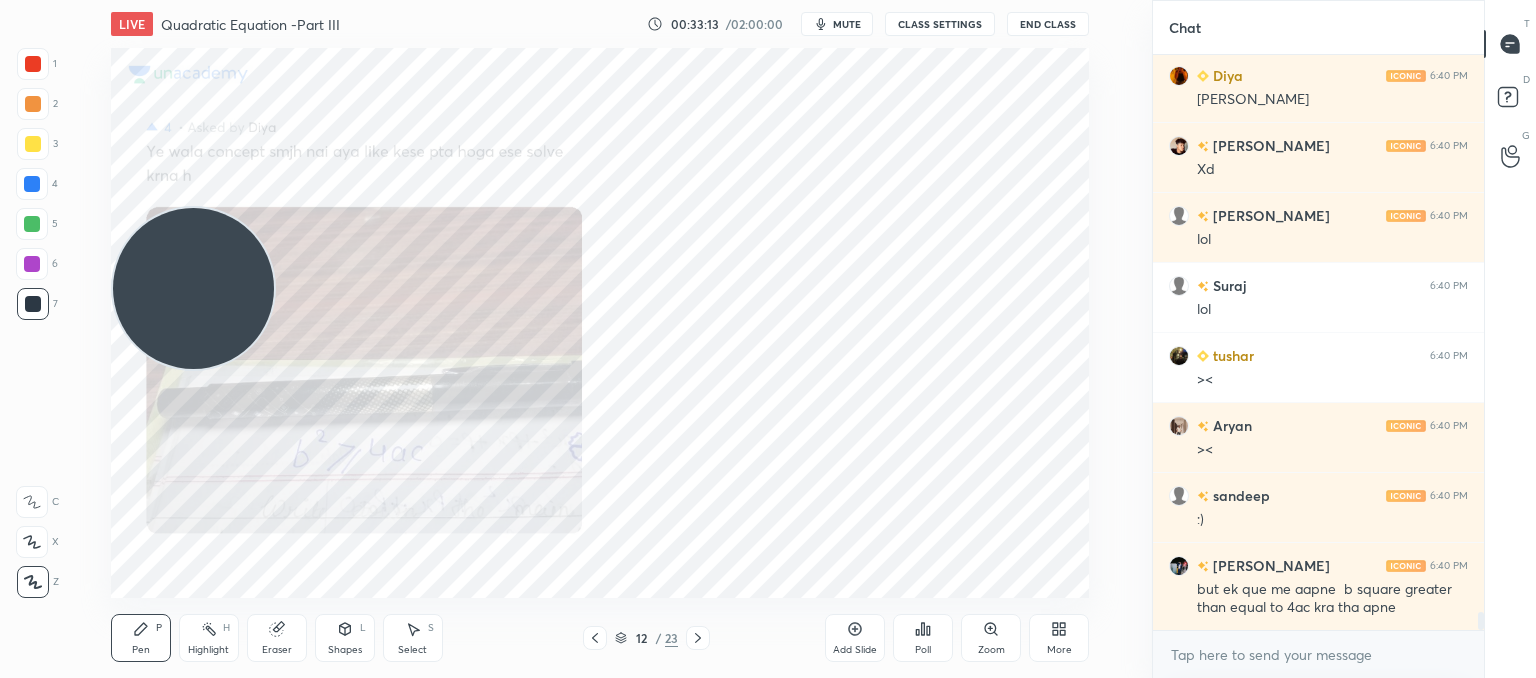 click 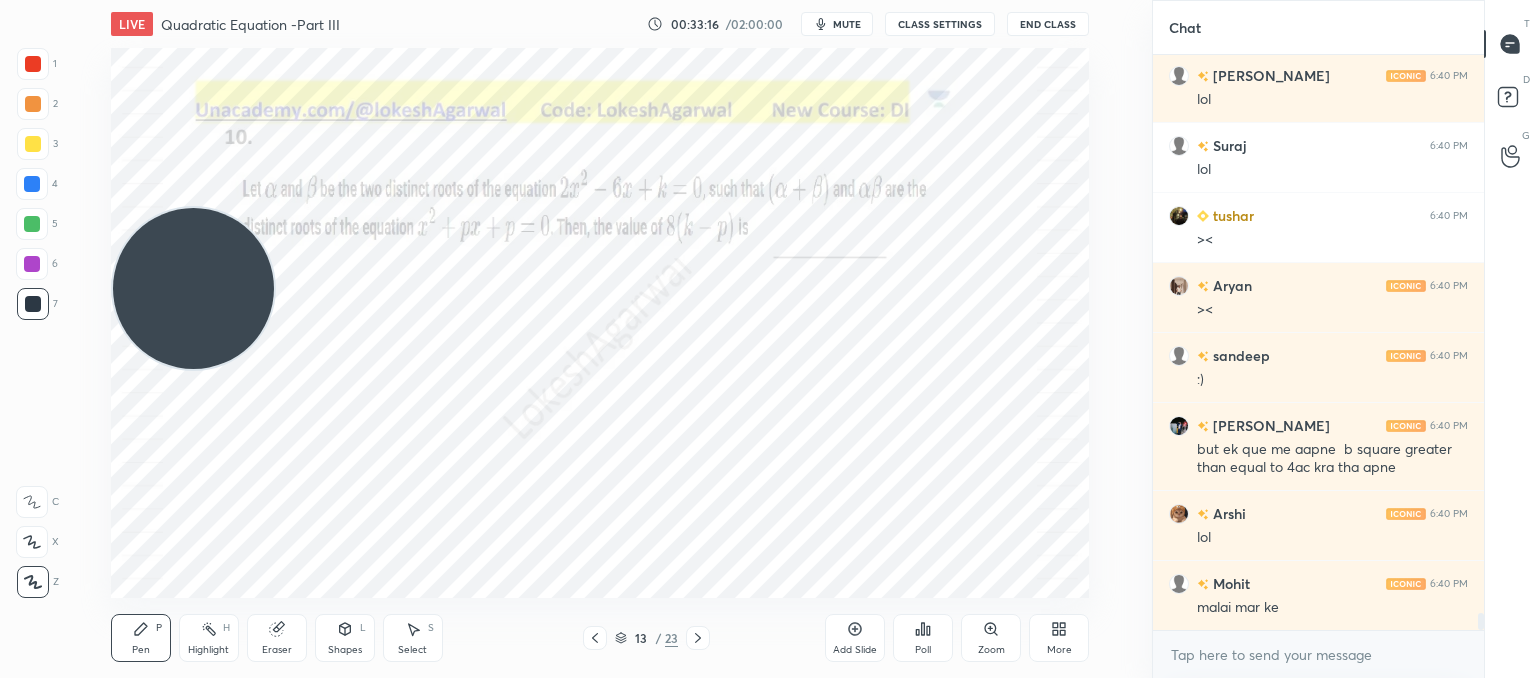 scroll, scrollTop: 18516, scrollLeft: 0, axis: vertical 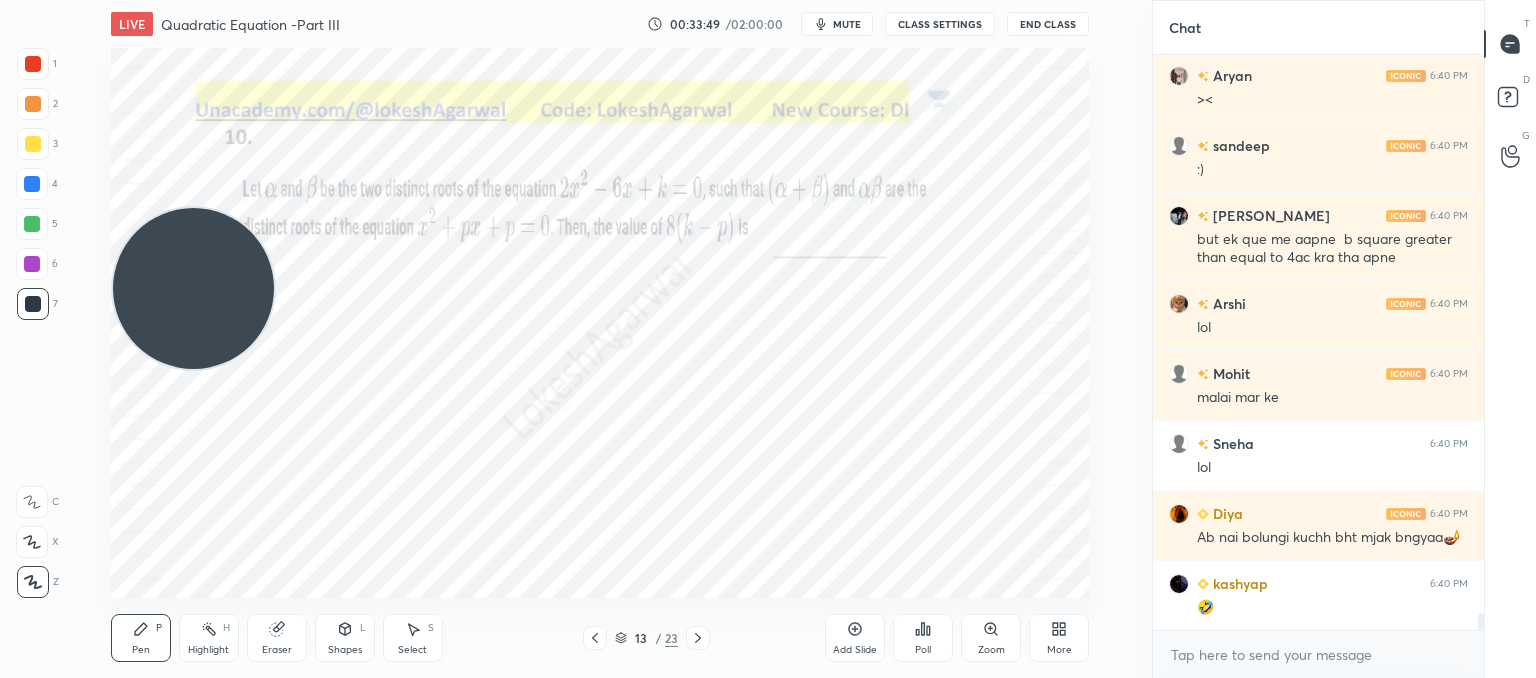 drag, startPoint x: 249, startPoint y: 625, endPoint x: 268, endPoint y: 616, distance: 21.023796 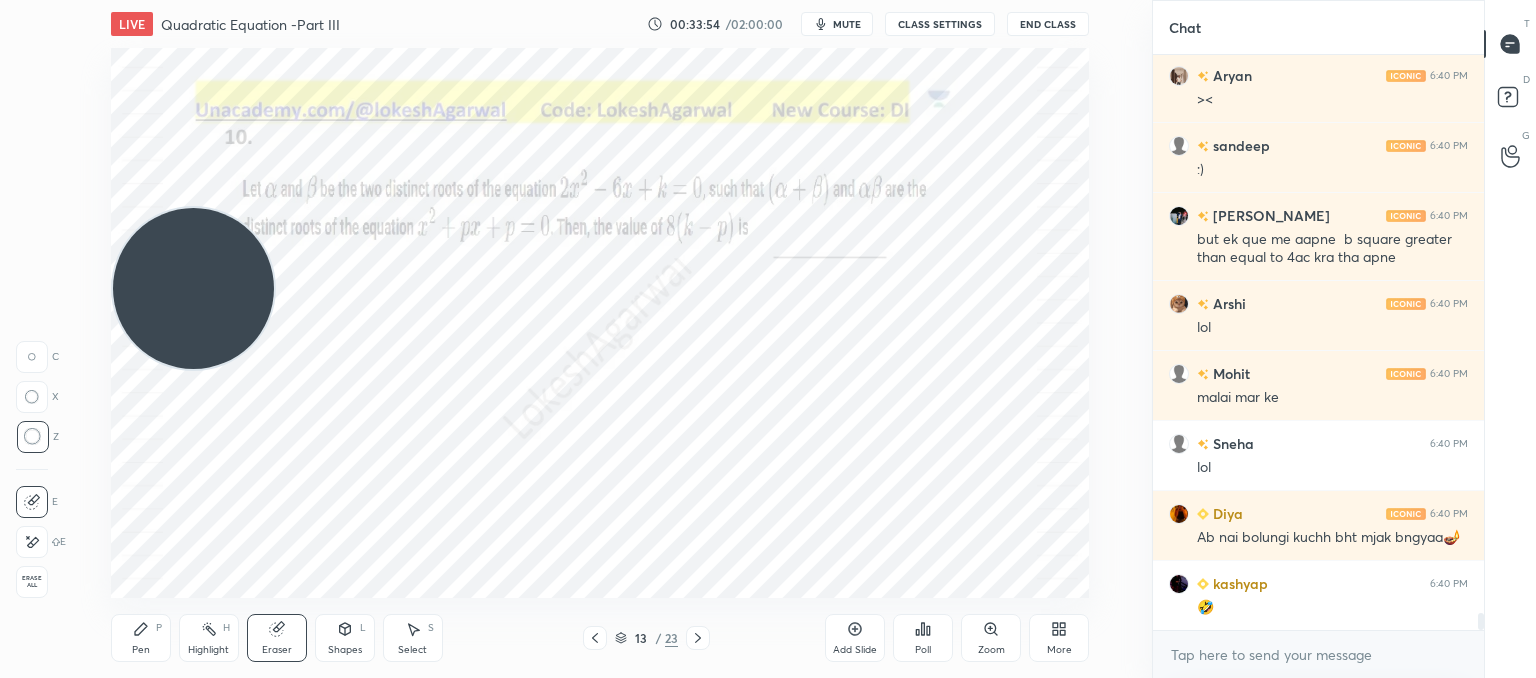 scroll, scrollTop: 18726, scrollLeft: 0, axis: vertical 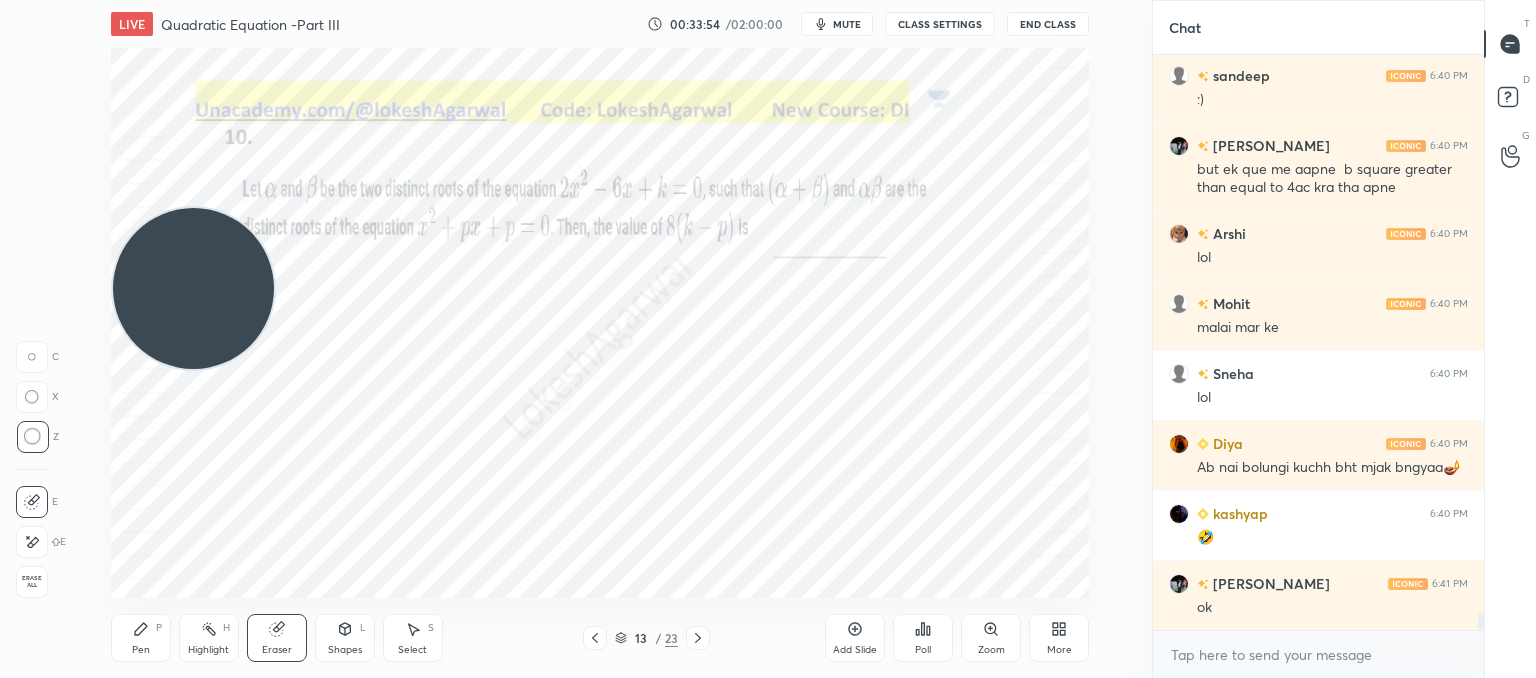 drag, startPoint x: 144, startPoint y: 641, endPoint x: 205, endPoint y: 623, distance: 63.600315 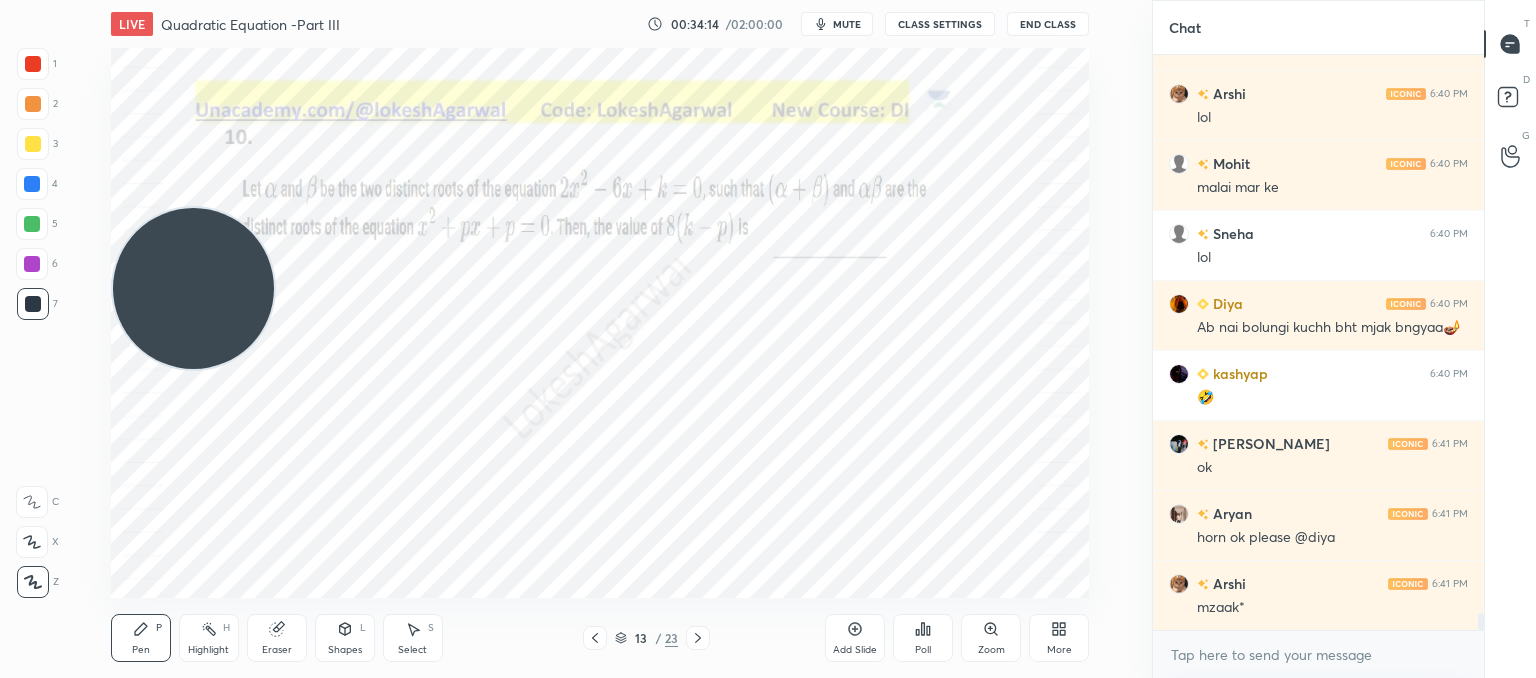 scroll, scrollTop: 18936, scrollLeft: 0, axis: vertical 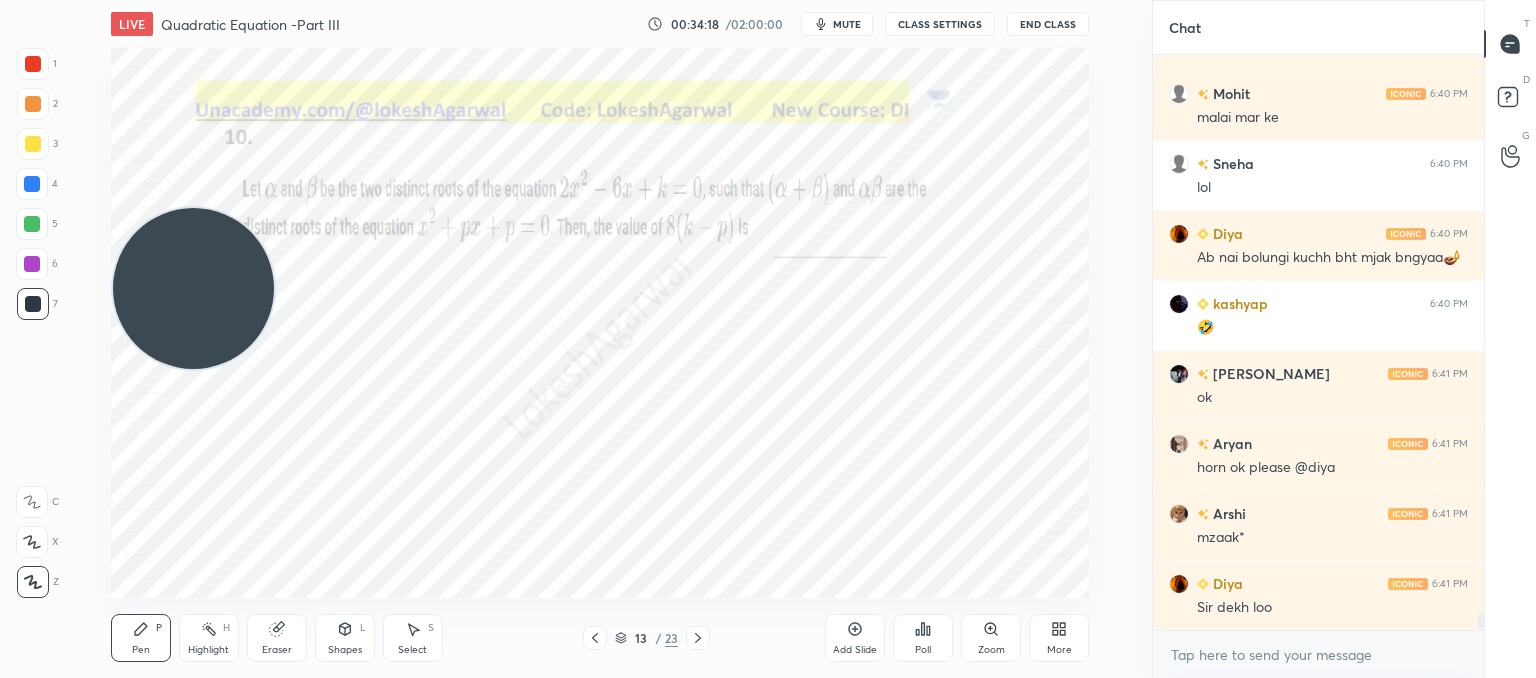 click on "Select S" at bounding box center [413, 638] 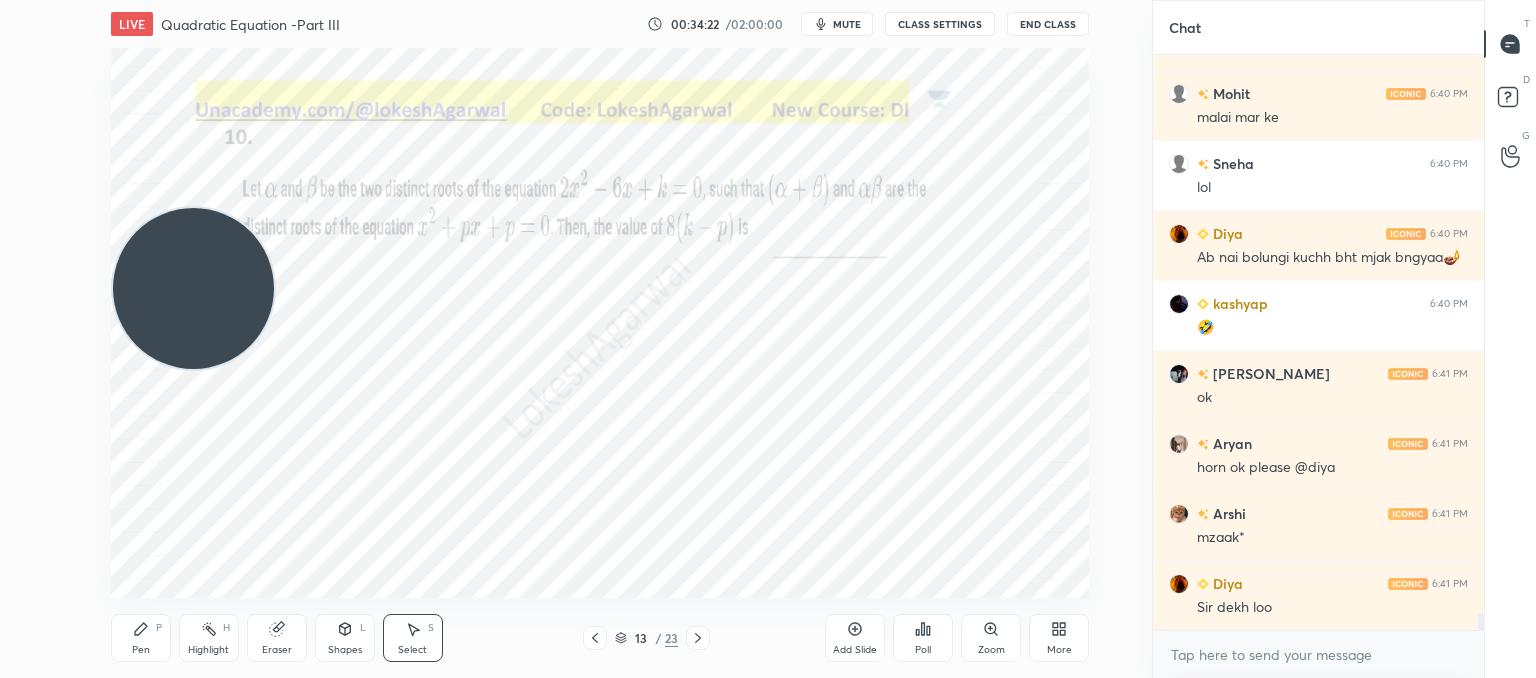 scroll, scrollTop: 19006, scrollLeft: 0, axis: vertical 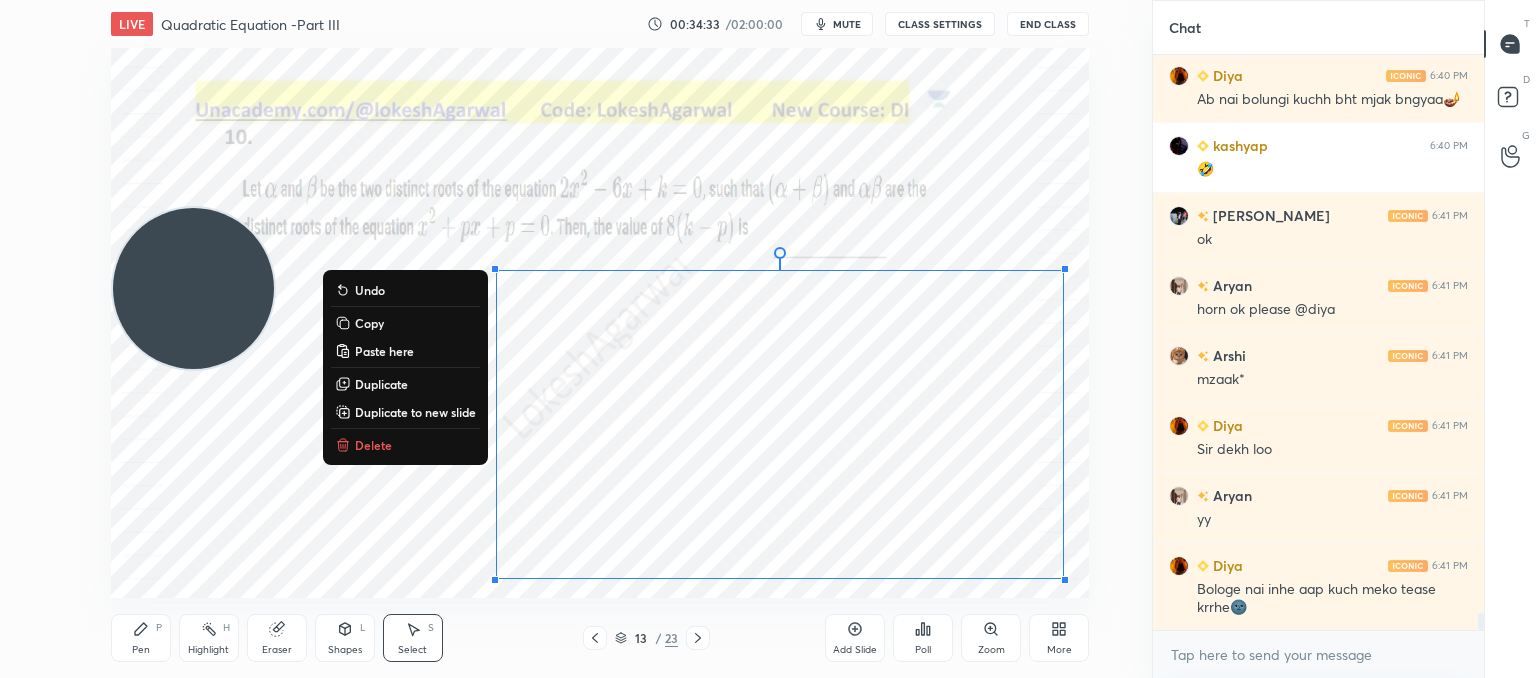 drag, startPoint x: 314, startPoint y: 141, endPoint x: 1090, endPoint y: 586, distance: 894.53955 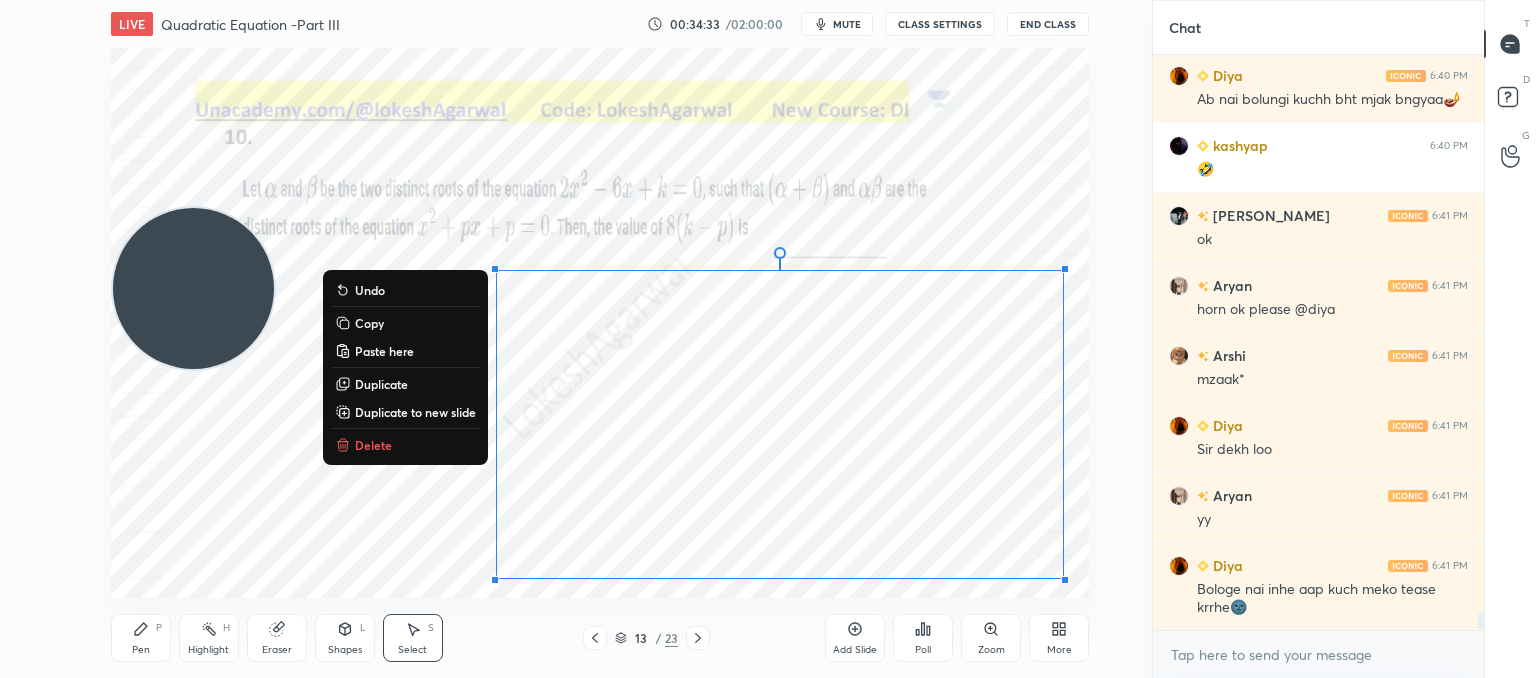 click on "0 ° Undo Copy Paste here Duplicate Duplicate to new slide Delete Setting up your live class Poll for   secs No correct answer Start poll" at bounding box center [600, 323] 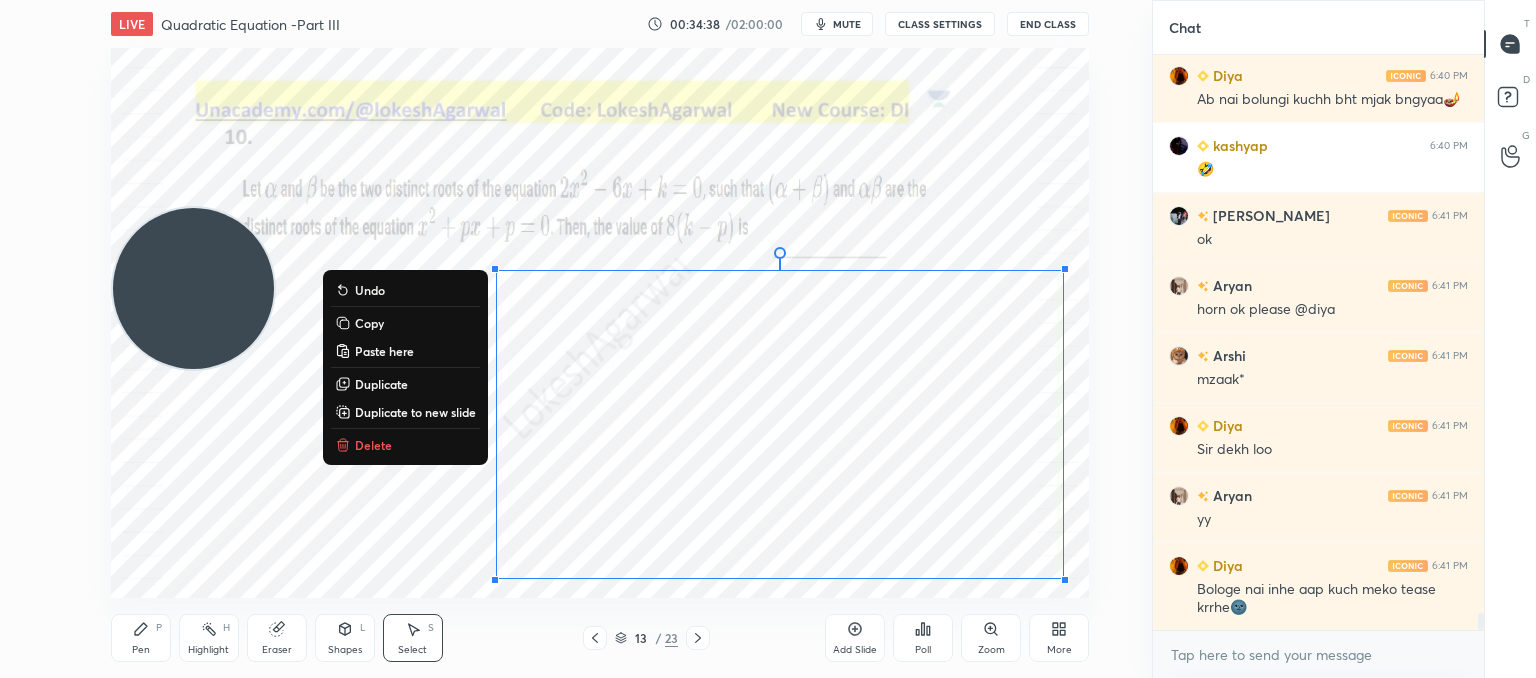 click on "Delete" at bounding box center [373, 445] 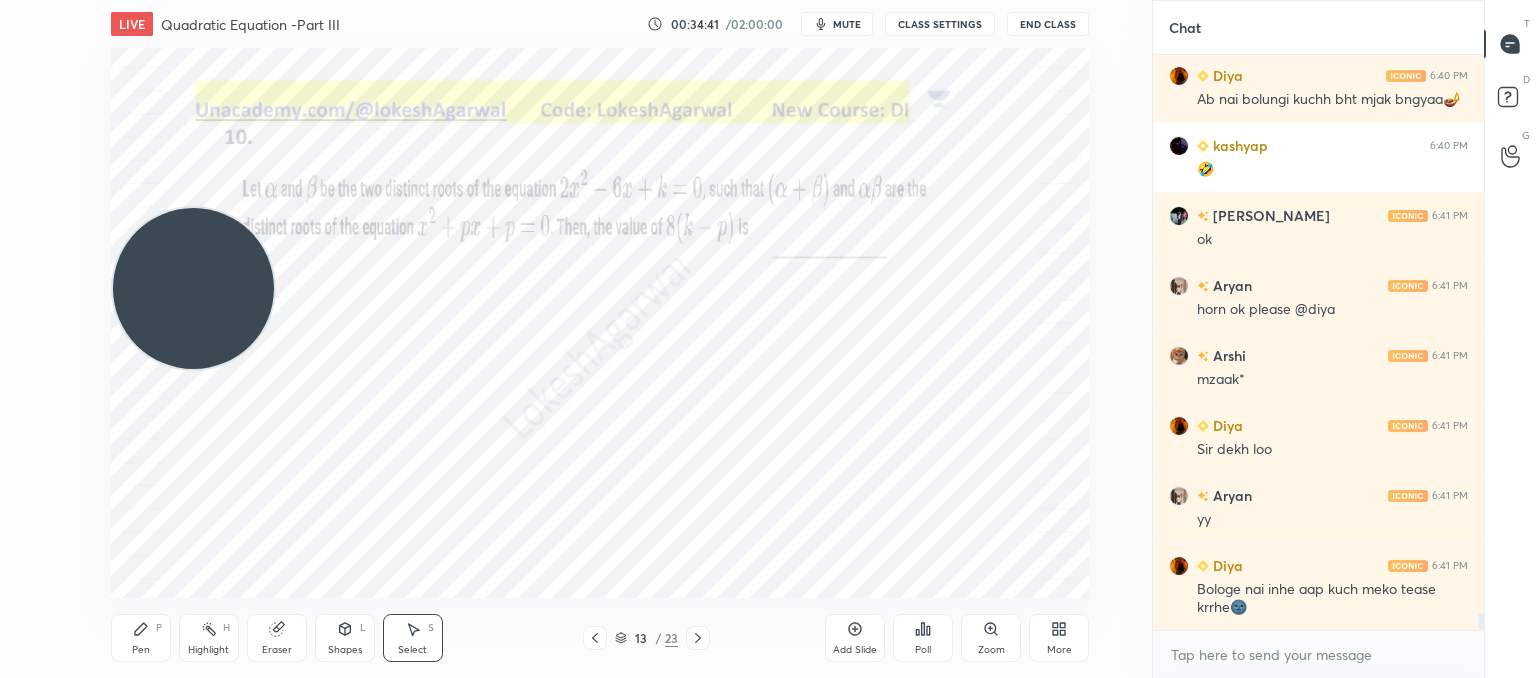 click 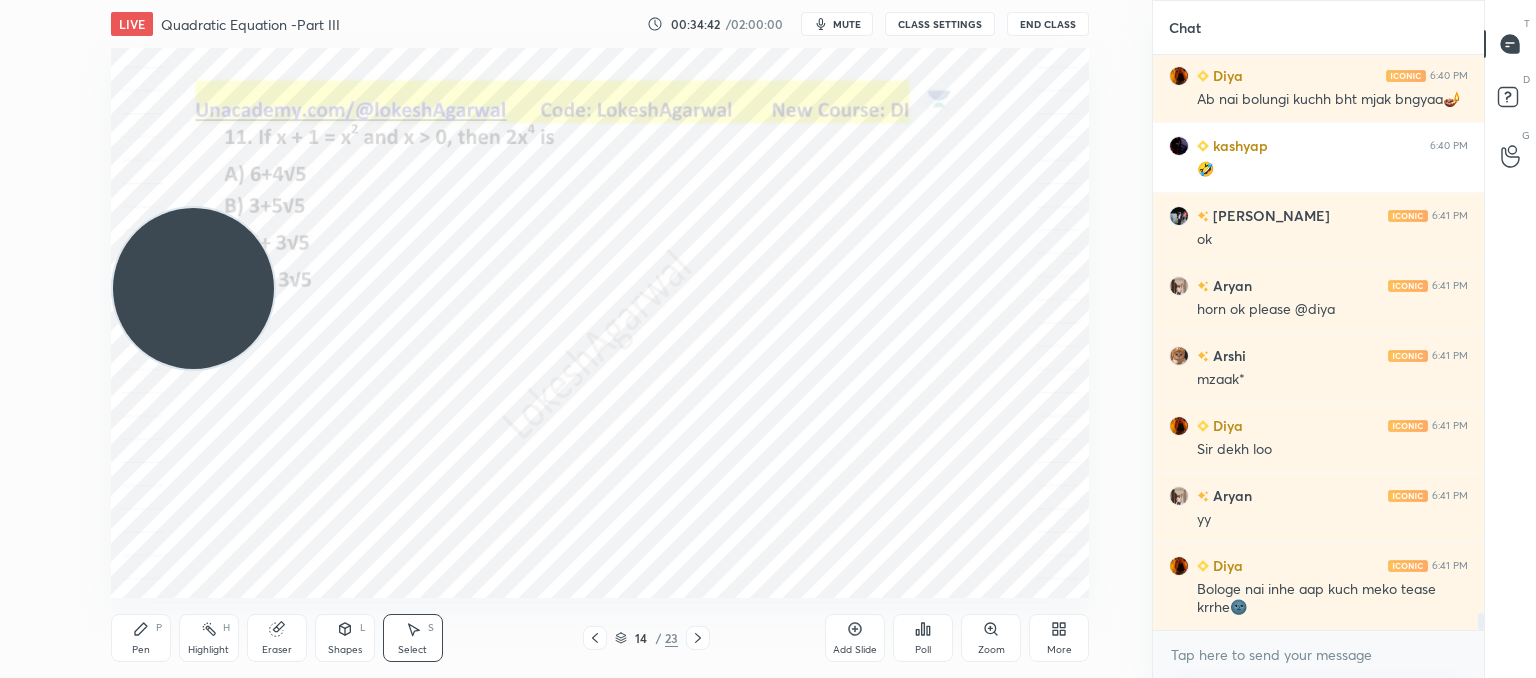 scroll, scrollTop: 19164, scrollLeft: 0, axis: vertical 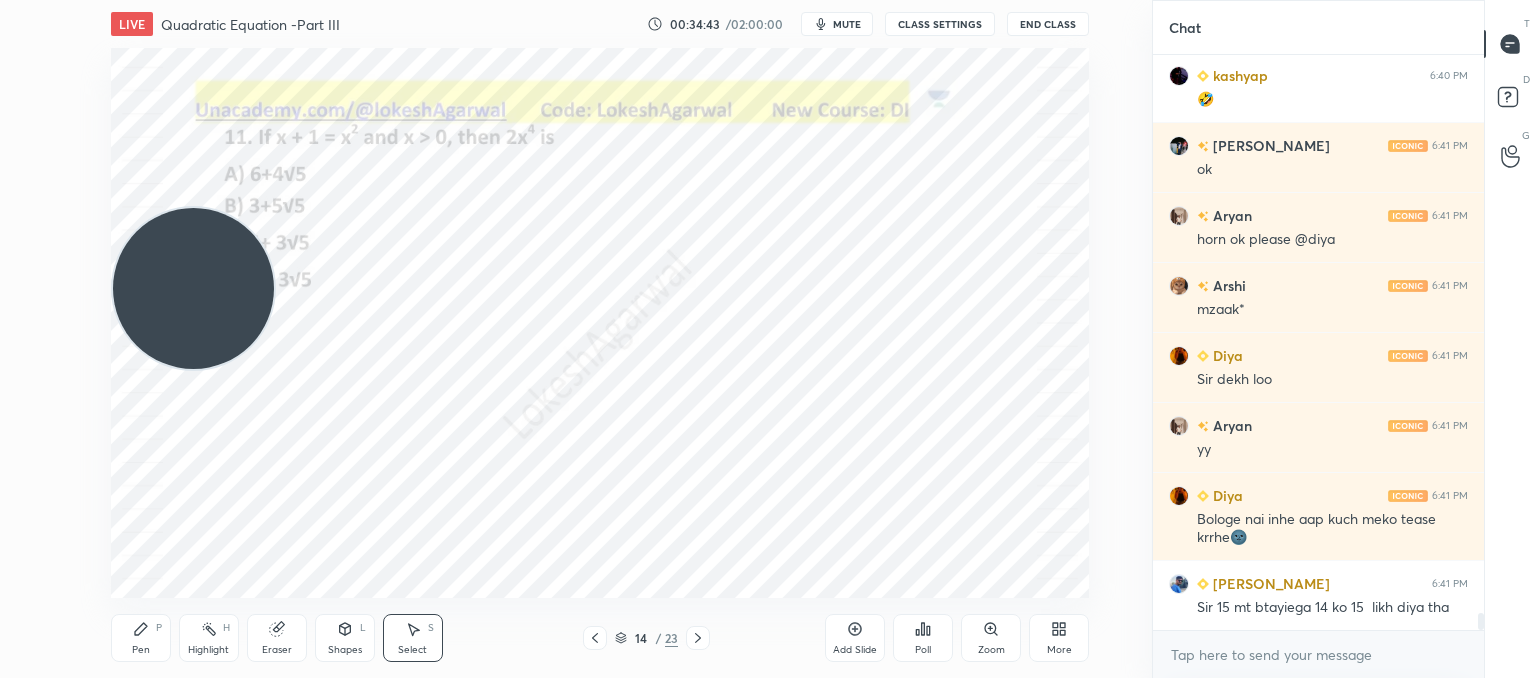 click 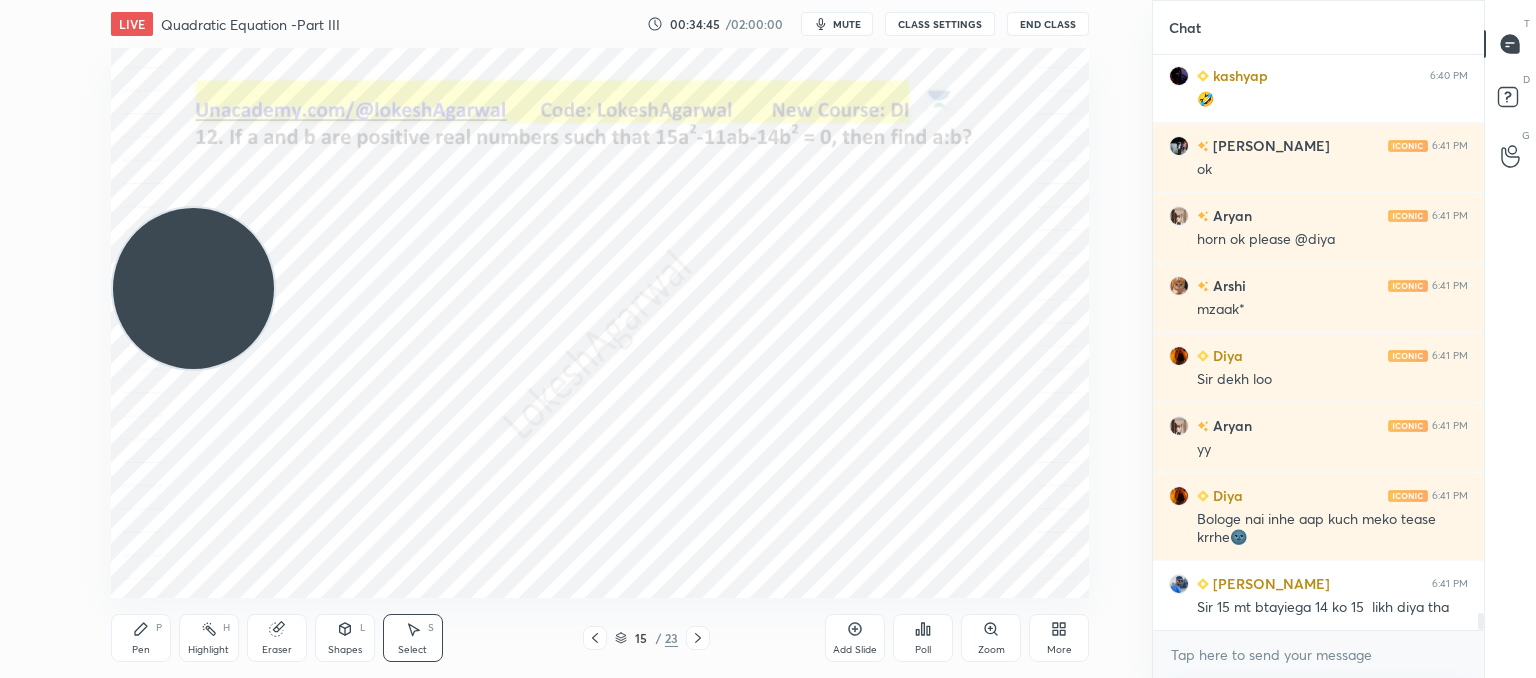 drag, startPoint x: 189, startPoint y: 237, endPoint x: 168, endPoint y: 594, distance: 357.61713 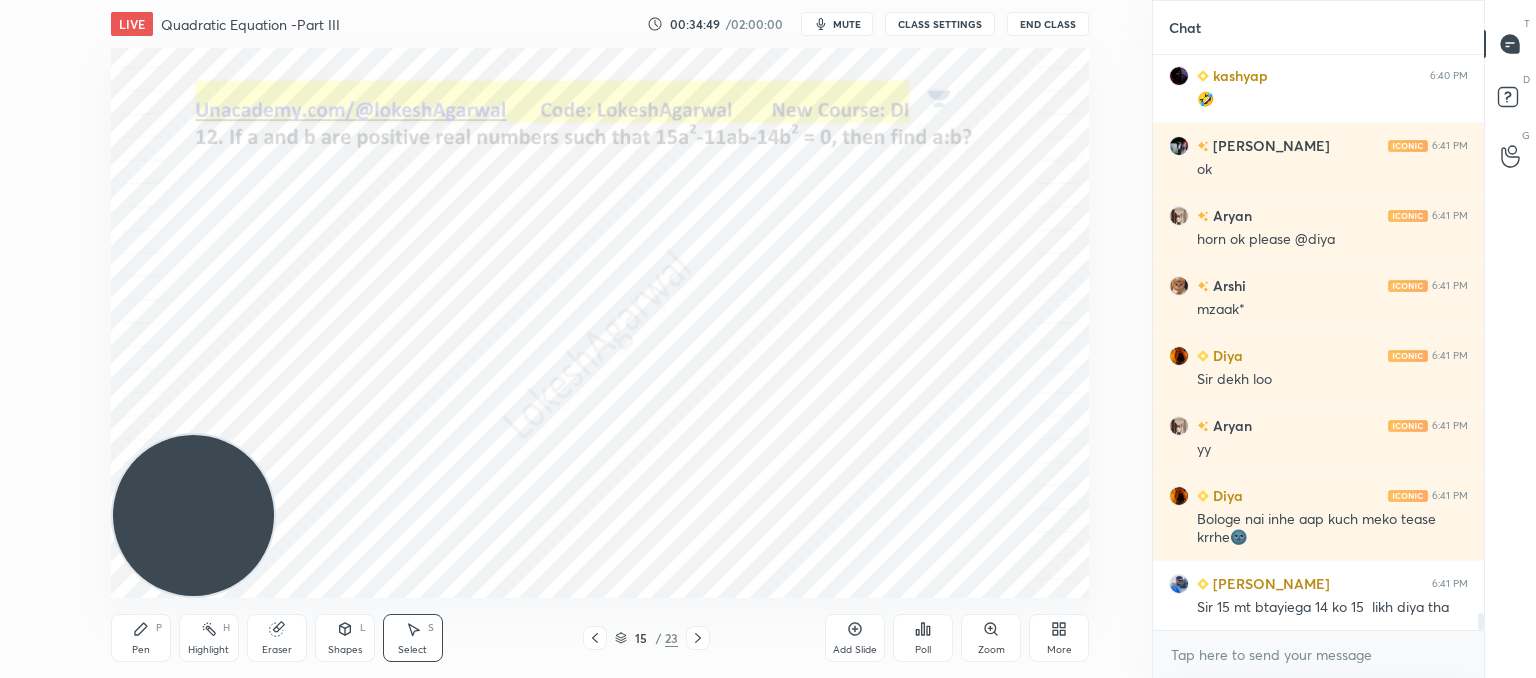 click 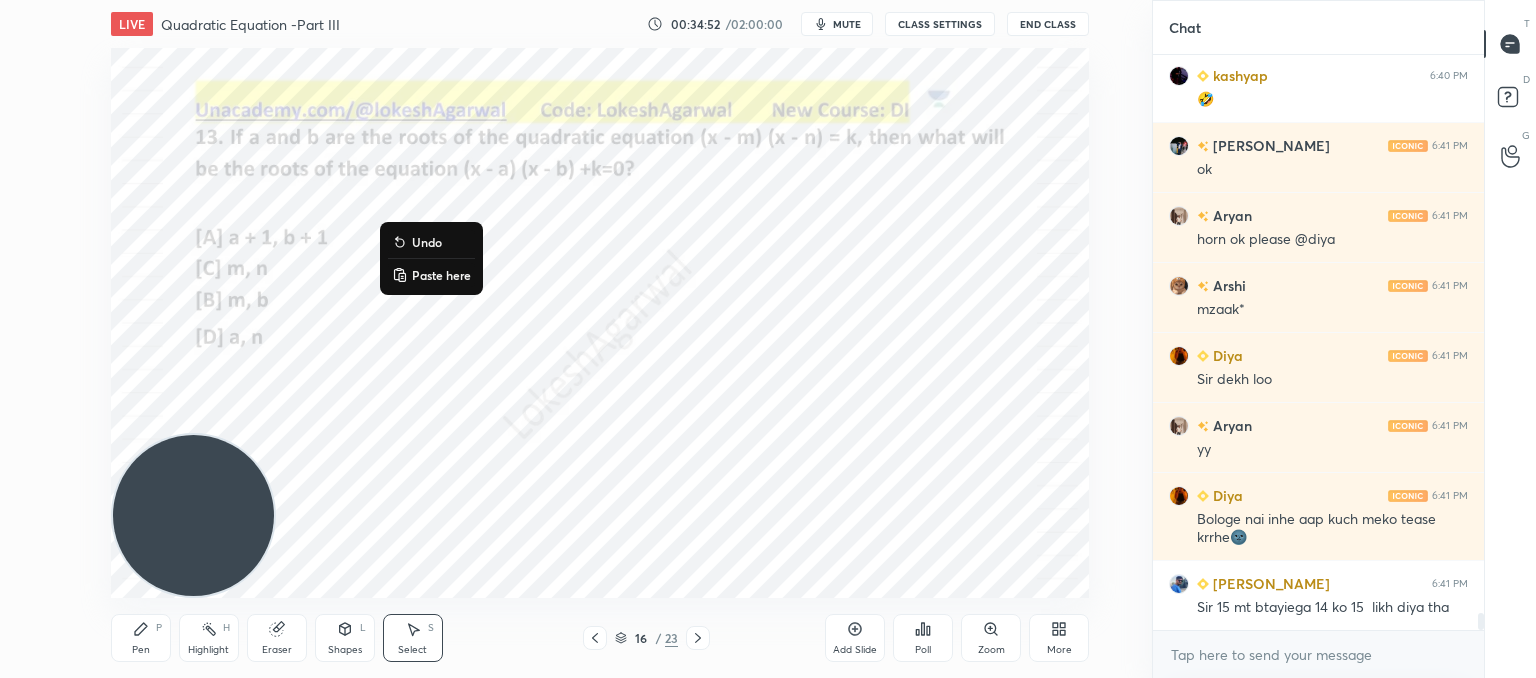 click on "Paste here" at bounding box center [441, 275] 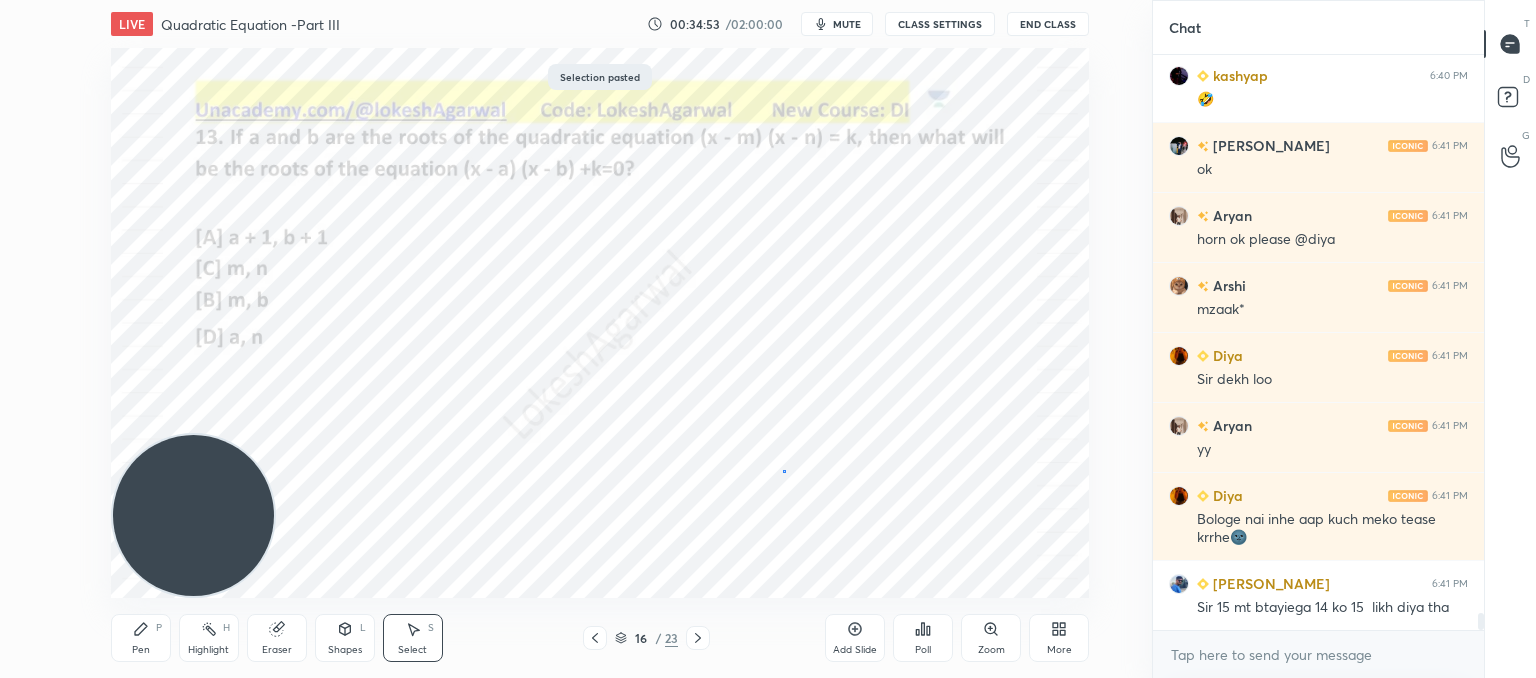 click on "0 ° Undo Copy Paste here Duplicate Duplicate to new slide Delete" at bounding box center [600, 323] 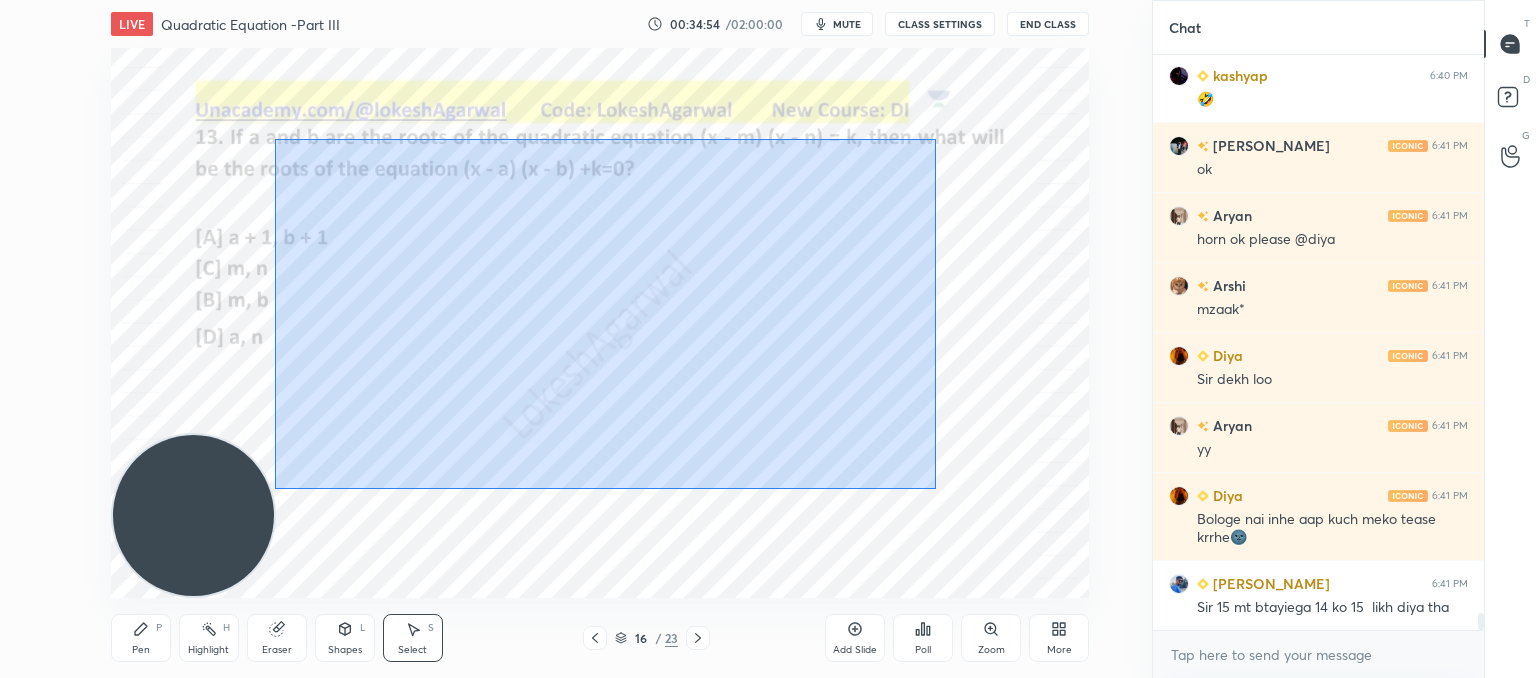 drag, startPoint x: 936, startPoint y: 489, endPoint x: 319, endPoint y: 140, distance: 708.8653 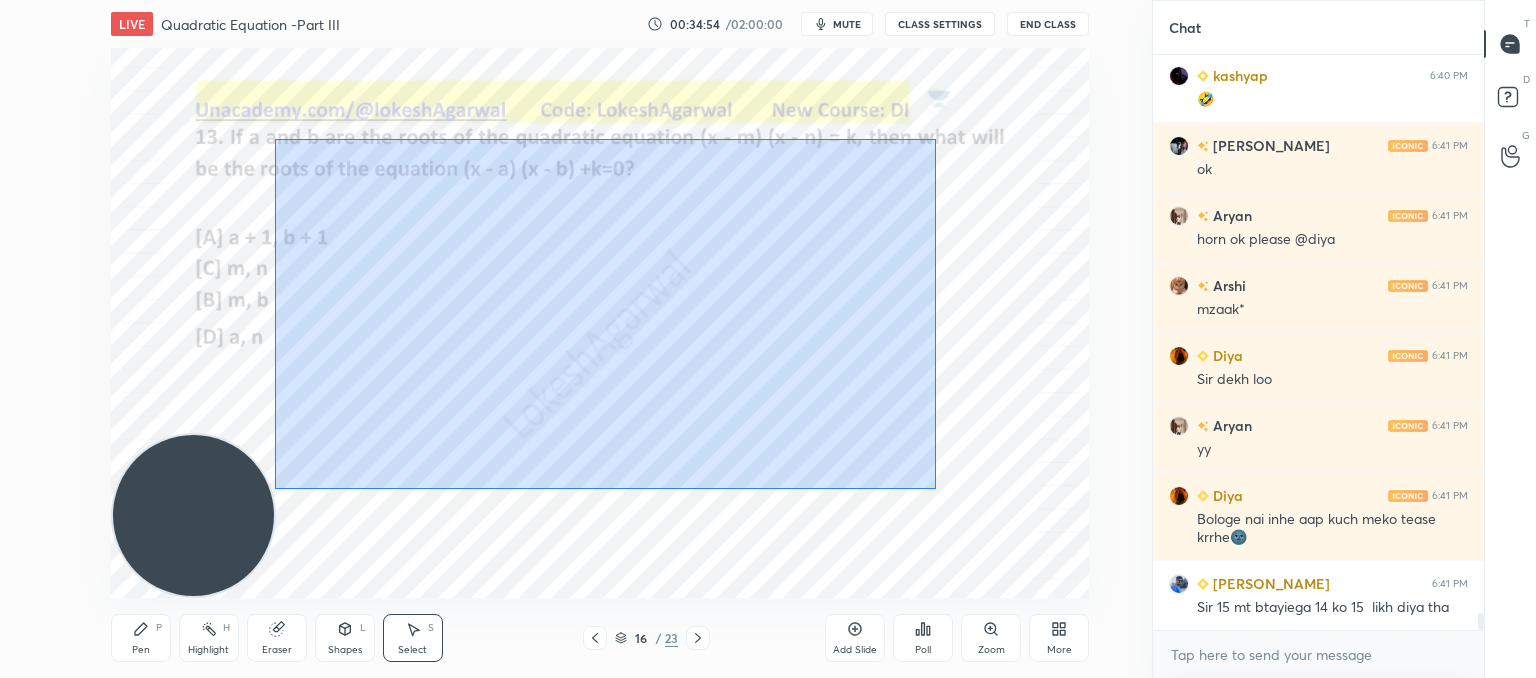 click on "0 ° Undo Copy Paste here Duplicate Duplicate to new slide Delete" at bounding box center [600, 323] 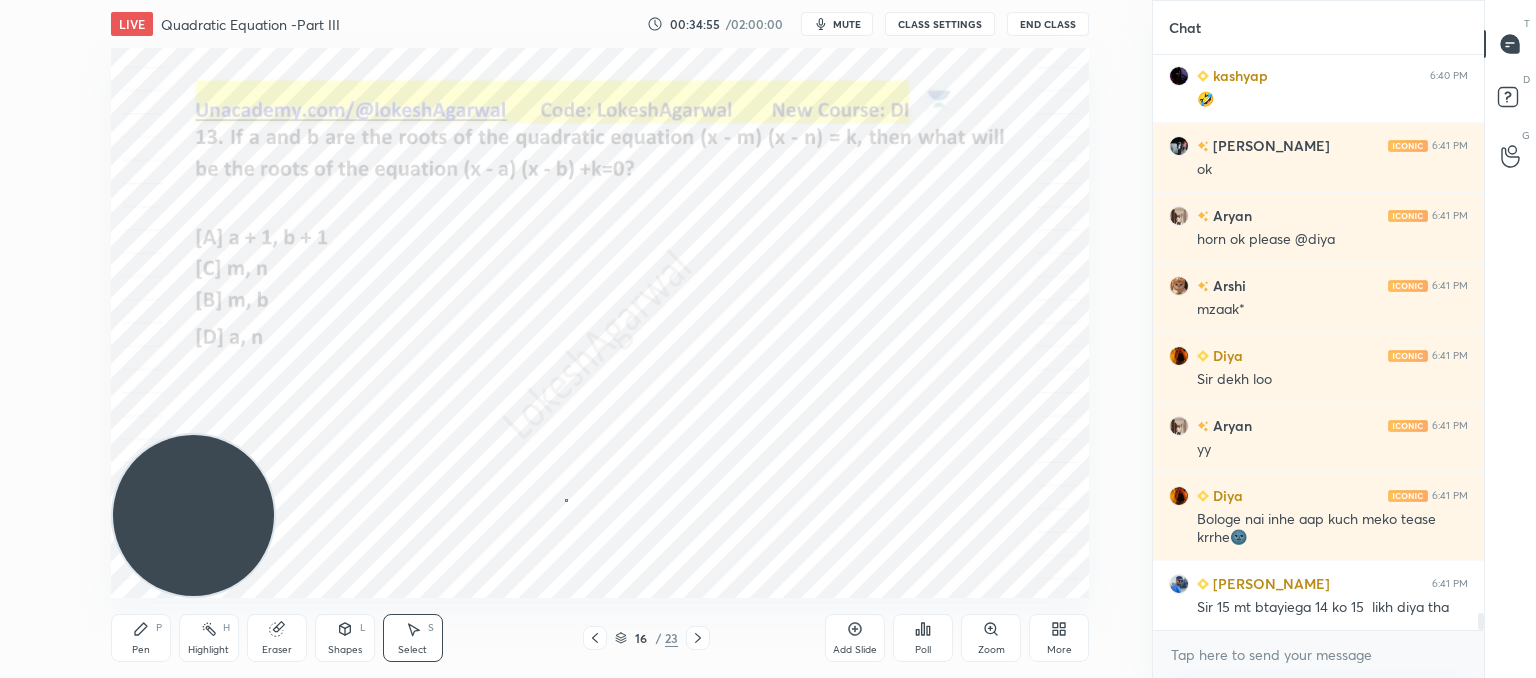 drag, startPoint x: 565, startPoint y: 499, endPoint x: 359, endPoint y: 445, distance: 212.96008 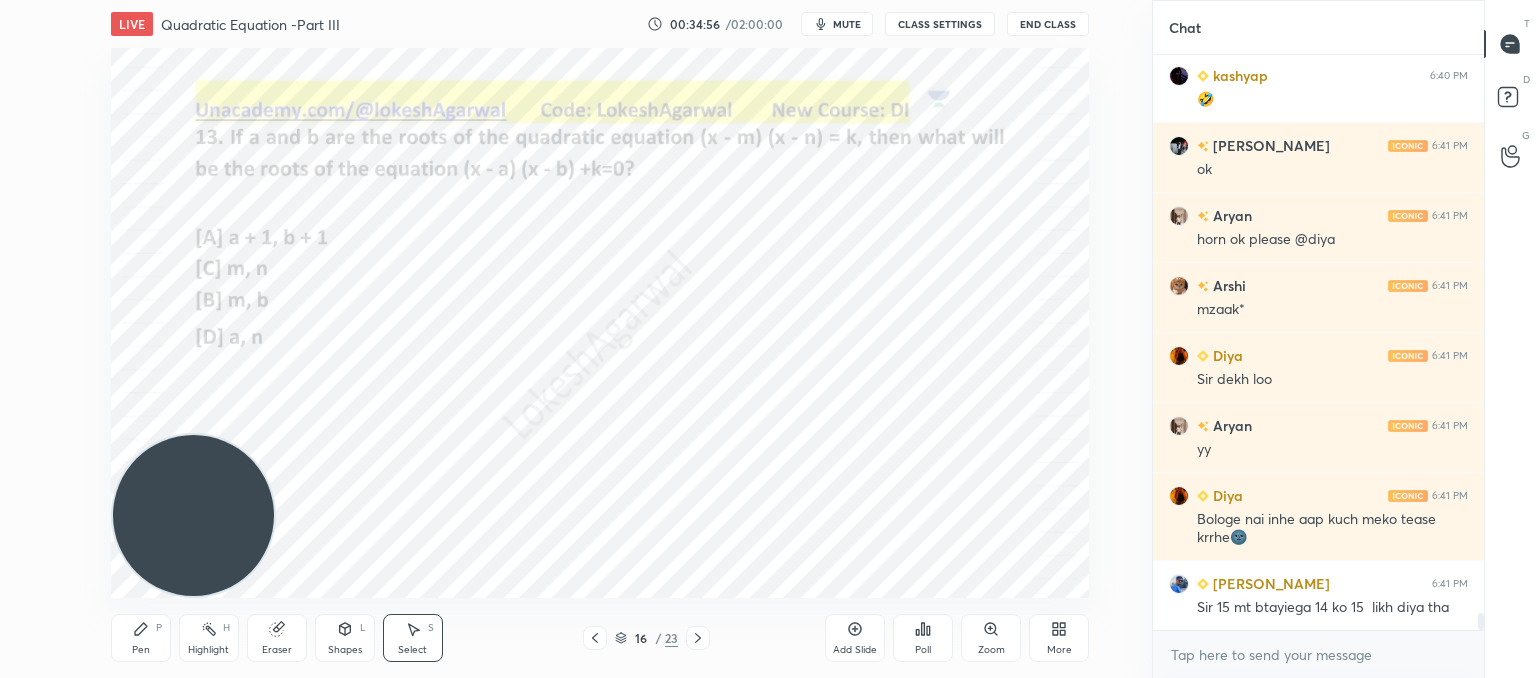 drag, startPoint x: 280, startPoint y: 641, endPoint x: 292, endPoint y: 614, distance: 29.546574 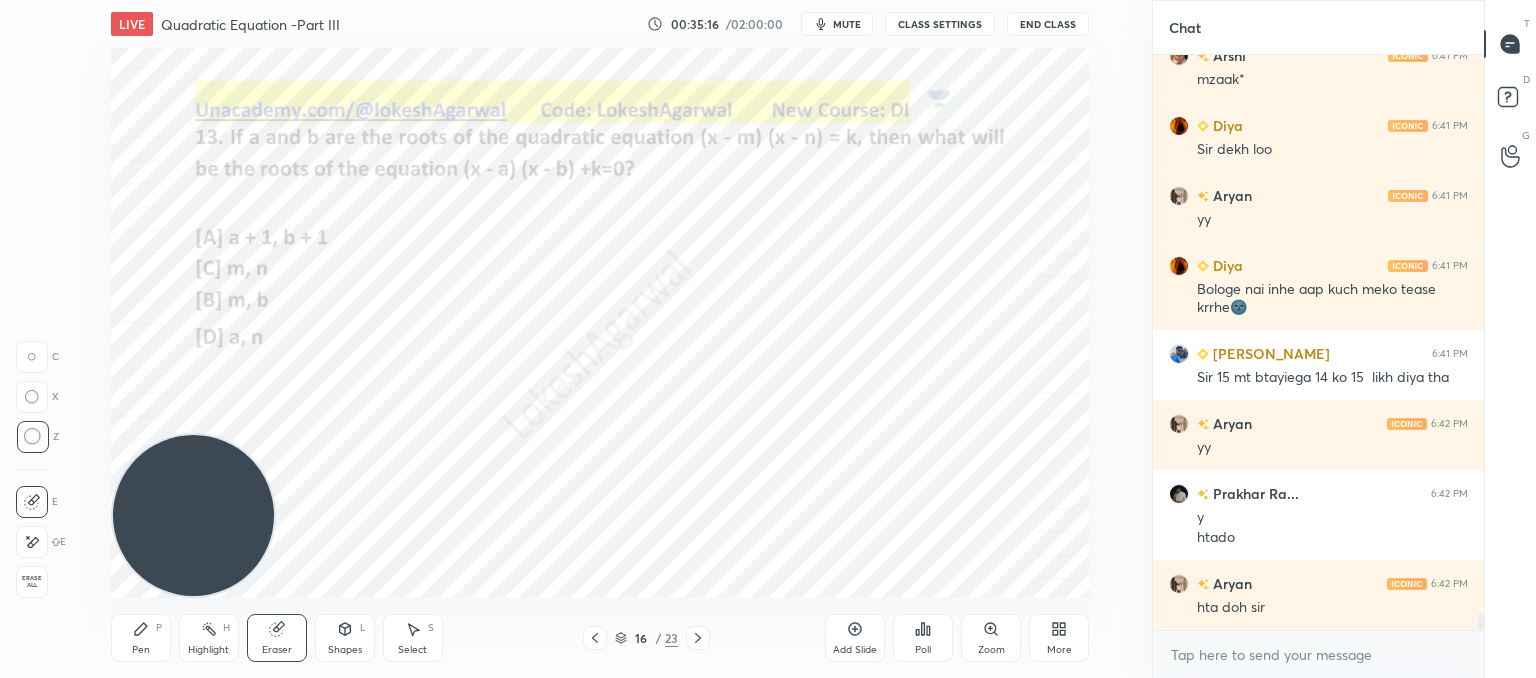 scroll, scrollTop: 19464, scrollLeft: 0, axis: vertical 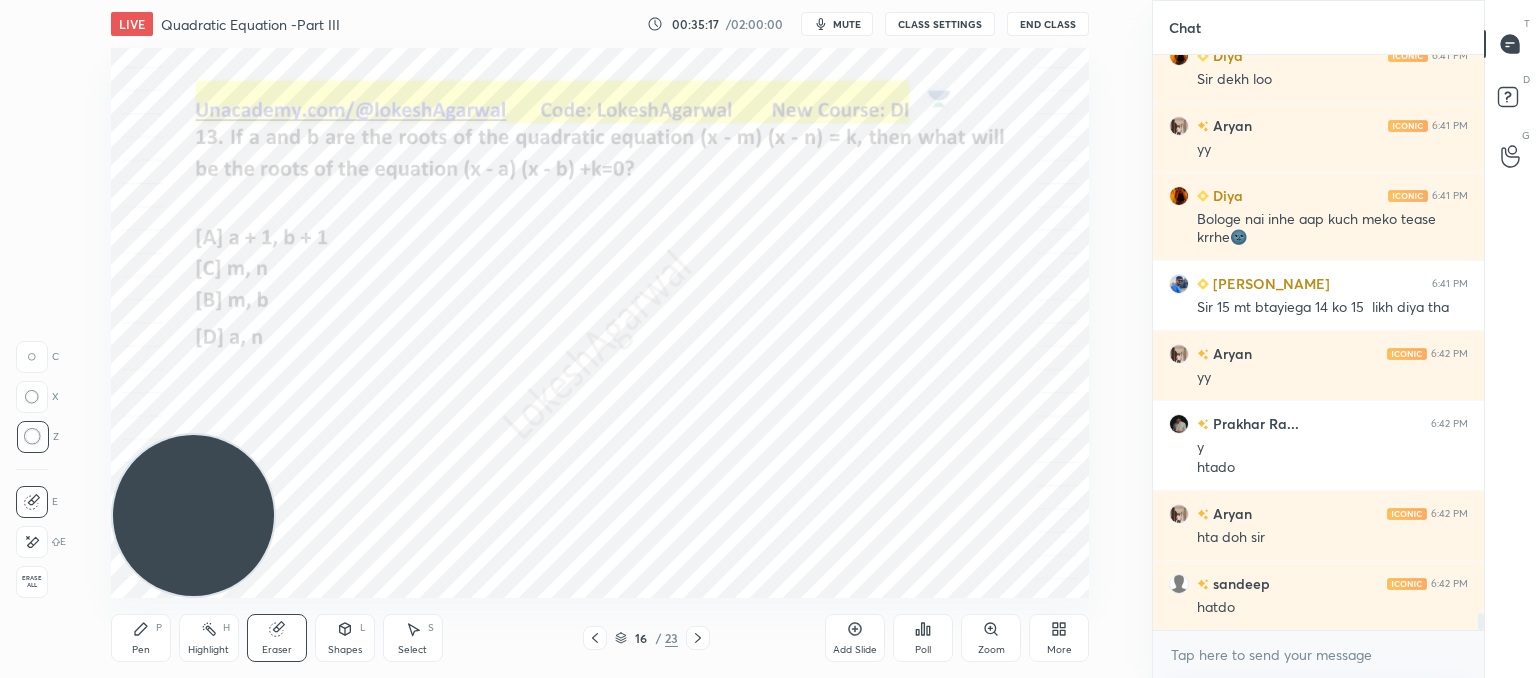 click on "Select S" at bounding box center [413, 638] 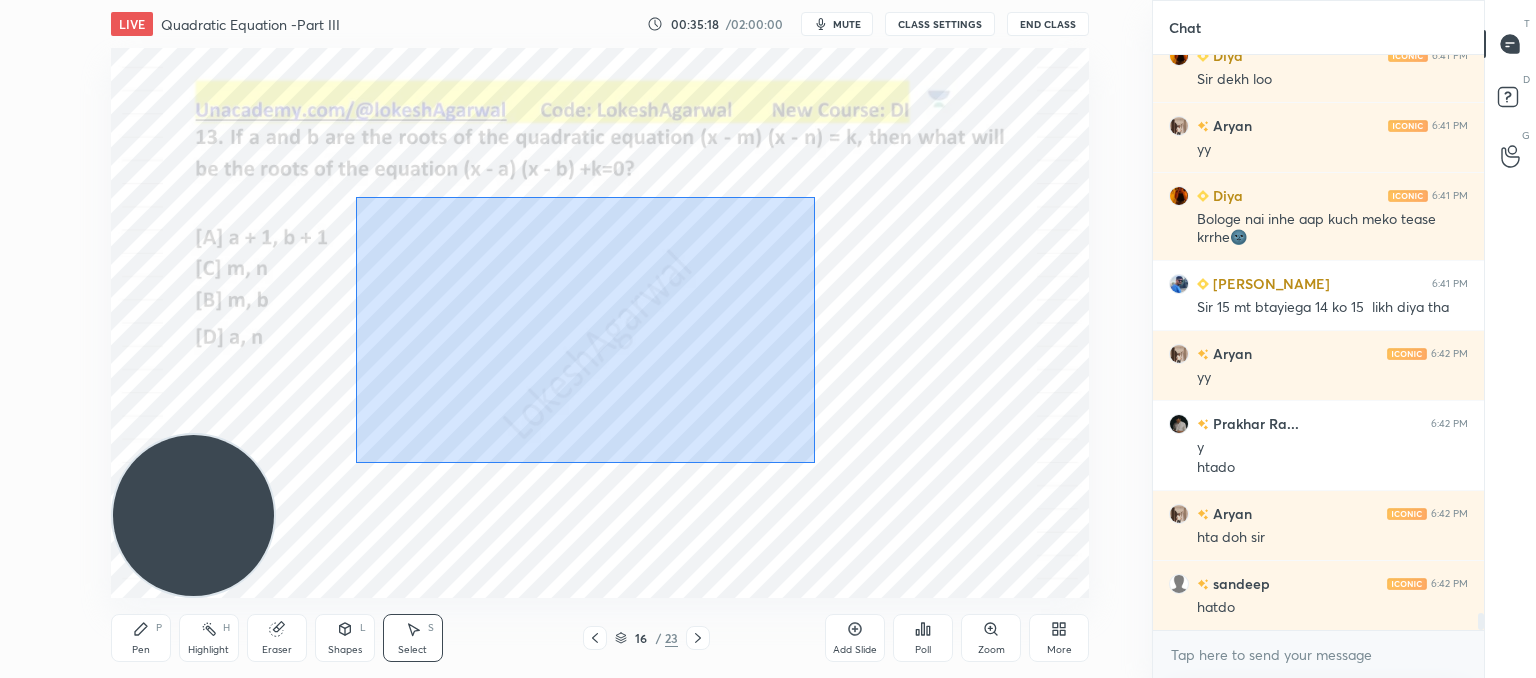 drag, startPoint x: 357, startPoint y: 197, endPoint x: 840, endPoint y: 457, distance: 548.5335 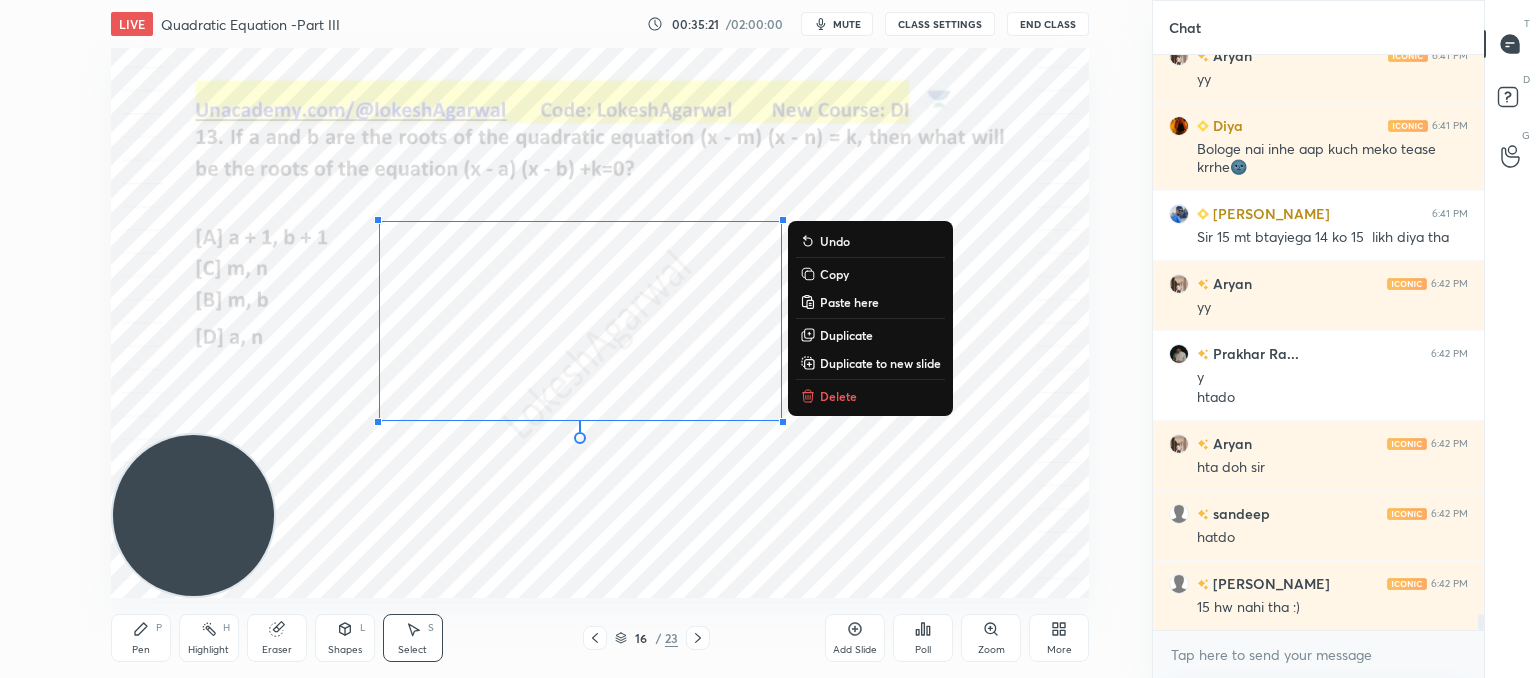 scroll, scrollTop: 19604, scrollLeft: 0, axis: vertical 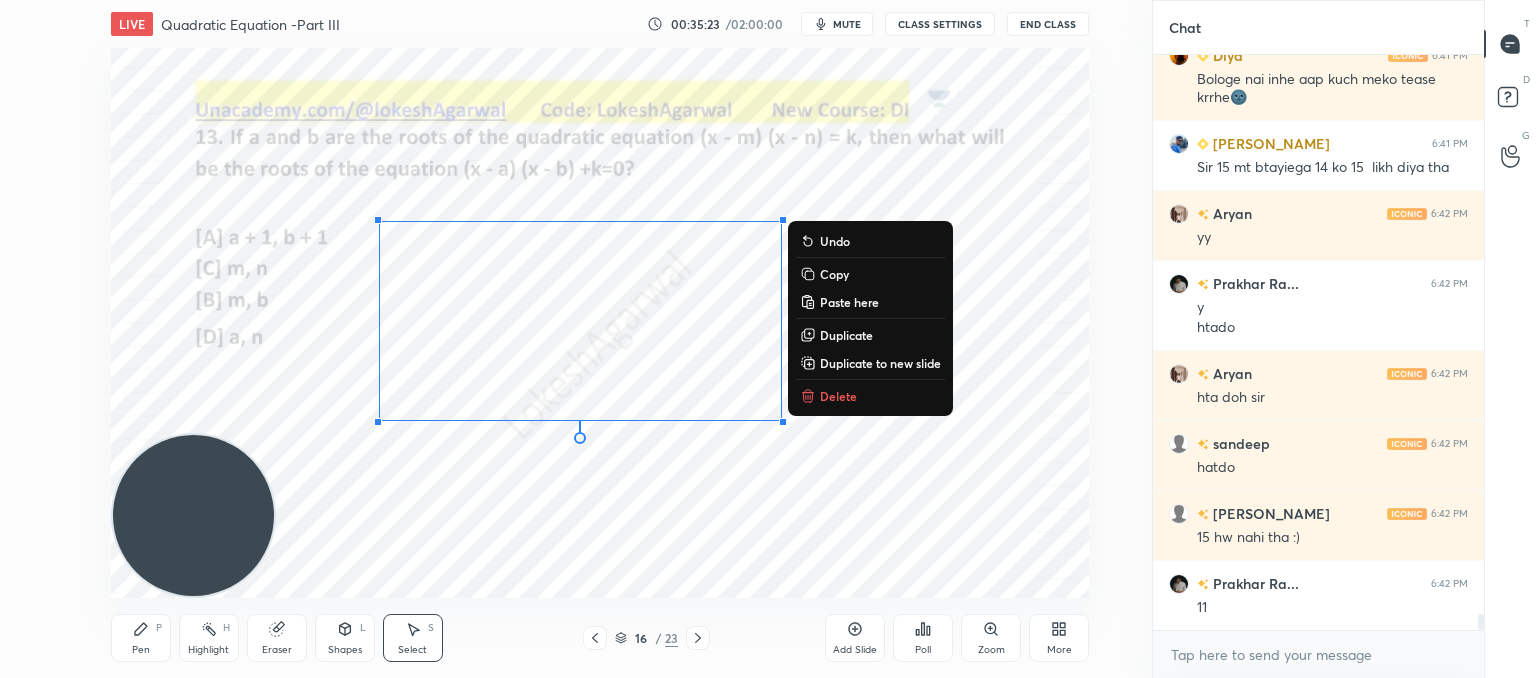 click on "Delete" at bounding box center (838, 396) 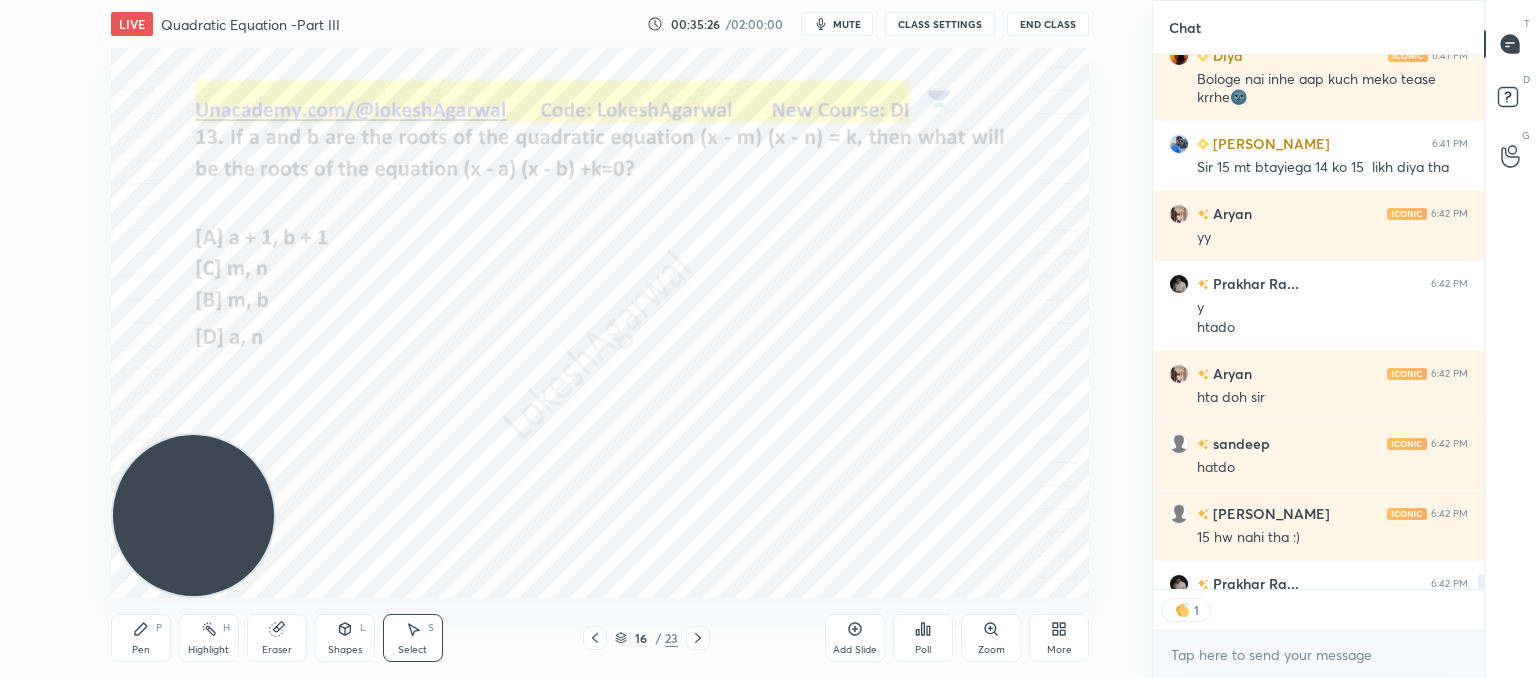 scroll, scrollTop: 7, scrollLeft: 6, axis: both 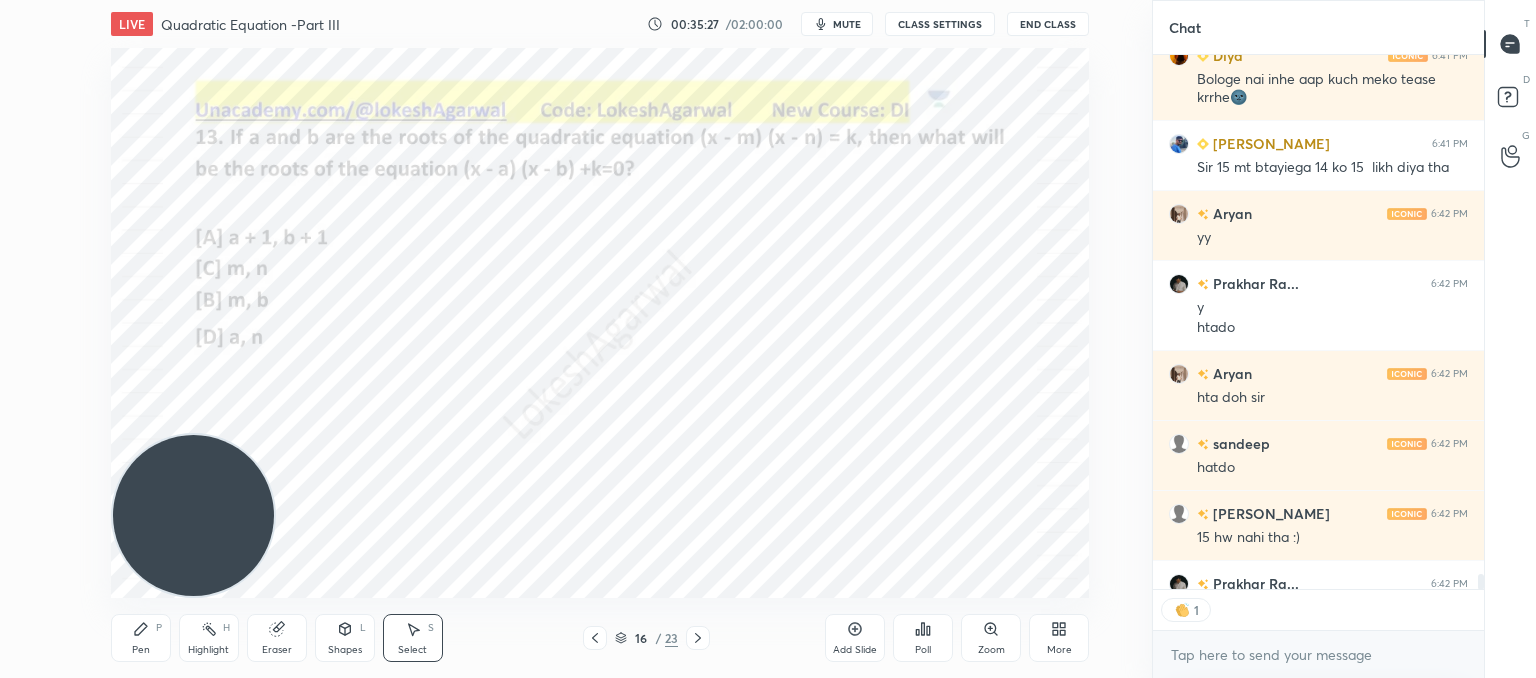 click 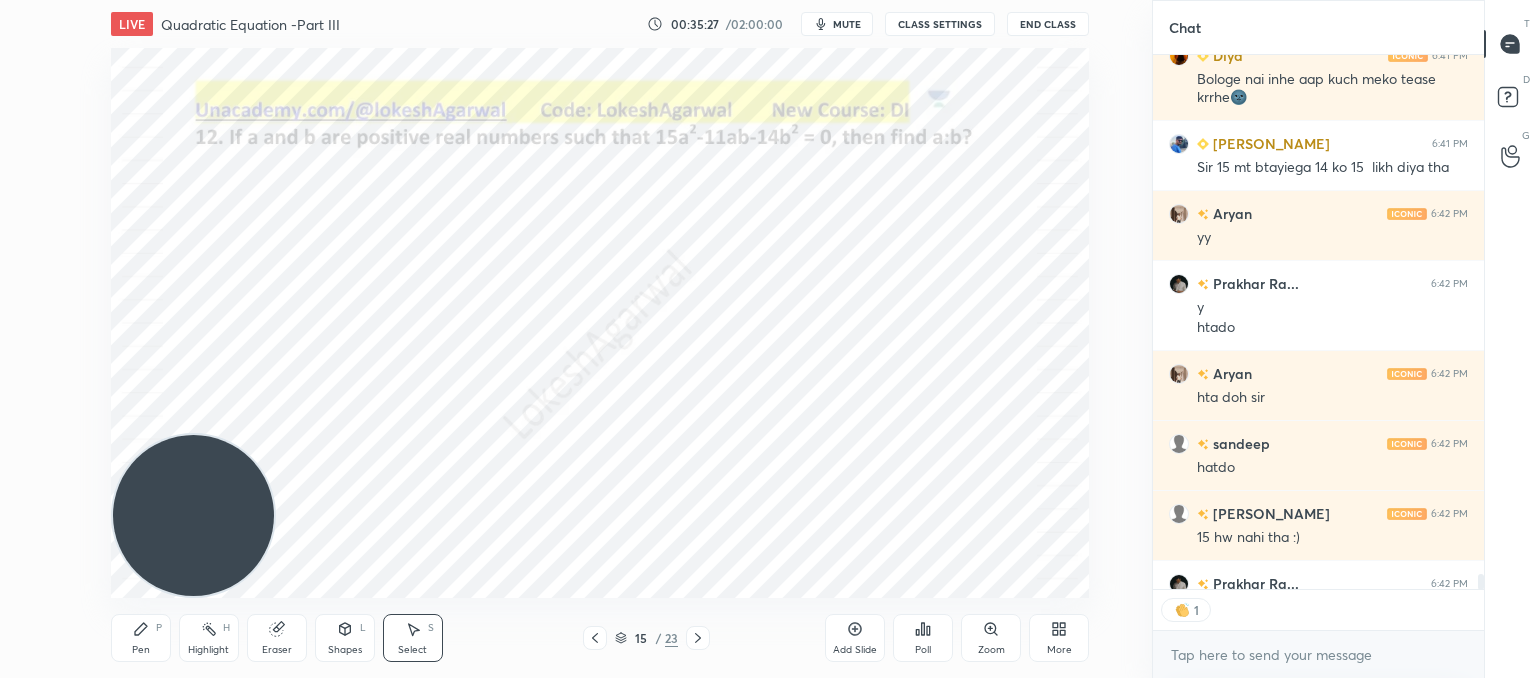 click 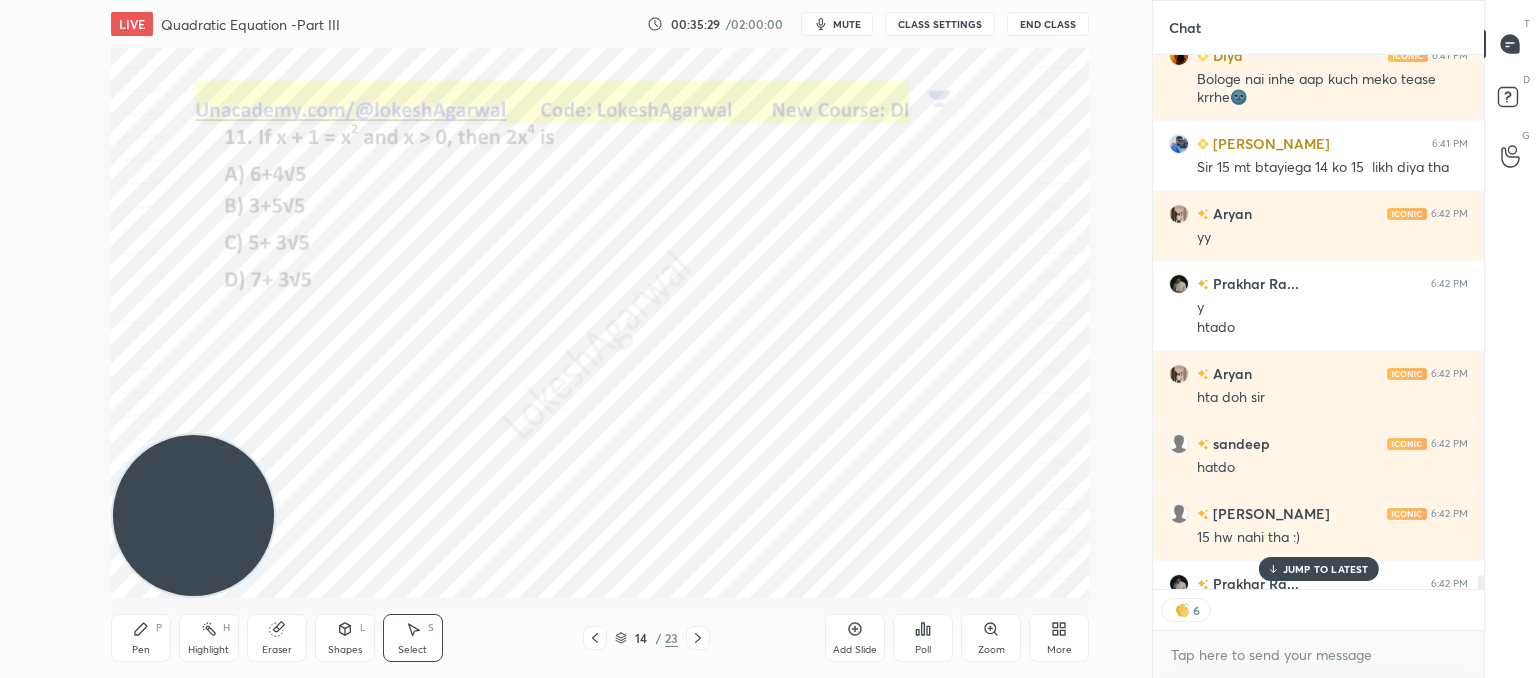 scroll, scrollTop: 19664, scrollLeft: 0, axis: vertical 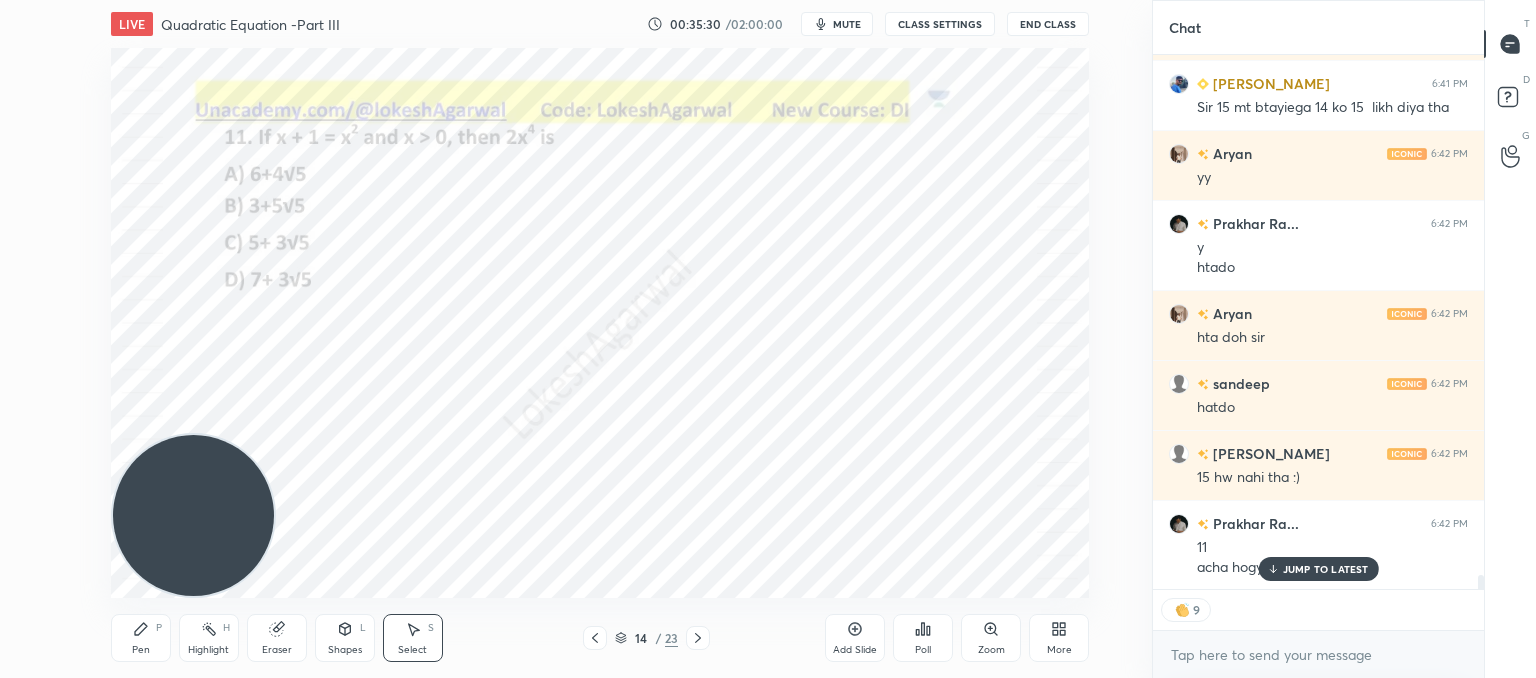 click on "JUMP TO LATEST" at bounding box center [1326, 569] 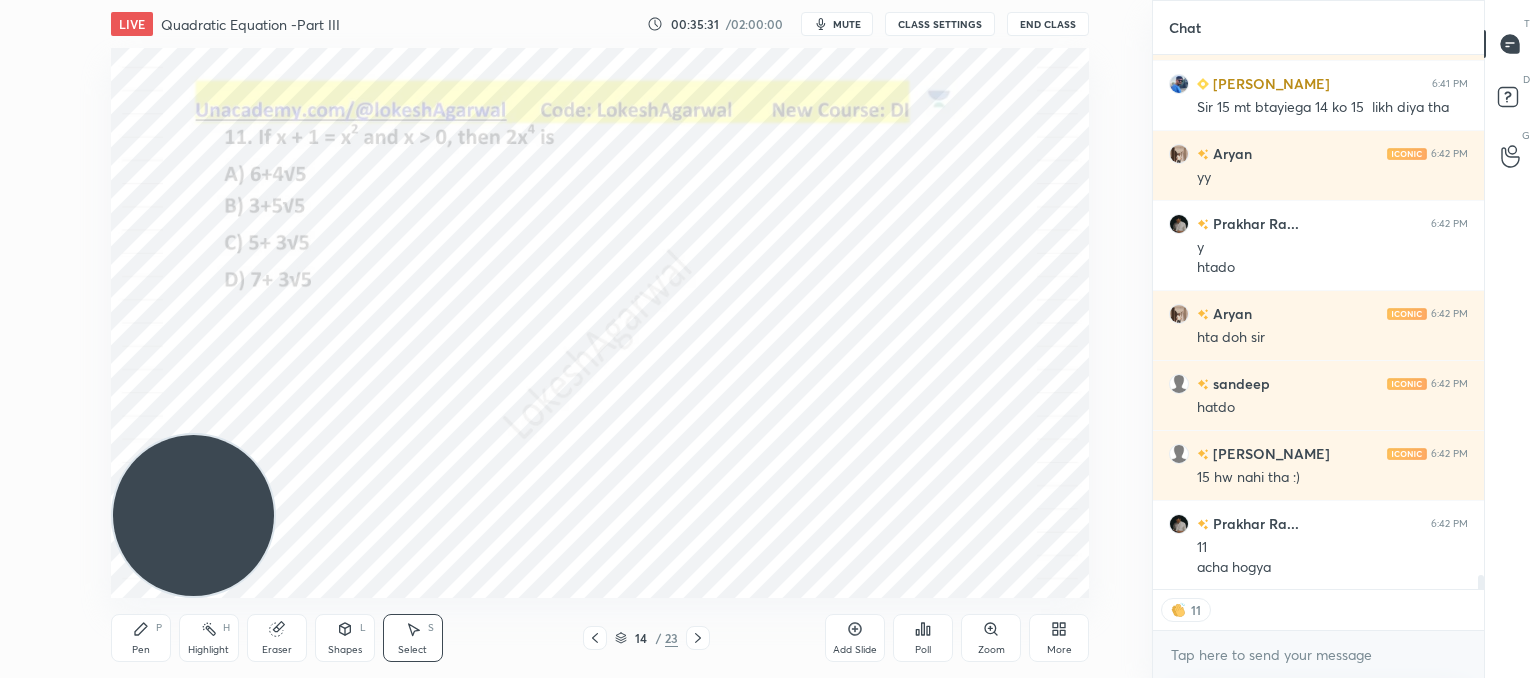 click 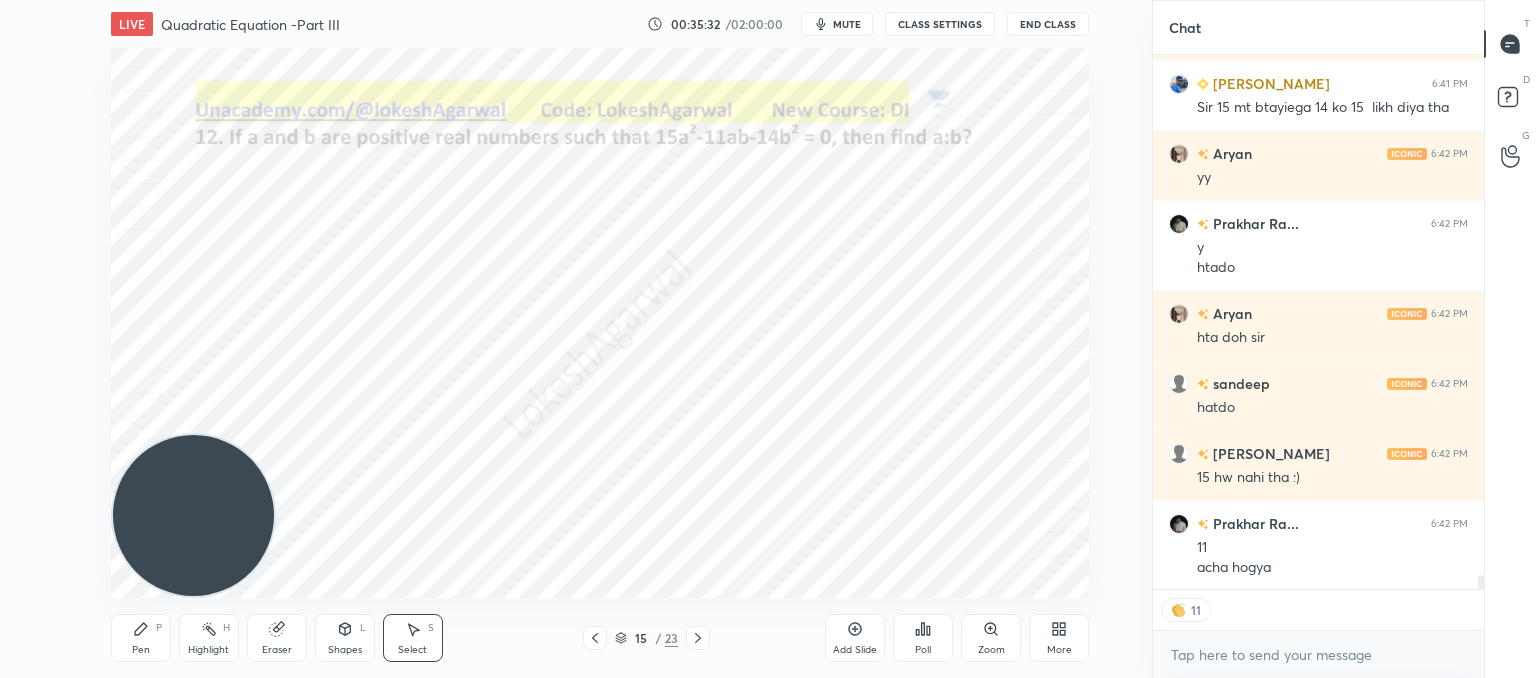 click 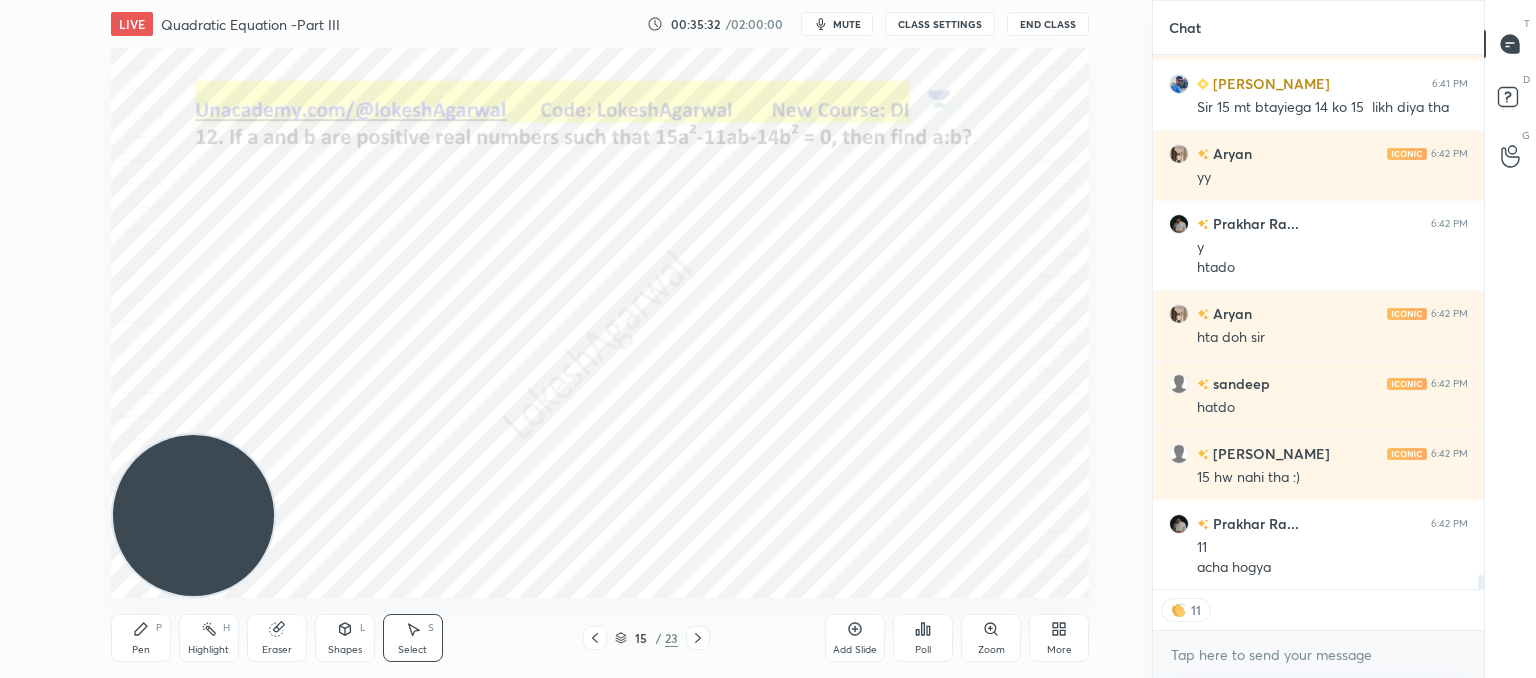 scroll, scrollTop: 19684, scrollLeft: 0, axis: vertical 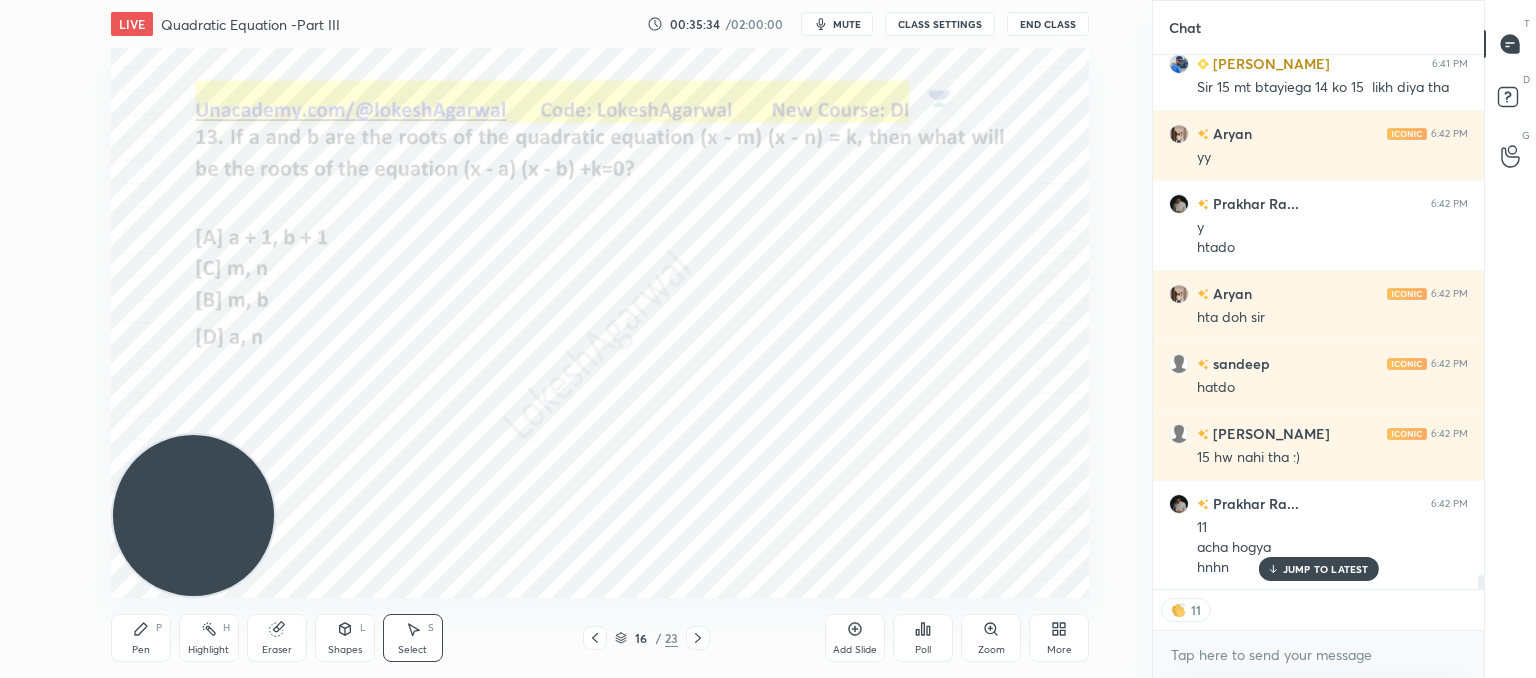 click on "JUMP TO LATEST" at bounding box center [1326, 569] 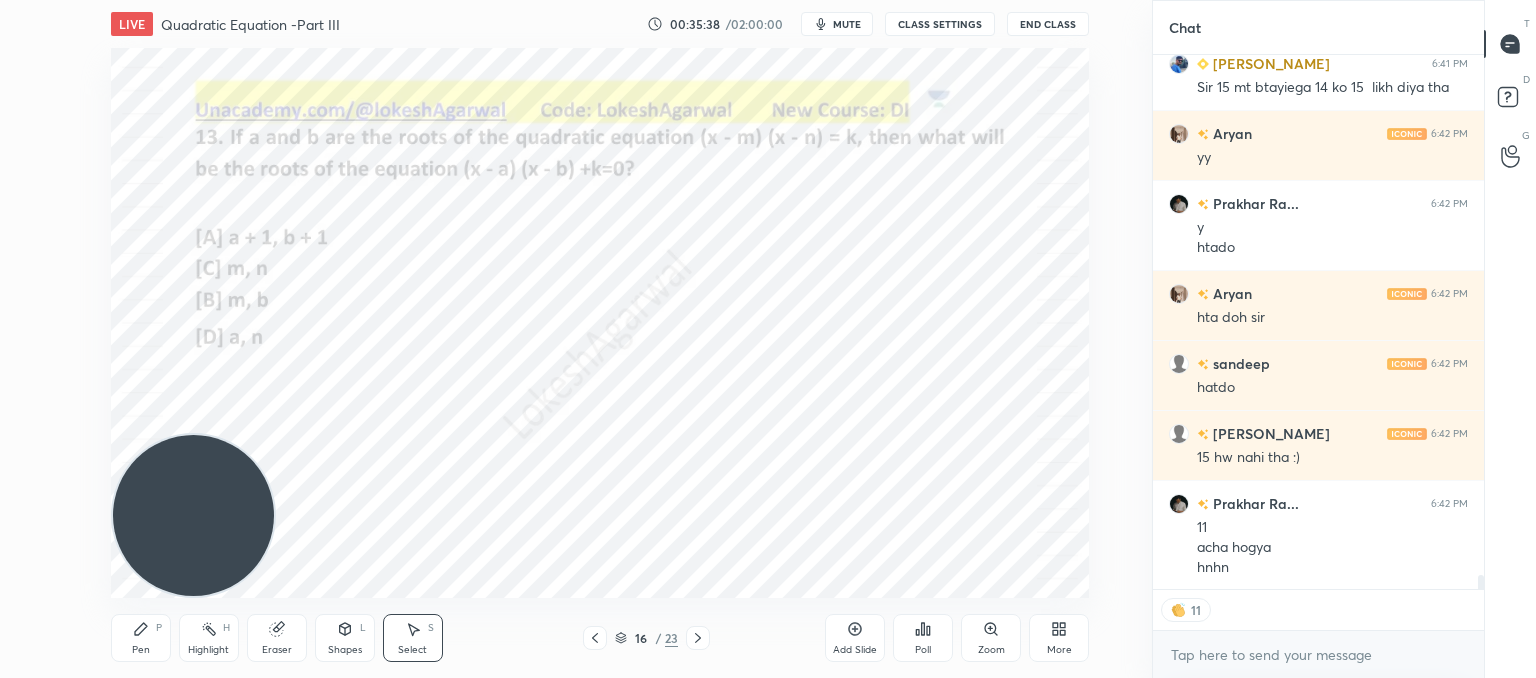 drag, startPoint x: 138, startPoint y: 656, endPoint x: 159, endPoint y: 633, distance: 31.144823 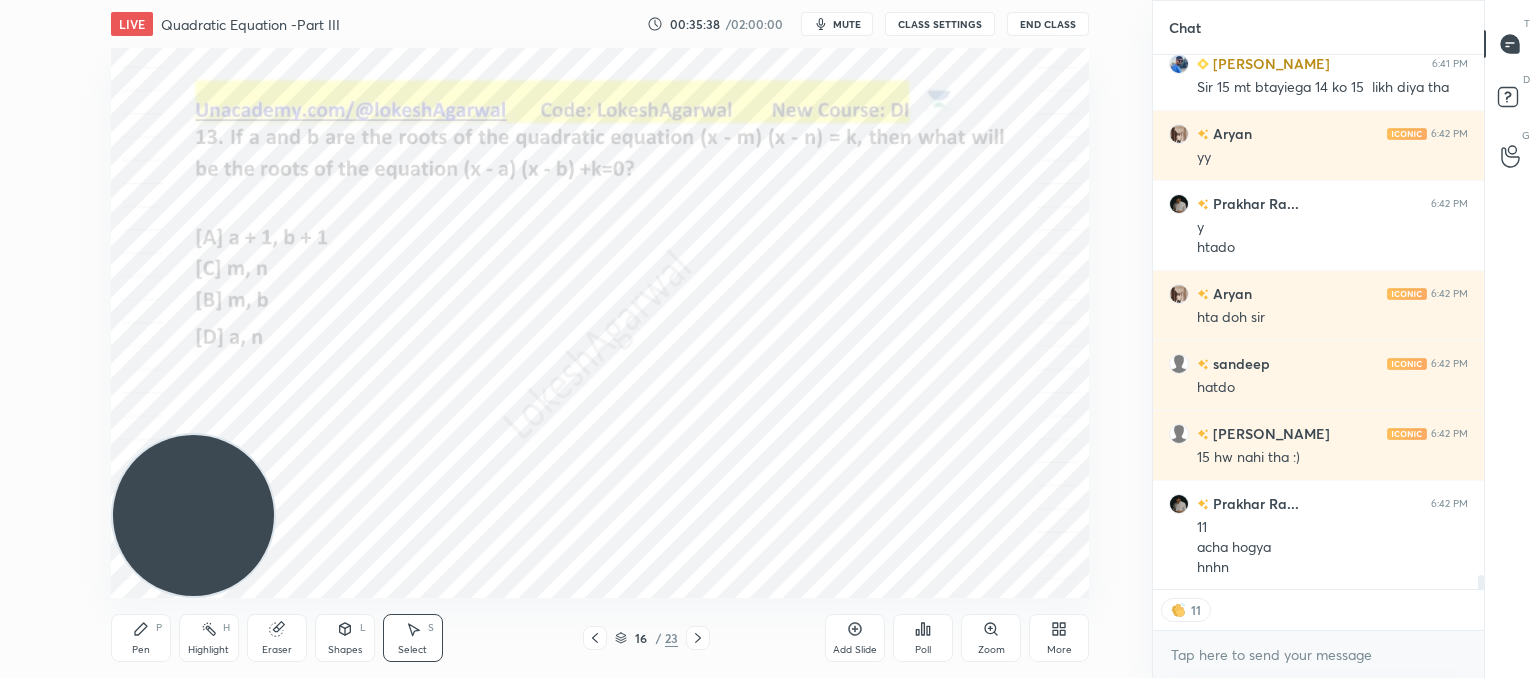 click on "Pen" at bounding box center [141, 650] 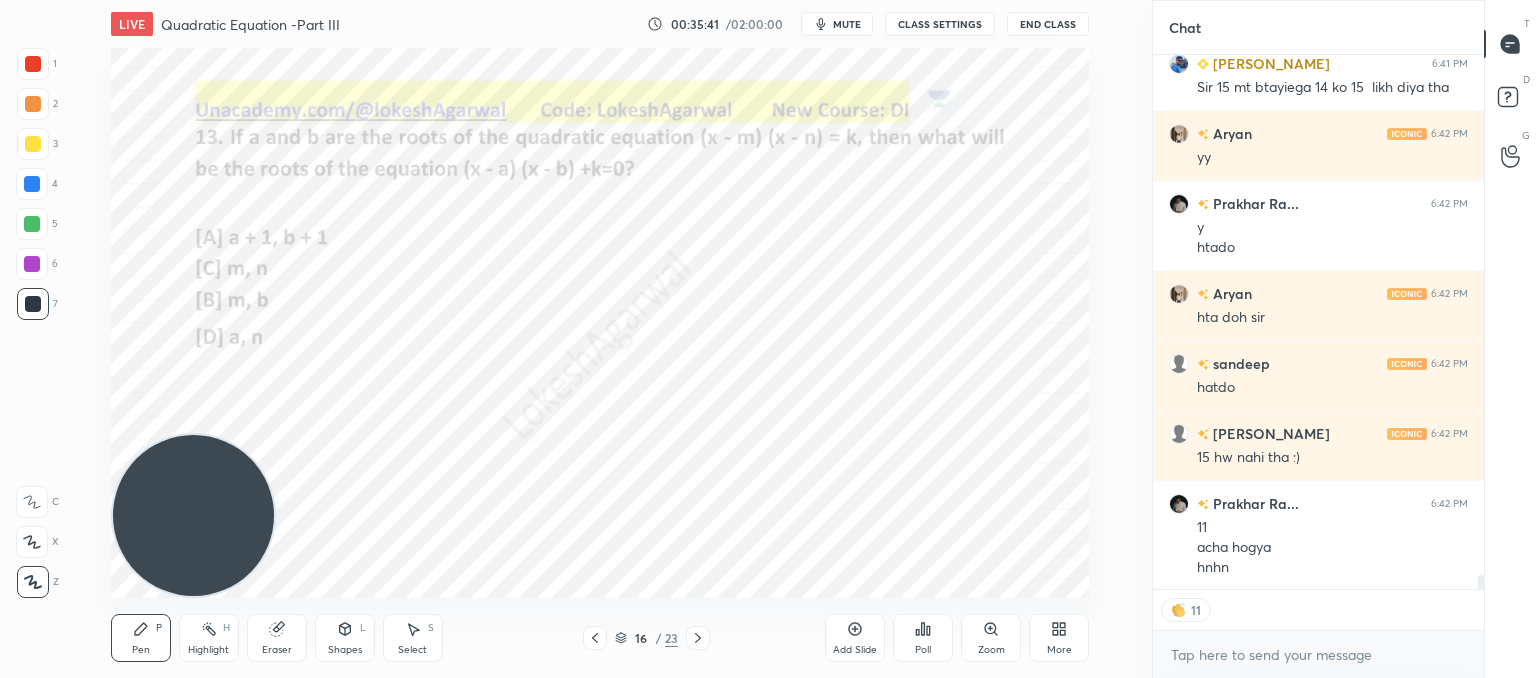 scroll, scrollTop: 19714, scrollLeft: 0, axis: vertical 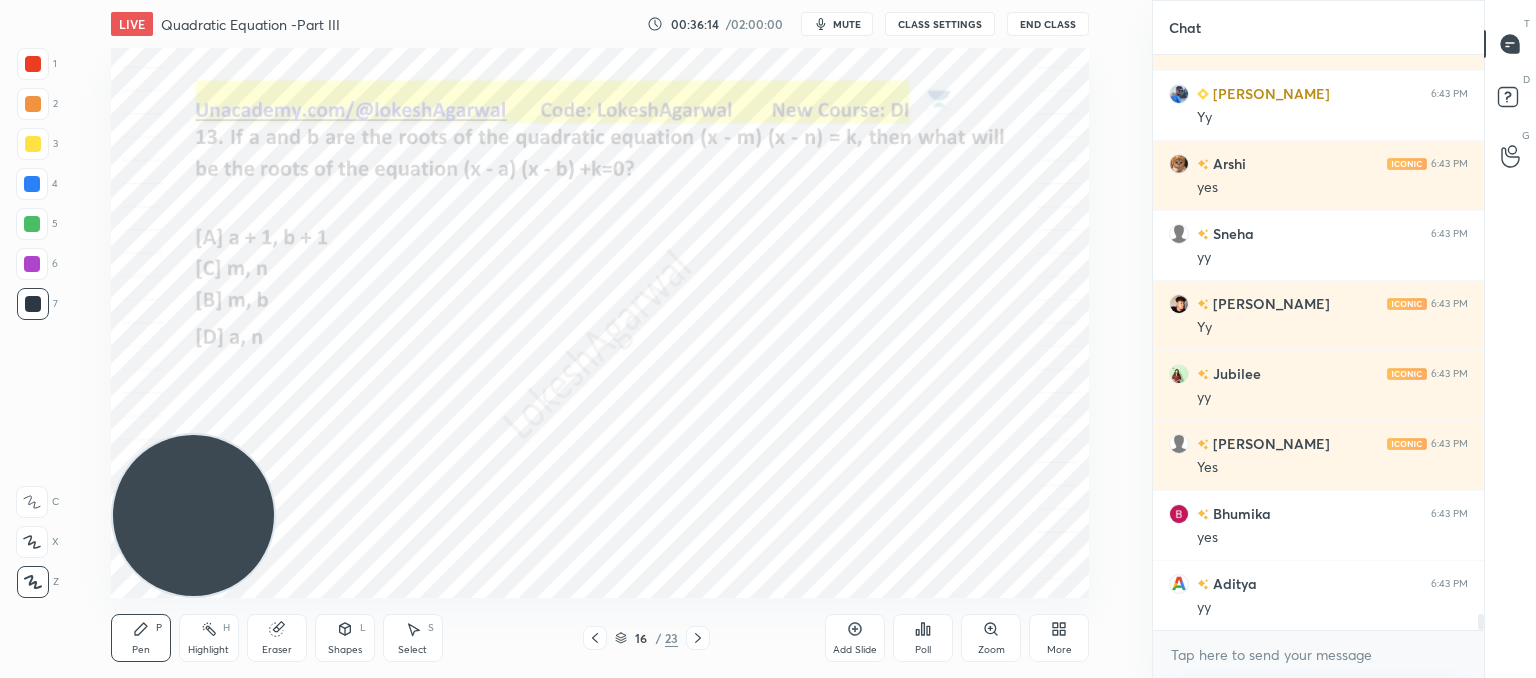 drag, startPoint x: 280, startPoint y: 639, endPoint x: 344, endPoint y: 605, distance: 72.47068 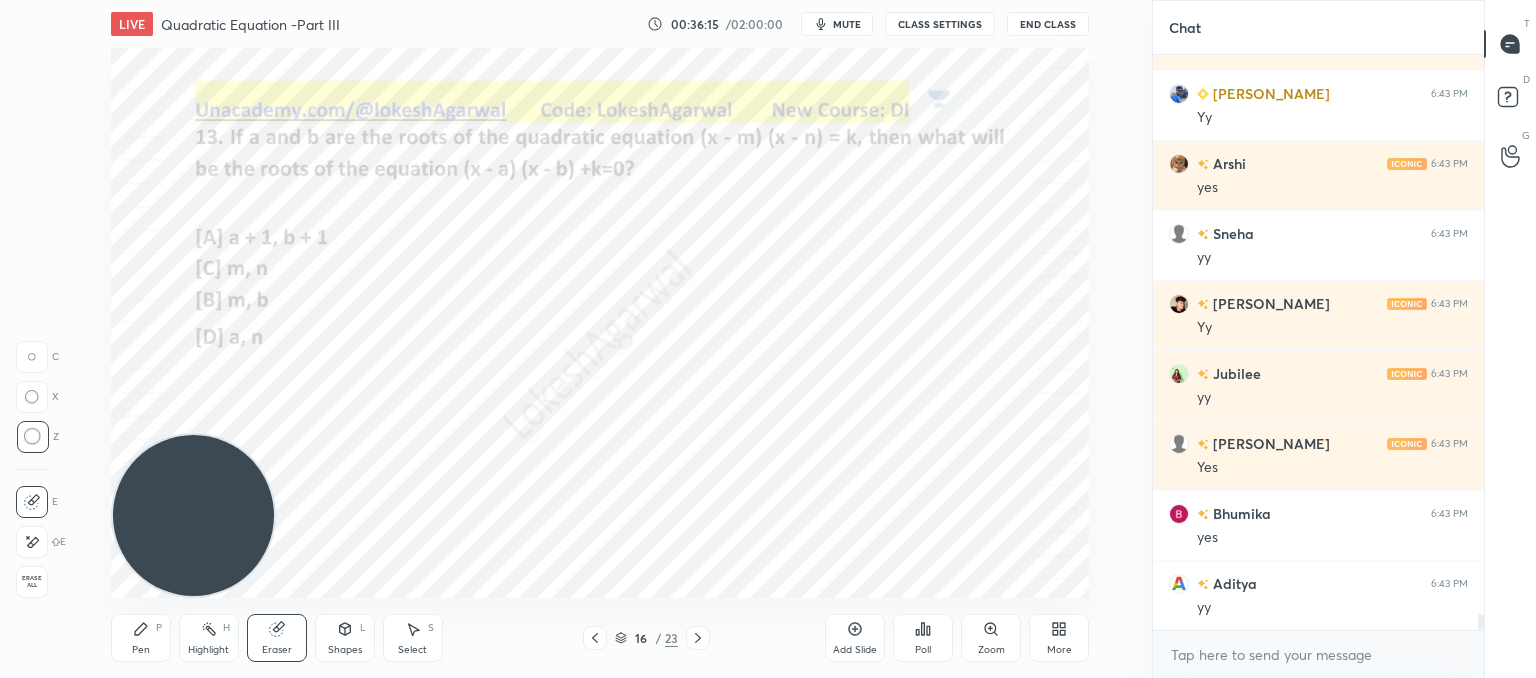 scroll, scrollTop: 20554, scrollLeft: 0, axis: vertical 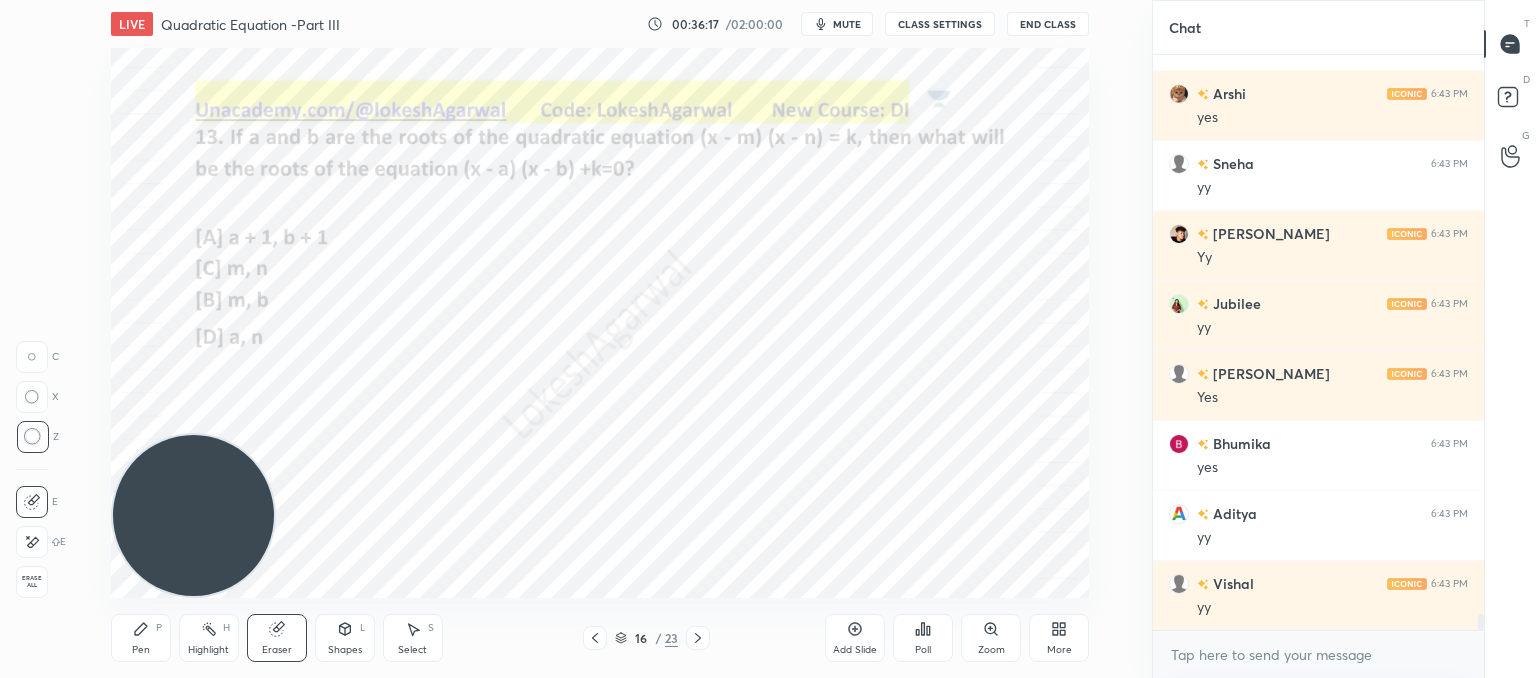 drag, startPoint x: 132, startPoint y: 629, endPoint x: 237, endPoint y: 566, distance: 122.44999 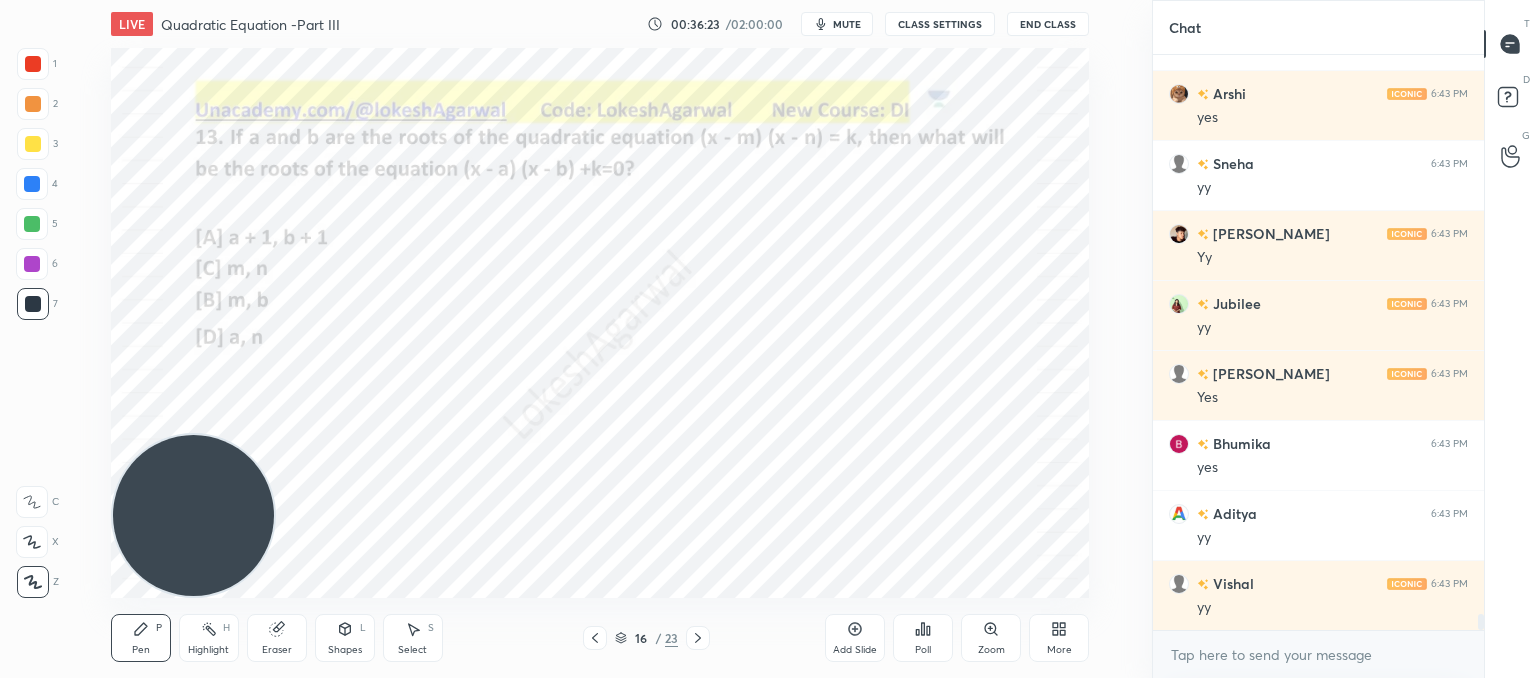 scroll, scrollTop: 20624, scrollLeft: 0, axis: vertical 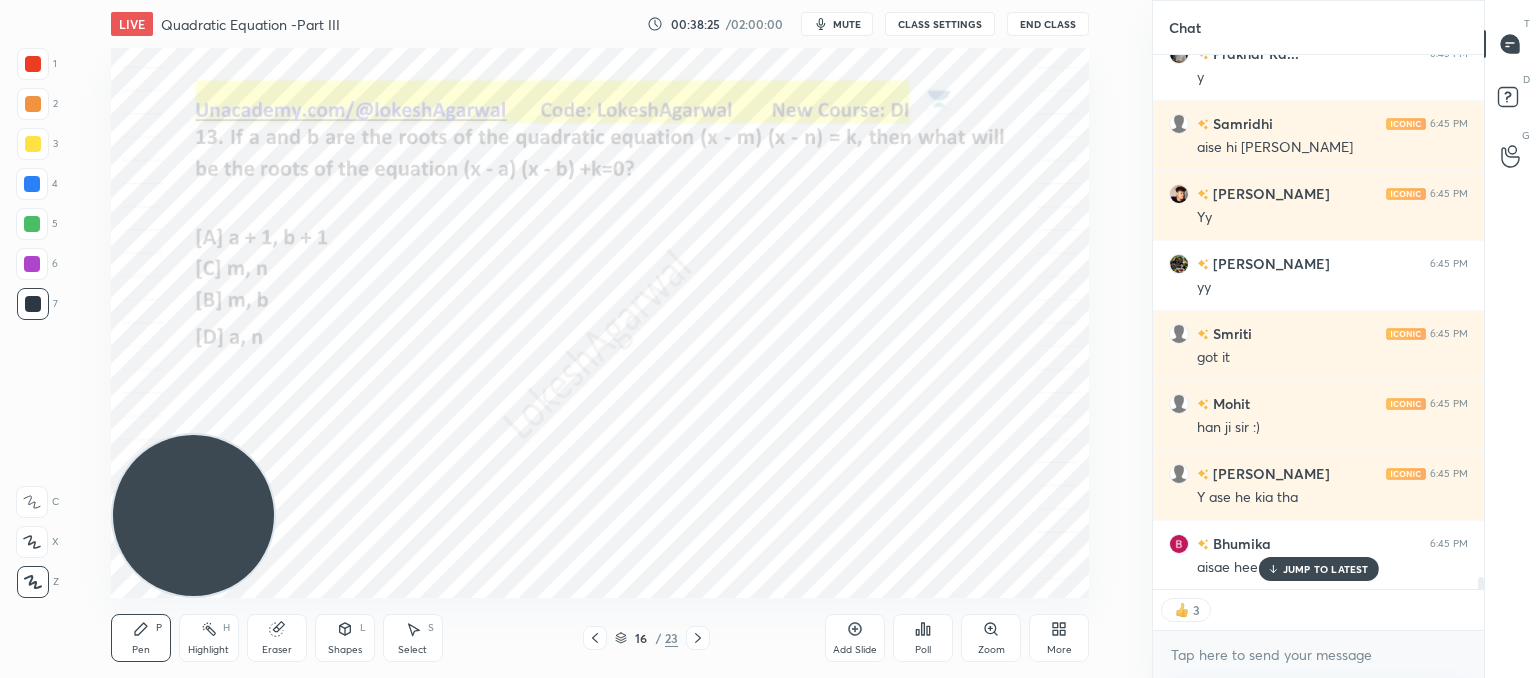 click on "JUMP TO LATEST" at bounding box center (1318, 569) 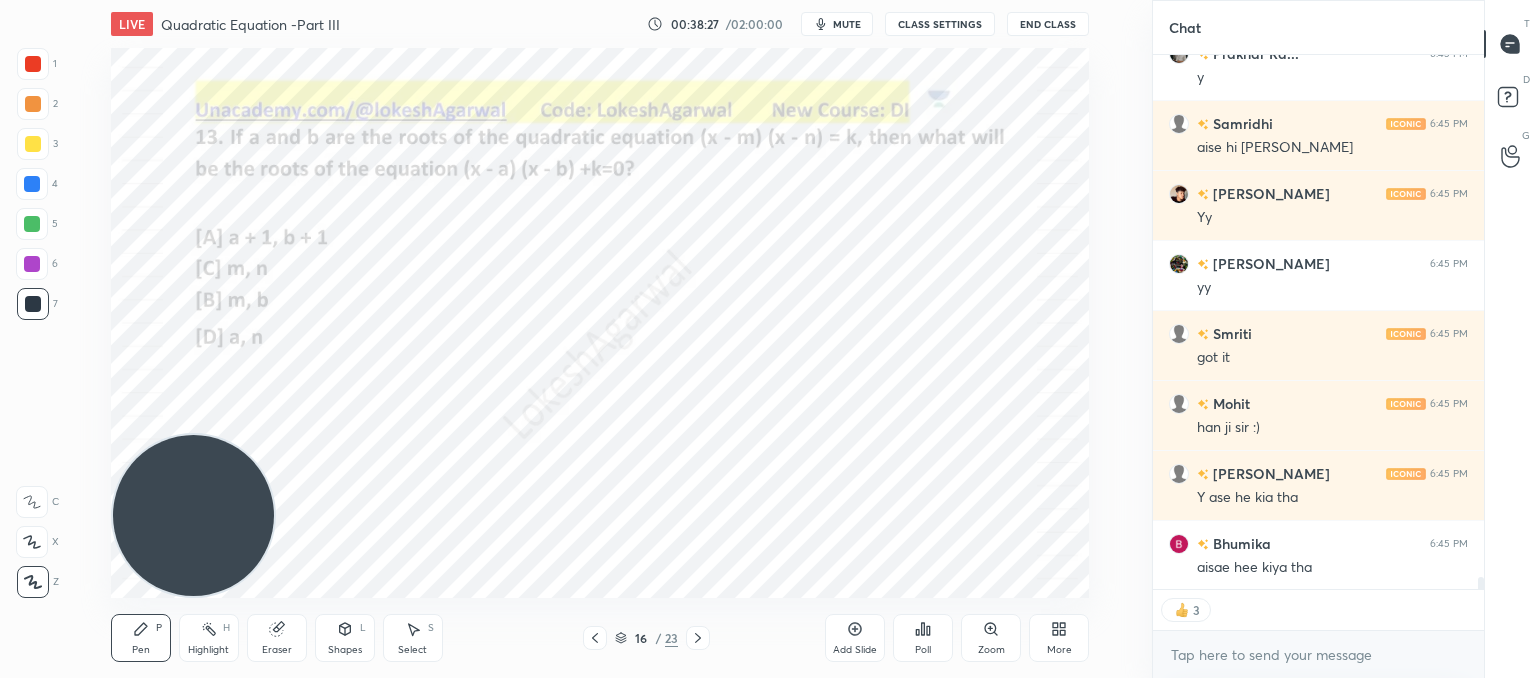 click at bounding box center [698, 638] 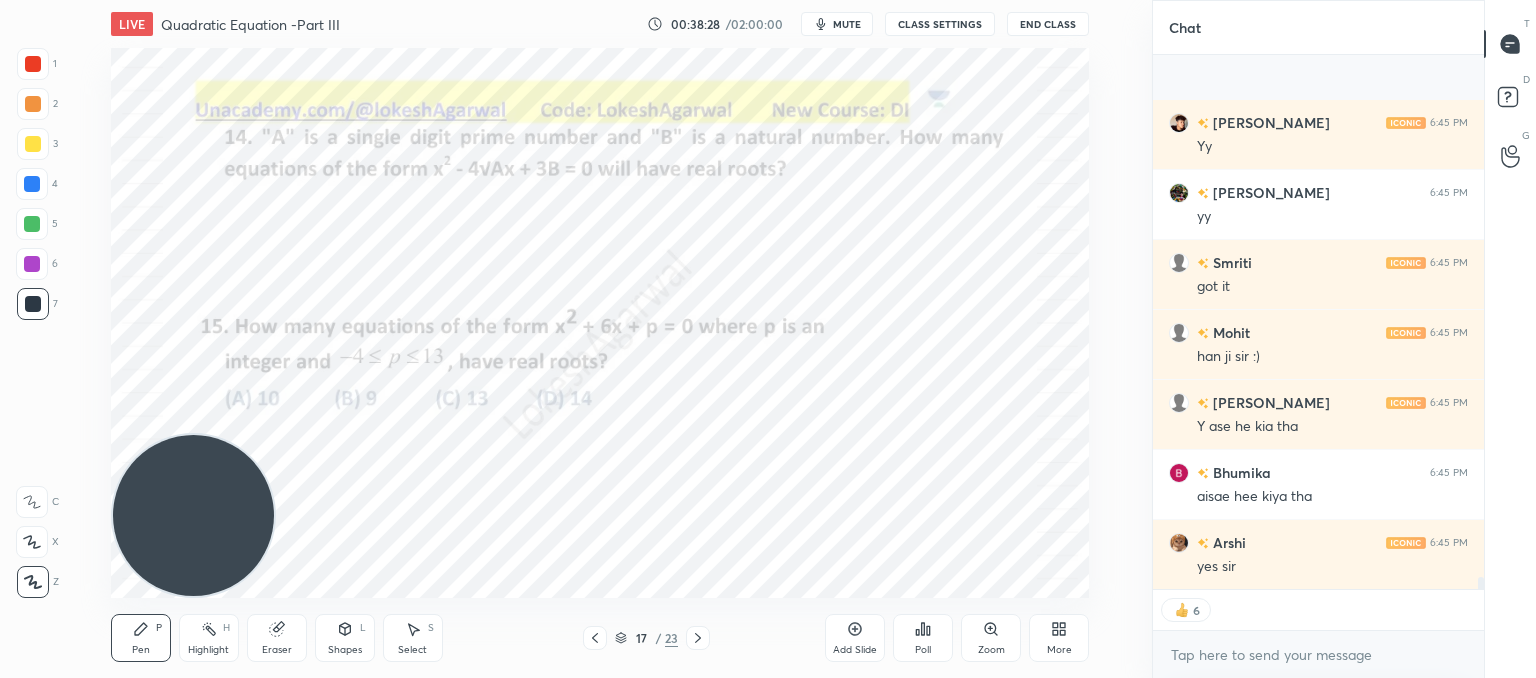 scroll, scrollTop: 23755, scrollLeft: 0, axis: vertical 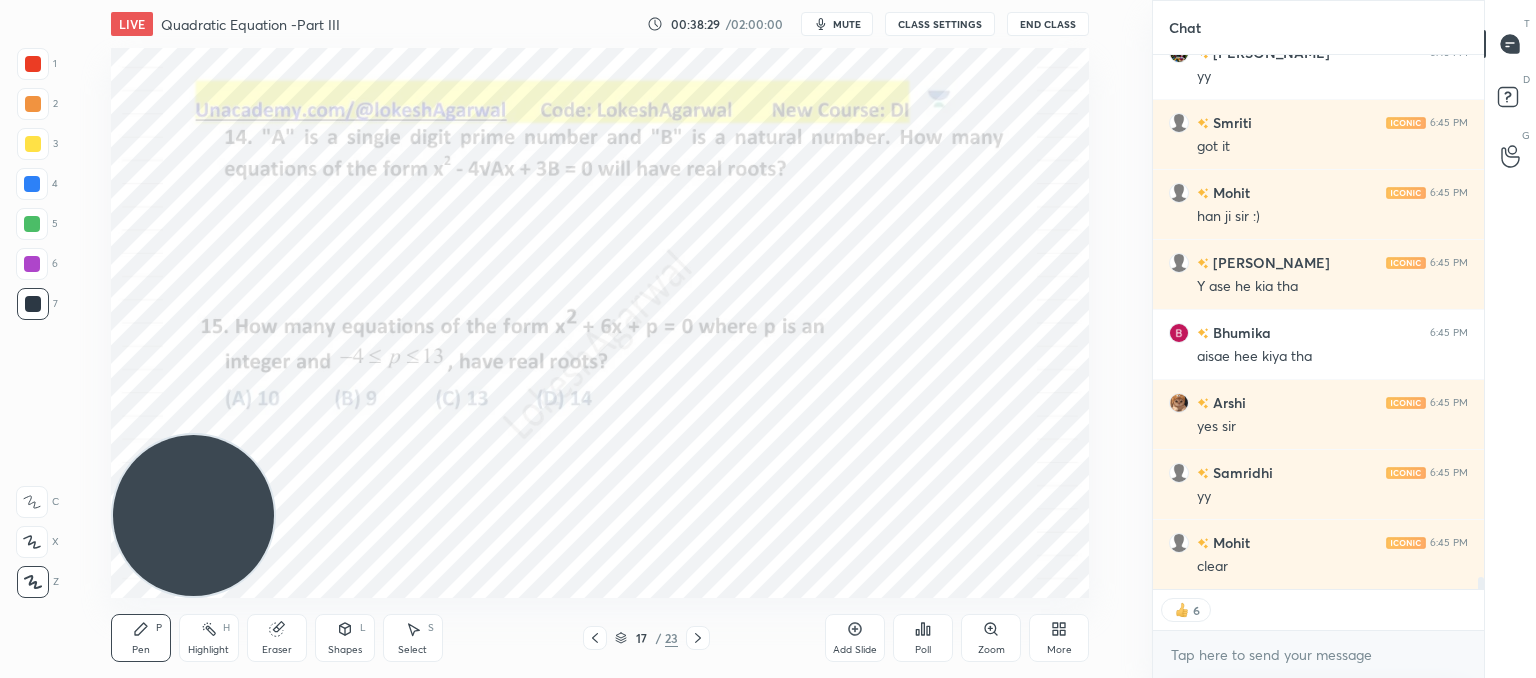 click on "Select S" at bounding box center [413, 638] 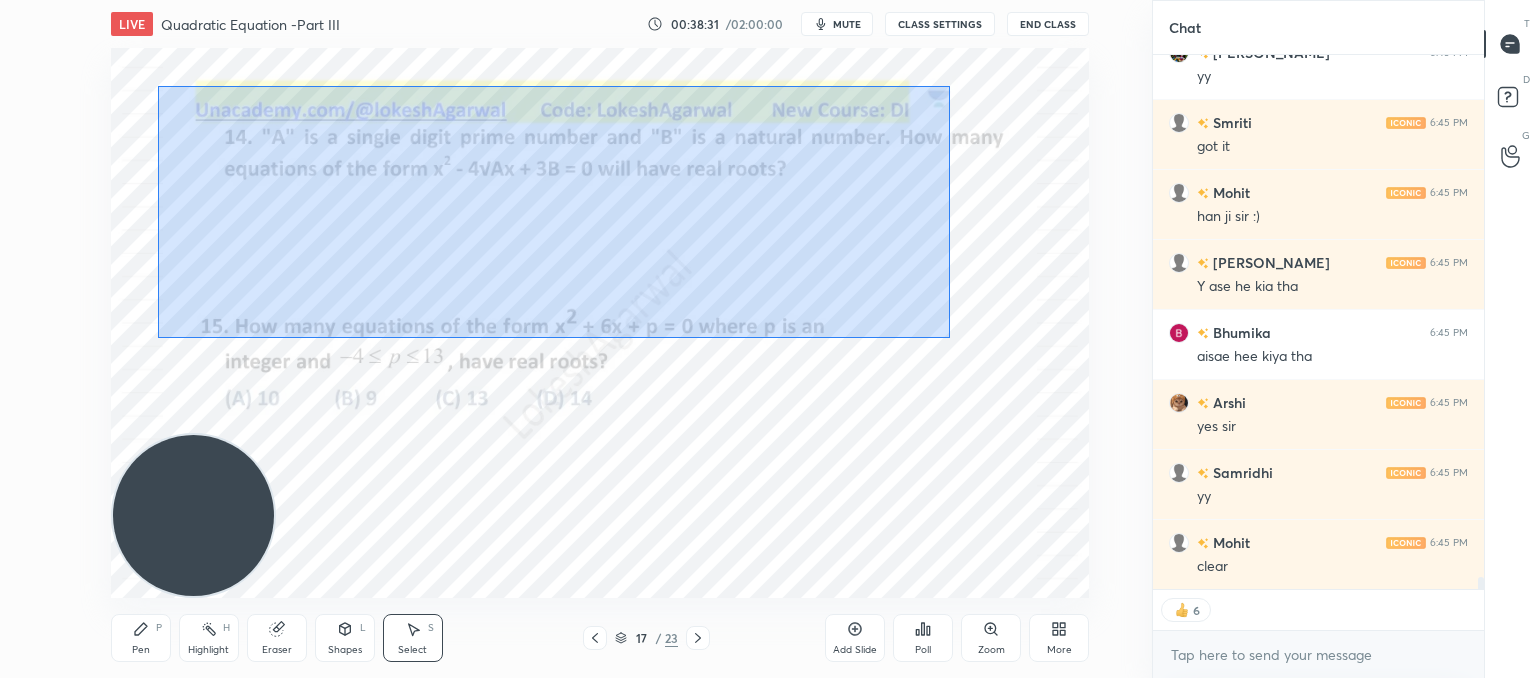 drag, startPoint x: 948, startPoint y: 339, endPoint x: 308, endPoint y: 119, distance: 676.75696 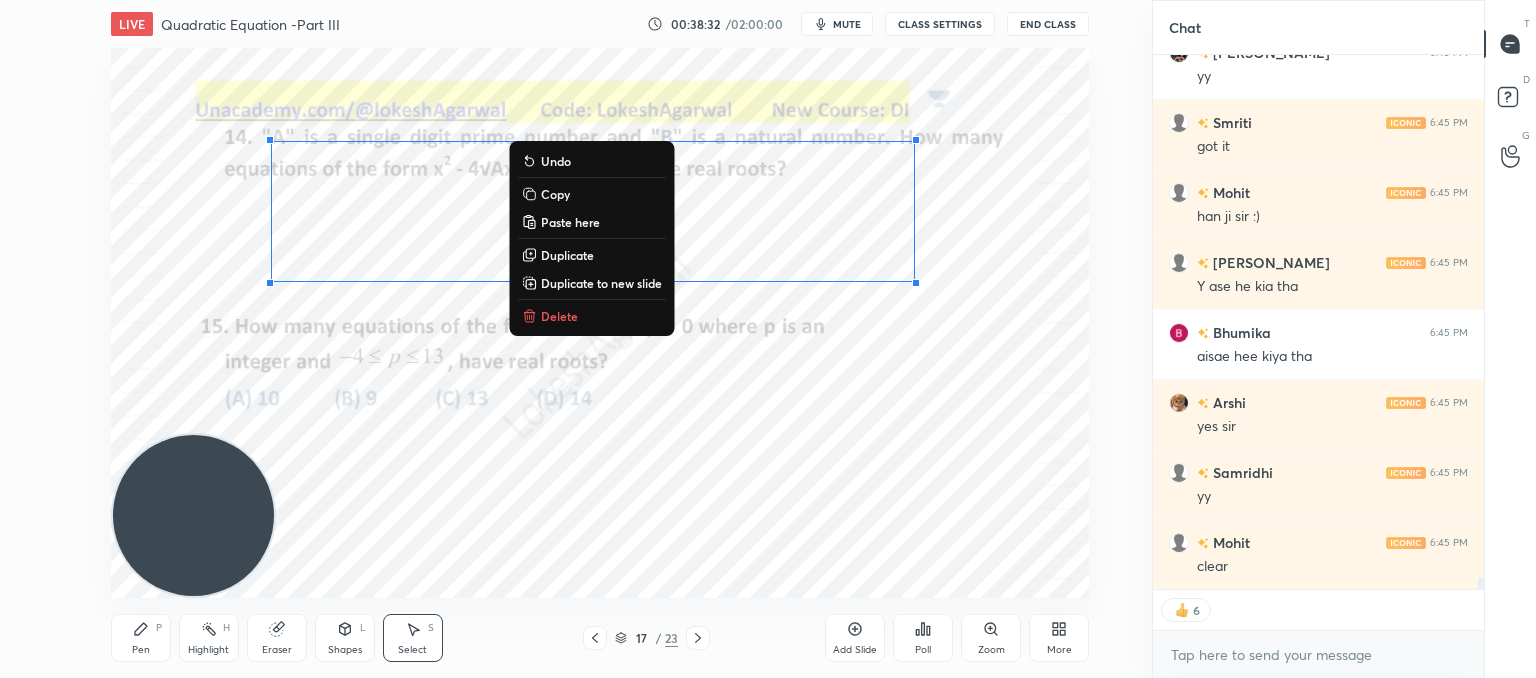 click on "Delete" at bounding box center [559, 316] 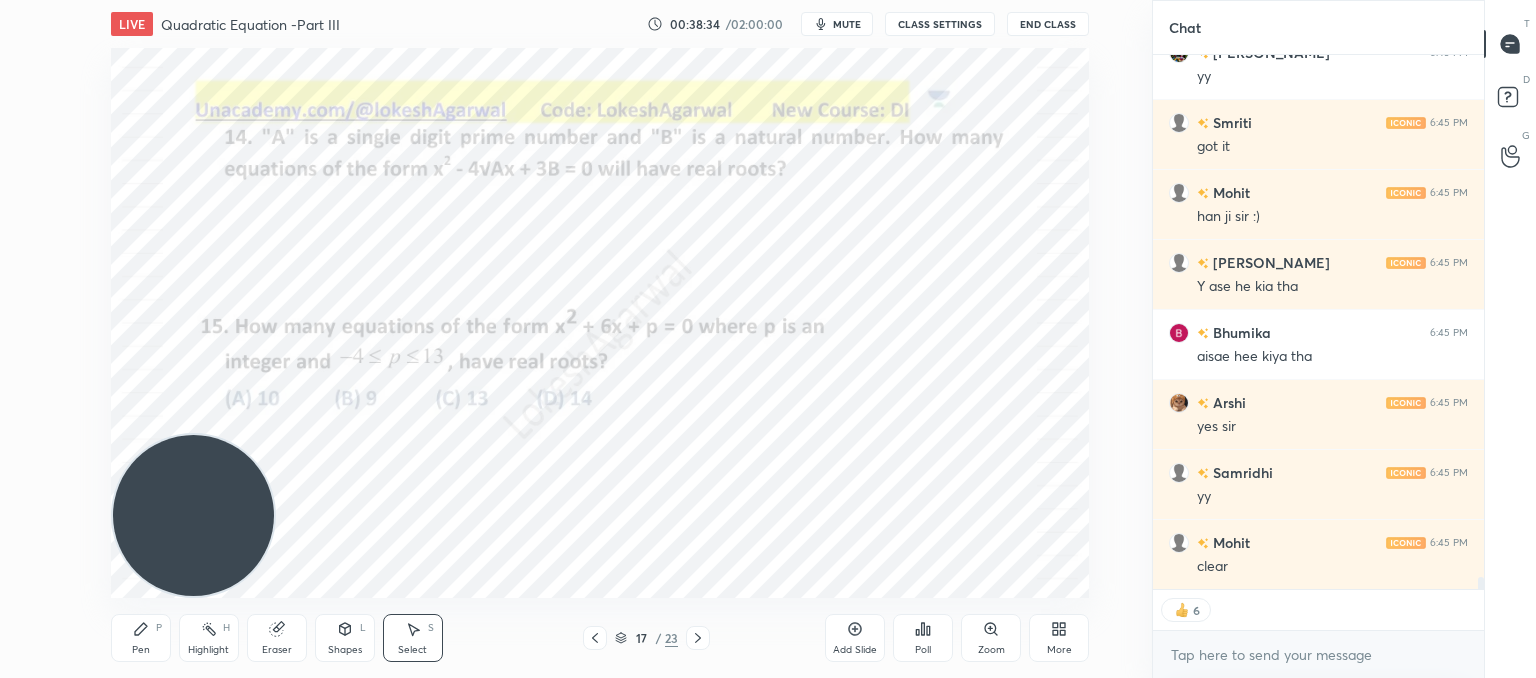 drag, startPoint x: 155, startPoint y: 640, endPoint x: 157, endPoint y: 630, distance: 10.198039 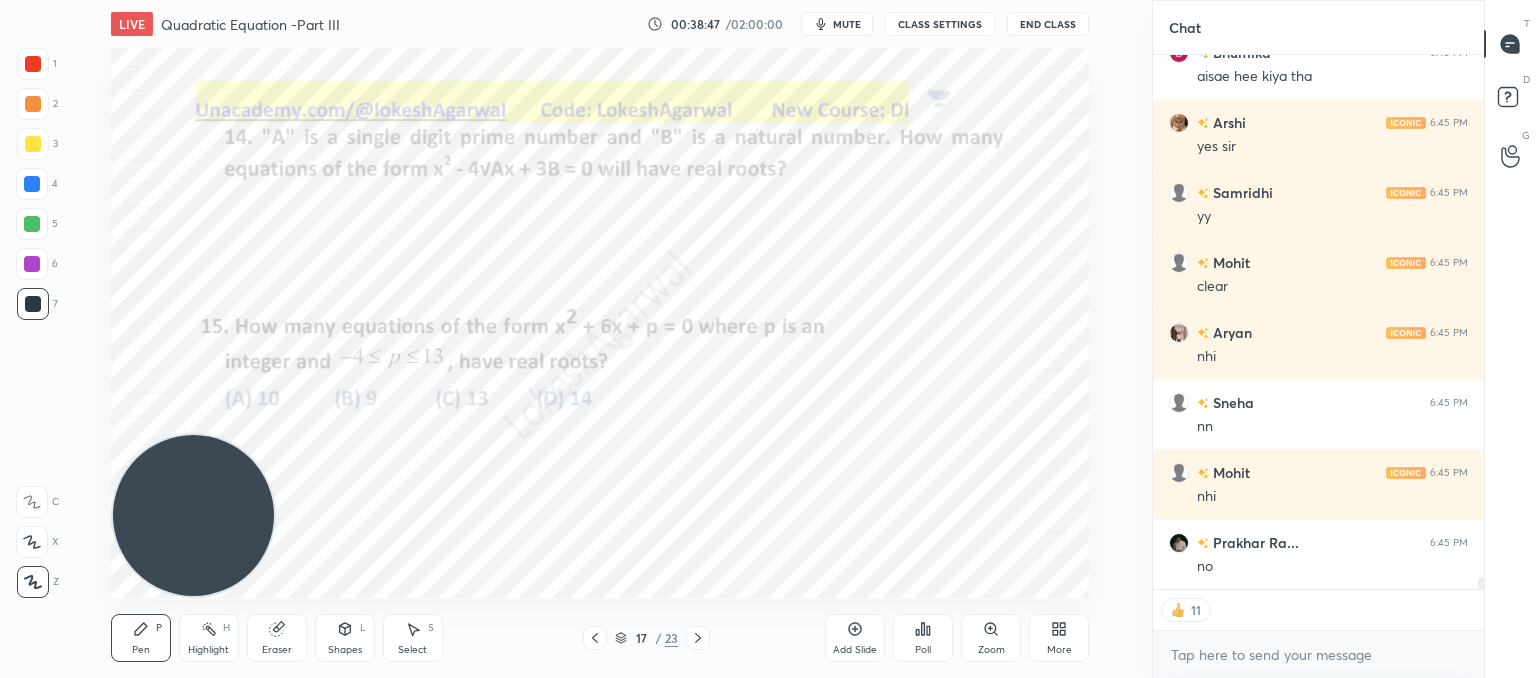 scroll, scrollTop: 24104, scrollLeft: 0, axis: vertical 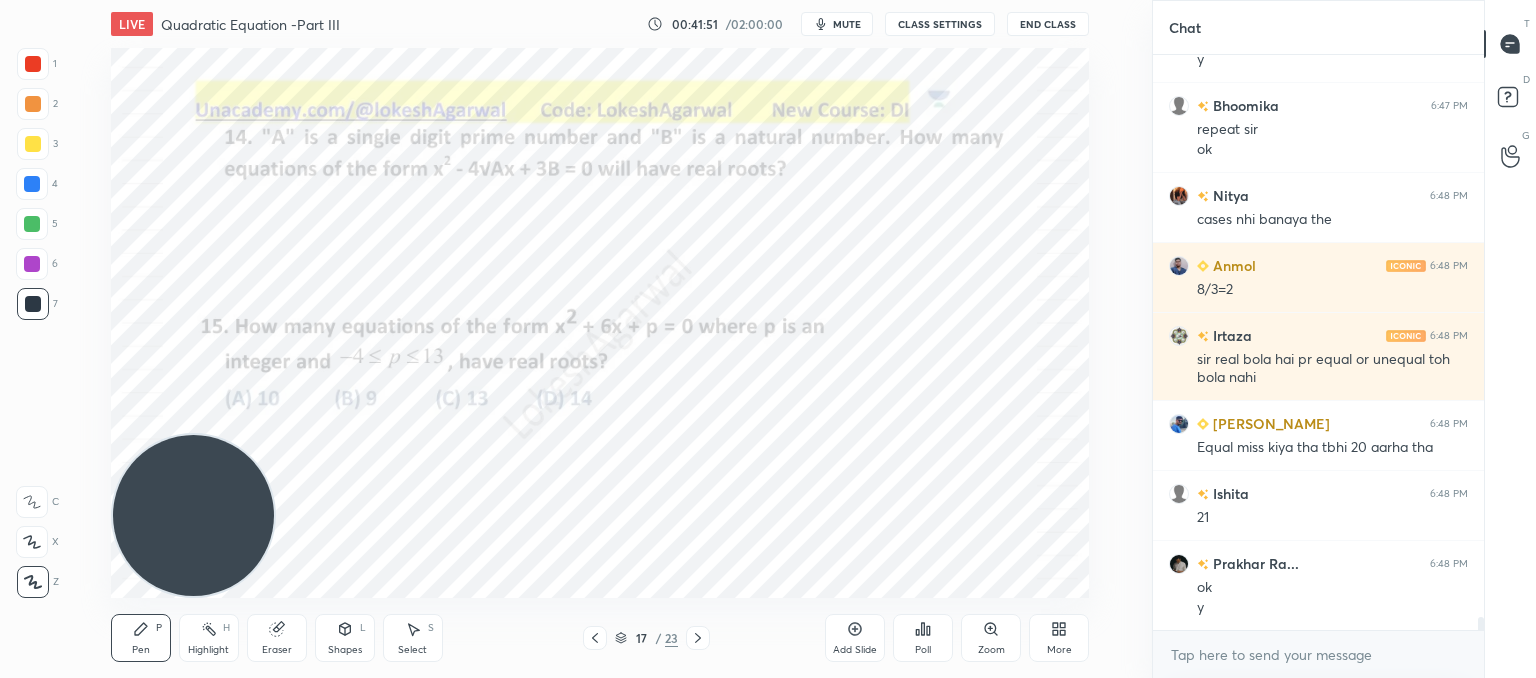 click 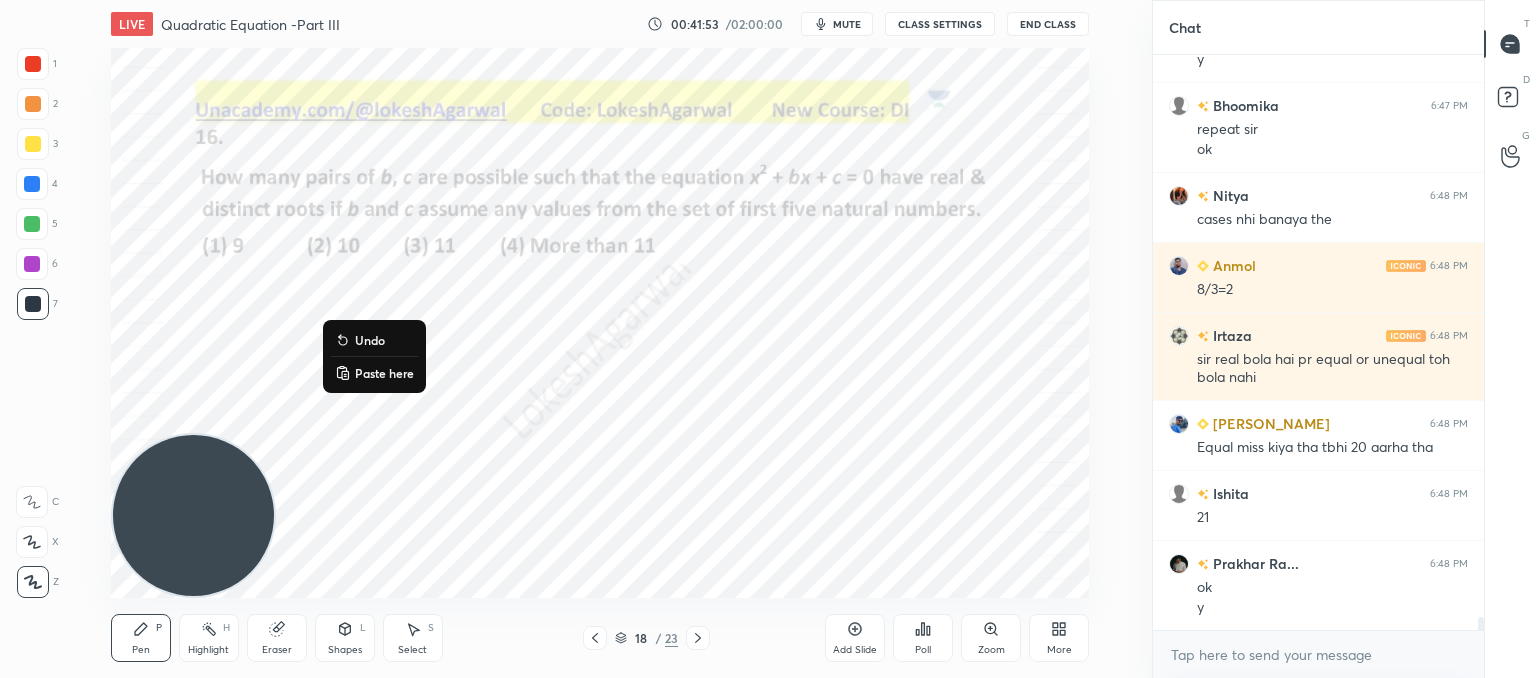 click on "Paste here" at bounding box center (374, 373) 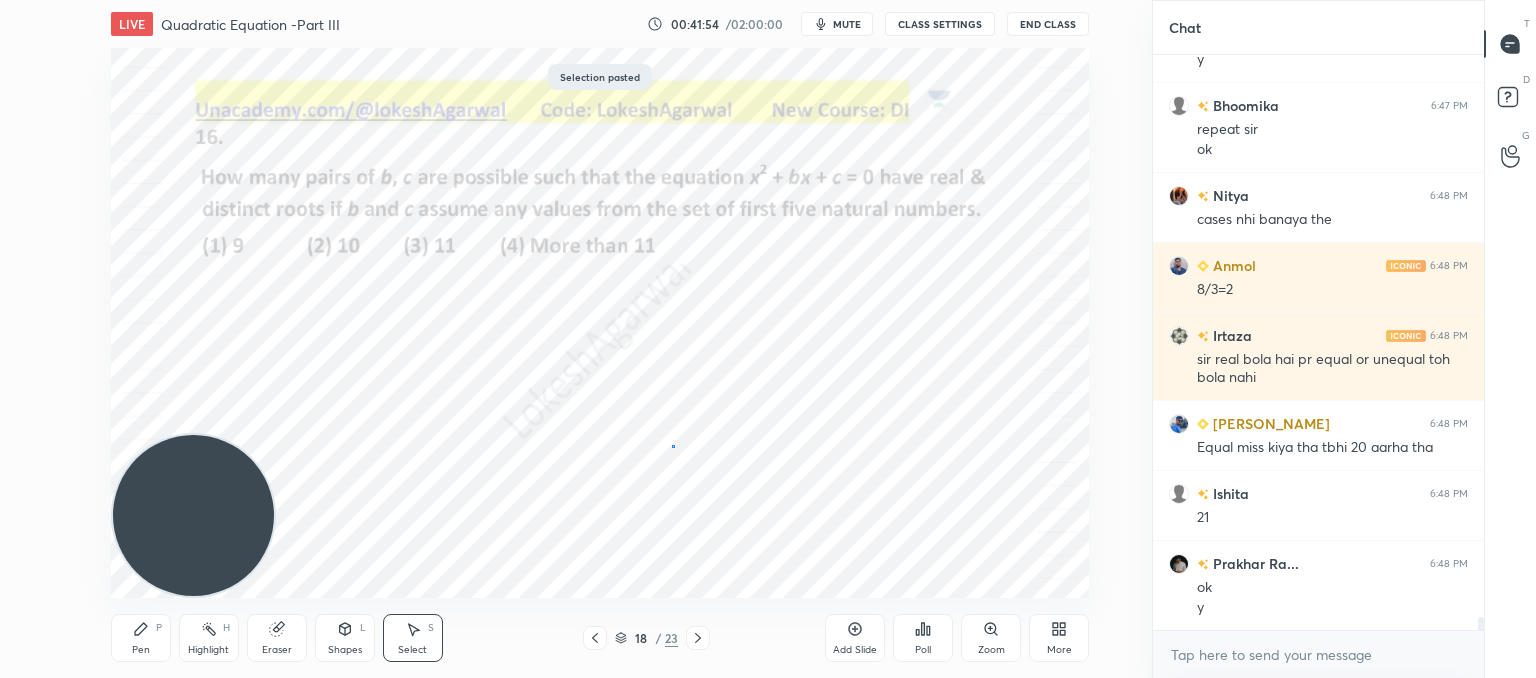 scroll, scrollTop: 25382, scrollLeft: 0, axis: vertical 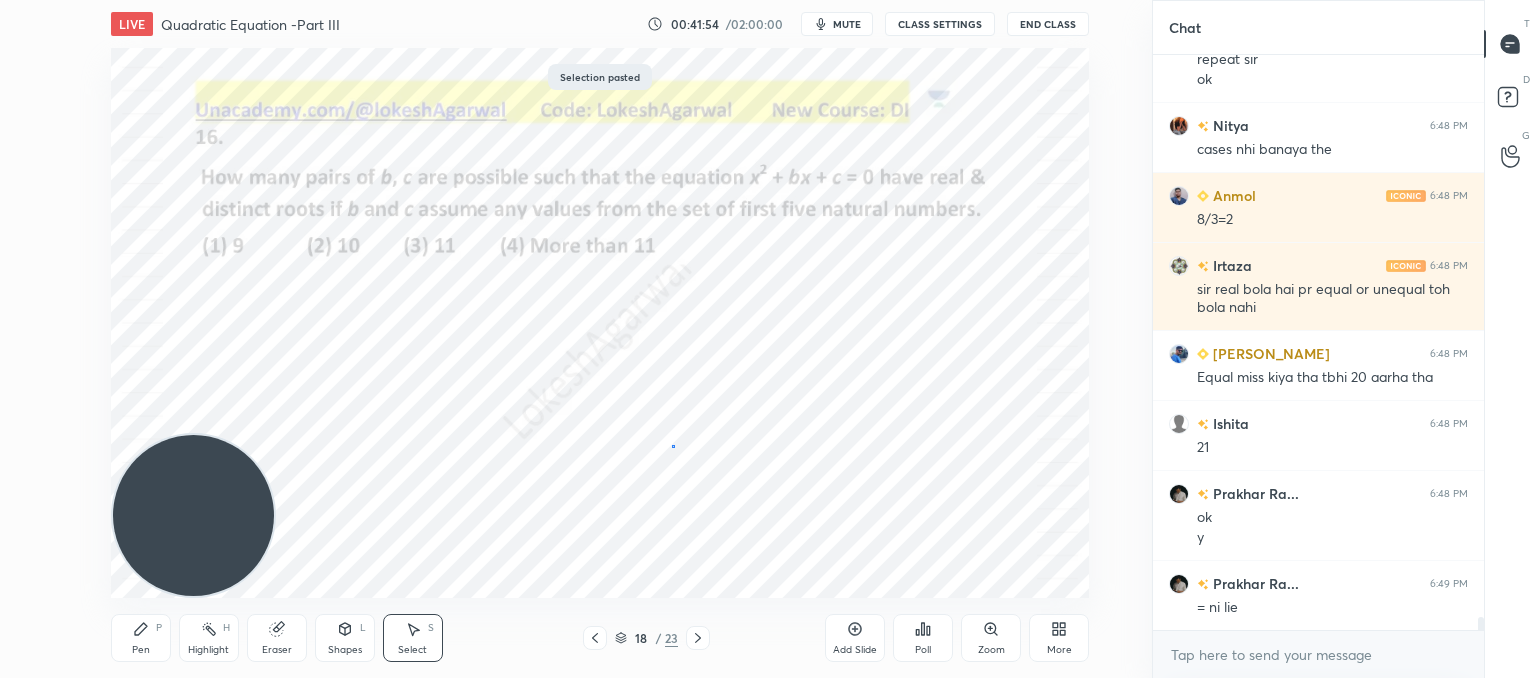 click on "0 ° Undo Copy Paste here Duplicate Duplicate to new slide Delete" at bounding box center (600, 323) 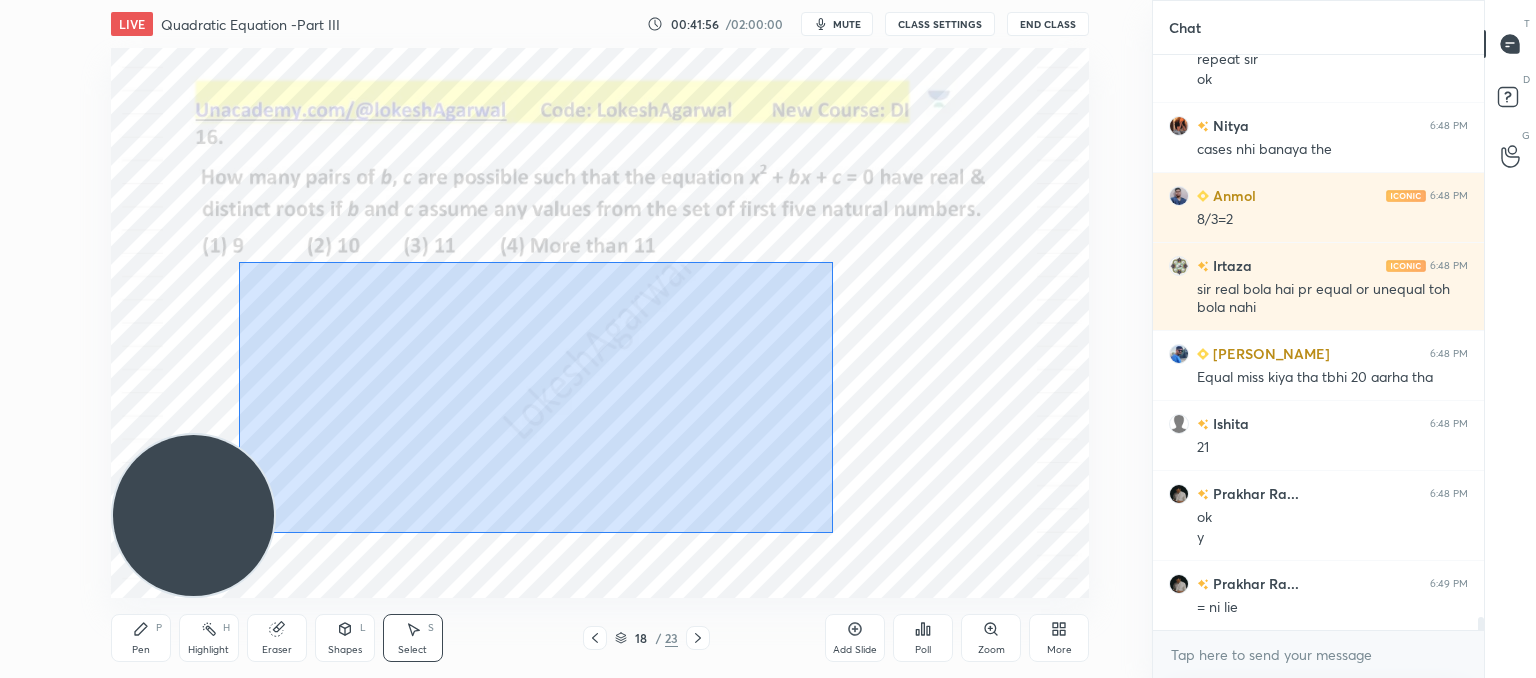 drag, startPoint x: 832, startPoint y: 533, endPoint x: 263, endPoint y: 277, distance: 623.9367 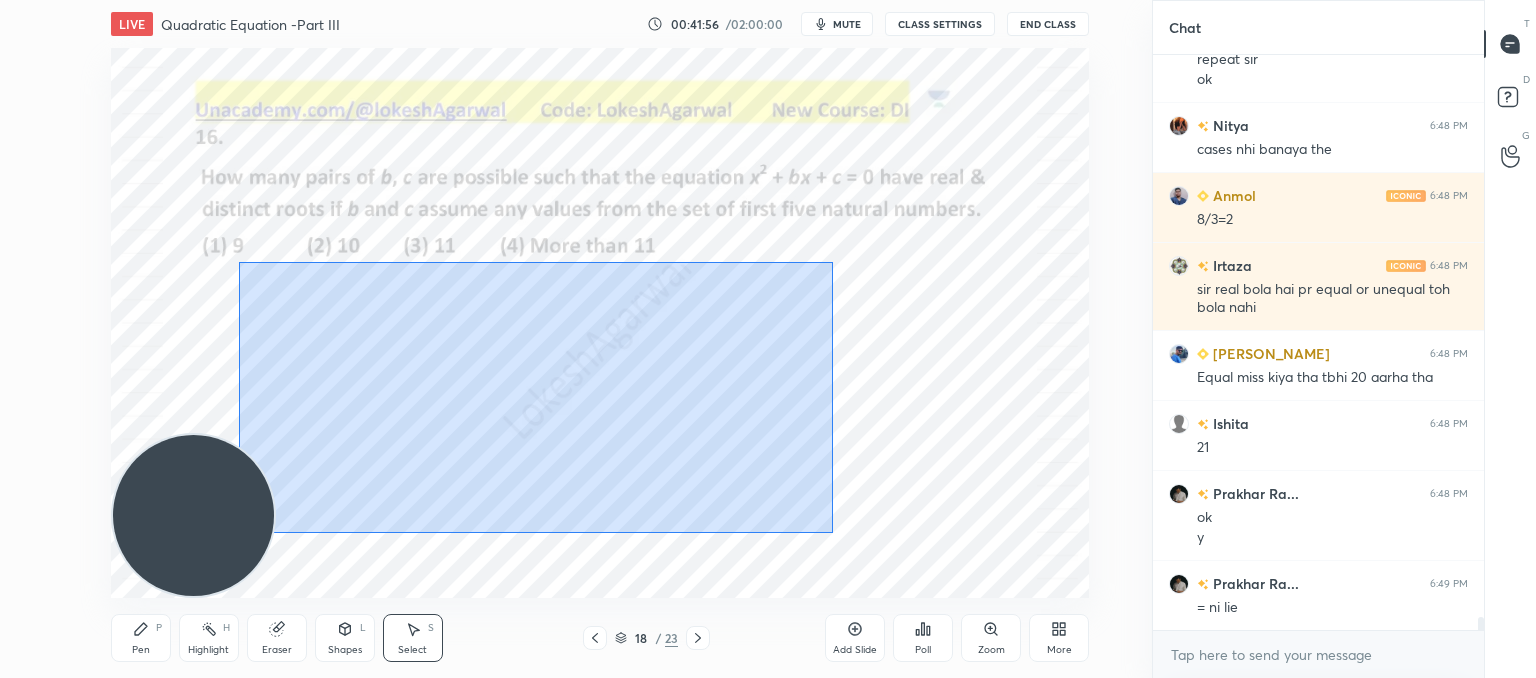 click on "0 ° Undo Copy Paste here Duplicate Duplicate to new slide Delete" at bounding box center (600, 323) 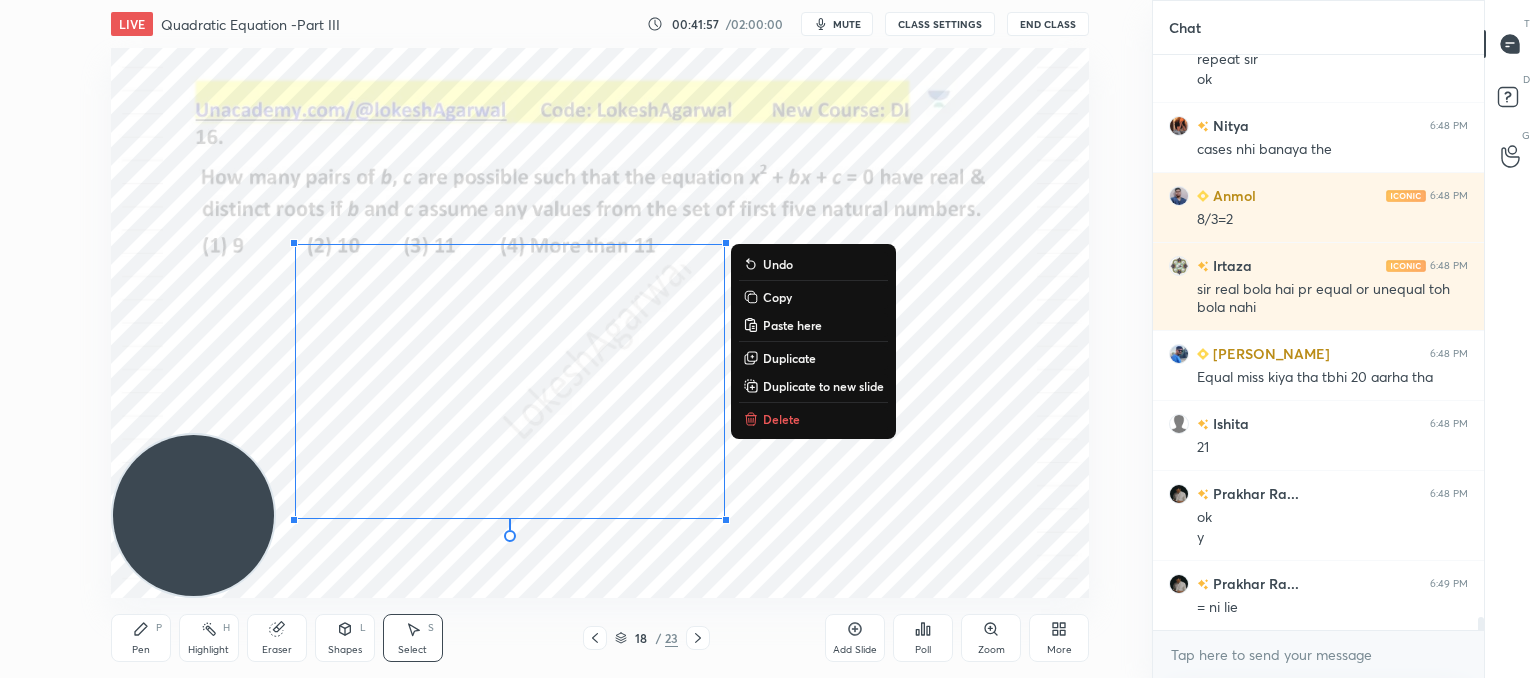 drag, startPoint x: 803, startPoint y: 422, endPoint x: 173, endPoint y: 201, distance: 667.63837 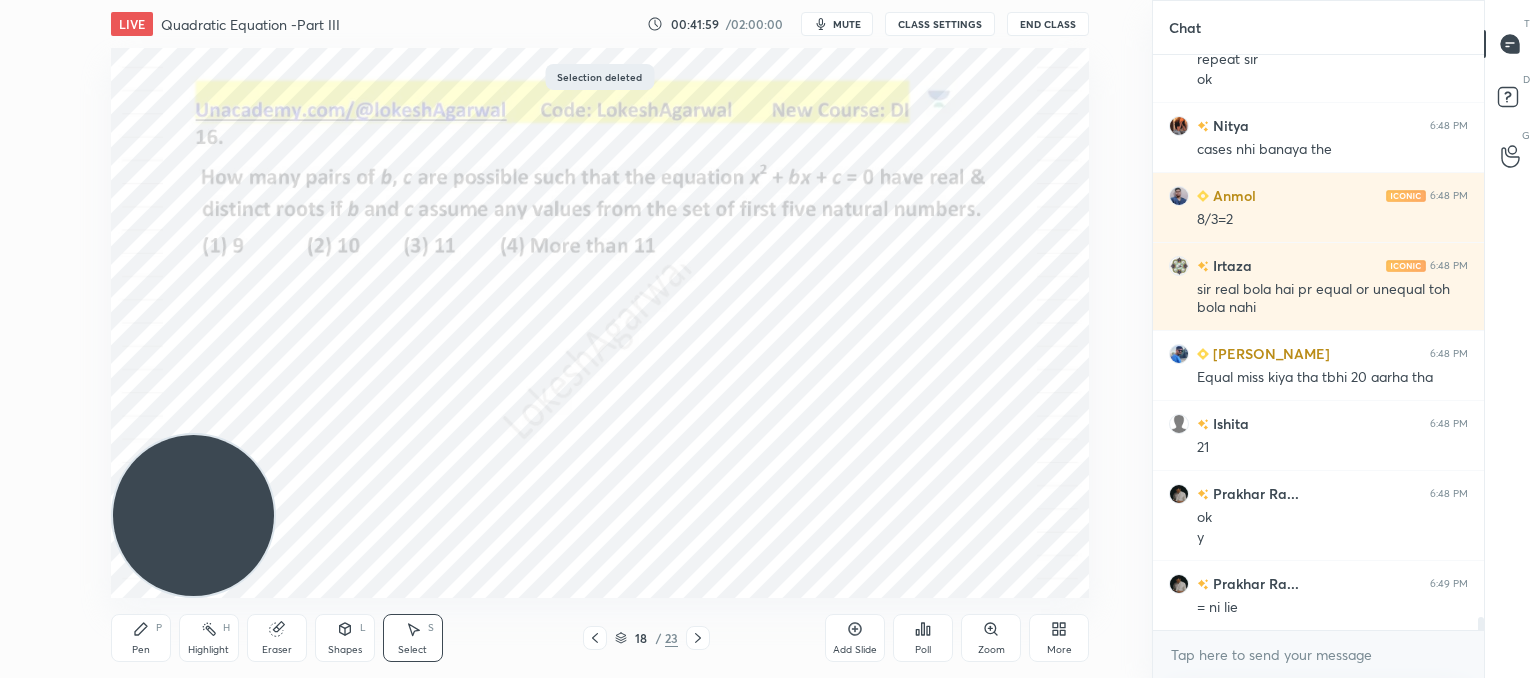 drag, startPoint x: 603, startPoint y: 639, endPoint x: 704, endPoint y: 577, distance: 118.511604 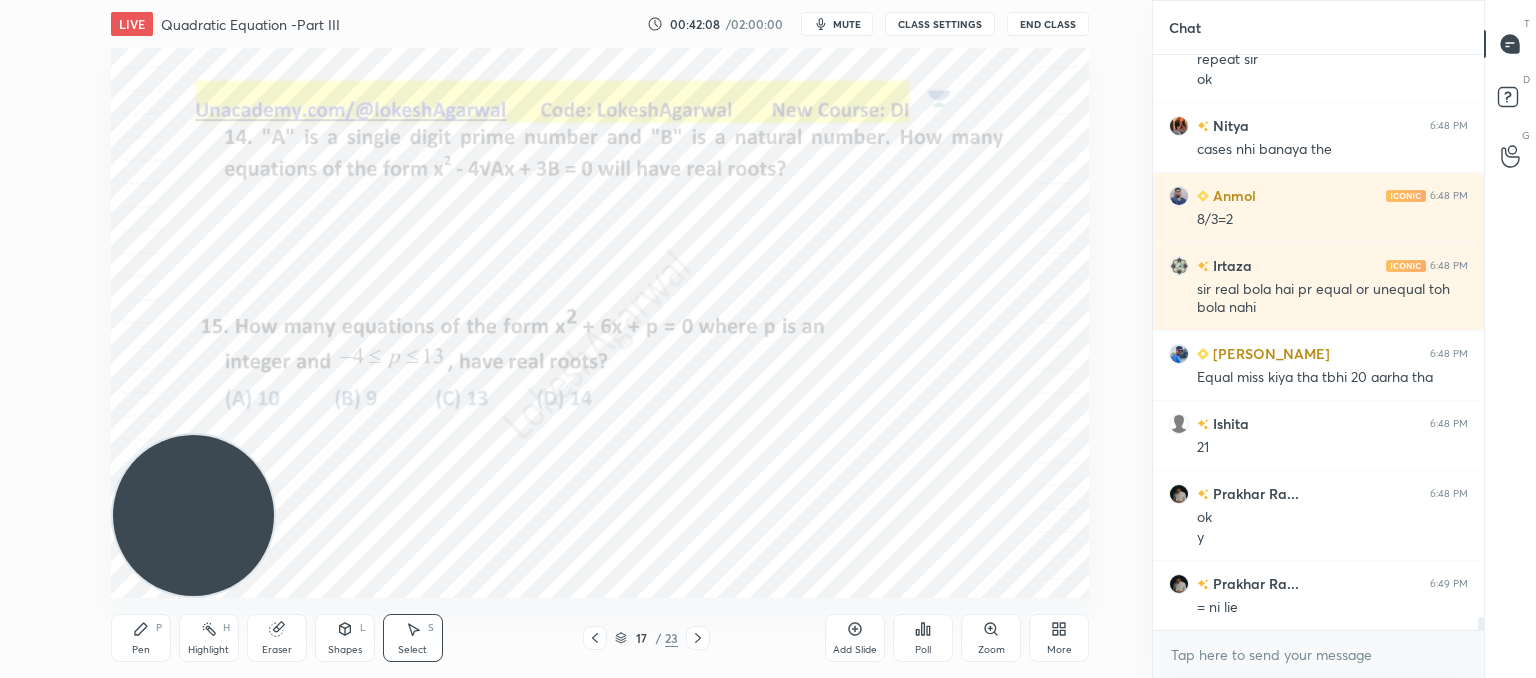click 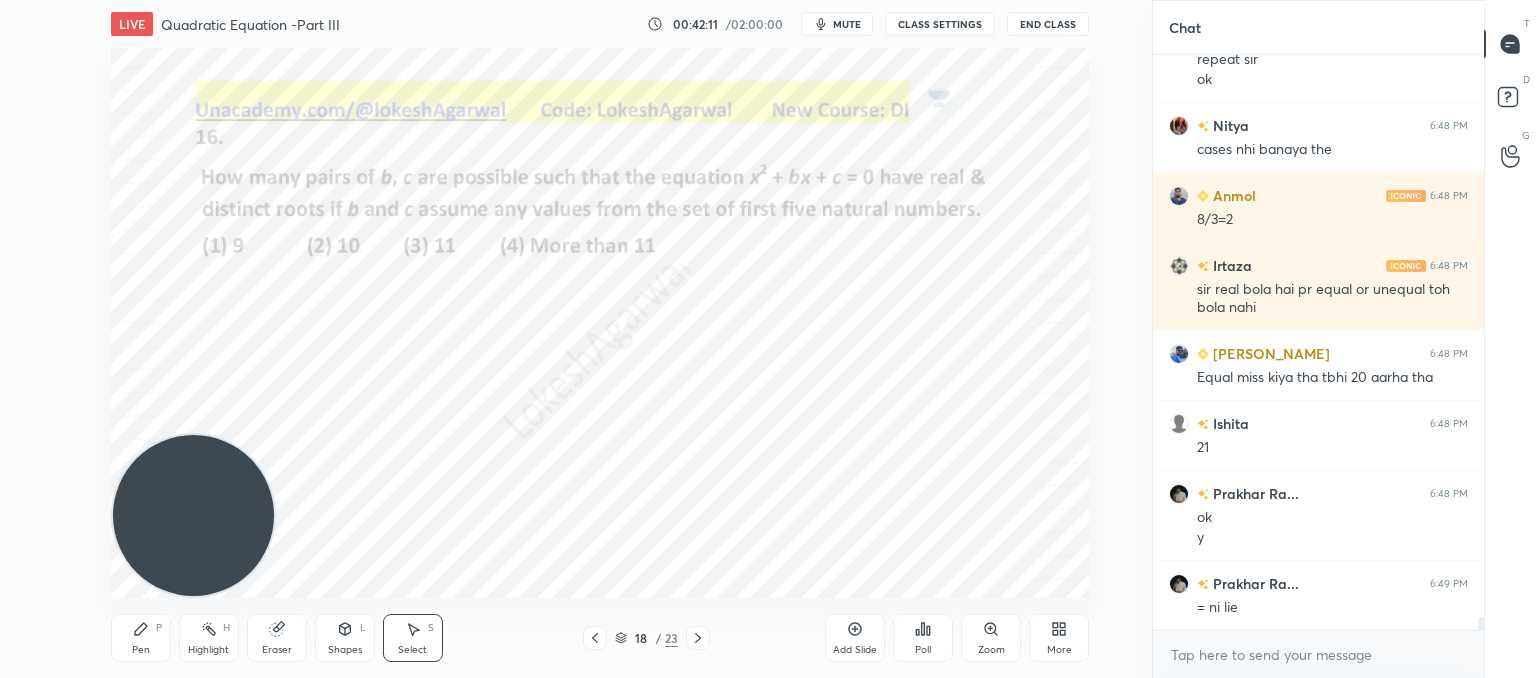 click on "Pen" at bounding box center (141, 650) 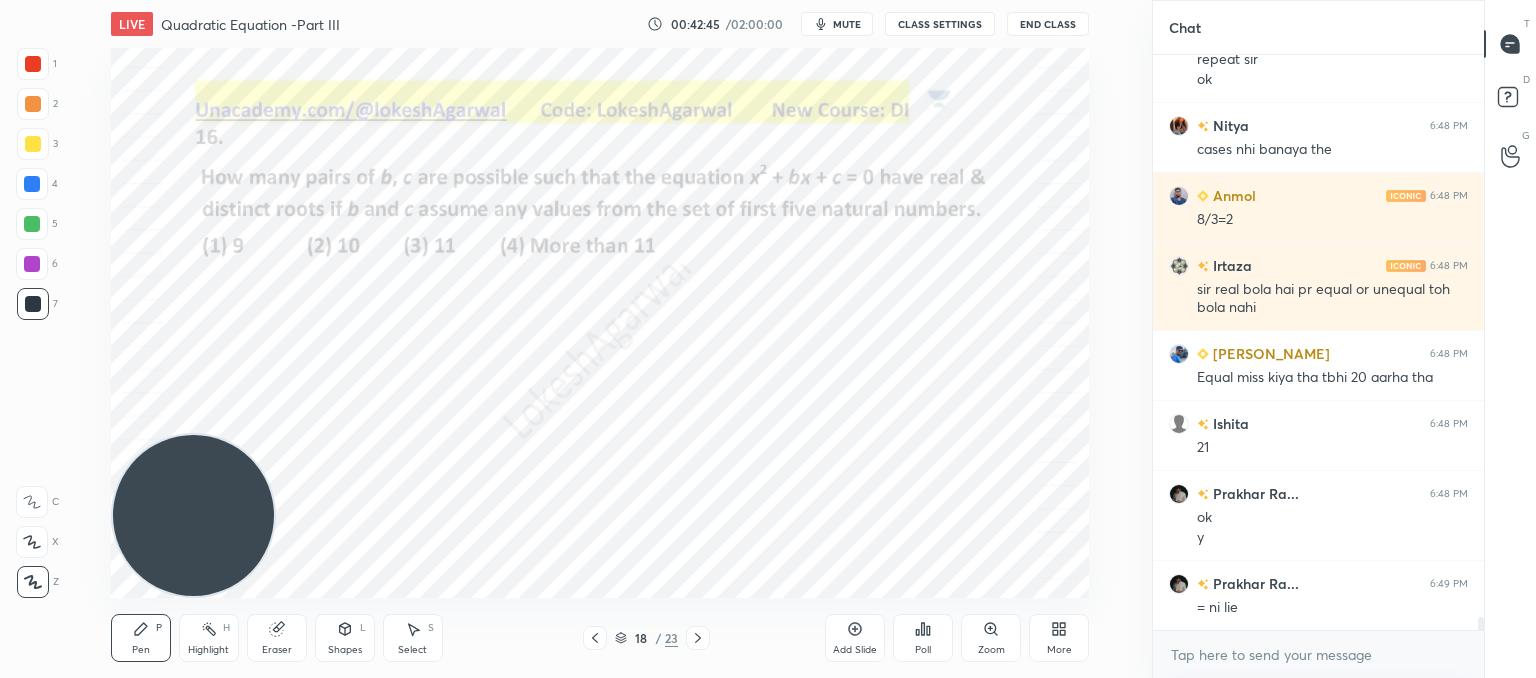 click on "Eraser" at bounding box center [277, 638] 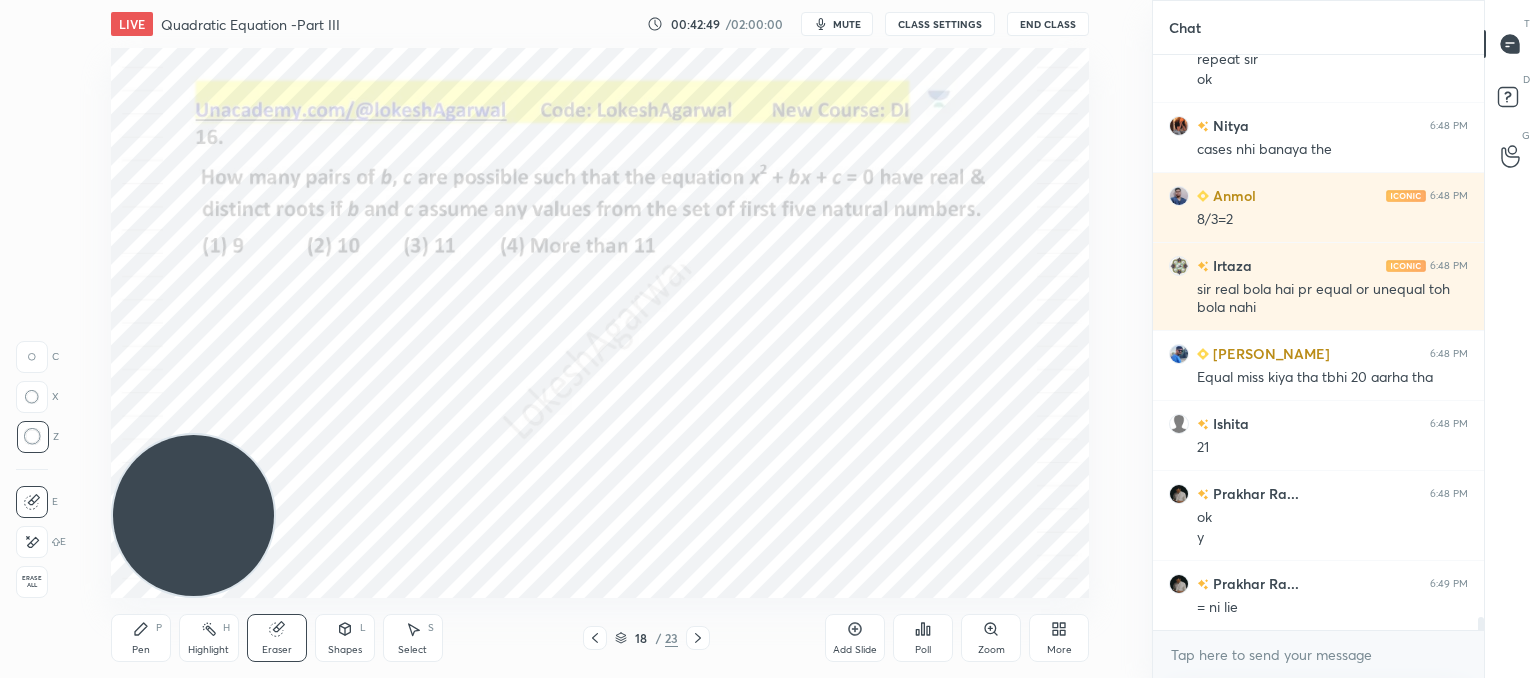 click on "Pen P" at bounding box center [141, 638] 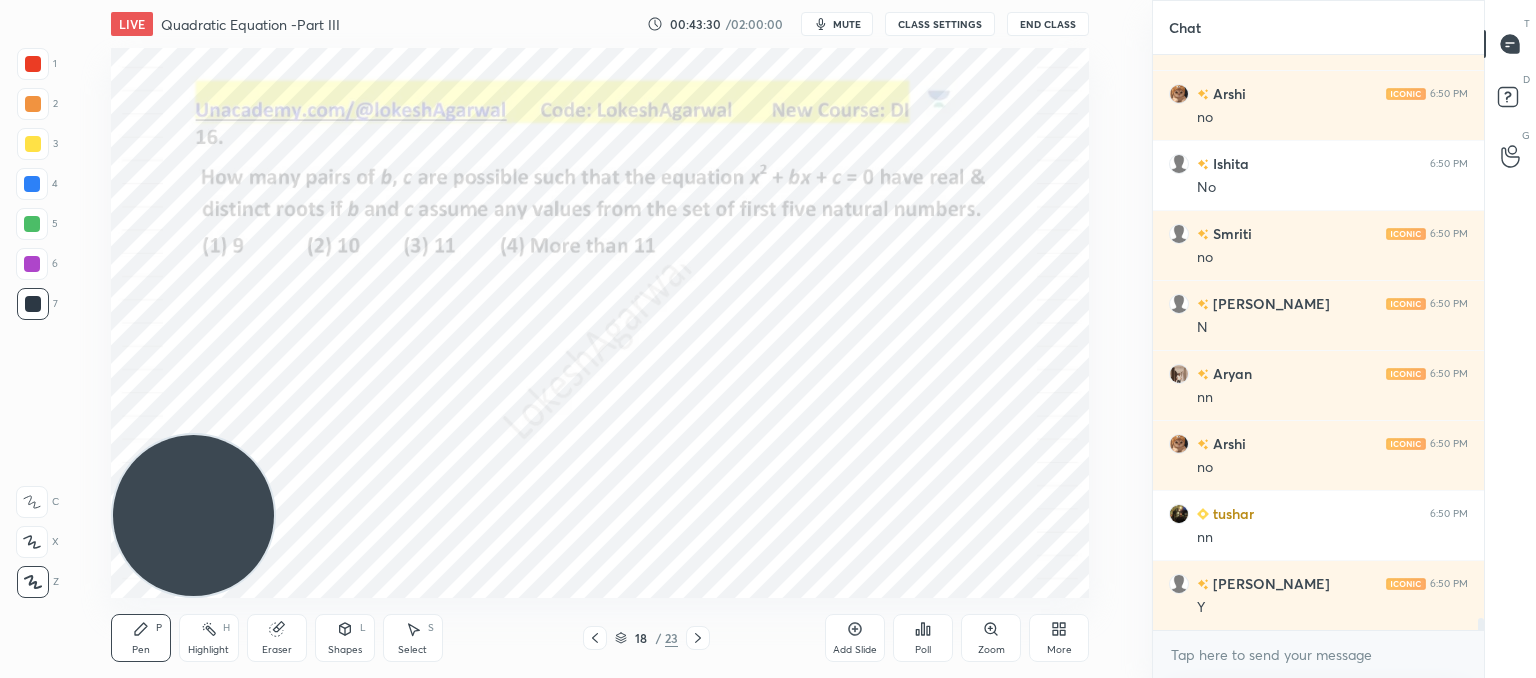 scroll, scrollTop: 26152, scrollLeft: 0, axis: vertical 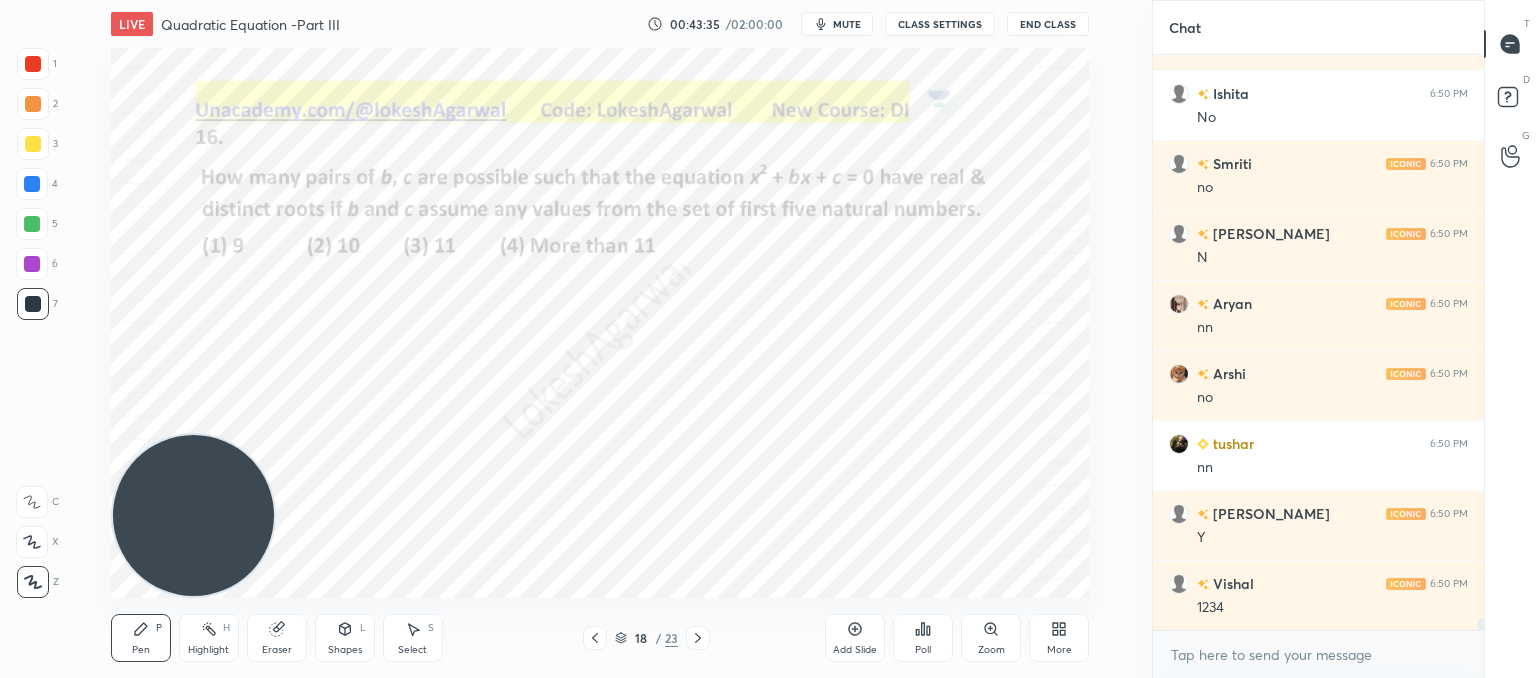 click 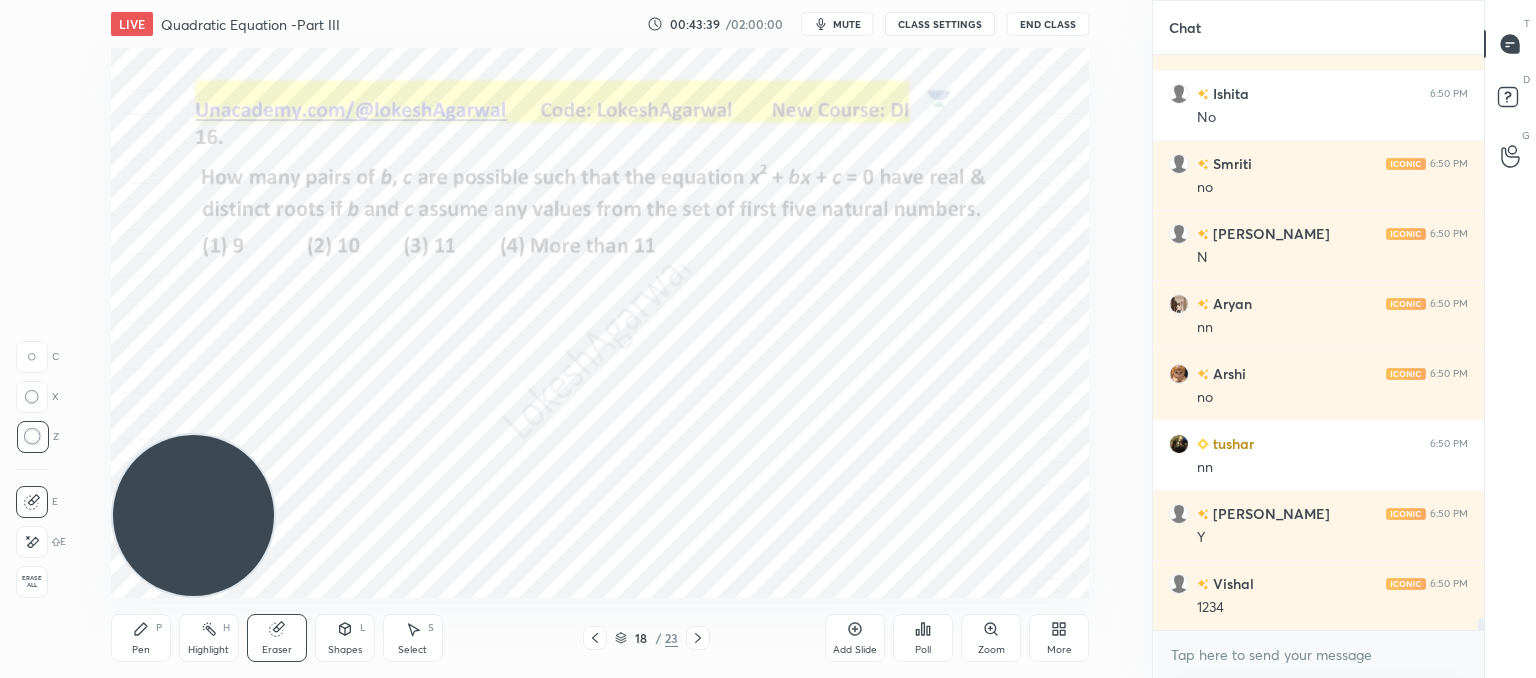 drag, startPoint x: 139, startPoint y: 641, endPoint x: 161, endPoint y: 640, distance: 22.022715 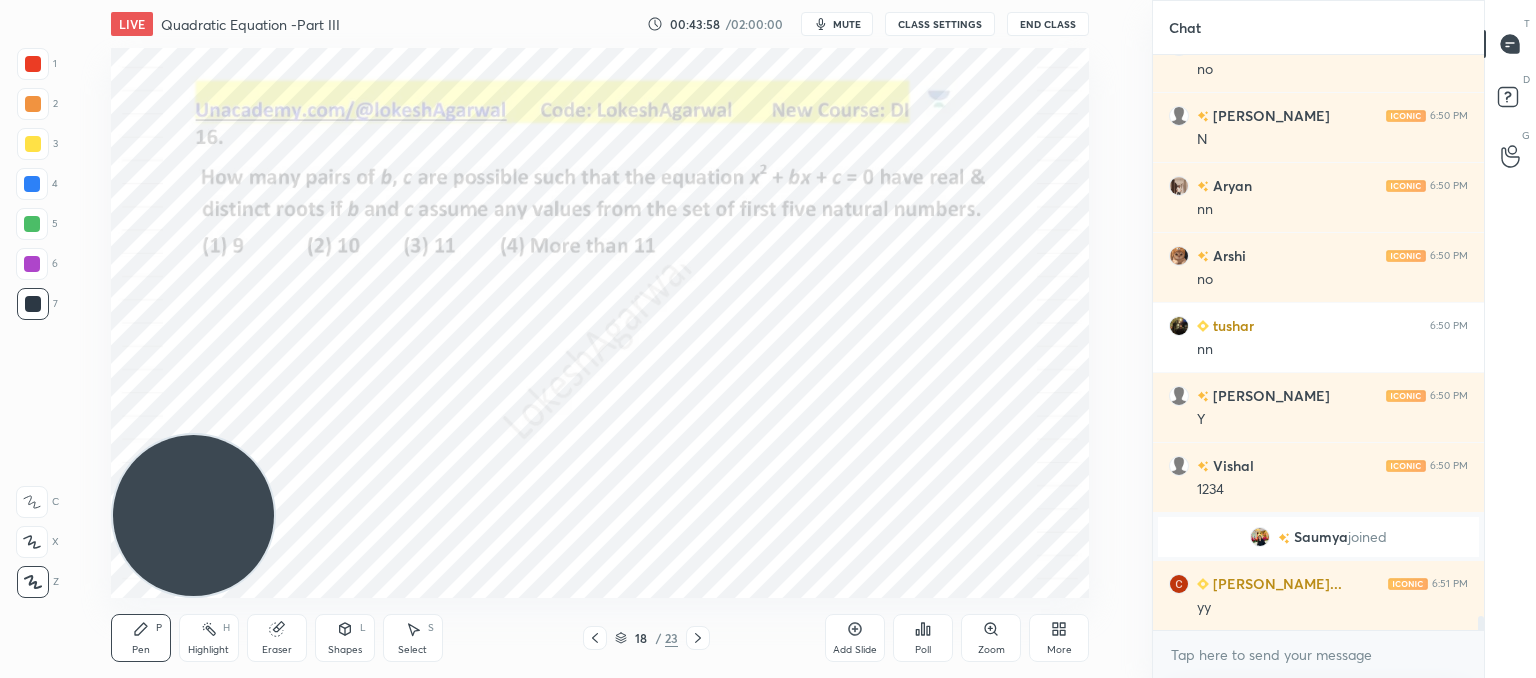 scroll, scrollTop: 23590, scrollLeft: 0, axis: vertical 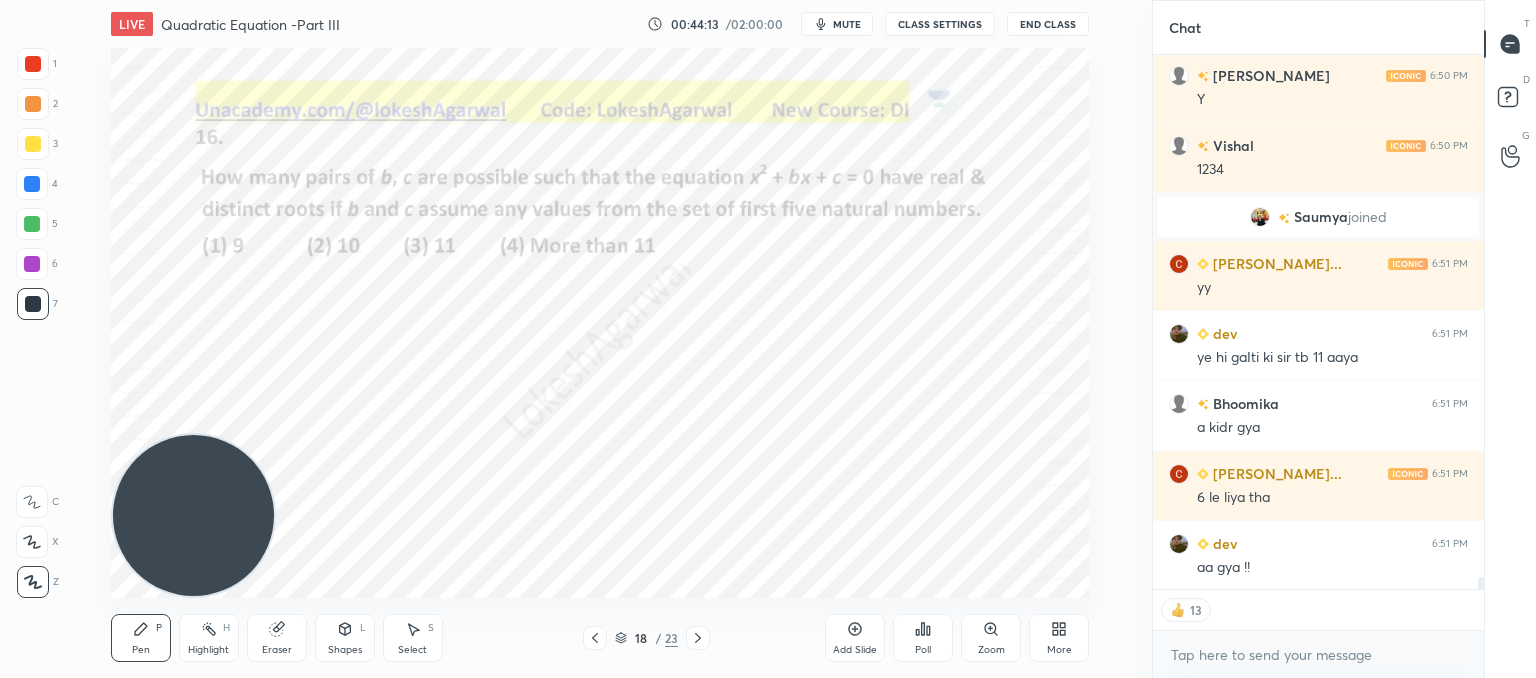 drag, startPoint x: 1294, startPoint y: 568, endPoint x: 1196, endPoint y: 565, distance: 98.045906 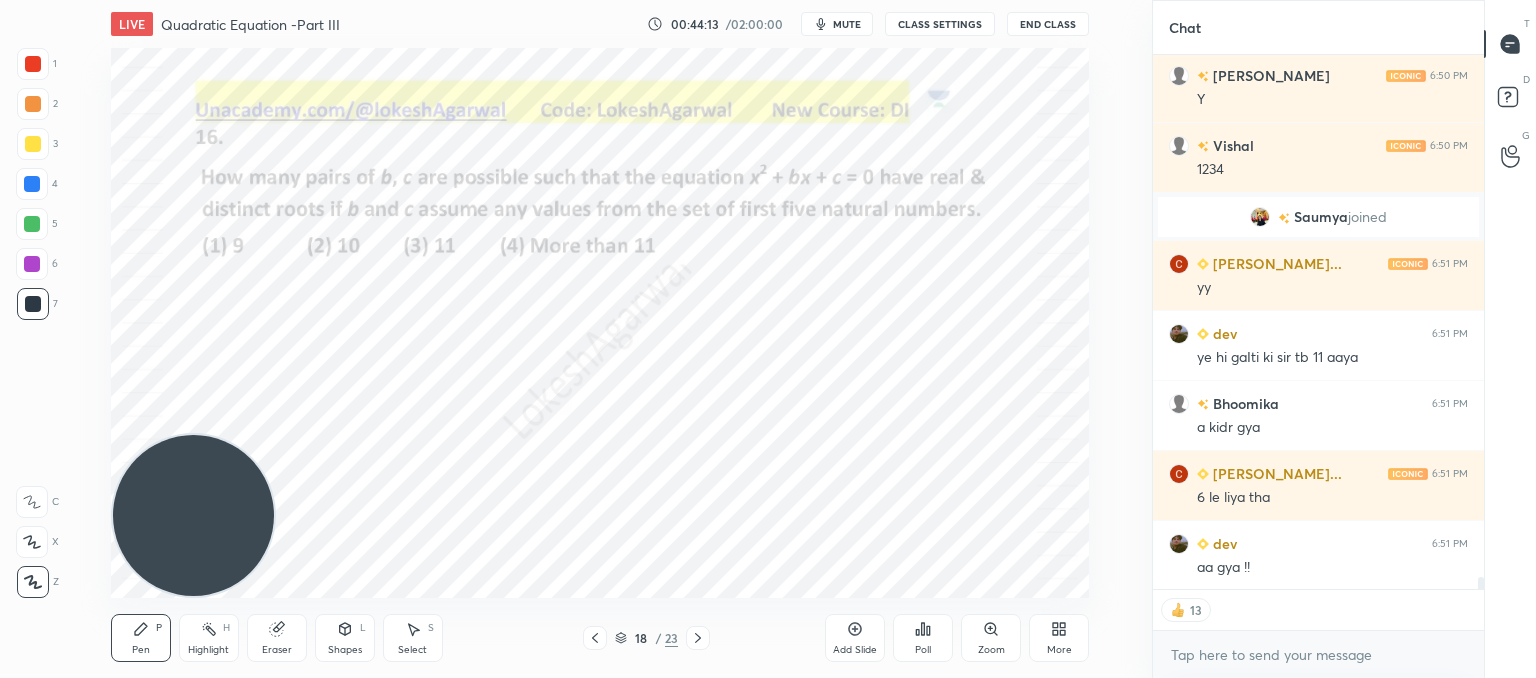 click on "[PERSON_NAME] 6:50 PM Y Vishal 6:50 PM 1234 [PERSON_NAME]  joined [PERSON_NAME]... 6:51 PM yy dev 6:51 PM ye hi gaIti ki sir tb 11 [PERSON_NAME] 6:51 PM a kidr [PERSON_NAME]... 6:51 PM 6 le liya tha dev 6:51 PM aa gya !! [PERSON_NAME] 6:51 PM ok JUMP TO LATEST" at bounding box center [1318, 322] 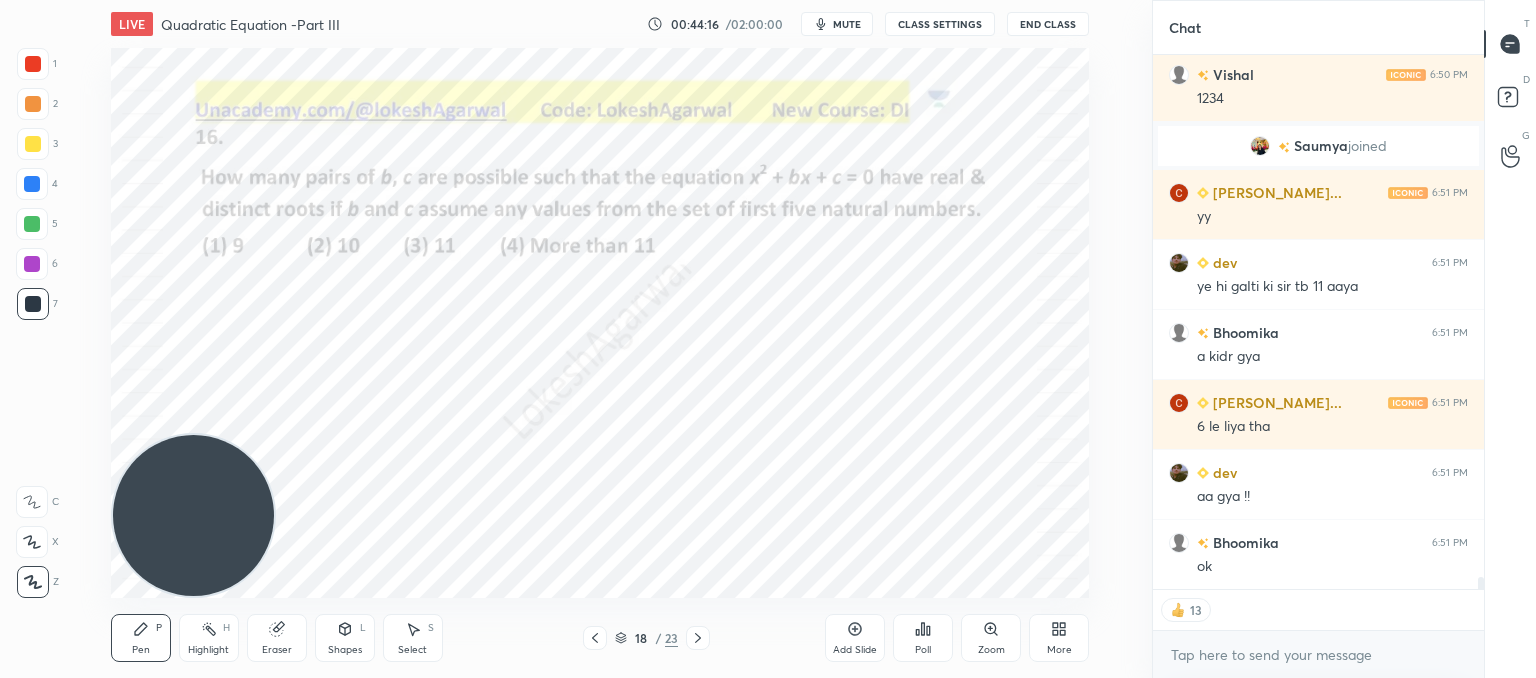 scroll, scrollTop: 6, scrollLeft: 6, axis: both 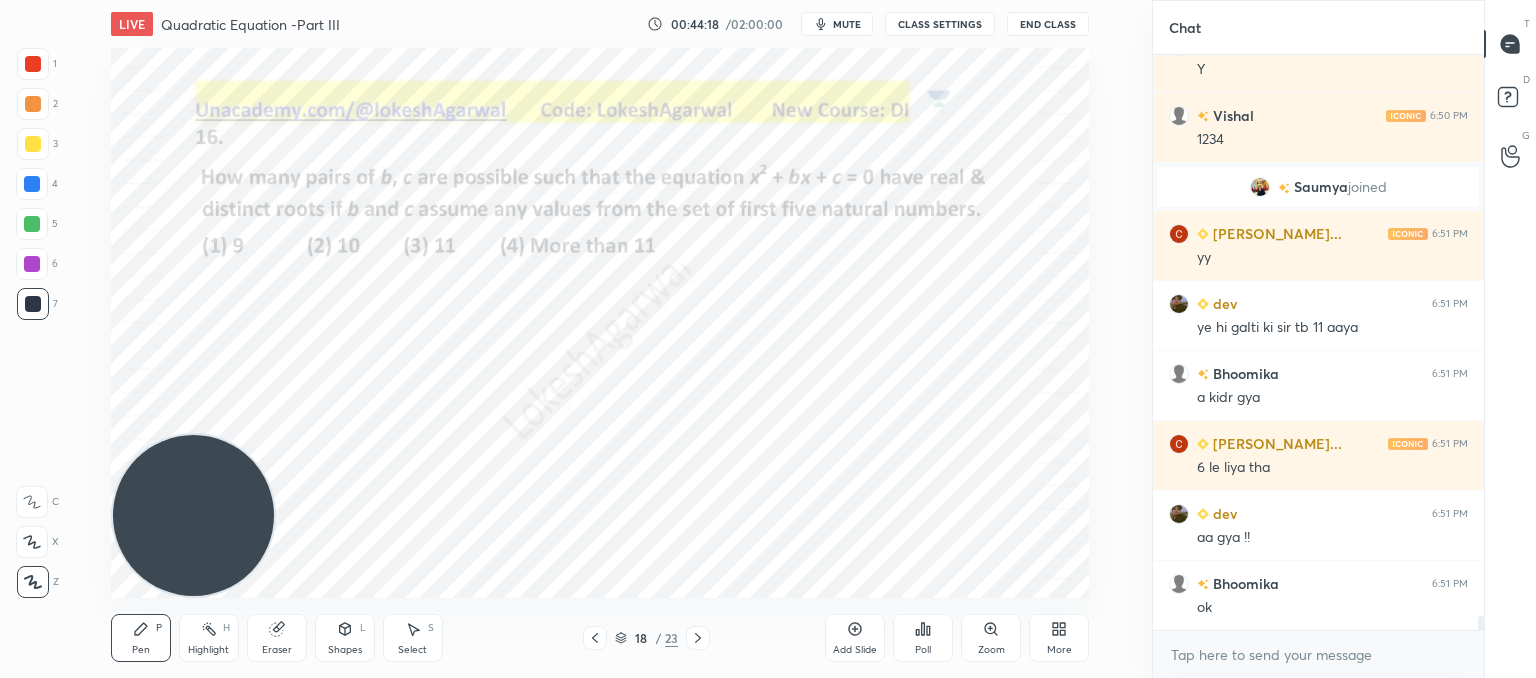 click 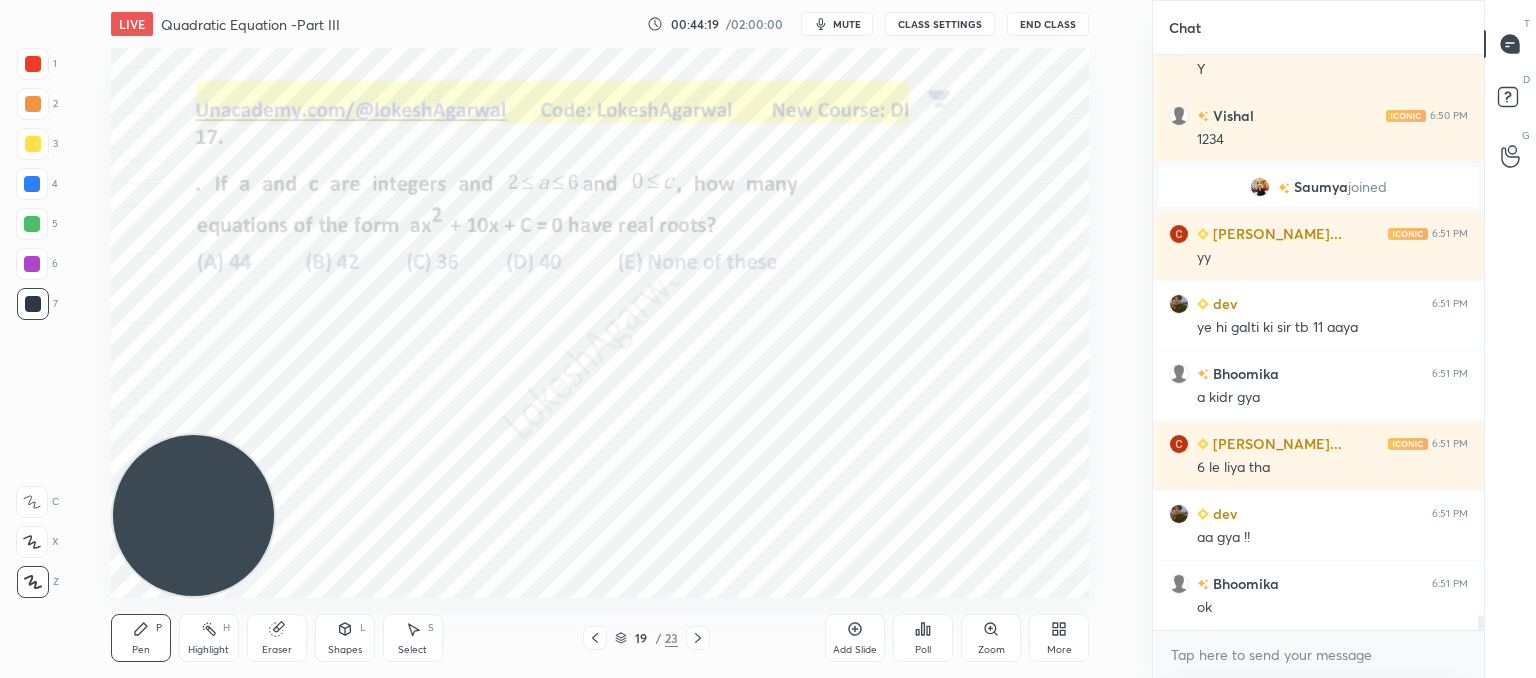 scroll, scrollTop: 23940, scrollLeft: 0, axis: vertical 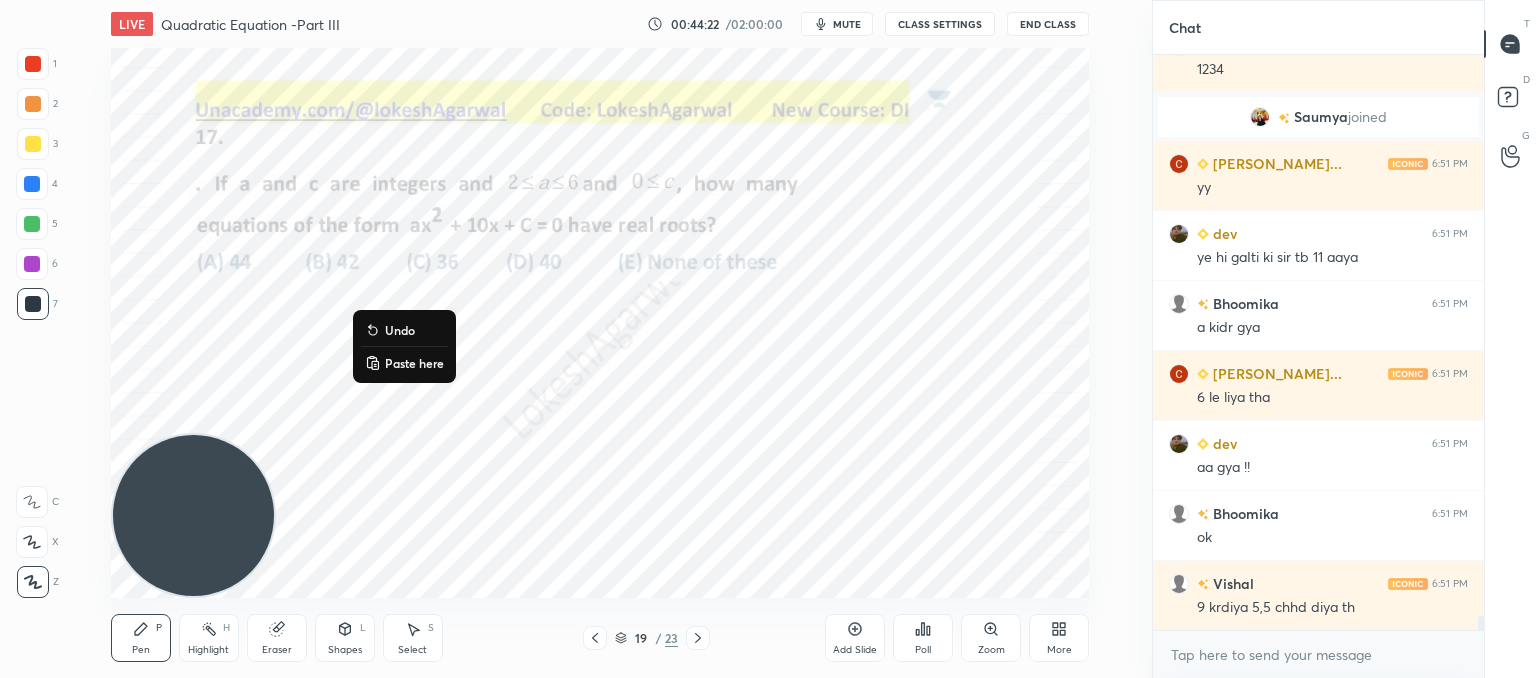click on "Paste here" at bounding box center (414, 363) 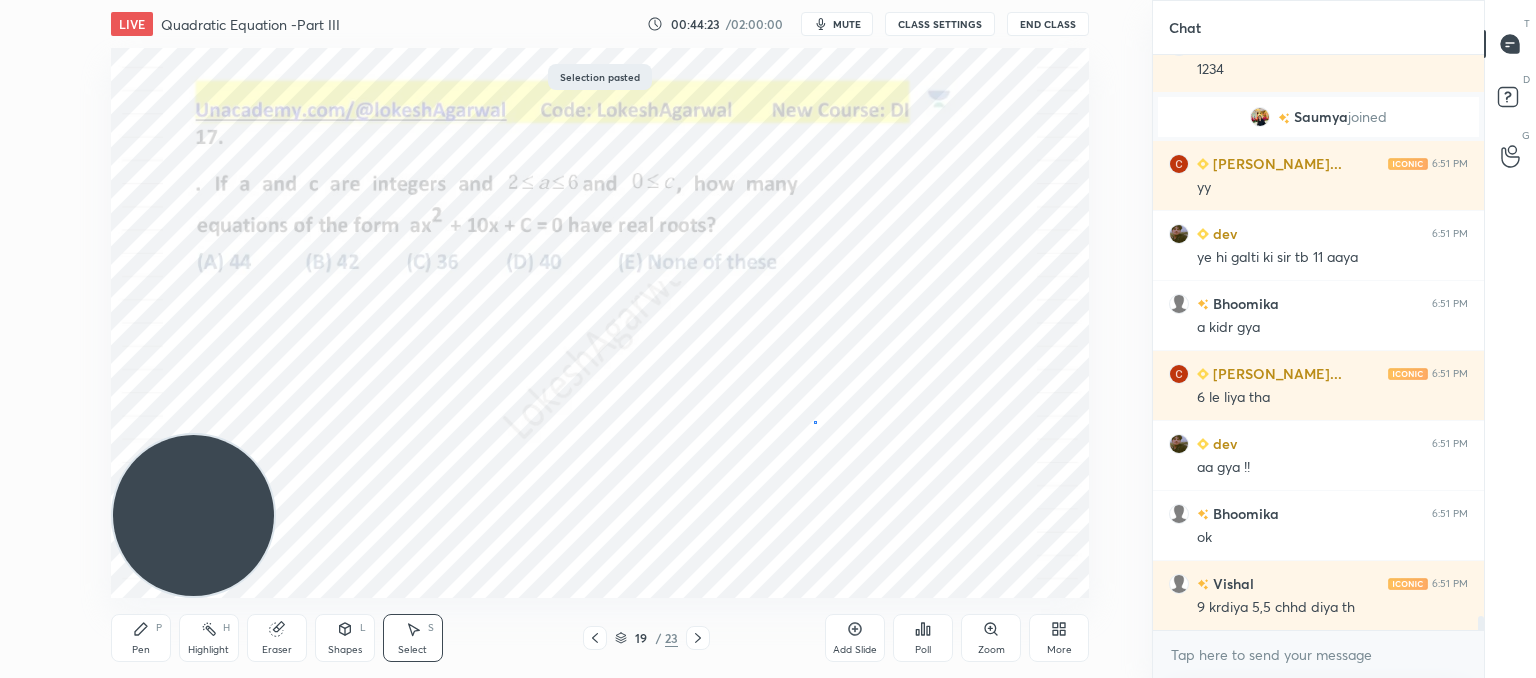 click on "0 ° Undo Copy Paste here Duplicate Duplicate to new slide Delete" at bounding box center [600, 323] 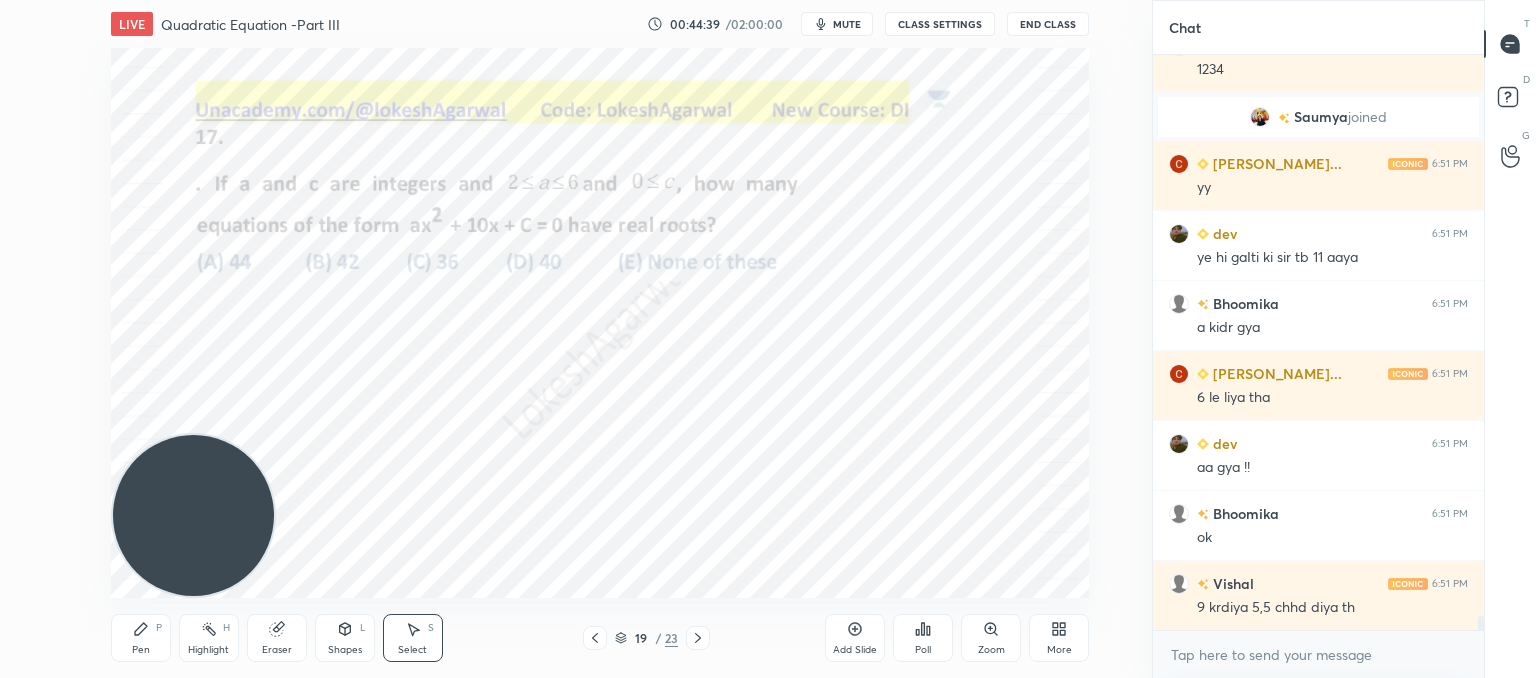 click on "Select S" at bounding box center [413, 638] 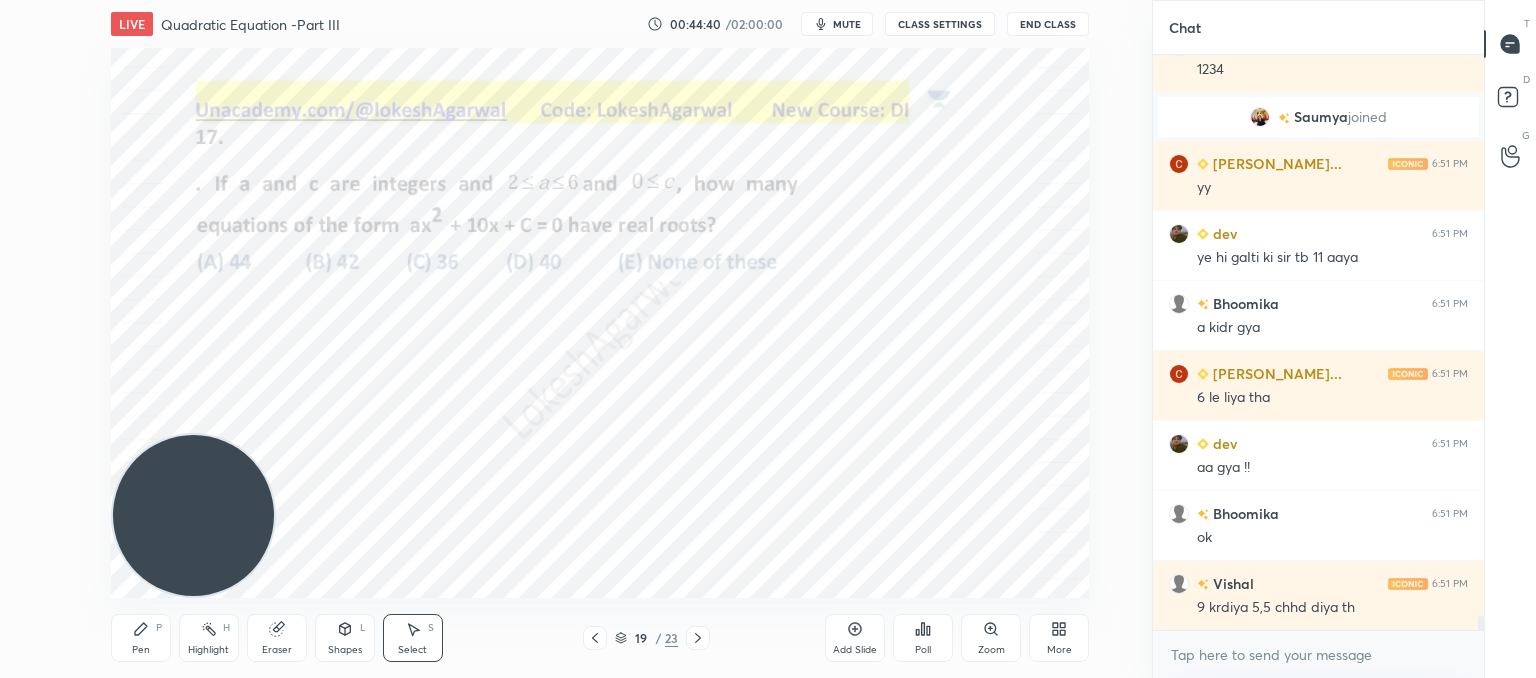 drag, startPoint x: 800, startPoint y: 556, endPoint x: 380, endPoint y: 279, distance: 503.11926 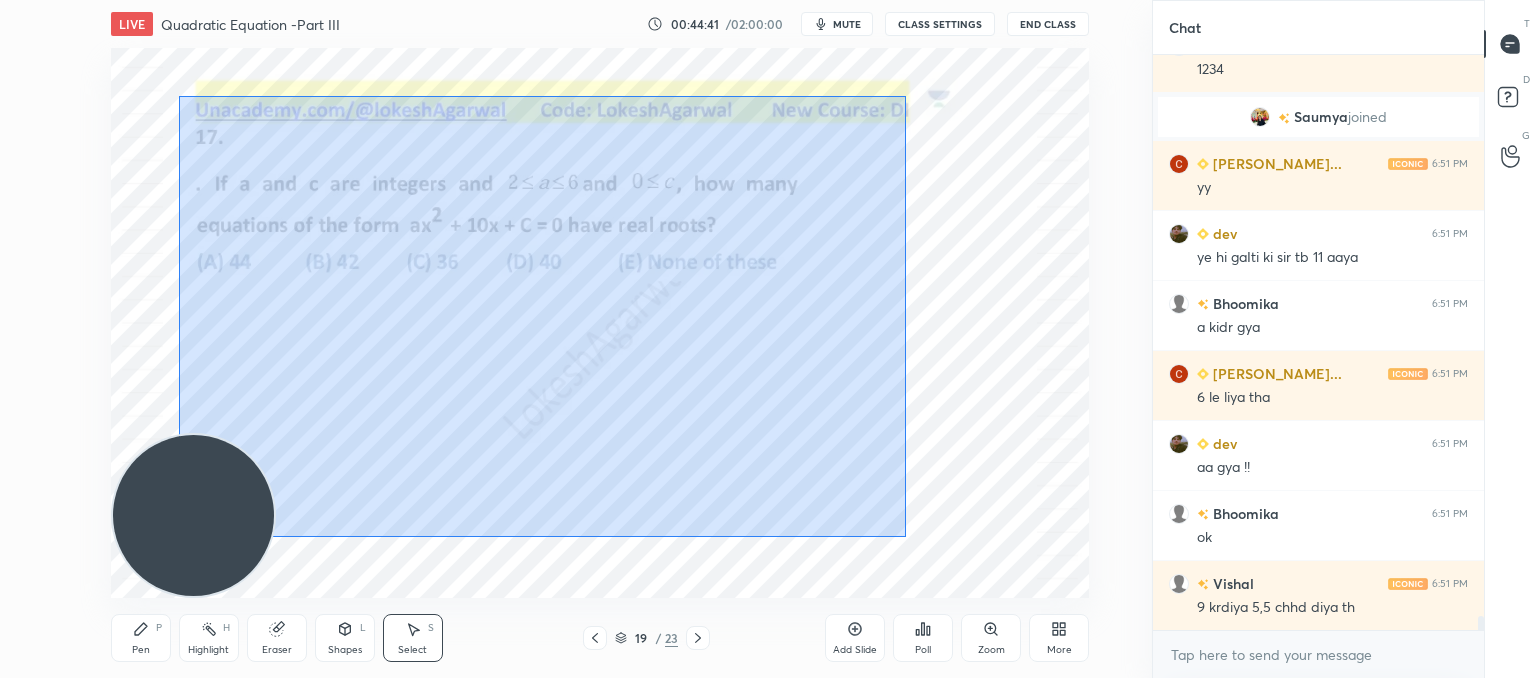 drag, startPoint x: 446, startPoint y: 419, endPoint x: 480, endPoint y: 153, distance: 268.16412 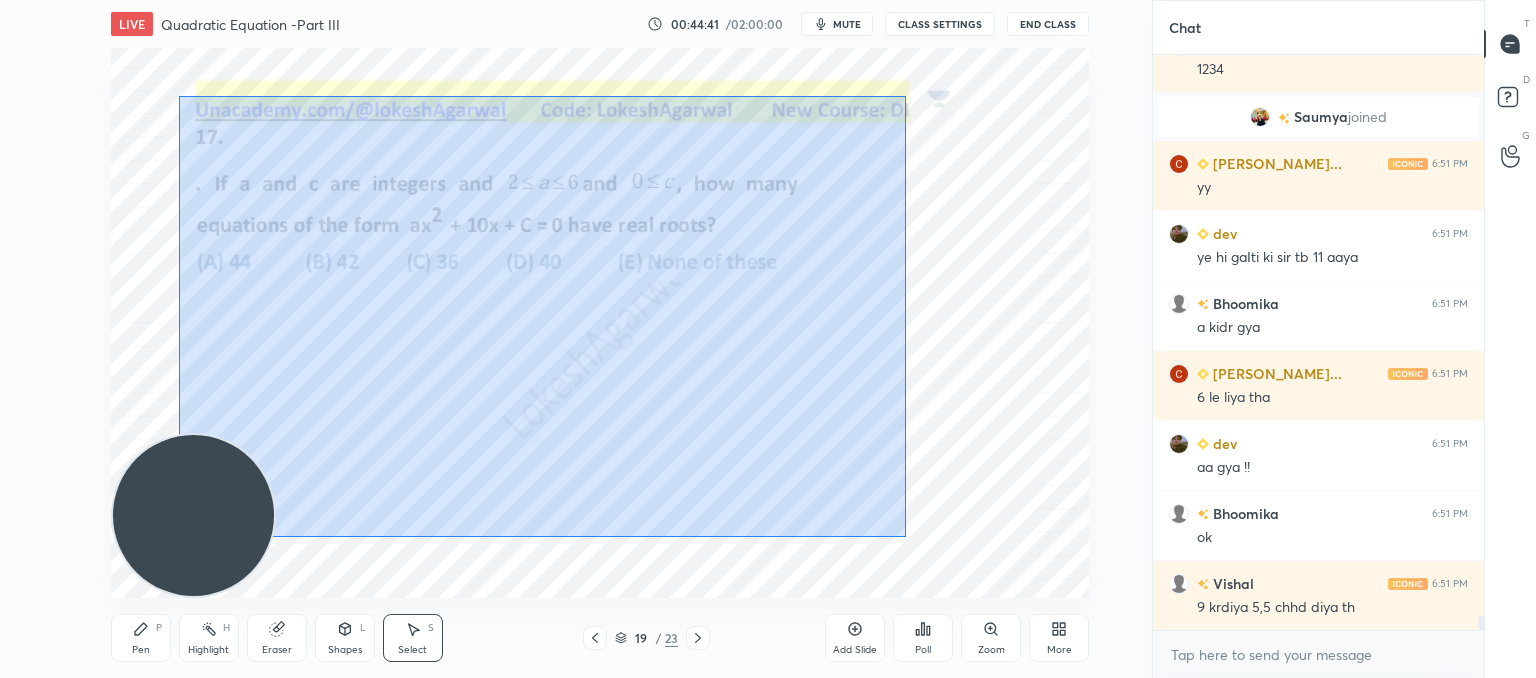 click on "0 ° Undo Copy Paste here Duplicate Duplicate to new slide Delete" at bounding box center [600, 323] 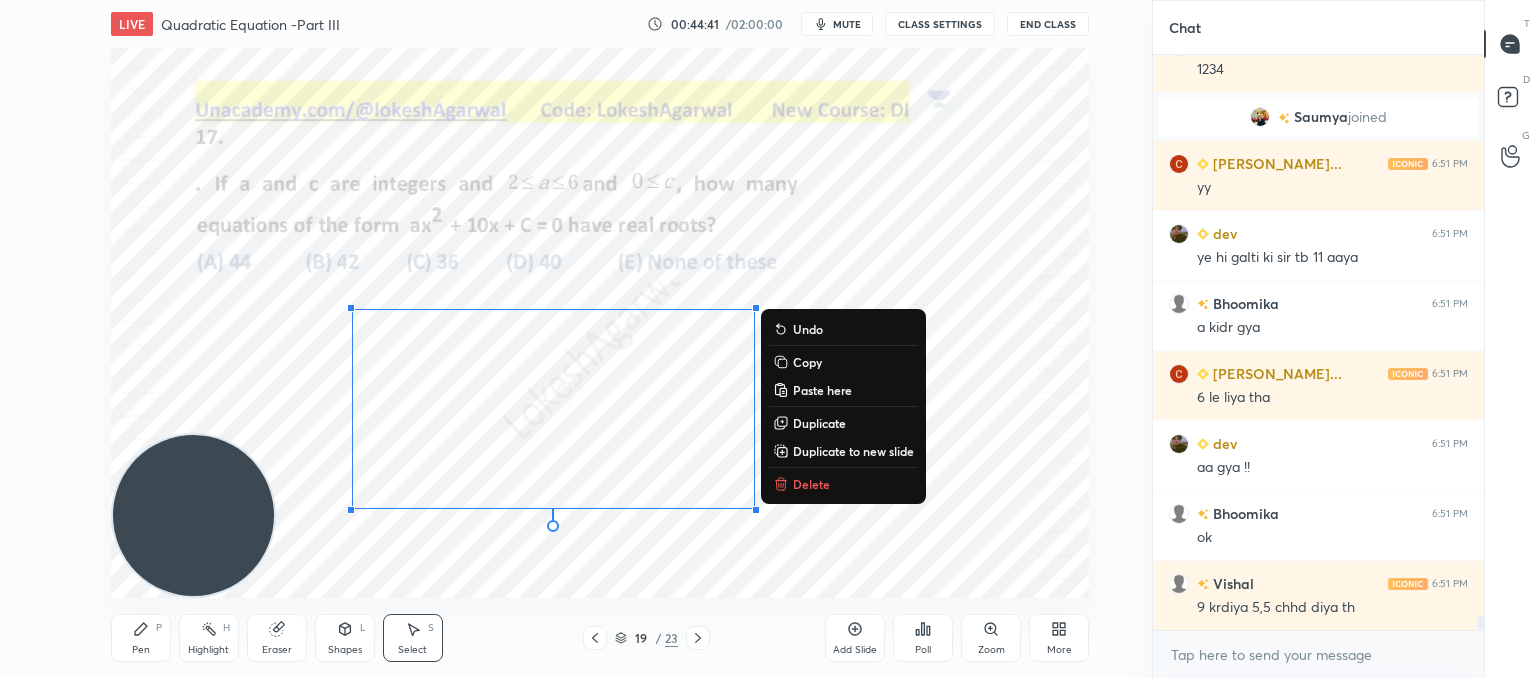 scroll, scrollTop: 24010, scrollLeft: 0, axis: vertical 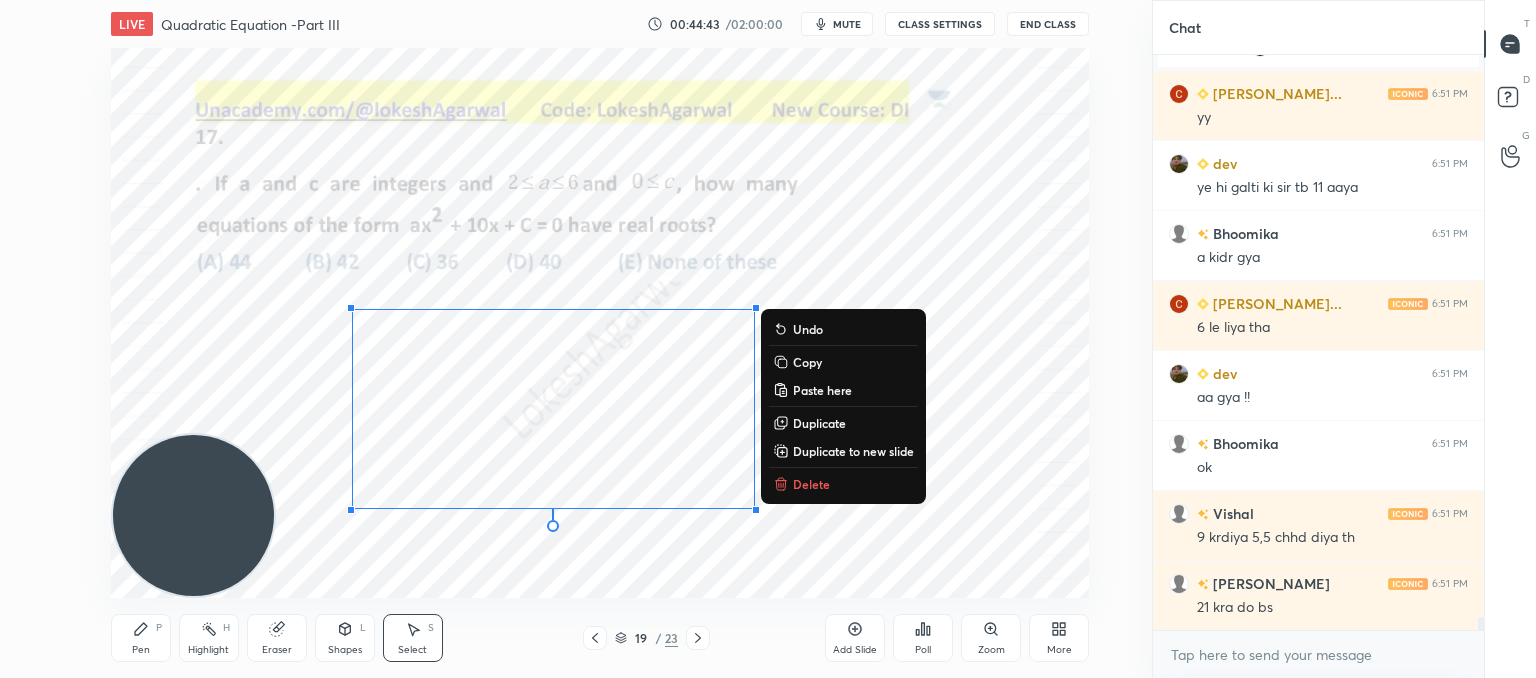 click on "Delete" at bounding box center [811, 484] 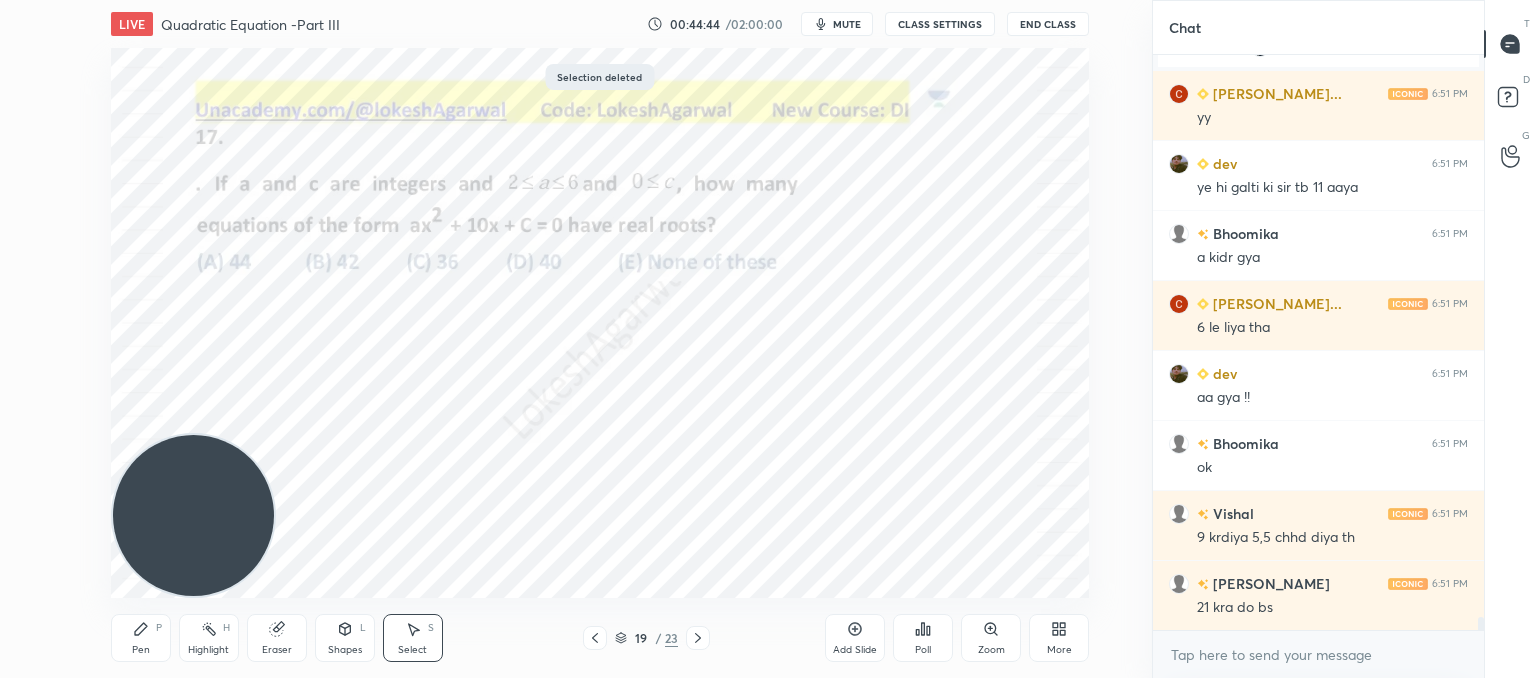 click 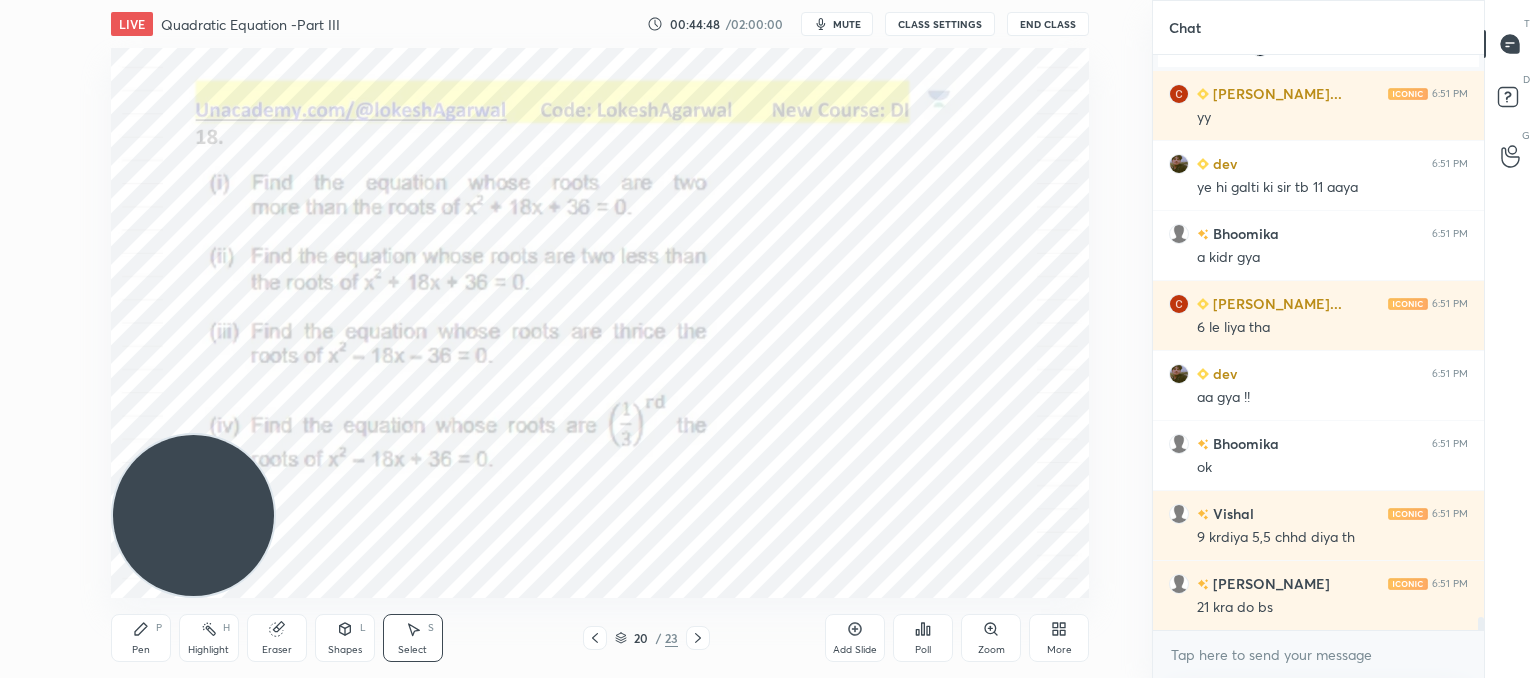 scroll, scrollTop: 24080, scrollLeft: 0, axis: vertical 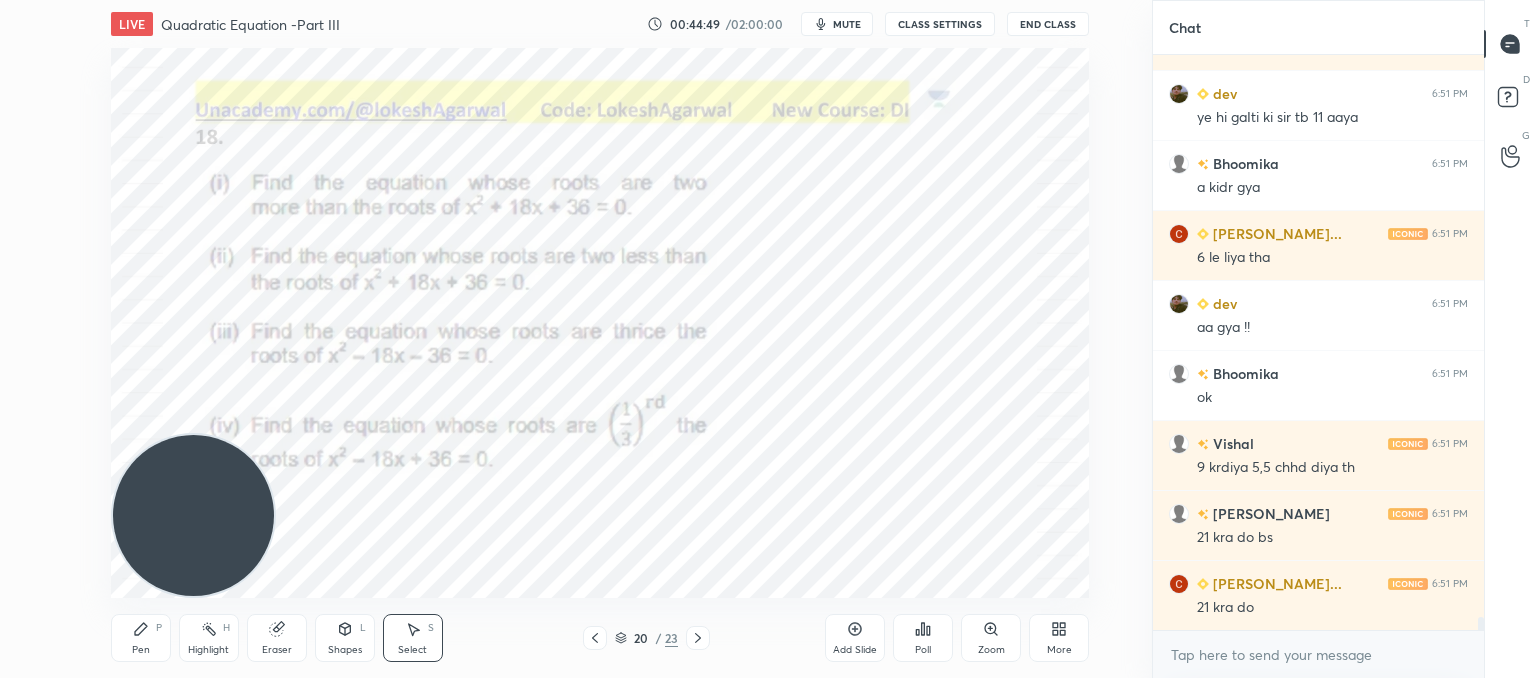 click on "0 ° Undo Copy Paste here Duplicate Duplicate to new slide Delete" at bounding box center (600, 323) 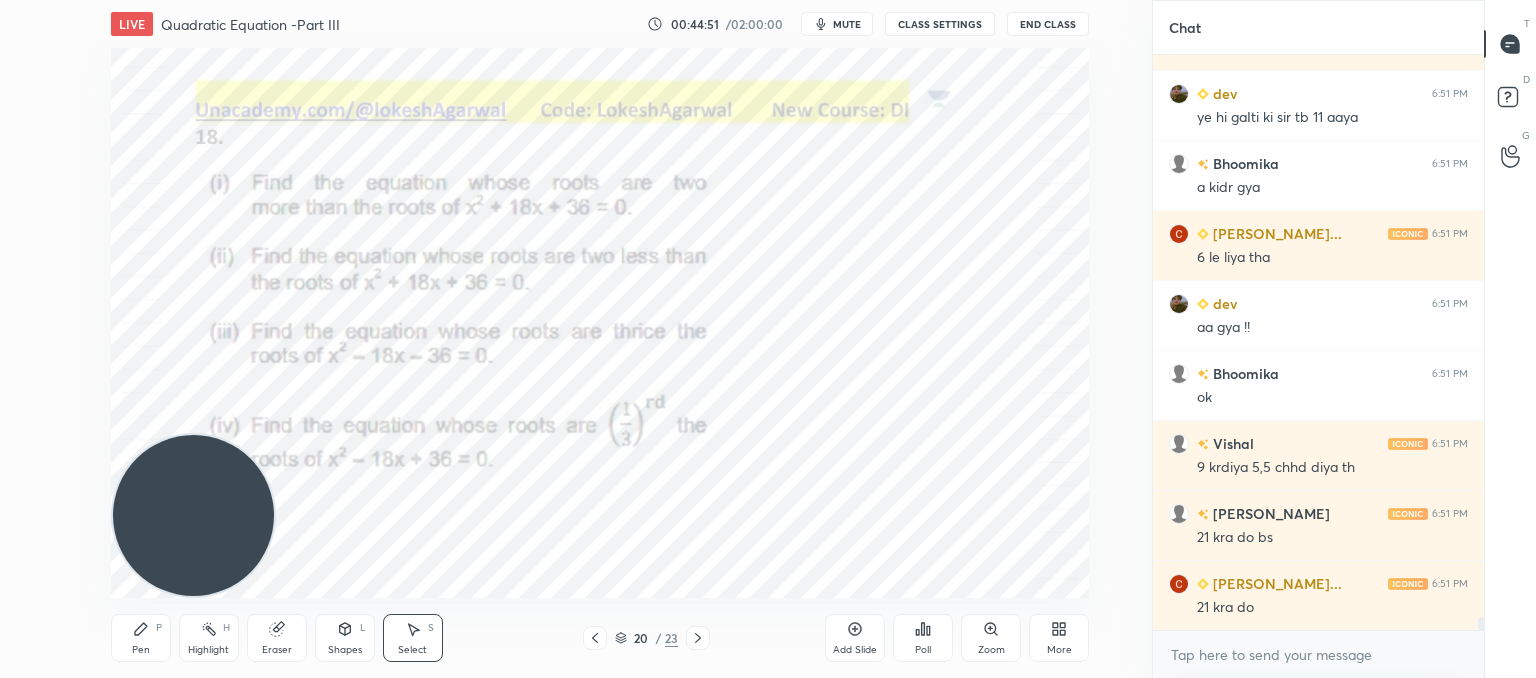 click on "Pen P" at bounding box center [141, 638] 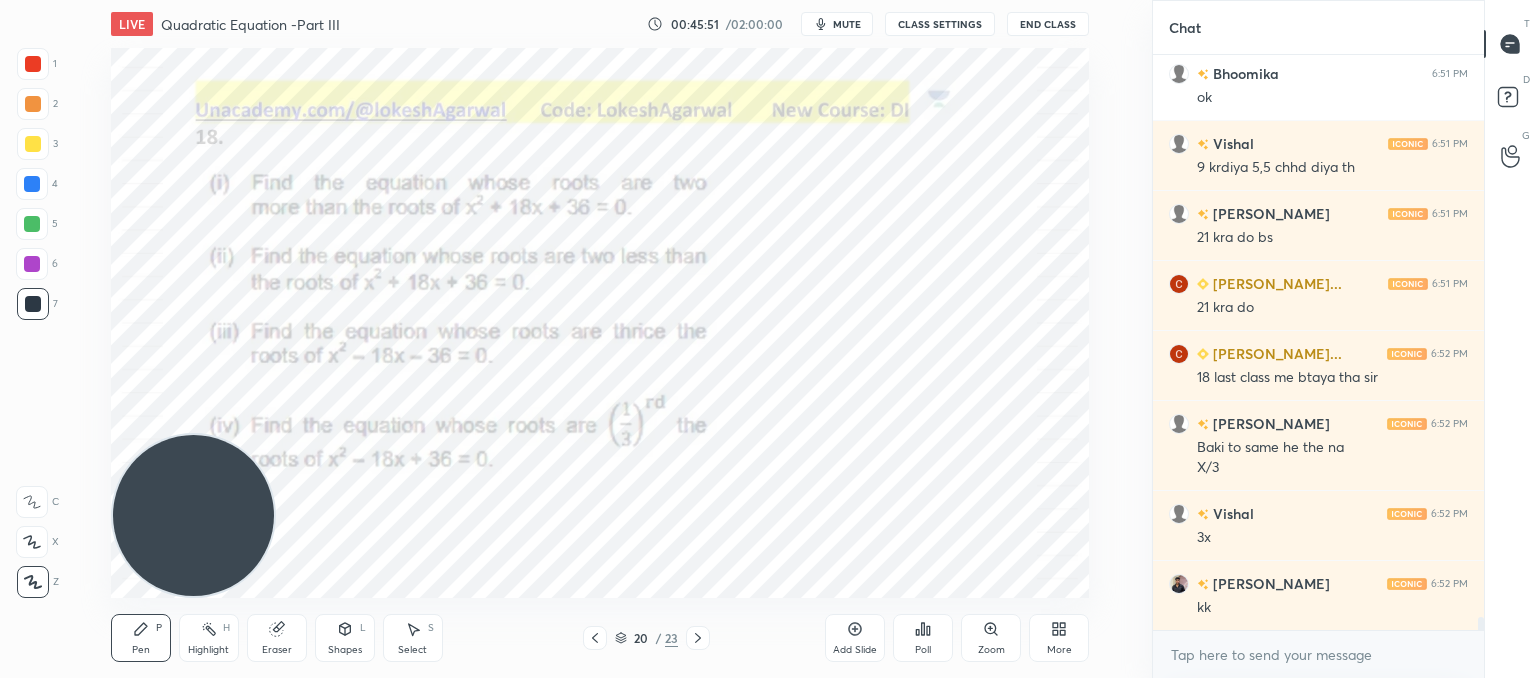scroll, scrollTop: 24450, scrollLeft: 0, axis: vertical 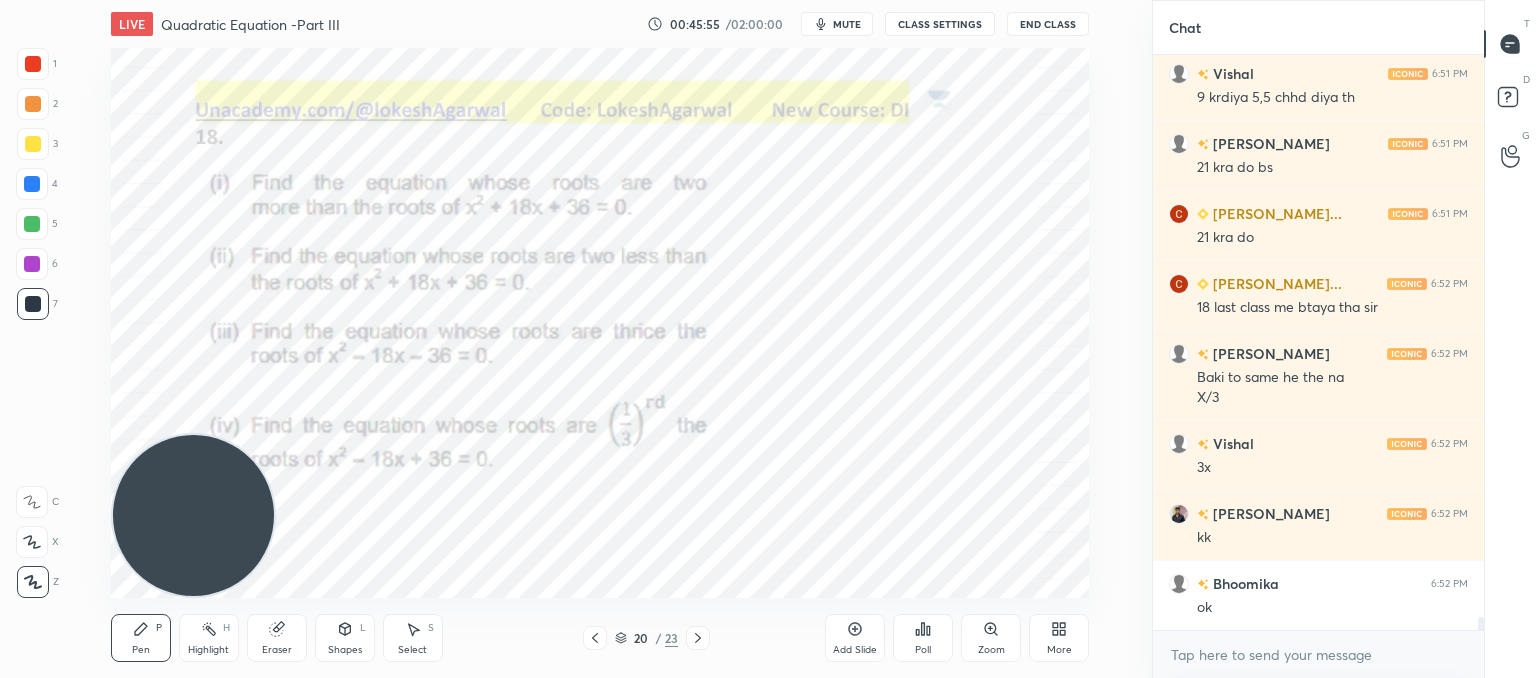 click 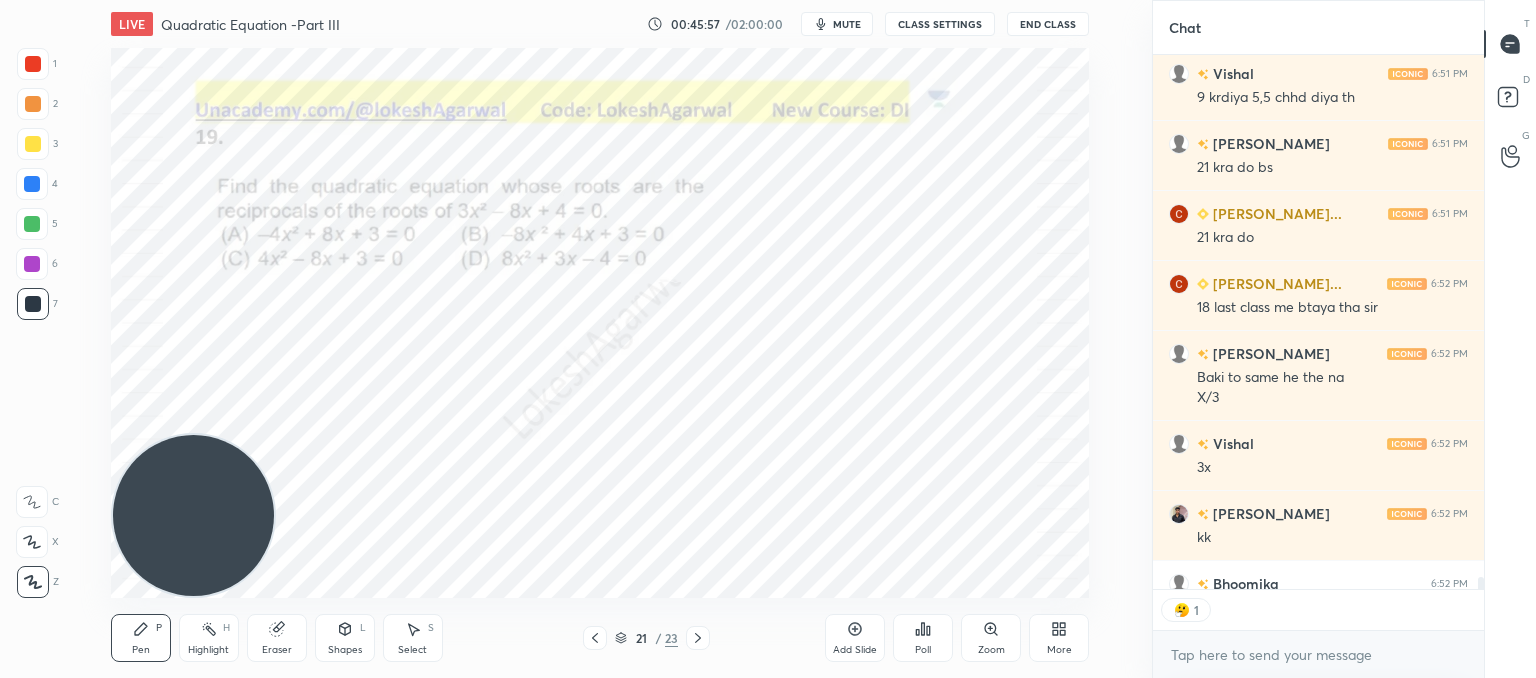 scroll, scrollTop: 529, scrollLeft: 325, axis: both 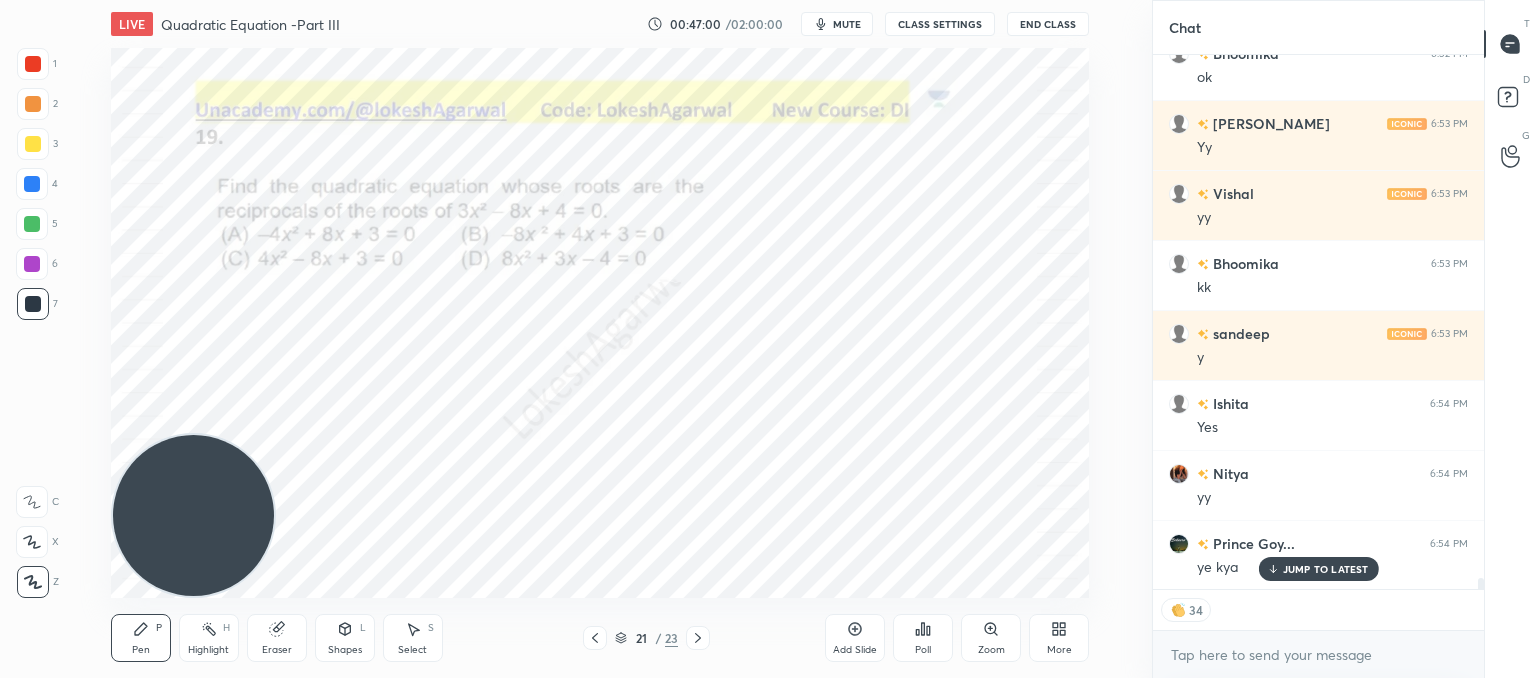 click on "JUMP TO LATEST" at bounding box center (1326, 569) 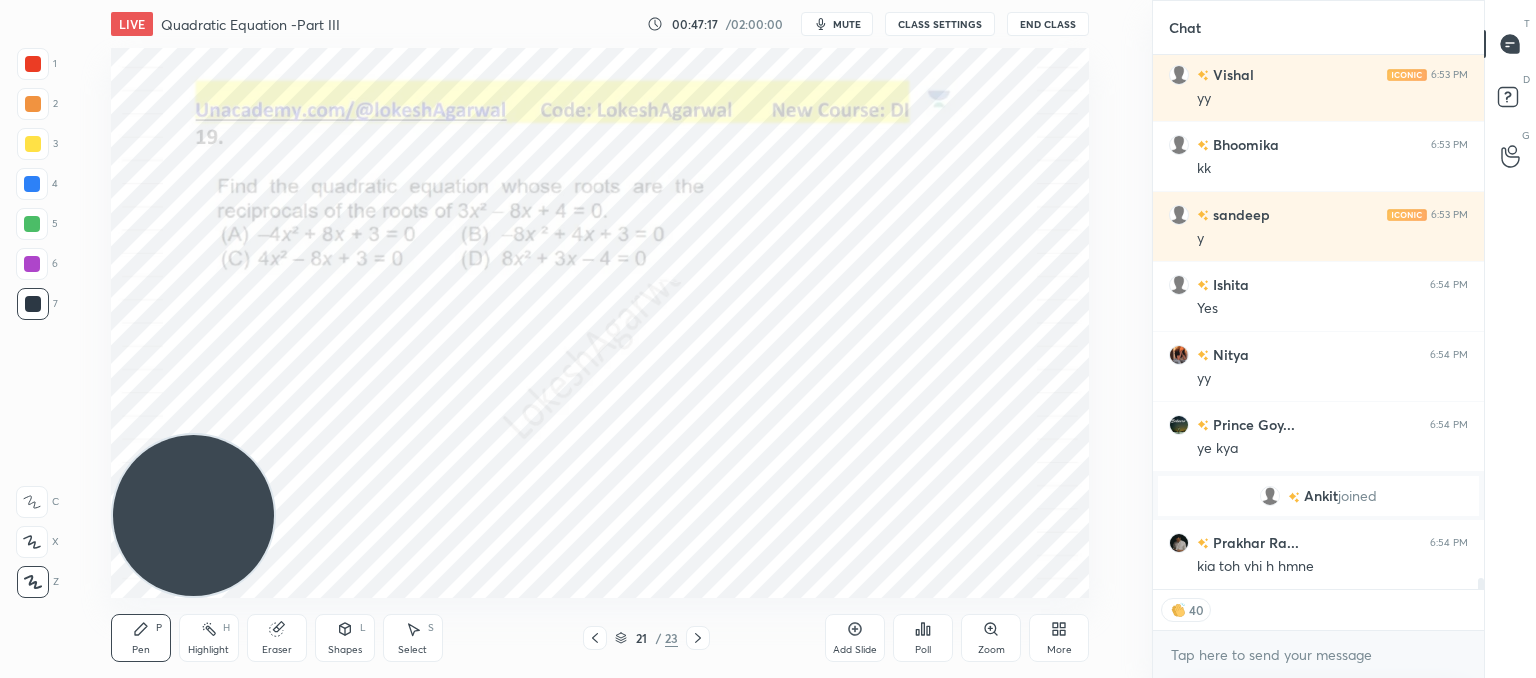 scroll, scrollTop: 24543, scrollLeft: 0, axis: vertical 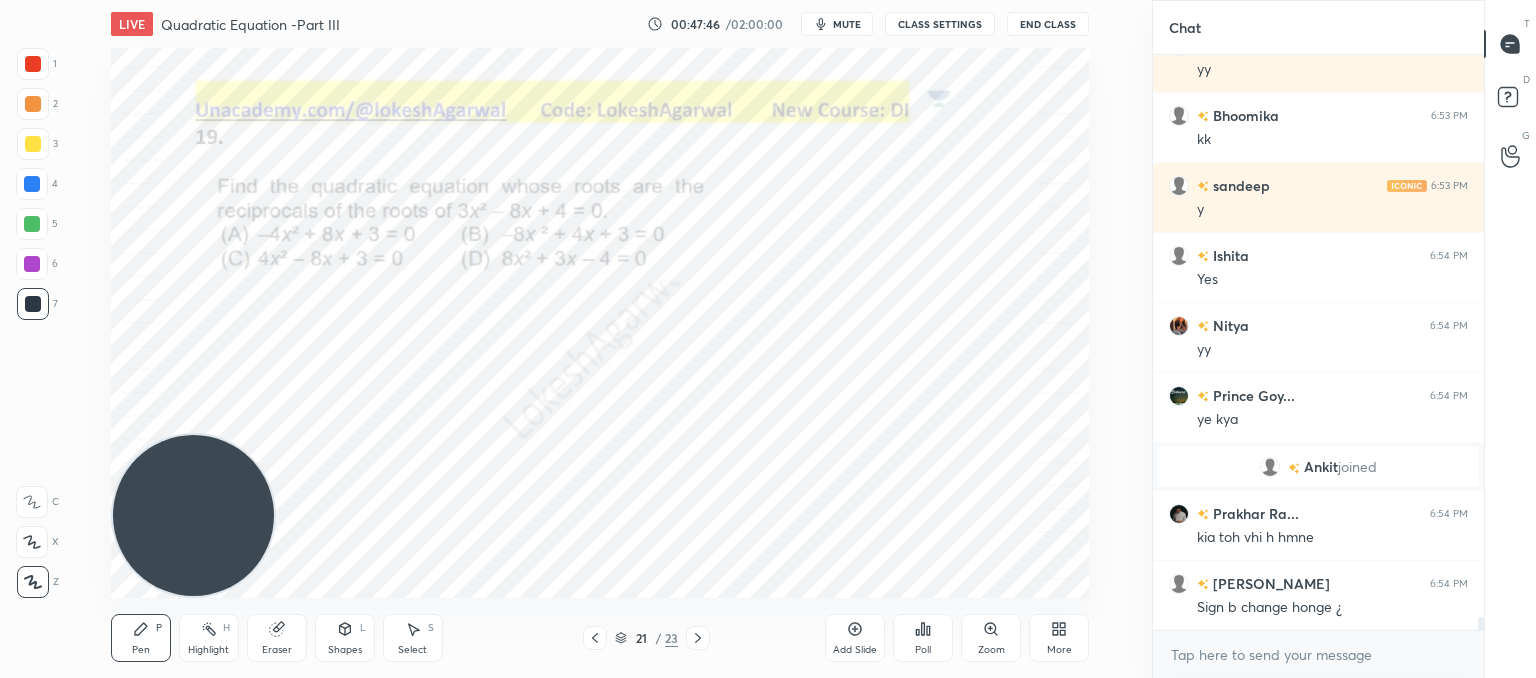 click 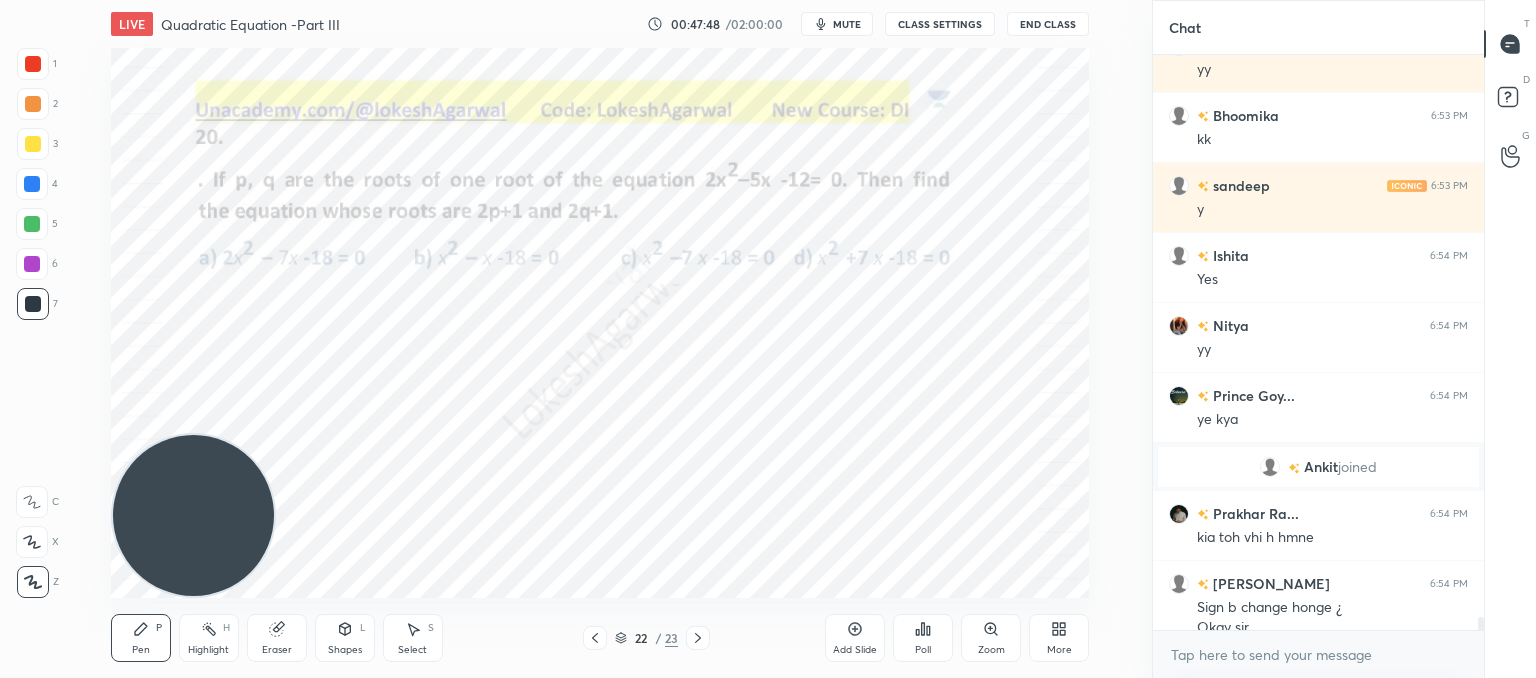 scroll, scrollTop: 24592, scrollLeft: 0, axis: vertical 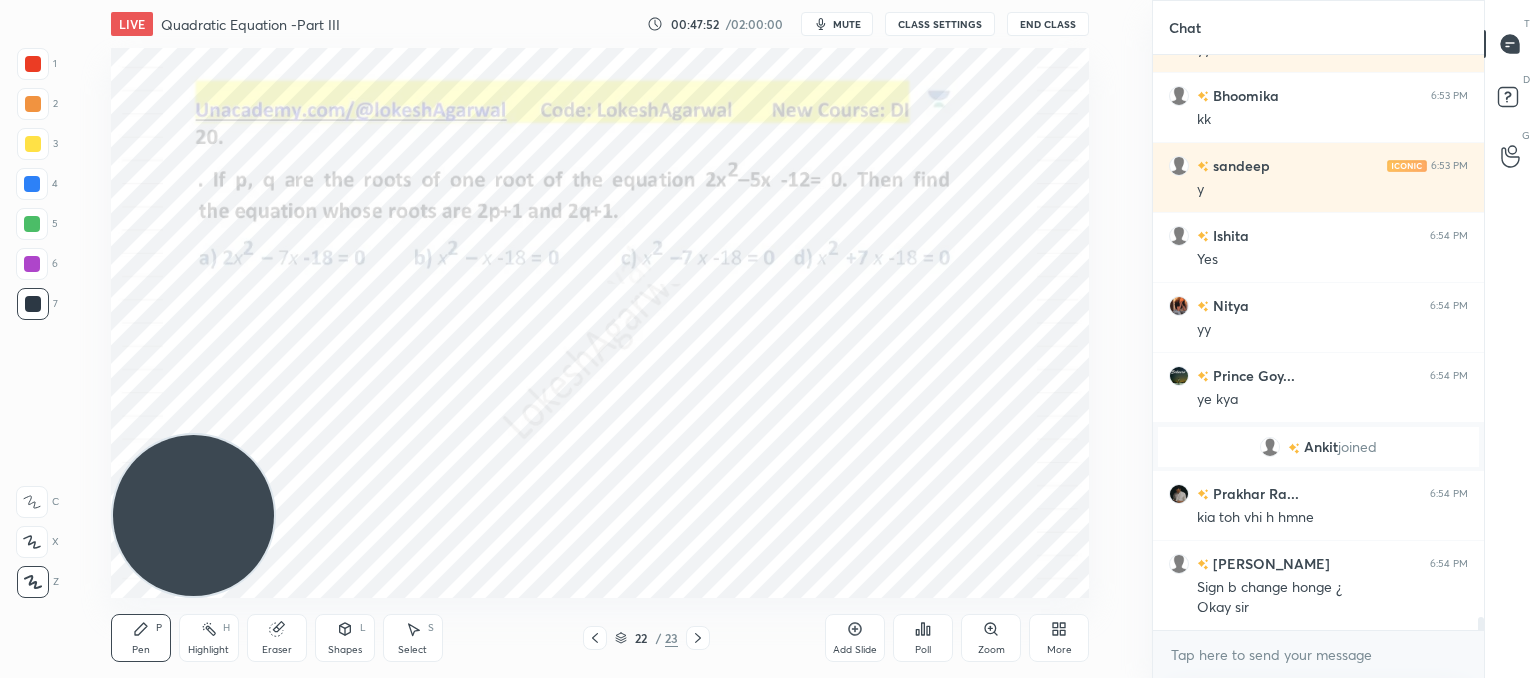 drag, startPoint x: 272, startPoint y: 635, endPoint x: 278, endPoint y: 599, distance: 36.496574 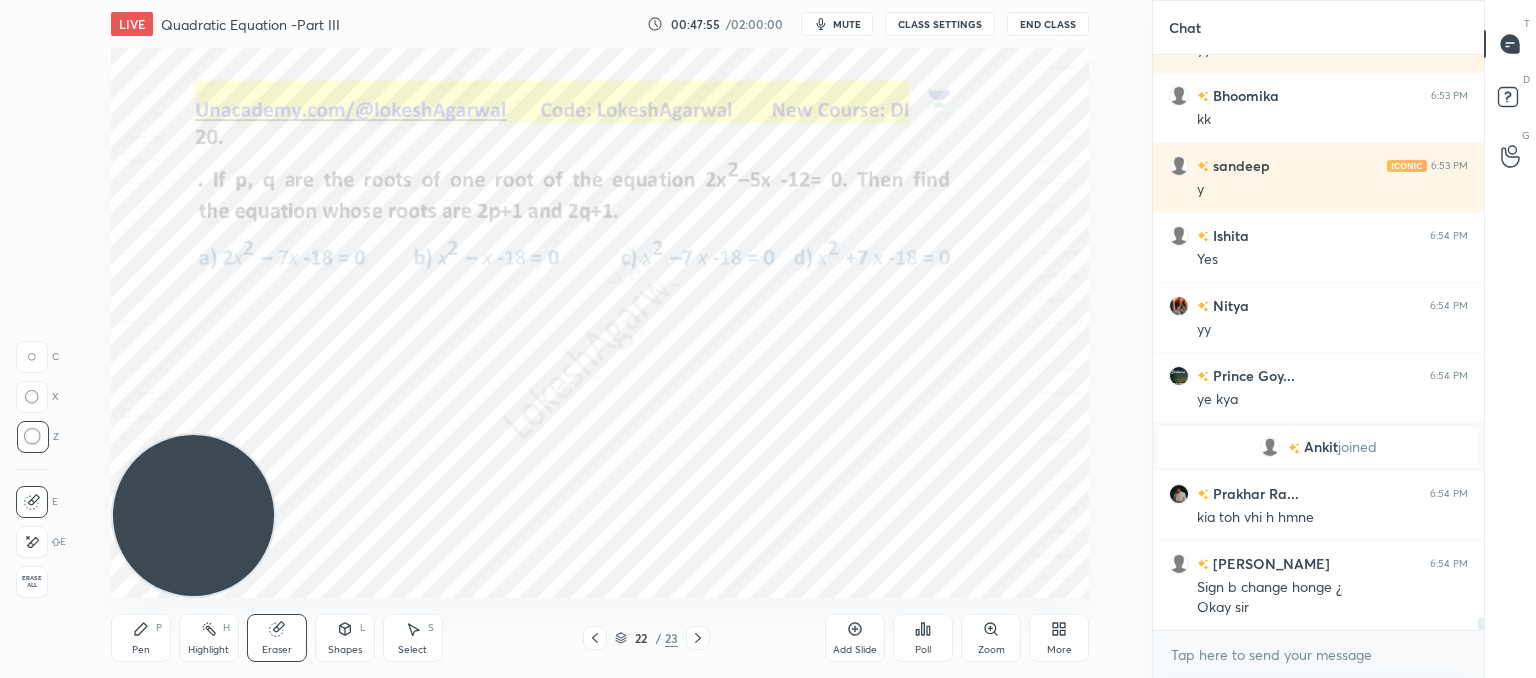 click on "Pen P" at bounding box center [141, 638] 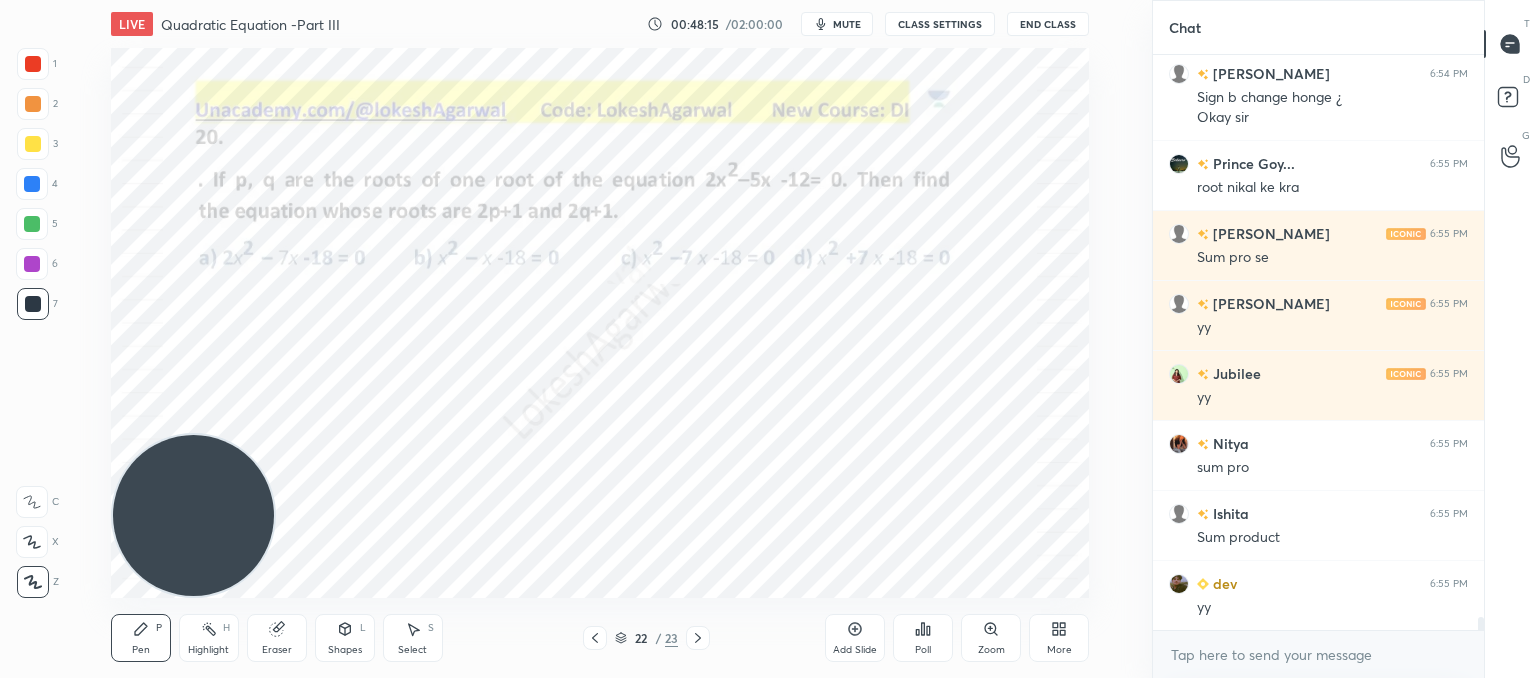 scroll, scrollTop: 25222, scrollLeft: 0, axis: vertical 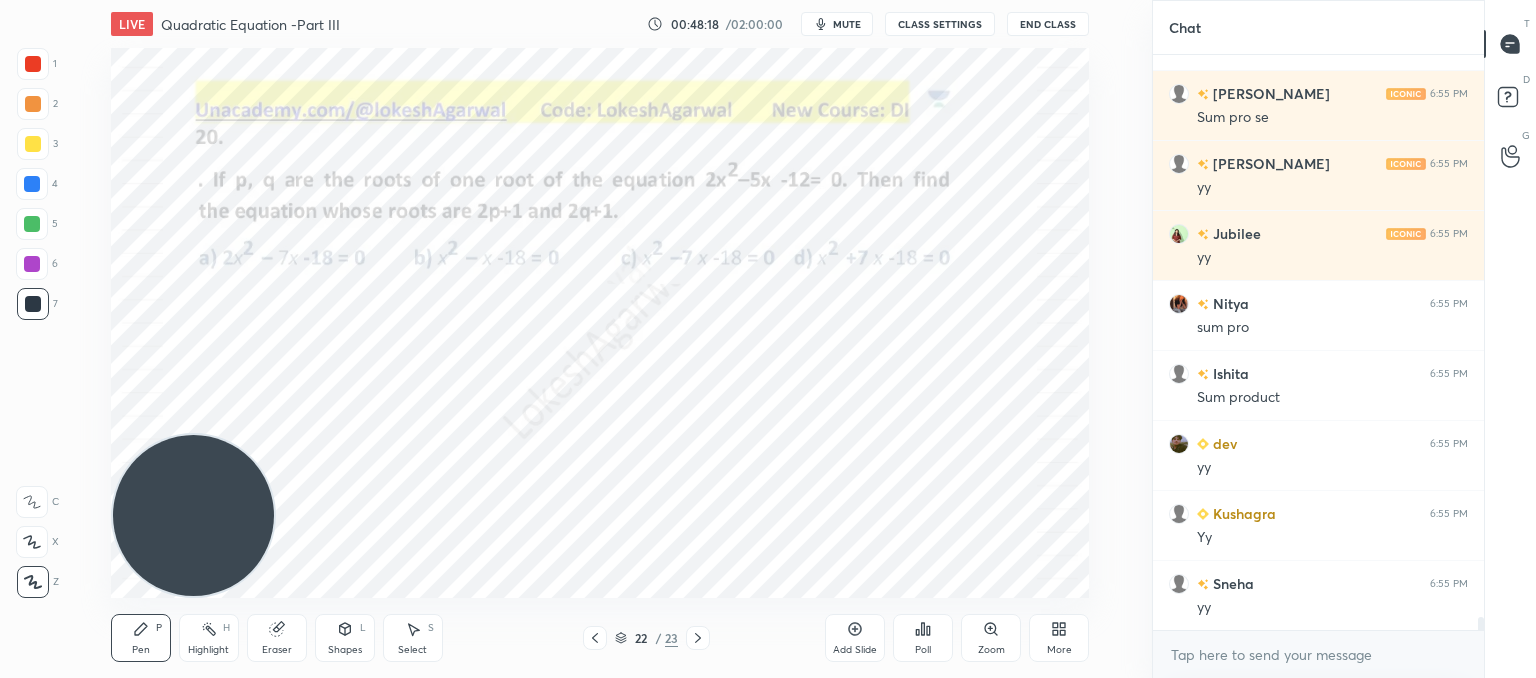 drag, startPoint x: 296, startPoint y: 633, endPoint x: 346, endPoint y: 611, distance: 54.626 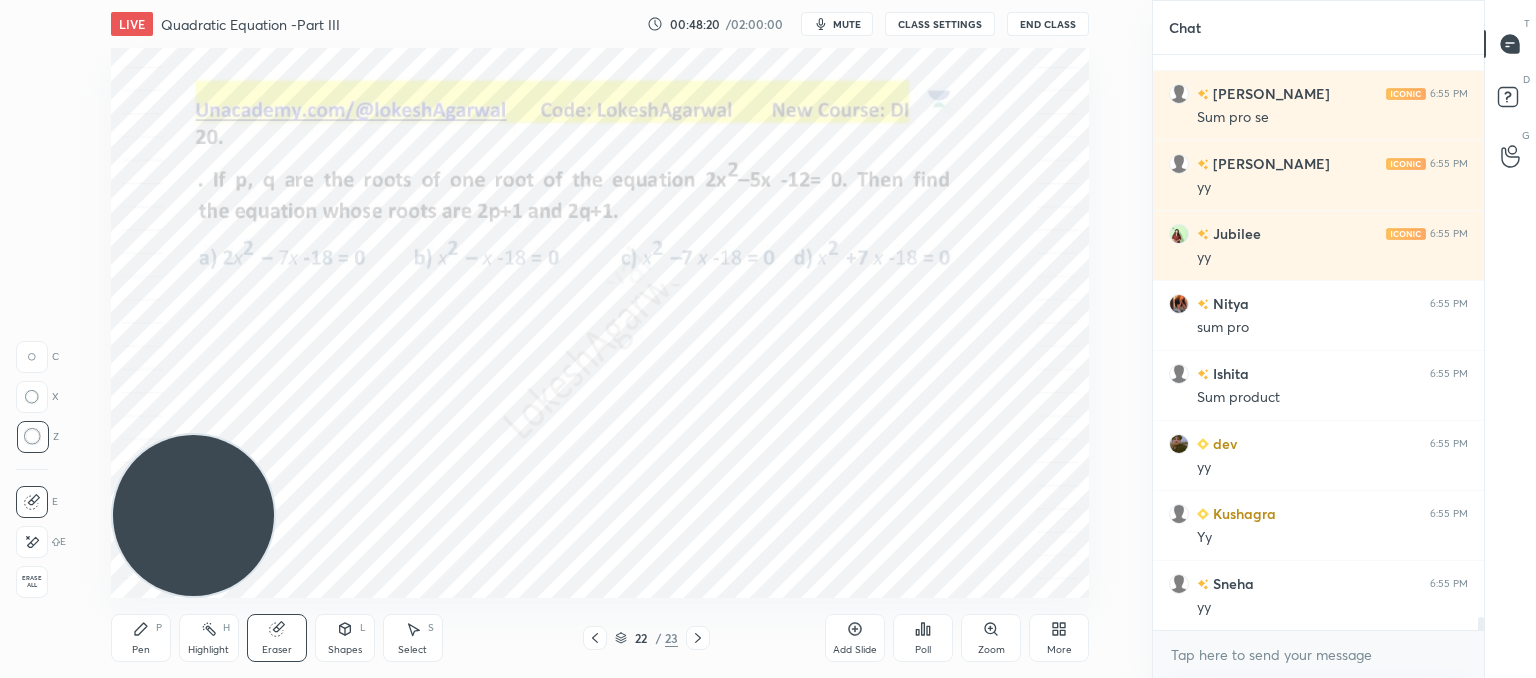 scroll, scrollTop: 25292, scrollLeft: 0, axis: vertical 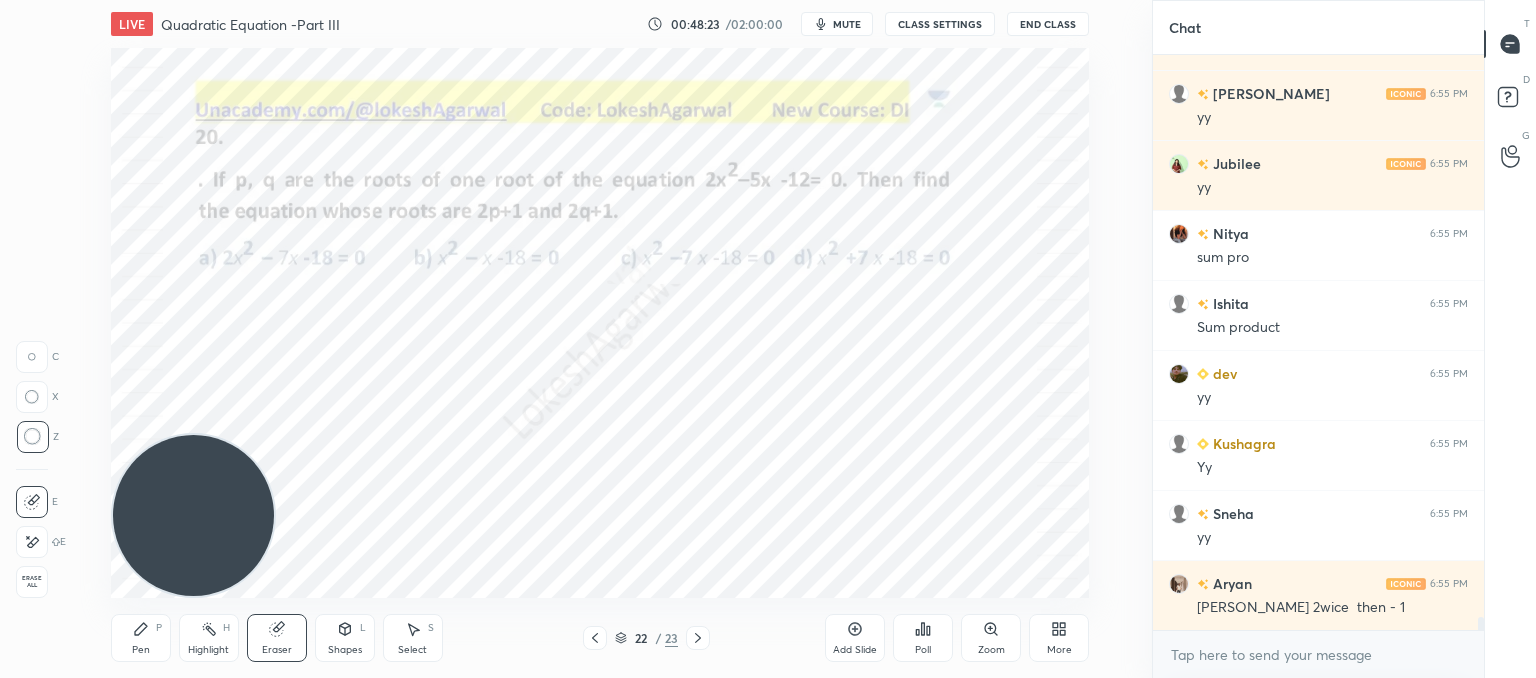 click on "Pen P" at bounding box center (141, 638) 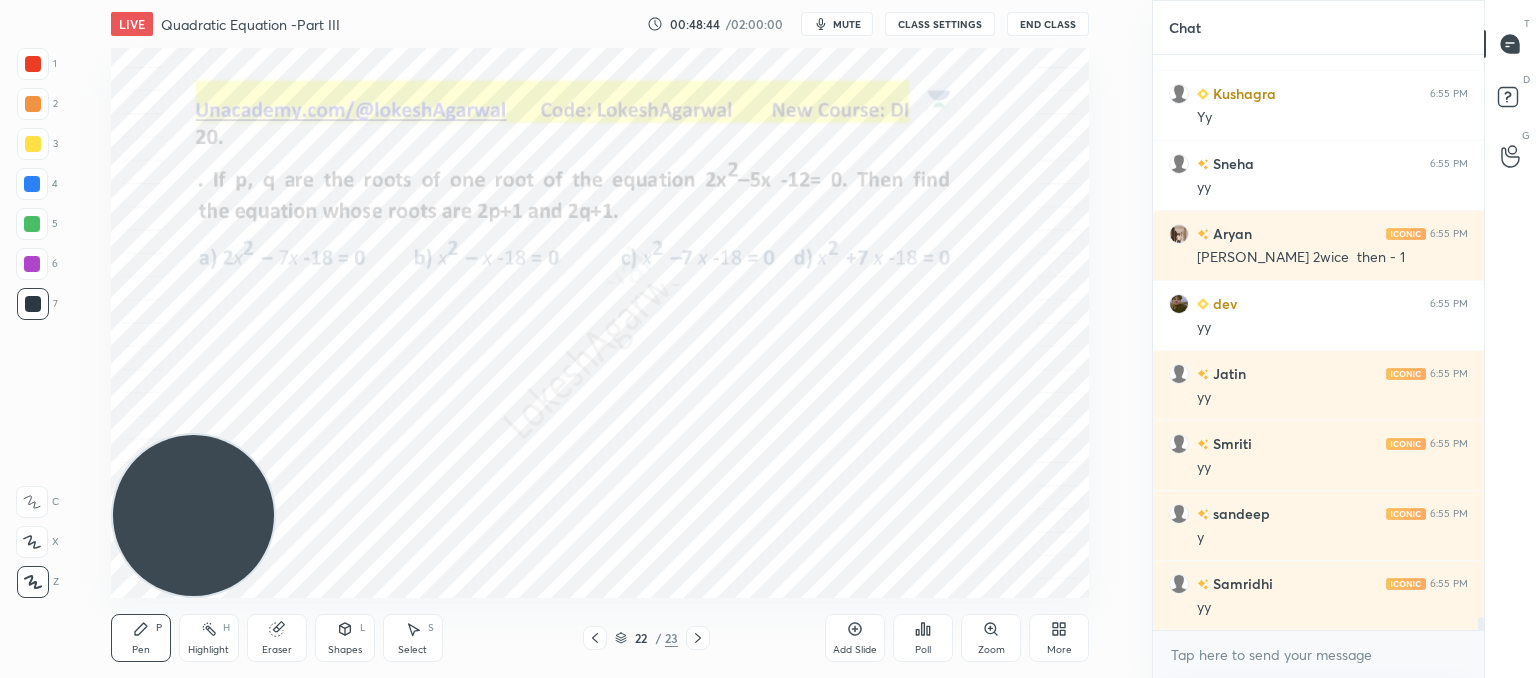 scroll, scrollTop: 25712, scrollLeft: 0, axis: vertical 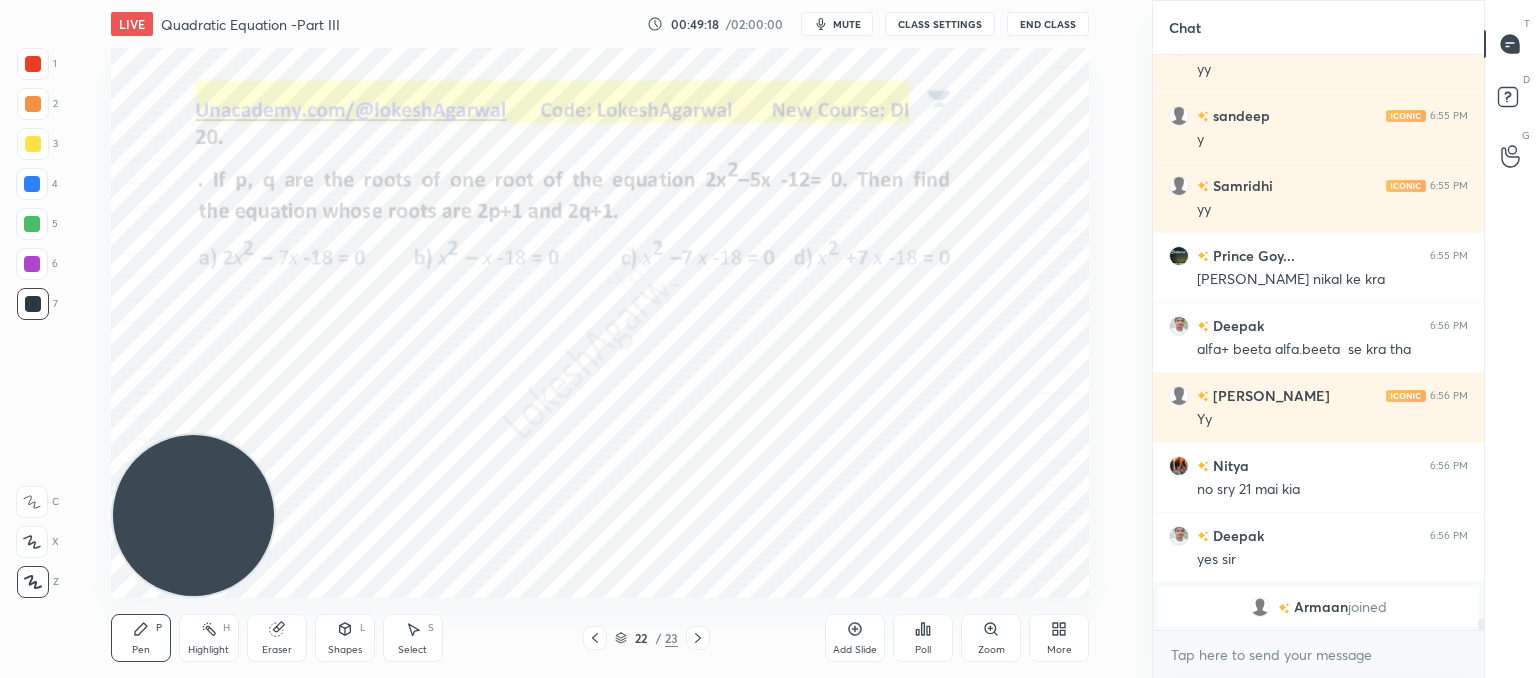 click at bounding box center (698, 638) 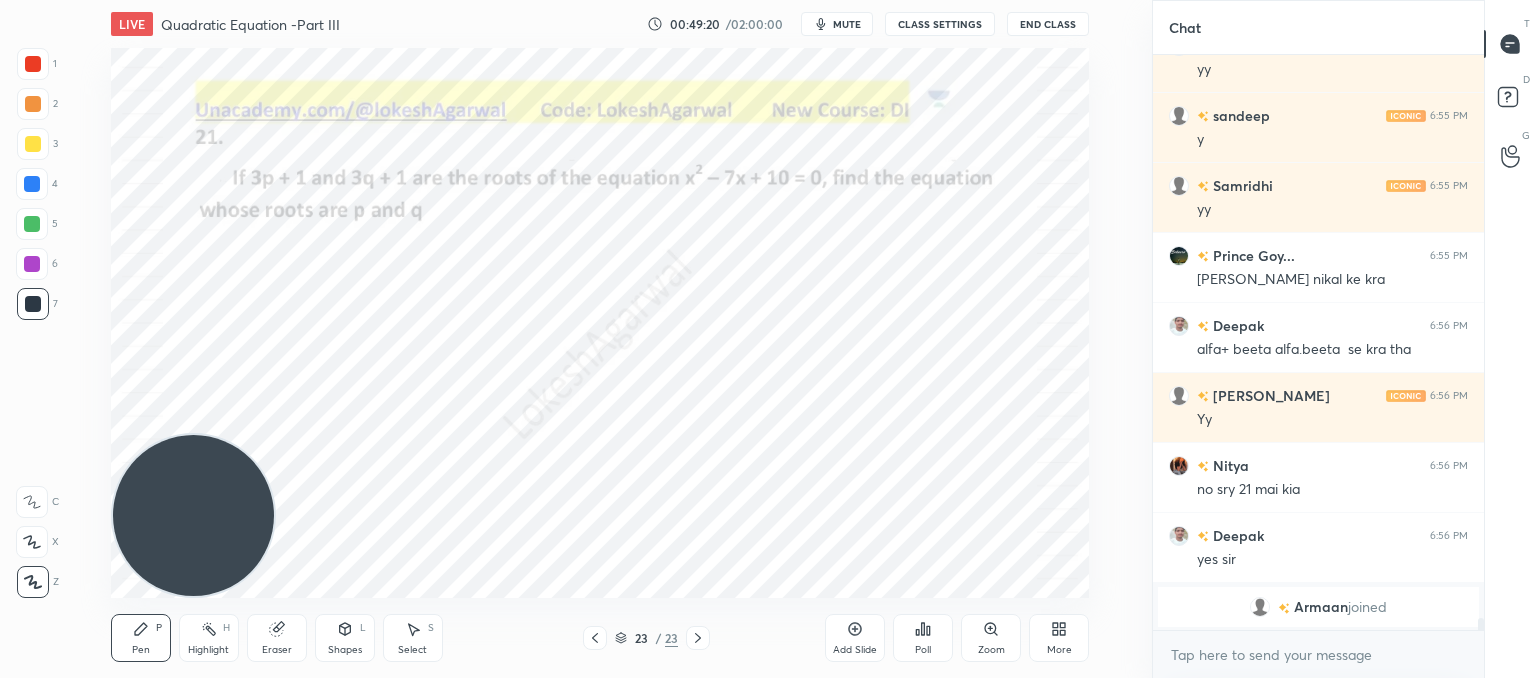 click on "Select S" at bounding box center (413, 638) 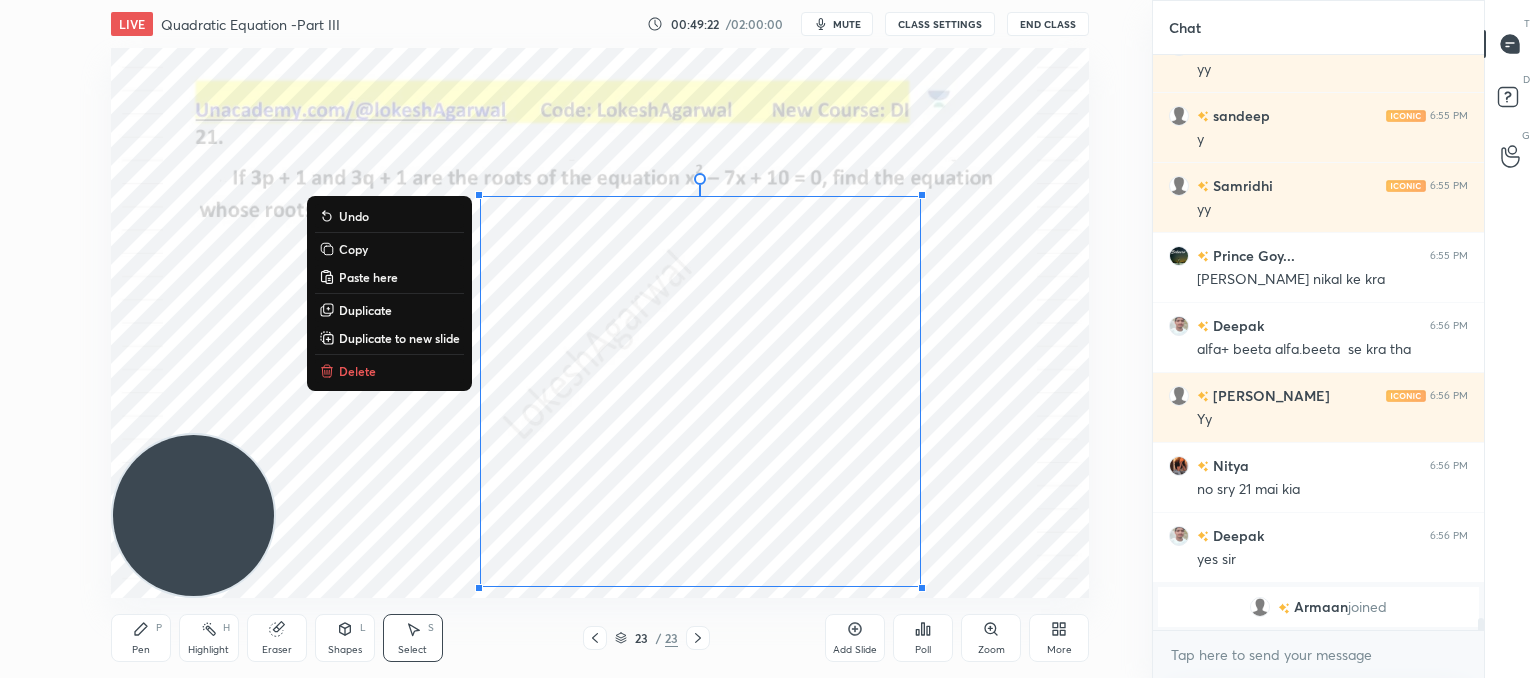 drag, startPoint x: 399, startPoint y: 181, endPoint x: 605, endPoint y: 505, distance: 383.94272 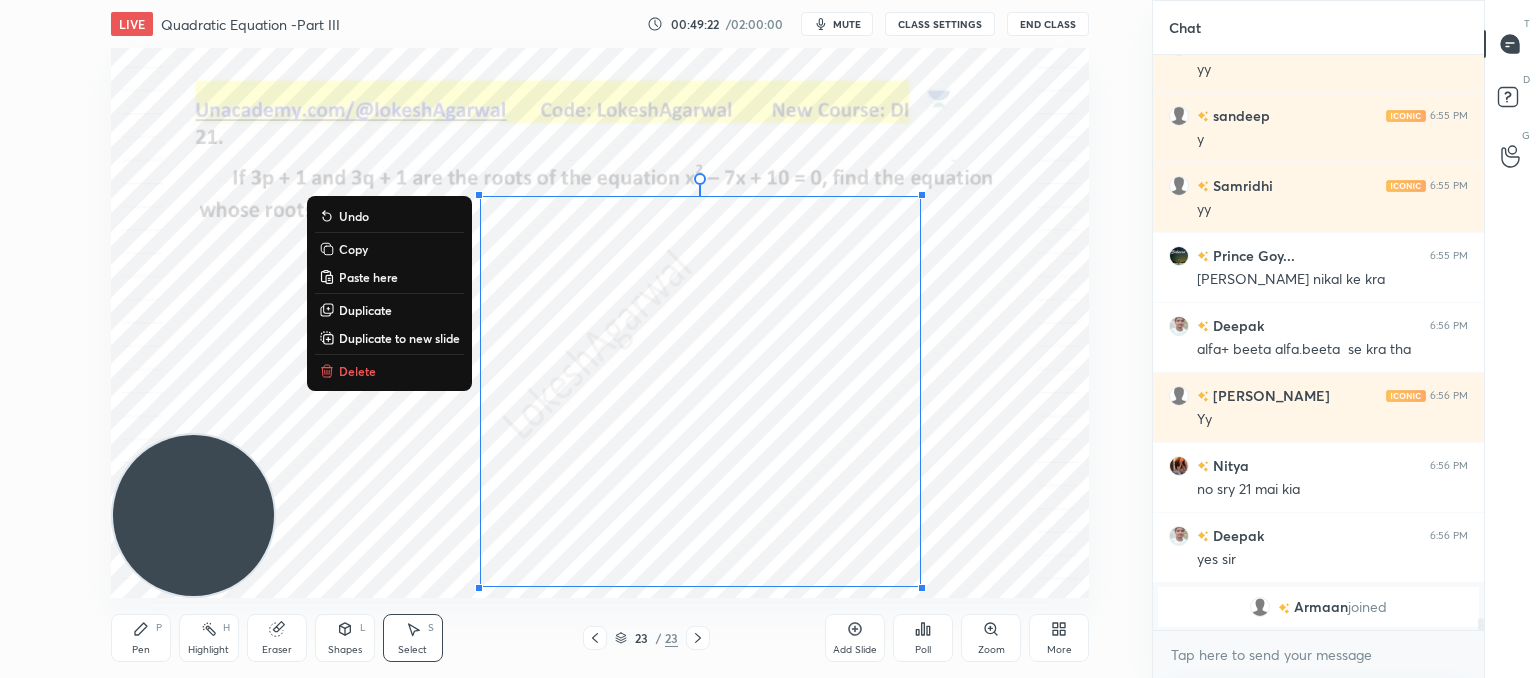 click on "LIVE Quadratic Equation -Part III 00:49:22 /  02:00:00 mute CLASS SETTINGS End Class 0 ° Undo Copy Paste here Duplicate Duplicate to new slide Delete Setting up your live class Poll for   secs No correct answer Start poll Back Quadratic Equation -Part III • L3 of Comprehensive Course on Algebra: Basic to Advanced - Part I [PERSON_NAME] Pen P Highlight H Eraser Shapes L Select S 23 / 23 Add Slide Poll Zoom More" at bounding box center (600, 339) 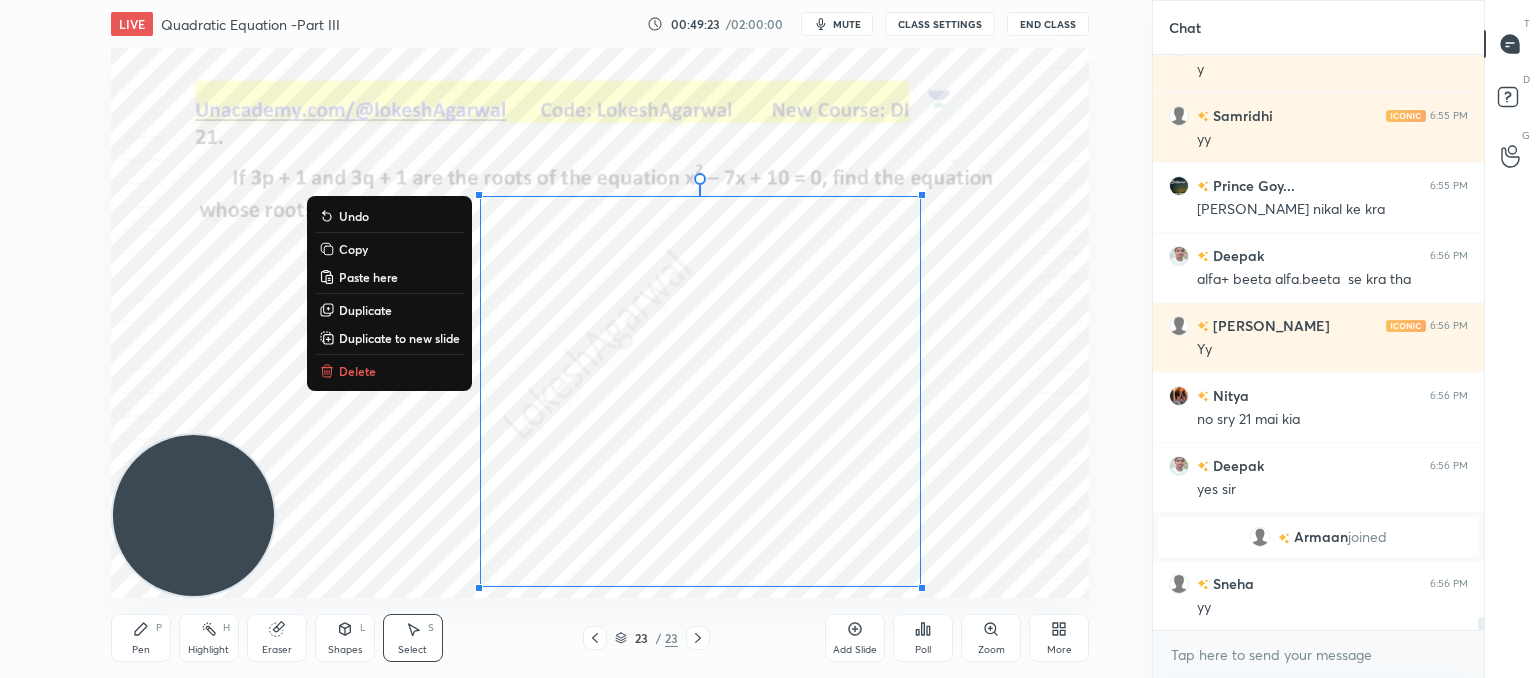 click on "Delete" at bounding box center [357, 371] 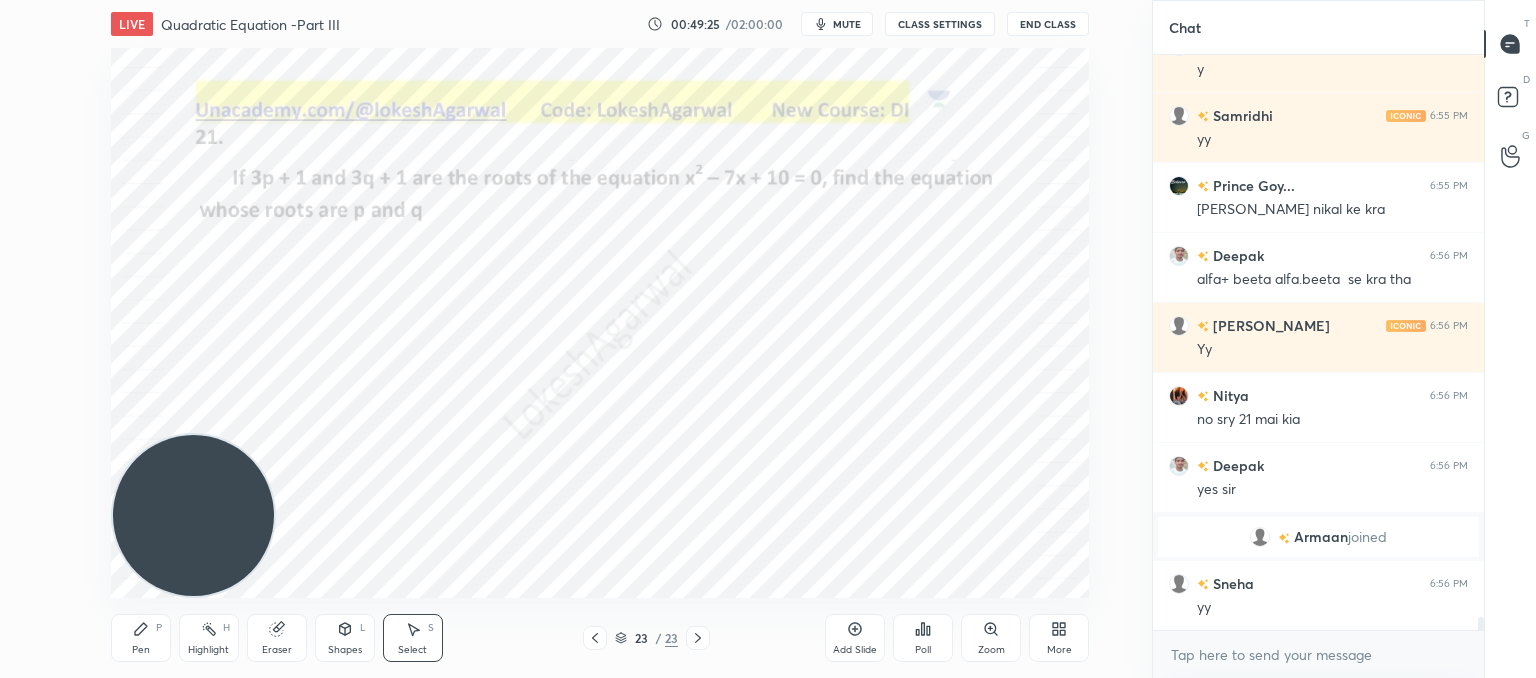 drag, startPoint x: 140, startPoint y: 645, endPoint x: 169, endPoint y: 606, distance: 48.60041 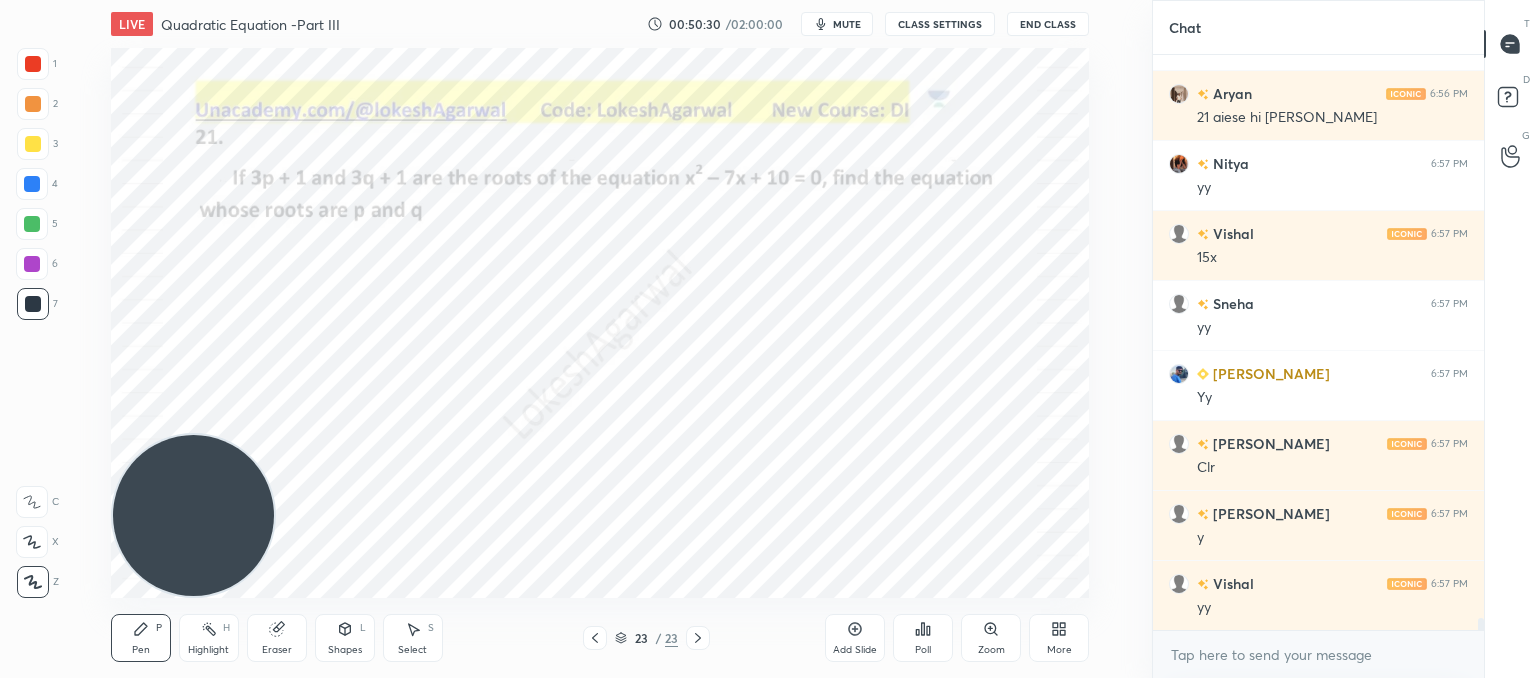 scroll, scrollTop: 26302, scrollLeft: 0, axis: vertical 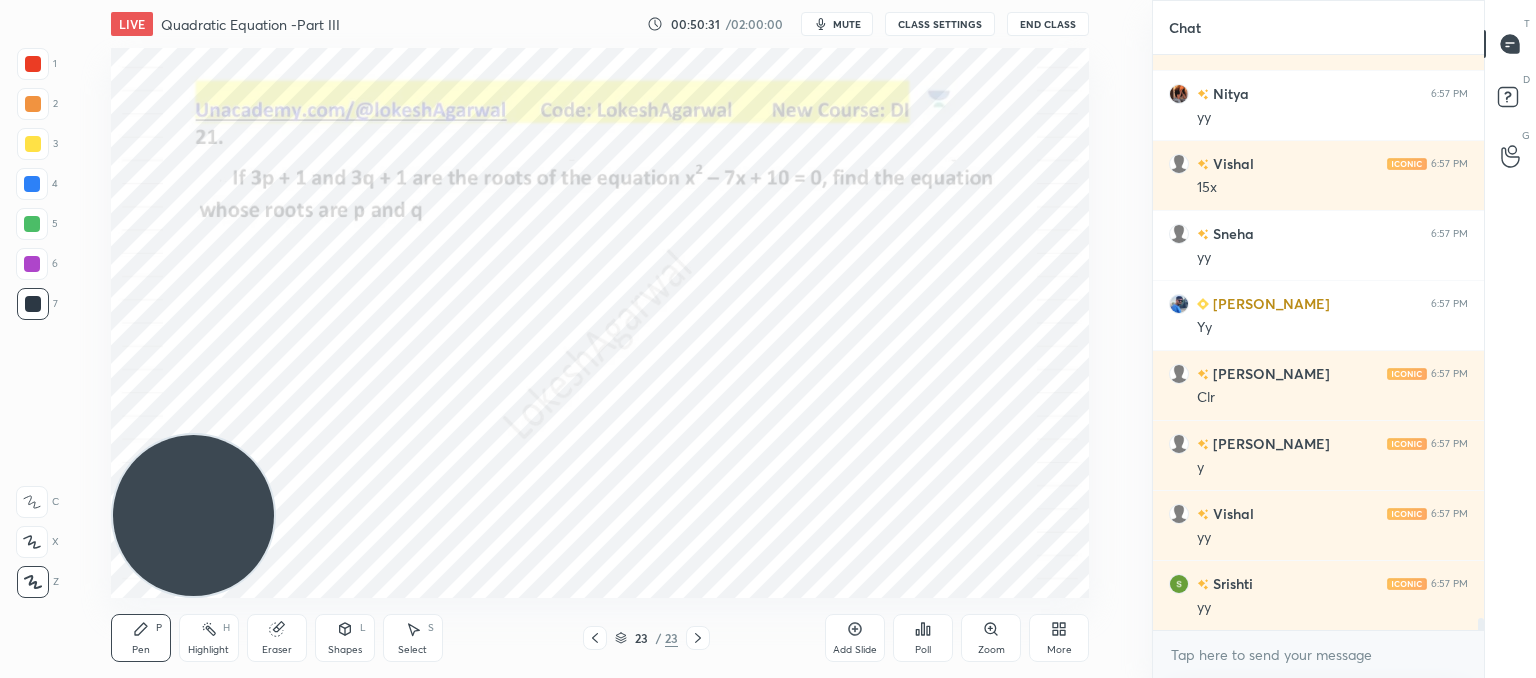 click 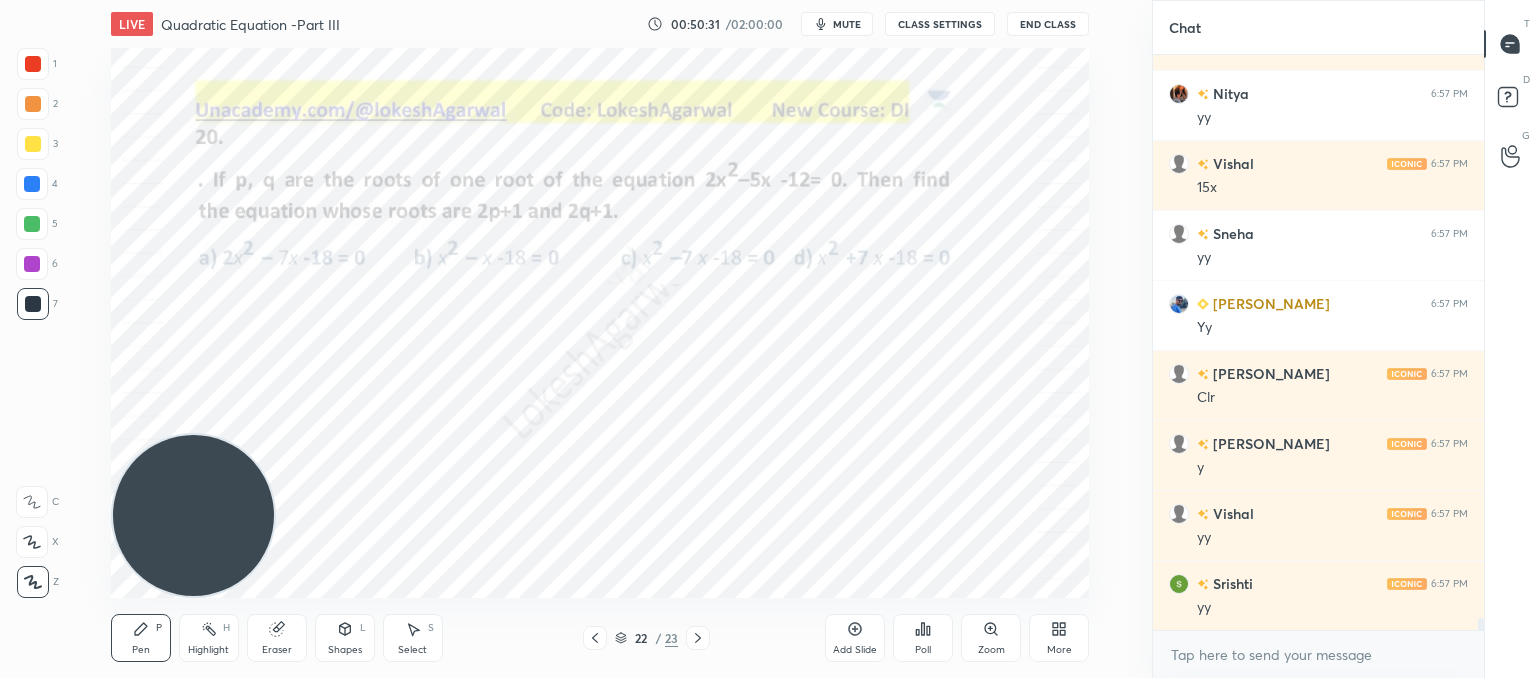 scroll, scrollTop: 26372, scrollLeft: 0, axis: vertical 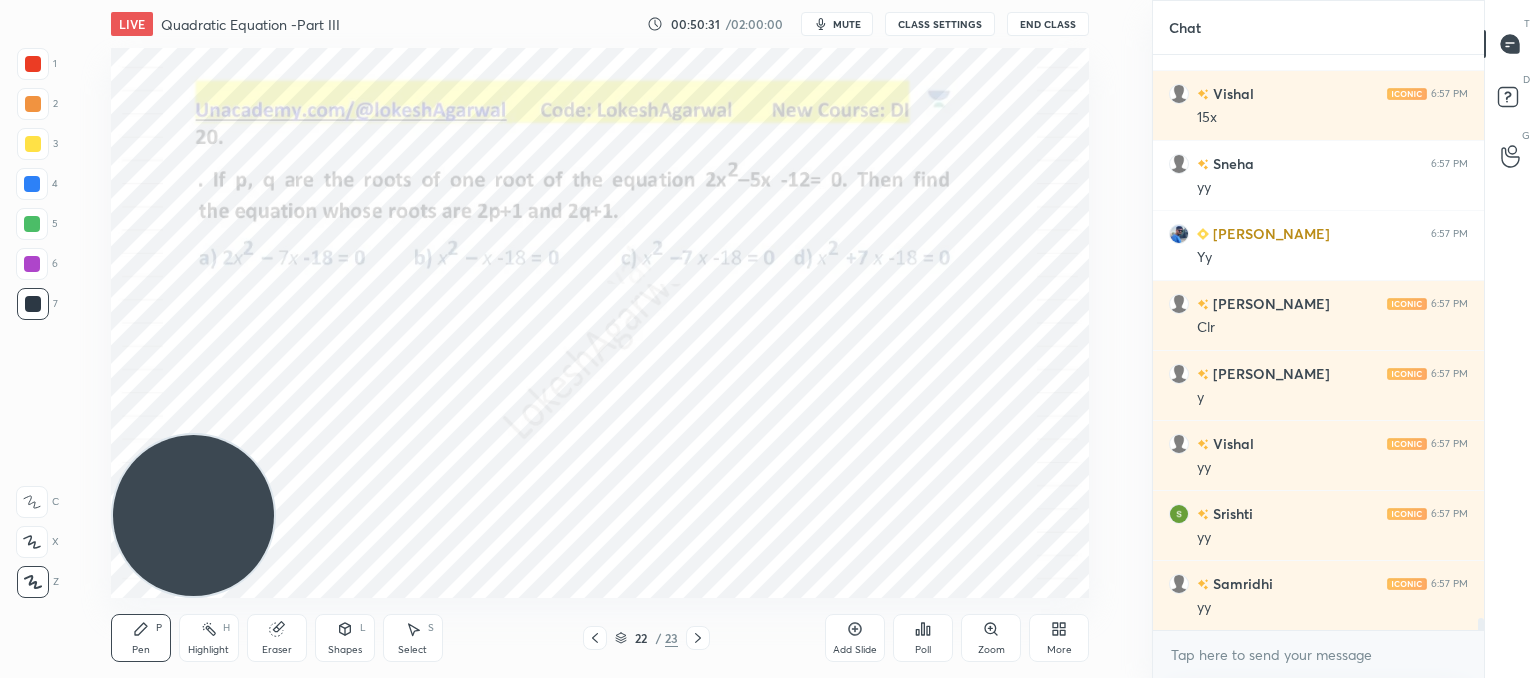 click 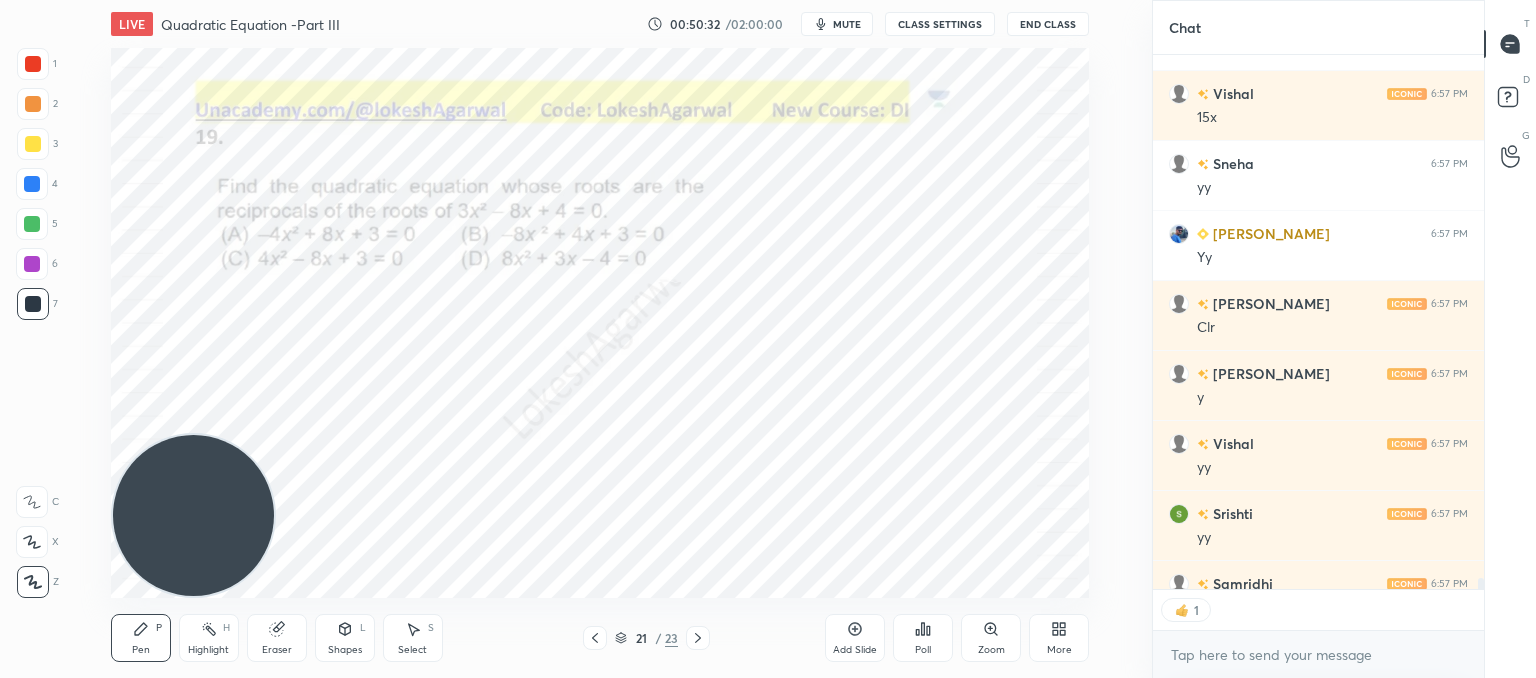 scroll, scrollTop: 529, scrollLeft: 325, axis: both 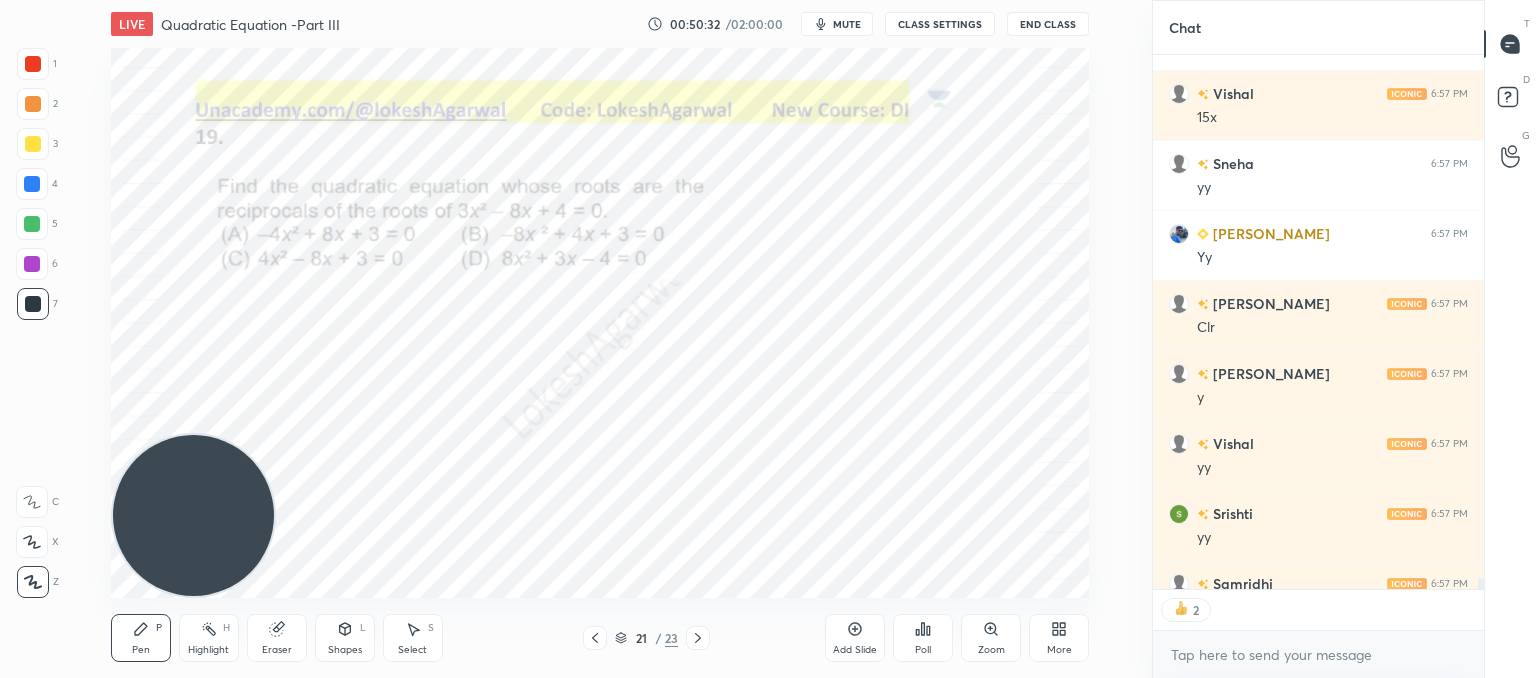click 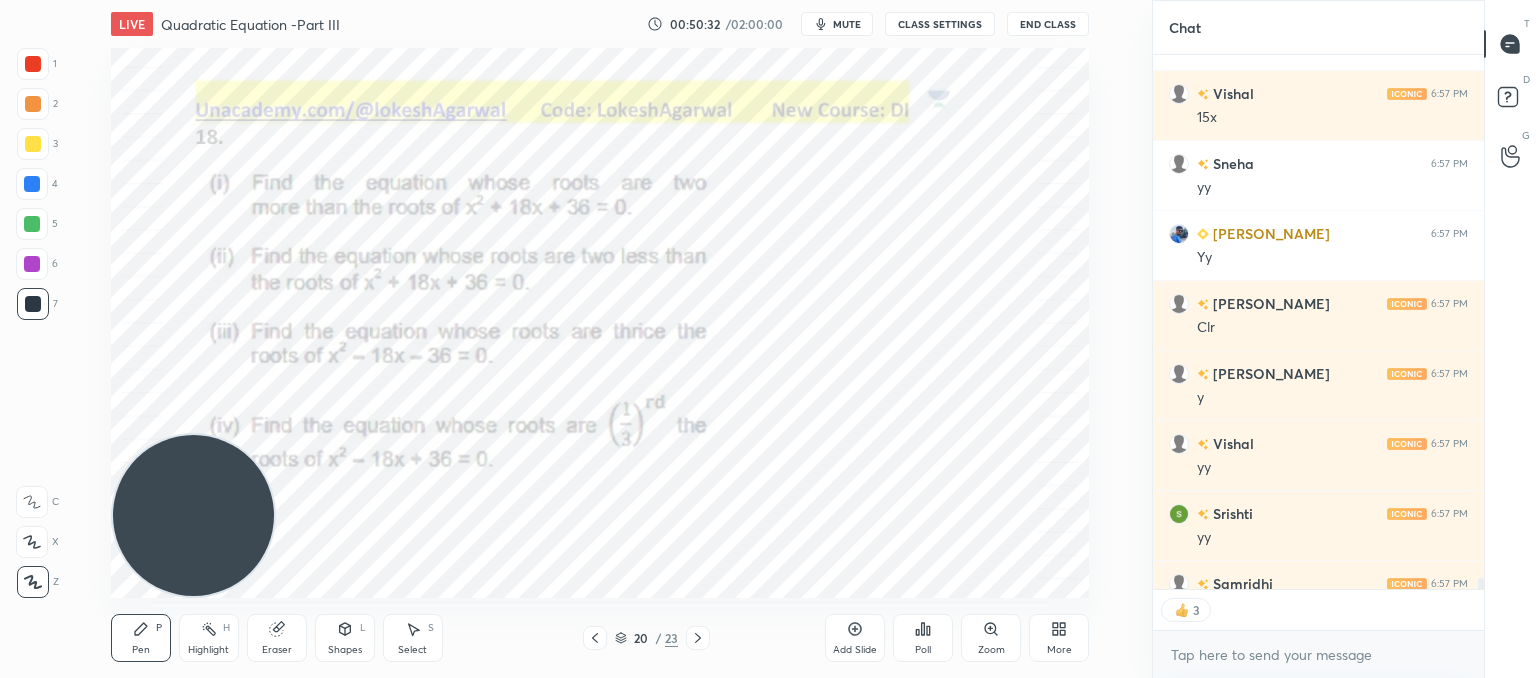 scroll, scrollTop: 26552, scrollLeft: 0, axis: vertical 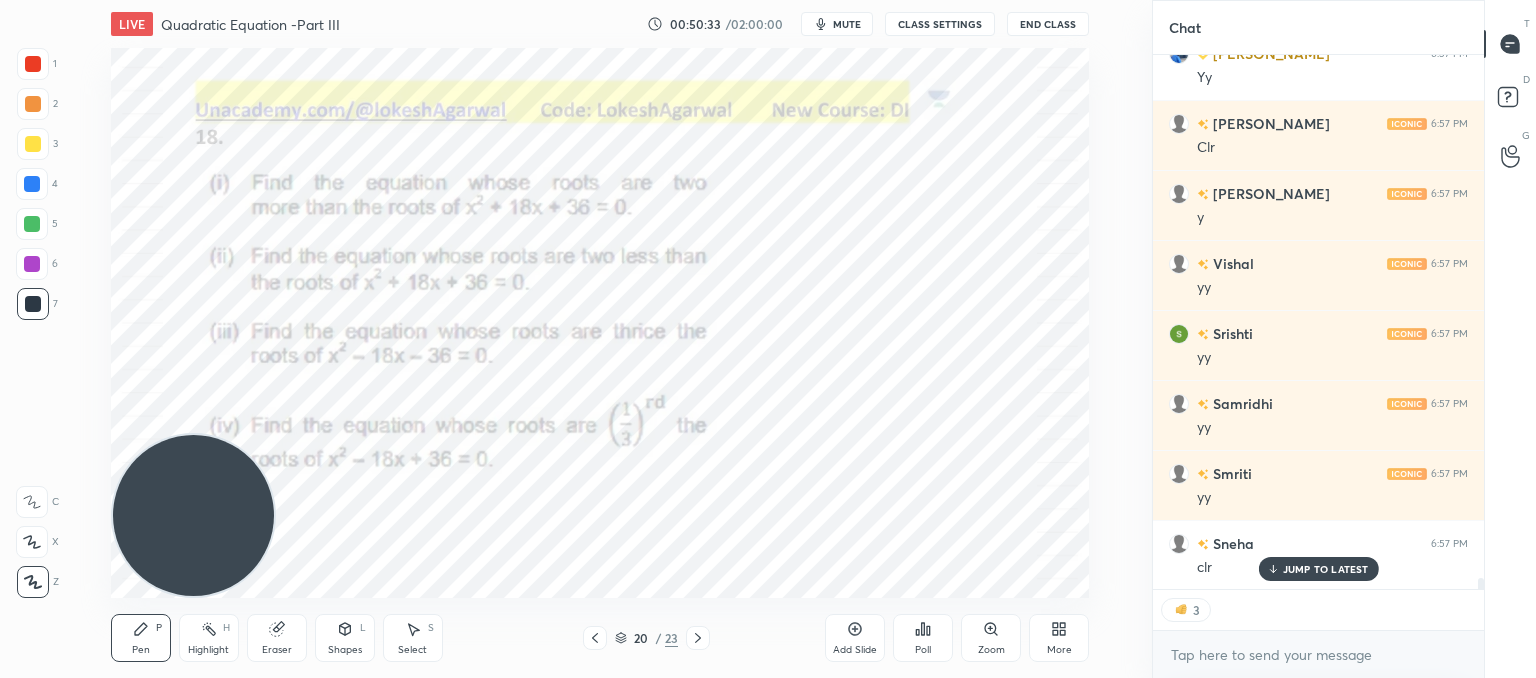 click 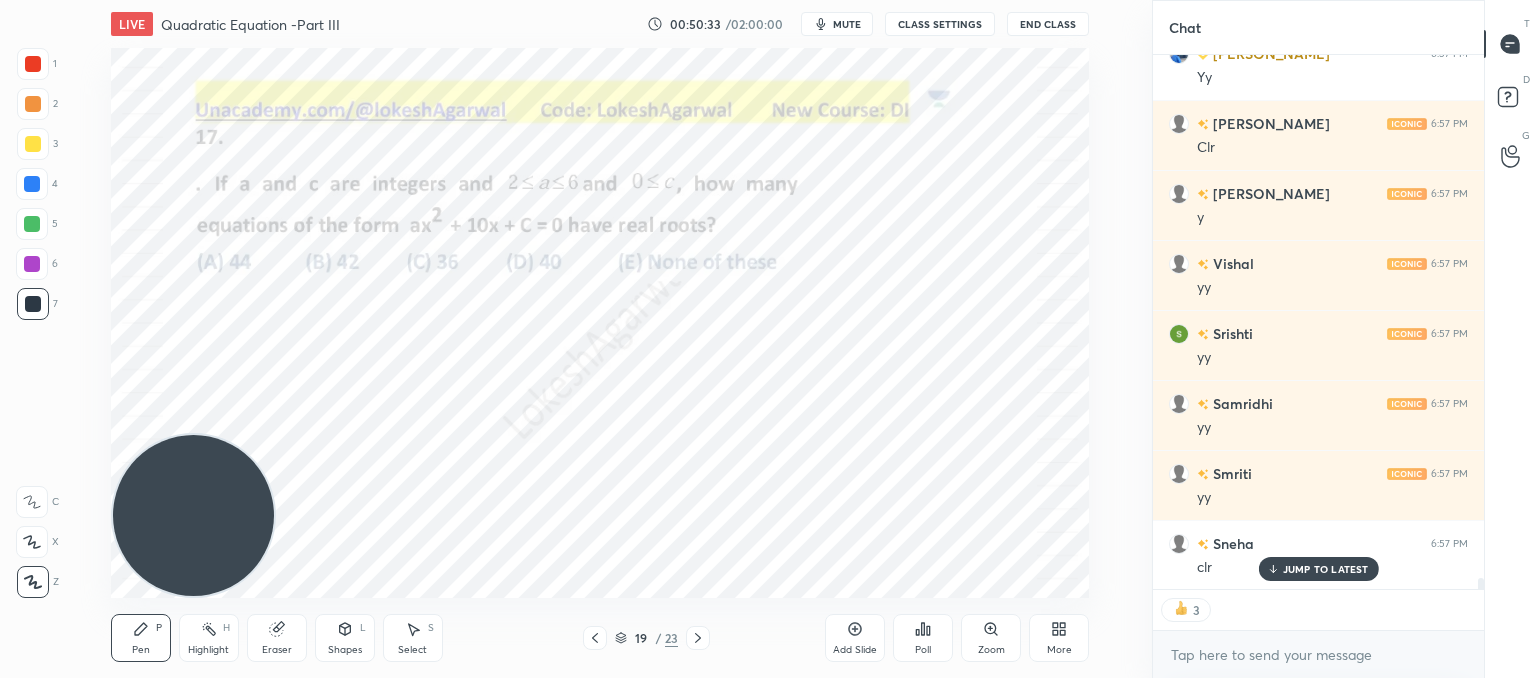 click 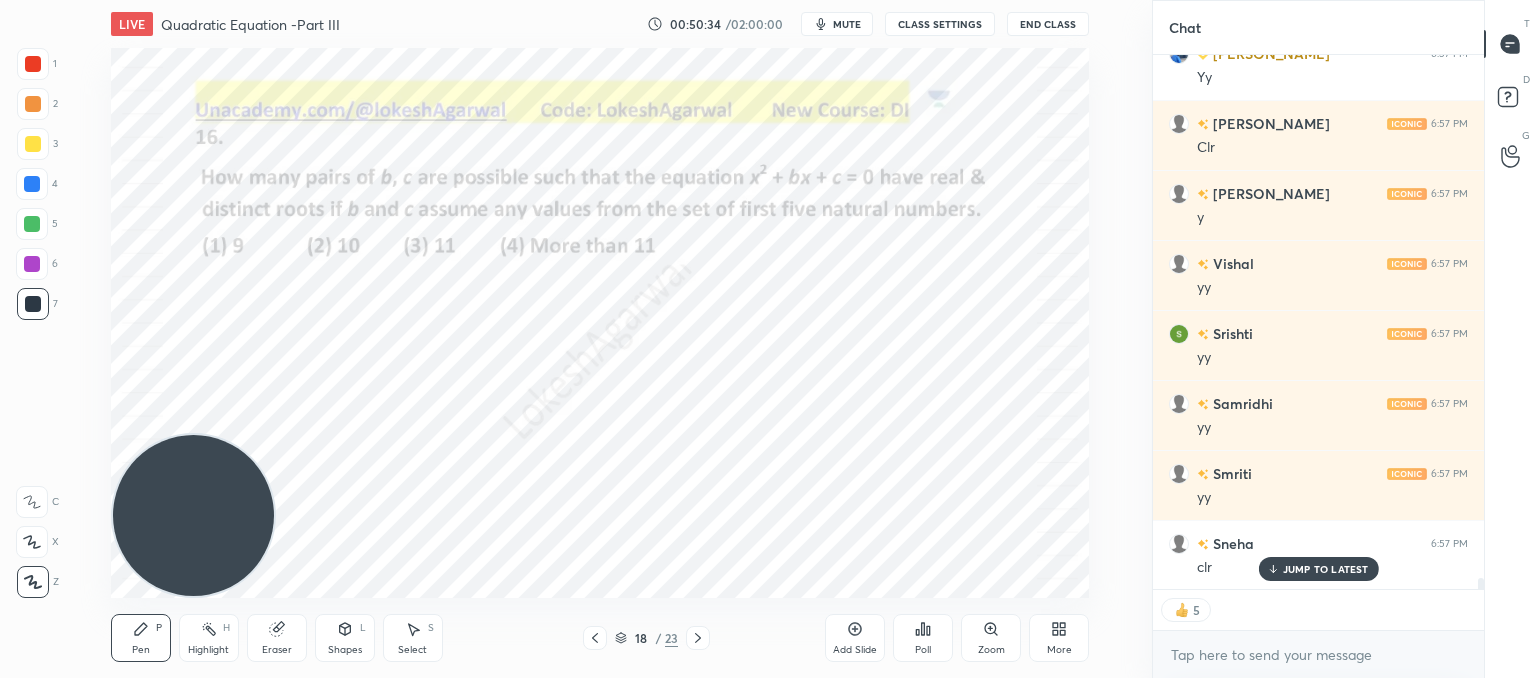 click 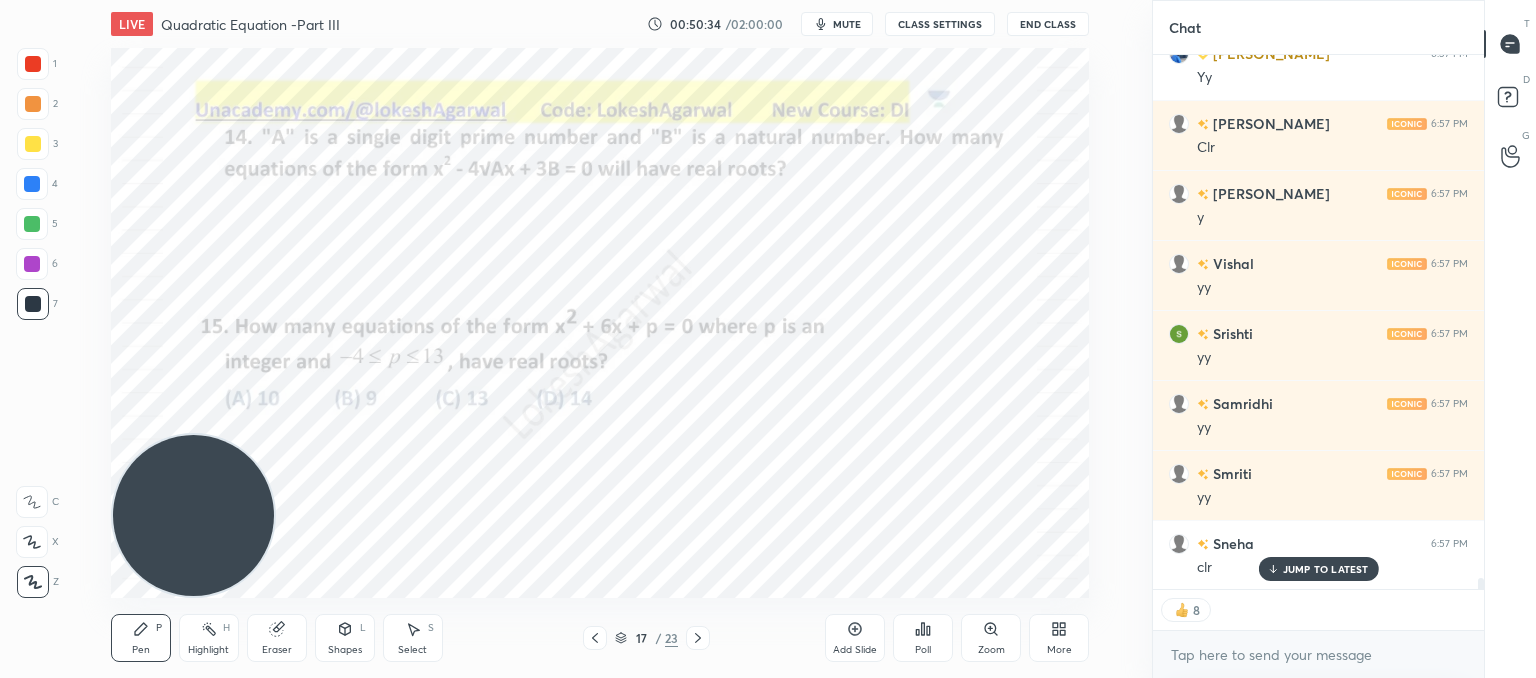 click 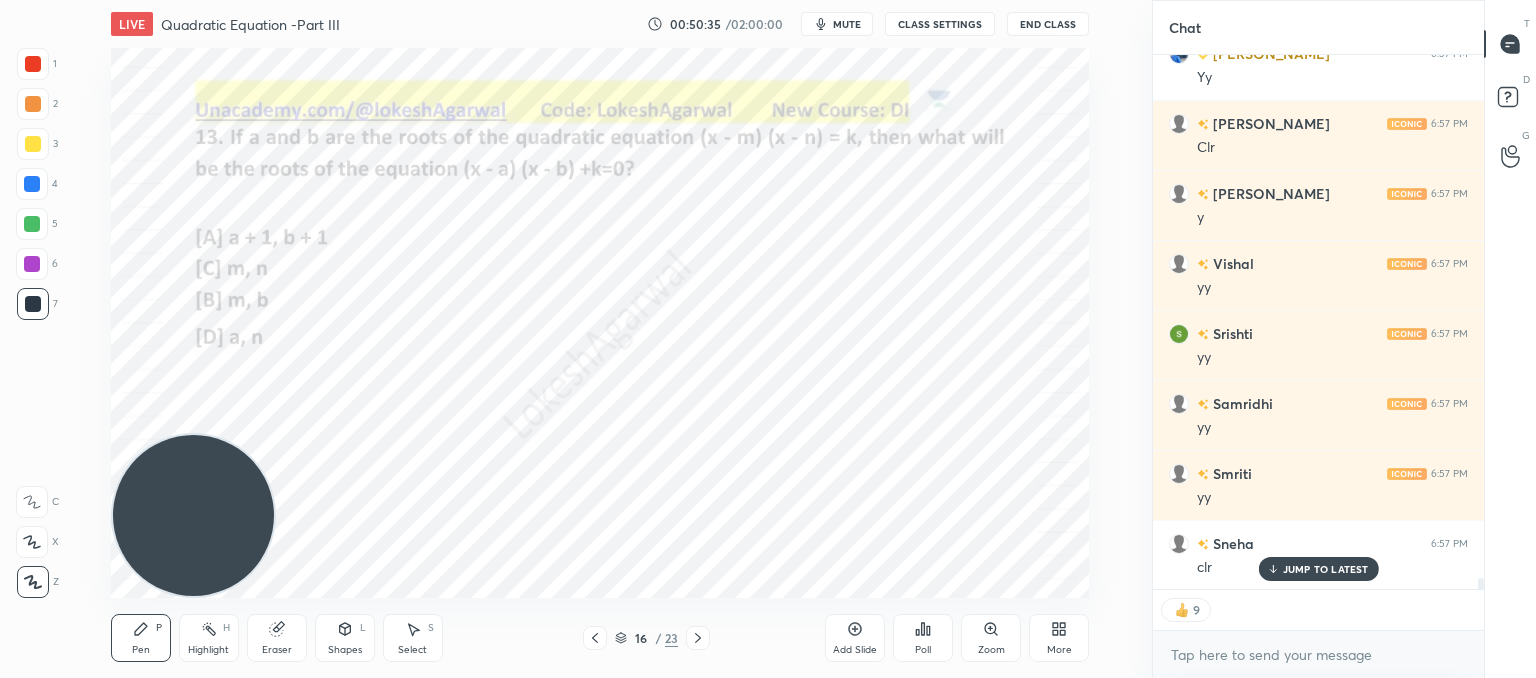 click at bounding box center (698, 638) 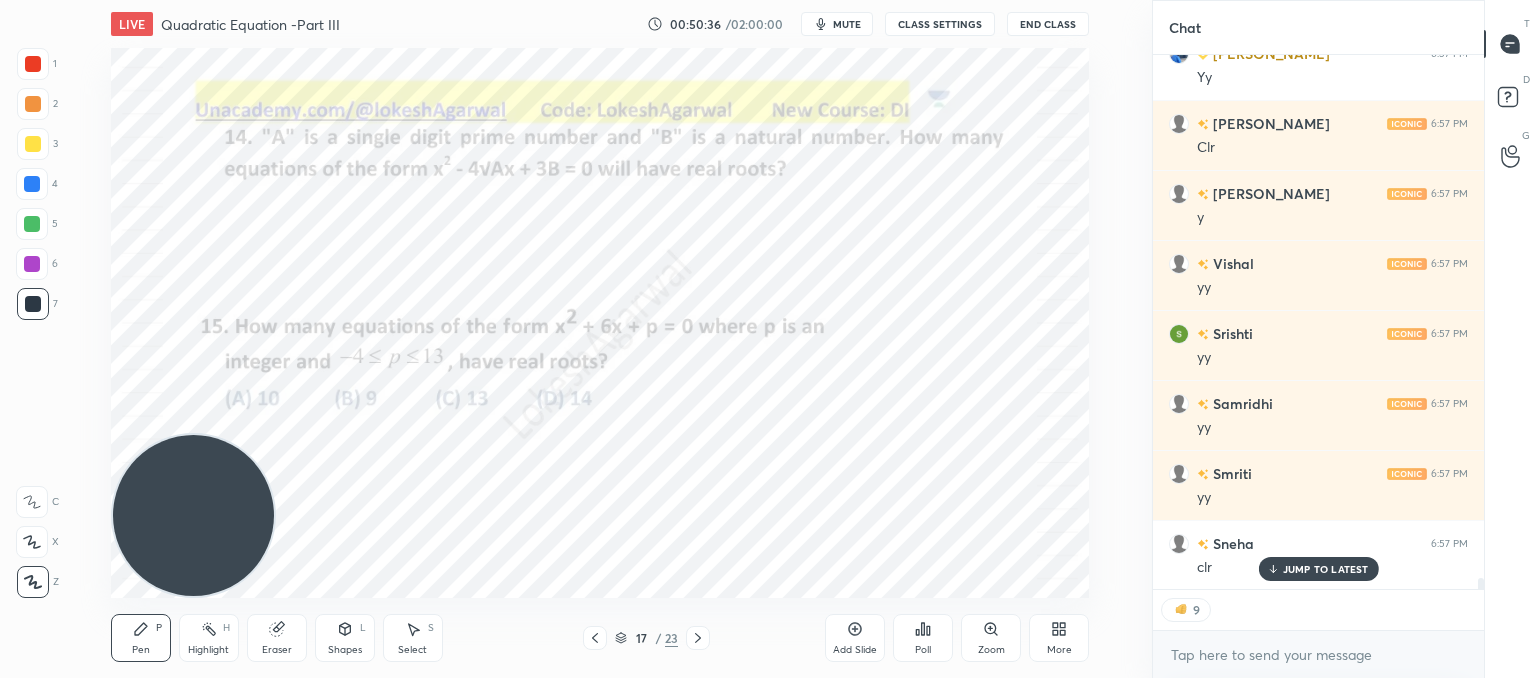 click 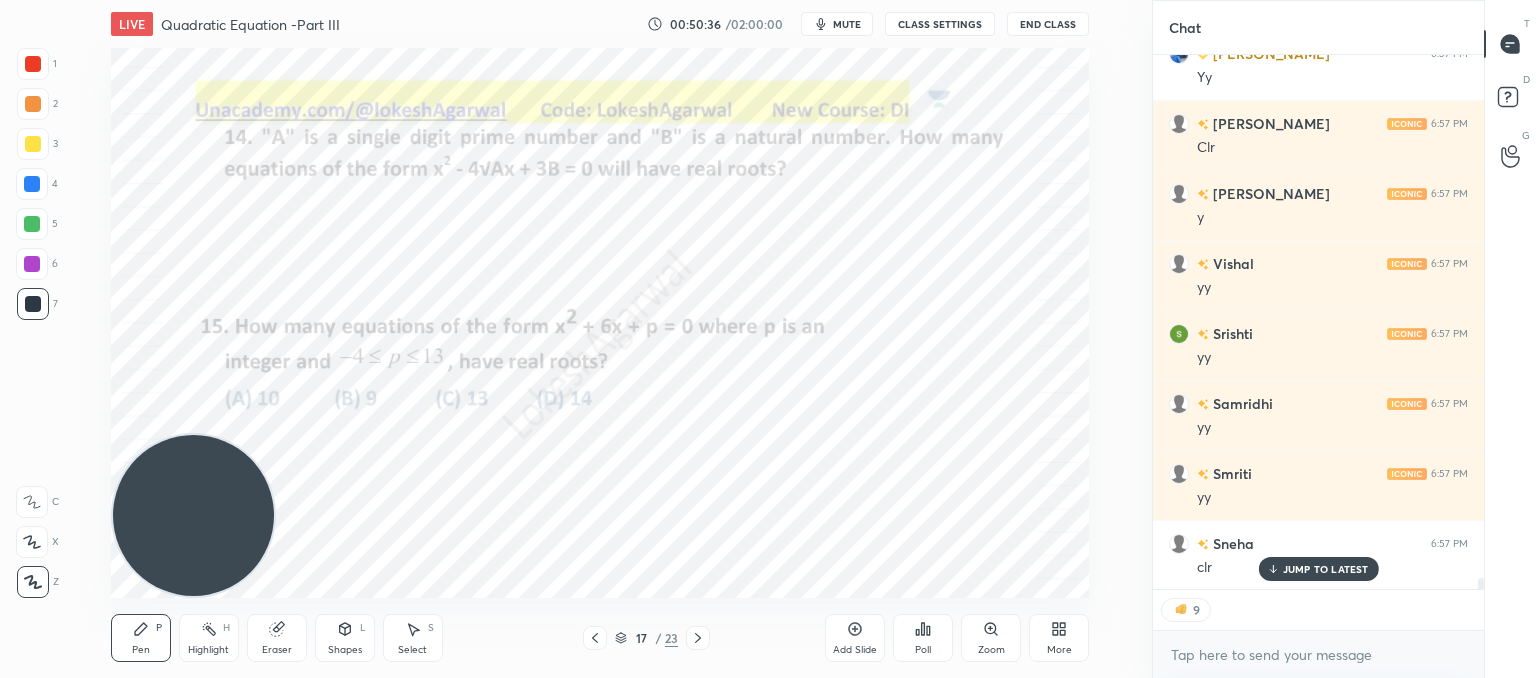 click 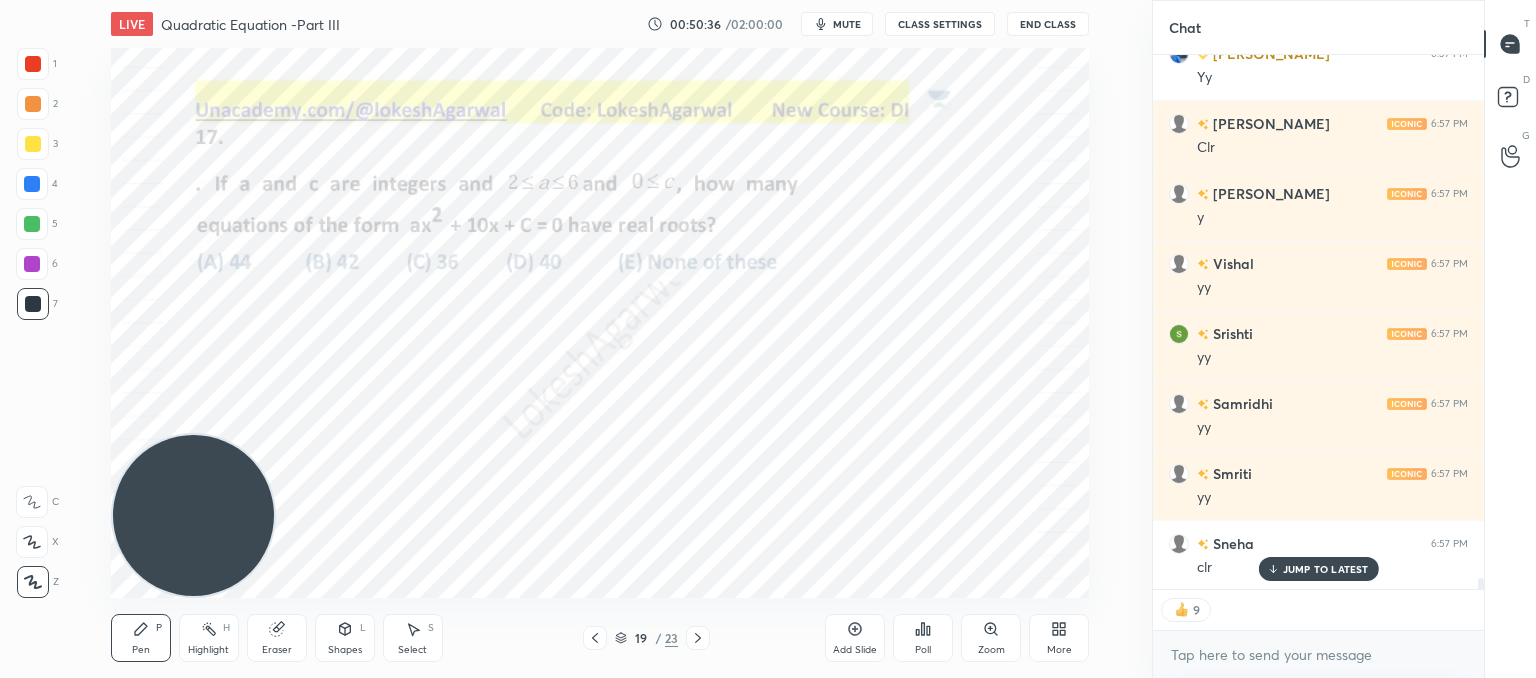 click 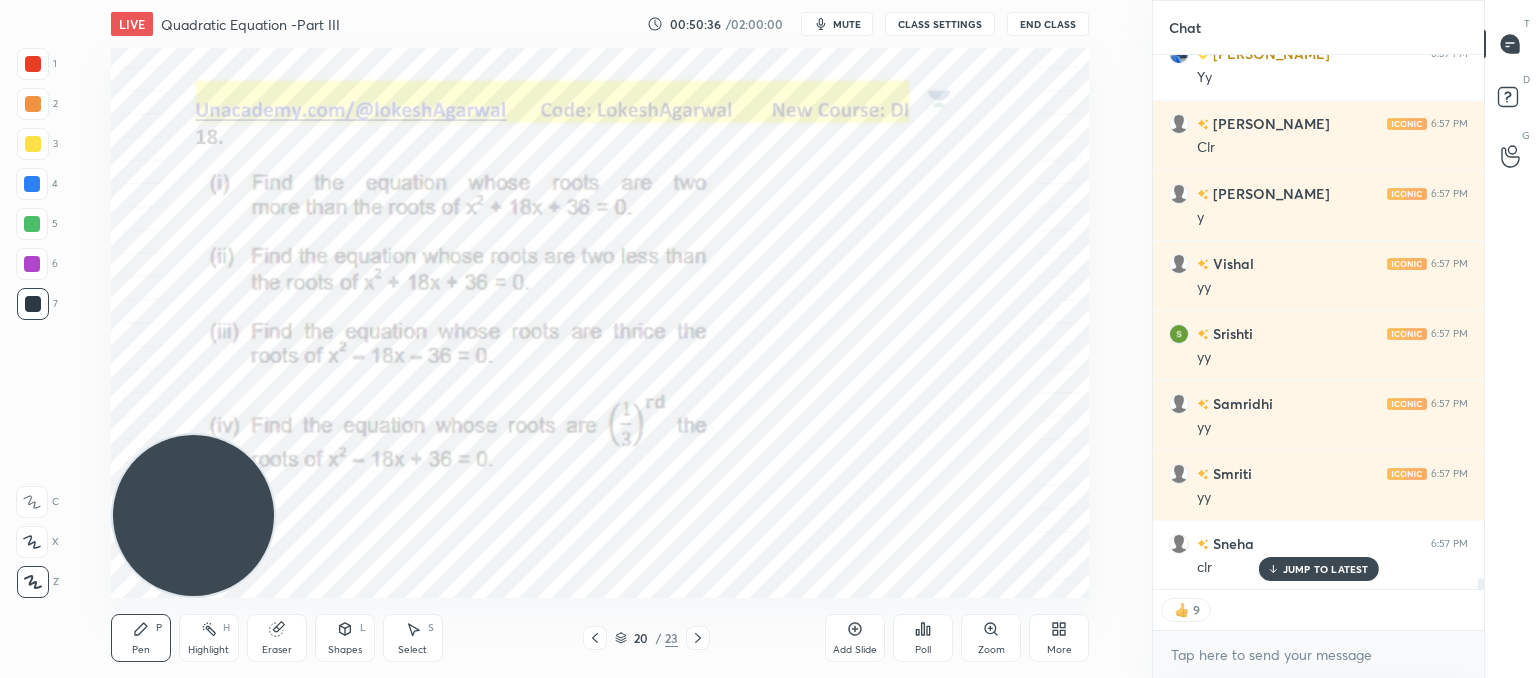 click 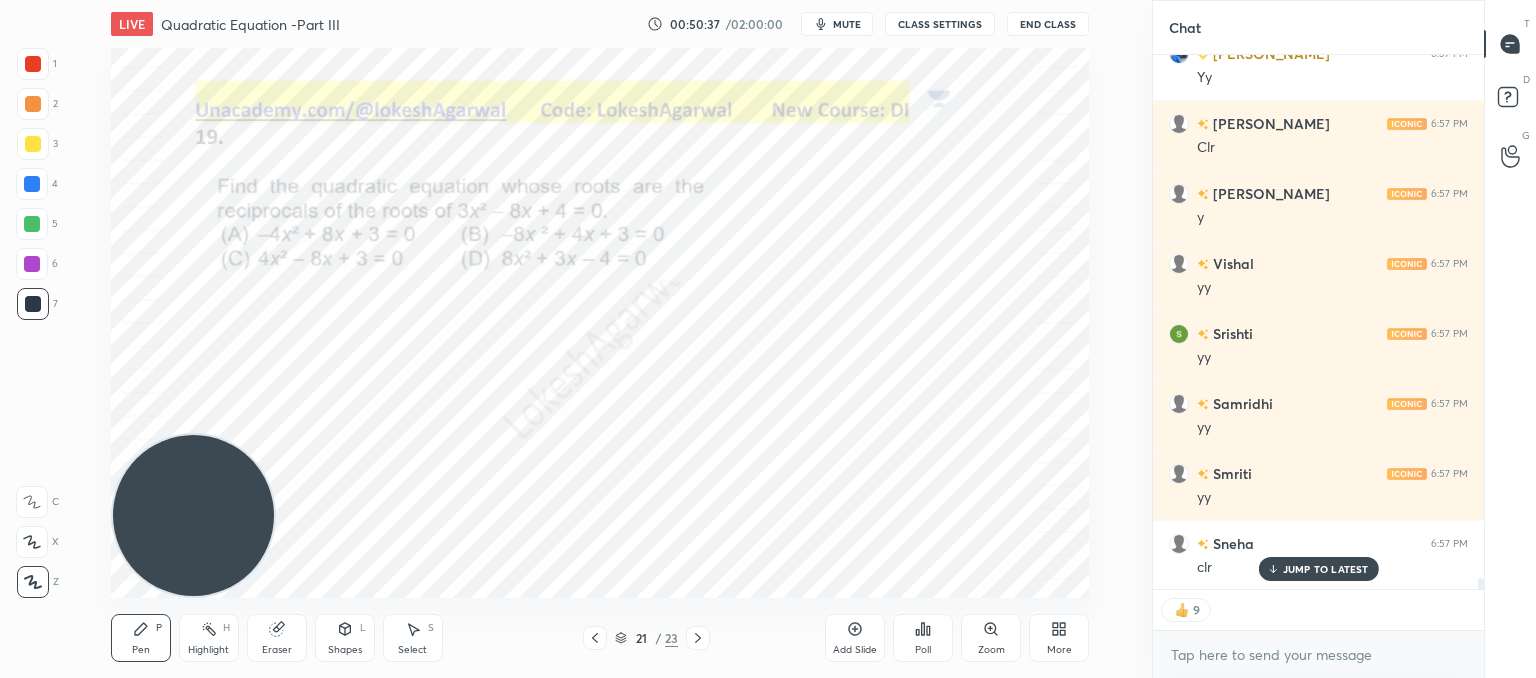click 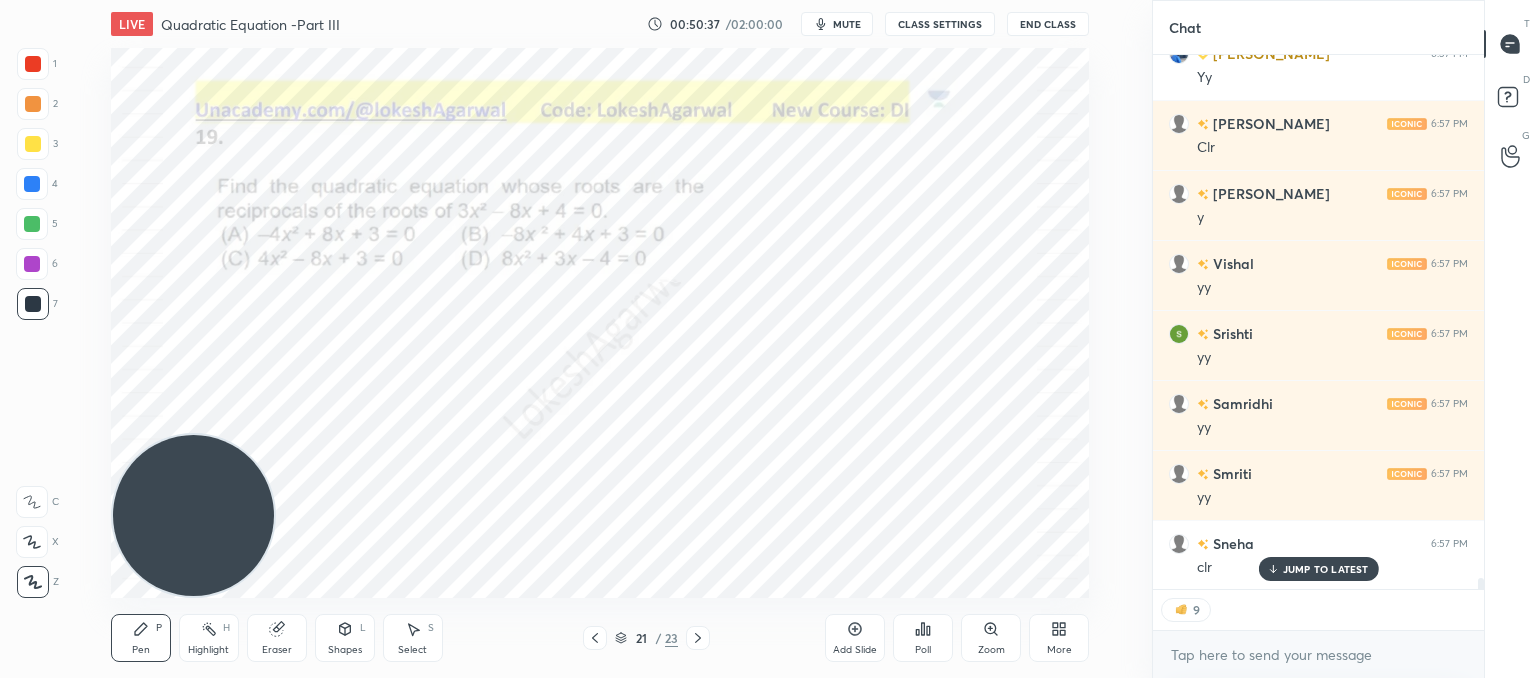 click 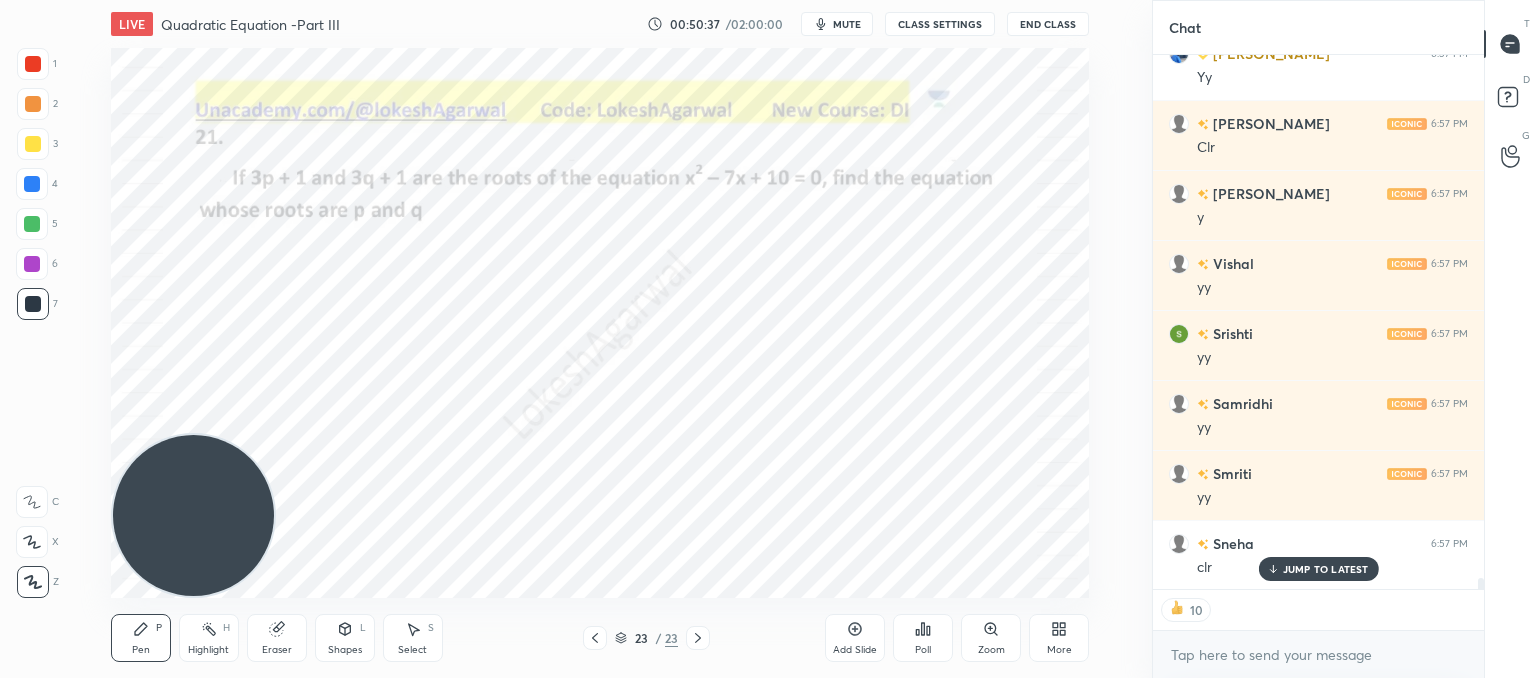 click 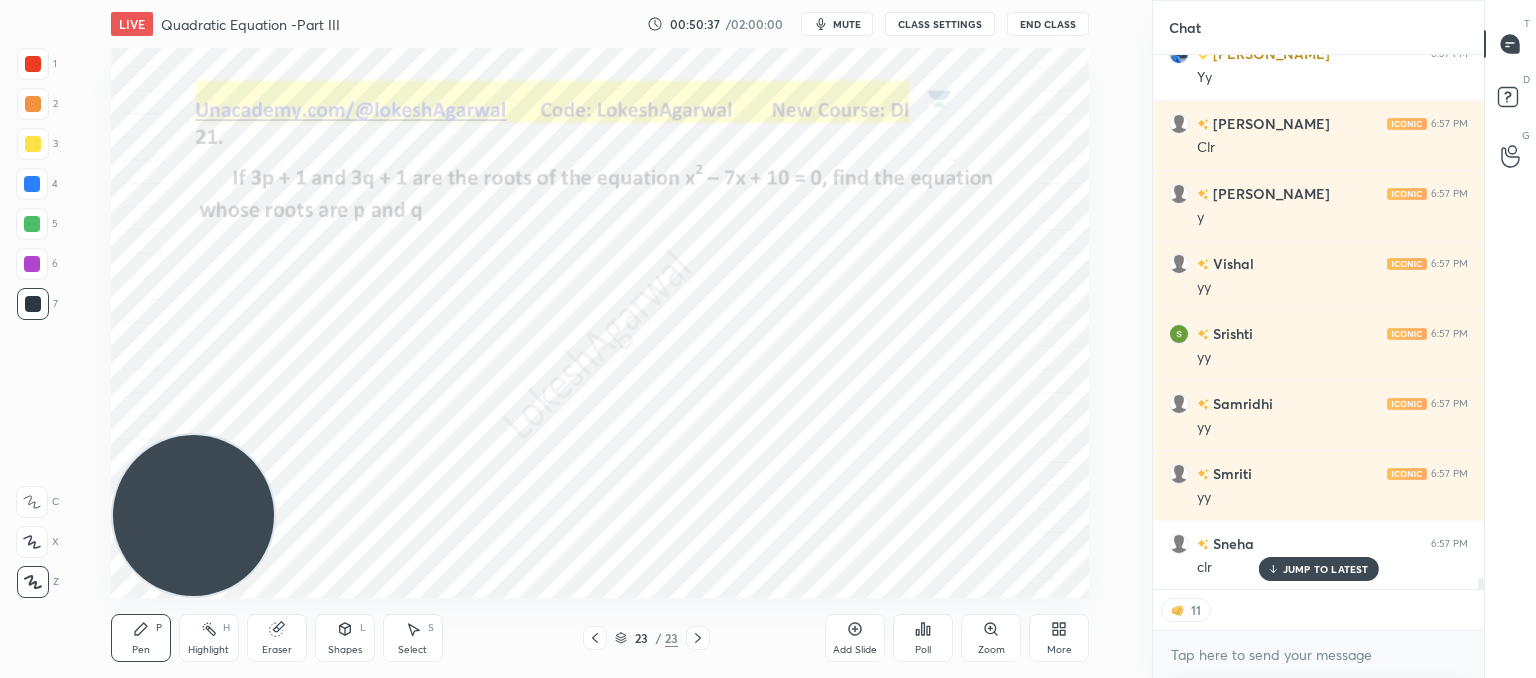 click 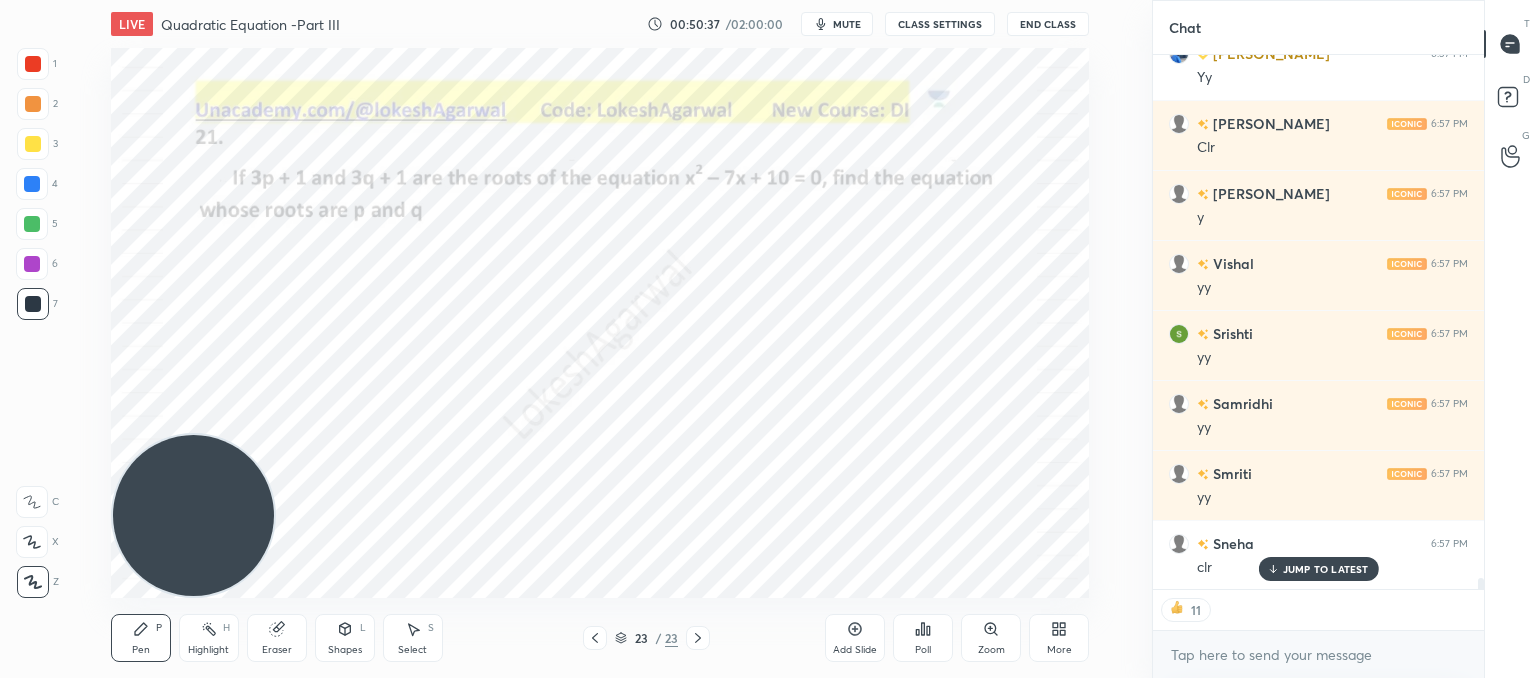 click 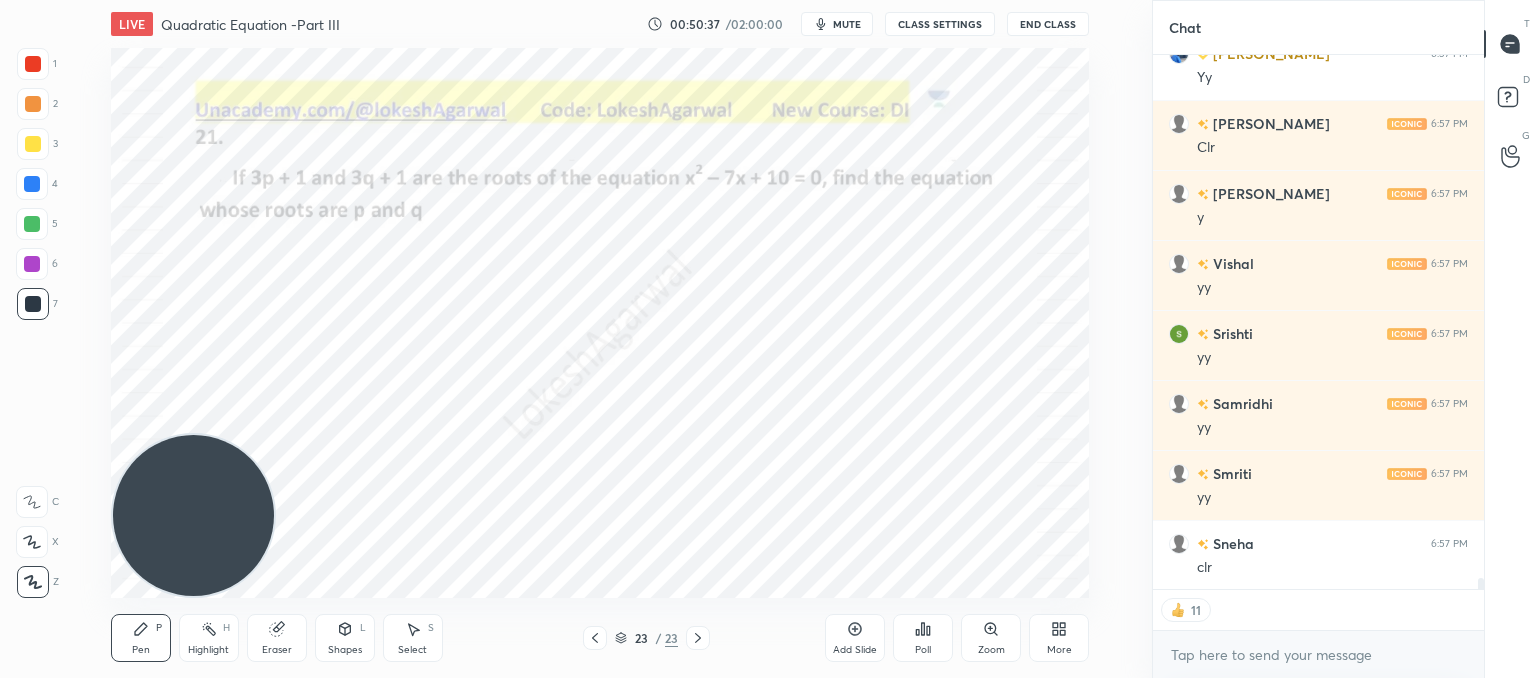 scroll, scrollTop: 26623, scrollLeft: 0, axis: vertical 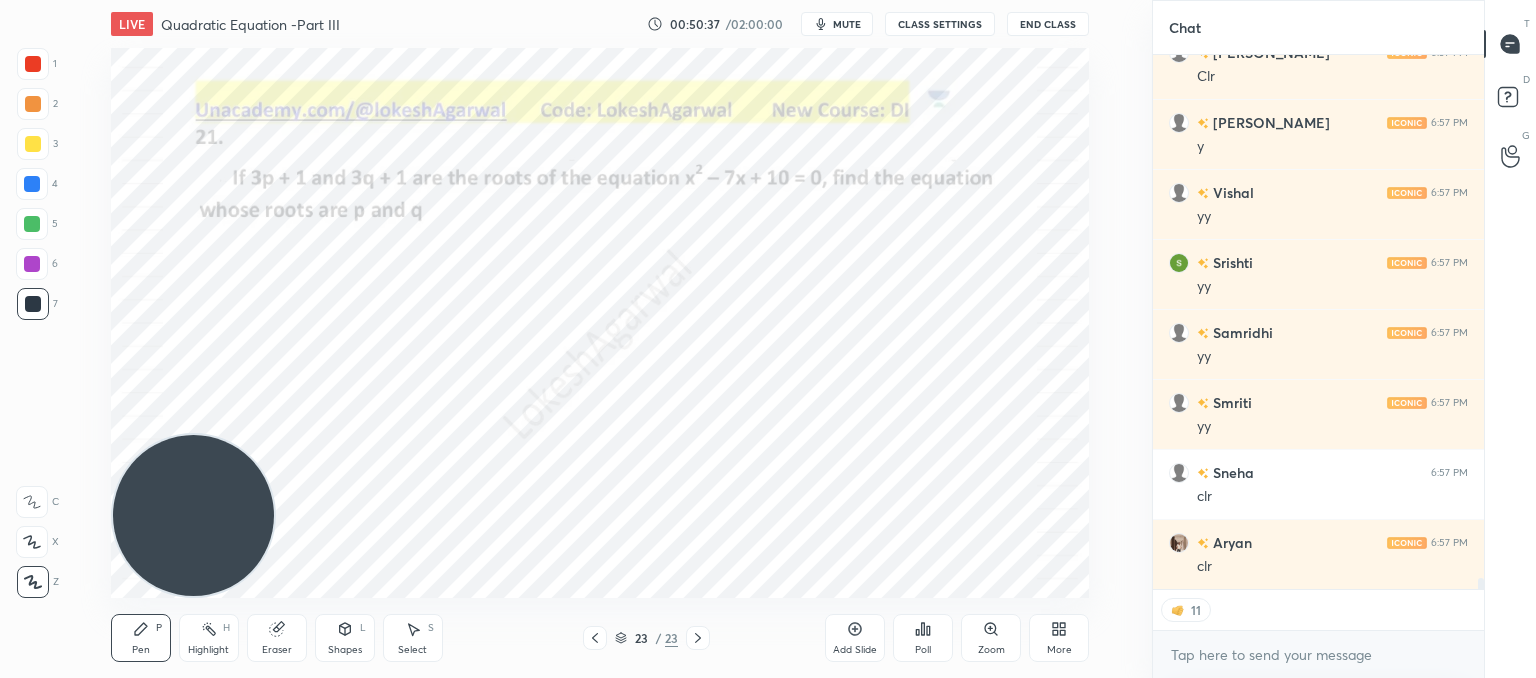 click 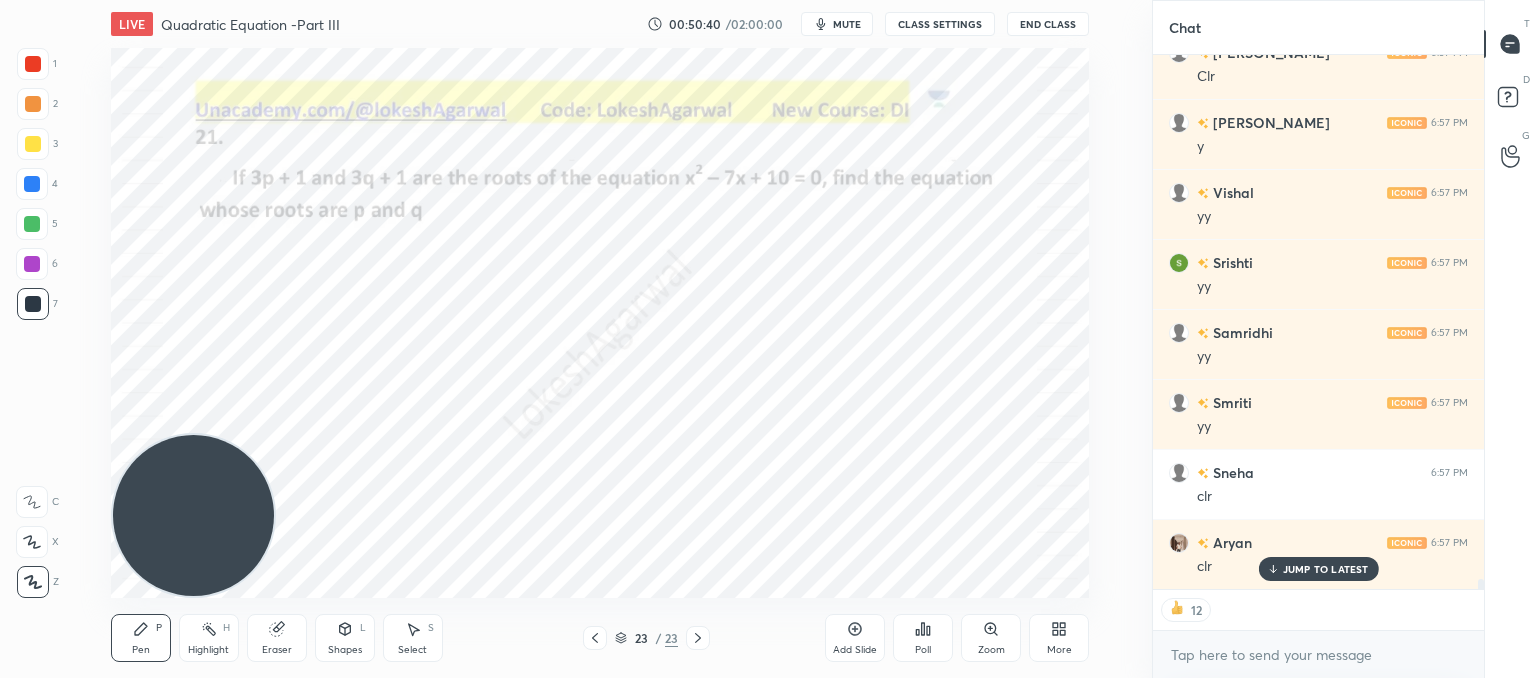 scroll, scrollTop: 26692, scrollLeft: 0, axis: vertical 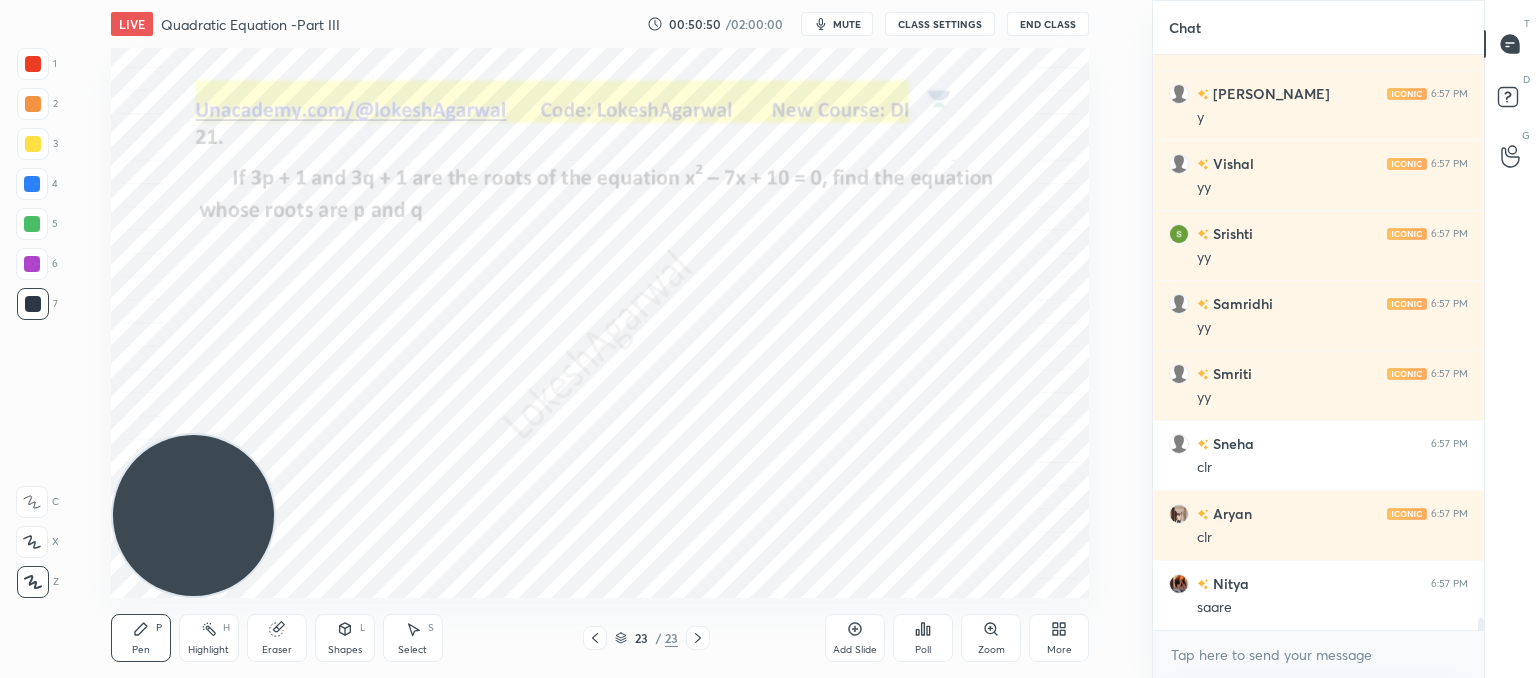 click on "More" at bounding box center (1059, 638) 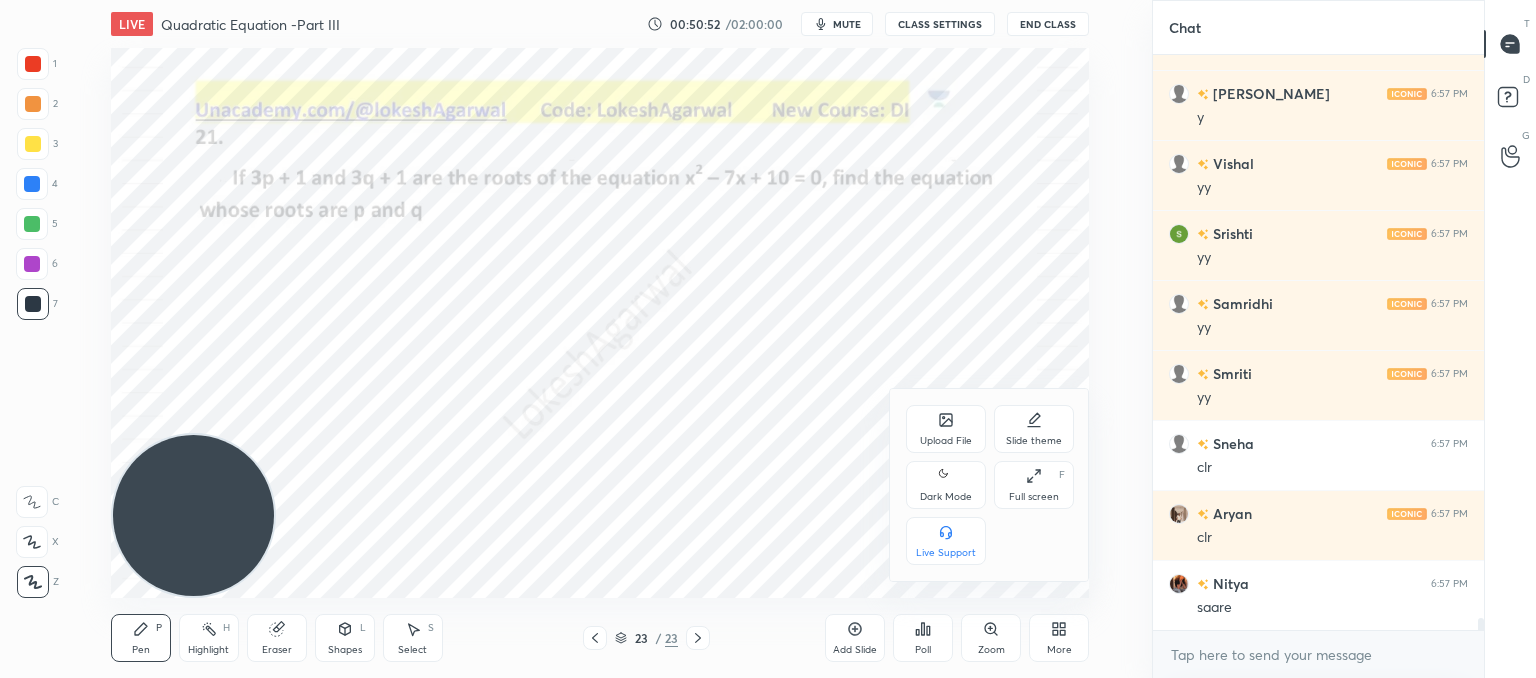 click at bounding box center (768, 339) 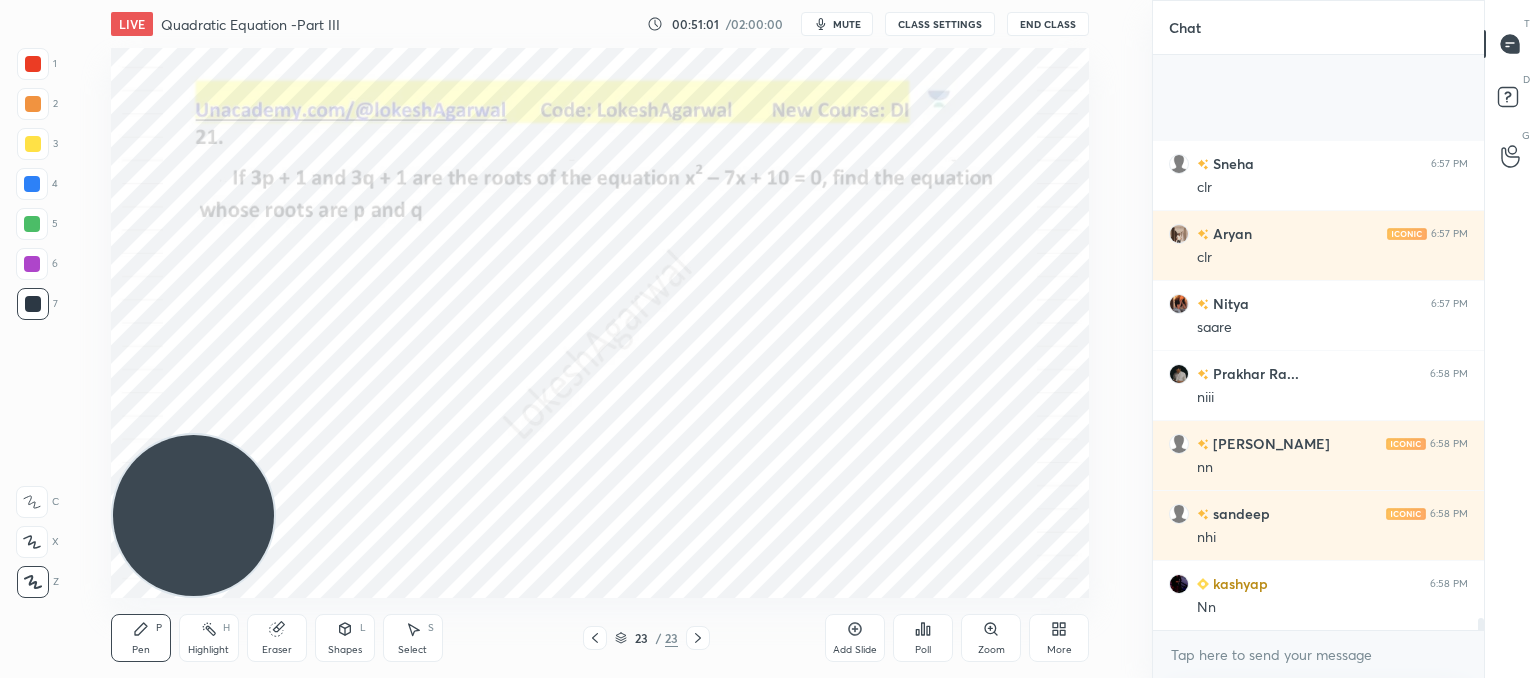 scroll, scrollTop: 27142, scrollLeft: 0, axis: vertical 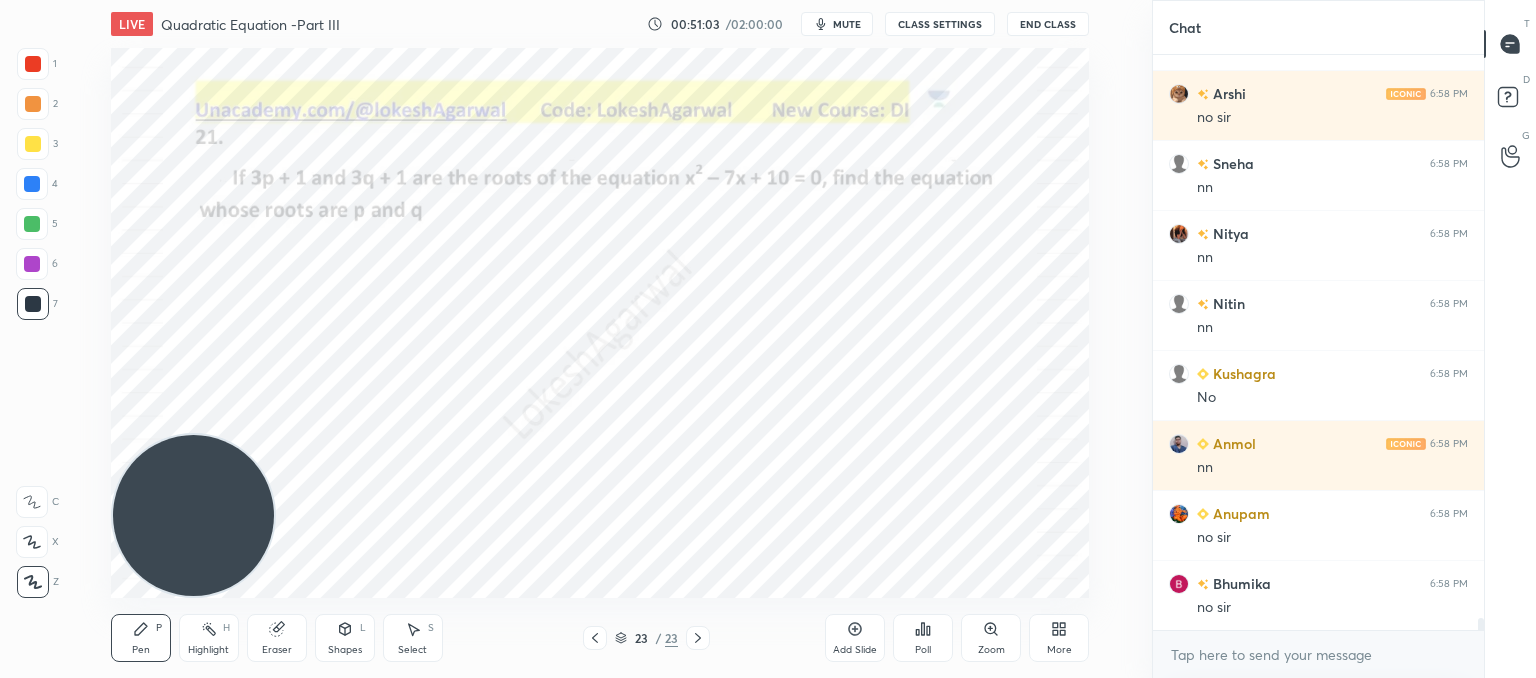 click on "More" at bounding box center [1059, 650] 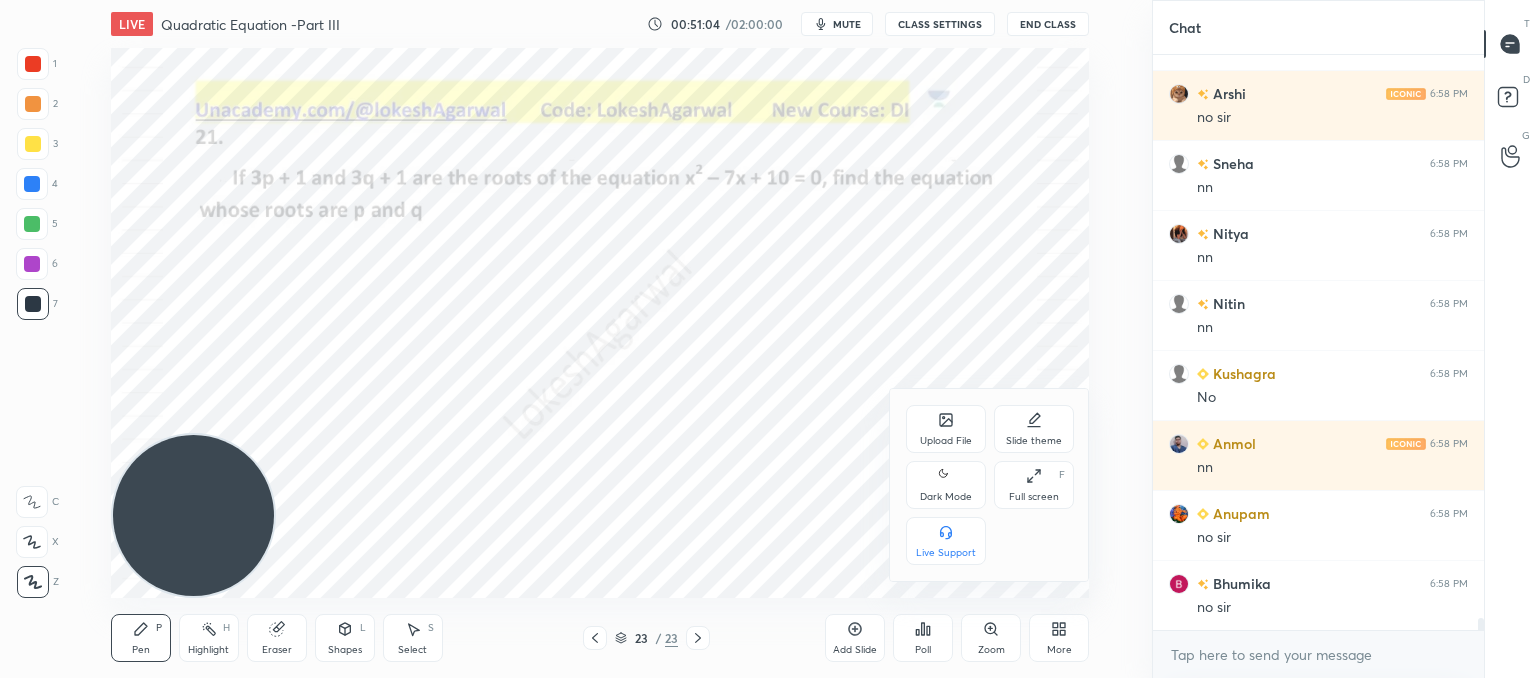 scroll, scrollTop: 27632, scrollLeft: 0, axis: vertical 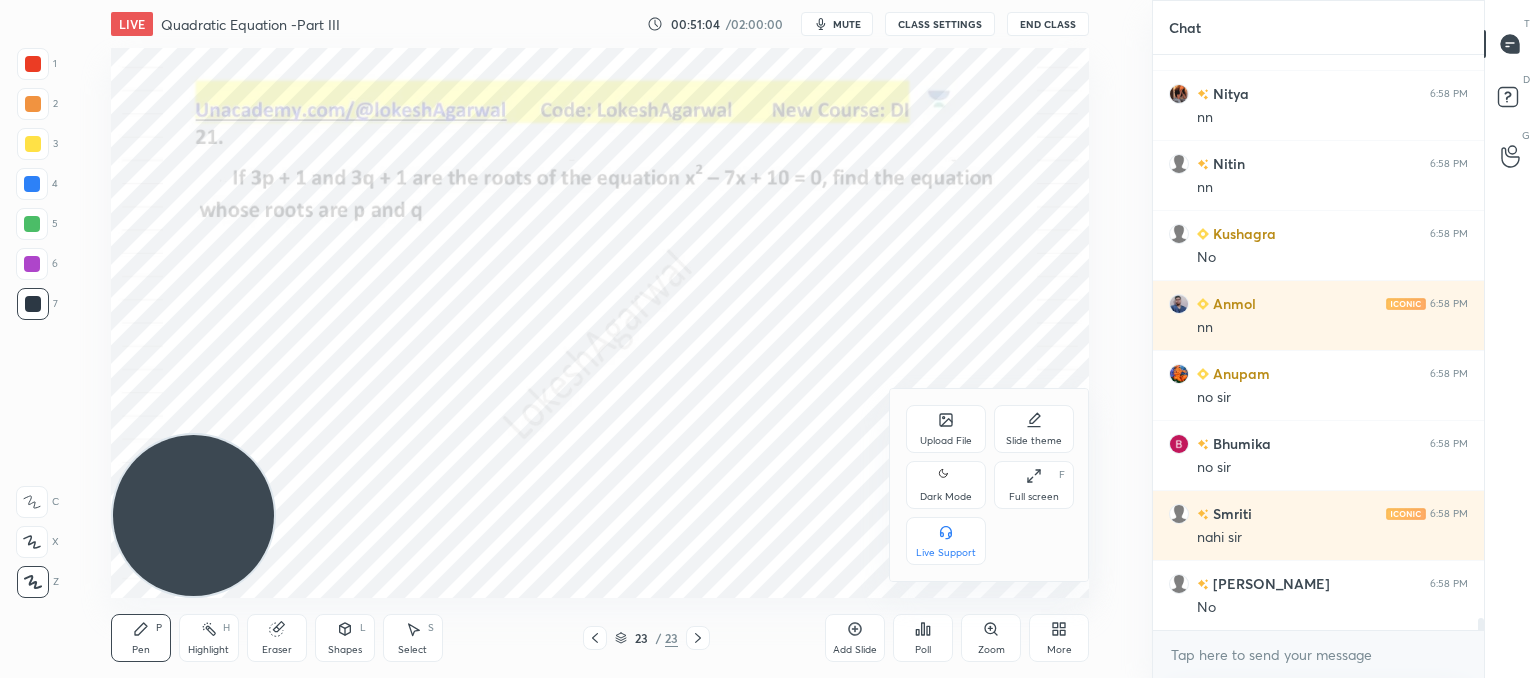 click at bounding box center (768, 339) 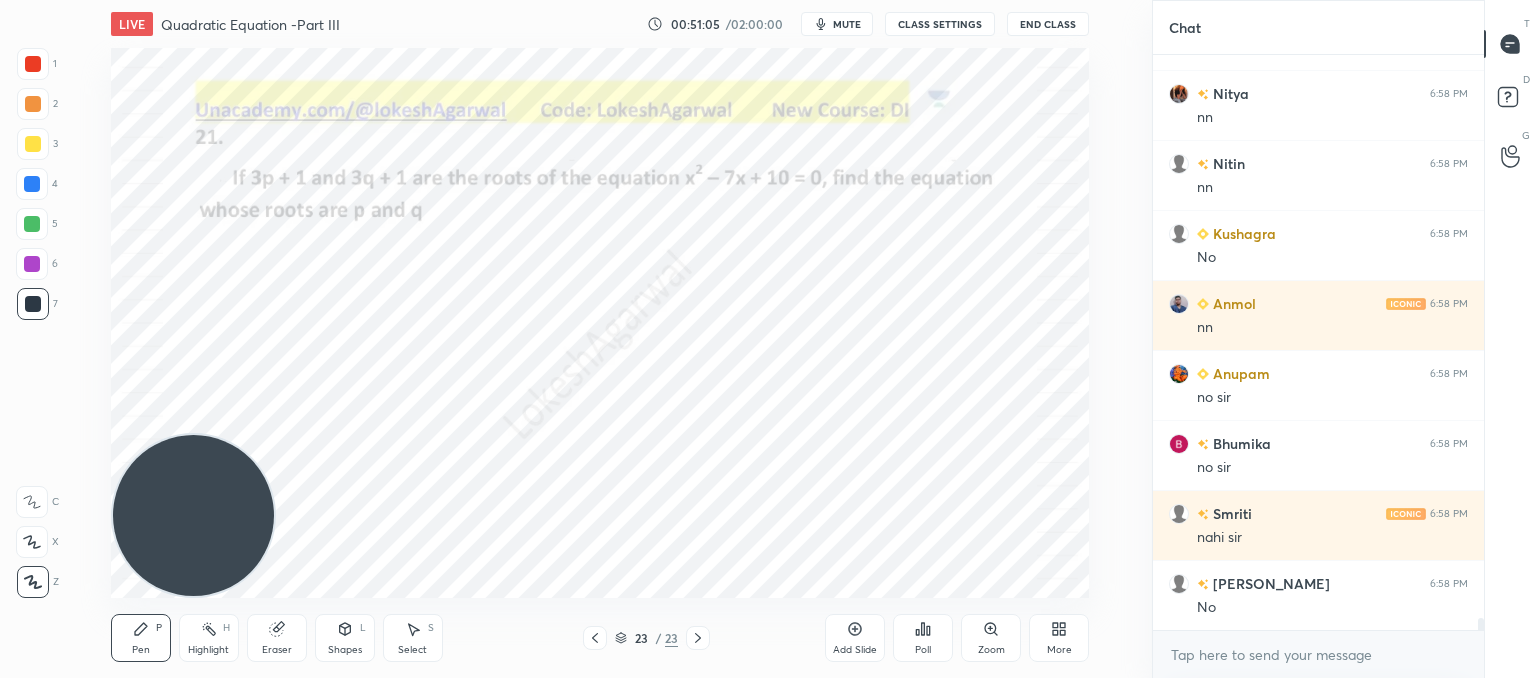 drag, startPoint x: 848, startPoint y: 622, endPoint x: 846, endPoint y: 587, distance: 35.057095 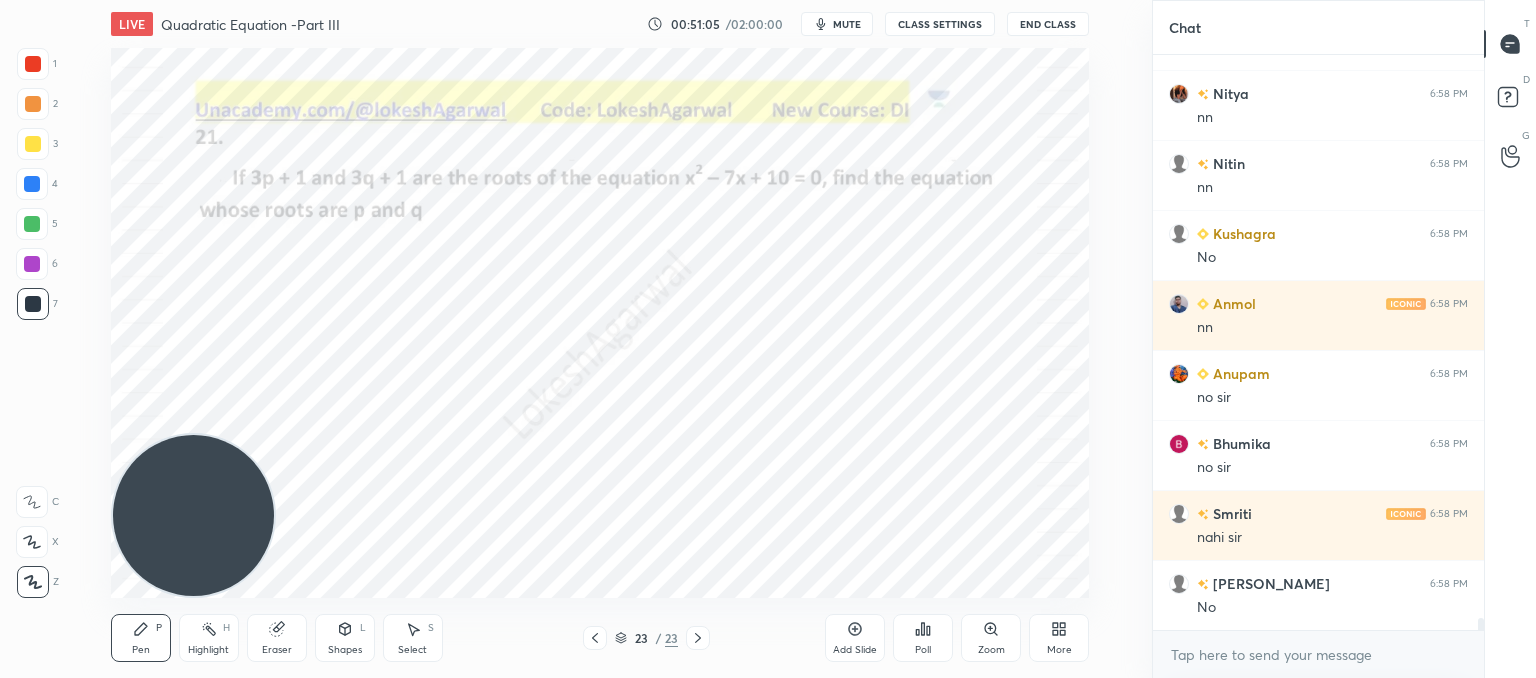 click on "Add Slide" at bounding box center [855, 638] 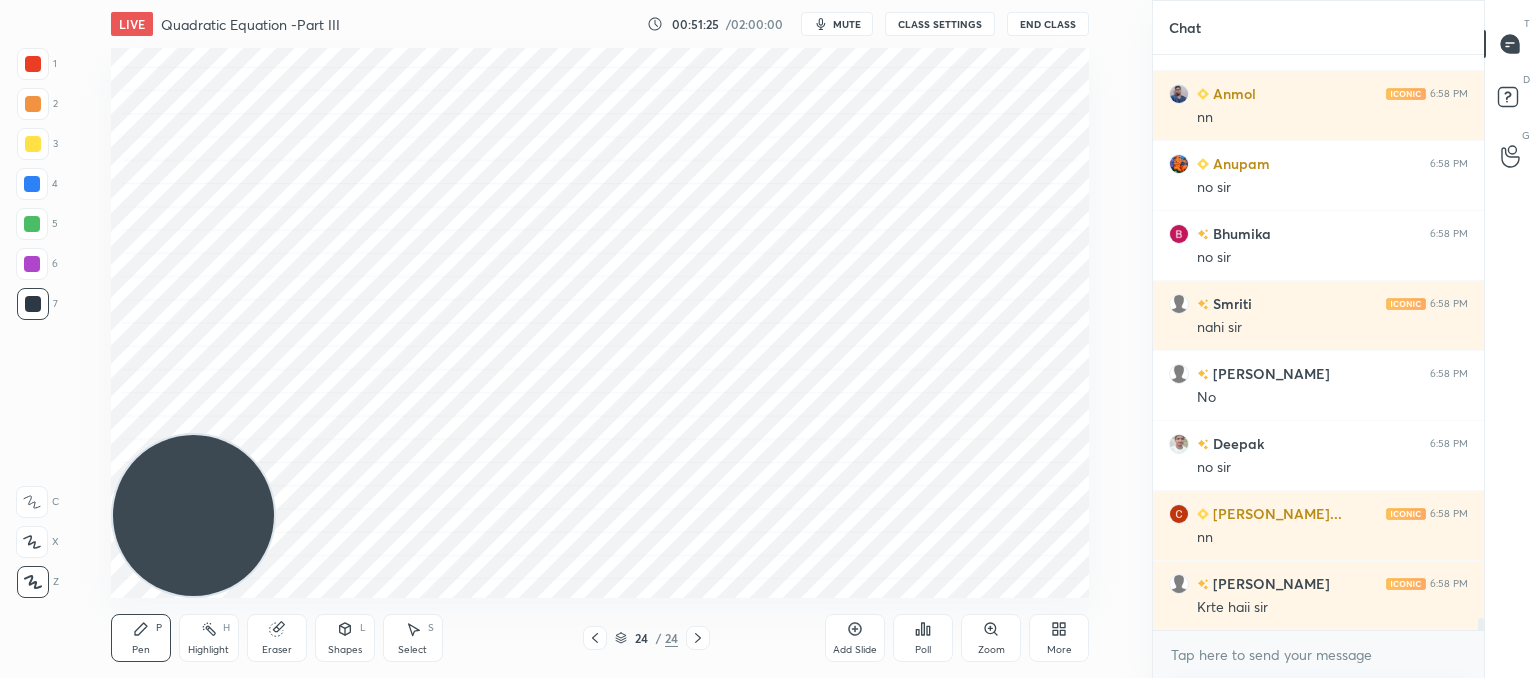 scroll, scrollTop: 27890, scrollLeft: 0, axis: vertical 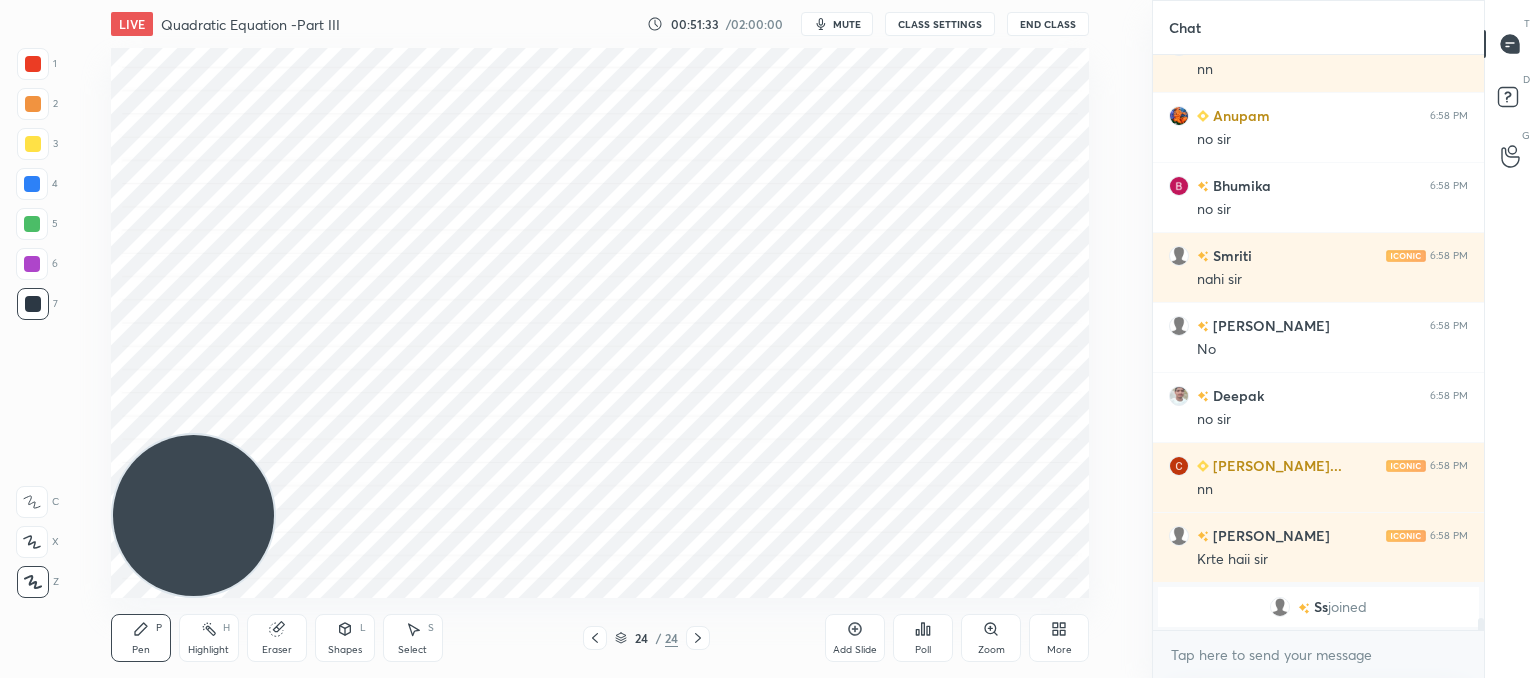 click on "More" at bounding box center (1059, 638) 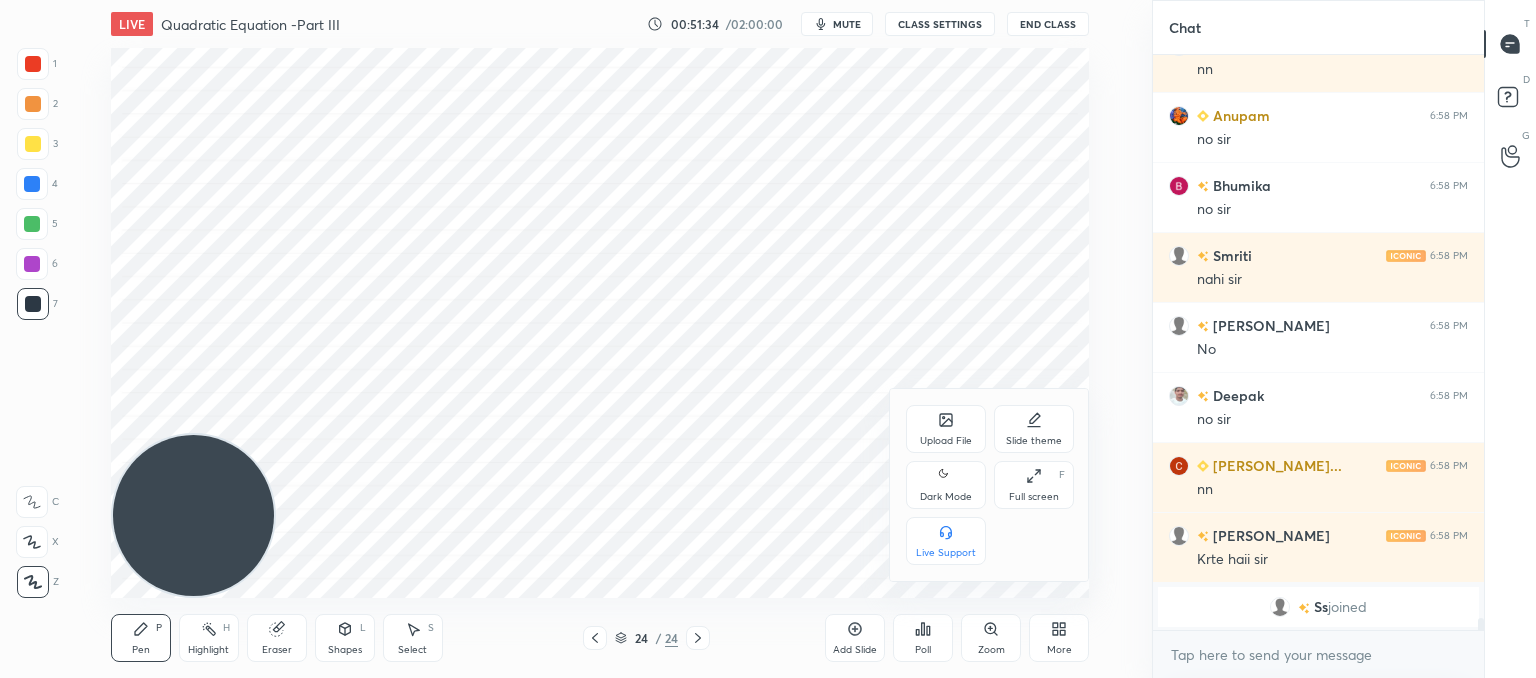 click on "Upload File" at bounding box center [946, 429] 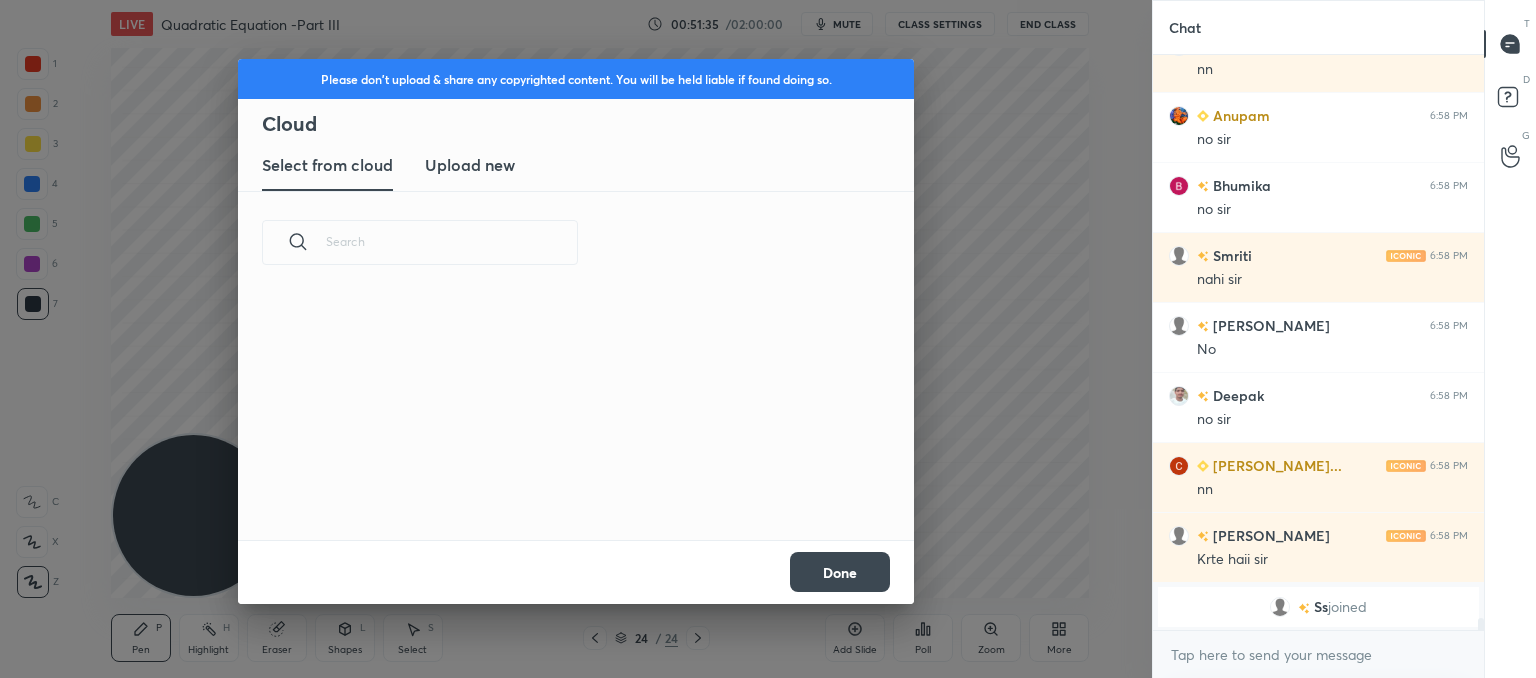 scroll, scrollTop: 5, scrollLeft: 10, axis: both 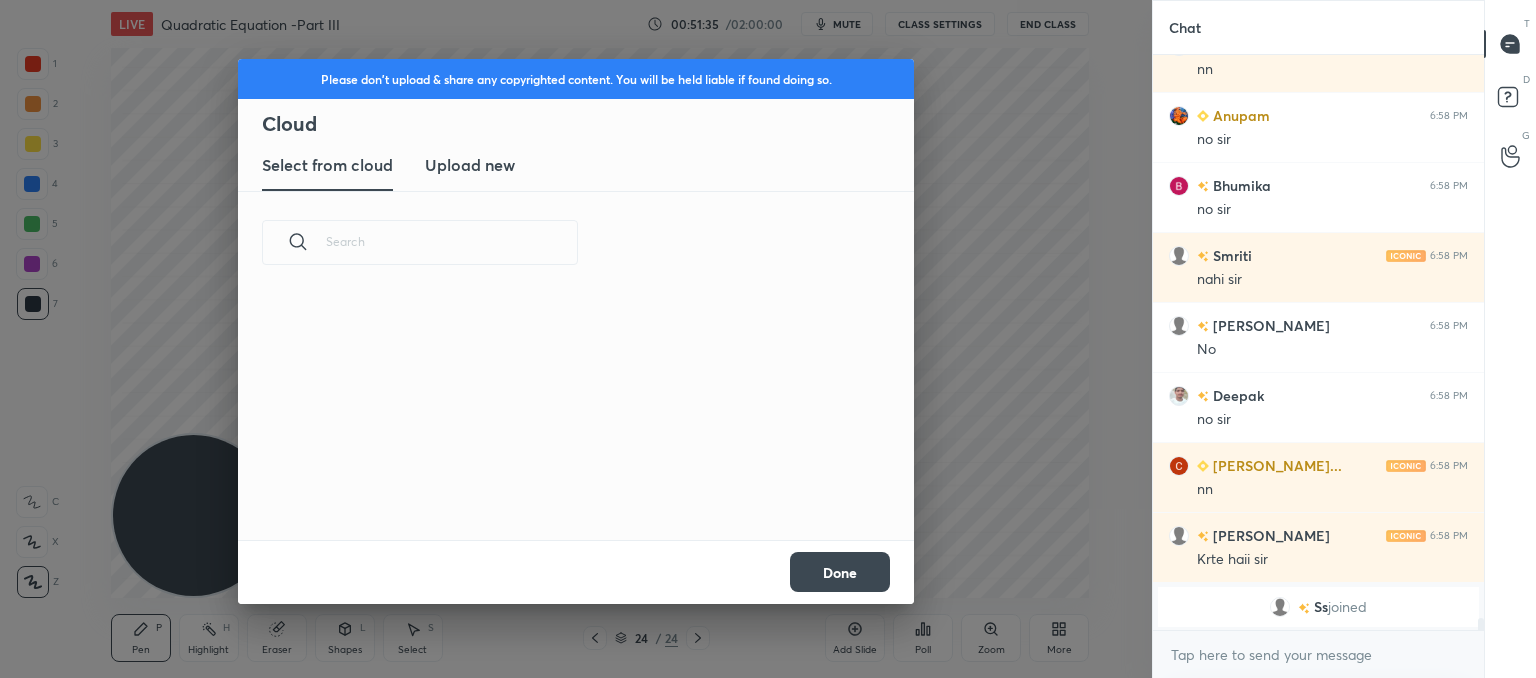click on "Upload new" at bounding box center (470, 166) 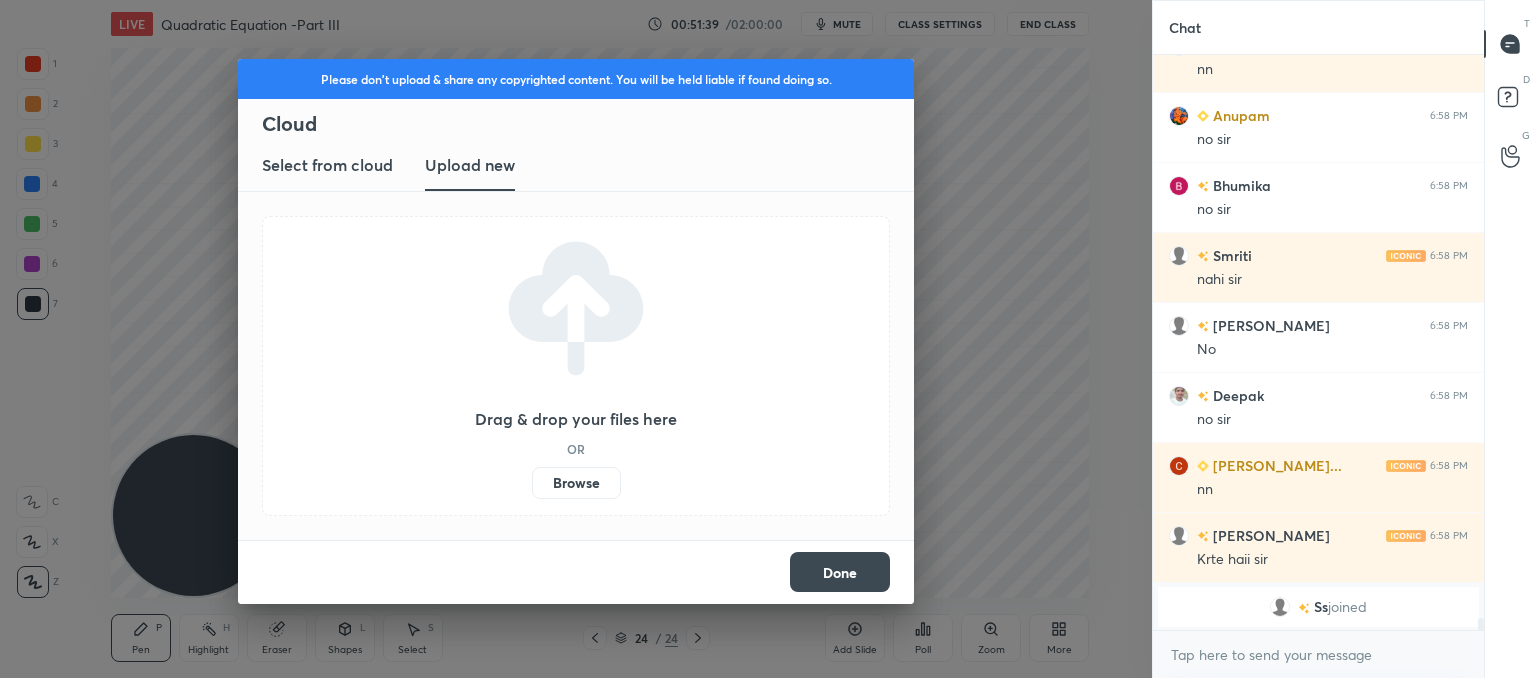 click on "Browse" at bounding box center [576, 483] 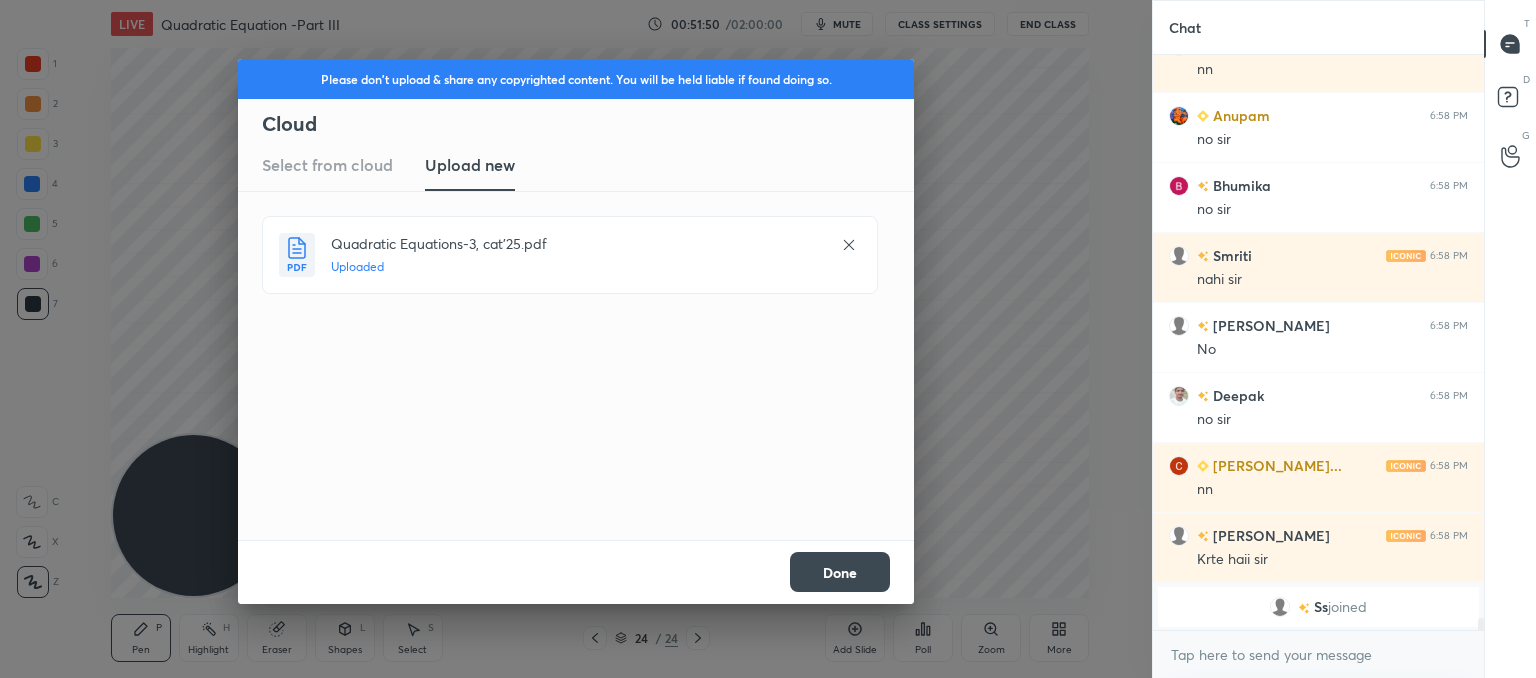 scroll, scrollTop: 27342, scrollLeft: 0, axis: vertical 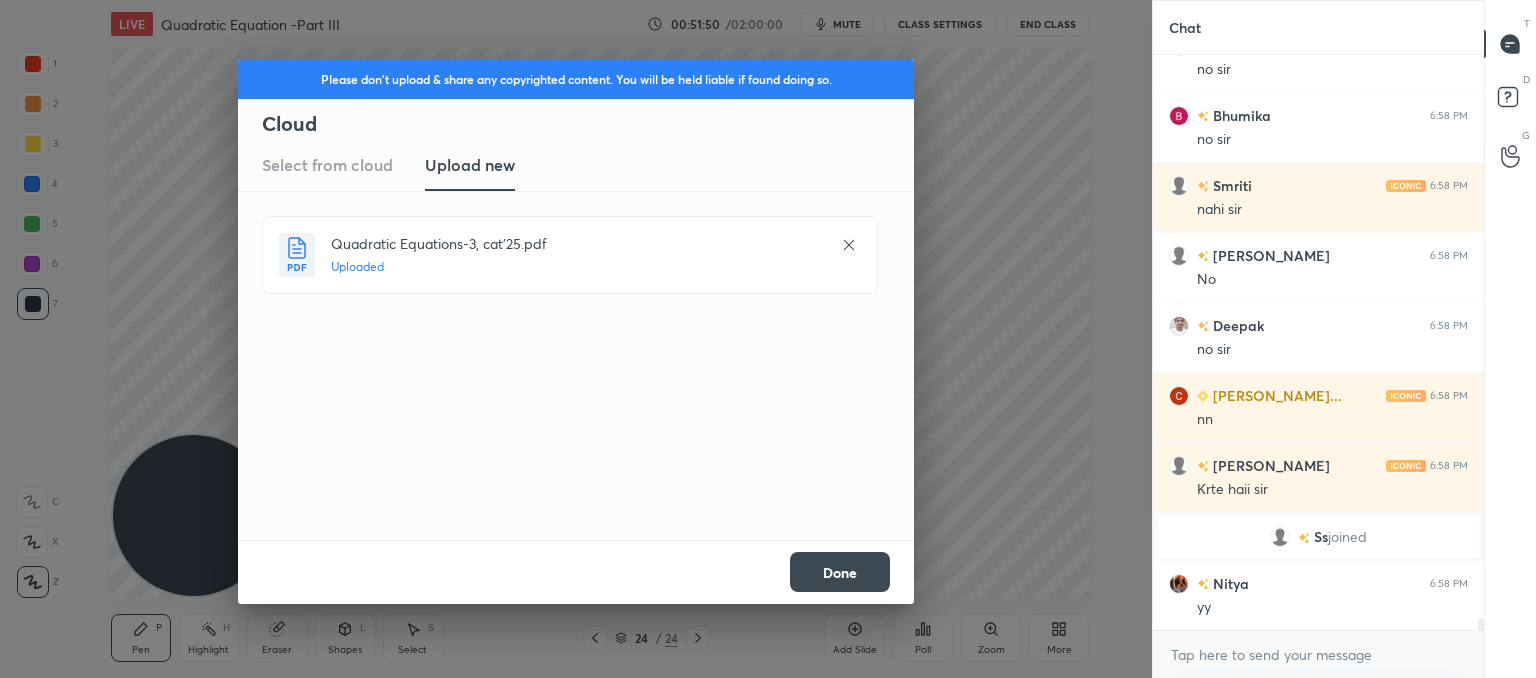 click on "Done" at bounding box center (840, 572) 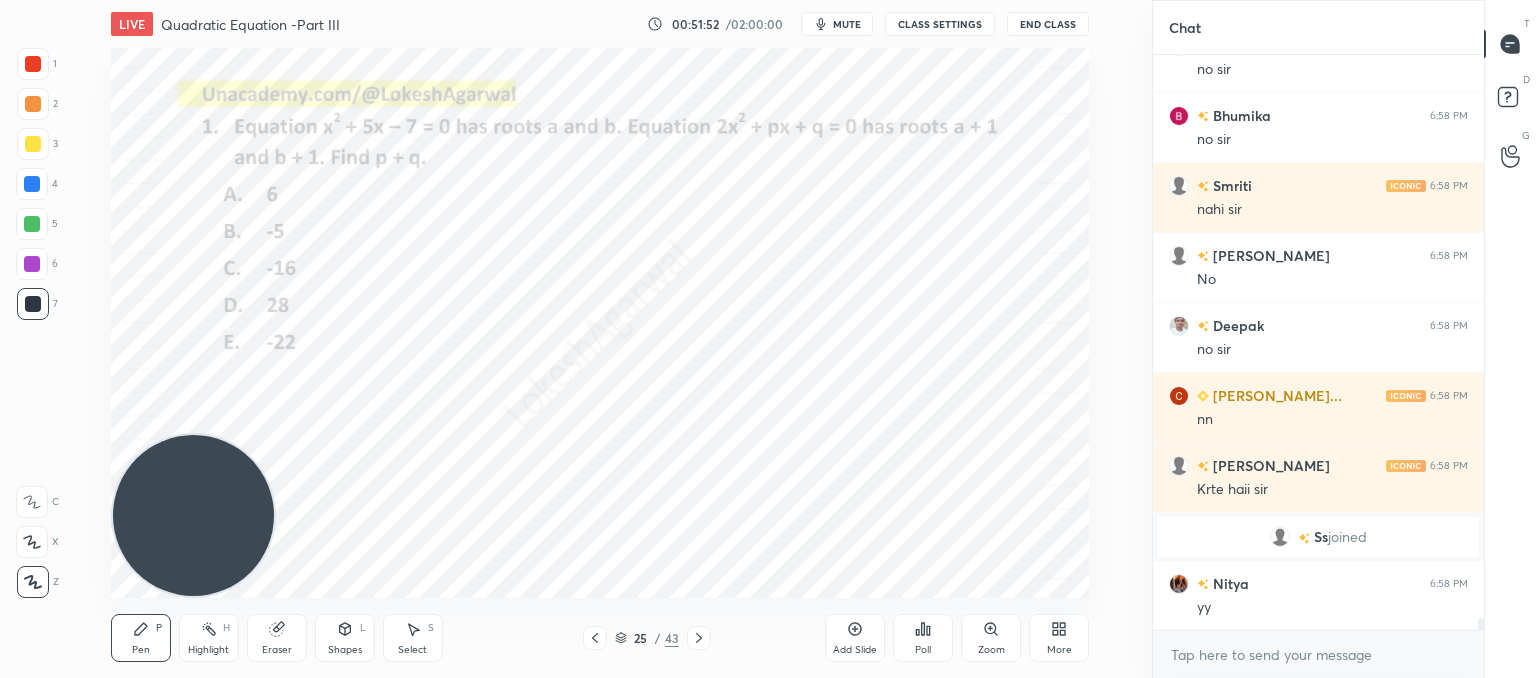 scroll, scrollTop: 27412, scrollLeft: 0, axis: vertical 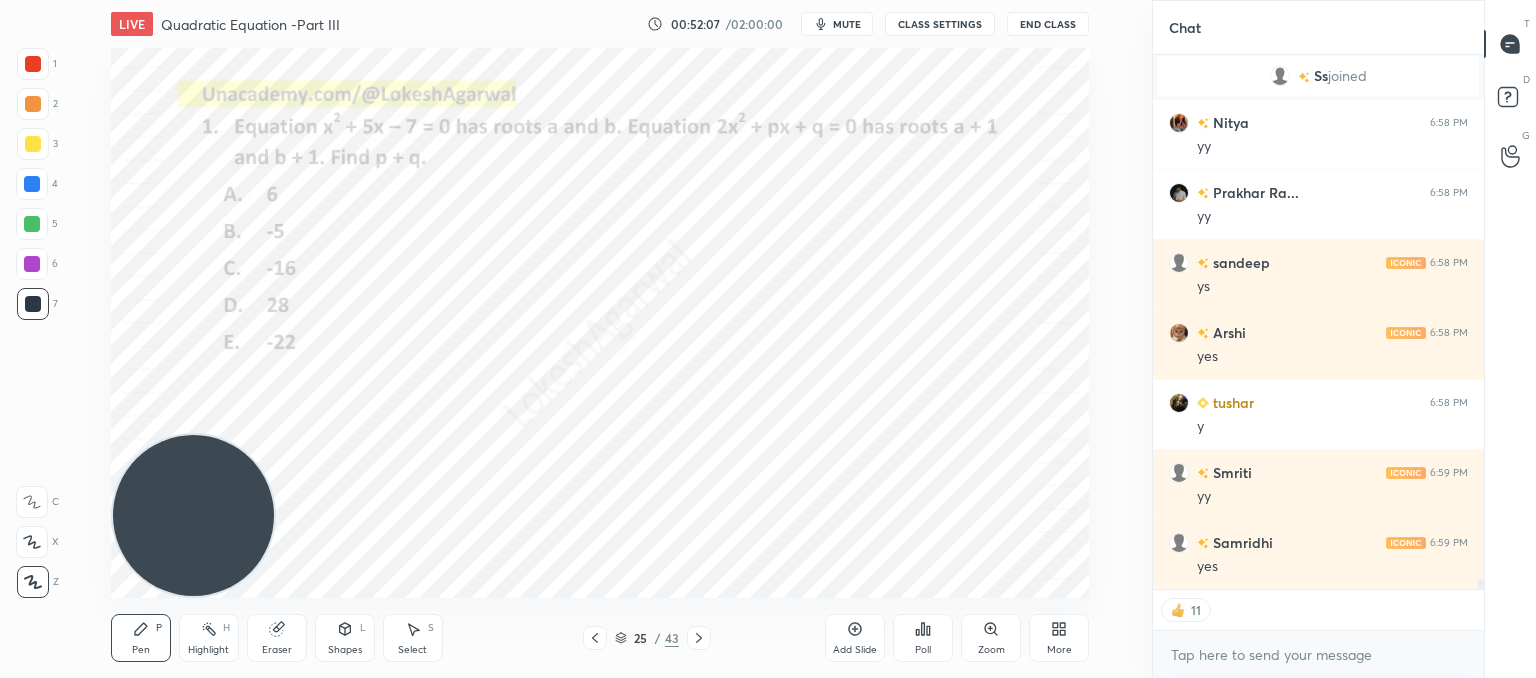 type on "x" 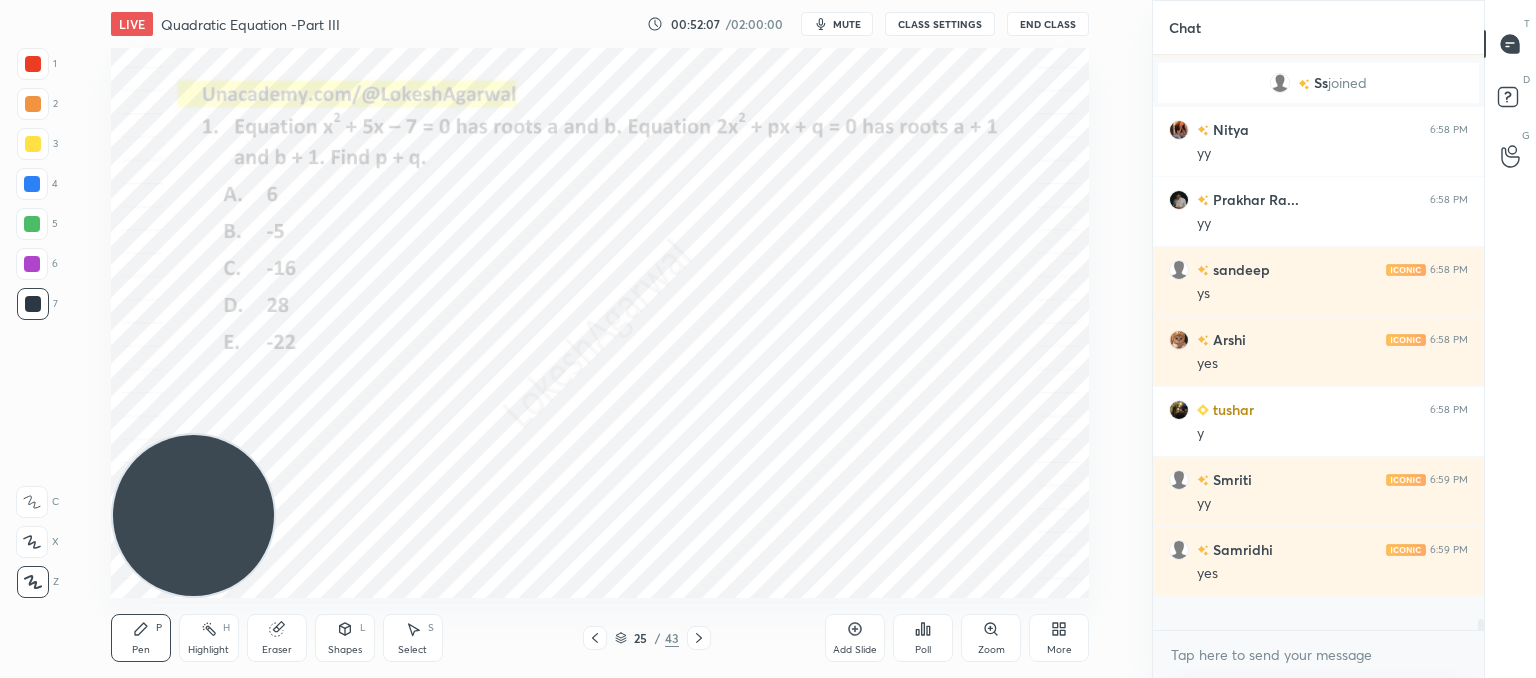 scroll, scrollTop: 6, scrollLeft: 6, axis: both 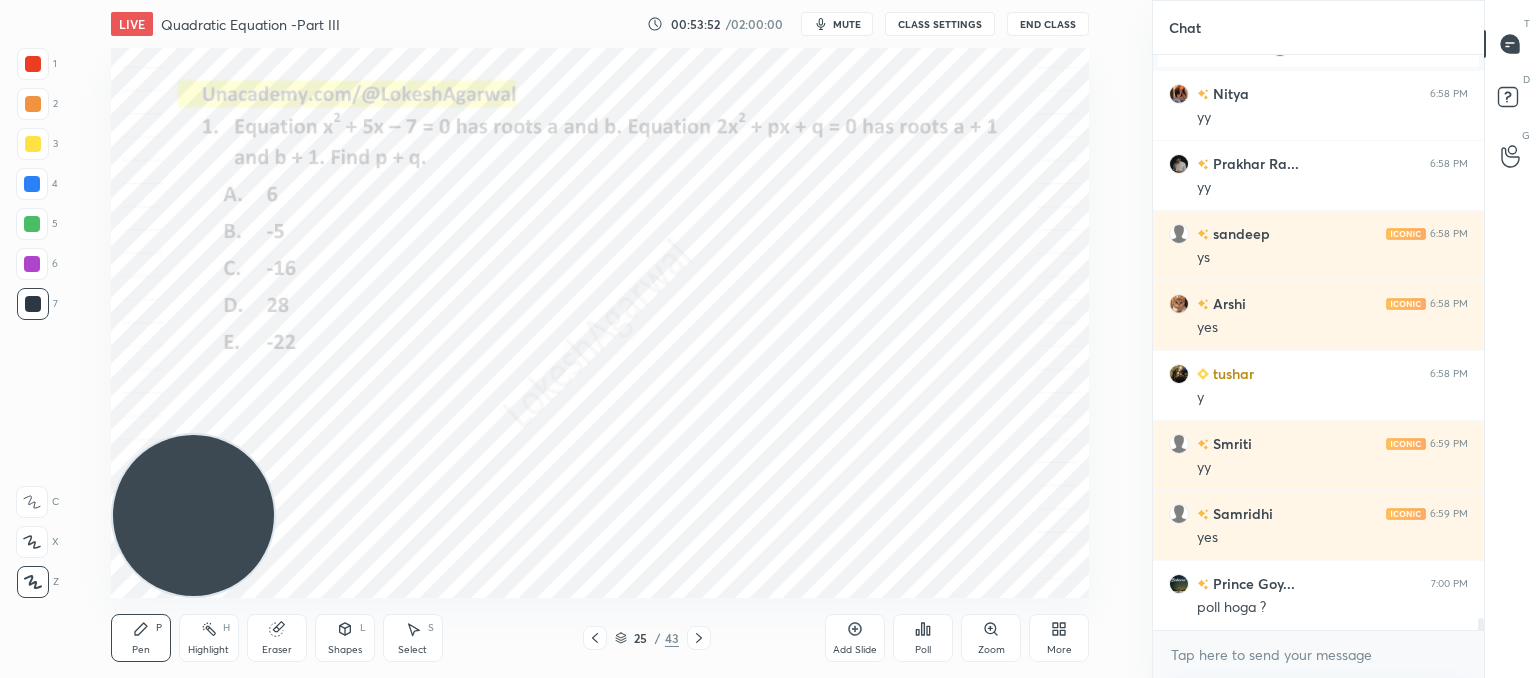 click 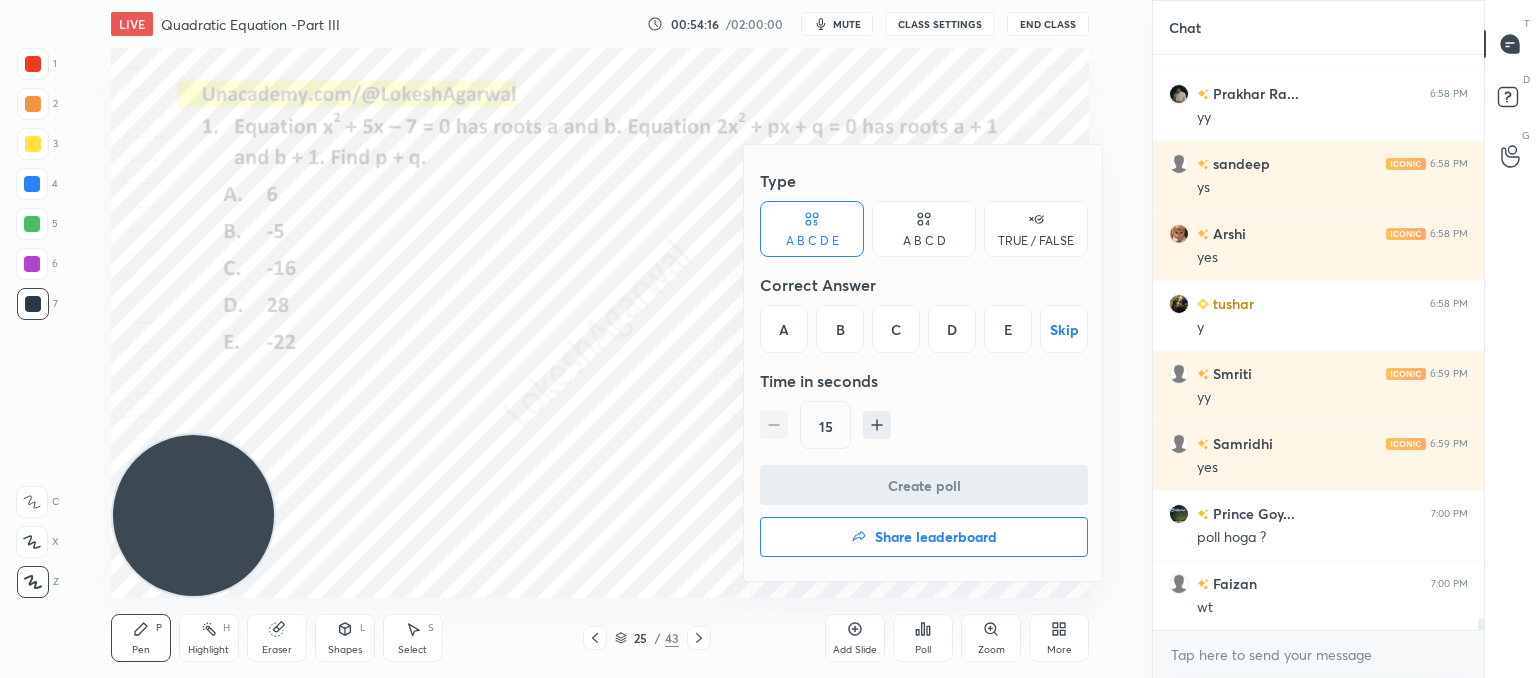 scroll, scrollTop: 27972, scrollLeft: 0, axis: vertical 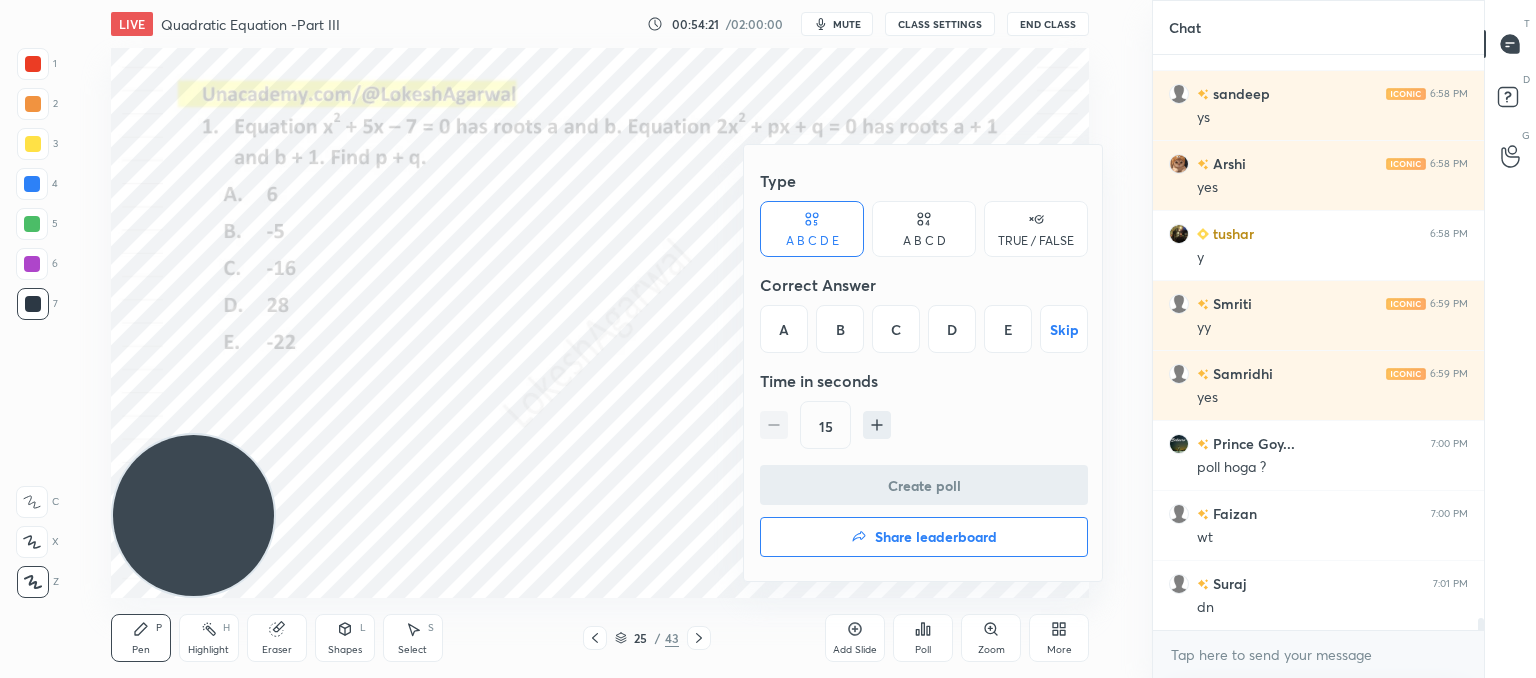 click on "C" at bounding box center [896, 329] 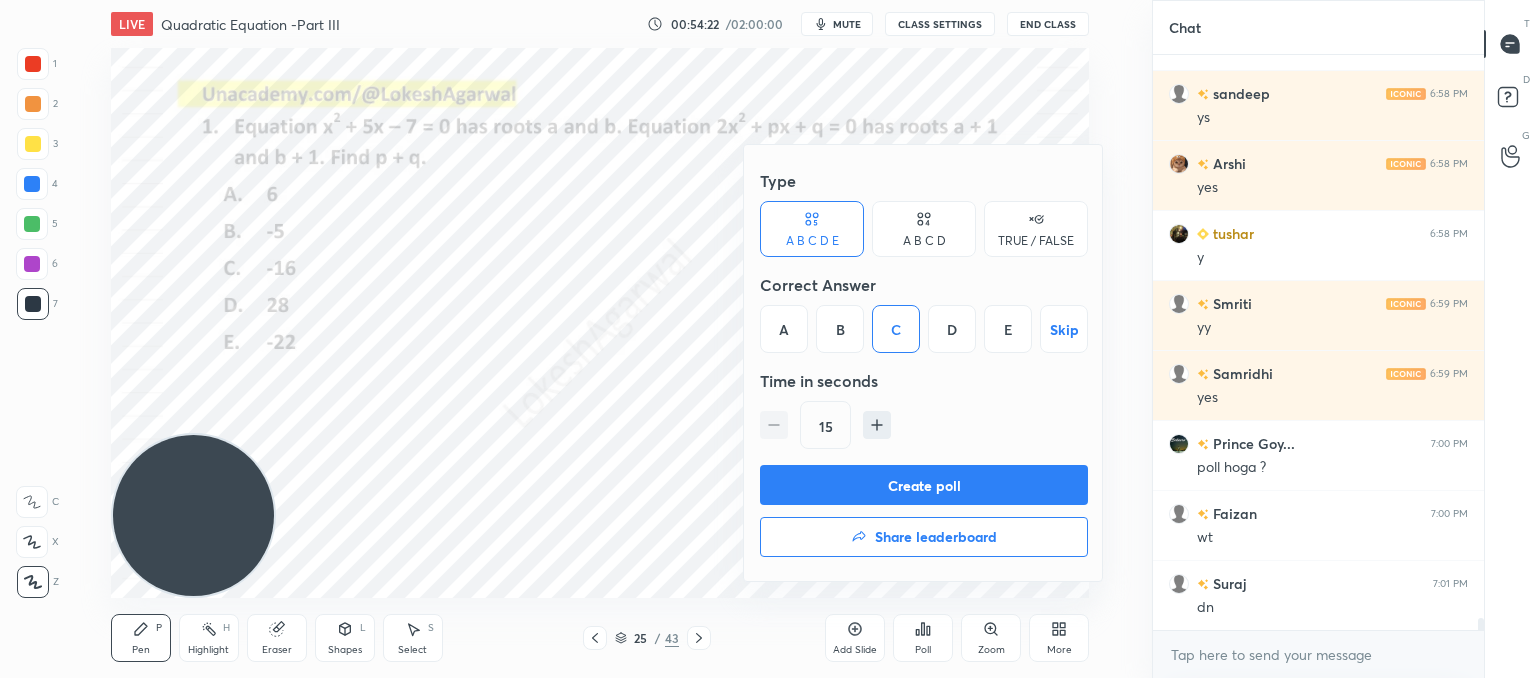 click 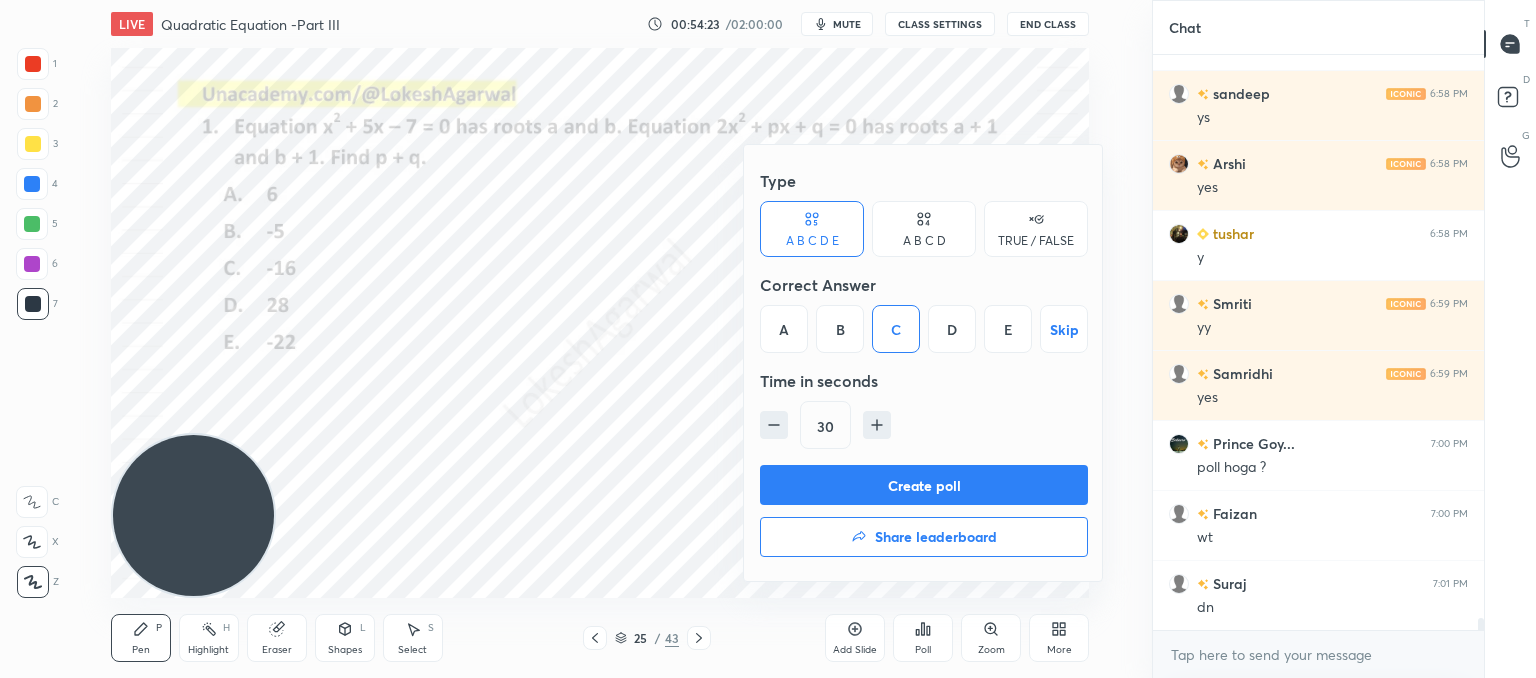 click on "Create poll" at bounding box center [924, 485] 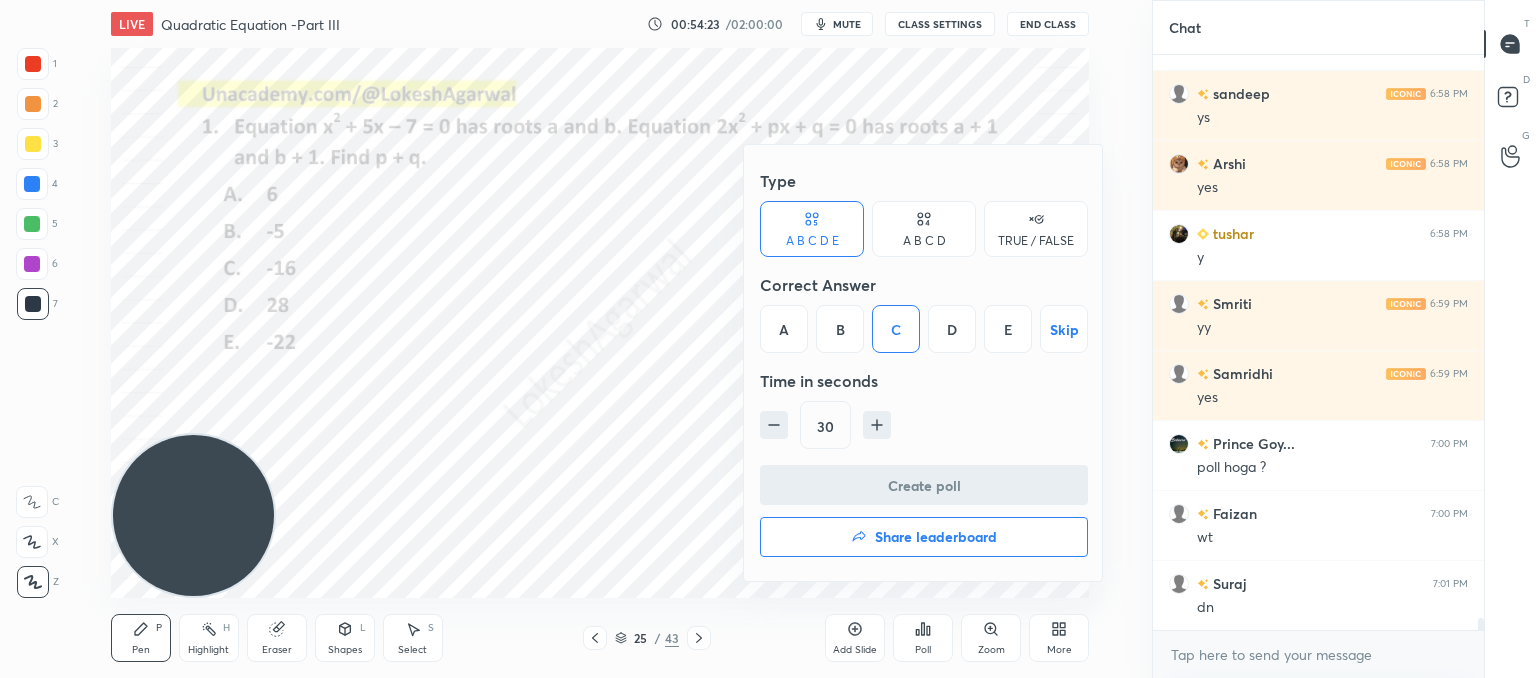 scroll, scrollTop: 536, scrollLeft: 325, axis: both 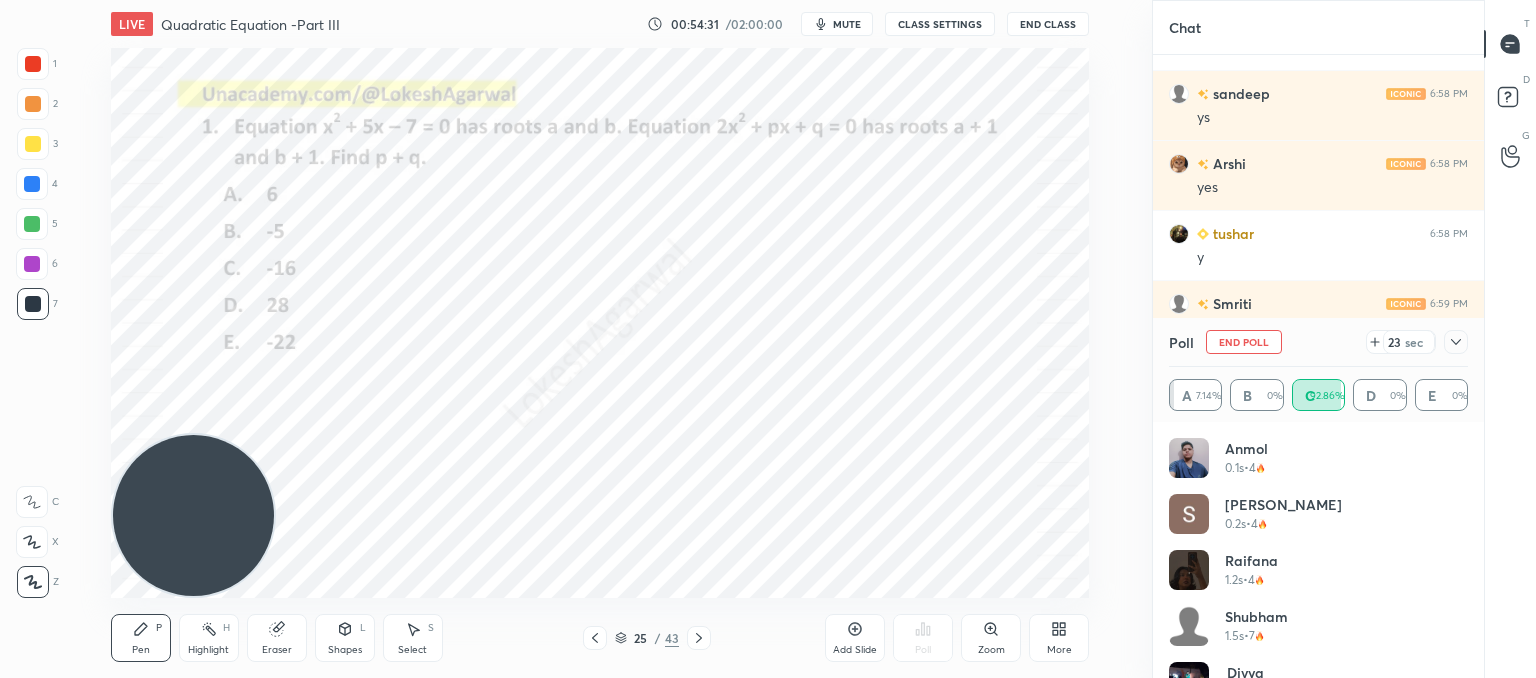 click 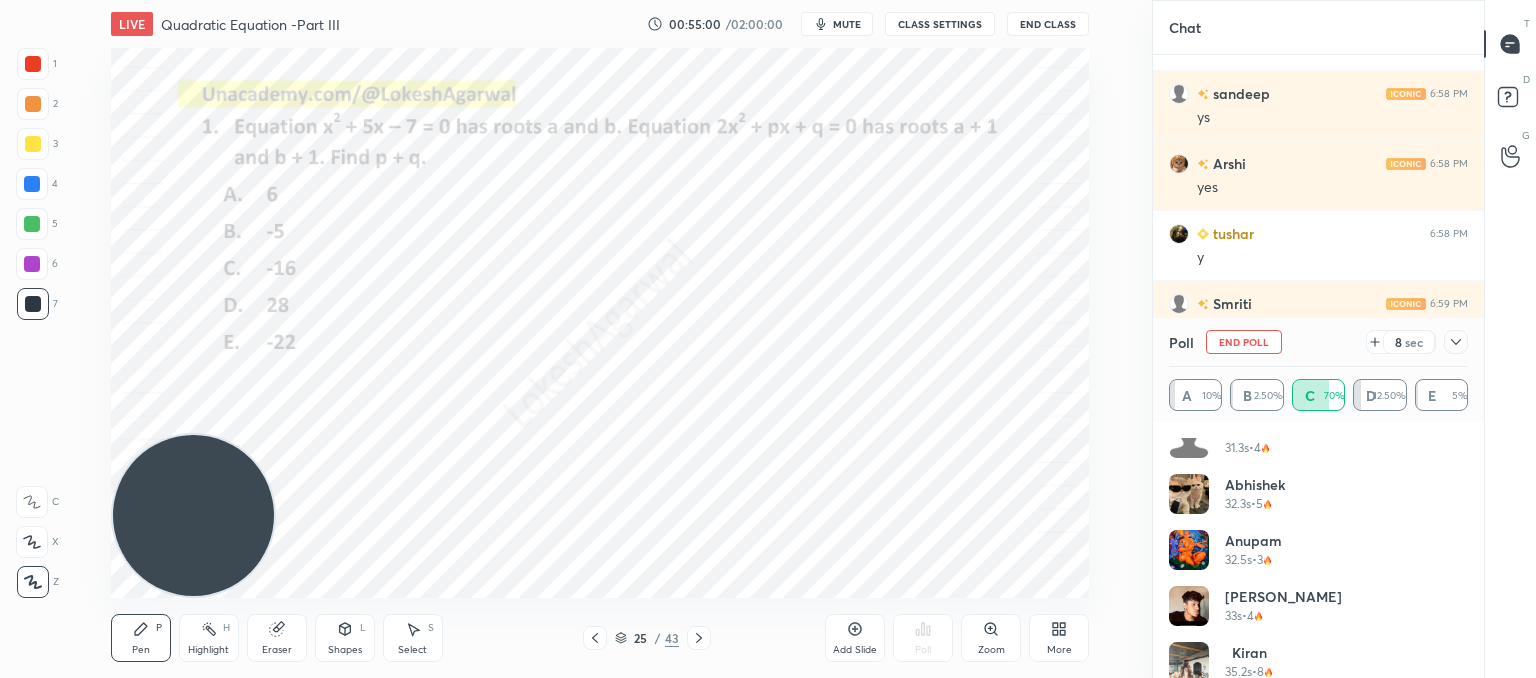 scroll, scrollTop: 1440, scrollLeft: 0, axis: vertical 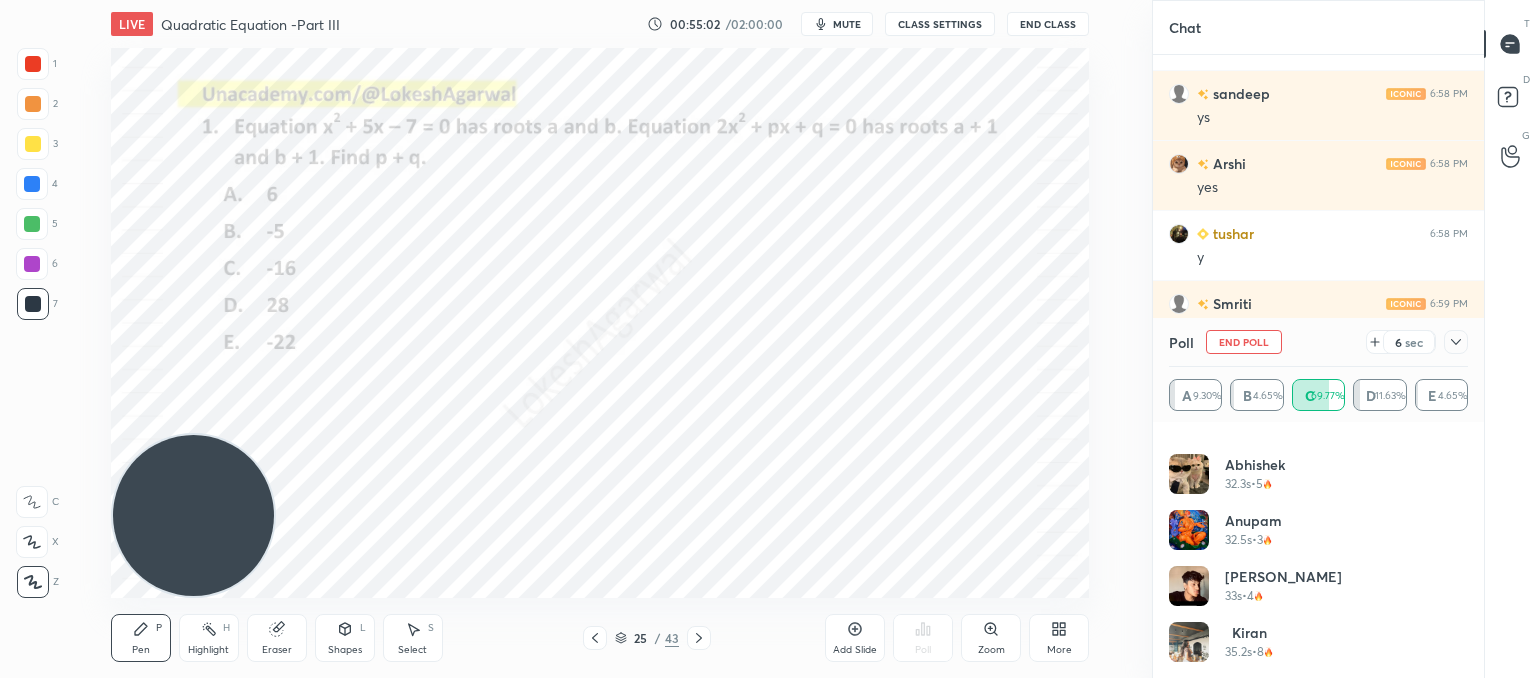 click 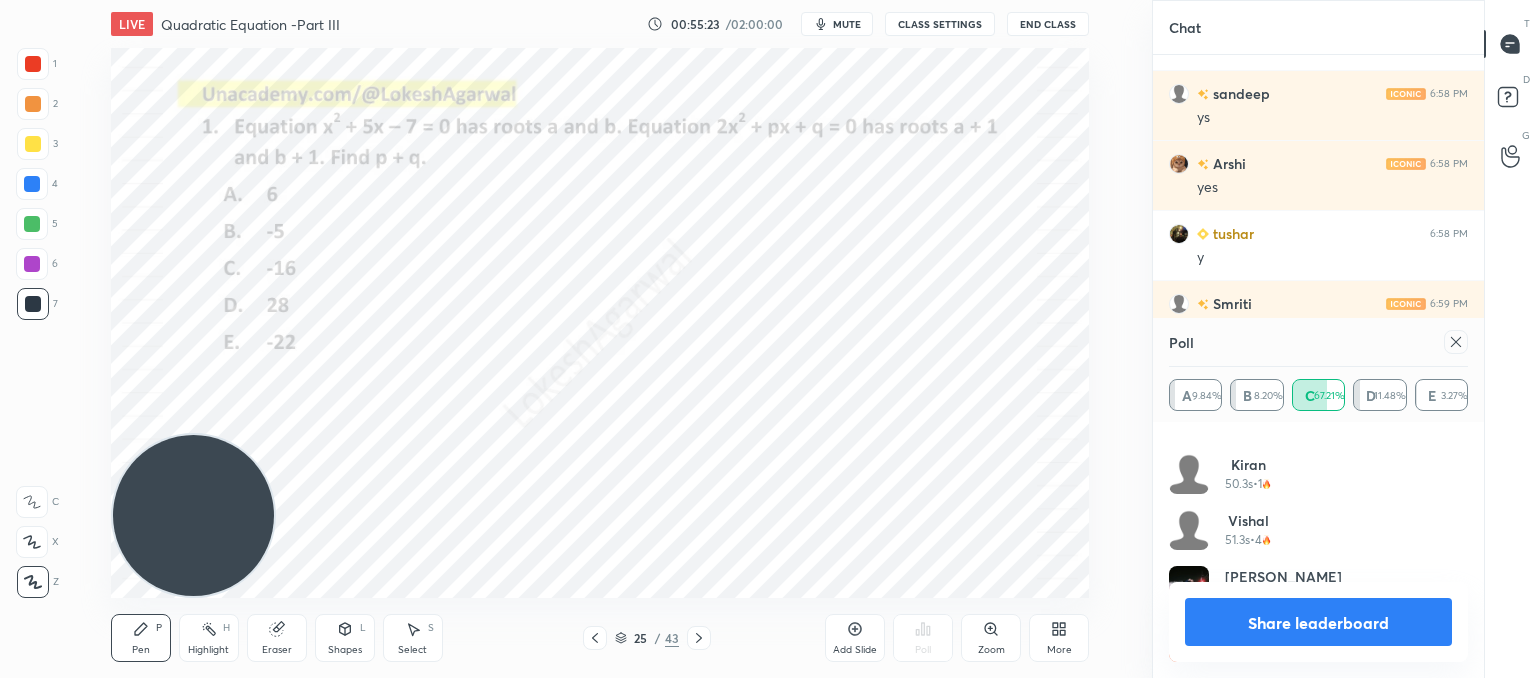 scroll, scrollTop: 2112, scrollLeft: 0, axis: vertical 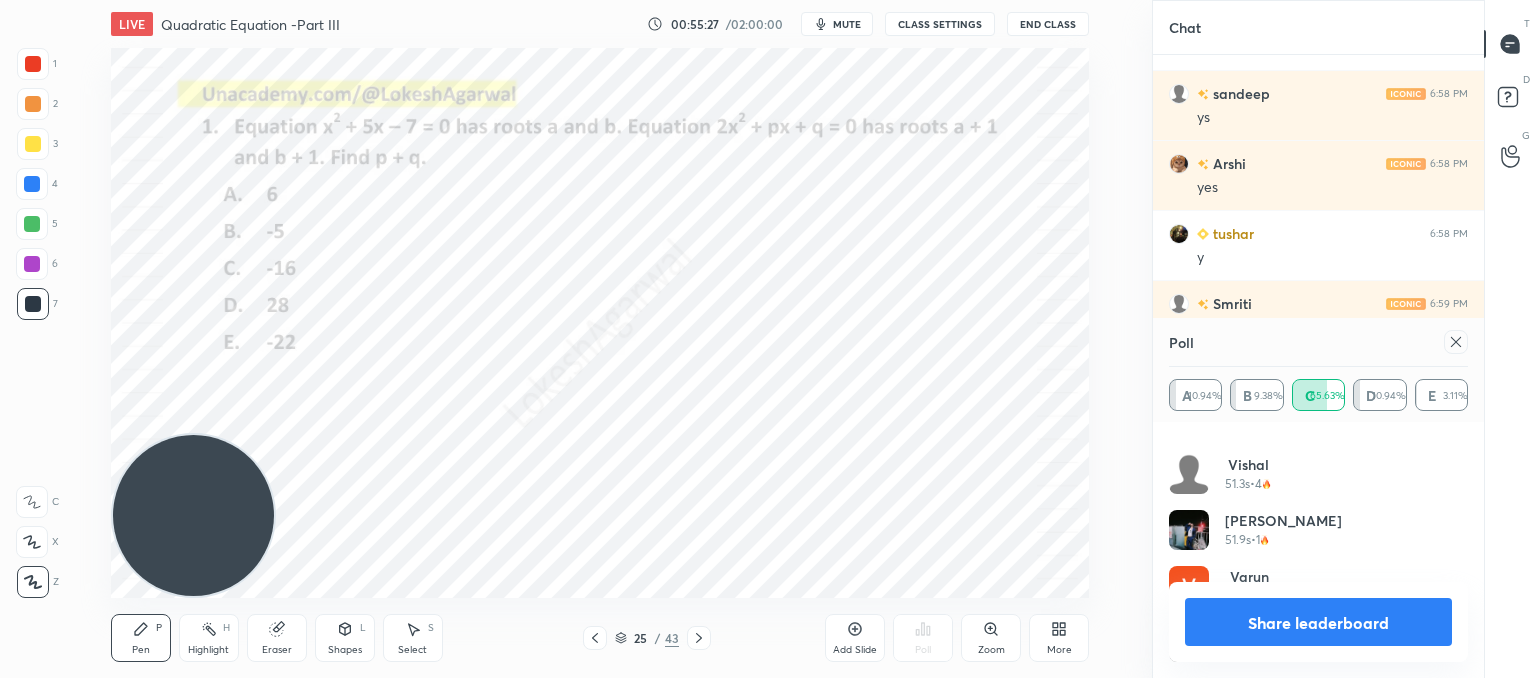 click 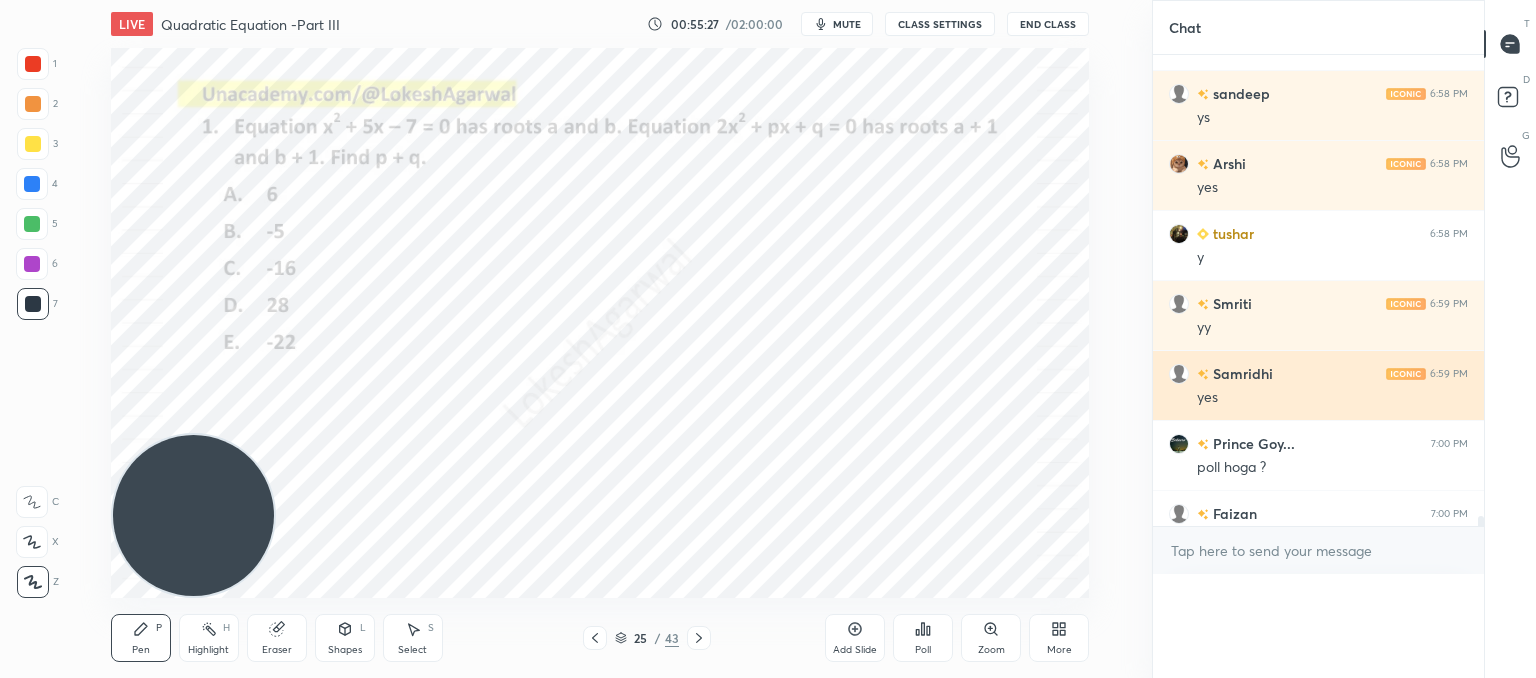 scroll, scrollTop: 0, scrollLeft: 0, axis: both 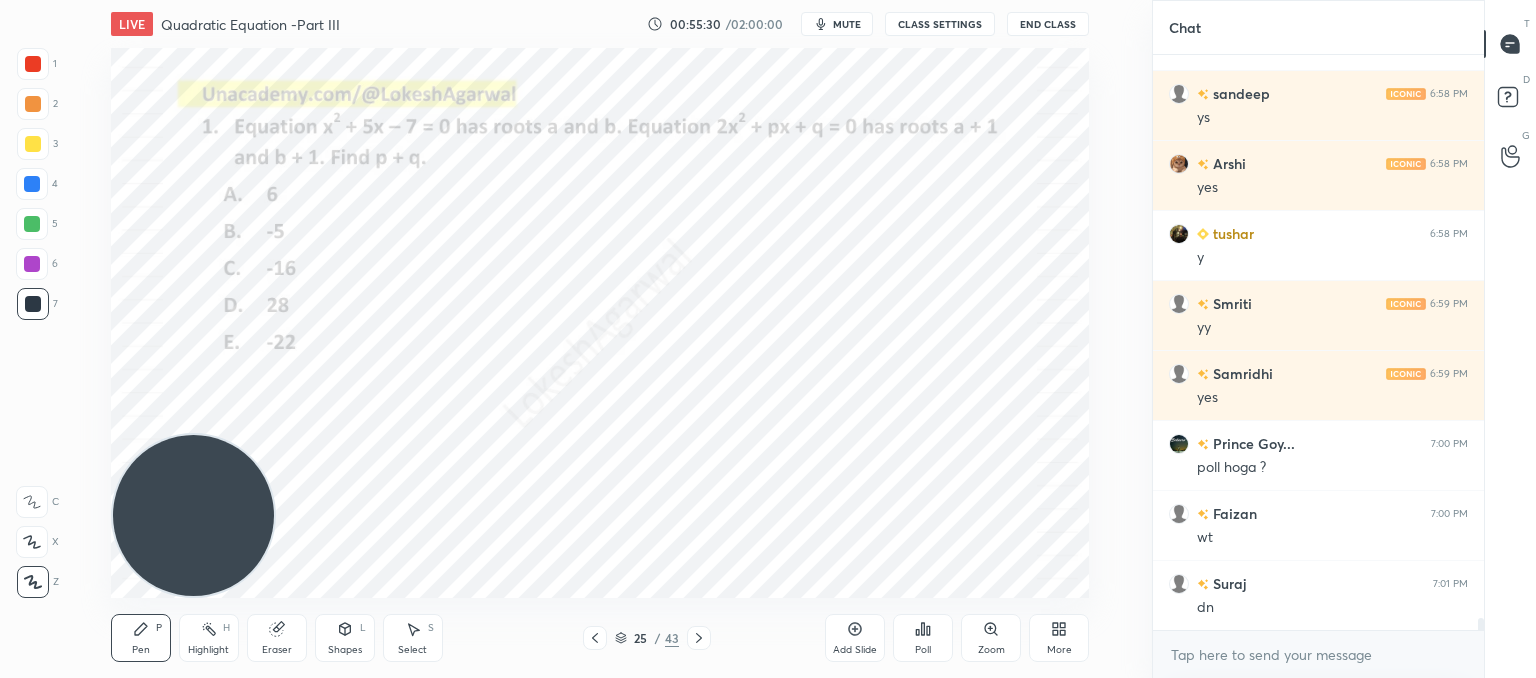 drag, startPoint x: 138, startPoint y: 637, endPoint x: 144, endPoint y: 625, distance: 13.416408 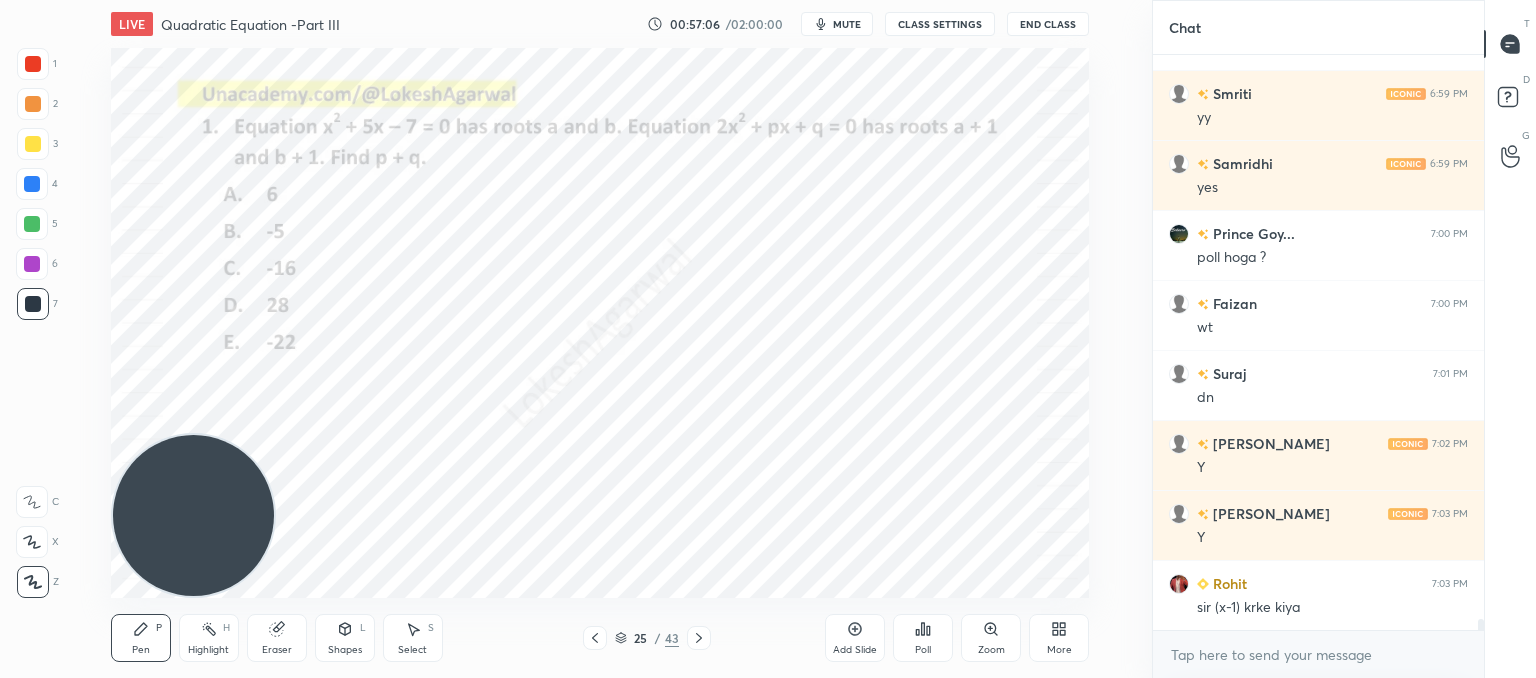 scroll, scrollTop: 28252, scrollLeft: 0, axis: vertical 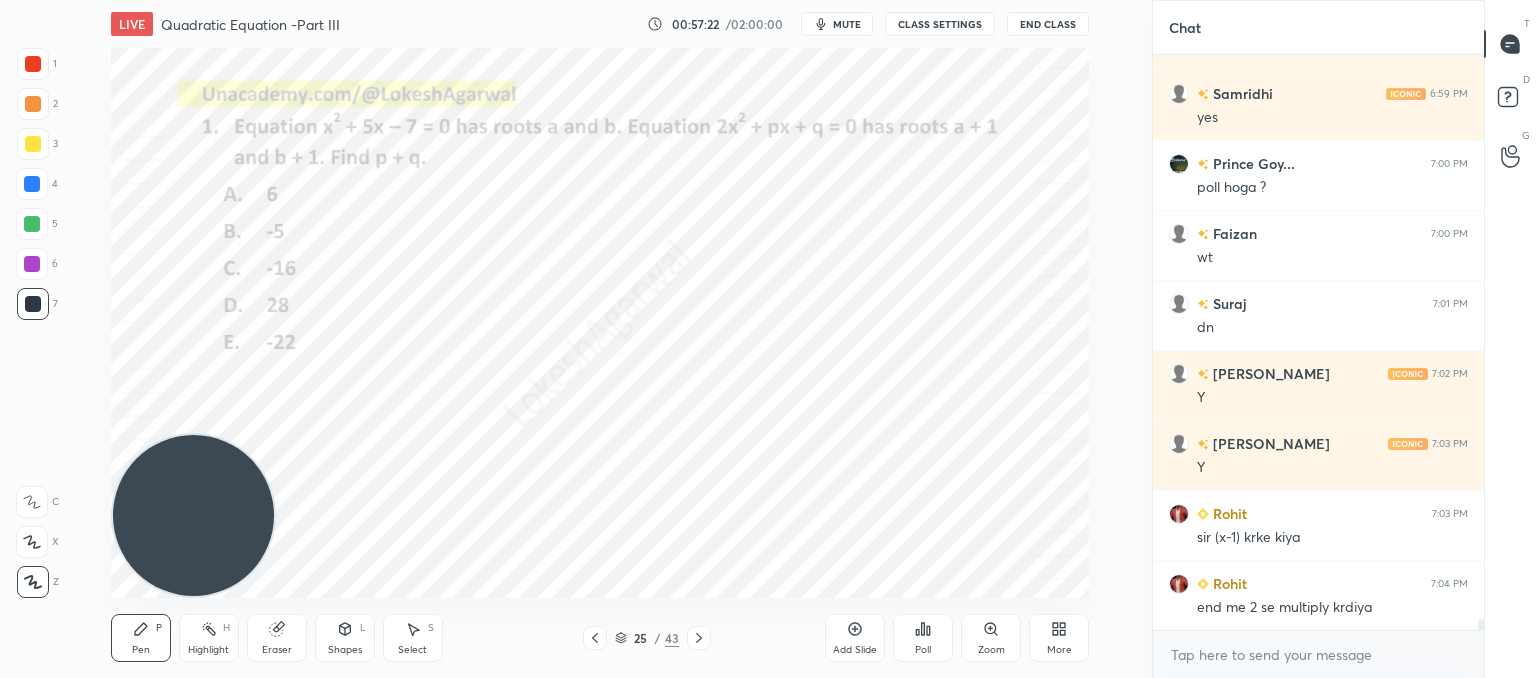 drag, startPoint x: 845, startPoint y: 644, endPoint x: 833, endPoint y: 594, distance: 51.41984 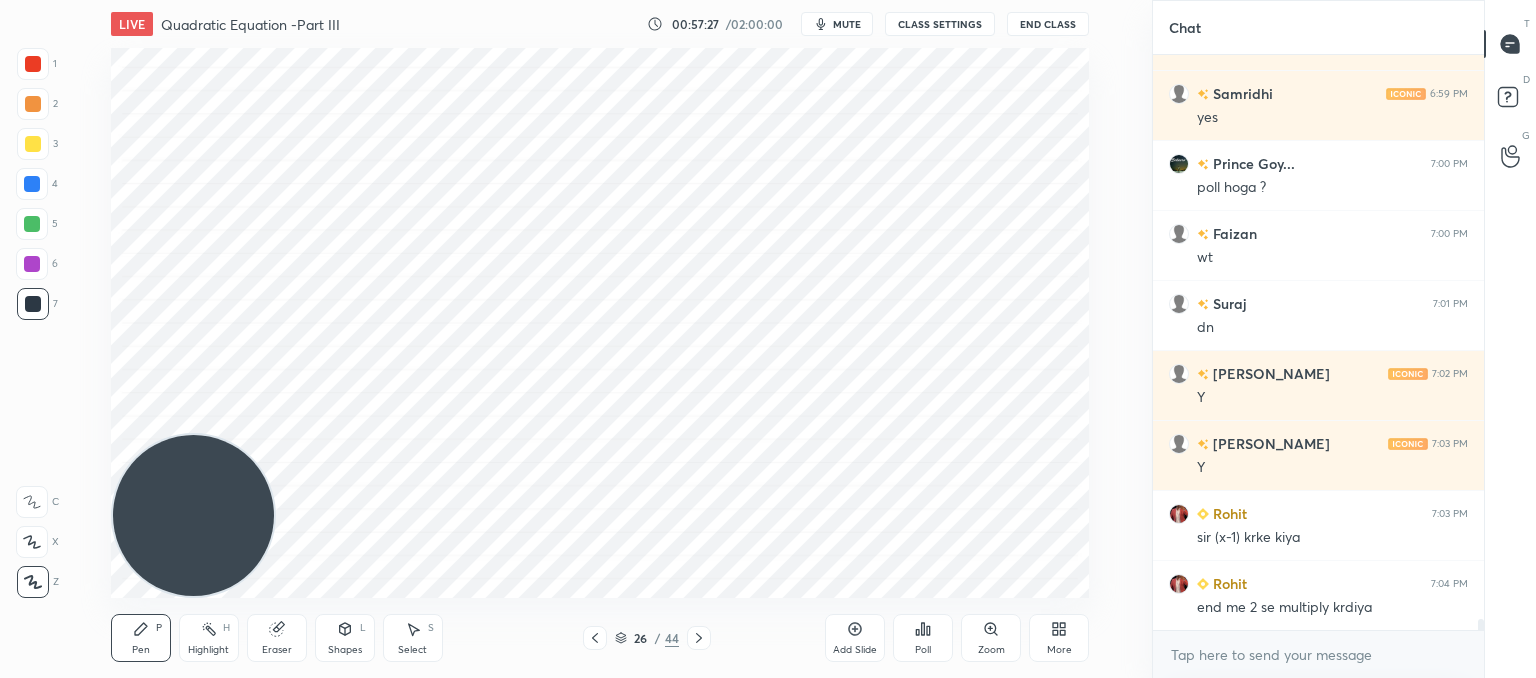 click 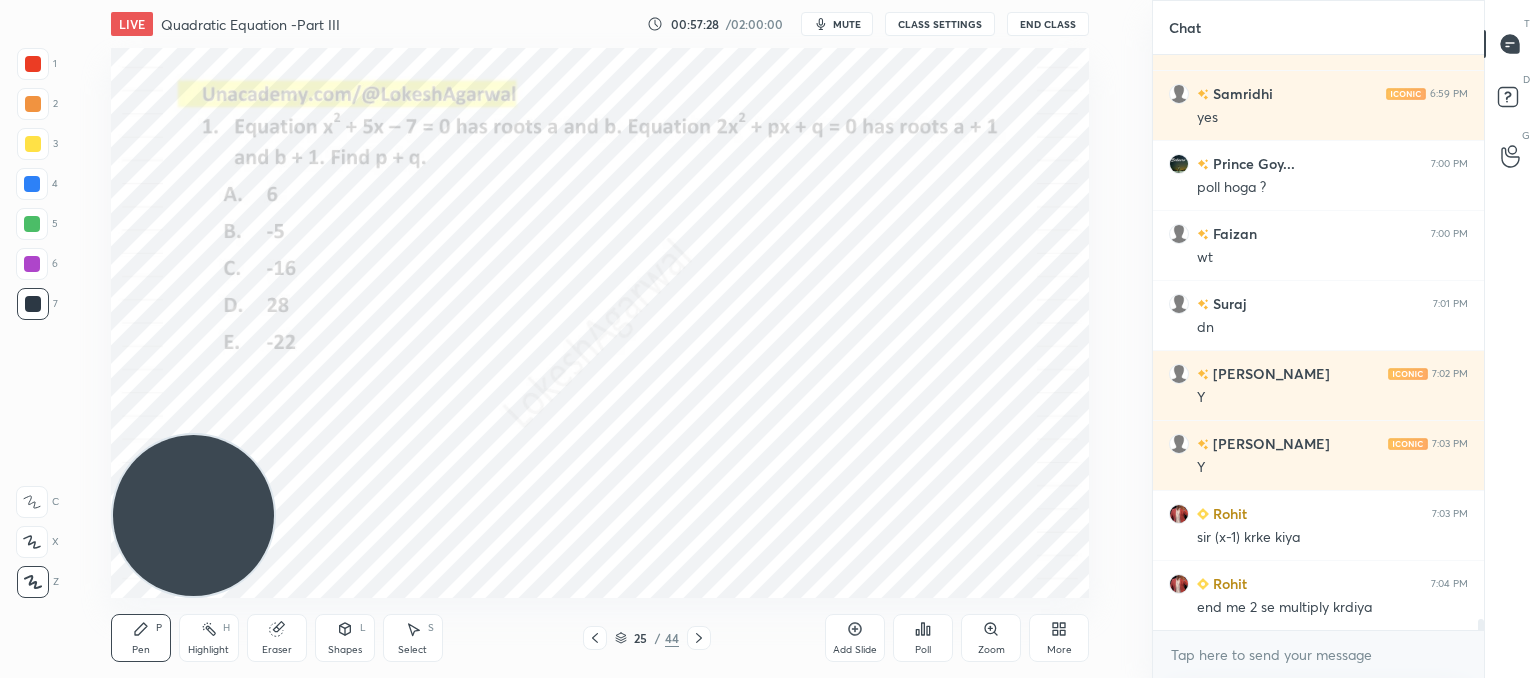drag, startPoint x: 699, startPoint y: 641, endPoint x: 702, endPoint y: 618, distance: 23.194826 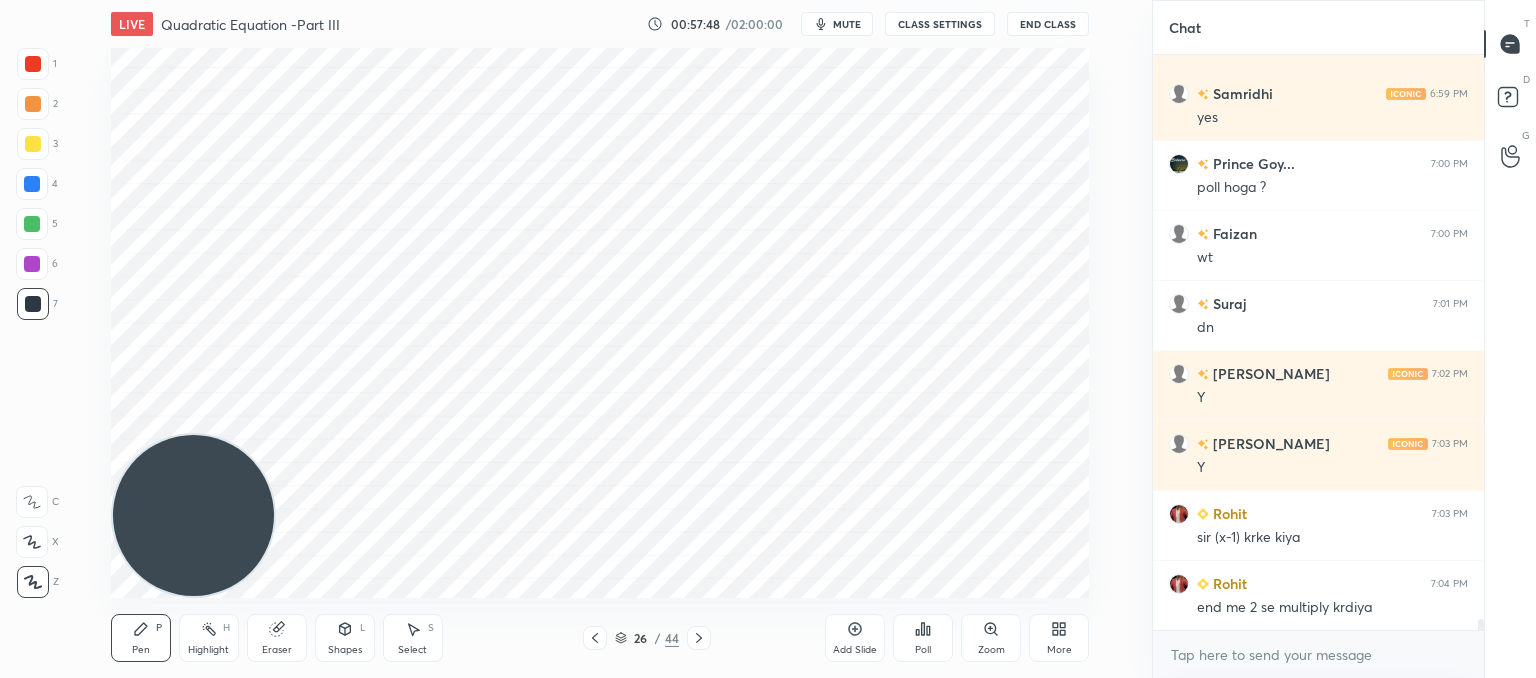 scroll, scrollTop: 28322, scrollLeft: 0, axis: vertical 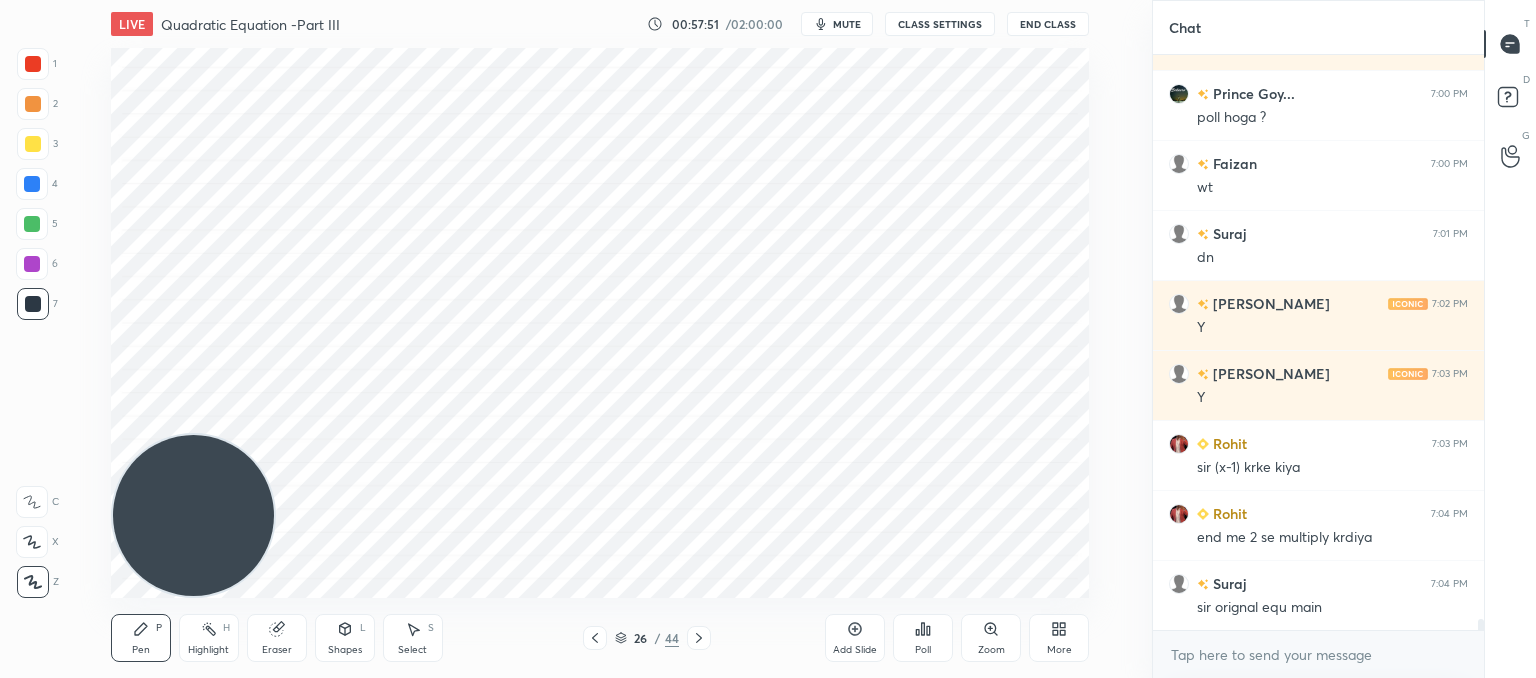 click at bounding box center [595, 638] 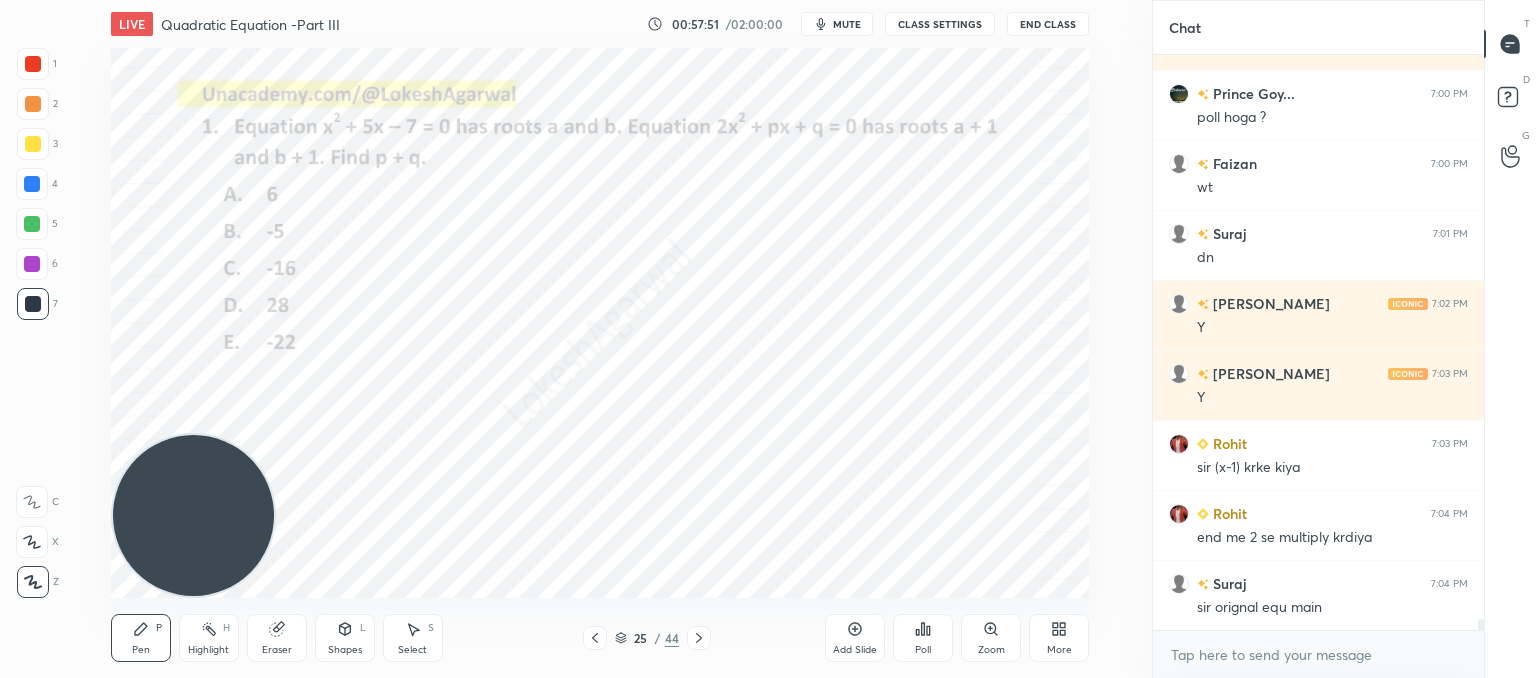 scroll, scrollTop: 28392, scrollLeft: 0, axis: vertical 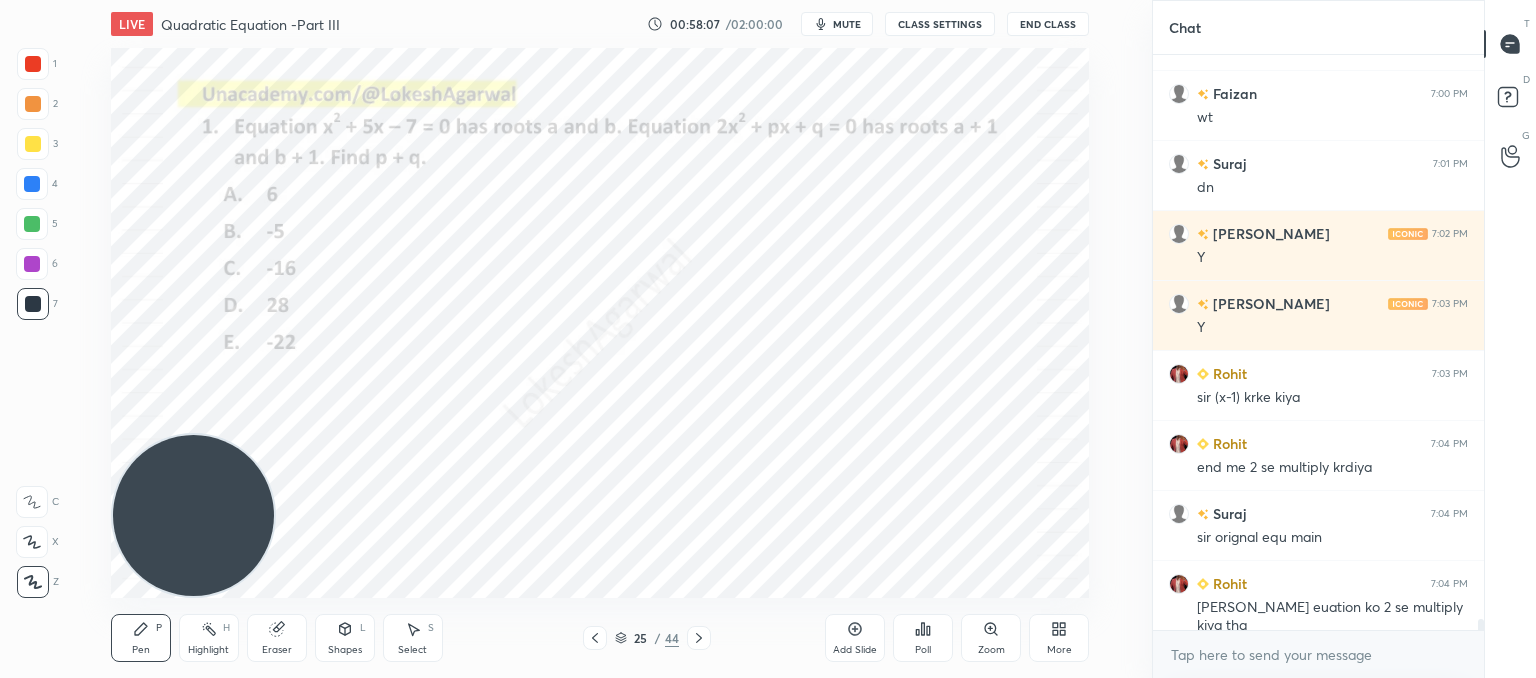 click at bounding box center (699, 638) 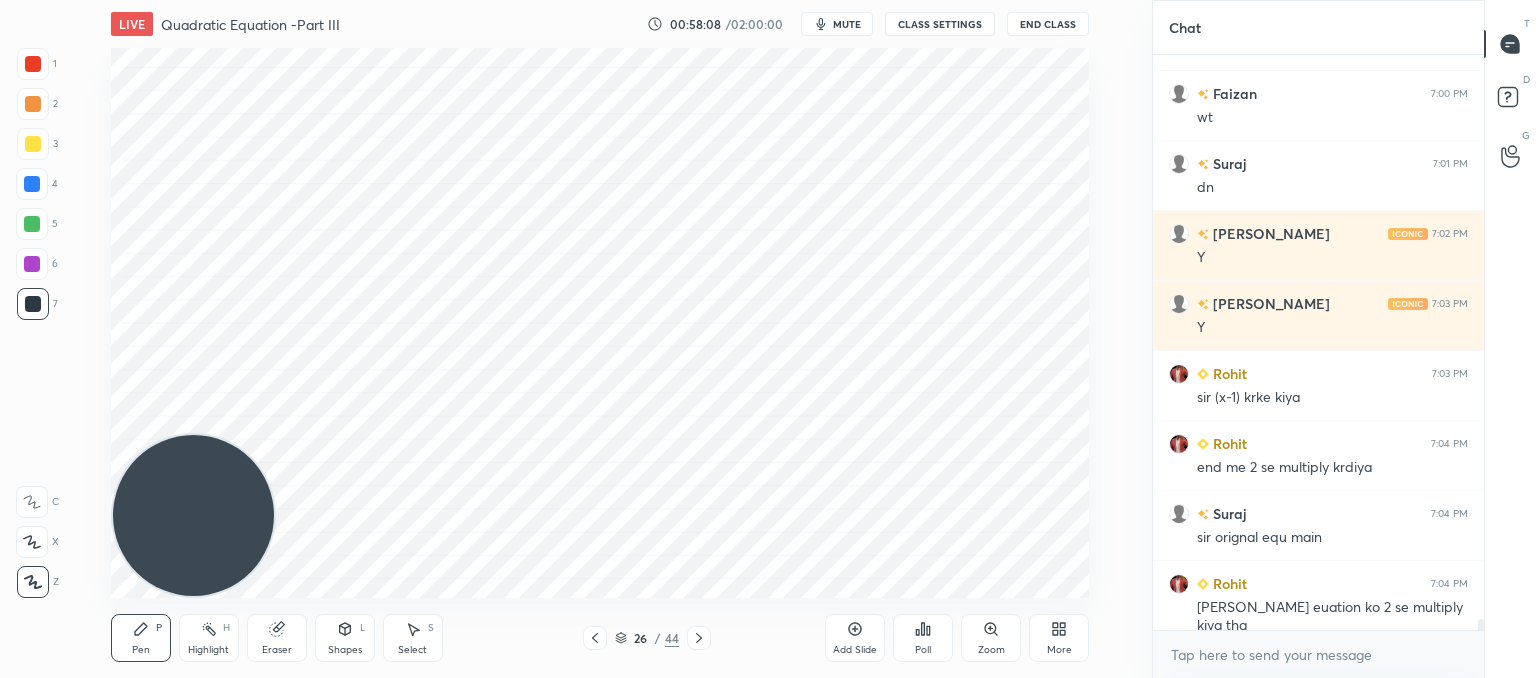 click on "Eraser" at bounding box center (277, 638) 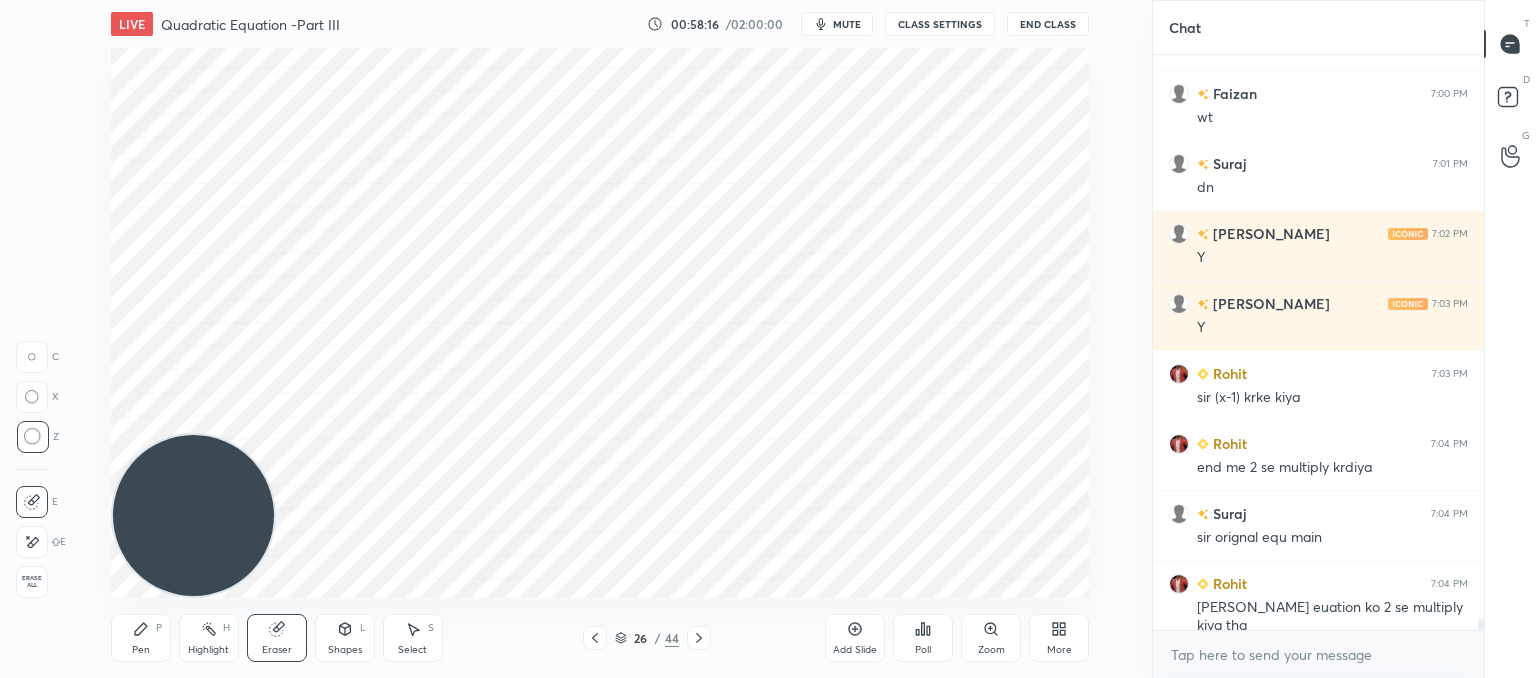 click 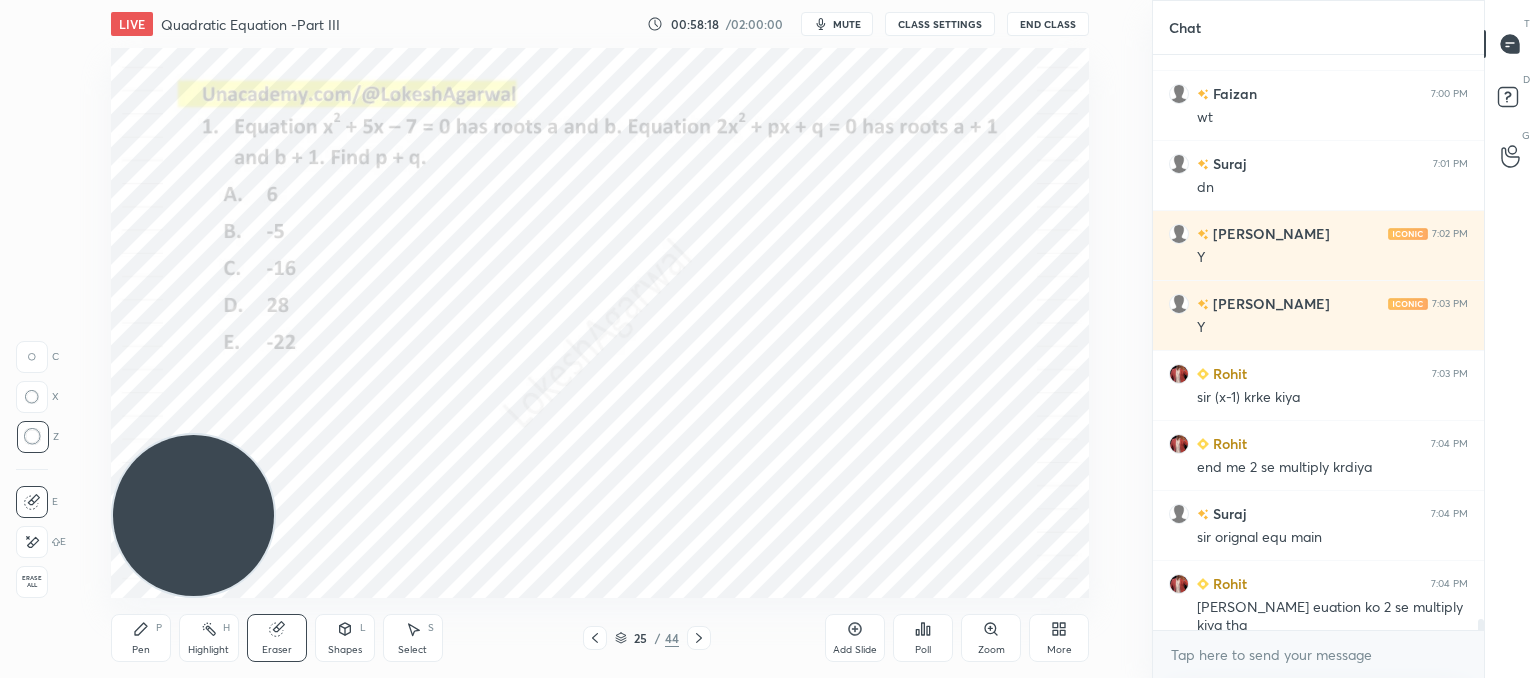 click 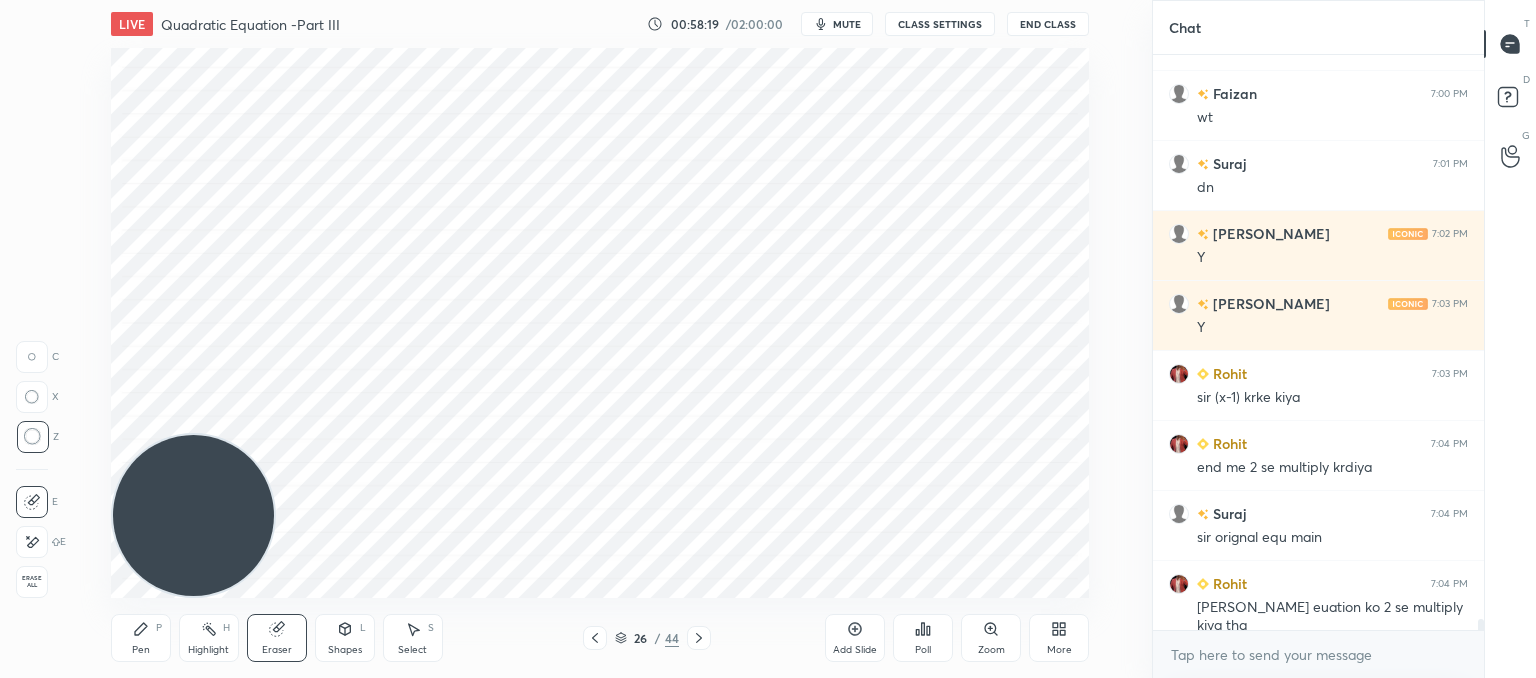 drag, startPoint x: 103, startPoint y: 638, endPoint x: 209, endPoint y: 571, distance: 125.39936 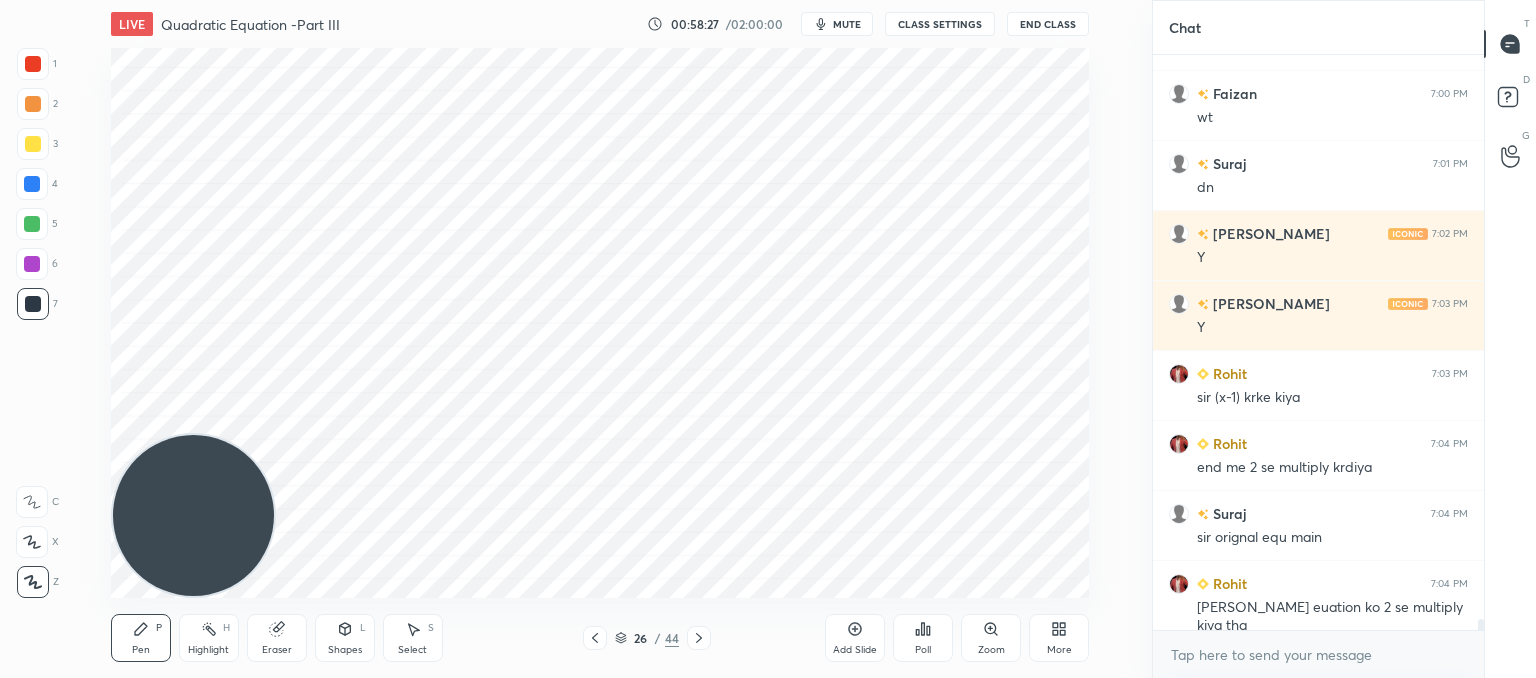 click 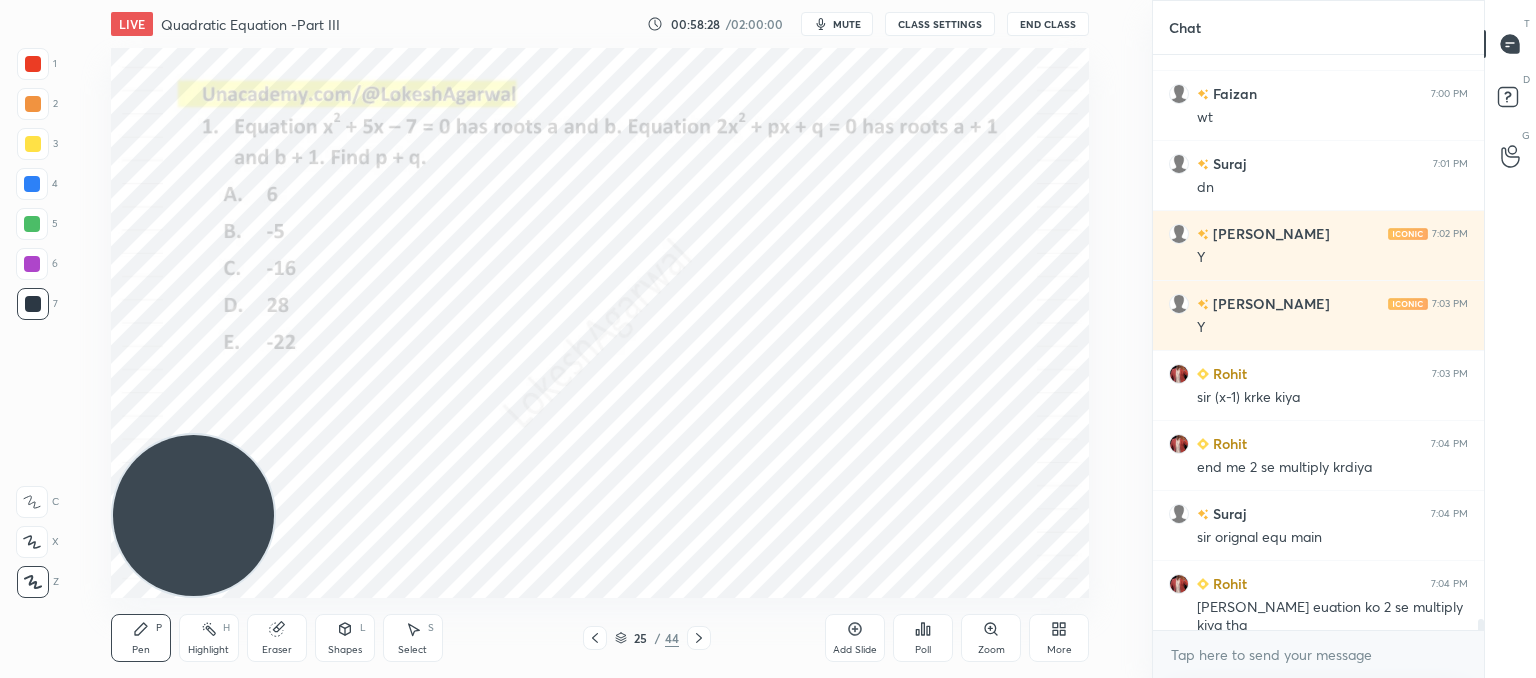 click 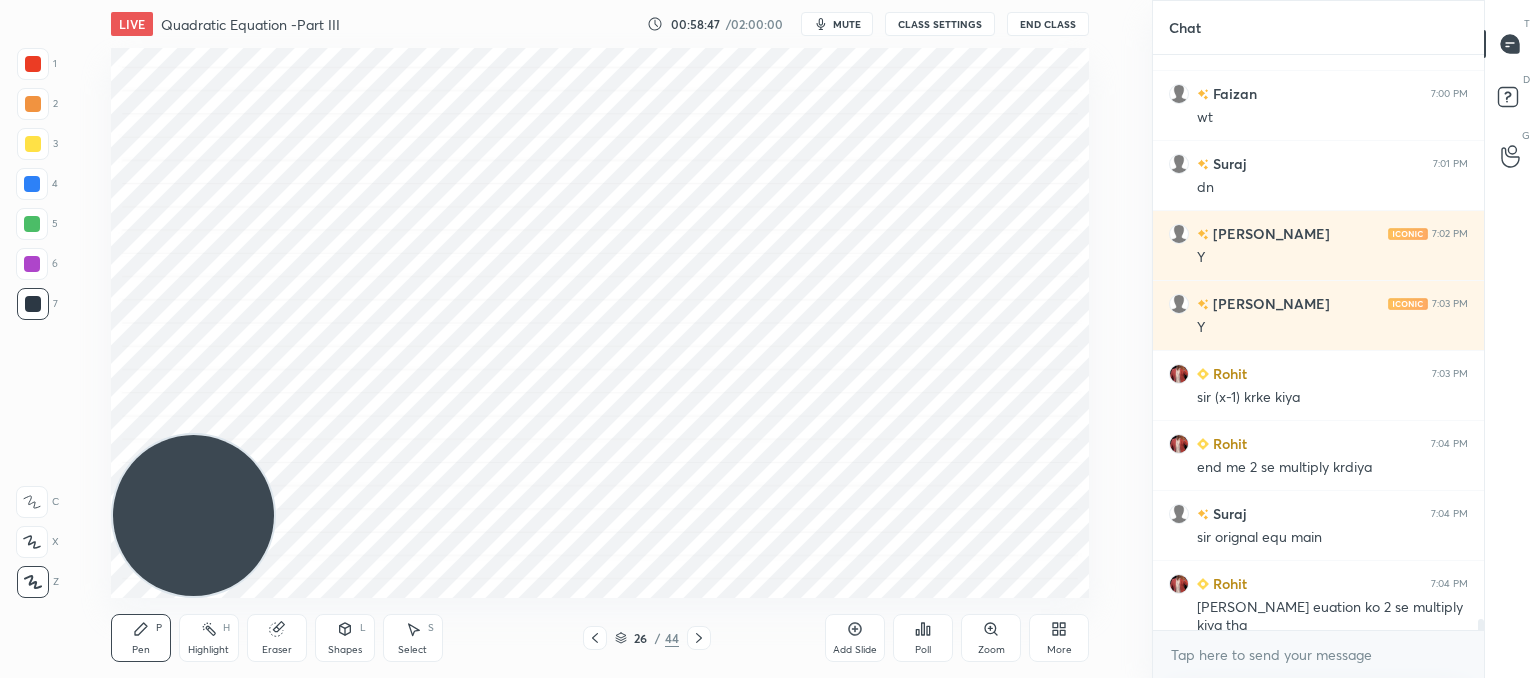 click 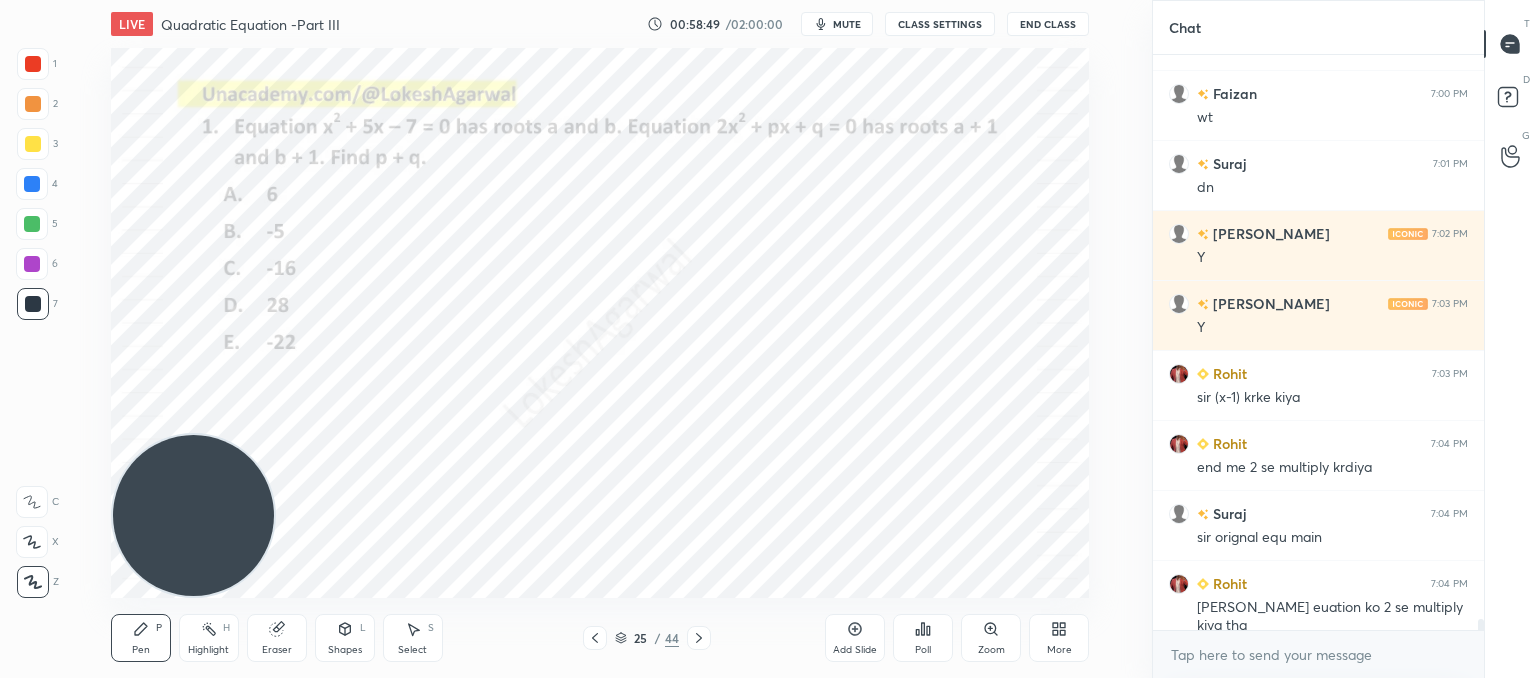 click 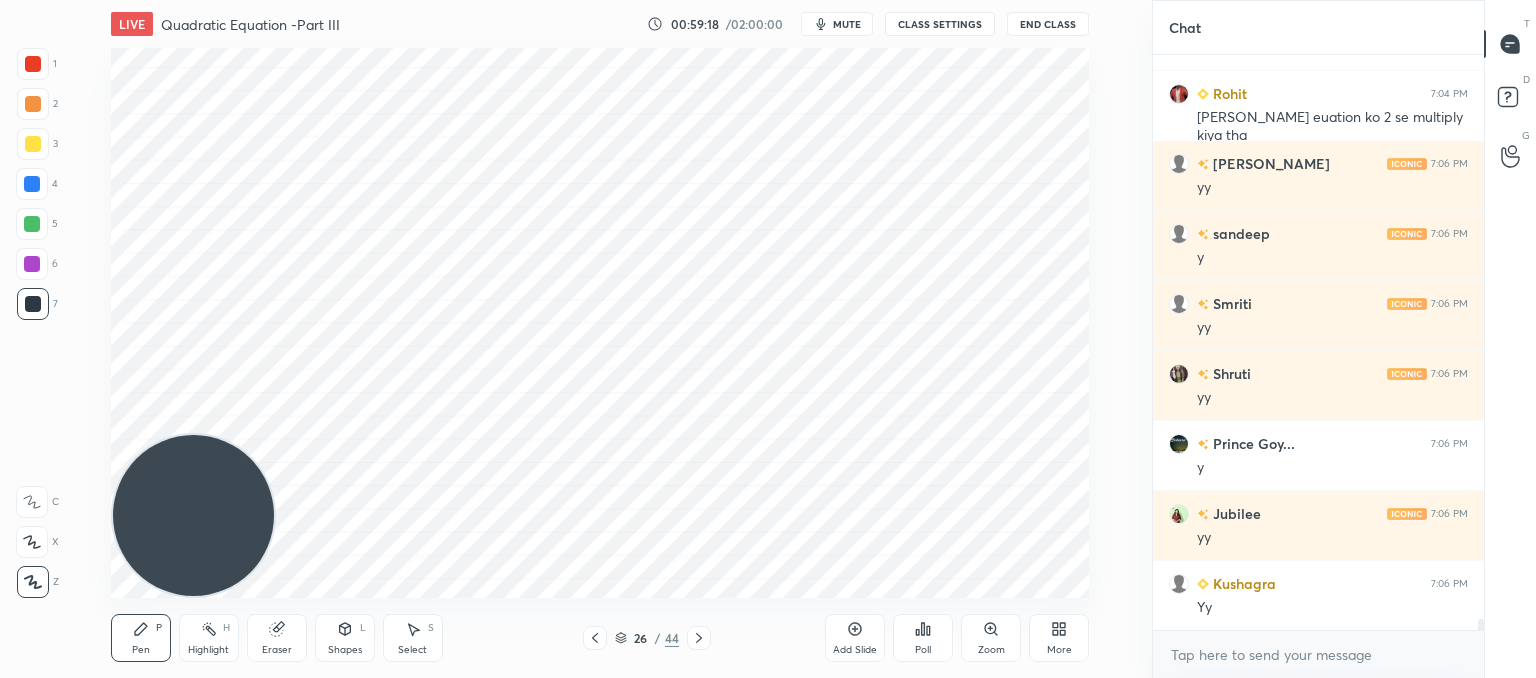 scroll, scrollTop: 28952, scrollLeft: 0, axis: vertical 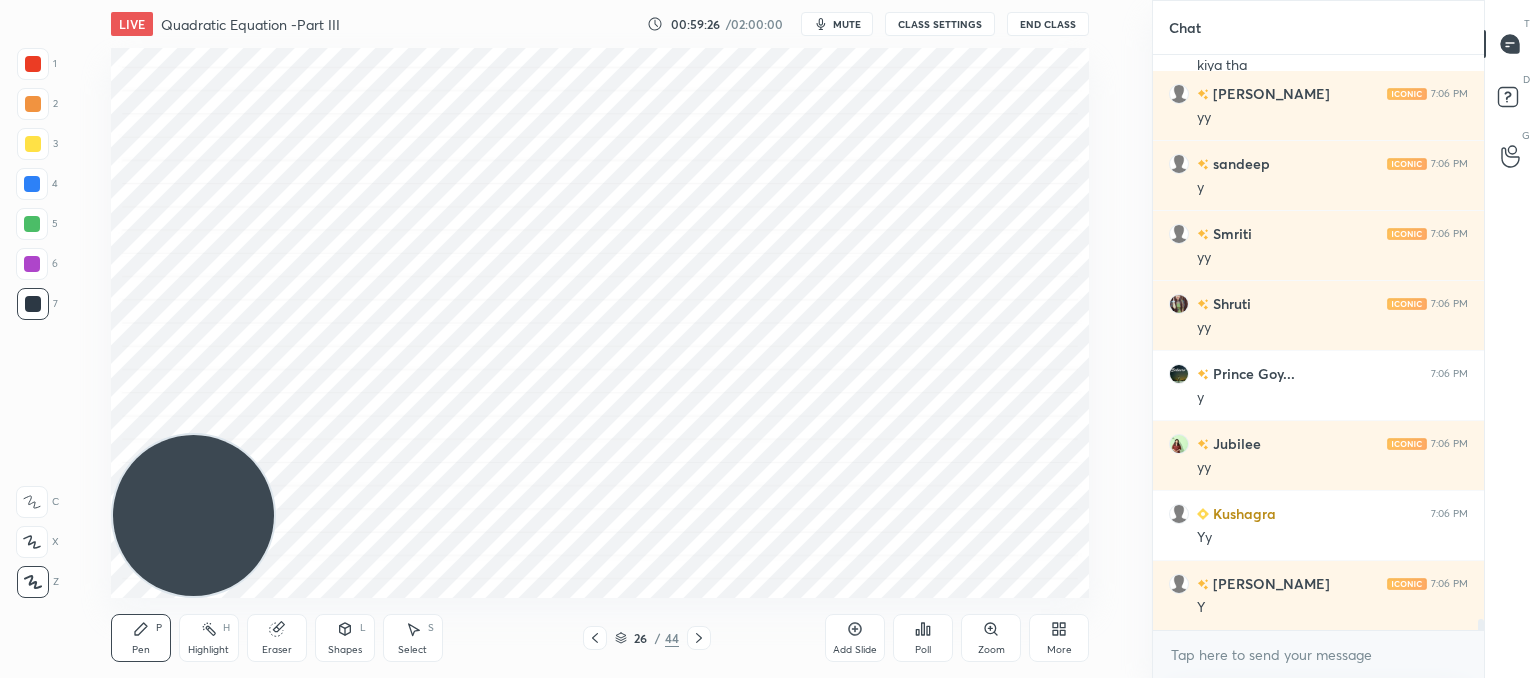 drag, startPoint x: 594, startPoint y: 633, endPoint x: 628, endPoint y: 607, distance: 42.80187 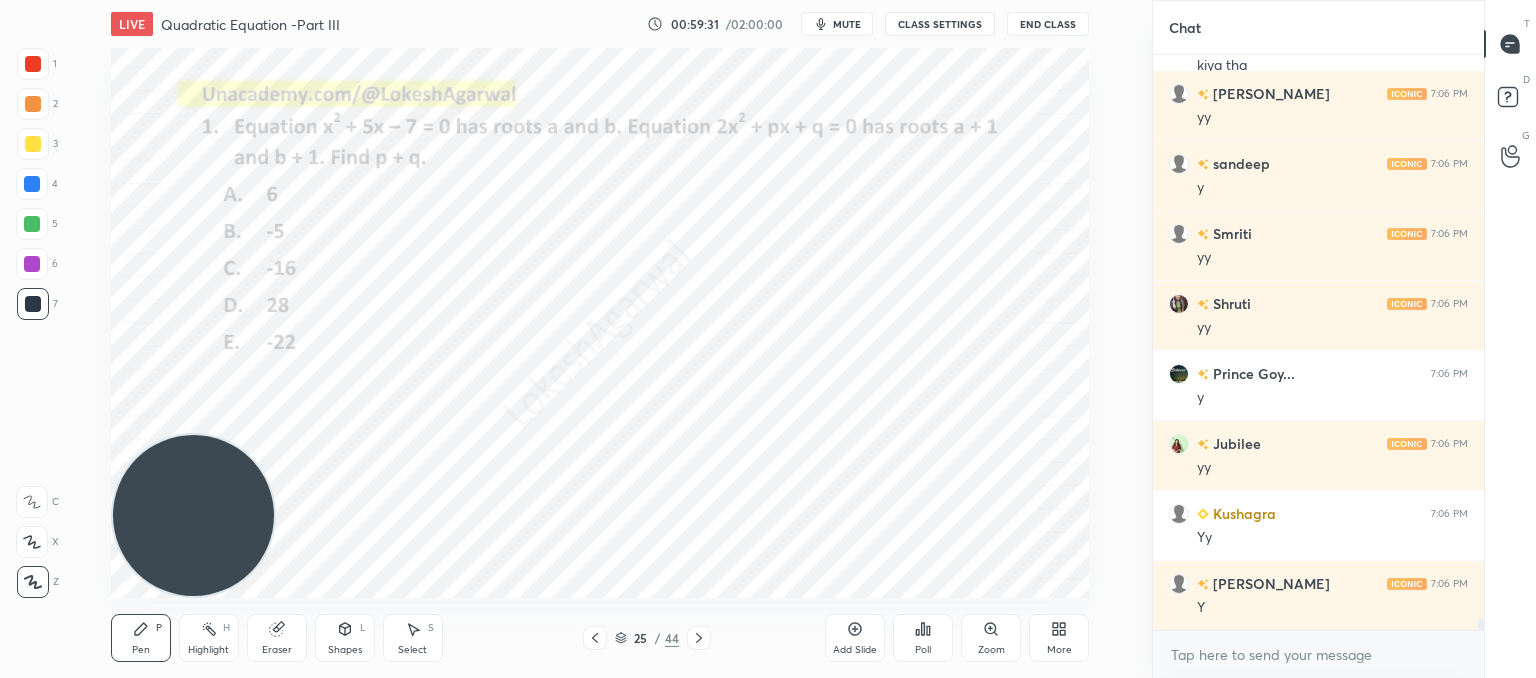 click 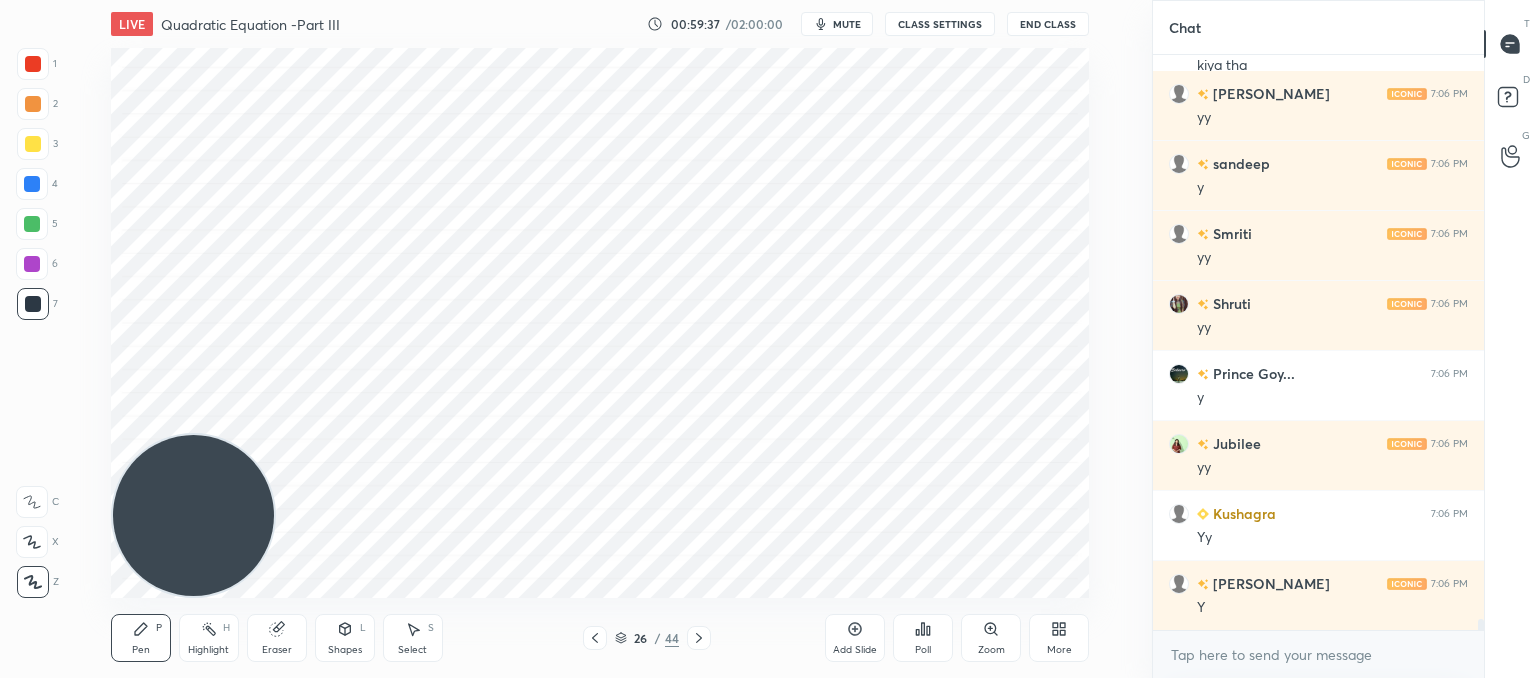 click 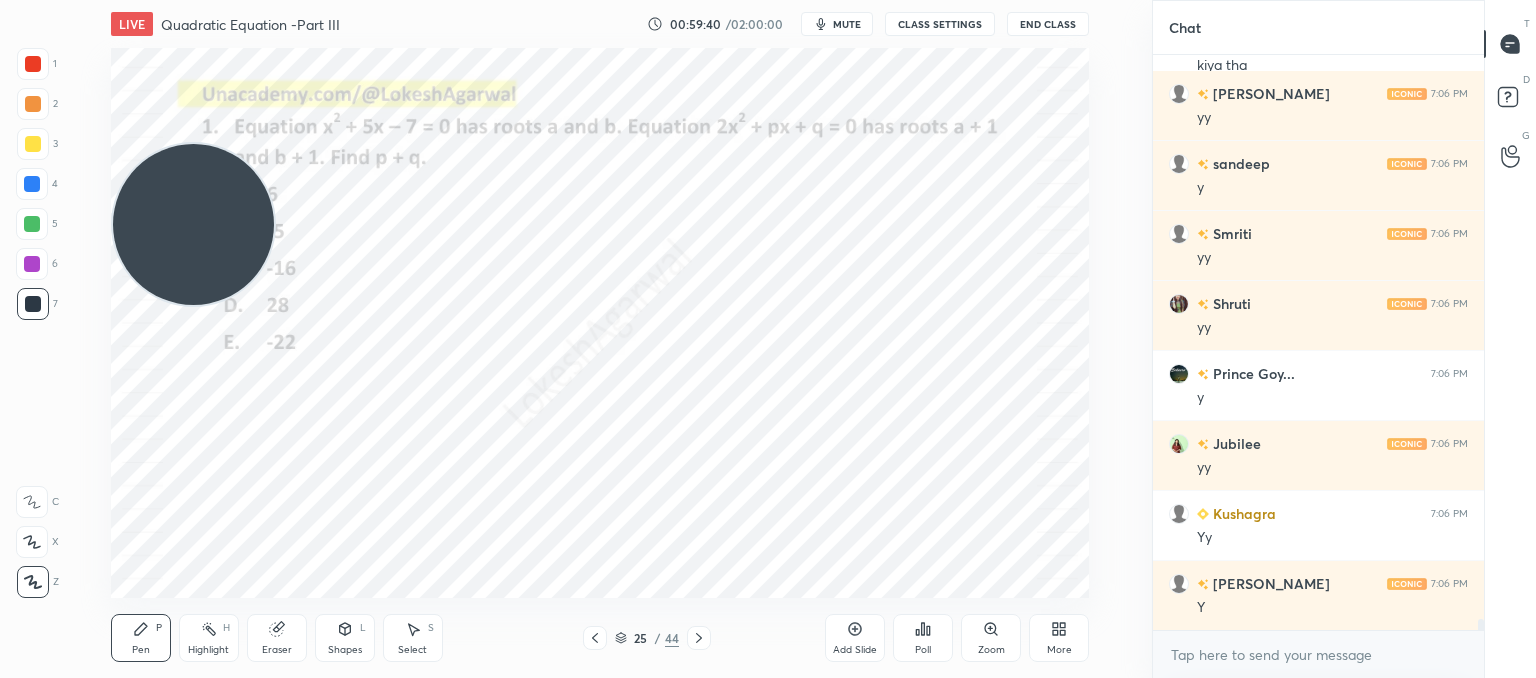 drag, startPoint x: 124, startPoint y: 195, endPoint x: 98, endPoint y: 80, distance: 117.902504 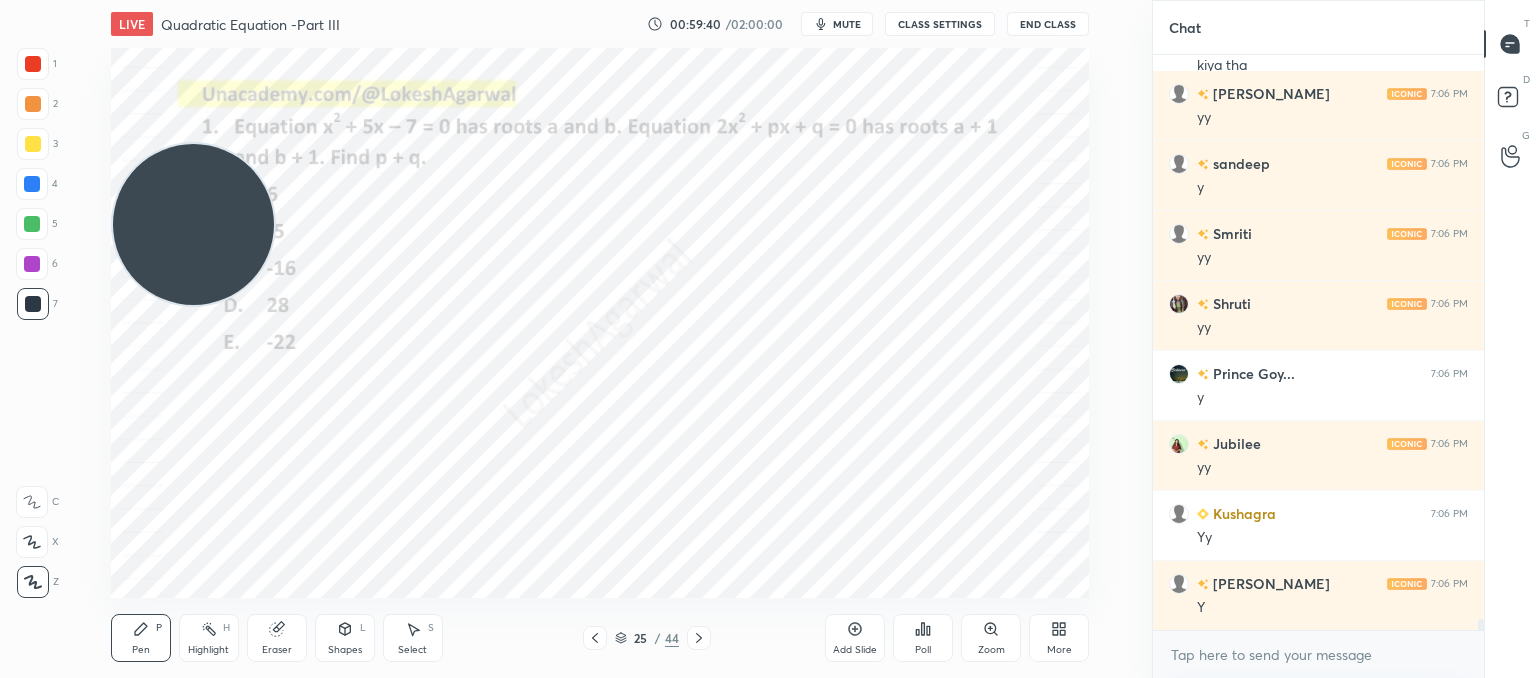 click on "Setting up your live class Poll for   secs No correct answer Start poll" at bounding box center [600, 323] 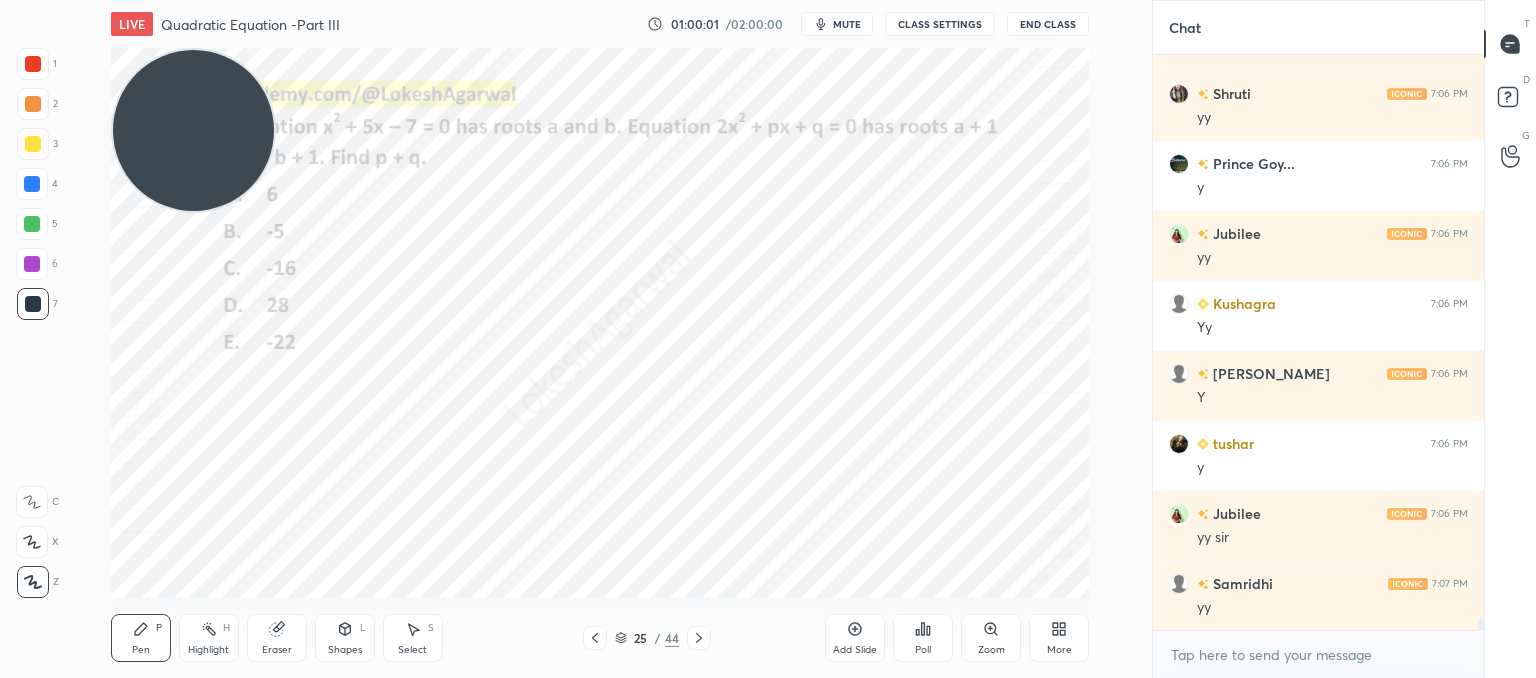 scroll, scrollTop: 29232, scrollLeft: 0, axis: vertical 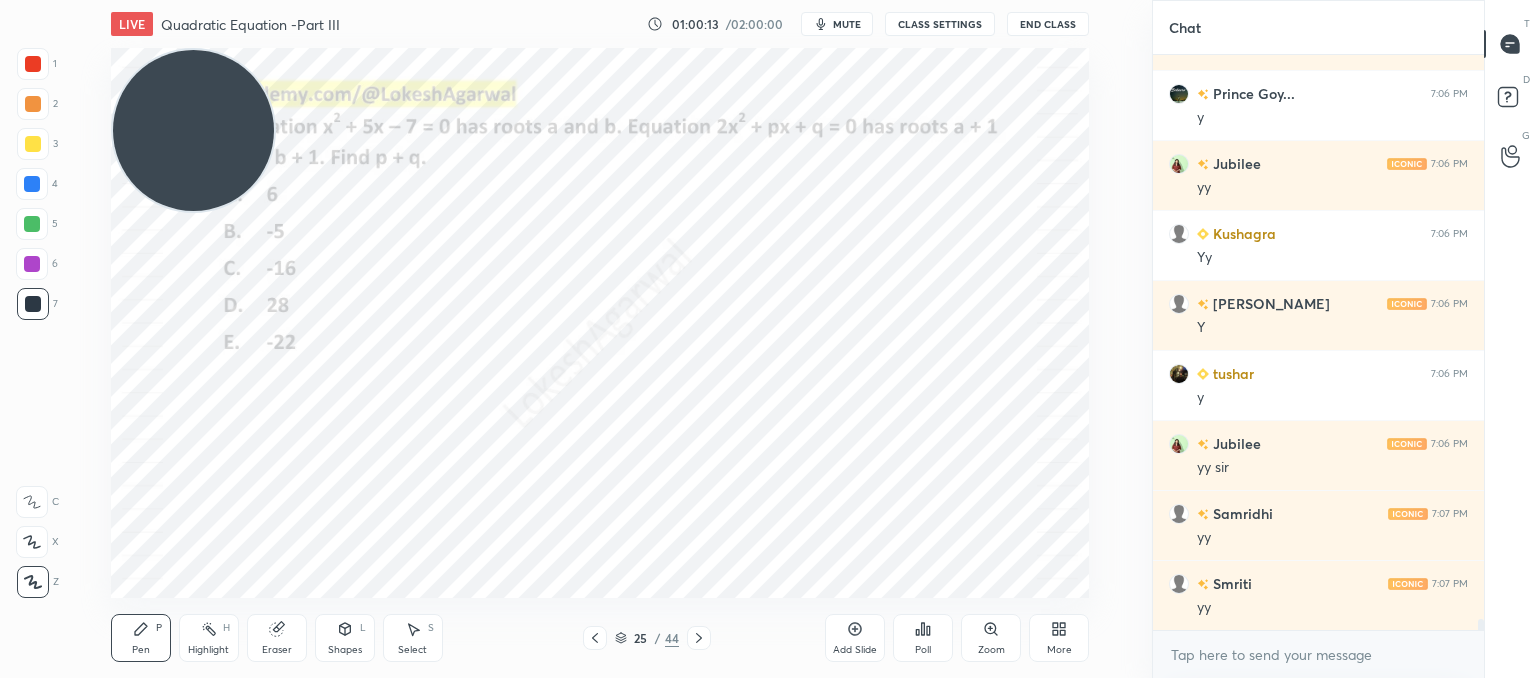 click 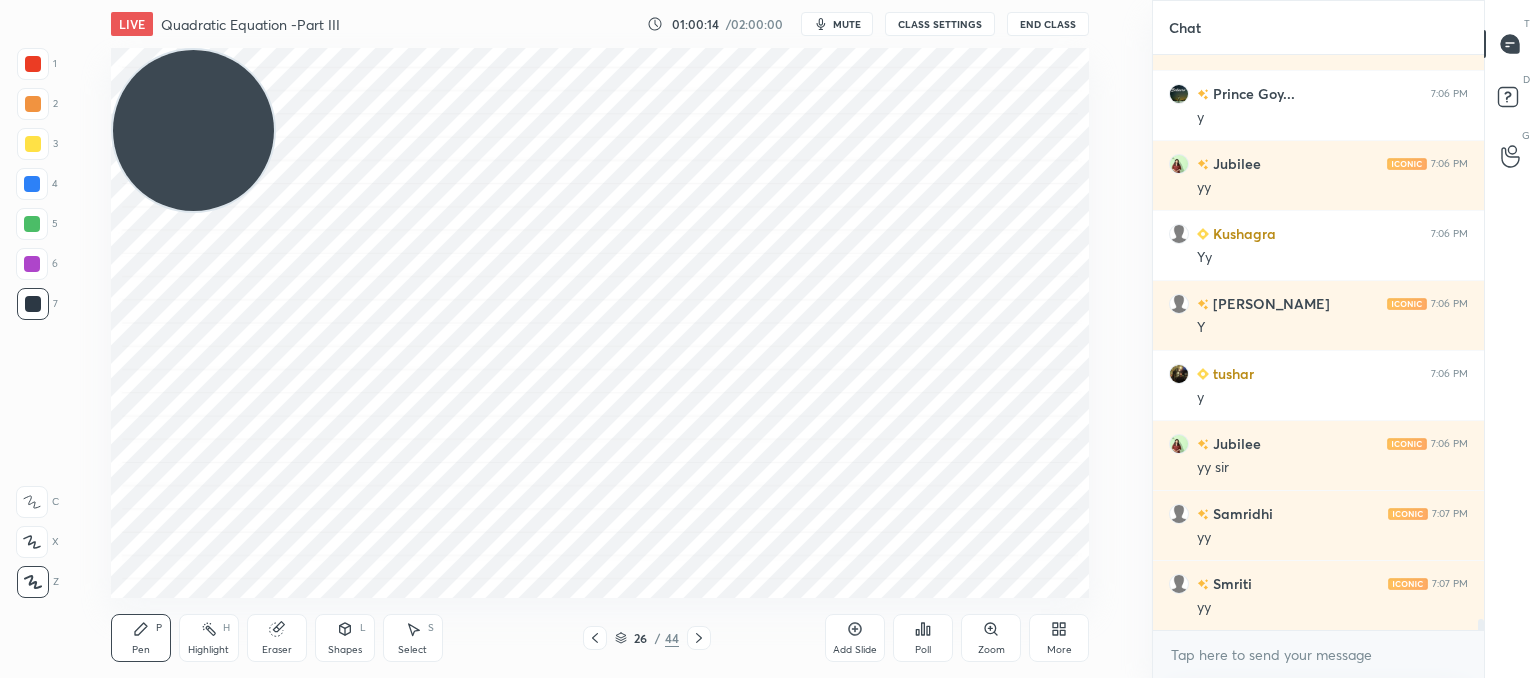 click 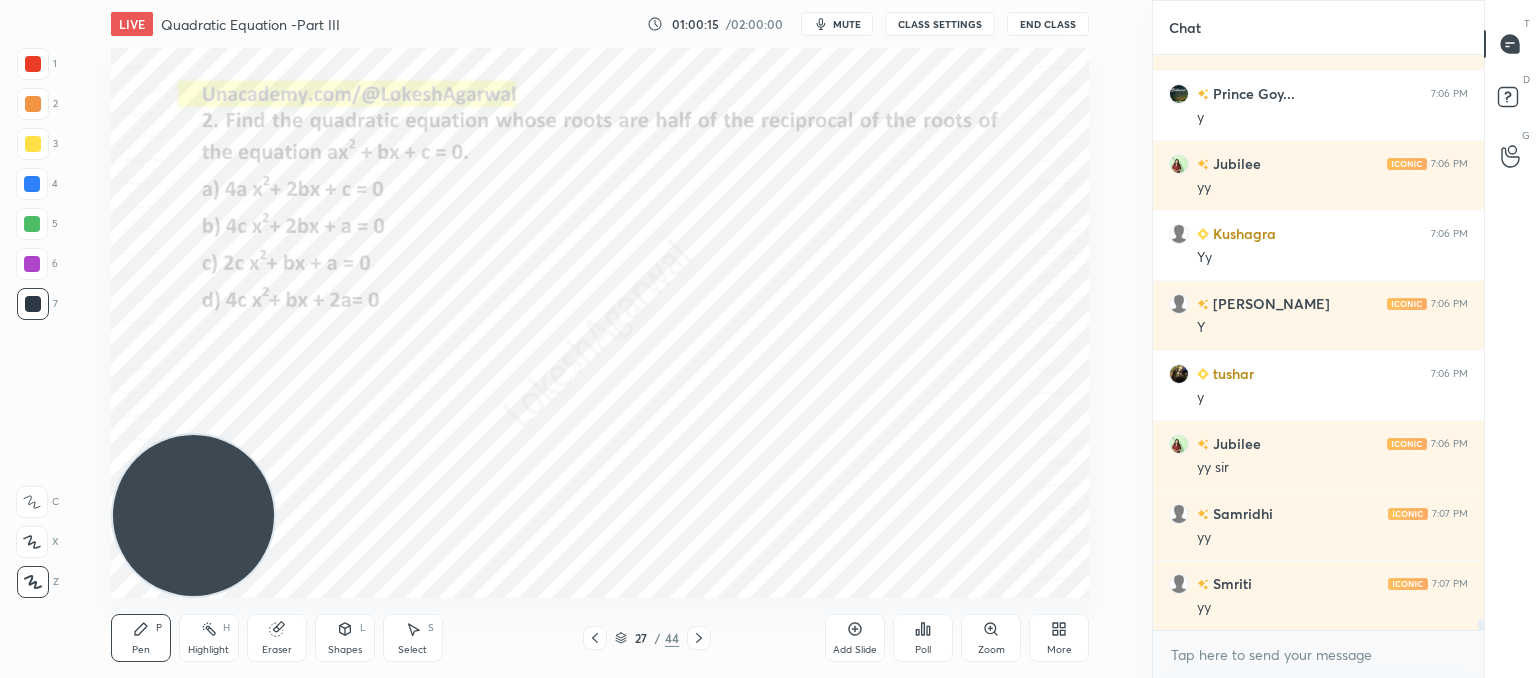drag, startPoint x: 177, startPoint y: 102, endPoint x: 108, endPoint y: 714, distance: 615.87744 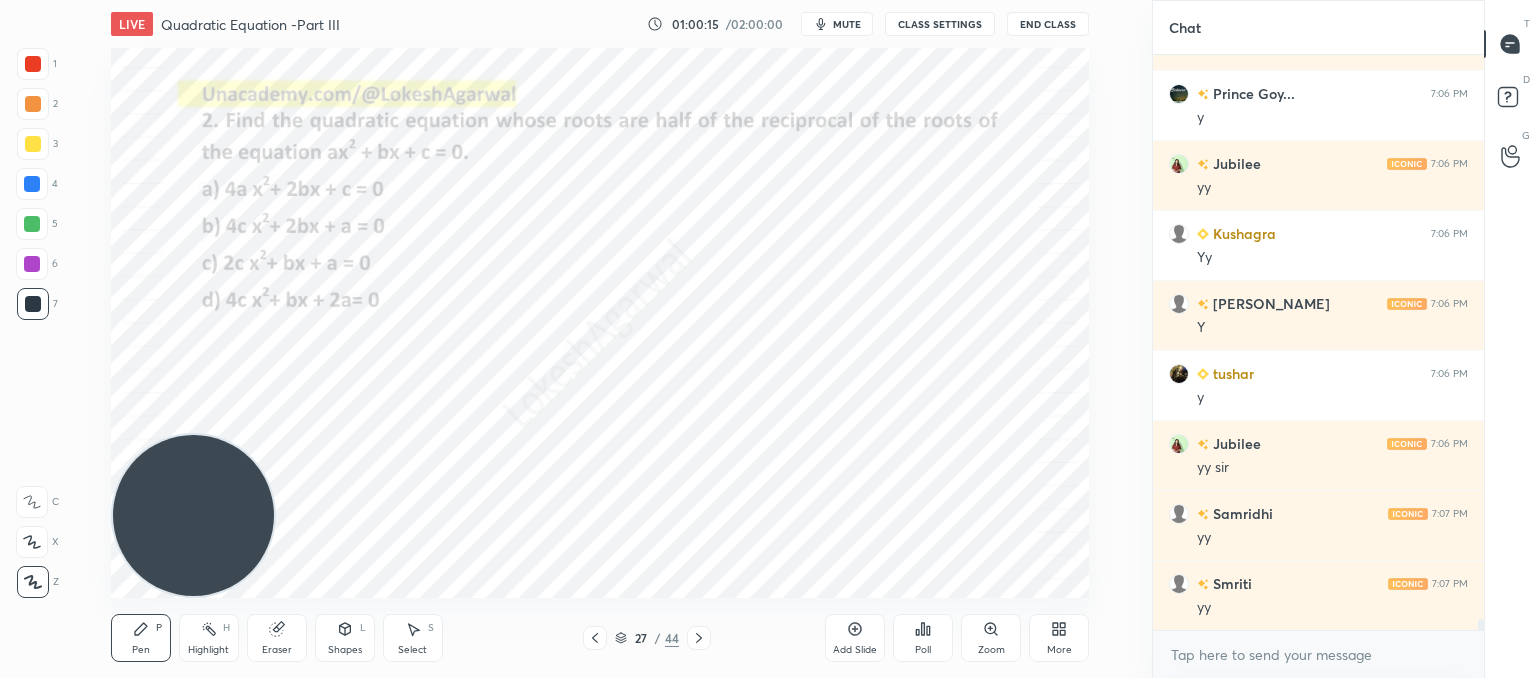 click on "1 2 3 4 5 6 7 C X Z C X Z E E Erase all   H H LIVE Quadratic Equation -Part III 01:00:15 /  02:00:00 mute CLASS SETTINGS End Class Setting up your live class Poll for   secs No correct answer Start poll Back Quadratic Equation -Part III • L3 of Comprehensive Course on Algebra: Basic to Advanced - Part I [PERSON_NAME] Pen P Highlight H Eraser Shapes L Select S 27 / 44 Add Slide Poll Zoom More Chat [PERSON_NAME] 7:06 PM yy Shruti 7:06 PM yy Prince [PERSON_NAME]... 7:06 PM y Jubilee 7:06 PM yy [PERSON_NAME] 7:06 PM Yy [PERSON_NAME] 7:06 PM Y tushar 7:06 PM y Jubilee 7:06 PM yy [PERSON_NAME] 7:07 PM yy [PERSON_NAME] 7:07 PM yy JUMP TO LATEST Enable hand raising Enable raise hand to speak to learners. Once enabled, chat will be turned off temporarily. Enable x   introducing Raise a hand with a doubt Now learners can raise their hand along with a doubt  How it works? Doubts asked by learners will show up here NEW DOUBTS ASKED No one has raised a hand yet Can't raise hand Got it T Messages (T) D Doubts (D) G Raise Hand (G) Report an issue Buffering" at bounding box center (768, 0) 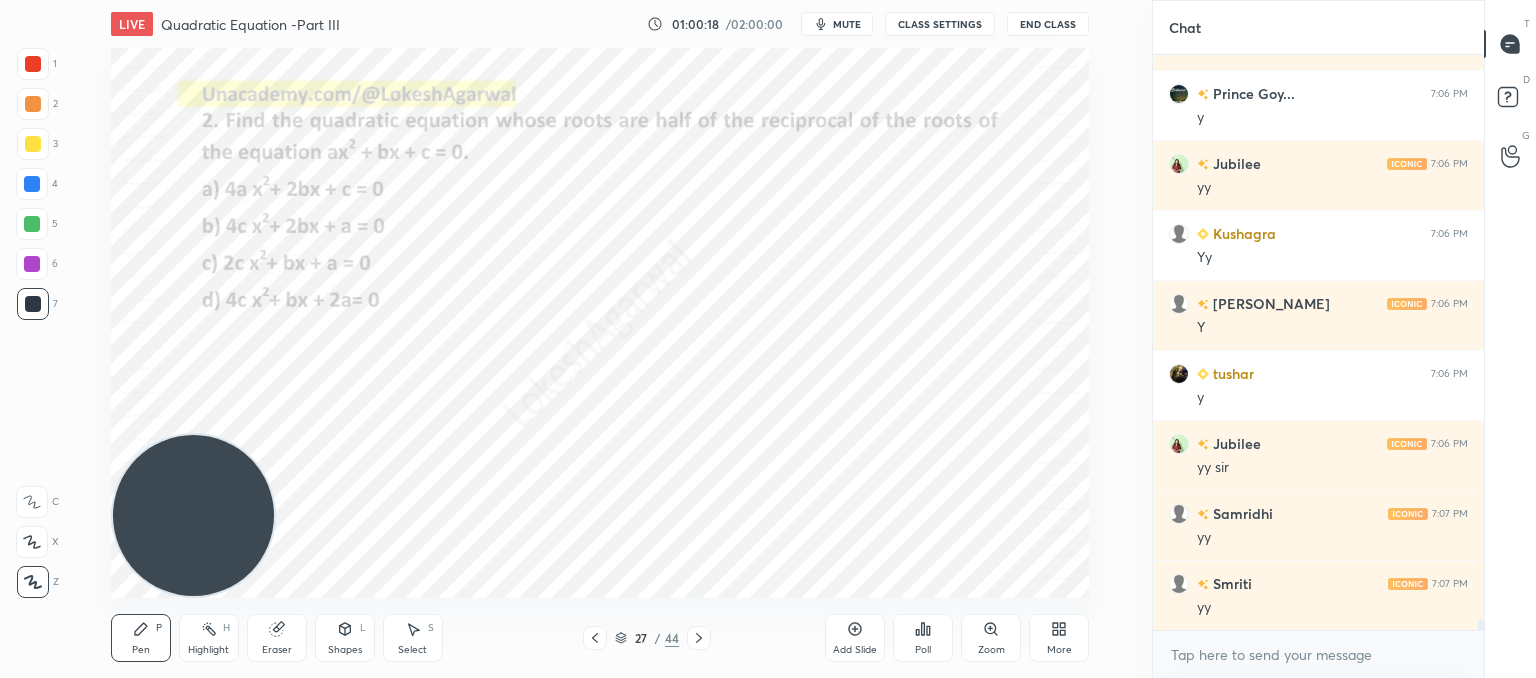 click 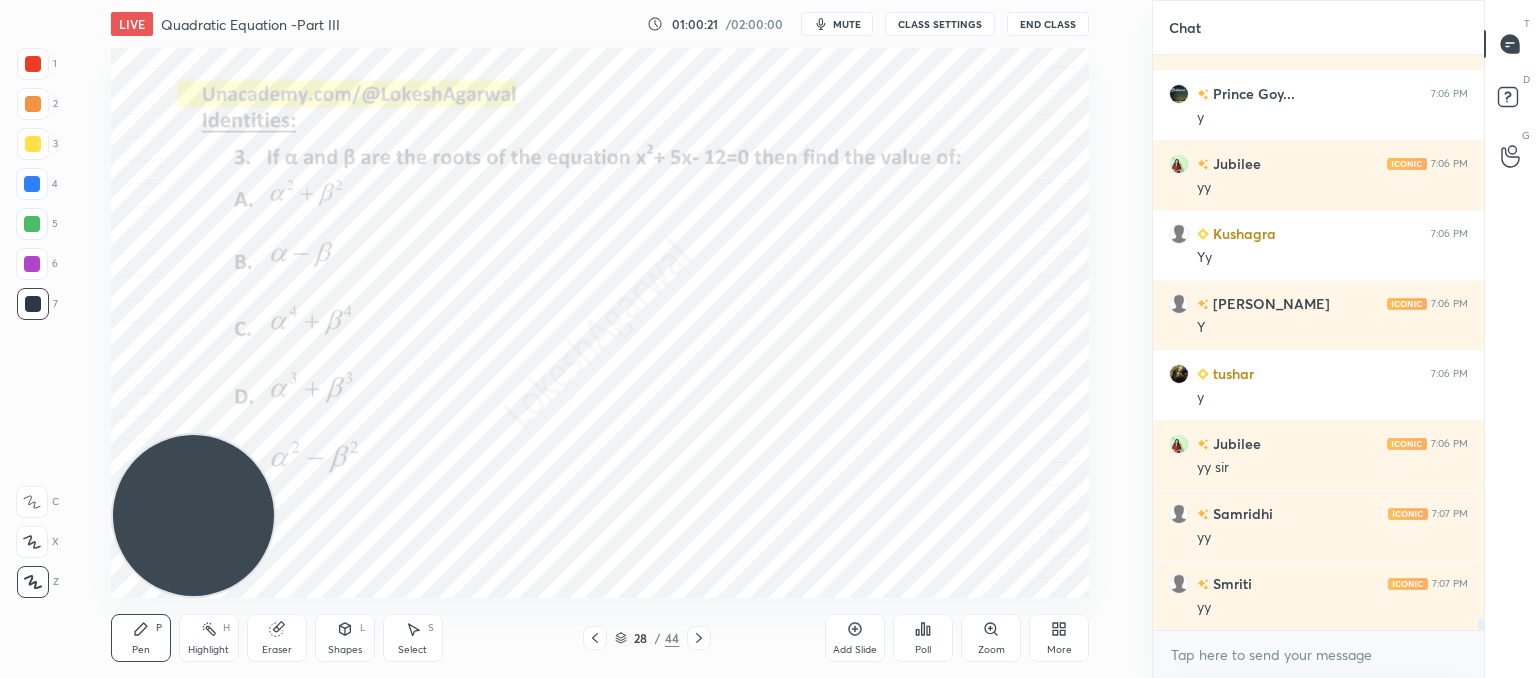 click 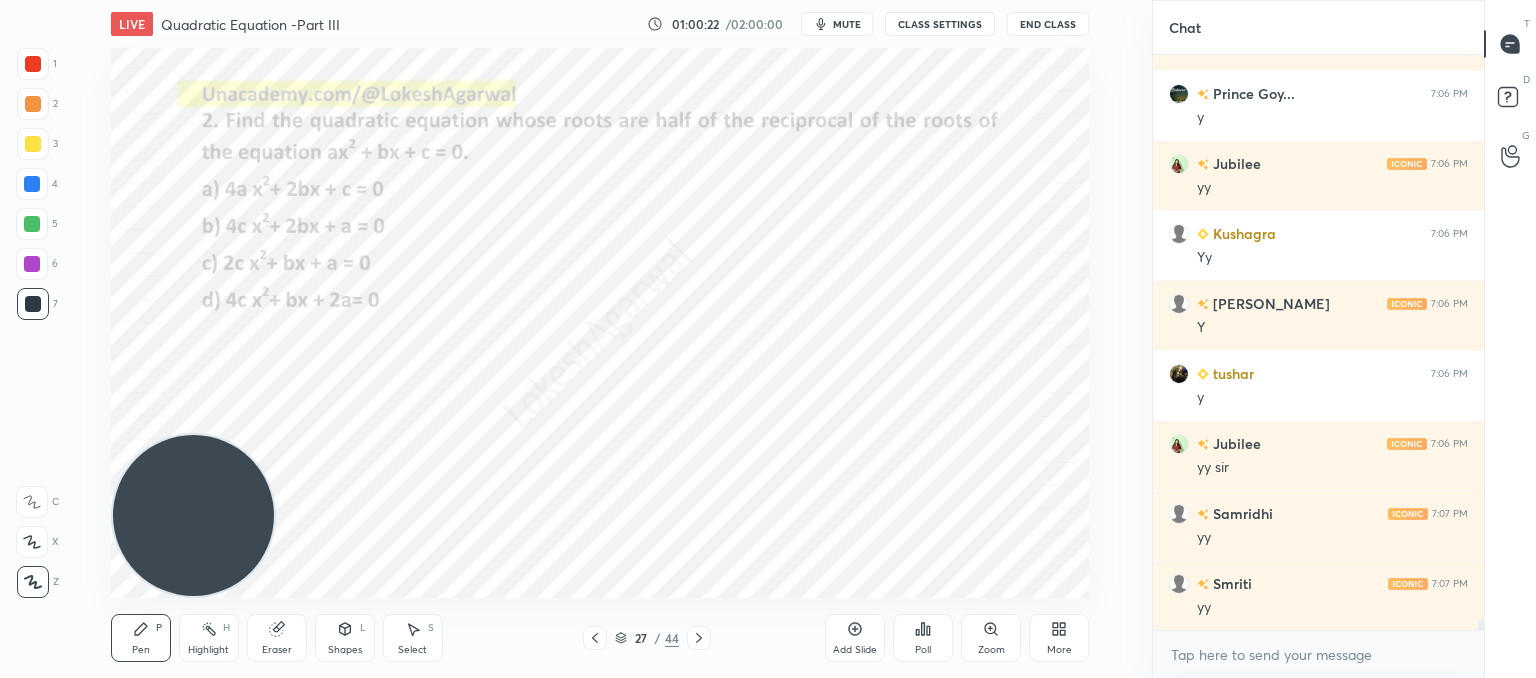 click on "Add Slide" at bounding box center [855, 650] 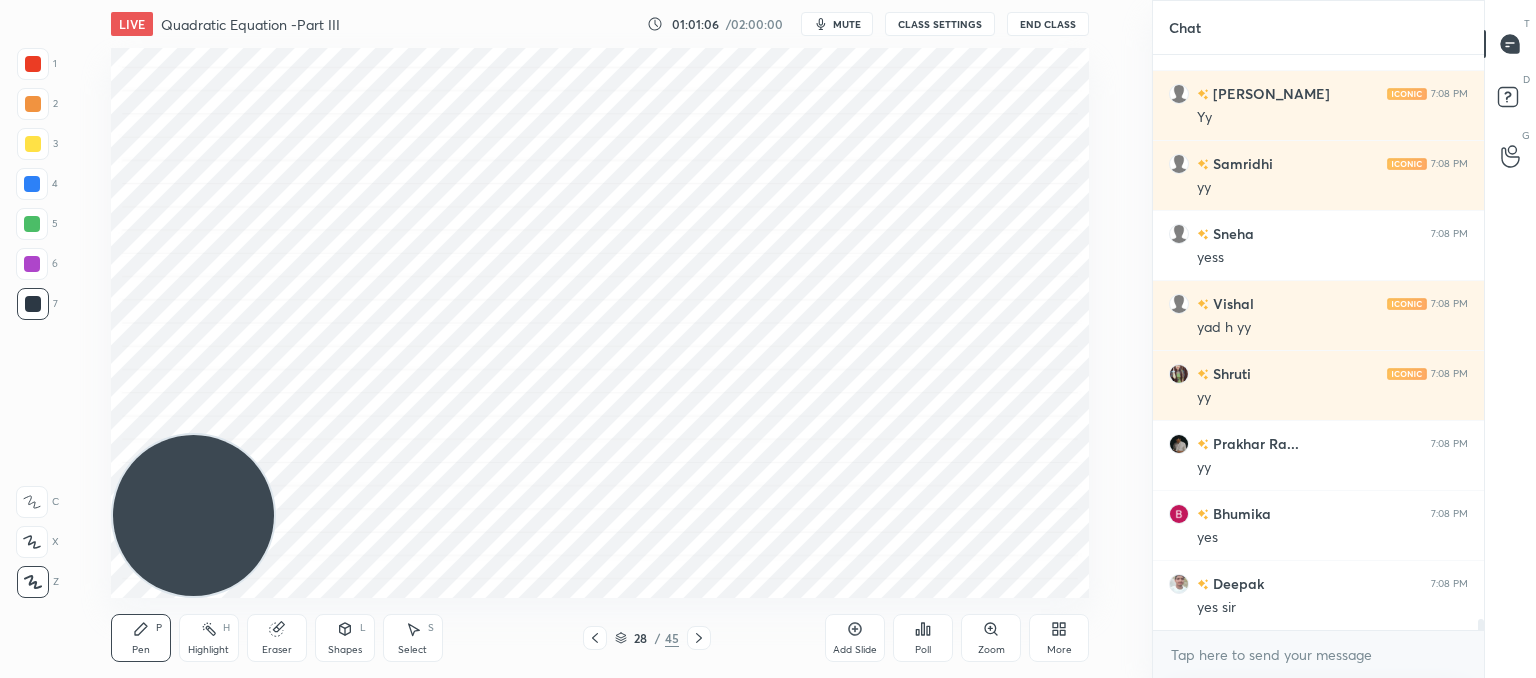 scroll, scrollTop: 30388, scrollLeft: 0, axis: vertical 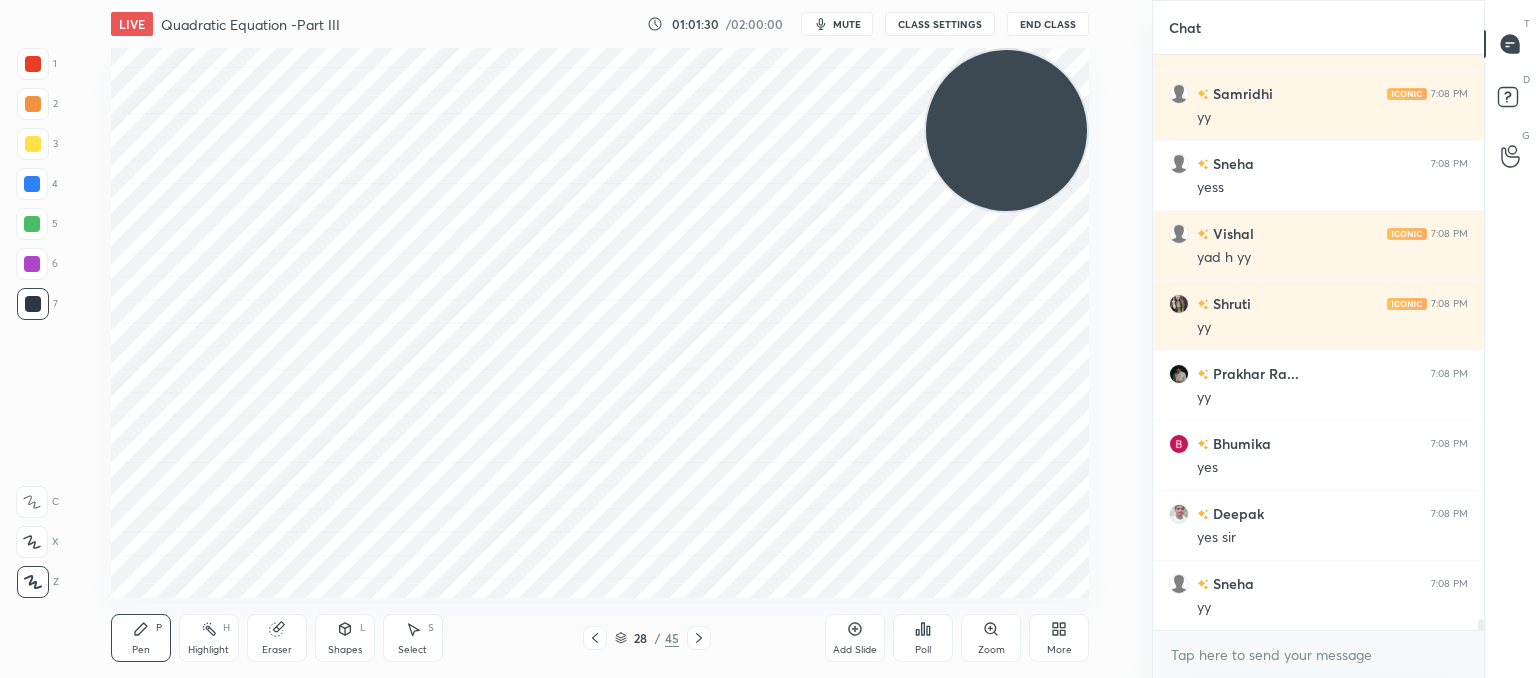 drag, startPoint x: 163, startPoint y: 488, endPoint x: 961, endPoint y: 9, distance: 930.72284 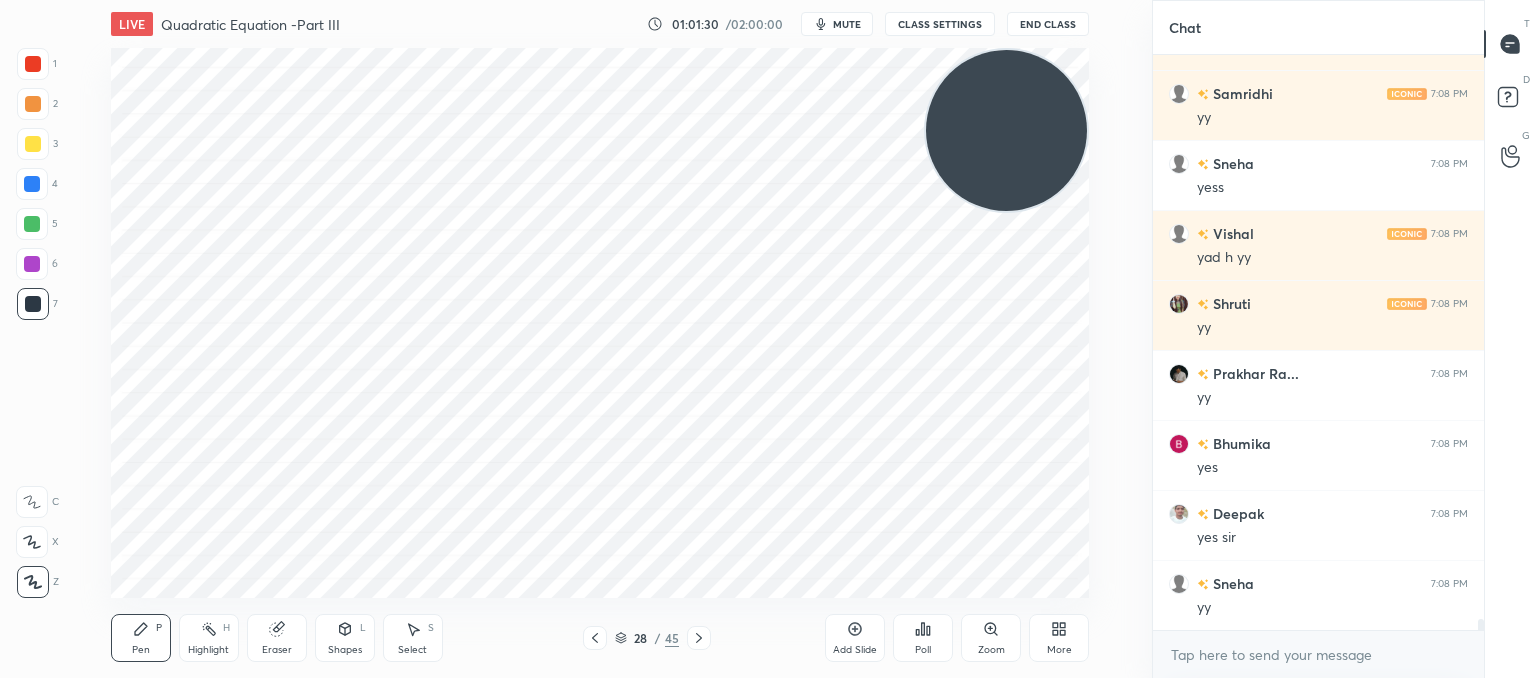 click on "1 2 3 4 5 6 7 C X Z C X Z E E Erase all   H H LIVE Quadratic Equation -Part III 01:01:30 /  02:00:00 mute CLASS SETTINGS End Class Setting up your live class Poll for   secs No correct answer Start poll Back Quadratic Equation -Part III • L3 of Comprehensive Course on Algebra: Basic to Advanced - Part I [PERSON_NAME] Pen P Highlight H Eraser Shapes L Select S 28 / 45 Add Slide Poll Zoom More Chat tushar 7:08 PM yy [PERSON_NAME] 7:08 PM Yy [PERSON_NAME] 7:08 PM yy Sneha 7:08 PM yess Vishal 7:08 PM yad h yy Shruti 7:08 PM yy Prakhar Ra... 7:08 PM yy [PERSON_NAME] 7:08 PM yes Deepak 7:08 PM yes [PERSON_NAME] 7:08 PM yy JUMP TO LATEST Enable hand raising Enable raise hand to speak to learners. Once enabled, chat will be turned off temporarily. Enable x   introducing Raise a hand with a doubt Now learners can raise their hand along with a doubt  How it works? Doubts asked by learners will show up here NEW DOUBTS ASKED No one has raised a hand yet Can't raise hand Got it T Messages (T) D Doubts (D) G Raise Hand (G) Report an issue" at bounding box center (768, 0) 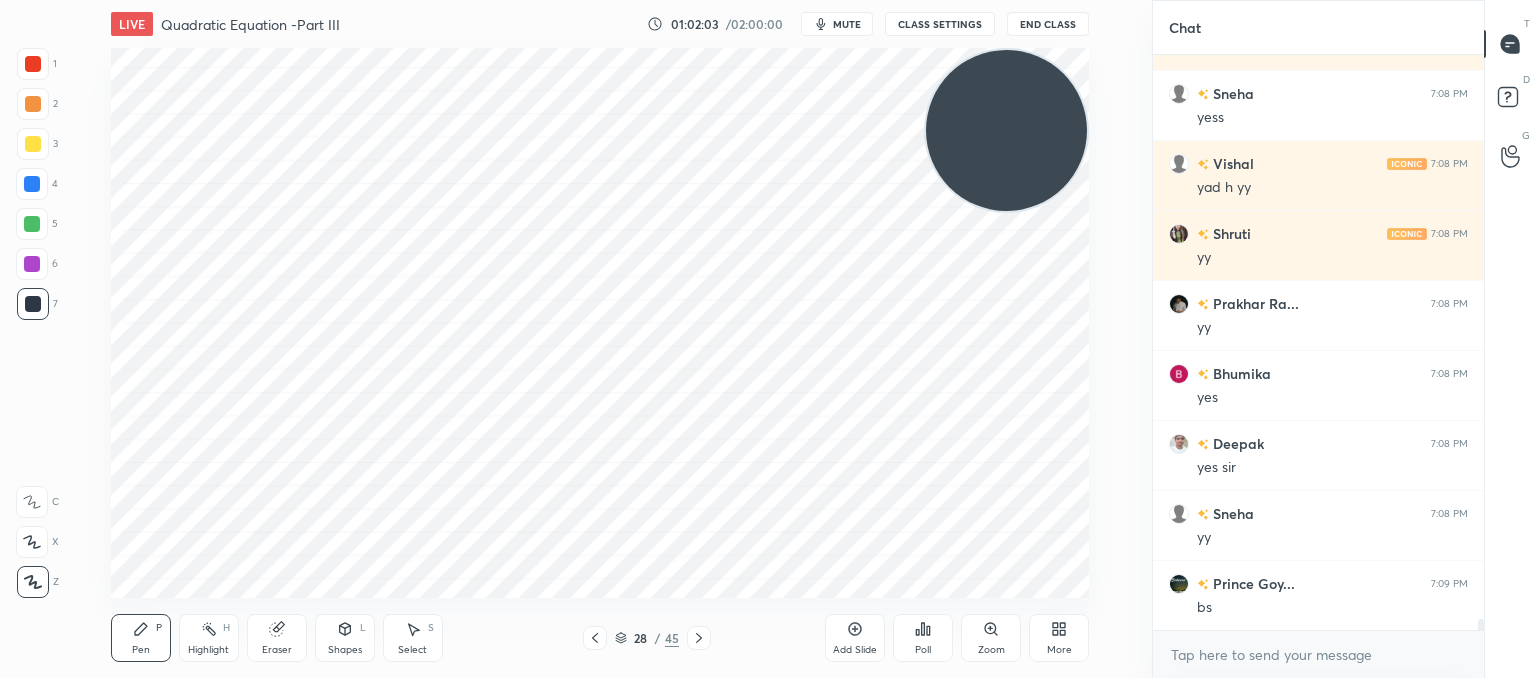 scroll, scrollTop: 30528, scrollLeft: 0, axis: vertical 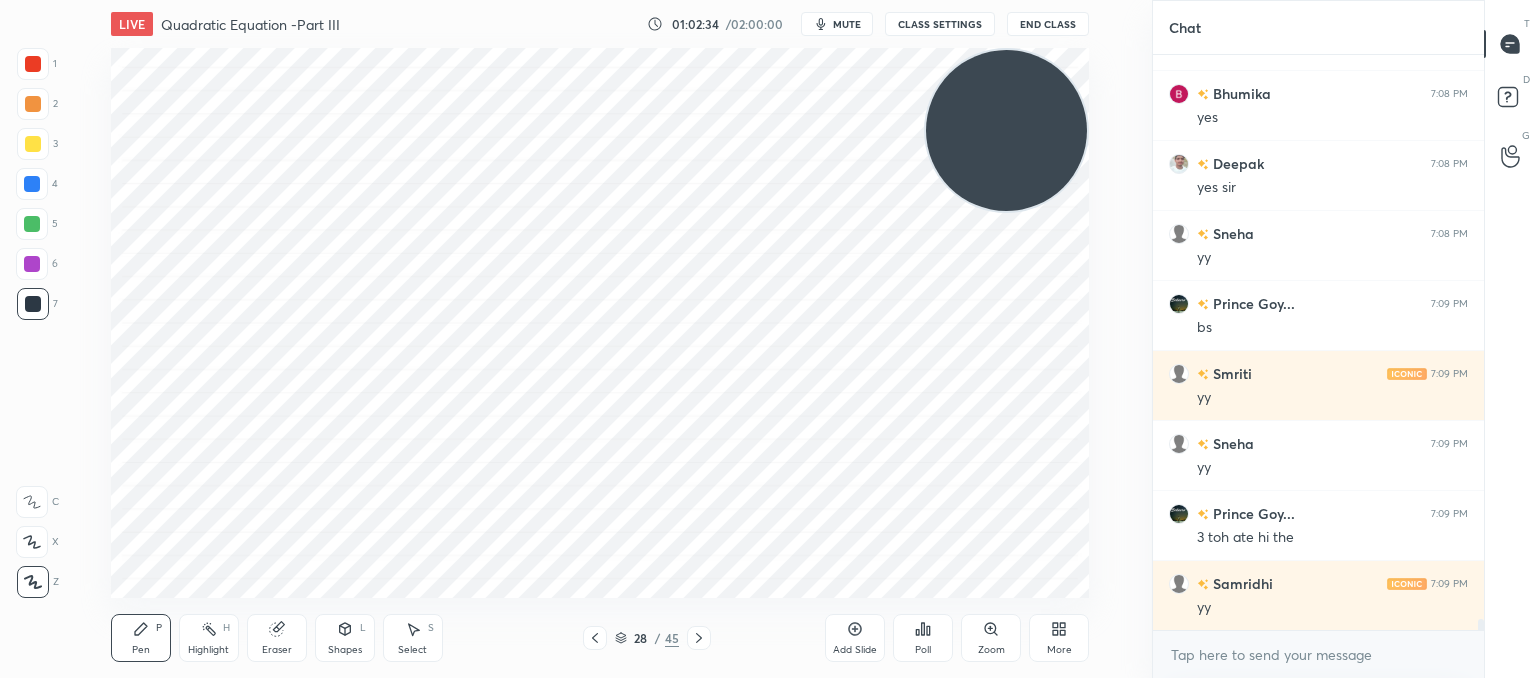 click on "Add Slide" at bounding box center (855, 638) 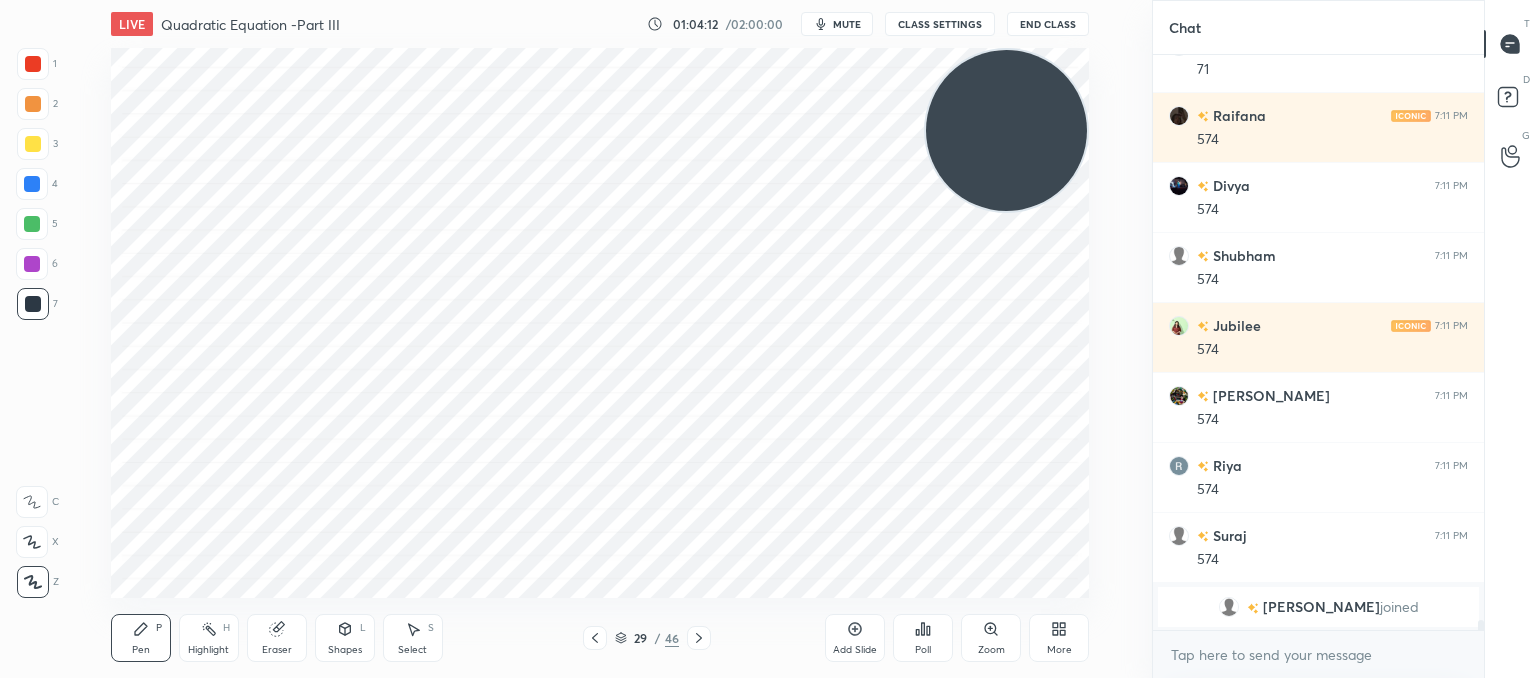 scroll, scrollTop: 30392, scrollLeft: 0, axis: vertical 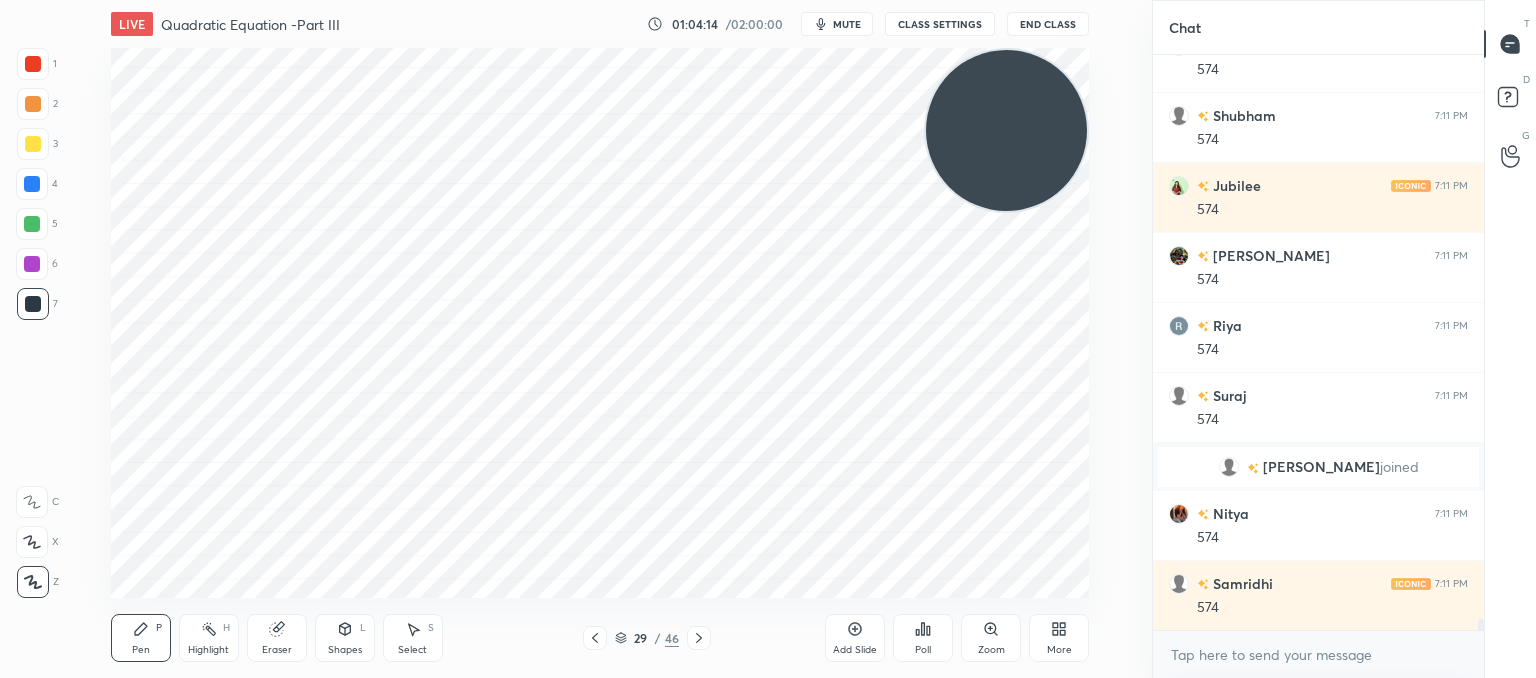 click on "Select S" at bounding box center (413, 638) 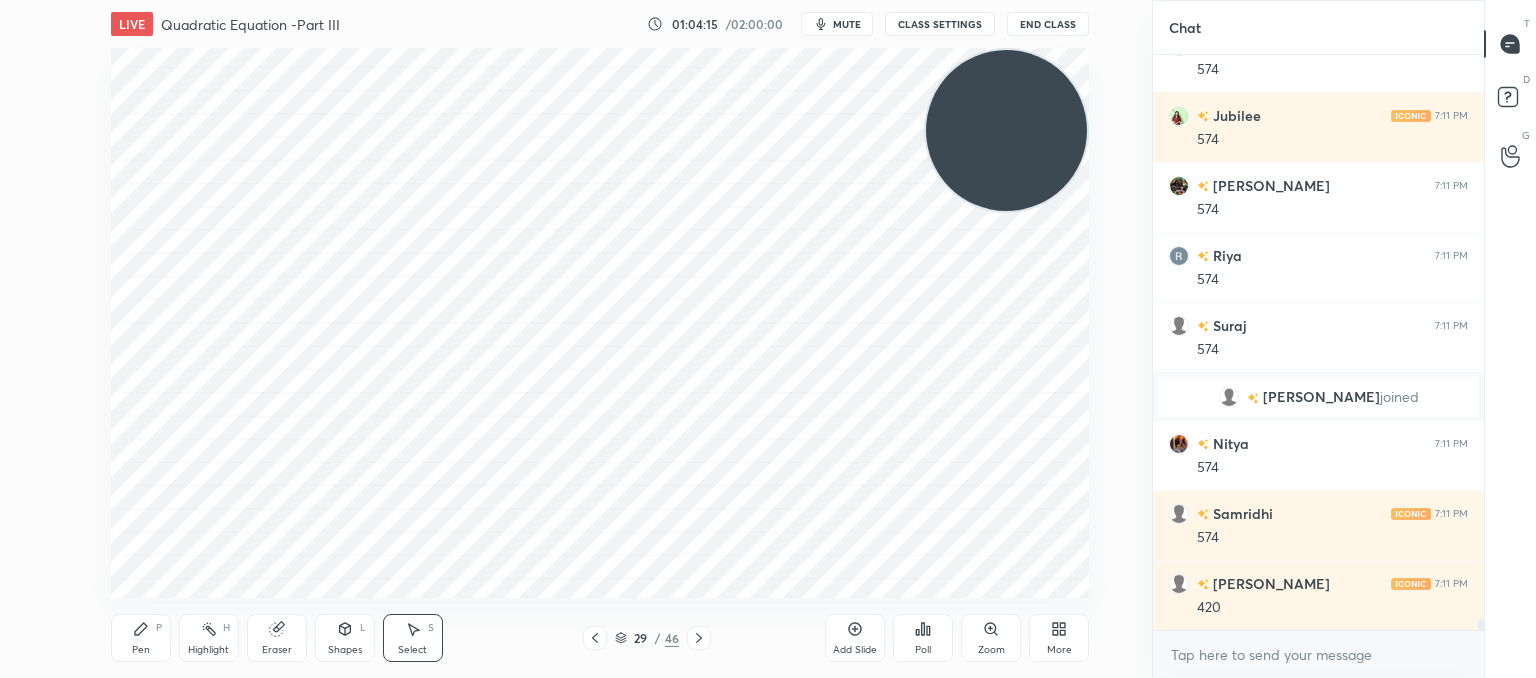 scroll, scrollTop: 30602, scrollLeft: 0, axis: vertical 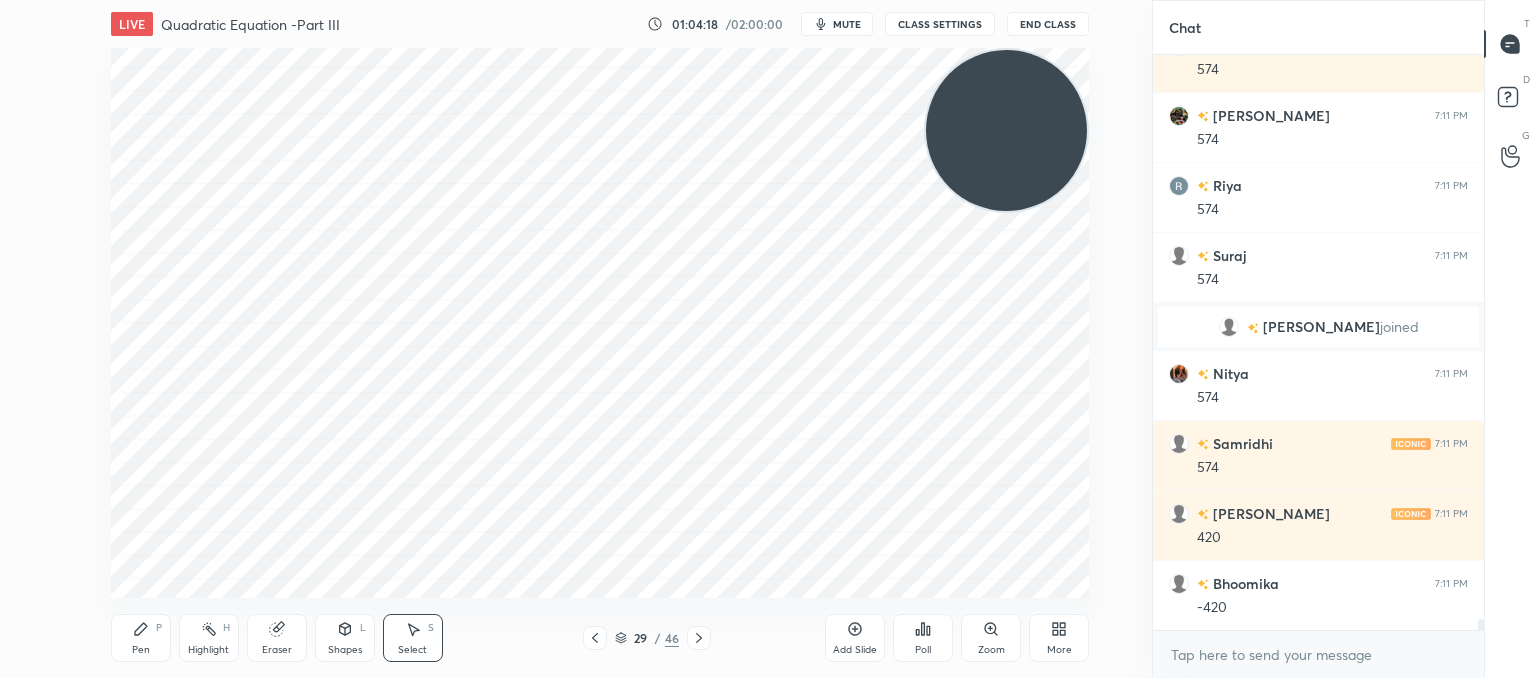 drag, startPoint x: 132, startPoint y: 637, endPoint x: 264, endPoint y: 603, distance: 136.30847 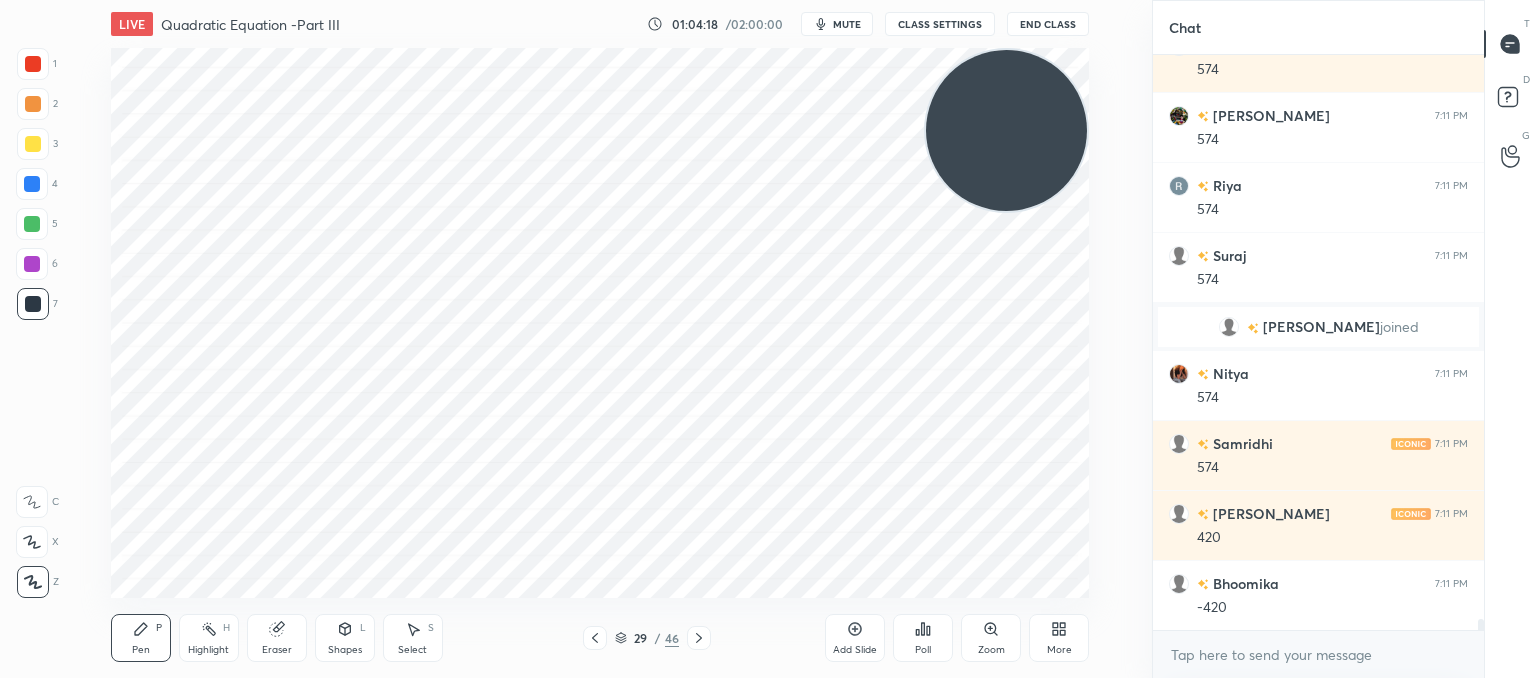 scroll, scrollTop: 30672, scrollLeft: 0, axis: vertical 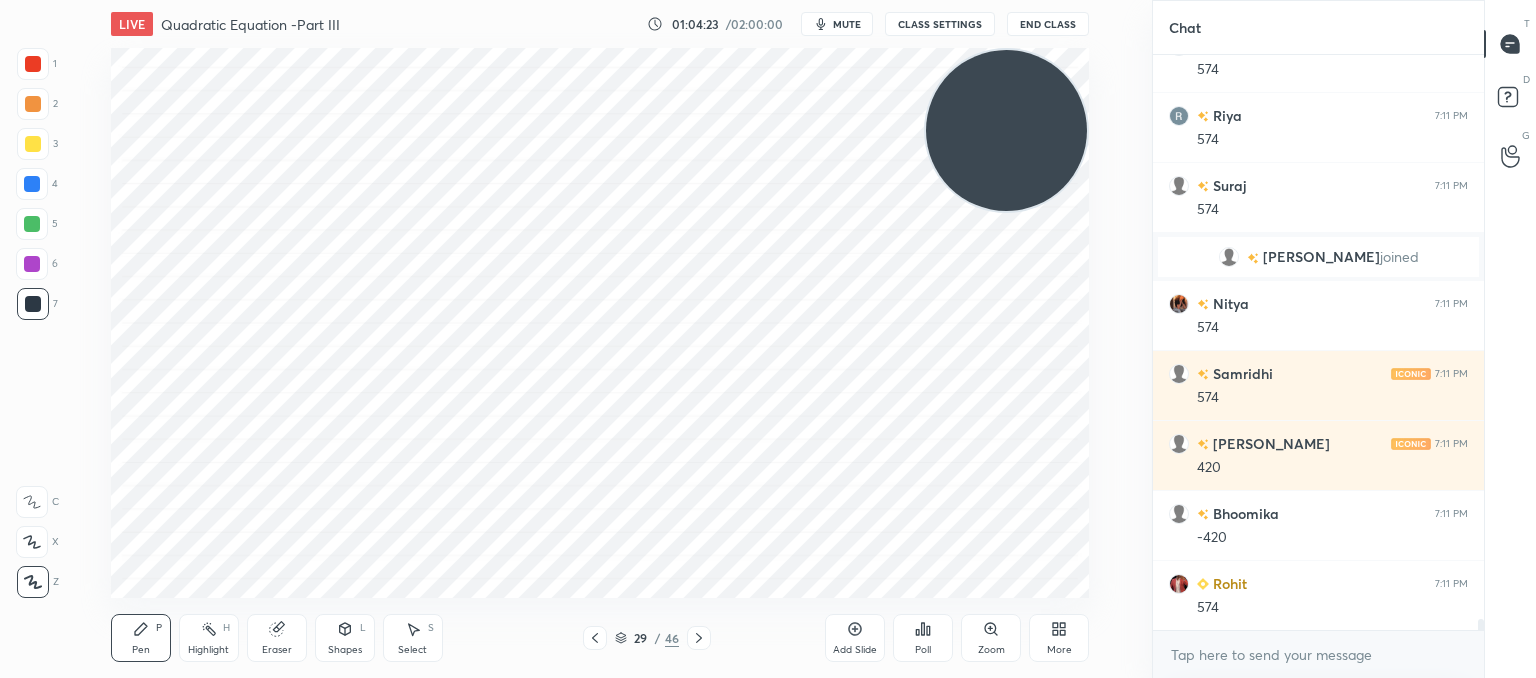 click 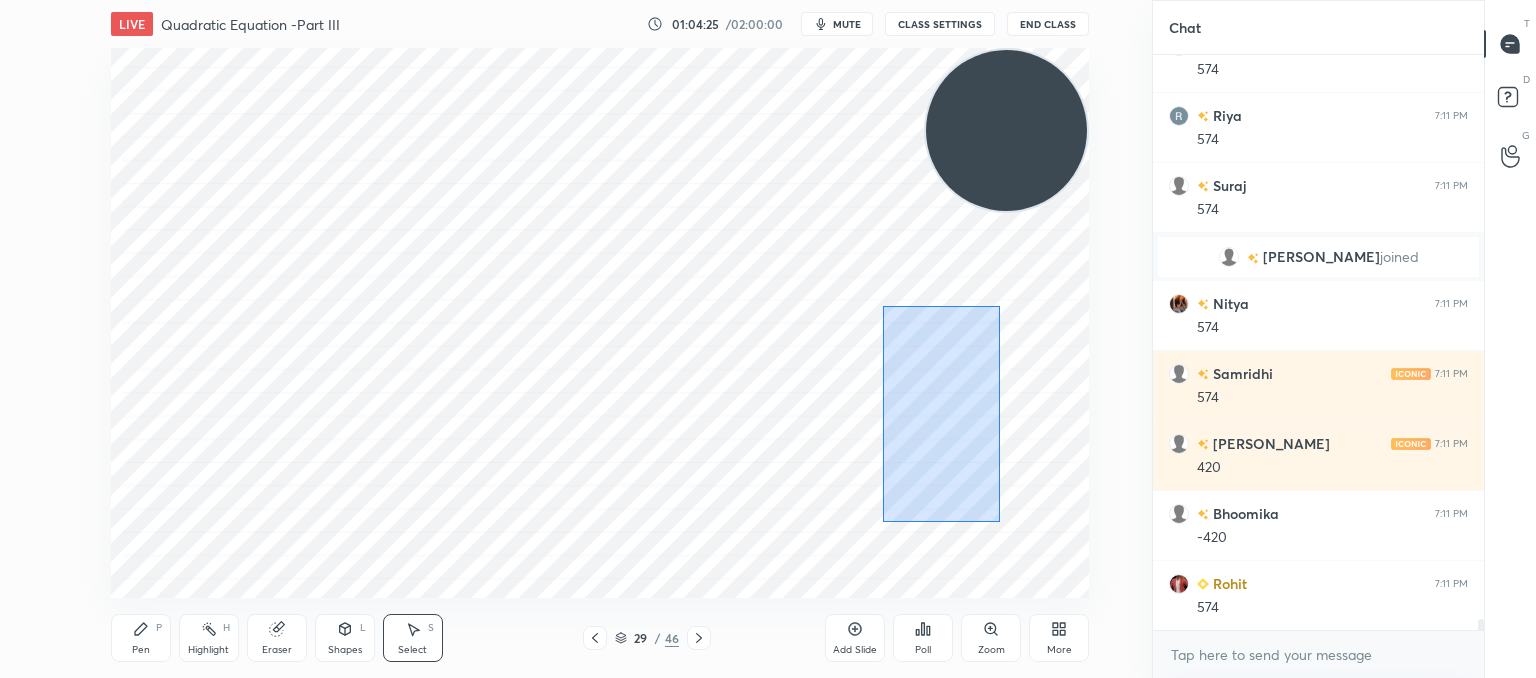 drag, startPoint x: 966, startPoint y: 489, endPoint x: 774, endPoint y: 149, distance: 390.4664 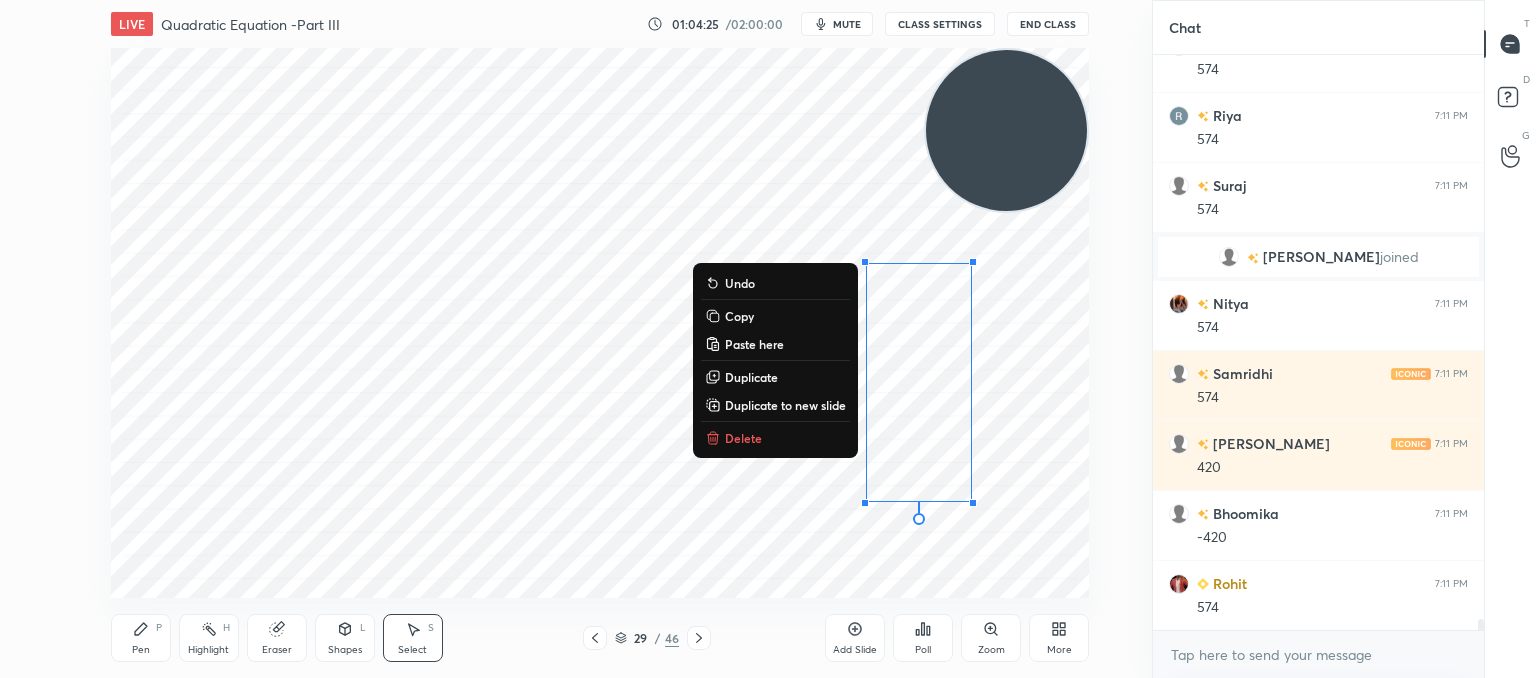 click on "Delete" at bounding box center [743, 438] 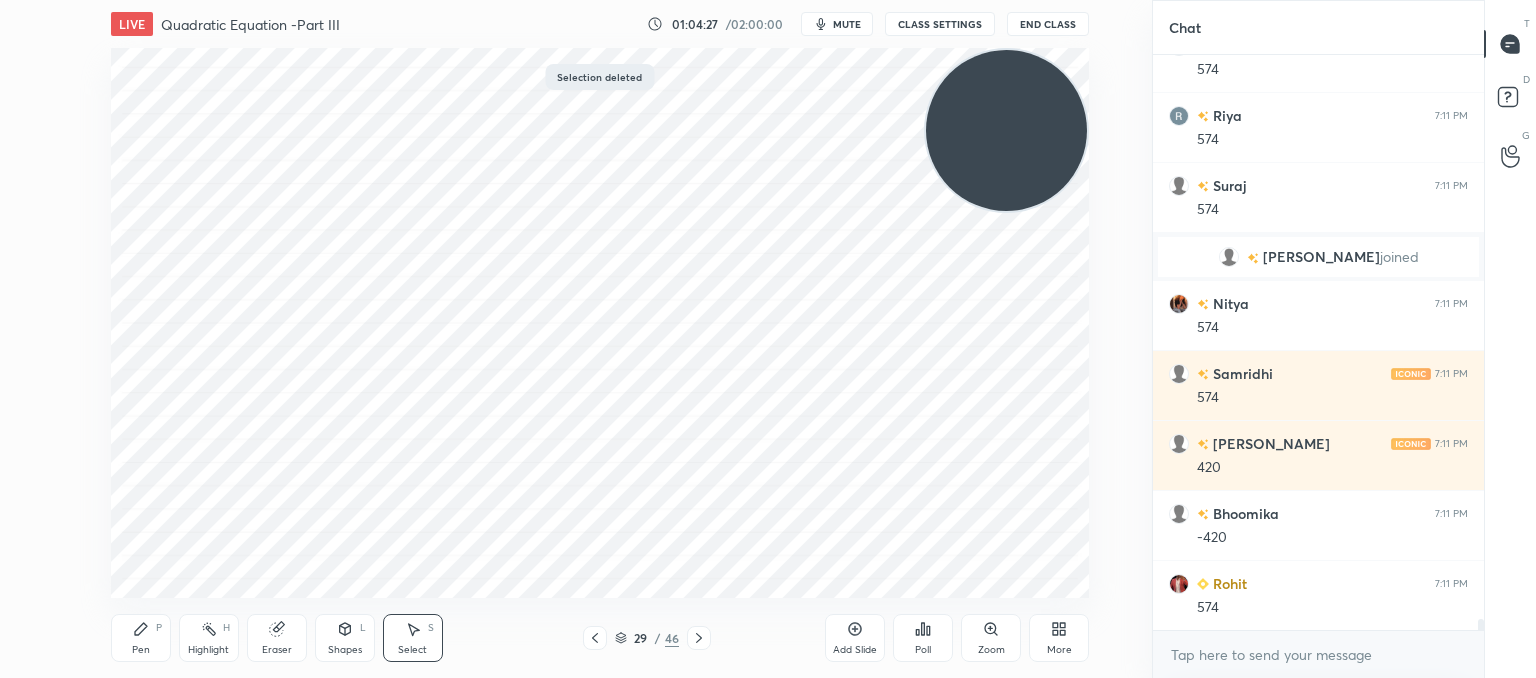 drag, startPoint x: 142, startPoint y: 635, endPoint x: 167, endPoint y: 602, distance: 41.400482 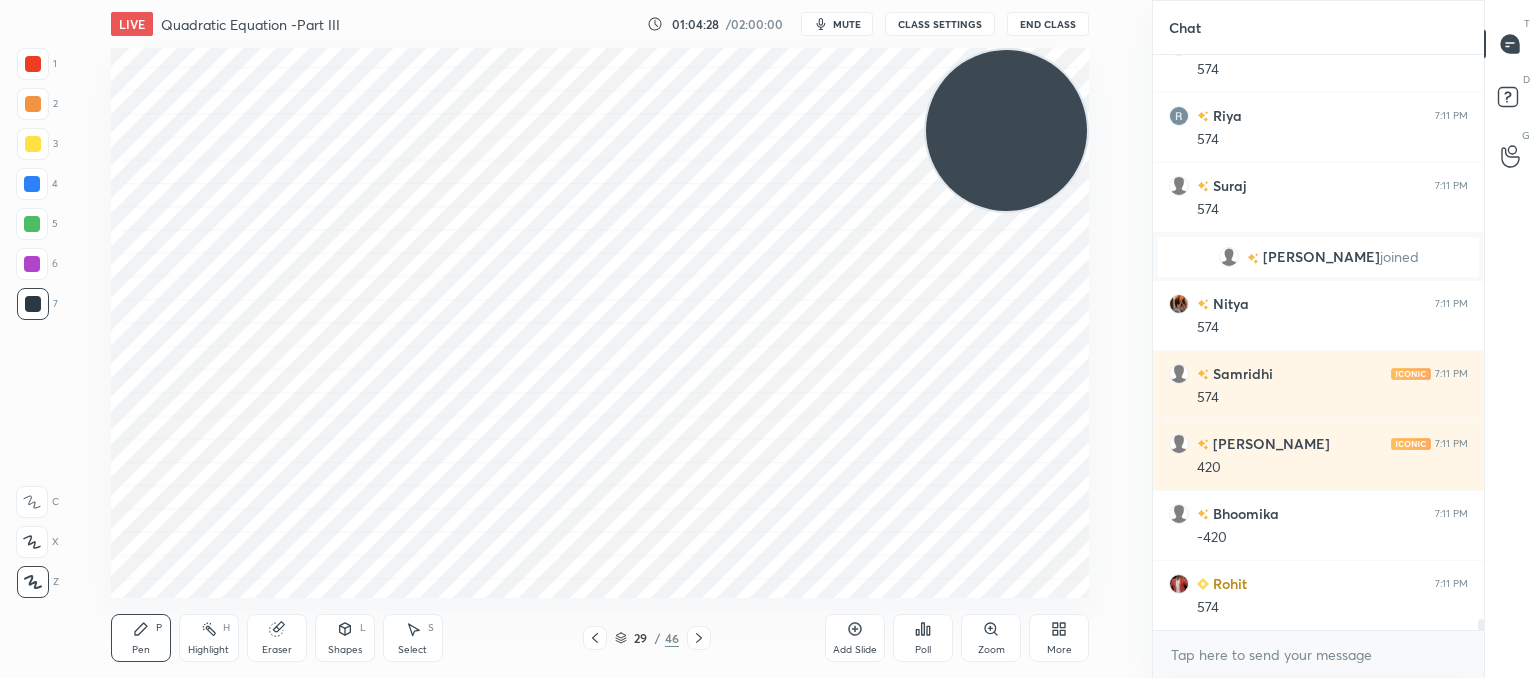 drag, startPoint x: 393, startPoint y: 637, endPoint x: 387, endPoint y: 607, distance: 30.594116 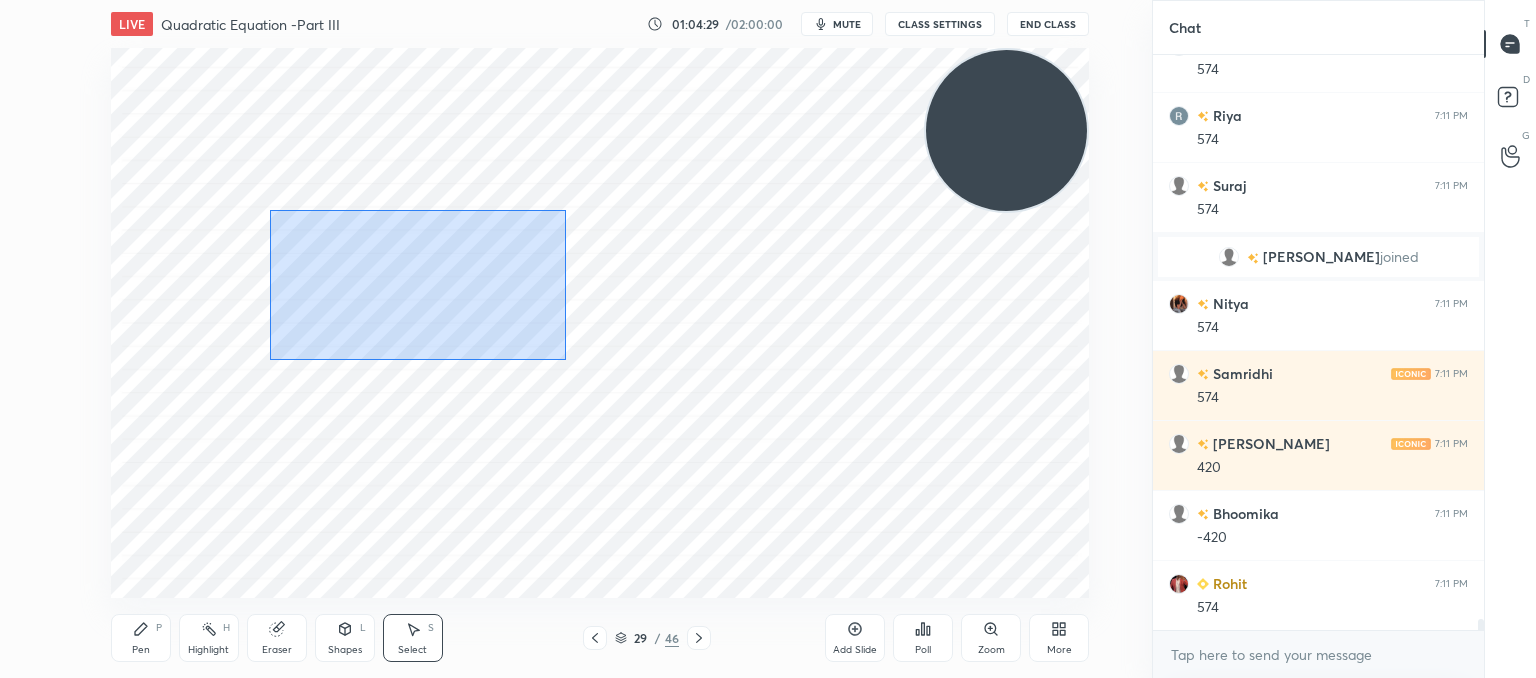 drag, startPoint x: 380, startPoint y: 239, endPoint x: 568, endPoint y: 383, distance: 236.81216 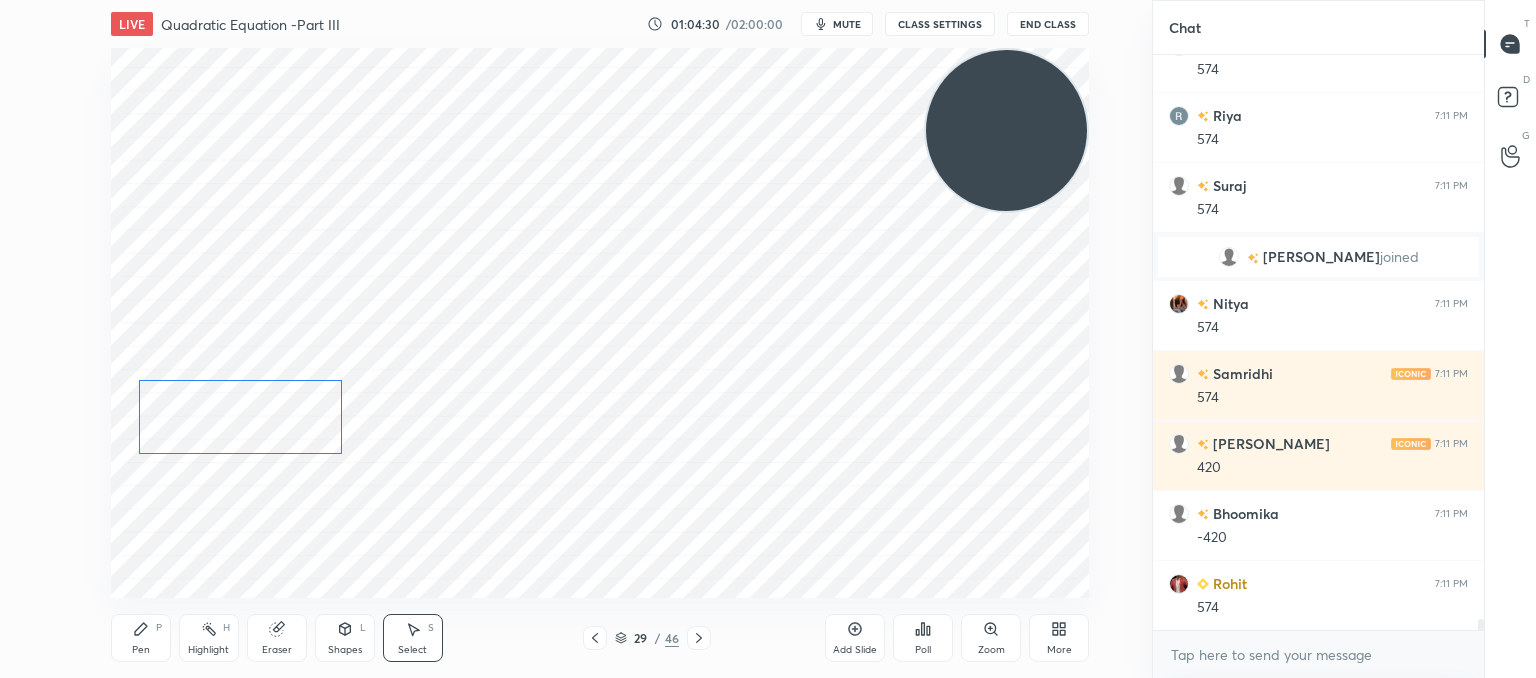 drag, startPoint x: 396, startPoint y: 309, endPoint x: 301, endPoint y: 529, distance: 239.63513 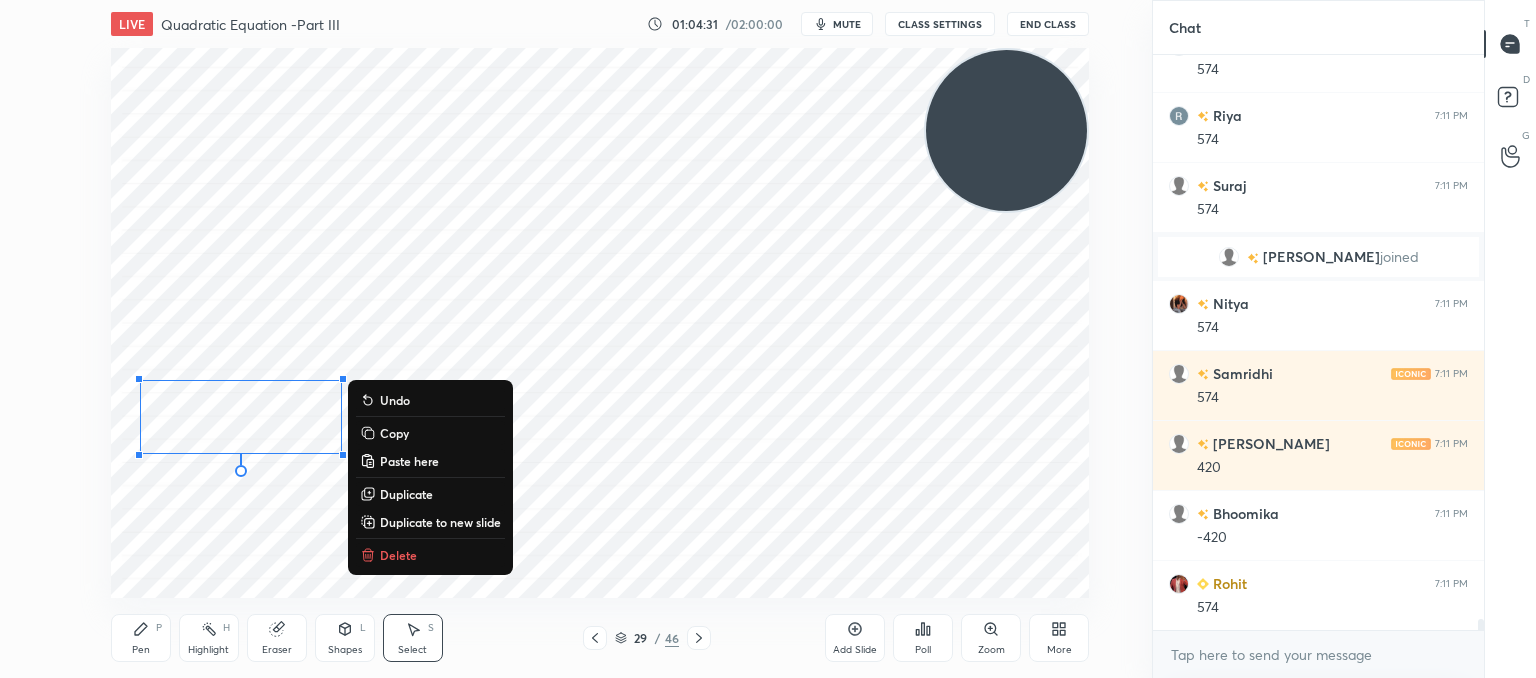 click on "Pen" at bounding box center [141, 650] 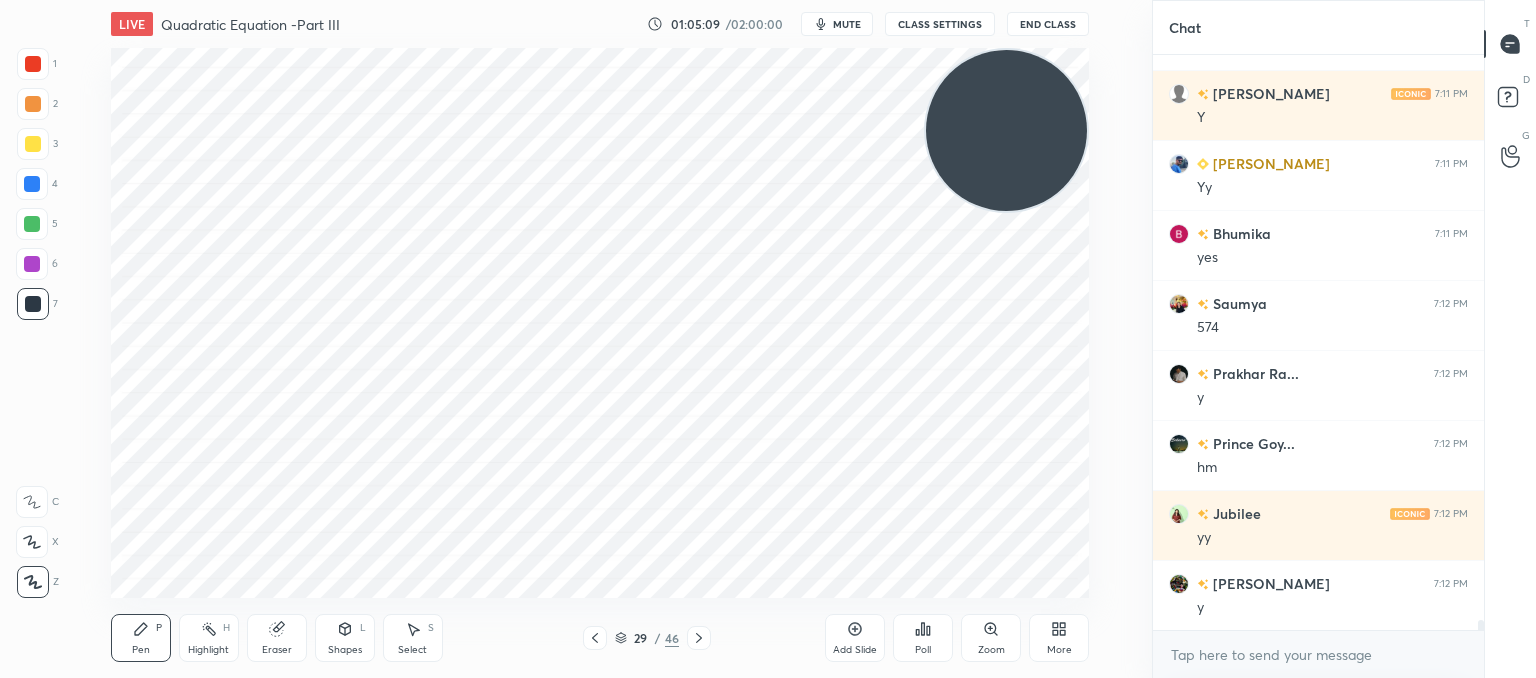 scroll, scrollTop: 31302, scrollLeft: 0, axis: vertical 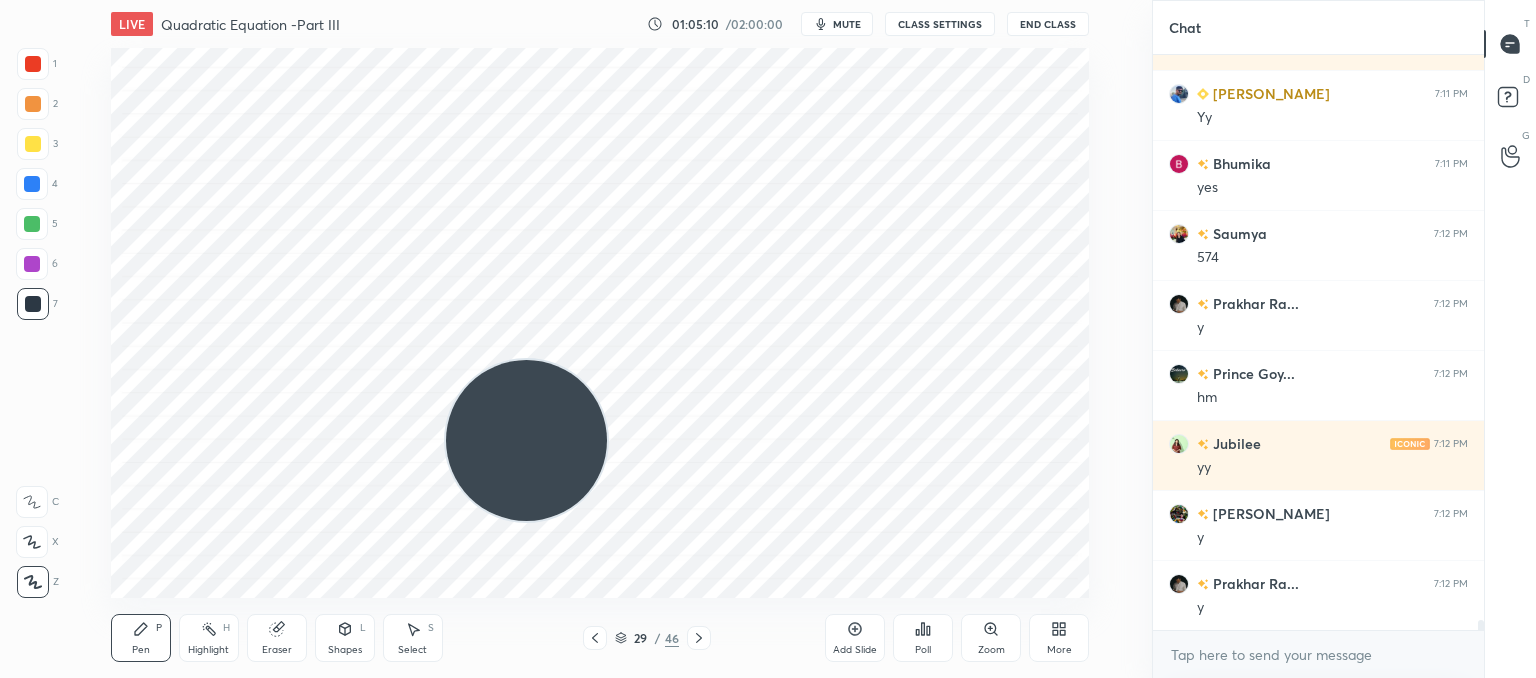 drag, startPoint x: 1028, startPoint y: 96, endPoint x: 180, endPoint y: 676, distance: 1027.3772 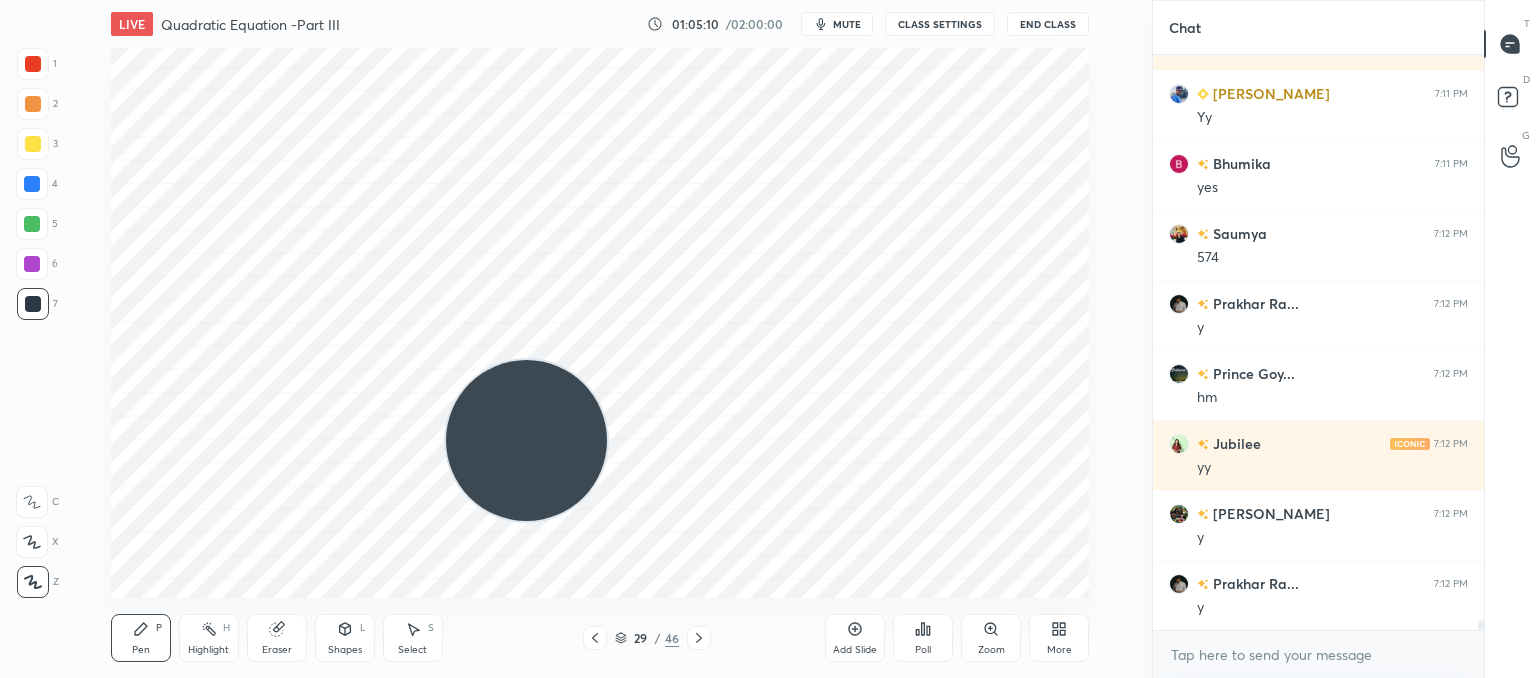 click on "1 2 3 4 5 6 7 C X Z C X Z E E Erase all   H H LIVE Quadratic Equation -Part III 01:05:10 /  02:00:00 mute CLASS SETTINGS End Class Setting up your live class Poll for   secs No correct answer Start poll Back Quadratic Equation -Part III • L3 of Comprehensive Course on Algebra: Basic to Advanced - Part I [PERSON_NAME] Pen P Highlight H Eraser Shapes L Select S 29 / 46 Add Slide Poll Zoom More Chat Rohit 7:11 PM 574 [PERSON_NAME] 7:11 PM Y [PERSON_NAME] 7:11 PM Yy [PERSON_NAME] 7:11 PM yes [PERSON_NAME] 7:12 PM 574 Prakhar Ra... 7:12 PM y Prince Goy... 7:12 PM hm Jubilee 7:12 PM [PERSON_NAME] 7:12 PM y Prakhar Ra... 7:12 PM y JUMP TO LATEST Enable hand raising Enable raise hand to speak to learners. Once enabled, chat will be turned off temporarily. Enable x   introducing Raise a hand with a doubt Now learners can raise their hand along with a doubt  How it works? Doubts asked by learners will show up here NEW DOUBTS ASKED No one has raised a hand yet Can't raise hand Got it T Messages (T) D Doubts (D) G Raise Hand (G) Report an issue" at bounding box center [768, 0] 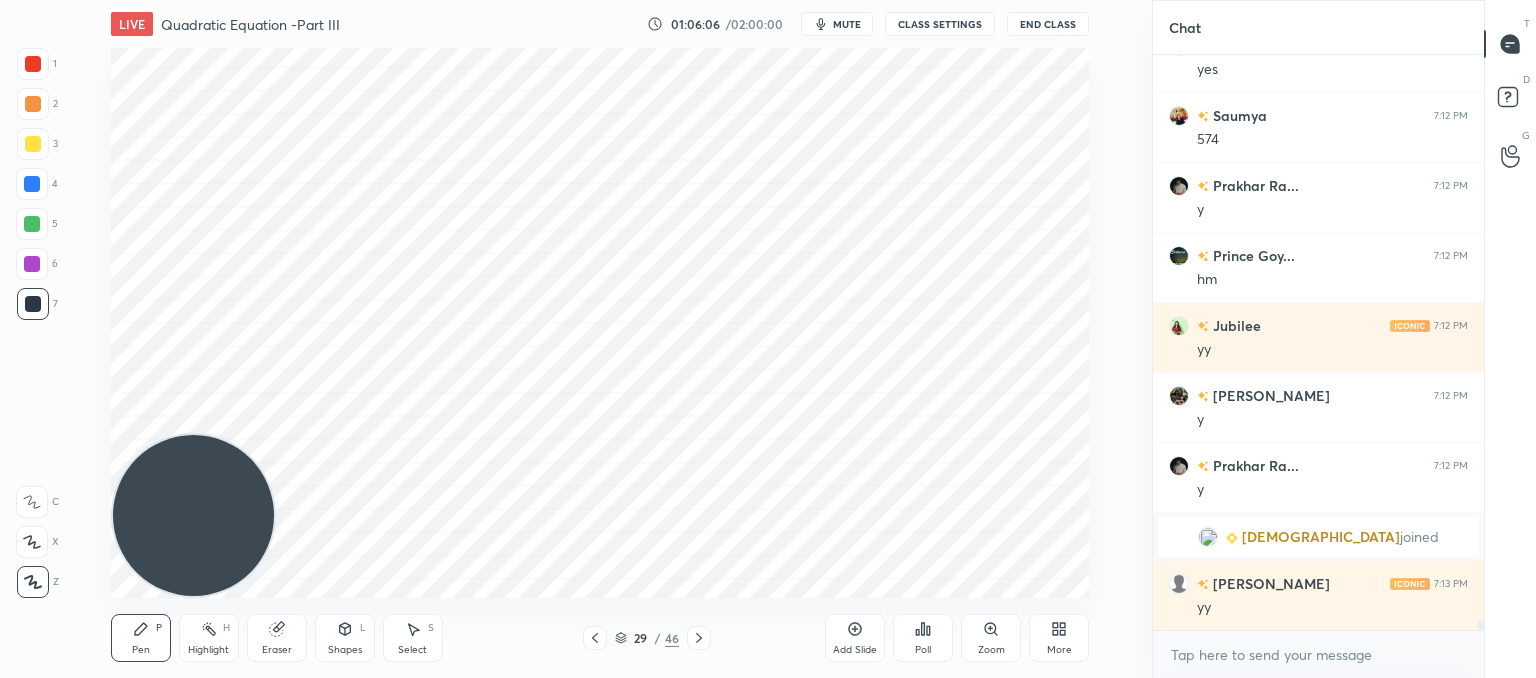 scroll, scrollTop: 31120, scrollLeft: 0, axis: vertical 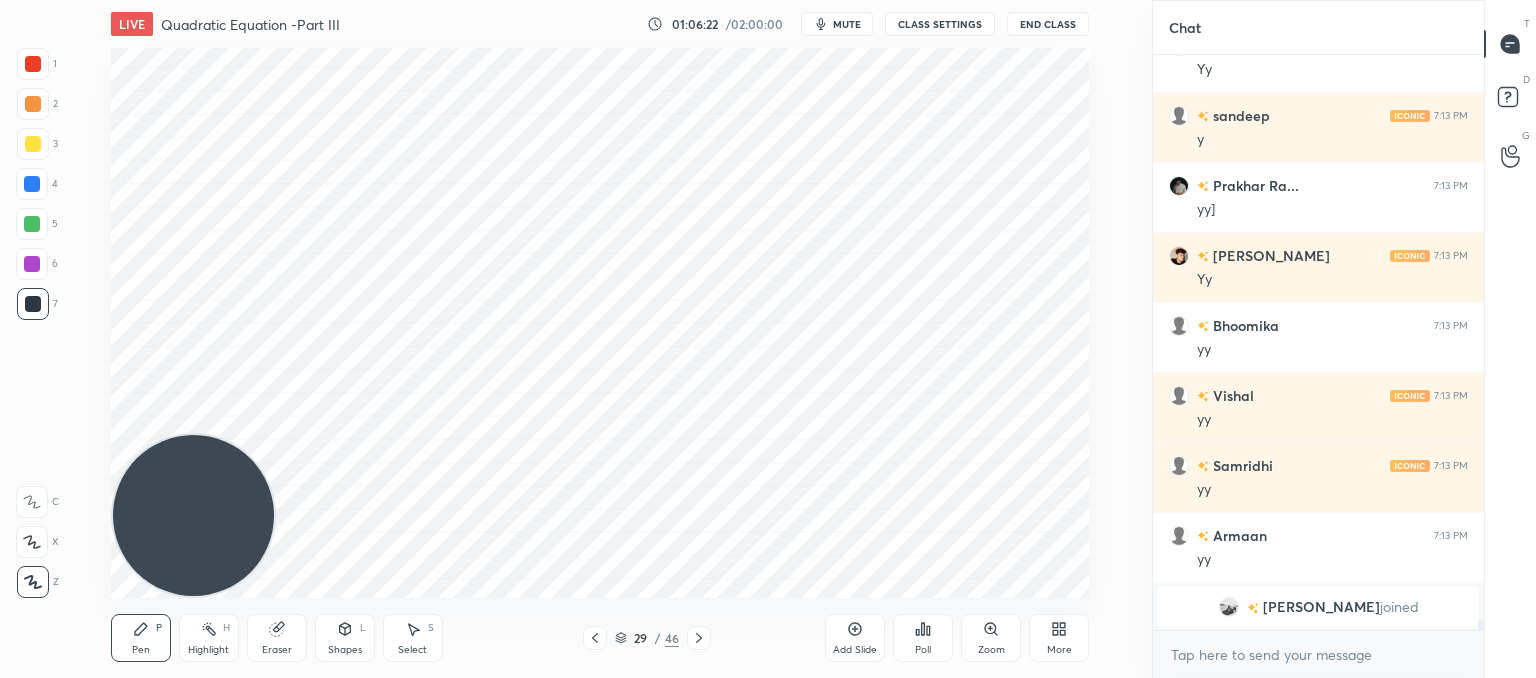 drag, startPoint x: 856, startPoint y: 634, endPoint x: 851, endPoint y: 586, distance: 48.259712 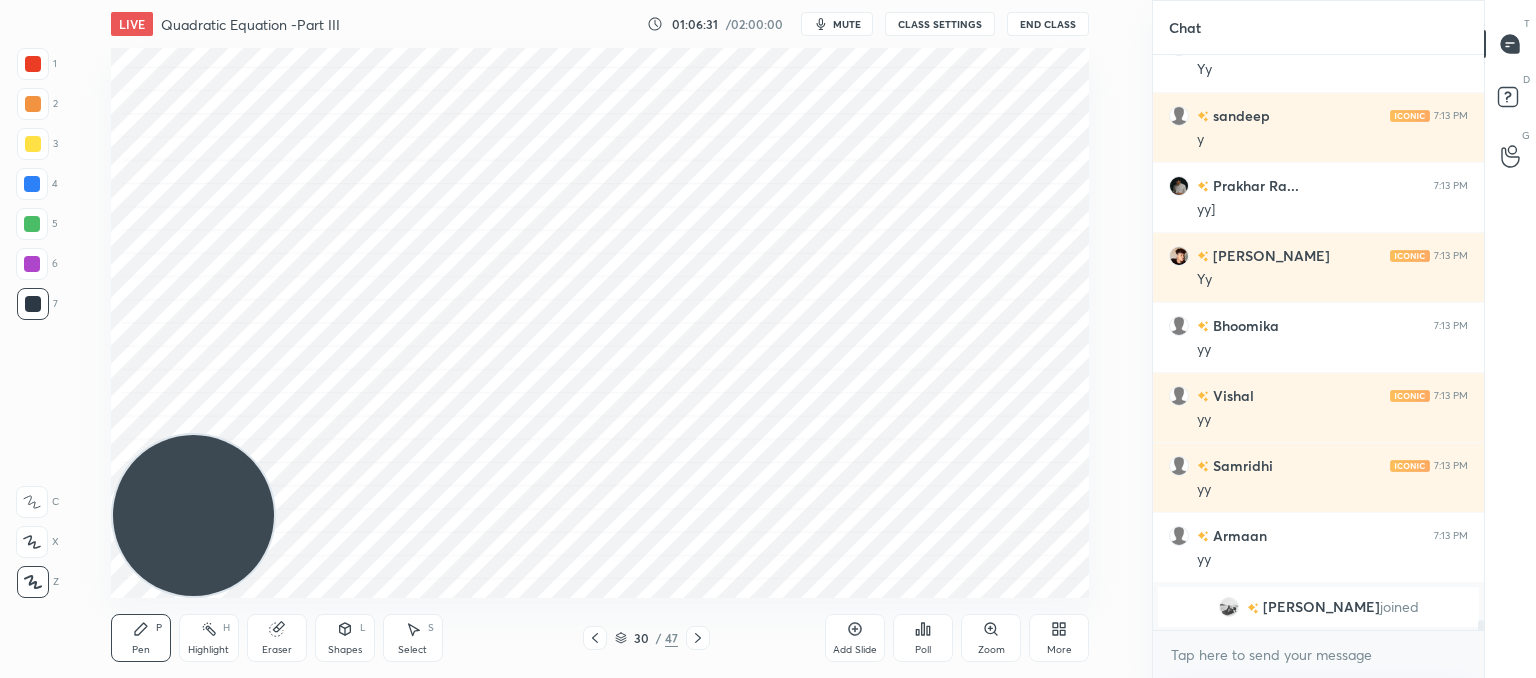 scroll, scrollTop: 32218, scrollLeft: 0, axis: vertical 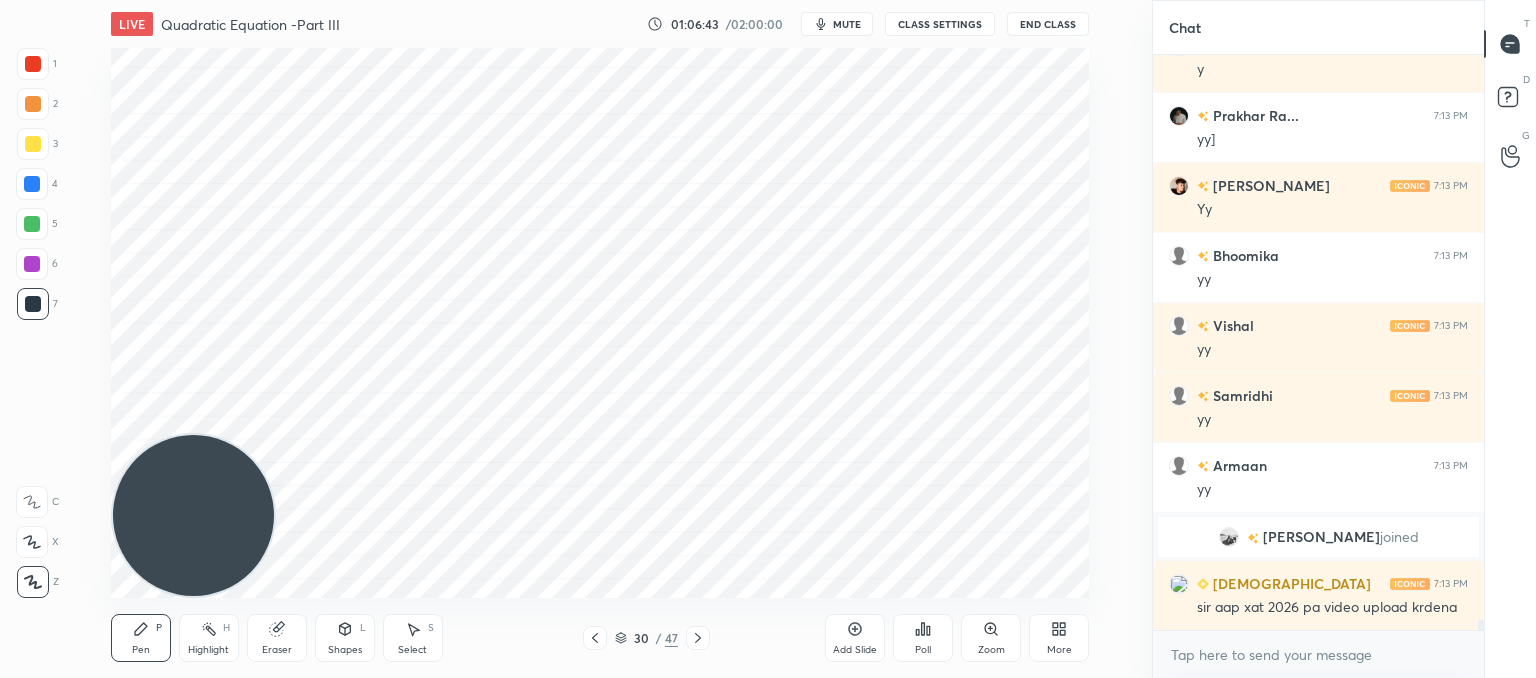drag, startPoint x: 279, startPoint y: 629, endPoint x: 287, endPoint y: 607, distance: 23.409399 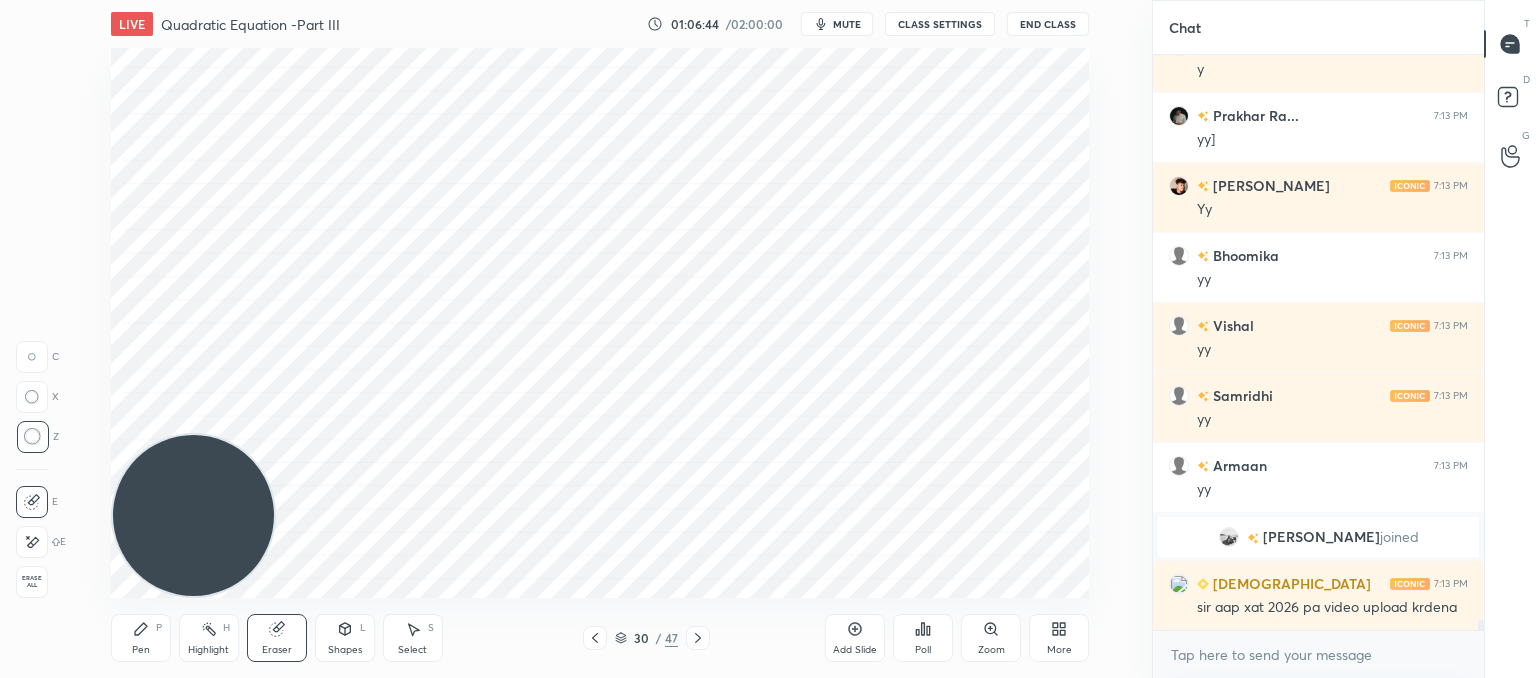 drag, startPoint x: 136, startPoint y: 640, endPoint x: 248, endPoint y: 533, distance: 154.89674 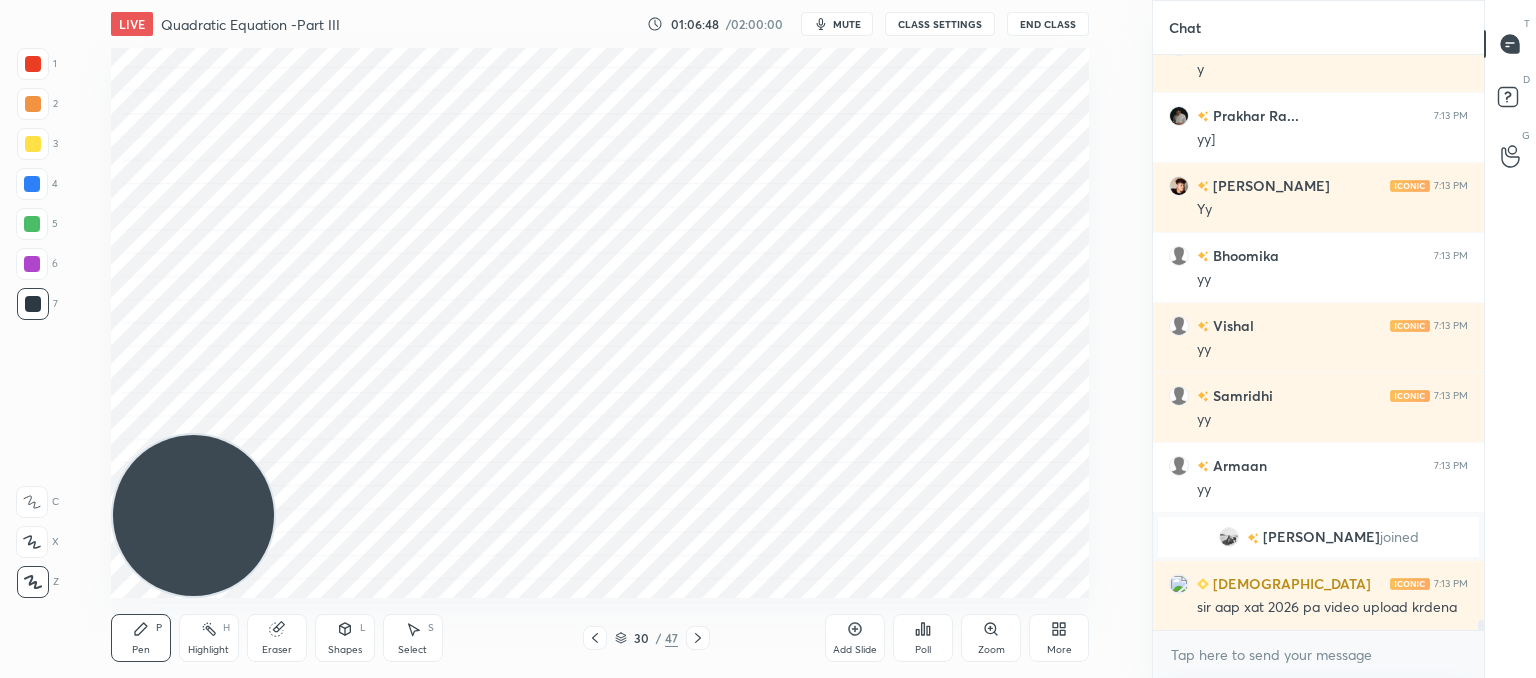 click 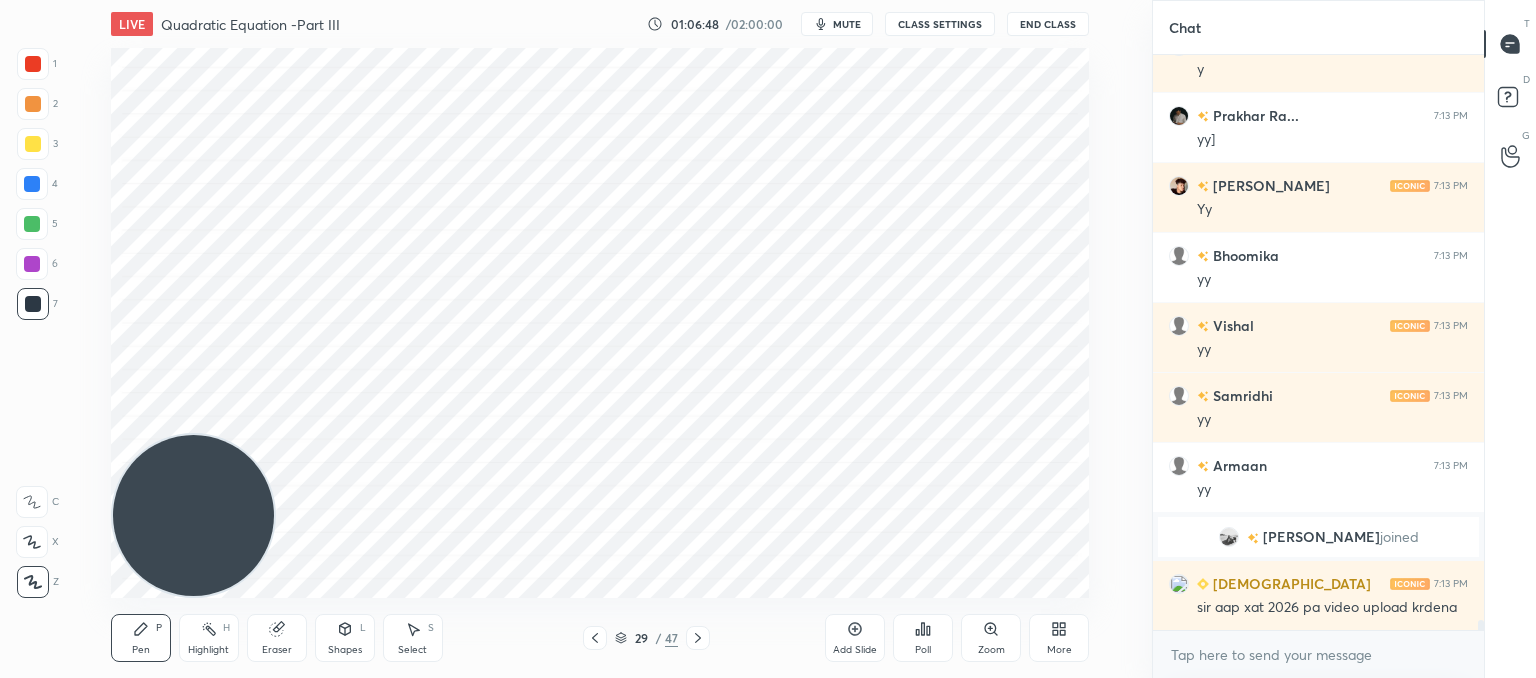 click 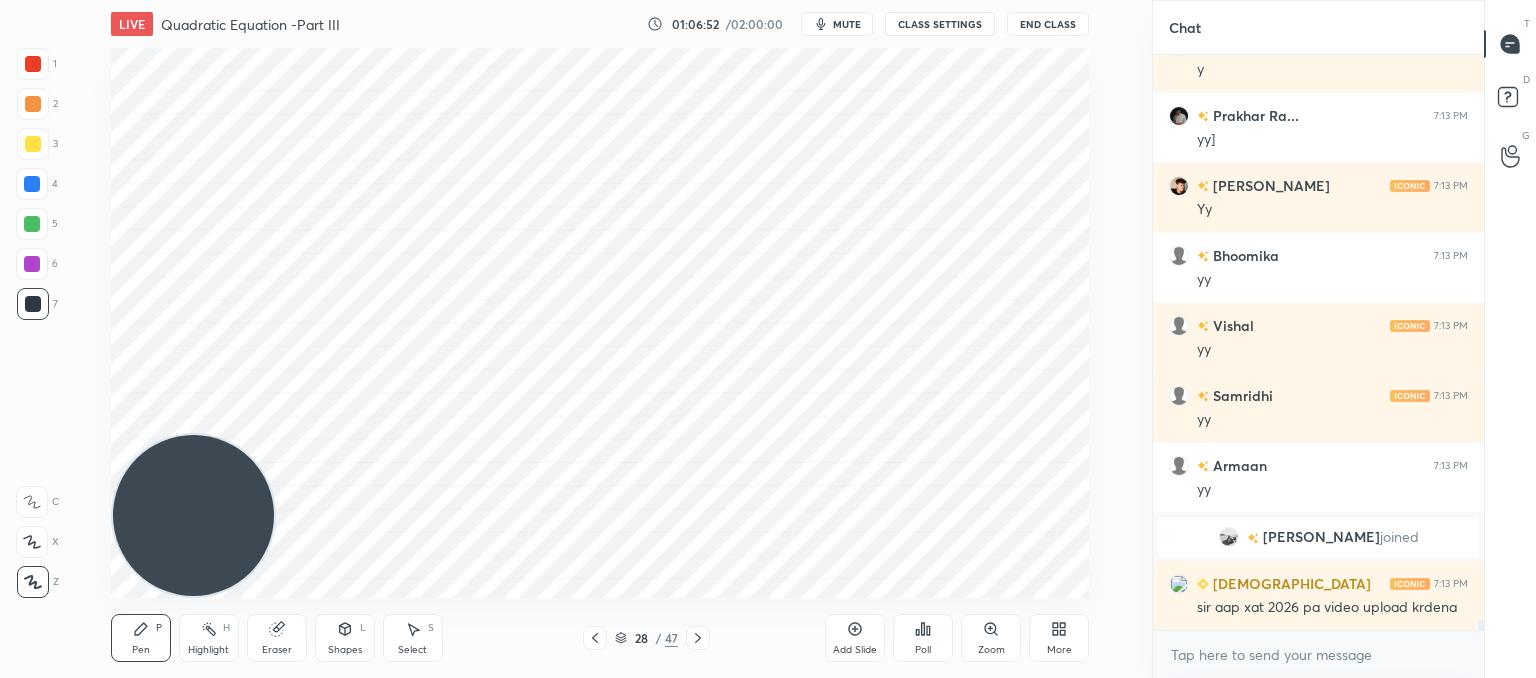 click 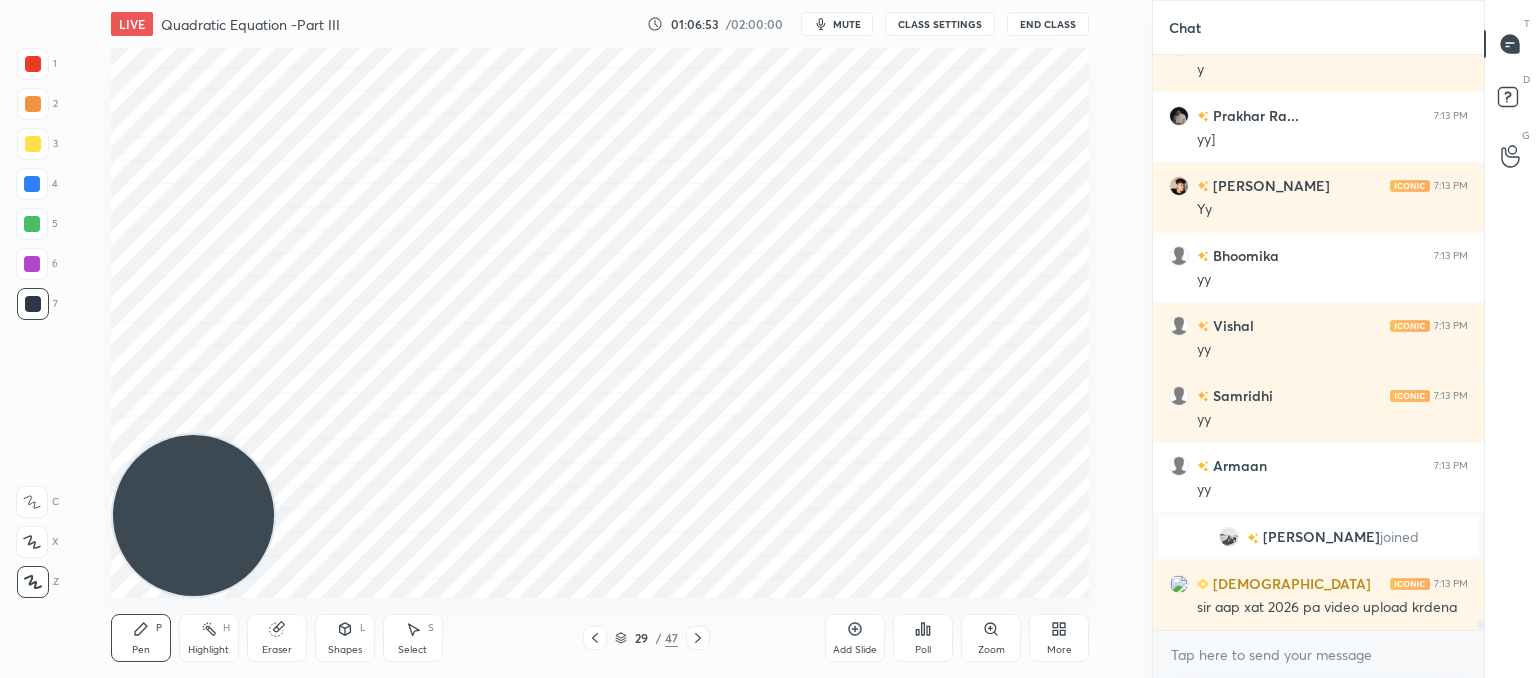 scroll, scrollTop: 529, scrollLeft: 325, axis: both 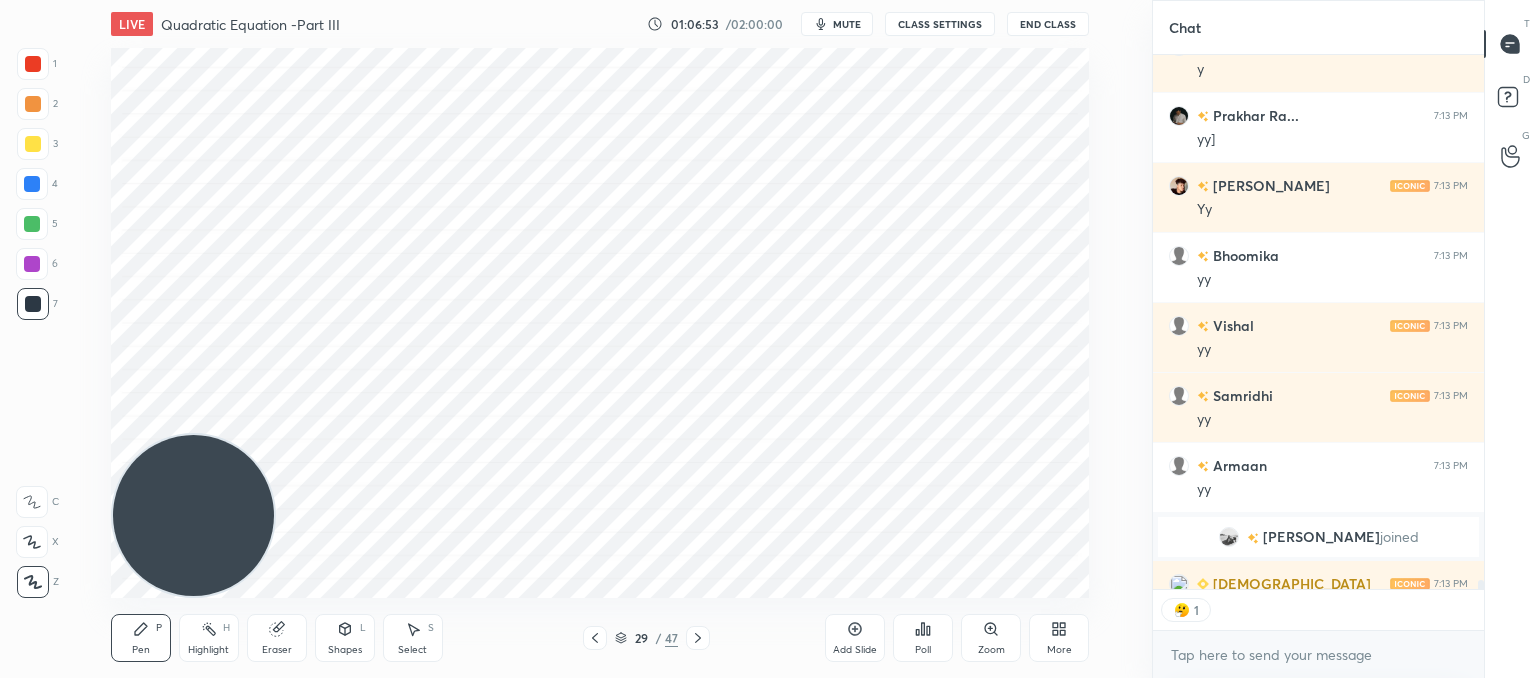 click 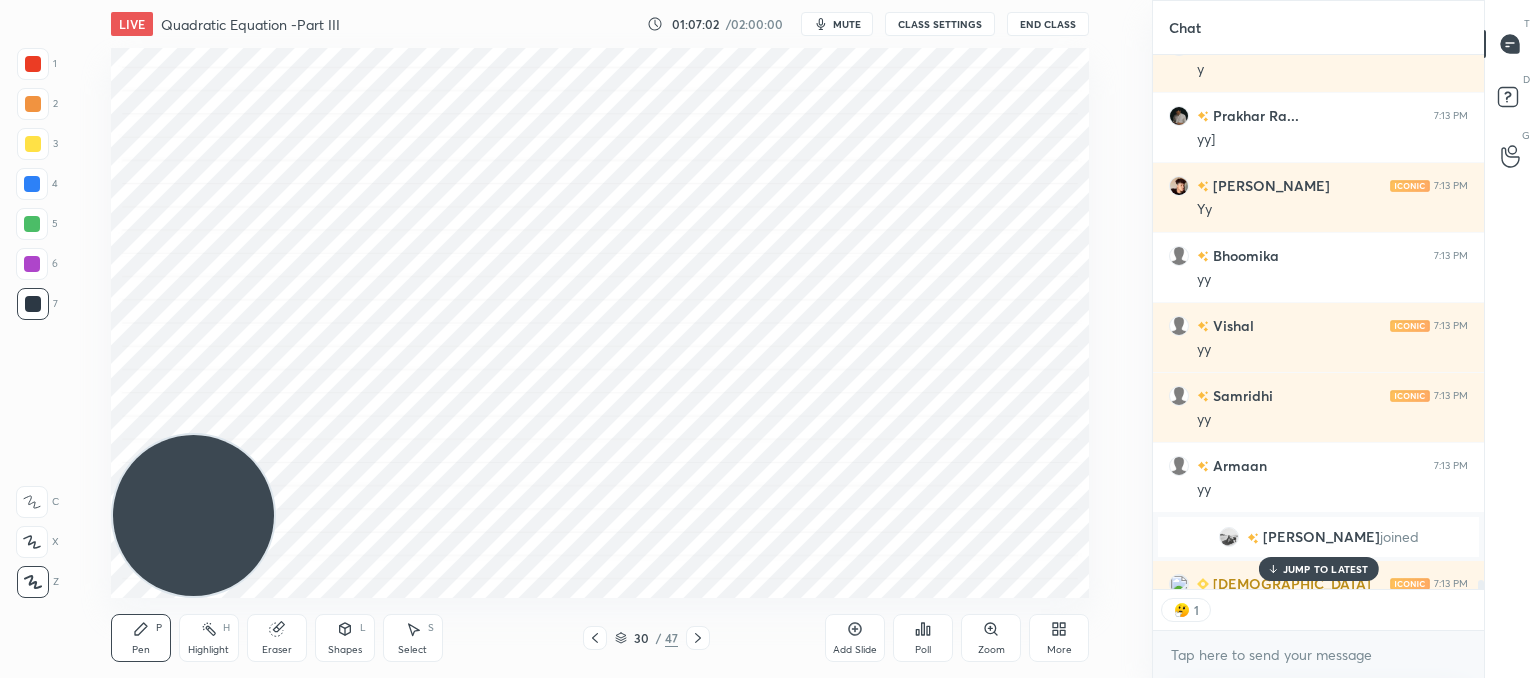 scroll, scrollTop: 32328, scrollLeft: 0, axis: vertical 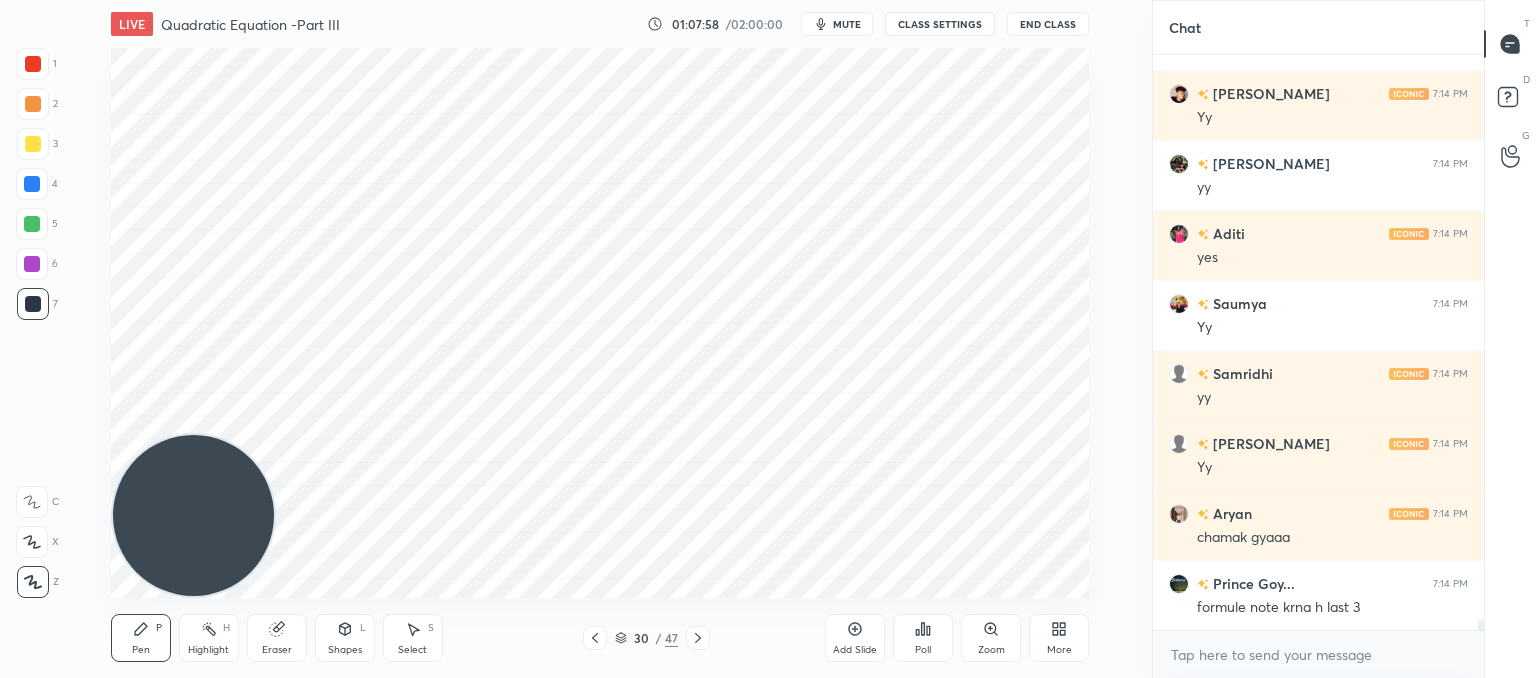 click on "Pen P Highlight H Eraser Shapes L Select S 30 / 47 Add Slide Poll Zoom More" at bounding box center [600, 638] 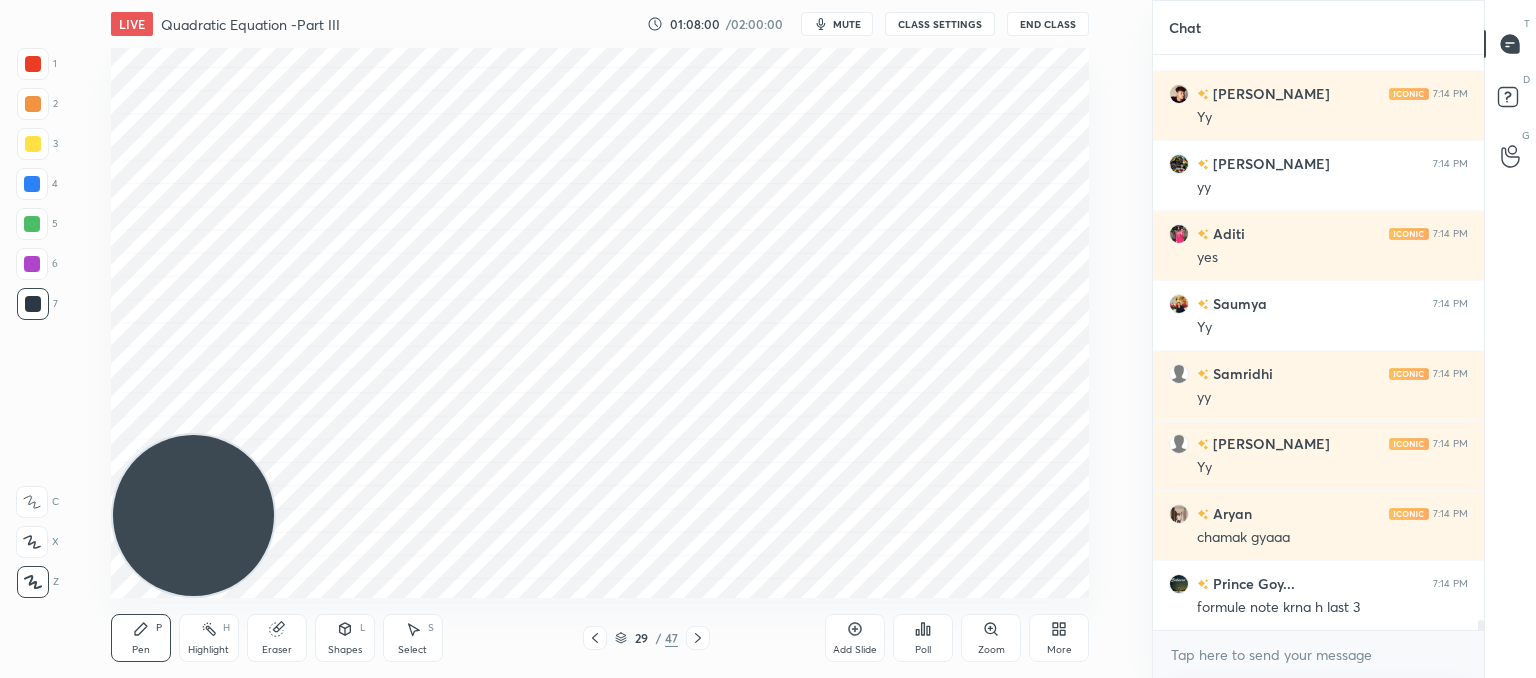 click 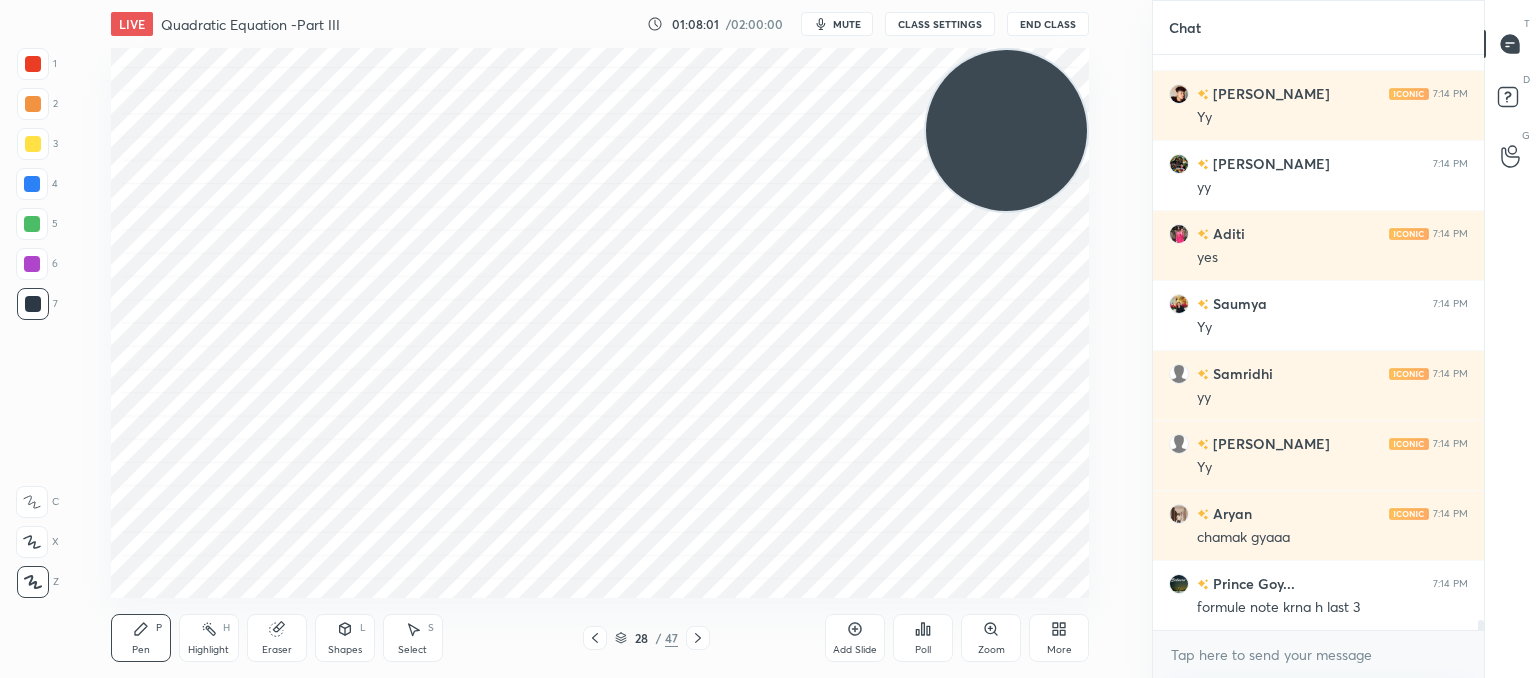 drag, startPoint x: 162, startPoint y: 499, endPoint x: 1108, endPoint y: 58, distance: 1043.7418 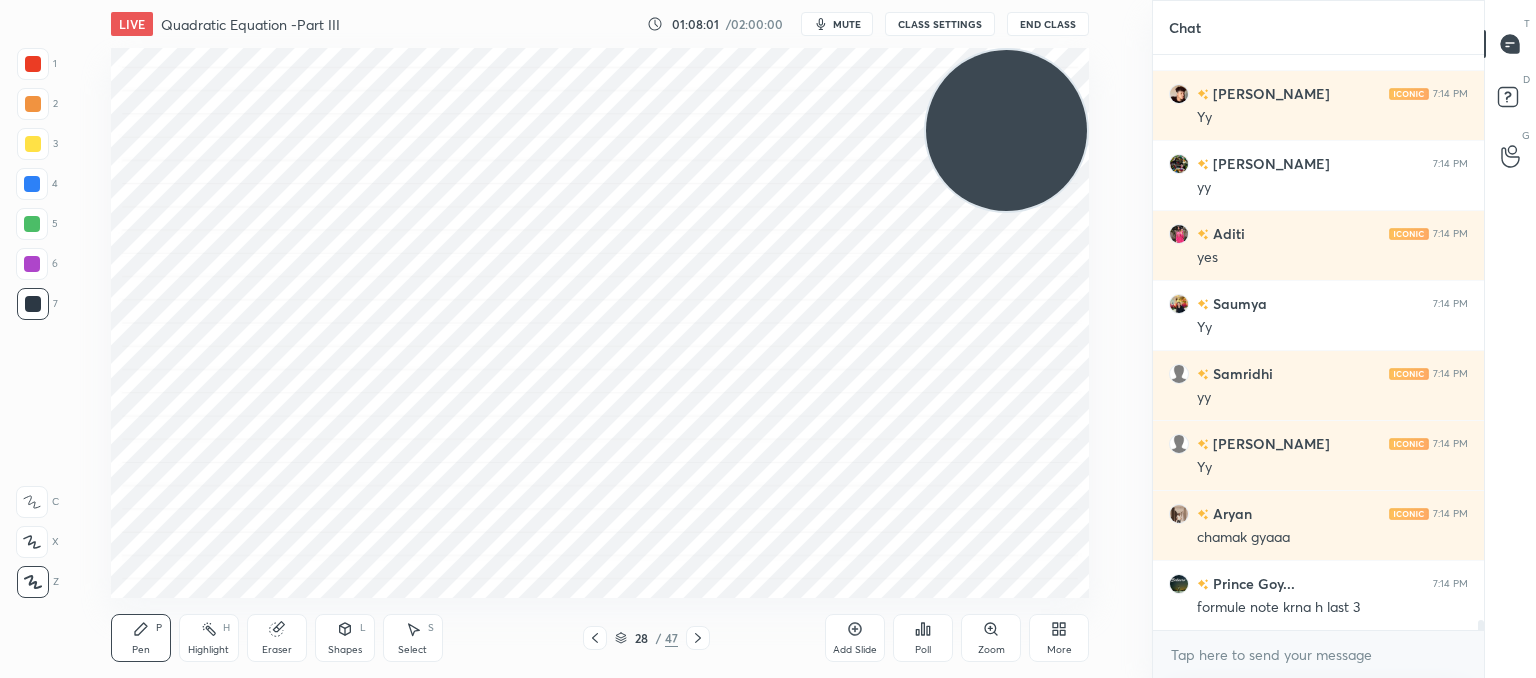 click on "Setting up your live class Poll for   secs No correct answer Start poll" at bounding box center (600, 323) 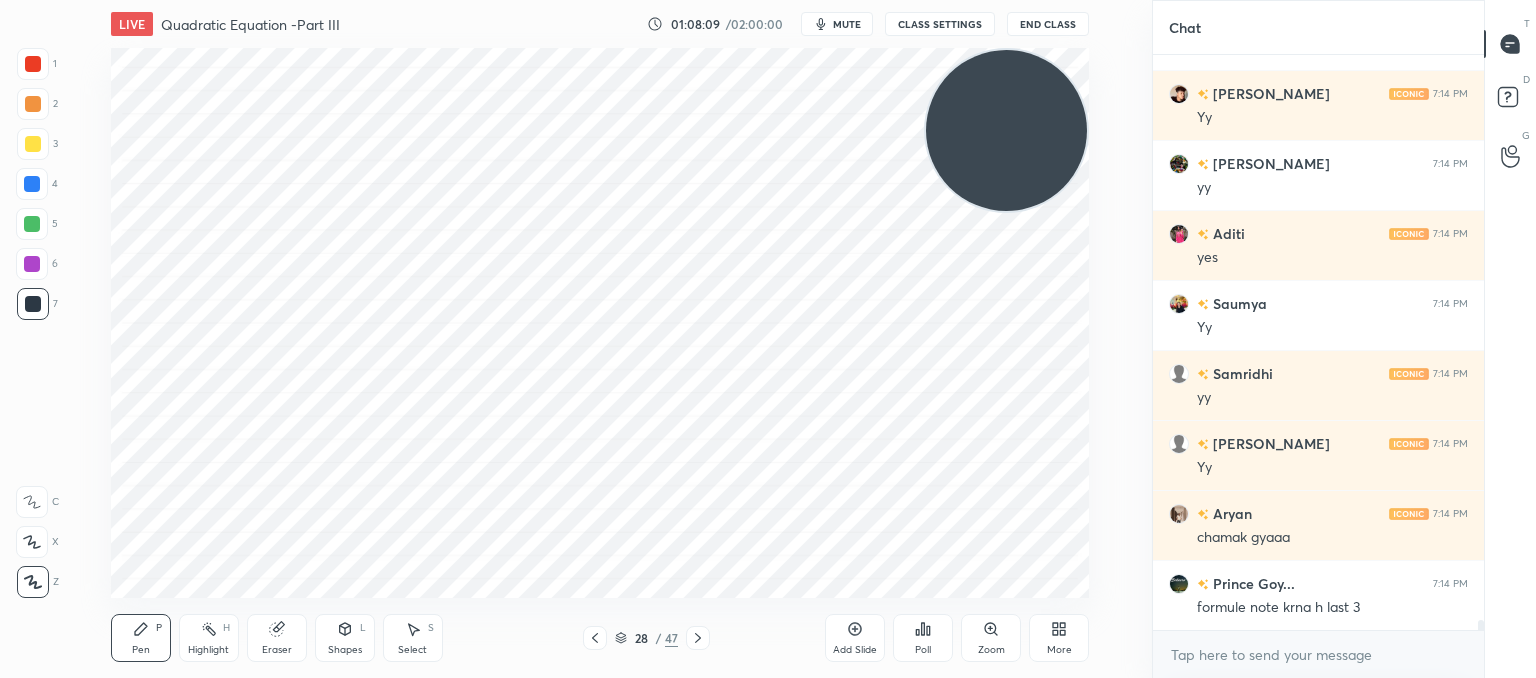 scroll, scrollTop: 33426, scrollLeft: 0, axis: vertical 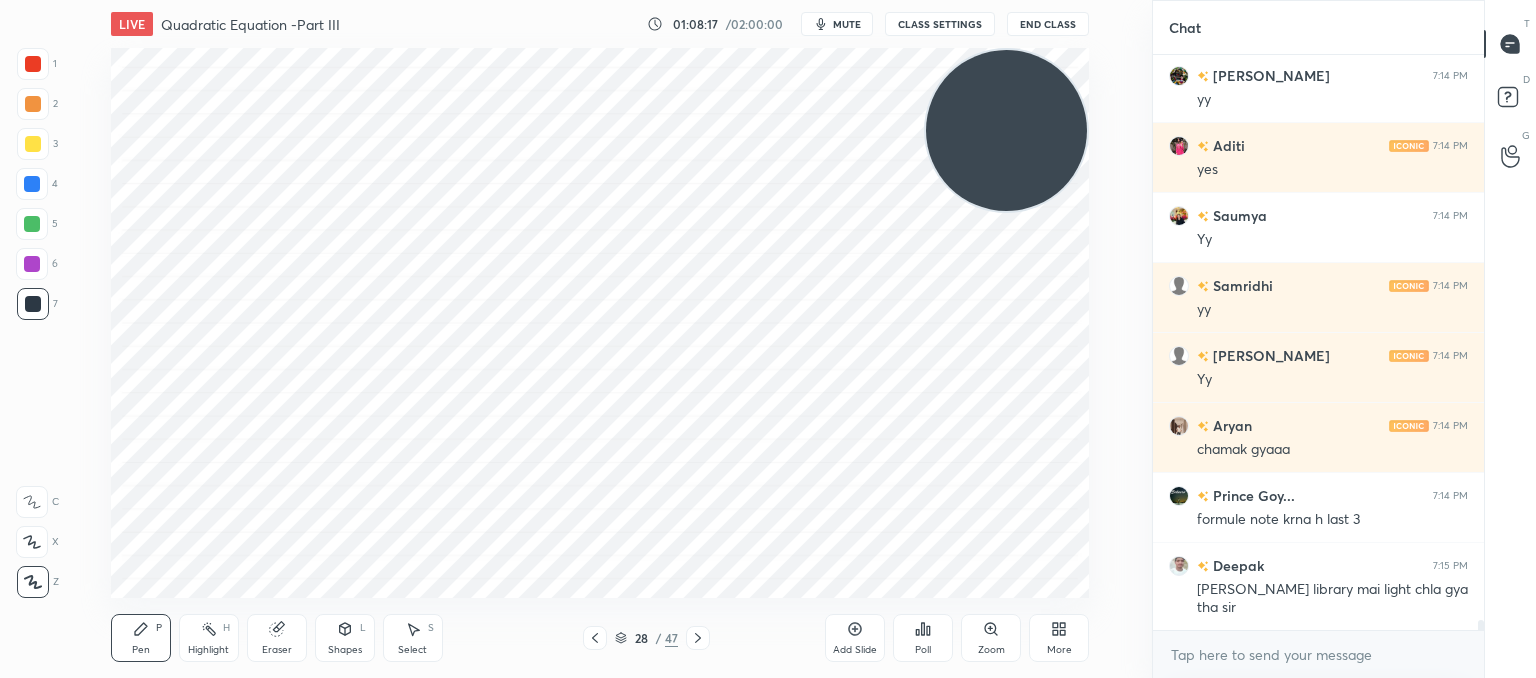 click on "Eraser" at bounding box center (277, 638) 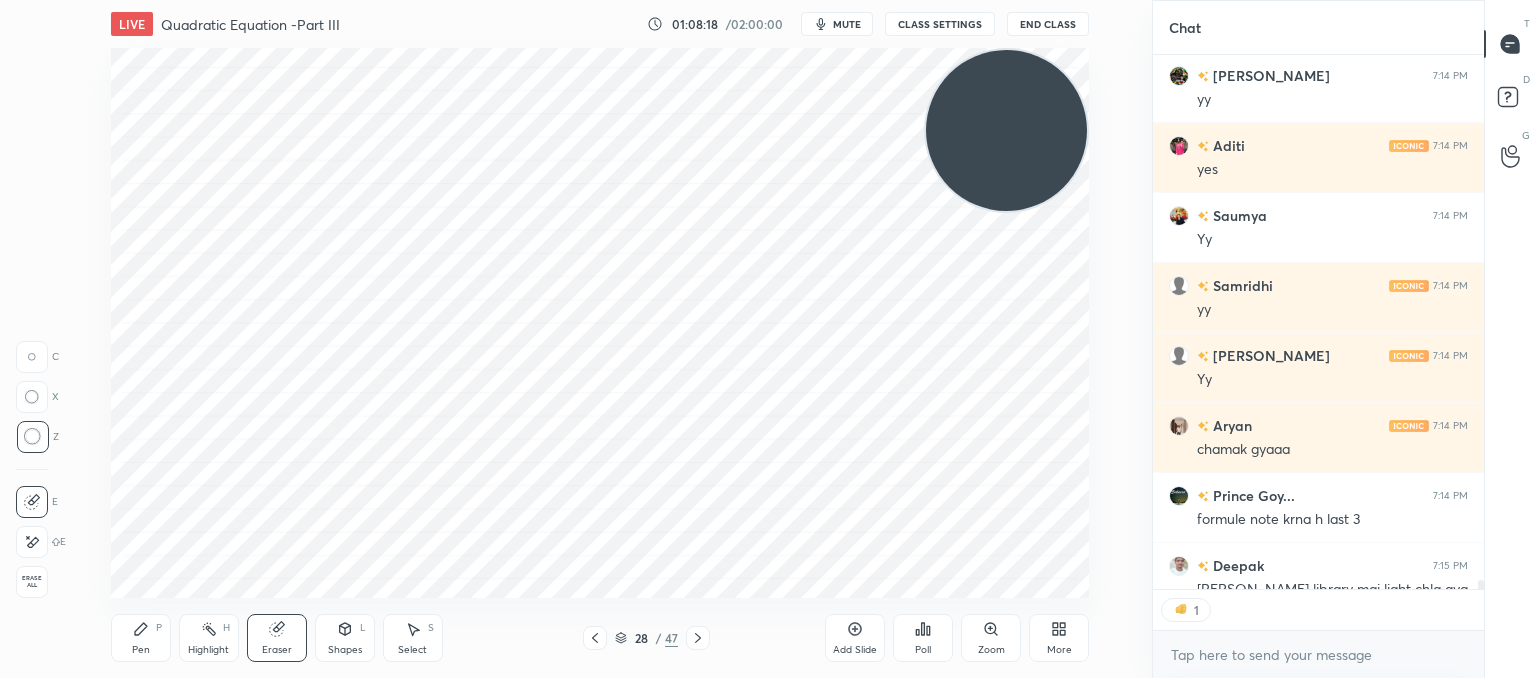 scroll, scrollTop: 529, scrollLeft: 325, axis: both 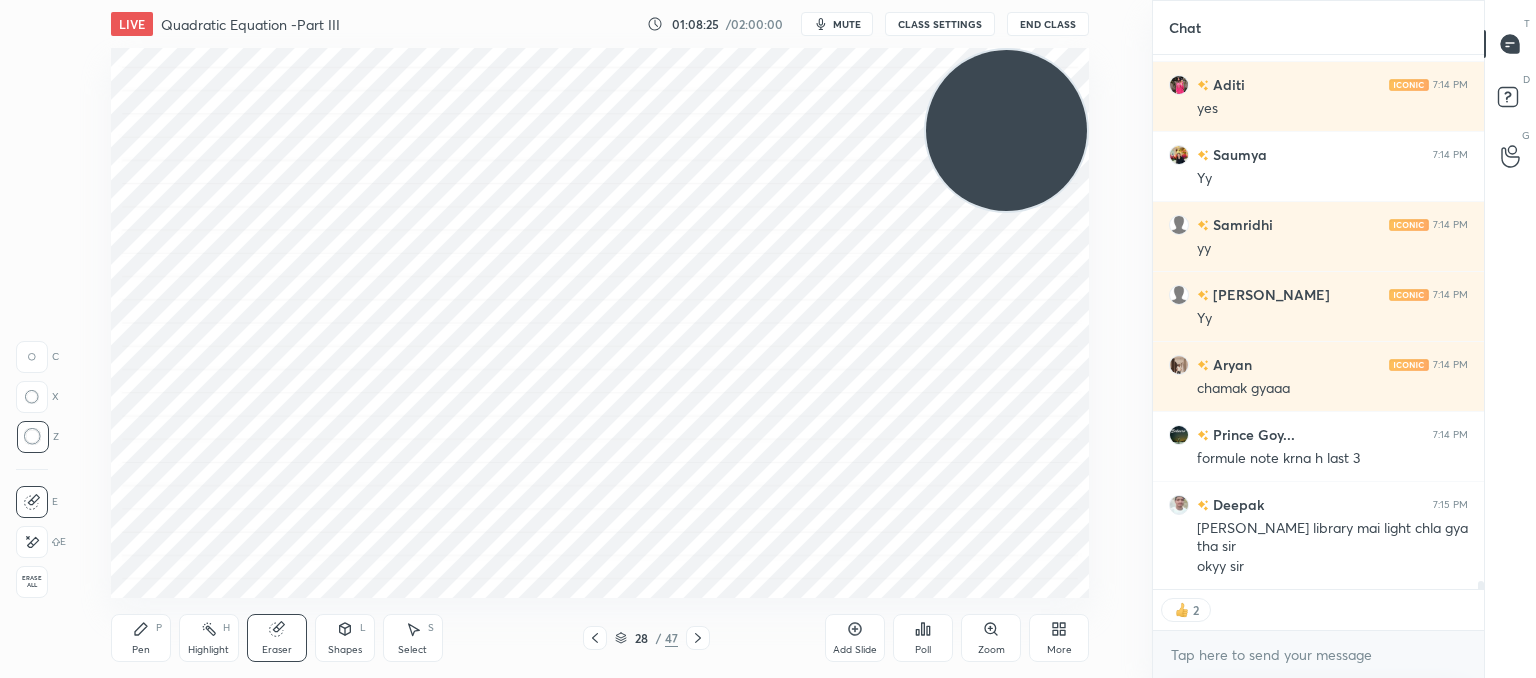 click 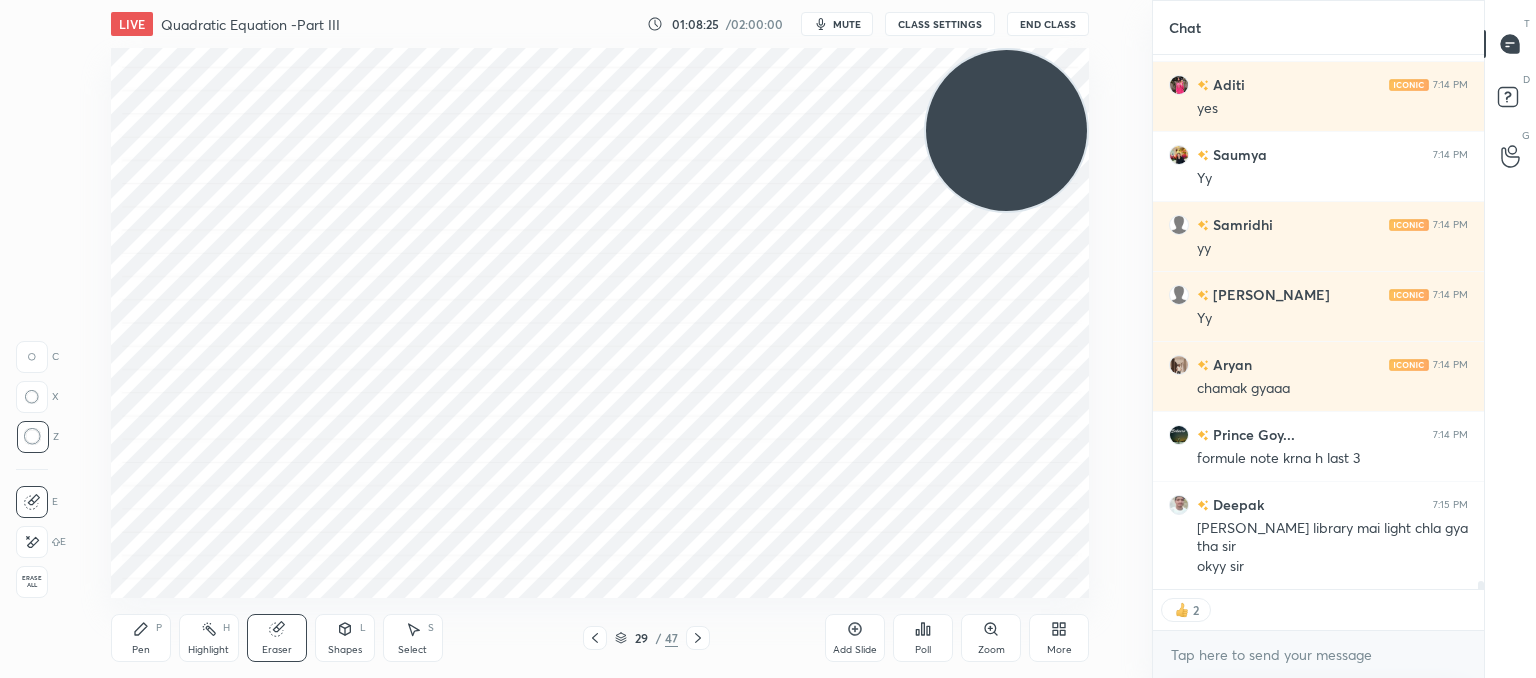 click 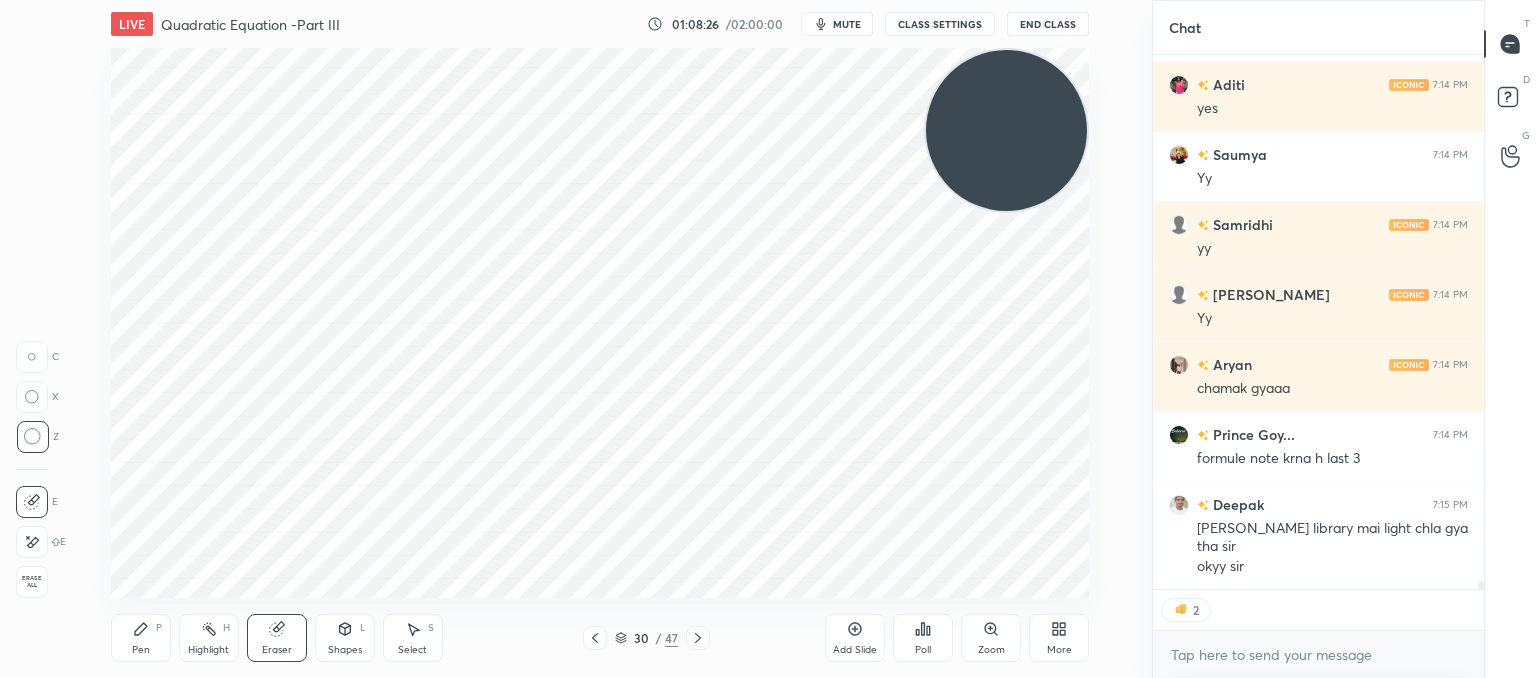 click 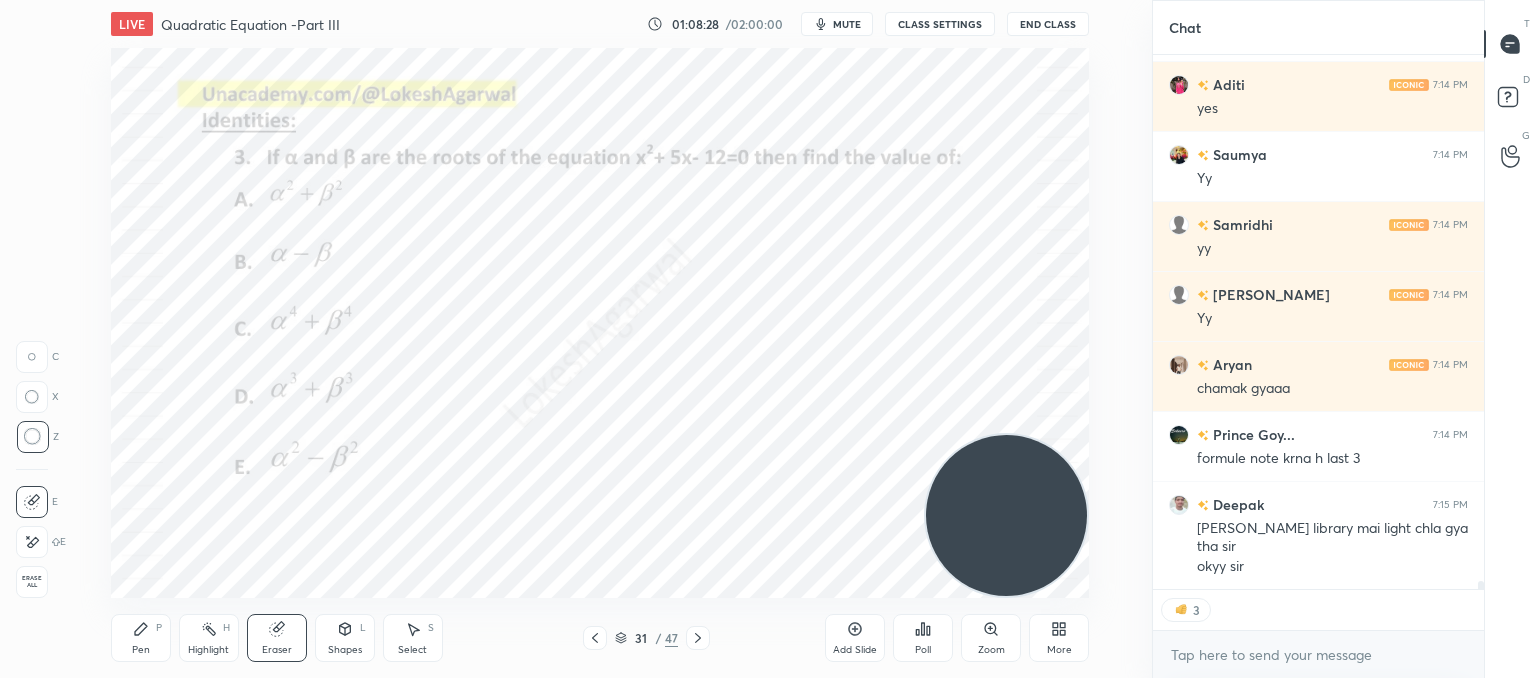 drag, startPoint x: 996, startPoint y: 136, endPoint x: 976, endPoint y: 477, distance: 341.586 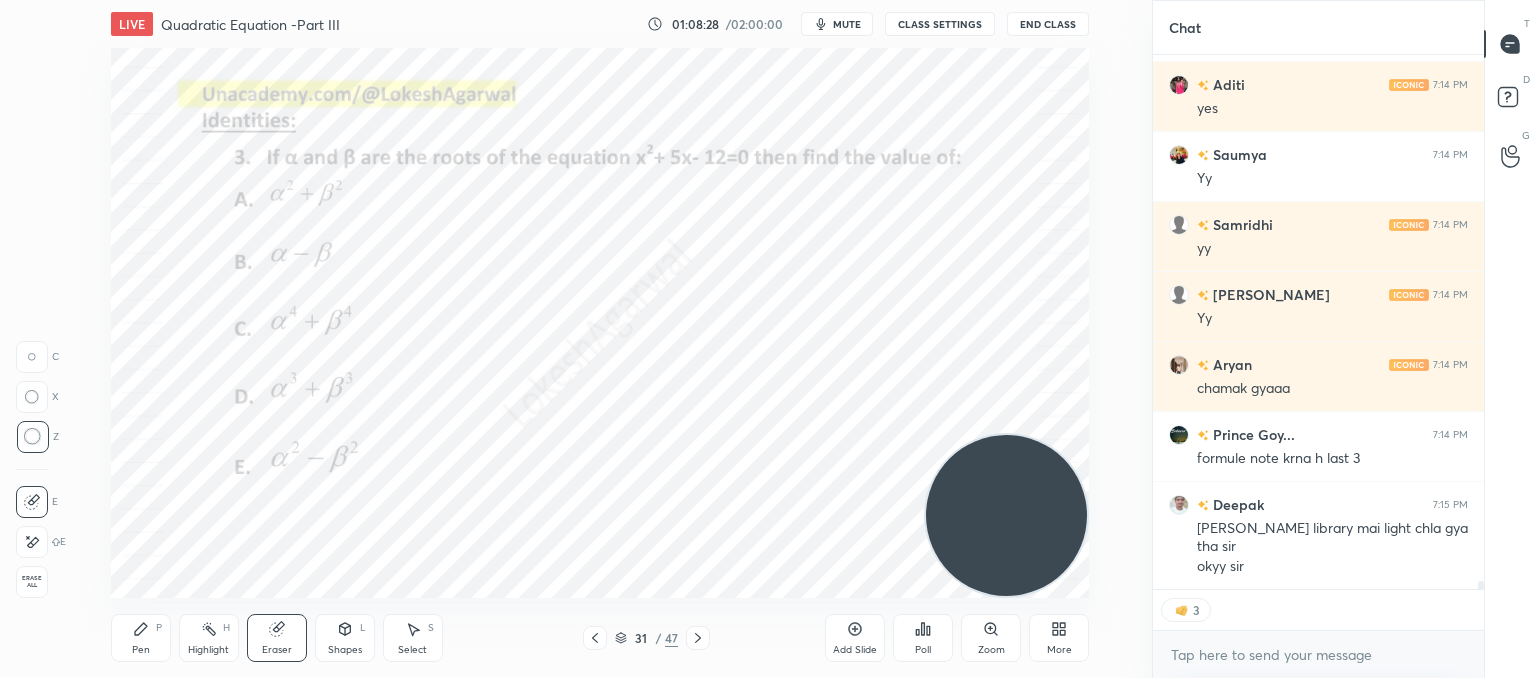 click at bounding box center (1006, 515) 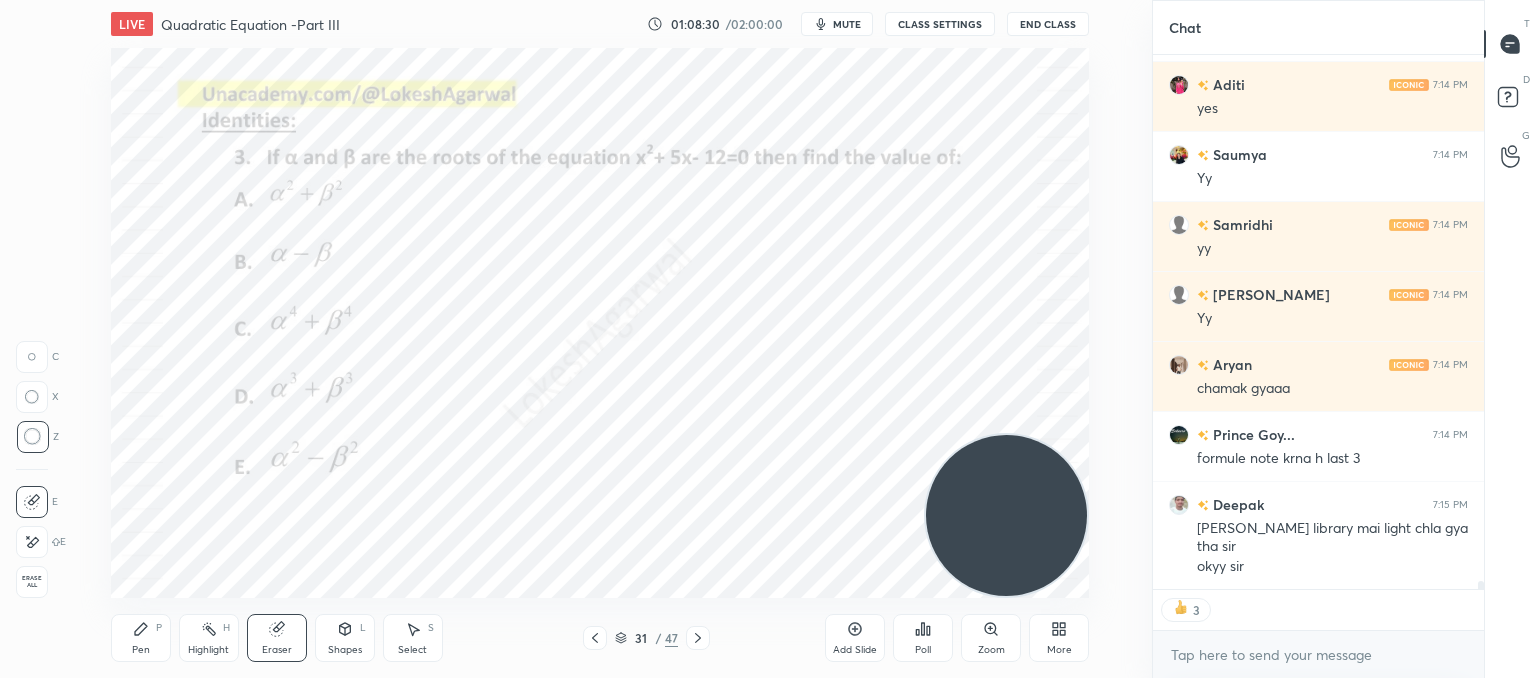 click on "Pen P" at bounding box center (141, 638) 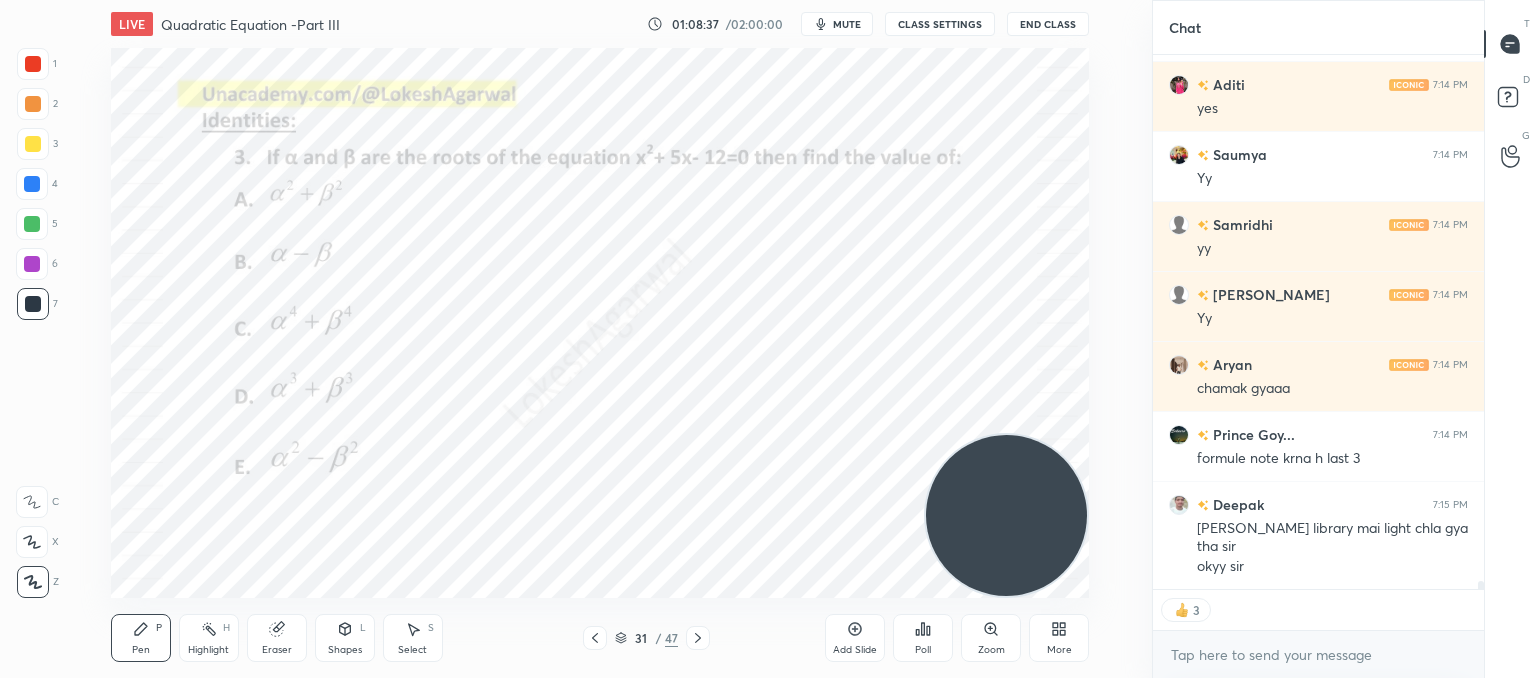 scroll, scrollTop: 7, scrollLeft: 6, axis: both 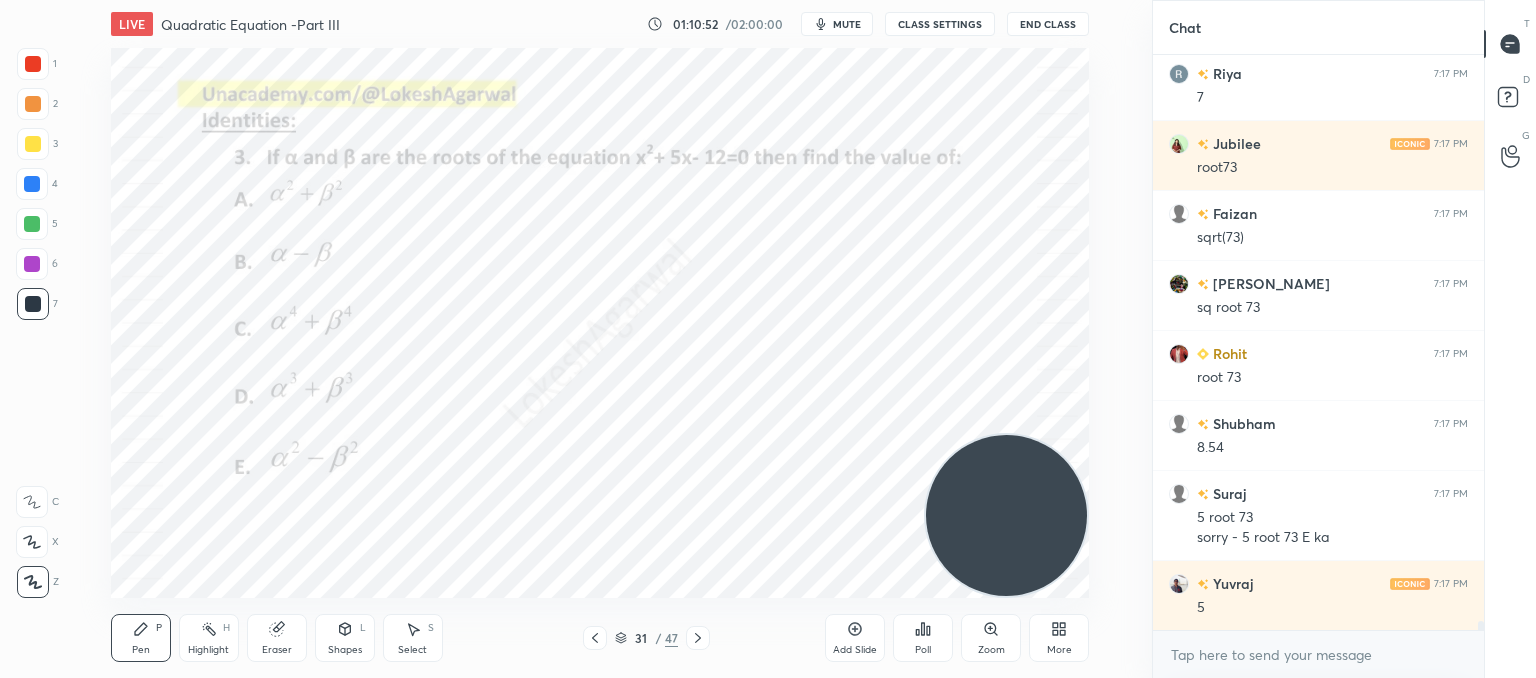 drag, startPoint x: 273, startPoint y: 629, endPoint x: 268, endPoint y: 613, distance: 16.763054 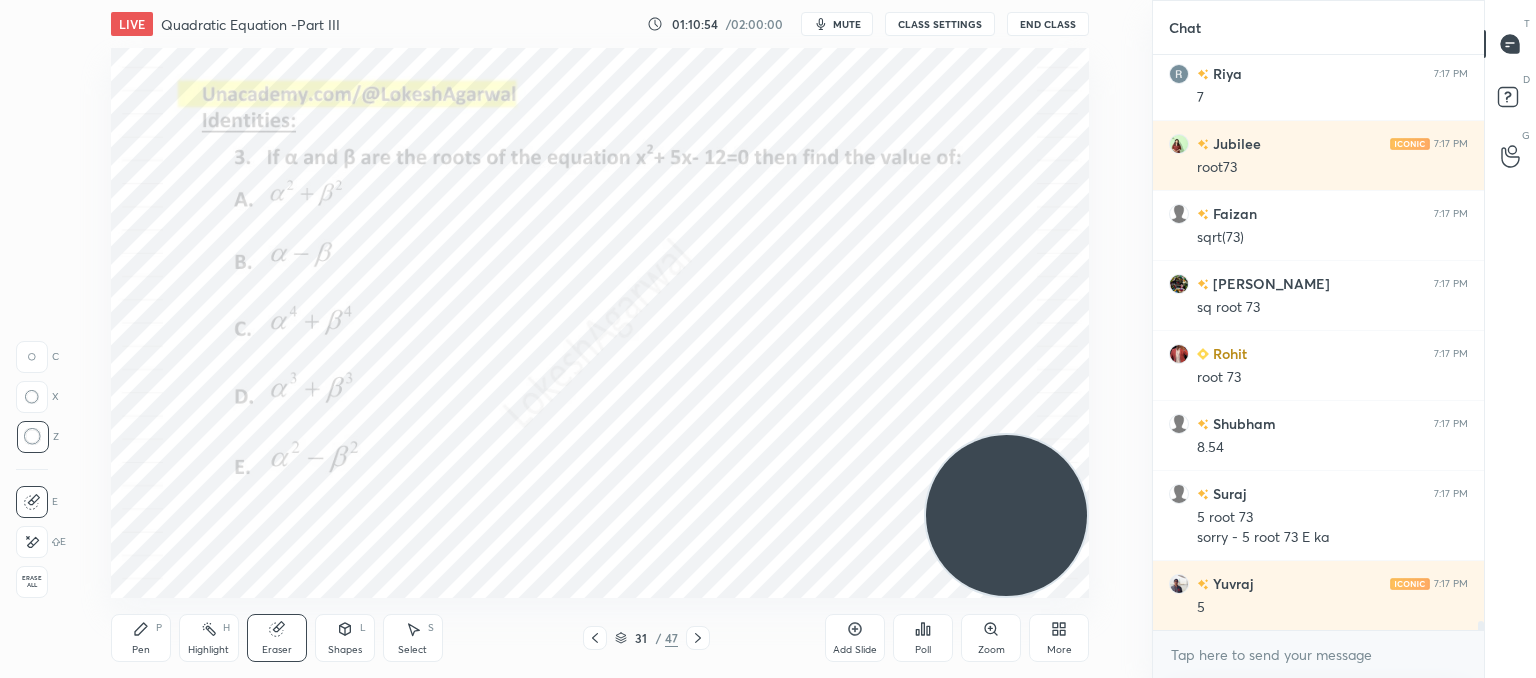 scroll, scrollTop: 34516, scrollLeft: 0, axis: vertical 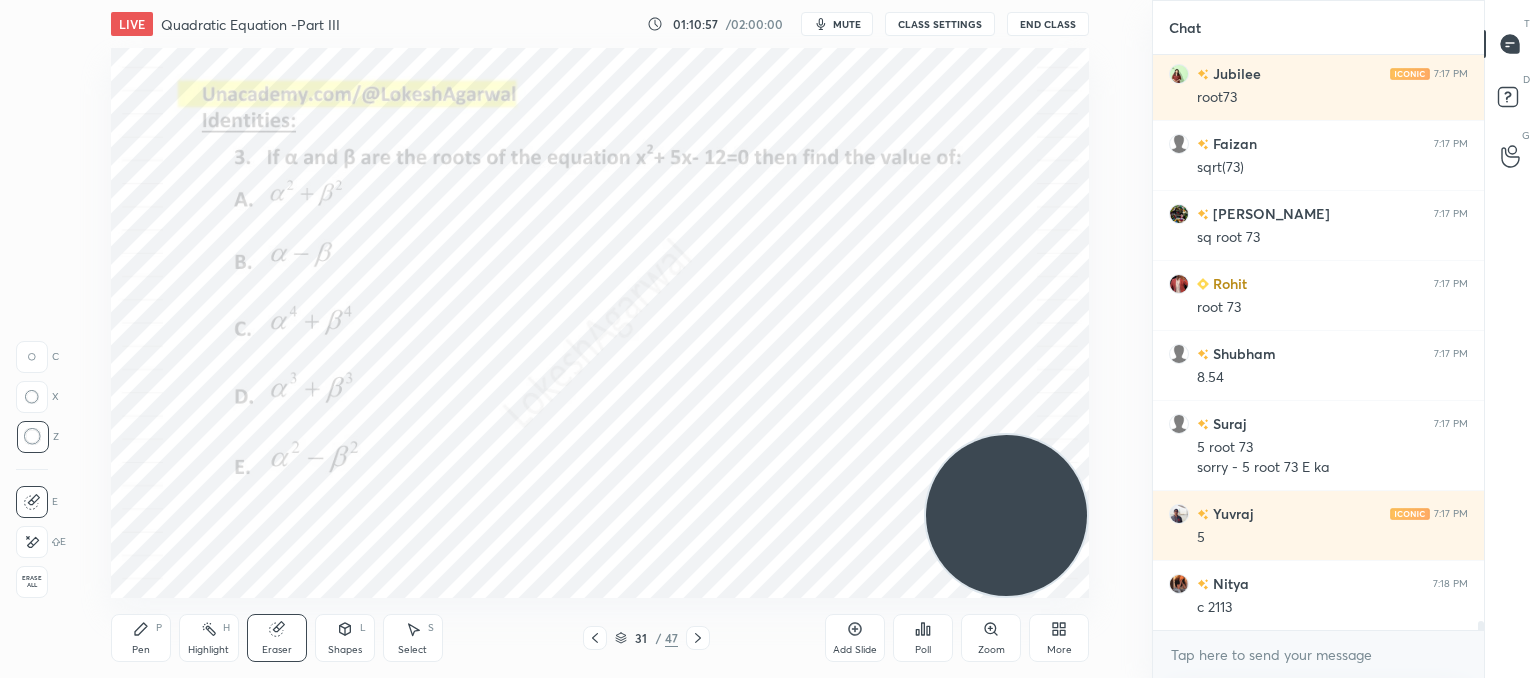 drag, startPoint x: 144, startPoint y: 633, endPoint x: 184, endPoint y: 597, distance: 53.814495 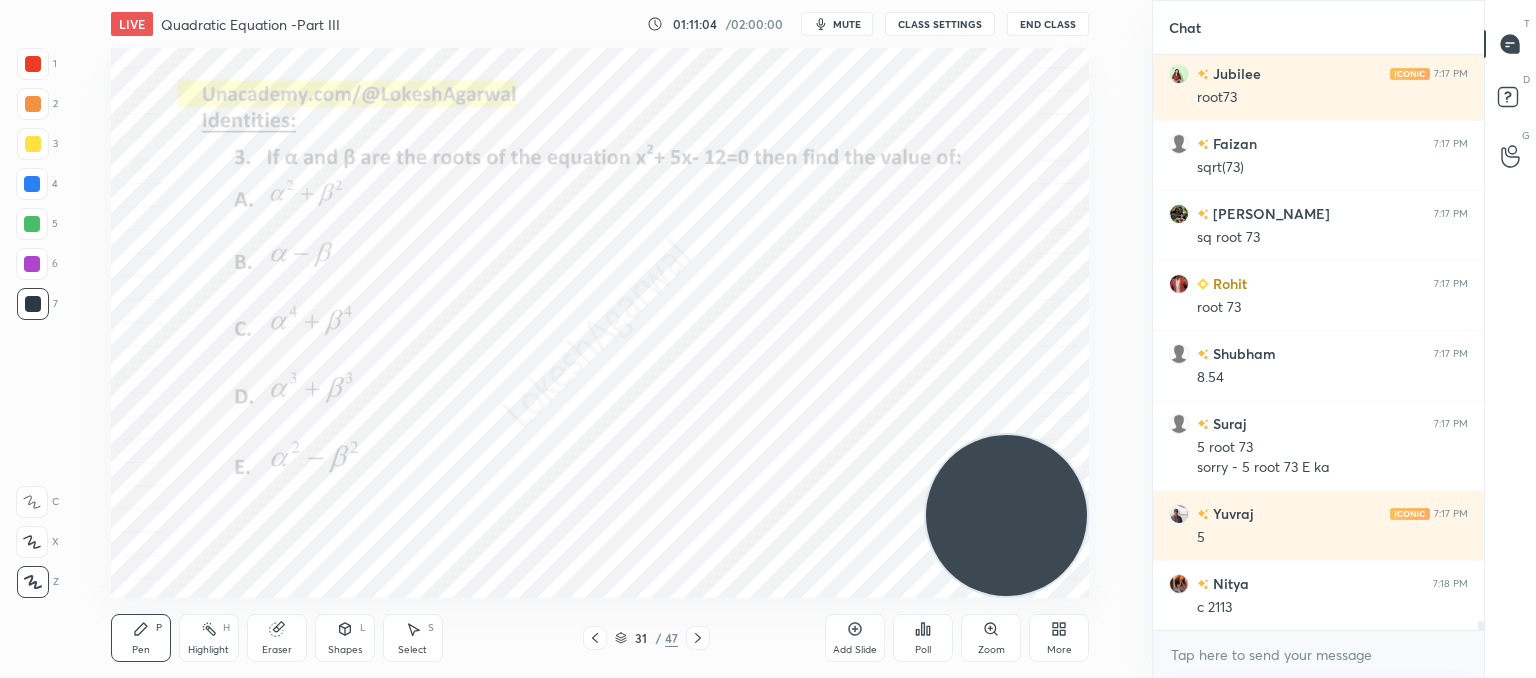drag, startPoint x: 281, startPoint y: 633, endPoint x: 282, endPoint y: 614, distance: 19.026299 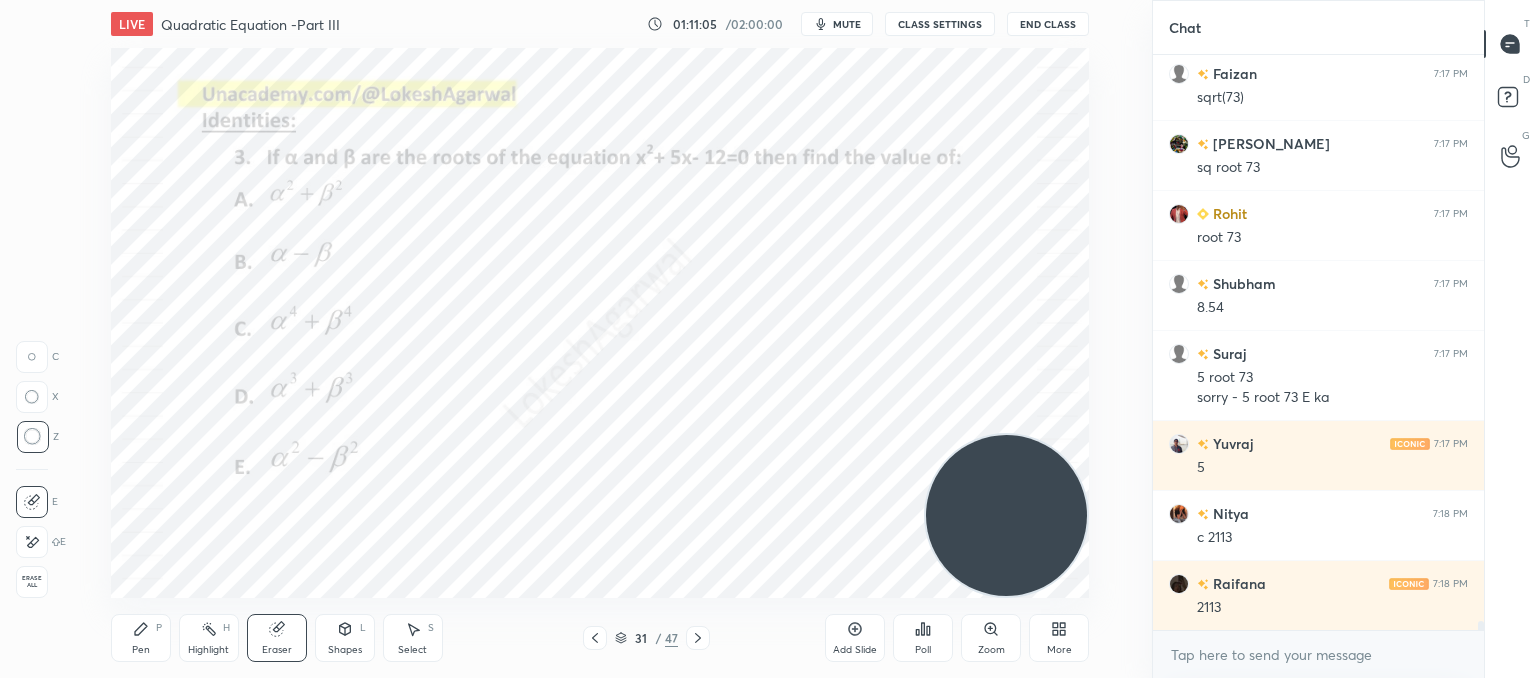 scroll, scrollTop: 34656, scrollLeft: 0, axis: vertical 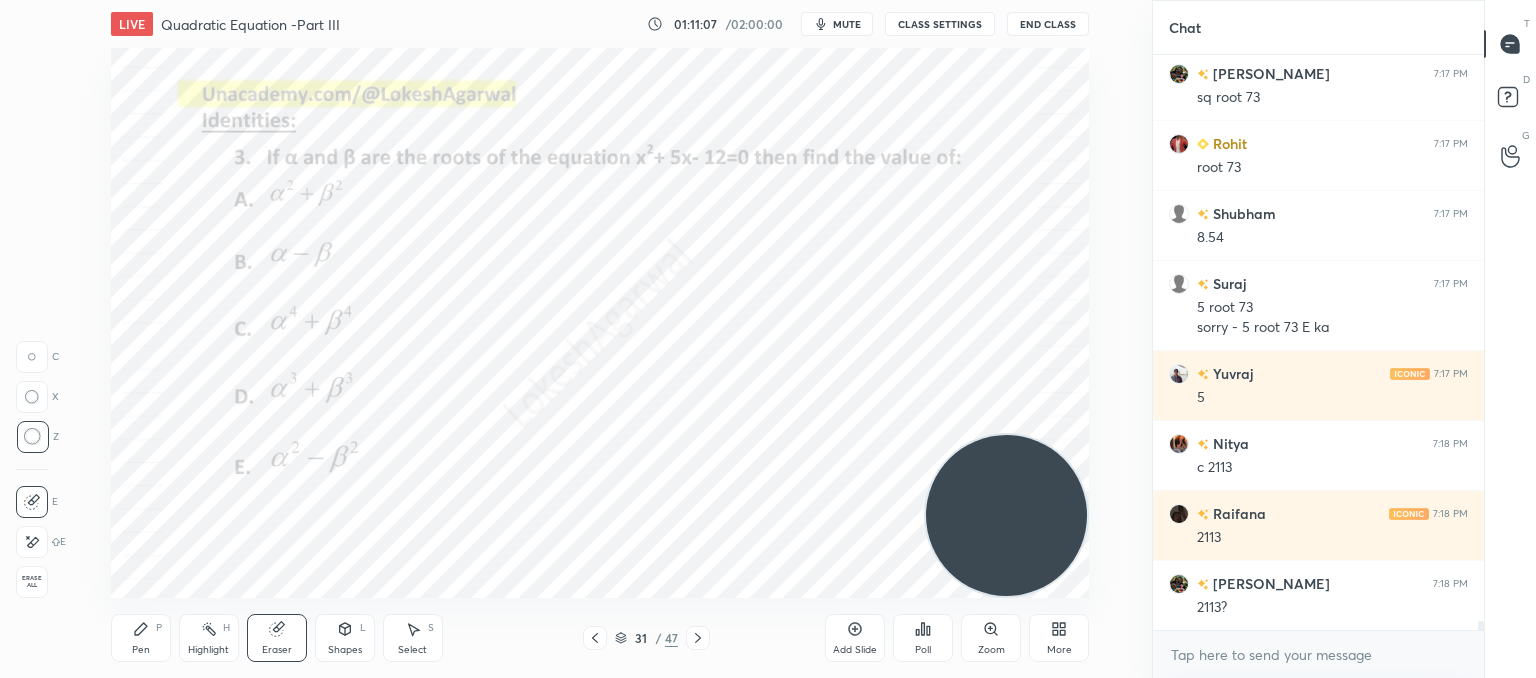 drag, startPoint x: 132, startPoint y: 634, endPoint x: 174, endPoint y: 610, distance: 48.373547 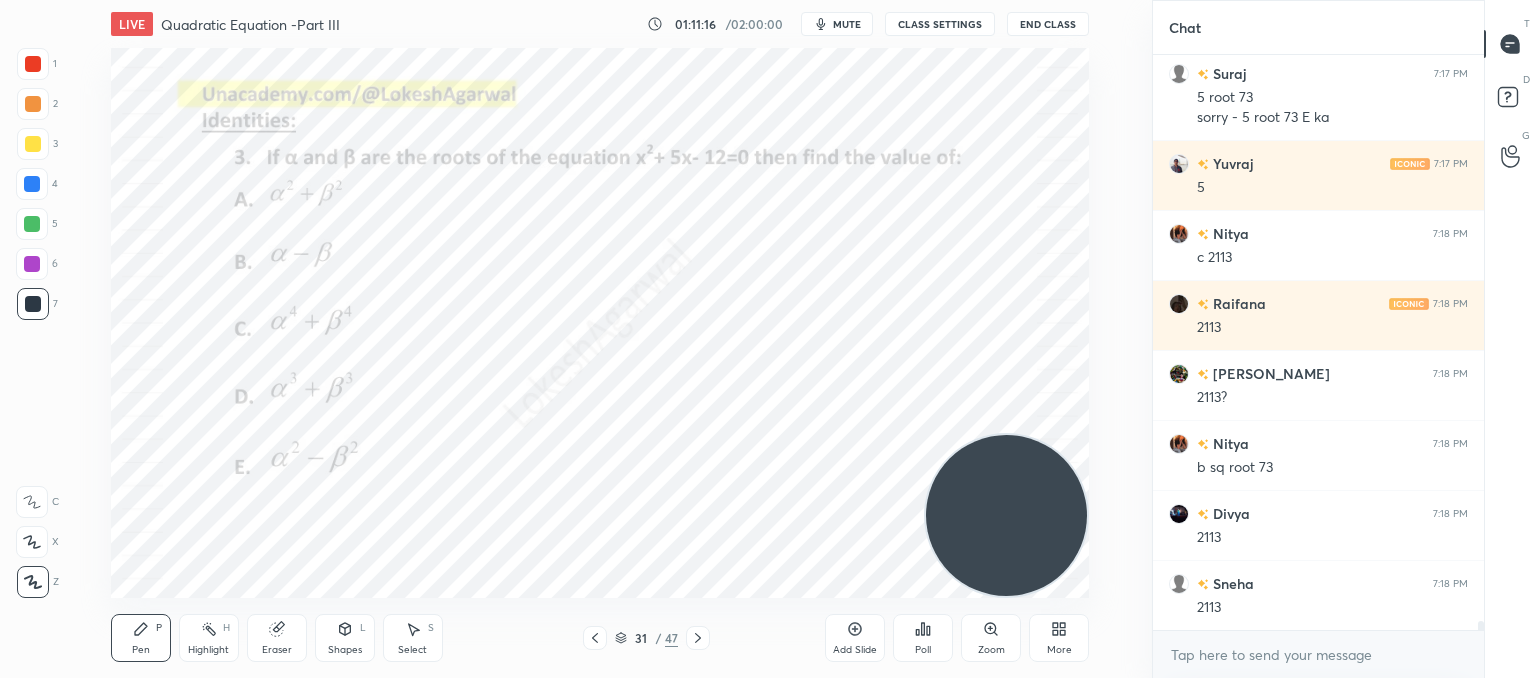 scroll, scrollTop: 34936, scrollLeft: 0, axis: vertical 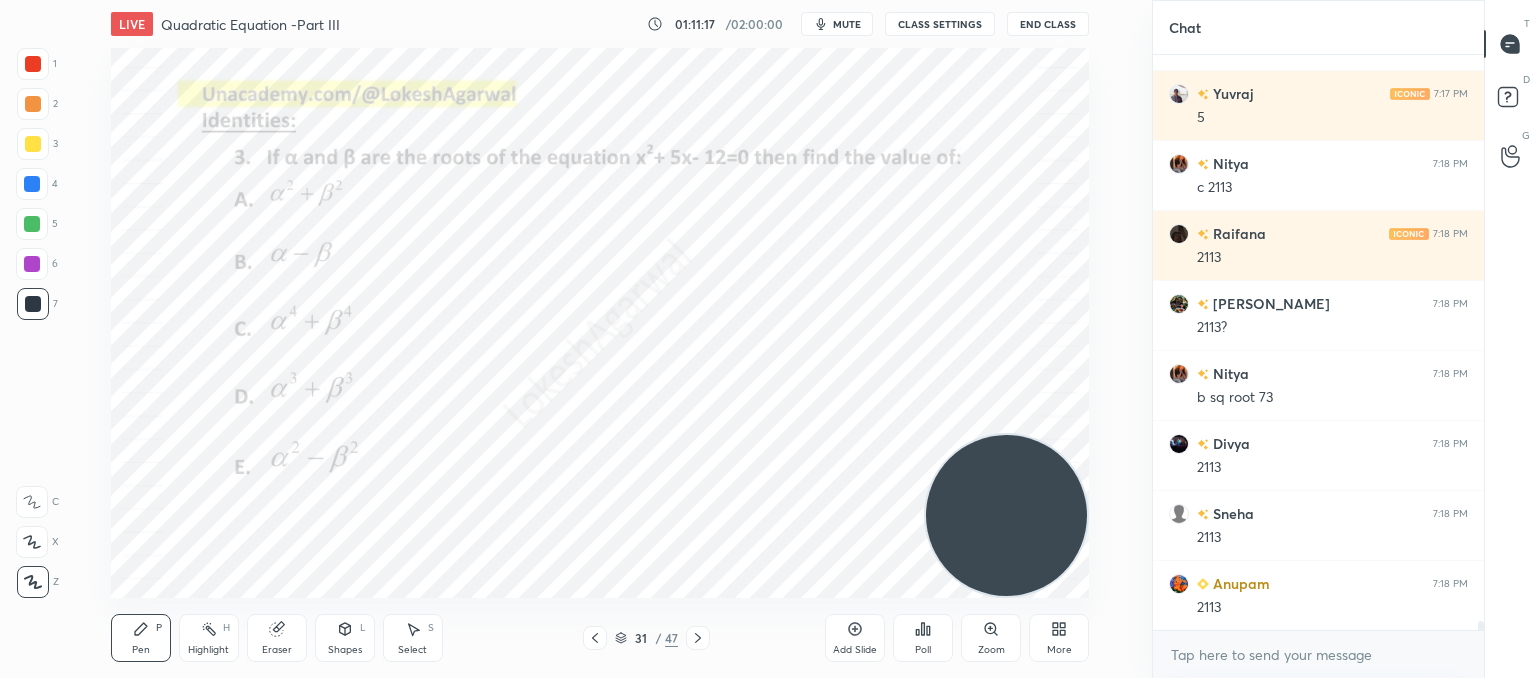 click 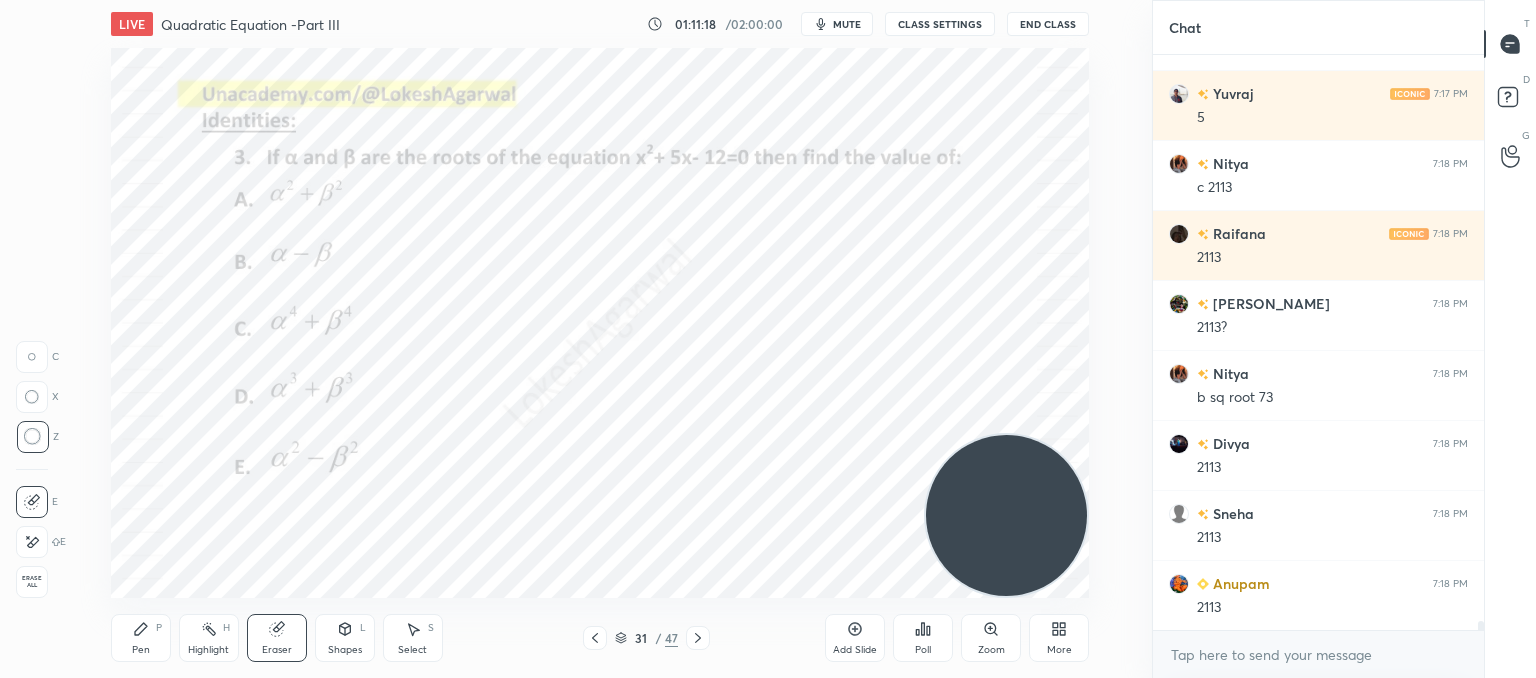 scroll, scrollTop: 35006, scrollLeft: 0, axis: vertical 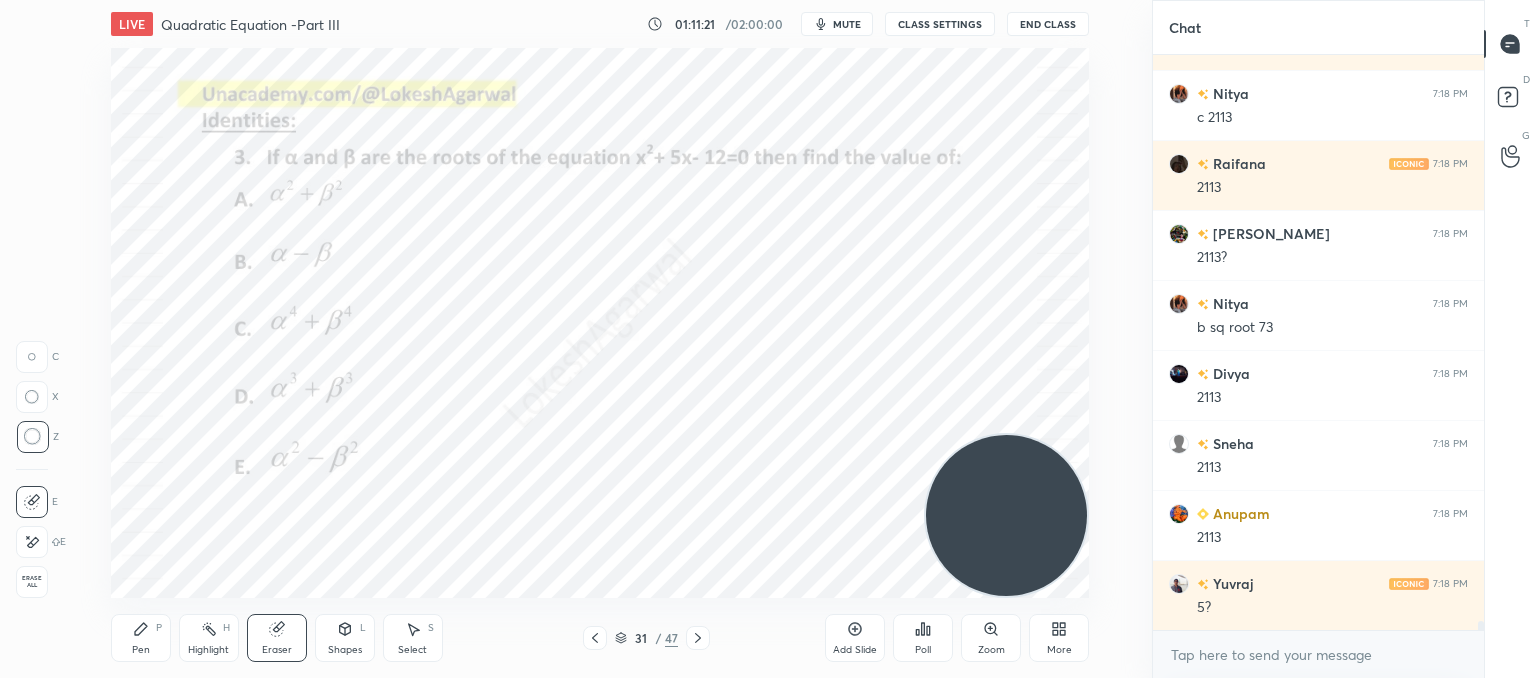 click on "Select S" at bounding box center (413, 638) 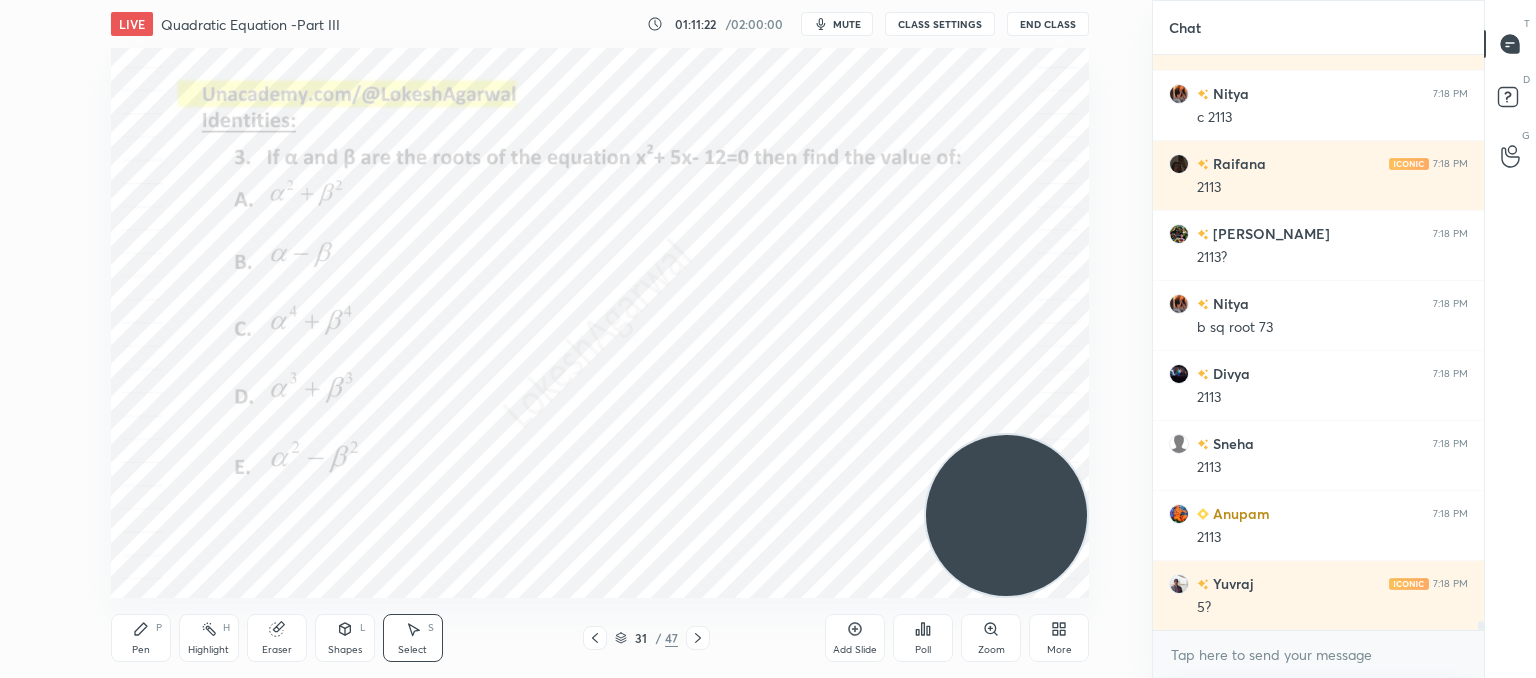 scroll, scrollTop: 35076, scrollLeft: 0, axis: vertical 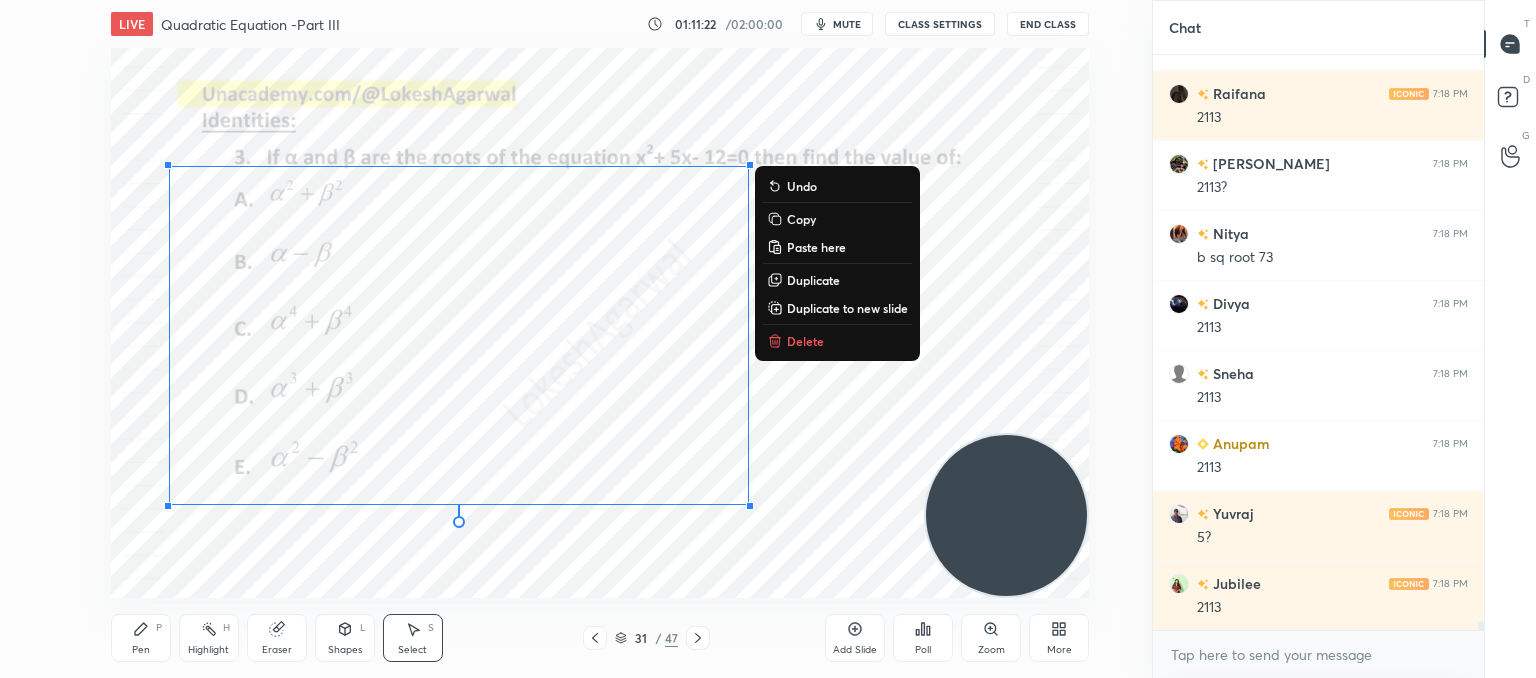 drag, startPoint x: 672, startPoint y: 501, endPoint x: 144, endPoint y: 67, distance: 683.4764 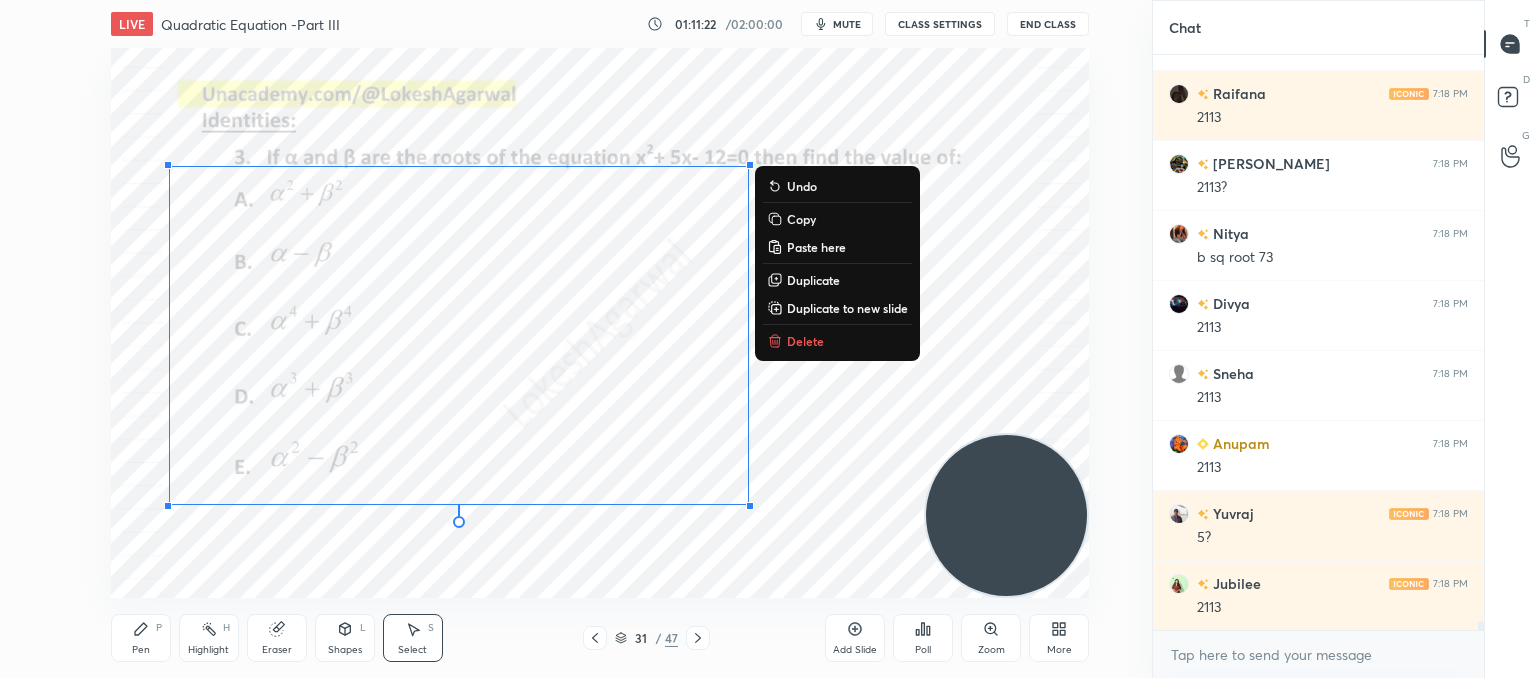 click on "1 2 3 4 5 6 7 C X Z C X Z E E Erase all   H H LIVE Quadratic Equation -Part III 01:11:22 /  02:00:00 mute CLASS SETTINGS End Class 0 ° Undo Copy Paste here Duplicate Duplicate to new slide Delete Setting up your live class Poll for   secs No correct answer Start poll Back Quadratic Equation -Part III • L3 of Comprehensive Course on Algebra: Basic to Advanced - Part I [PERSON_NAME] Pen P Highlight H Eraser Shapes L Select S 31 / 47 Add Slide Poll Zoom More Chat [PERSON_NAME] 7:17 PM 5 Nitya 7:18 PM c 2113 Raifana 7:18 PM 2113 [PERSON_NAME] 7:18 PM 2113? Nitya 7:18 PM b sq root 73 Divya 7:18 PM 2113 Sneha 7:18 PM 2113 [PERSON_NAME] 7:18 PM 2113 [PERSON_NAME] 7:18 PM 5? Jubilee 7:18 PM 2113 JUMP TO LATEST Enable hand raising Enable raise hand to speak to learners. Once enabled, chat will be turned off temporarily. Enable x   introducing Raise a hand with a doubt Now learners can raise their hand along with a doubt  How it works? Doubts asked by learners will show up here NEW DOUBTS ASKED No one has raised a hand yet Can't raise hand" at bounding box center (768, 0) 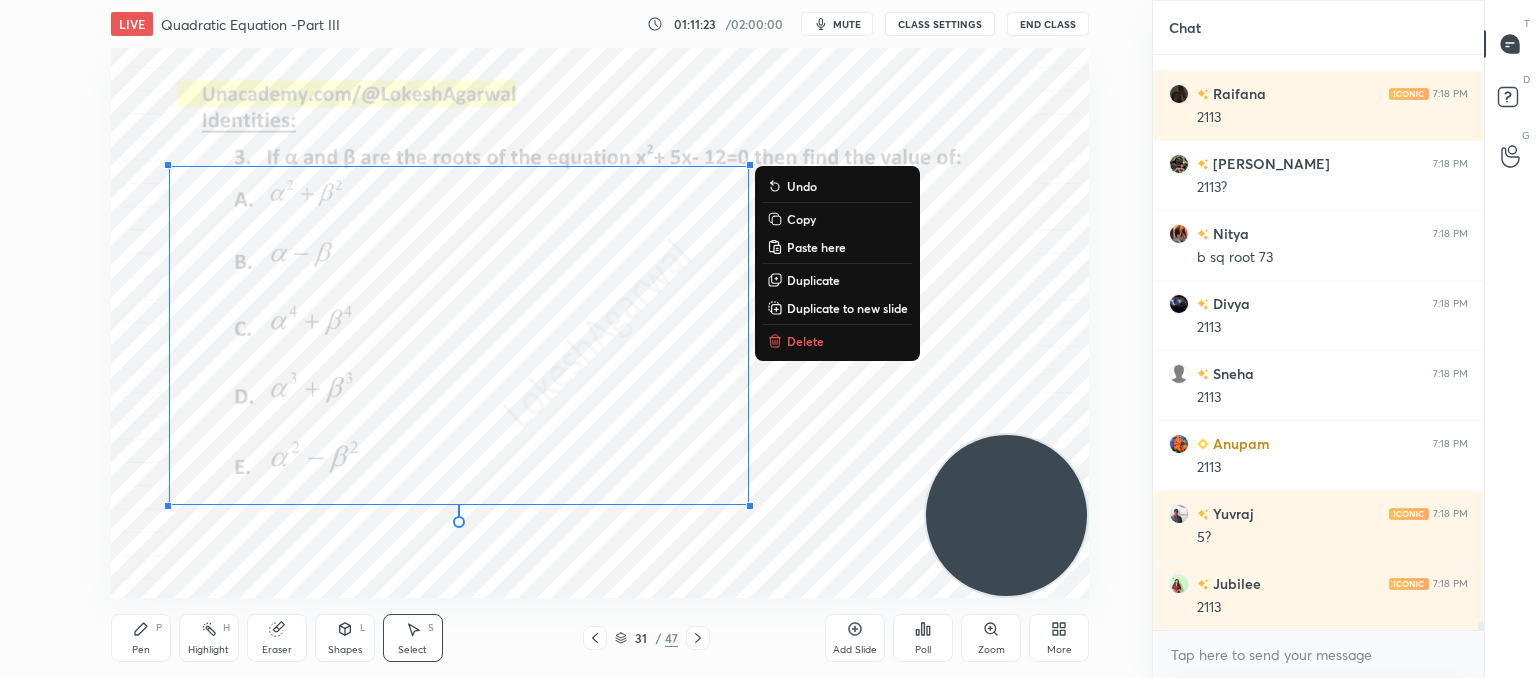 scroll, scrollTop: 35146, scrollLeft: 0, axis: vertical 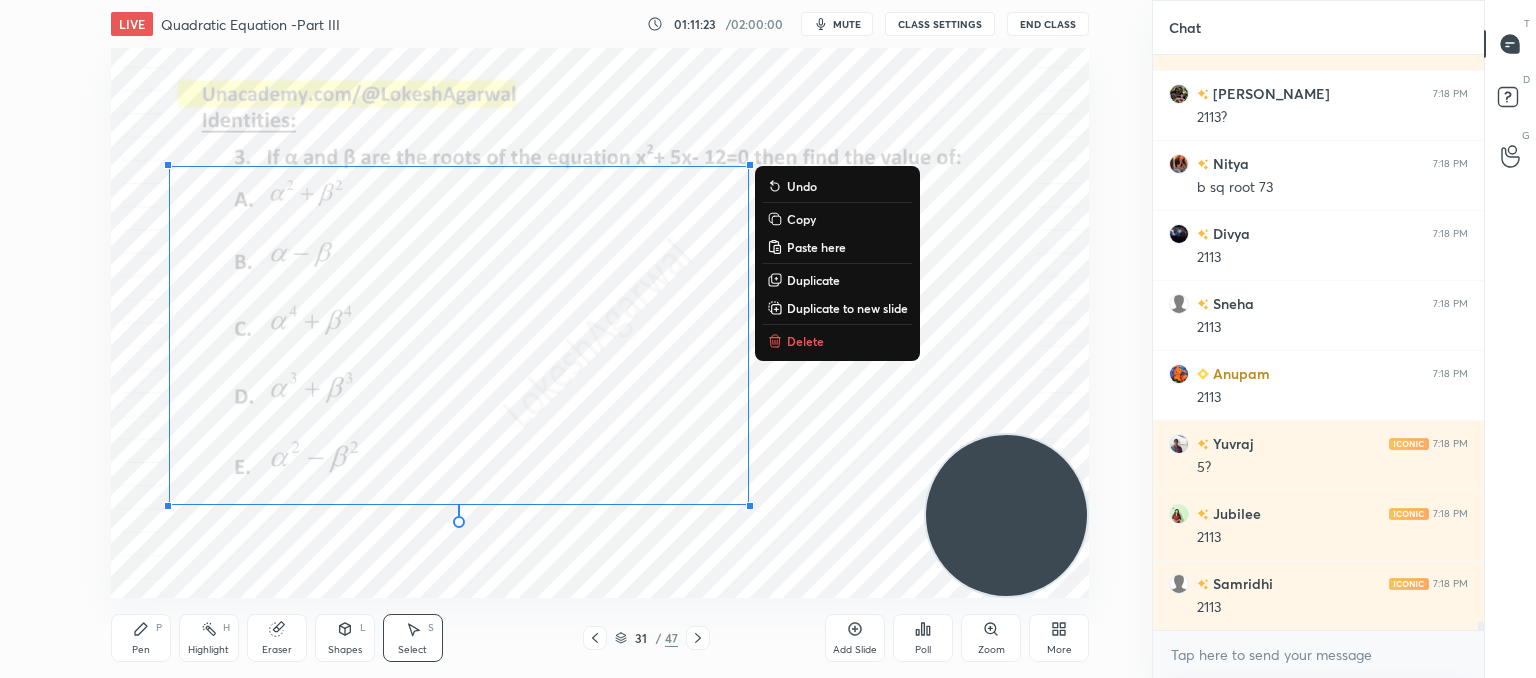 click on "Delete" at bounding box center [805, 341] 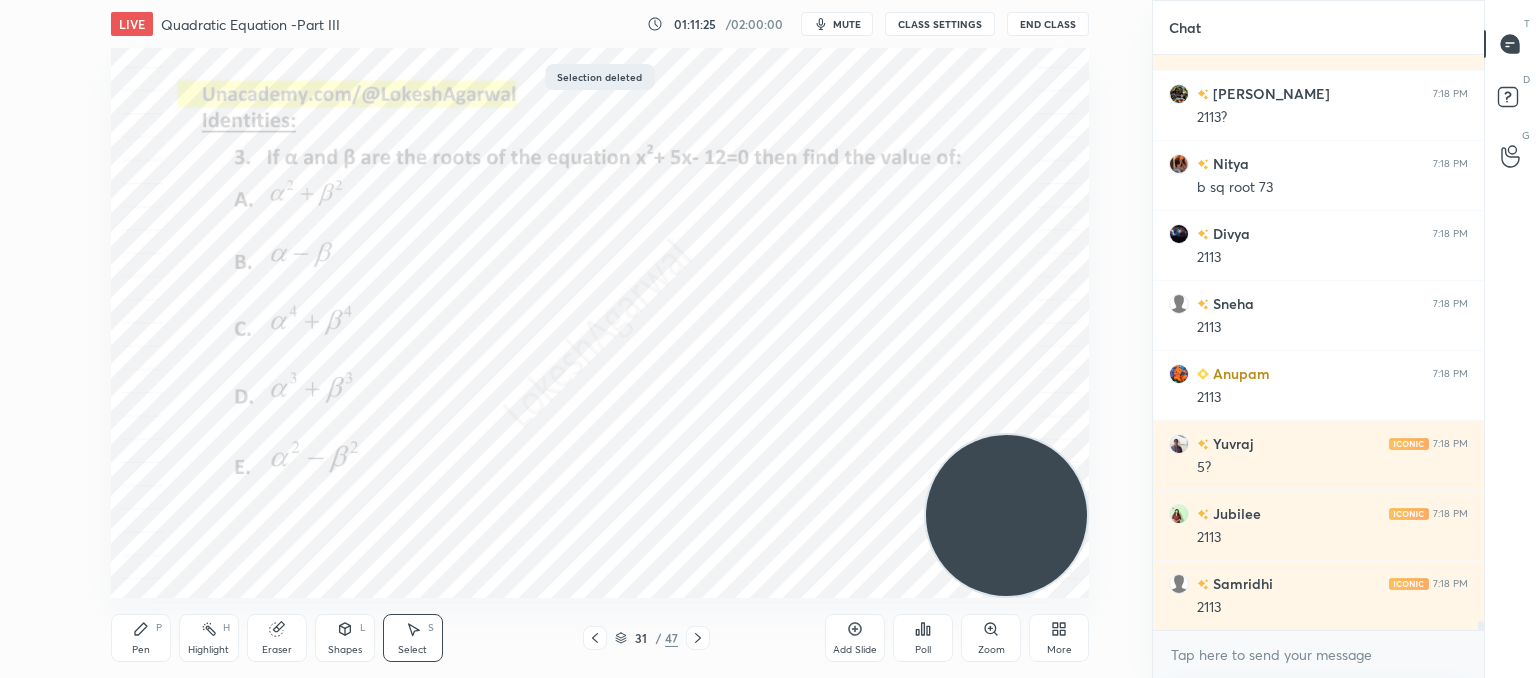 drag, startPoint x: 126, startPoint y: 628, endPoint x: 145, endPoint y: 605, distance: 29.832869 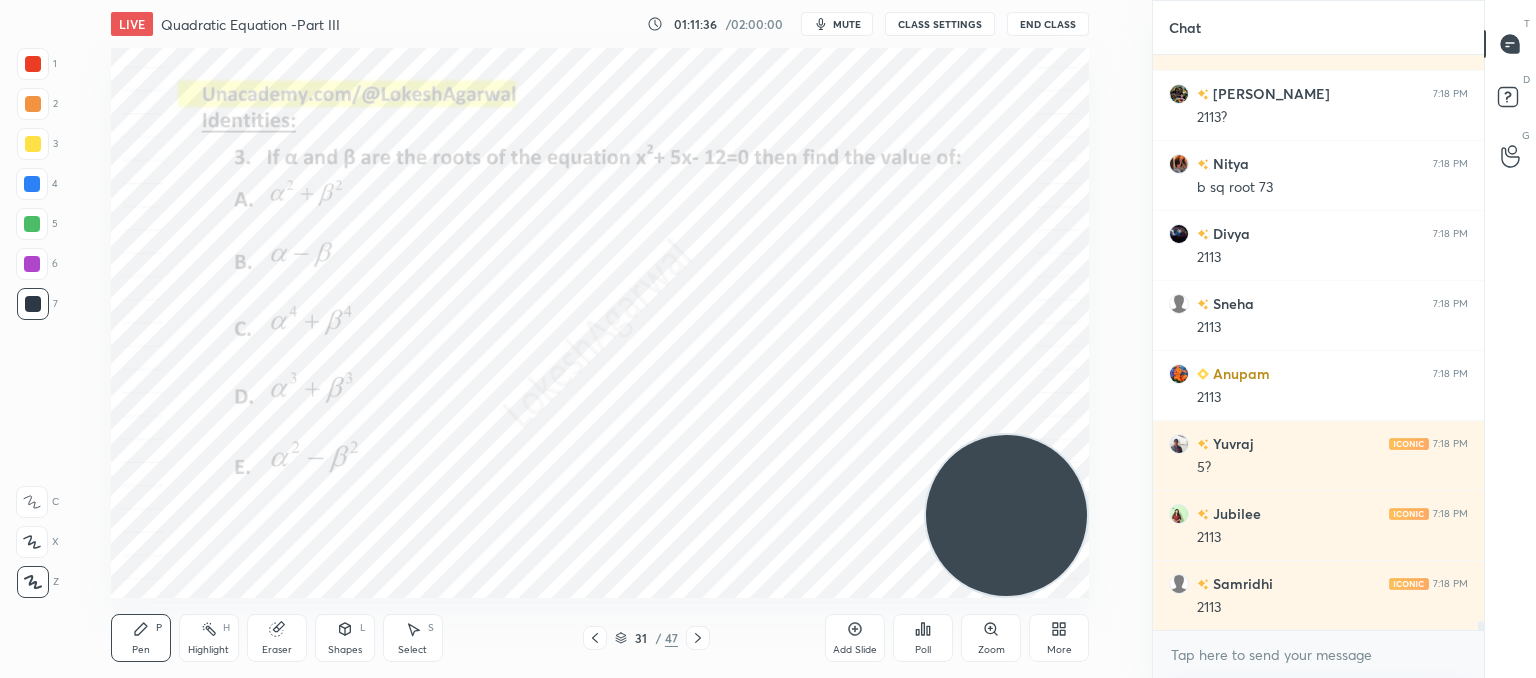 scroll, scrollTop: 35194, scrollLeft: 0, axis: vertical 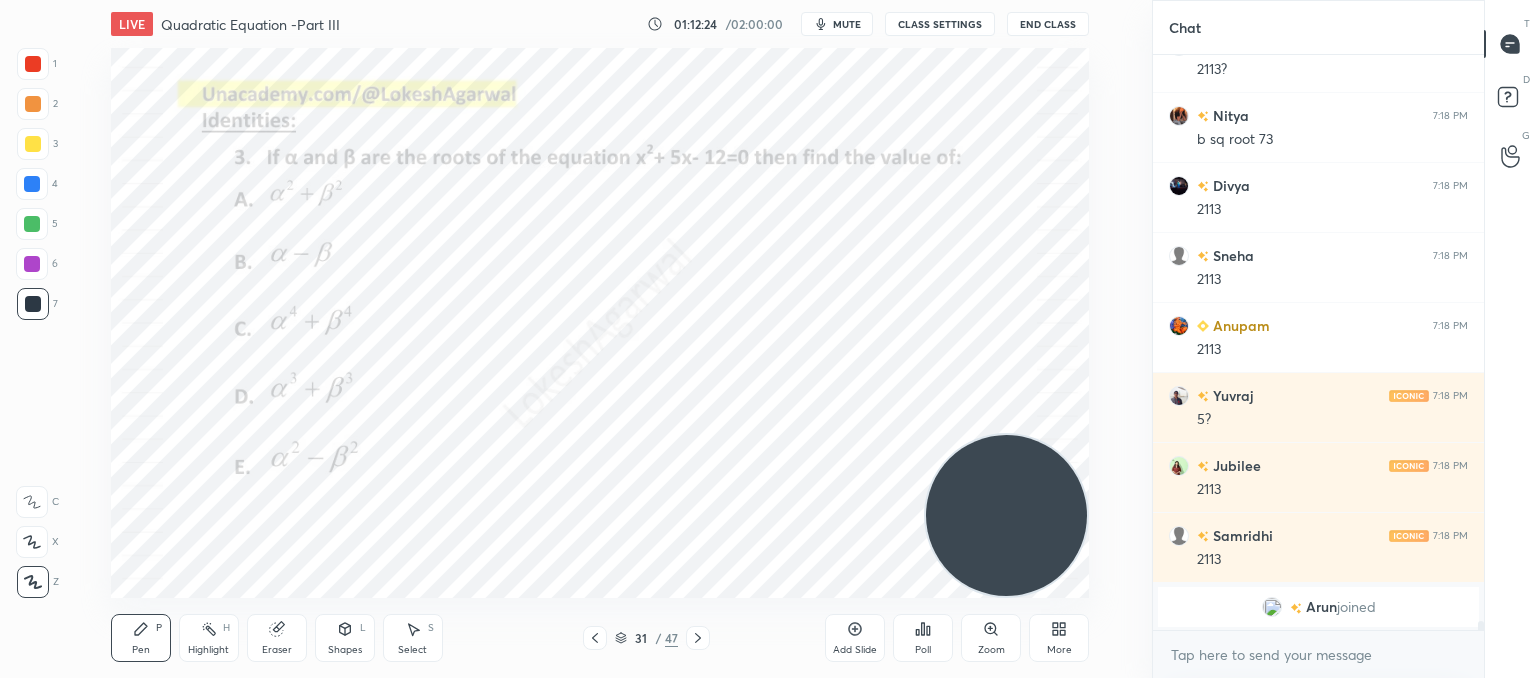 drag, startPoint x: 956, startPoint y: 528, endPoint x: 64, endPoint y: 441, distance: 896.23267 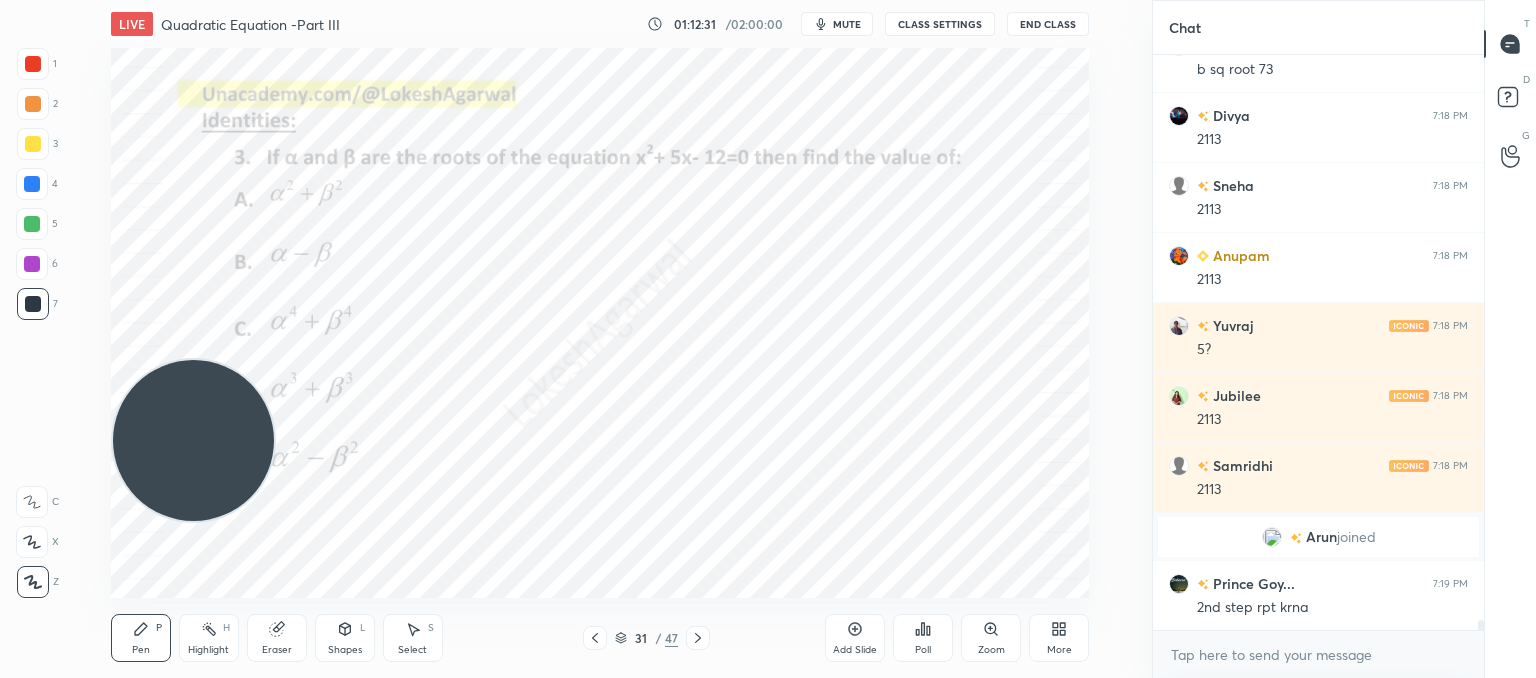 scroll, scrollTop: 34112, scrollLeft: 0, axis: vertical 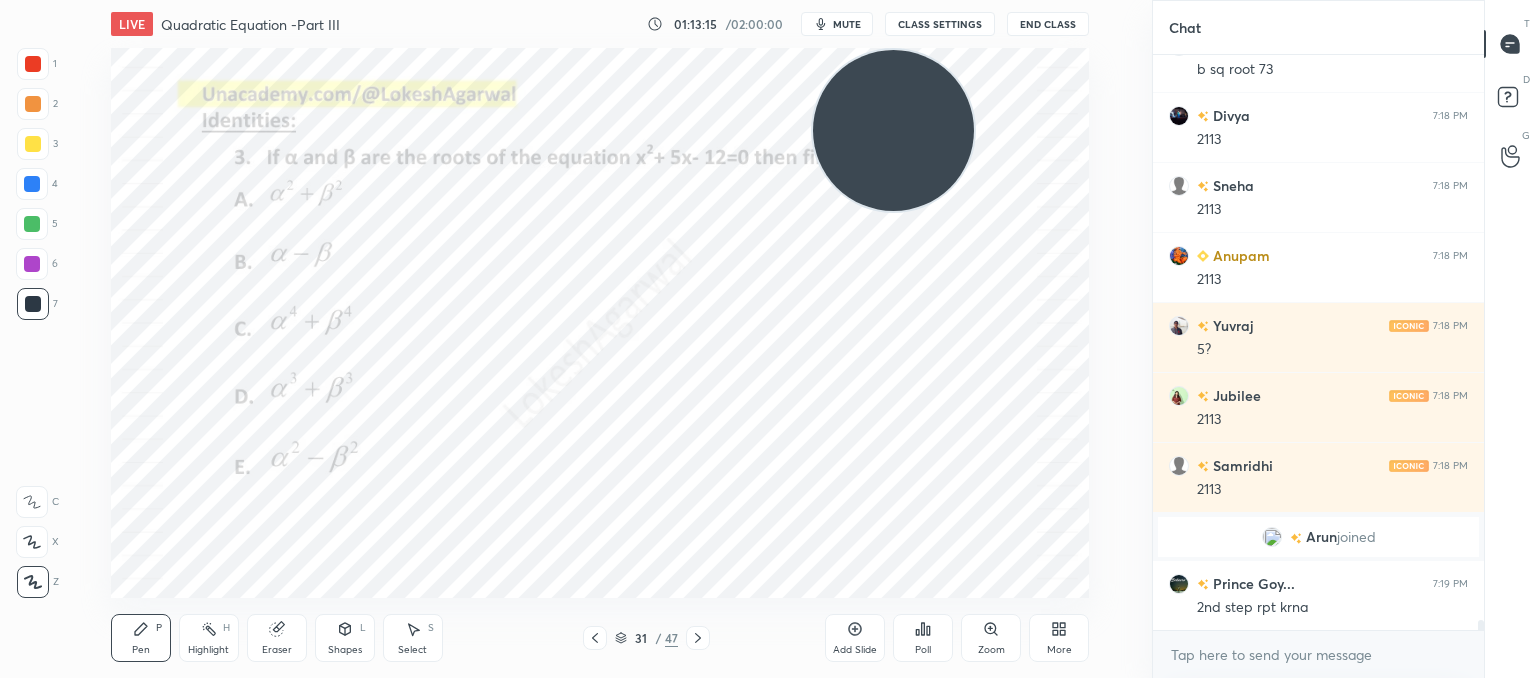 drag, startPoint x: 214, startPoint y: 409, endPoint x: 873, endPoint y: 5, distance: 772.9793 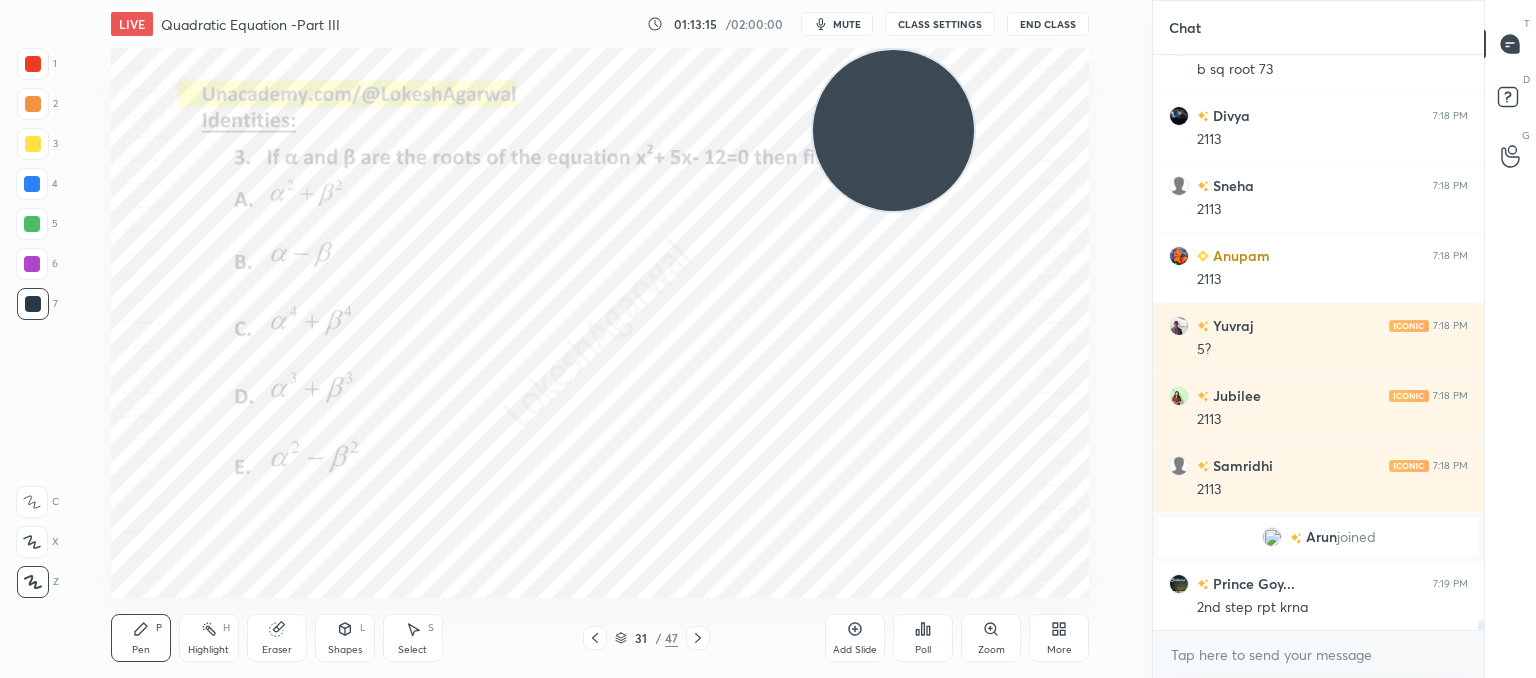 click on "1 2 3 4 5 6 7 C X Z C X Z E E Erase all   H H LIVE Quadratic Equation -Part III 01:13:15 /  02:00:00 mute CLASS SETTINGS End Class Setting up your live class Poll for   secs No correct answer Start poll Back Quadratic Equation -Part III • L3 of Comprehensive Course on Algebra: Basic to Advanced - Part I [PERSON_NAME] Pen P Highlight H Eraser Shapes L Select S 31 / 47 Add Slide Poll Zoom More Chat [PERSON_NAME] 7:18 PM 2113? Nitya 7:18 PM b sq root 73 Divya 7:18 PM 2113 Sneha 7:18 PM 2113 [PERSON_NAME] 7:18 PM 2113 [PERSON_NAME] 7:18 PM 5? Jubilee 7:18 PM 2113 [PERSON_NAME] 7:18 PM 2113 [PERSON_NAME]  joined Prince Goy... 7:19 PM 2nd step rpt krna JUMP TO LATEST Enable hand raising Enable raise hand to speak to learners. Once enabled, chat will be turned off temporarily. Enable x   introducing Raise a hand with a doubt Now learners can raise their hand along with a doubt  How it works? Doubts asked by learners will show up here NEW DOUBTS ASKED No one has raised a hand yet Can't raise hand Got it T Messages (T) D Doubts (D) [PERSON_NAME]" at bounding box center (768, 0) 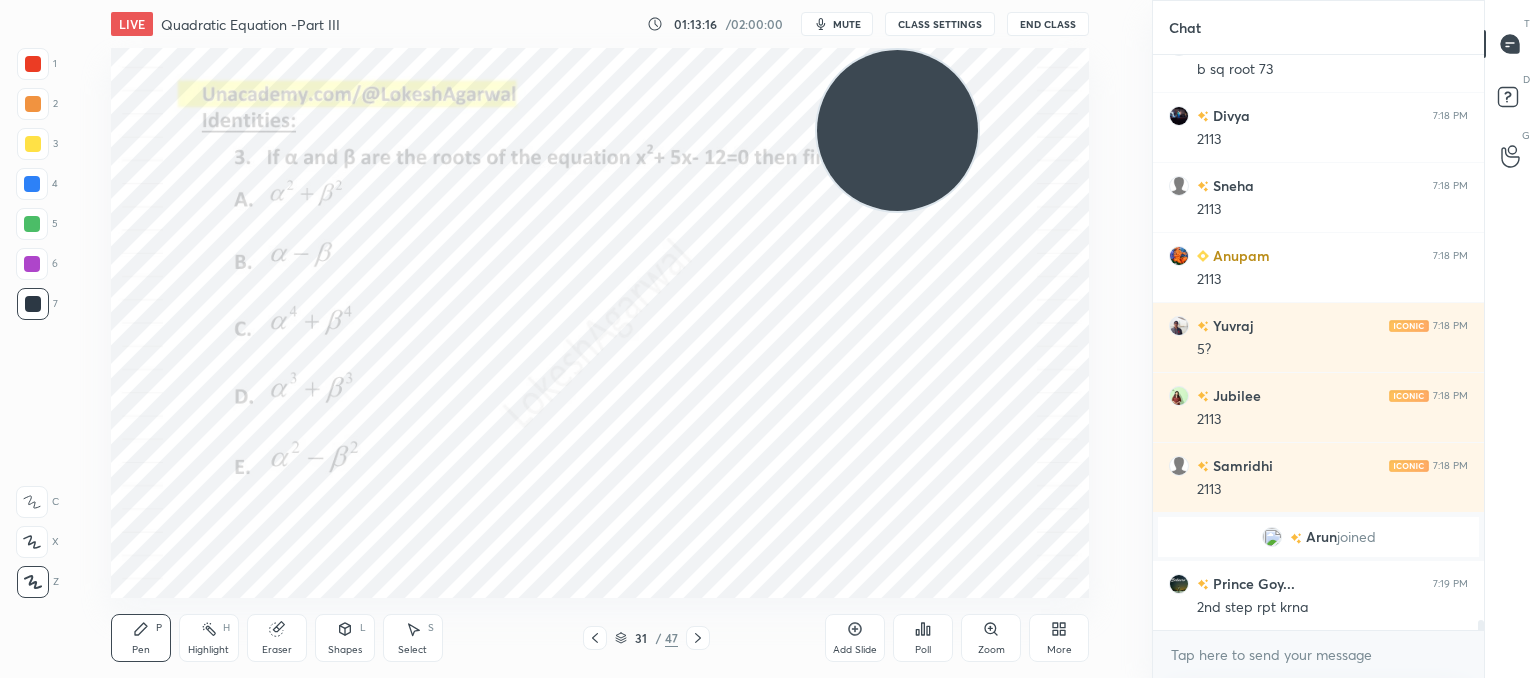 scroll, scrollTop: 34182, scrollLeft: 0, axis: vertical 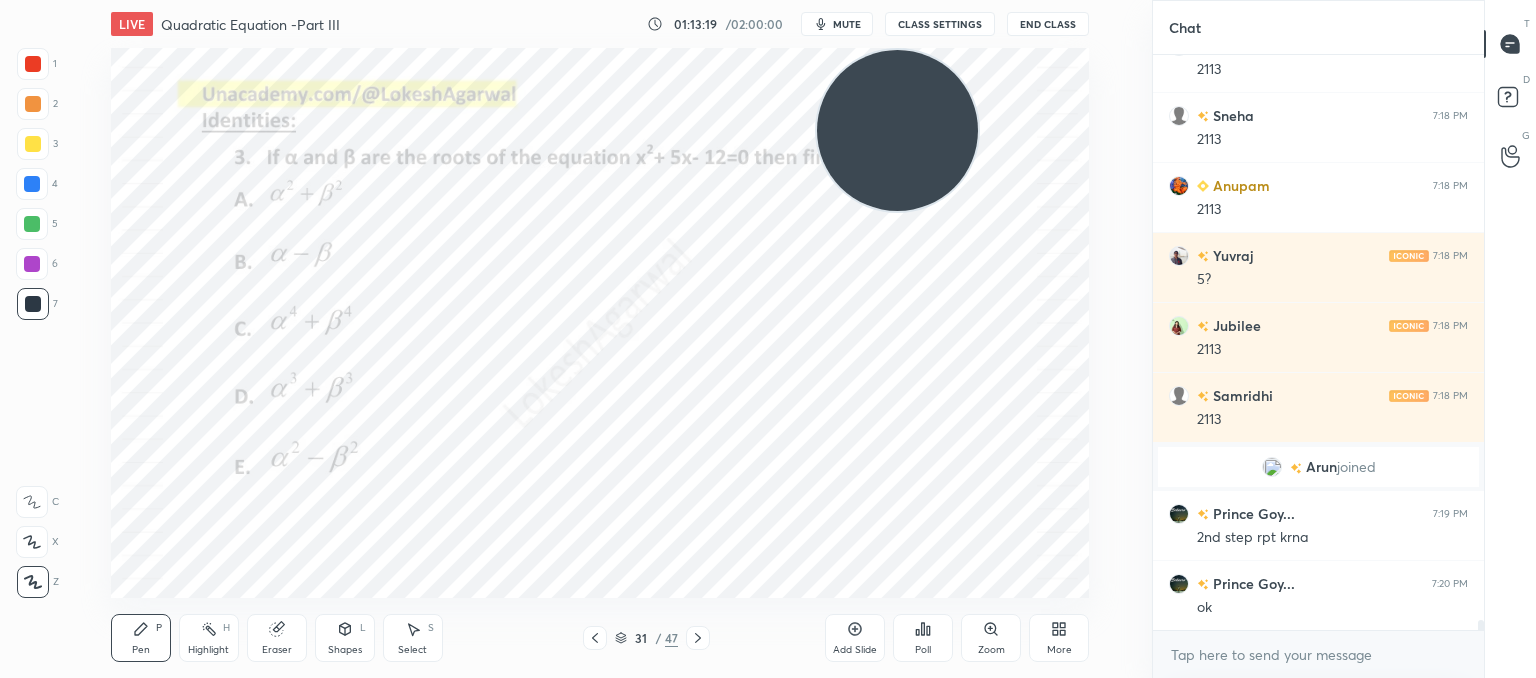 click on "Add Slide" at bounding box center (855, 638) 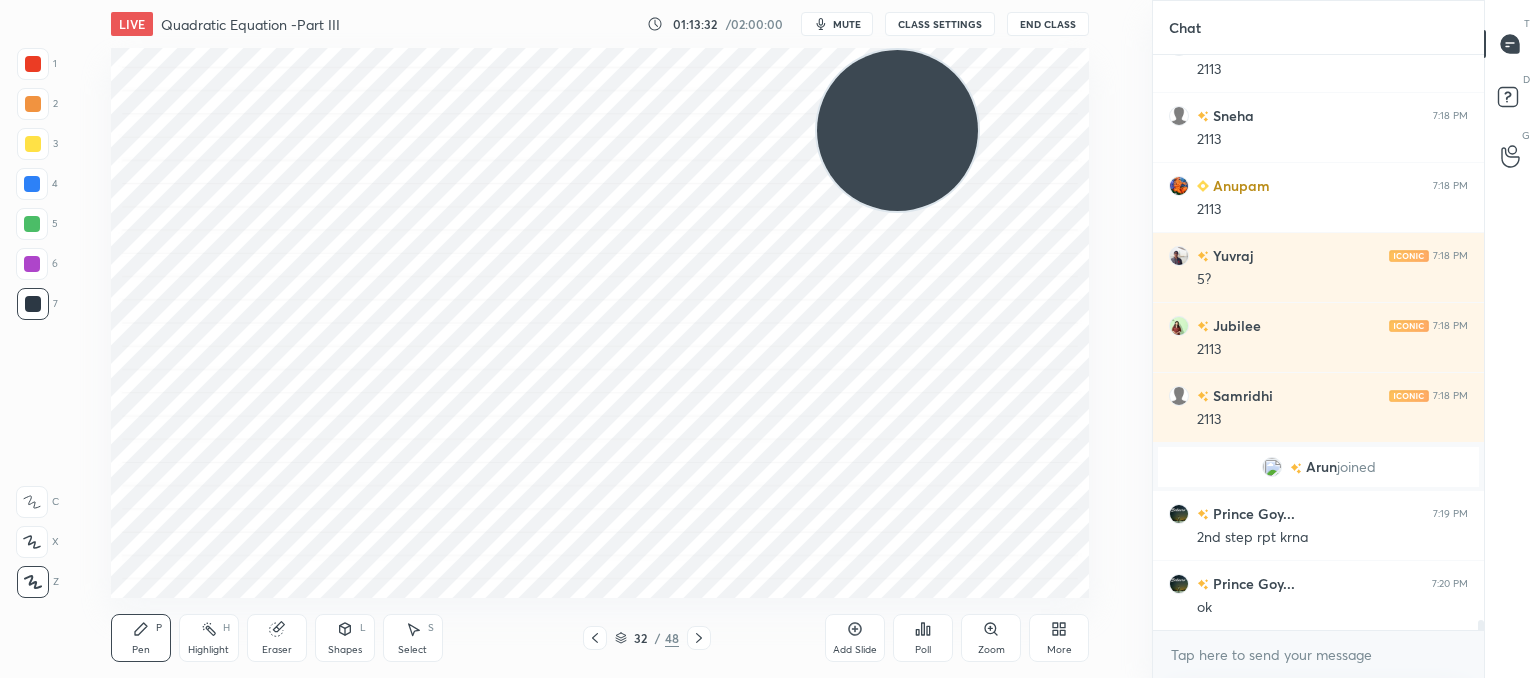click on "Eraser" at bounding box center [277, 638] 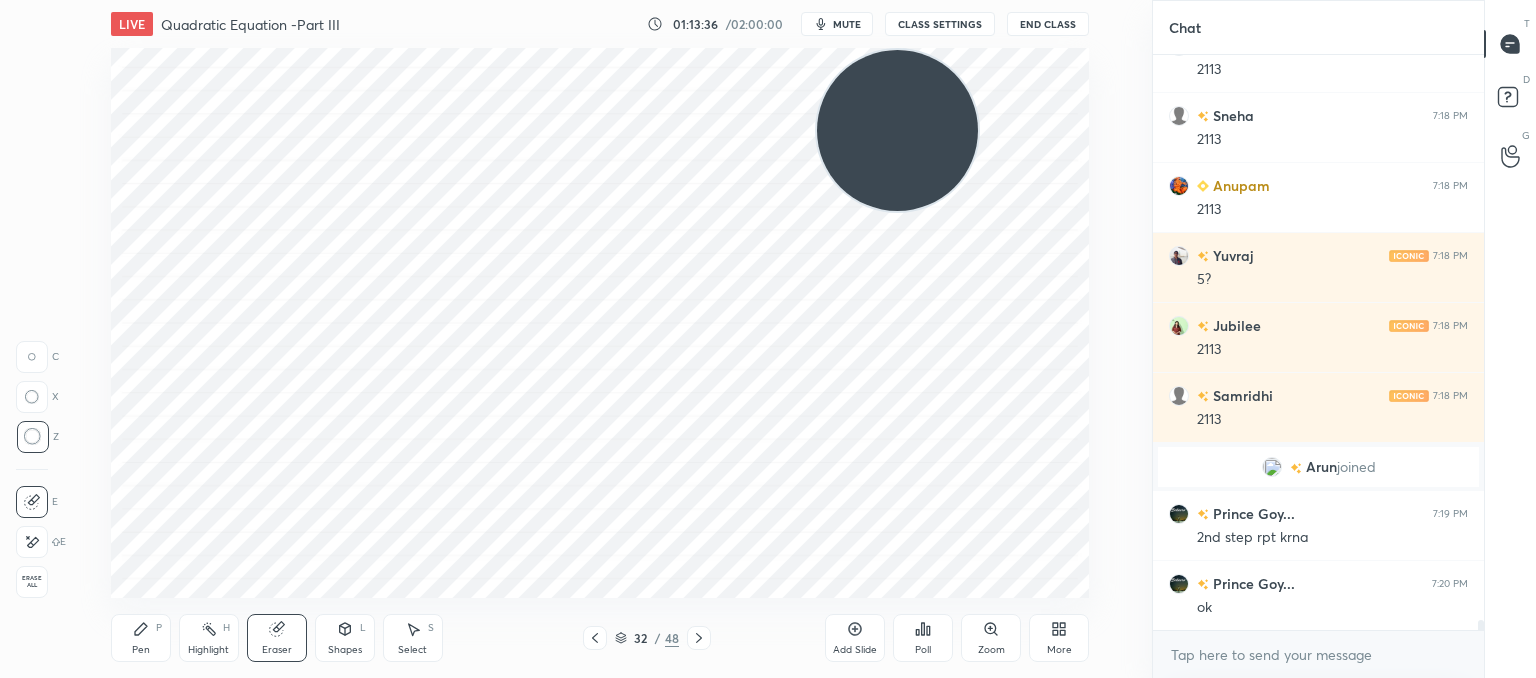 click on "Pen P" at bounding box center (141, 638) 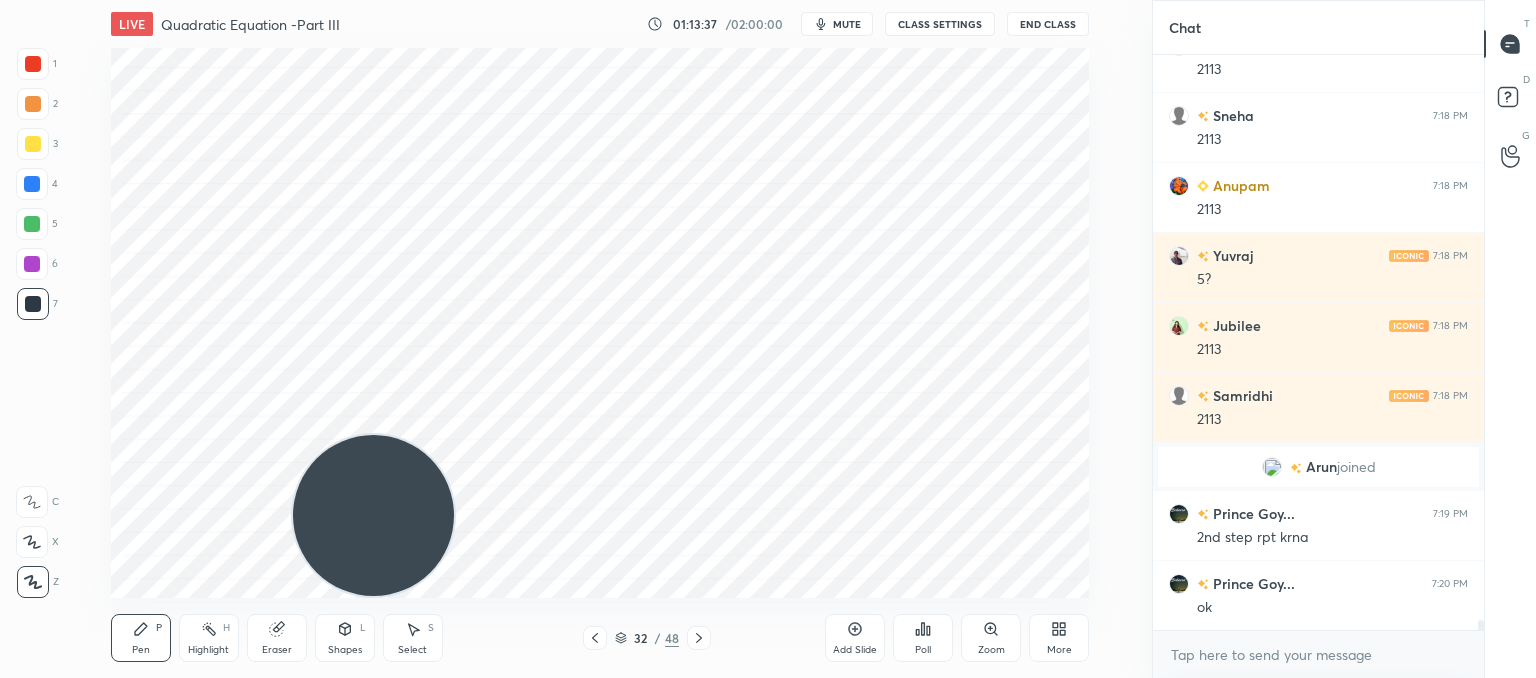 drag, startPoint x: 817, startPoint y: 139, endPoint x: 137, endPoint y: 608, distance: 826.05145 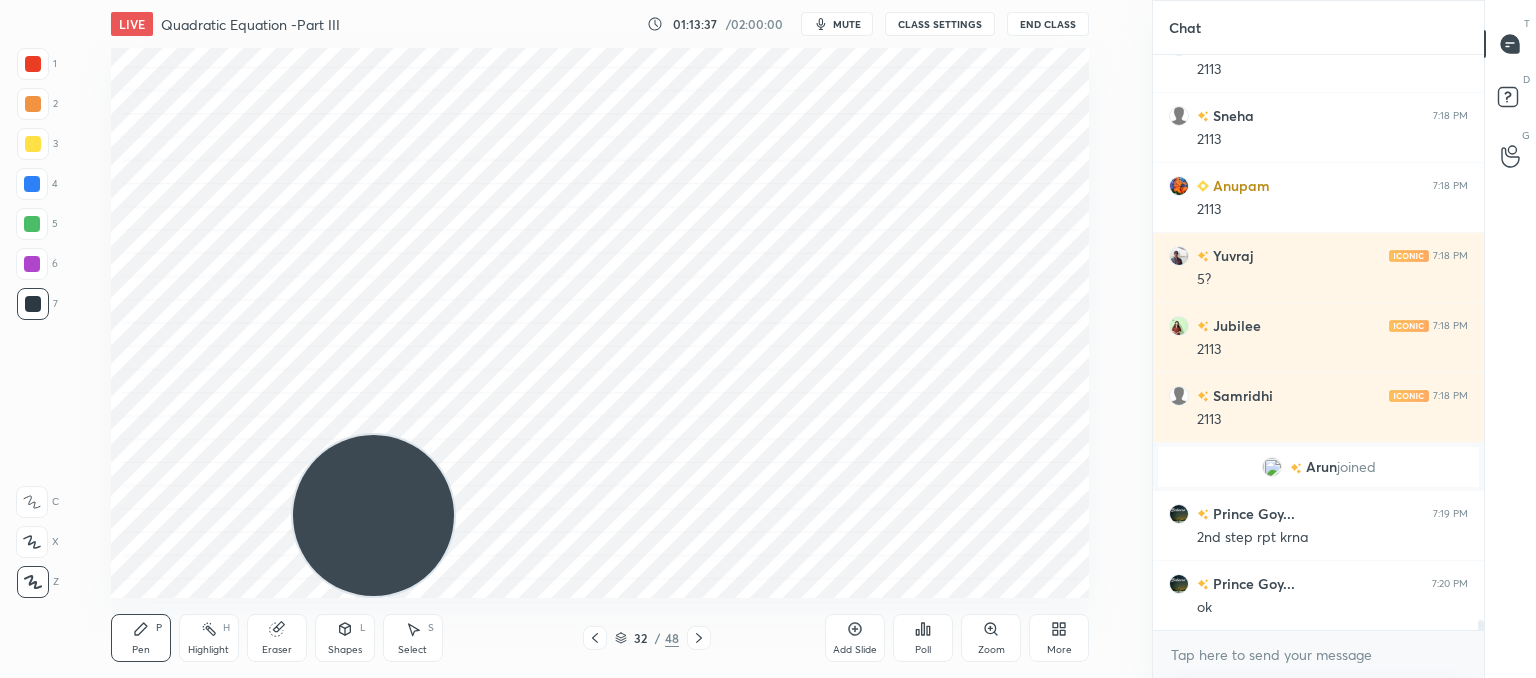 click on "1 2 3 4 5 6 7 C X Z C X Z E E Erase all   H H LIVE Quadratic Equation -Part III 01:13:37 /  02:00:00 mute CLASS SETTINGS End Class Setting up your live class Poll for   secs No correct answer Start poll Back Quadratic Equation -Part III • L3 of Comprehensive Course on Algebra: Basic to Advanced - Part I [PERSON_NAME] Pen P Highlight H Eraser Shapes L Select S 32 / 48 Add Slide Poll Zoom More Chat Nitya 7:18 PM b sq root 73 Divya 7:18 PM 2113 Sneha 7:18 PM 2113 [PERSON_NAME] 7:18 PM 2113 [PERSON_NAME] 7:18 PM 5? Jubilee 7:18 PM 2113 [PERSON_NAME] 7:18 PM 2113 [PERSON_NAME]  joined Prince Goy... 7:19 PM 2nd step rpt krna Prince [PERSON_NAME]... 7:20 PM ok JUMP TO LATEST Enable hand raising Enable raise hand to speak to learners. Once enabled, chat will be turned off temporarily. Enable x   introducing Raise a hand with a doubt Now learners can raise their hand along with a doubt  How it works? Doubts asked by learners will show up here NEW DOUBTS ASKED No one has raised a hand yet Can't raise hand Got it T Messages (T) D Doubts (D) [PERSON_NAME]" at bounding box center (768, 0) 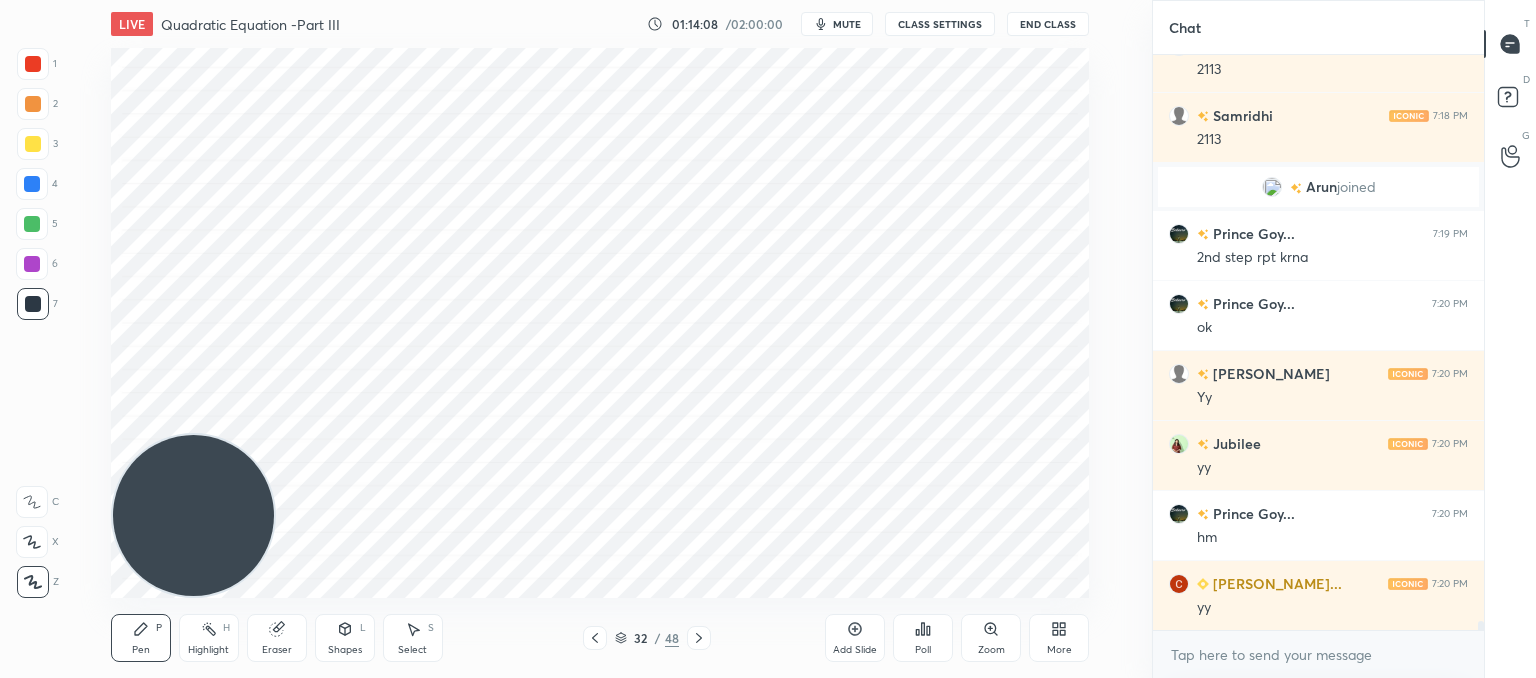 scroll, scrollTop: 34532, scrollLeft: 0, axis: vertical 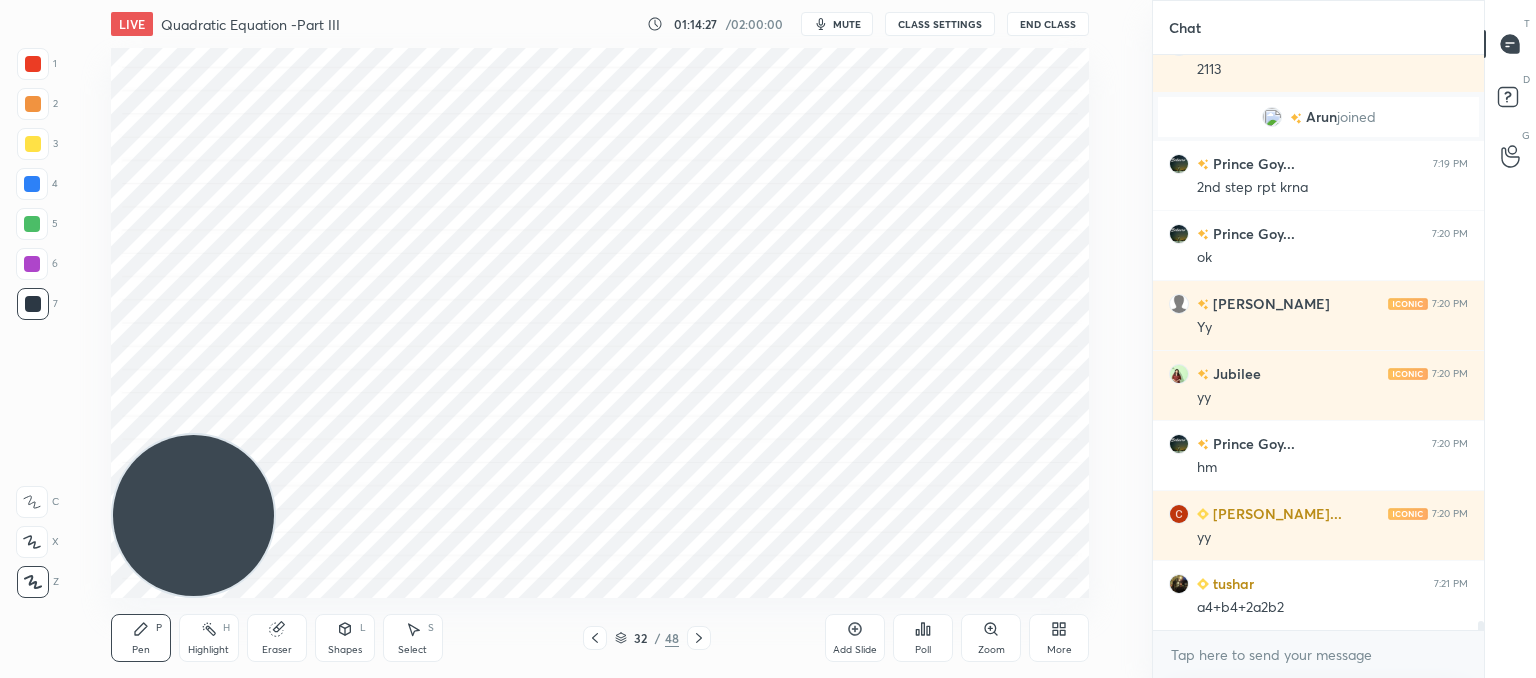 click 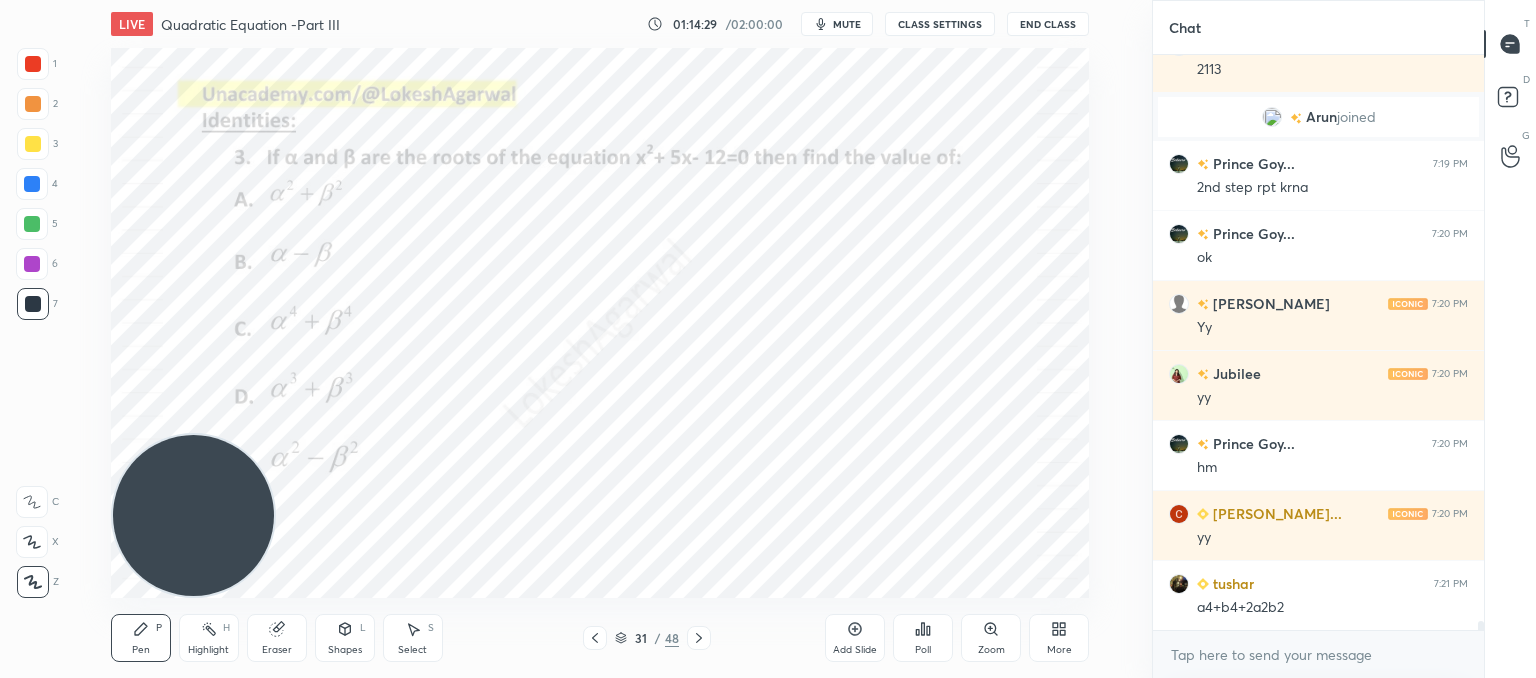 click 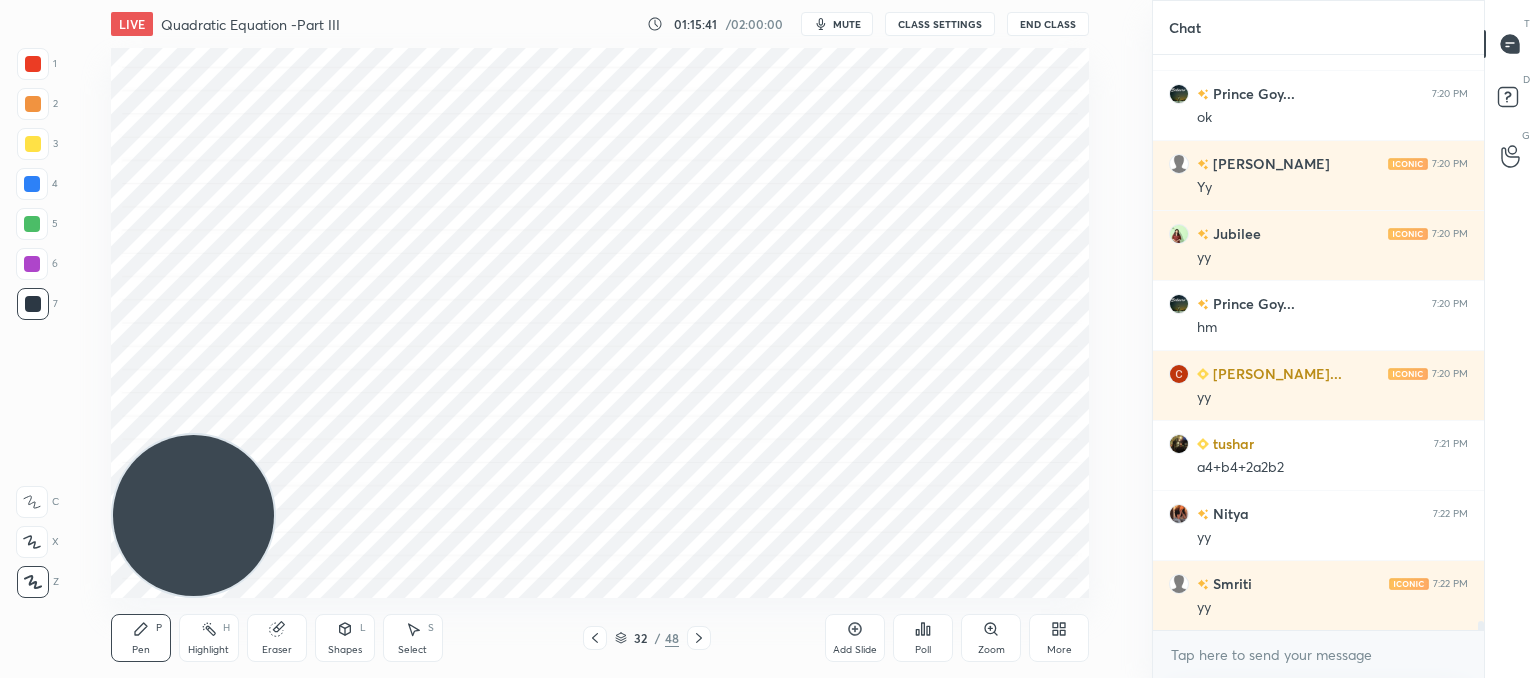 scroll, scrollTop: 34742, scrollLeft: 0, axis: vertical 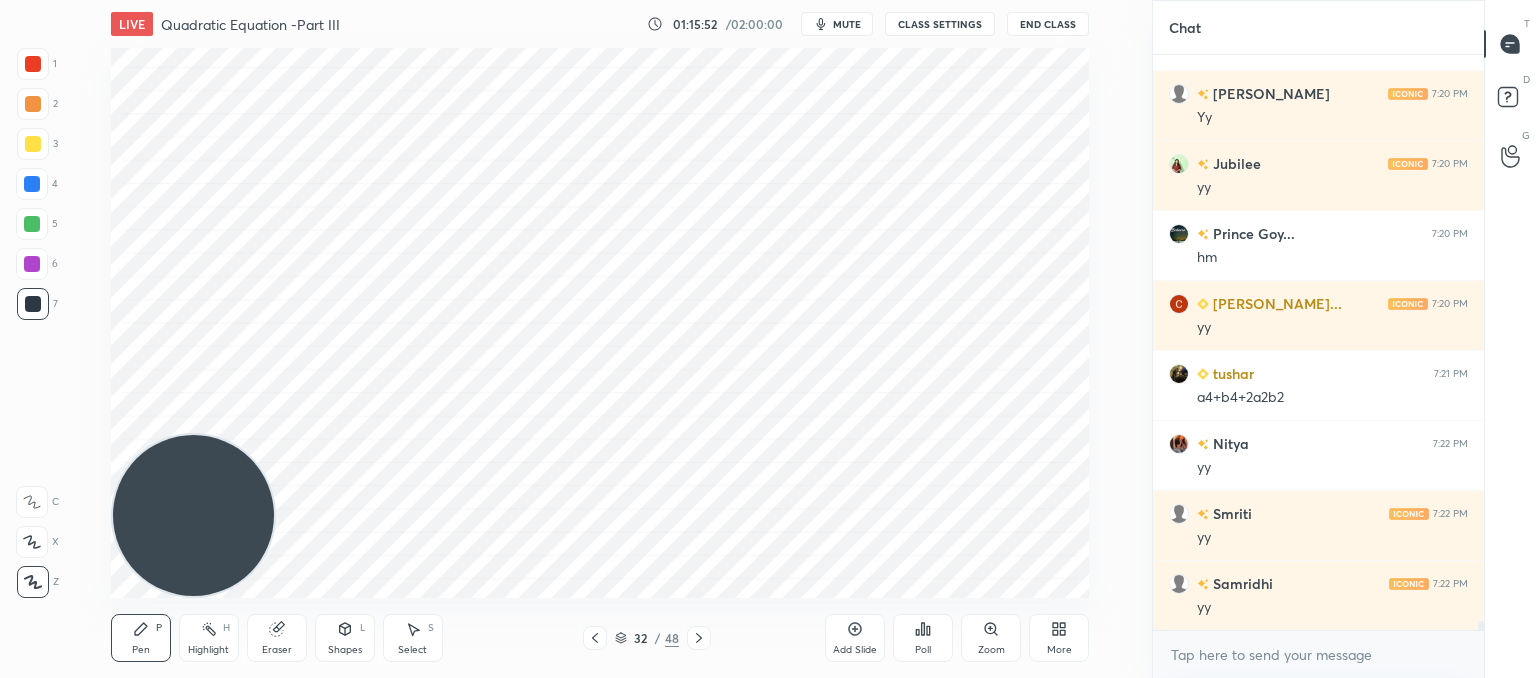 click at bounding box center [595, 638] 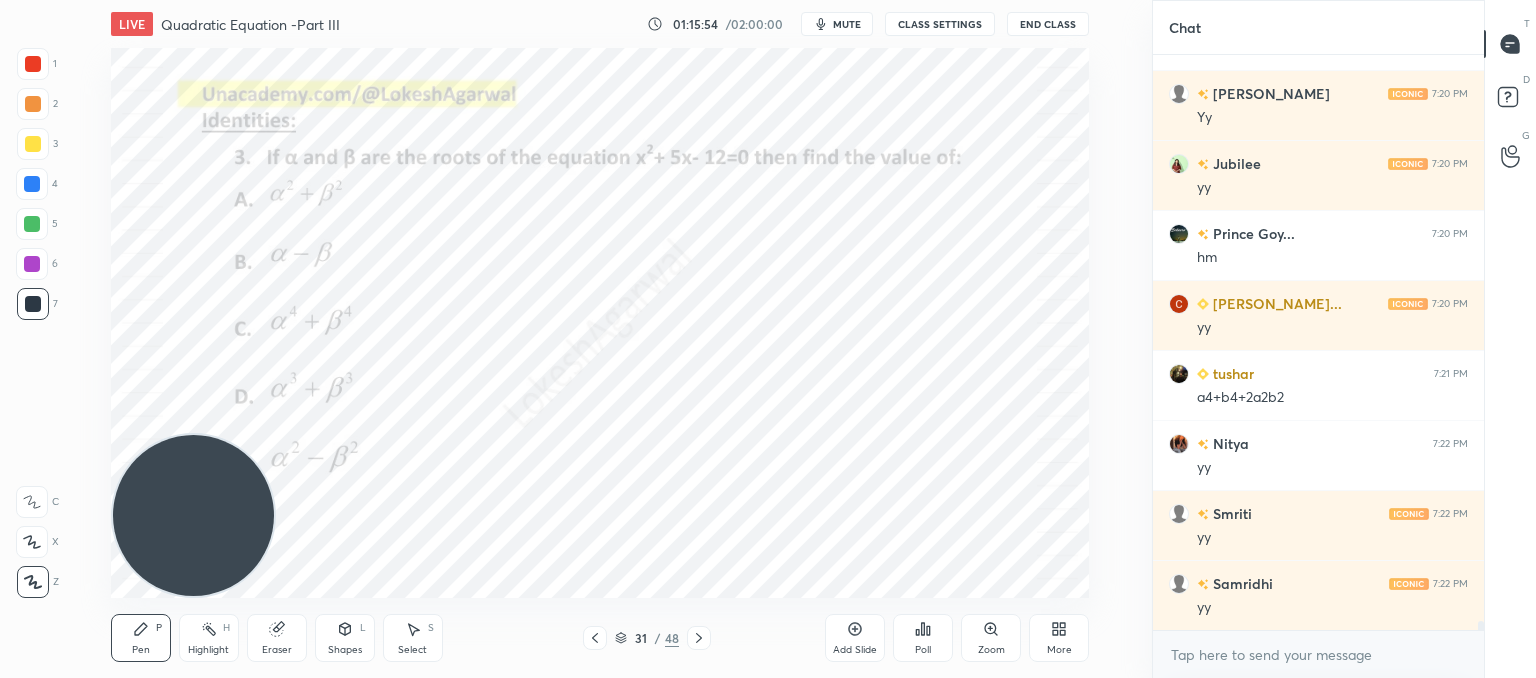 click at bounding box center [699, 638] 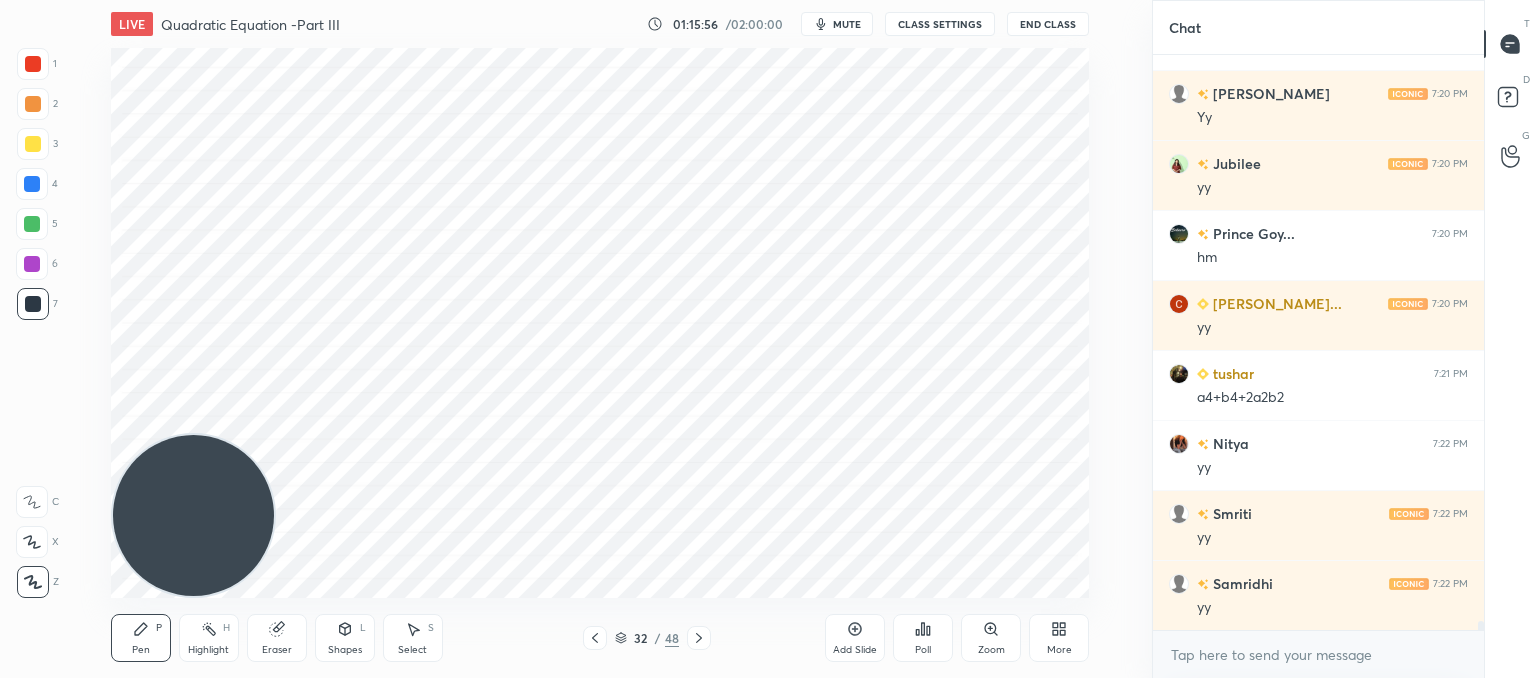click at bounding box center (699, 638) 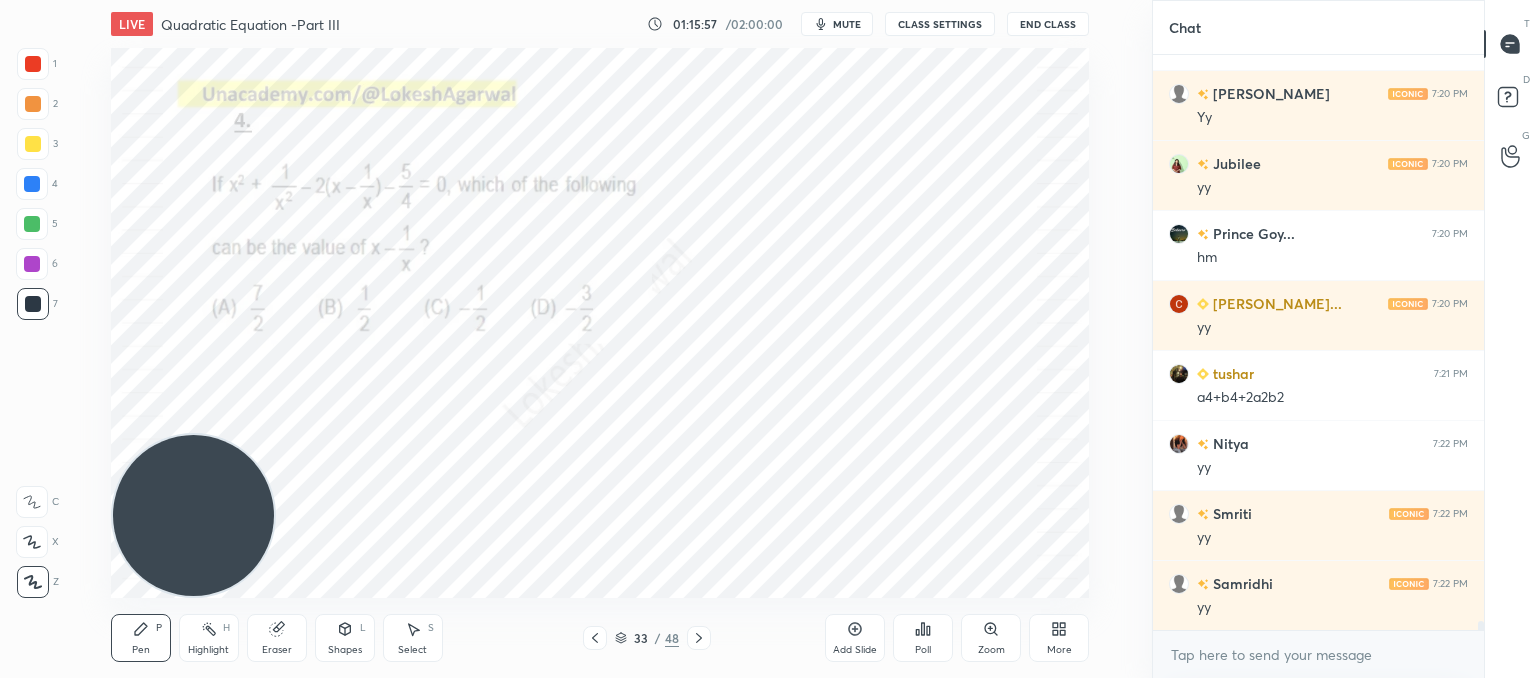 click at bounding box center (699, 638) 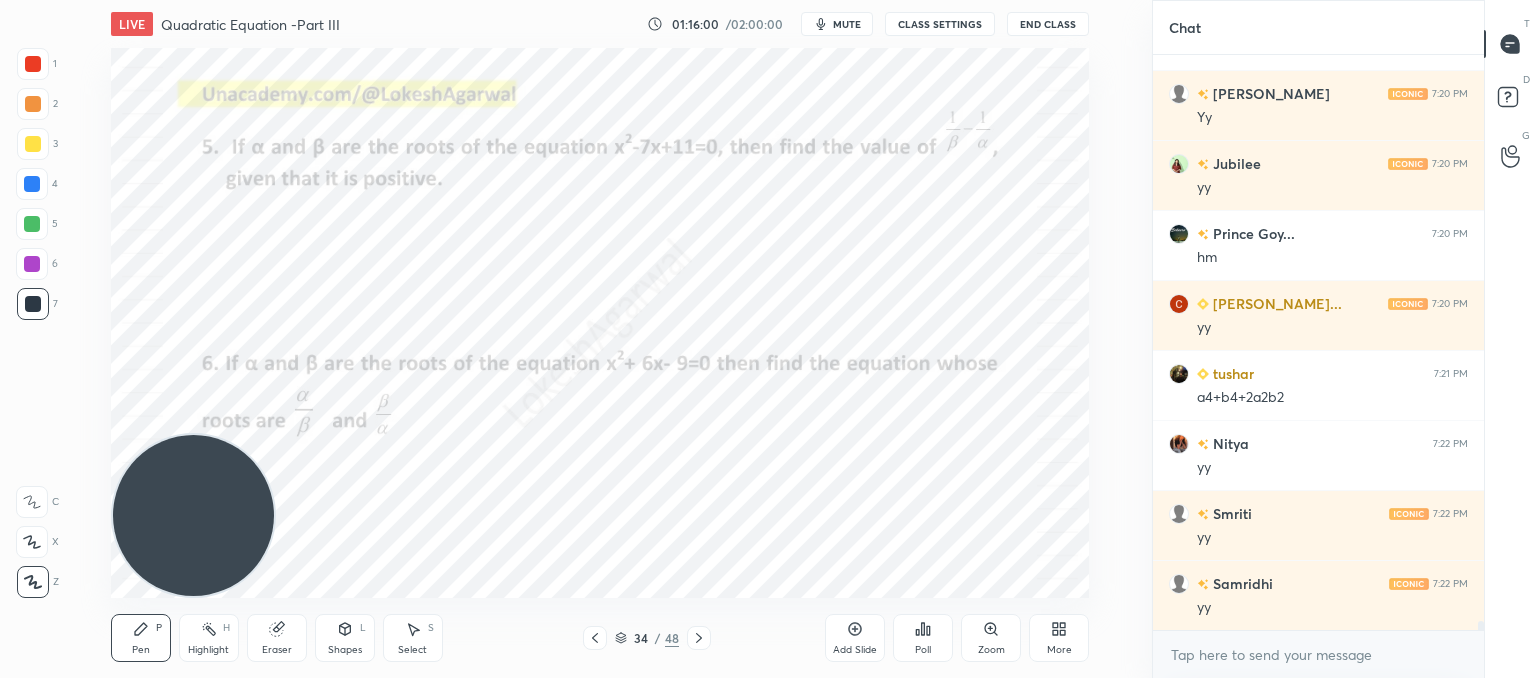 scroll, scrollTop: 34812, scrollLeft: 0, axis: vertical 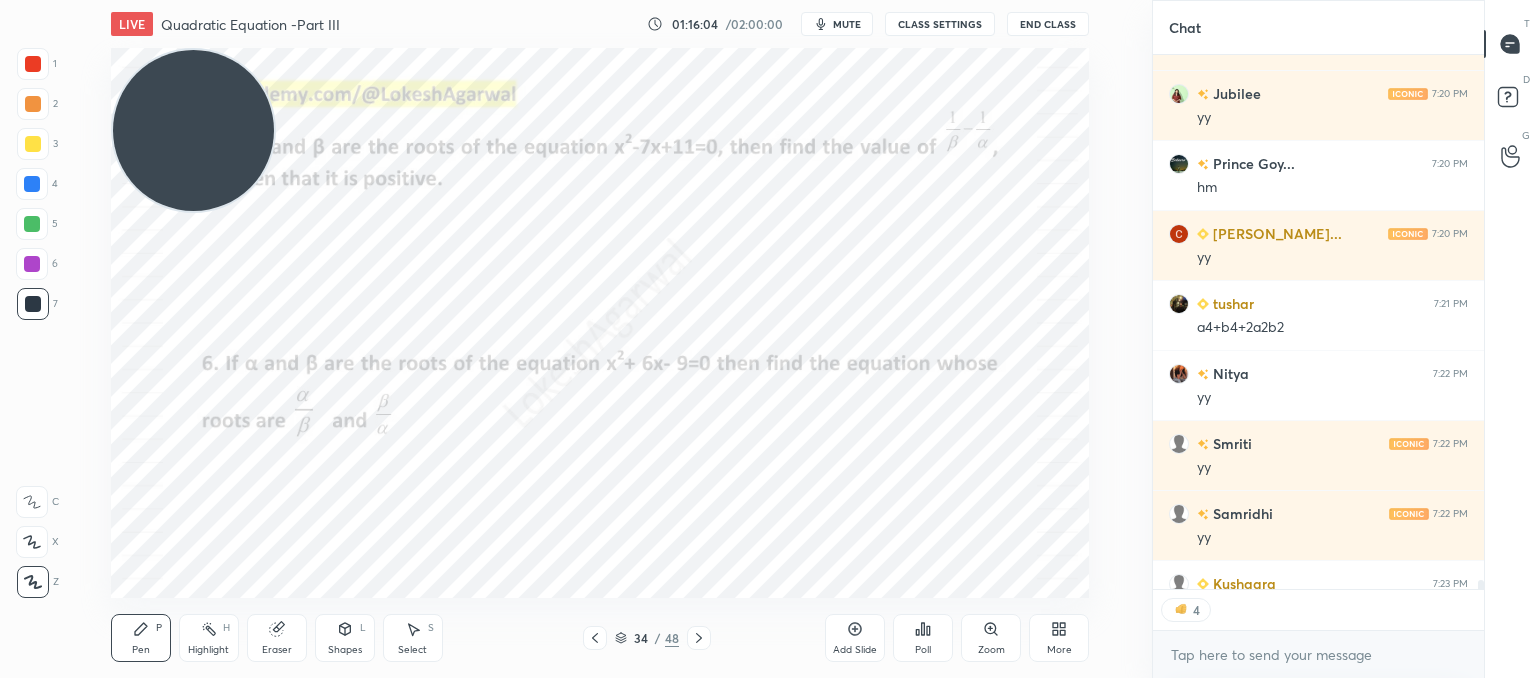 drag, startPoint x: 232, startPoint y: 528, endPoint x: 188, endPoint y: -131, distance: 660.4673 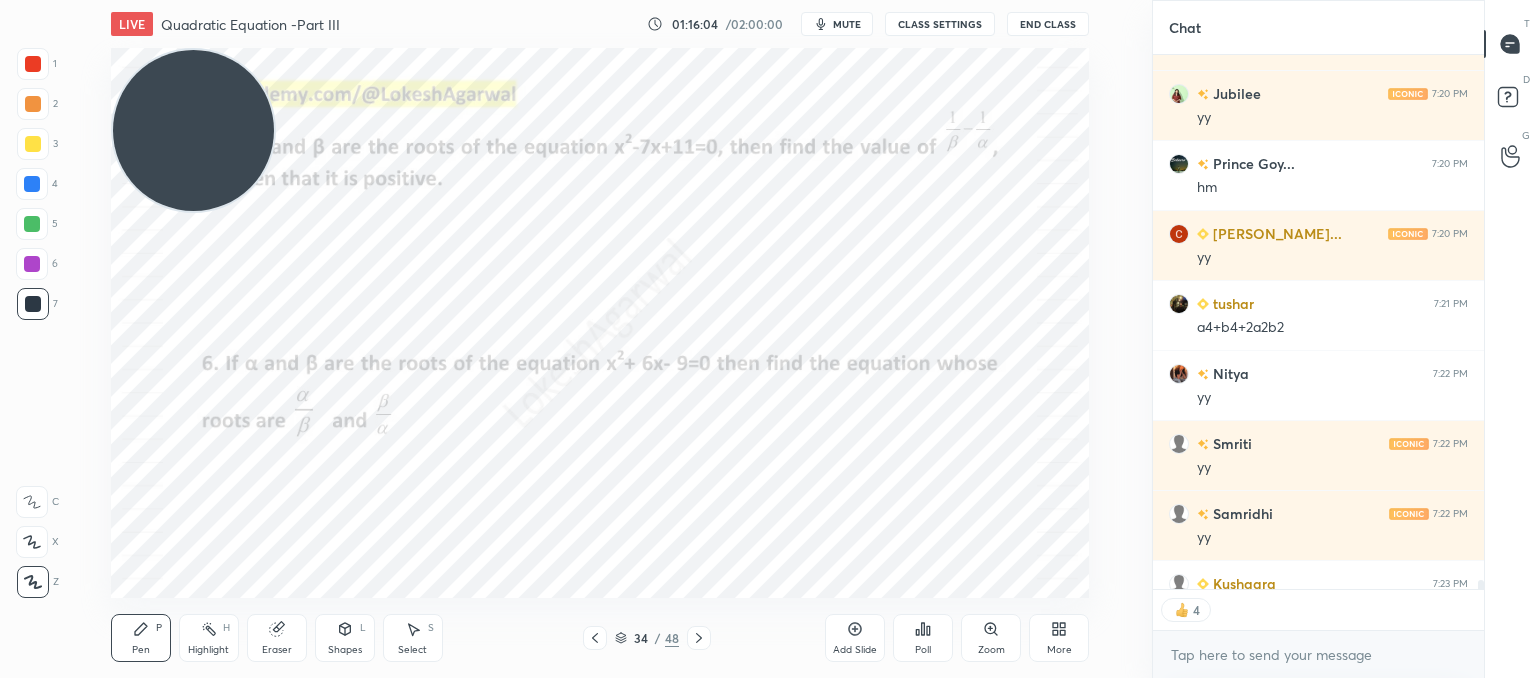 click on "1 2 3 4 5 6 7 C X Z C X Z E E Erase all   H H LIVE Quadratic Equation -Part III 01:16:04 /  02:00:00 mute CLASS SETTINGS End Class Setting up your live class Poll for   secs No correct answer Start poll Back Quadratic Equation -Part III • L3 of Comprehensive Course on Algebra: Basic to Advanced - Part I [PERSON_NAME] Pen P Highlight H Eraser Shapes L Select S 34 / 48 Add Slide Poll Zoom More Chat Prince Goy... 7:20 PM ok [PERSON_NAME] 7:20 PM Yy Jubilee 7:20 PM yy Prince Goy... 7:20 PM hm [PERSON_NAME]... 7:20 PM yy tushar 7:21 PM a4+b4+2a2b2 [GEOGRAPHIC_DATA] 7:22 PM yy [PERSON_NAME] 7:22 PM yy [PERSON_NAME] 7:22 PM yy [PERSON_NAME] 7:23 PM Yy JUMP TO LATEST 4 Enable hand raising Enable raise hand to speak to learners. Once enabled, chat will be turned off temporarily. Enable x   introducing Raise a hand with a doubt Now learners can raise their hand along with a doubt  How it works? Doubts asked by learners will show up here NEW DOUBTS ASKED No one has raised a hand yet Can't raise hand Got it T Messages (T) D Doubts (D) G Raise Hand (G) ​" at bounding box center [768, 0] 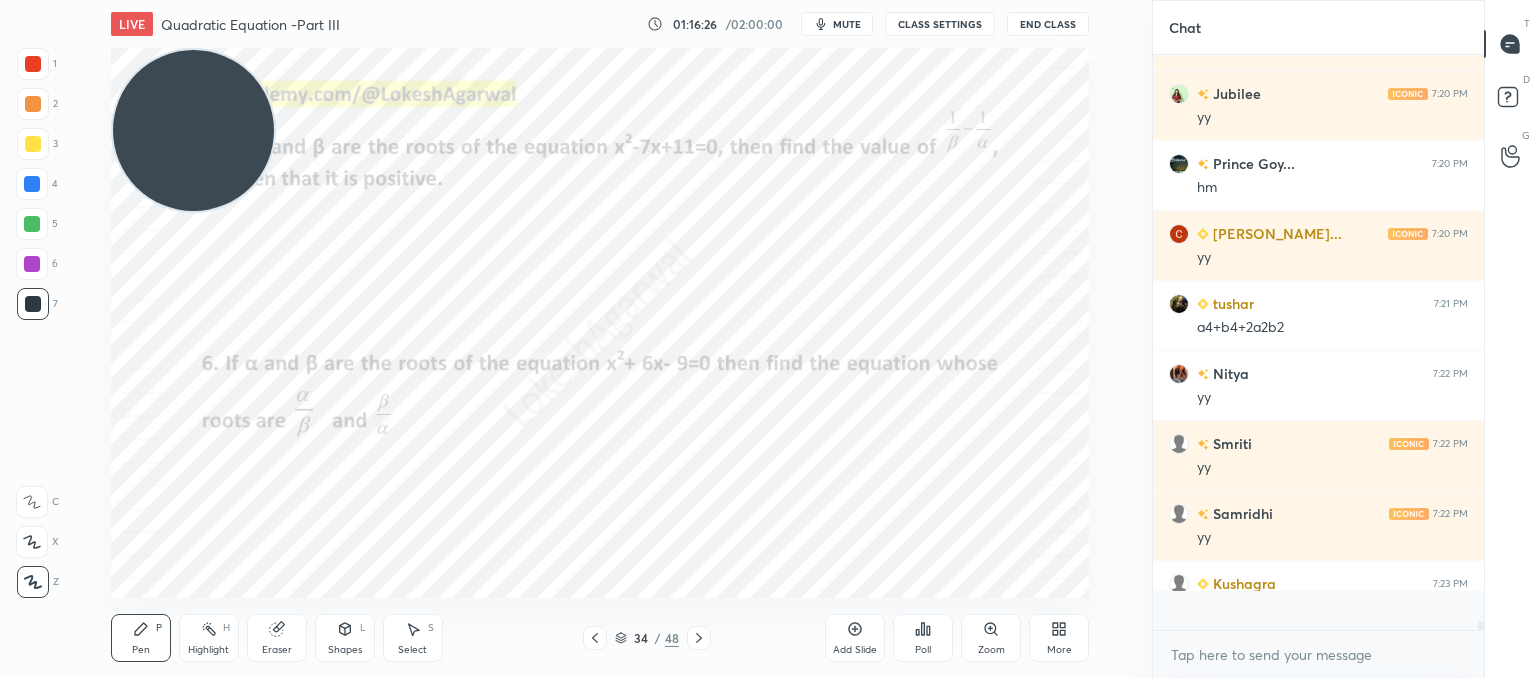 scroll, scrollTop: 6, scrollLeft: 6, axis: both 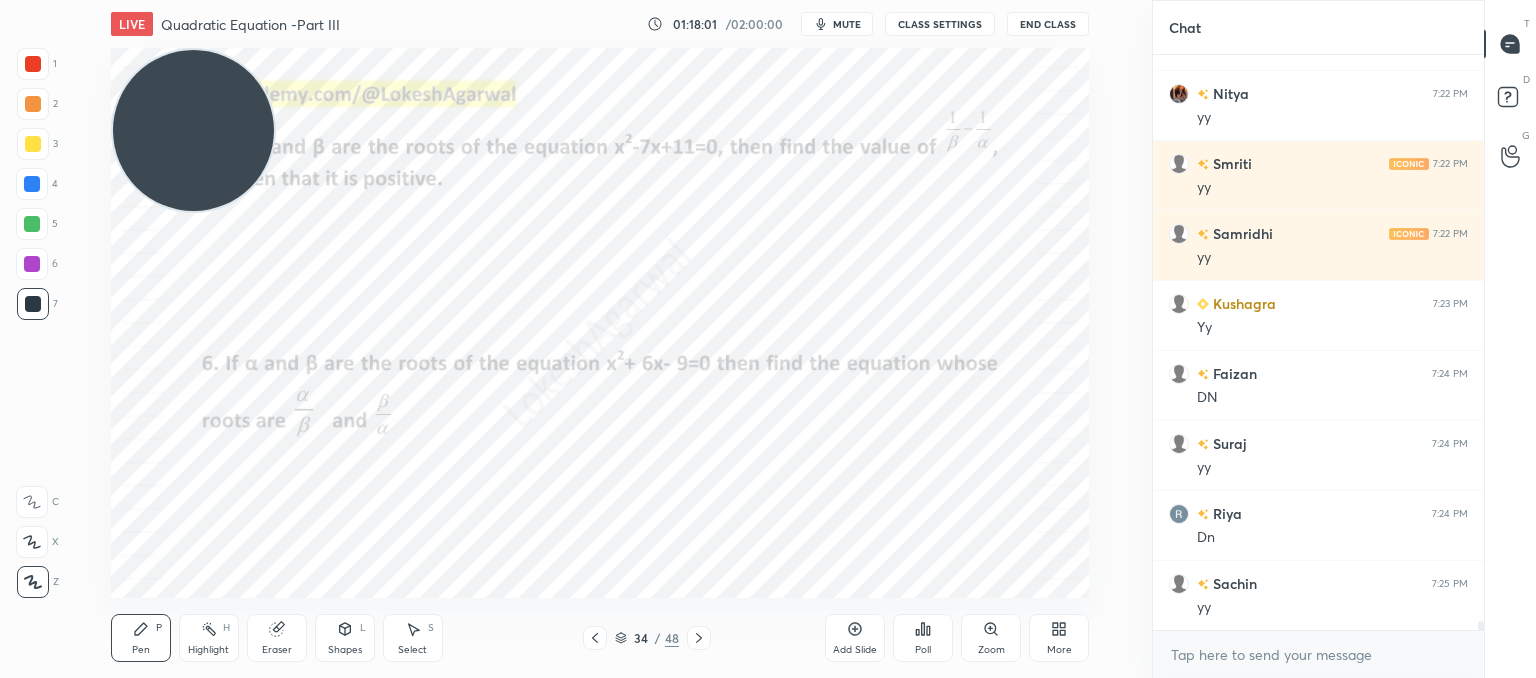 click on "Poll" at bounding box center (923, 638) 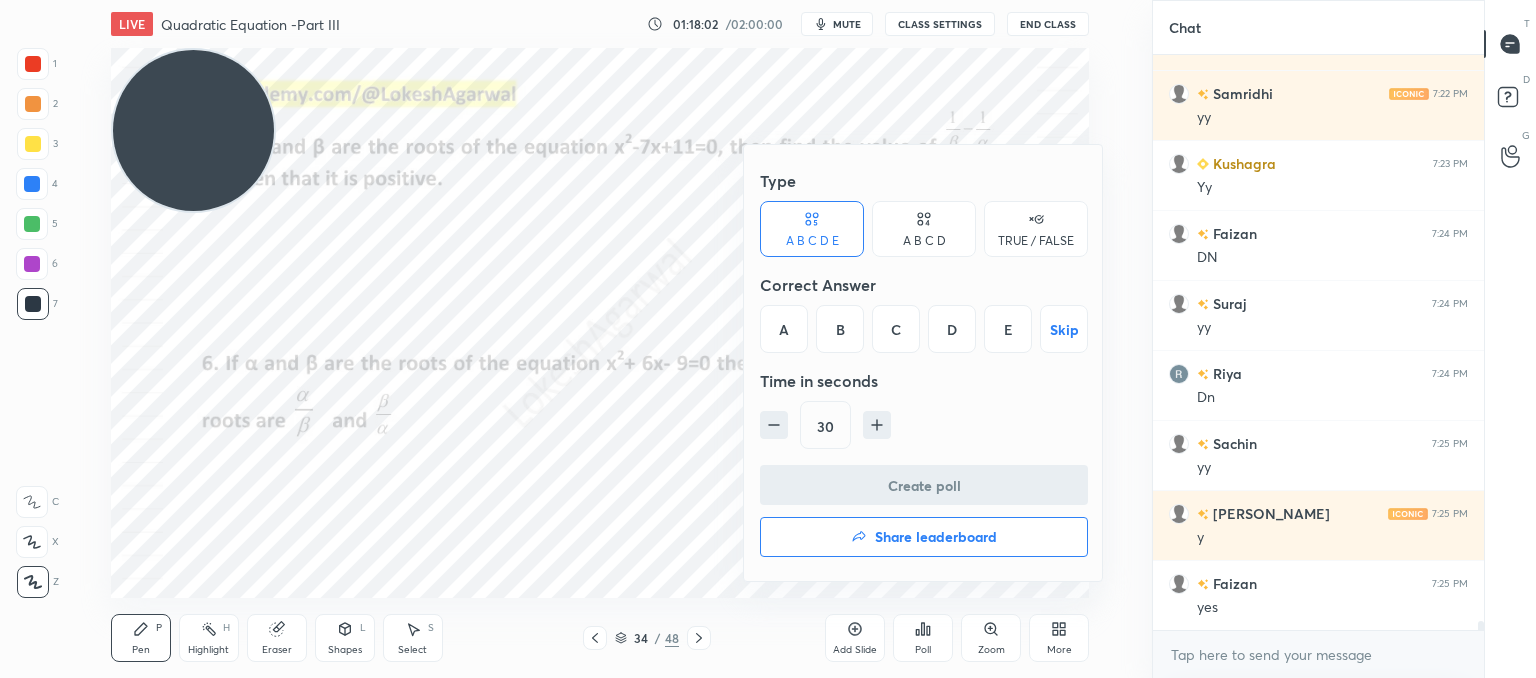 scroll, scrollTop: 35302, scrollLeft: 0, axis: vertical 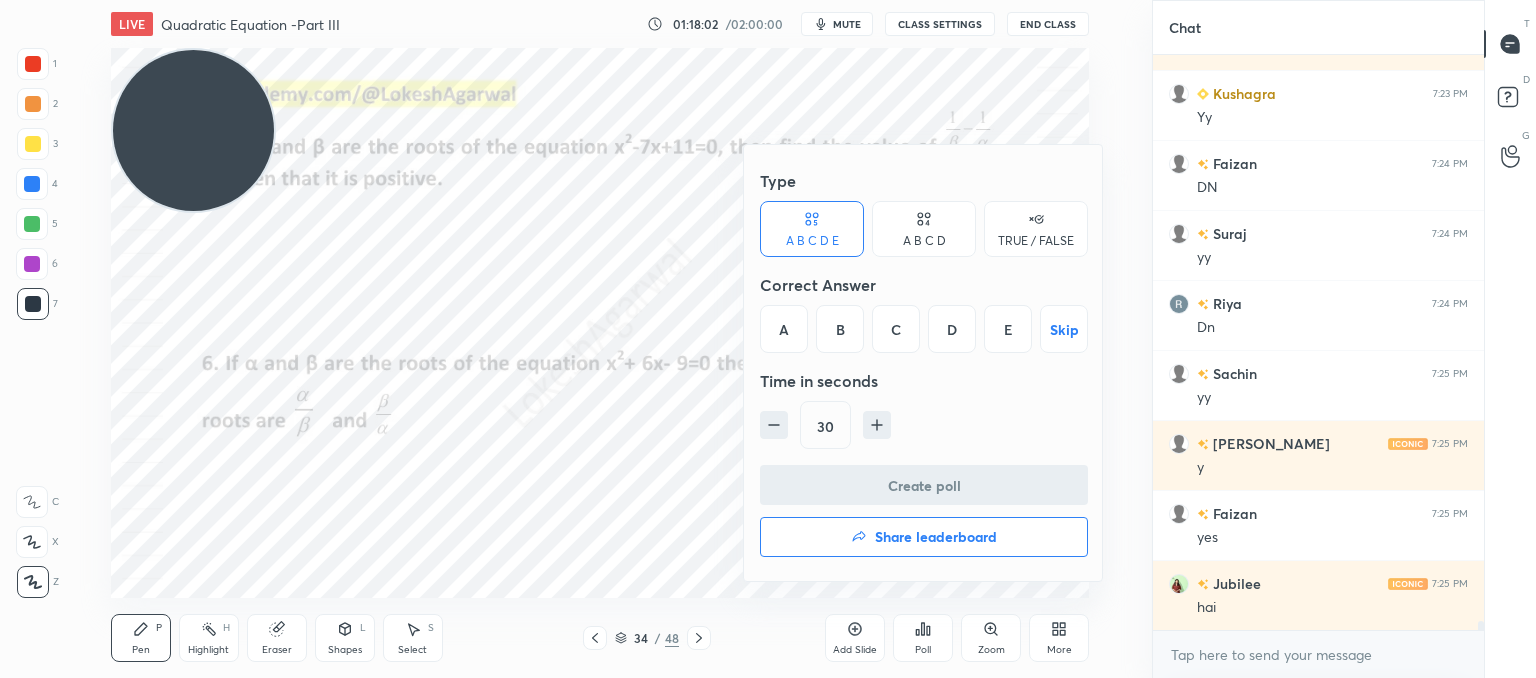 click 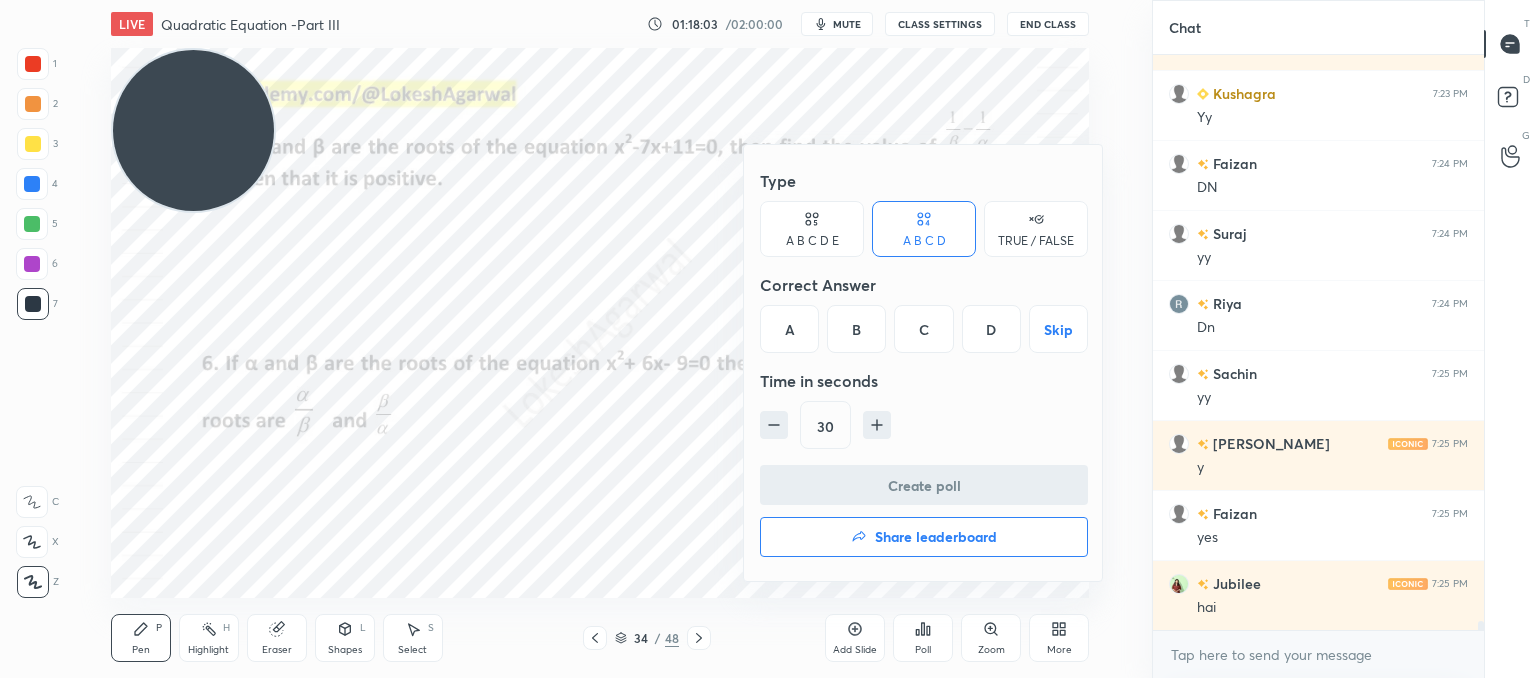 click on "D" at bounding box center [991, 329] 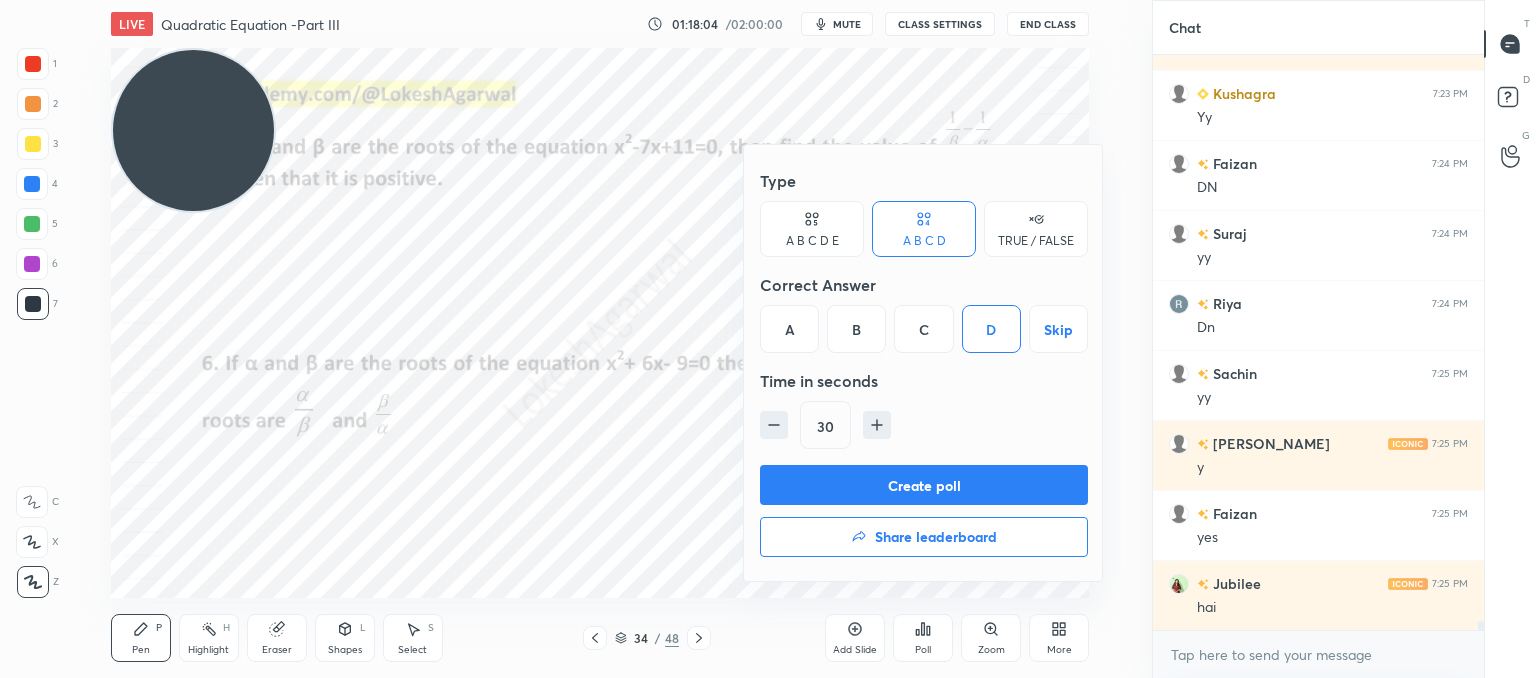 click on "Create poll" at bounding box center [924, 485] 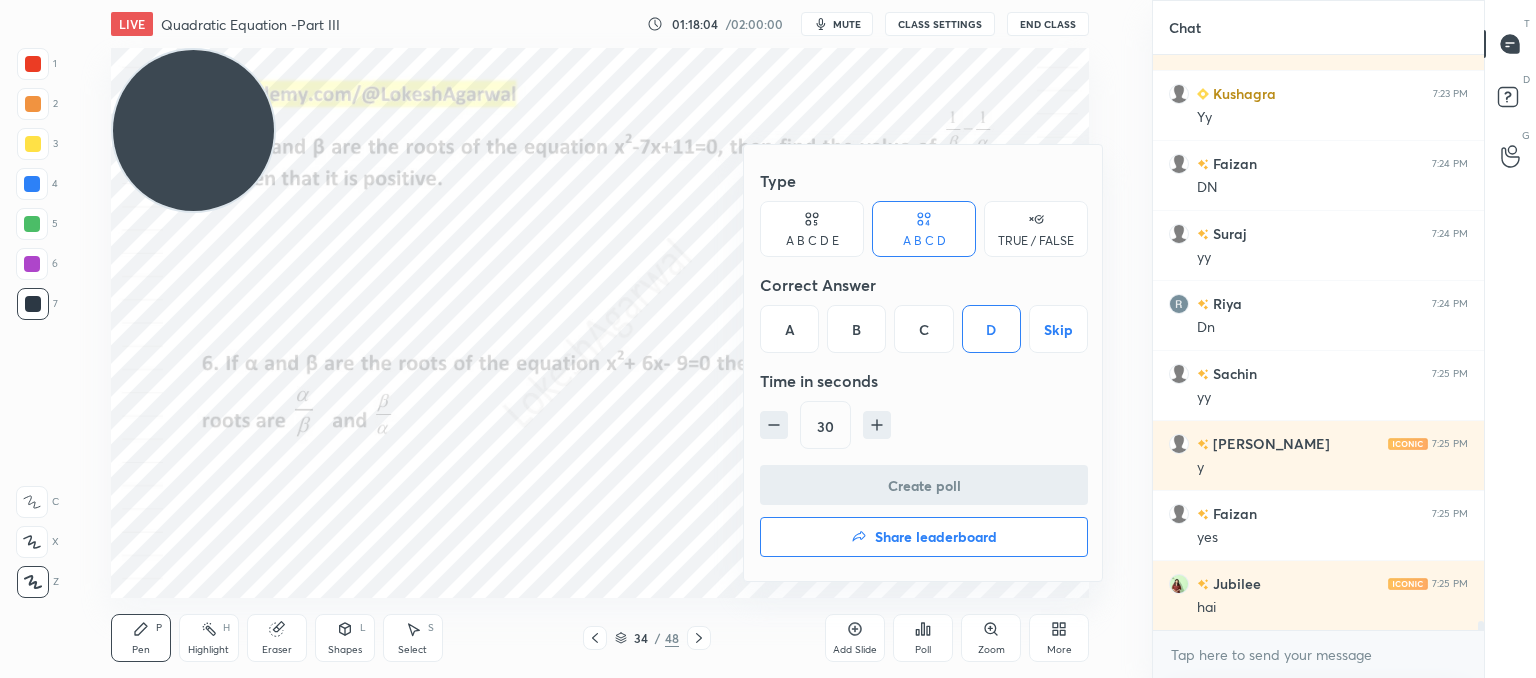 scroll, scrollTop: 35372, scrollLeft: 0, axis: vertical 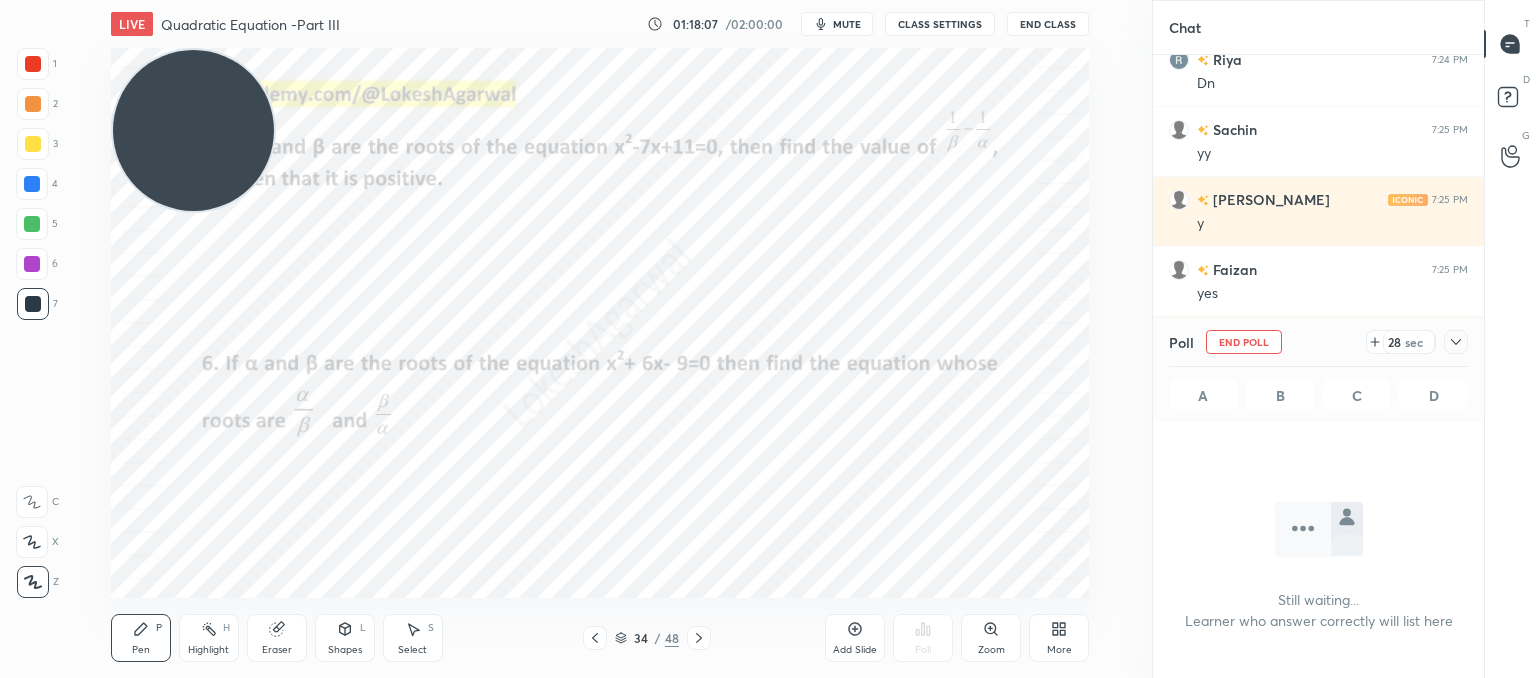 click on "End Poll" at bounding box center (1244, 342) 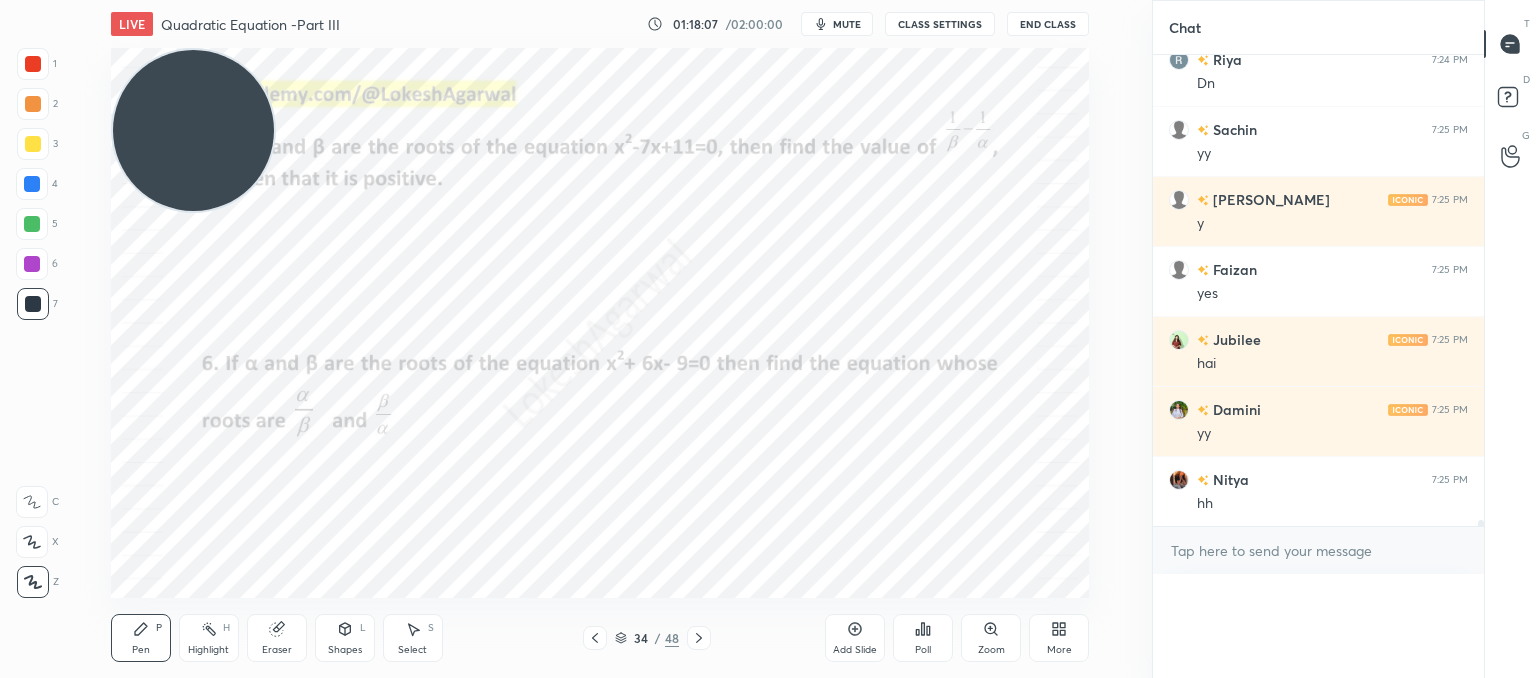 scroll, scrollTop: 499, scrollLeft: 325, axis: both 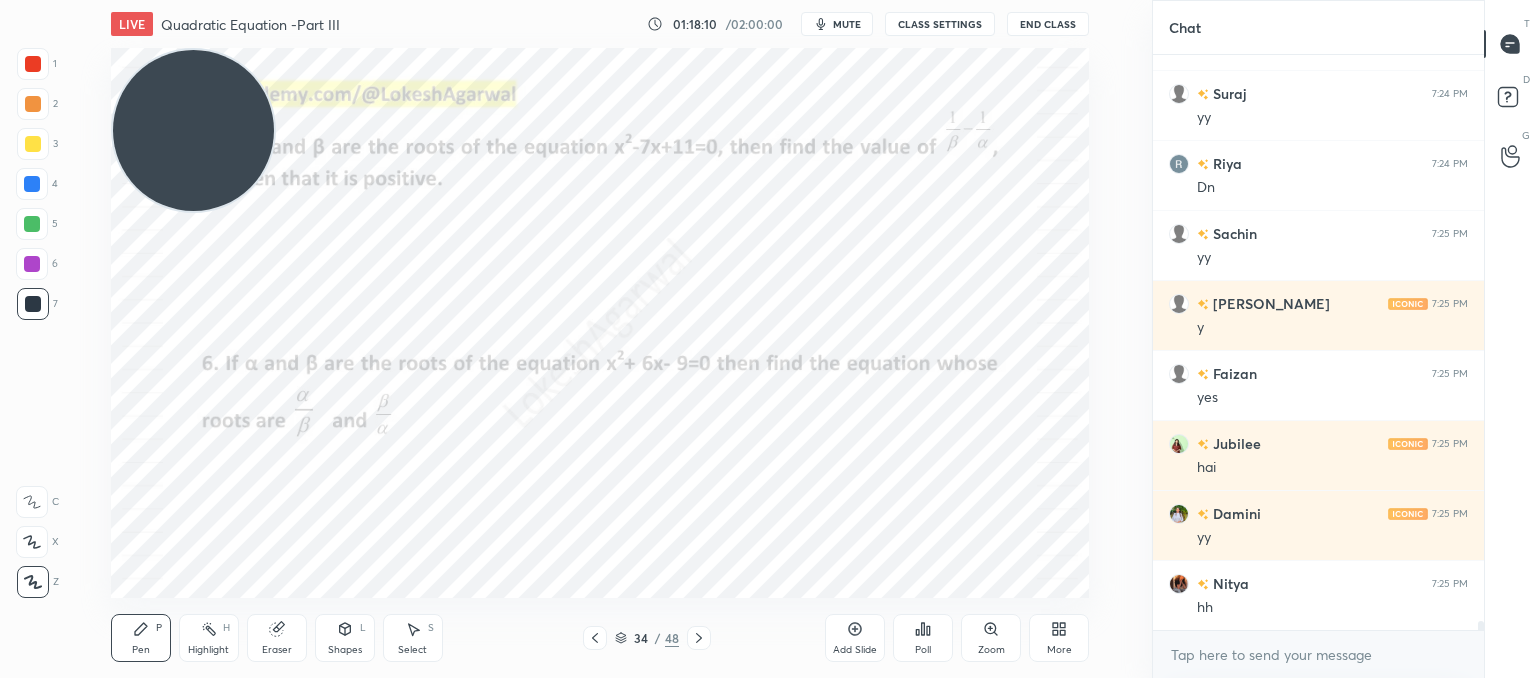 click on "Poll" at bounding box center [923, 638] 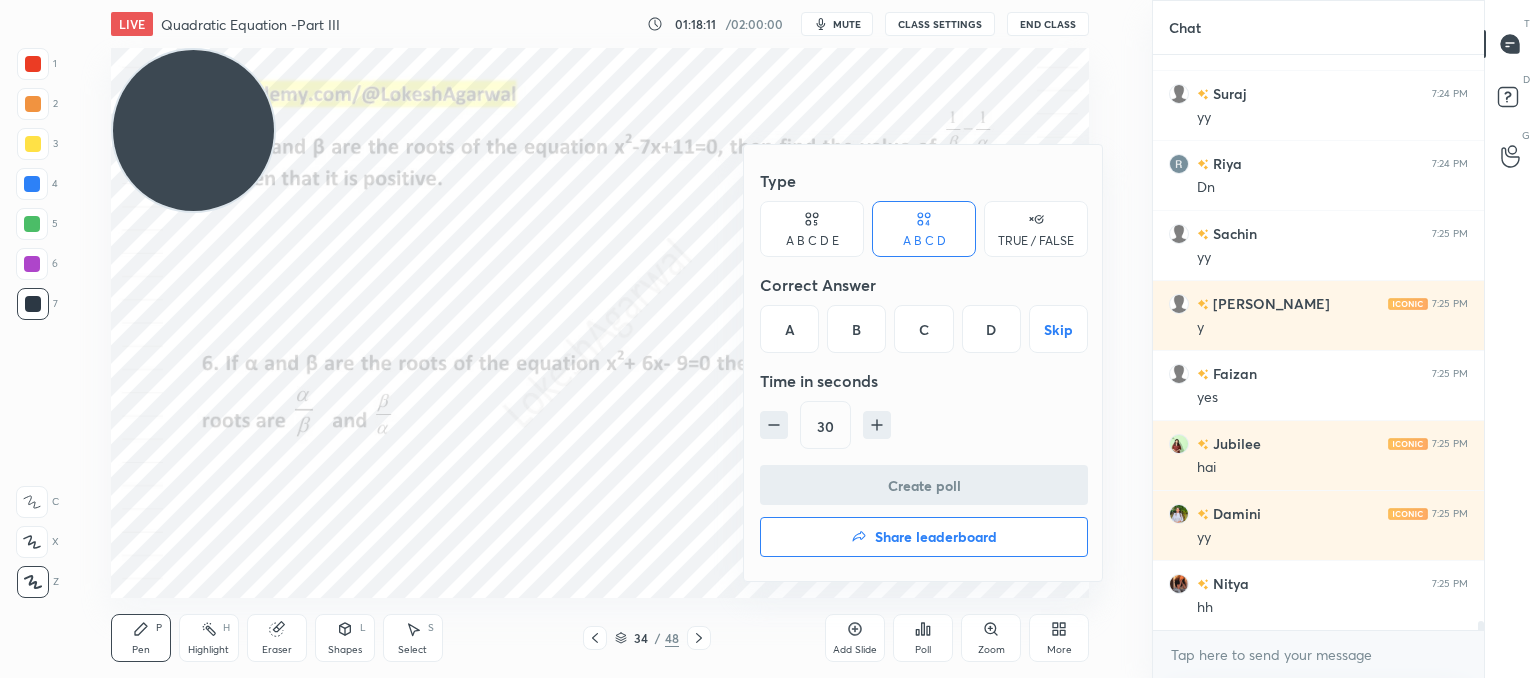 click on "C" at bounding box center (923, 329) 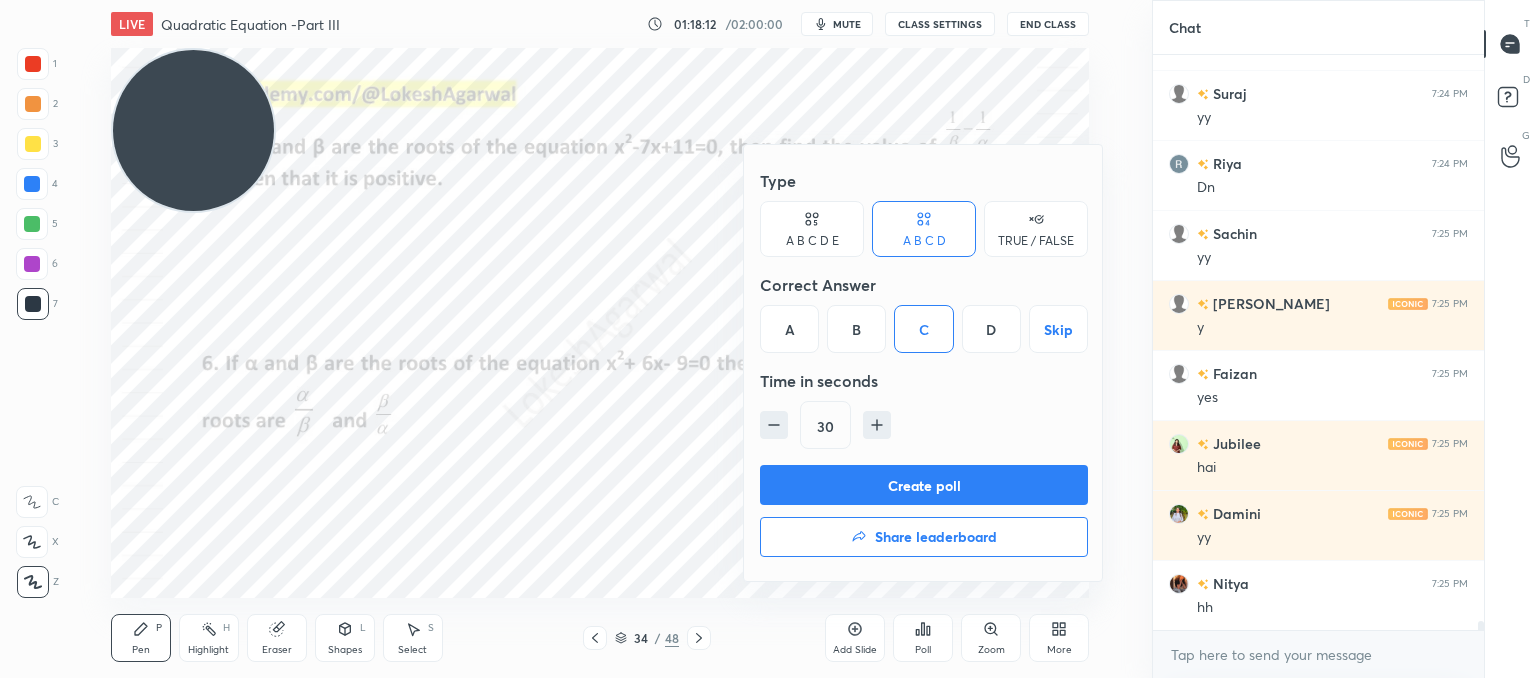 click on "Create poll" at bounding box center [924, 485] 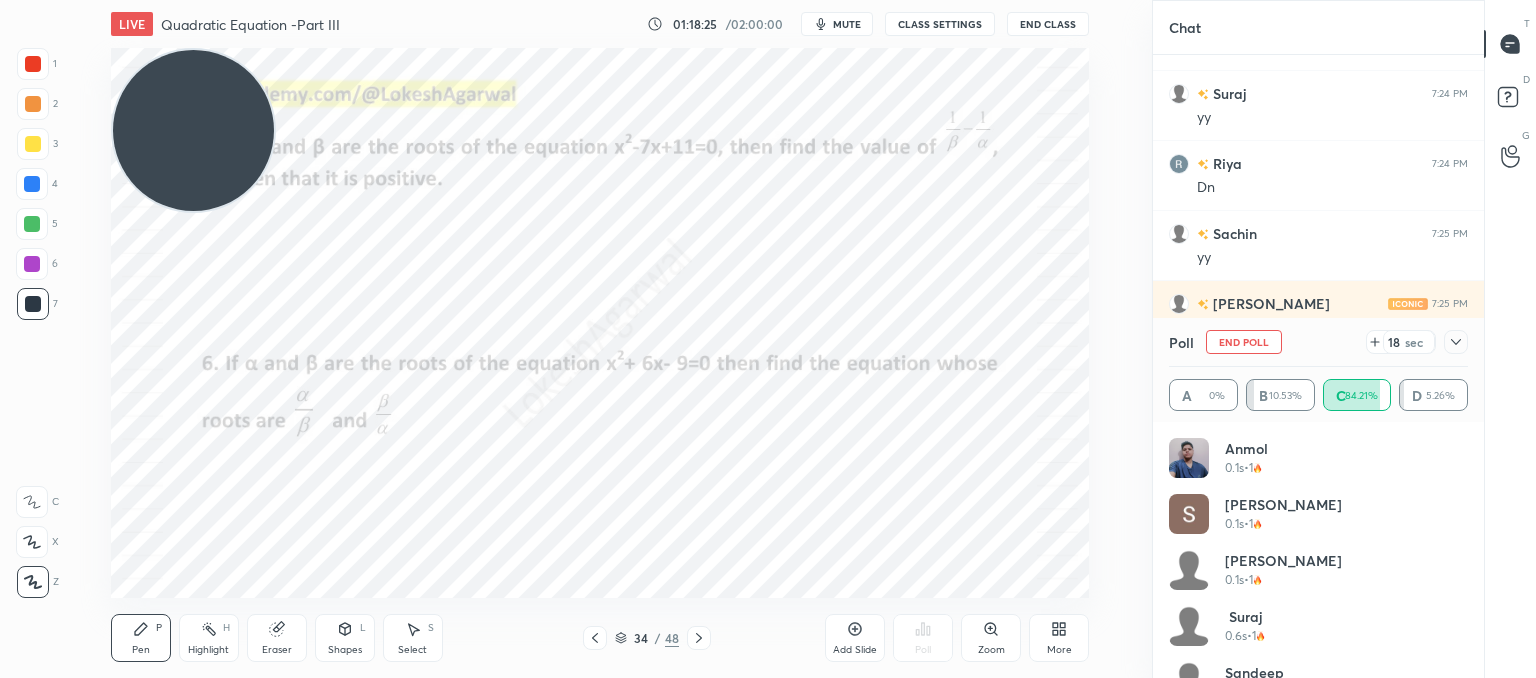 click on "Poll End Poll 18  sec A 0% B 10.53% C 84.21% D 5.26%" at bounding box center [1318, 370] 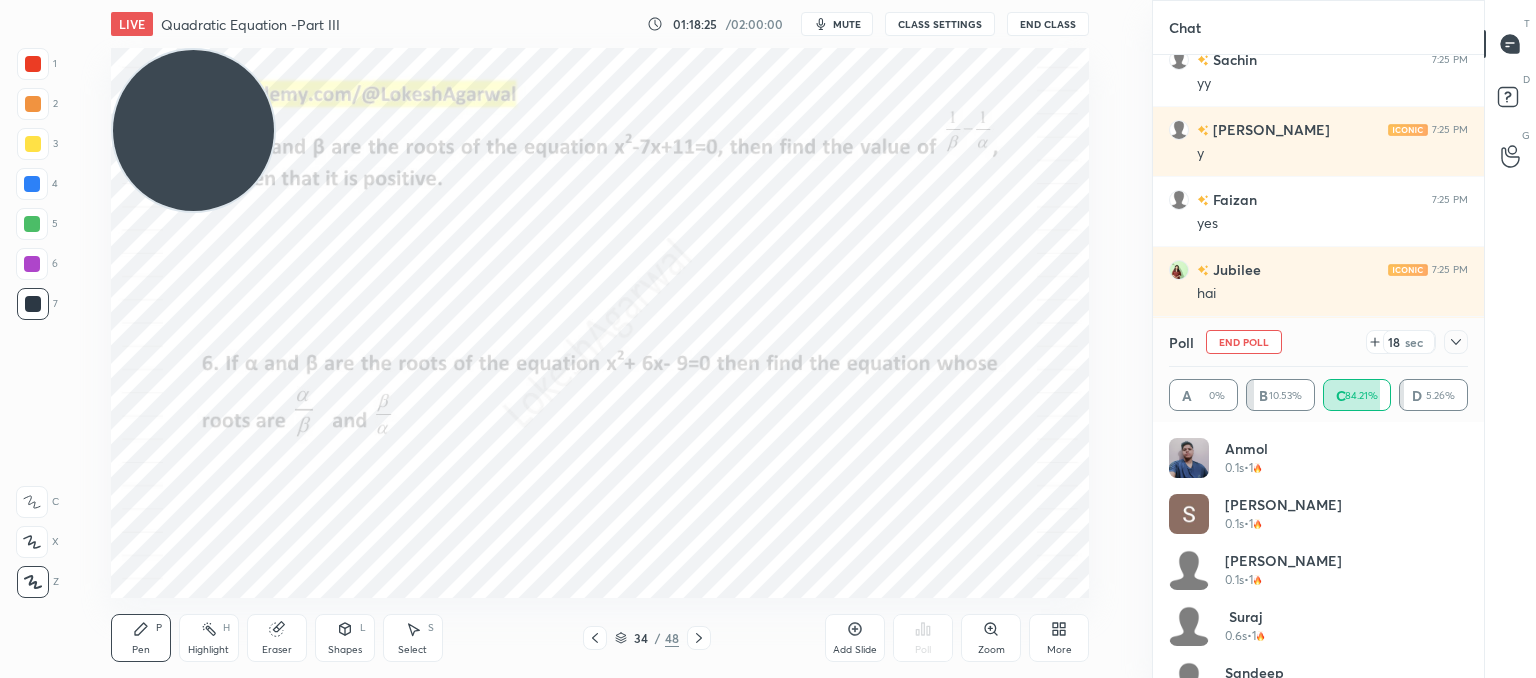 click 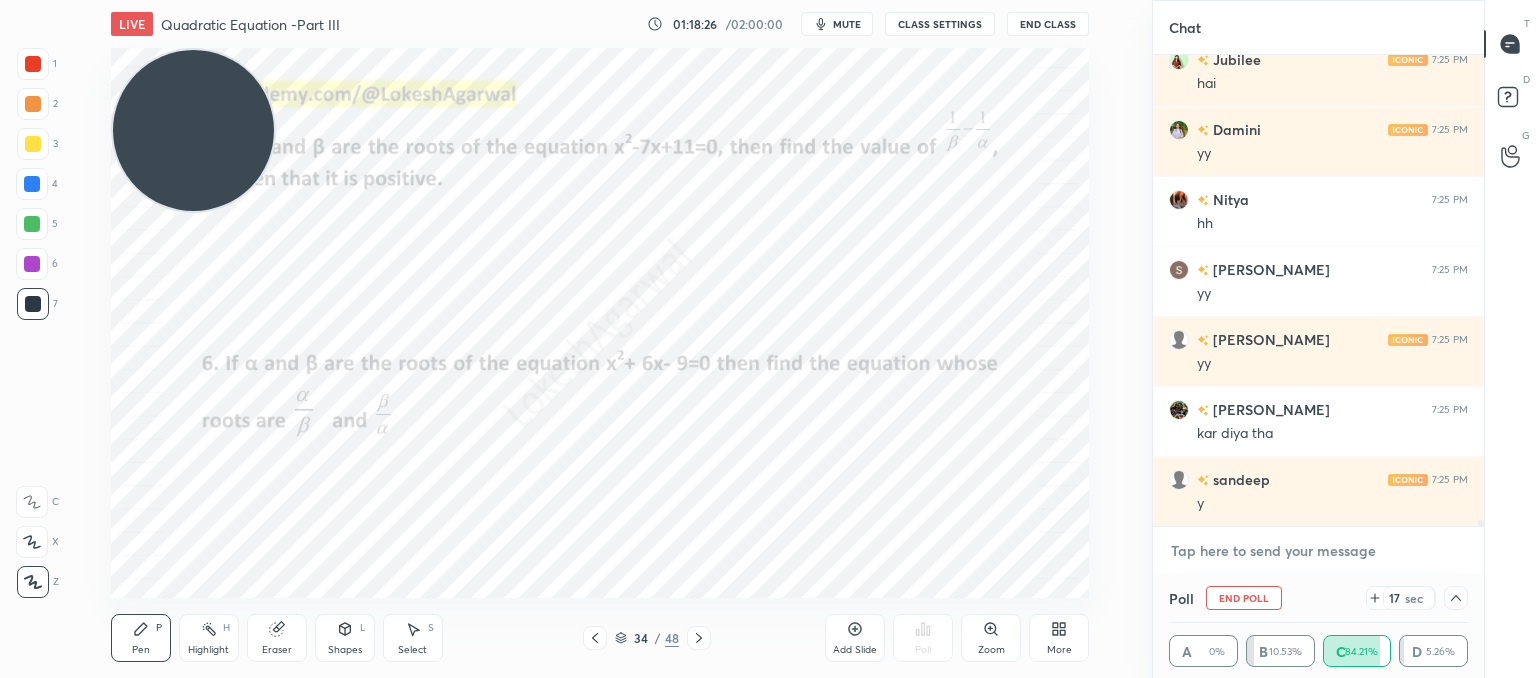 click at bounding box center [1318, 551] 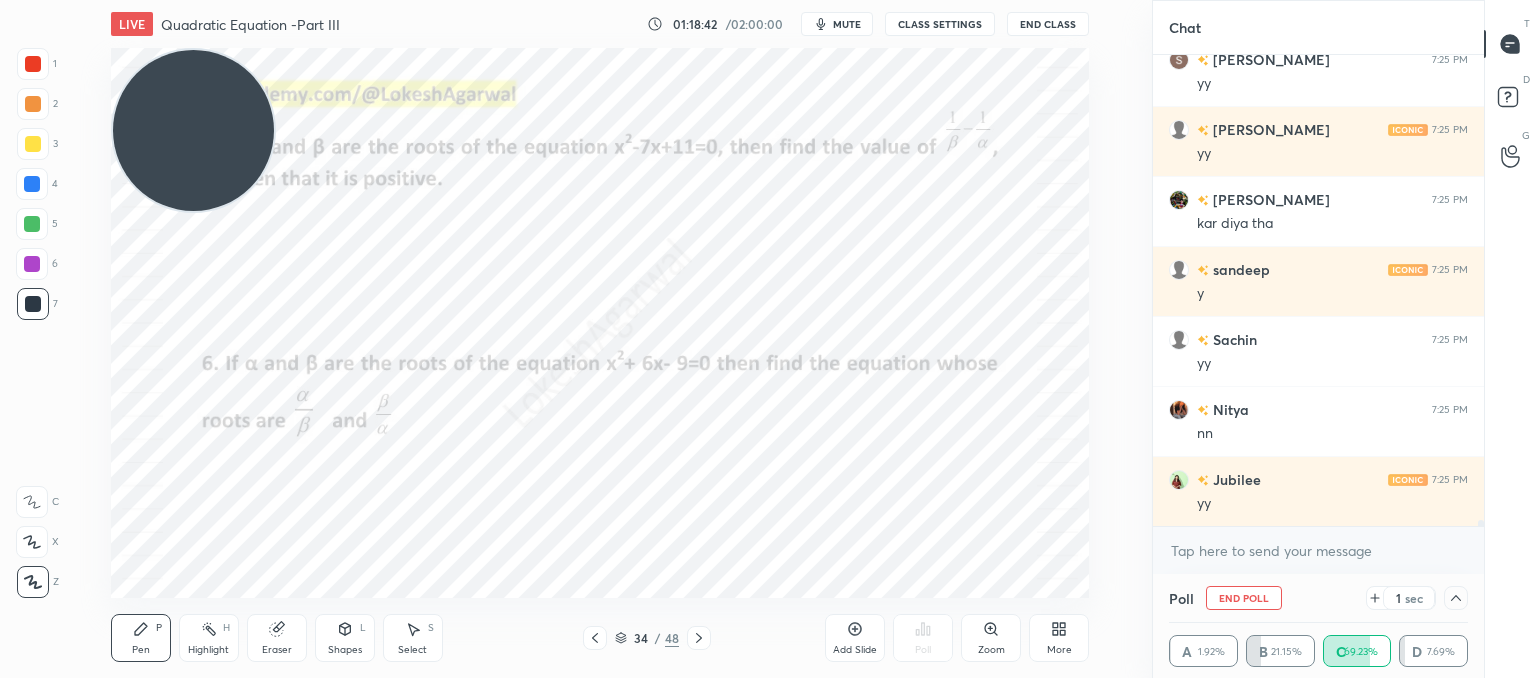 click 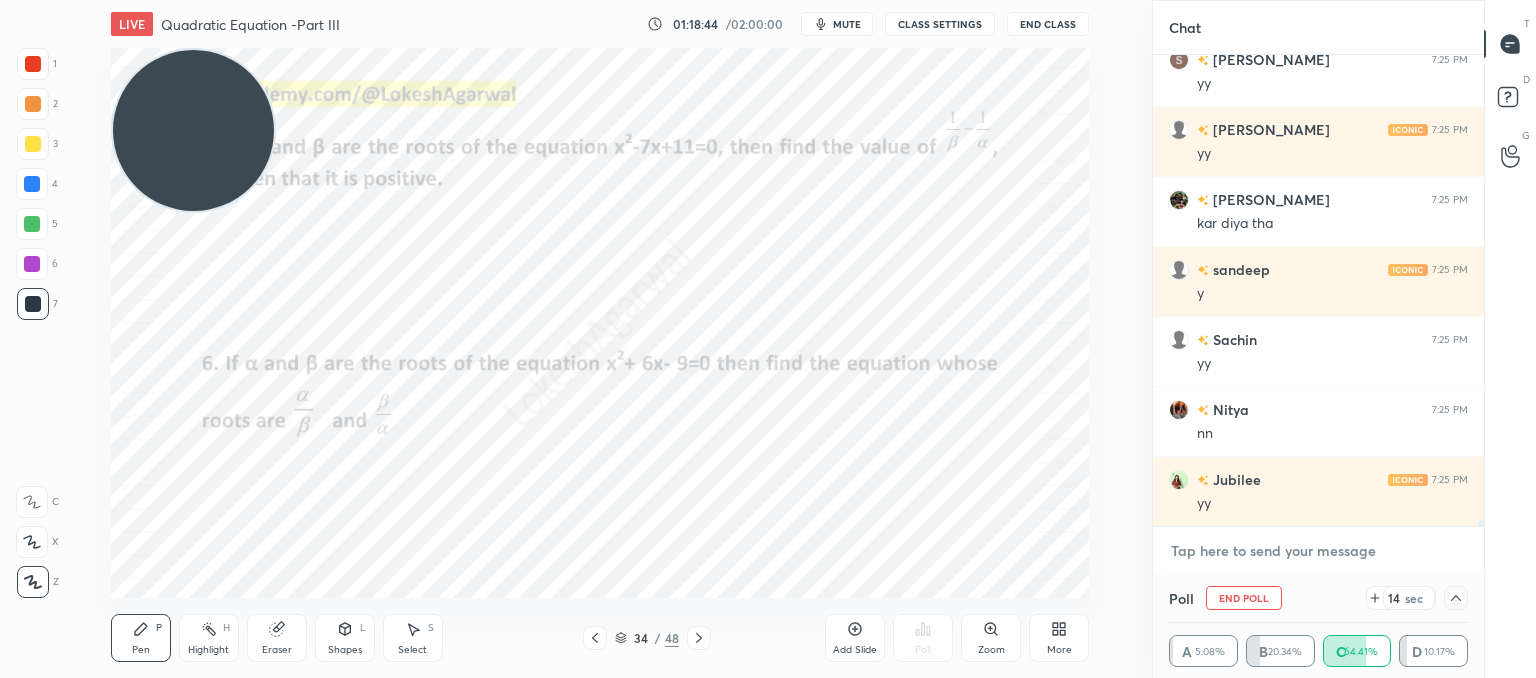 click at bounding box center [1318, 551] 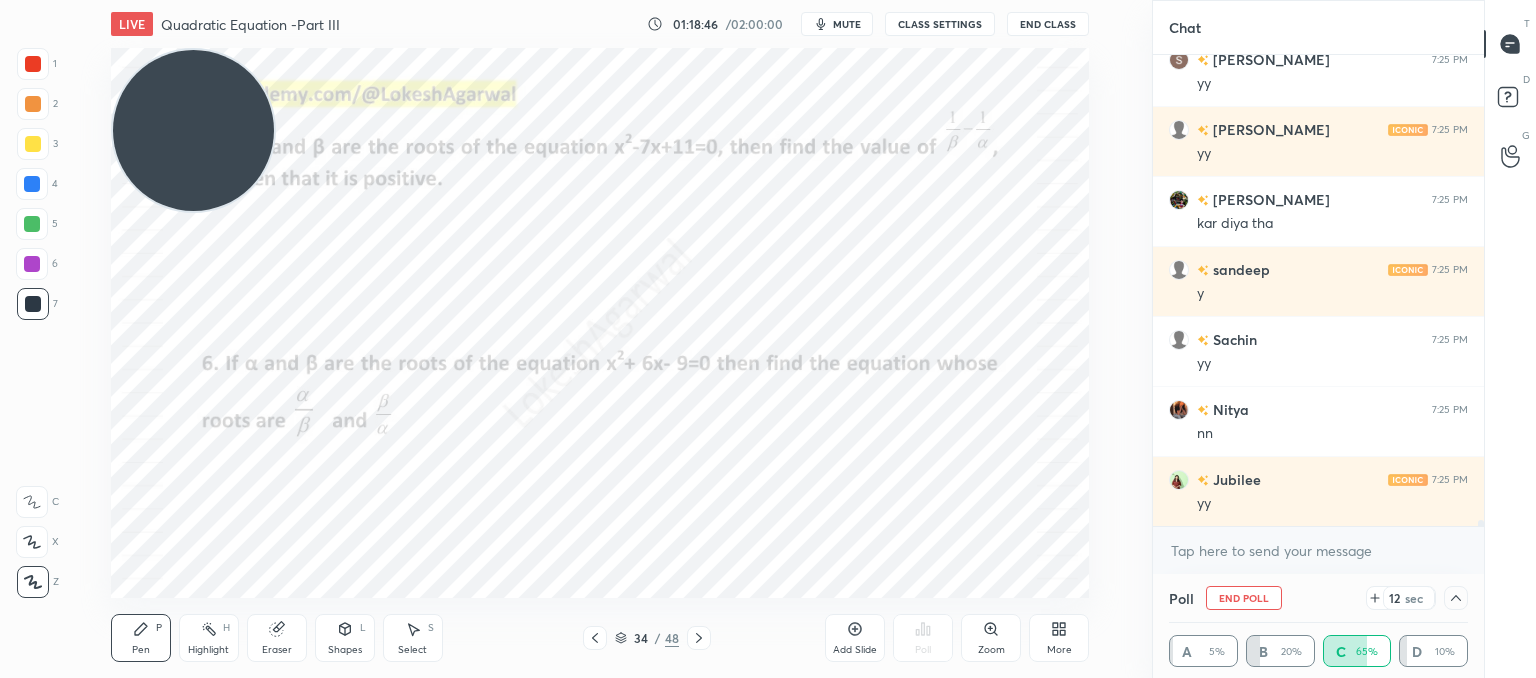 click 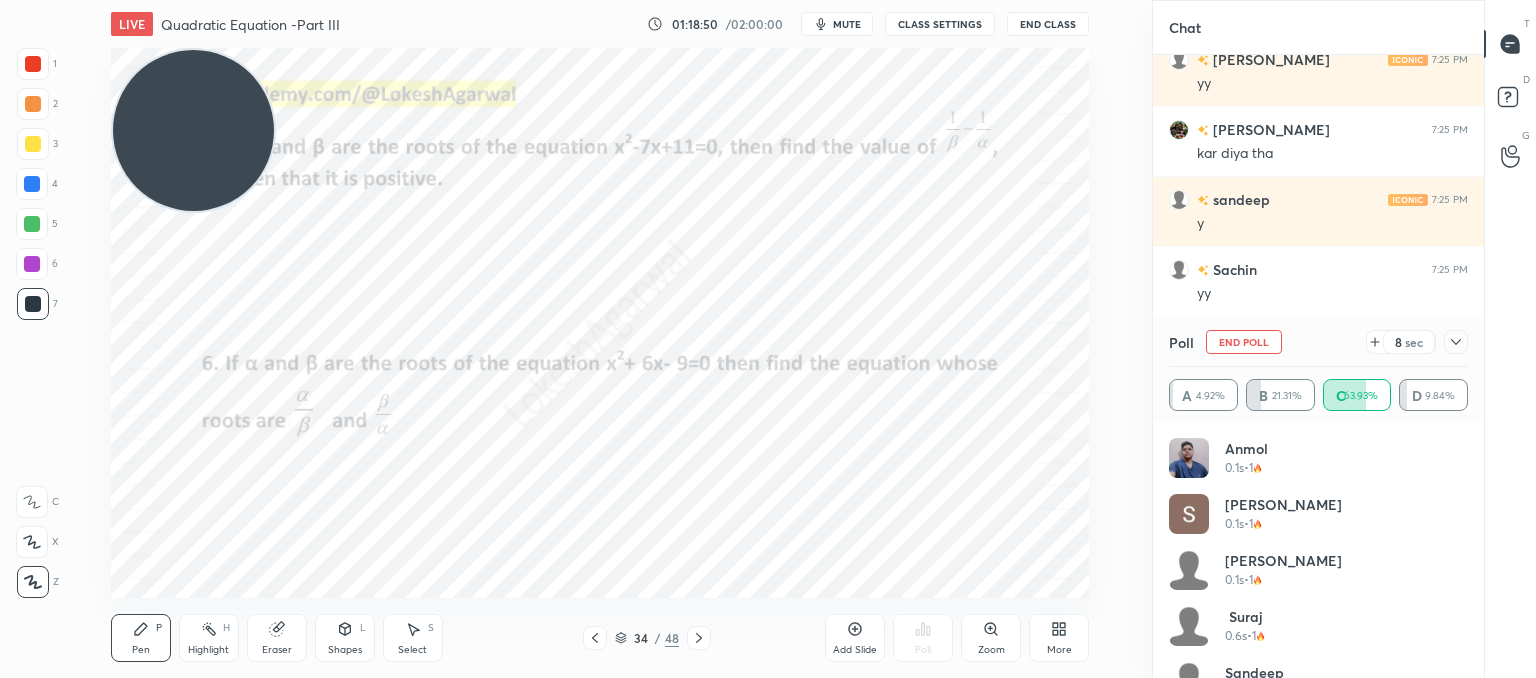 click 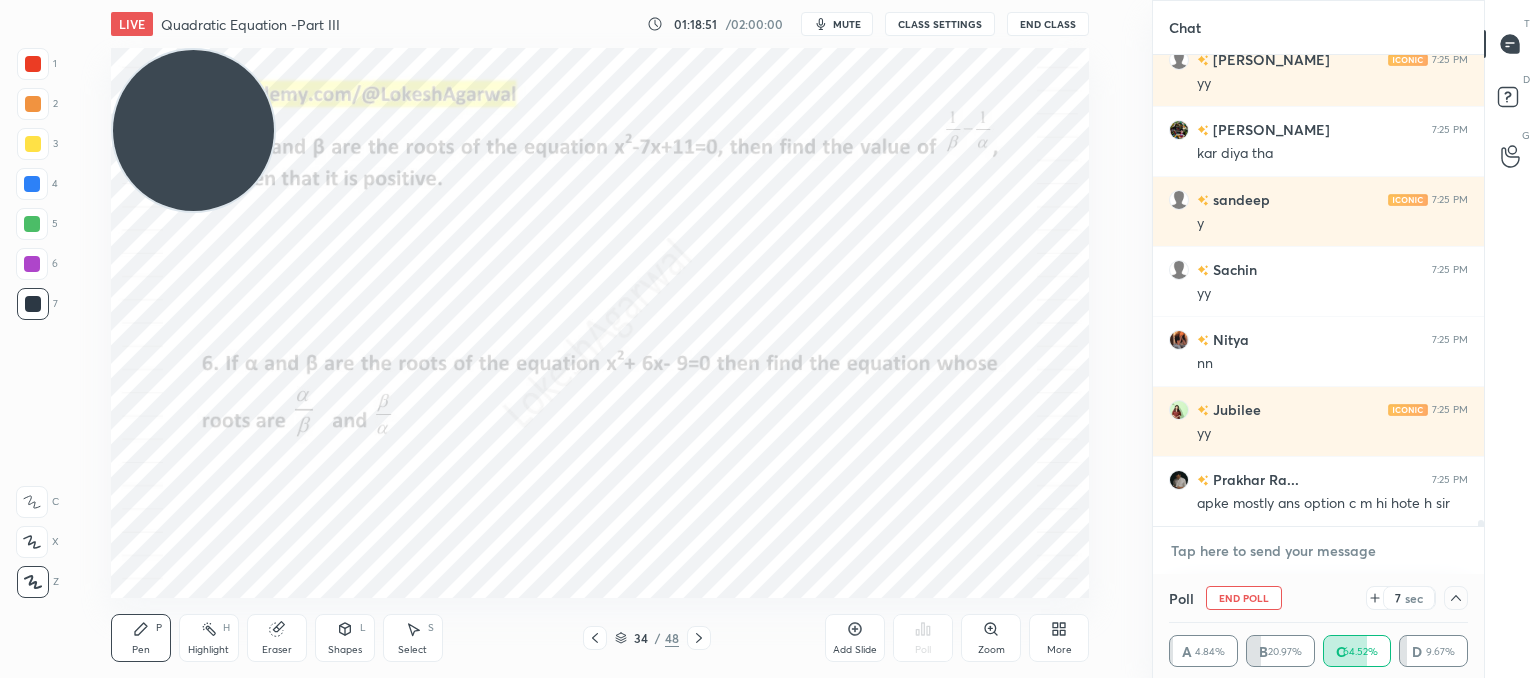 click at bounding box center [1318, 551] 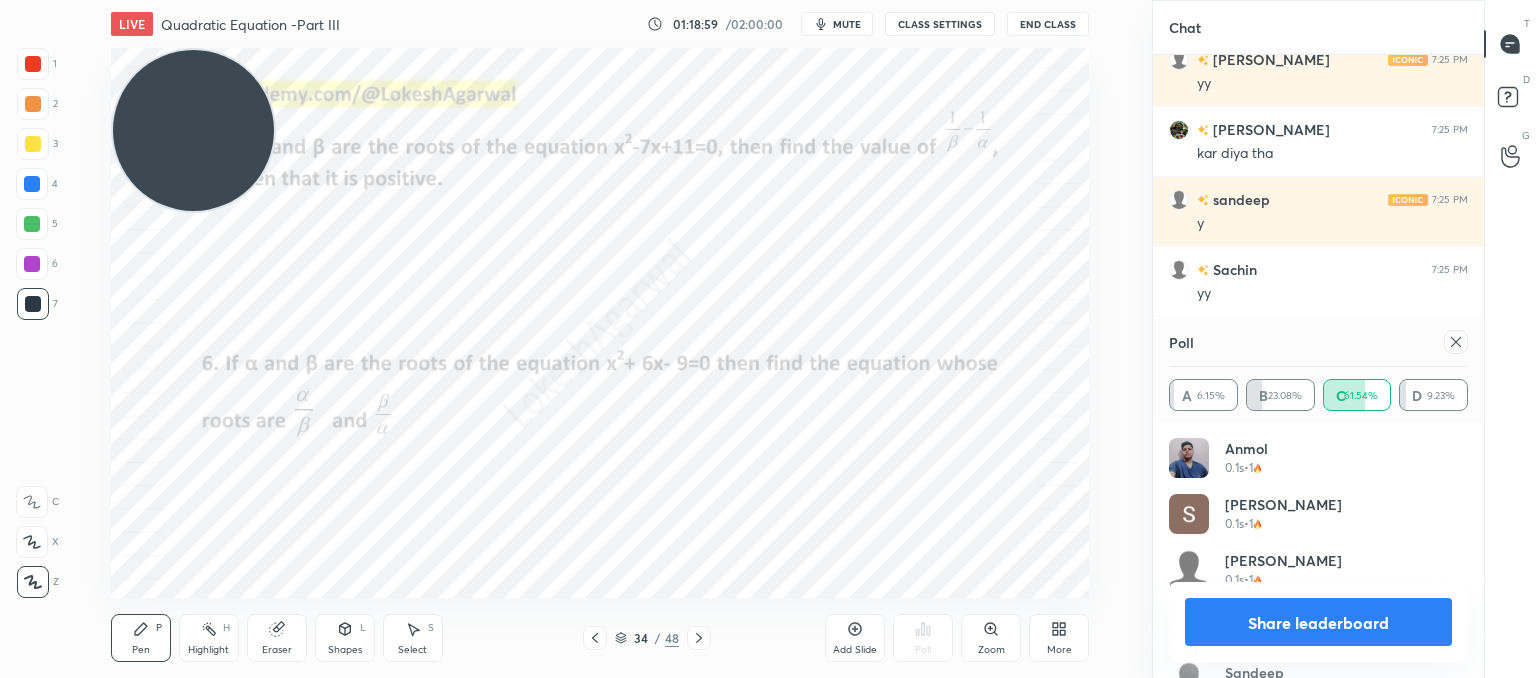 click 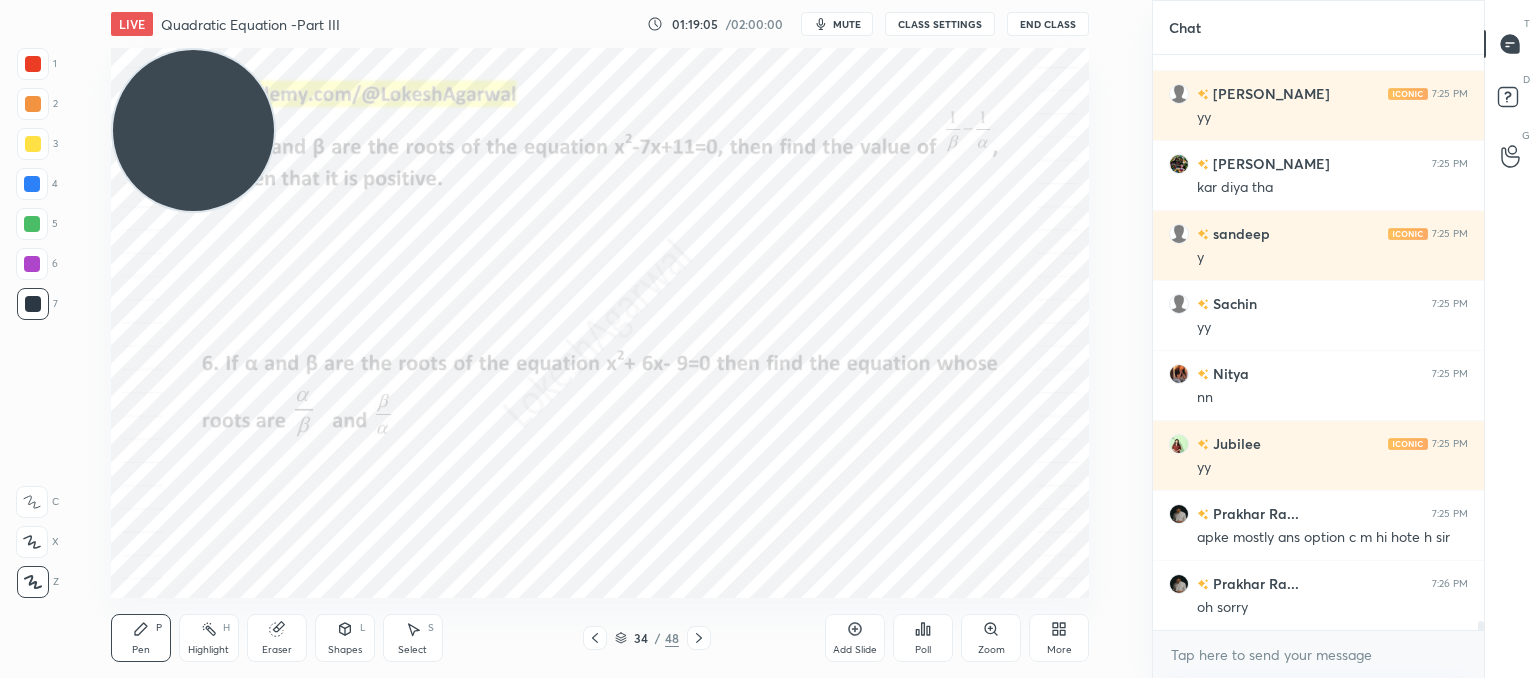 drag, startPoint x: 418, startPoint y: 637, endPoint x: 407, endPoint y: 628, distance: 14.21267 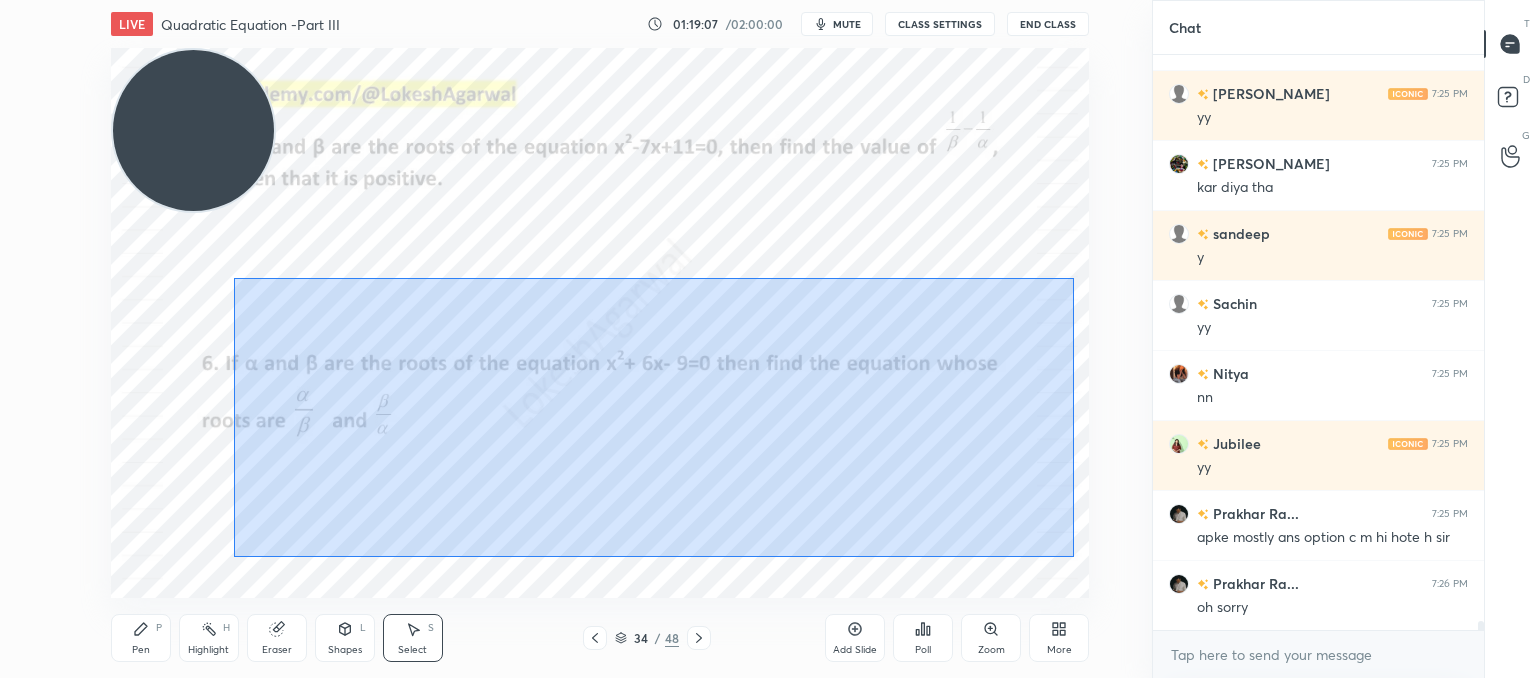 drag, startPoint x: 1073, startPoint y: 555, endPoint x: 276, endPoint y: 265, distance: 848.12085 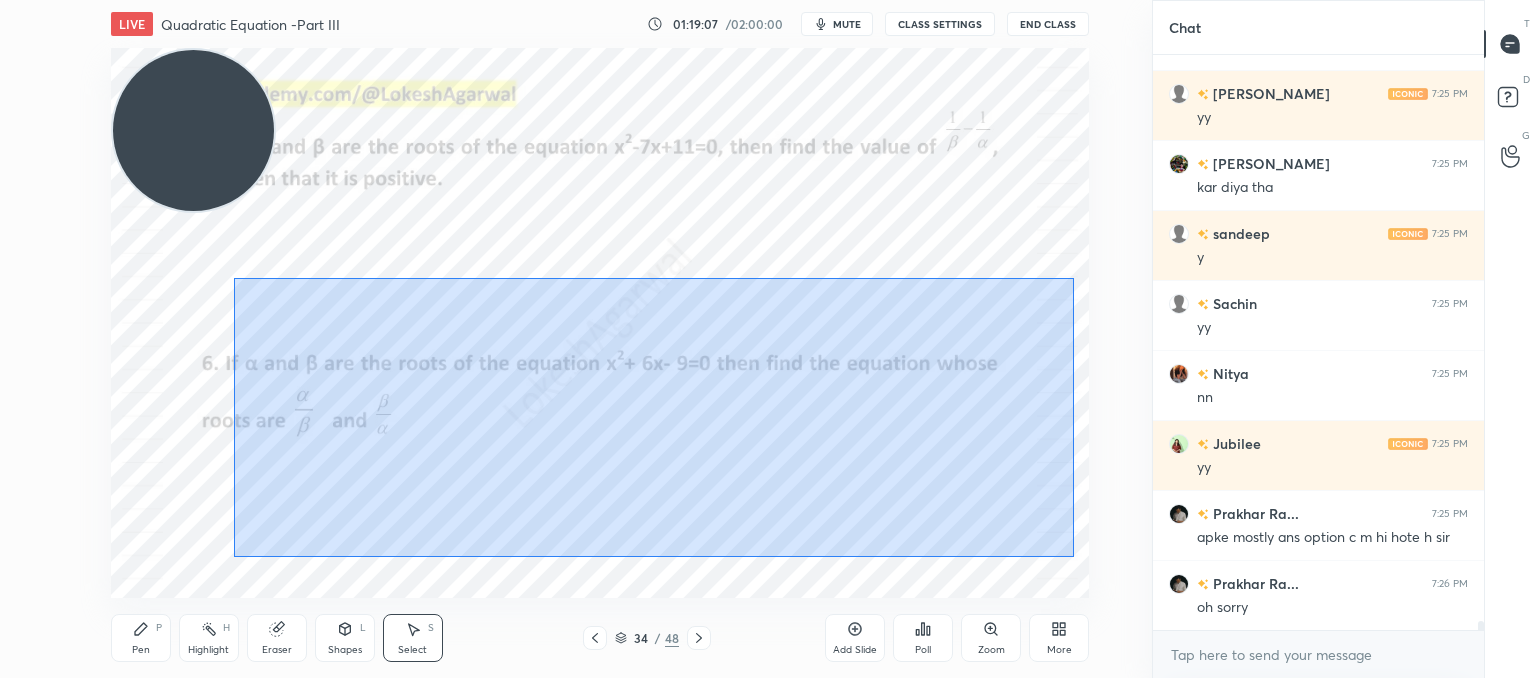 click on "0 ° Undo Copy Paste here Duplicate Duplicate to new slide Delete" at bounding box center [600, 323] 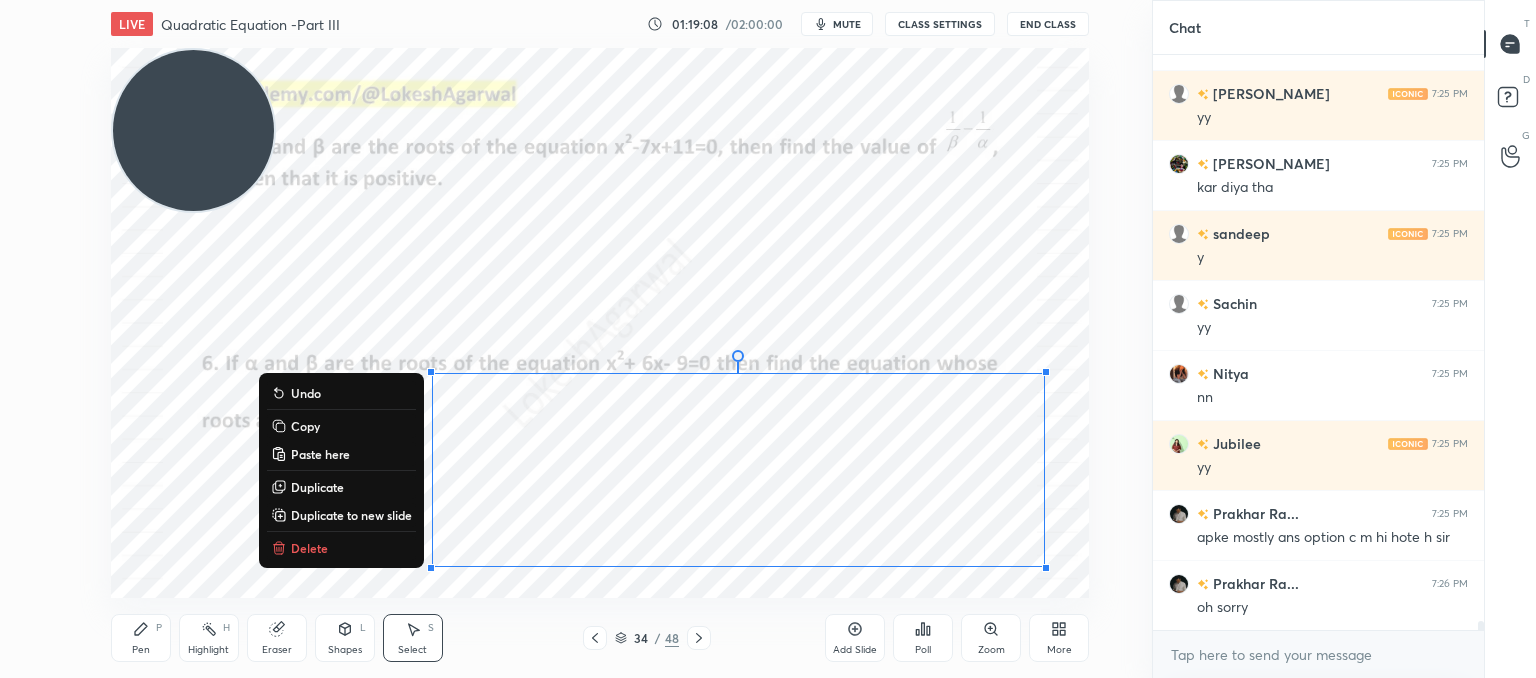 drag, startPoint x: 296, startPoint y: 543, endPoint x: 317, endPoint y: 533, distance: 23.259407 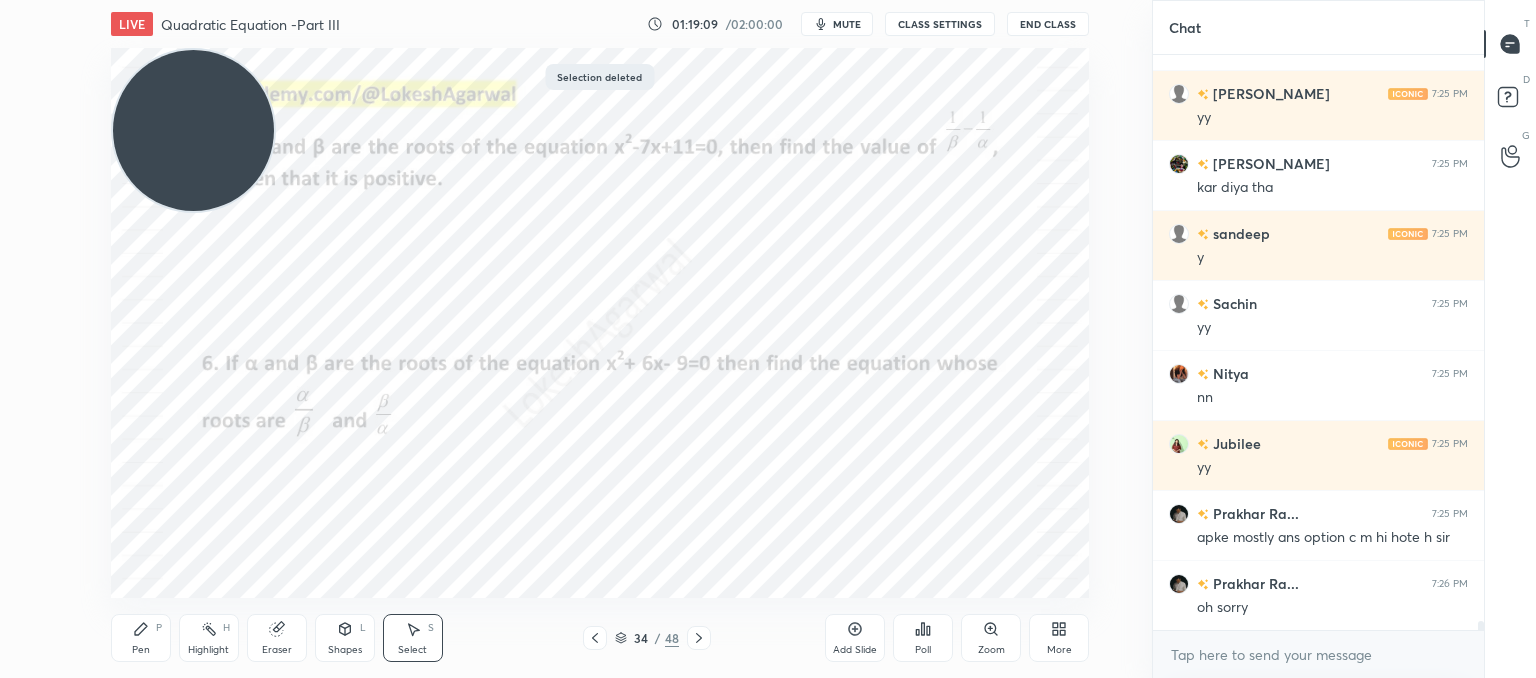 click 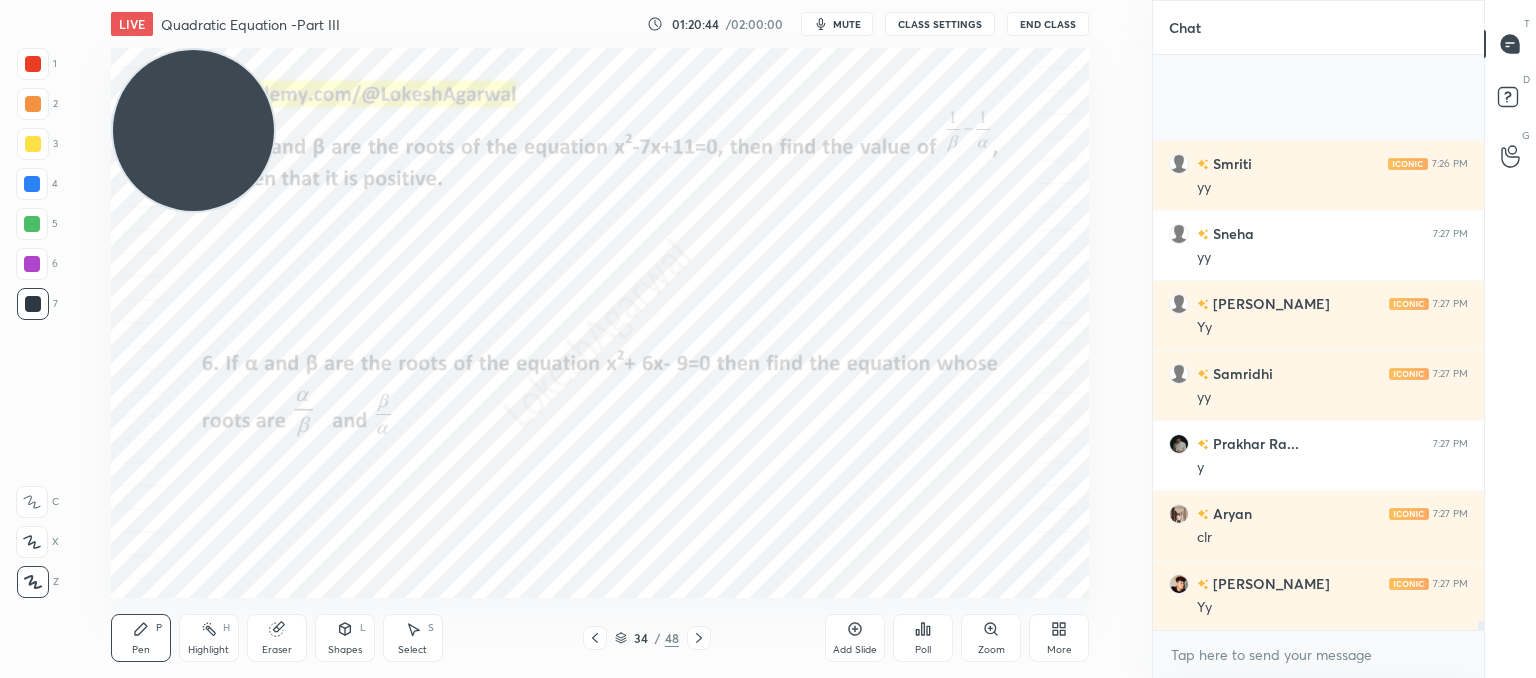 scroll, scrollTop: 36842, scrollLeft: 0, axis: vertical 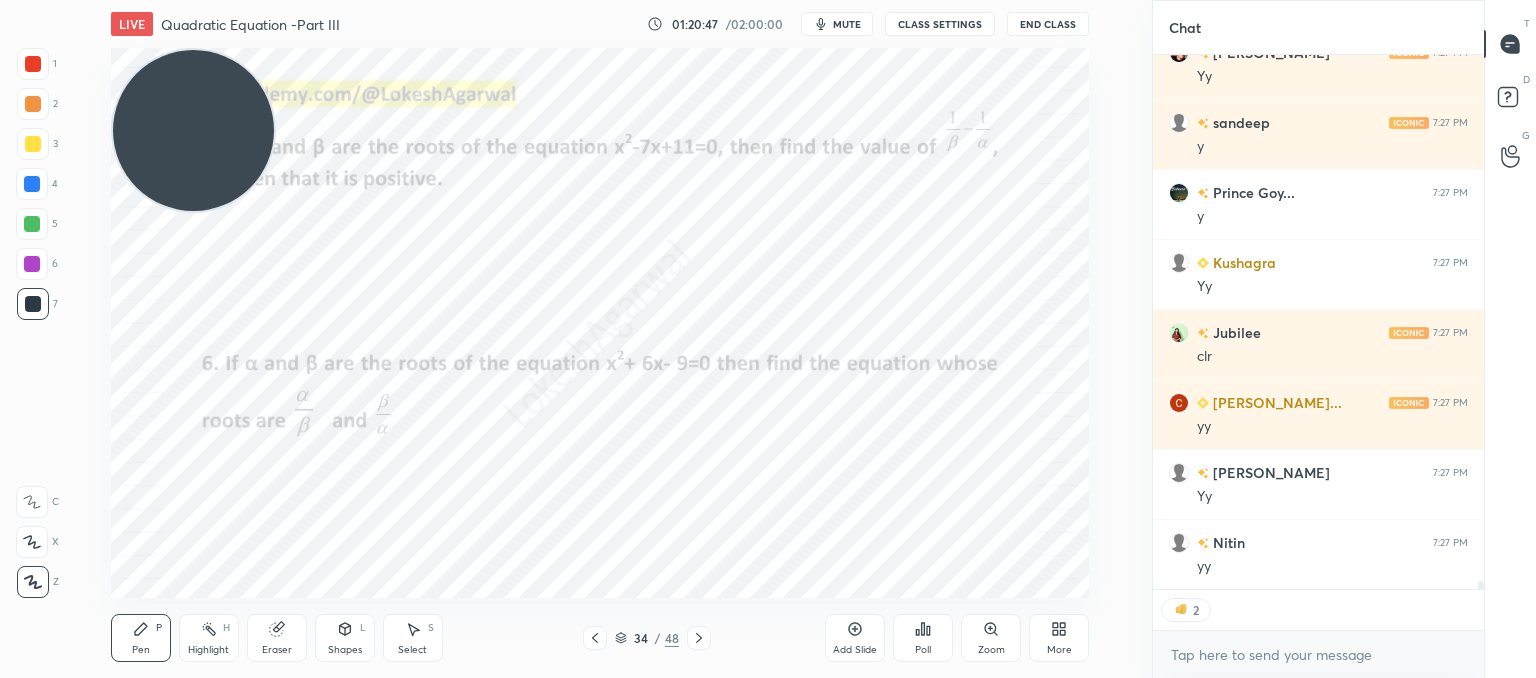 click 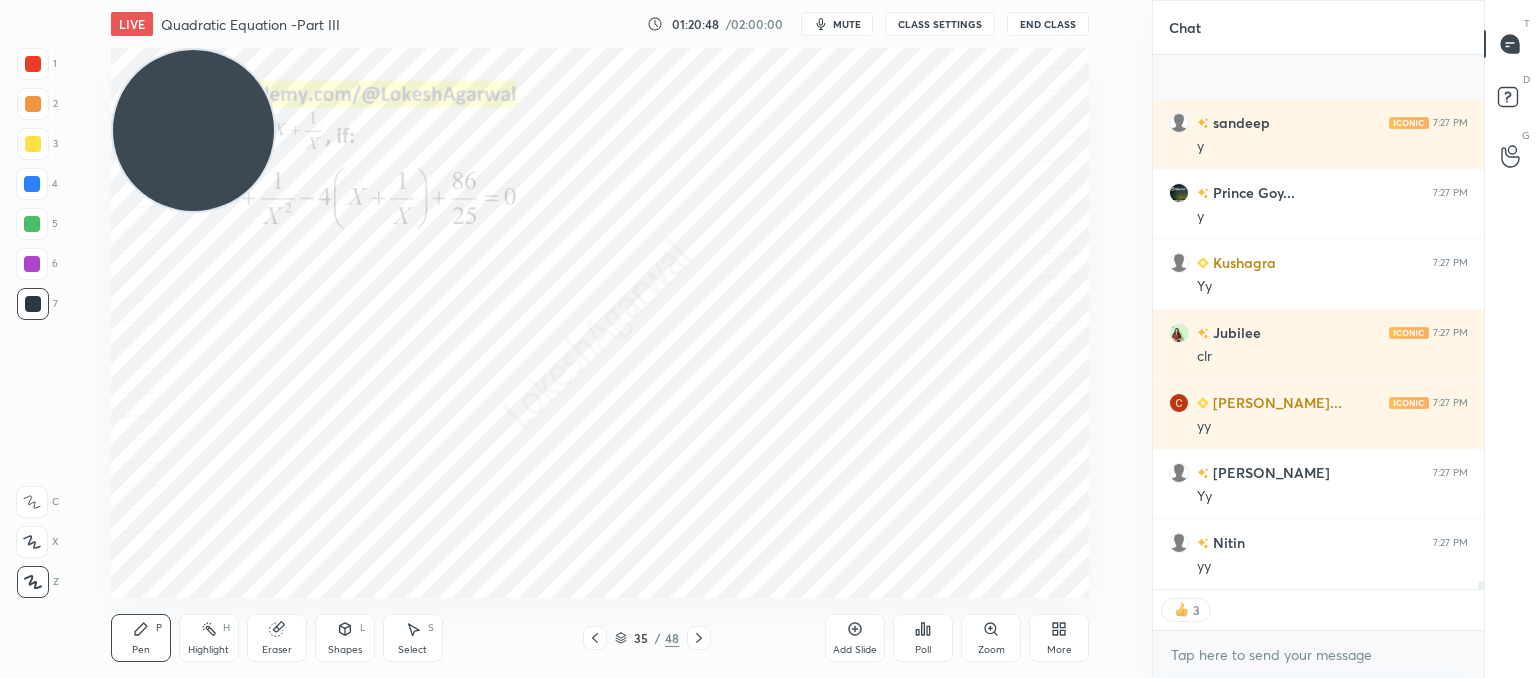 scroll, scrollTop: 37303, scrollLeft: 0, axis: vertical 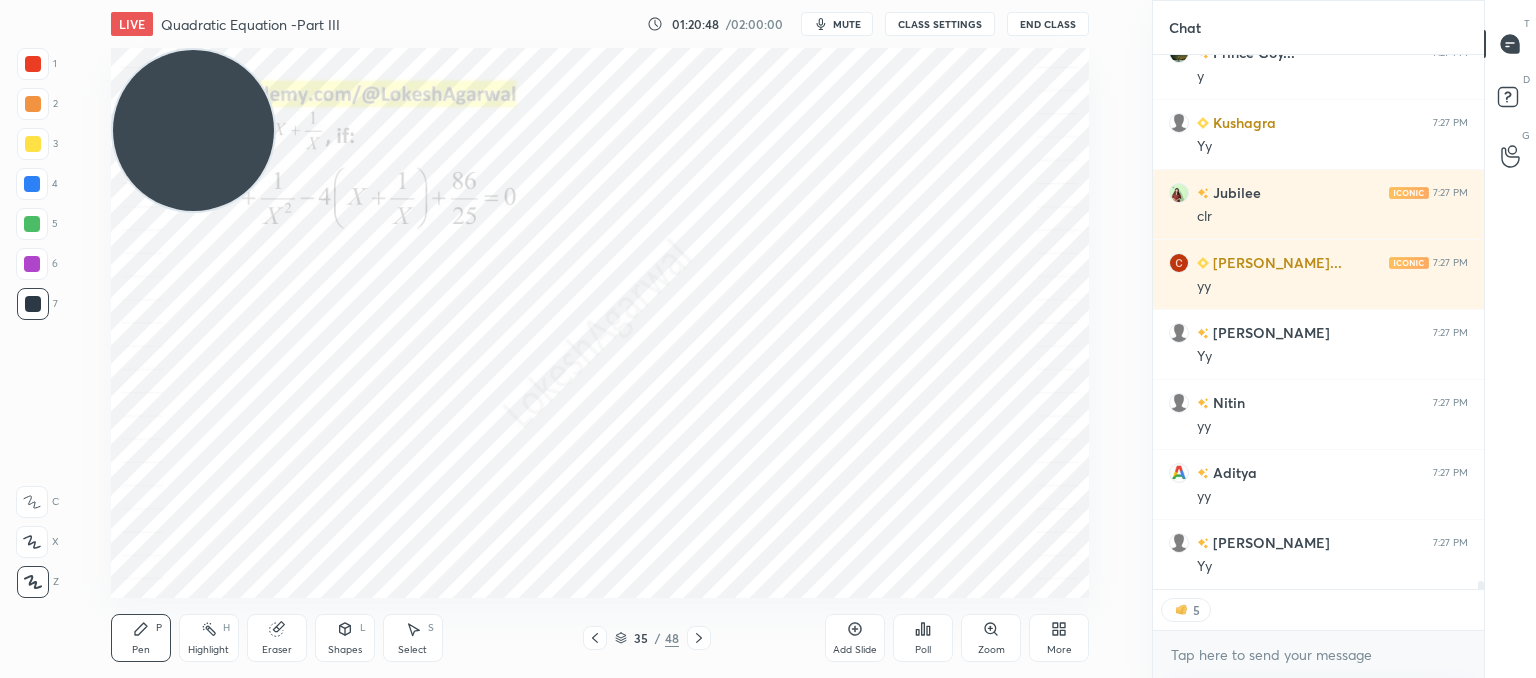 drag, startPoint x: 162, startPoint y: 136, endPoint x: 0, endPoint y: 715, distance: 601.2362 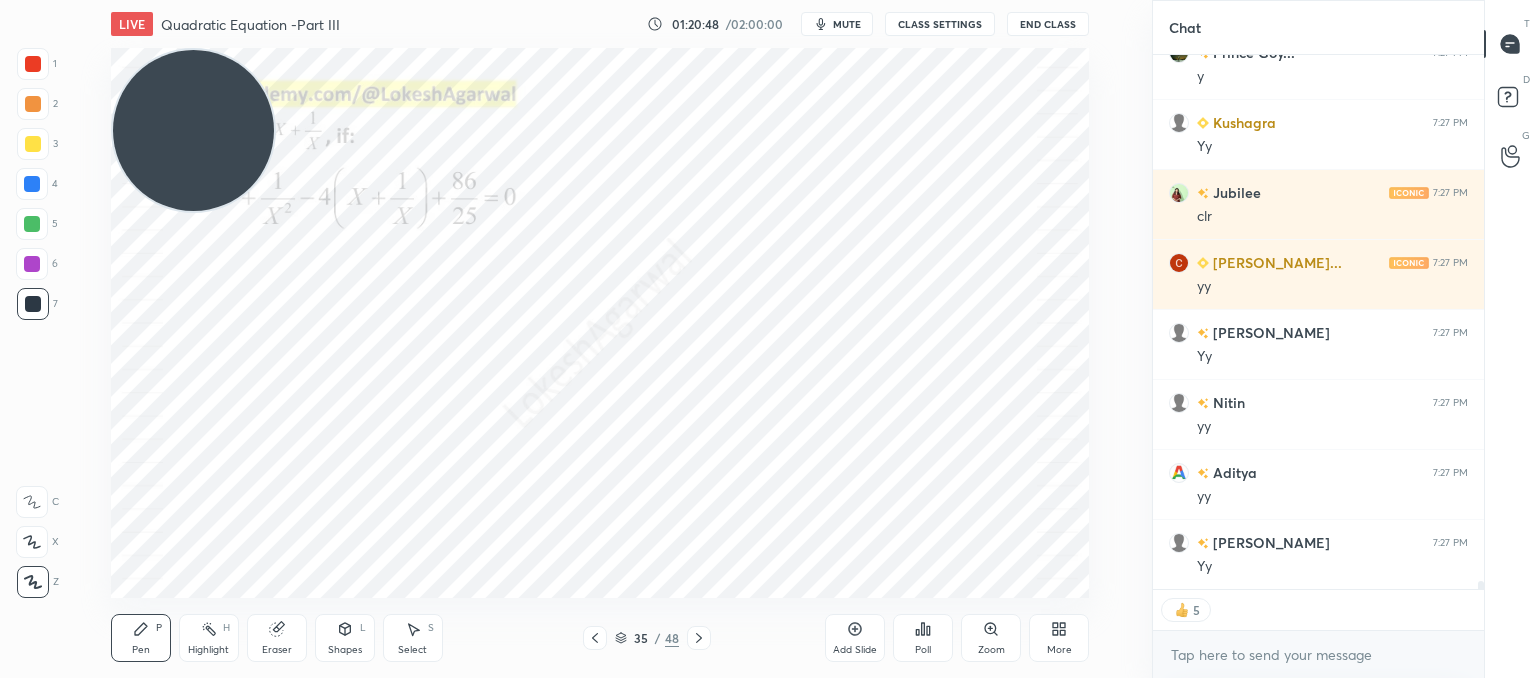 click on "1 2 3 4 5 6 7 C X Z C X Z E E Erase all   H H LIVE Quadratic Equation -Part III 01:20:48 /  02:00:00 mute CLASS SETTINGS End Class Setting up your live class Poll for   secs No correct answer Start poll Back Quadratic Equation -Part III • L3 of Comprehensive Course on Algebra: Basic to Advanced - Part I [PERSON_NAME] Pen P Highlight H Eraser Shapes L Select S 35 / 48 Add Slide Poll Zoom More Chat sandeep 7:27 PM y Prince [PERSON_NAME]... 7:27 PM y [PERSON_NAME] 7:27 PM Yy Jubilee 7:27 PM clr [PERSON_NAME]... 7:27 PM yy [PERSON_NAME] 7:27 PM Yy Nitin 7:27 PM [PERSON_NAME] 7:27 PM yy [PERSON_NAME] 7:27 PM Yy JUMP TO LATEST 5 Enable hand raising Enable raise hand to speak to learners. Once enabled, chat will be turned off temporarily. Enable x   introducing Raise a hand with a doubt Now learners can raise their hand along with a doubt  How it works? Doubts asked by learners will show up here NEW DOUBTS ASKED No one has raised a hand yet Can't raise hand Got it T Messages (T) D Doubts (D) G Raise Hand (G) Report an issue Reason for reporting" at bounding box center [768, 0] 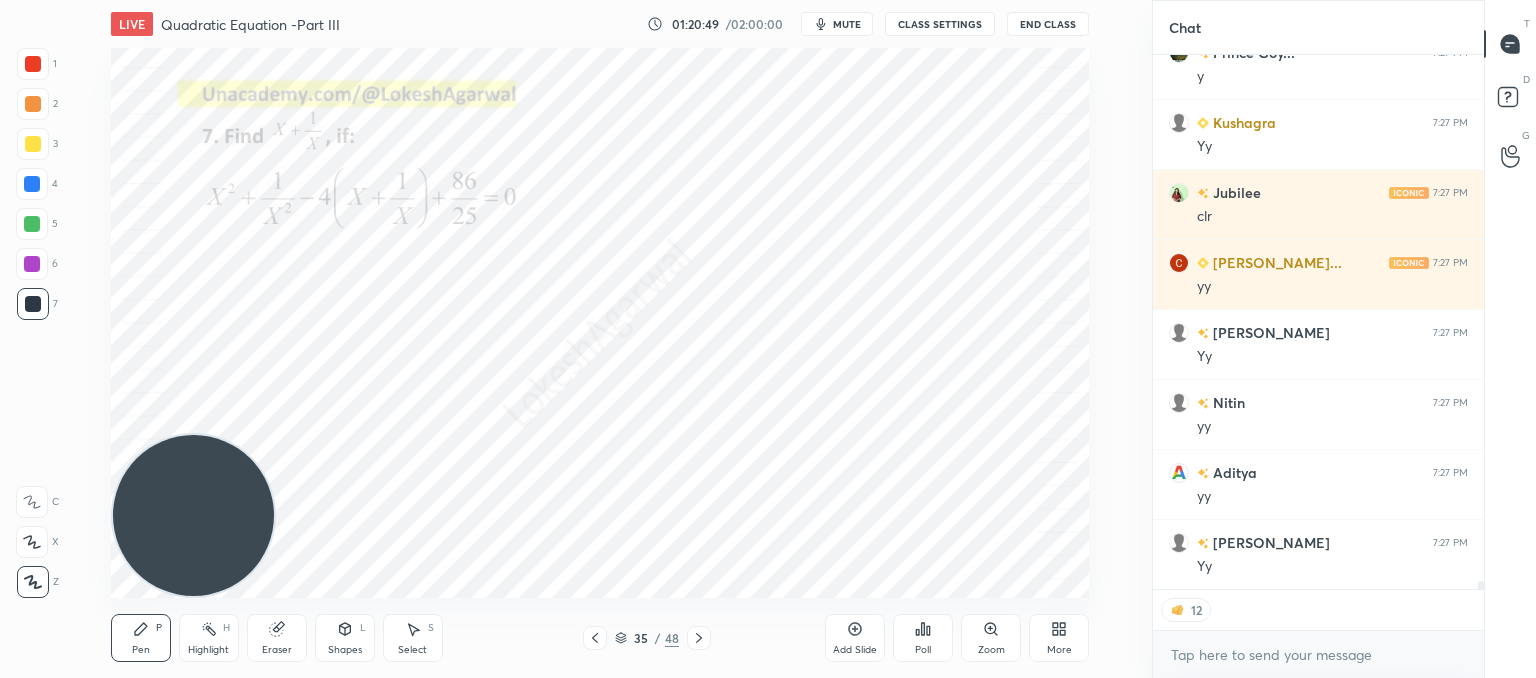 scroll, scrollTop: 37372, scrollLeft: 0, axis: vertical 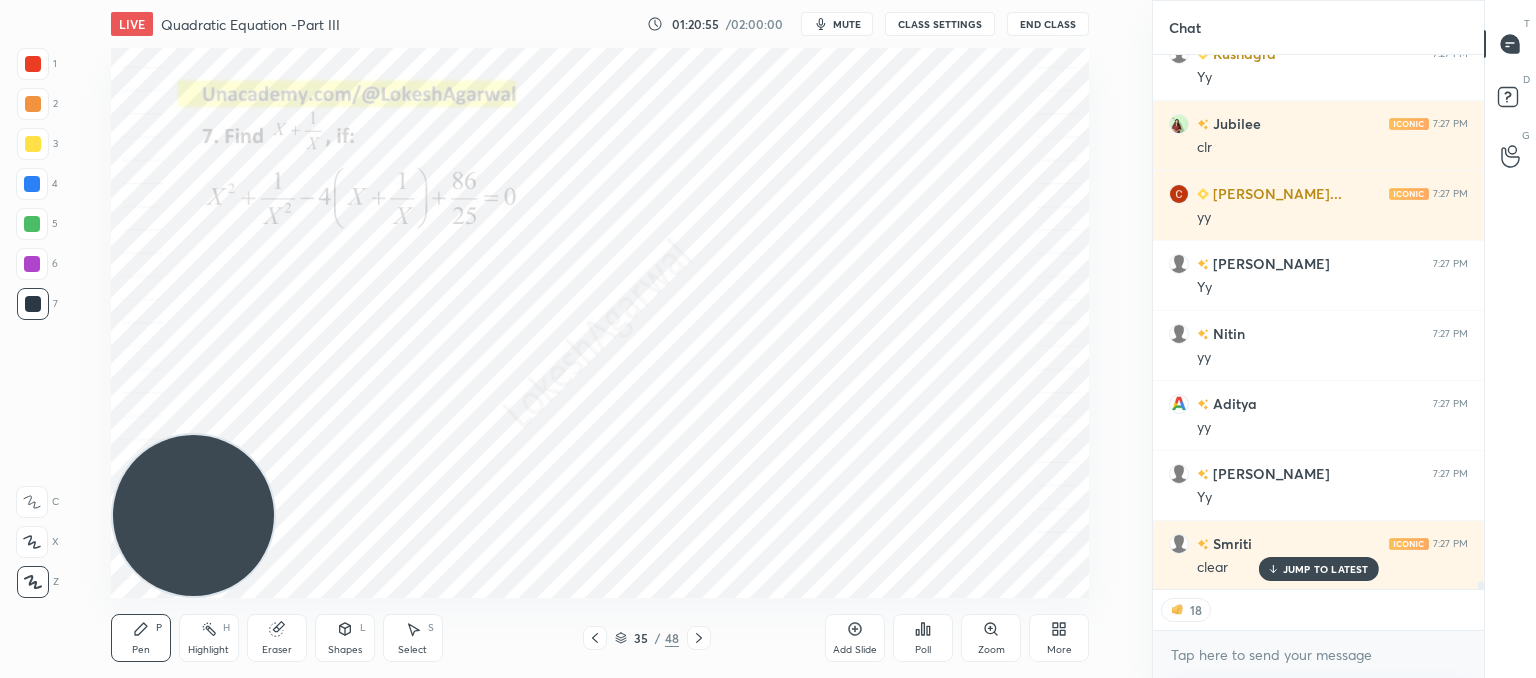 click 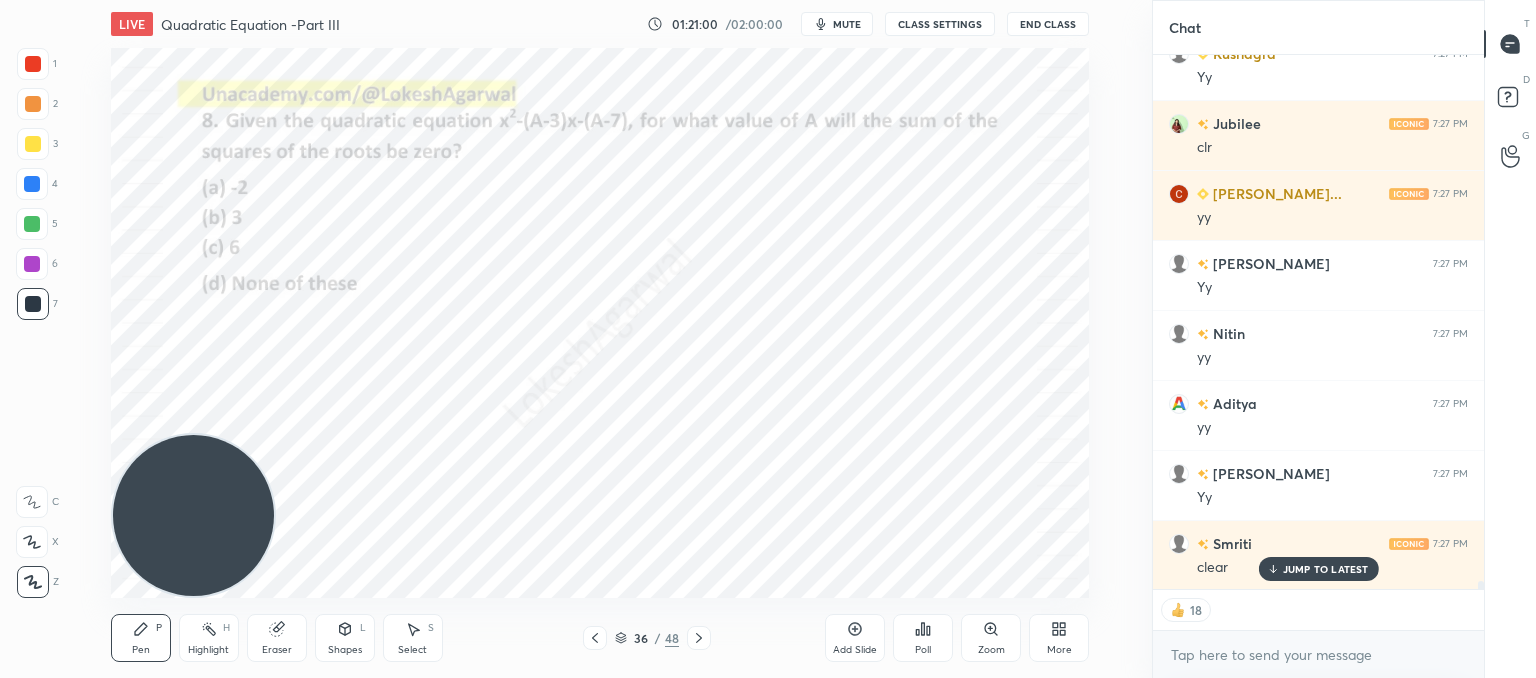 drag, startPoint x: 283, startPoint y: 645, endPoint x: 303, endPoint y: 617, distance: 34.4093 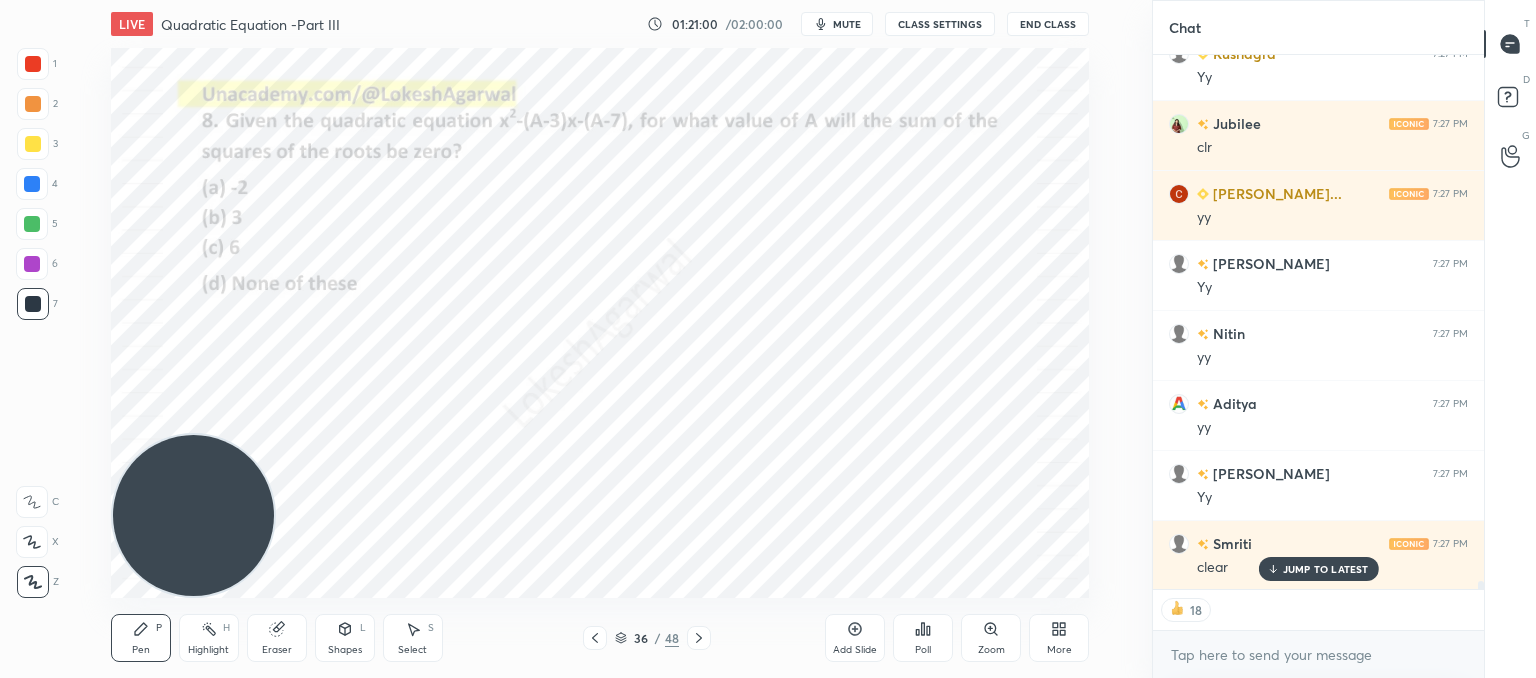 click on "Eraser" at bounding box center [277, 638] 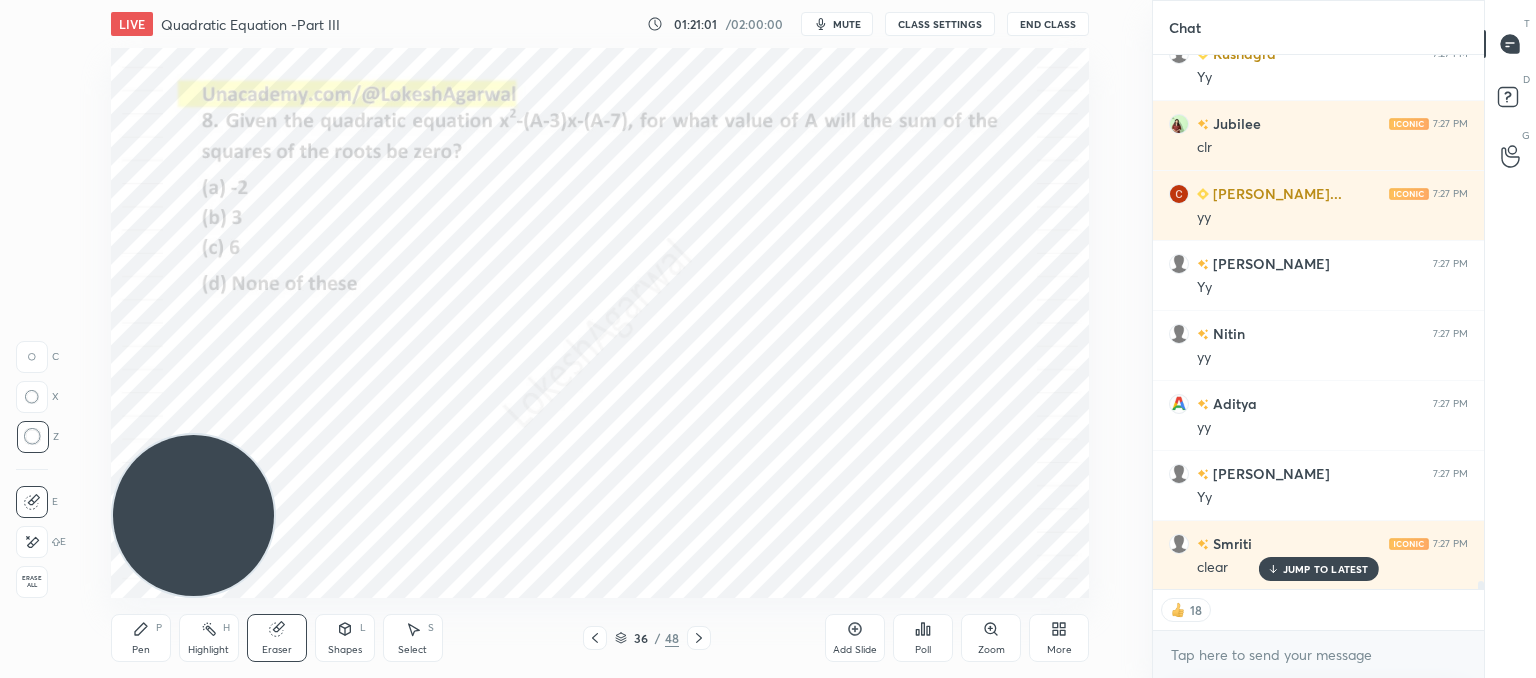 type on "x" 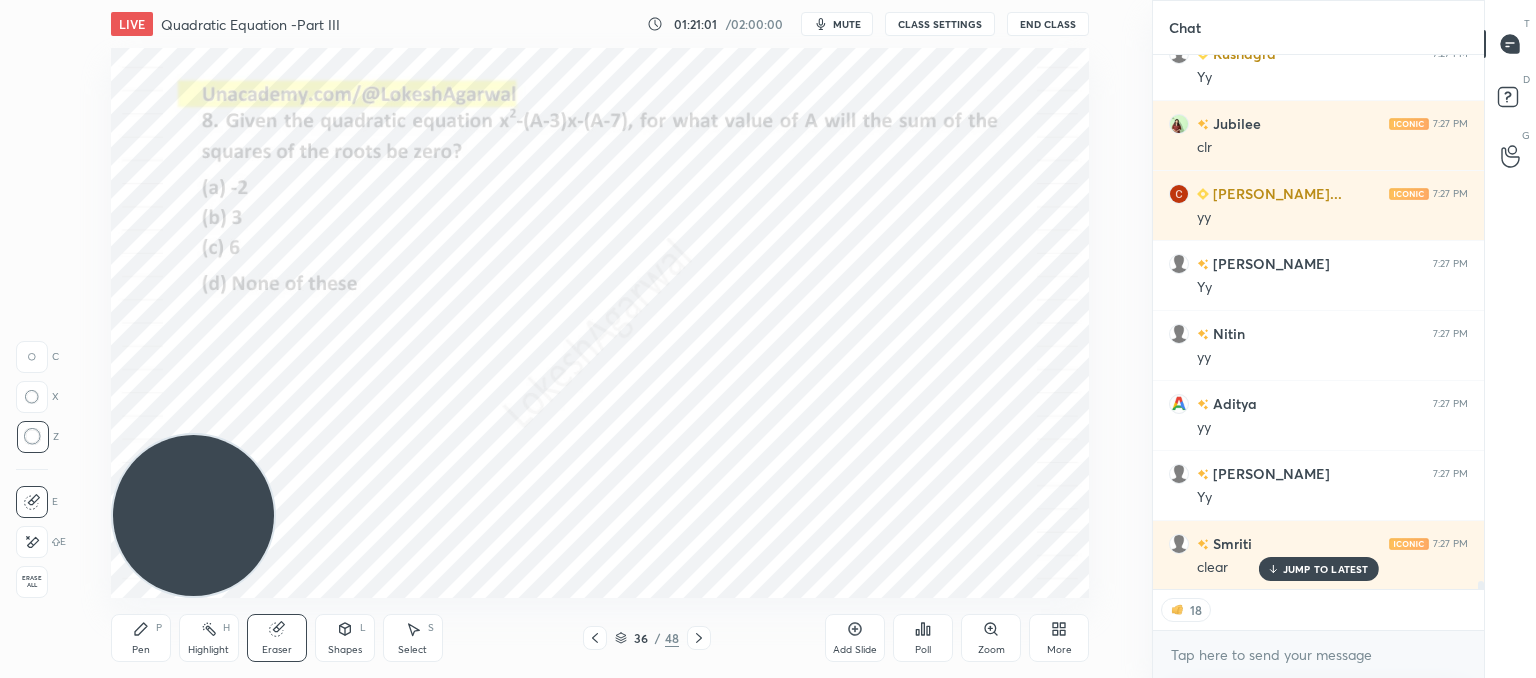 scroll, scrollTop: 7, scrollLeft: 6, axis: both 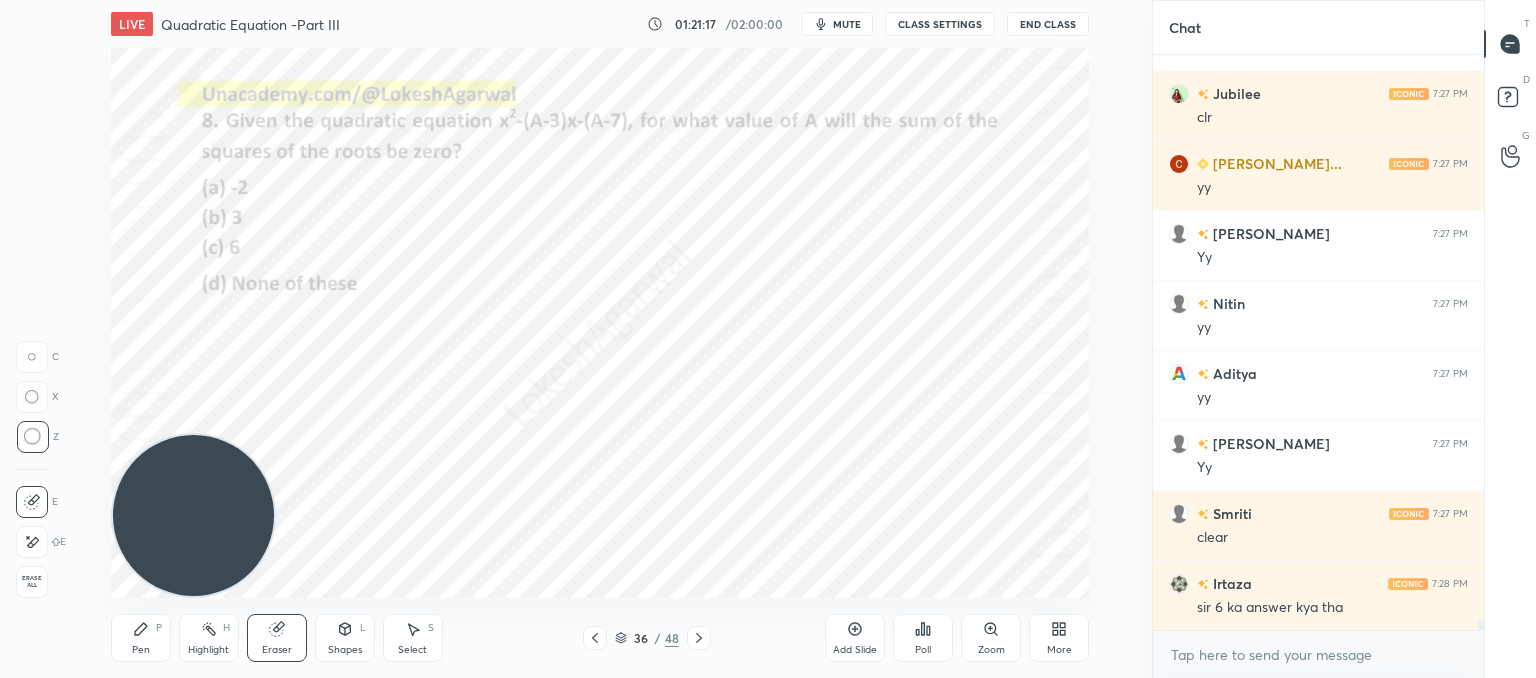 click 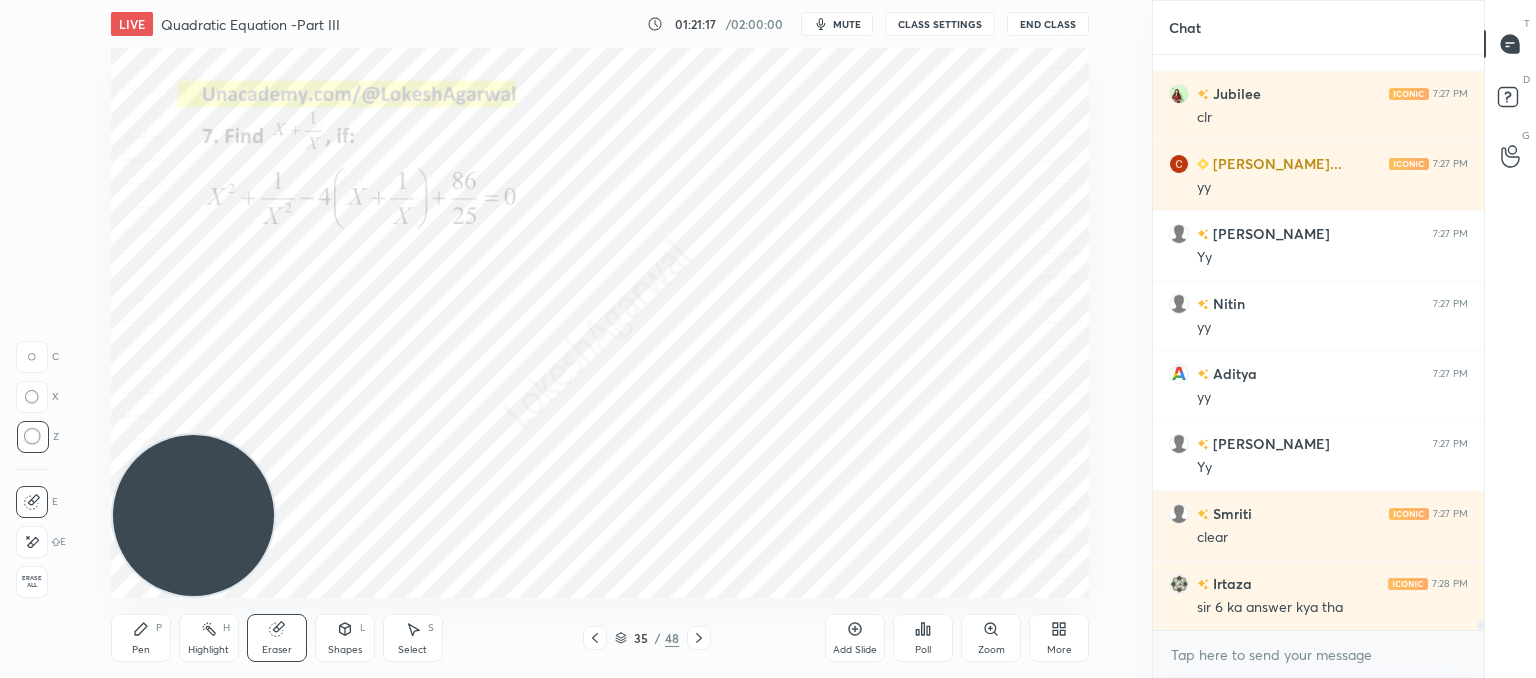 click 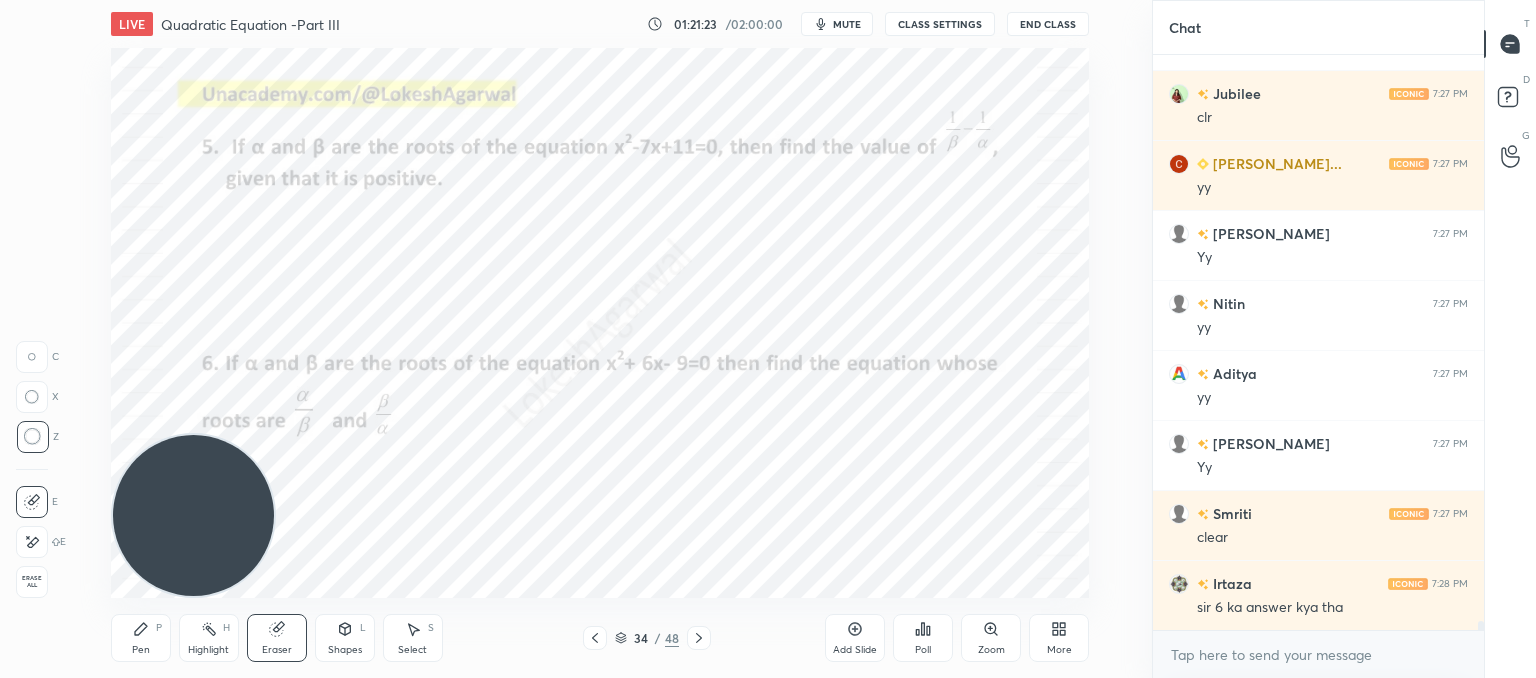 scroll, scrollTop: 37422, scrollLeft: 0, axis: vertical 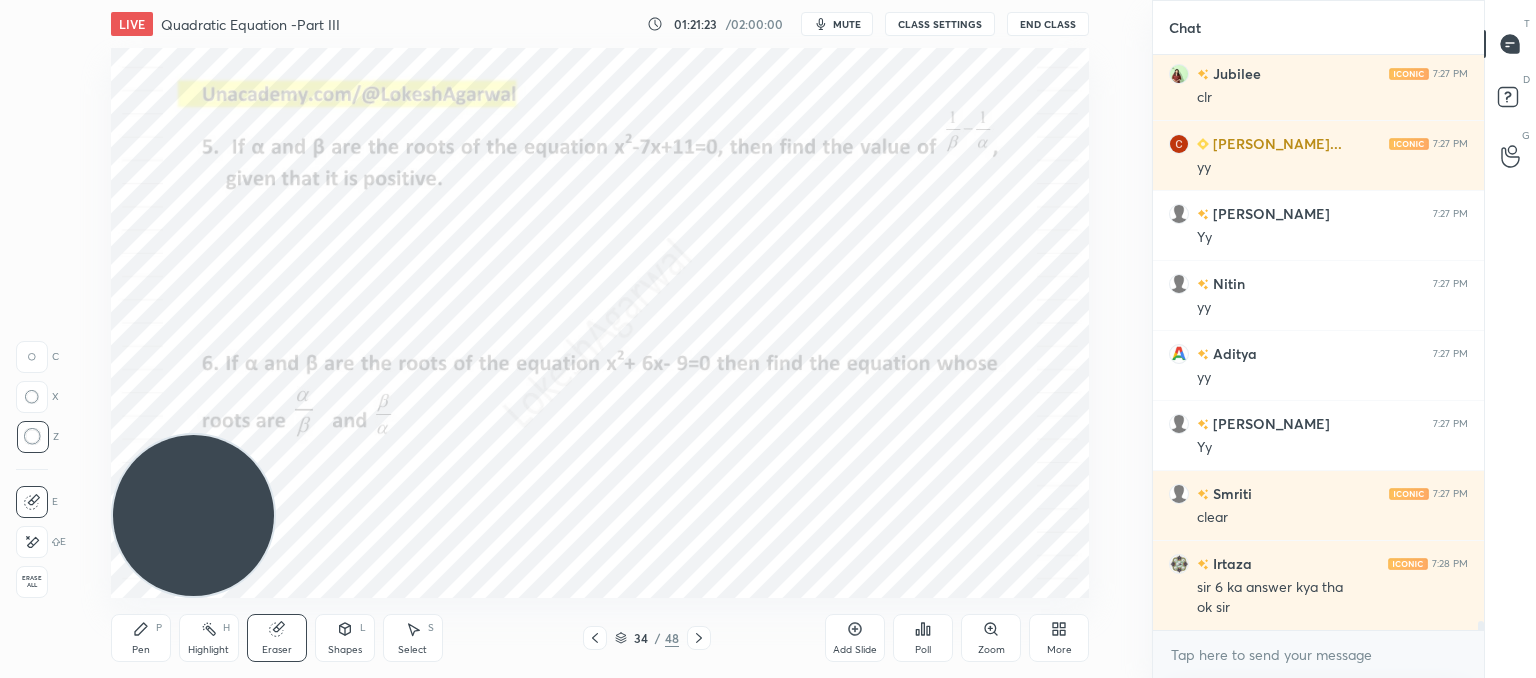 click 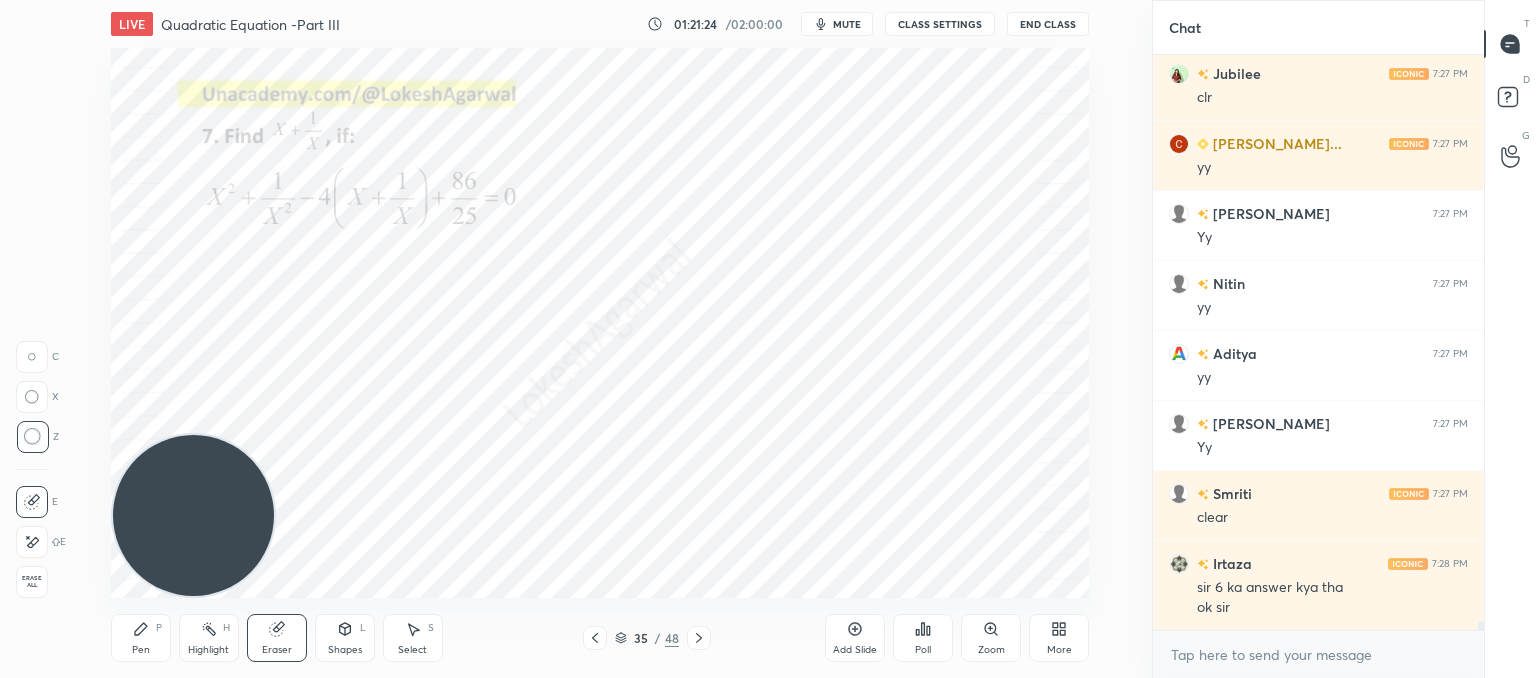 click 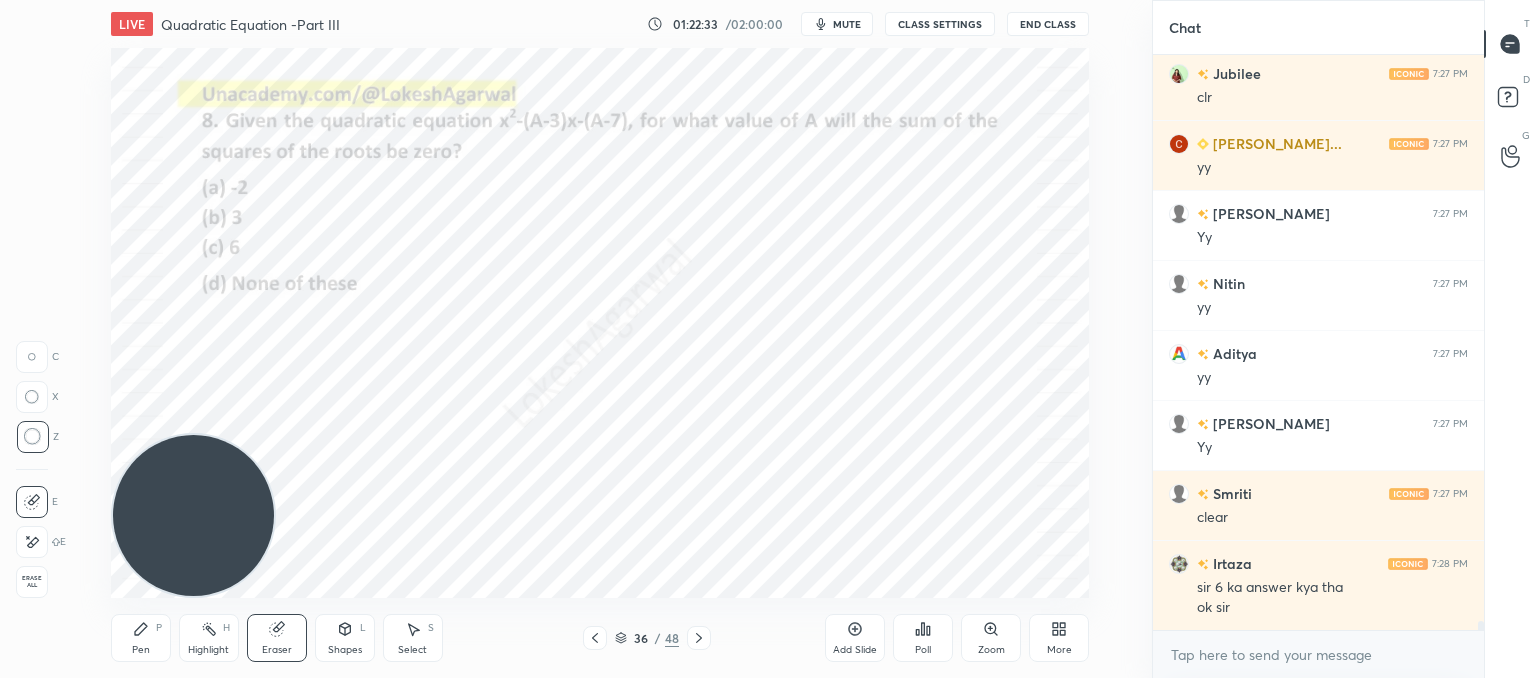 scroll, scrollTop: 37492, scrollLeft: 0, axis: vertical 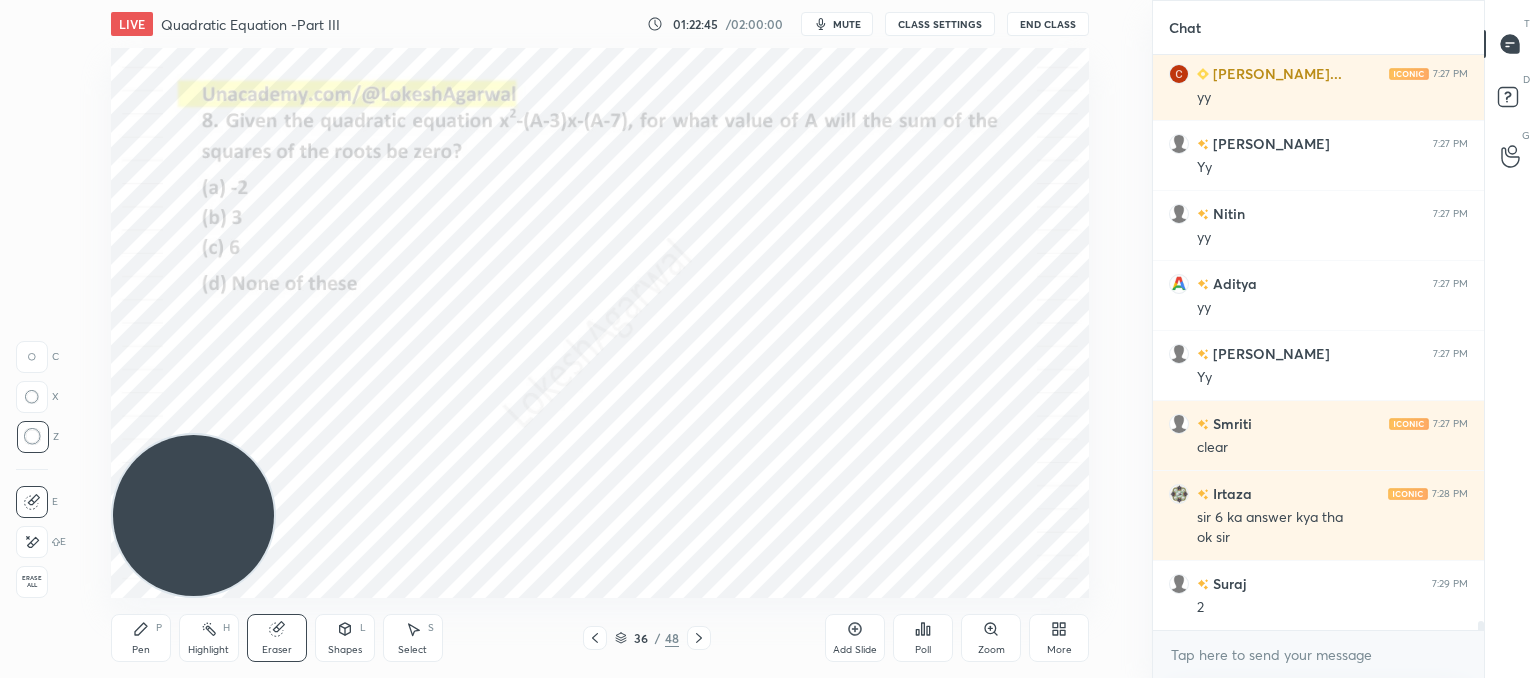 drag, startPoint x: 145, startPoint y: 637, endPoint x: 157, endPoint y: 625, distance: 16.970562 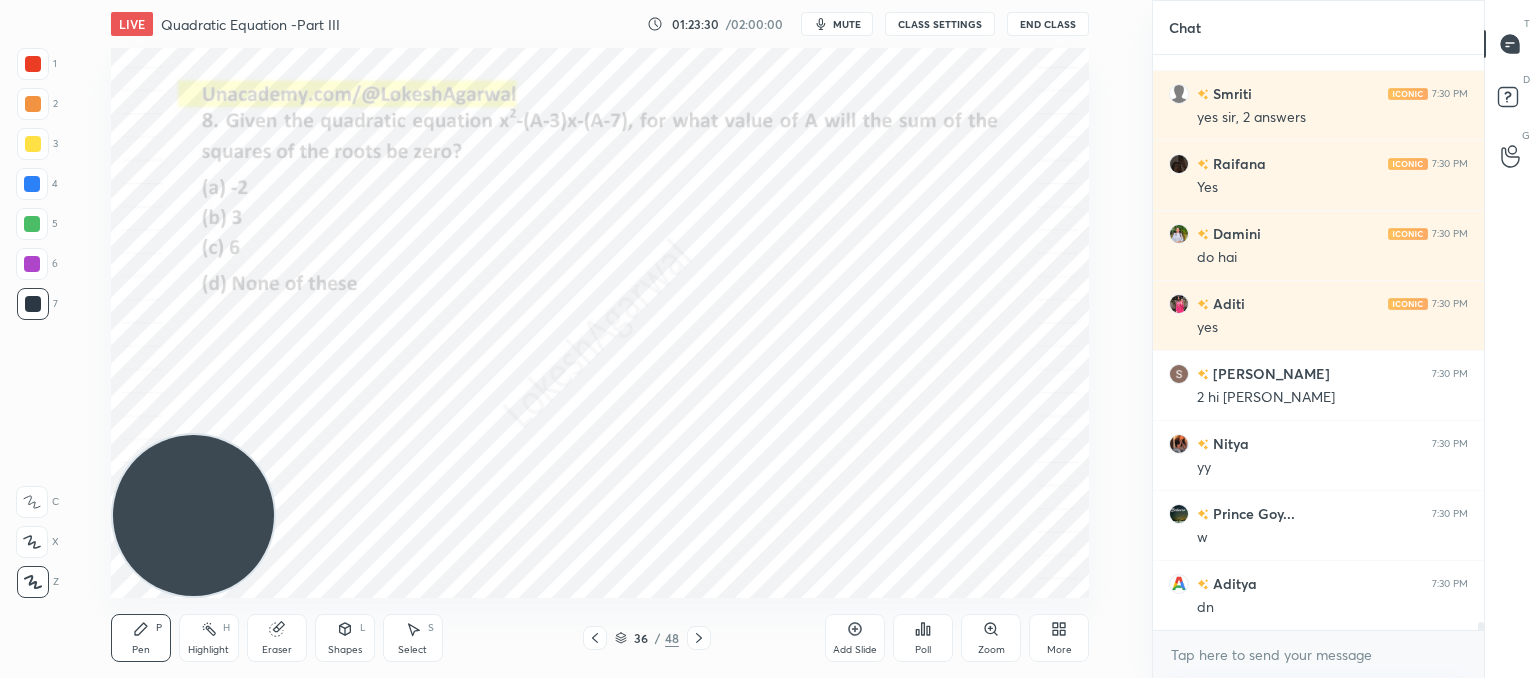 scroll, scrollTop: 38402, scrollLeft: 0, axis: vertical 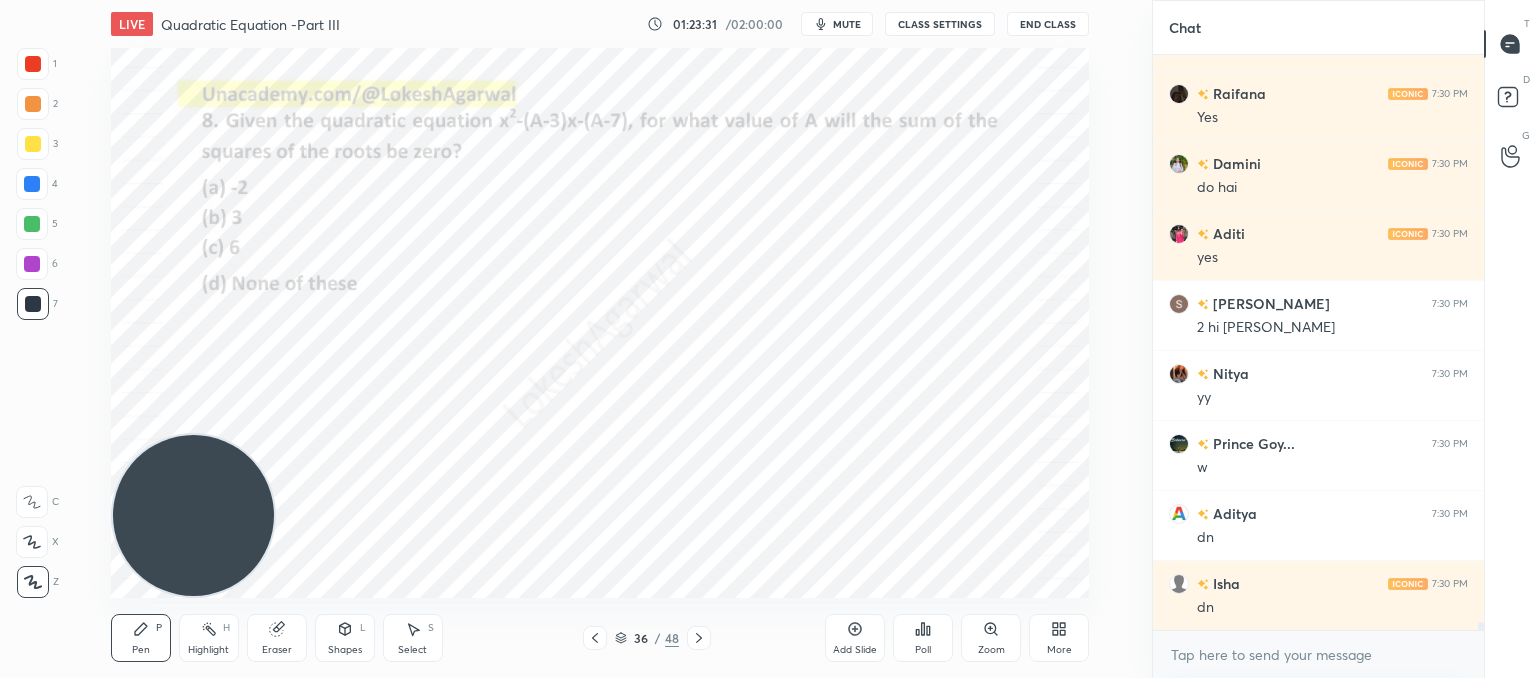 click 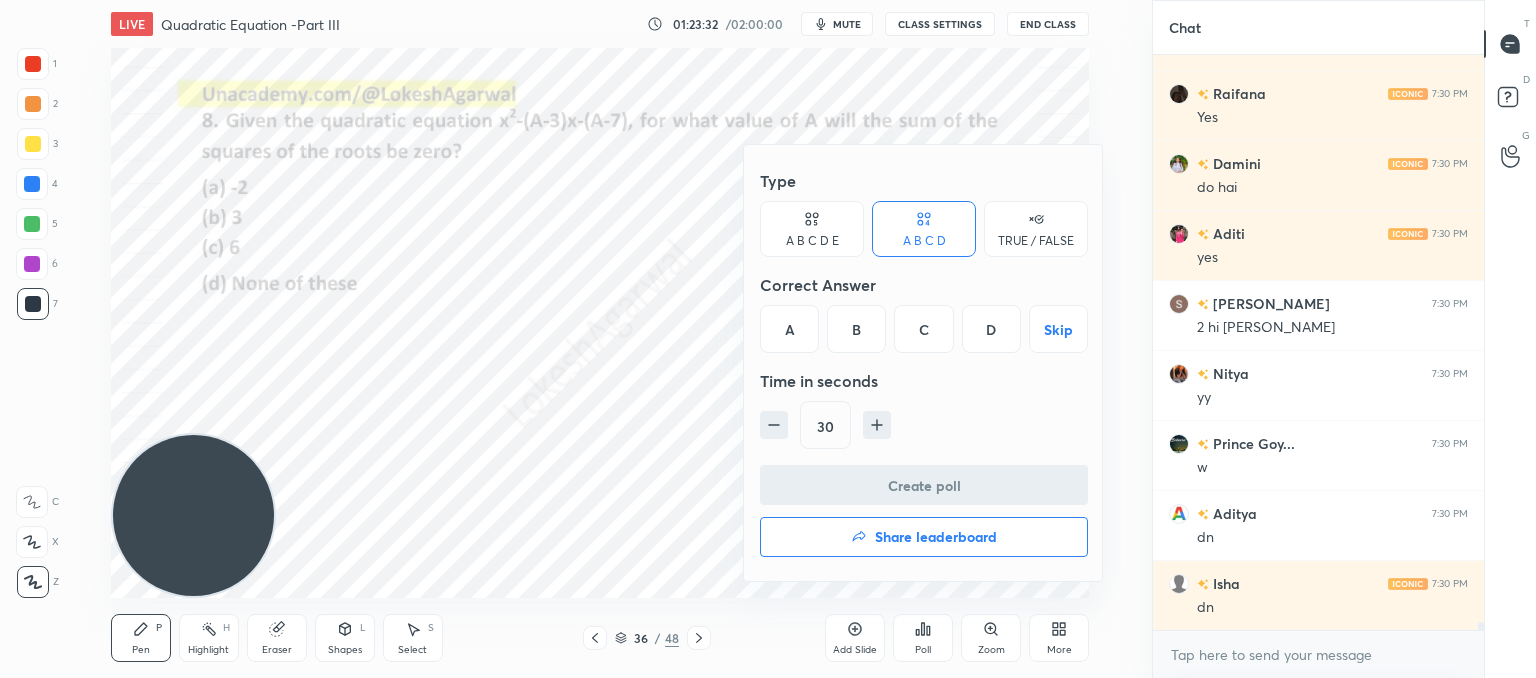 drag, startPoint x: 797, startPoint y: 201, endPoint x: 832, endPoint y: 247, distance: 57.801384 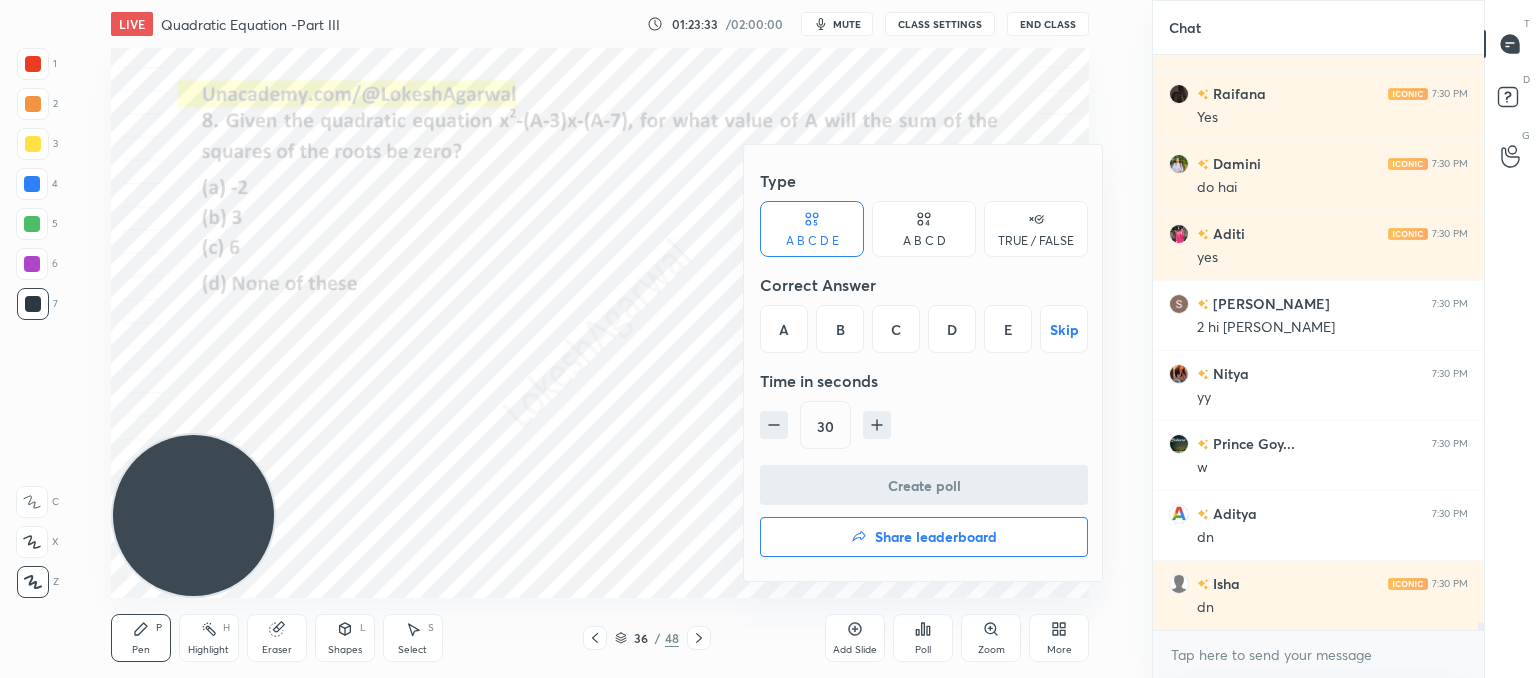 click on "C" at bounding box center [896, 329] 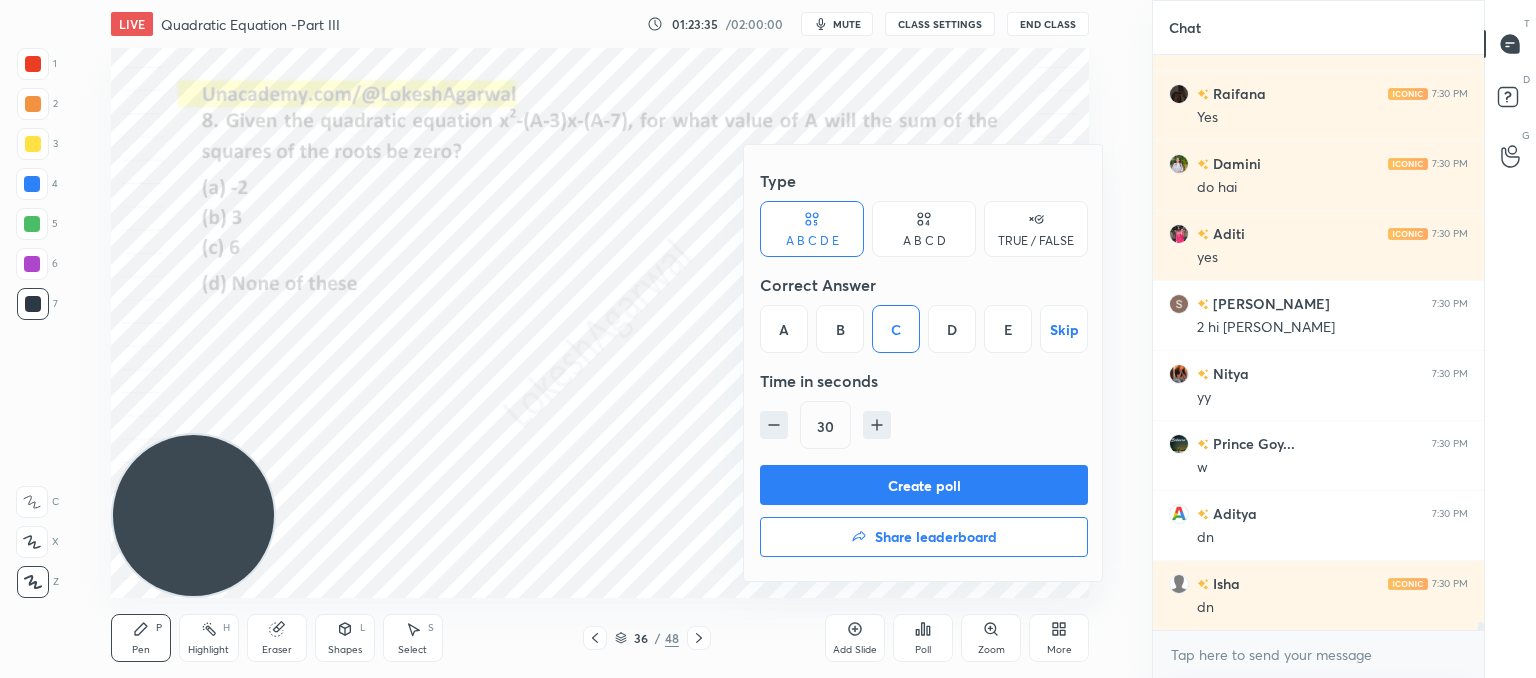 click 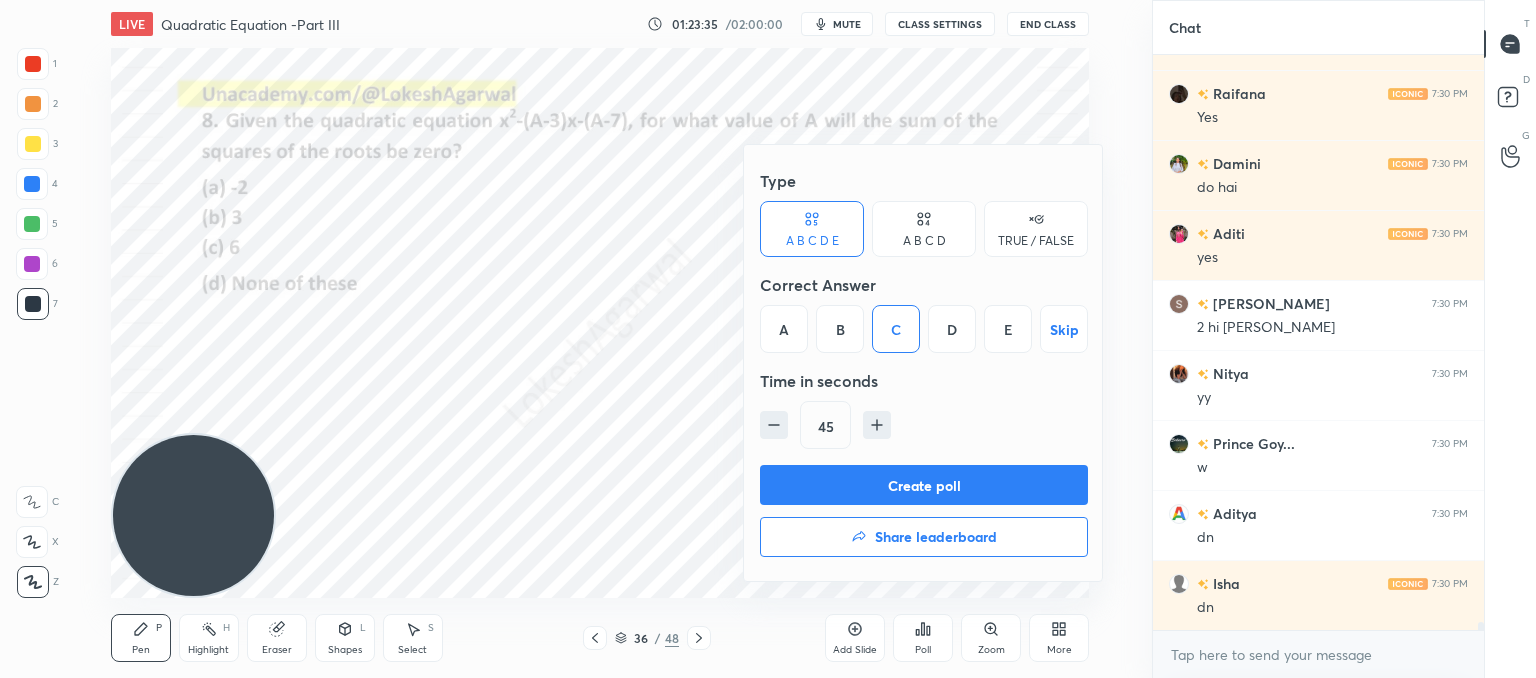 click on "Create poll" at bounding box center [924, 485] 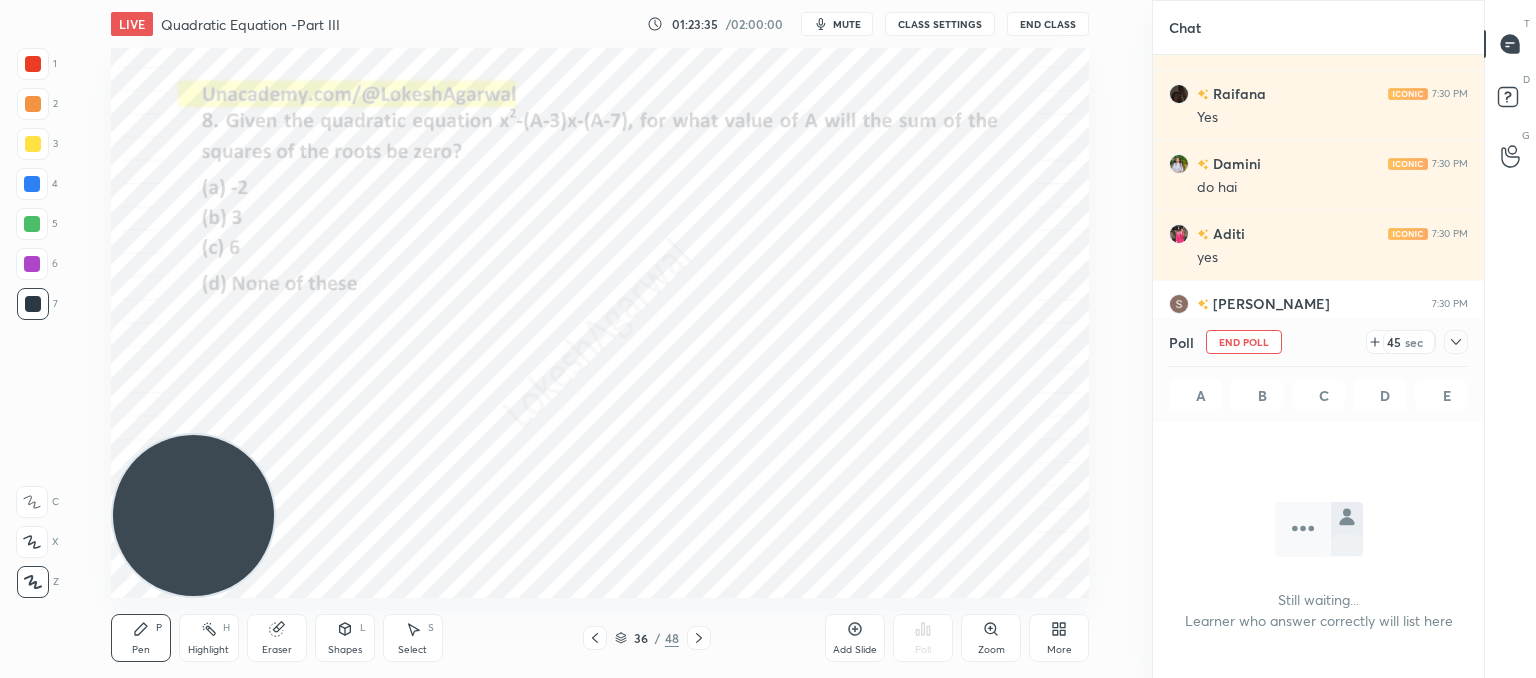 scroll, scrollTop: 483, scrollLeft: 325, axis: both 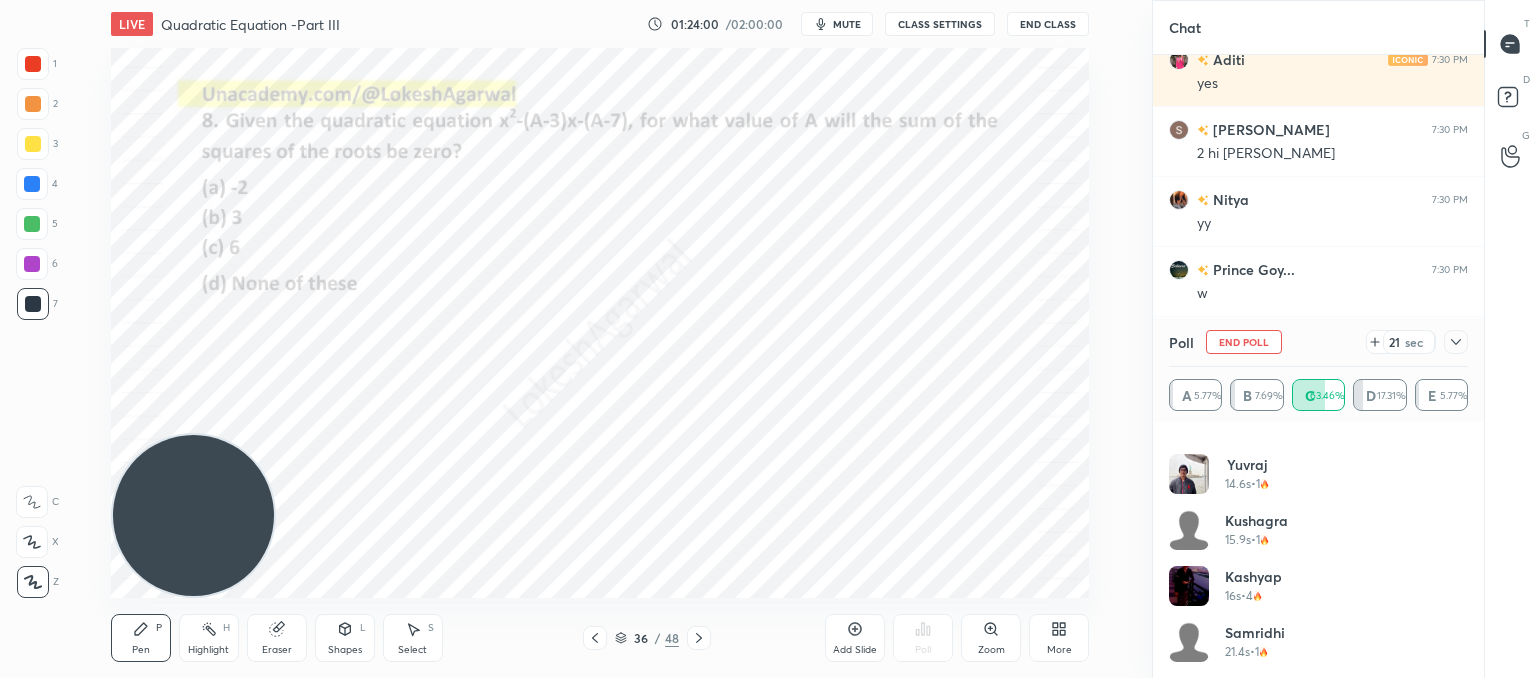 click 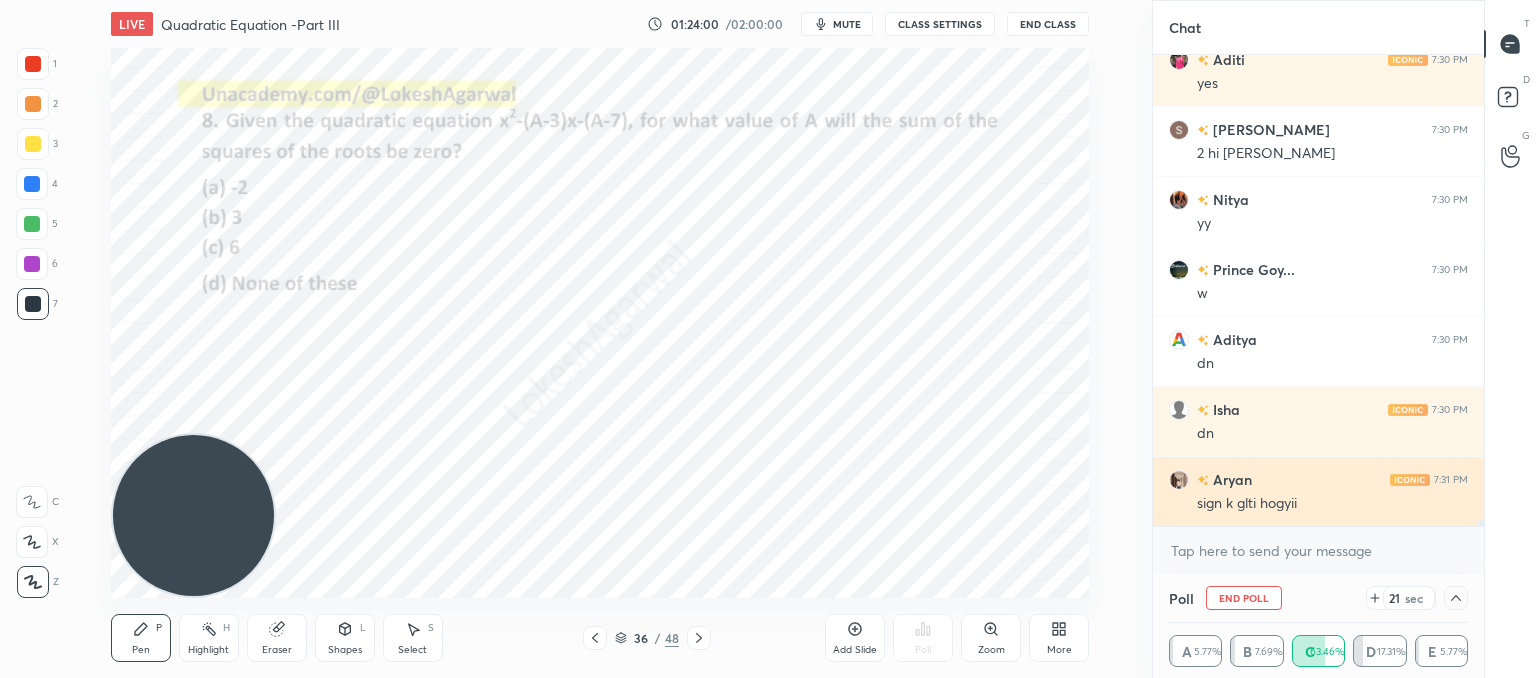 scroll, scrollTop: 131, scrollLeft: 293, axis: both 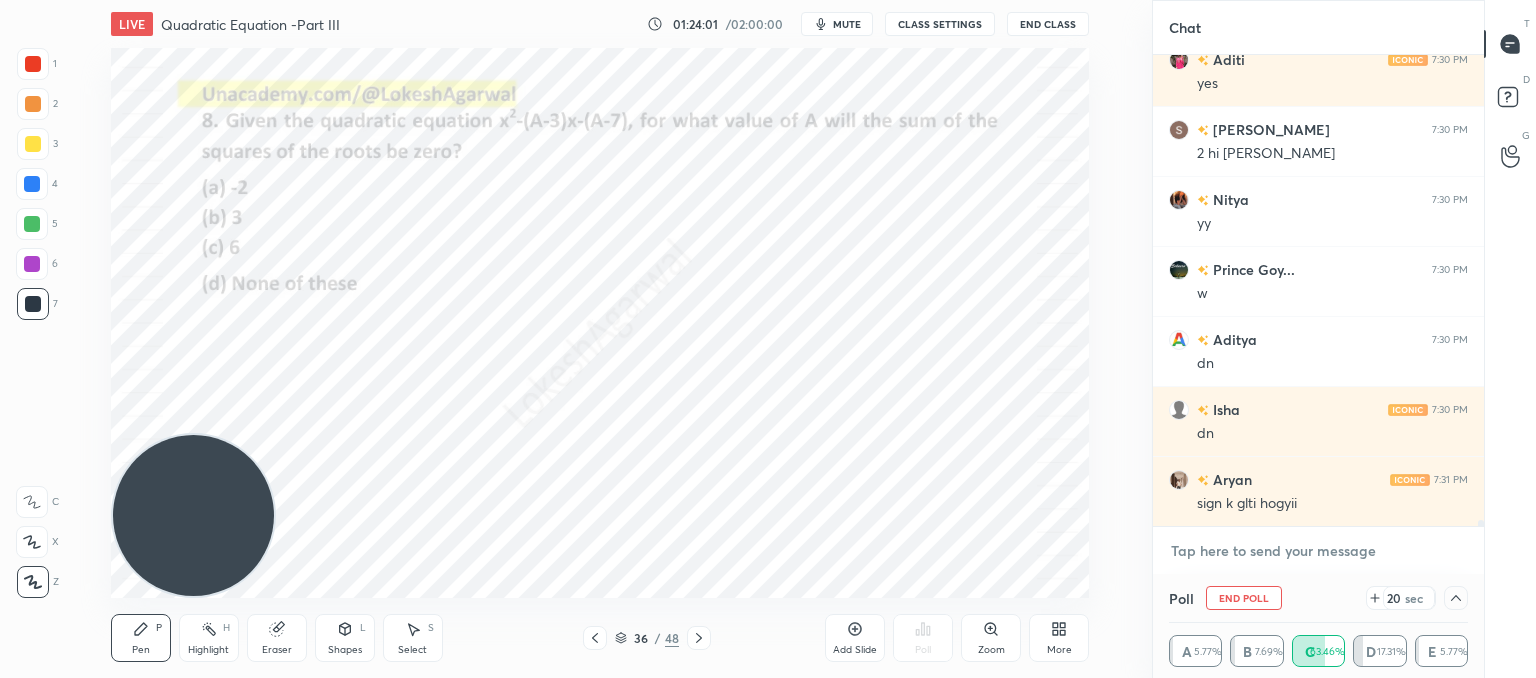 click at bounding box center (1318, 551) 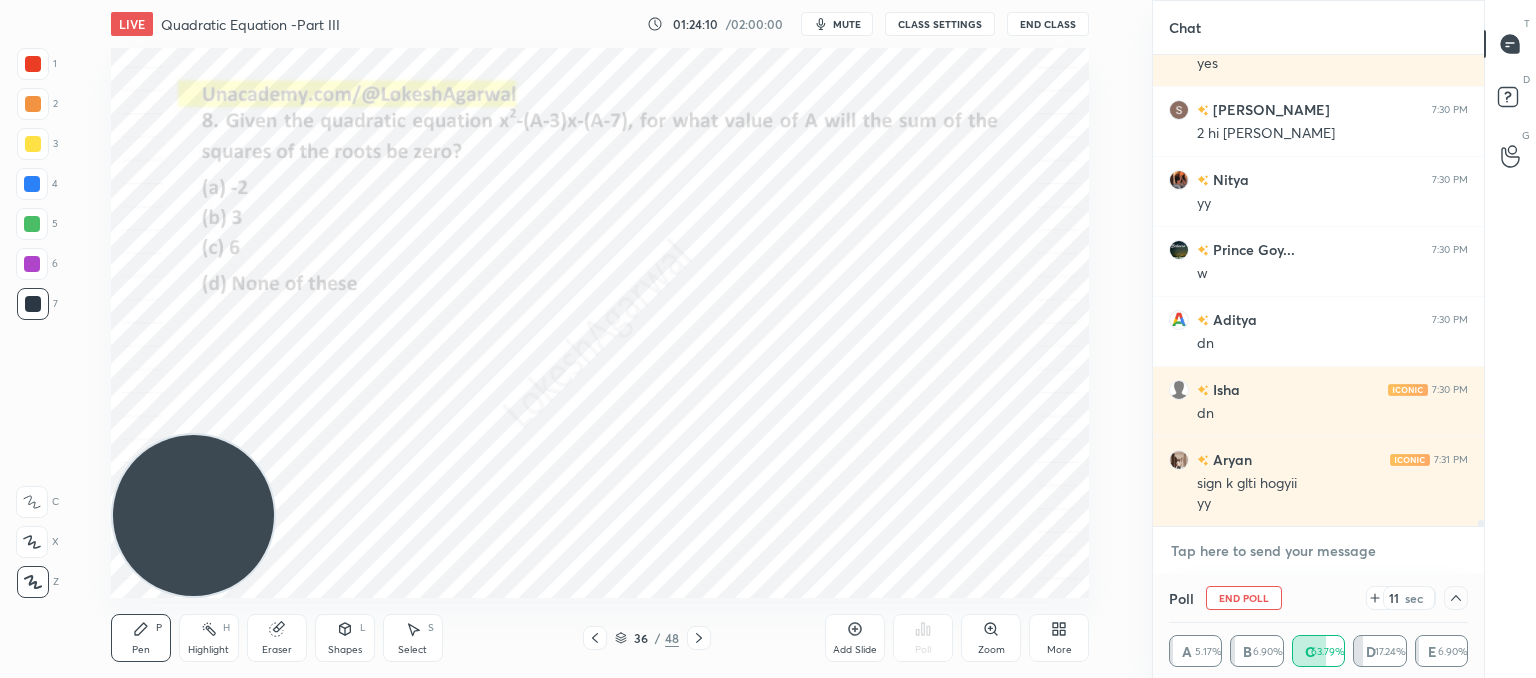 scroll, scrollTop: 38666, scrollLeft: 0, axis: vertical 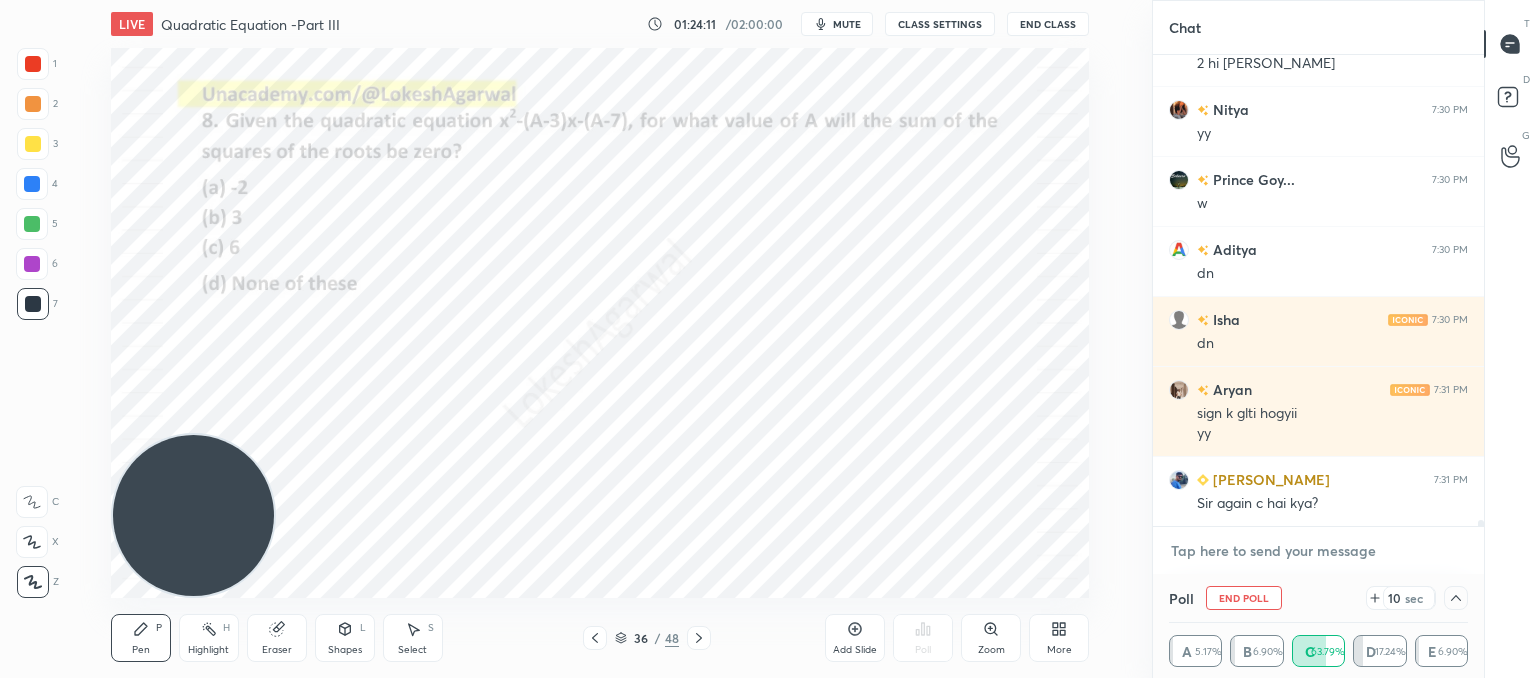 click at bounding box center (1318, 551) 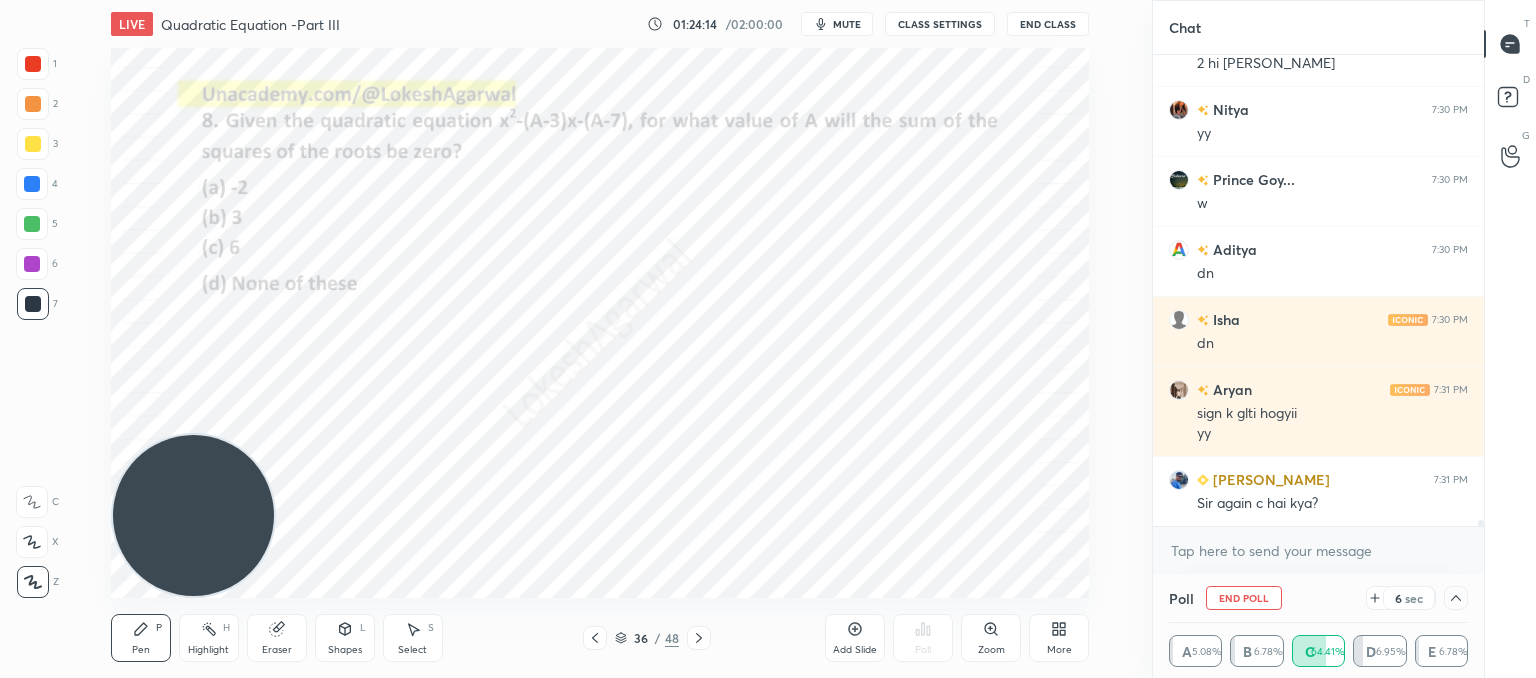 click on "Select S" at bounding box center (413, 638) 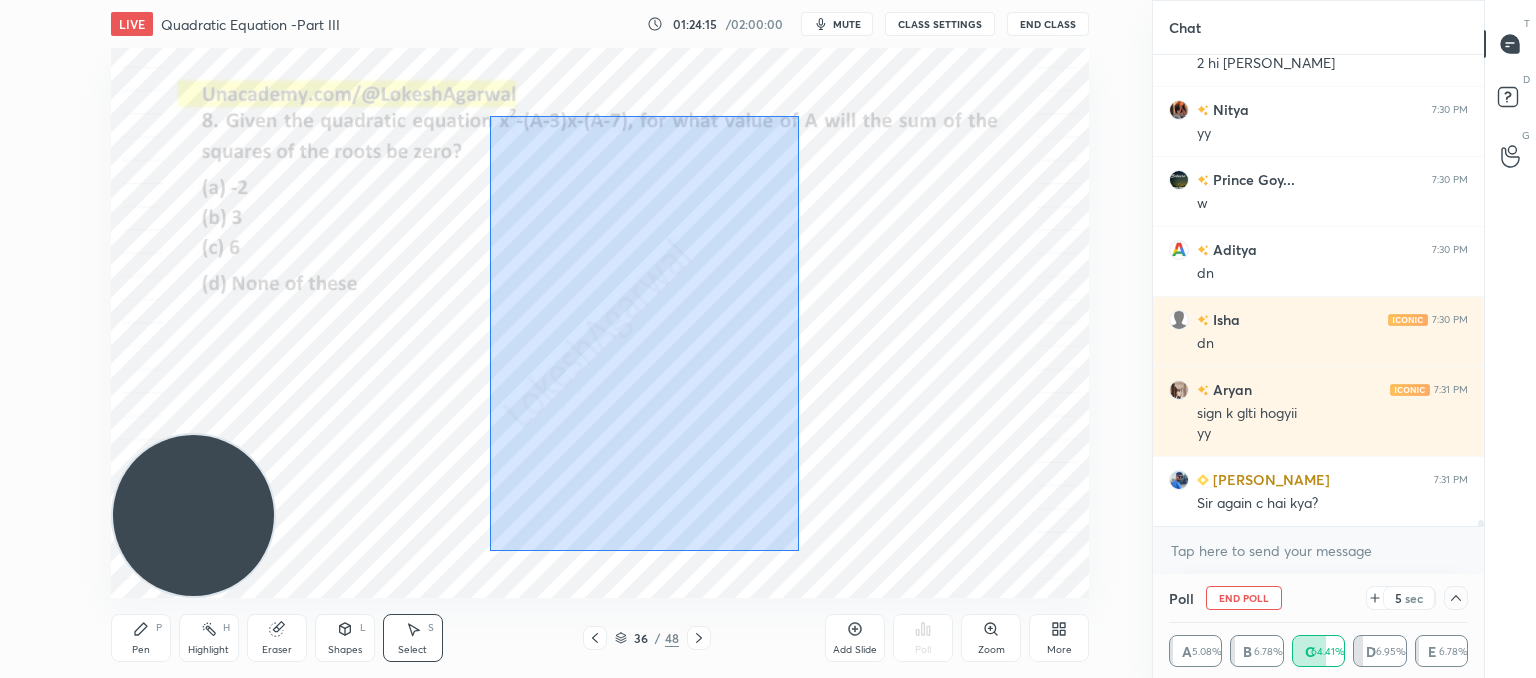 drag, startPoint x: 700, startPoint y: 493, endPoint x: 490, endPoint y: 116, distance: 431.54257 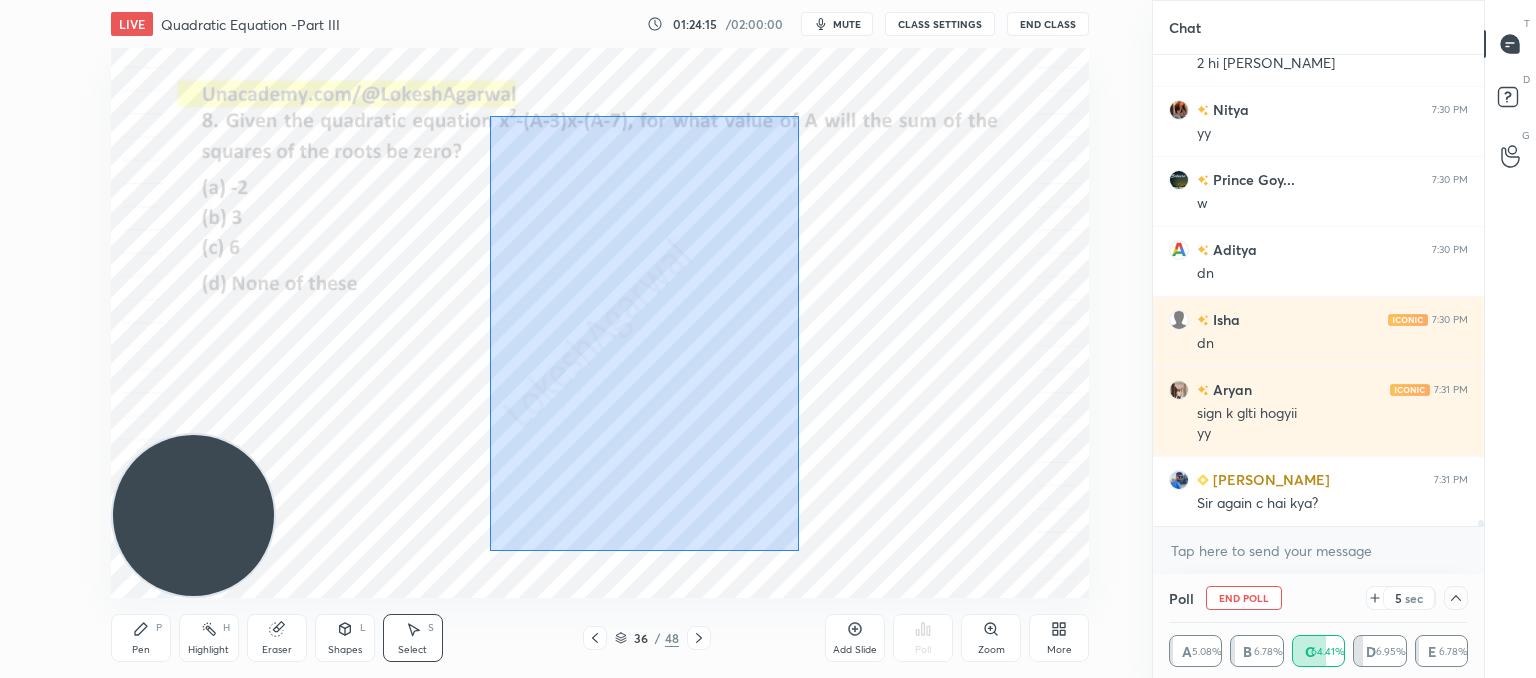click on "0 ° Undo Copy Paste here Duplicate Duplicate to new slide Delete" at bounding box center [600, 323] 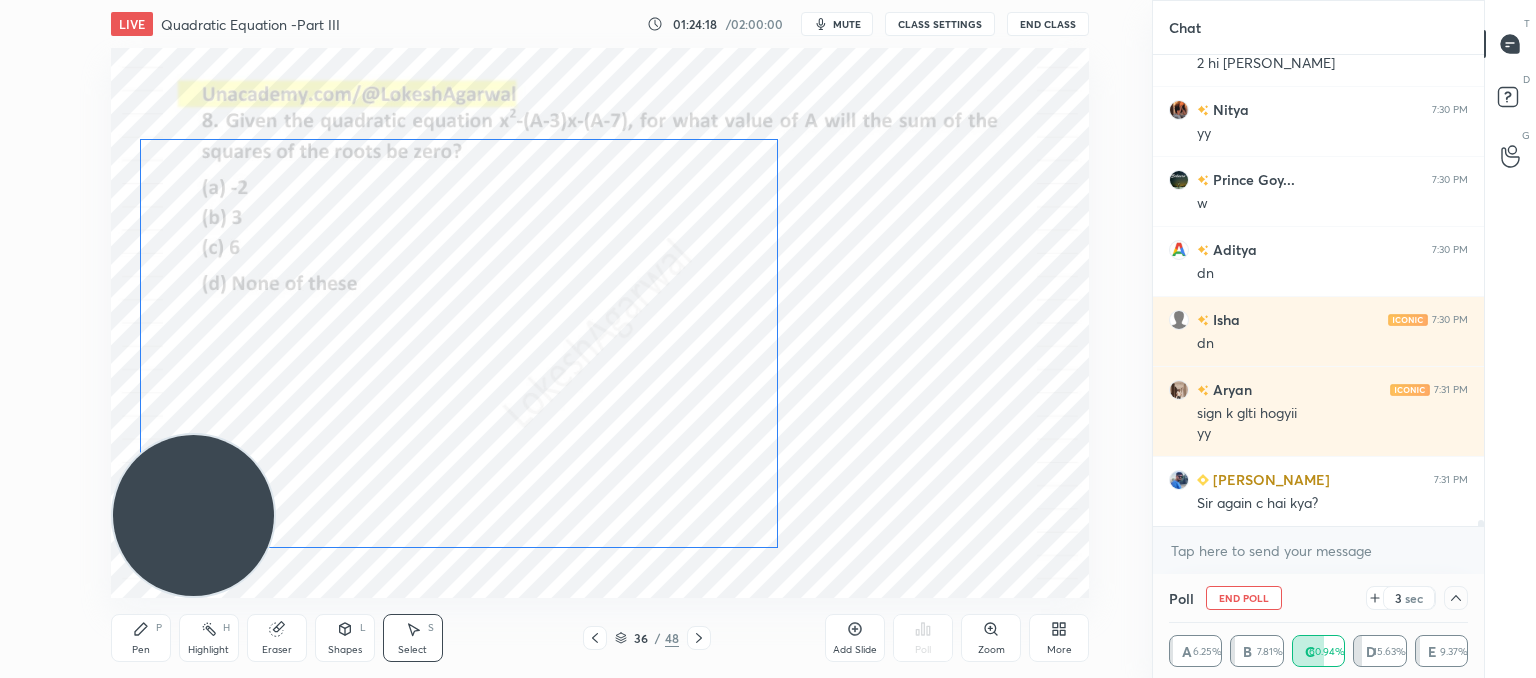 drag, startPoint x: 738, startPoint y: 308, endPoint x: 596, endPoint y: 312, distance: 142.05632 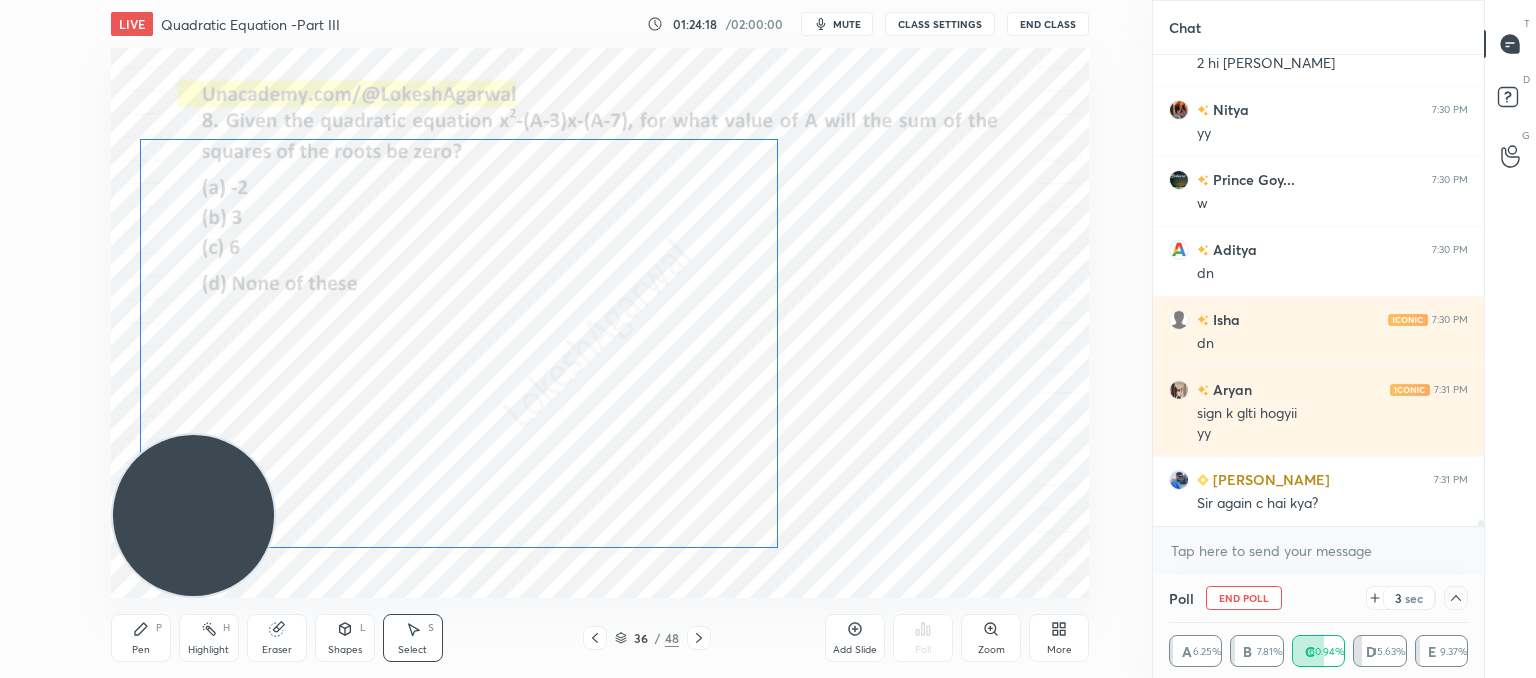 click on "0 ° Undo Copy Paste here Duplicate Duplicate to new slide Delete" at bounding box center (600, 323) 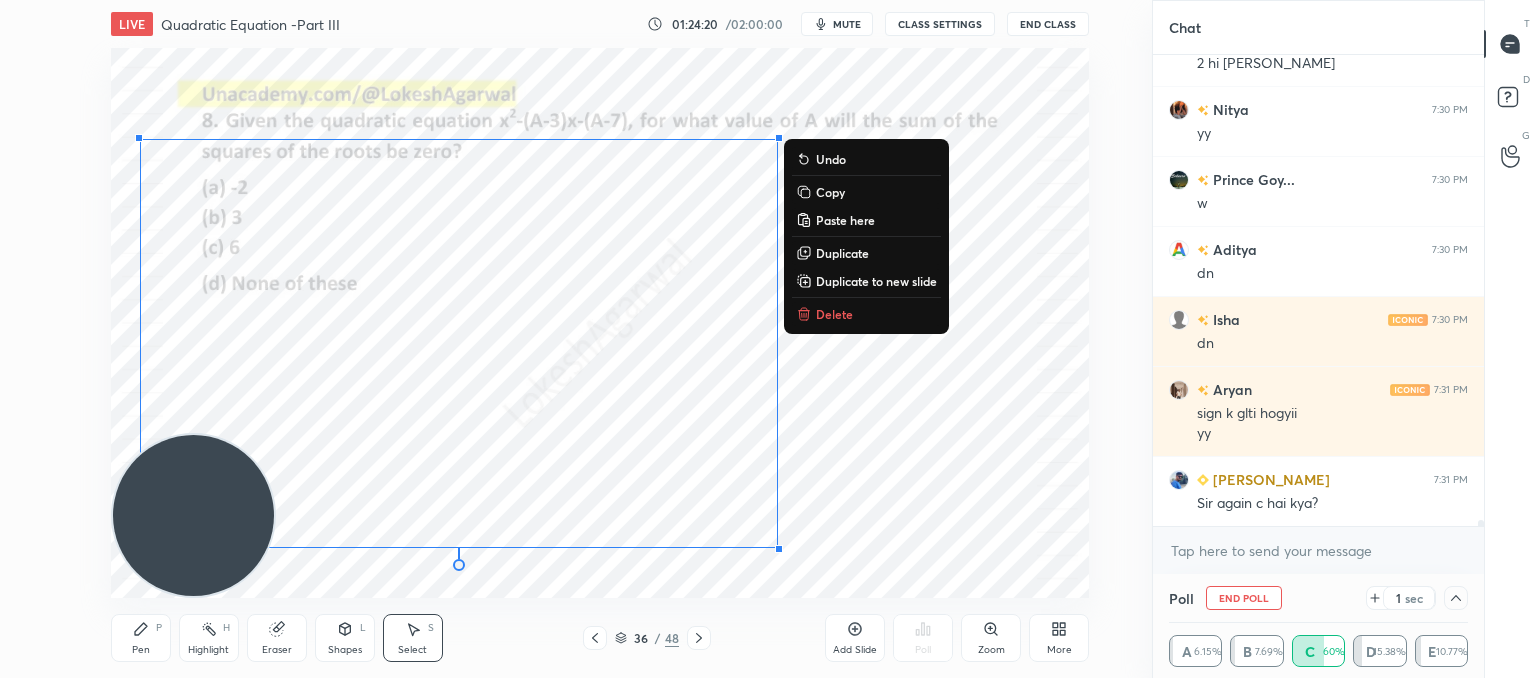 click on "0 ° Undo Copy Paste here Duplicate Duplicate to new slide Delete" at bounding box center [600, 323] 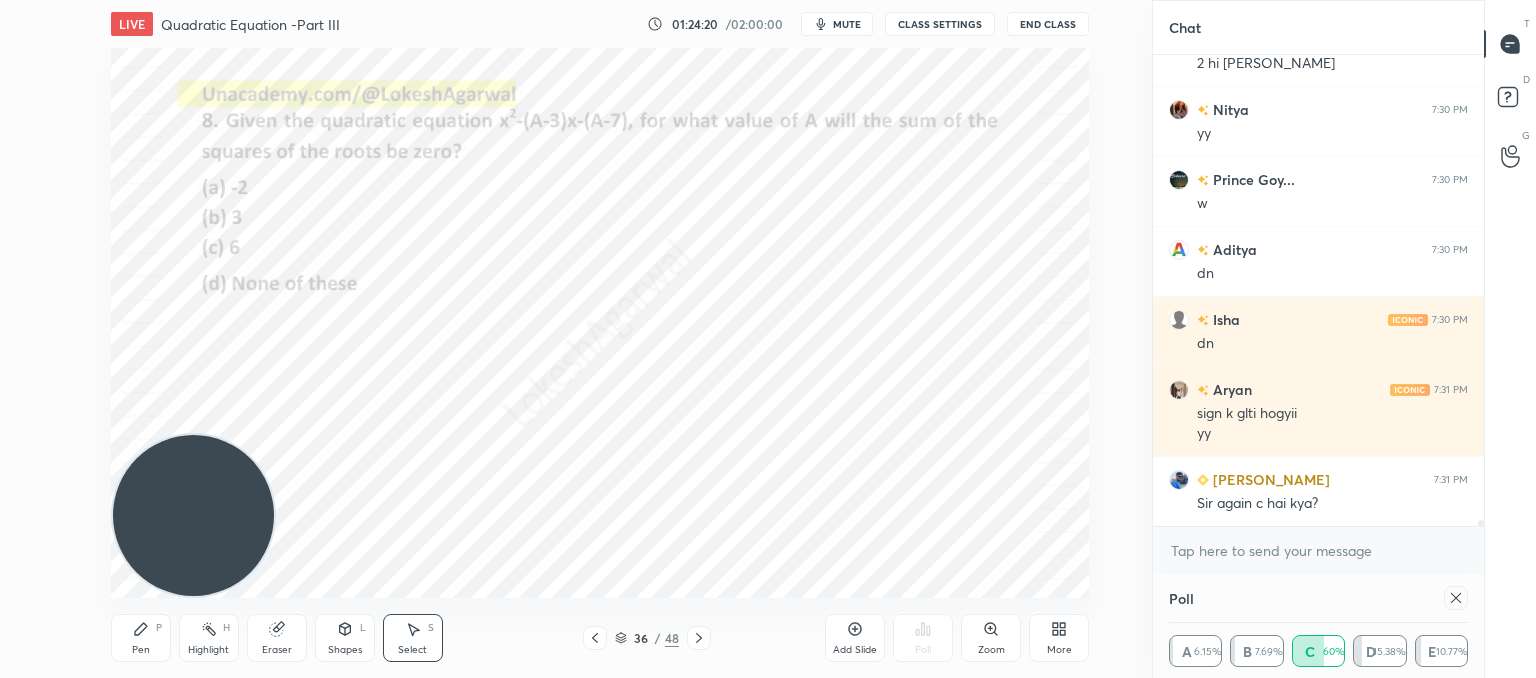 scroll, scrollTop: 6, scrollLeft: 6, axis: both 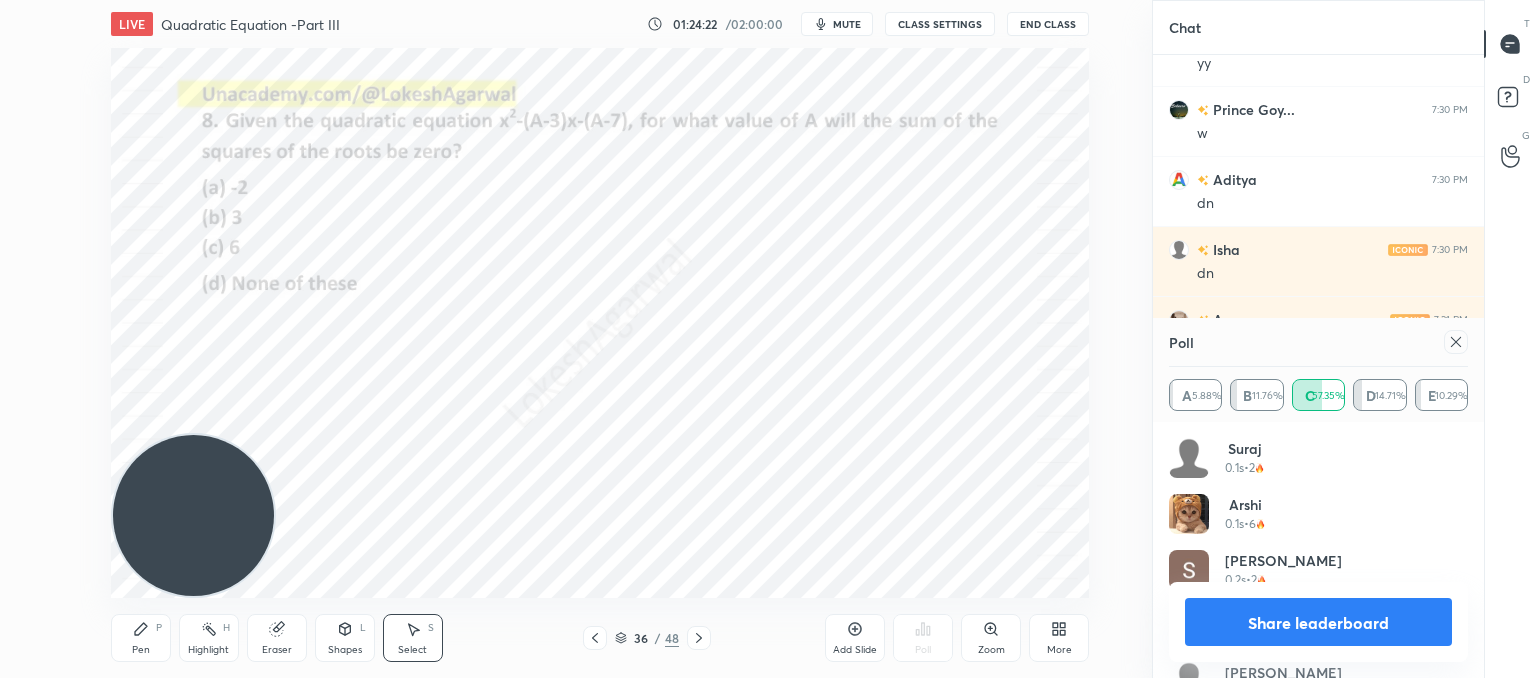 click 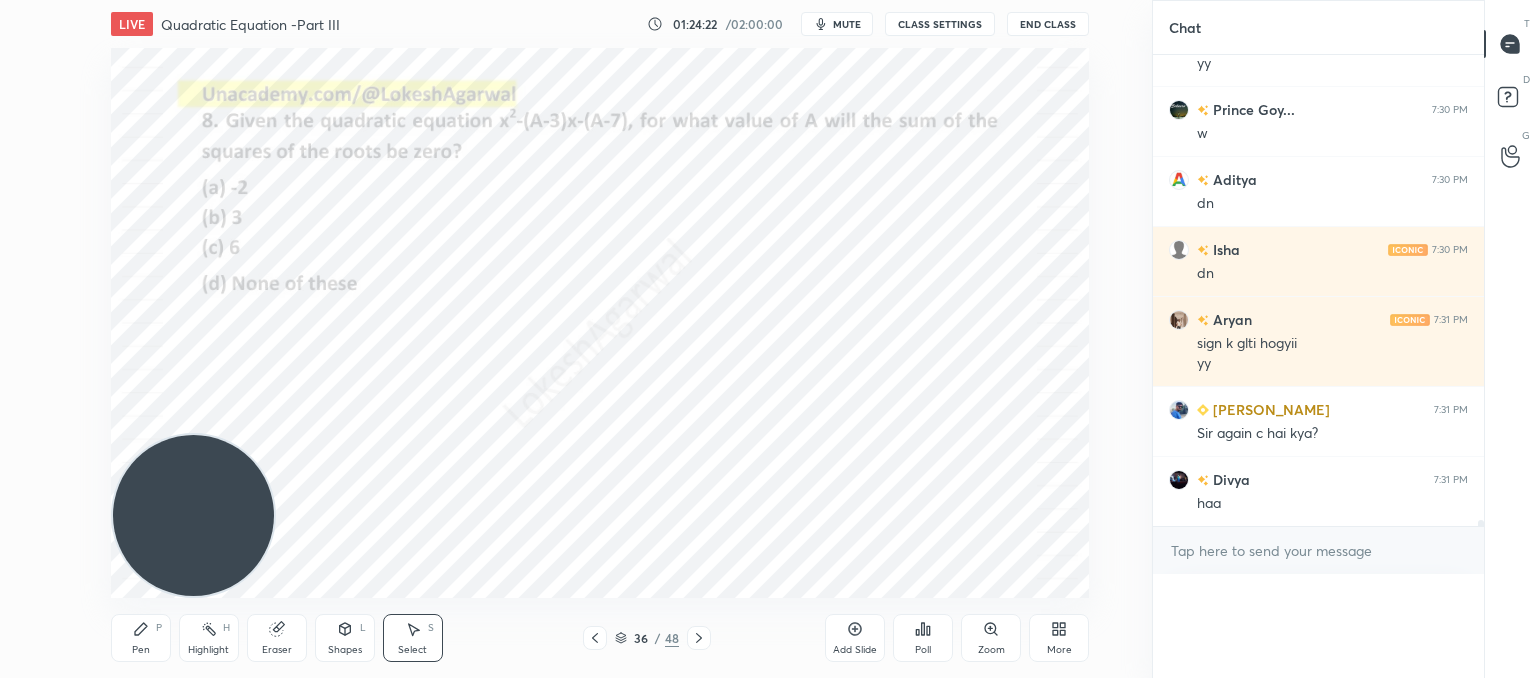 scroll, scrollTop: 0, scrollLeft: 0, axis: both 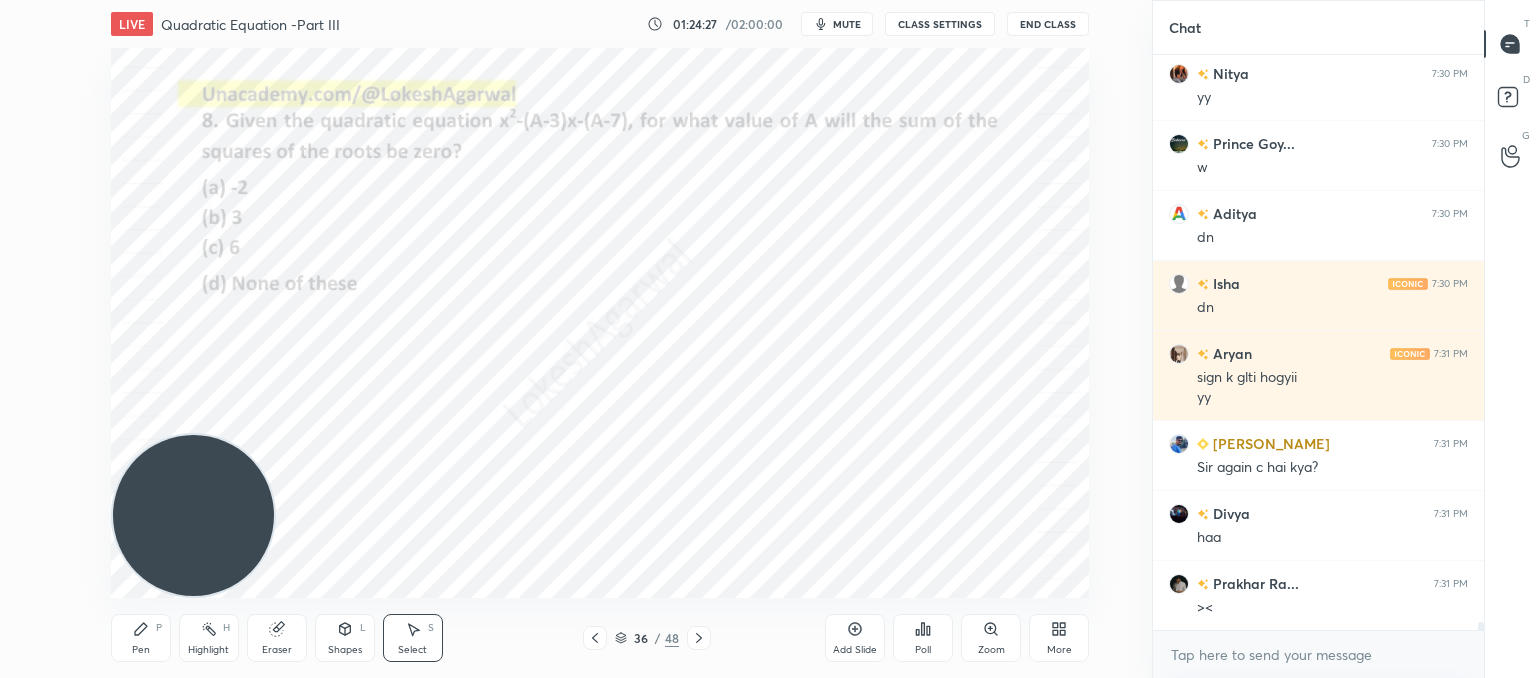 click 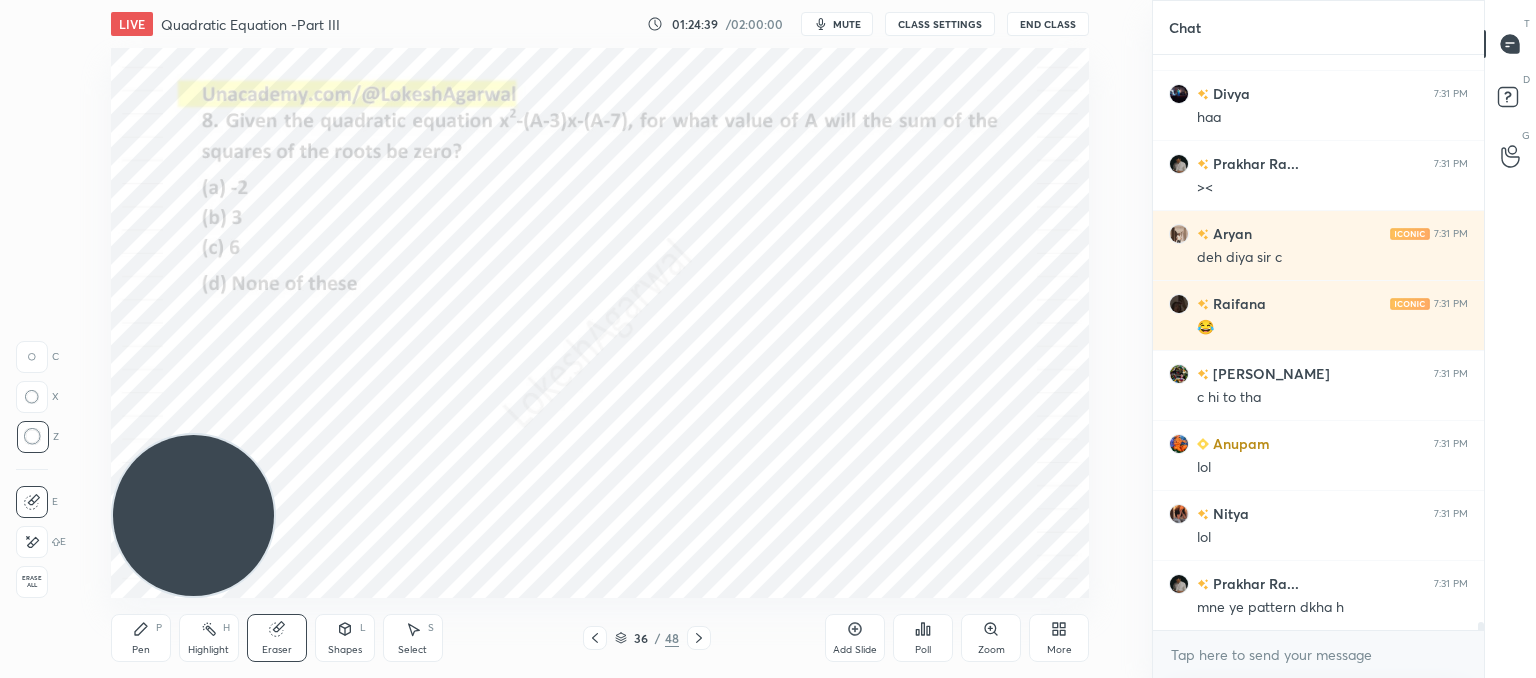 click on "Pen P" at bounding box center (141, 638) 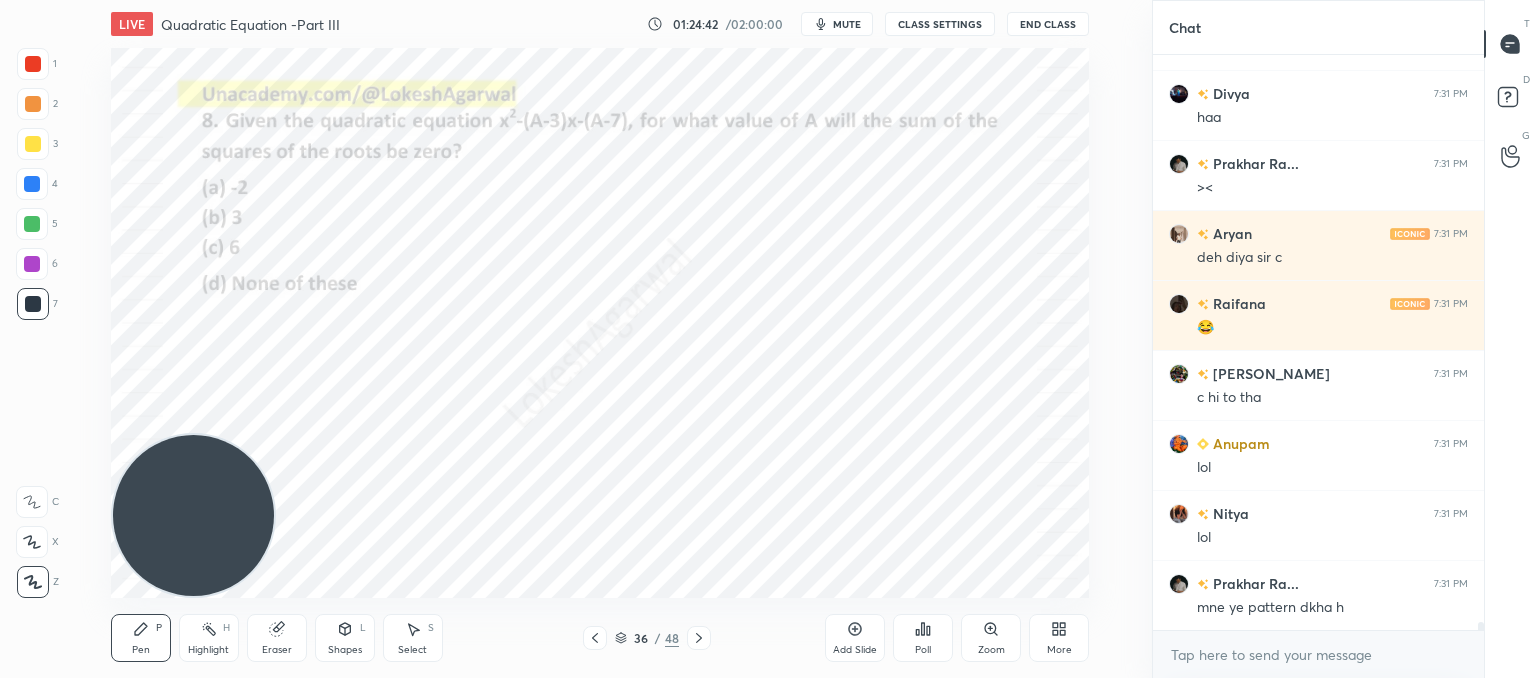 click on "Select S" at bounding box center (413, 638) 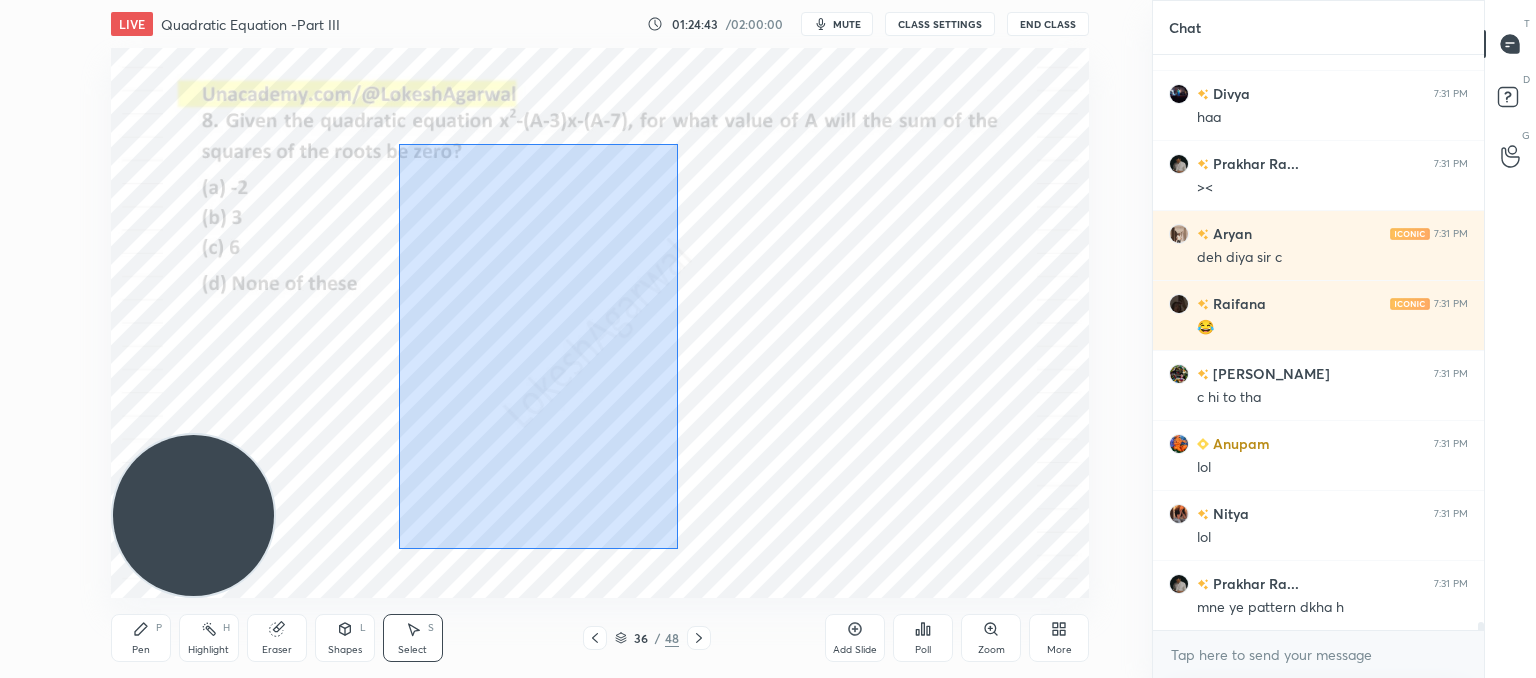 drag, startPoint x: 404, startPoint y: 157, endPoint x: 659, endPoint y: 527, distance: 449.36066 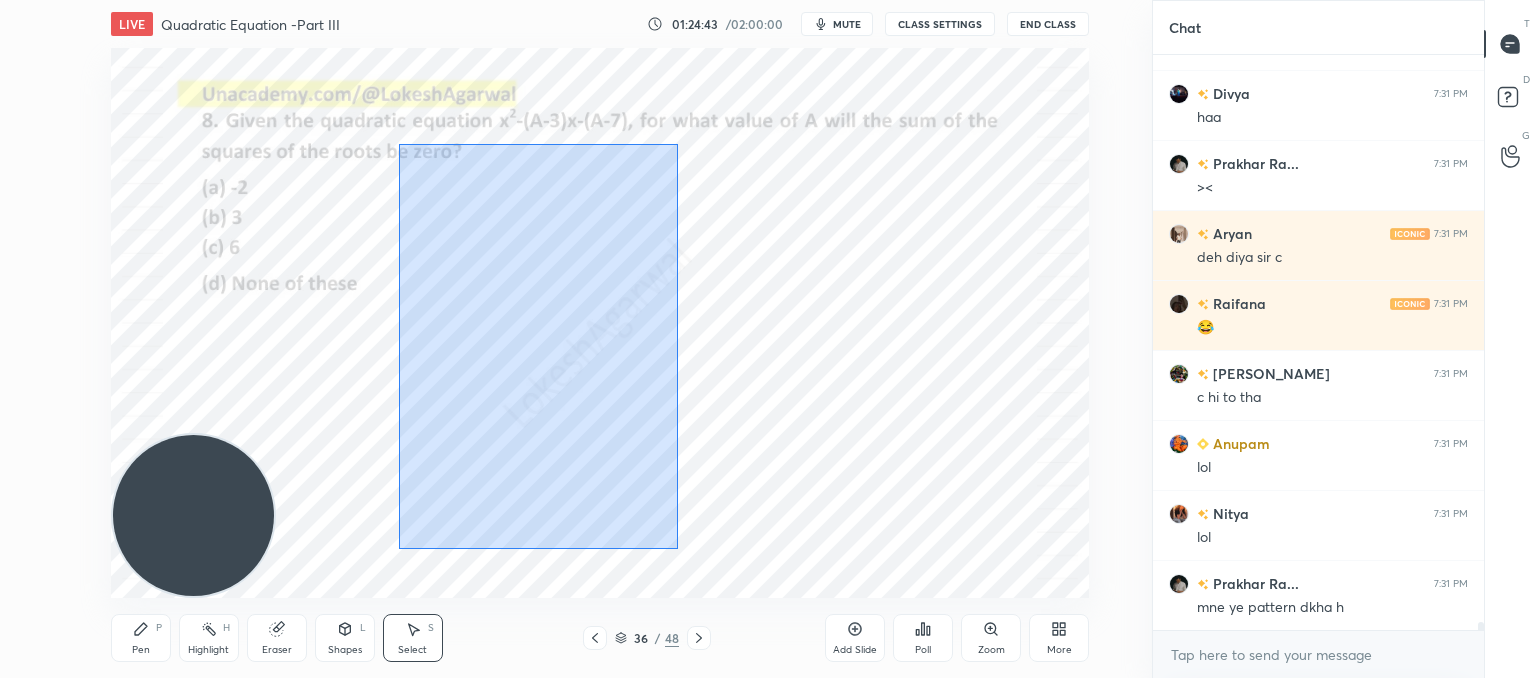 click on "0 ° Undo Copy Paste here Duplicate Duplicate to new slide Delete" at bounding box center (600, 323) 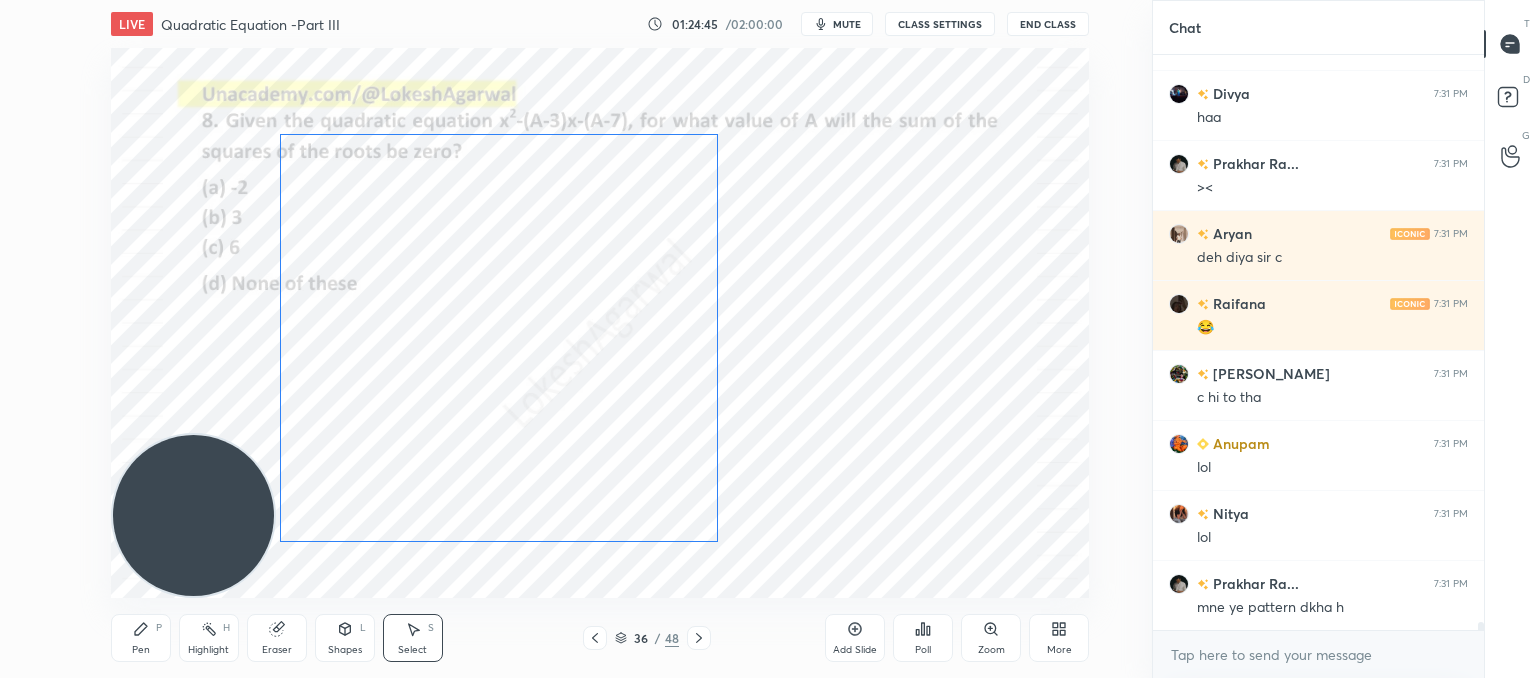 drag, startPoint x: 557, startPoint y: 349, endPoint x: 505, endPoint y: 346, distance: 52.086468 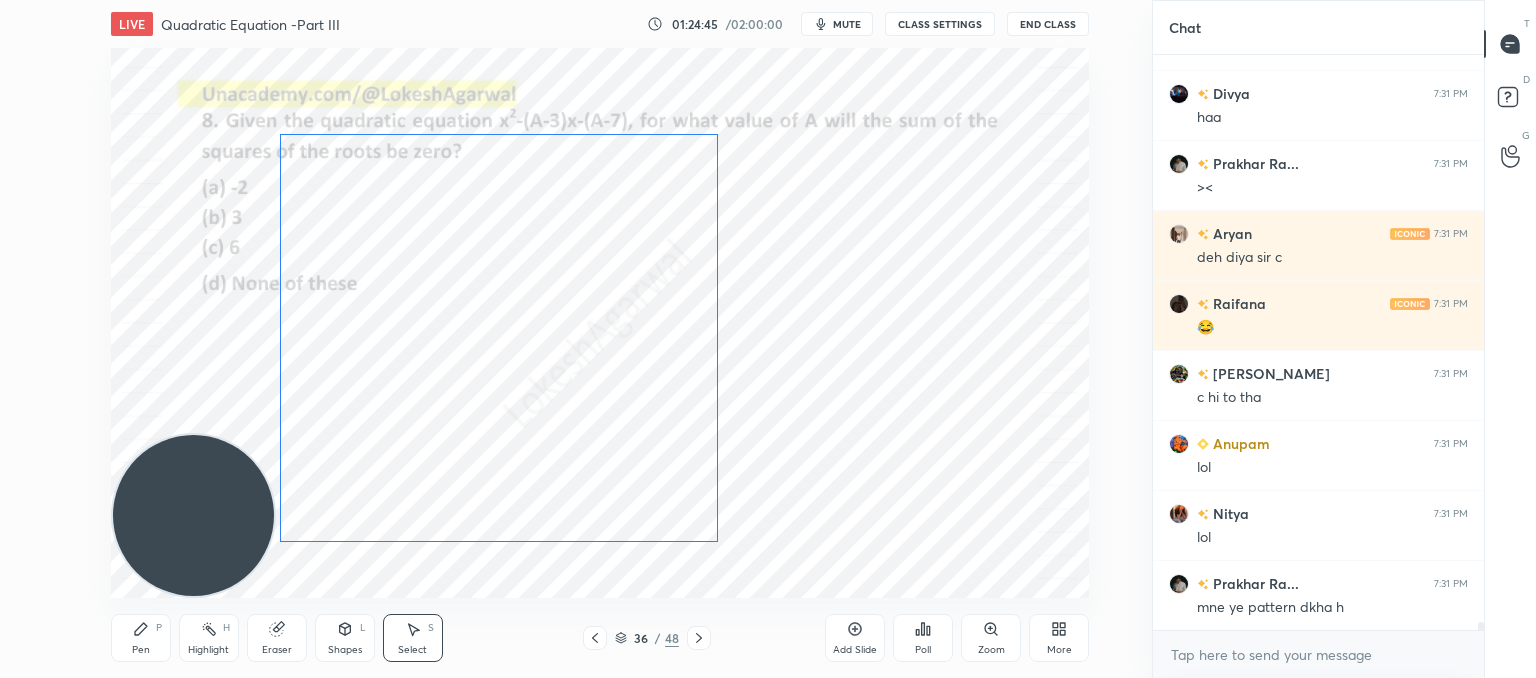 click on "0 ° Undo Copy Paste here Duplicate Duplicate to new slide Delete" at bounding box center [600, 323] 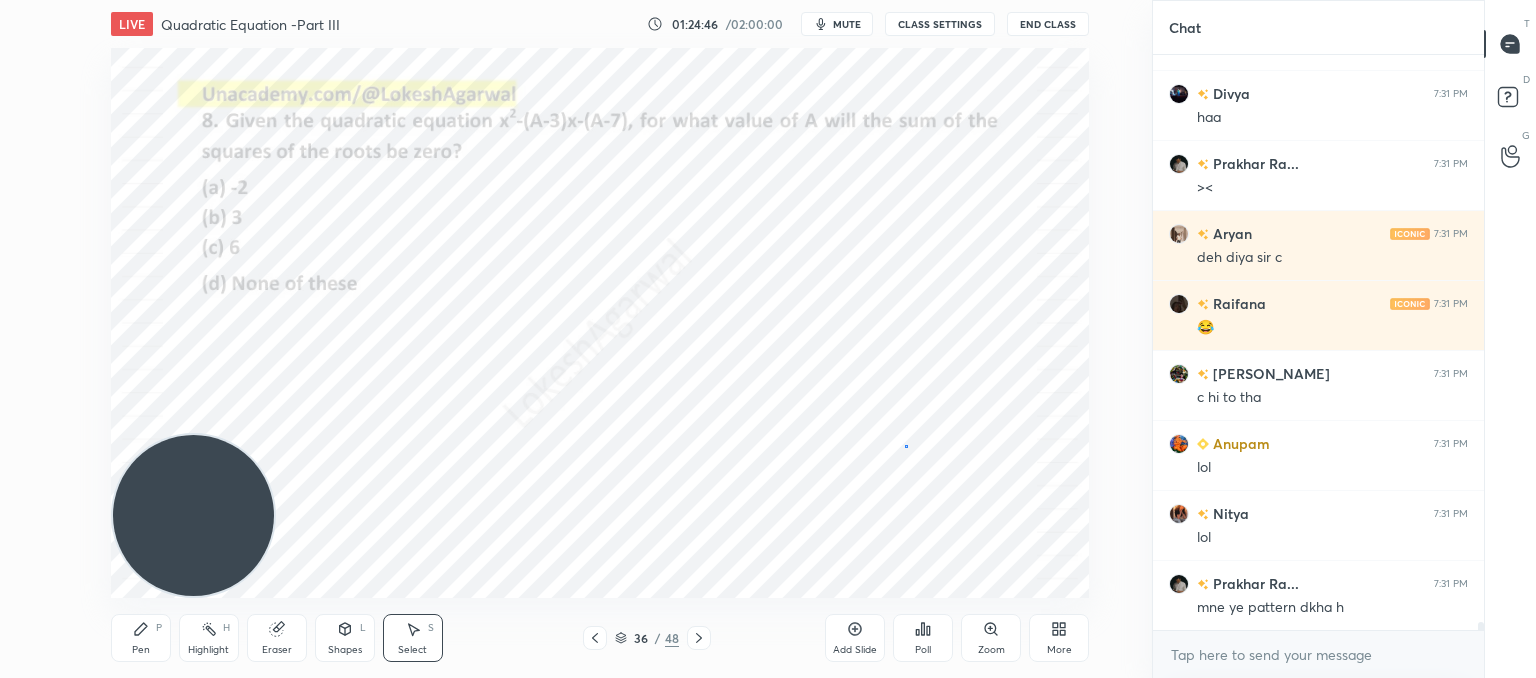 drag, startPoint x: 905, startPoint y: 446, endPoint x: 893, endPoint y: 442, distance: 12.649111 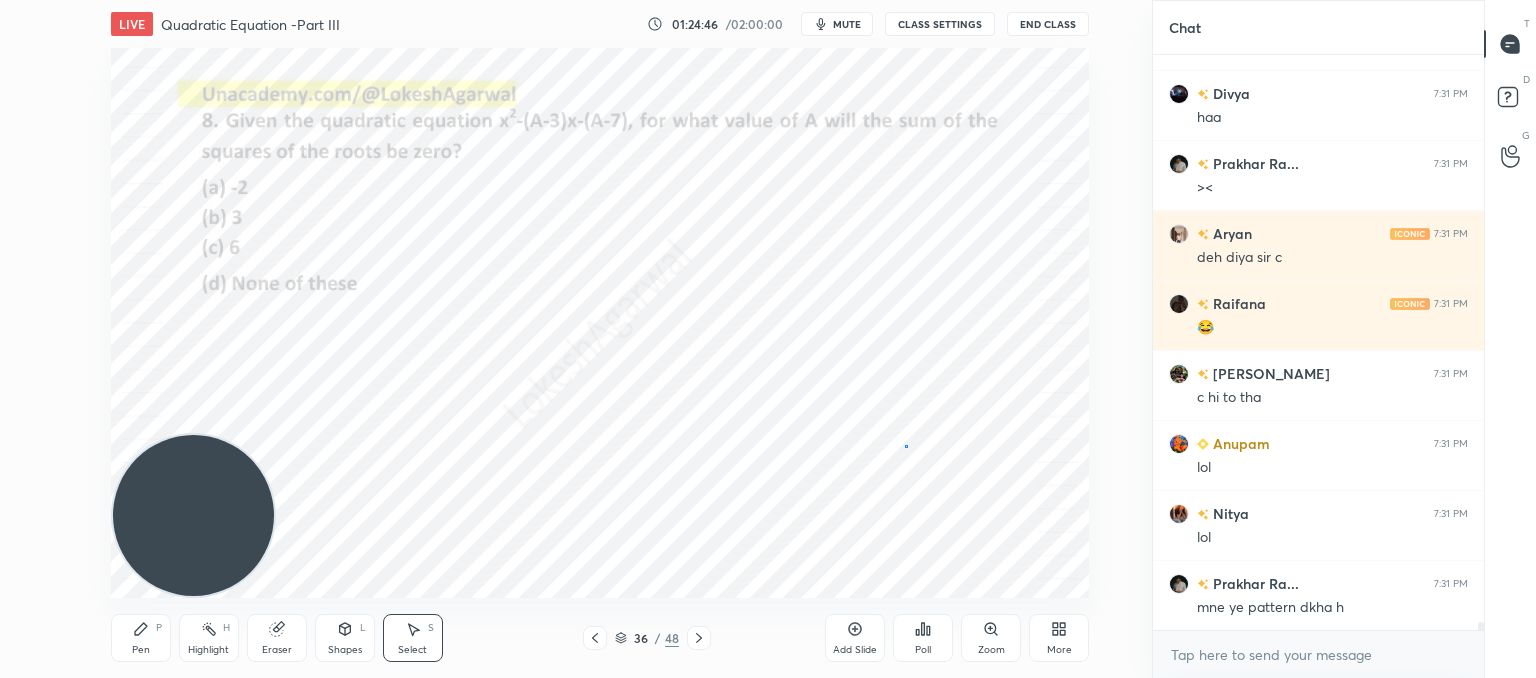 click on "0 ° Undo Copy Paste here Duplicate Duplicate to new slide Delete" at bounding box center (600, 323) 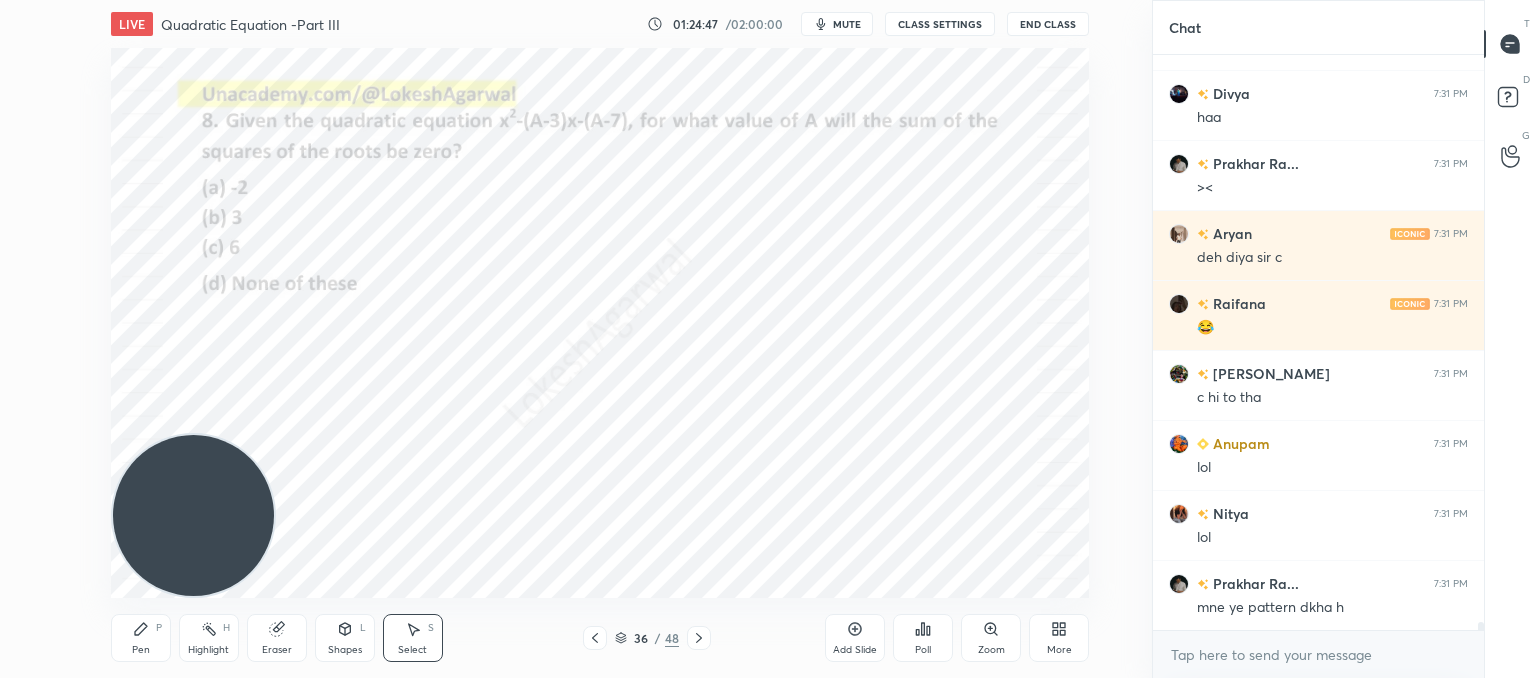 drag, startPoint x: 148, startPoint y: 634, endPoint x: 160, endPoint y: 625, distance: 15 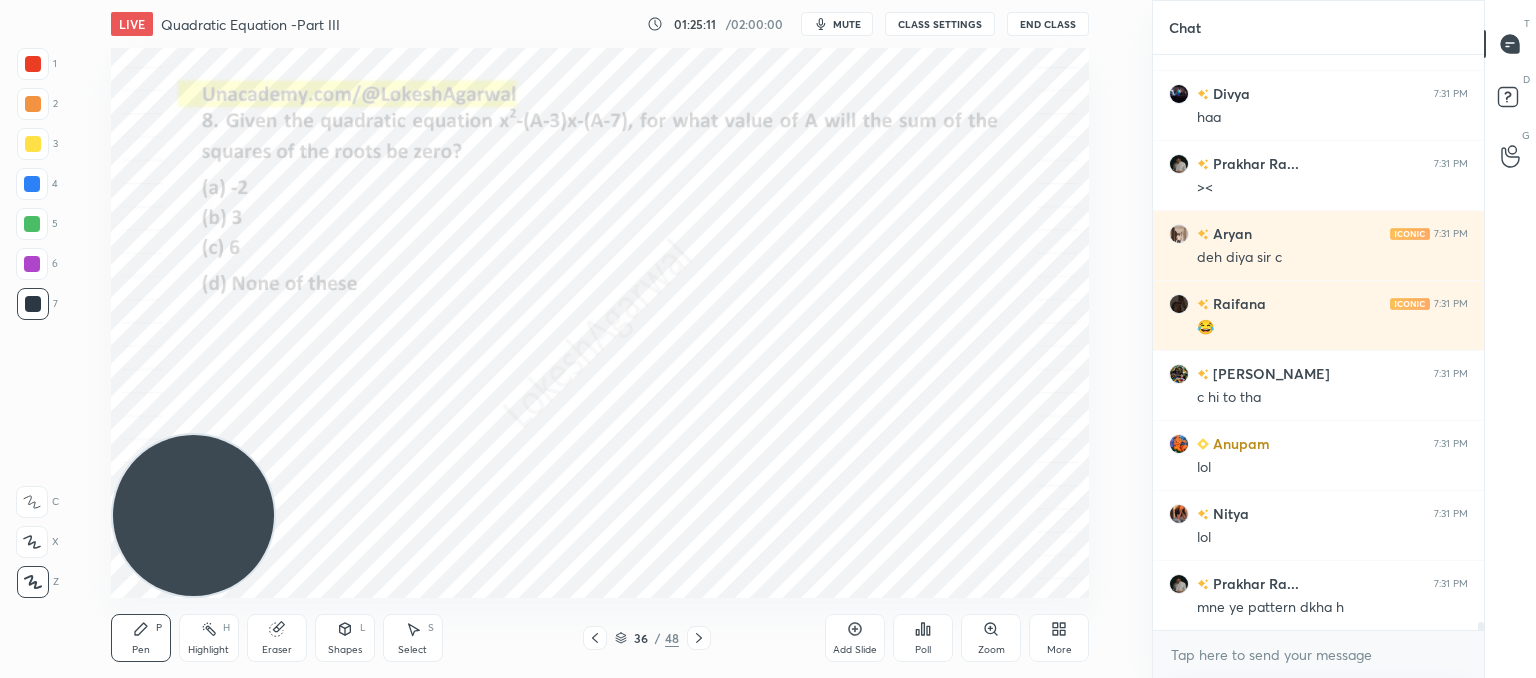 scroll, scrollTop: 39192, scrollLeft: 0, axis: vertical 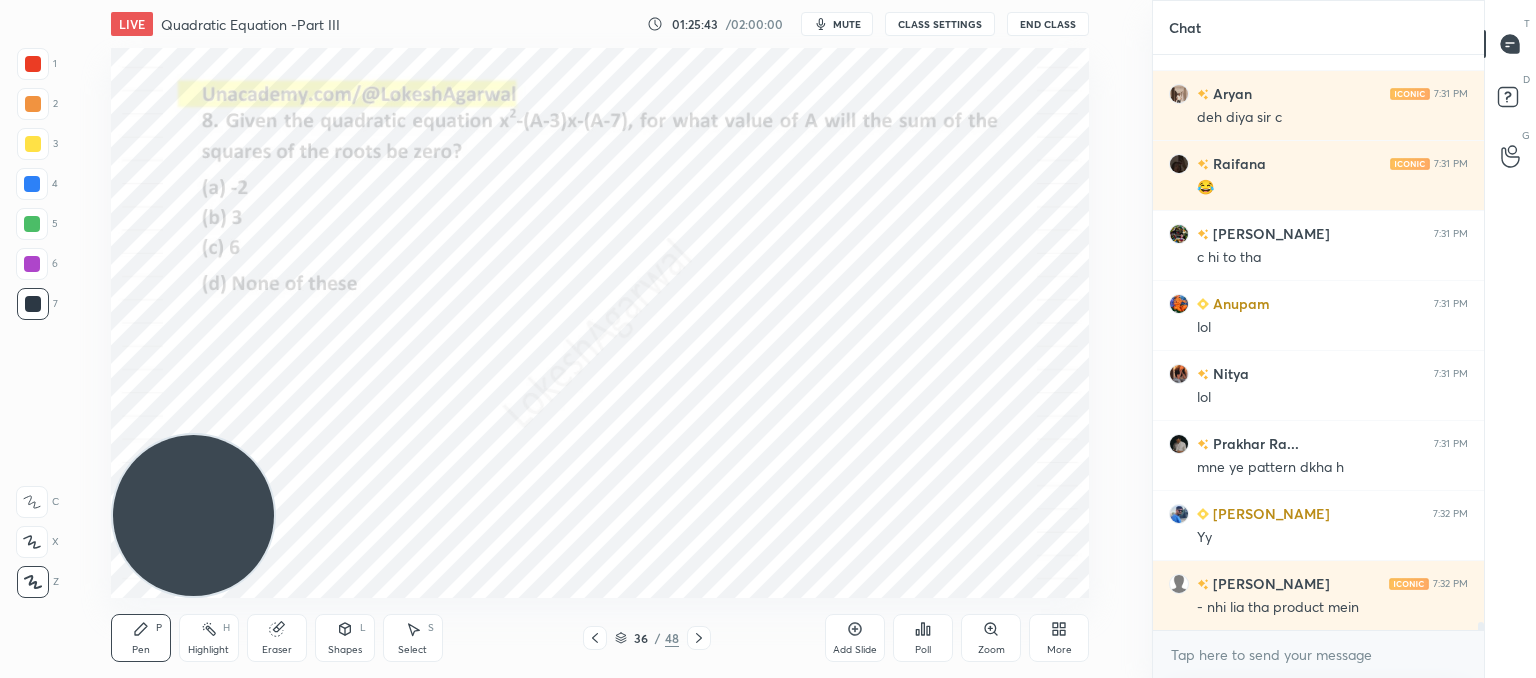 drag, startPoint x: 262, startPoint y: 633, endPoint x: 279, endPoint y: 613, distance: 26.24881 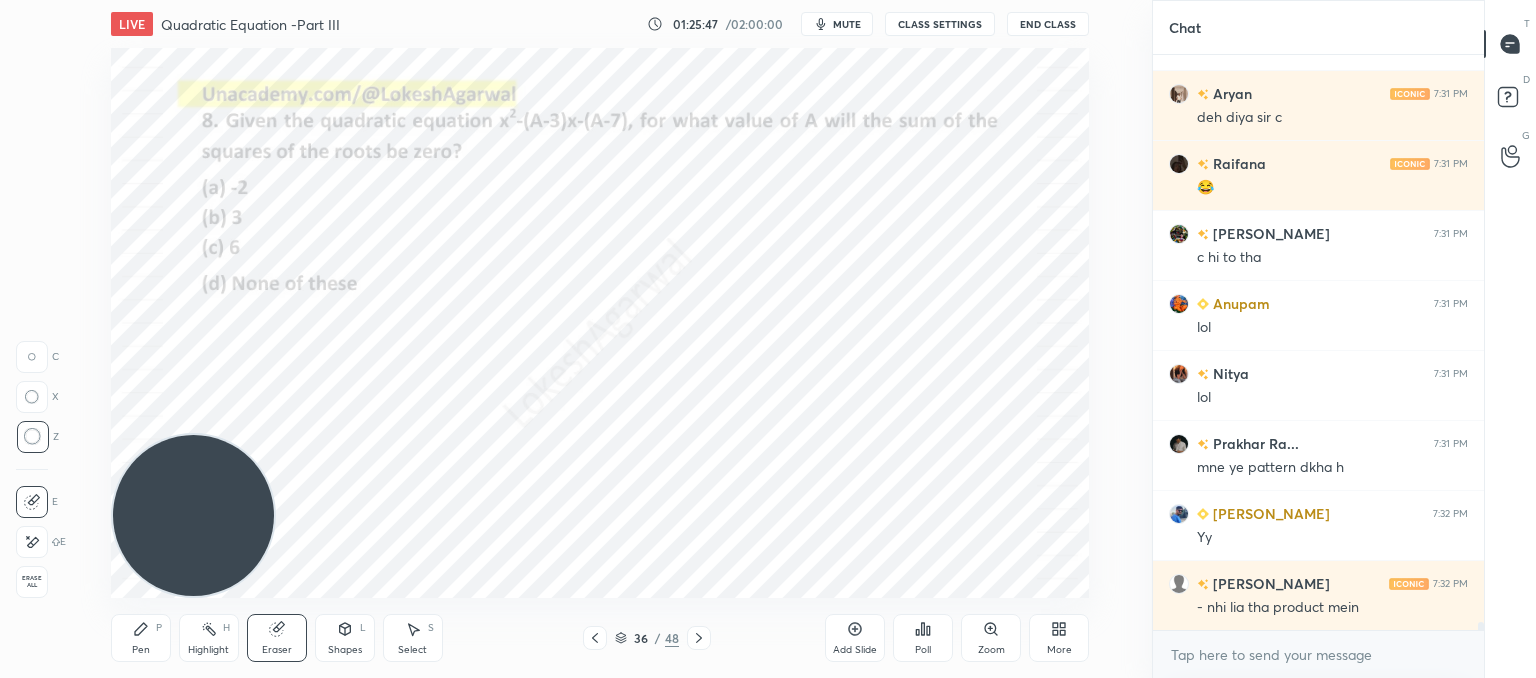 click on "Pen P" at bounding box center [141, 638] 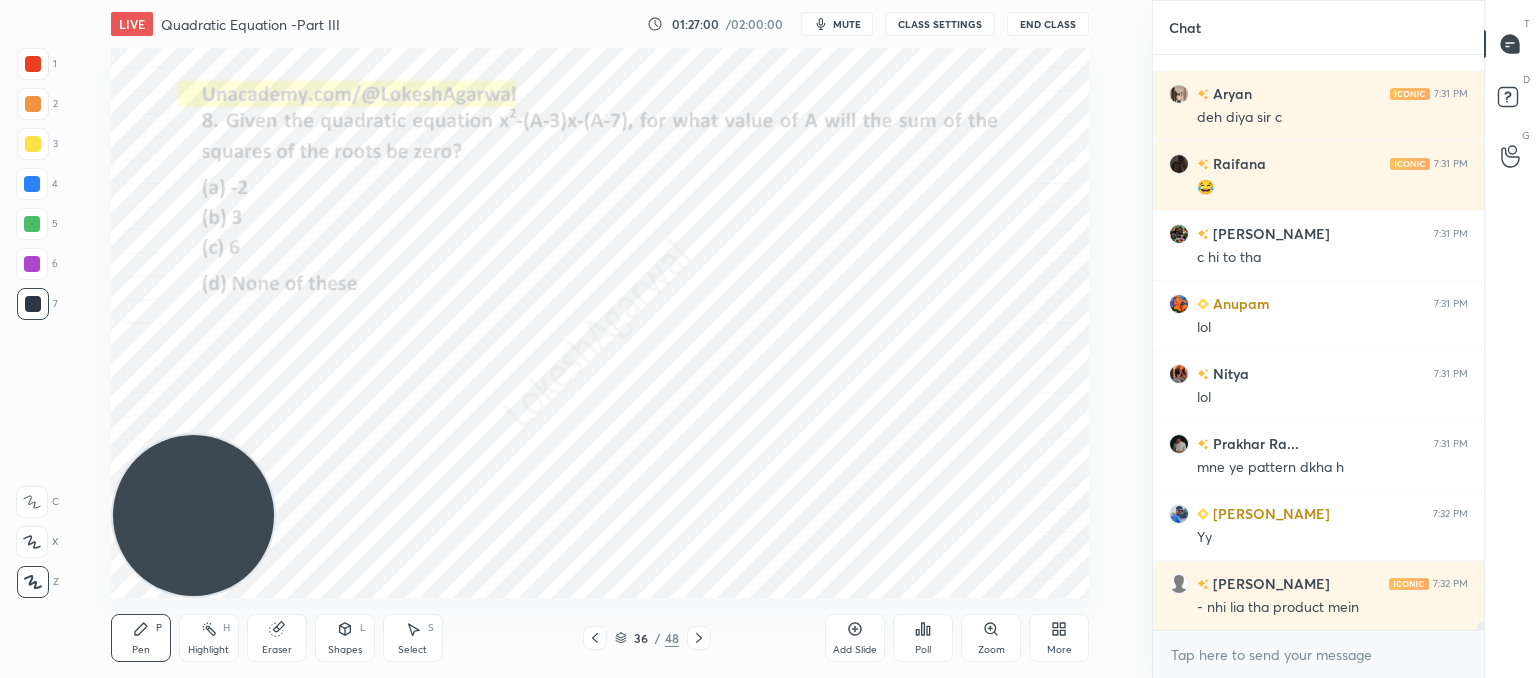 click 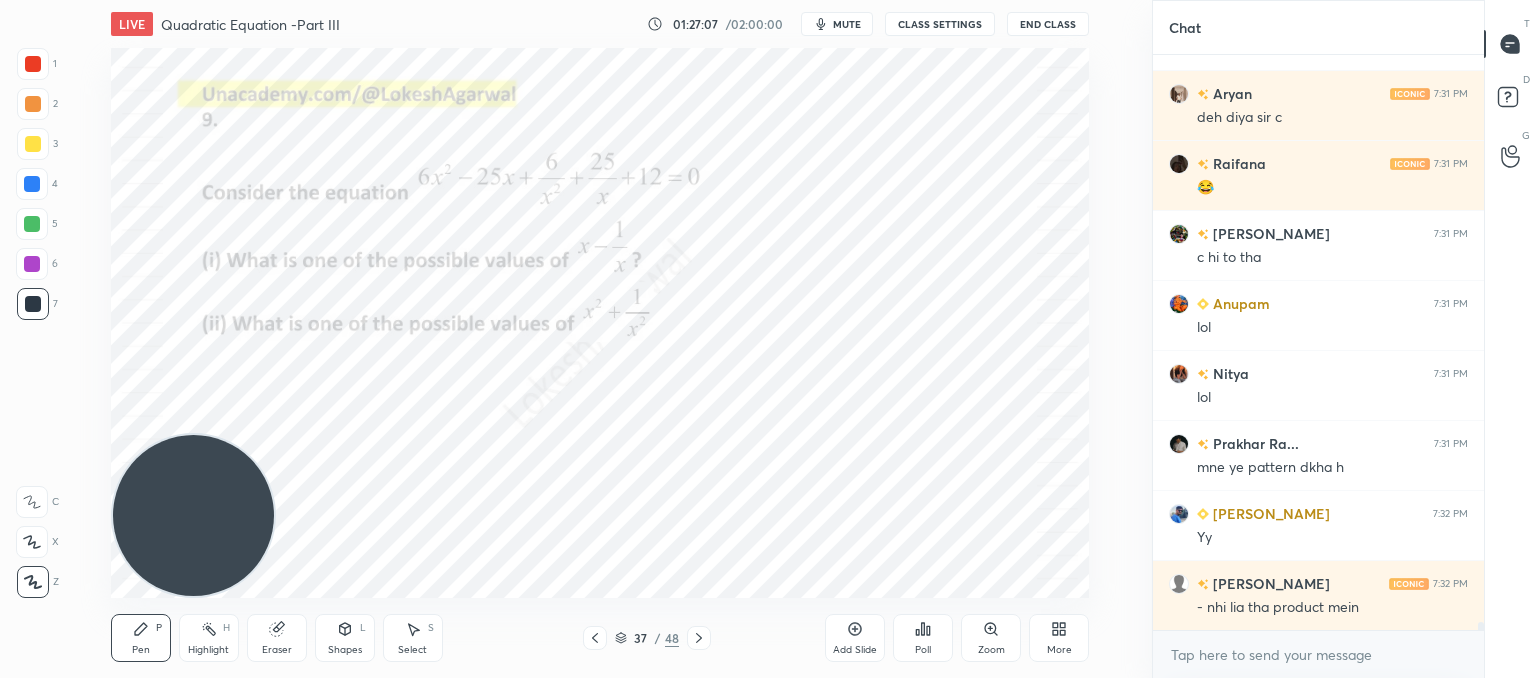 drag, startPoint x: 278, startPoint y: 643, endPoint x: 287, endPoint y: 615, distance: 29.410883 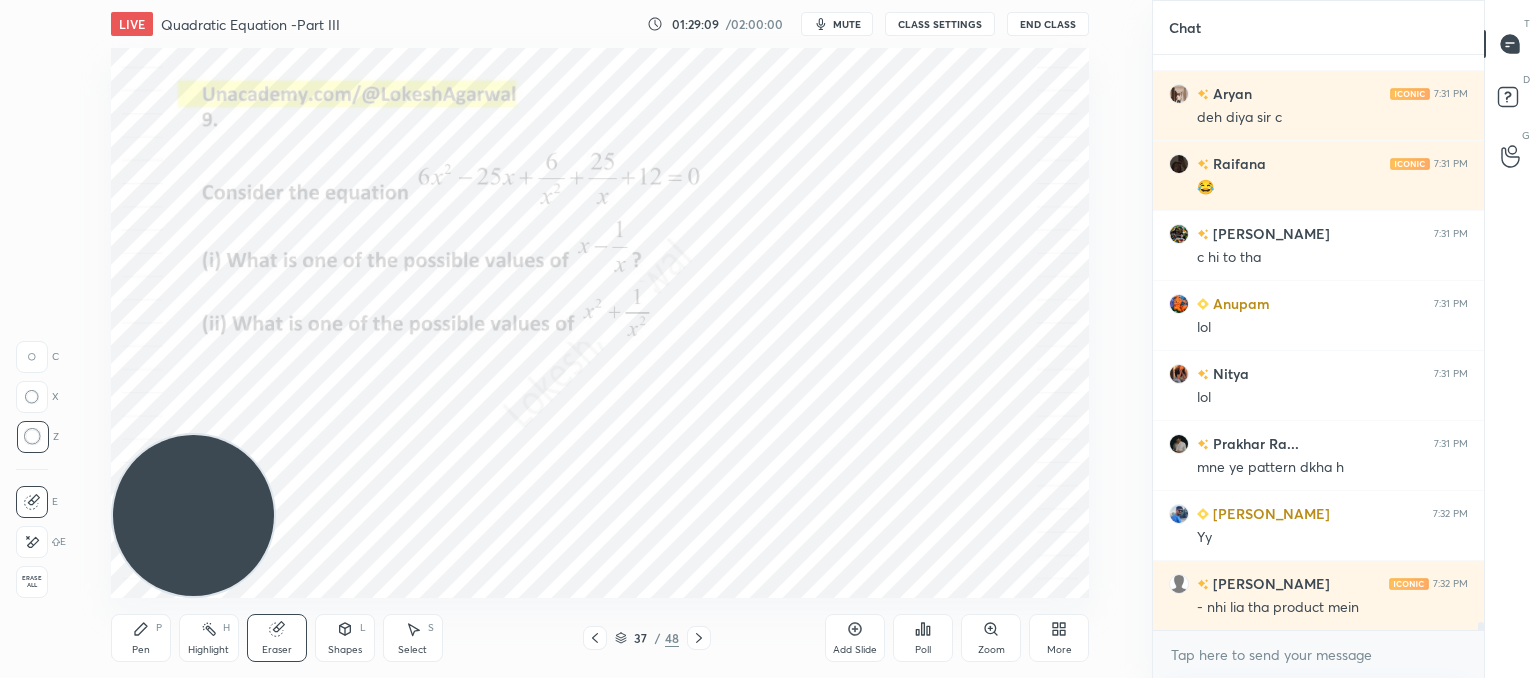 scroll, scrollTop: 39332, scrollLeft: 0, axis: vertical 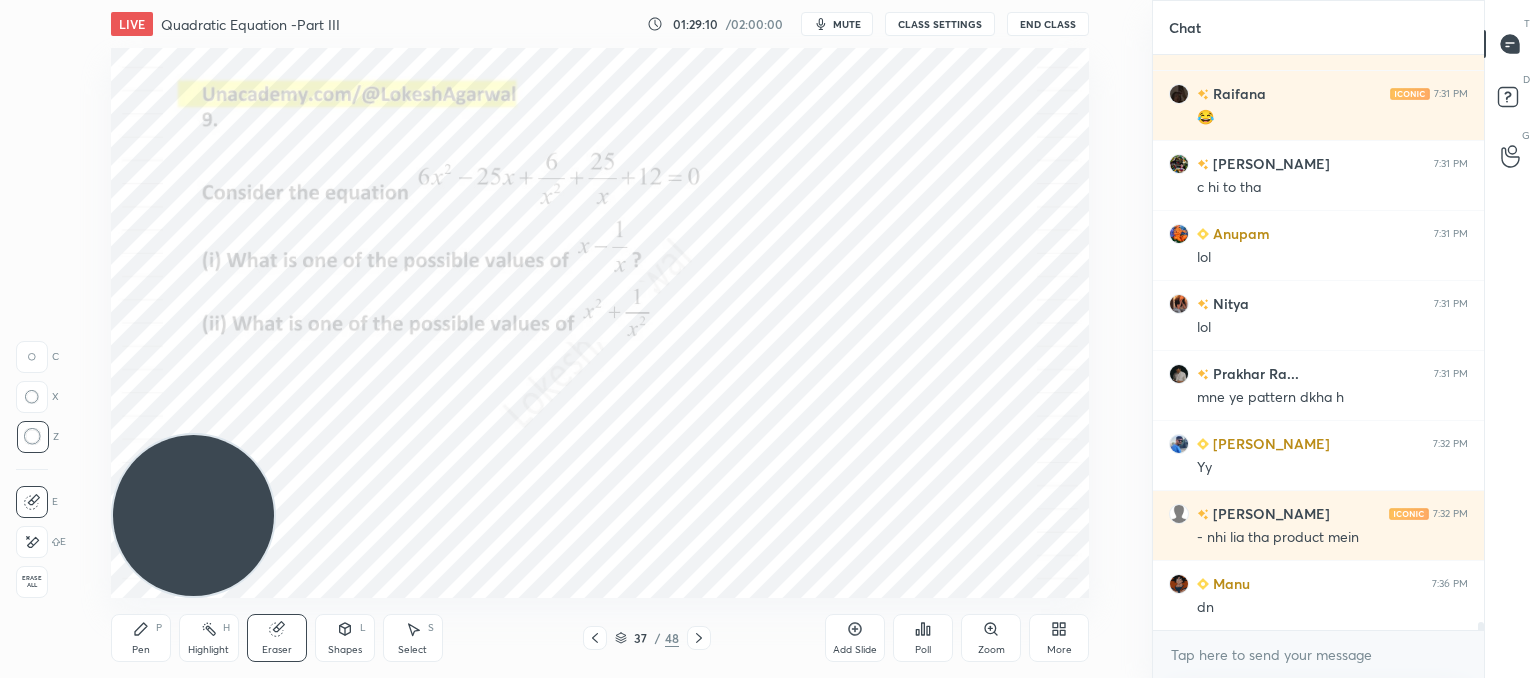 drag, startPoint x: 149, startPoint y: 641, endPoint x: 159, endPoint y: 627, distance: 17.20465 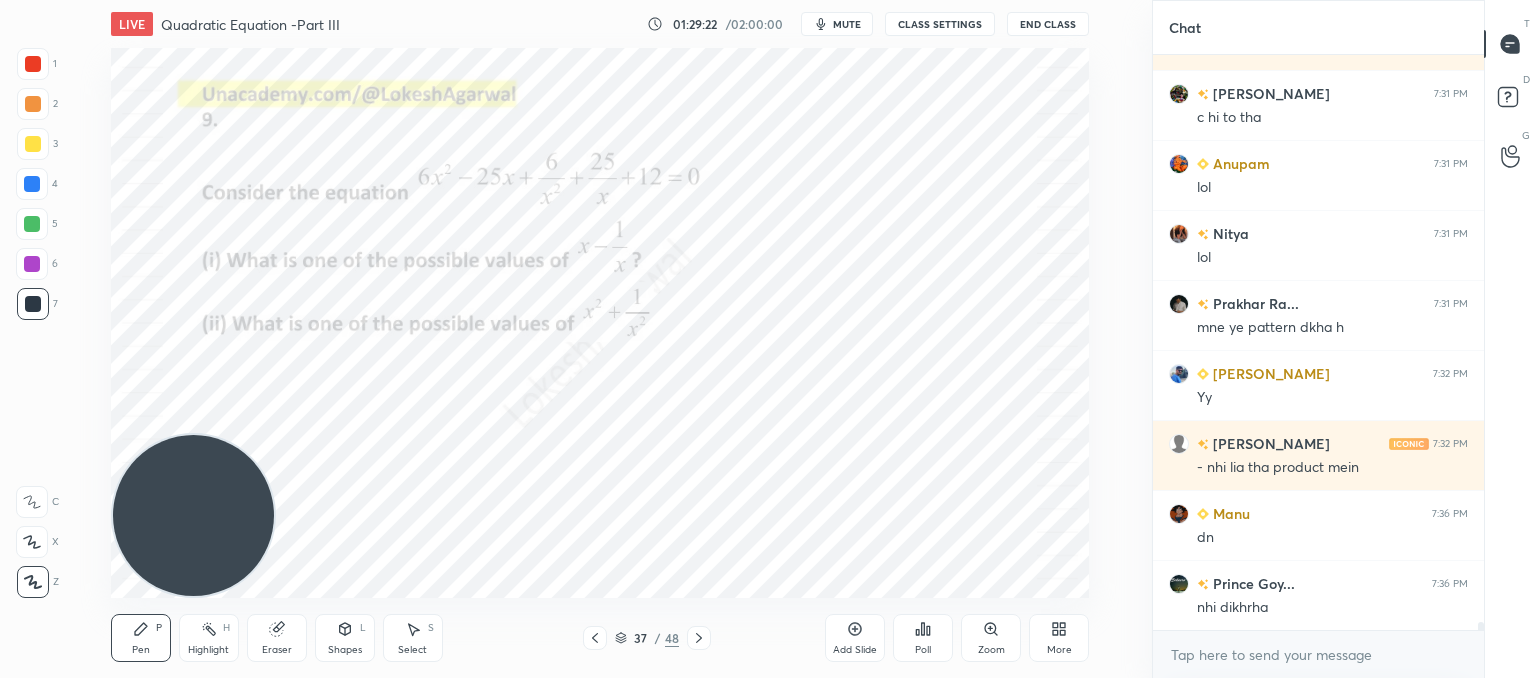 scroll, scrollTop: 39472, scrollLeft: 0, axis: vertical 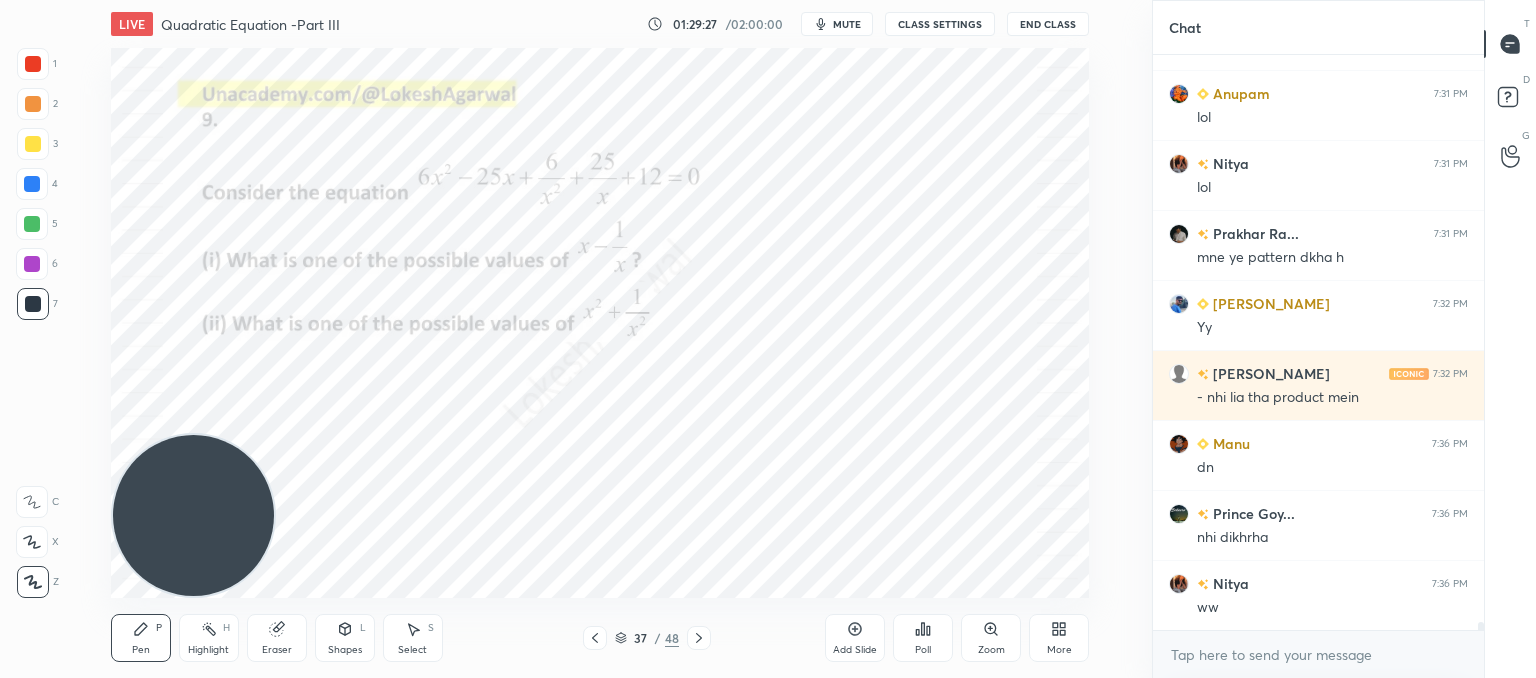 click on "Eraser" at bounding box center [277, 638] 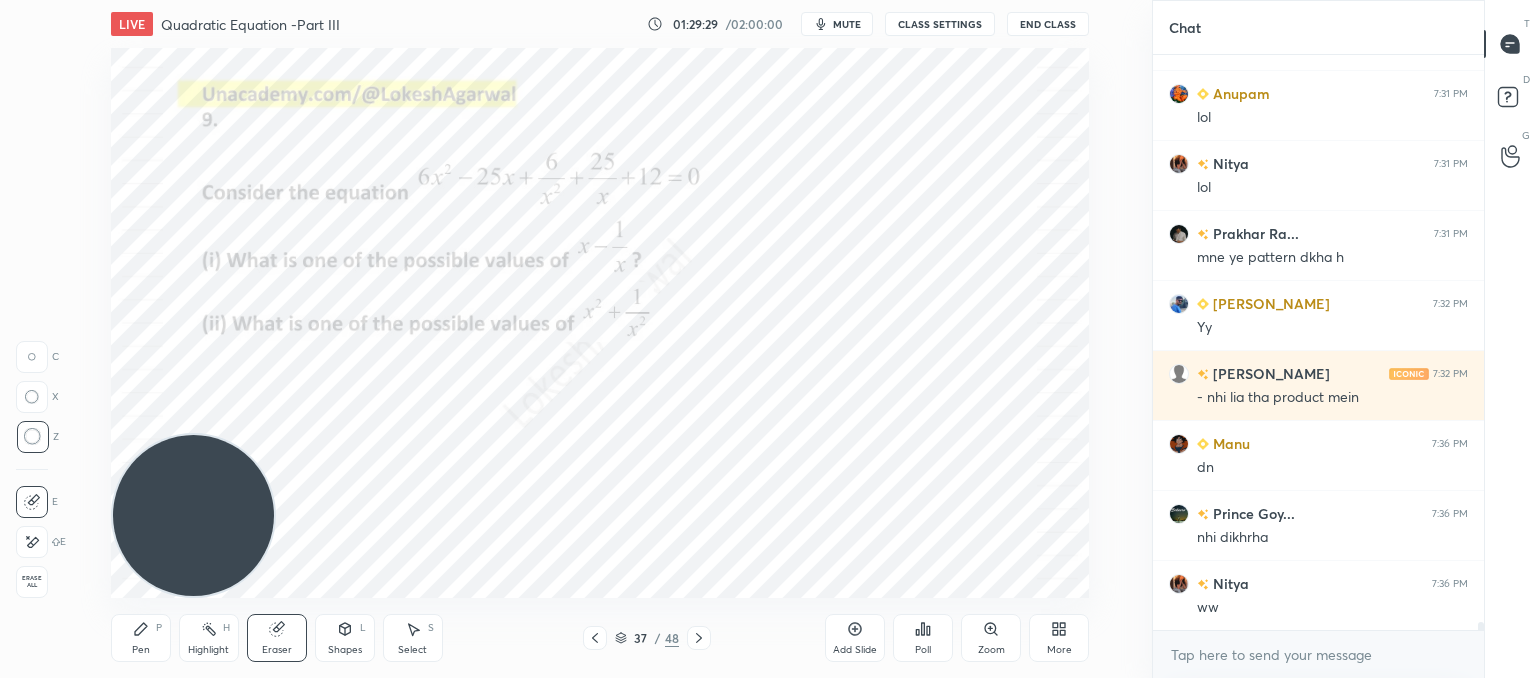 drag, startPoint x: 141, startPoint y: 644, endPoint x: 264, endPoint y: 599, distance: 130.97328 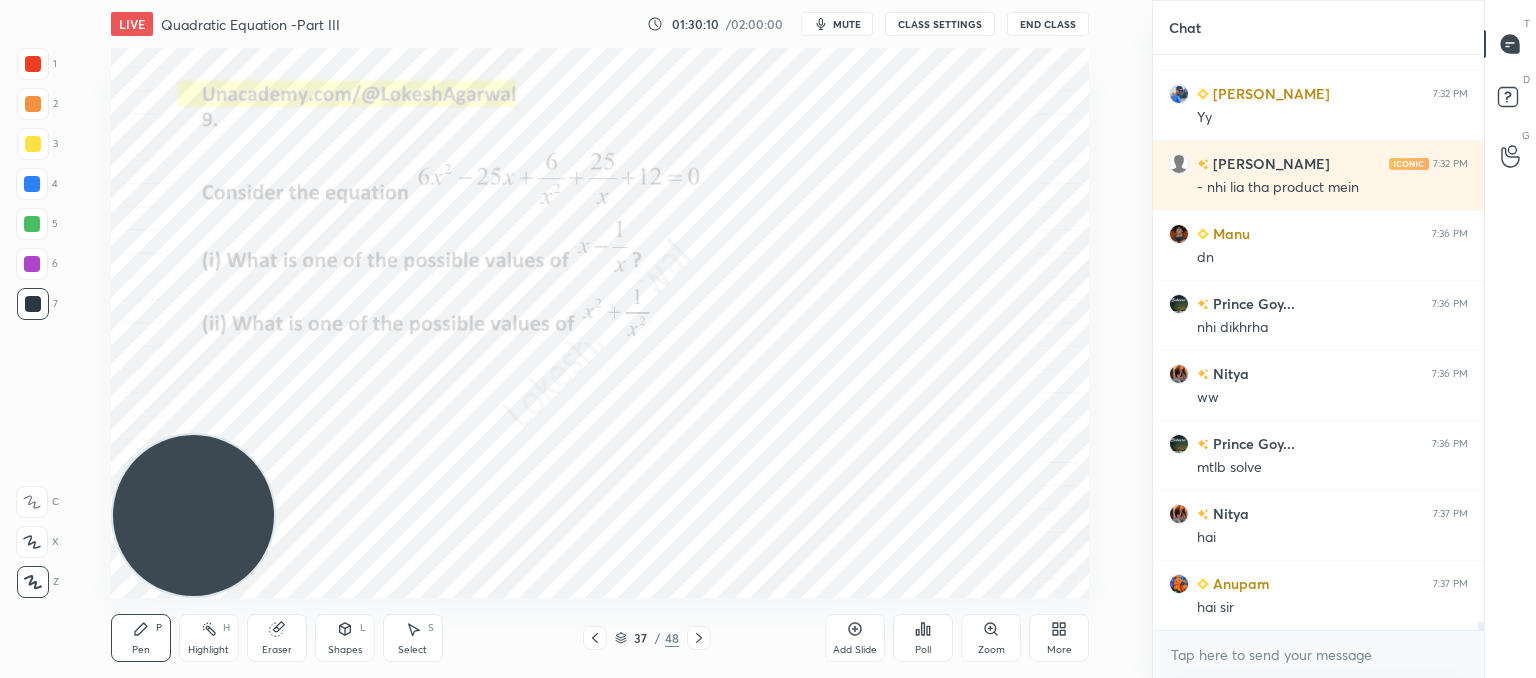 scroll, scrollTop: 39752, scrollLeft: 0, axis: vertical 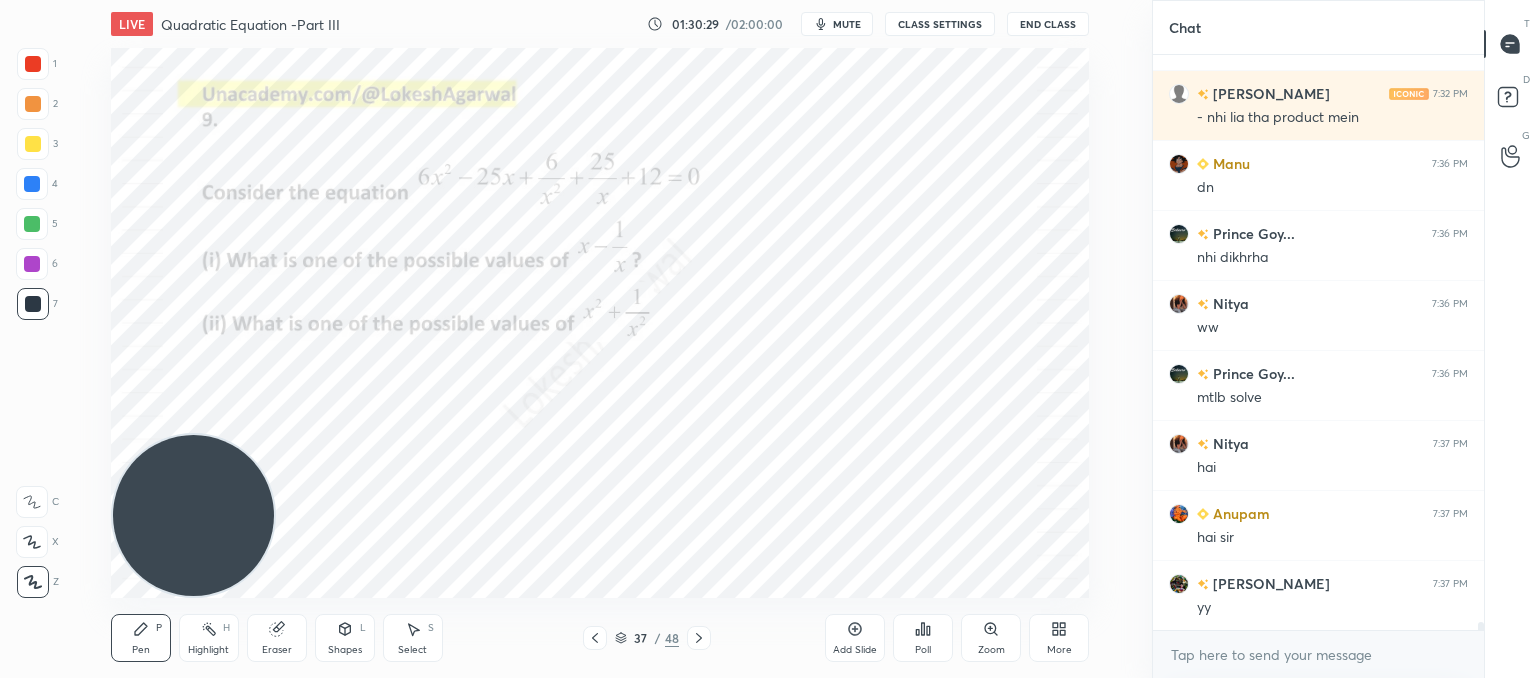 click on "Poll" at bounding box center (923, 638) 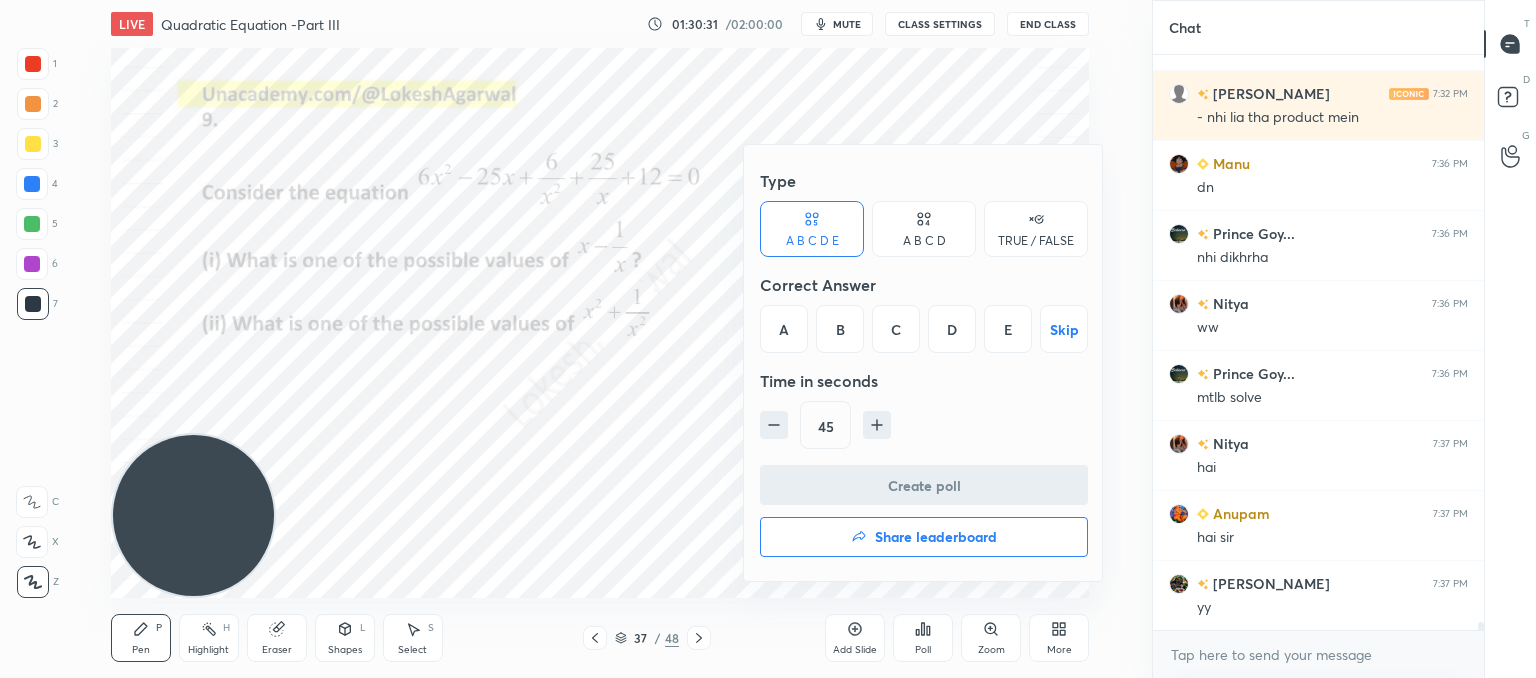 click on "A B C D" at bounding box center (924, 229) 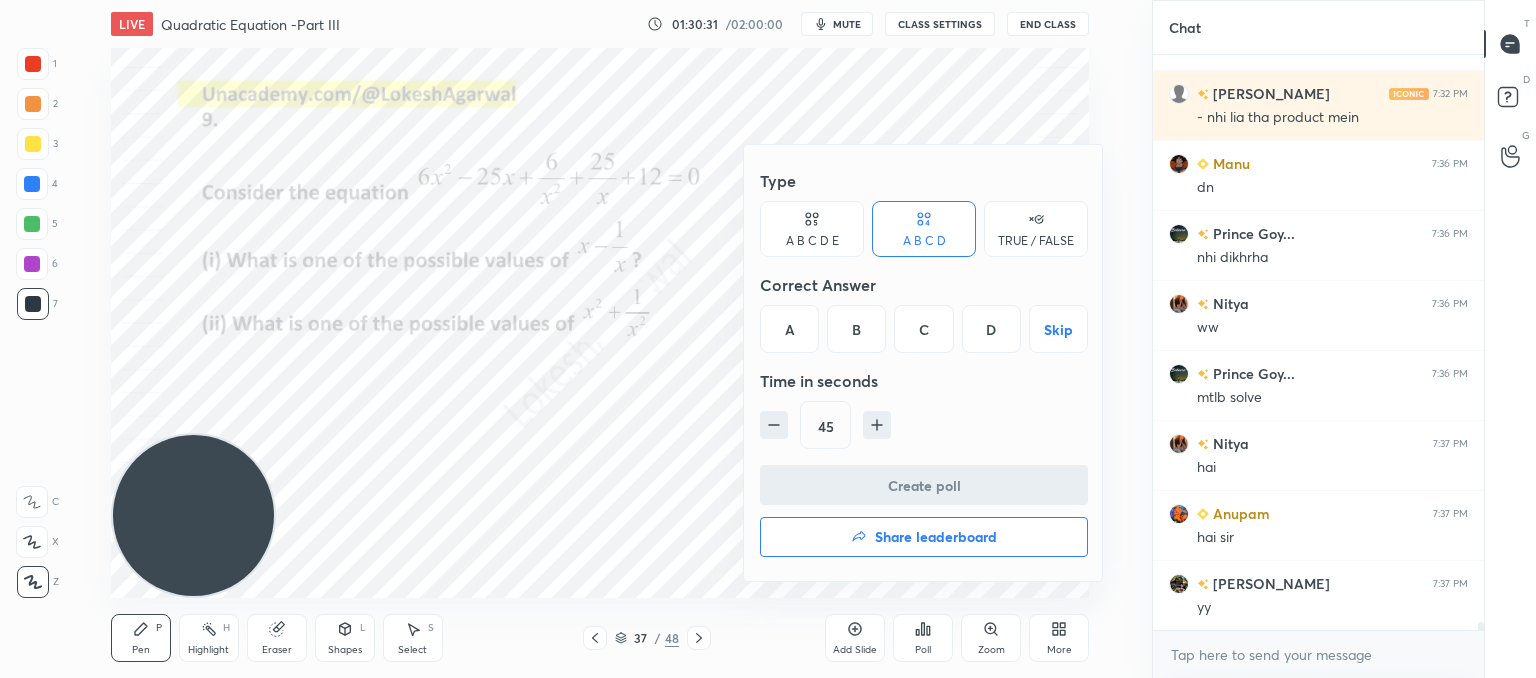 click on "D" at bounding box center [991, 329] 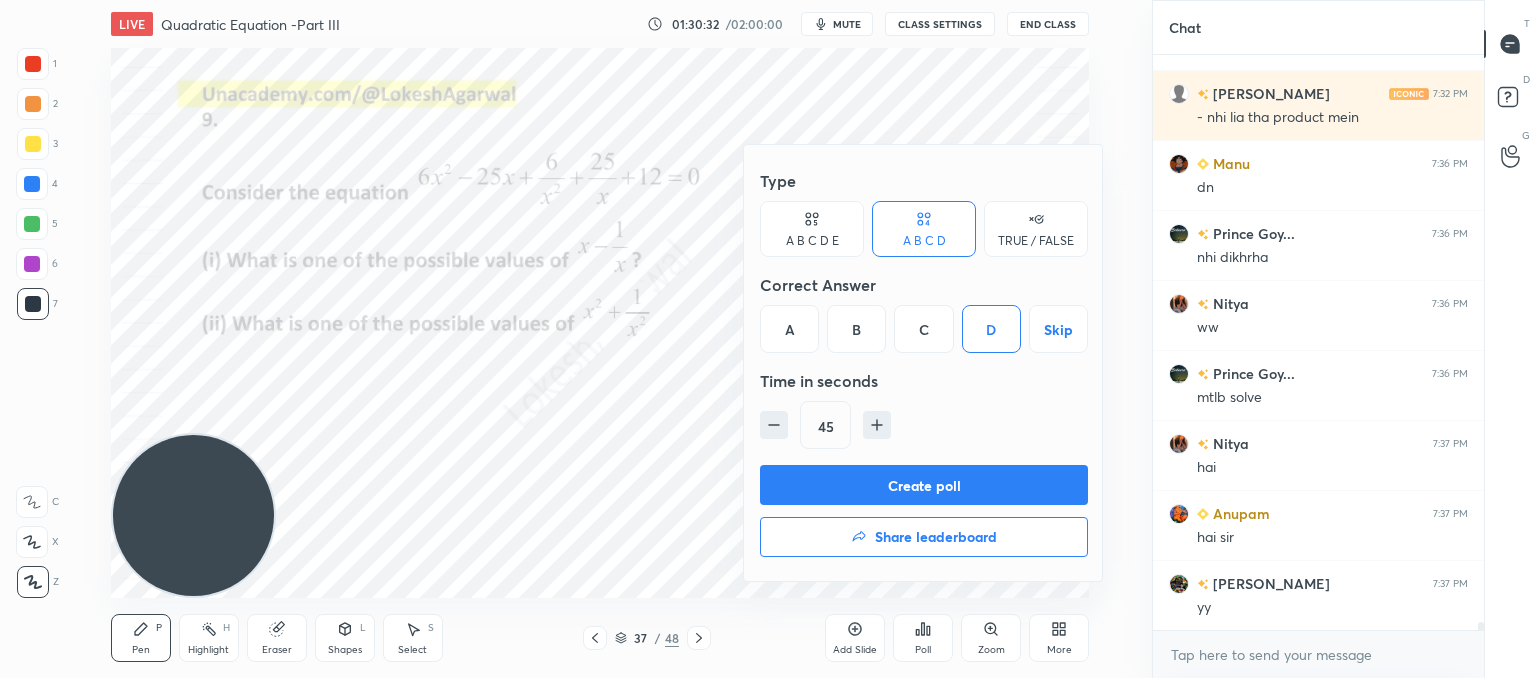 click on "Create poll" at bounding box center (924, 485) 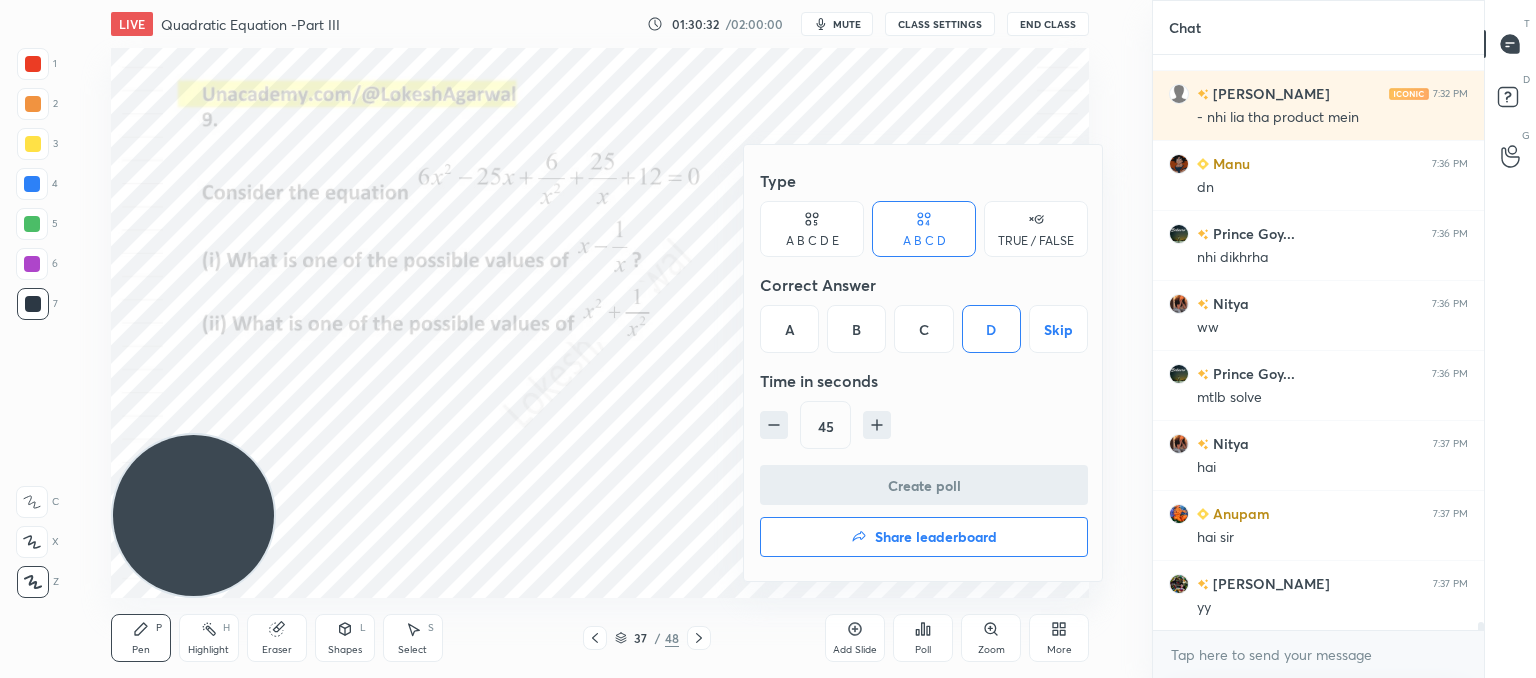 scroll, scrollTop: 536, scrollLeft: 325, axis: both 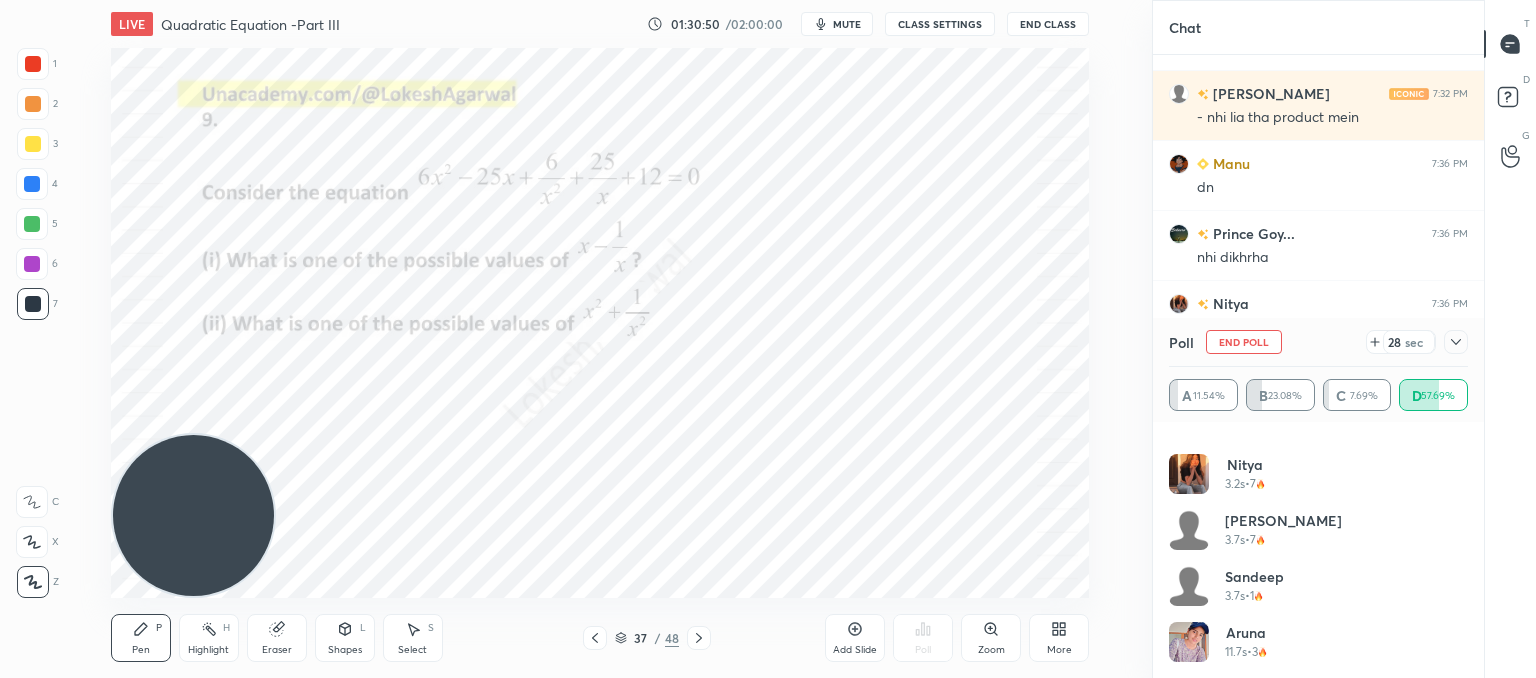 click 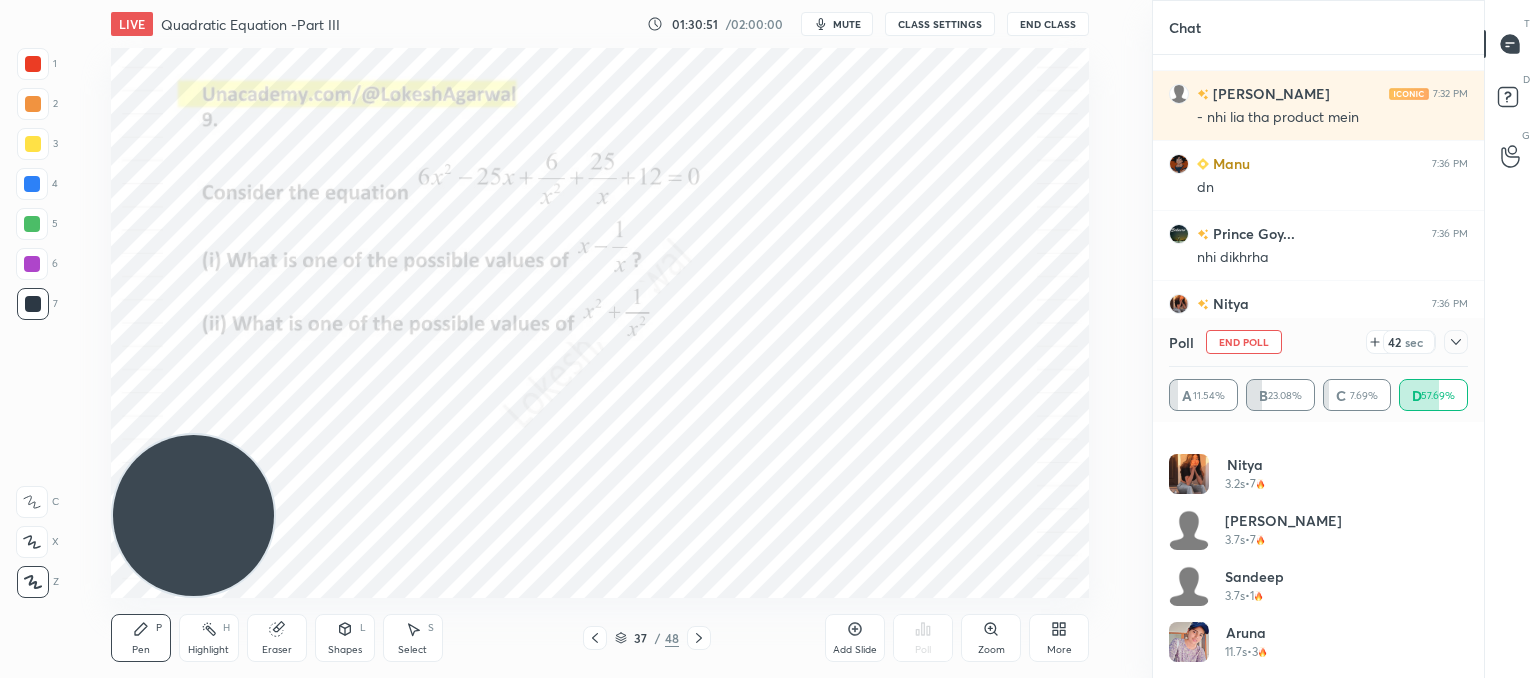 click 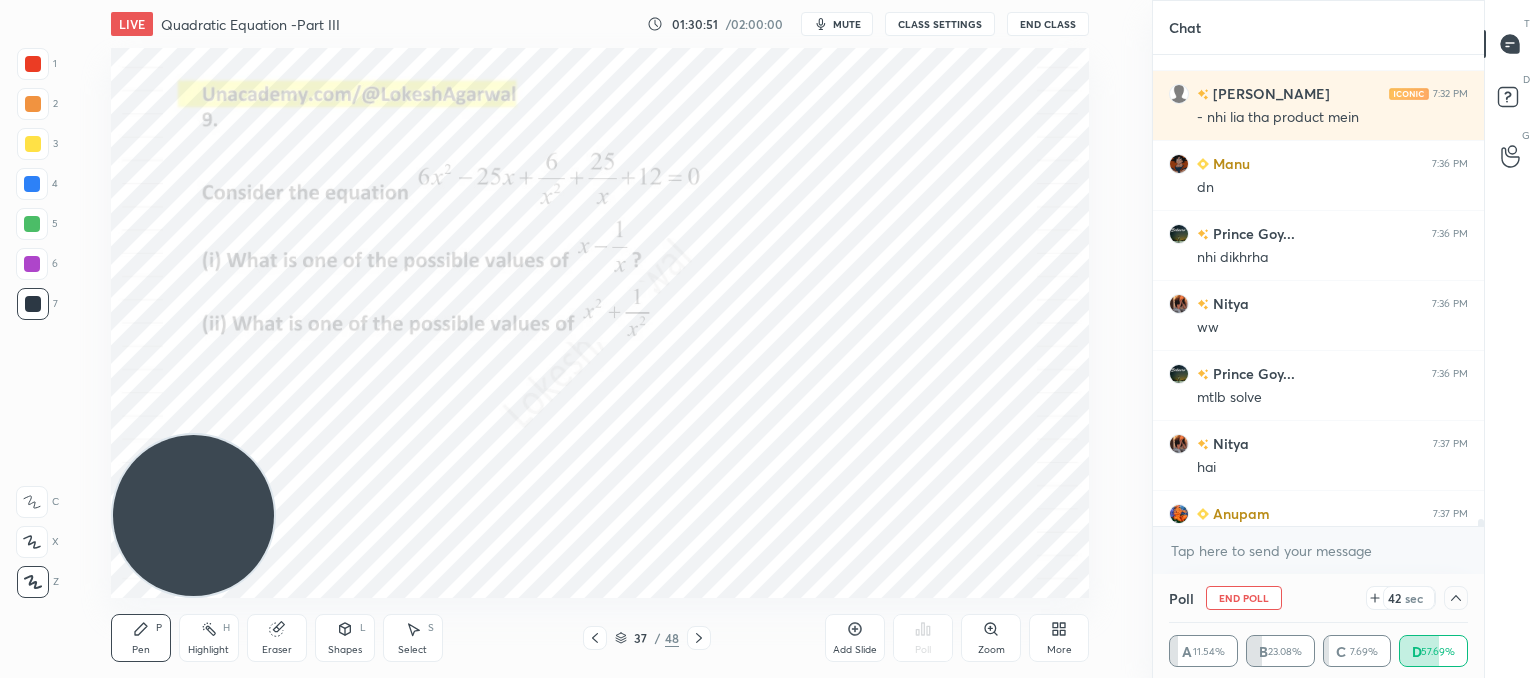 scroll, scrollTop: 20, scrollLeft: 293, axis: both 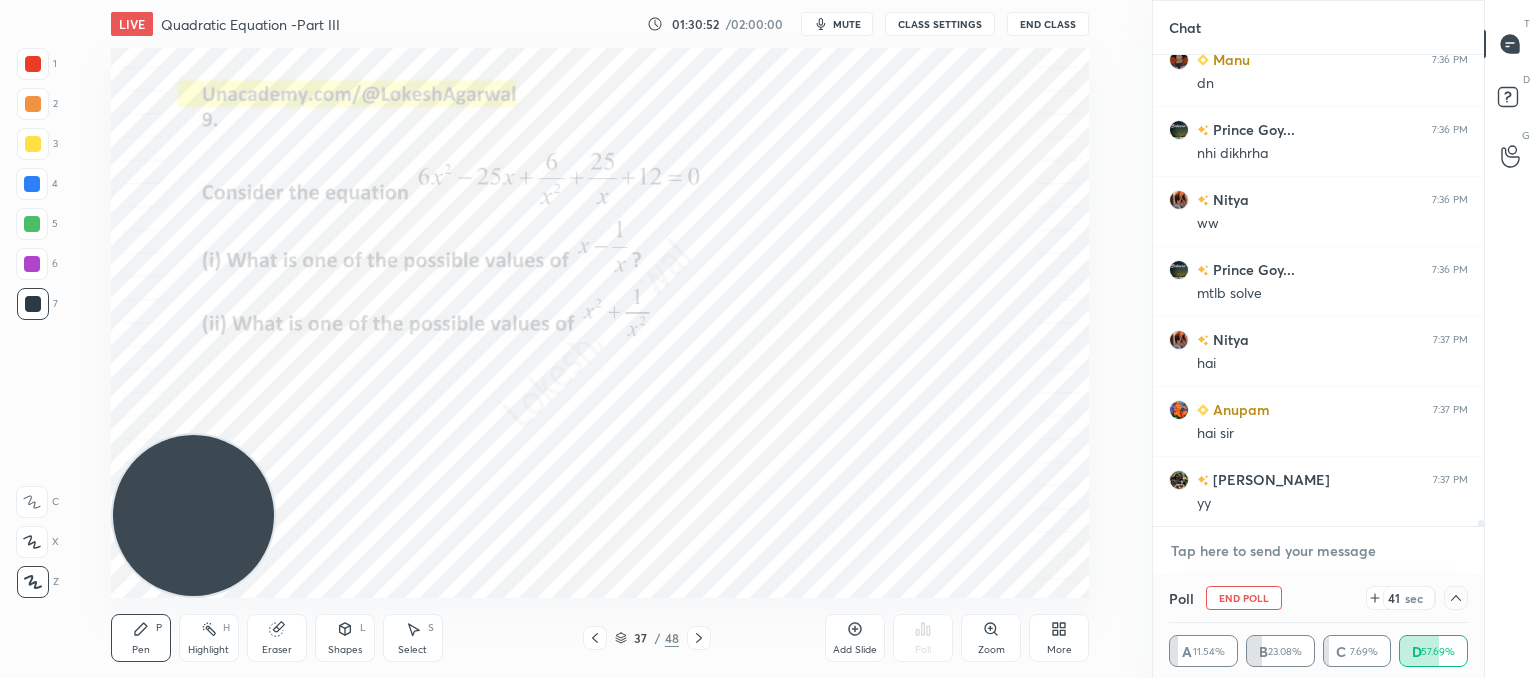 click at bounding box center [1318, 551] 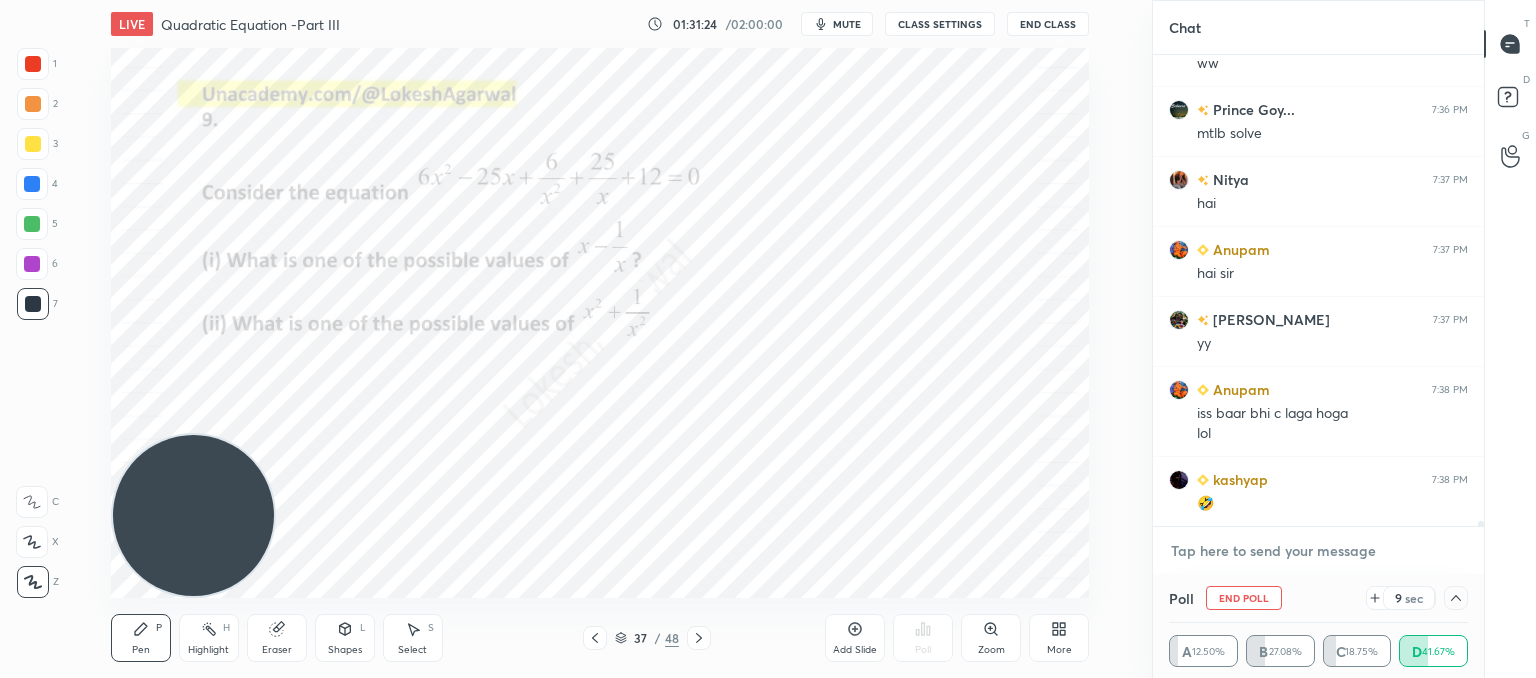 scroll, scrollTop: 40086, scrollLeft: 0, axis: vertical 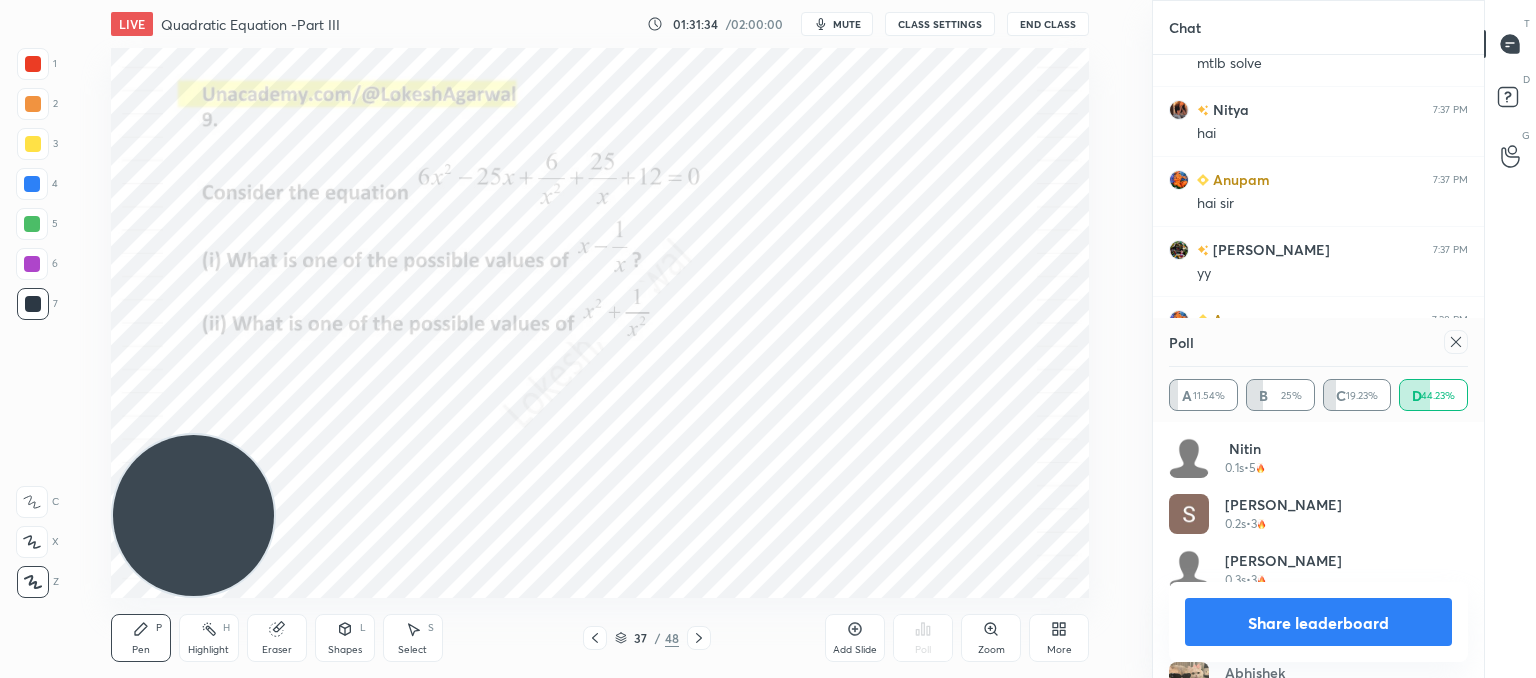 click 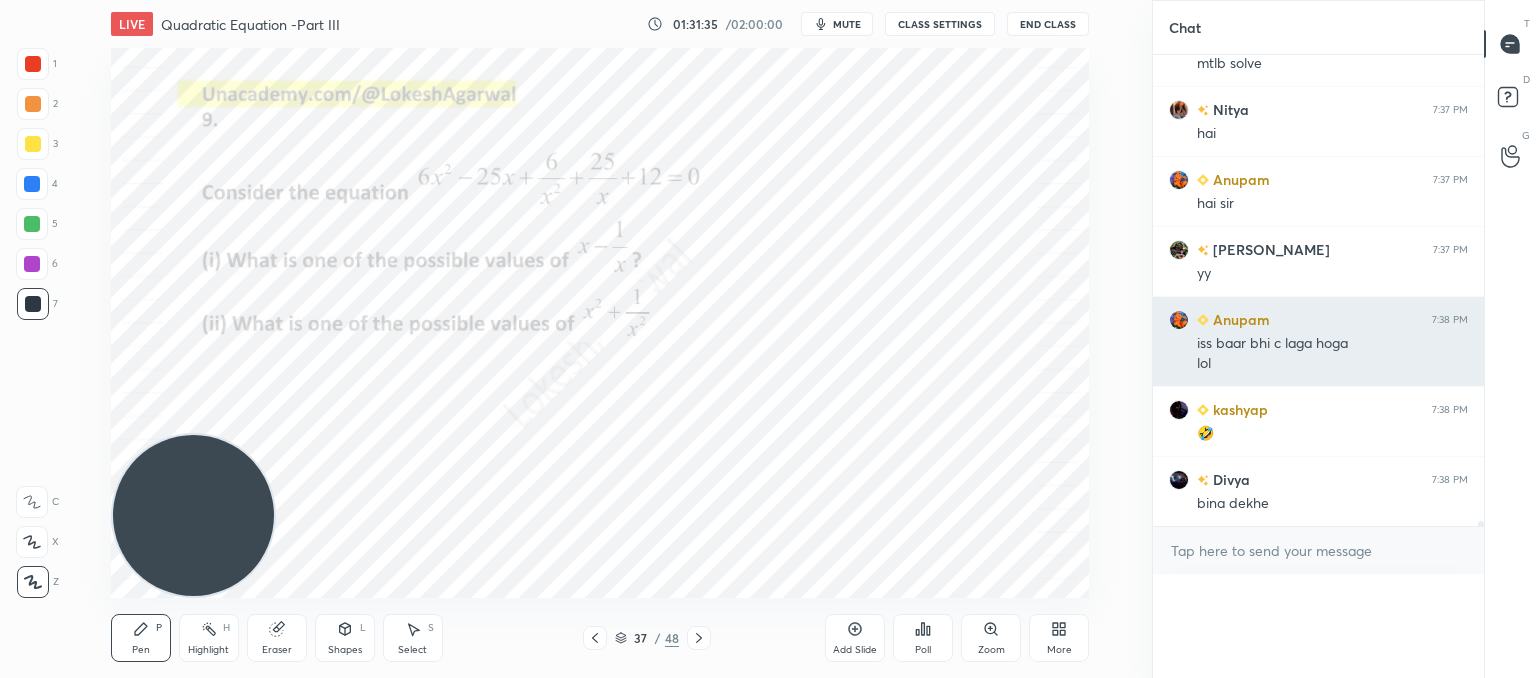scroll, scrollTop: 122, scrollLeft: 293, axis: both 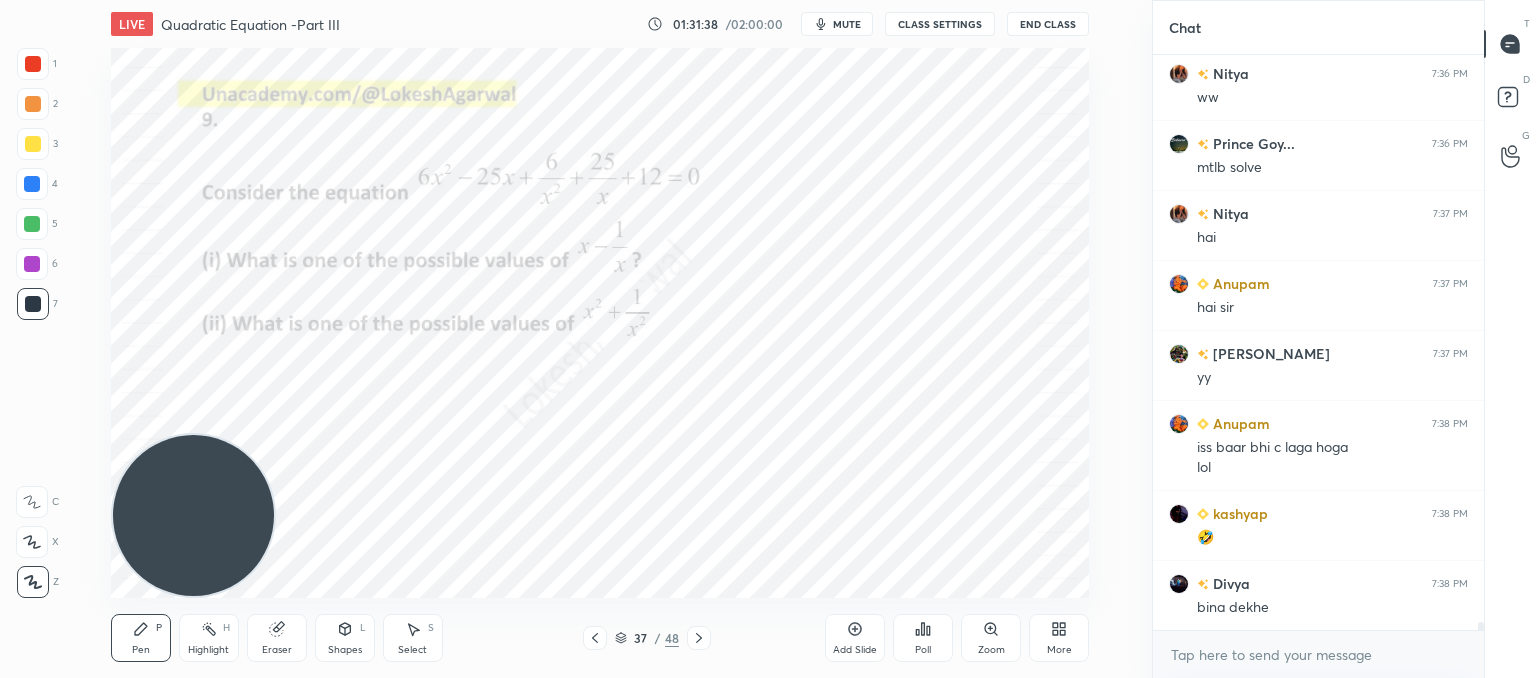click on "Poll" at bounding box center [923, 638] 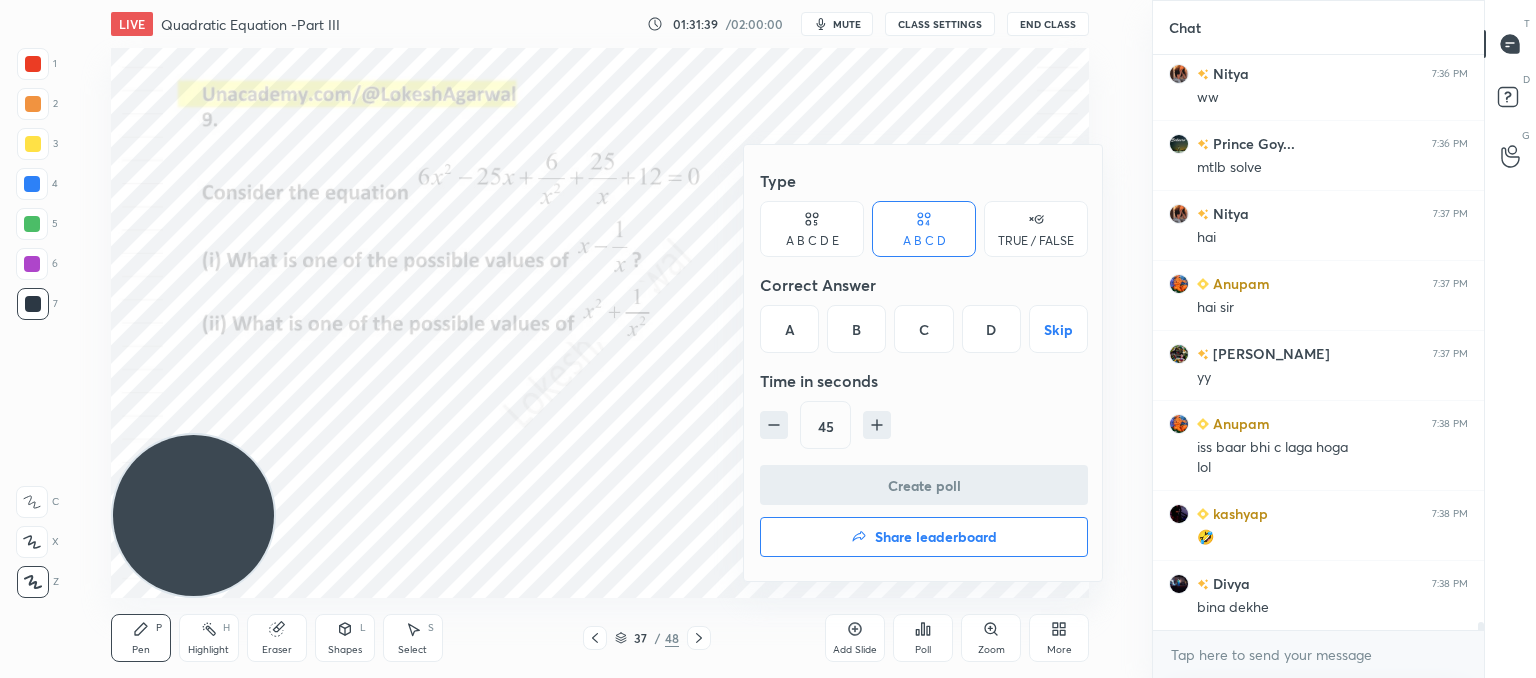 click on "A" at bounding box center (789, 329) 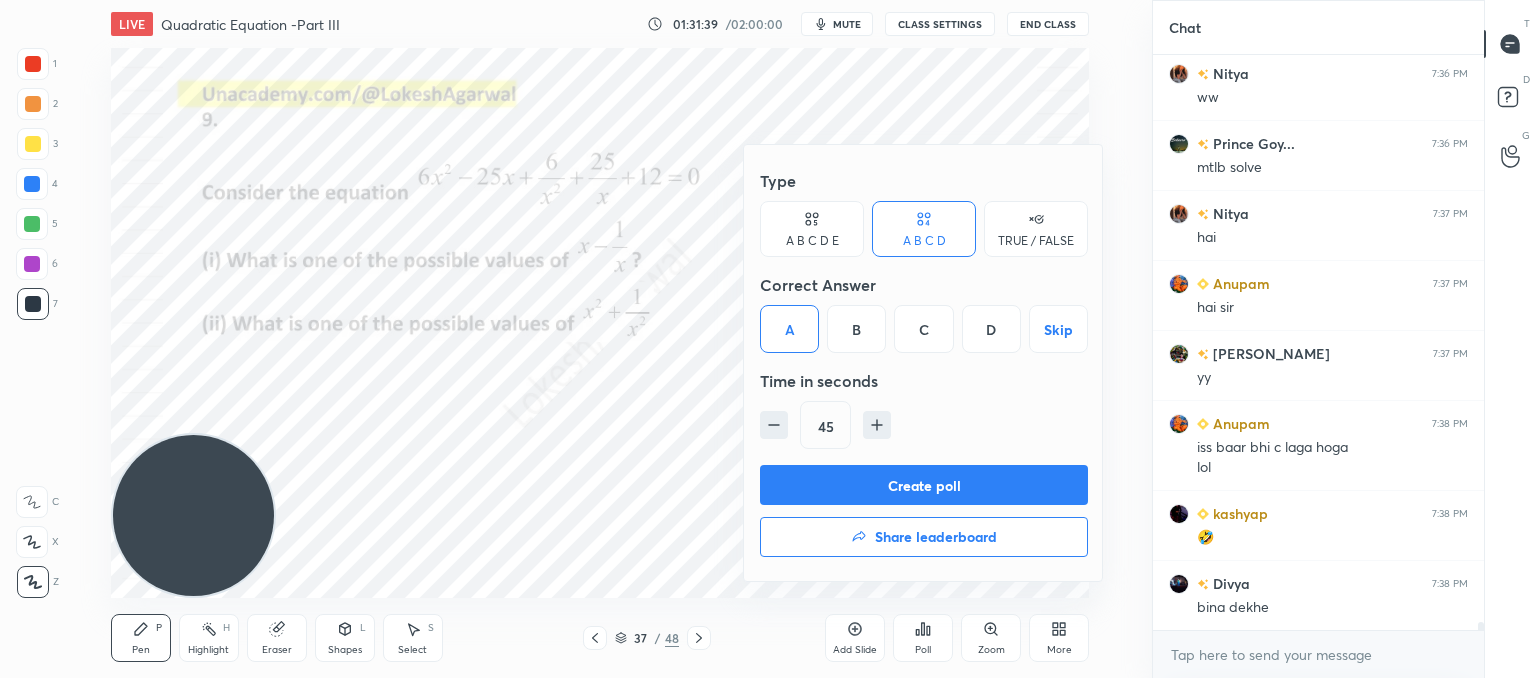 click on "Create poll" at bounding box center (924, 485) 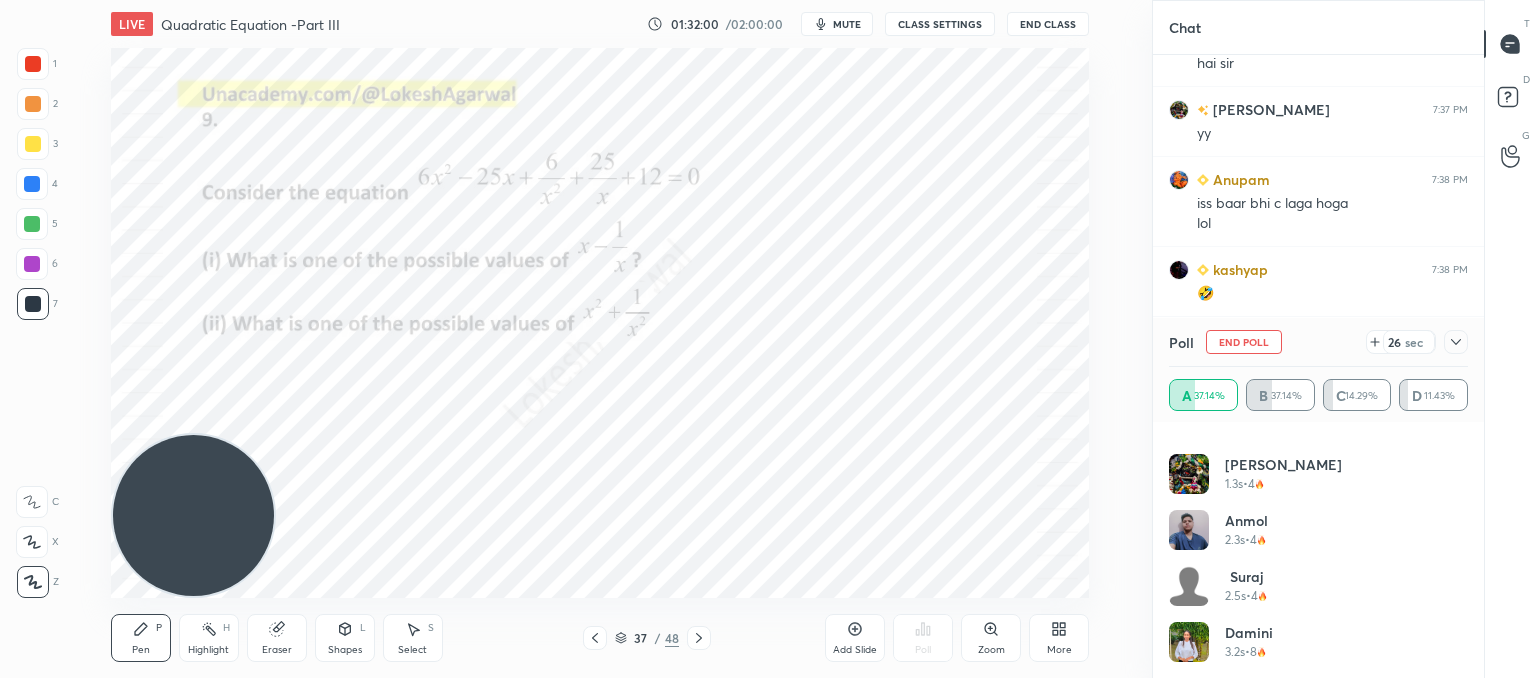 click 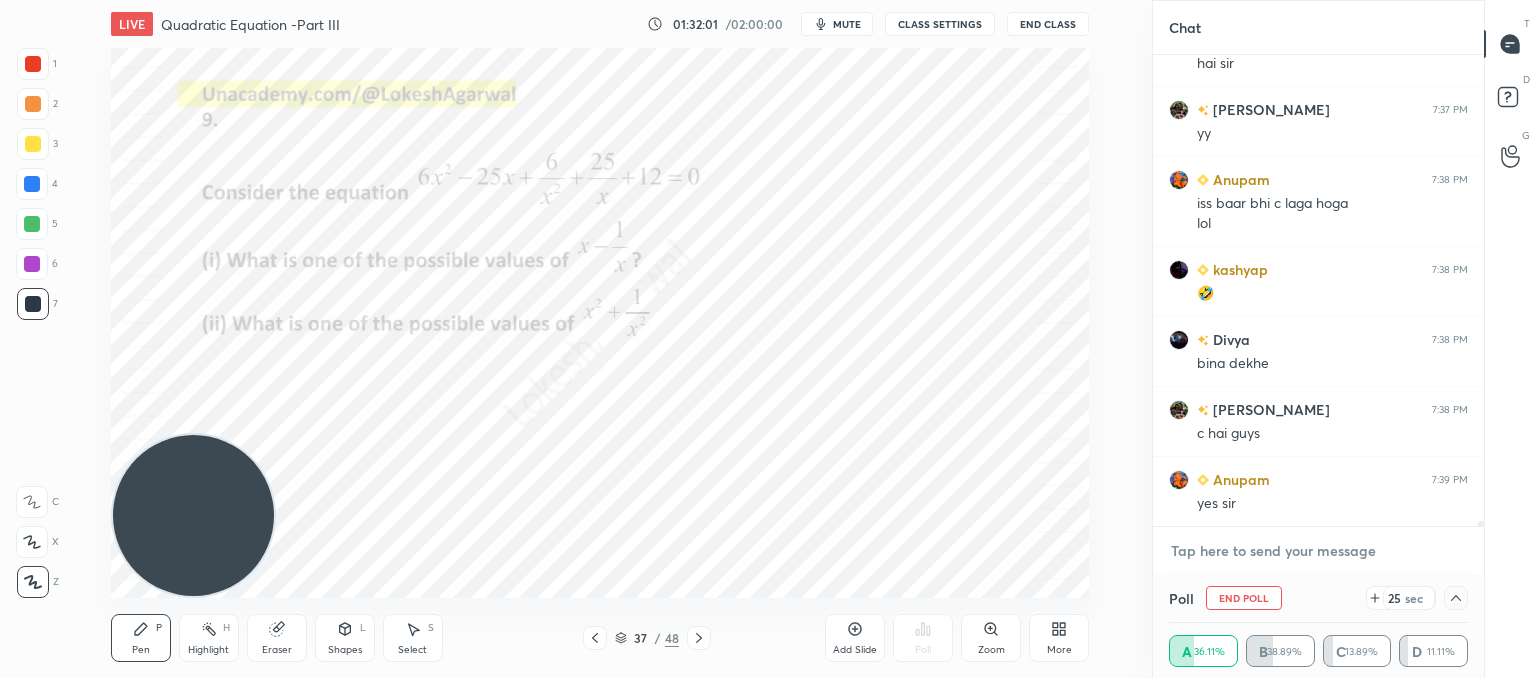 click at bounding box center (1318, 551) 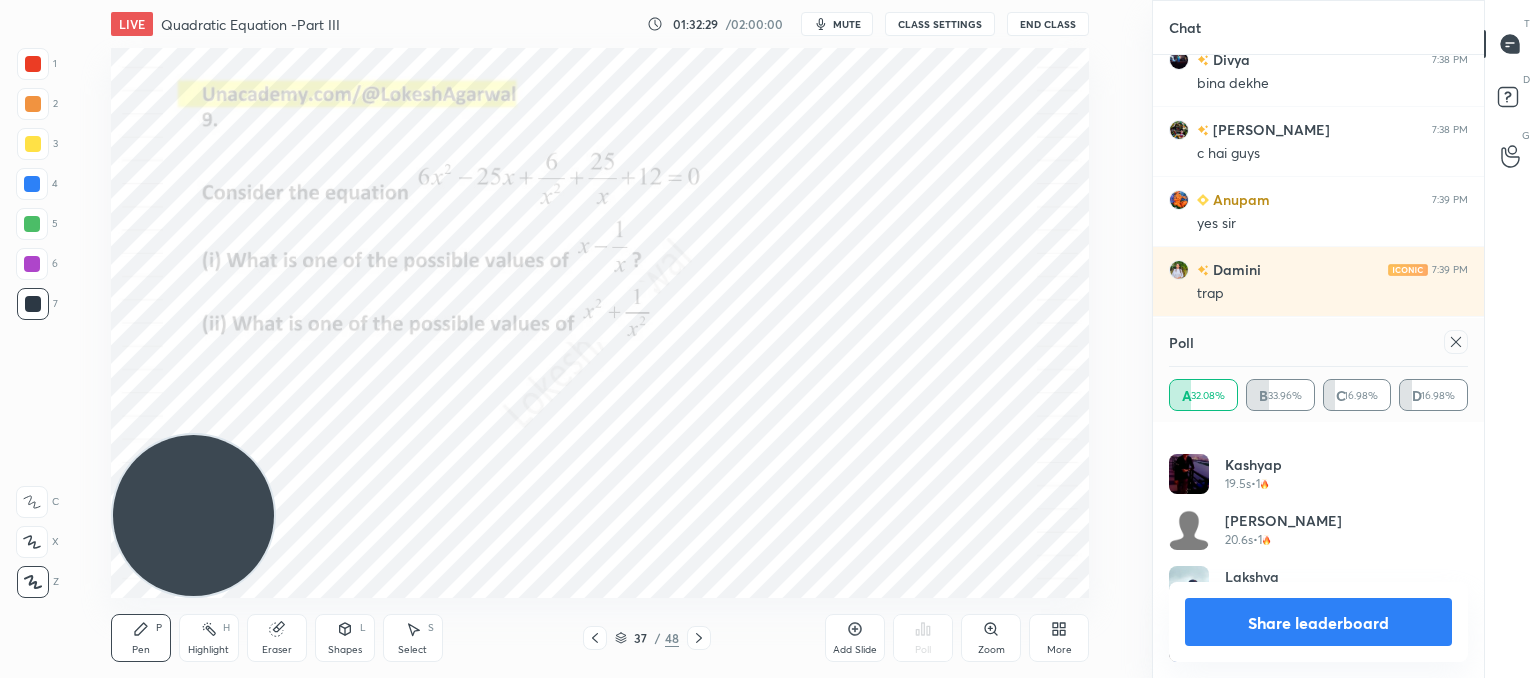 click 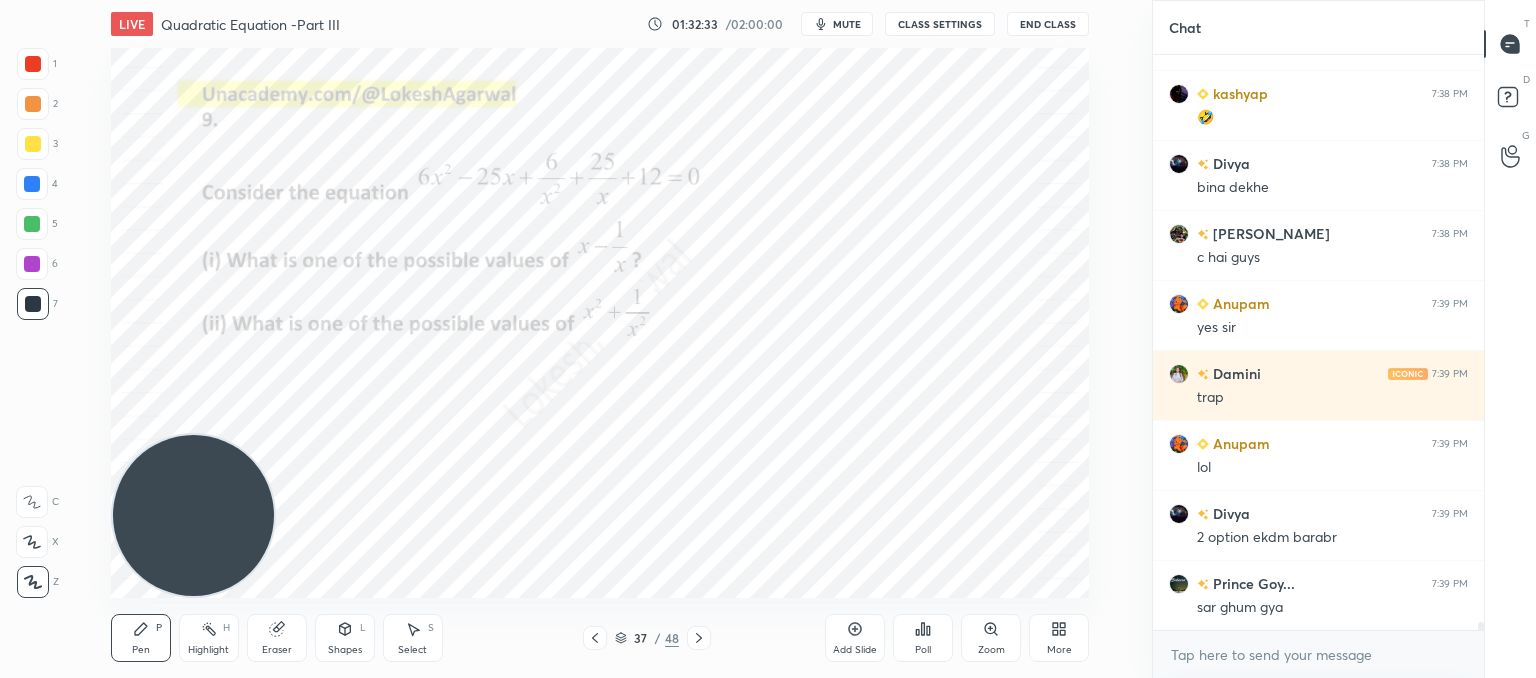click on "Select" at bounding box center [412, 650] 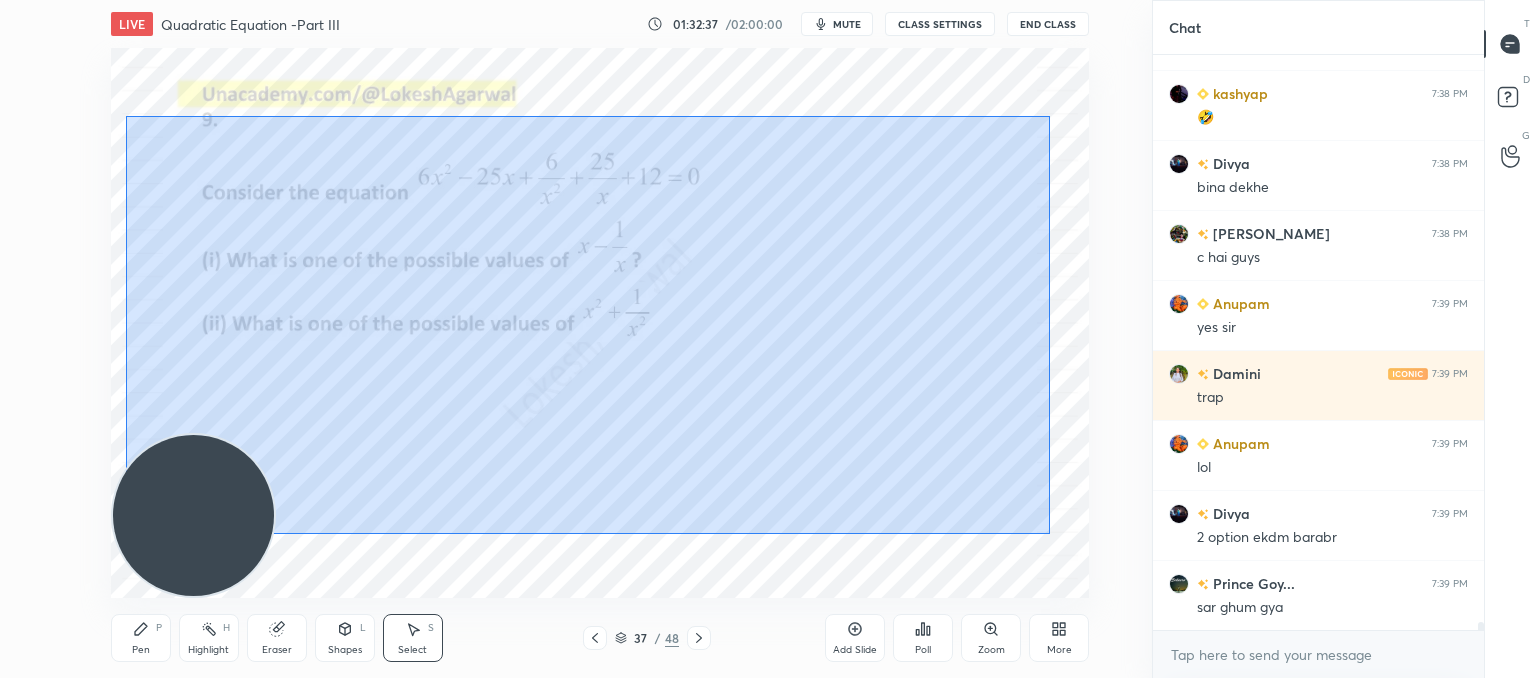 drag, startPoint x: 1050, startPoint y: 533, endPoint x: 126, endPoint y: 116, distance: 1013.73816 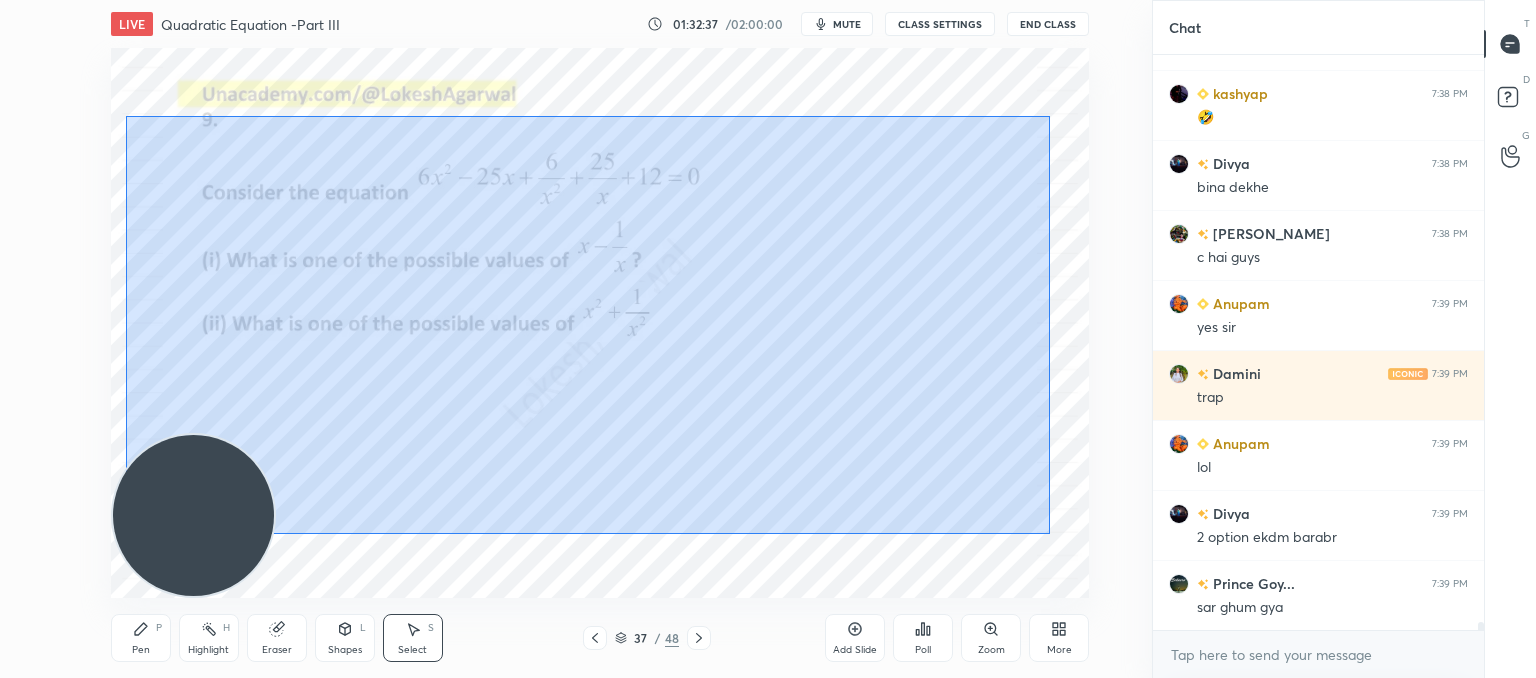 click on "0 ° Undo Copy Paste here Duplicate Duplicate to new slide Delete" at bounding box center [600, 323] 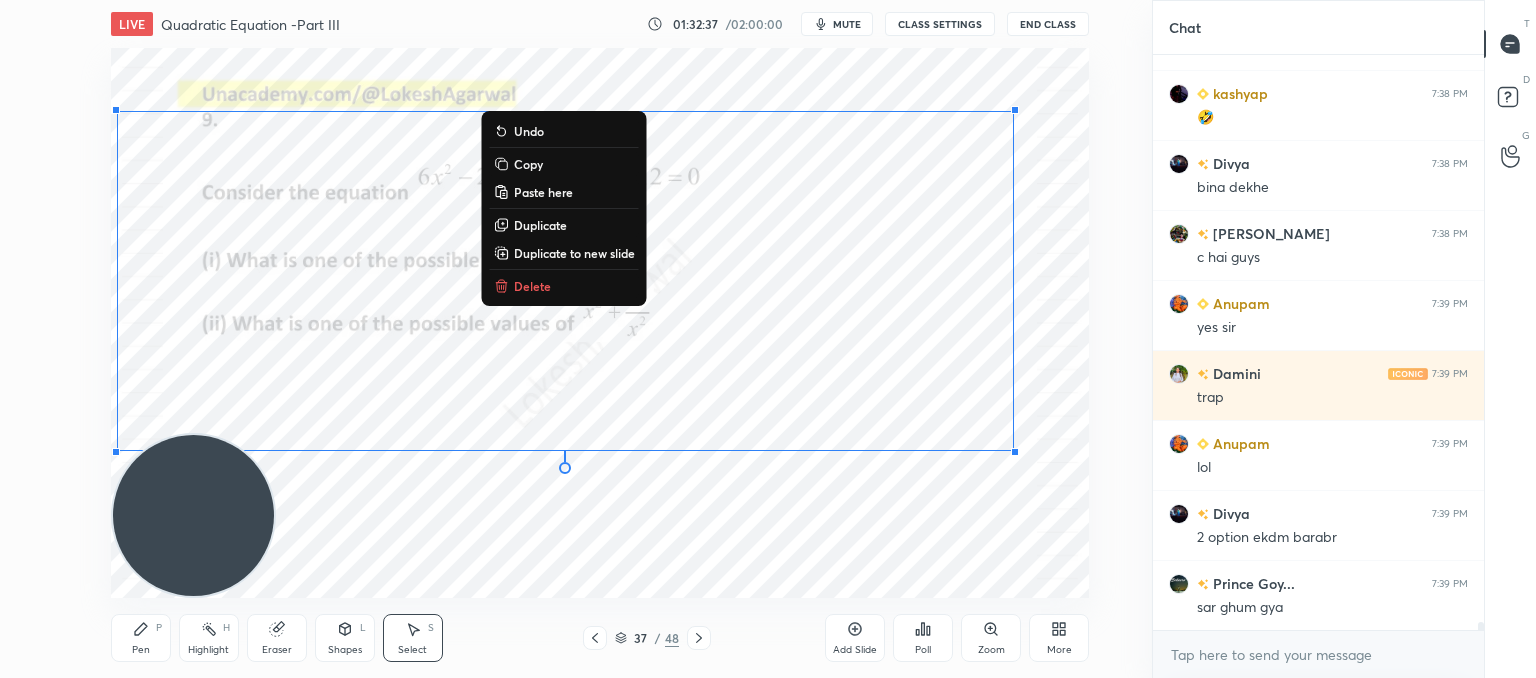 click on "Delete" at bounding box center (532, 286) 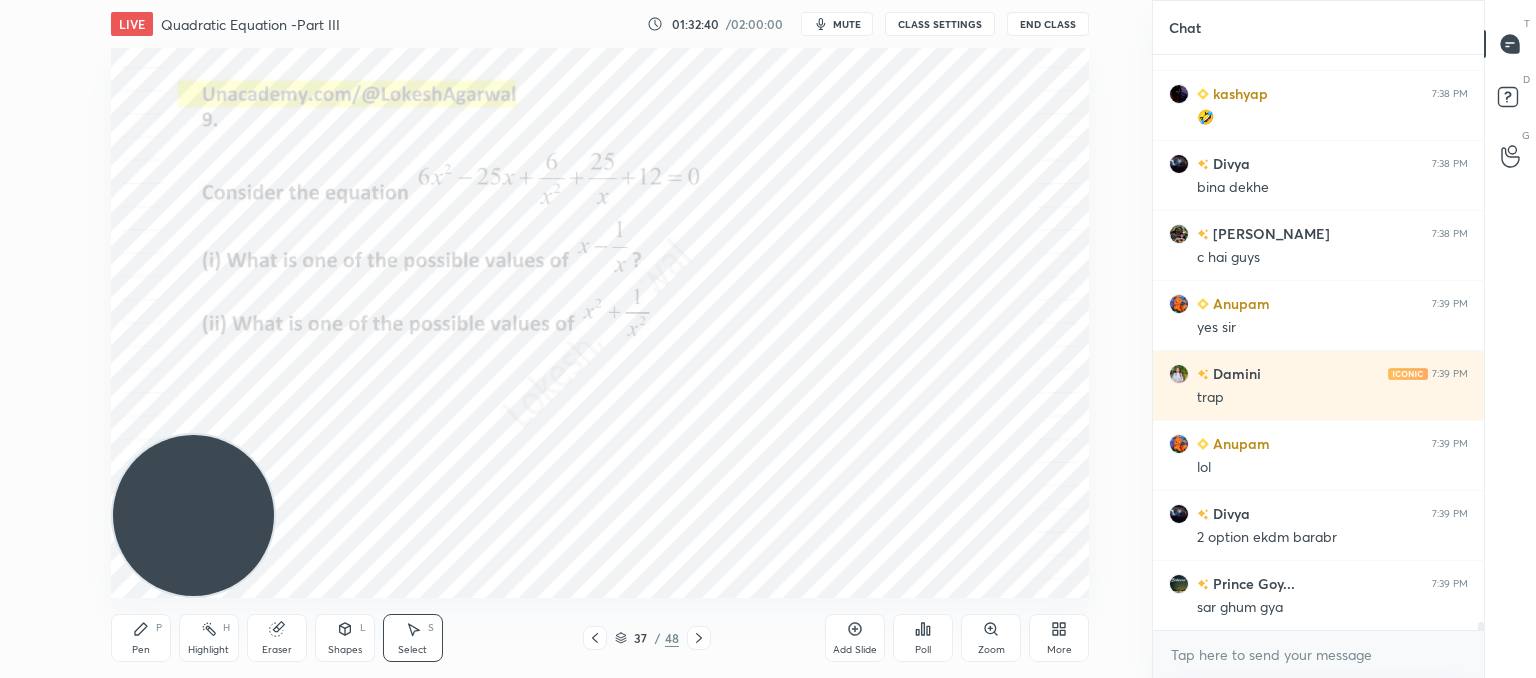 drag, startPoint x: 145, startPoint y: 638, endPoint x: 212, endPoint y: 592, distance: 81.27115 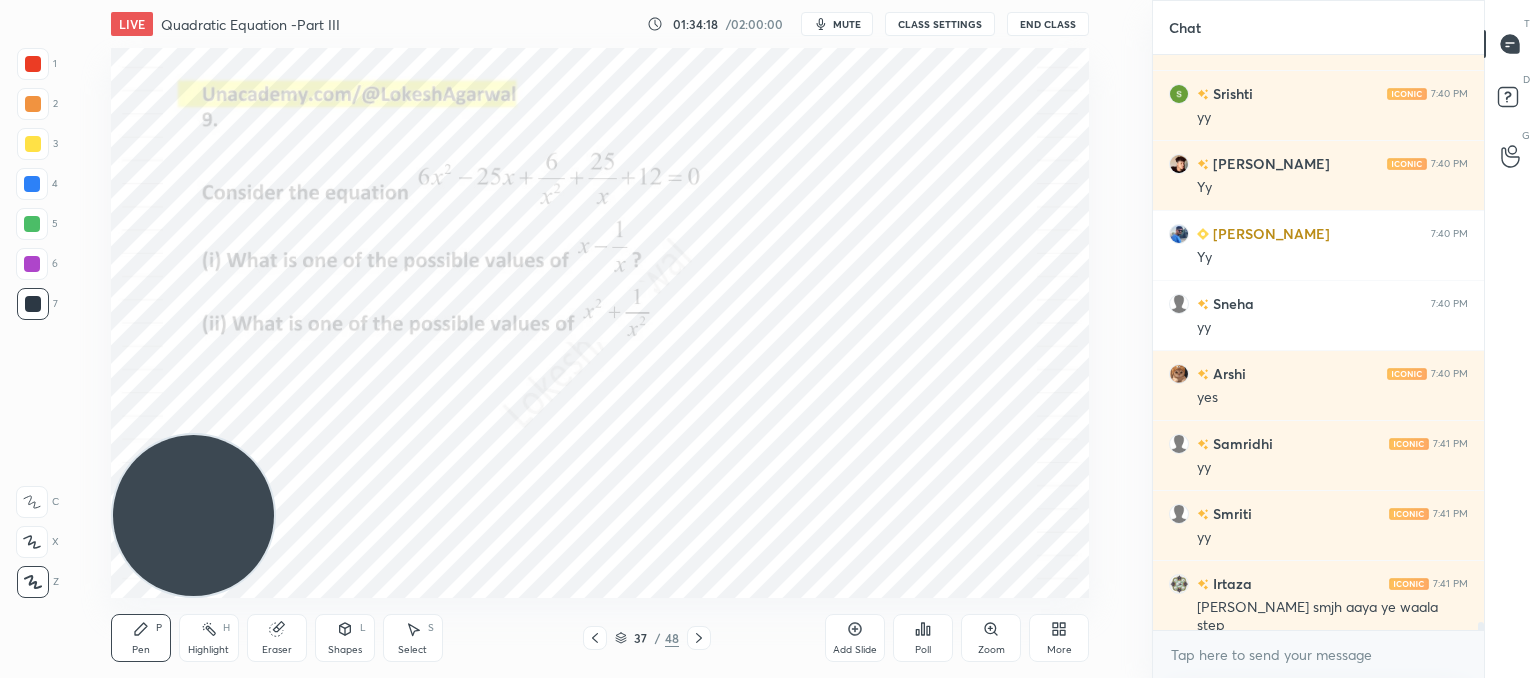 scroll, scrollTop: 41242, scrollLeft: 0, axis: vertical 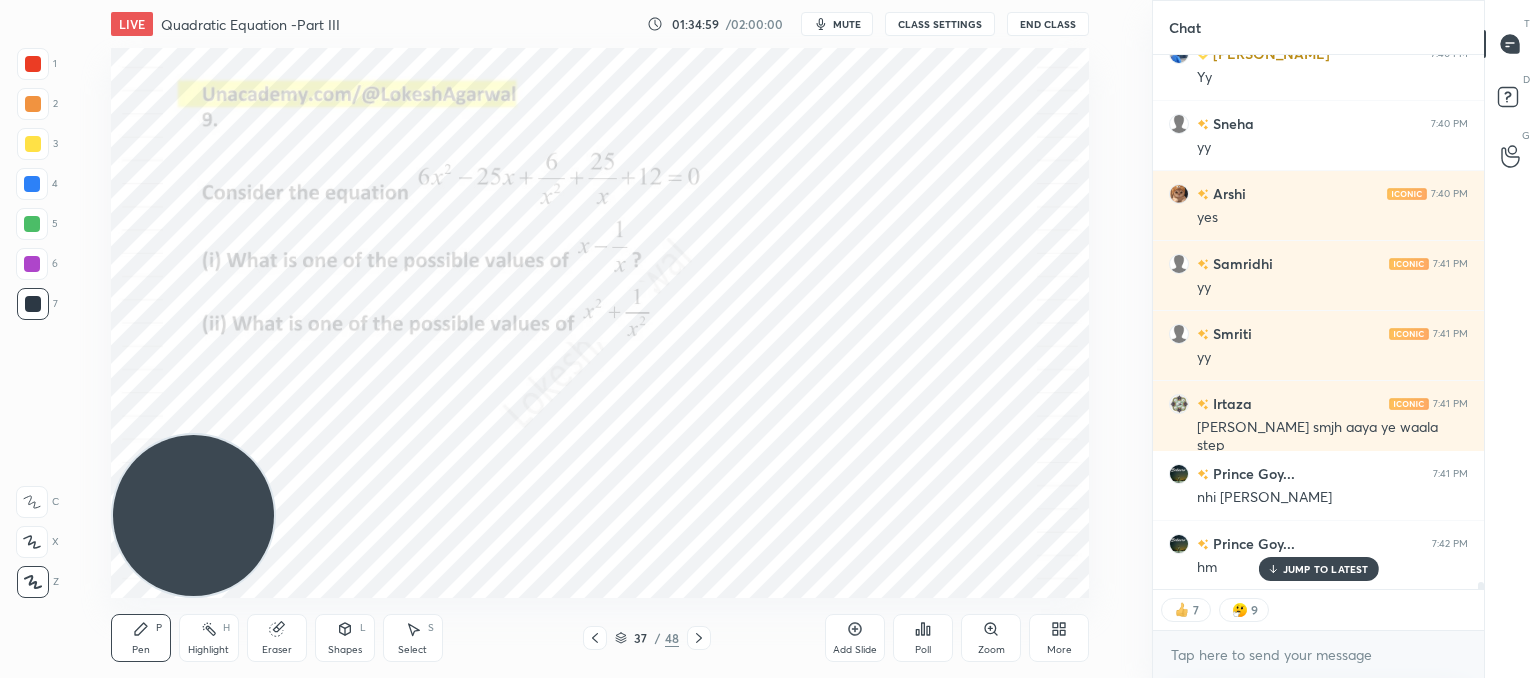 click on "CLASS SETTINGS" at bounding box center [940, 24] 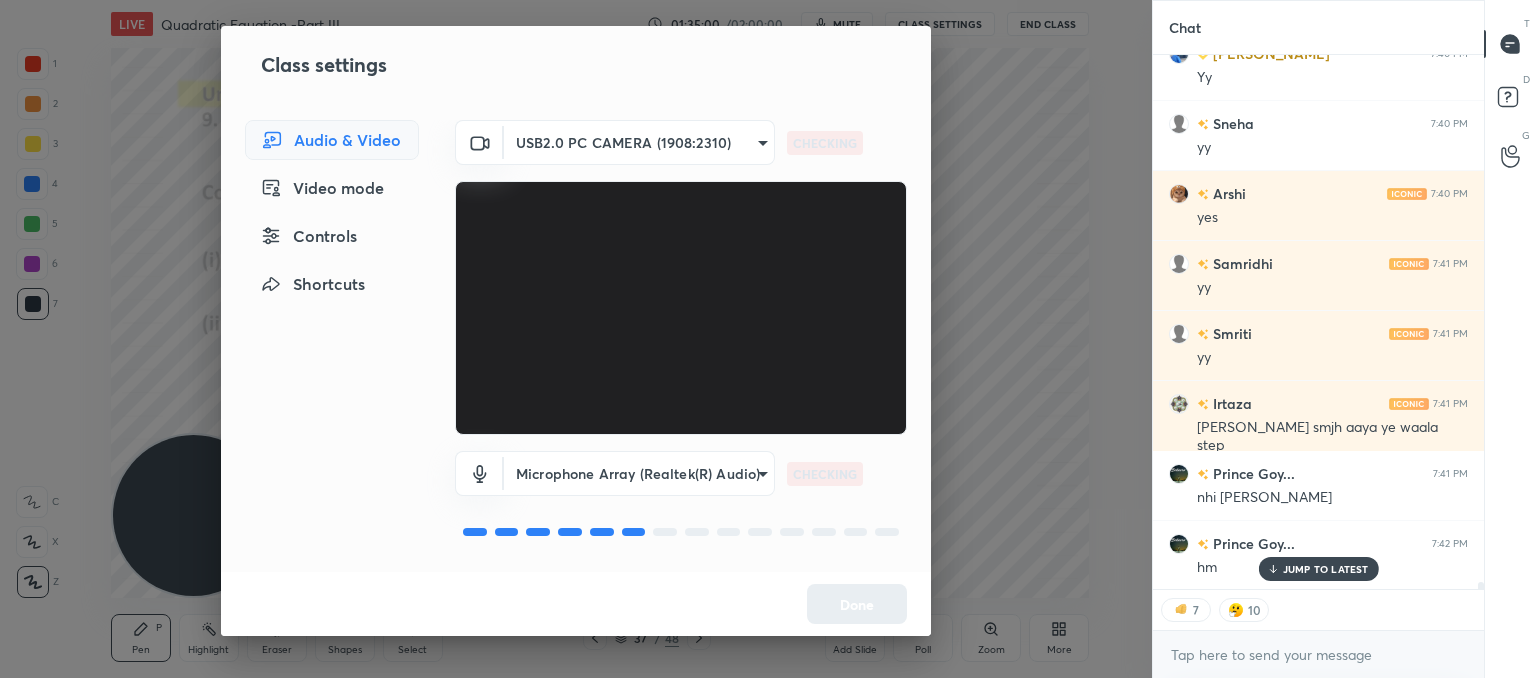 drag, startPoint x: 340, startPoint y: 236, endPoint x: 421, endPoint y: 225, distance: 81.7435 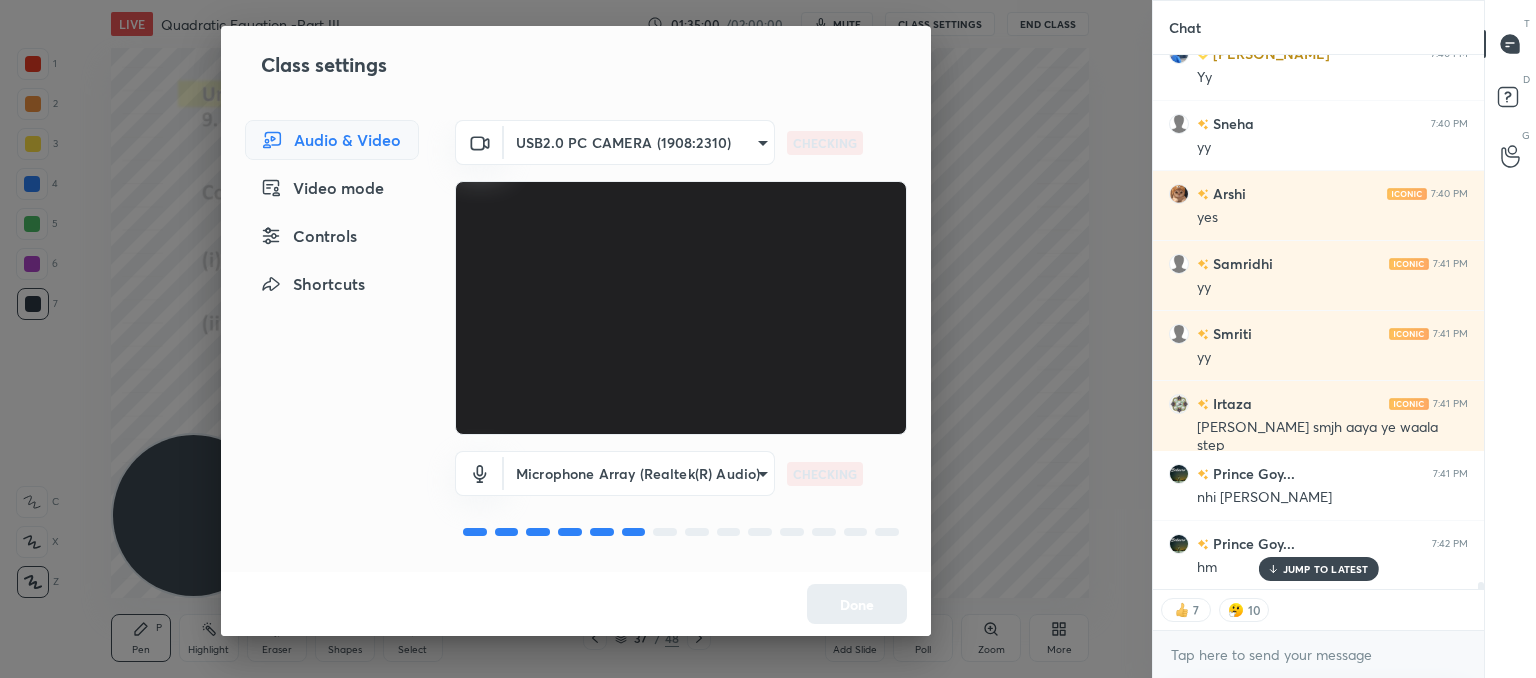 click on "Controls" at bounding box center (332, 236) 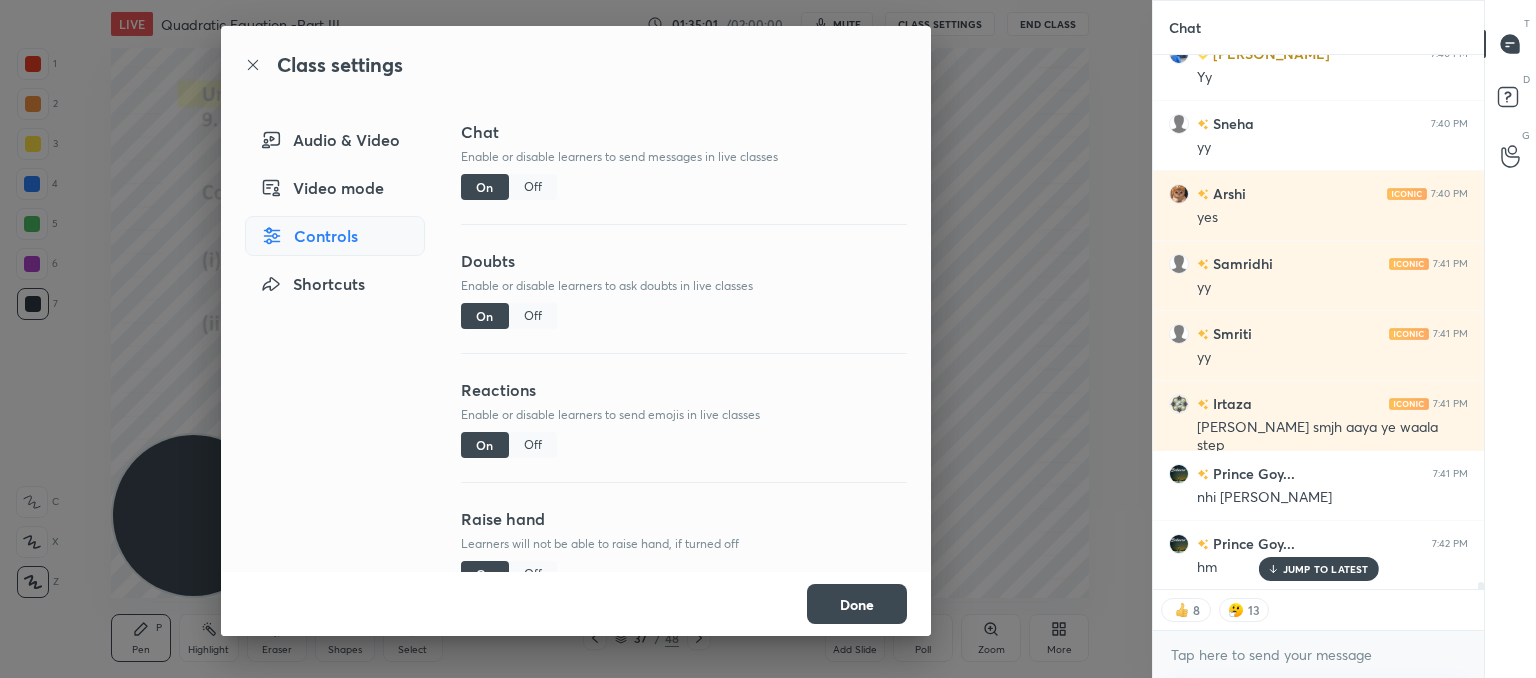 click on "Off" at bounding box center [533, 445] 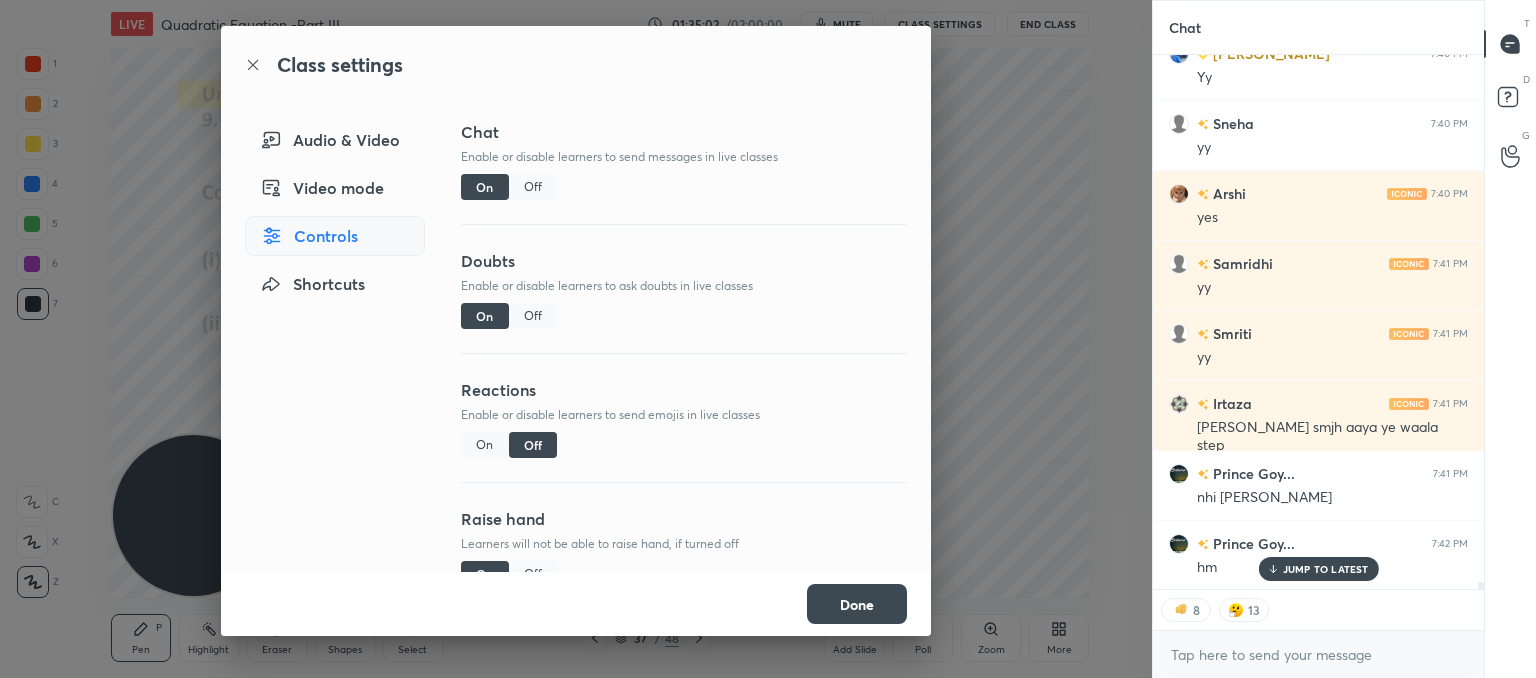 scroll, scrollTop: 6, scrollLeft: 6, axis: both 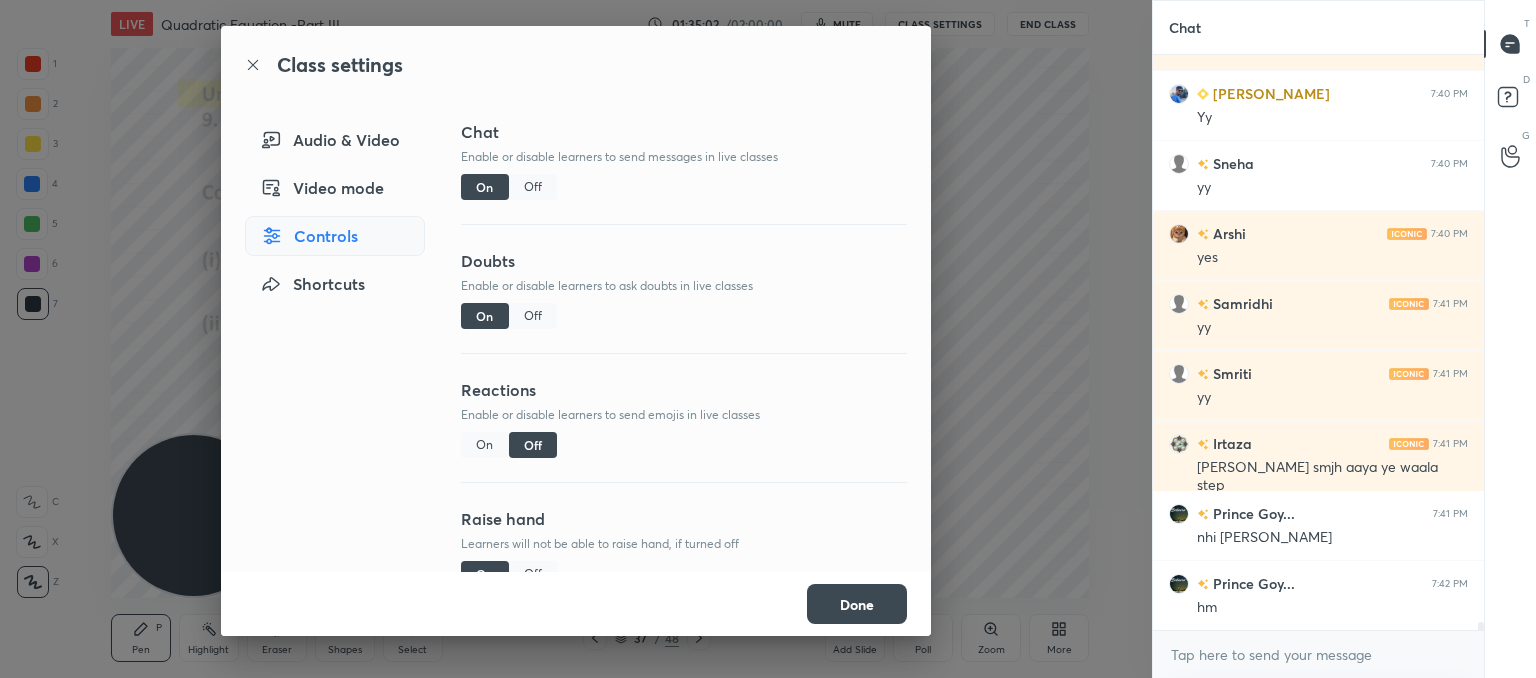 click on "Raise hand" at bounding box center [684, 519] 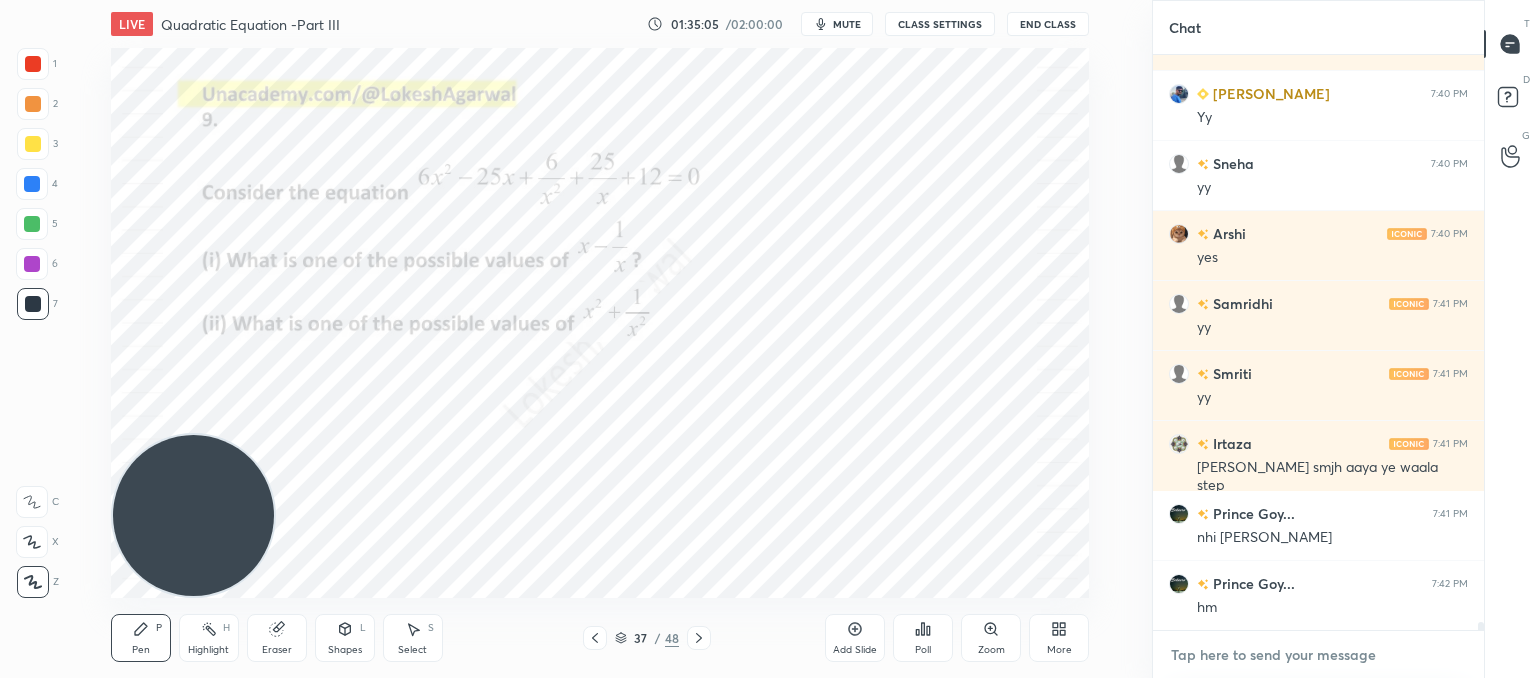 click at bounding box center (1318, 655) 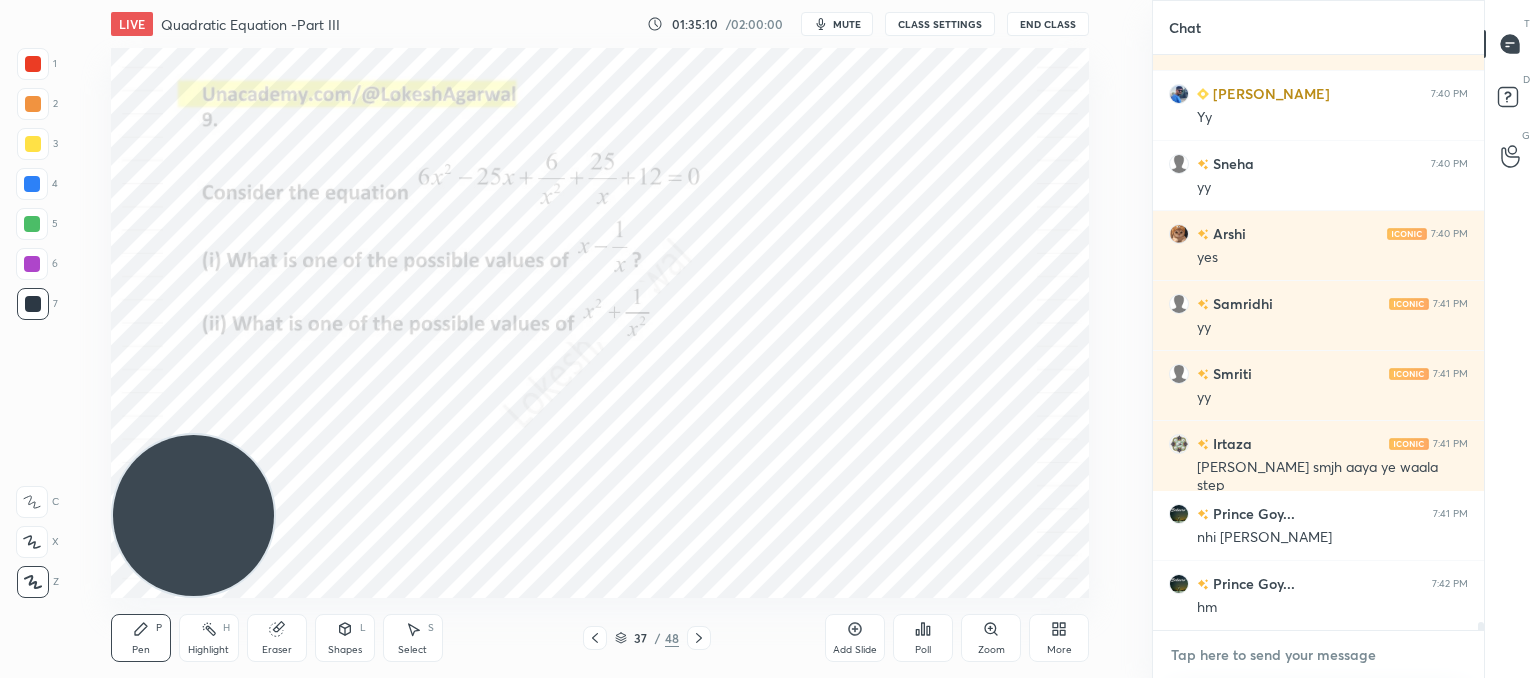 scroll, scrollTop: 41382, scrollLeft: 0, axis: vertical 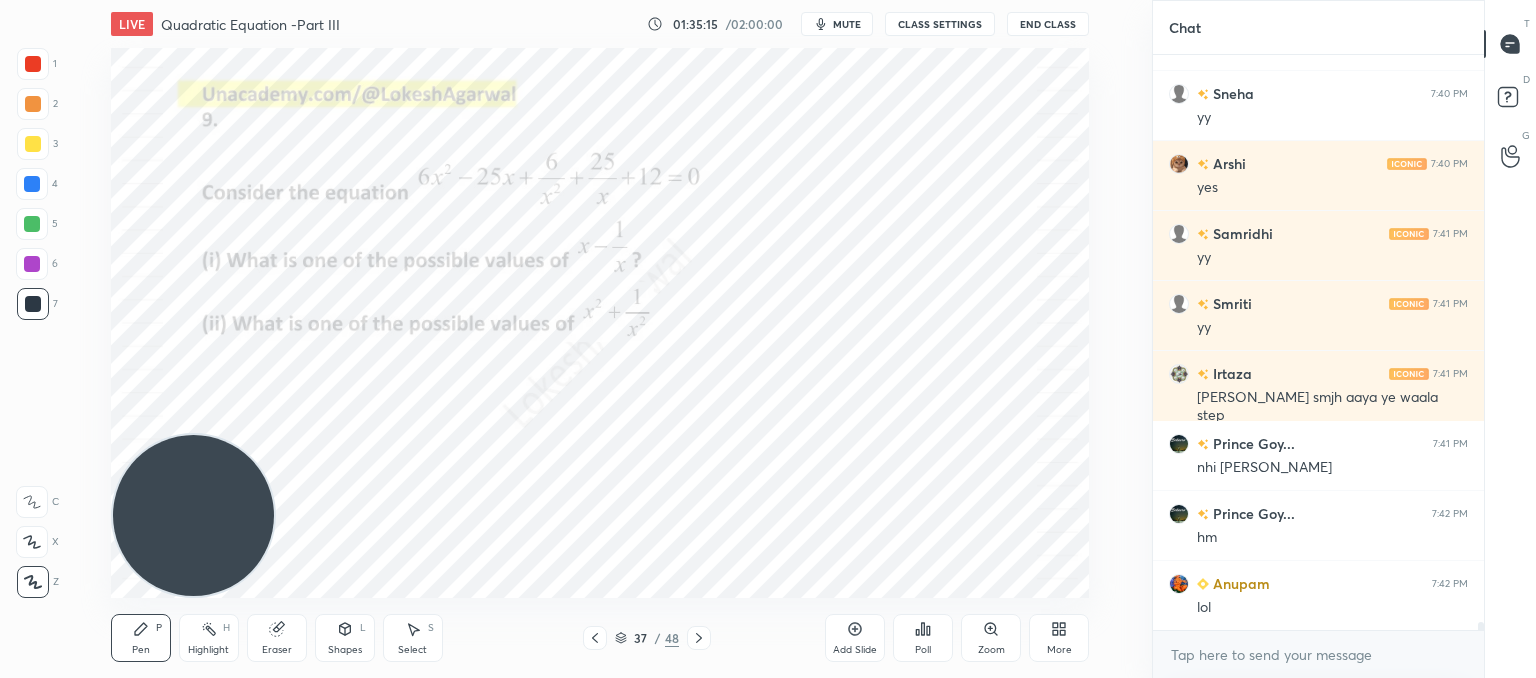 type on "x" 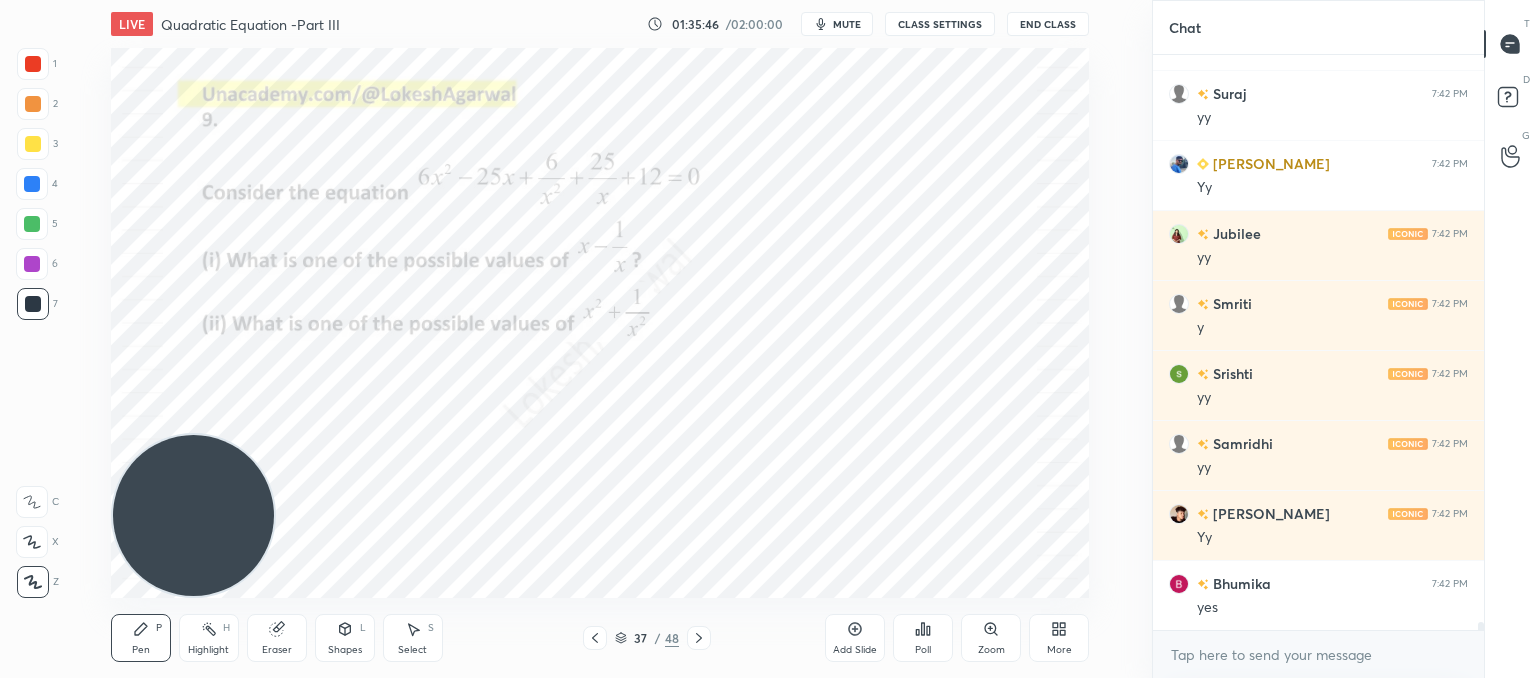 scroll, scrollTop: 42082, scrollLeft: 0, axis: vertical 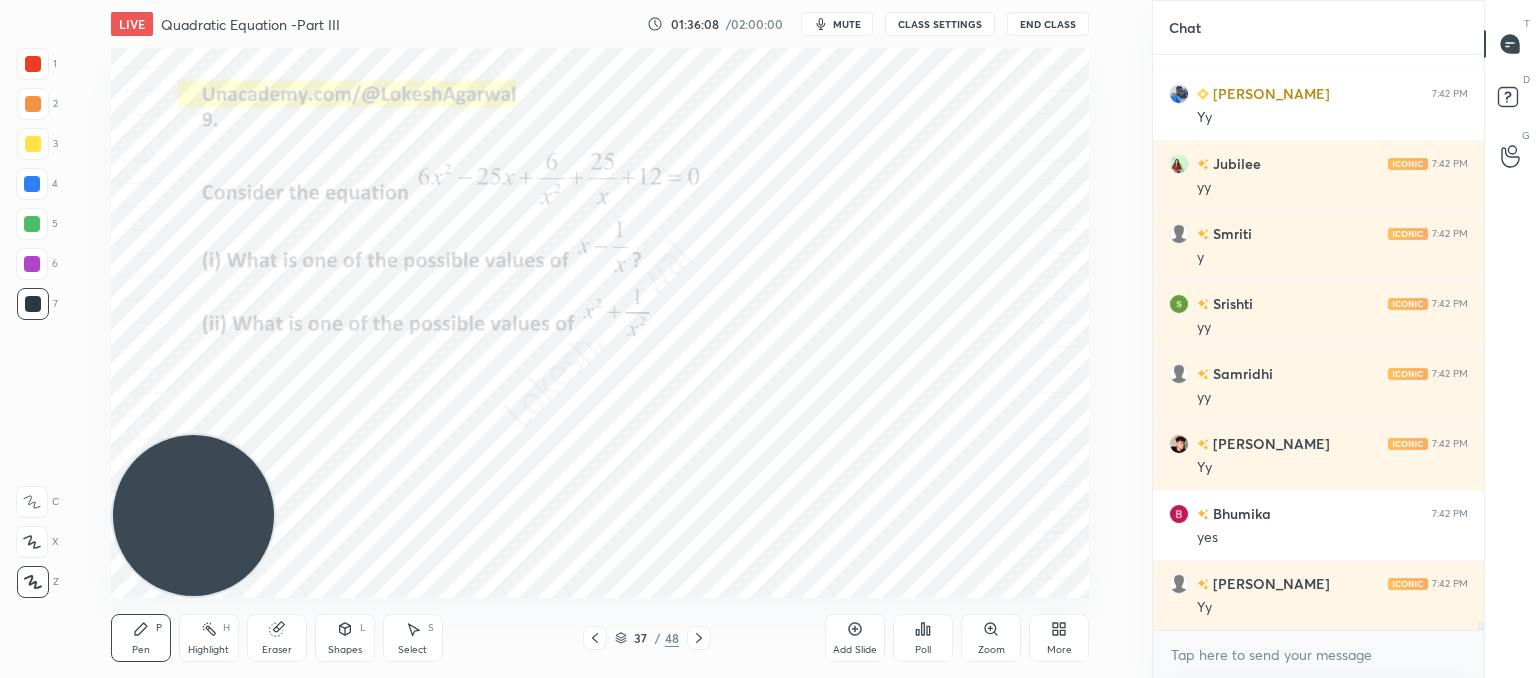 click on "LIVE Quadratic Equation -Part III 01:36:08 /  02:00:00 mute CLASS SETTINGS End Class Setting up your live class Poll for   secs No correct answer Start poll Back Quadratic Equation -Part III • L3 of Comprehensive Course on Algebra: Basic to Advanced - Part I [PERSON_NAME] Pen P Highlight H Eraser Shapes L Select S 37 / 48 Add Slide Poll Zoom More" at bounding box center [600, 339] 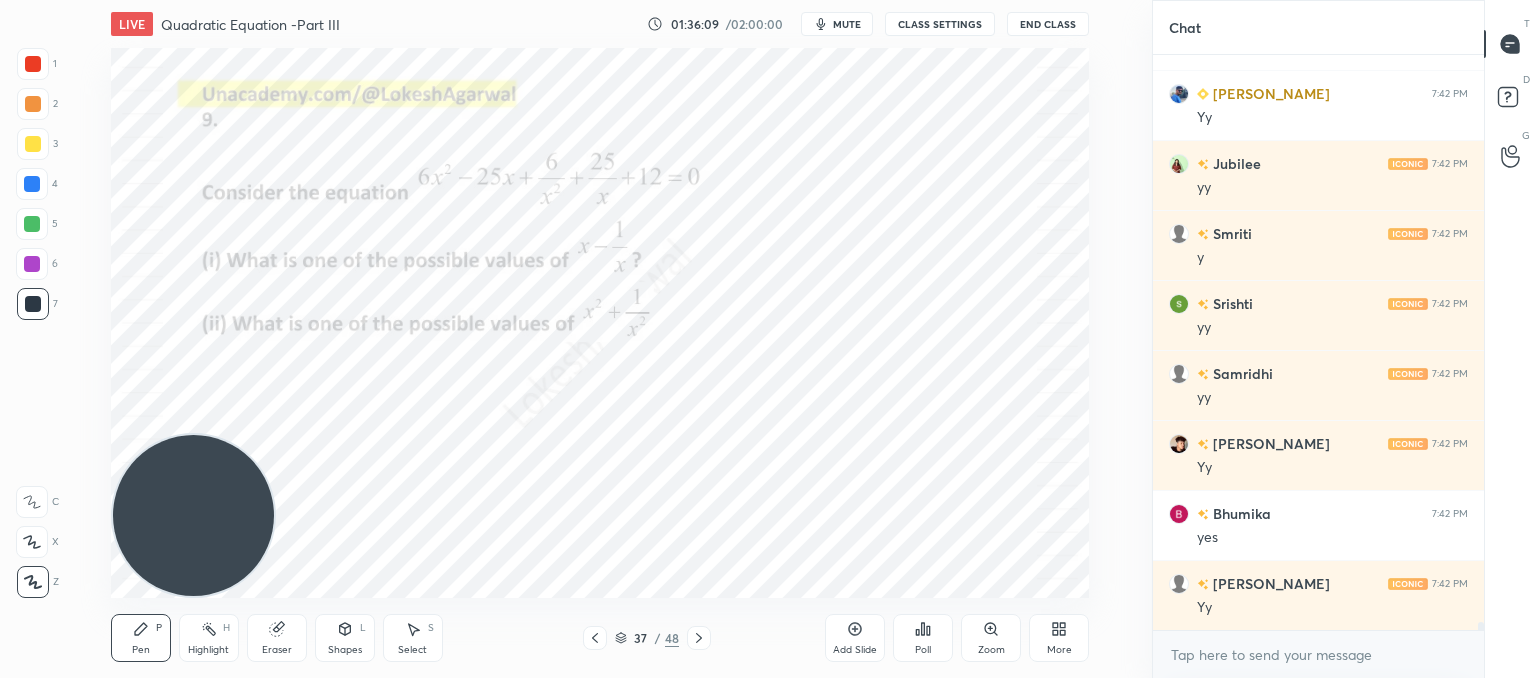 click on "LIVE Quadratic Equation -Part III 01:36:09 /  02:00:00 mute CLASS SETTINGS End Class Setting up your live class Poll for   secs No correct answer Start poll Back Quadratic Equation -Part III • L3 of Comprehensive Course on Algebra: Basic to Advanced - Part I [PERSON_NAME] Pen P Highlight H Eraser Shapes L Select S 37 / 48 Add Slide Poll Zoom More" at bounding box center [600, 339] 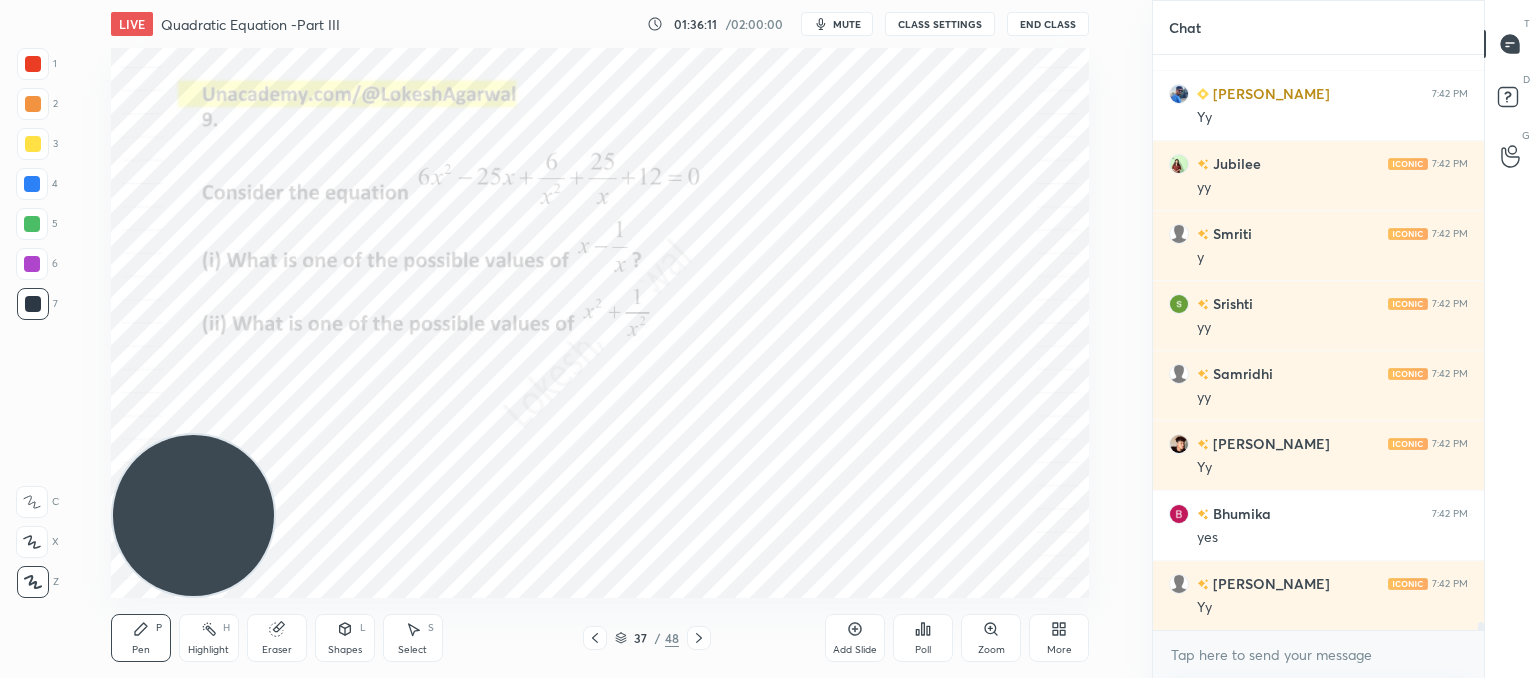 click 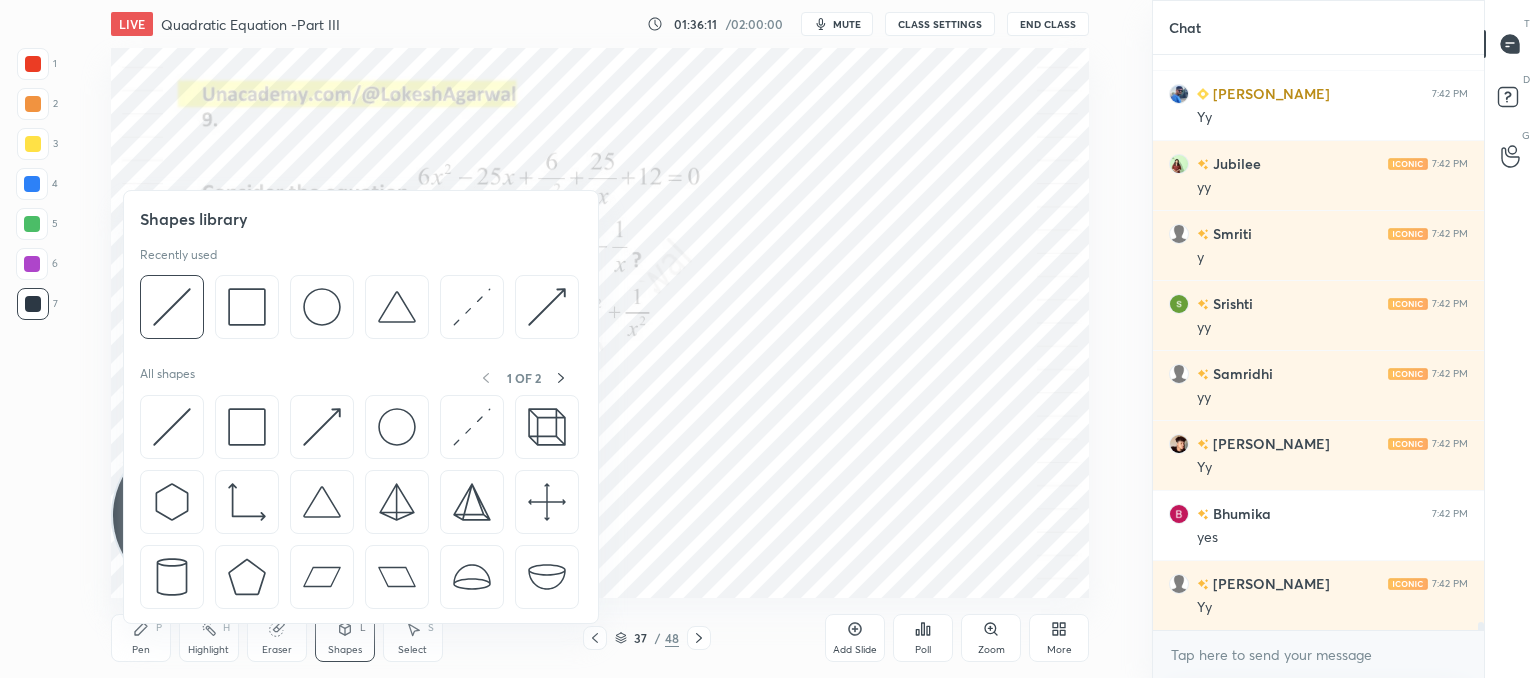 click on "Eraser" at bounding box center (277, 638) 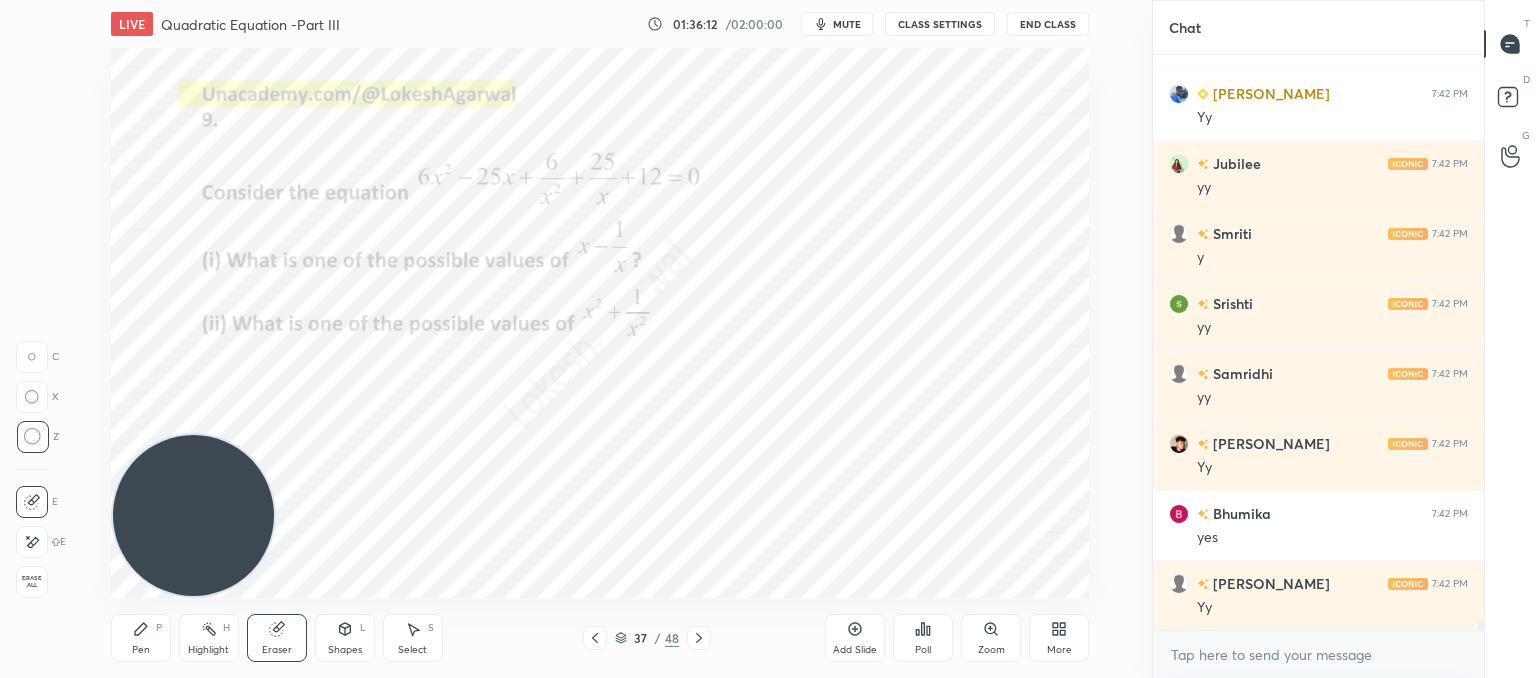 click on "Add Slide Poll Zoom More" at bounding box center [957, 638] 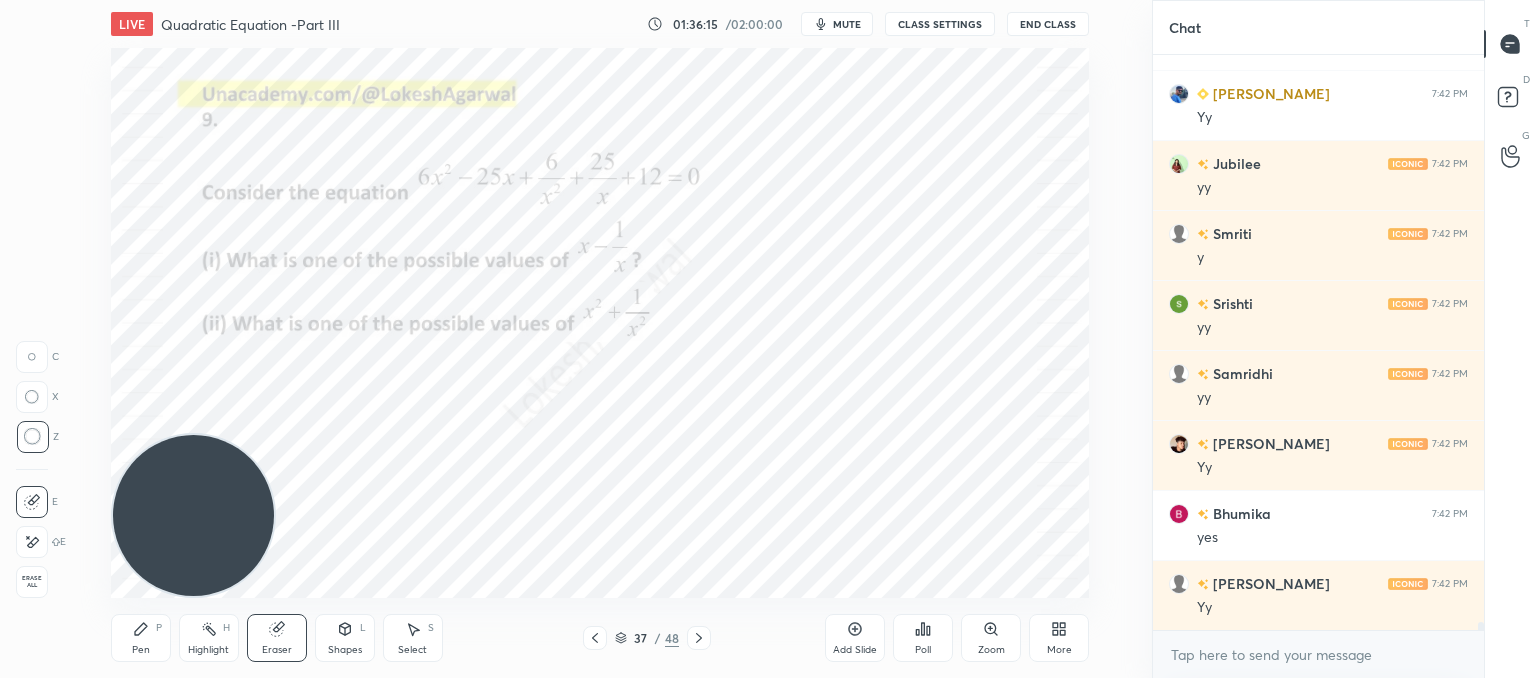 scroll, scrollTop: 42152, scrollLeft: 0, axis: vertical 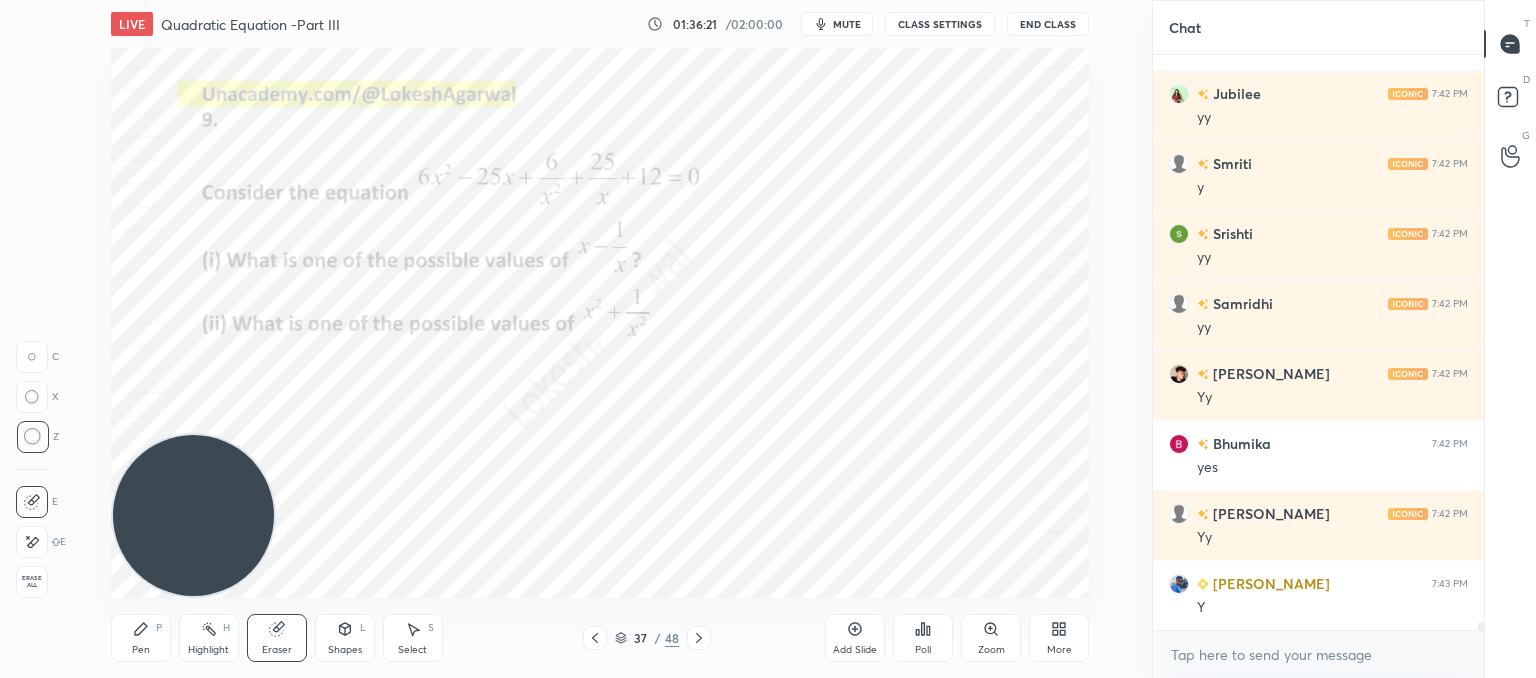 click on "LIVE Quadratic Equation -Part III 01:36:21 /  02:00:00 mute CLASS SETTINGS End Class Setting up your live class Poll for   secs No correct answer Start poll Back Quadratic Equation -Part III • L3 of Comprehensive Course on Algebra: Basic to Advanced - Part I [PERSON_NAME] Pen P Highlight H Eraser Shapes L Select S 37 / 48 Add Slide Poll Zoom More" at bounding box center (600, 339) 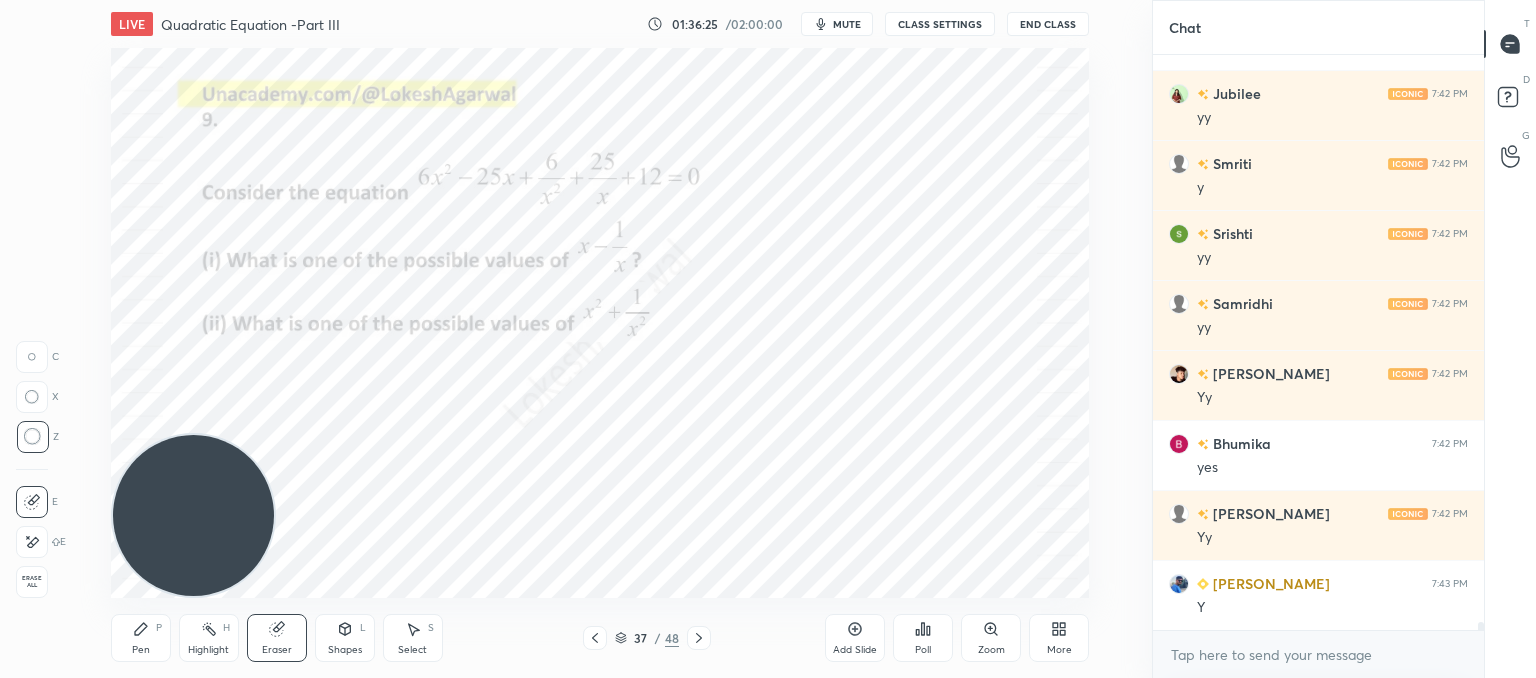 scroll, scrollTop: 42172, scrollLeft: 0, axis: vertical 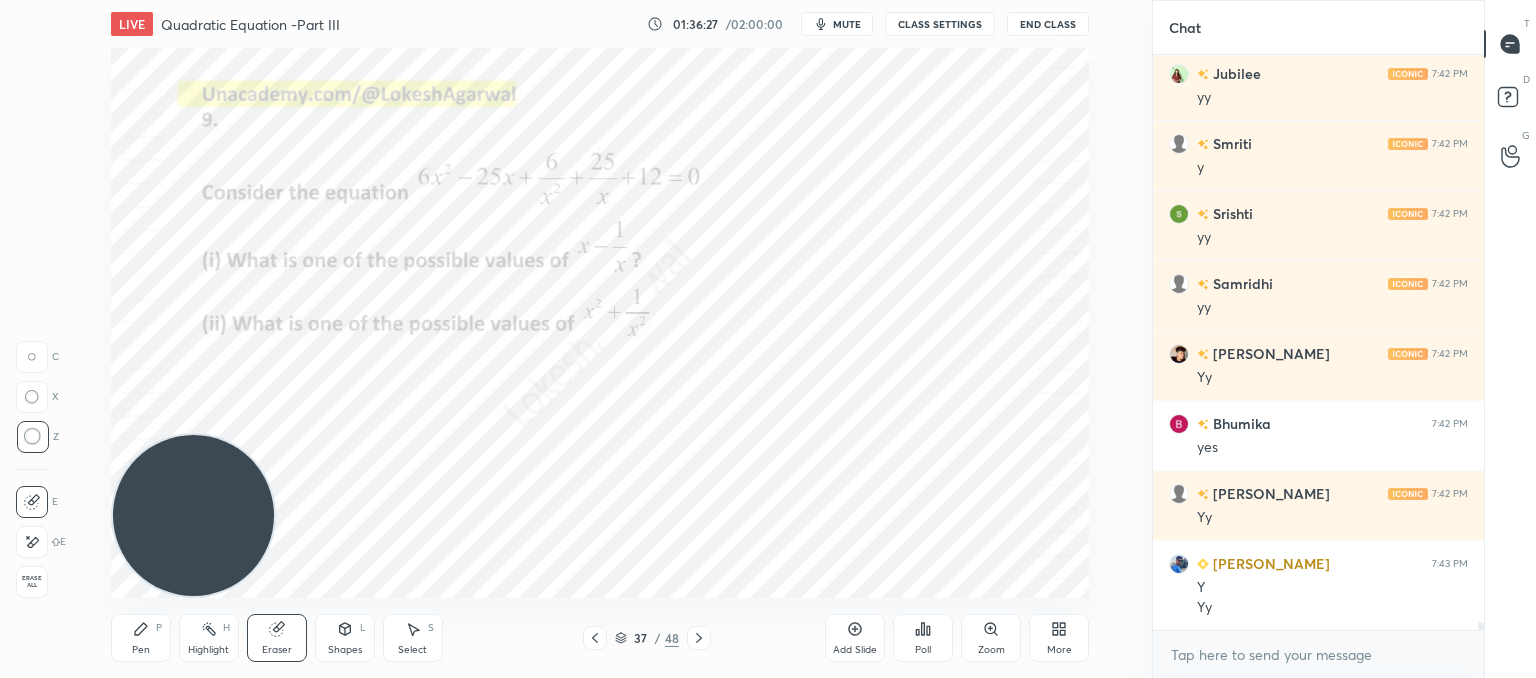 click on "LIVE Quadratic Equation -Part III 01:36:27 /  02:00:00 mute CLASS SETTINGS End Class Setting up your live class Poll for   secs No correct answer Start poll Back Quadratic Equation -Part III • L3 of Comprehensive Course on Algebra: Basic to Advanced - Part I [PERSON_NAME] Pen P Highlight H Eraser Shapes L Select S 37 / 48 Add Slide Poll Zoom More" at bounding box center (600, 339) 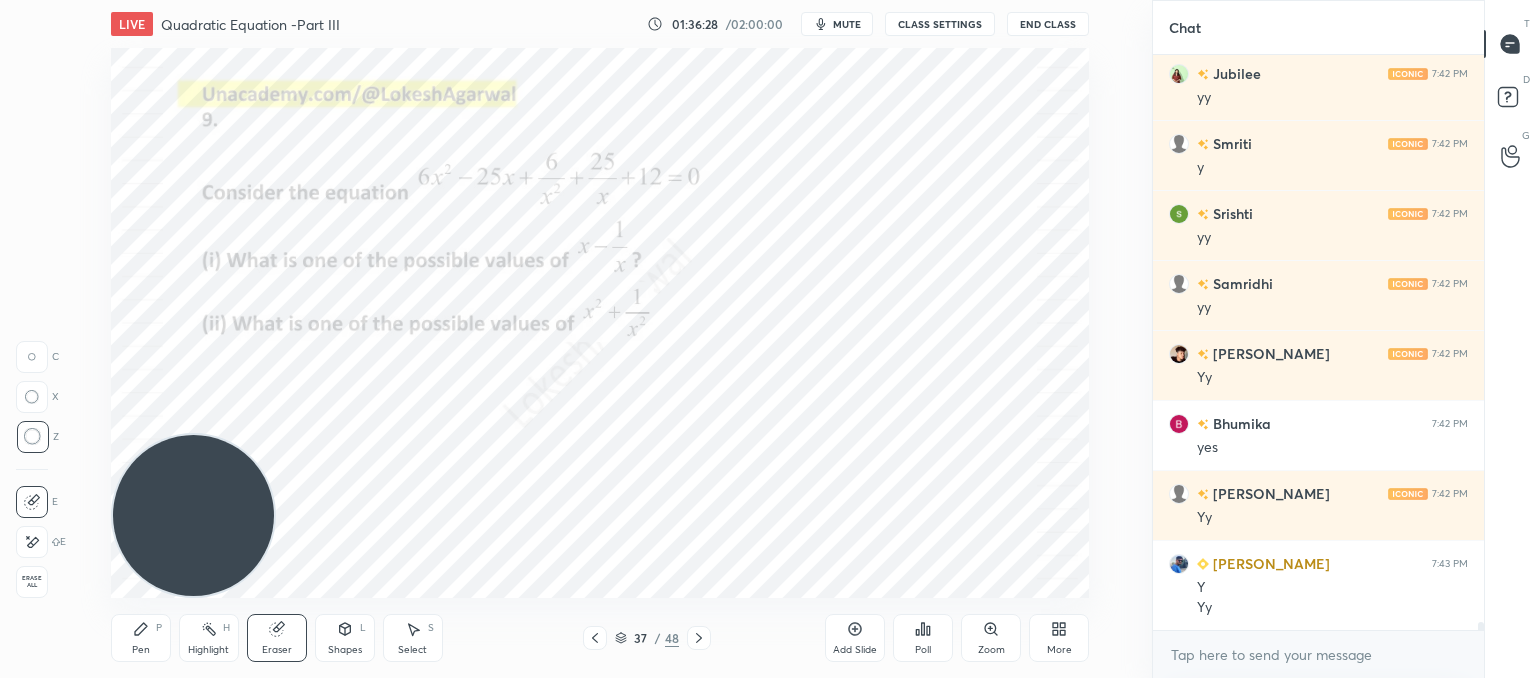 drag, startPoint x: 148, startPoint y: 643, endPoint x: 181, endPoint y: 629, distance: 35.846897 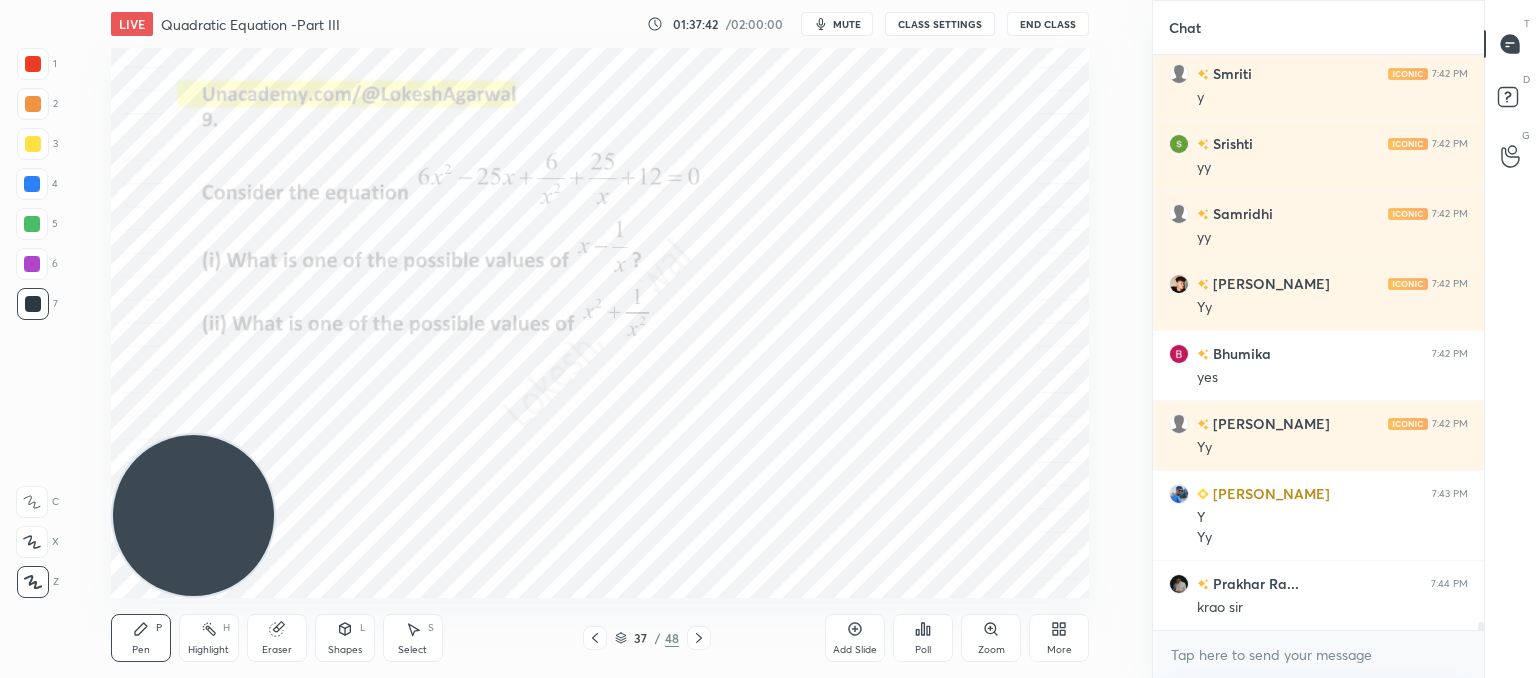 scroll, scrollTop: 42312, scrollLeft: 0, axis: vertical 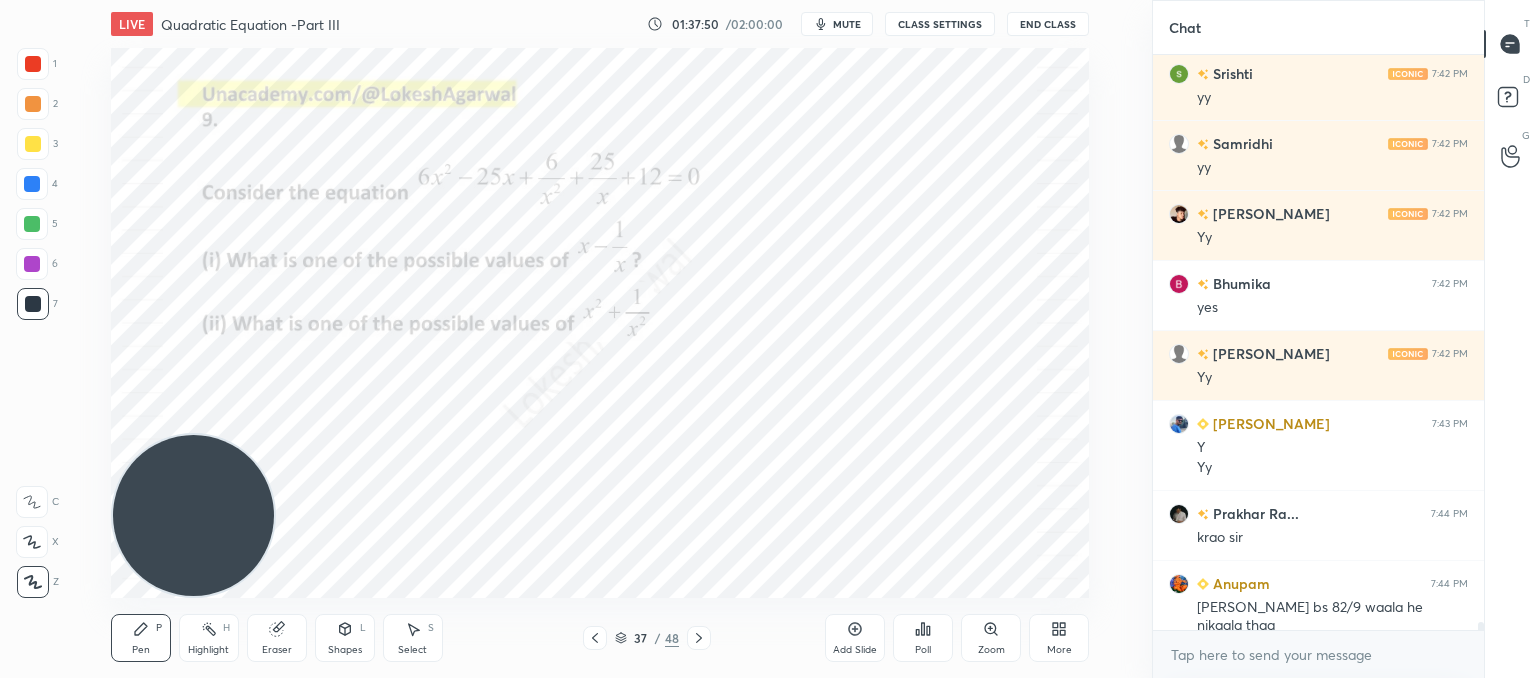 click 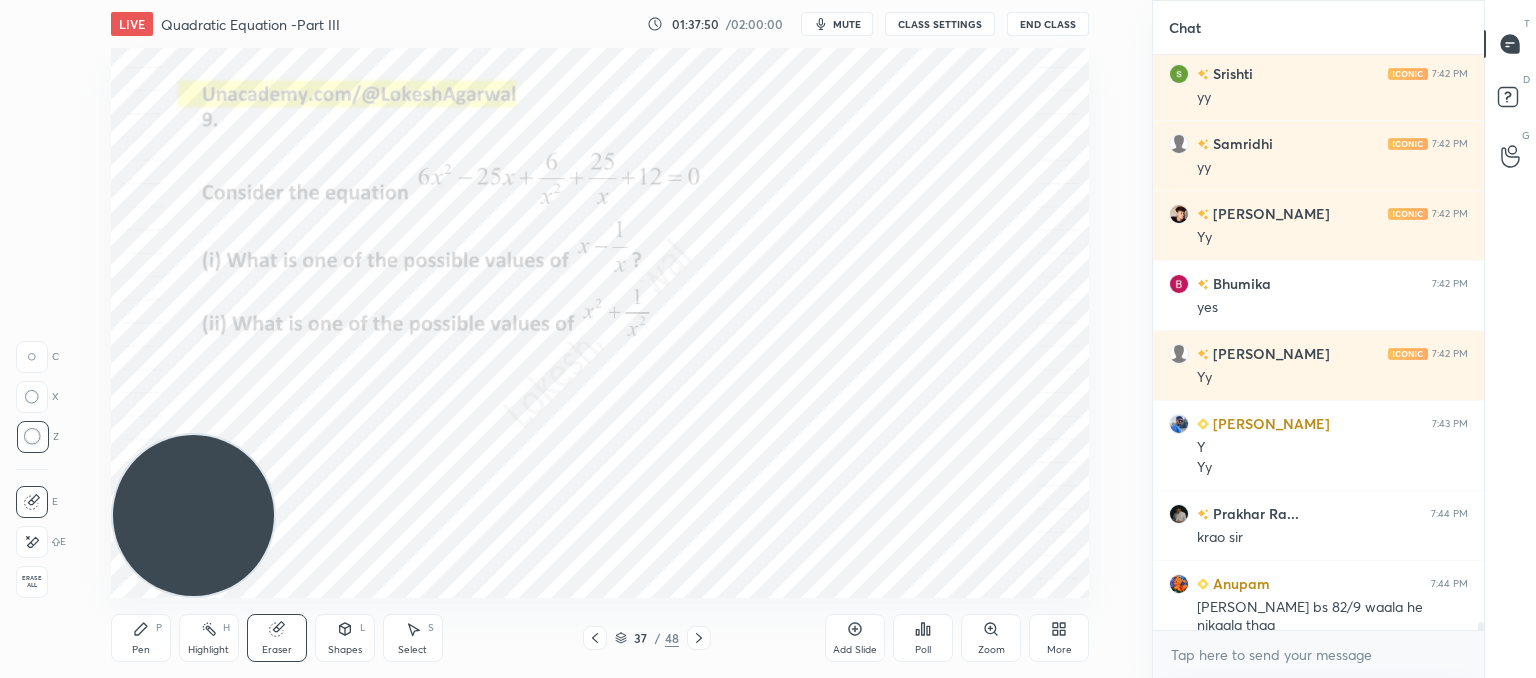scroll, scrollTop: 42382, scrollLeft: 0, axis: vertical 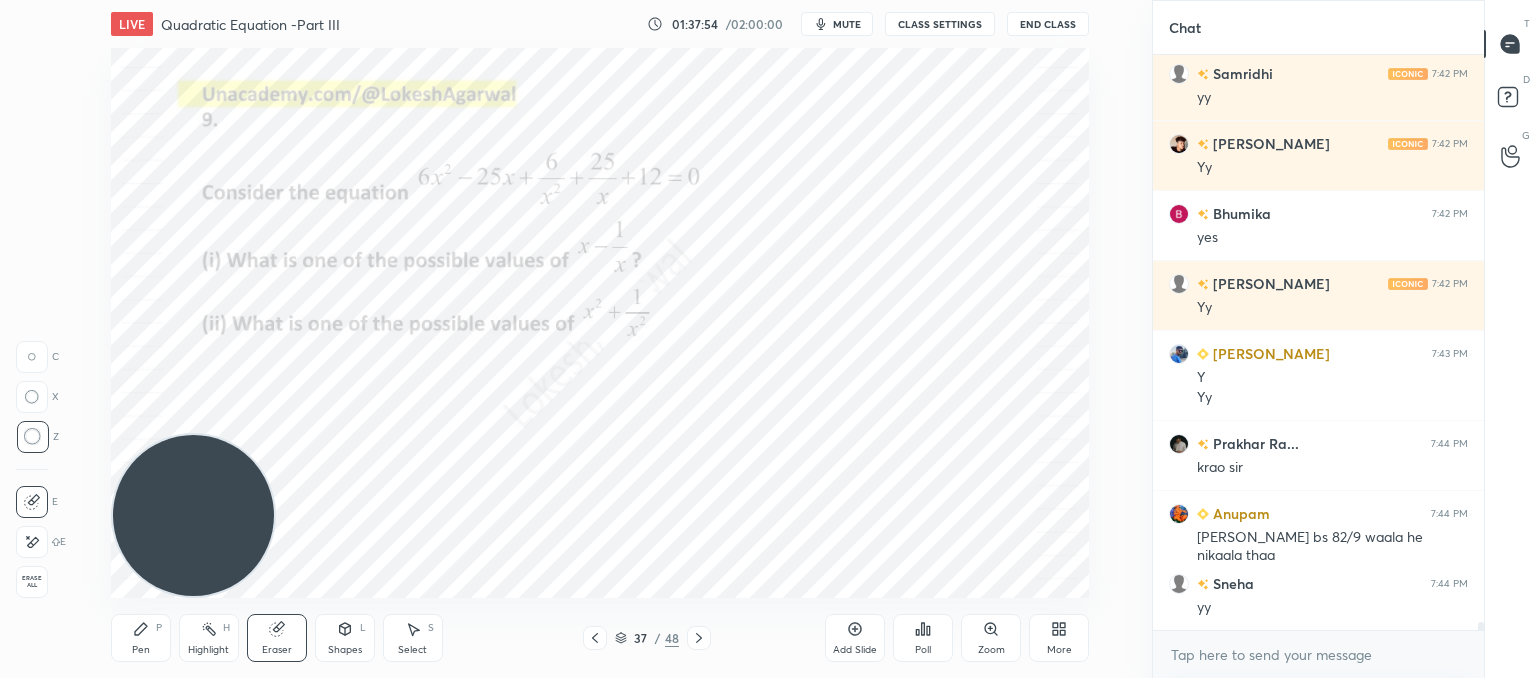 click at bounding box center [699, 638] 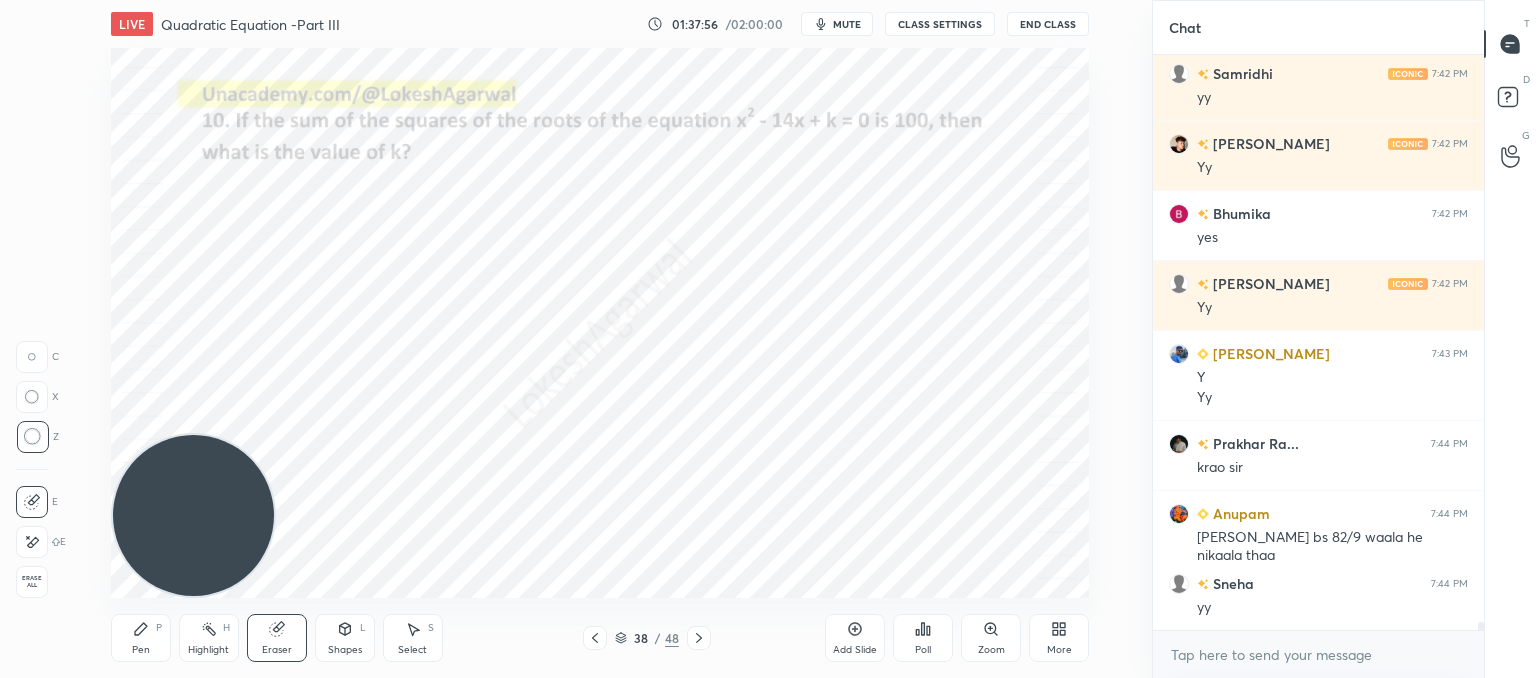 click at bounding box center [699, 638] 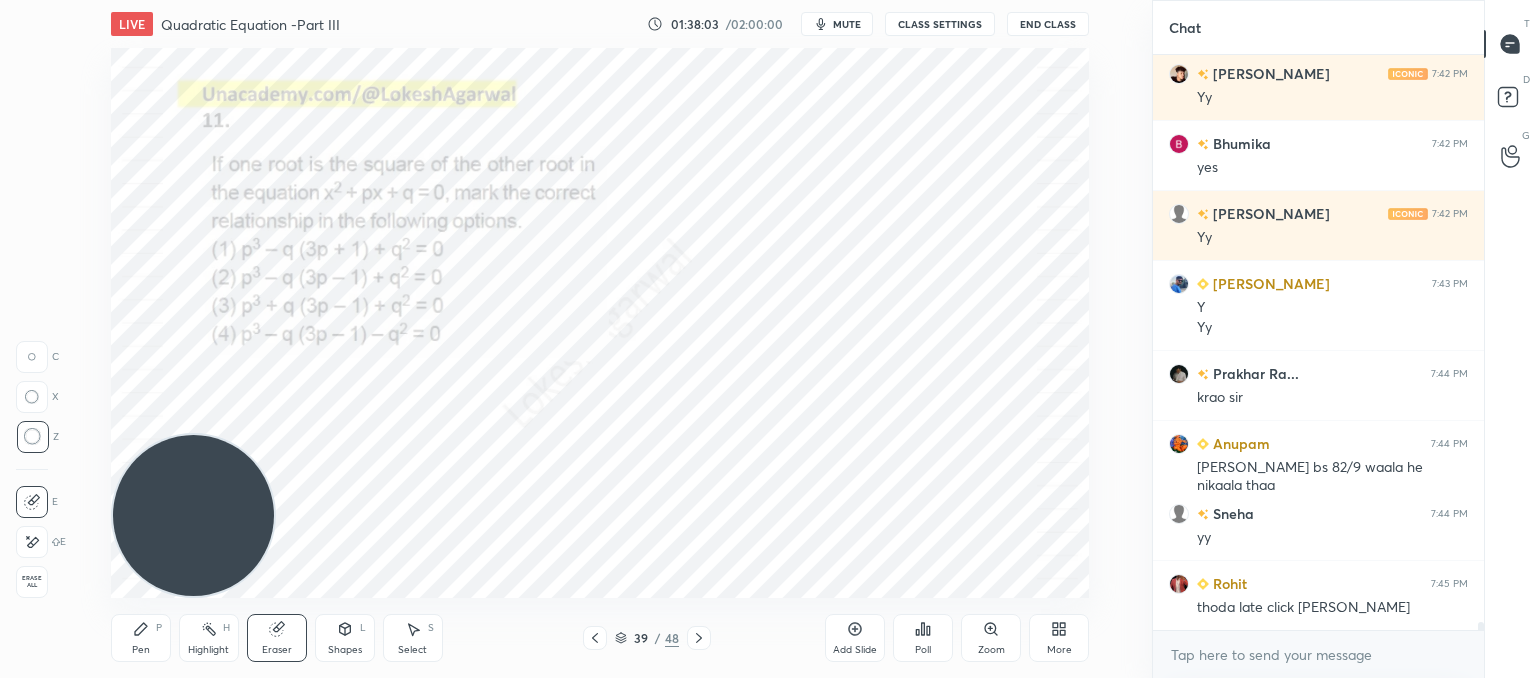 scroll, scrollTop: 42522, scrollLeft: 0, axis: vertical 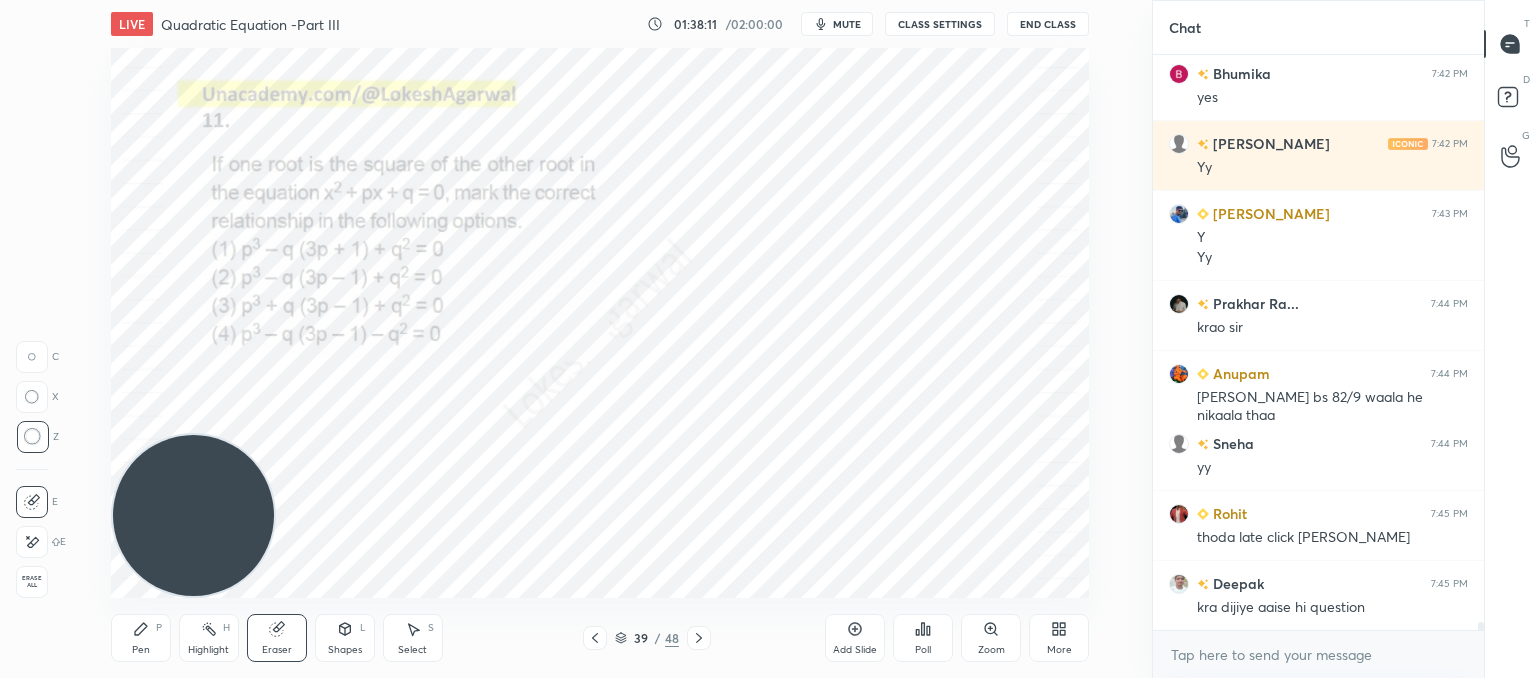 click on "Pen P" at bounding box center (141, 638) 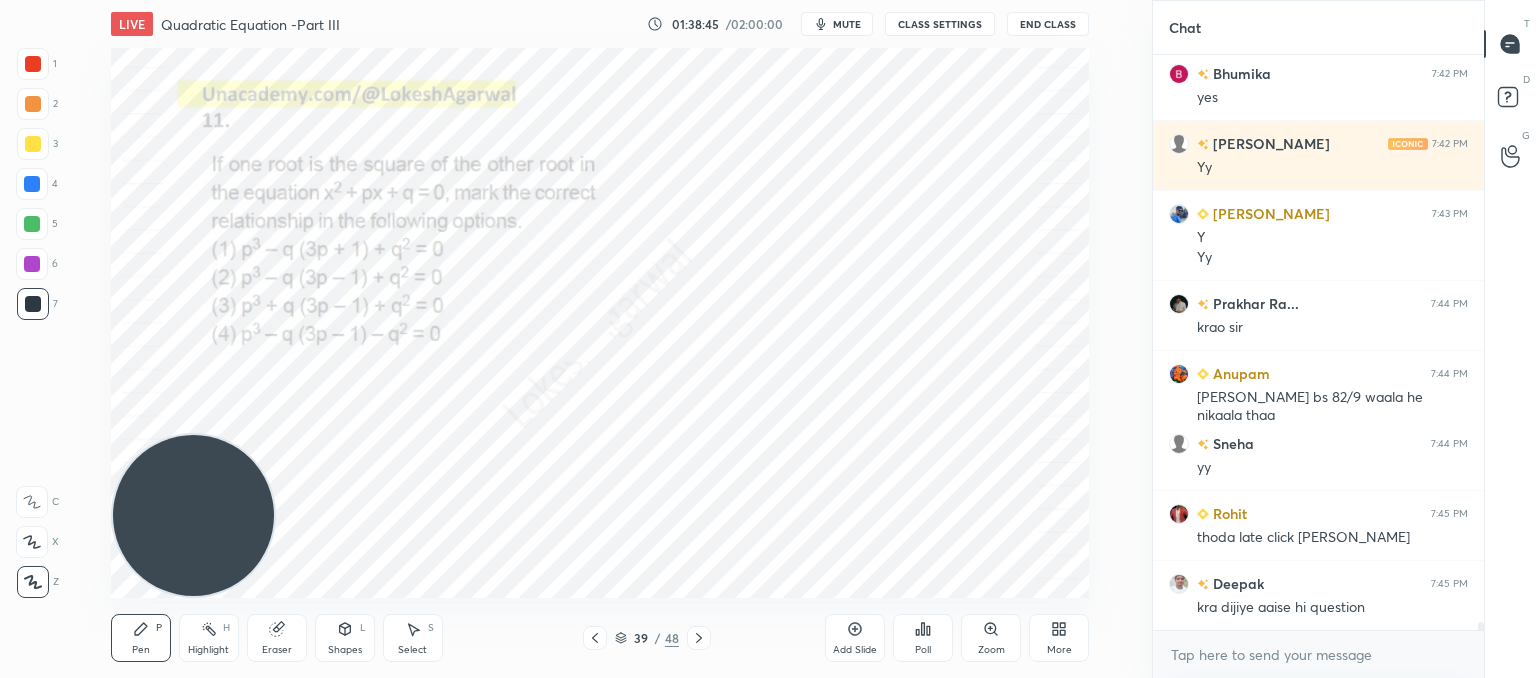 scroll, scrollTop: 42570, scrollLeft: 0, axis: vertical 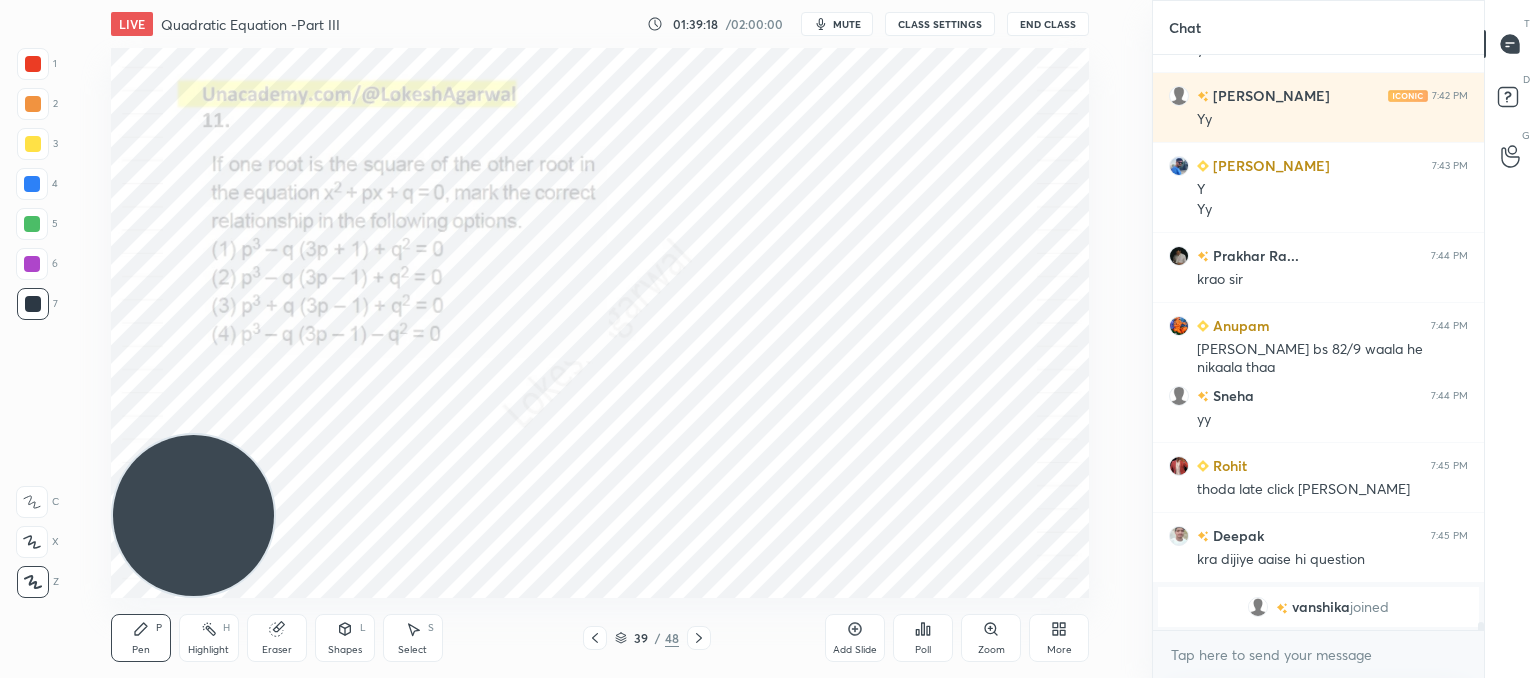 drag, startPoint x: 420, startPoint y: 635, endPoint x: 437, endPoint y: 615, distance: 26.24881 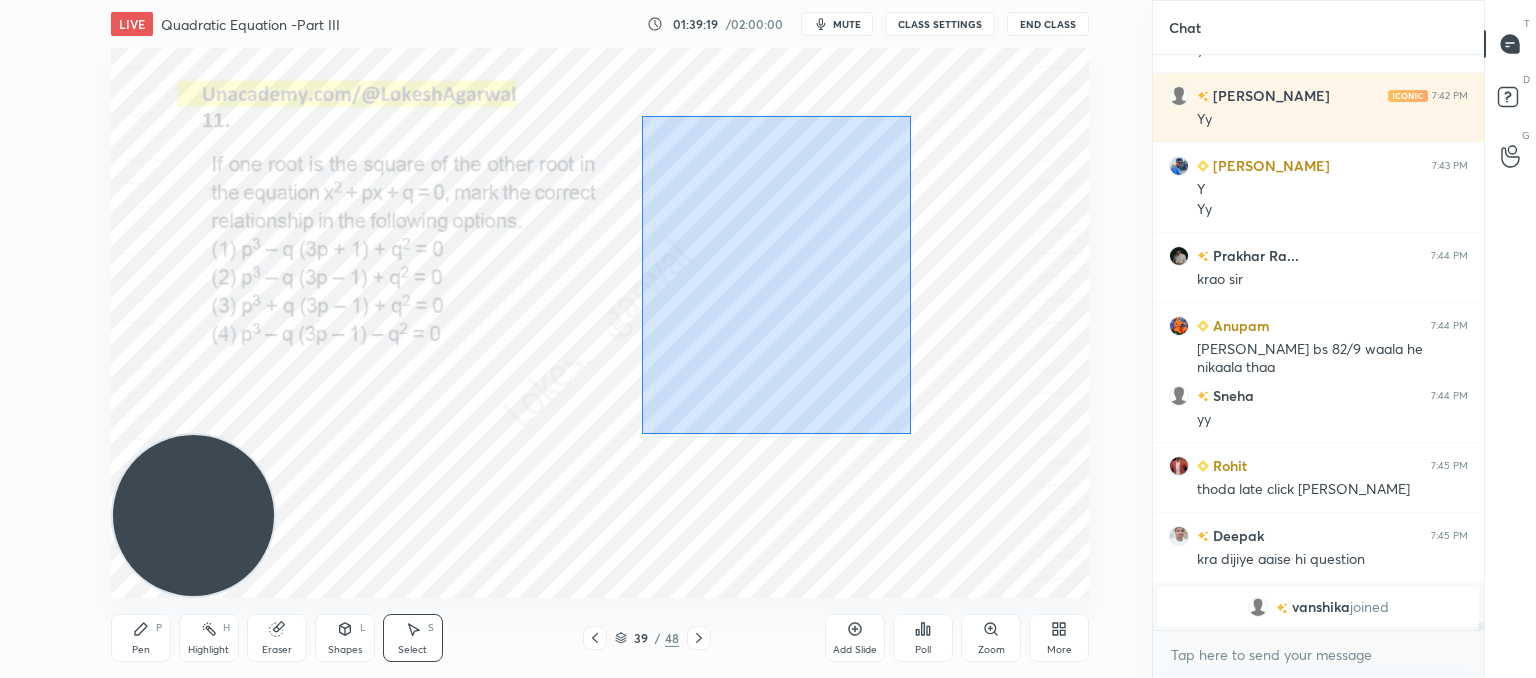 drag, startPoint x: 910, startPoint y: 425, endPoint x: 515, endPoint y: 127, distance: 494.80197 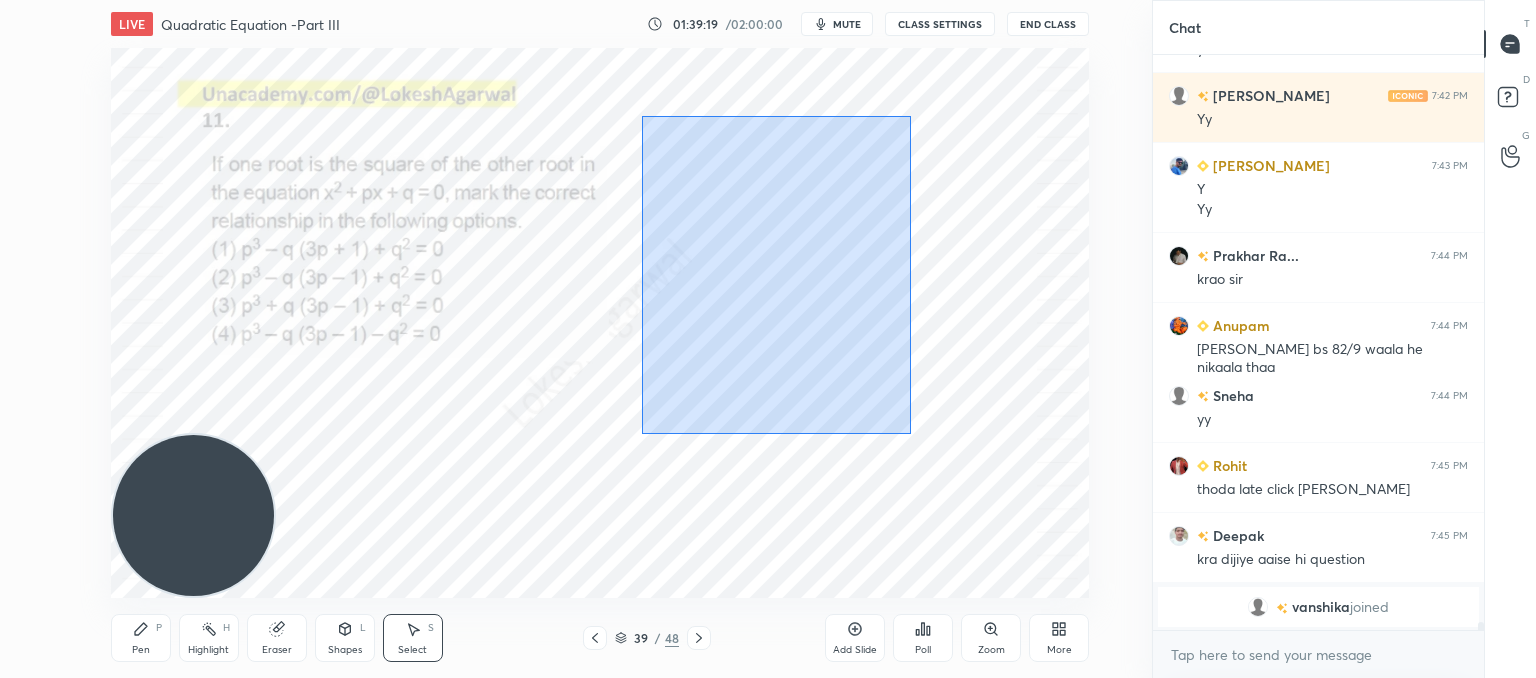 click on "0 ° Undo Copy Paste here Duplicate Duplicate to new slide Delete" at bounding box center (600, 323) 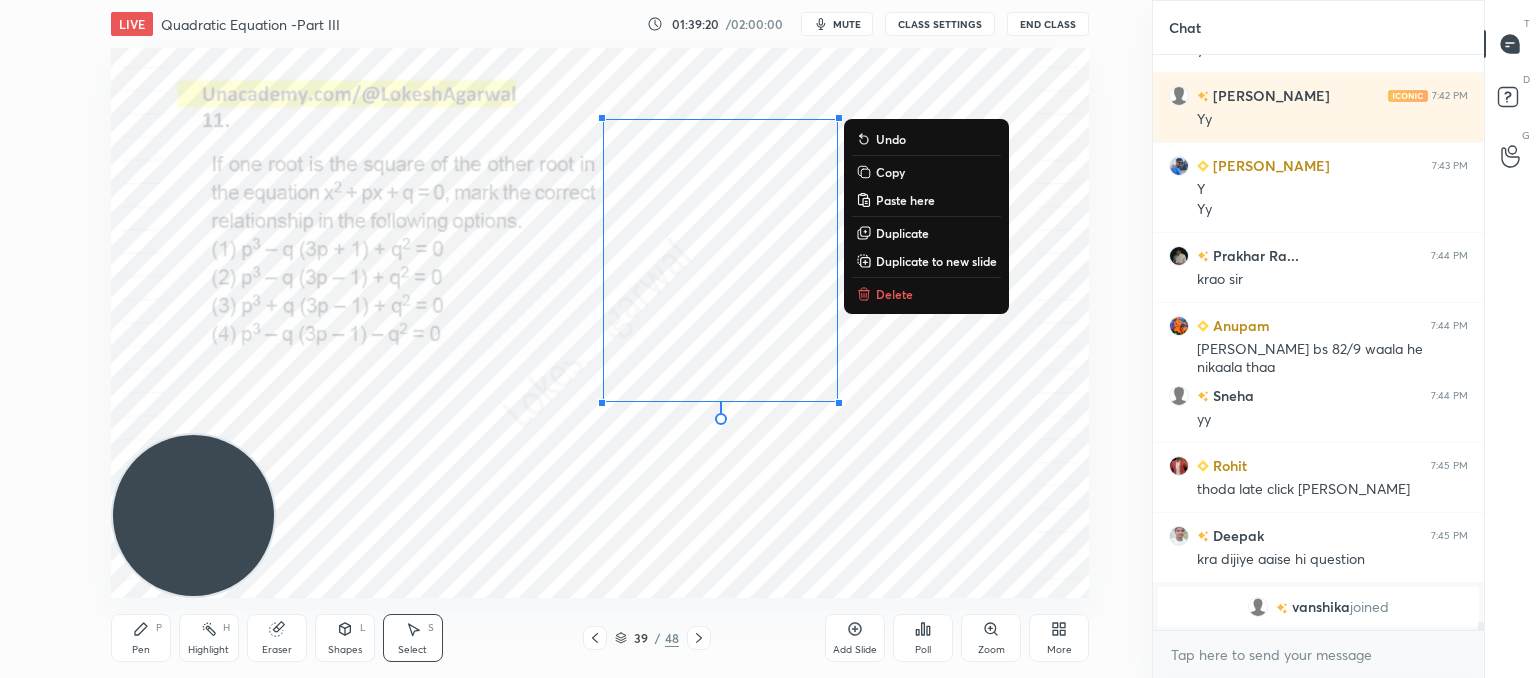 click on "Delete" at bounding box center (894, 294) 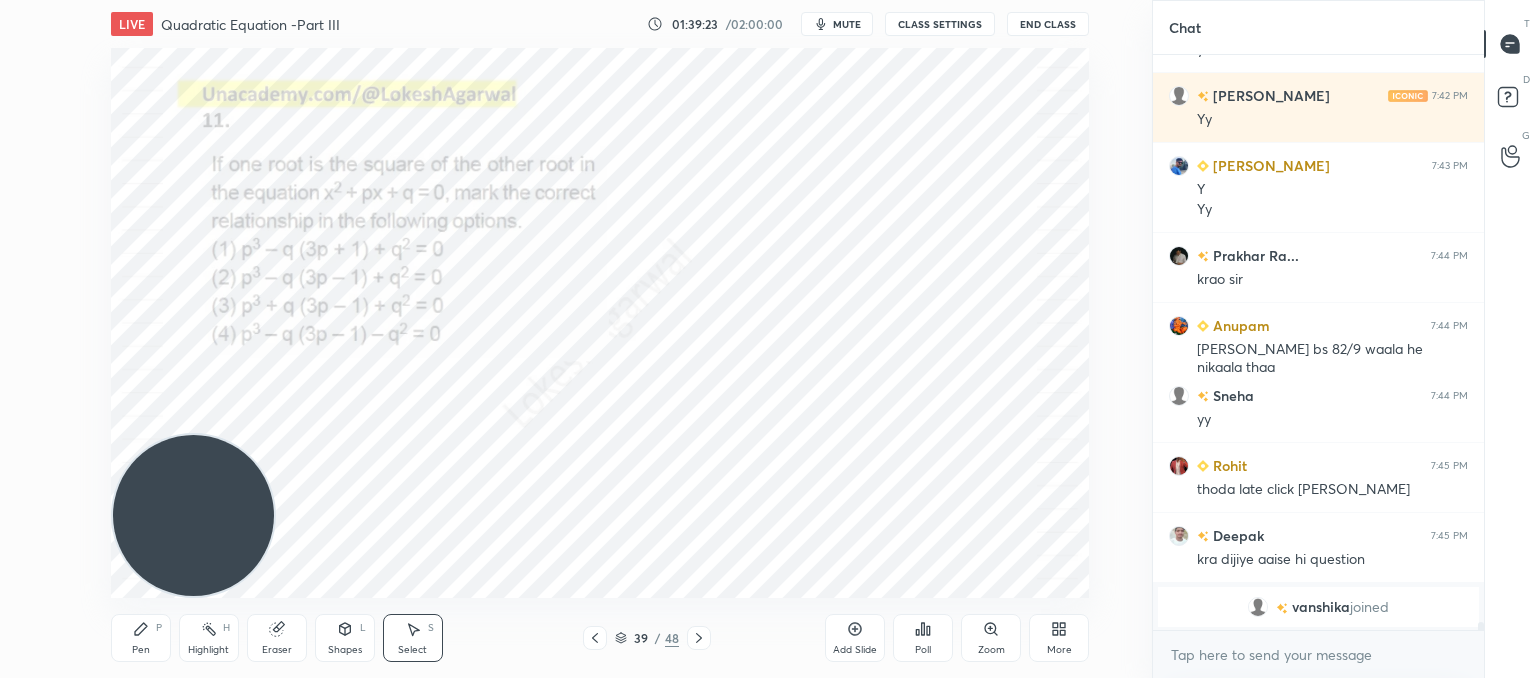 drag, startPoint x: 156, startPoint y: 639, endPoint x: 267, endPoint y: 528, distance: 156.9777 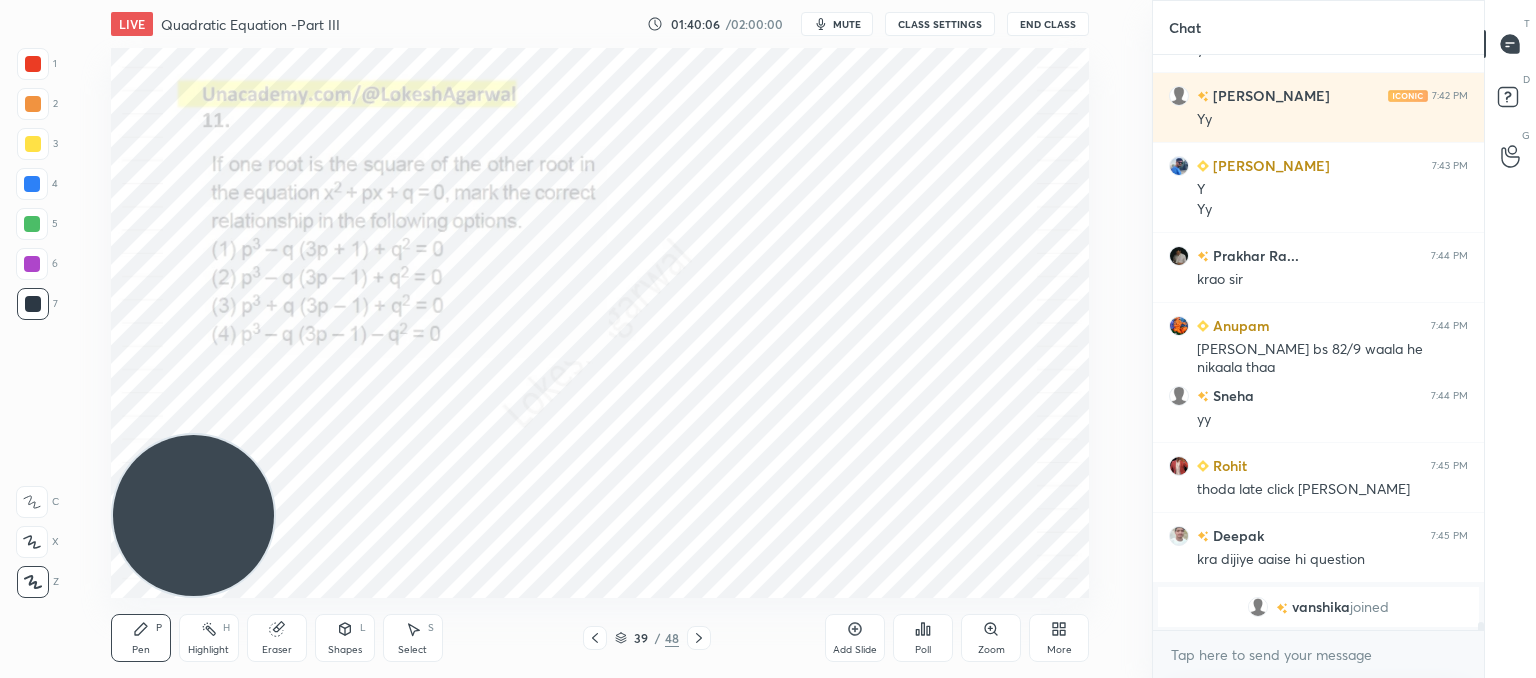 drag, startPoint x: 278, startPoint y: 638, endPoint x: 297, endPoint y: 629, distance: 21.023796 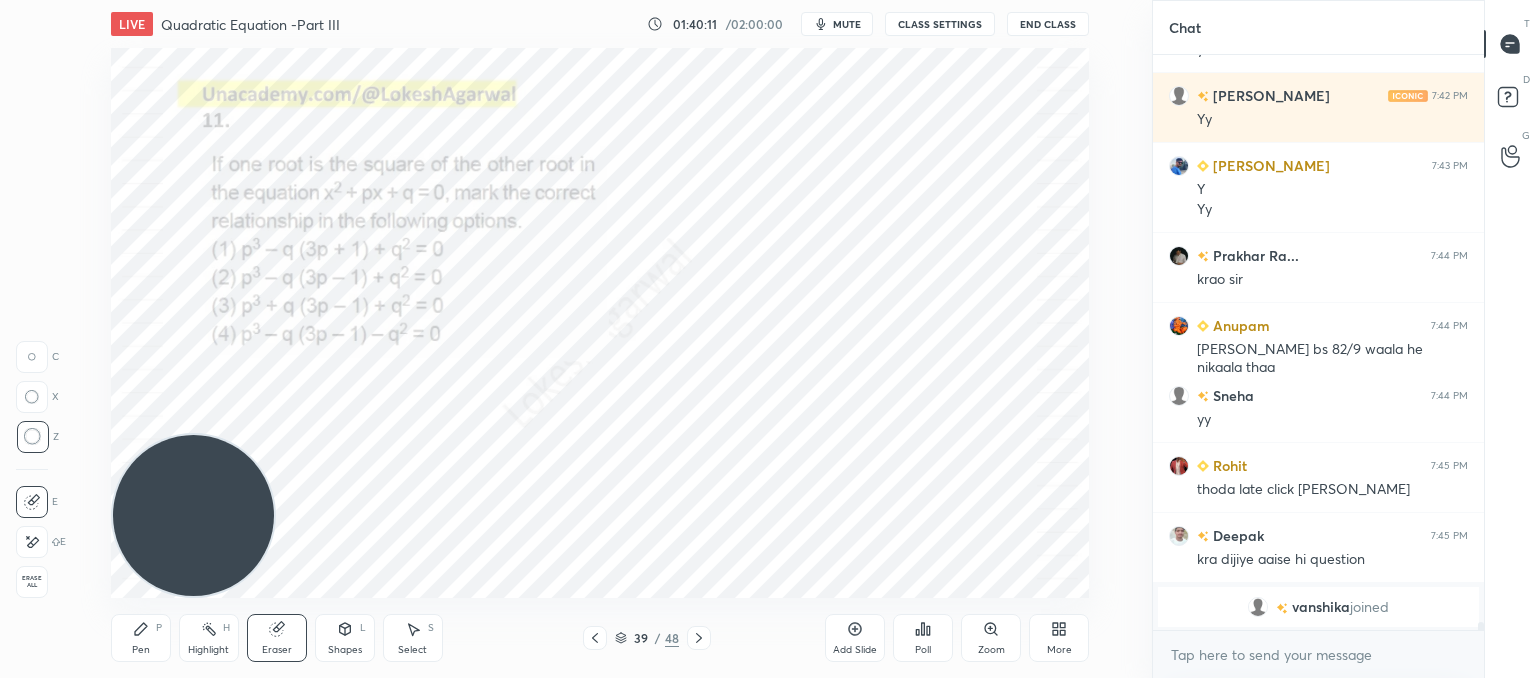 drag, startPoint x: 145, startPoint y: 649, endPoint x: 241, endPoint y: 598, distance: 108.706024 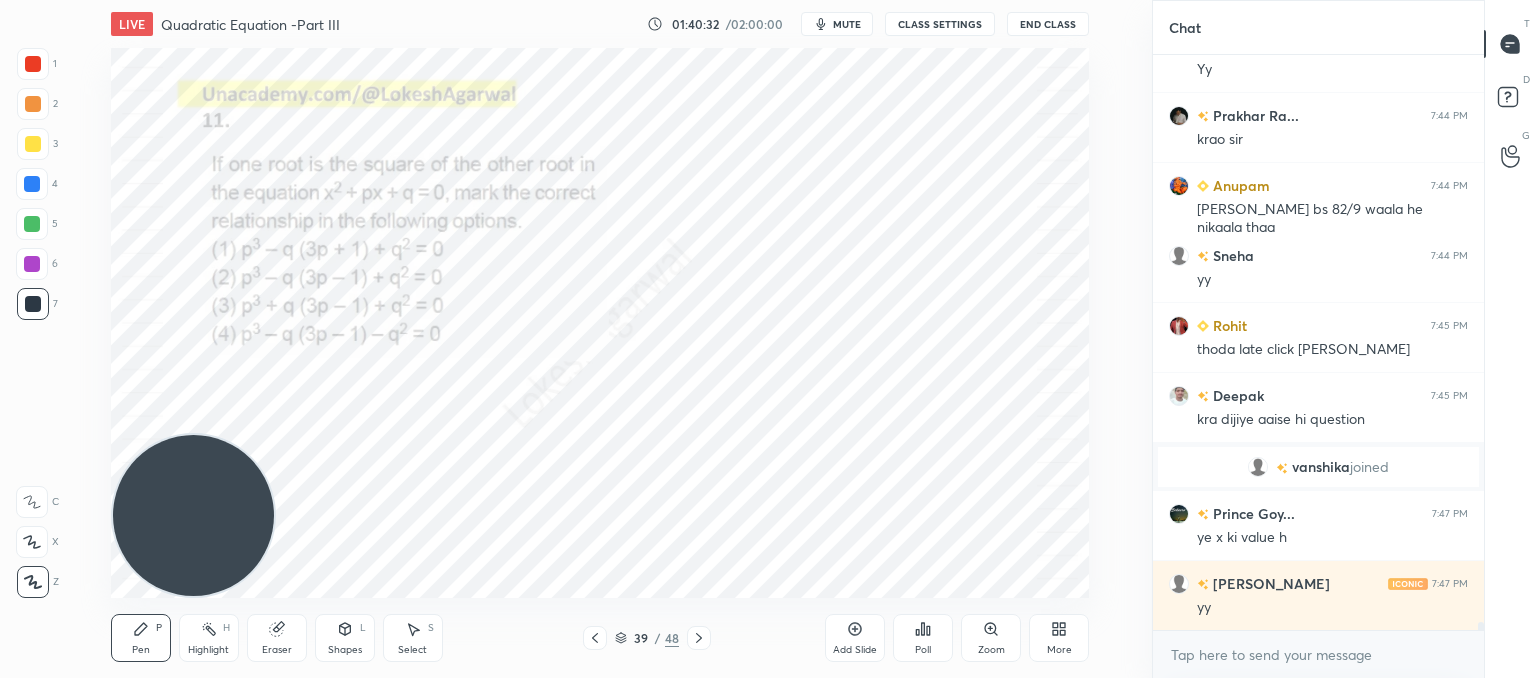 scroll, scrollTop: 40402, scrollLeft: 0, axis: vertical 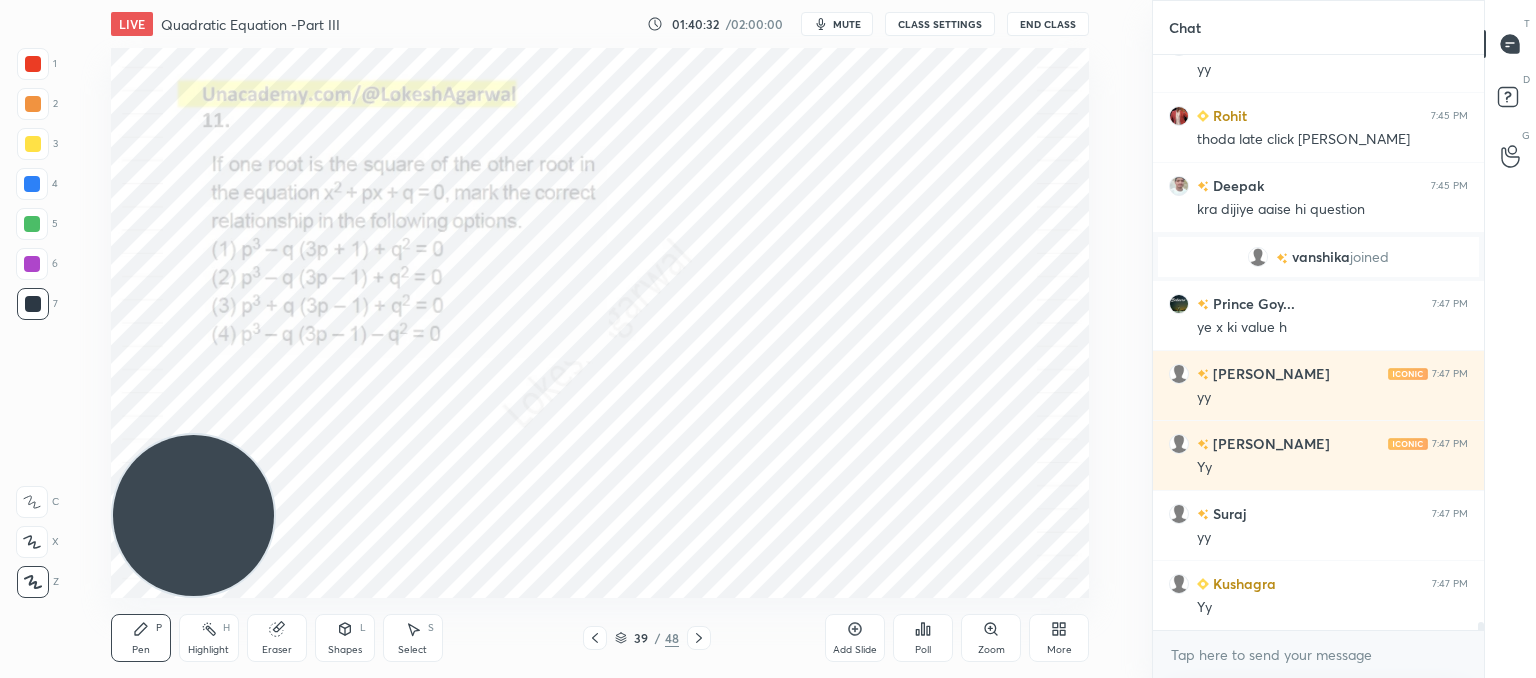 drag, startPoint x: 264, startPoint y: 628, endPoint x: 310, endPoint y: 602, distance: 52.83938 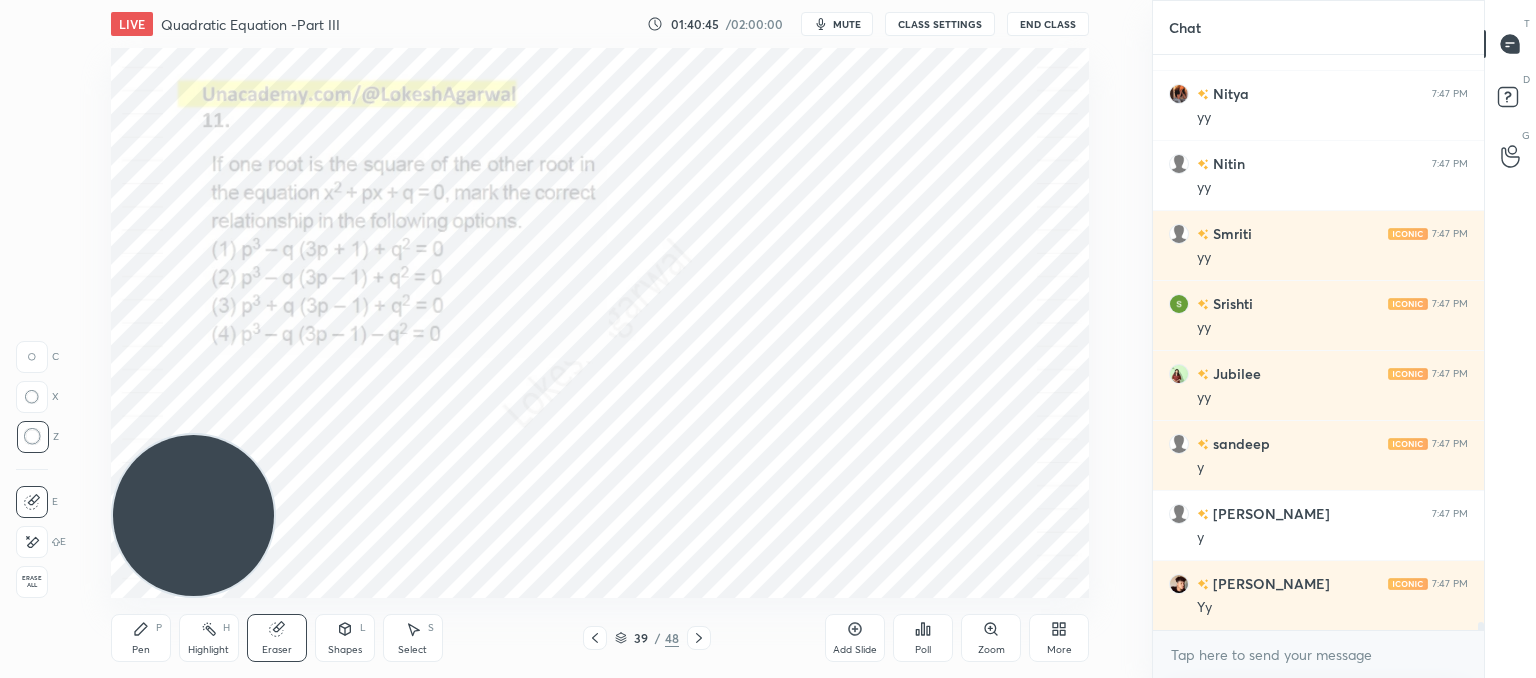 scroll, scrollTop: 41172, scrollLeft: 0, axis: vertical 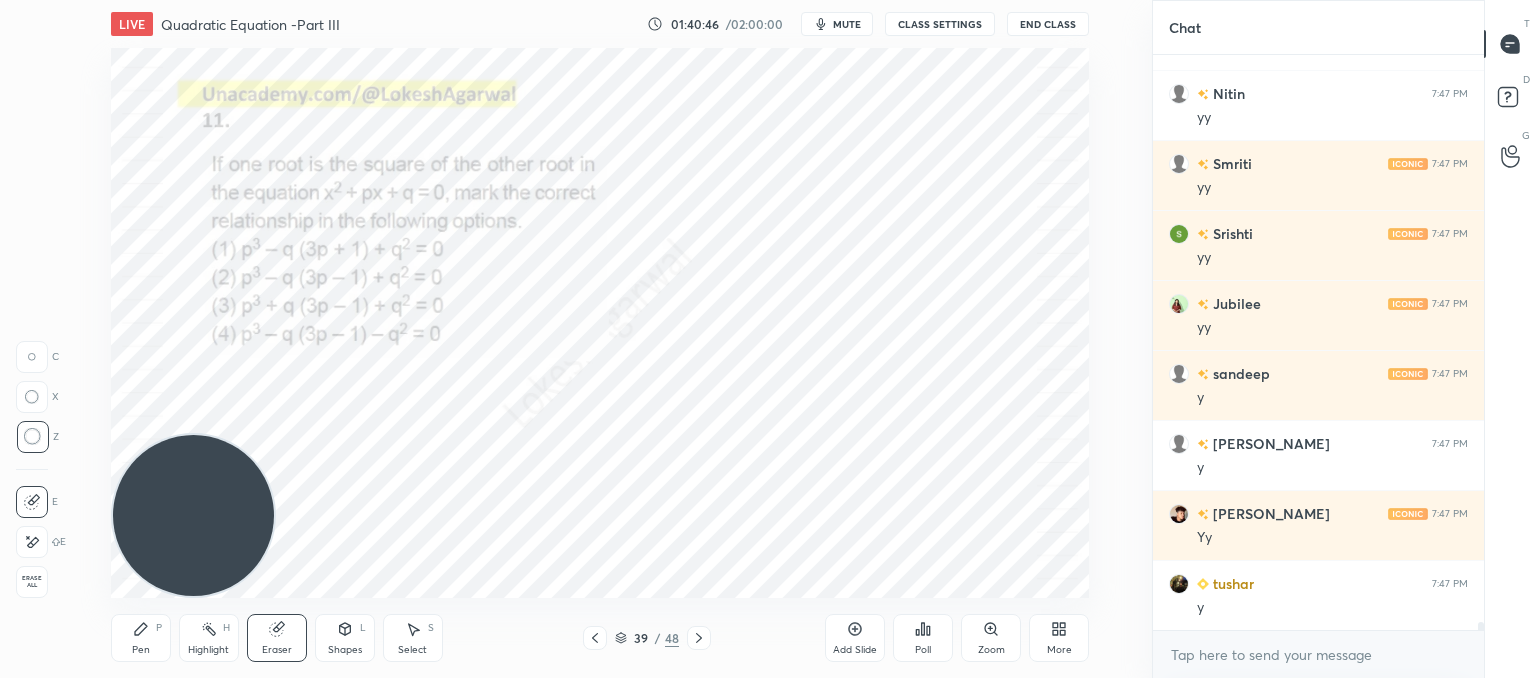 click on "Select S" at bounding box center [413, 638] 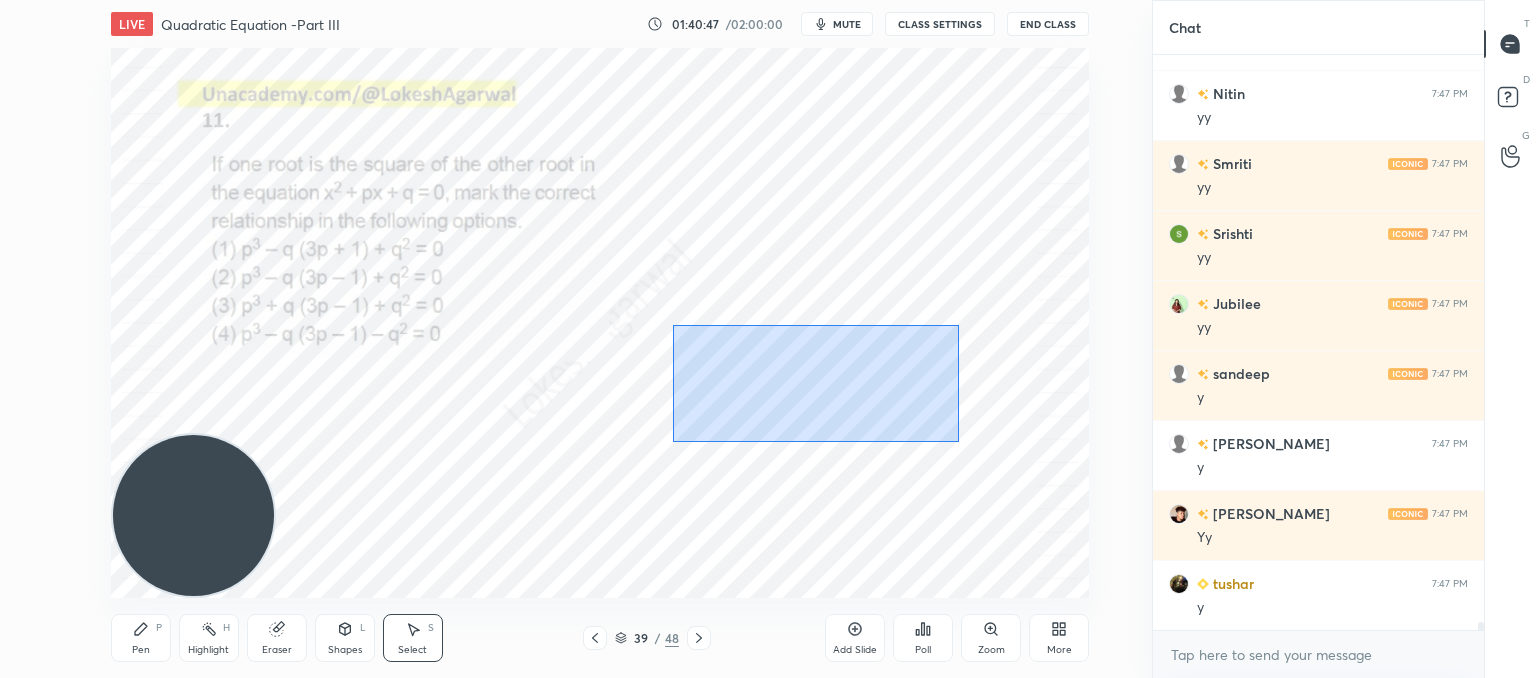 drag, startPoint x: 671, startPoint y: 321, endPoint x: 908, endPoint y: 429, distance: 260.4477 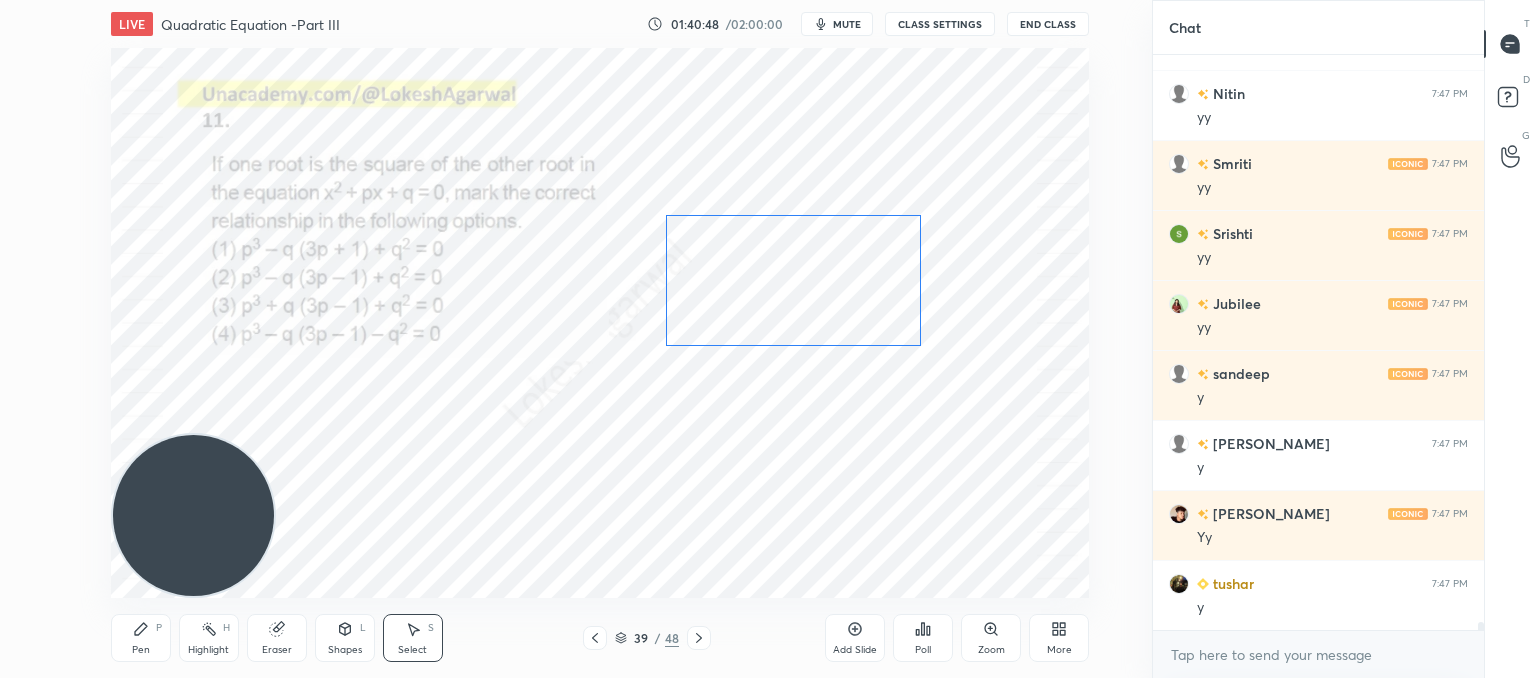 drag, startPoint x: 848, startPoint y: 387, endPoint x: 848, endPoint y: 327, distance: 60 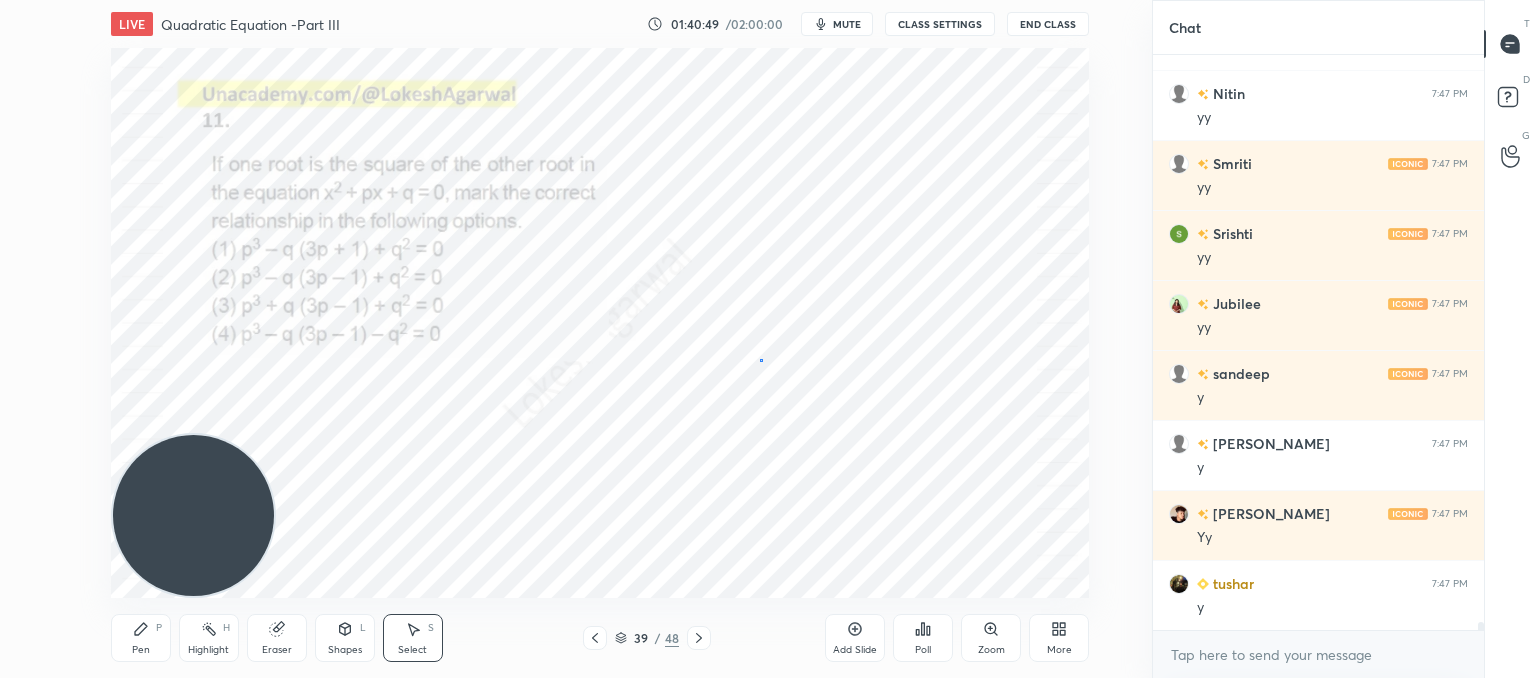 drag, startPoint x: 760, startPoint y: 360, endPoint x: 796, endPoint y: 353, distance: 36.67424 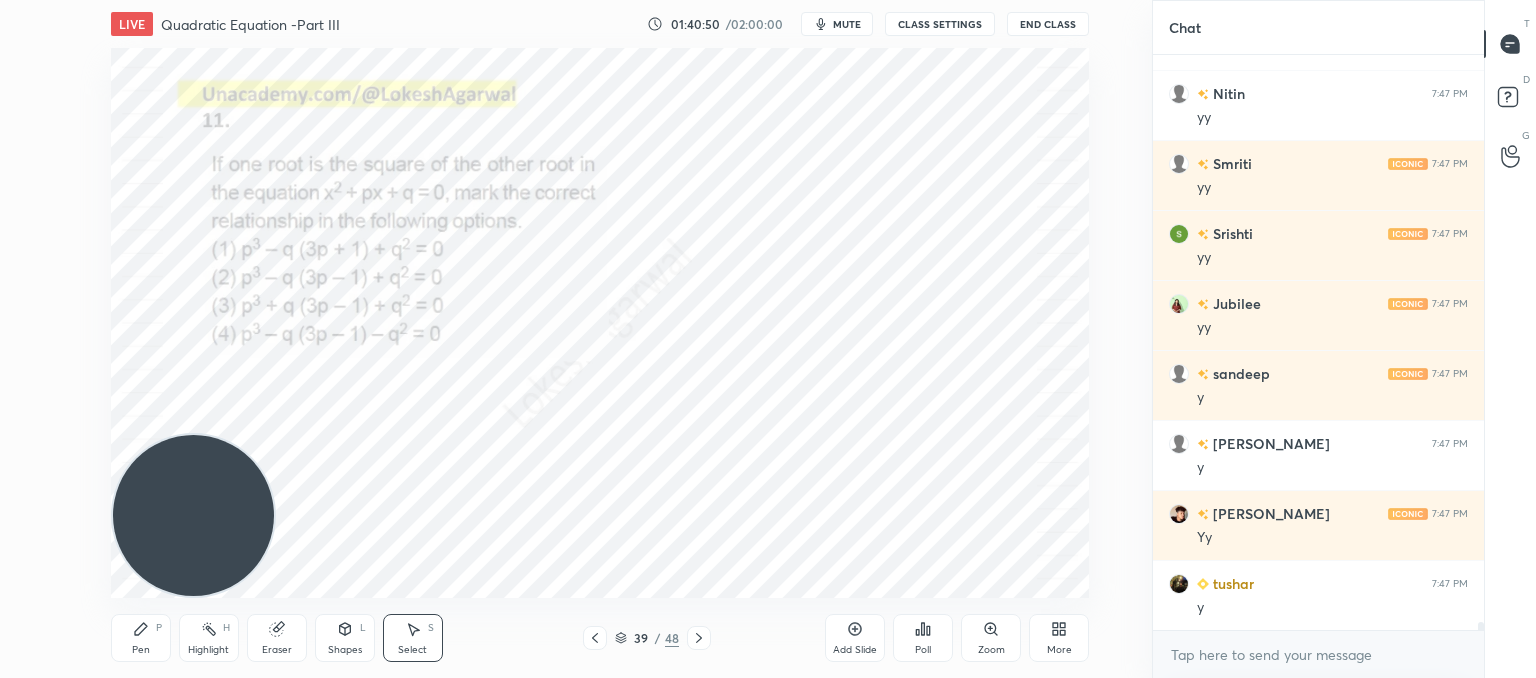 click on "Pen P" at bounding box center [141, 638] 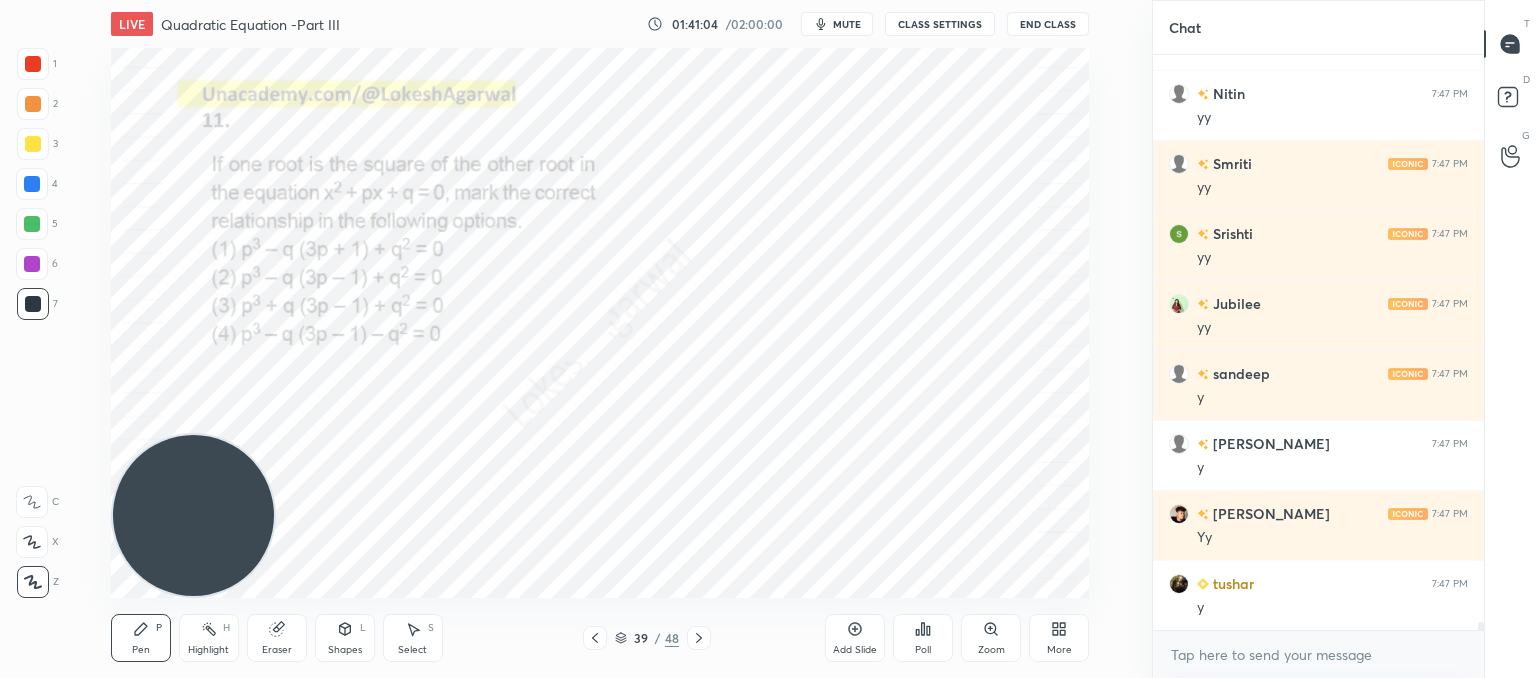 click on "Eraser" at bounding box center (277, 638) 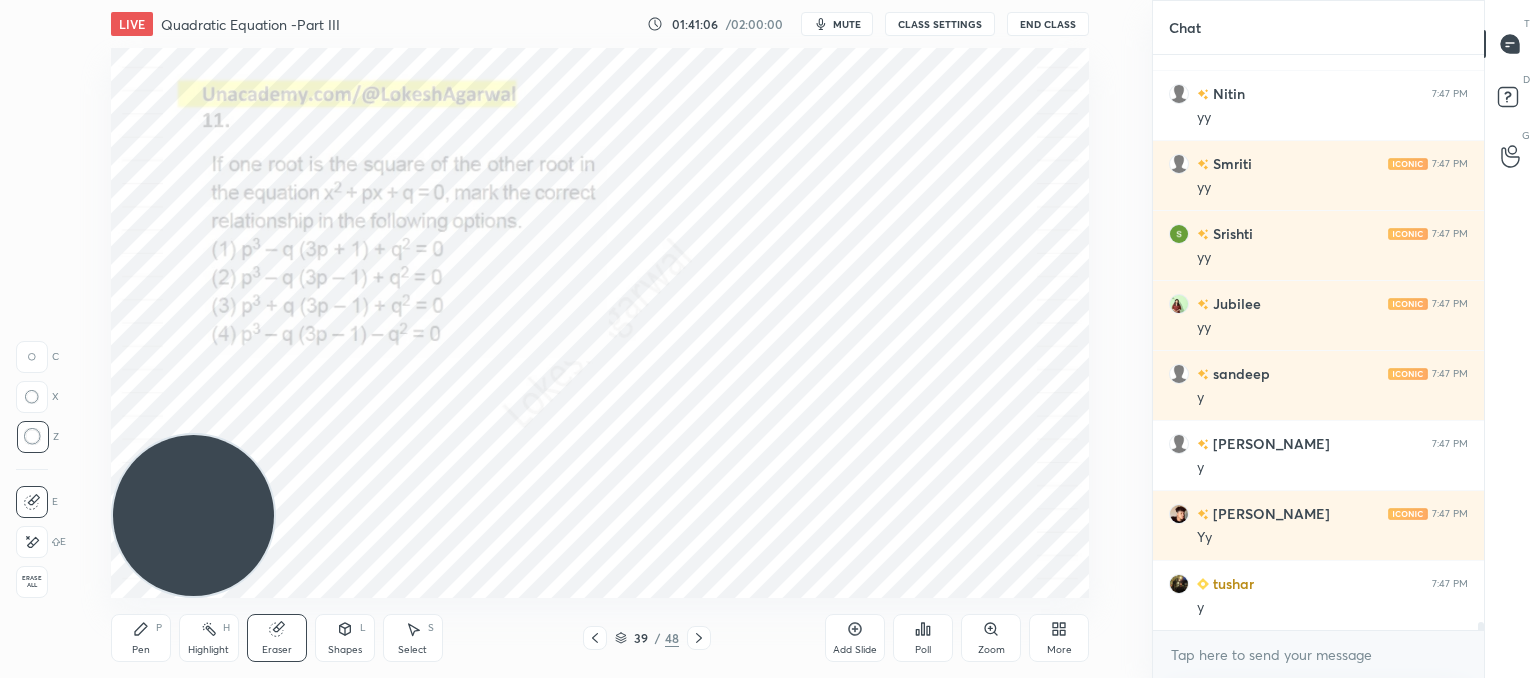 drag, startPoint x: 121, startPoint y: 636, endPoint x: 195, endPoint y: 609, distance: 78.77182 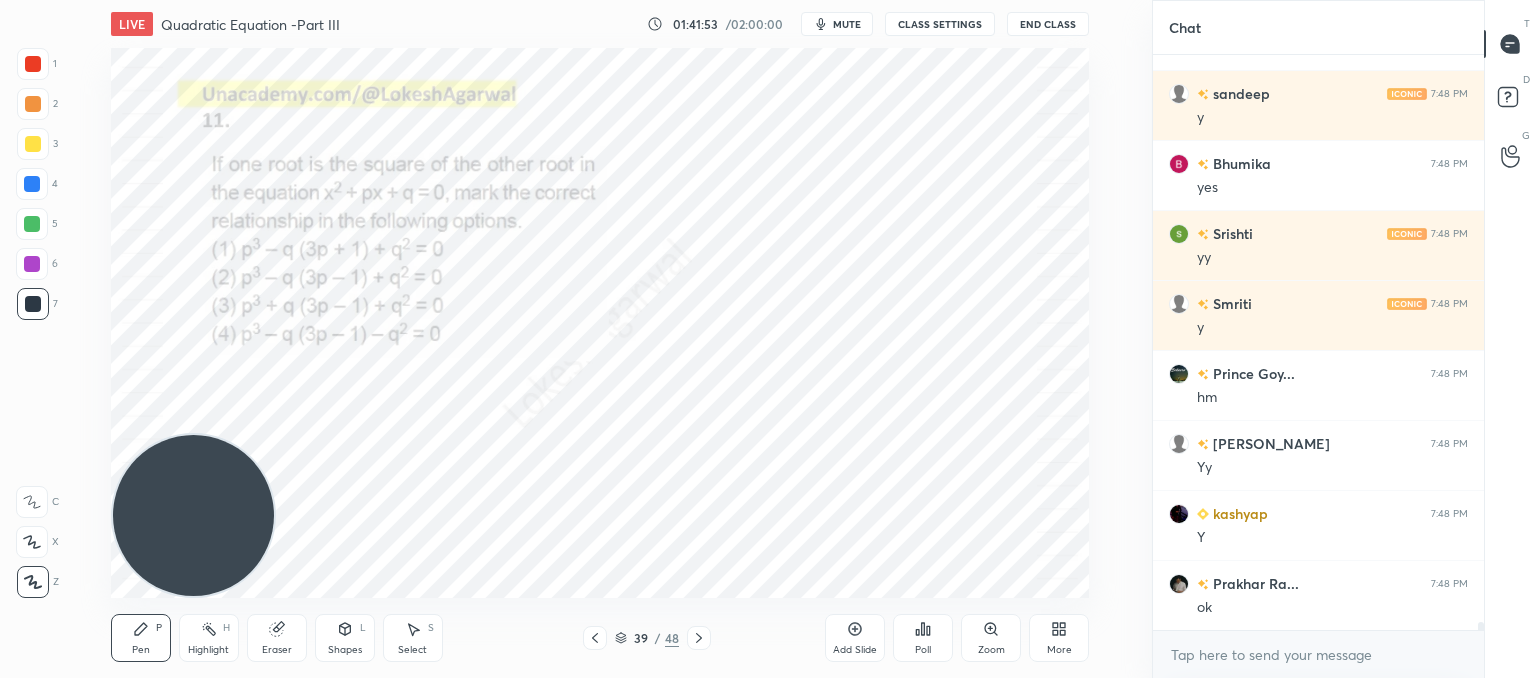 scroll, scrollTop: 42222, scrollLeft: 0, axis: vertical 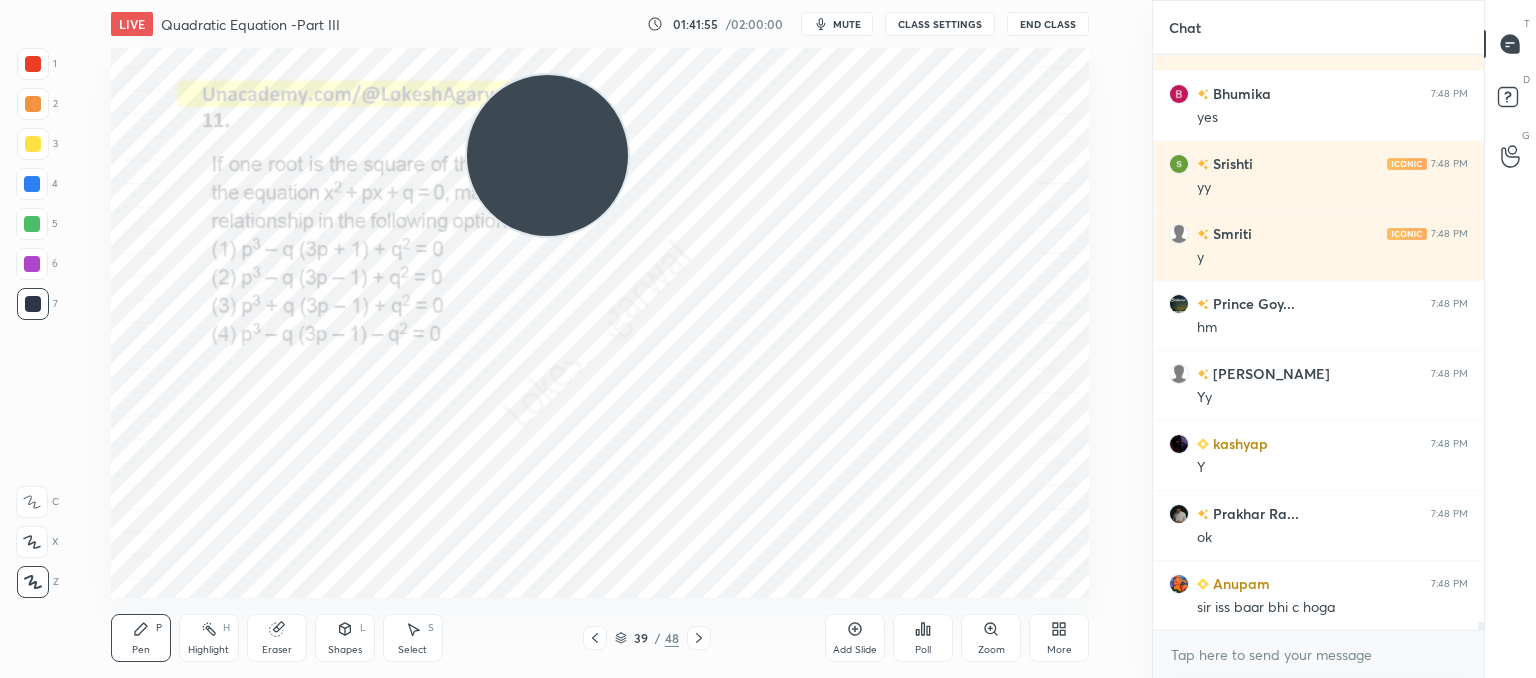drag, startPoint x: 214, startPoint y: 505, endPoint x: 679, endPoint y: 40, distance: 657.6093 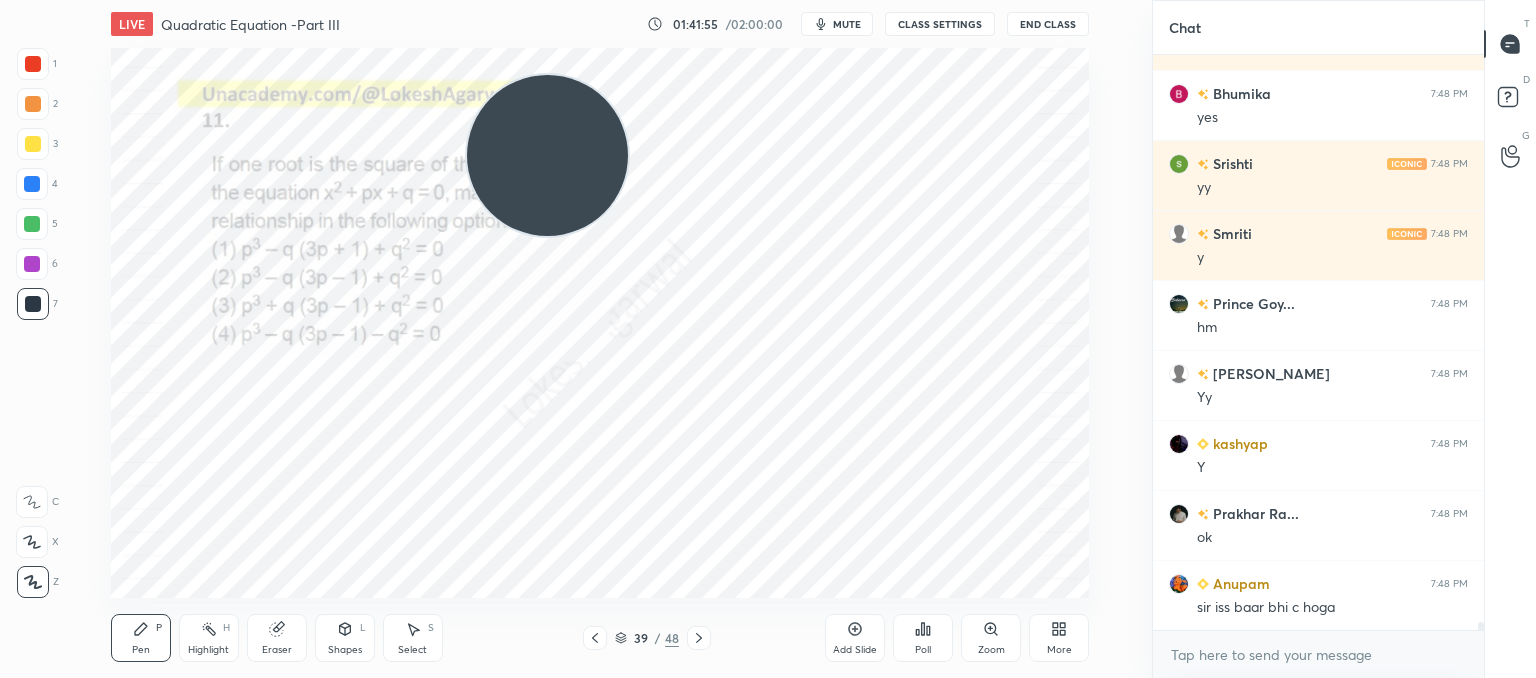 click on "LIVE Quadratic Equation -Part III 01:41:55 /  02:00:00 mute CLASS SETTINGS End Class Setting up your live class Poll for   secs No correct answer Start poll Back Quadratic Equation -Part III • L3 of Comprehensive Course on Algebra: Basic to Advanced - Part I [PERSON_NAME] Pen P Highlight H Eraser Shapes L Select S 39 / 48 Add Slide Poll Zoom More" at bounding box center [600, 339] 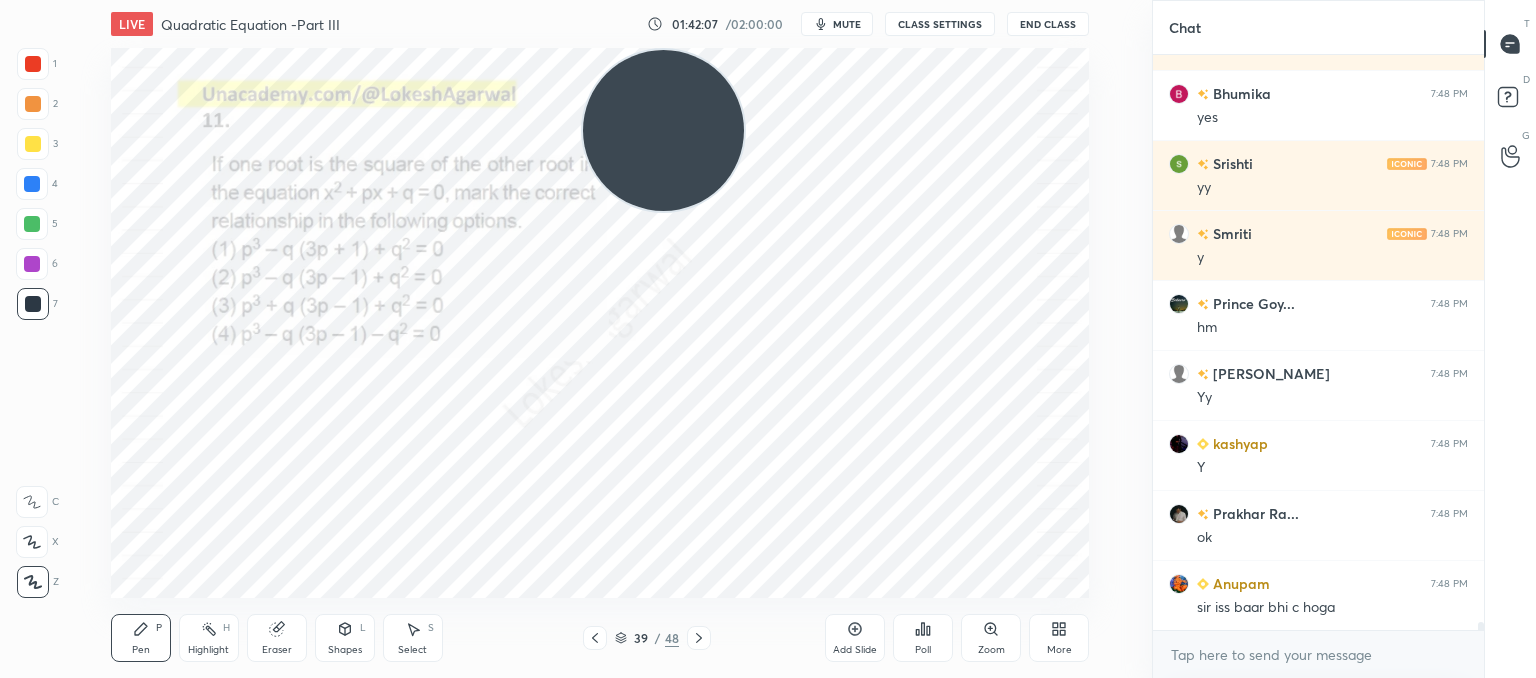 drag, startPoint x: 285, startPoint y: 637, endPoint x: 306, endPoint y: 614, distance: 31.144823 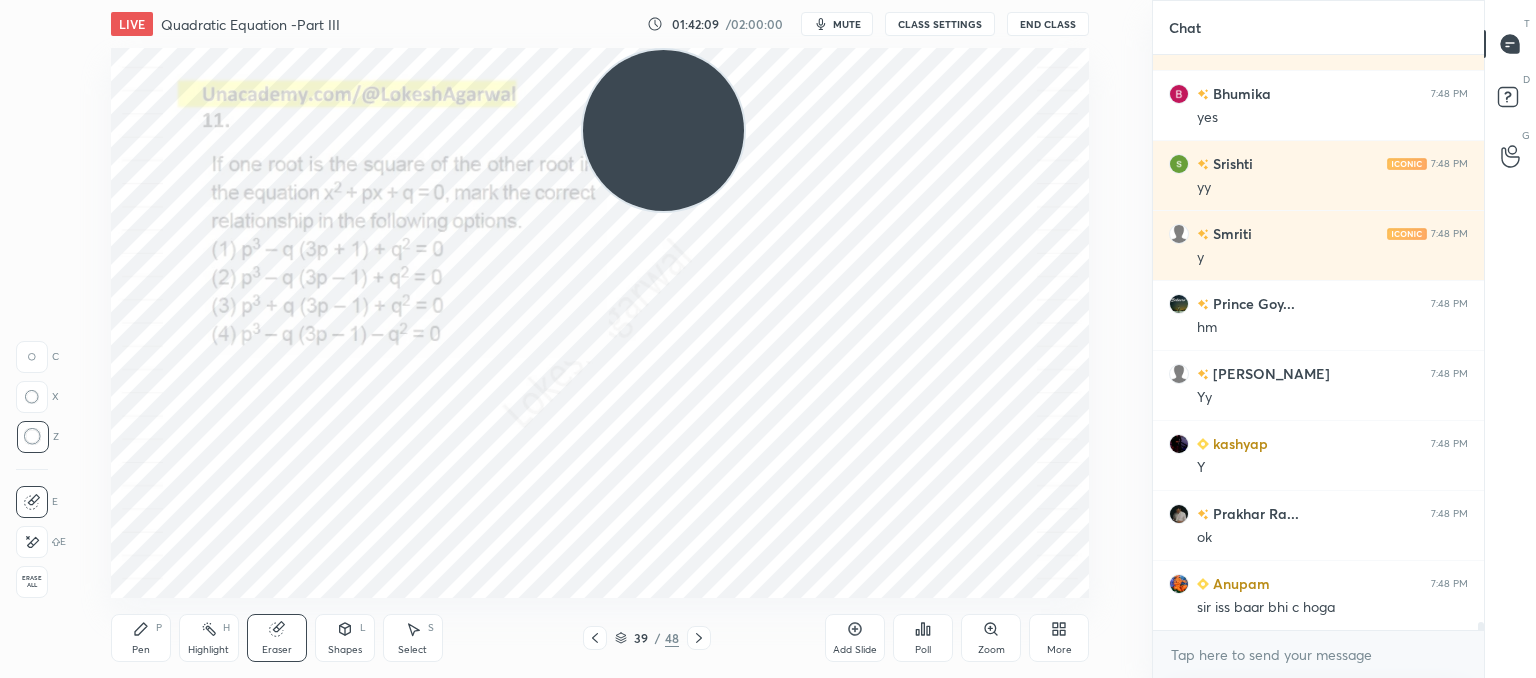click on "Pen P" at bounding box center (141, 638) 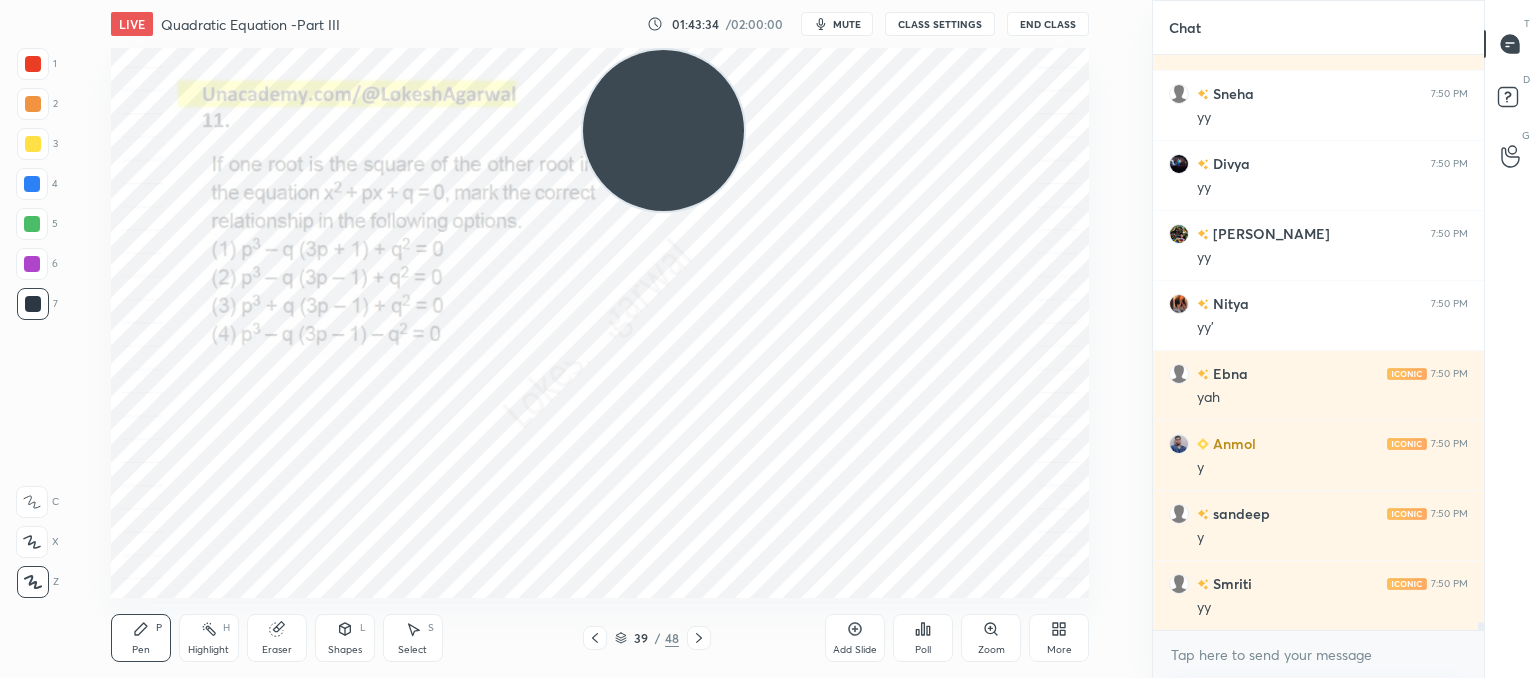scroll, scrollTop: 43222, scrollLeft: 0, axis: vertical 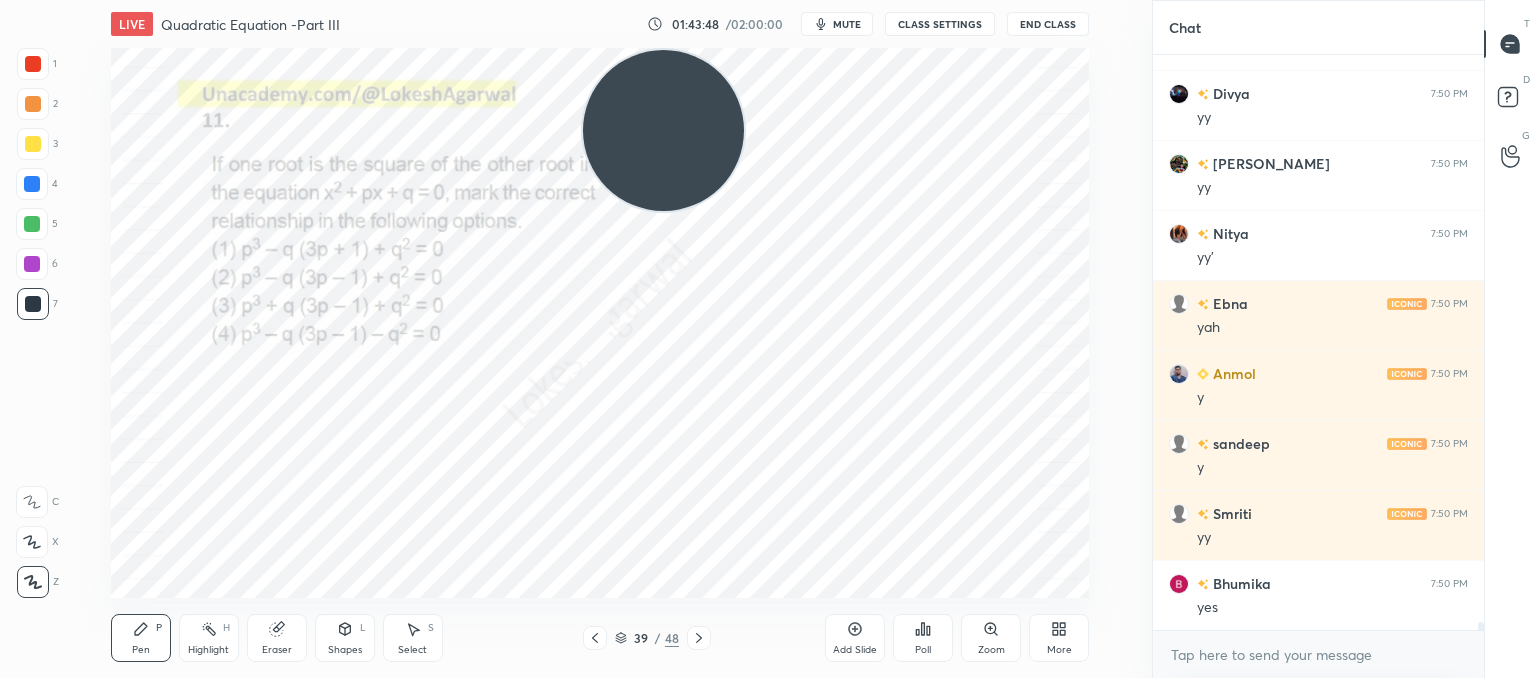 click on "Setting up your live class Poll for   secs No correct answer Start poll" at bounding box center (600, 323) 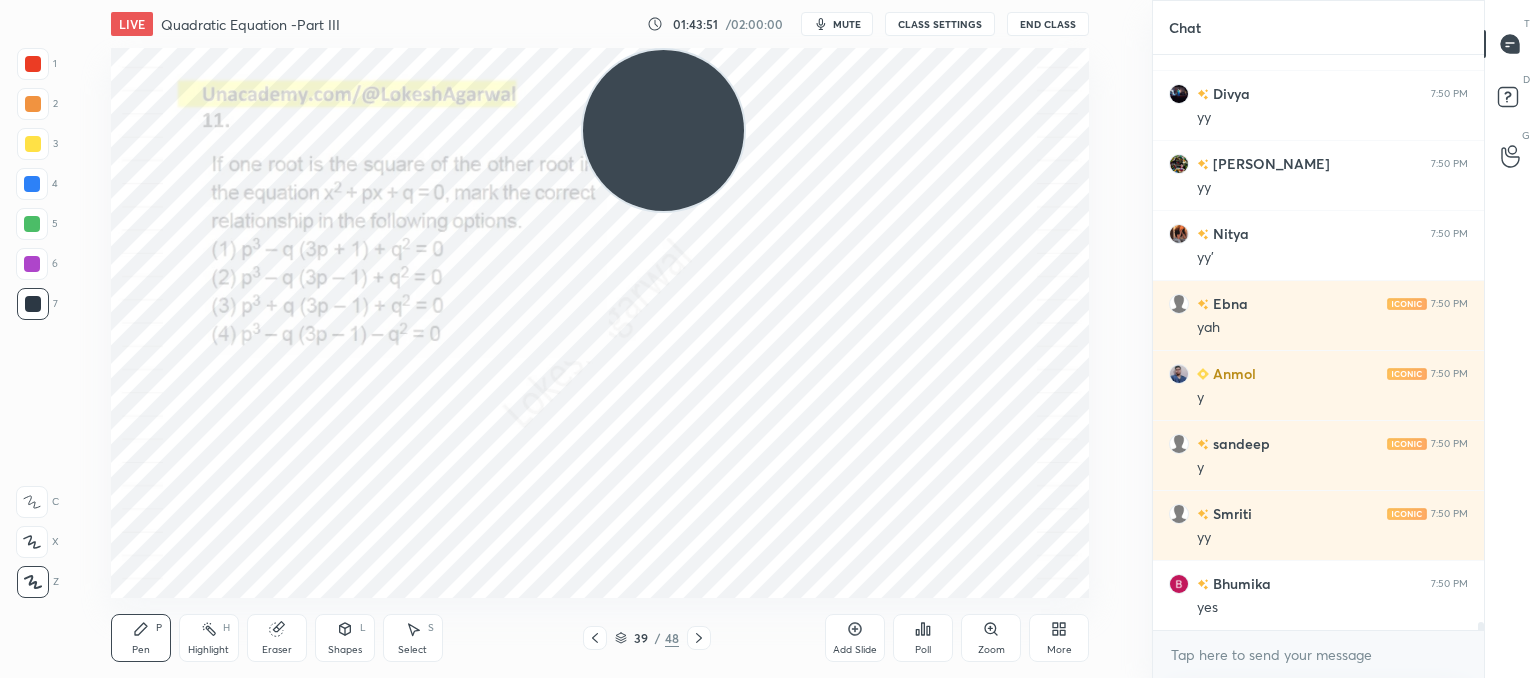 drag, startPoint x: 271, startPoint y: 640, endPoint x: 272, endPoint y: 617, distance: 23.021729 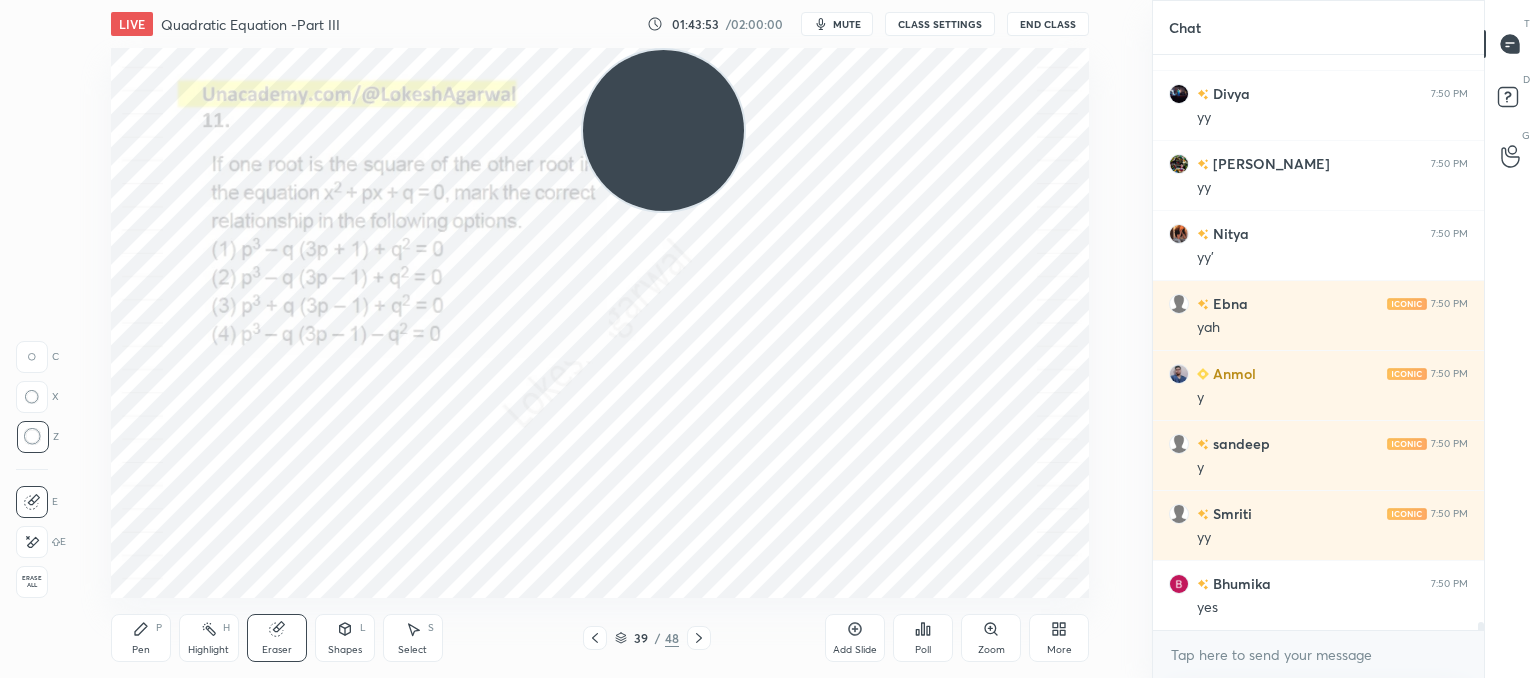 click on "Pen P" at bounding box center (141, 638) 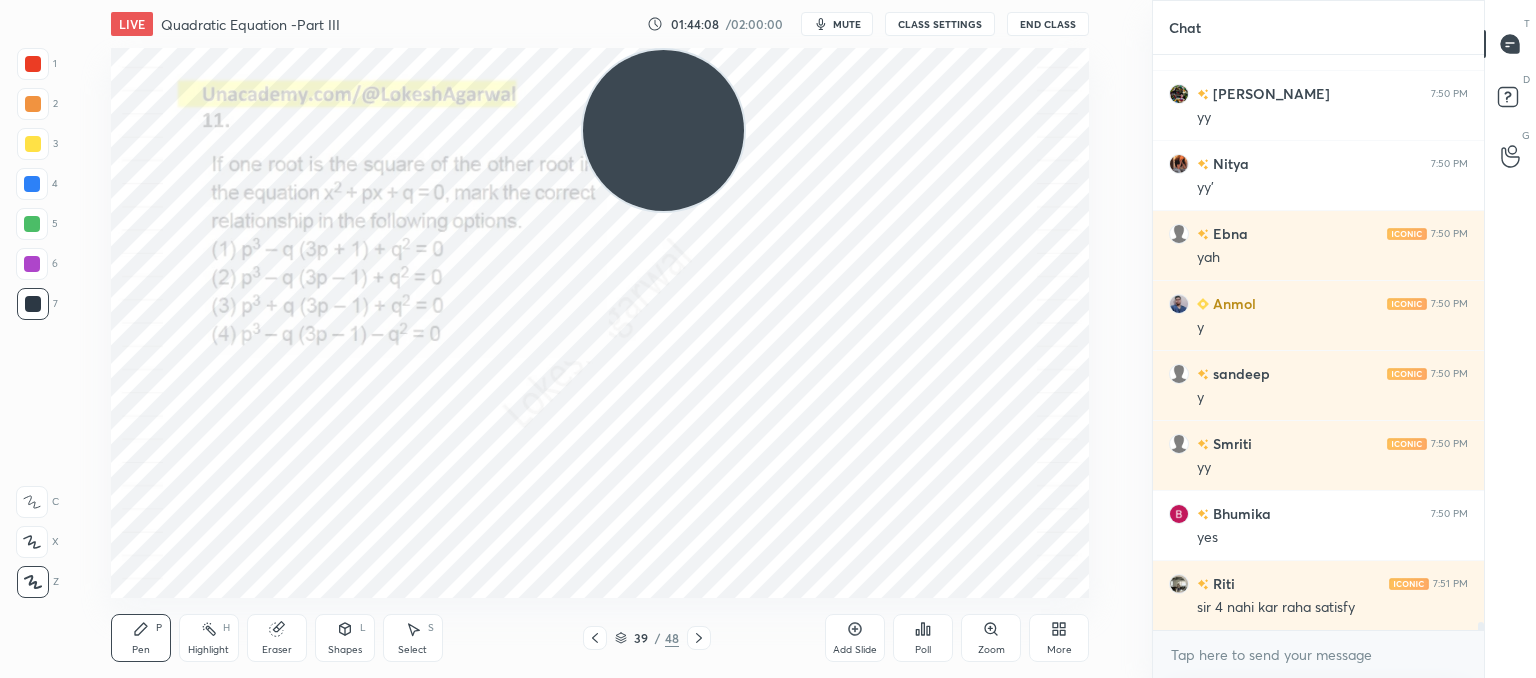 scroll, scrollTop: 43362, scrollLeft: 0, axis: vertical 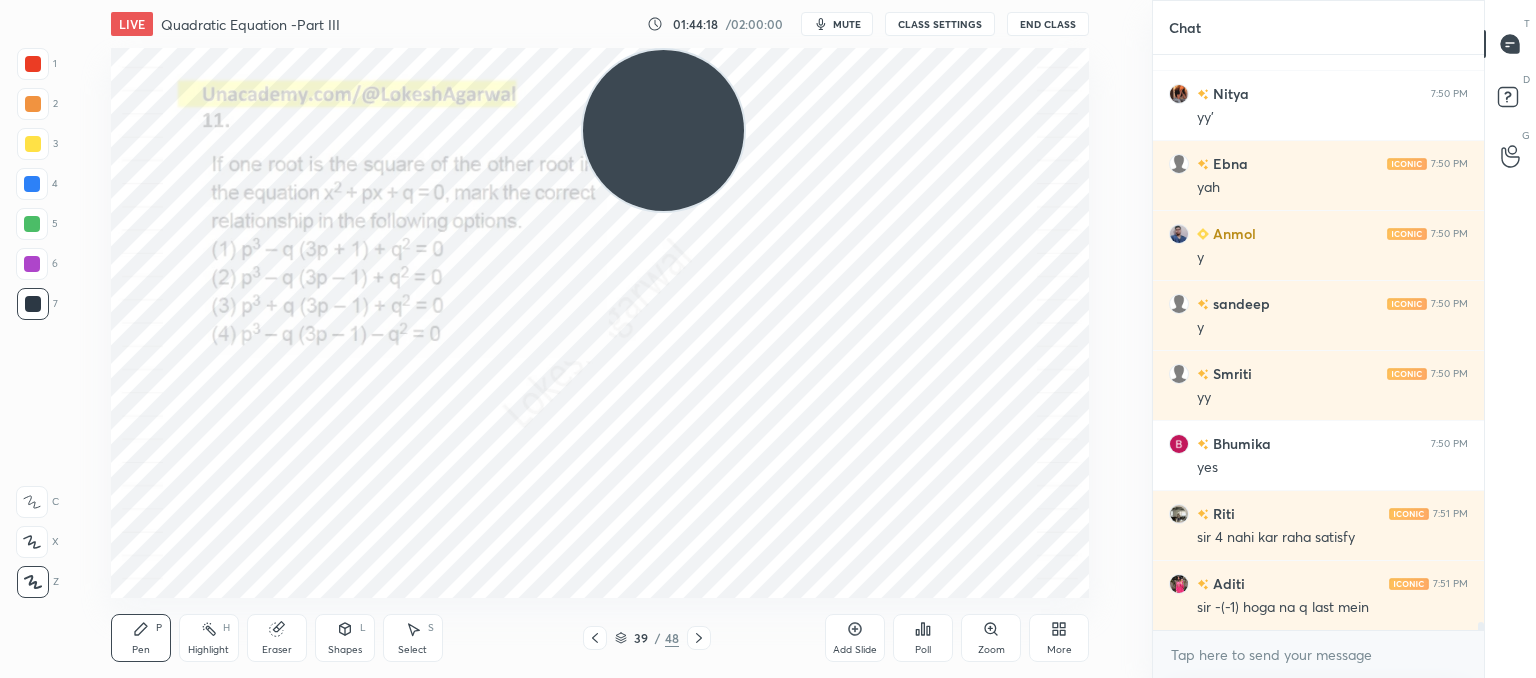 click on "Eraser" at bounding box center [277, 638] 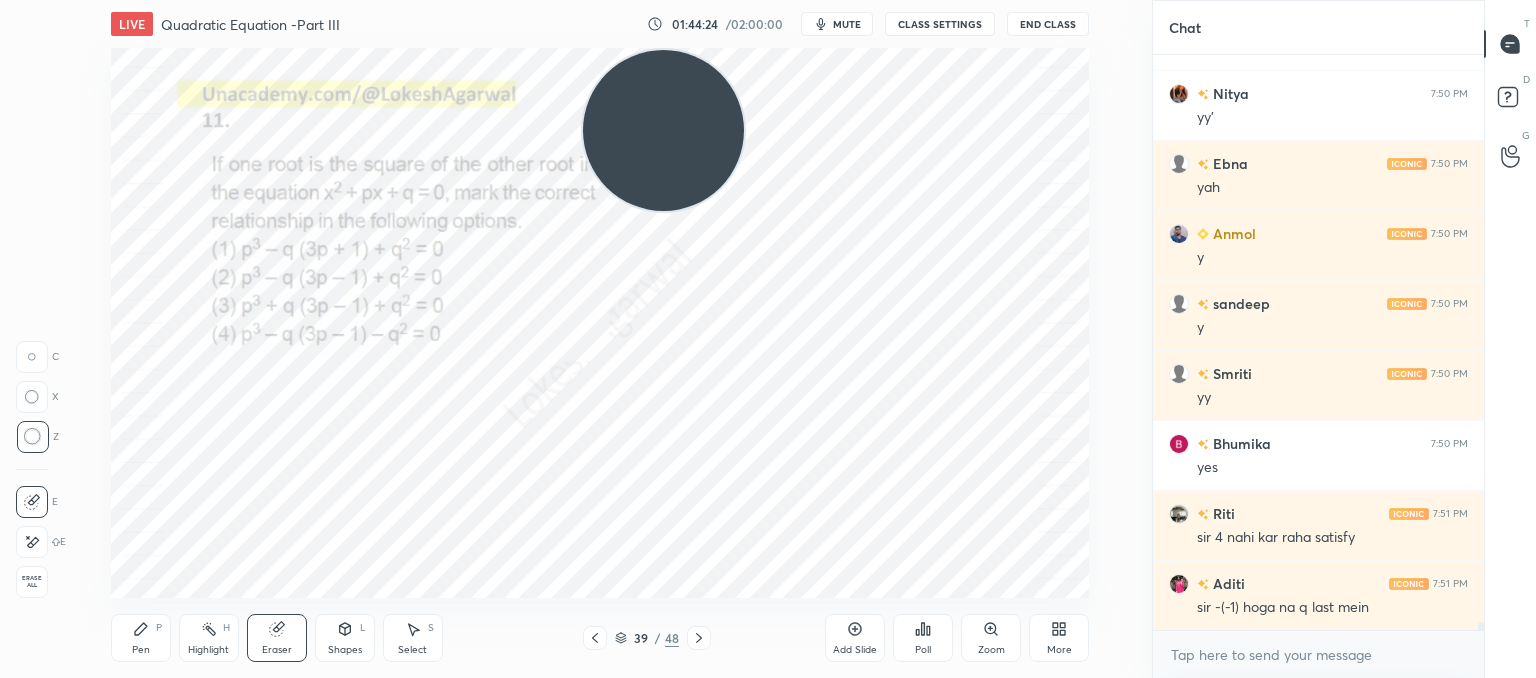 drag, startPoint x: 146, startPoint y: 647, endPoint x: 252, endPoint y: 627, distance: 107.87029 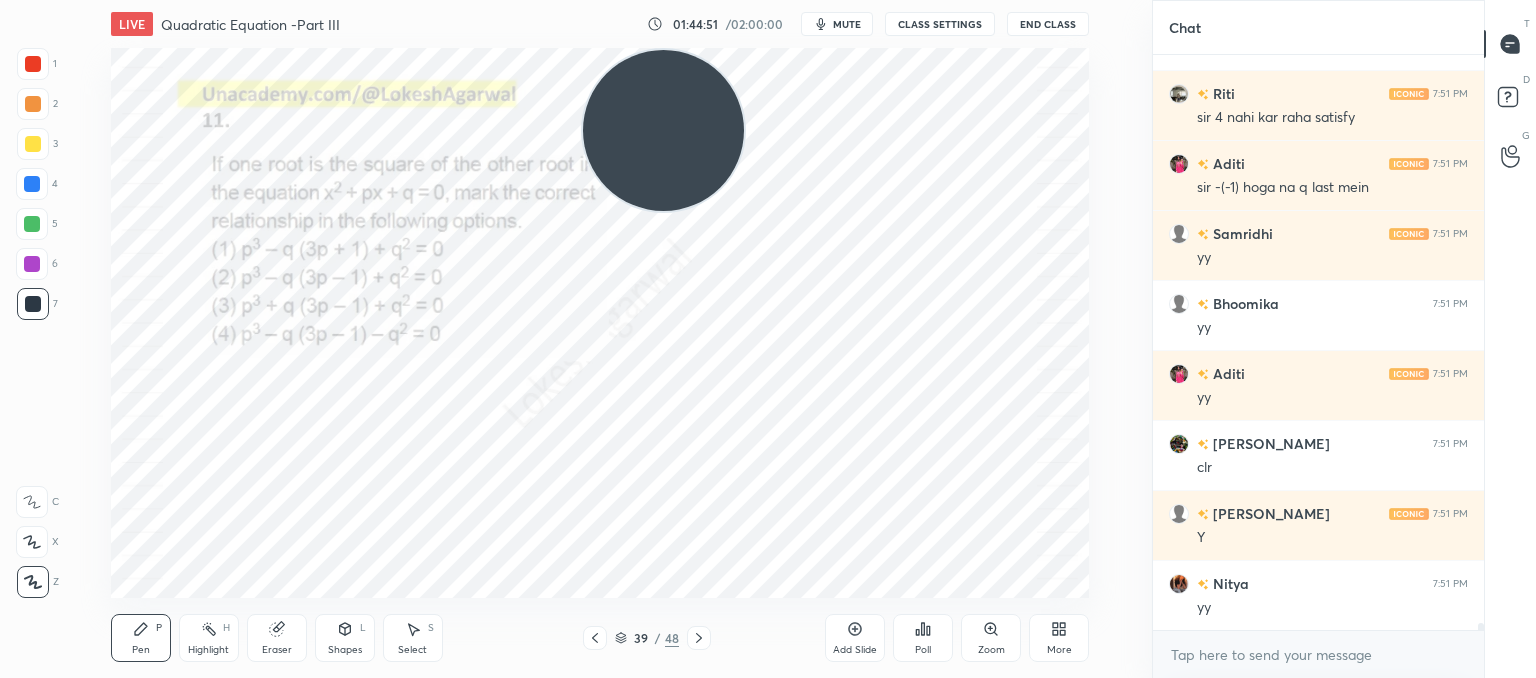 scroll, scrollTop: 43852, scrollLeft: 0, axis: vertical 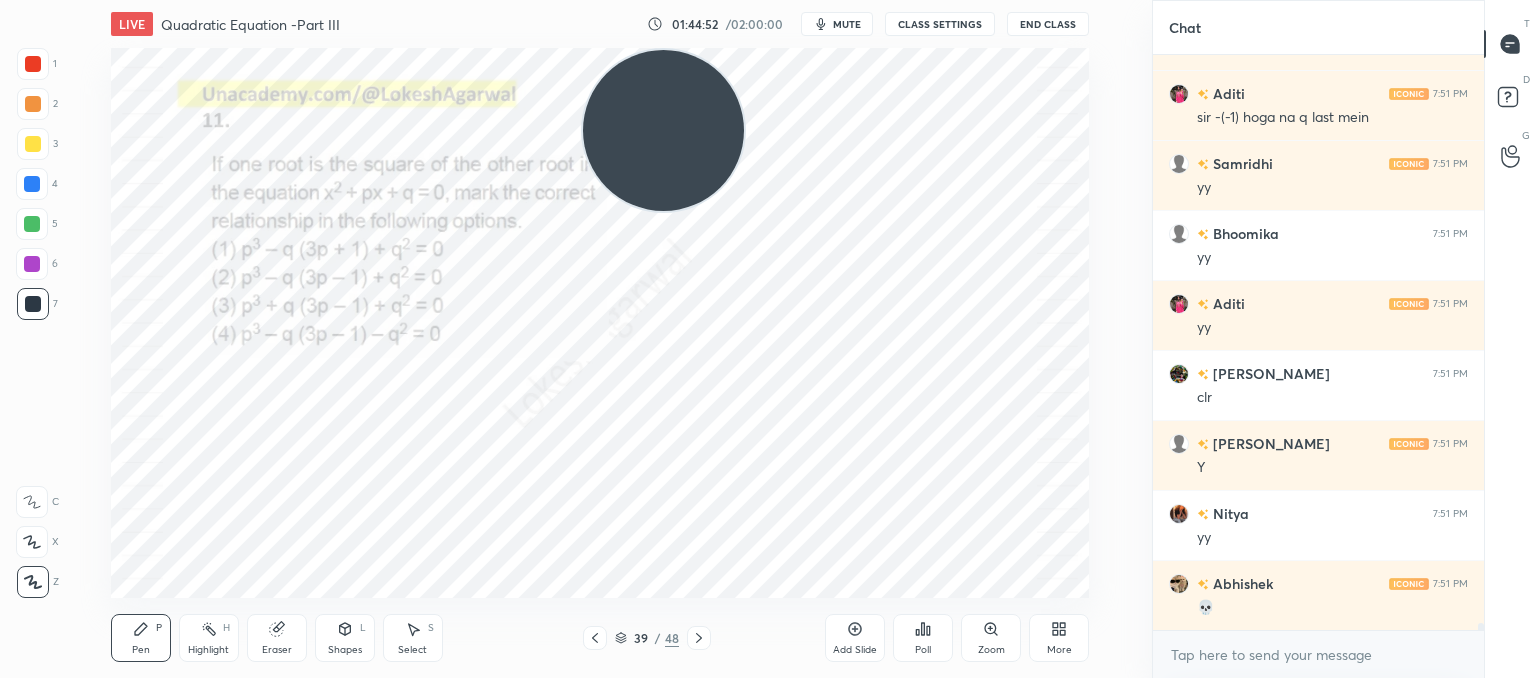 click on "Eraser" at bounding box center (277, 638) 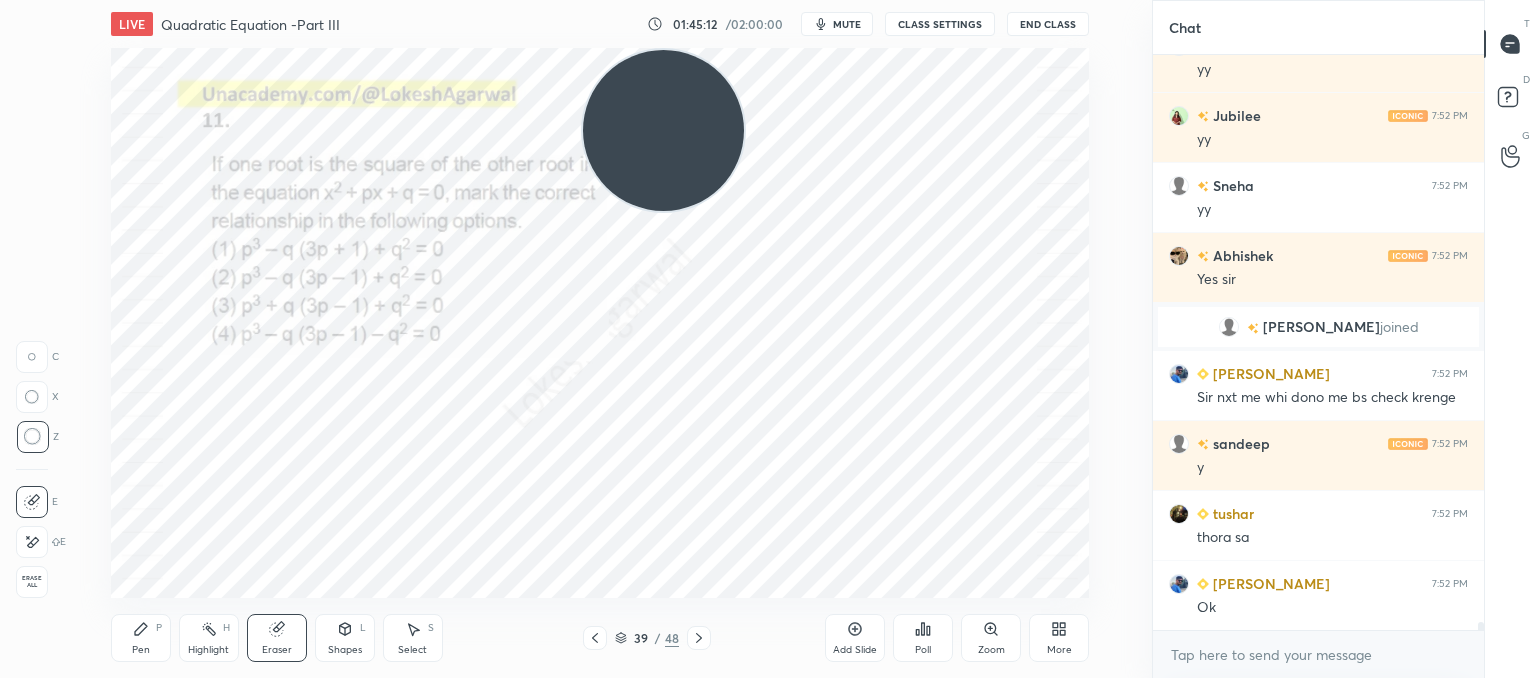 scroll, scrollTop: 43332, scrollLeft: 0, axis: vertical 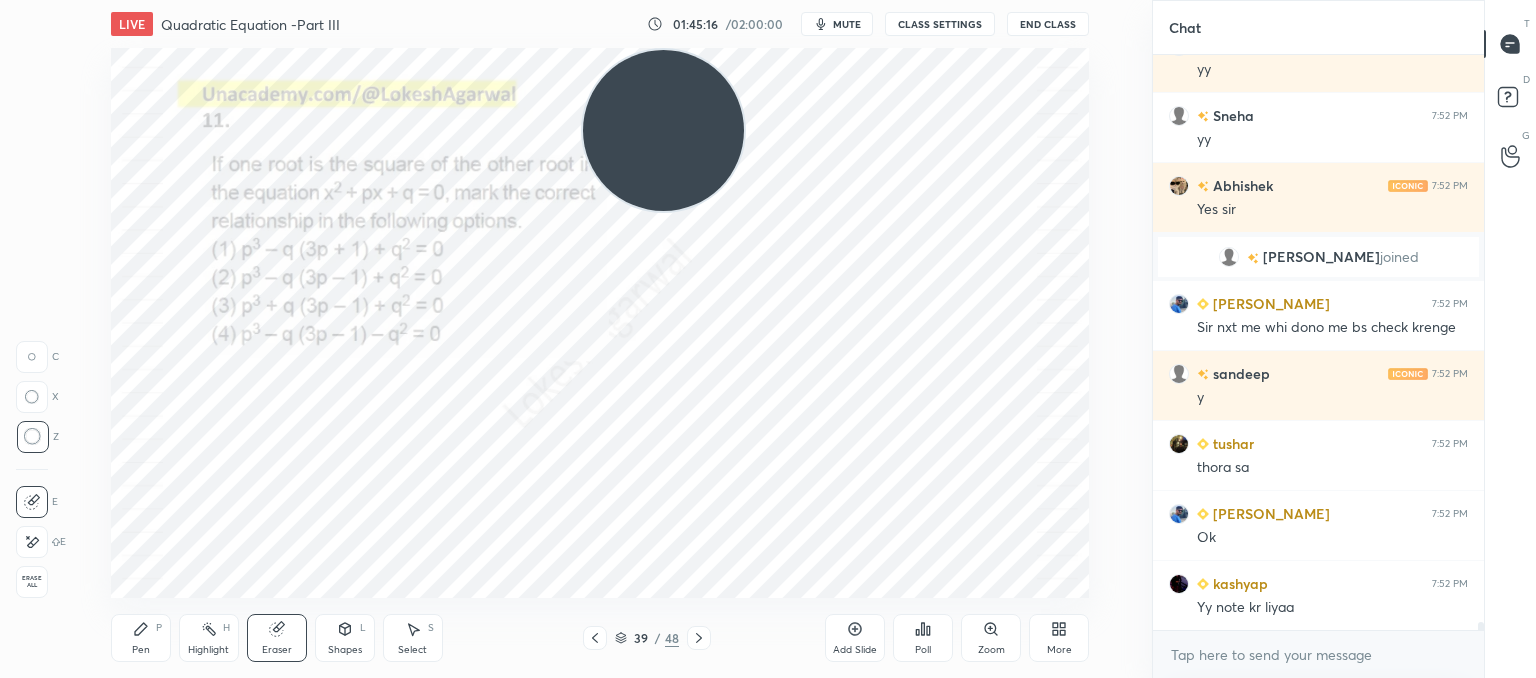 click 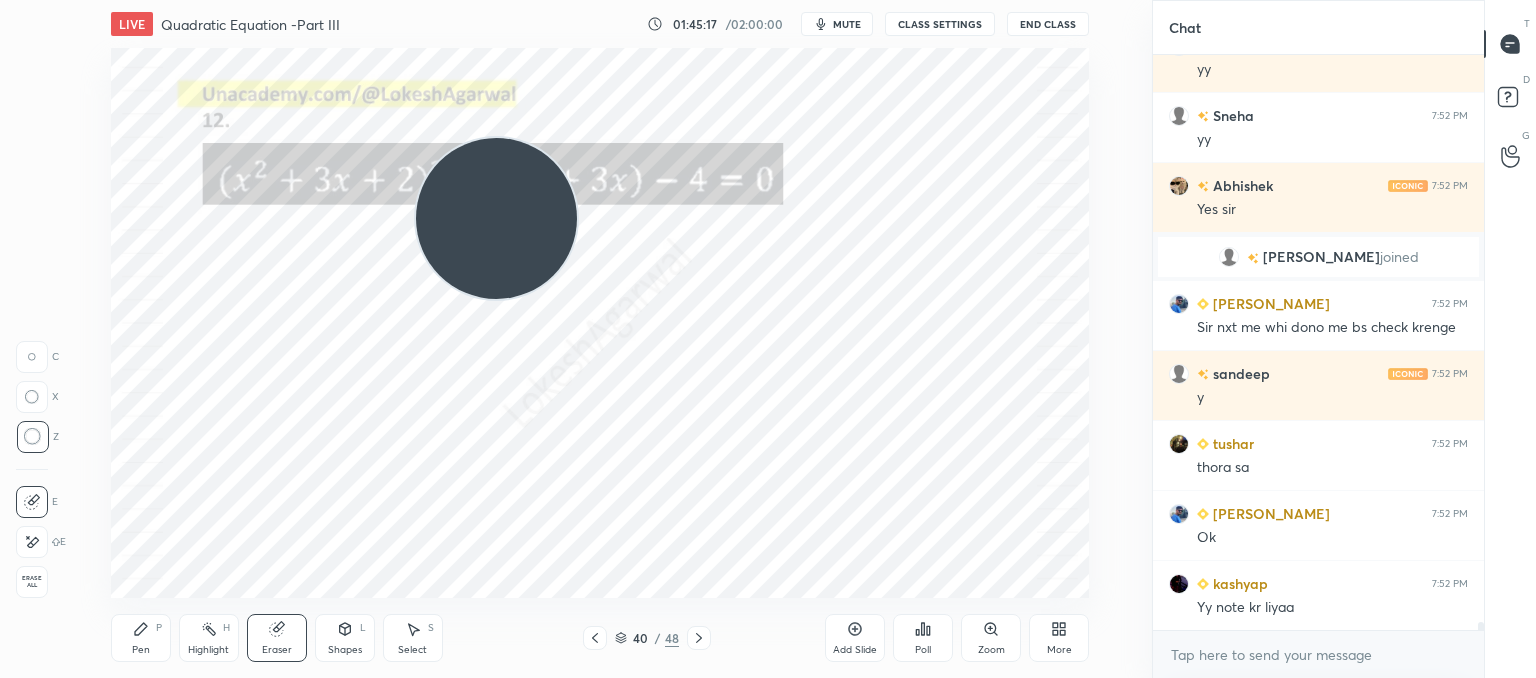 drag, startPoint x: 706, startPoint y: 161, endPoint x: 0, endPoint y: 601, distance: 831.887 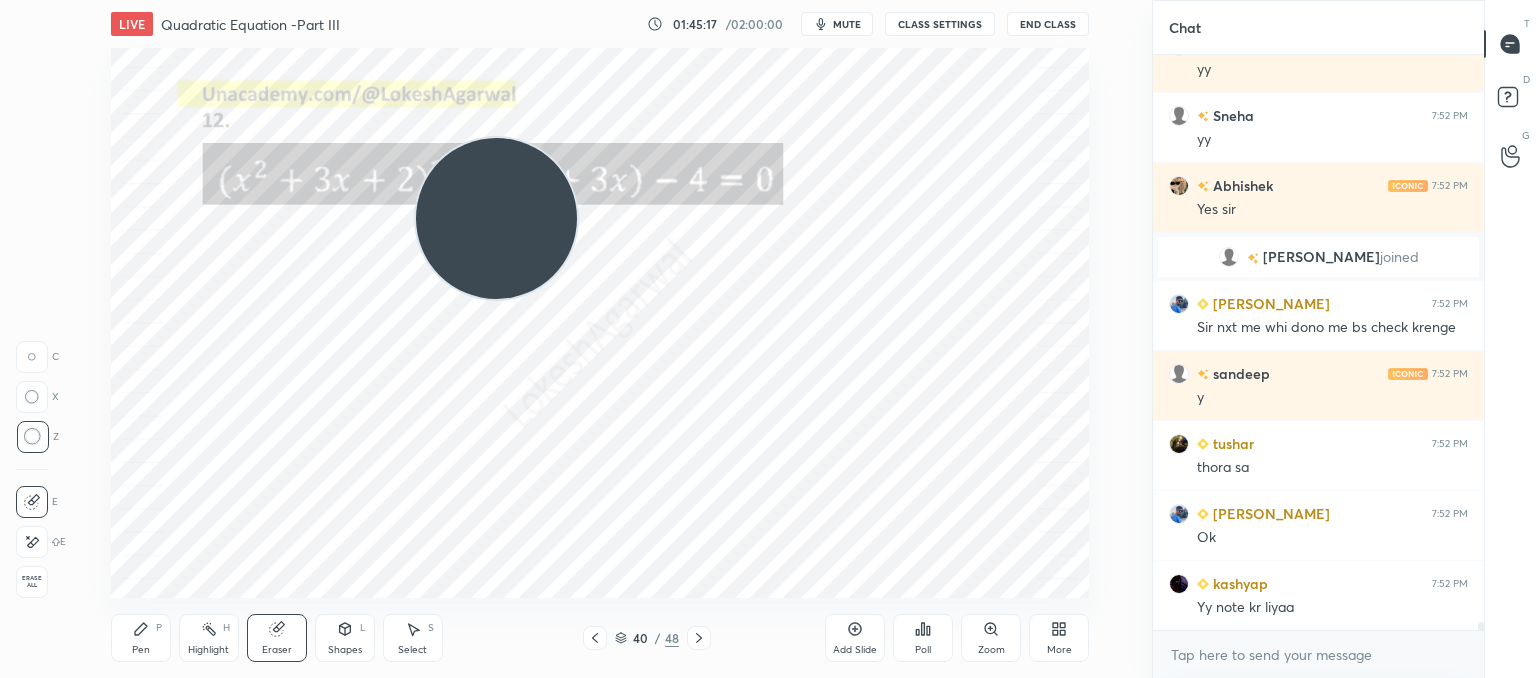 click on "1 2 3 4 5 6 7 C X Z C X Z E E Erase all   H H LIVE Quadratic Equation -Part III 01:45:17 /  02:00:00 mute CLASS SETTINGS End Class Setting up your live class Poll for   secs No correct answer Start poll Back Quadratic Equation -Part III • L3 of Comprehensive Course on Algebra: Basic to Advanced - Part I [PERSON_NAME] Pen P Highlight H Eraser Shapes L Select S 40 / 48 Add Slide Poll Zoom More" at bounding box center [568, 339] 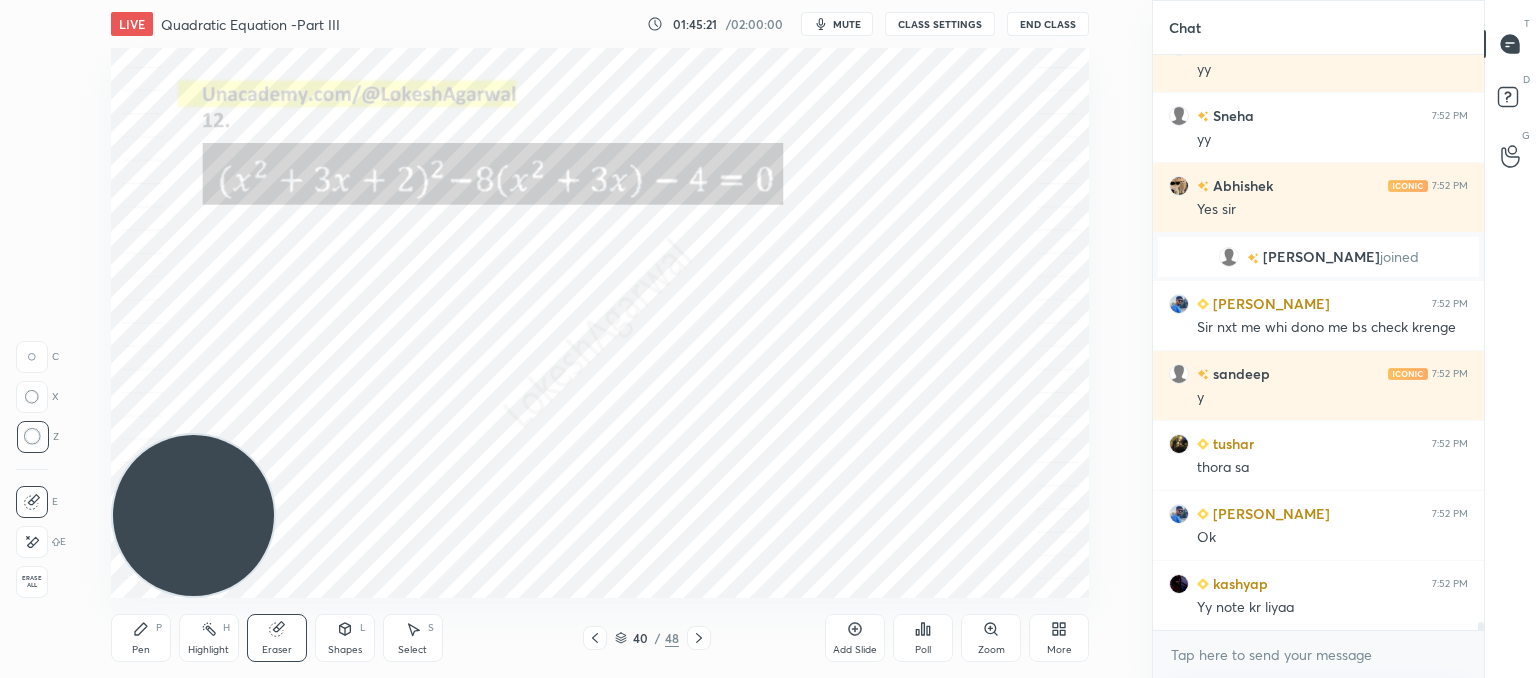 click 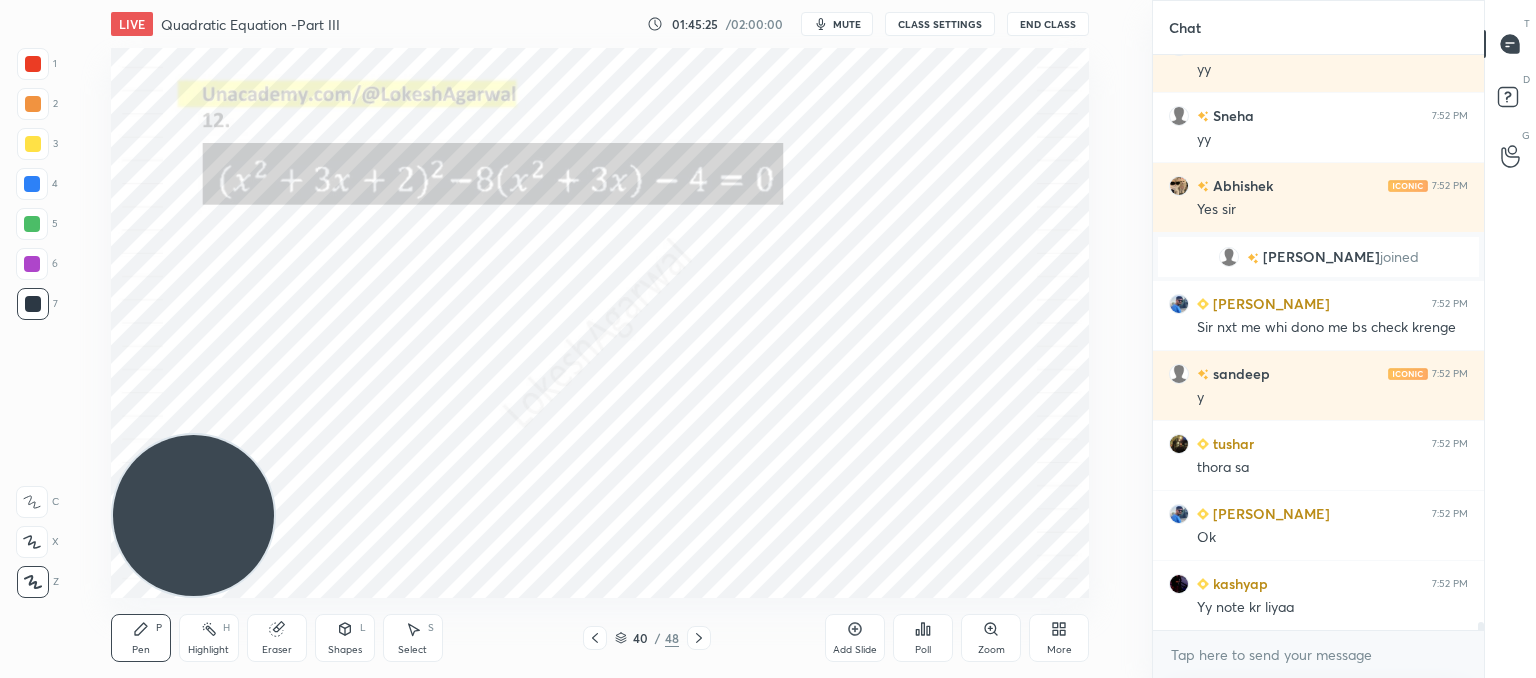 click 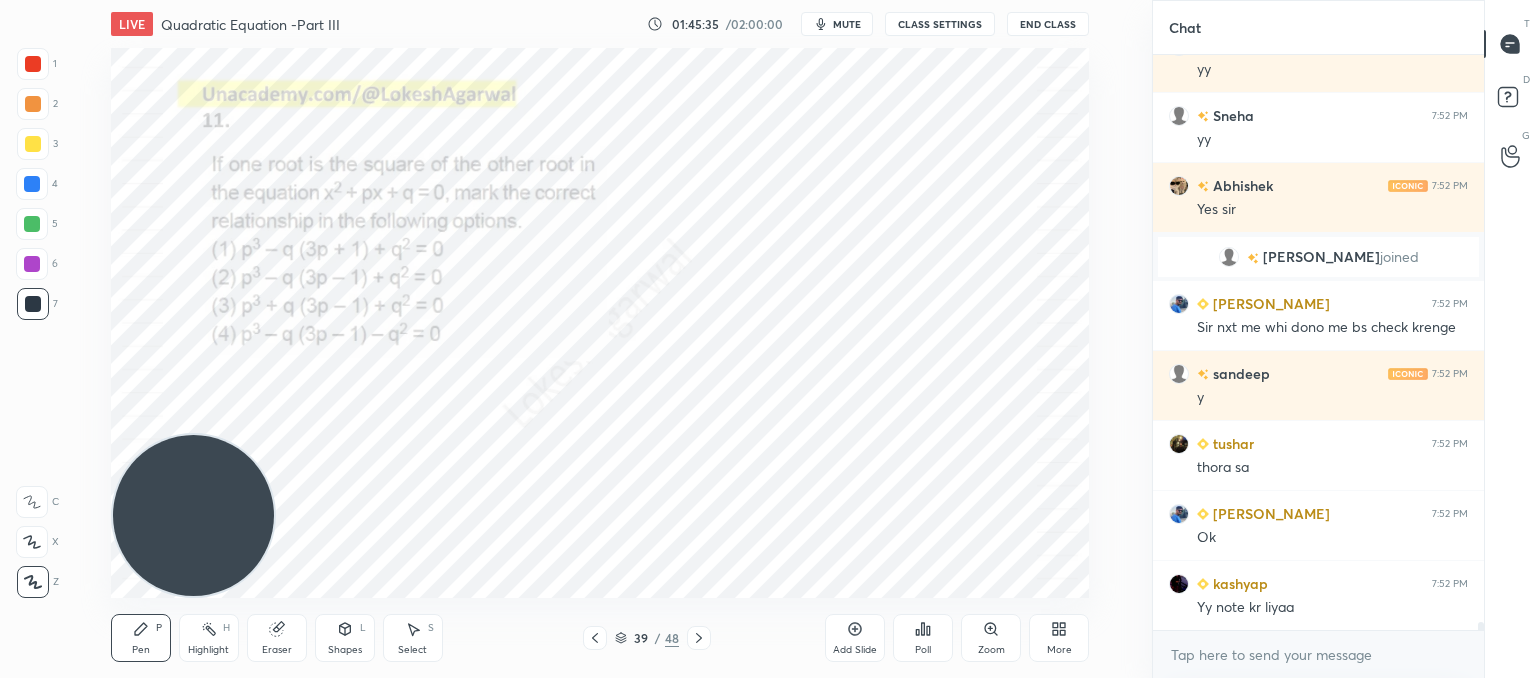 click 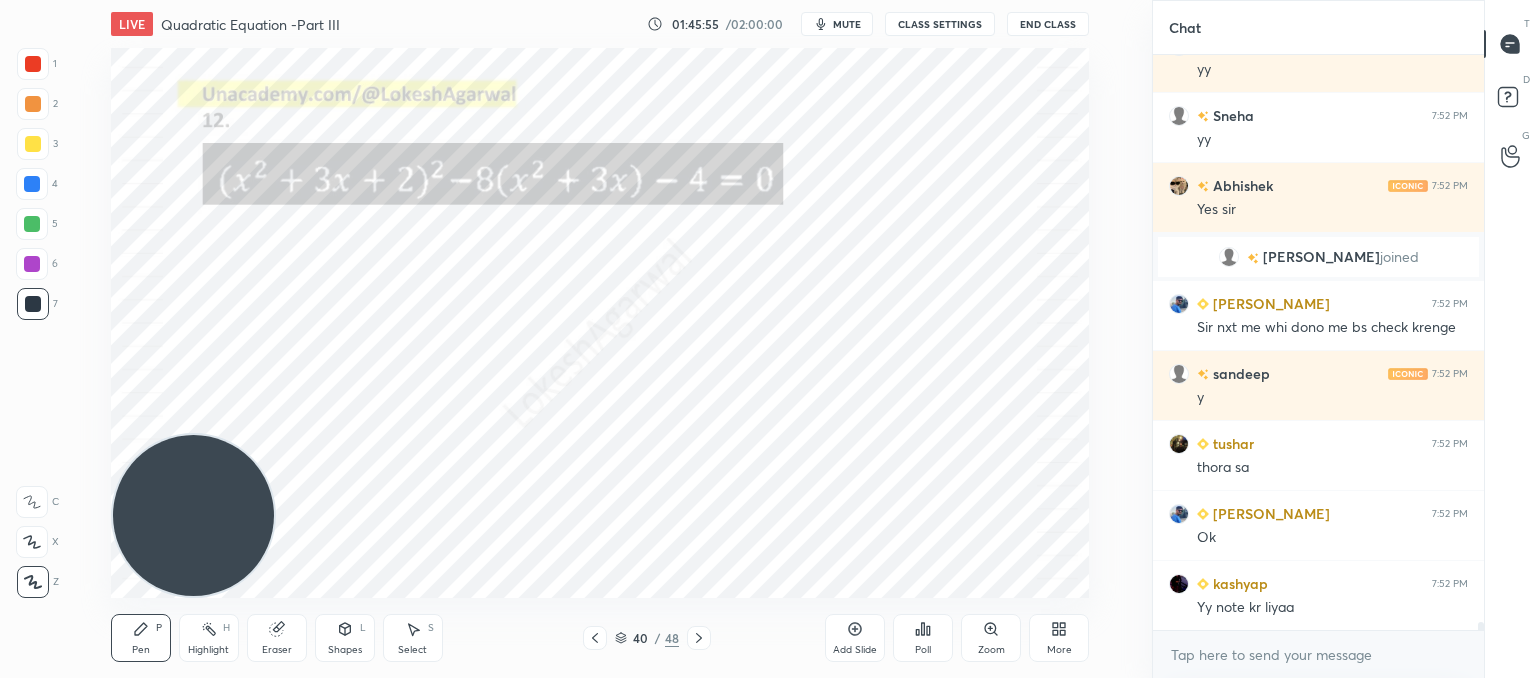 click on "Eraser" at bounding box center [277, 638] 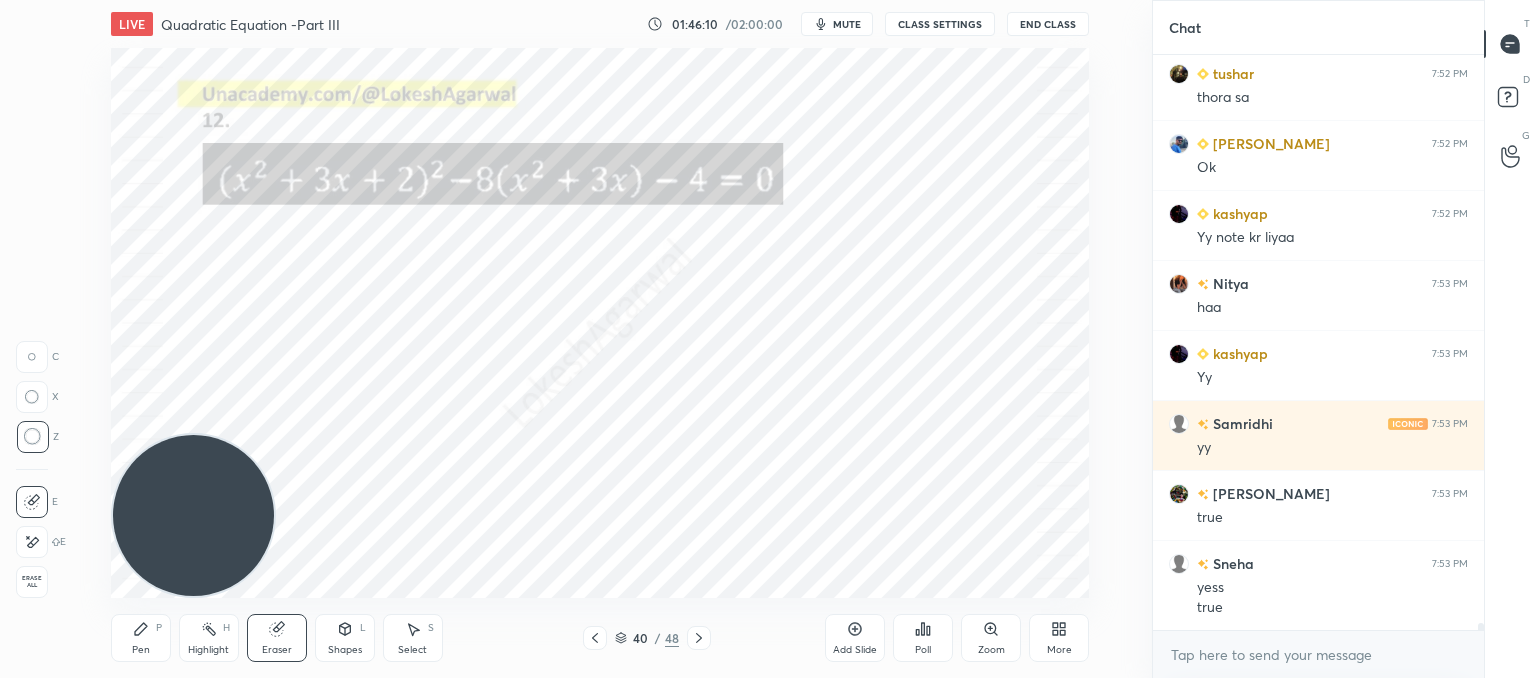 scroll, scrollTop: 43772, scrollLeft: 0, axis: vertical 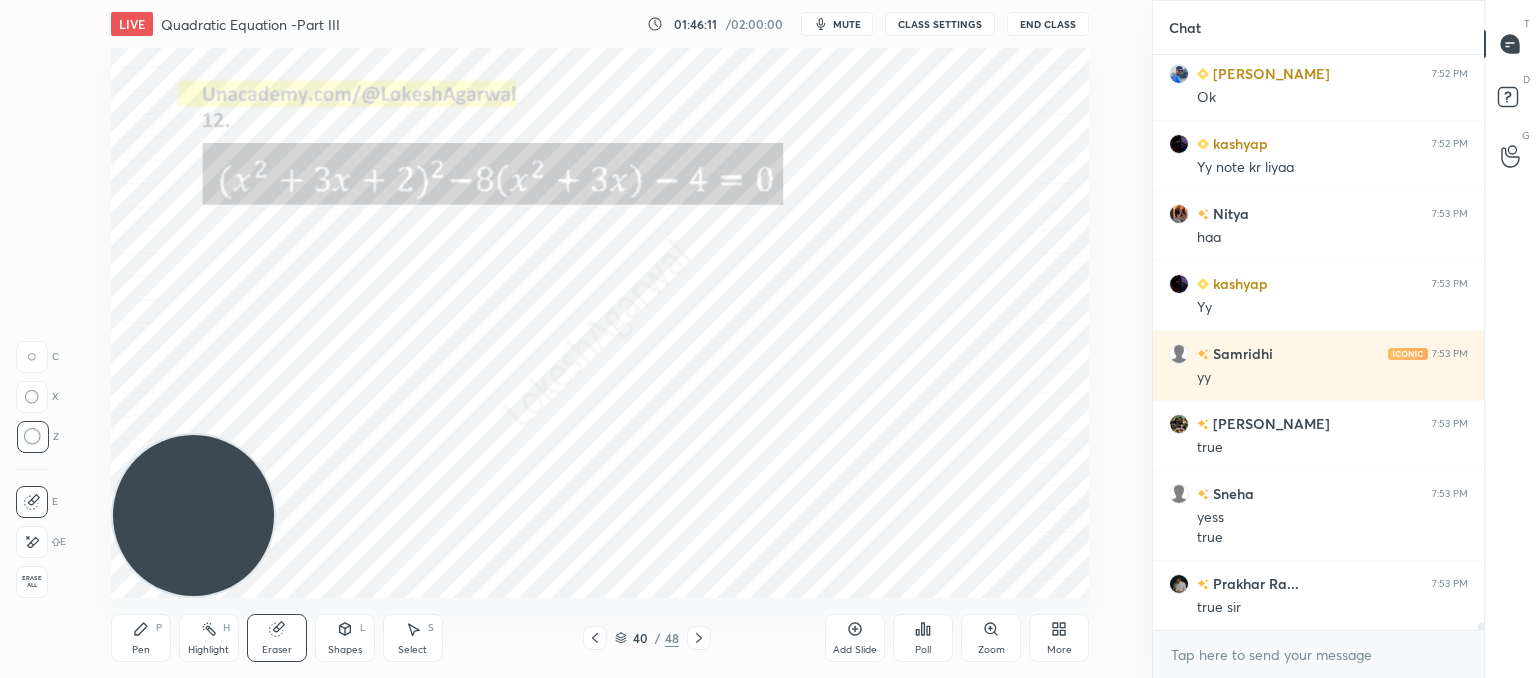 drag, startPoint x: 132, startPoint y: 654, endPoint x: 170, endPoint y: 627, distance: 46.615448 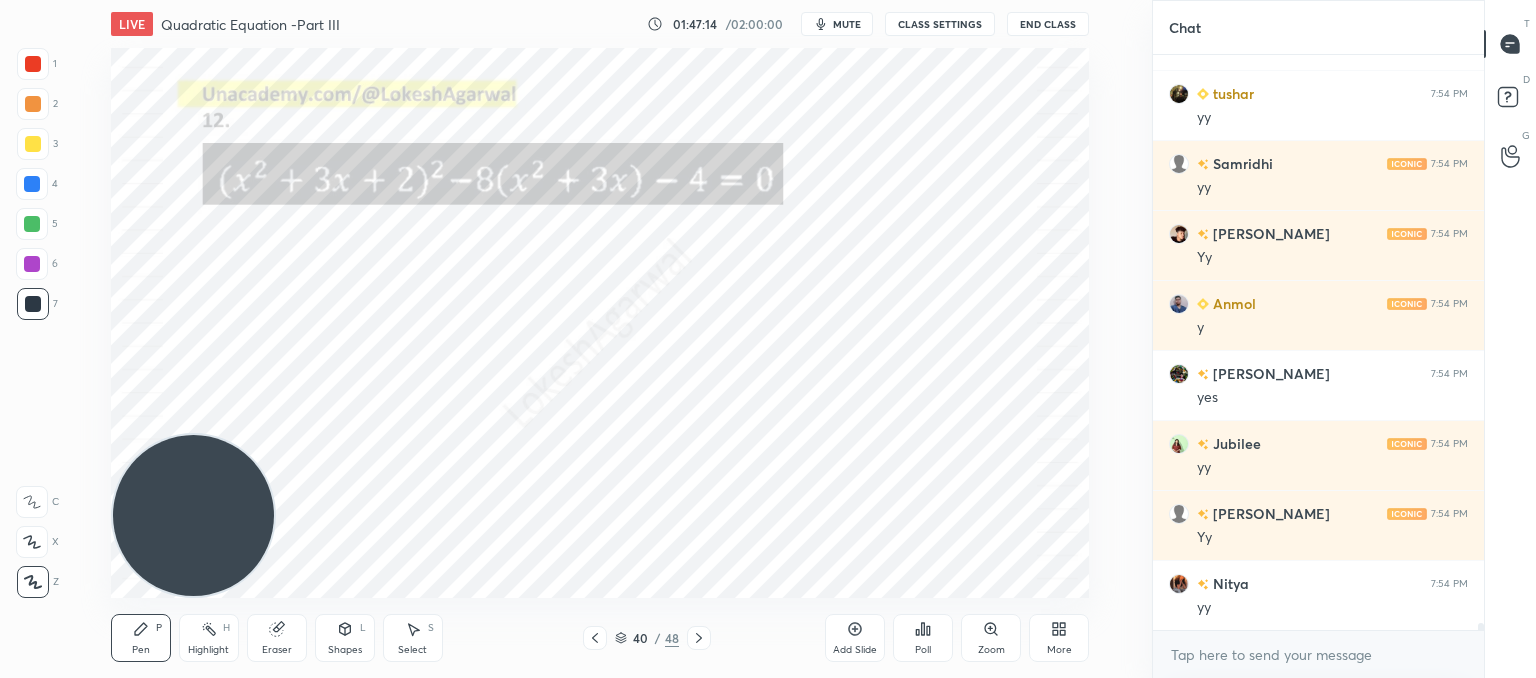 scroll, scrollTop: 44600, scrollLeft: 0, axis: vertical 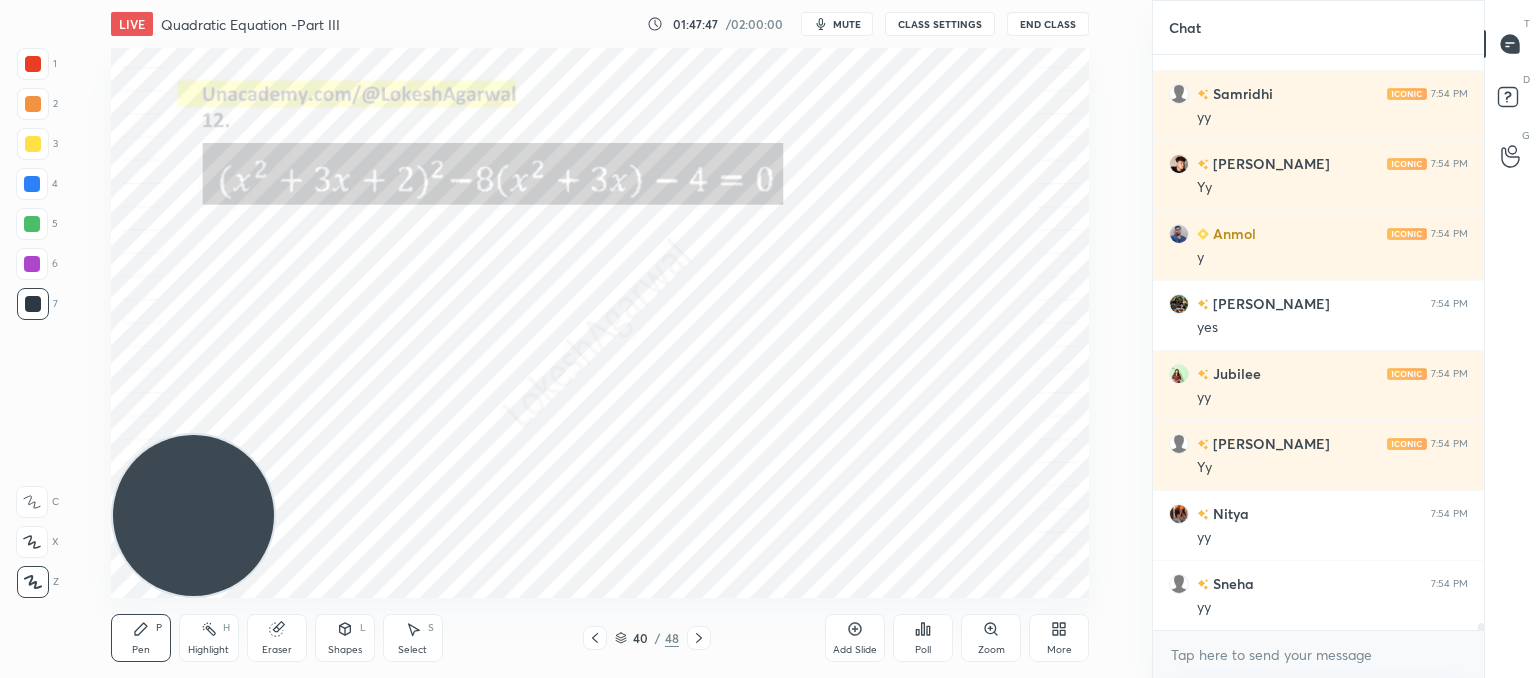 click on "LIVE Quadratic Equation -Part III 01:47:47 /  02:00:00 mute CLASS SETTINGS End Class Setting up your live class Poll for   secs No correct answer Start poll Back Quadratic Equation -Part III • L3 of Comprehensive Course on Algebra: Basic to Advanced - Part I [PERSON_NAME] Pen P Highlight H Eraser Shapes L Select S 40 / 48 Add Slide Poll Zoom More" at bounding box center [600, 339] 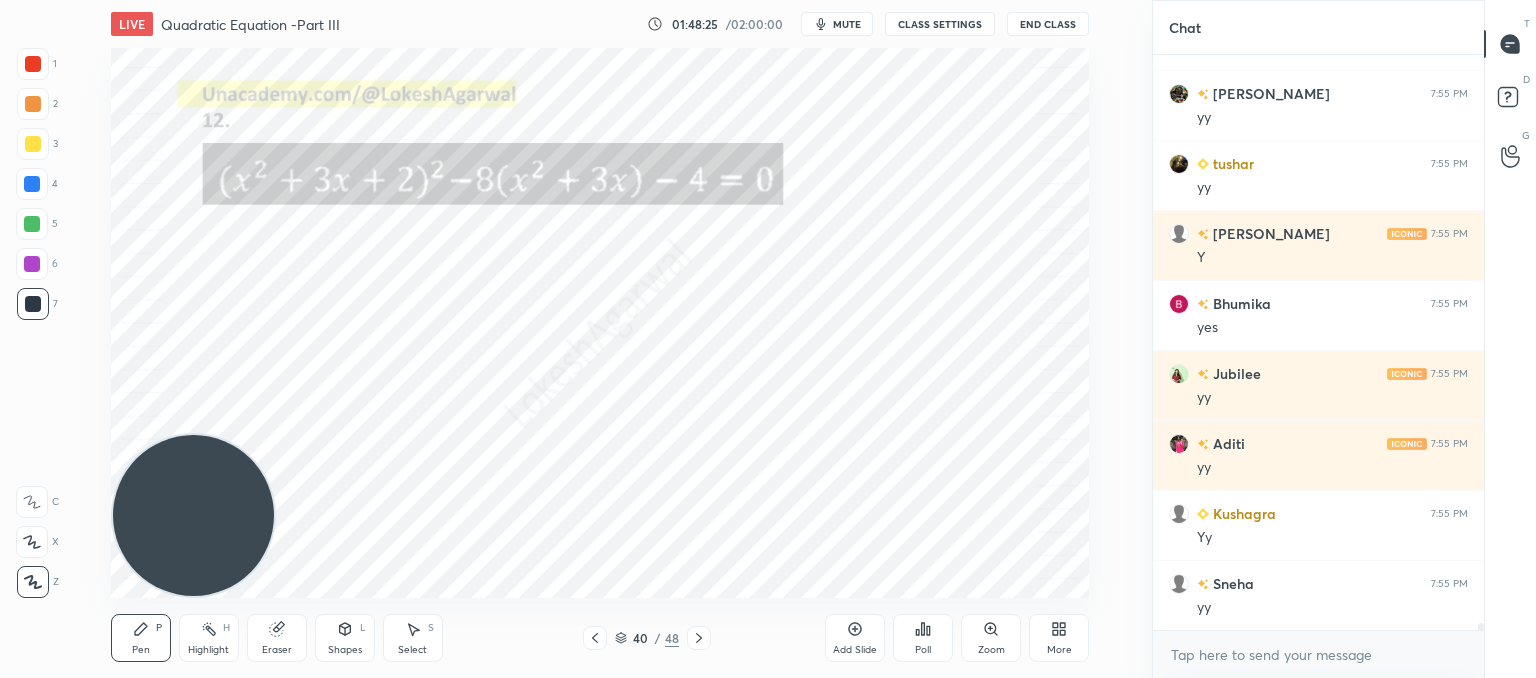scroll, scrollTop: 45440, scrollLeft: 0, axis: vertical 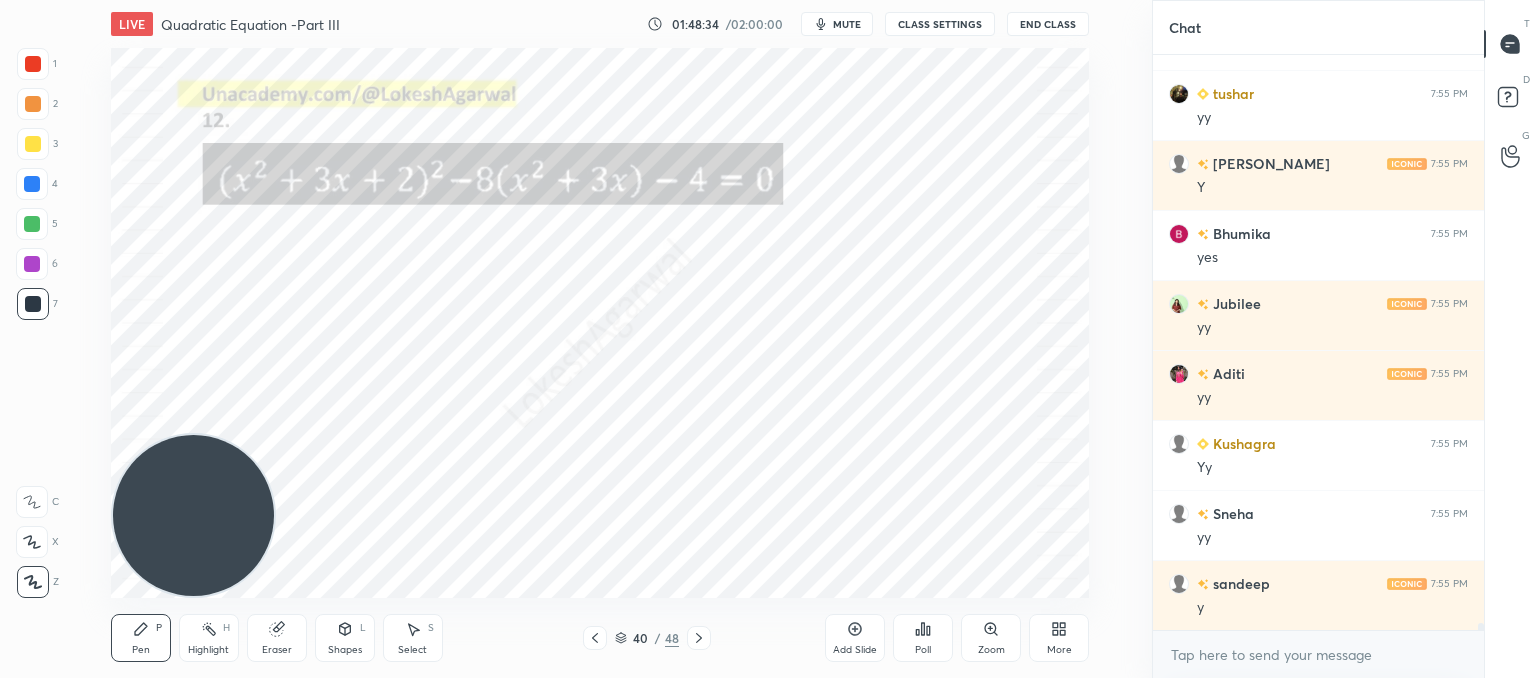 click 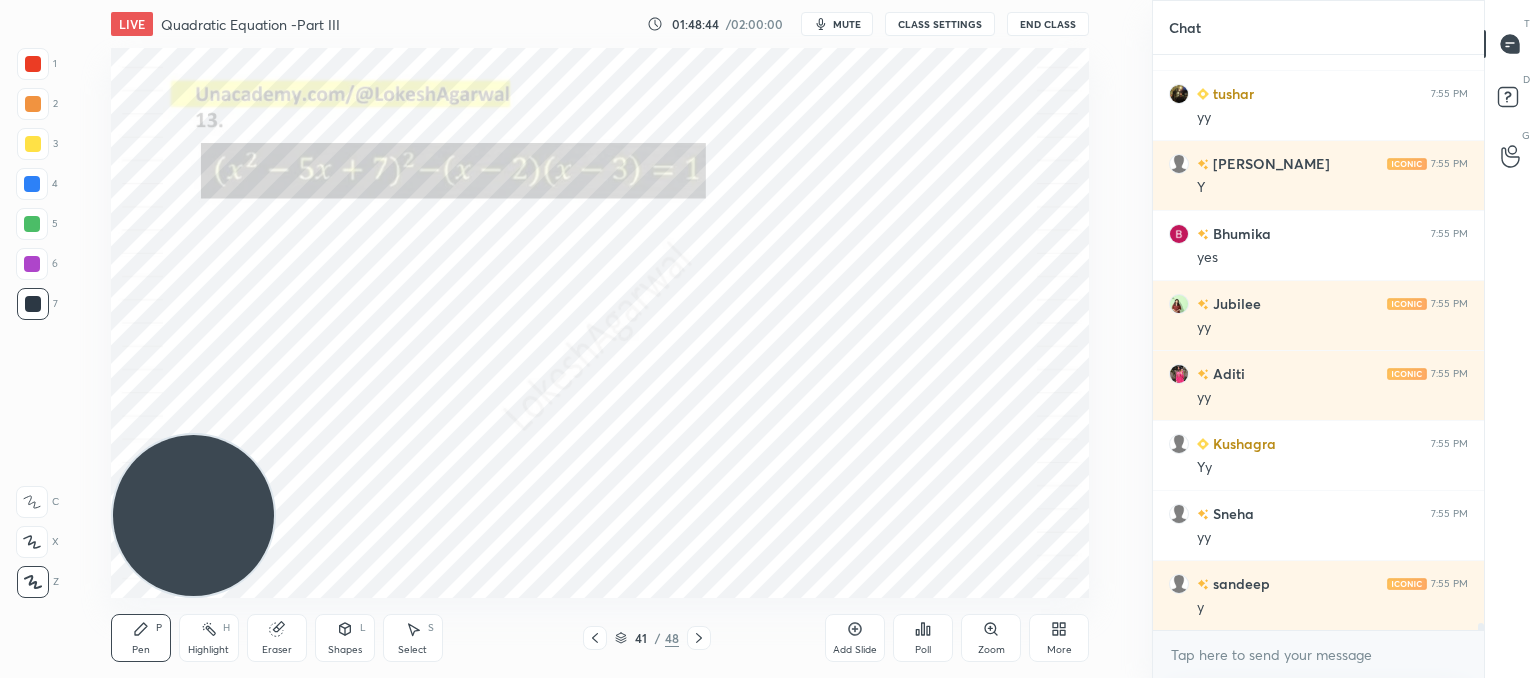 click 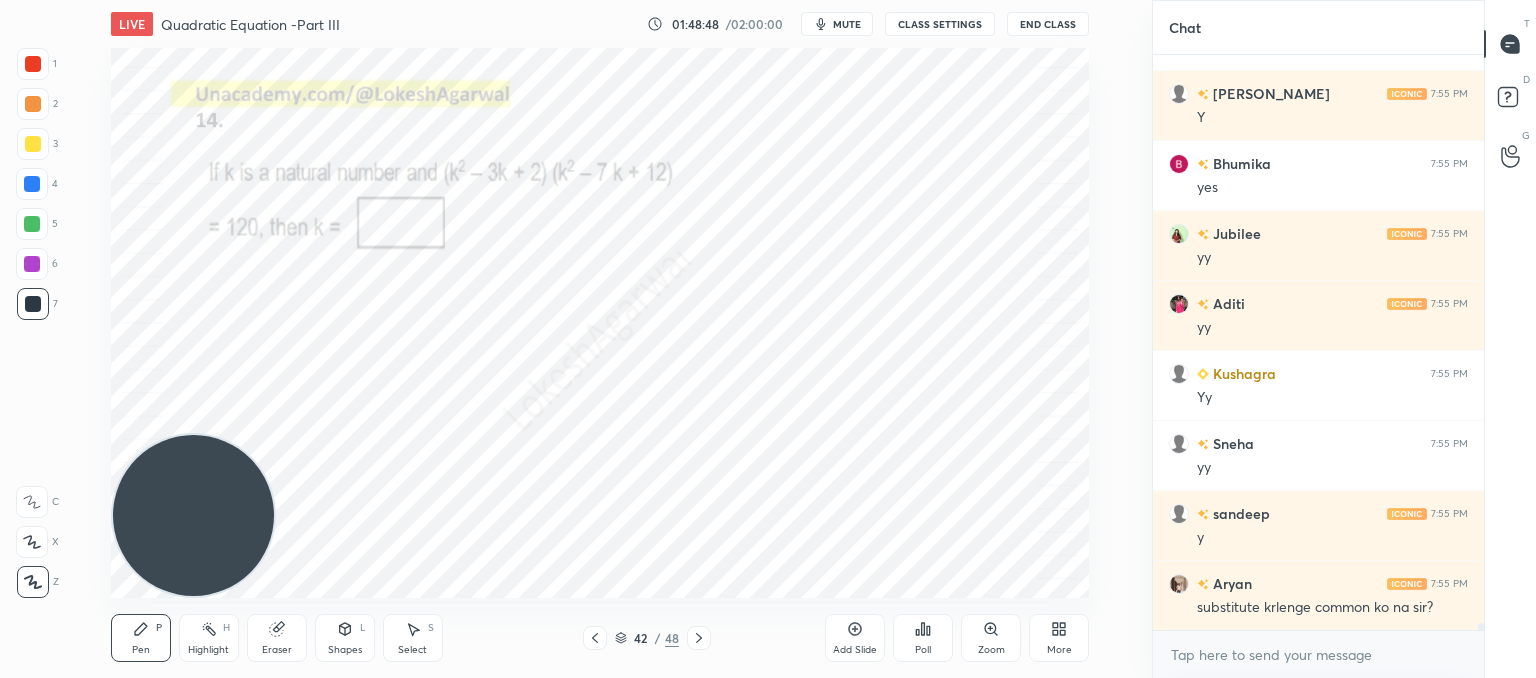 scroll, scrollTop: 45580, scrollLeft: 0, axis: vertical 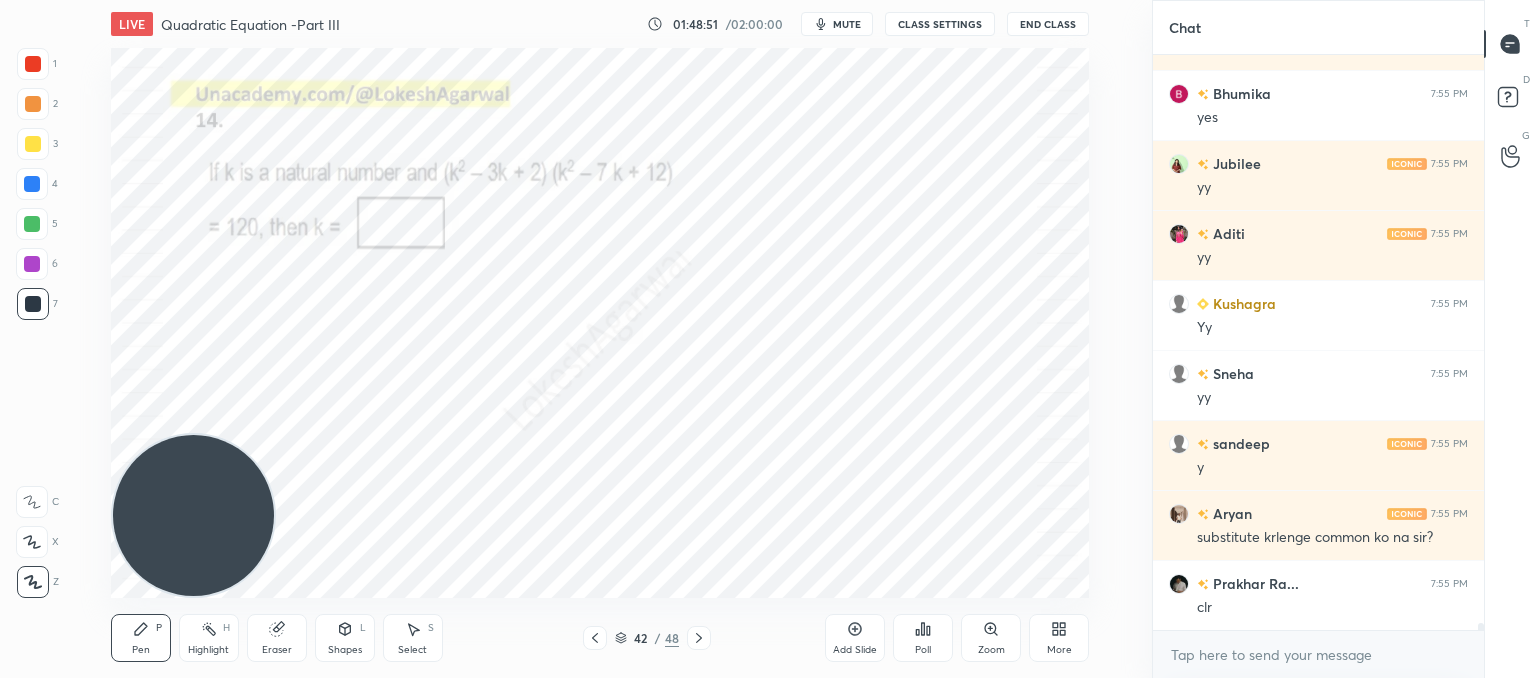 click 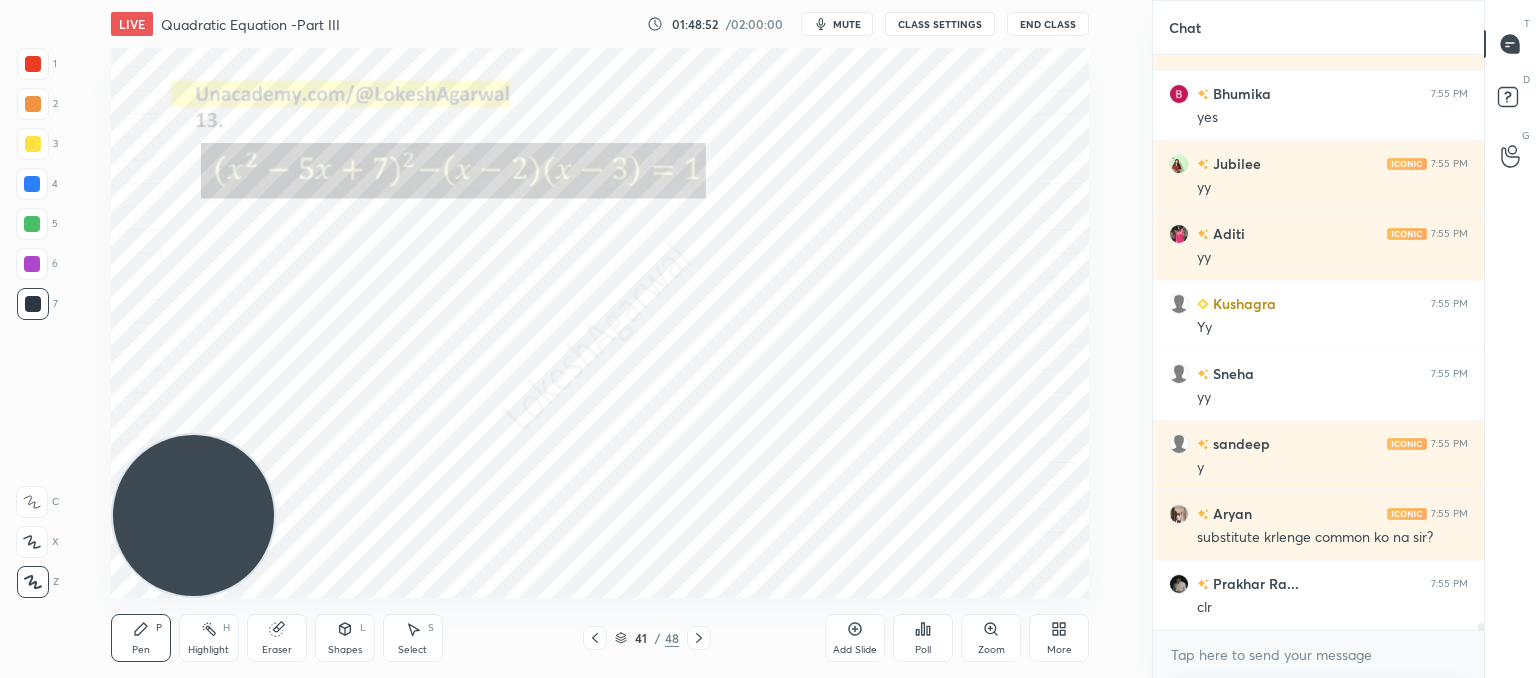 click 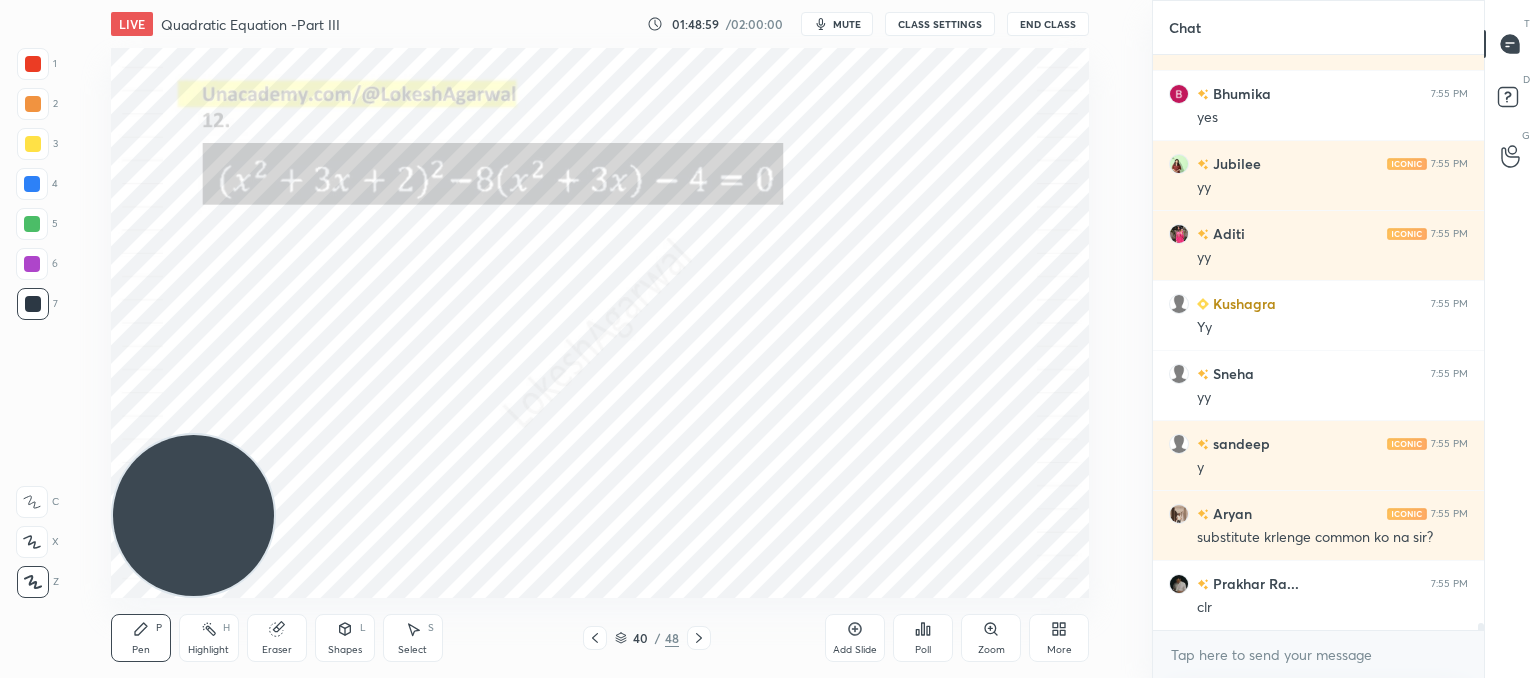 scroll, scrollTop: 45650, scrollLeft: 0, axis: vertical 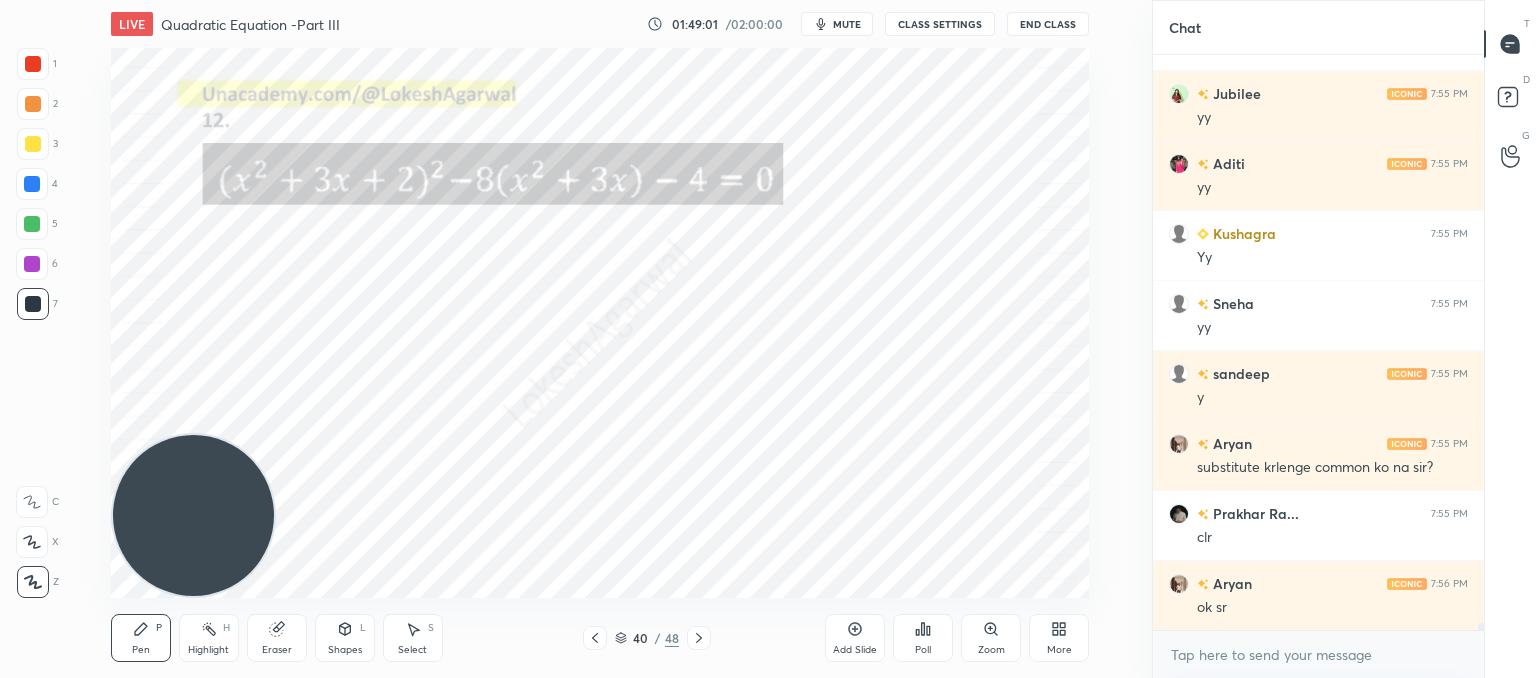 click 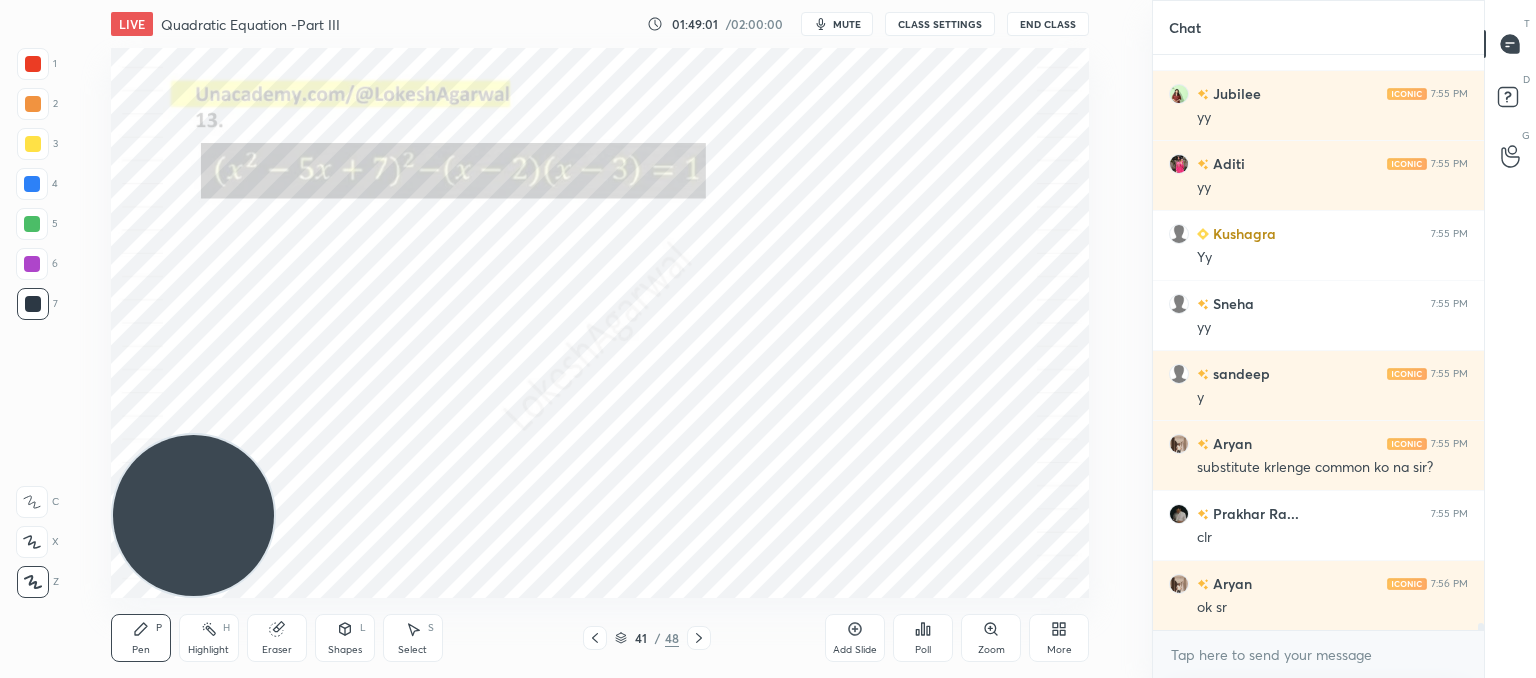 click 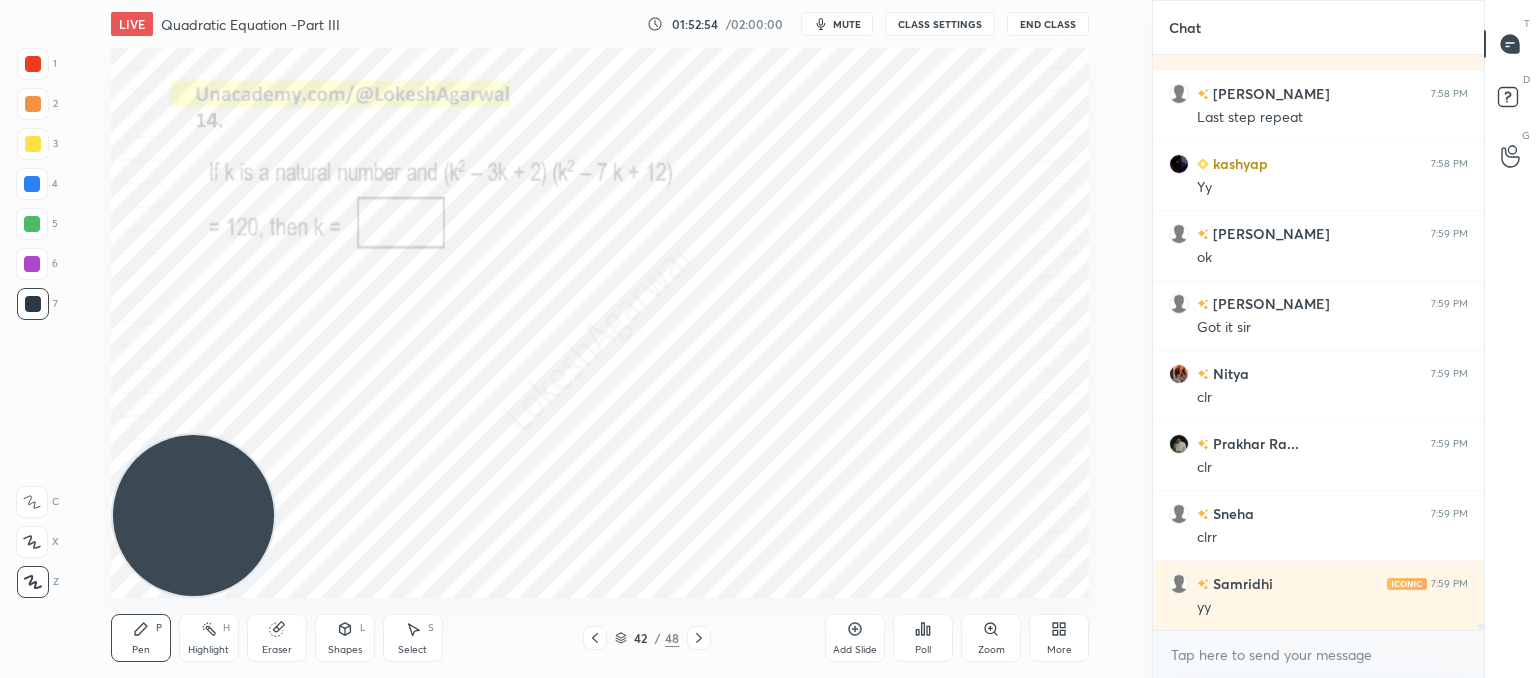 scroll, scrollTop: 50220, scrollLeft: 0, axis: vertical 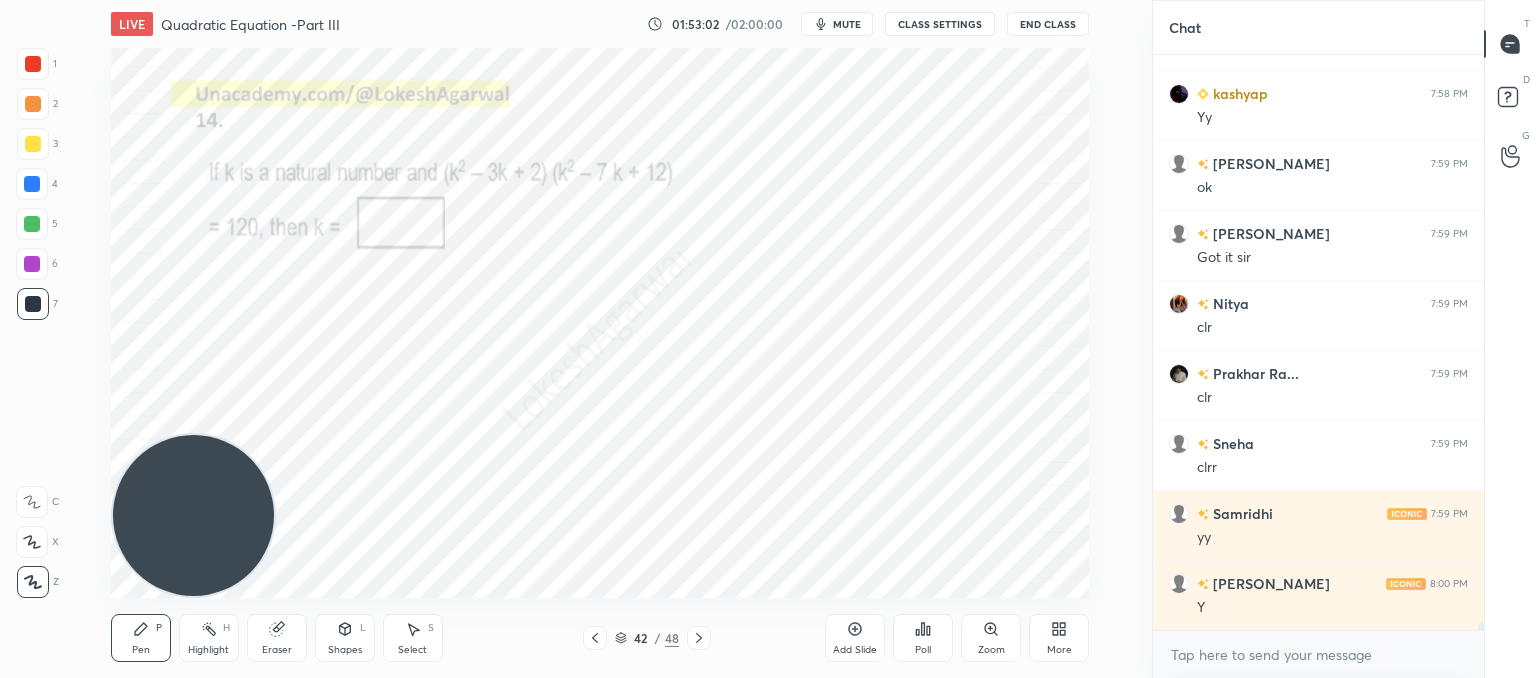click 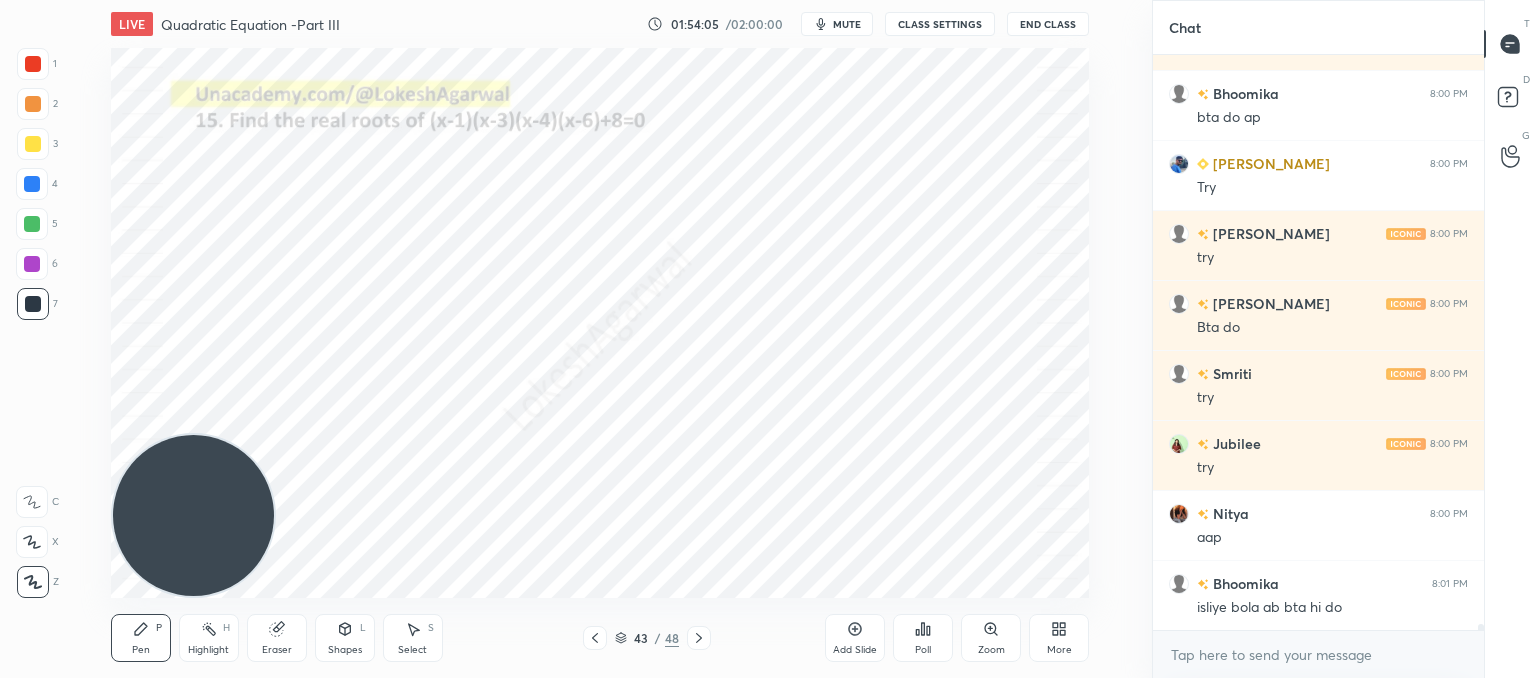 scroll, scrollTop: 50850, scrollLeft: 0, axis: vertical 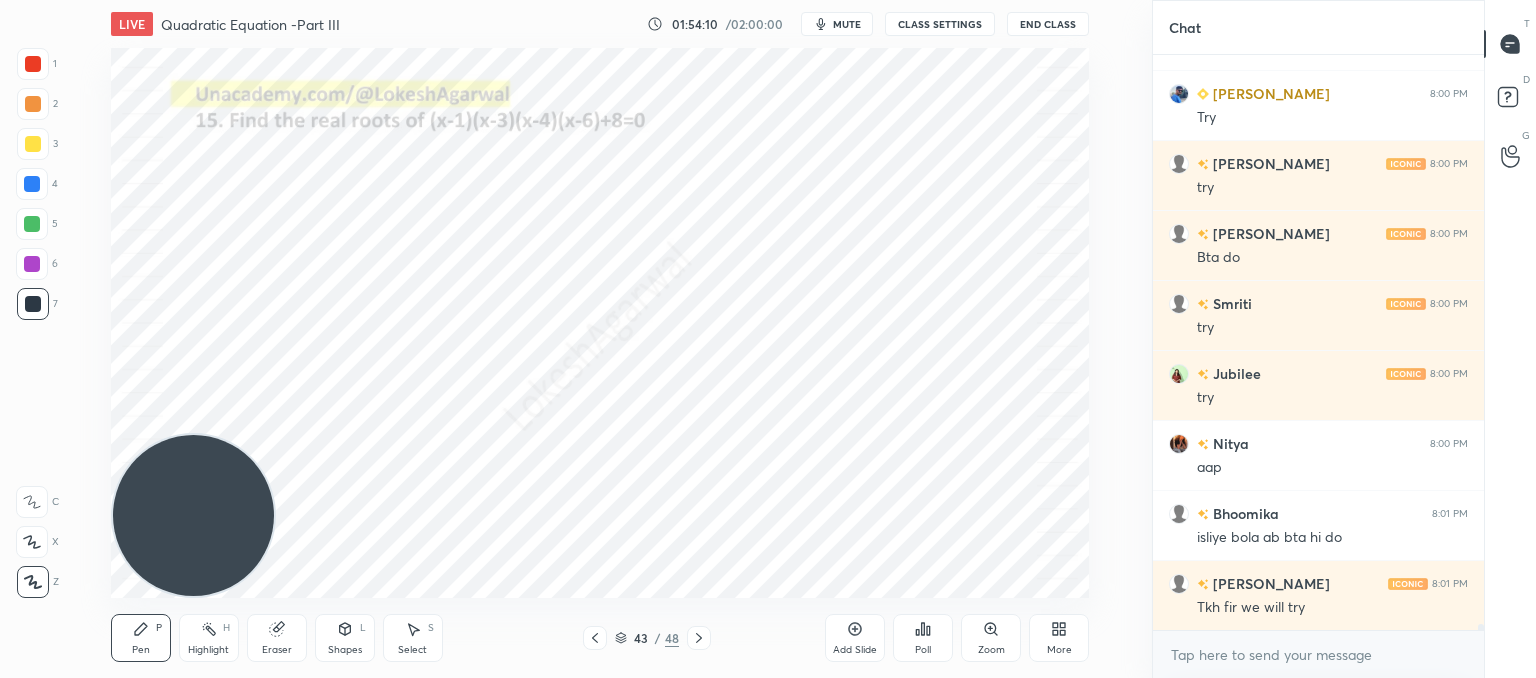 click on "CLASS SETTINGS" at bounding box center [940, 24] 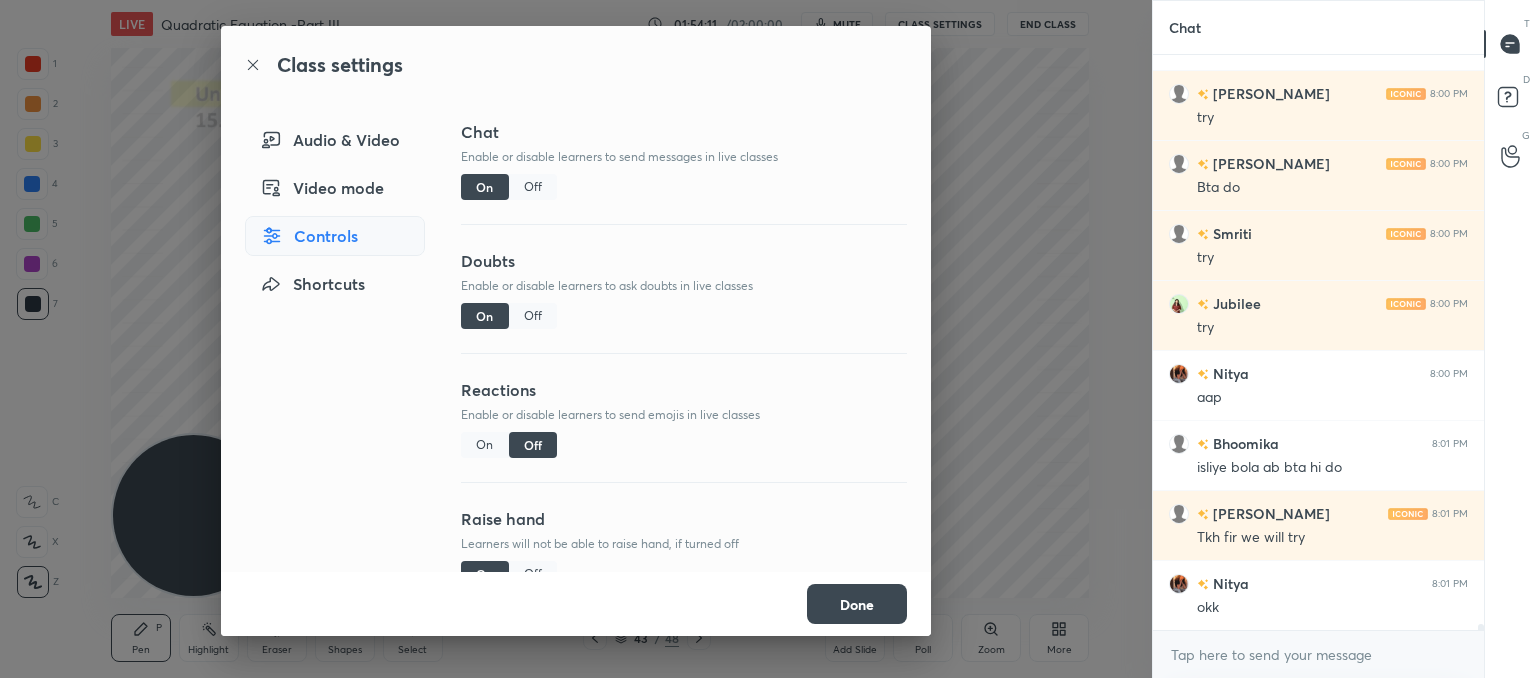 scroll, scrollTop: 50990, scrollLeft: 0, axis: vertical 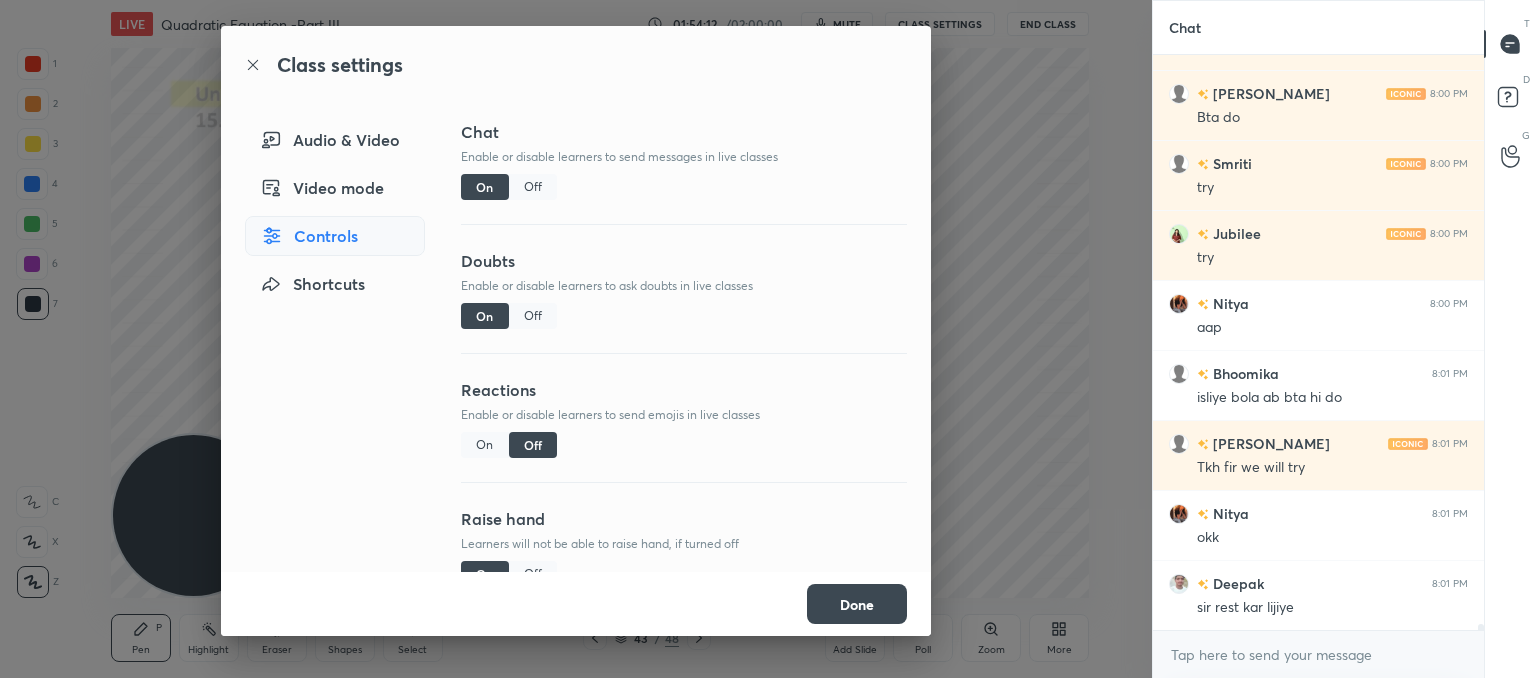 click on "Off" at bounding box center [533, 187] 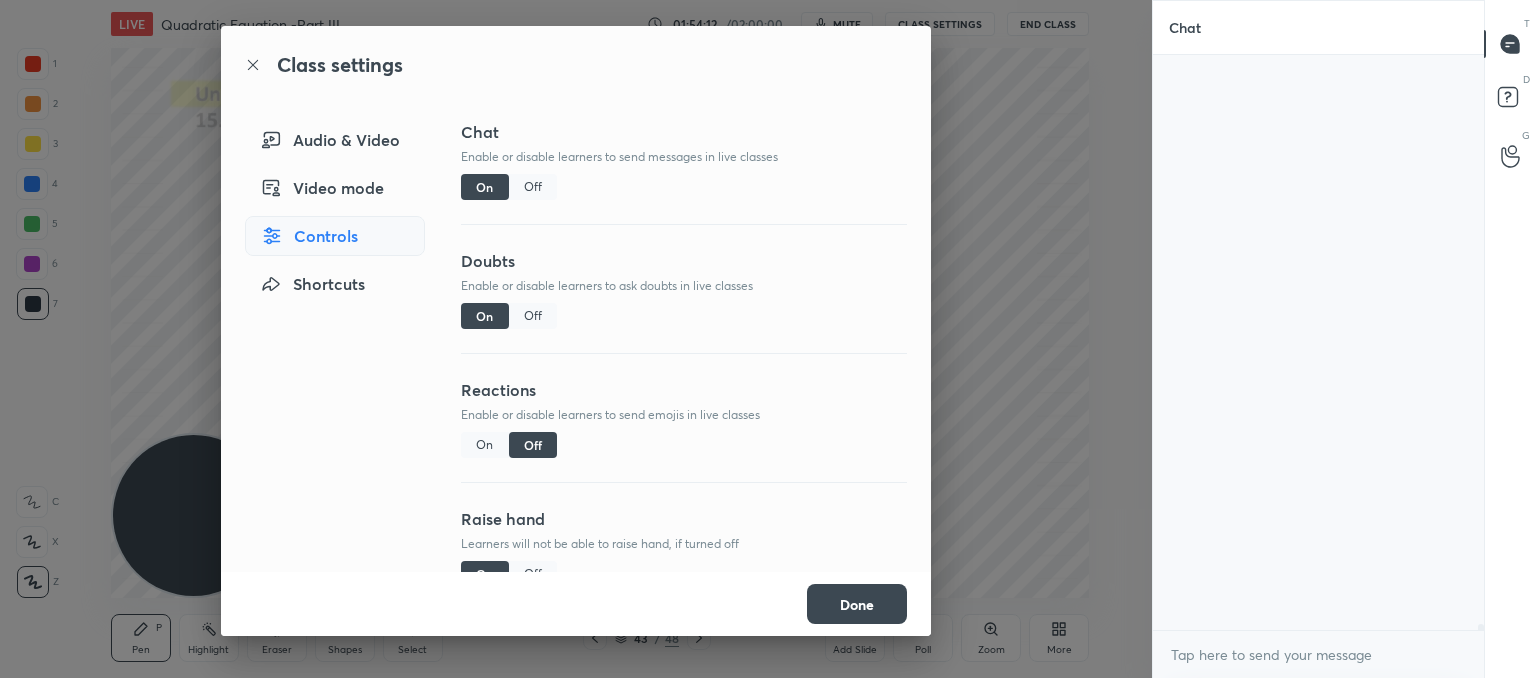 scroll, scrollTop: 7, scrollLeft: 6, axis: both 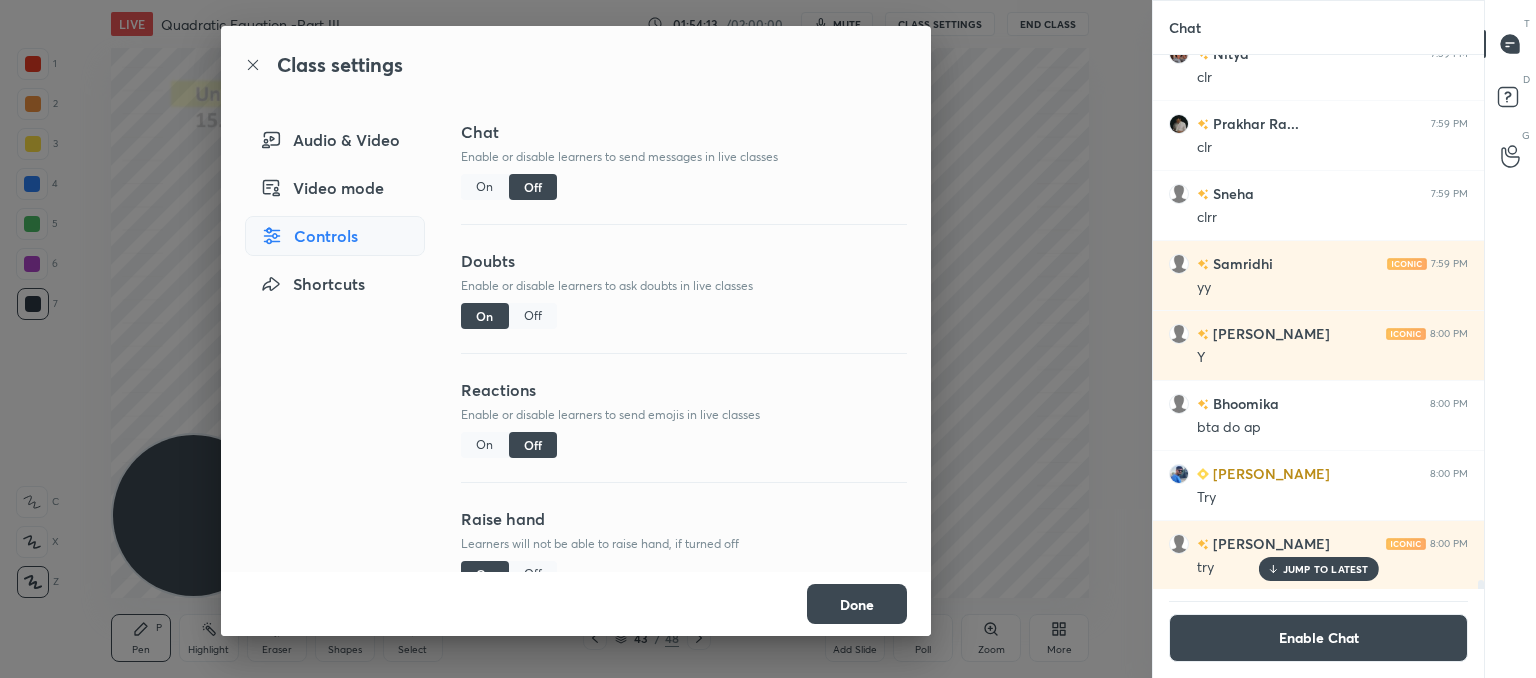 click on "Done" at bounding box center (857, 604) 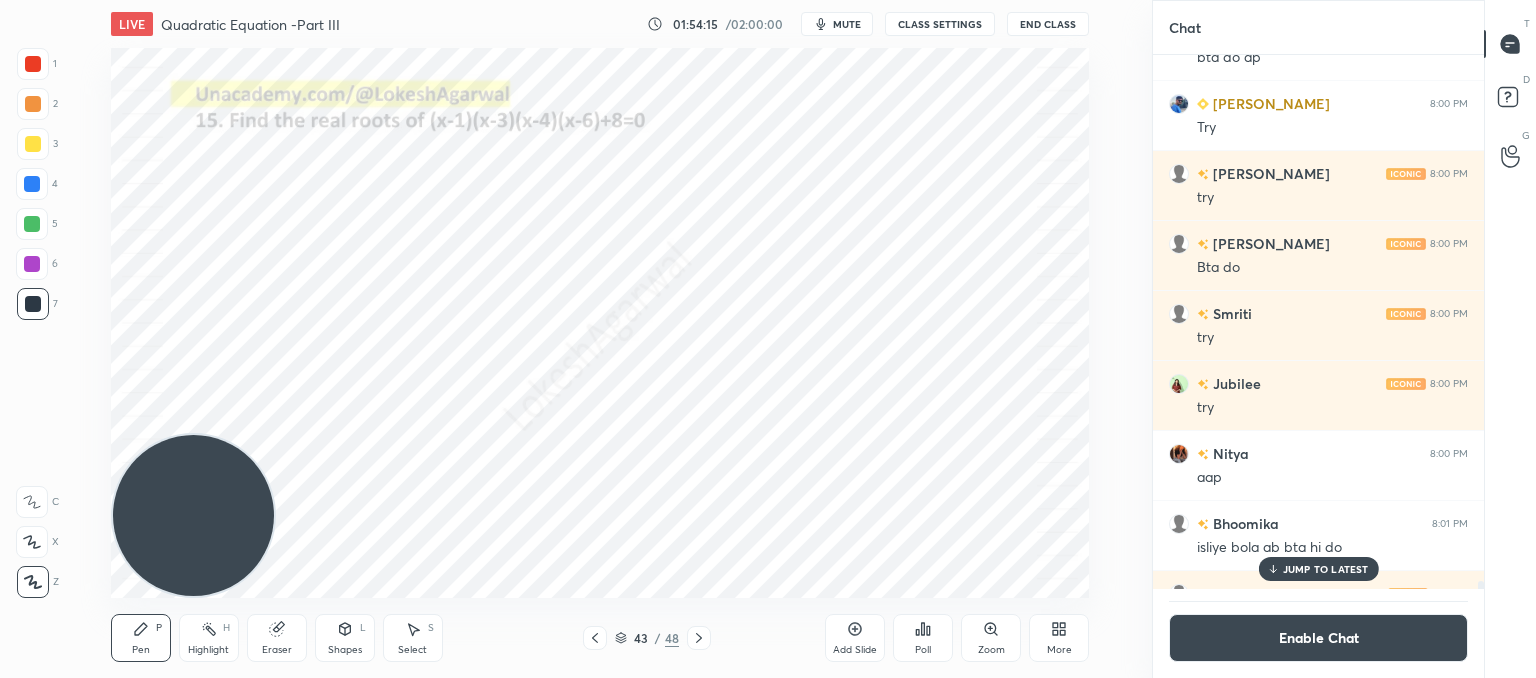 scroll, scrollTop: 49135, scrollLeft: 0, axis: vertical 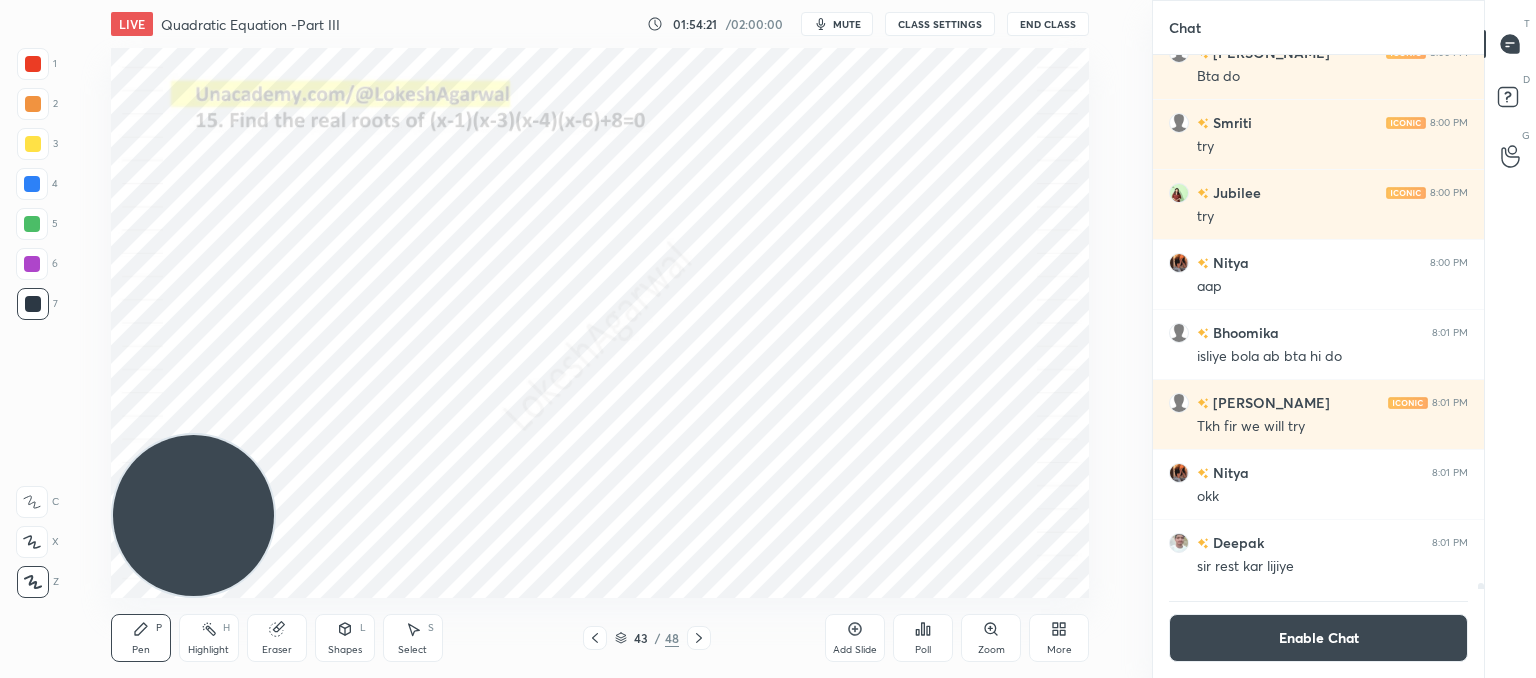click on "CLASS SETTINGS" at bounding box center [940, 24] 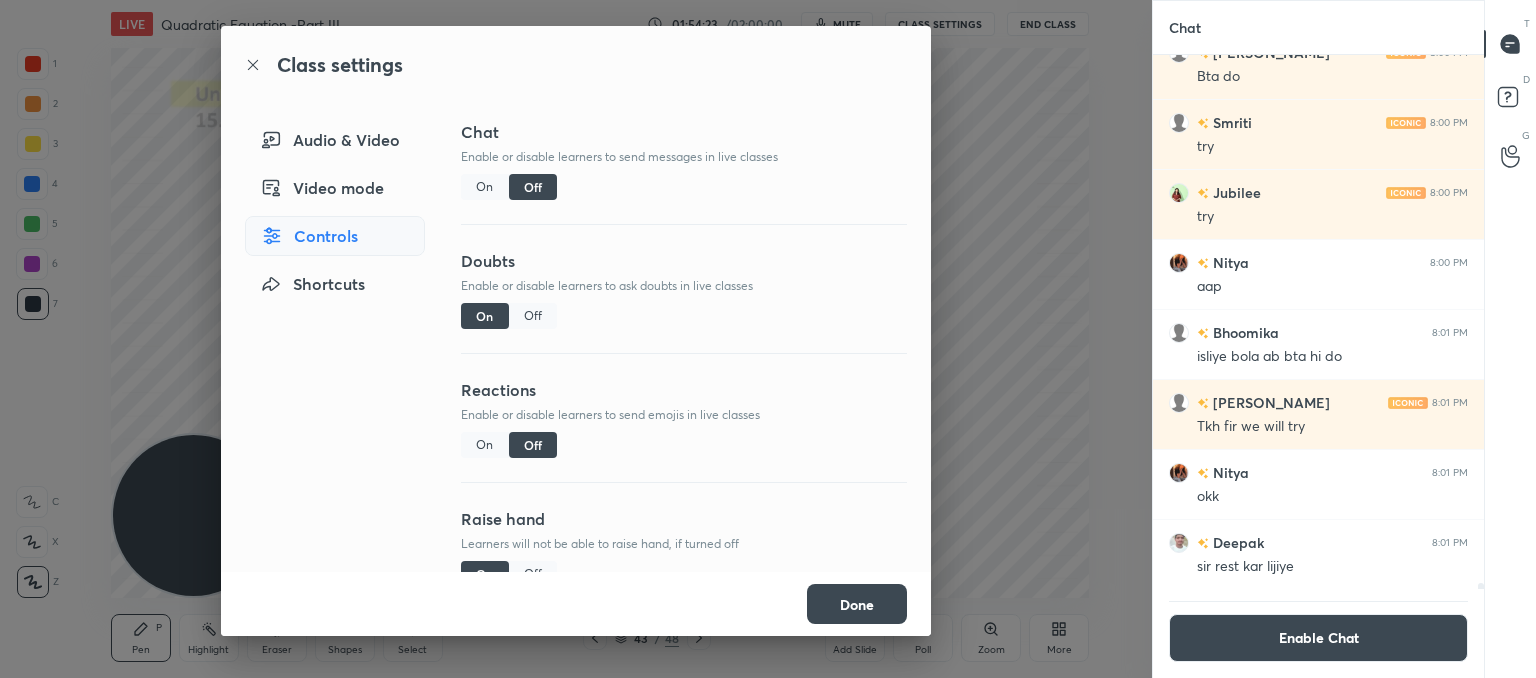 click on "Class settings Audio & Video Video mode Controls Shortcuts Chat Enable or disable learners to send messages in live classes On Off Doubts Enable or disable learners to ask doubts in live classes On Off Reactions Enable or disable learners to send emojis in live classes On Off Raise hand Learners will not be able to raise hand, if turned off On Off Poll Prediction Enable or disable poll prediction in case of a question on the slide On Off Done" at bounding box center (576, 339) 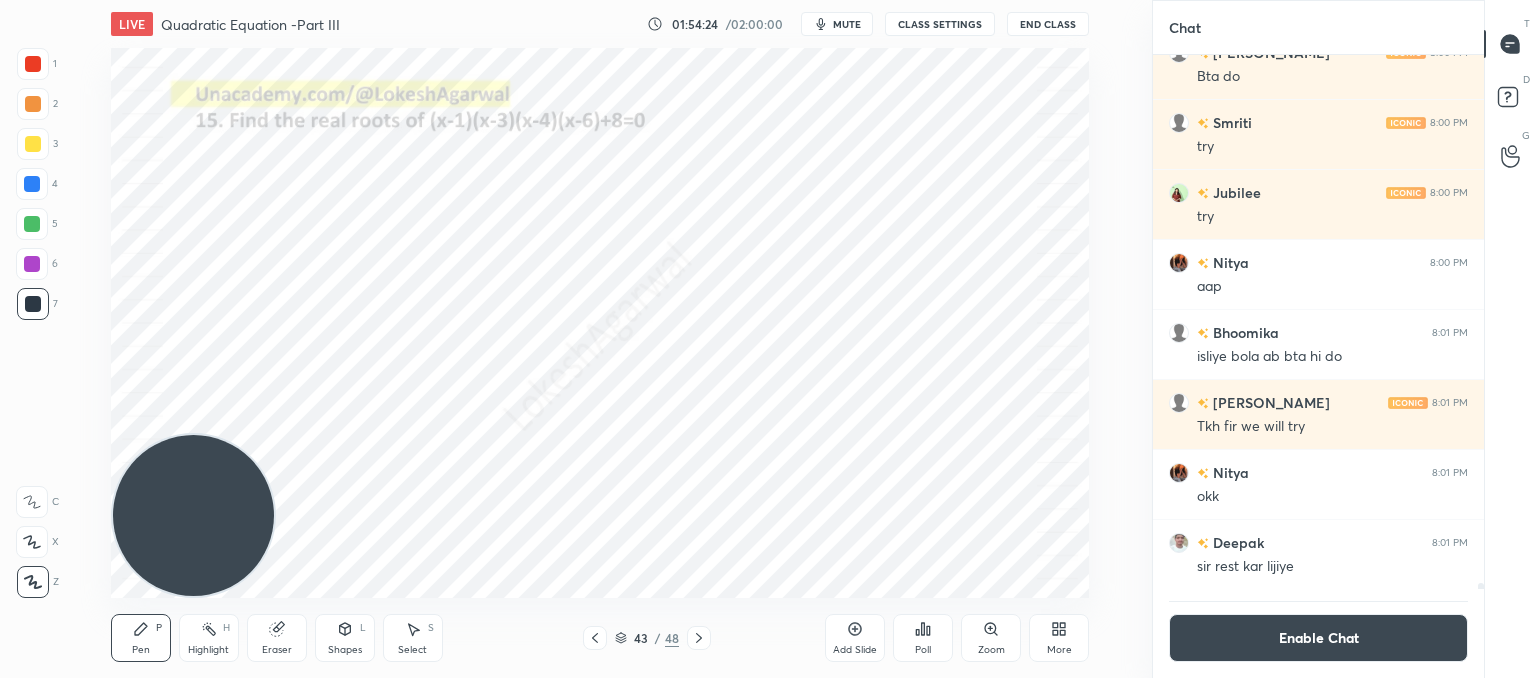 click on "CLASS SETTINGS" at bounding box center (940, 24) 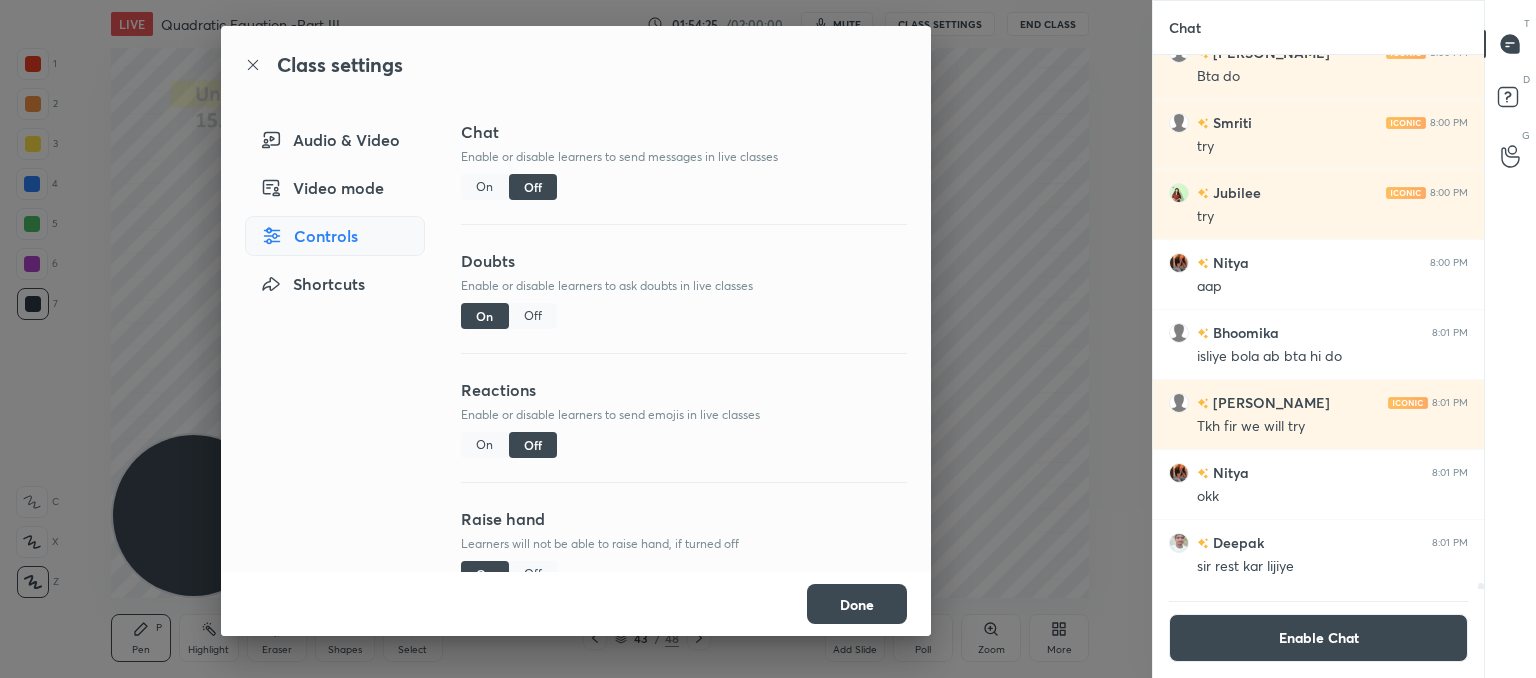click on "Audio & Video" at bounding box center (335, 140) 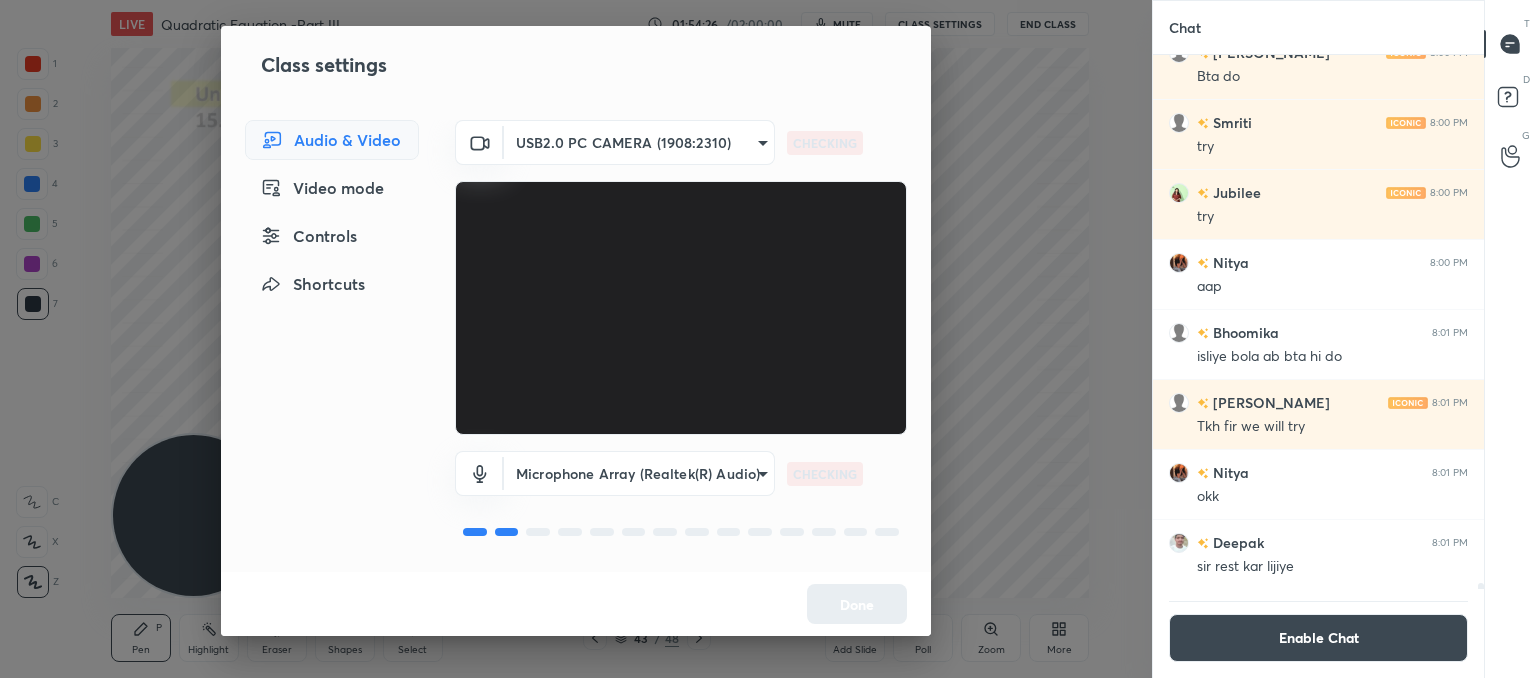 click on "Class settings Audio & Video Video mode Controls Shortcuts USB2.0 PC CAMERA (1908:2310) 62328bde16c2eb6b809700ae3aa143175df95563a0c43655eb0931a24075825d CHECKING Microphone Array (Realtek(R) Audio) 600f8c380bd6eb7b330bcfb14b3be9a9014028193bda36a2926d7b22e6c56c31 CHECKING Done" at bounding box center (576, 331) 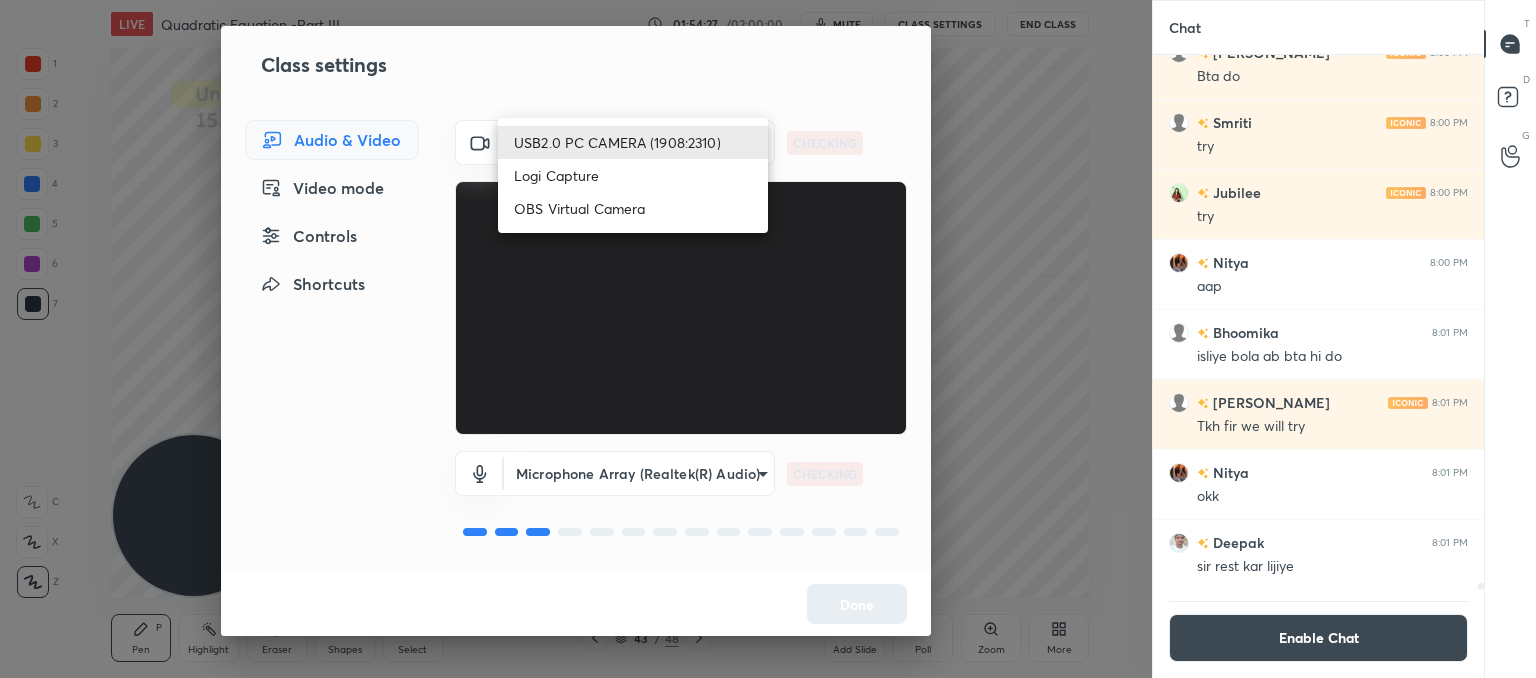 click on "1 2 3 4 5 6 7 C X Z C X Z E E Erase all   H H LIVE Quadratic Equation -Part III 01:54:27 /  02:00:00 mute CLASS SETTINGS End Class Setting up your live class Poll for   secs No correct answer Start poll Back Quadratic Equation -Part III • L3 of Comprehensive Course on Algebra: Basic to Advanced - Part I [PERSON_NAME] Pen P Highlight H Eraser Shapes L Select S 43 / 48 Add Slide Poll Zoom More Chat [PERSON_NAME] 8:00 PM try [PERSON_NAME] 8:00 PM Bta do [PERSON_NAME] 8:00 PM try Jubilee 8:00 PM try Nitya 8:00 PM aap [PERSON_NAME] 8:01 PM isliye bola ab bta hi do [PERSON_NAME] 8:01 PM Tkh fir we will try Nitya 8:01 PM okk Deepak 8:01 PM sir rest kar lijiye JUMP TO LATEST Enable Chat introducing Raise a hand with a doubt Now learners can raise their hand along with a doubt  How it works? Doubts asked by learners will show up here NEW DOUBTS ASKED No one has raised a hand yet Can't raise hand Looks like educator just invited you to speak. Please wait before you can raise your hand again. Got it T Messages (T) D Doubts (D) G Raise Hand (G)" at bounding box center (768, 339) 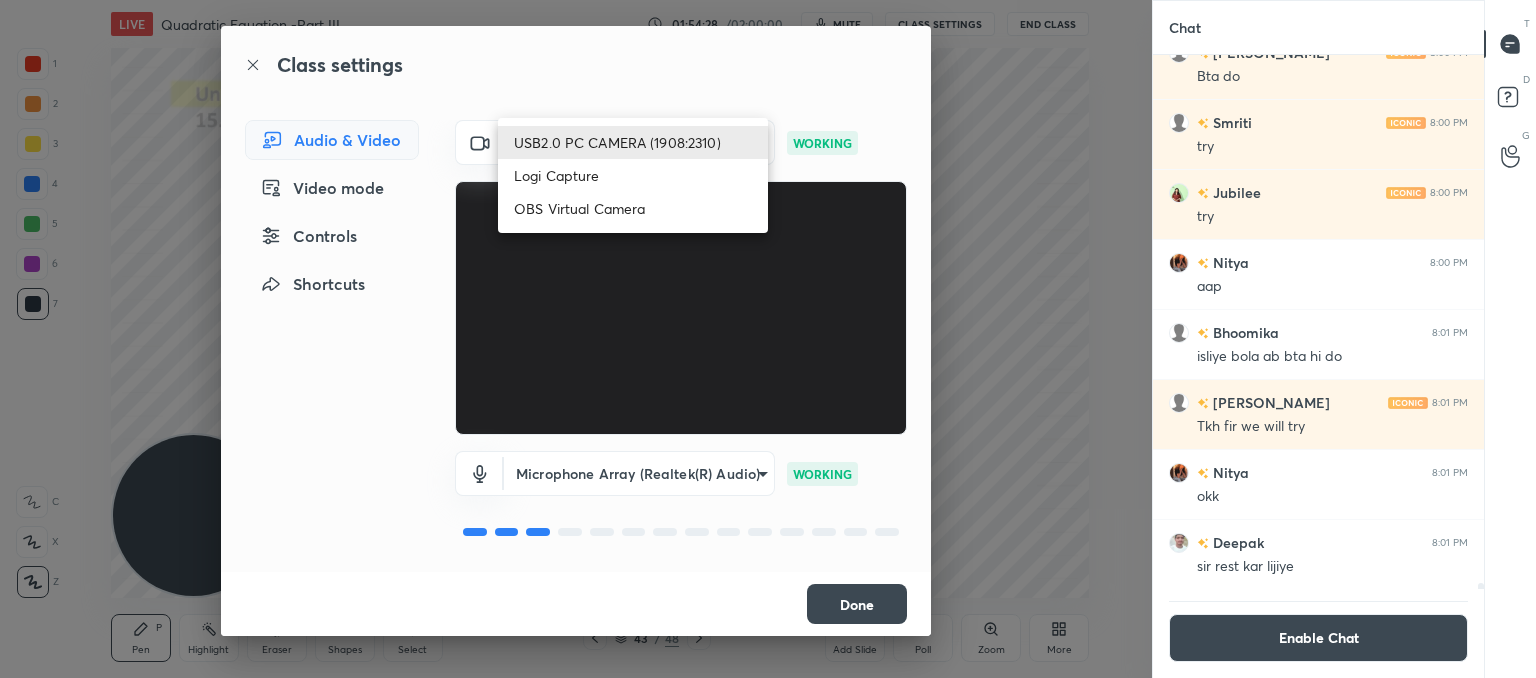click on "OBS Virtual Camera" at bounding box center (633, 208) 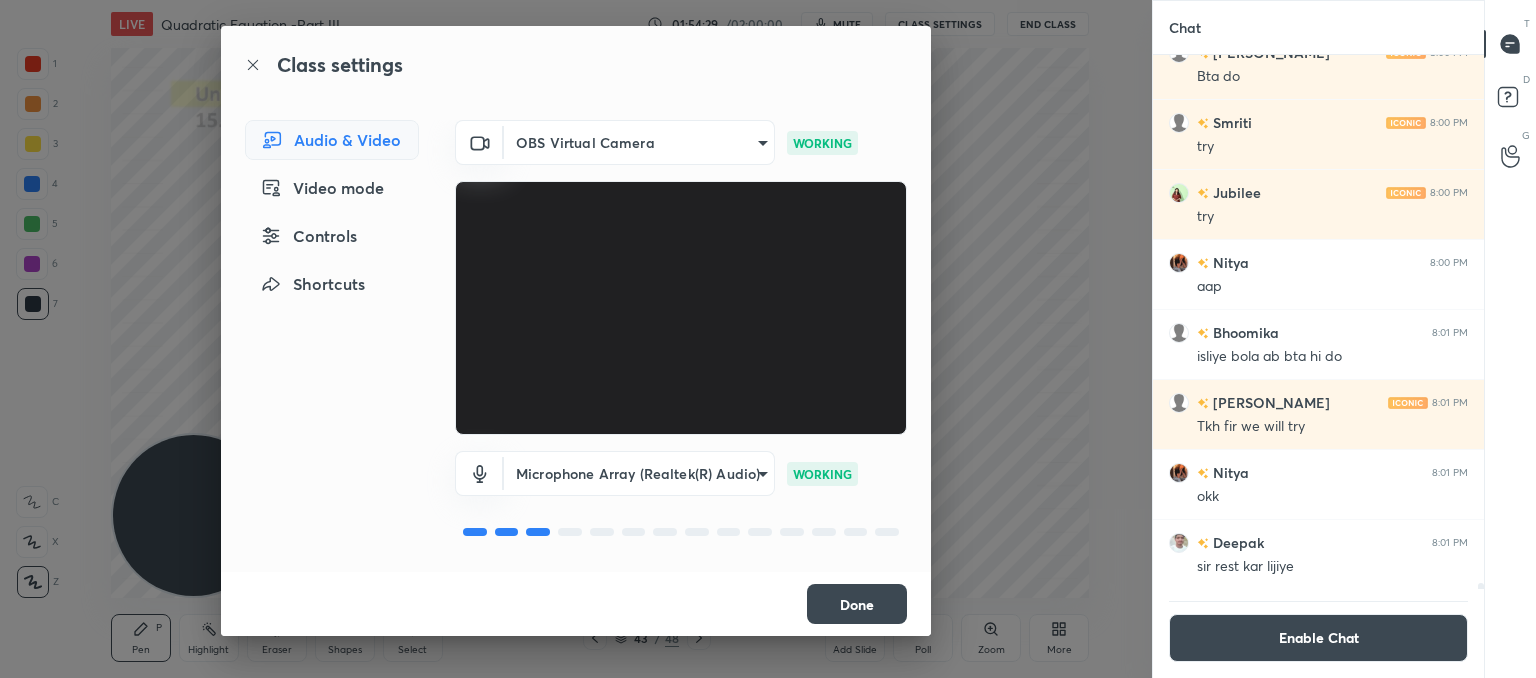 click on "Done" at bounding box center (857, 604) 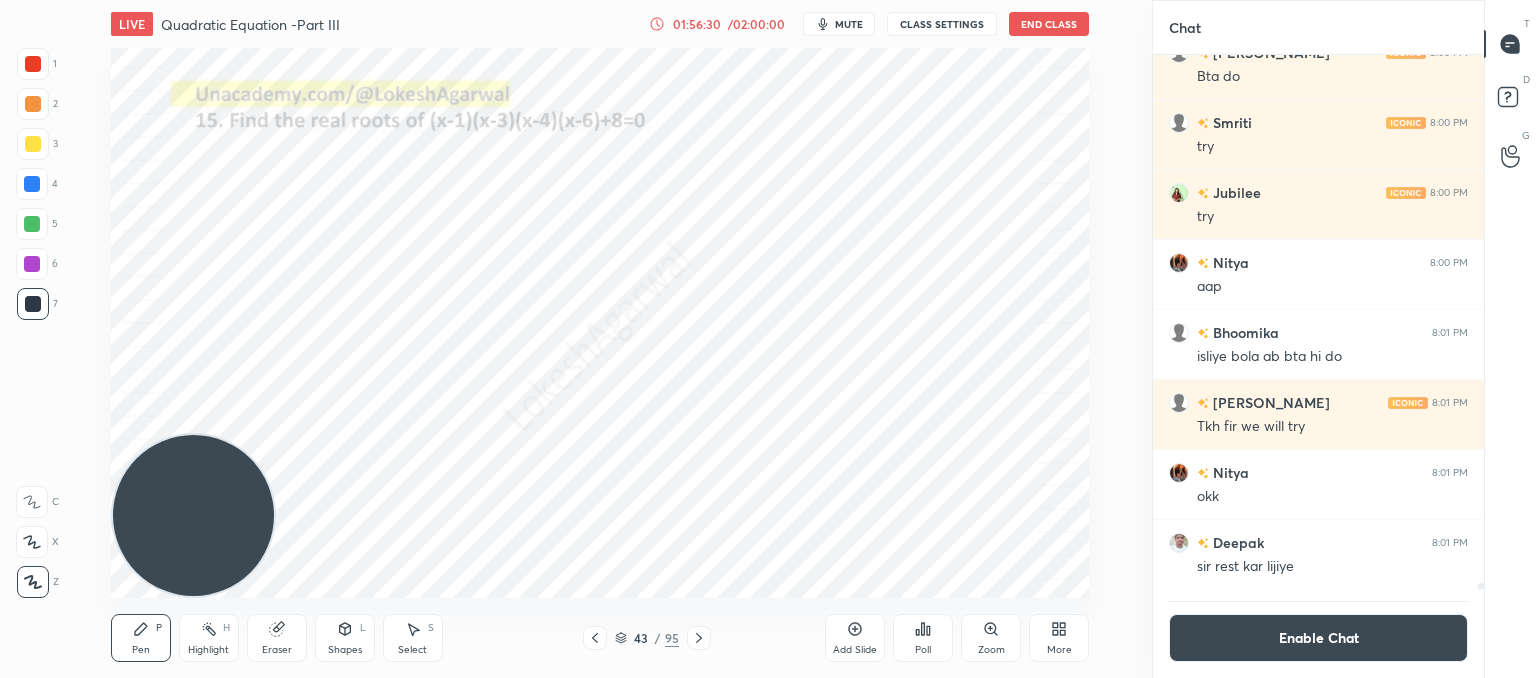 click on "mute" at bounding box center (849, 24) 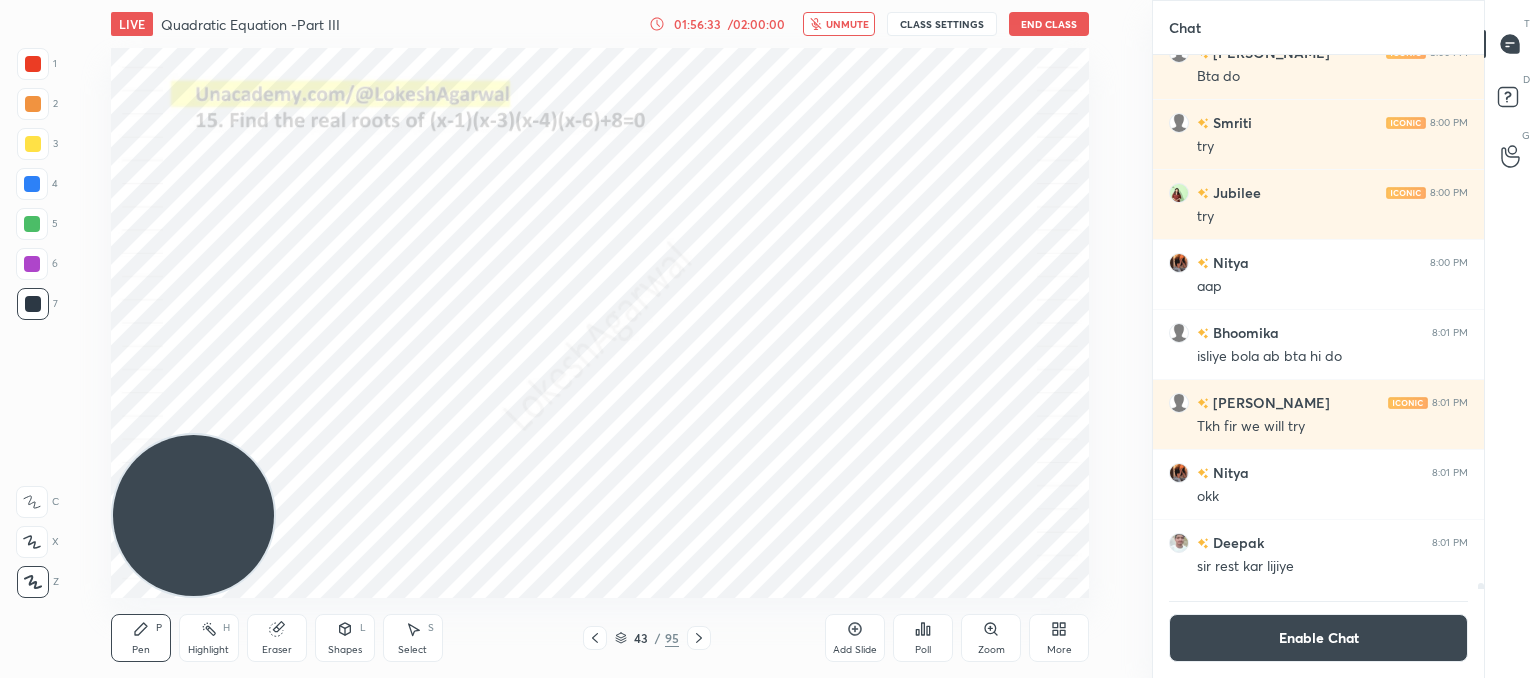 click on "unmute" at bounding box center [847, 24] 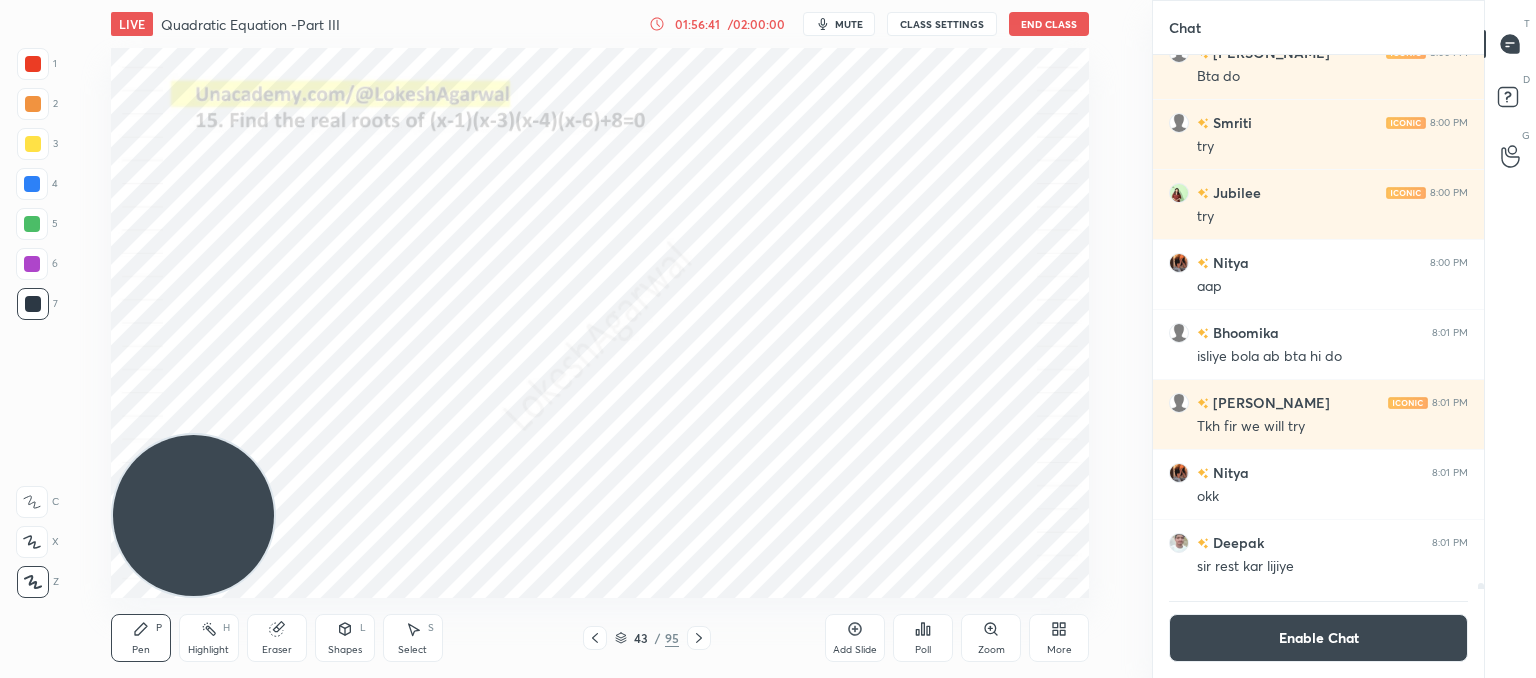 click on "Enable Chat" at bounding box center (1318, 638) 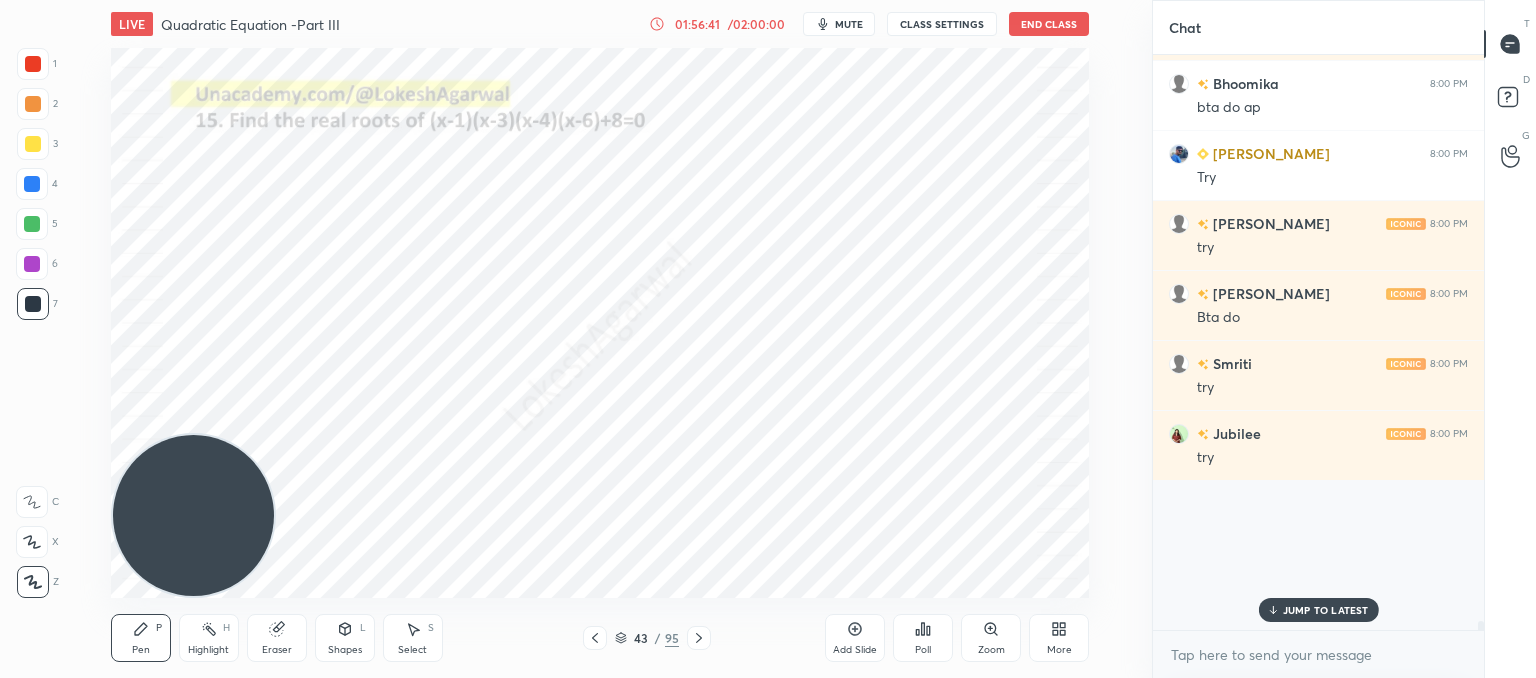 scroll, scrollTop: 6, scrollLeft: 6, axis: both 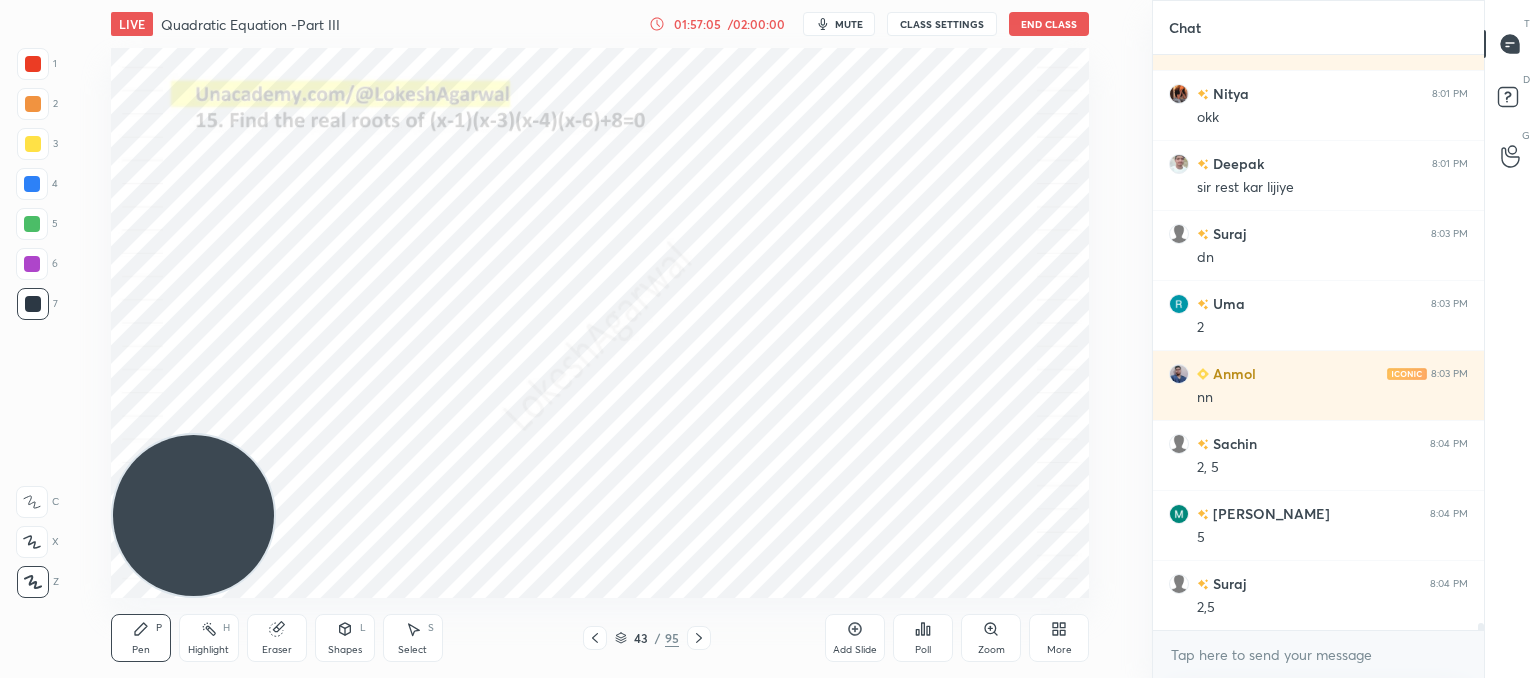 click on "CLASS SETTINGS" at bounding box center [942, 24] 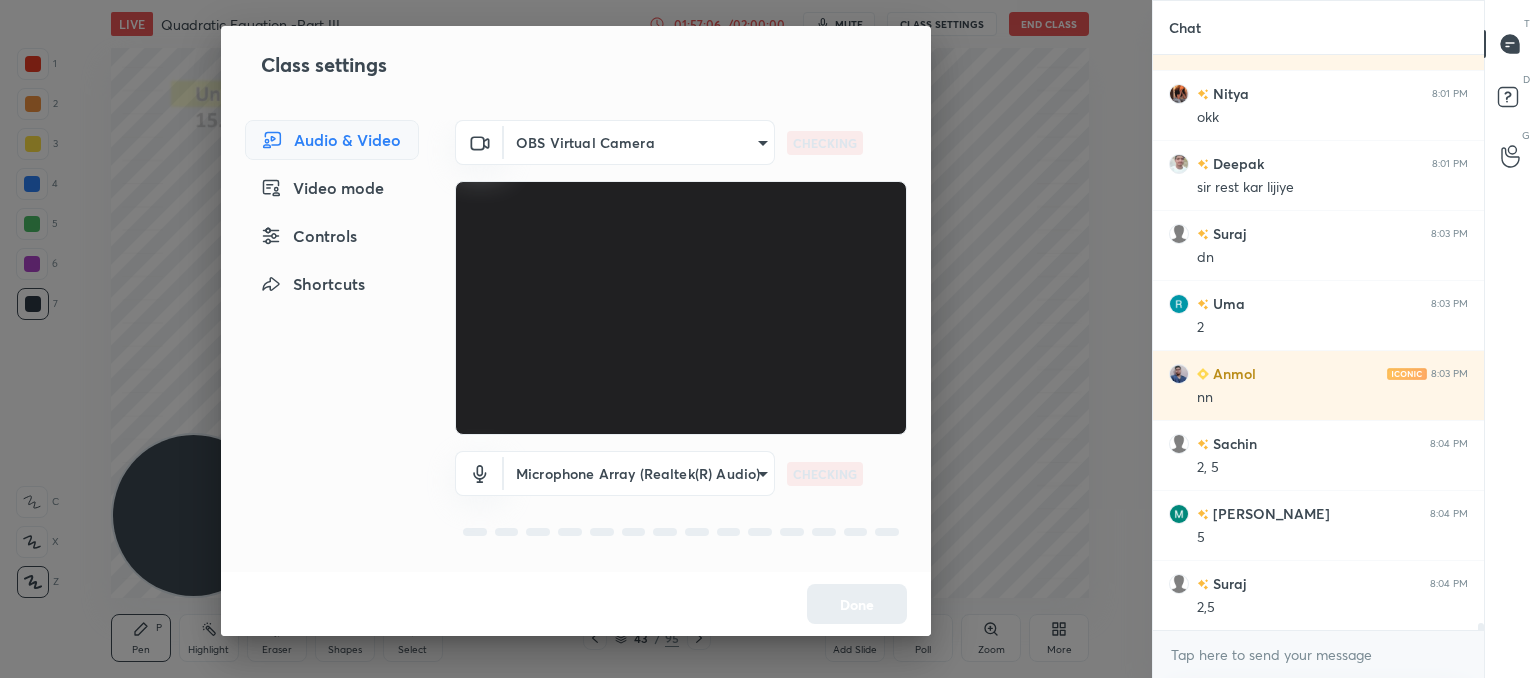 scroll, scrollTop: 49564, scrollLeft: 0, axis: vertical 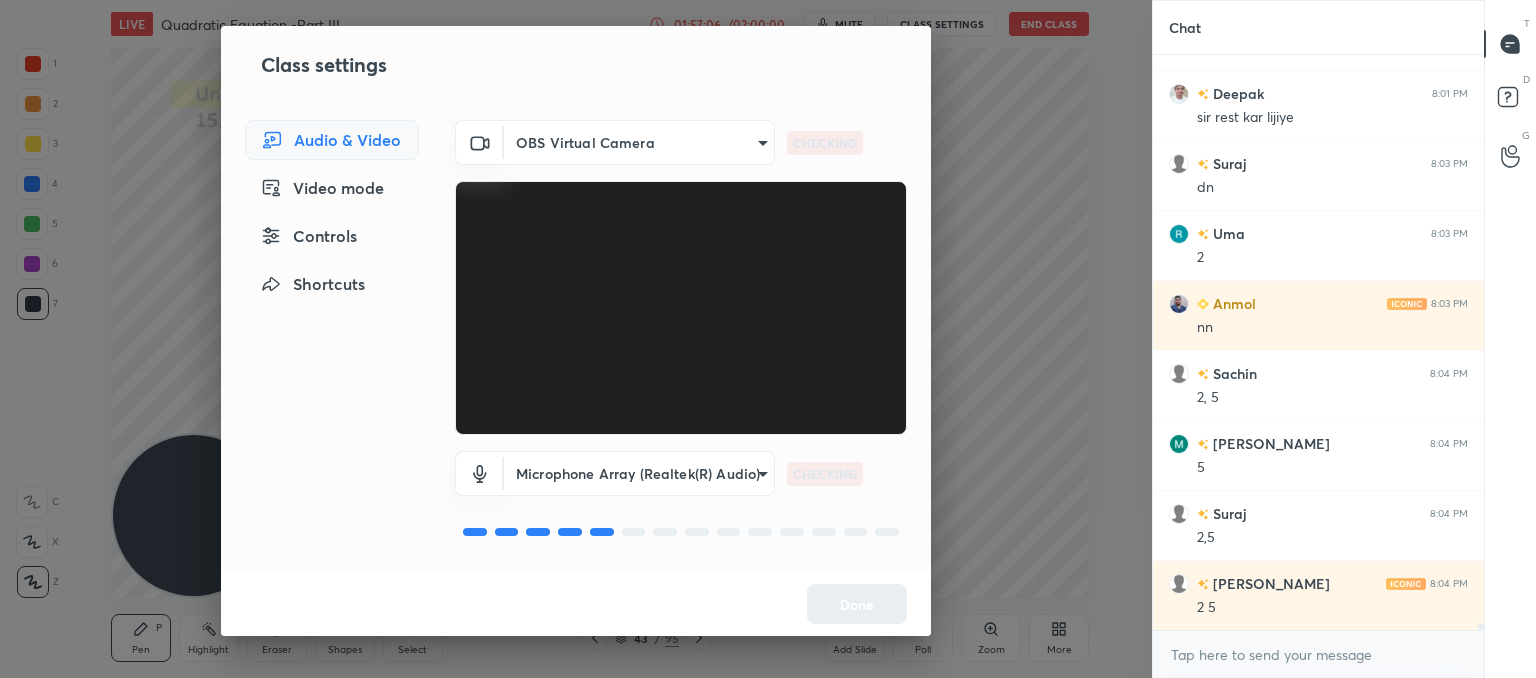 click on "1 2 3 4 5 6 7 C X Z C X Z E E Erase all   H H LIVE Quadratic Equation -Part III 01:57:06 /  02:00:00 mute CLASS SETTINGS End Class Setting up your live class Poll for   secs No correct answer Start poll Back Quadratic Equation -Part III • L3 of Comprehensive Course on Algebra: Basic to Advanced - Part I [PERSON_NAME] Pen P Highlight H Eraser Shapes L Select S 43 / 95 Add Slide Poll Zoom More Chat [PERSON_NAME] 8:01 PM Tkh fir we will try Nitya 8:01 PM okk Deepak 8:01 PM sir rest kar lijiye Suraj 8:03 PM dn Uma 8:03 PM 2 [PERSON_NAME] 8:03 PM nn Sachin 8:04 PM 2, 5 [PERSON_NAME] 8:04 PM 5 Suraj 8:04 PM 2,5 [PERSON_NAME] 8:04 PM 2 5 JUMP TO LATEST Enable hand raising Enable raise hand to speak to learners. Once enabled, chat will be turned off temporarily. Enable x   introducing Raise a hand with a doubt Now learners can raise their hand along with a doubt  How it works? Doubts asked by learners will show up here NEW DOUBTS ASKED No one has raised a hand yet Can't raise hand Got it T Messages (T) D Doubts (D) G Raise Hand (G) ​" at bounding box center (768, 339) 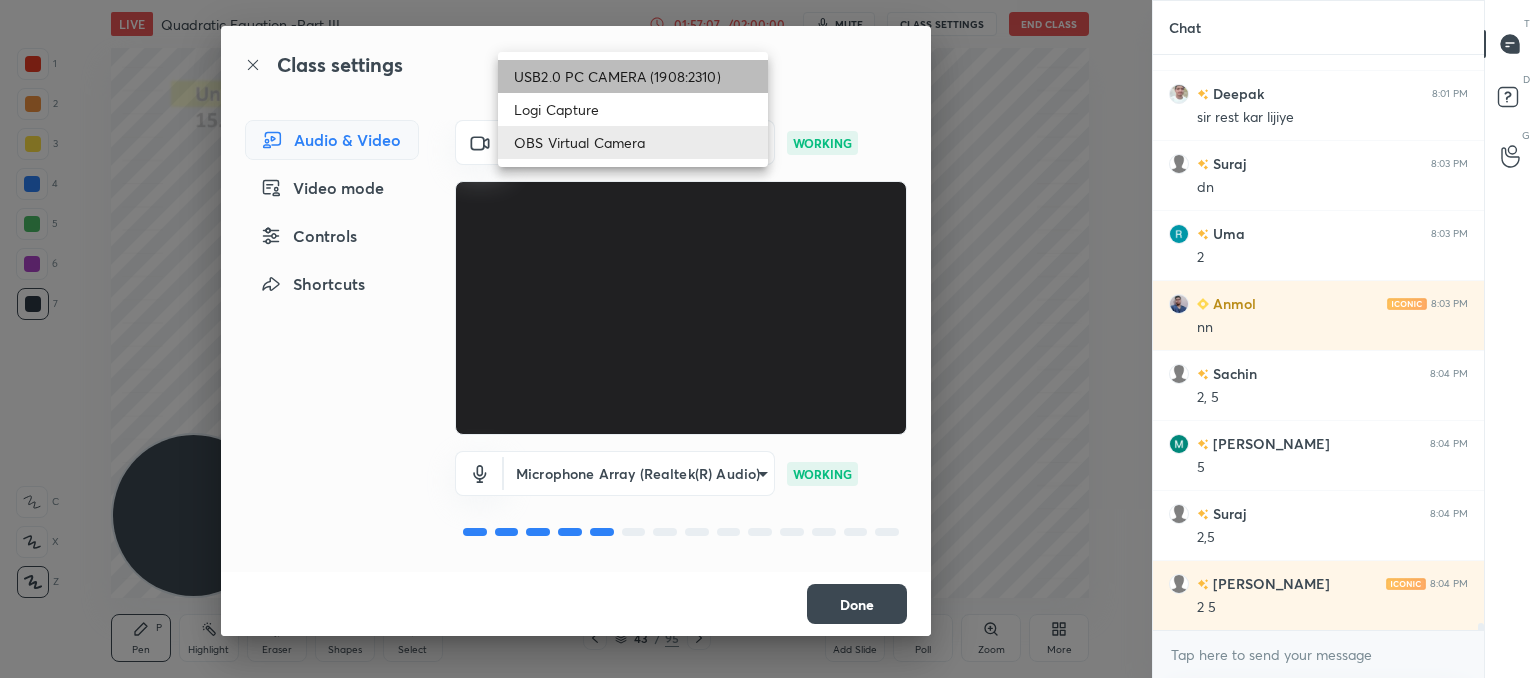 click on "USB2.0 PC CAMERA (1908:2310)" at bounding box center (633, 76) 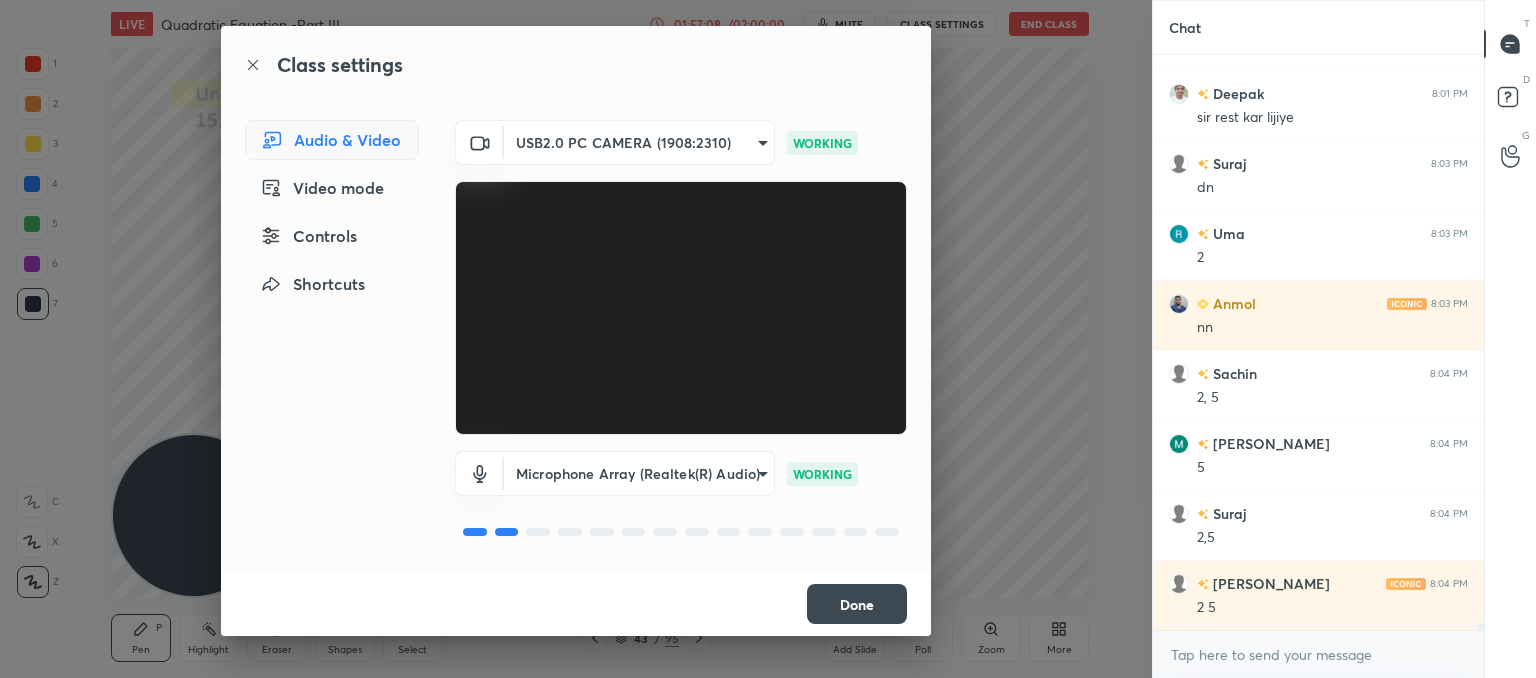 click on "Done" at bounding box center [857, 604] 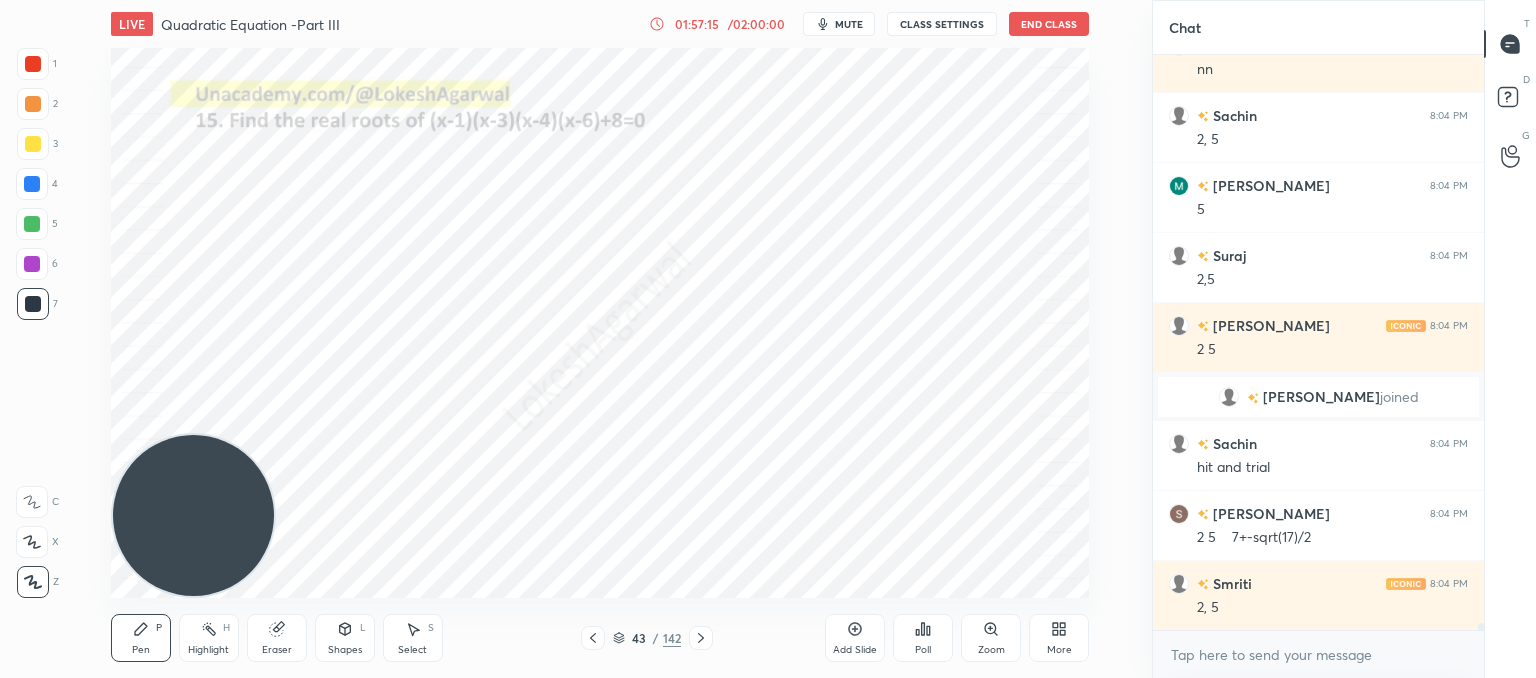 scroll, scrollTop: 49652, scrollLeft: 0, axis: vertical 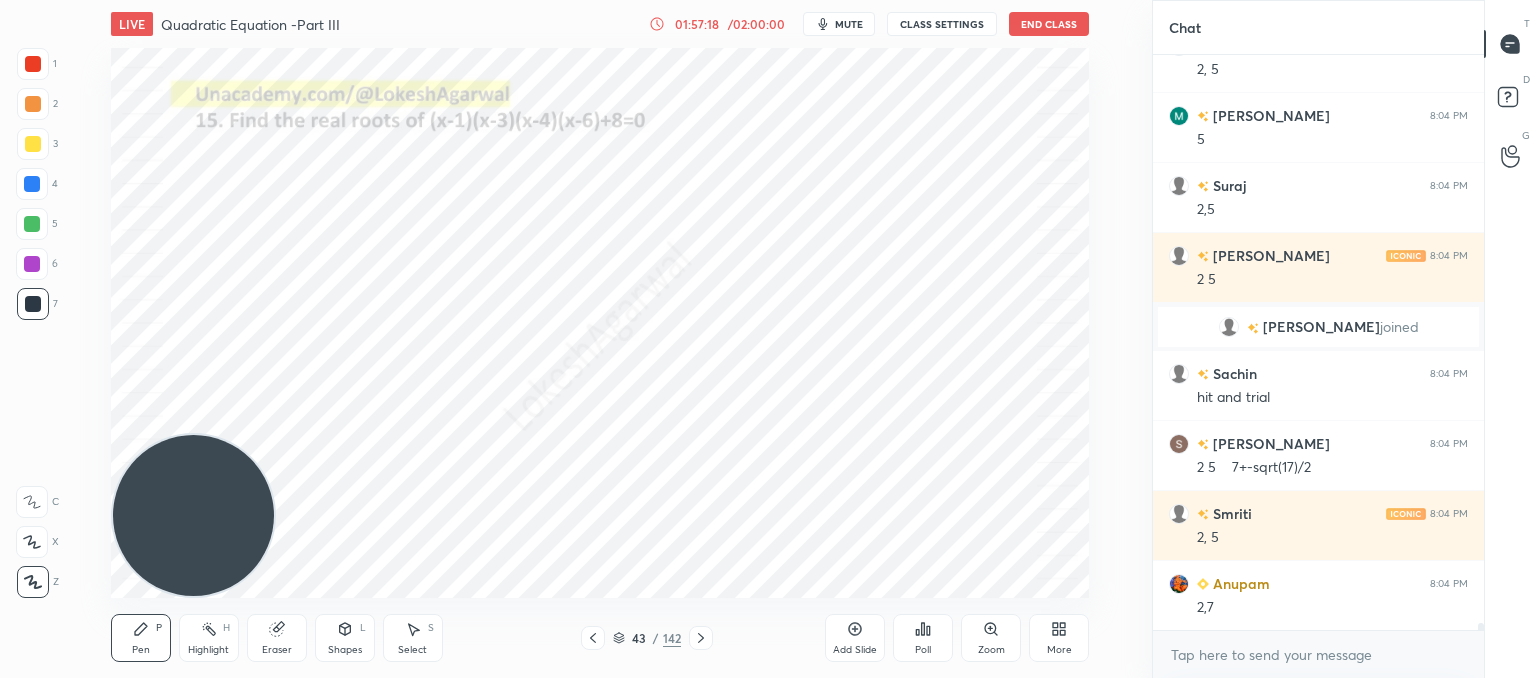 click on "Eraser" at bounding box center (277, 638) 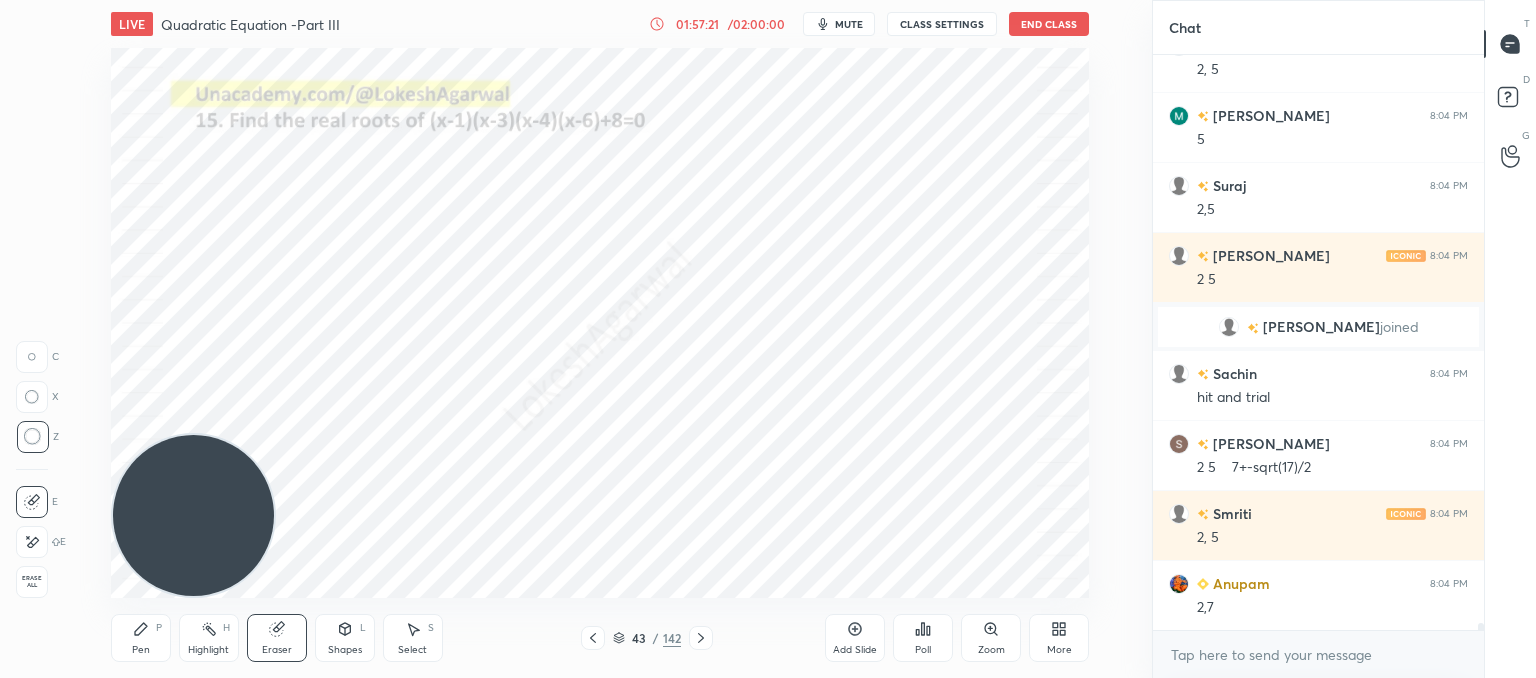 drag, startPoint x: 141, startPoint y: 643, endPoint x: 183, endPoint y: 622, distance: 46.957428 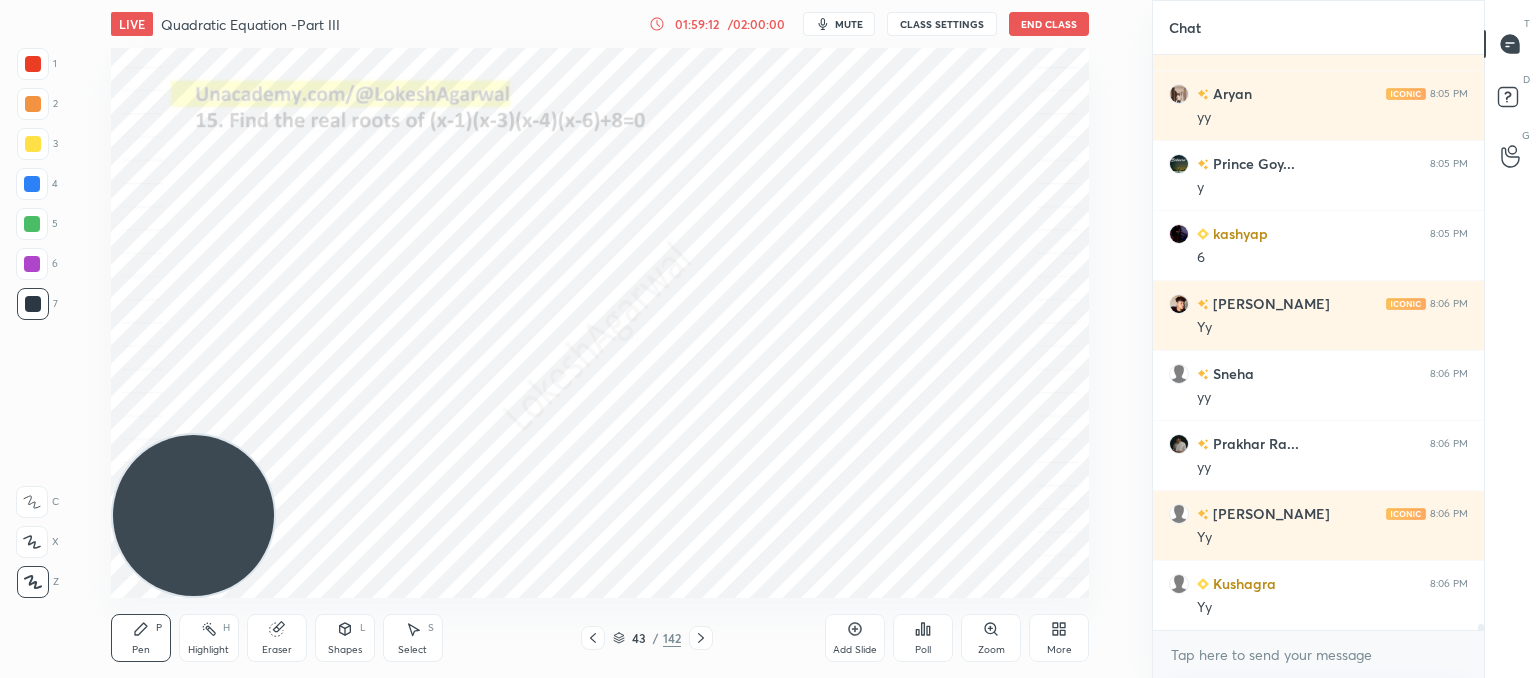 scroll, scrollTop: 50812, scrollLeft: 0, axis: vertical 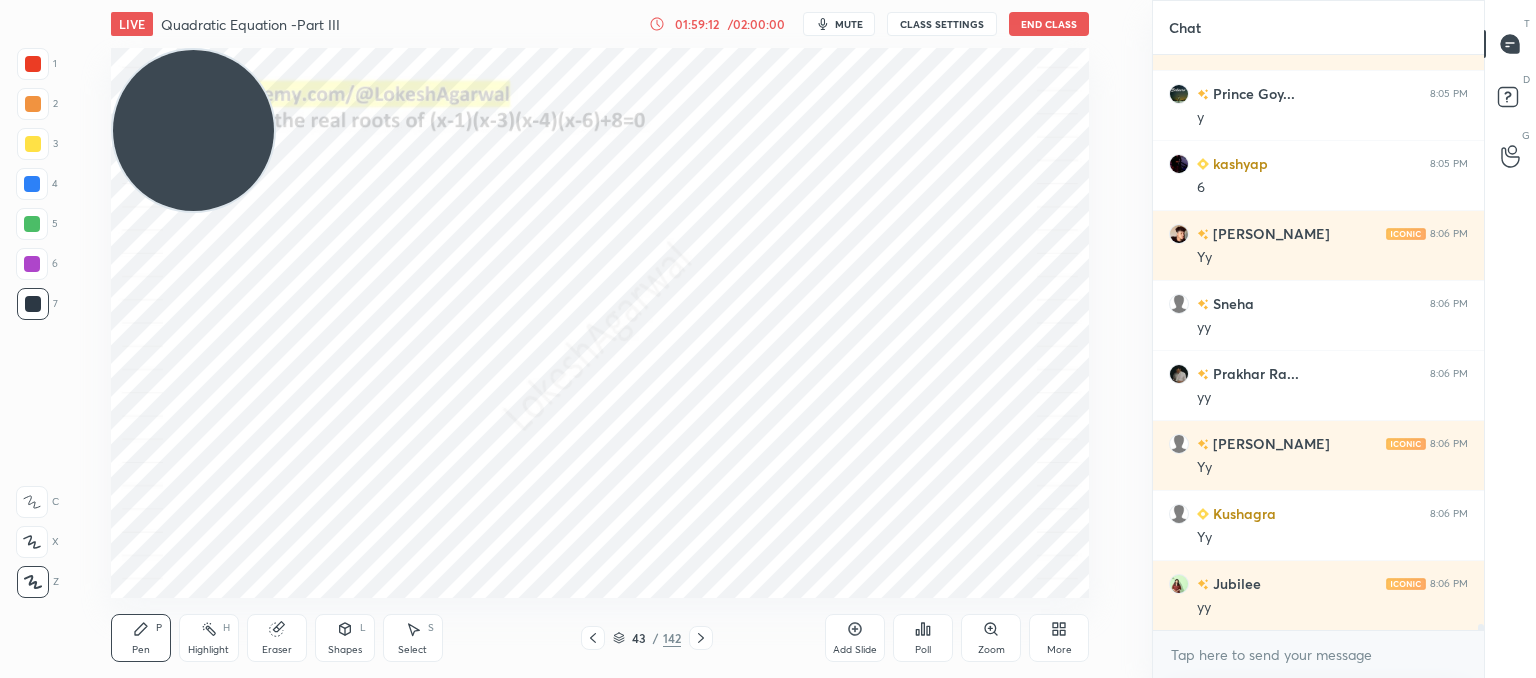 drag, startPoint x: 162, startPoint y: 551, endPoint x: 211, endPoint y: 102, distance: 451.6658 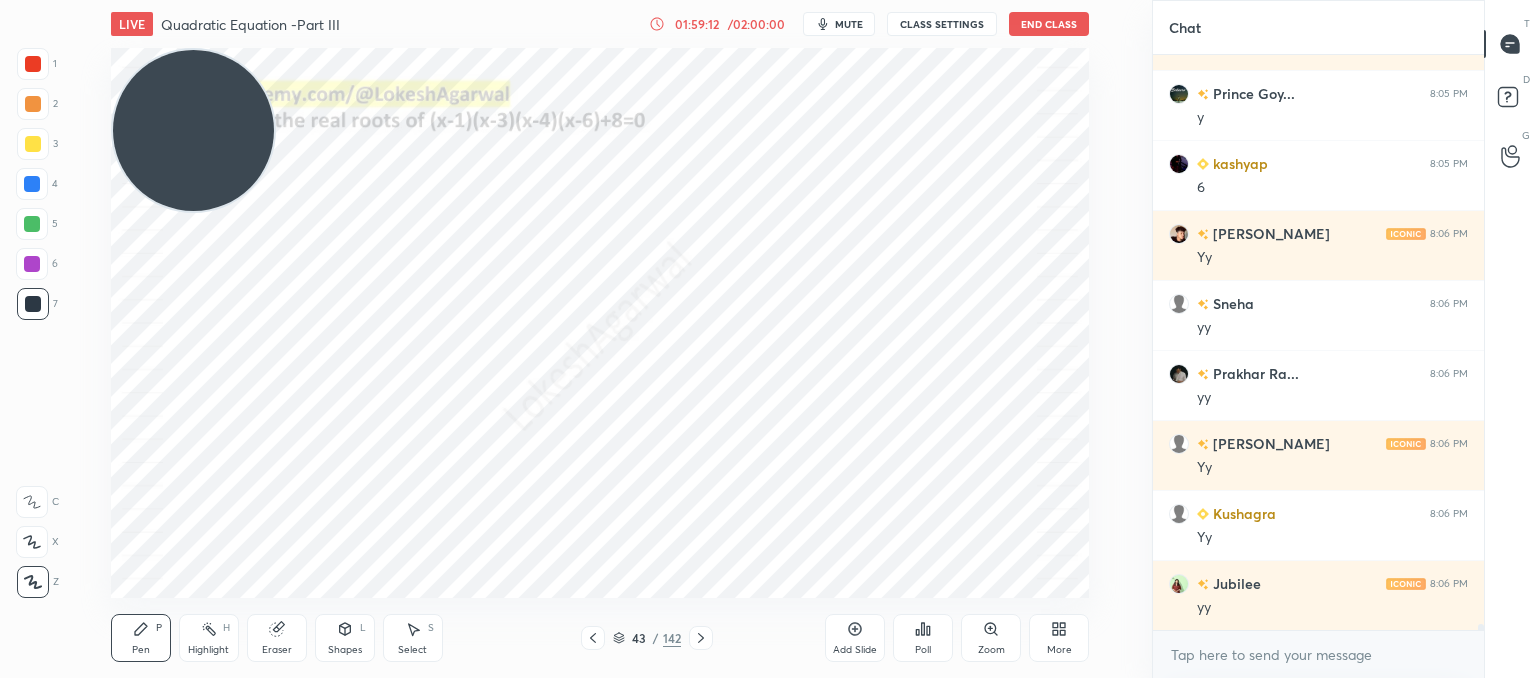 click on "1 2 3 4 5 6 7 C X Z C X Z E E Erase all   H H LIVE Quadratic Equation -Part III 01:59:12 /  02:00:00 mute CLASS SETTINGS End Class Setting up your live class Poll for   secs No correct answer Start poll Back Quadratic Equation -Part III • L3 of Comprehensive Course on Algebra: Basic to Advanced - Part I [PERSON_NAME] Pen P Highlight H Eraser Shapes L Select S 43 / 142 Add Slide Poll Zoom More Chat [PERSON_NAME] 8:05 PM yy Aryan 8:05 PM yy Prince Goy... 8:05 PM y kashyap 8:05 PM 6 [PERSON_NAME] 8:06 PM [PERSON_NAME] 8:06 PM yy Prakhar Ra... 8:06 PM yy [PERSON_NAME] 8:06 PM [PERSON_NAME] 8:06 PM Yy Jubilee 8:06 PM yy JUMP TO LATEST Enable hand raising Enable raise hand to speak to learners. Once enabled, chat will be turned off temporarily. Enable x   introducing Raise a hand with a doubt Now learners can raise their hand along with a doubt  How it works? Doubts asked by learners will show up here NEW DOUBTS ASKED No one has raised a hand yet Can't raise hand Got it T Messages (T) D Doubts (D) G Raise Hand (G) Report an issue ​" at bounding box center [768, 0] 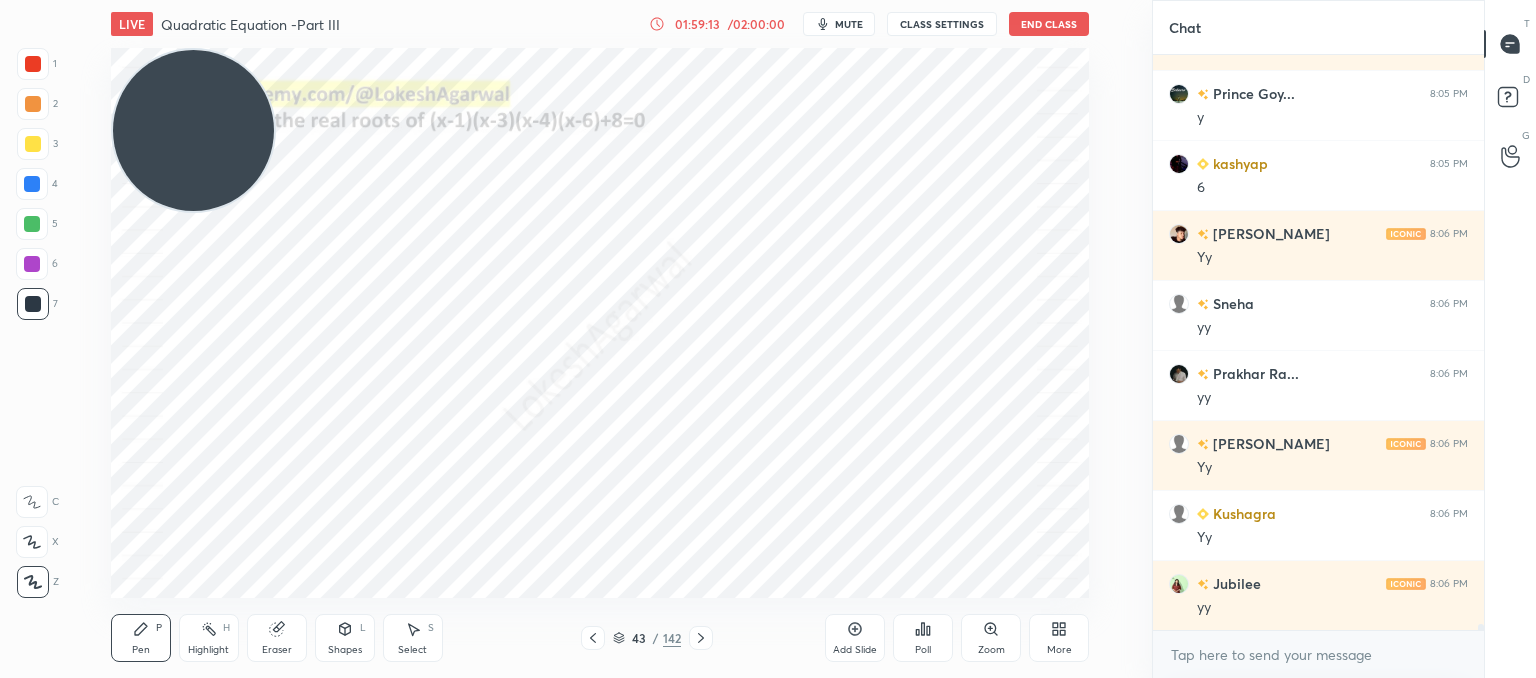 scroll, scrollTop: 50882, scrollLeft: 0, axis: vertical 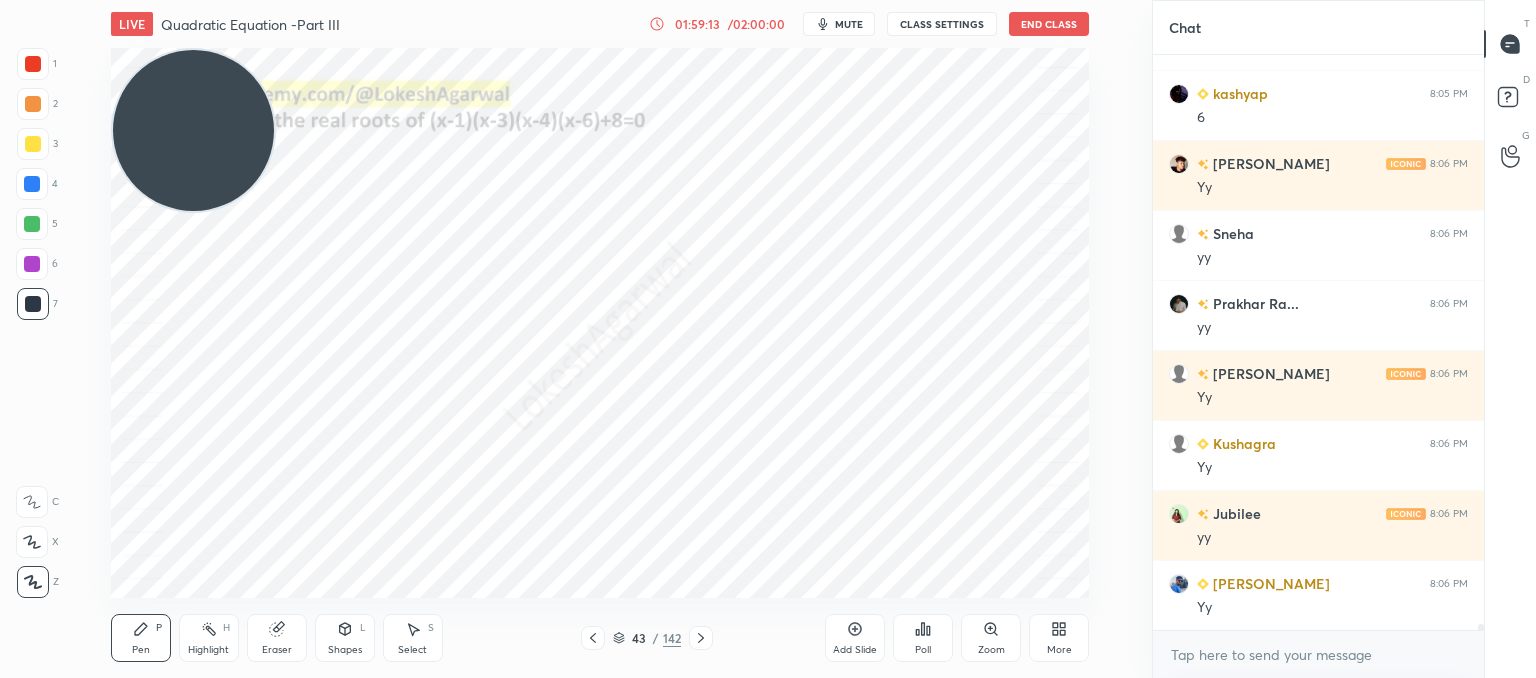 click on "Eraser" at bounding box center (277, 650) 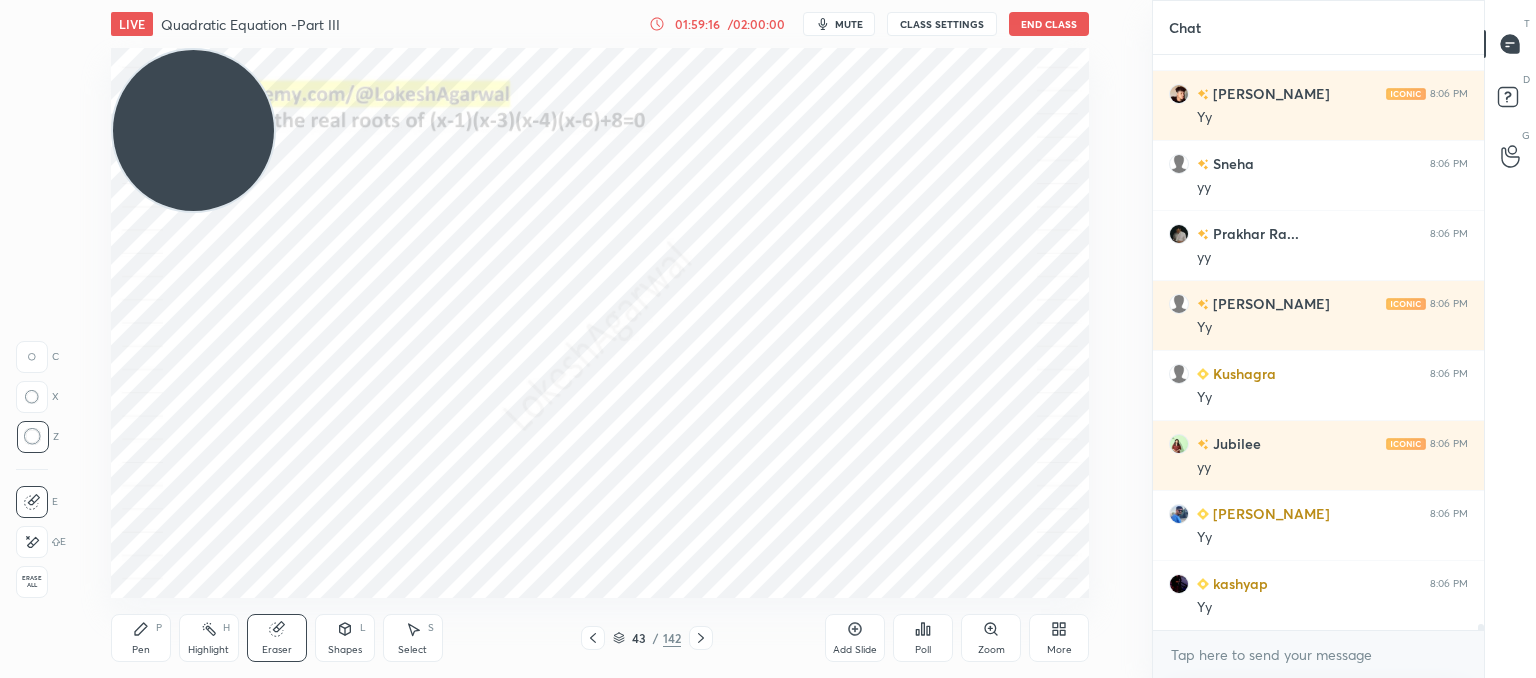 scroll, scrollTop: 51022, scrollLeft: 0, axis: vertical 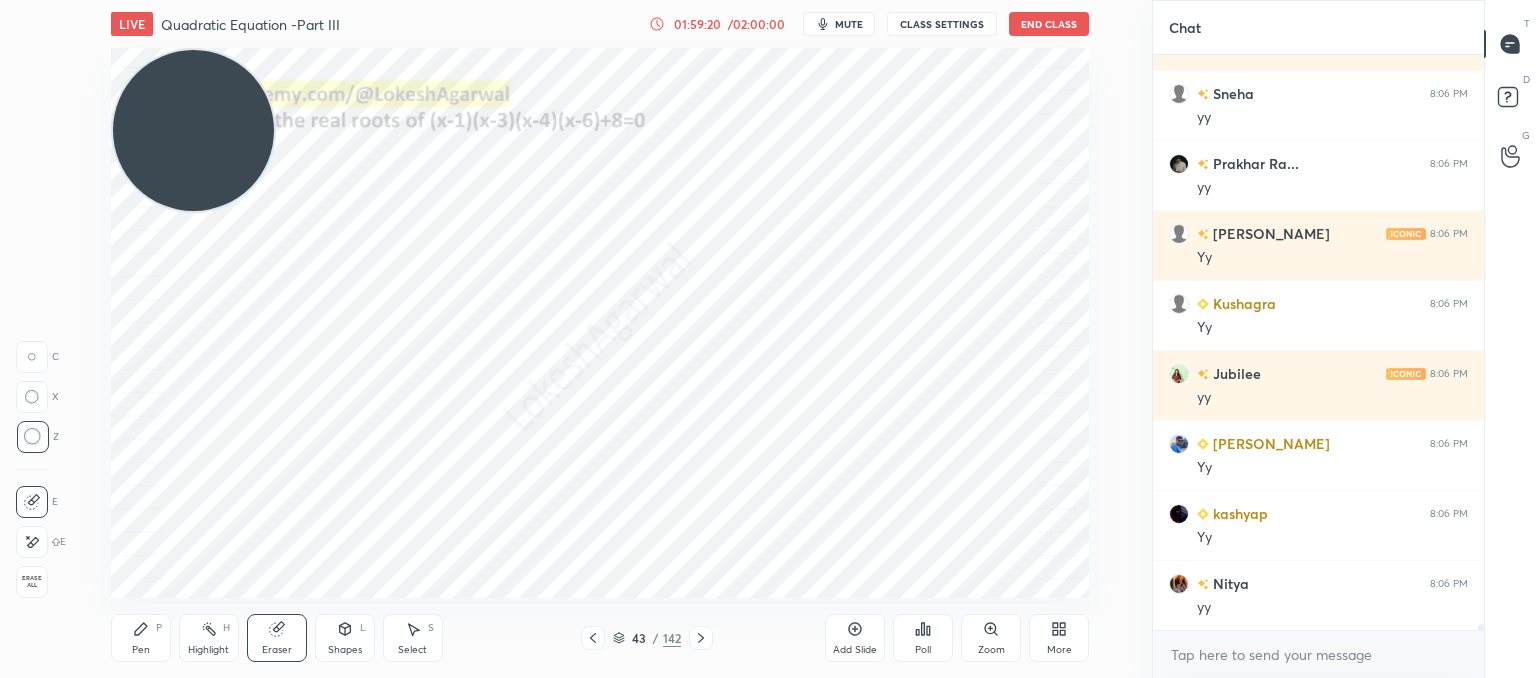 drag, startPoint x: 144, startPoint y: 631, endPoint x: 160, endPoint y: 609, distance: 27.202942 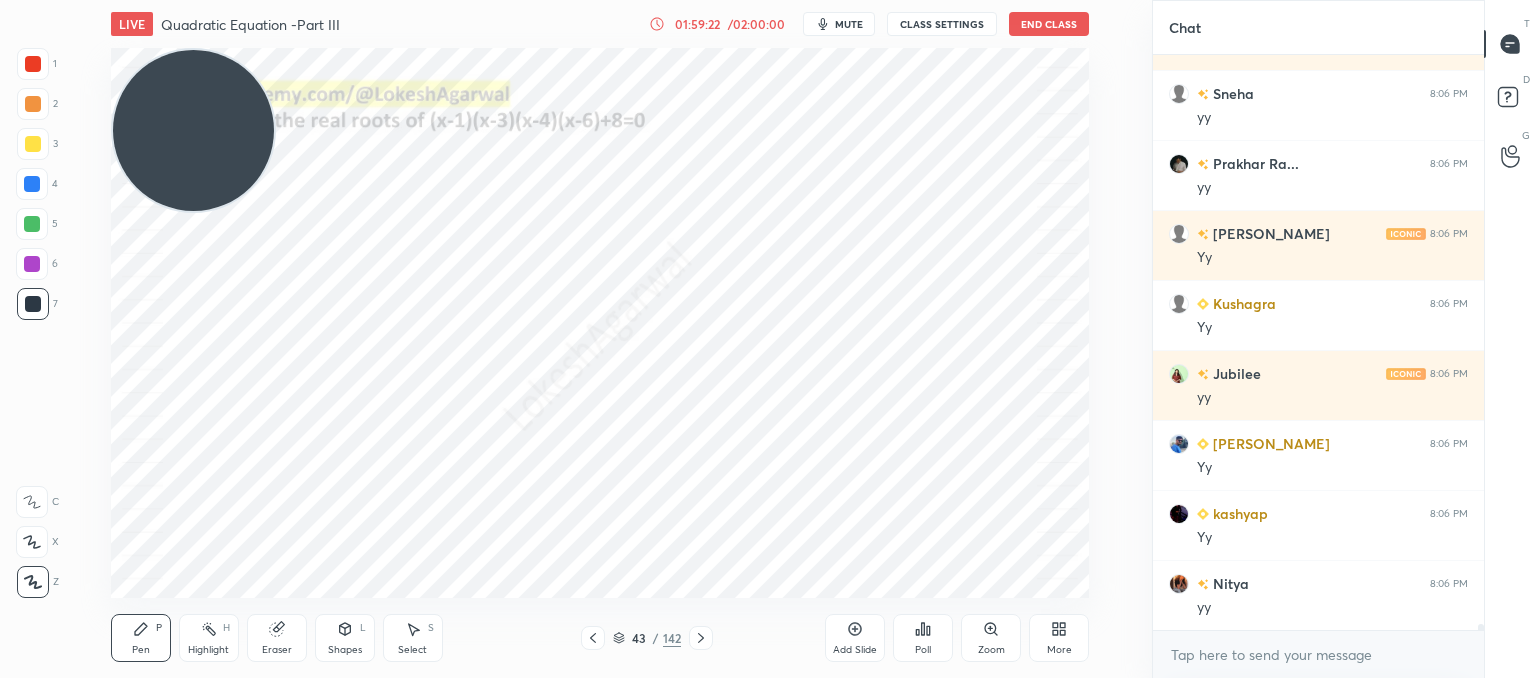 scroll, scrollTop: 51092, scrollLeft: 0, axis: vertical 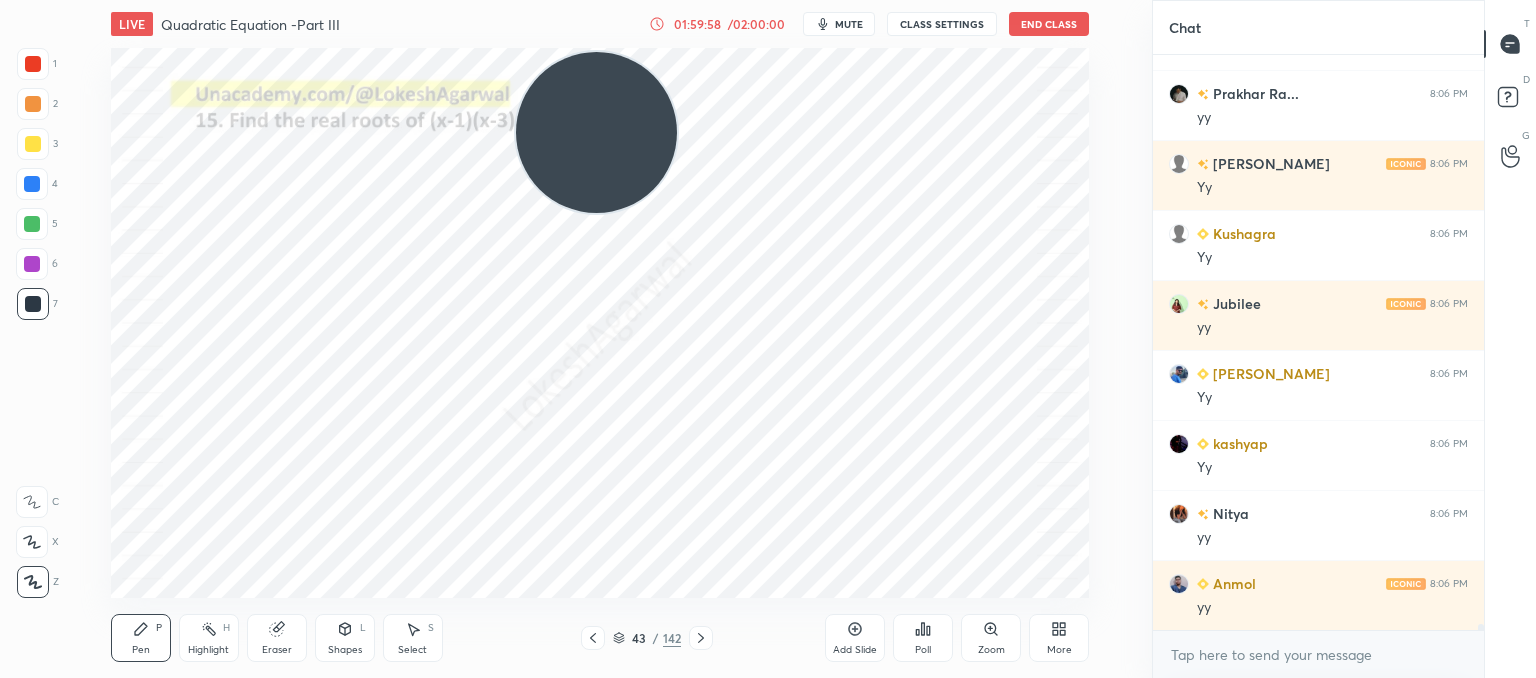 drag, startPoint x: 276, startPoint y: 113, endPoint x: 941, endPoint y: 103, distance: 665.0752 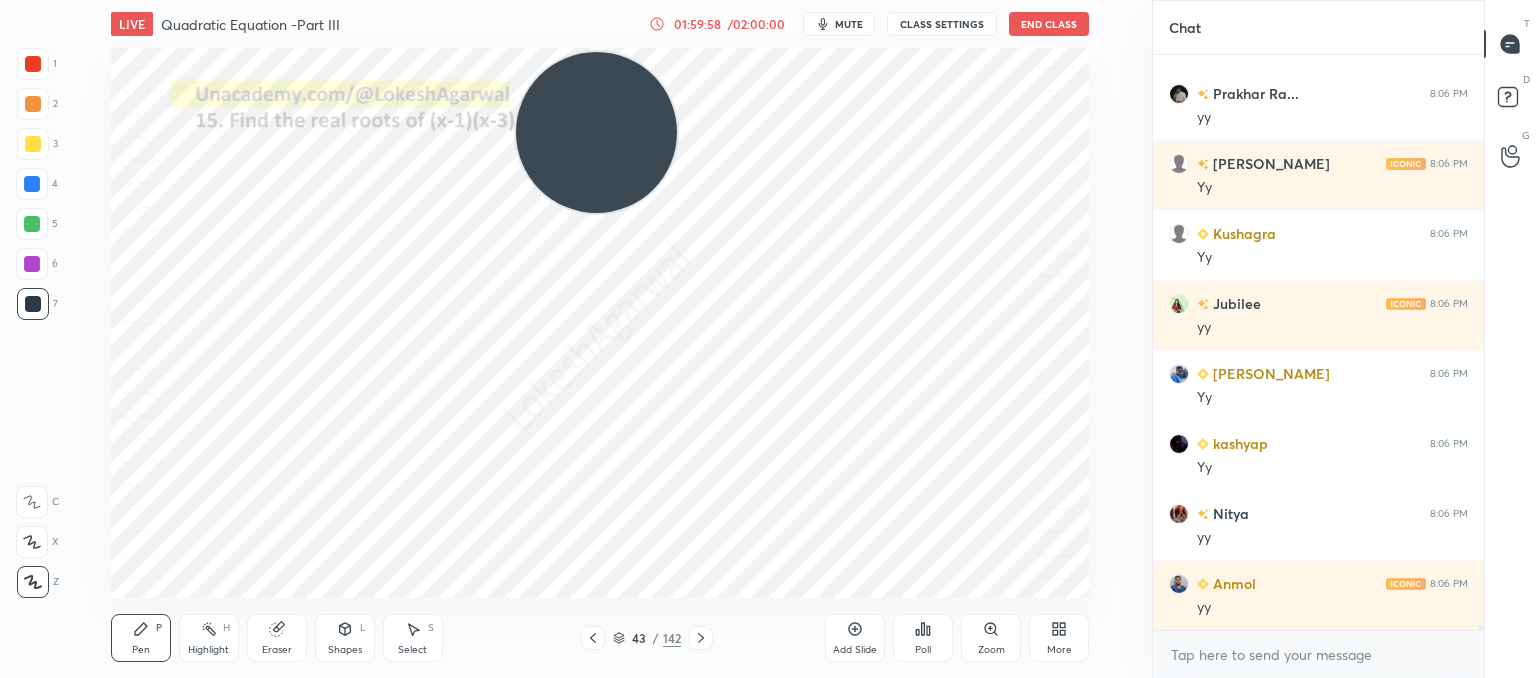 click at bounding box center (596, 132) 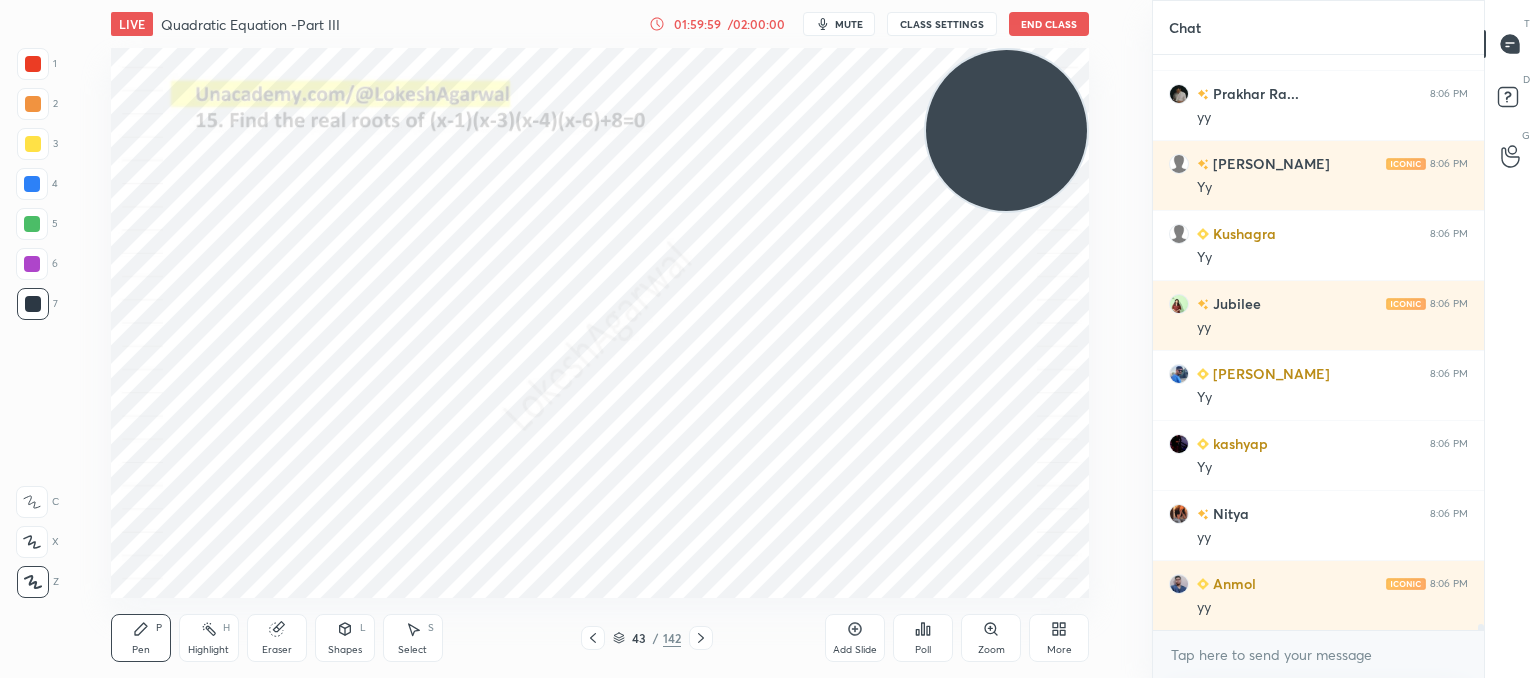 click on "Select S" at bounding box center [413, 638] 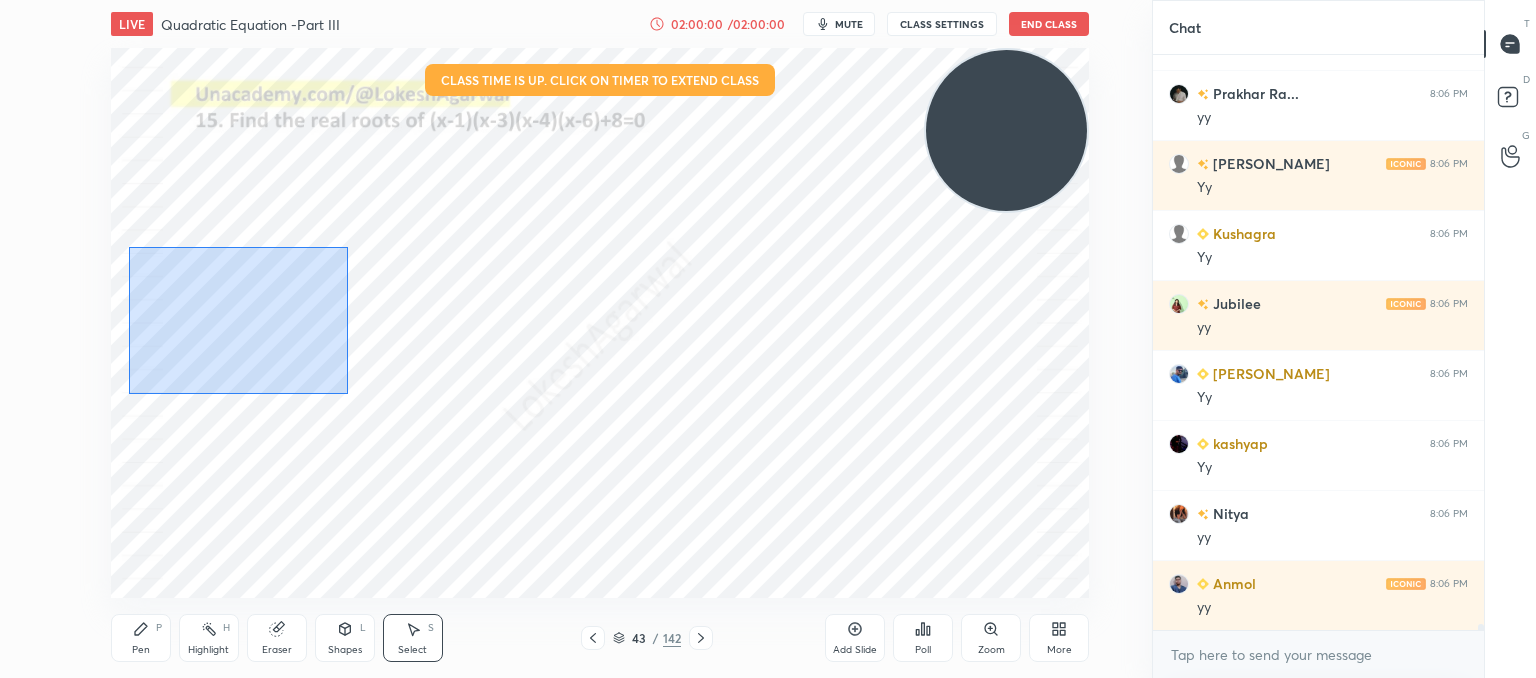 drag, startPoint x: 116, startPoint y: 242, endPoint x: 288, endPoint y: 346, distance: 200.99751 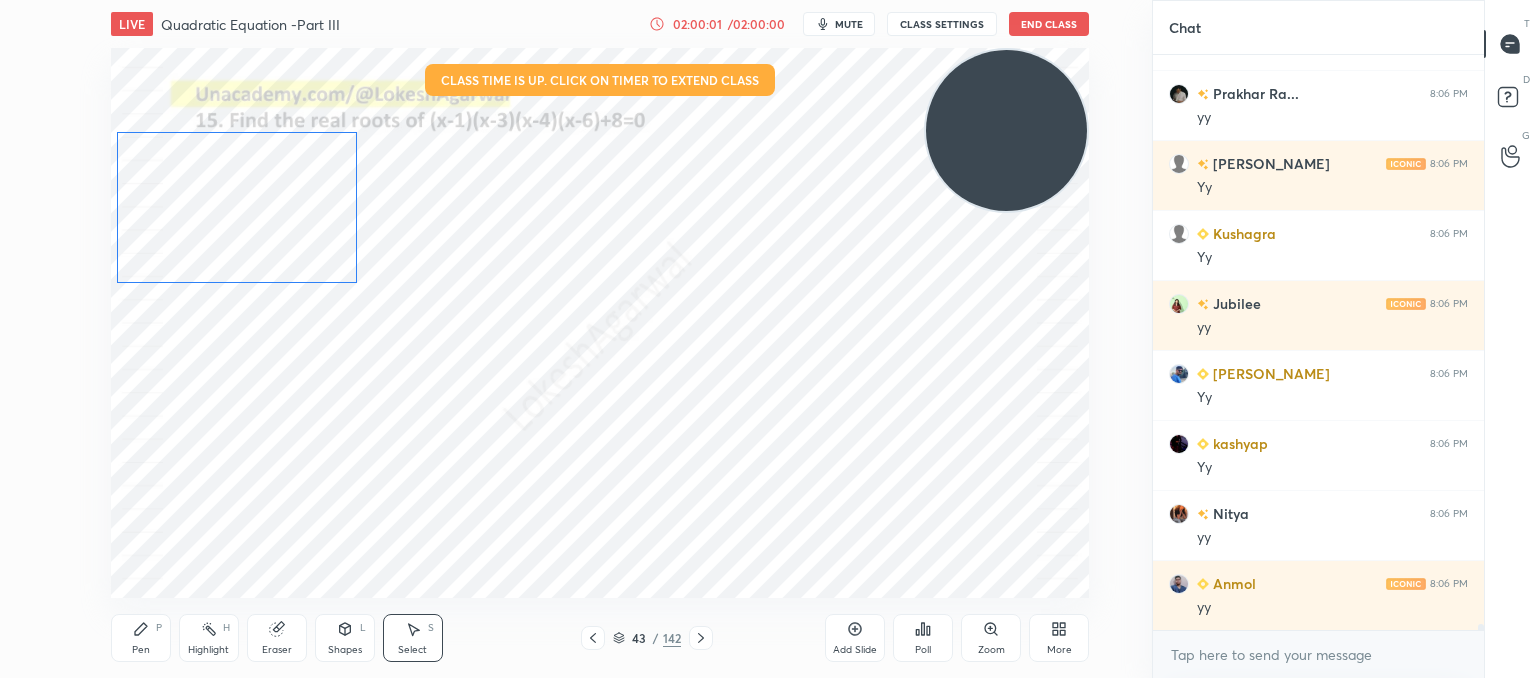 drag, startPoint x: 253, startPoint y: 329, endPoint x: 239, endPoint y: 229, distance: 100.97524 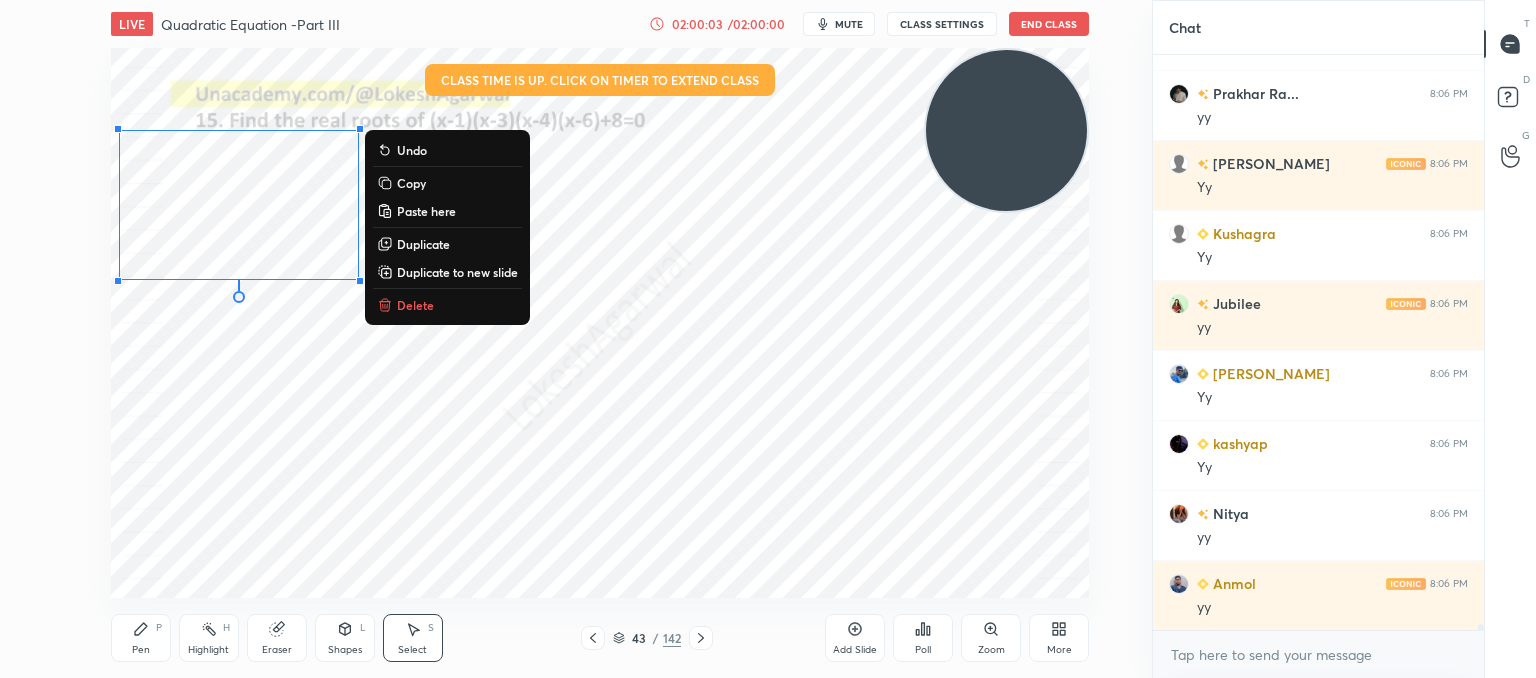 click 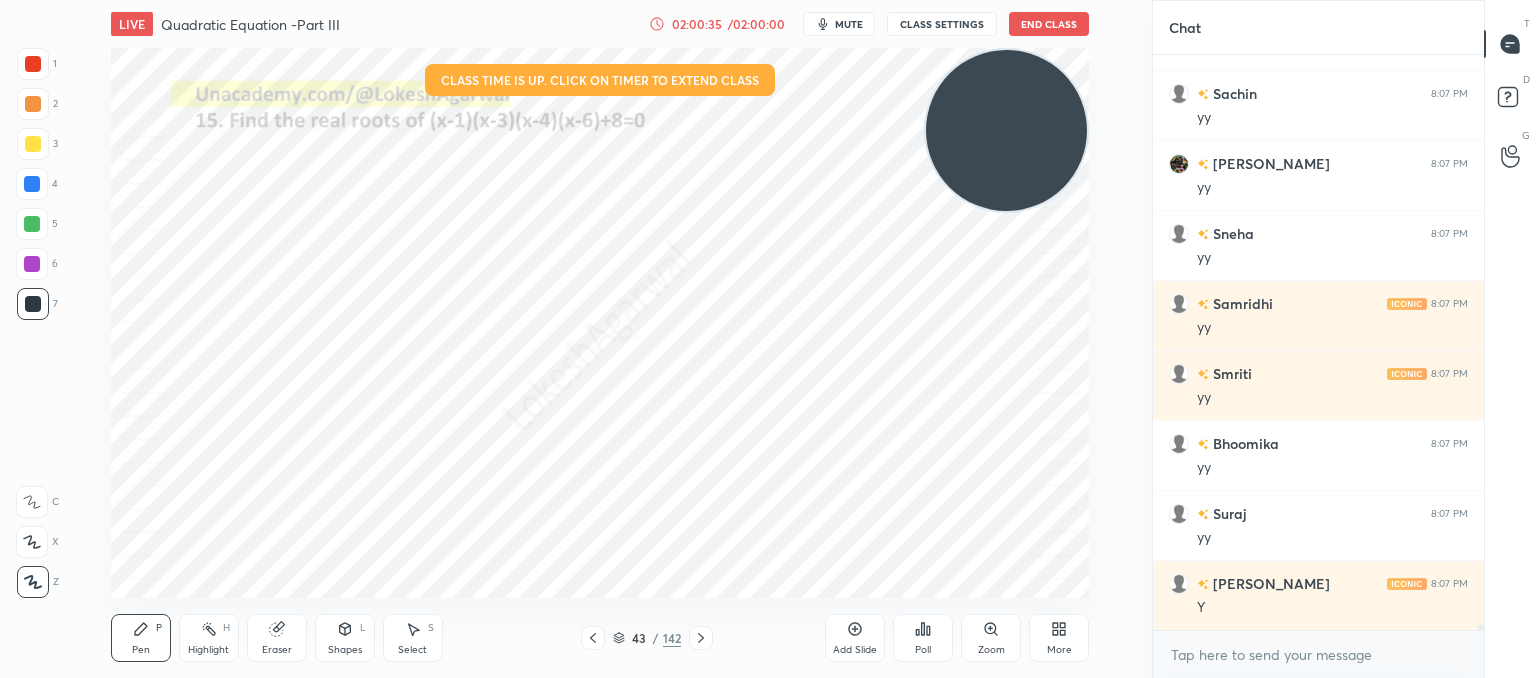scroll, scrollTop: 51770, scrollLeft: 0, axis: vertical 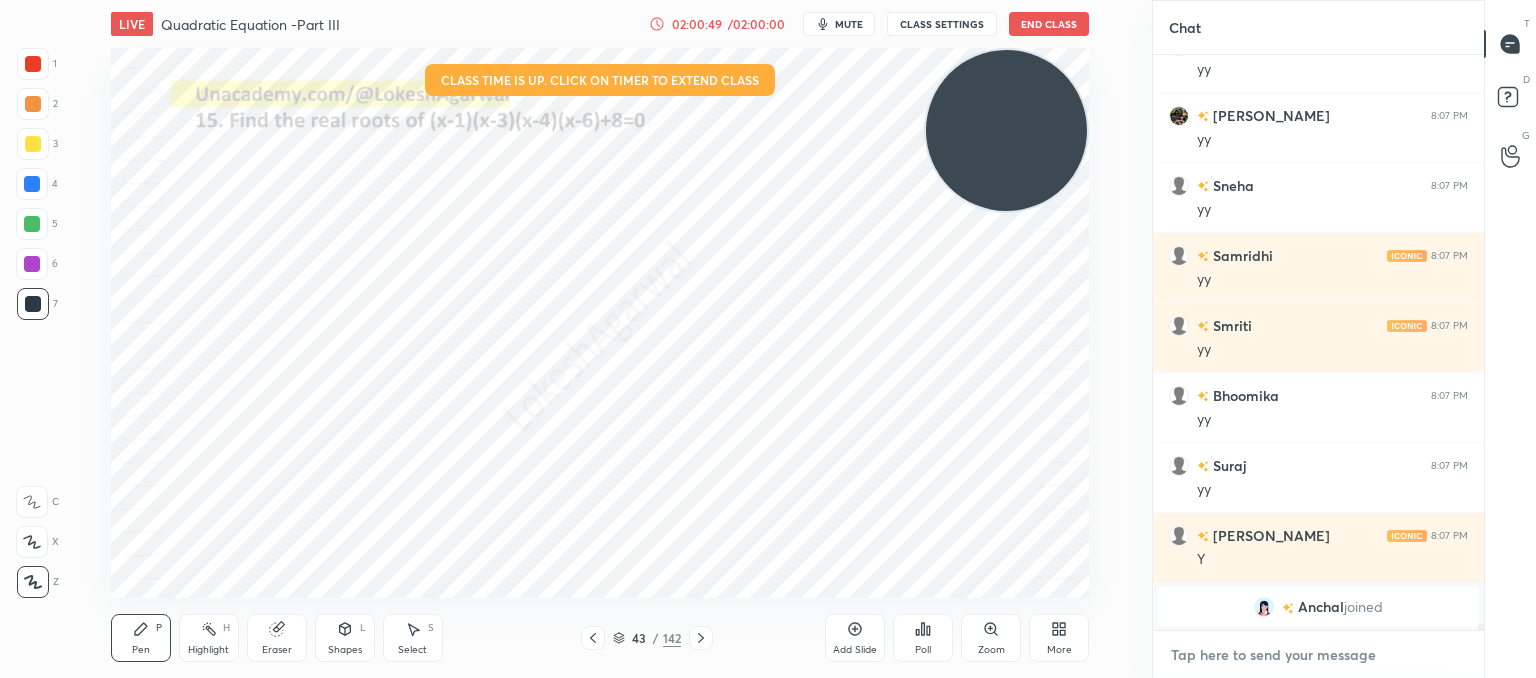click at bounding box center (1318, 655) 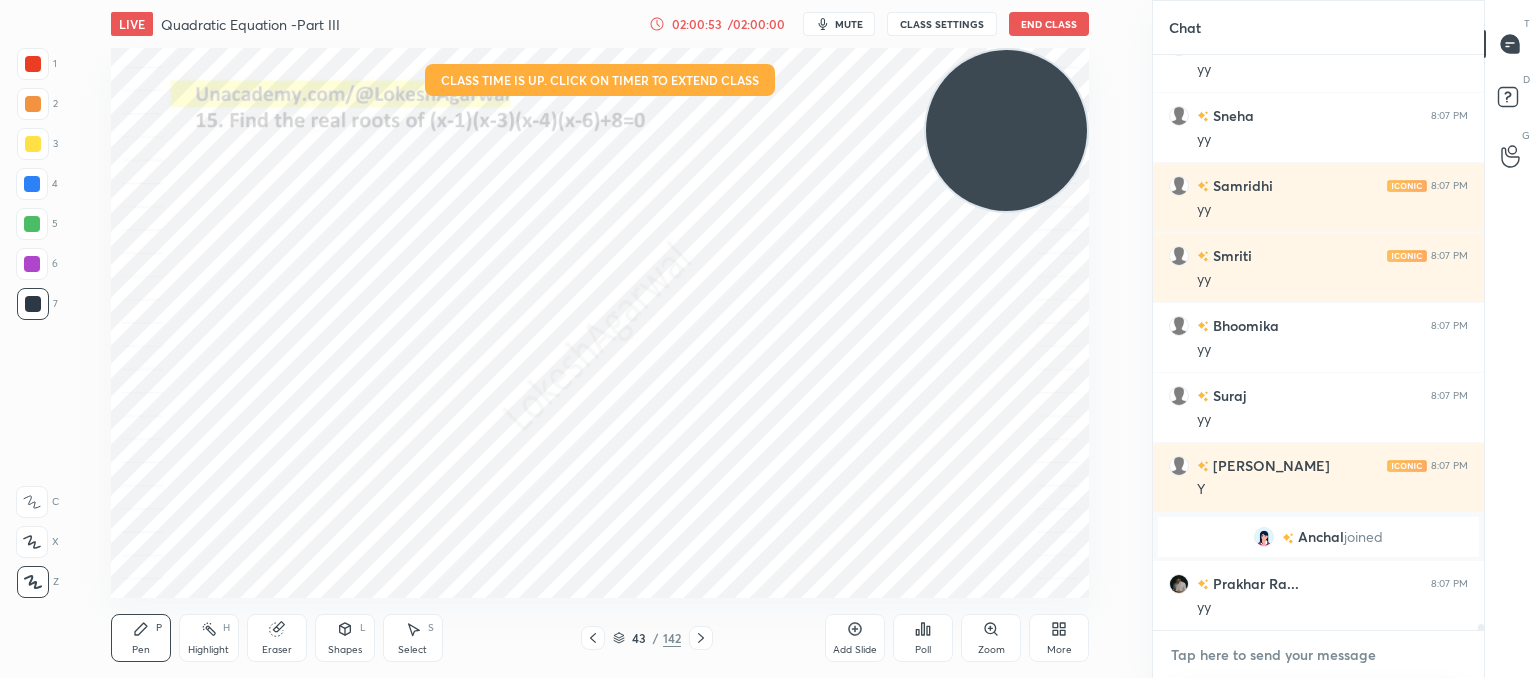 scroll, scrollTop: 51142, scrollLeft: 0, axis: vertical 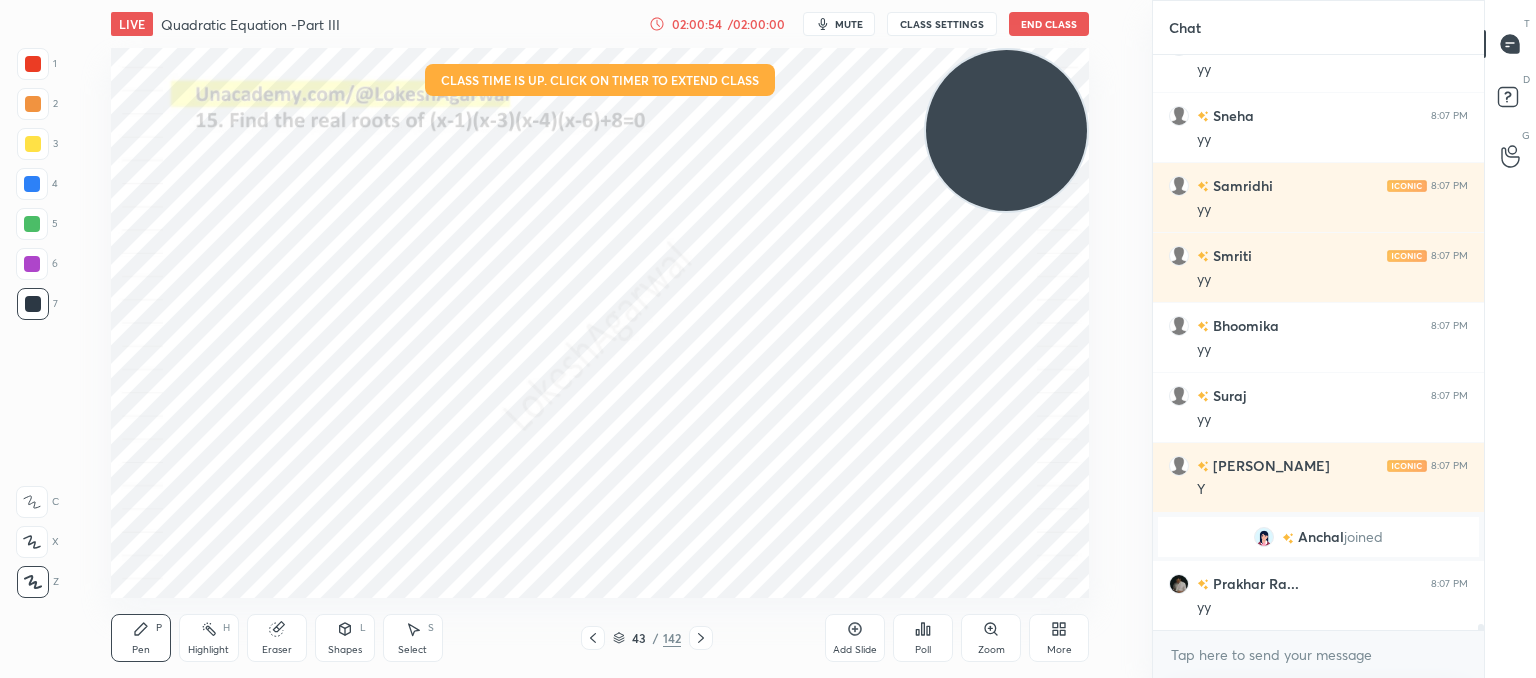 click 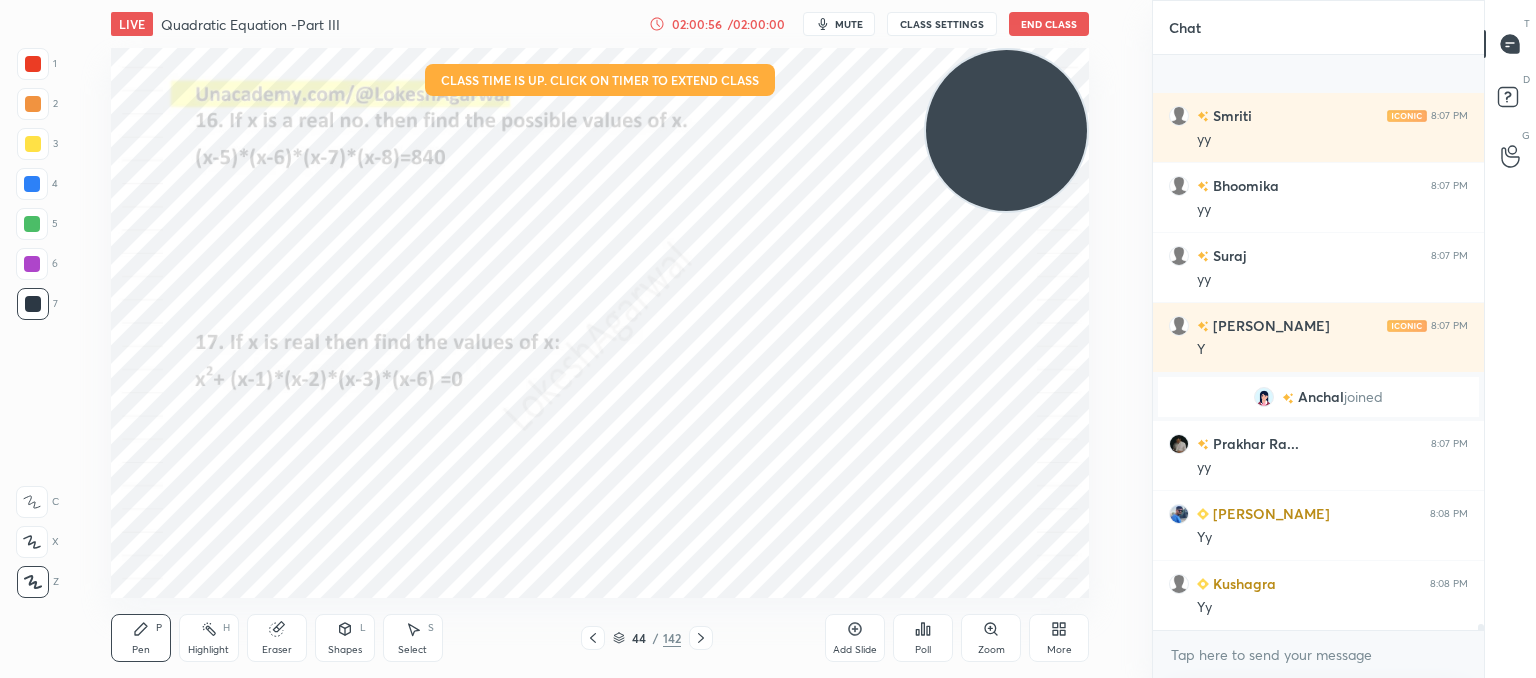 scroll, scrollTop: 51422, scrollLeft: 0, axis: vertical 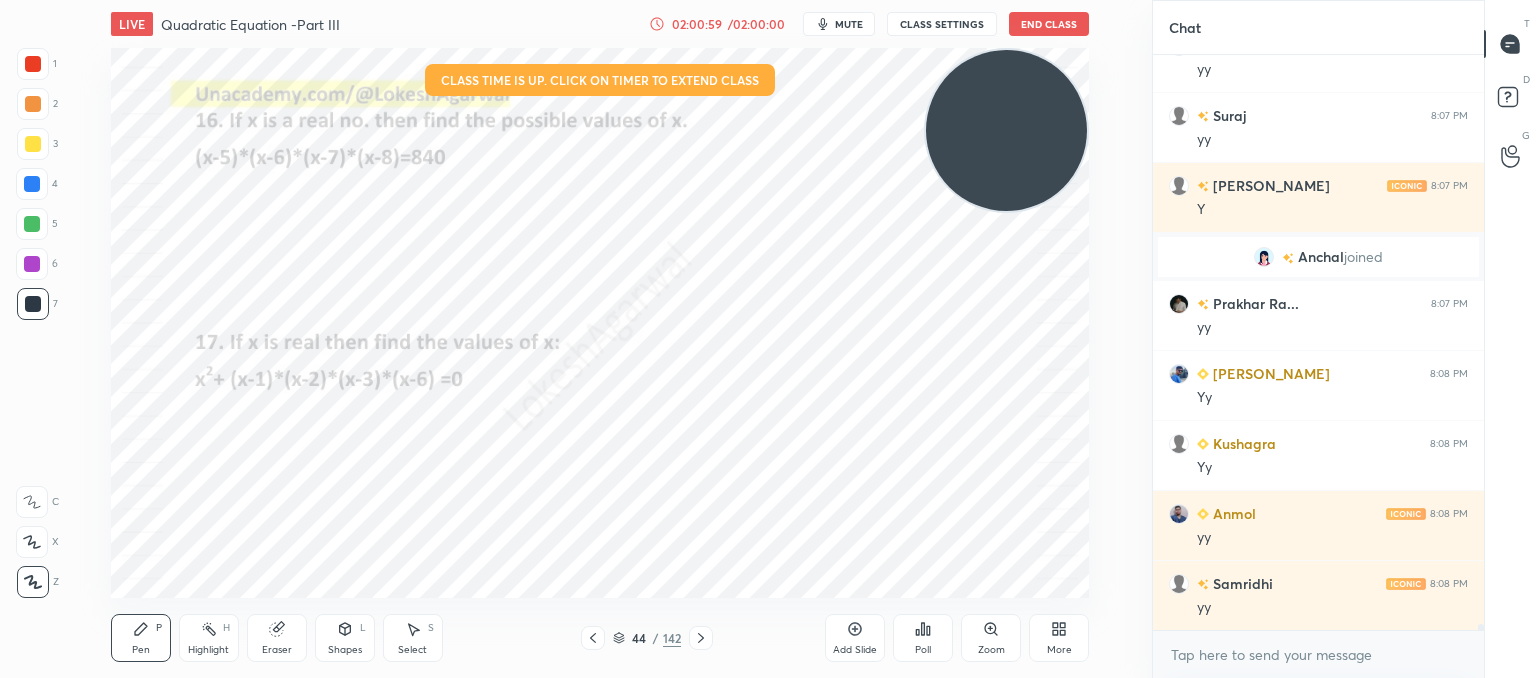 click 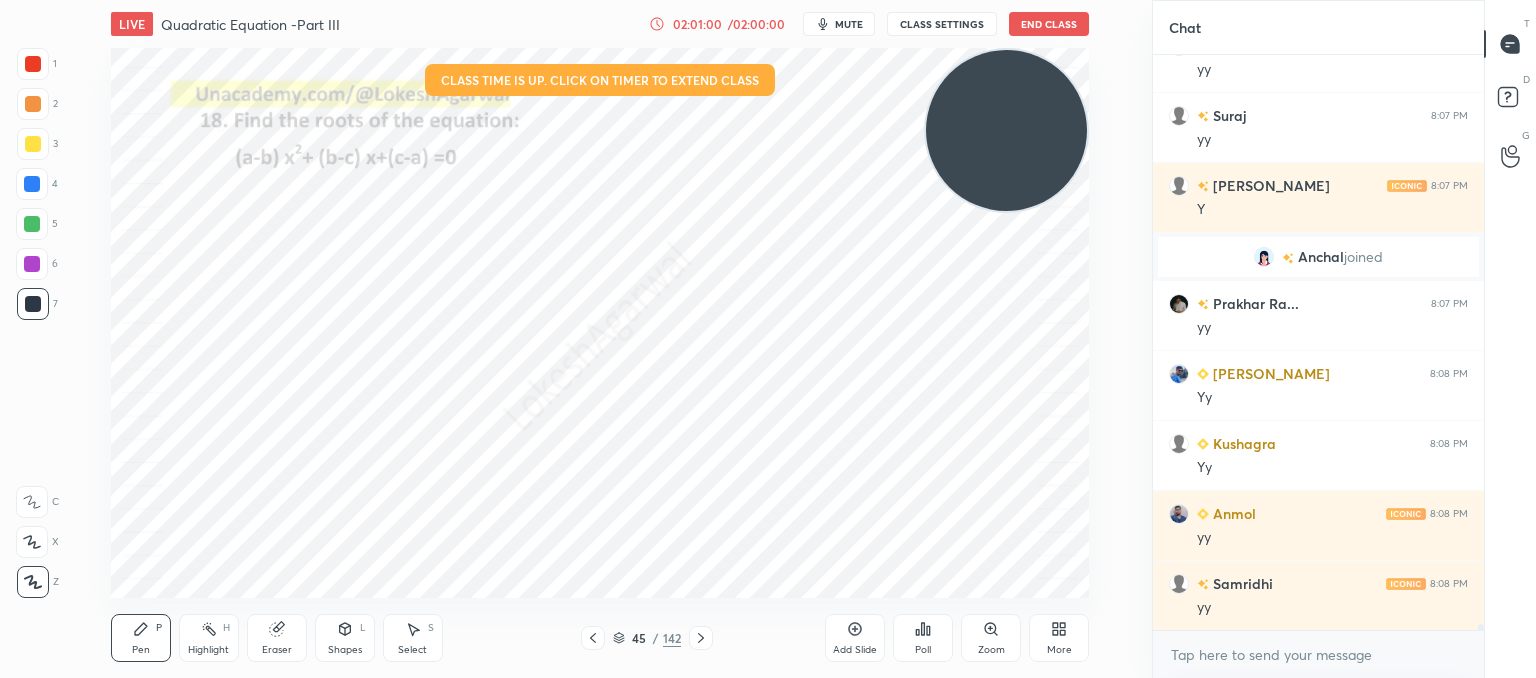 click 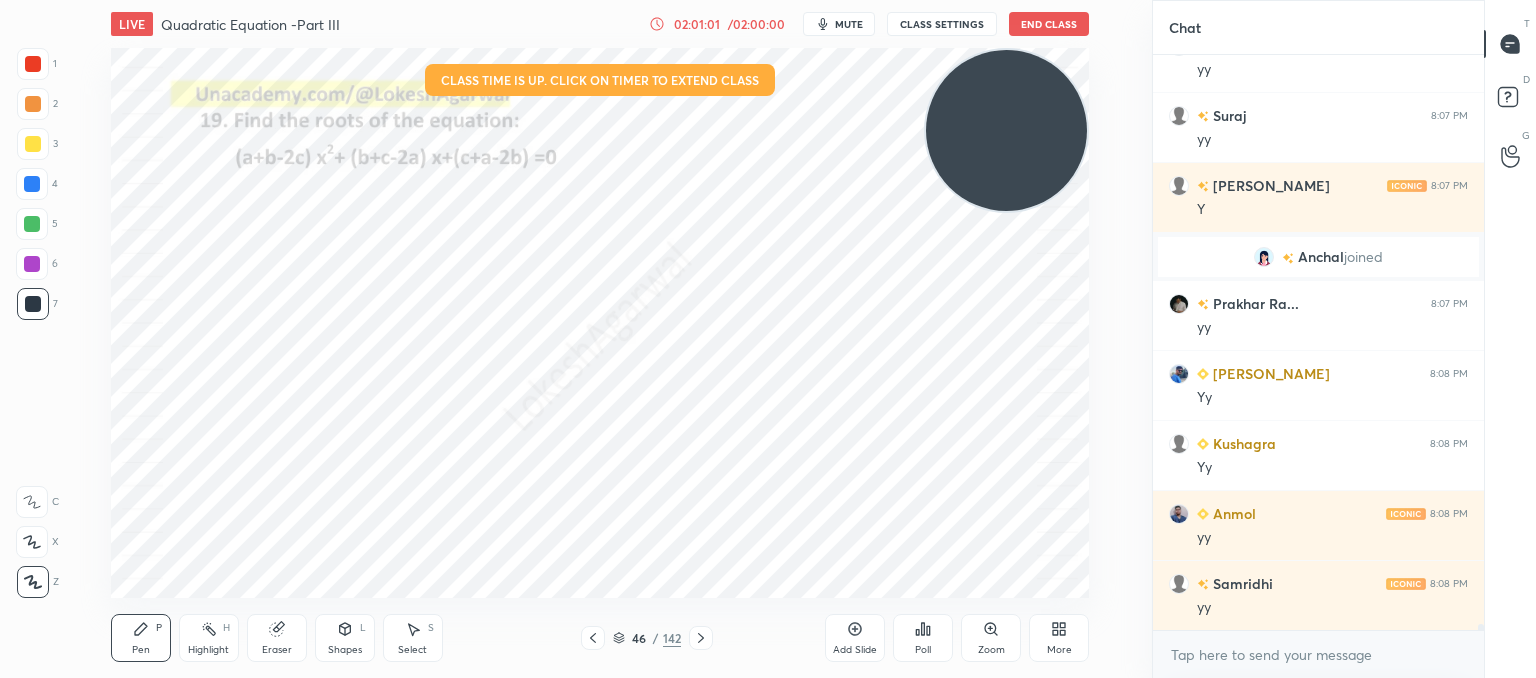 click 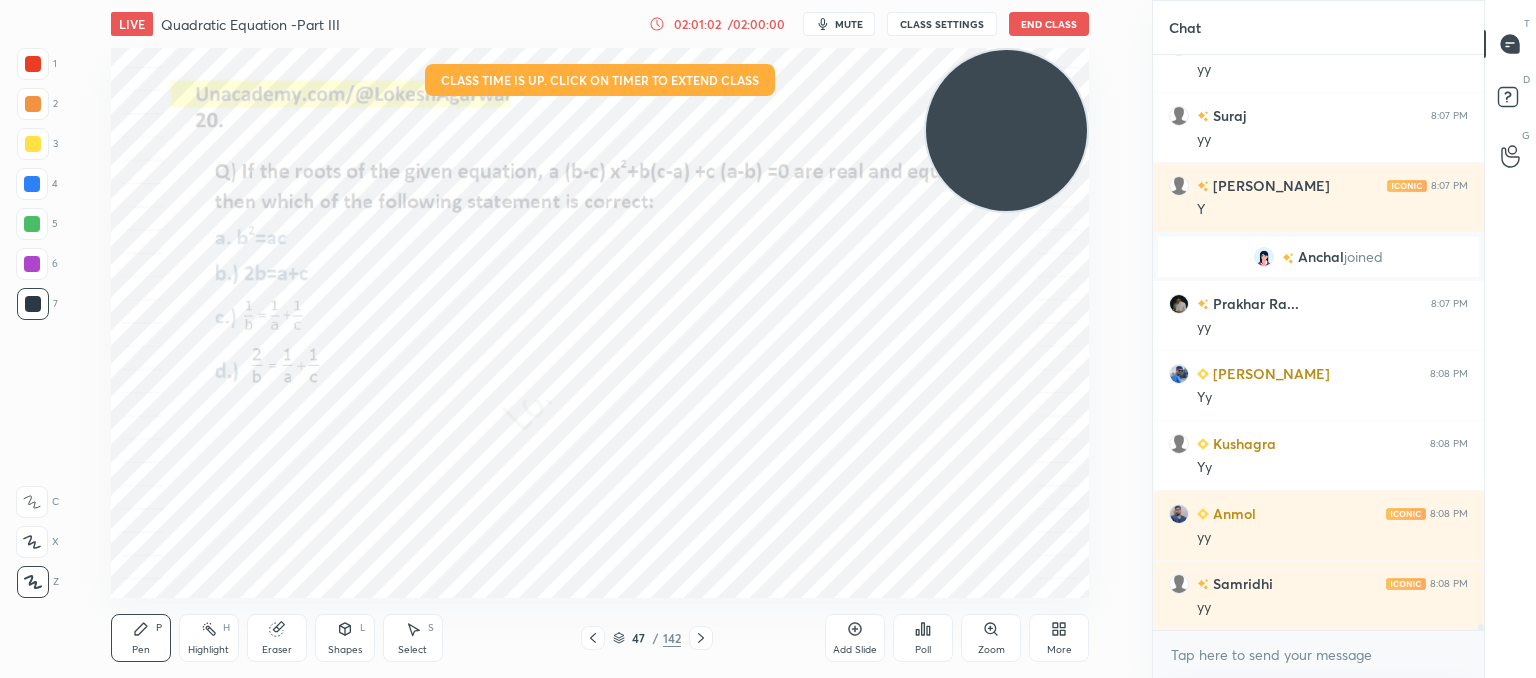 click 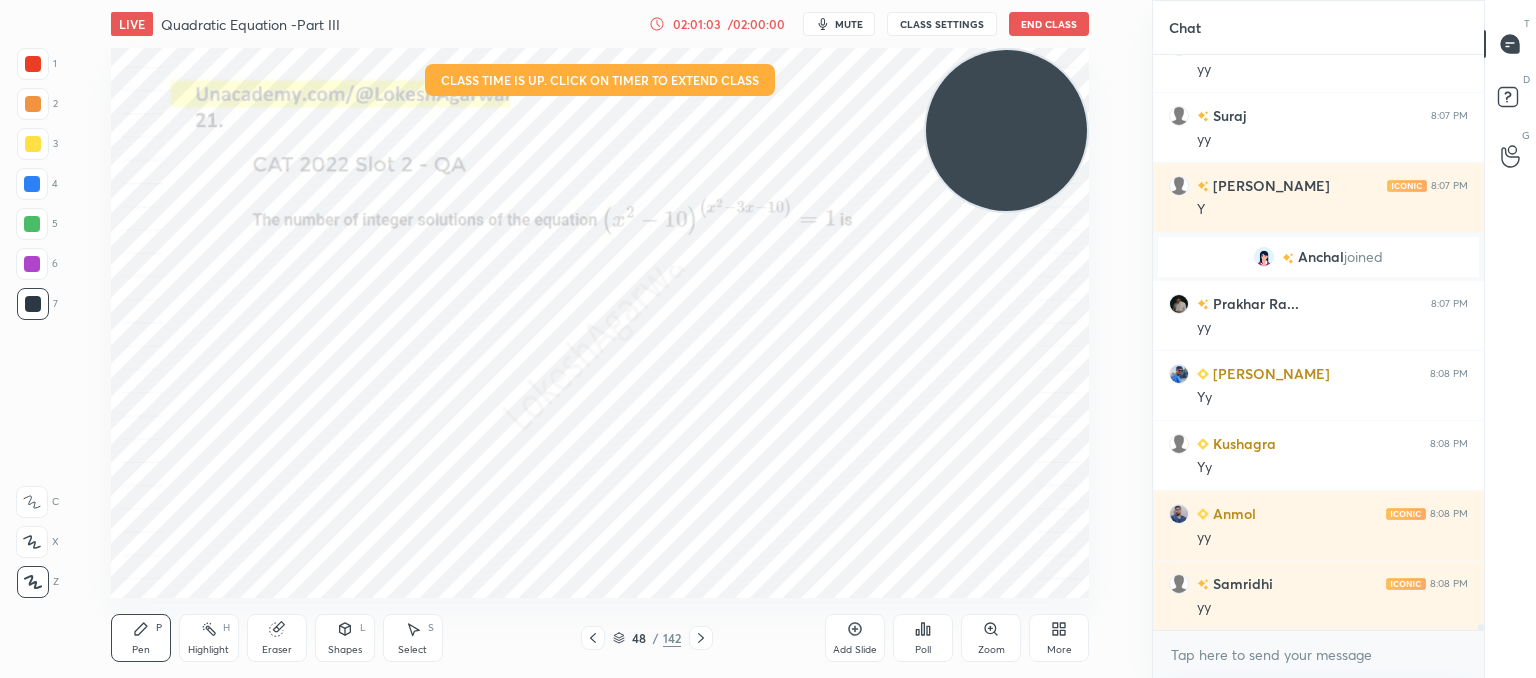 click 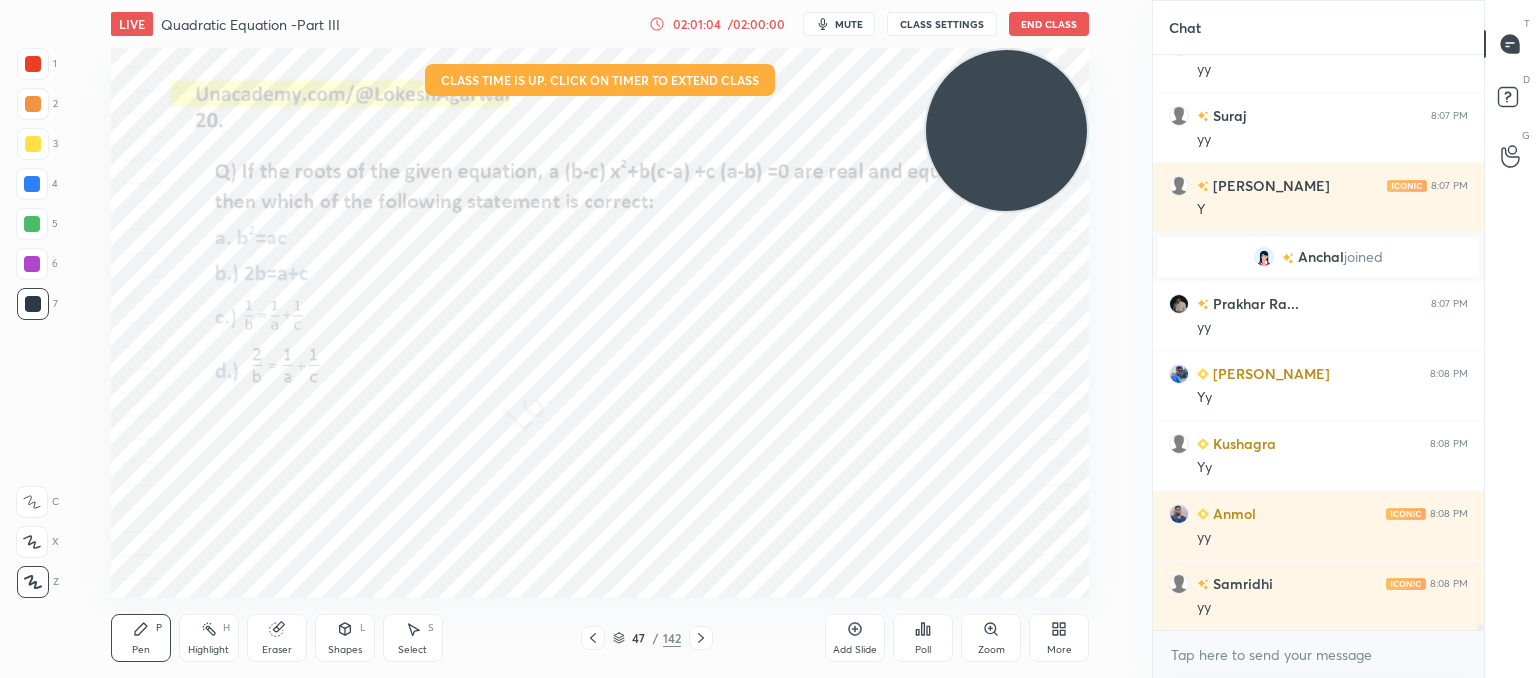 click 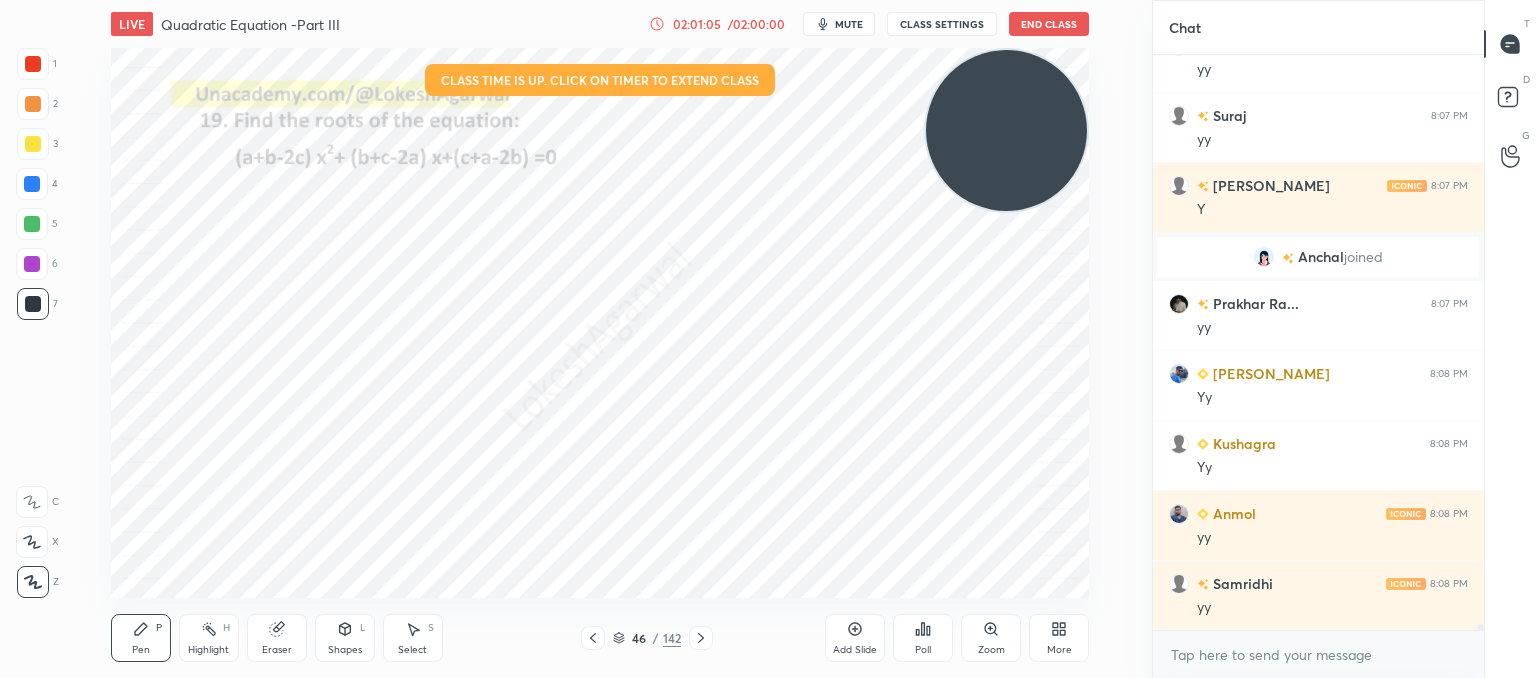 click 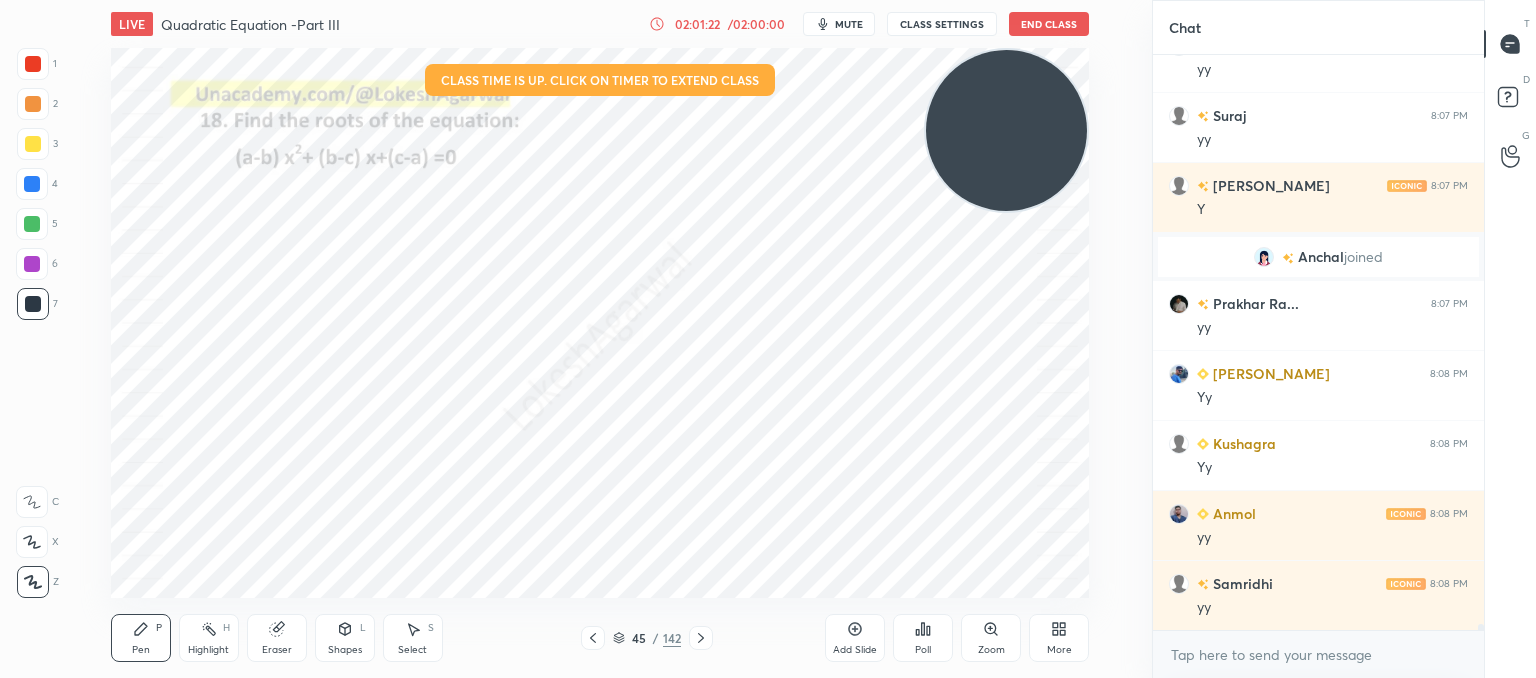 click at bounding box center (593, 638) 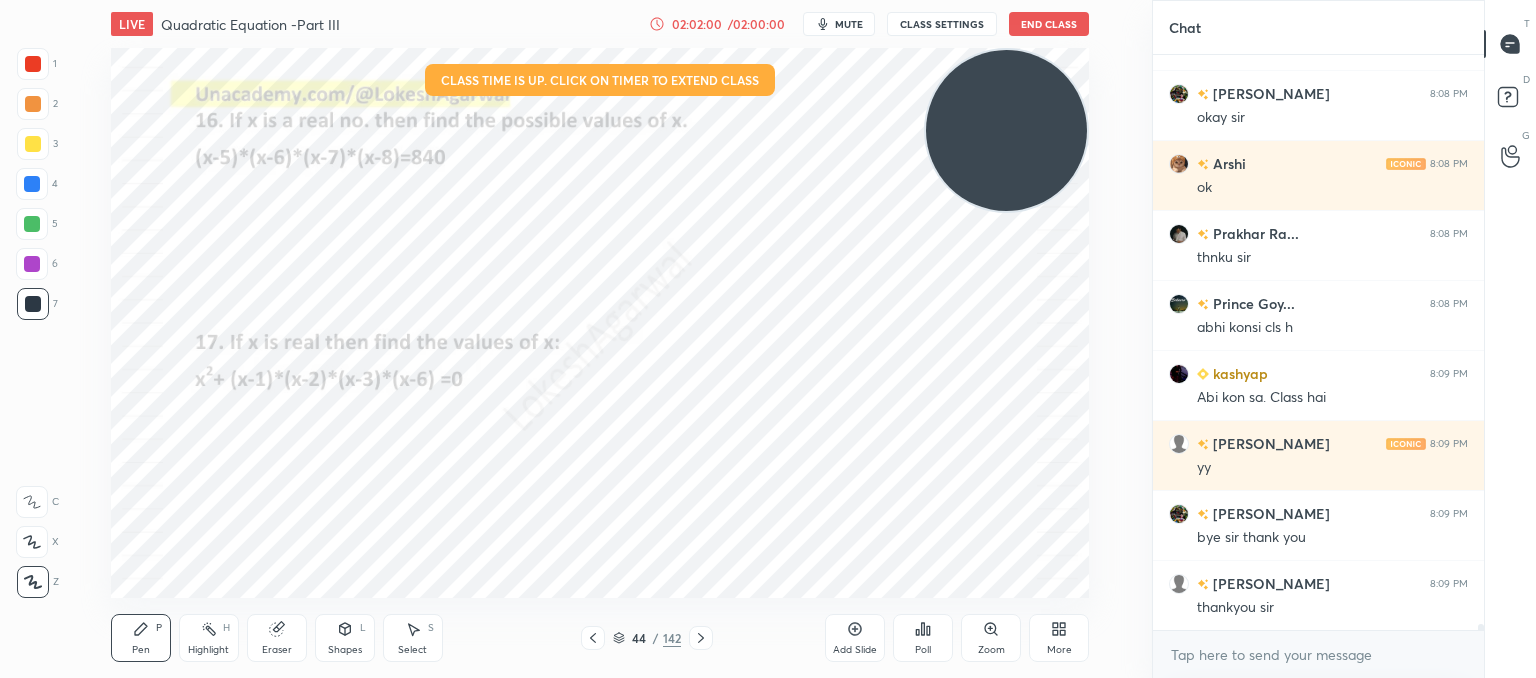 scroll, scrollTop: 52612, scrollLeft: 0, axis: vertical 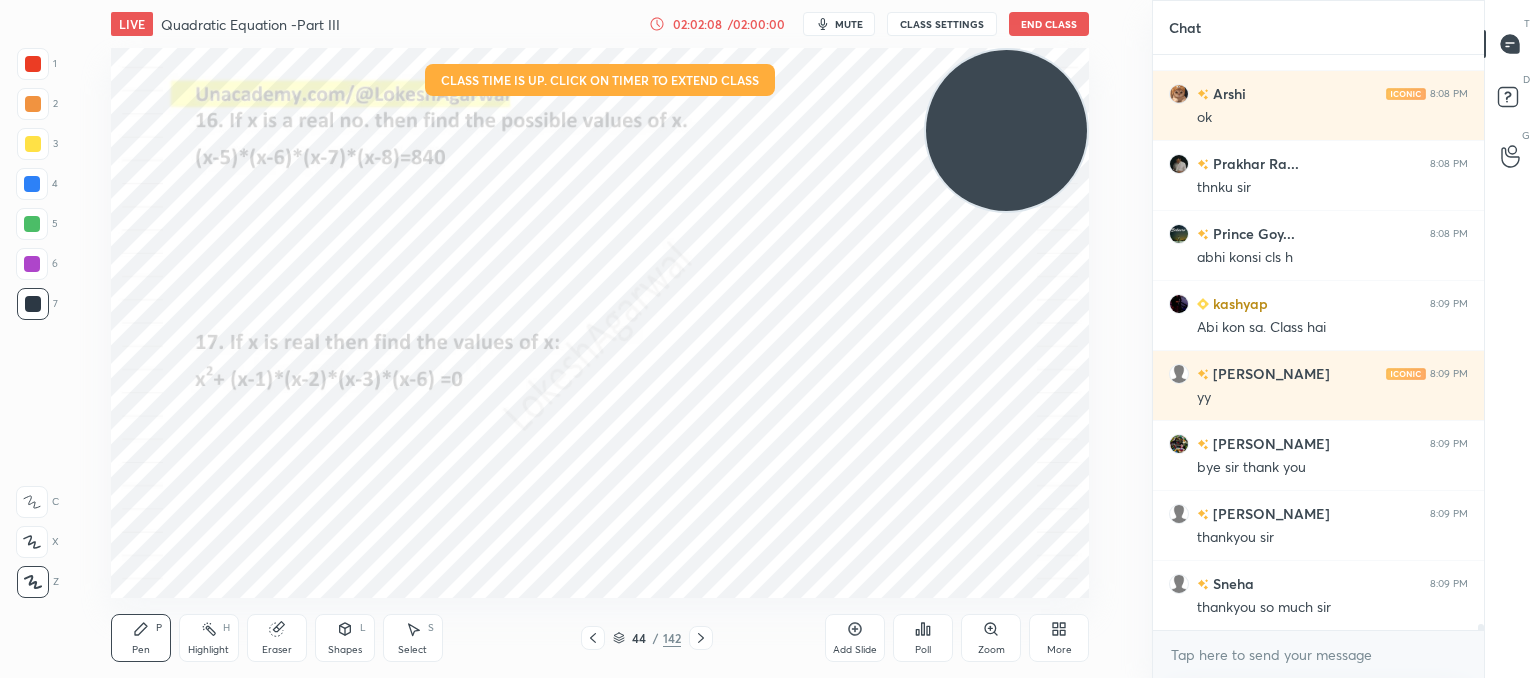click on "Select" at bounding box center (412, 650) 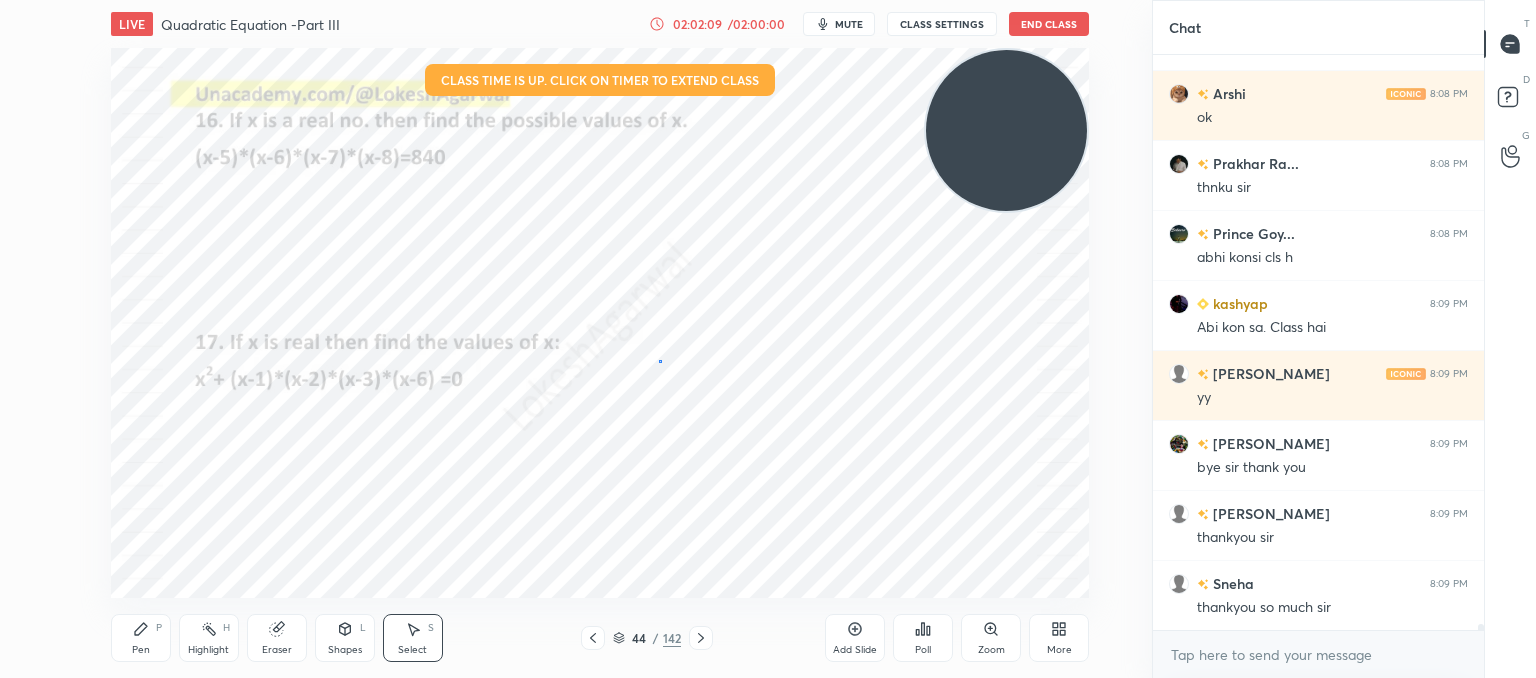 click on "0 ° Undo Copy Paste here Duplicate Duplicate to new slide Delete" at bounding box center [600, 323] 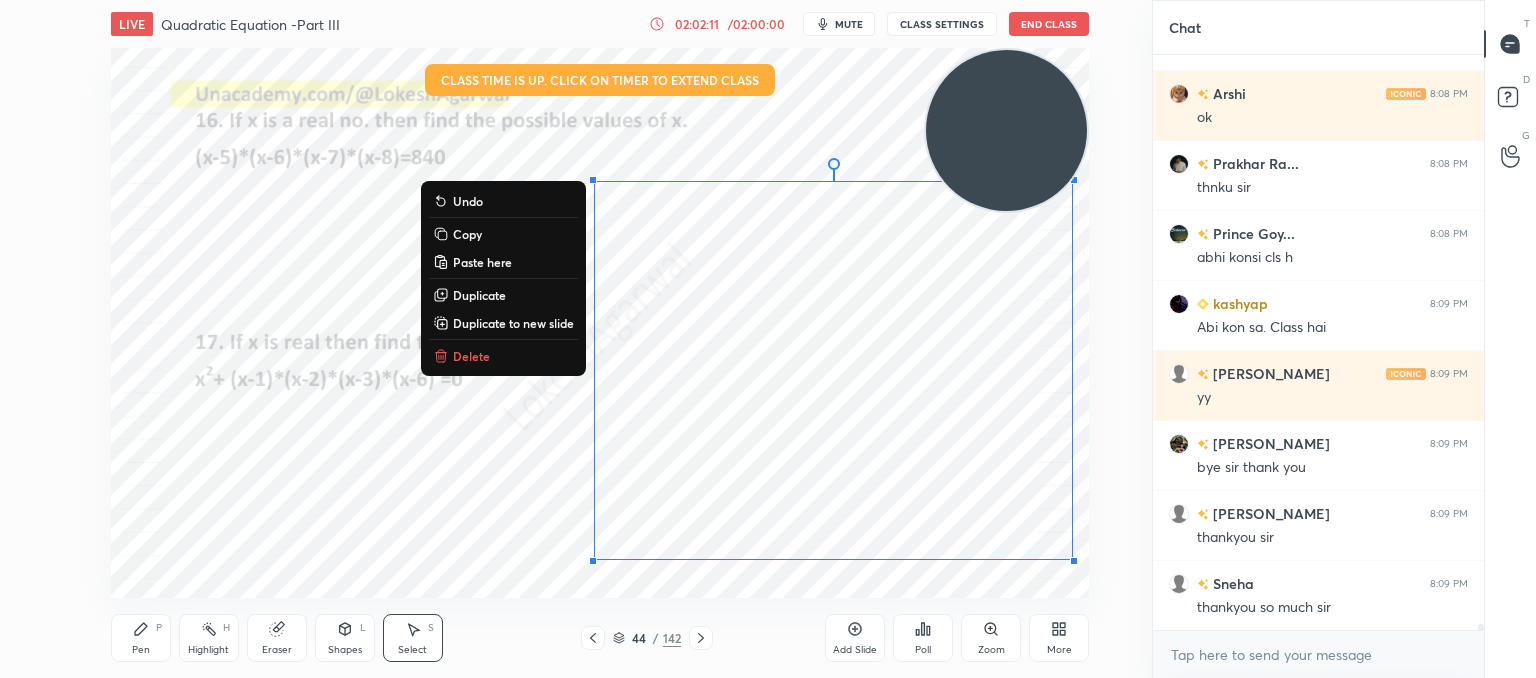 drag, startPoint x: 573, startPoint y: 185, endPoint x: 1002, endPoint y: 607, distance: 601.76825 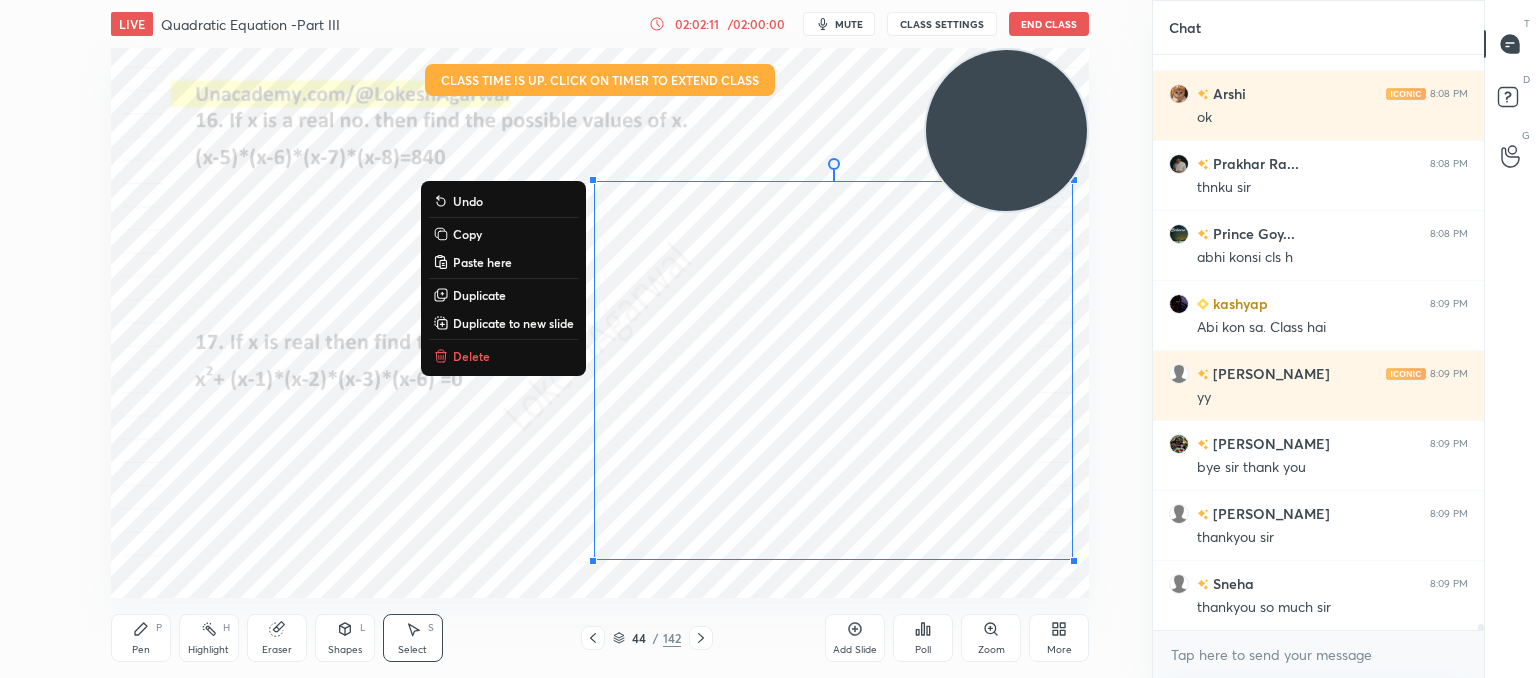 click on "LIVE Quadratic Equation -Part III 02:02:11 /  02:00:00 mute CLASS SETTINGS End Class 0 ° Undo Copy Paste here Duplicate Duplicate to new slide Delete Setting up your live class Class time is up.  Click on timer to extend class Poll for   secs No correct answer Start poll Back Quadratic Equation -Part III • L3 of Comprehensive Course on Algebra: Basic to Advanced - Part I [PERSON_NAME] Pen P Highlight H Eraser Shapes L Select S 44 / 142 Add Slide Poll Zoom More" at bounding box center [600, 339] 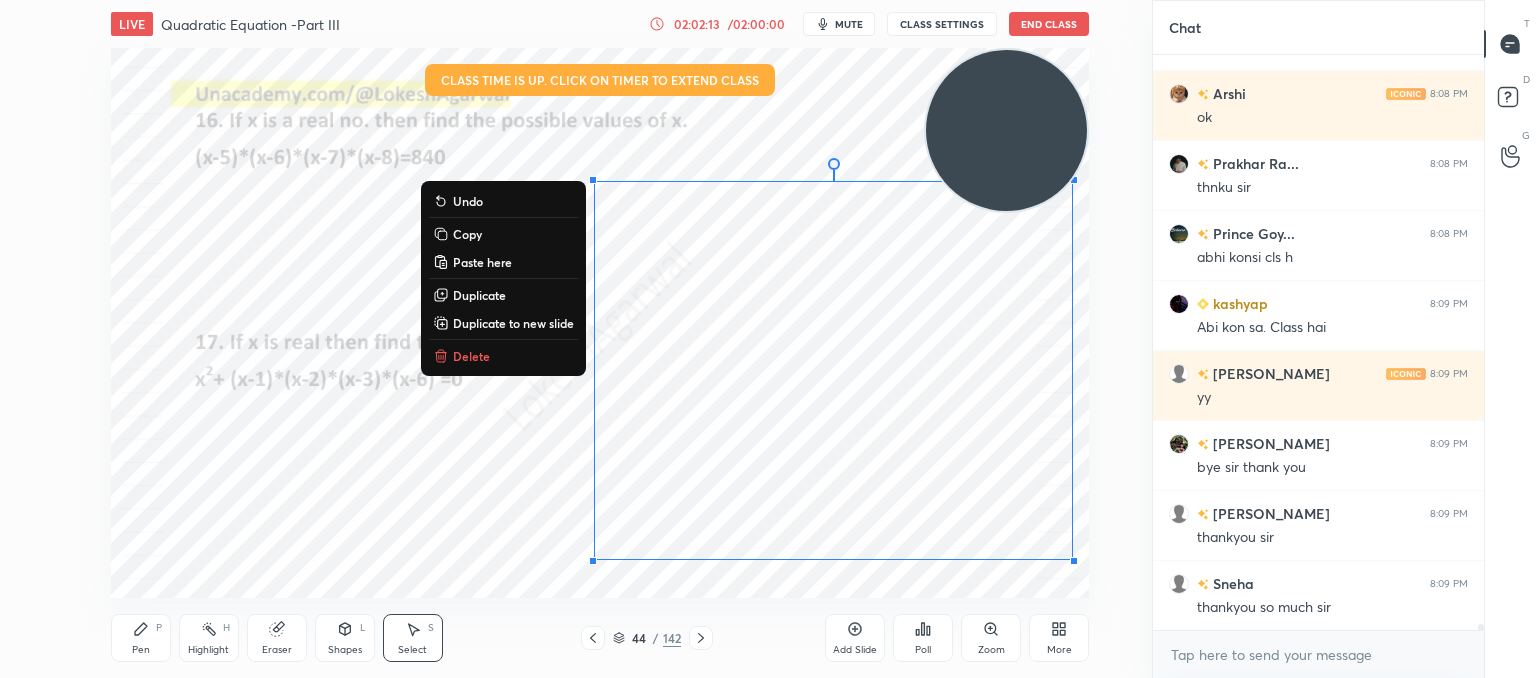 click on "Delete" at bounding box center [471, 356] 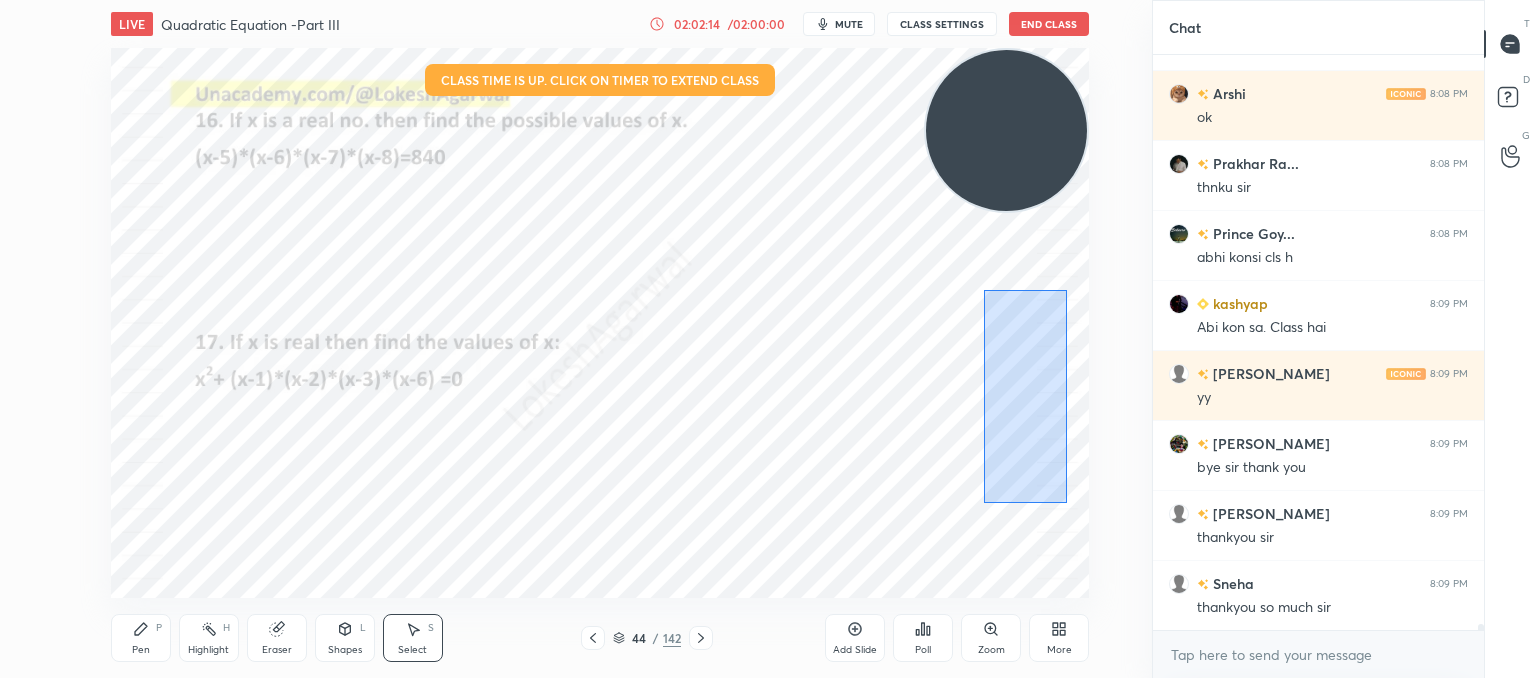drag, startPoint x: 1067, startPoint y: 501, endPoint x: 905, endPoint y: 228, distance: 317.44763 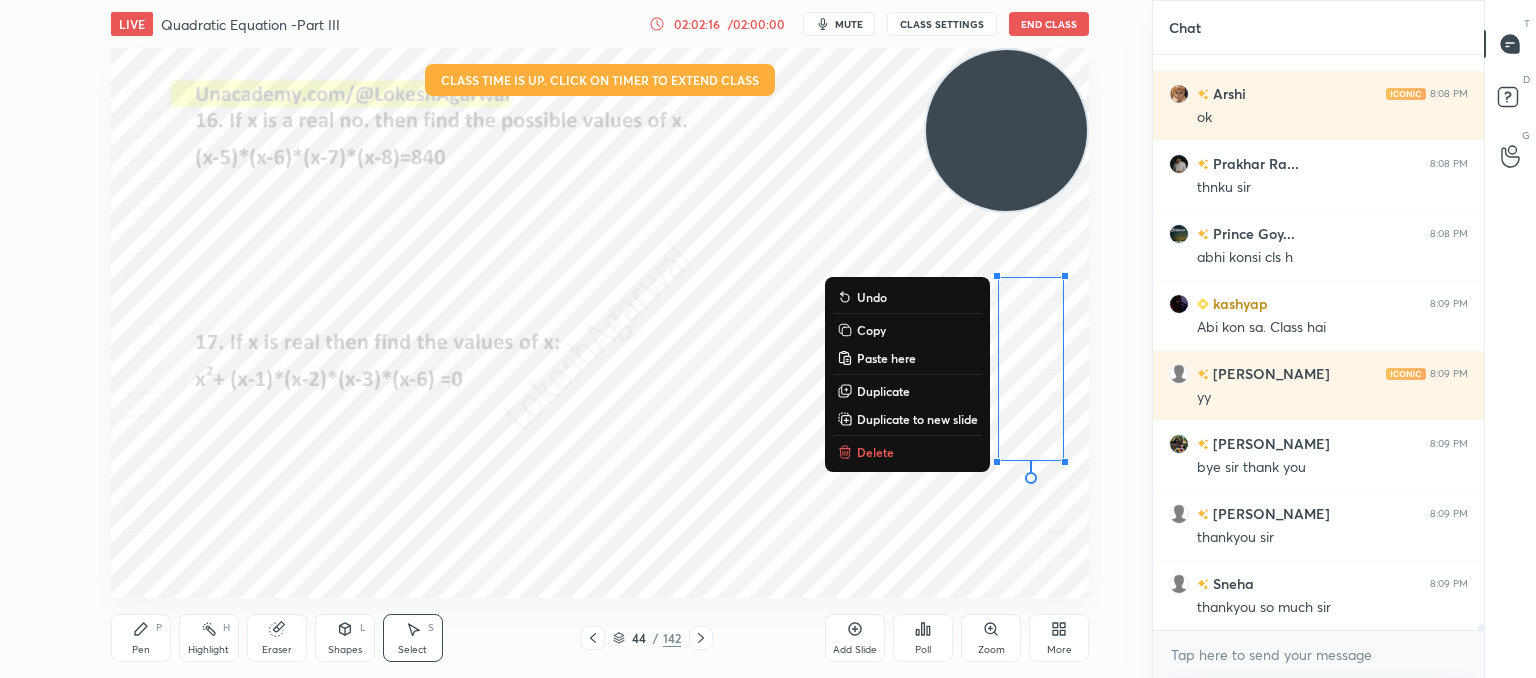click on "Delete" at bounding box center (875, 452) 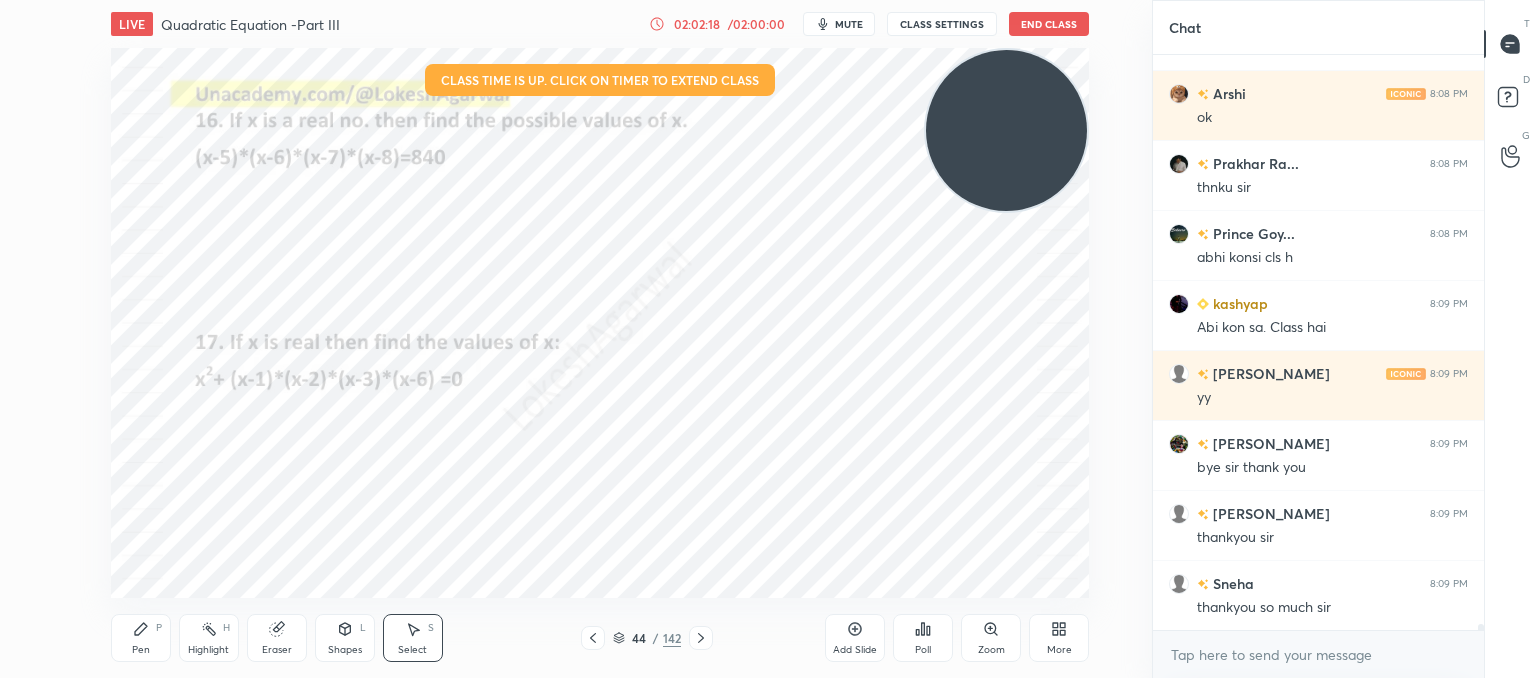 click on "44 / 142" at bounding box center (647, 638) 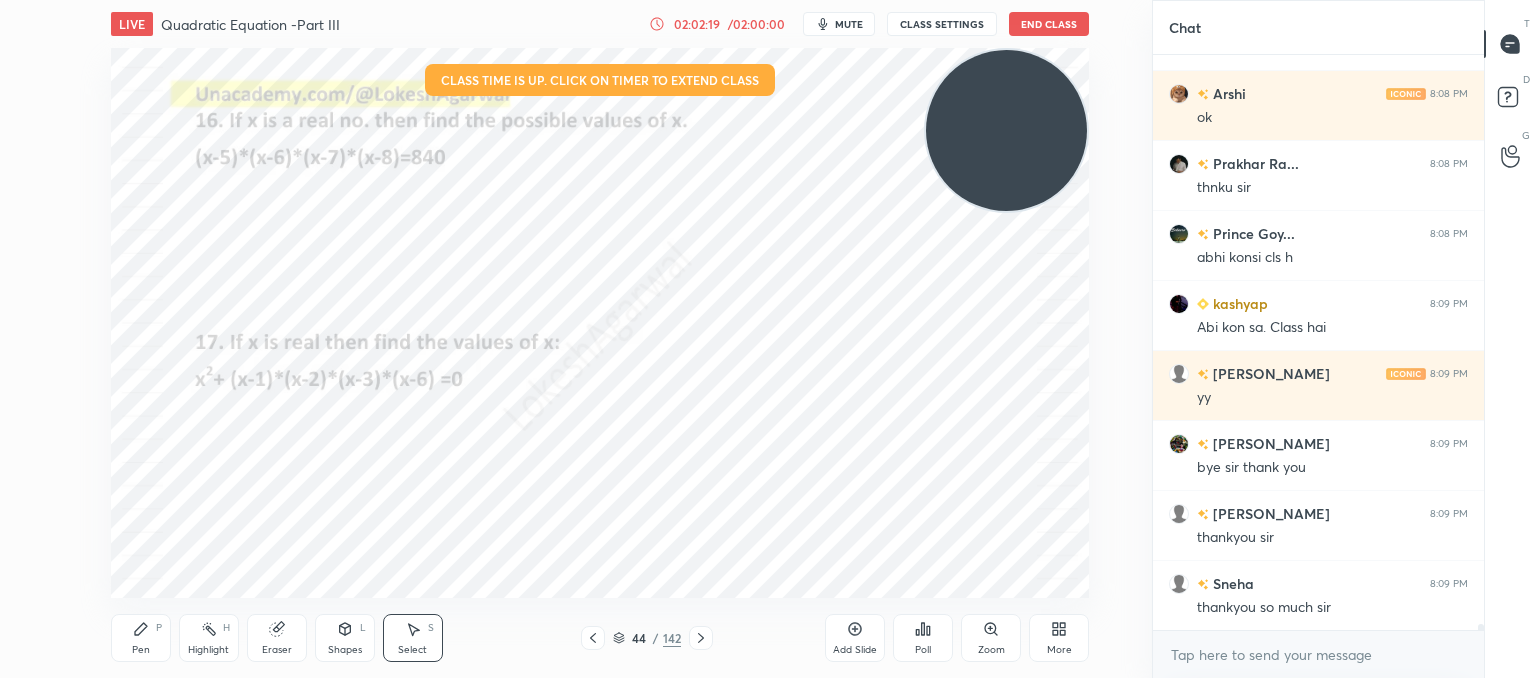 click on "44 / 142" at bounding box center [647, 638] 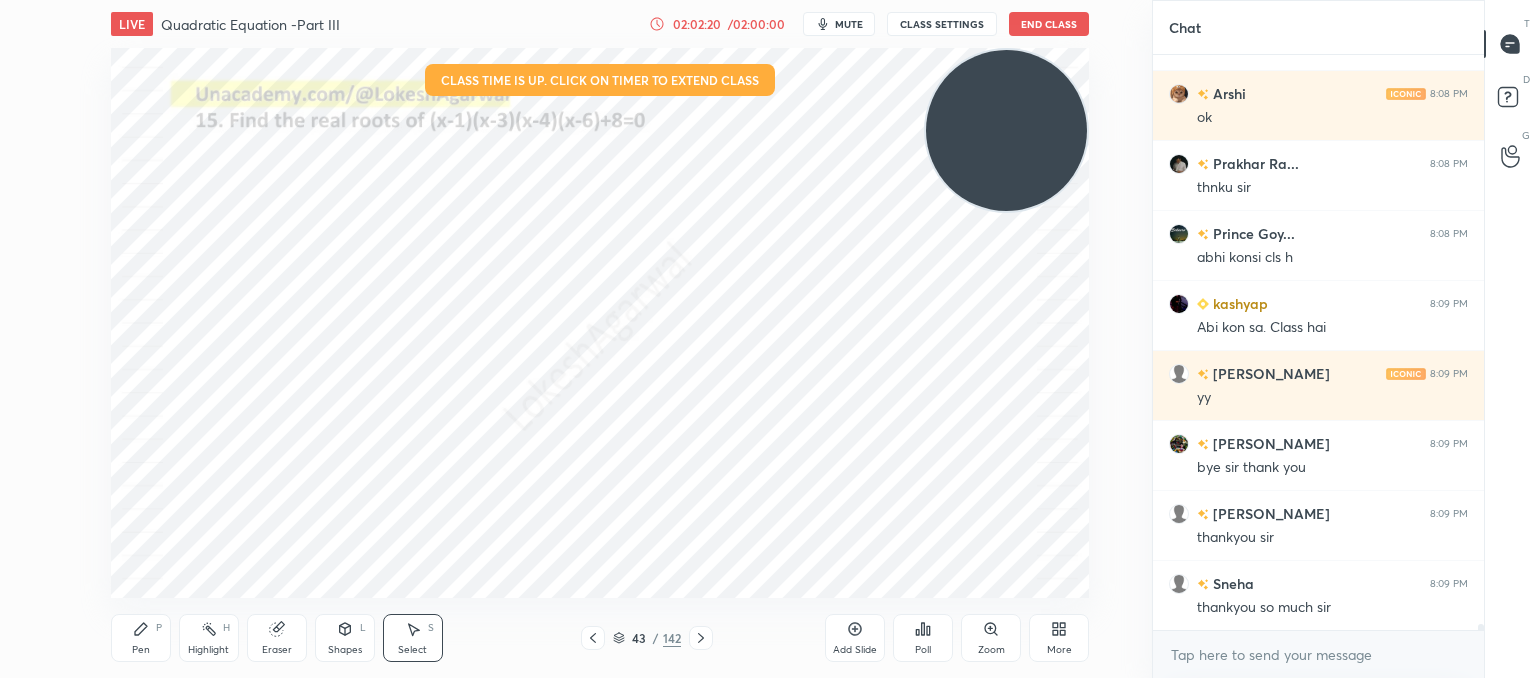 click 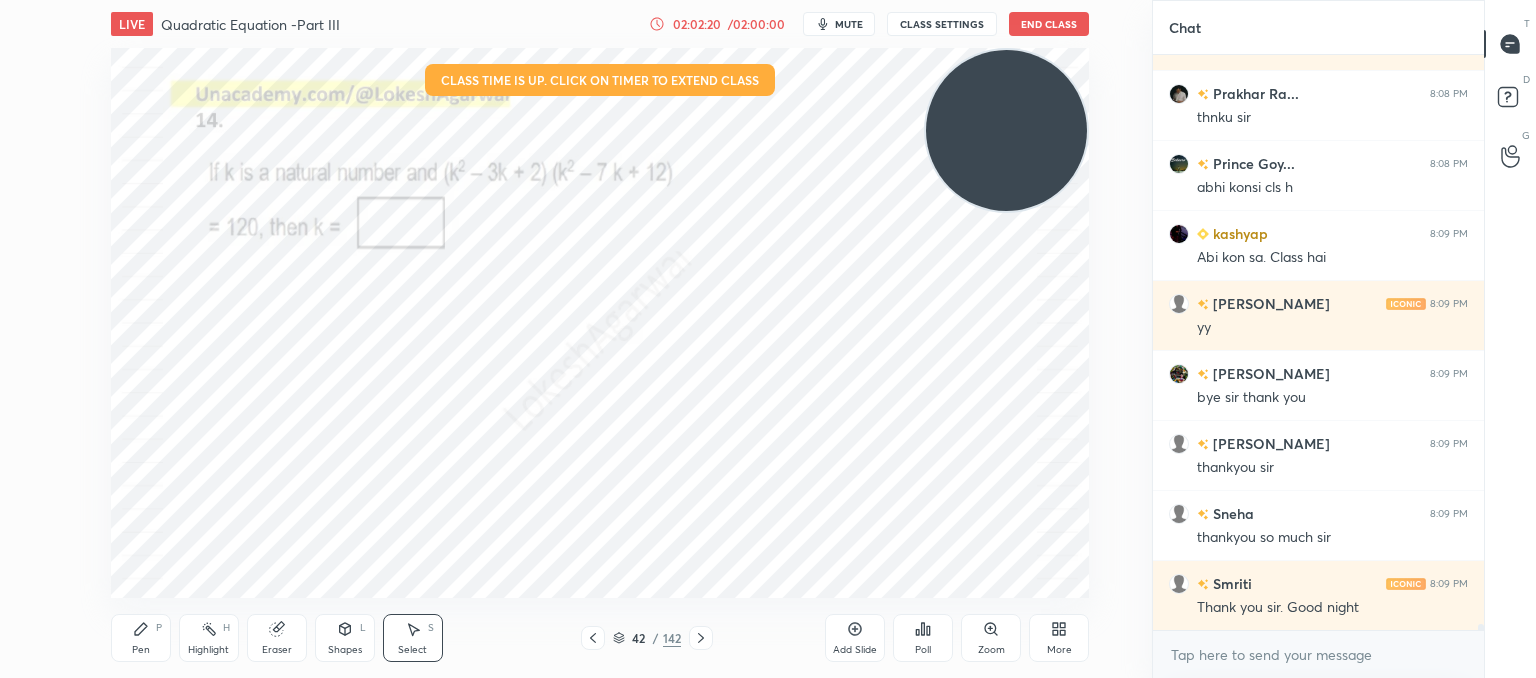 click 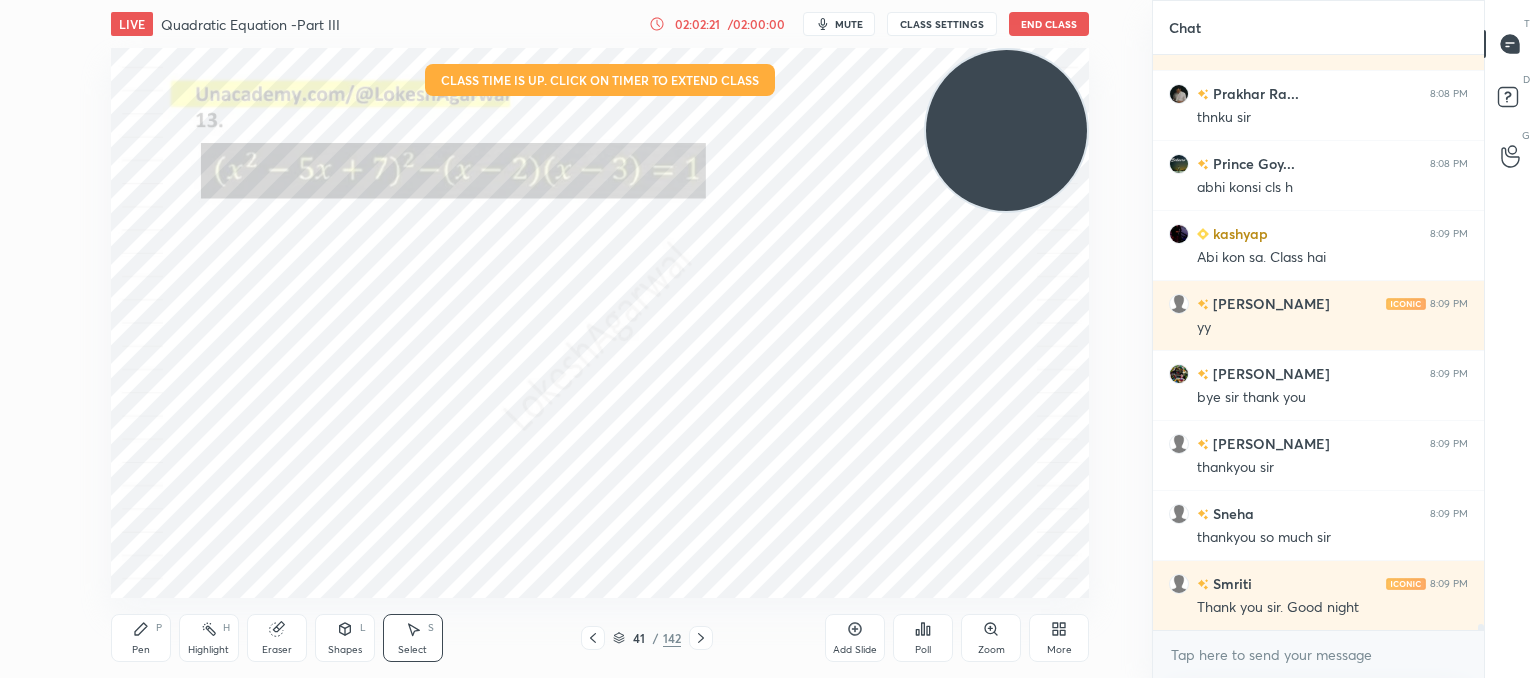 click 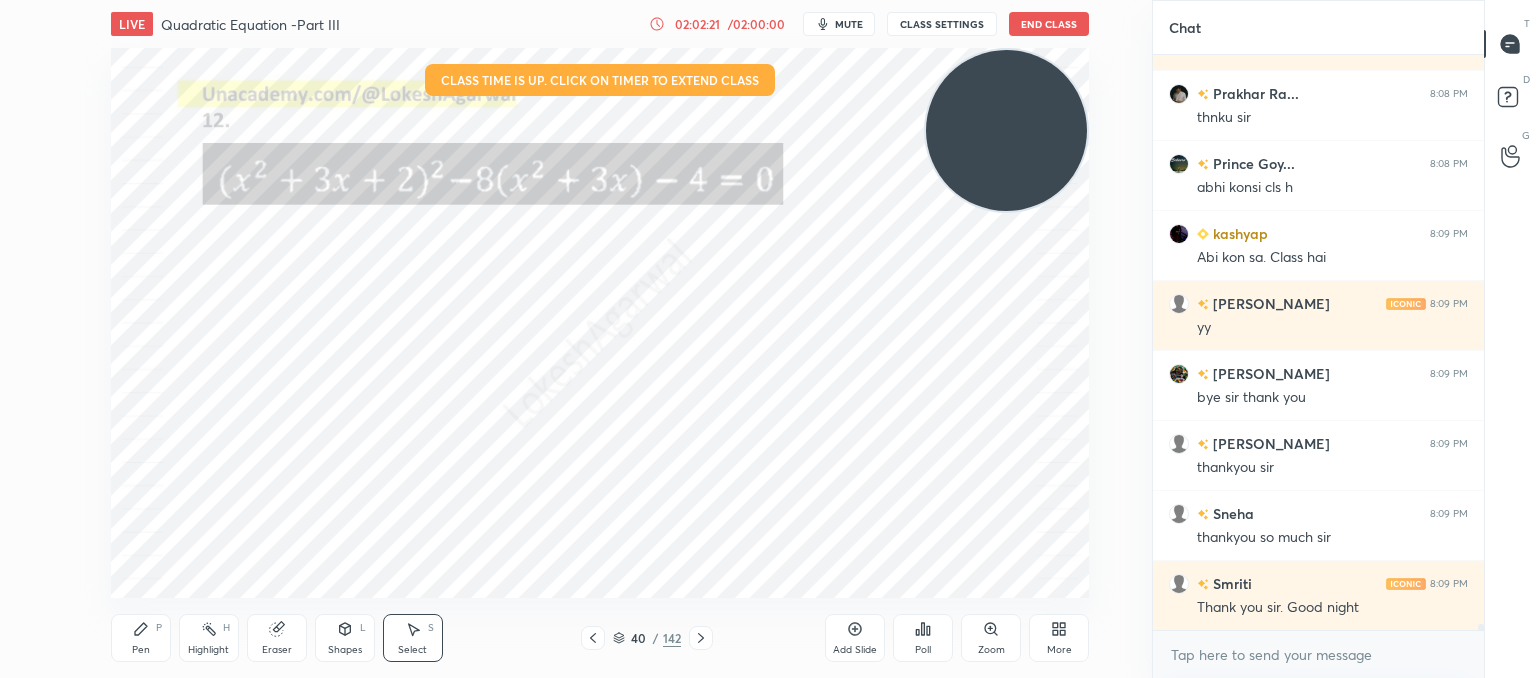 scroll, scrollTop: 52752, scrollLeft: 0, axis: vertical 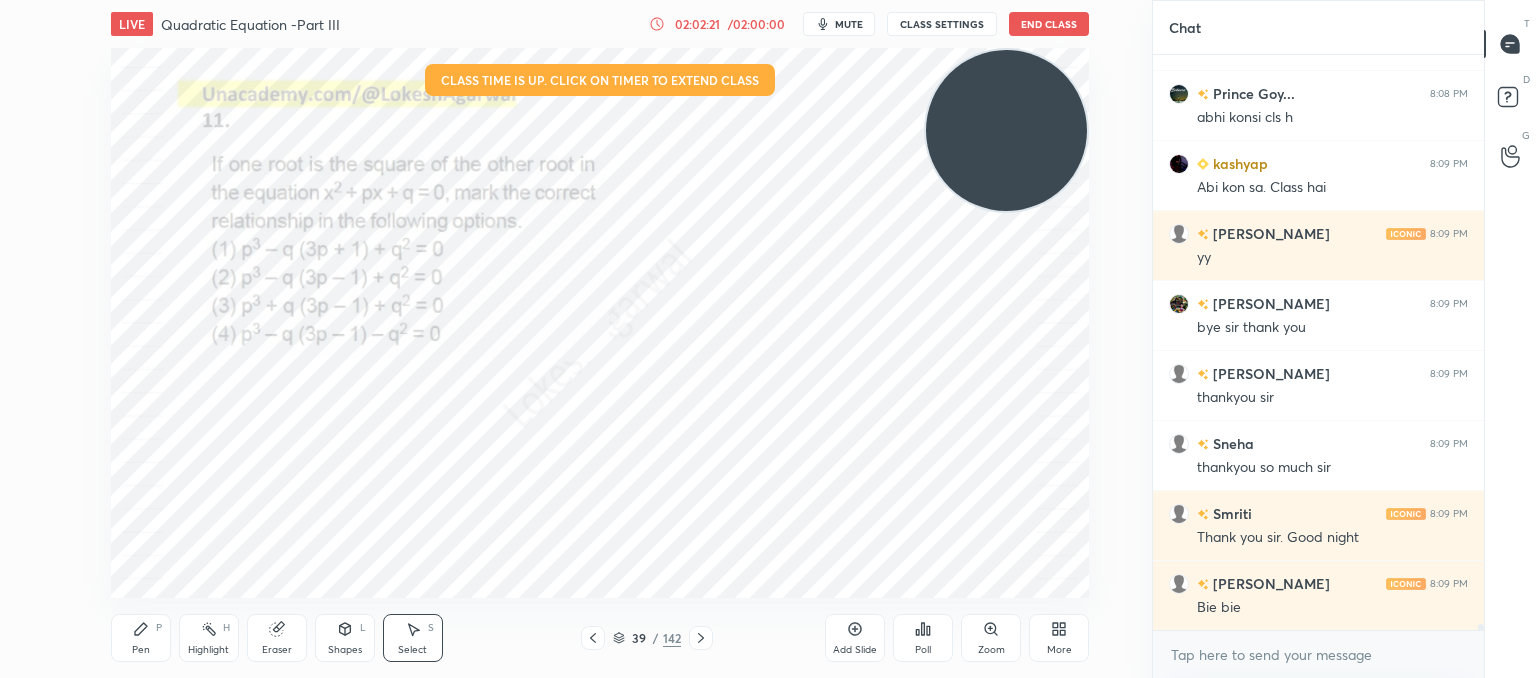 click 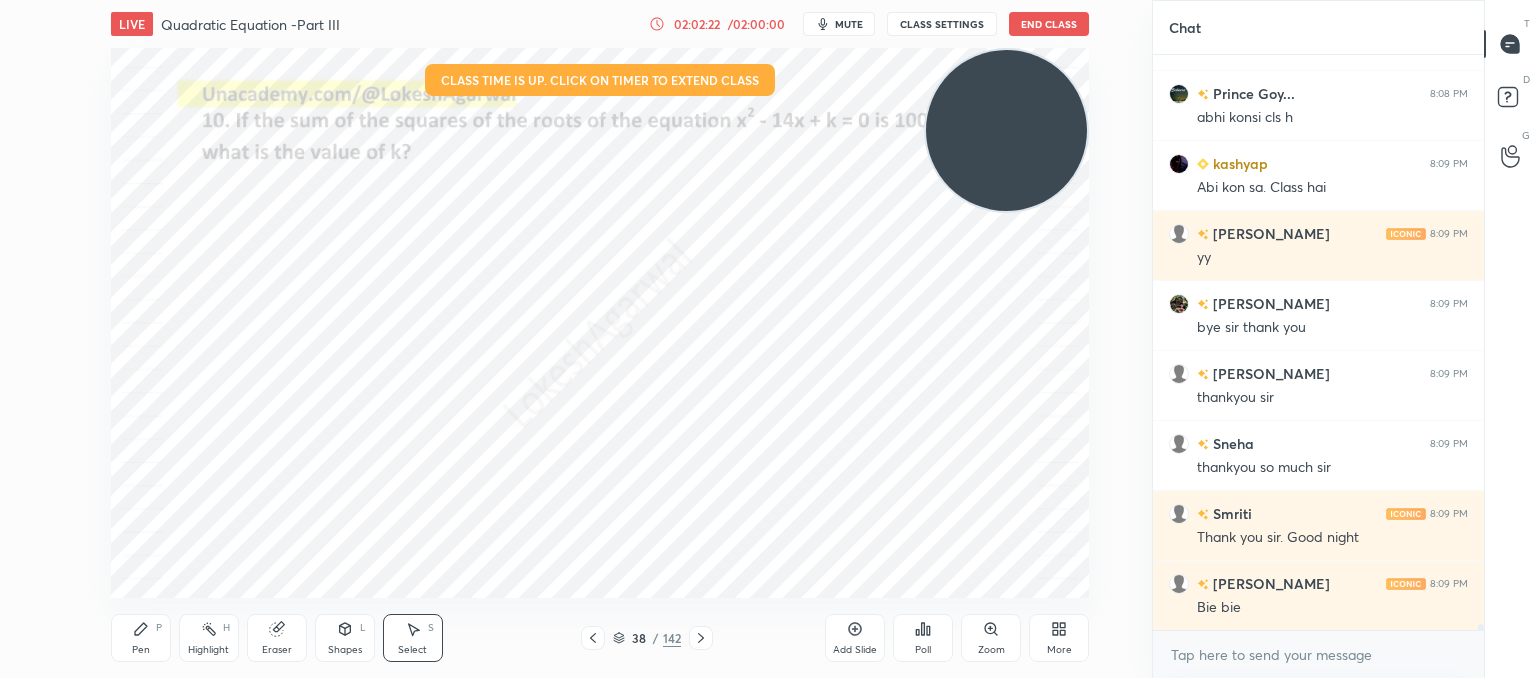 click 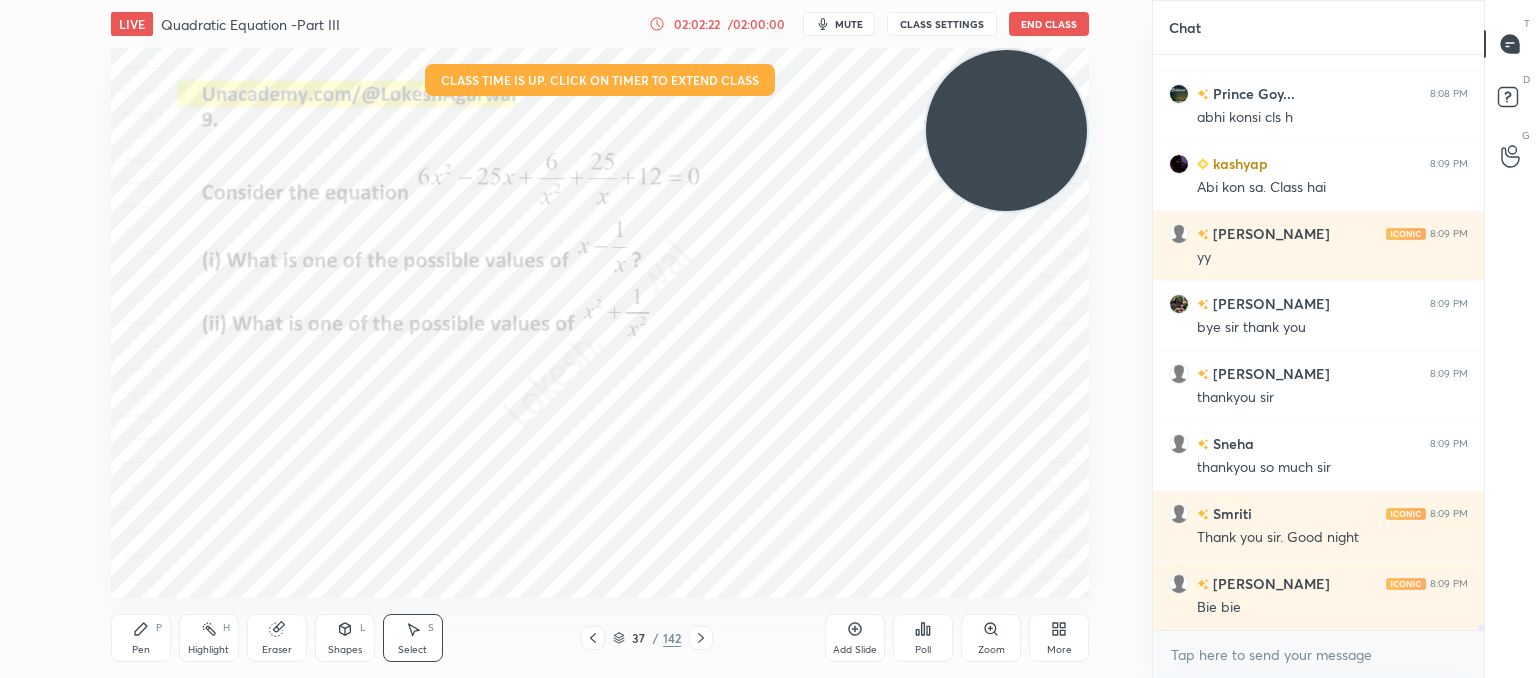 click 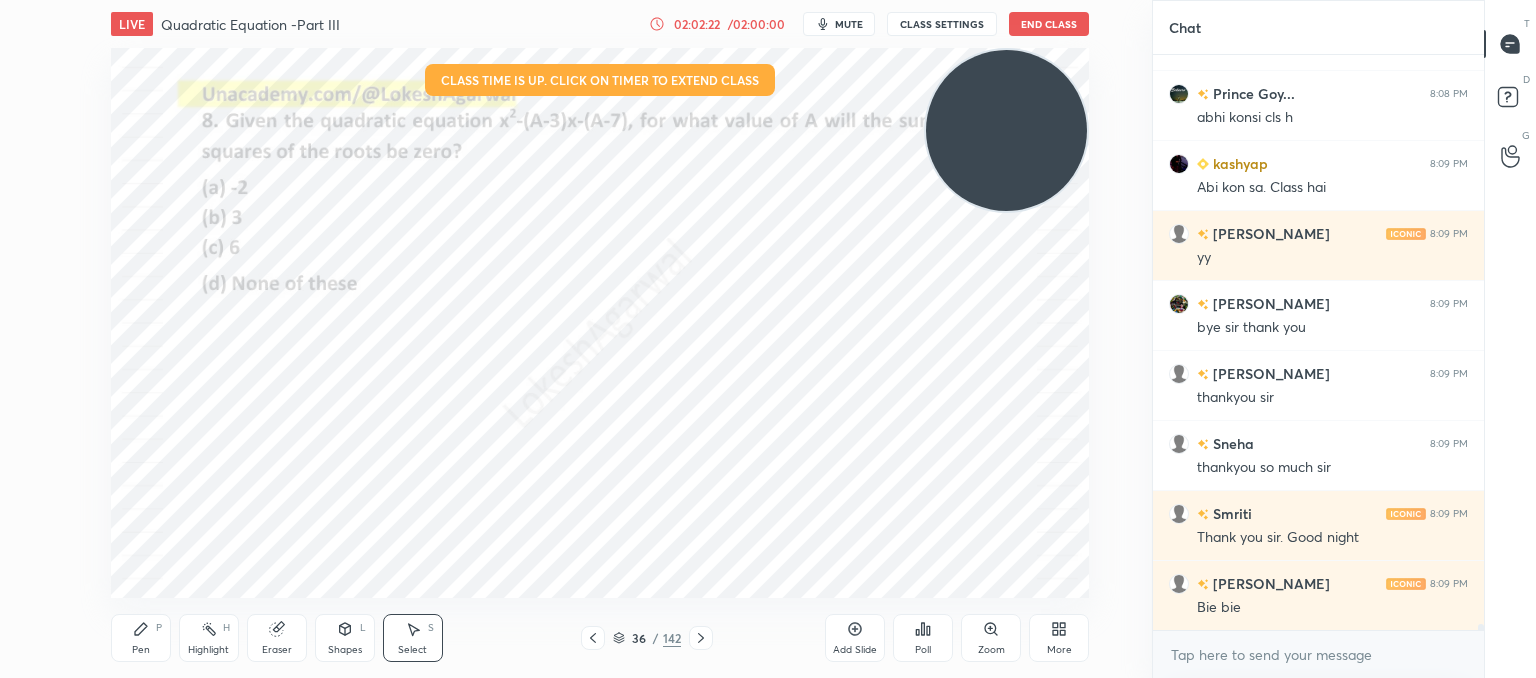click 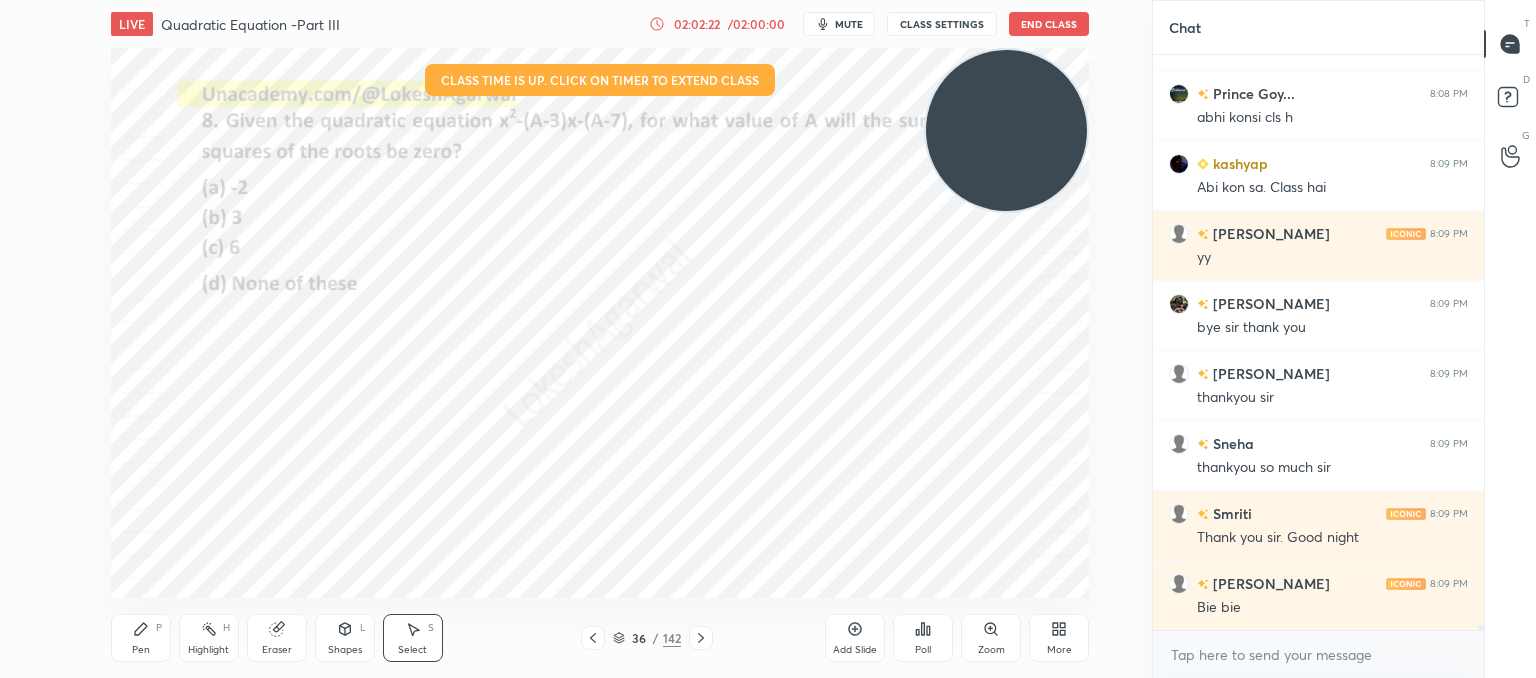 click 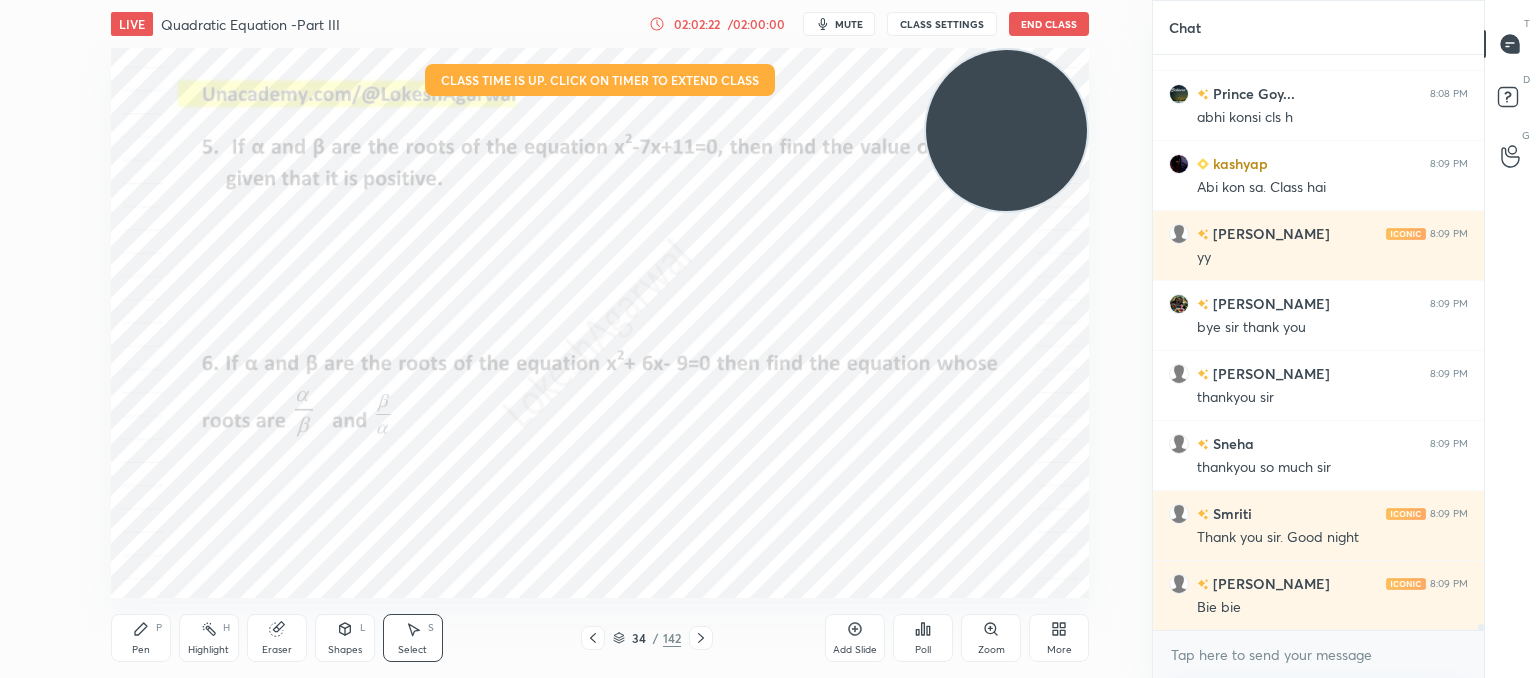 click 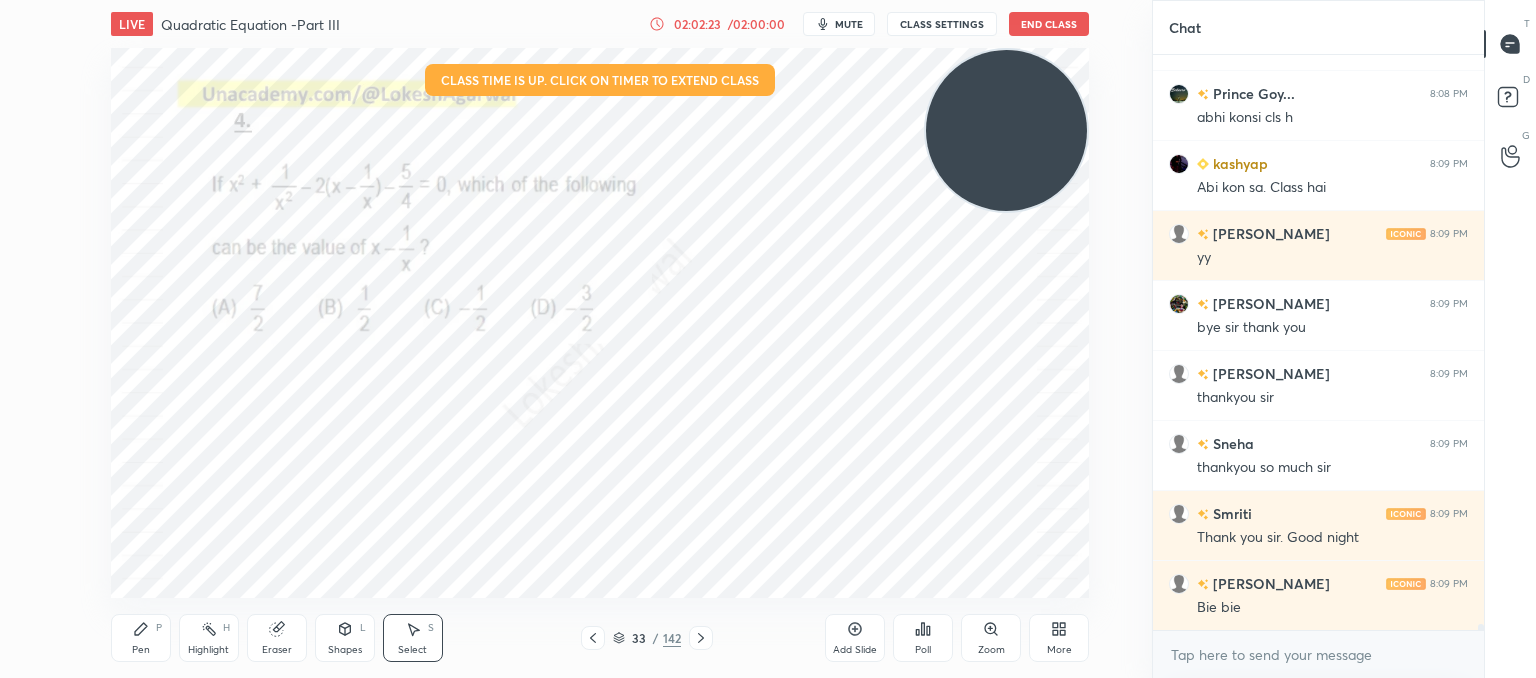 click 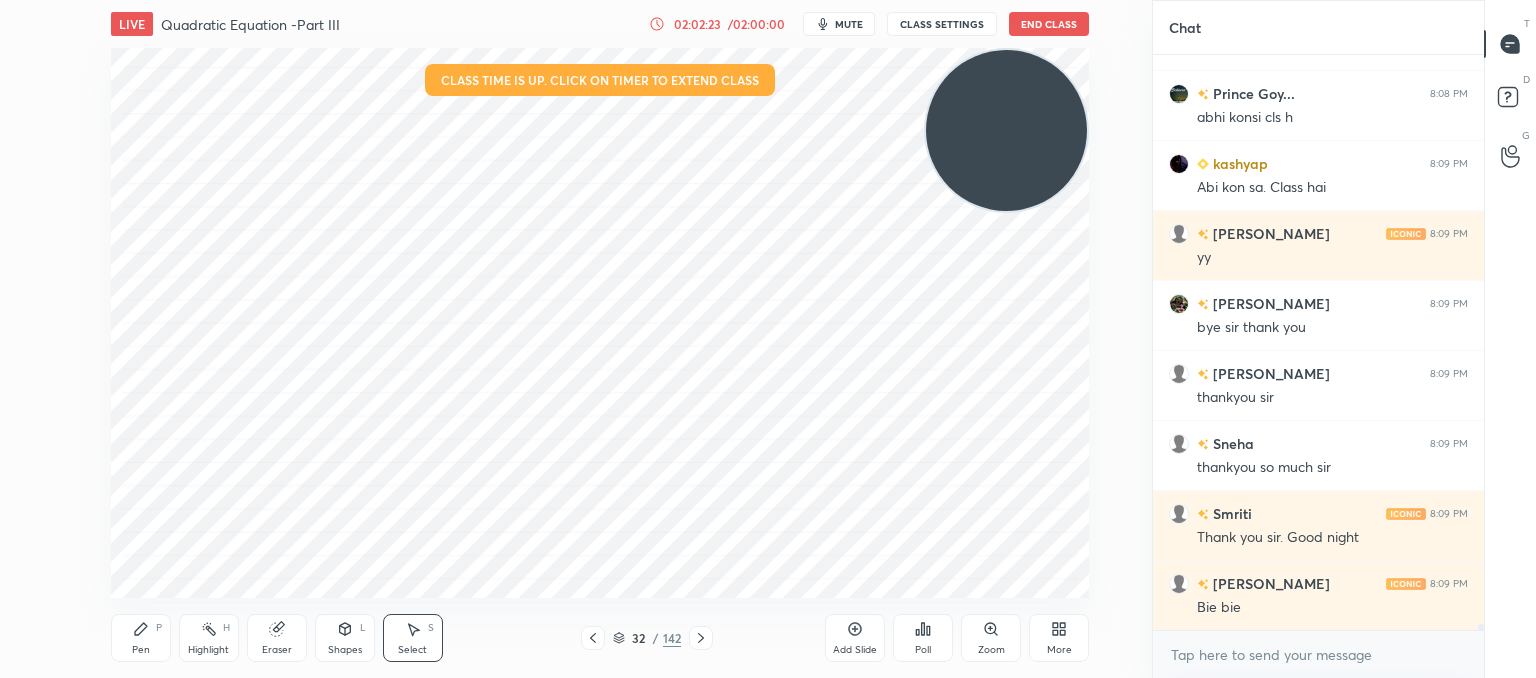 click 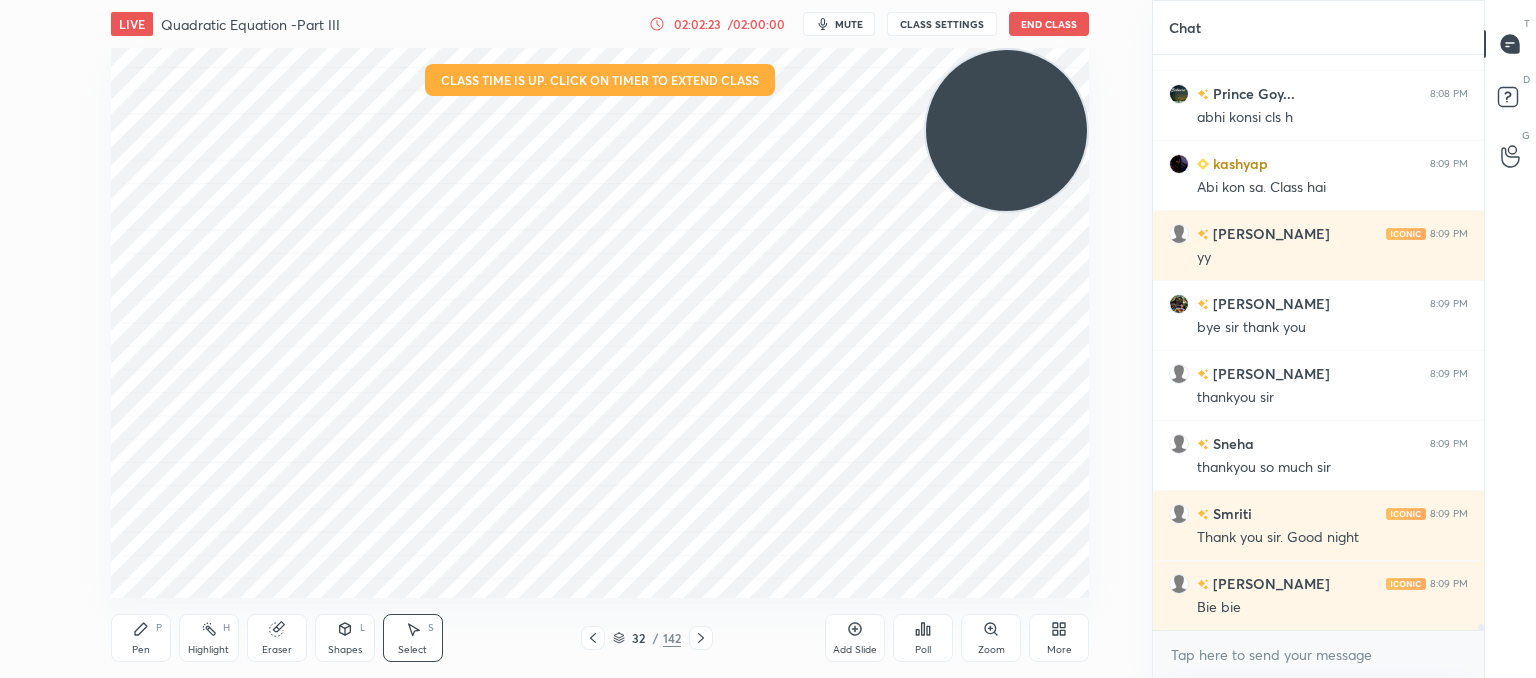 click 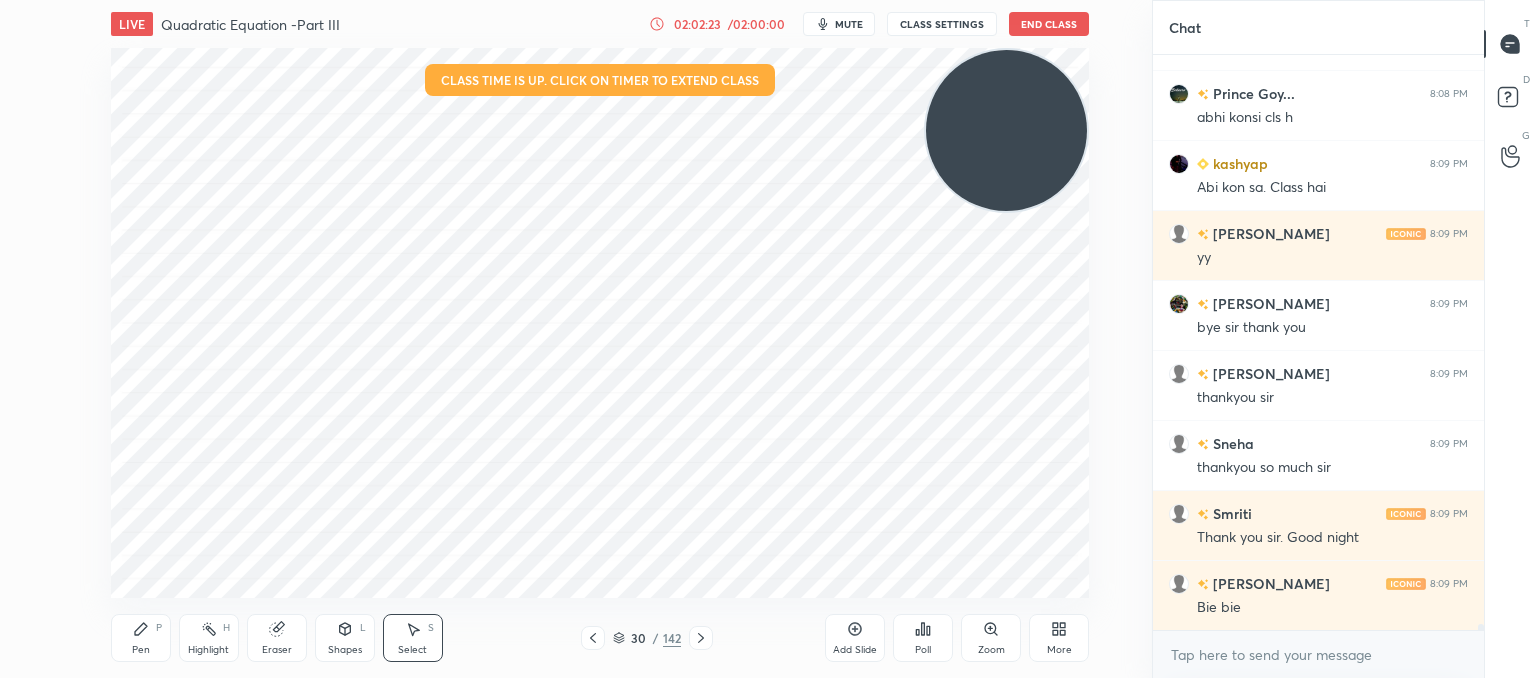 click 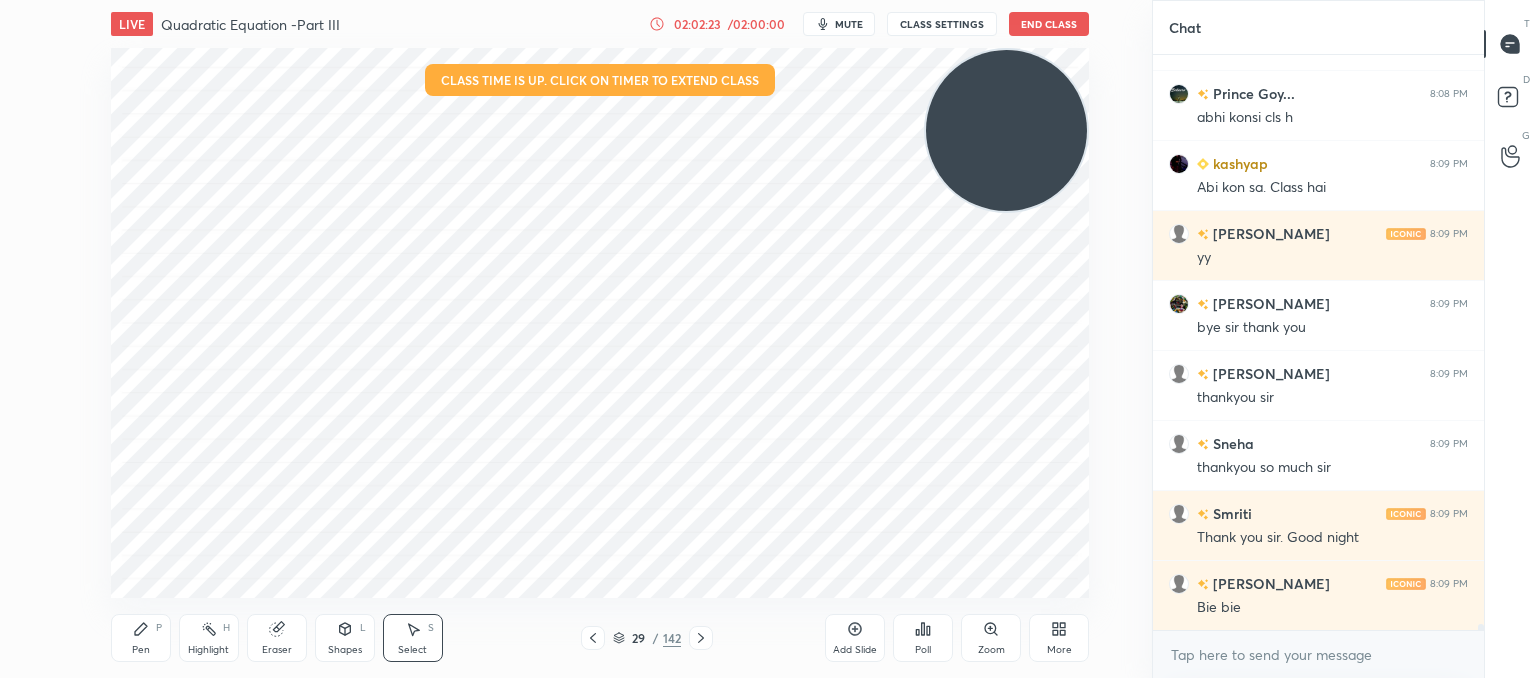 click 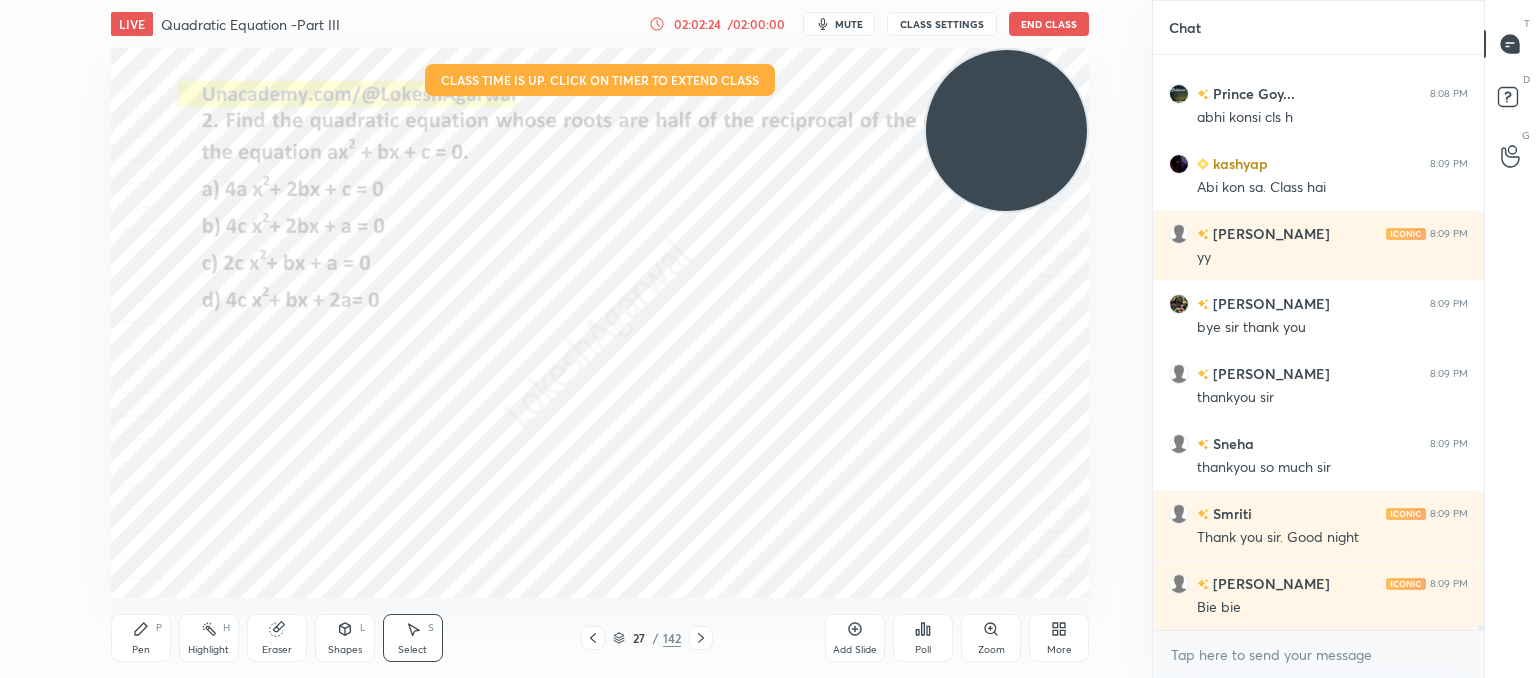 click 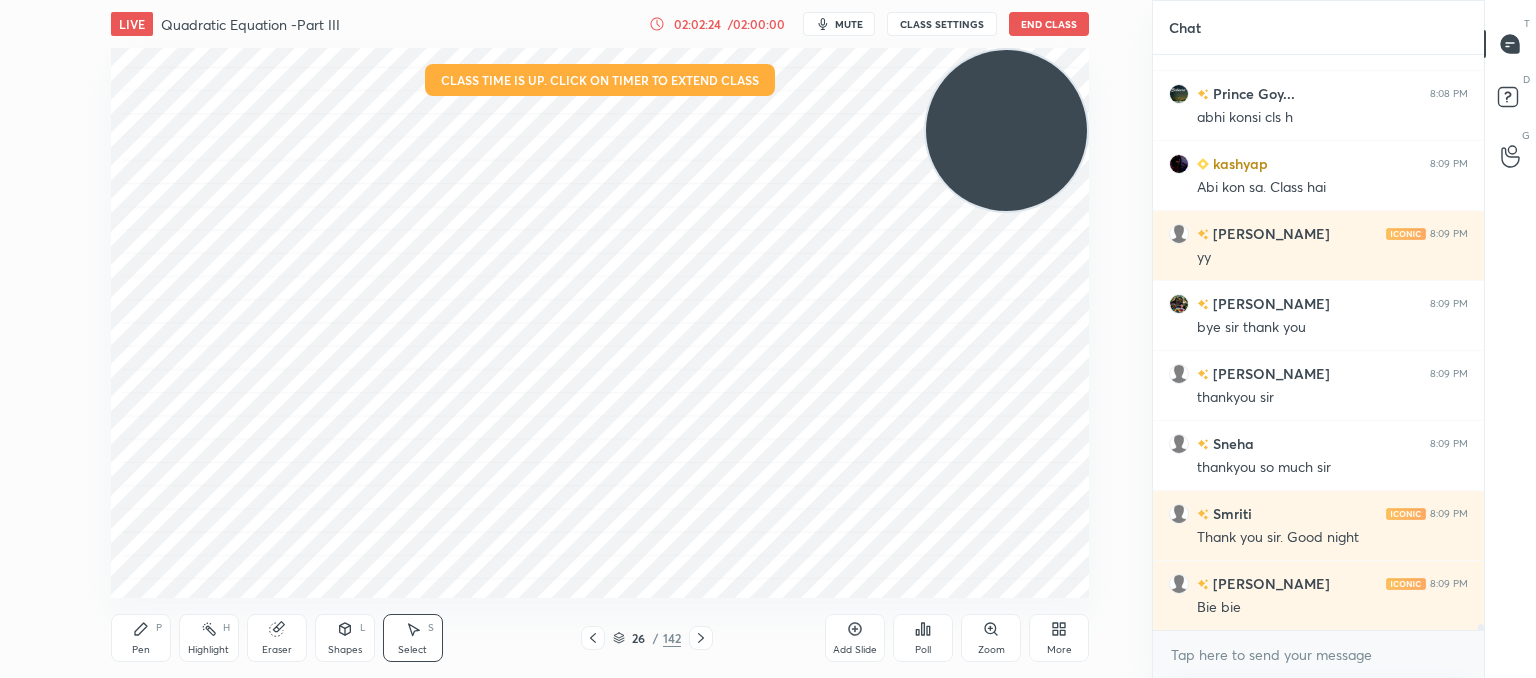 click 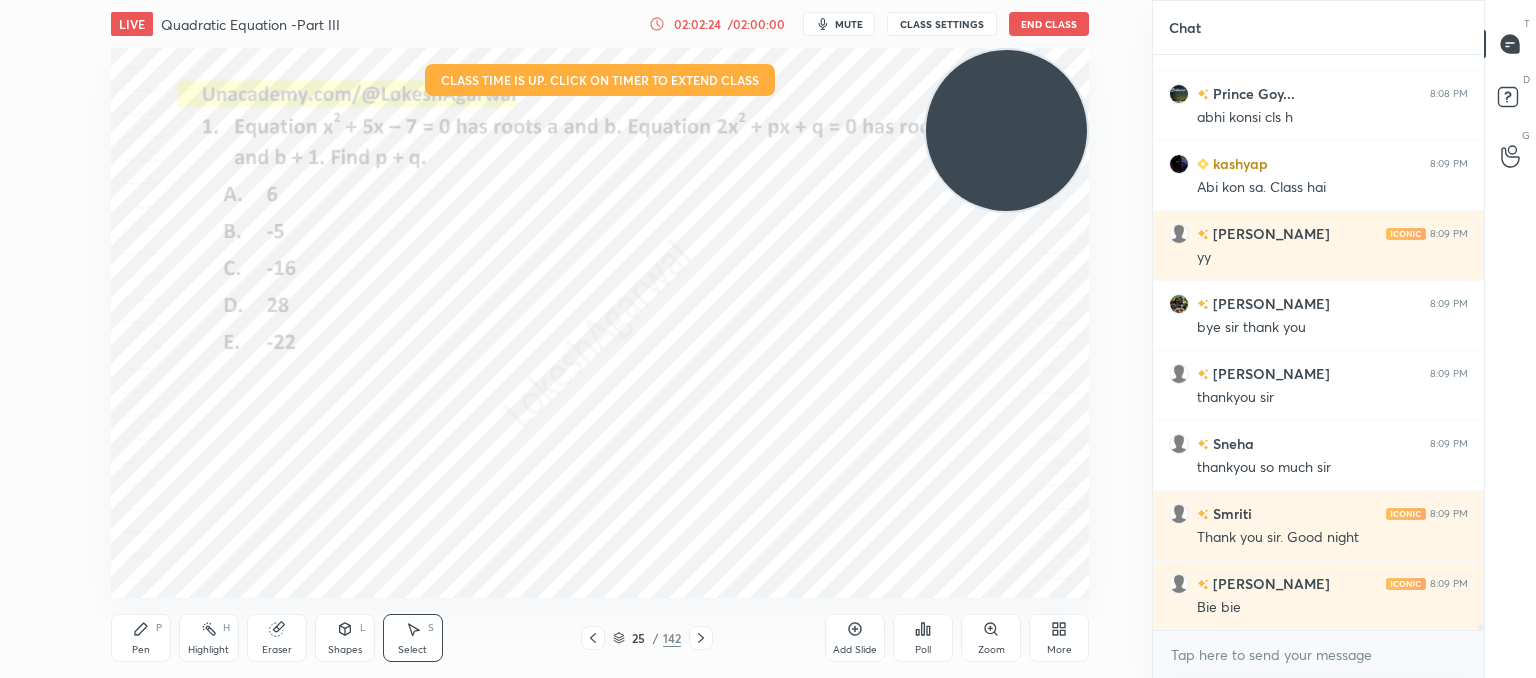 click 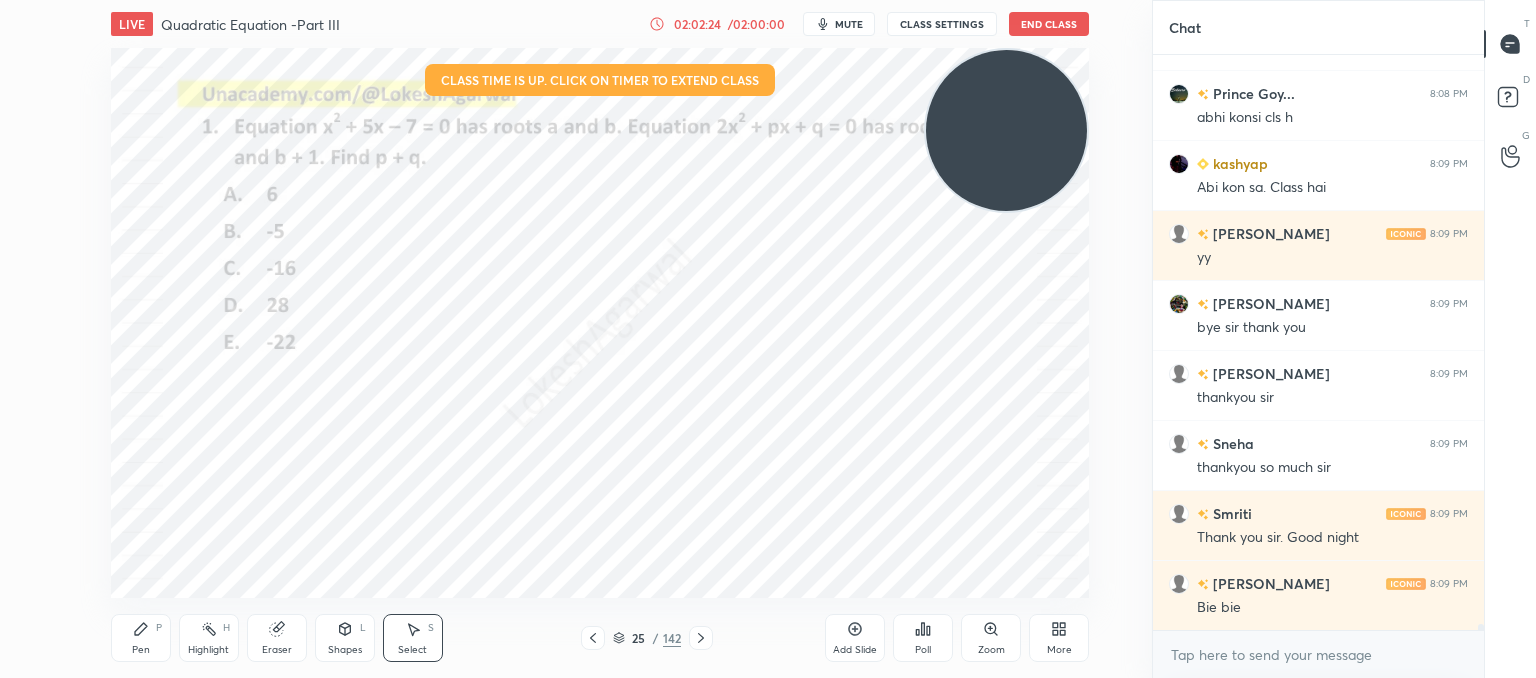 click 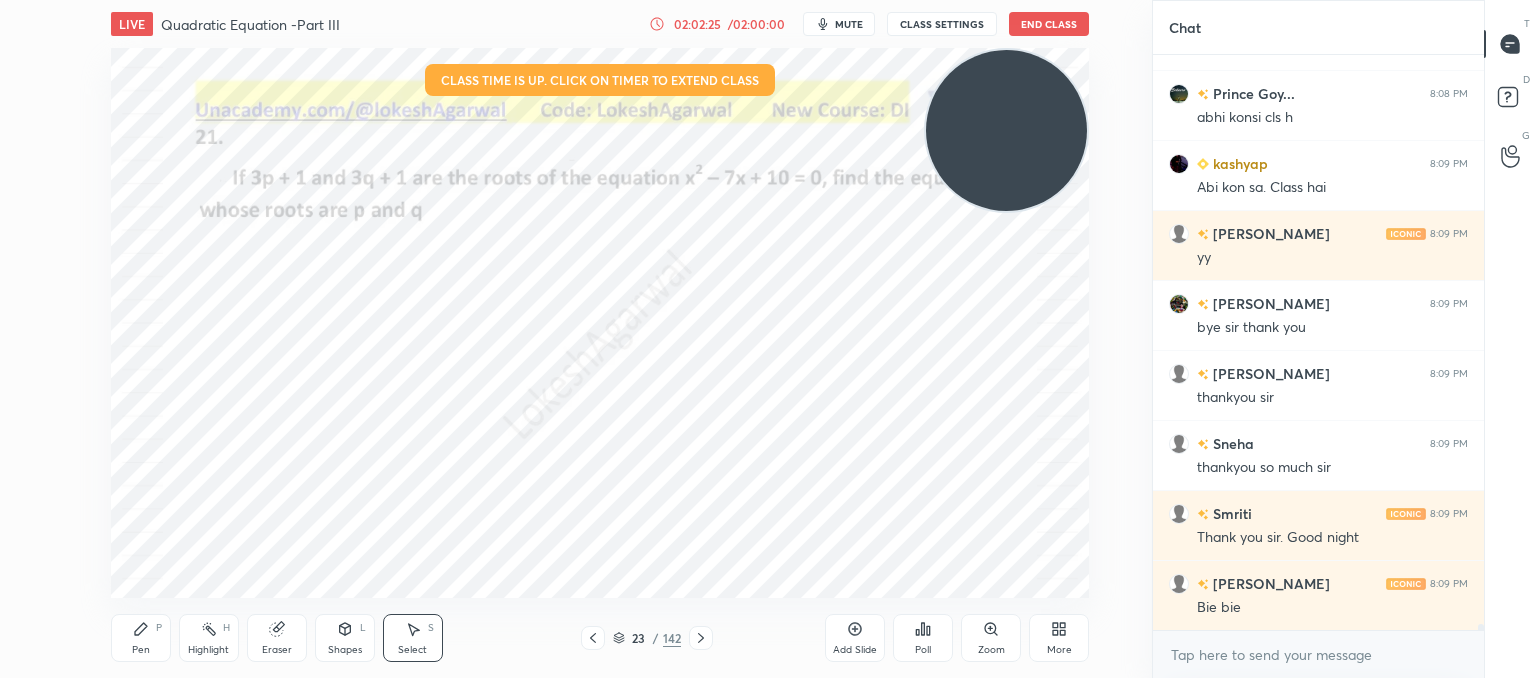 scroll, scrollTop: 52822, scrollLeft: 0, axis: vertical 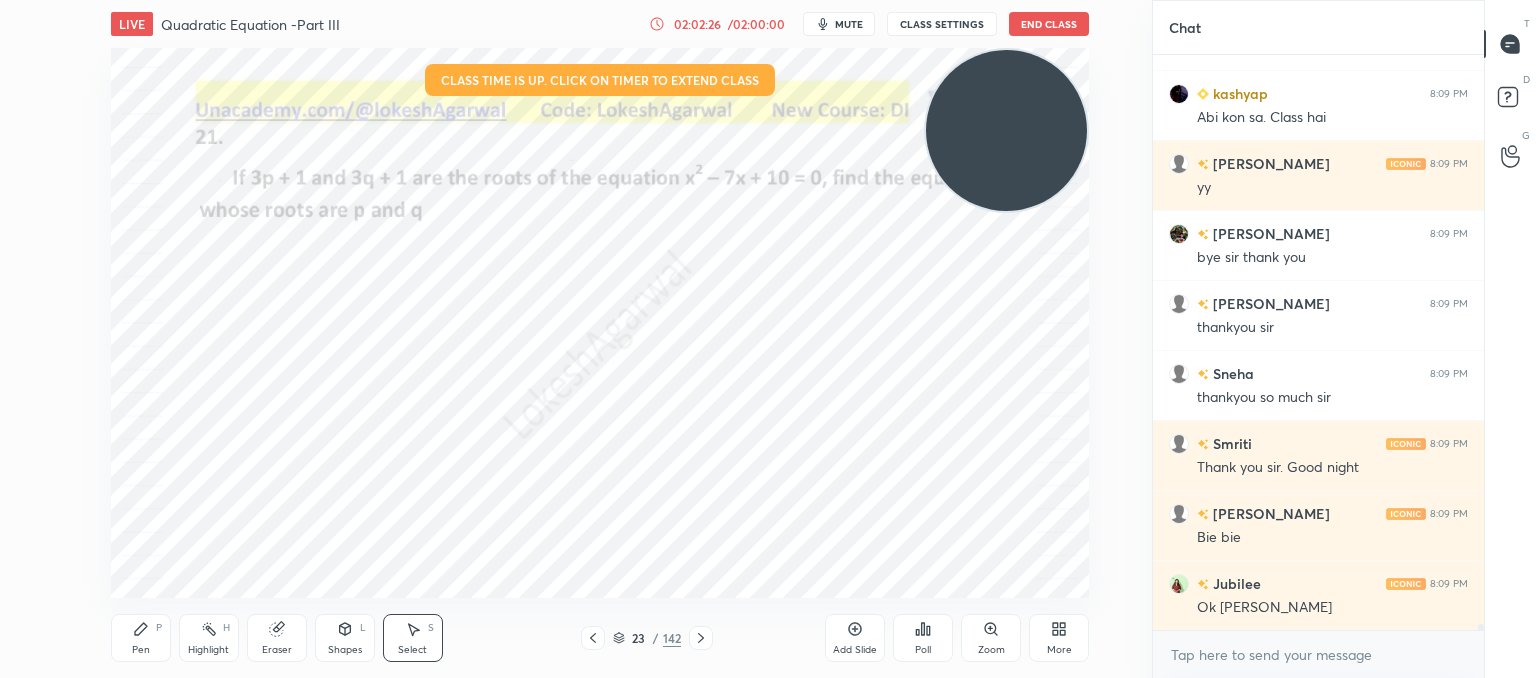 click on "End Class" at bounding box center (1049, 24) 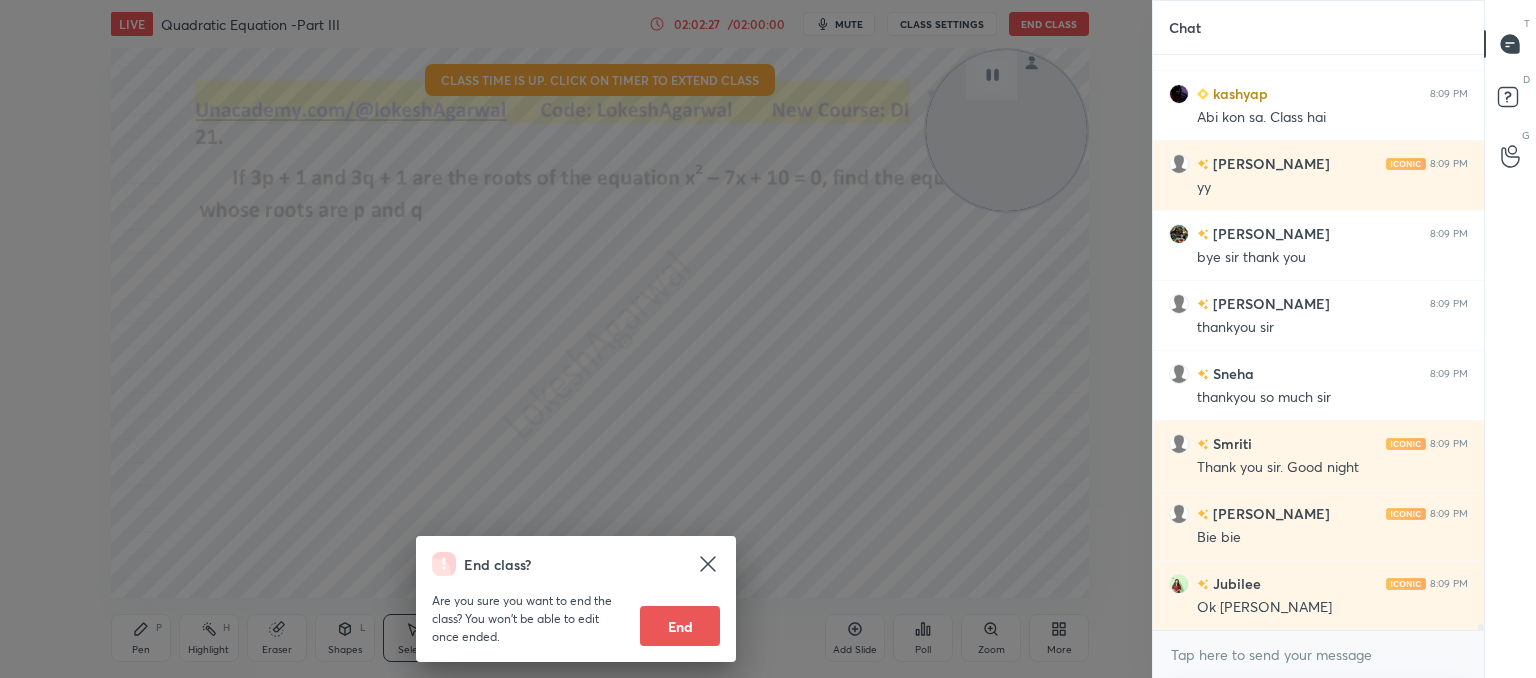 scroll, scrollTop: 52892, scrollLeft: 0, axis: vertical 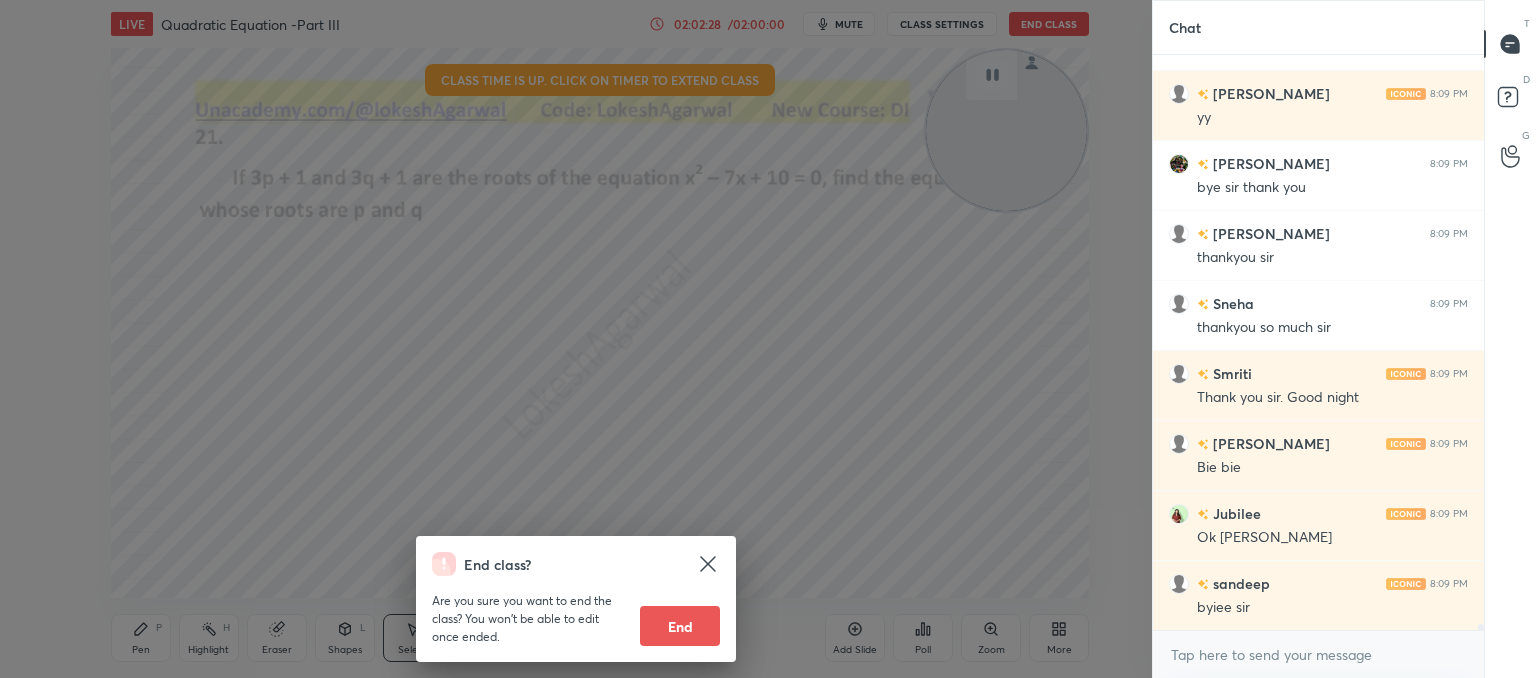 click on "End" at bounding box center [680, 626] 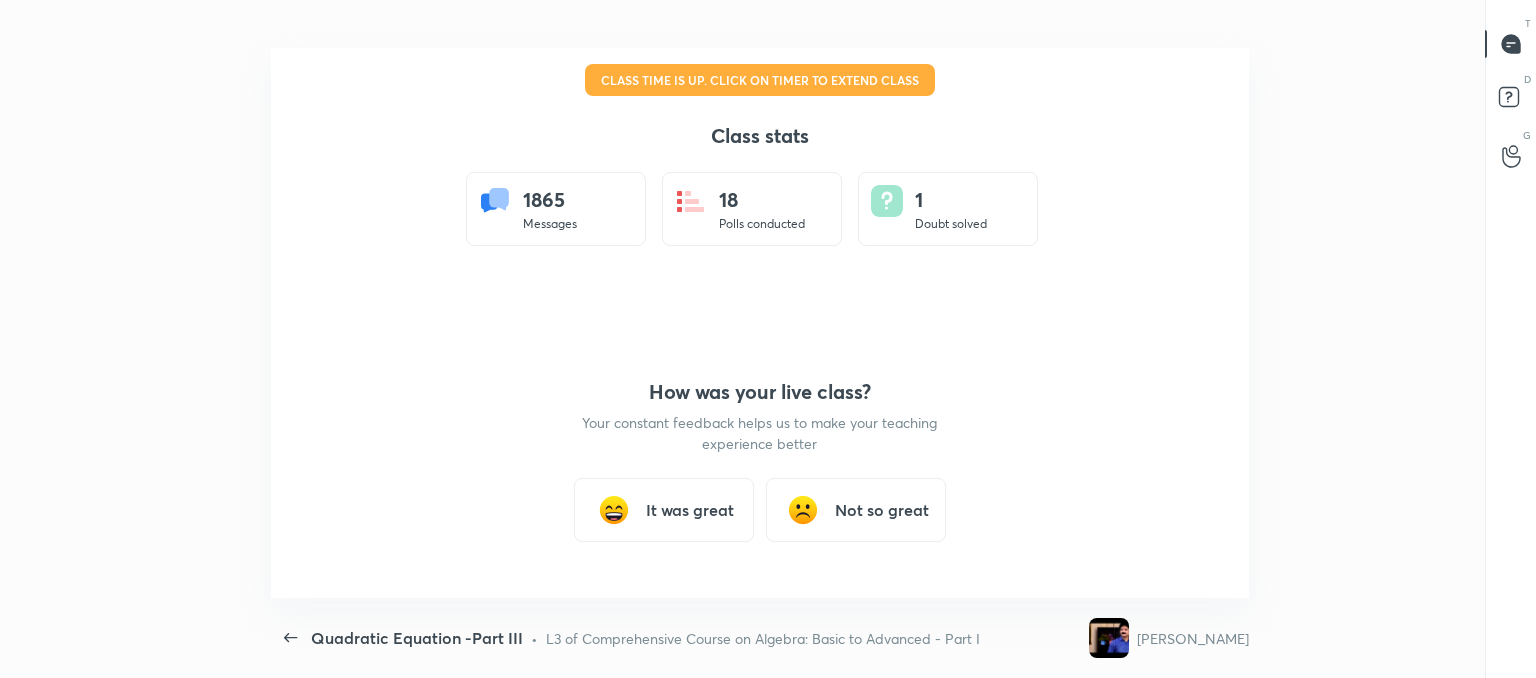 scroll, scrollTop: 0, scrollLeft: 0, axis: both 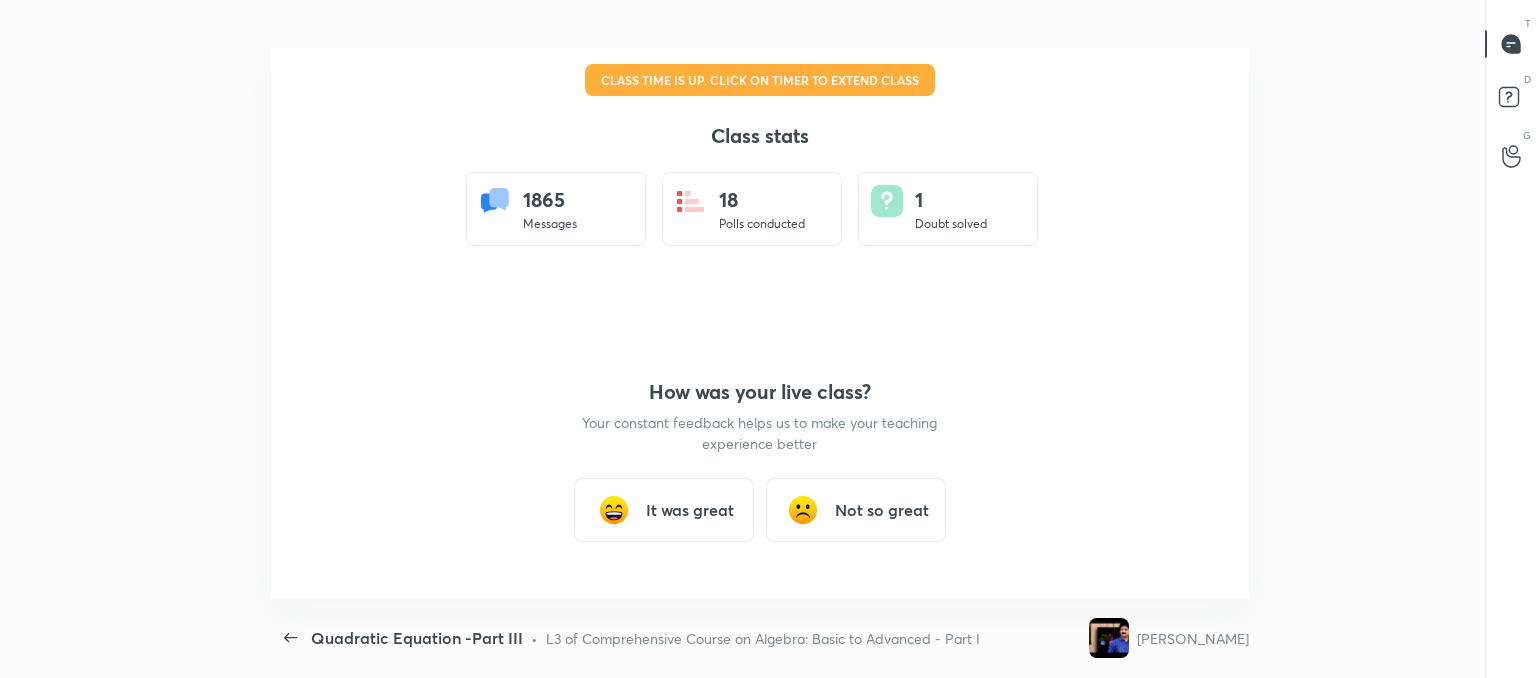 click on "It was great" at bounding box center (690, 510) 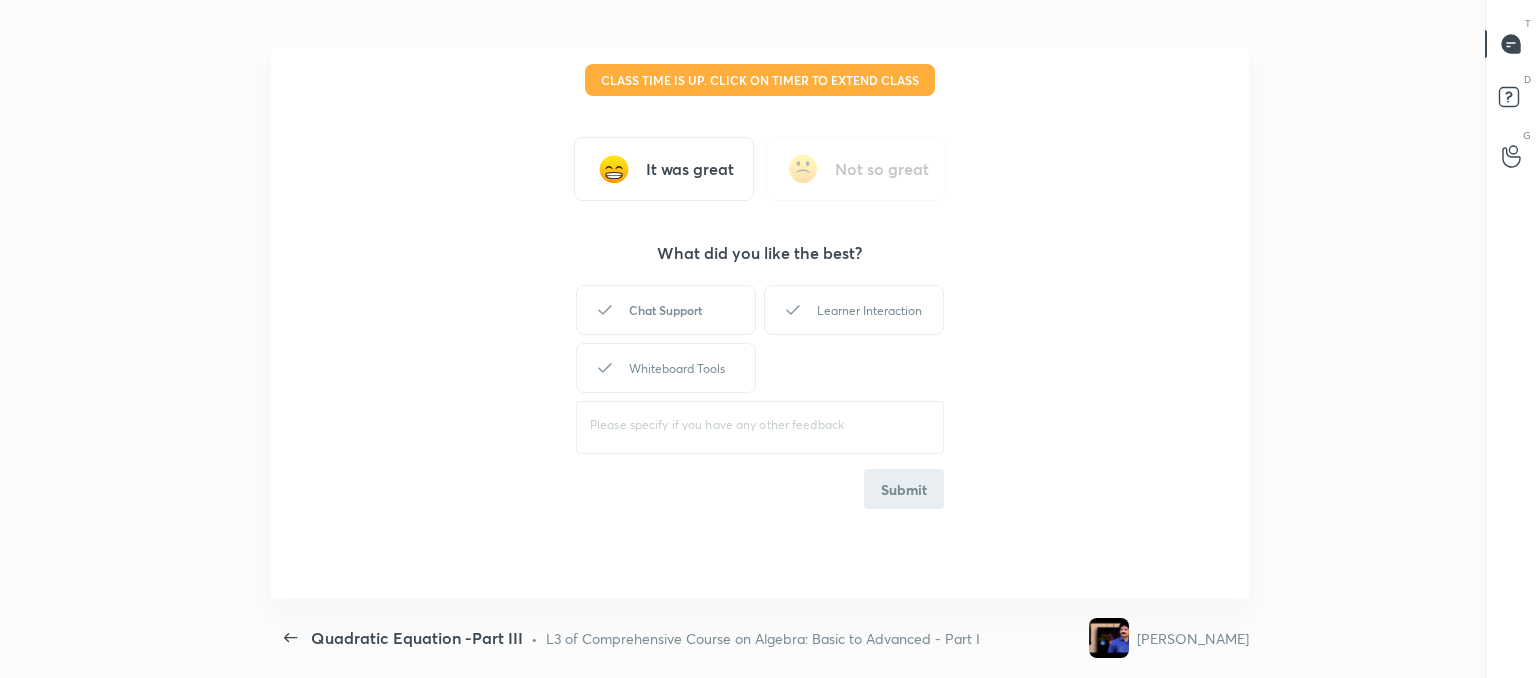 click on "Chat Support" at bounding box center (666, 310) 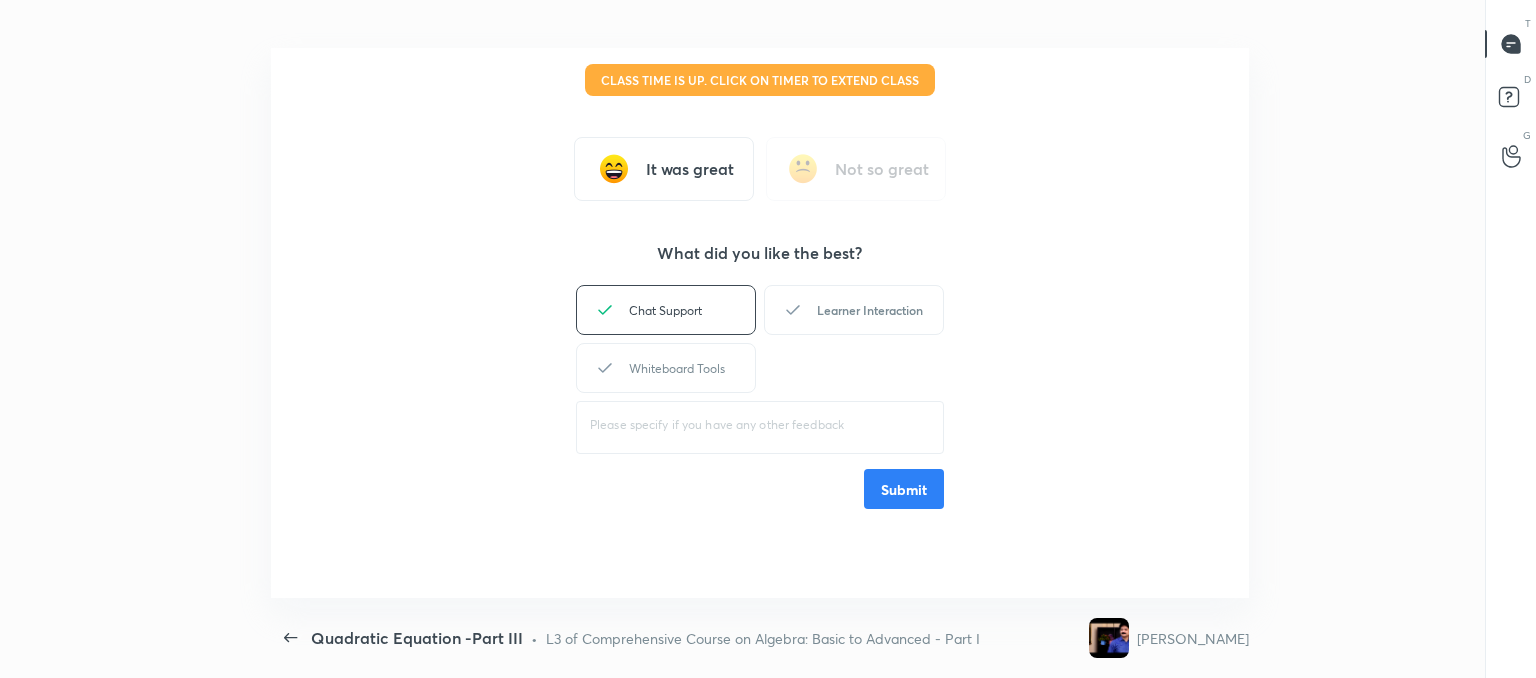 click 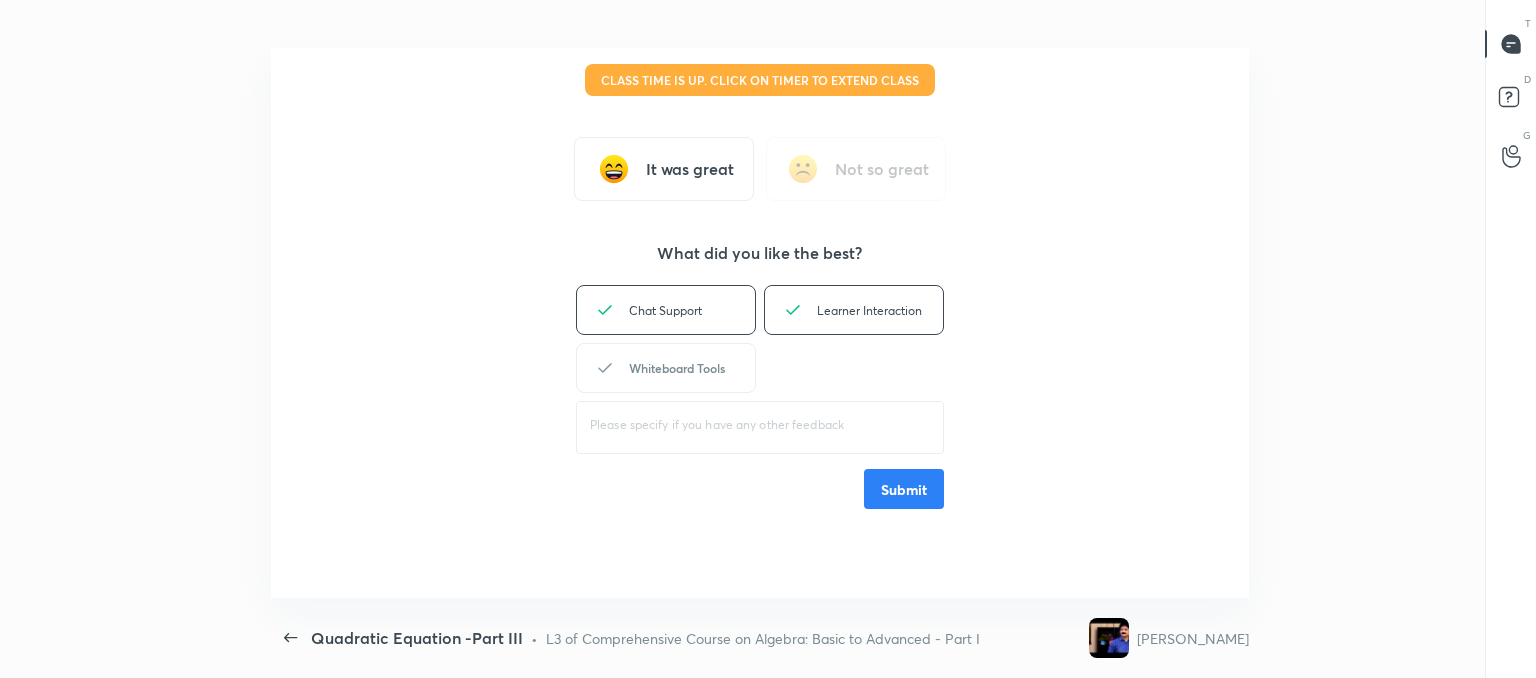 click on "Whiteboard Tools" at bounding box center (666, 368) 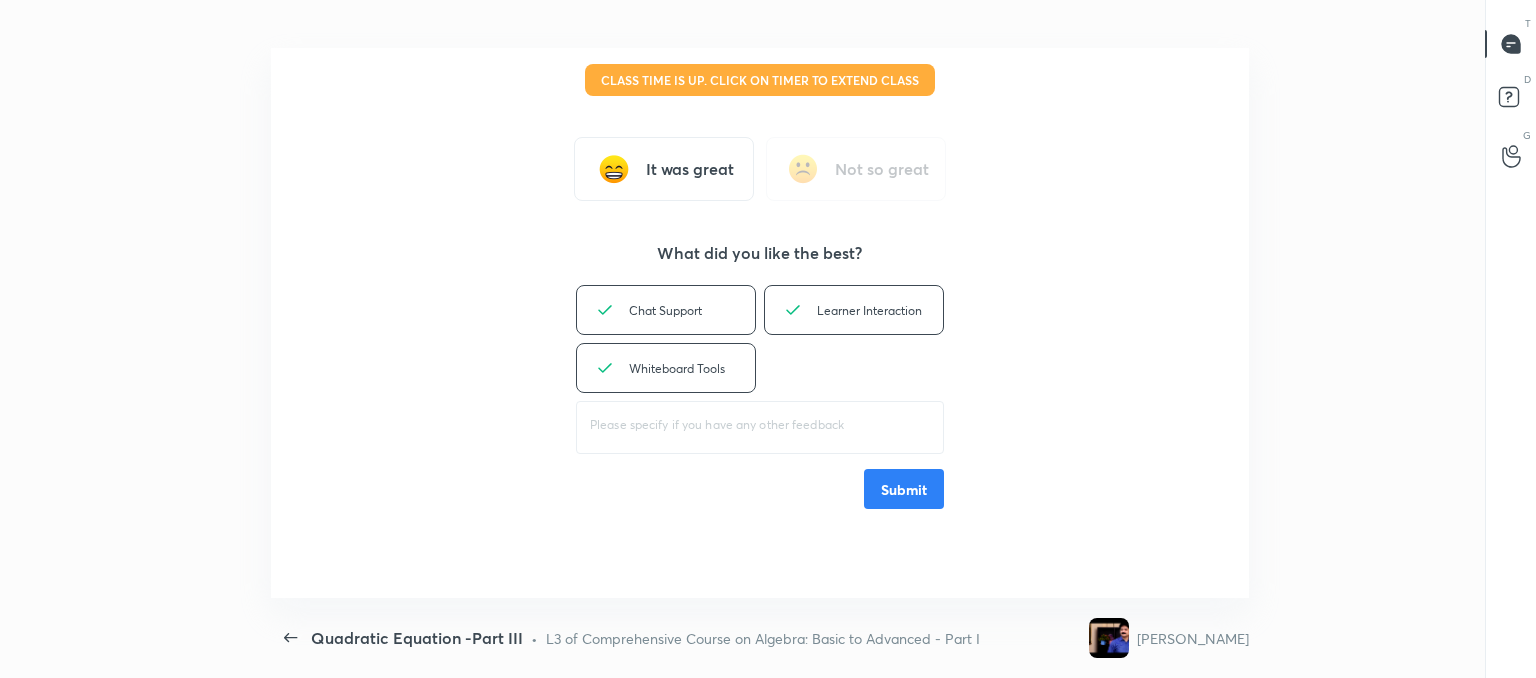 click on "Submit" at bounding box center [904, 489] 